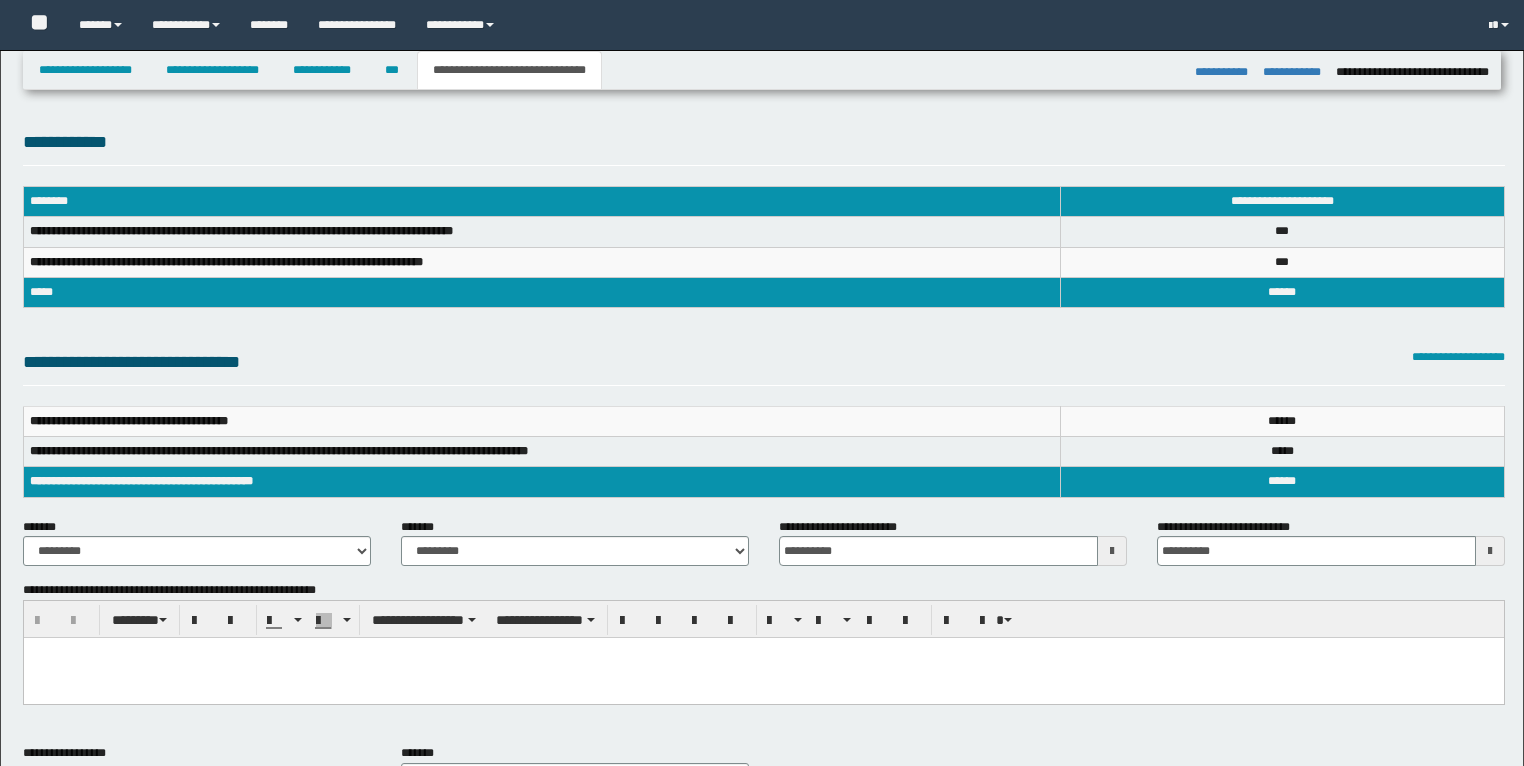 select on "*" 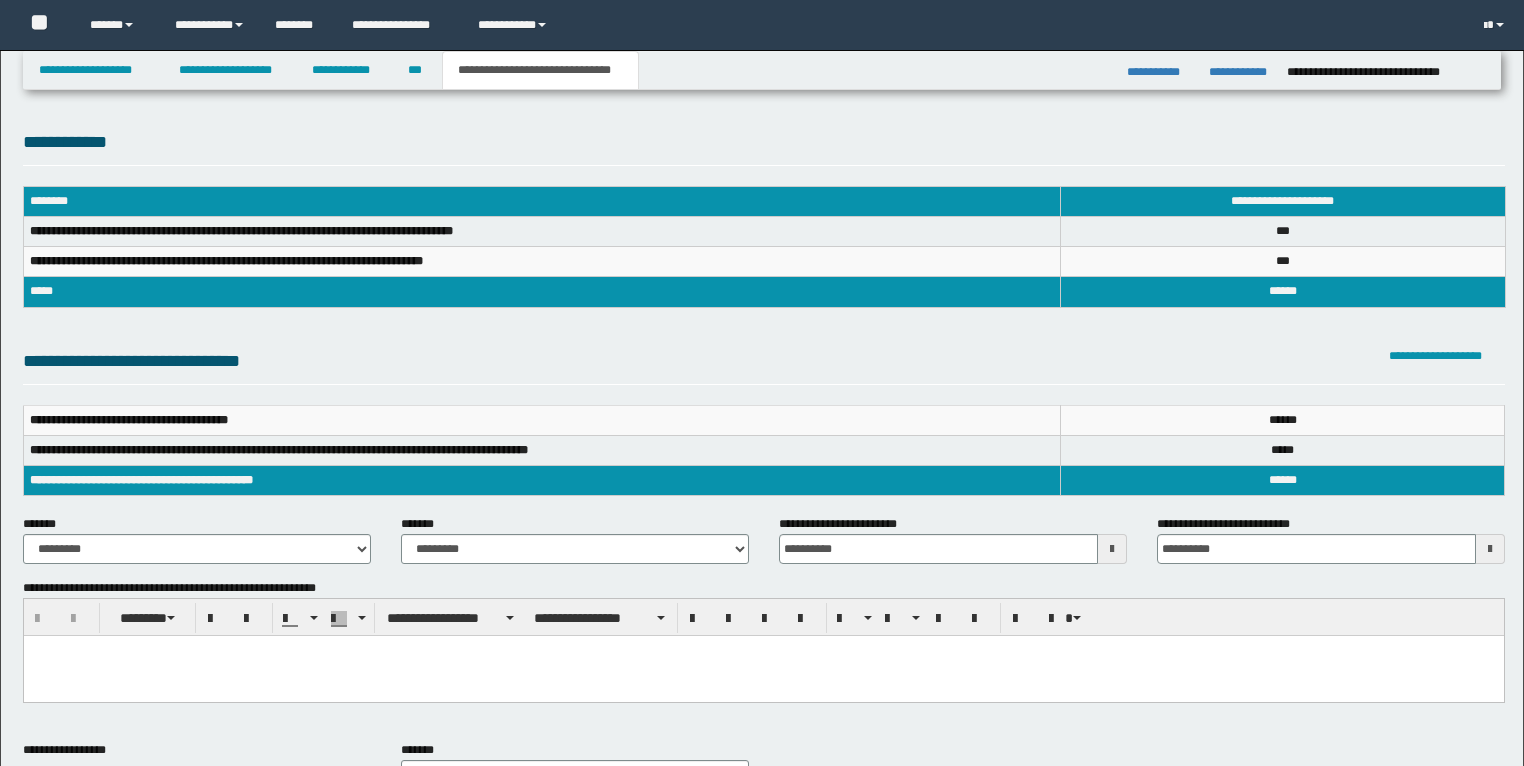 scroll, scrollTop: 0, scrollLeft: 0, axis: both 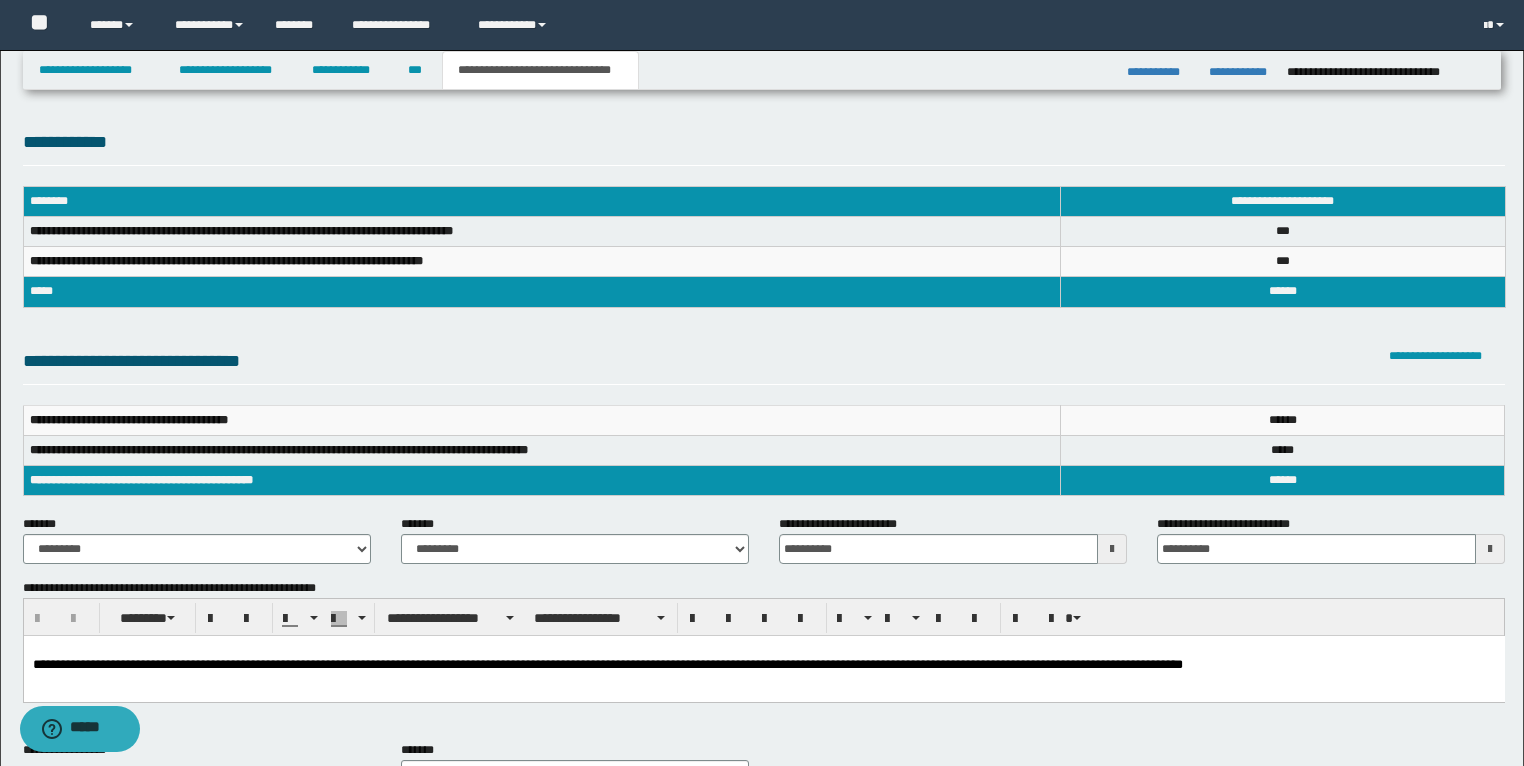 click on "**********" at bounding box center (541, 232) 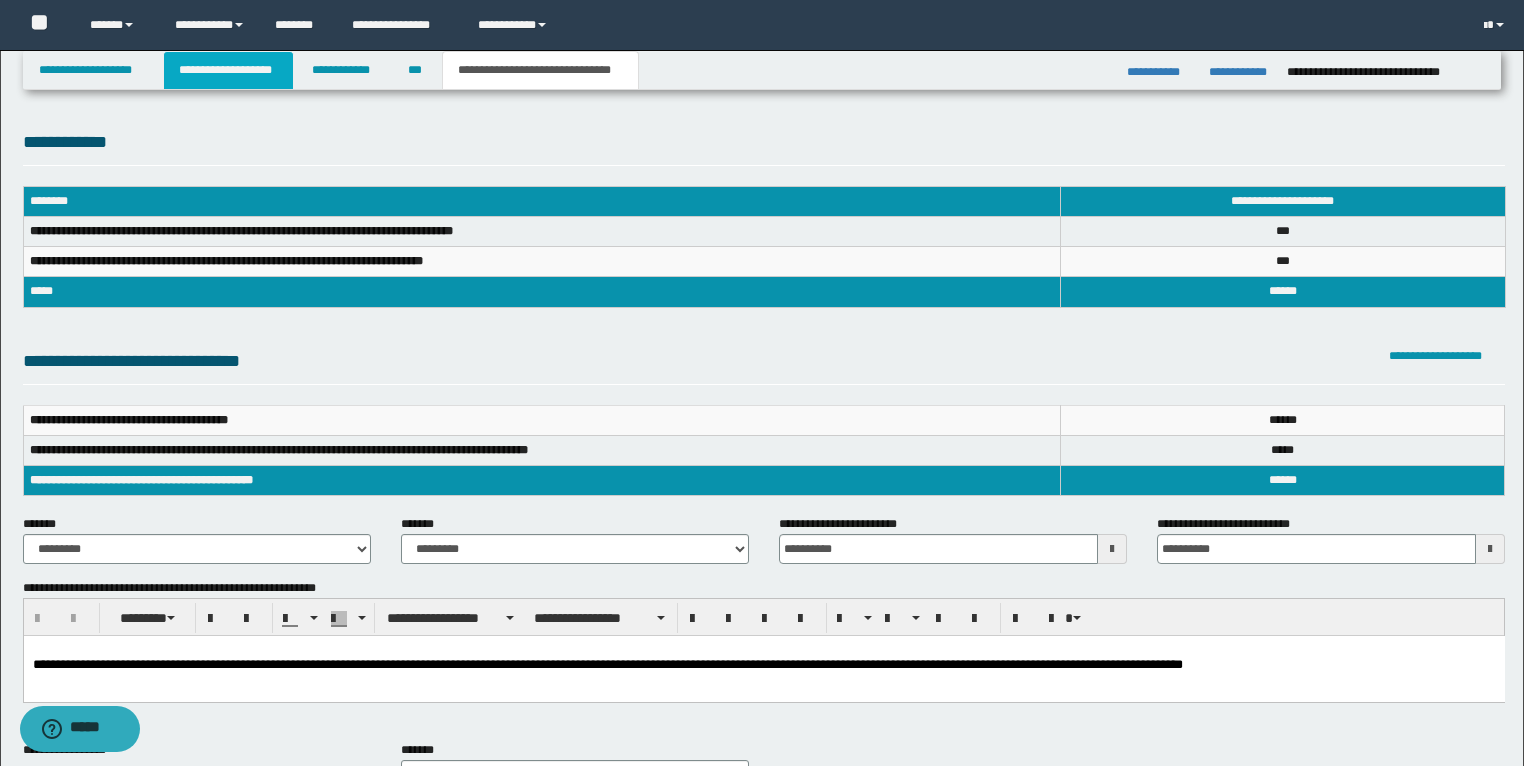 click on "**********" at bounding box center (228, 70) 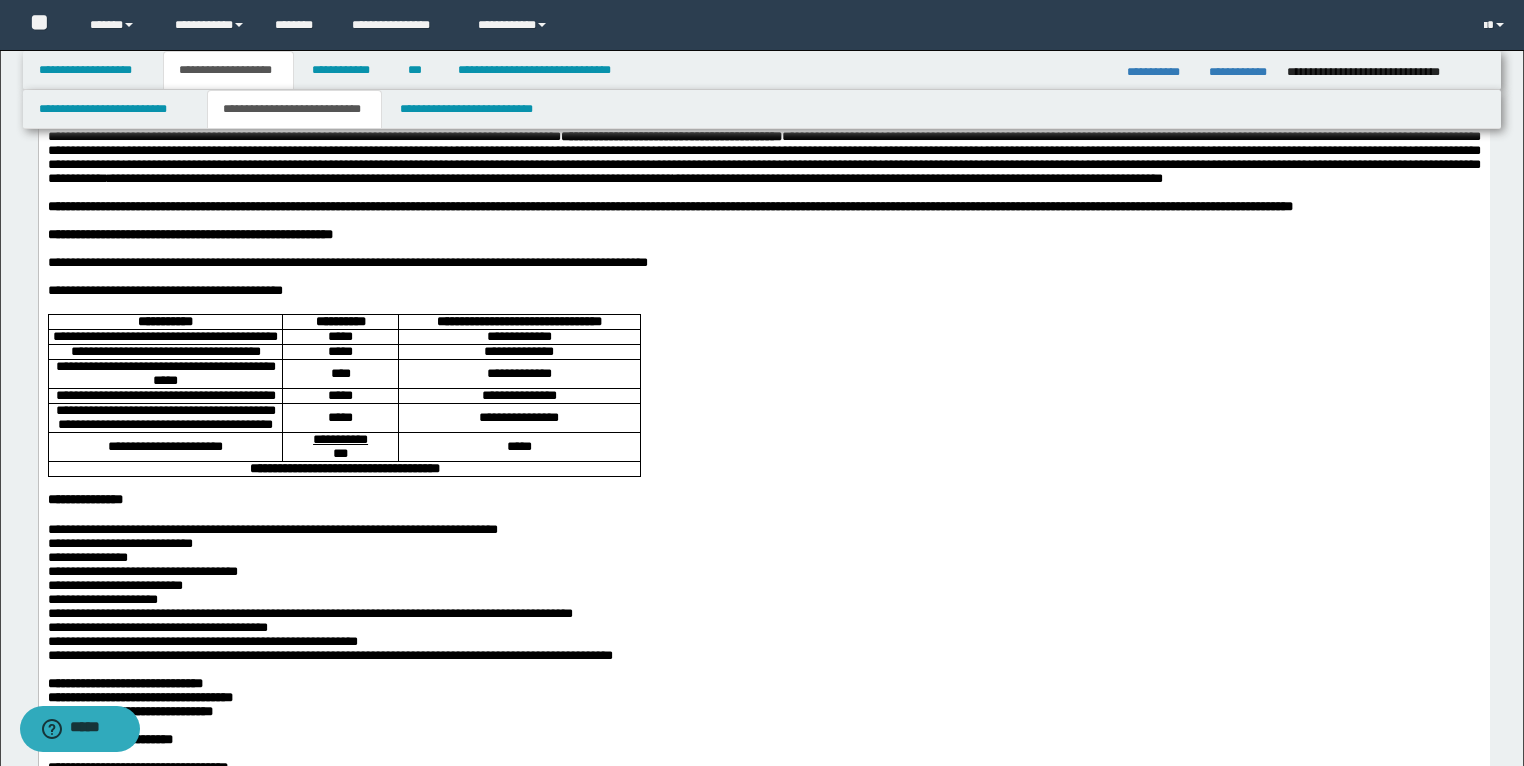 scroll, scrollTop: 160, scrollLeft: 0, axis: vertical 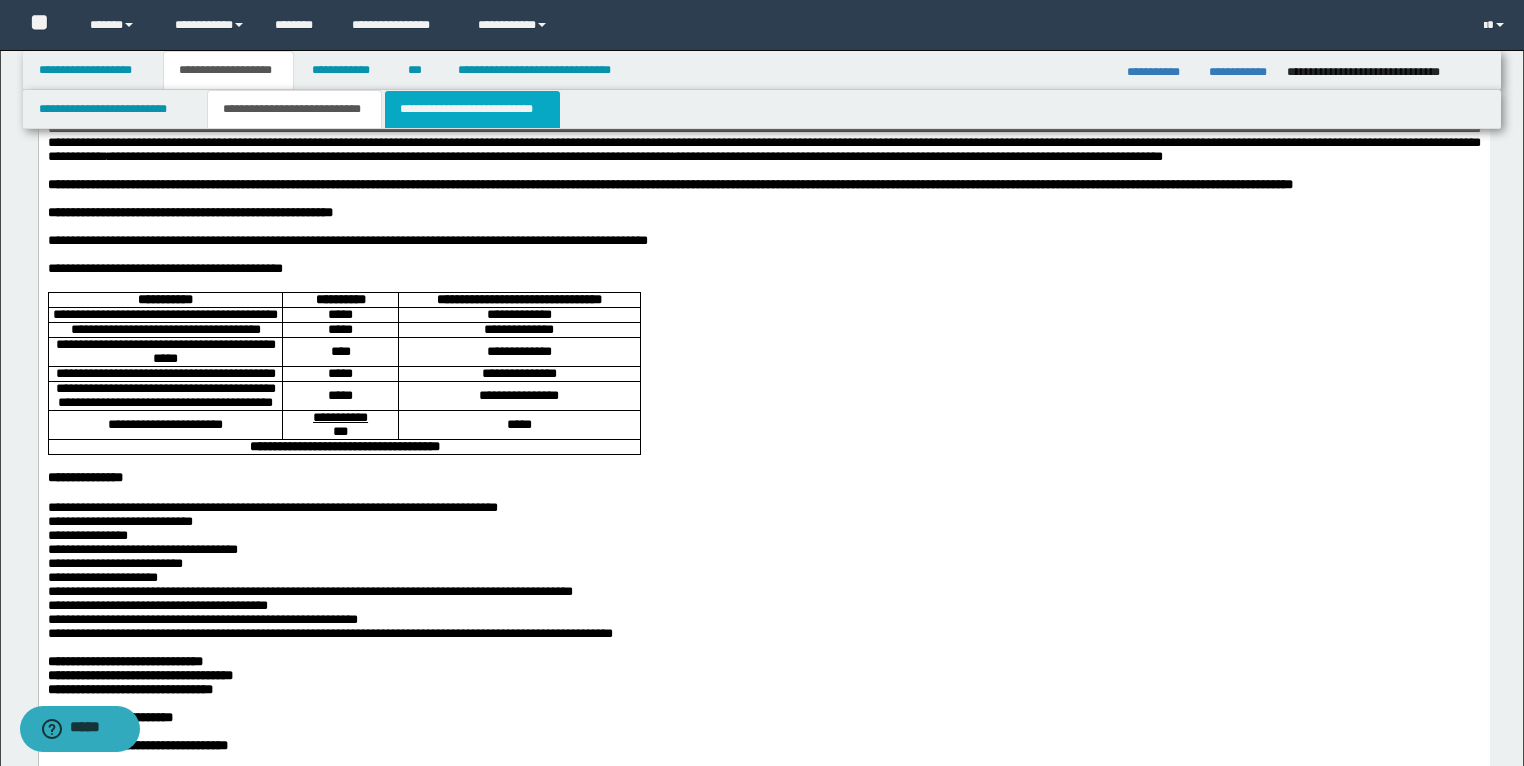 click on "**********" at bounding box center [472, 109] 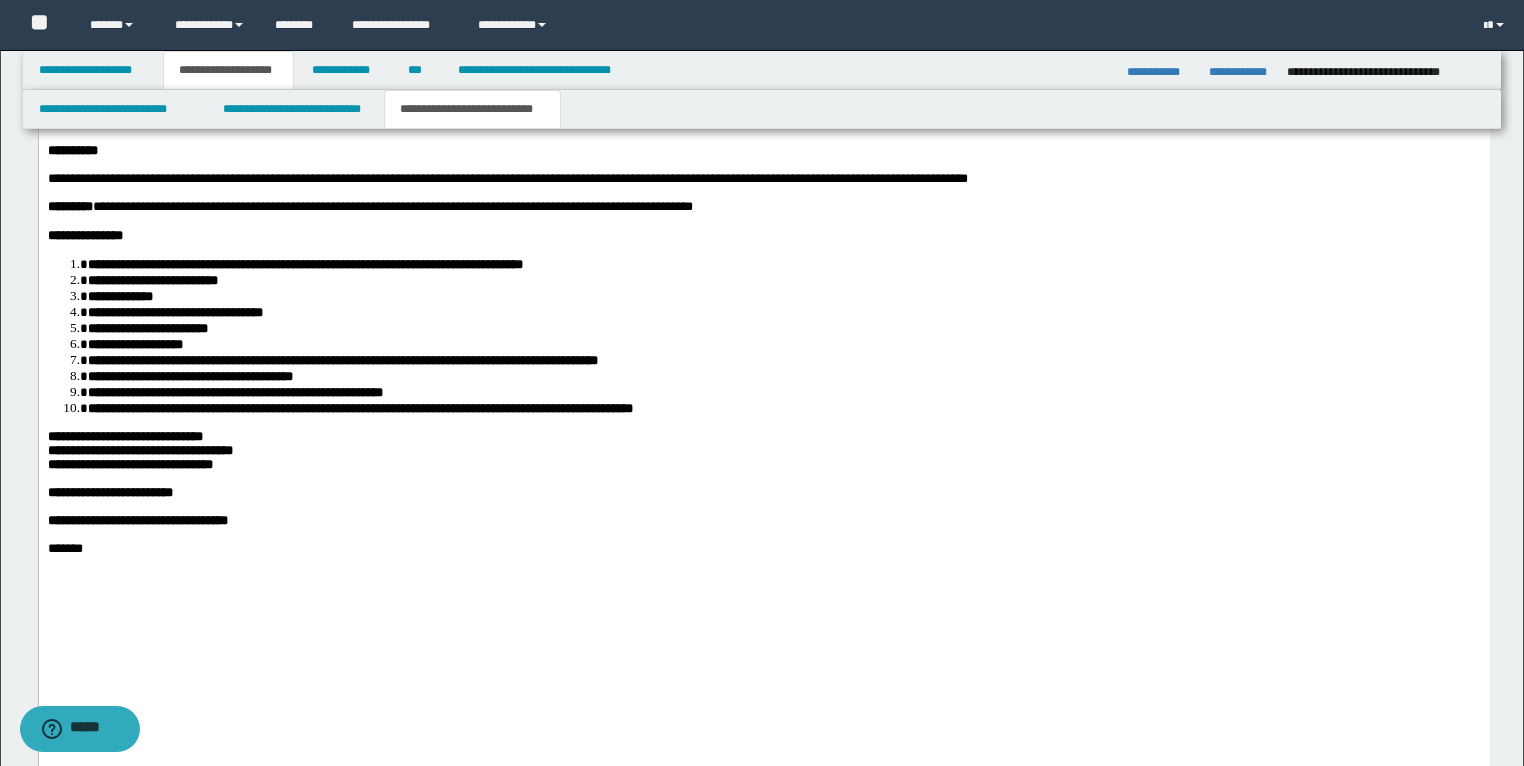scroll, scrollTop: 3600, scrollLeft: 0, axis: vertical 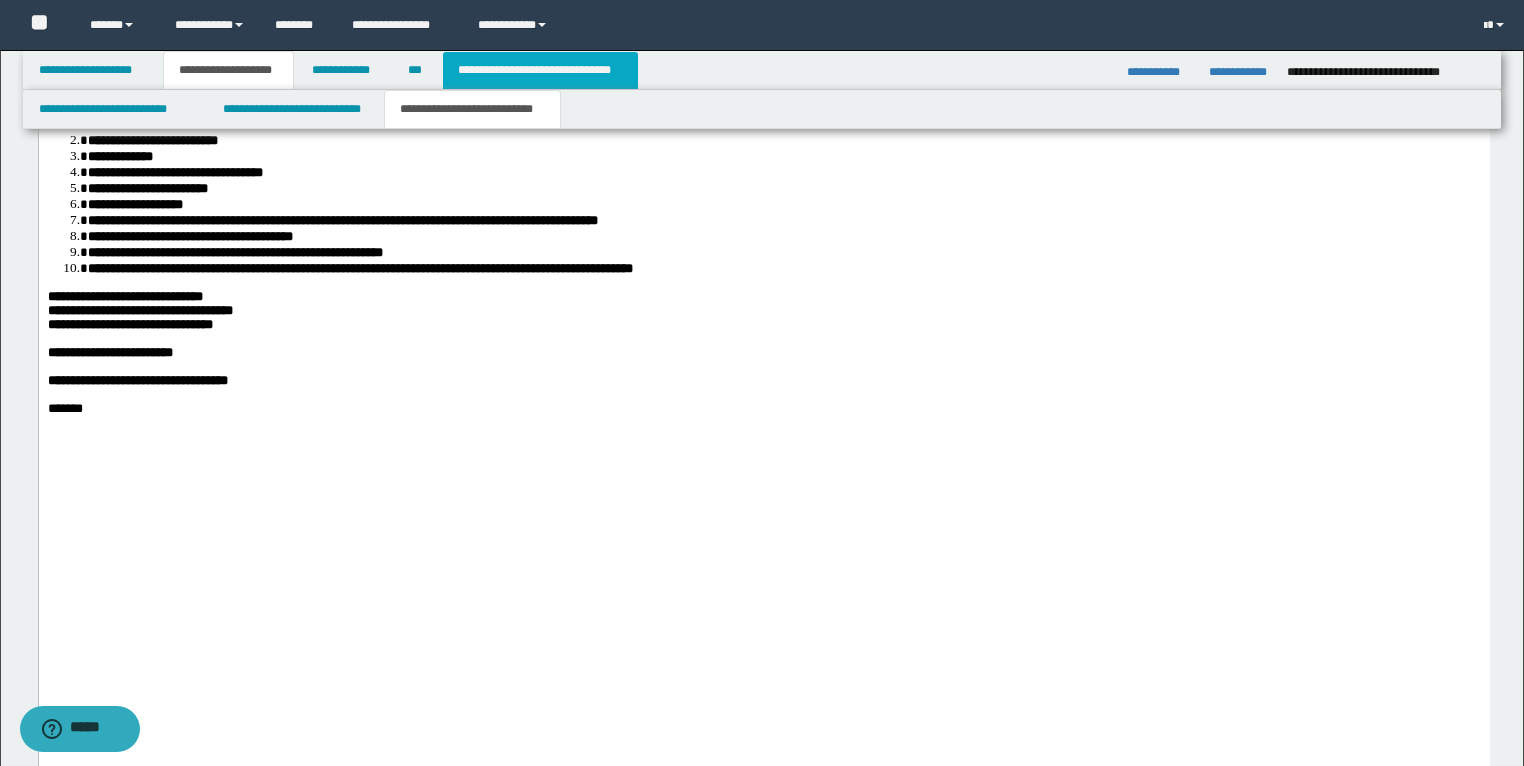 click on "**********" at bounding box center (540, 70) 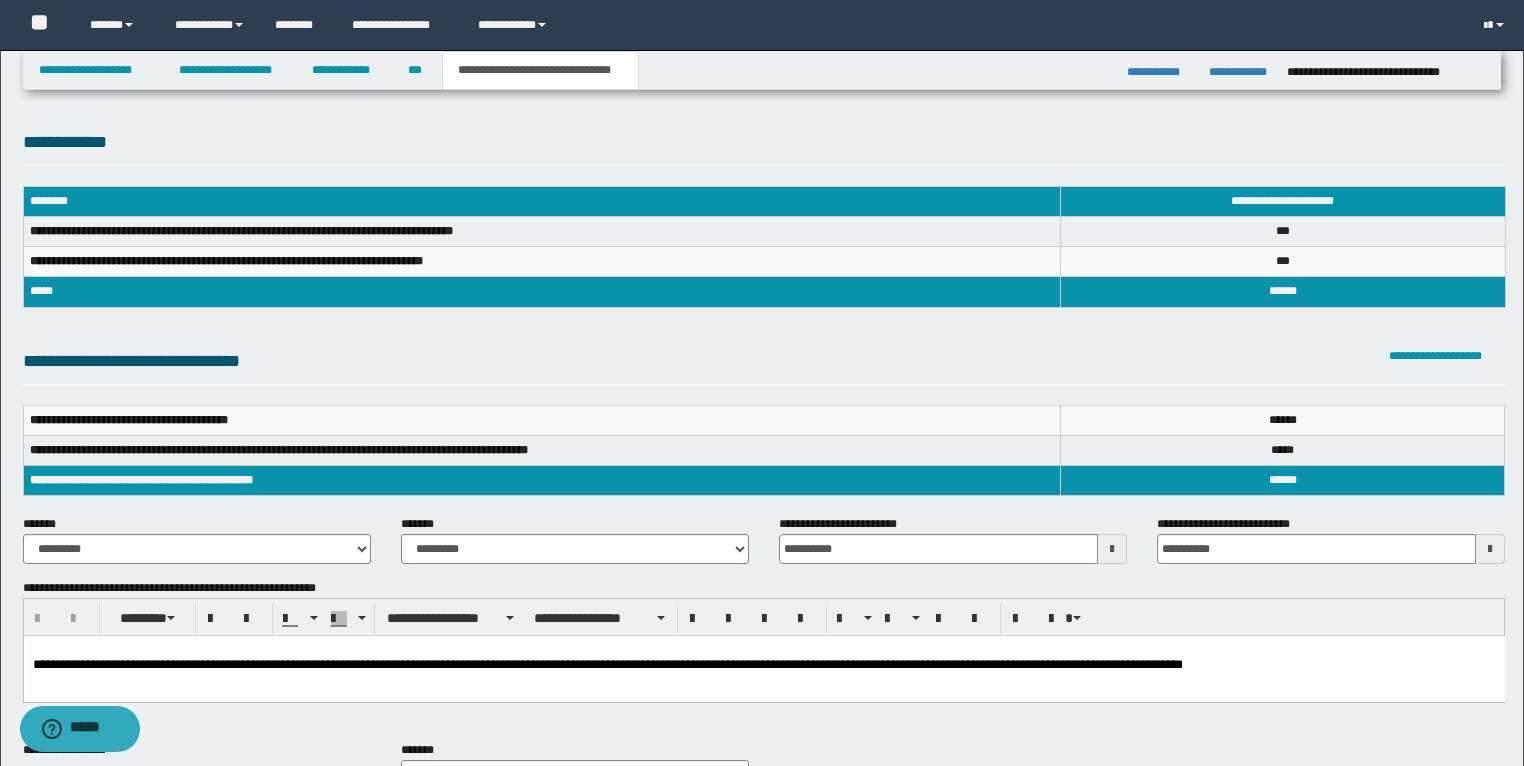 scroll, scrollTop: 80, scrollLeft: 0, axis: vertical 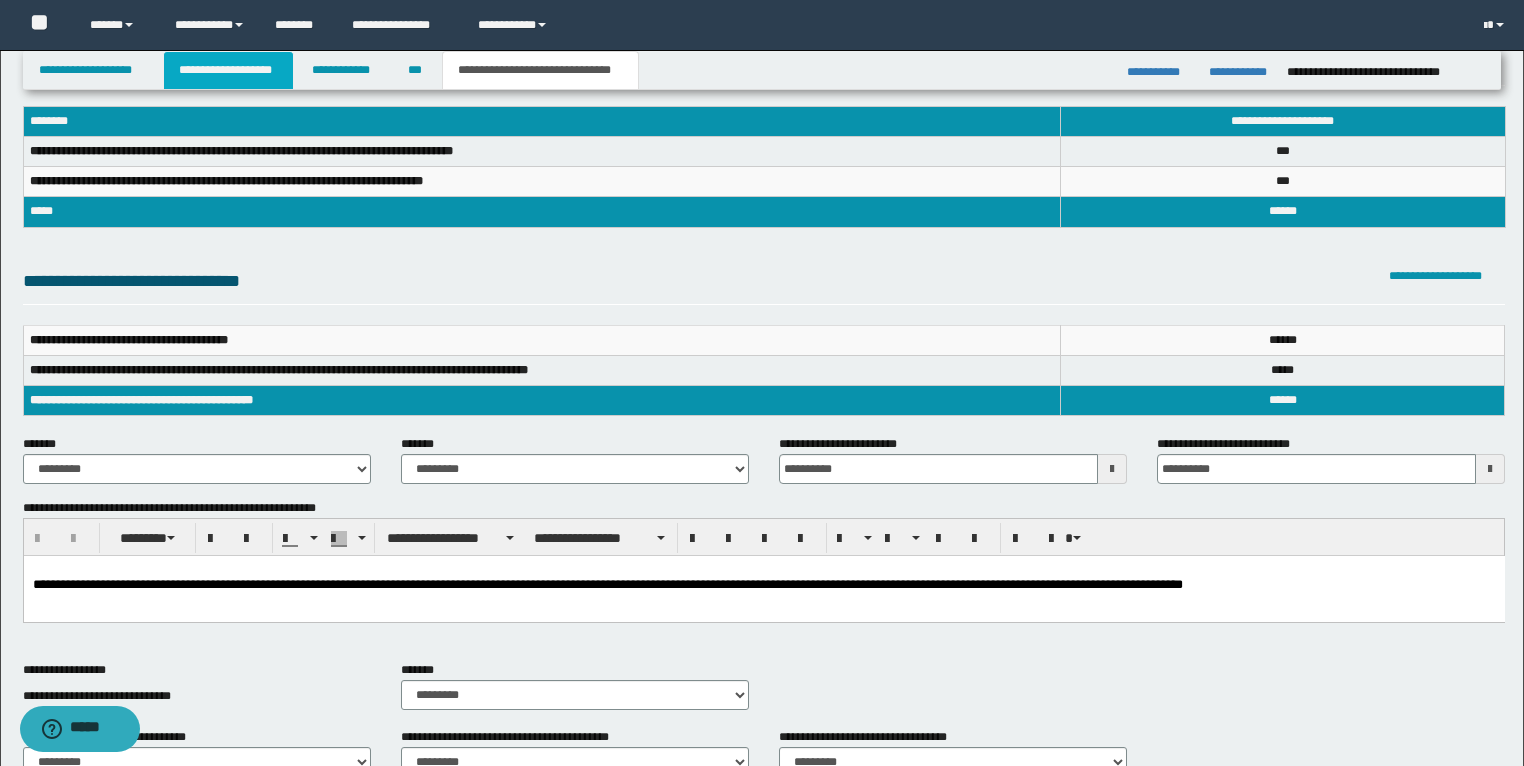 click on "**********" at bounding box center (228, 70) 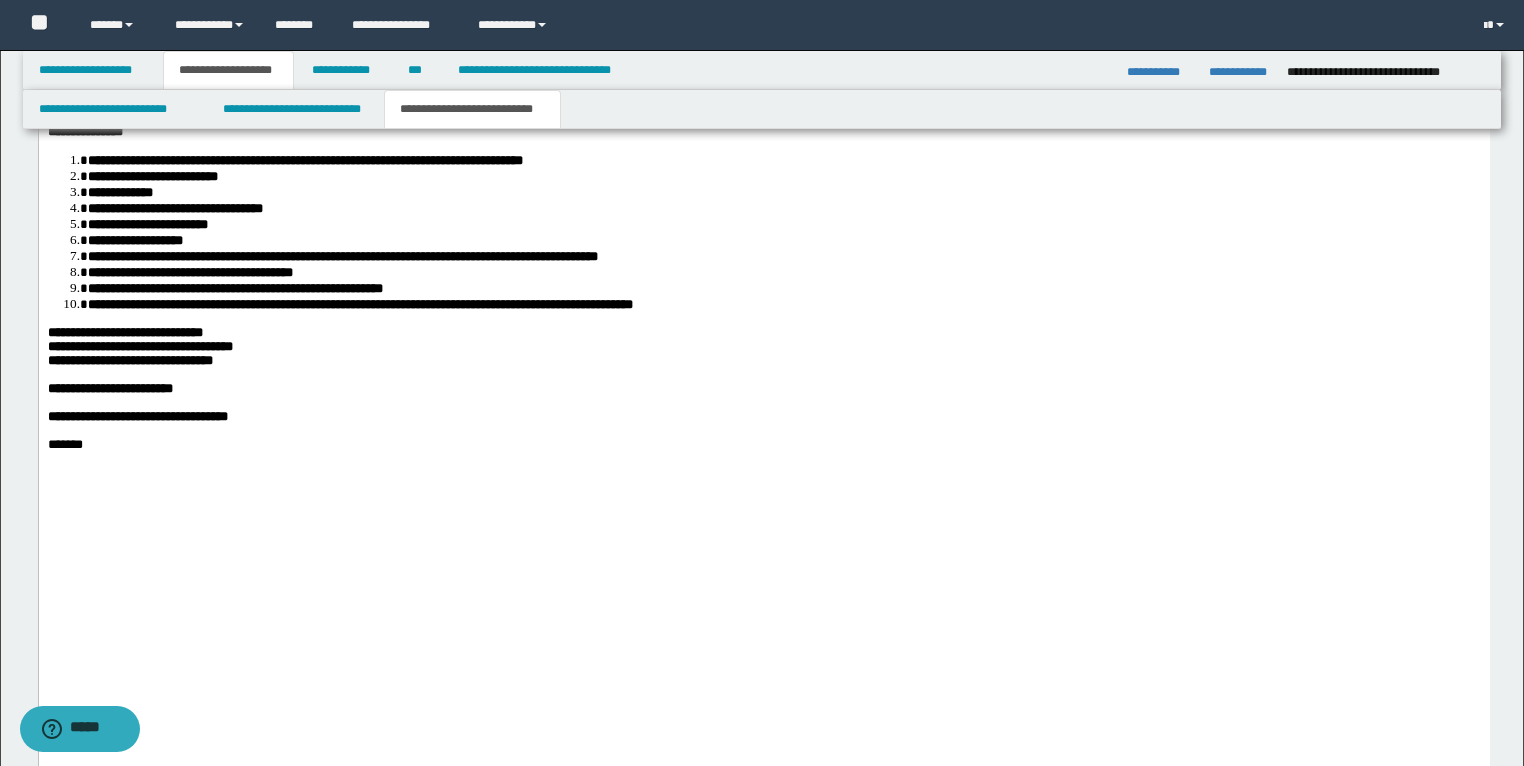 scroll, scrollTop: 3631, scrollLeft: 0, axis: vertical 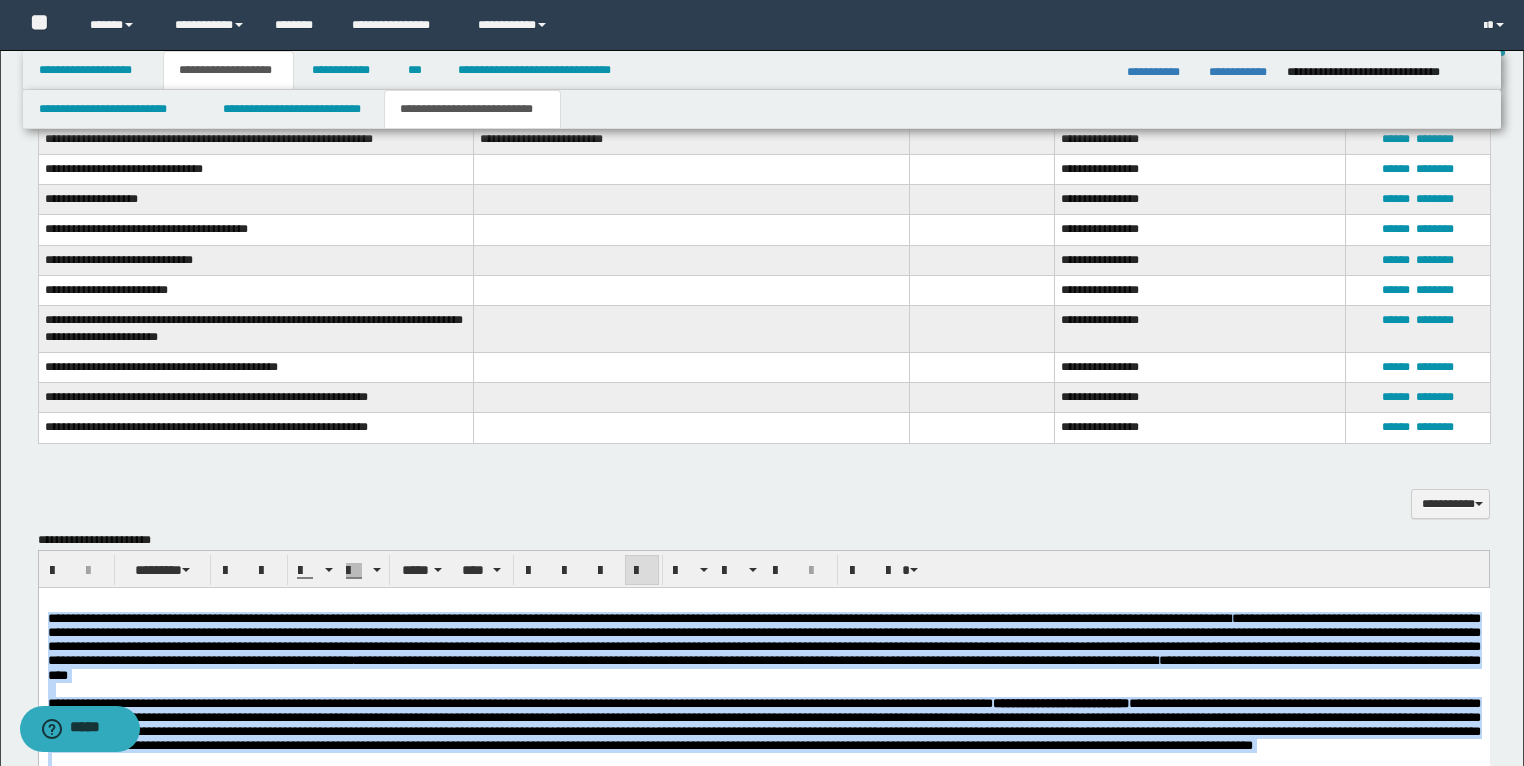 drag, startPoint x: 766, startPoint y: 2771, endPoint x: 8, endPoint y: 626, distance: 2274.9922 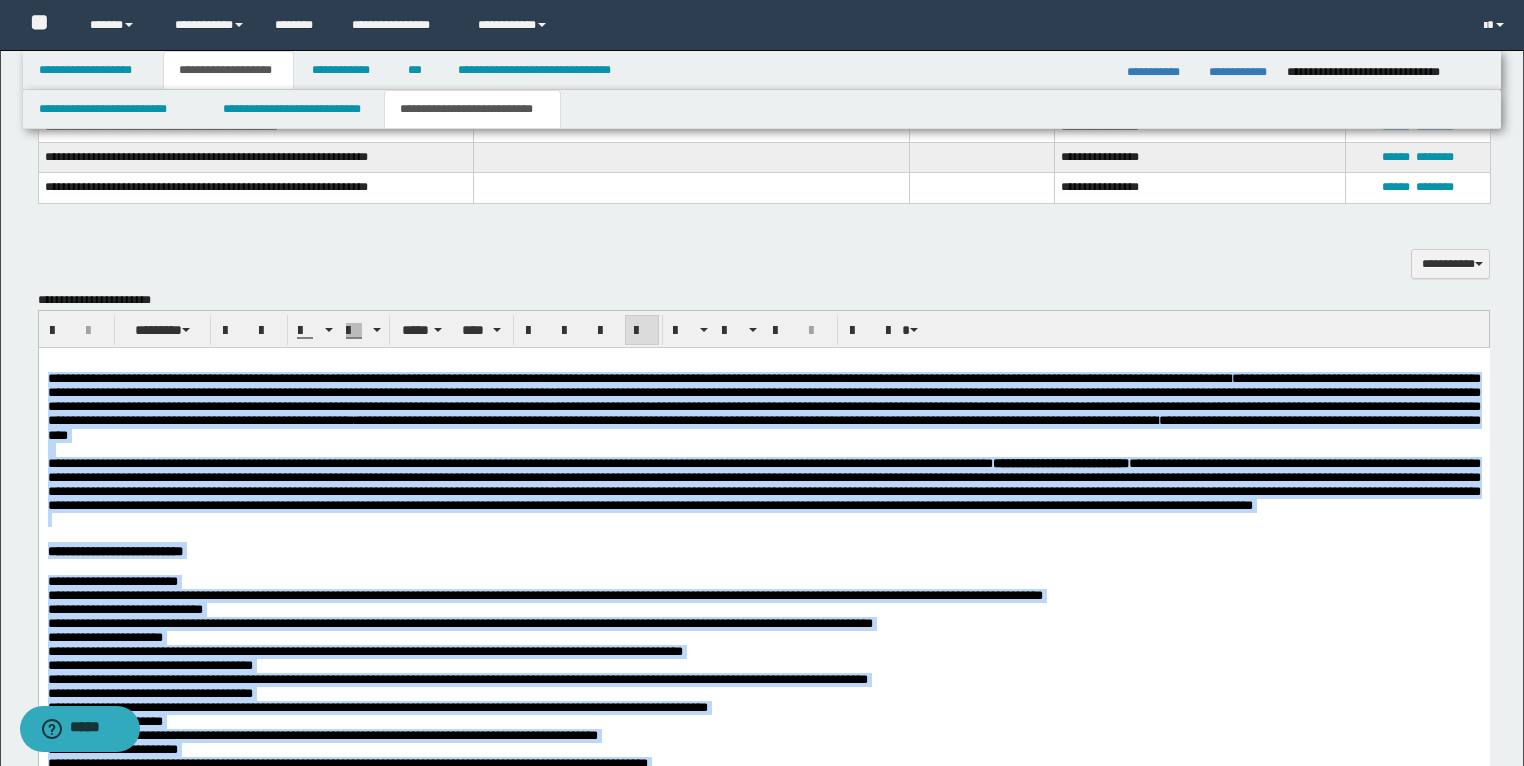 click at bounding box center [763, 519] 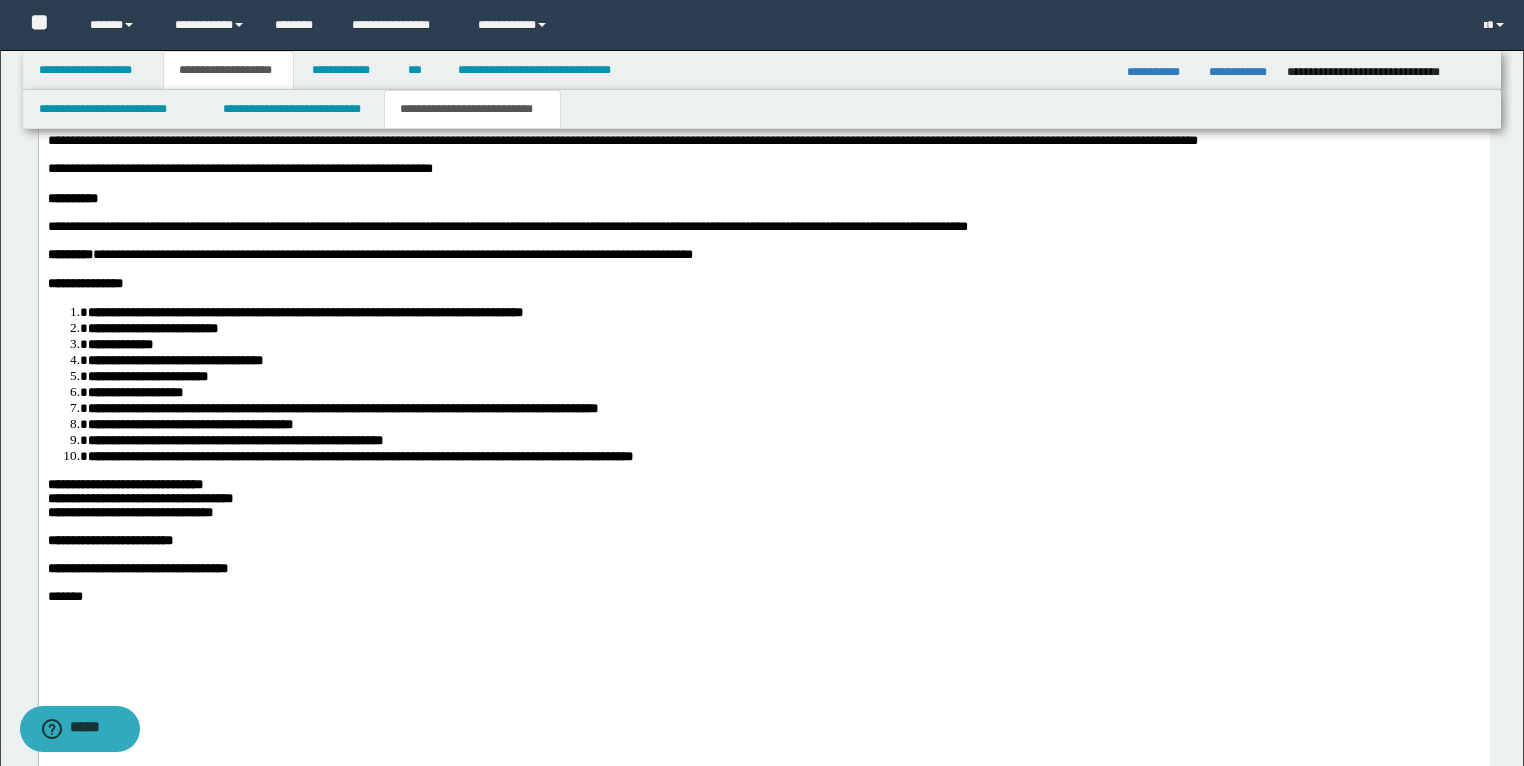 scroll, scrollTop: 3435, scrollLeft: 0, axis: vertical 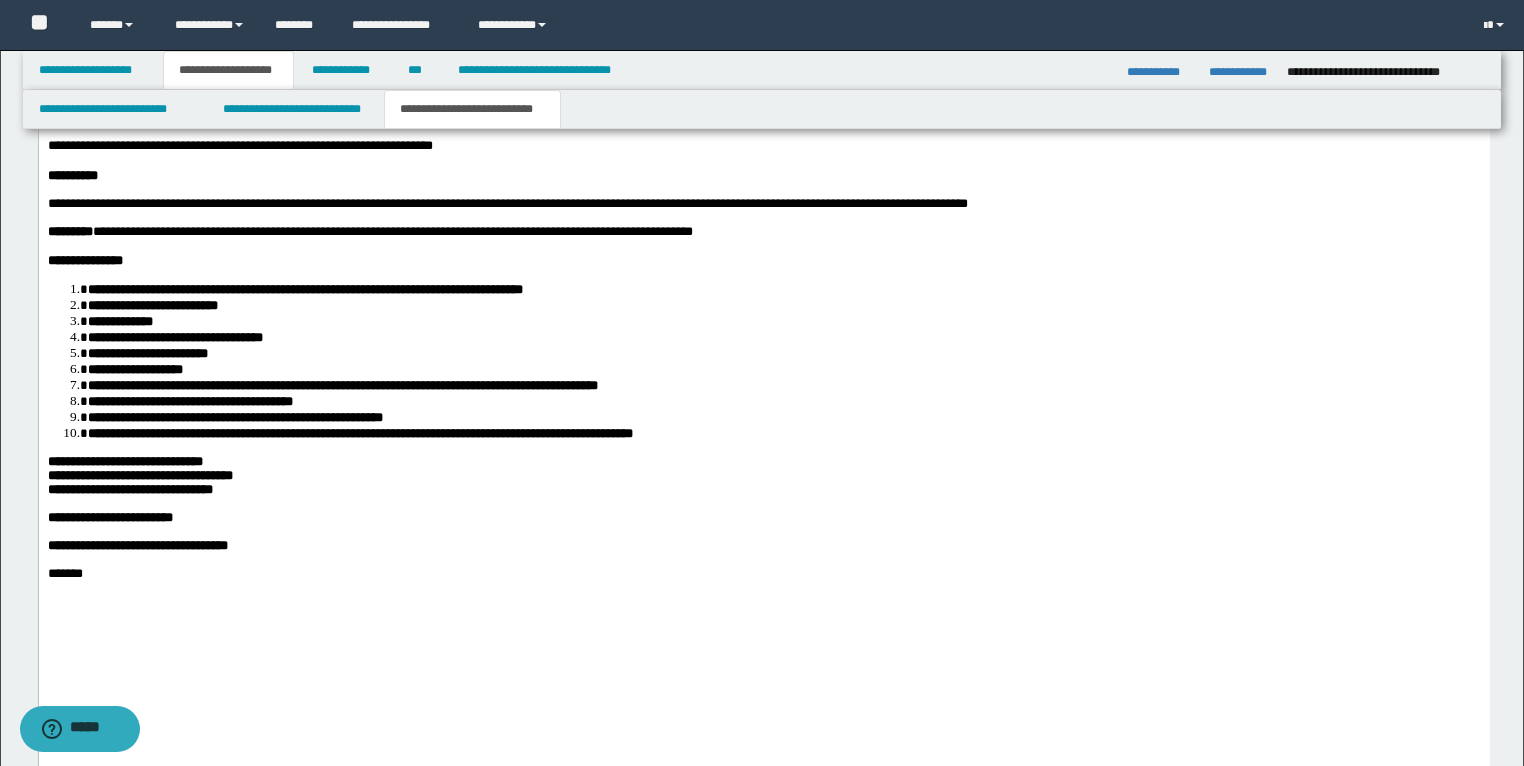 click on "**********" at bounding box center (763, 118) 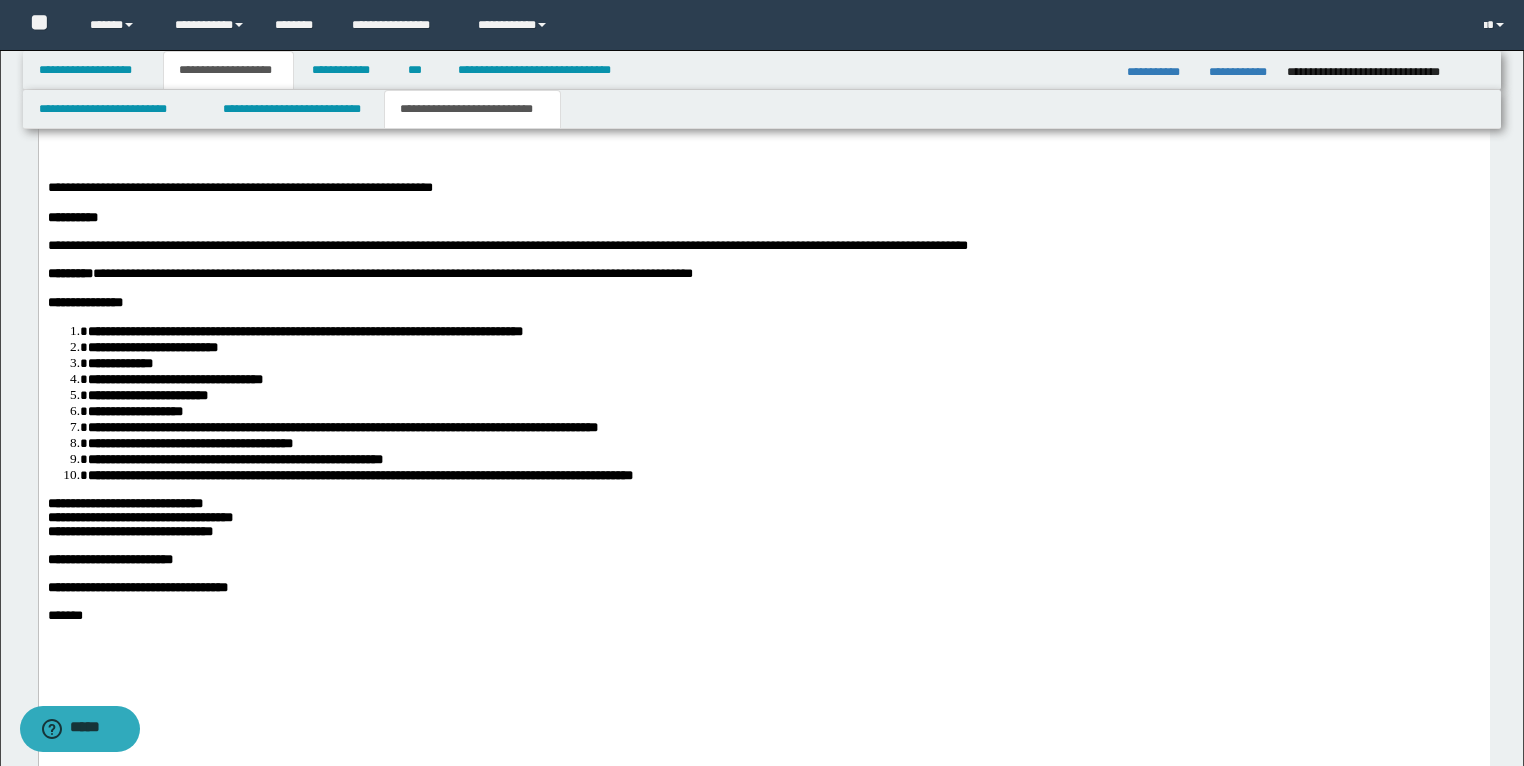 click at bounding box center (763, 146) 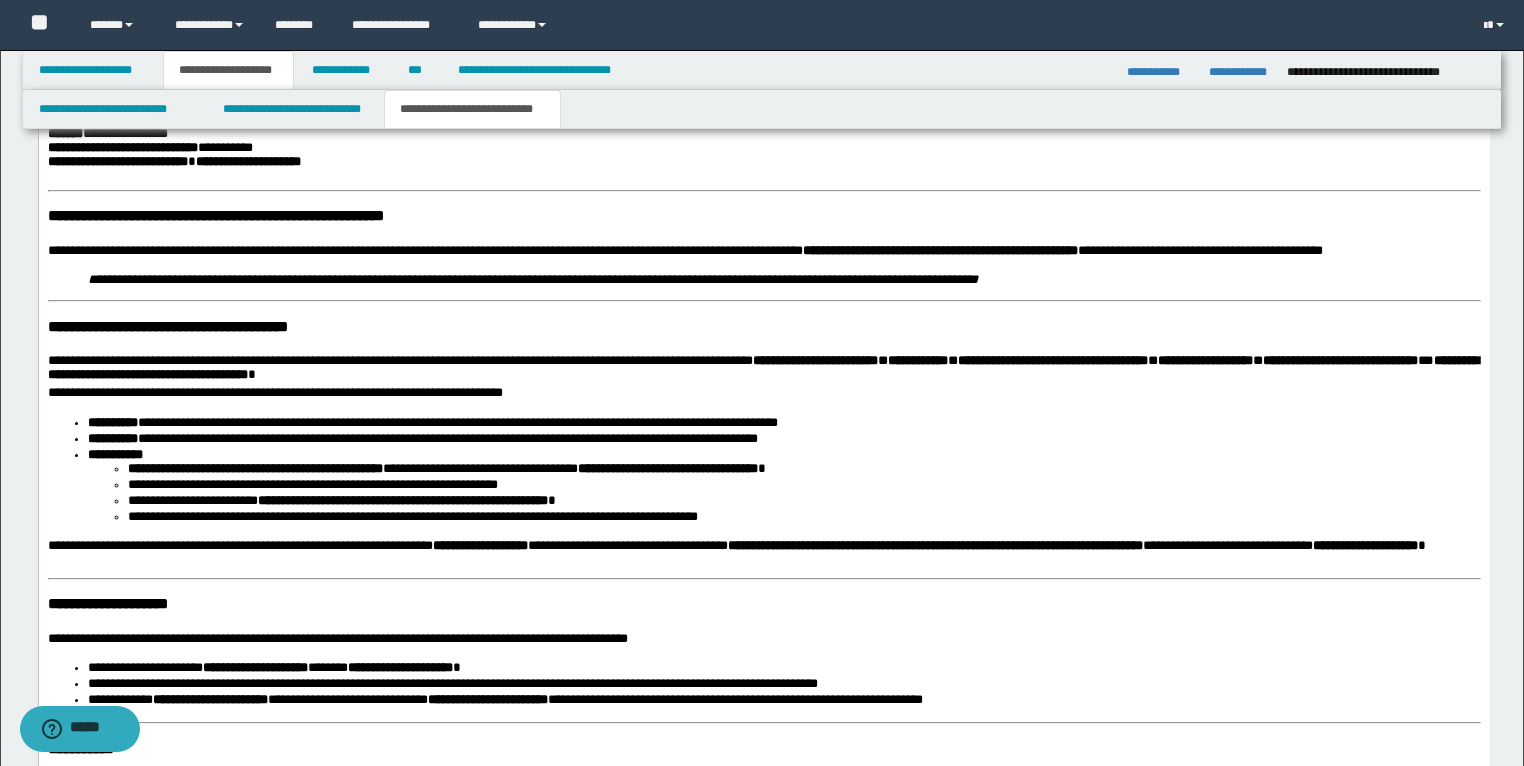 scroll, scrollTop: 3515, scrollLeft: 0, axis: vertical 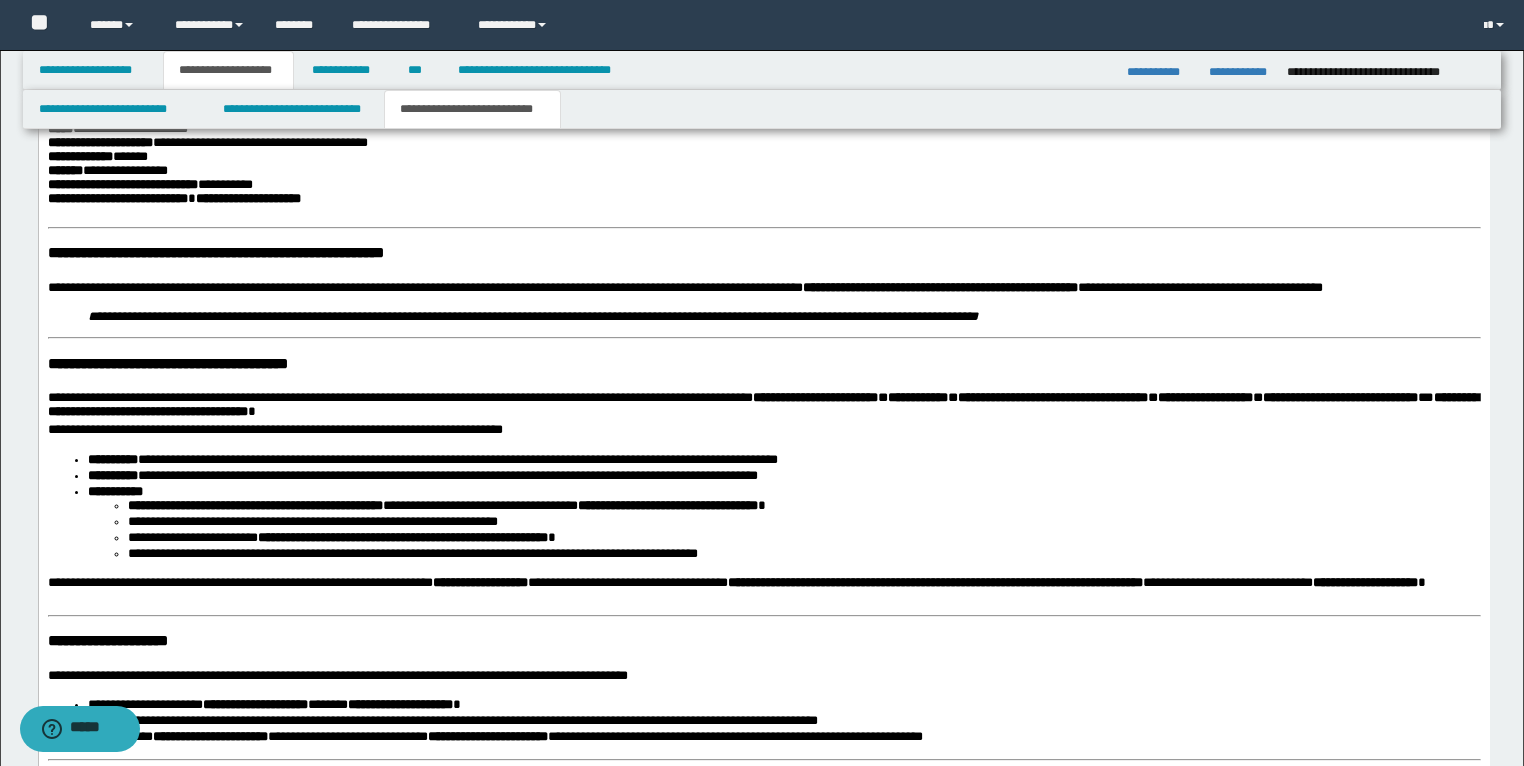 click on "**********" at bounding box center [649, 37] 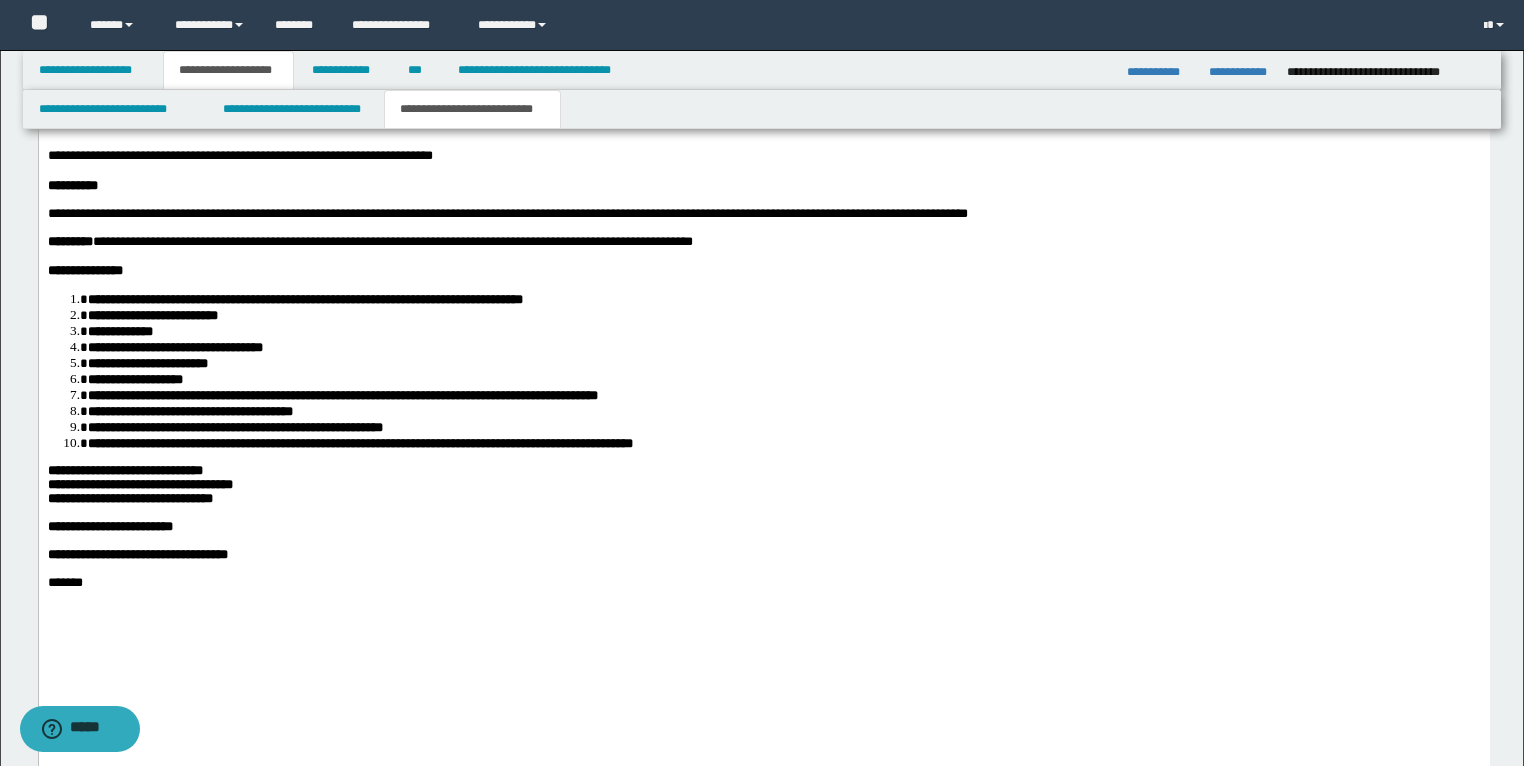 scroll, scrollTop: 4315, scrollLeft: 0, axis: vertical 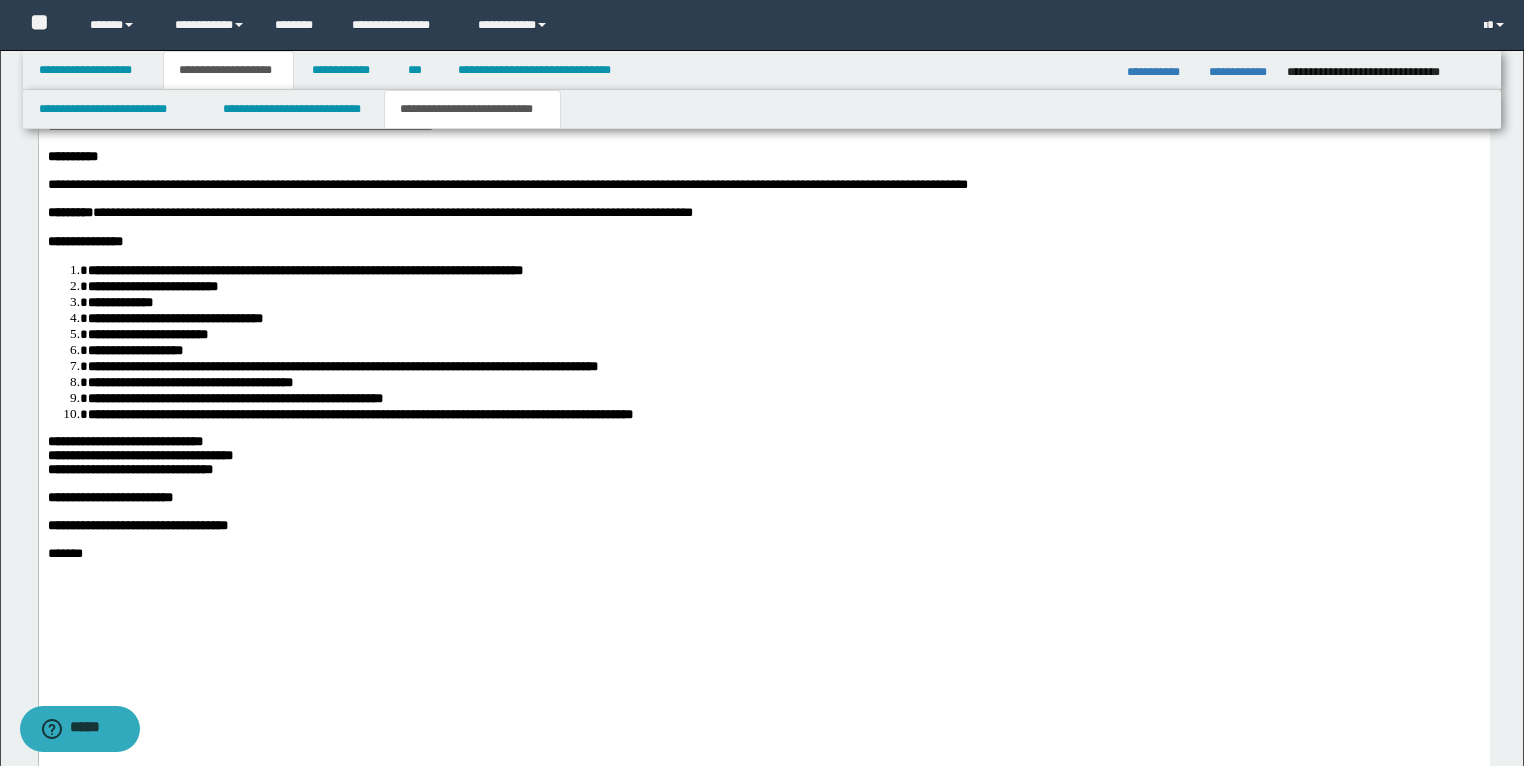 click on "*********" at bounding box center (69, 212) 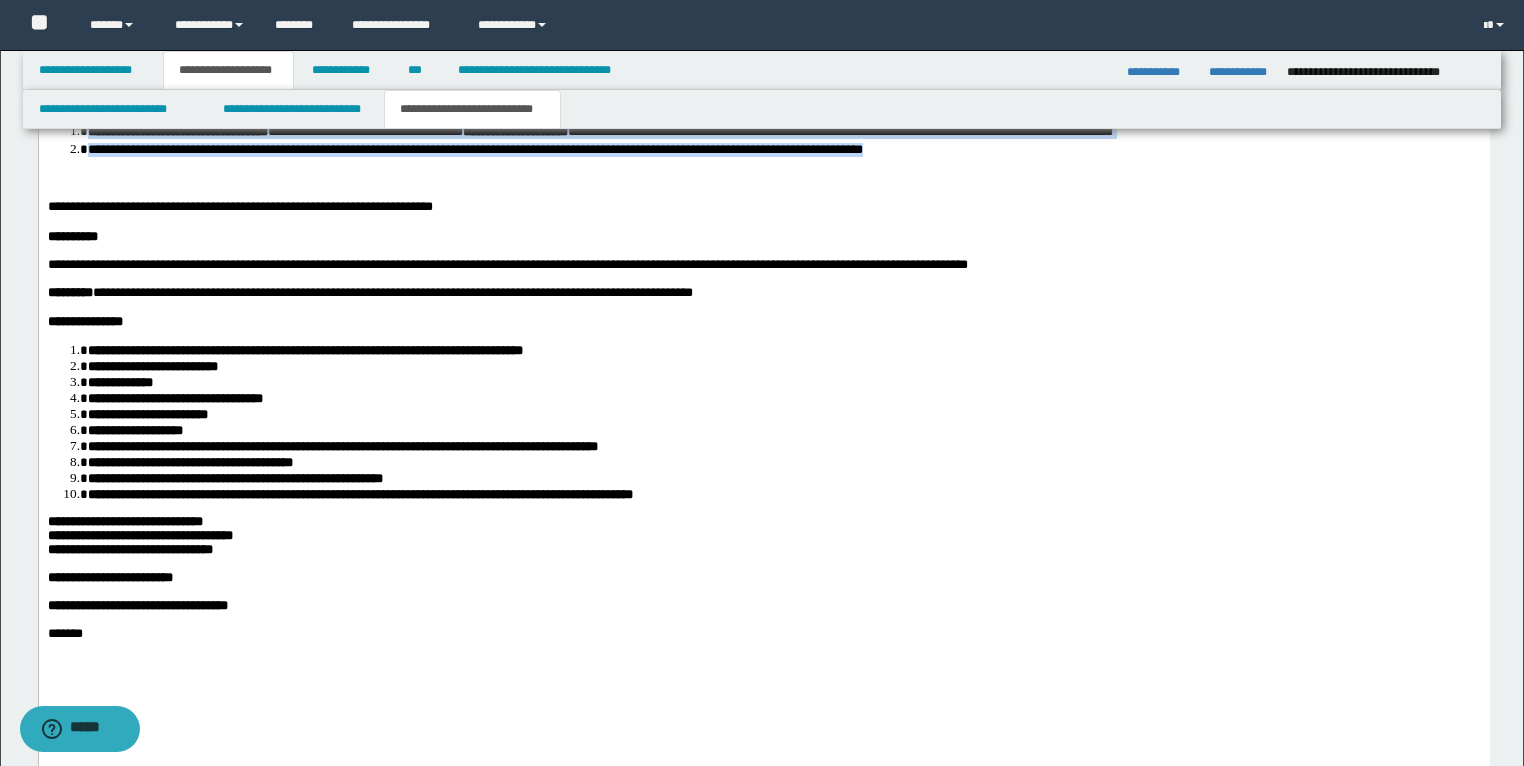 drag, startPoint x: 969, startPoint y: 404, endPoint x: -1, endPoint y: 320, distance: 973.6303 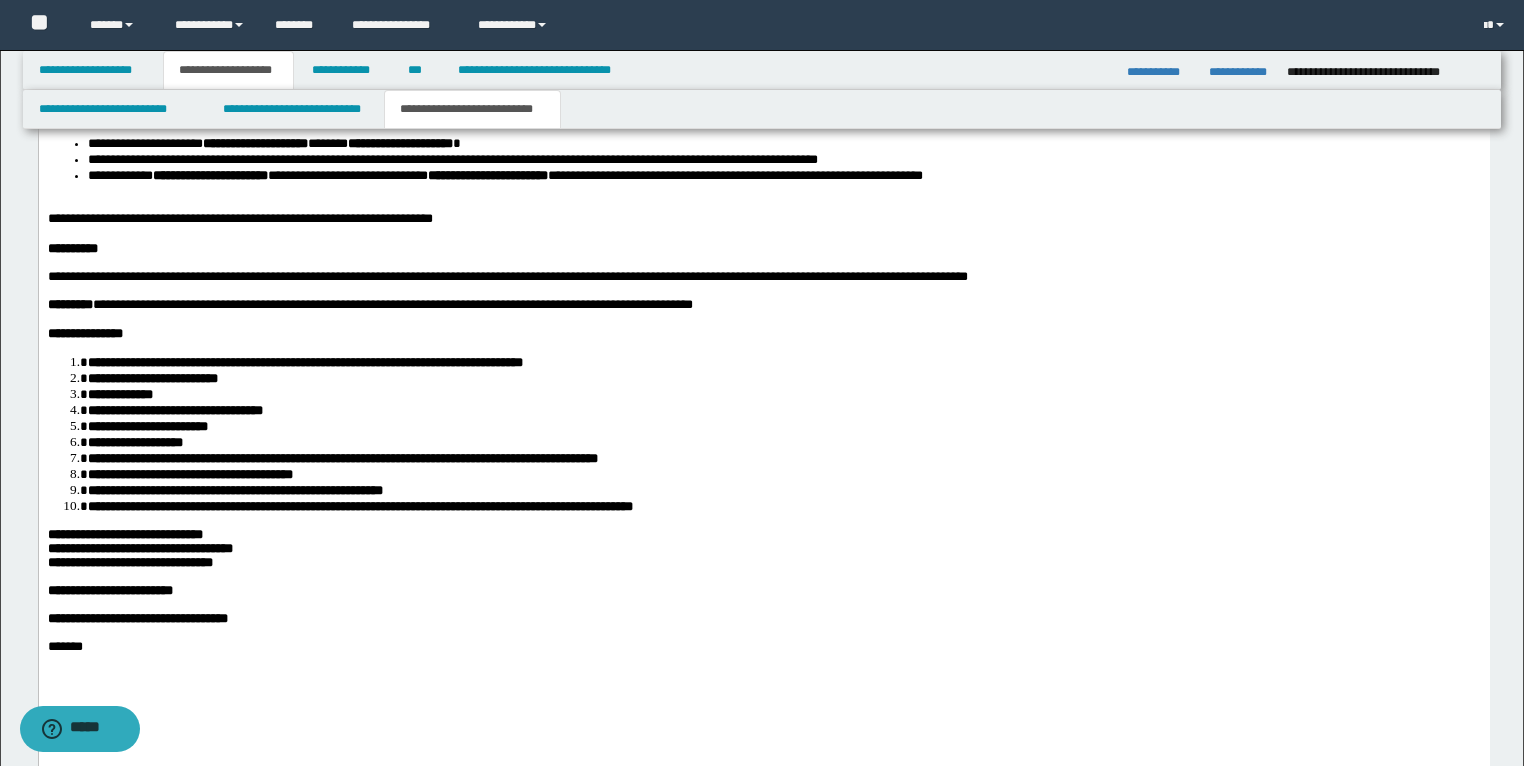 scroll, scrollTop: 4075, scrollLeft: 0, axis: vertical 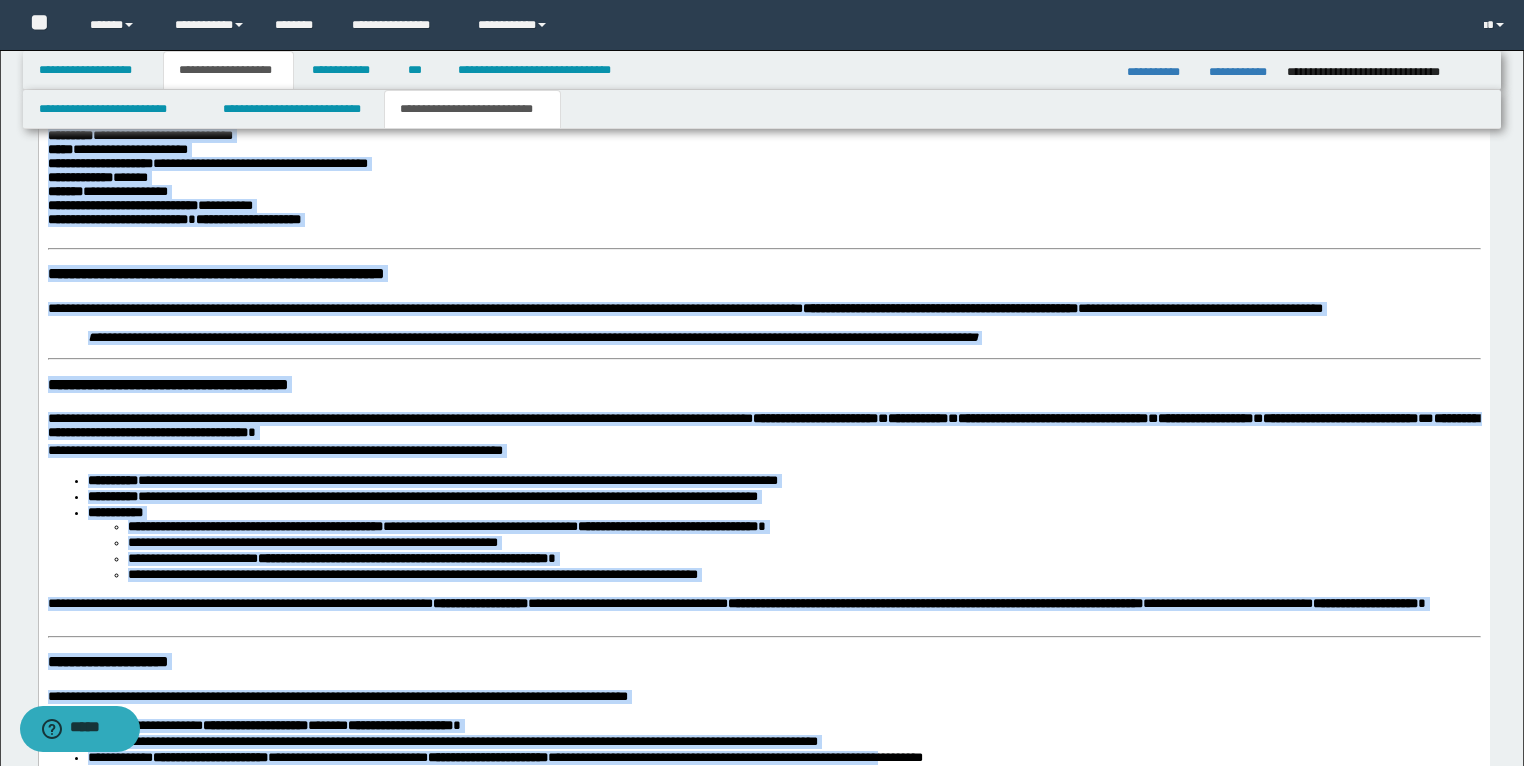 drag, startPoint x: 659, startPoint y: 961, endPoint x: 13, endPoint y: 360, distance: 882.3361 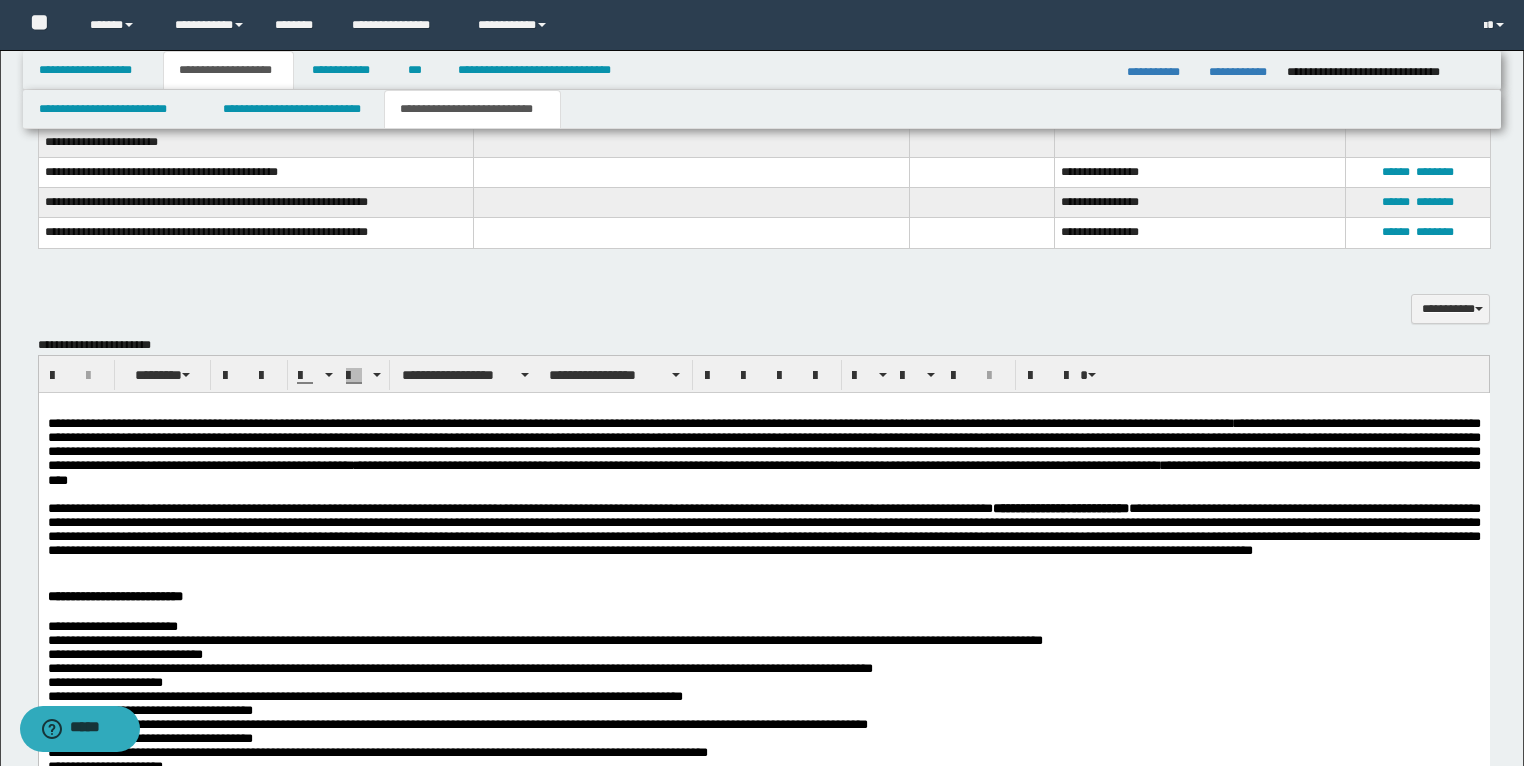 scroll, scrollTop: 1414, scrollLeft: 0, axis: vertical 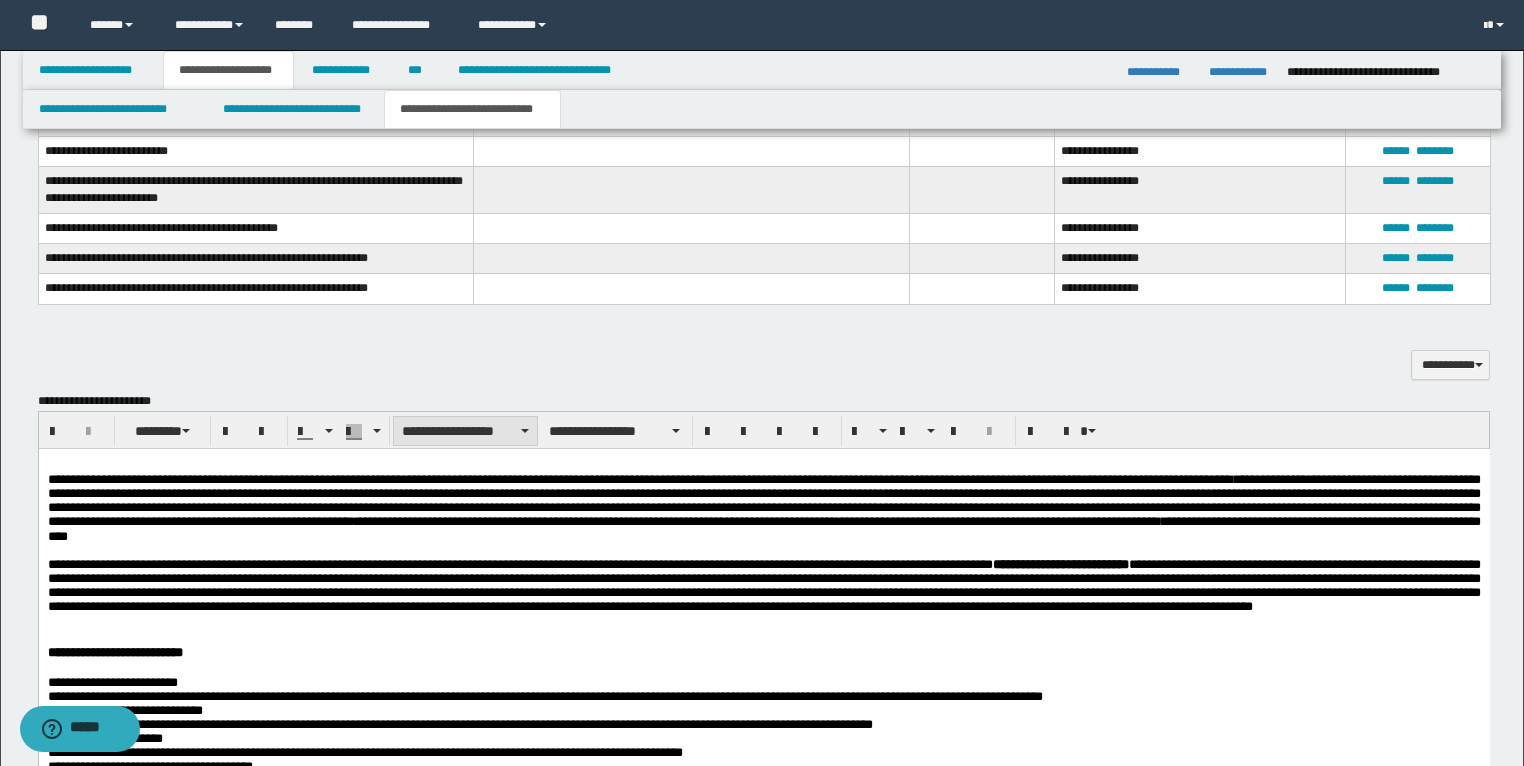 click on "**********" at bounding box center (465, 431) 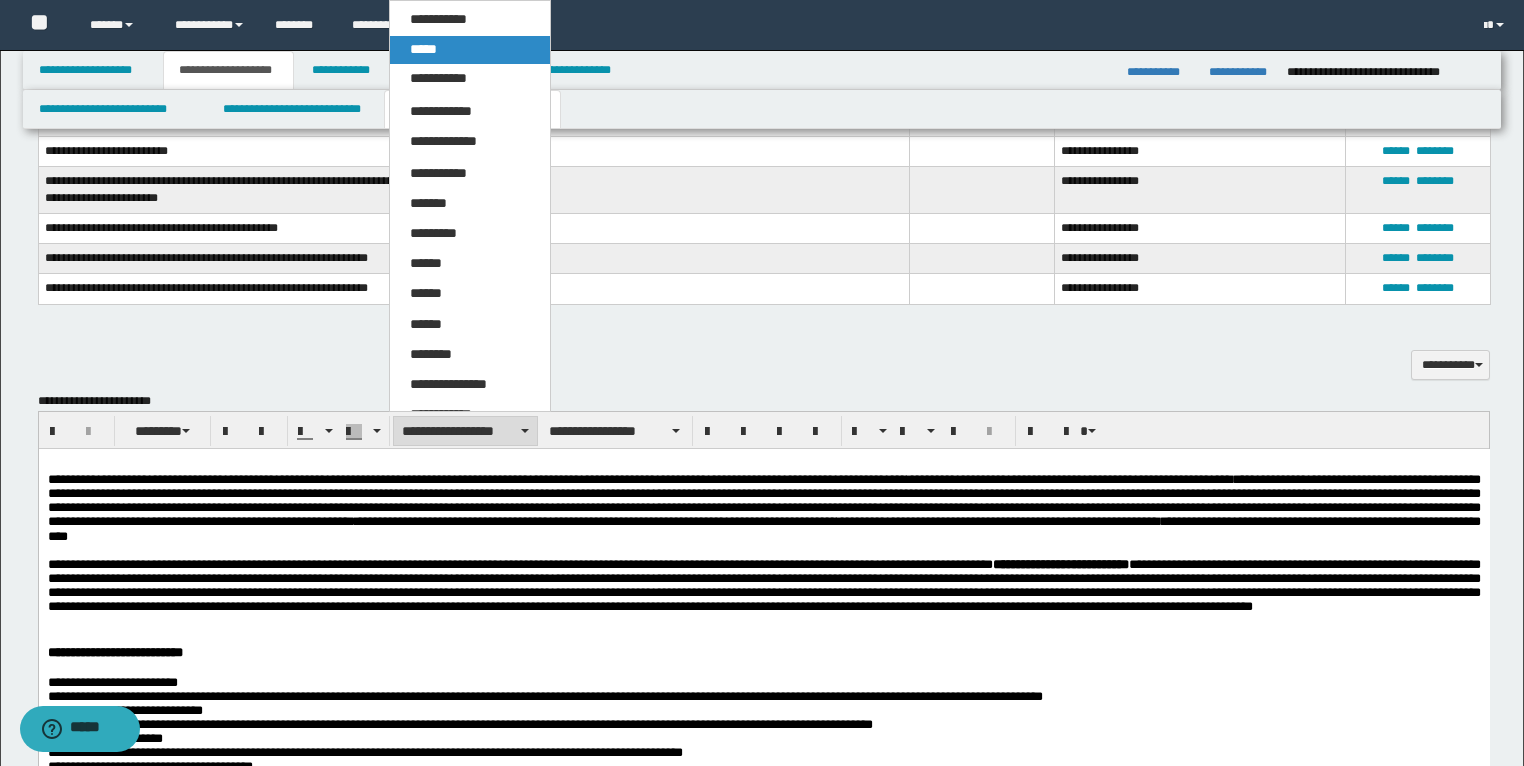 click on "*****" at bounding box center (423, 49) 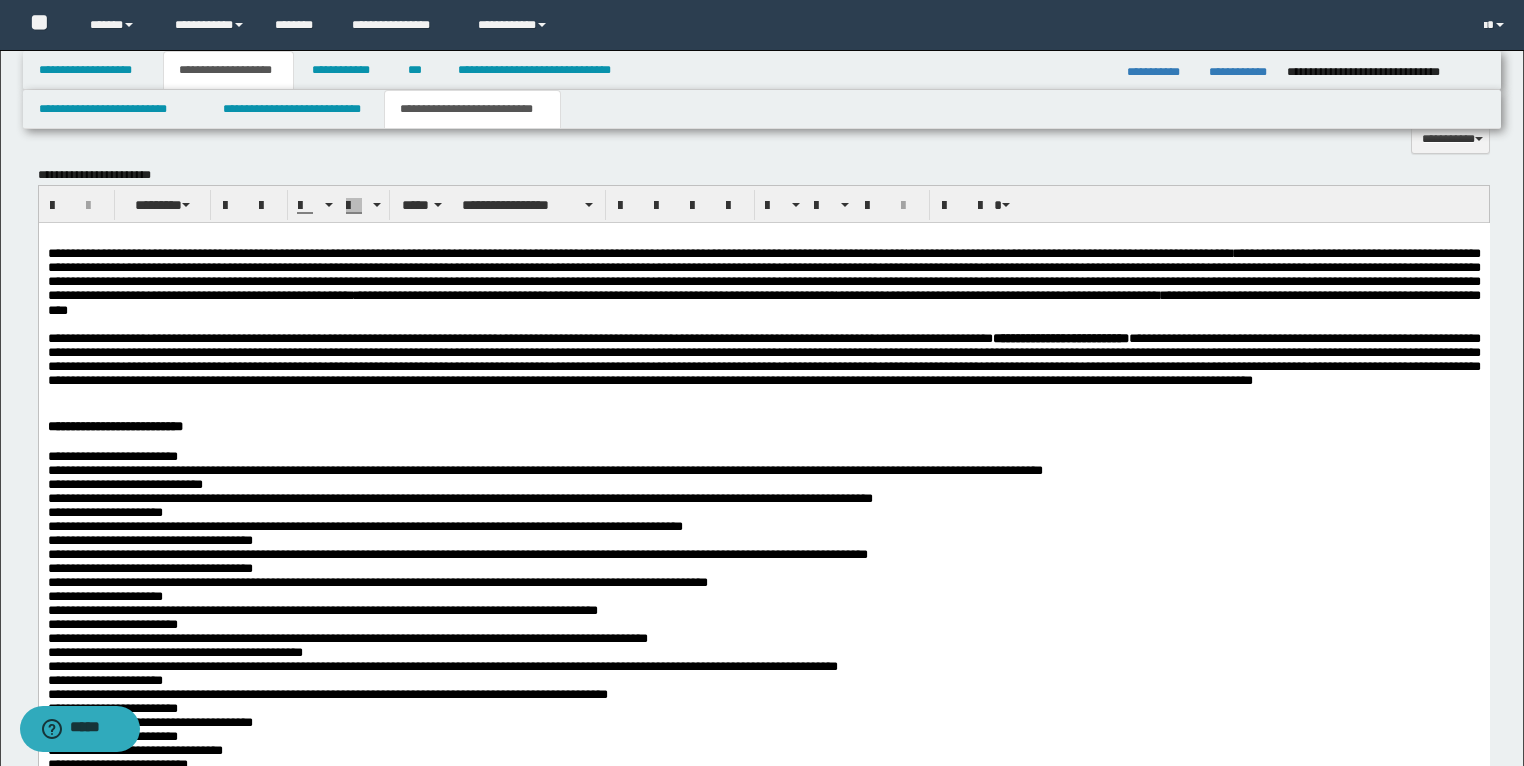 scroll, scrollTop: 1574, scrollLeft: 0, axis: vertical 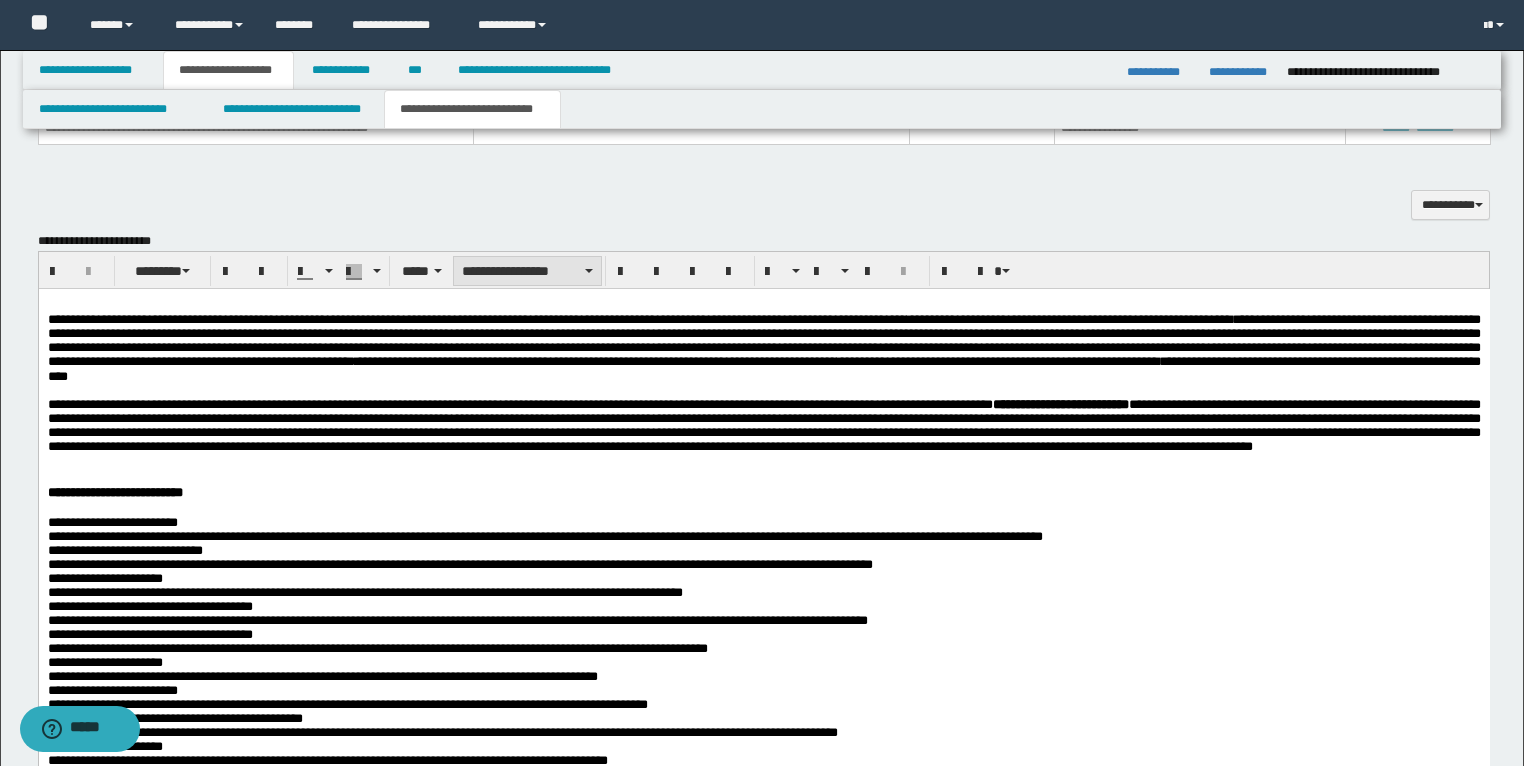 click on "**********" at bounding box center (527, 271) 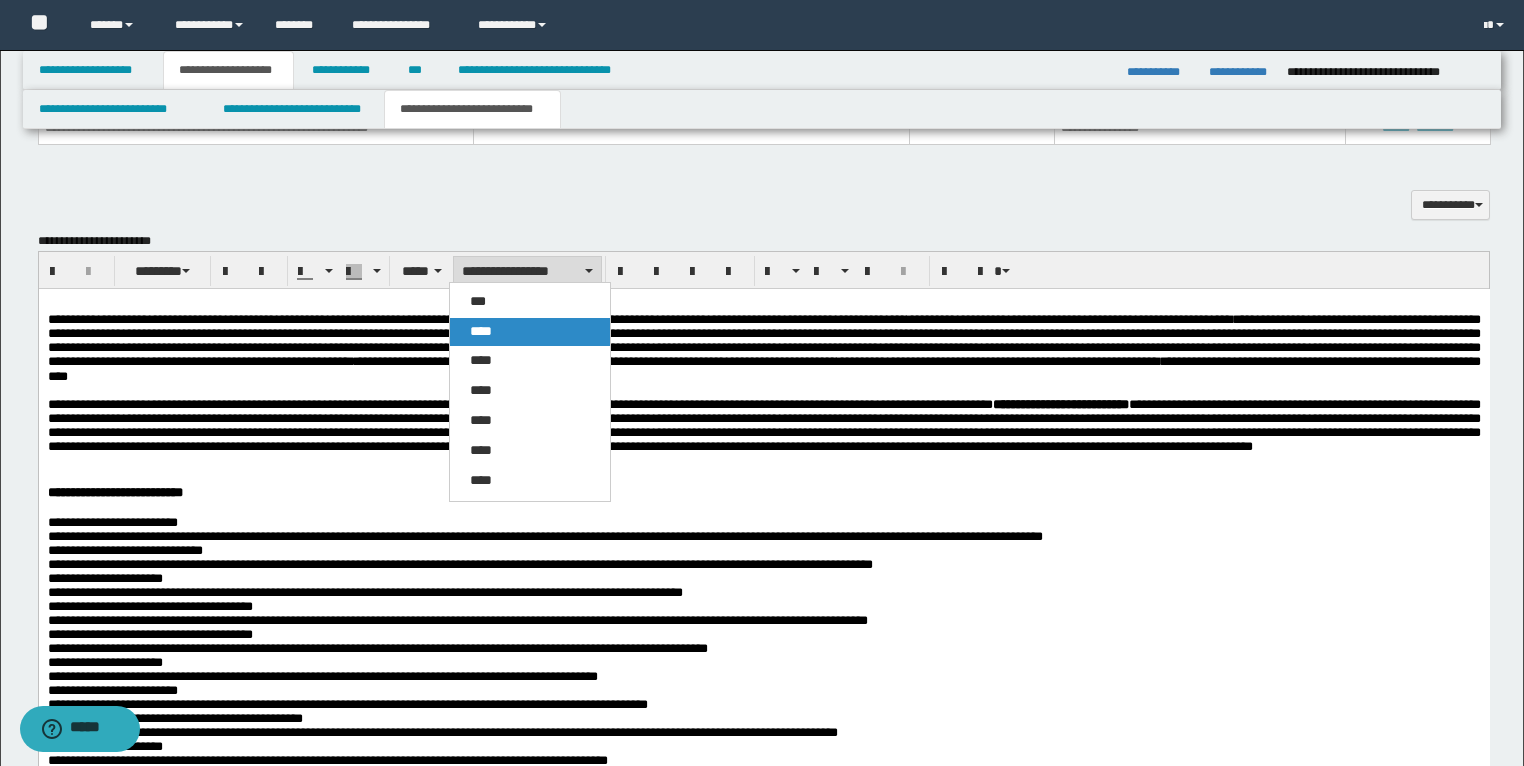 drag, startPoint x: 484, startPoint y: 331, endPoint x: 233, endPoint y: 230, distance: 270.5587 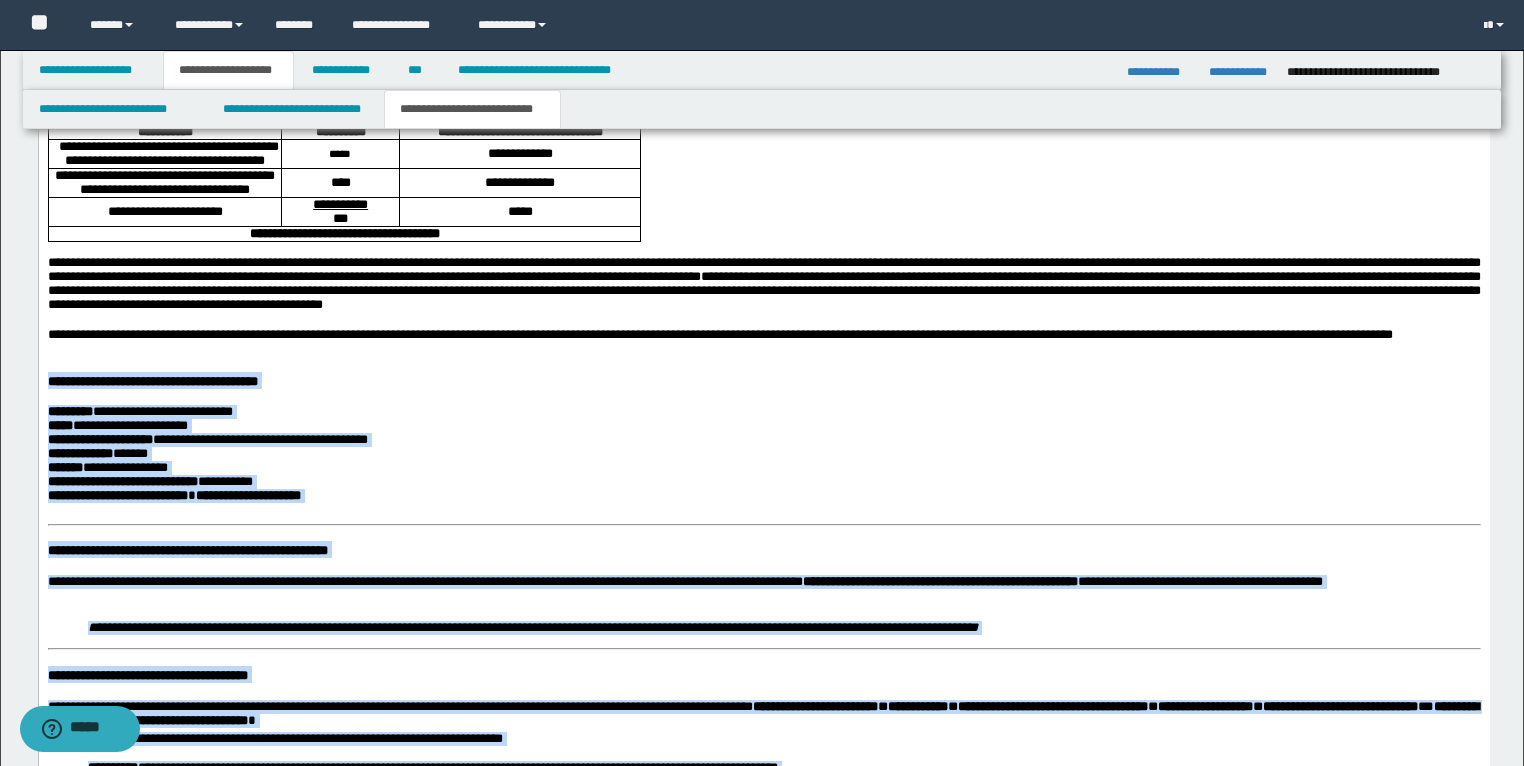 scroll, scrollTop: 3254, scrollLeft: 0, axis: vertical 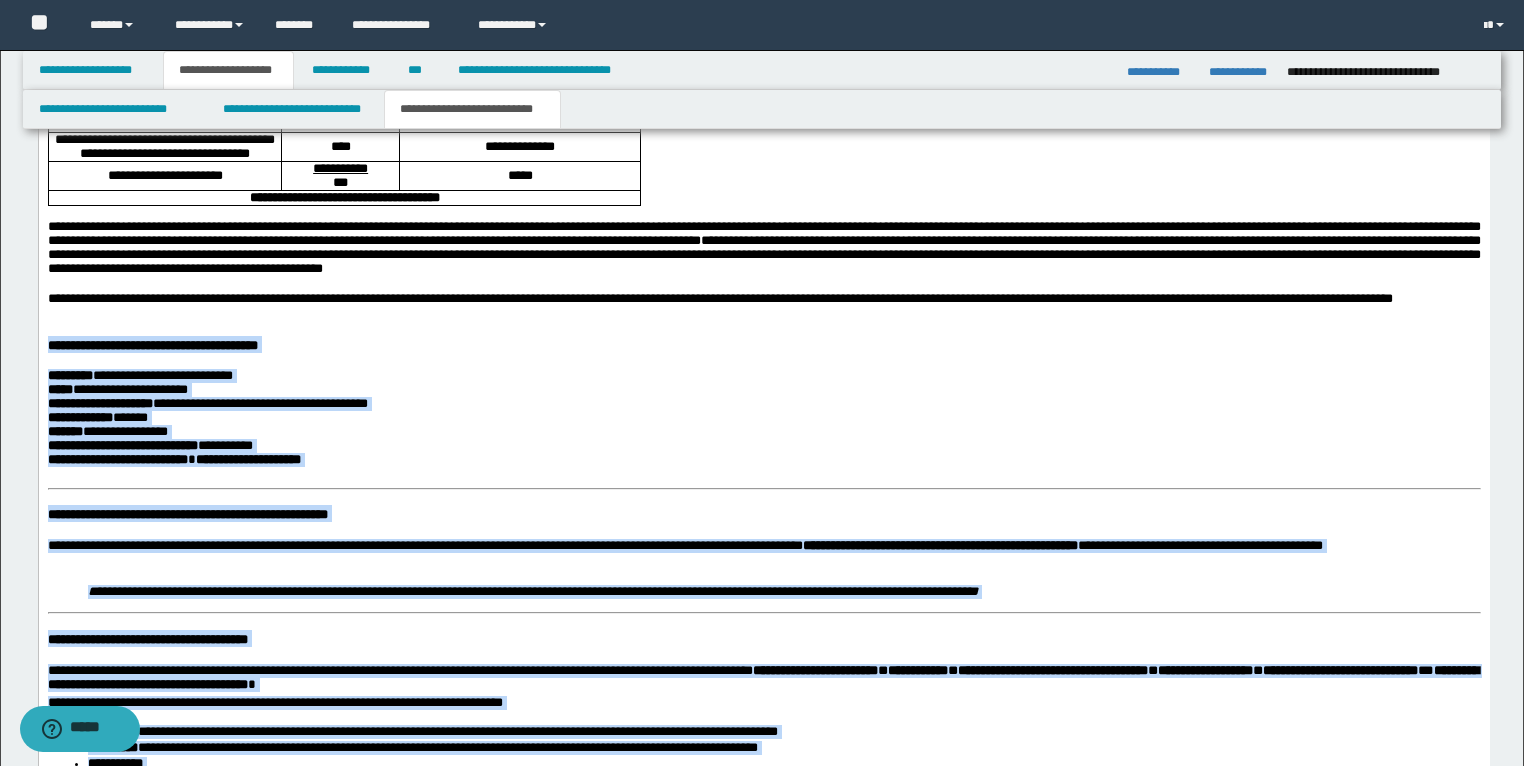 click on "**********" at bounding box center [763, 75] 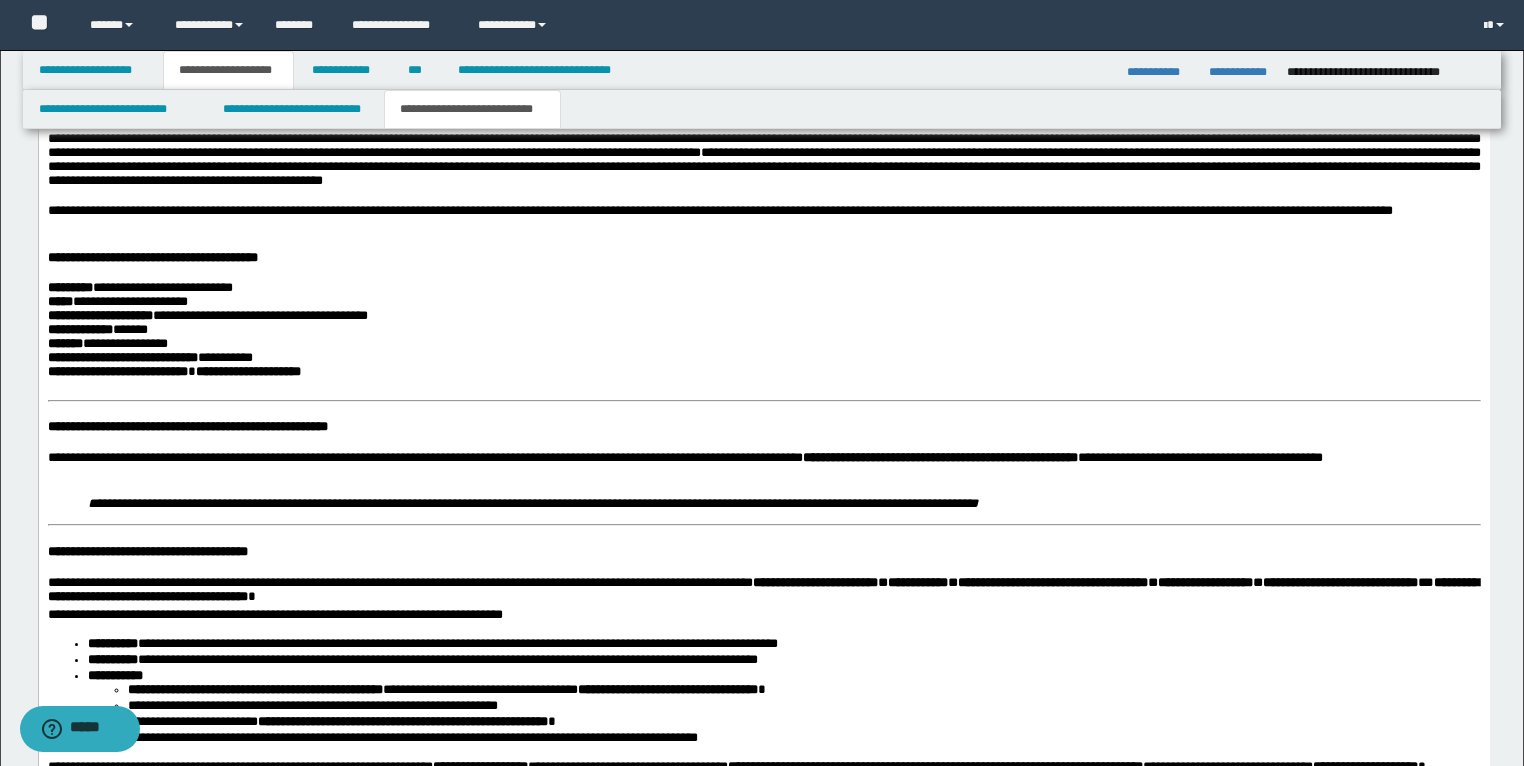 scroll, scrollTop: 3494, scrollLeft: 0, axis: vertical 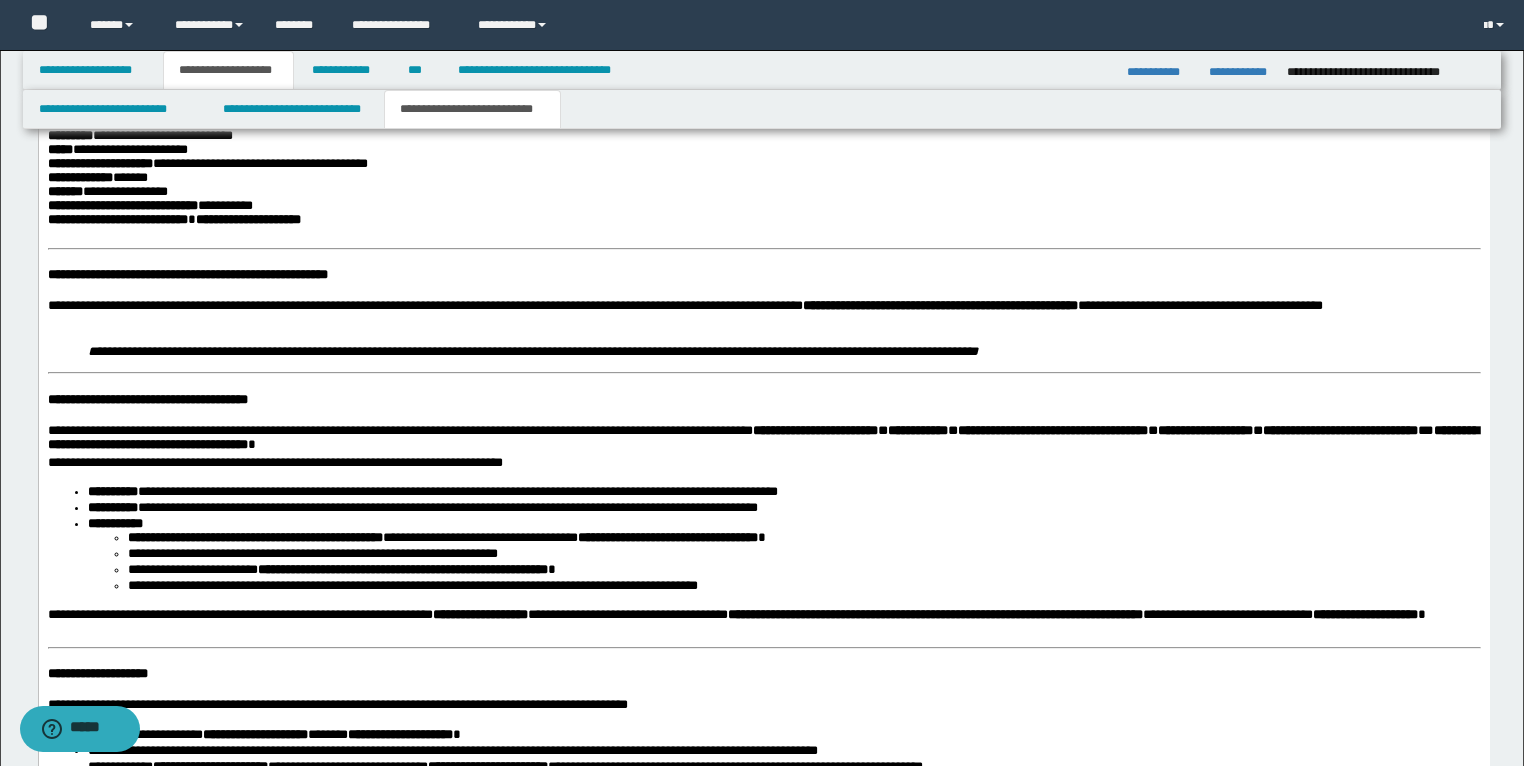 click on "**********" at bounding box center (187, 274) 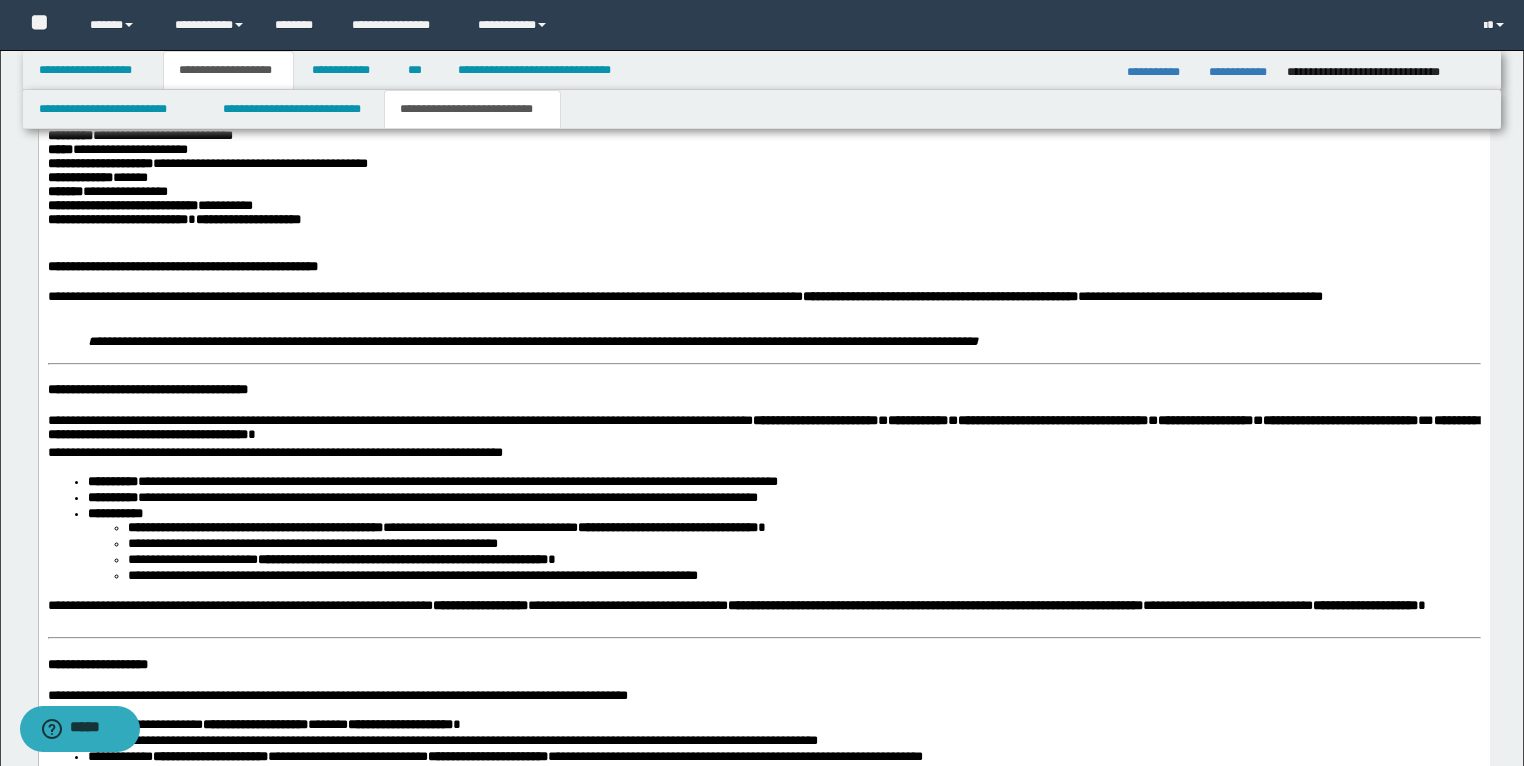 click on "**********" at bounding box center [147, 389] 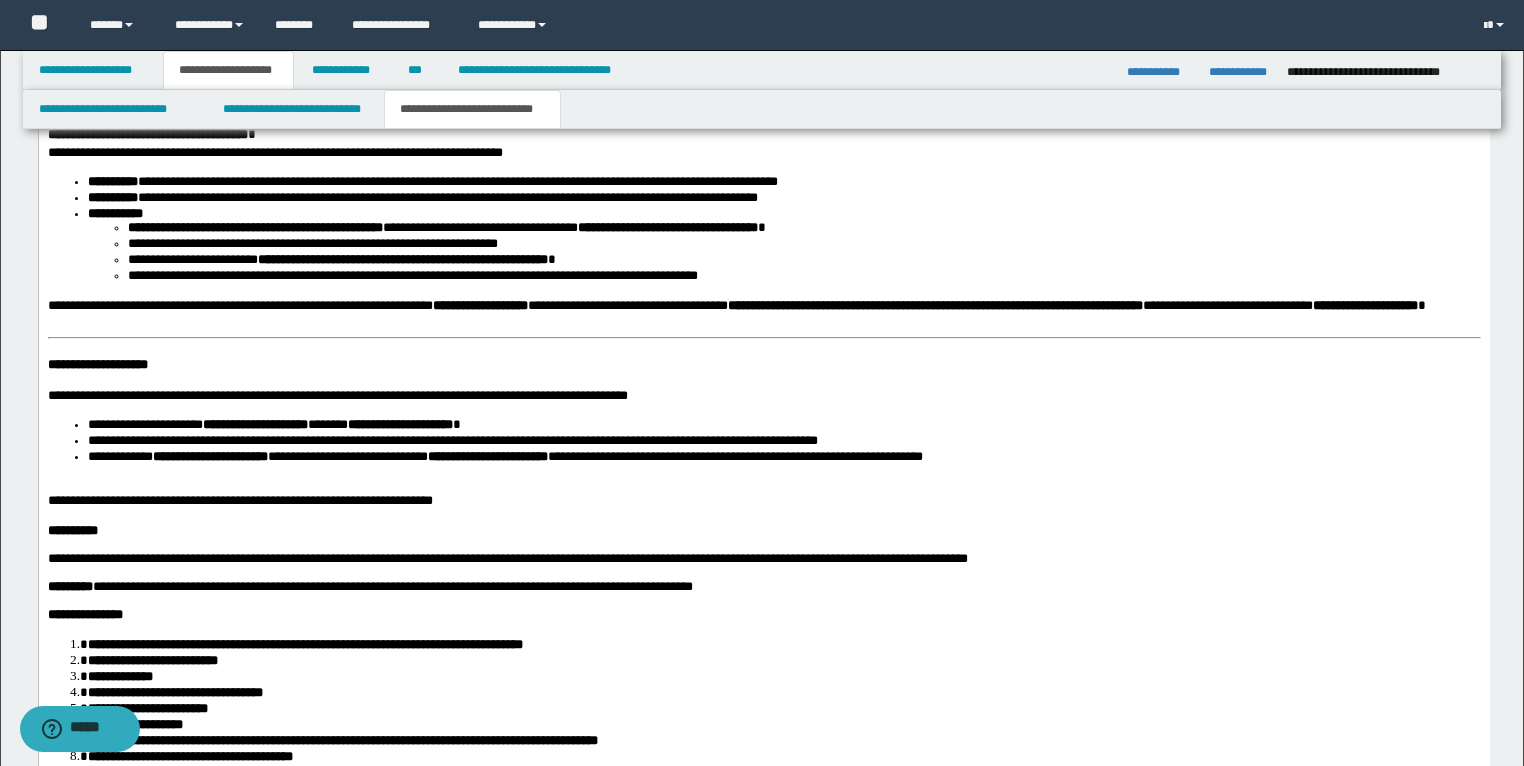 scroll, scrollTop: 3814, scrollLeft: 0, axis: vertical 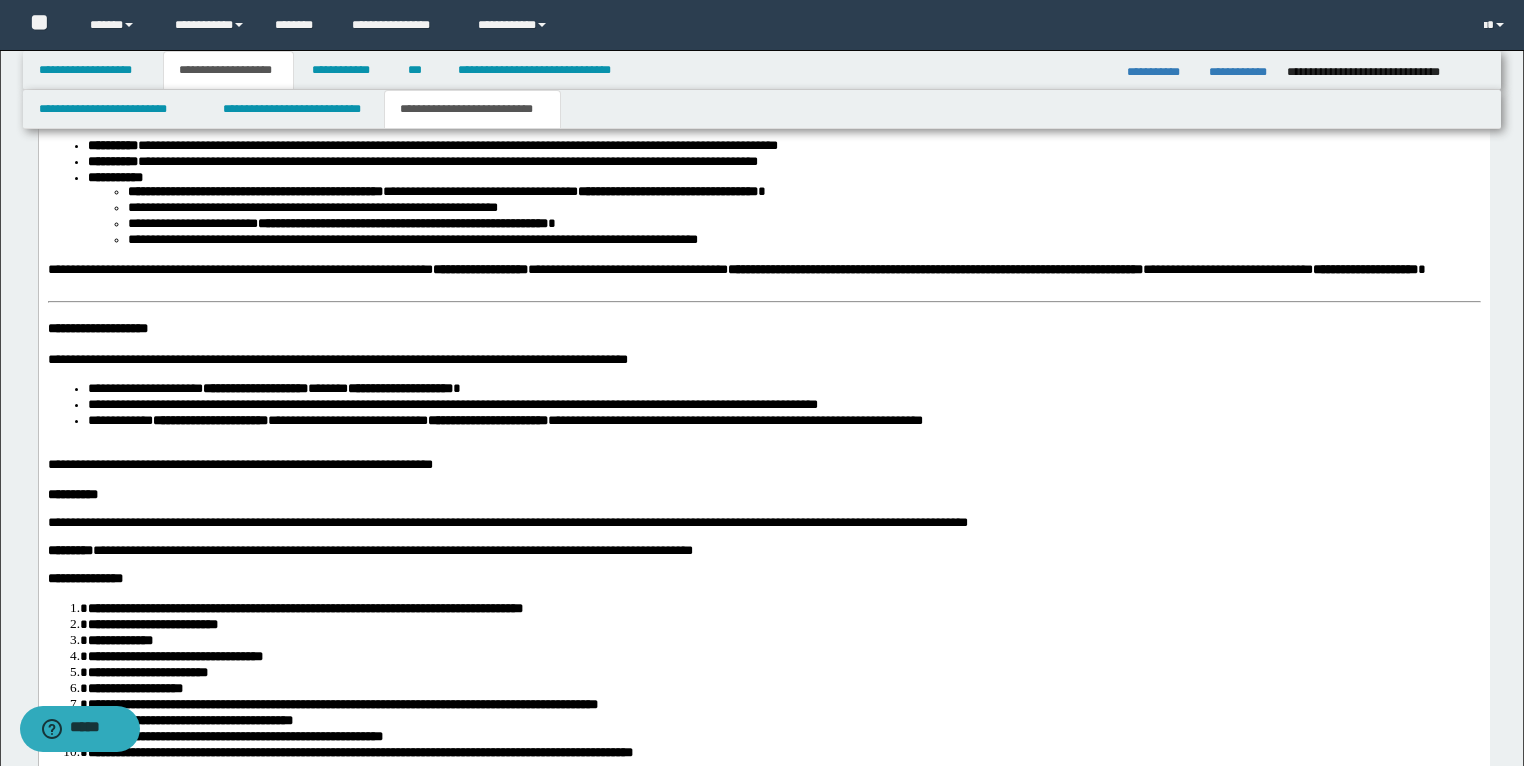 click on "**********" at bounding box center (97, 328) 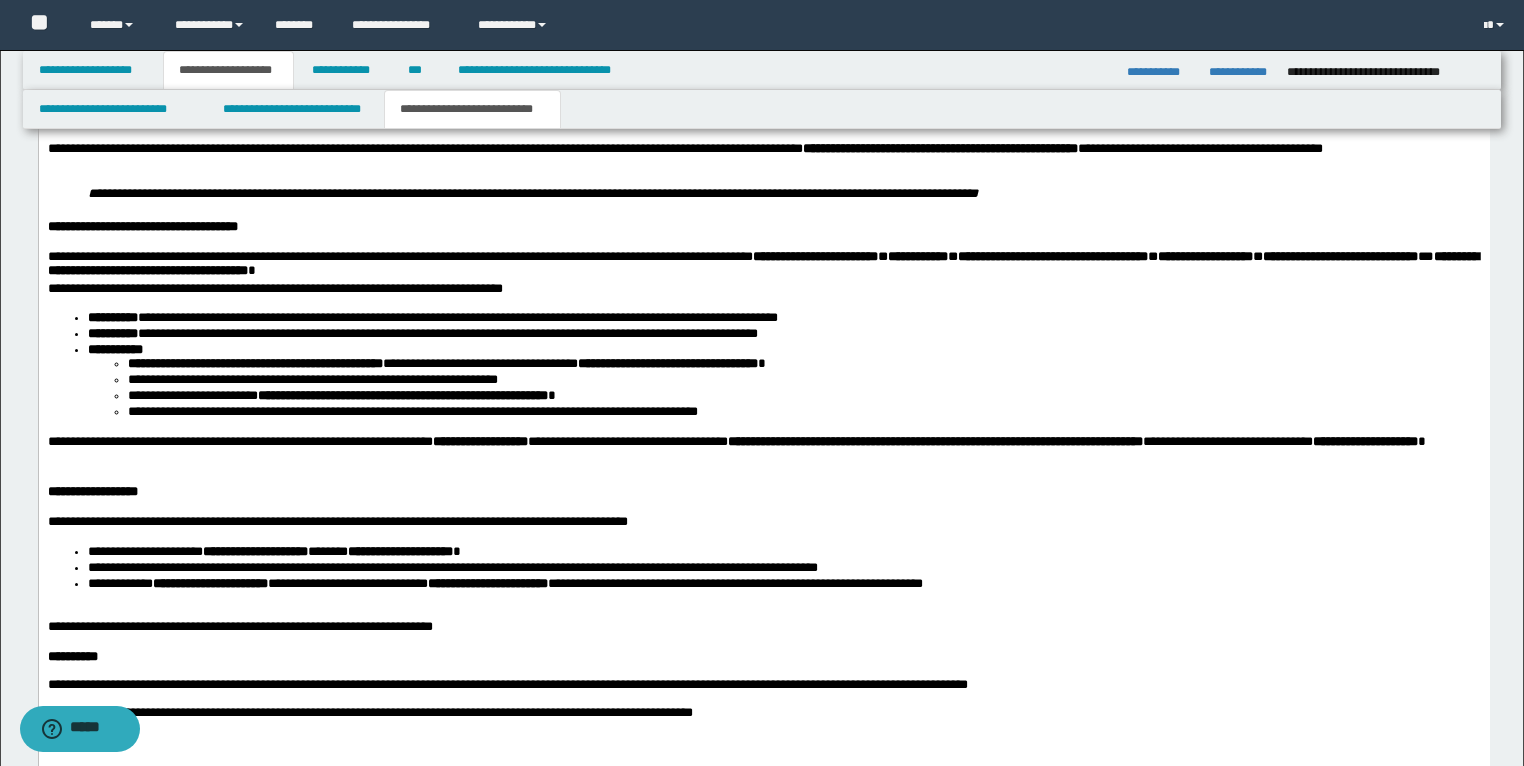 scroll, scrollTop: 3574, scrollLeft: 0, axis: vertical 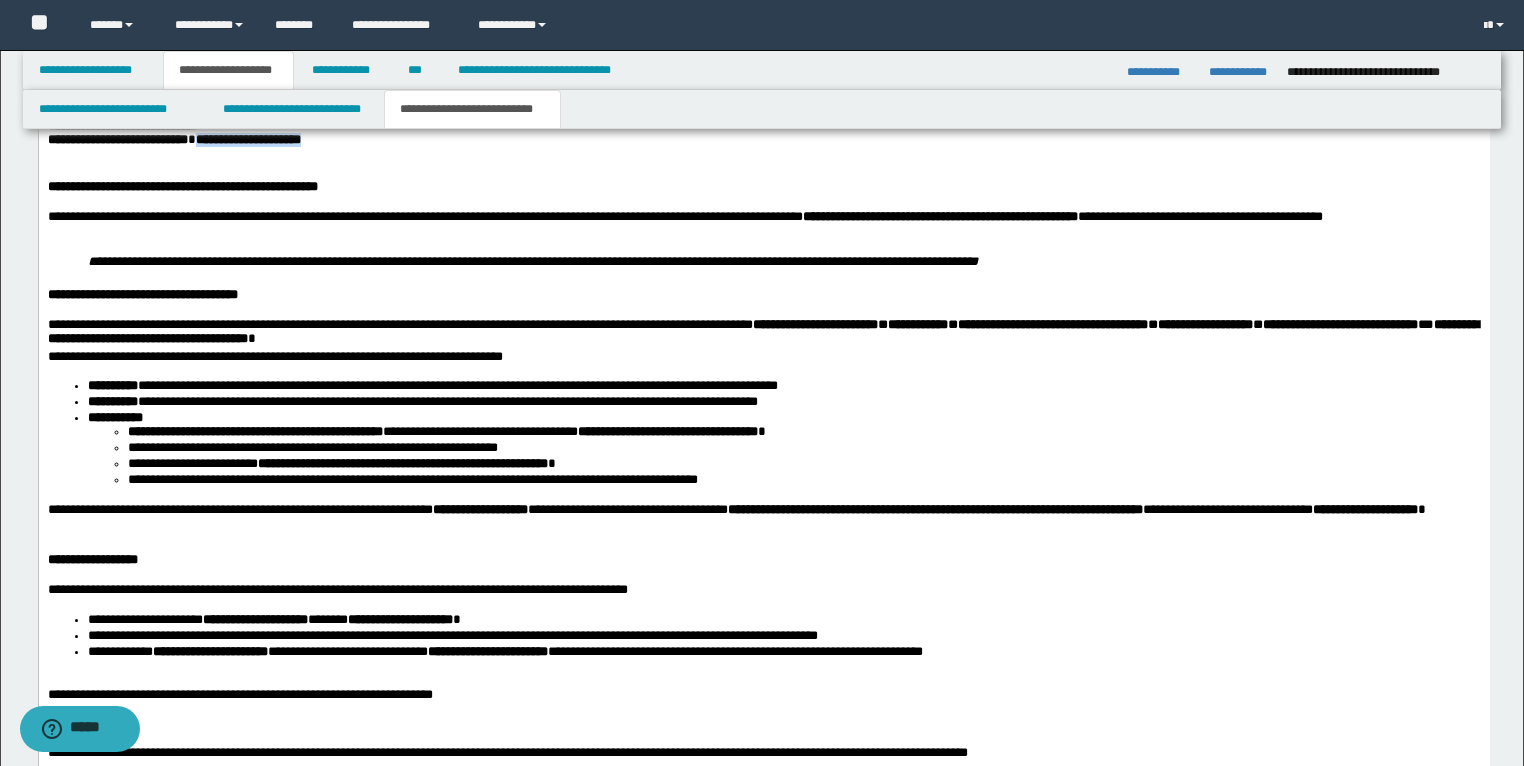 drag, startPoint x: 402, startPoint y: 404, endPoint x: 253, endPoint y: 413, distance: 149.27156 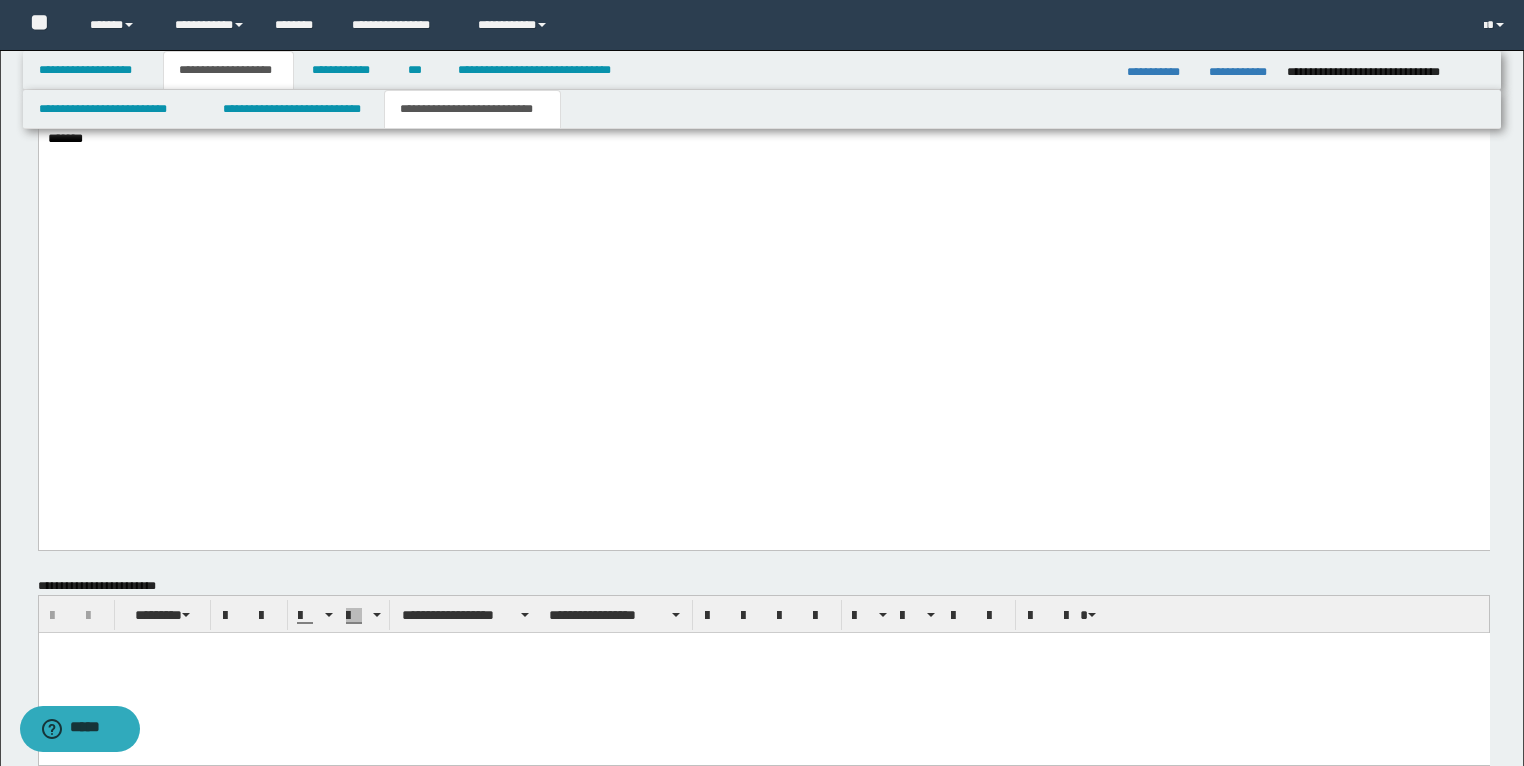 scroll, scrollTop: 4525, scrollLeft: 0, axis: vertical 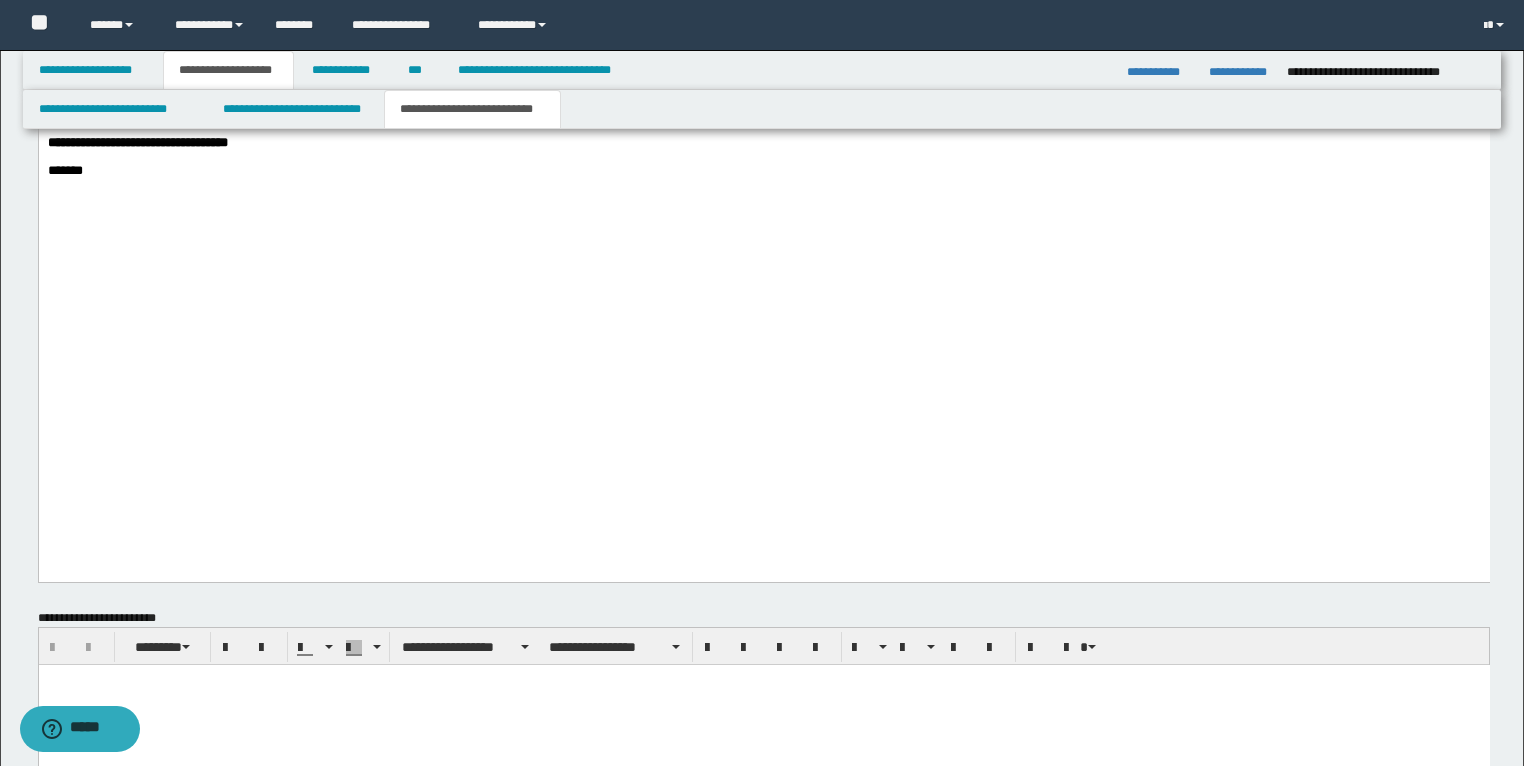 click on "**********" at bounding box center [137, 142] 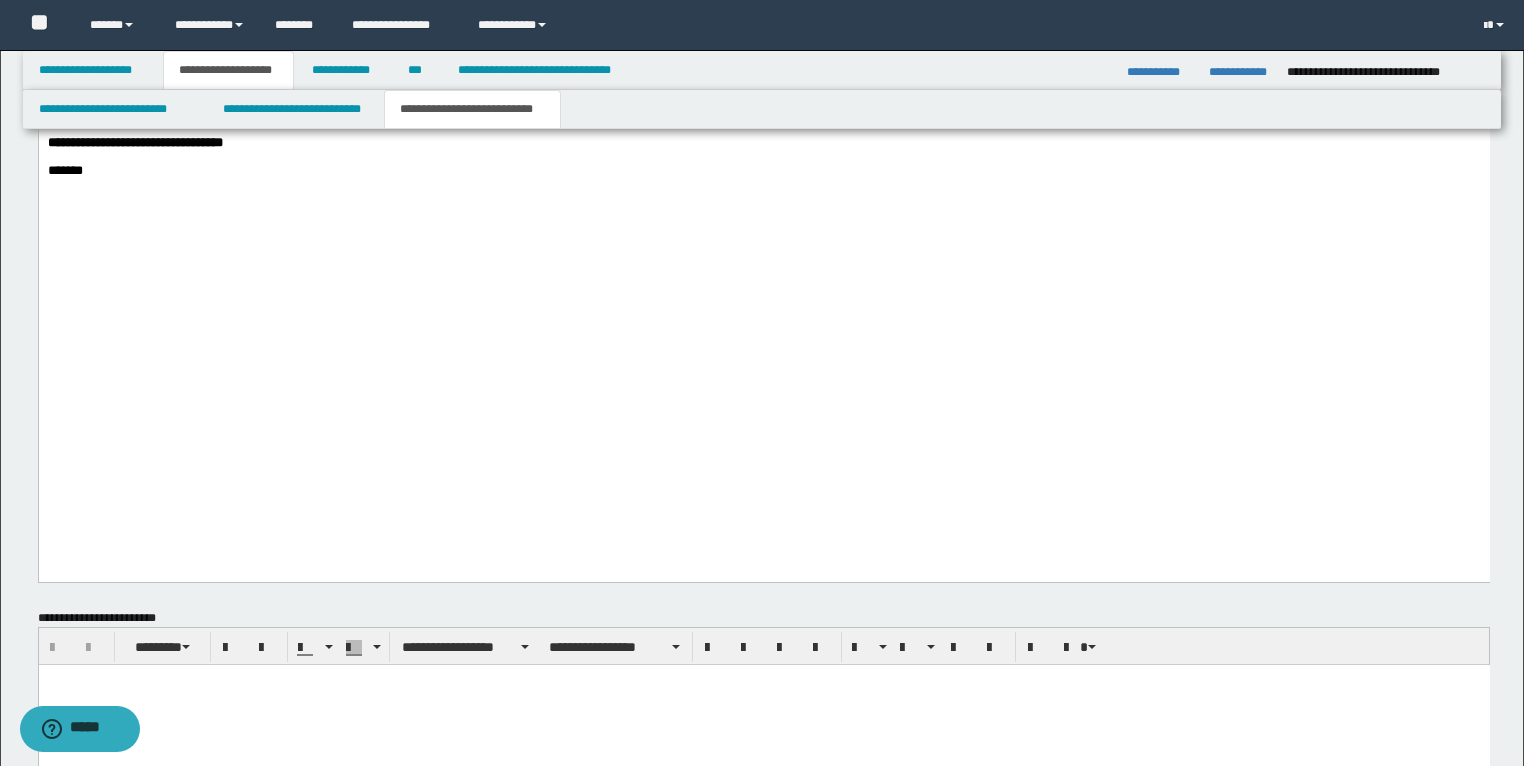 scroll, scrollTop: 4445, scrollLeft: 0, axis: vertical 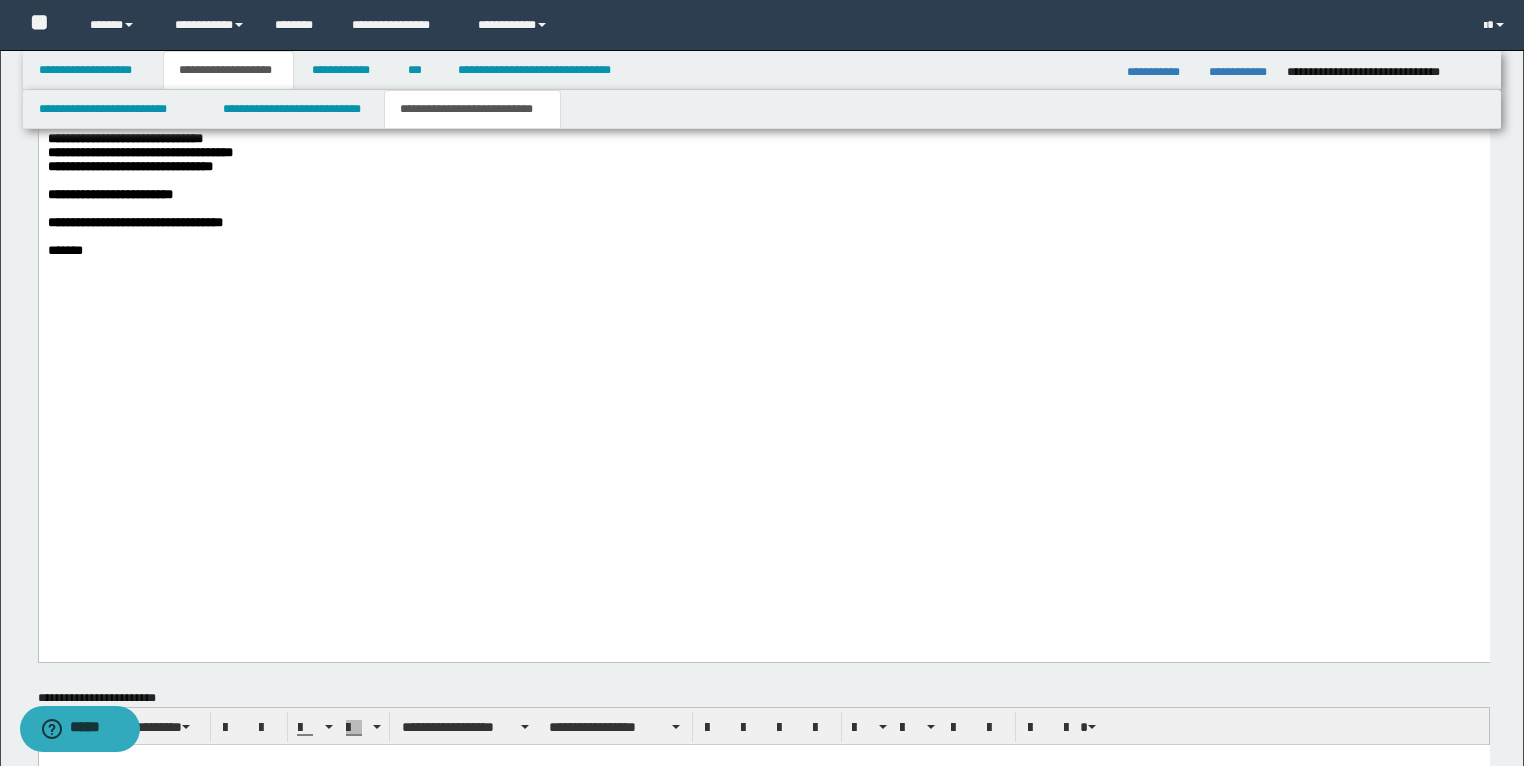 drag, startPoint x: 809, startPoint y: 391, endPoint x: 59, endPoint y: 230, distance: 767.08606 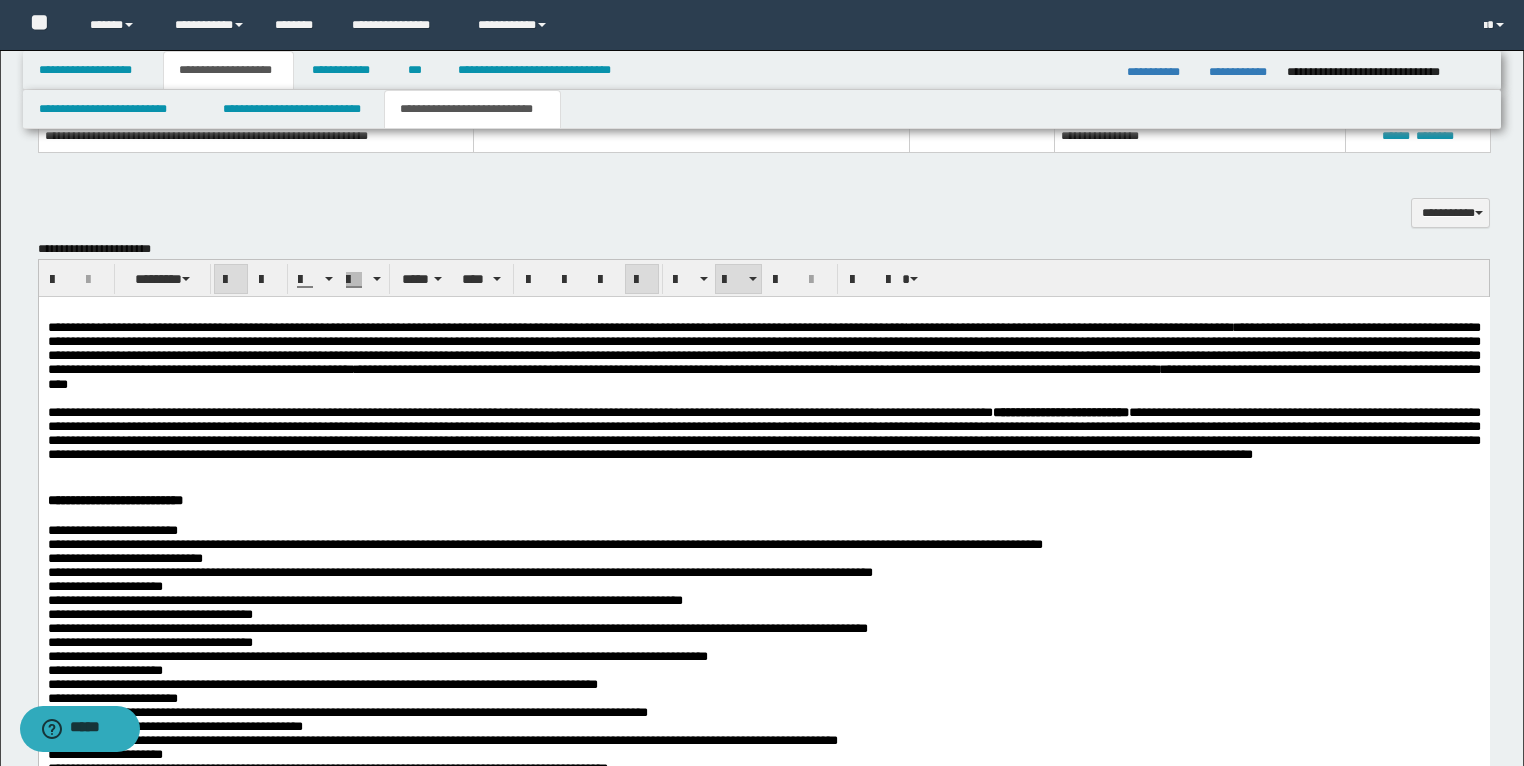 scroll, scrollTop: 1565, scrollLeft: 0, axis: vertical 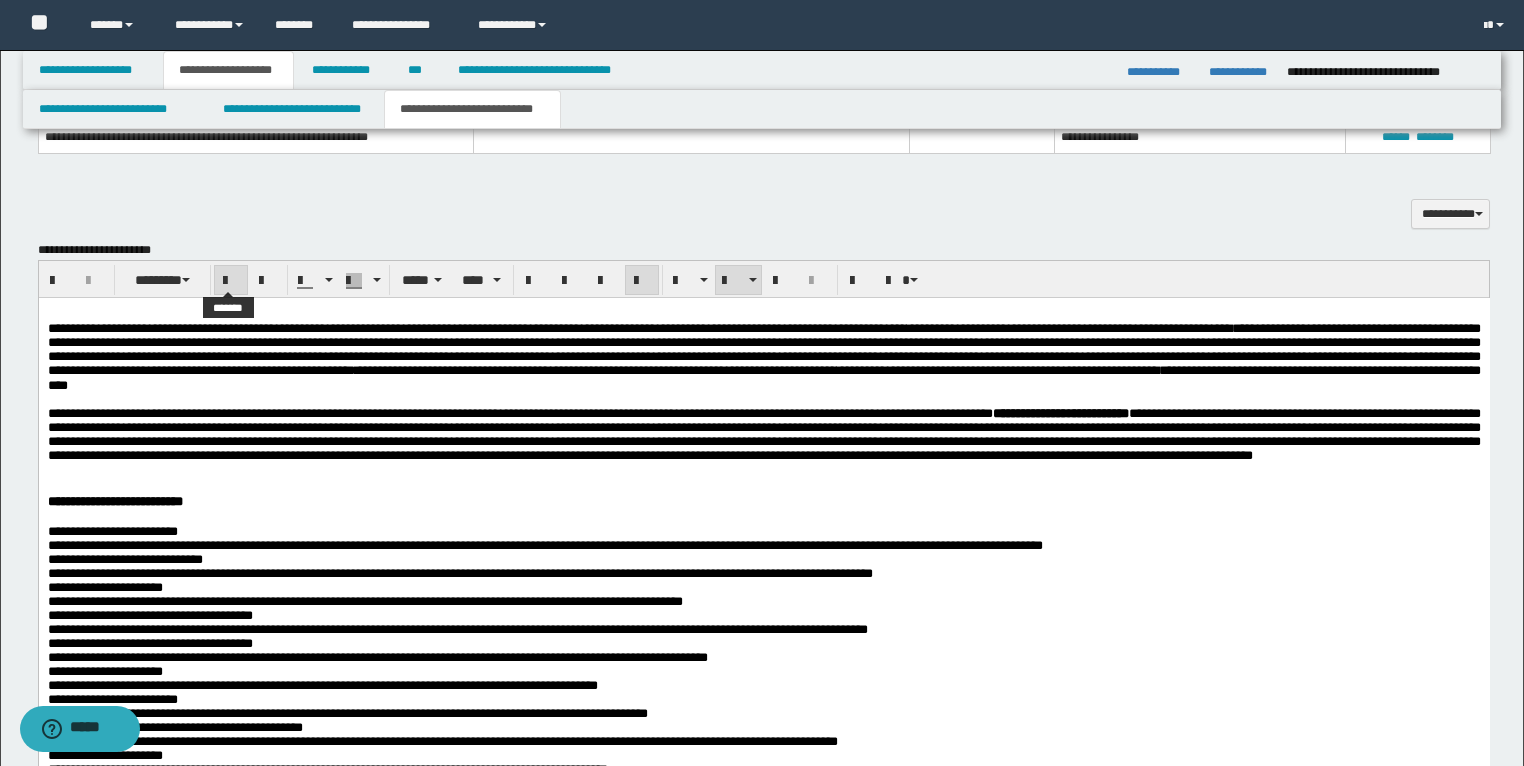 click at bounding box center [231, 280] 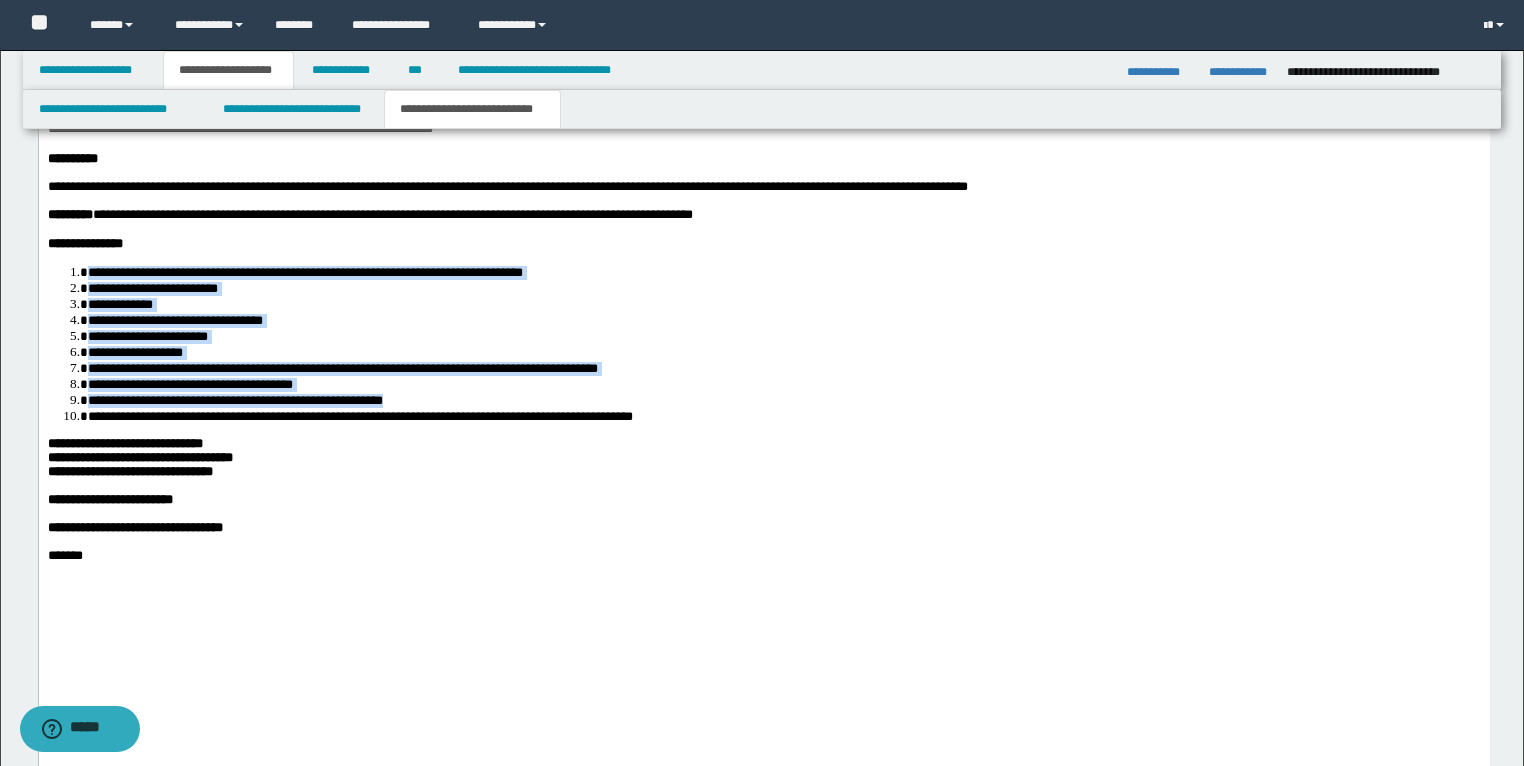 scroll, scrollTop: 4365, scrollLeft: 0, axis: vertical 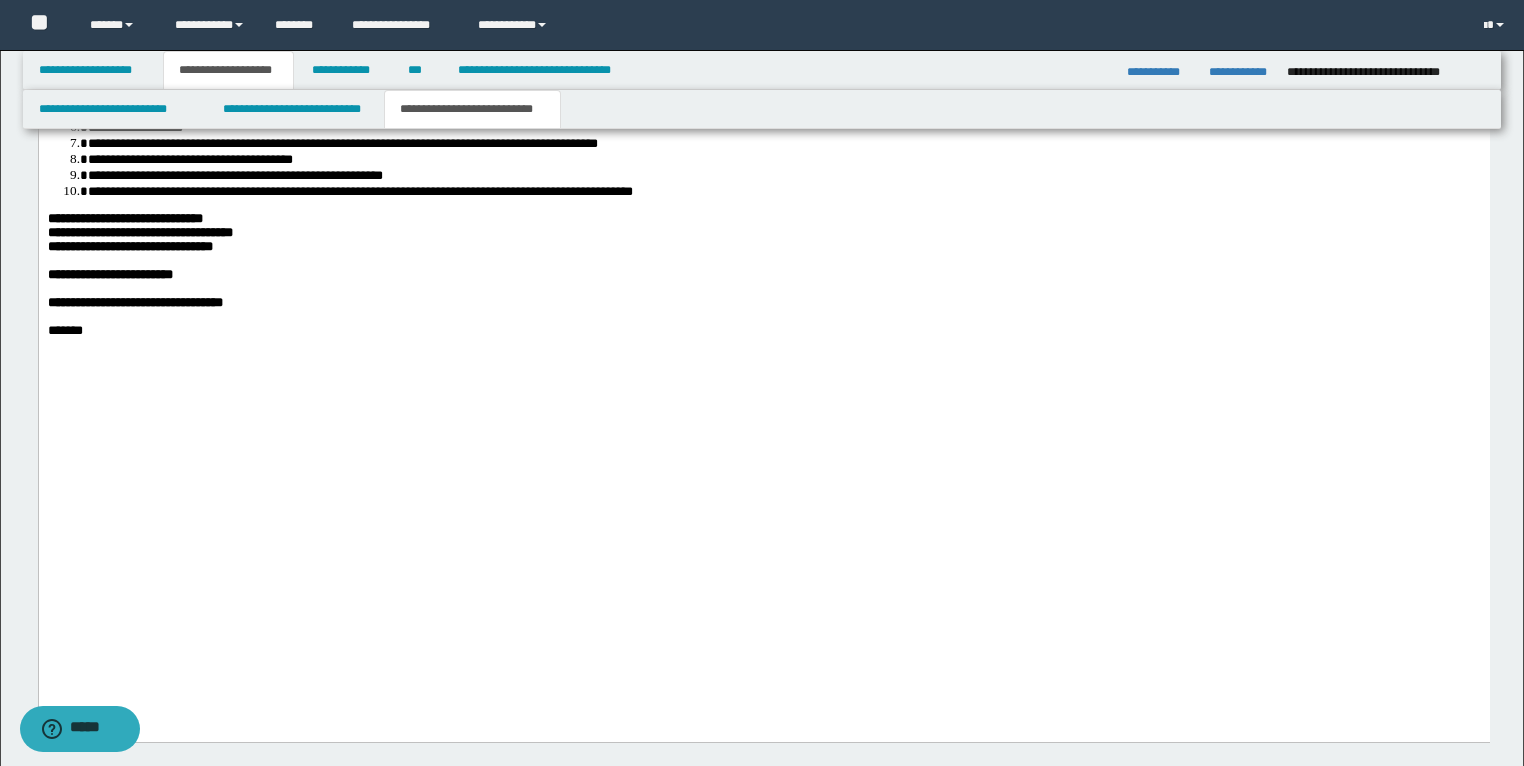 click on "**********" at bounding box center (763, 247) 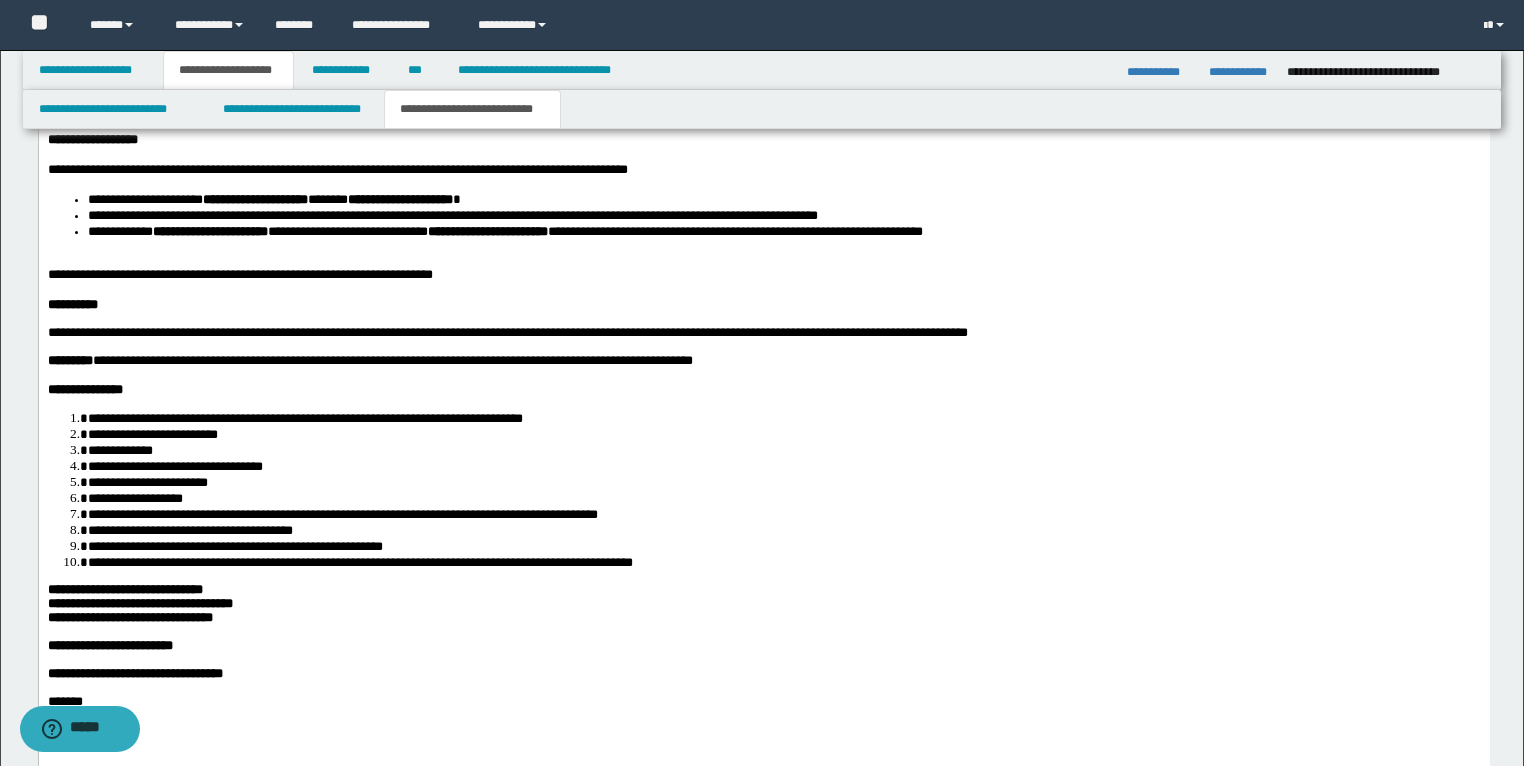scroll, scrollTop: 3965, scrollLeft: 0, axis: vertical 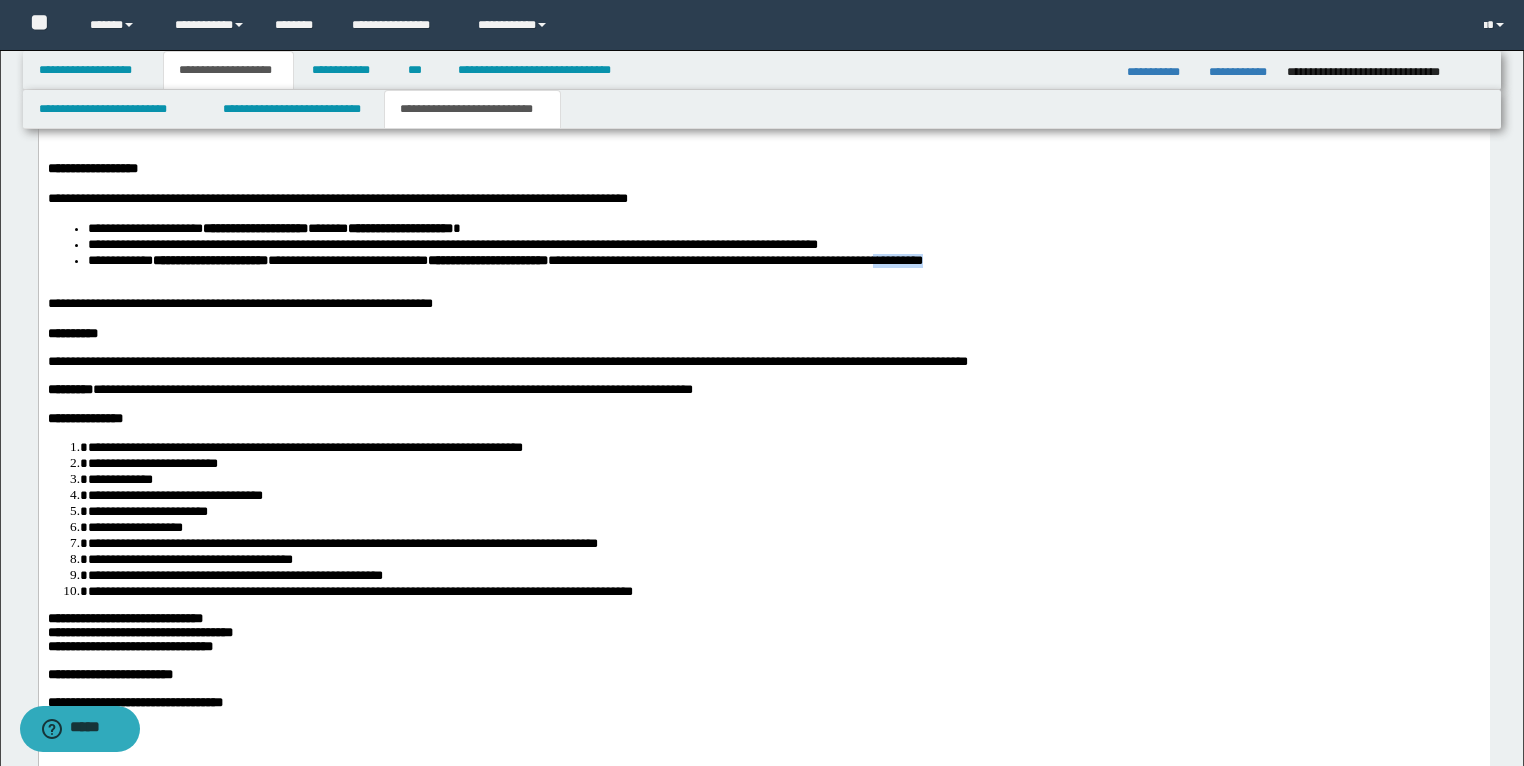 drag, startPoint x: 1095, startPoint y: 519, endPoint x: 1037, endPoint y: 522, distance: 58.077534 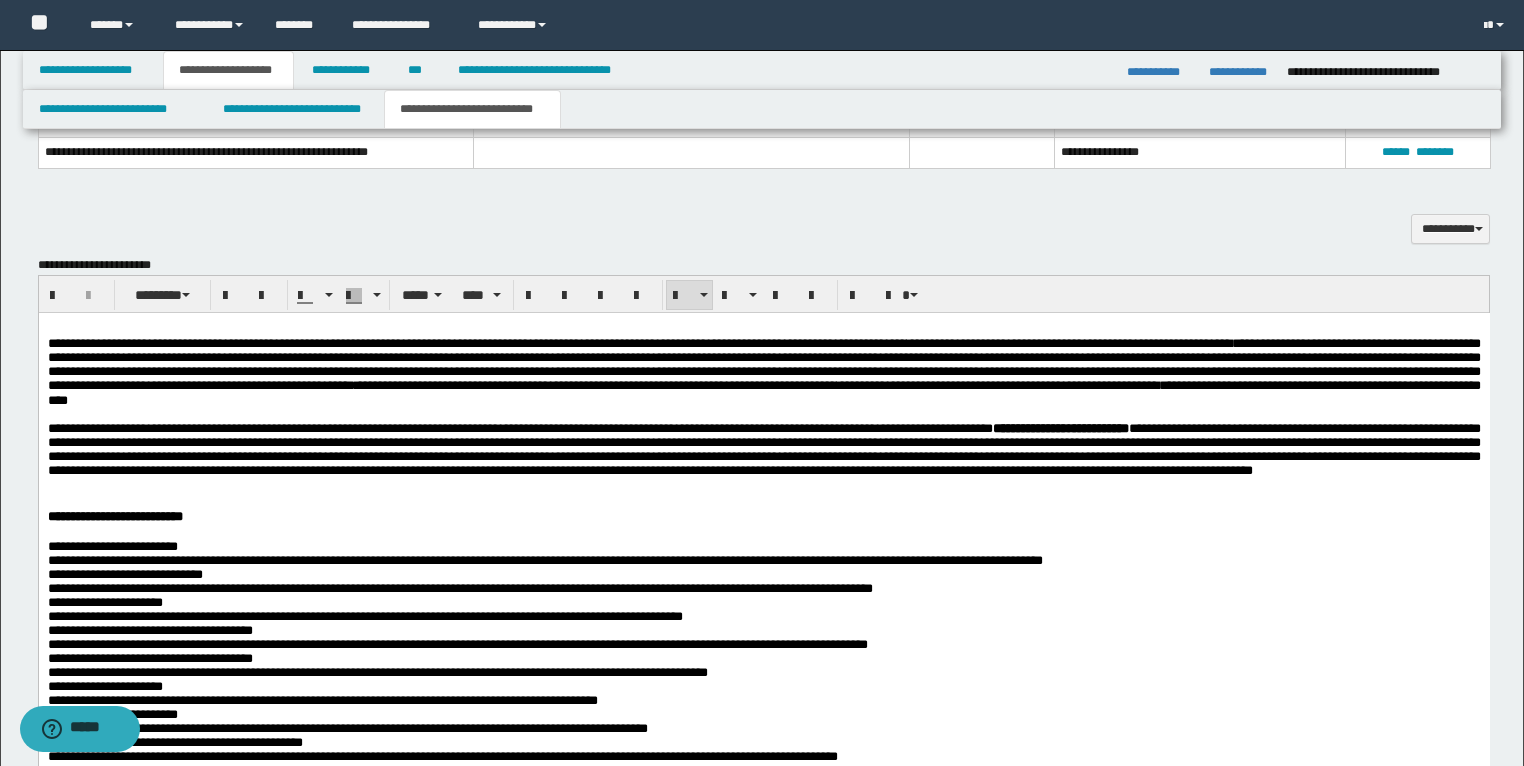 scroll, scrollTop: 1325, scrollLeft: 0, axis: vertical 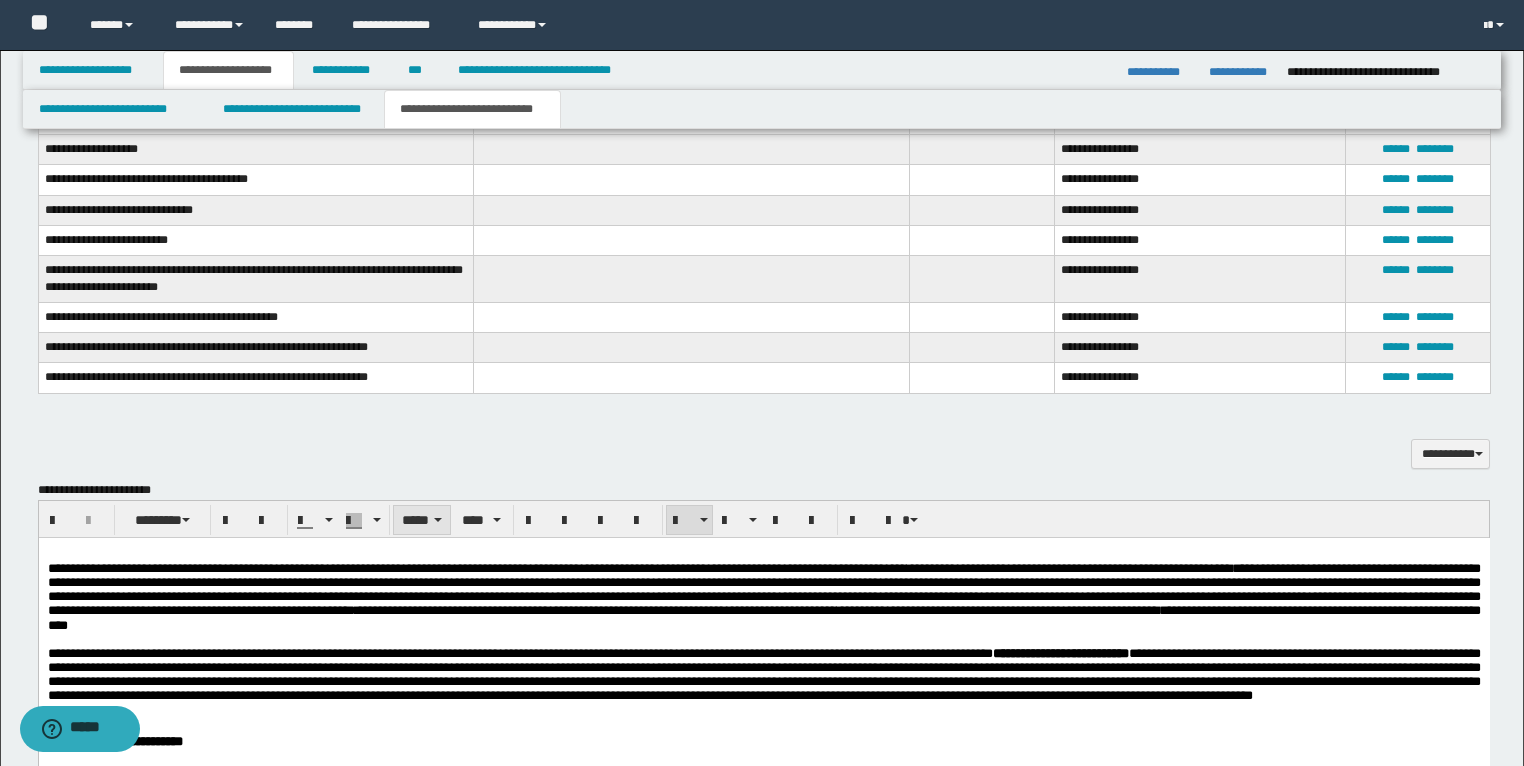click at bounding box center (438, 520) 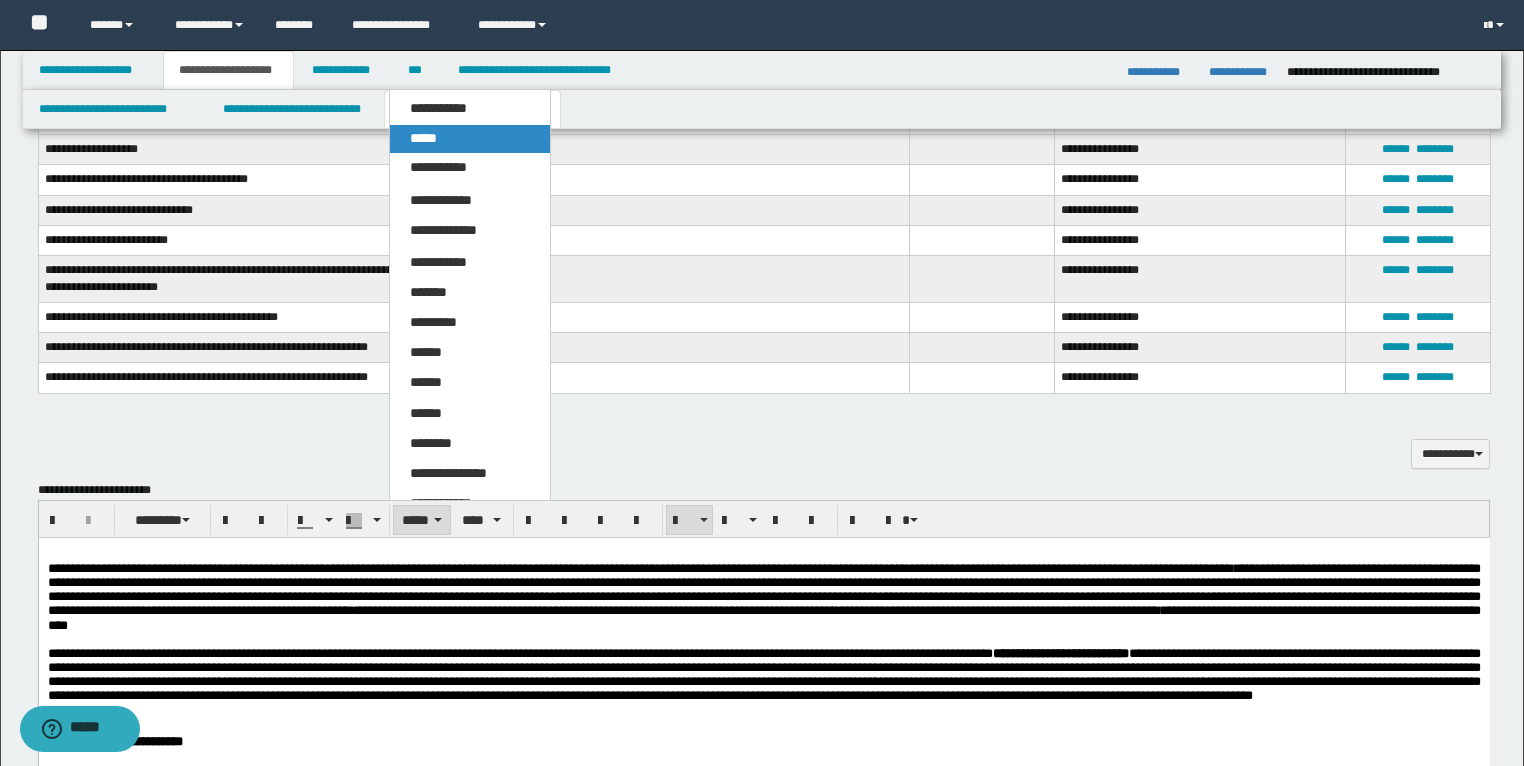 click on "*****" at bounding box center [470, 139] 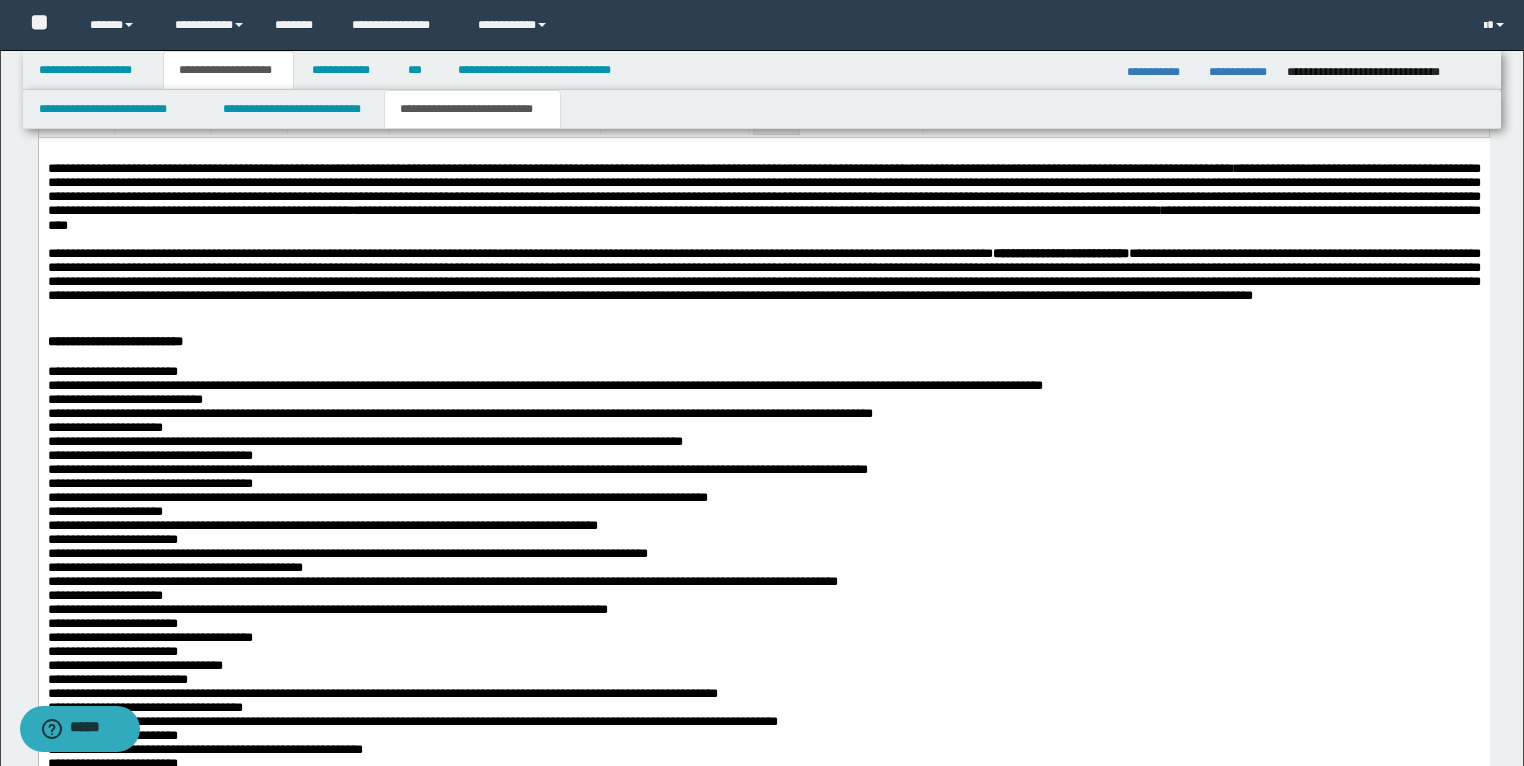 scroll, scrollTop: 1405, scrollLeft: 0, axis: vertical 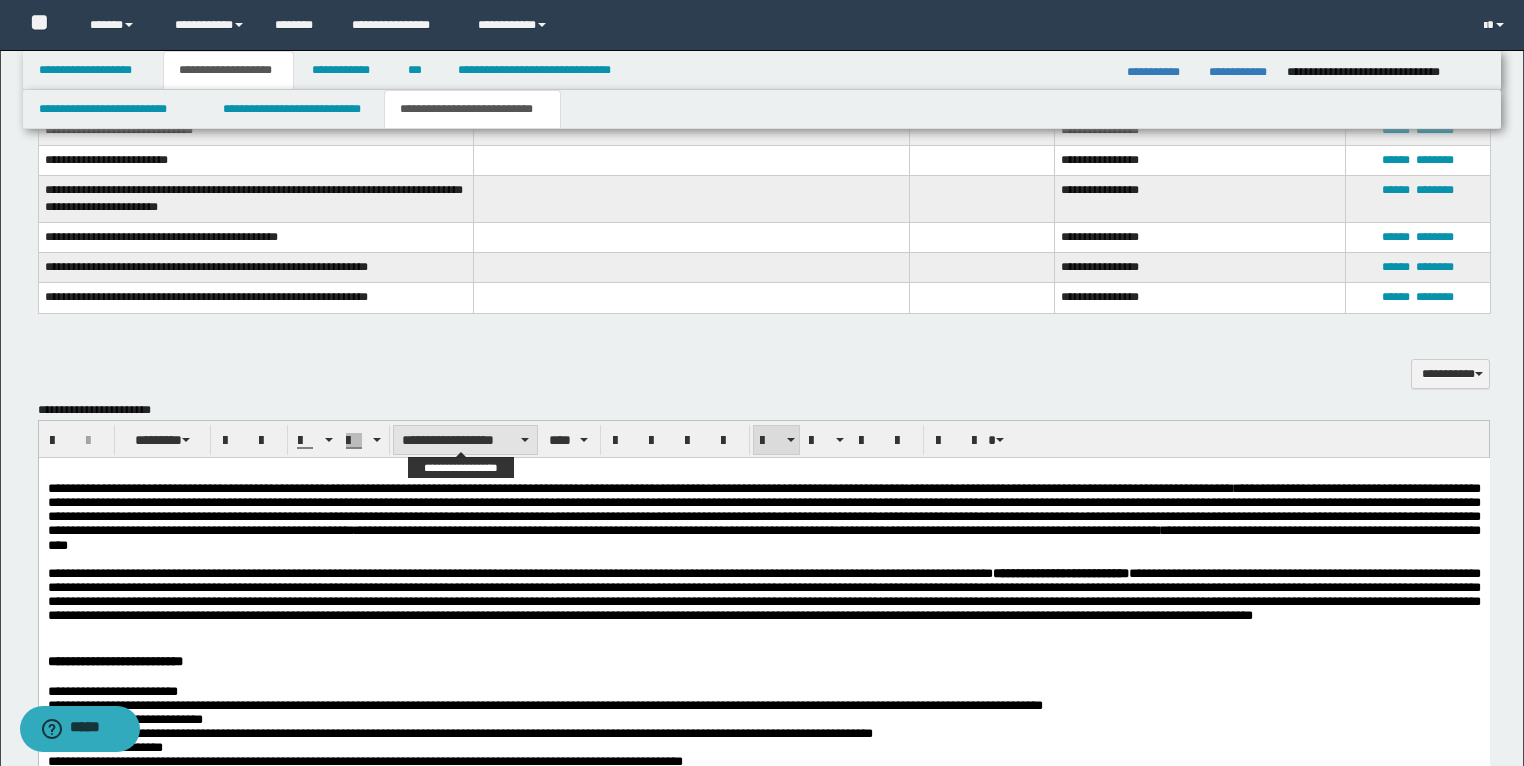 click on "**********" at bounding box center (465, 440) 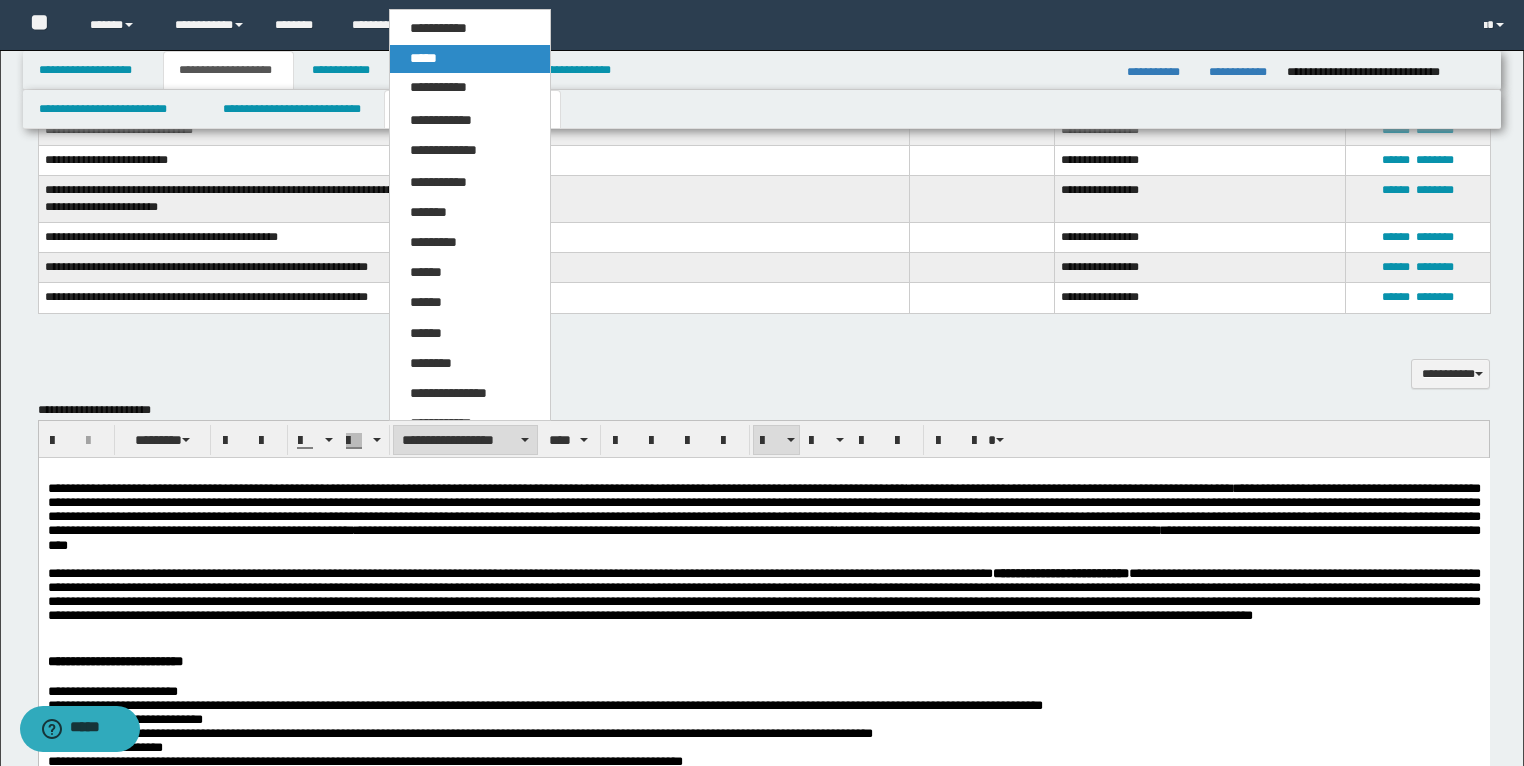 click on "*****" at bounding box center [423, 58] 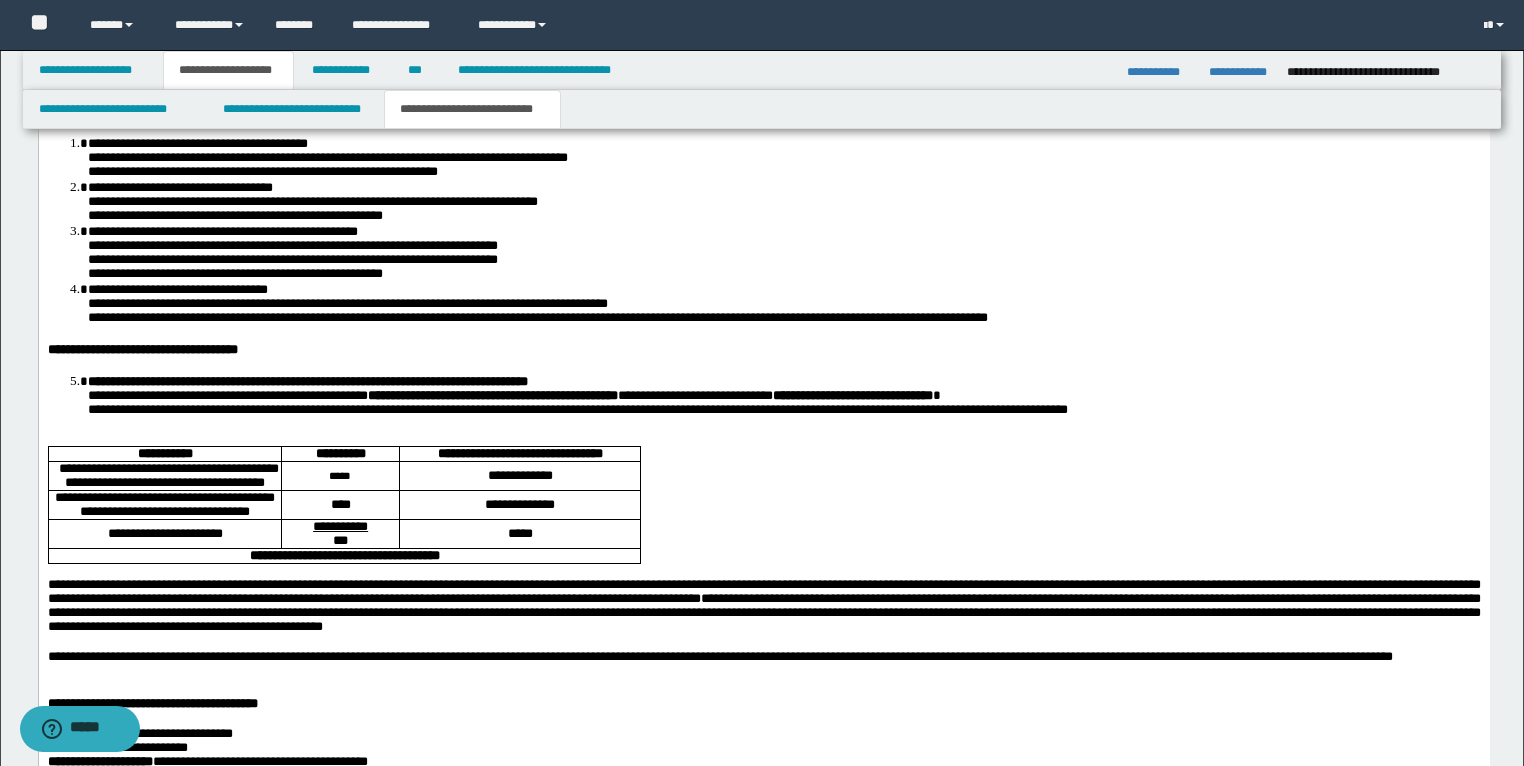 scroll, scrollTop: 2845, scrollLeft: 0, axis: vertical 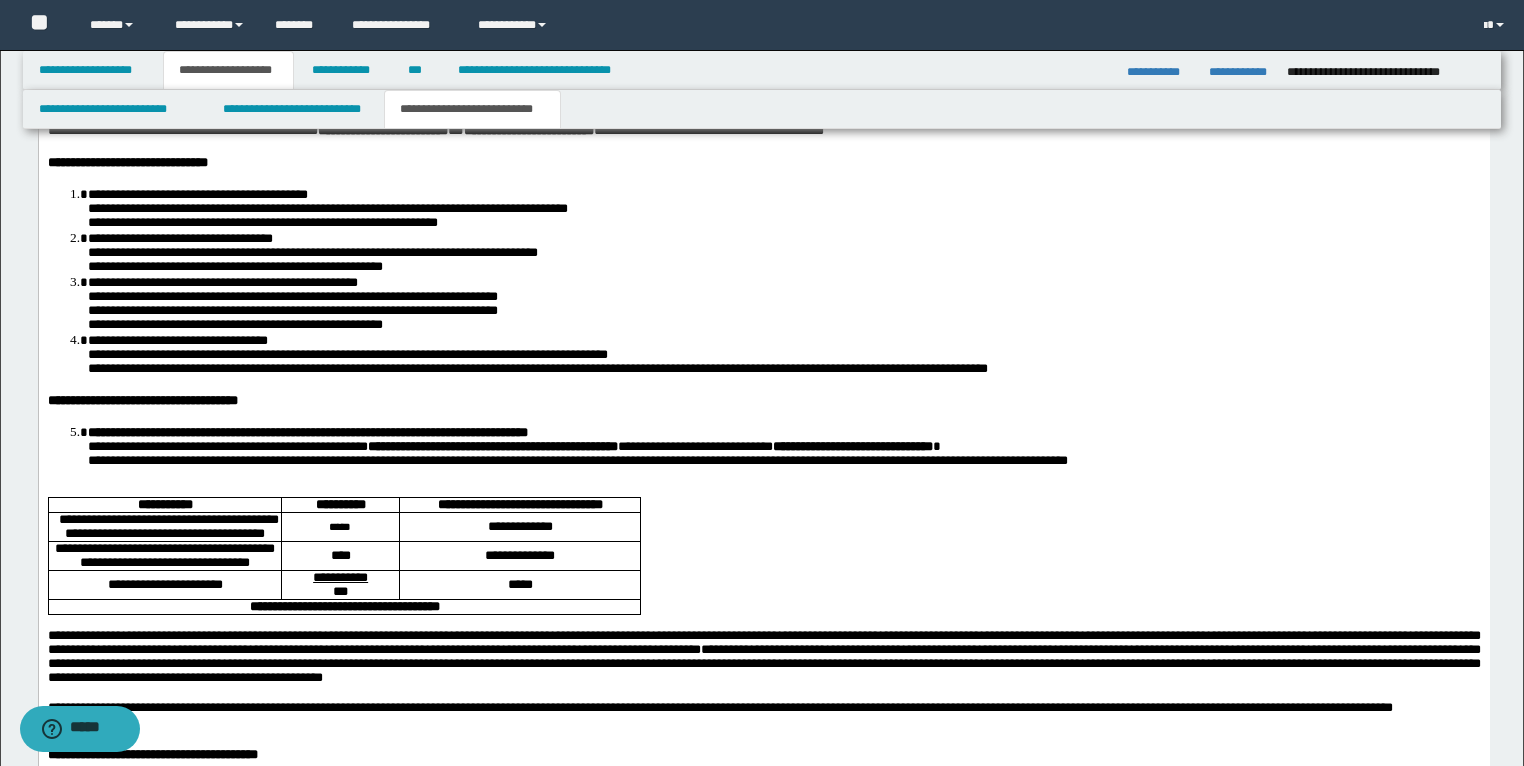 click on "**********" at bounding box center (435, 130) 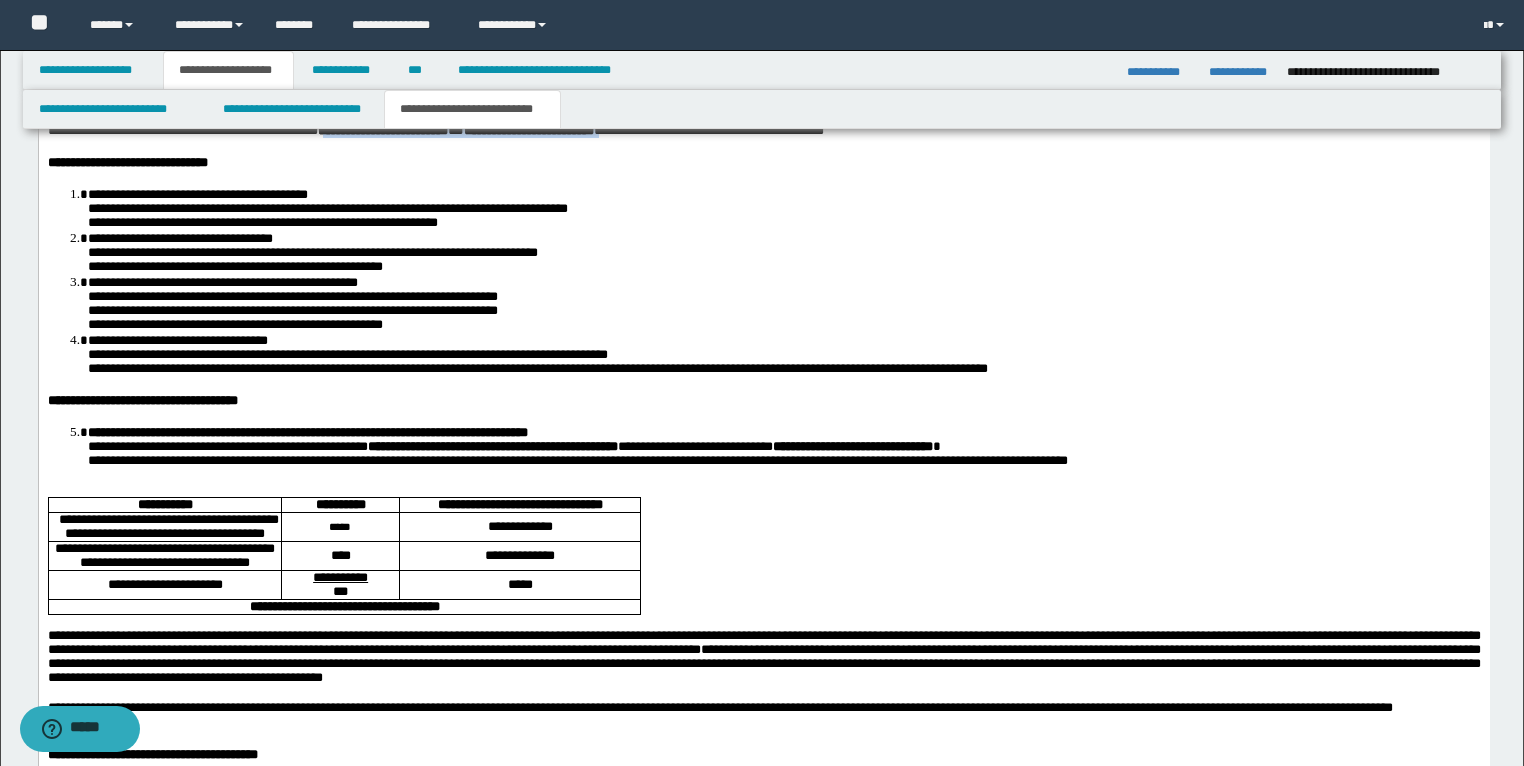 drag, startPoint x: 751, startPoint y: 282, endPoint x: 373, endPoint y: 270, distance: 378.19043 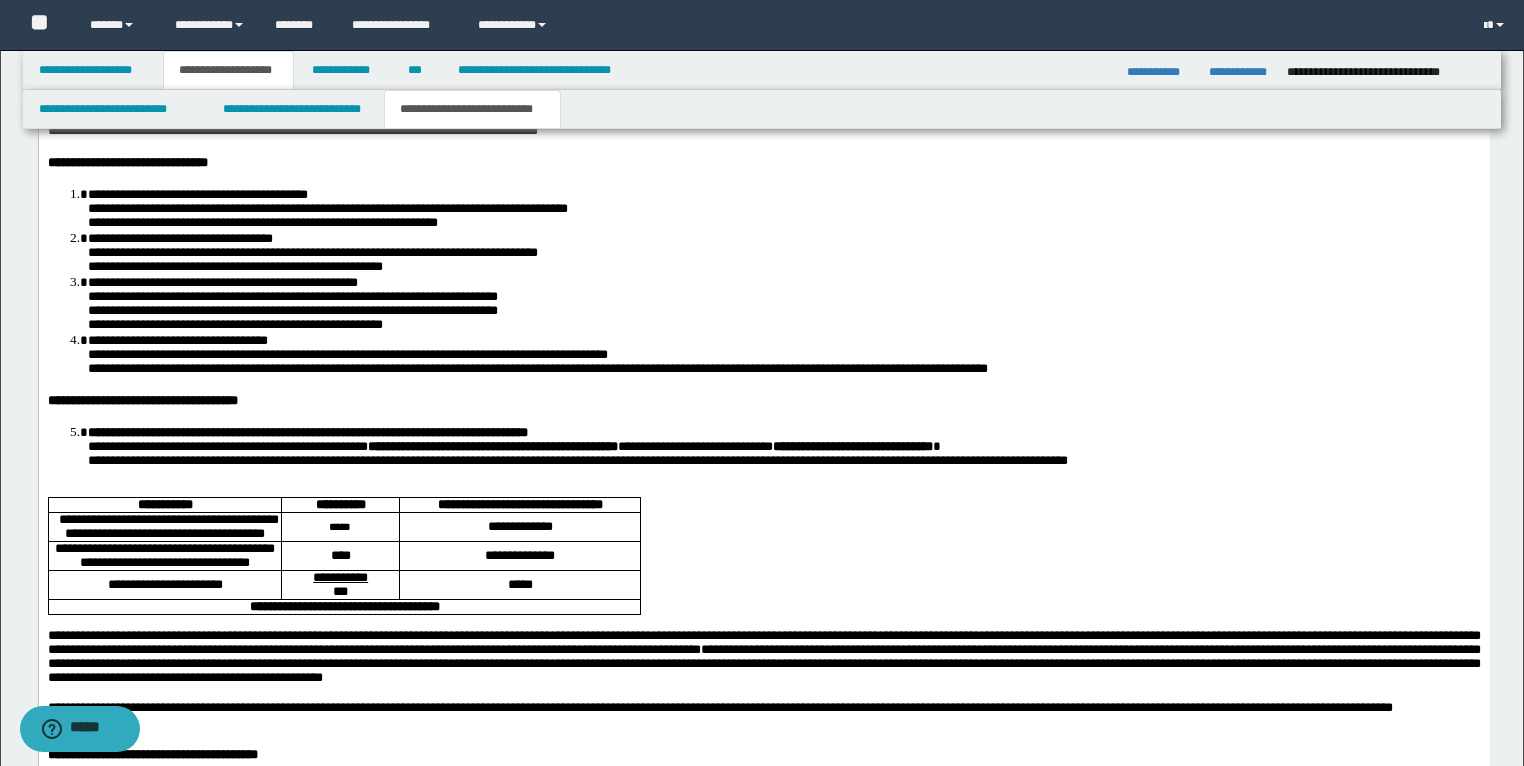 click on "**********" at bounding box center (292, 130) 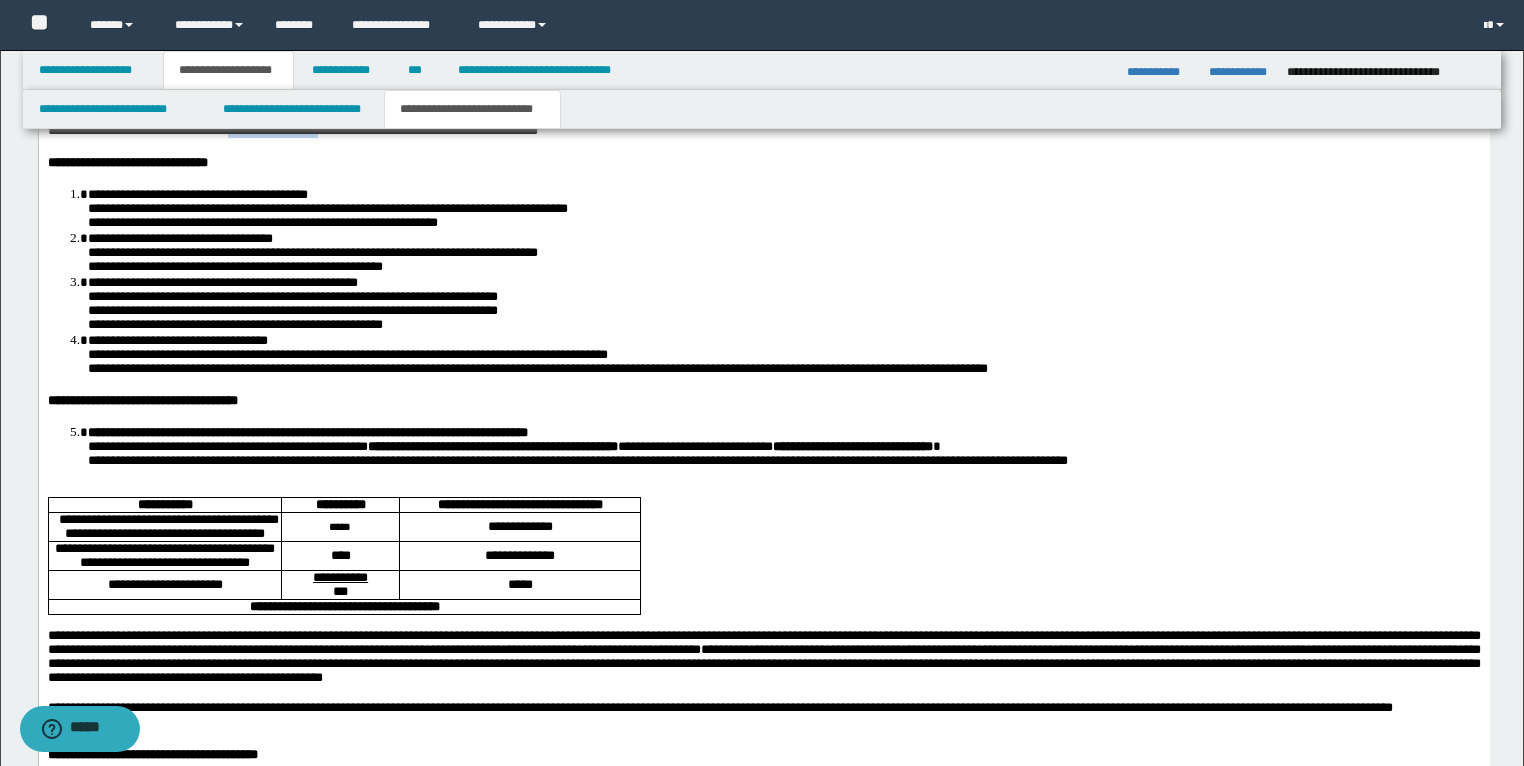 drag, startPoint x: 258, startPoint y: 285, endPoint x: 371, endPoint y: 291, distance: 113.15918 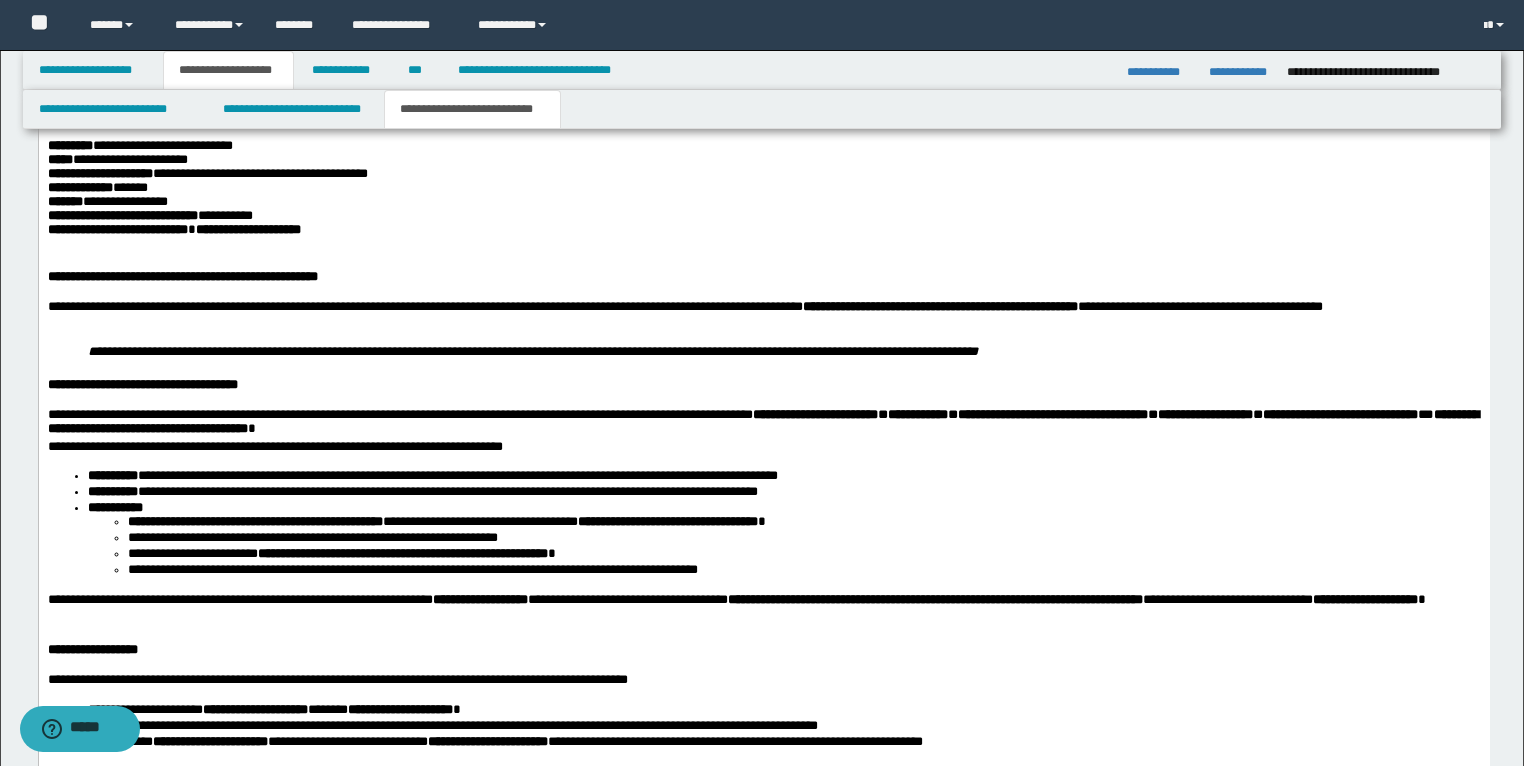 scroll, scrollTop: 3325, scrollLeft: 0, axis: vertical 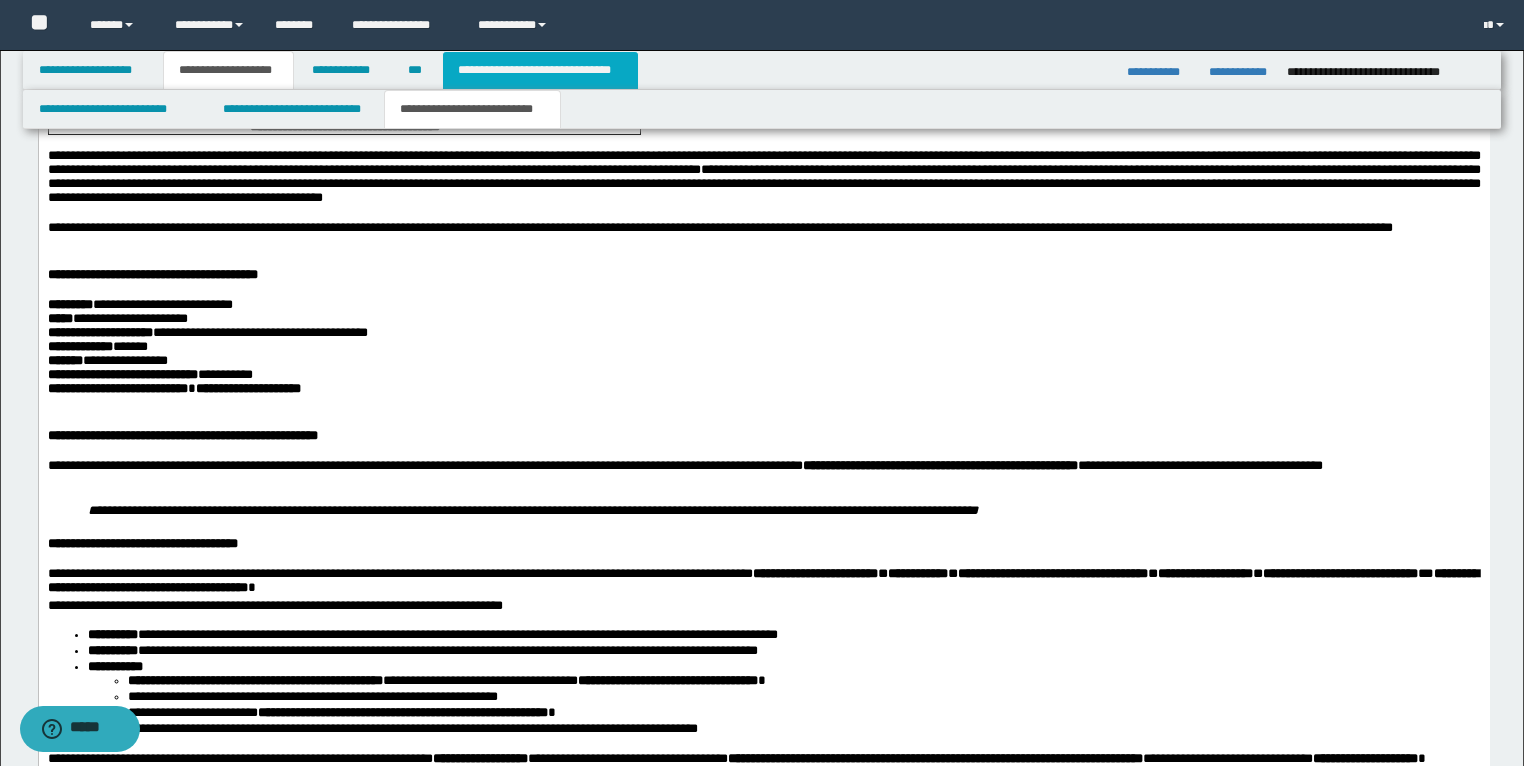 click on "**********" at bounding box center (540, 70) 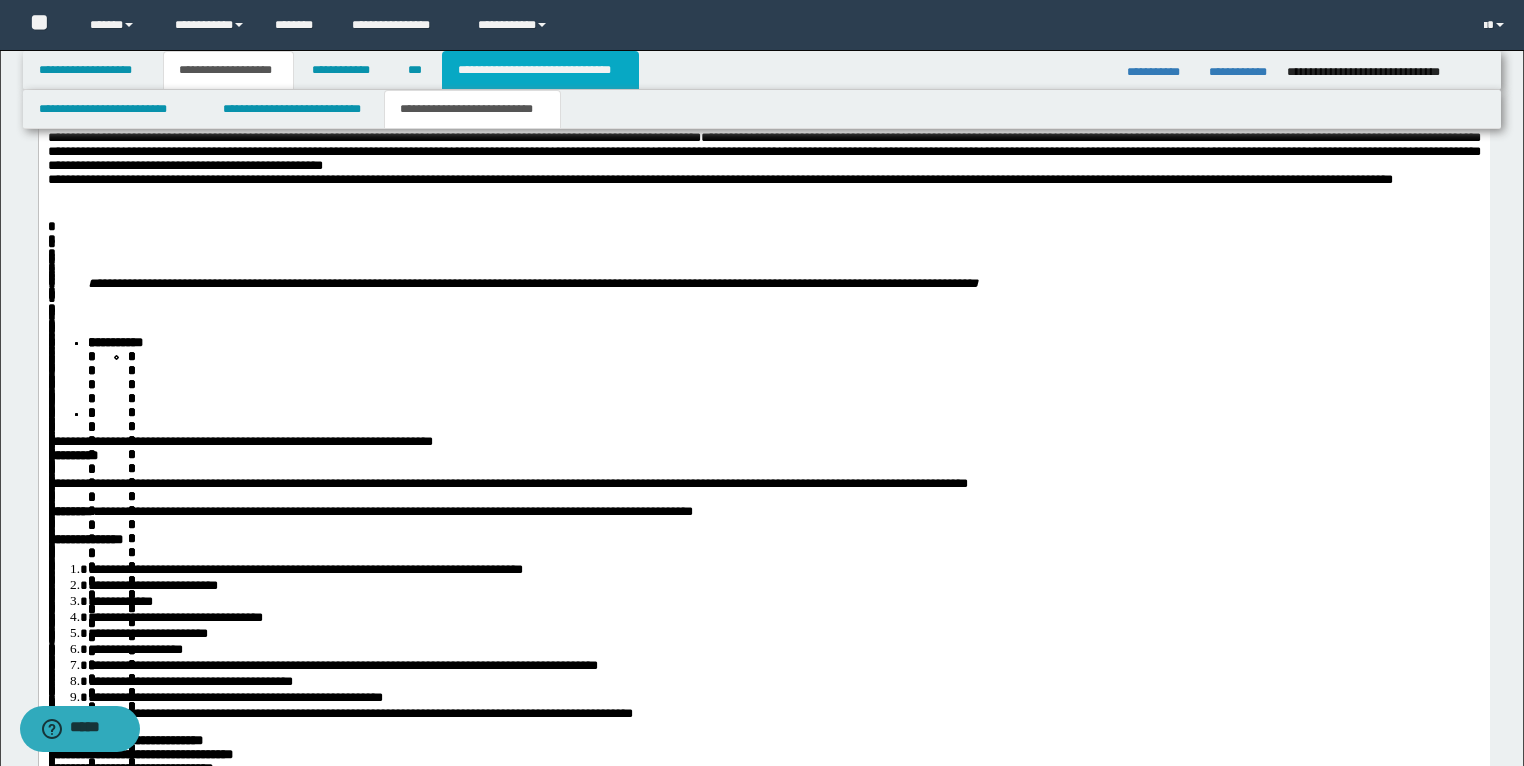 scroll, scrollTop: 626, scrollLeft: 0, axis: vertical 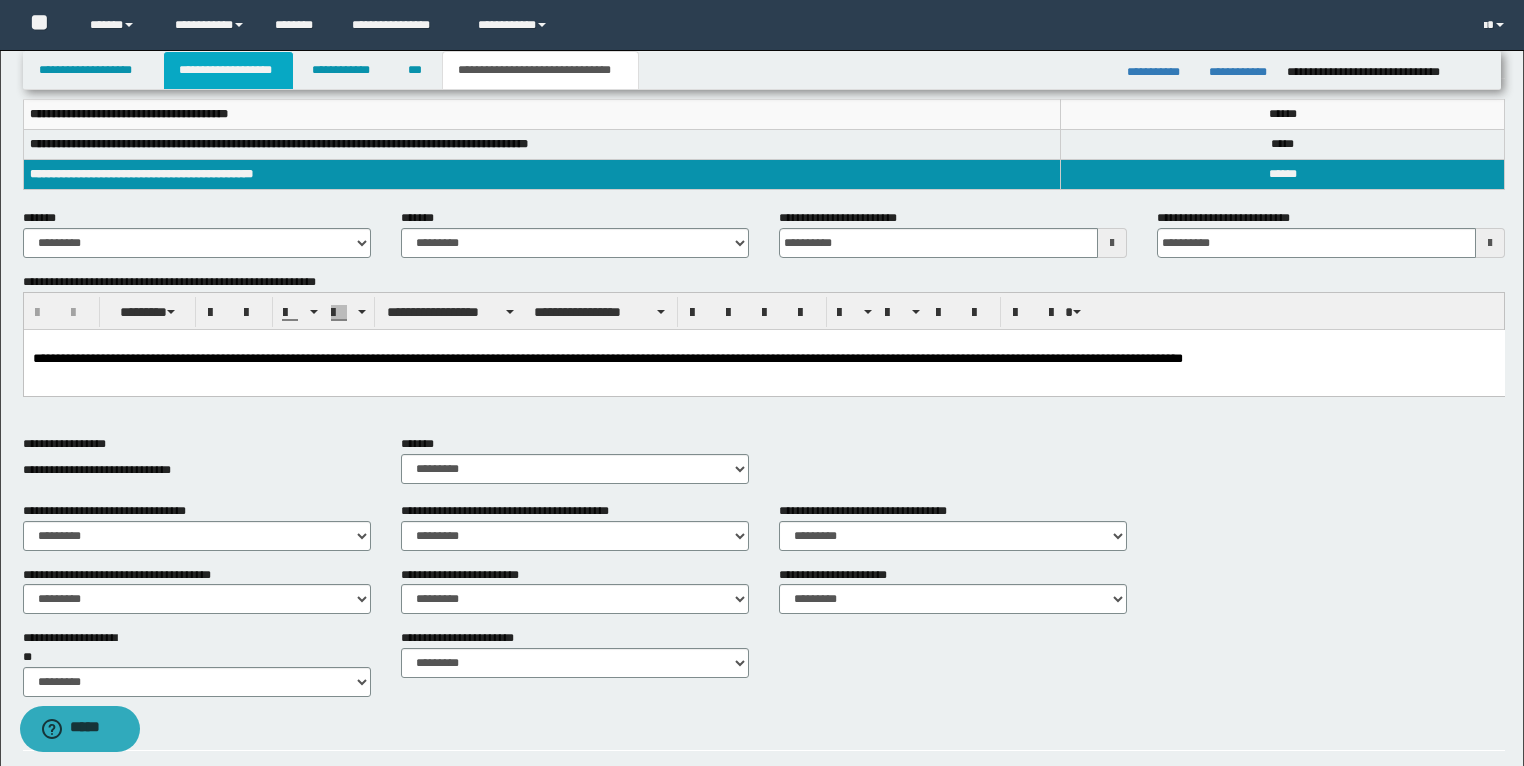 click on "**********" at bounding box center [228, 70] 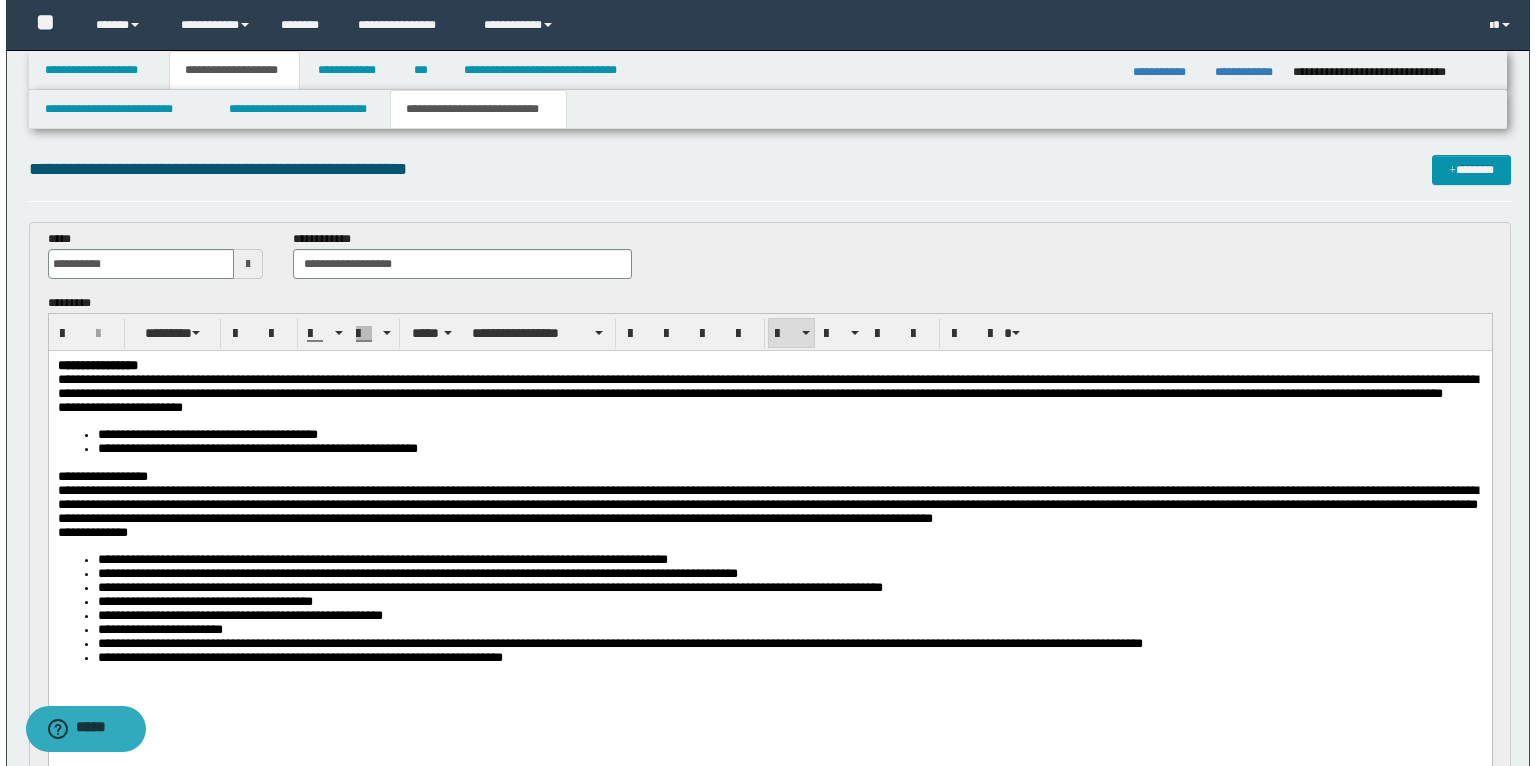 scroll, scrollTop: 0, scrollLeft: 0, axis: both 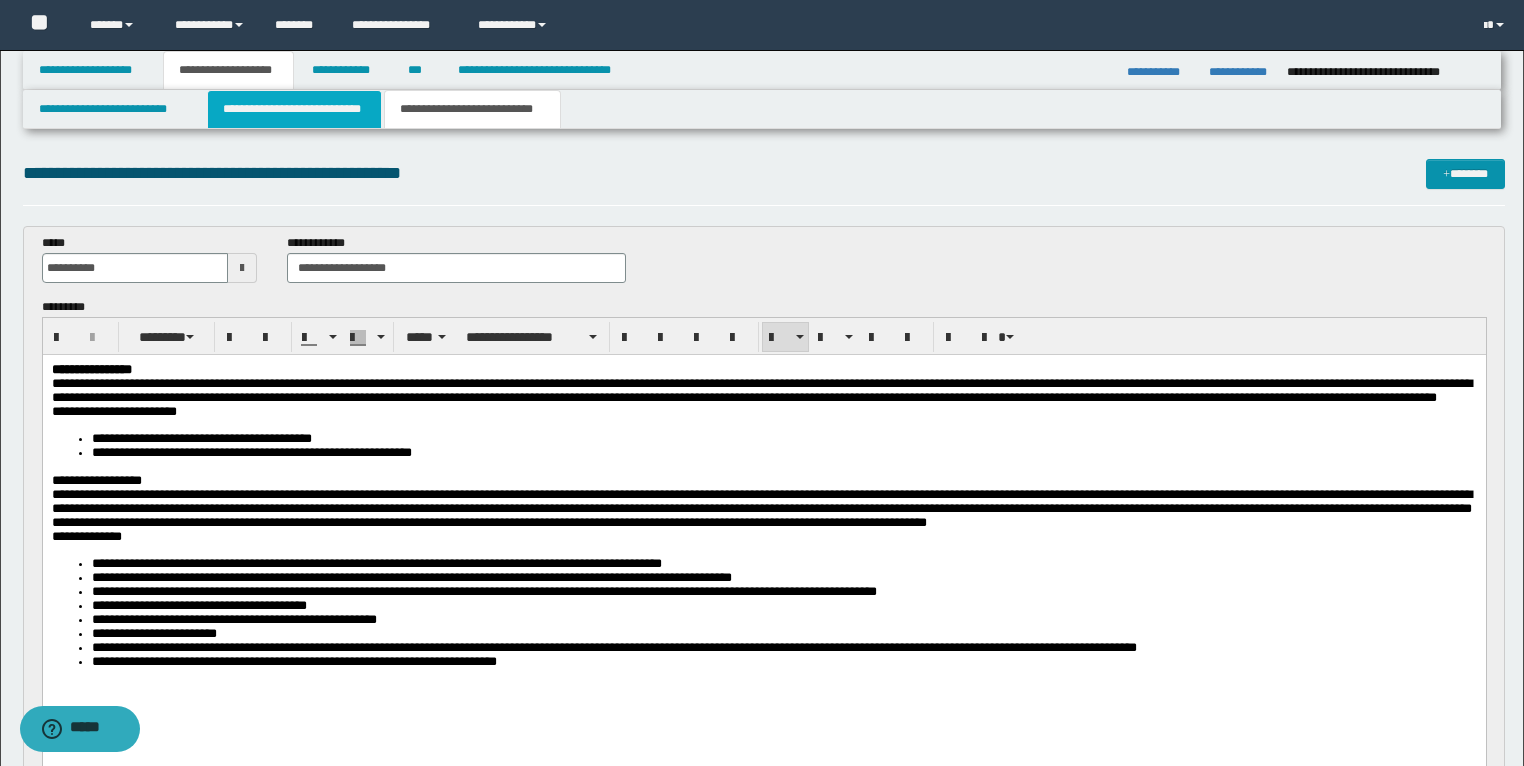 click on "**********" at bounding box center [294, 109] 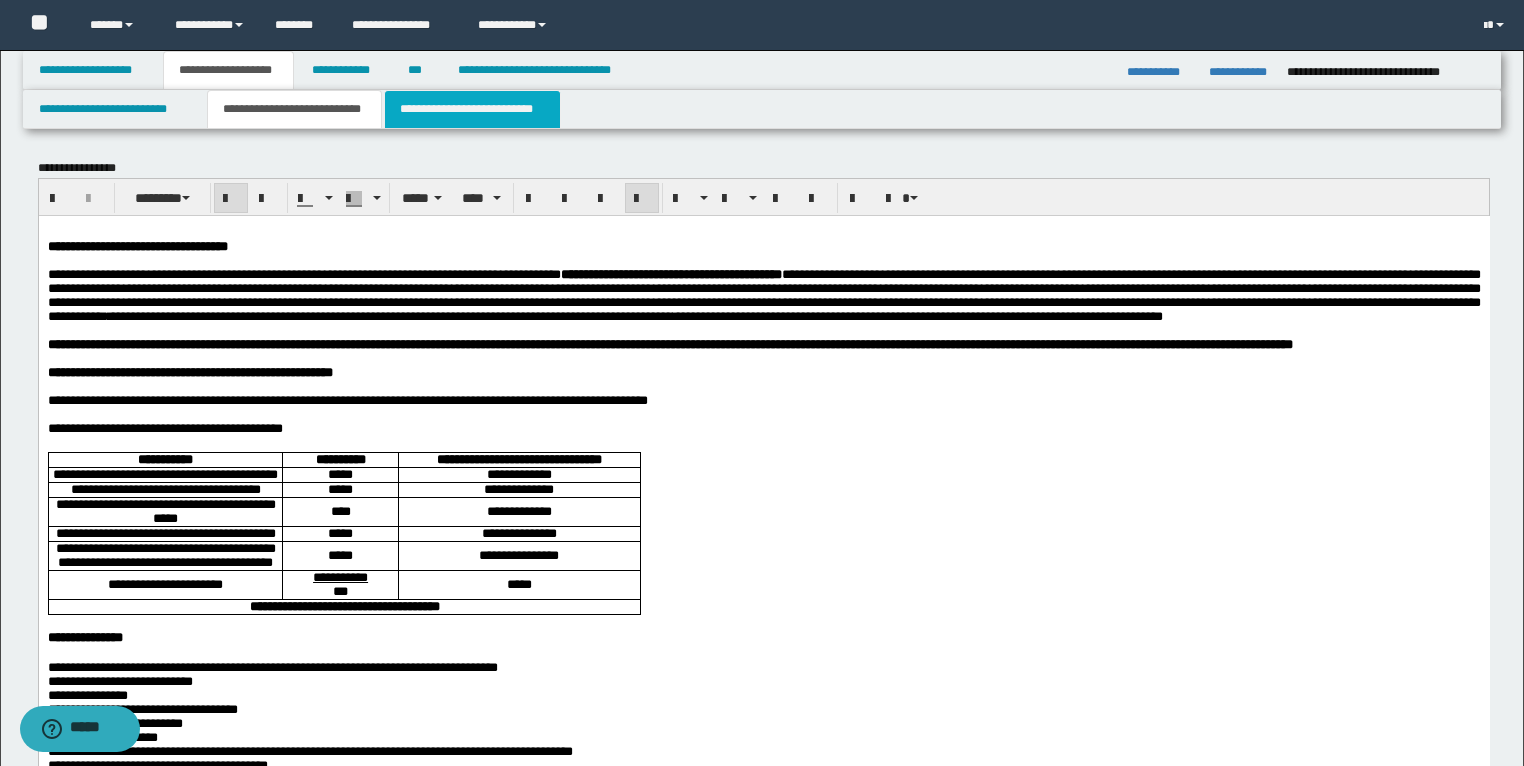 click on "**********" at bounding box center (472, 109) 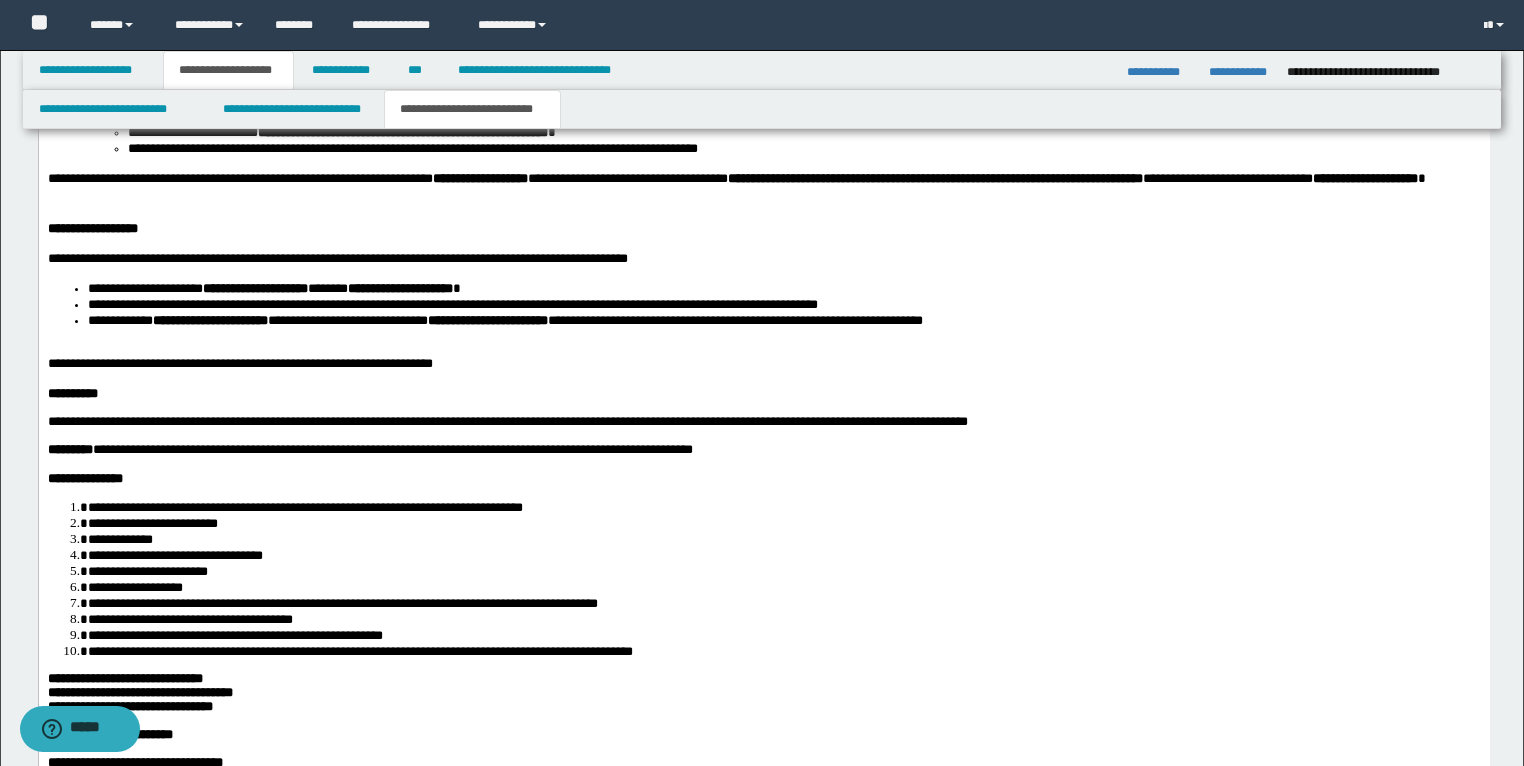 scroll, scrollTop: 3920, scrollLeft: 0, axis: vertical 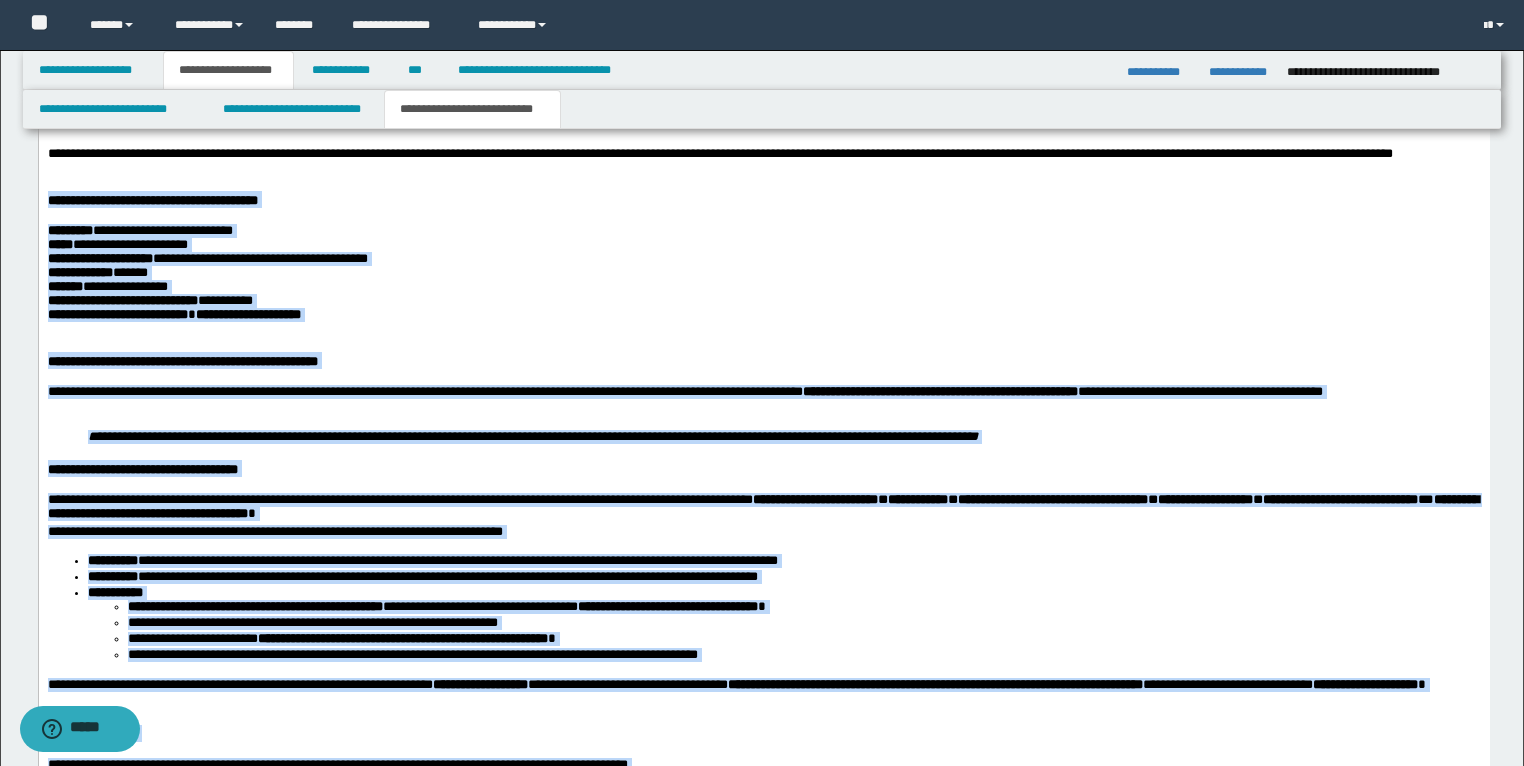 drag, startPoint x: 1127, startPoint y: 1092, endPoint x: 71, endPoint y: -1088, distance: 2422.2998 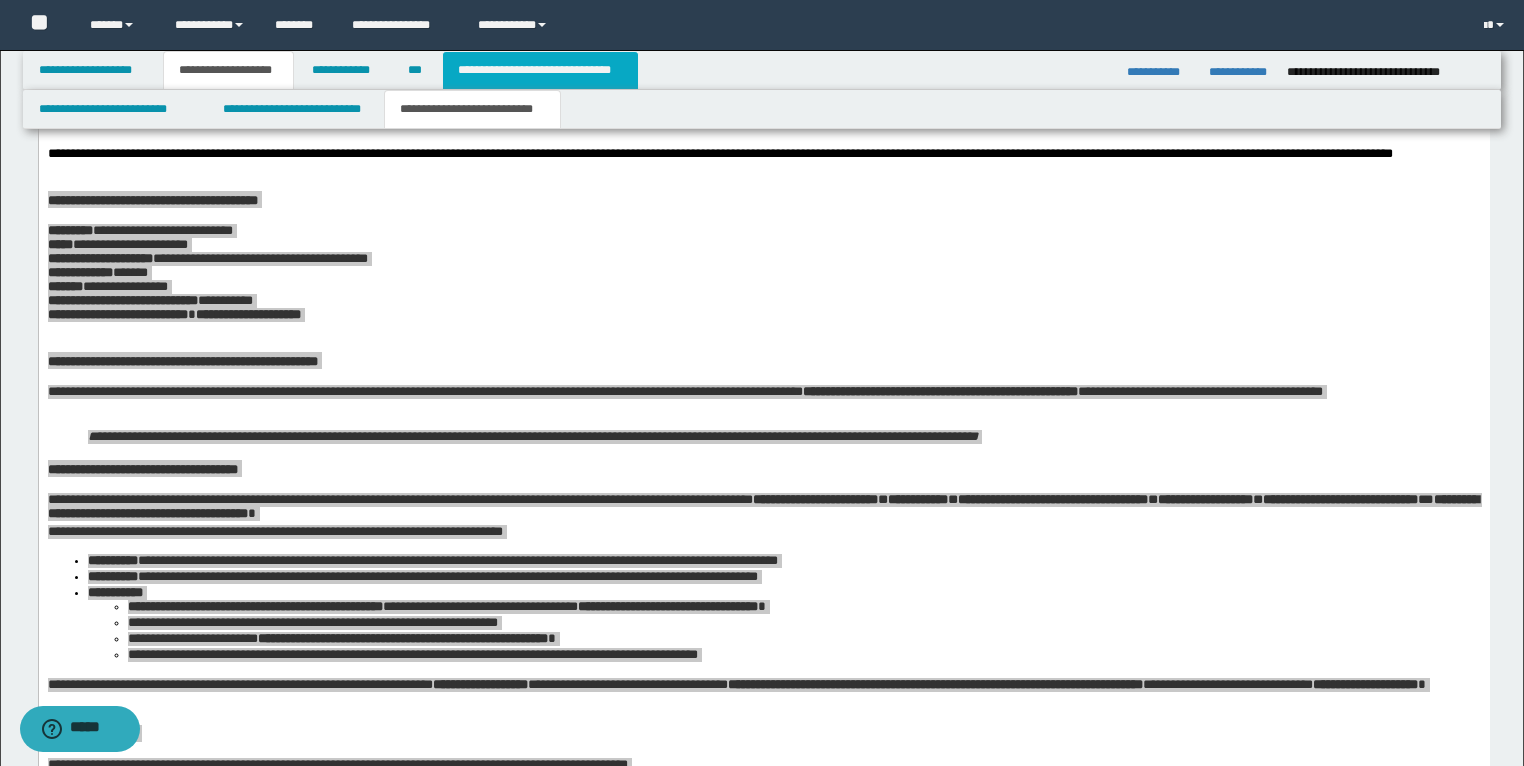click on "**********" at bounding box center [540, 70] 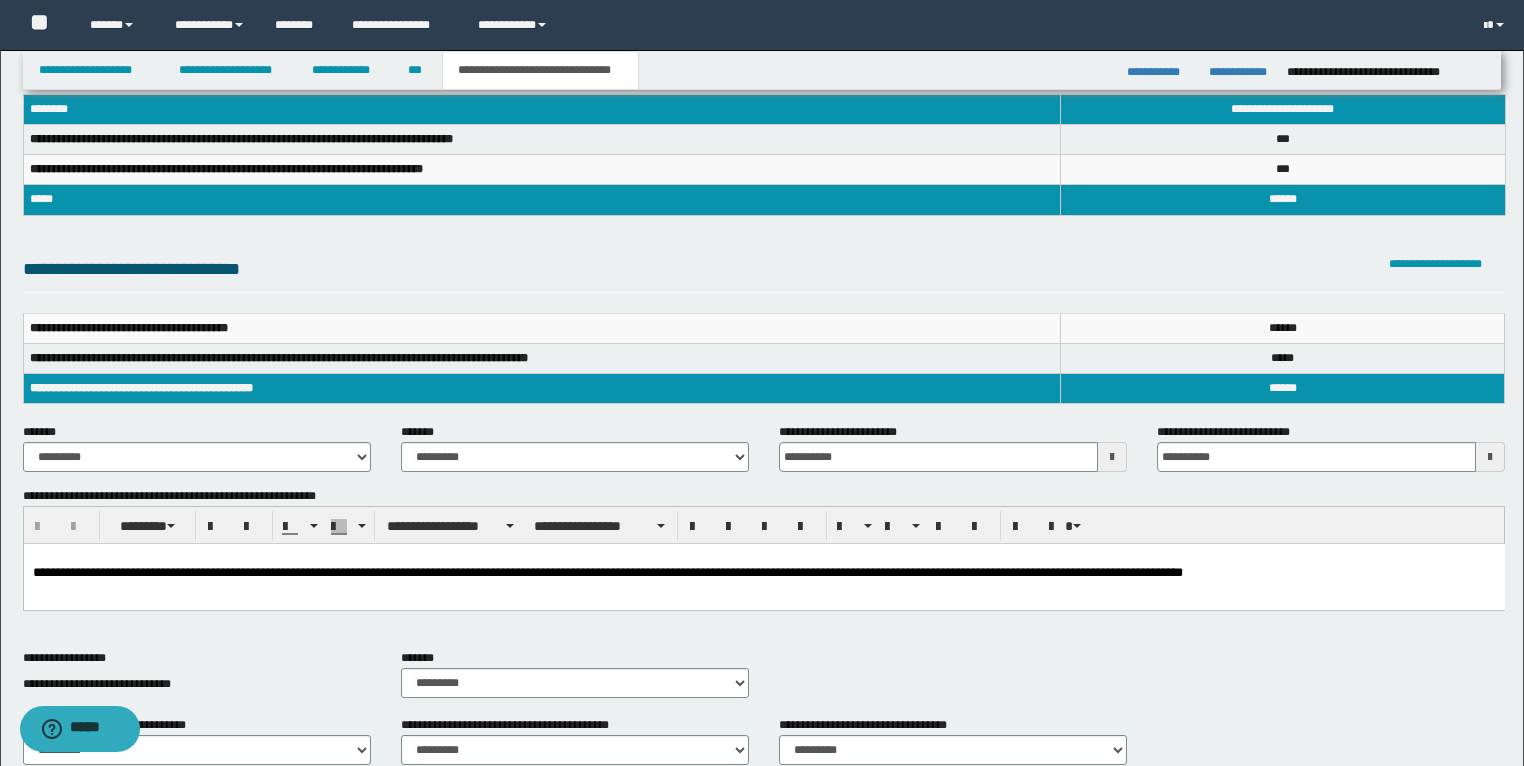scroll, scrollTop: 240, scrollLeft: 0, axis: vertical 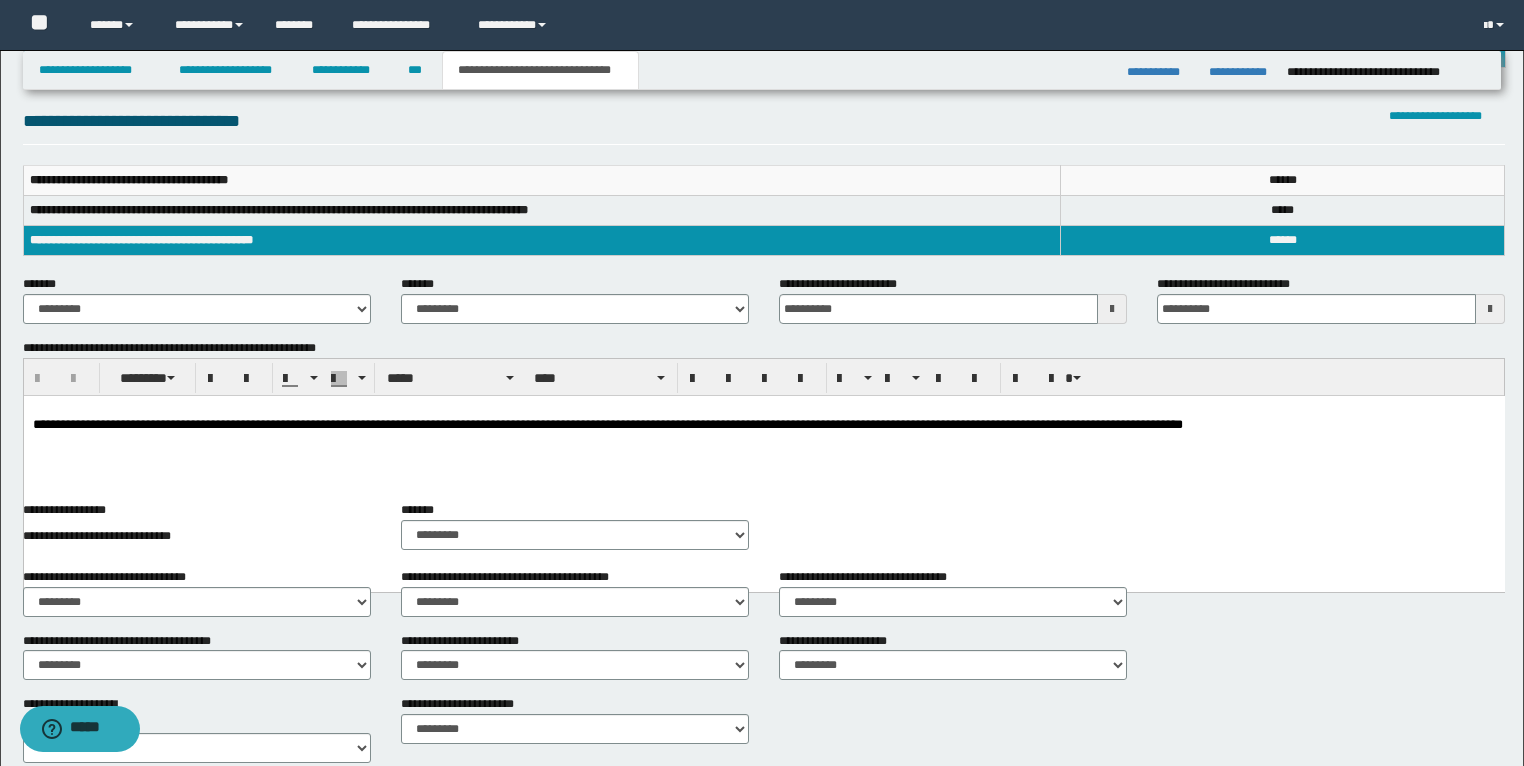 click on "**********" at bounding box center (763, 425) 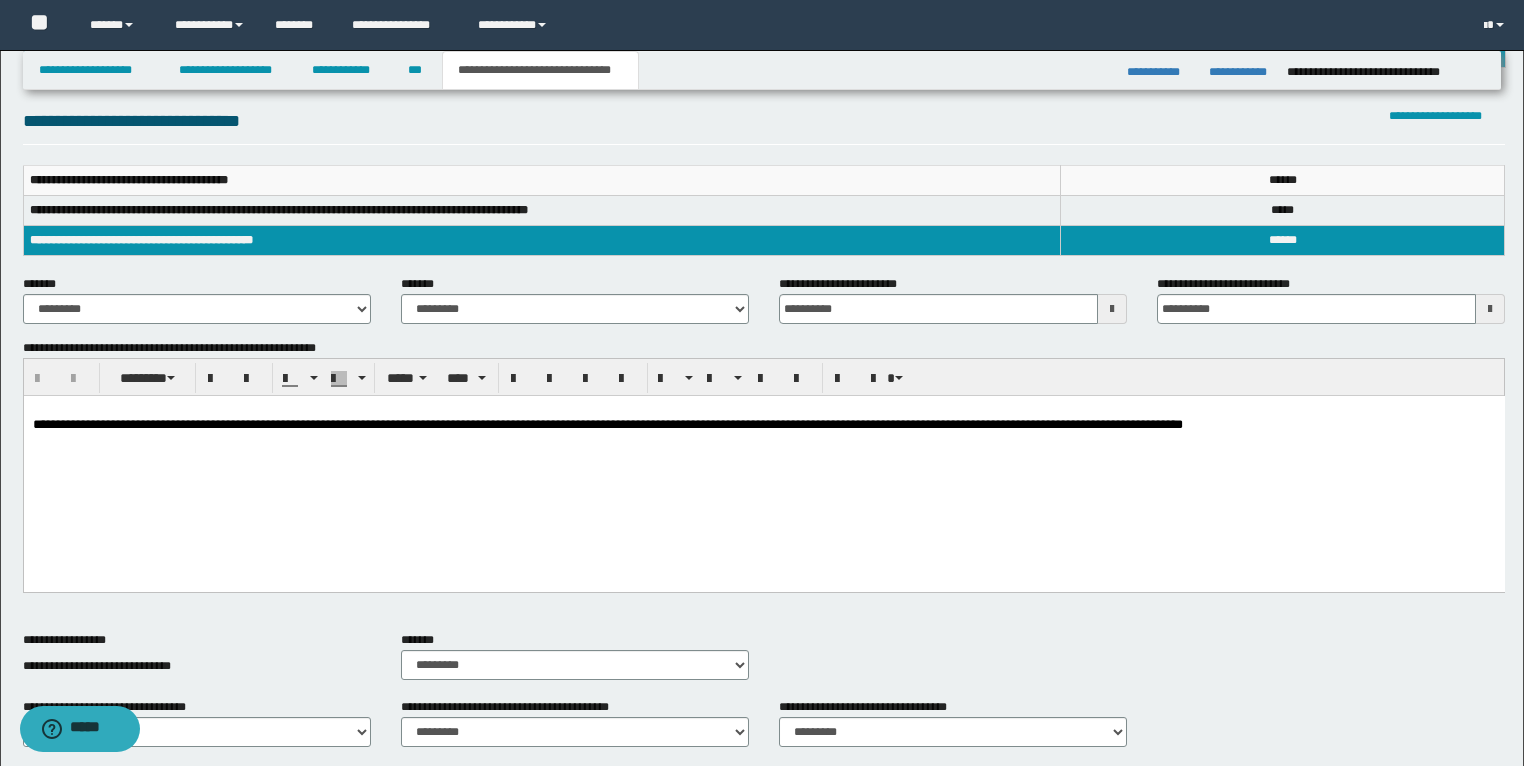 type 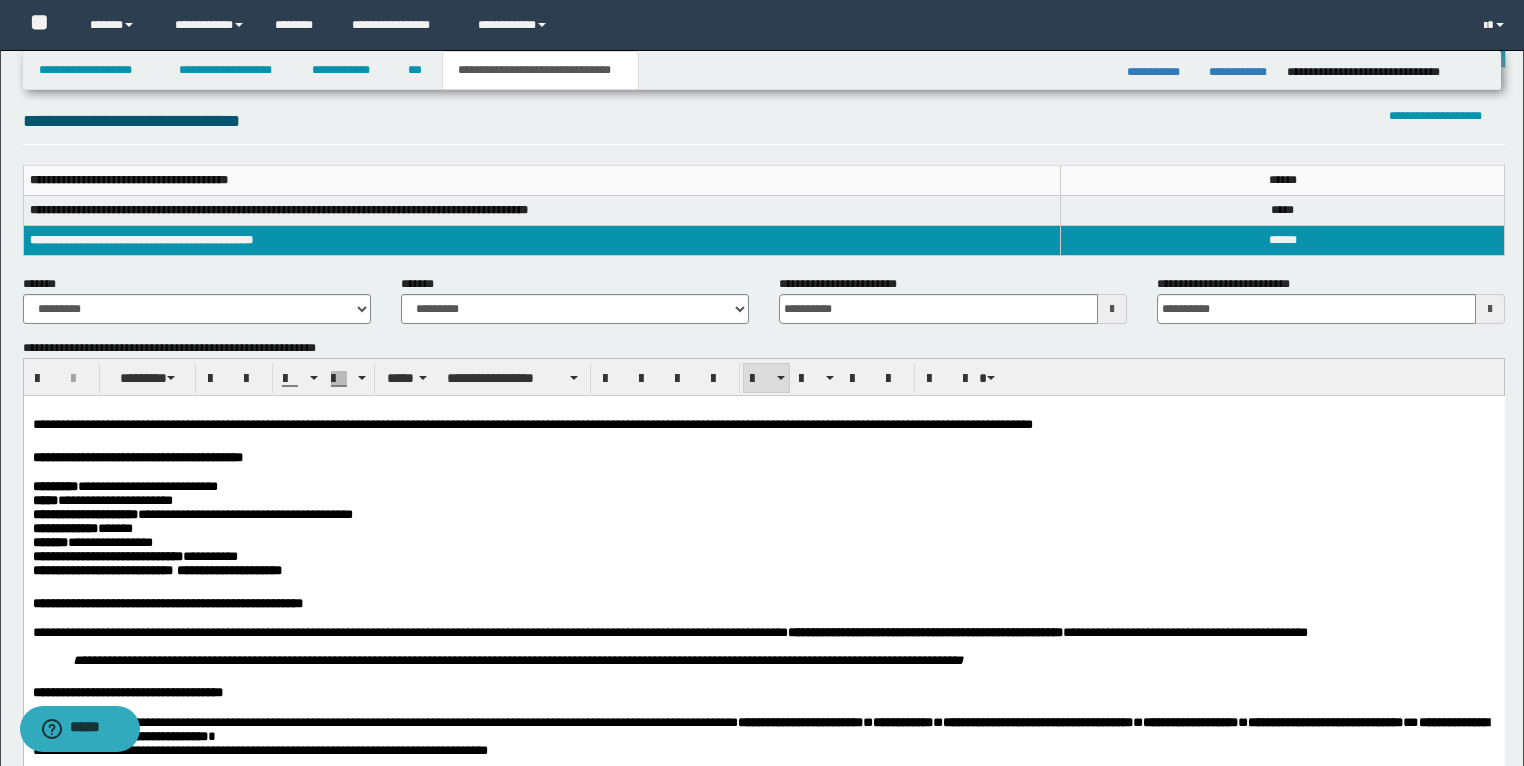 click on "**********" at bounding box center (763, 425) 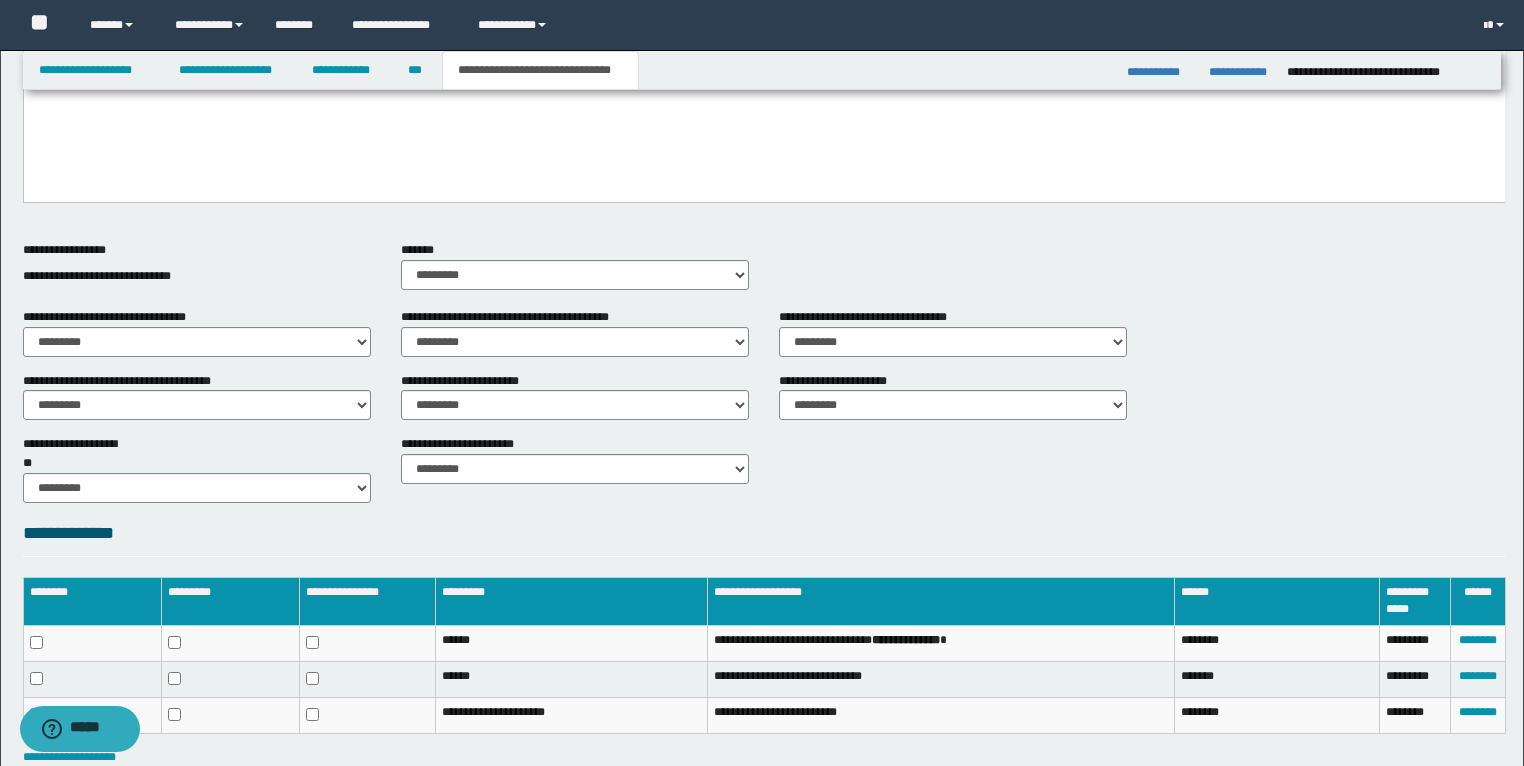 scroll, scrollTop: 1434, scrollLeft: 0, axis: vertical 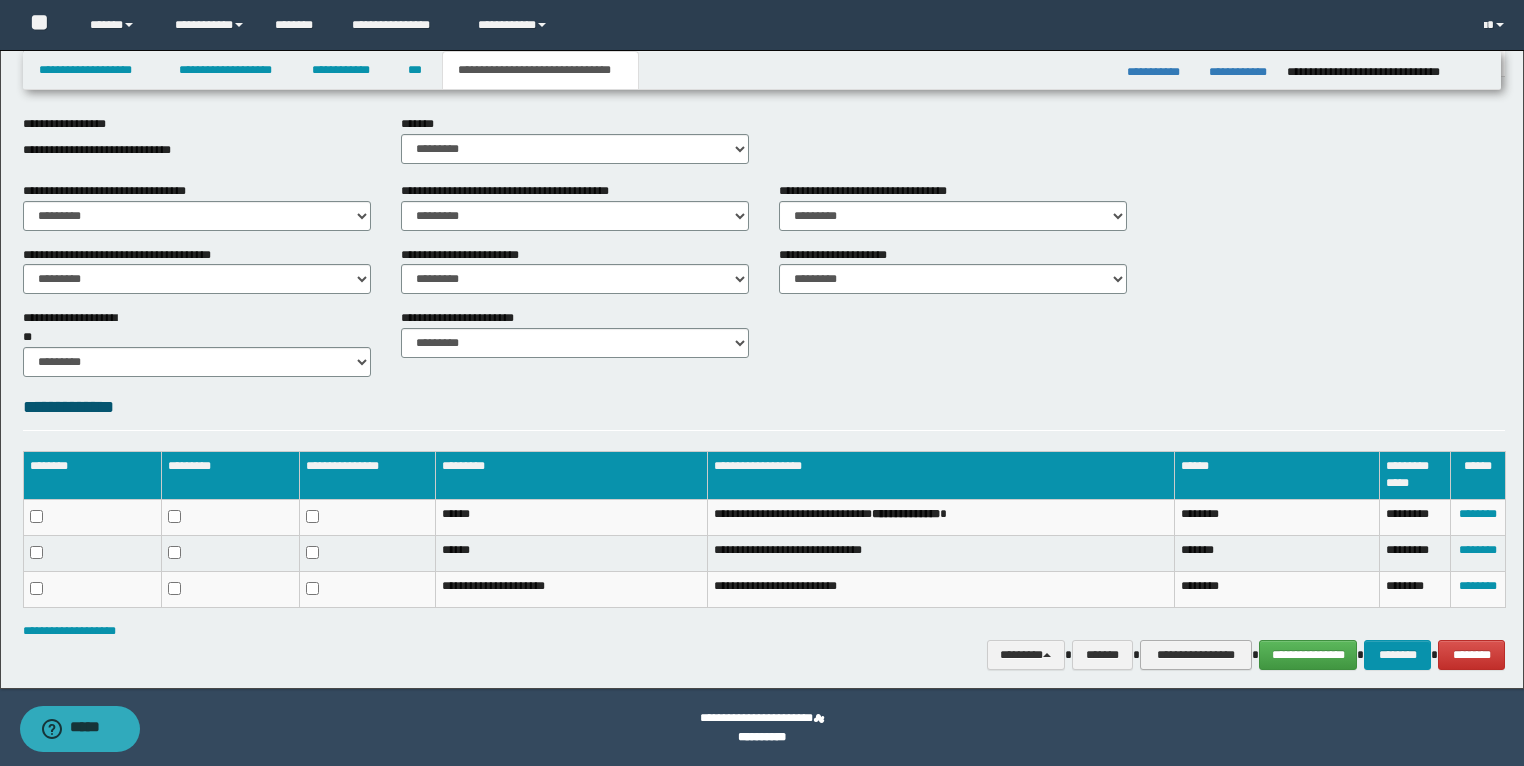 click on "**********" at bounding box center [1196, 655] 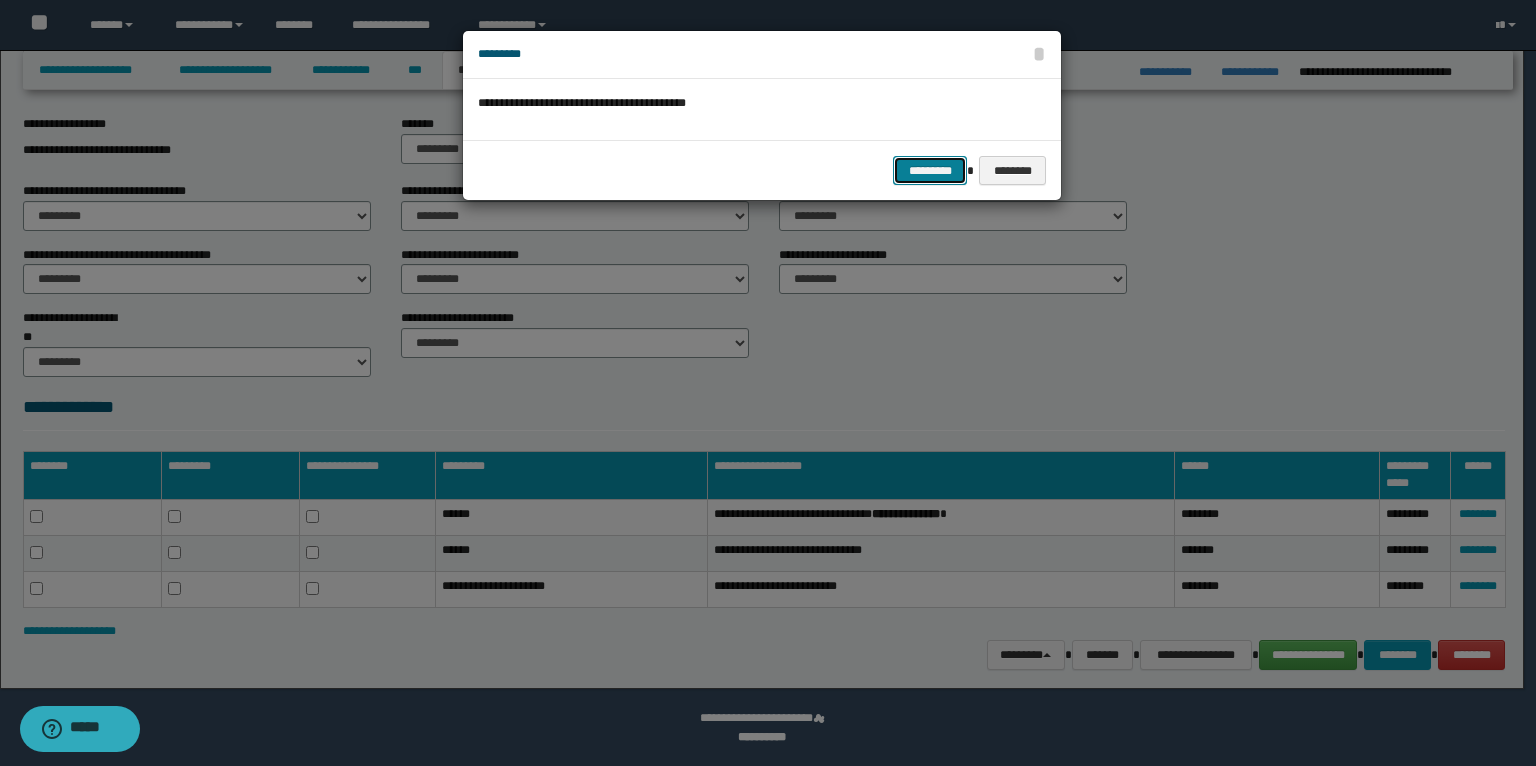 click on "*********" at bounding box center (930, 171) 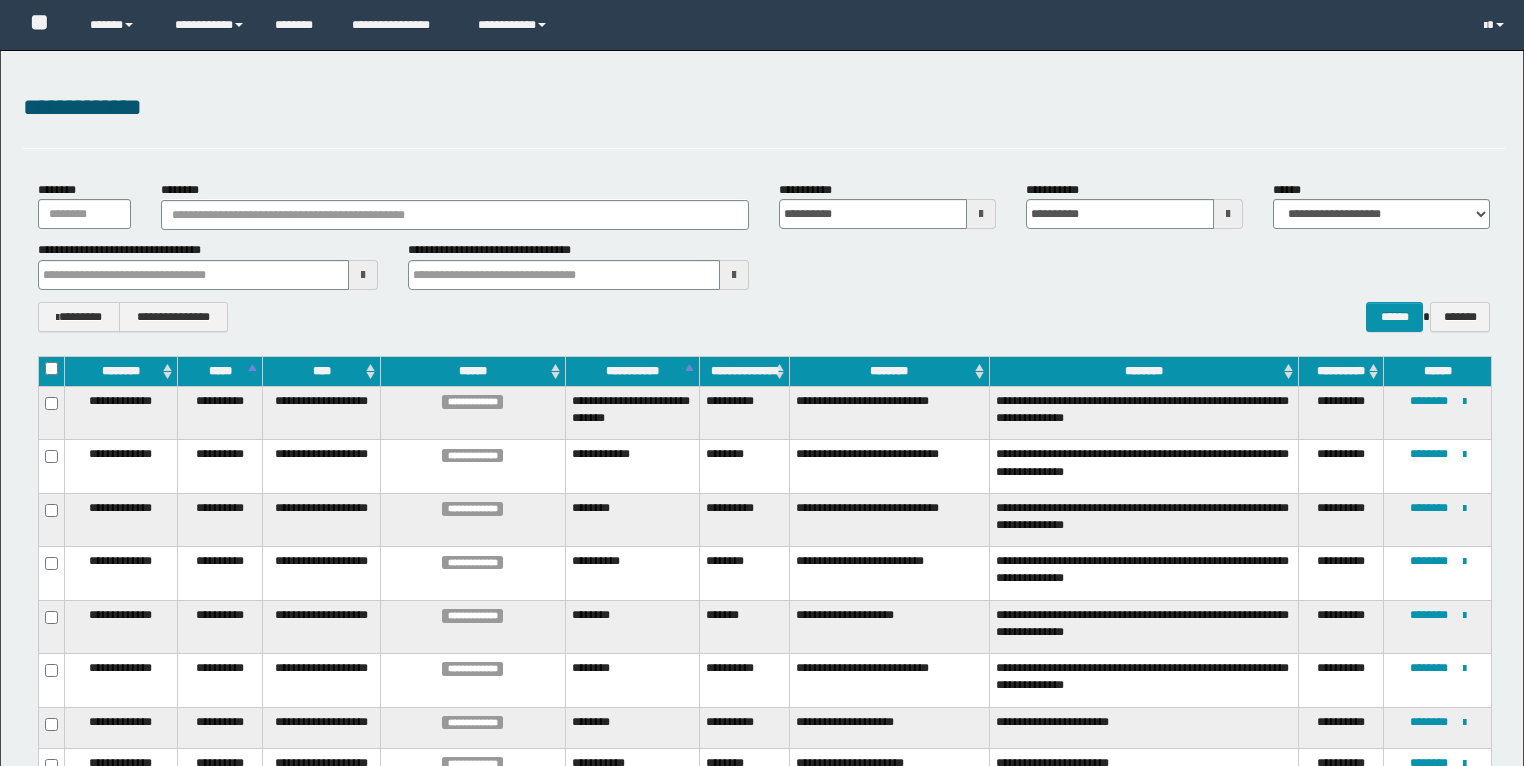 scroll, scrollTop: 160, scrollLeft: 0, axis: vertical 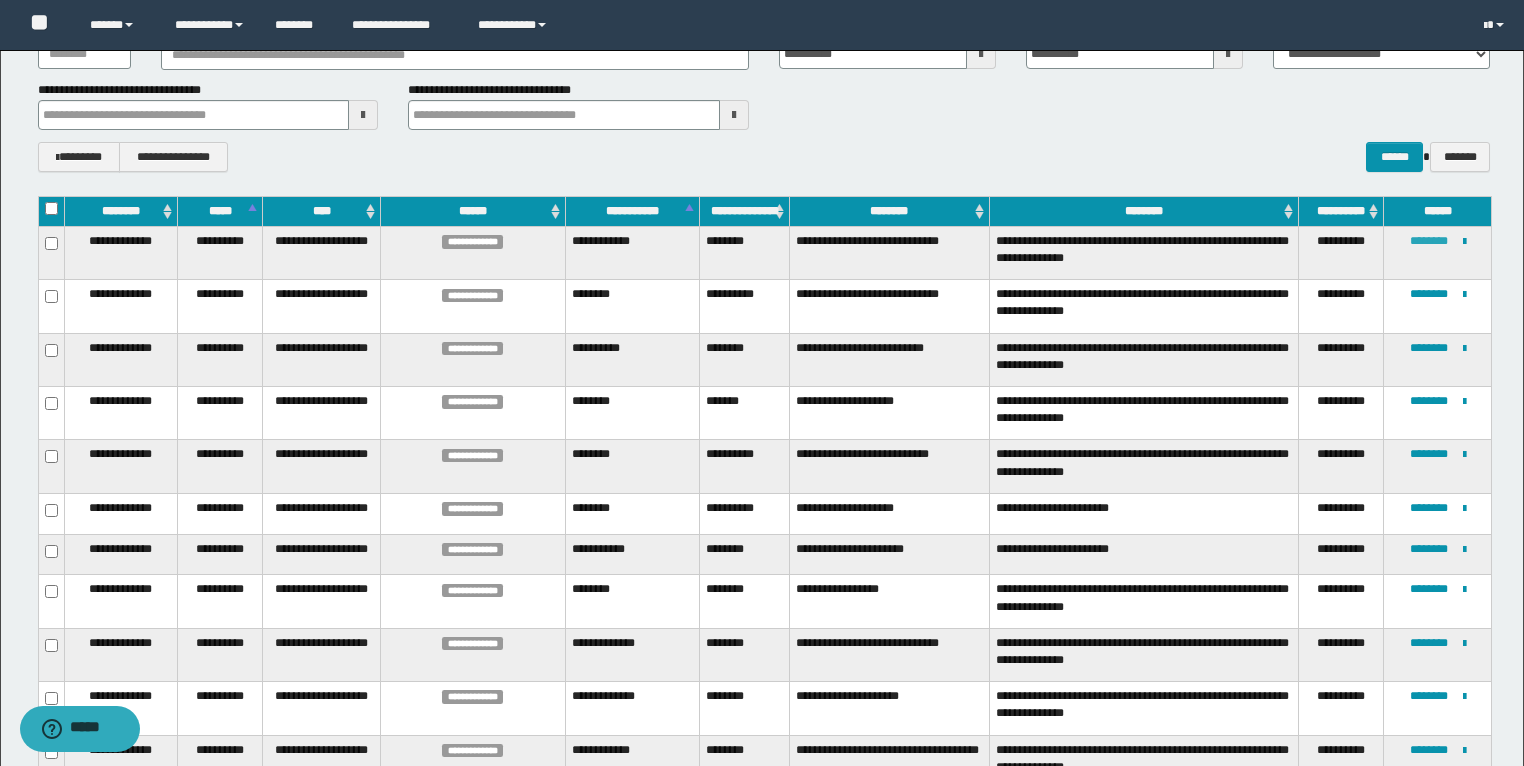 click on "********" at bounding box center (1429, 241) 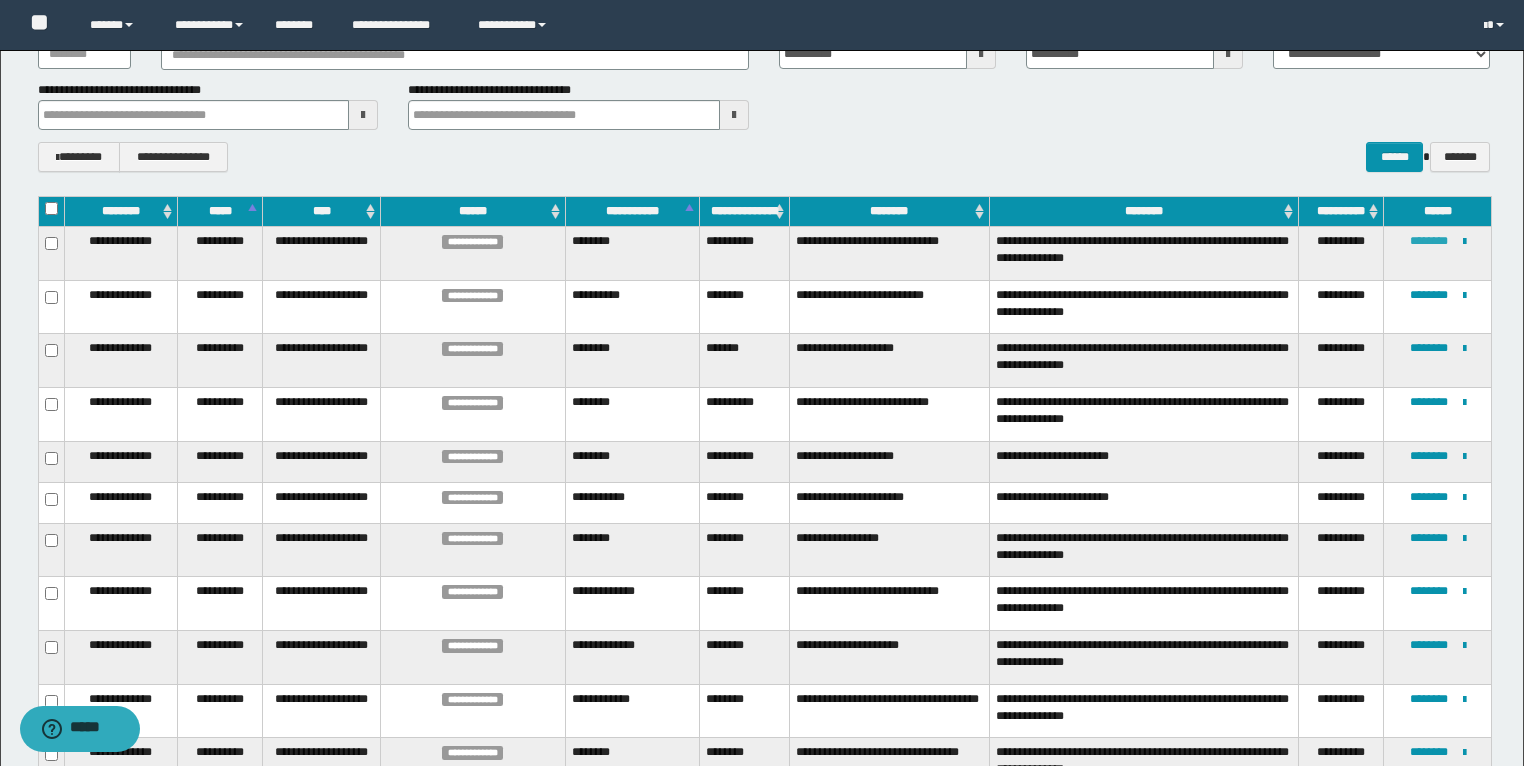 click on "********" at bounding box center (1429, 241) 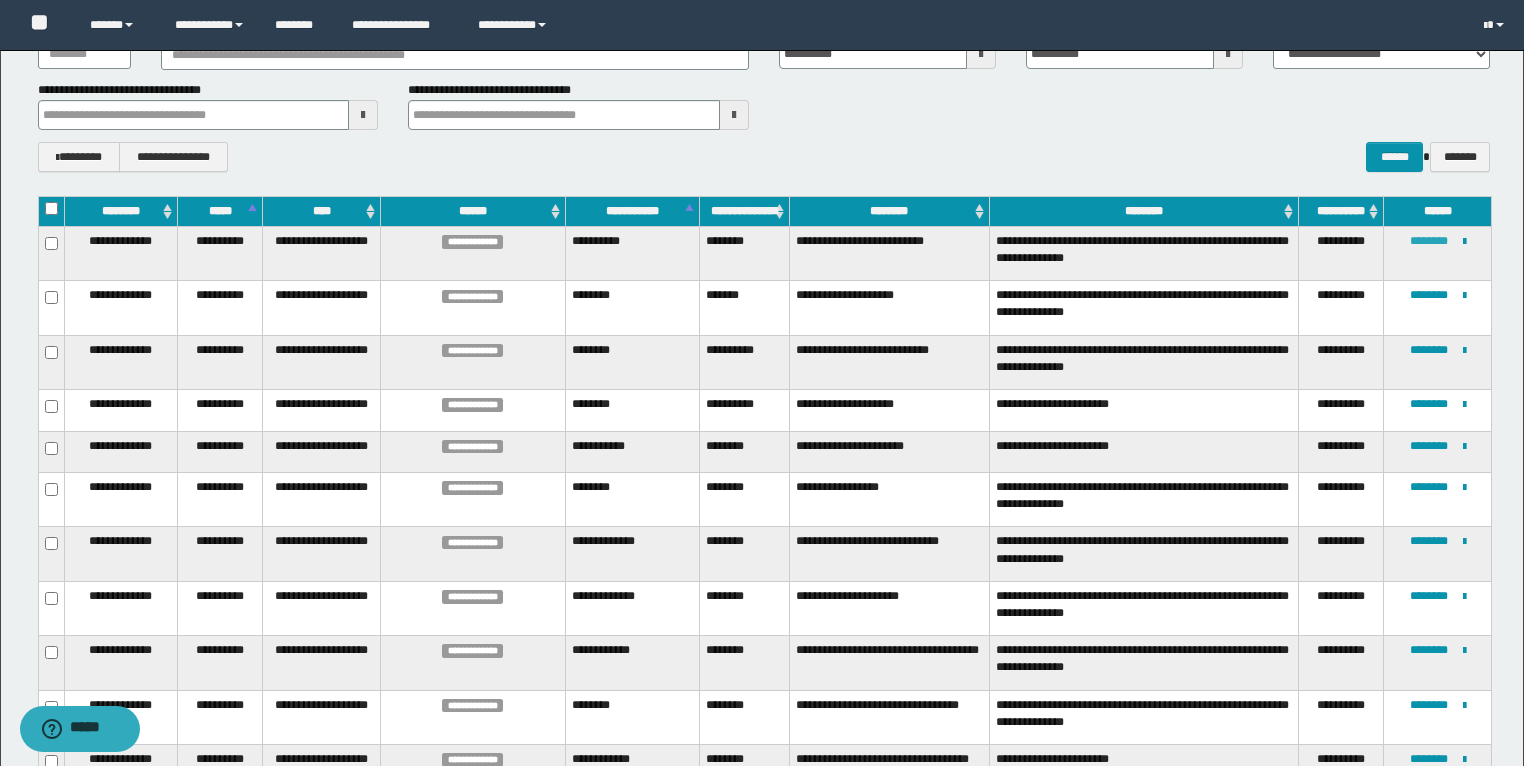 click on "********" at bounding box center [1429, 241] 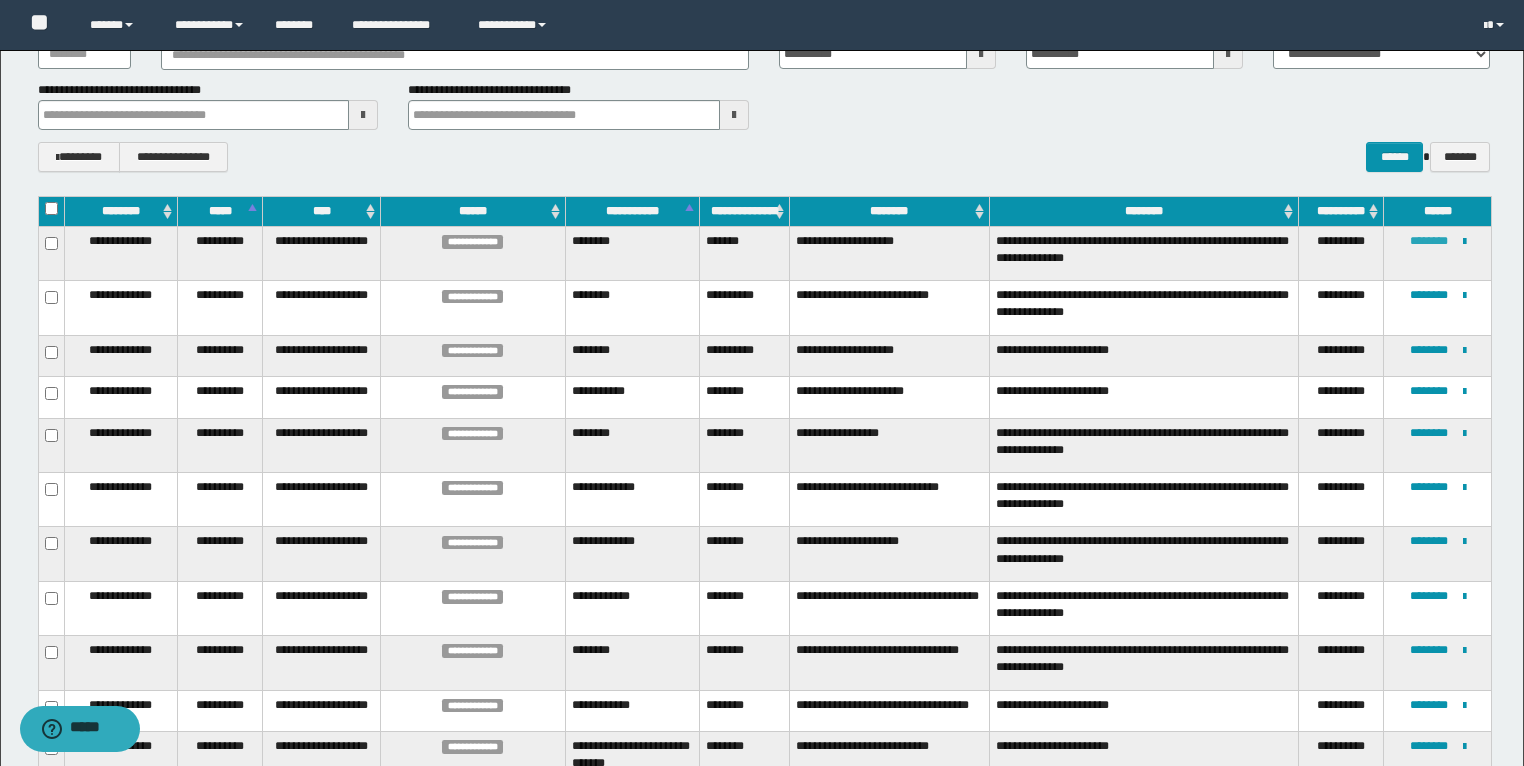 click on "********" at bounding box center [1429, 241] 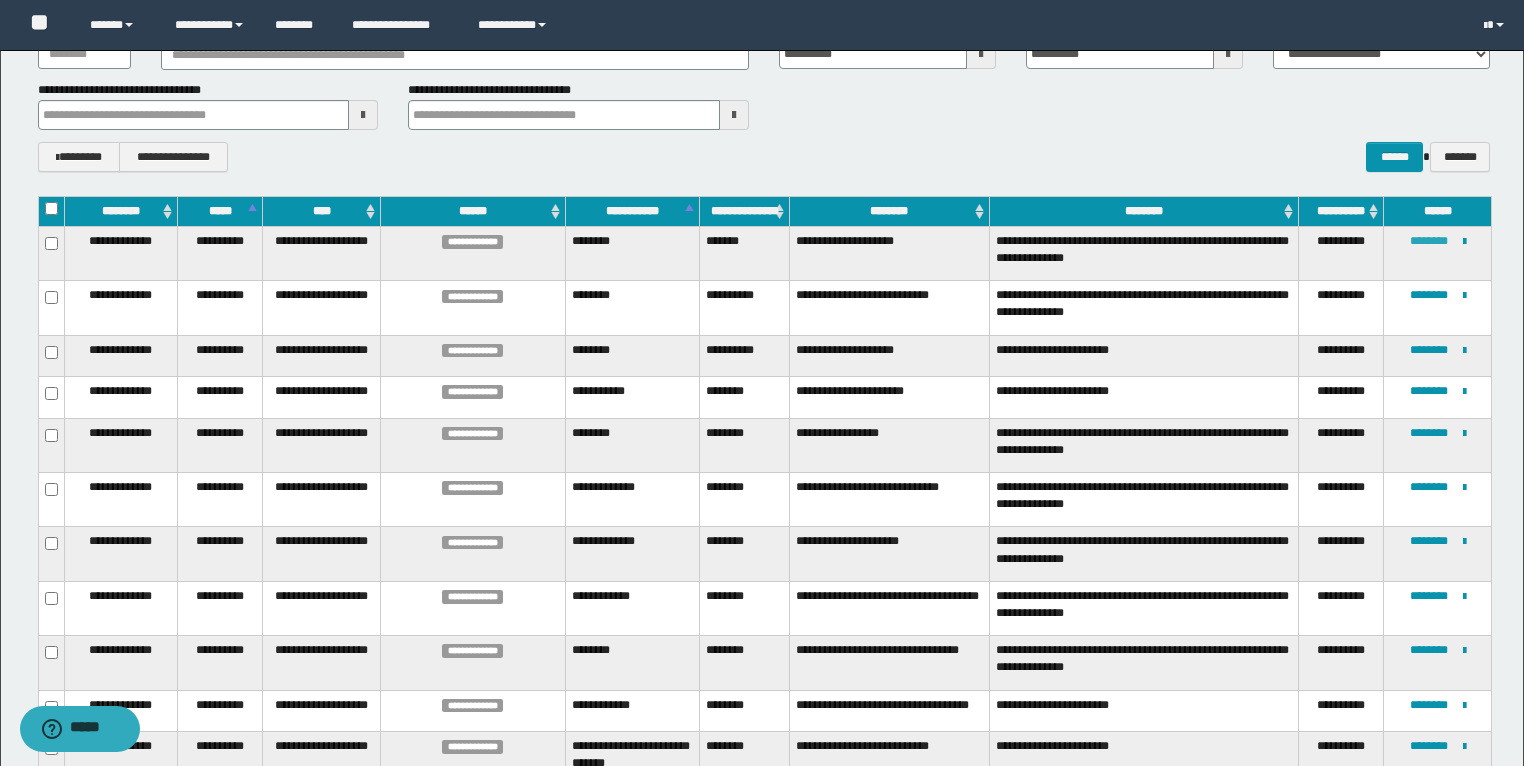 click on "********" at bounding box center (1429, 241) 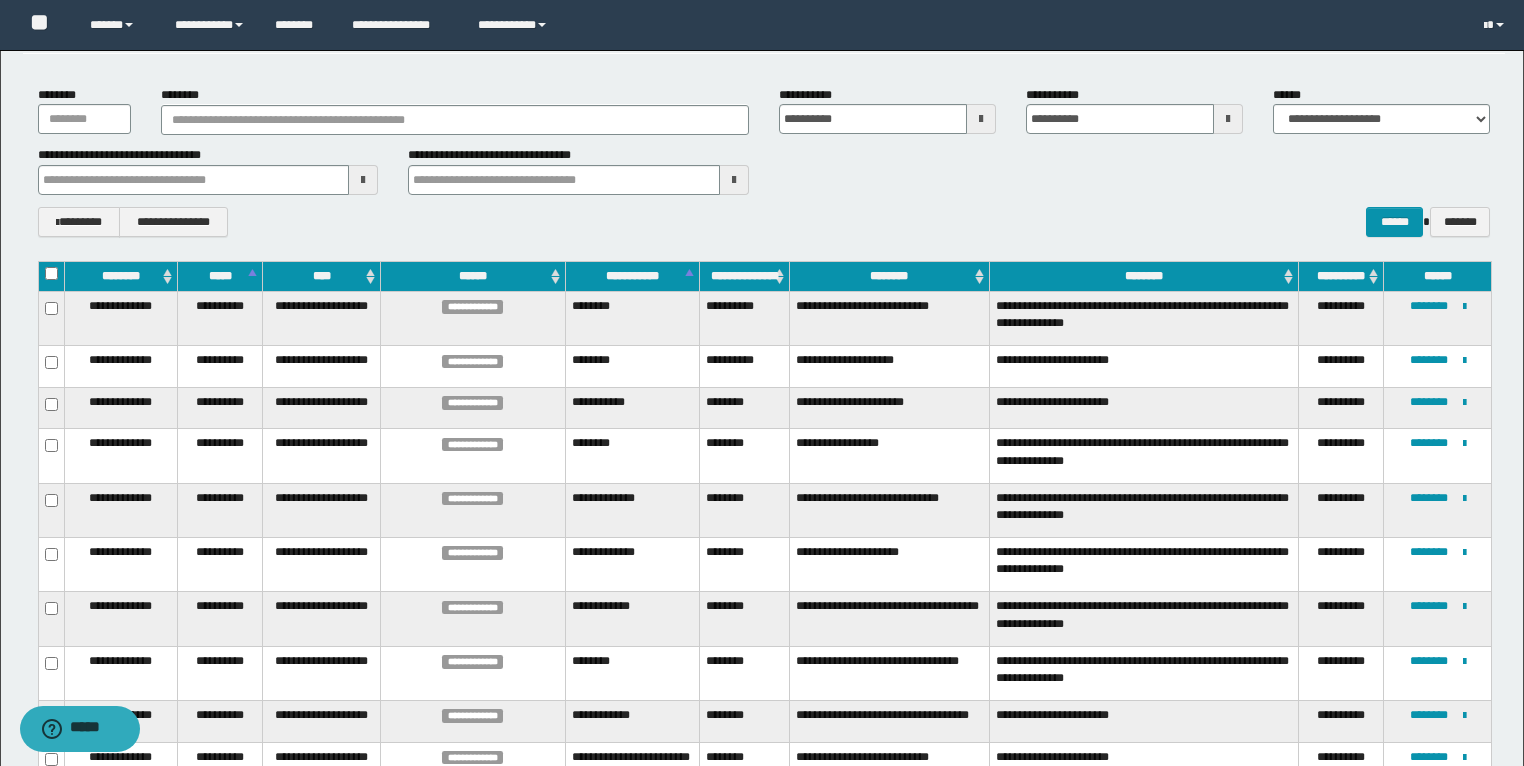 scroll, scrollTop: 0, scrollLeft: 0, axis: both 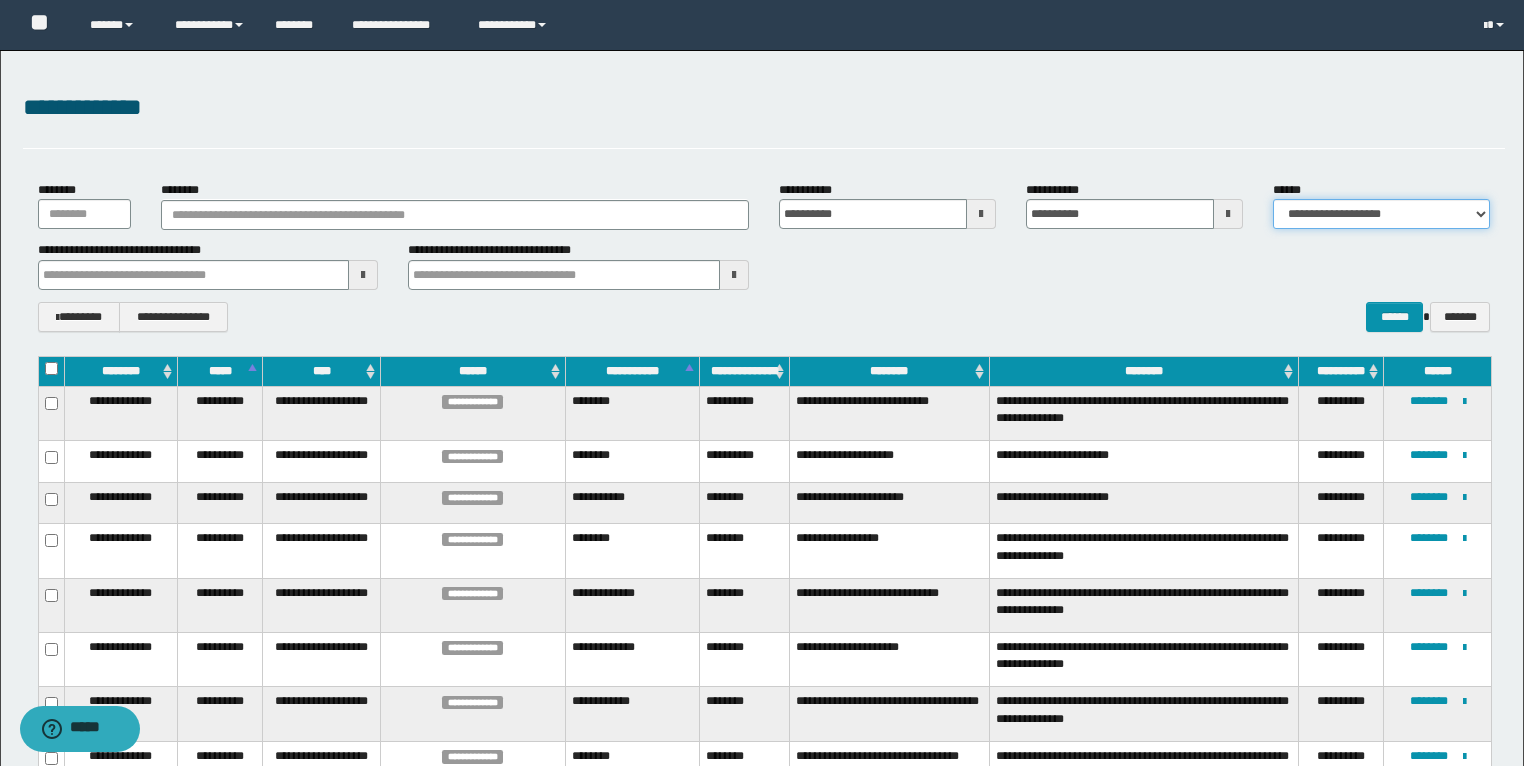 click on "**********" at bounding box center (1381, 214) 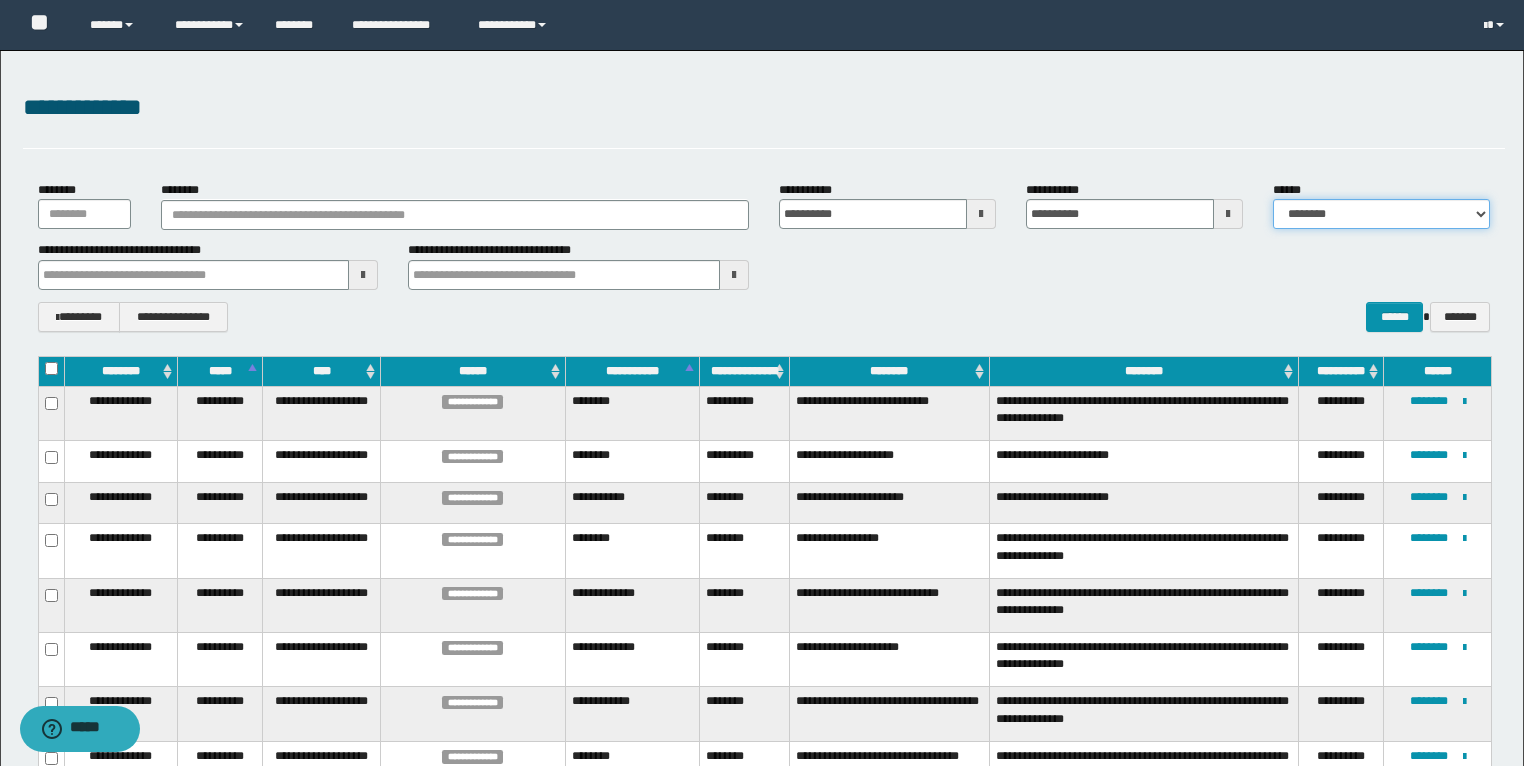 click on "**********" at bounding box center (1381, 214) 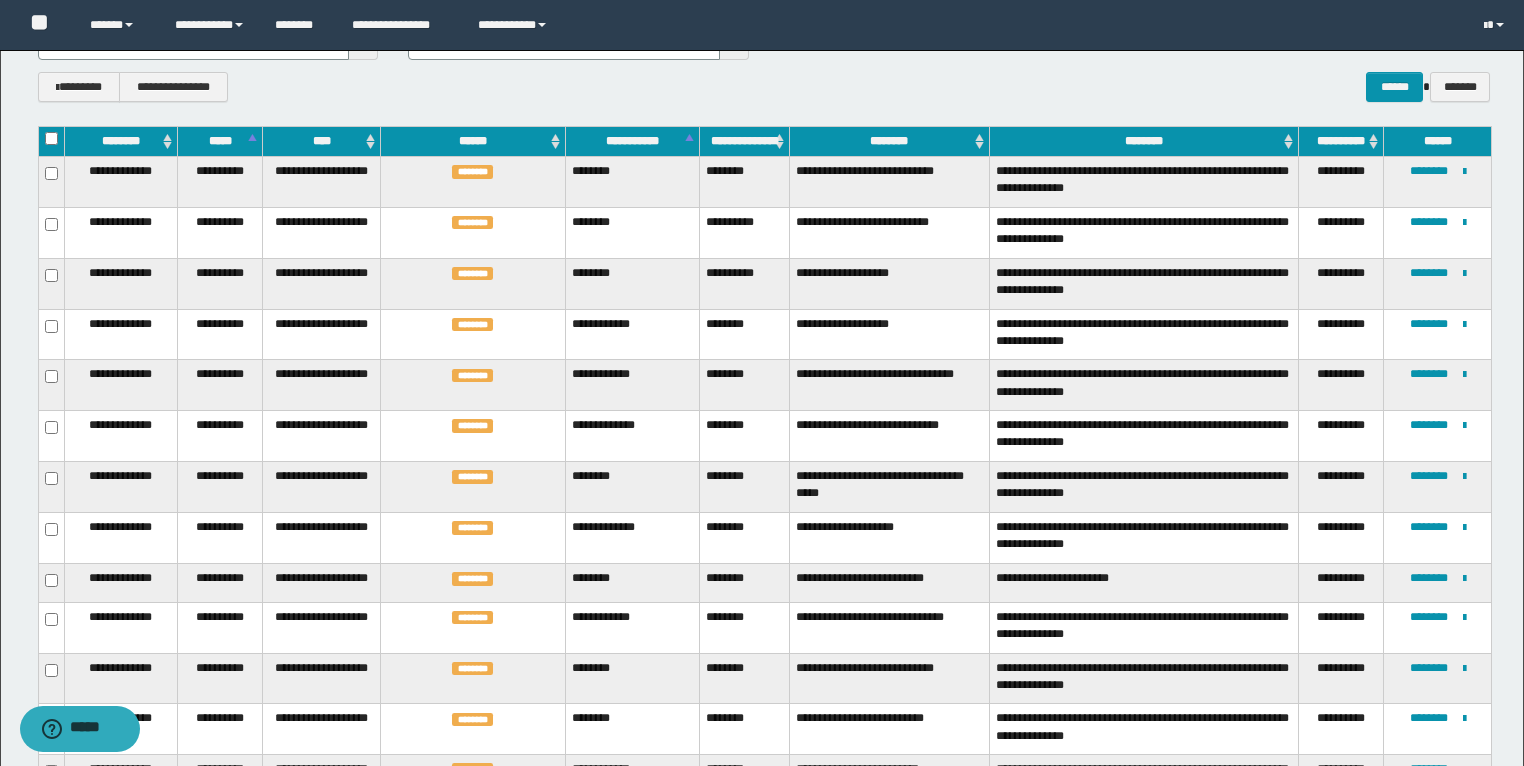 scroll, scrollTop: 0, scrollLeft: 0, axis: both 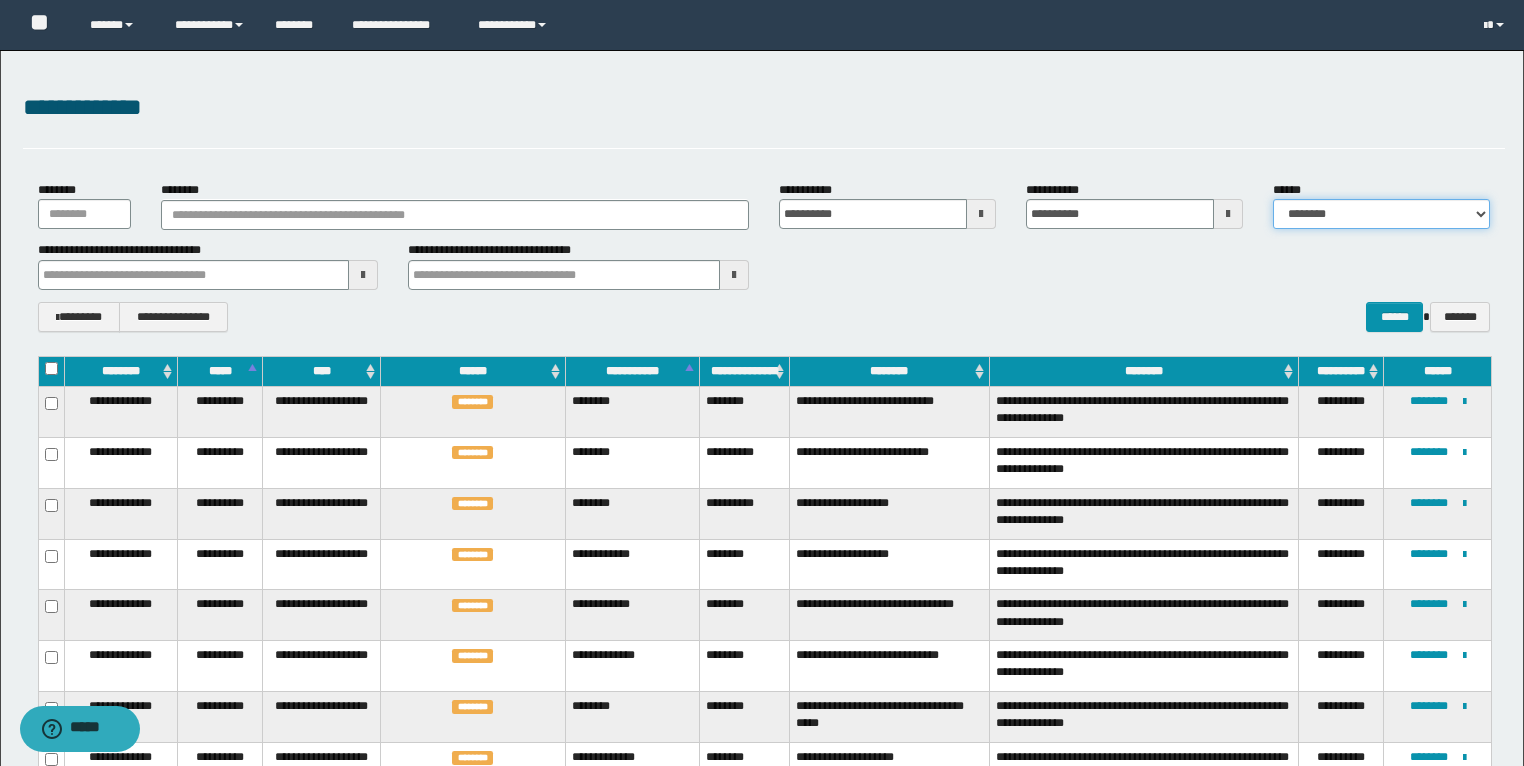 click on "**********" at bounding box center [1381, 214] 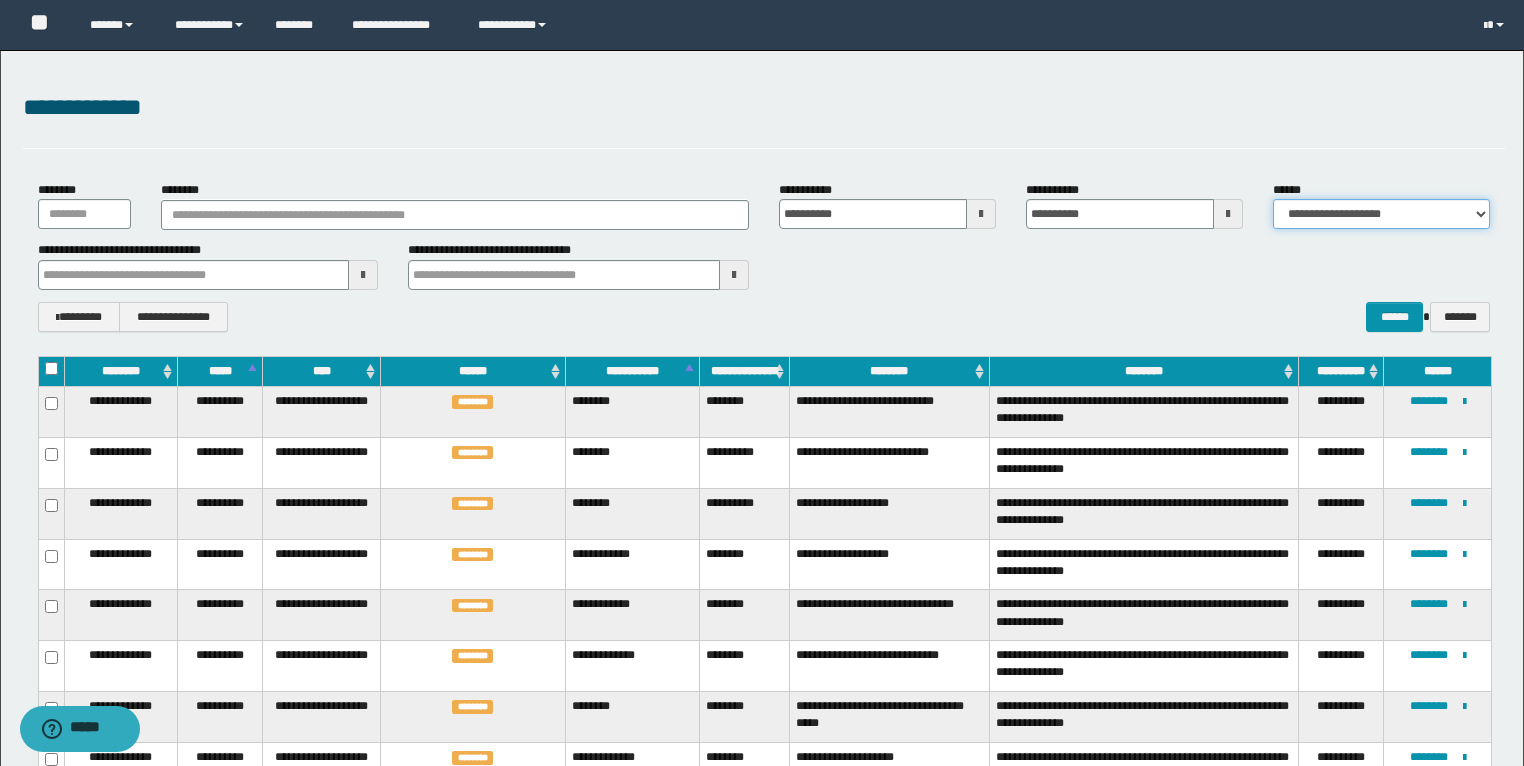 click on "**********" at bounding box center [1381, 214] 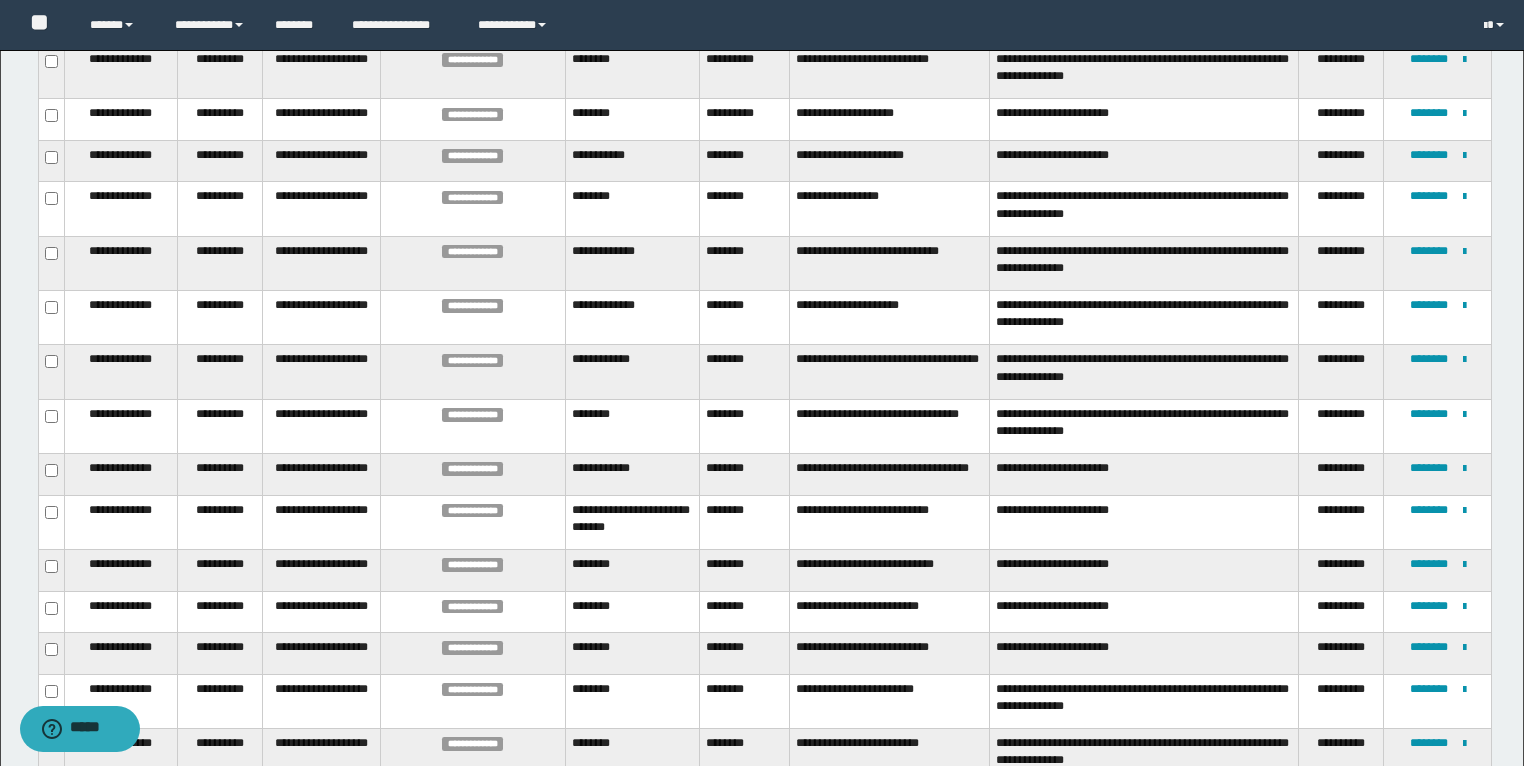 scroll, scrollTop: 160, scrollLeft: 0, axis: vertical 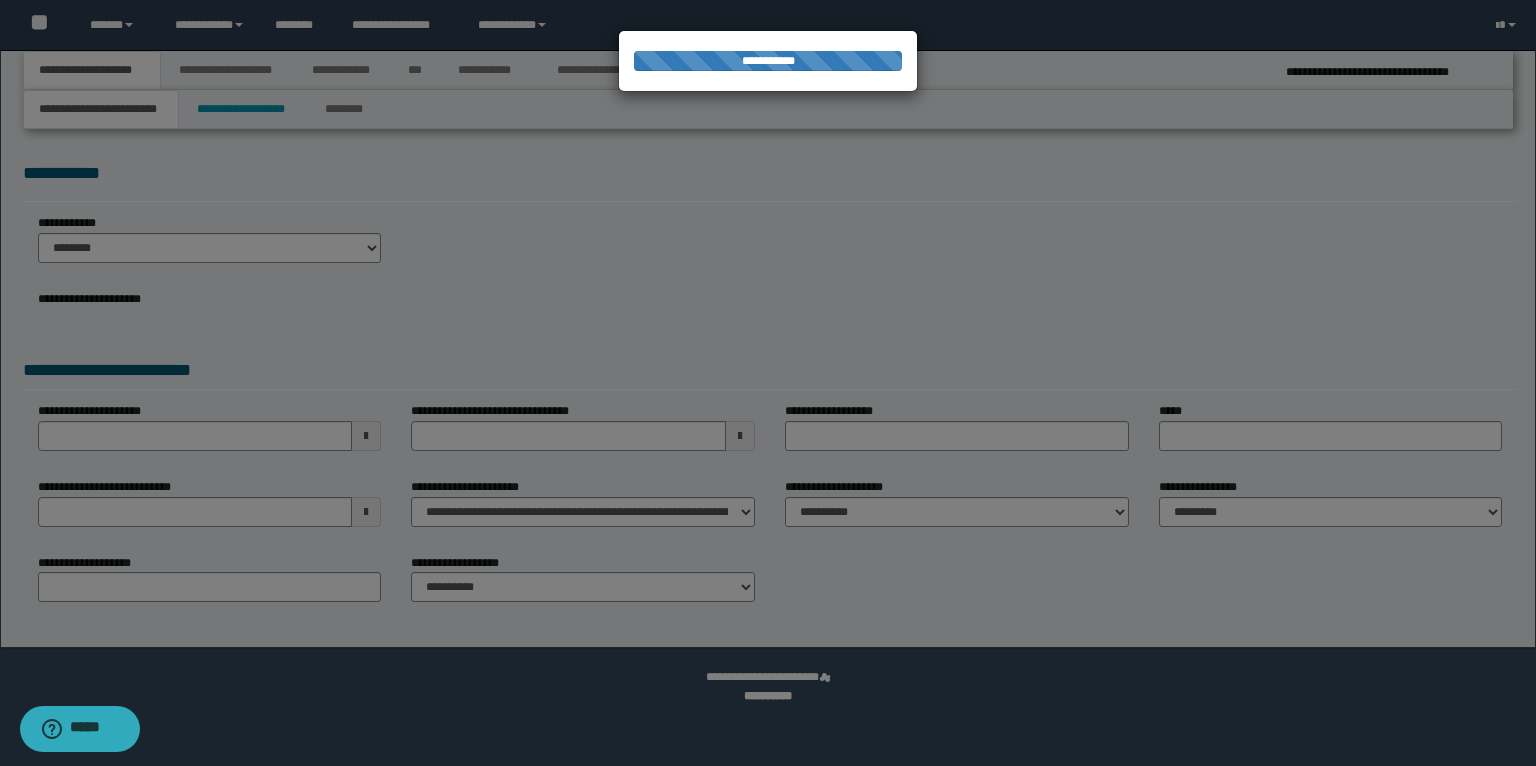 select on "*" 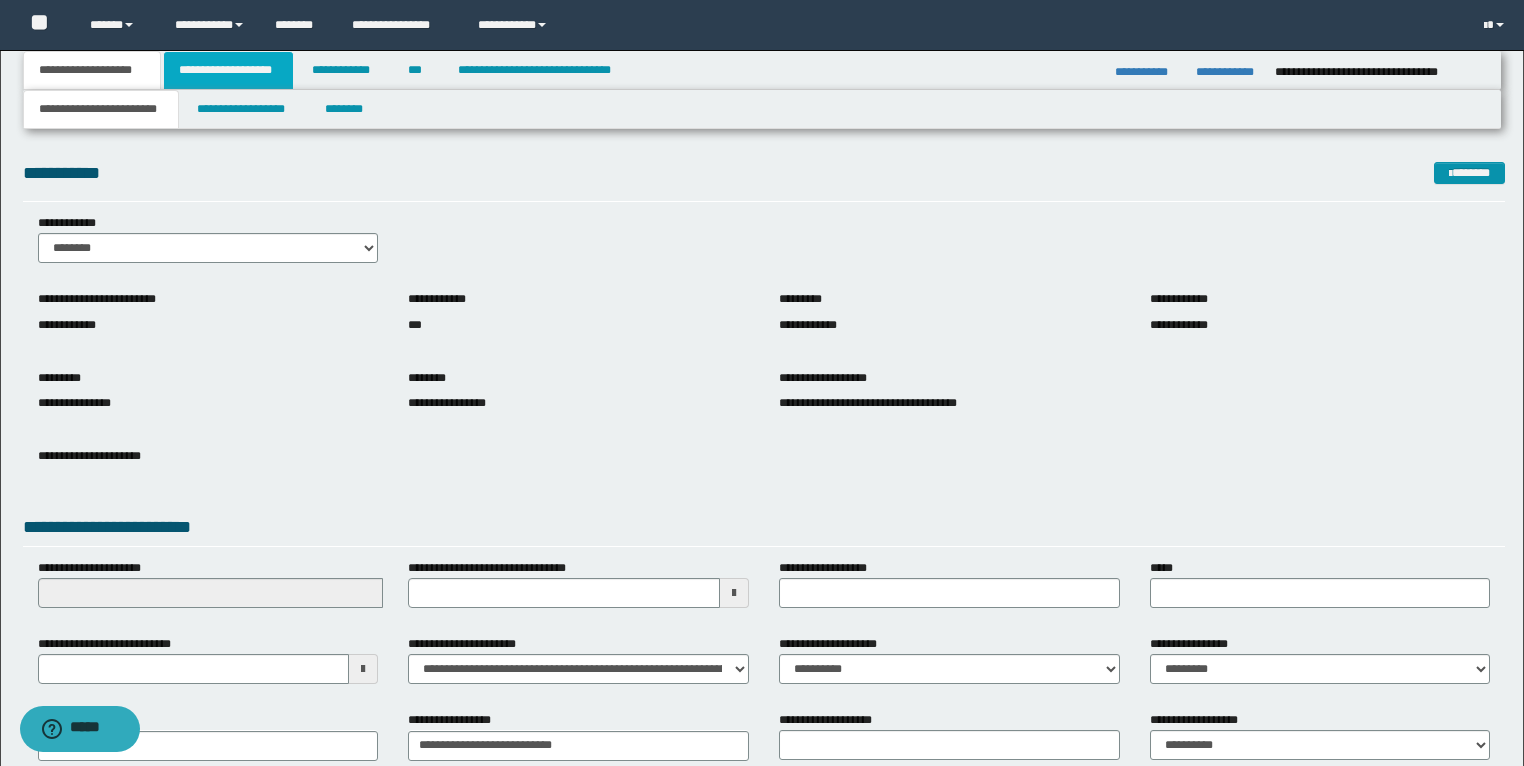 click on "**********" at bounding box center [228, 70] 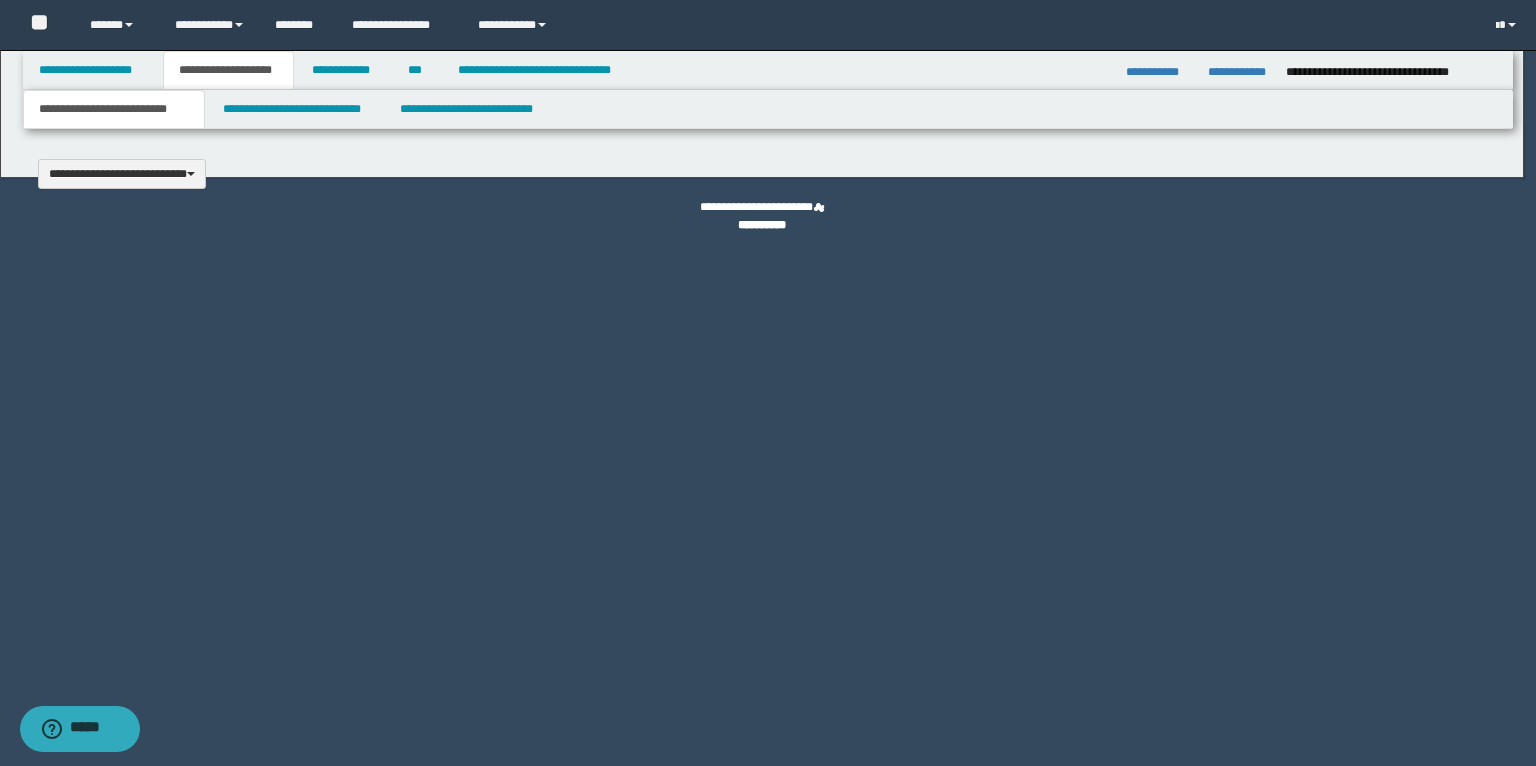 type 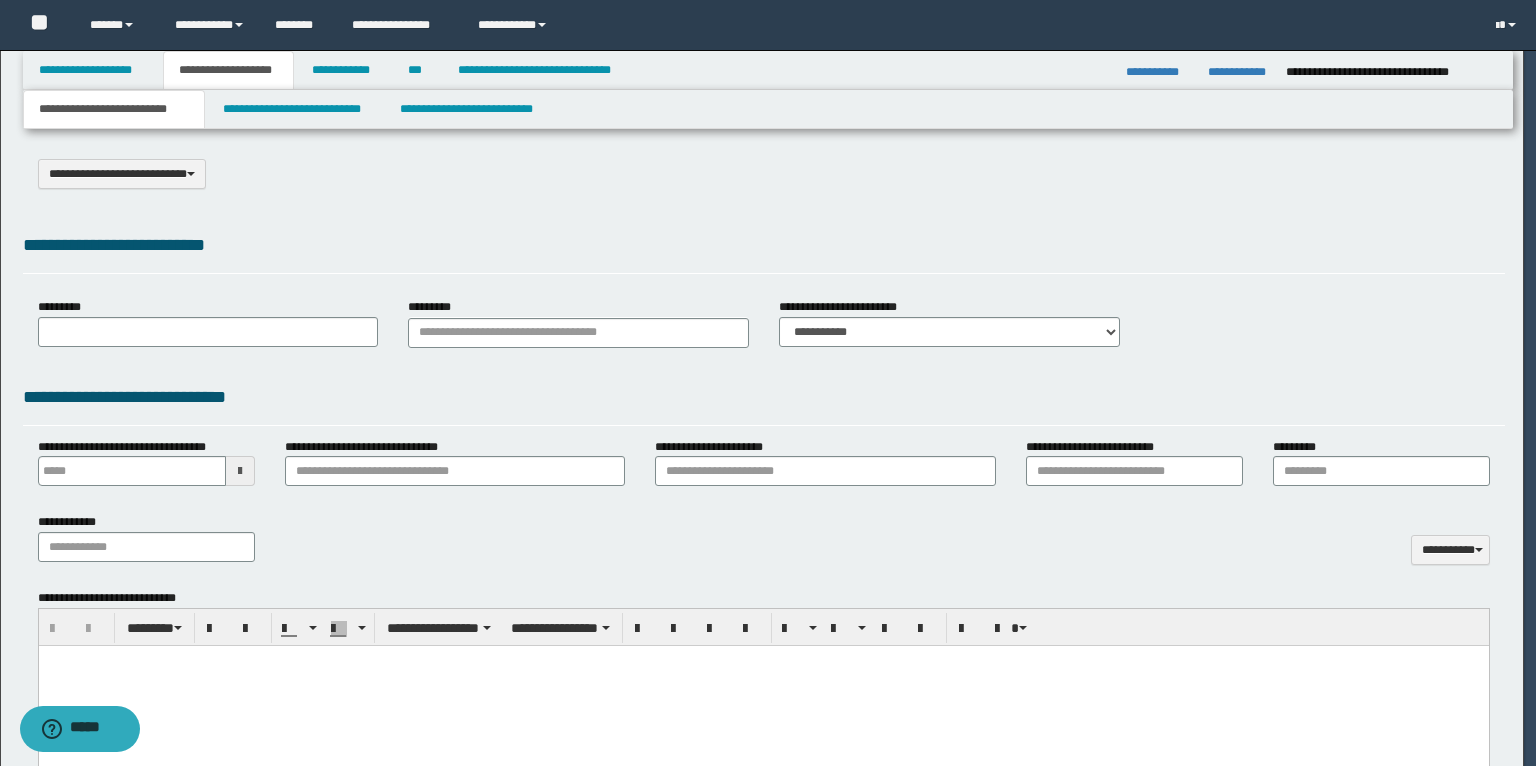 type on "**********" 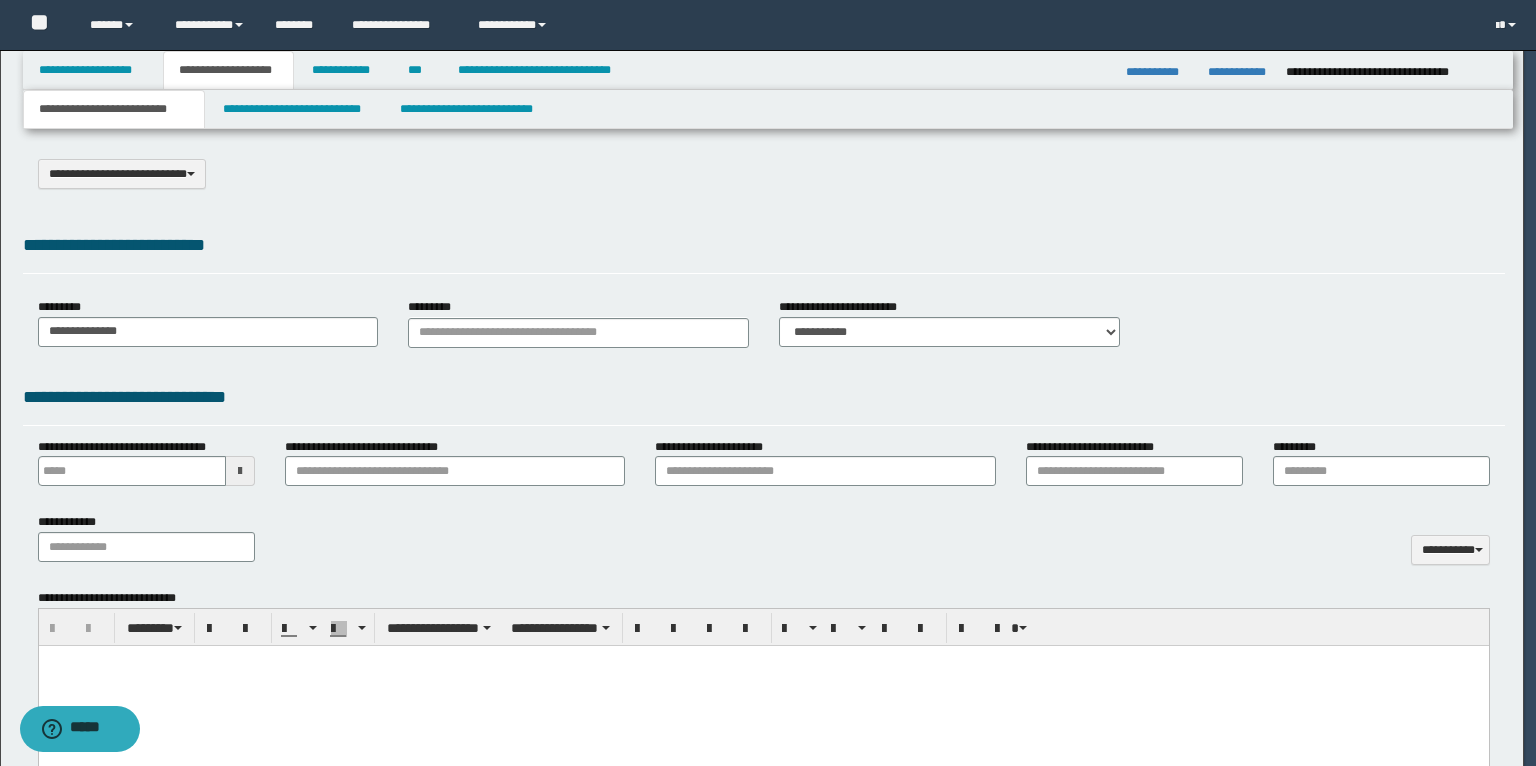 type on "**********" 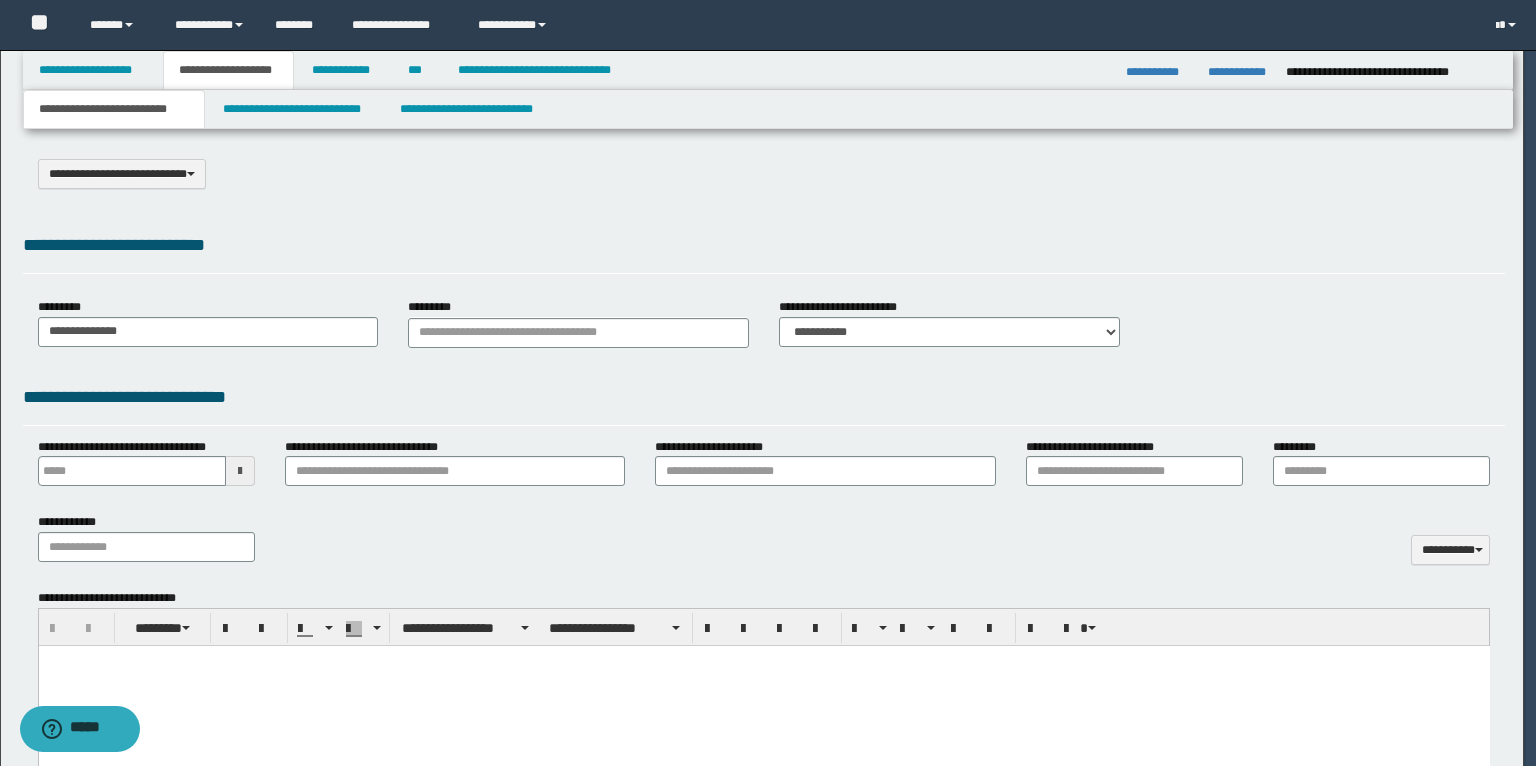 scroll, scrollTop: 0, scrollLeft: 0, axis: both 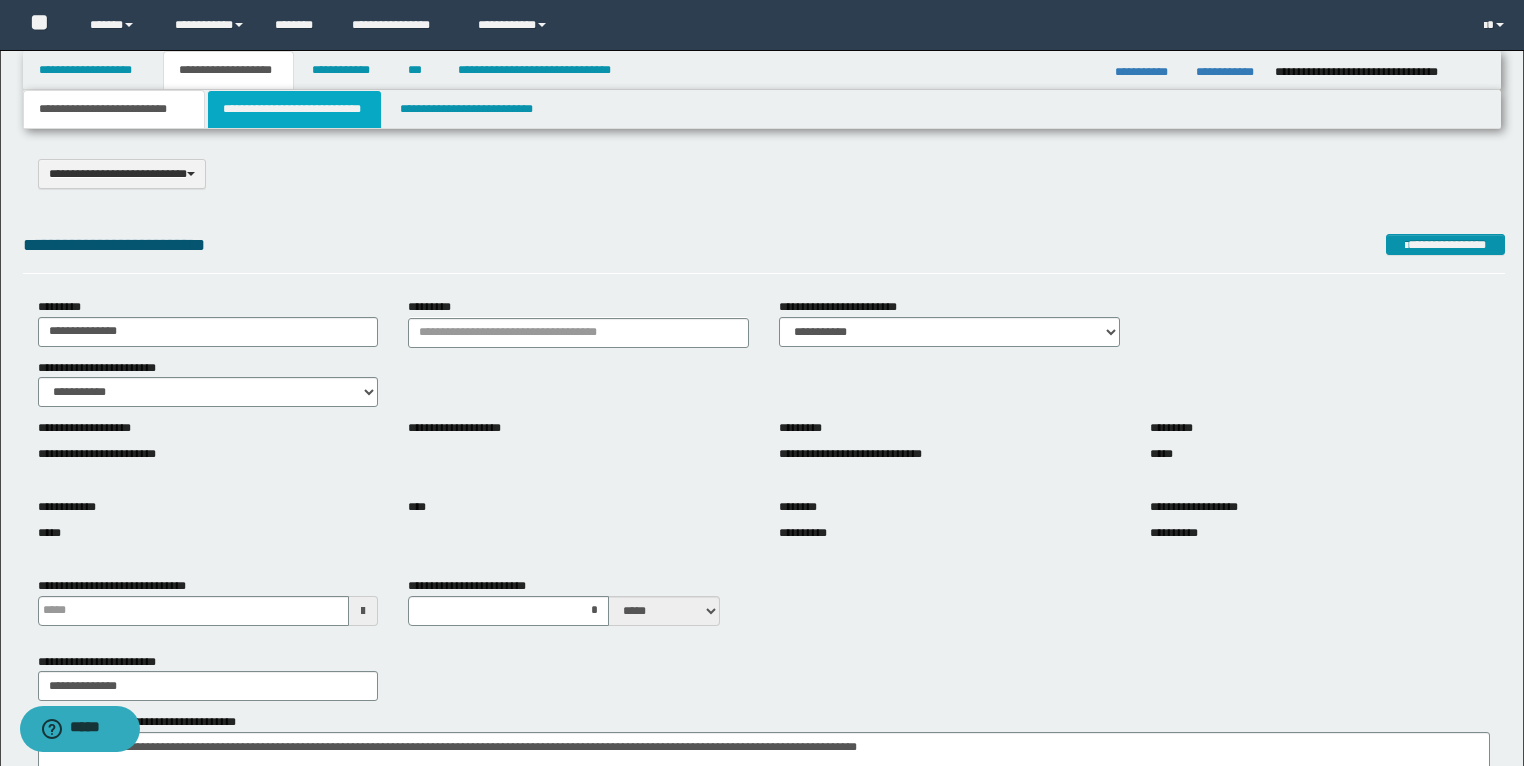 click on "**********" at bounding box center [294, 109] 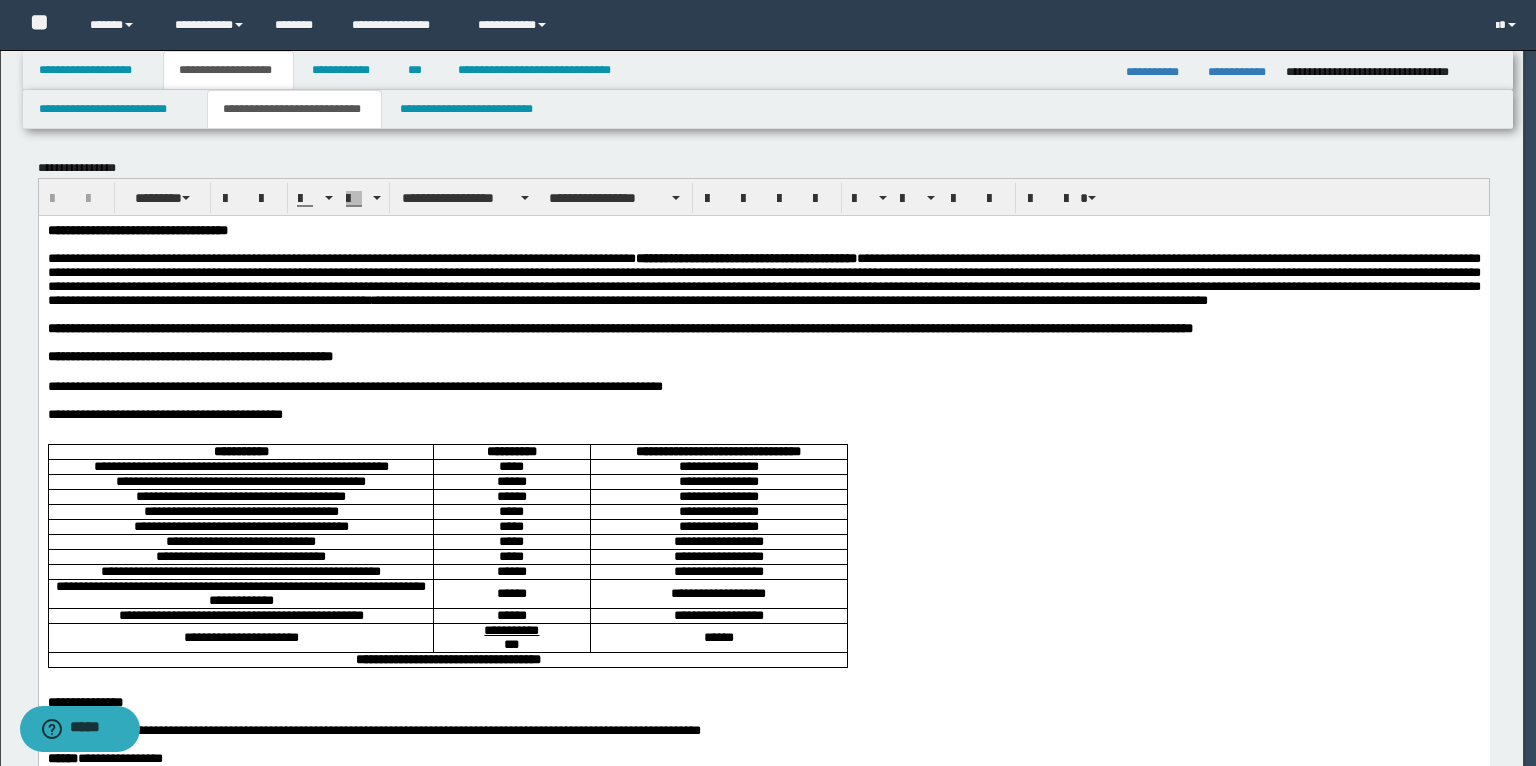 scroll, scrollTop: 0, scrollLeft: 0, axis: both 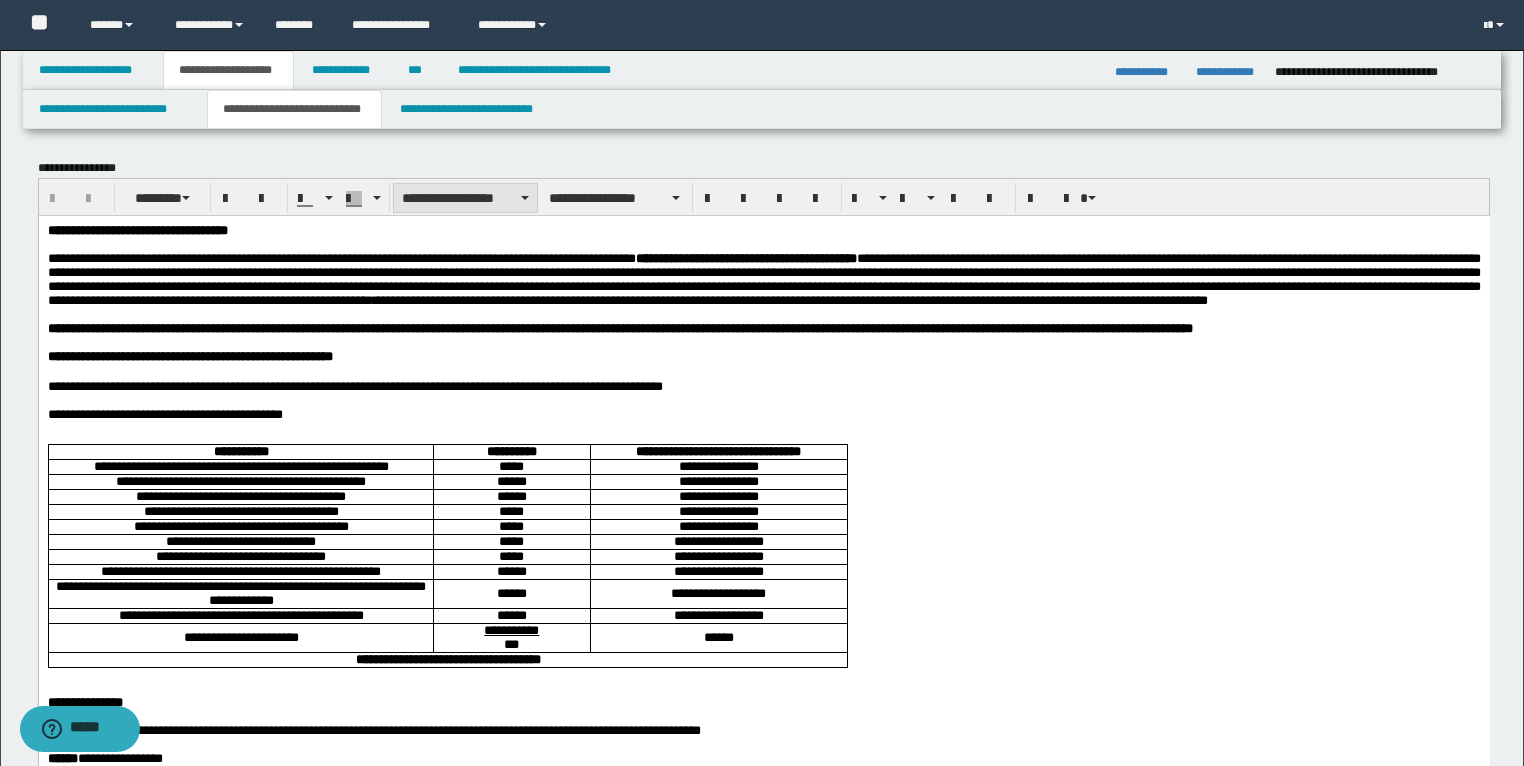 click on "**********" at bounding box center [465, 198] 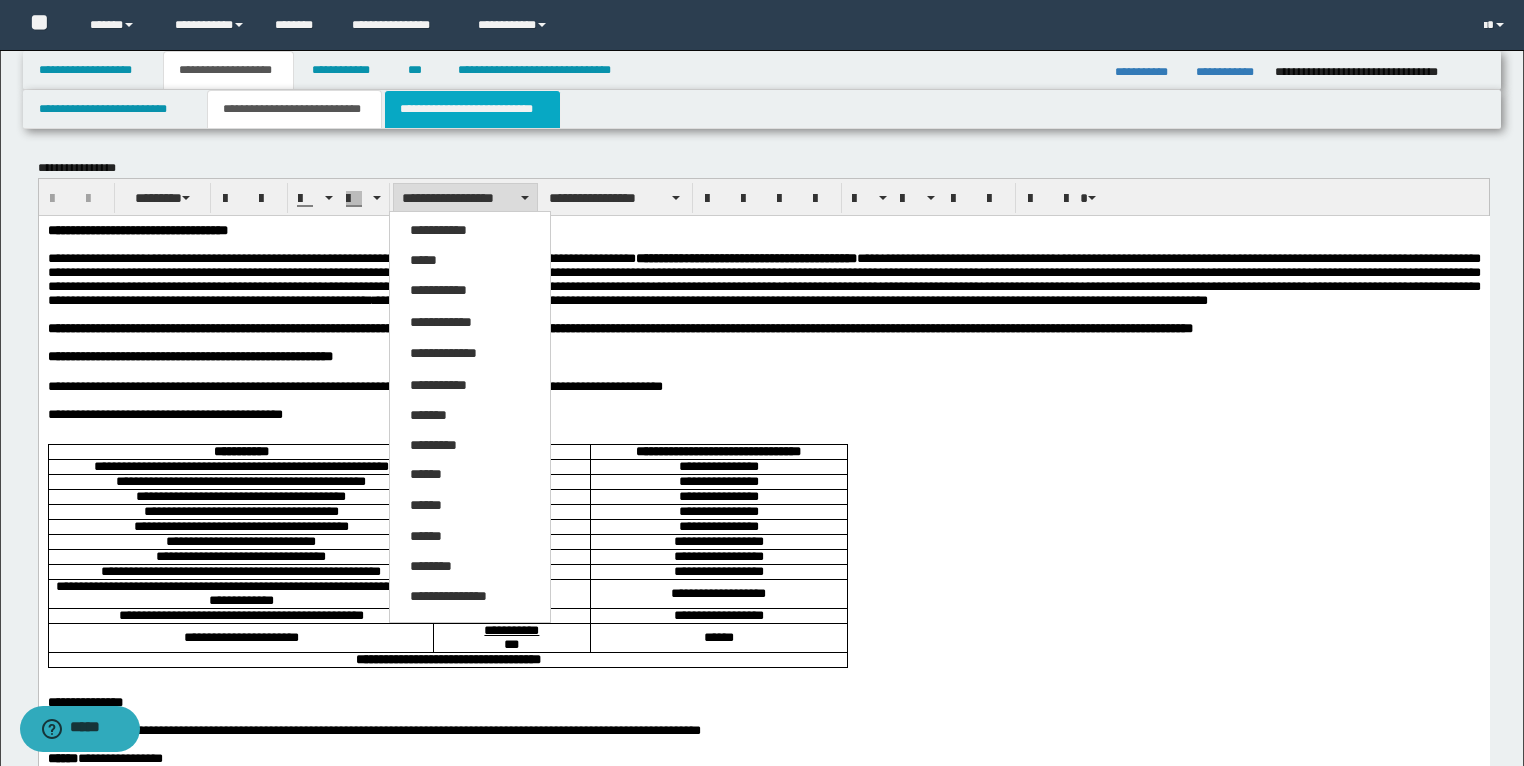 click on "**********" at bounding box center (472, 109) 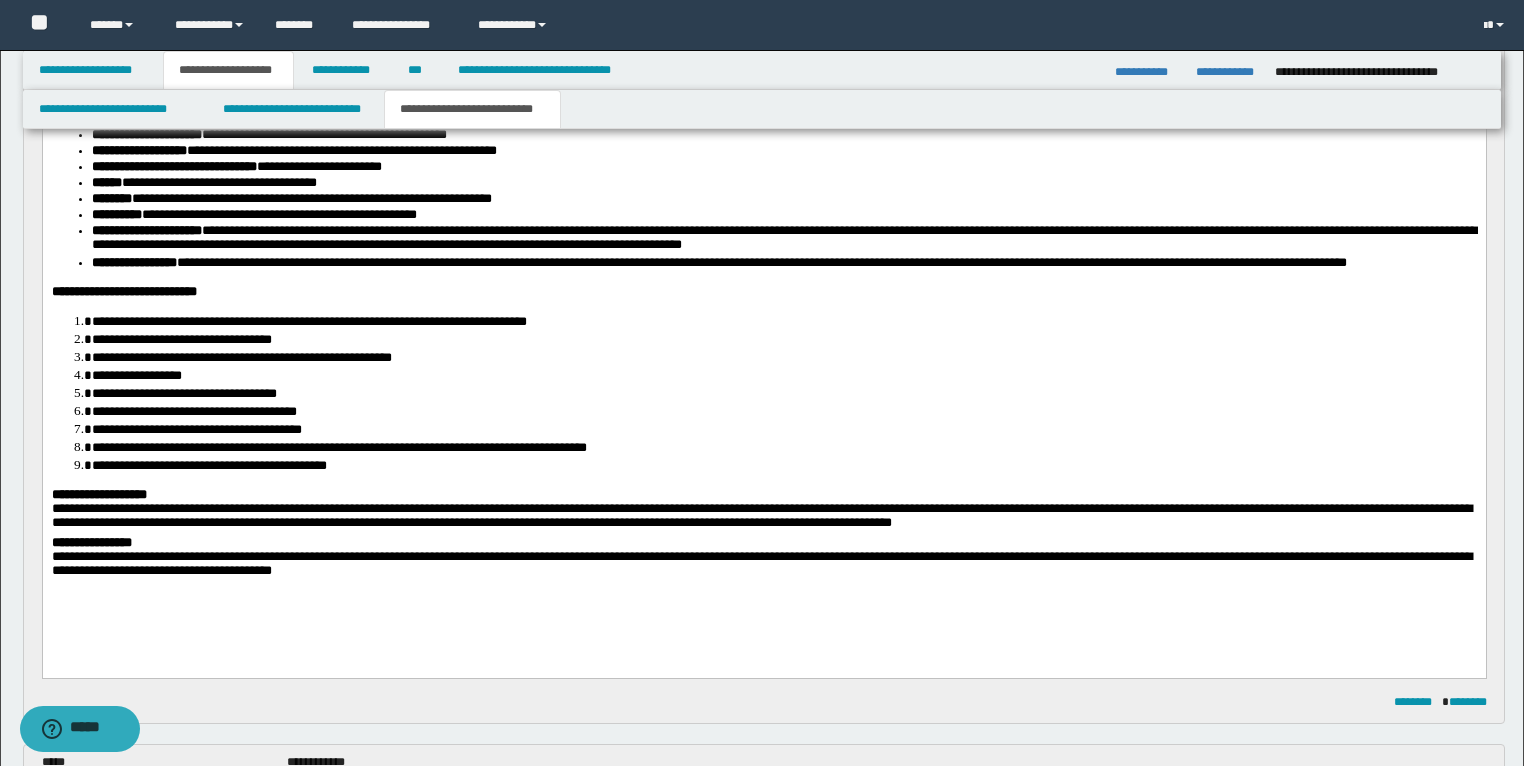 scroll, scrollTop: 720, scrollLeft: 0, axis: vertical 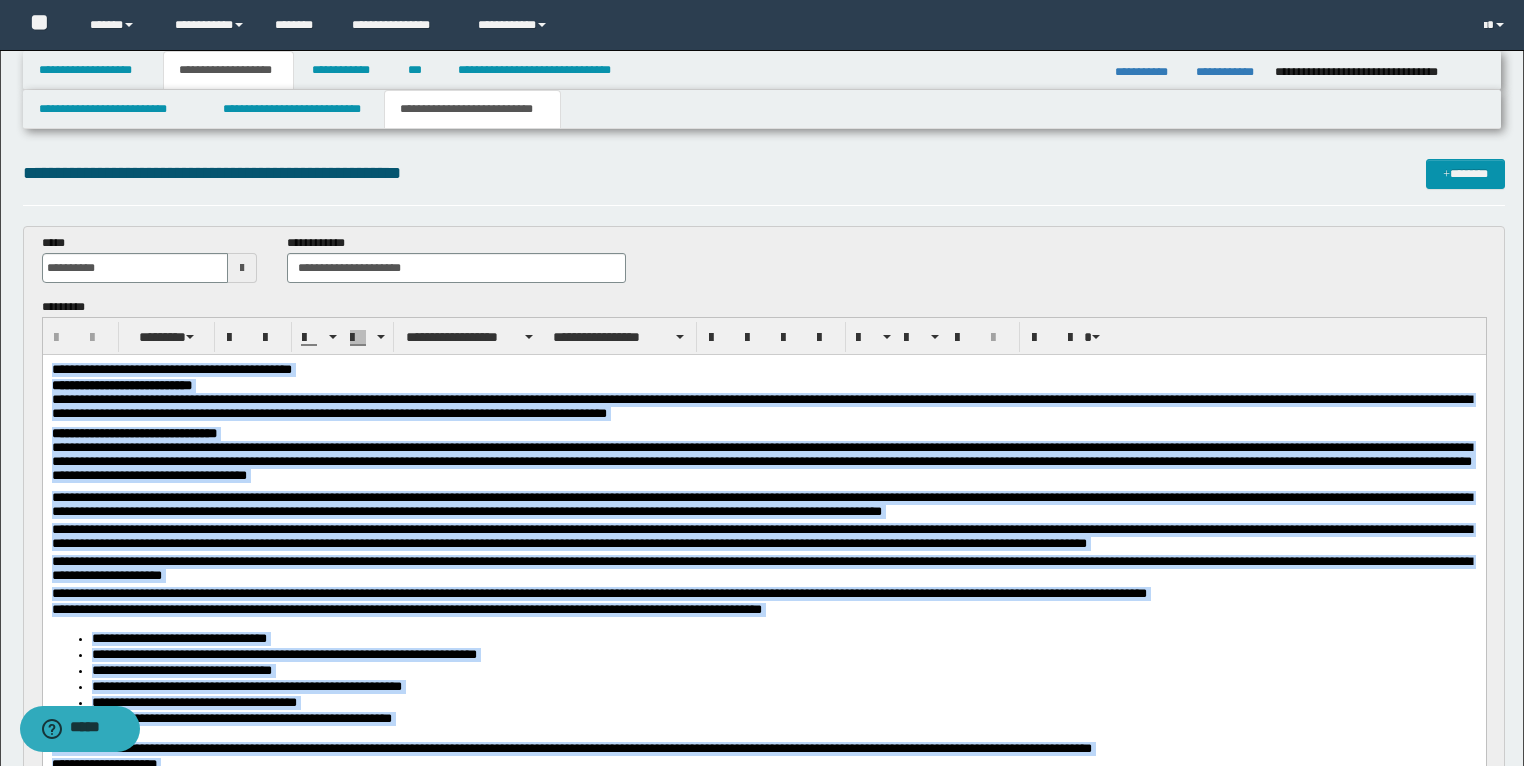 drag, startPoint x: 473, startPoint y: 1239, endPoint x: 16, endPoint y: 219, distance: 1117.6981 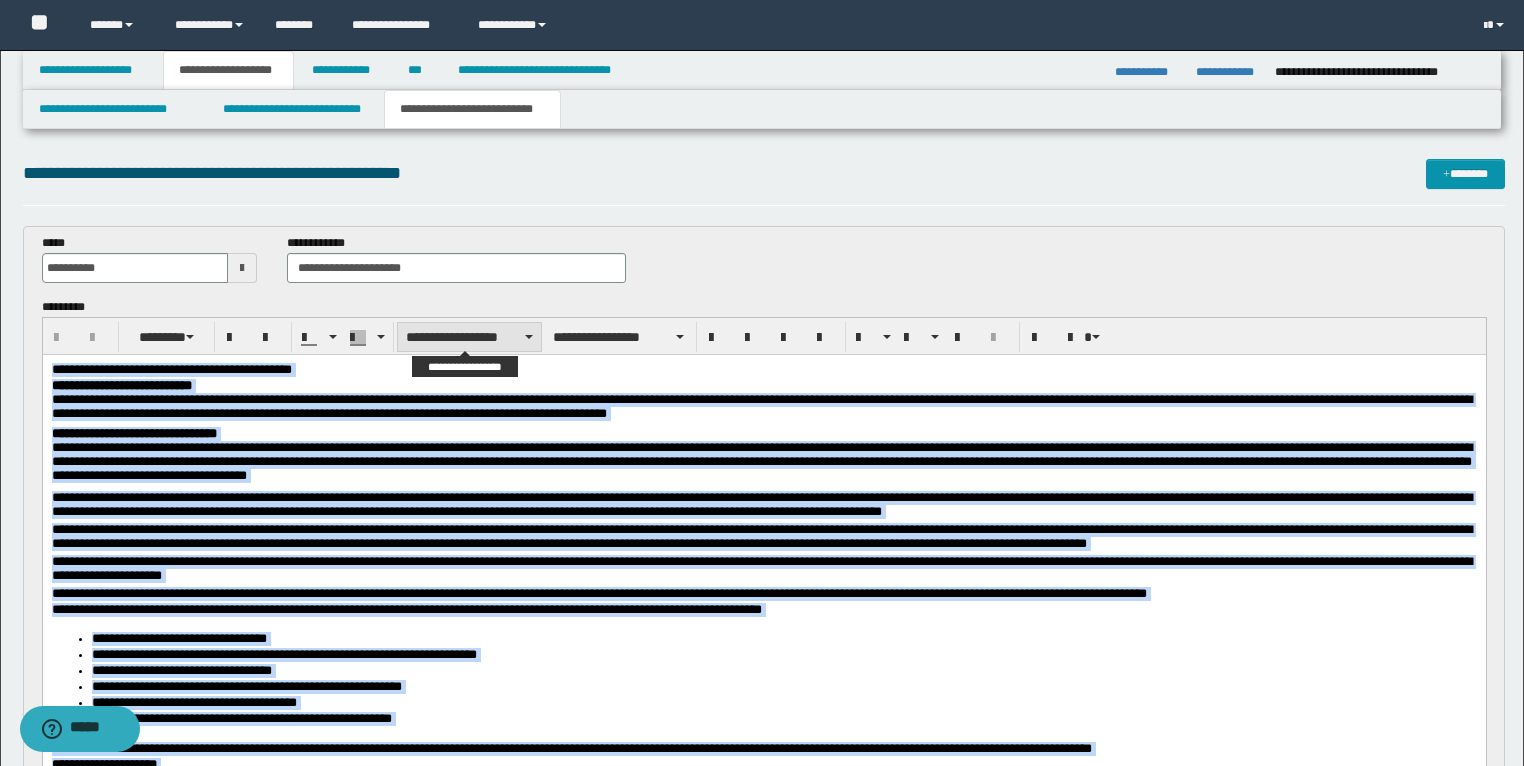 click on "**********" at bounding box center (469, 337) 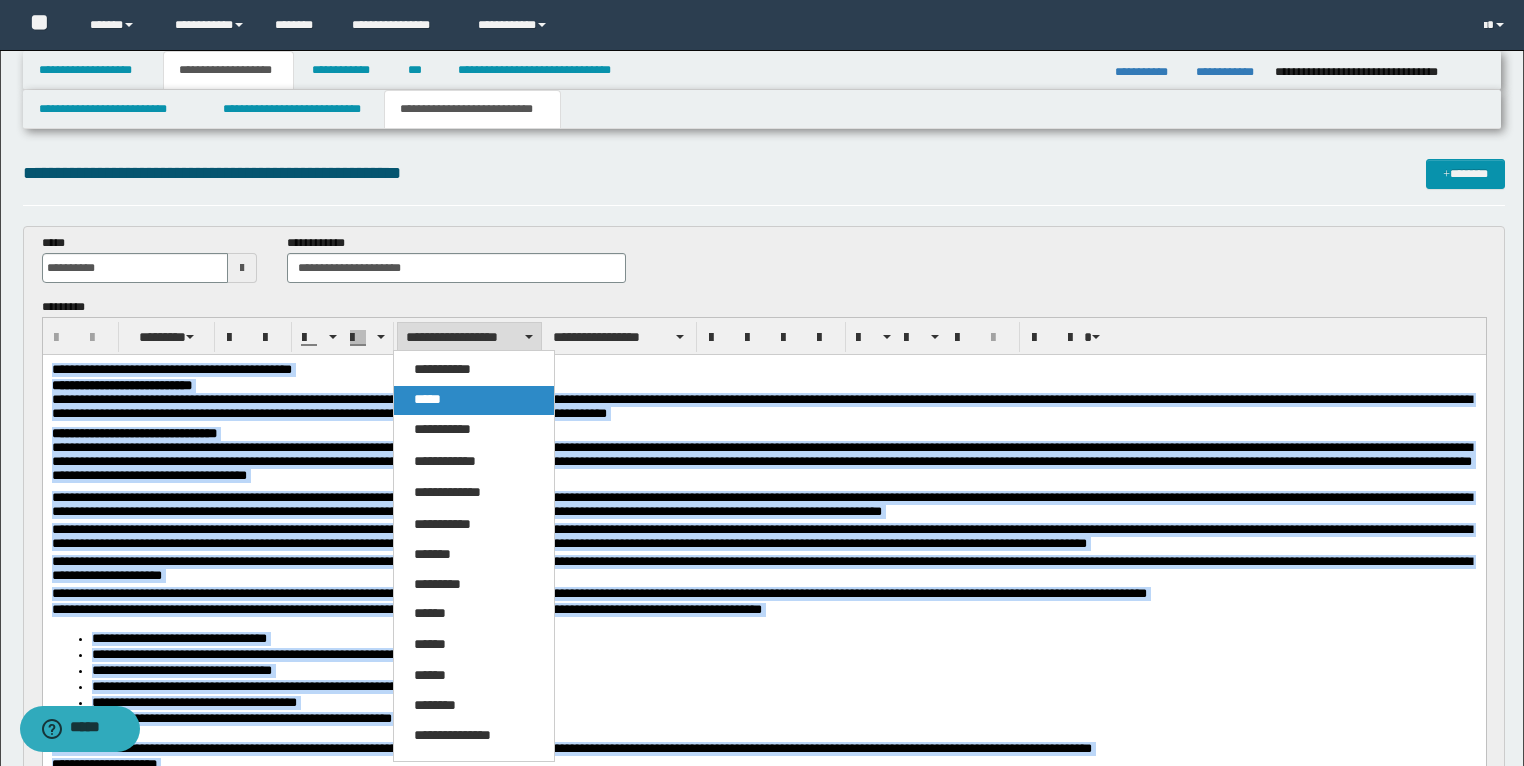 click on "*****" at bounding box center [427, 399] 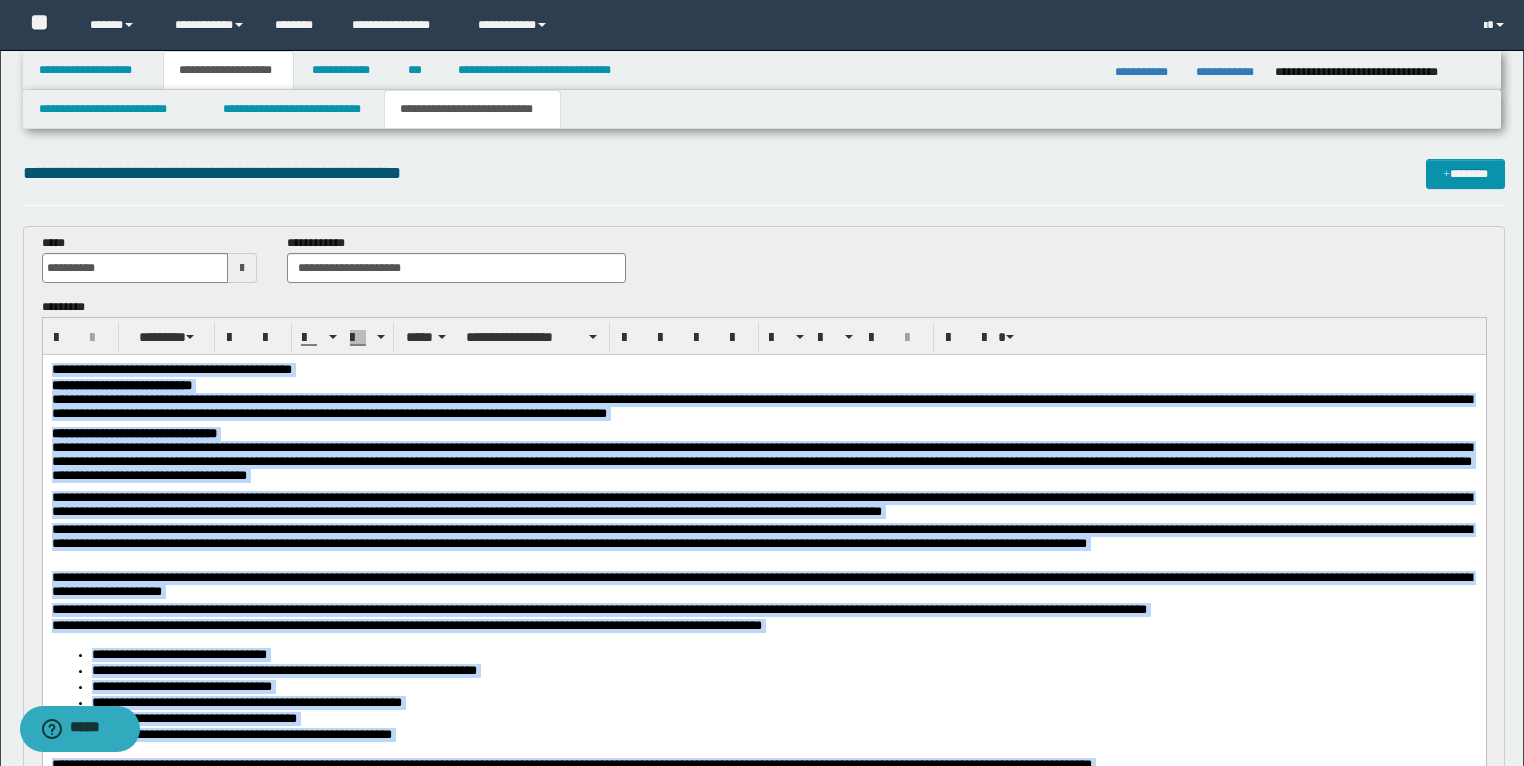 click on "**********" at bounding box center [764, 370] 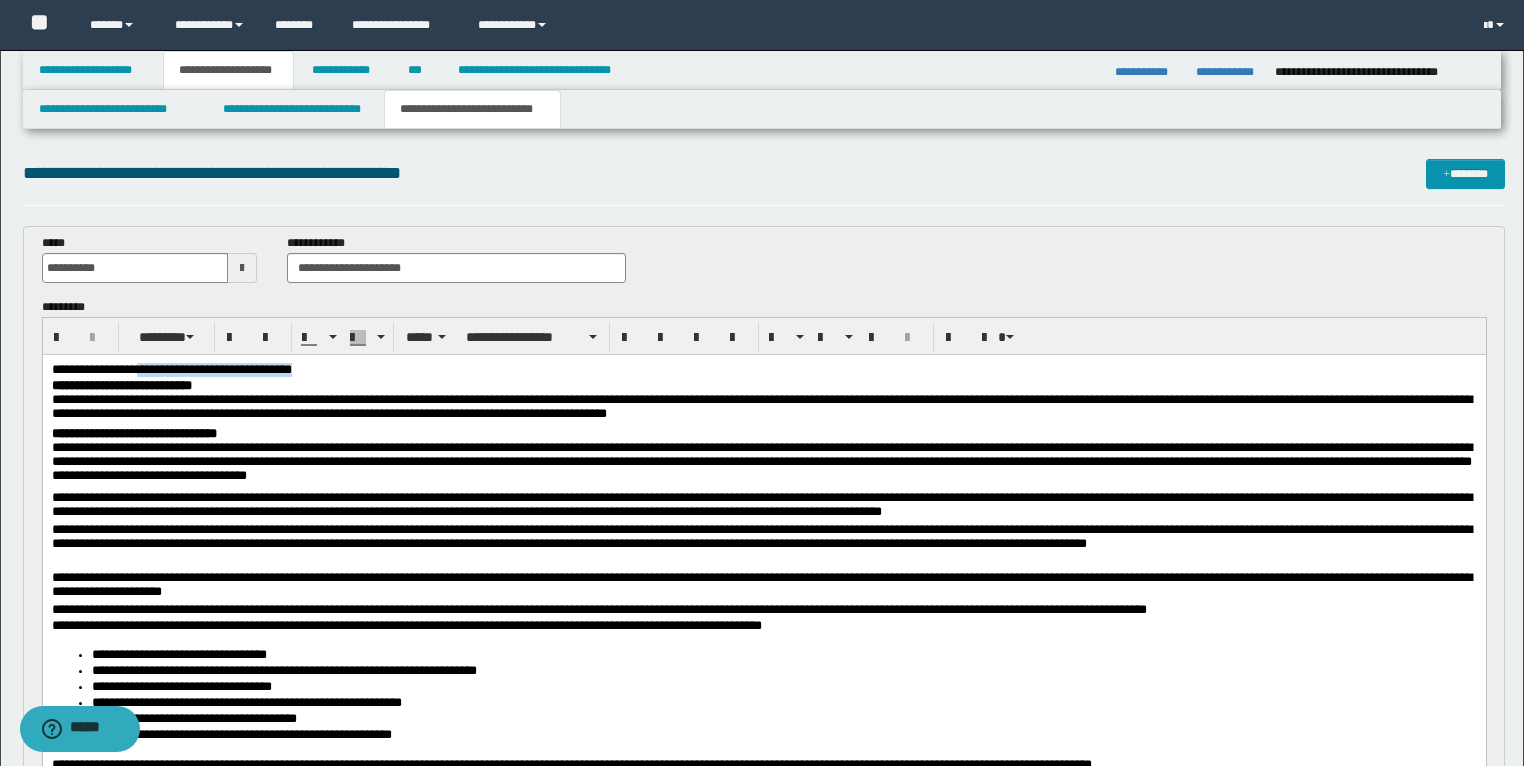 drag, startPoint x: 366, startPoint y: 369, endPoint x: 143, endPoint y: 368, distance: 223.00224 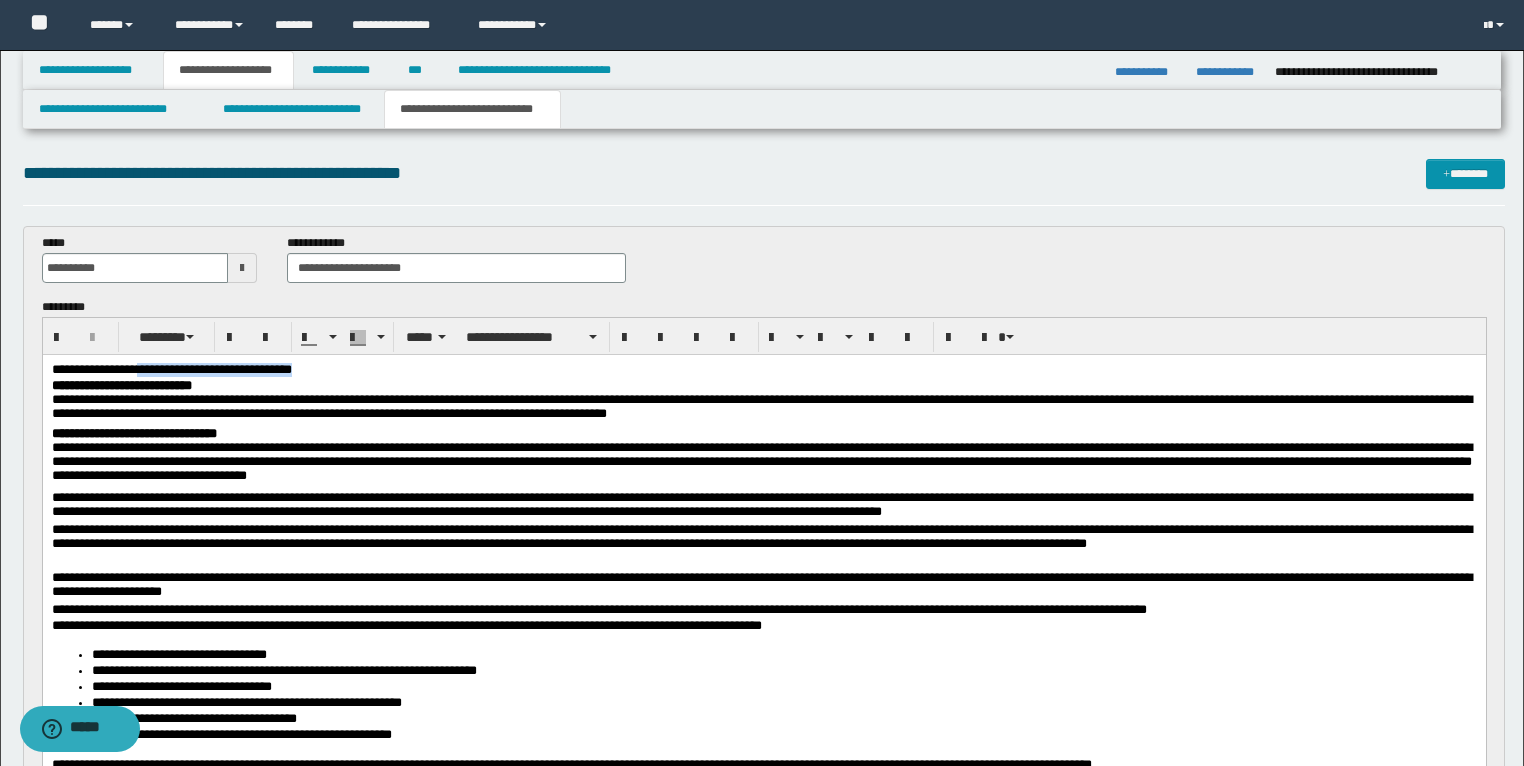 type 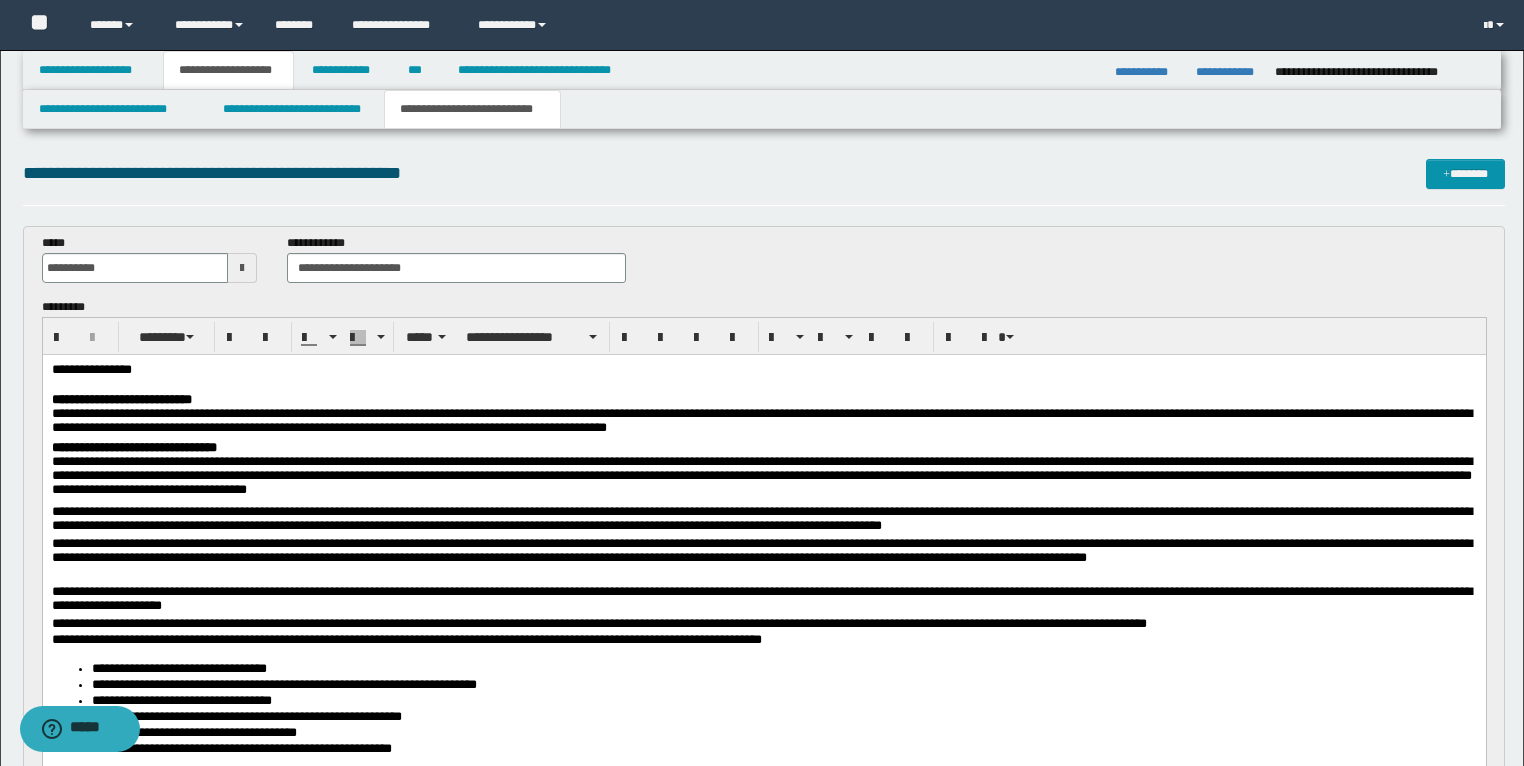 click on "**********" at bounding box center [764, 416] 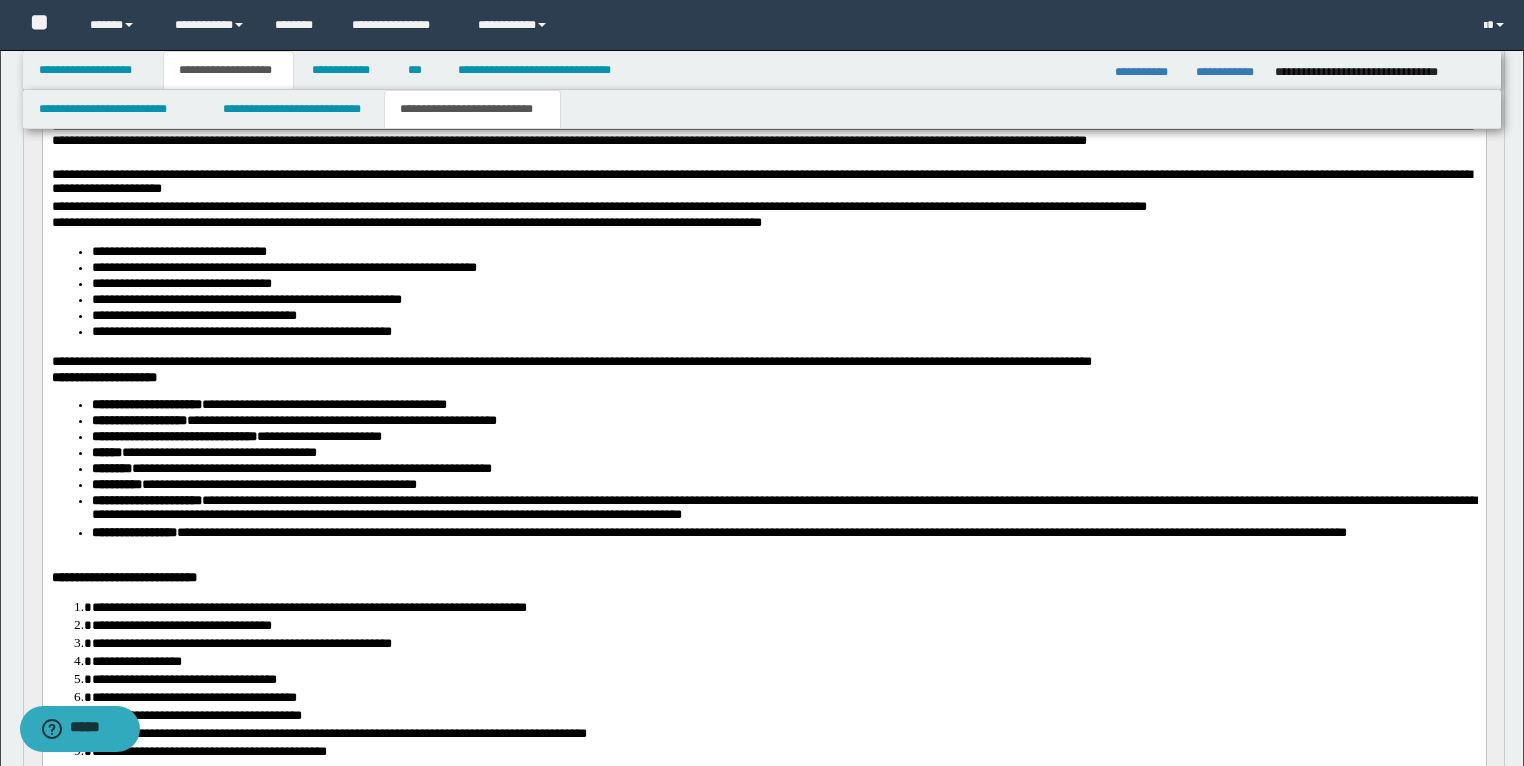 scroll, scrollTop: 400, scrollLeft: 0, axis: vertical 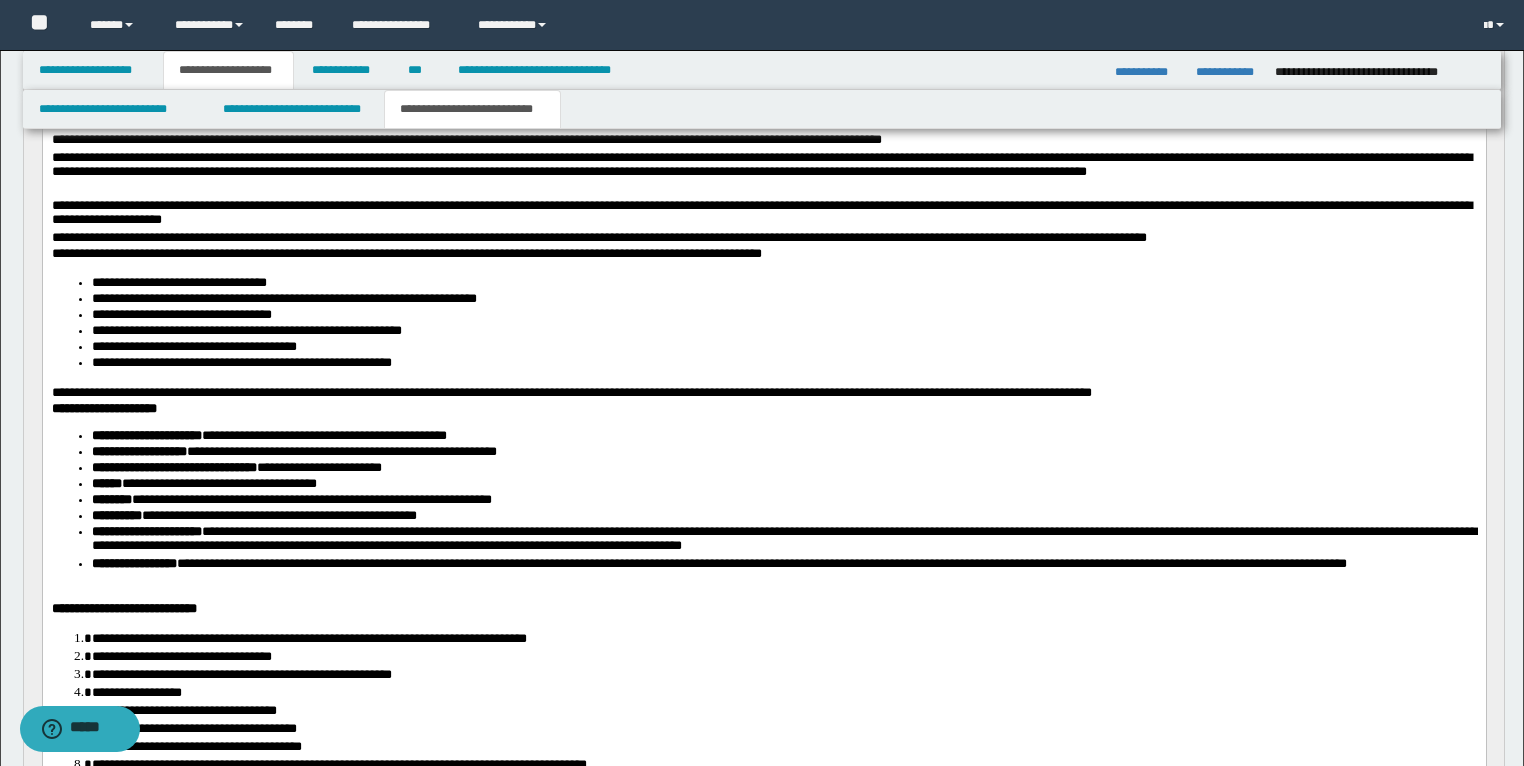click on "**********" at bounding box center [763, 457] 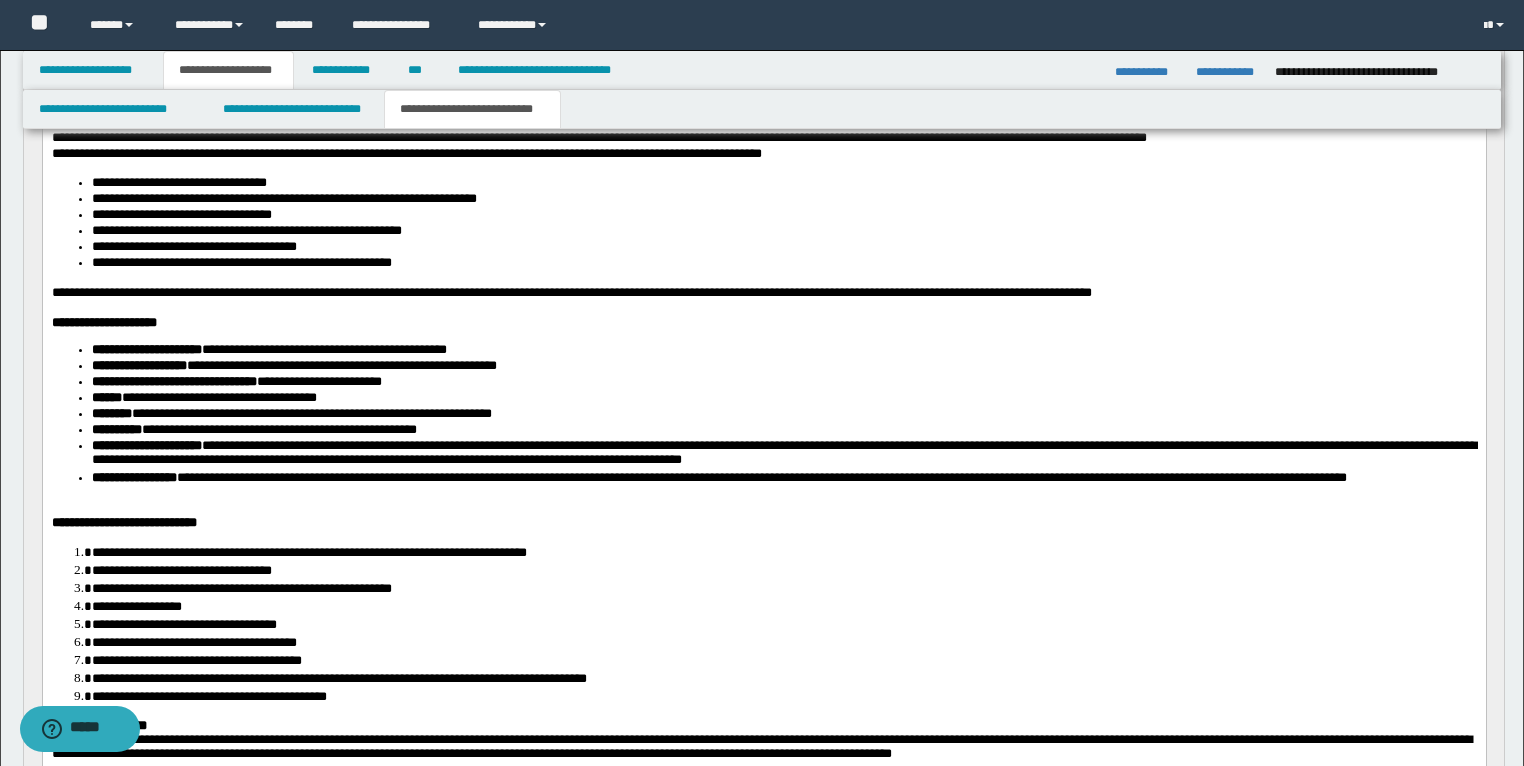 scroll, scrollTop: 720, scrollLeft: 0, axis: vertical 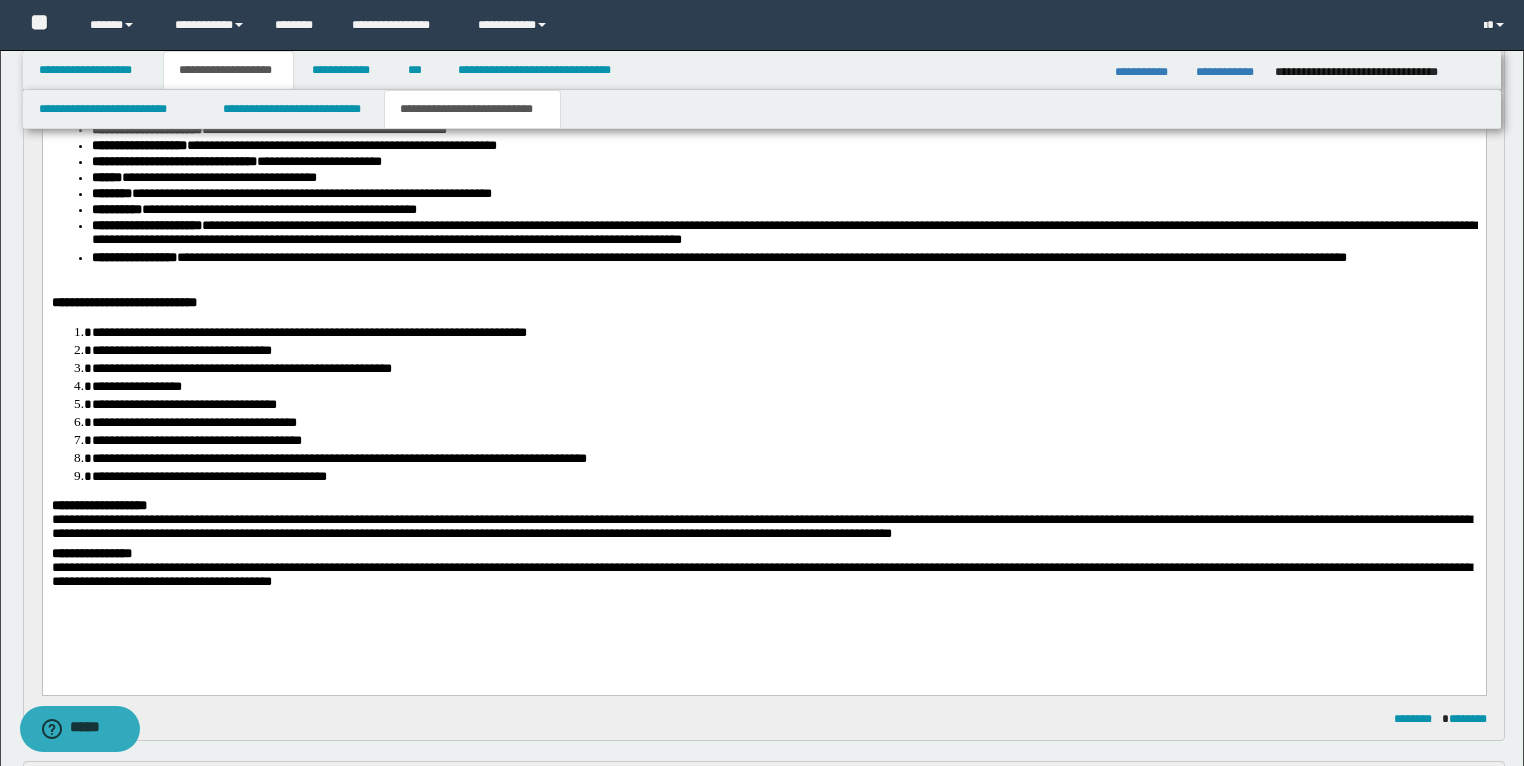 click on "**********" at bounding box center (91, 553) 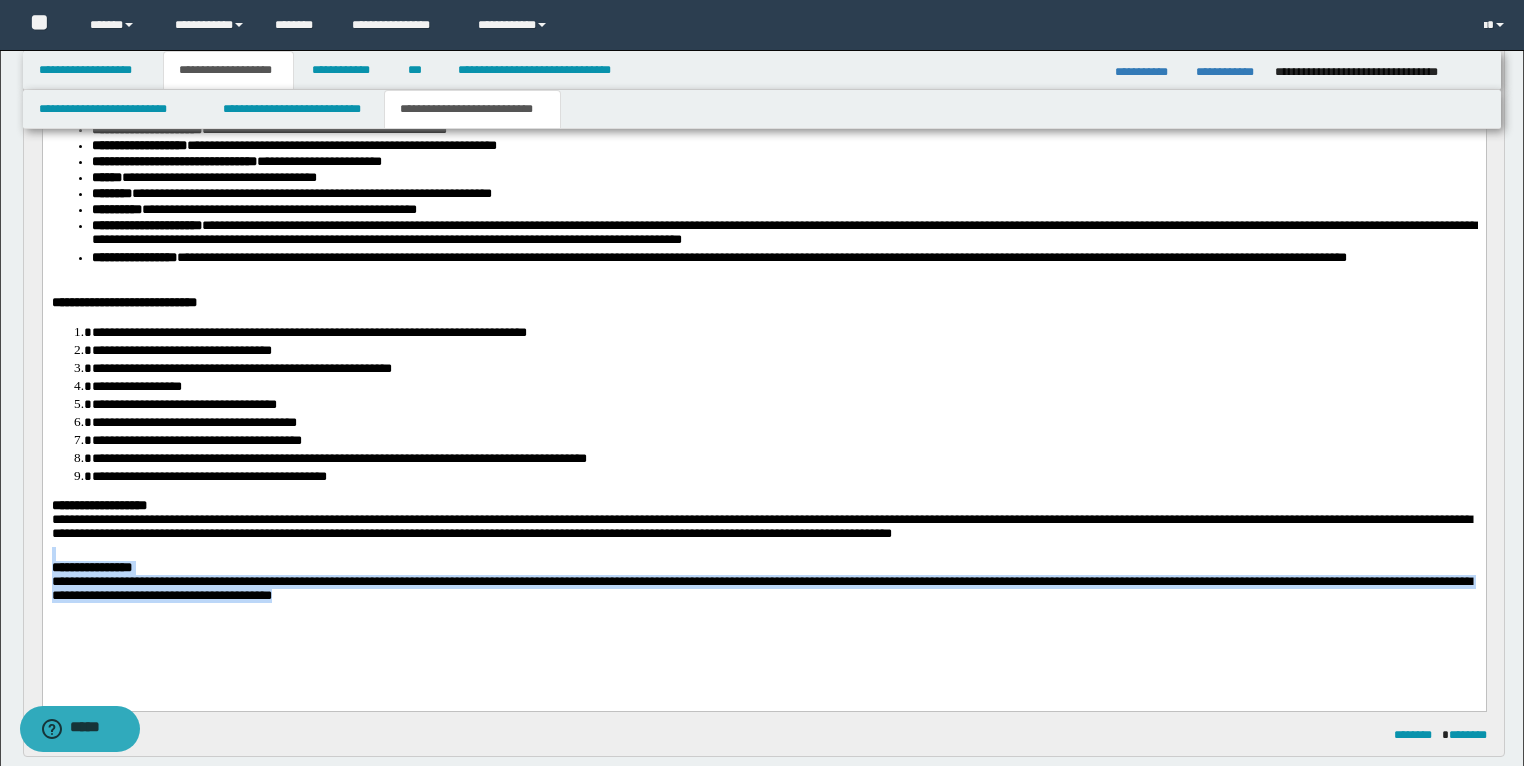 drag, startPoint x: 638, startPoint y: 601, endPoint x: 44, endPoint y: 548, distance: 596.3598 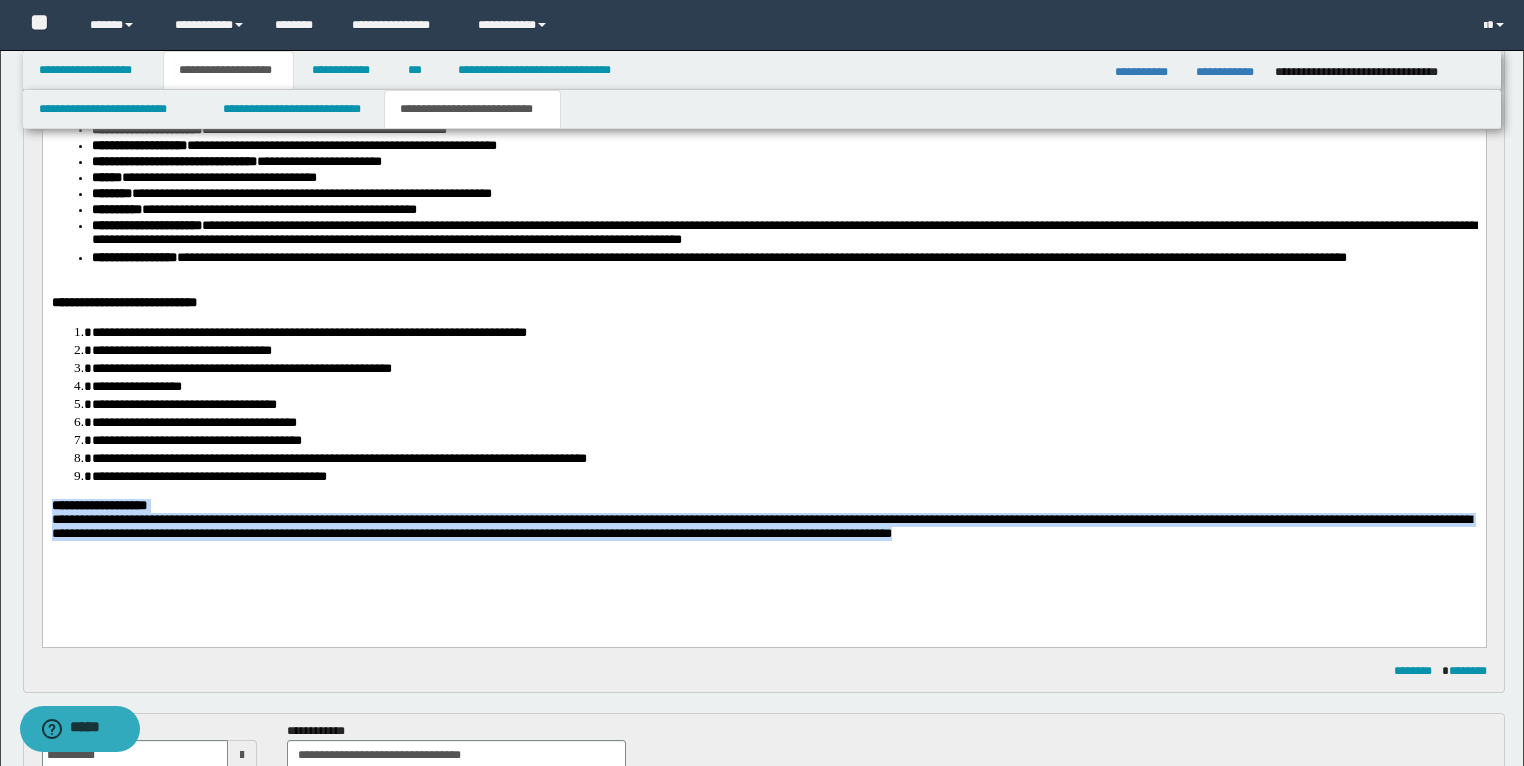 drag, startPoint x: 1156, startPoint y: 530, endPoint x: 33, endPoint y: 496, distance: 1123.5145 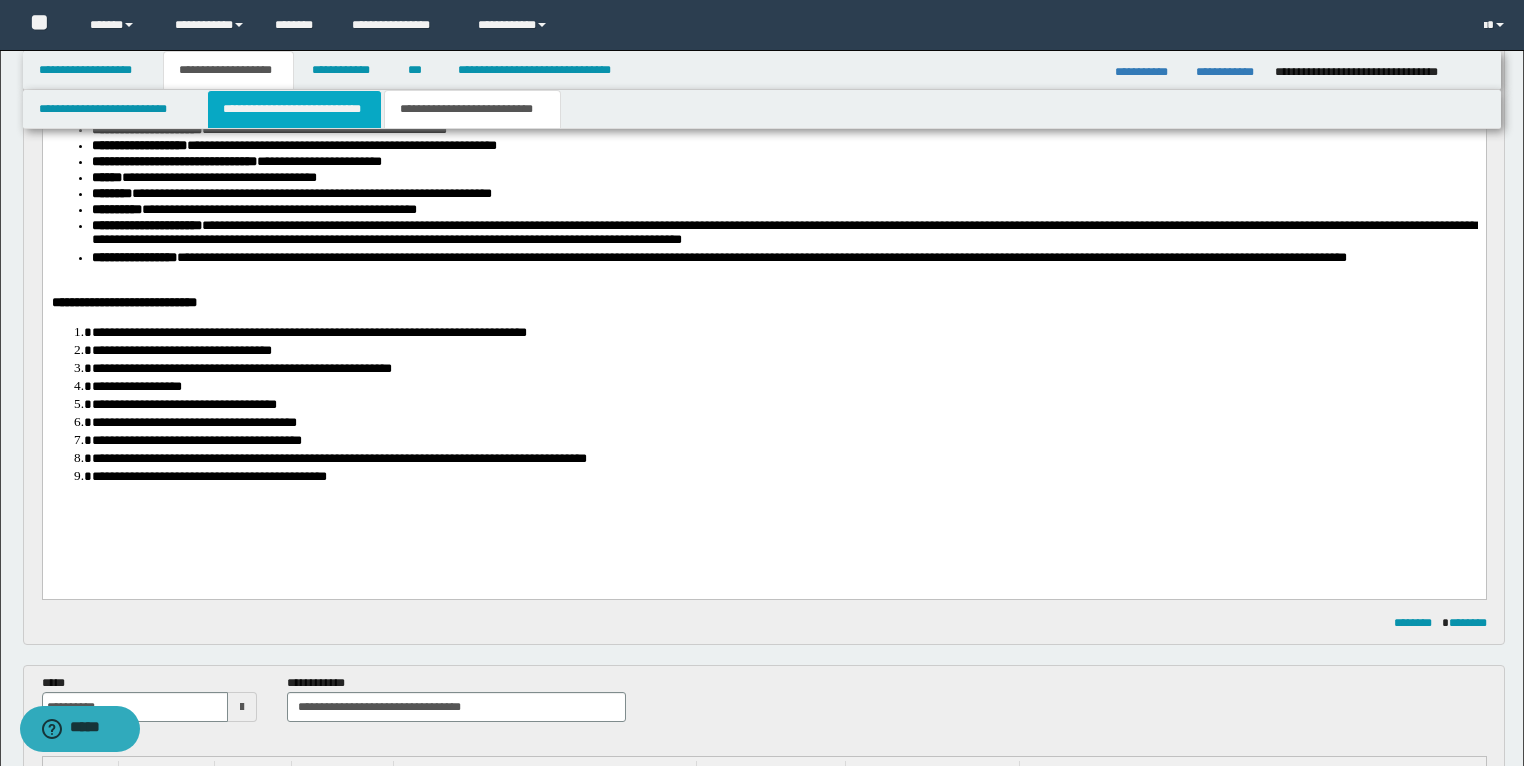 click on "**********" at bounding box center [294, 109] 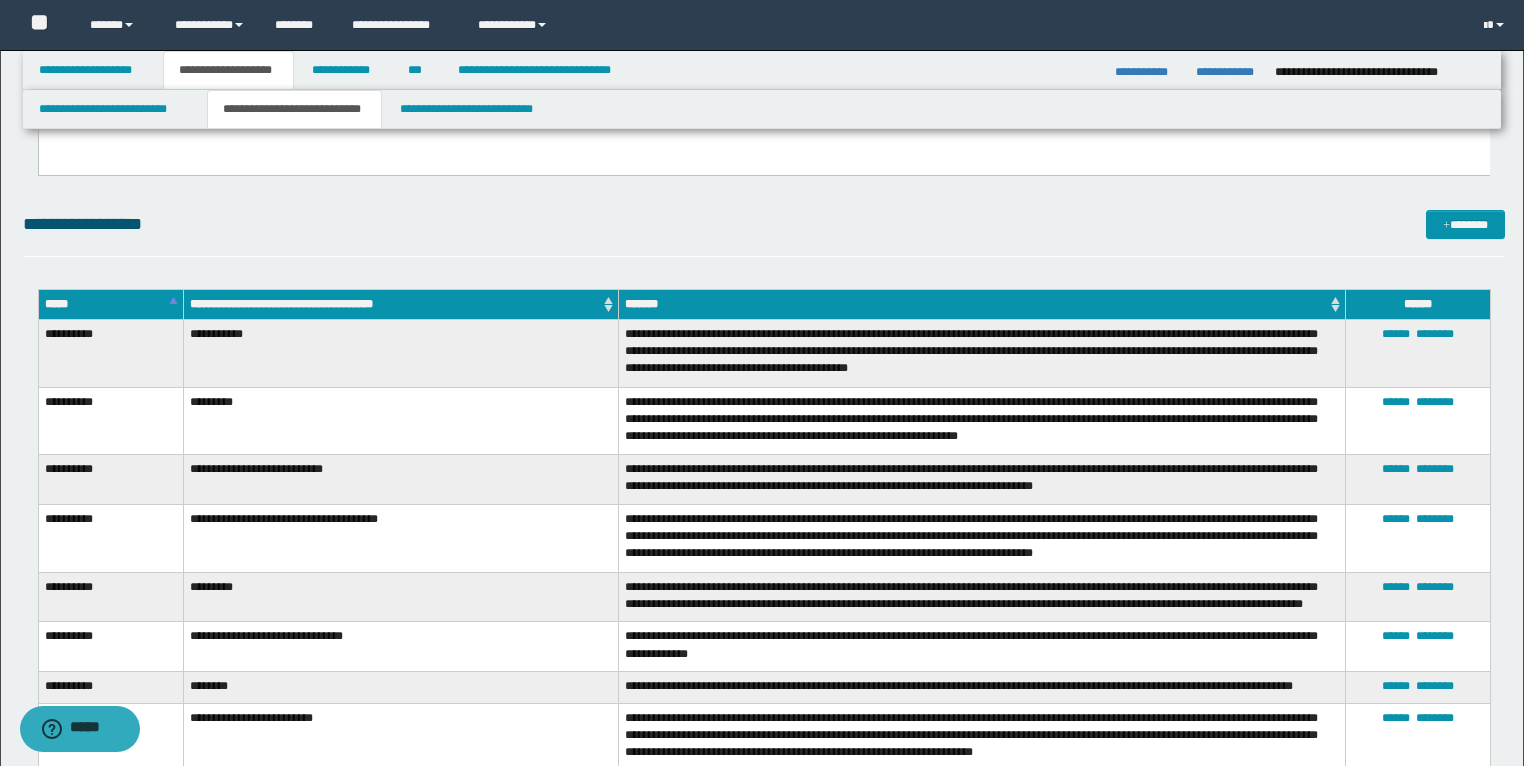 scroll, scrollTop: 160, scrollLeft: 0, axis: vertical 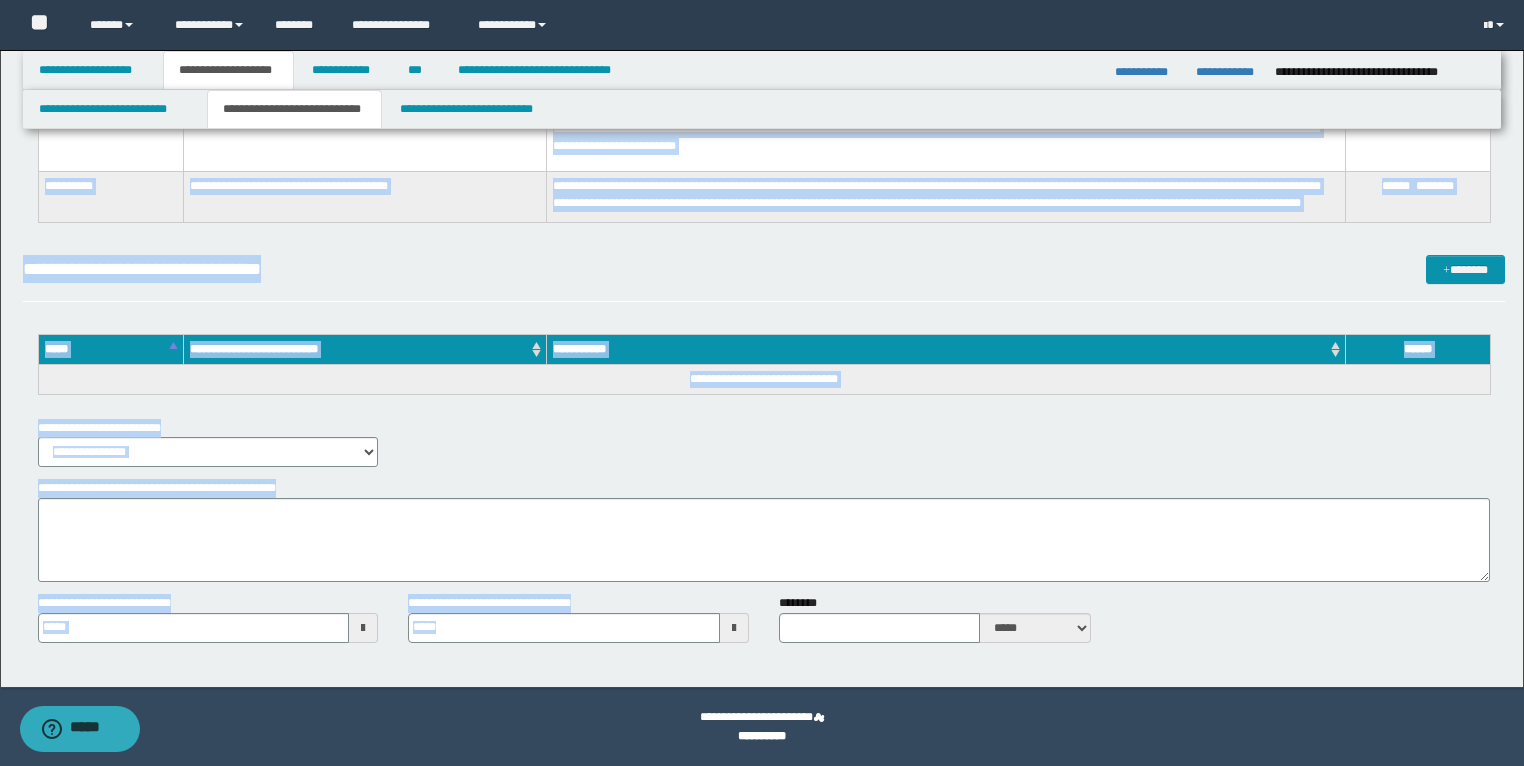 type 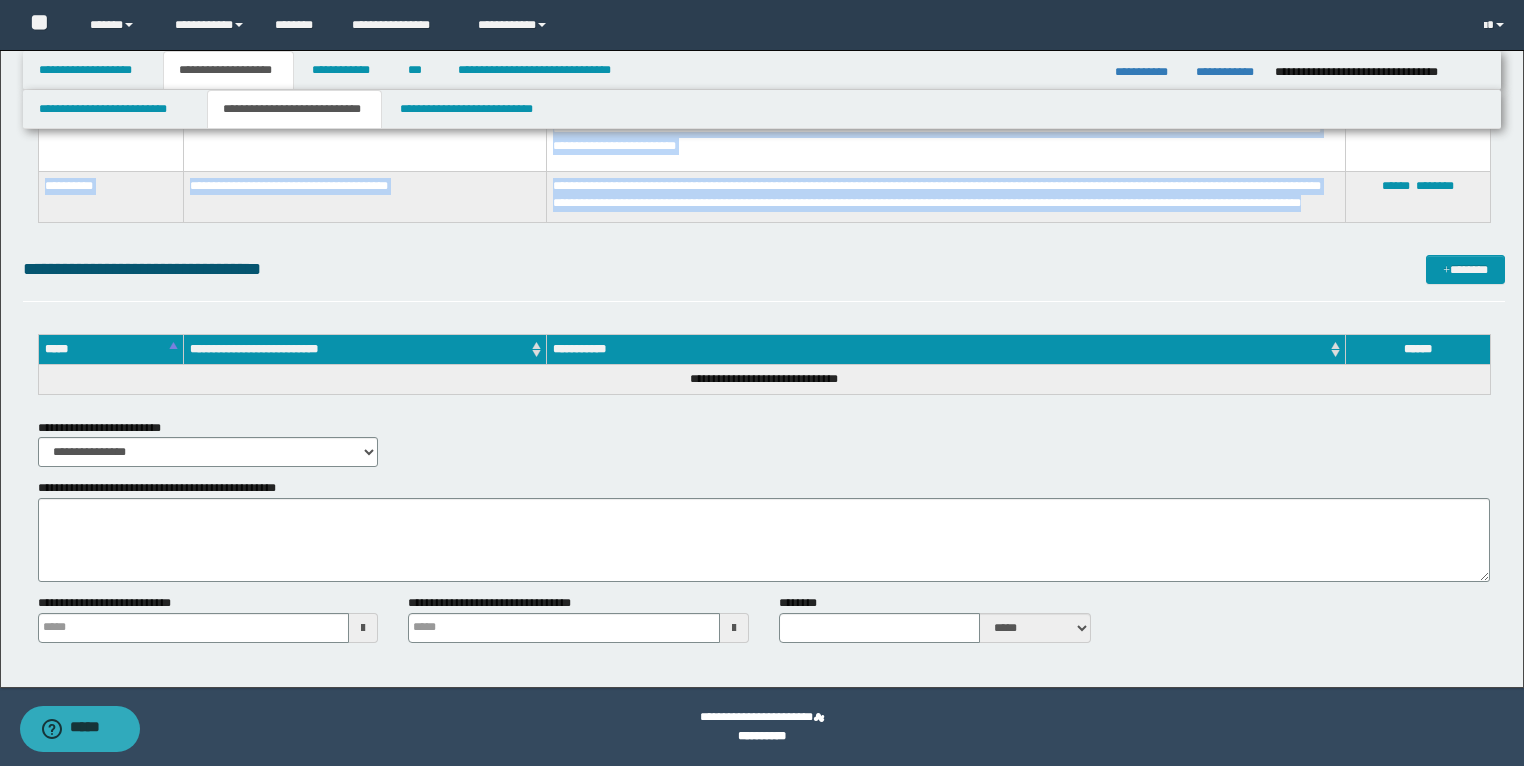drag, startPoint x: 41, startPoint y: 466, endPoint x: 754, endPoint y: 217, distance: 755.22845 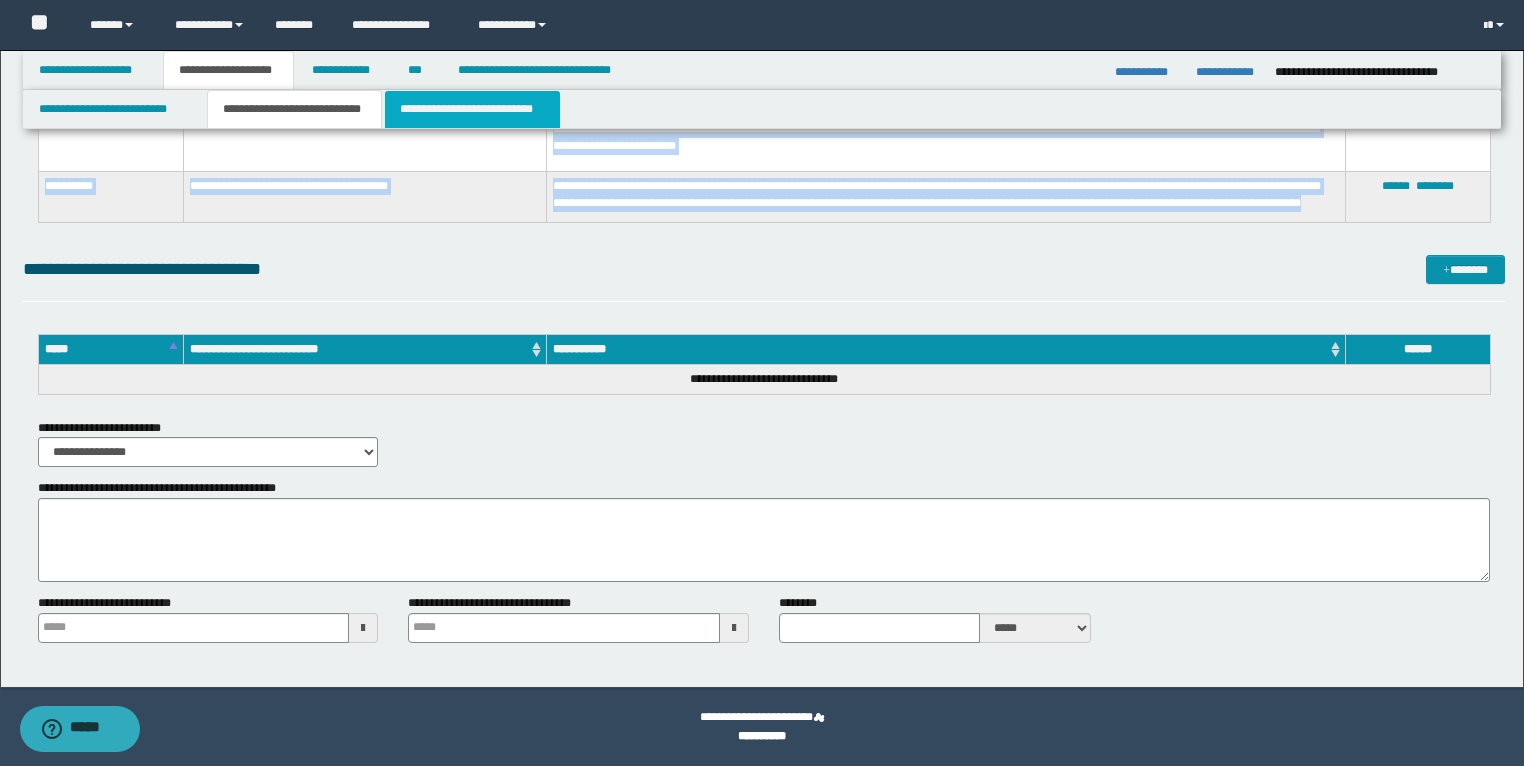 click on "**********" at bounding box center [472, 109] 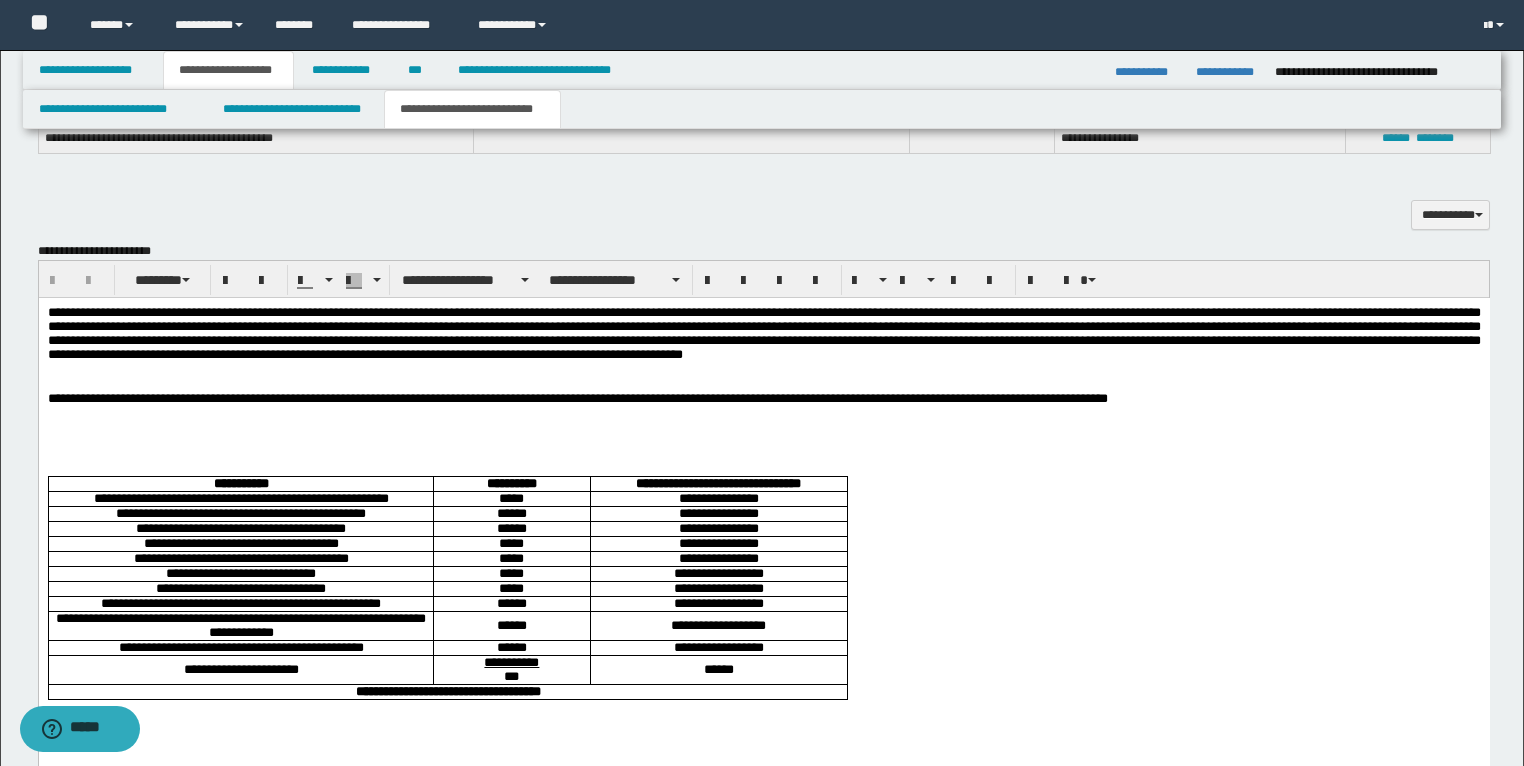 scroll, scrollTop: 2053, scrollLeft: 0, axis: vertical 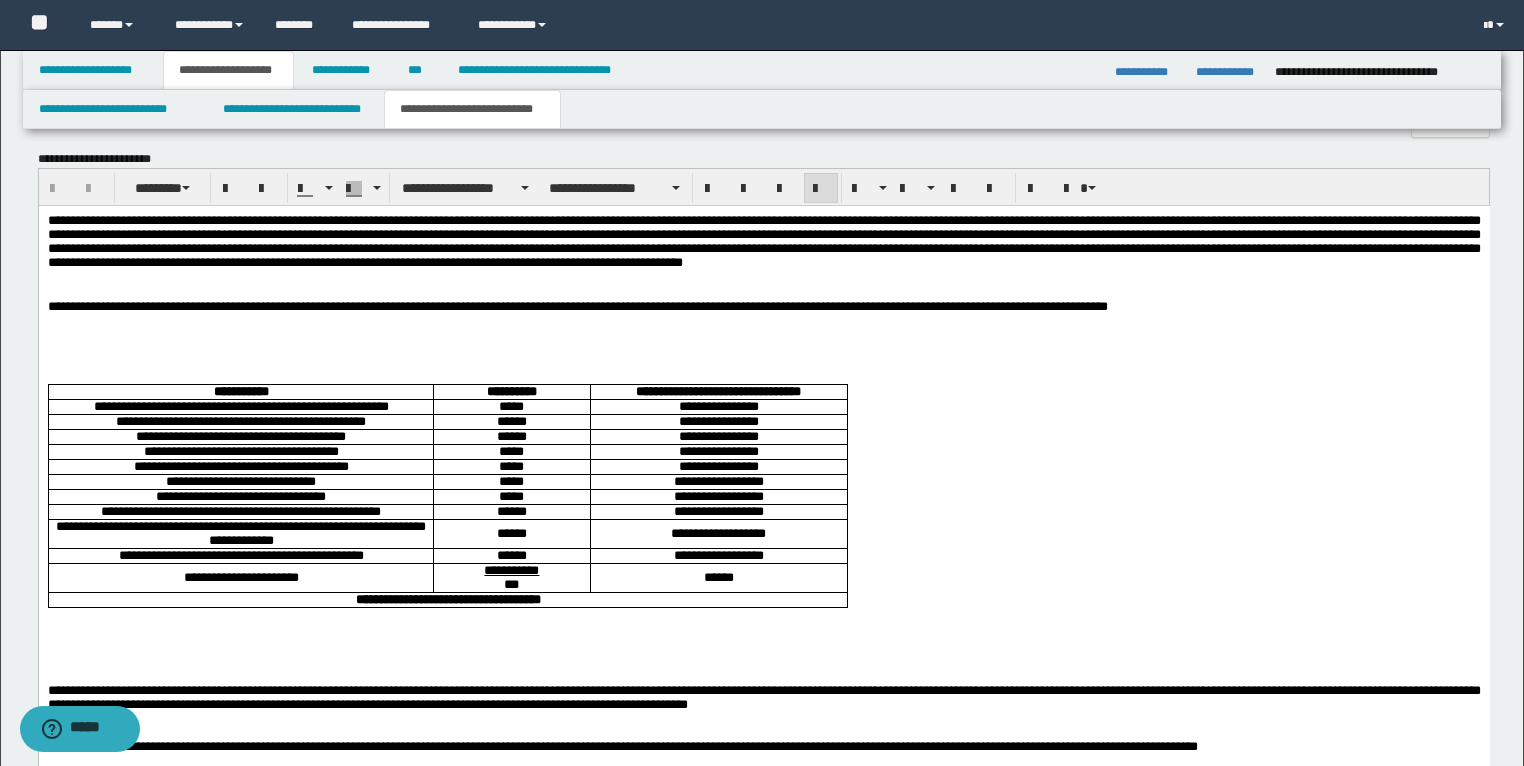 click at bounding box center [763, 338] 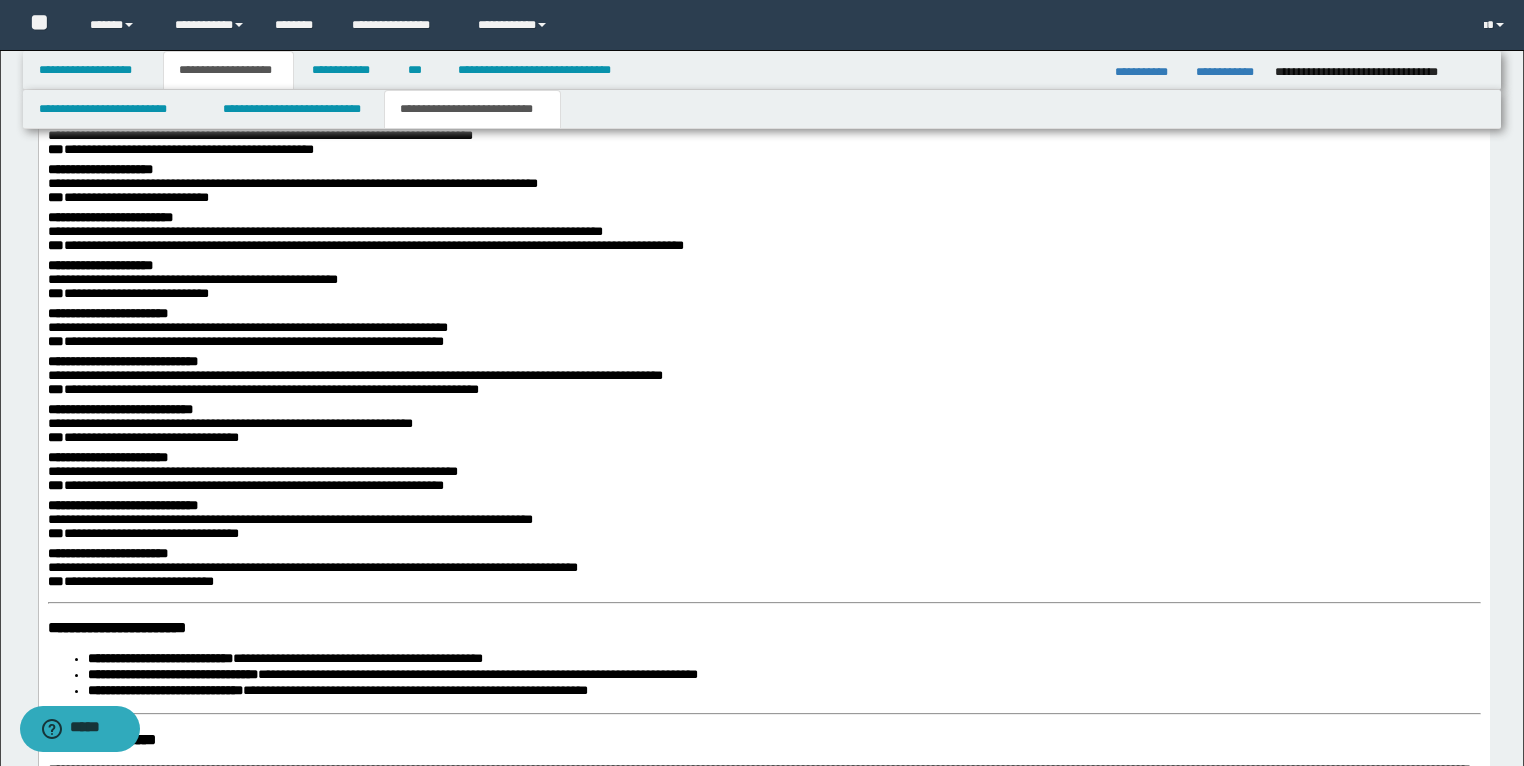 scroll, scrollTop: 3333, scrollLeft: 0, axis: vertical 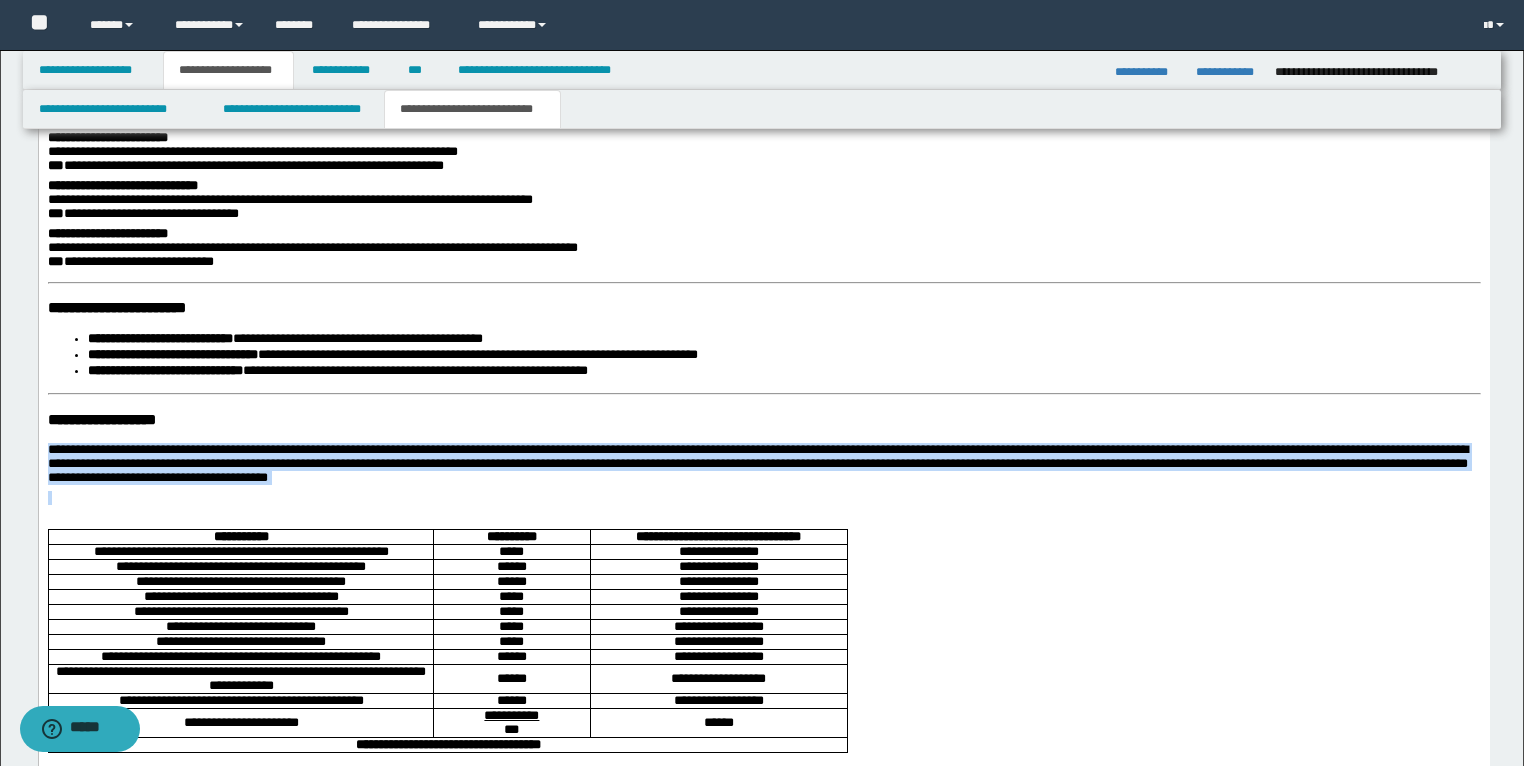 drag, startPoint x: 567, startPoint y: 525, endPoint x: 39, endPoint y: 483, distance: 529.66785 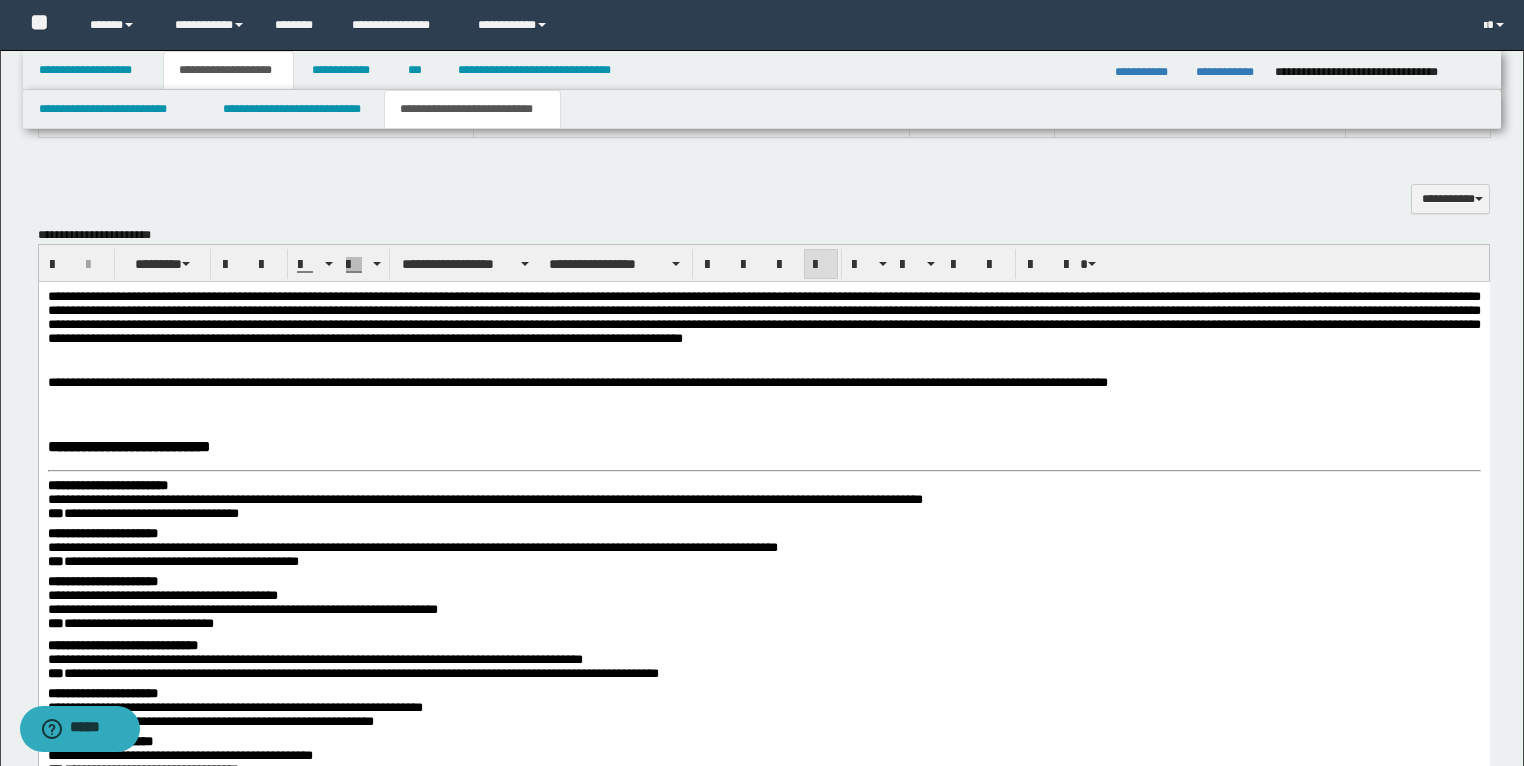 scroll, scrollTop: 1973, scrollLeft: 0, axis: vertical 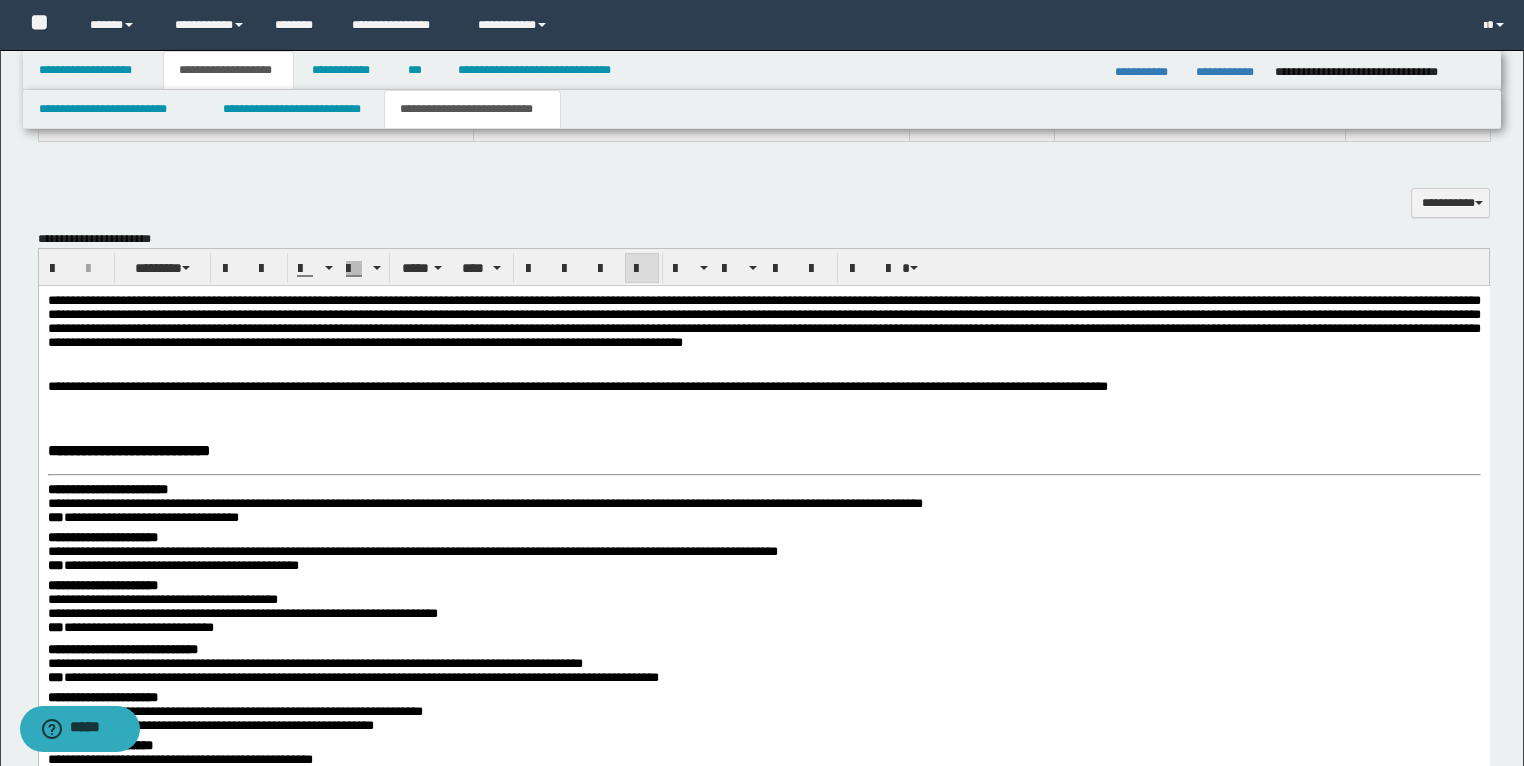 click on "**********" at bounding box center [763, 387] 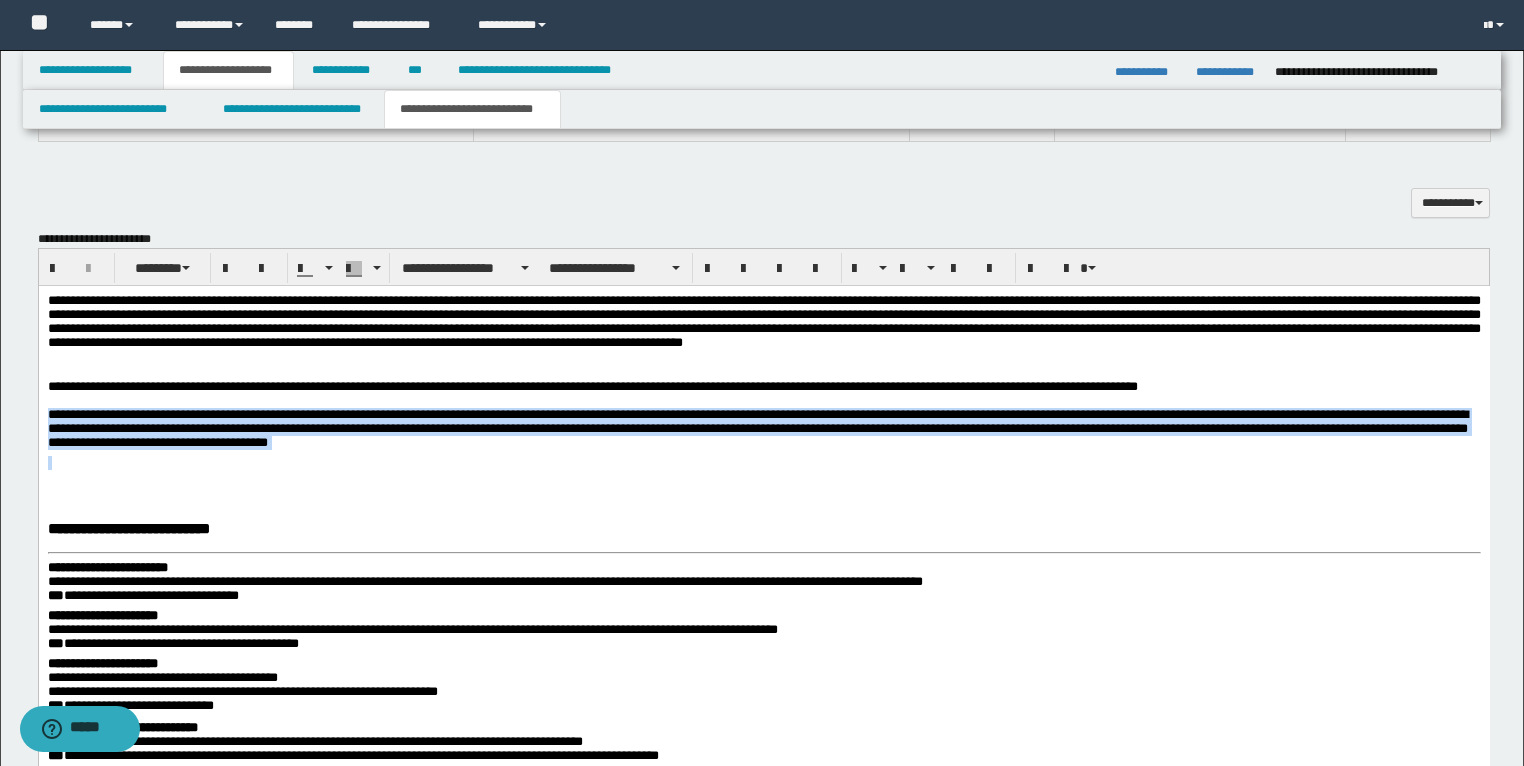 drag, startPoint x: 547, startPoint y: 486, endPoint x: 41, endPoint y: 444, distance: 507.74008 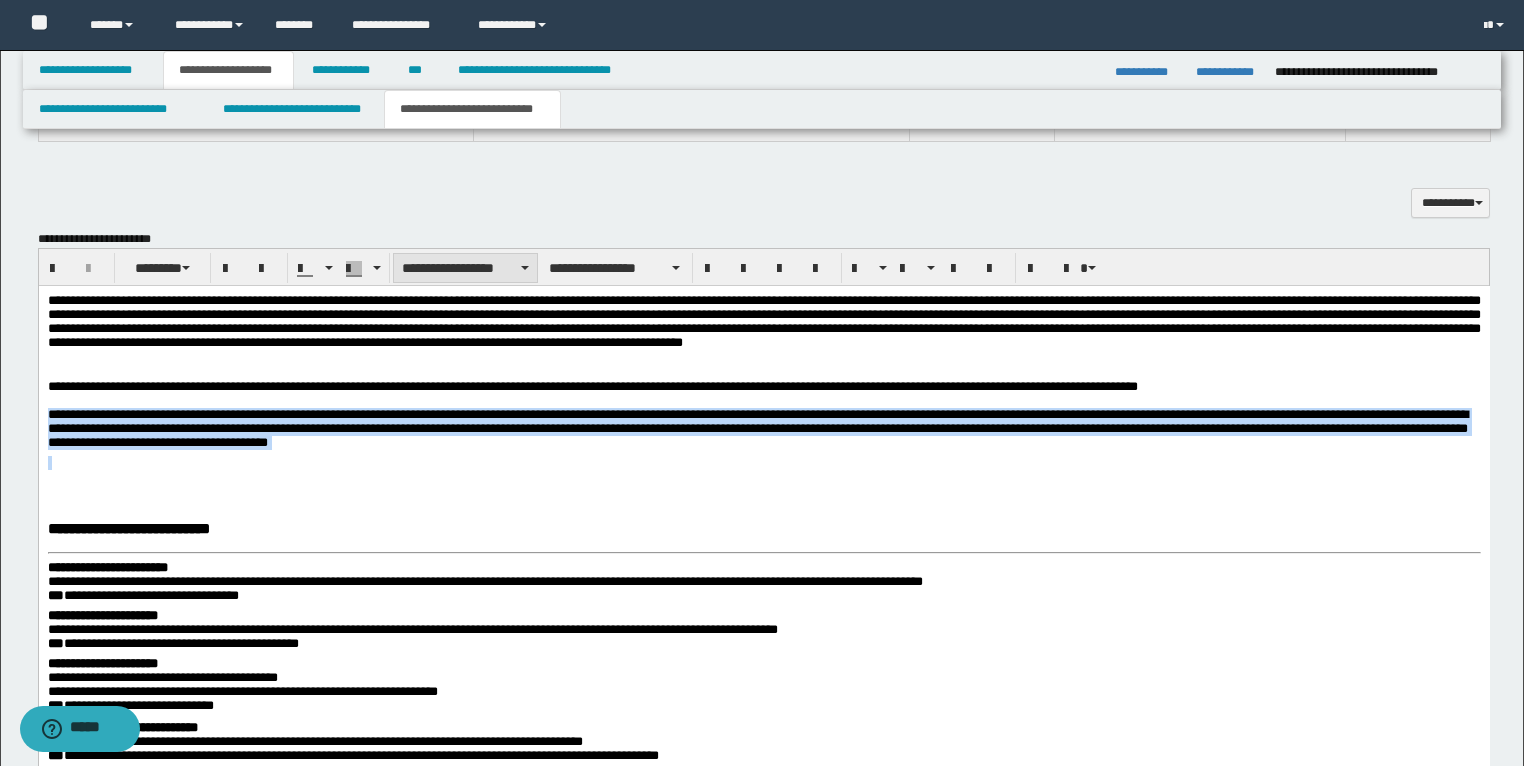 click on "**********" at bounding box center (465, 268) 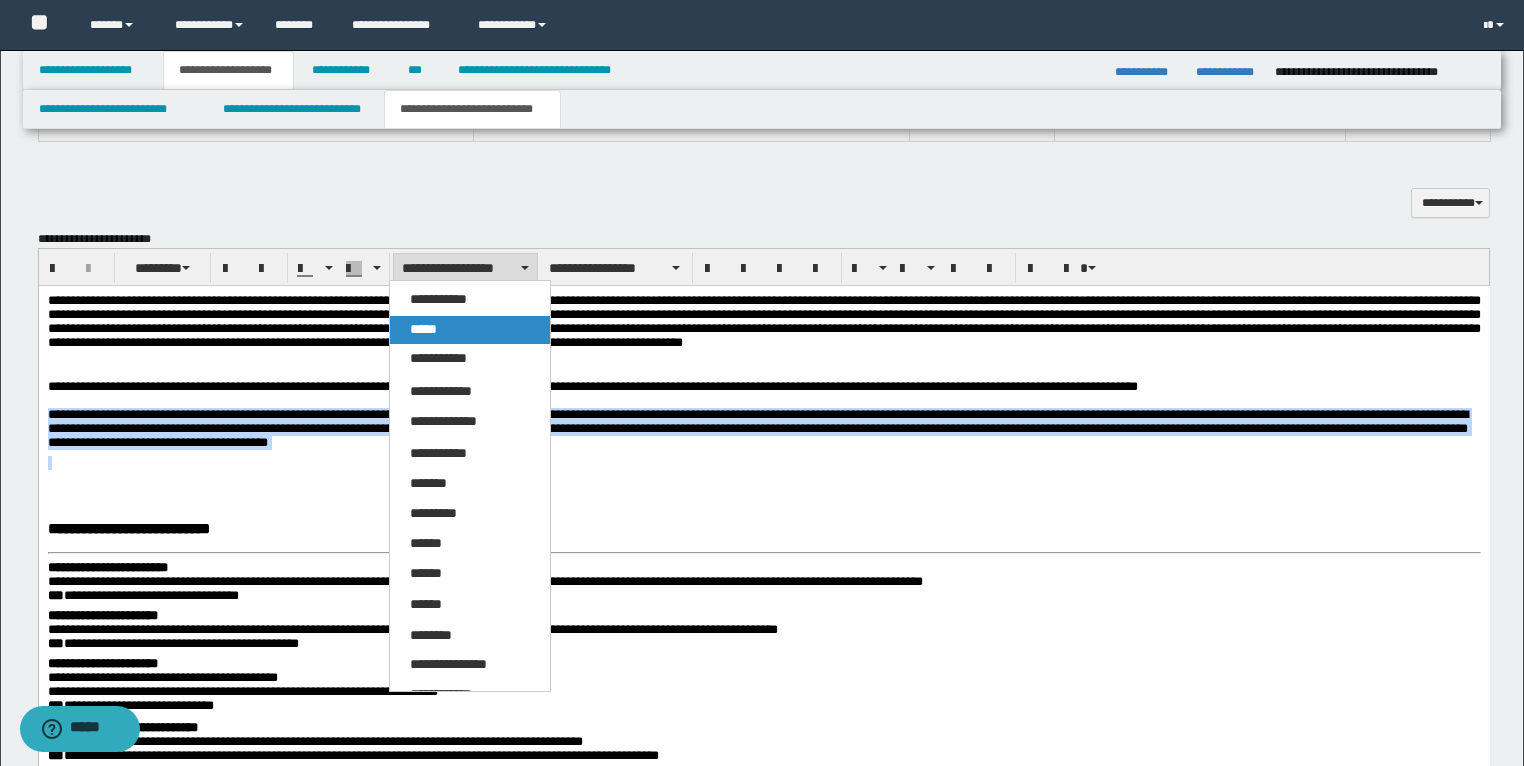 click on "*****" at bounding box center (470, 330) 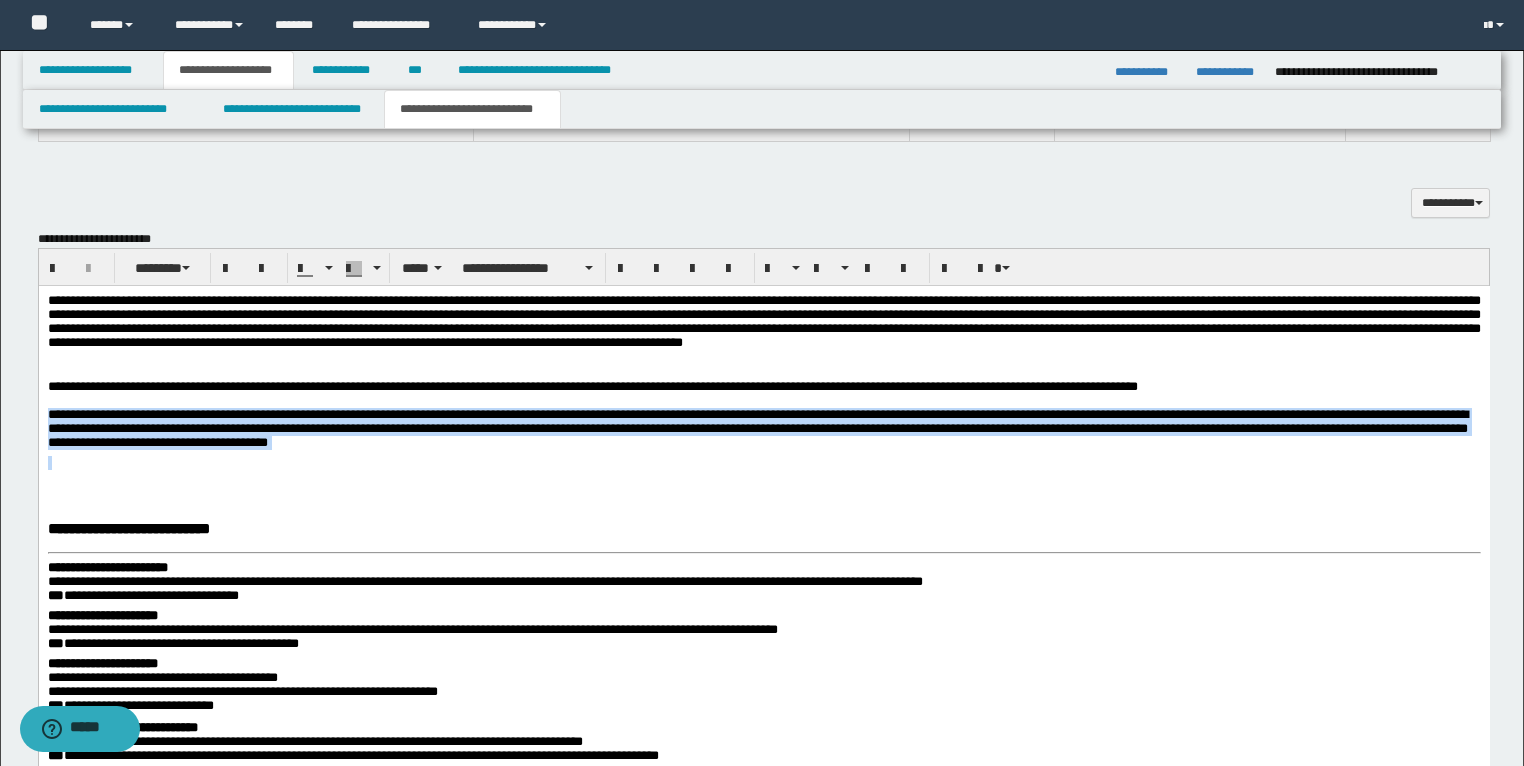 click on "**********" at bounding box center [757, 428] 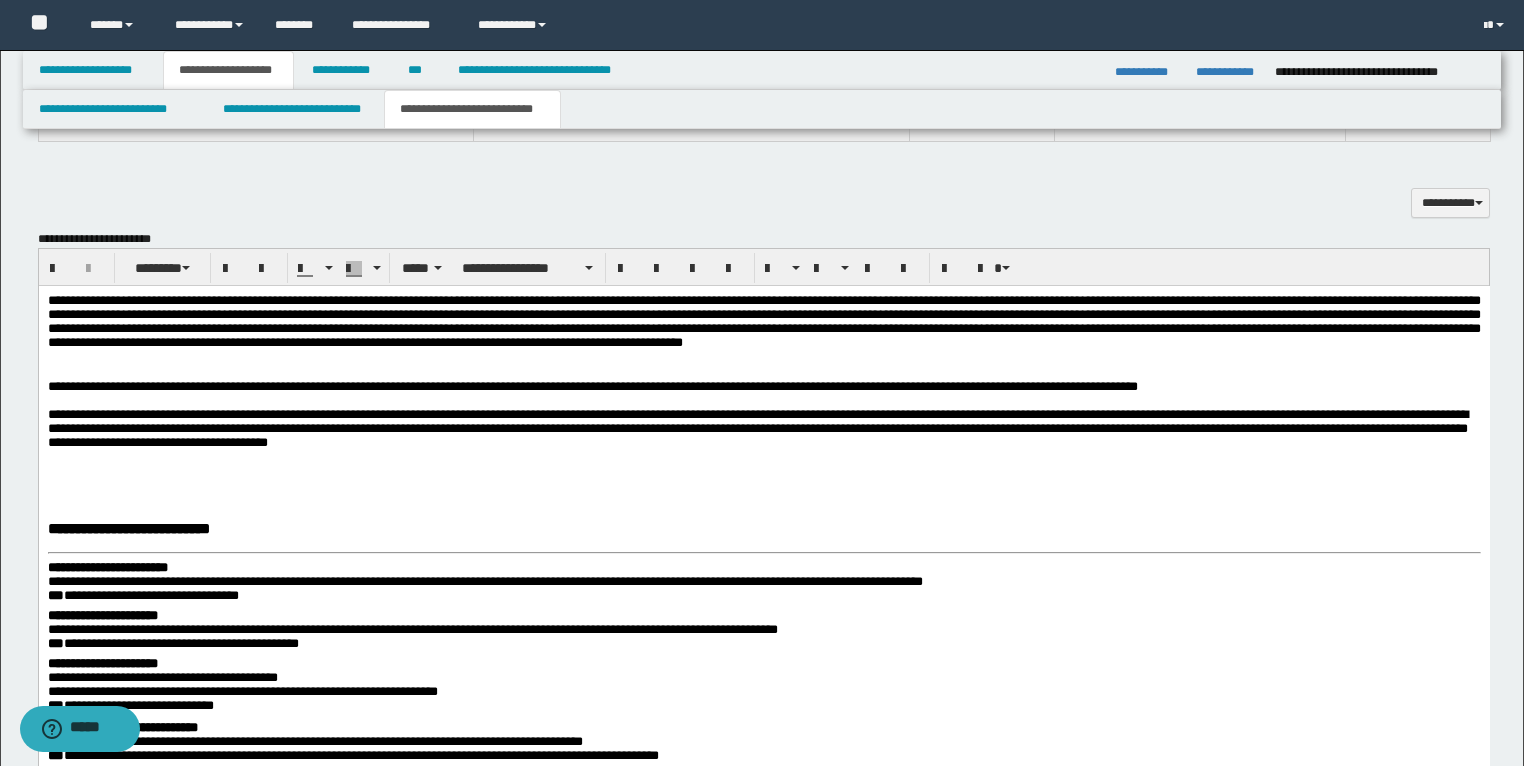 click on "**********" at bounding box center (757, 428) 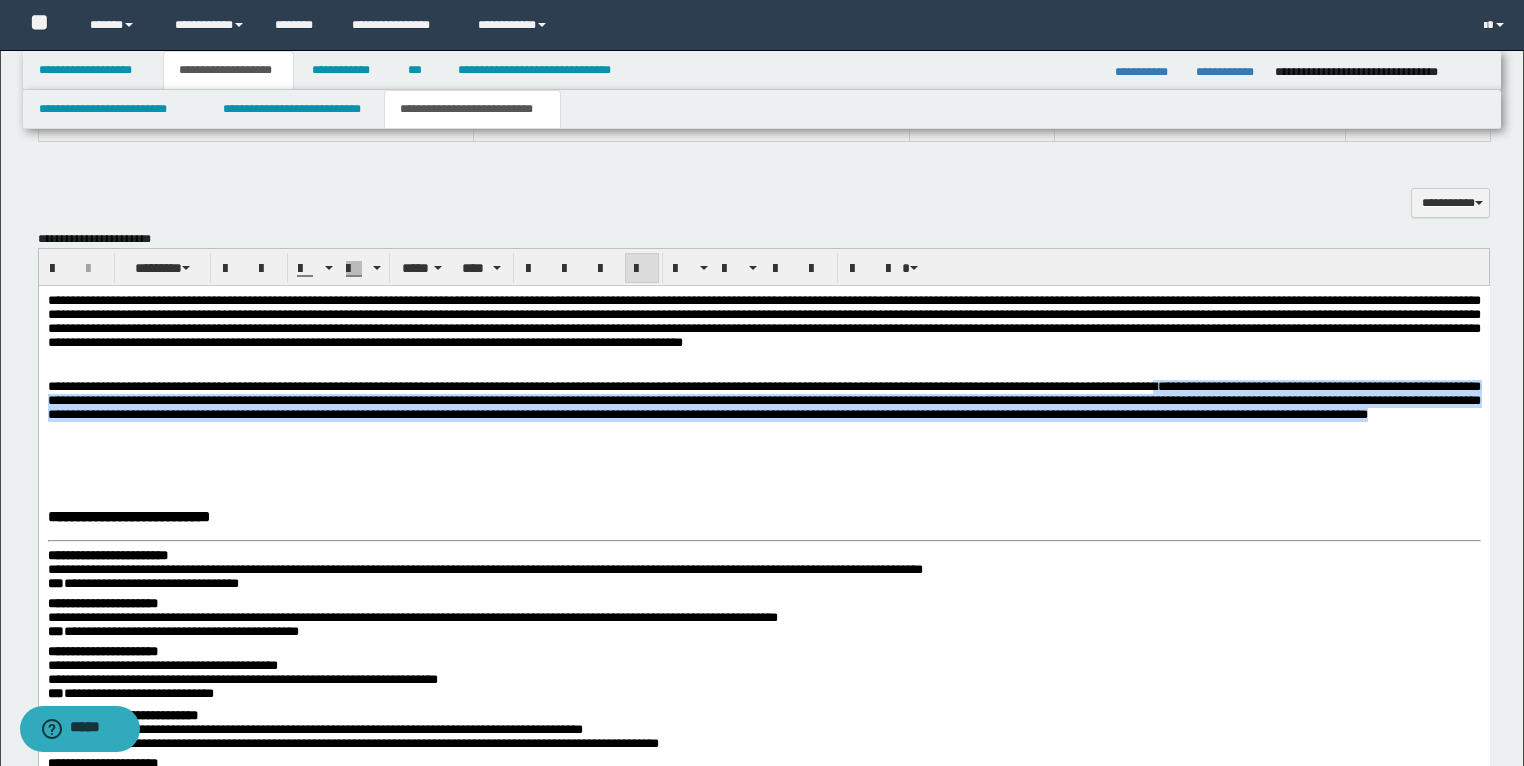 drag, startPoint x: 1432, startPoint y: 411, endPoint x: 1456, endPoint y: 460, distance: 54.56189 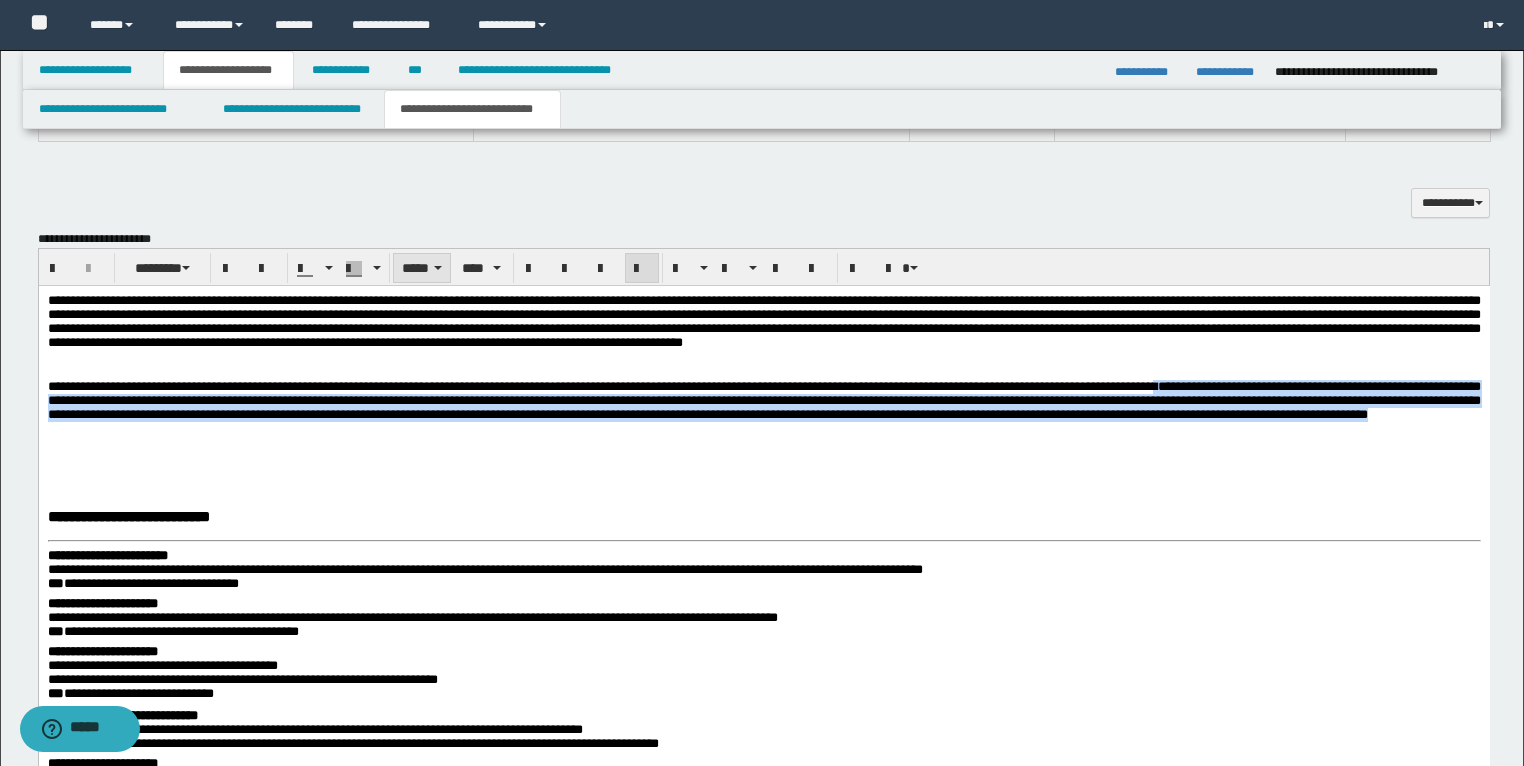 click on "*****" at bounding box center (422, 268) 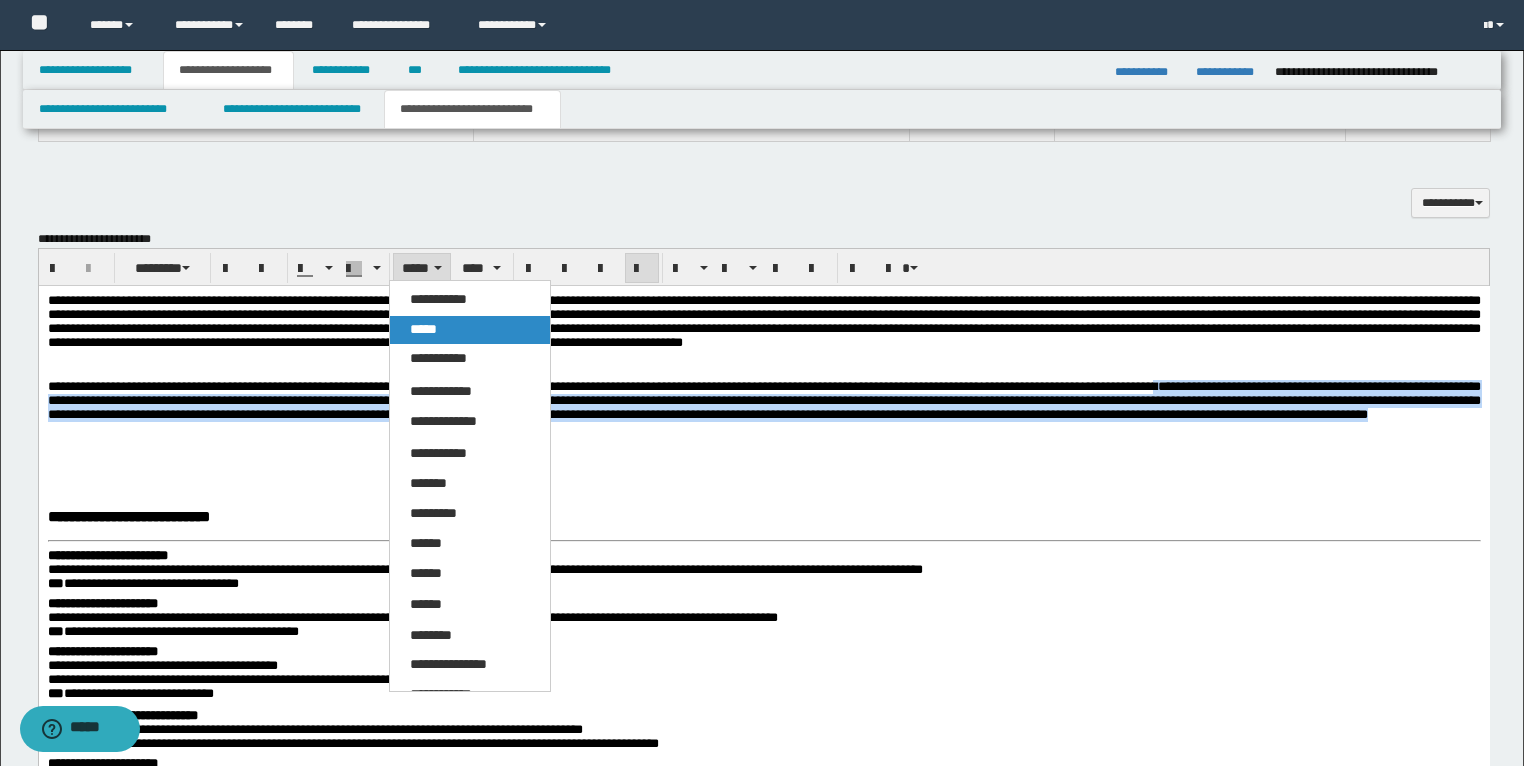 click on "*****" at bounding box center (423, 329) 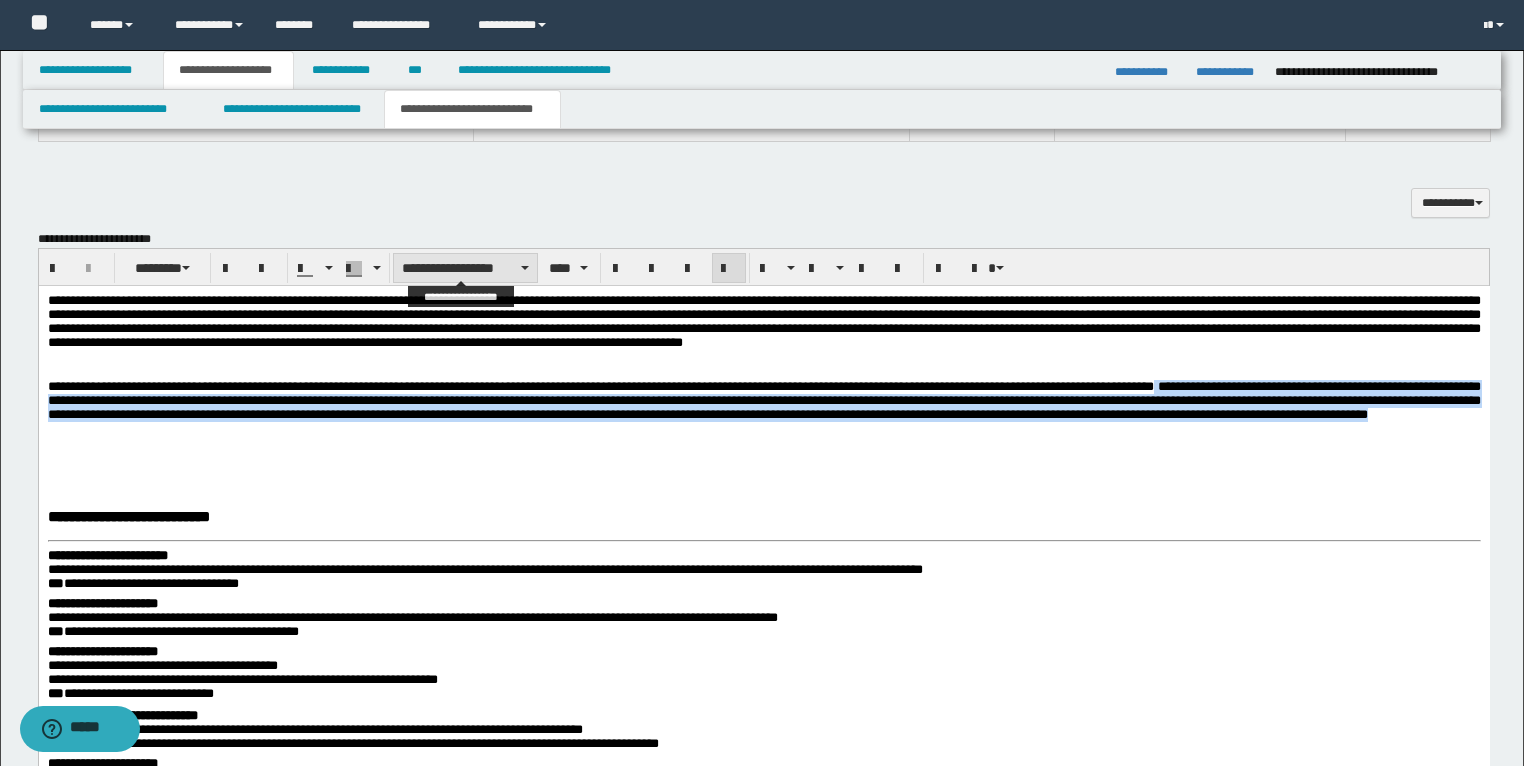 click on "**********" at bounding box center [465, 268] 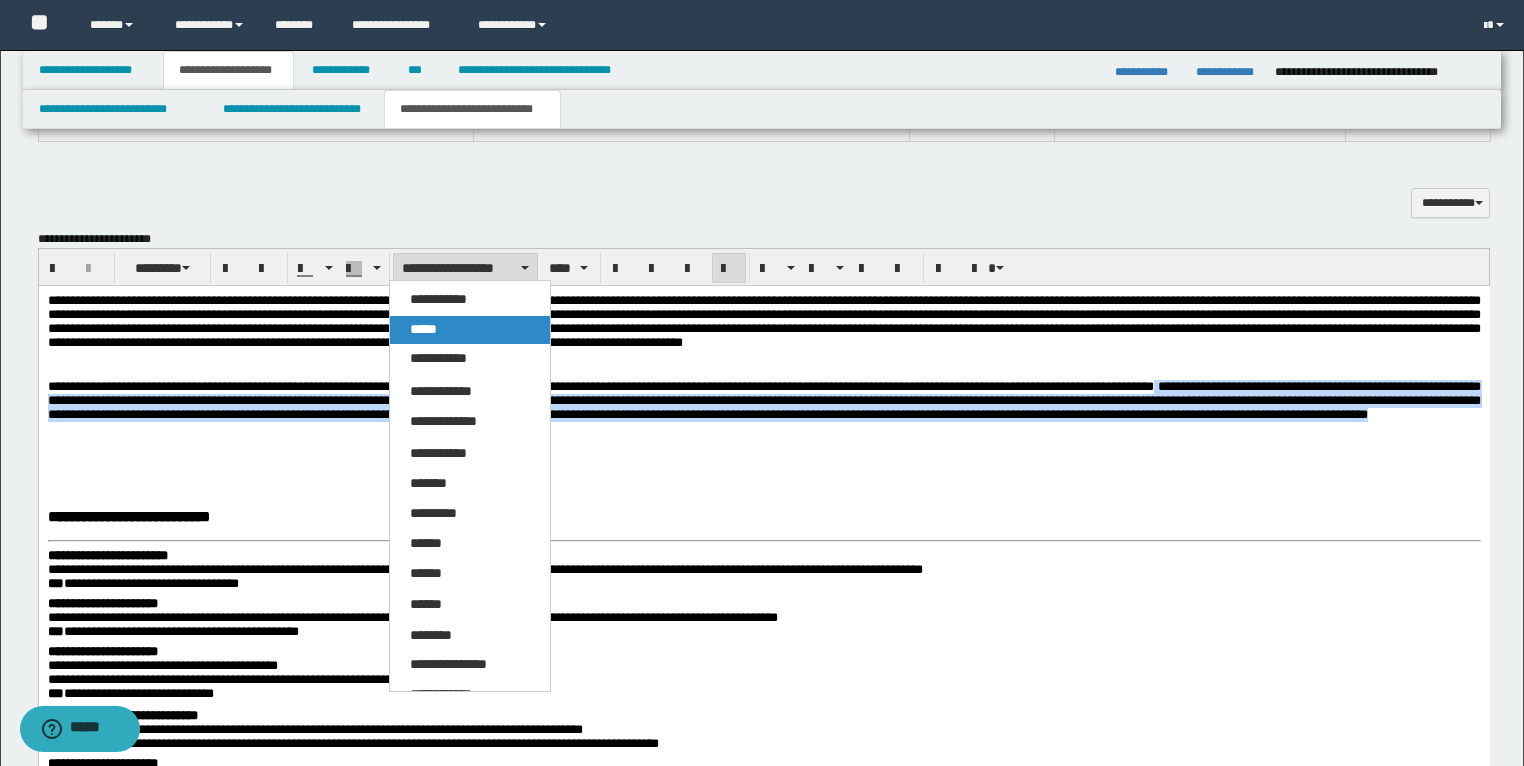 drag, startPoint x: 432, startPoint y: 324, endPoint x: 405, endPoint y: 72, distance: 253.4423 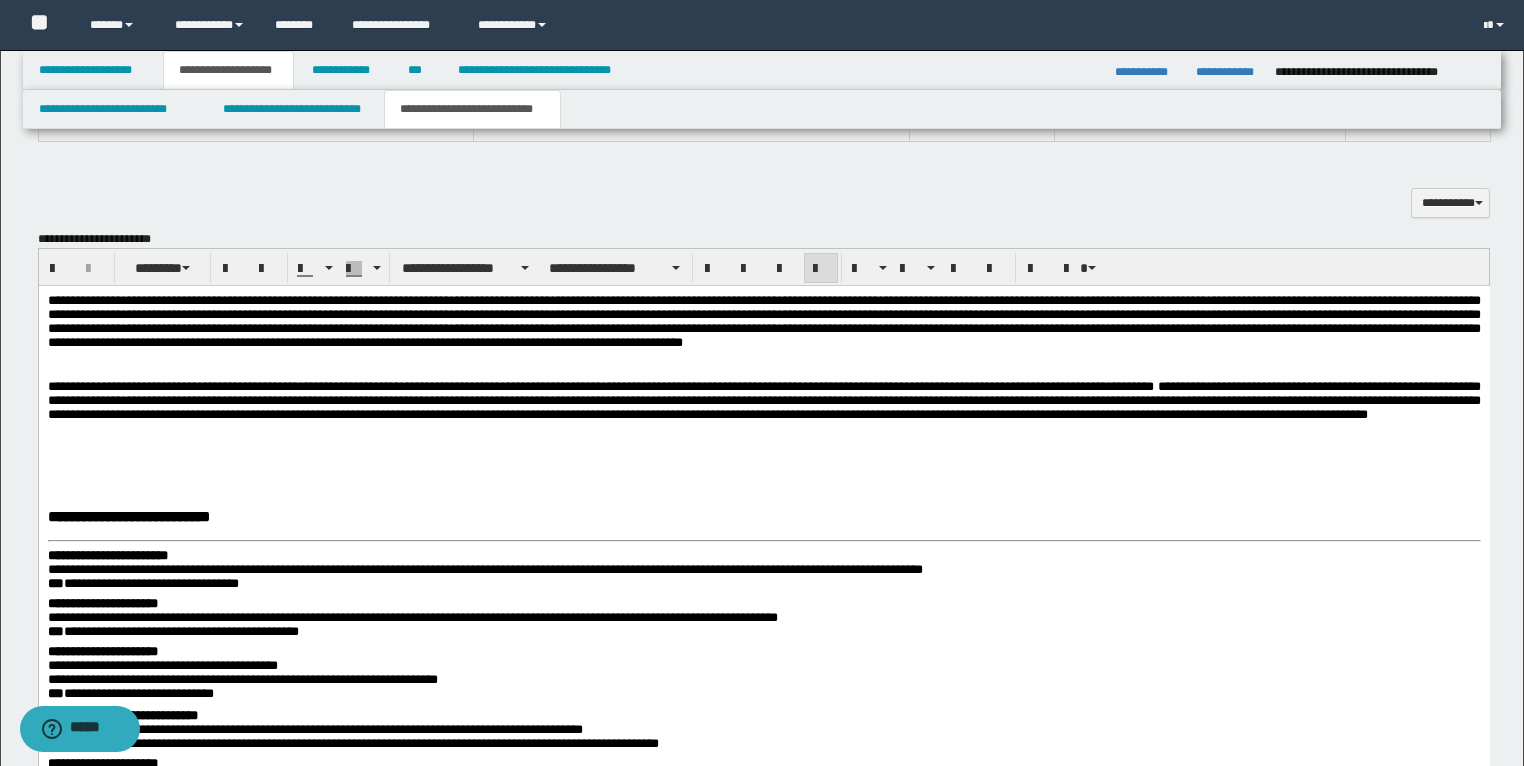 click at bounding box center [763, 484] 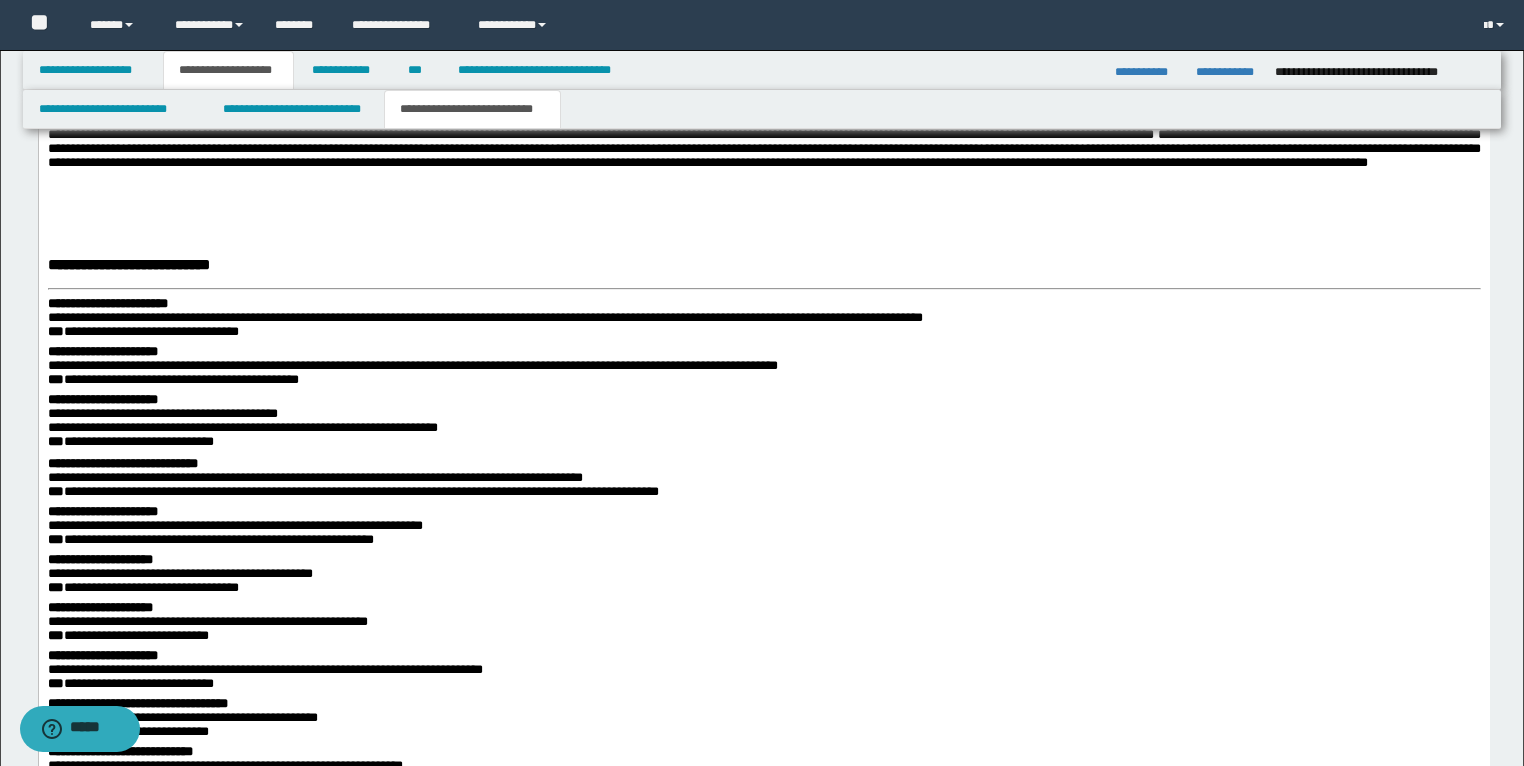 scroll, scrollTop: 2133, scrollLeft: 0, axis: vertical 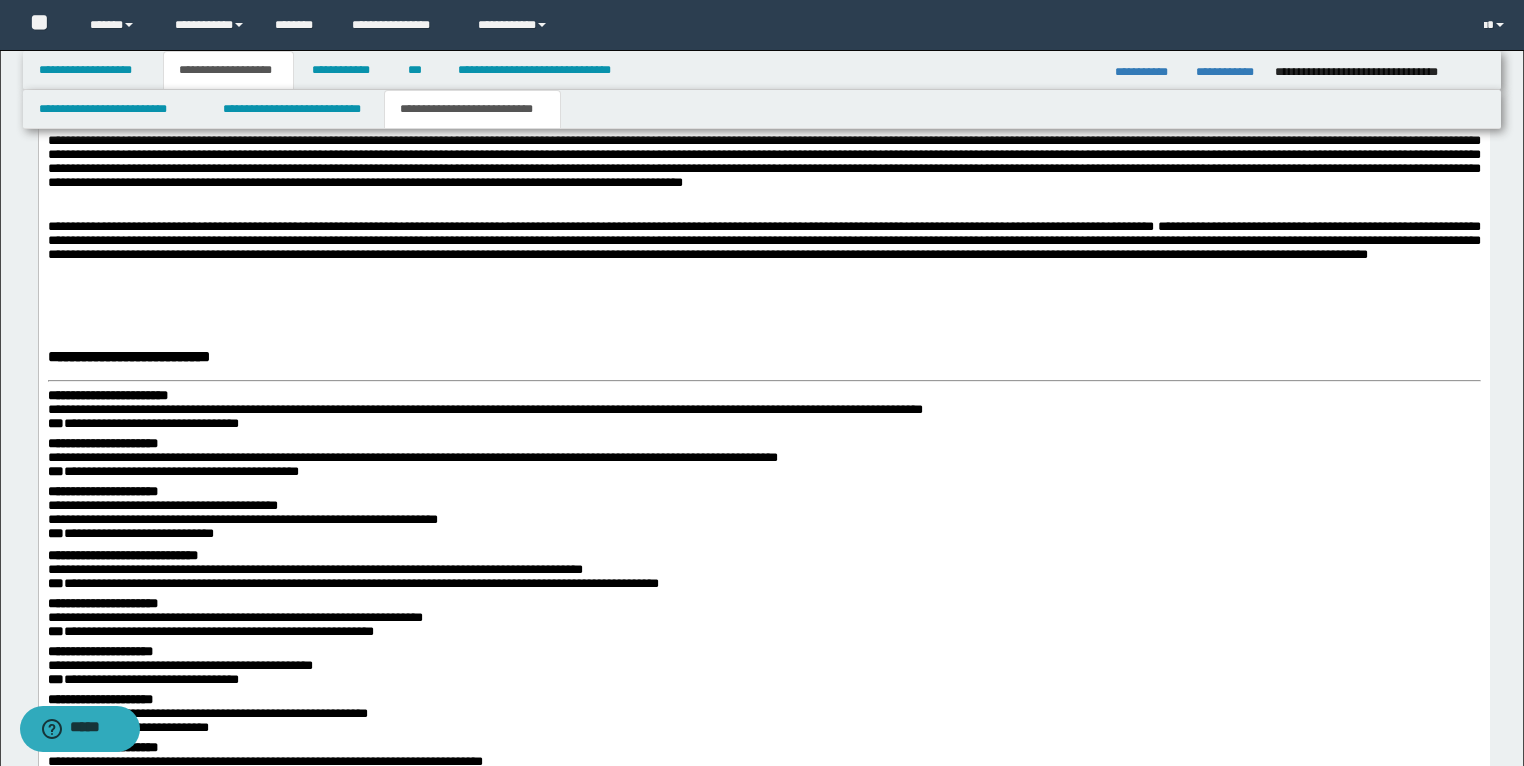 click on "**********" at bounding box center [763, 2087] 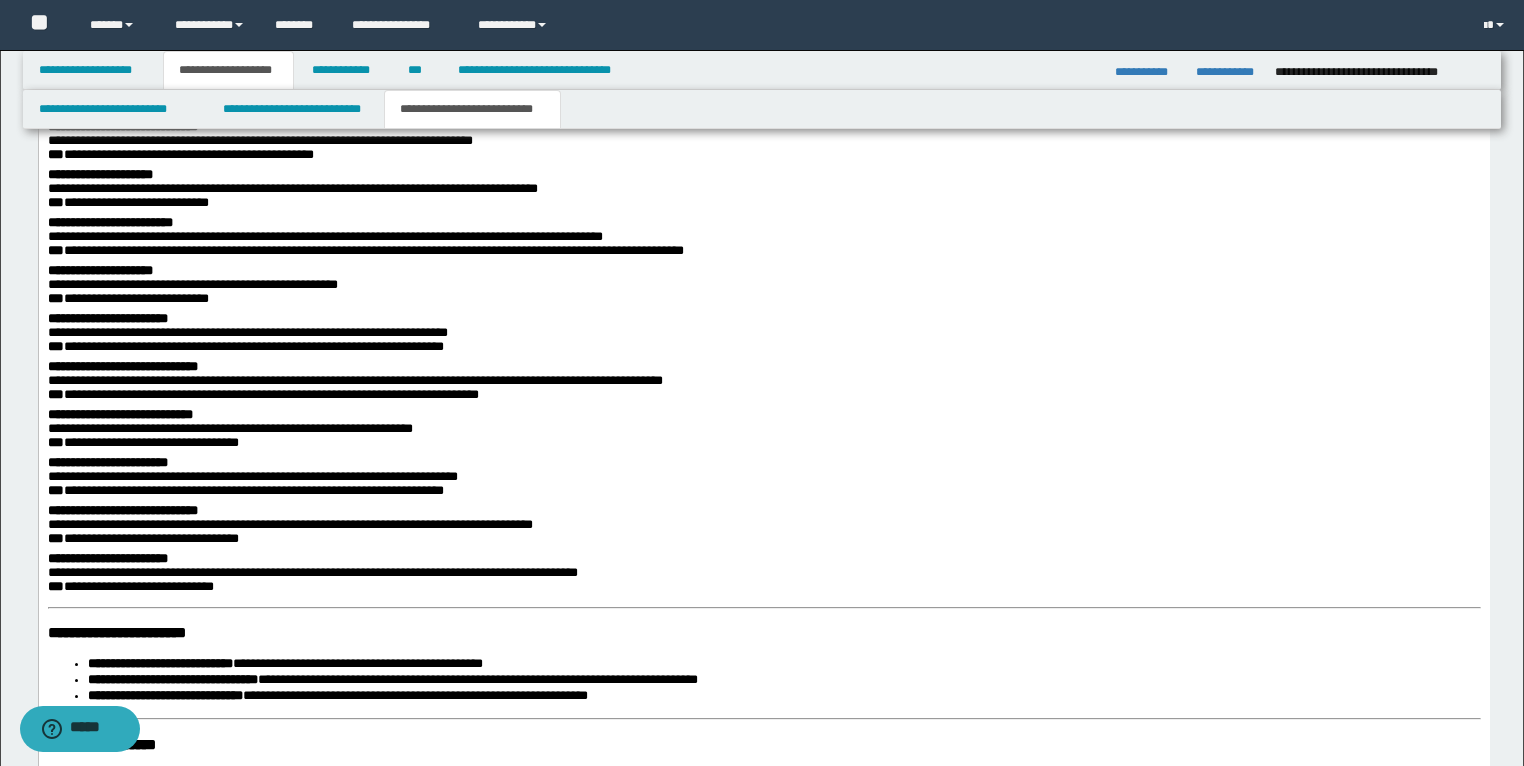 scroll, scrollTop: 3173, scrollLeft: 0, axis: vertical 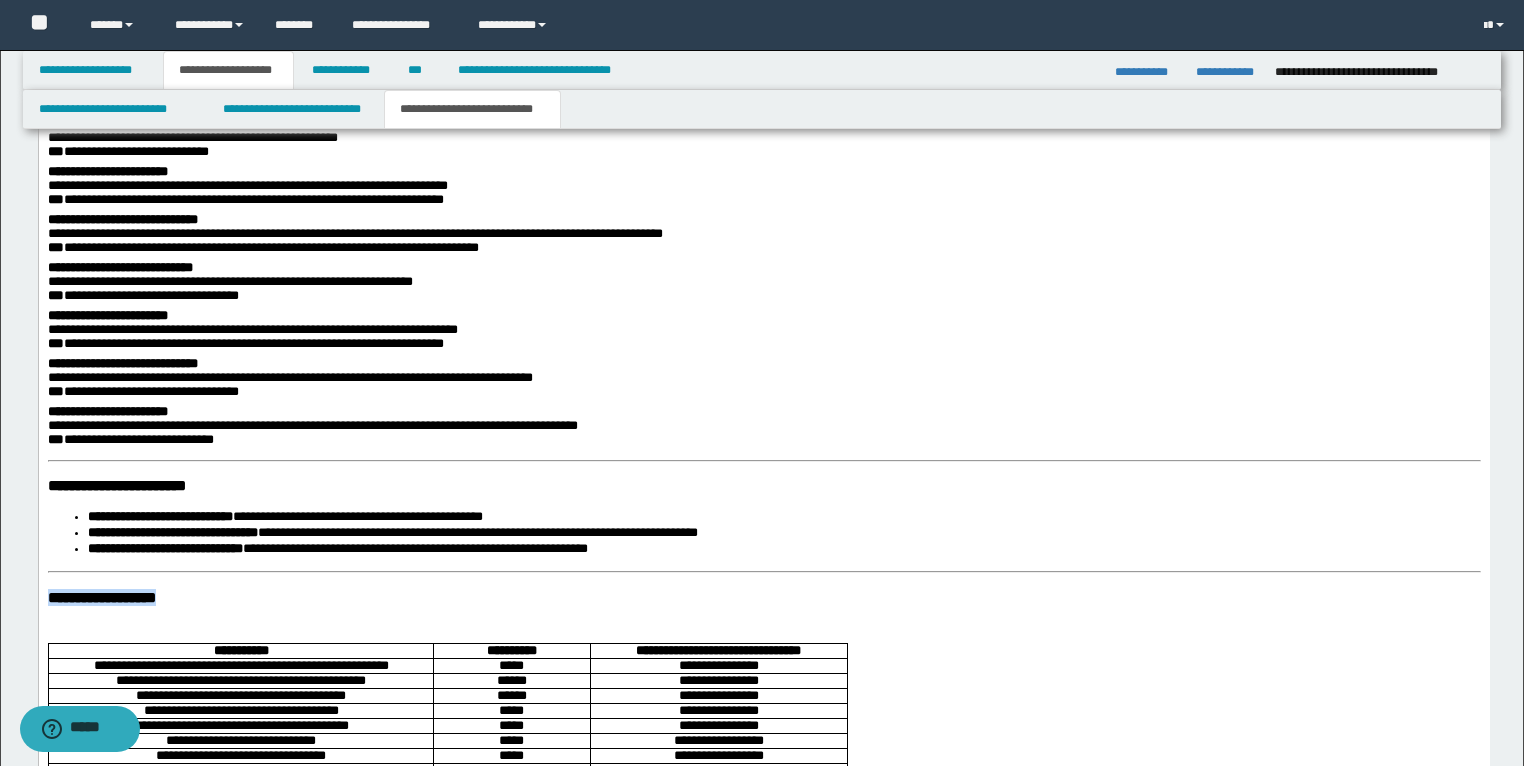 drag, startPoint x: 151, startPoint y: 629, endPoint x: 45, endPoint y: 617, distance: 106.677086 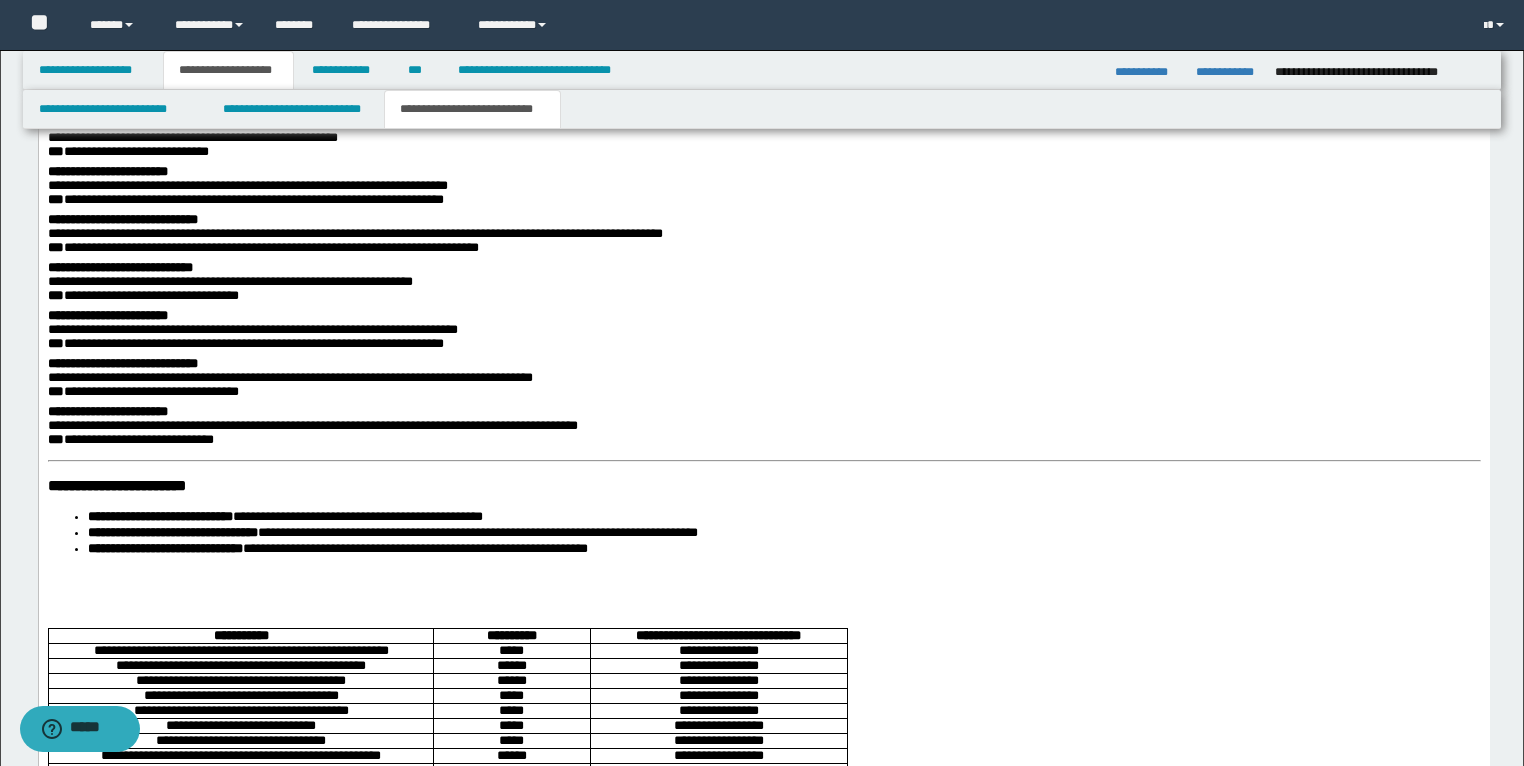 click on "**********" at bounding box center [763, 1017] 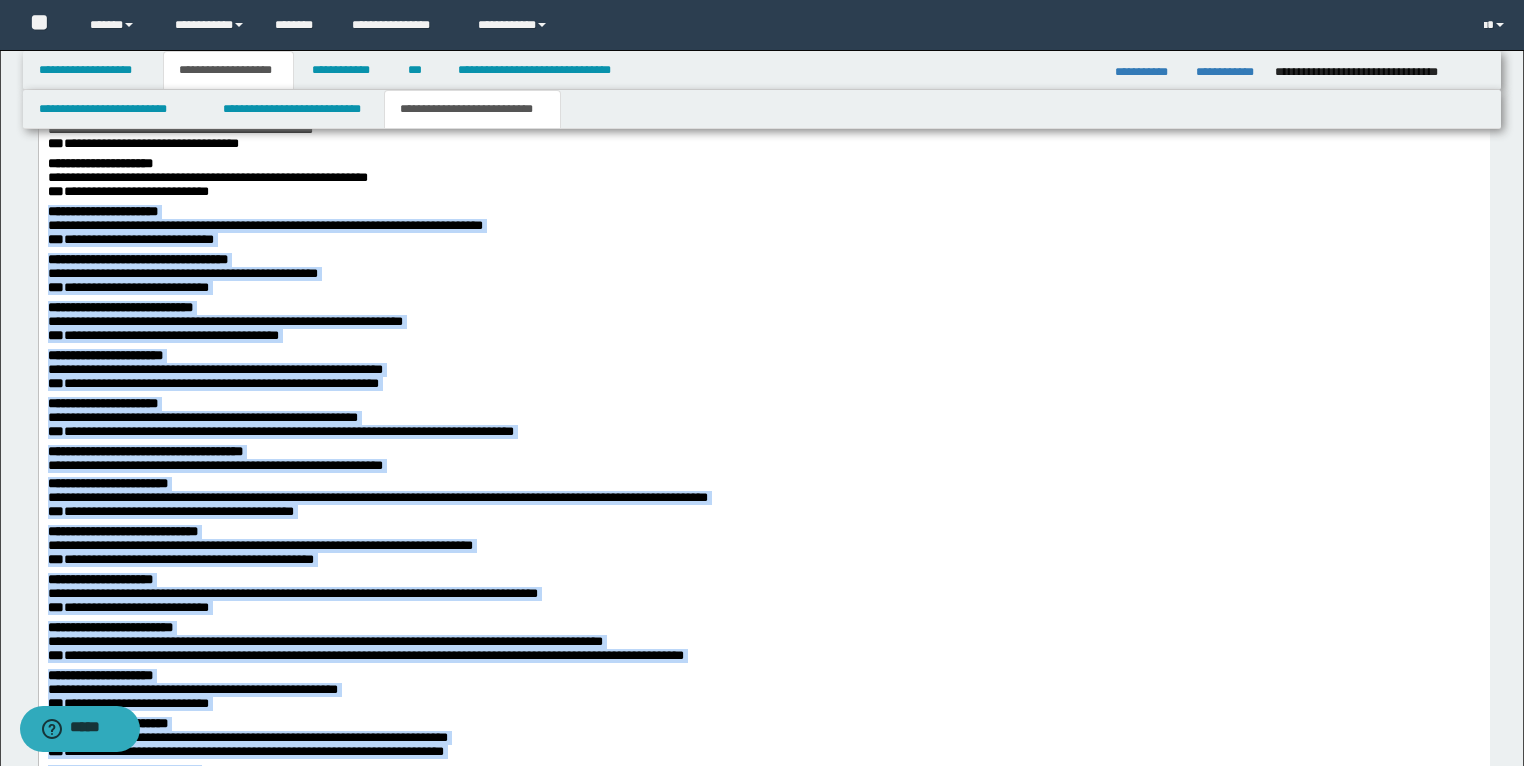 scroll, scrollTop: 2256, scrollLeft: 0, axis: vertical 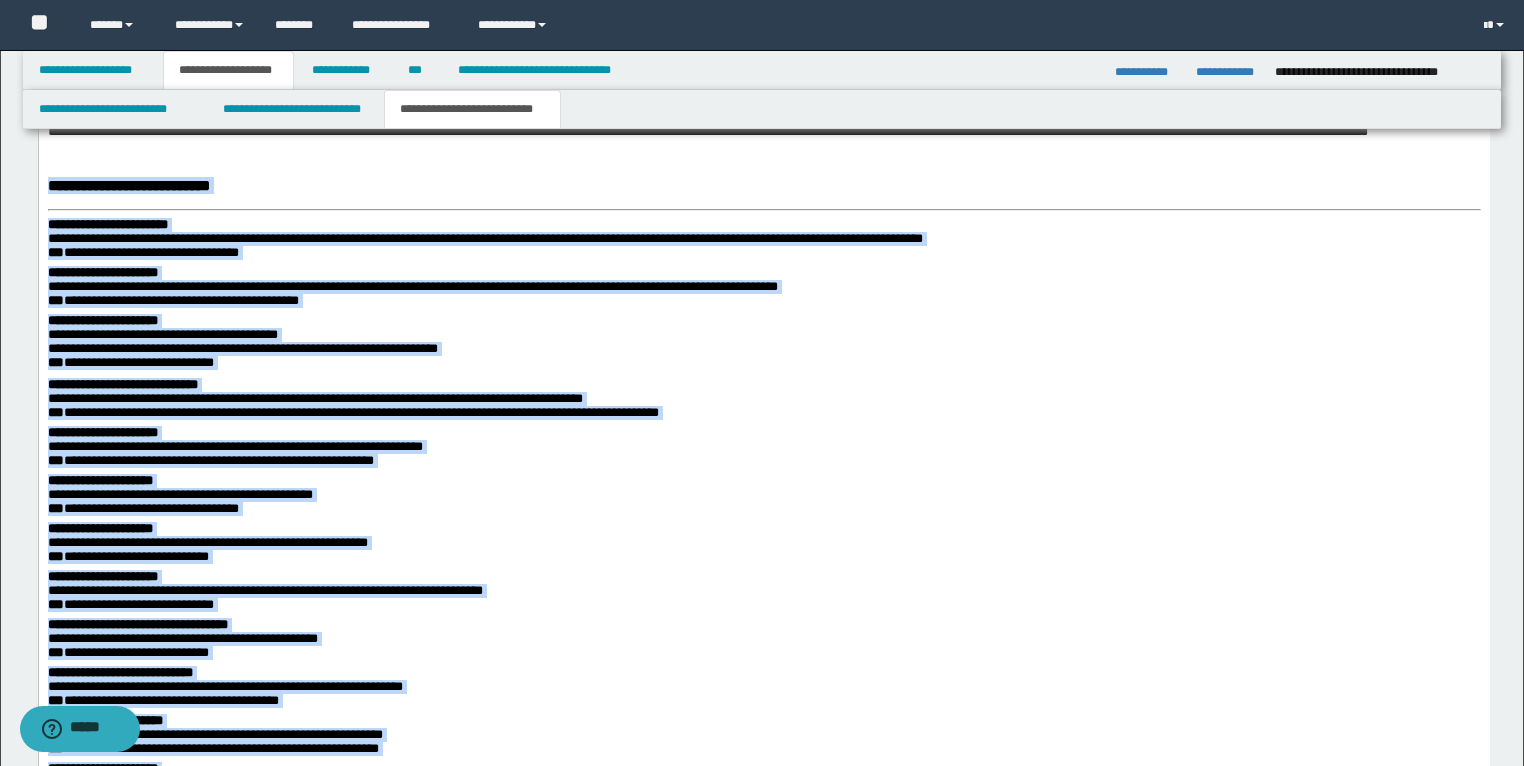 drag, startPoint x: 683, startPoint y: 1479, endPoint x: 50, endPoint y: 200, distance: 1427.0704 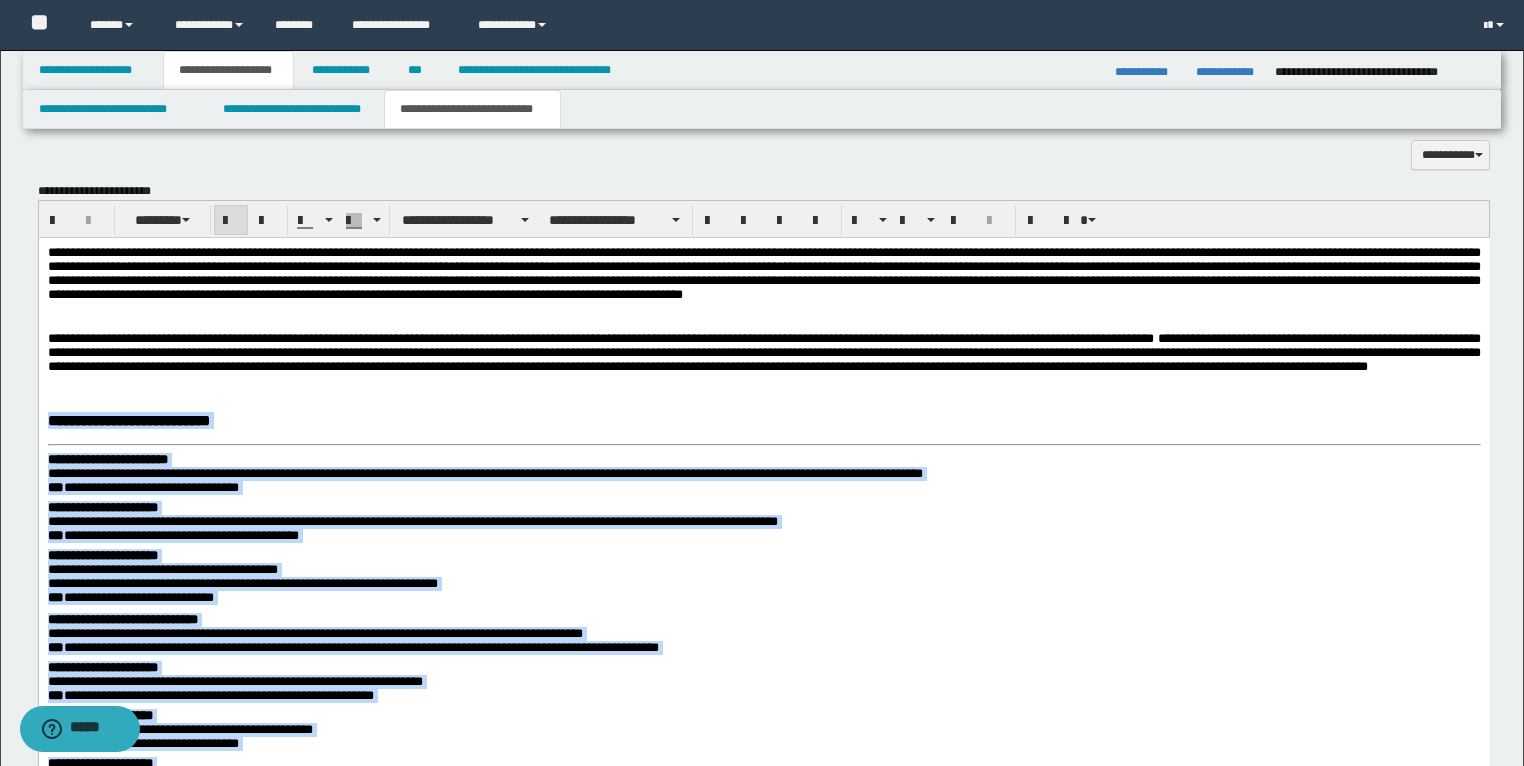 scroll, scrollTop: 2016, scrollLeft: 0, axis: vertical 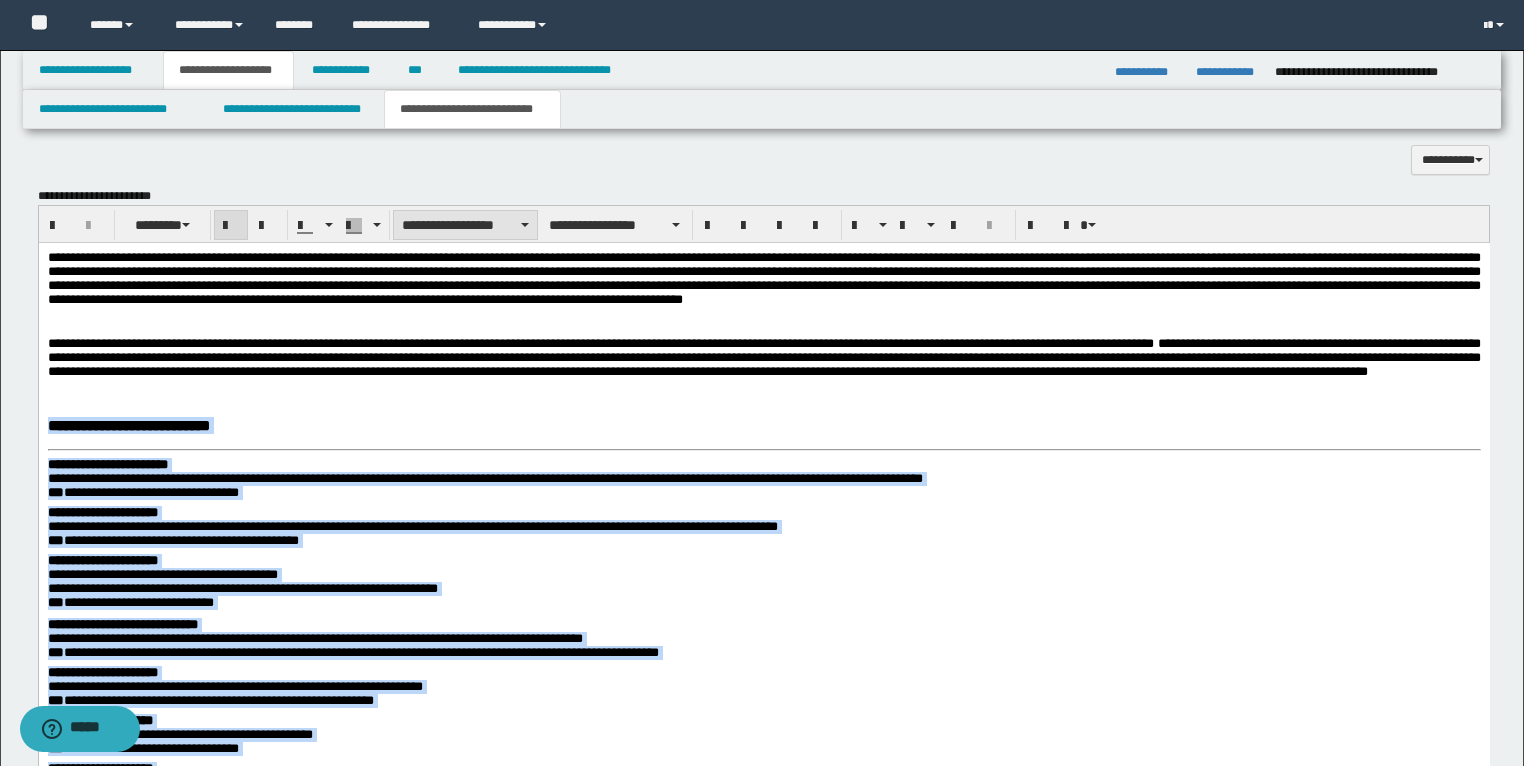 click on "**********" at bounding box center [465, 225] 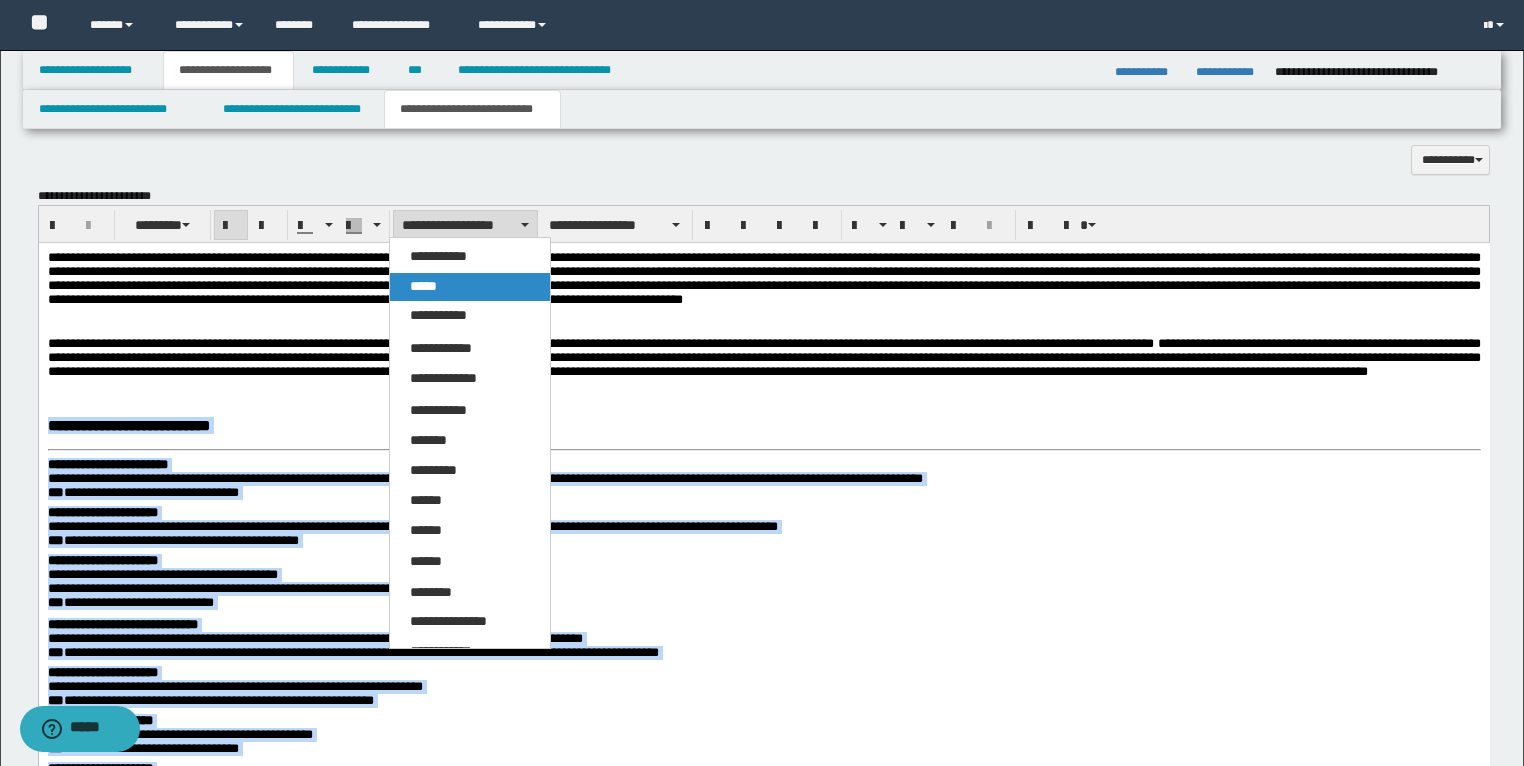 drag, startPoint x: 431, startPoint y: 293, endPoint x: 270, endPoint y: 111, distance: 242.99178 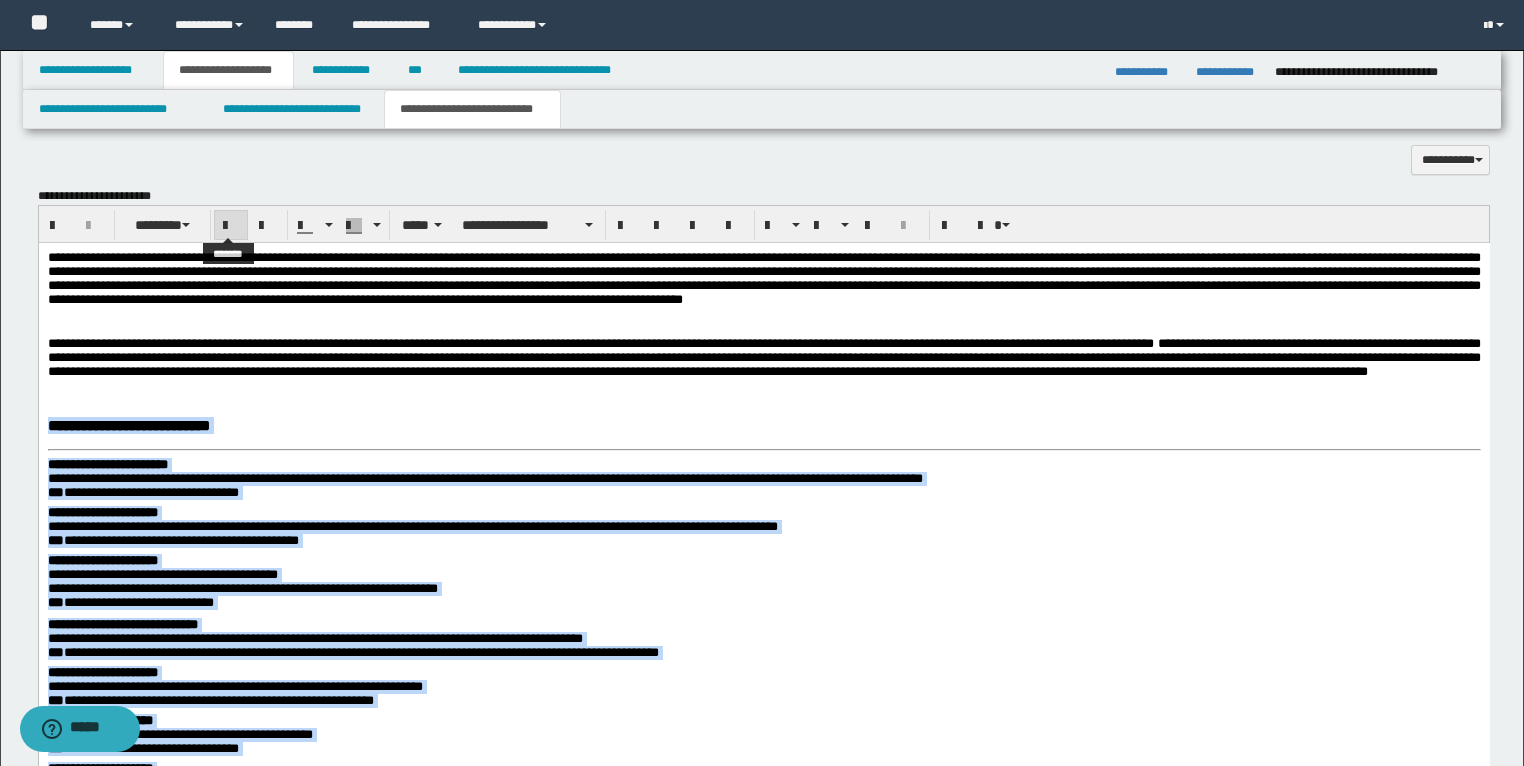 click at bounding box center (231, 226) 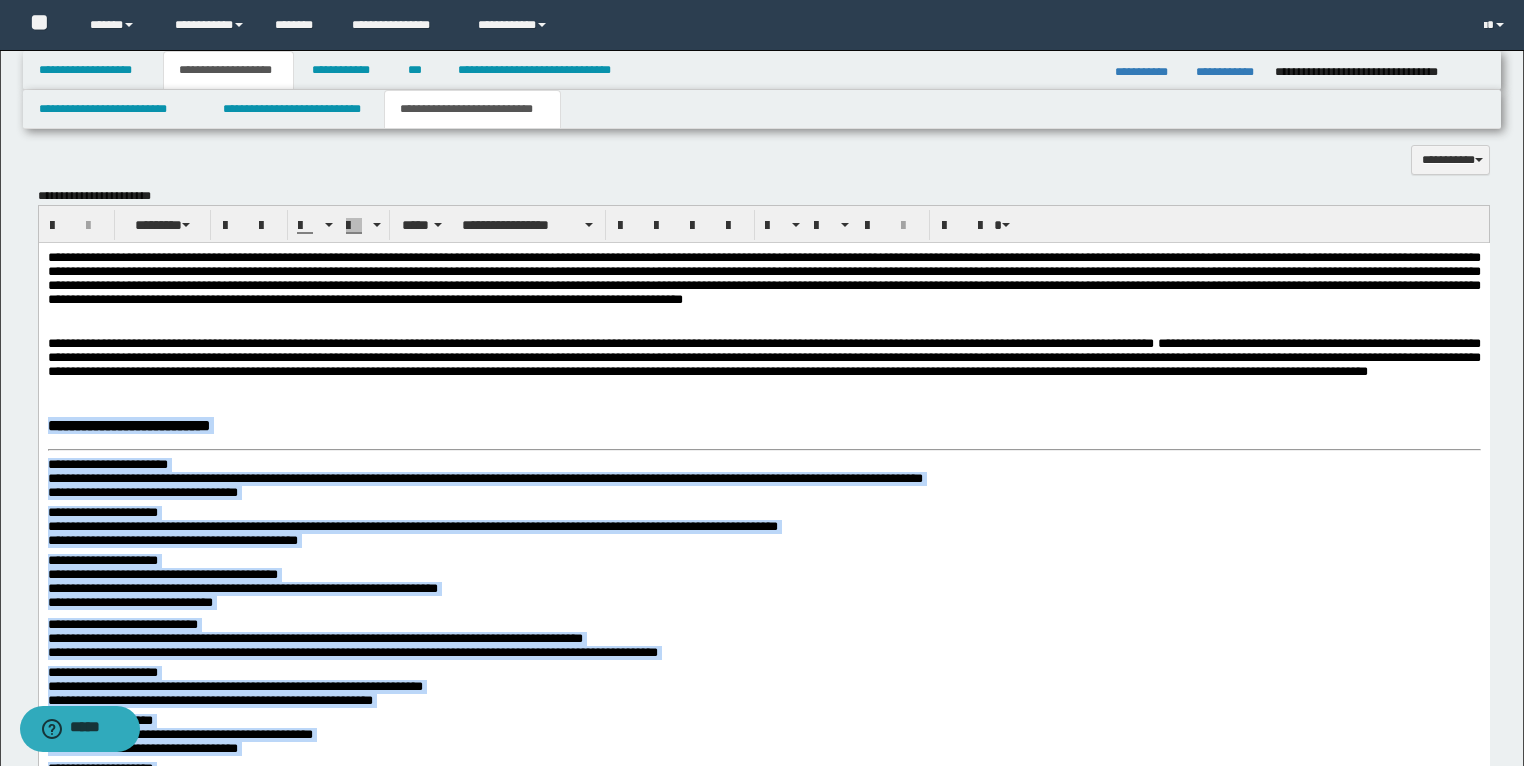 click on "**********" at bounding box center (107, 464) 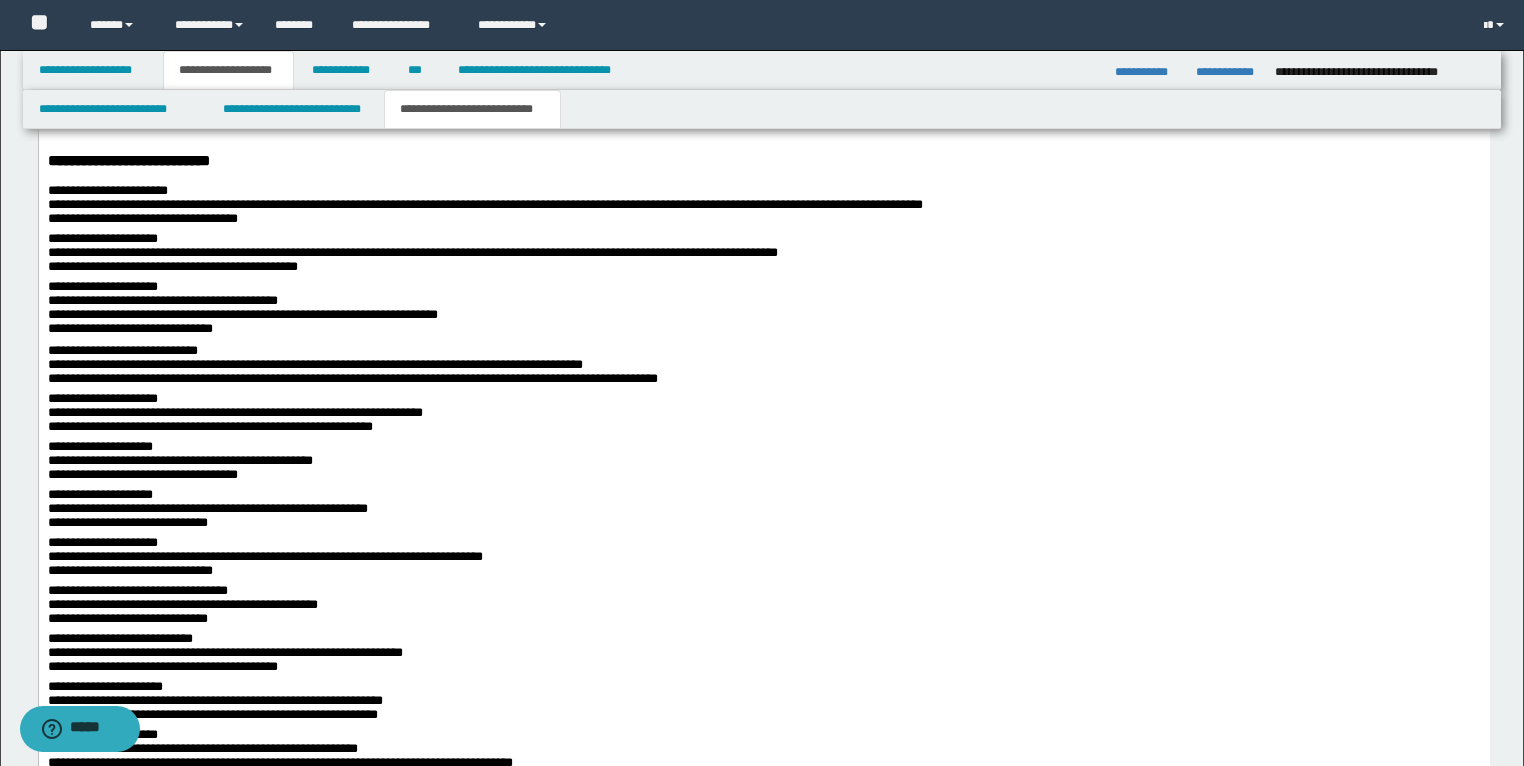 scroll, scrollTop: 2256, scrollLeft: 0, axis: vertical 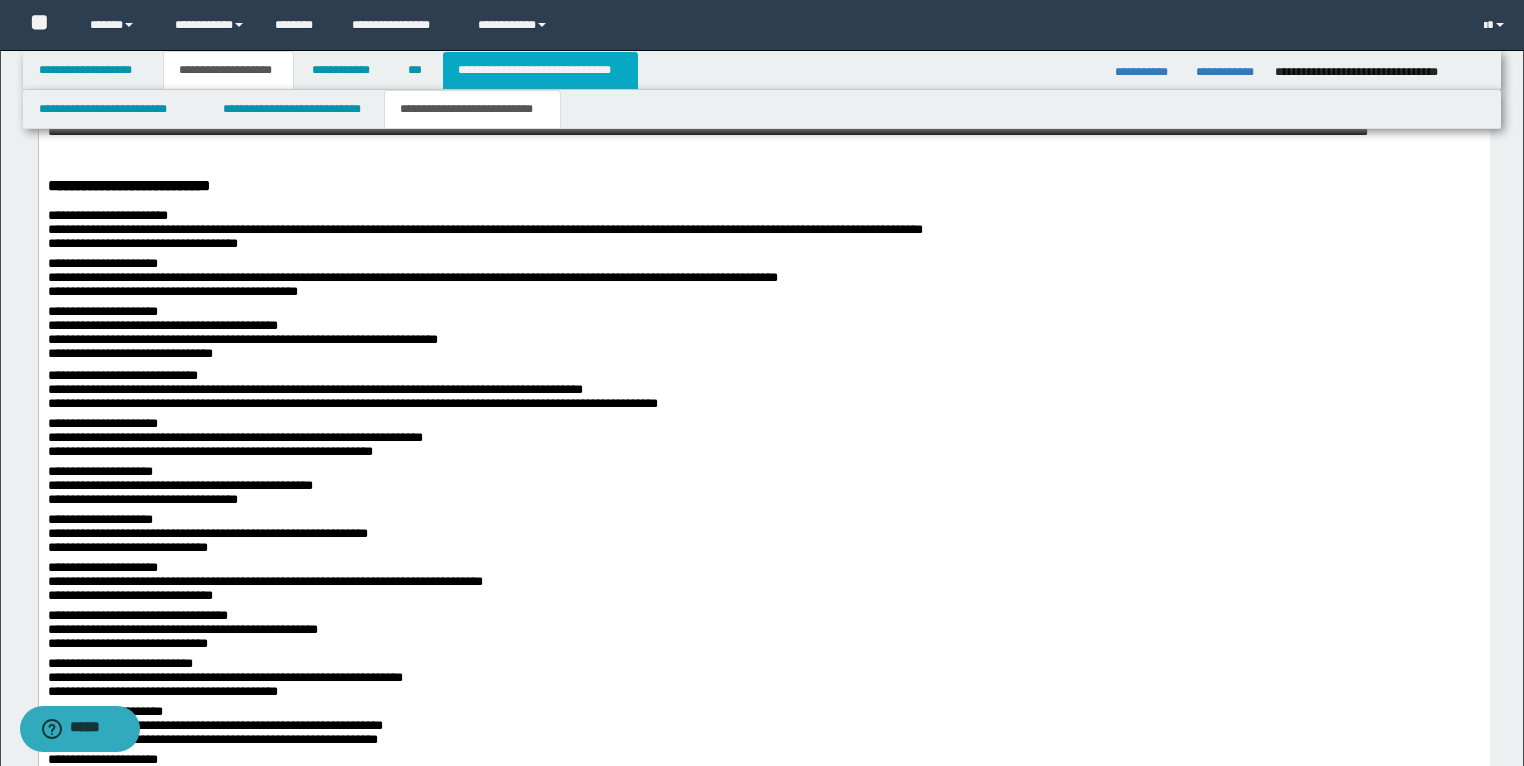 click on "**********" at bounding box center [540, 70] 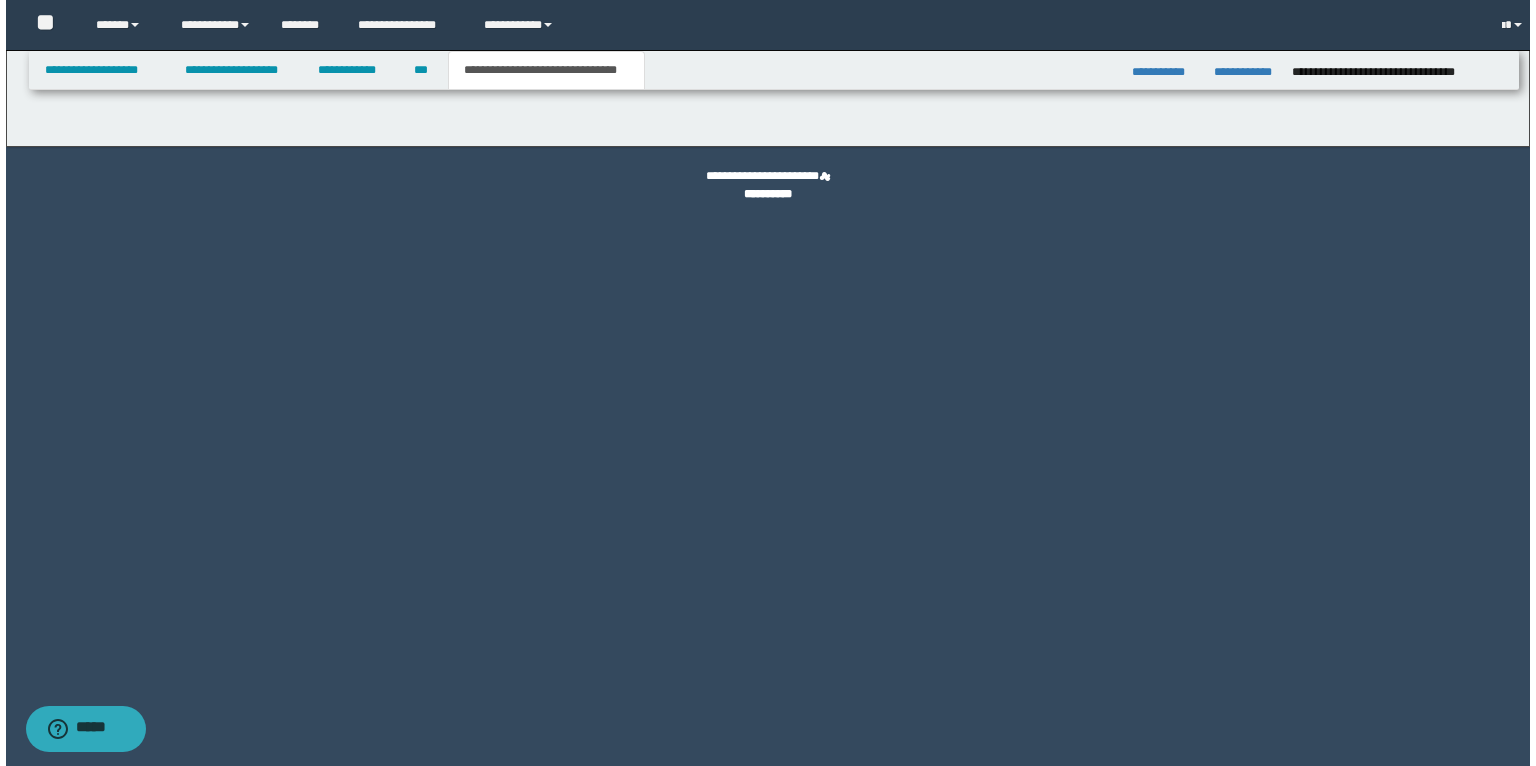 scroll, scrollTop: 0, scrollLeft: 0, axis: both 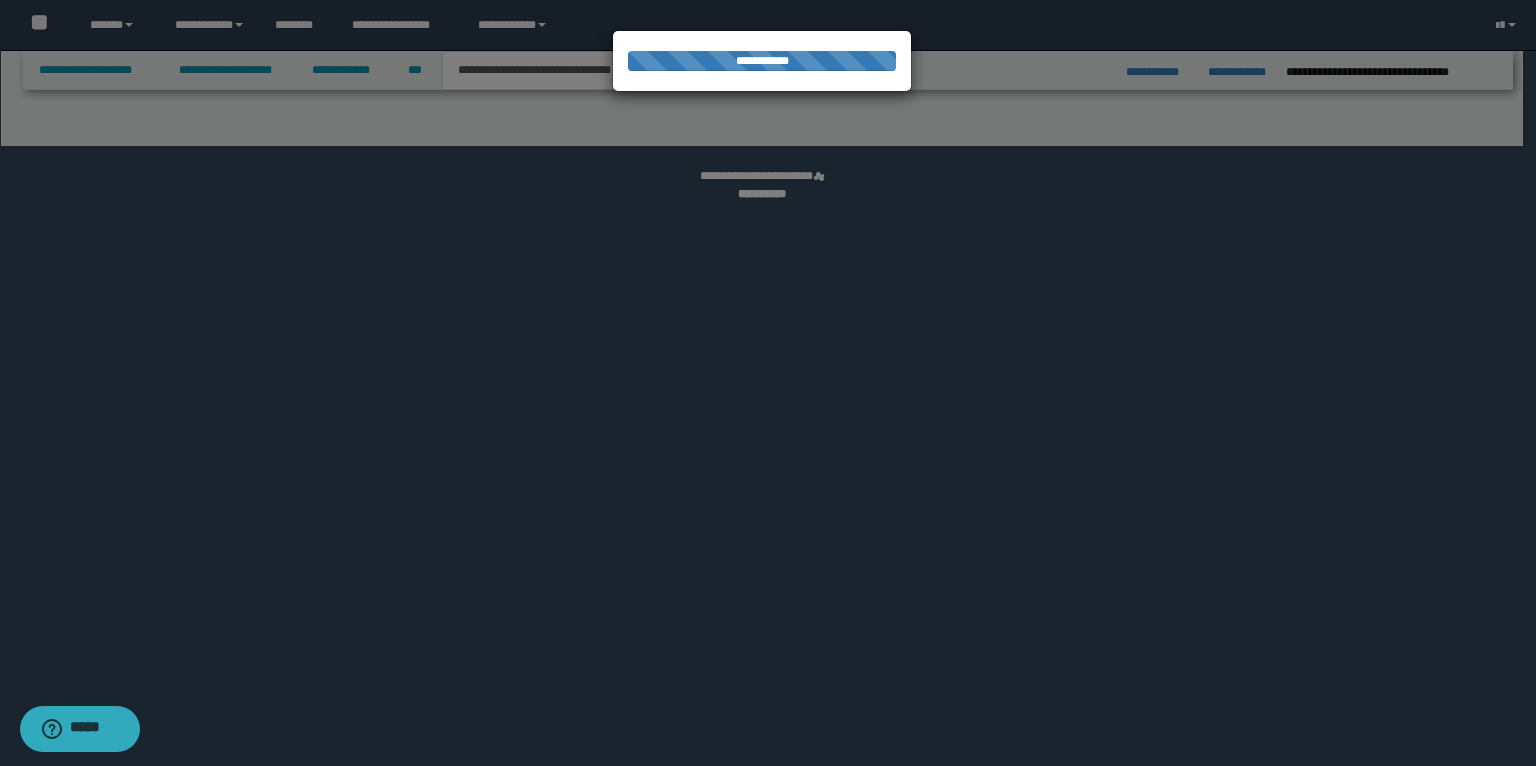 select on "*" 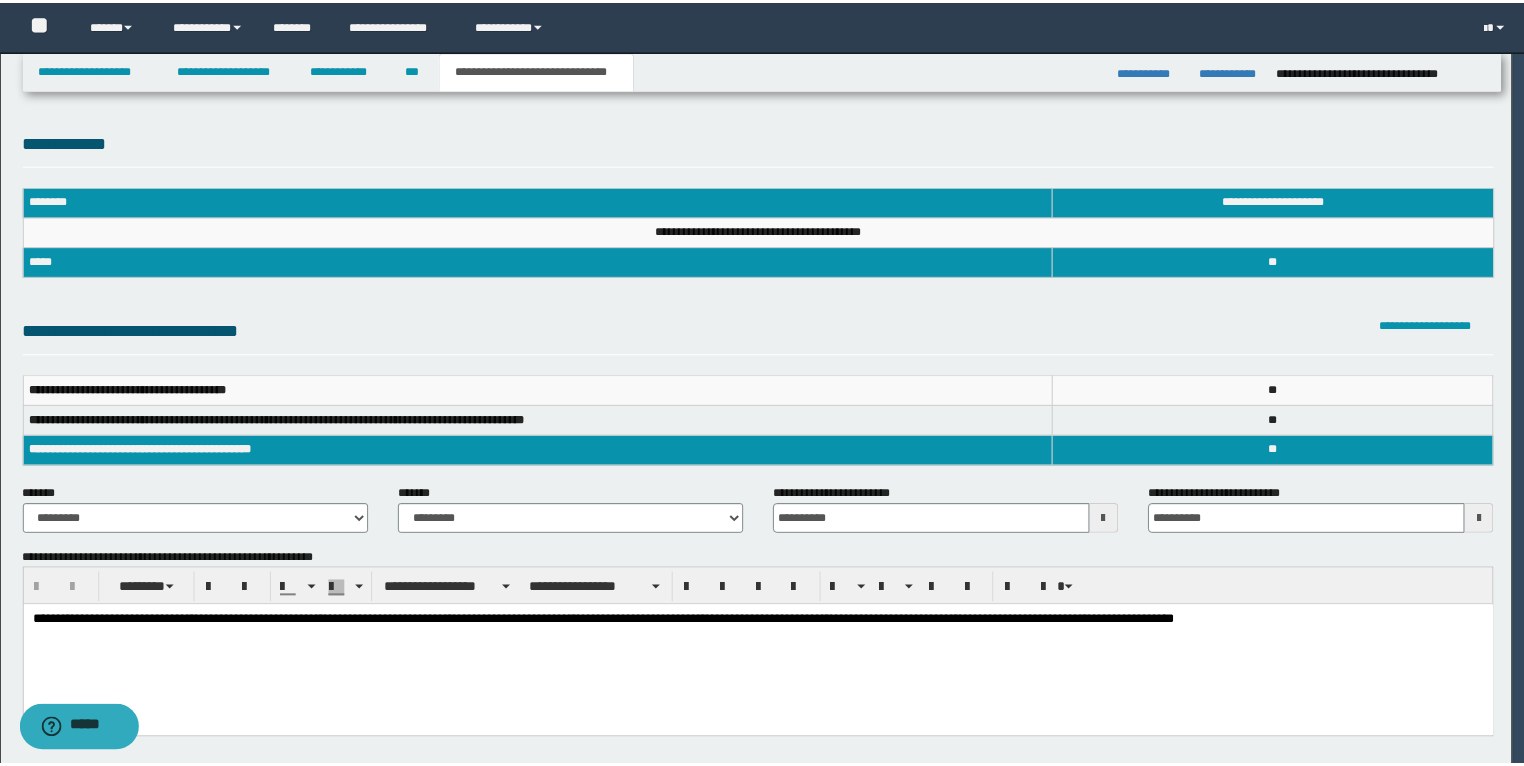 scroll, scrollTop: 0, scrollLeft: 0, axis: both 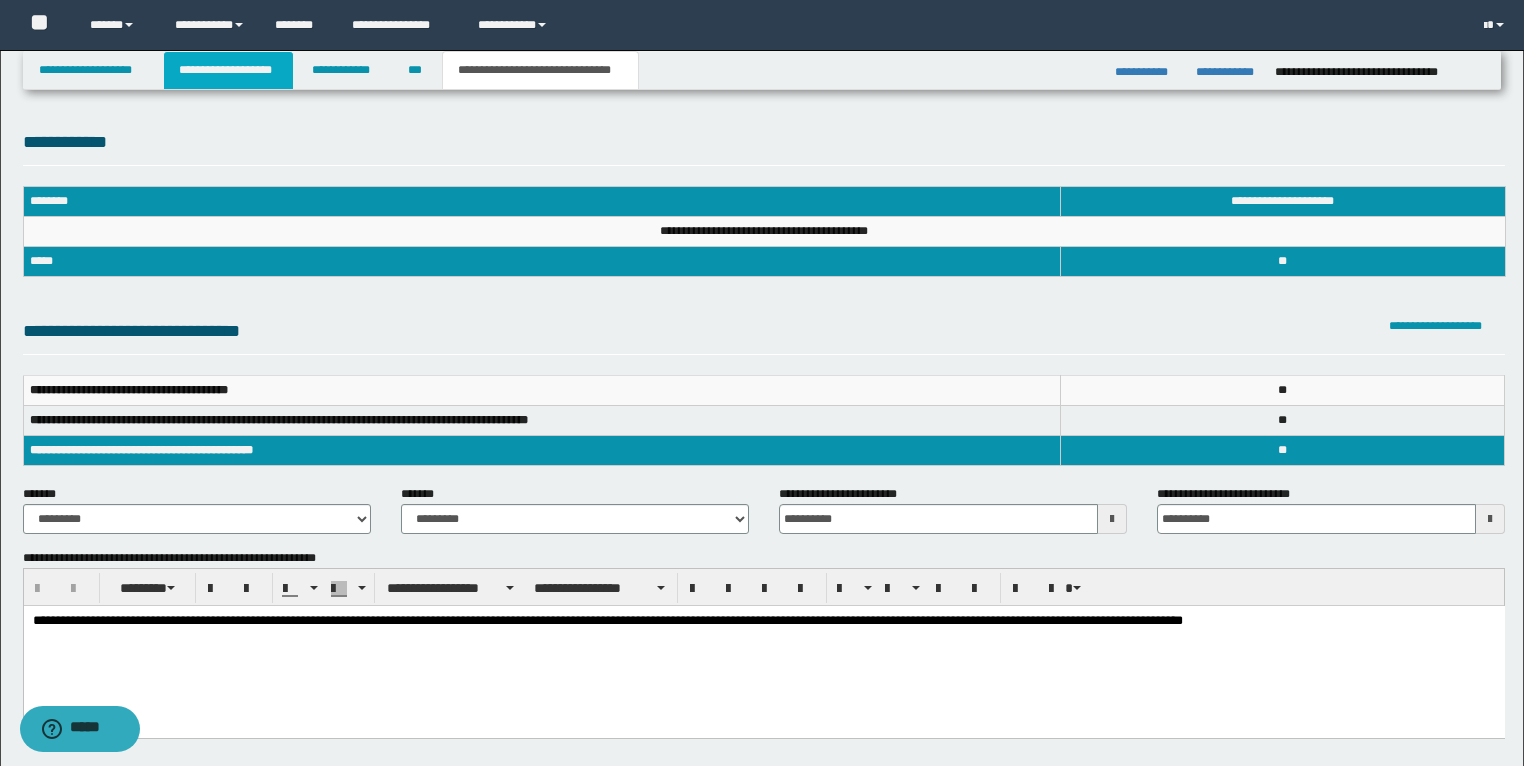 click on "**********" at bounding box center [228, 70] 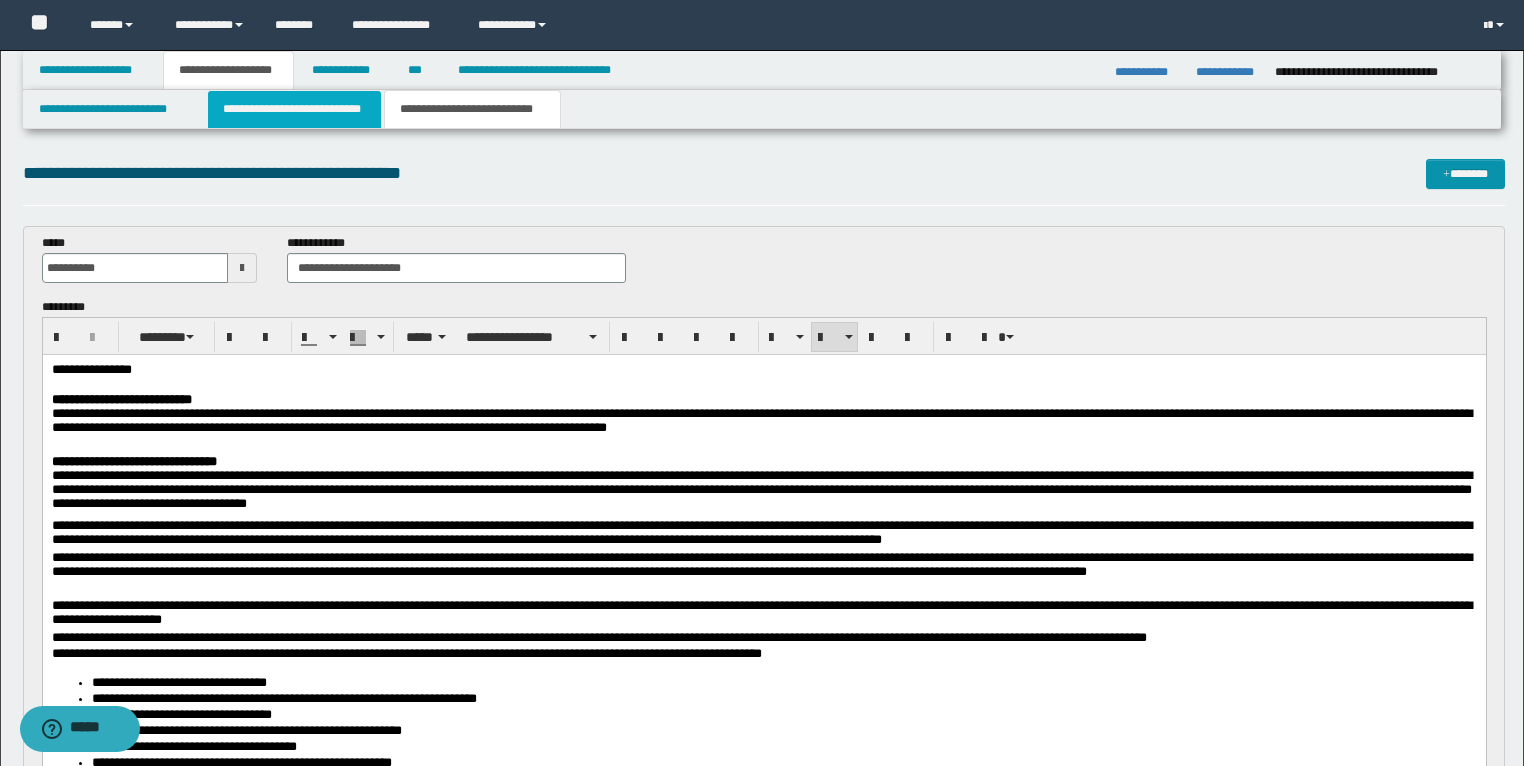 click on "**********" at bounding box center (294, 109) 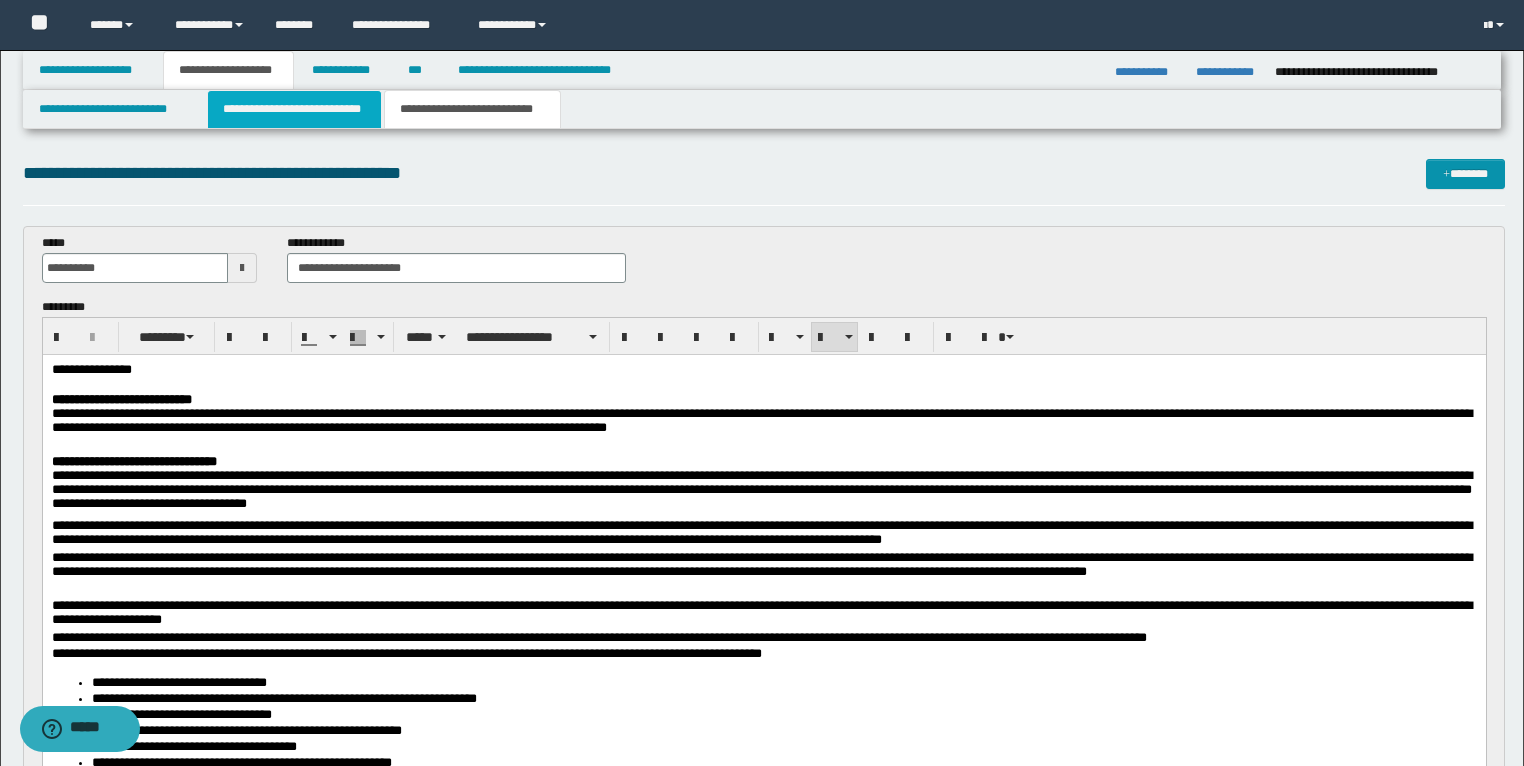 type 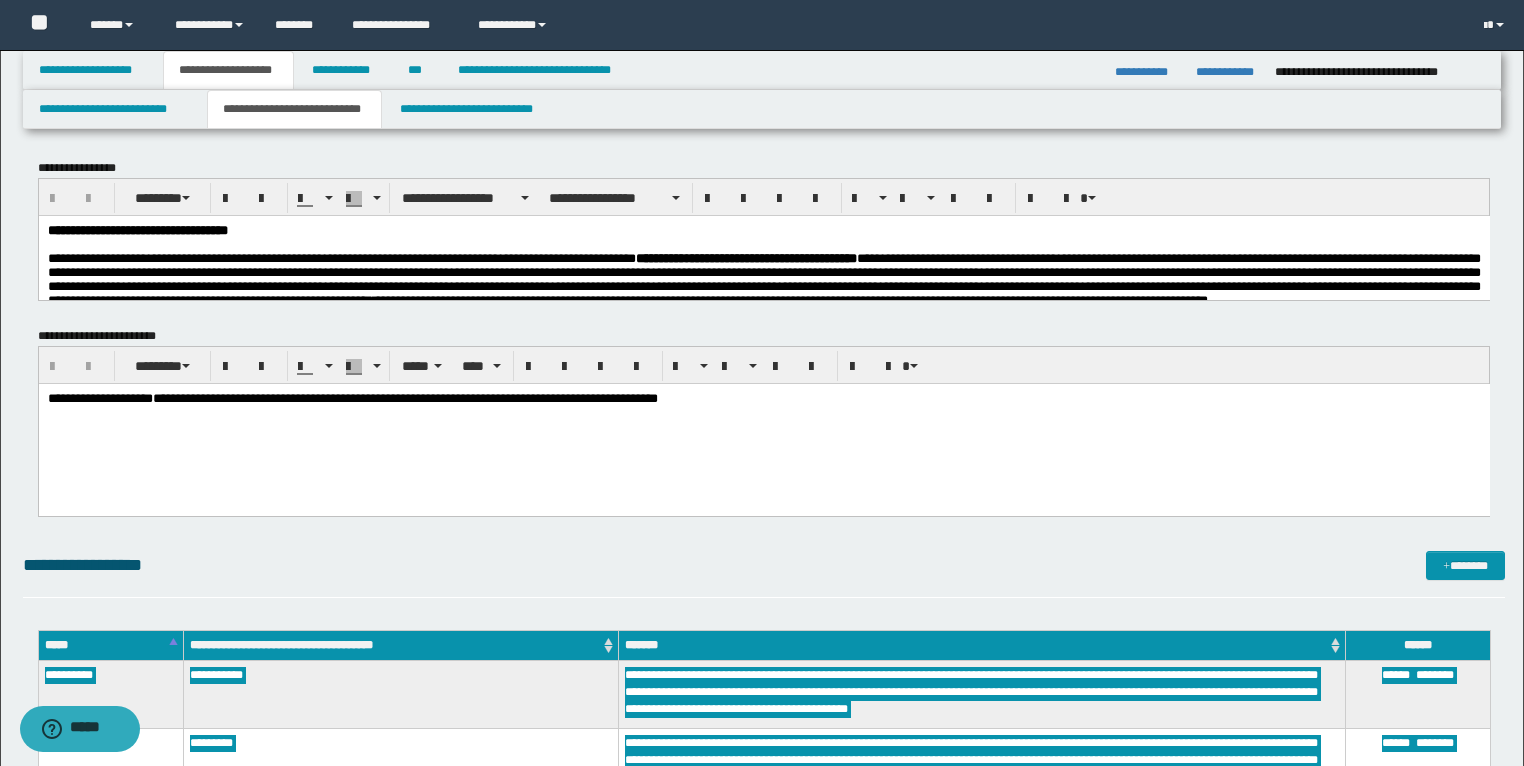 click on "**********" at bounding box center [763, 423] 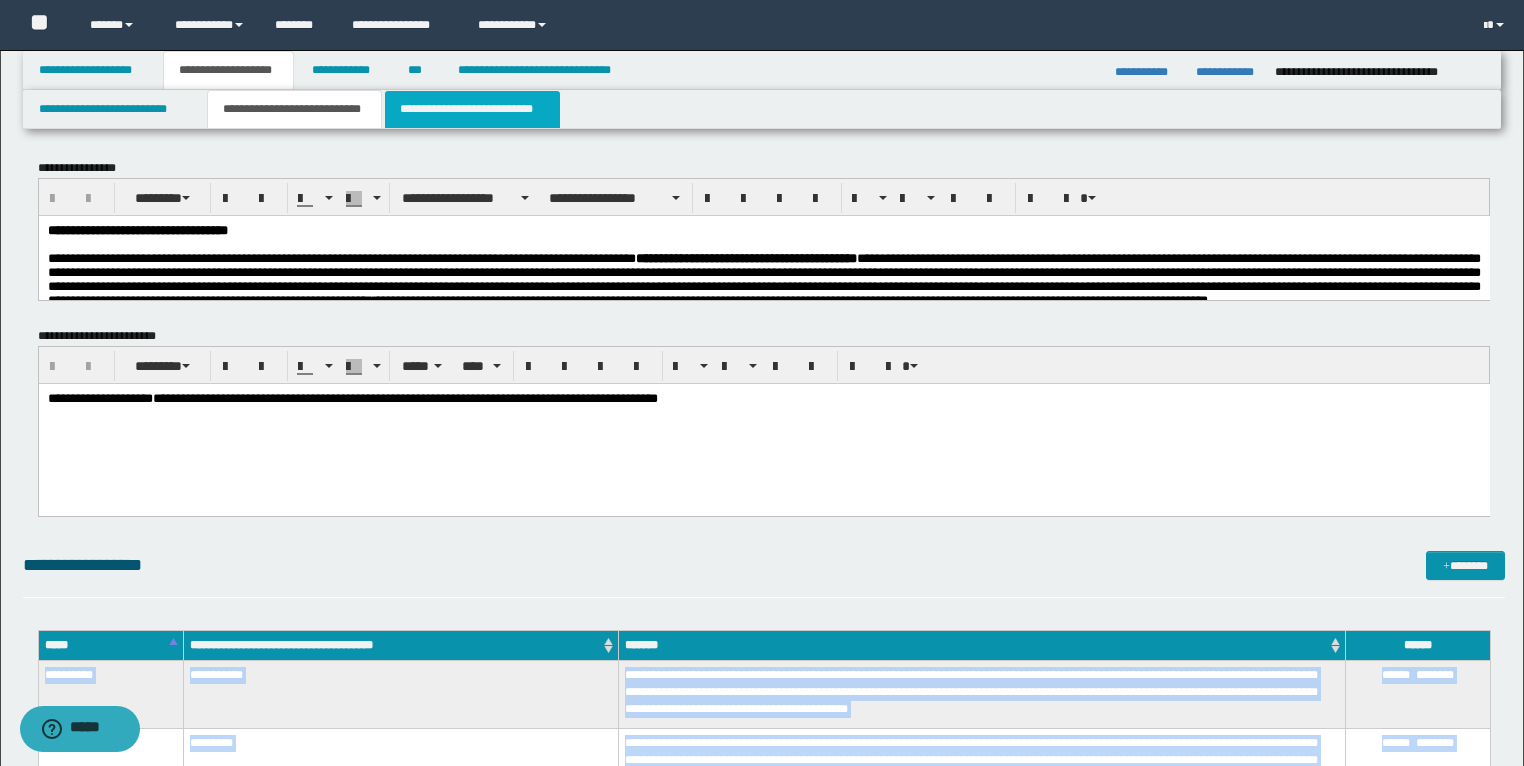 click on "**********" at bounding box center (472, 109) 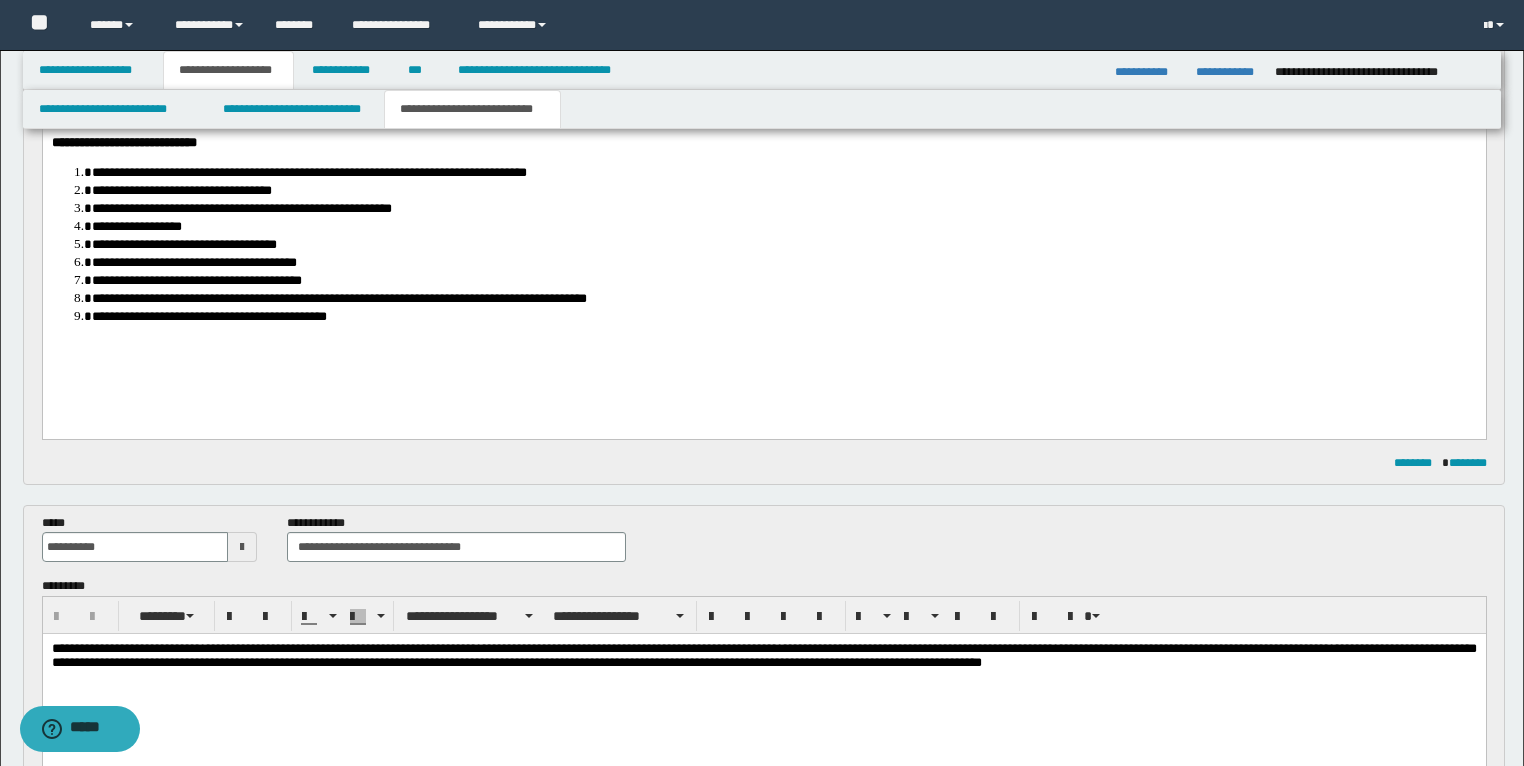 scroll, scrollTop: 1280, scrollLeft: 0, axis: vertical 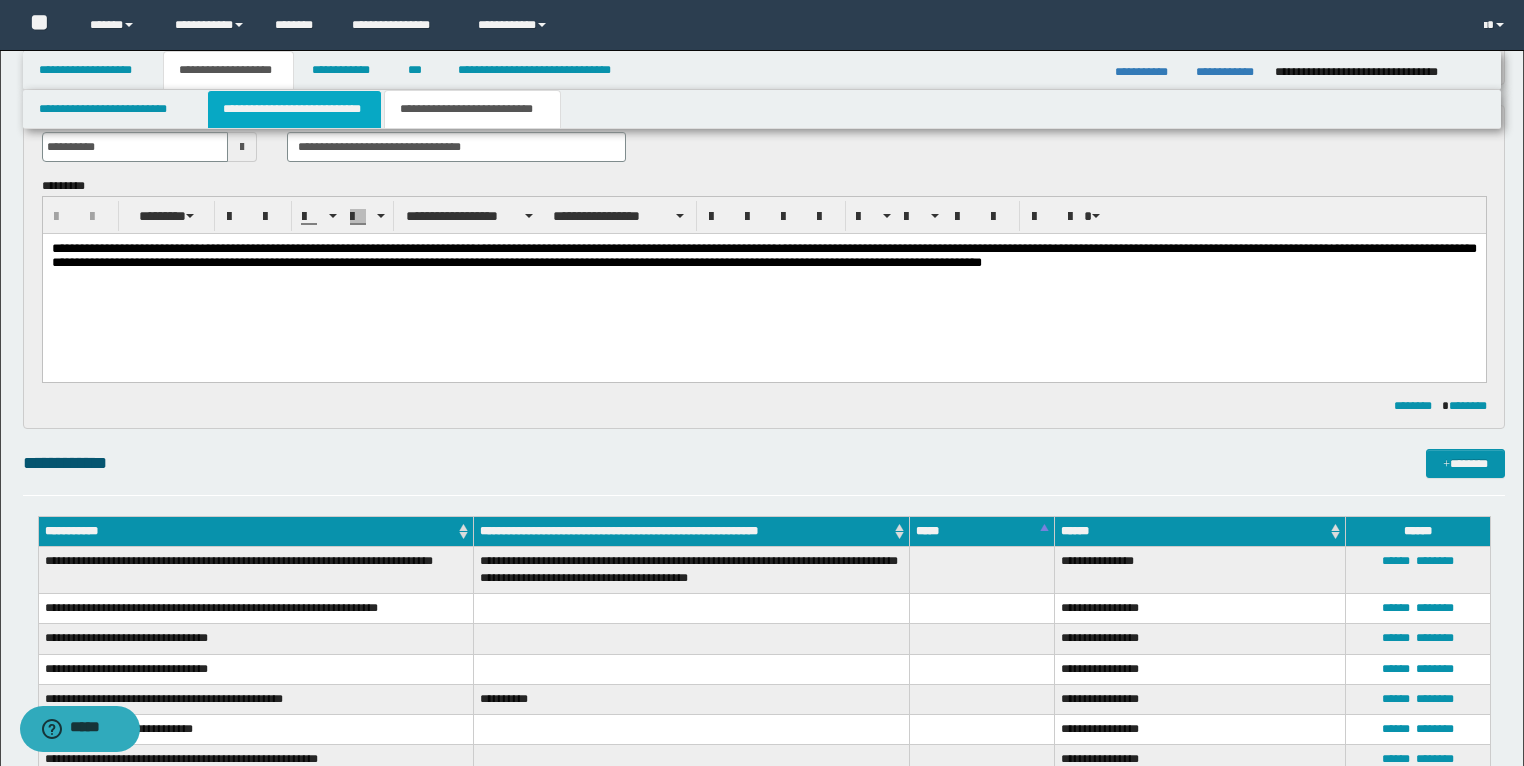 click on "**********" at bounding box center (294, 109) 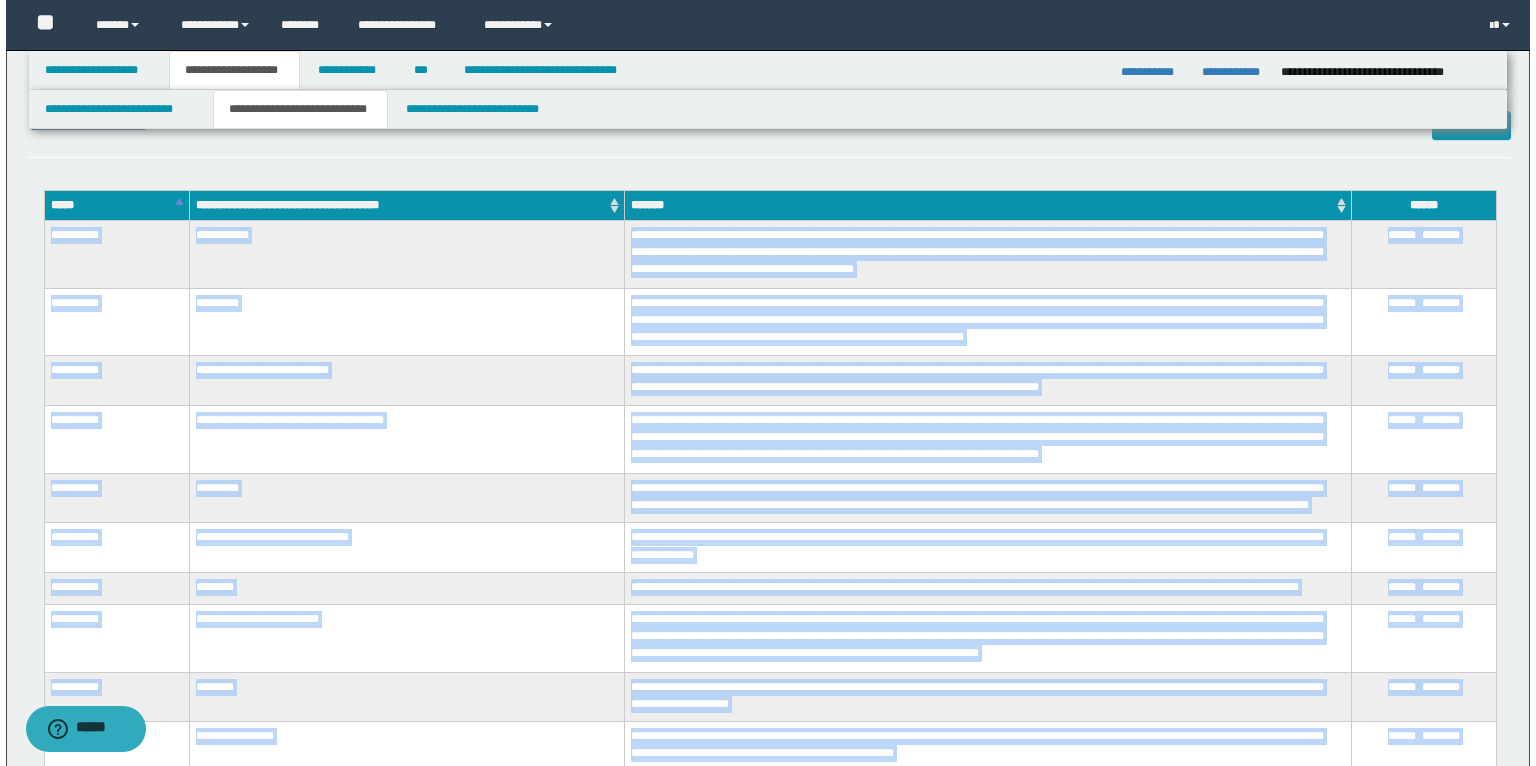 scroll, scrollTop: 400, scrollLeft: 0, axis: vertical 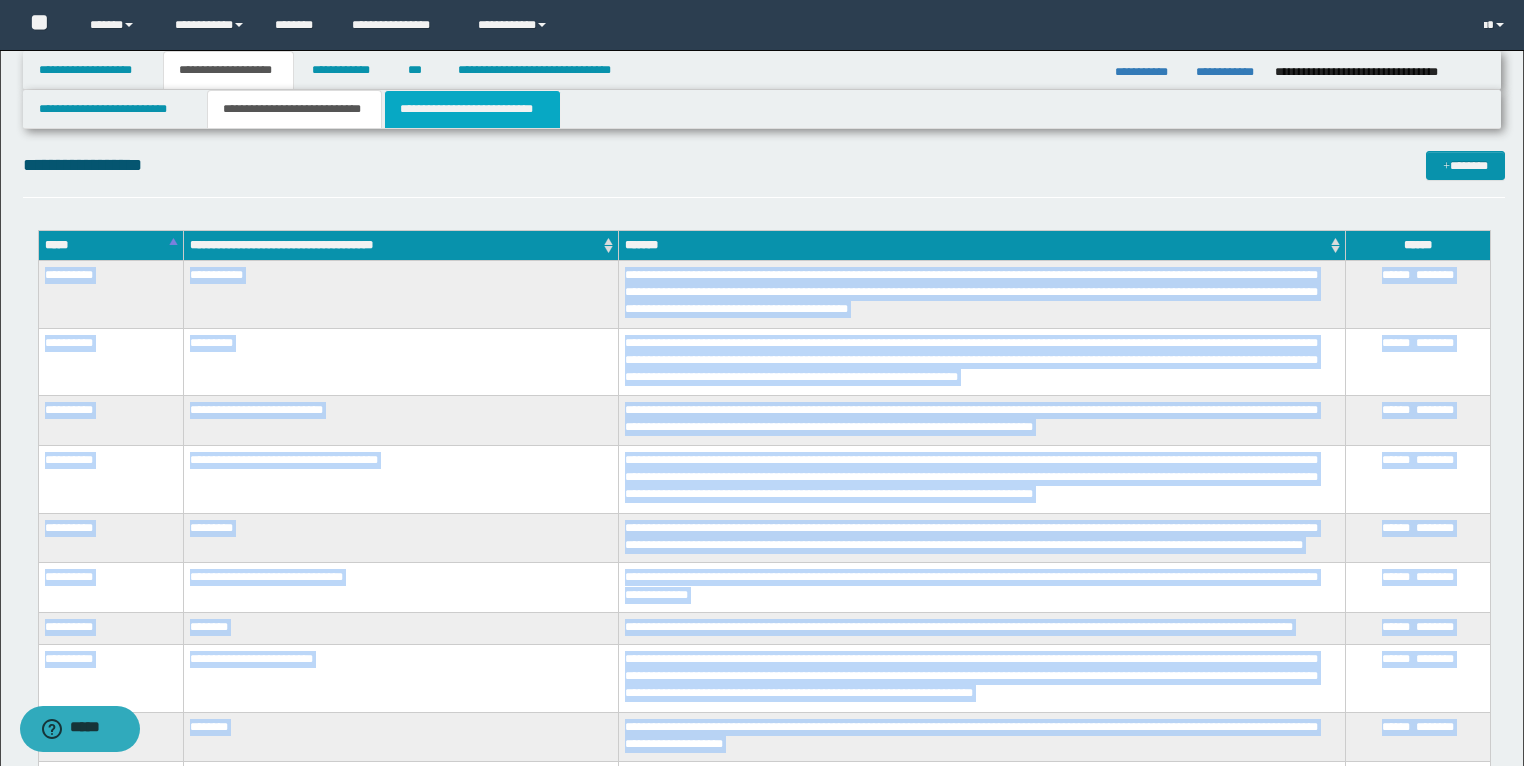click on "**********" at bounding box center (472, 109) 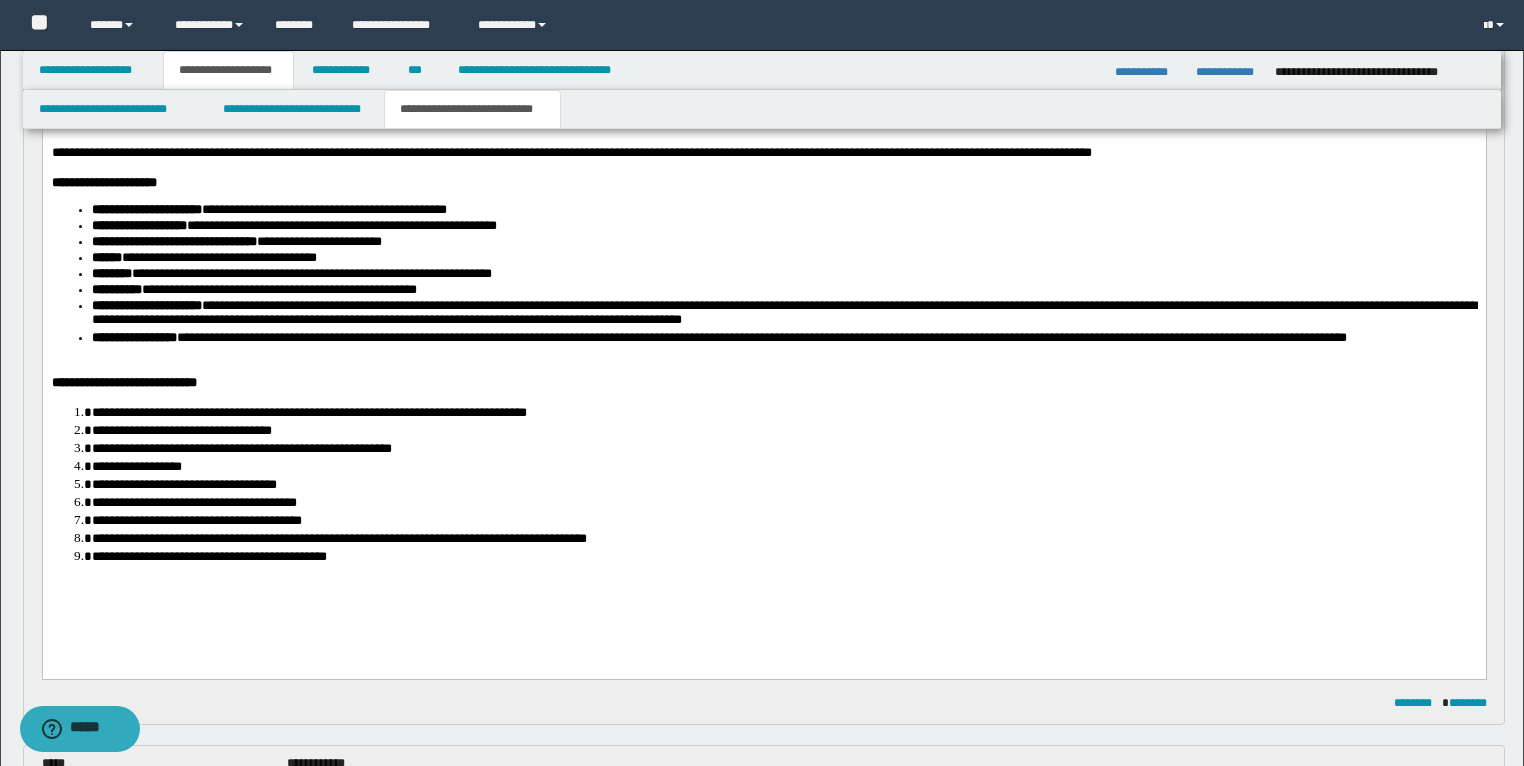 scroll, scrollTop: 560, scrollLeft: 0, axis: vertical 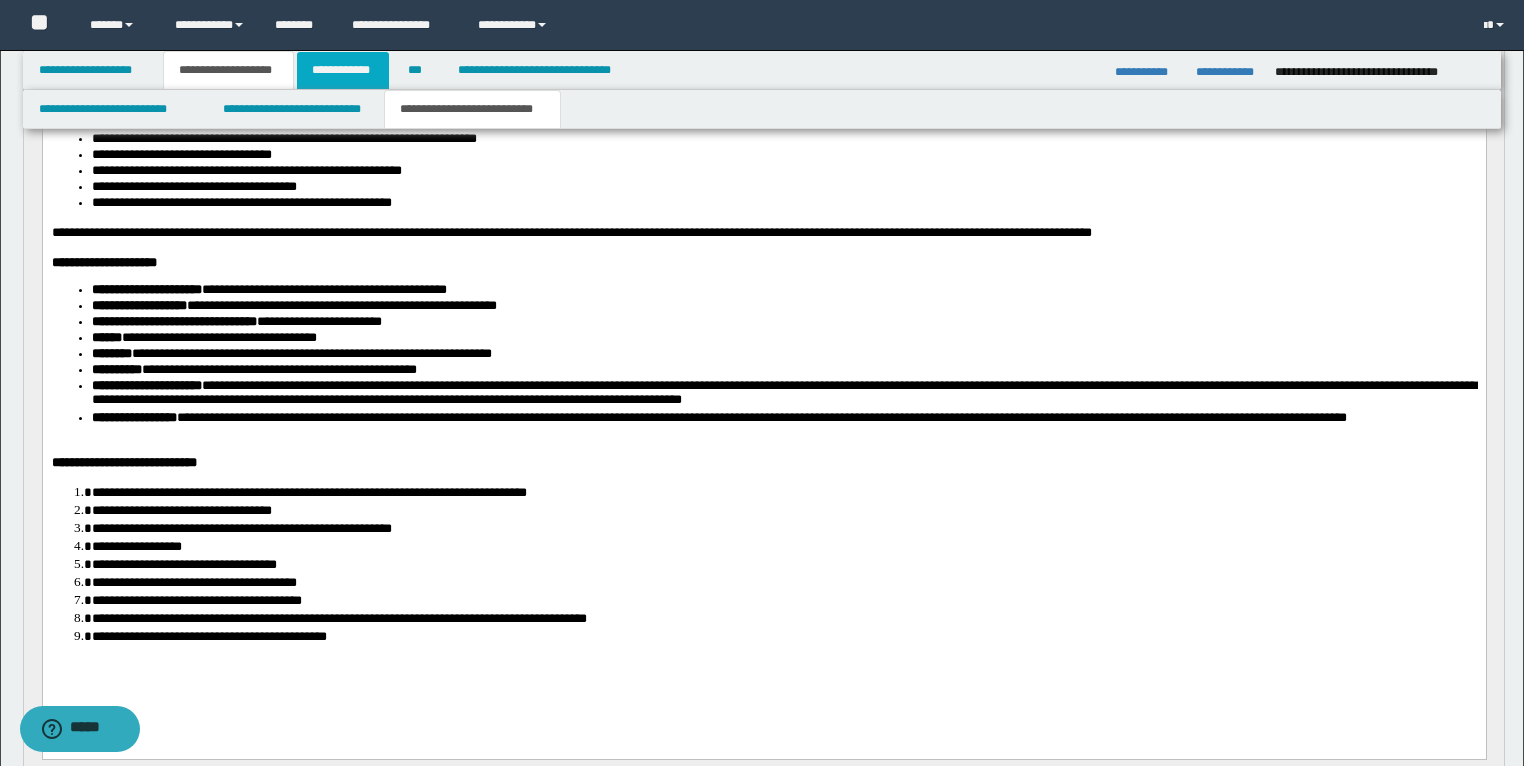 click on "**********" at bounding box center (343, 70) 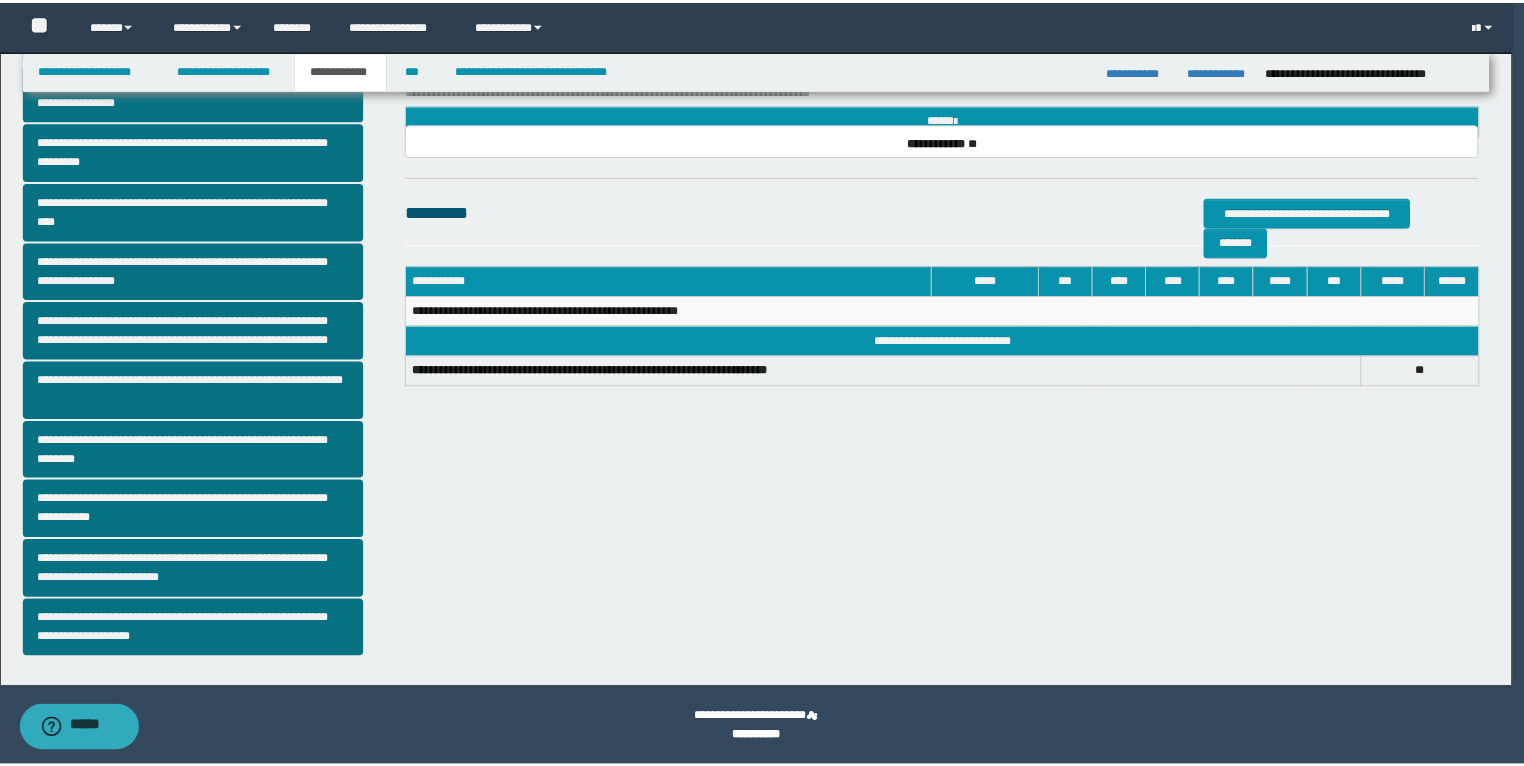 scroll, scrollTop: 308, scrollLeft: 0, axis: vertical 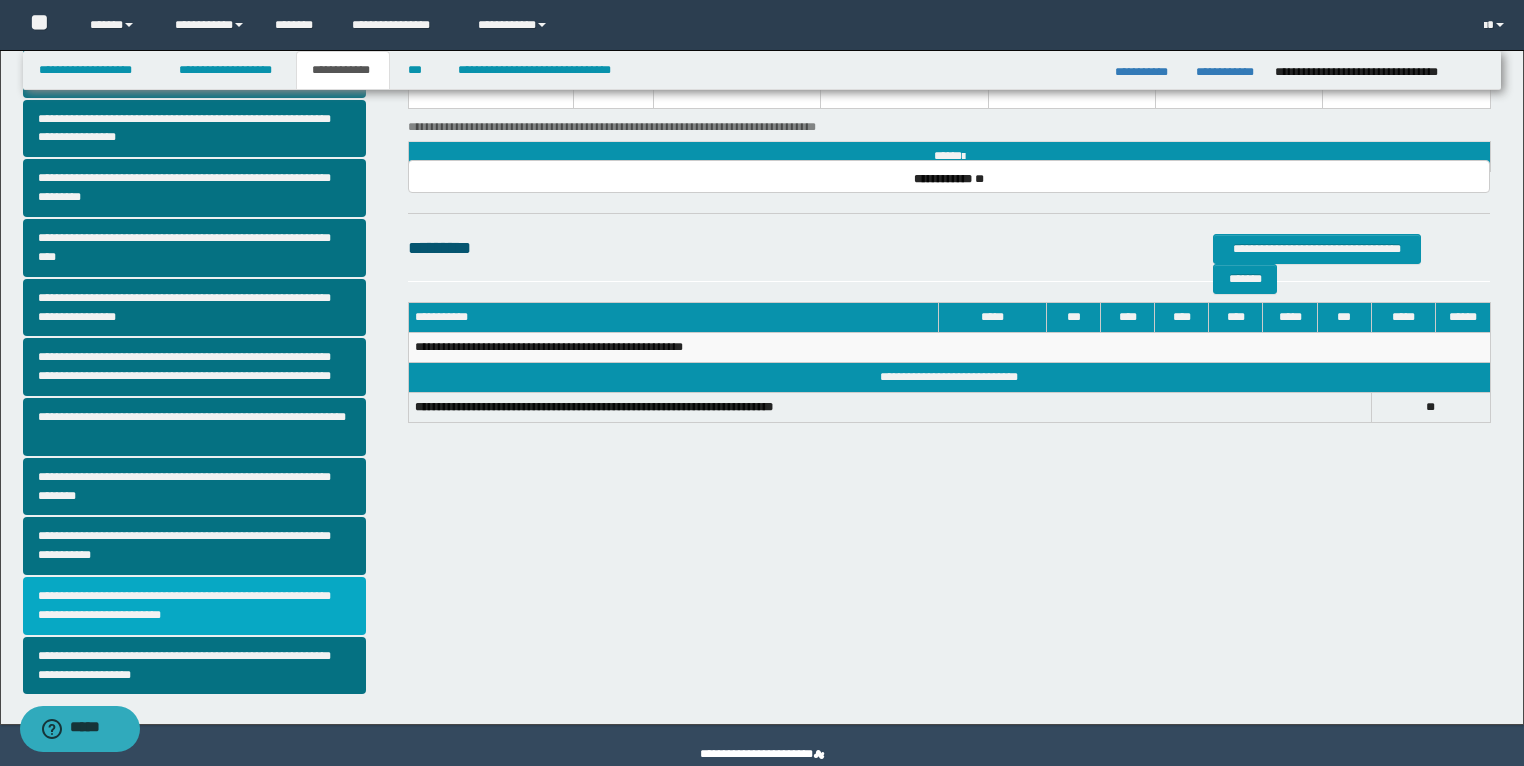 click on "**********" at bounding box center [195, 606] 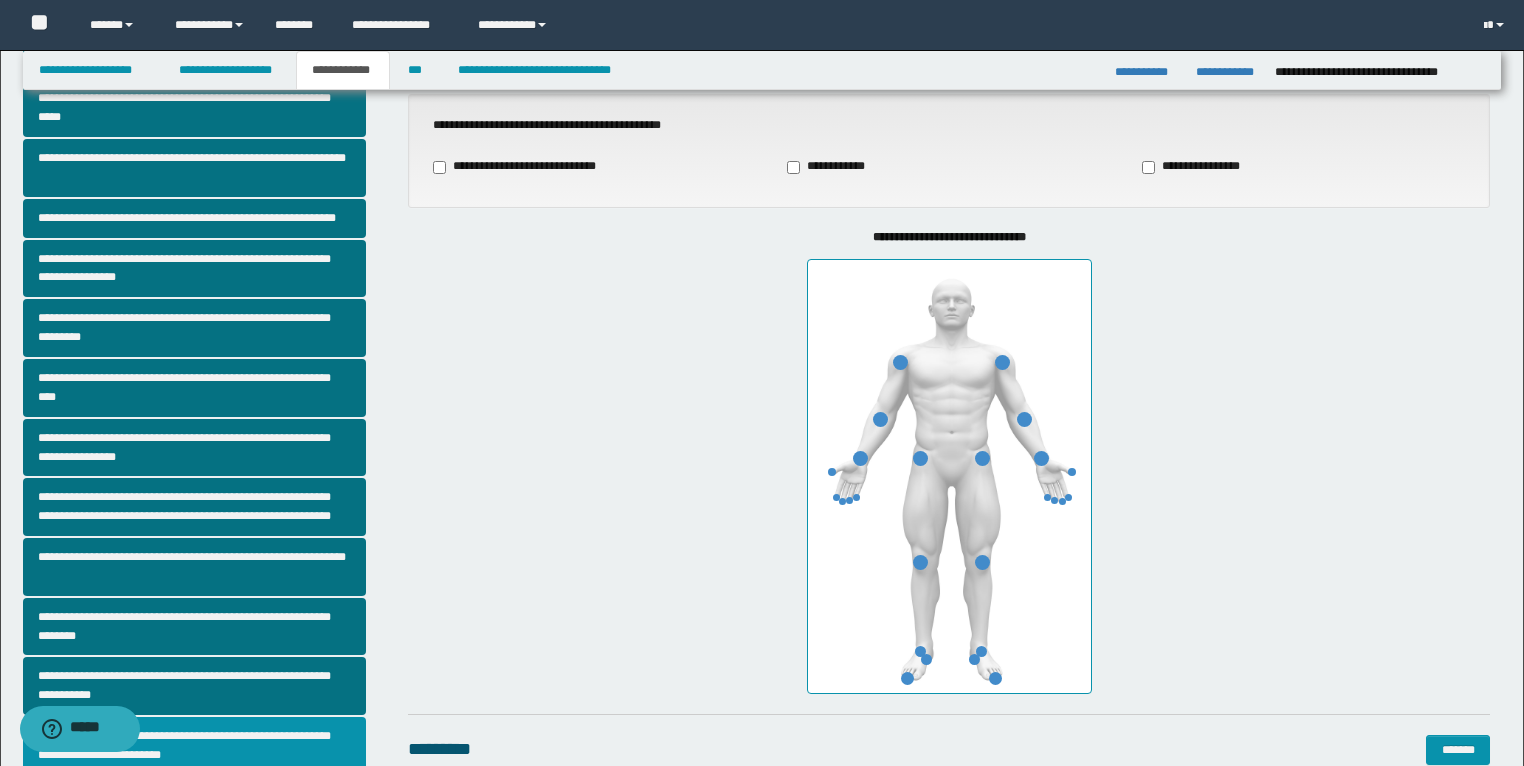 scroll, scrollTop: 0, scrollLeft: 0, axis: both 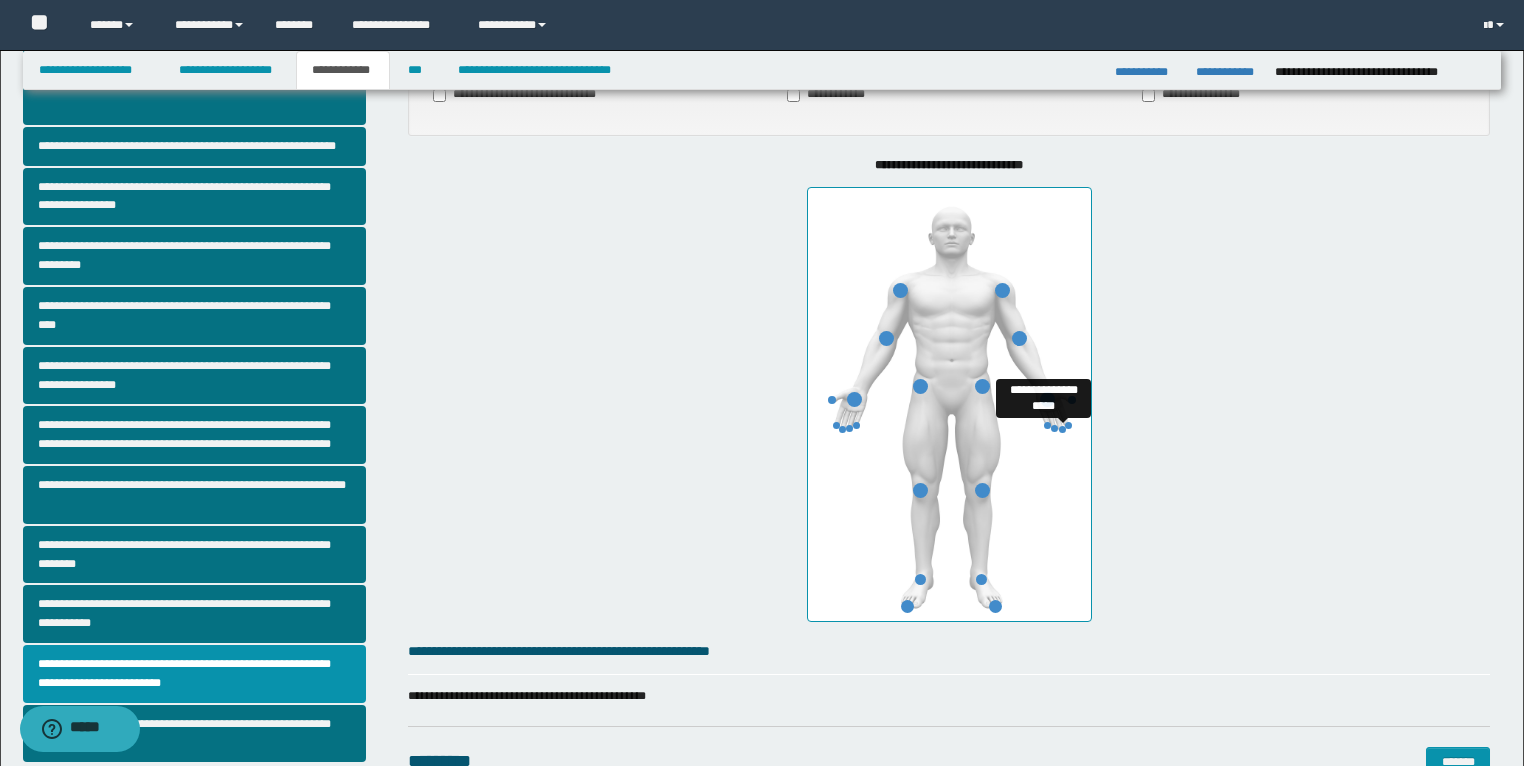 click at bounding box center (1062, 429) 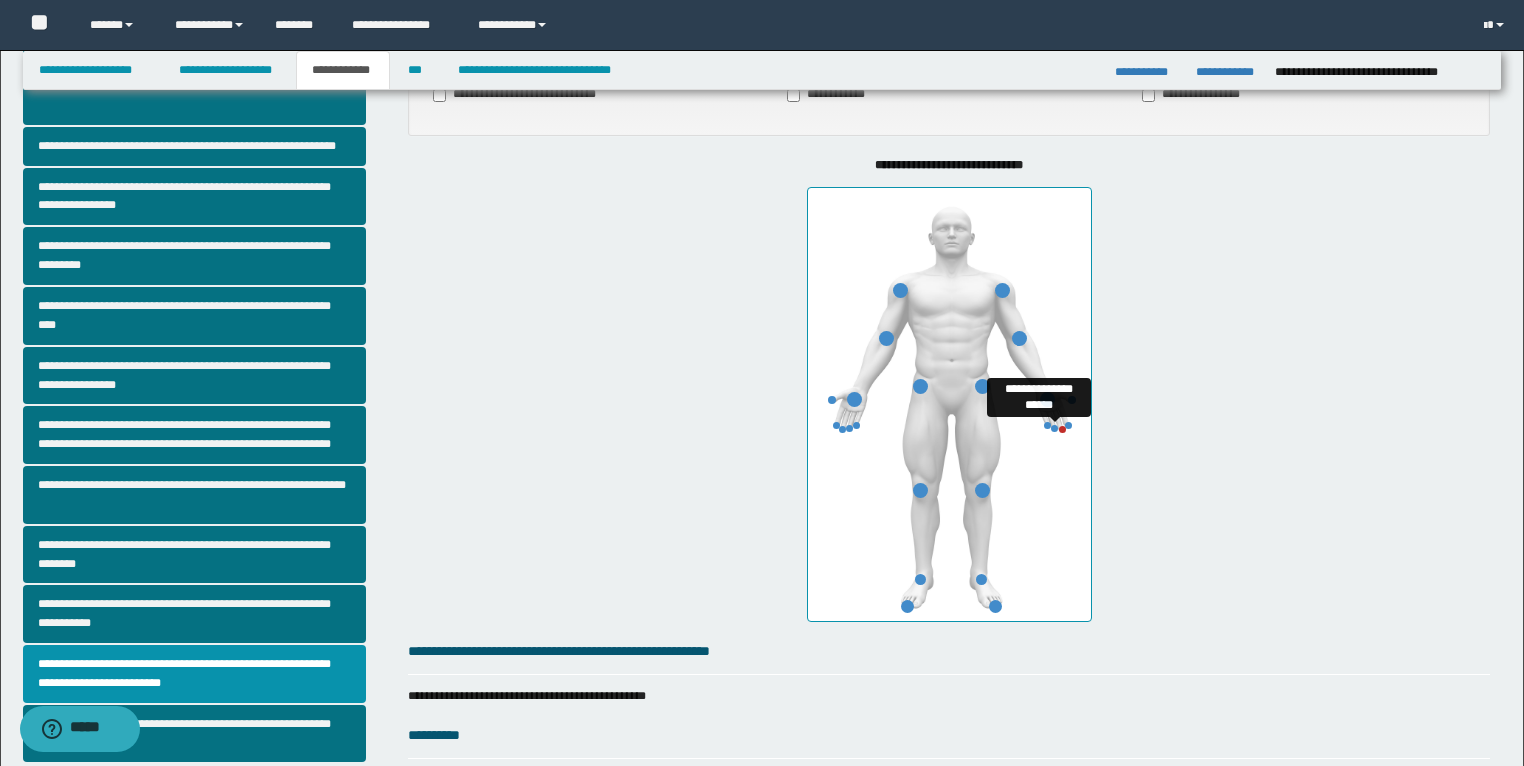 click at bounding box center (1054, 428) 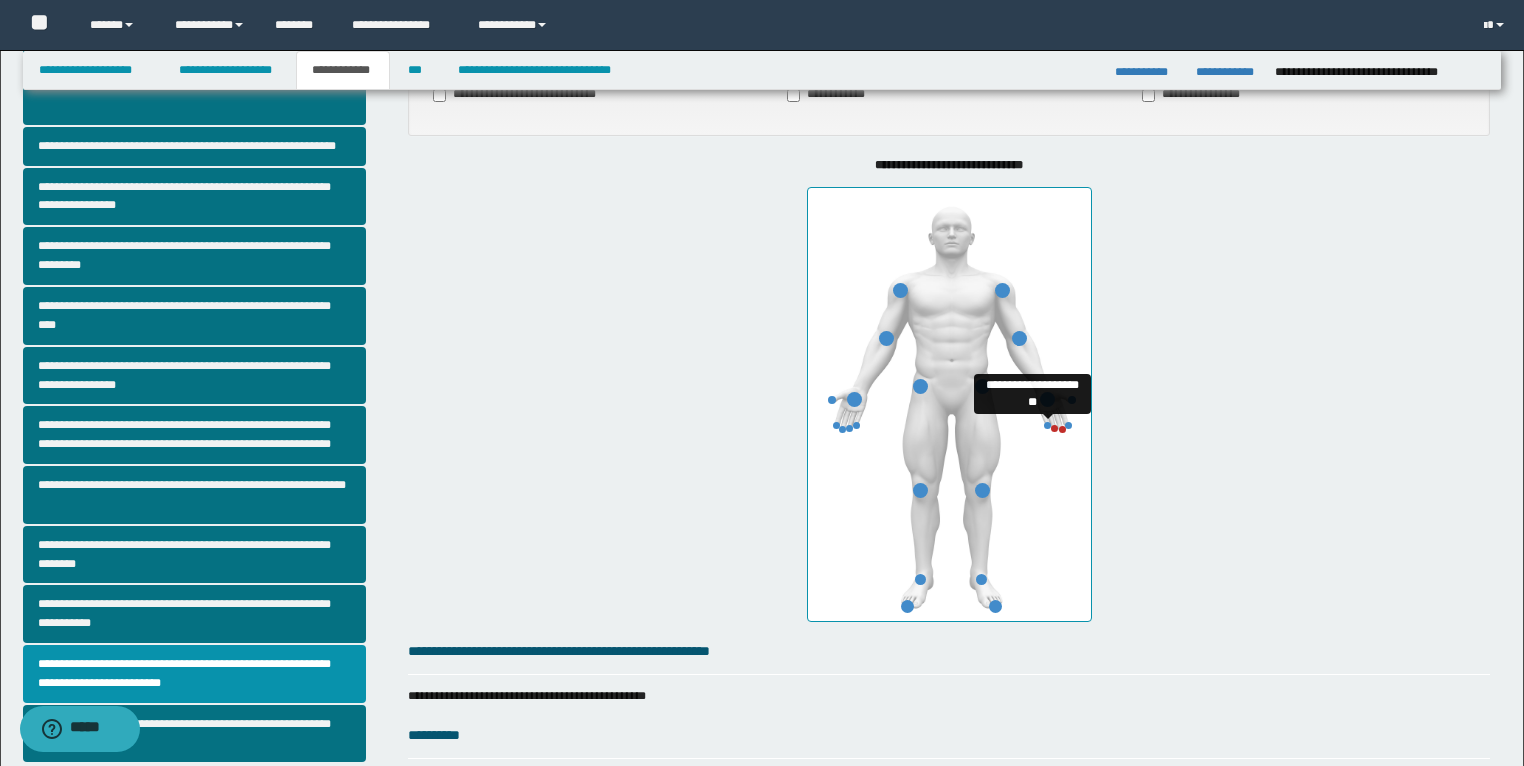 click at bounding box center [1047, 425] 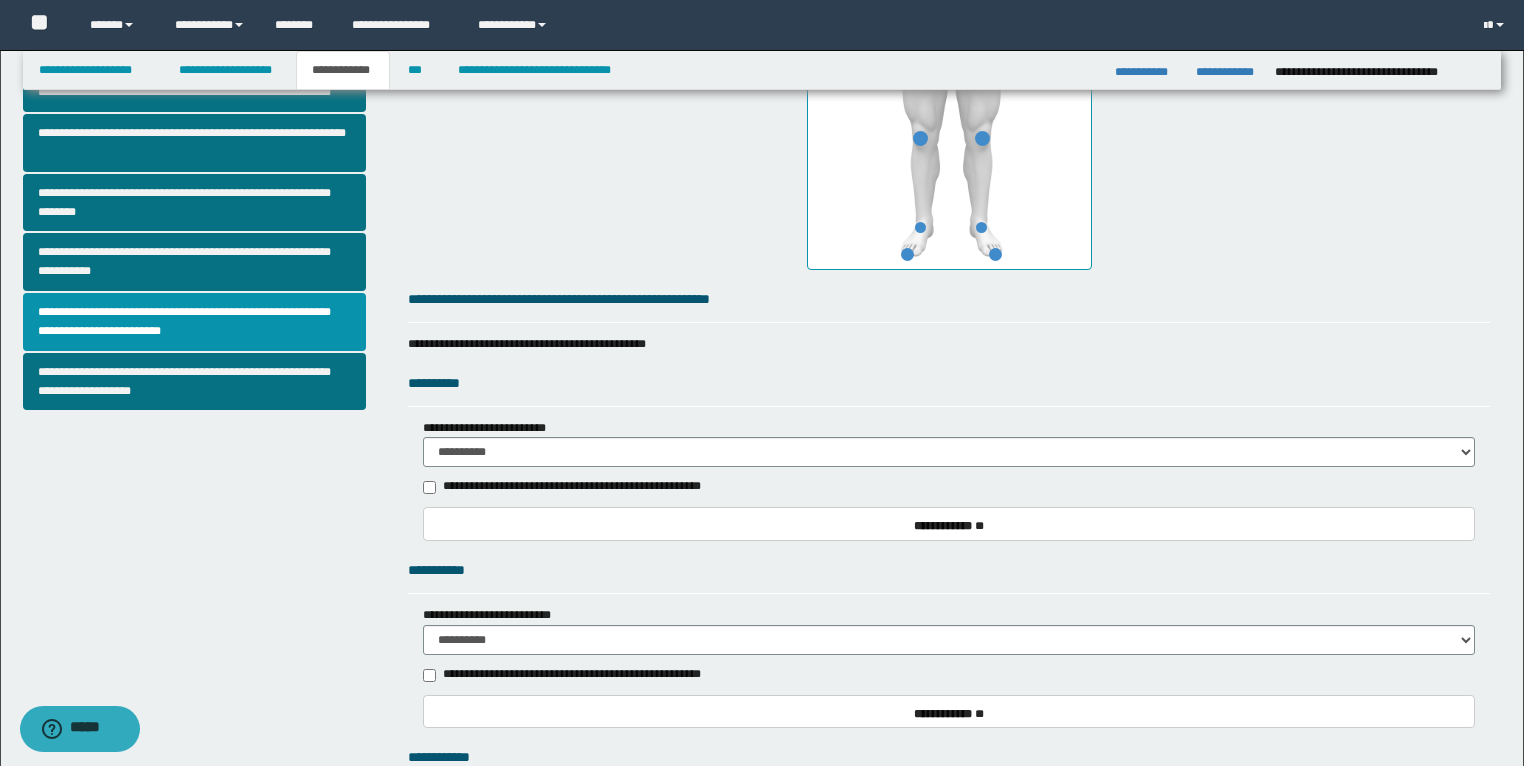 scroll, scrollTop: 640, scrollLeft: 0, axis: vertical 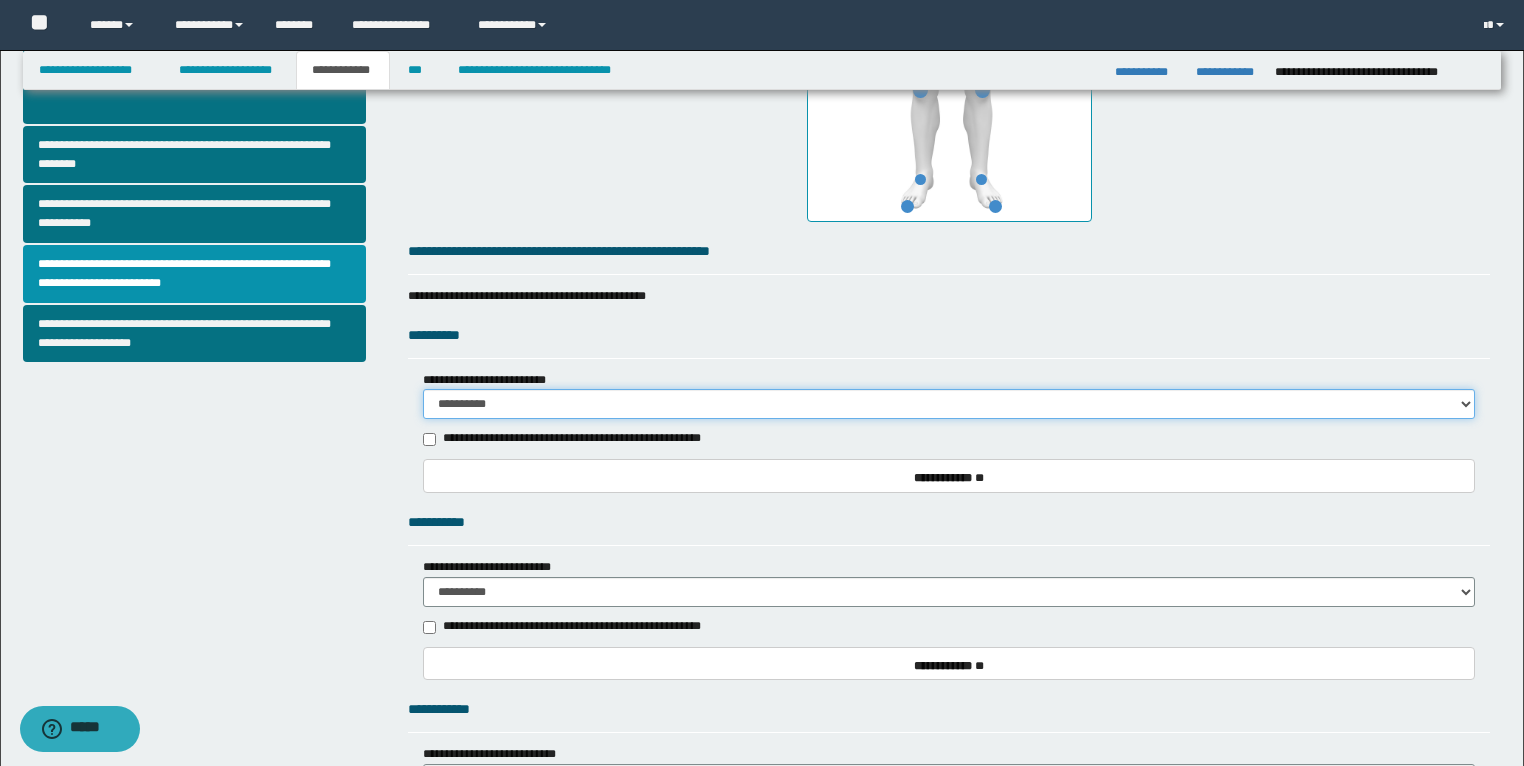click on "**********" at bounding box center [949, 404] 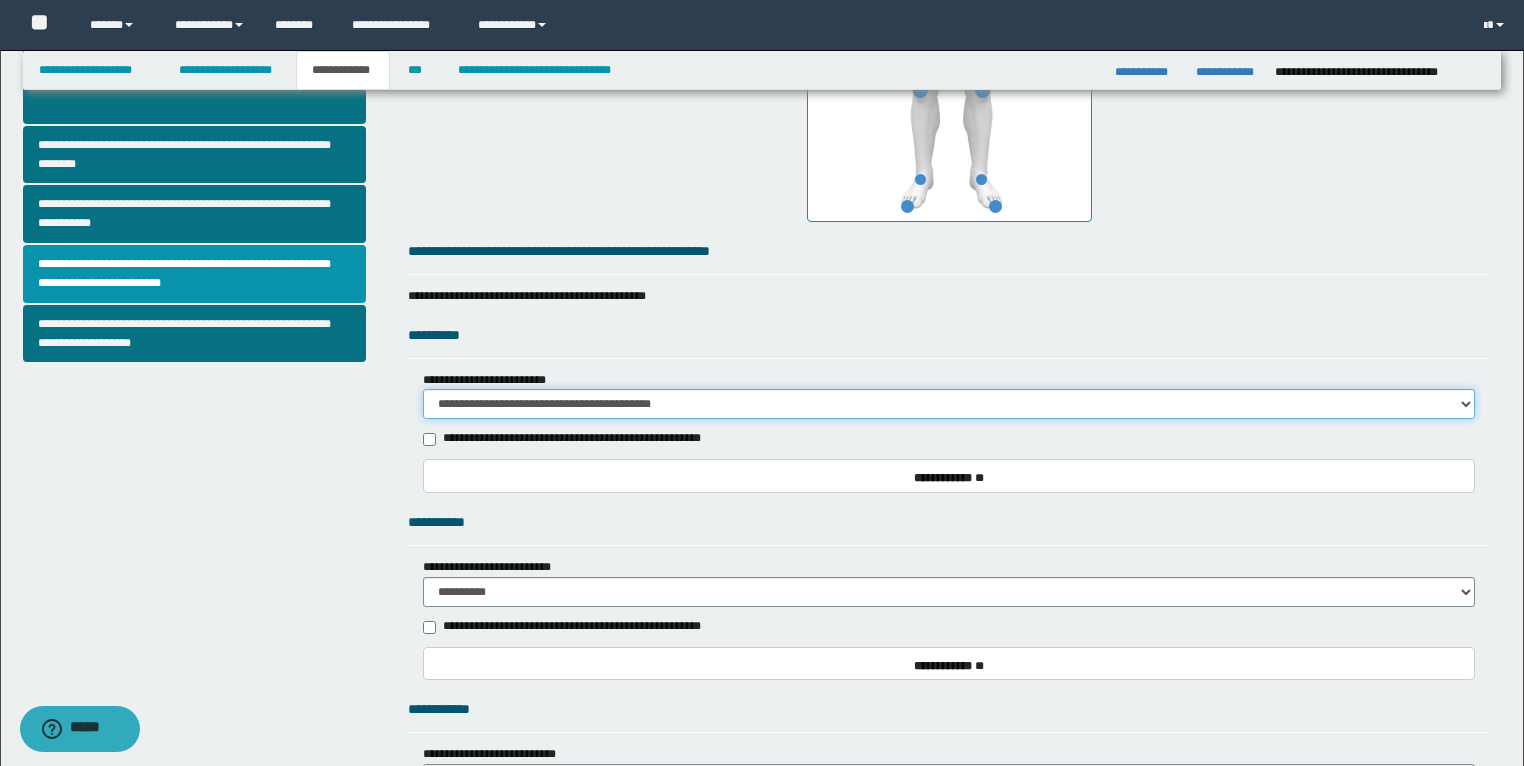 click on "**********" at bounding box center (949, 404) 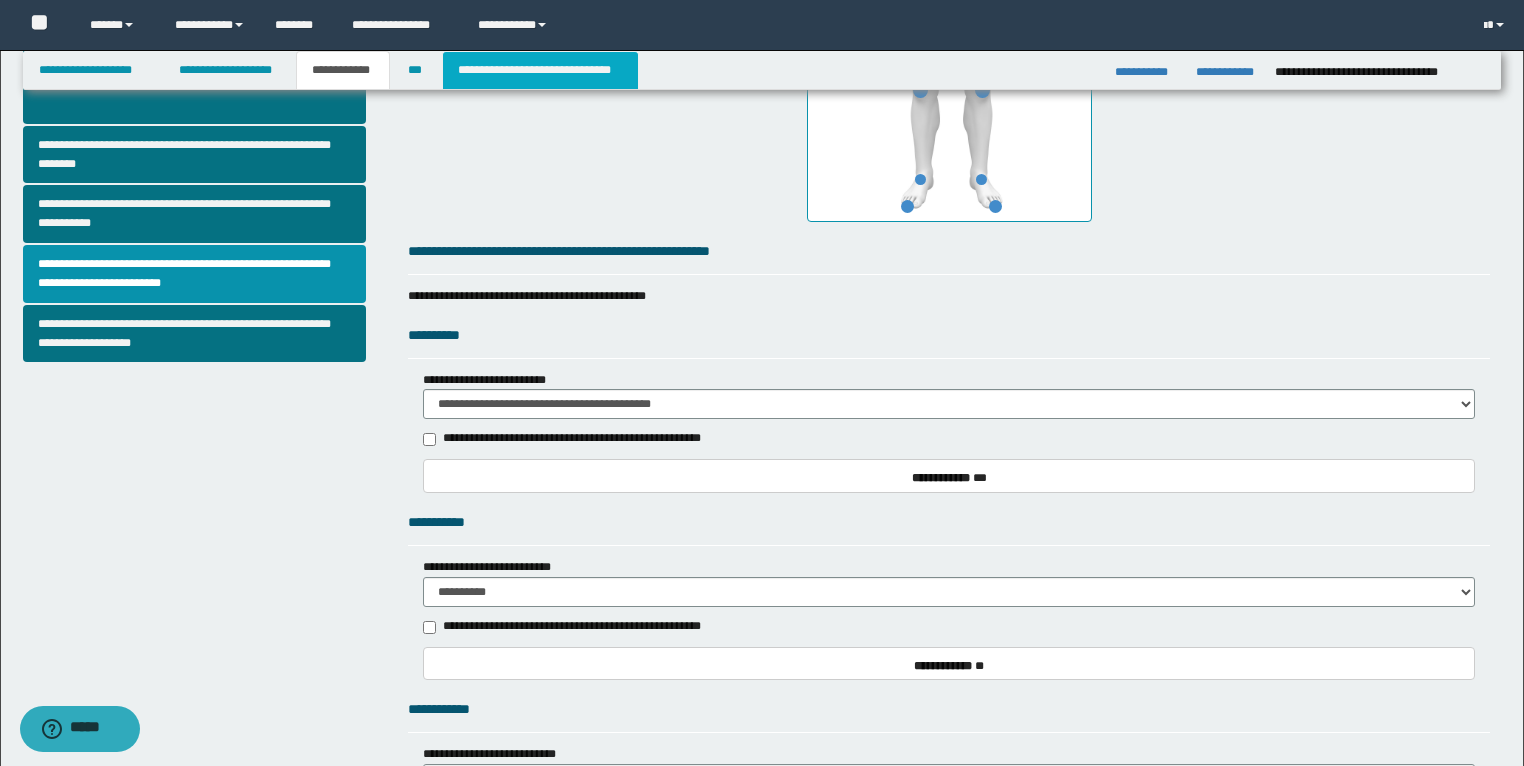 click on "**********" at bounding box center (540, 70) 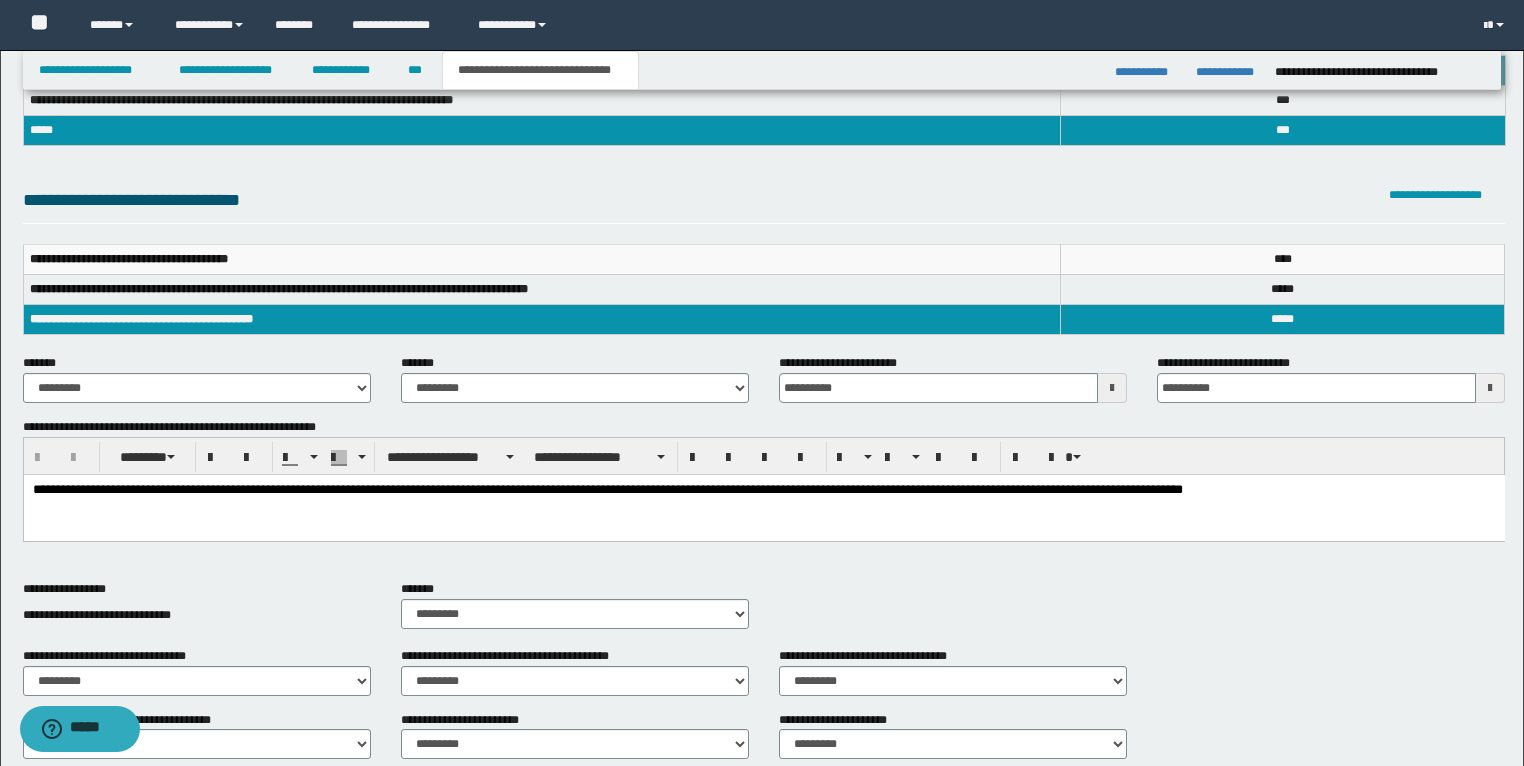 scroll, scrollTop: 0, scrollLeft: 0, axis: both 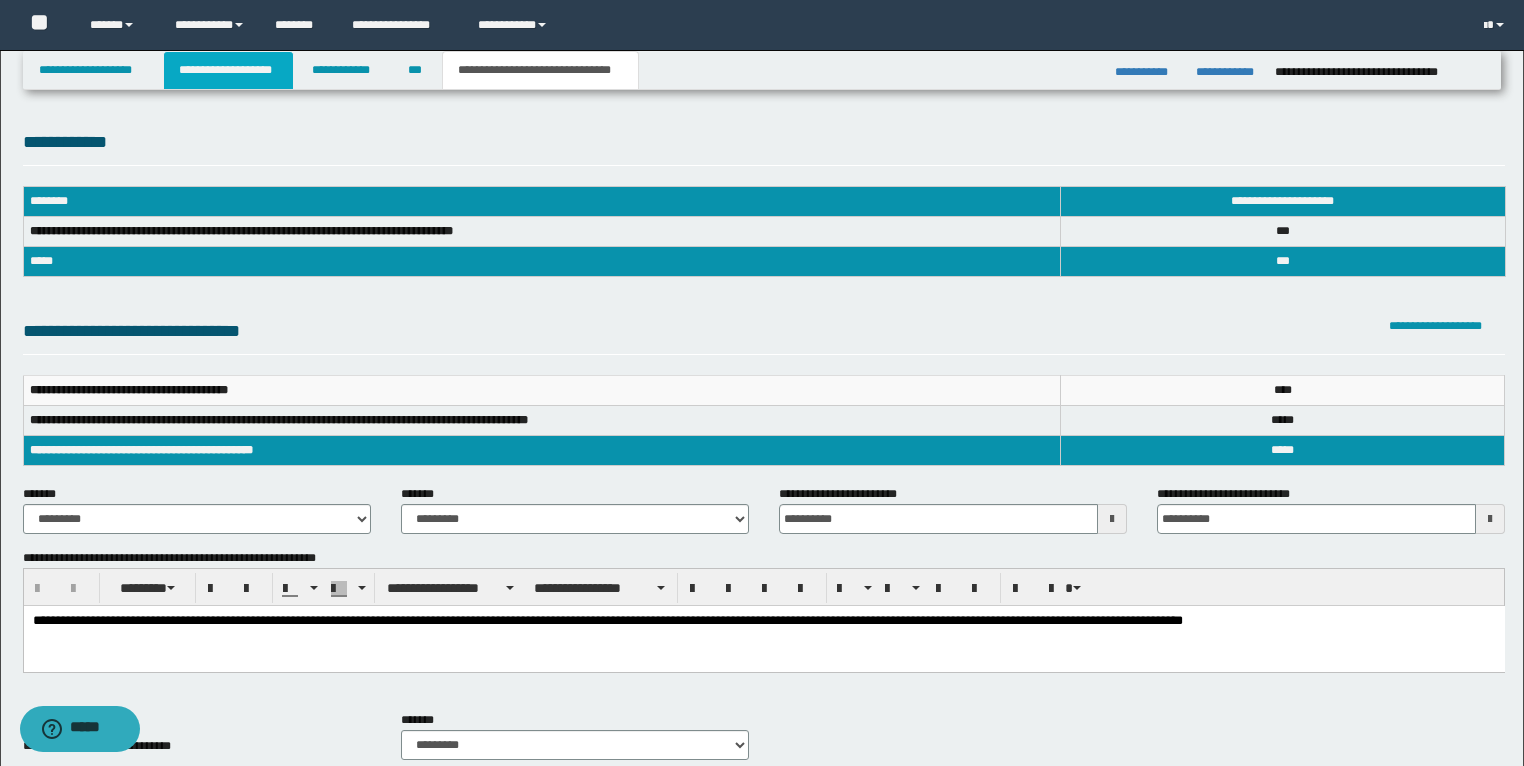 click on "**********" at bounding box center [228, 70] 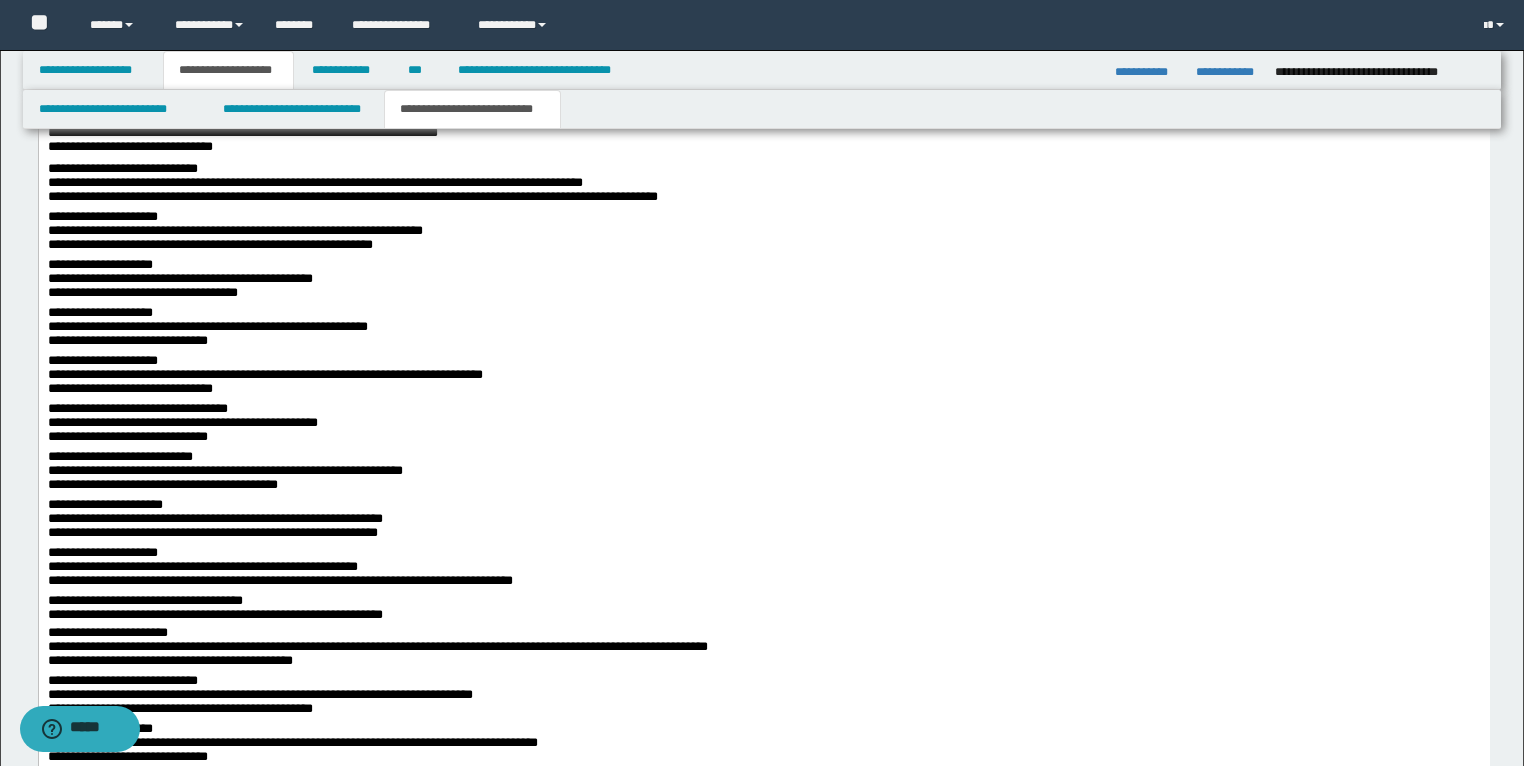 scroll, scrollTop: 2480, scrollLeft: 0, axis: vertical 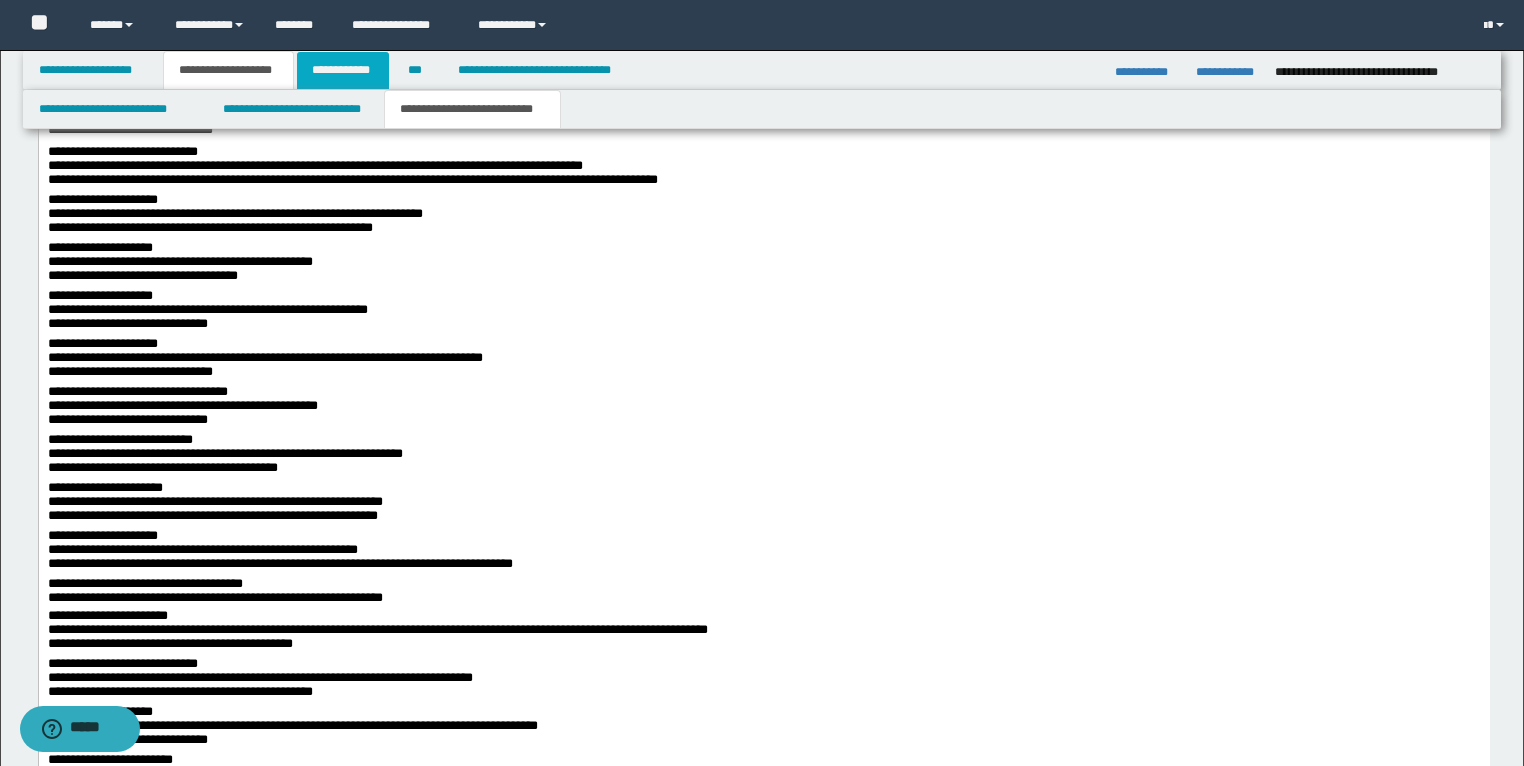 click on "**********" at bounding box center [343, 70] 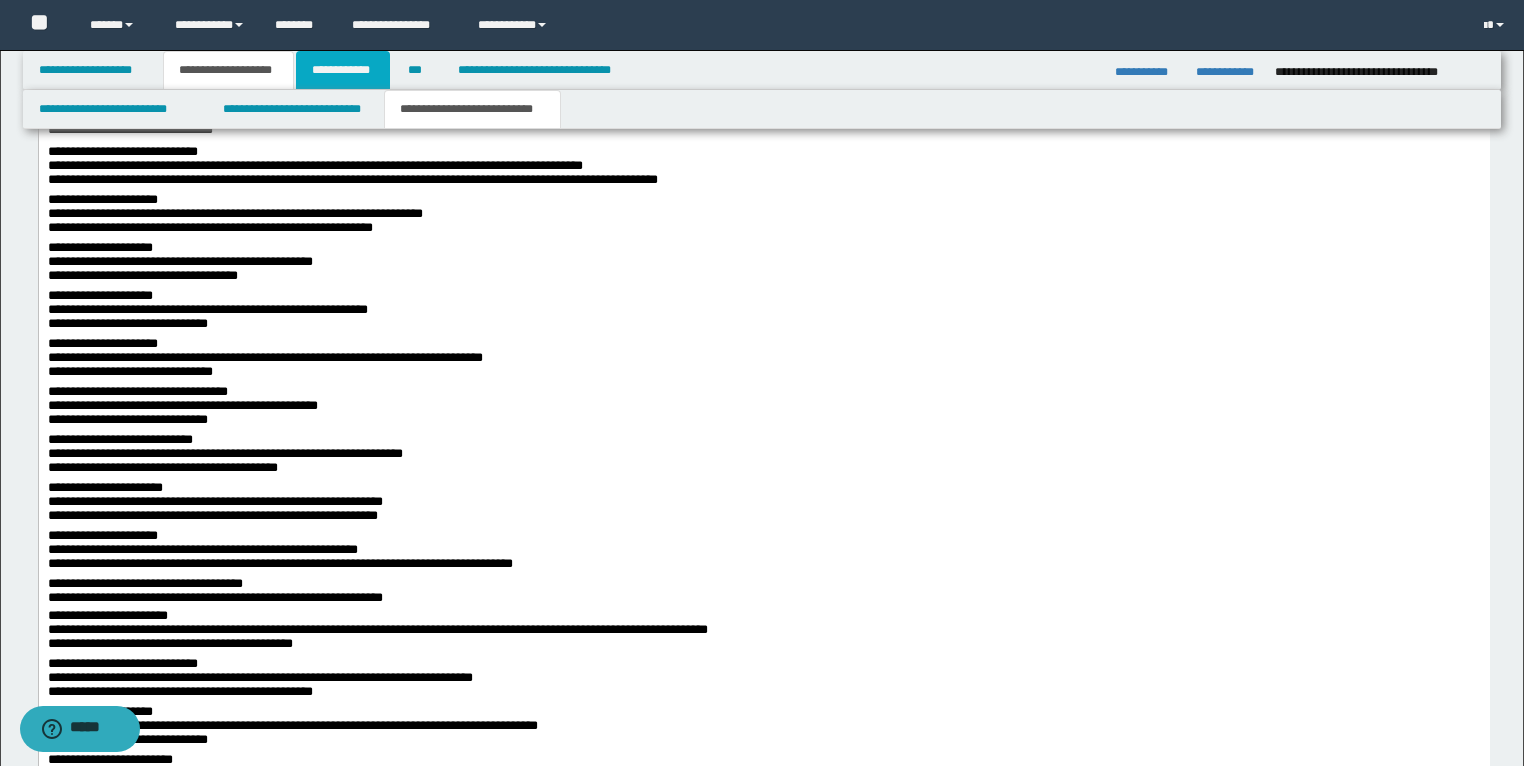 scroll, scrollTop: 1111, scrollLeft: 0, axis: vertical 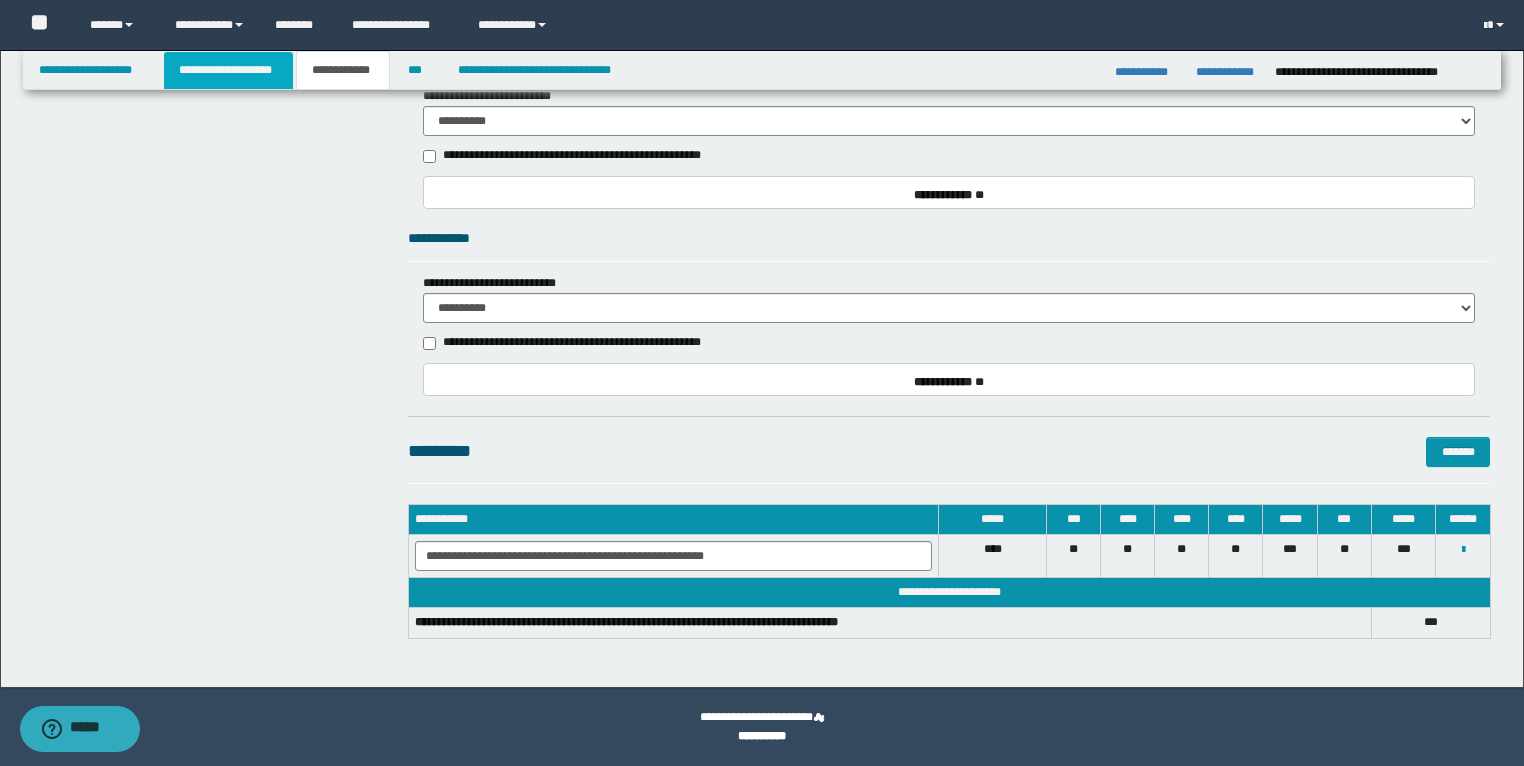 click on "**********" at bounding box center (228, 70) 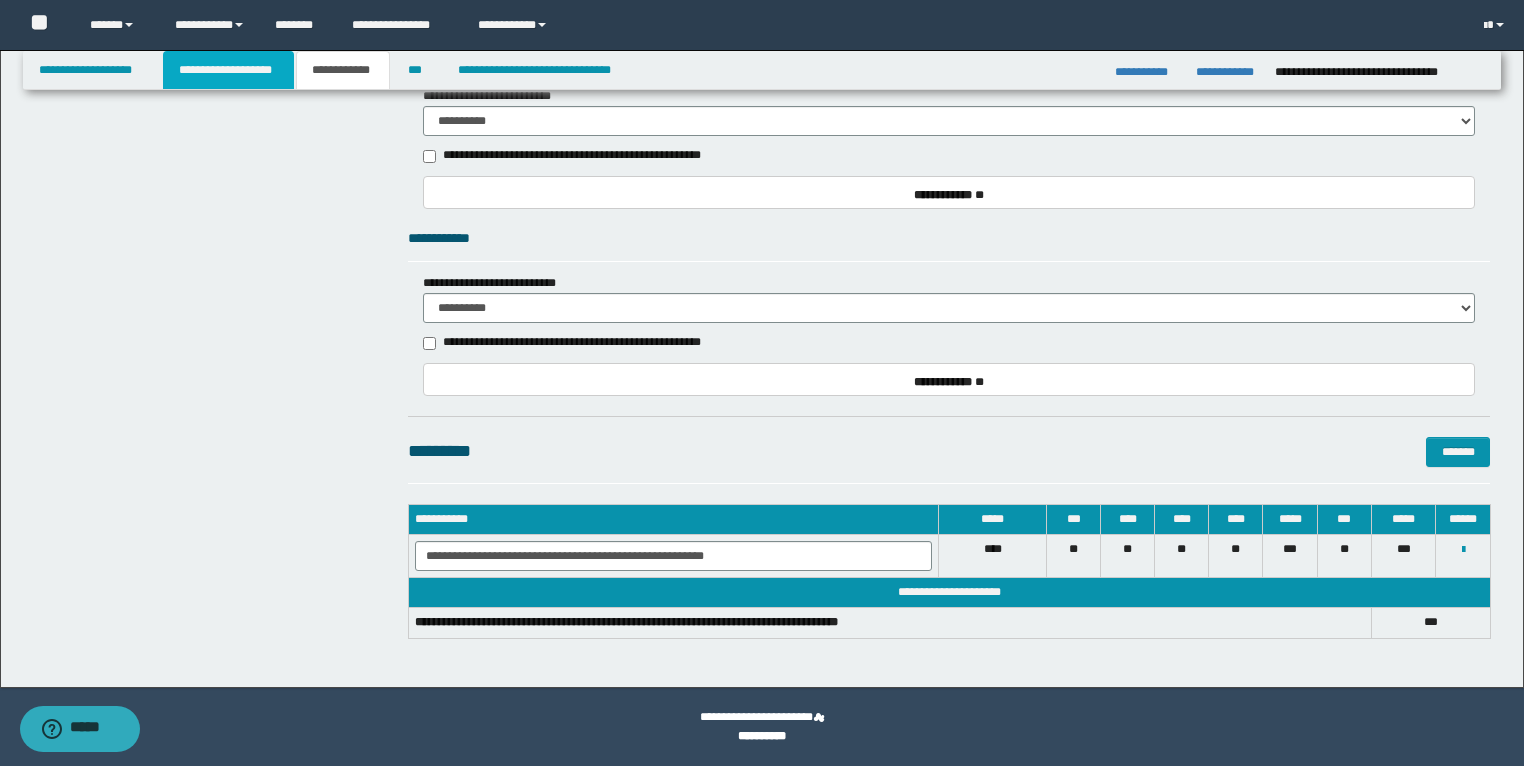 scroll, scrollTop: 1142, scrollLeft: 0, axis: vertical 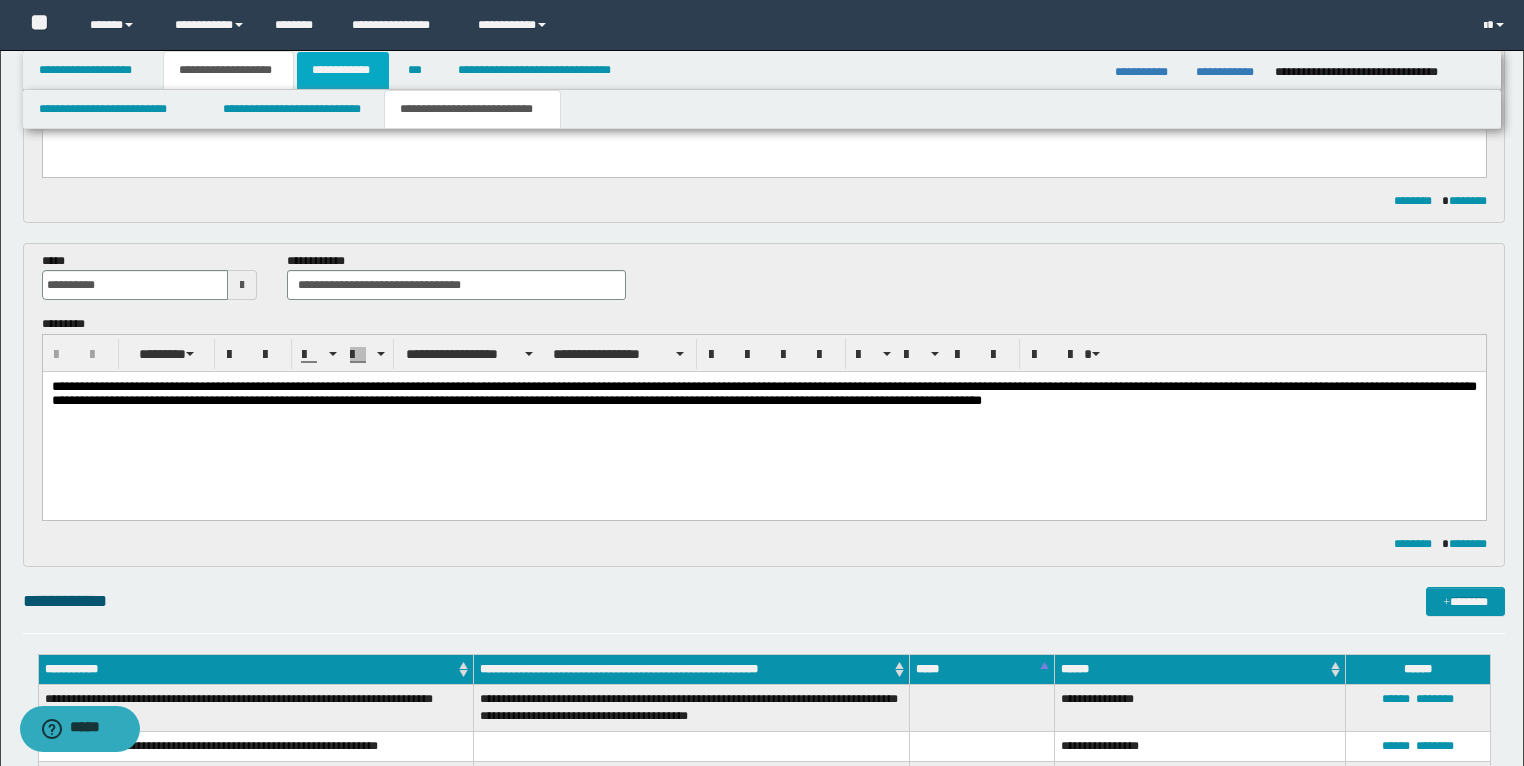 click on "**********" at bounding box center (343, 70) 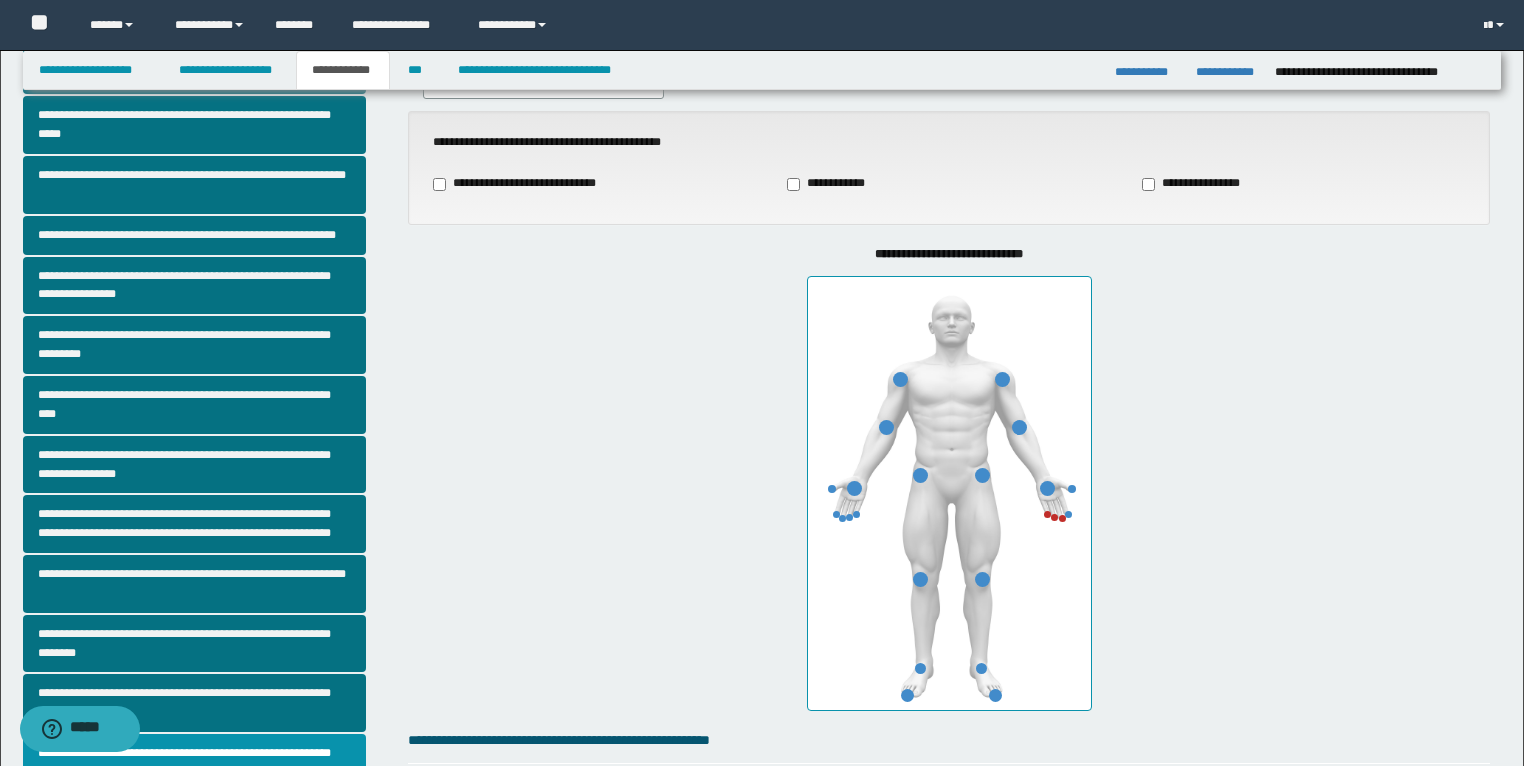 scroll, scrollTop: 0, scrollLeft: 0, axis: both 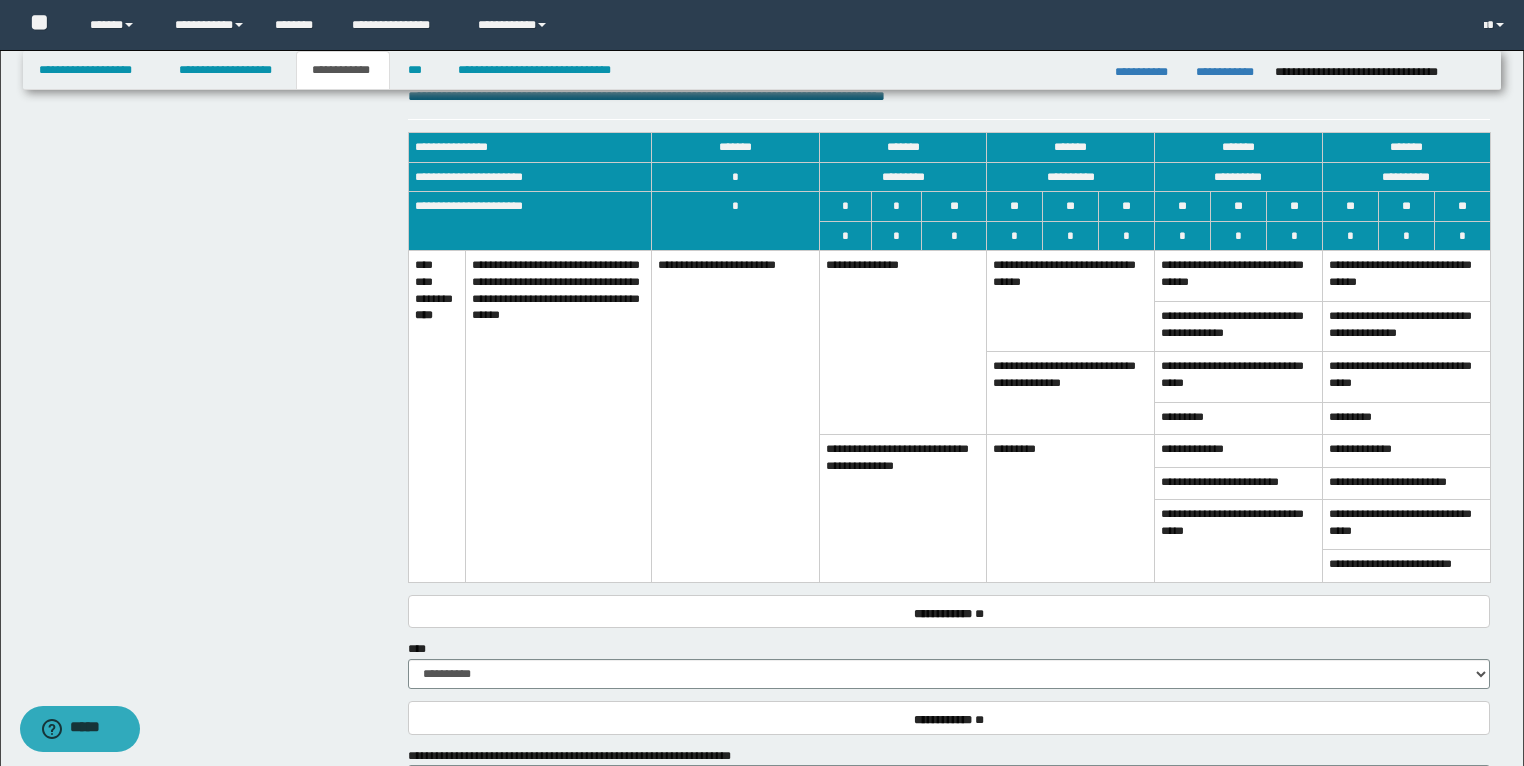 click on "**********" at bounding box center [1071, 393] 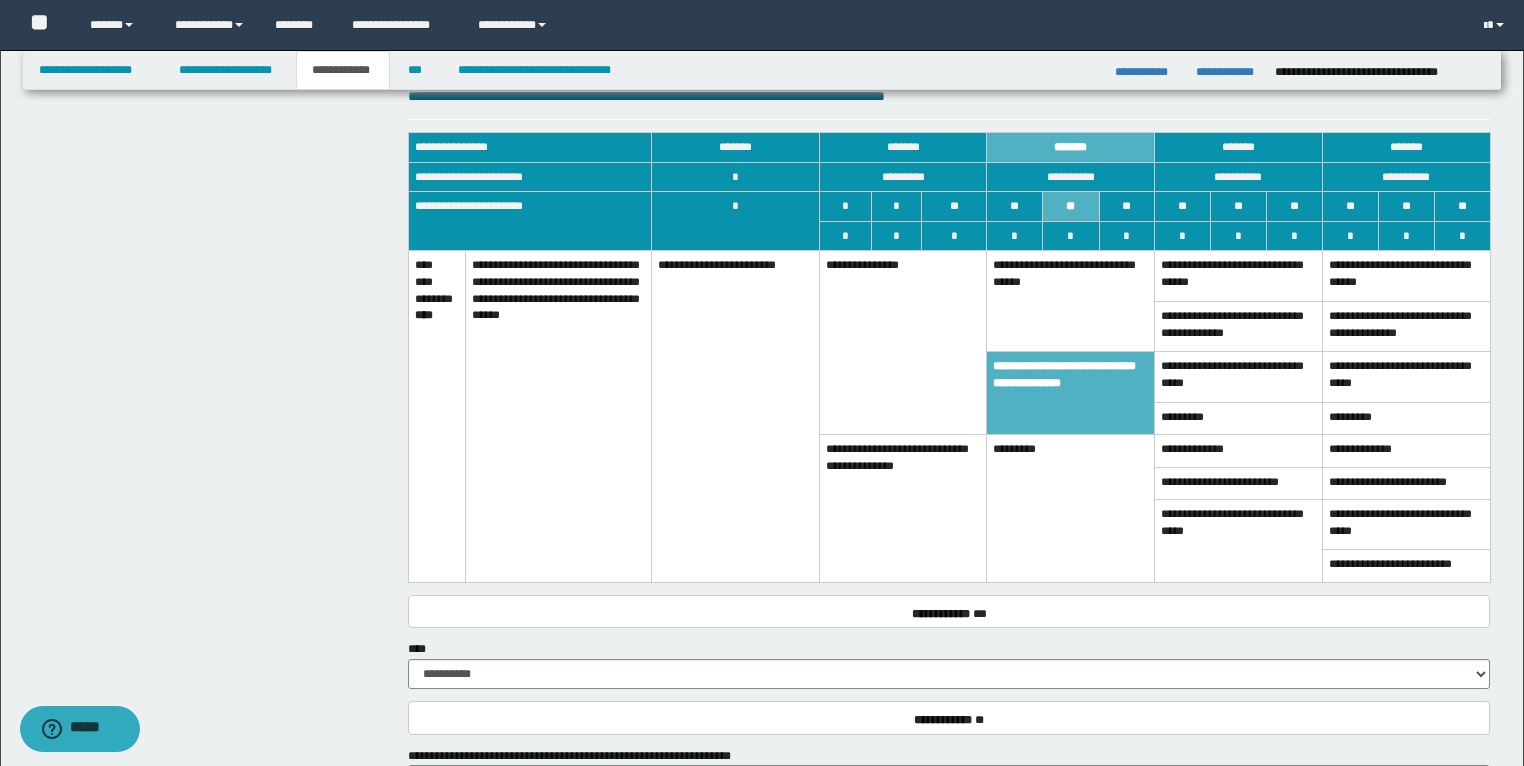 click on "**********" at bounding box center (1071, 301) 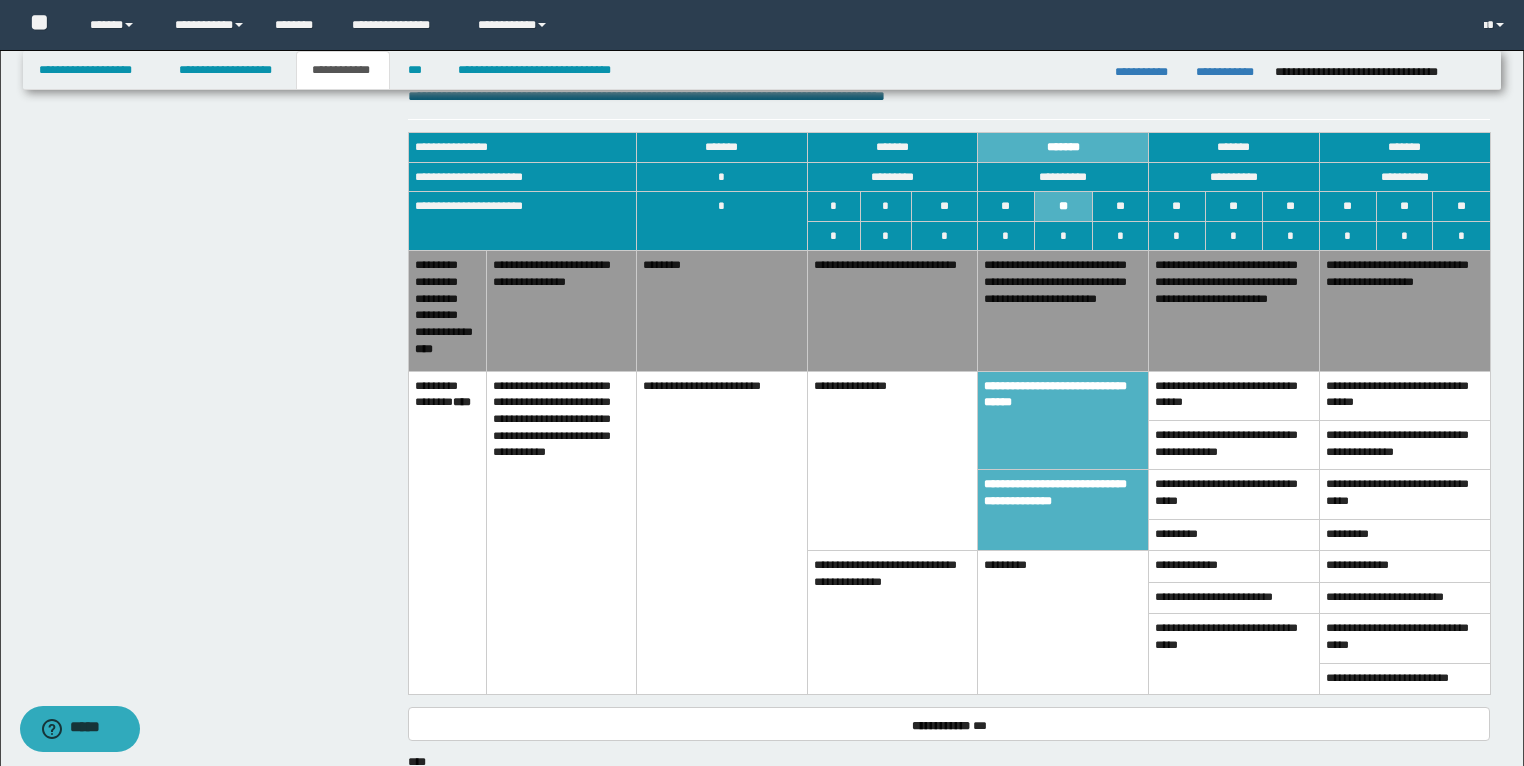 click on "**********" at bounding box center (1234, 311) 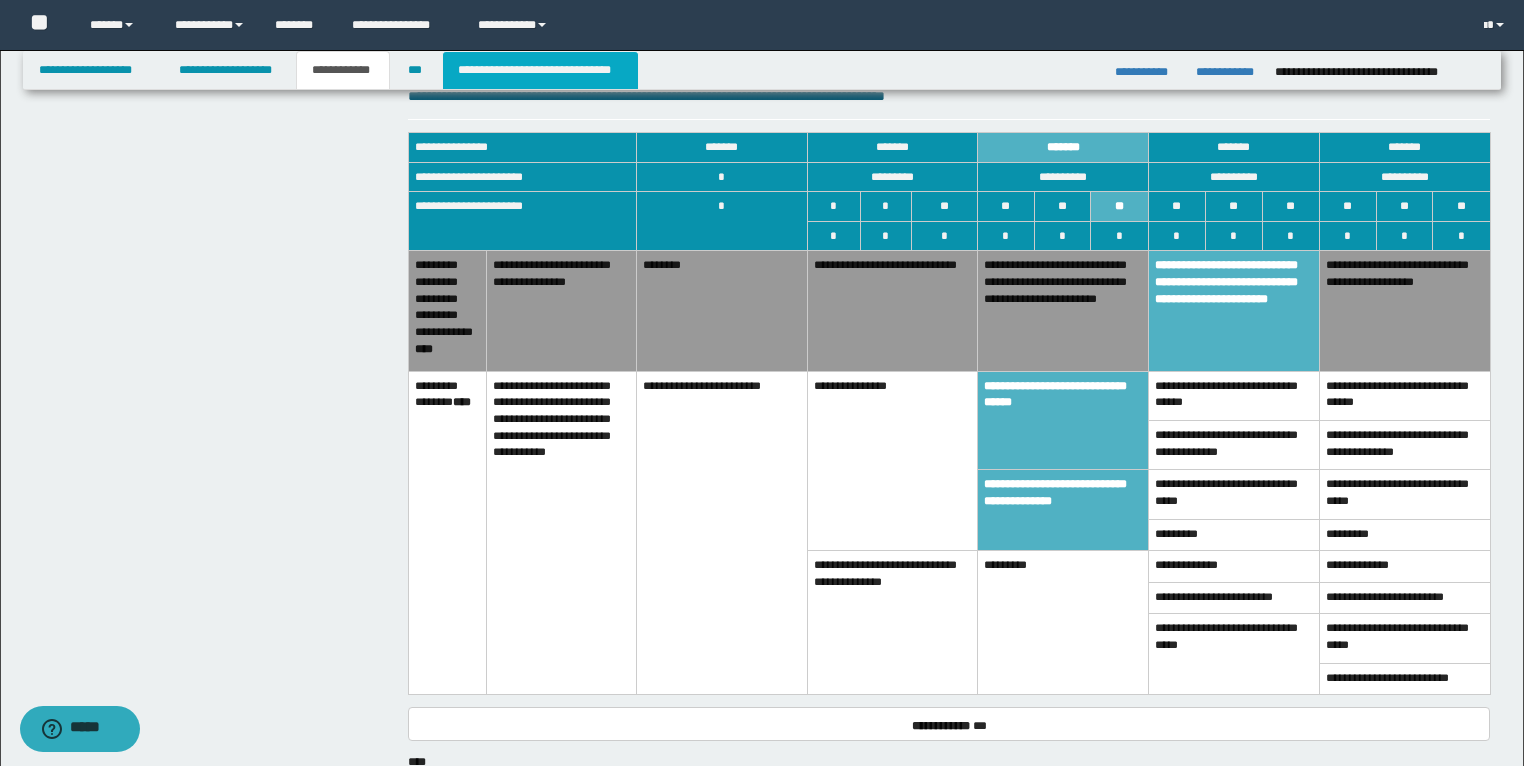 click on "**********" at bounding box center (540, 70) 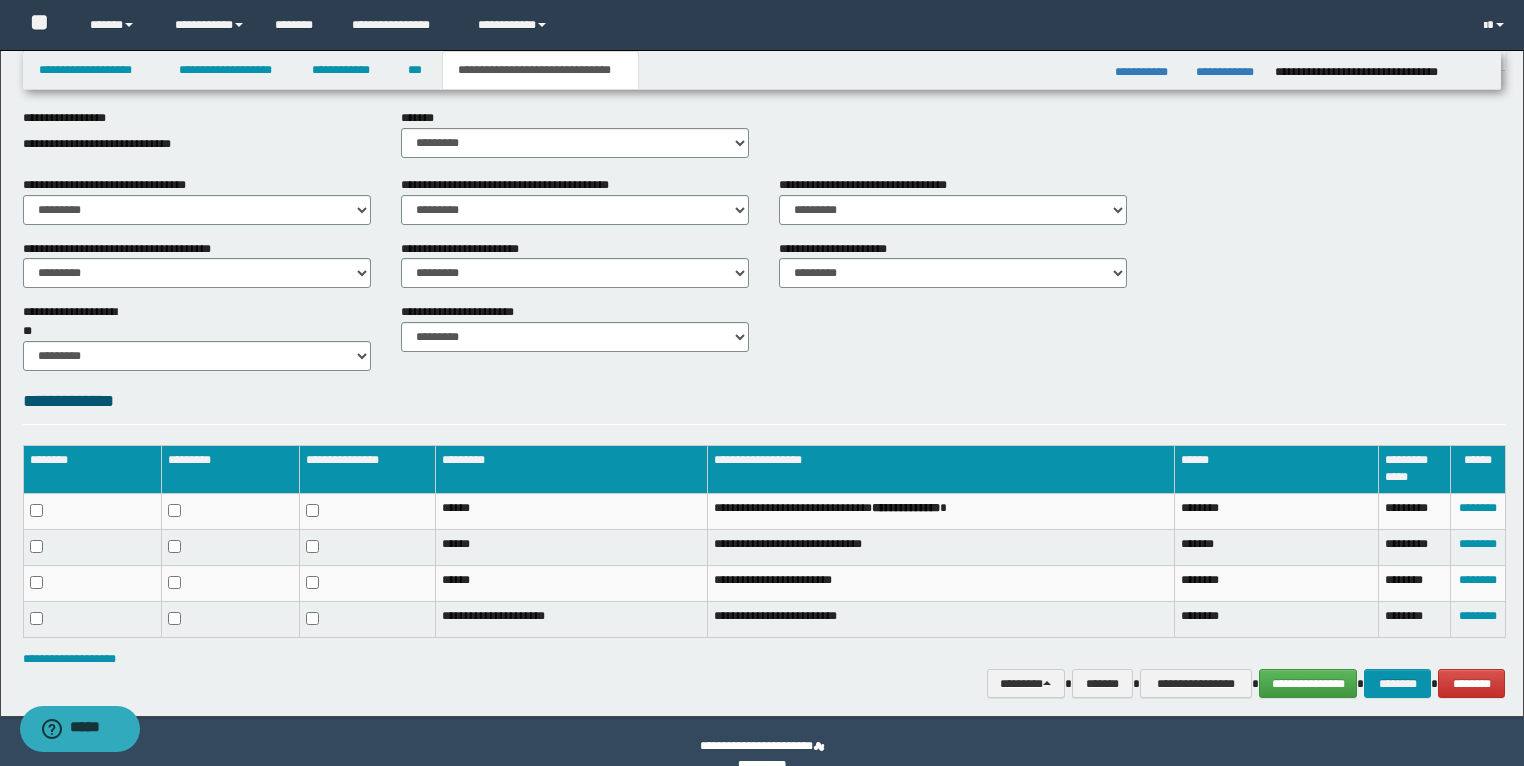 scroll, scrollTop: 231, scrollLeft: 0, axis: vertical 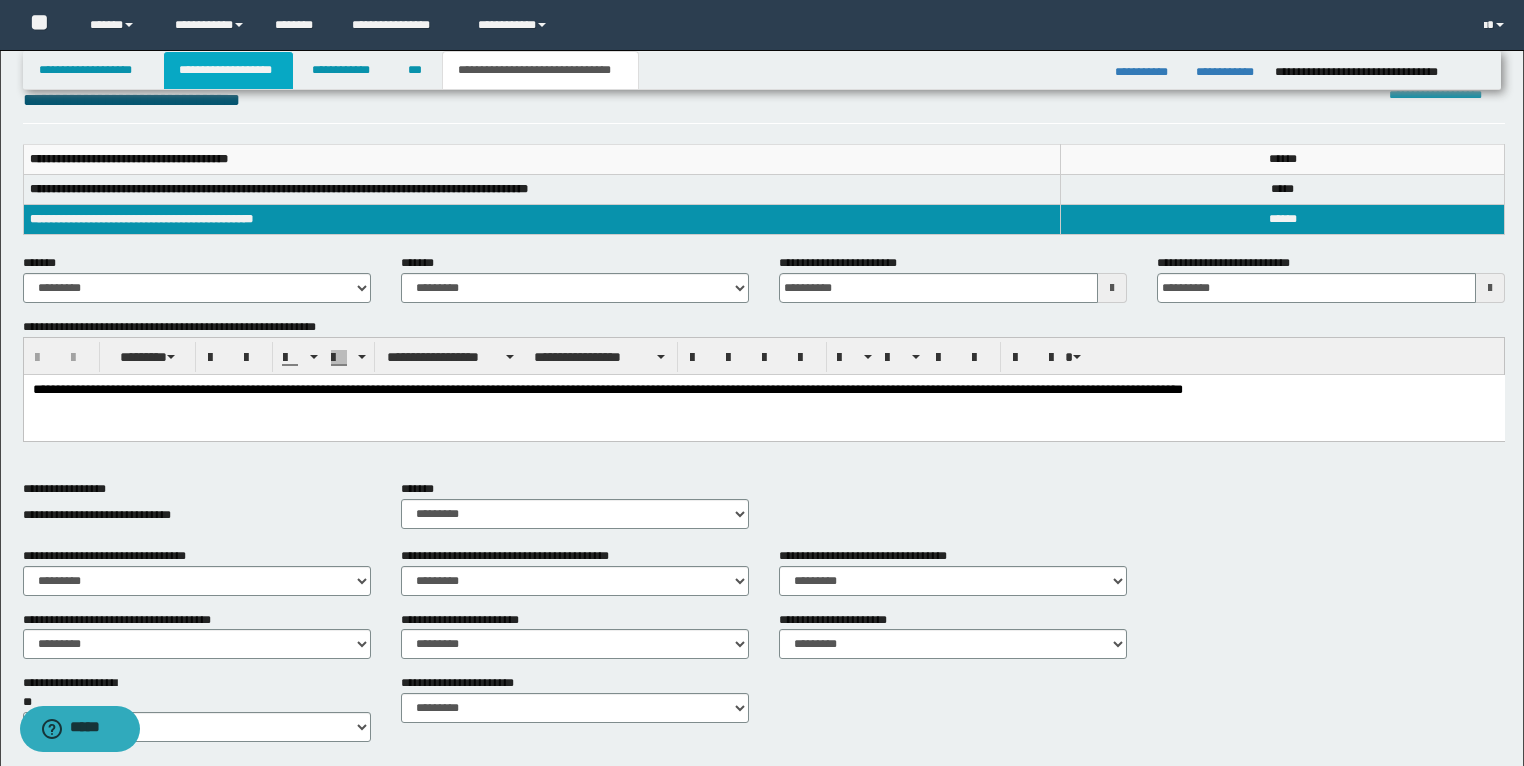 click on "**********" at bounding box center [228, 70] 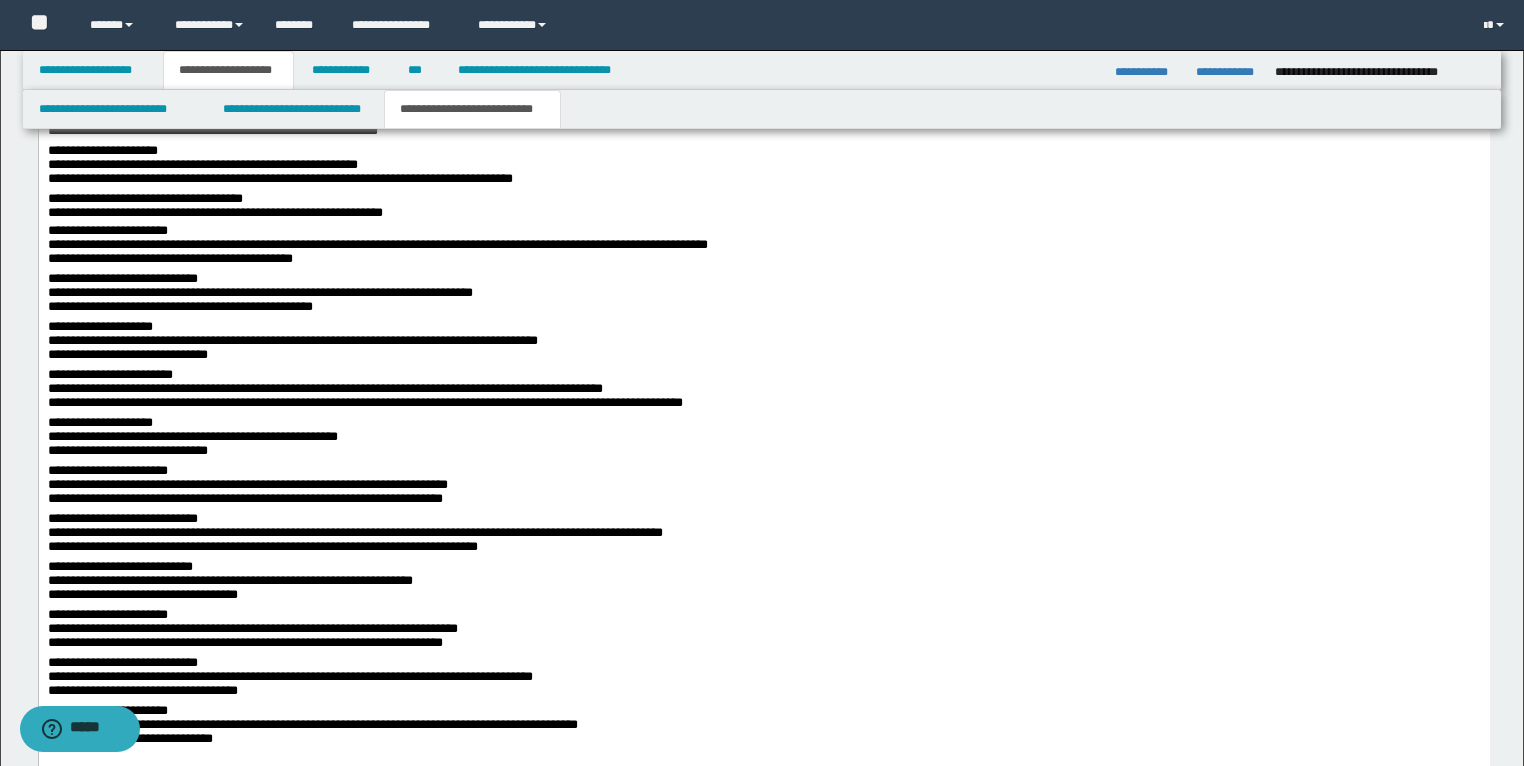scroll, scrollTop: 2902, scrollLeft: 0, axis: vertical 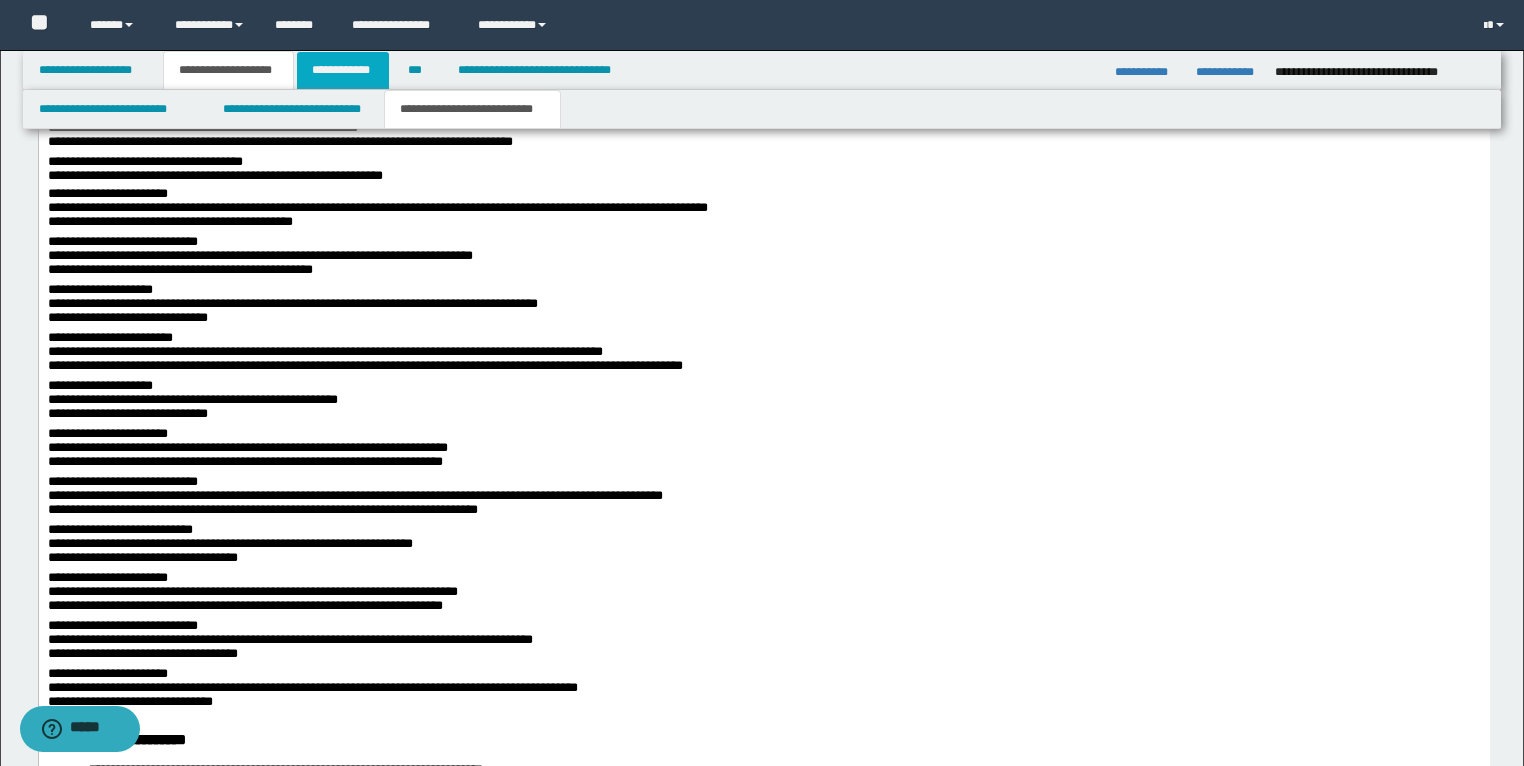 click on "**********" at bounding box center (343, 70) 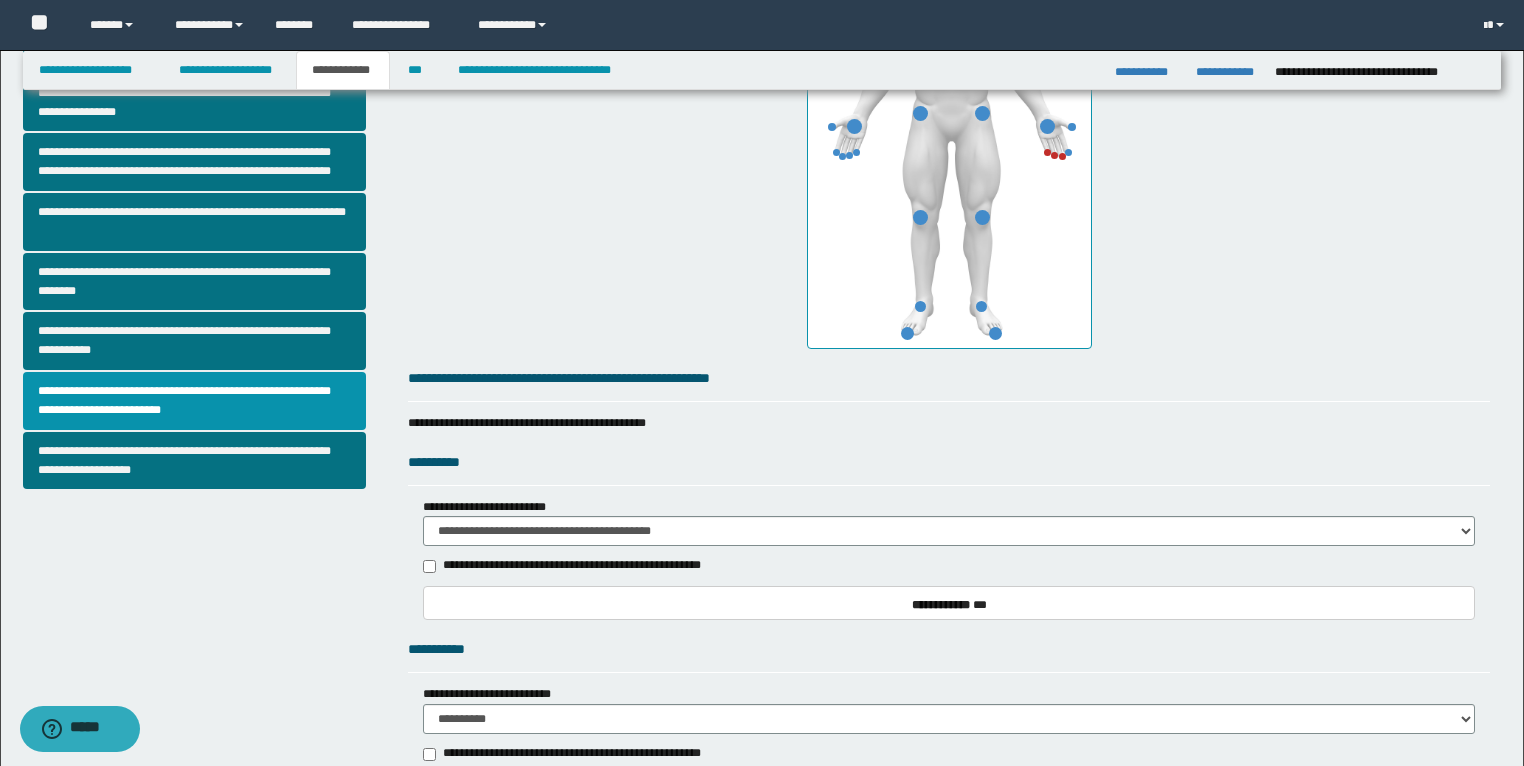 scroll, scrollTop: 360, scrollLeft: 0, axis: vertical 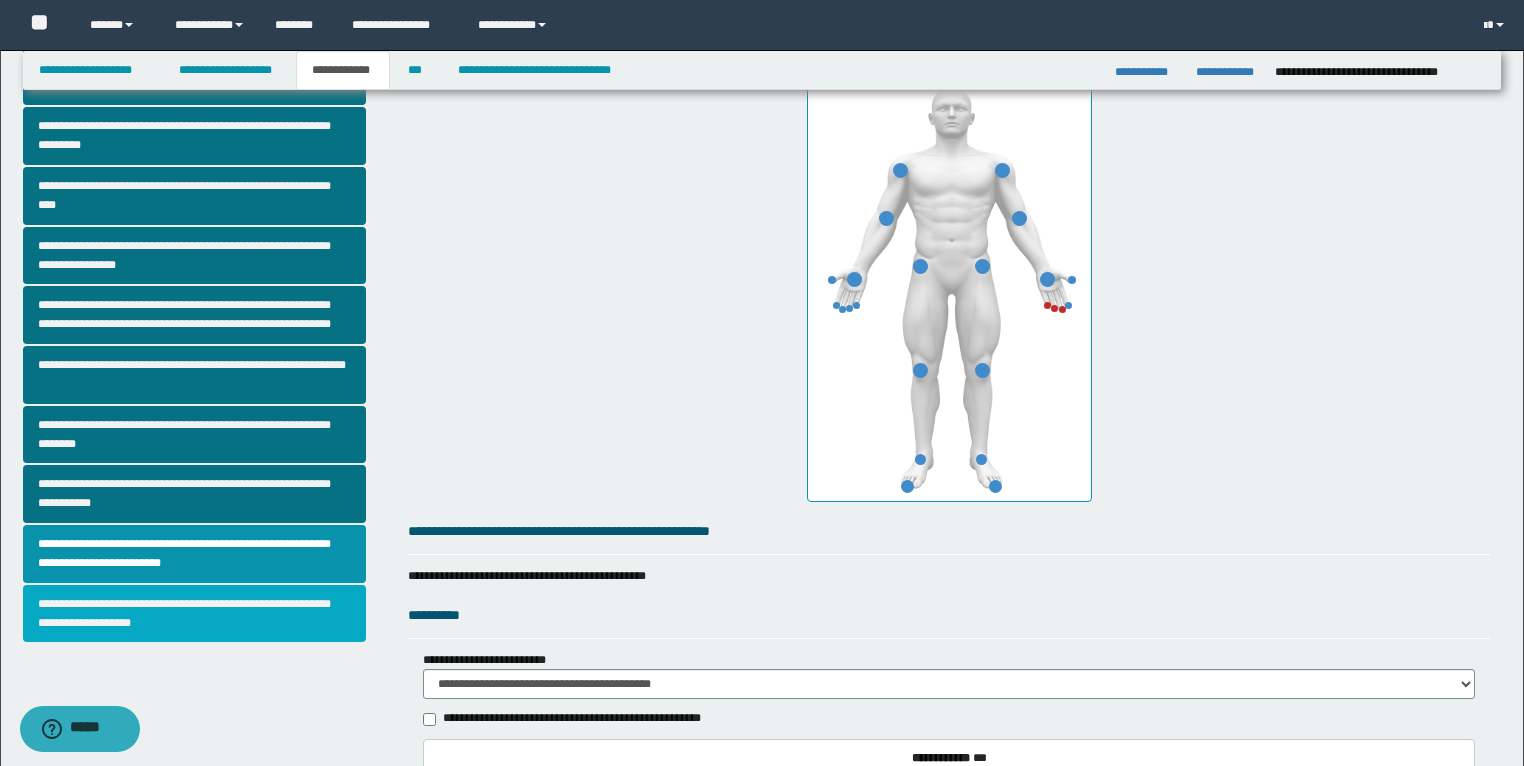 click on "**********" at bounding box center [195, 614] 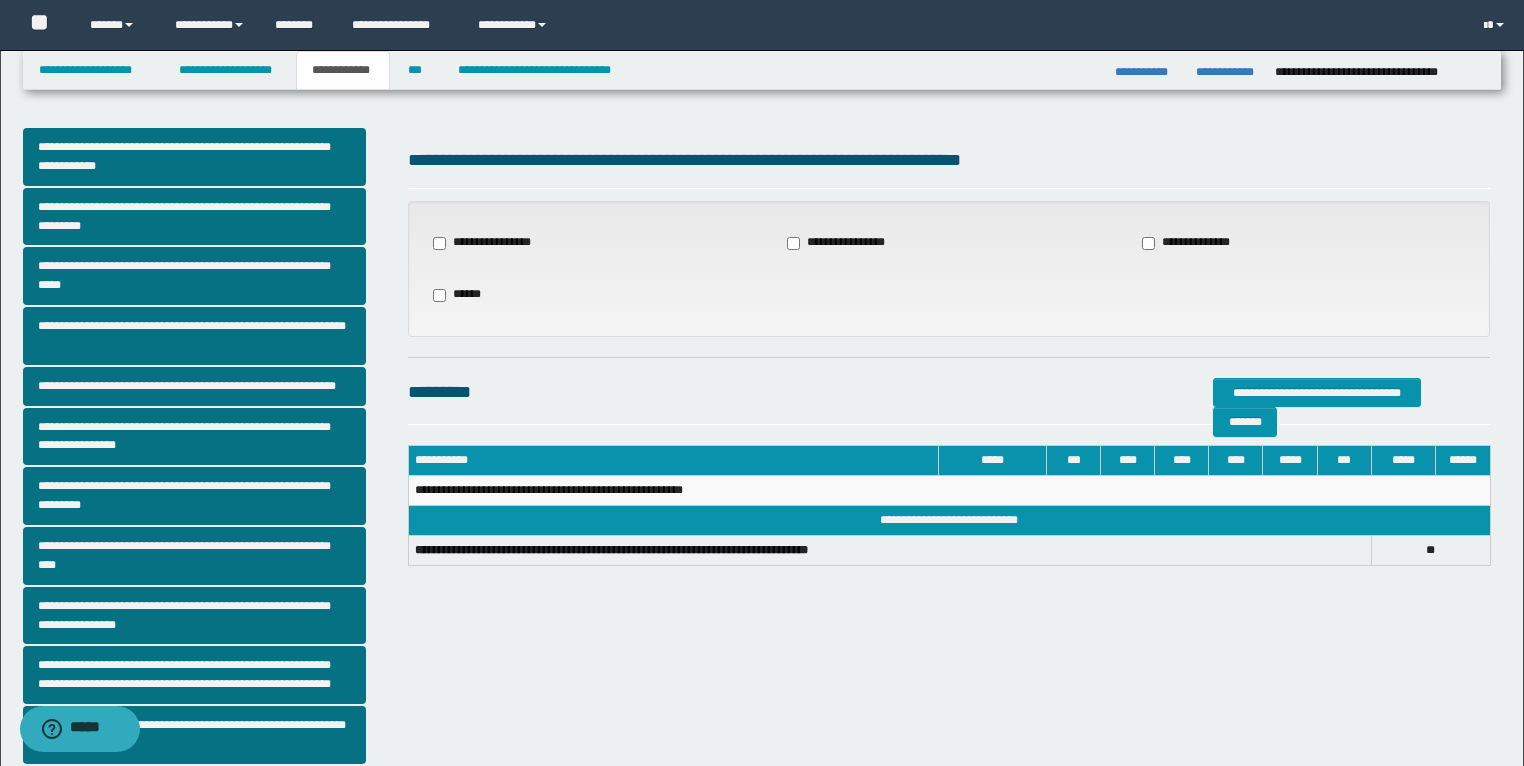 scroll, scrollTop: 0, scrollLeft: 0, axis: both 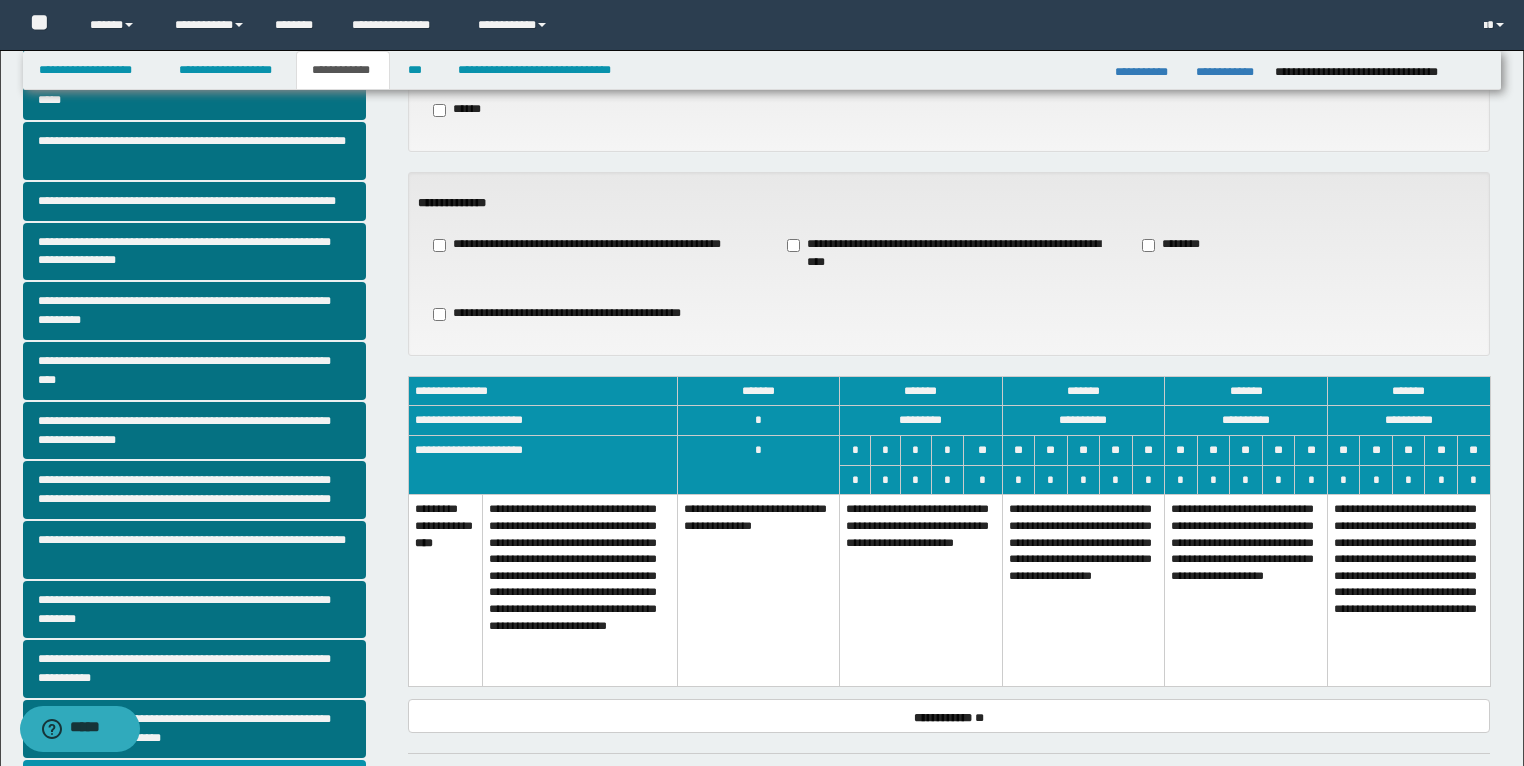 click on "**********" at bounding box center [921, 591] 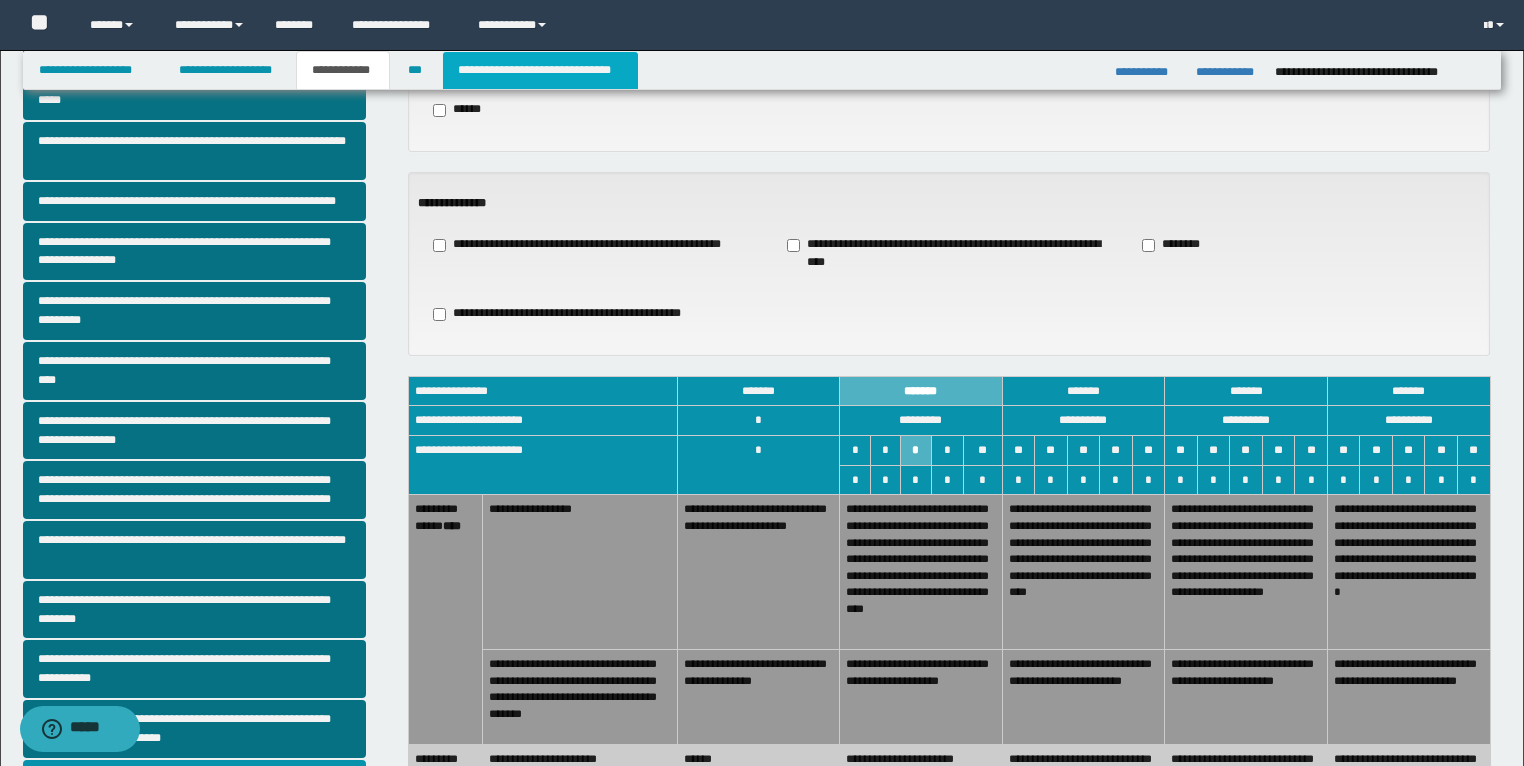 click on "**********" at bounding box center [540, 70] 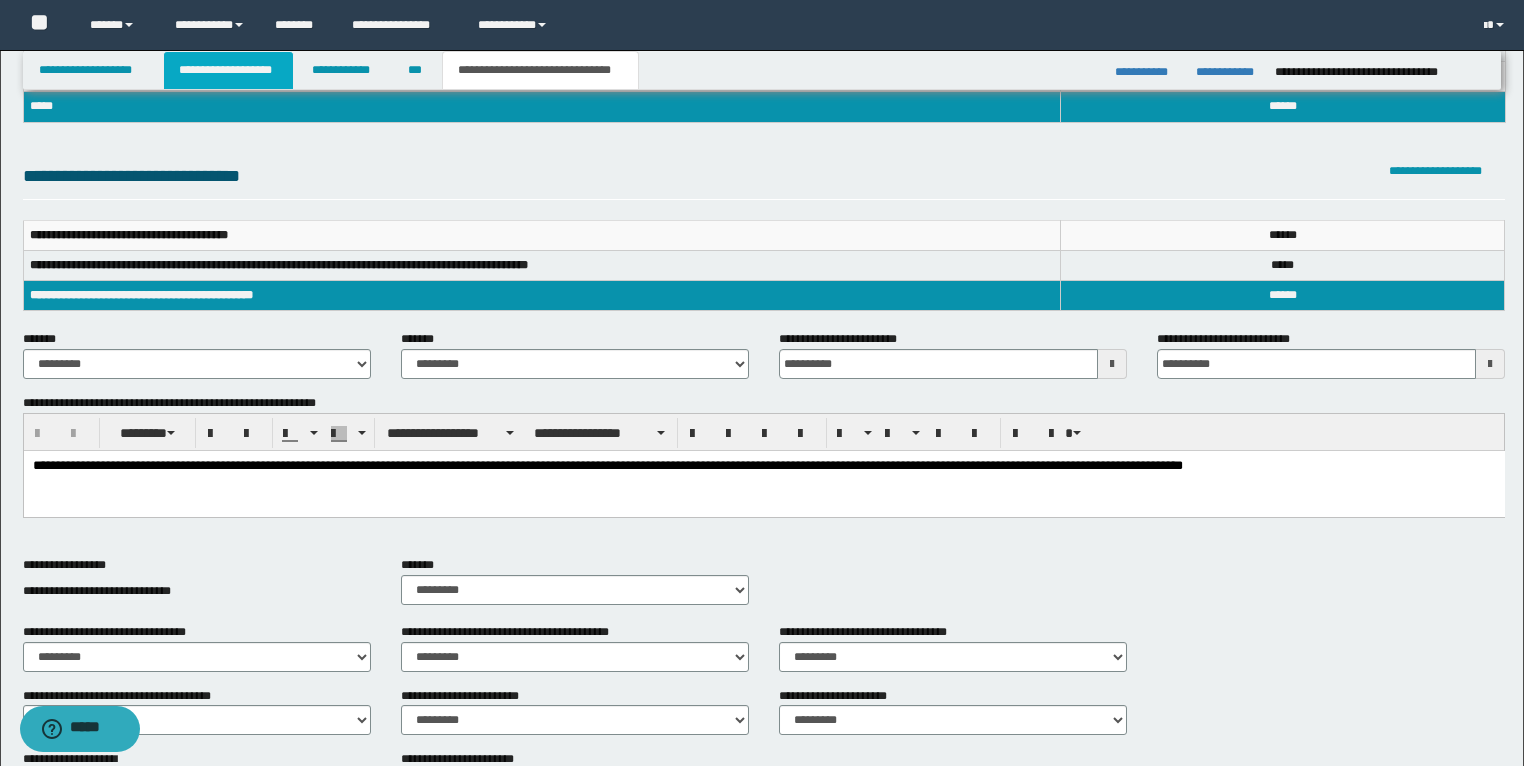 click on "**********" at bounding box center [228, 70] 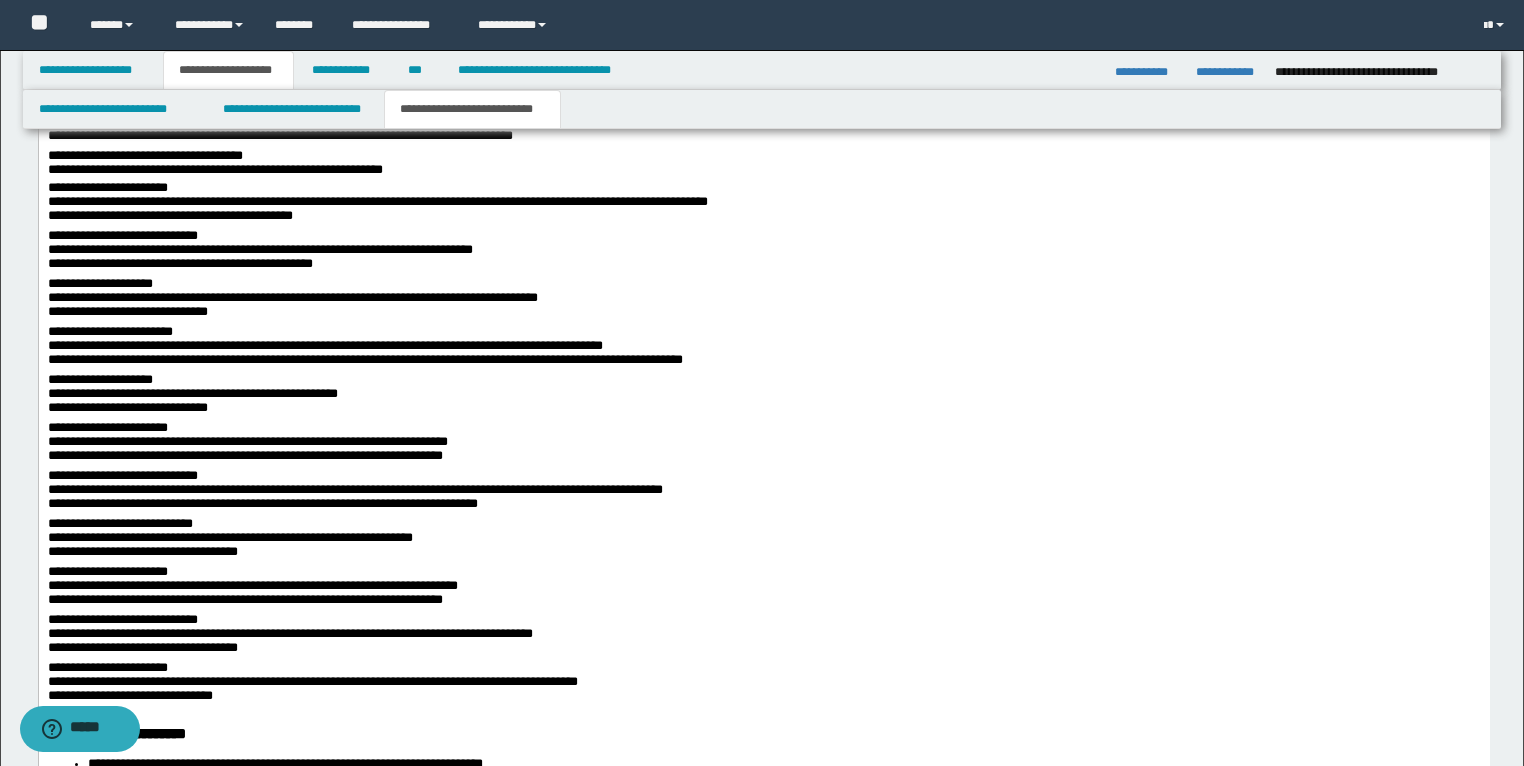 scroll, scrollTop: 2936, scrollLeft: 0, axis: vertical 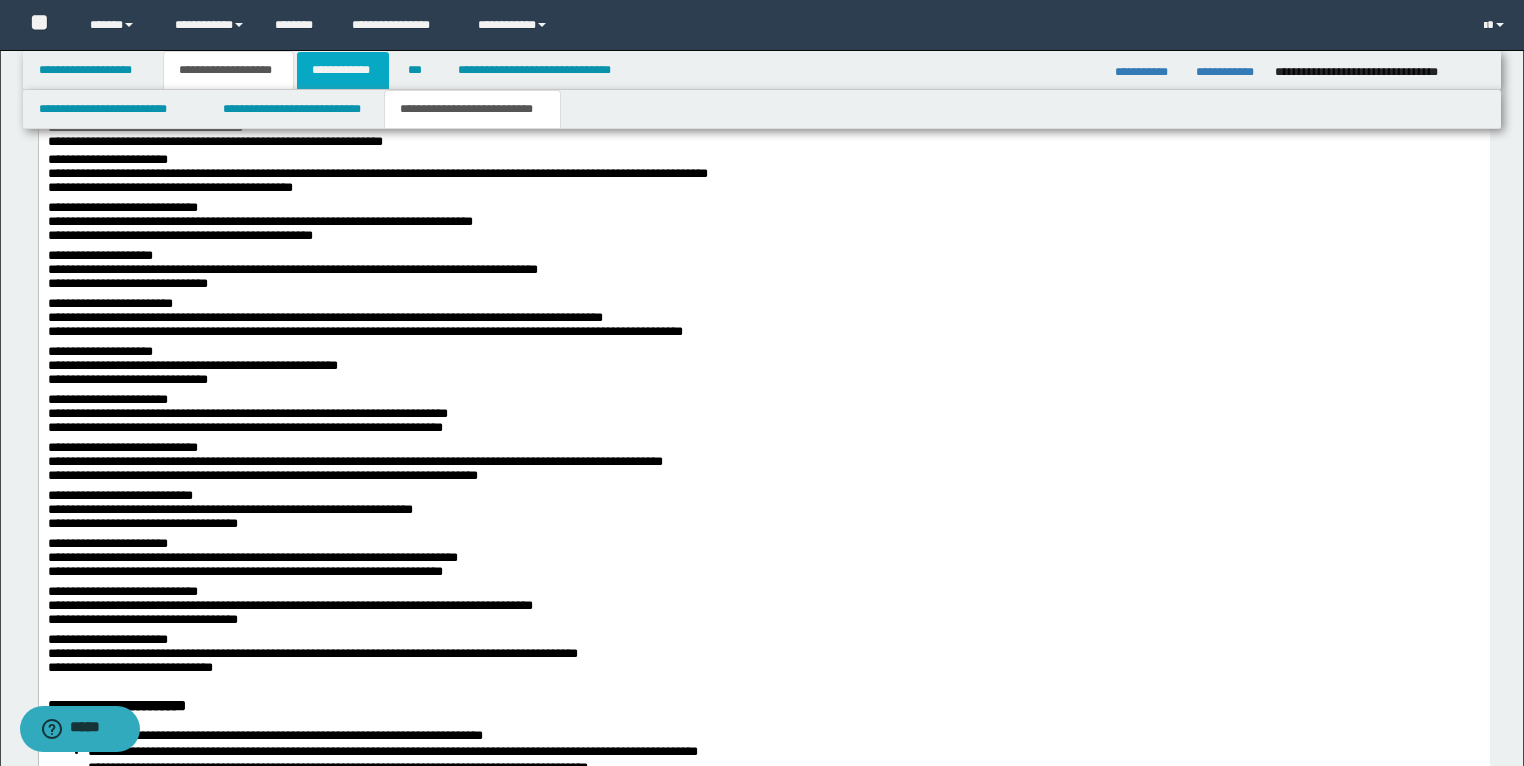 click on "**********" at bounding box center (343, 70) 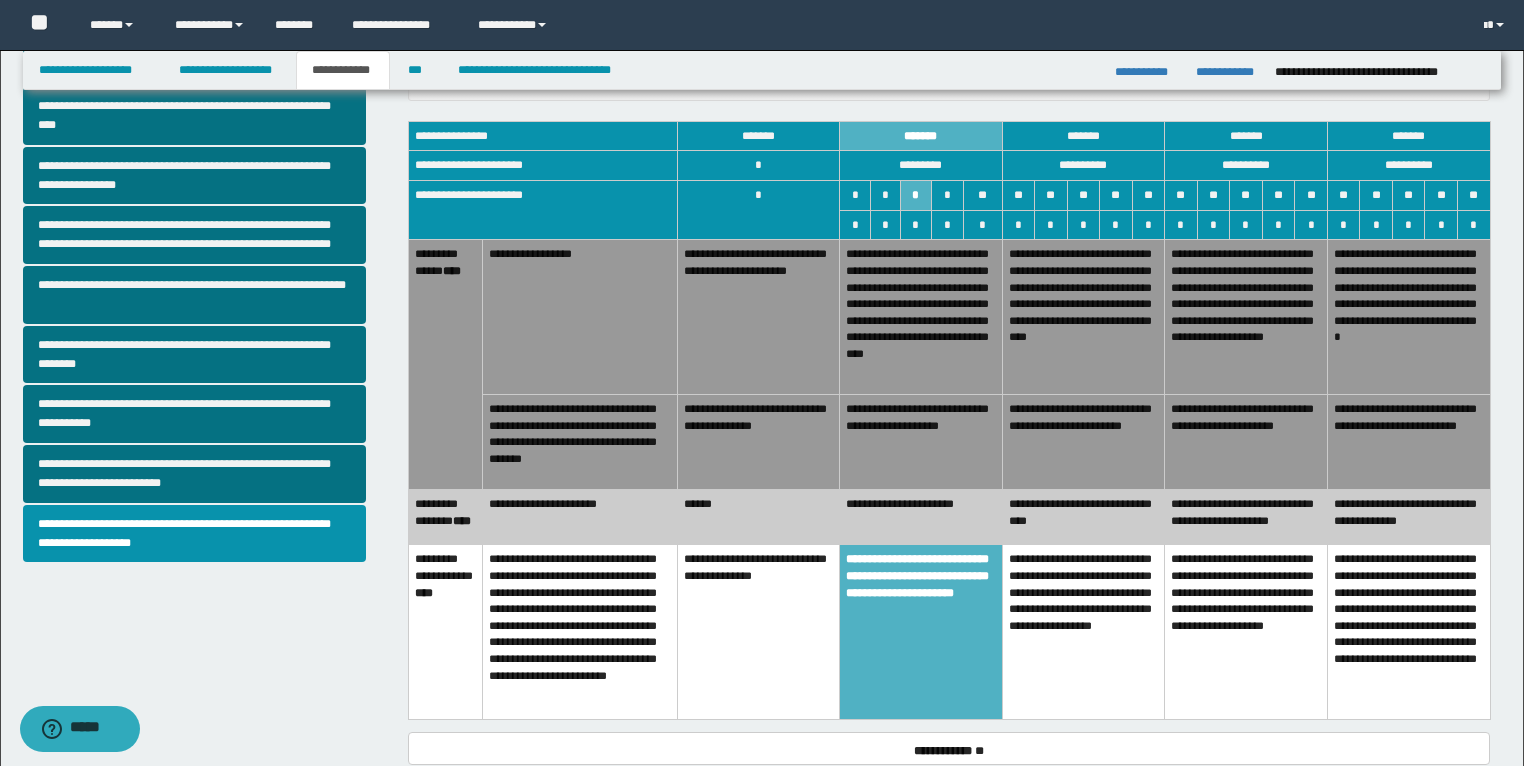 scroll, scrollTop: 409, scrollLeft: 0, axis: vertical 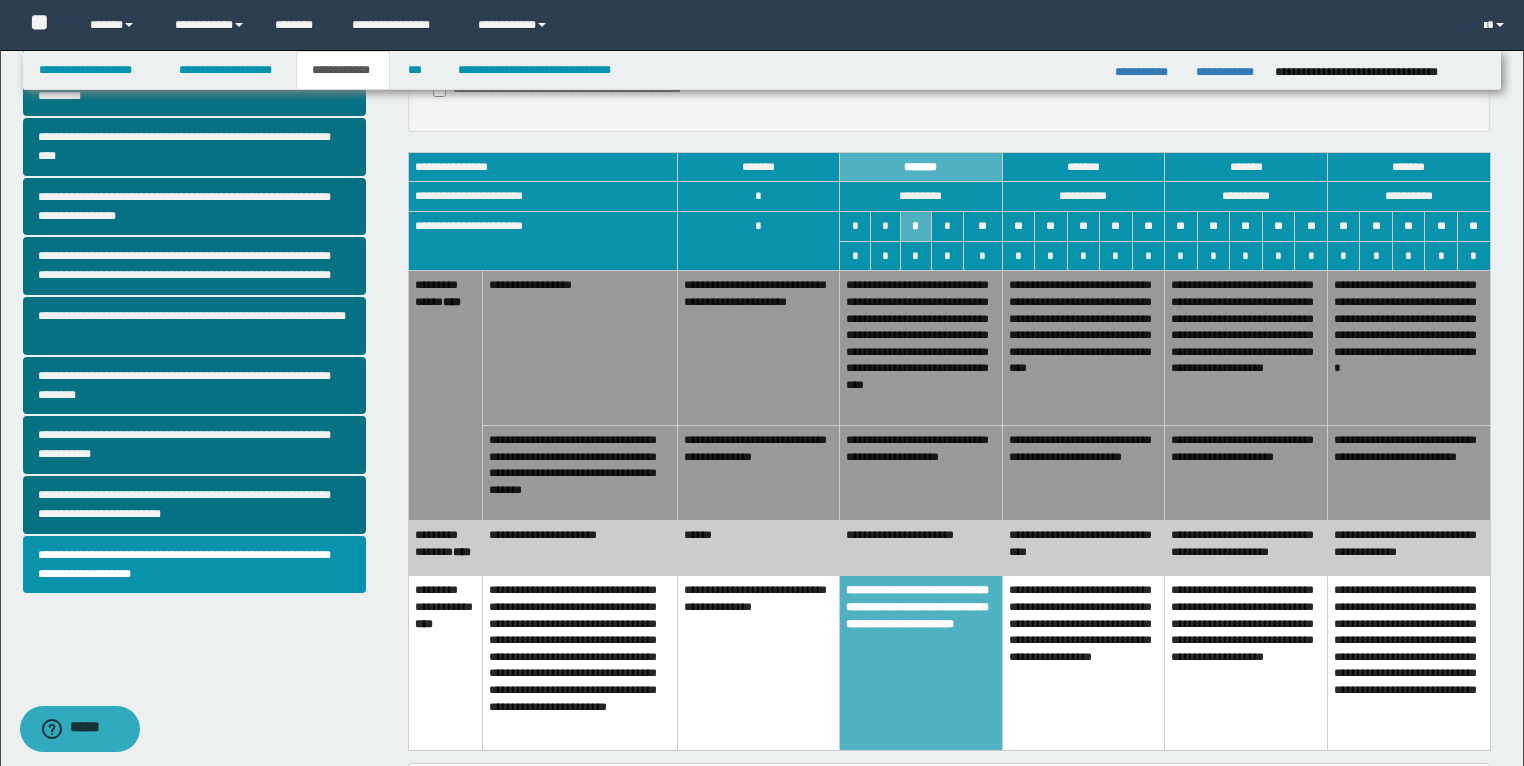 click on "**********" at bounding box center [1083, 548] 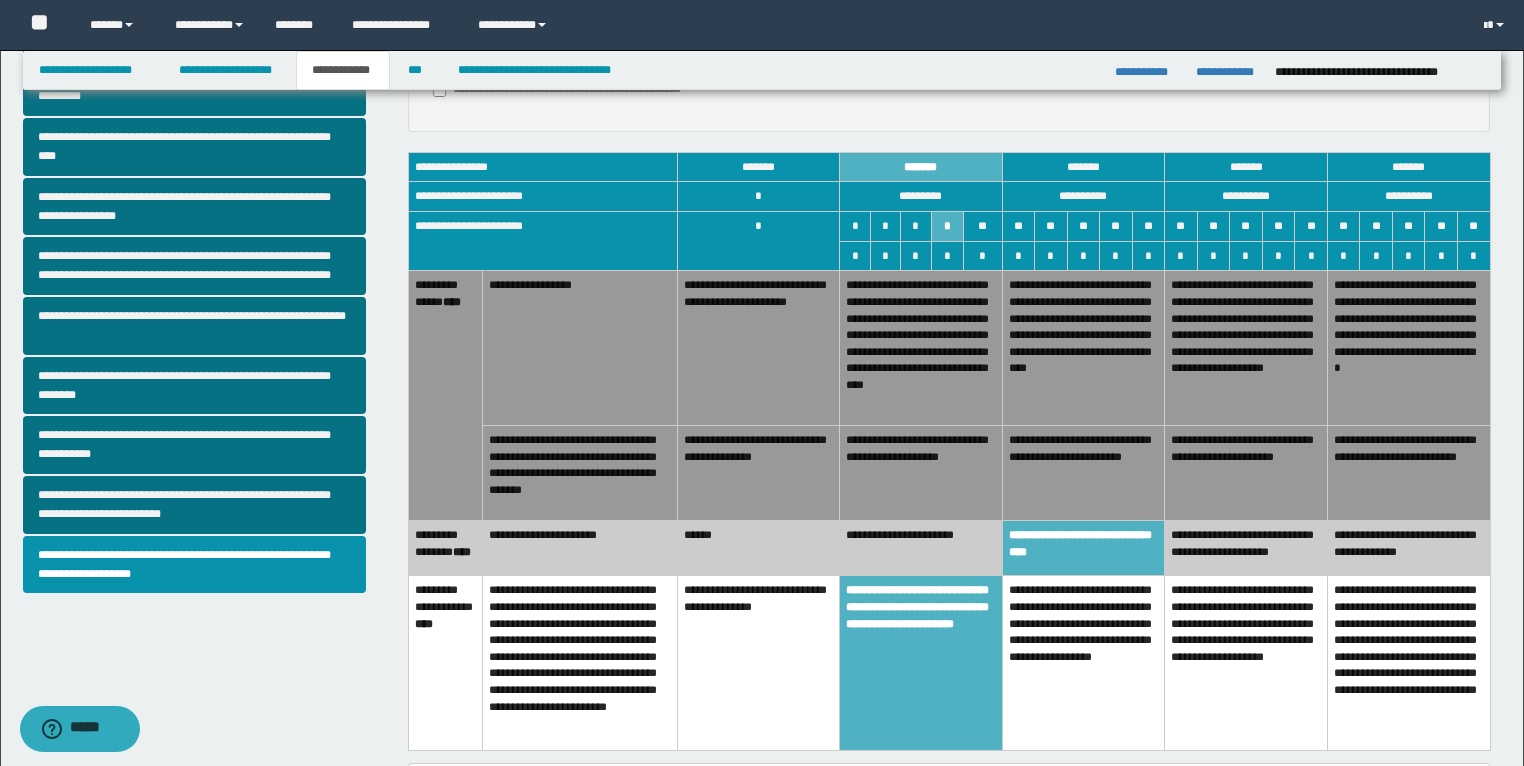 click on "**********" at bounding box center (1083, 473) 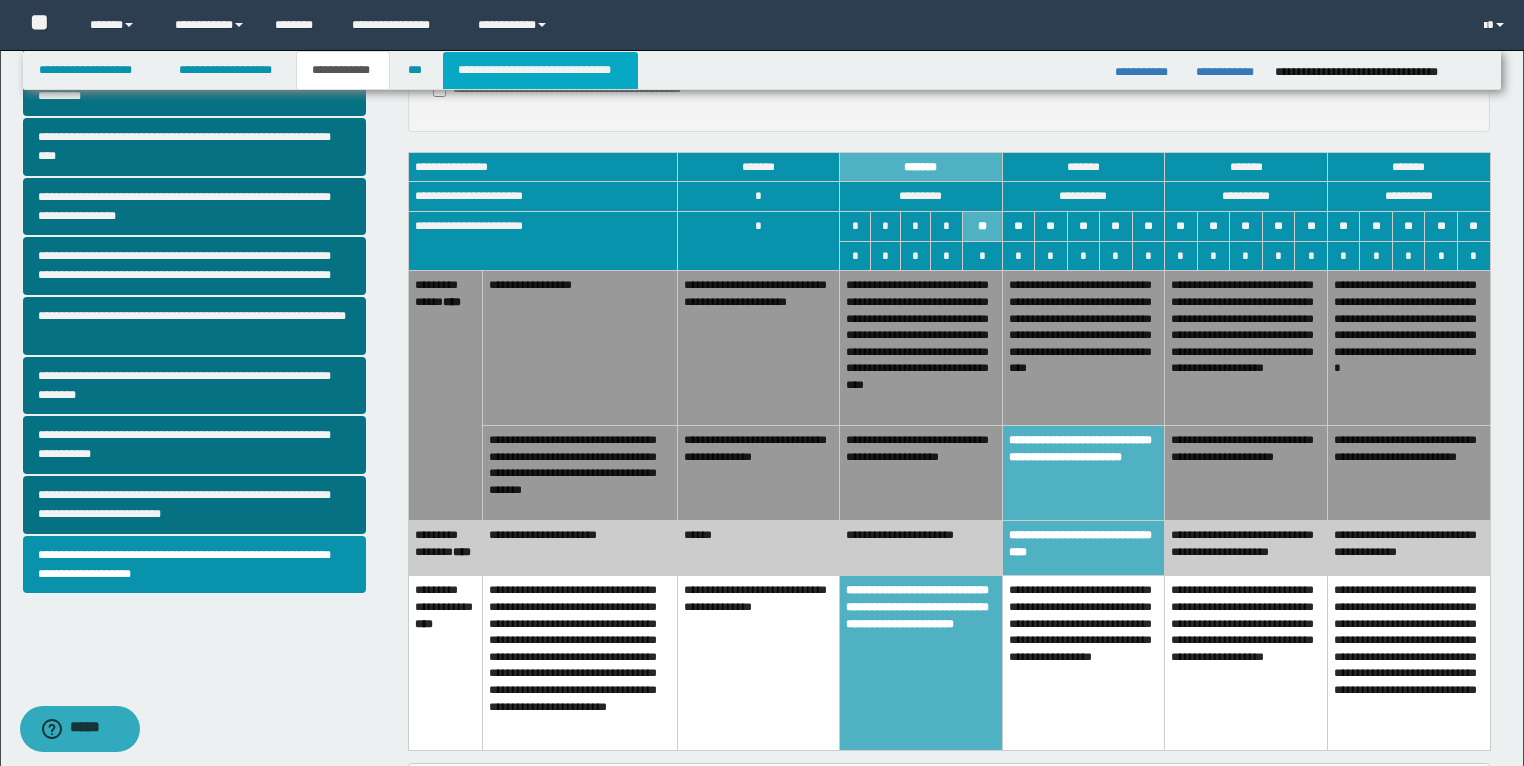 click on "**********" at bounding box center (540, 70) 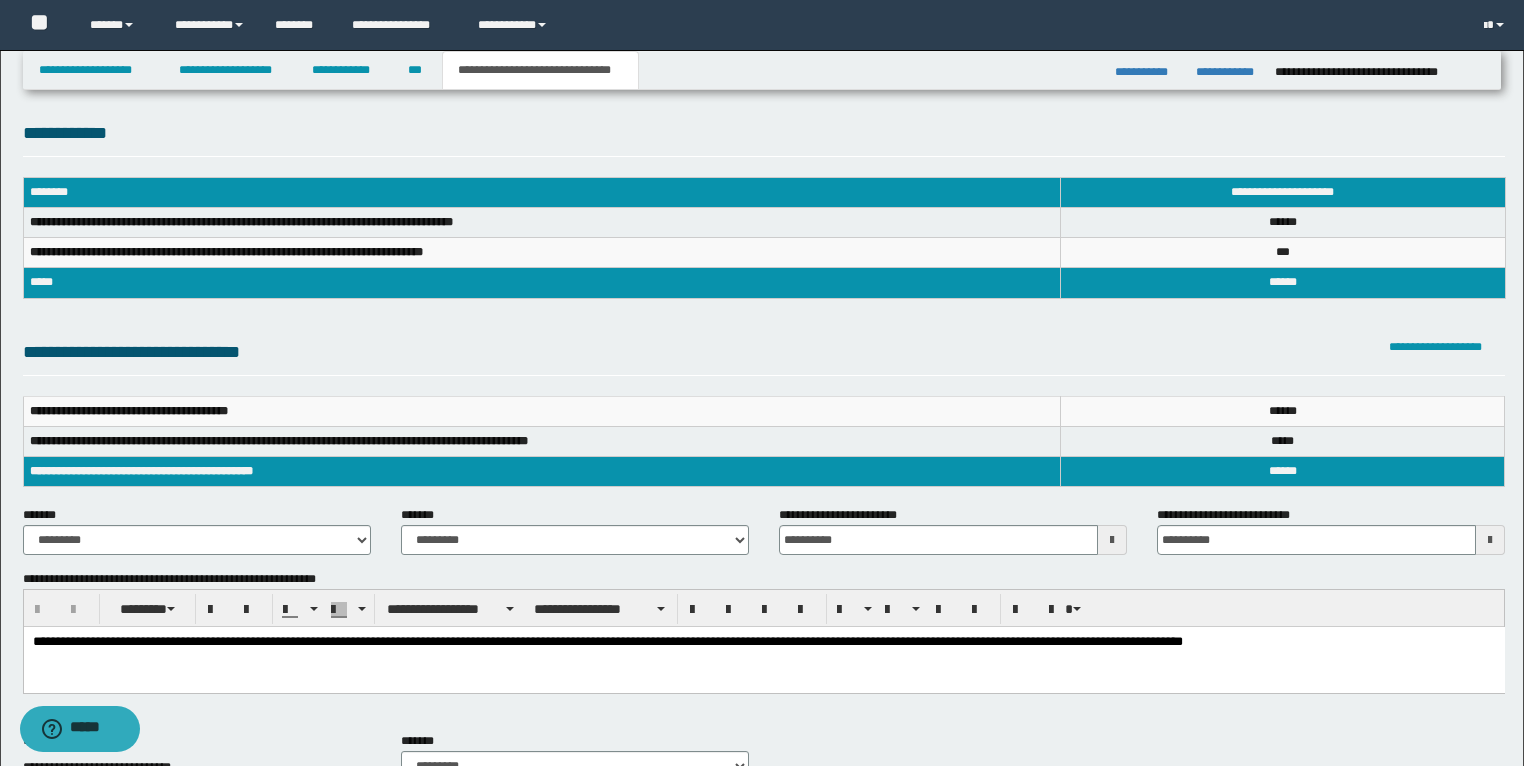 scroll, scrollTop: 0, scrollLeft: 0, axis: both 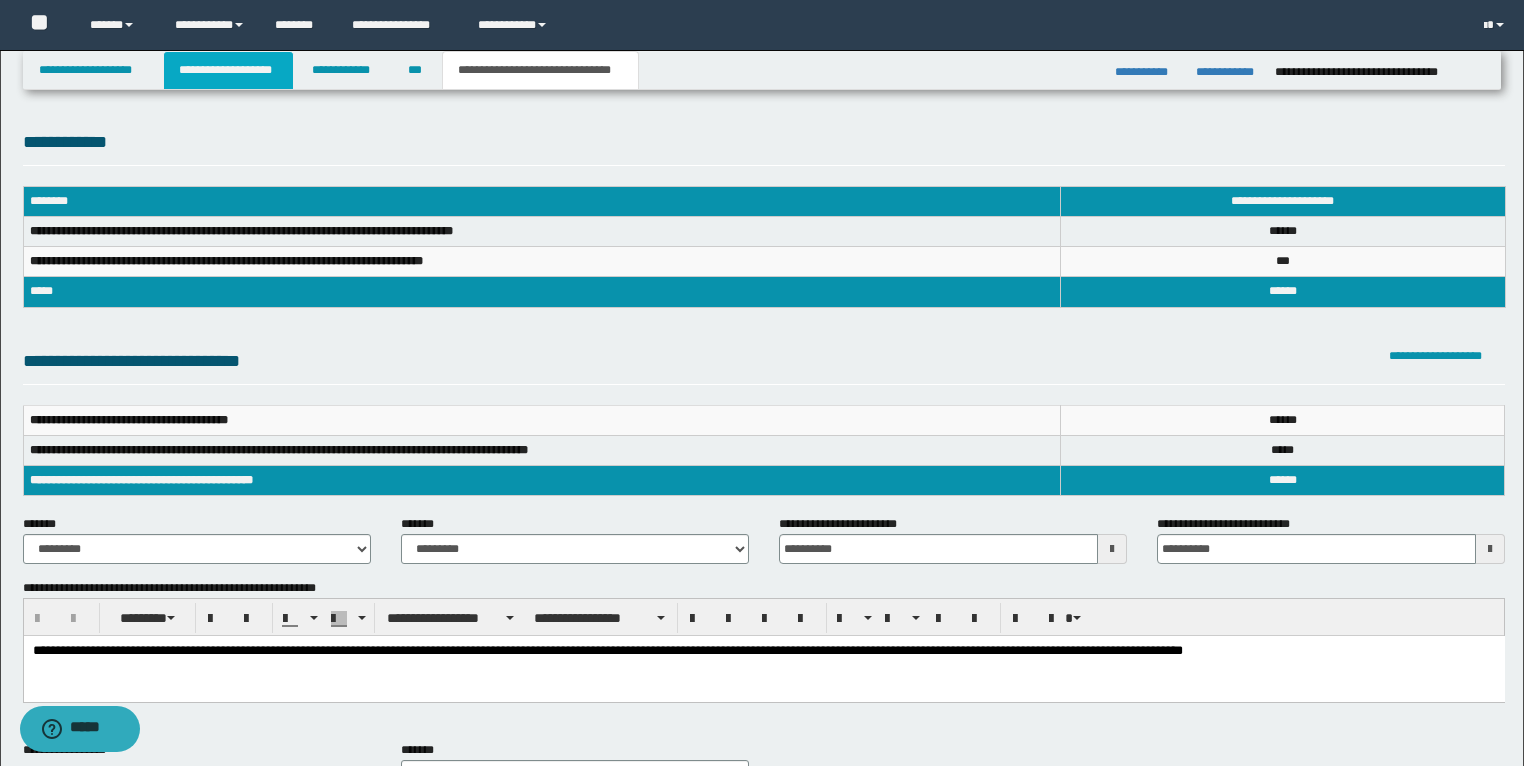 click on "**********" at bounding box center (228, 70) 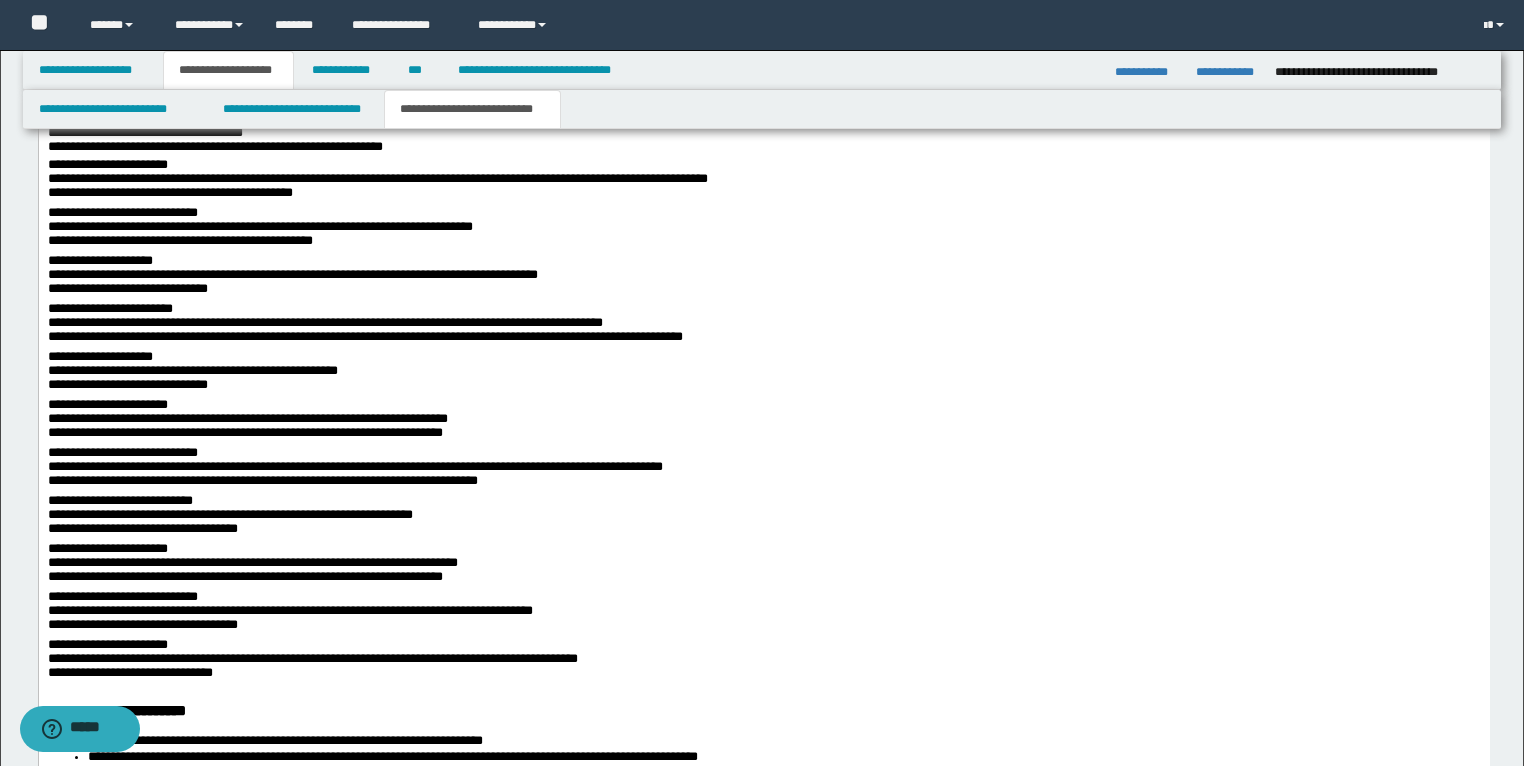 scroll, scrollTop: 2960, scrollLeft: 0, axis: vertical 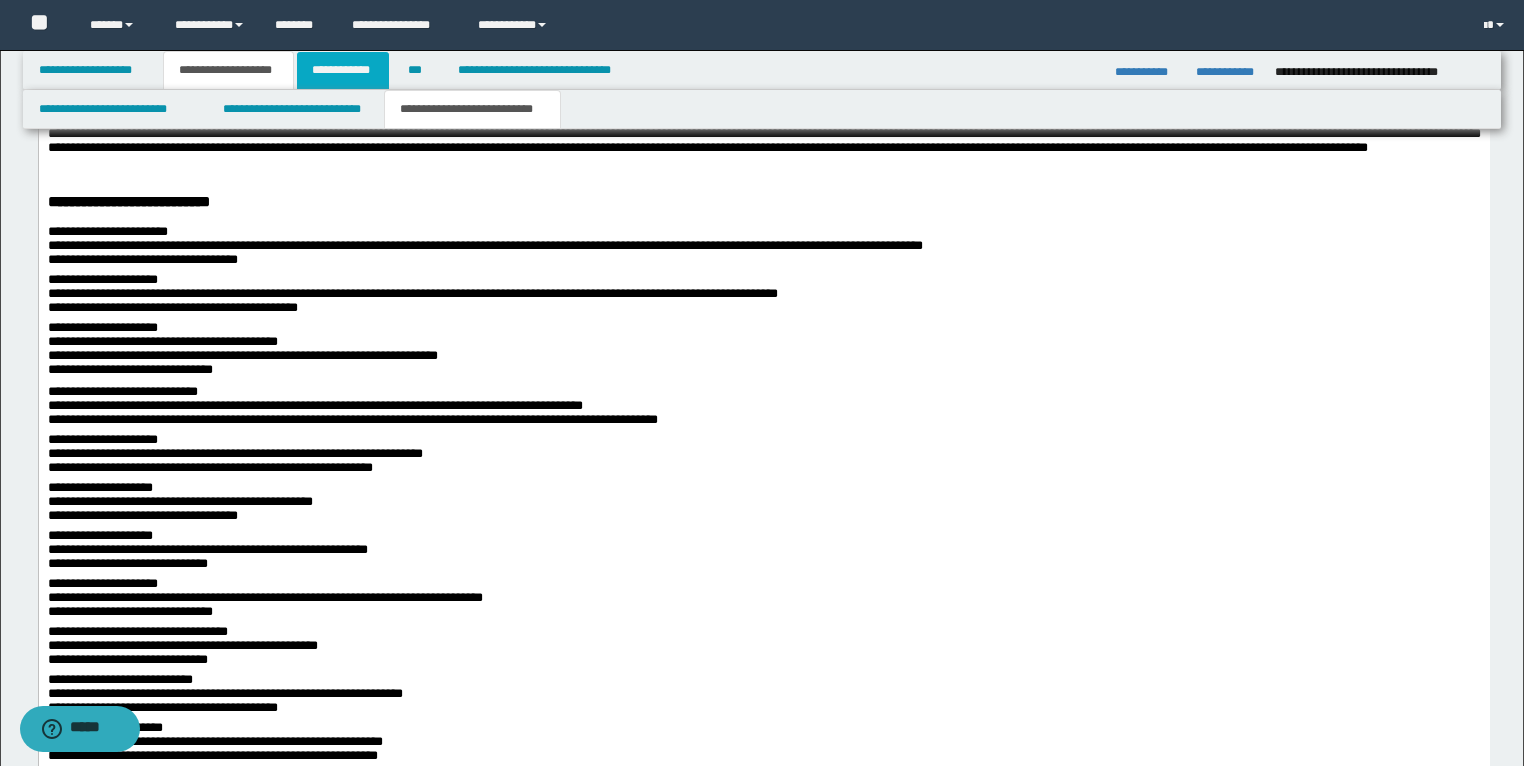 click on "**********" at bounding box center (343, 70) 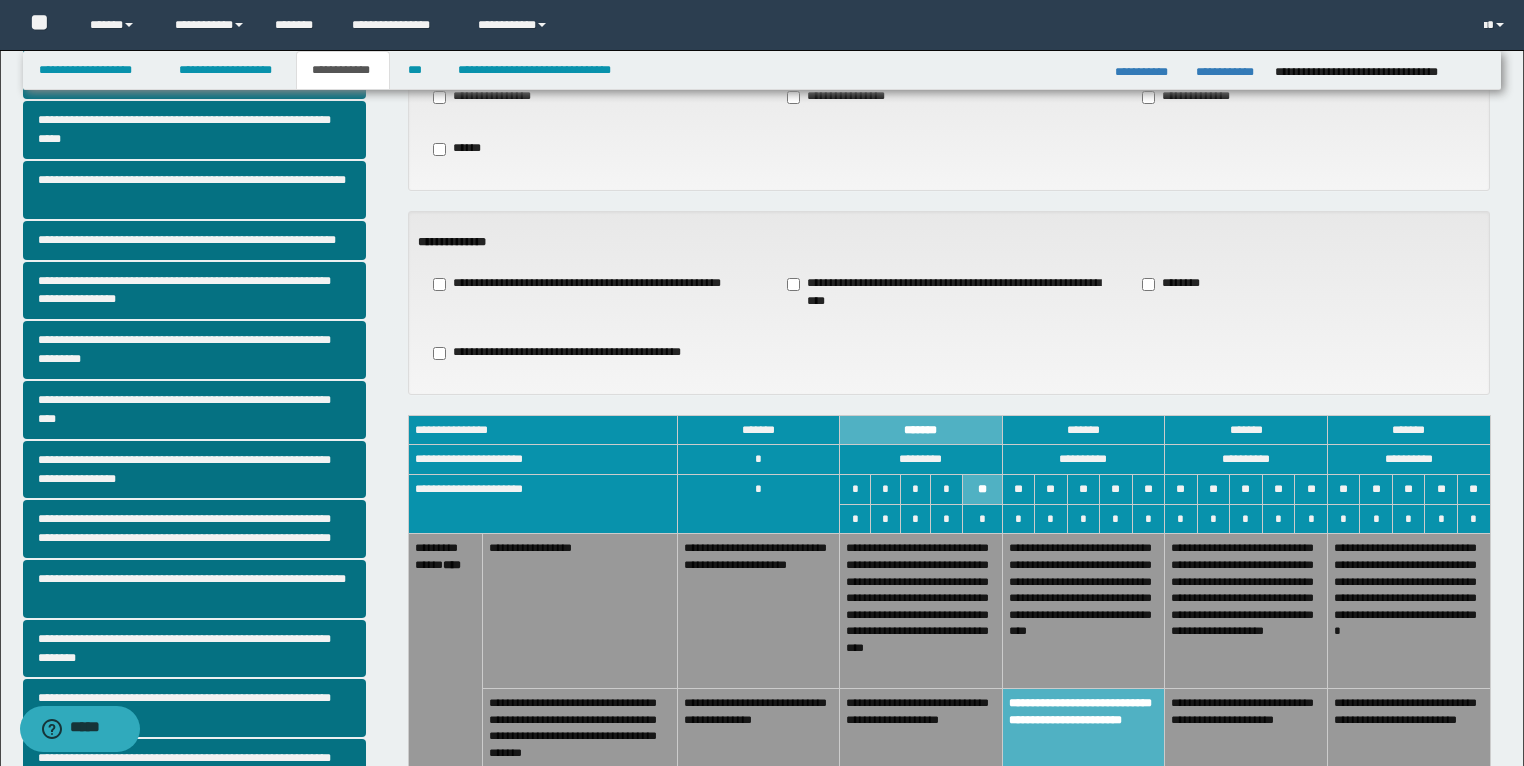 scroll, scrollTop: 320, scrollLeft: 0, axis: vertical 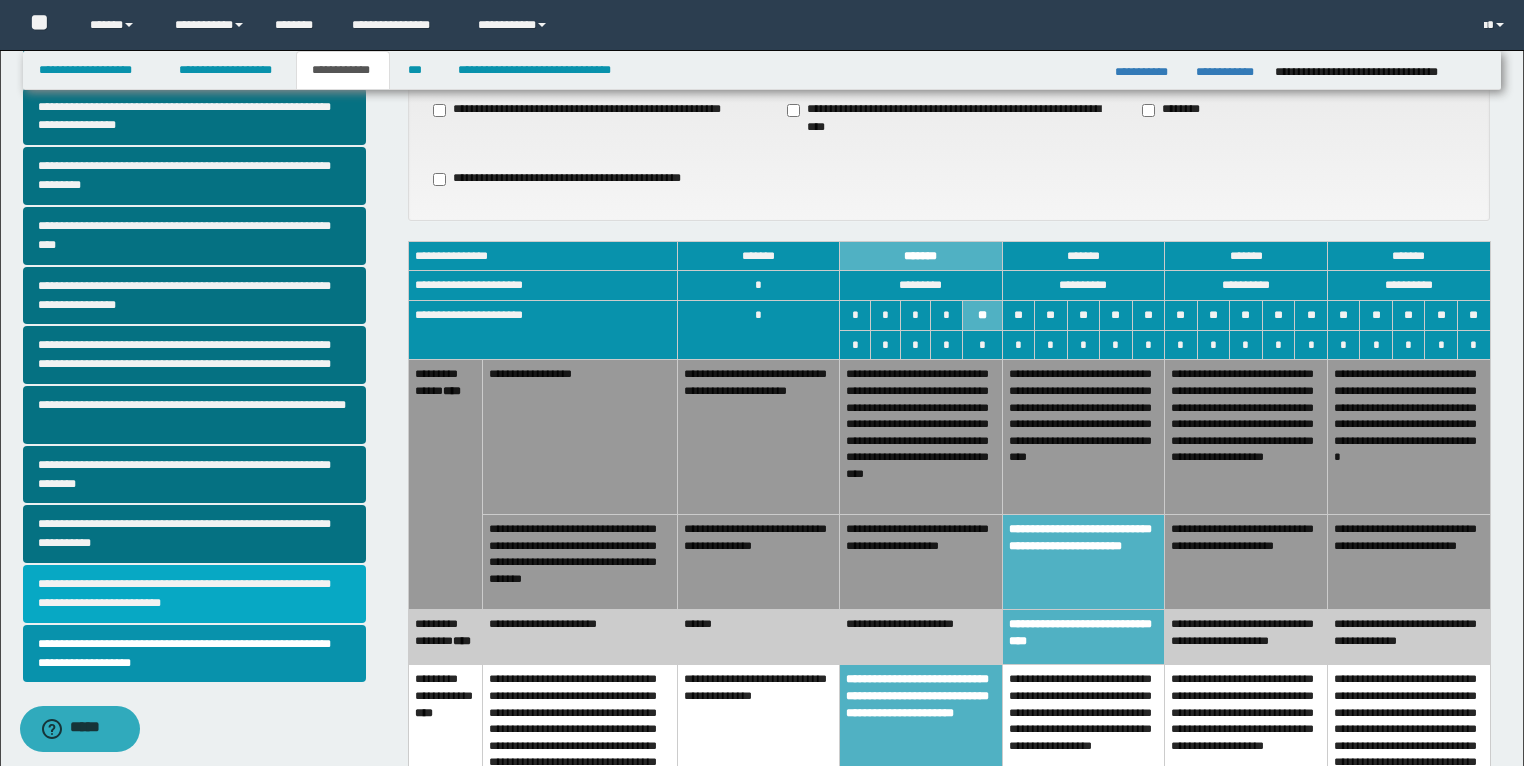 click on "**********" at bounding box center (195, 594) 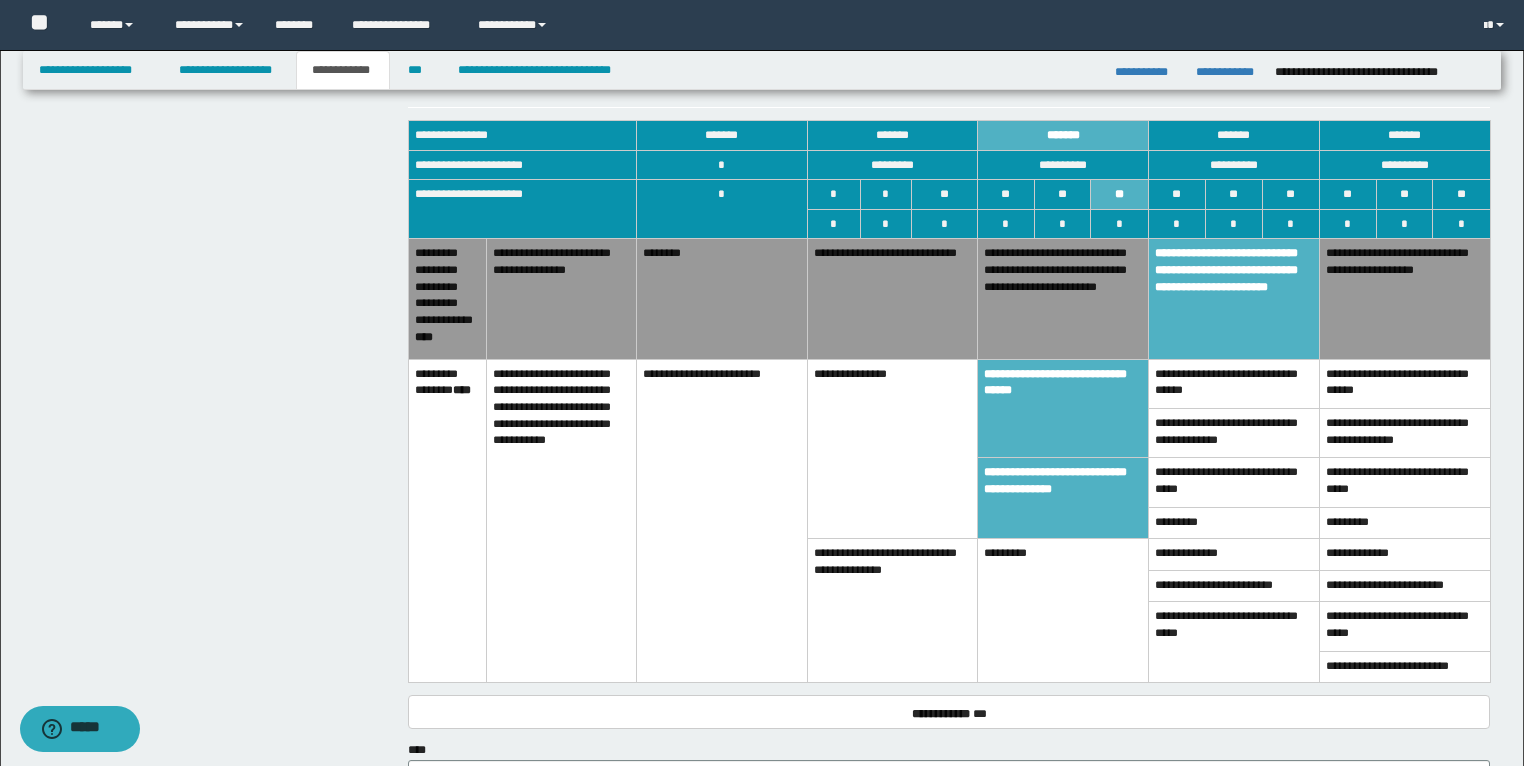scroll, scrollTop: 1440, scrollLeft: 0, axis: vertical 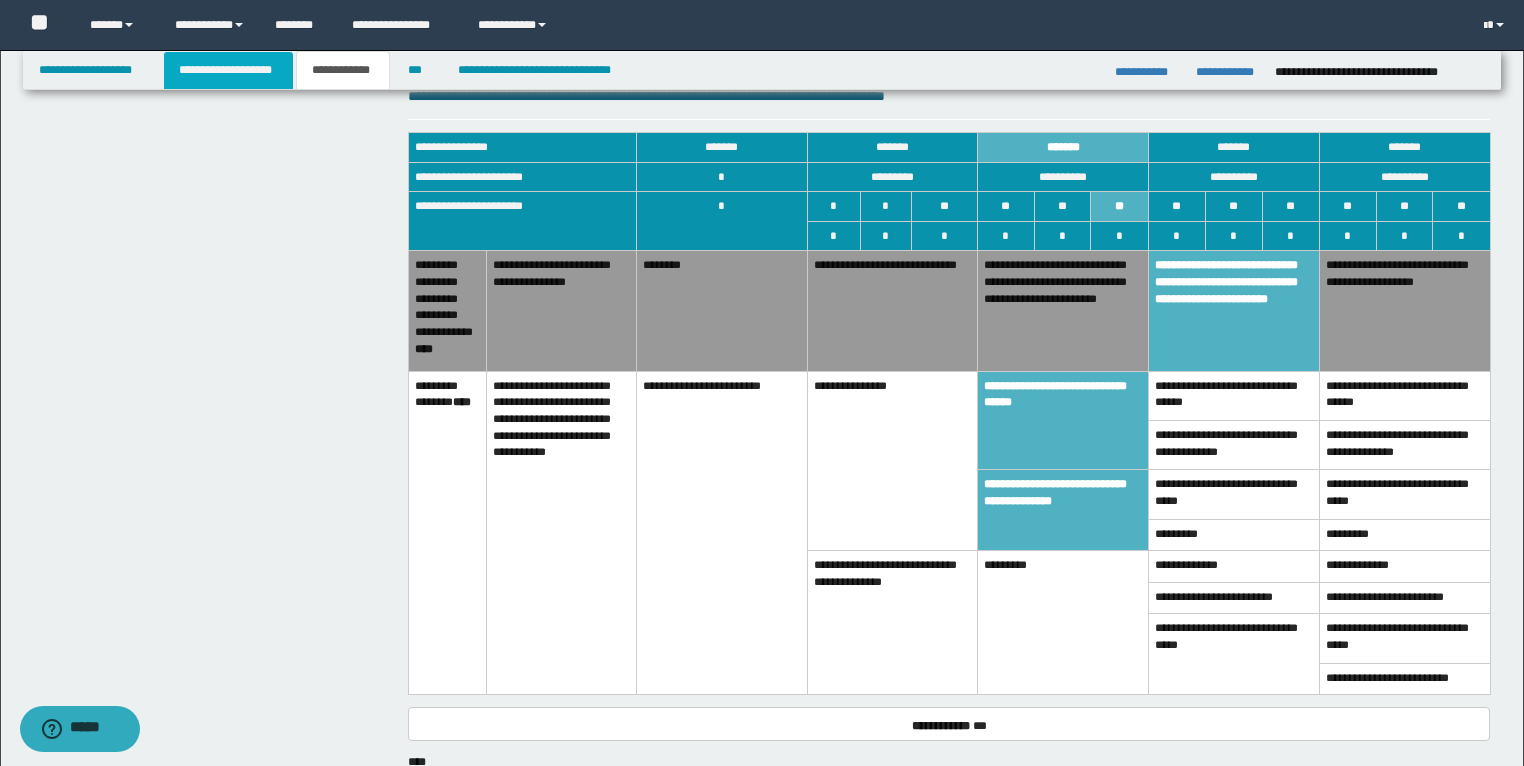 click on "**********" at bounding box center (228, 70) 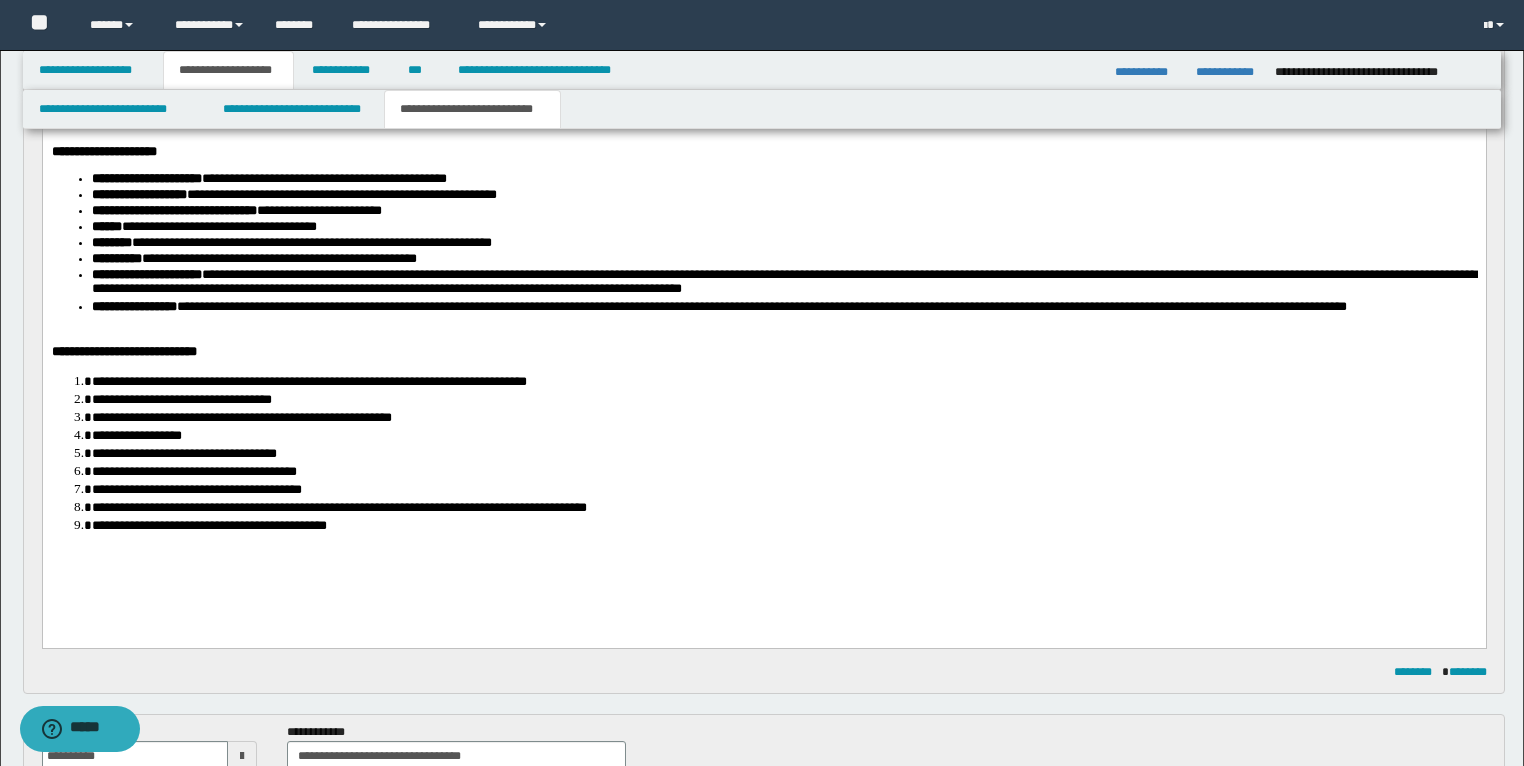 scroll, scrollTop: 591, scrollLeft: 0, axis: vertical 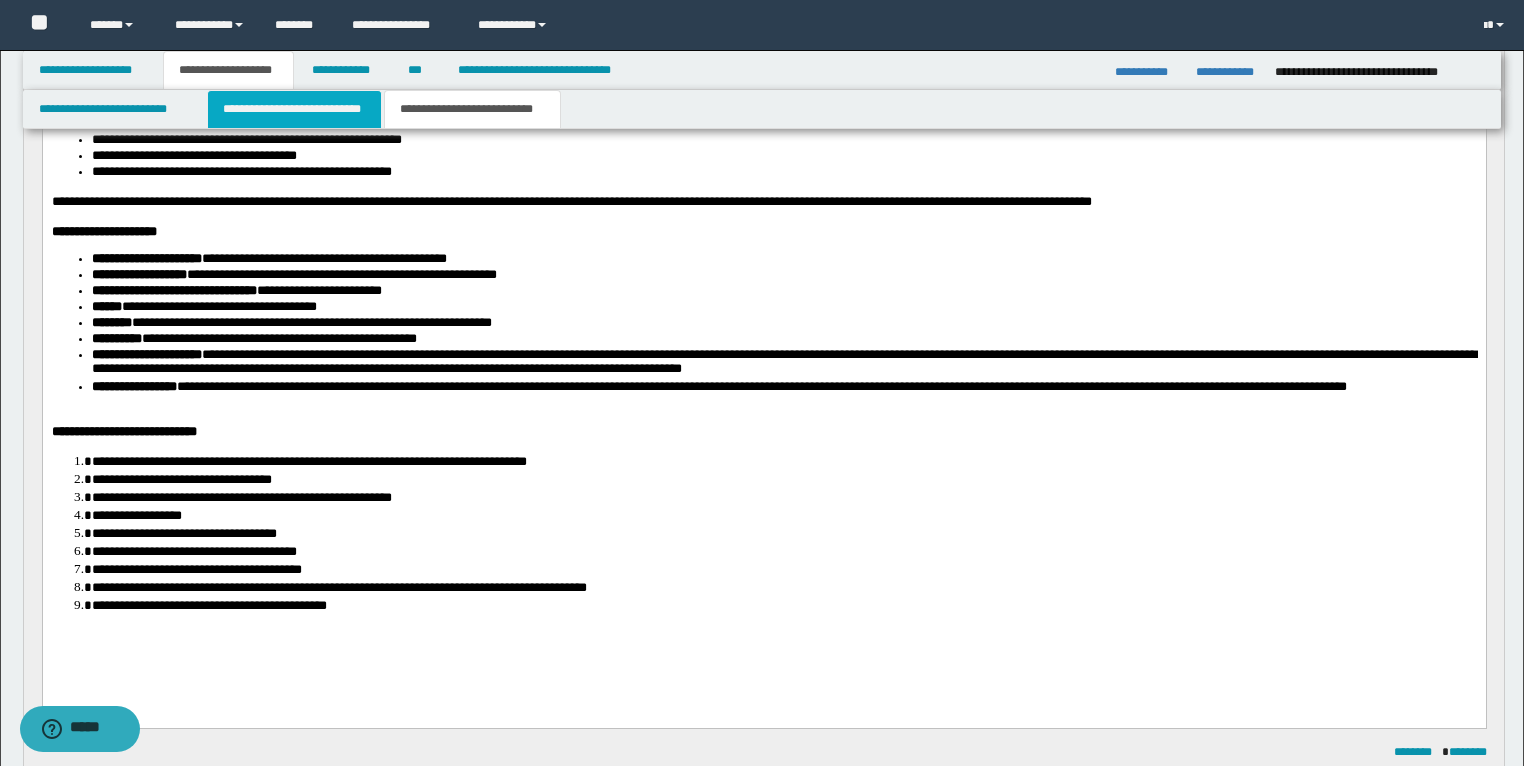 click on "**********" at bounding box center (294, 109) 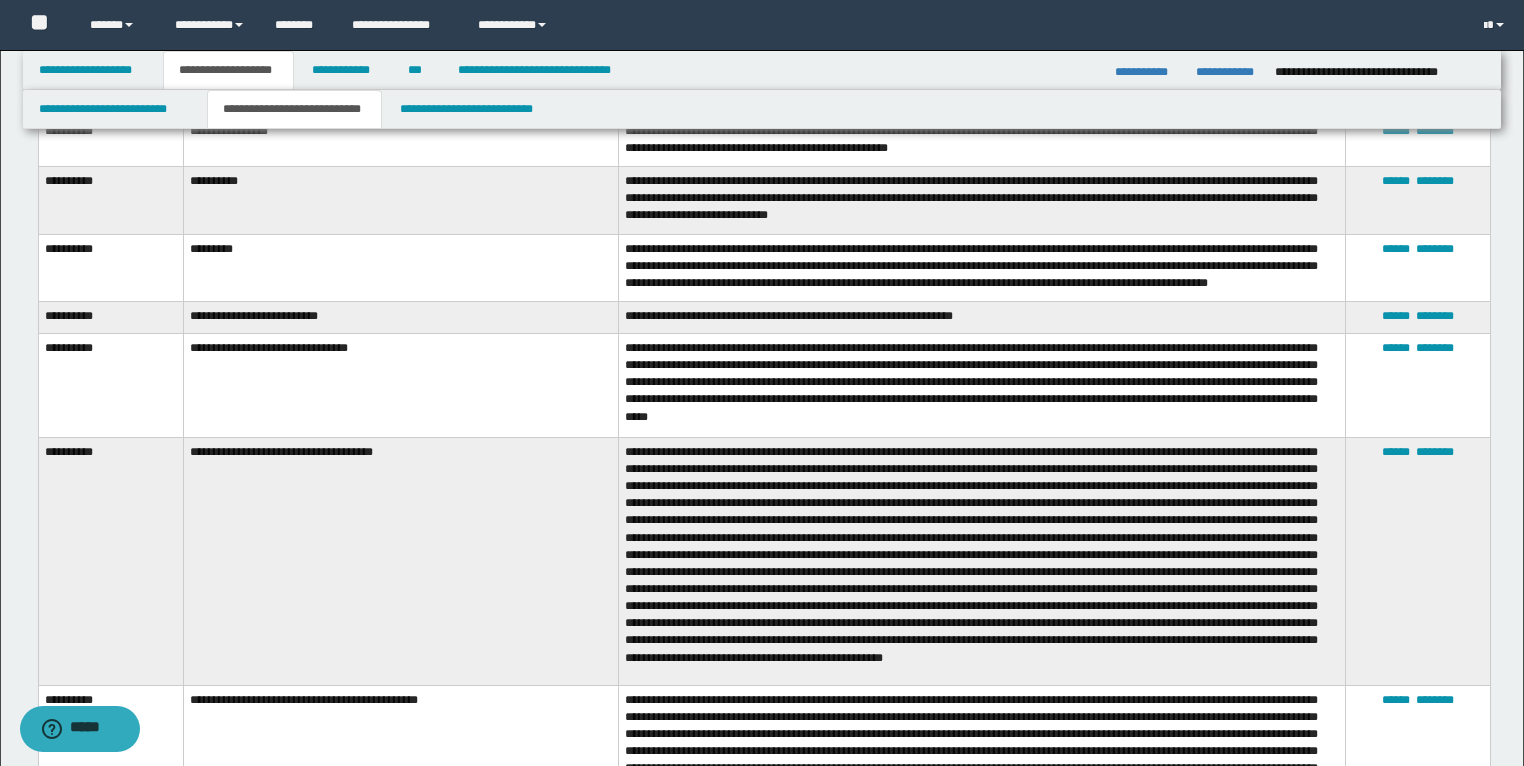 scroll, scrollTop: 1071, scrollLeft: 0, axis: vertical 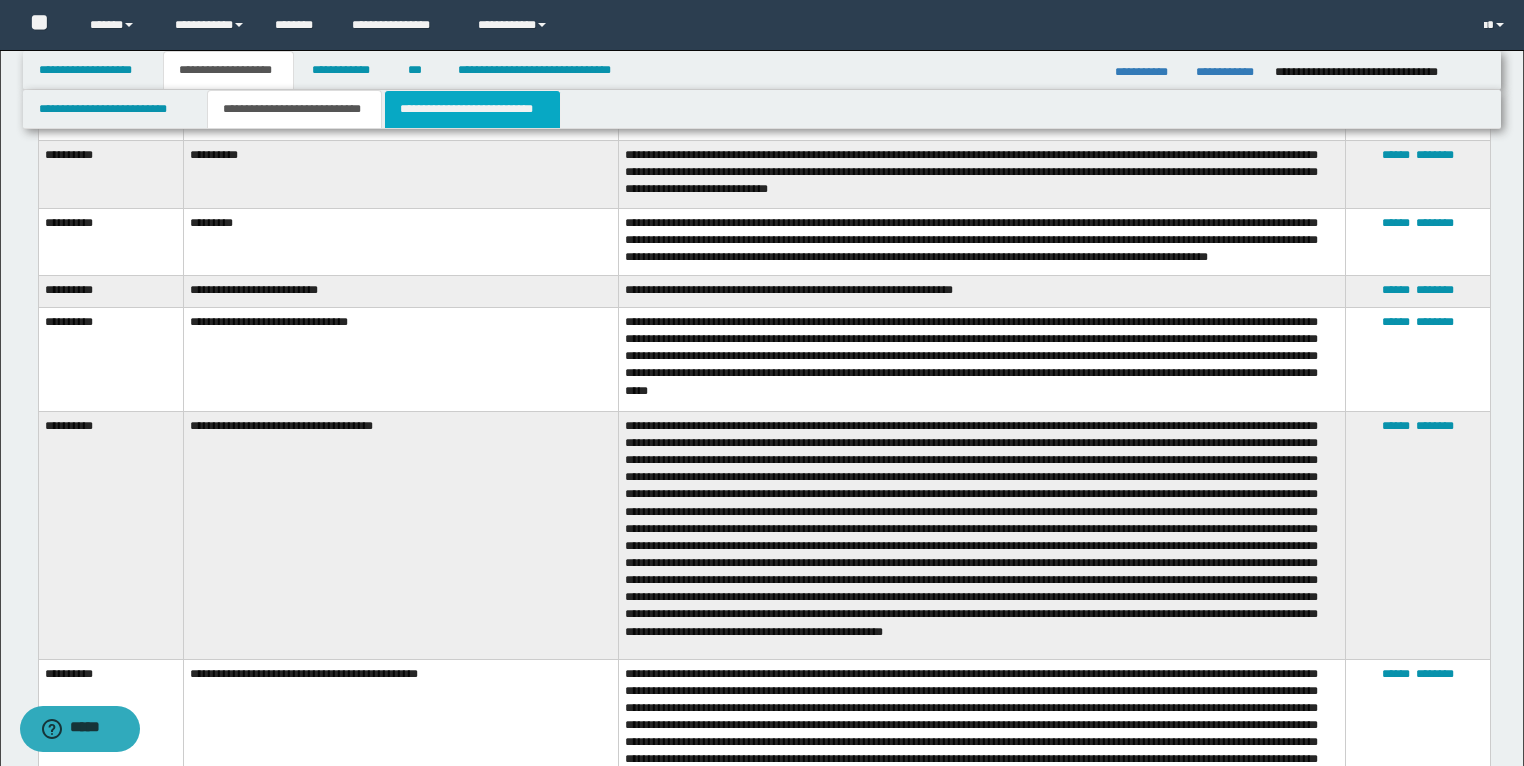 click on "**********" at bounding box center [472, 109] 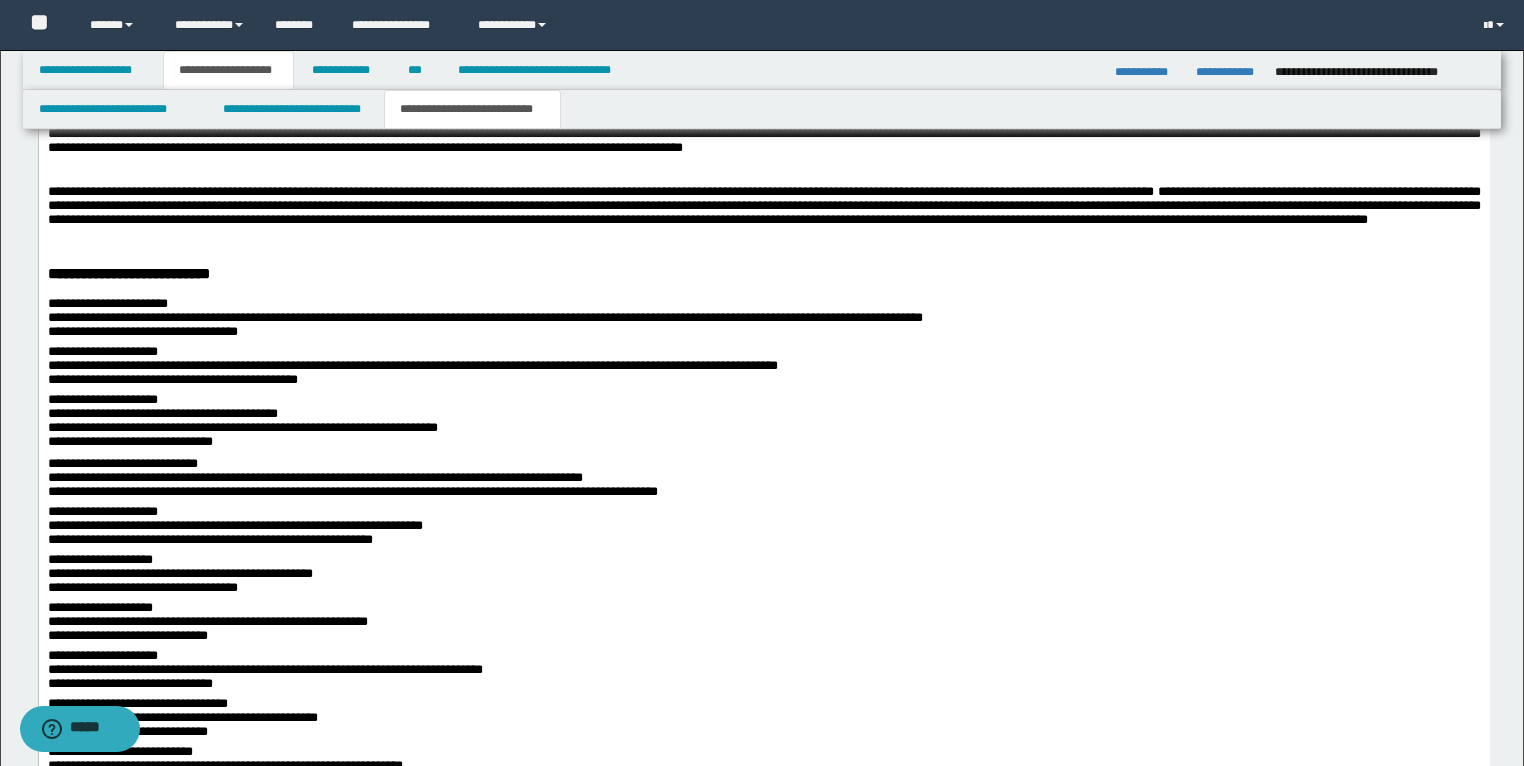 scroll, scrollTop: 1840, scrollLeft: 0, axis: vertical 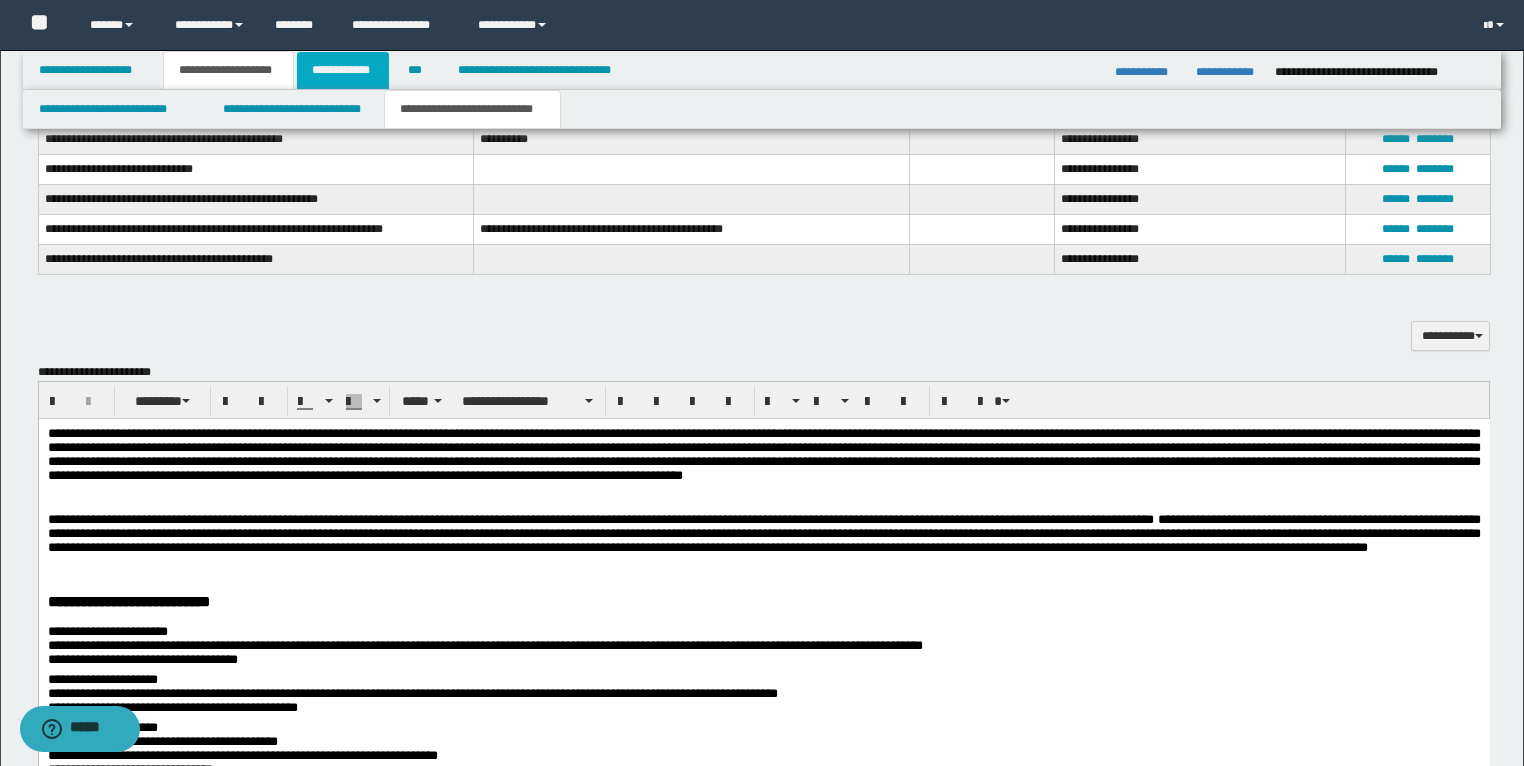 click on "**********" at bounding box center [343, 70] 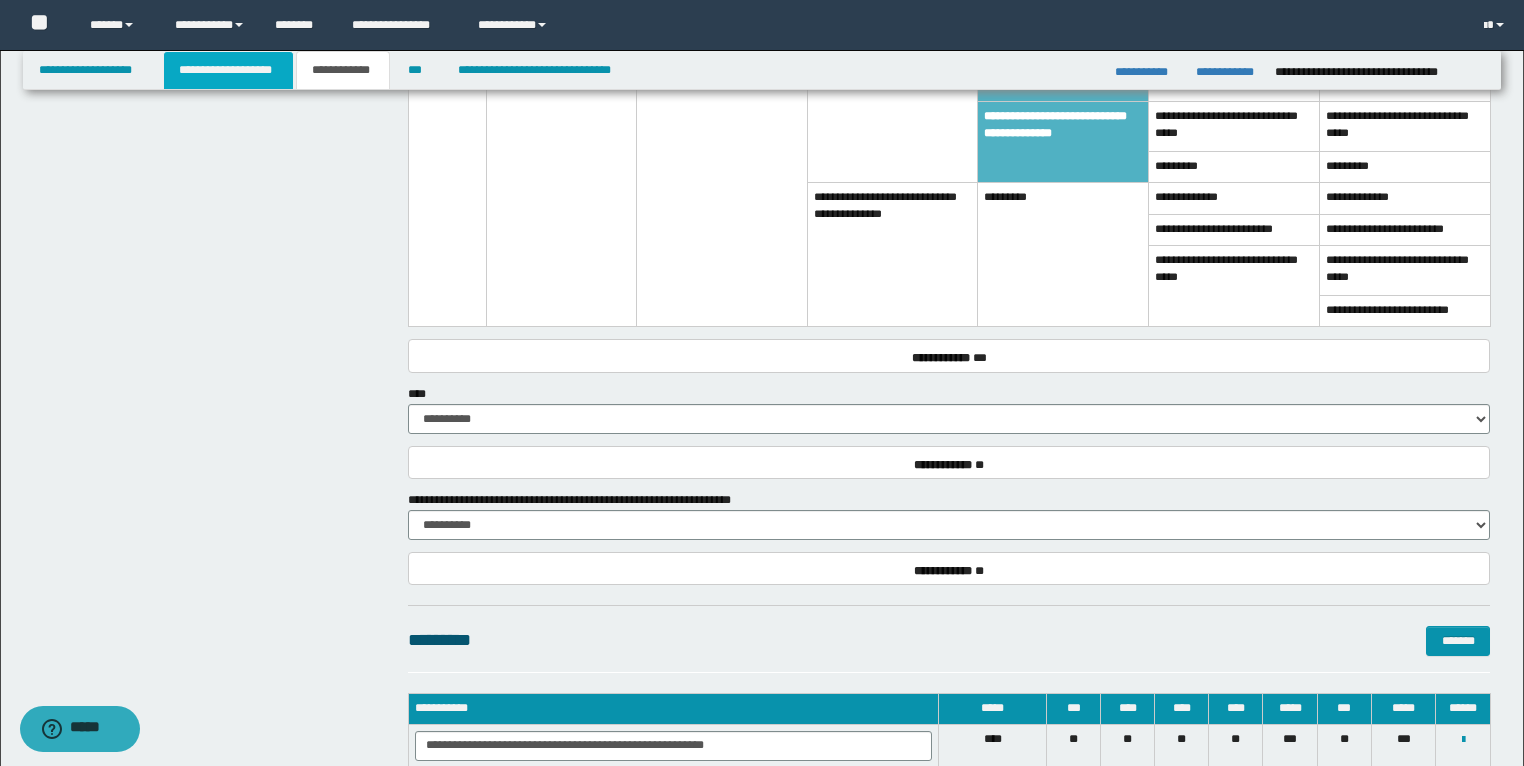 click on "**********" at bounding box center [228, 70] 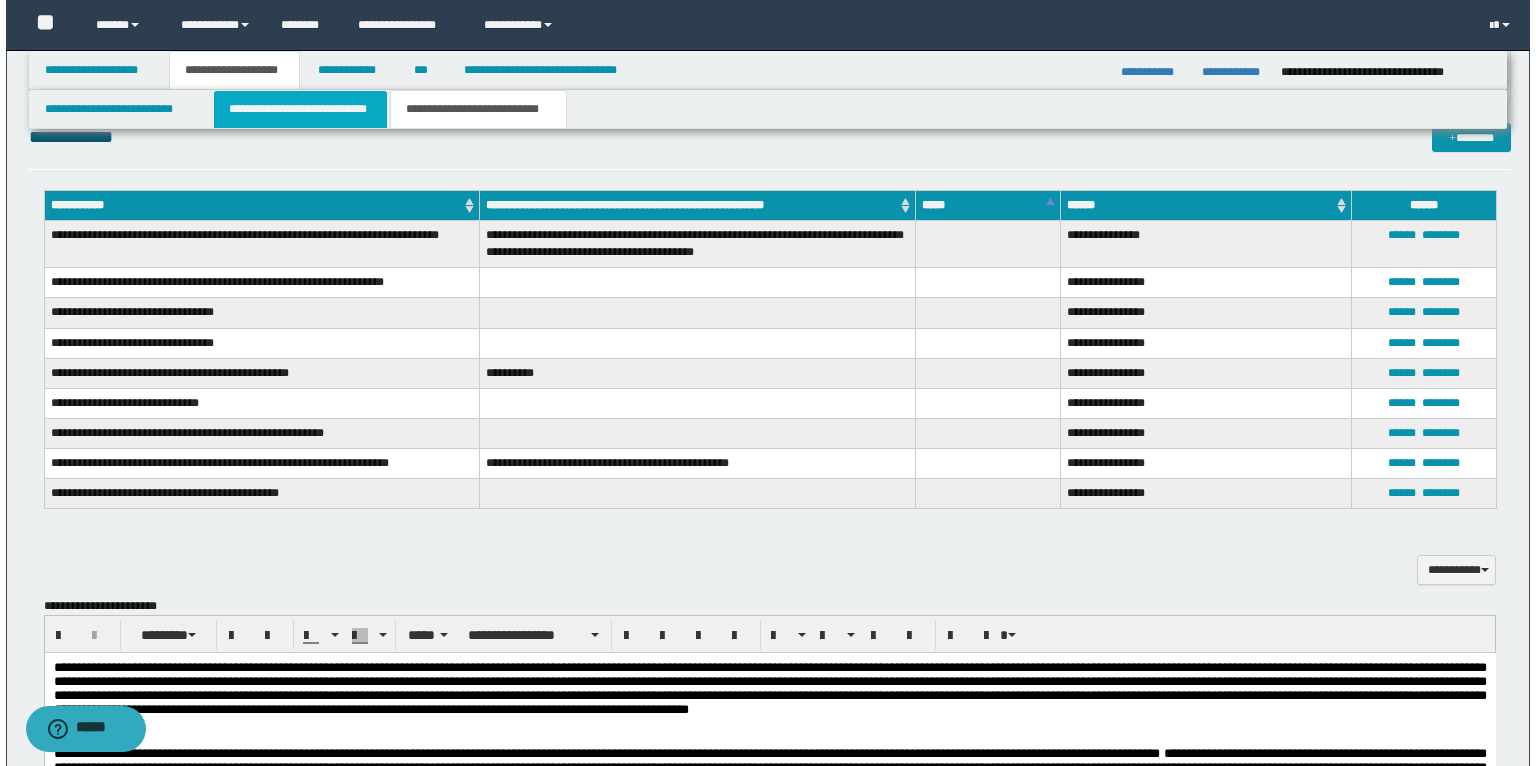 scroll, scrollTop: 1600, scrollLeft: 0, axis: vertical 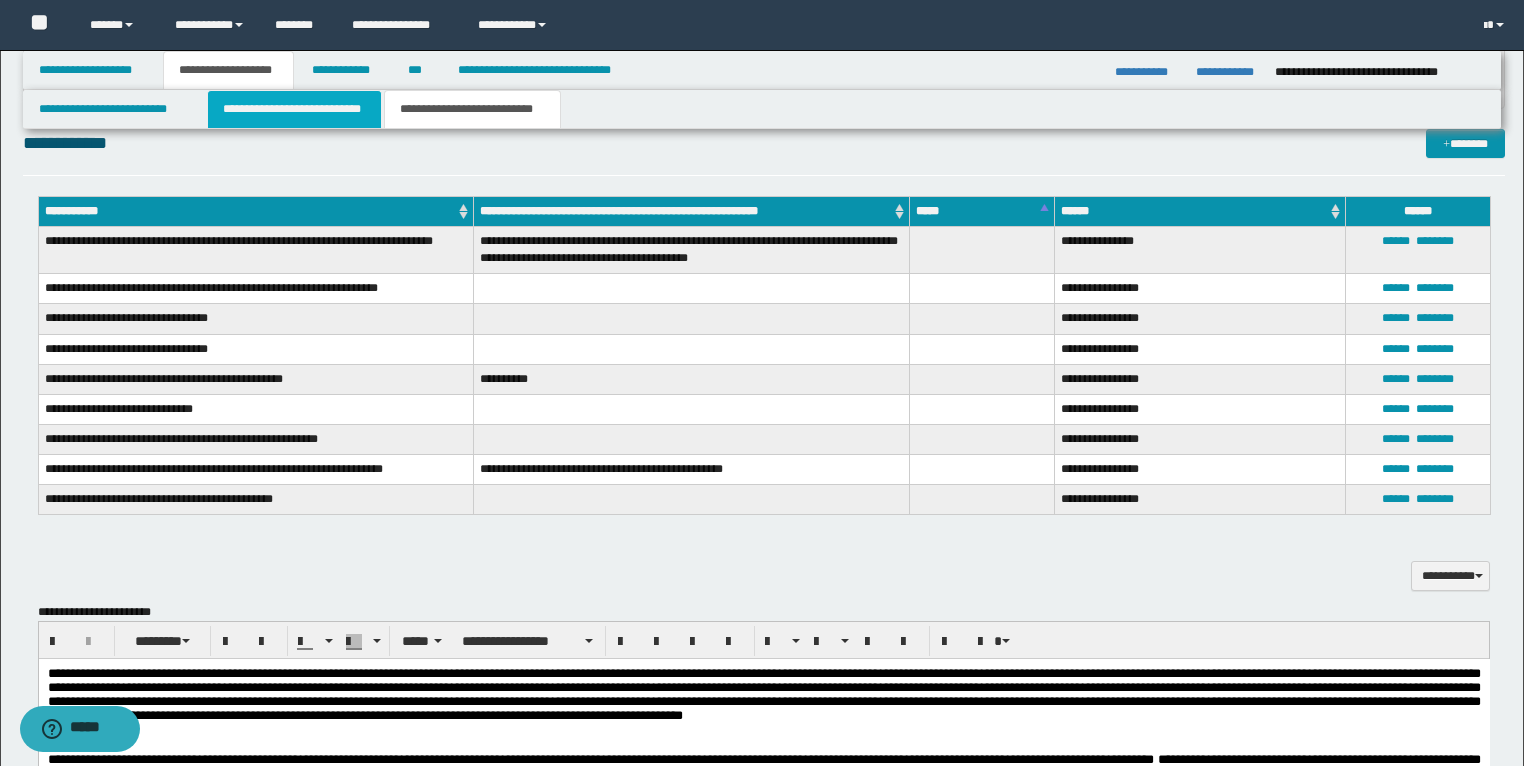 click on "**********" at bounding box center [294, 109] 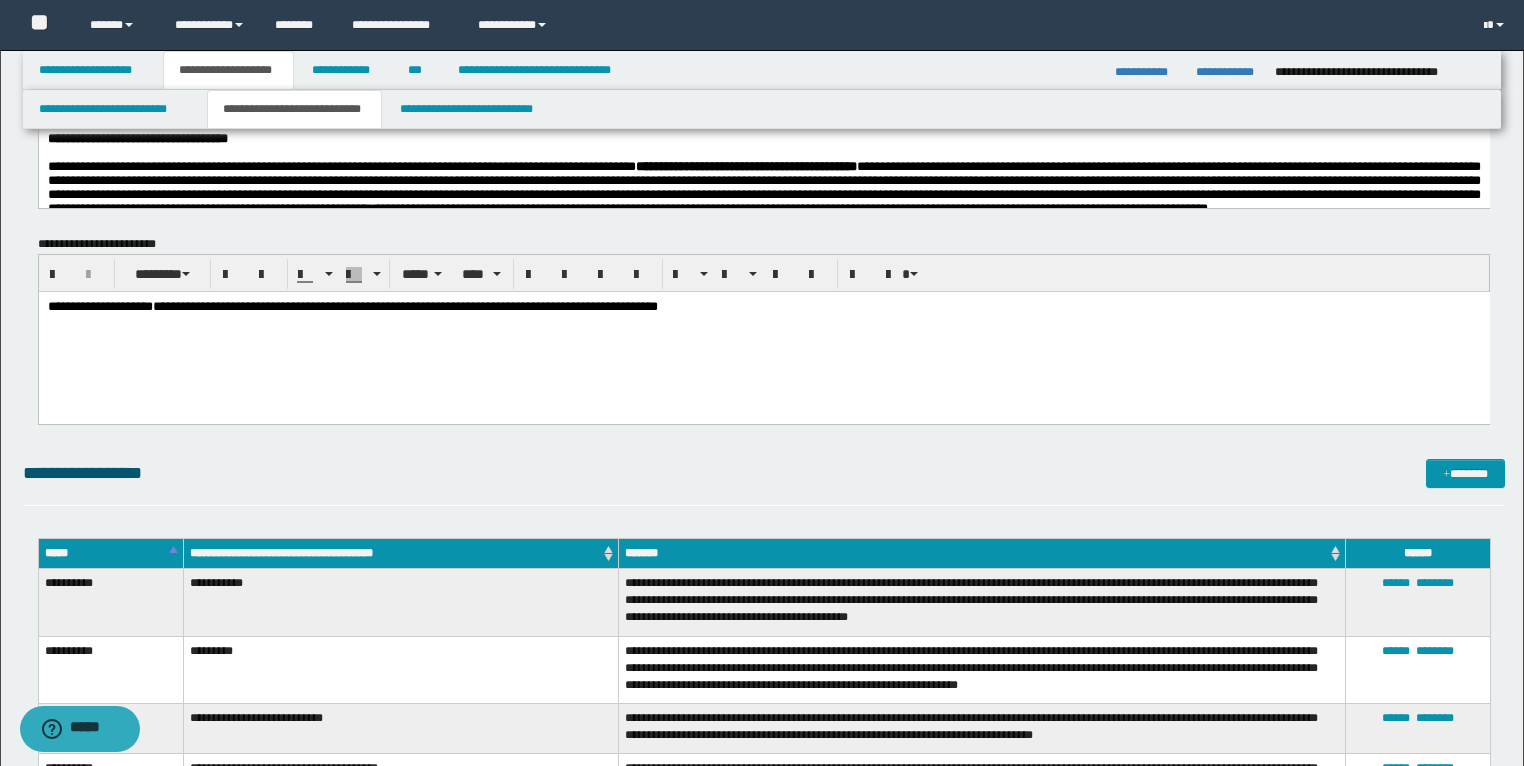 scroll, scrollTop: 0, scrollLeft: 0, axis: both 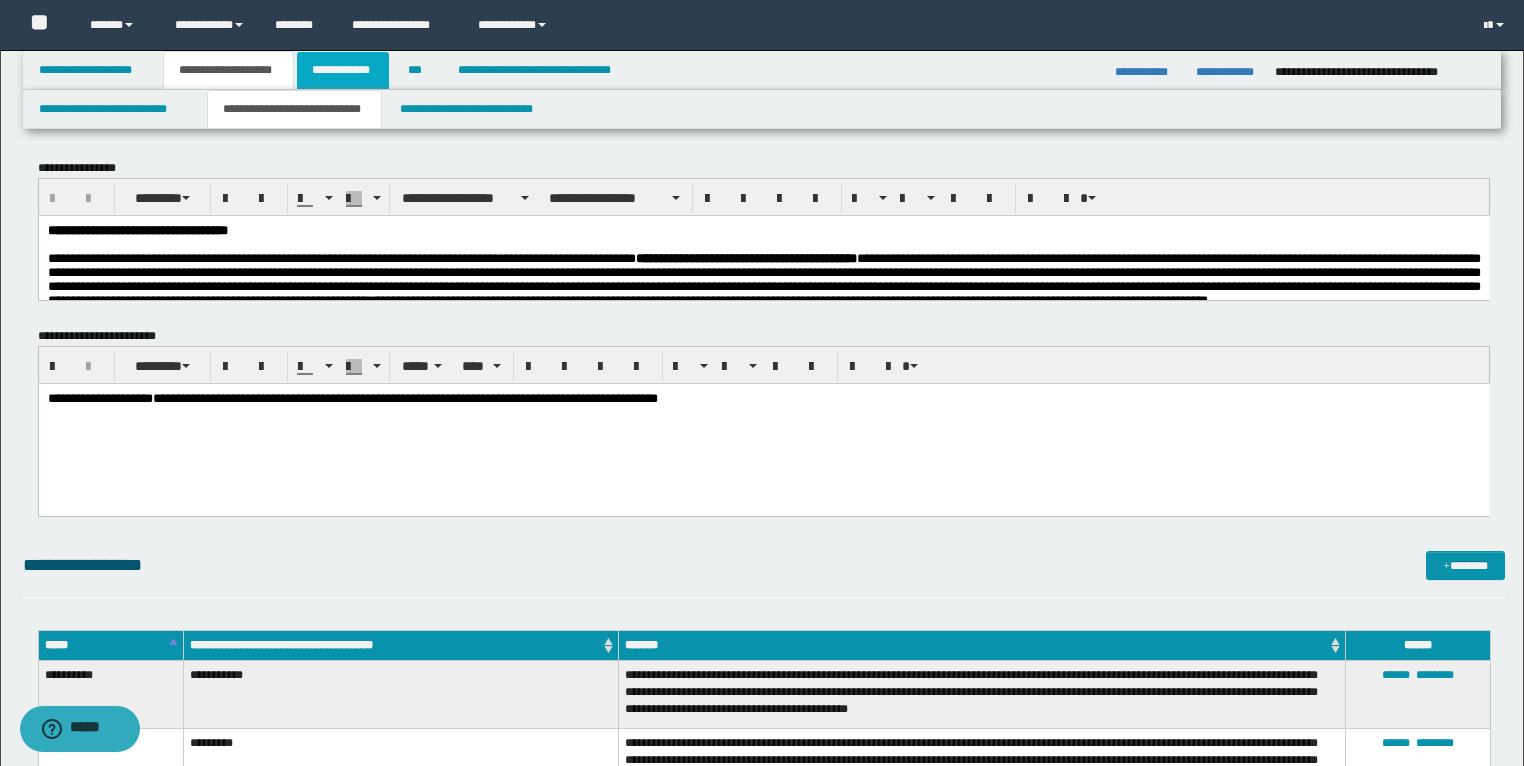 click on "**********" at bounding box center [343, 70] 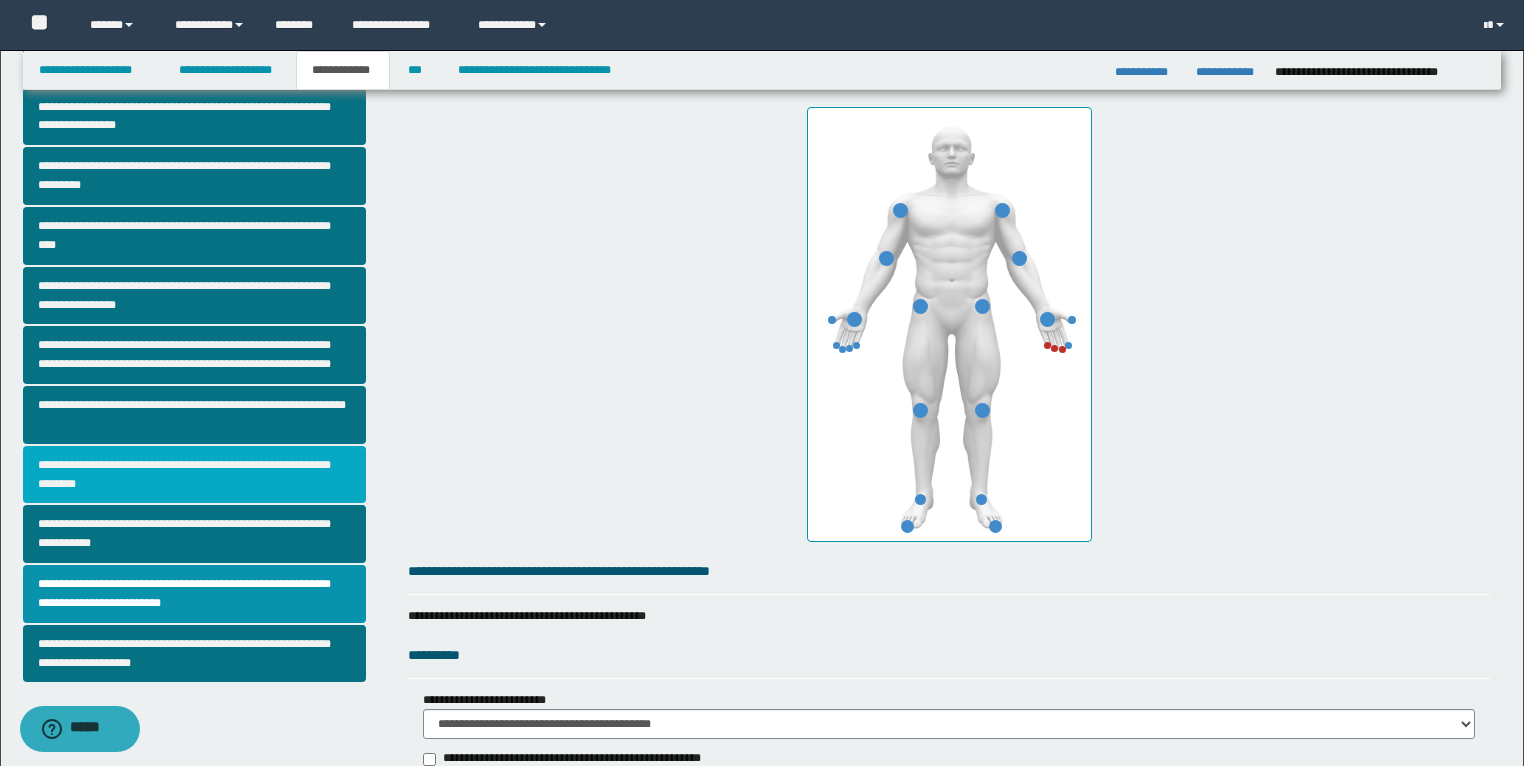scroll, scrollTop: 0, scrollLeft: 0, axis: both 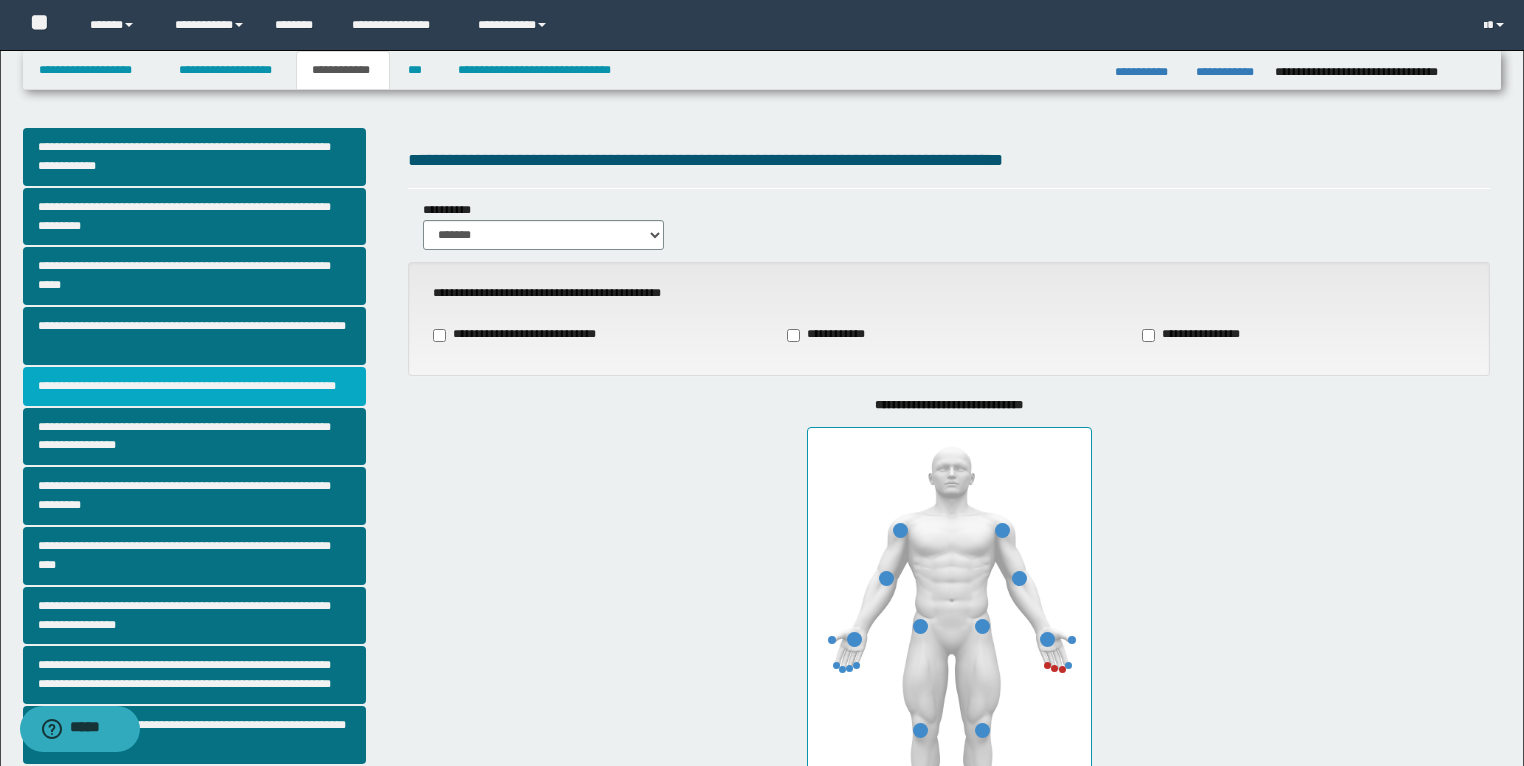 click on "**********" at bounding box center (195, 386) 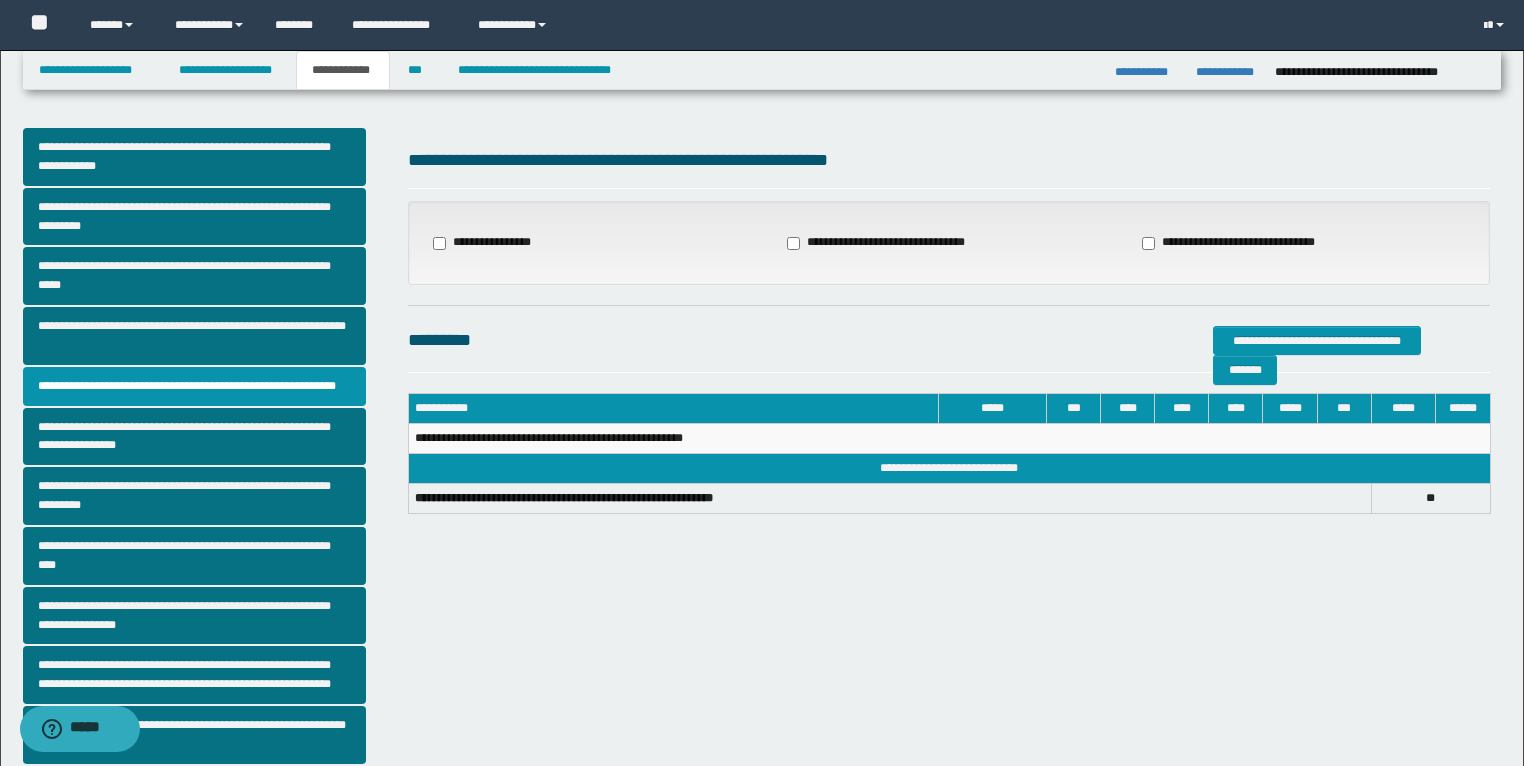 click on "**********" at bounding box center (485, 243) 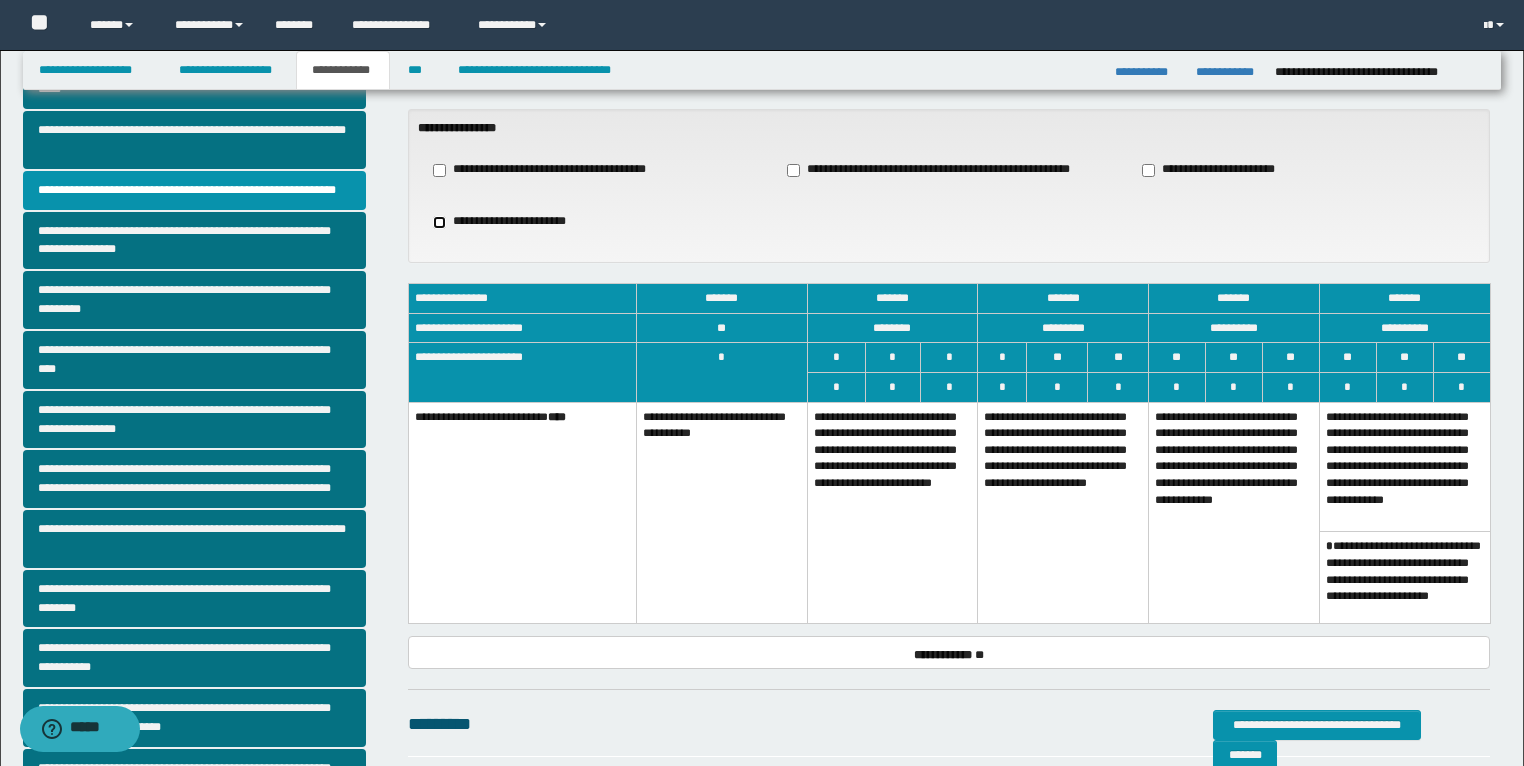 scroll, scrollTop: 240, scrollLeft: 0, axis: vertical 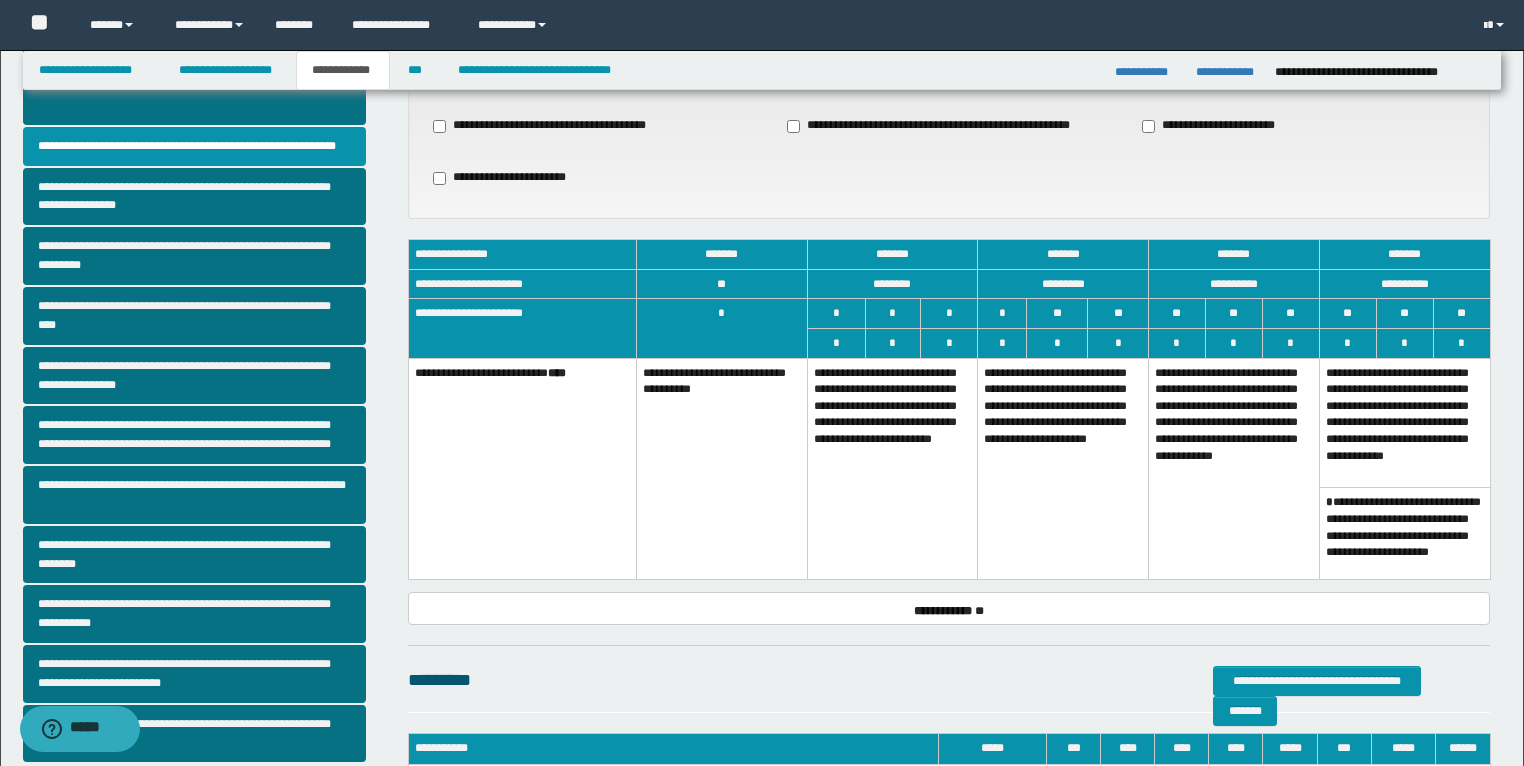 click on "**********" at bounding box center (892, 468) 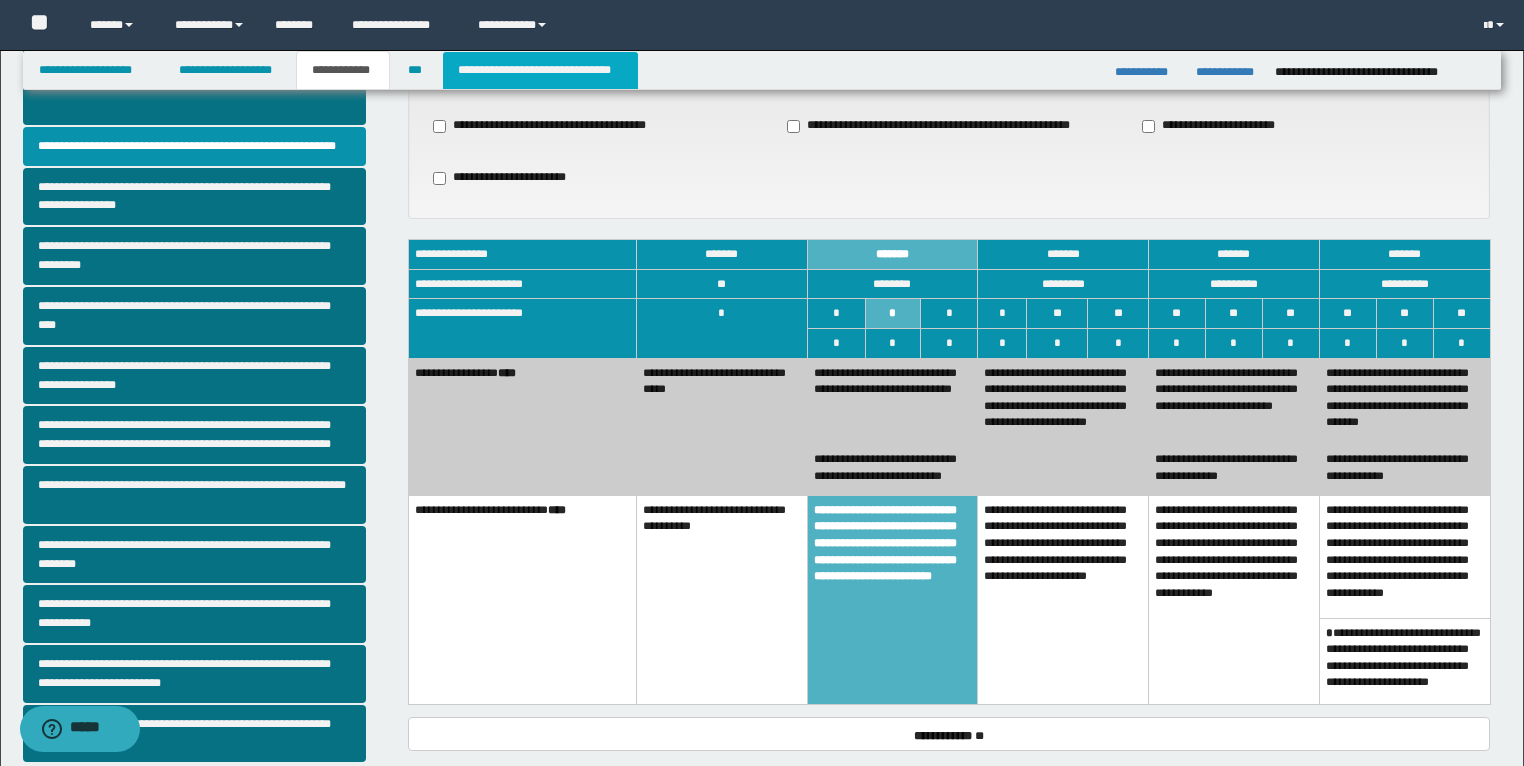 click on "**********" at bounding box center [540, 70] 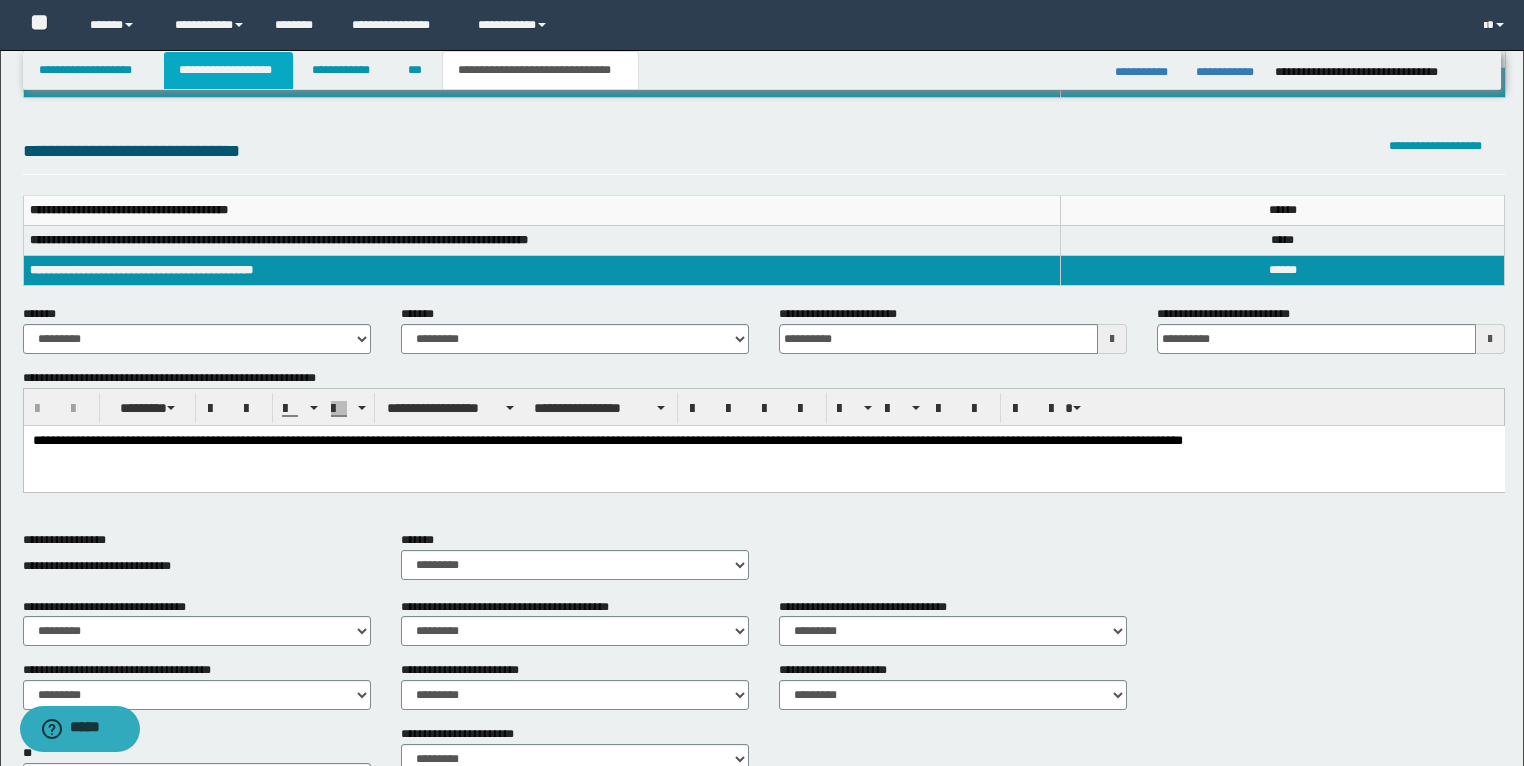click on "**********" at bounding box center [228, 70] 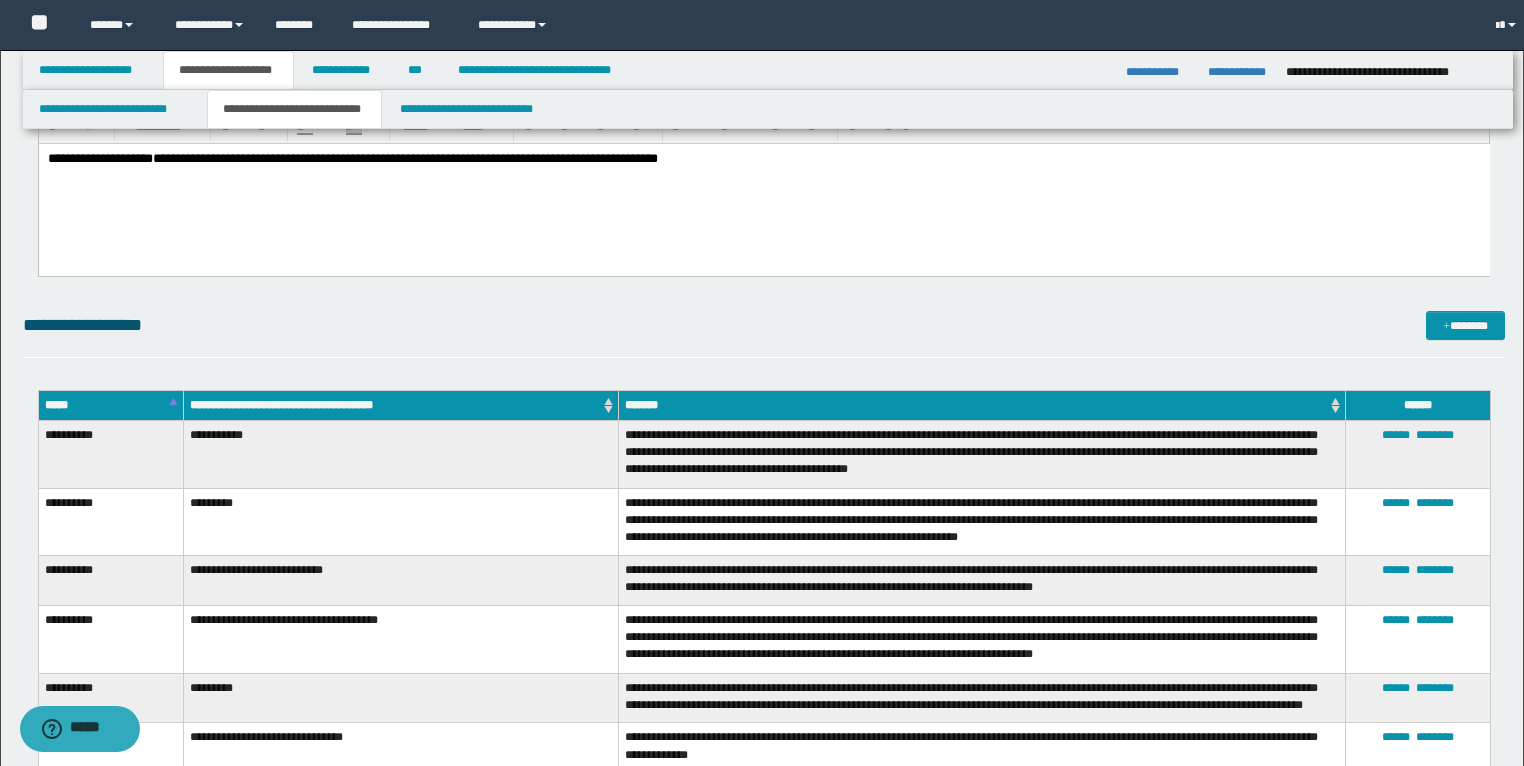 scroll, scrollTop: 271, scrollLeft: 0, axis: vertical 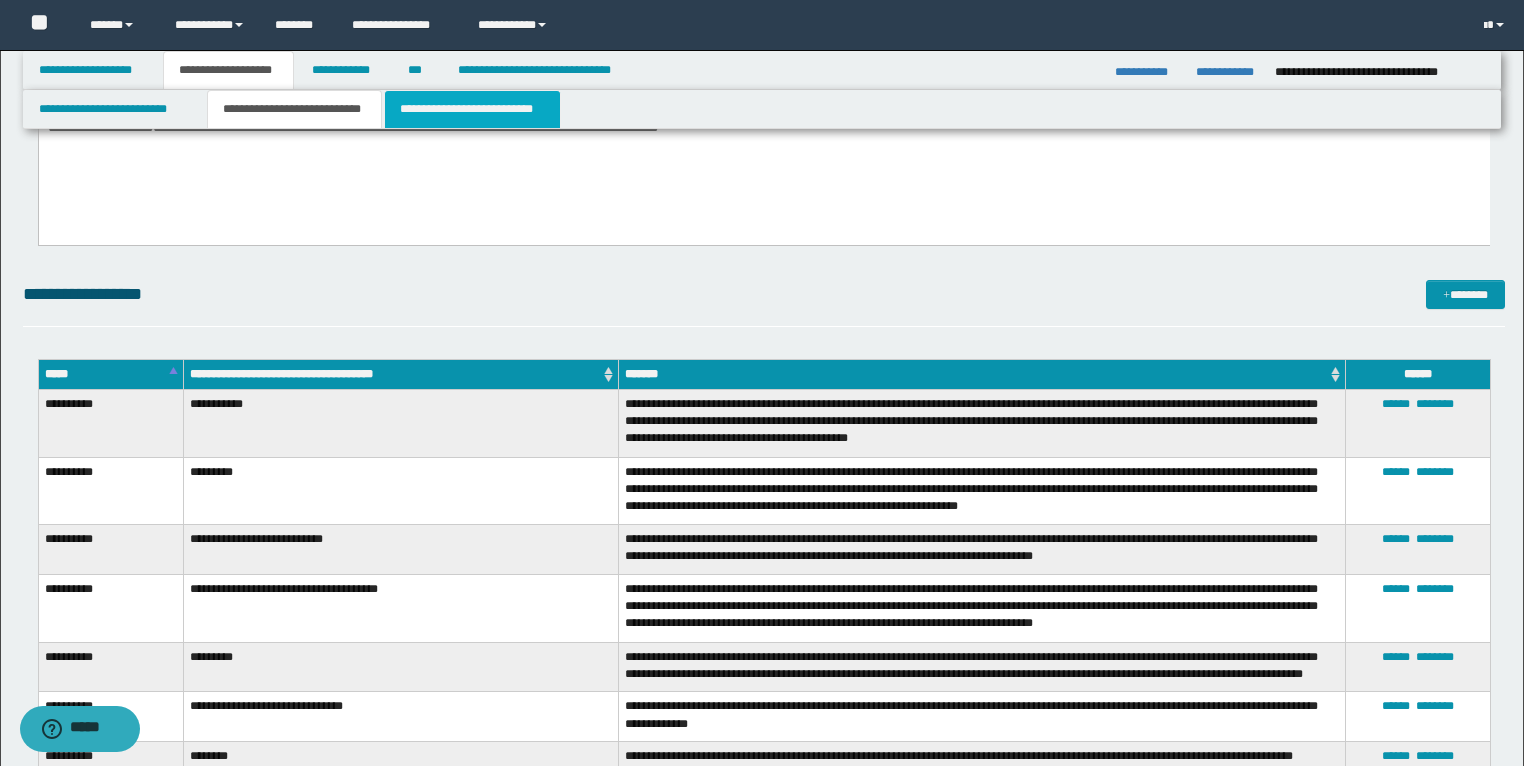 click on "**********" at bounding box center [472, 109] 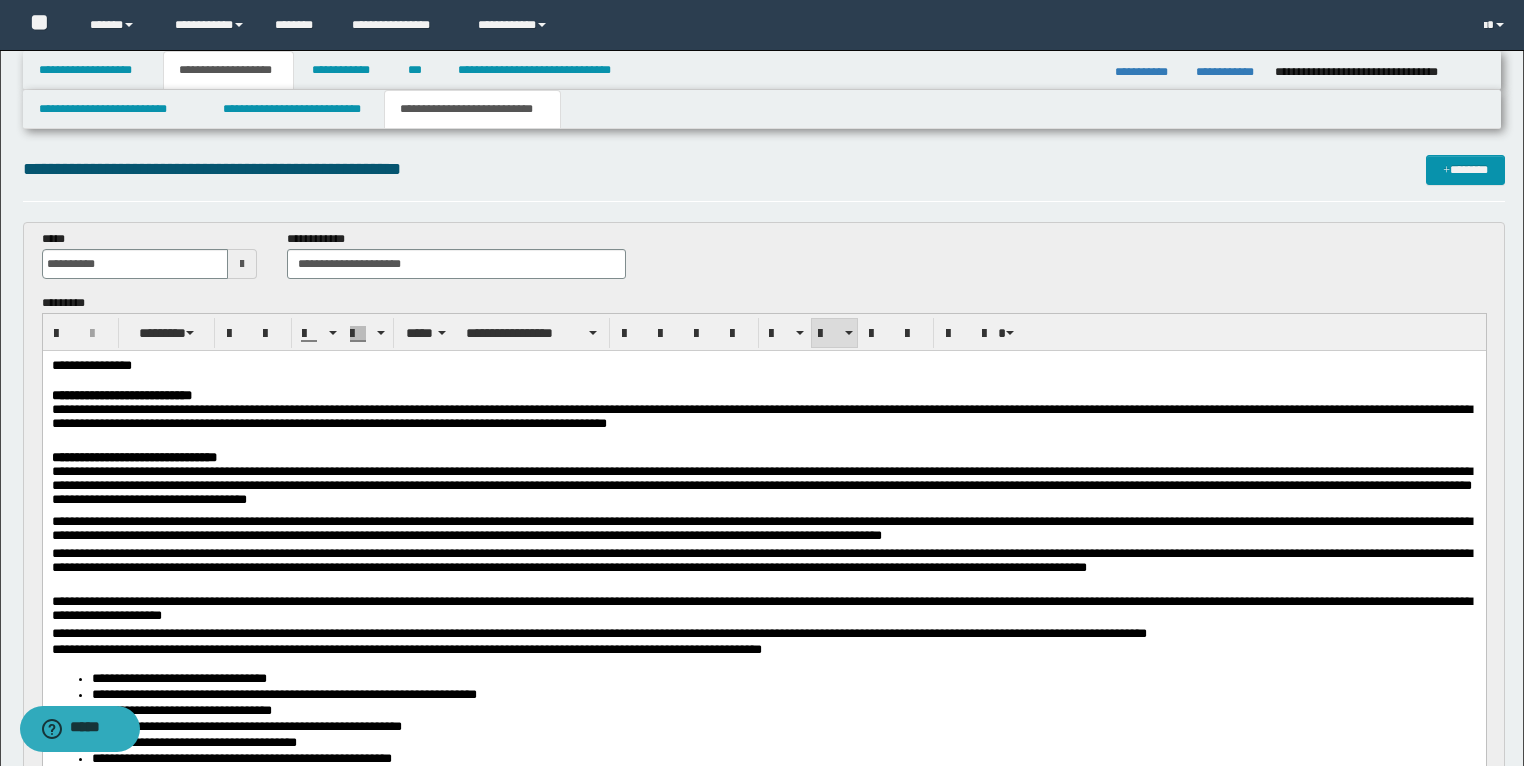 scroll, scrollTop: 0, scrollLeft: 0, axis: both 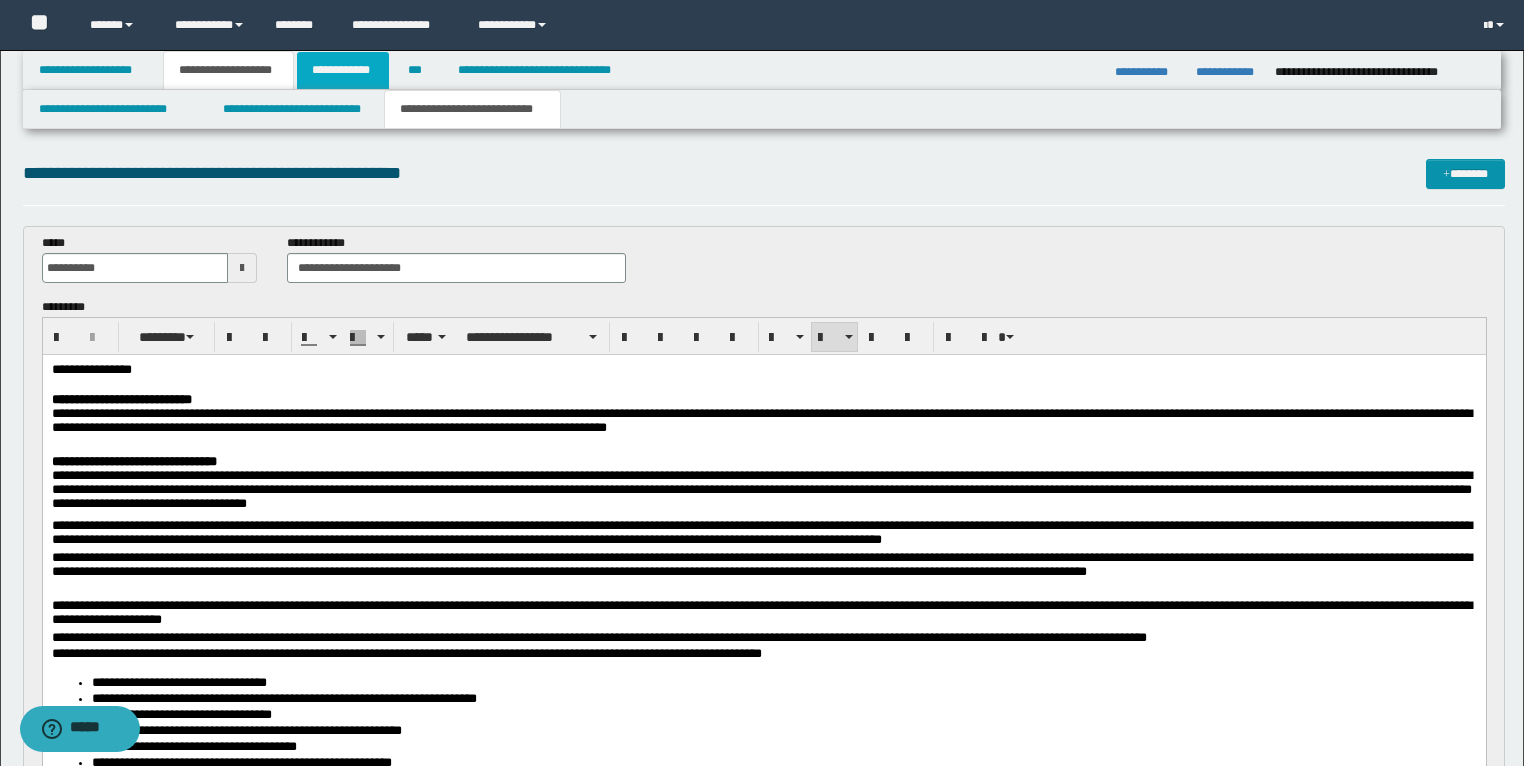 click on "**********" at bounding box center [343, 70] 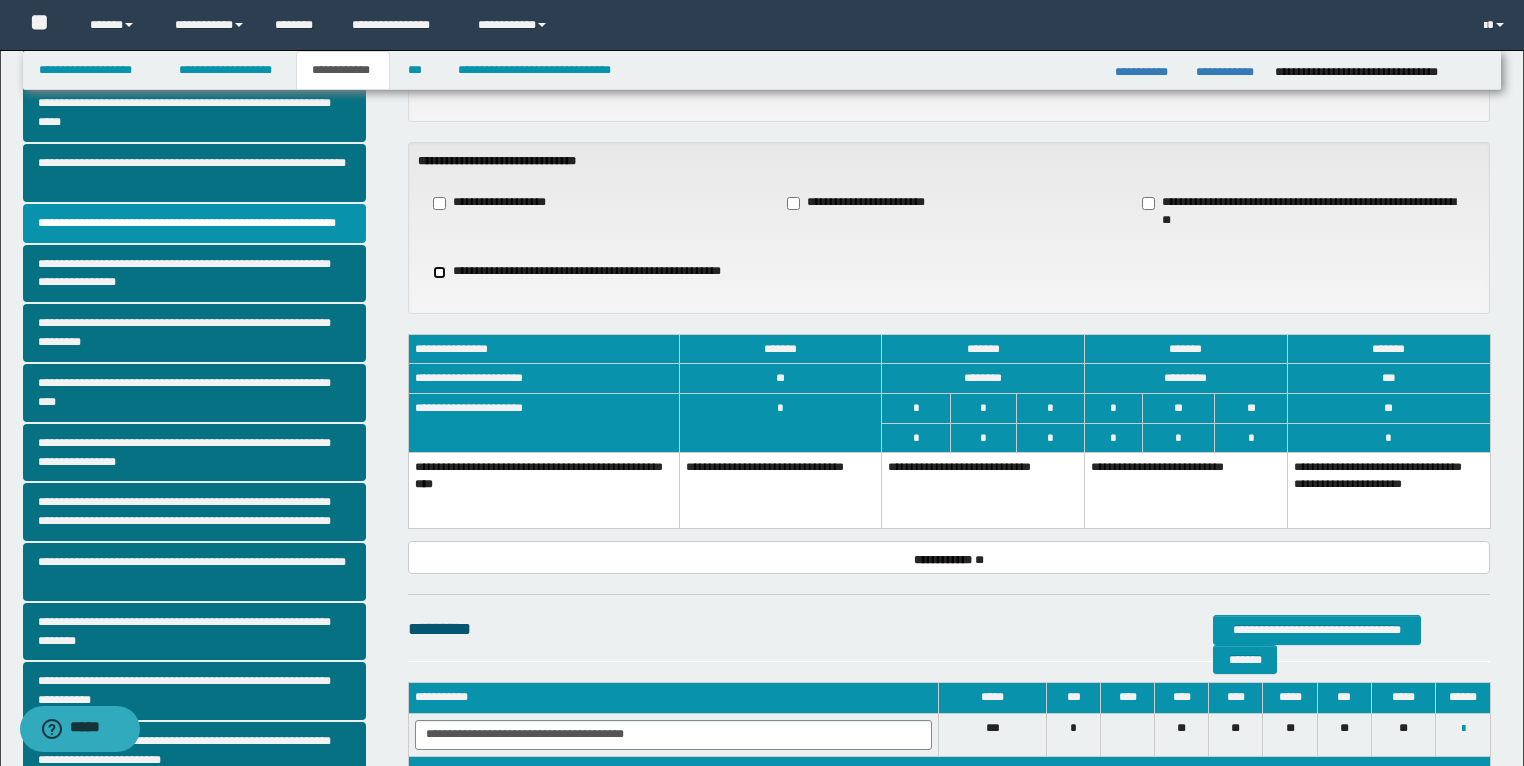 scroll, scrollTop: 240, scrollLeft: 0, axis: vertical 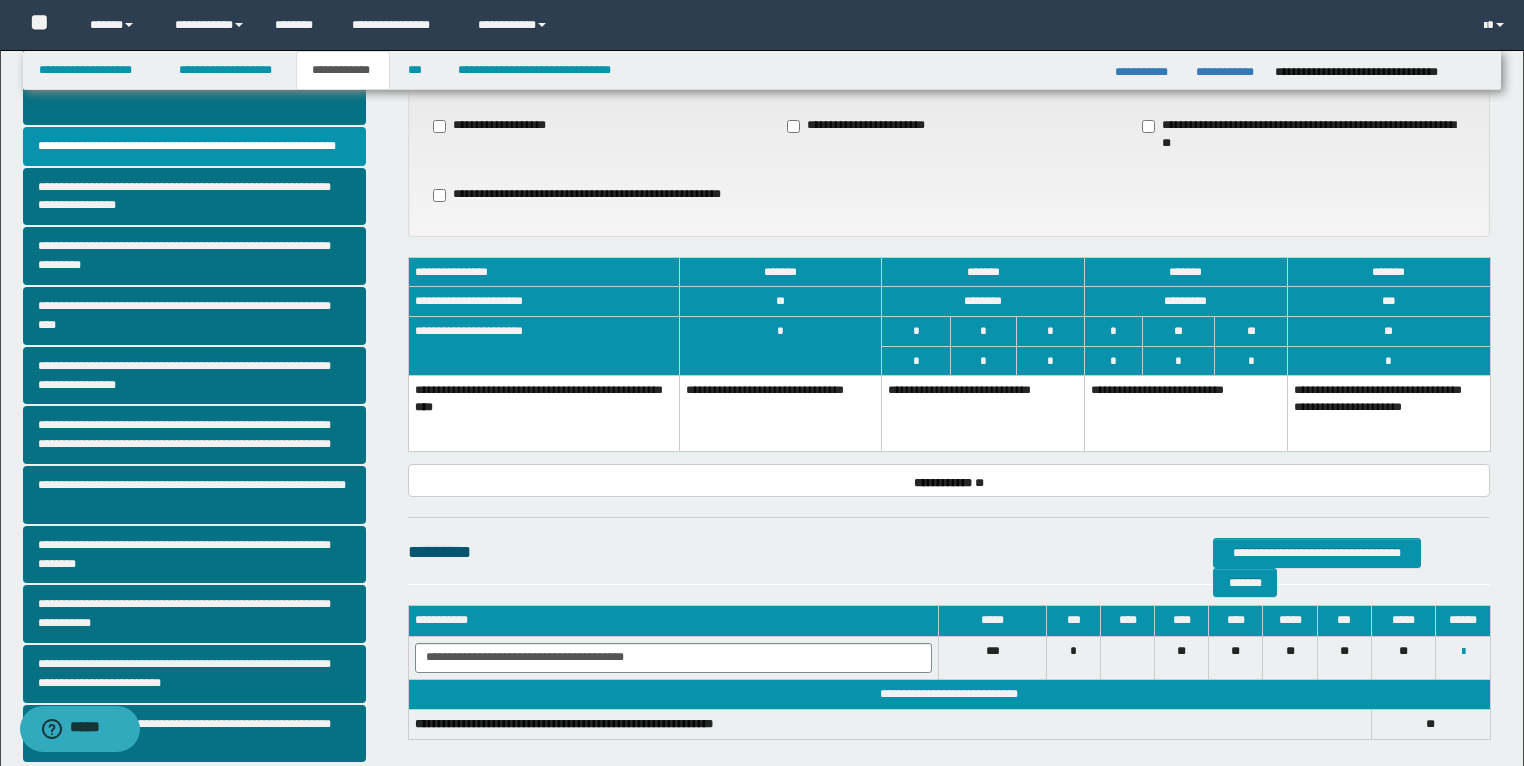 click on "**********" at bounding box center [1186, 414] 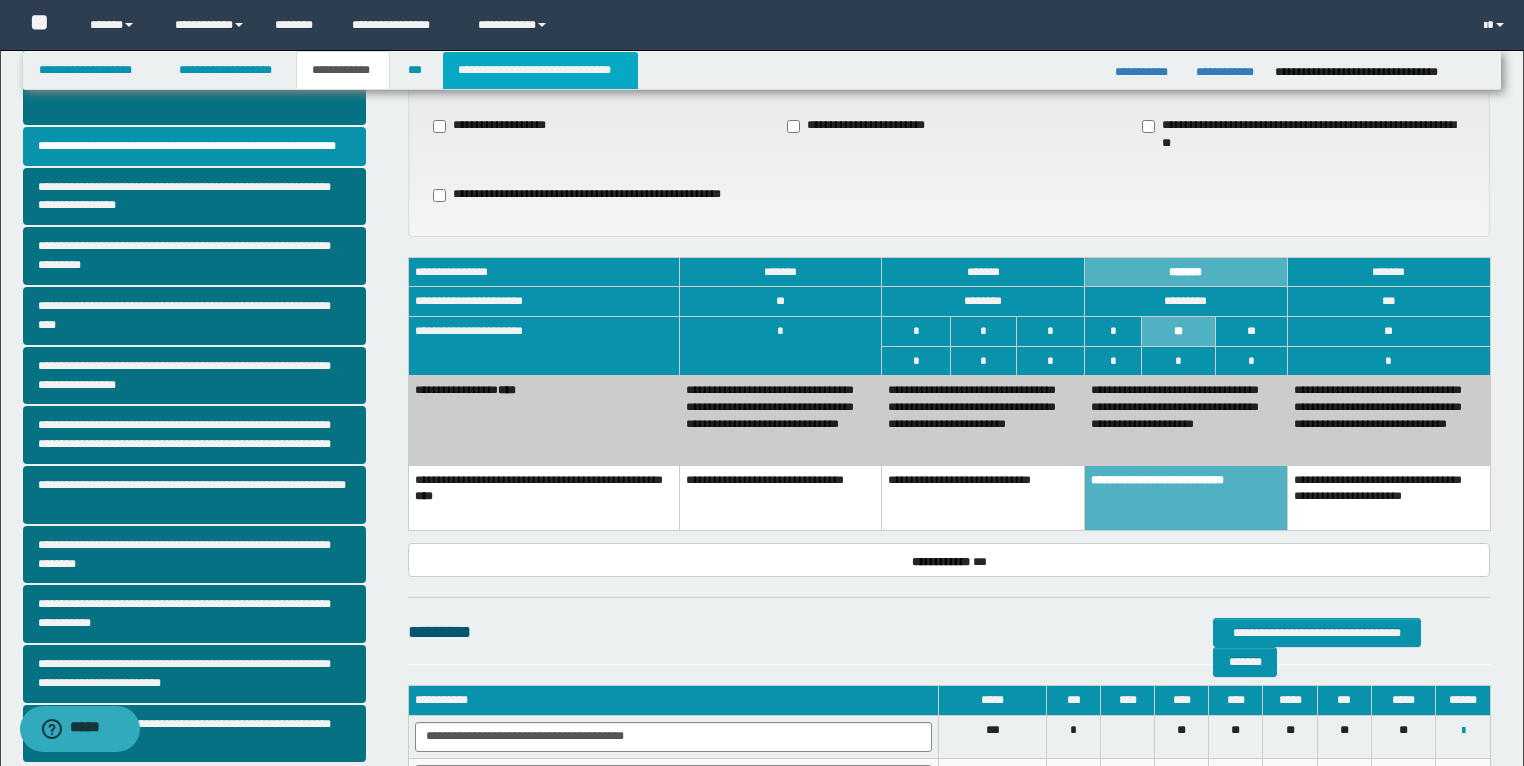 click on "**********" at bounding box center (540, 70) 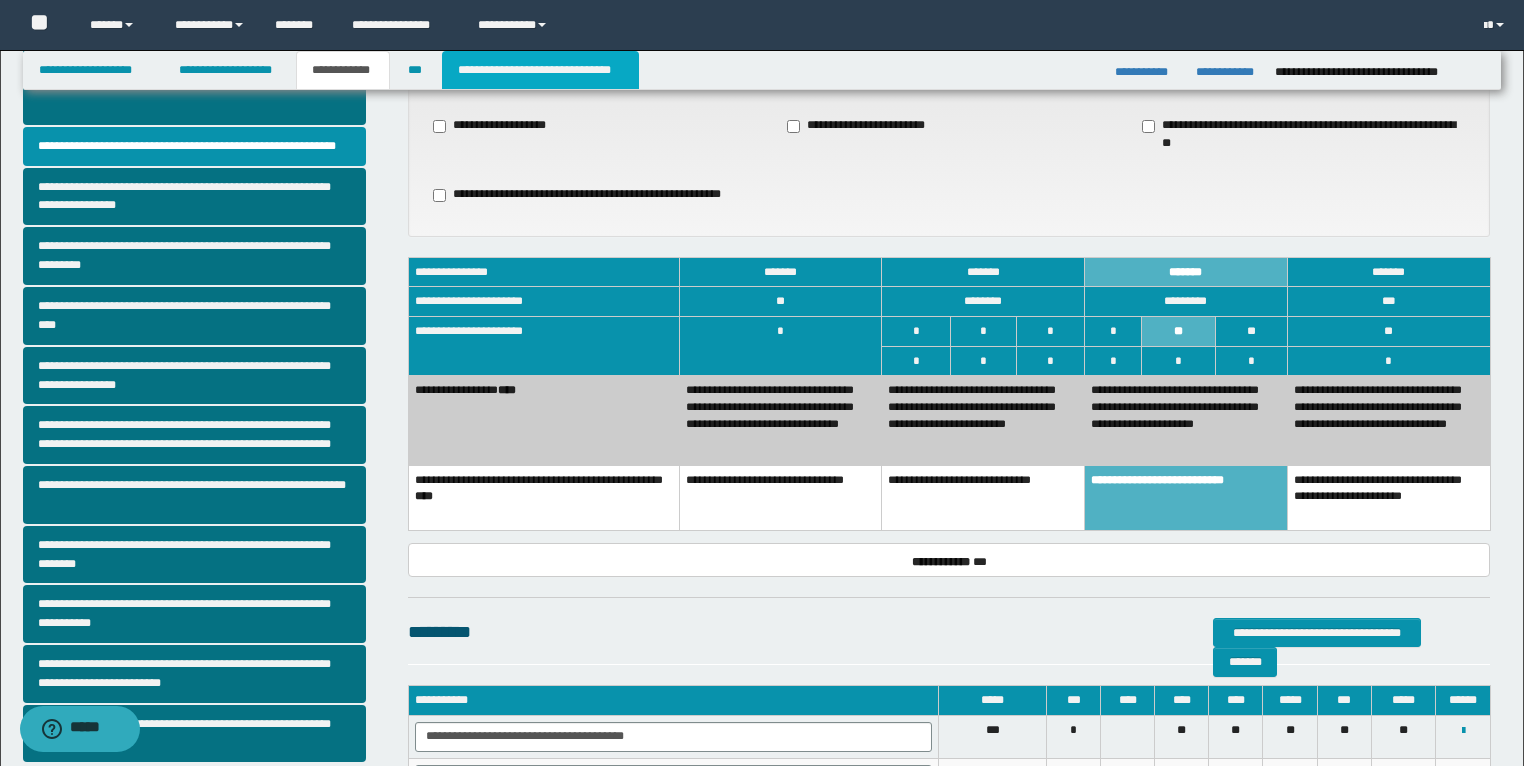 type on "**********" 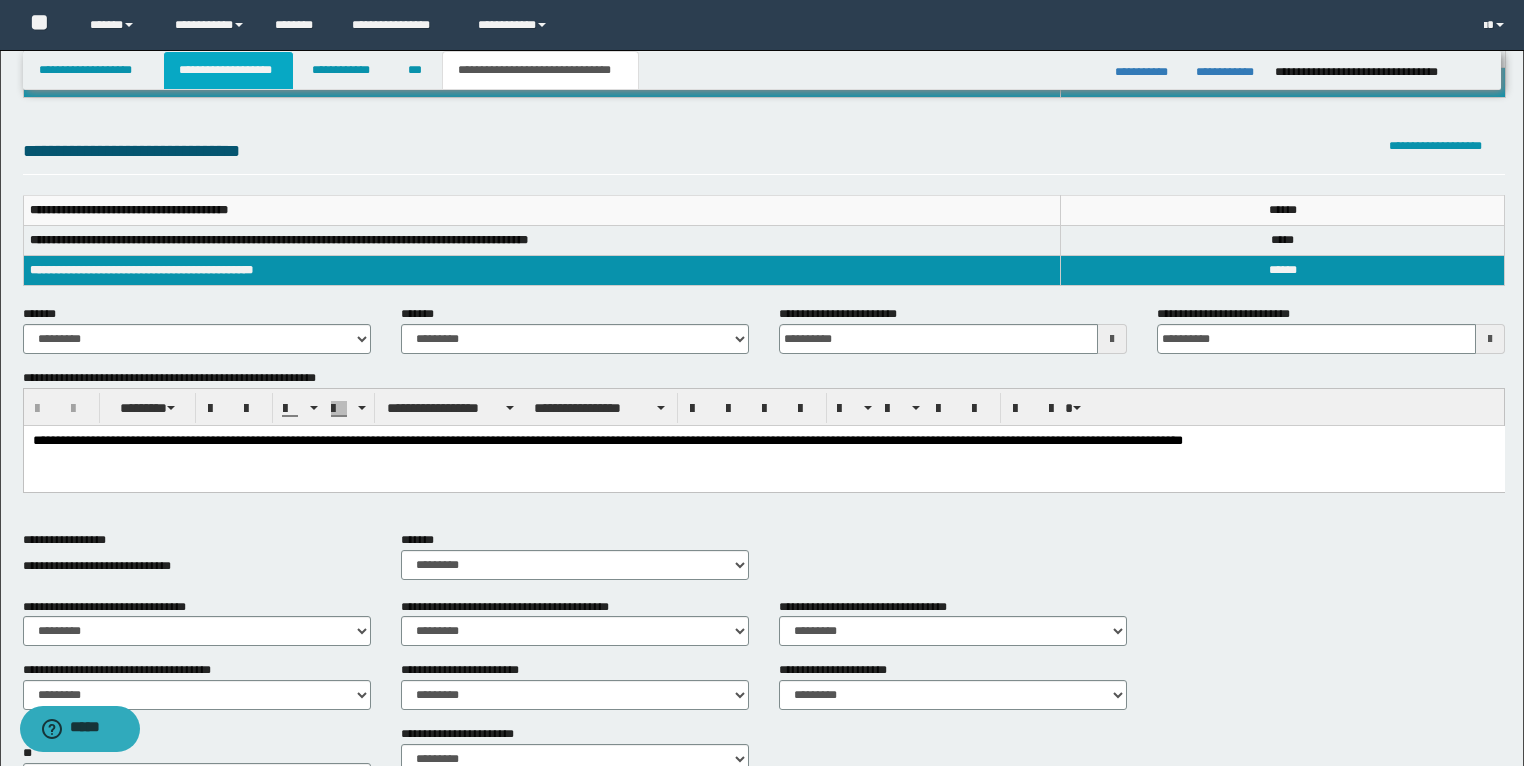 click on "**********" at bounding box center [228, 70] 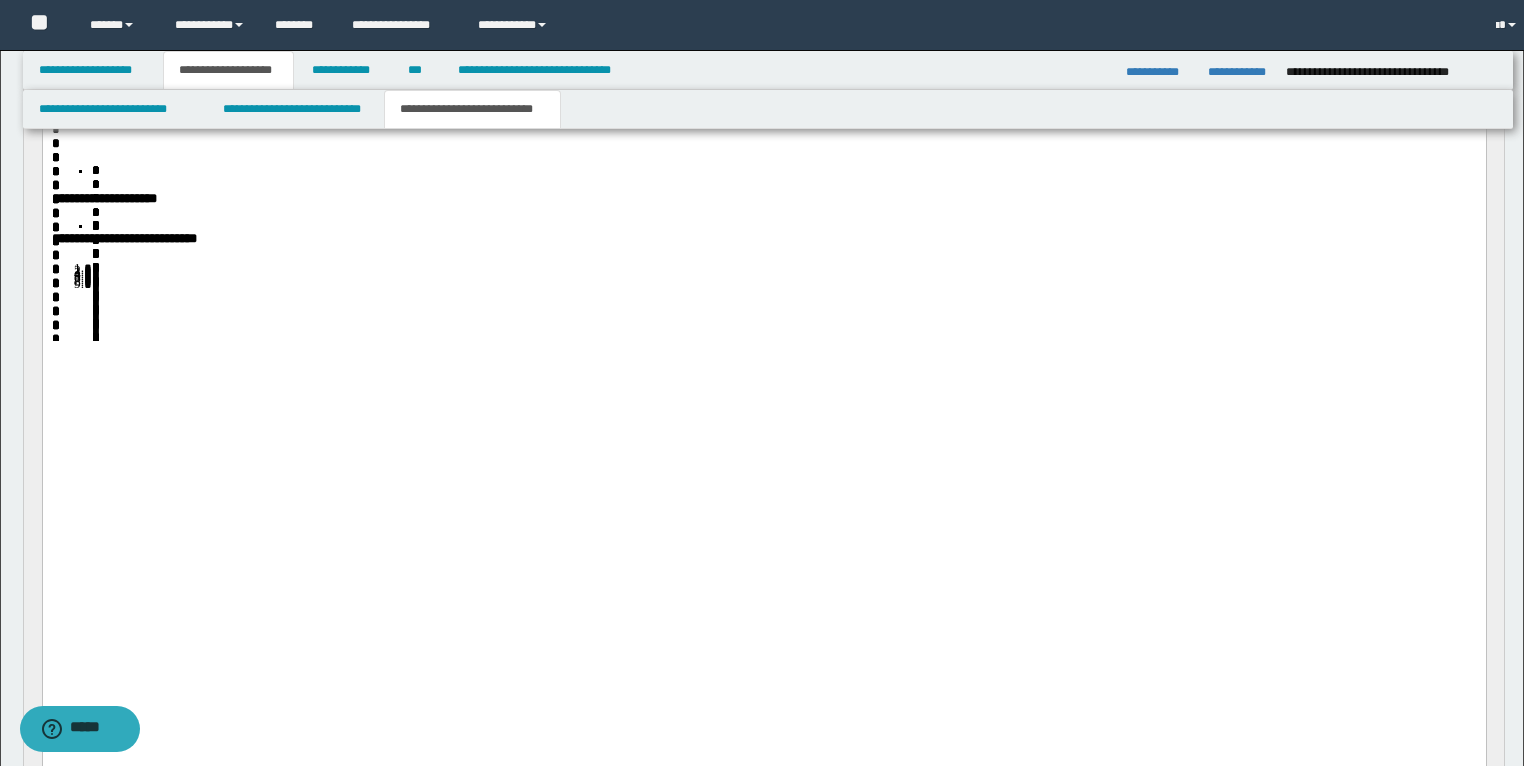 scroll, scrollTop: 271, scrollLeft: 0, axis: vertical 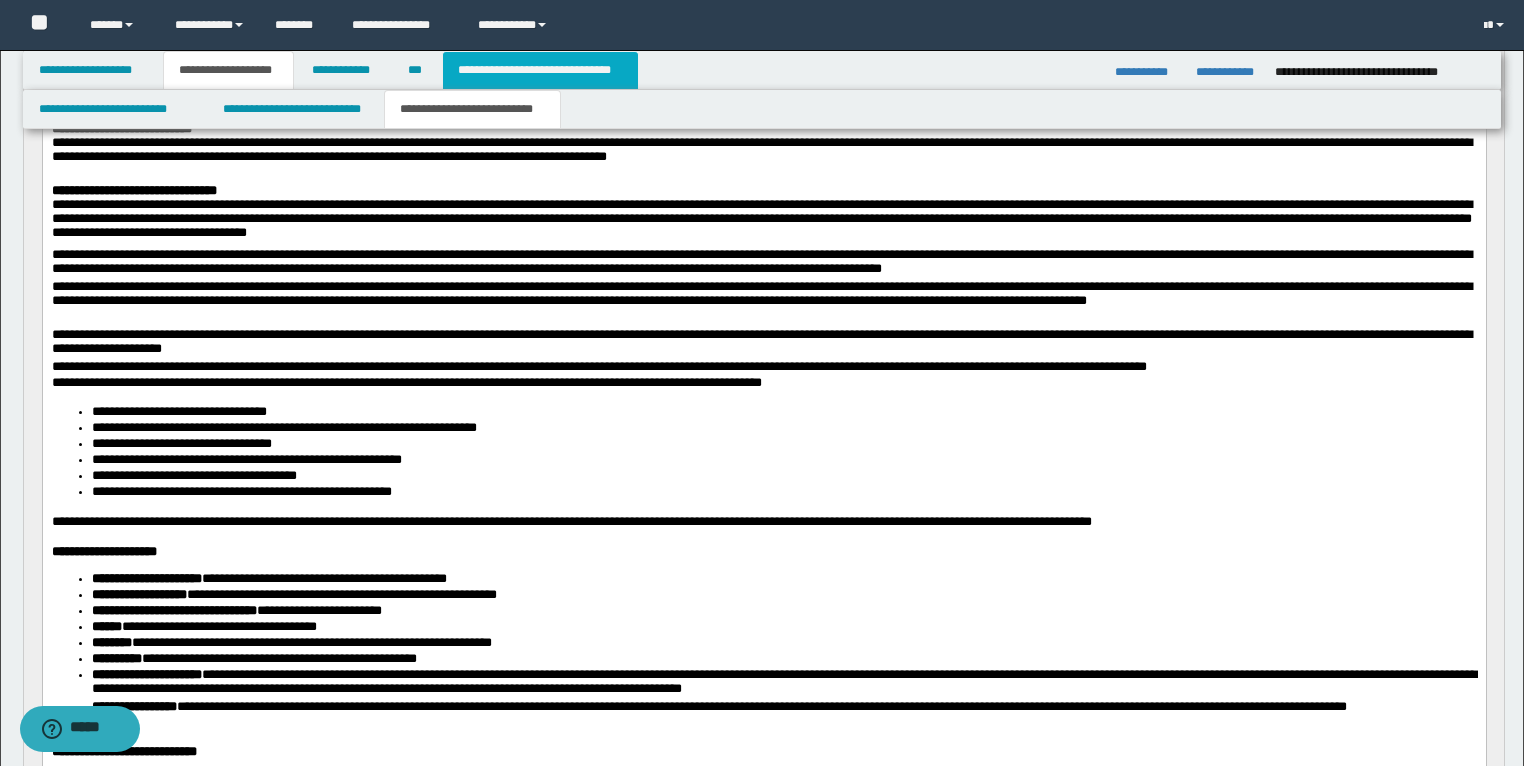 click on "**********" at bounding box center (540, 70) 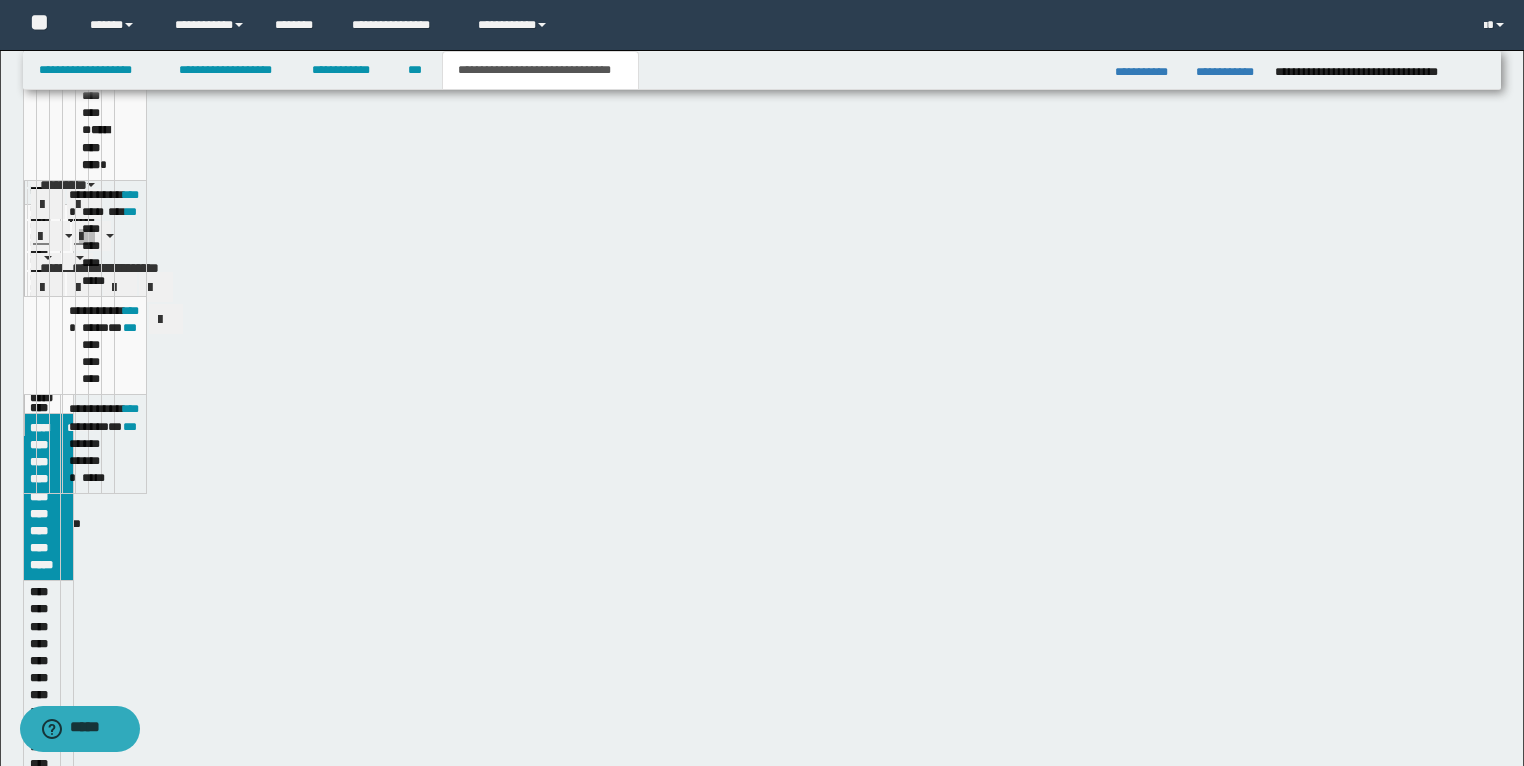 scroll, scrollTop: 240, scrollLeft: 0, axis: vertical 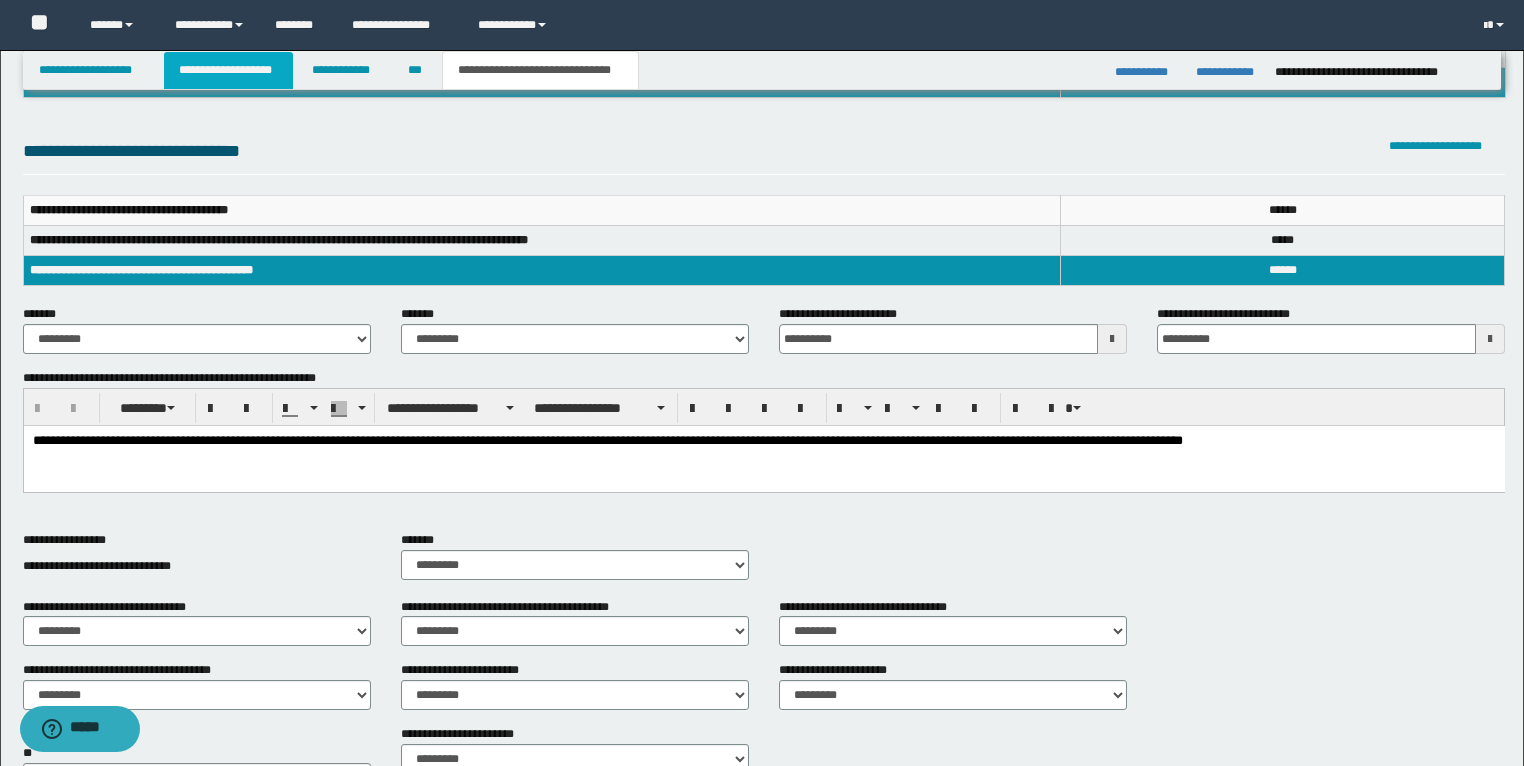 click on "**********" at bounding box center (228, 70) 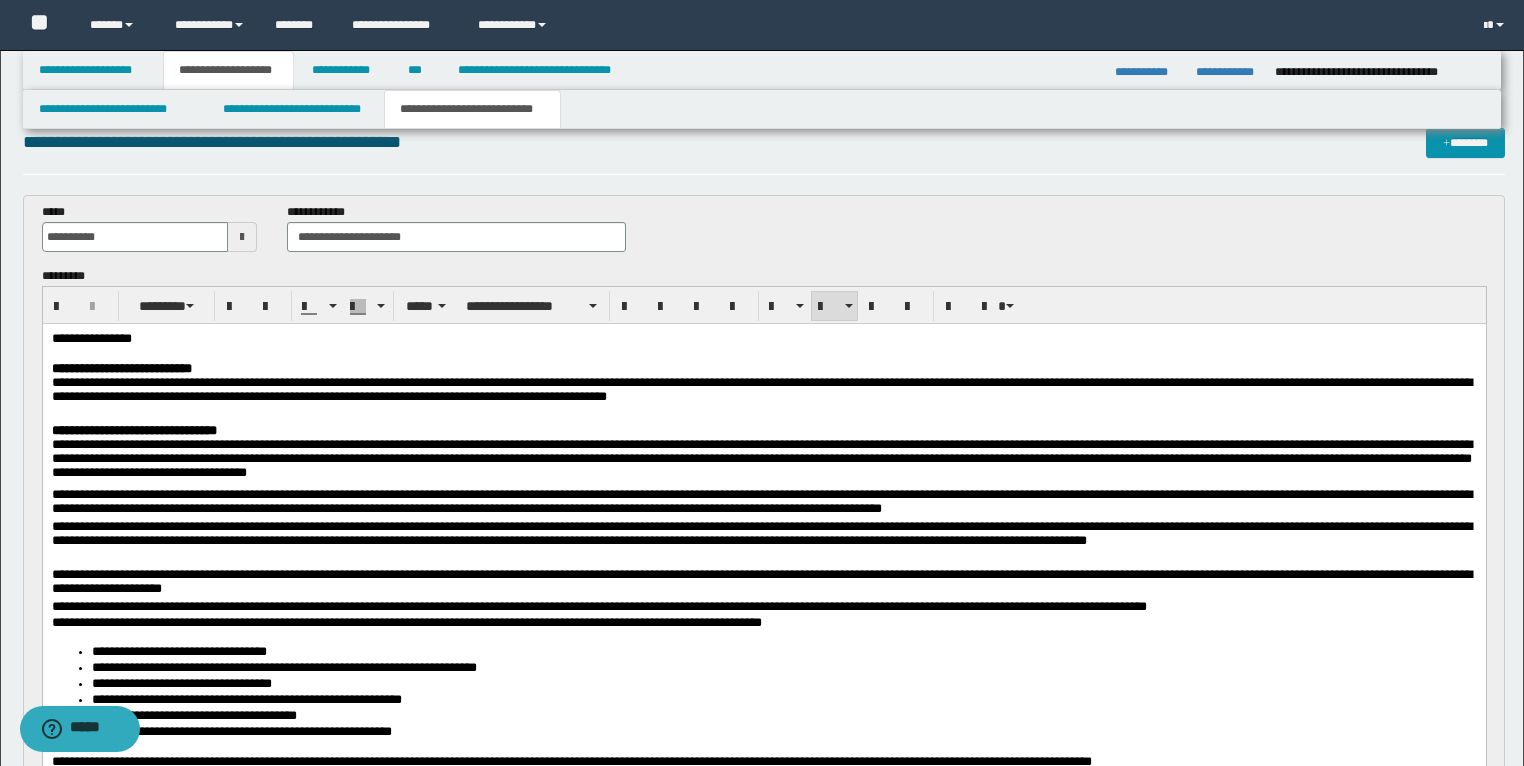 scroll, scrollTop: 0, scrollLeft: 0, axis: both 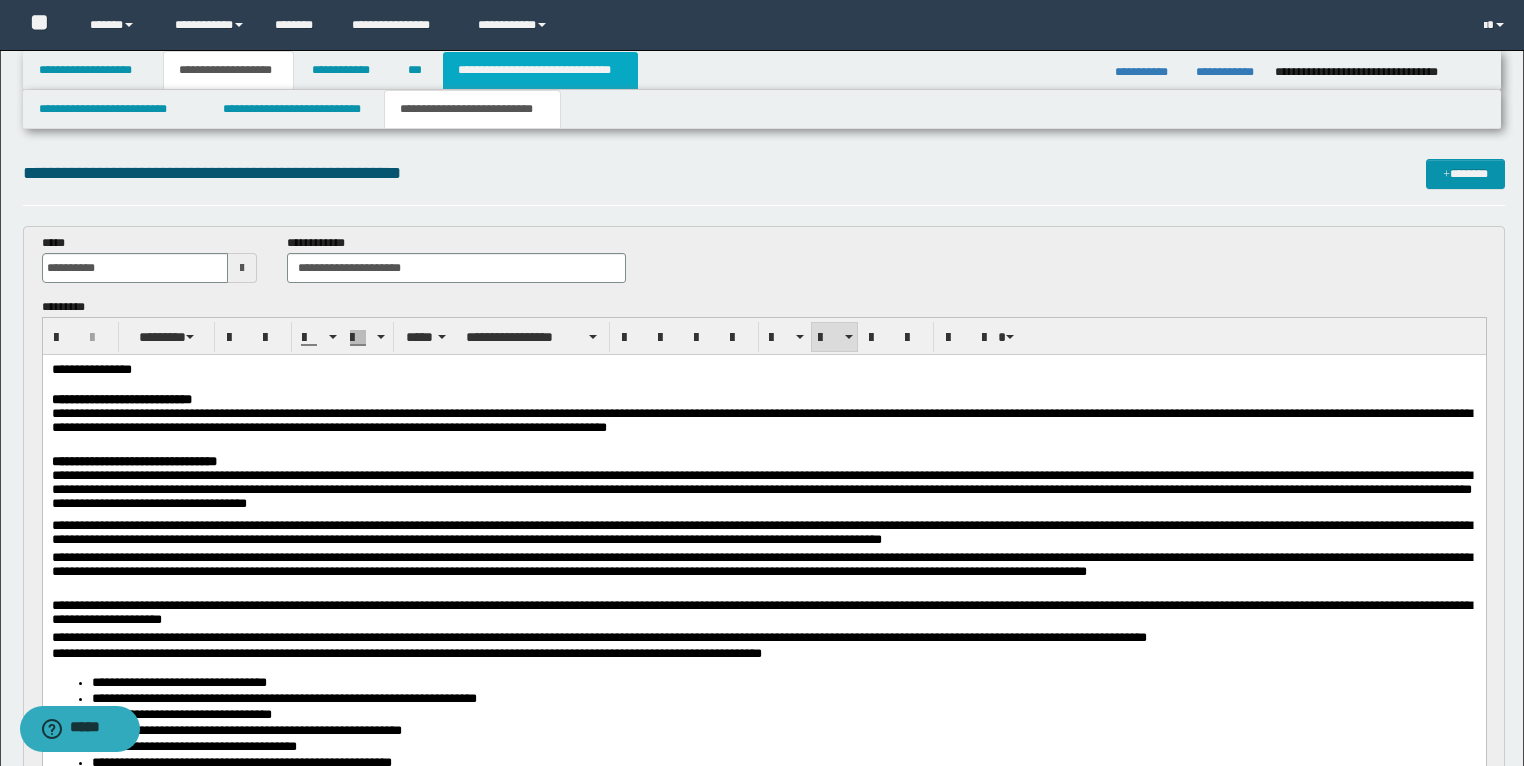 click on "**********" at bounding box center (540, 70) 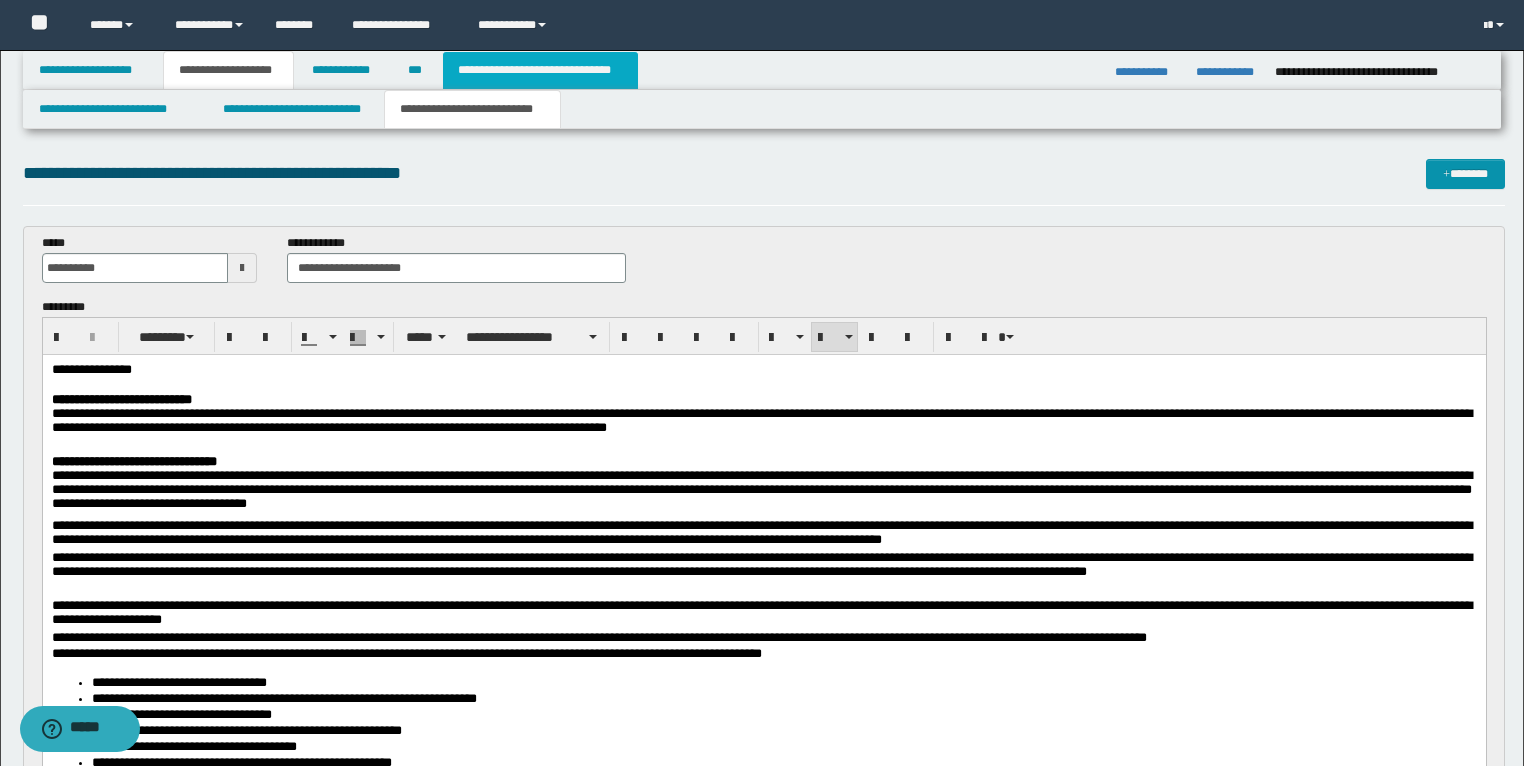 type on "**********" 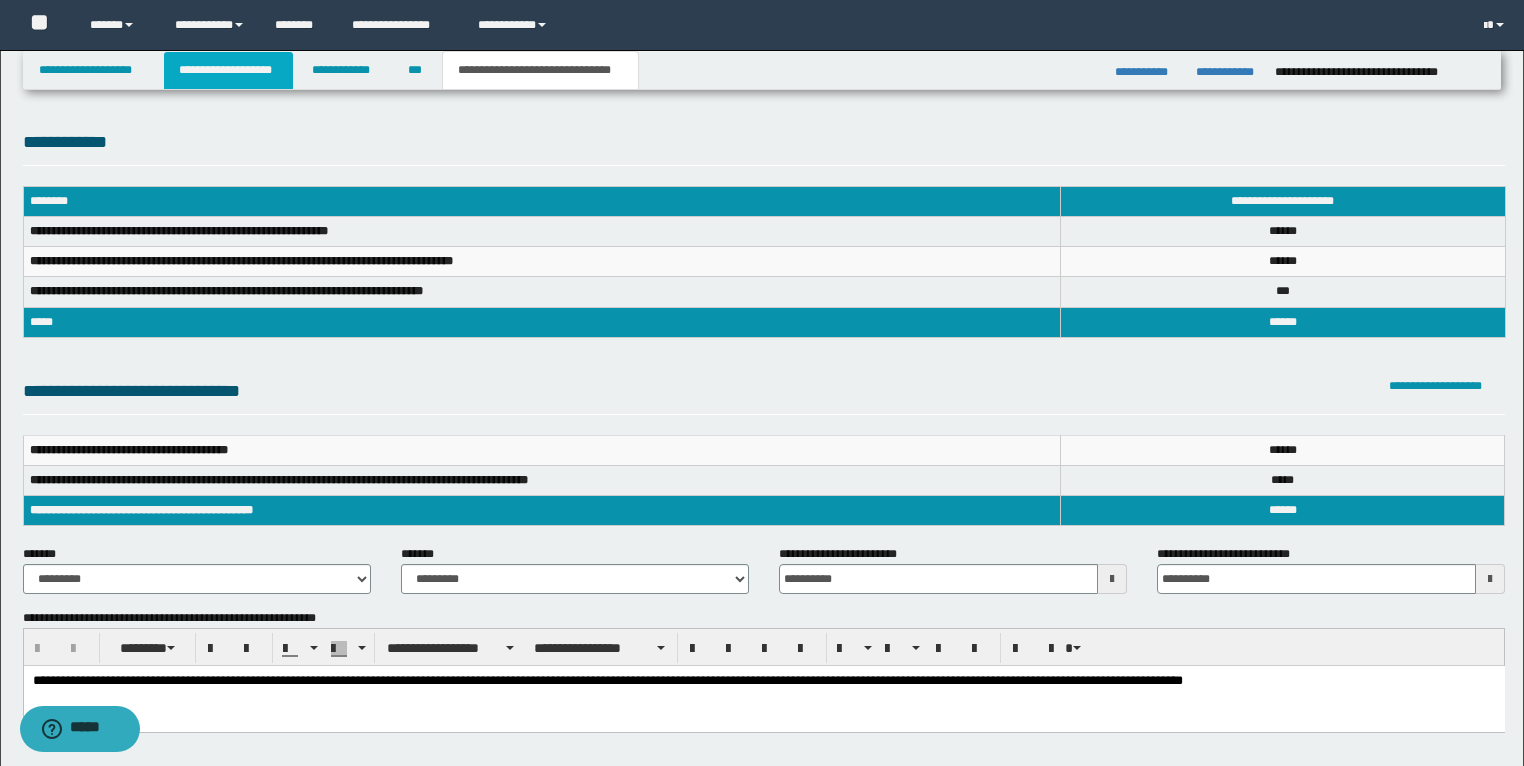 click on "**********" at bounding box center [228, 70] 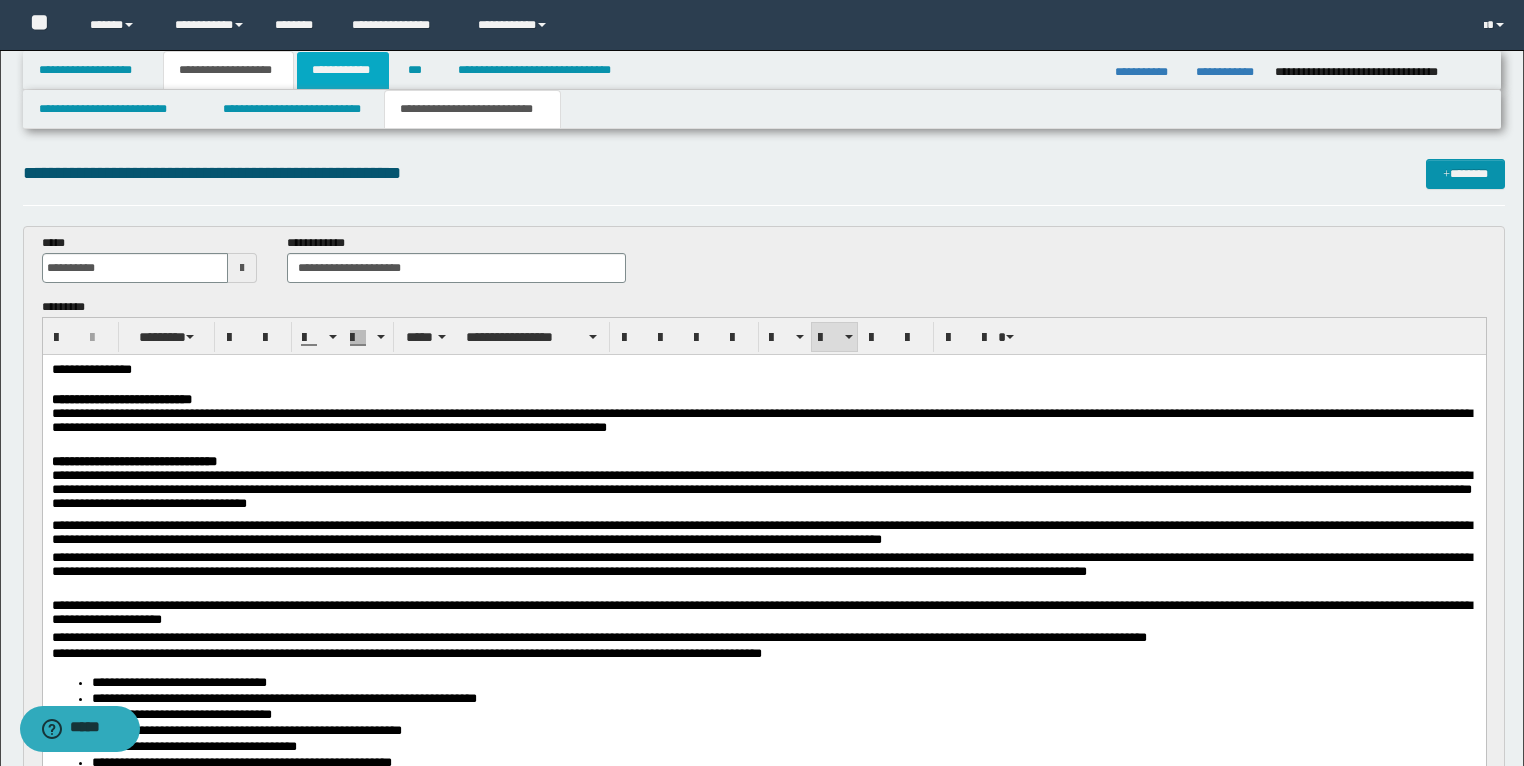 click on "**********" at bounding box center [343, 70] 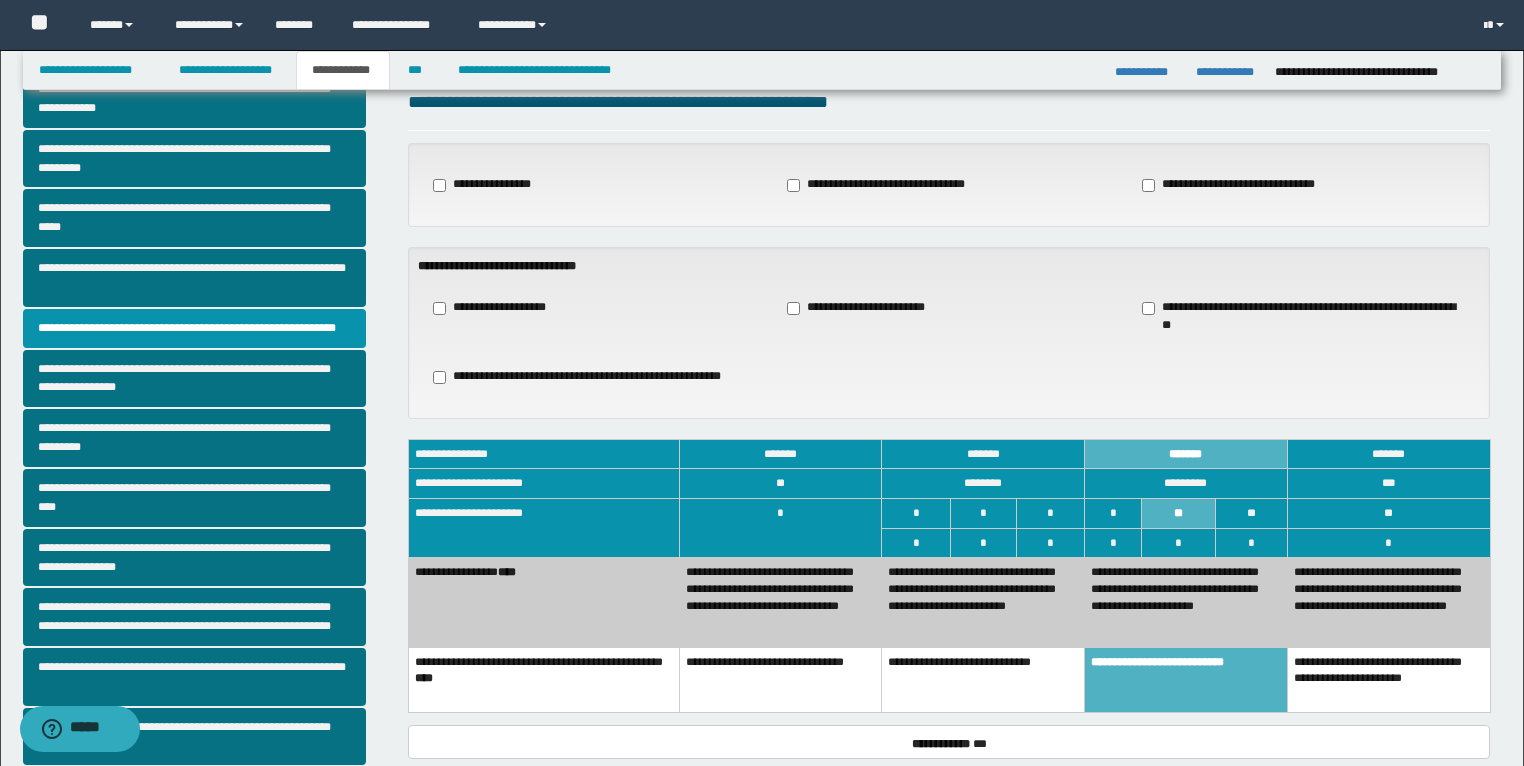 scroll, scrollTop: 240, scrollLeft: 0, axis: vertical 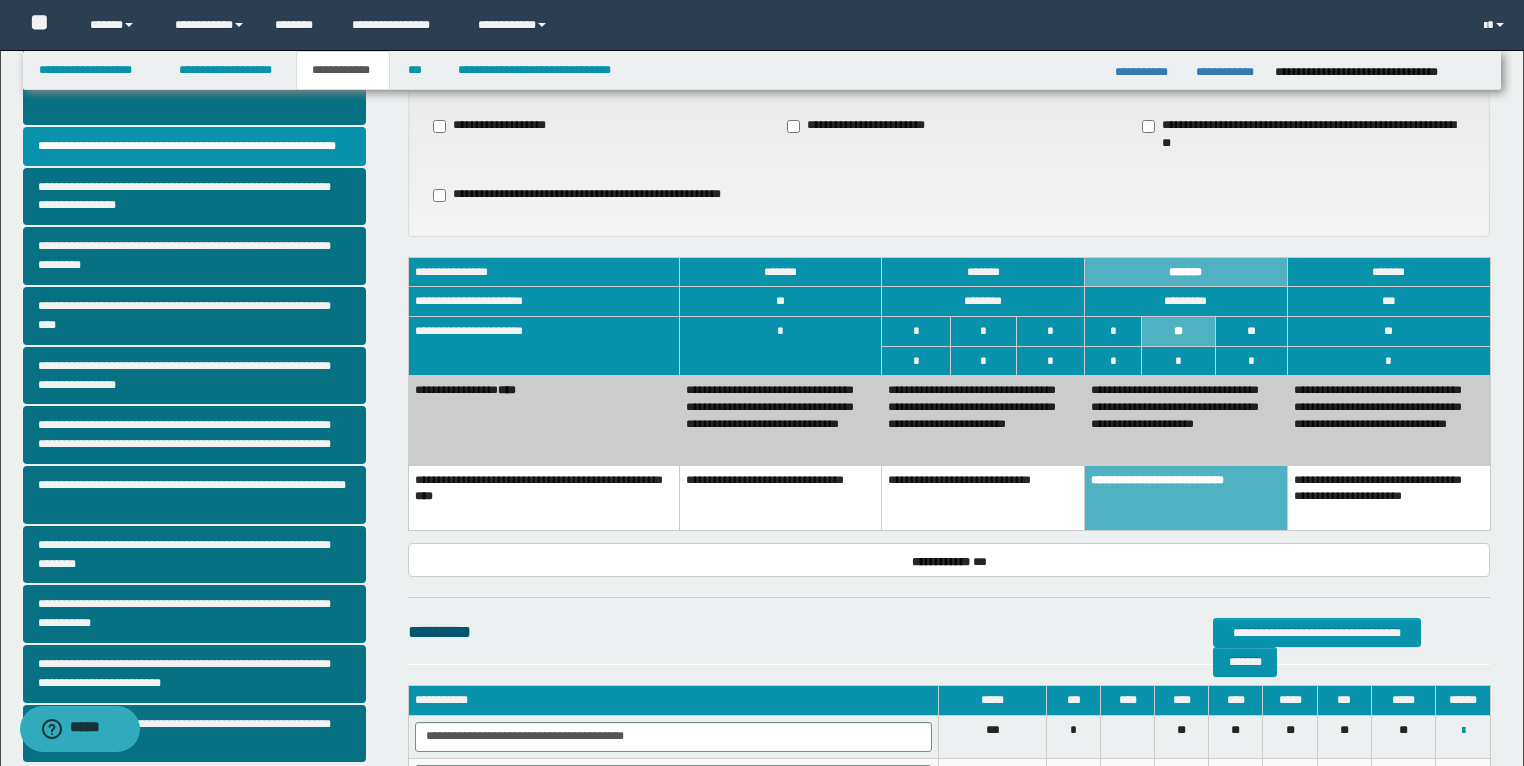 click on "**********" at bounding box center (983, 420) 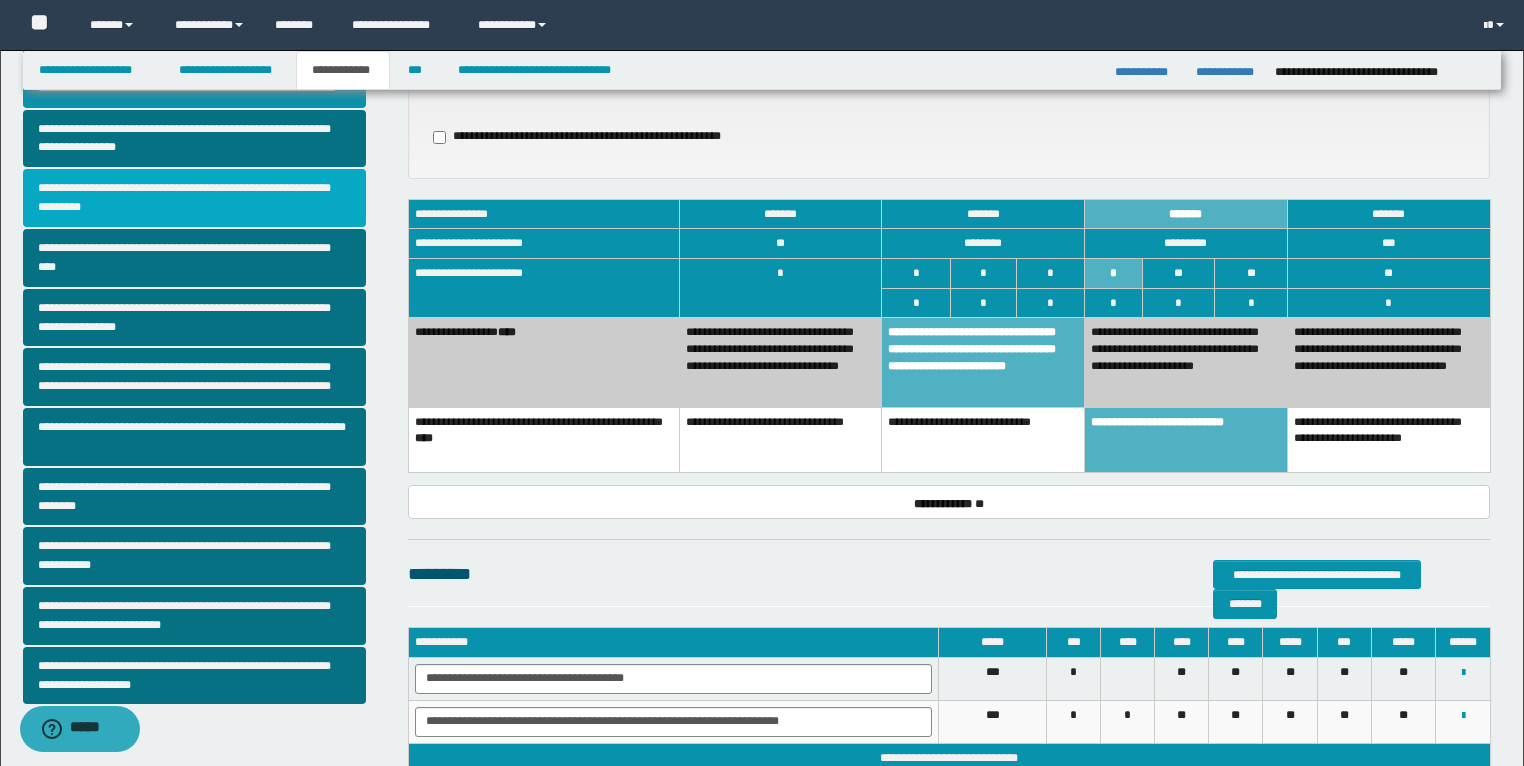 scroll, scrollTop: 240, scrollLeft: 0, axis: vertical 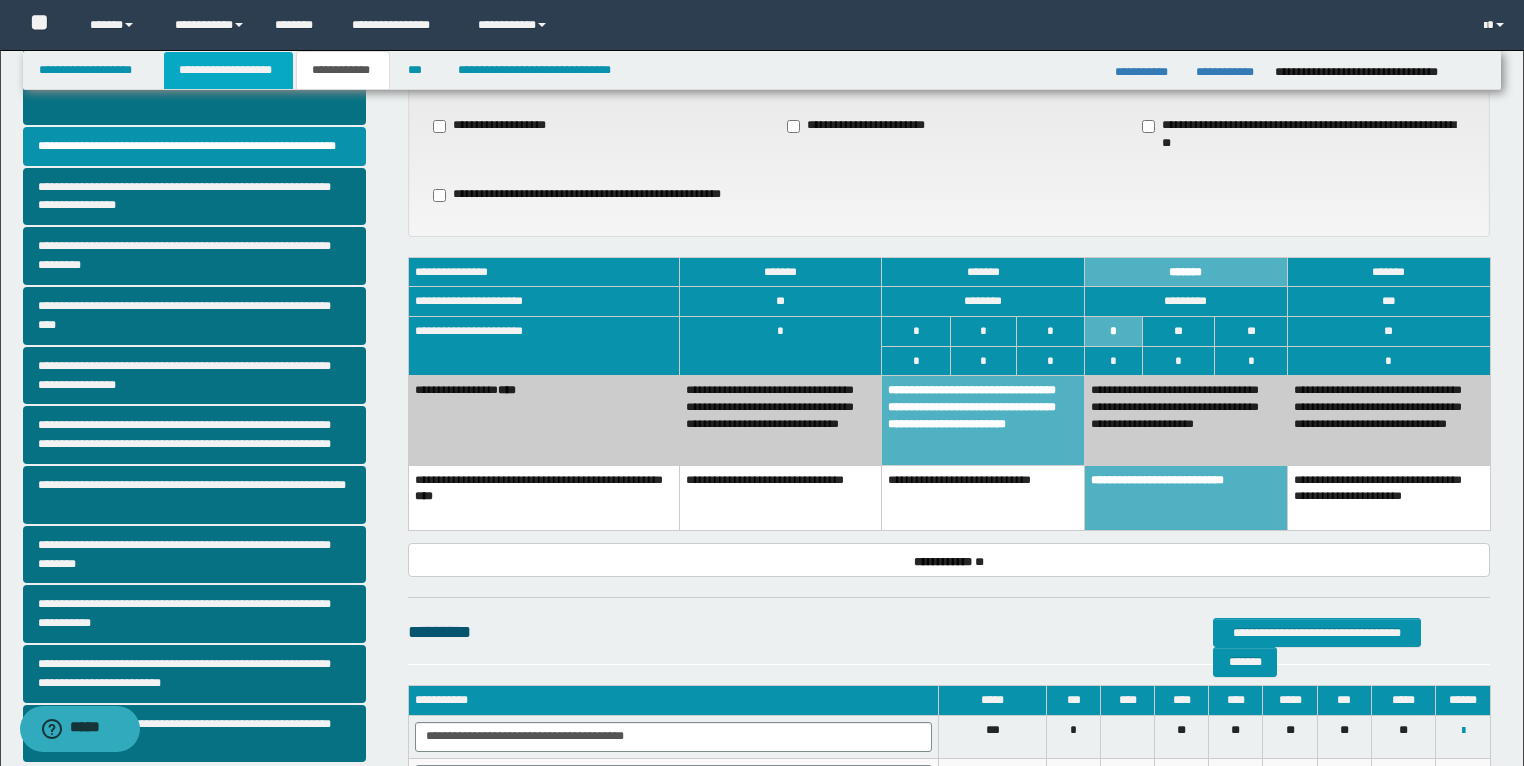 click on "**********" at bounding box center [228, 70] 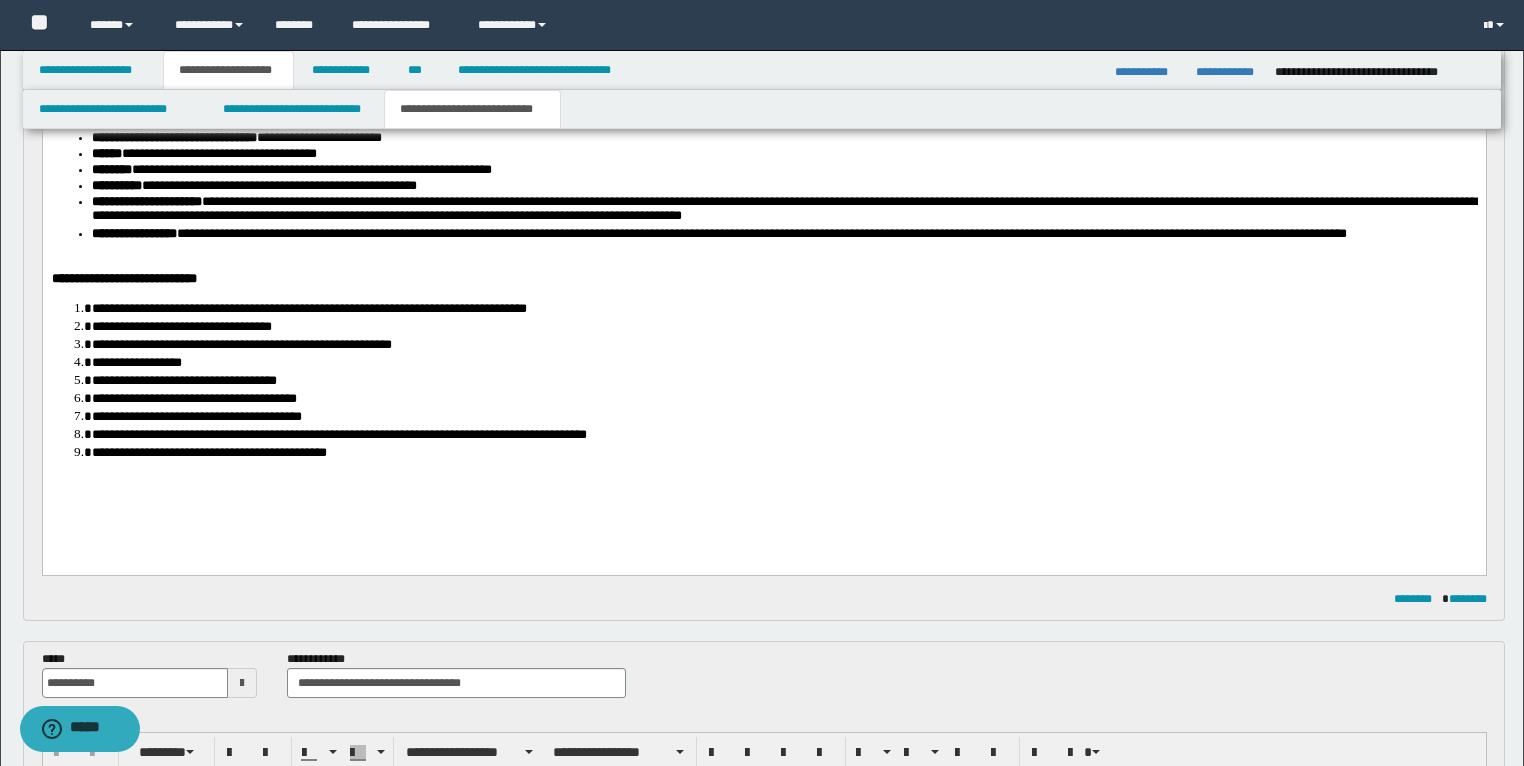 scroll, scrollTop: 880, scrollLeft: 0, axis: vertical 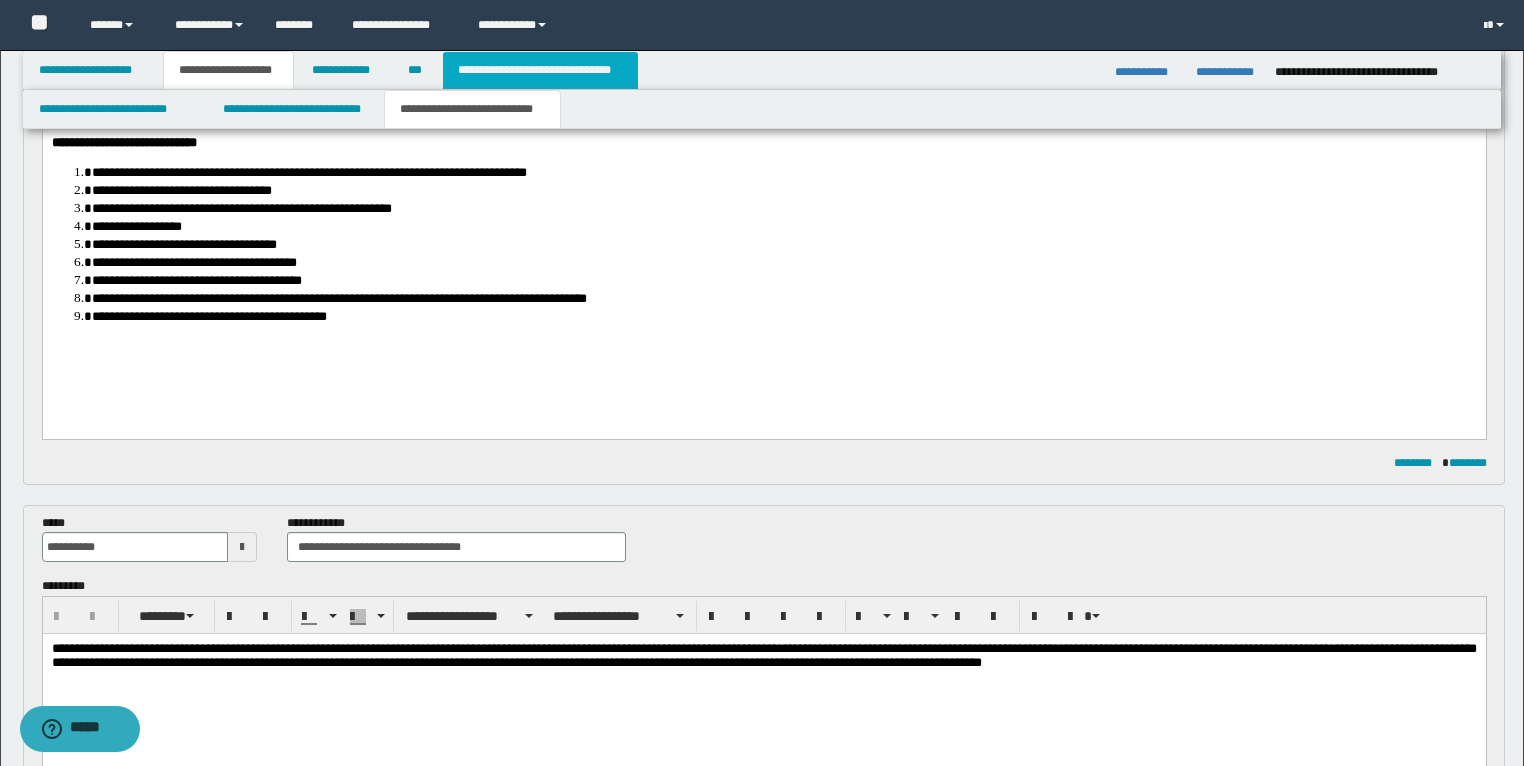 click on "**********" at bounding box center (540, 70) 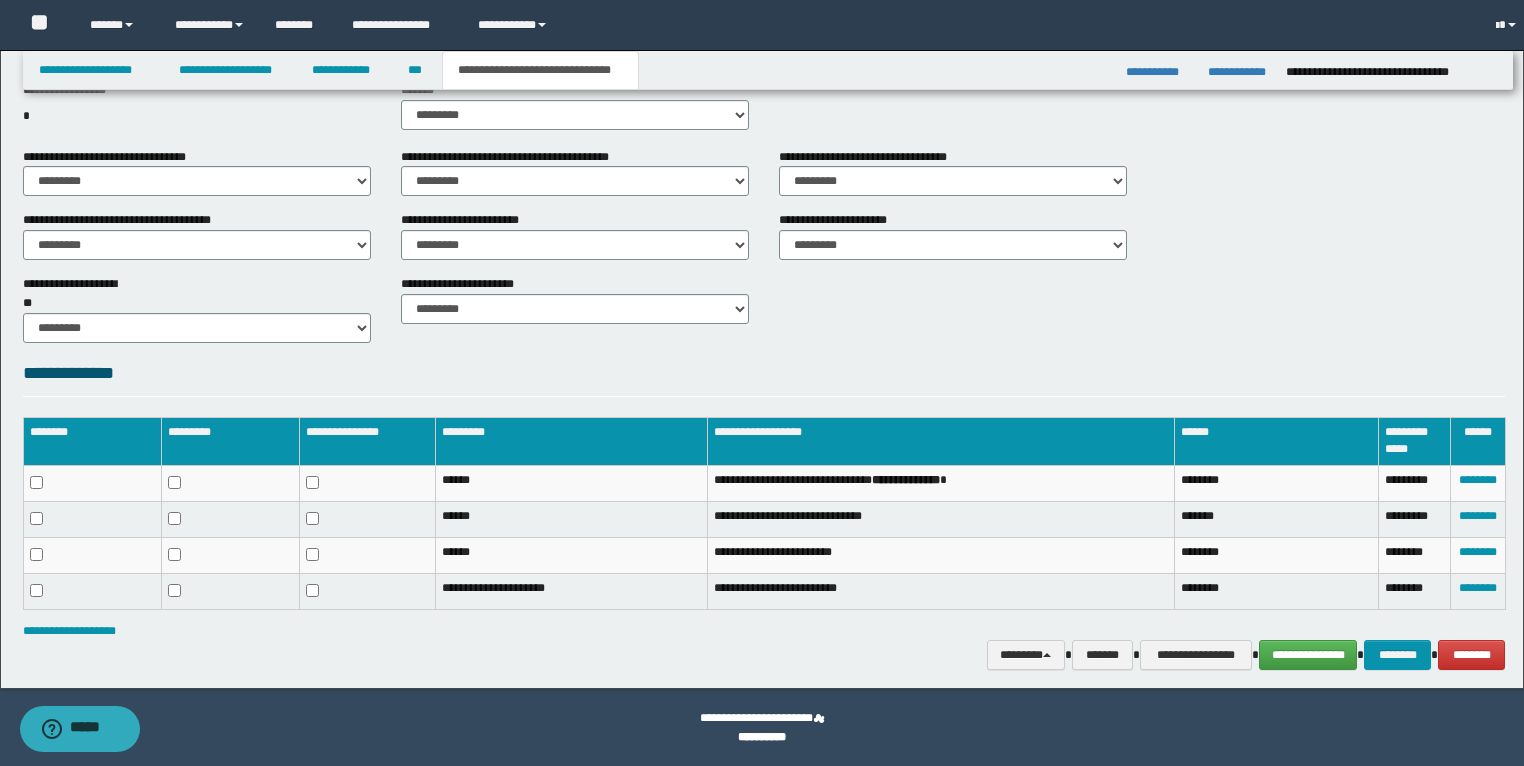 scroll, scrollTop: 691, scrollLeft: 0, axis: vertical 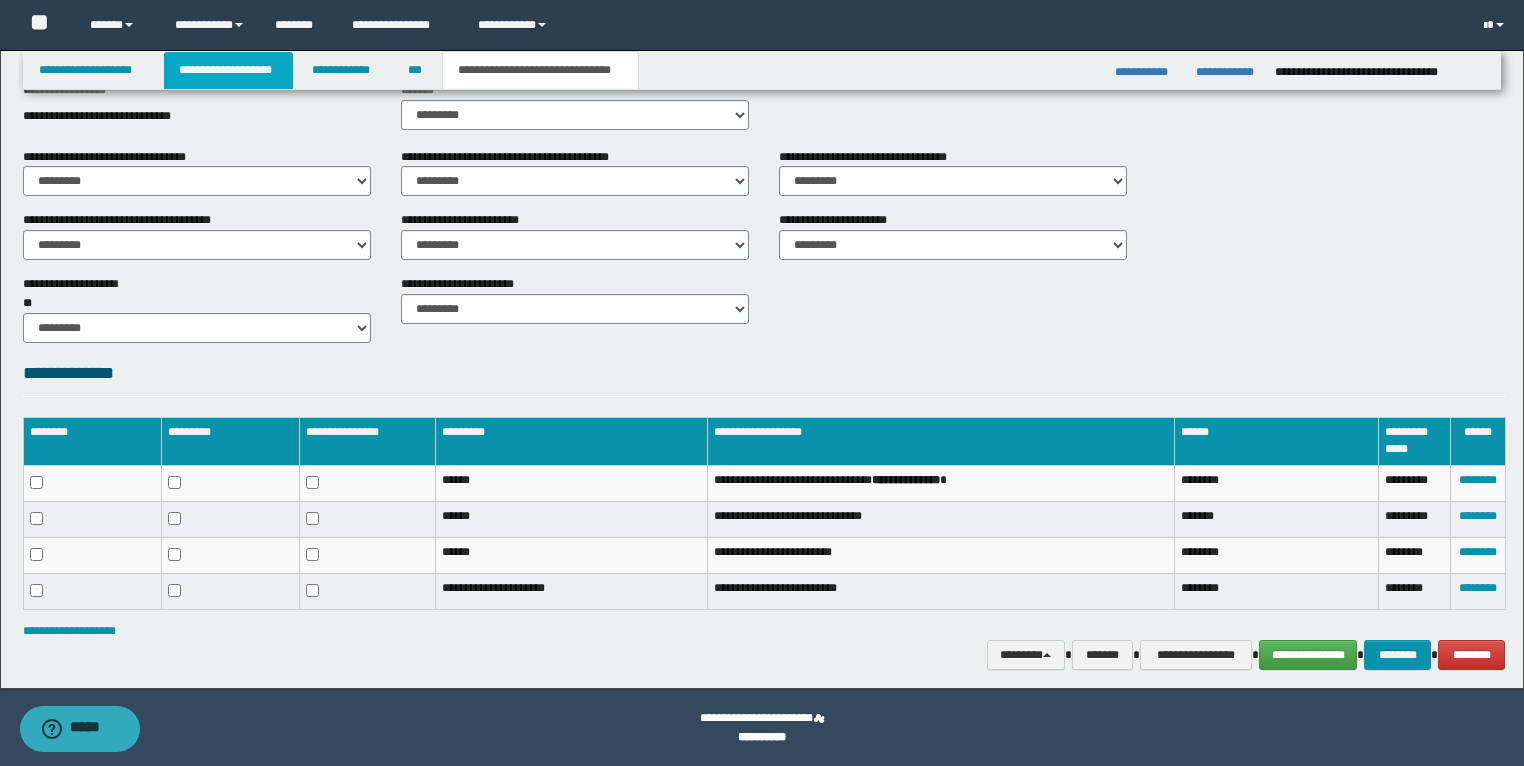 click on "**********" at bounding box center (228, 70) 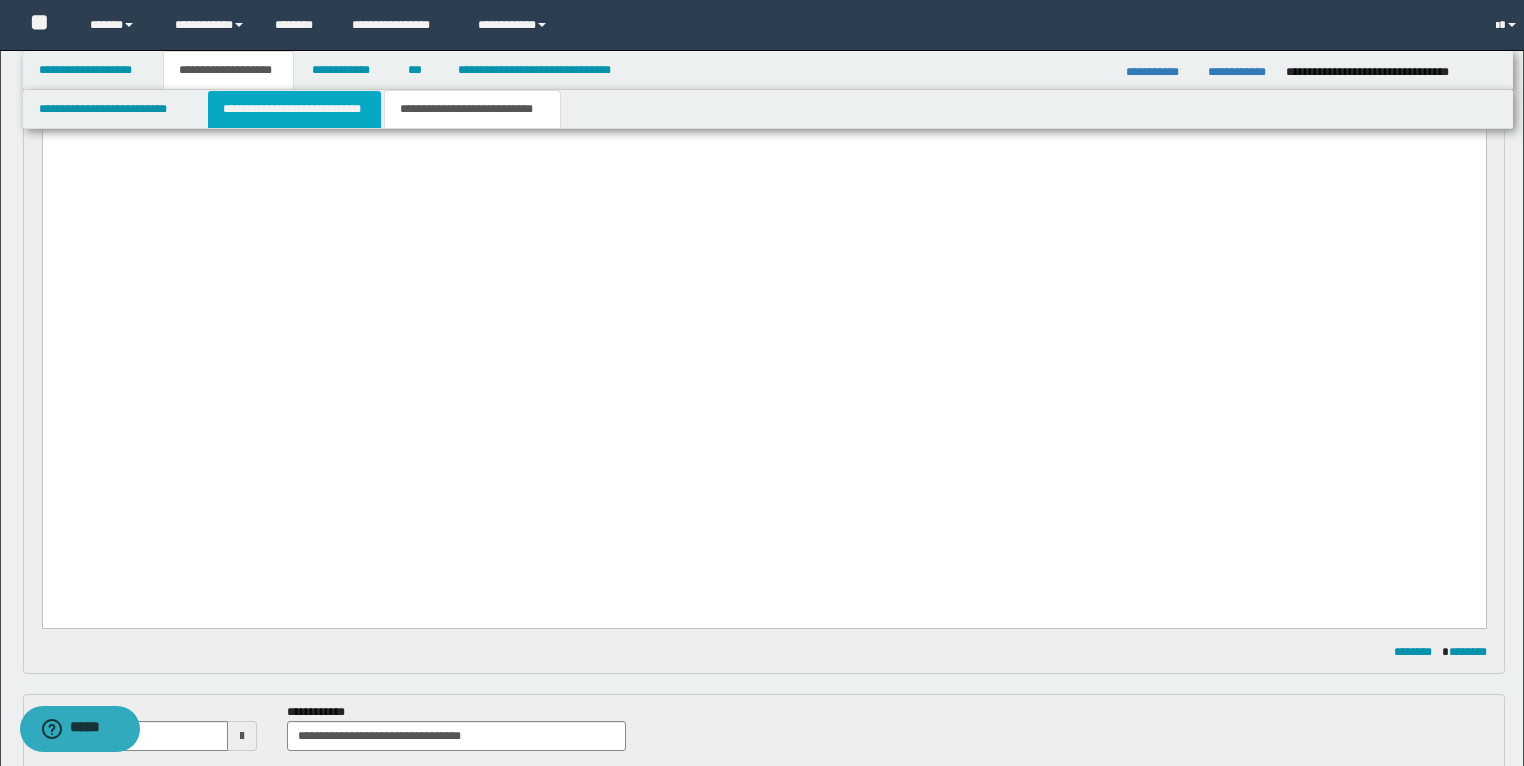 scroll, scrollTop: 722, scrollLeft: 0, axis: vertical 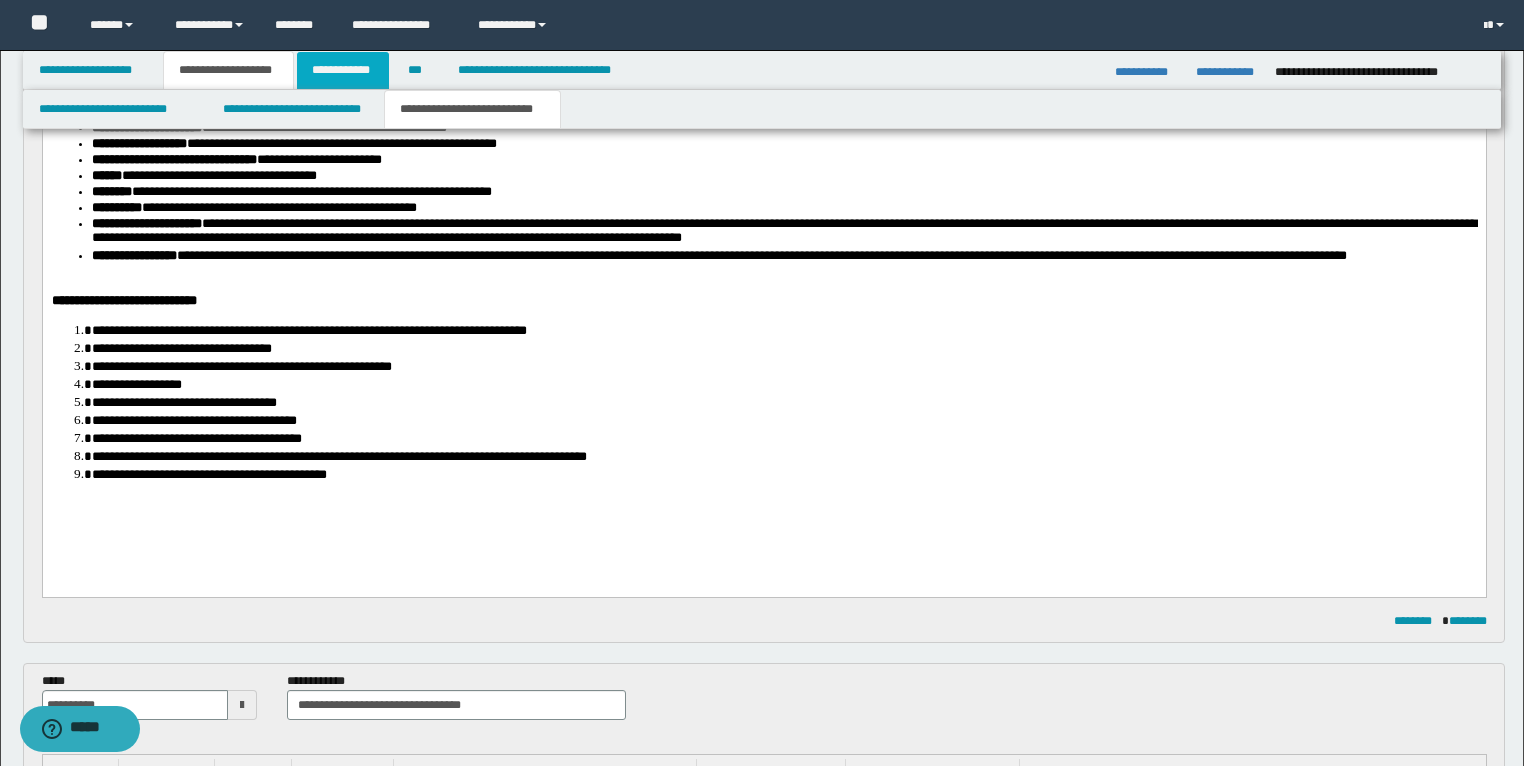 click on "**********" at bounding box center (343, 70) 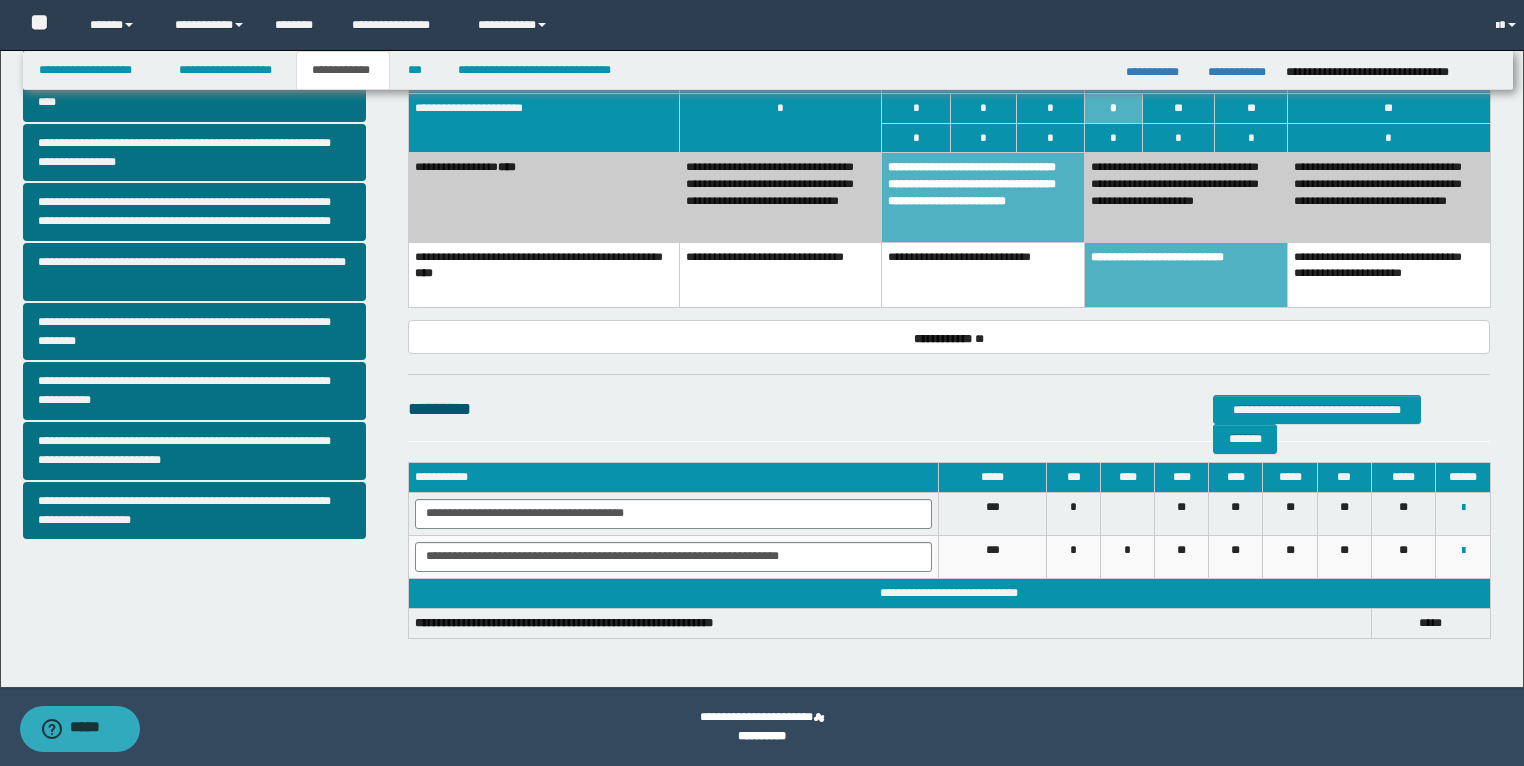 scroll, scrollTop: 463, scrollLeft: 0, axis: vertical 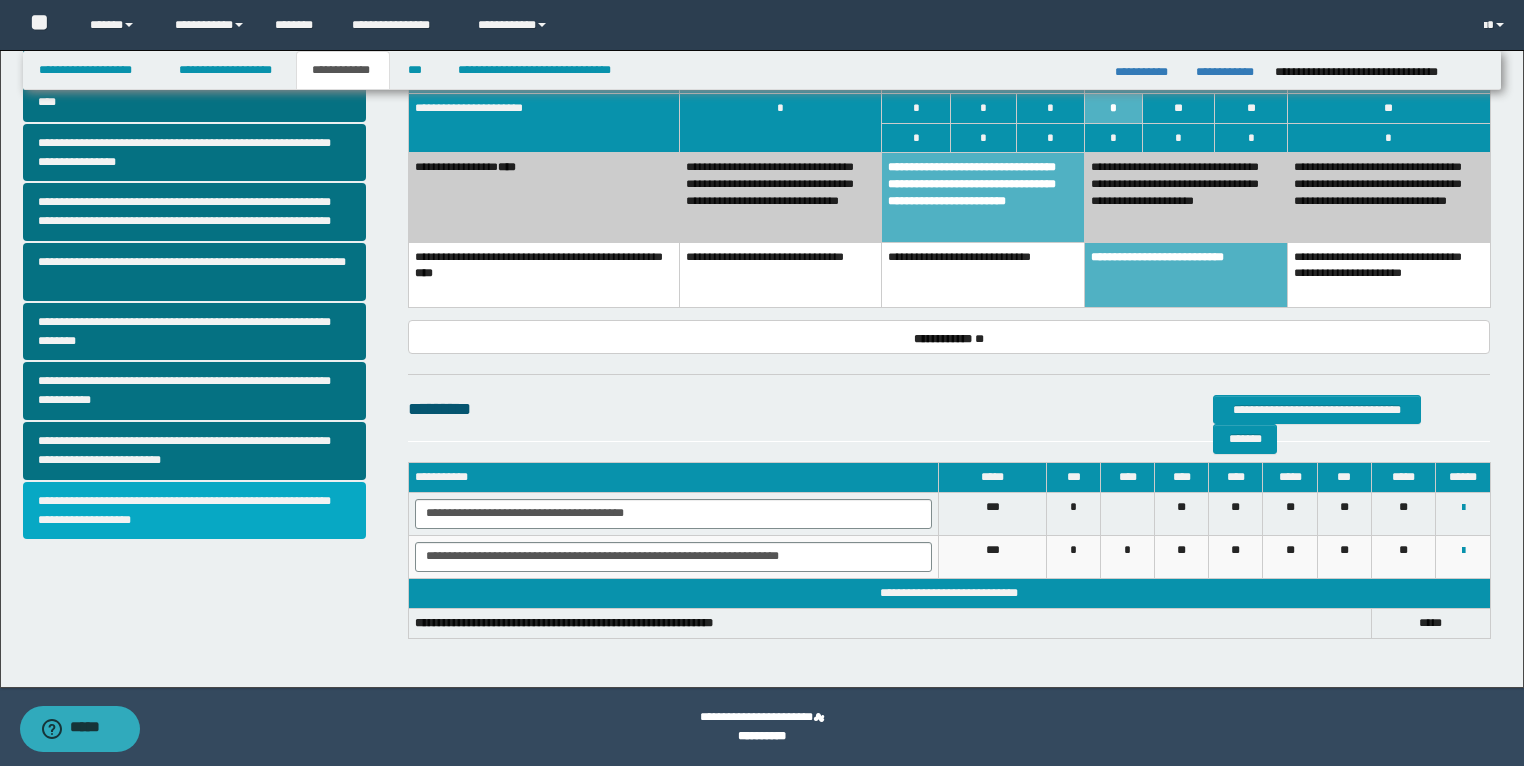 click on "**********" at bounding box center [195, 511] 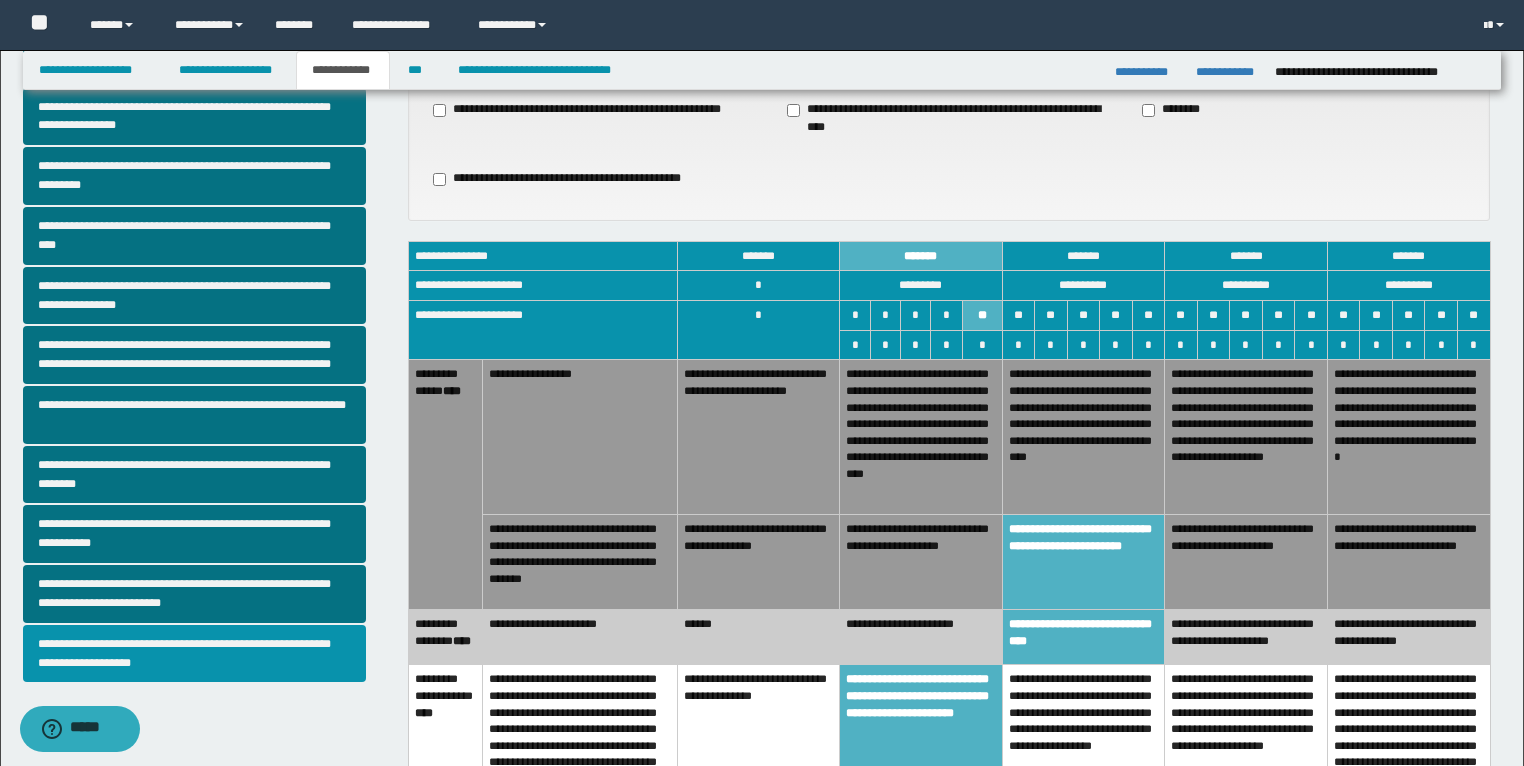 scroll, scrollTop: 400, scrollLeft: 0, axis: vertical 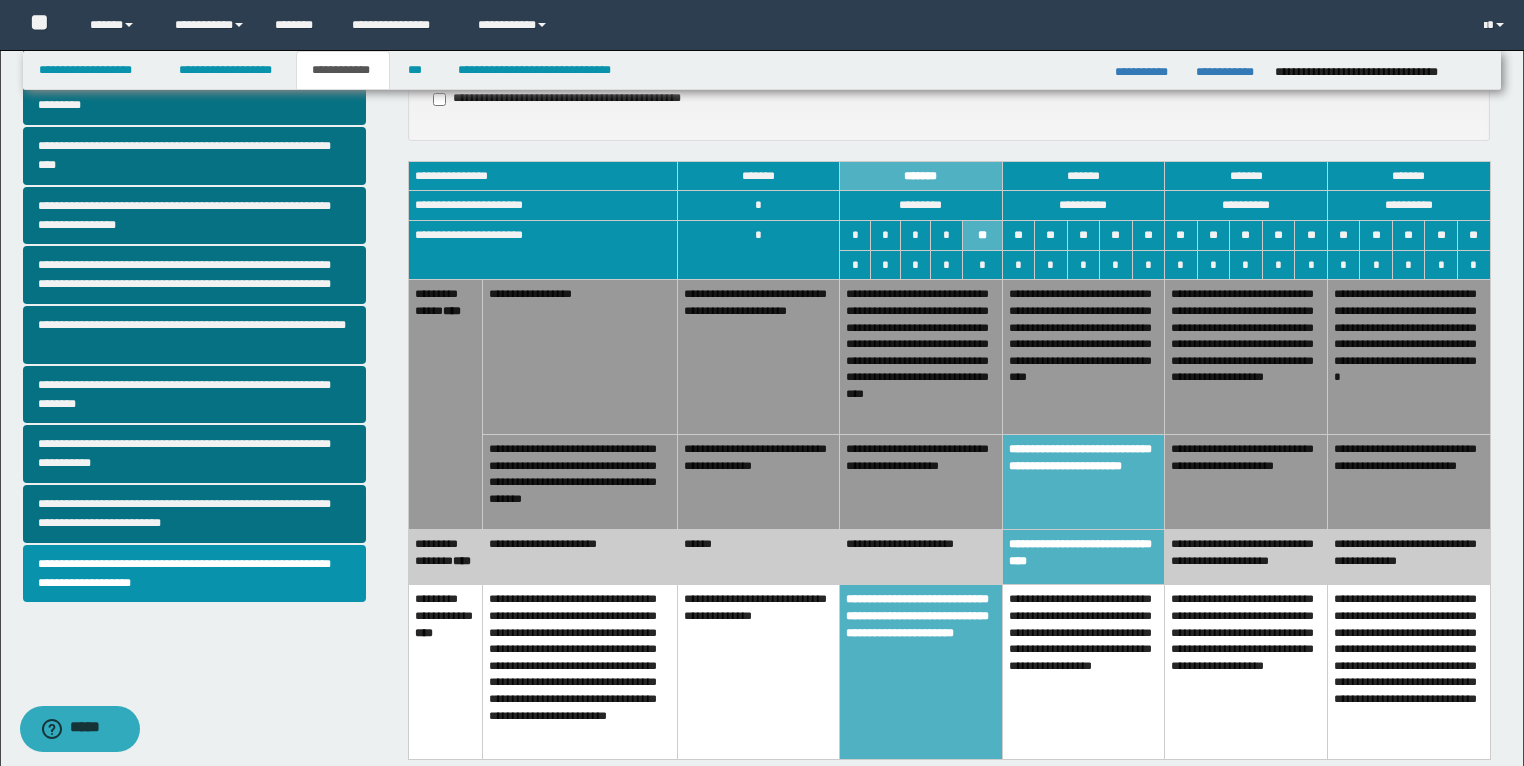 click on "**********" at bounding box center (1083, 357) 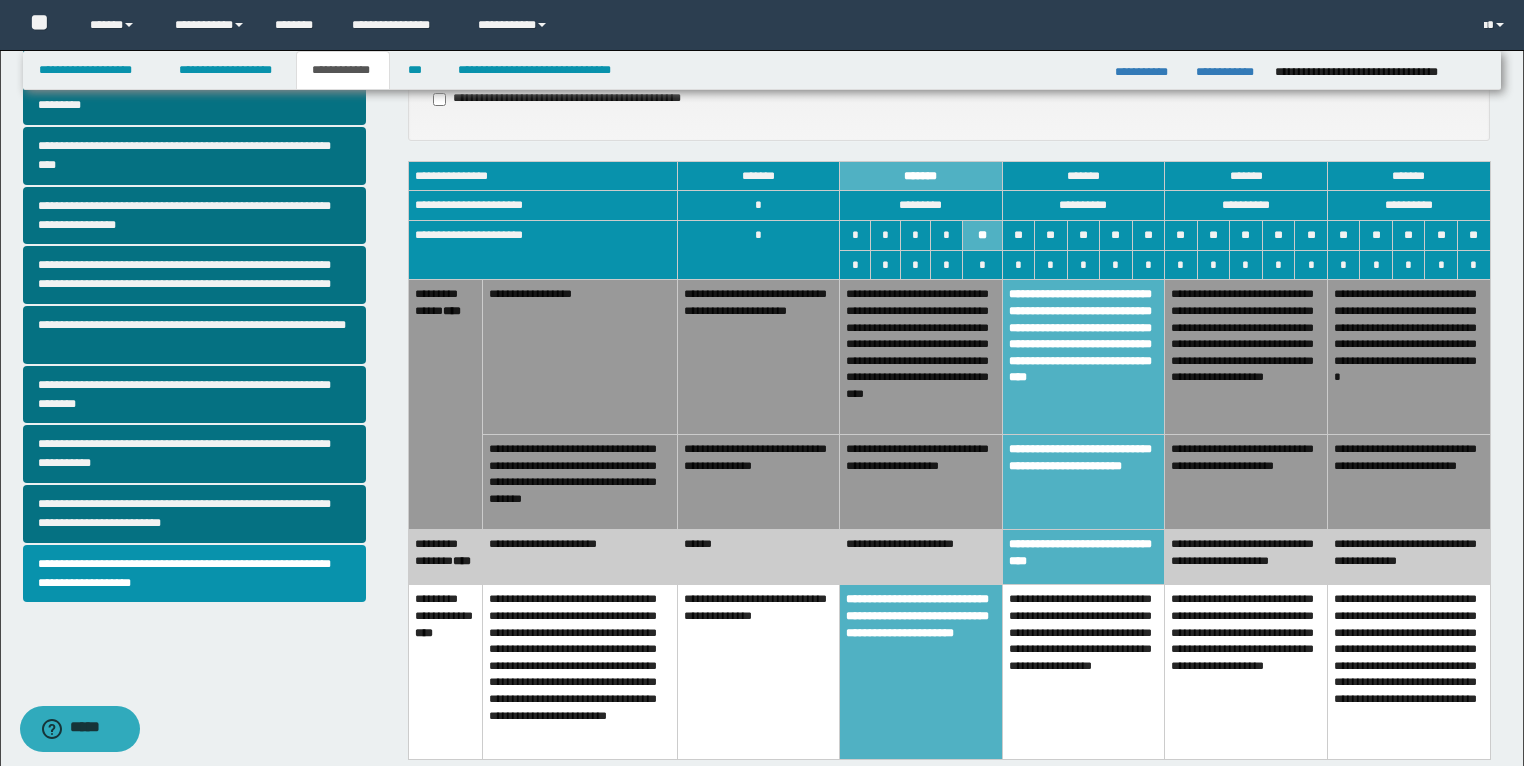 click on "**********" at bounding box center [1083, 357] 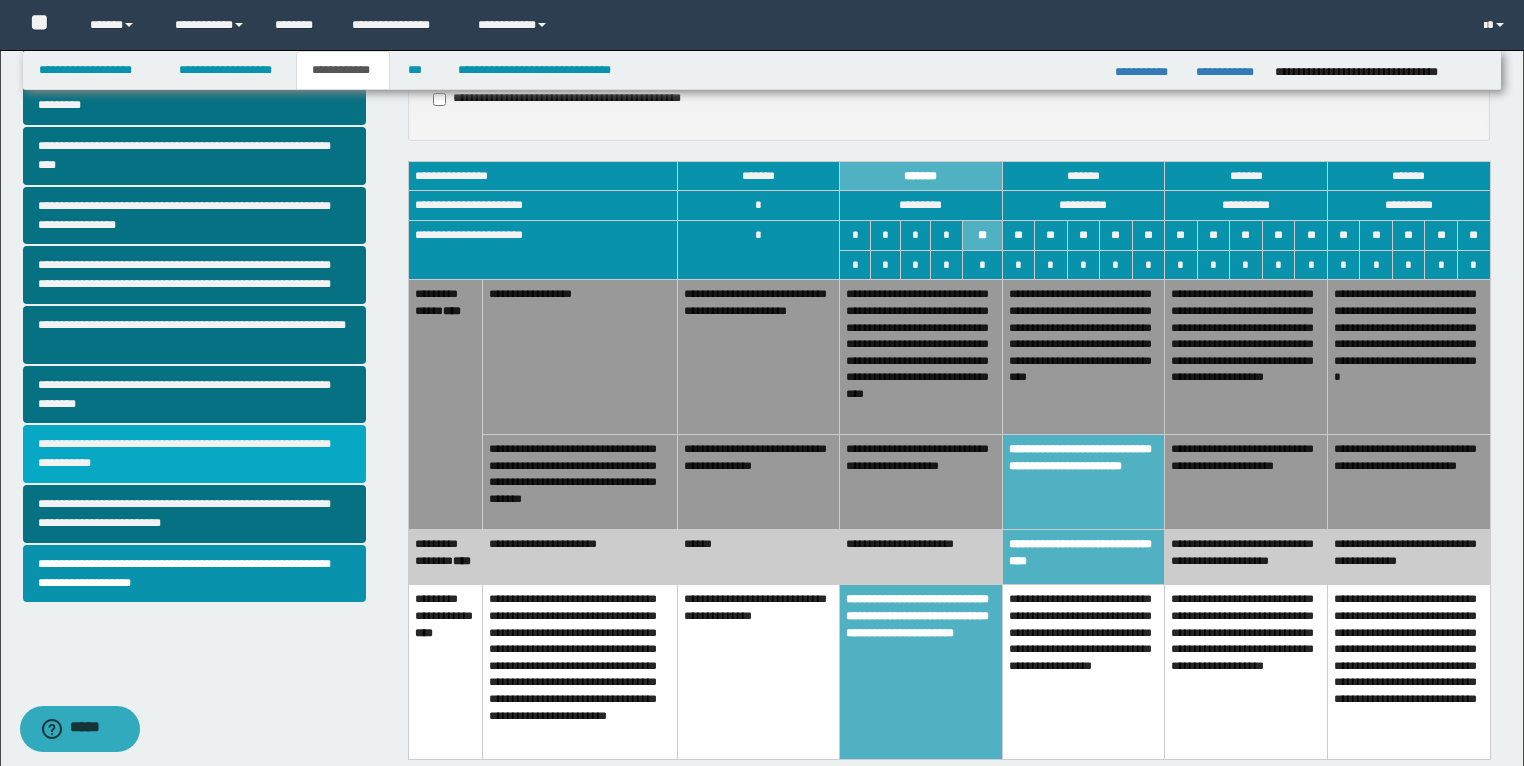 click on "**********" at bounding box center [195, 454] 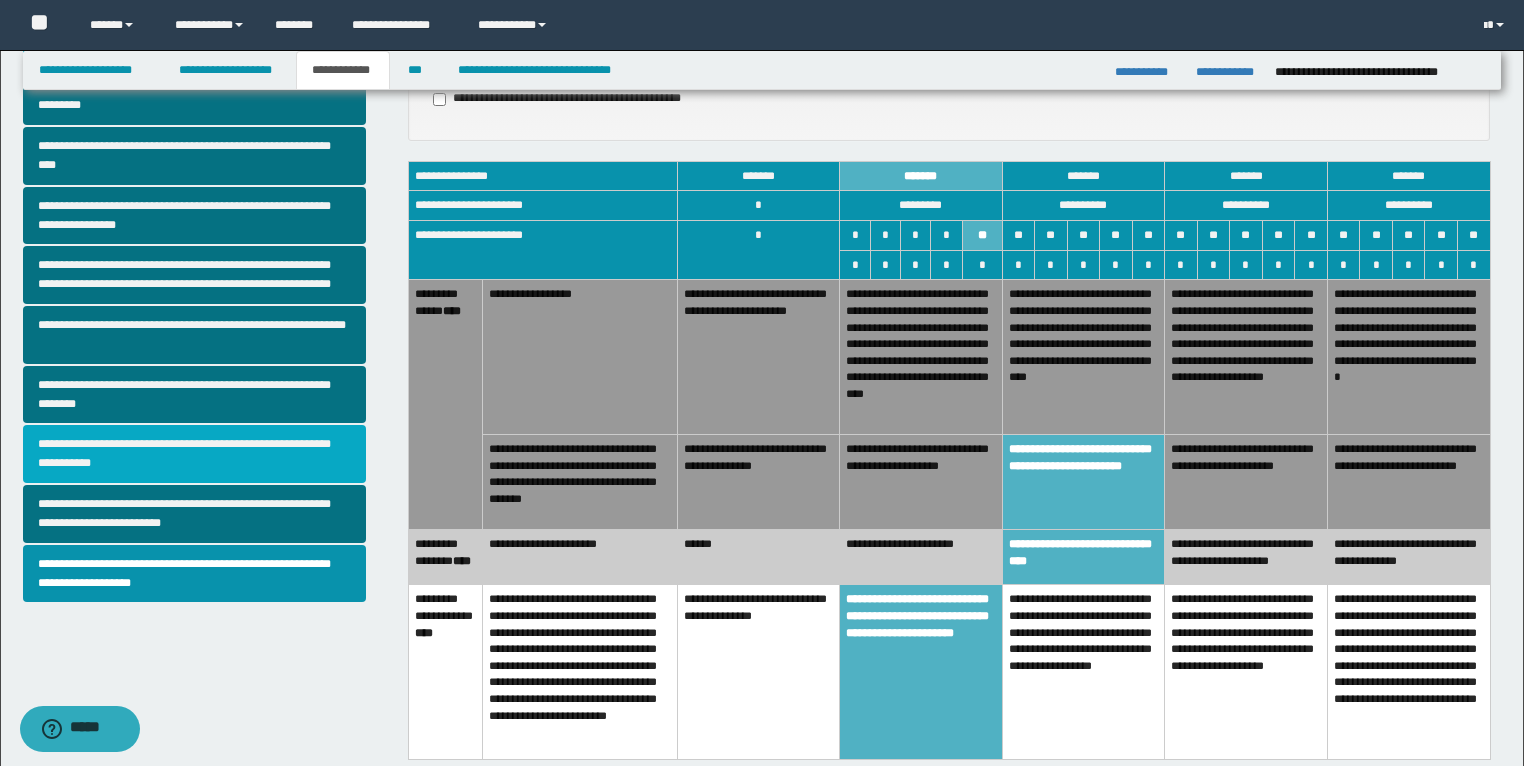 scroll, scrollTop: 0, scrollLeft: 0, axis: both 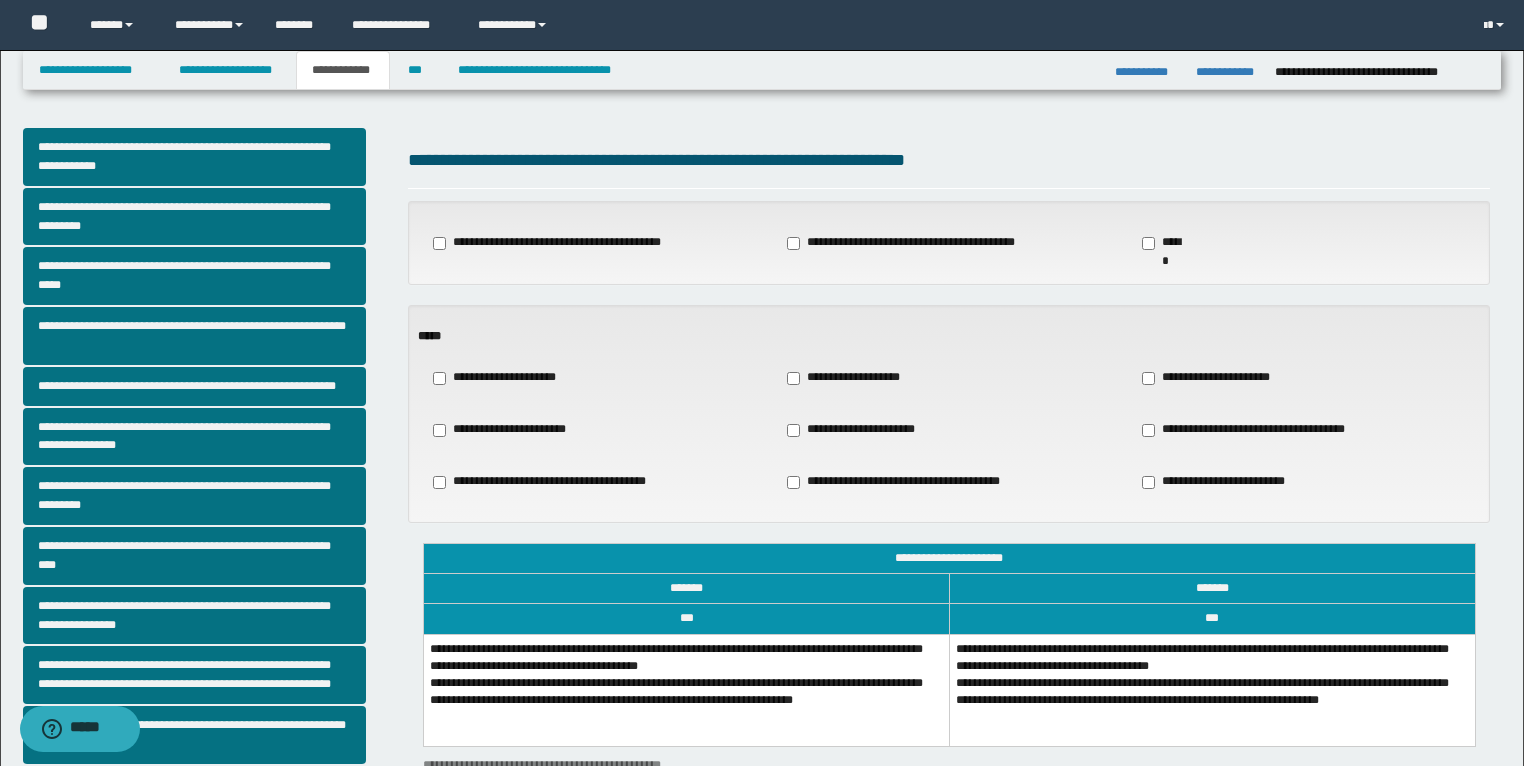 click on "**********" at bounding box center [687, 690] 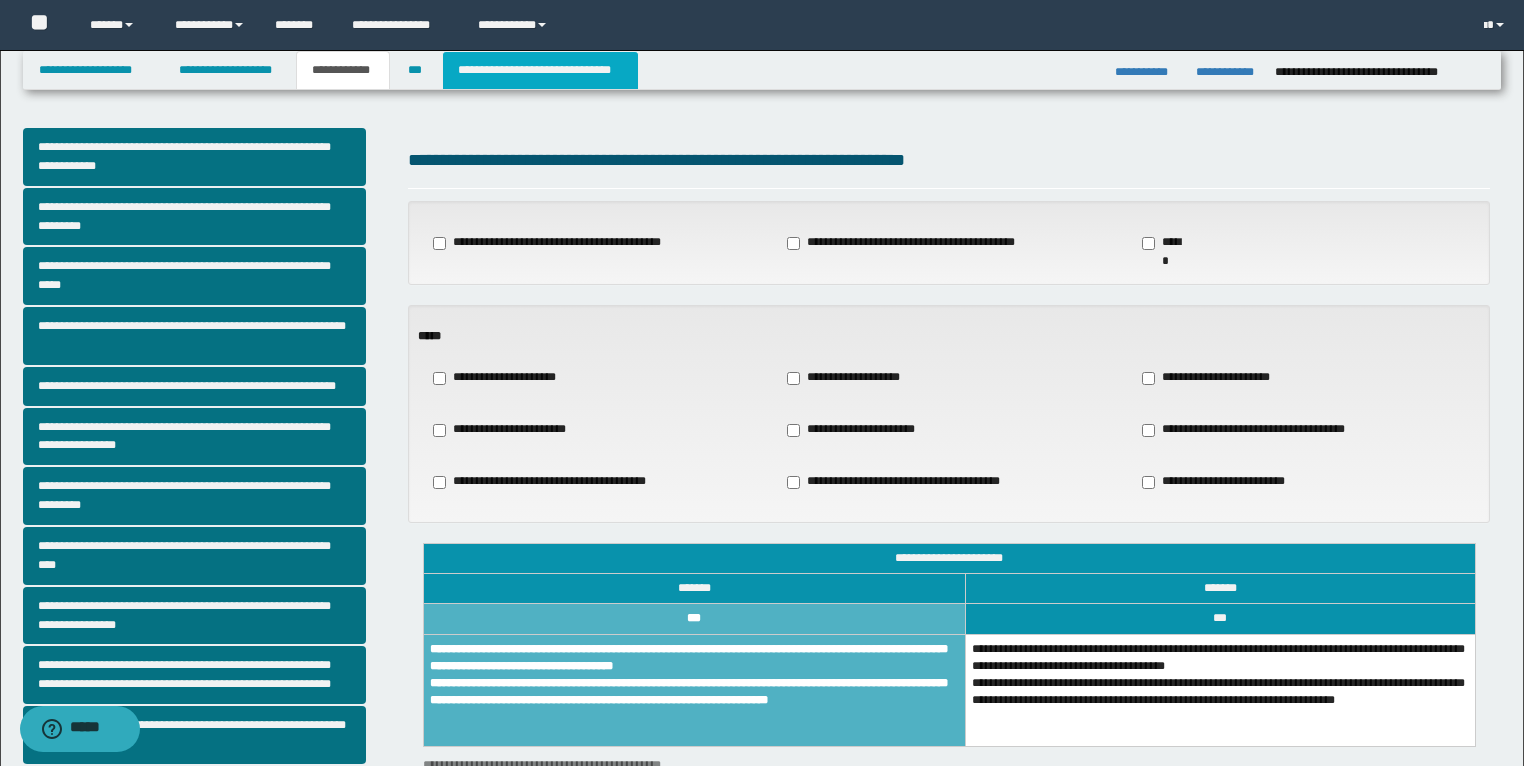 click on "**********" at bounding box center (540, 70) 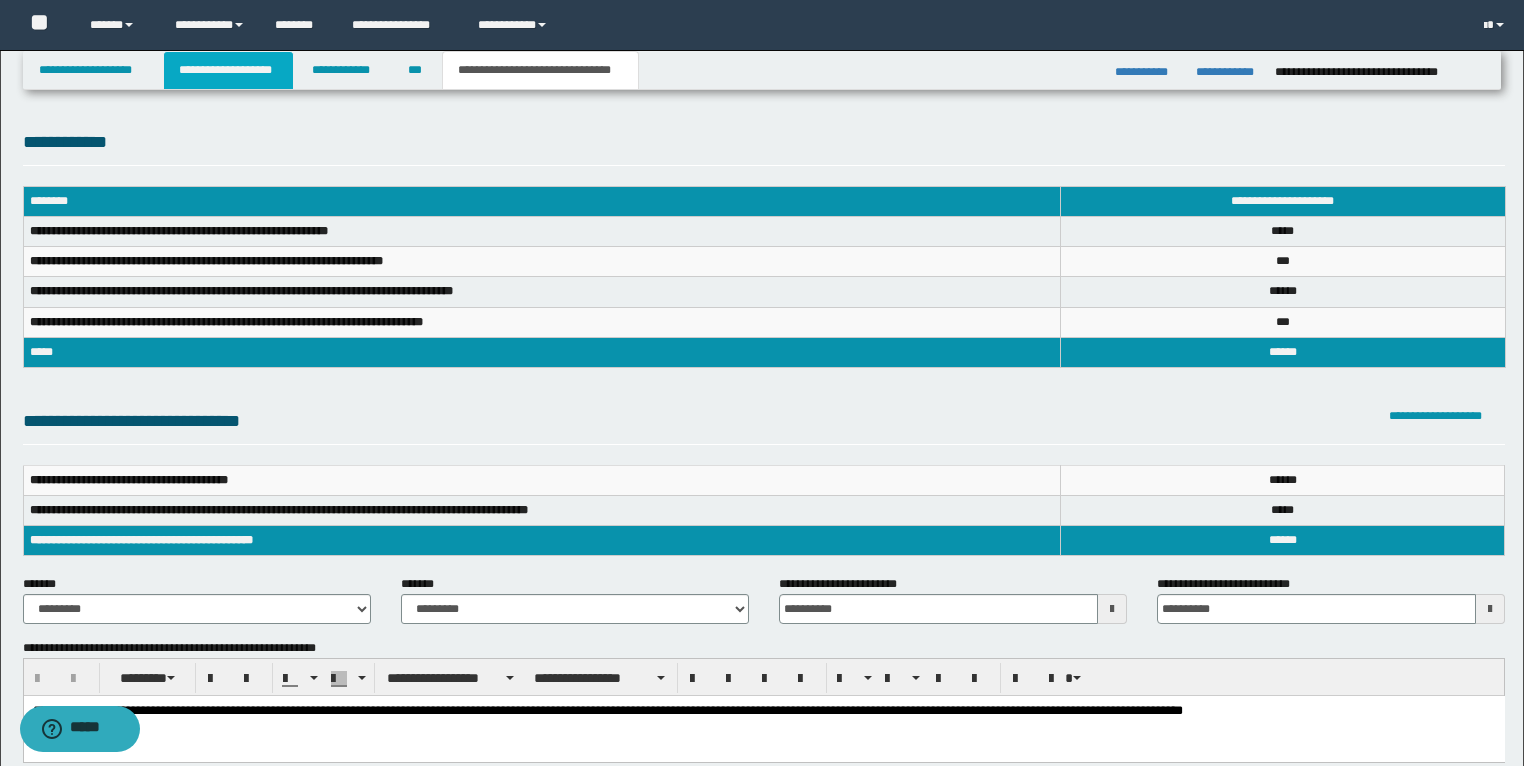 click on "**********" at bounding box center [228, 70] 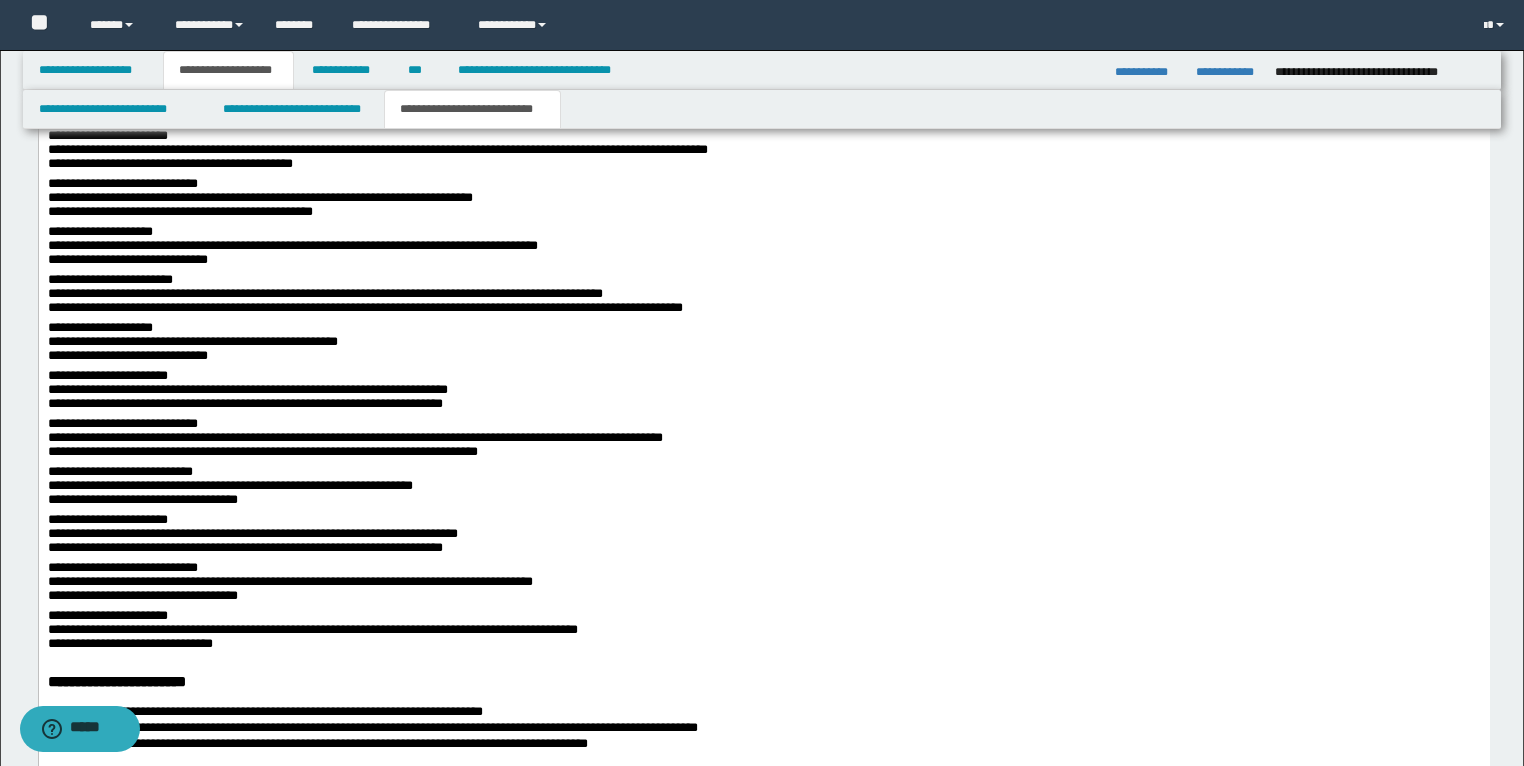 scroll, scrollTop: 3040, scrollLeft: 0, axis: vertical 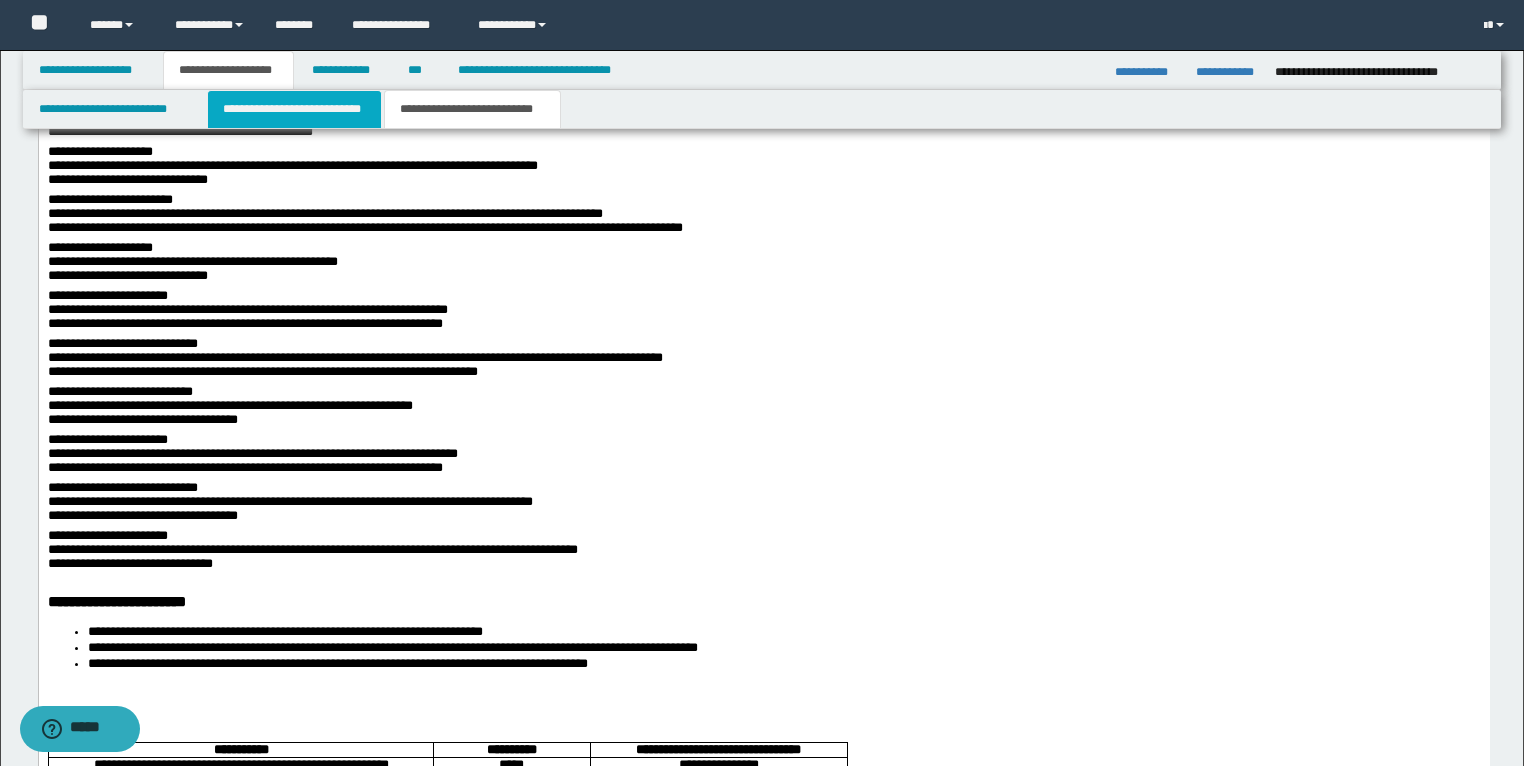 click on "**********" at bounding box center (294, 109) 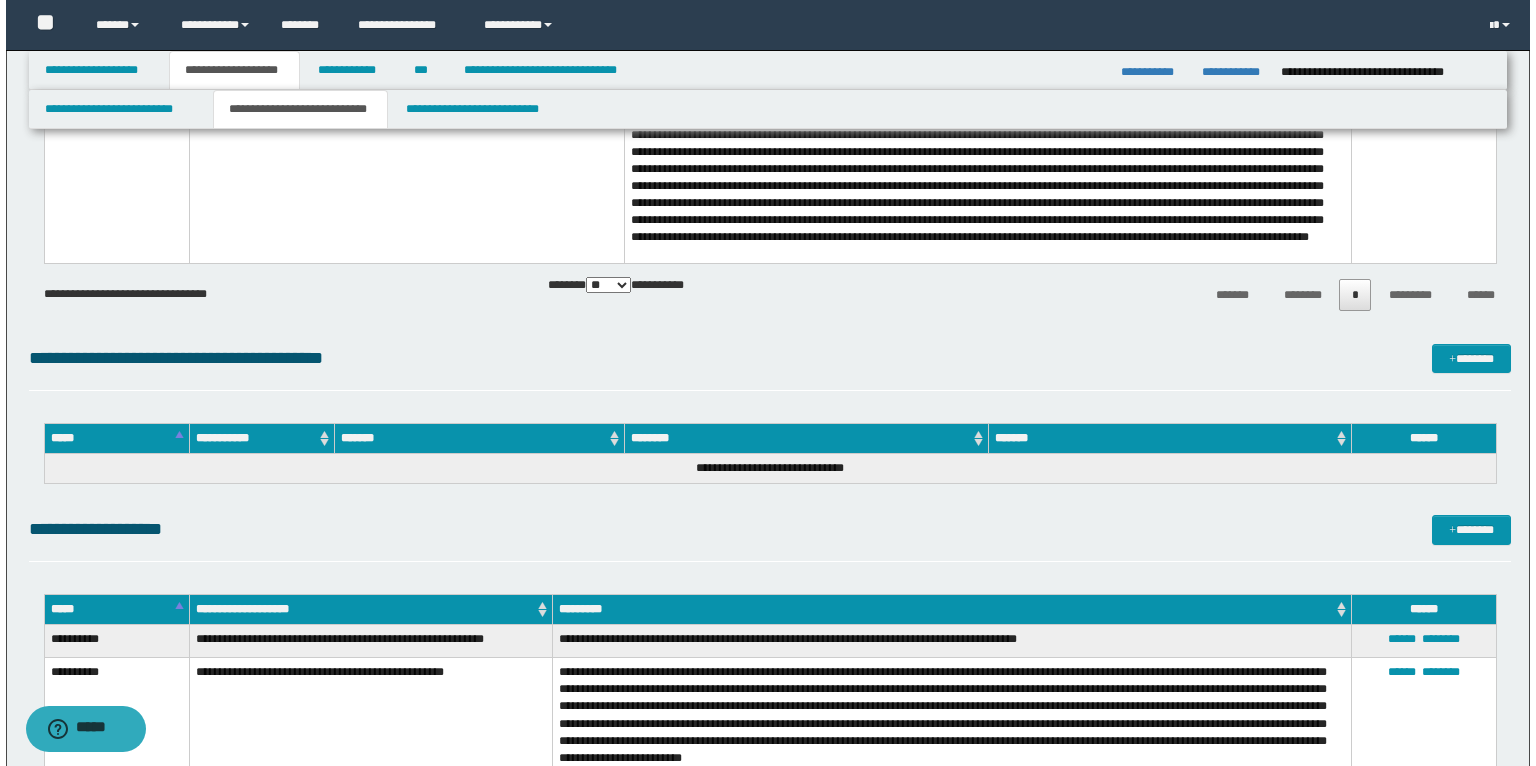 scroll, scrollTop: 2720, scrollLeft: 0, axis: vertical 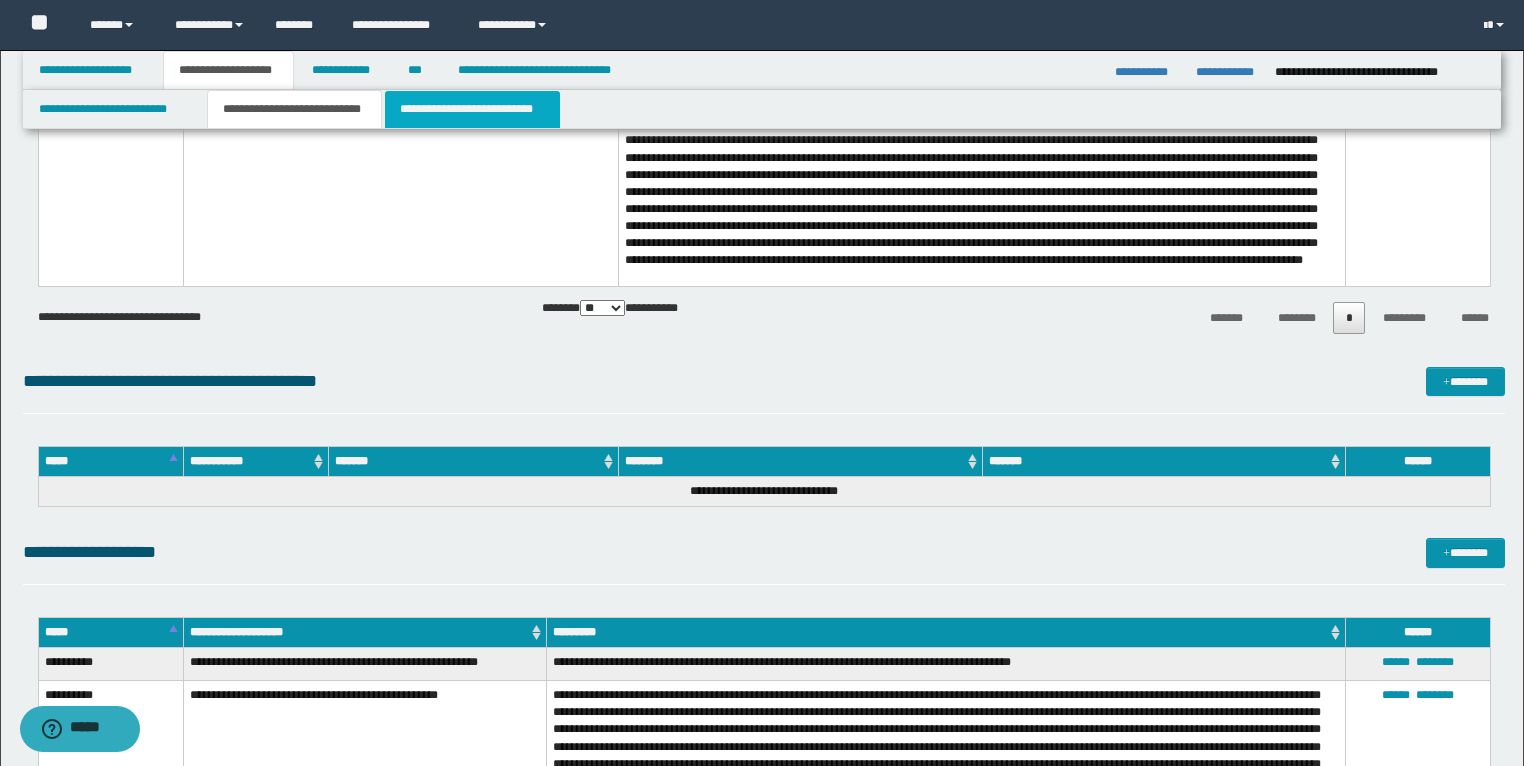click on "**********" at bounding box center [472, 109] 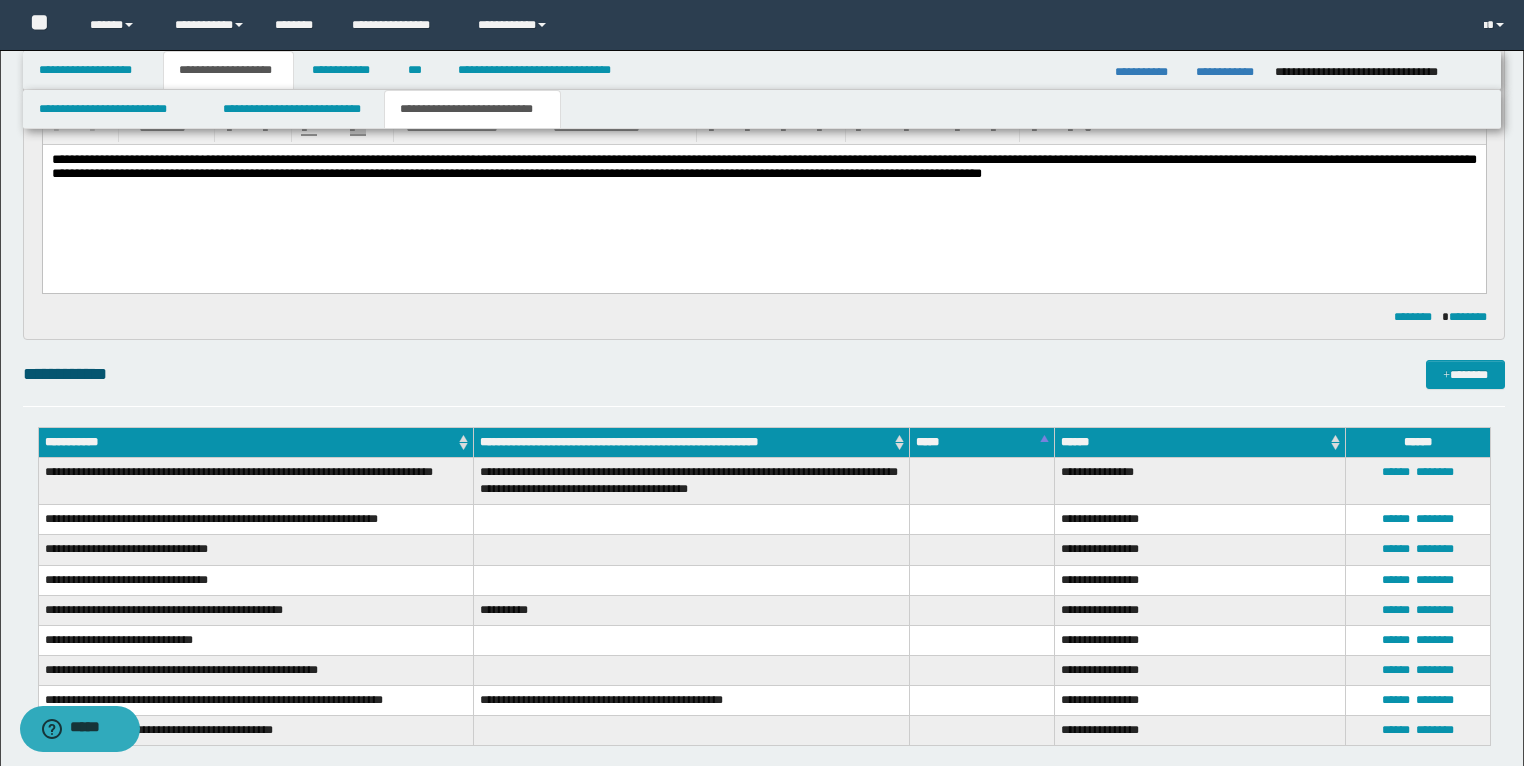 scroll, scrollTop: 1360, scrollLeft: 0, axis: vertical 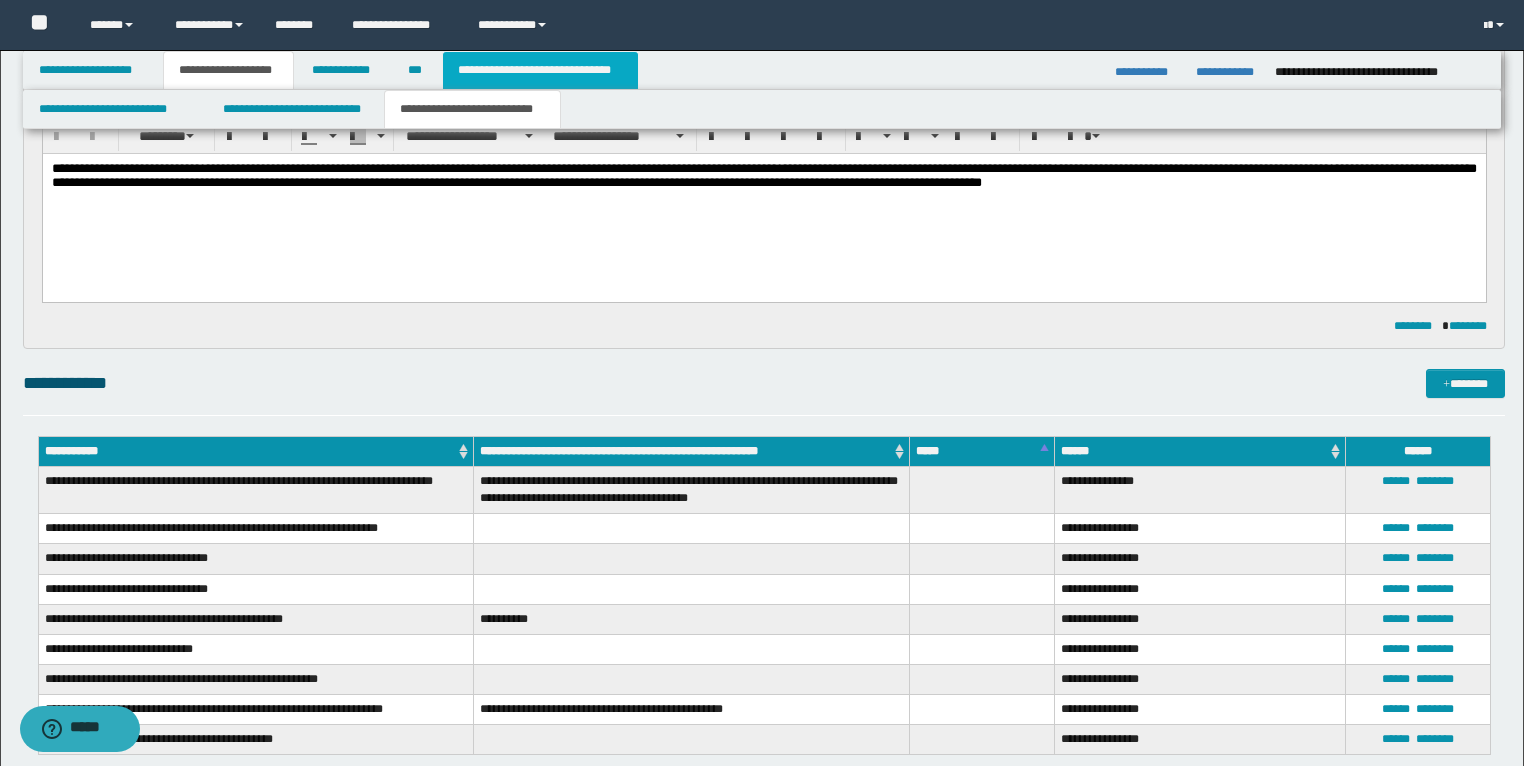 click on "**********" at bounding box center (540, 70) 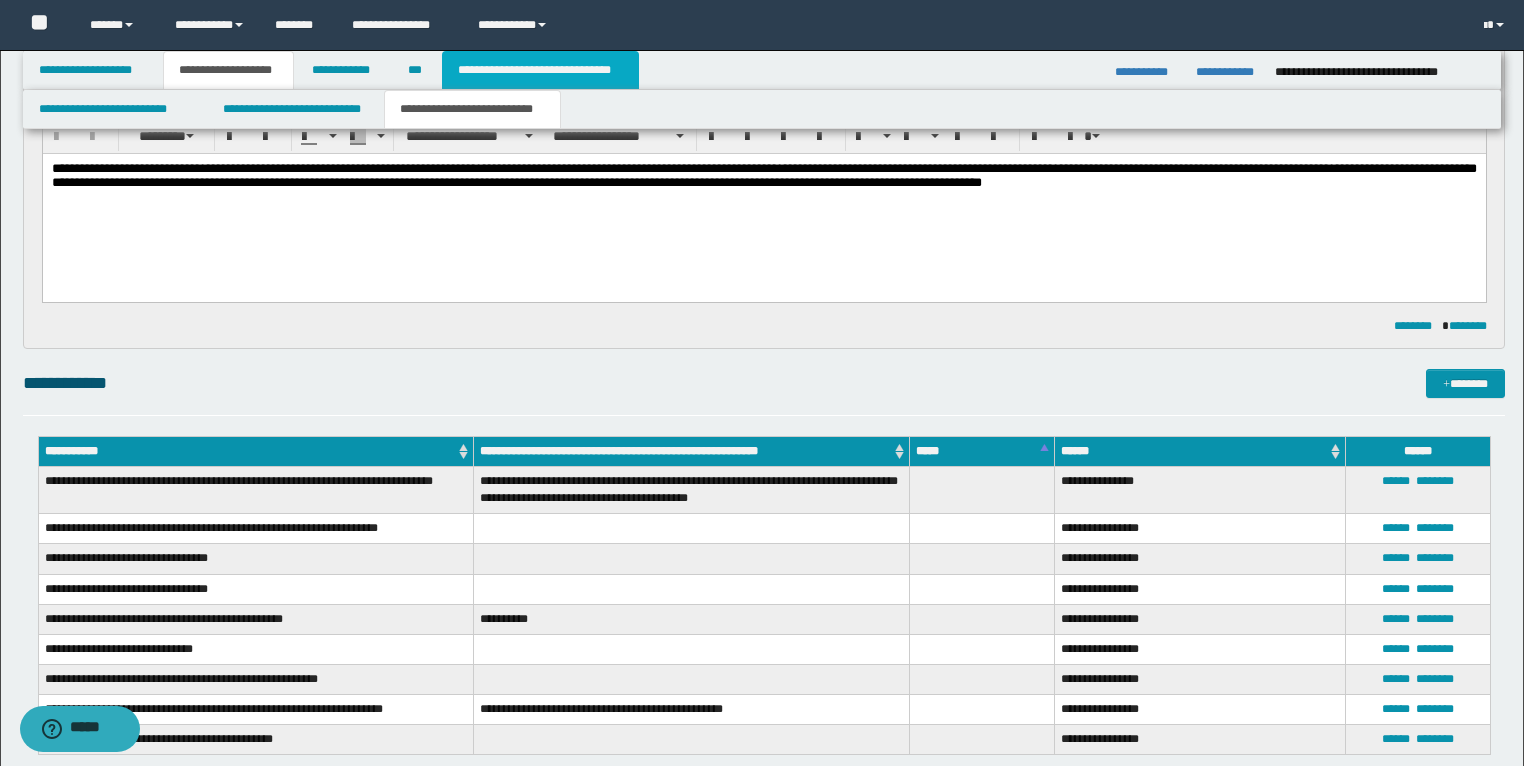 scroll, scrollTop: 720, scrollLeft: 0, axis: vertical 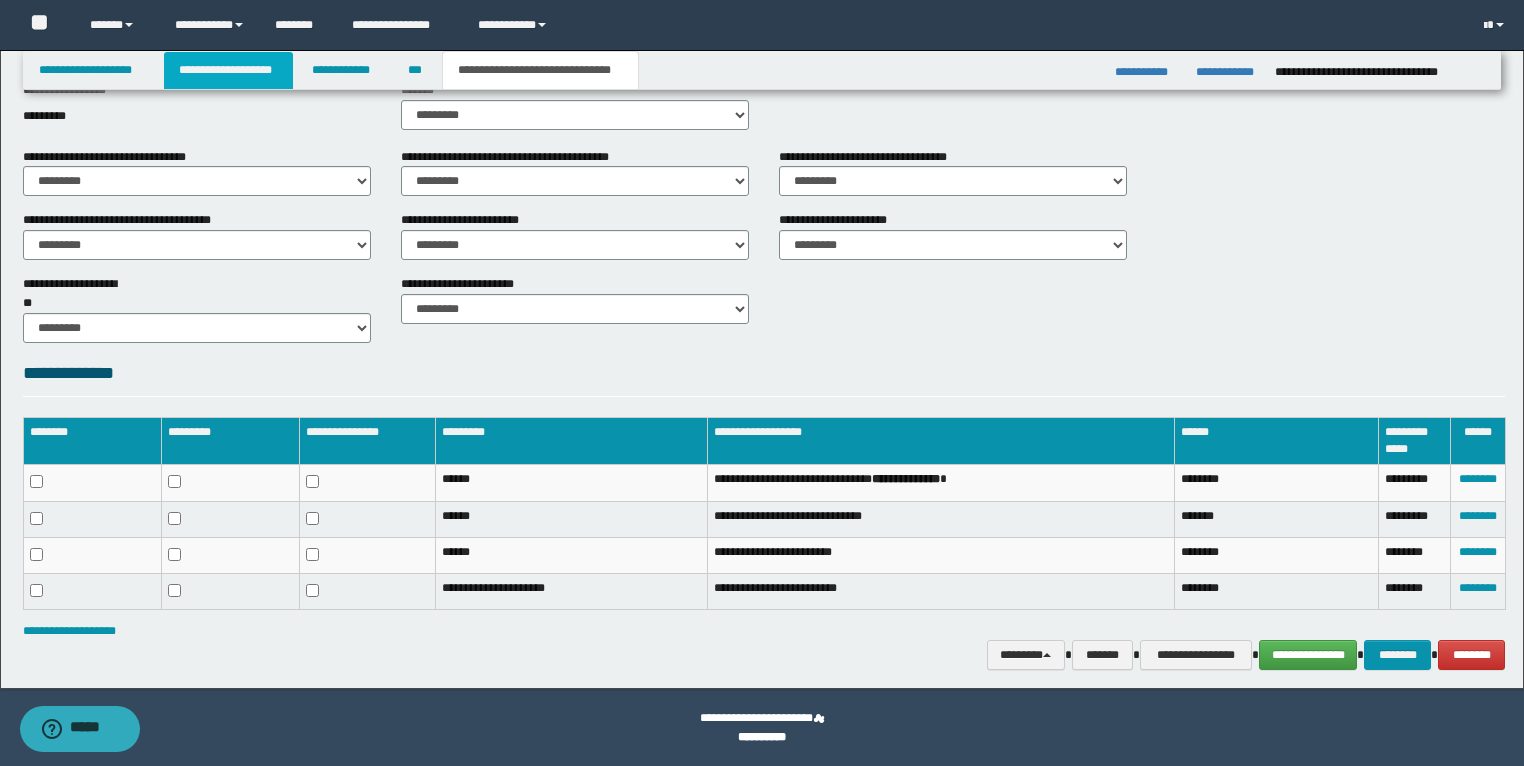 click on "**********" at bounding box center [228, 70] 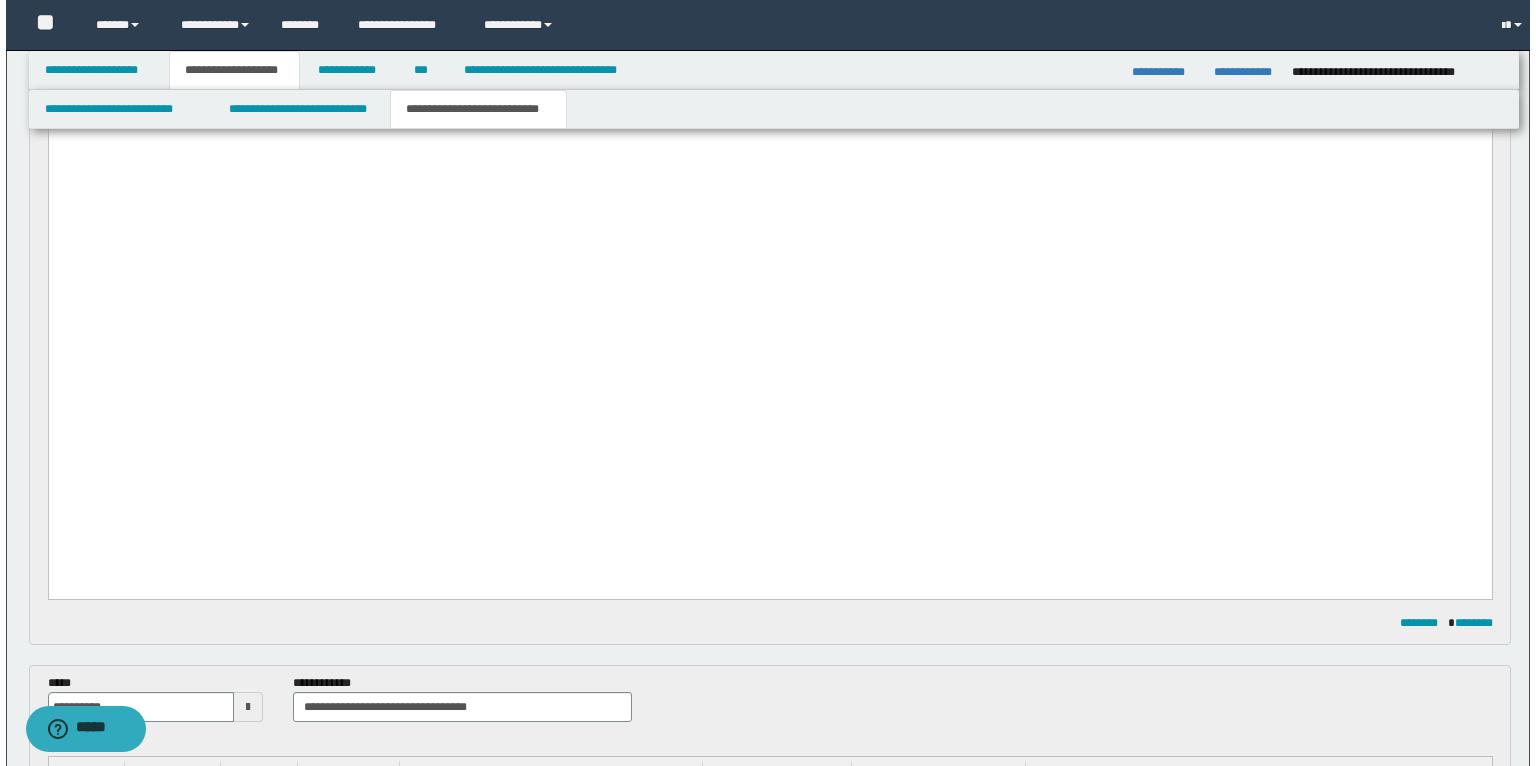 scroll, scrollTop: 752, scrollLeft: 0, axis: vertical 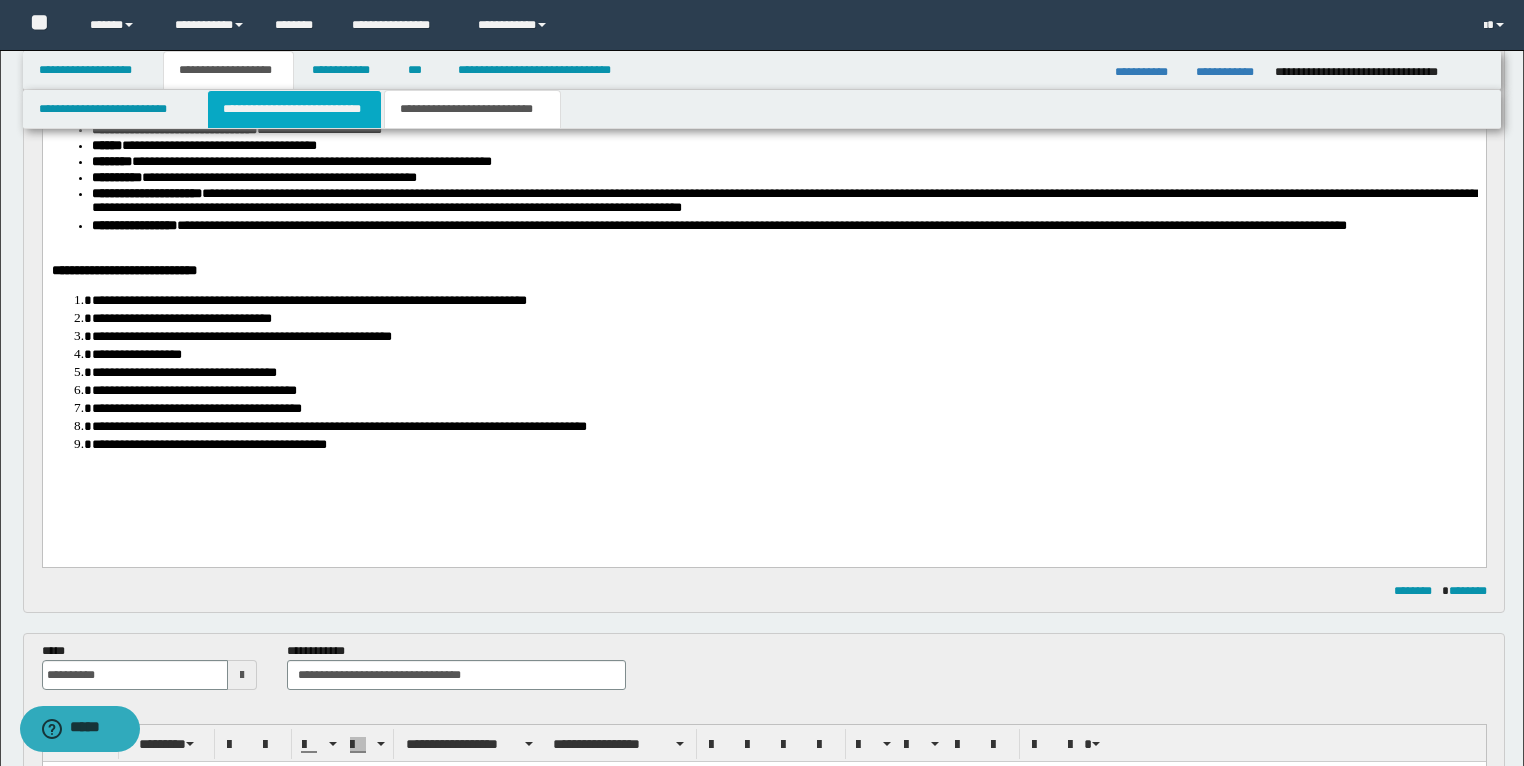 click on "**********" at bounding box center (294, 109) 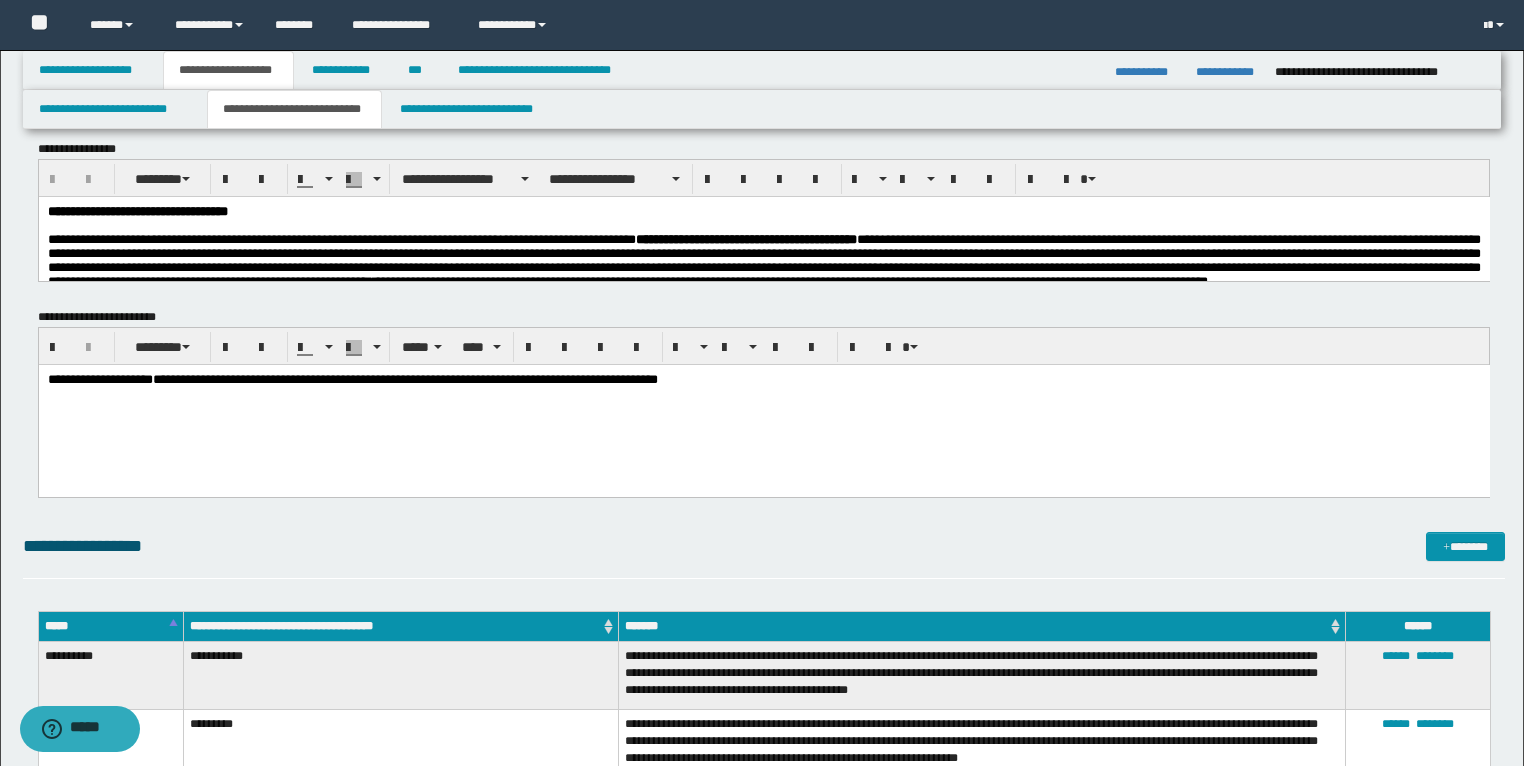 scroll, scrollTop: 0, scrollLeft: 0, axis: both 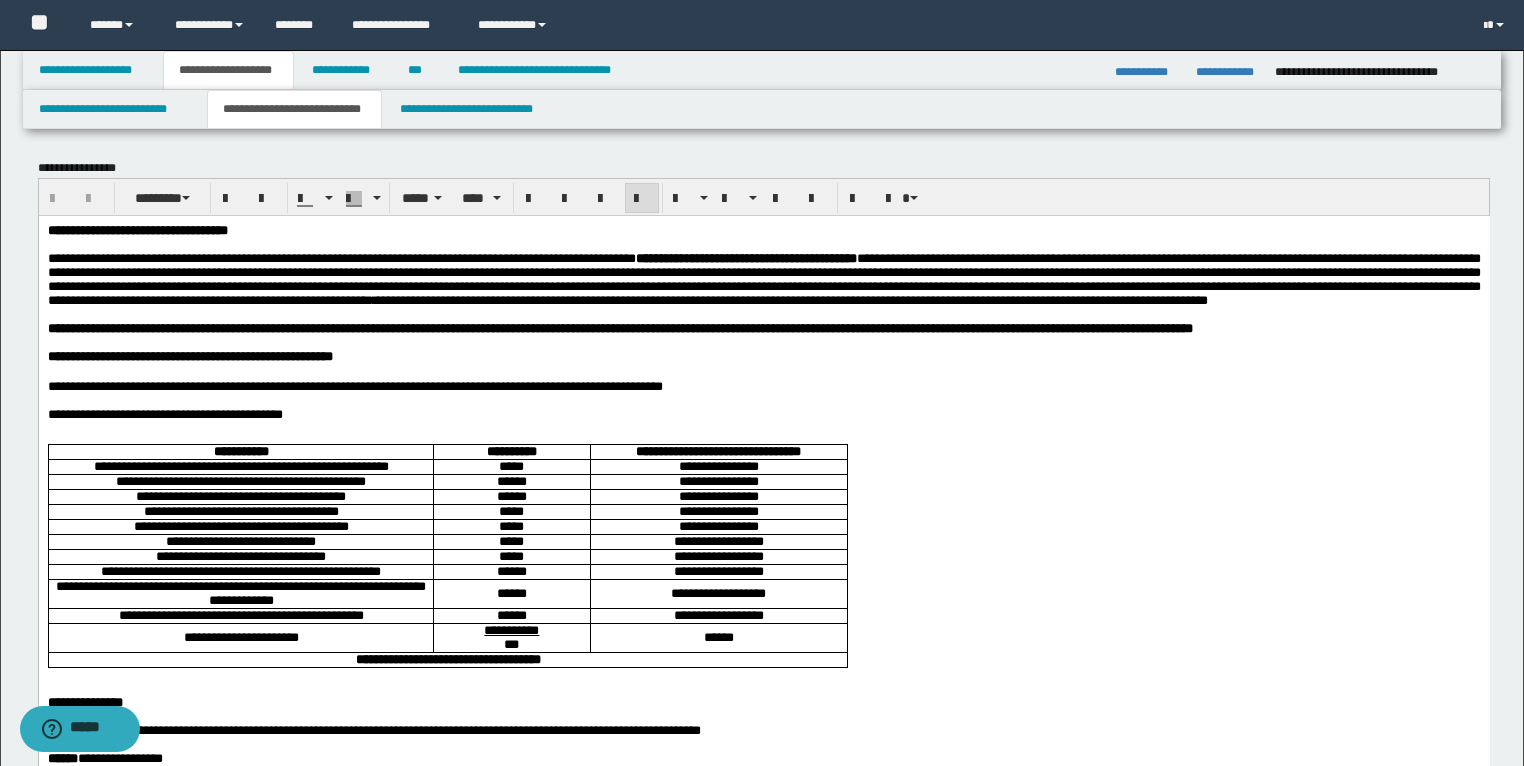 click on "**********" at bounding box center [763, 278] 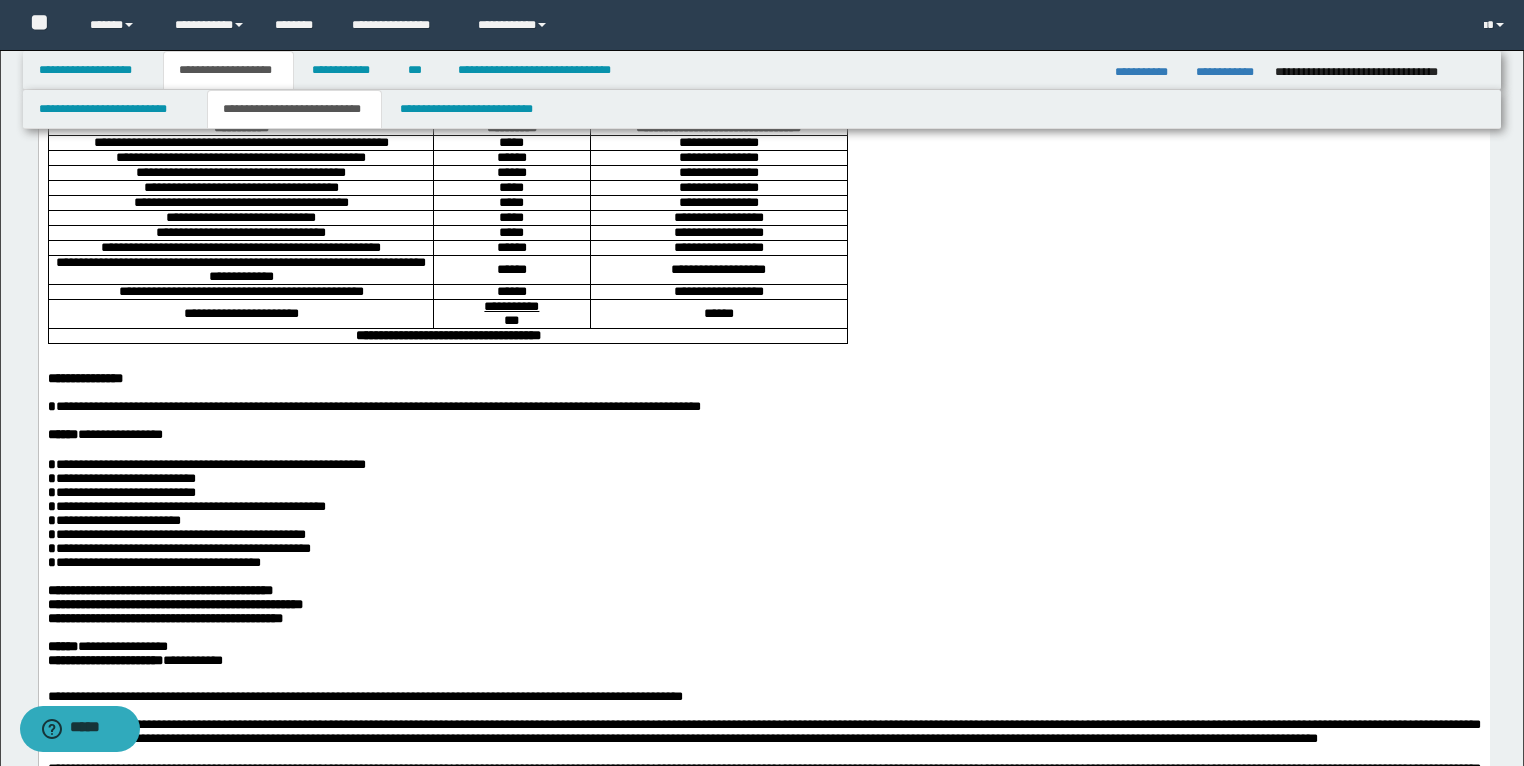 scroll, scrollTop: 160, scrollLeft: 0, axis: vertical 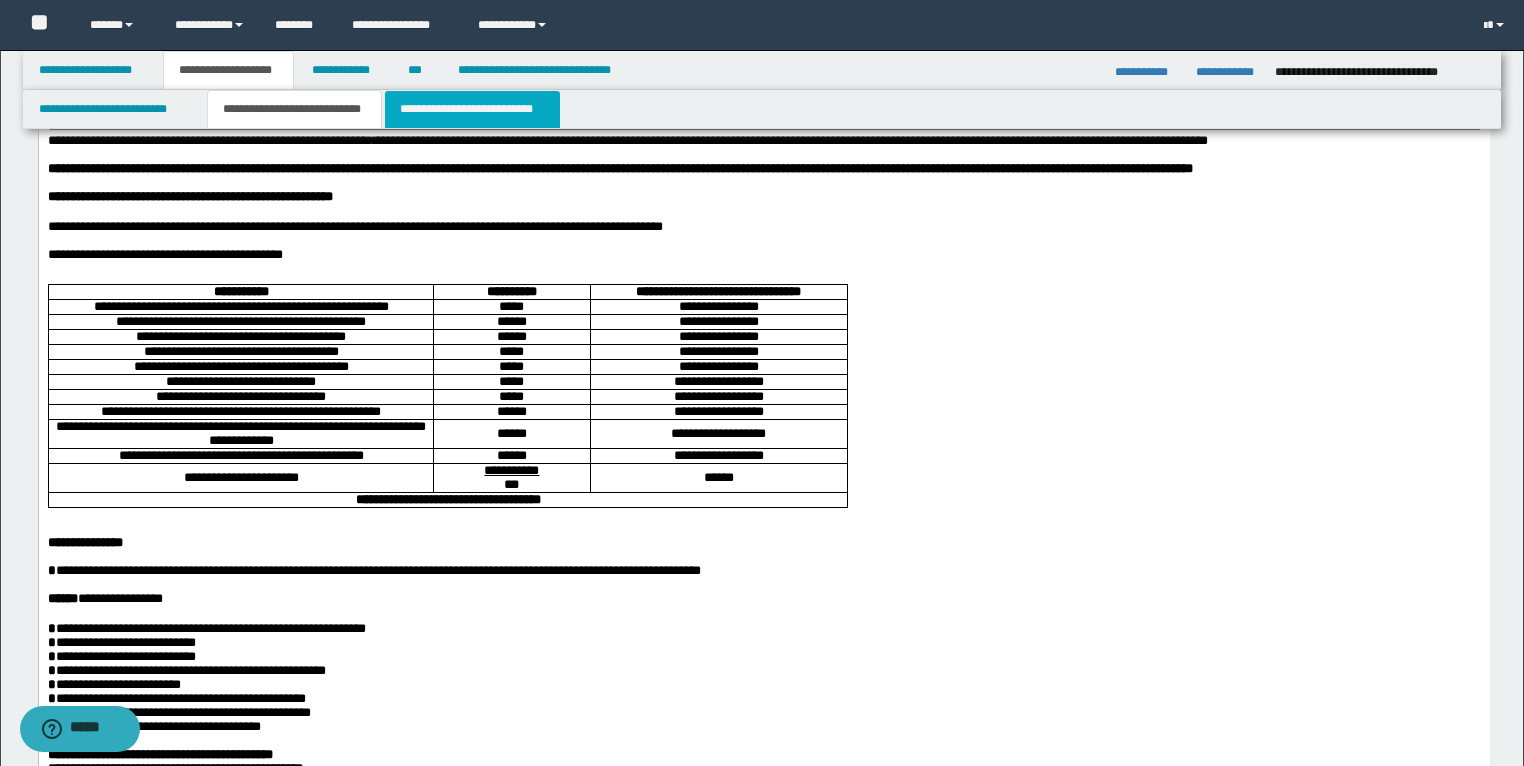 click on "**********" at bounding box center [472, 109] 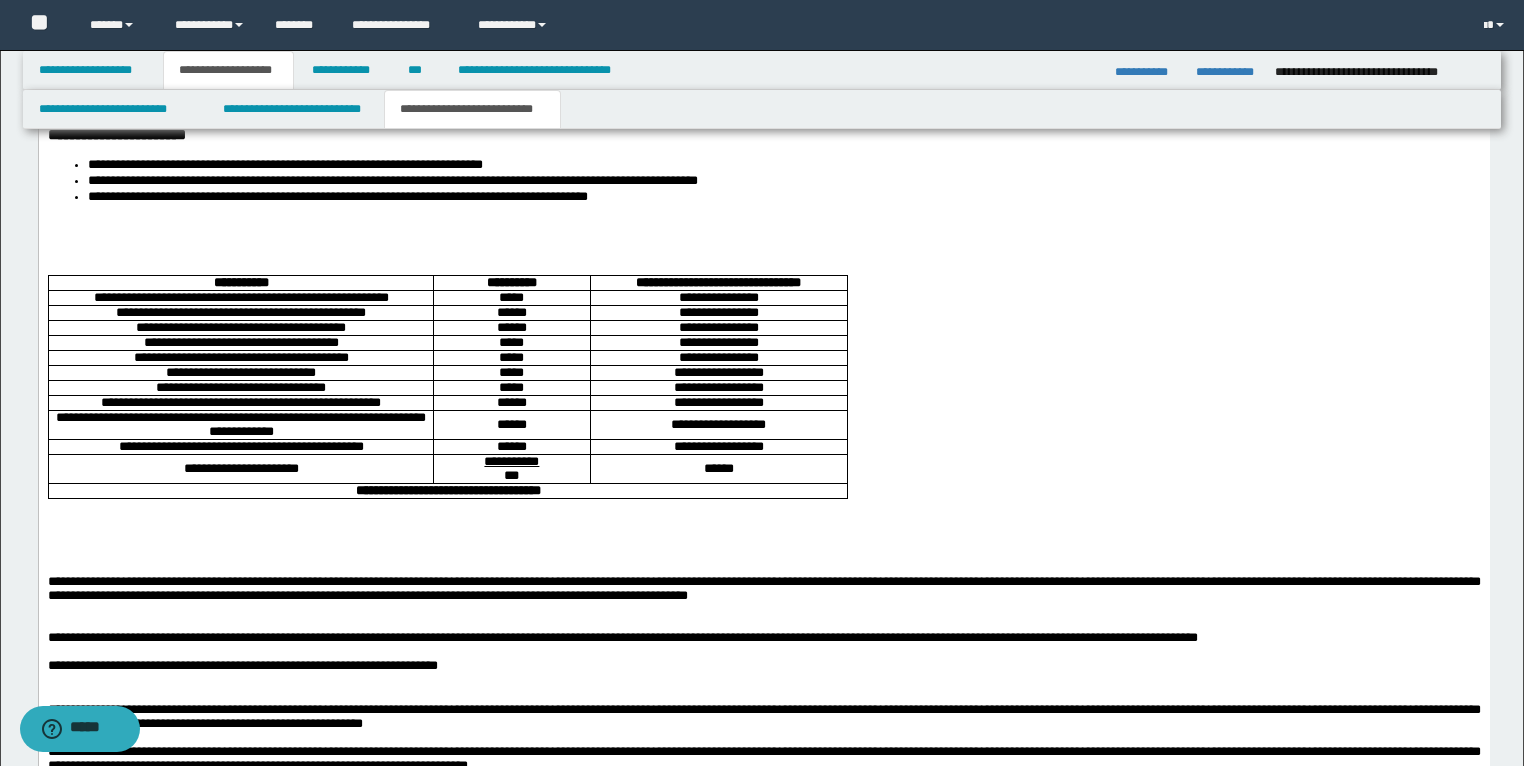 scroll, scrollTop: 3520, scrollLeft: 0, axis: vertical 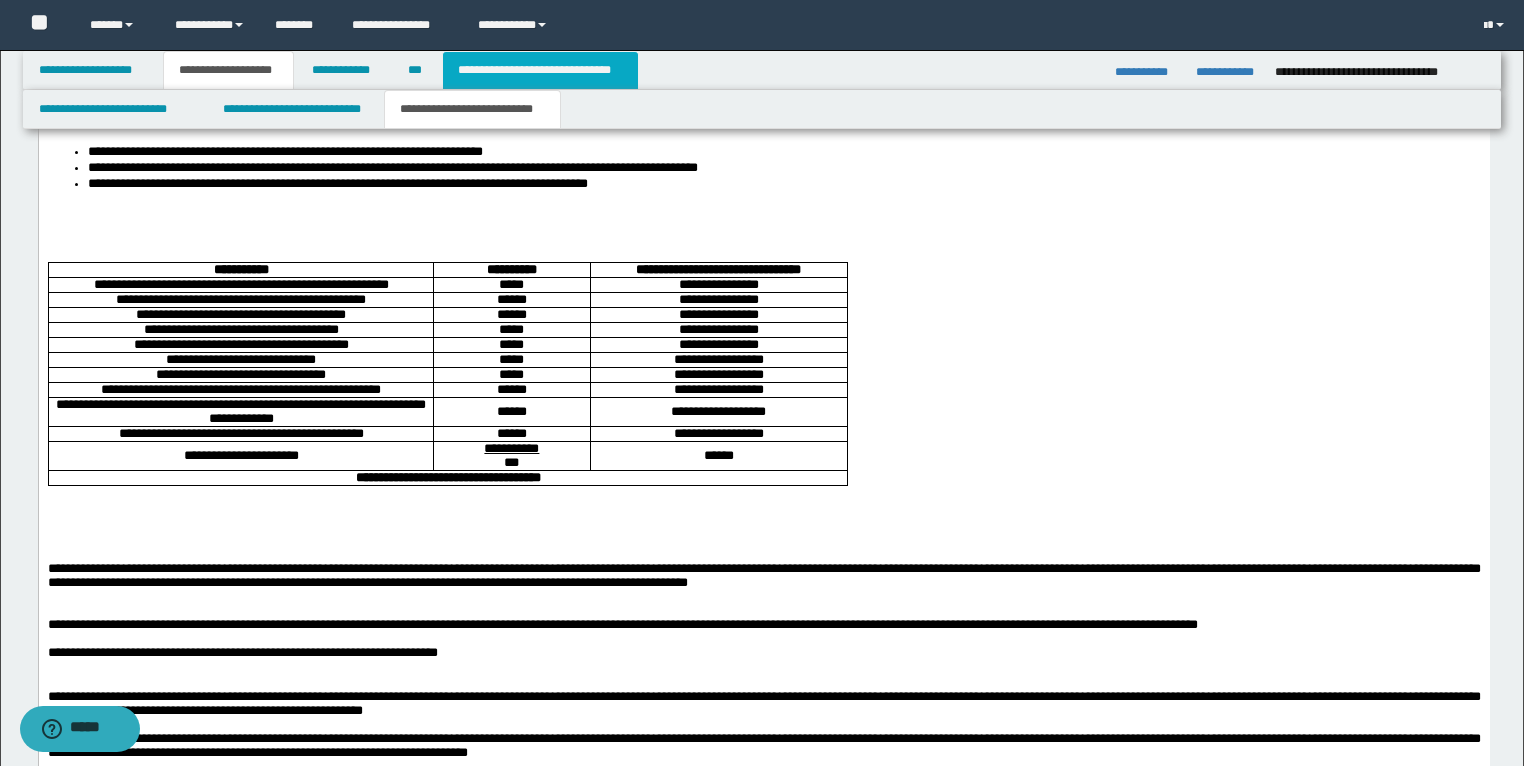 click on "**********" at bounding box center (540, 70) 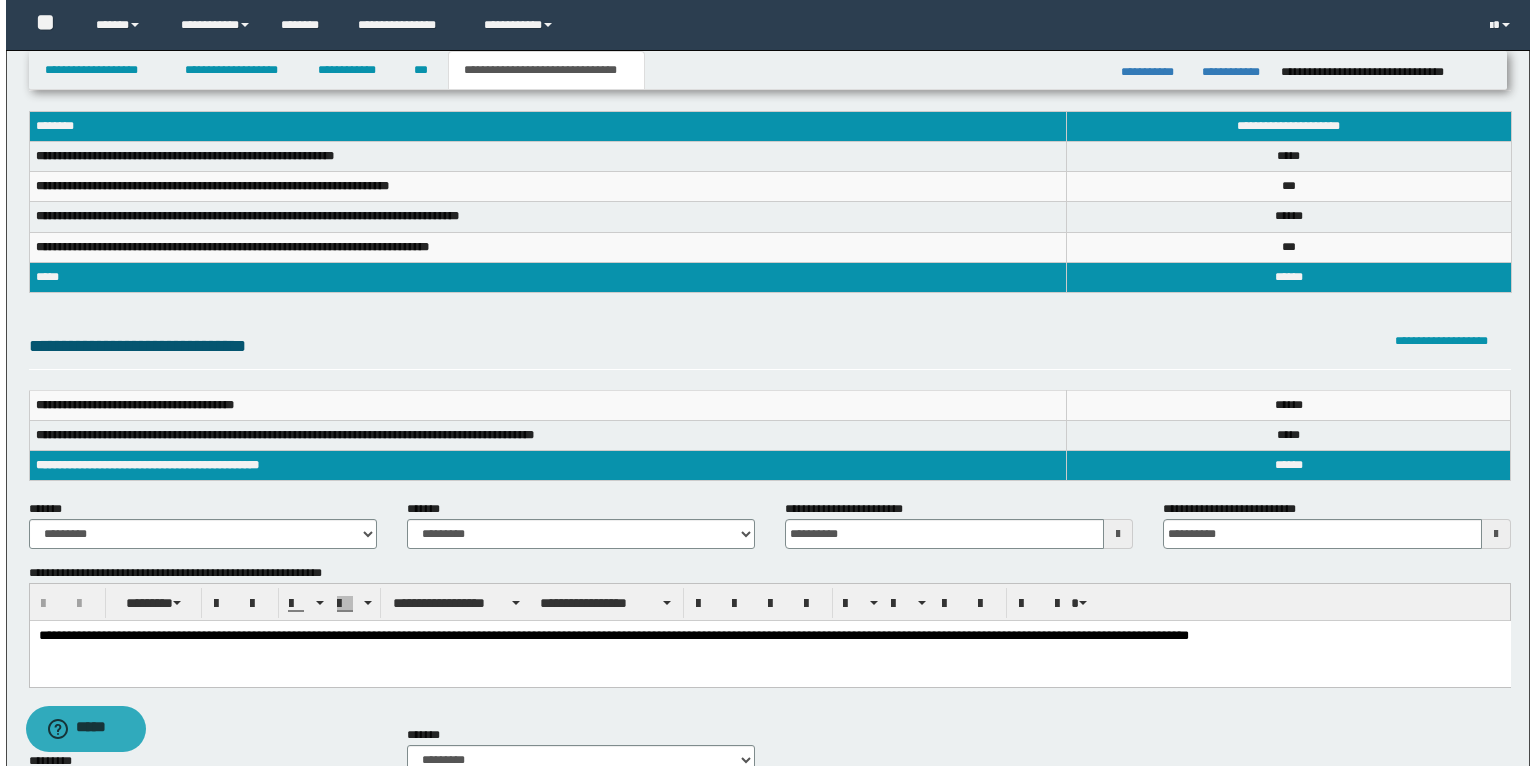 scroll, scrollTop: 0, scrollLeft: 0, axis: both 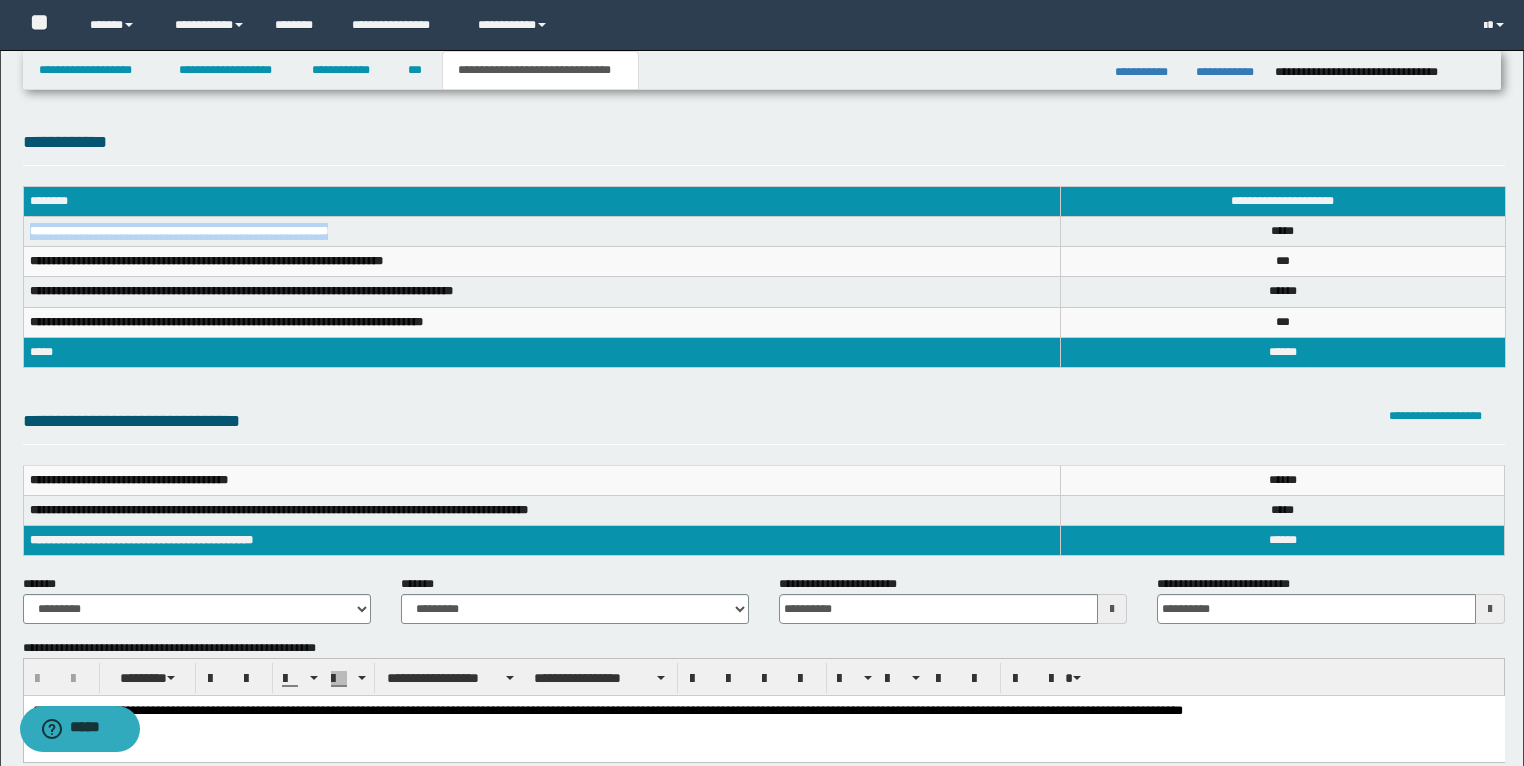 drag, startPoint x: 388, startPoint y: 221, endPoint x: 26, endPoint y: 240, distance: 362.4983 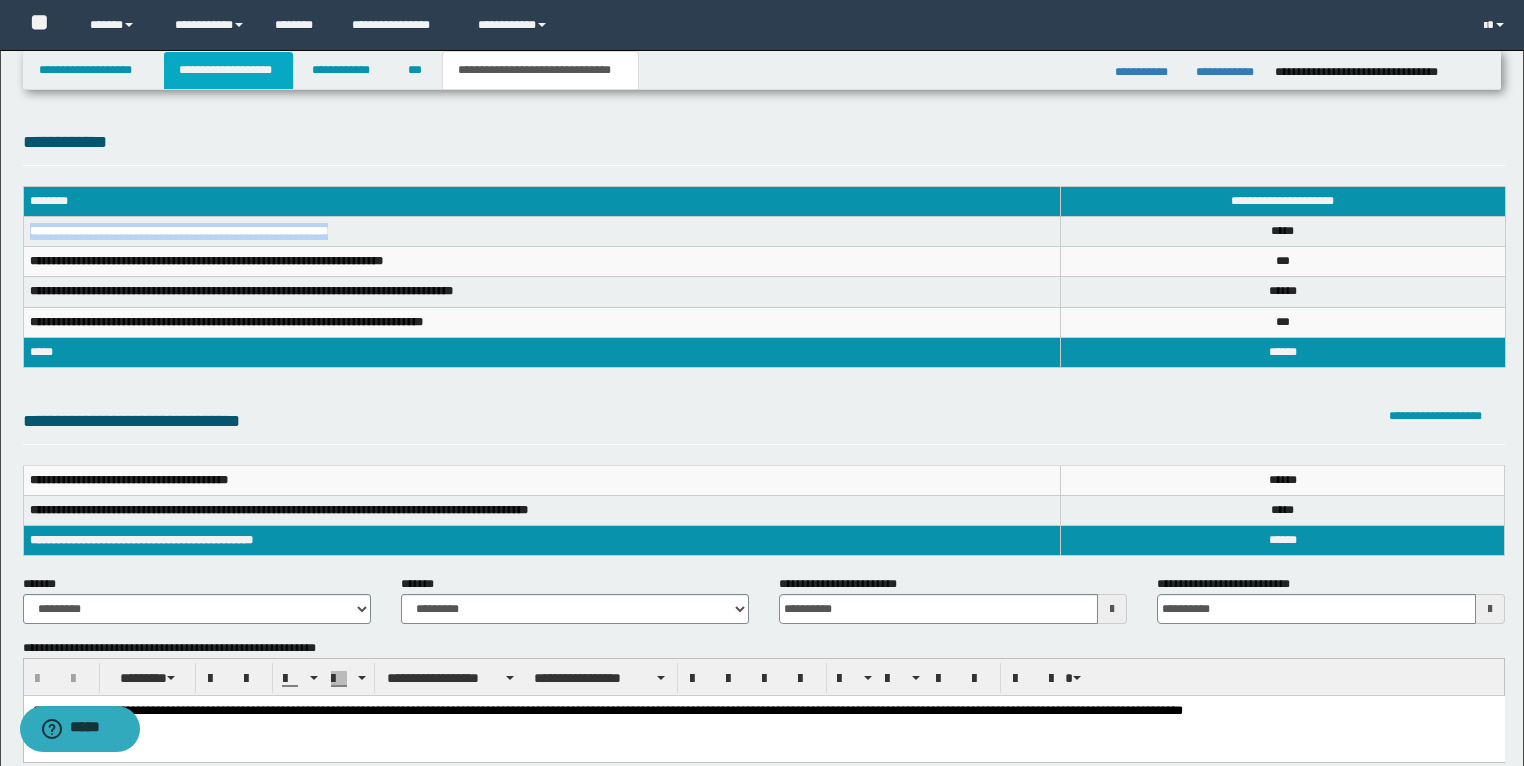 click on "**********" at bounding box center (228, 70) 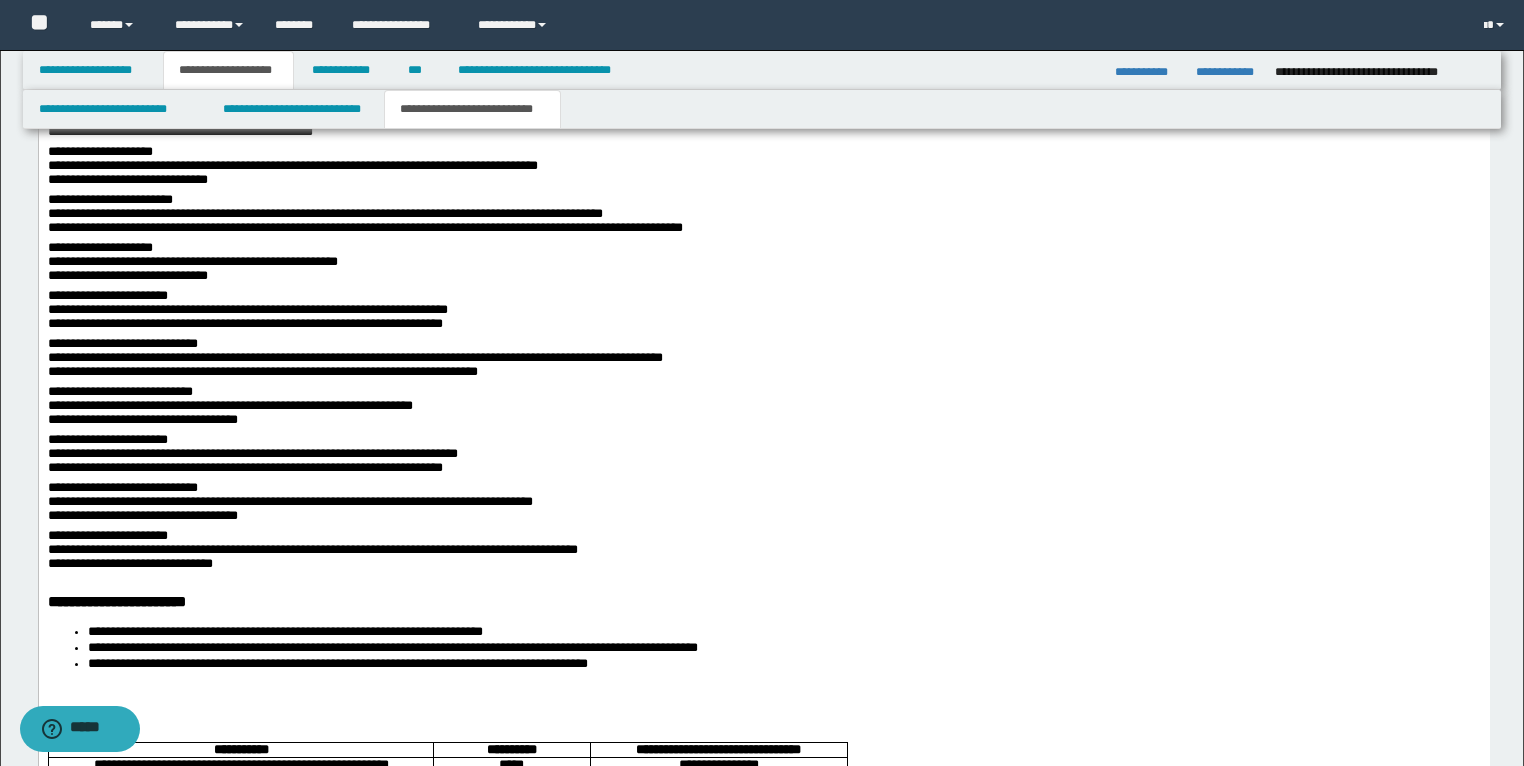scroll, scrollTop: 3440, scrollLeft: 0, axis: vertical 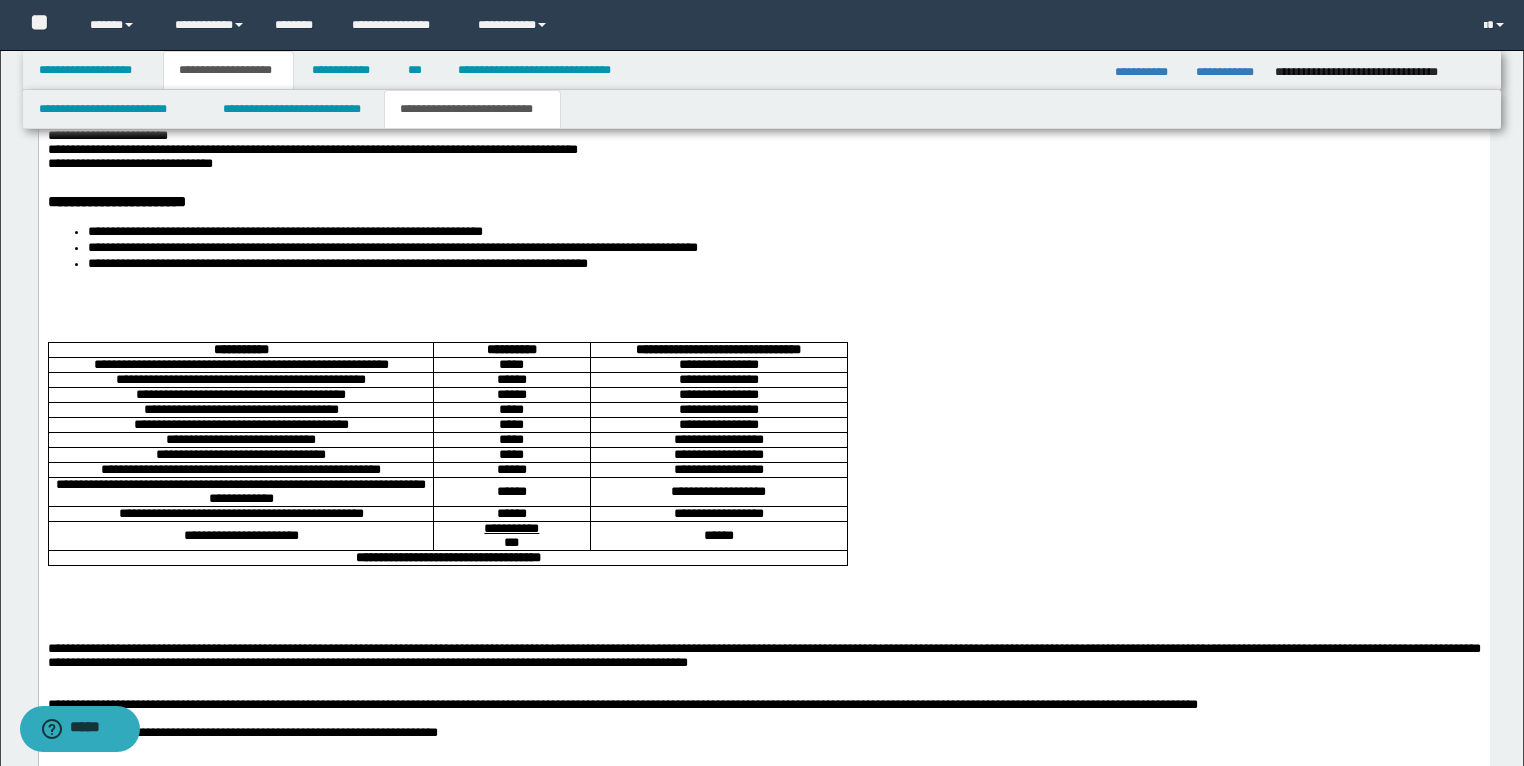 click on "**********" at bounding box center (240, 365) 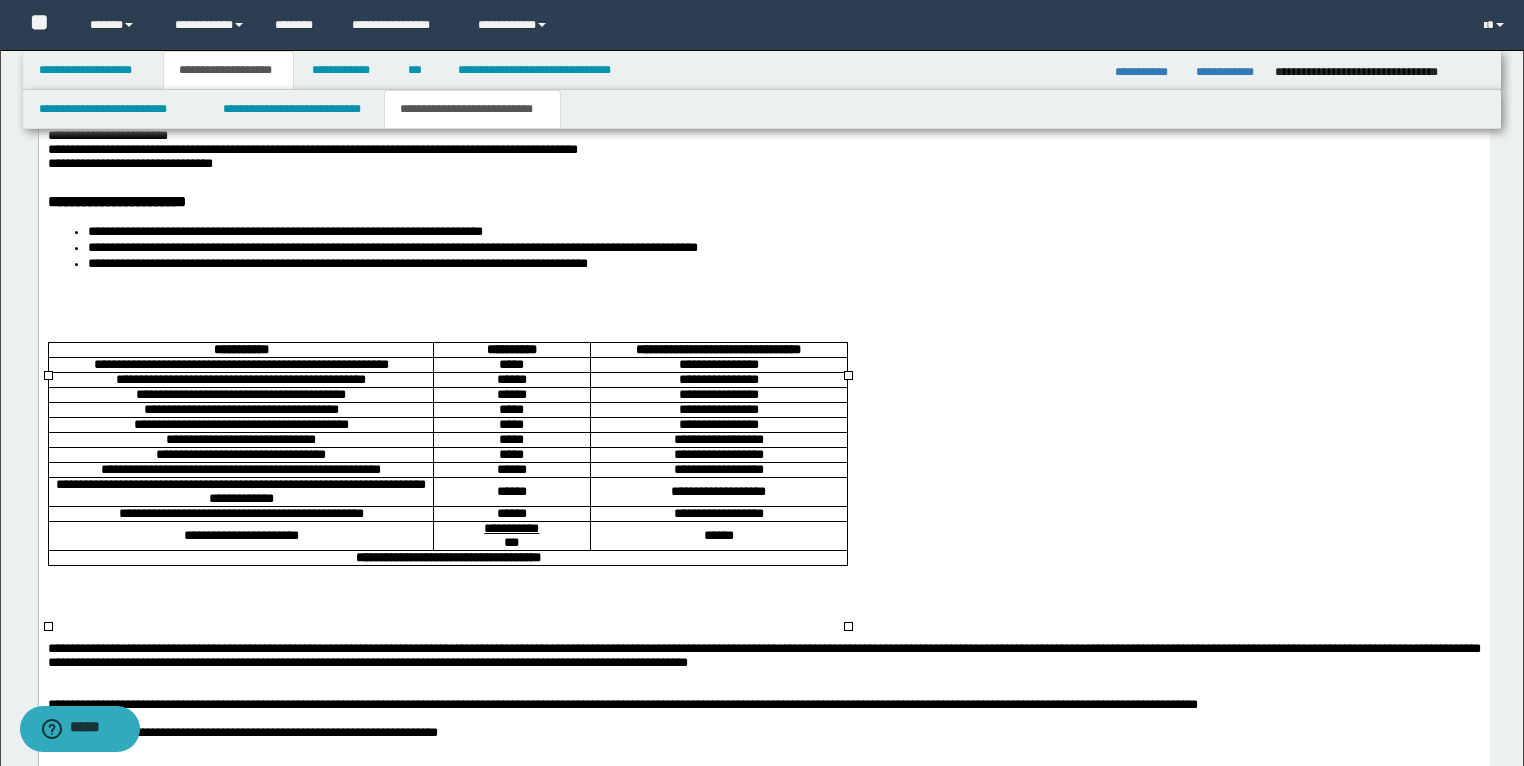 click on "**********" at bounding box center (240, 365) 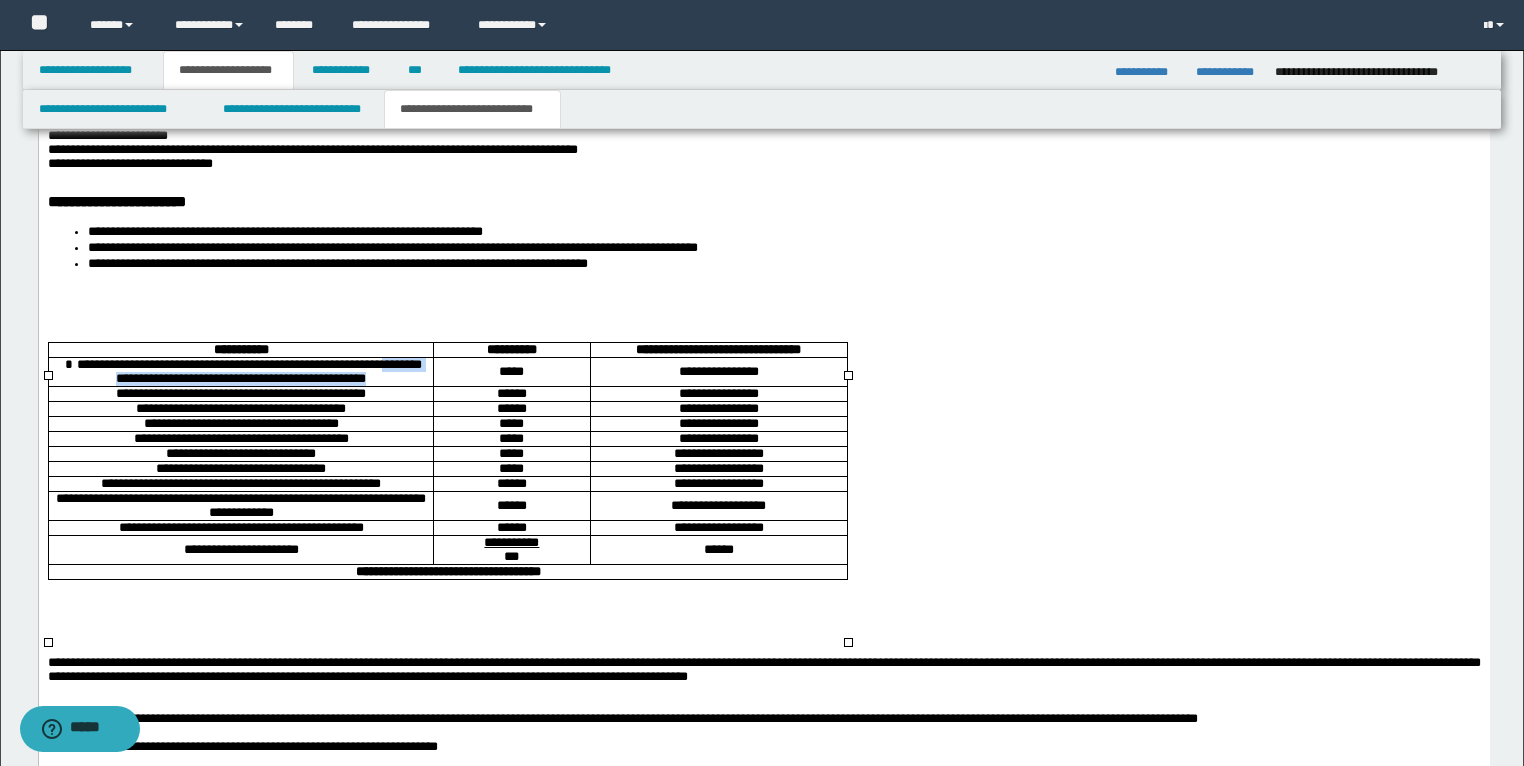 drag, startPoint x: 61, startPoint y: 418, endPoint x: 439, endPoint y: 411, distance: 378.06482 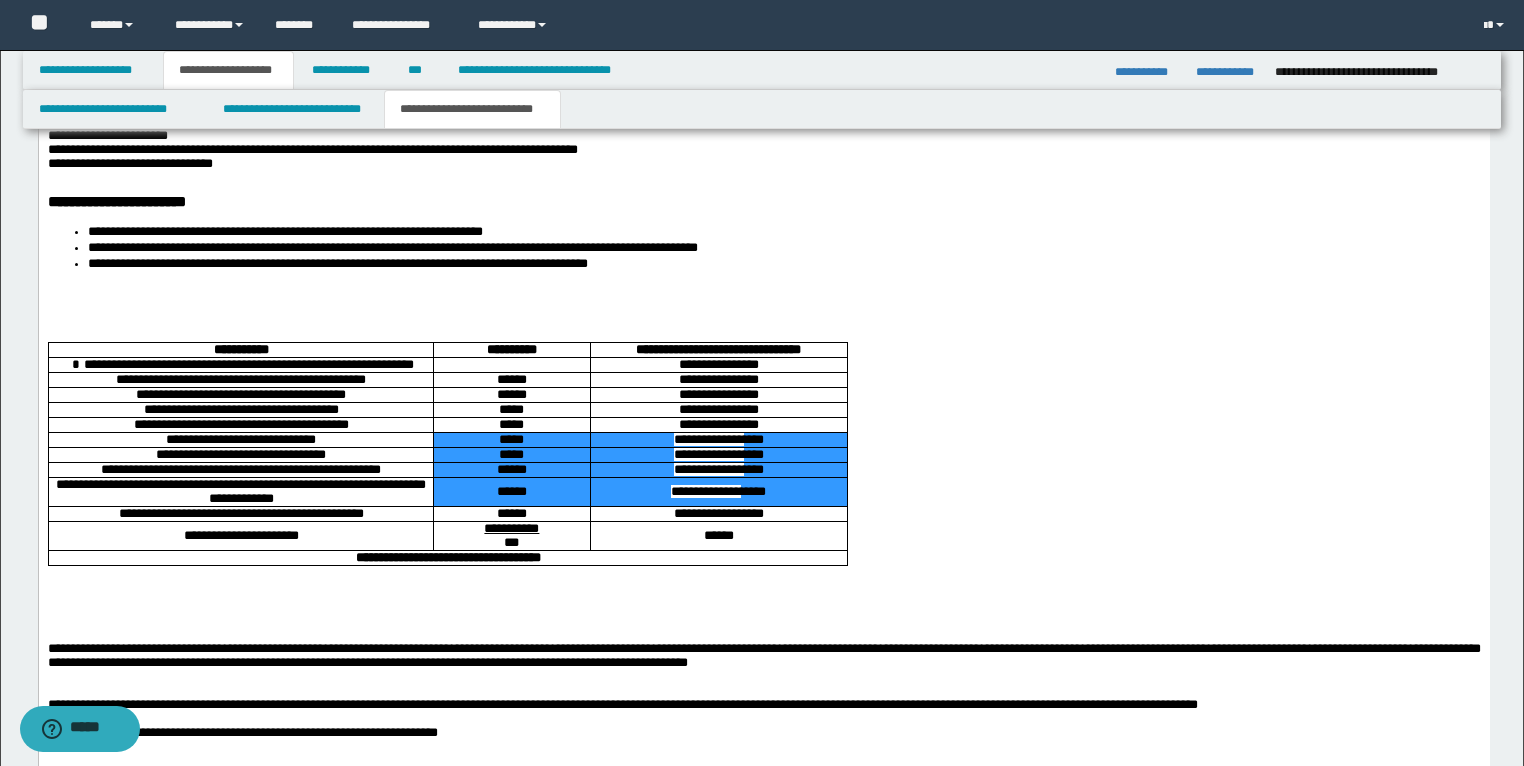 drag, startPoint x: 812, startPoint y: 570, endPoint x: 497, endPoint y: 494, distance: 324.03857 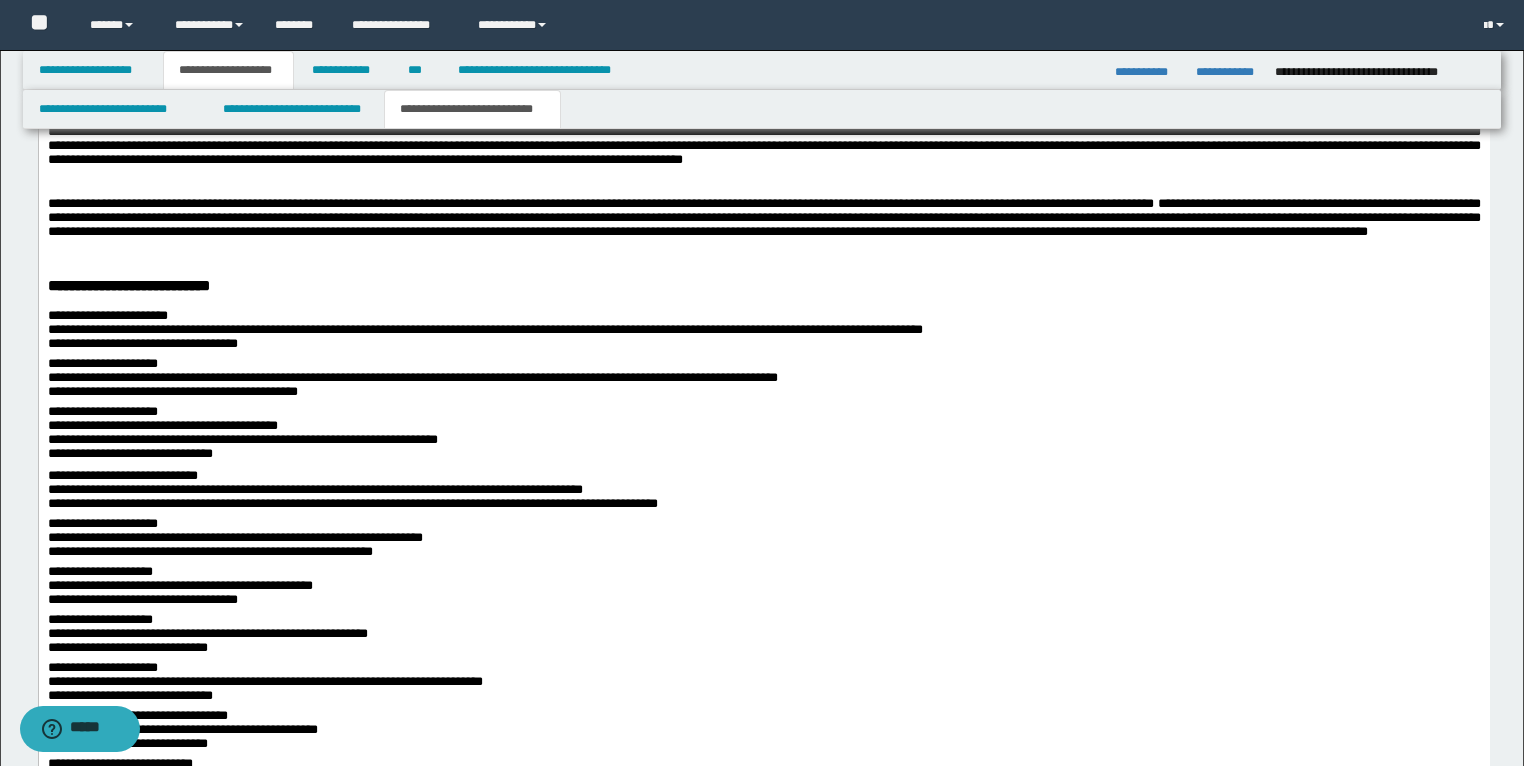 scroll, scrollTop: 2000, scrollLeft: 0, axis: vertical 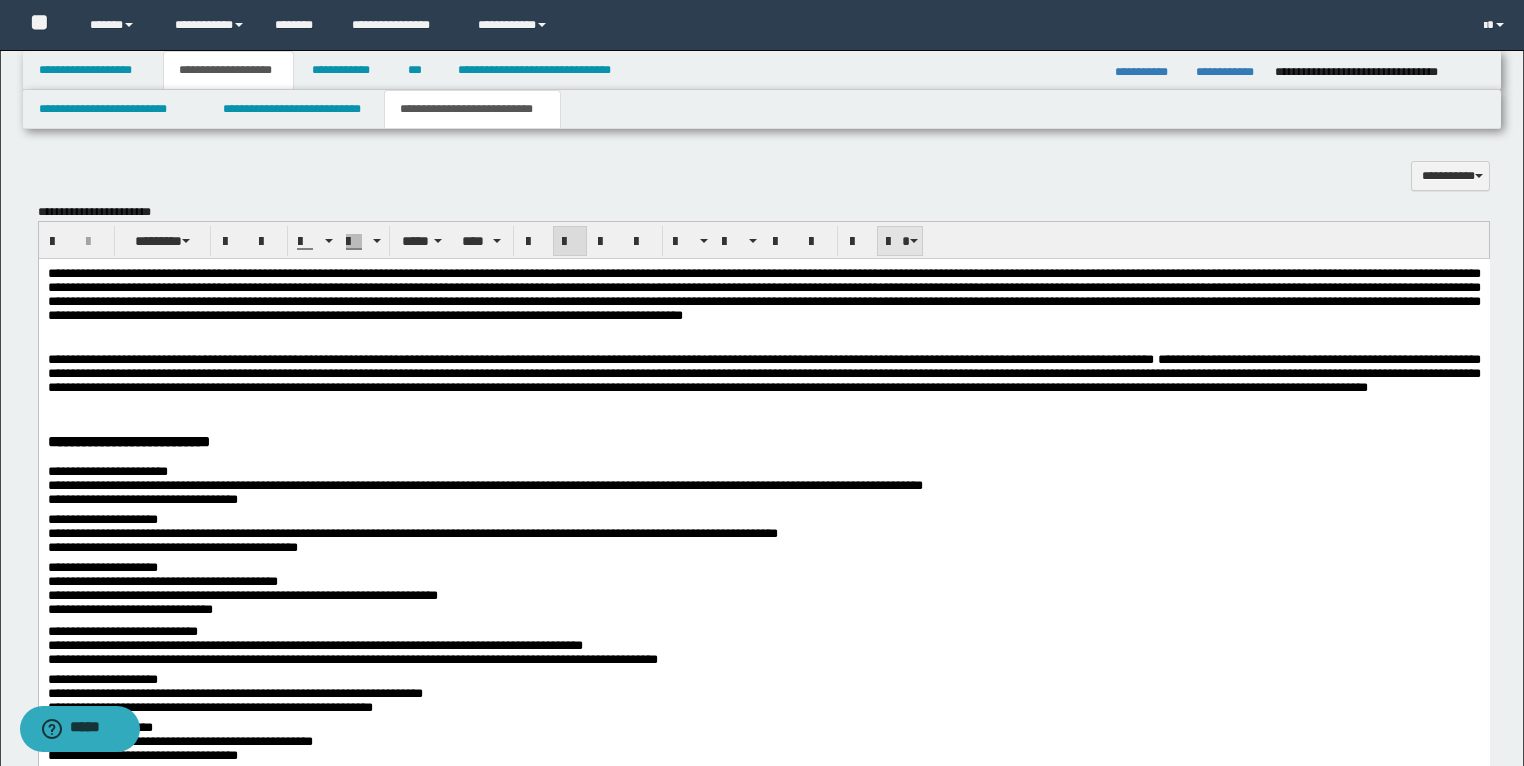 click at bounding box center [900, 241] 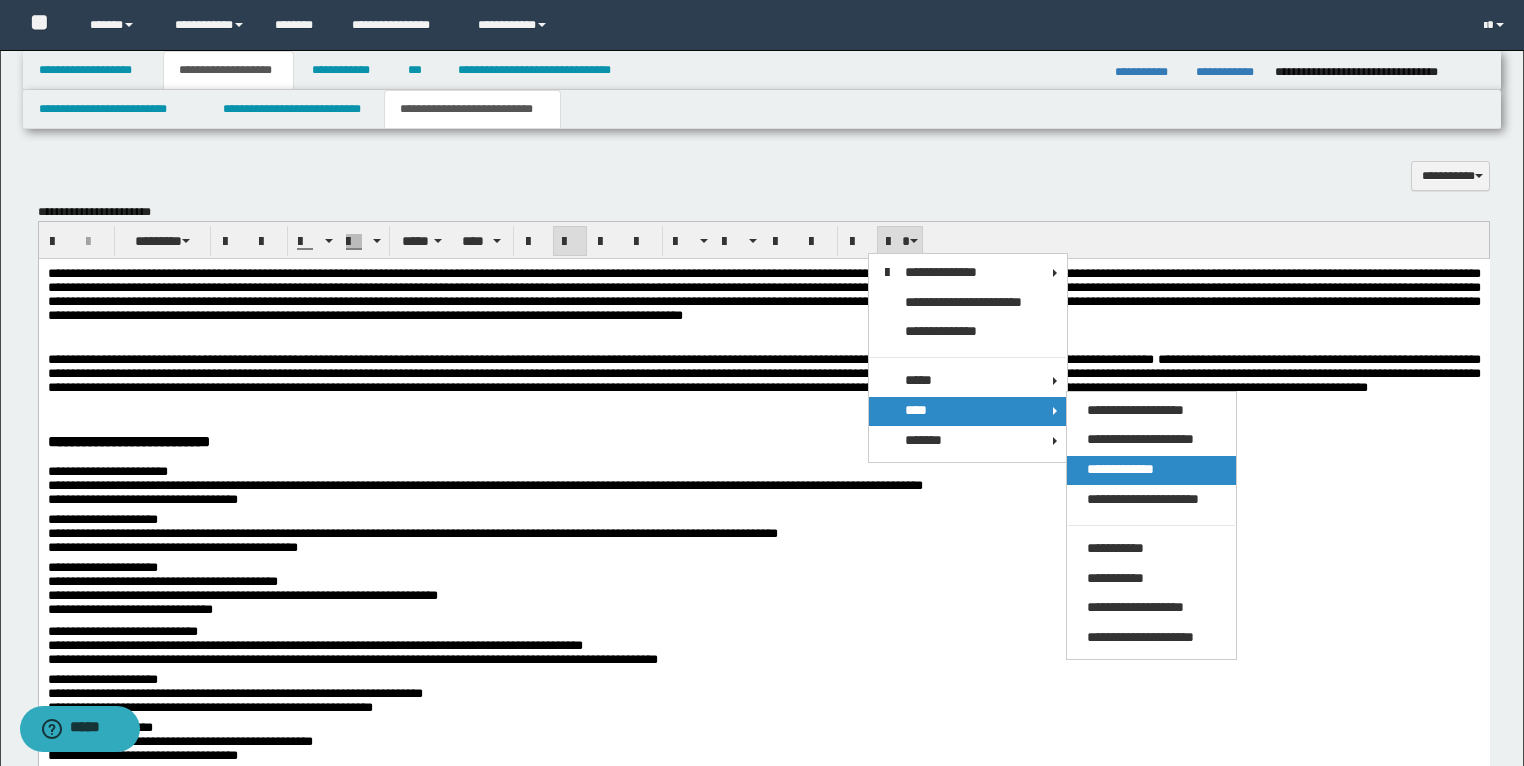 click on "**********" at bounding box center (1120, 469) 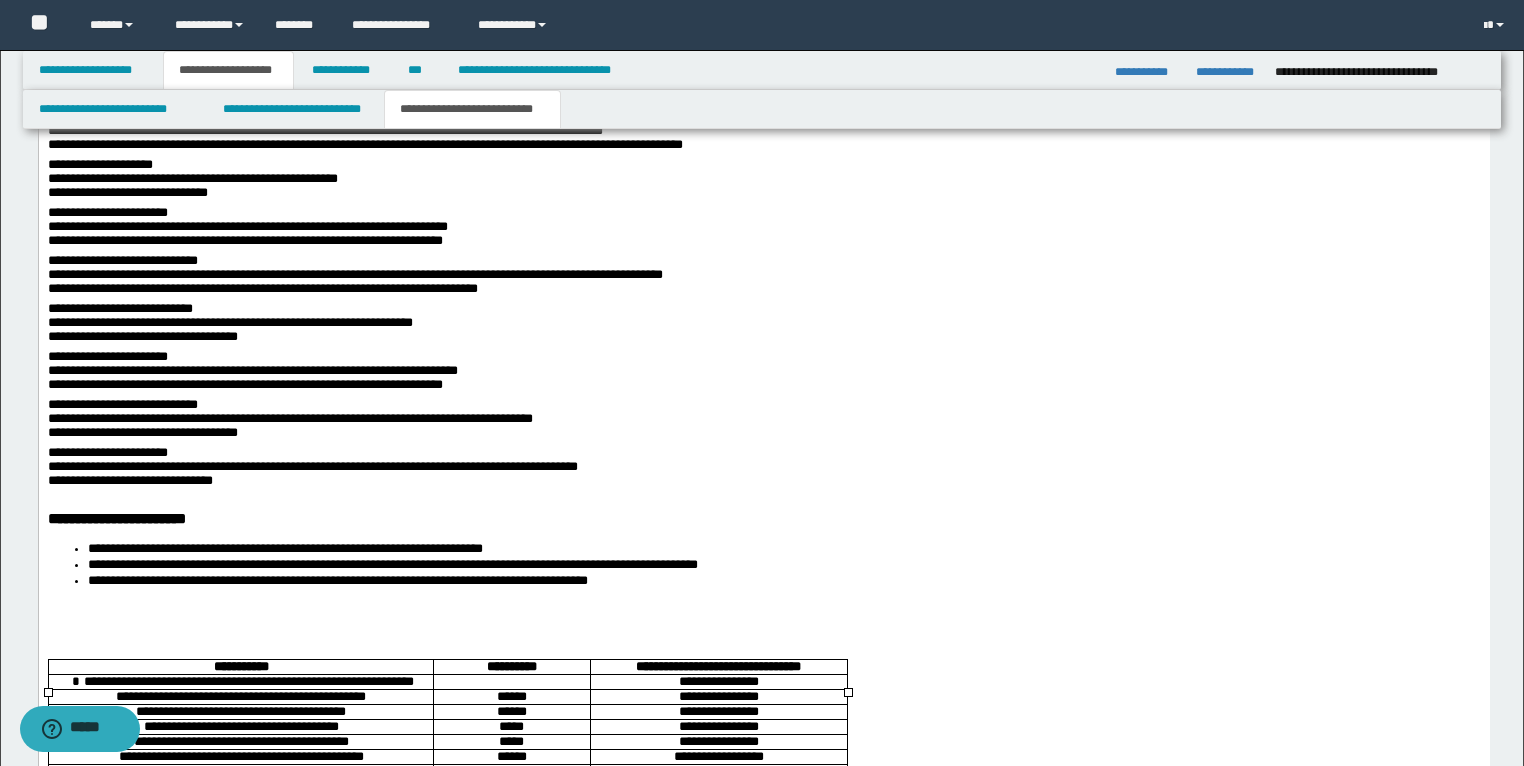 scroll, scrollTop: 3440, scrollLeft: 0, axis: vertical 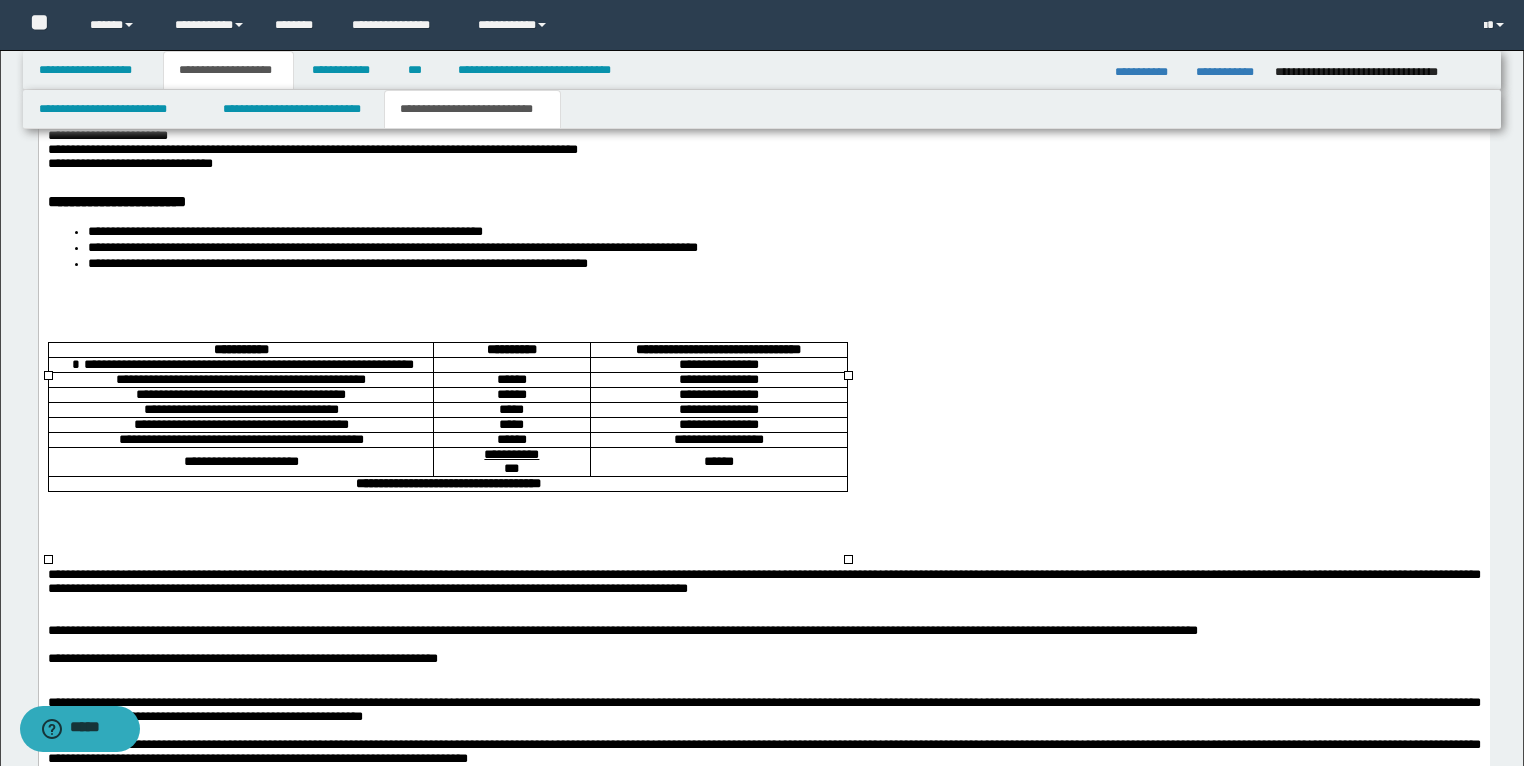 click on "******" at bounding box center (511, 441) 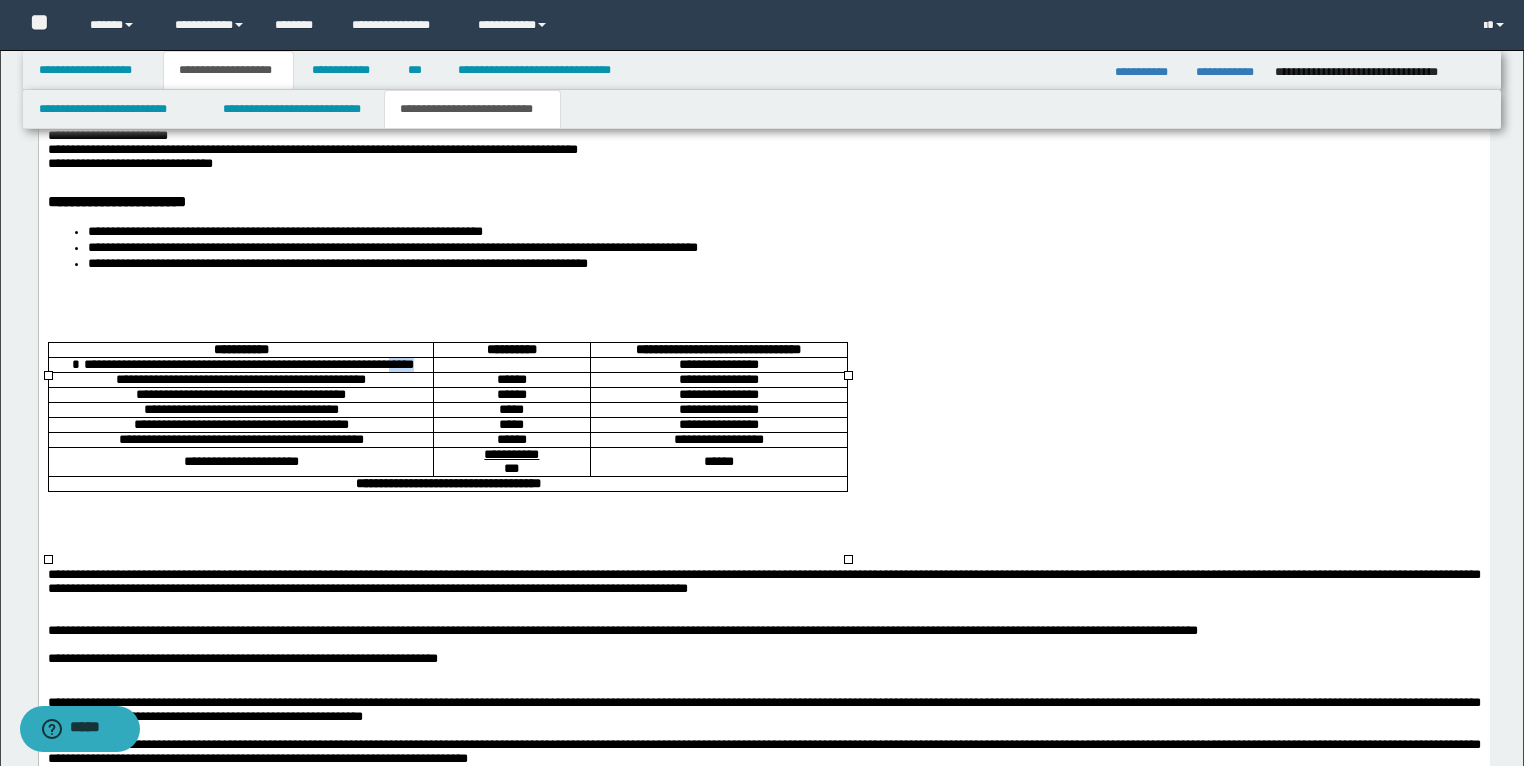 drag, startPoint x: 219, startPoint y: 418, endPoint x: 189, endPoint y: 419, distance: 30.016663 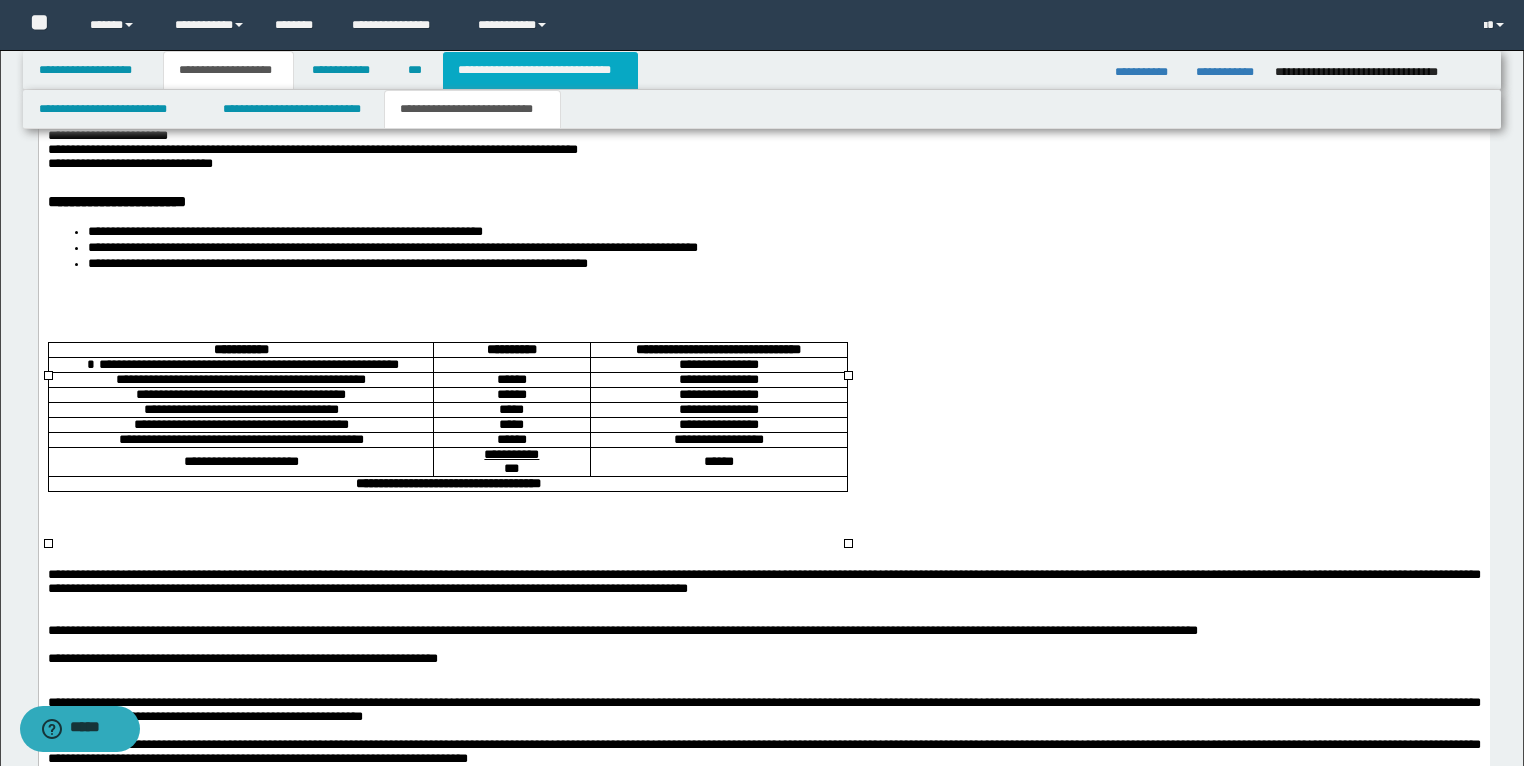 click on "**********" at bounding box center [540, 70] 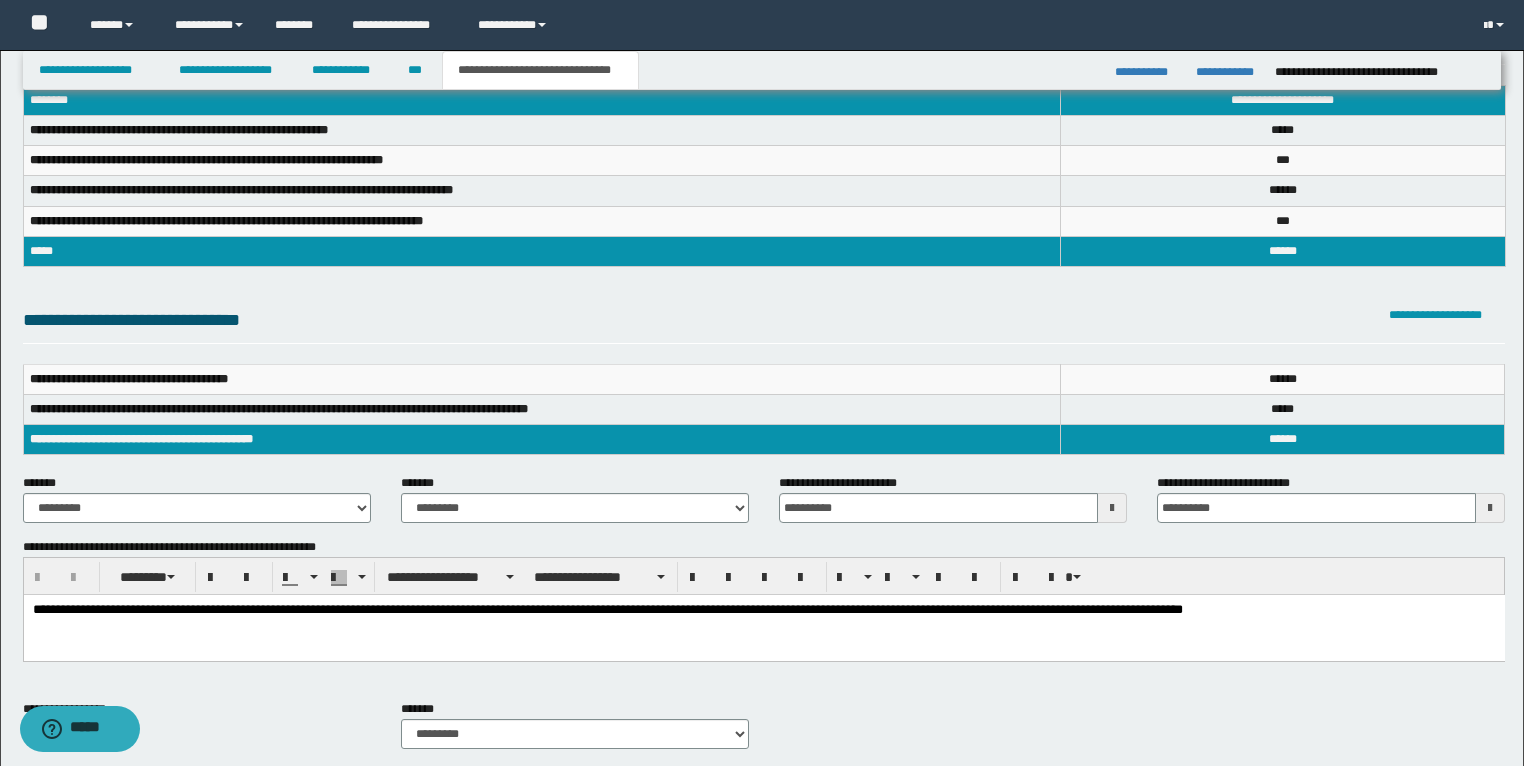 scroll, scrollTop: 0, scrollLeft: 0, axis: both 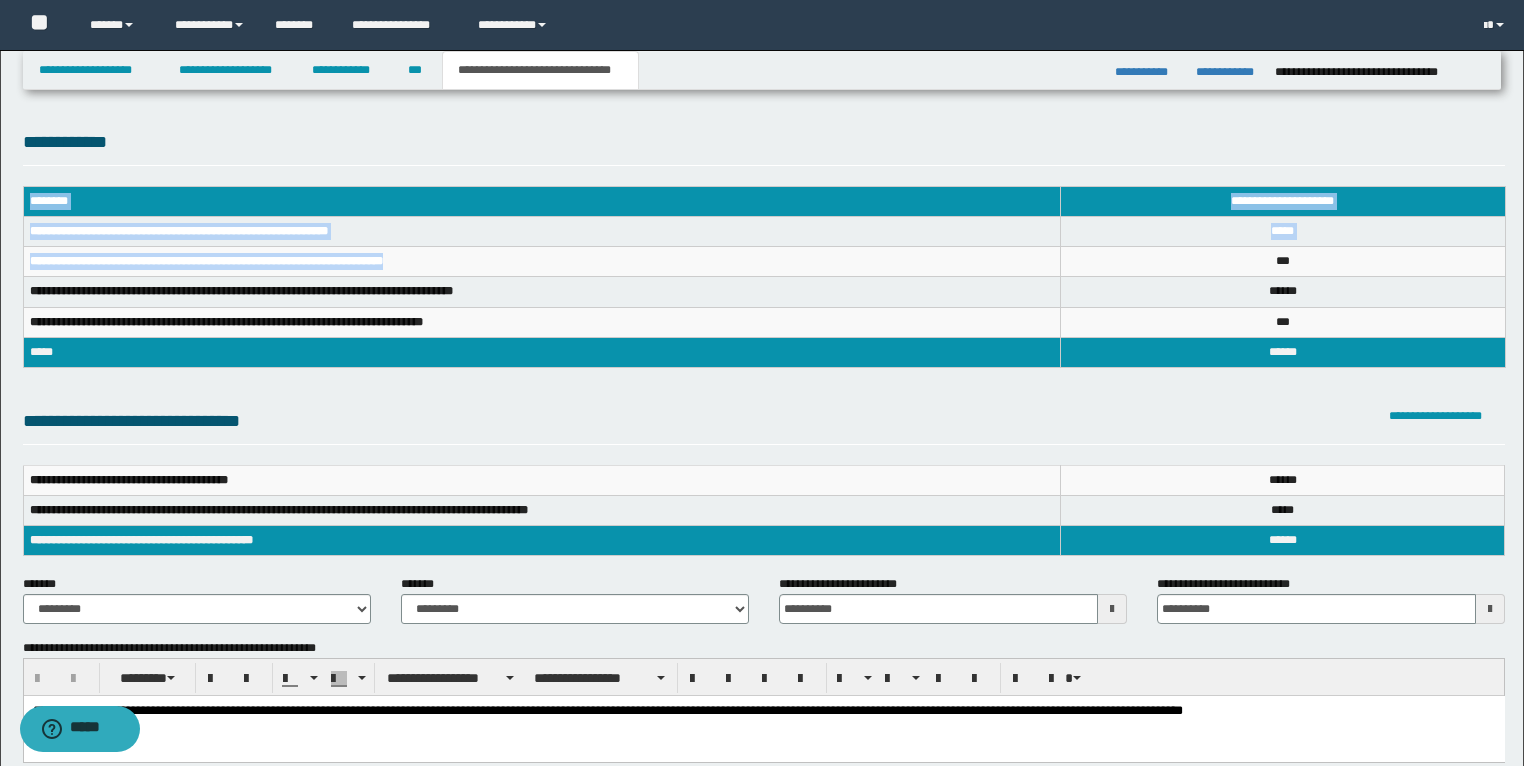 drag, startPoint x: 454, startPoint y: 264, endPoint x: 20, endPoint y: 268, distance: 434.01843 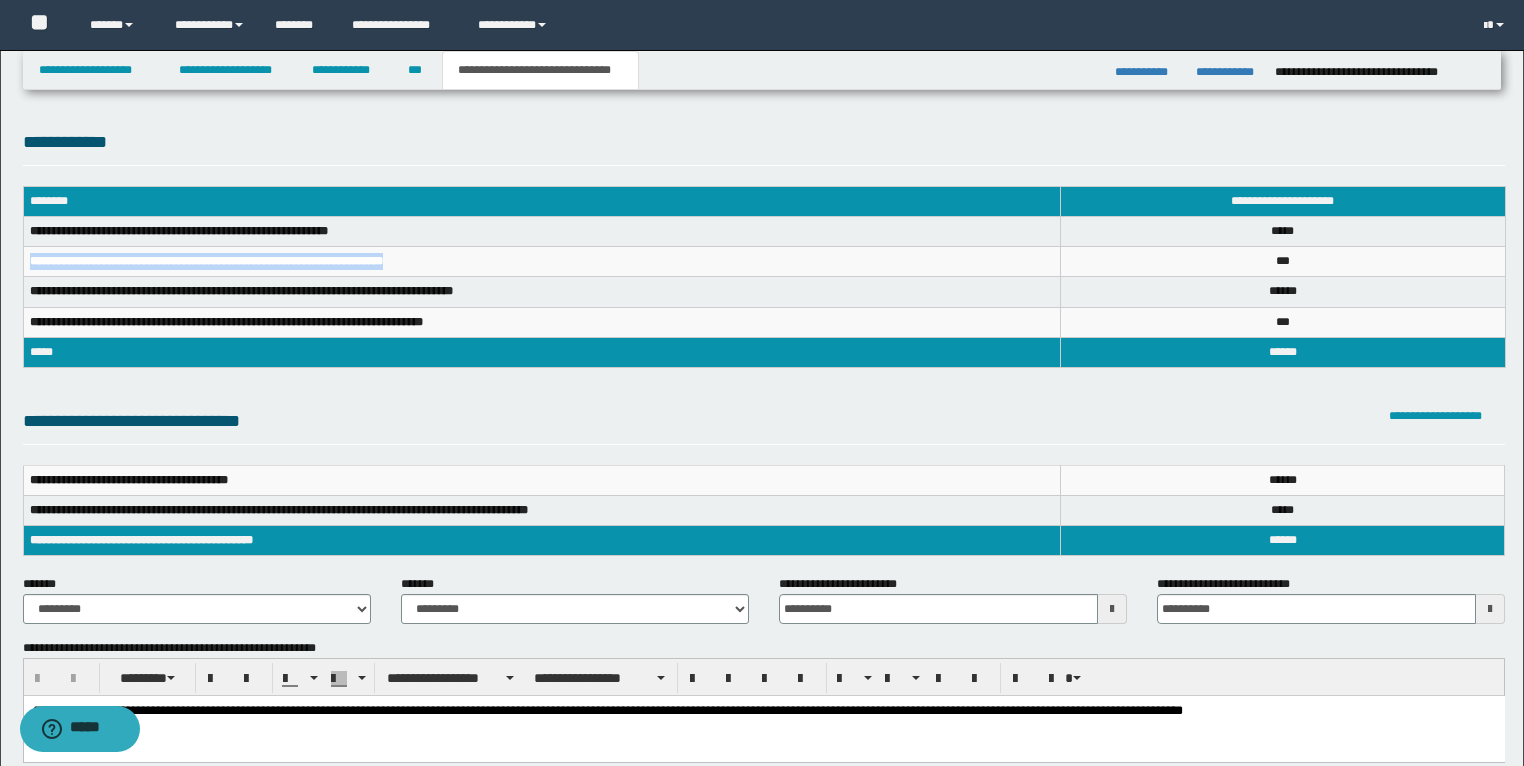 drag, startPoint x: 456, startPoint y: 267, endPoint x: 31, endPoint y: 269, distance: 425.0047 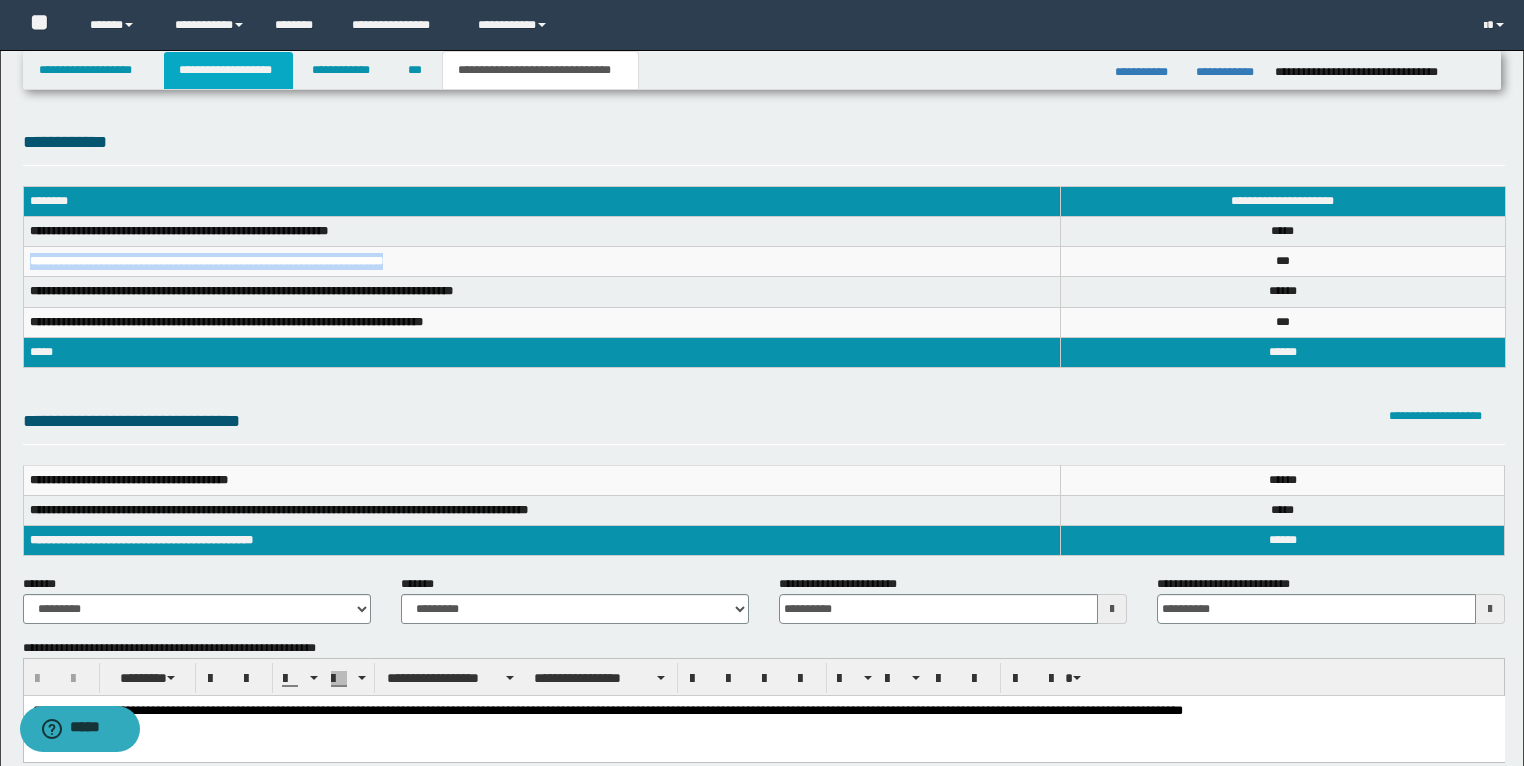 click on "**********" at bounding box center (228, 70) 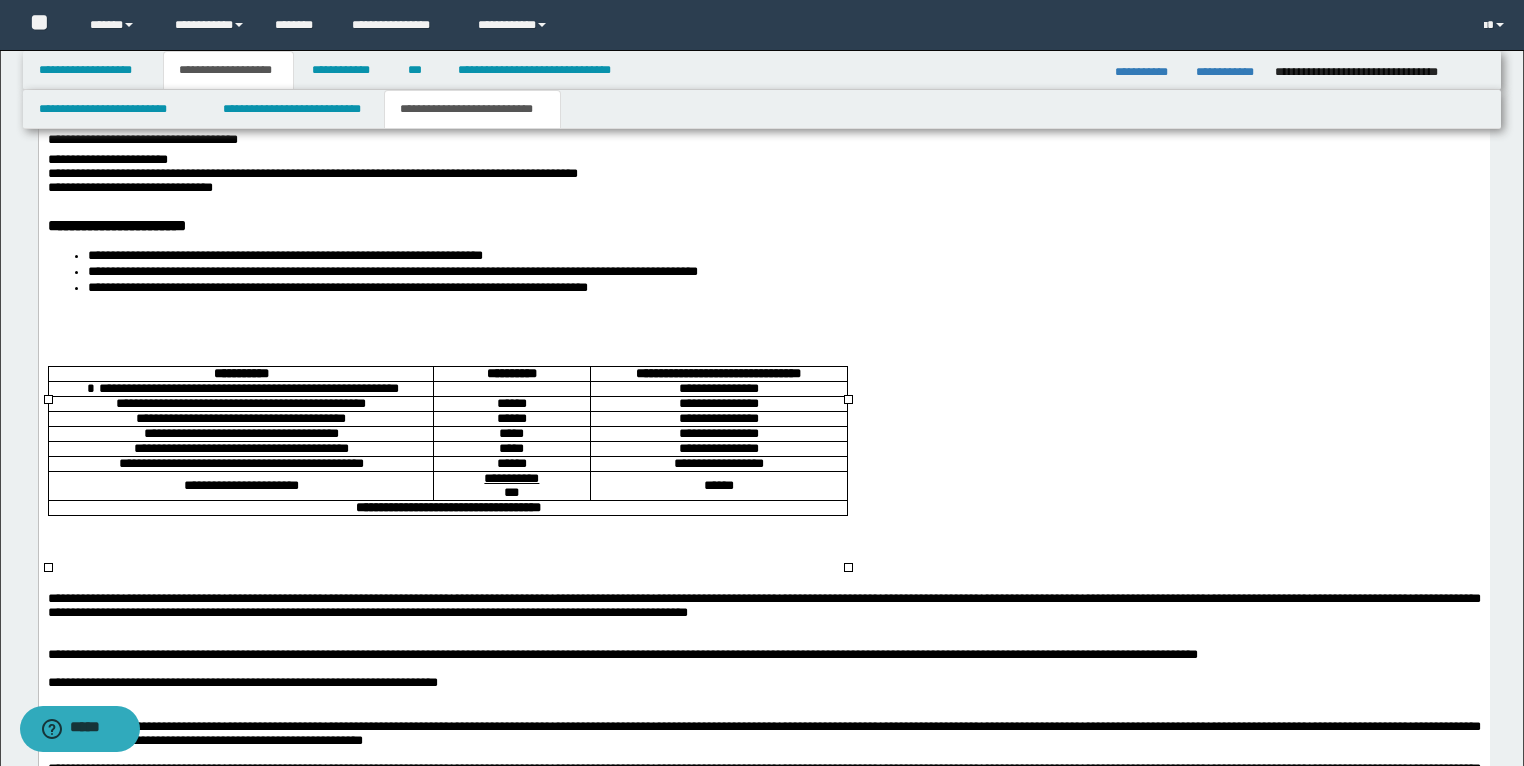 scroll, scrollTop: 3440, scrollLeft: 0, axis: vertical 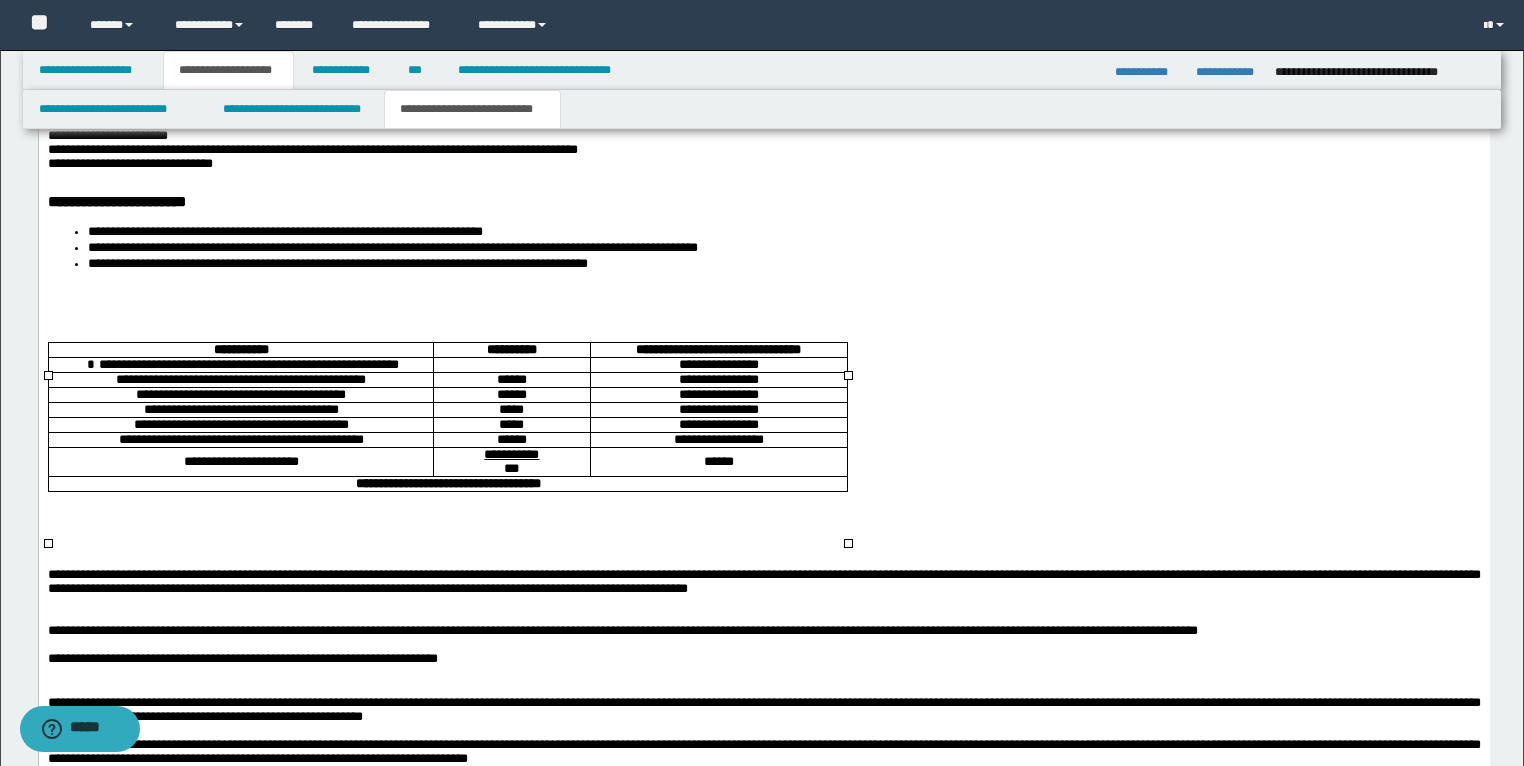 click on "**********" at bounding box center [240, 381] 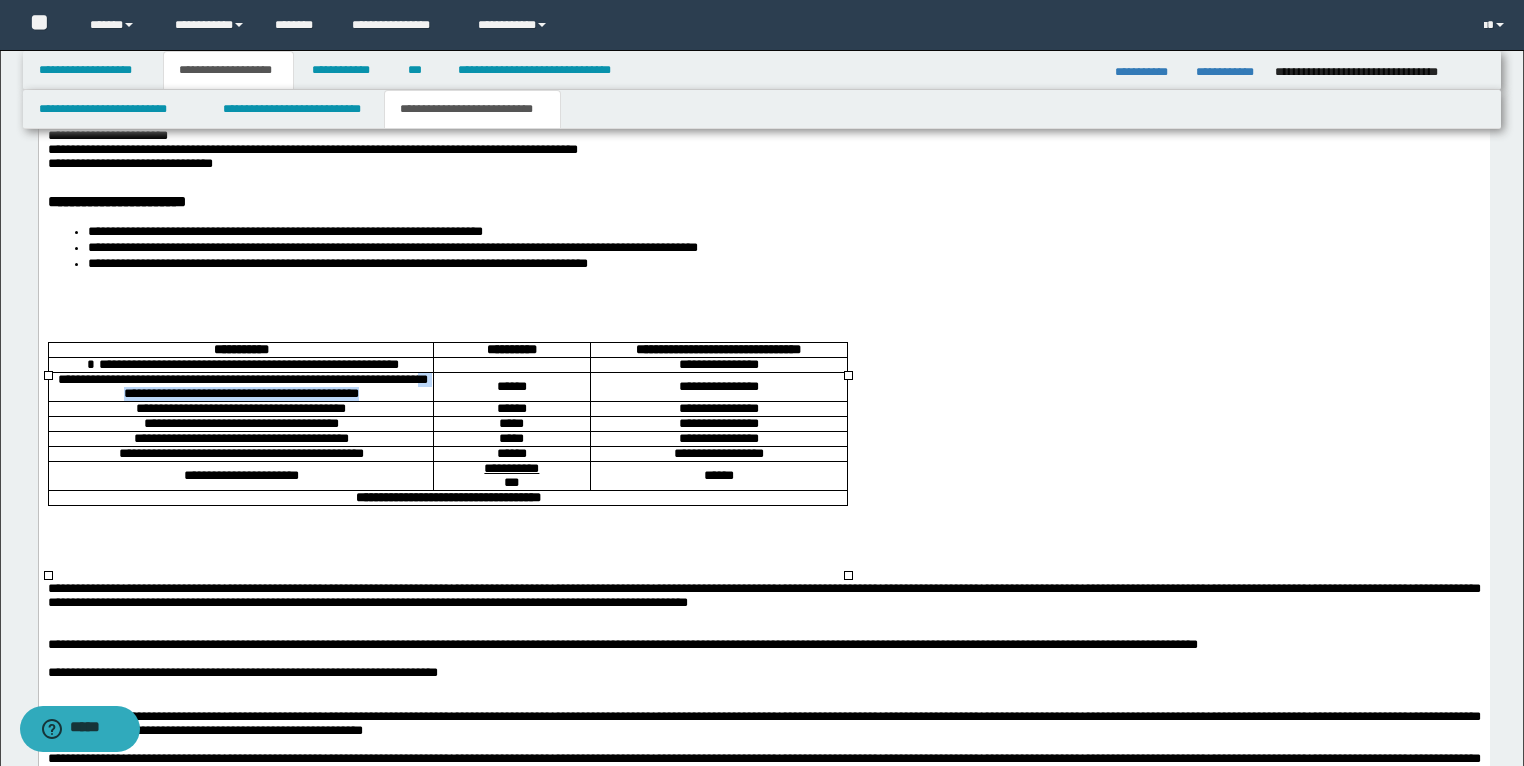 drag, startPoint x: 173, startPoint y: 434, endPoint x: 287, endPoint y: 446, distance: 114.62984 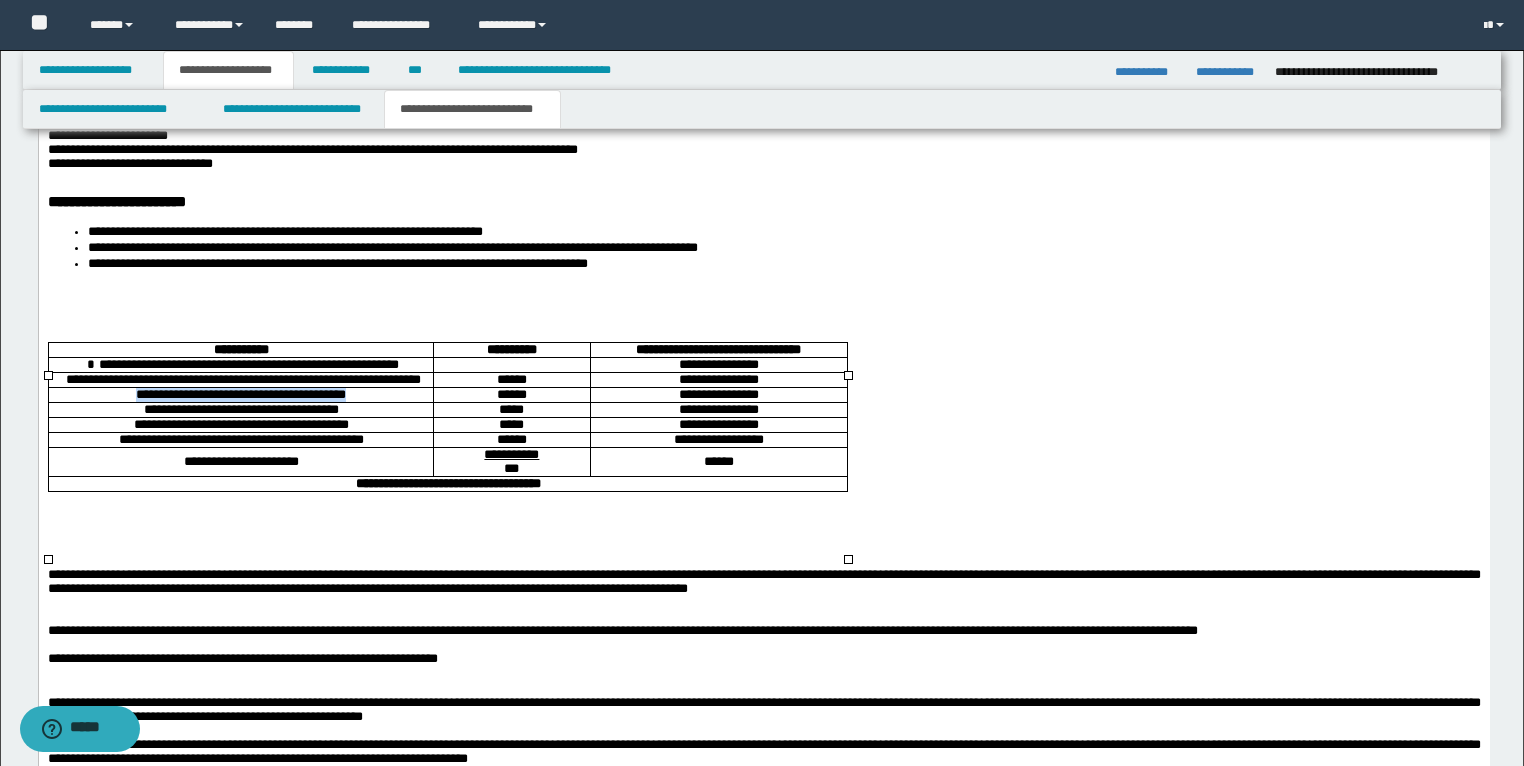 drag, startPoint x: 395, startPoint y: 453, endPoint x: 111, endPoint y: 456, distance: 284.01584 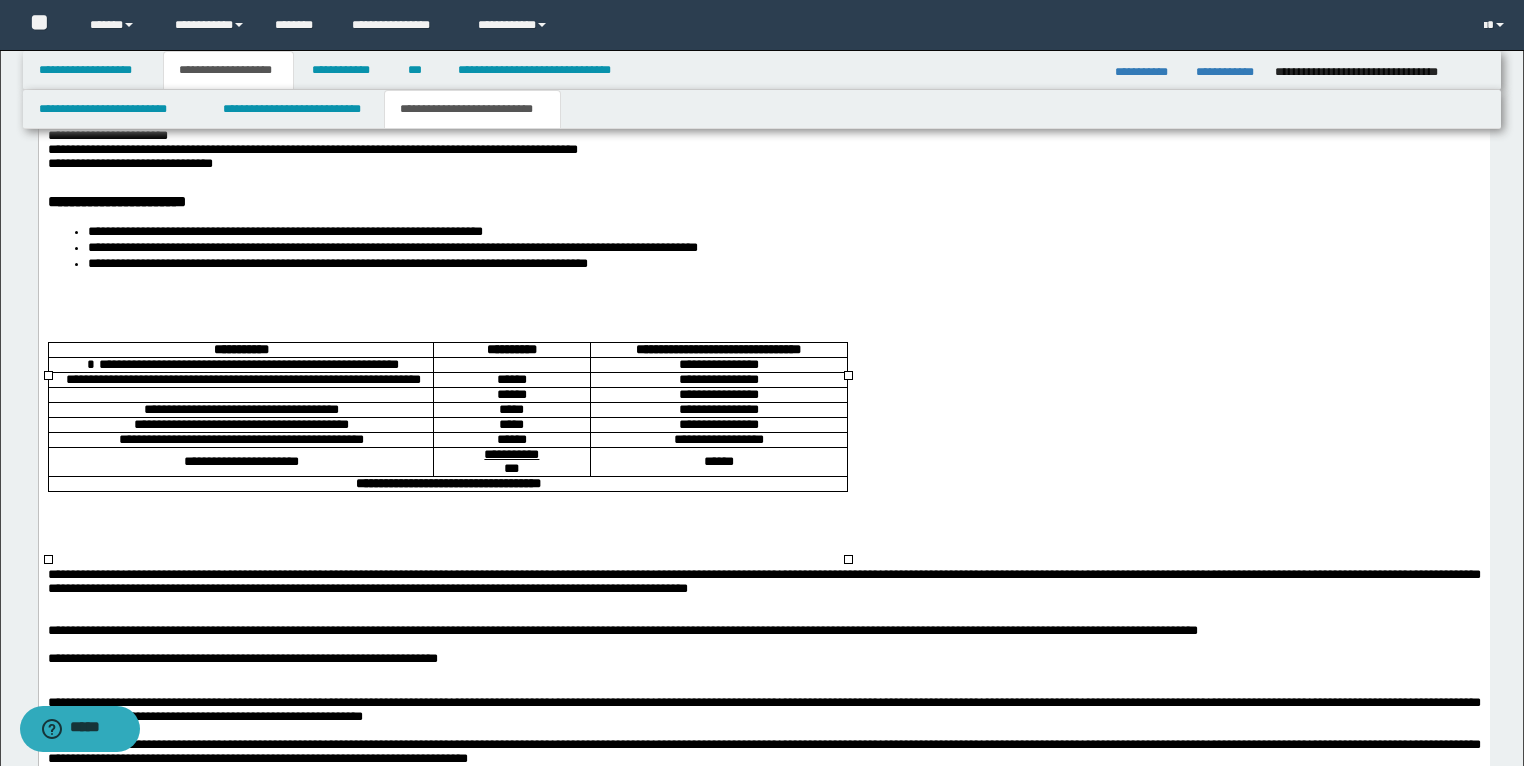 click on "**********" at bounding box center (718, 396) 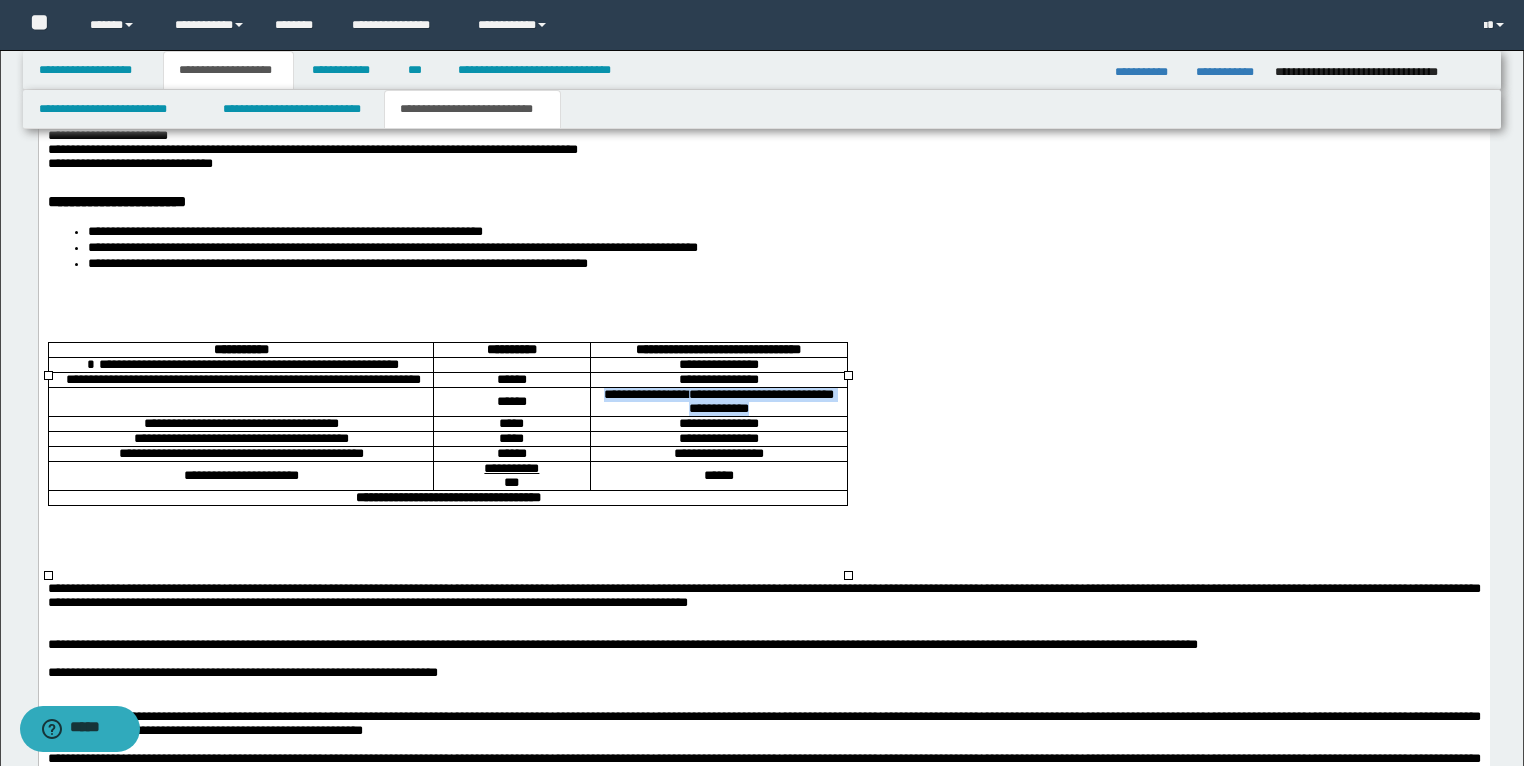 drag, startPoint x: 797, startPoint y: 469, endPoint x: 612, endPoint y: 456, distance: 185.45619 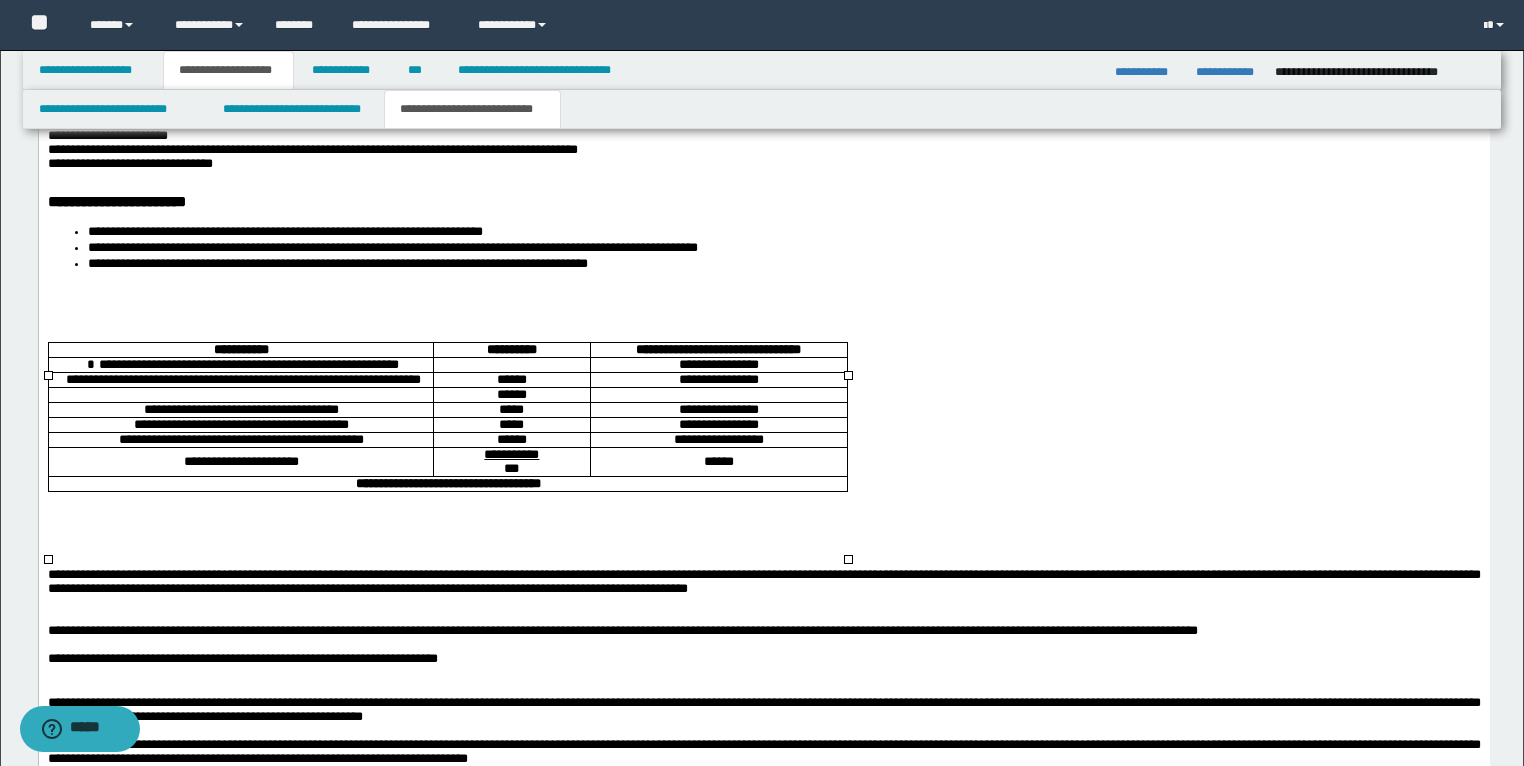 click on "**********" at bounding box center [718, 366] 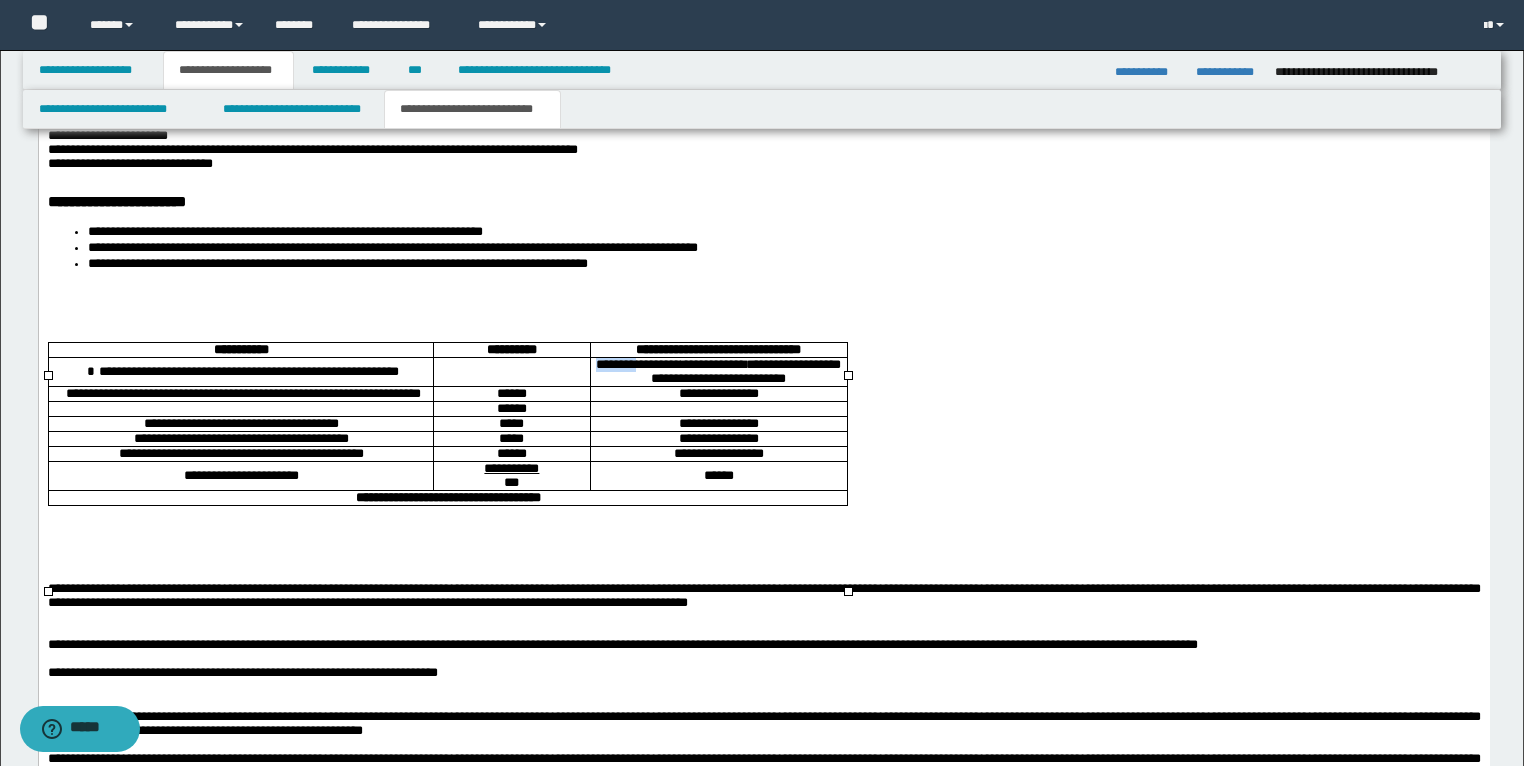 drag, startPoint x: 691, startPoint y: 401, endPoint x: 645, endPoint y: 402, distance: 46.010868 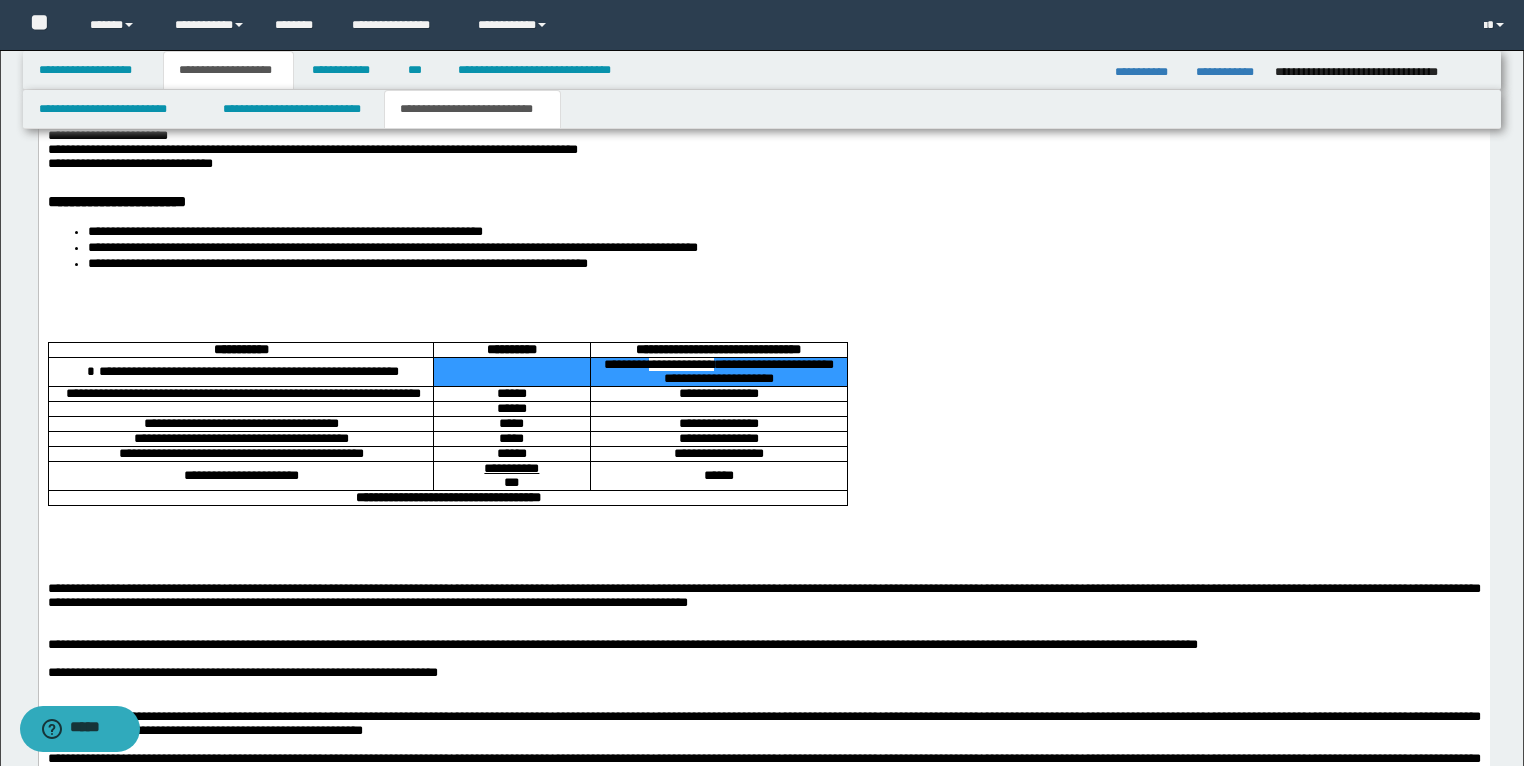 drag, startPoint x: 693, startPoint y: 404, endPoint x: 590, endPoint y: 400, distance: 103.077644 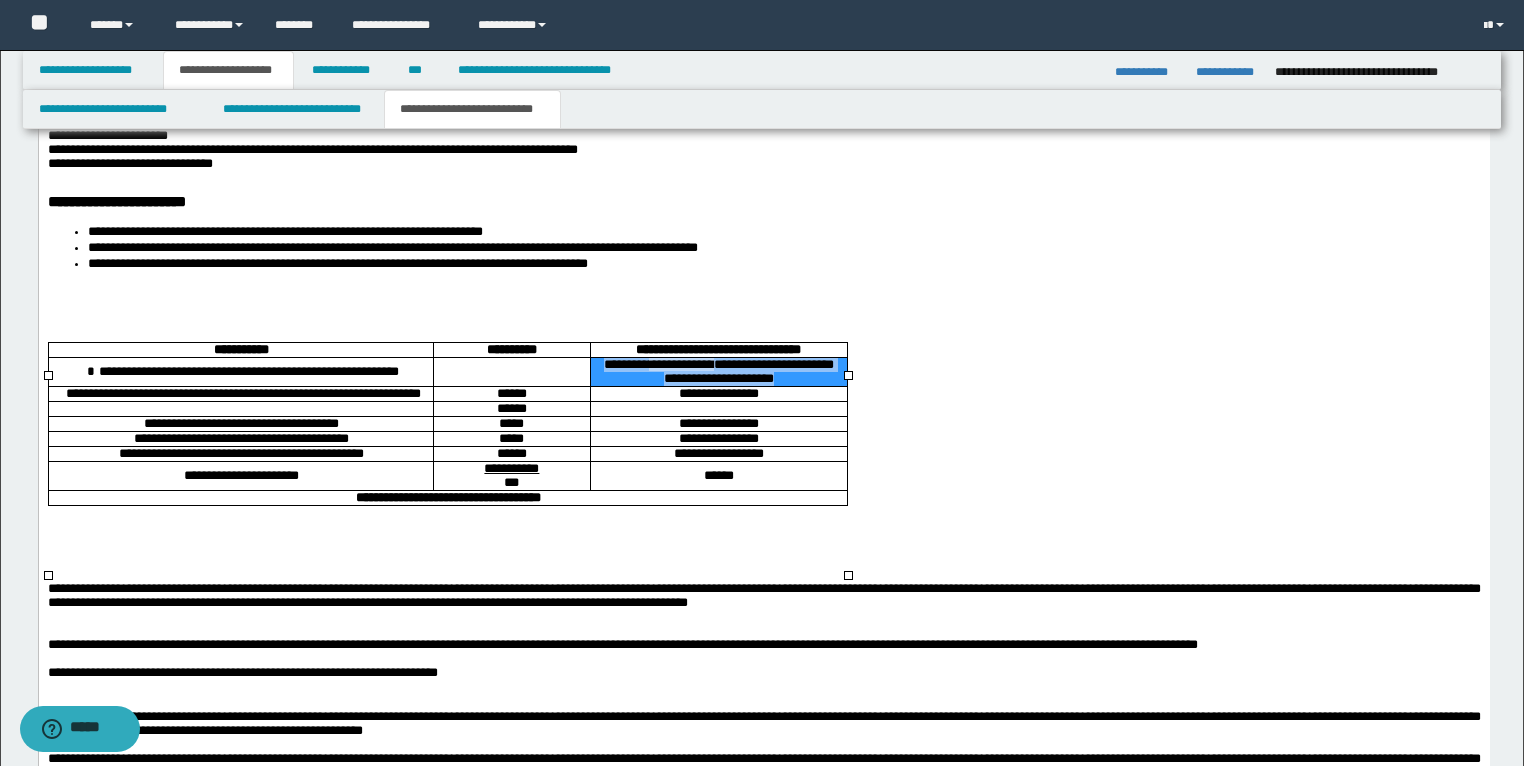 click on "**********" at bounding box center (680, 365) 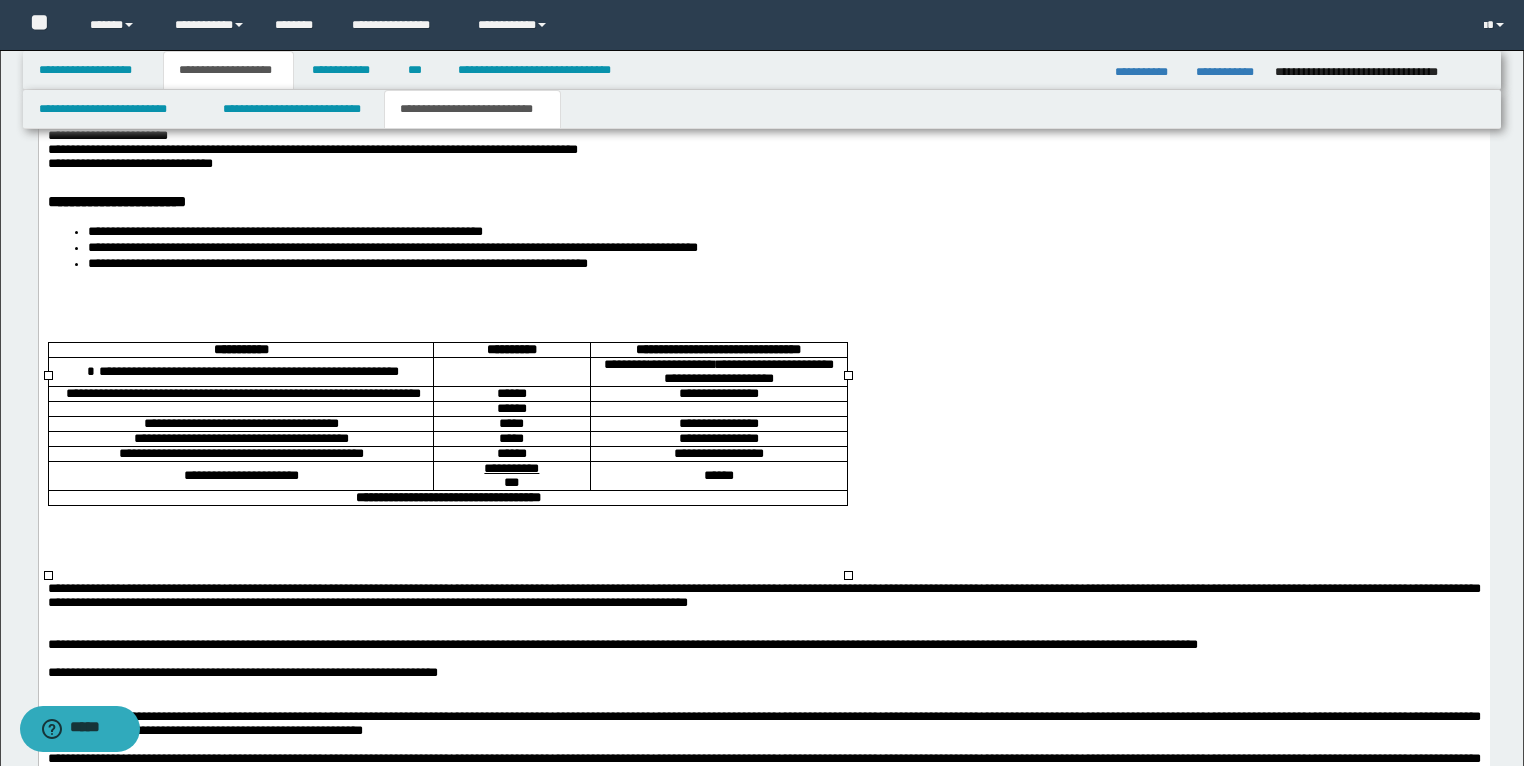 click on "**********" at bounding box center (680, 365) 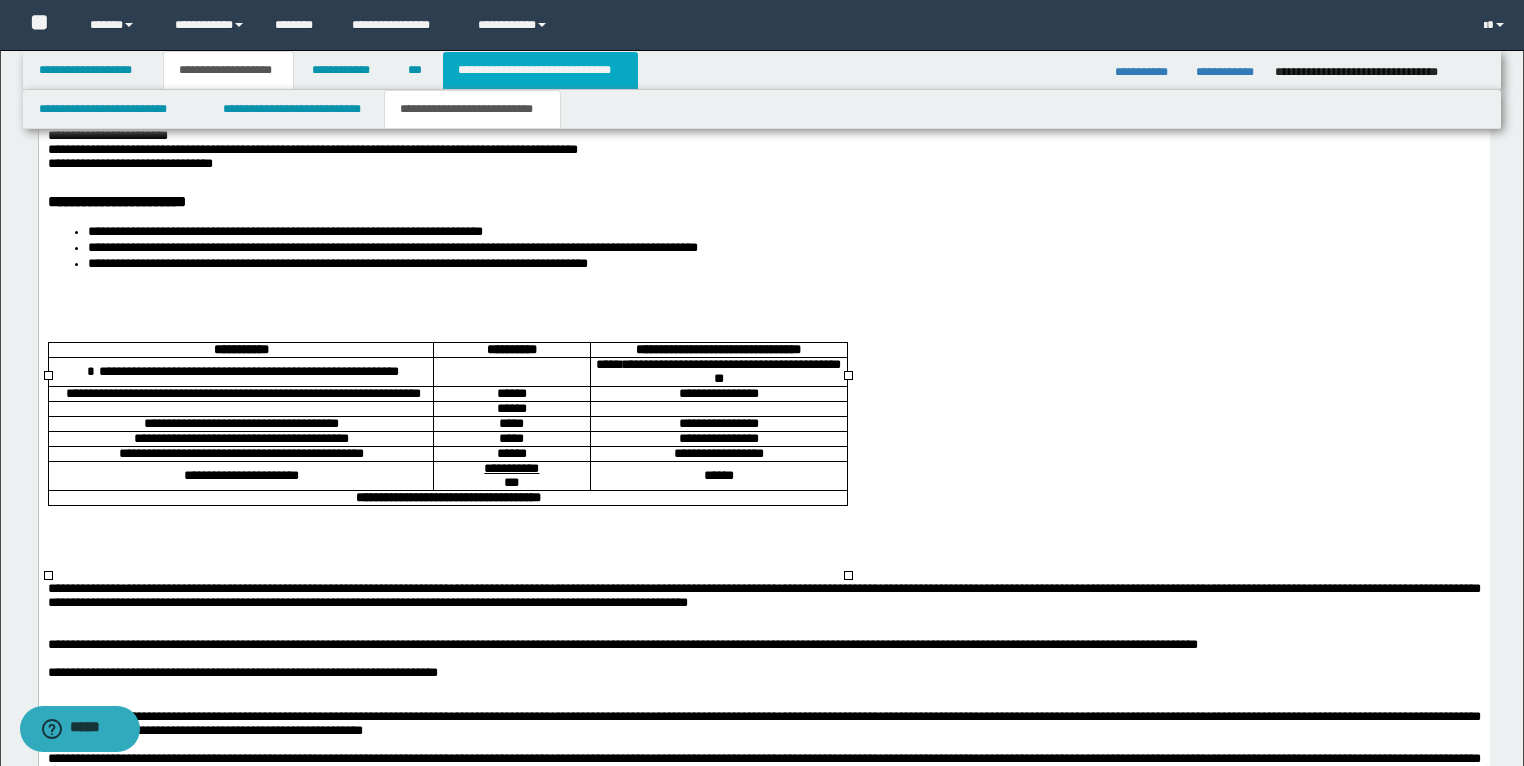 click on "**********" at bounding box center (540, 70) 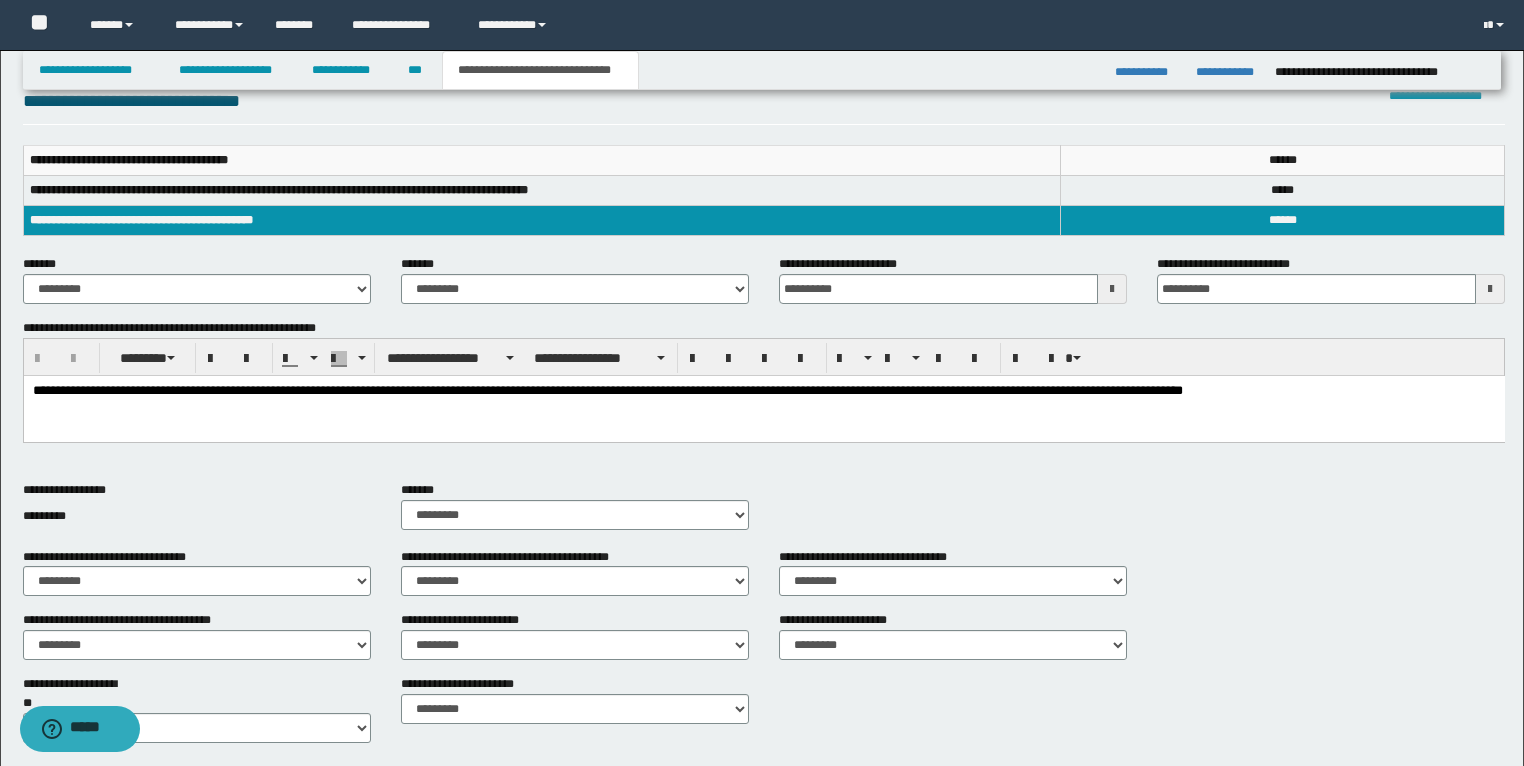 scroll, scrollTop: 0, scrollLeft: 0, axis: both 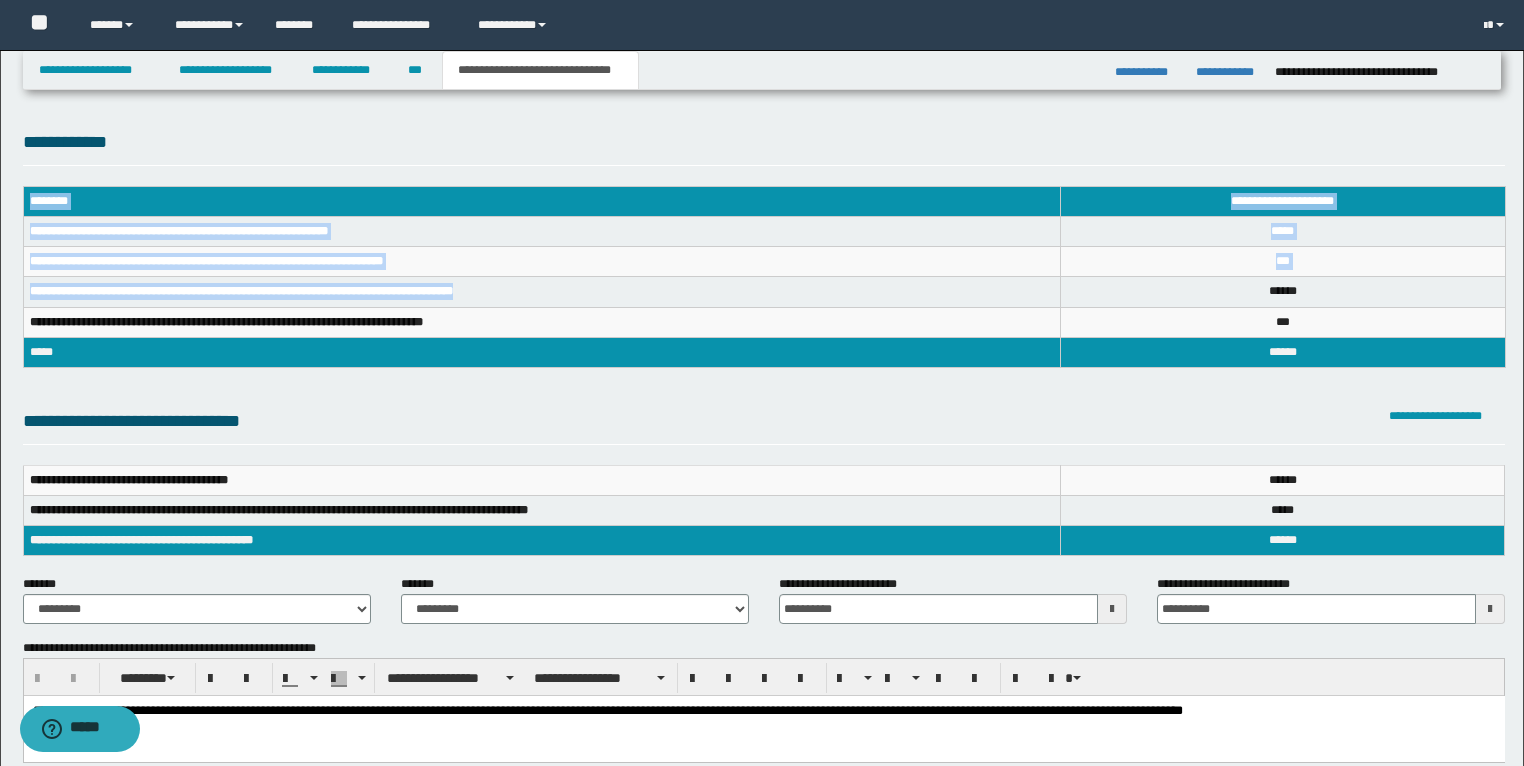drag, startPoint x: 508, startPoint y: 287, endPoint x: 24, endPoint y: 294, distance: 484.05063 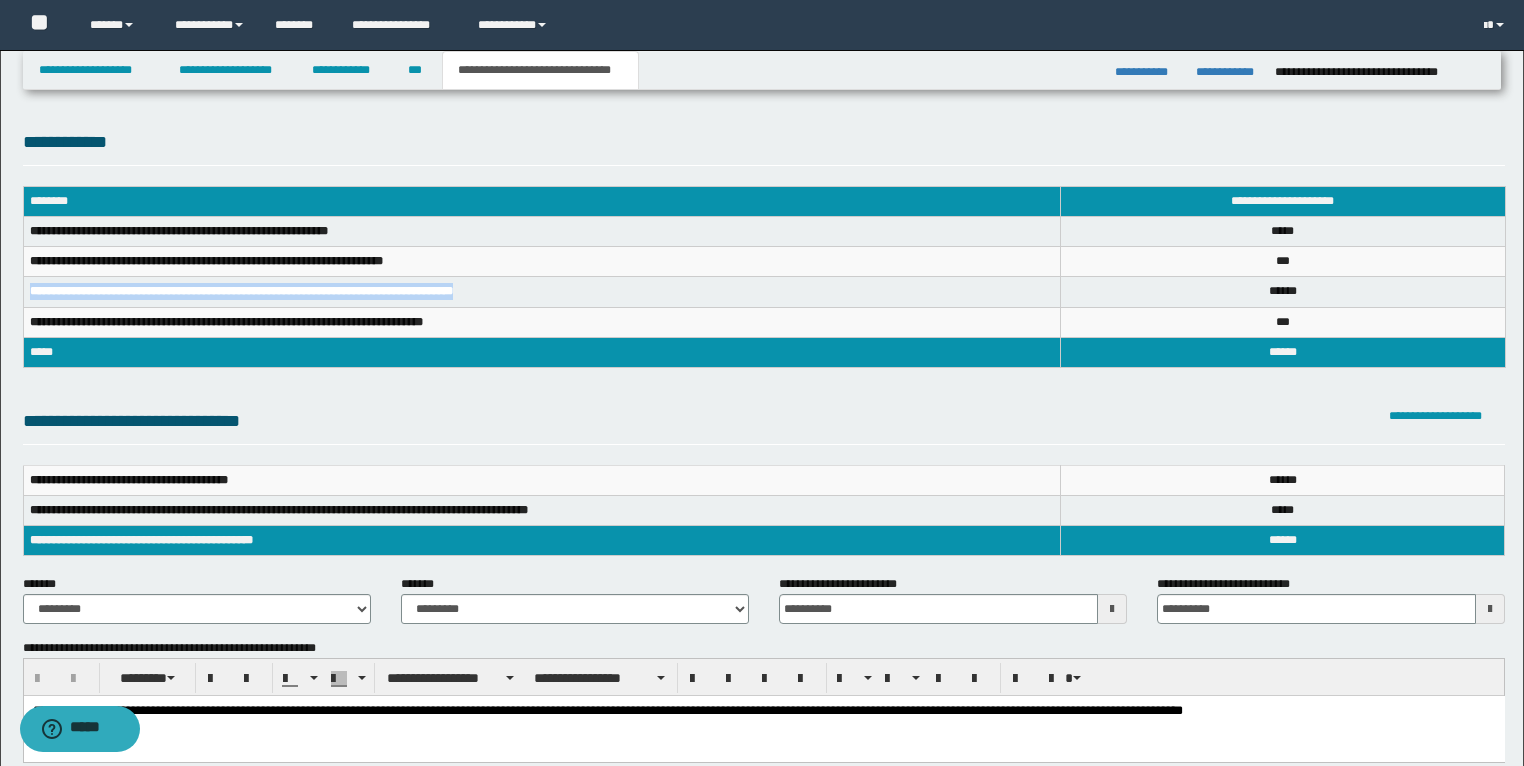 drag, startPoint x: 528, startPoint y: 293, endPoint x: 30, endPoint y: 290, distance: 498.00903 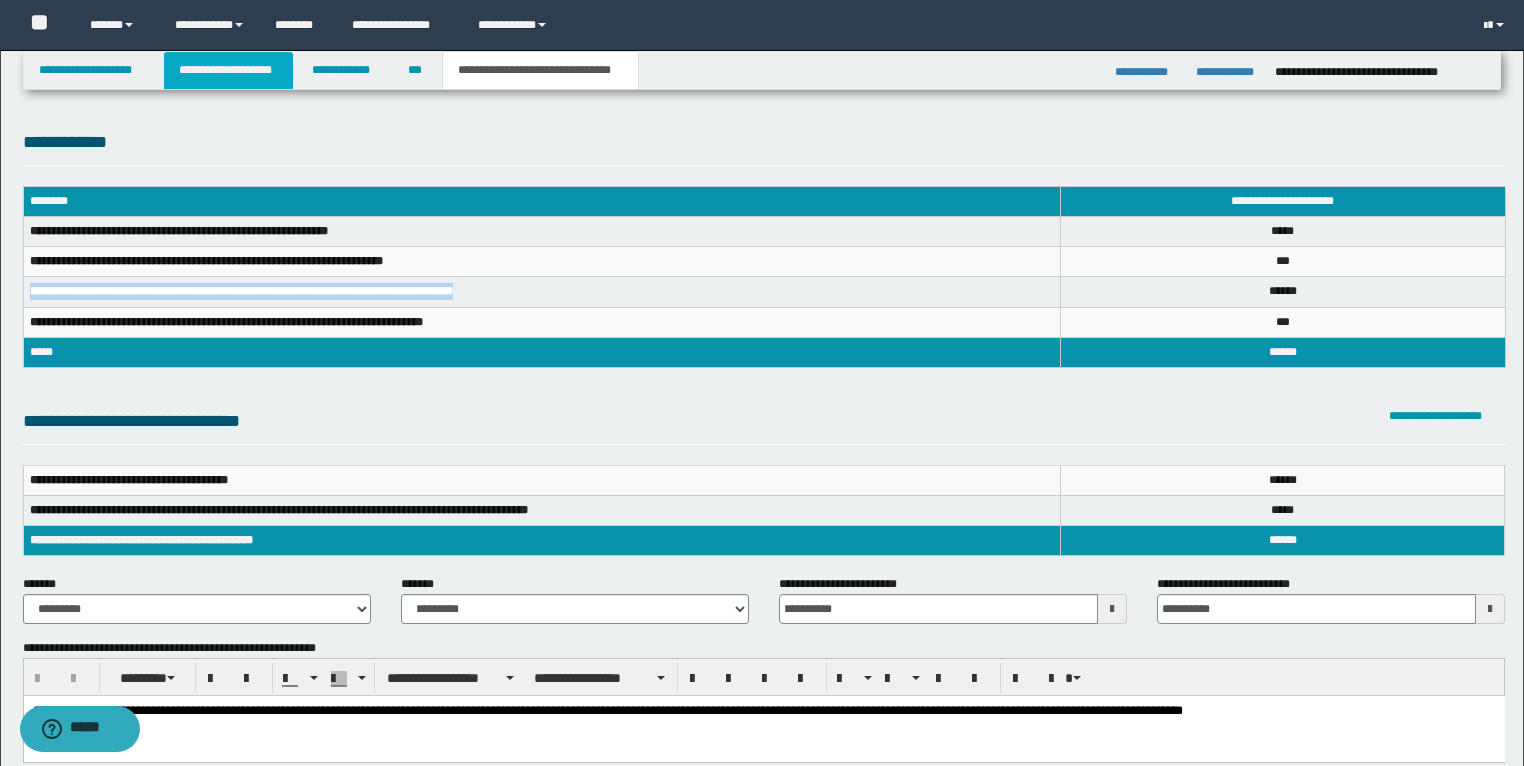 click on "**********" at bounding box center [228, 70] 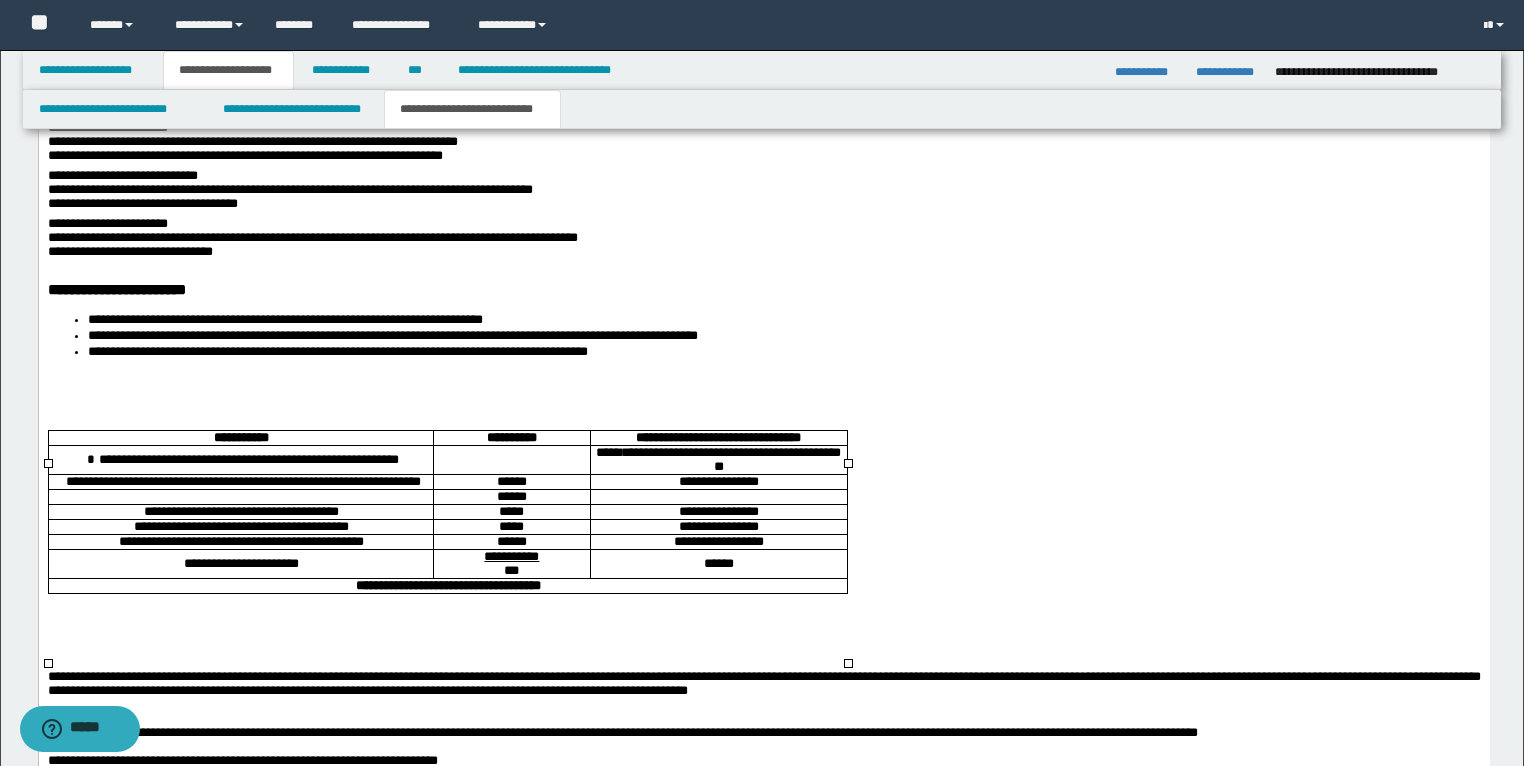 scroll, scrollTop: 3472, scrollLeft: 0, axis: vertical 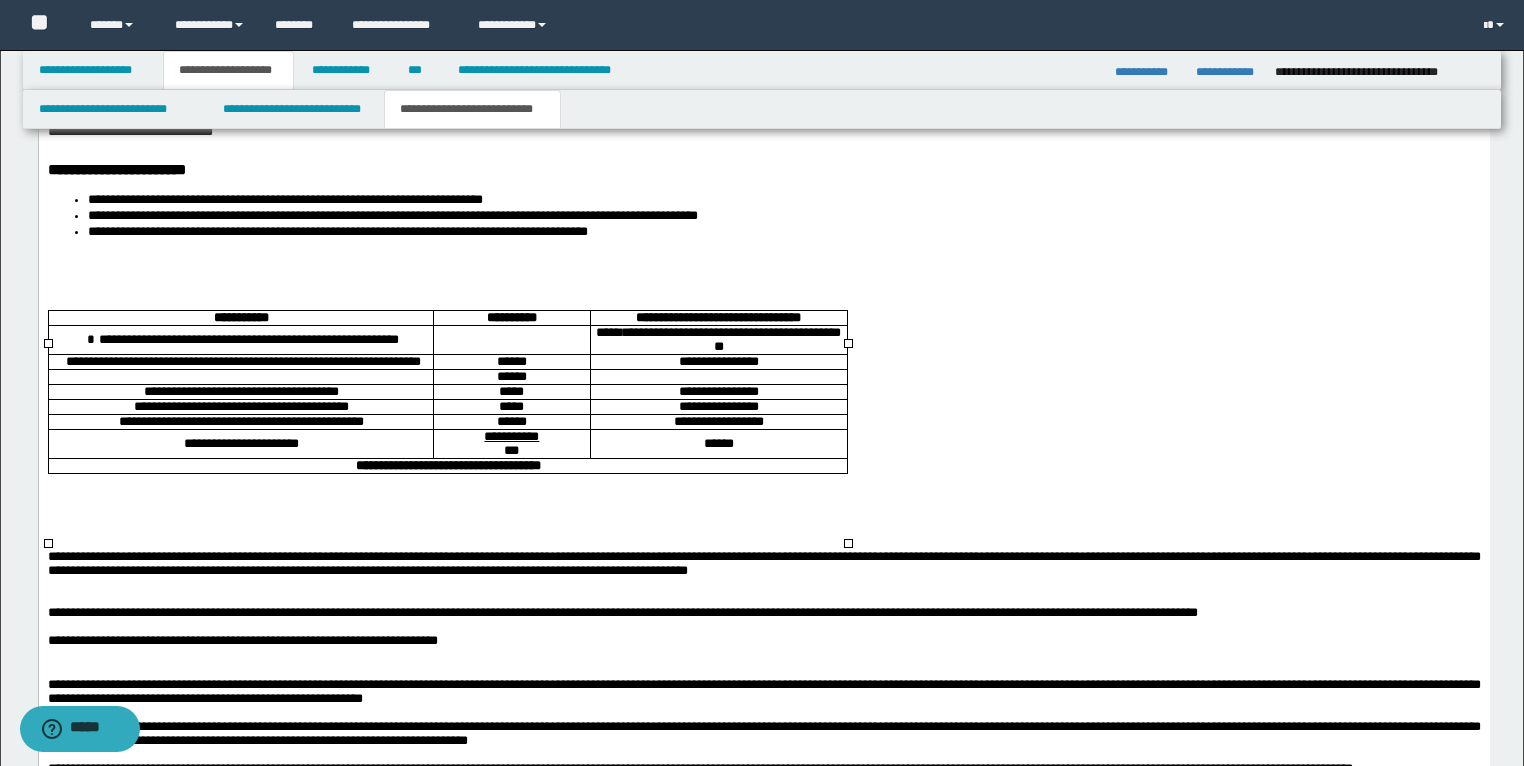 click at bounding box center (240, 378) 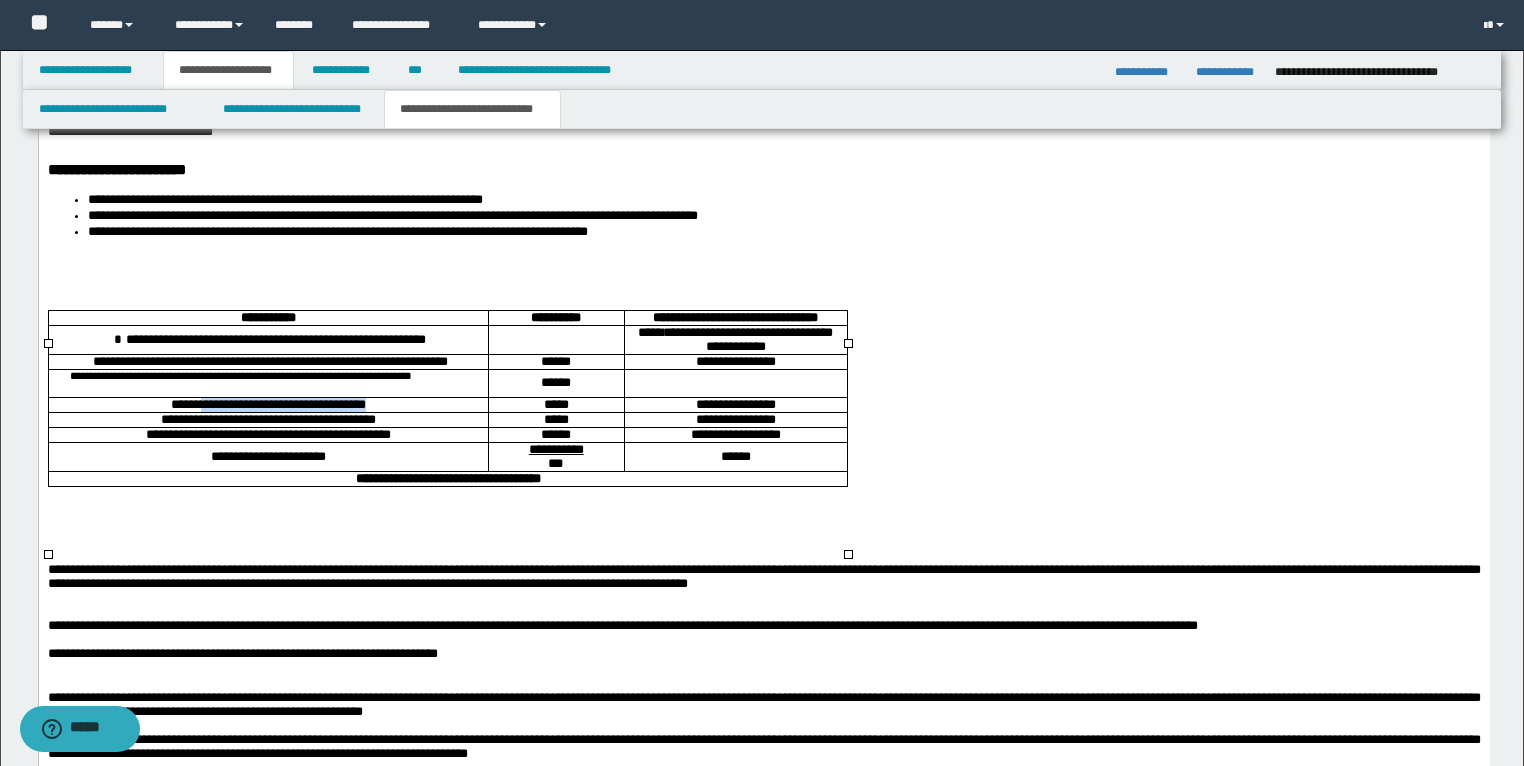 drag, startPoint x: 394, startPoint y: 463, endPoint x: 170, endPoint y: 465, distance: 224.00893 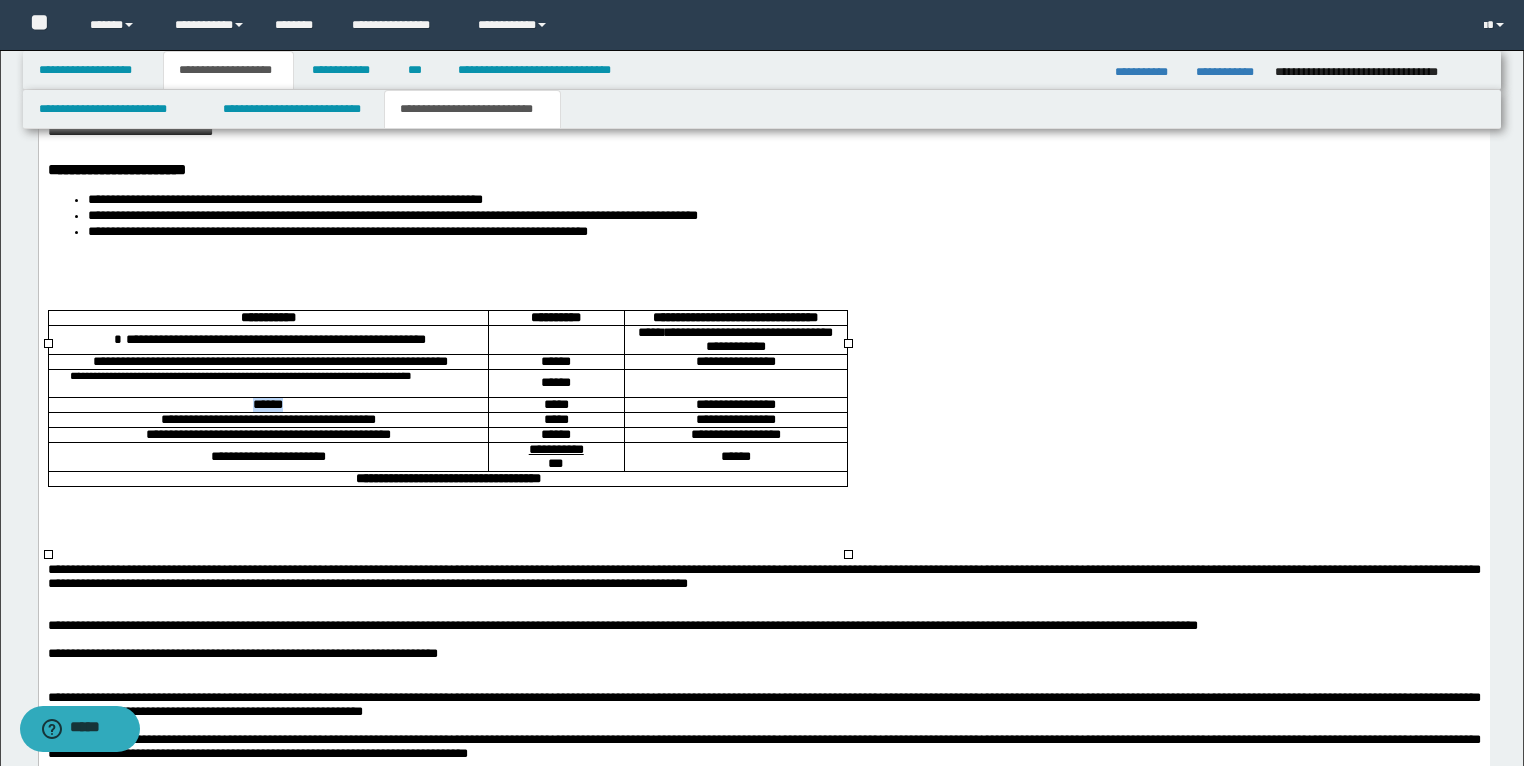drag, startPoint x: 269, startPoint y: 462, endPoint x: 223, endPoint y: 463, distance: 46.010868 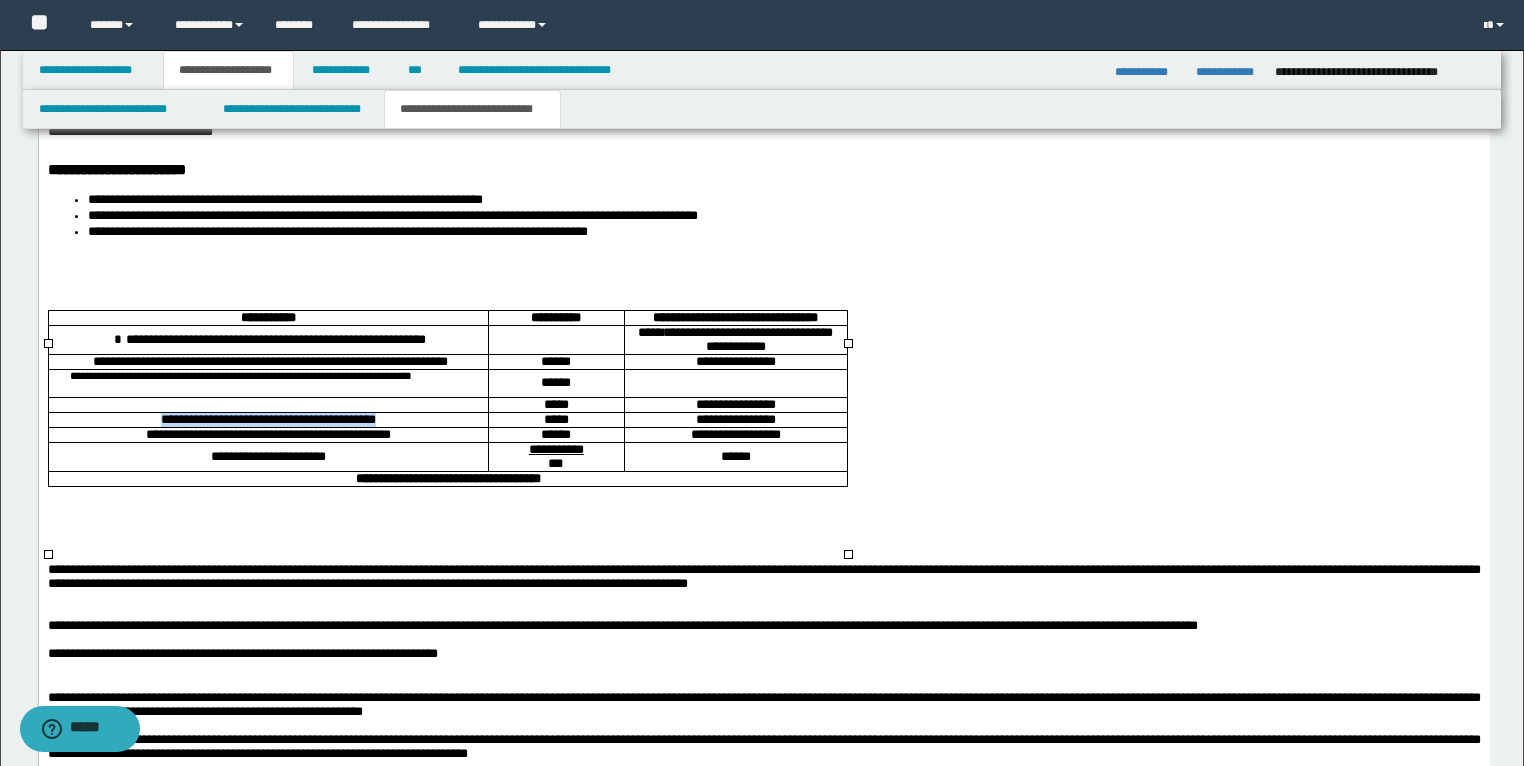 drag, startPoint x: 394, startPoint y: 479, endPoint x: 107, endPoint y: 477, distance: 287.00696 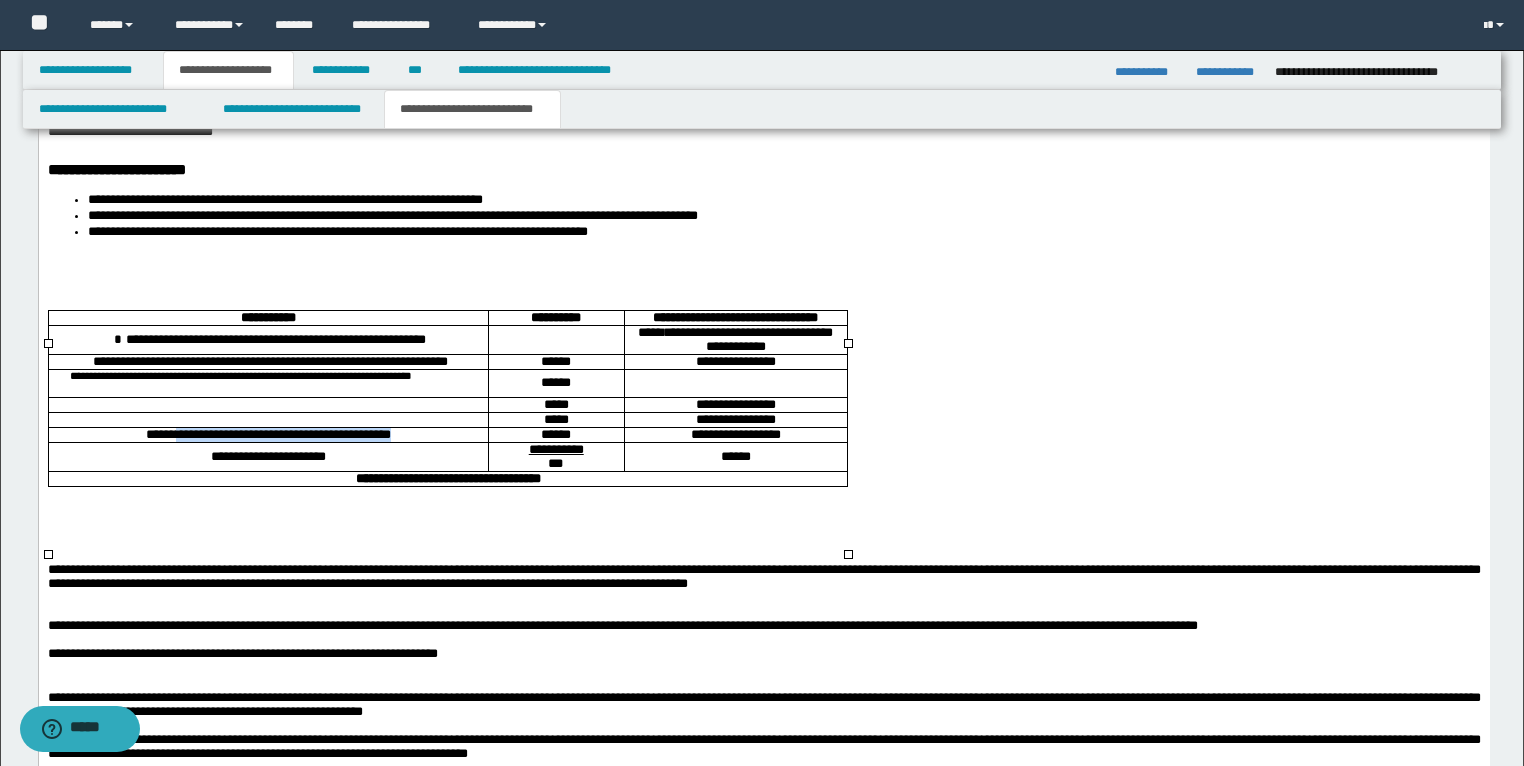 drag, startPoint x: 400, startPoint y: 495, endPoint x: 123, endPoint y: 497, distance: 277.00723 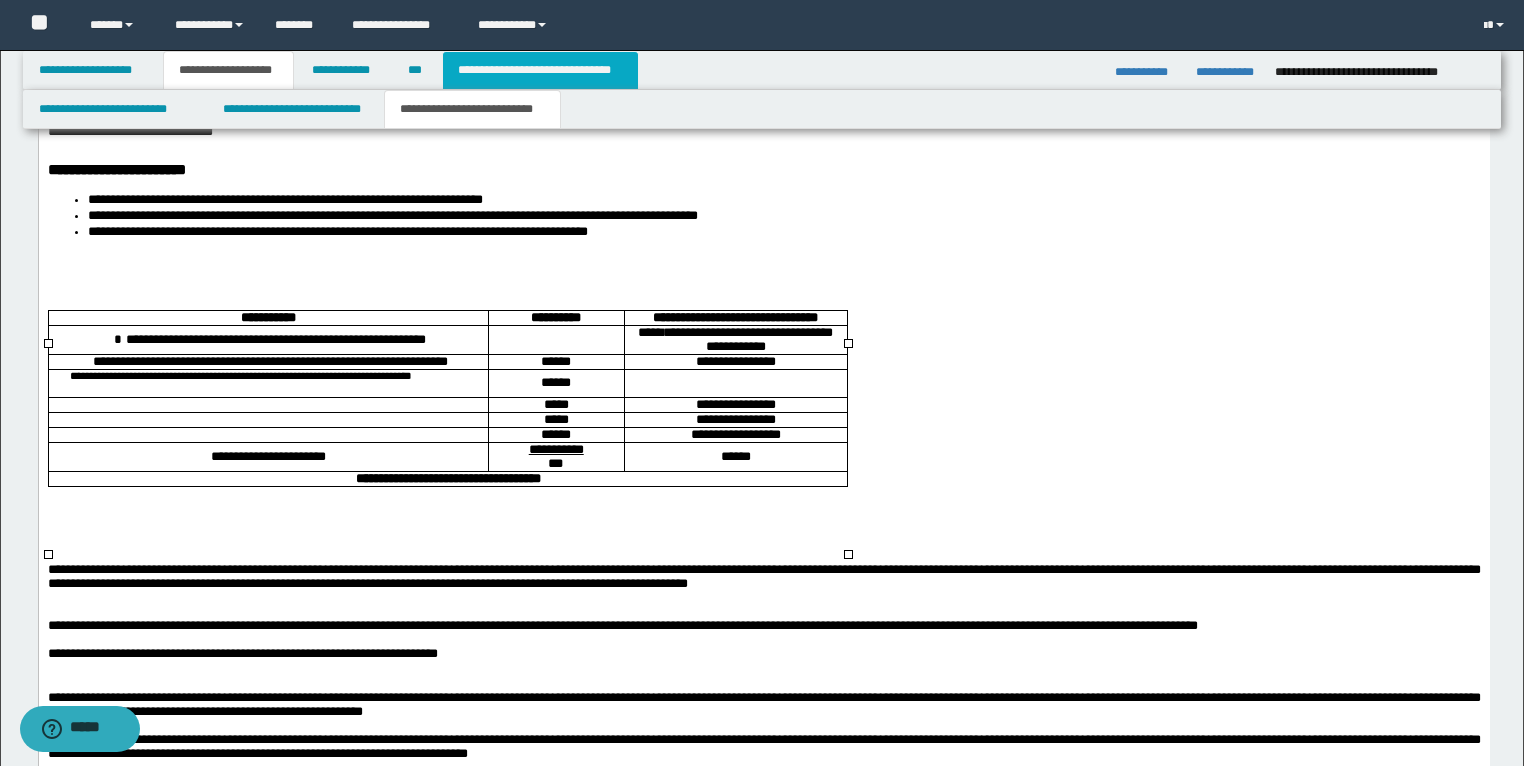click on "**********" at bounding box center (540, 70) 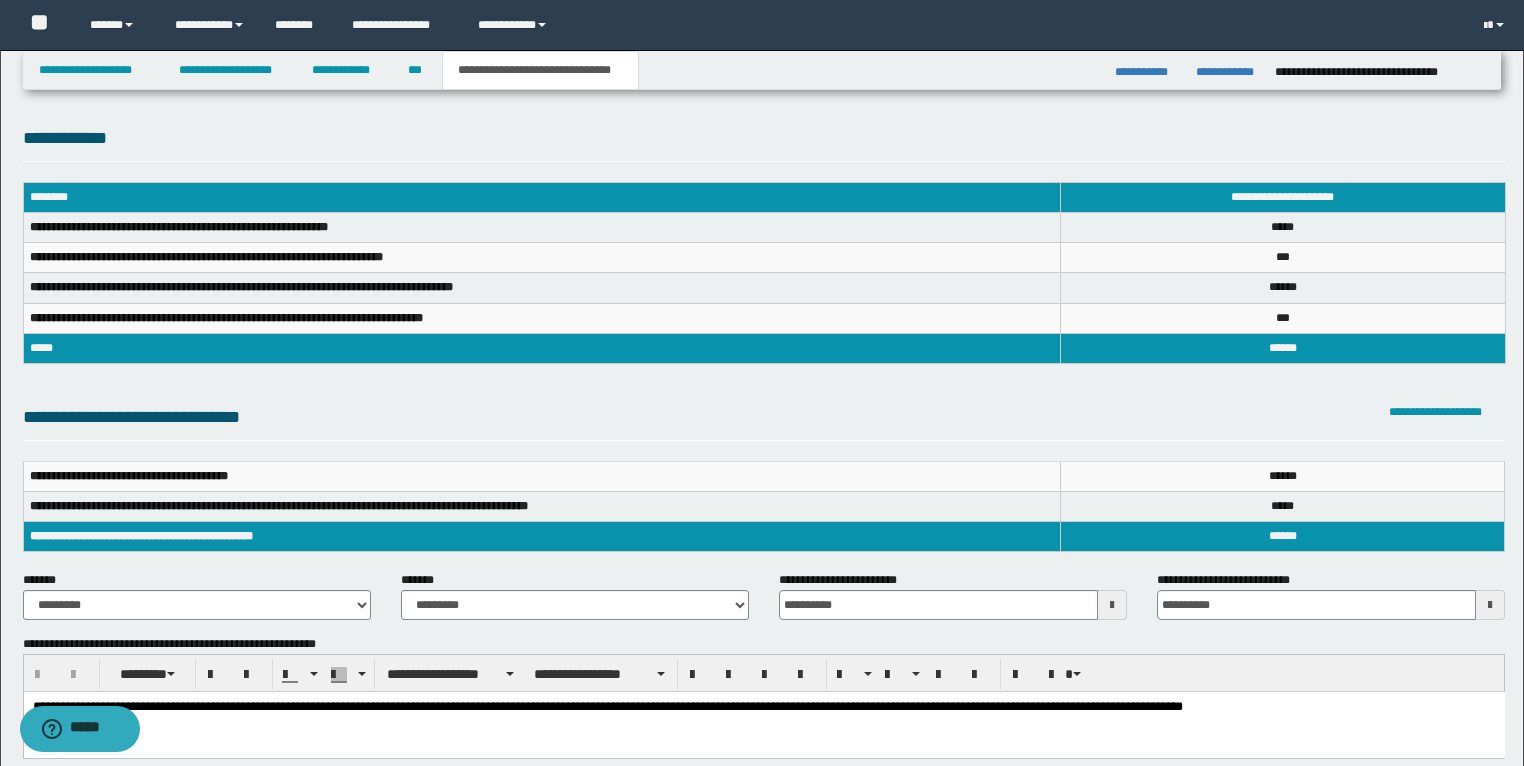 scroll, scrollTop: 0, scrollLeft: 0, axis: both 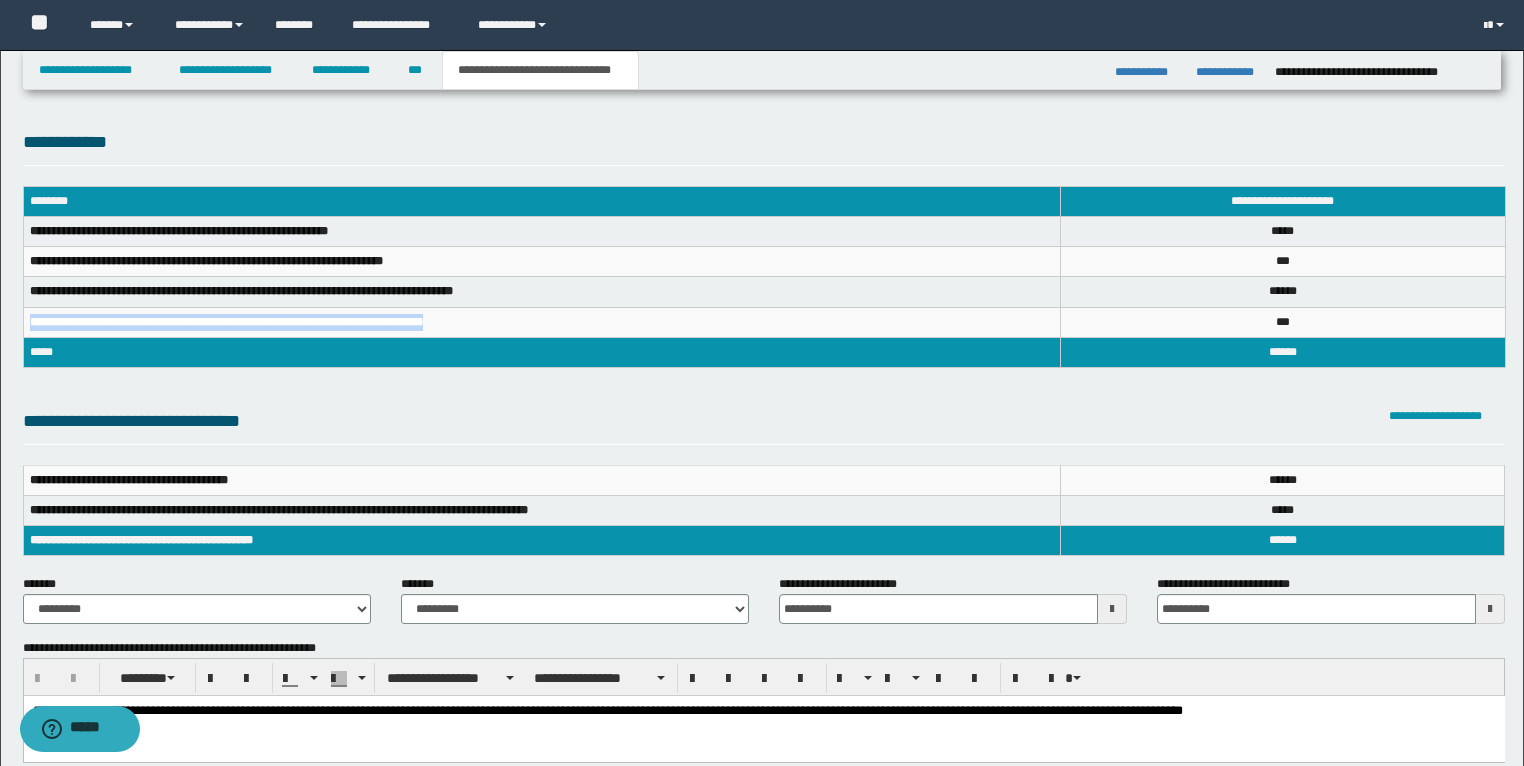 drag, startPoint x: 515, startPoint y: 327, endPoint x: 25, endPoint y: 324, distance: 490.0092 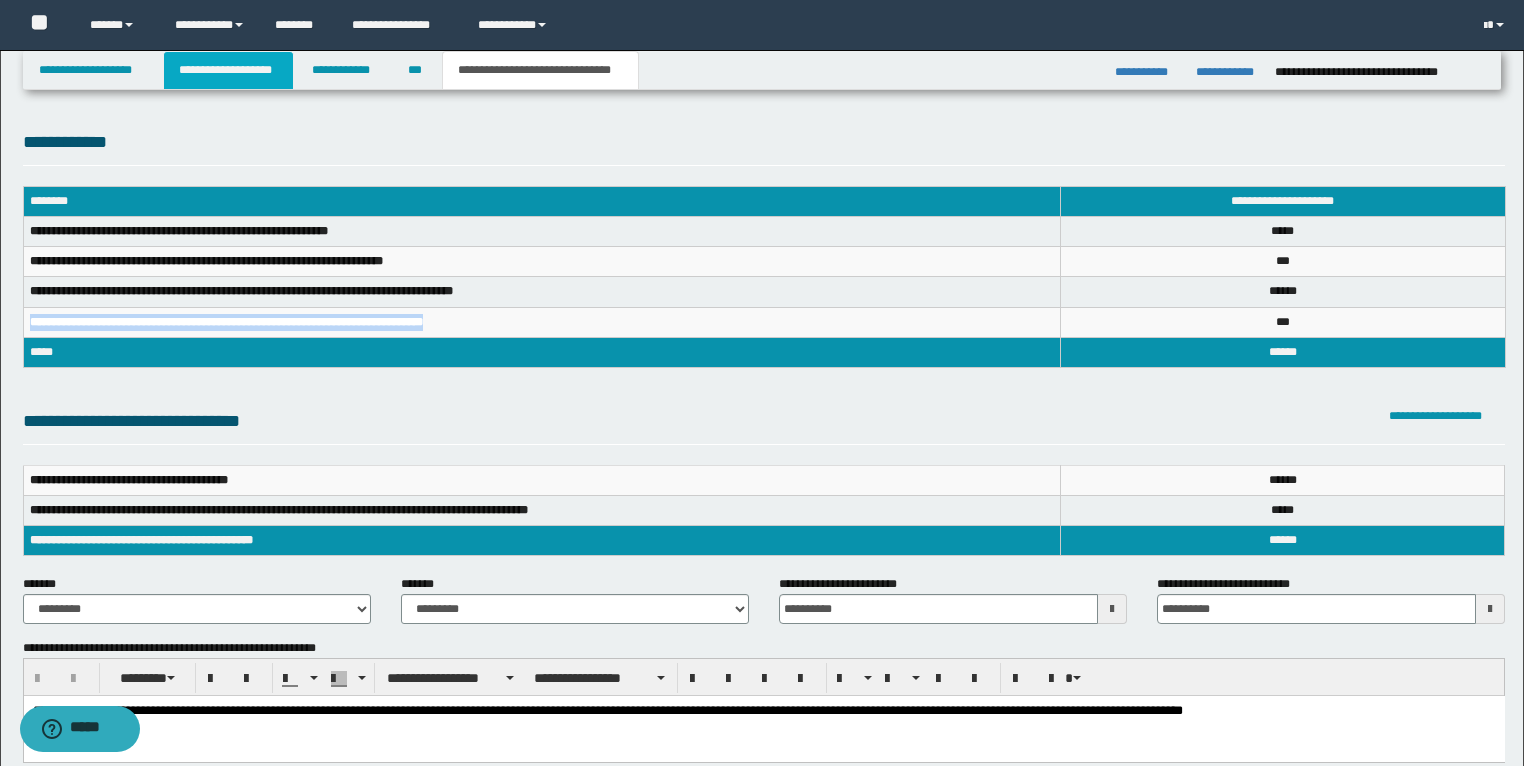 click on "**********" at bounding box center [228, 70] 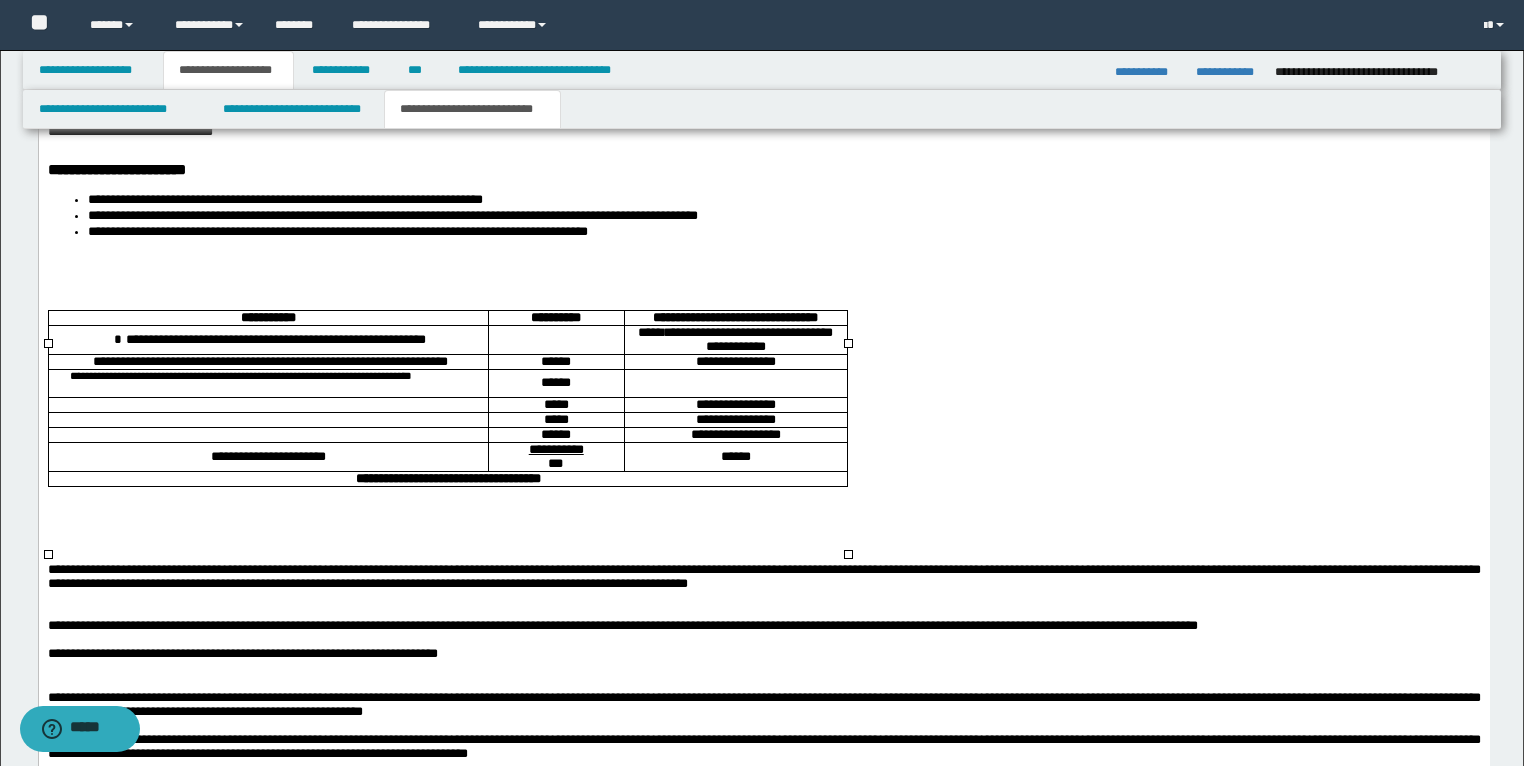 scroll, scrollTop: 3552, scrollLeft: 0, axis: vertical 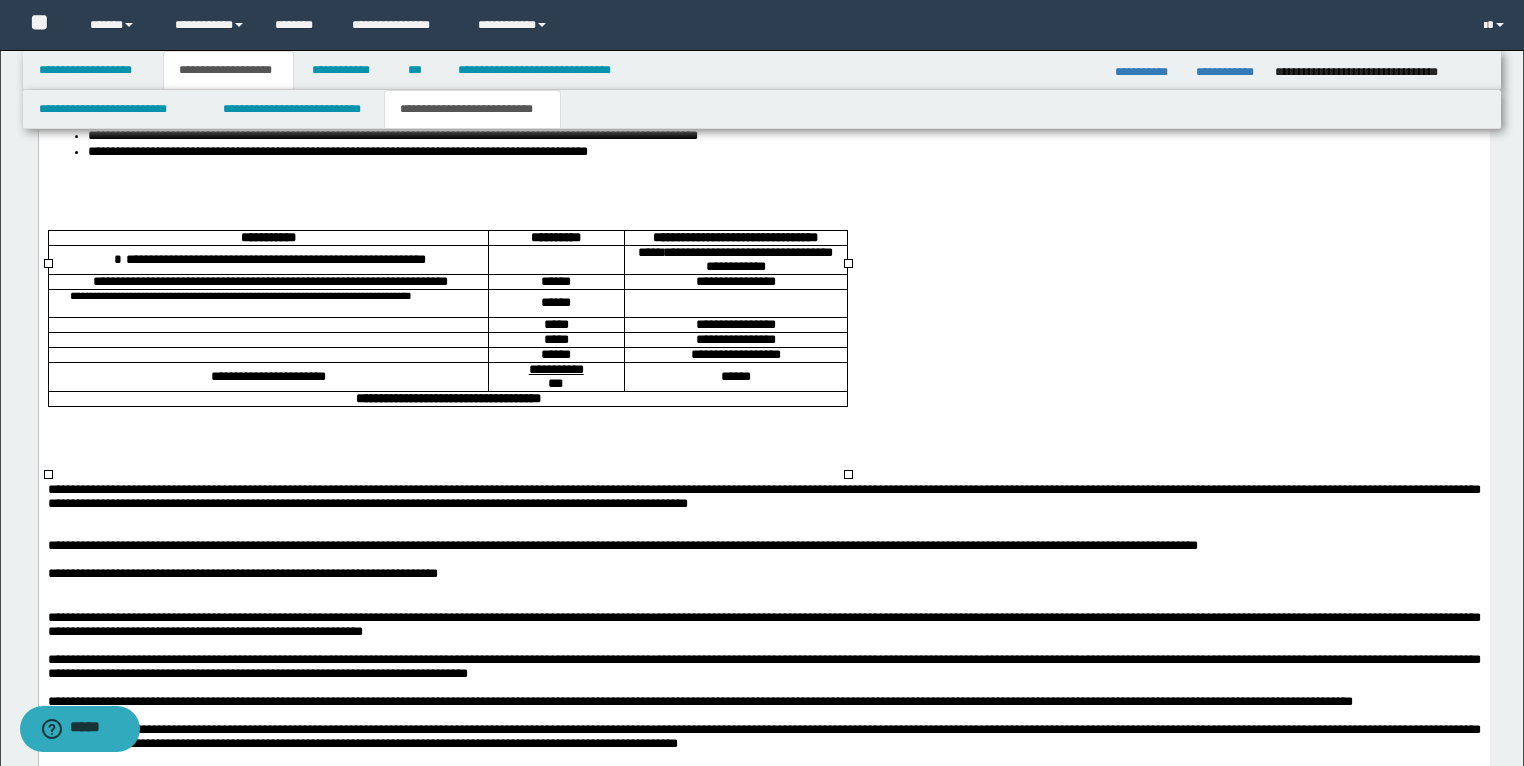 click at bounding box center [267, 326] 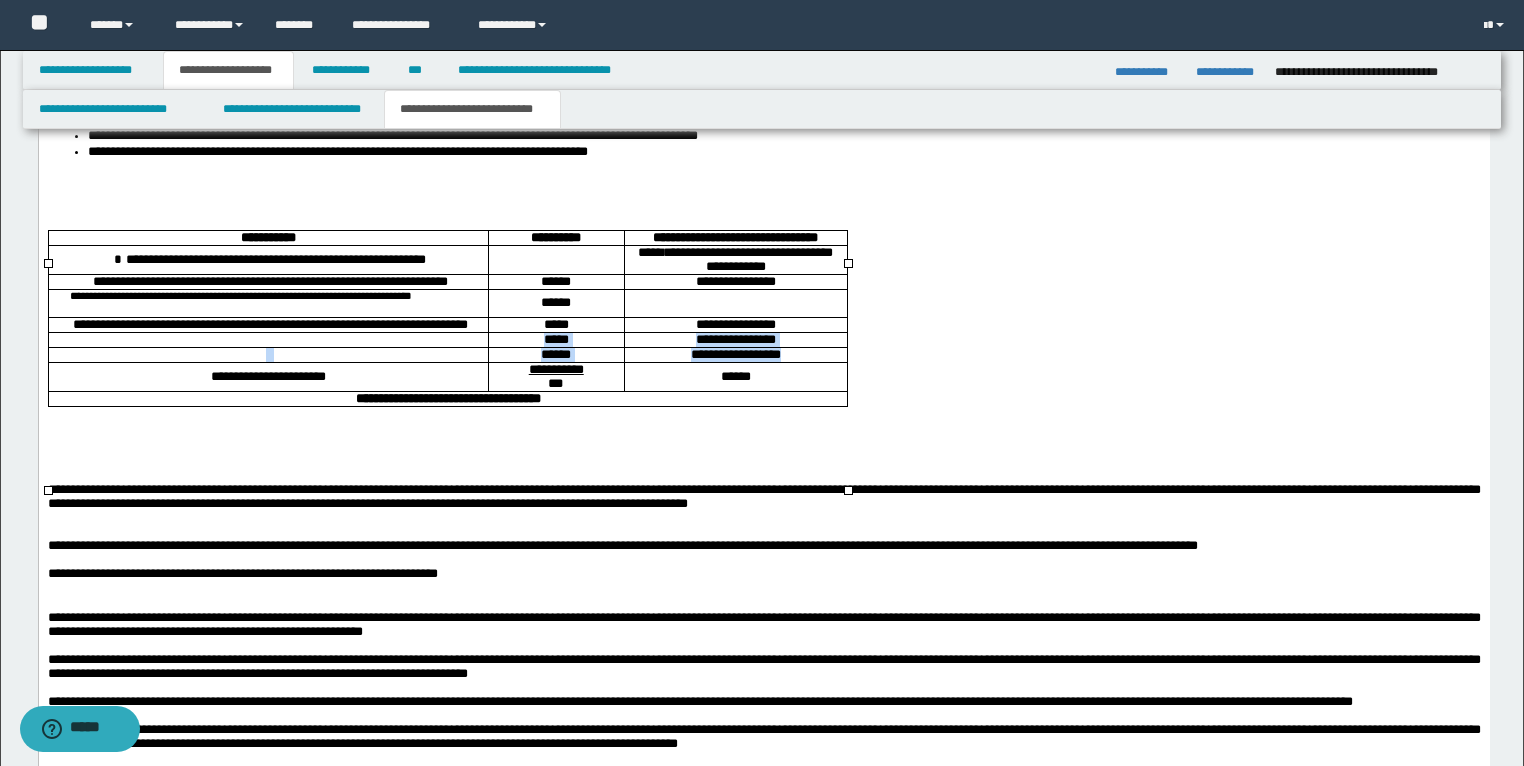 drag, startPoint x: 282, startPoint y: 415, endPoint x: 790, endPoint y: 427, distance: 508.14172 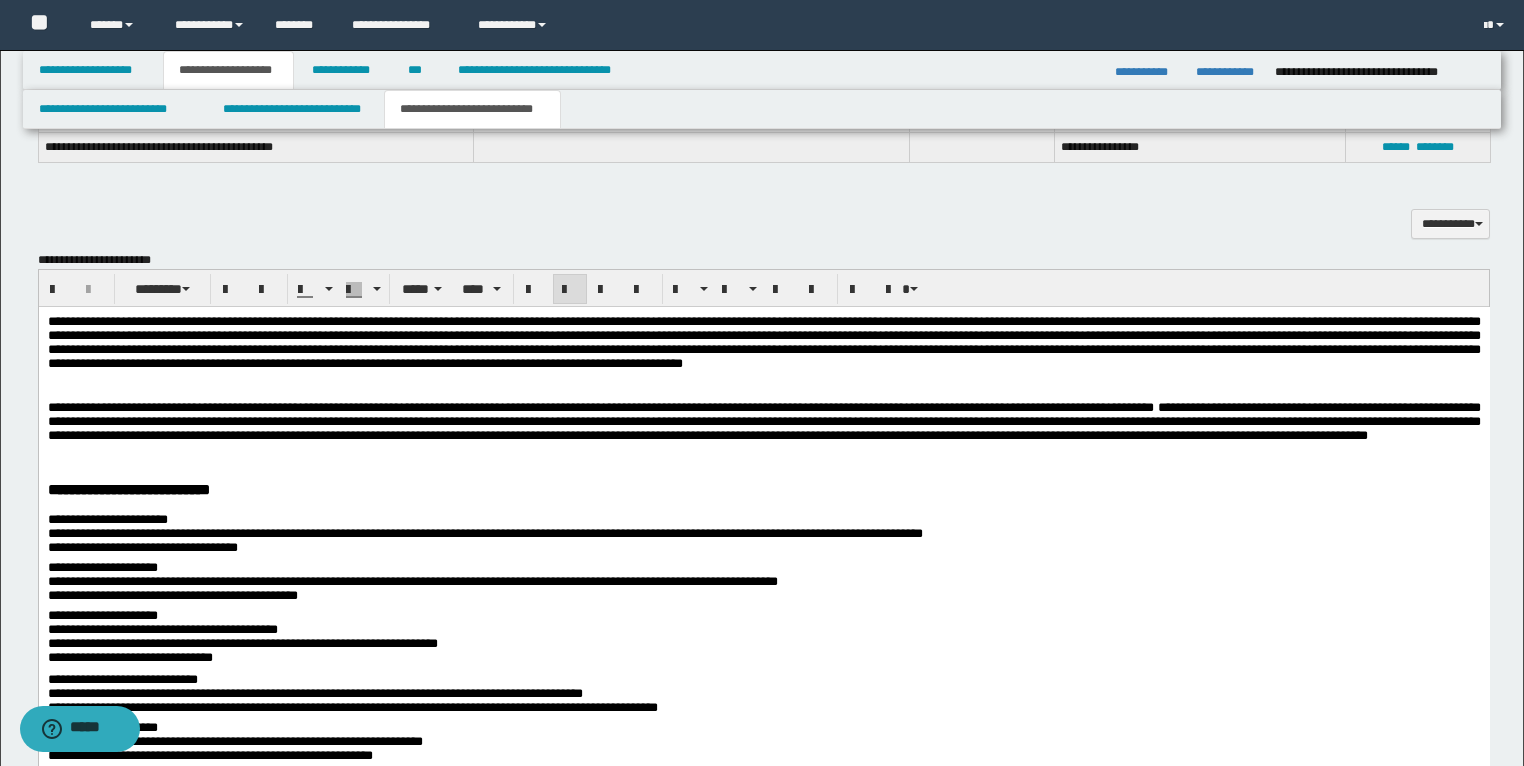 scroll, scrollTop: 1952, scrollLeft: 0, axis: vertical 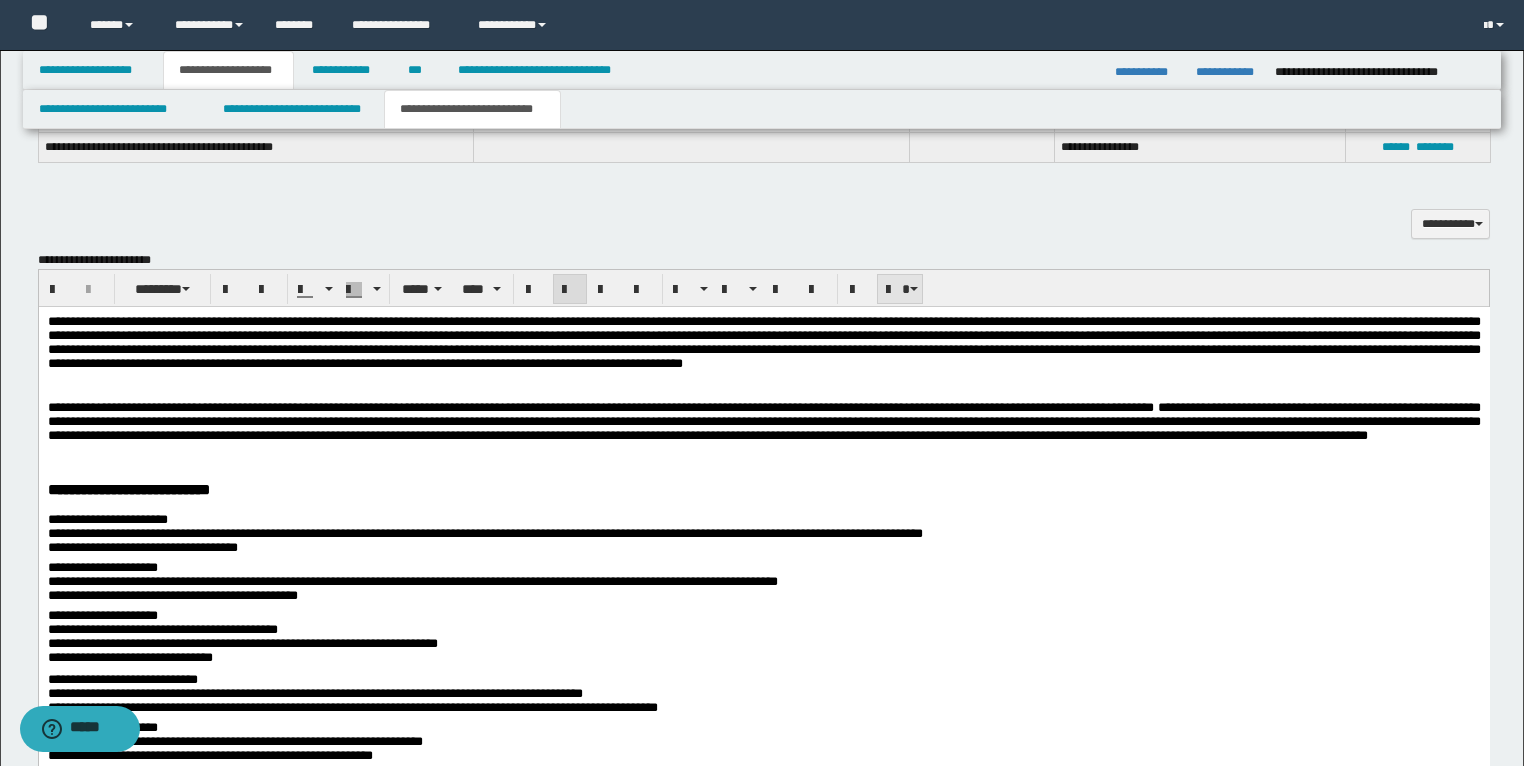 click at bounding box center (914, 289) 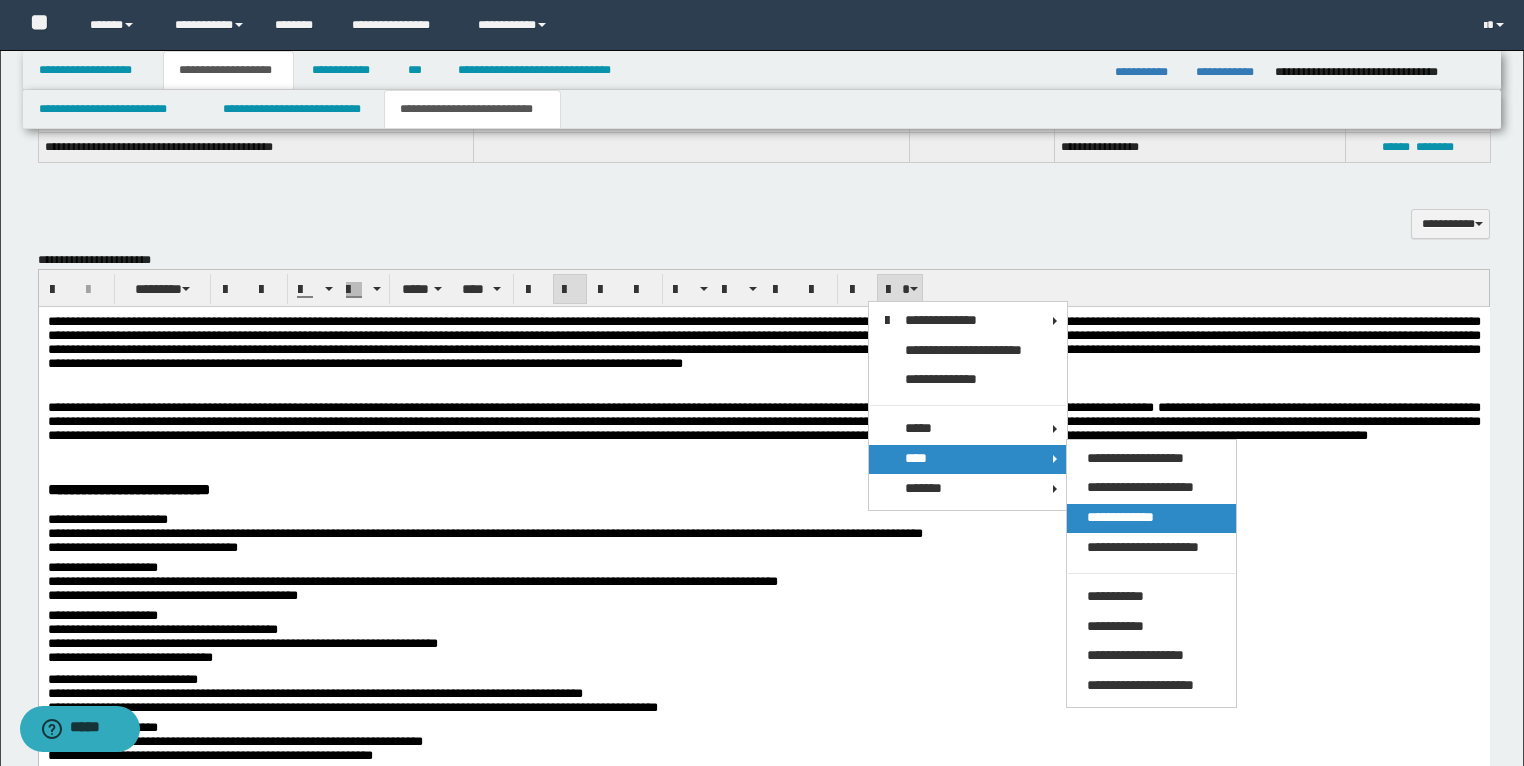 drag, startPoint x: 1128, startPoint y: 522, endPoint x: 870, endPoint y: 228, distance: 391.15213 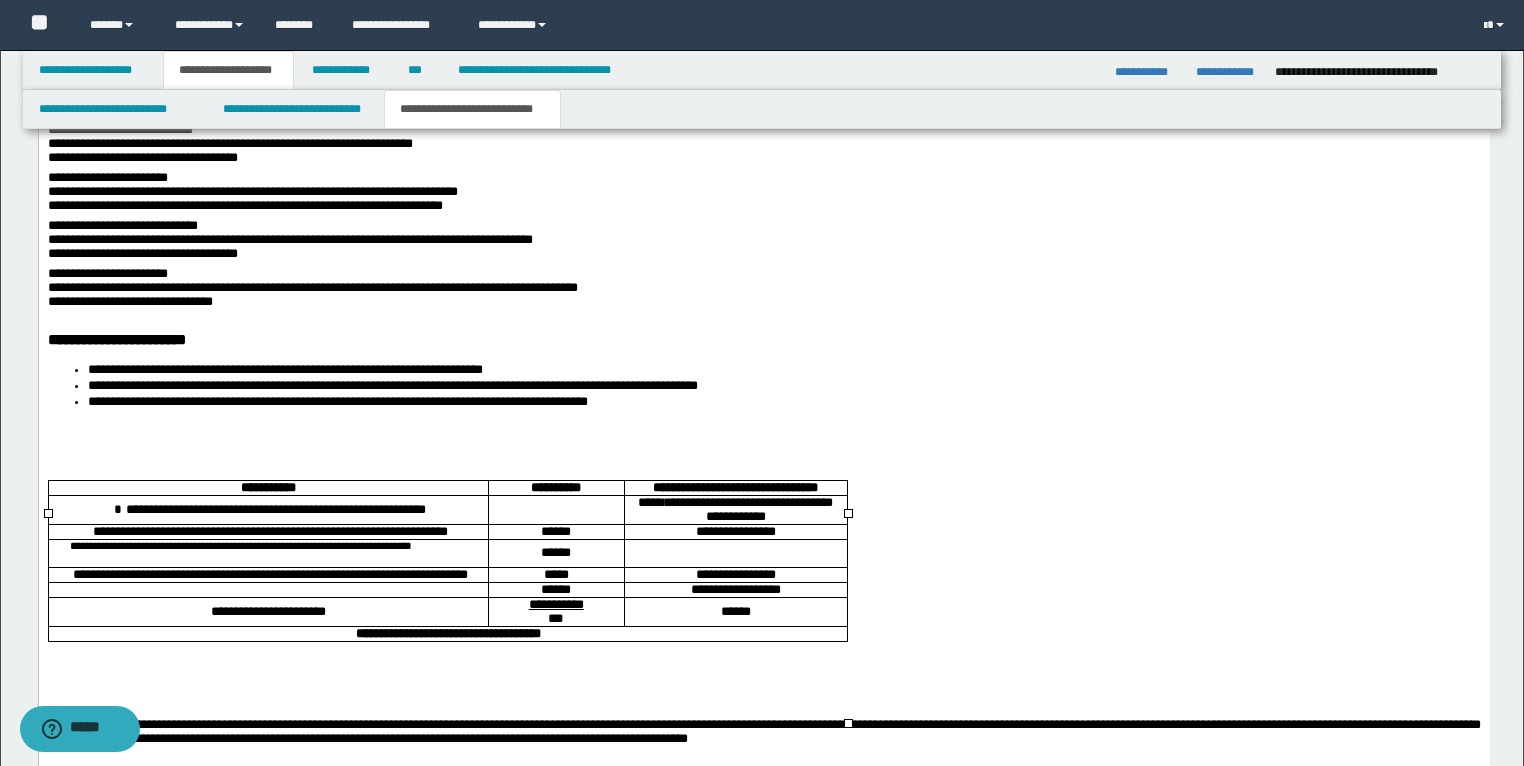 scroll, scrollTop: 3312, scrollLeft: 0, axis: vertical 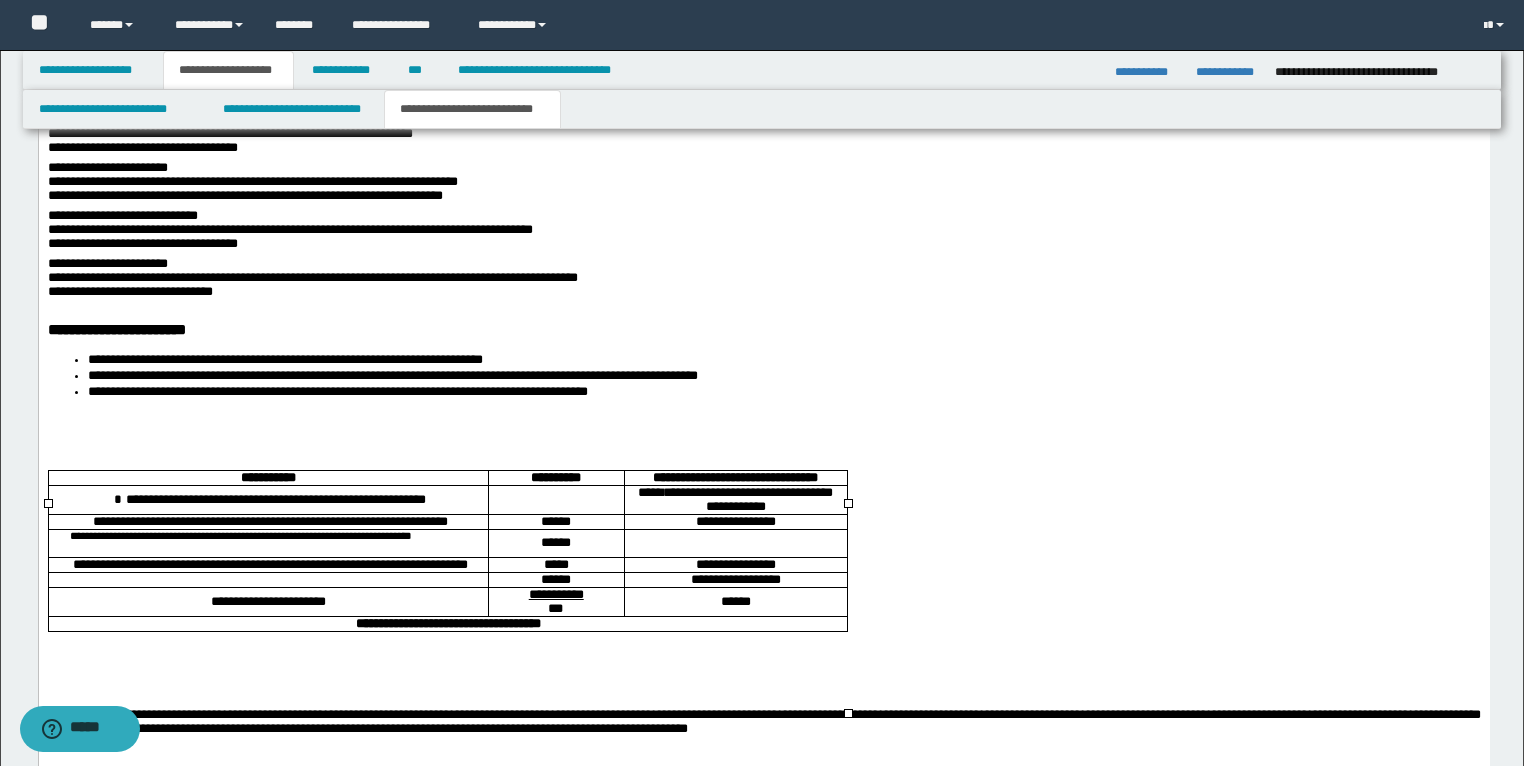 click at bounding box center (555, 500) 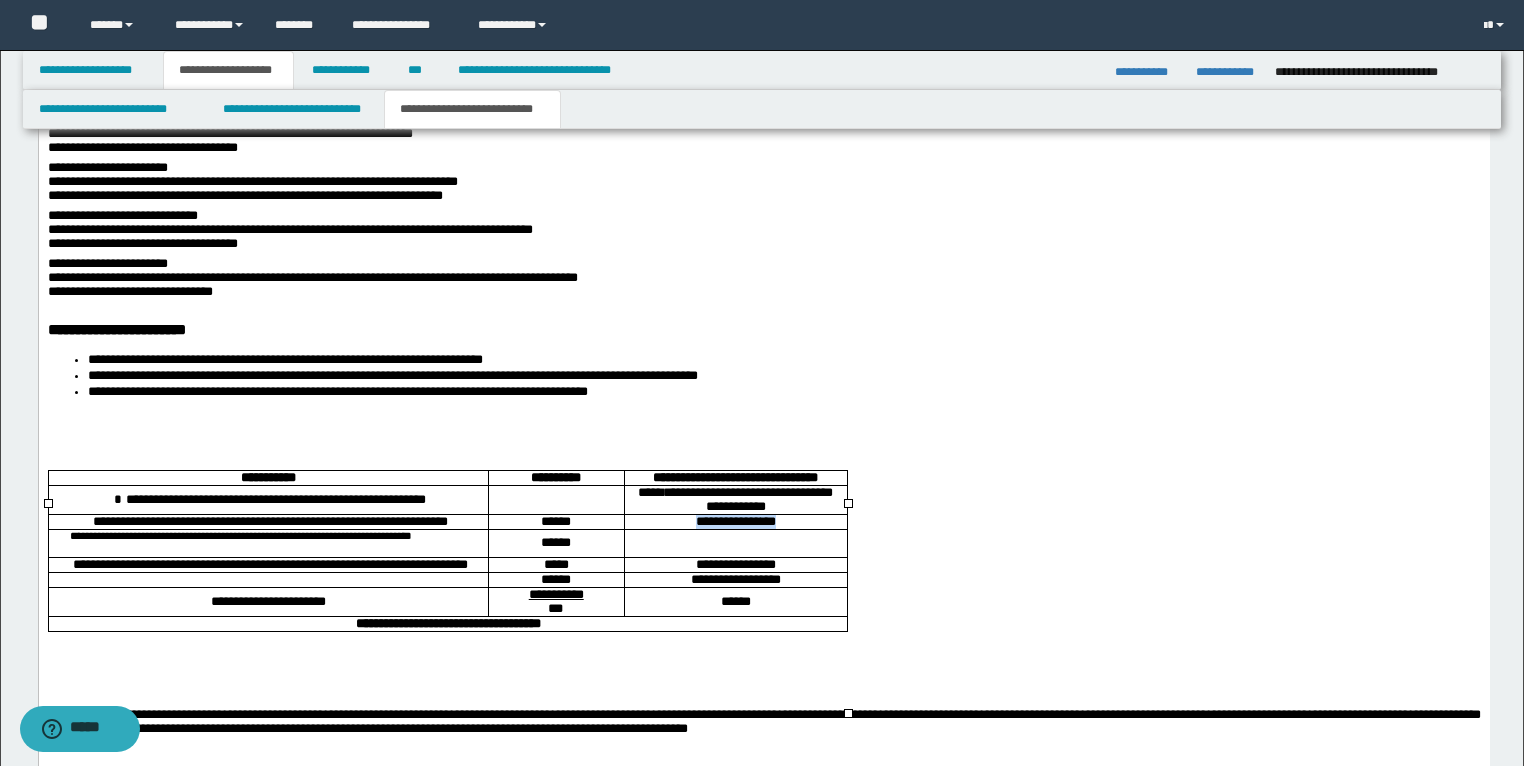 drag, startPoint x: 800, startPoint y: 566, endPoint x: 648, endPoint y: 573, distance: 152.1611 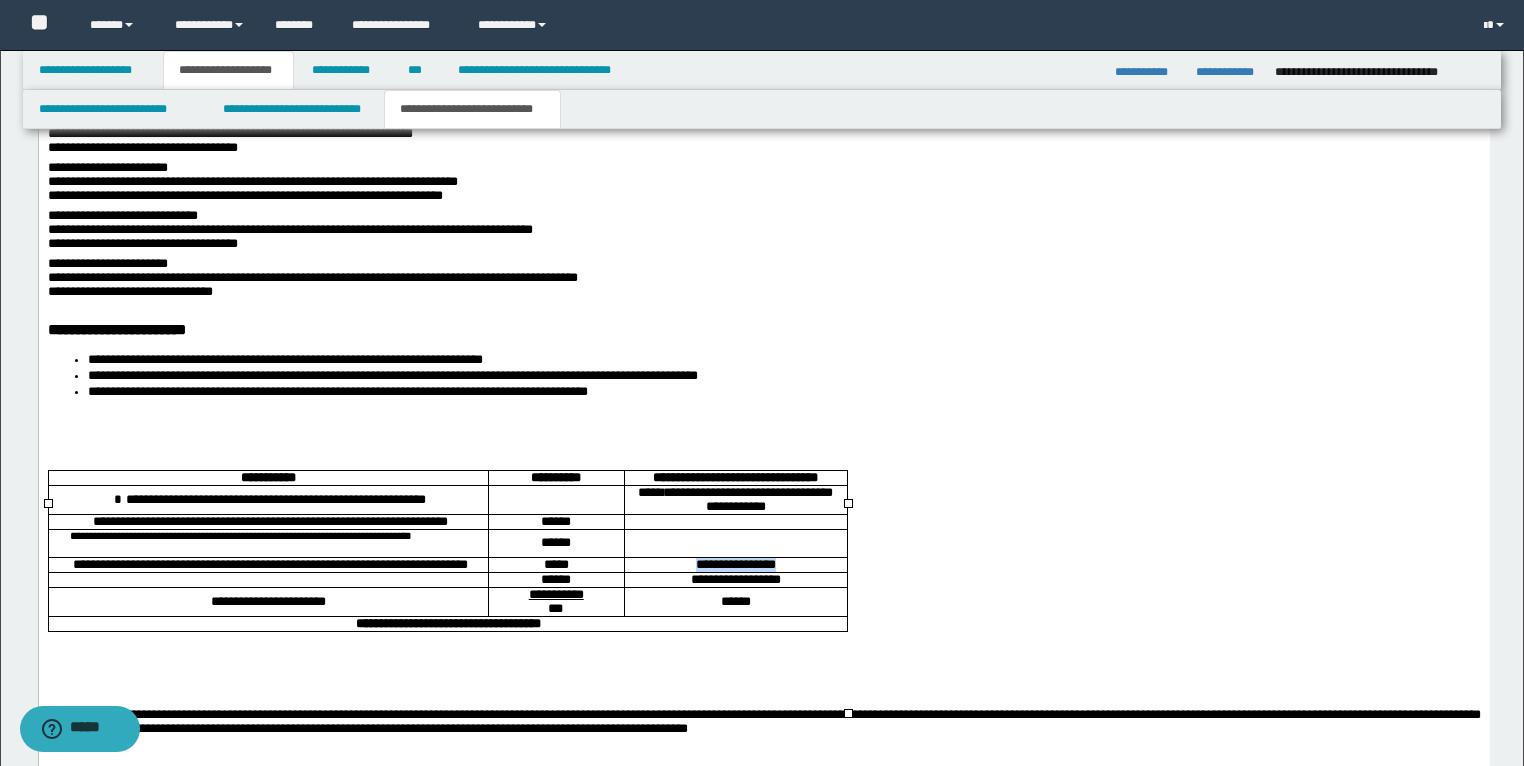drag, startPoint x: 753, startPoint y: 628, endPoint x: 648, endPoint y: 632, distance: 105.076164 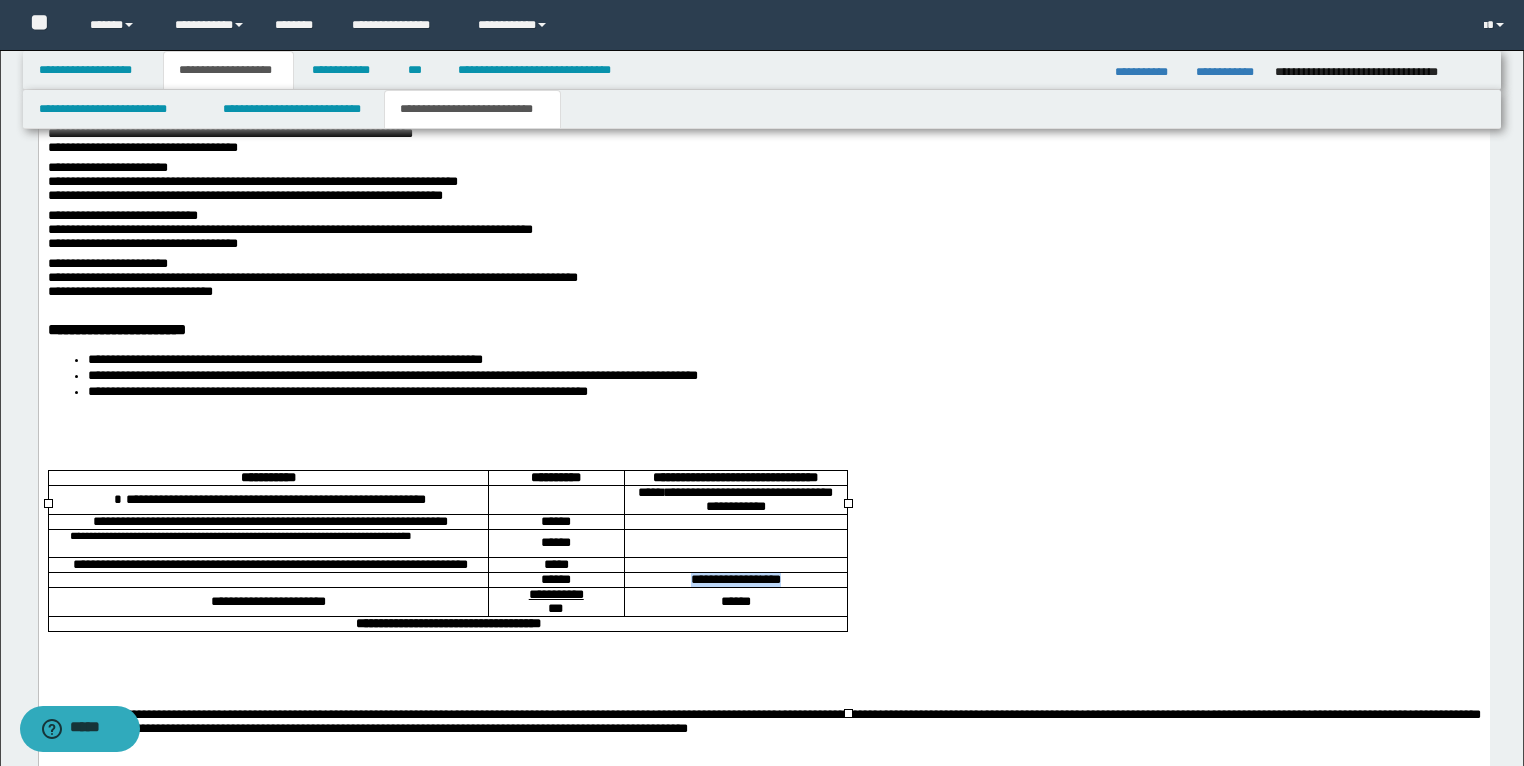 drag, startPoint x: 802, startPoint y: 652, endPoint x: 655, endPoint y: 658, distance: 147.12239 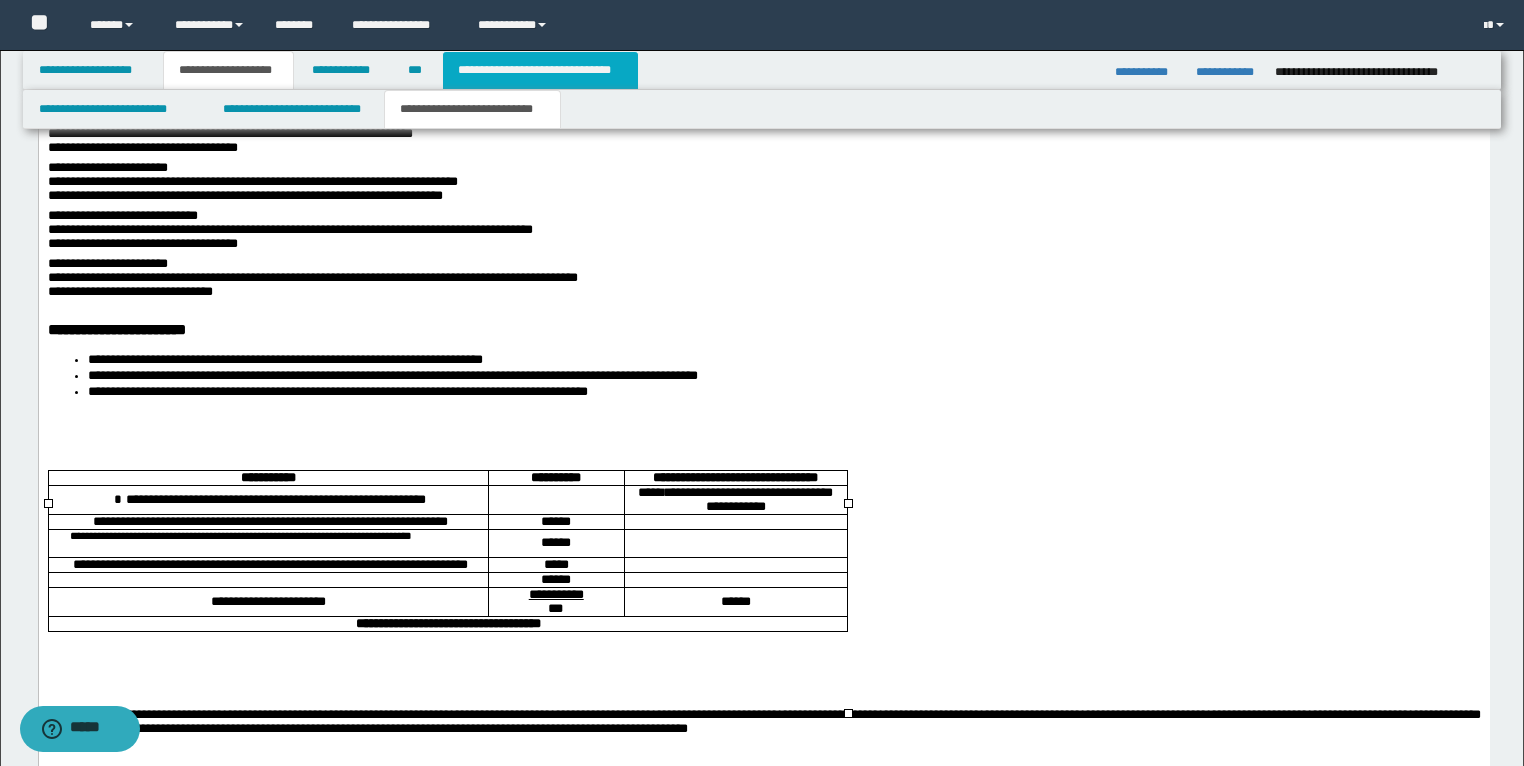 click on "**********" at bounding box center (540, 70) 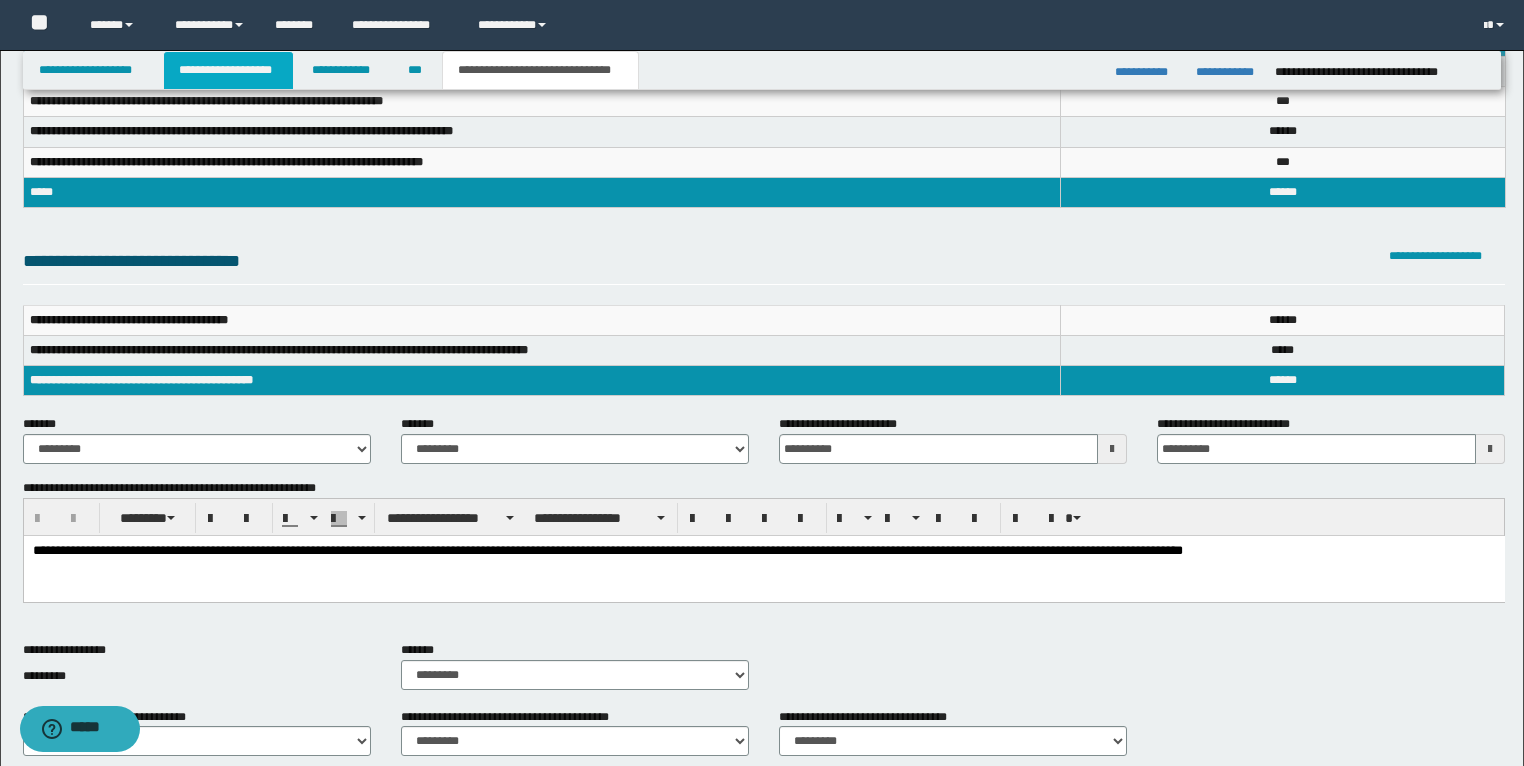 click on "**********" at bounding box center (228, 70) 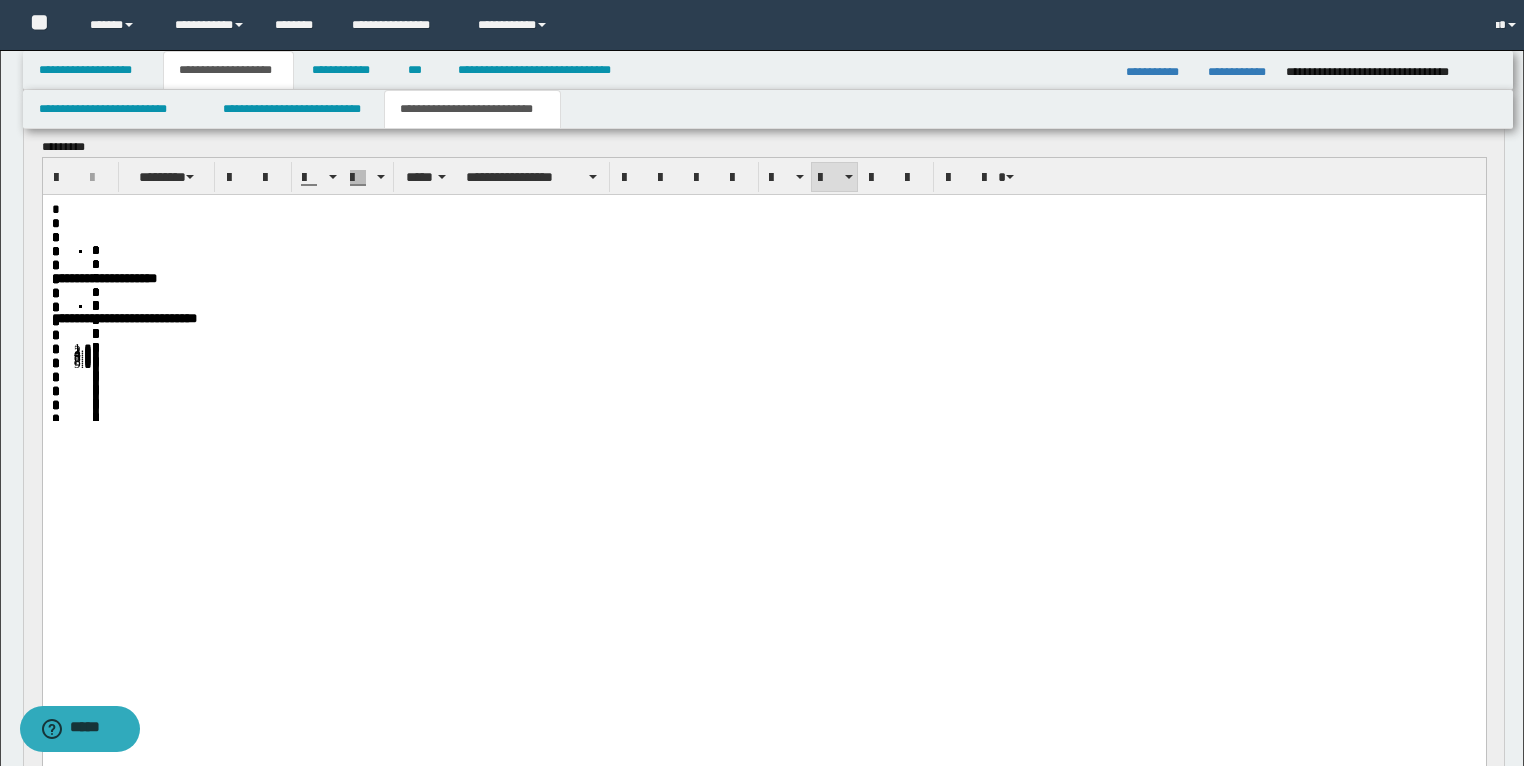 scroll, scrollTop: 192, scrollLeft: 0, axis: vertical 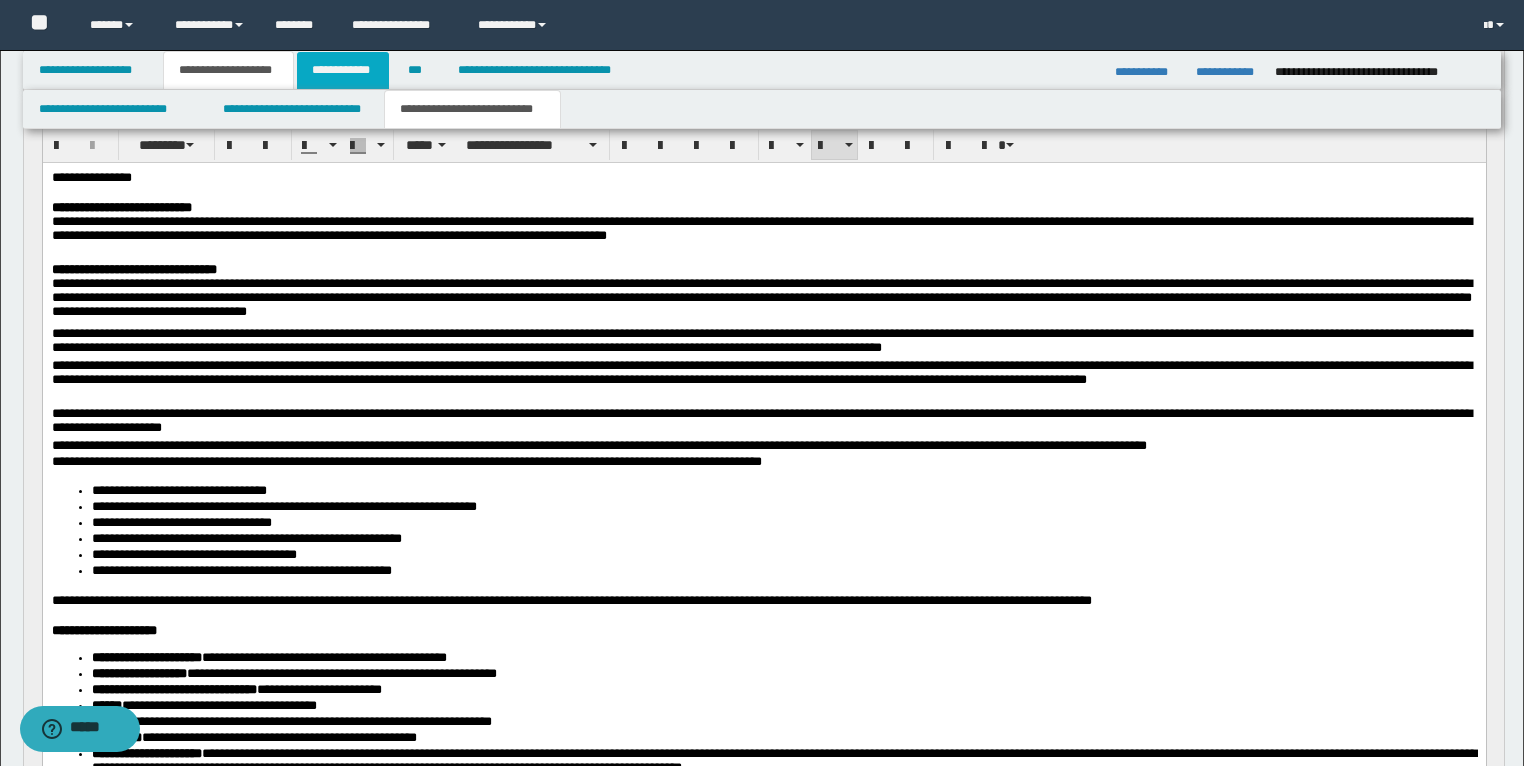 click on "**********" at bounding box center [343, 70] 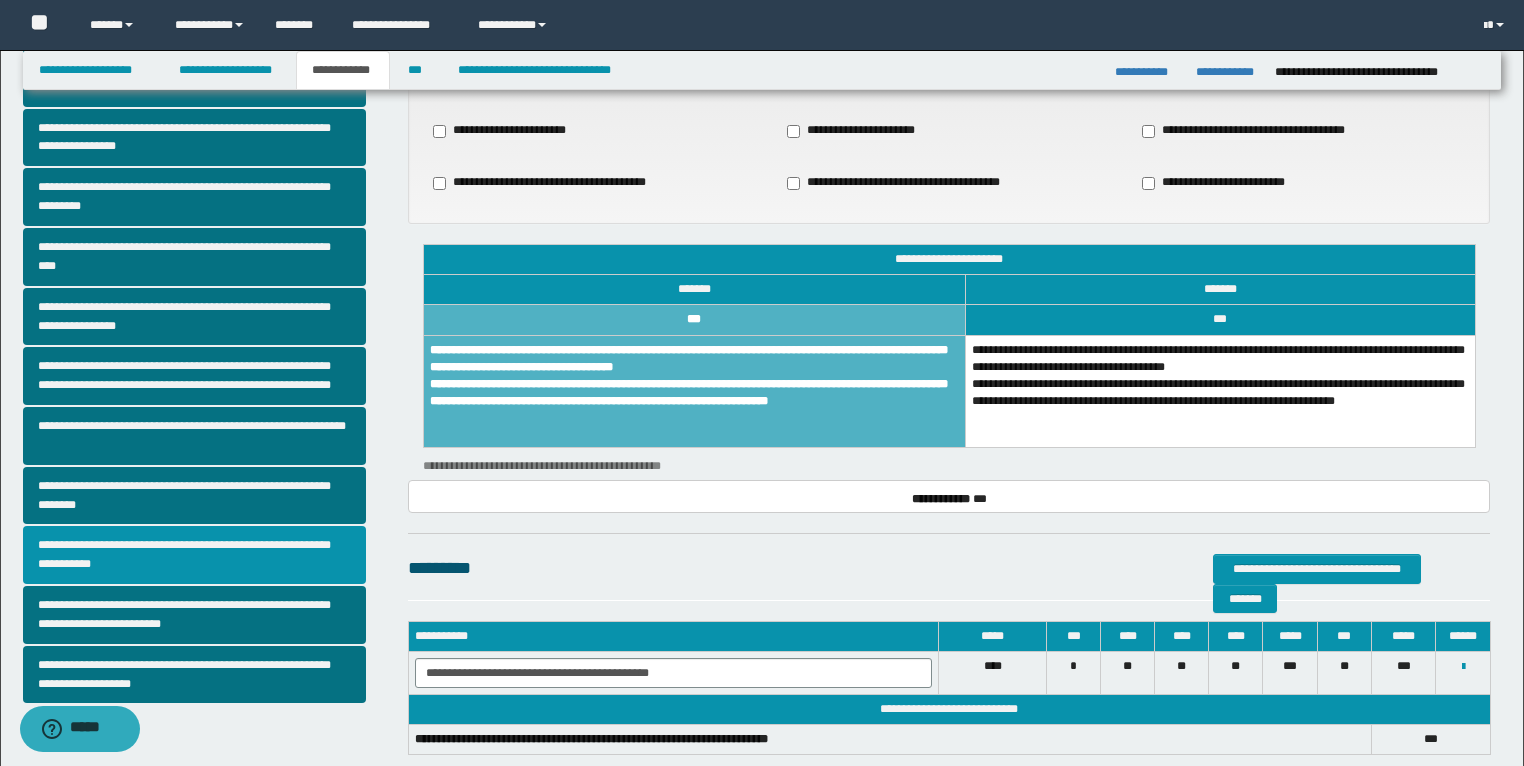 scroll, scrollTop: 320, scrollLeft: 0, axis: vertical 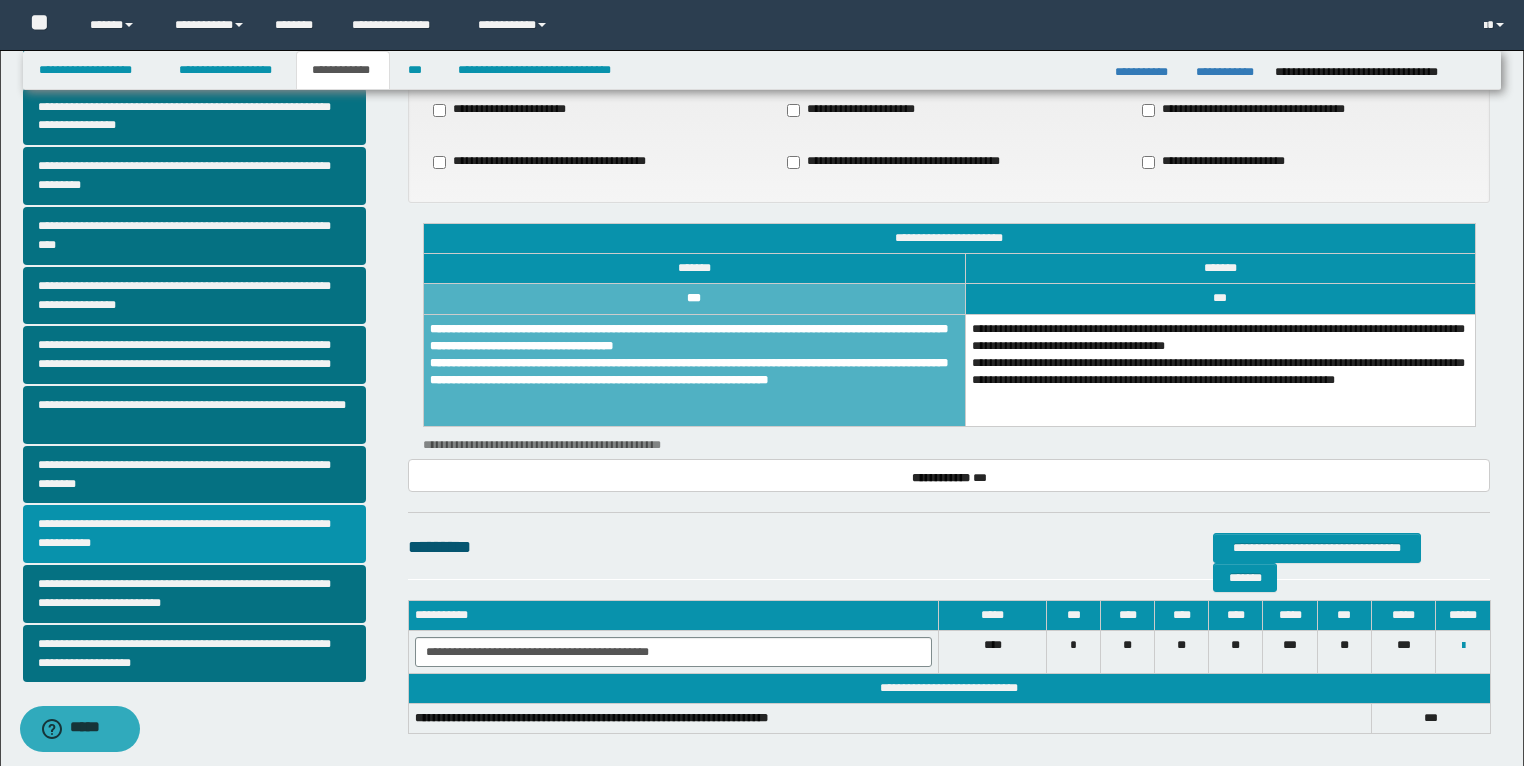 click on "**********" at bounding box center (195, 534) 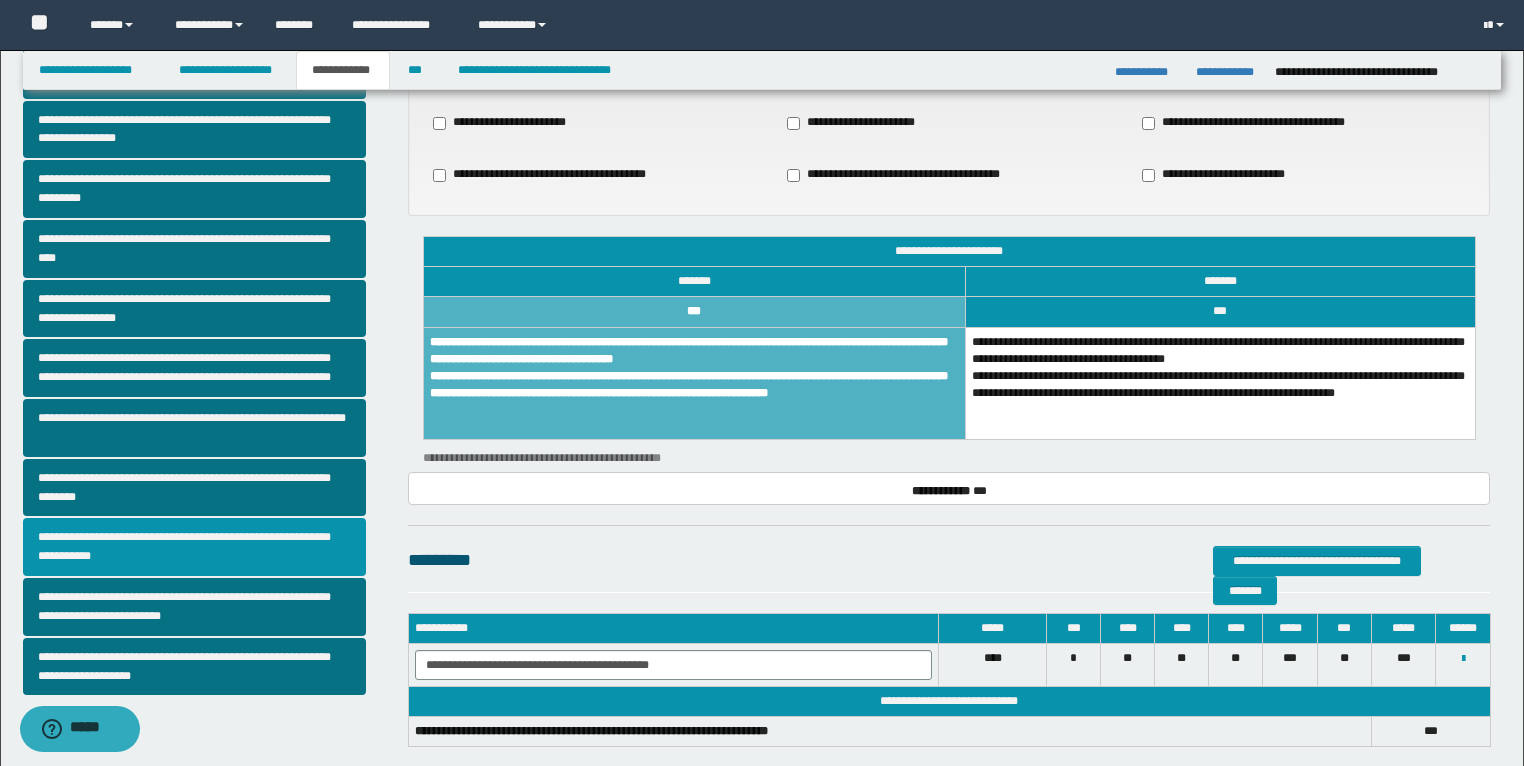 scroll, scrollTop: 320, scrollLeft: 0, axis: vertical 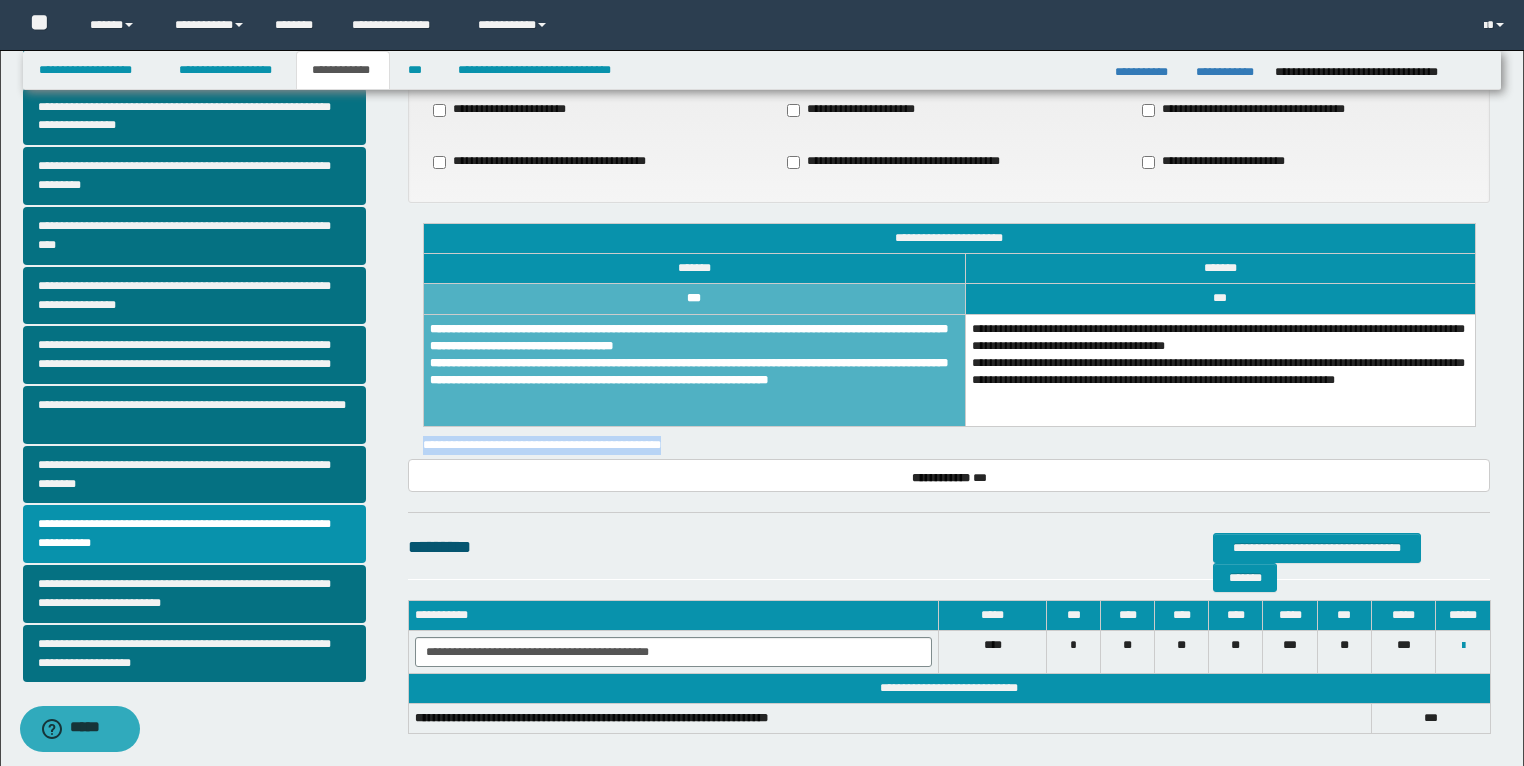 drag, startPoint x: 717, startPoint y: 415, endPoint x: 421, endPoint y: 412, distance: 296.0152 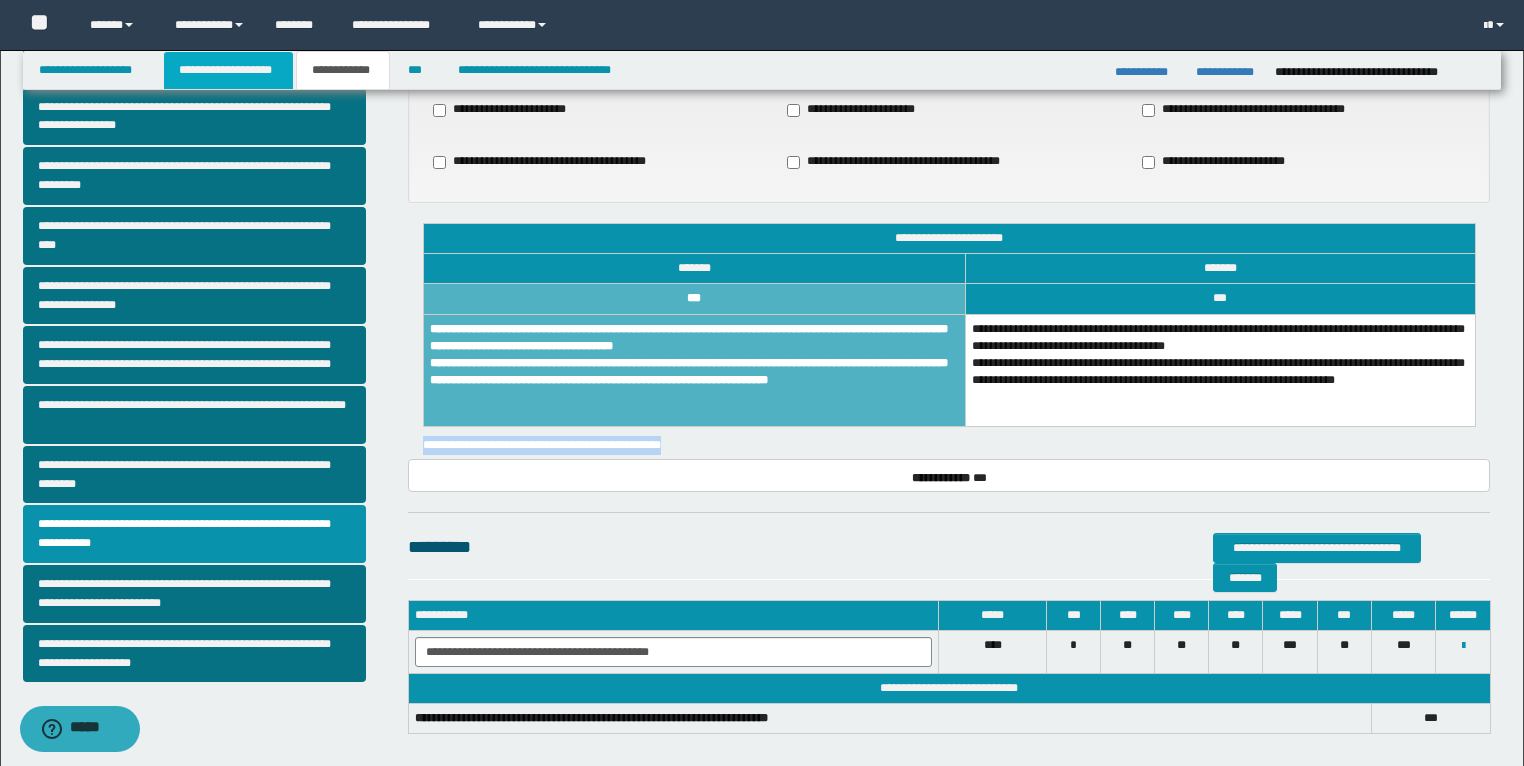 click on "**********" at bounding box center (228, 70) 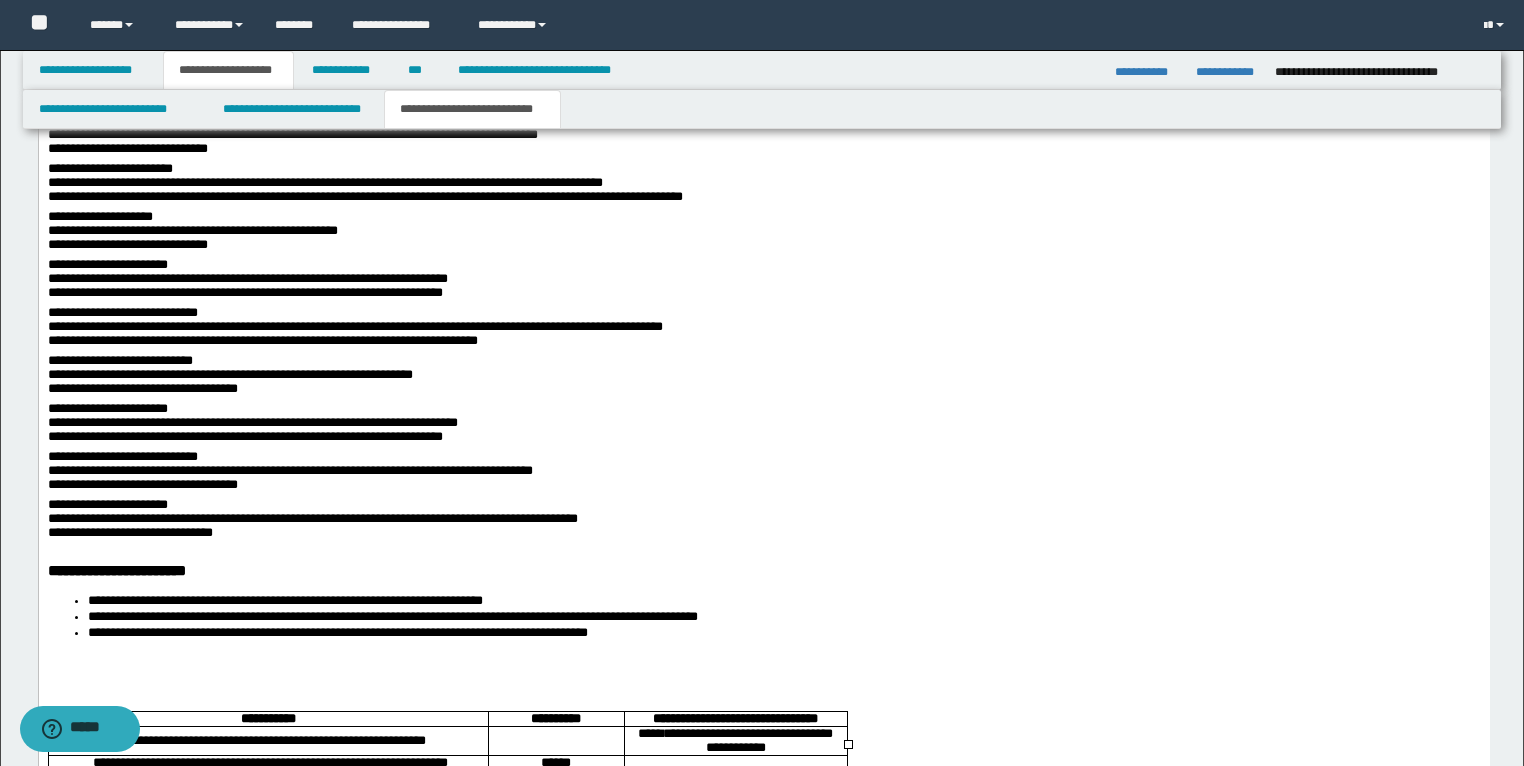 scroll, scrollTop: 3471, scrollLeft: 0, axis: vertical 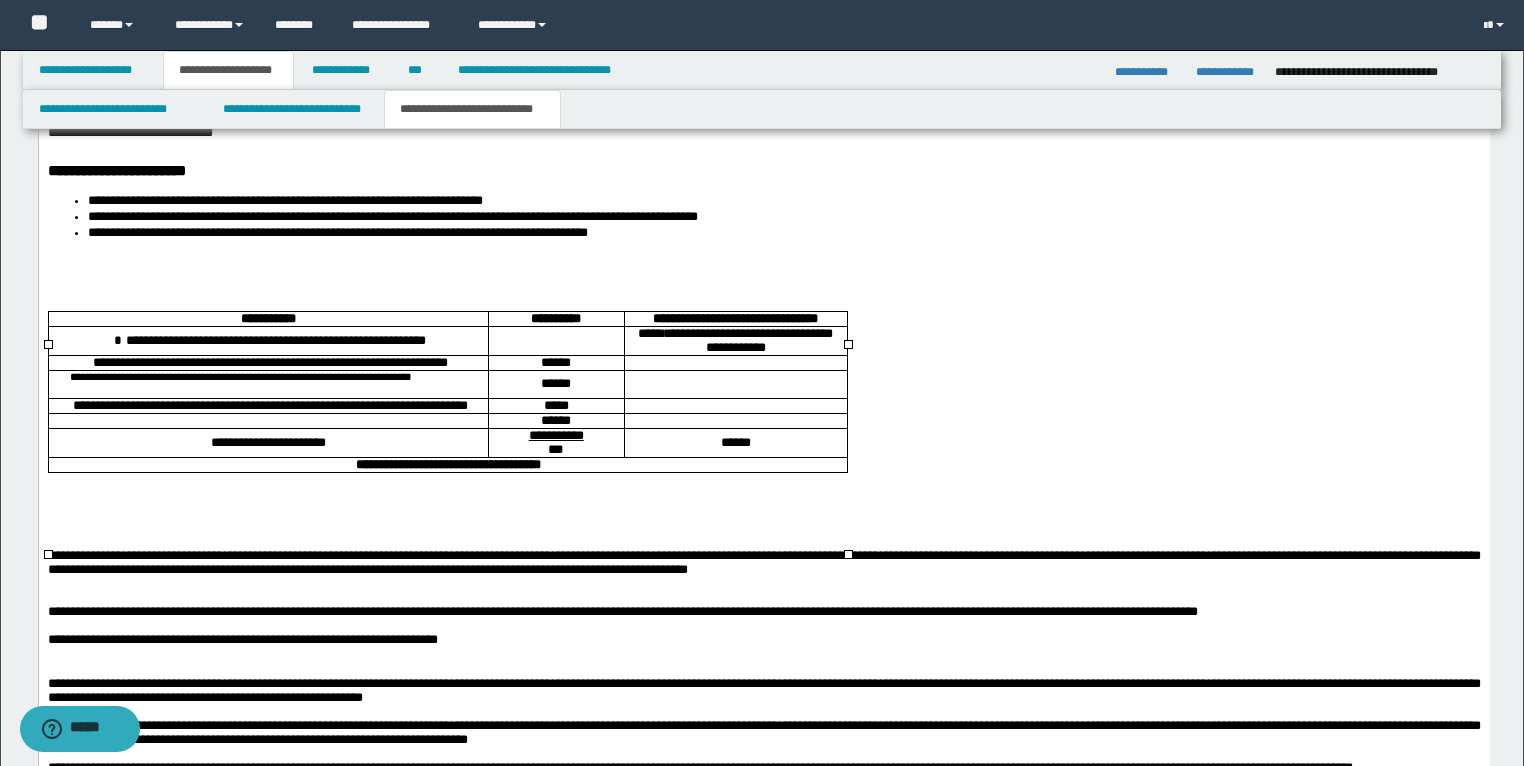 click at bounding box center (735, 364) 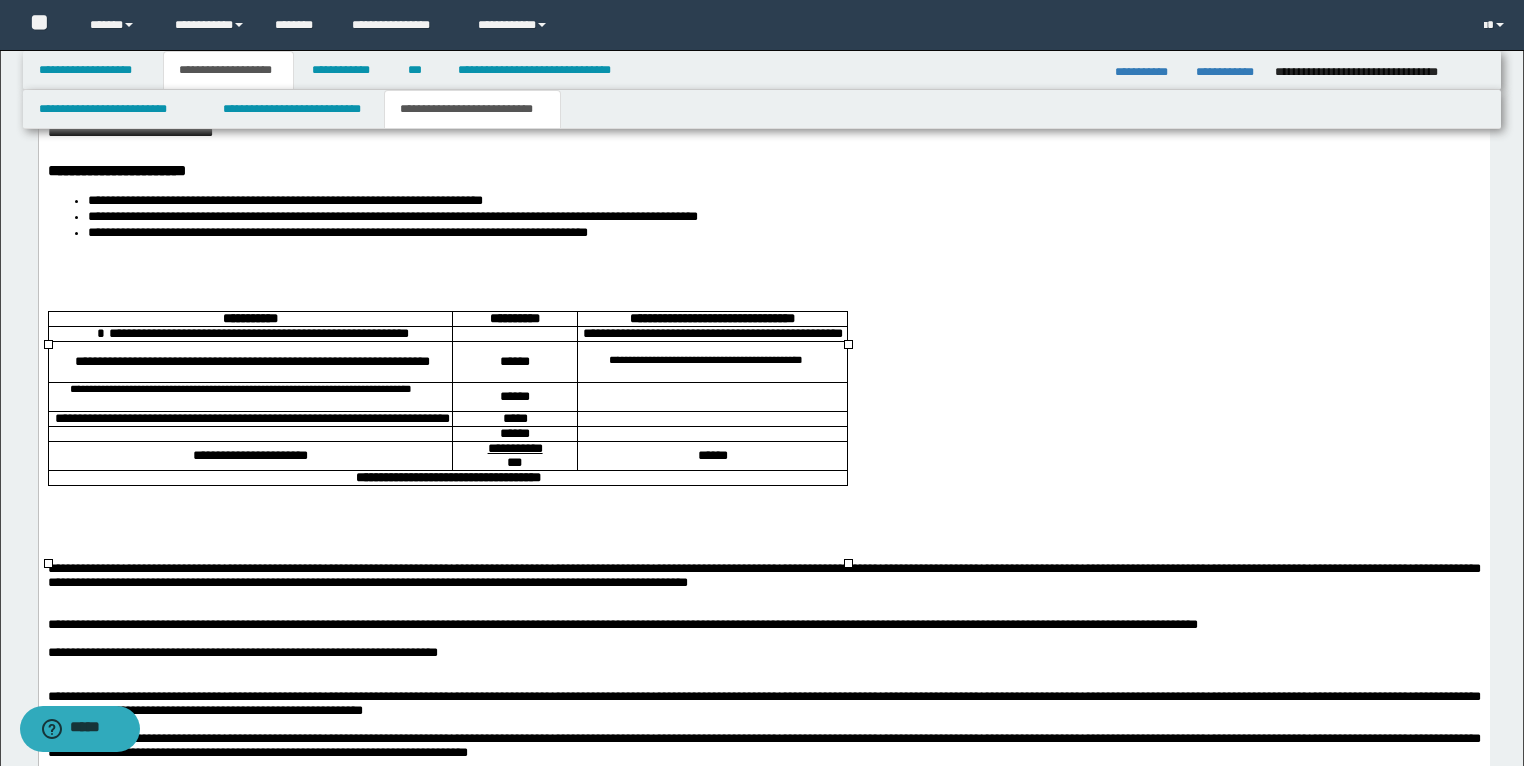 click on "**********" at bounding box center [705, 363] 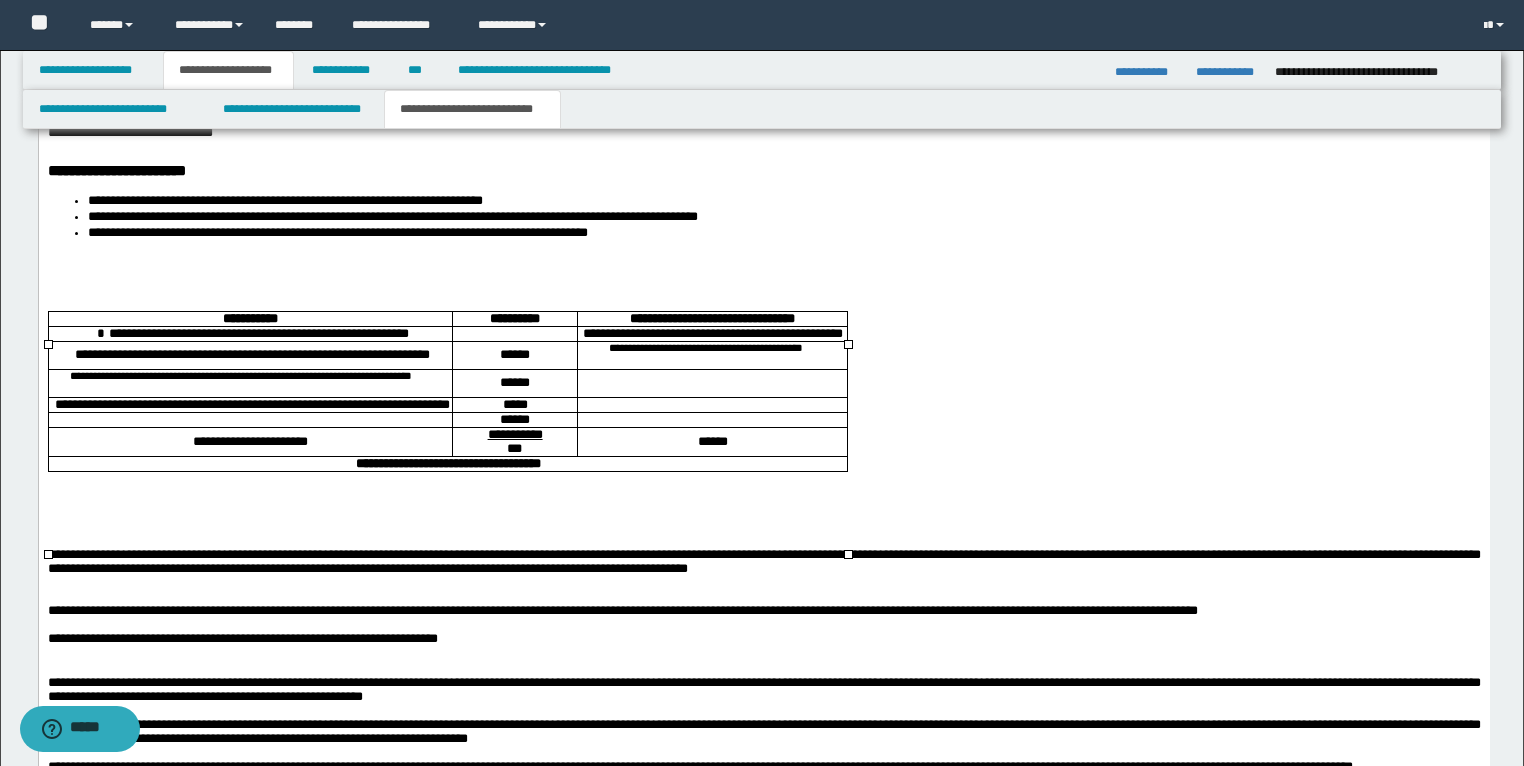 click at bounding box center (711, 384) 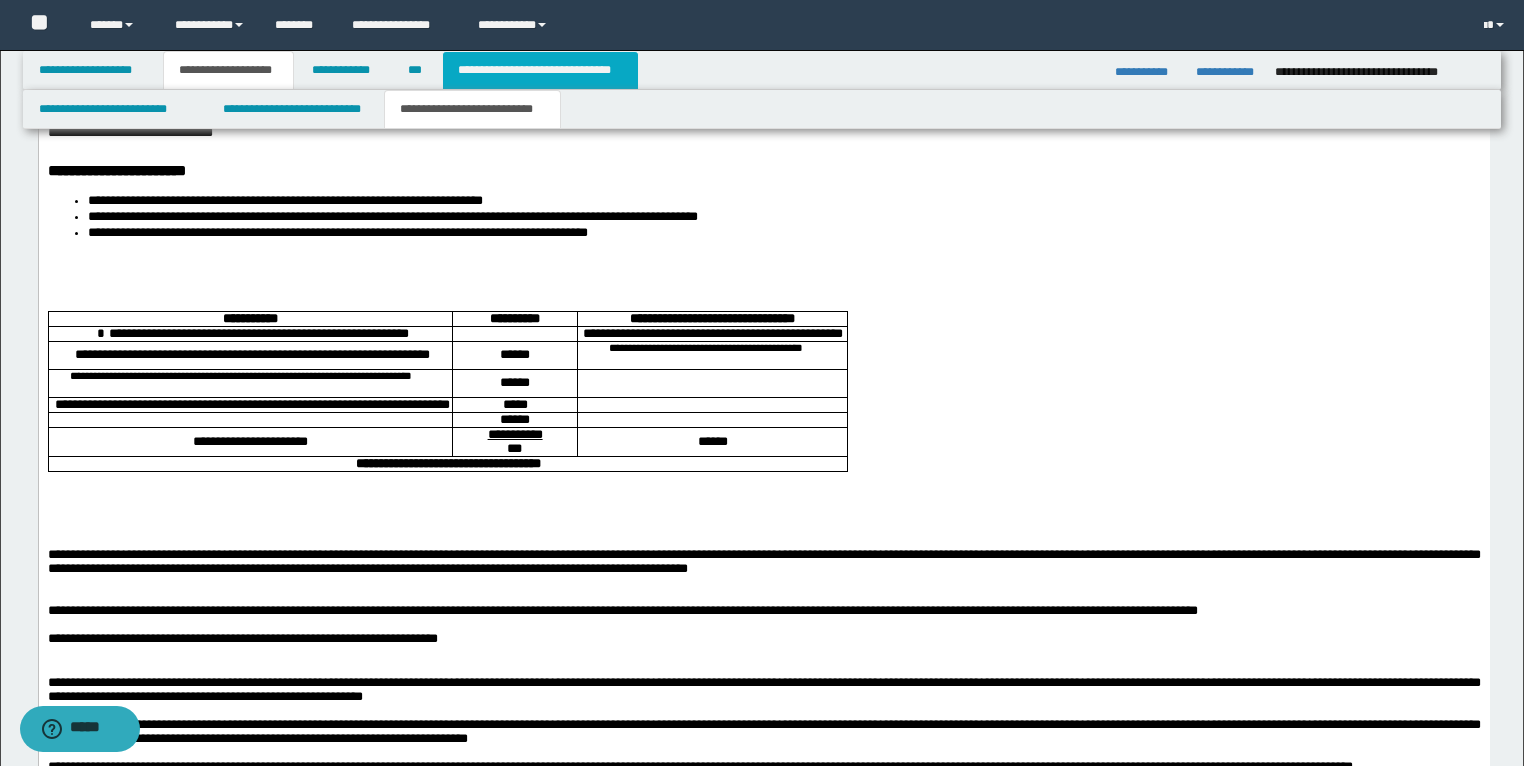 click on "**********" at bounding box center [540, 70] 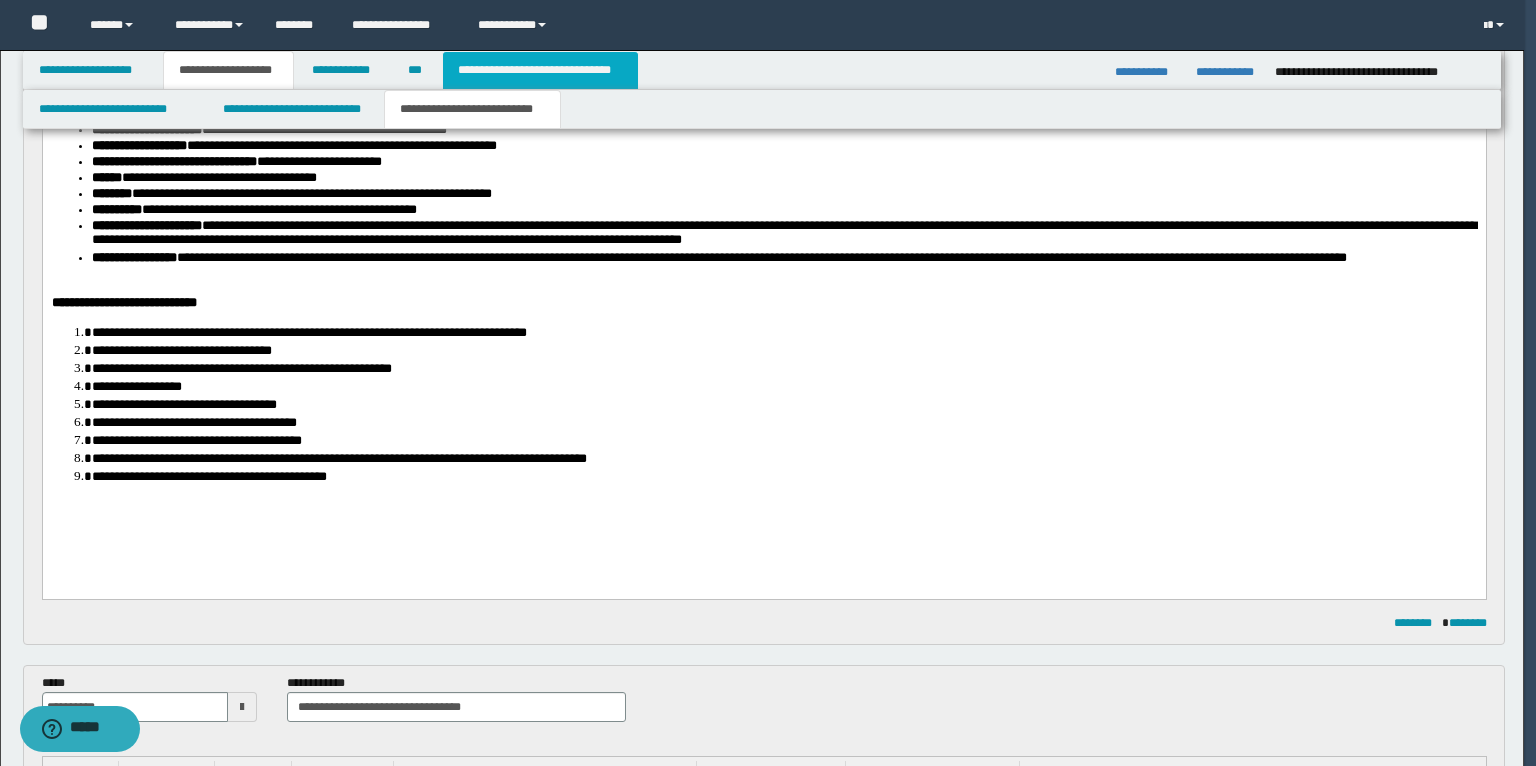 type on "**********" 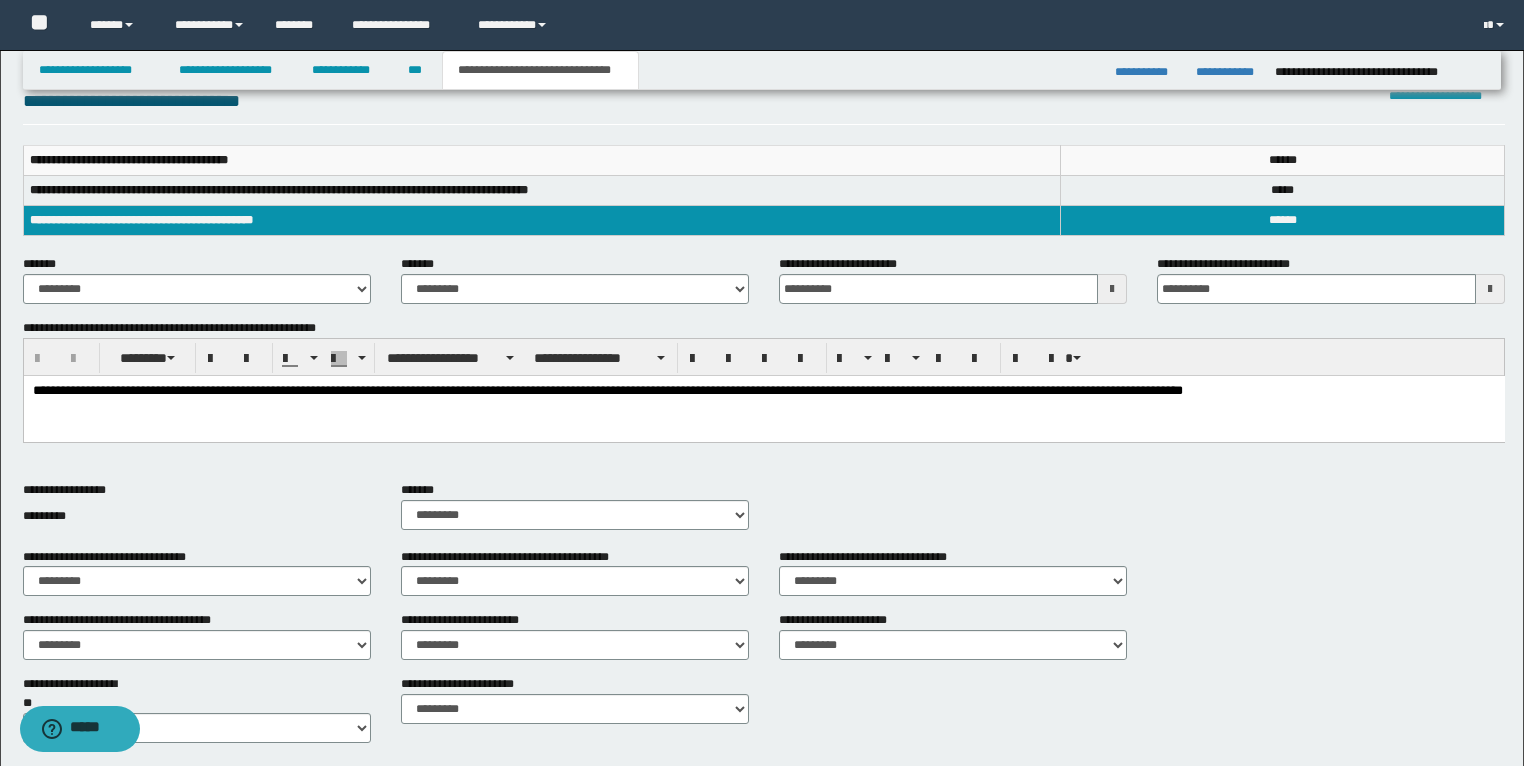 scroll, scrollTop: 80, scrollLeft: 0, axis: vertical 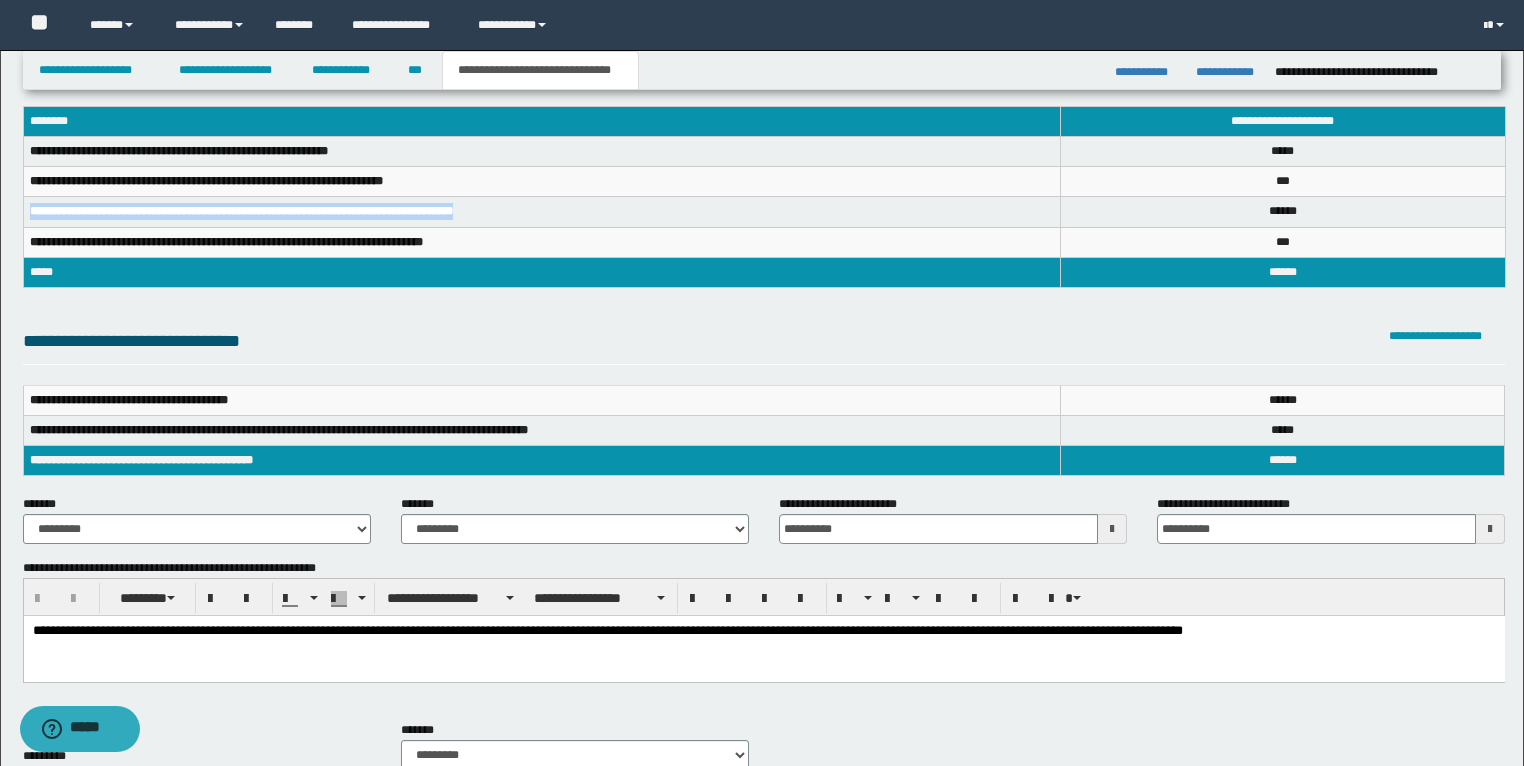 drag, startPoint x: 536, startPoint y: 208, endPoint x: 32, endPoint y: 215, distance: 504.0486 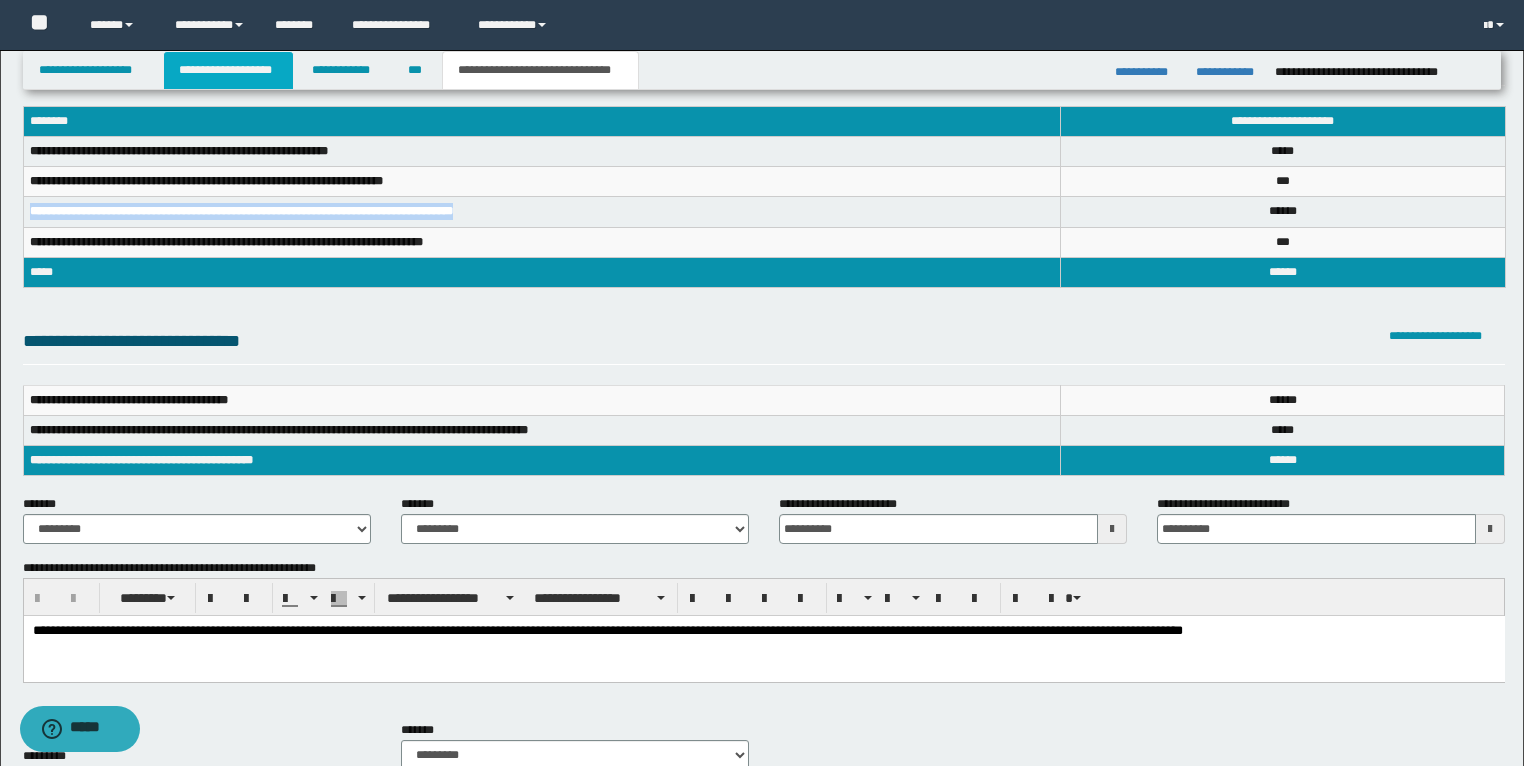 click on "**********" at bounding box center [228, 70] 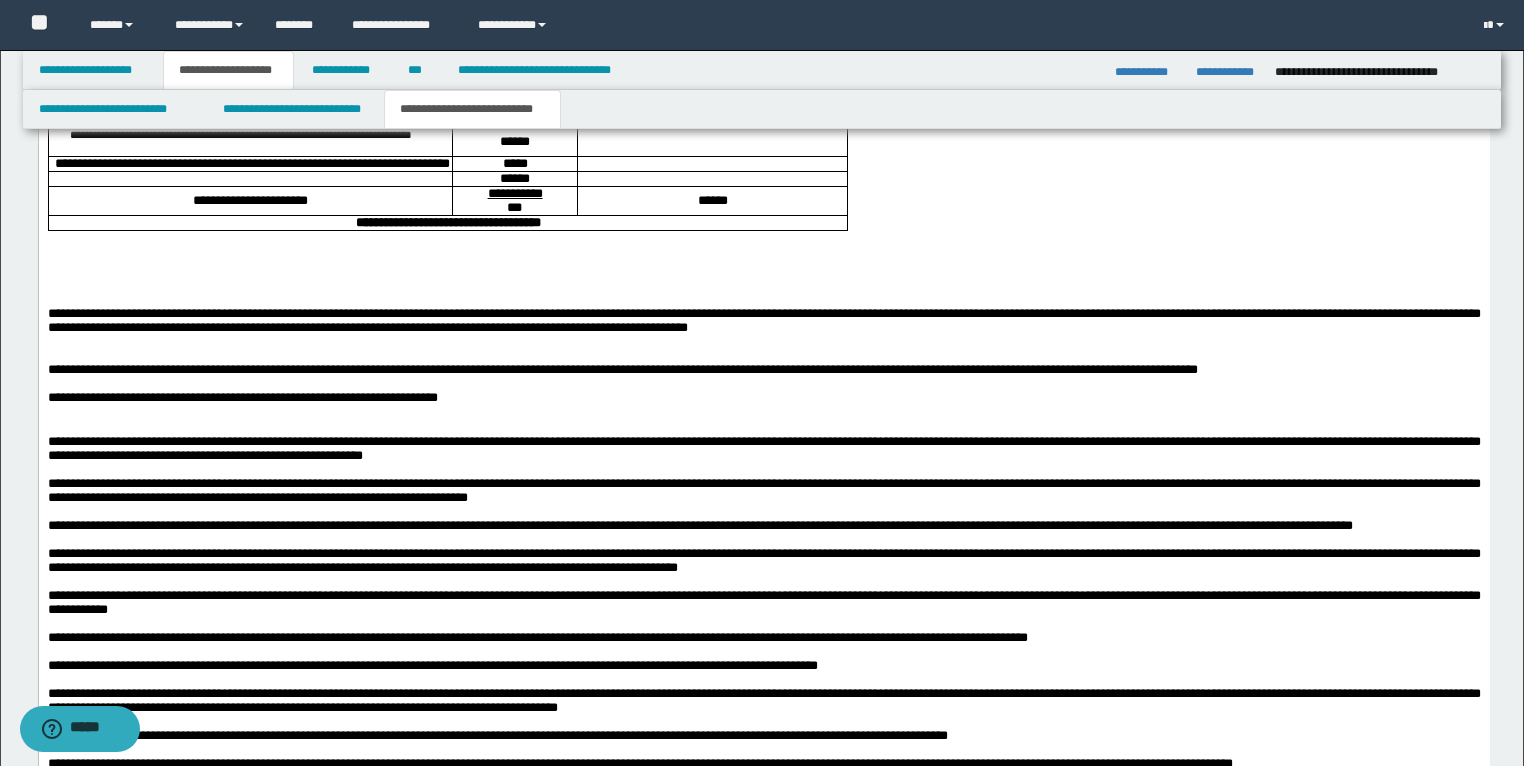 scroll, scrollTop: 3472, scrollLeft: 0, axis: vertical 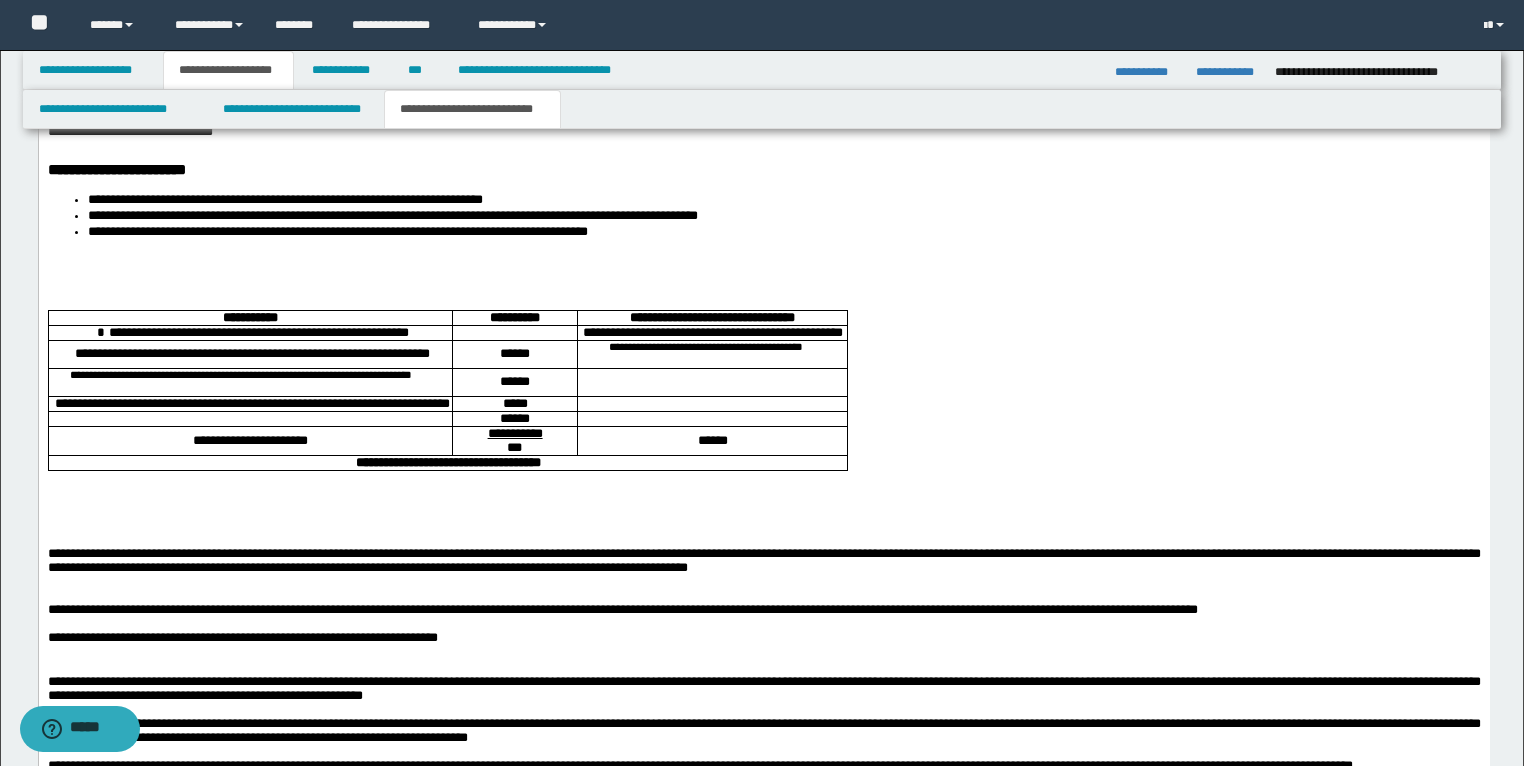 click at bounding box center (712, 383) 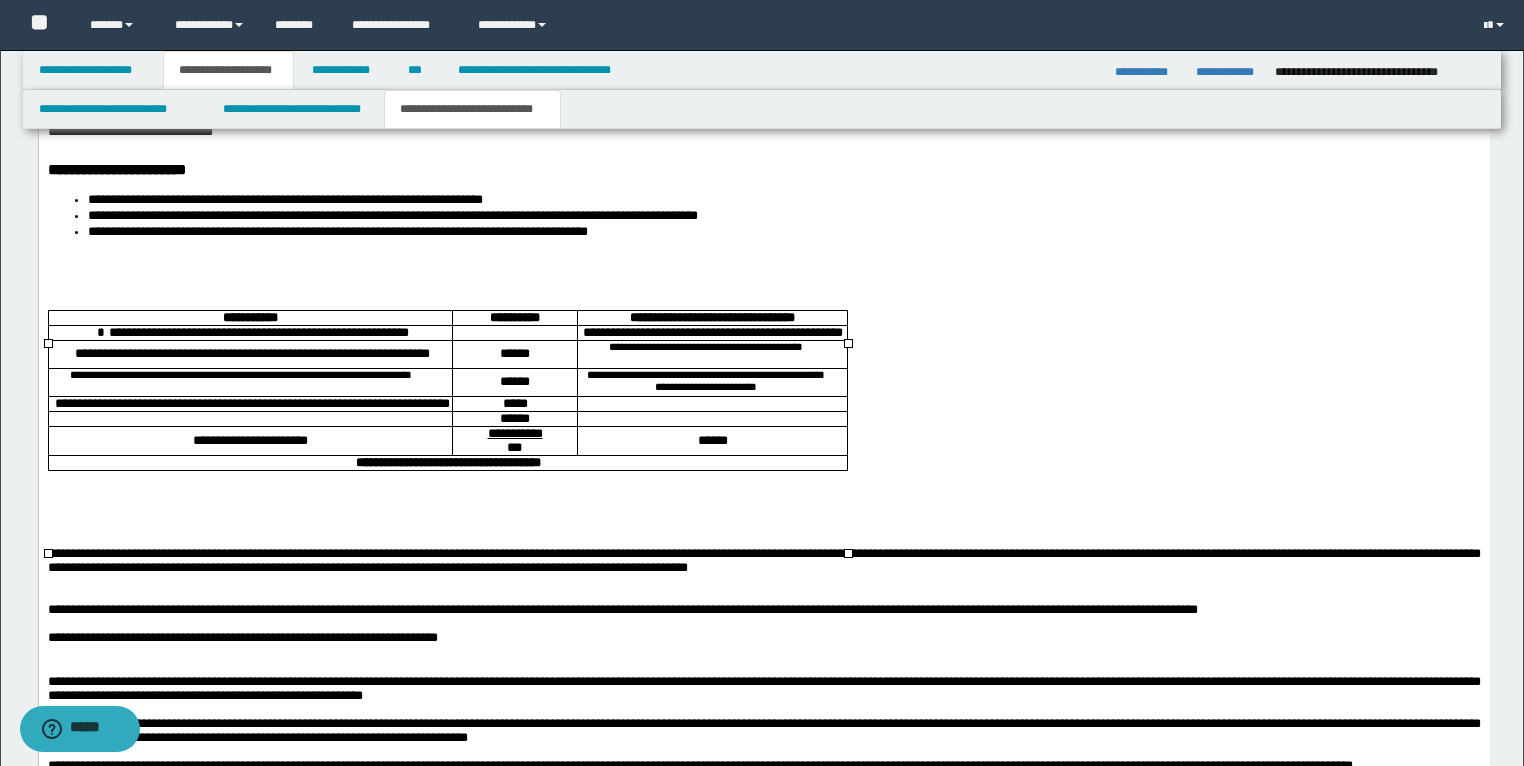 click at bounding box center (711, 405) 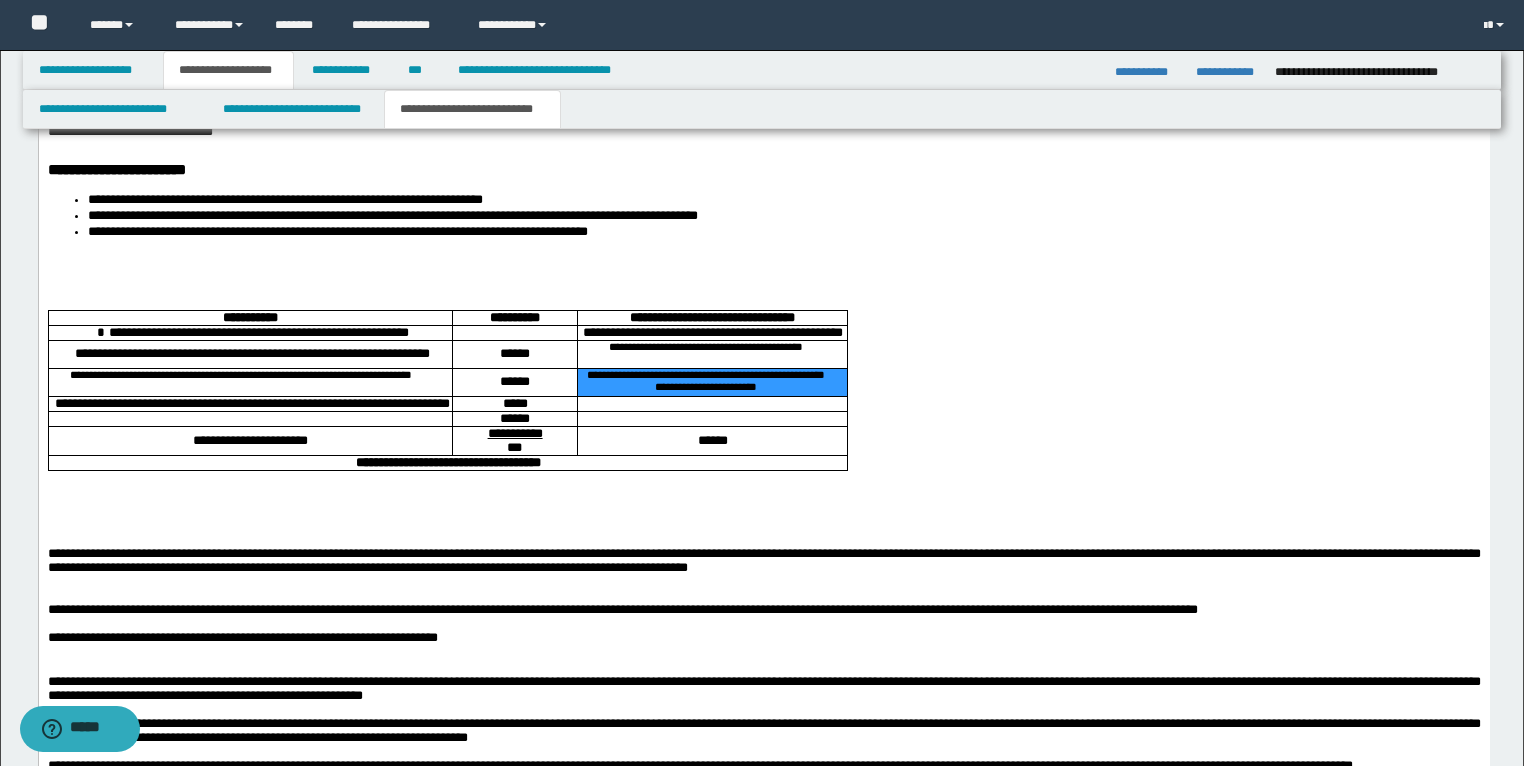 drag, startPoint x: 826, startPoint y: 447, endPoint x: 619, endPoint y: 434, distance: 207.4078 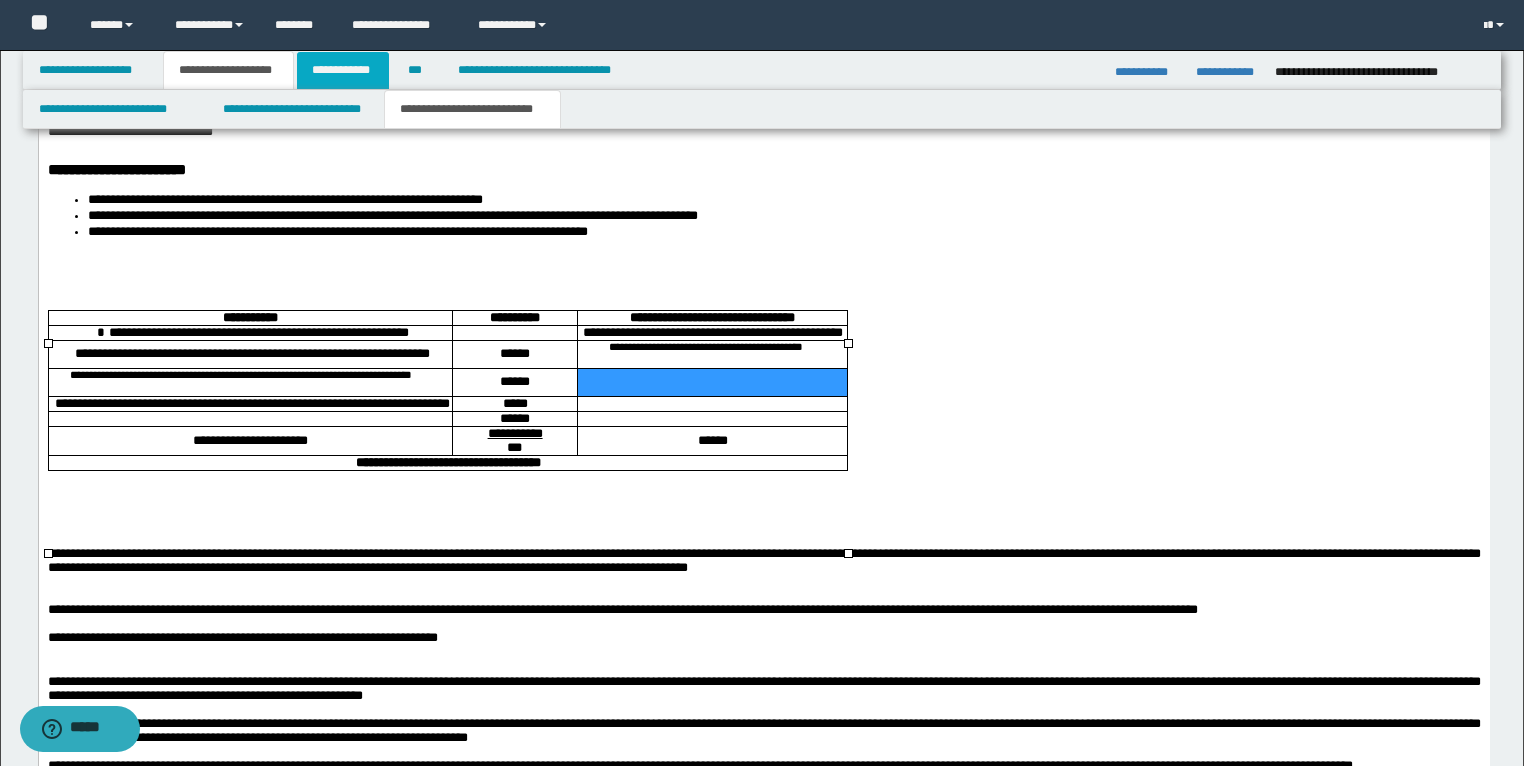 click on "**********" at bounding box center (343, 70) 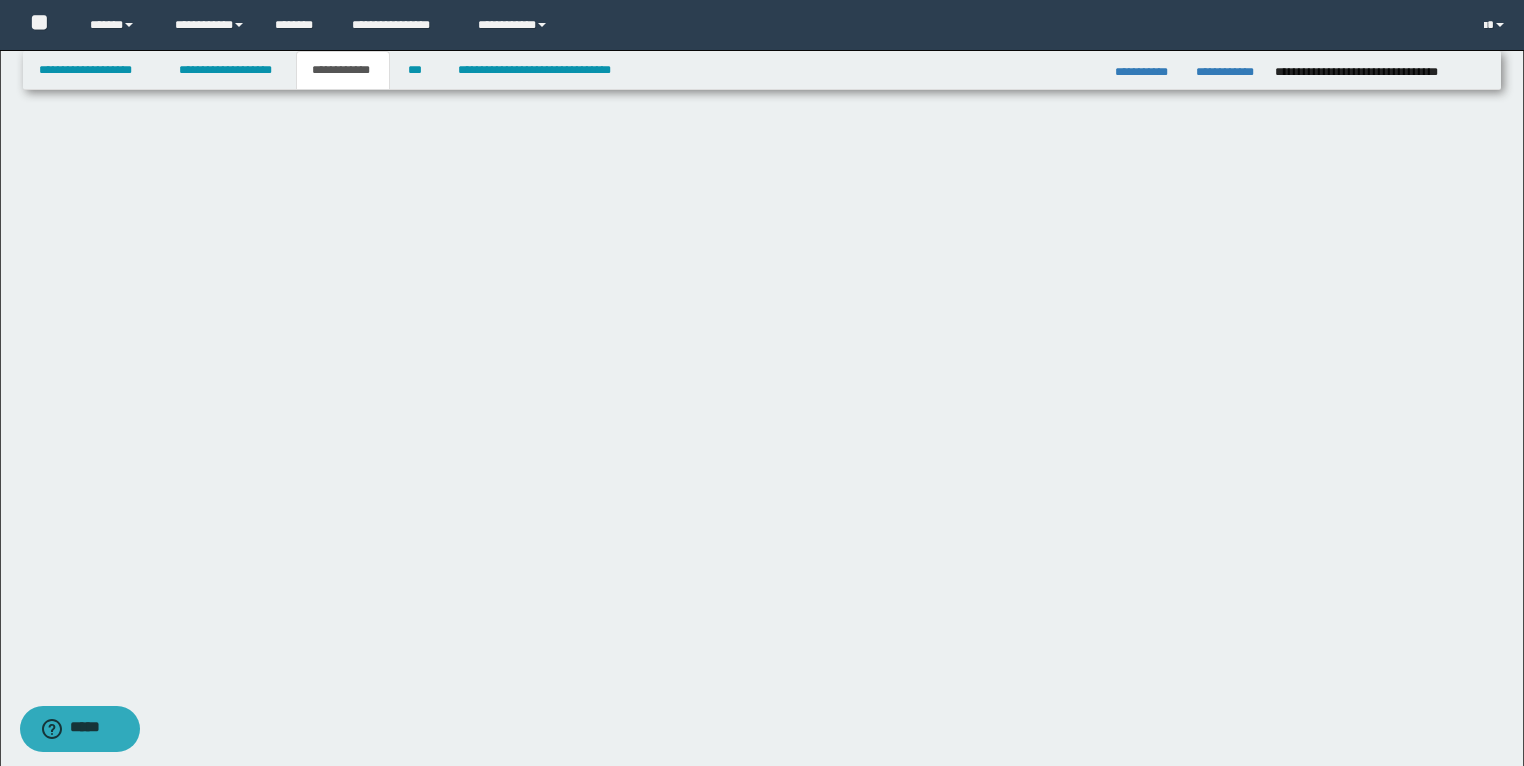 scroll, scrollTop: 416, scrollLeft: 0, axis: vertical 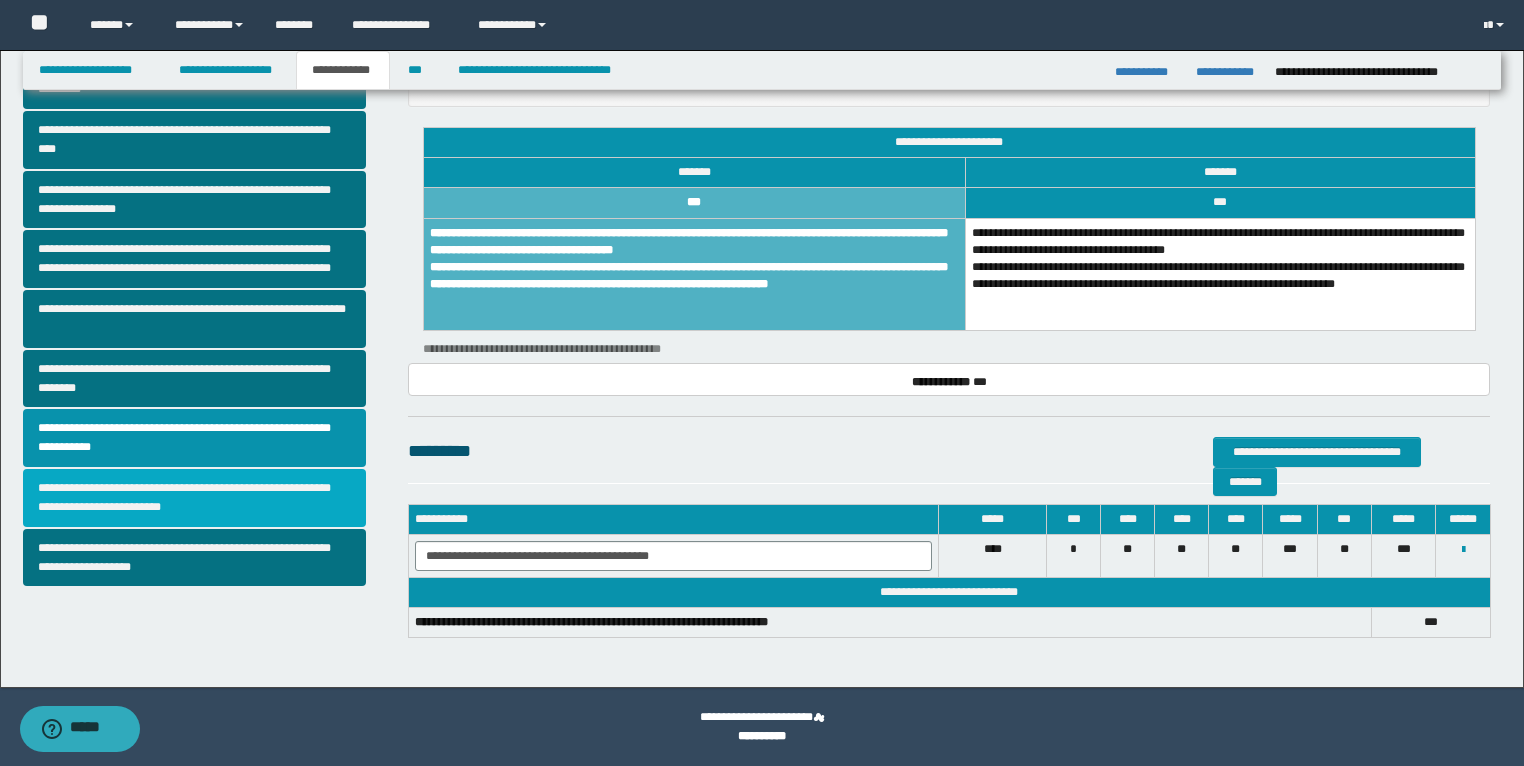 click on "**********" at bounding box center (195, 498) 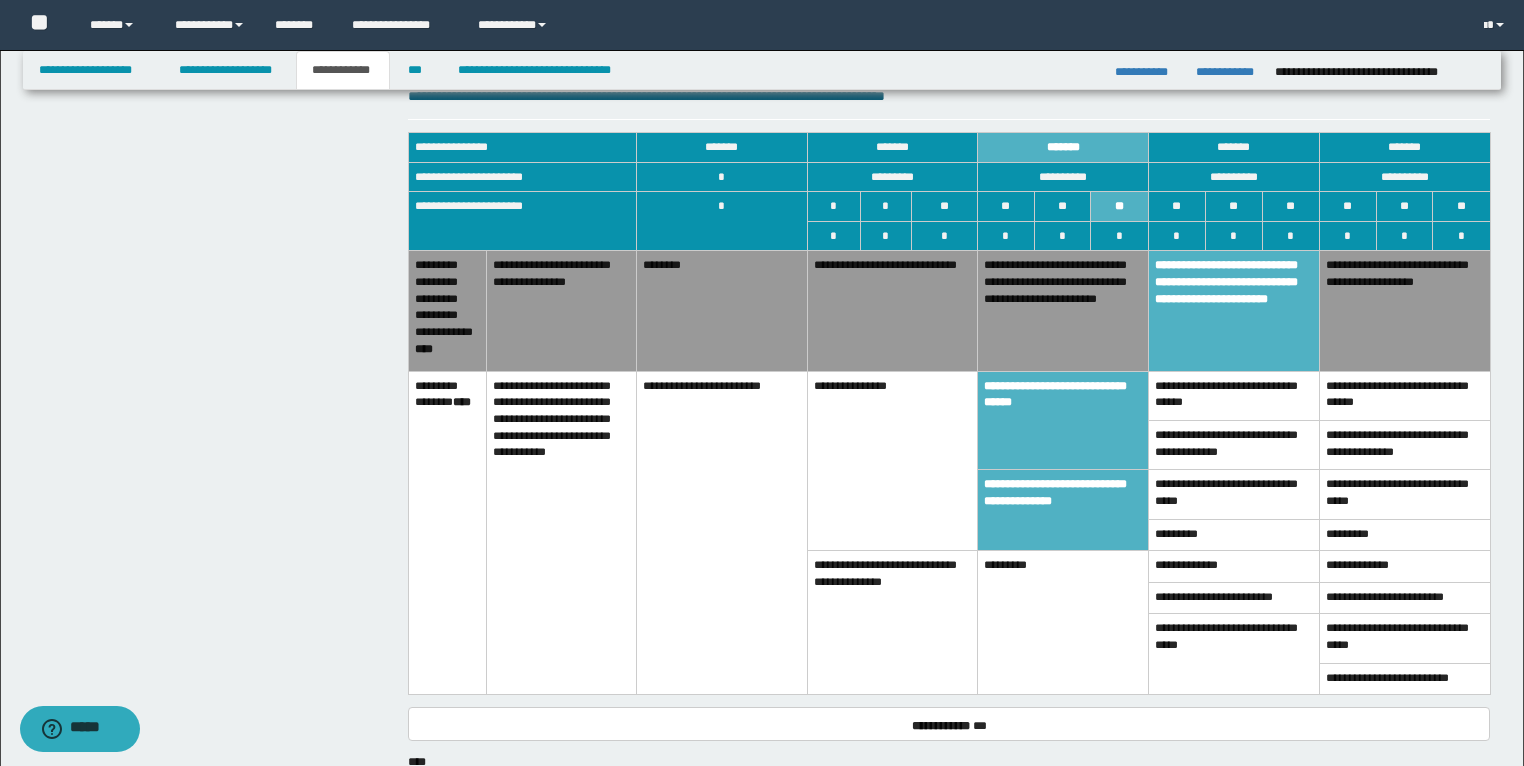 scroll, scrollTop: 1600, scrollLeft: 0, axis: vertical 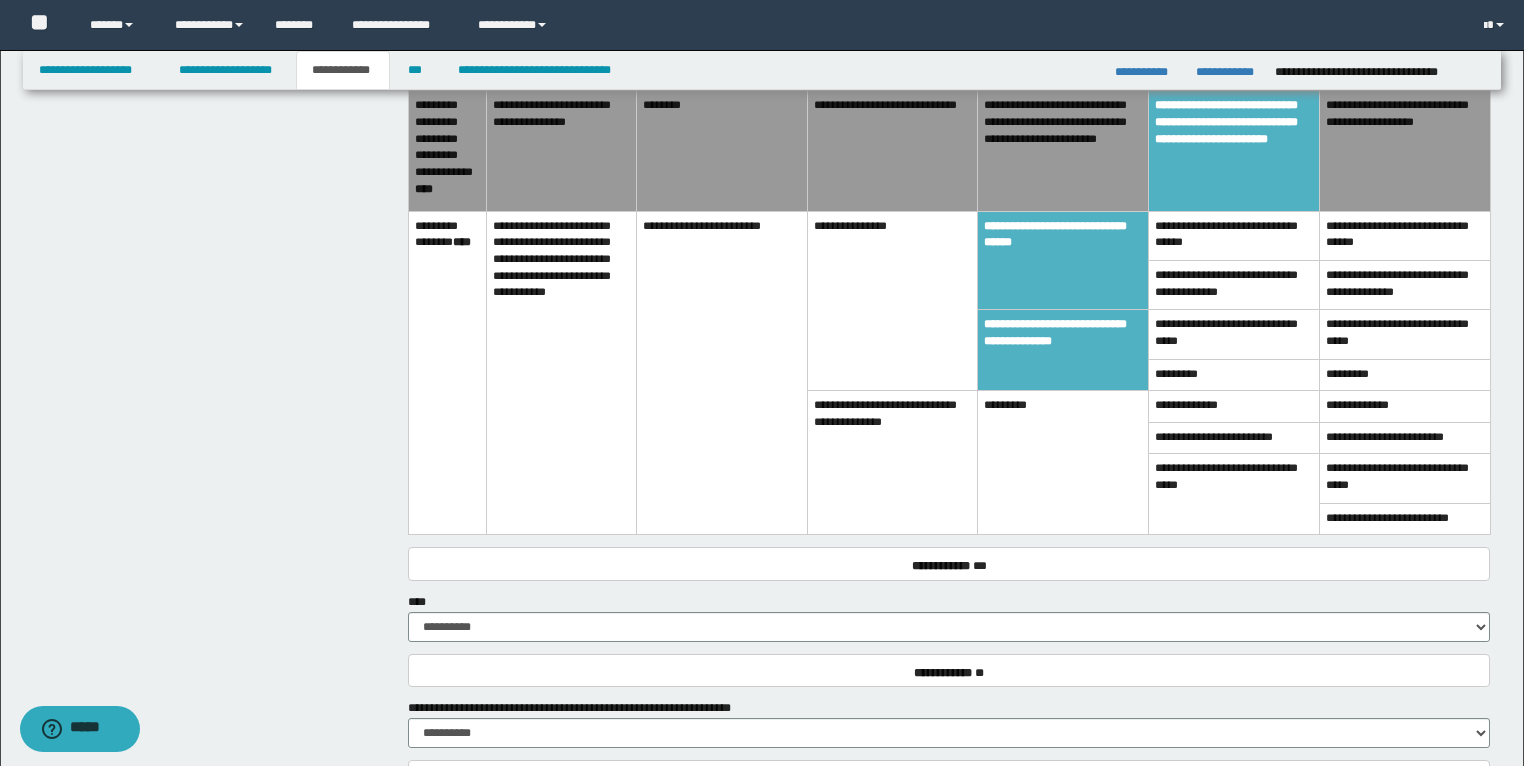 click on "**********" at bounding box center [949, 550] 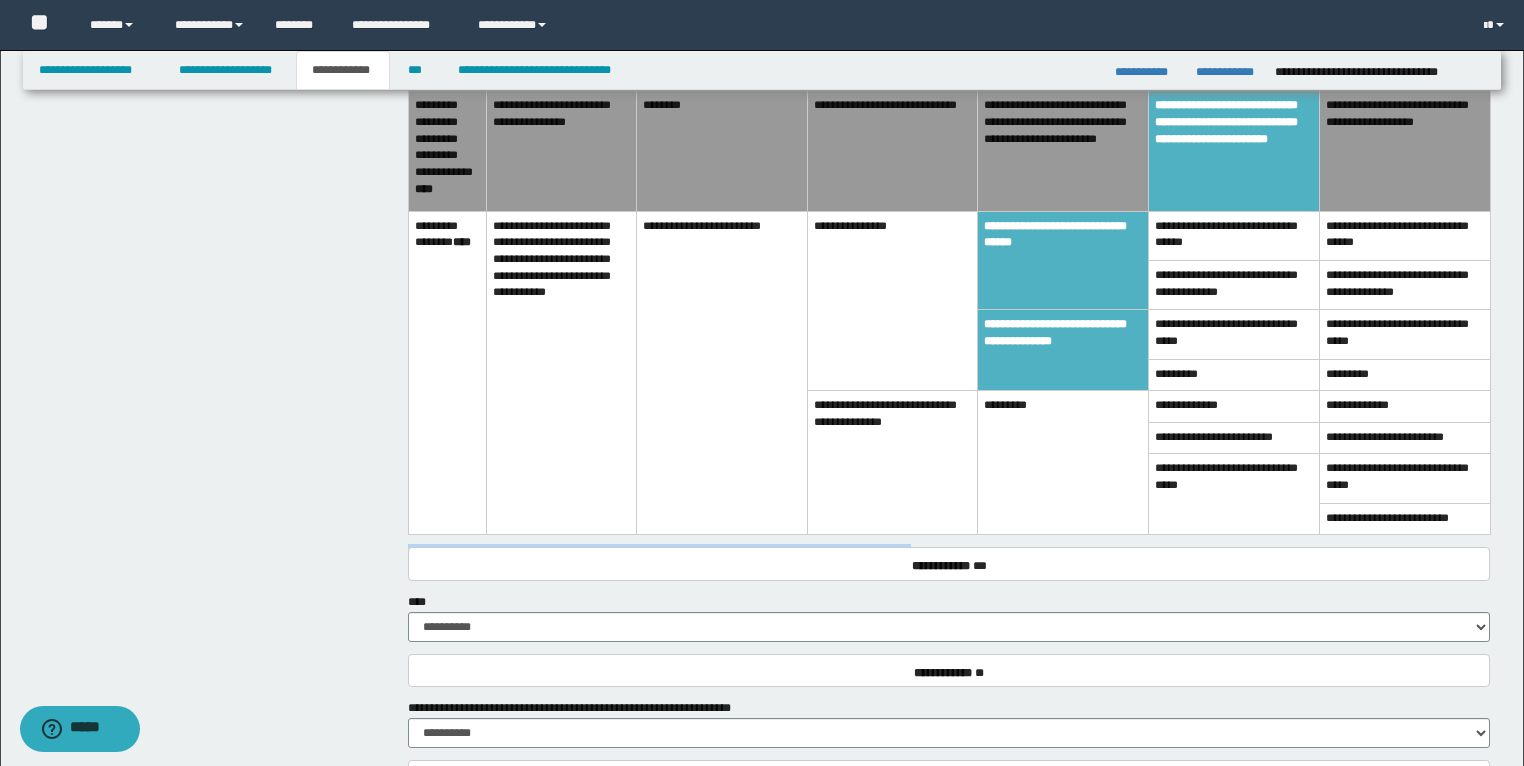 drag, startPoint x: 950, startPoint y: 519, endPoint x: 397, endPoint y: 516, distance: 553.0081 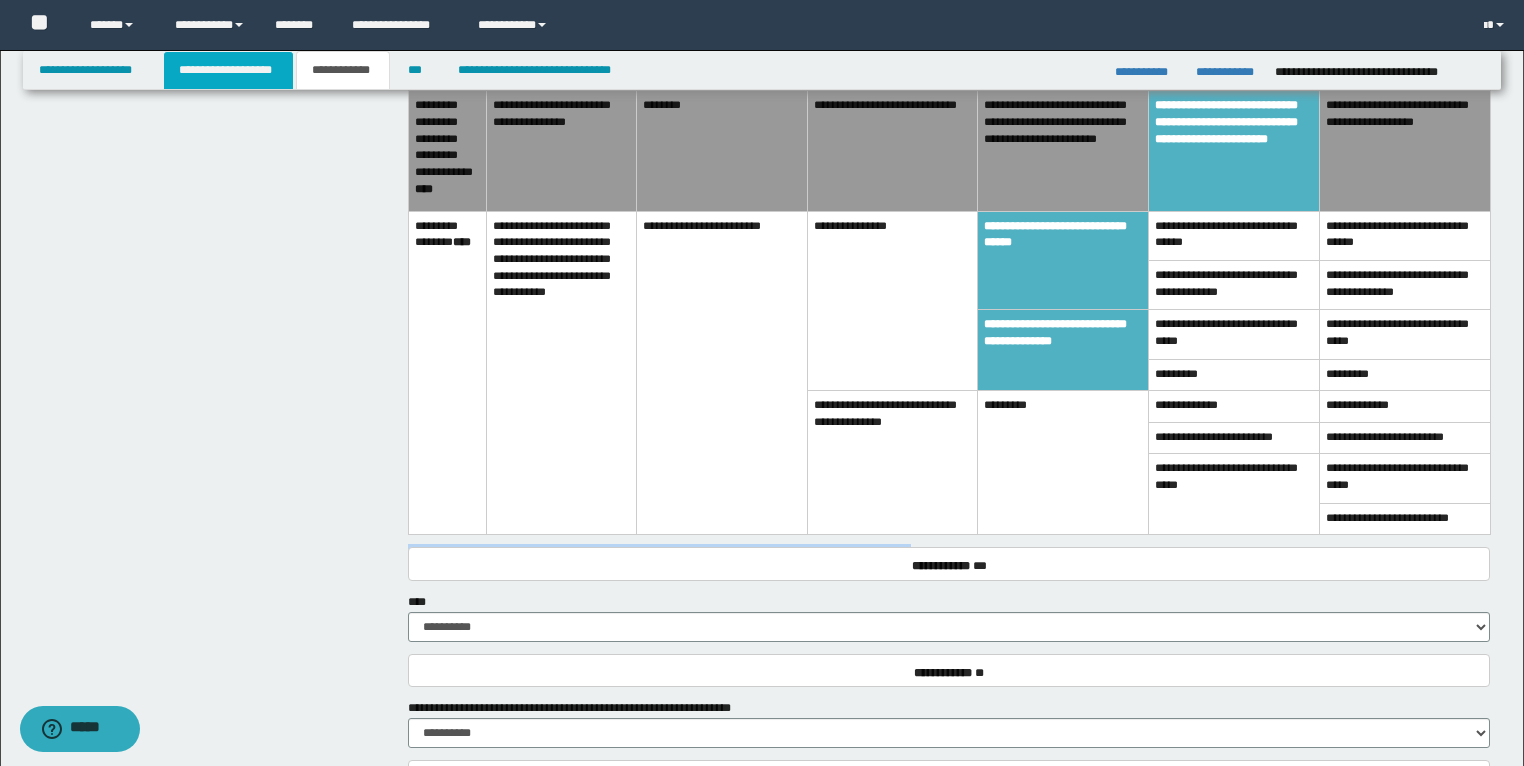 click on "**********" at bounding box center [228, 70] 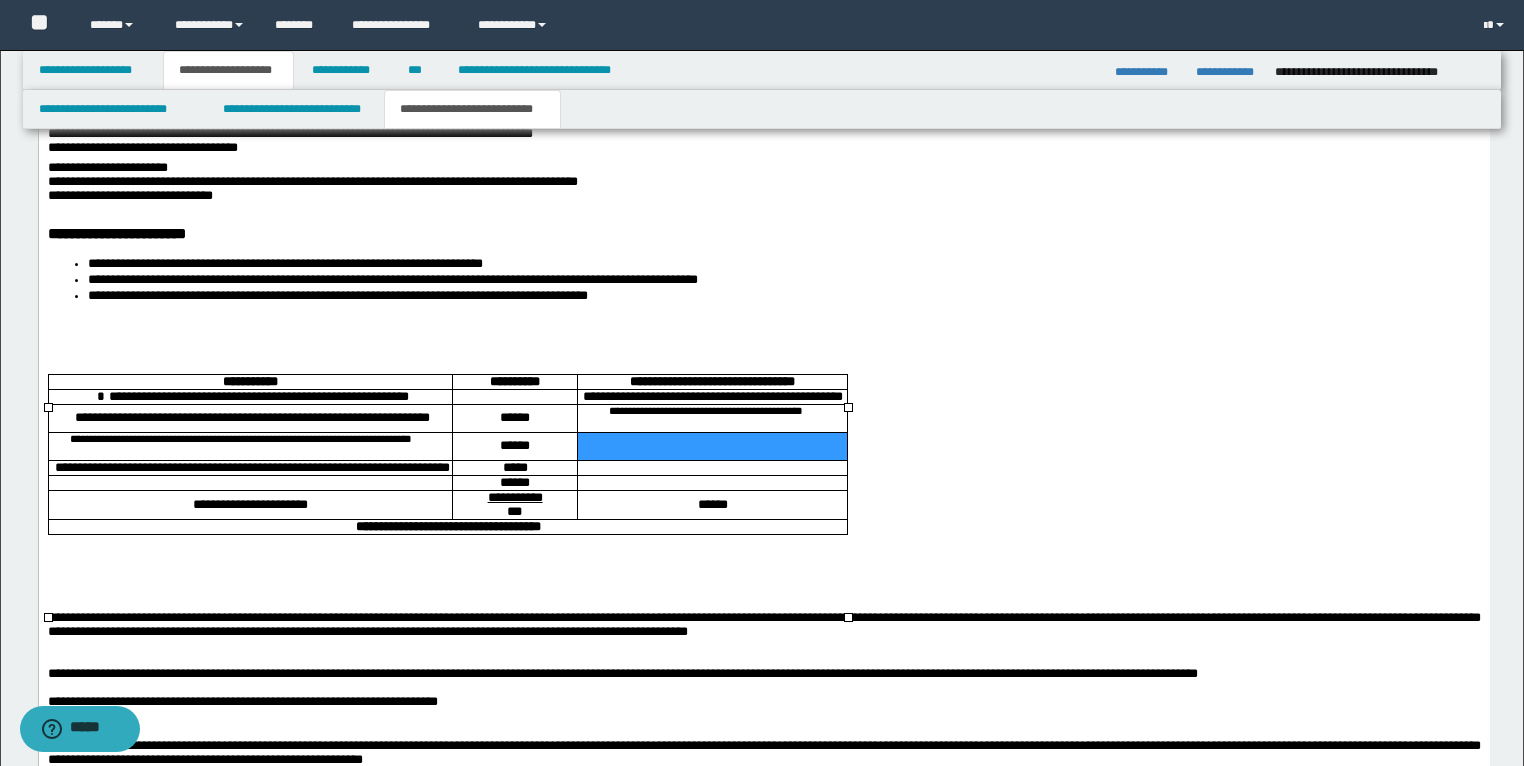 scroll, scrollTop: 3551, scrollLeft: 0, axis: vertical 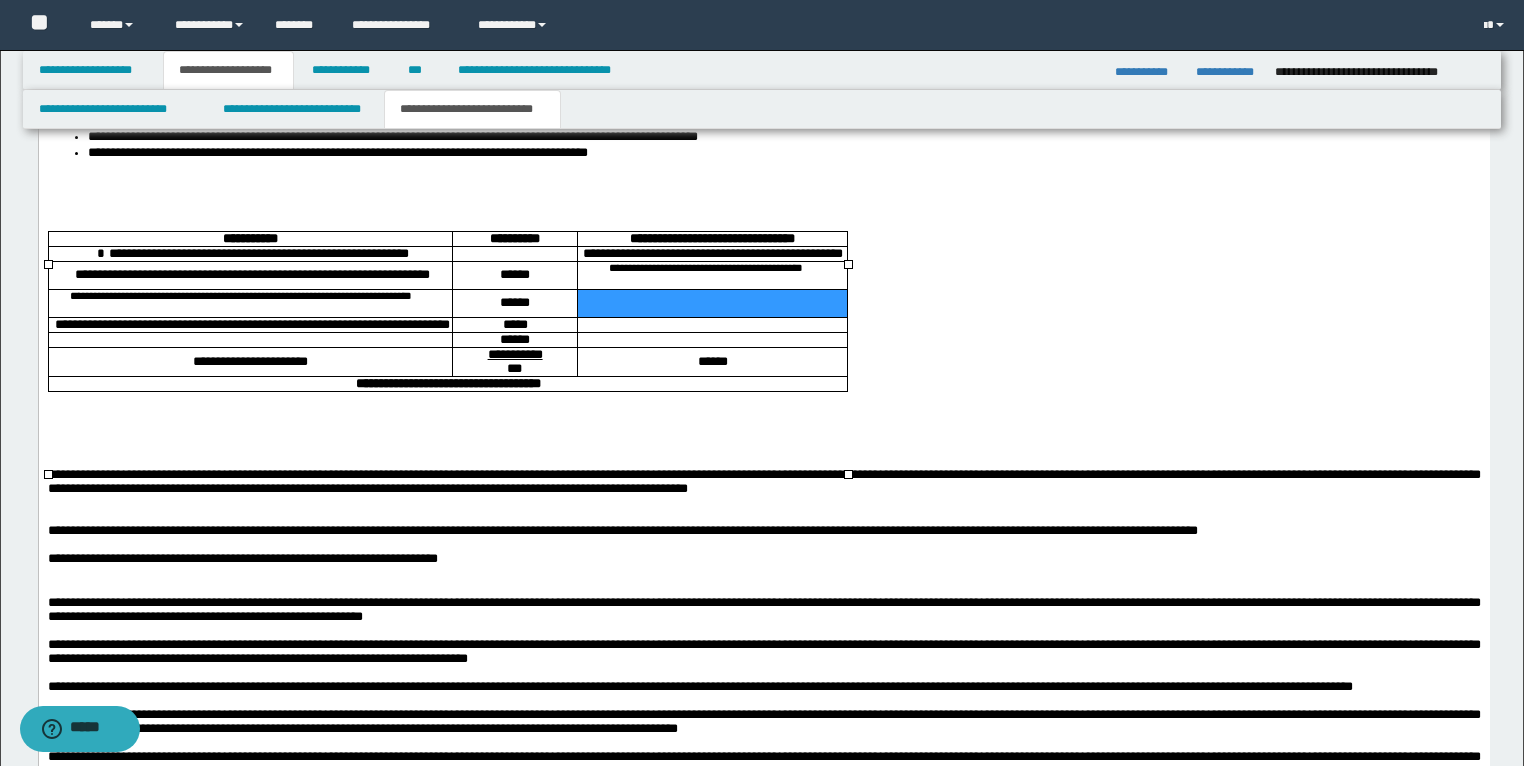 click at bounding box center [712, 325] 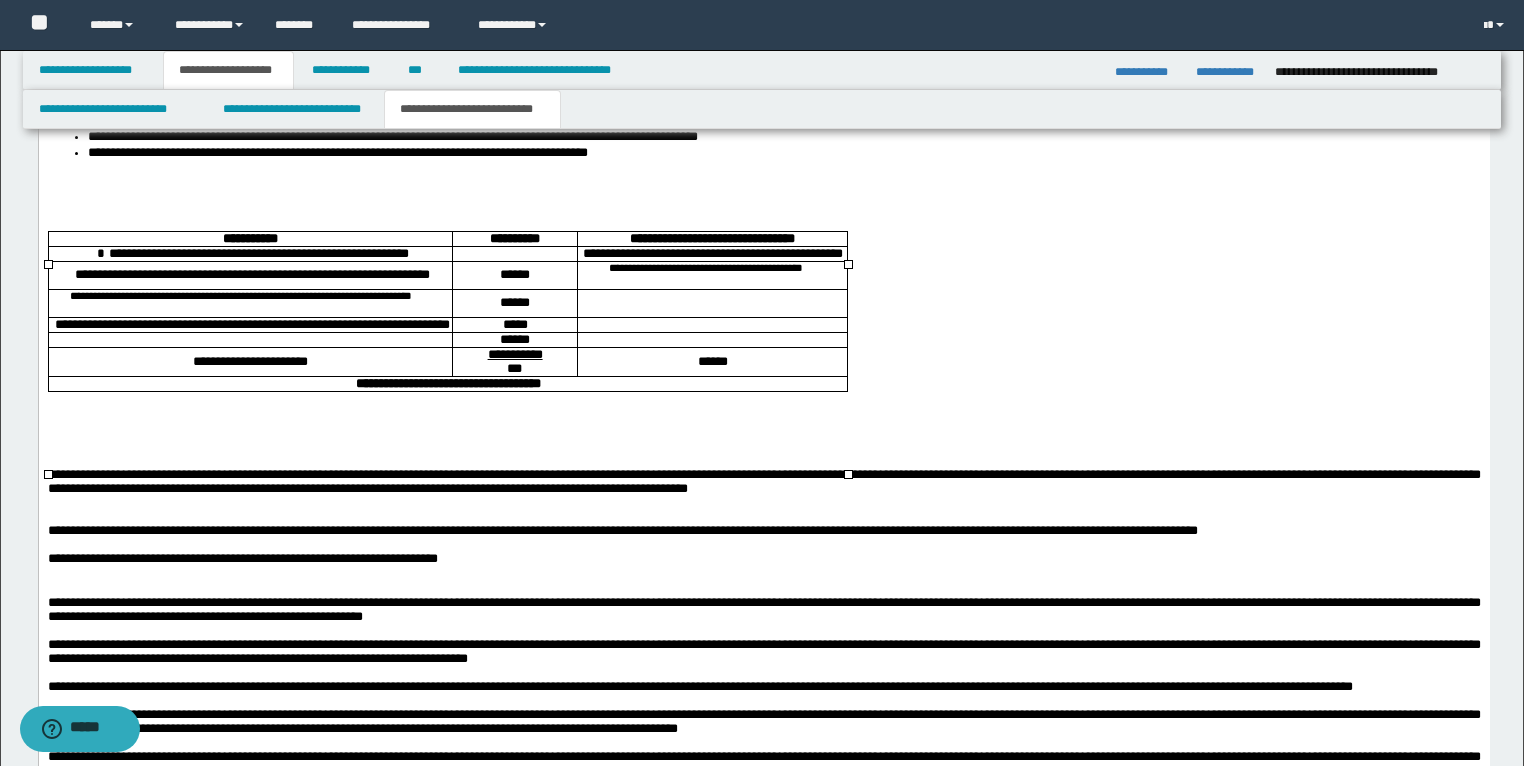 click at bounding box center [705, 305] 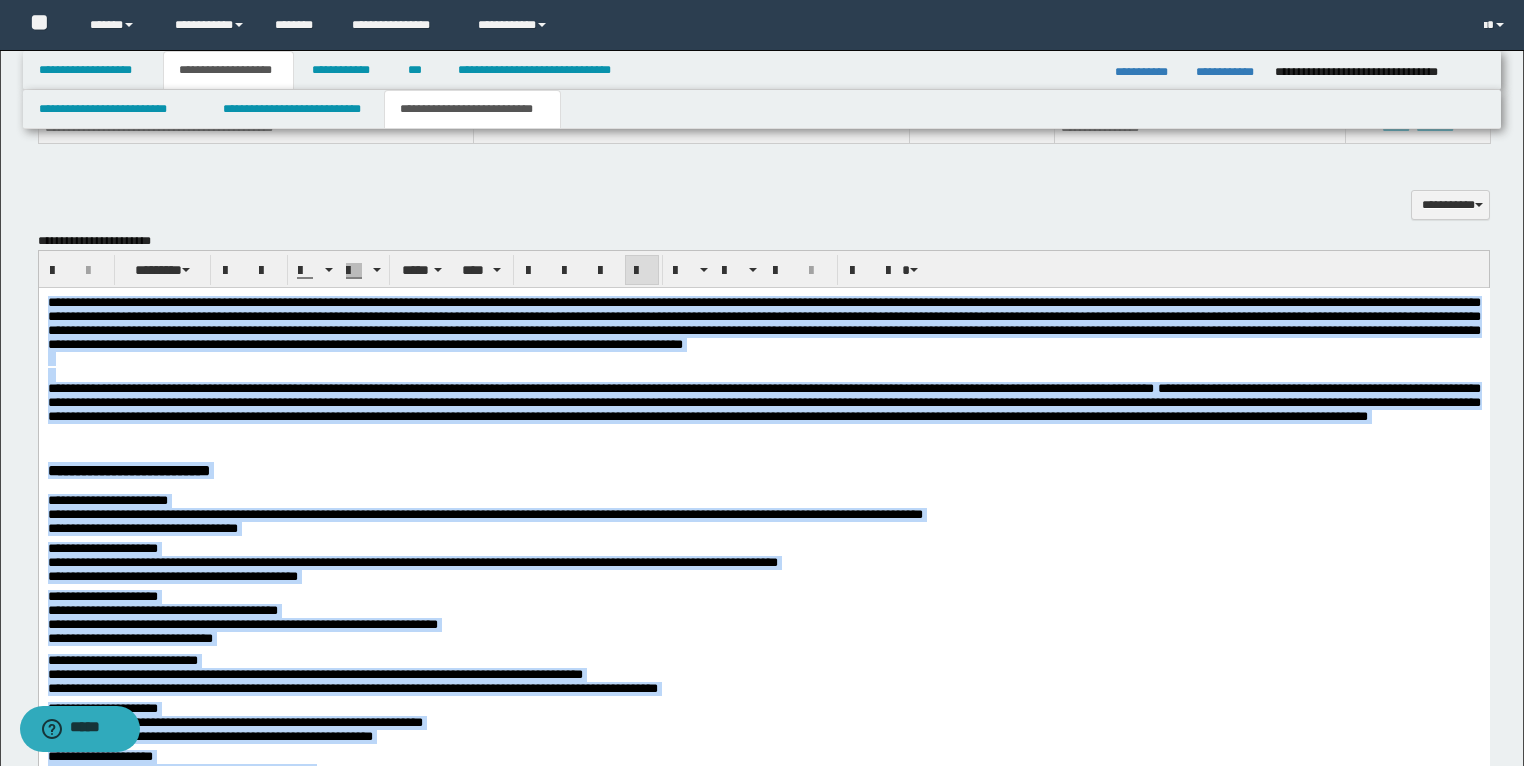 scroll, scrollTop: 1871, scrollLeft: 0, axis: vertical 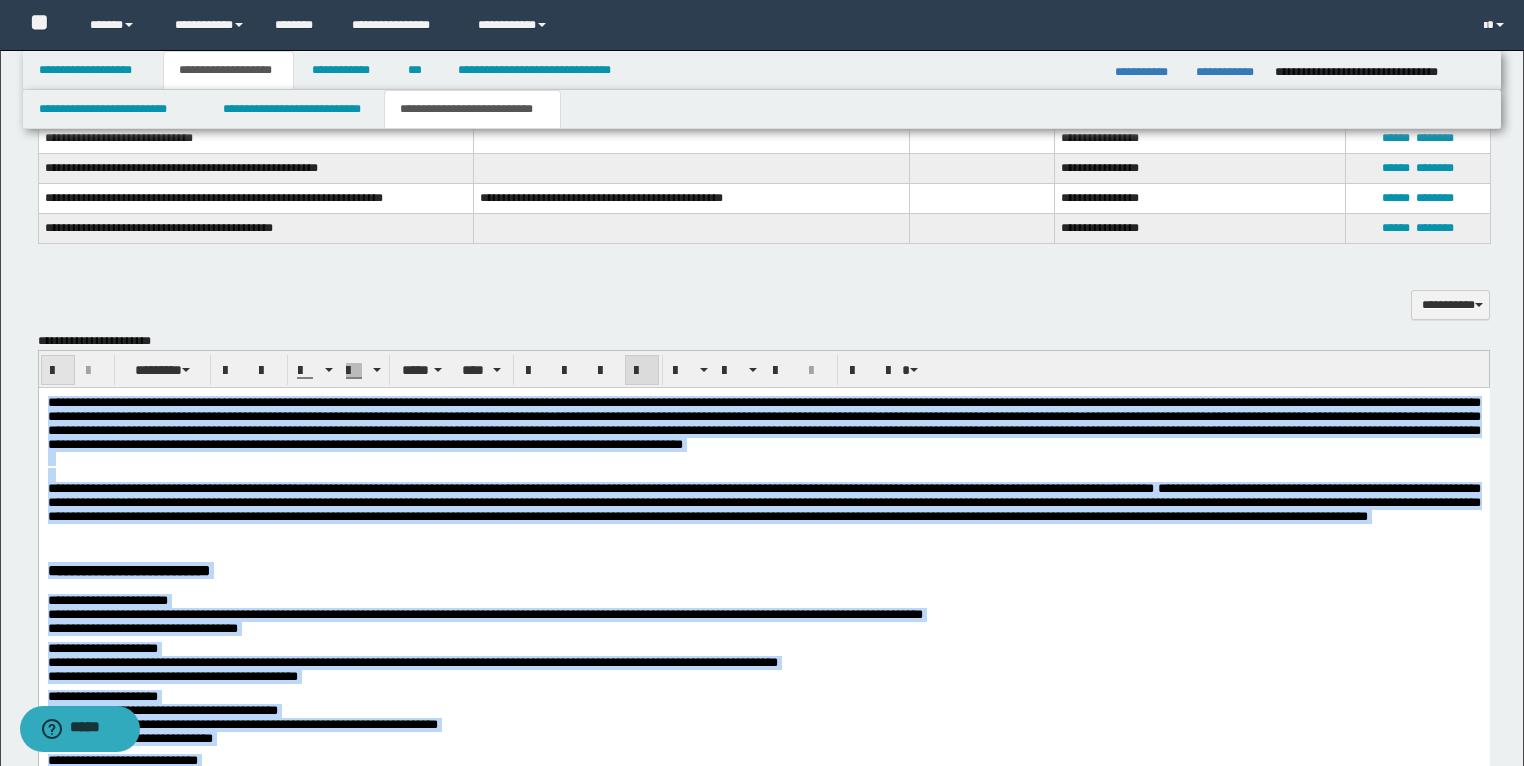 click at bounding box center [58, 371] 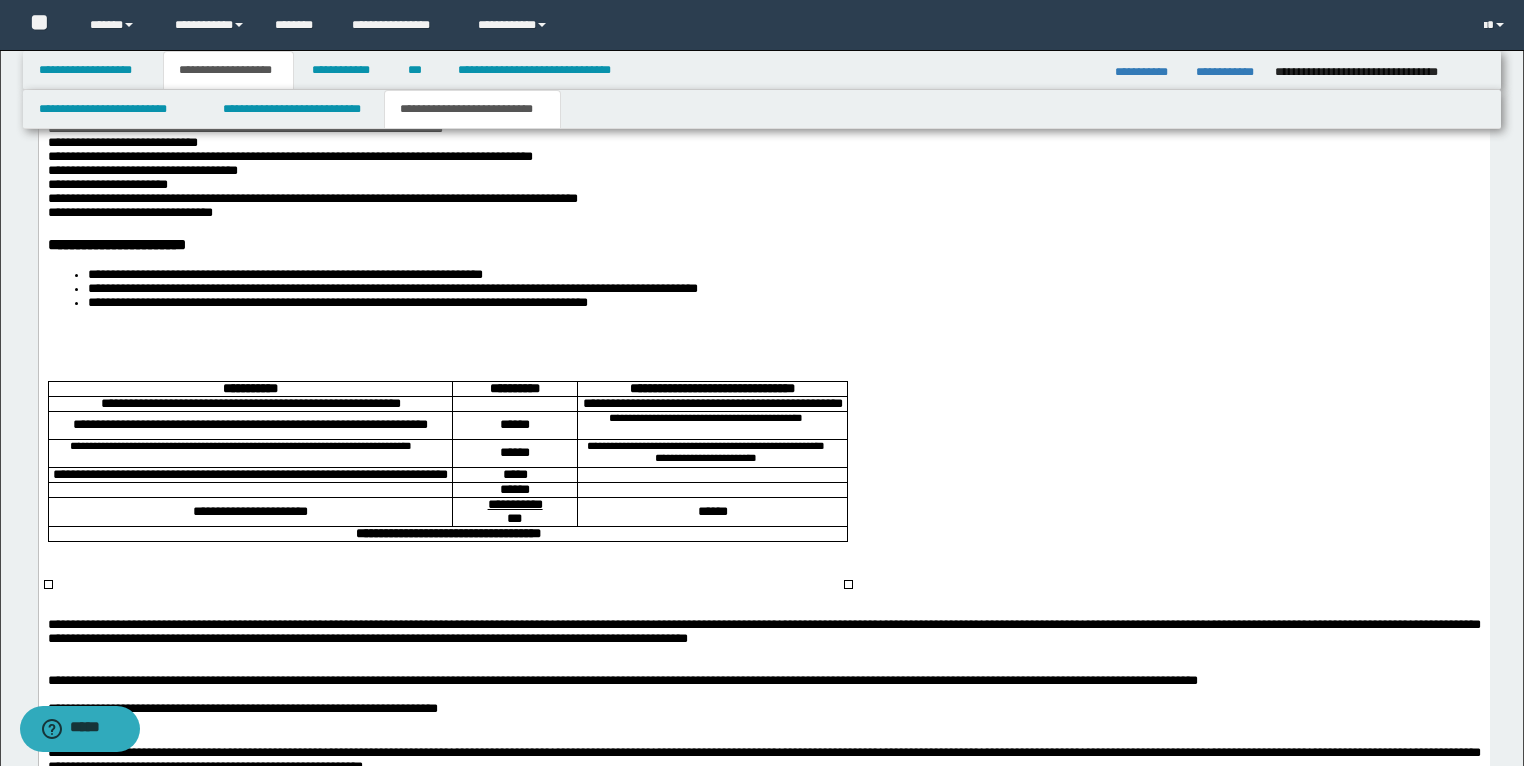 scroll, scrollTop: 3551, scrollLeft: 0, axis: vertical 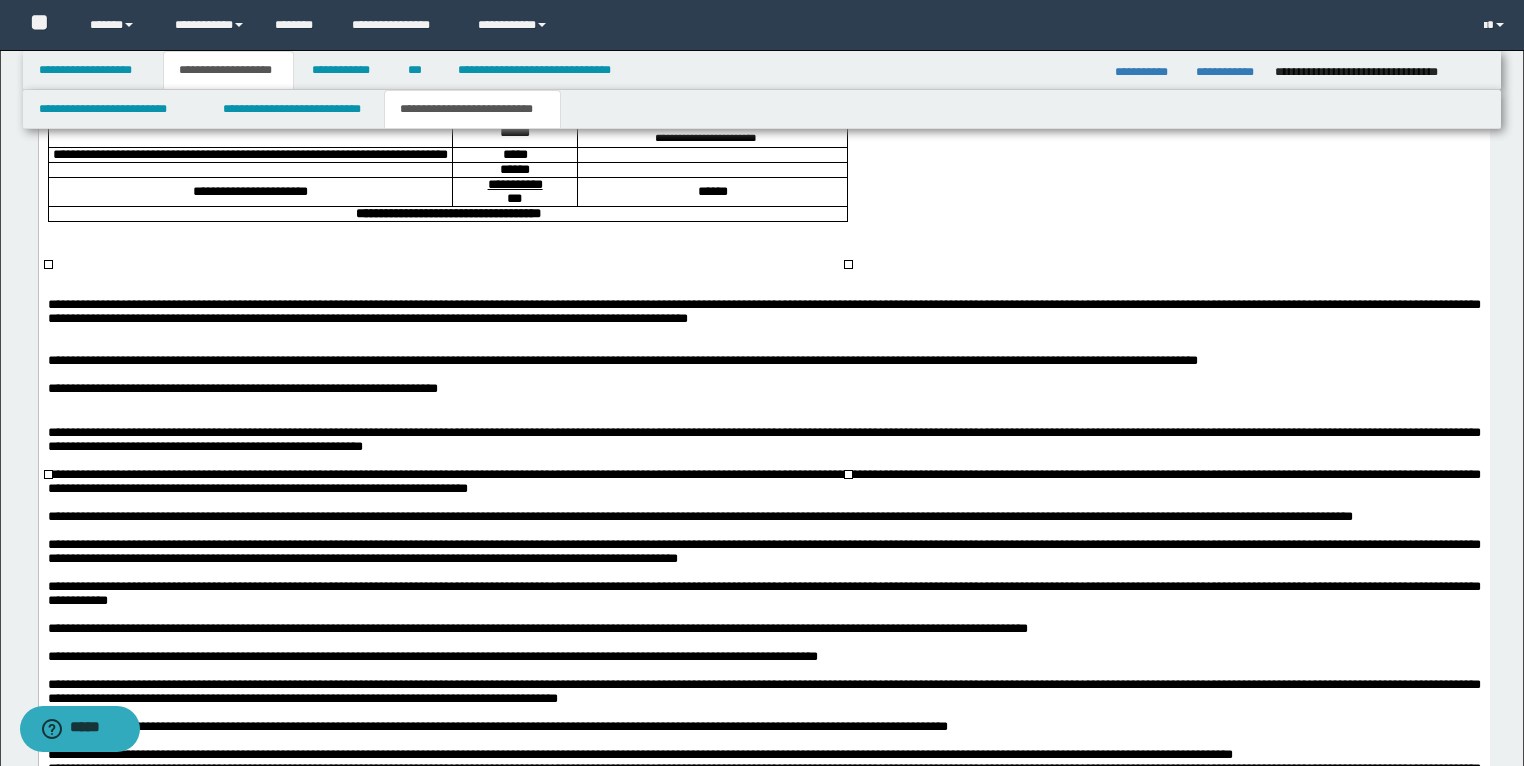 click at bounding box center (711, 156) 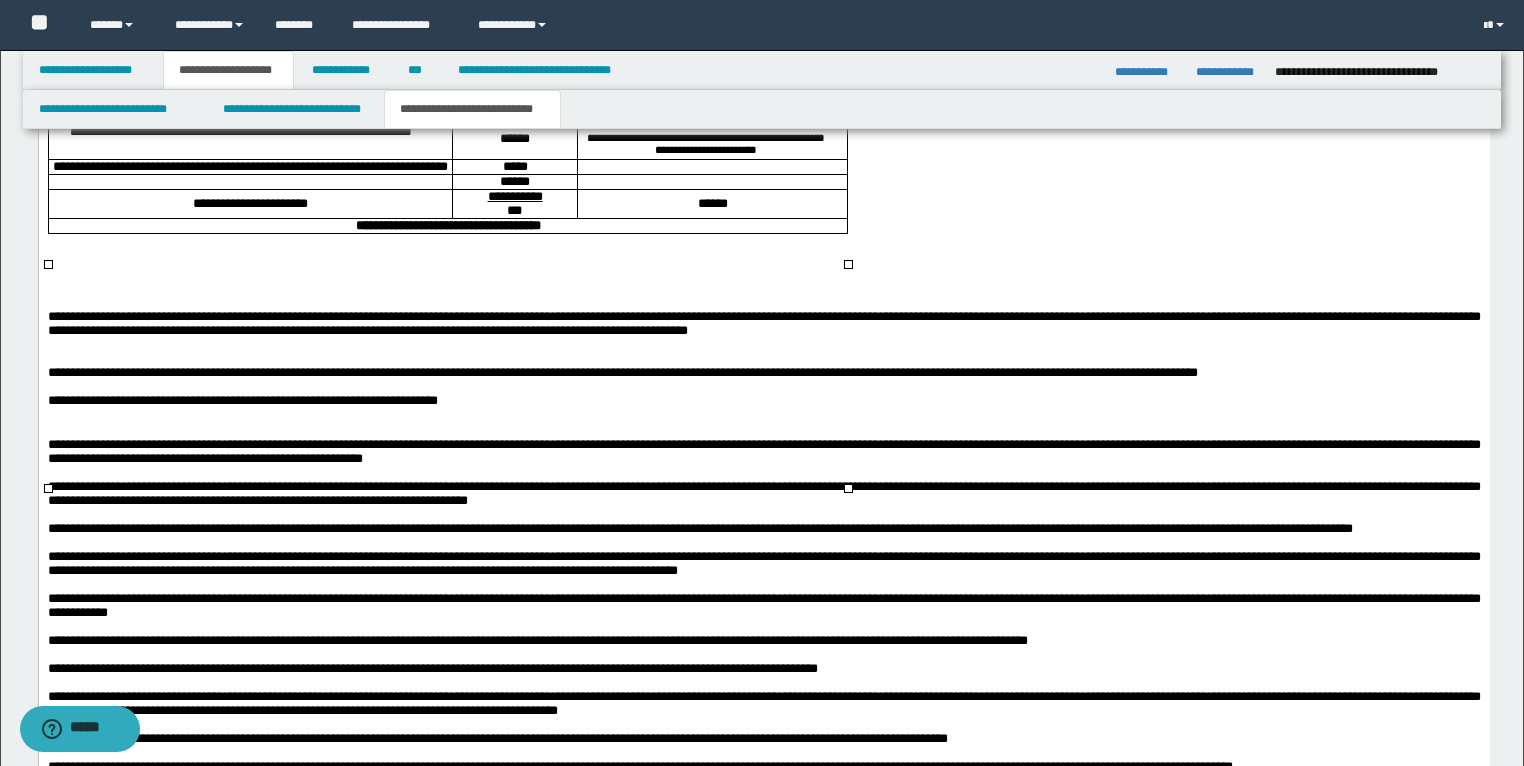 click at bounding box center (711, 127) 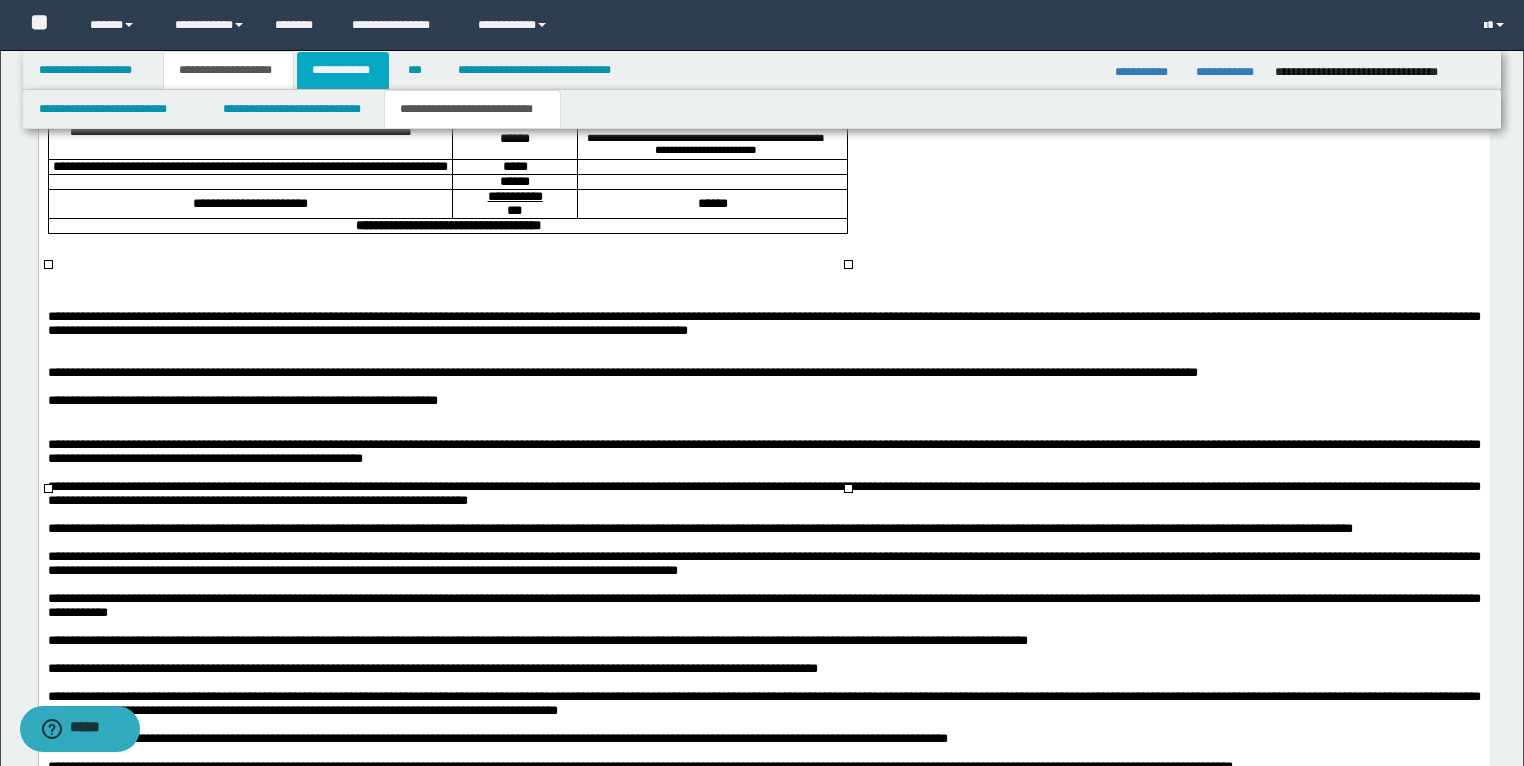 click on "**********" at bounding box center [343, 70] 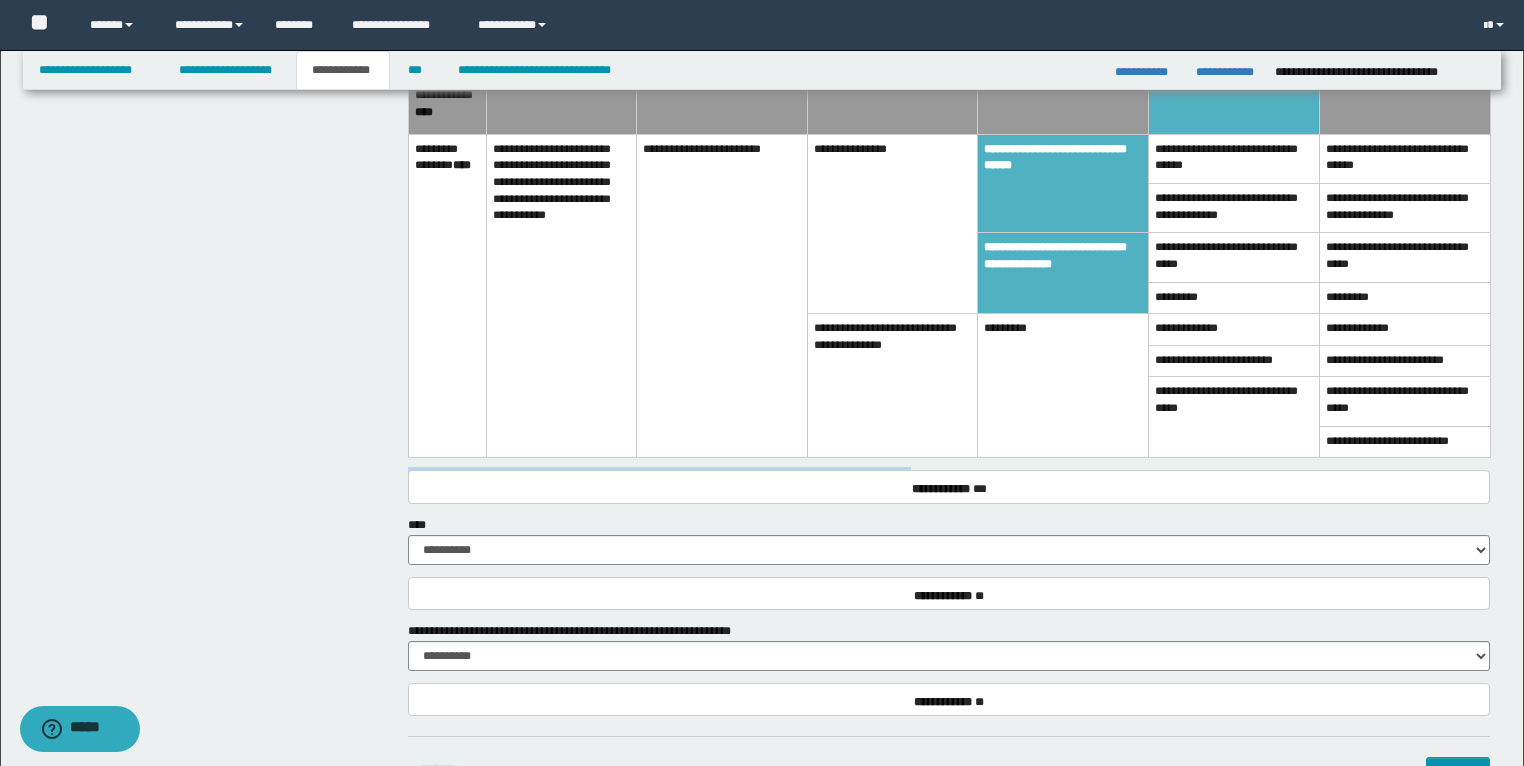 scroll, scrollTop: 1680, scrollLeft: 0, axis: vertical 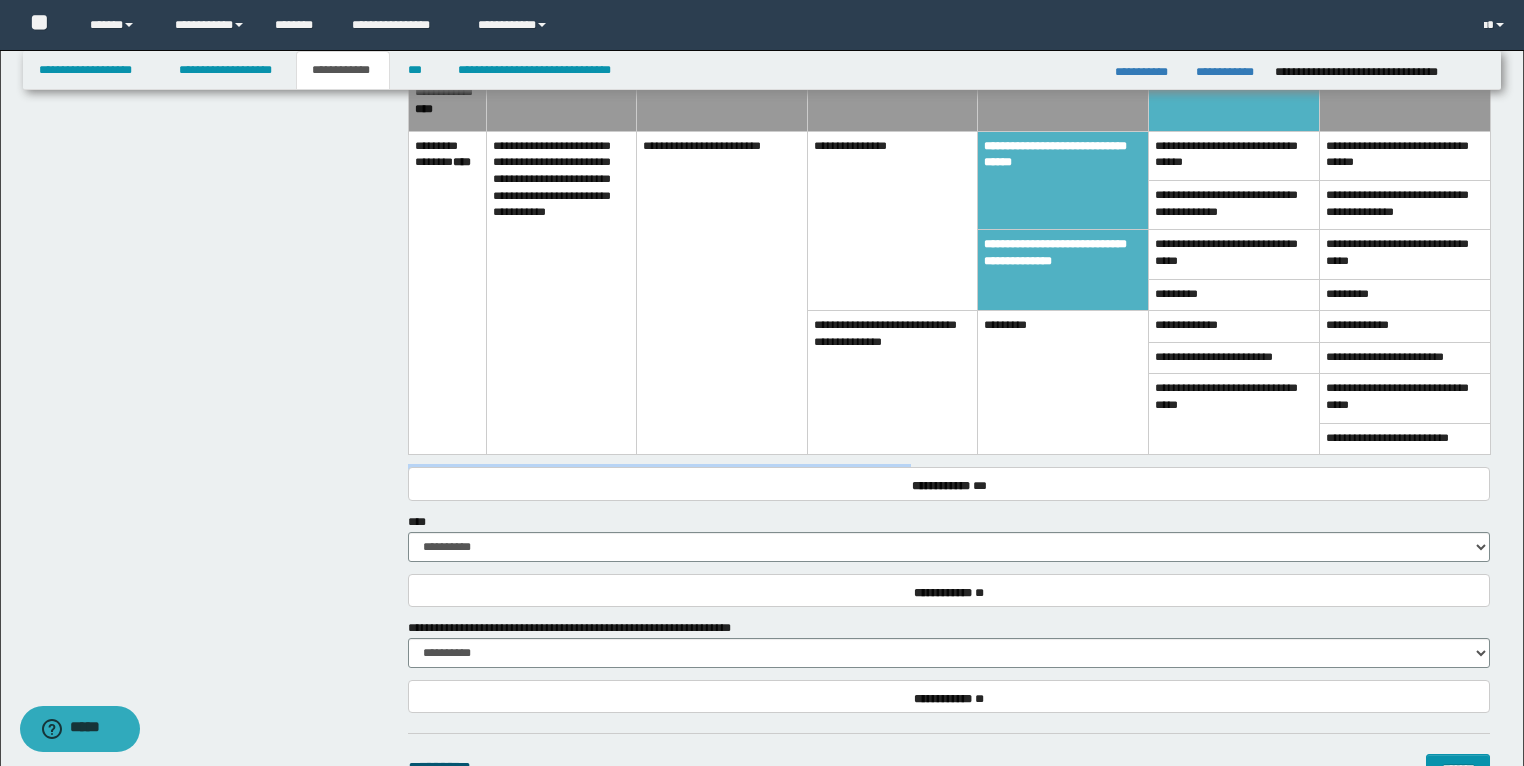 click on "**********" at bounding box center (764, -267) 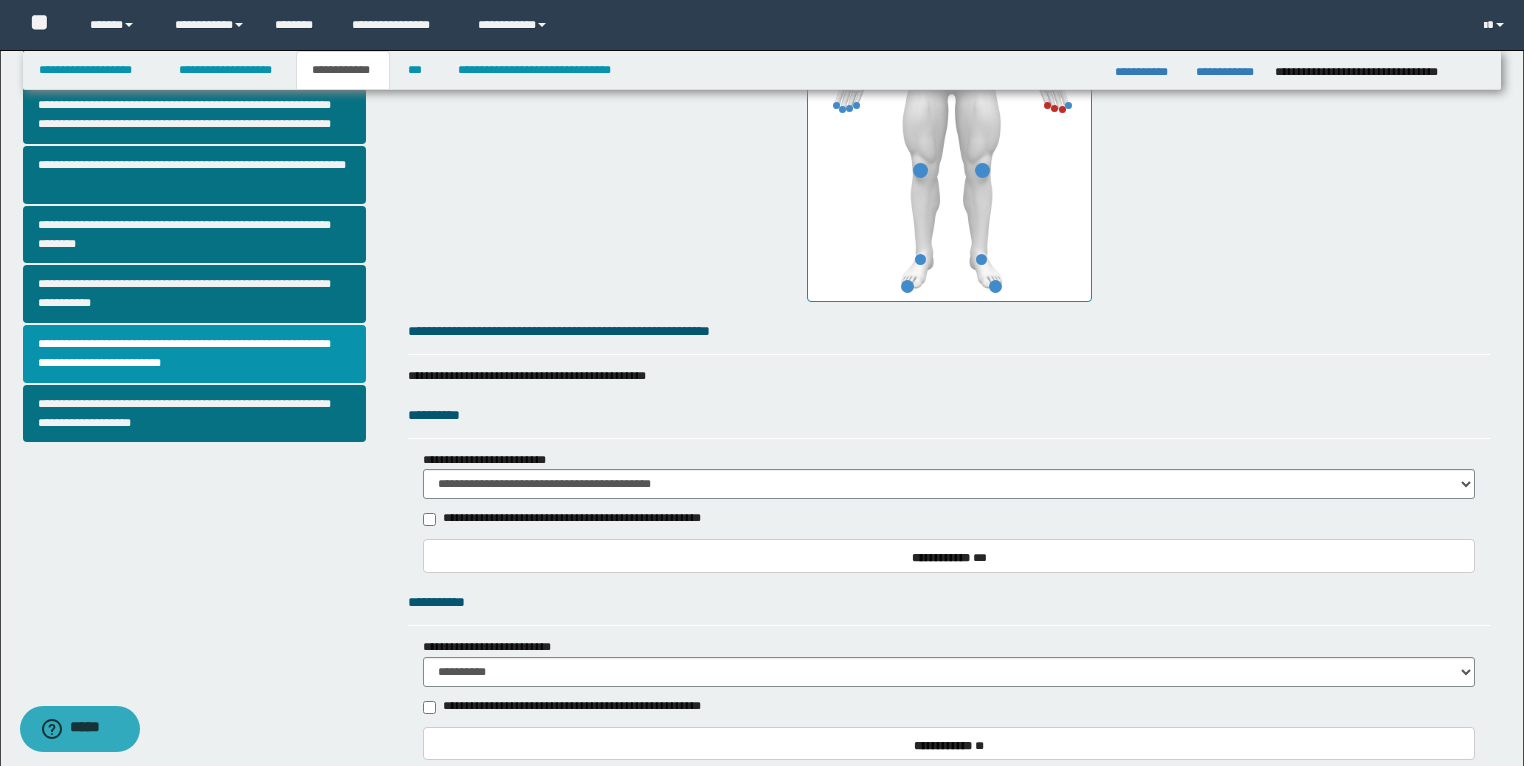 scroll, scrollTop: 480, scrollLeft: 0, axis: vertical 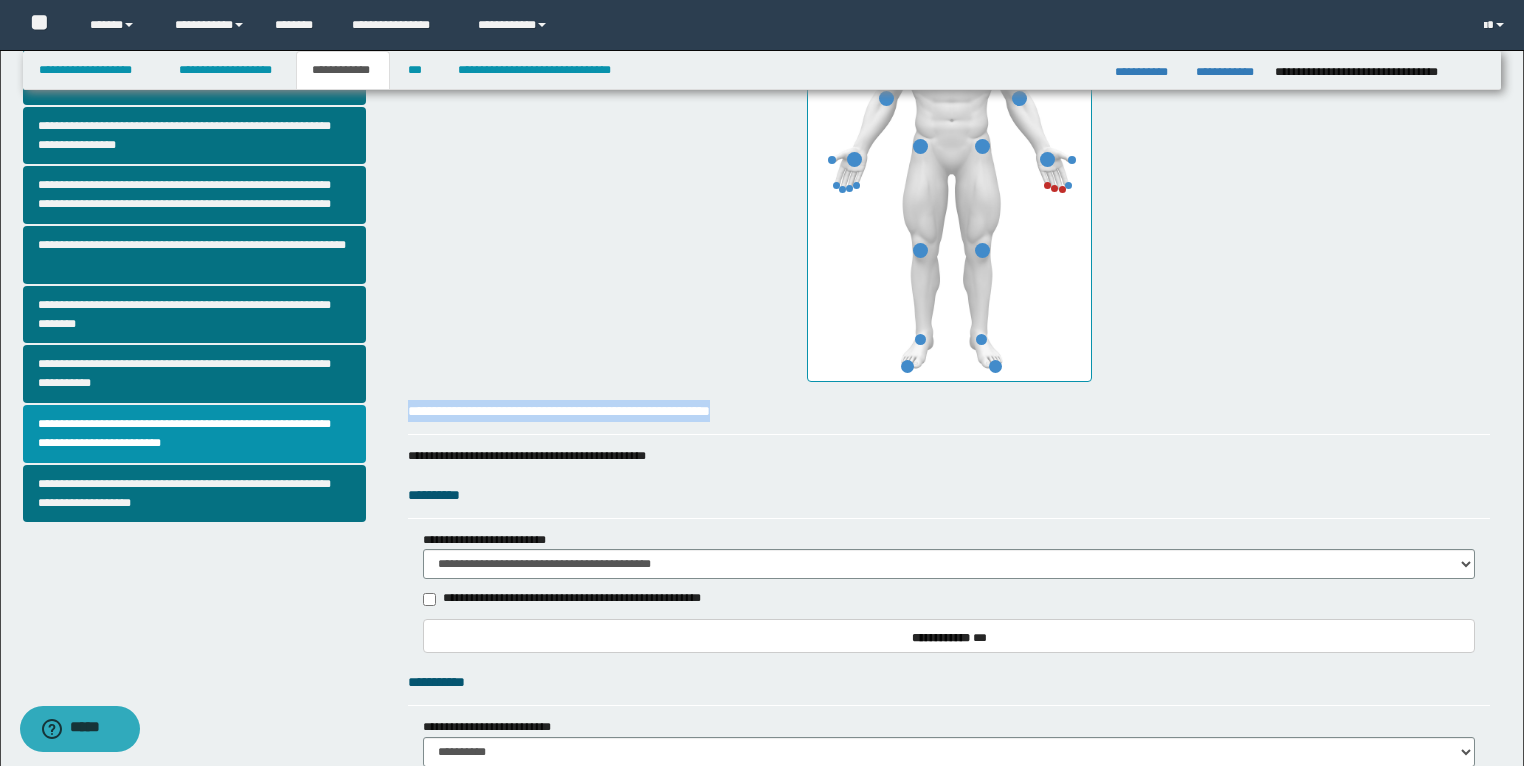 drag, startPoint x: 828, startPoint y: 410, endPoint x: 404, endPoint y: 424, distance: 424.23108 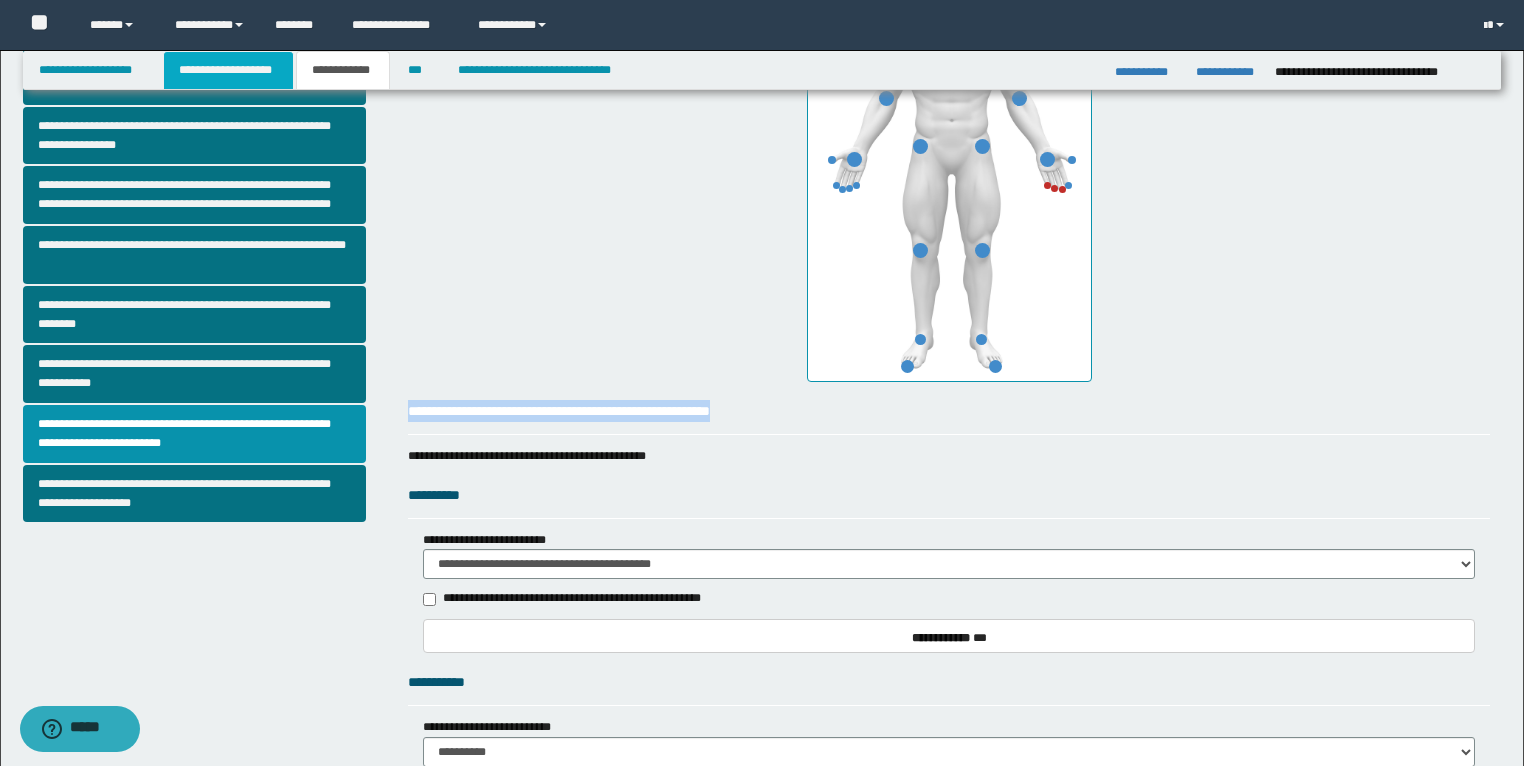 click on "**********" at bounding box center (228, 70) 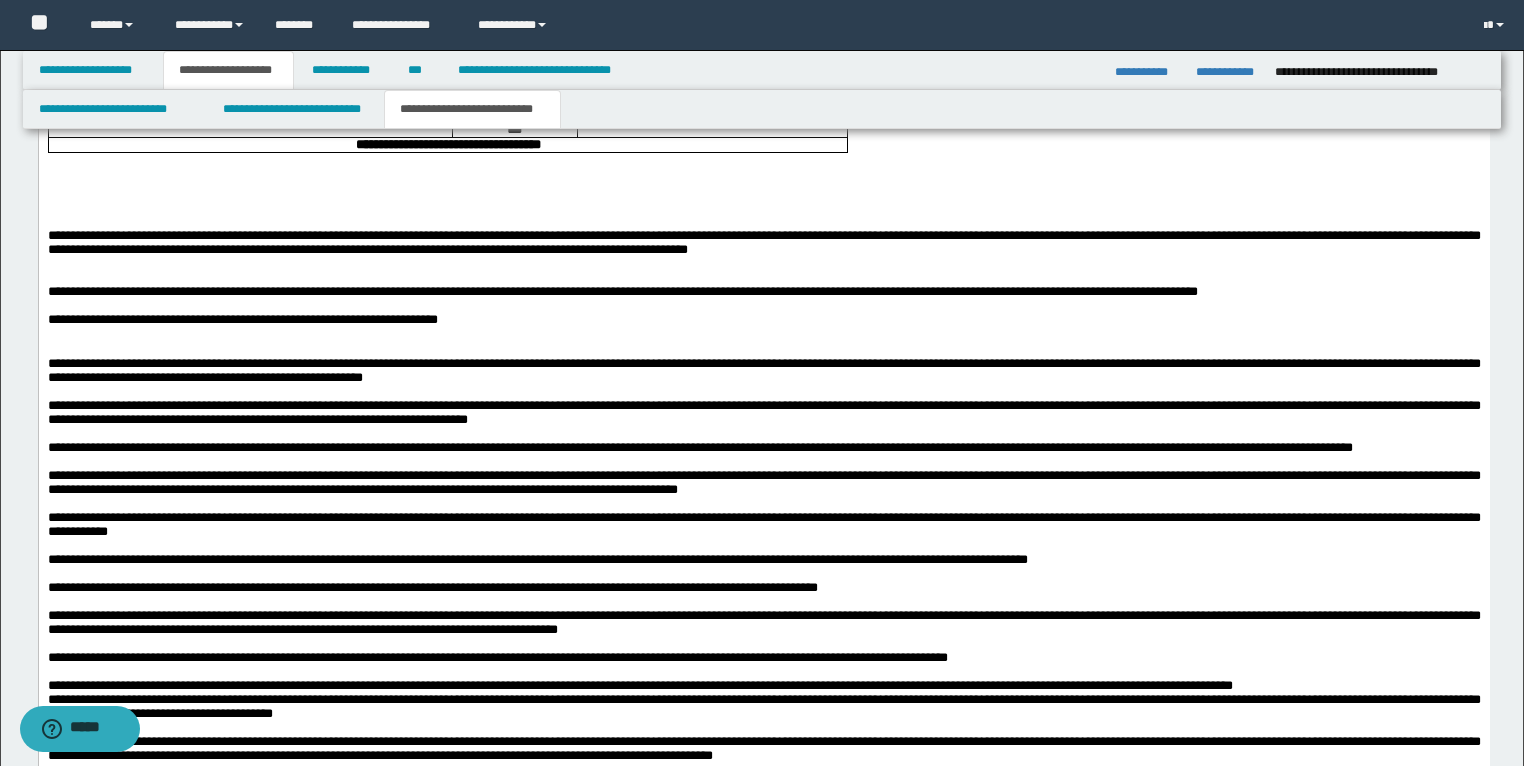 scroll, scrollTop: 3551, scrollLeft: 0, axis: vertical 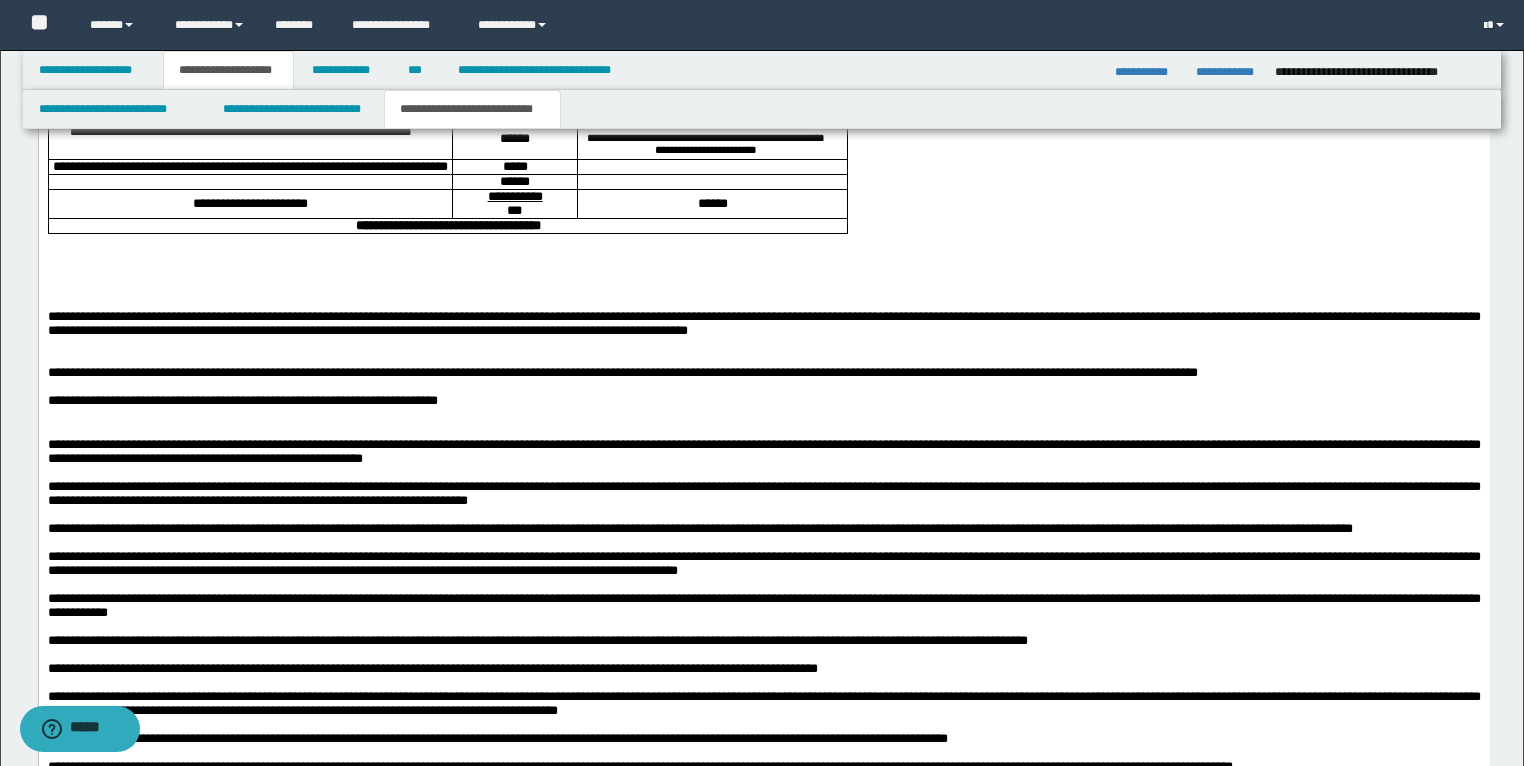 click at bounding box center [711, 127] 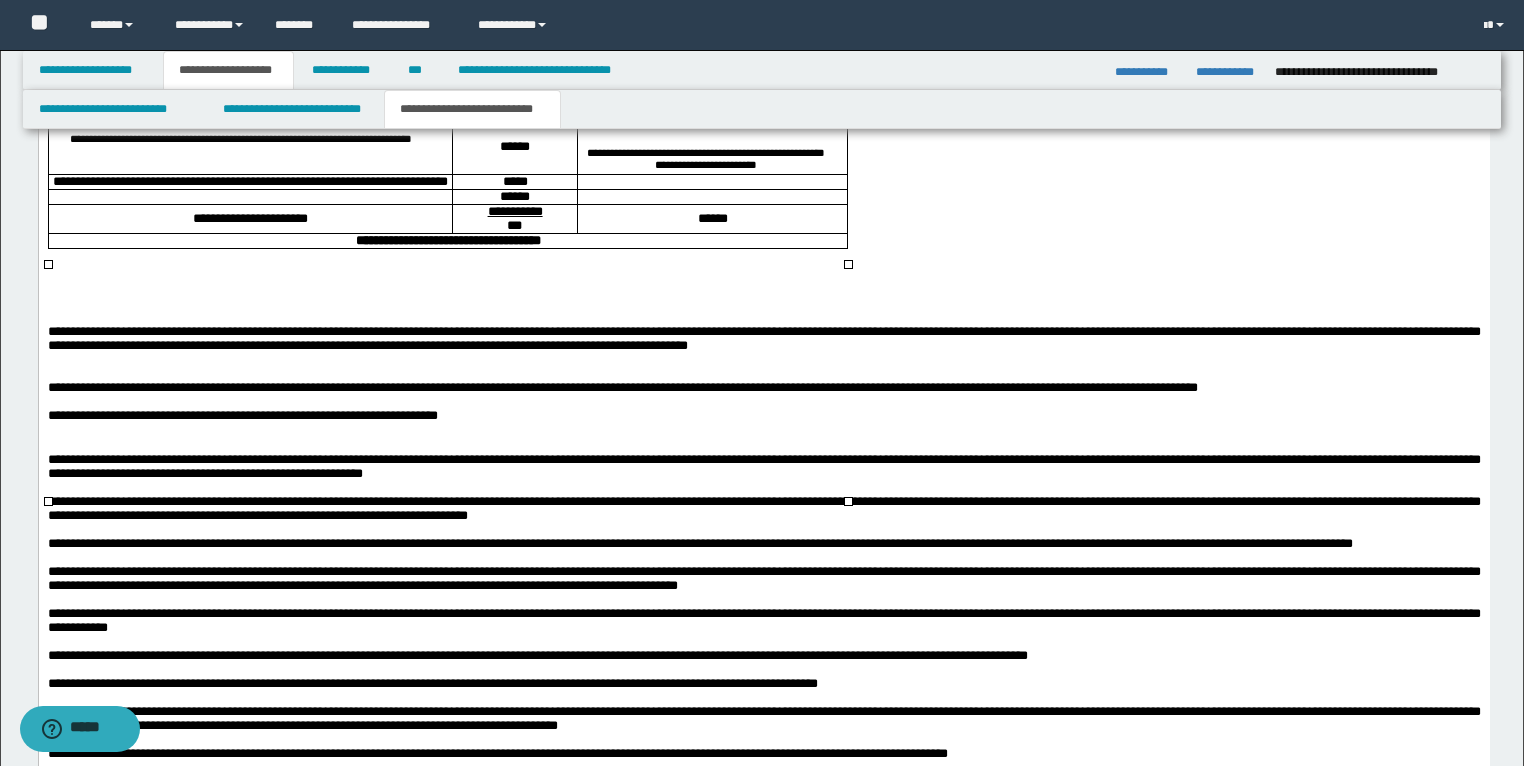 click at bounding box center (712, 183) 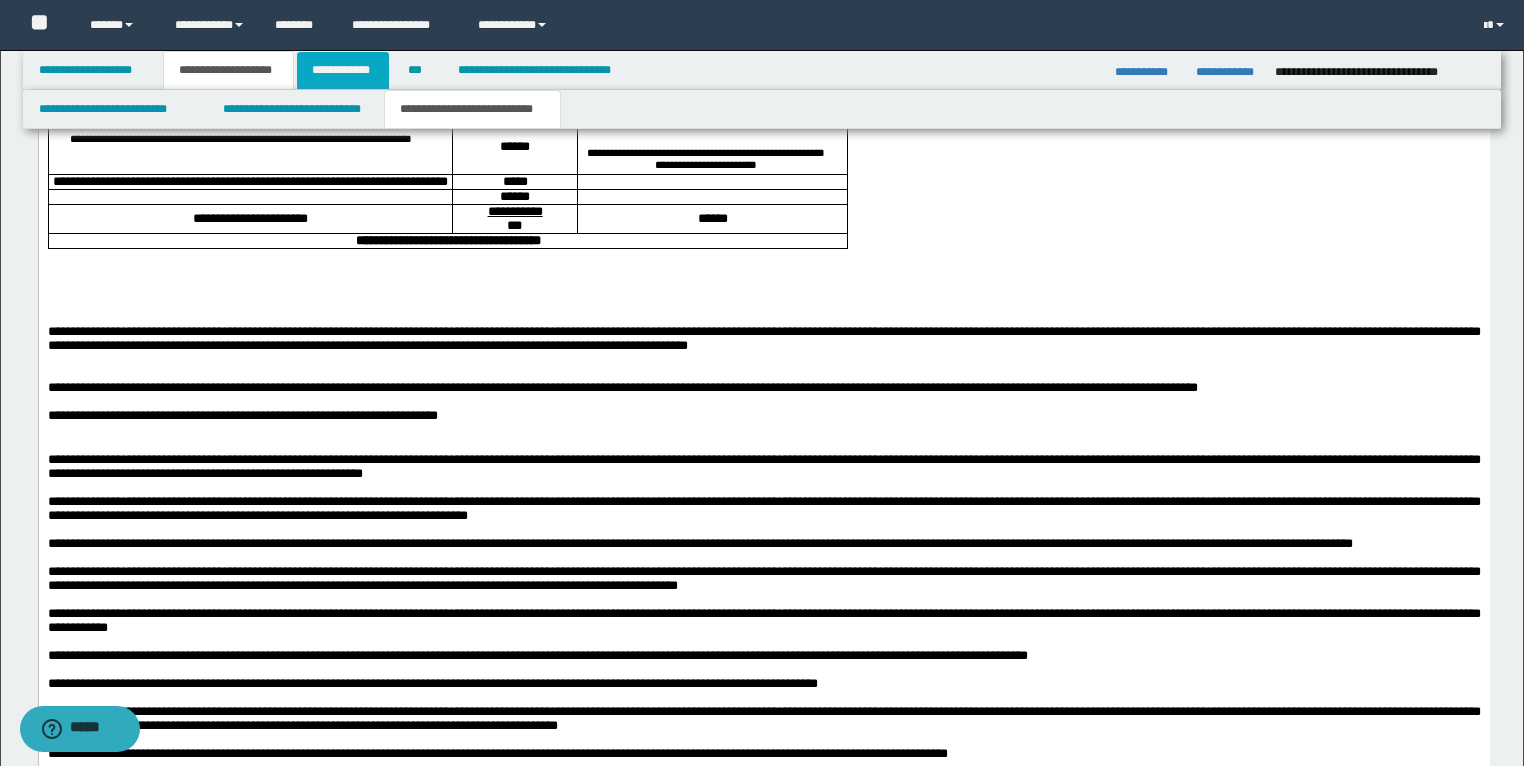 click on "**********" at bounding box center [343, 70] 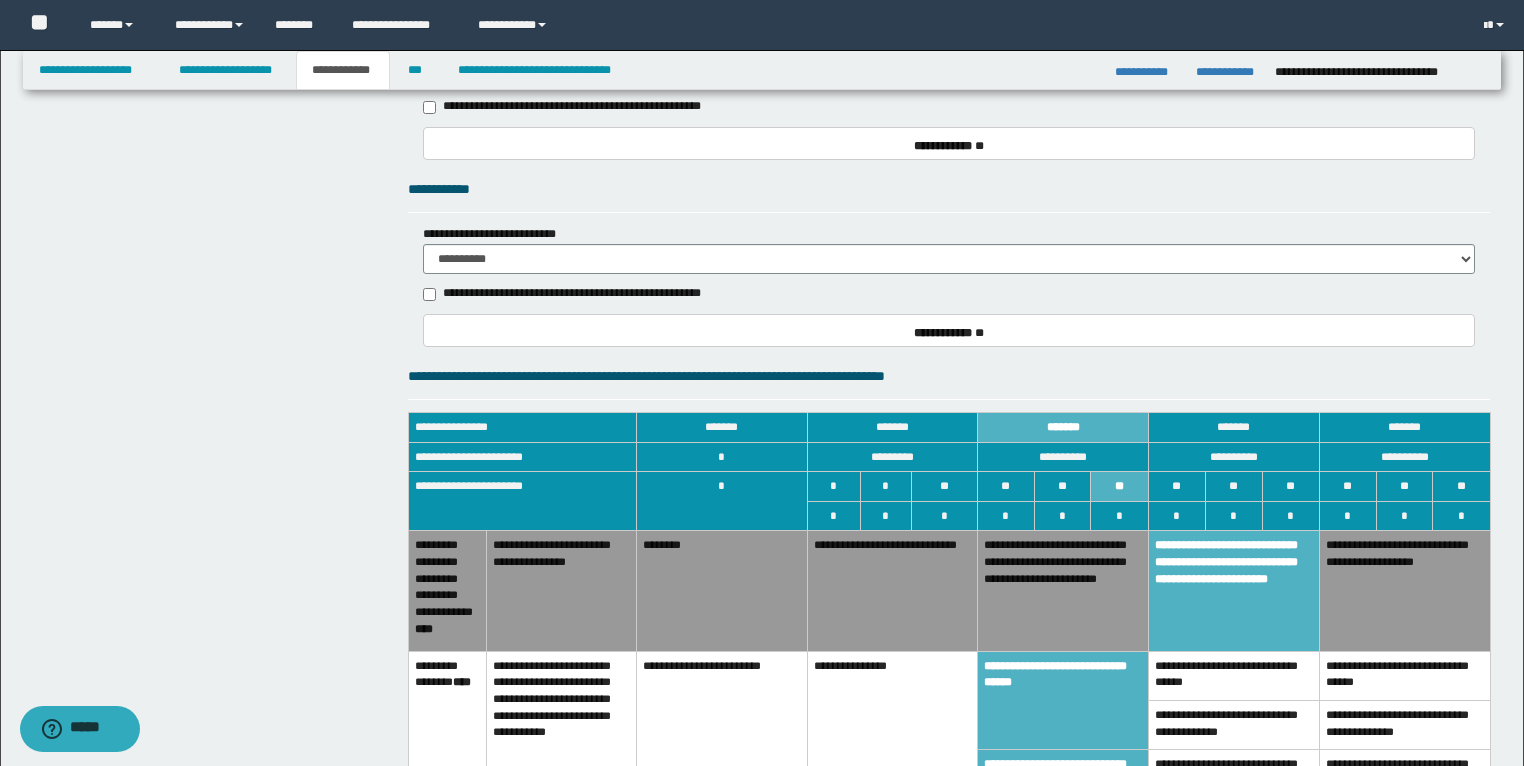 scroll, scrollTop: 680, scrollLeft: 0, axis: vertical 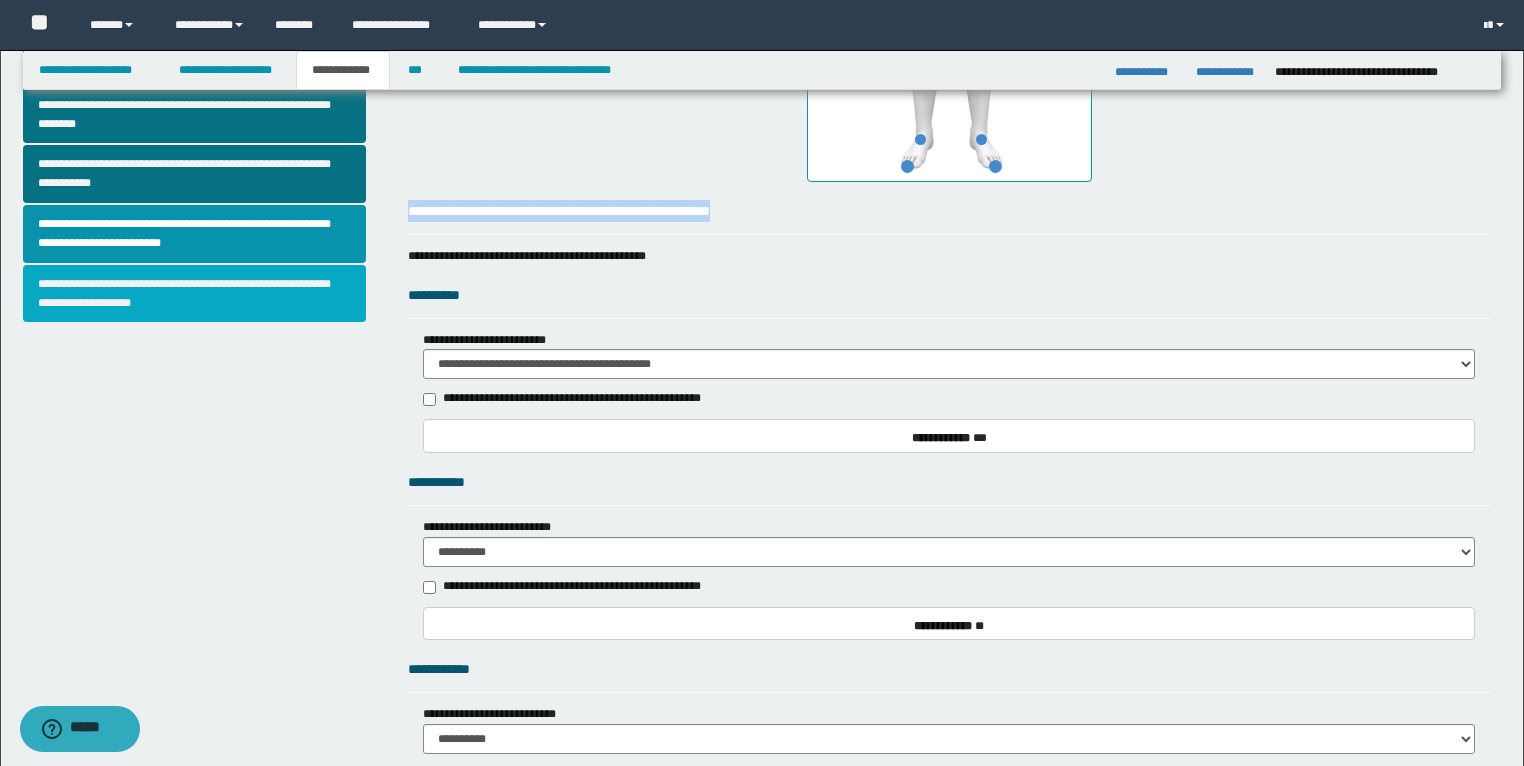 click on "**********" at bounding box center [195, 294] 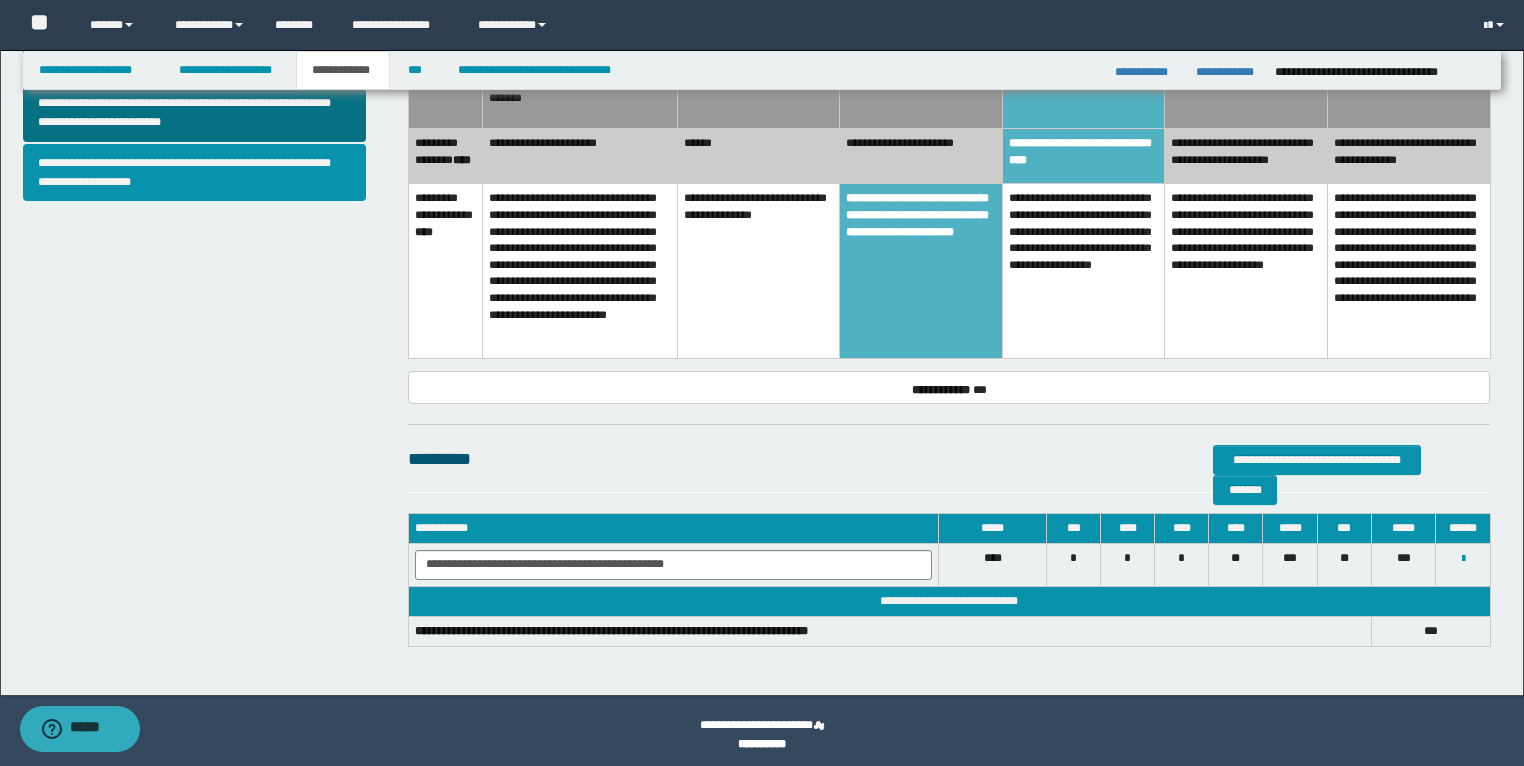 scroll, scrollTop: 809, scrollLeft: 0, axis: vertical 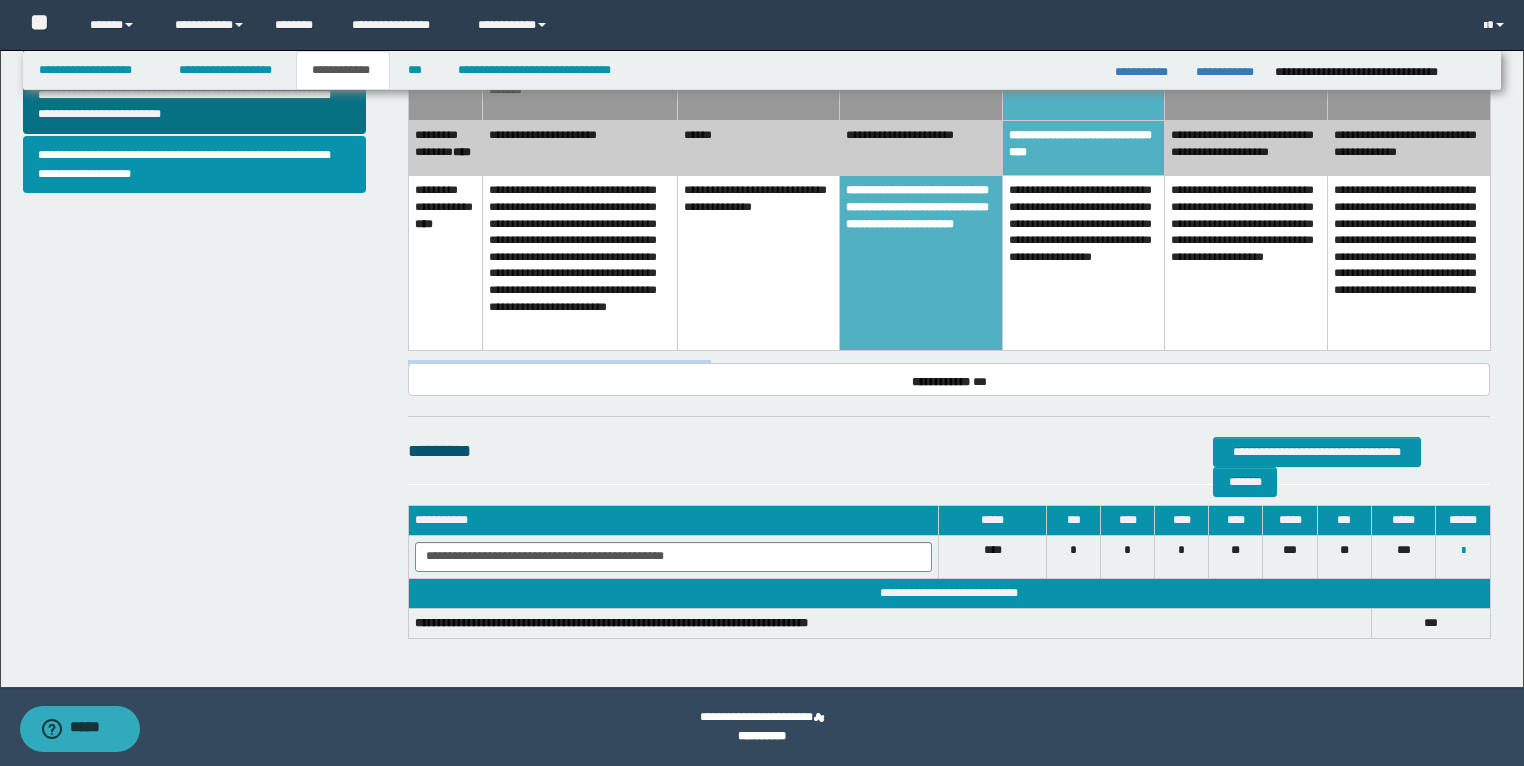 drag, startPoint x: 744, startPoint y: 331, endPoint x: 406, endPoint y: 330, distance: 338.00146 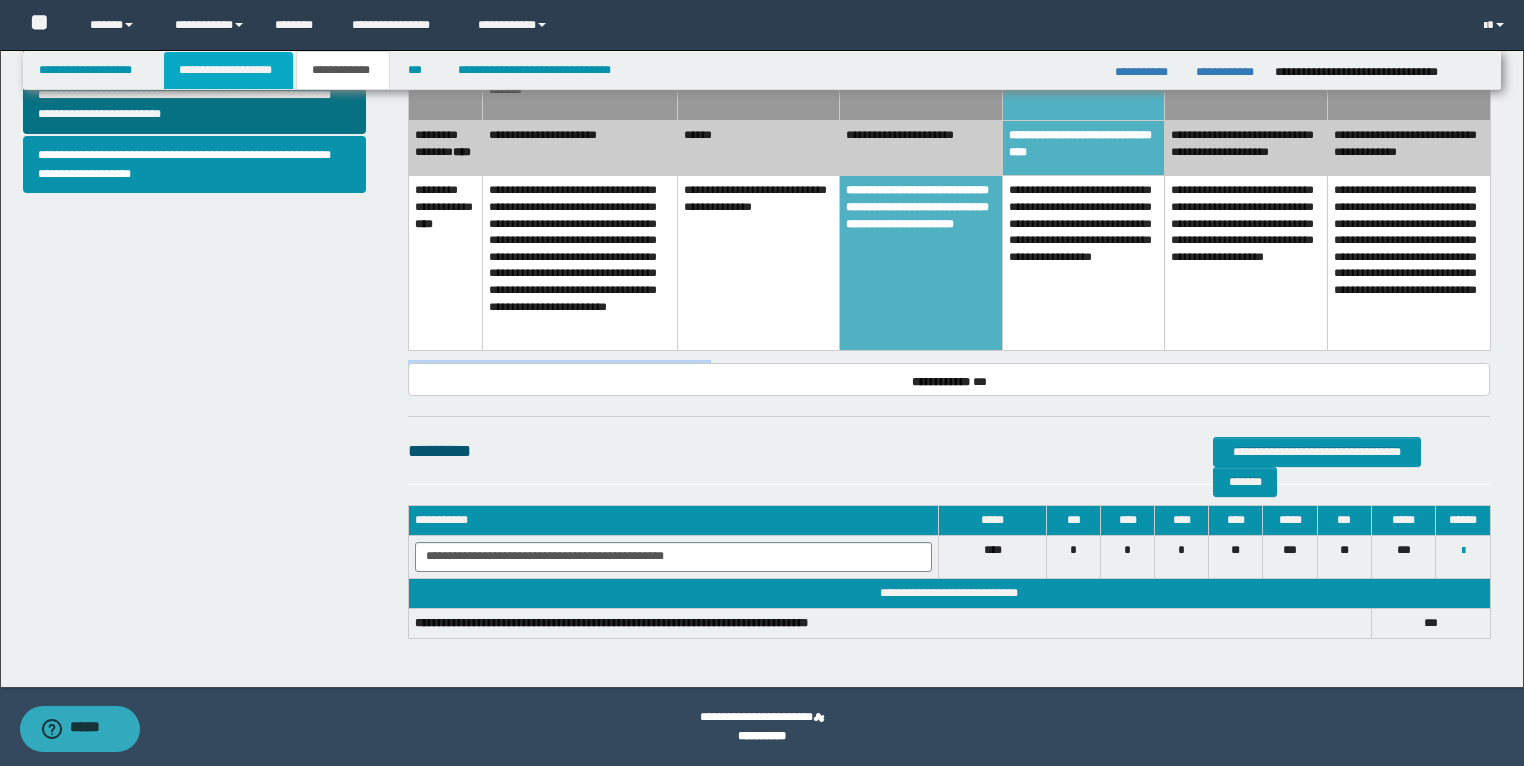 click on "**********" at bounding box center [228, 70] 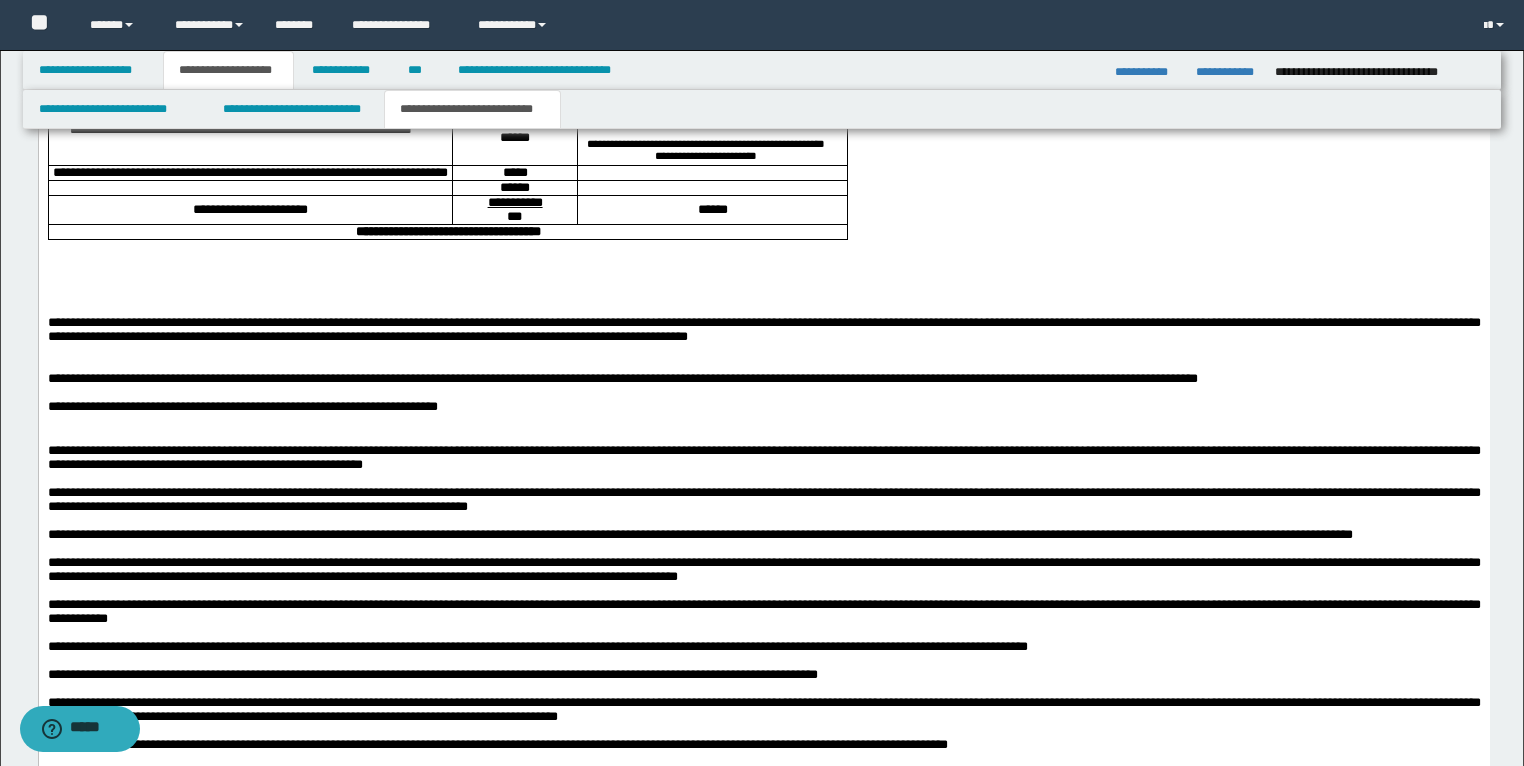 scroll, scrollTop: 3720, scrollLeft: 0, axis: vertical 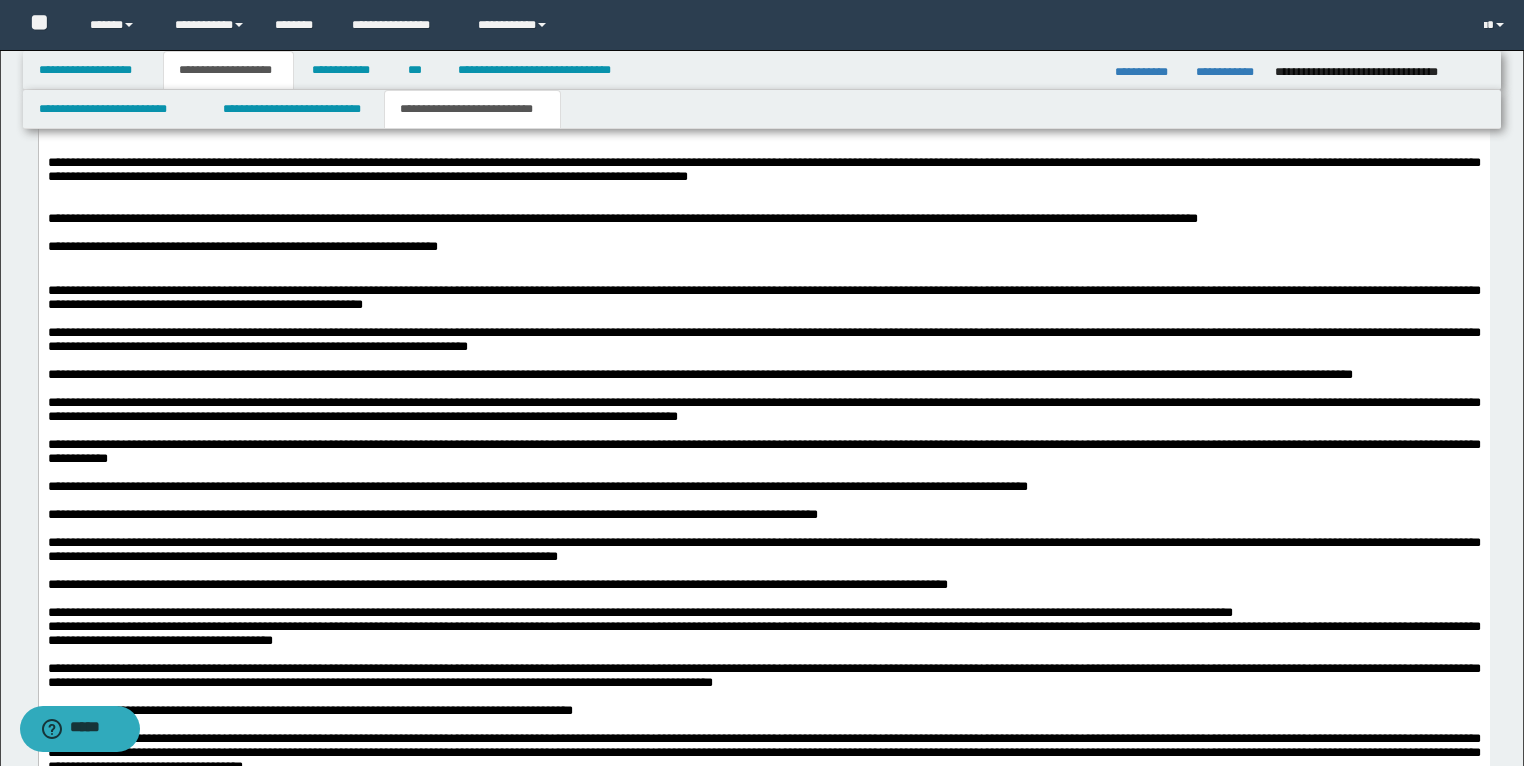 click at bounding box center (711, 14) 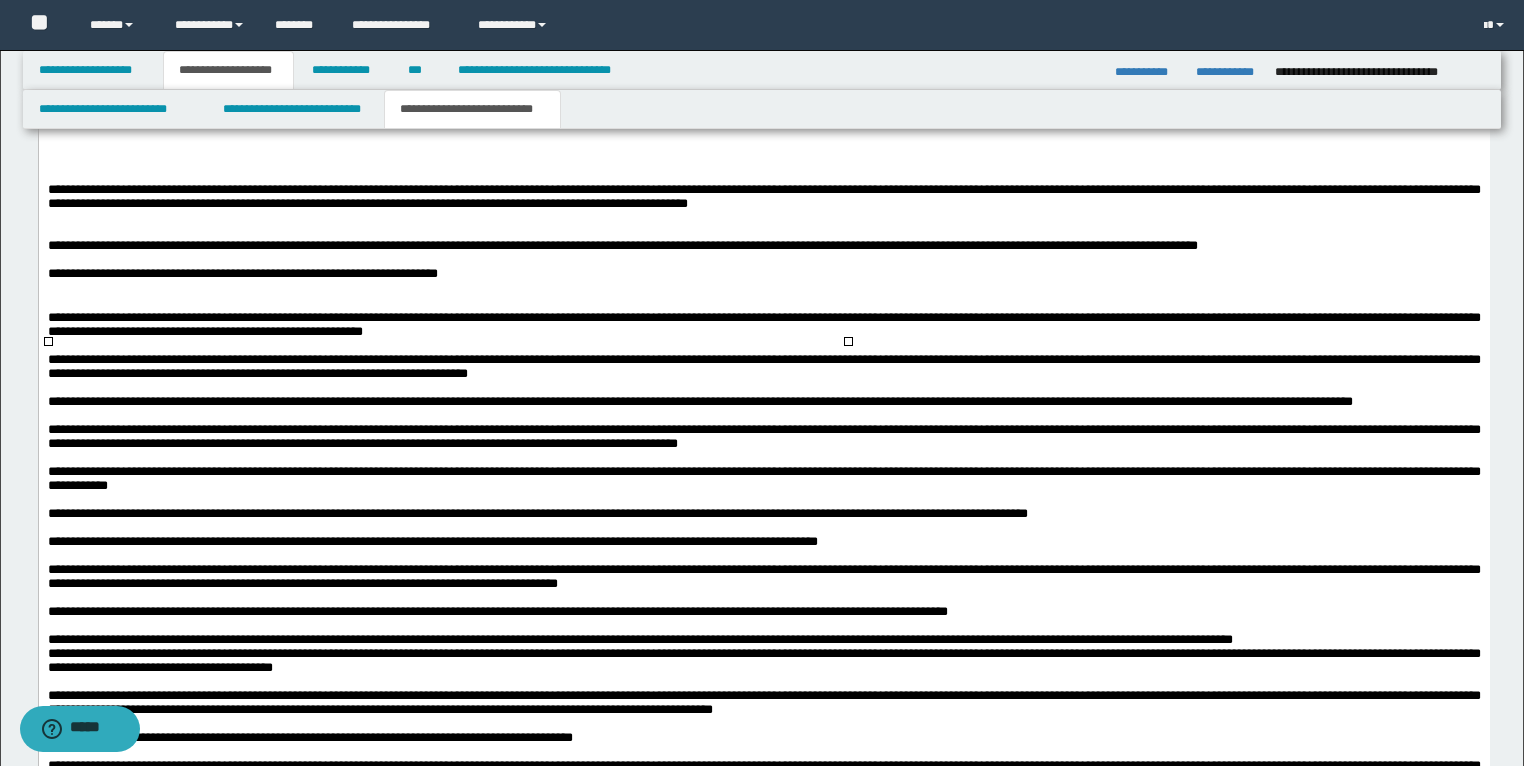 click on "**********" at bounding box center [705, 27] 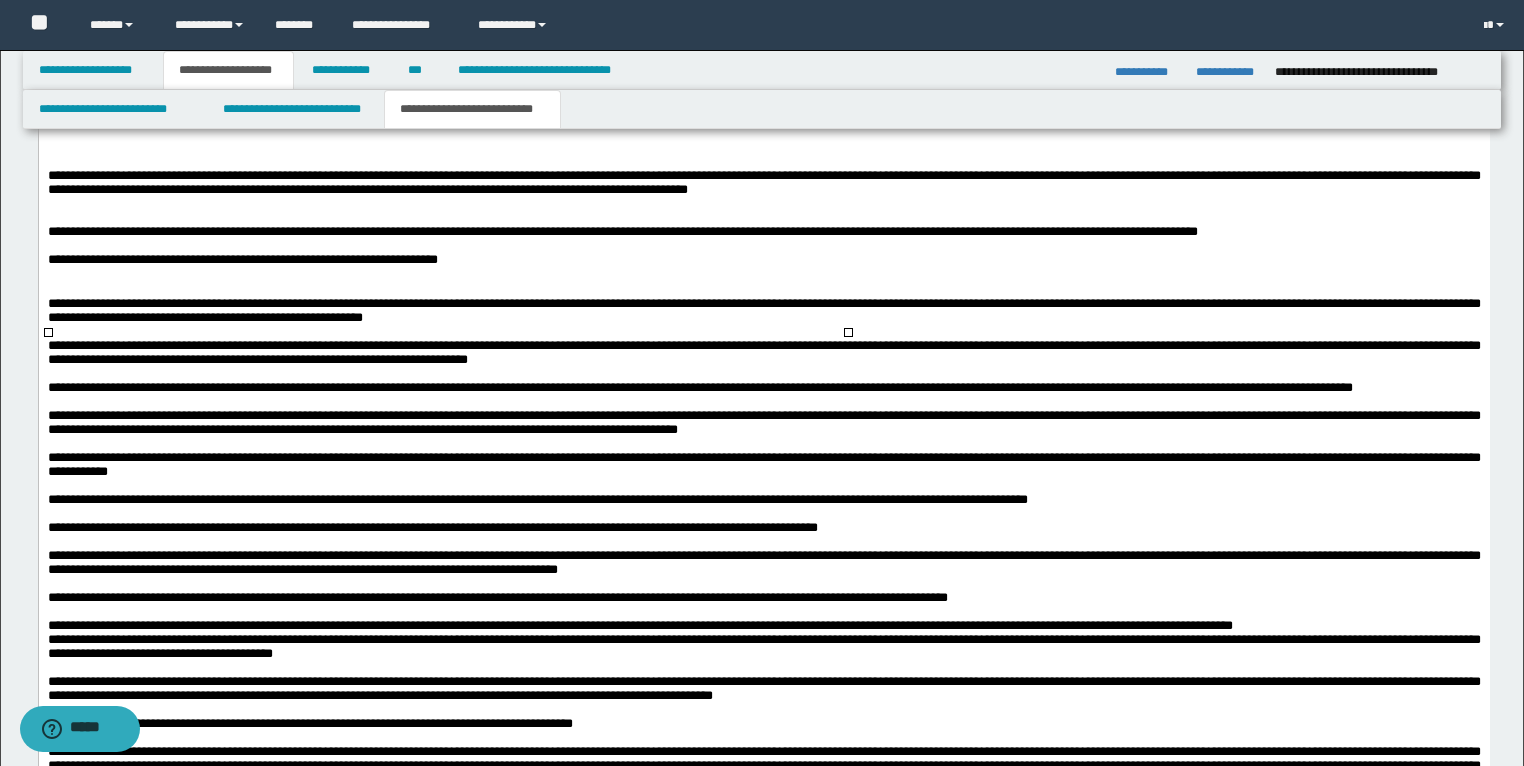 drag, startPoint x: 832, startPoint y: 226, endPoint x: 600, endPoint y: 218, distance: 232.1379 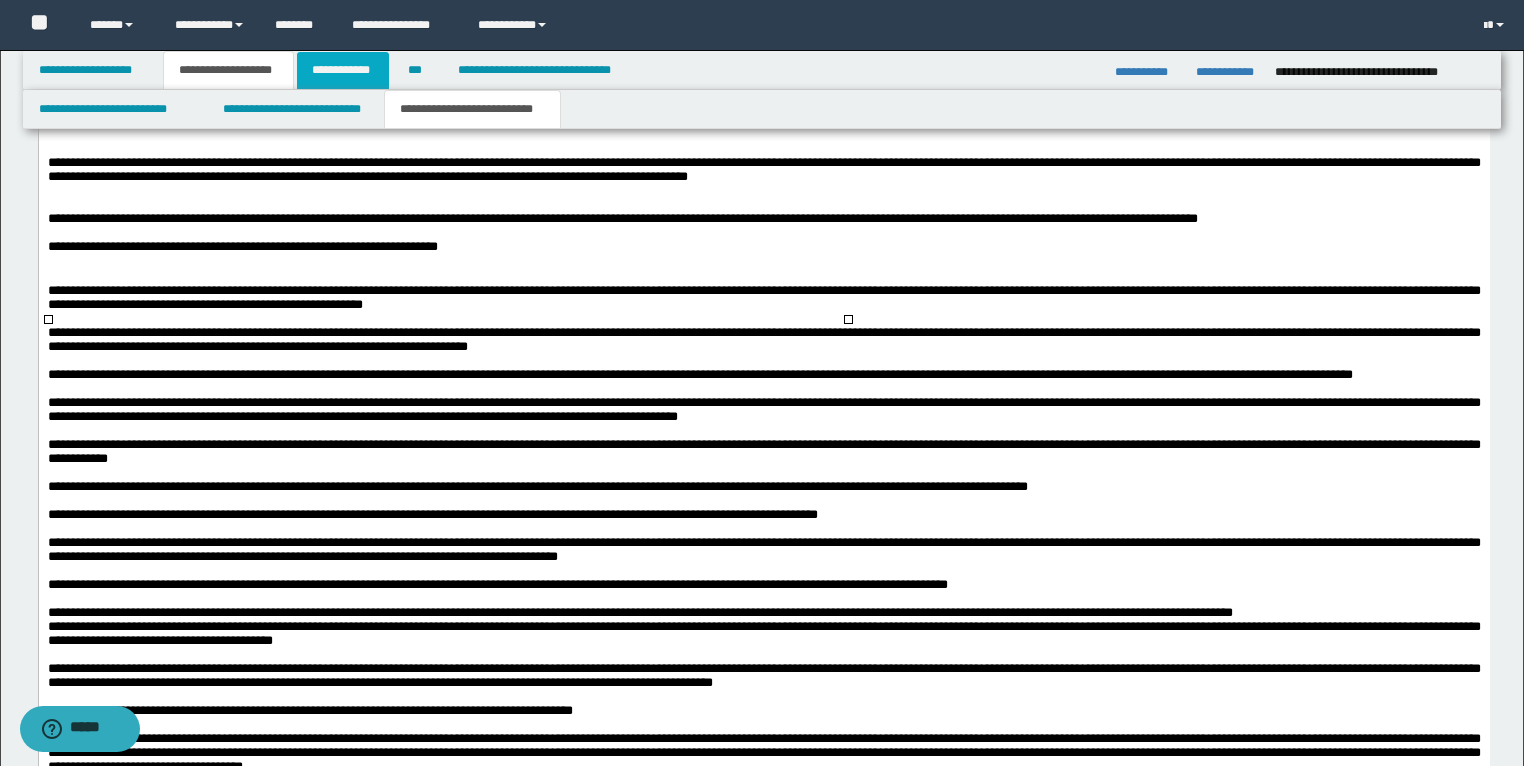 click on "**********" at bounding box center [343, 70] 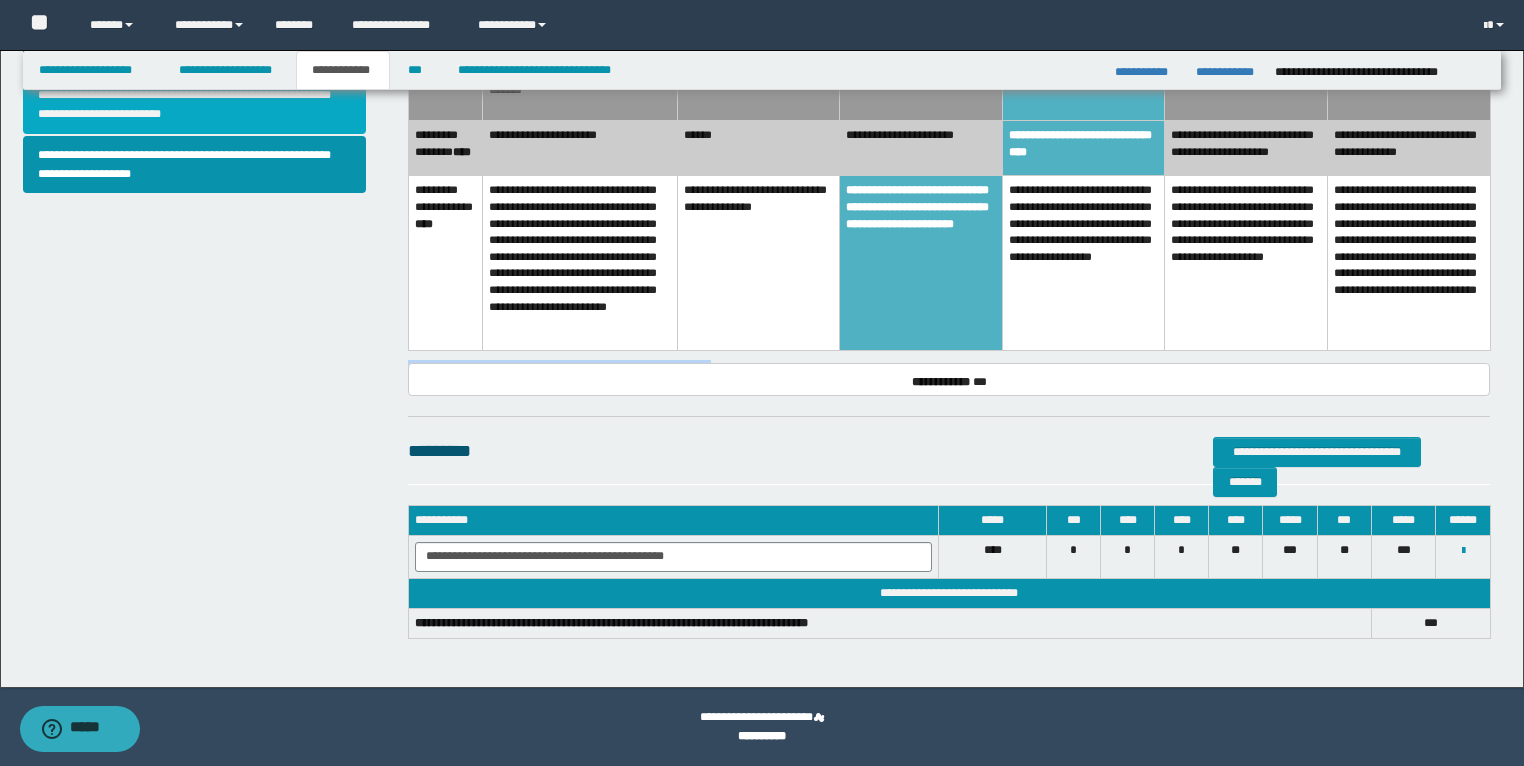 click on "**********" at bounding box center (195, 105) 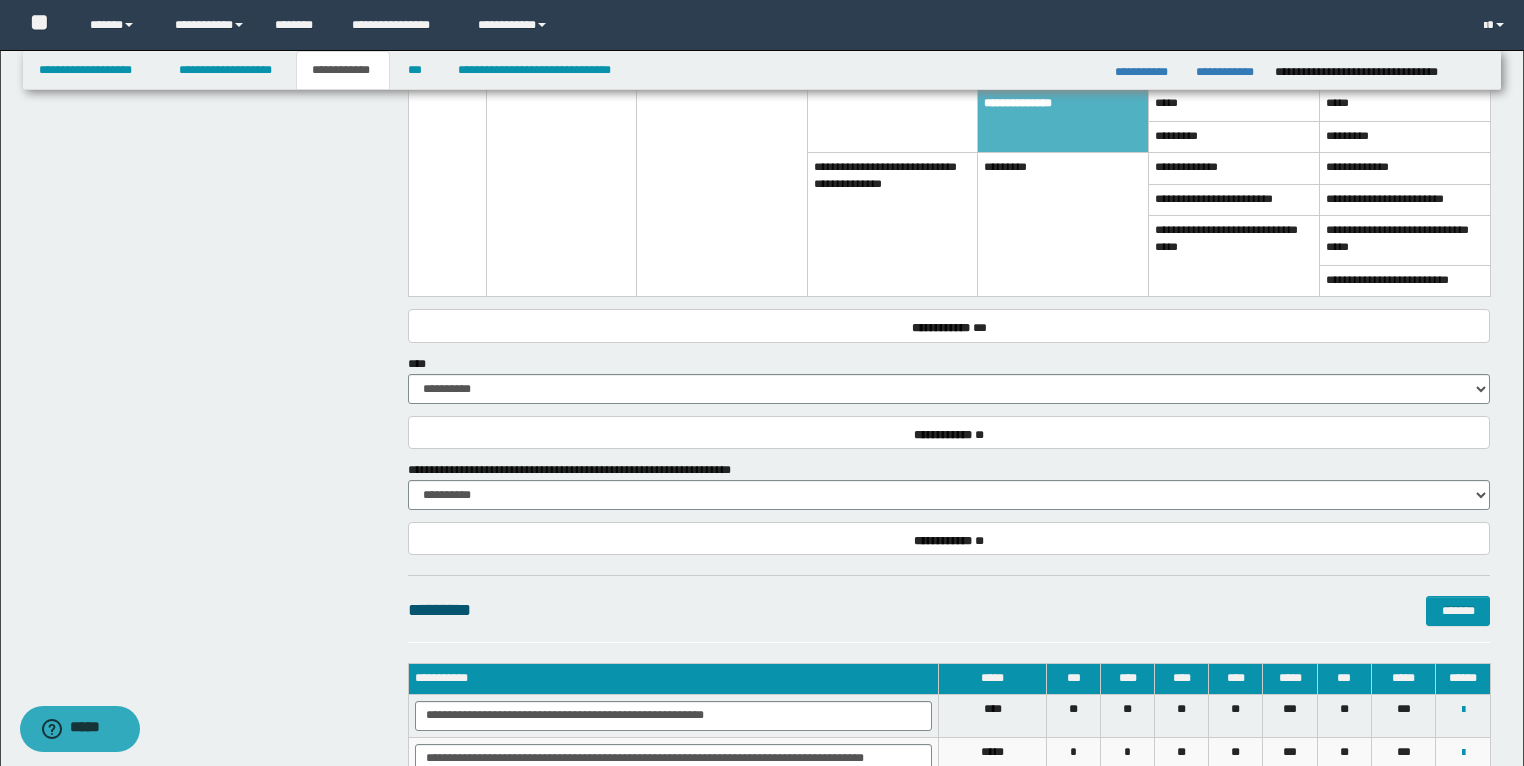scroll, scrollTop: 1840, scrollLeft: 0, axis: vertical 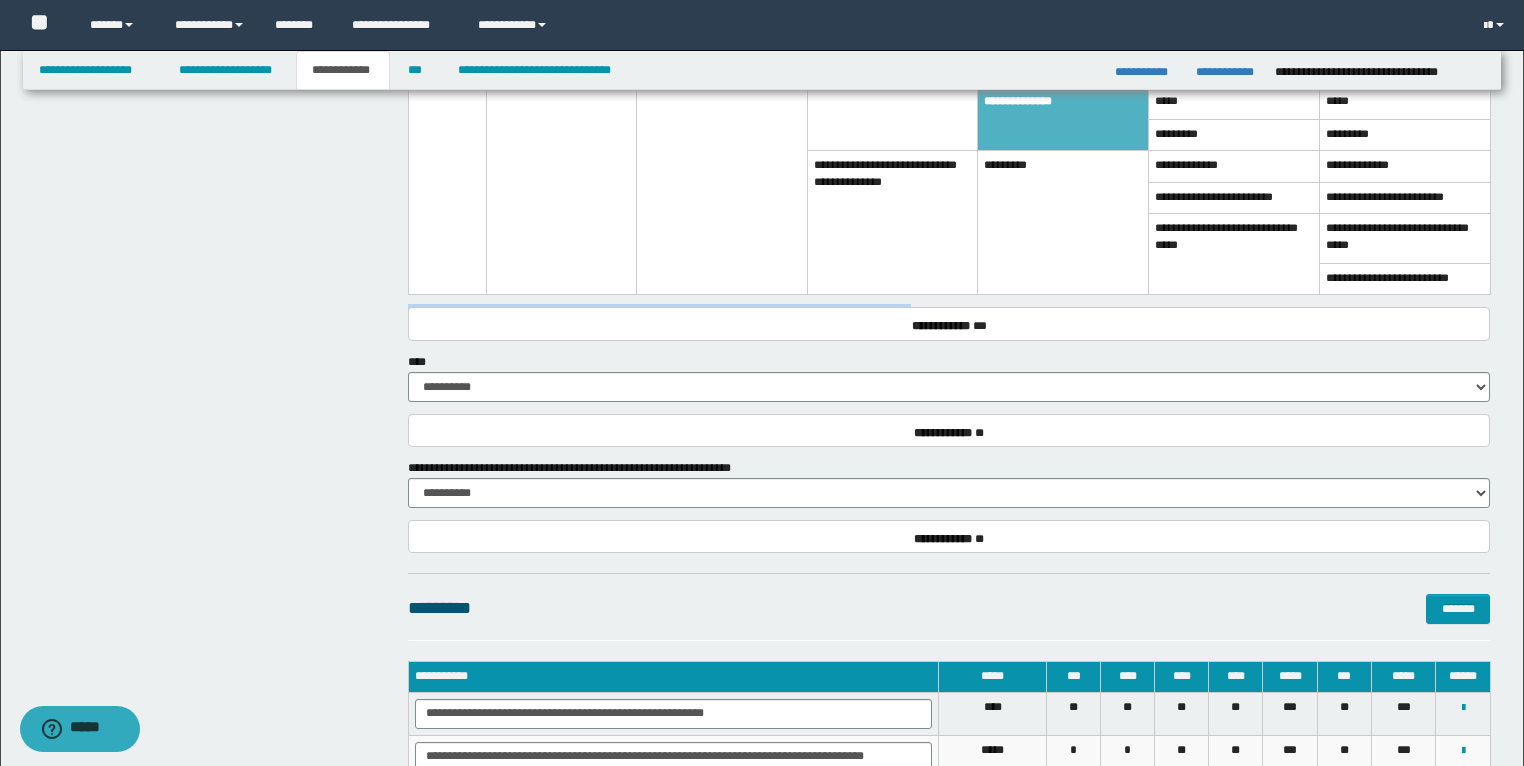 drag, startPoint x: 965, startPoint y: 283, endPoint x: 404, endPoint y: 280, distance: 561.008 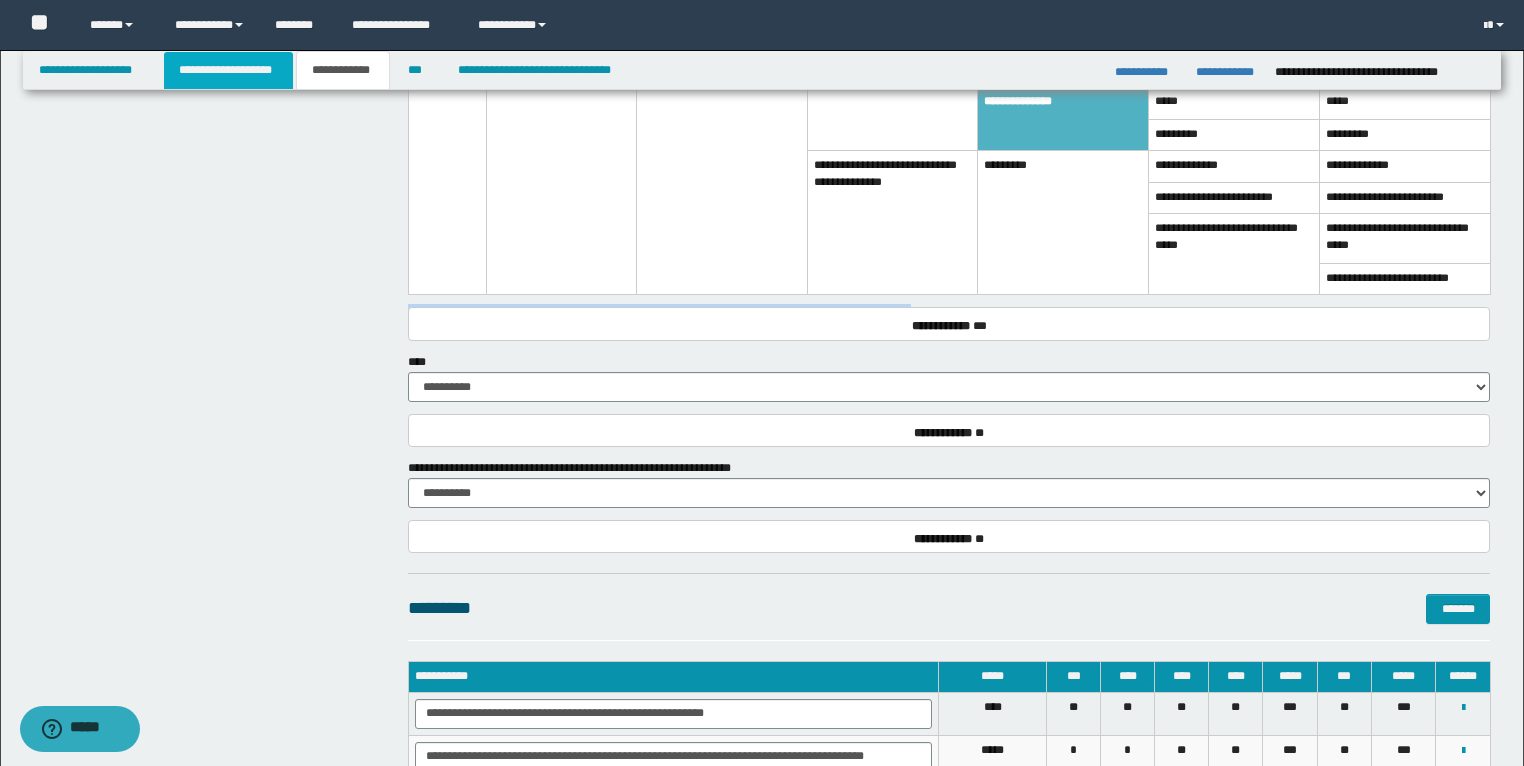 click on "**********" at bounding box center (228, 70) 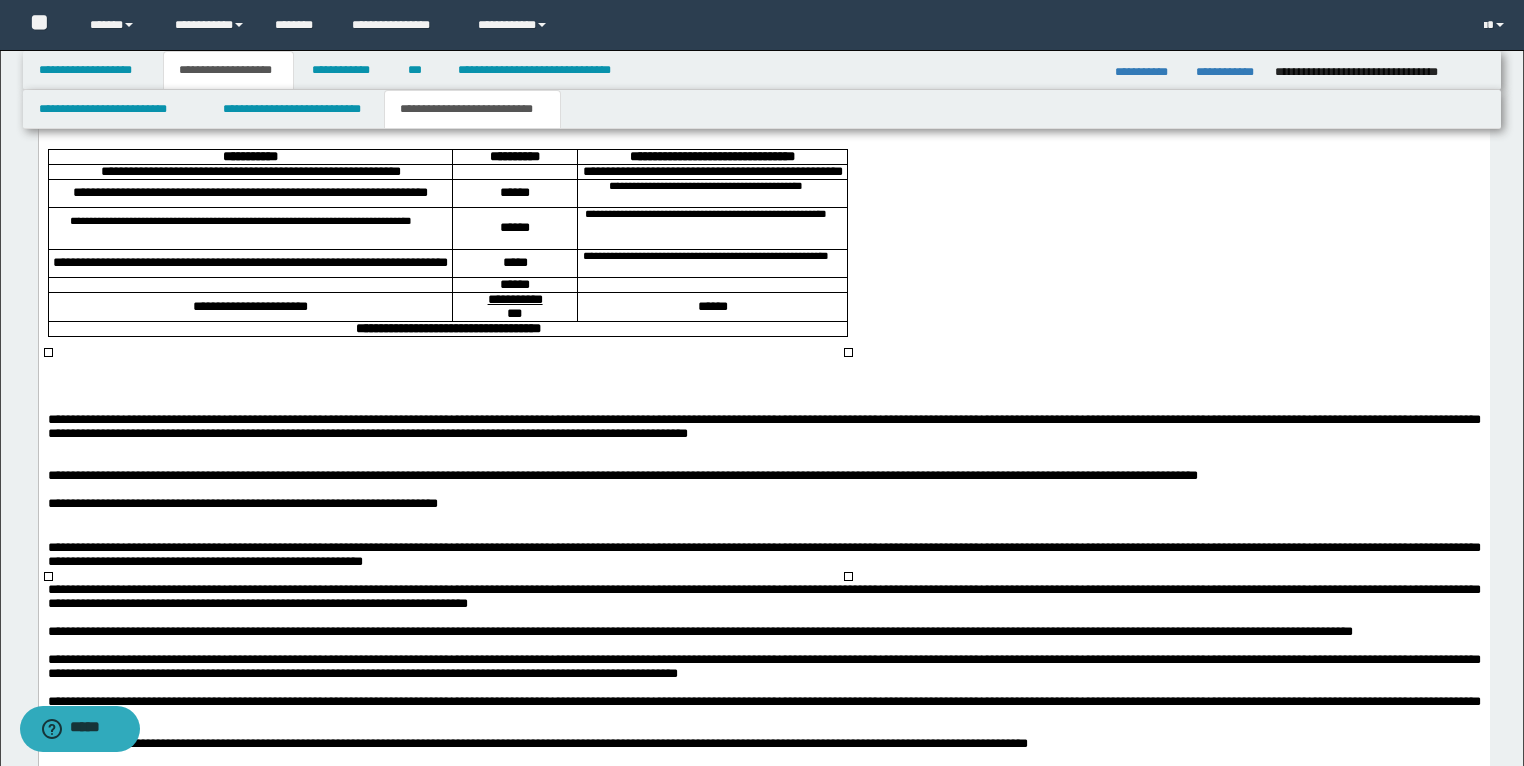 scroll, scrollTop: 3551, scrollLeft: 0, axis: vertical 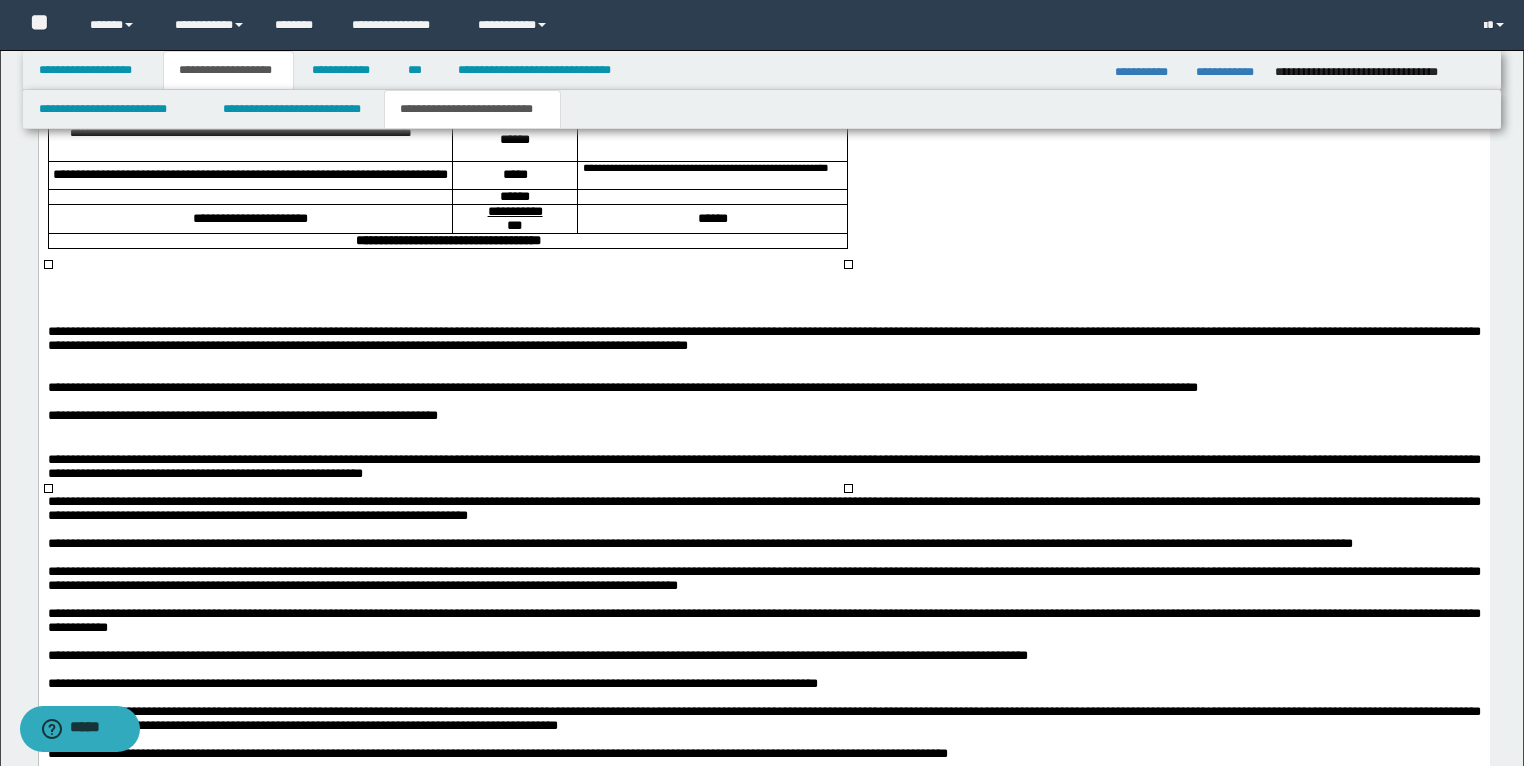 click at bounding box center [705, 155] 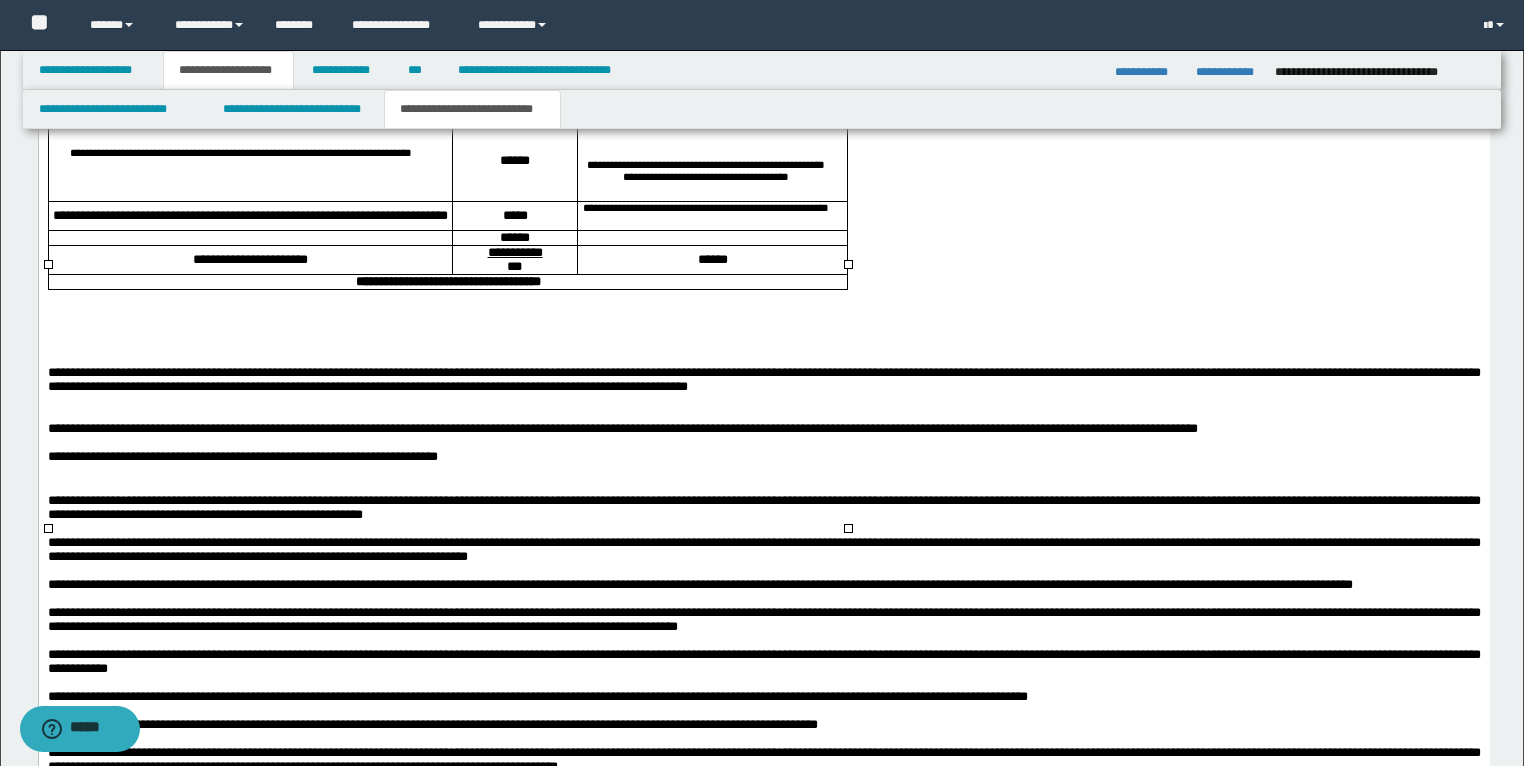 click on "**********" at bounding box center (705, 175) 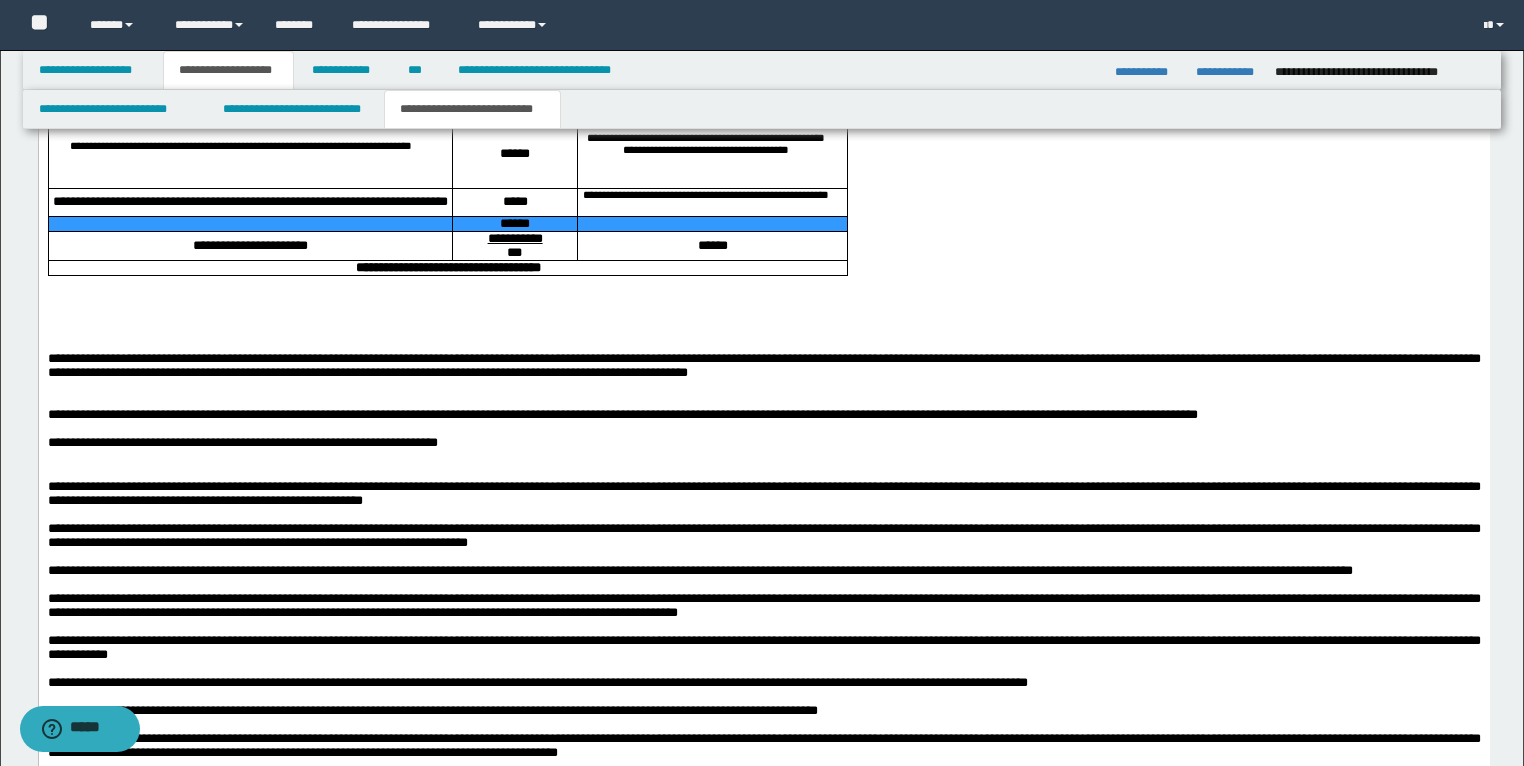 drag, startPoint x: 655, startPoint y: 457, endPoint x: 411, endPoint y: 448, distance: 244.16592 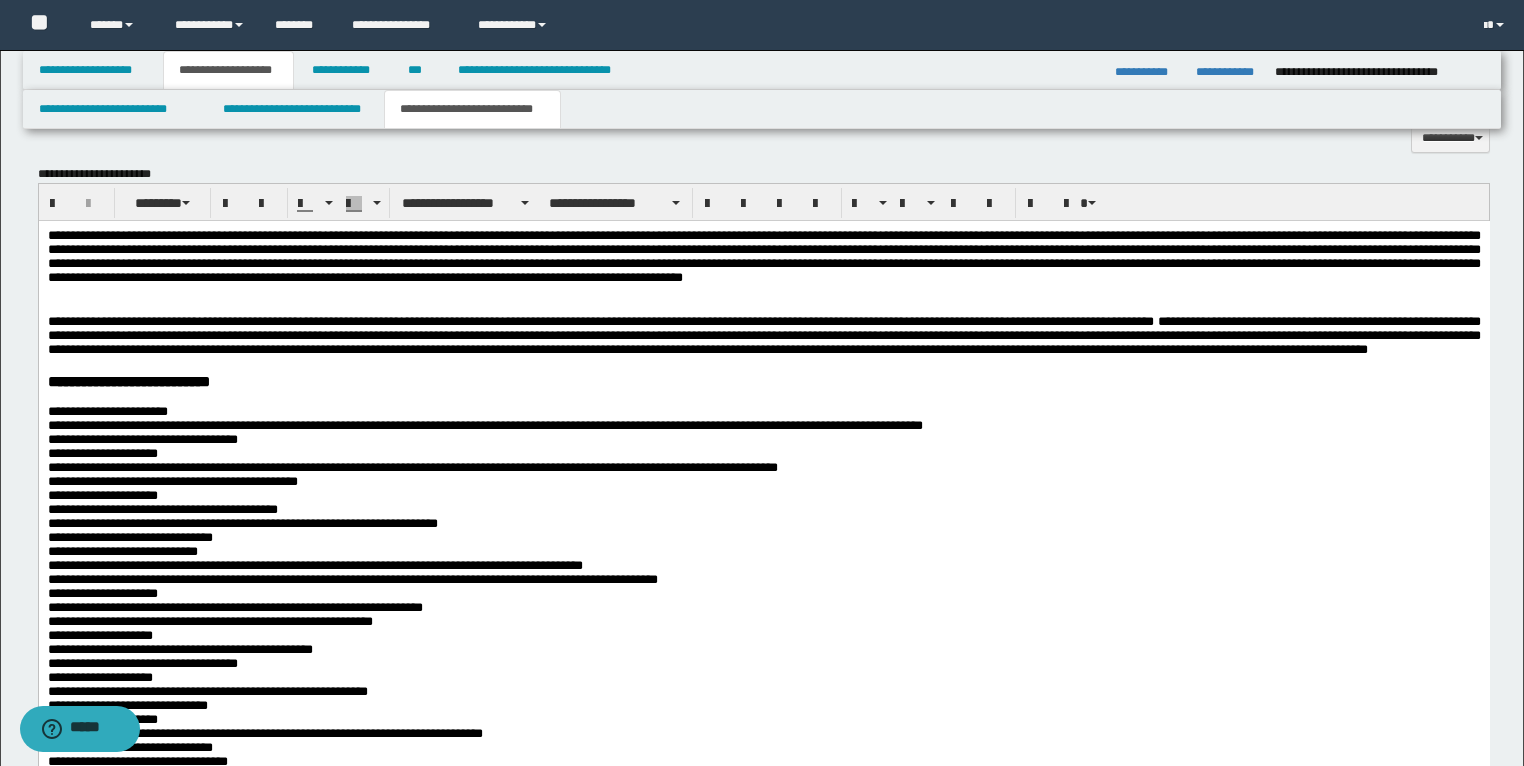 scroll, scrollTop: 2031, scrollLeft: 0, axis: vertical 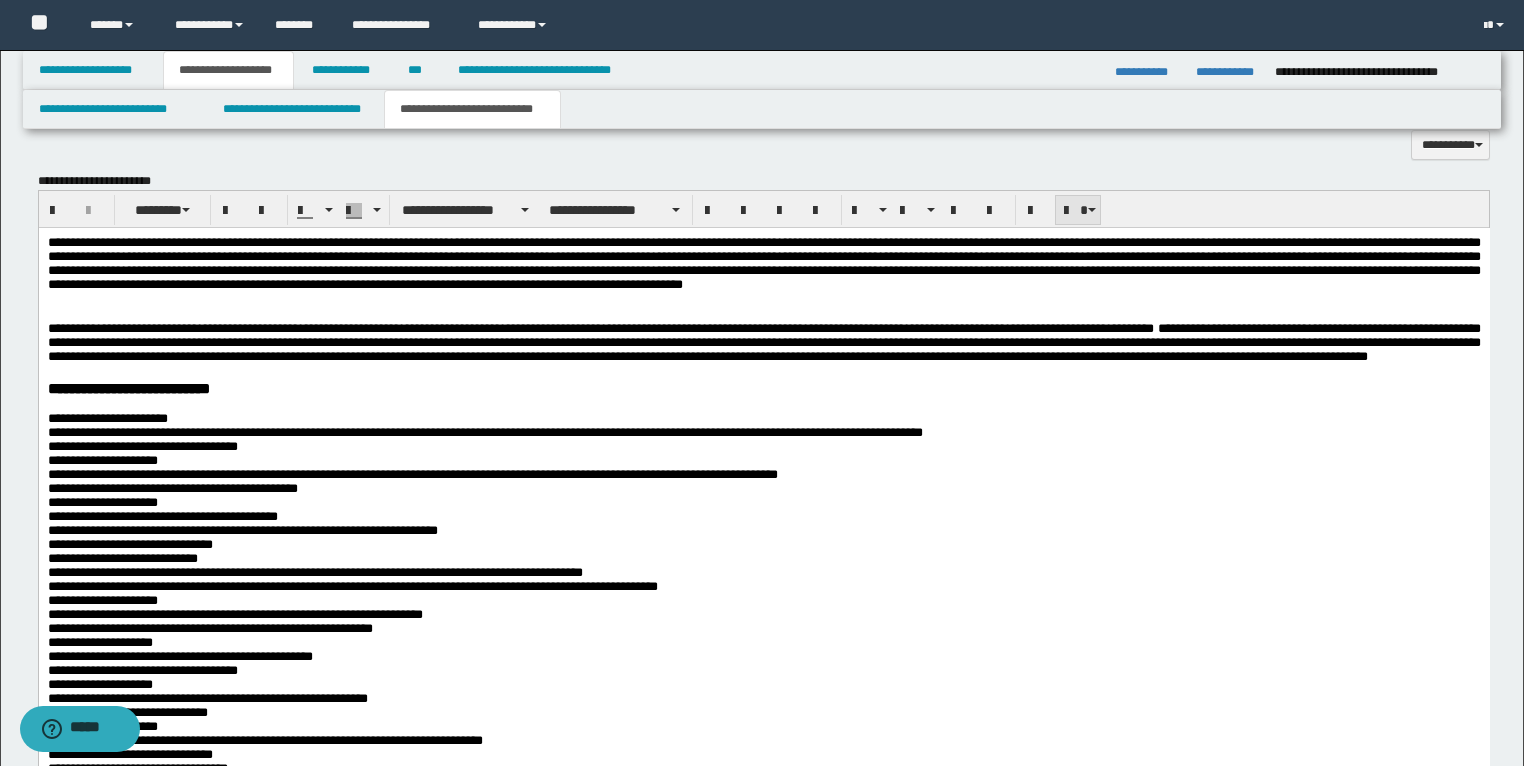 click at bounding box center [1078, 210] 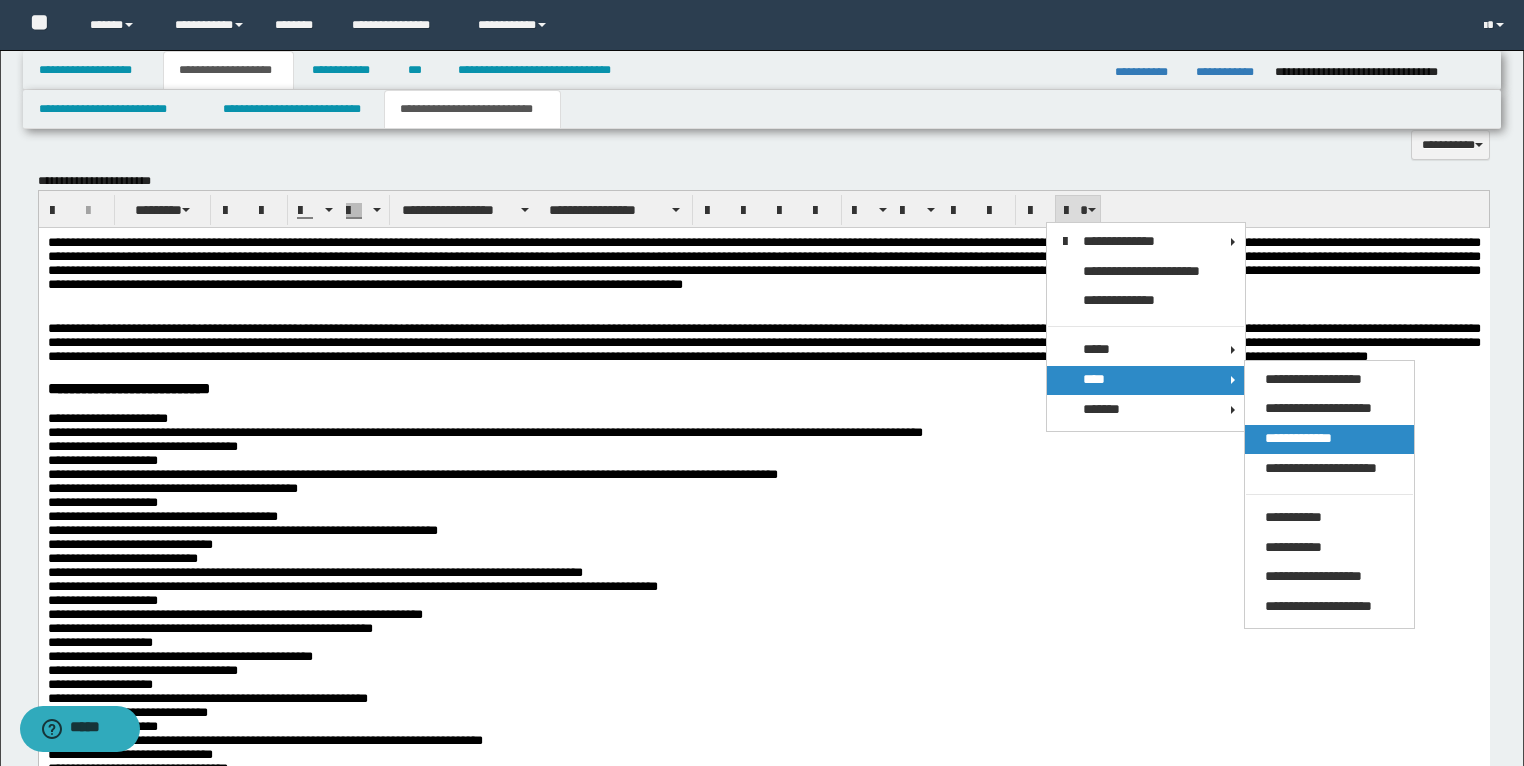 drag, startPoint x: 1298, startPoint y: 437, endPoint x: 1161, endPoint y: 225, distance: 252.41434 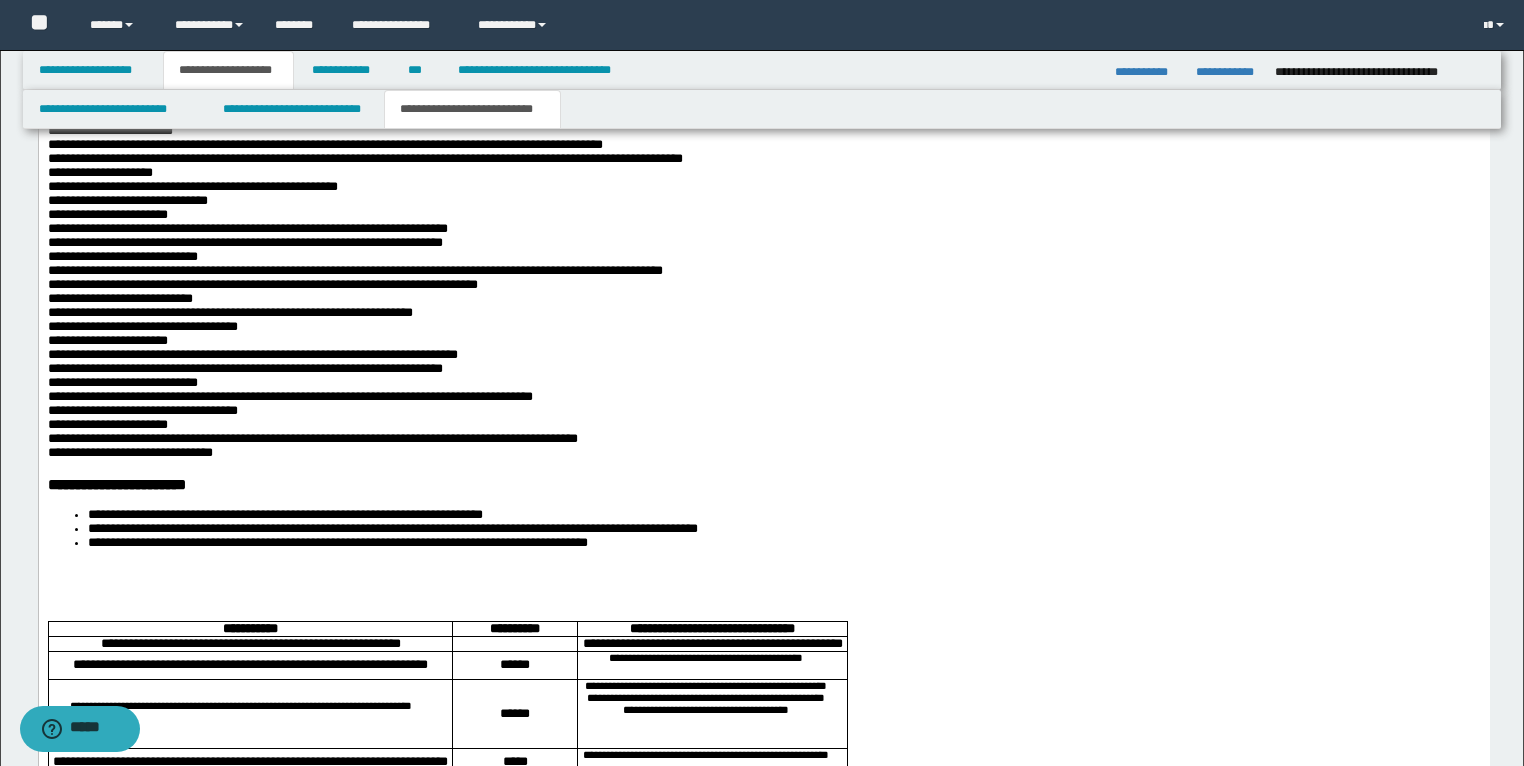 scroll, scrollTop: 3391, scrollLeft: 0, axis: vertical 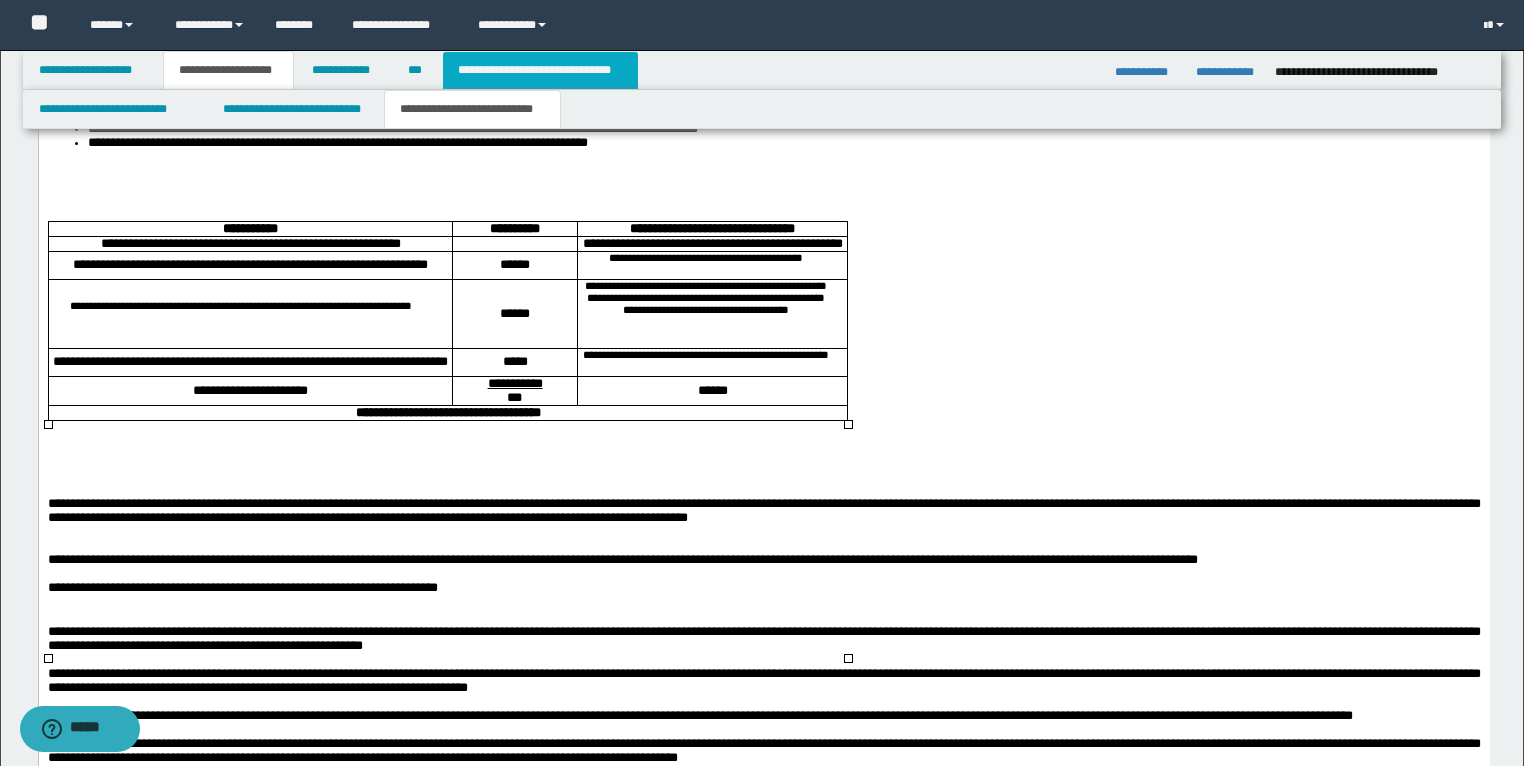 click on "**********" at bounding box center [540, 70] 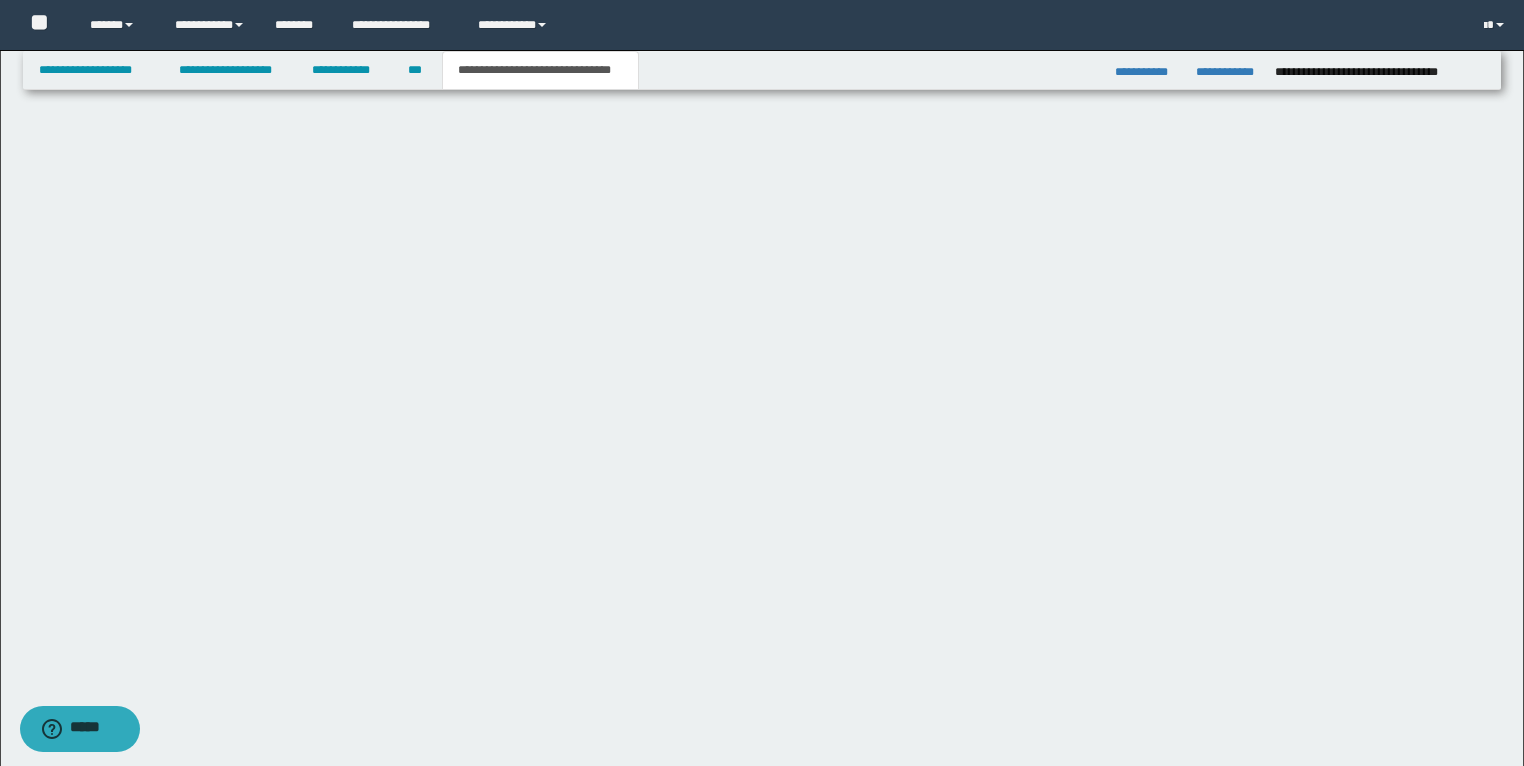 type on "**********" 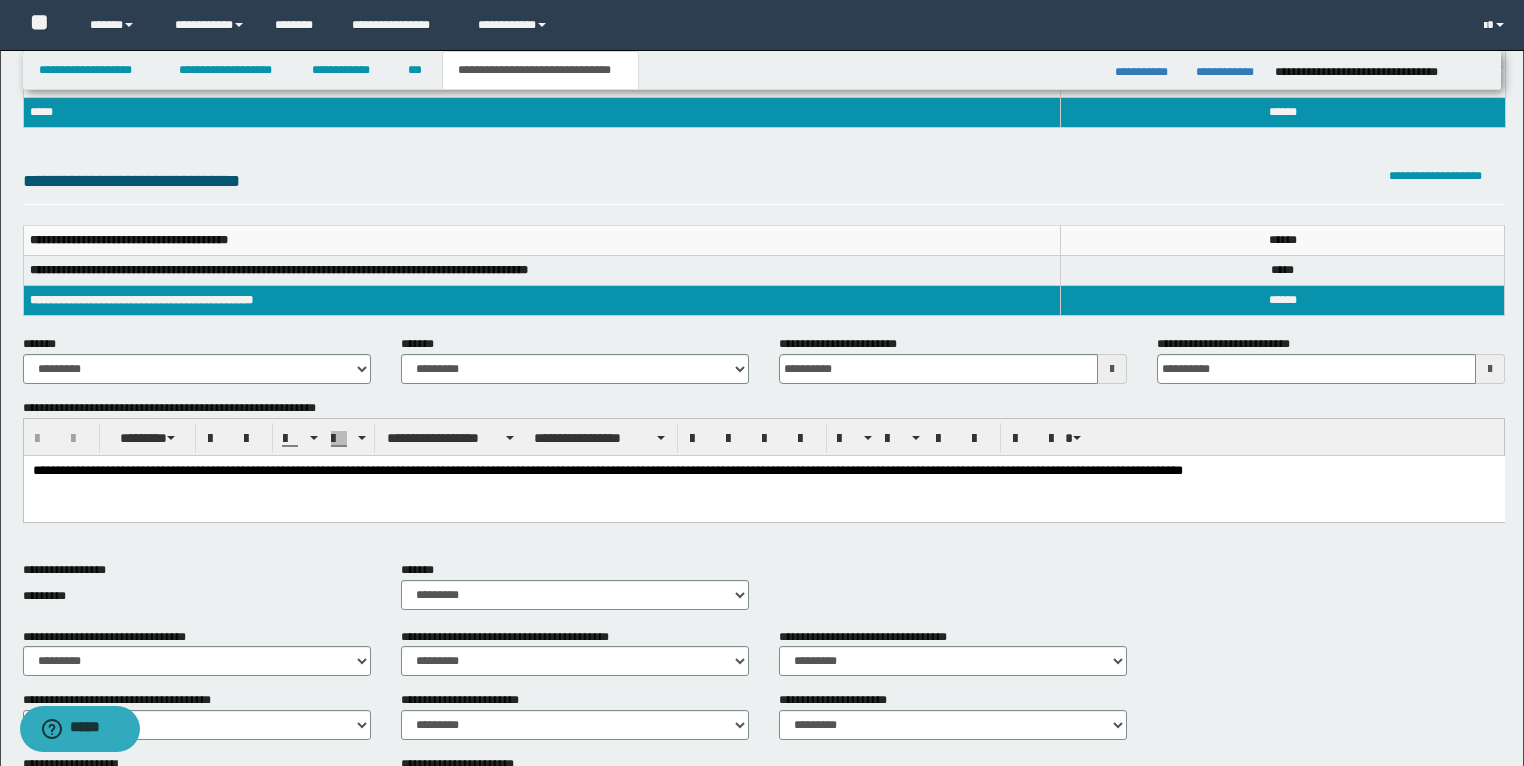scroll, scrollTop: 0, scrollLeft: 0, axis: both 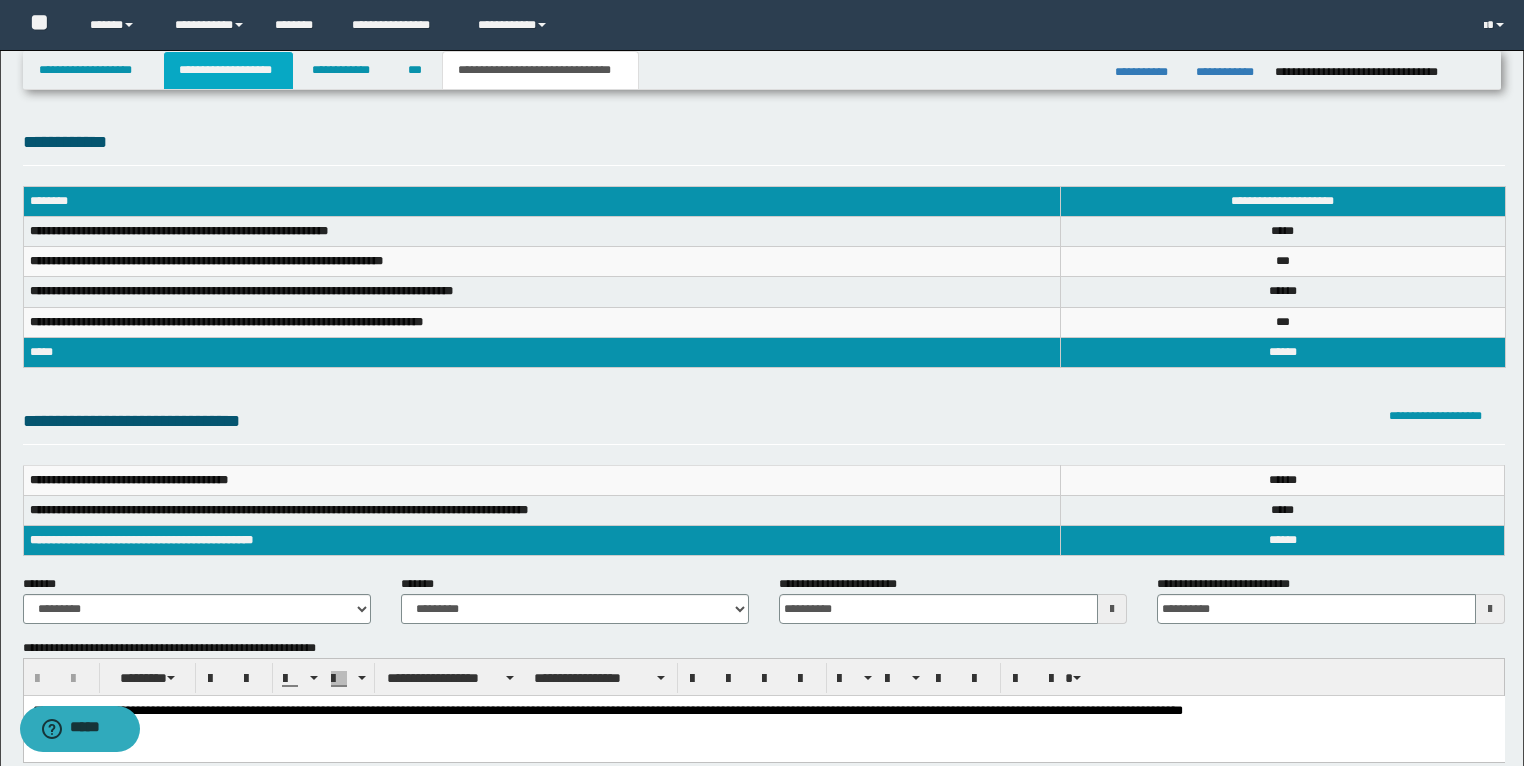 click on "**********" at bounding box center (228, 70) 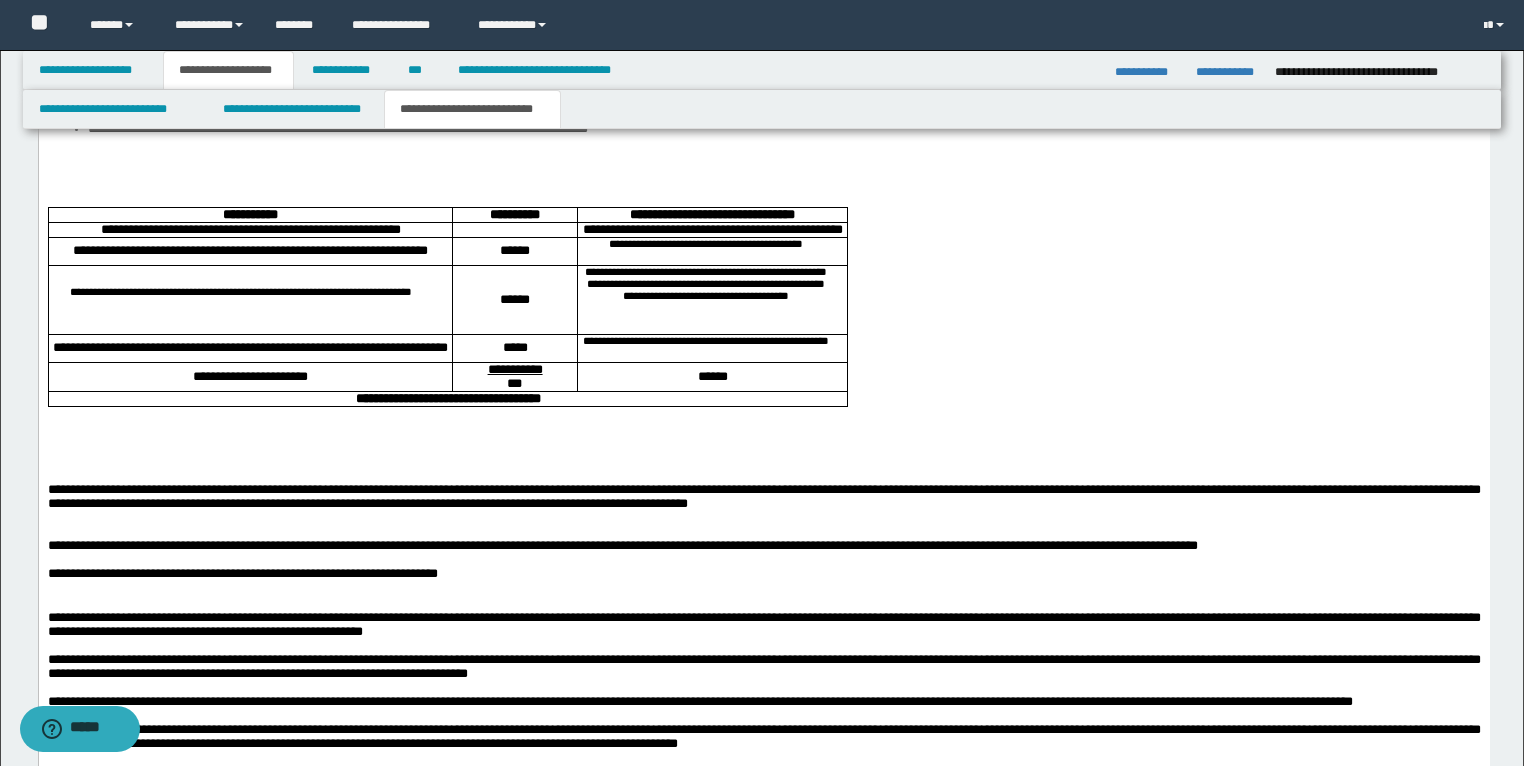 scroll, scrollTop: 3520, scrollLeft: 0, axis: vertical 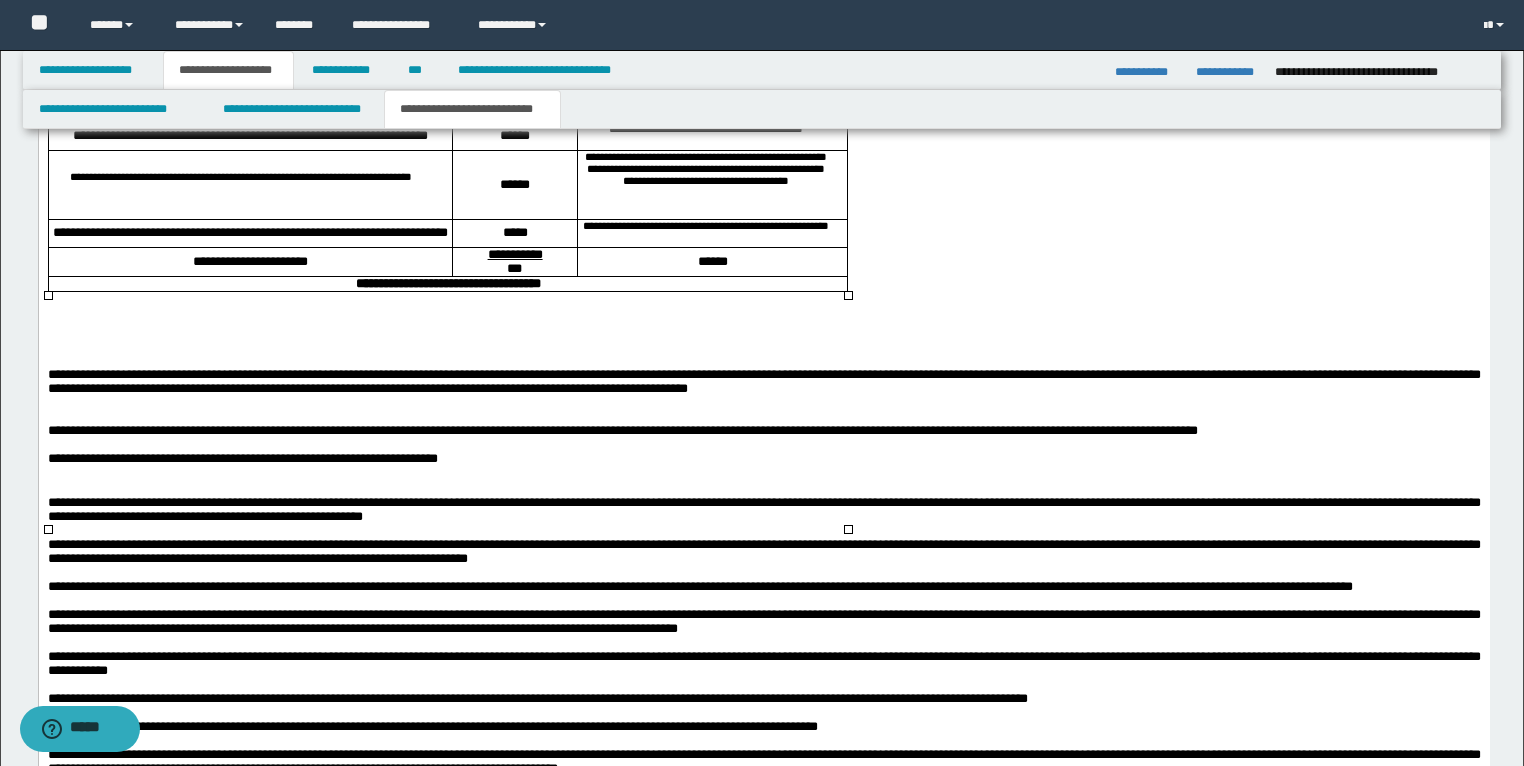 click at bounding box center (514, 115) 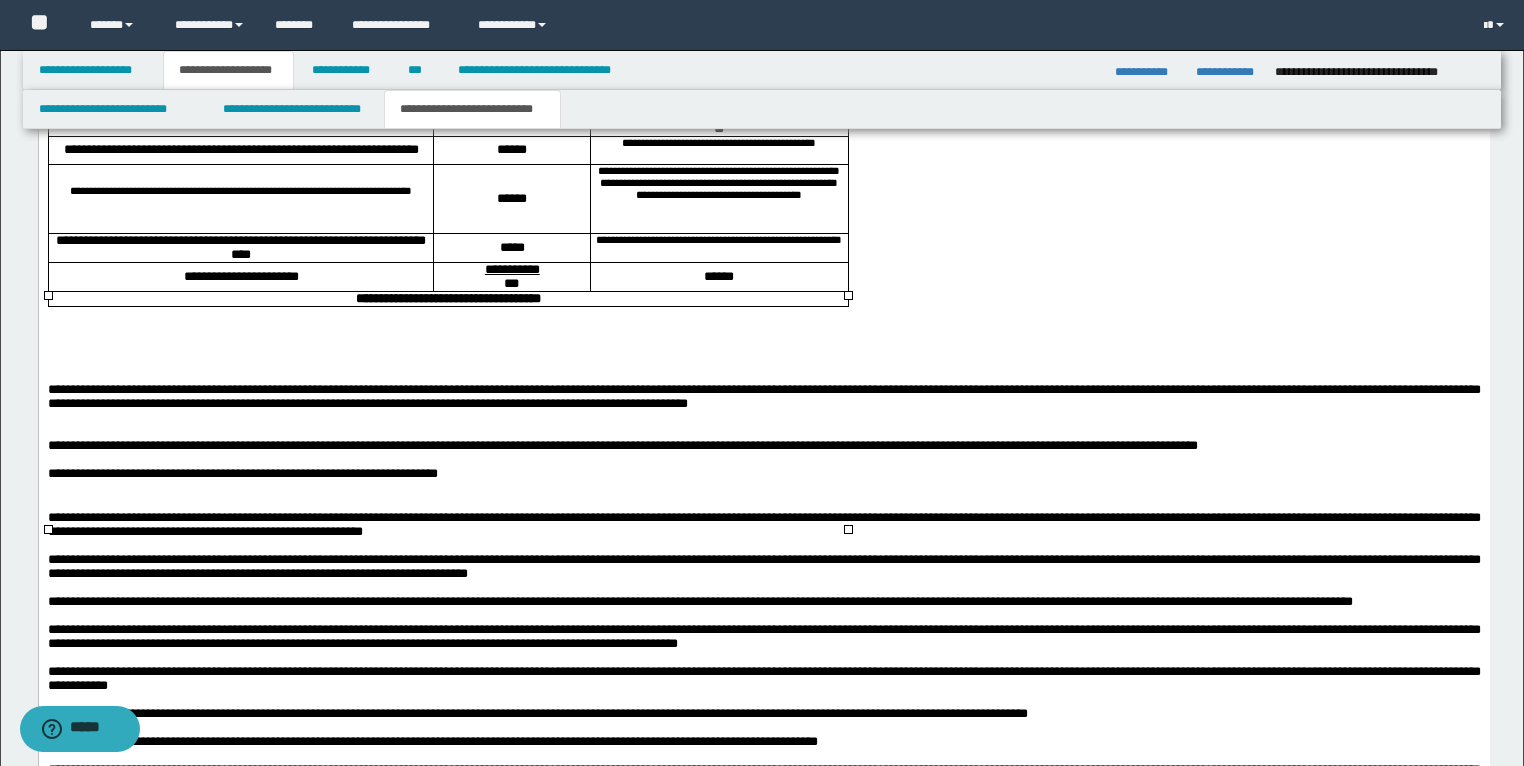 click on "******" at bounding box center [511, 150] 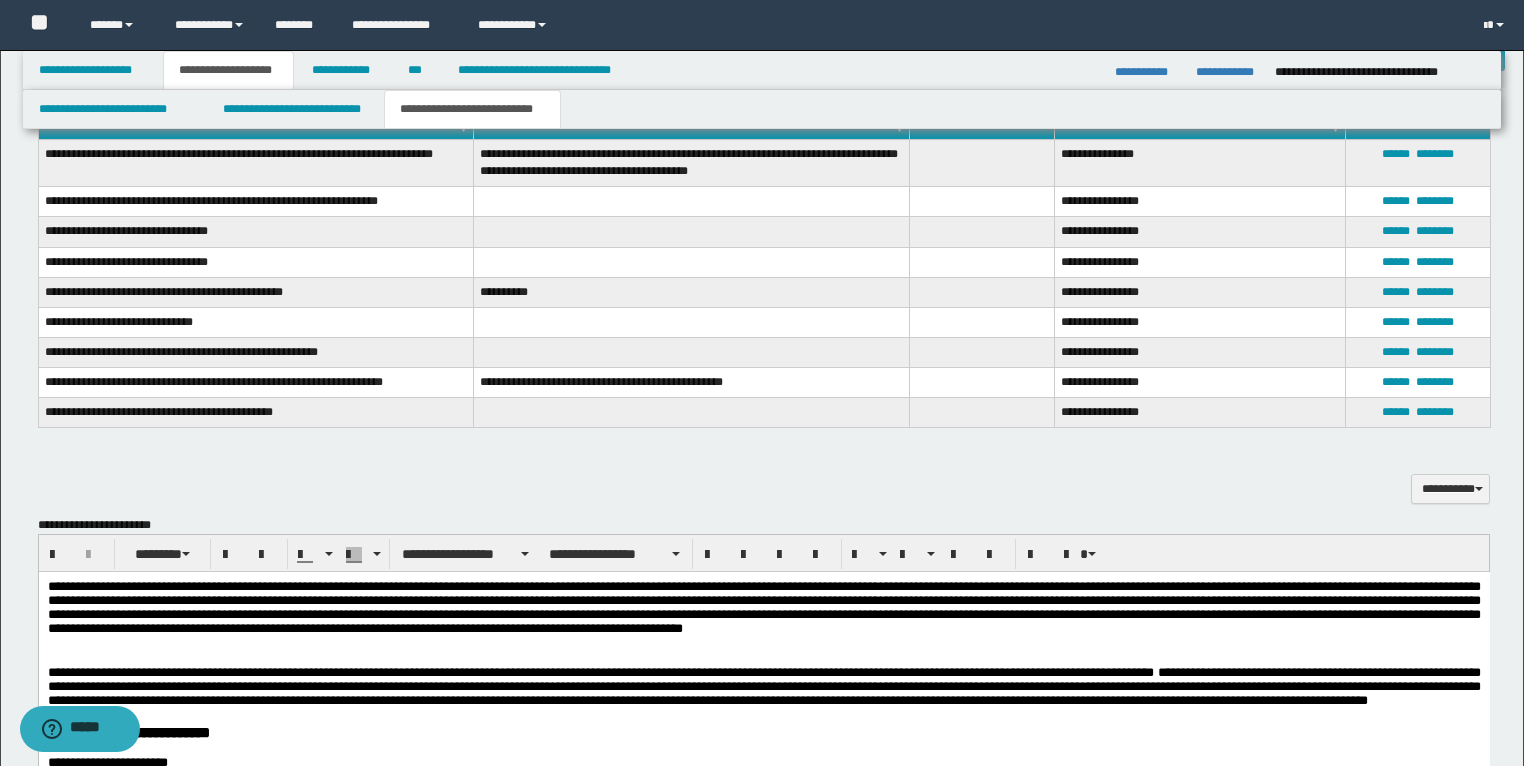 scroll, scrollTop: 1840, scrollLeft: 0, axis: vertical 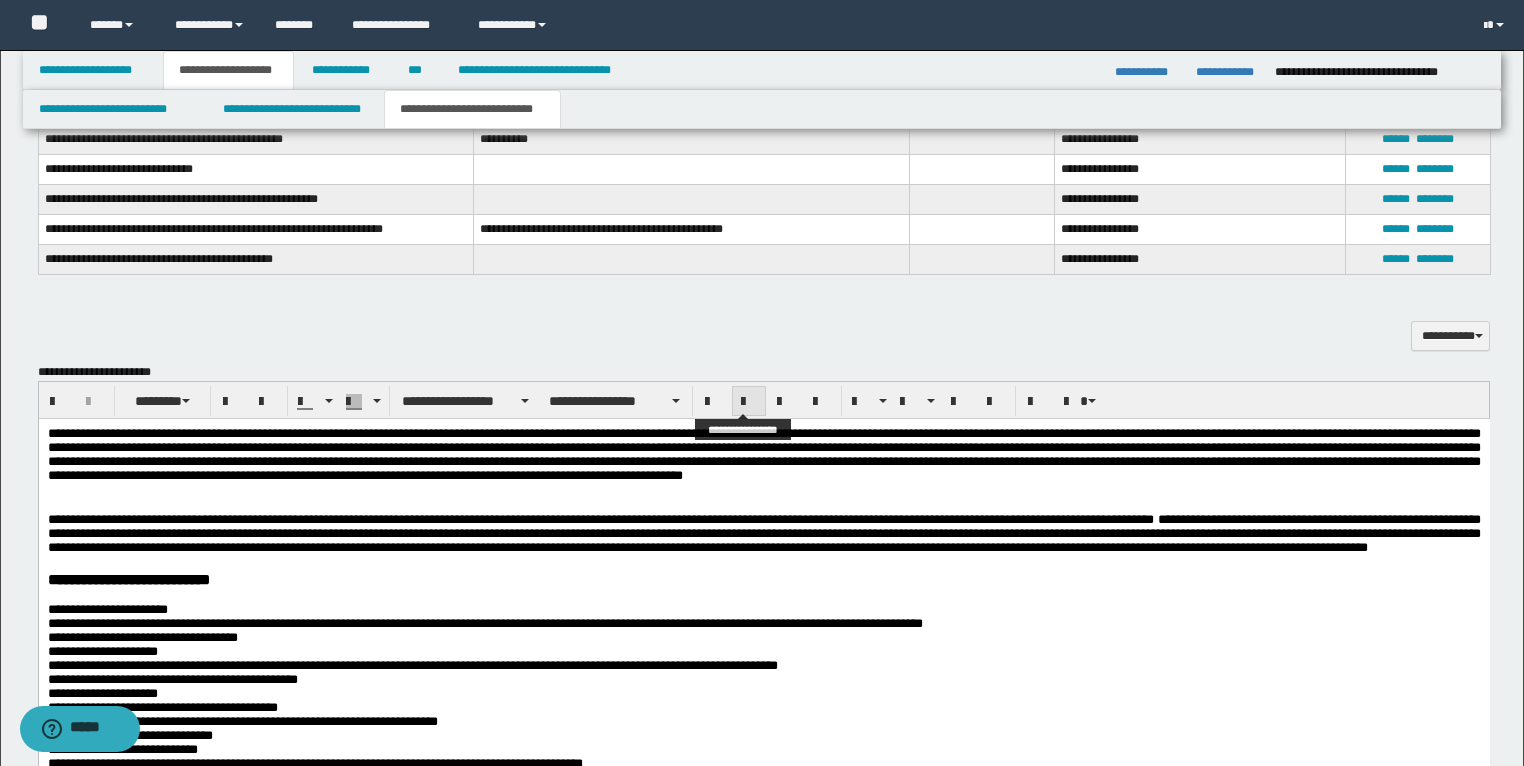 click at bounding box center [749, 402] 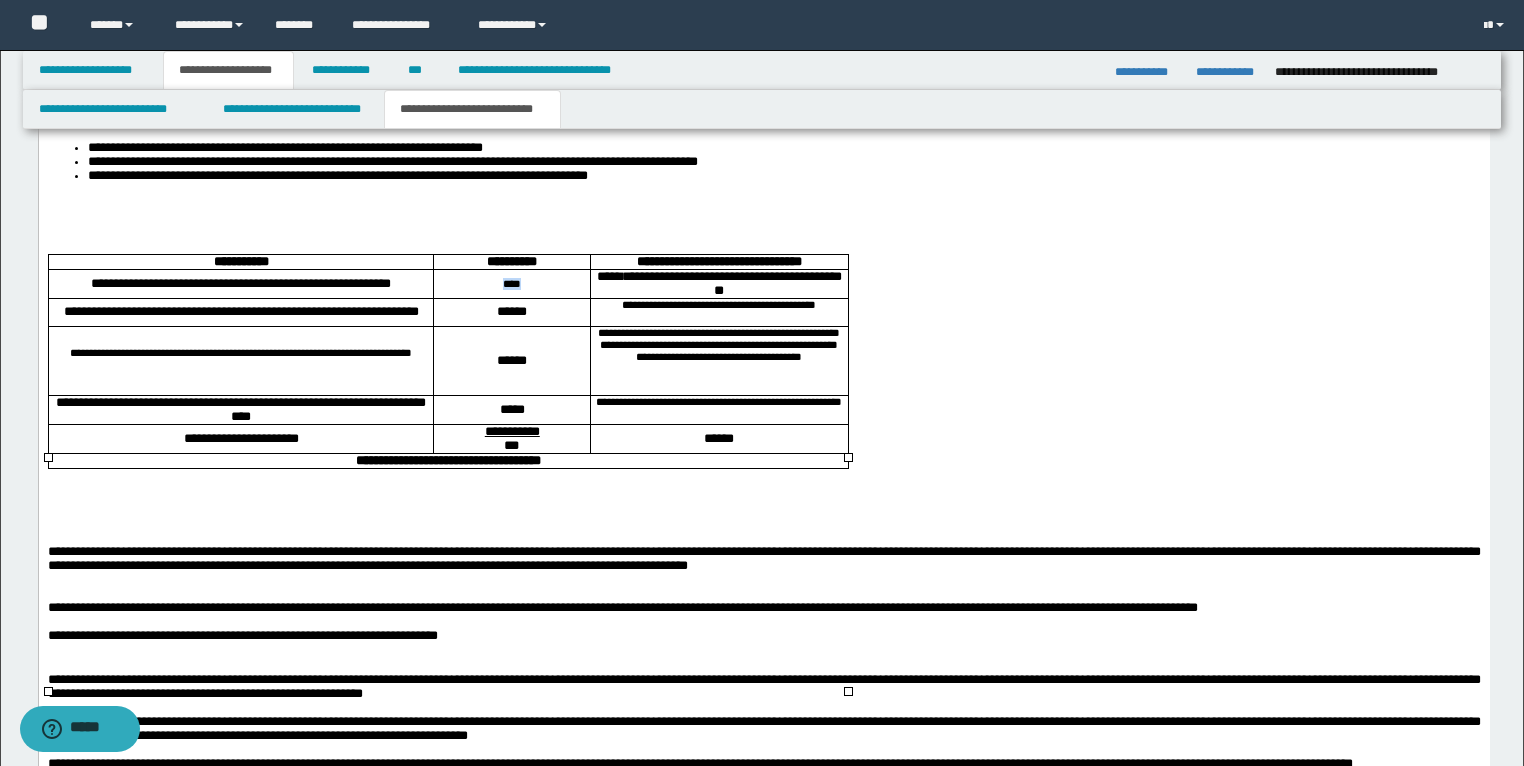 scroll, scrollTop: 3360, scrollLeft: 0, axis: vertical 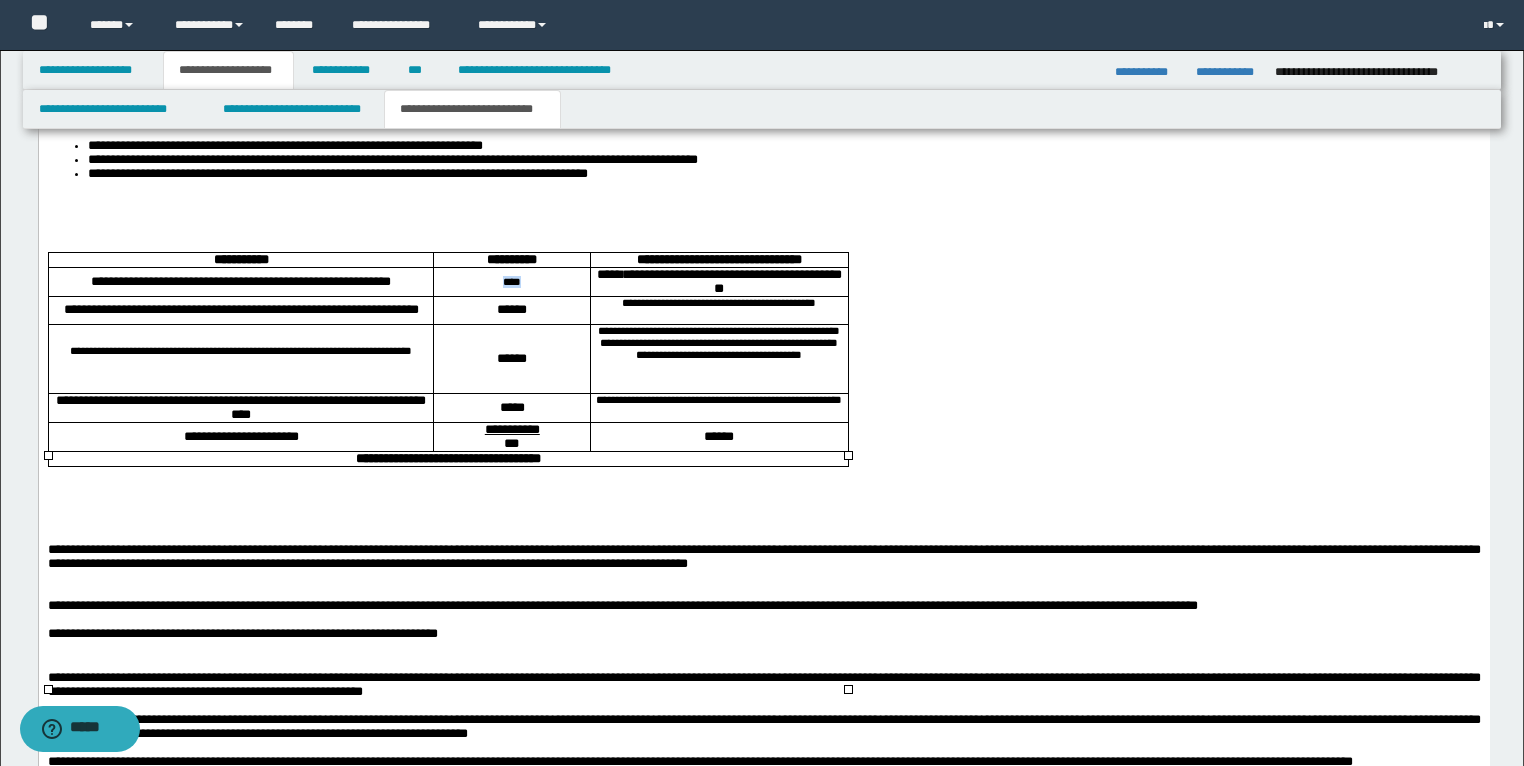 click on "****" at bounding box center (511, 282) 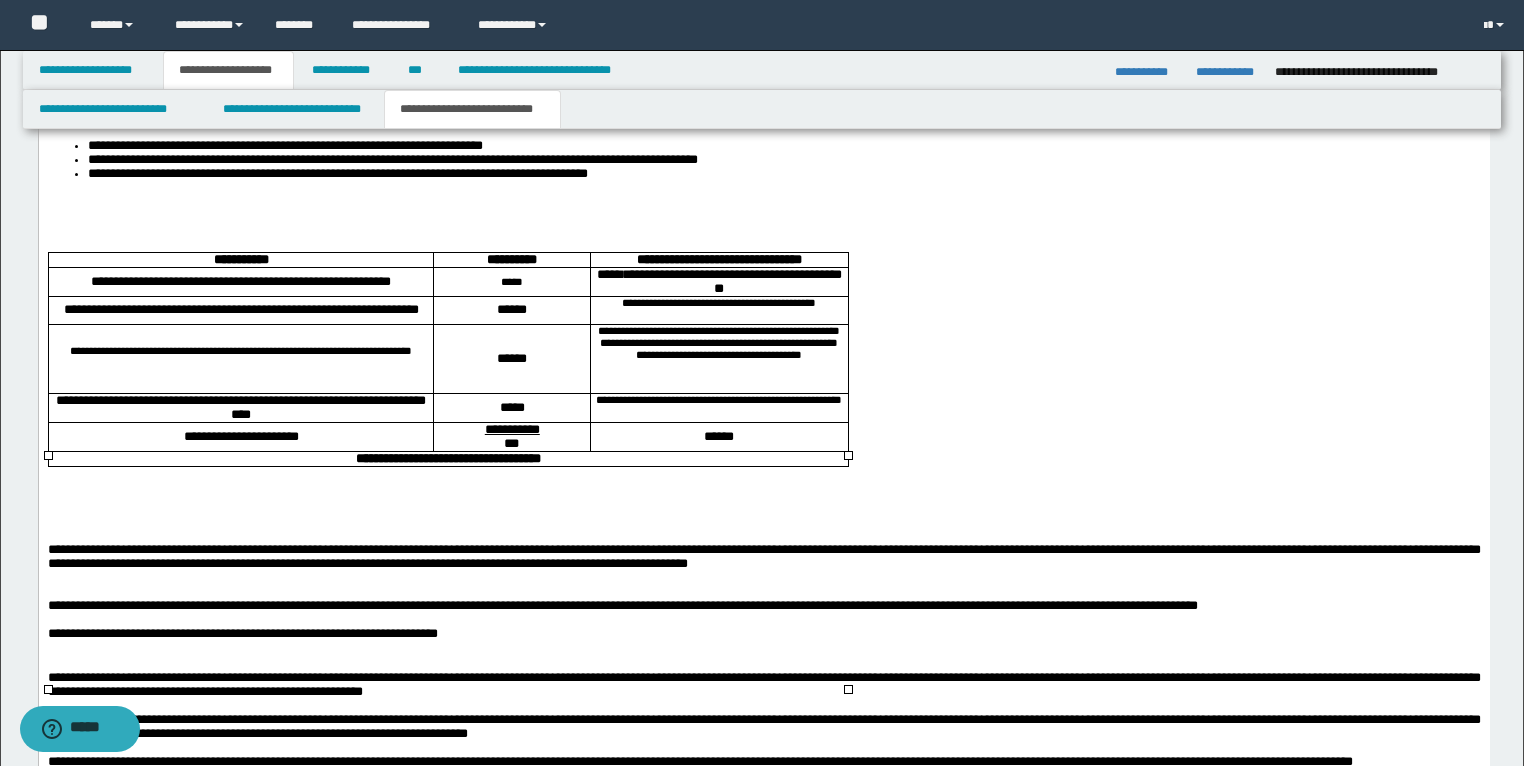 click on "******" at bounding box center [511, 311] 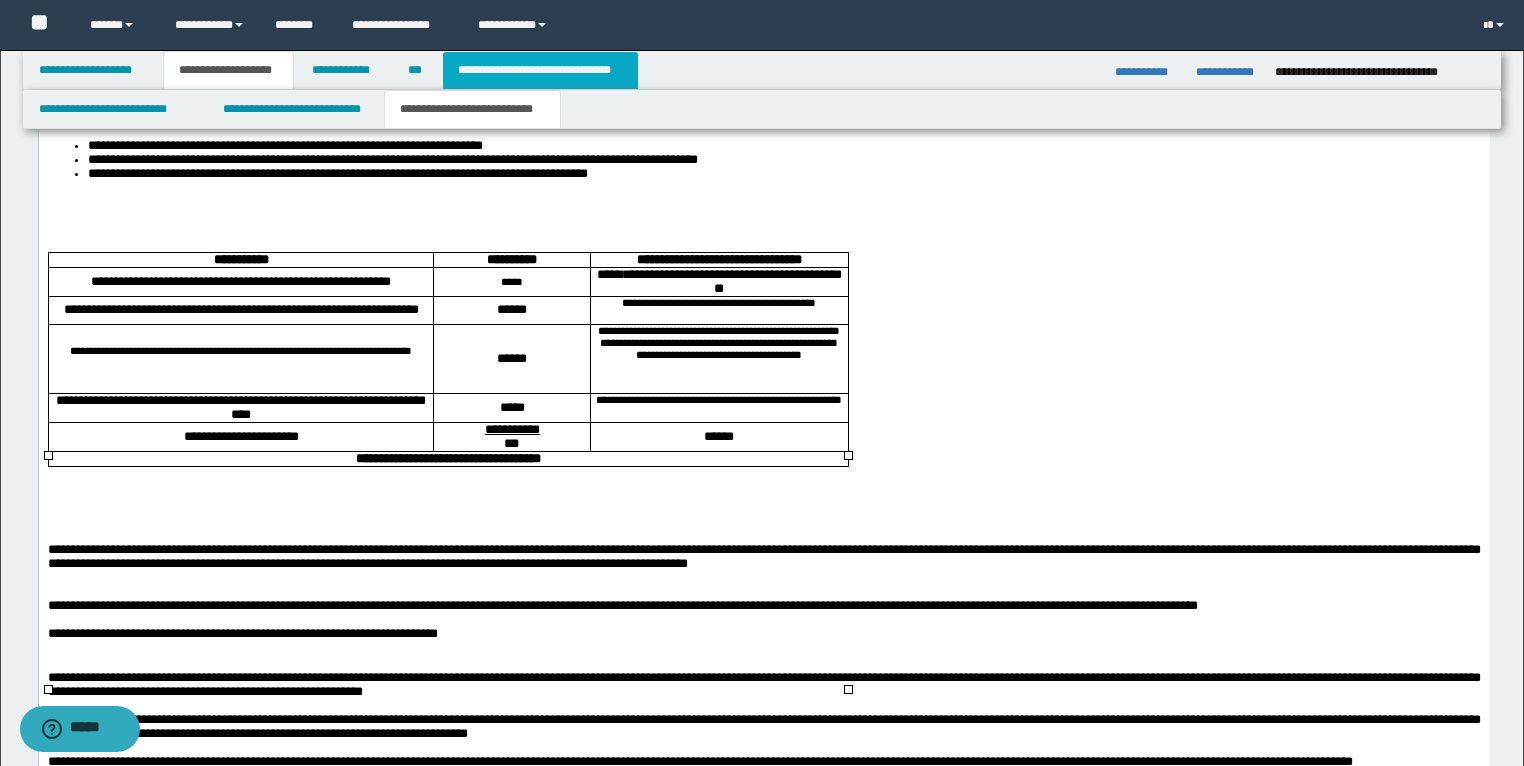 click on "**********" at bounding box center [540, 70] 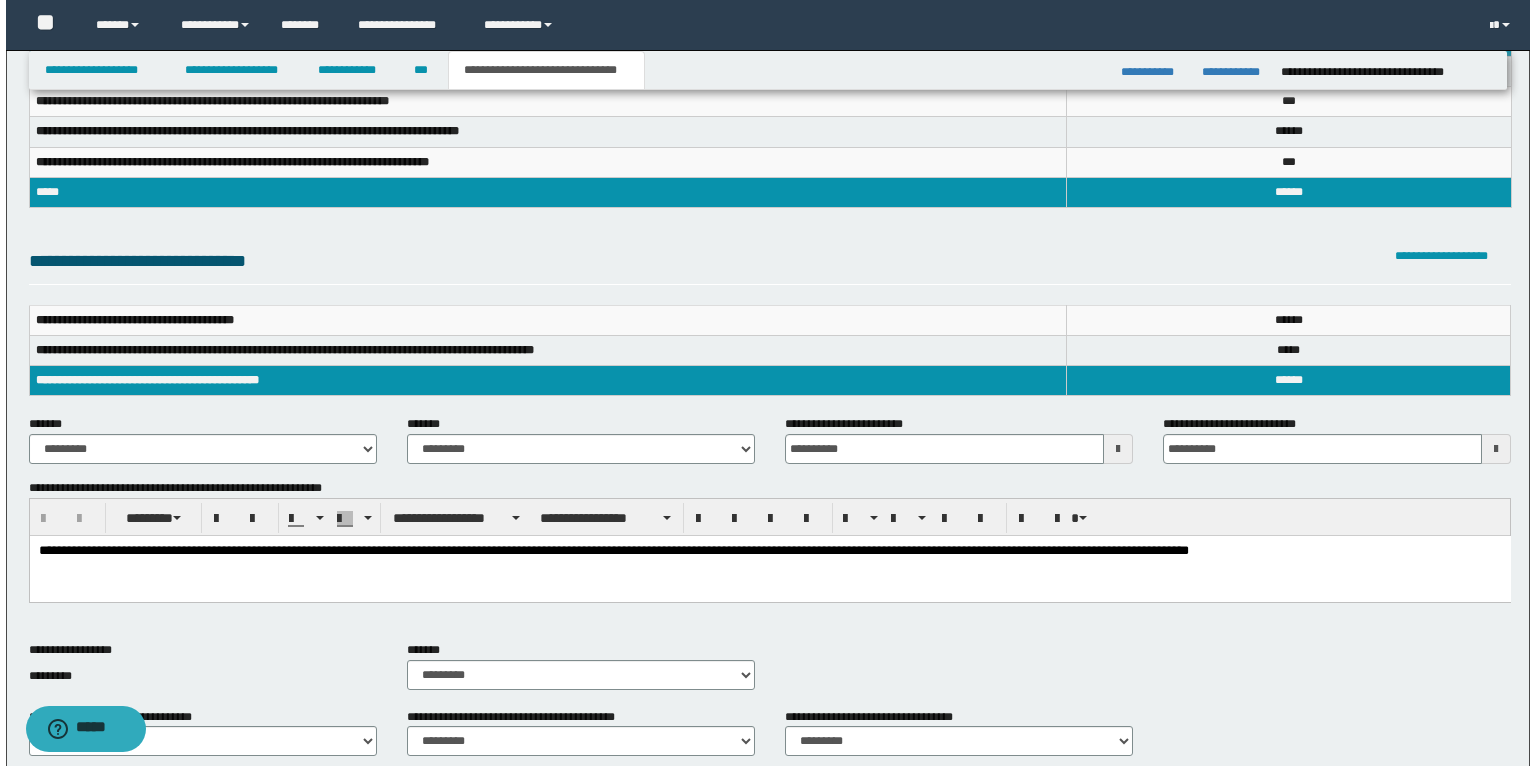 scroll, scrollTop: 0, scrollLeft: 0, axis: both 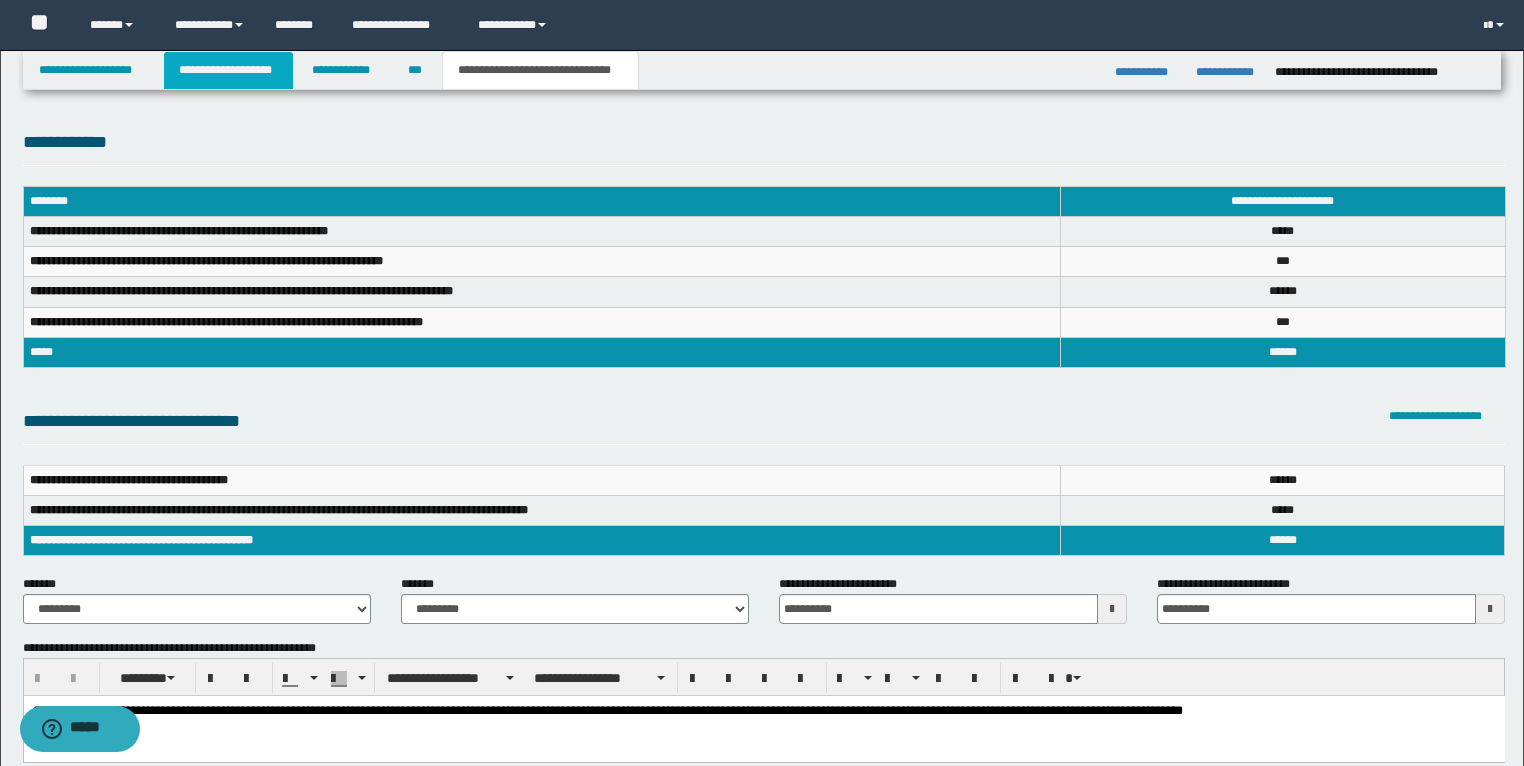 click on "**********" at bounding box center (228, 70) 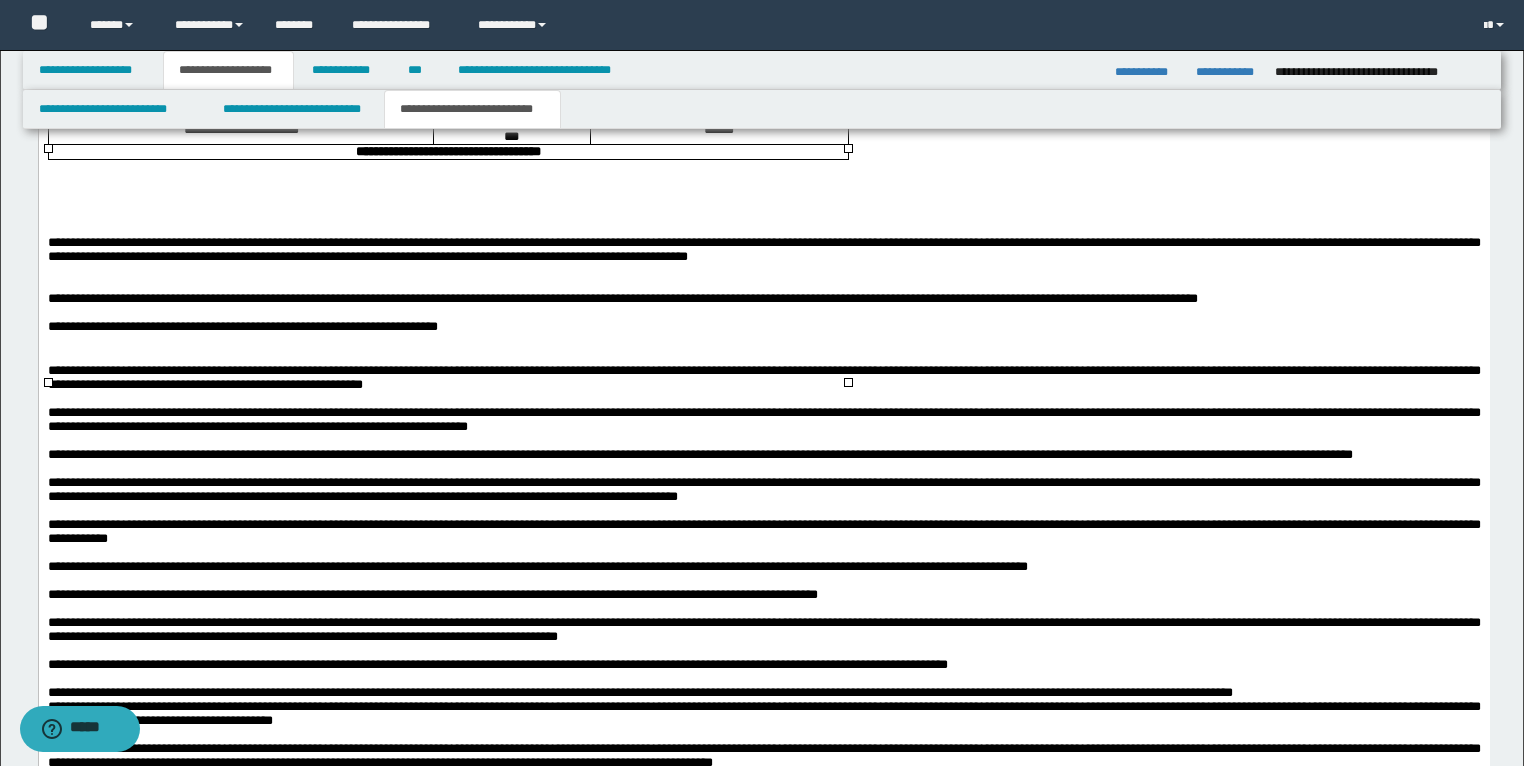 scroll, scrollTop: 3520, scrollLeft: 0, axis: vertical 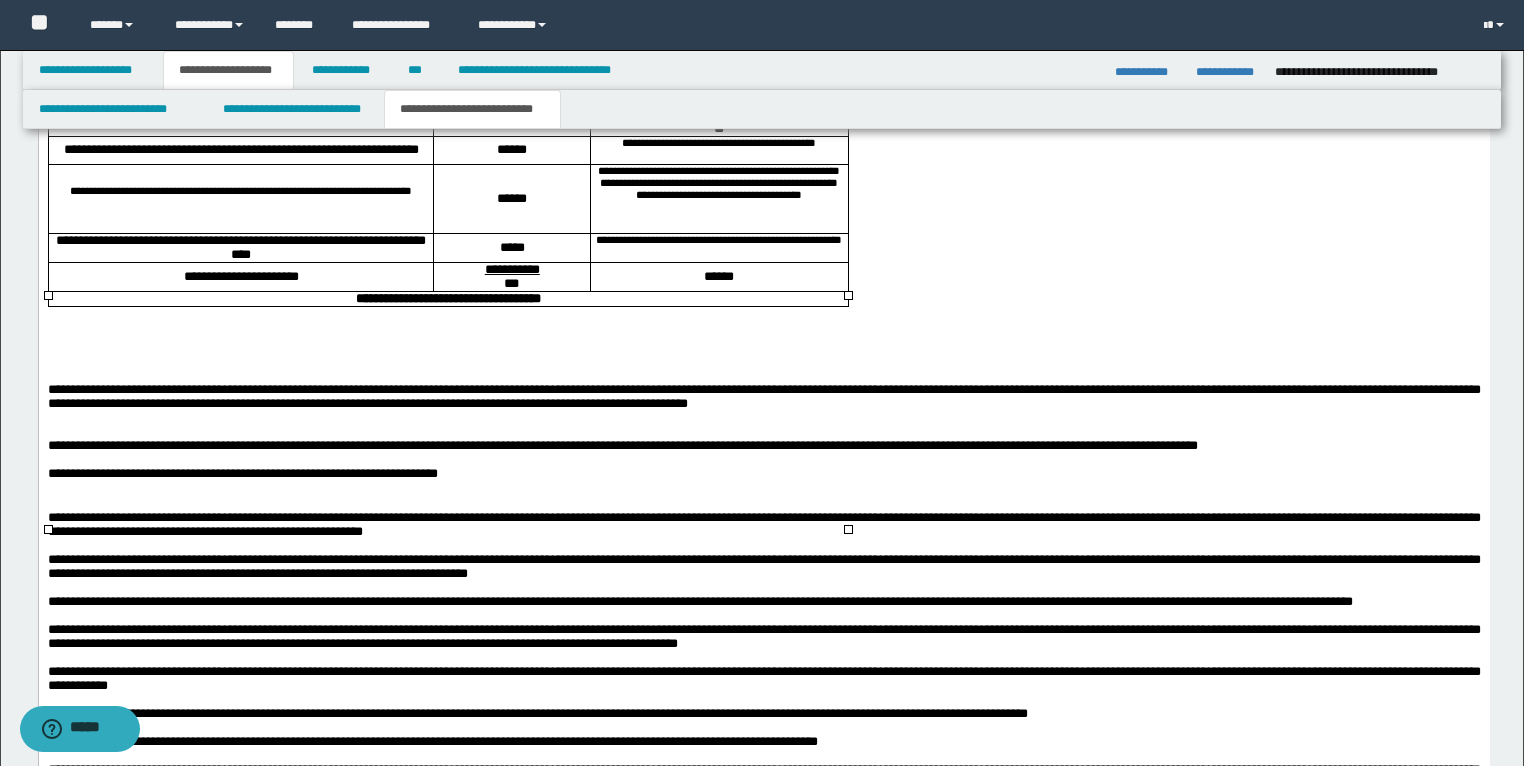 click on "******" at bounding box center [511, 150] 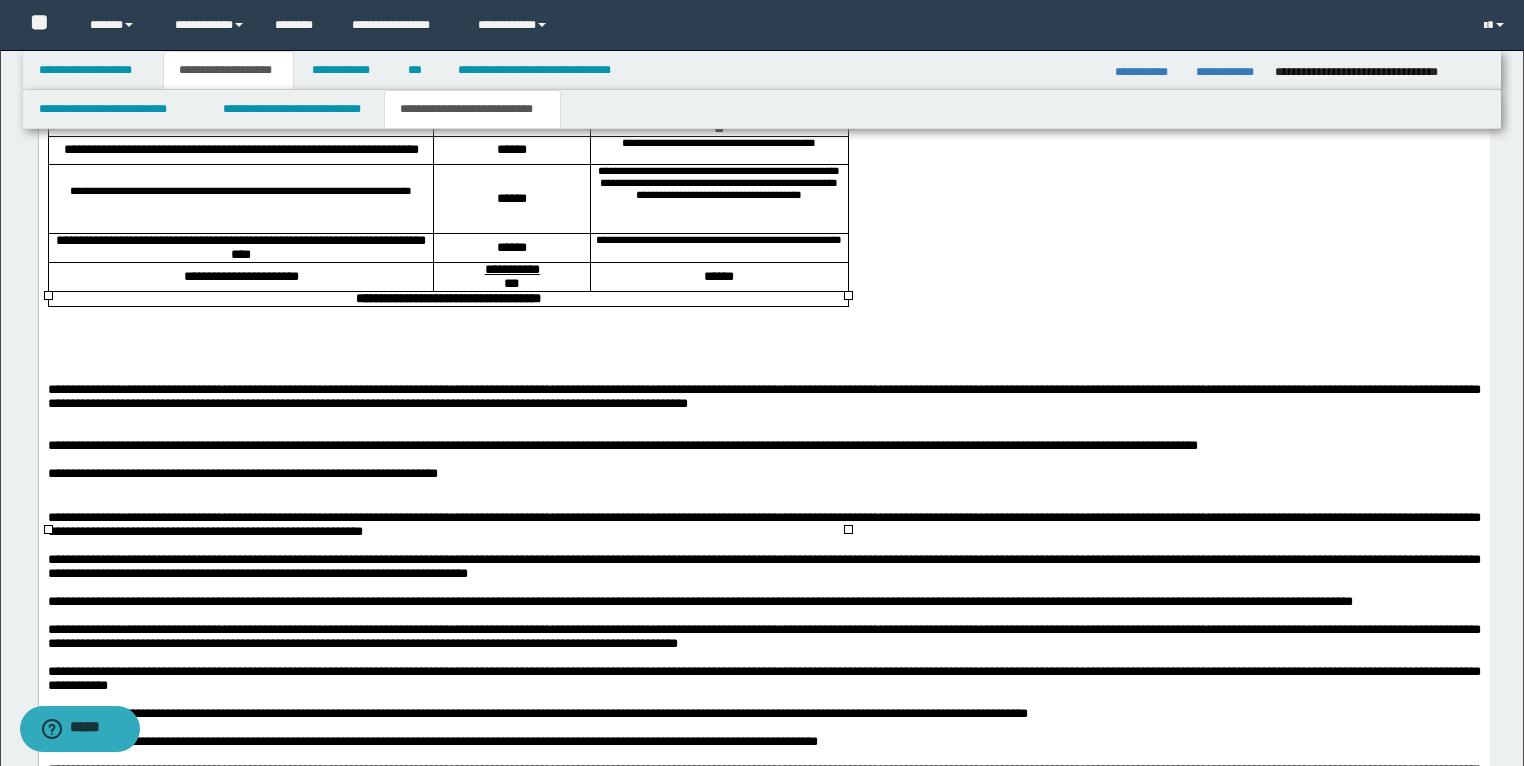 click on "******" at bounding box center [718, 277] 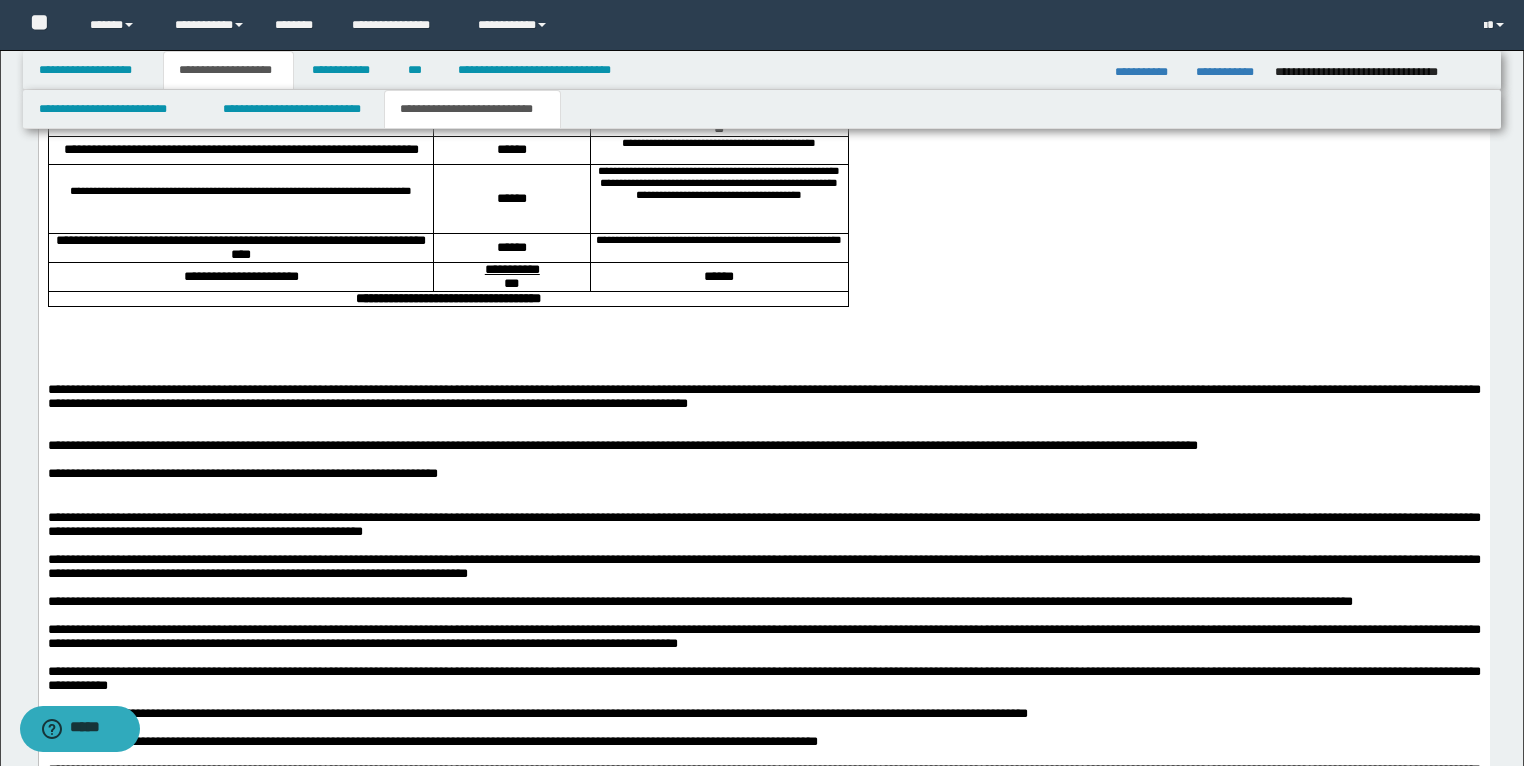 click at bounding box center [763, 360] 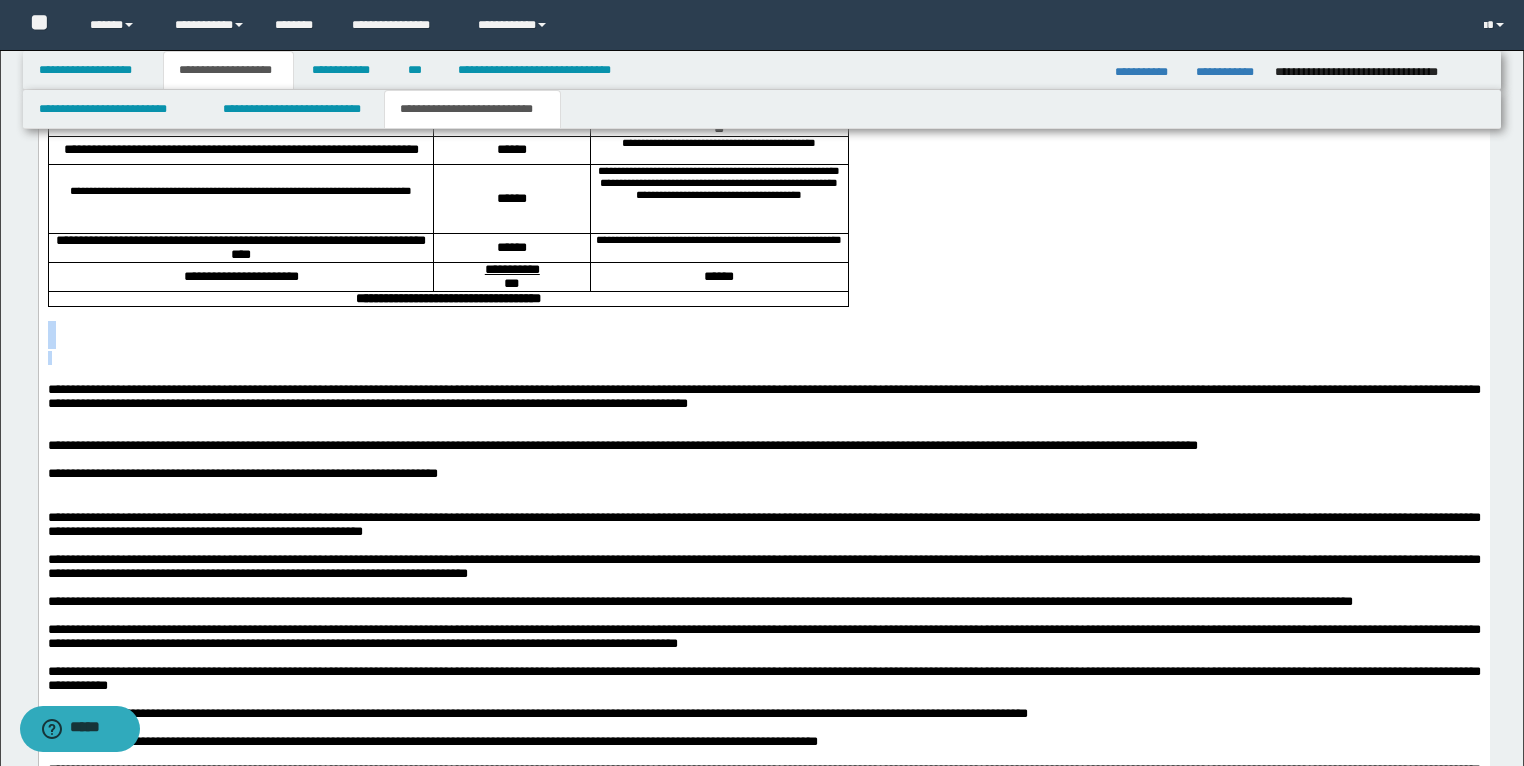 drag, startPoint x: 71, startPoint y: 580, endPoint x: 56, endPoint y: 538, distance: 44.598206 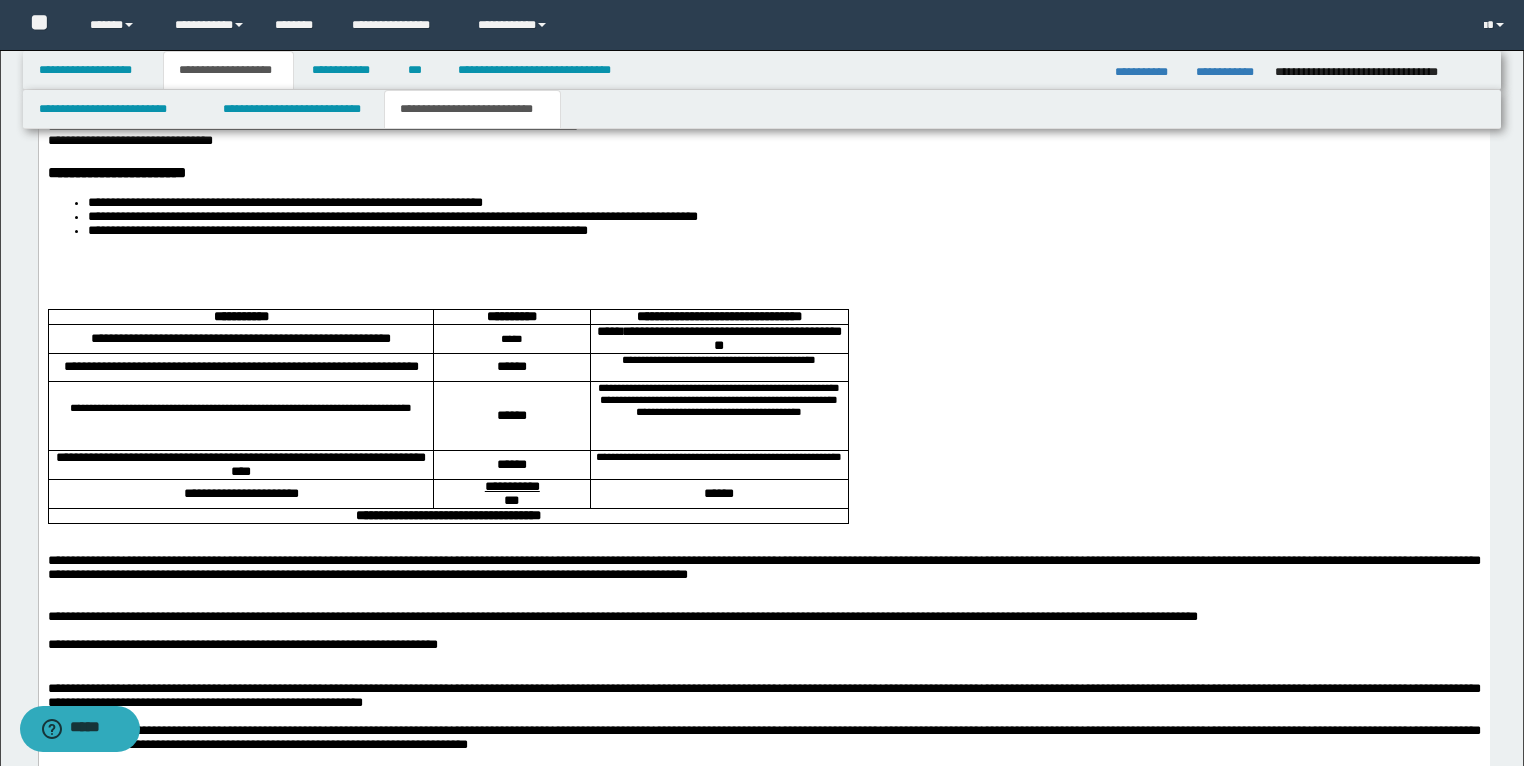 scroll, scrollTop: 3280, scrollLeft: 0, axis: vertical 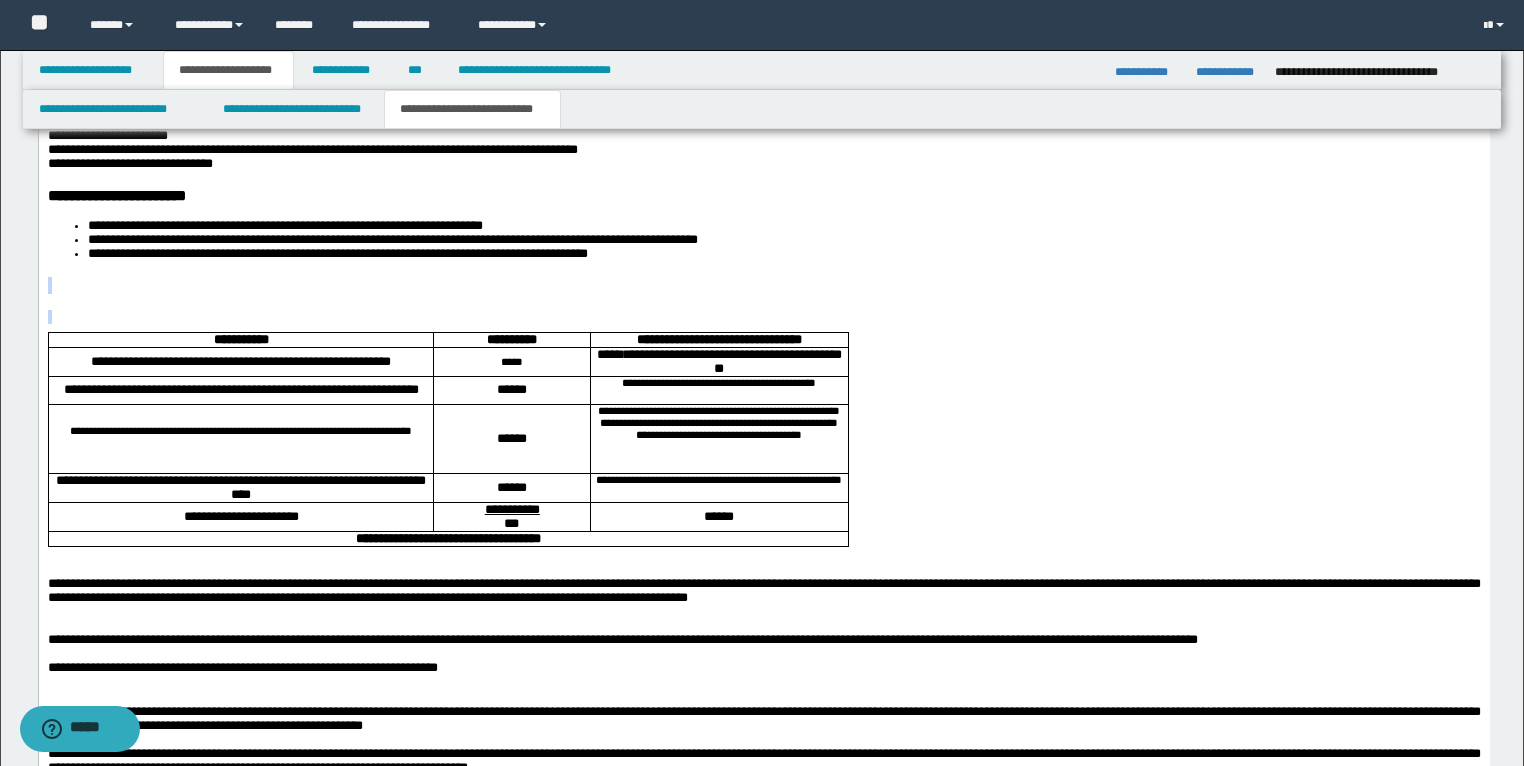 drag, startPoint x: 51, startPoint y: 522, endPoint x: 47, endPoint y: 475, distance: 47.169907 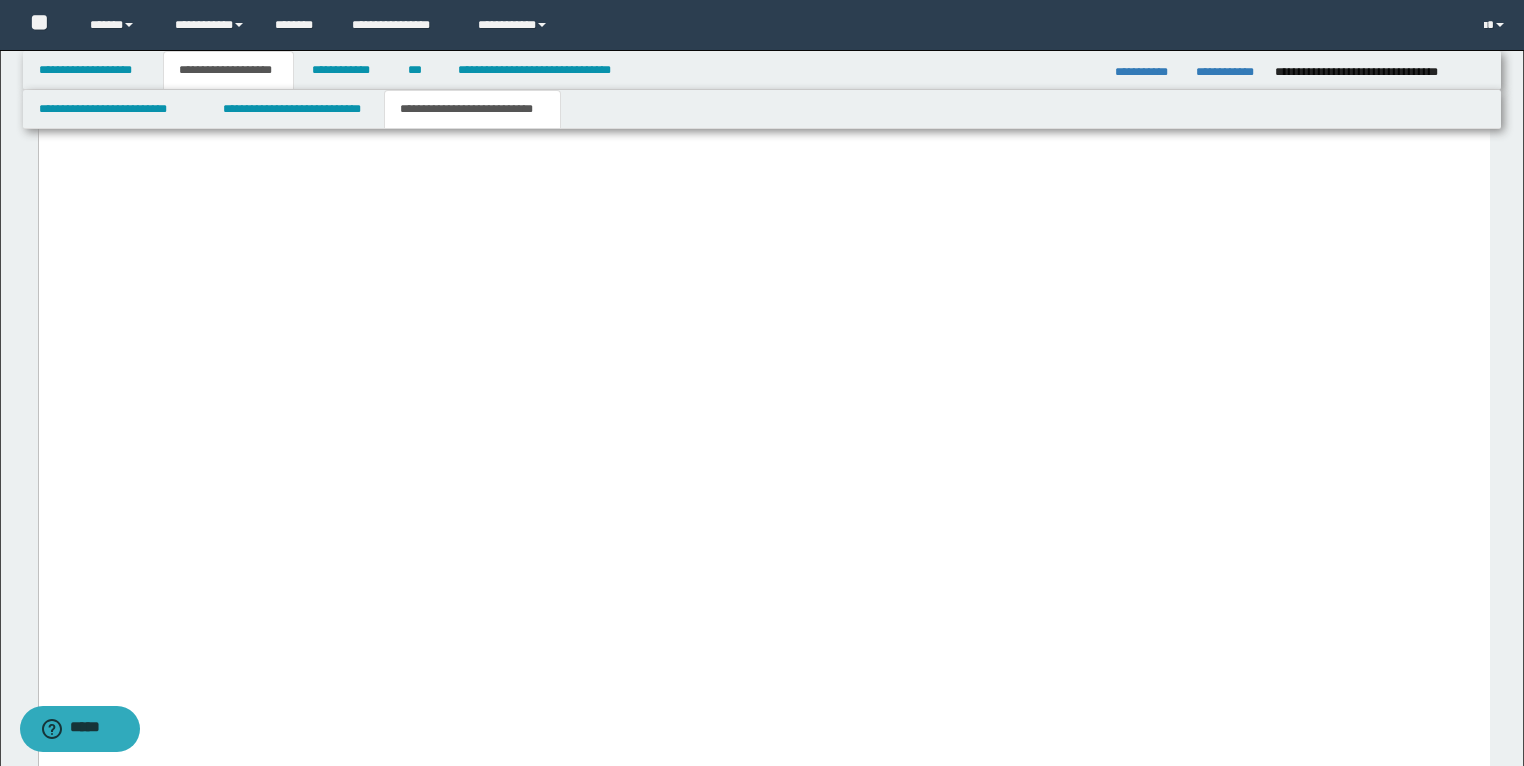 scroll, scrollTop: 5680, scrollLeft: 0, axis: vertical 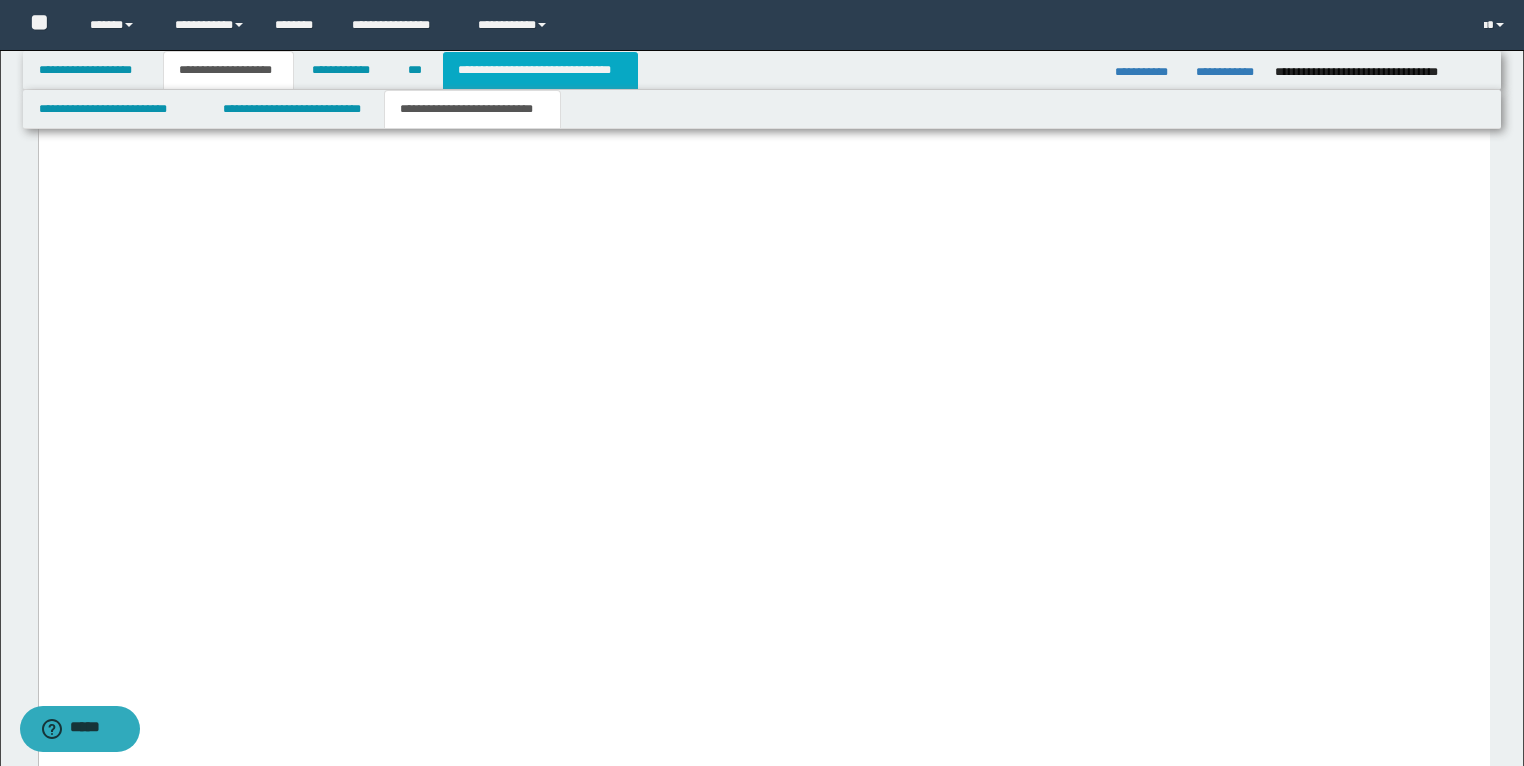 click on "**********" at bounding box center [540, 70] 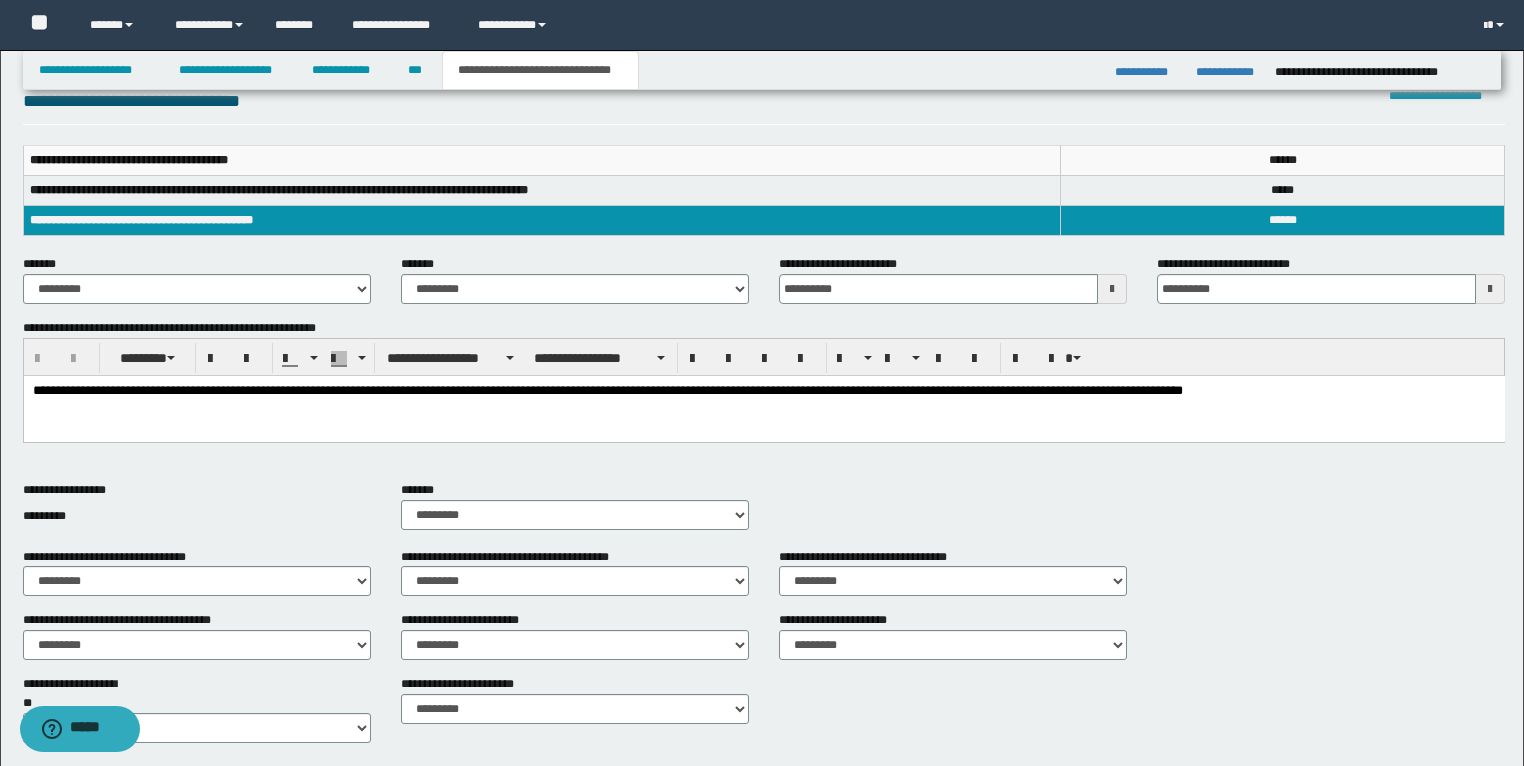 scroll, scrollTop: 160, scrollLeft: 0, axis: vertical 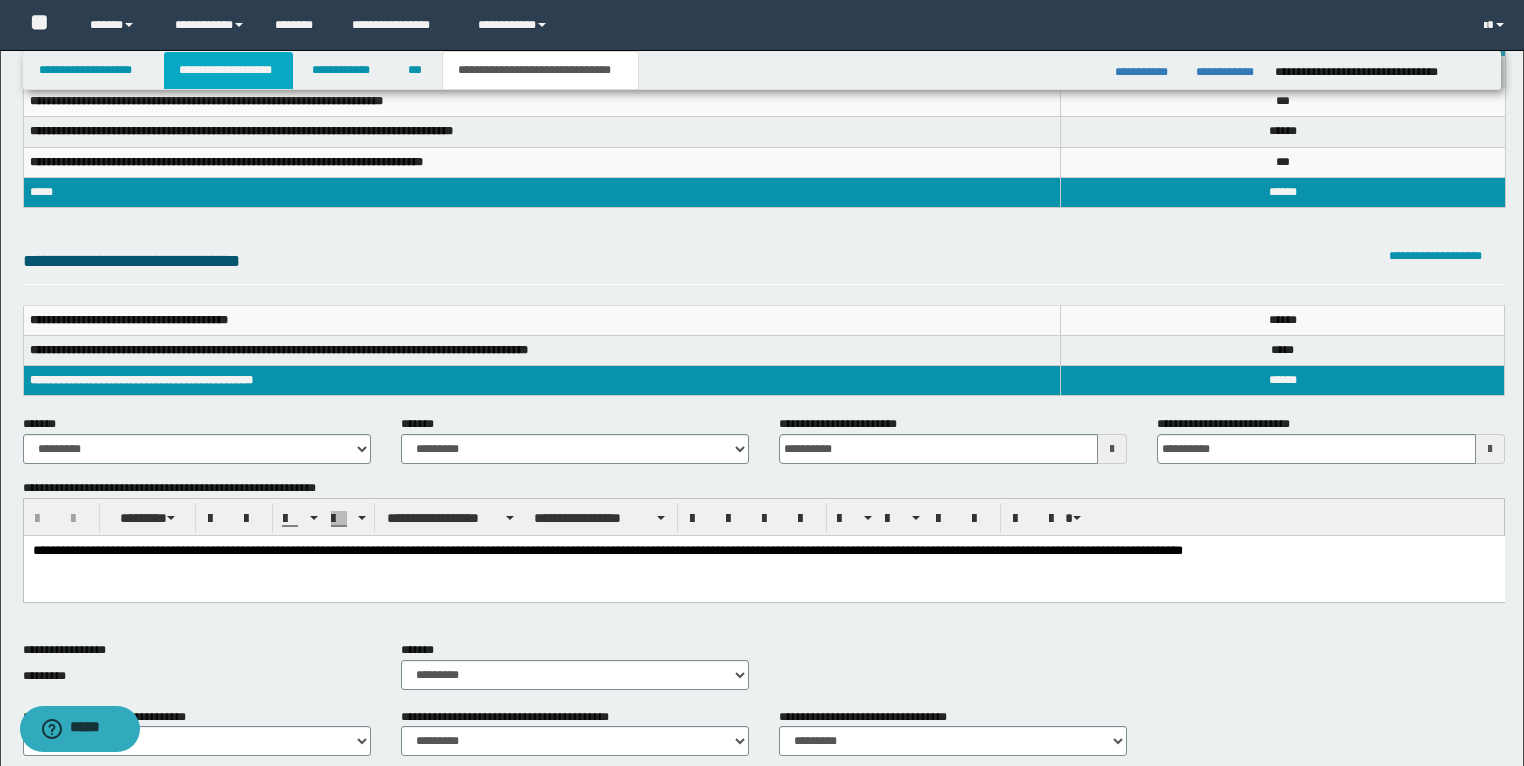 click on "**********" at bounding box center (228, 70) 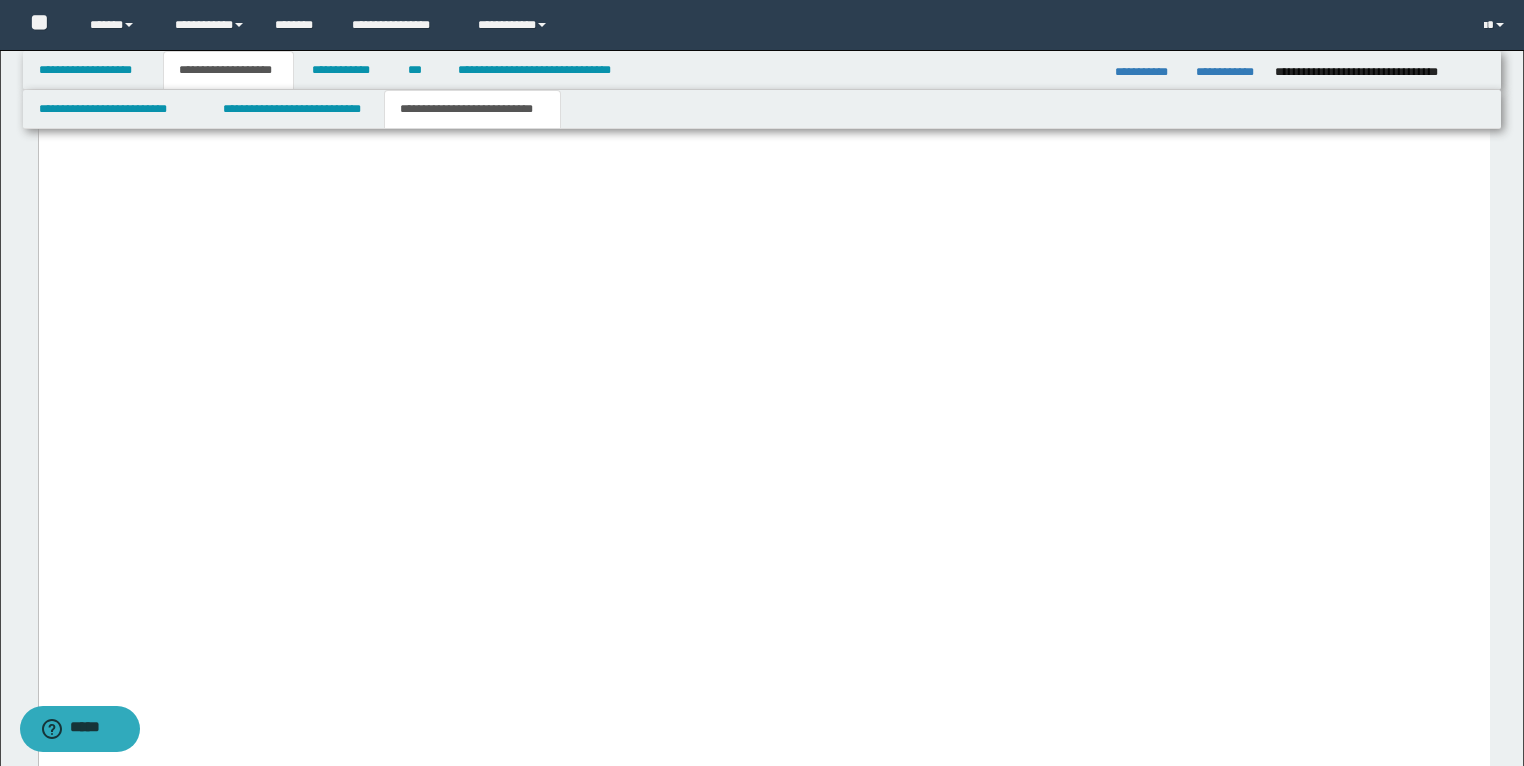 scroll, scrollTop: 5712, scrollLeft: 0, axis: vertical 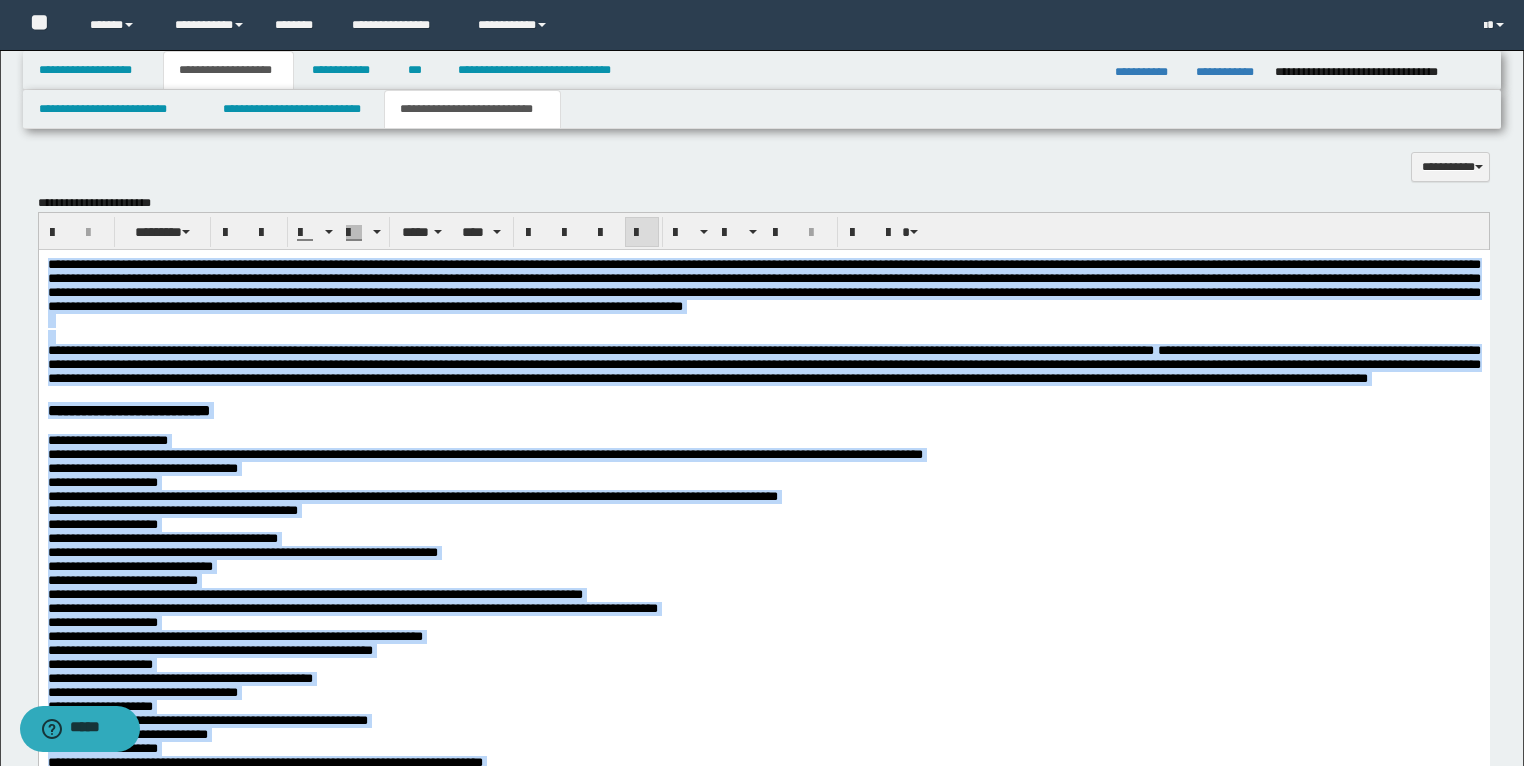drag, startPoint x: 311, startPoint y: 4334, endPoint x: 18, endPoint y: 232, distance: 4112.451 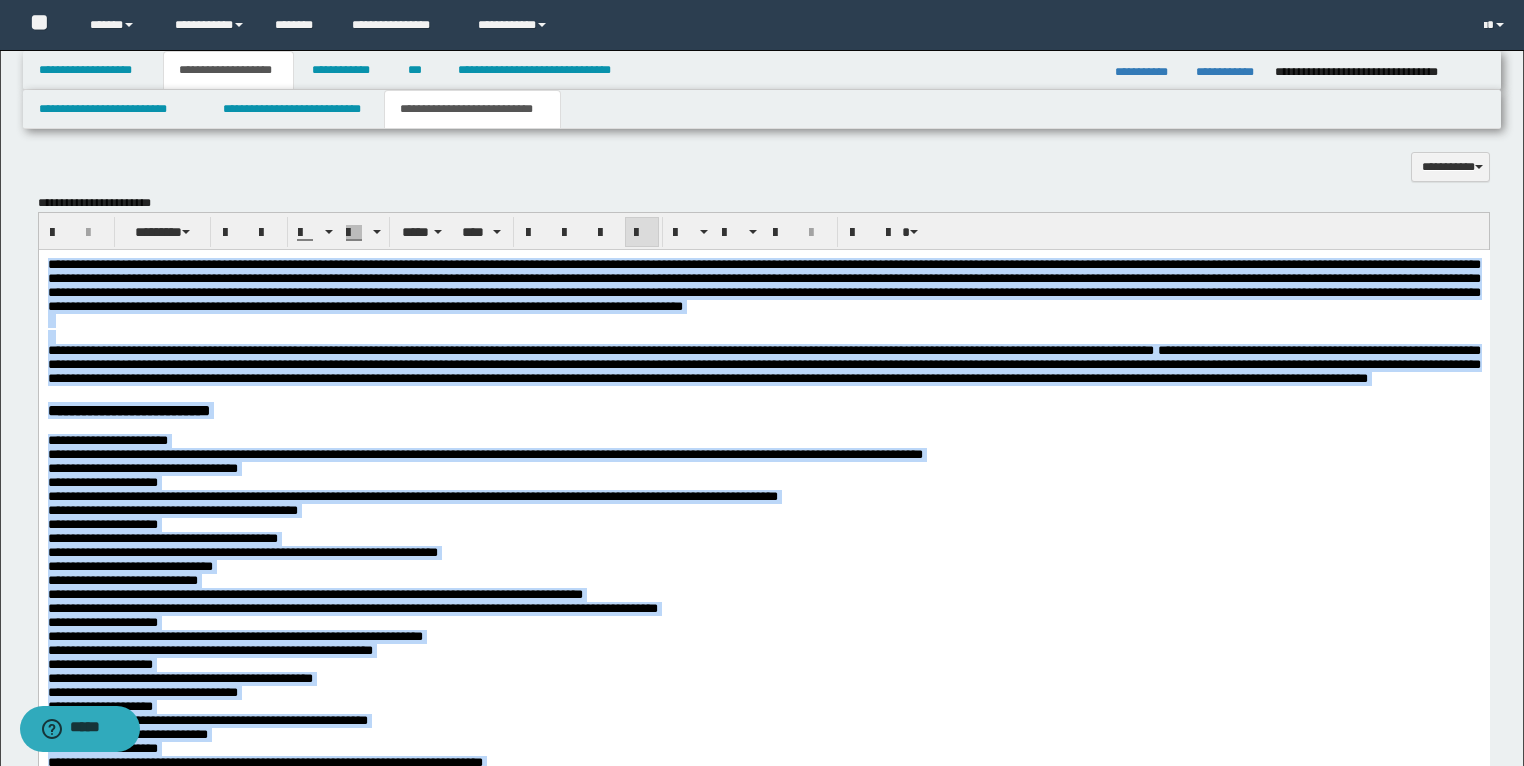 click on "**********" at bounding box center [763, 2030] 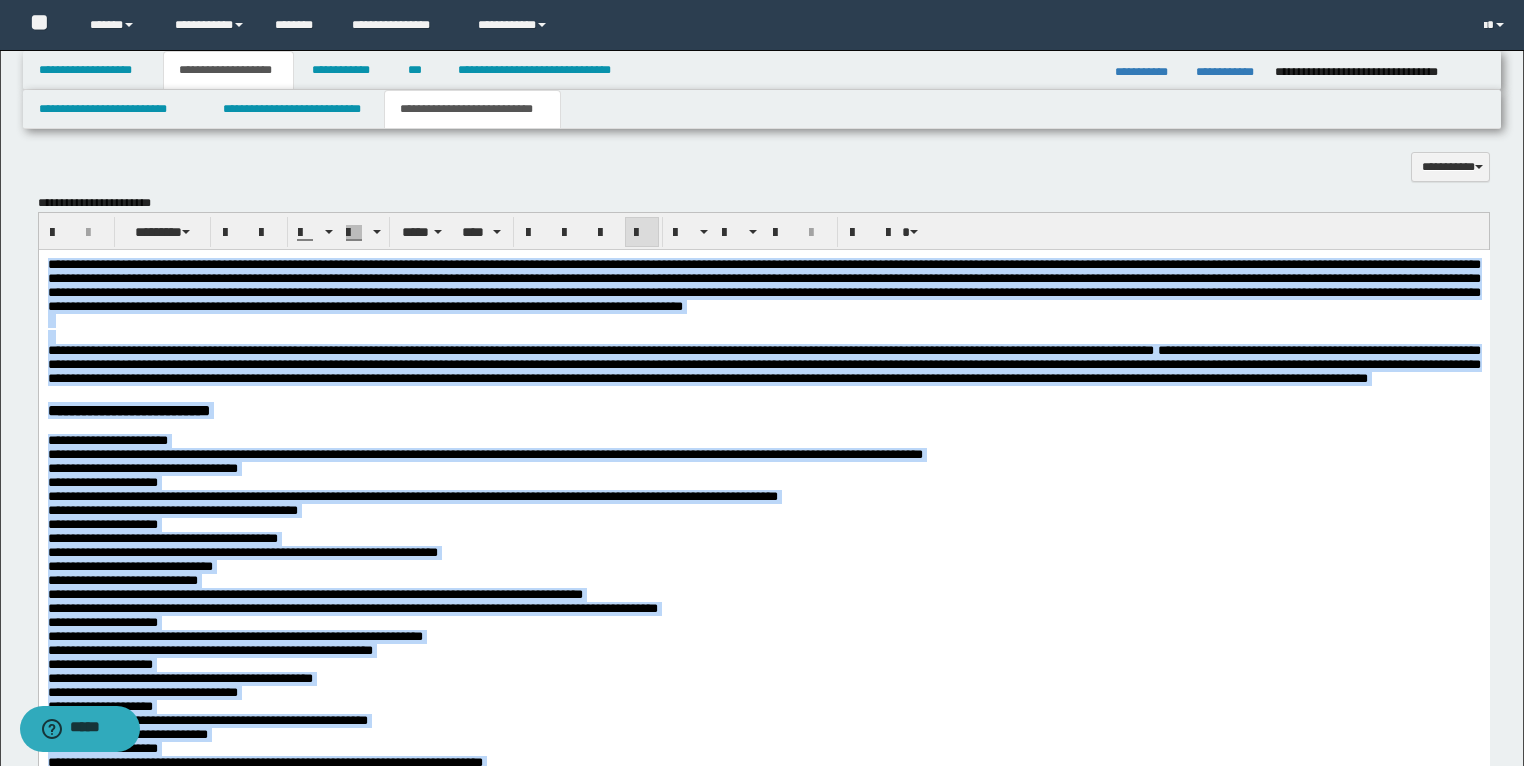 click on "**********" at bounding box center (412, 496) 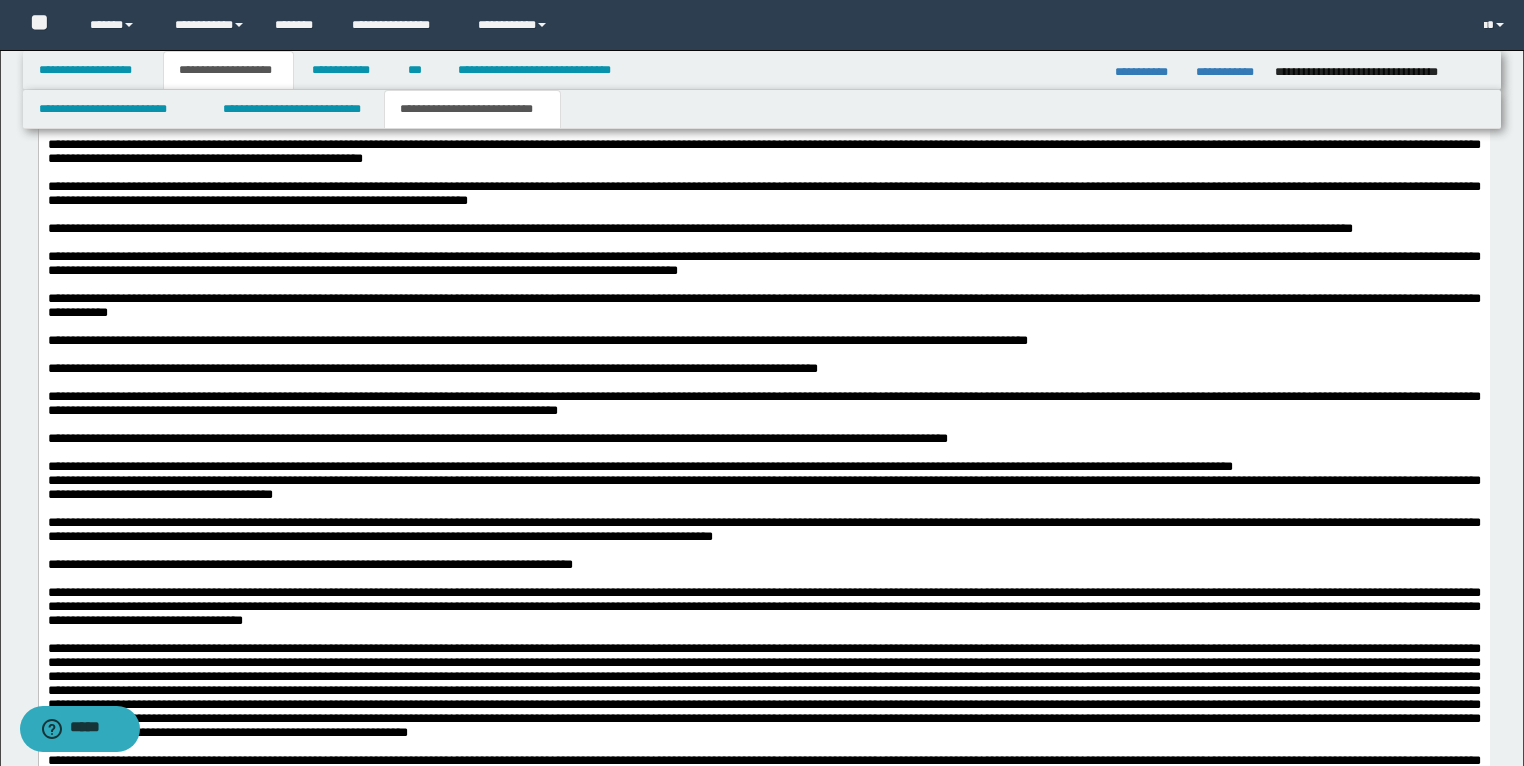 scroll, scrollTop: 3769, scrollLeft: 0, axis: vertical 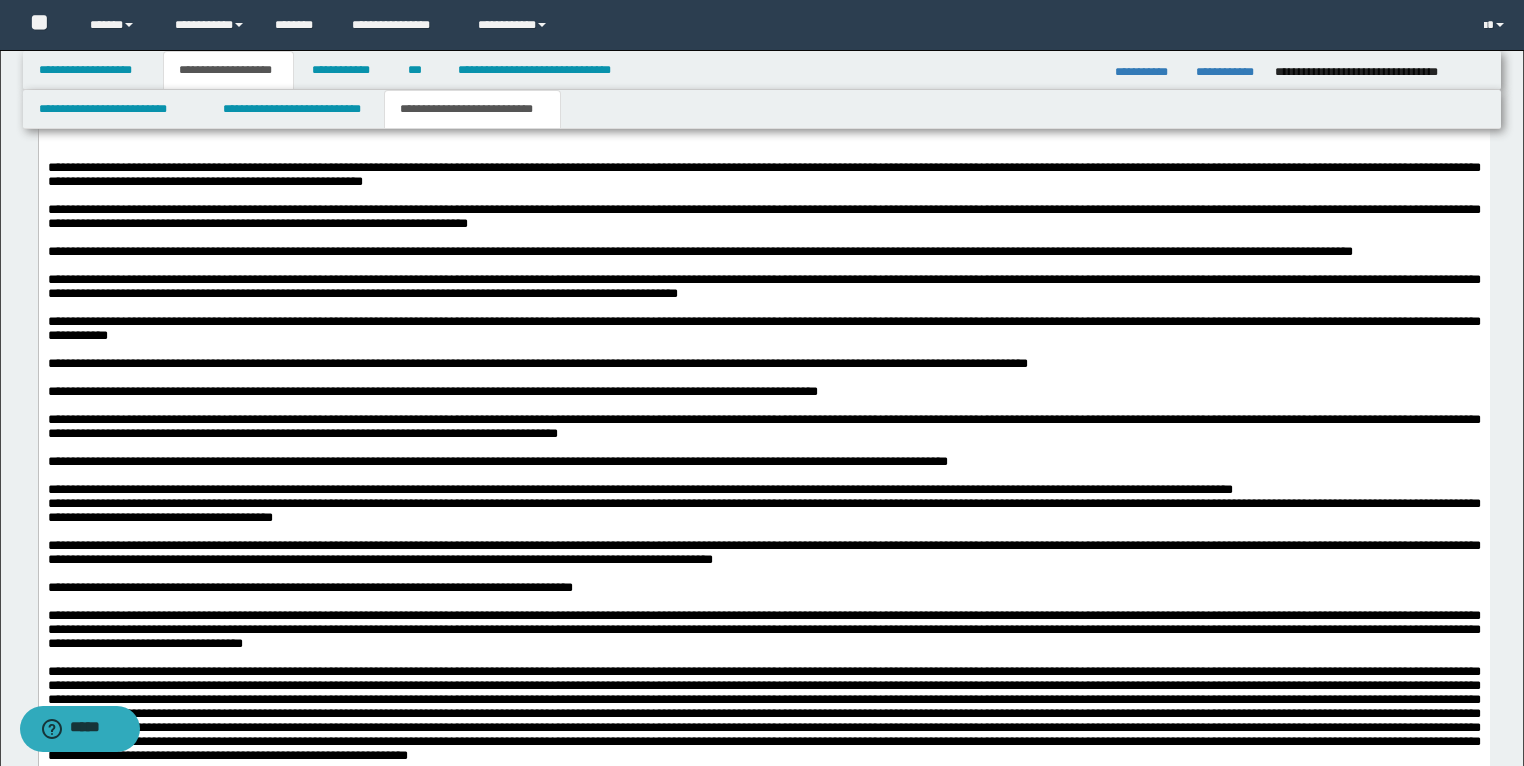 click on "**********" at bounding box center [763, 97] 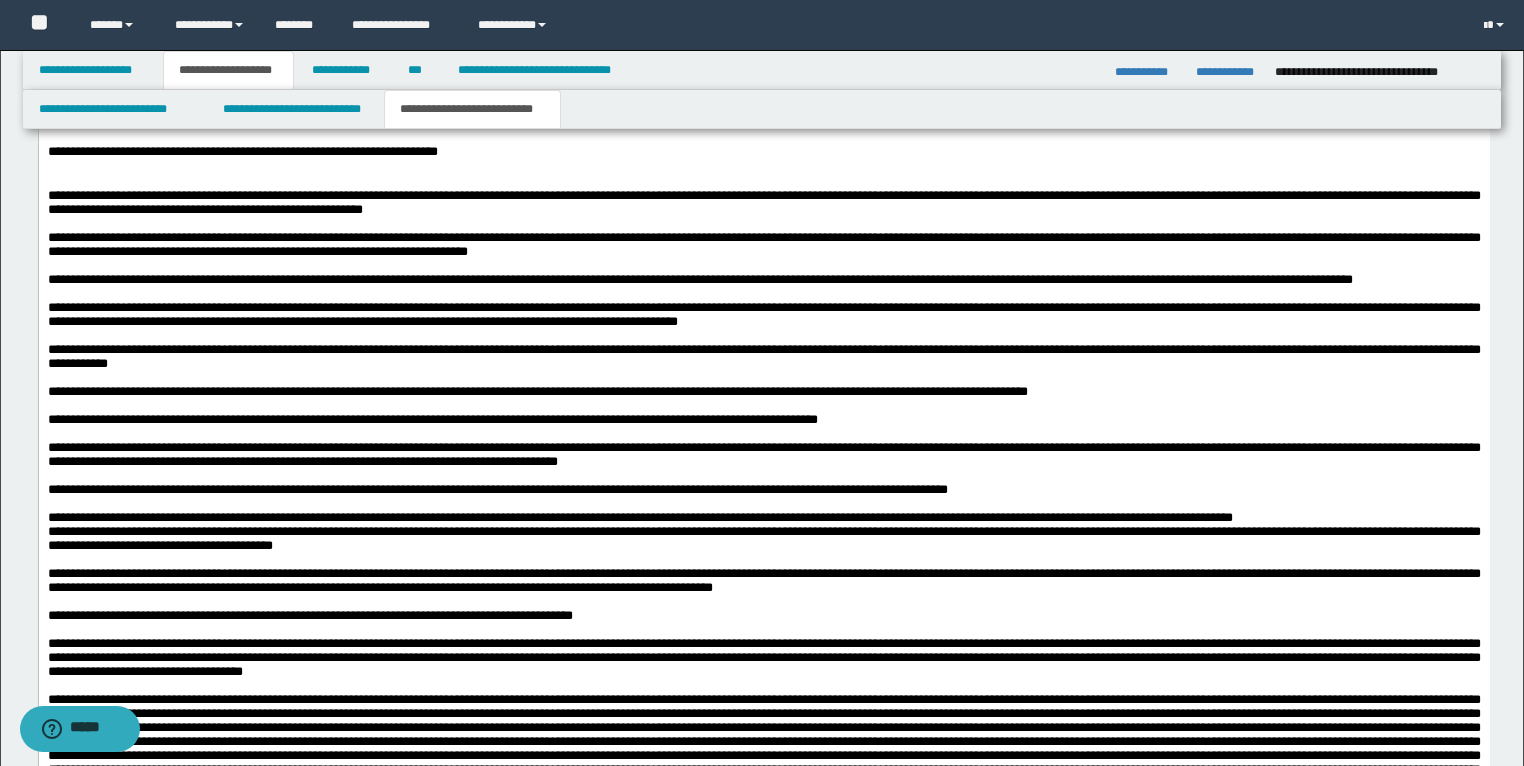 click at bounding box center [763, 111] 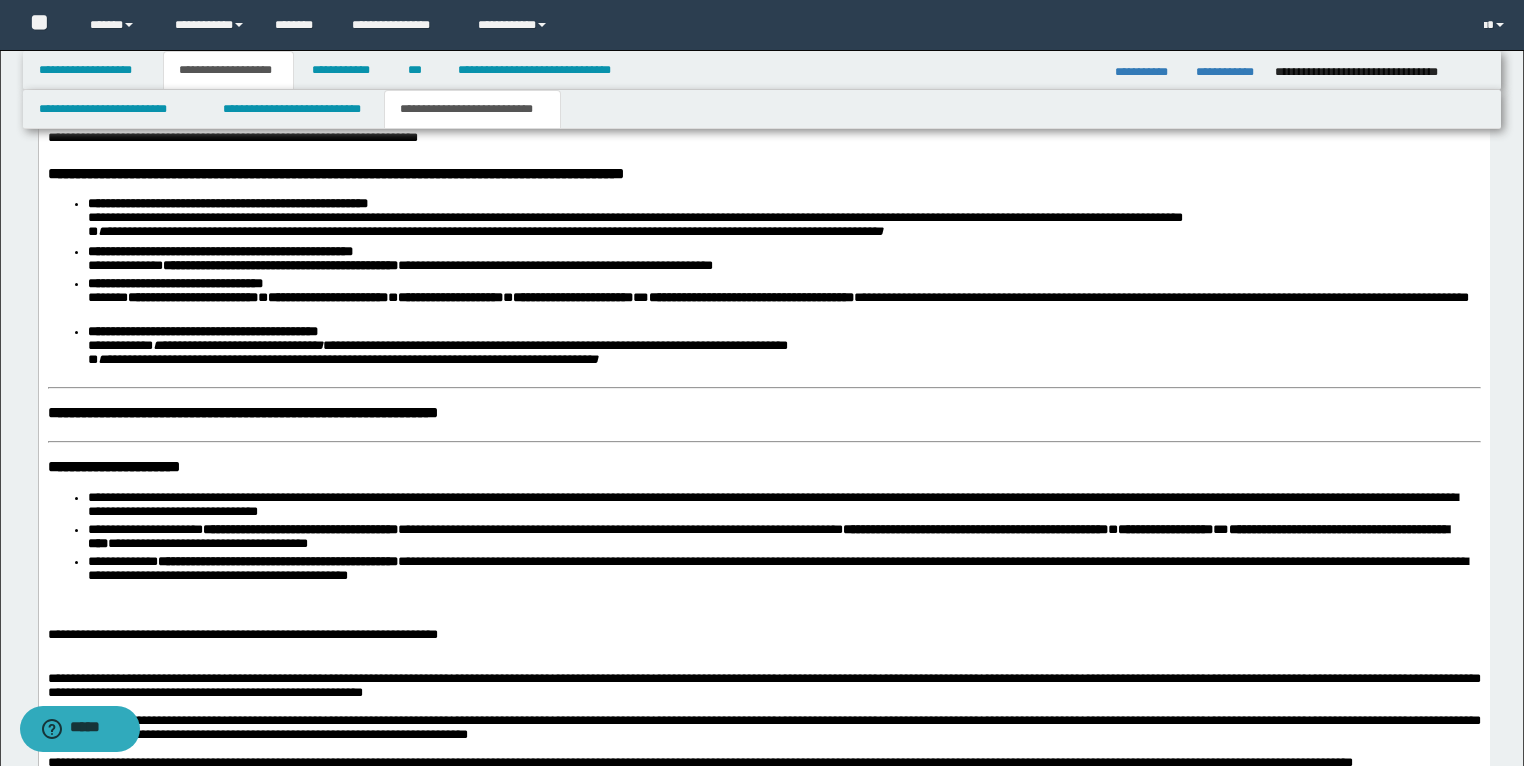 click on "**********" at bounding box center [763, 134] 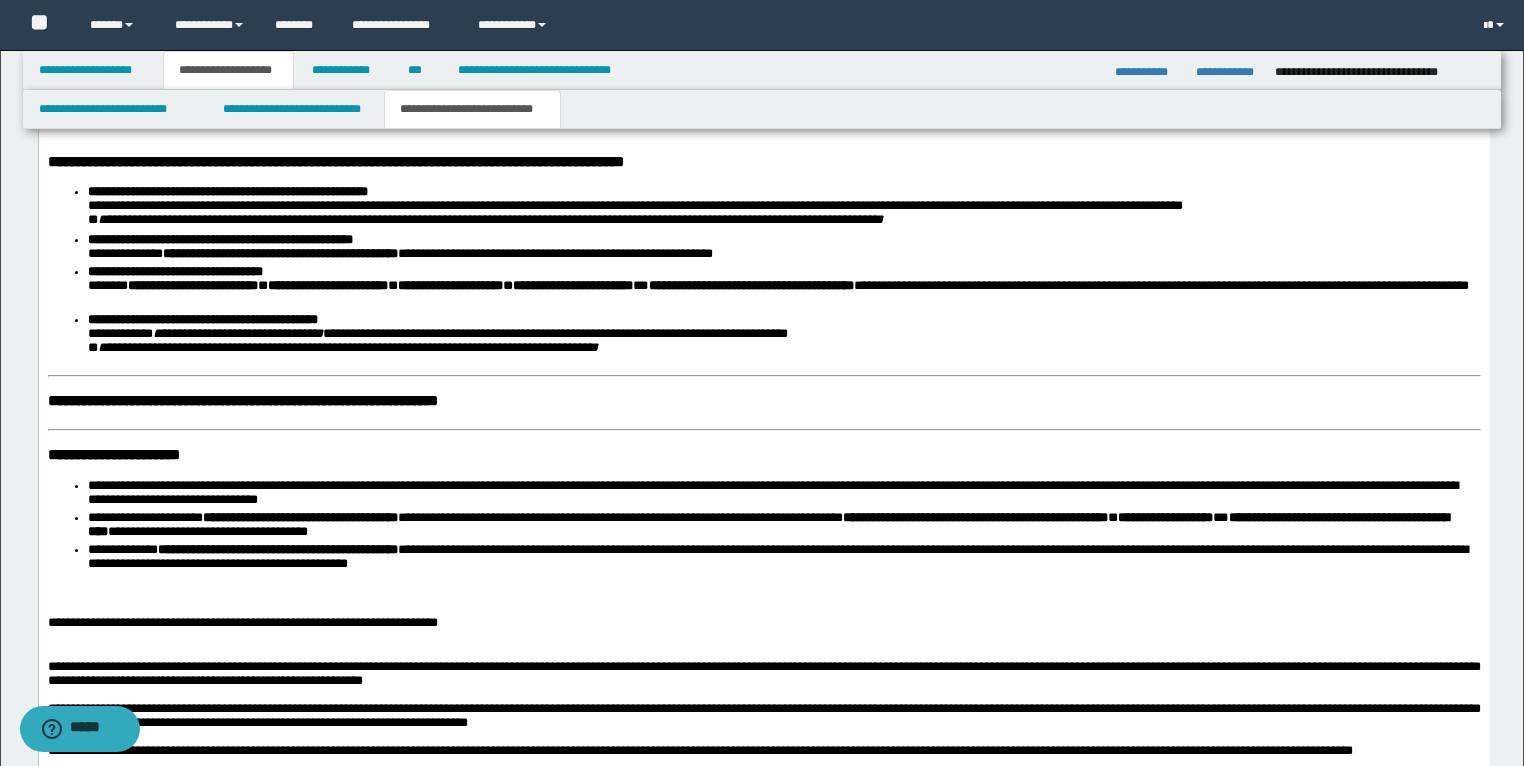 drag, startPoint x: 1319, startPoint y: 329, endPoint x: 1287, endPoint y: 330, distance: 32.01562 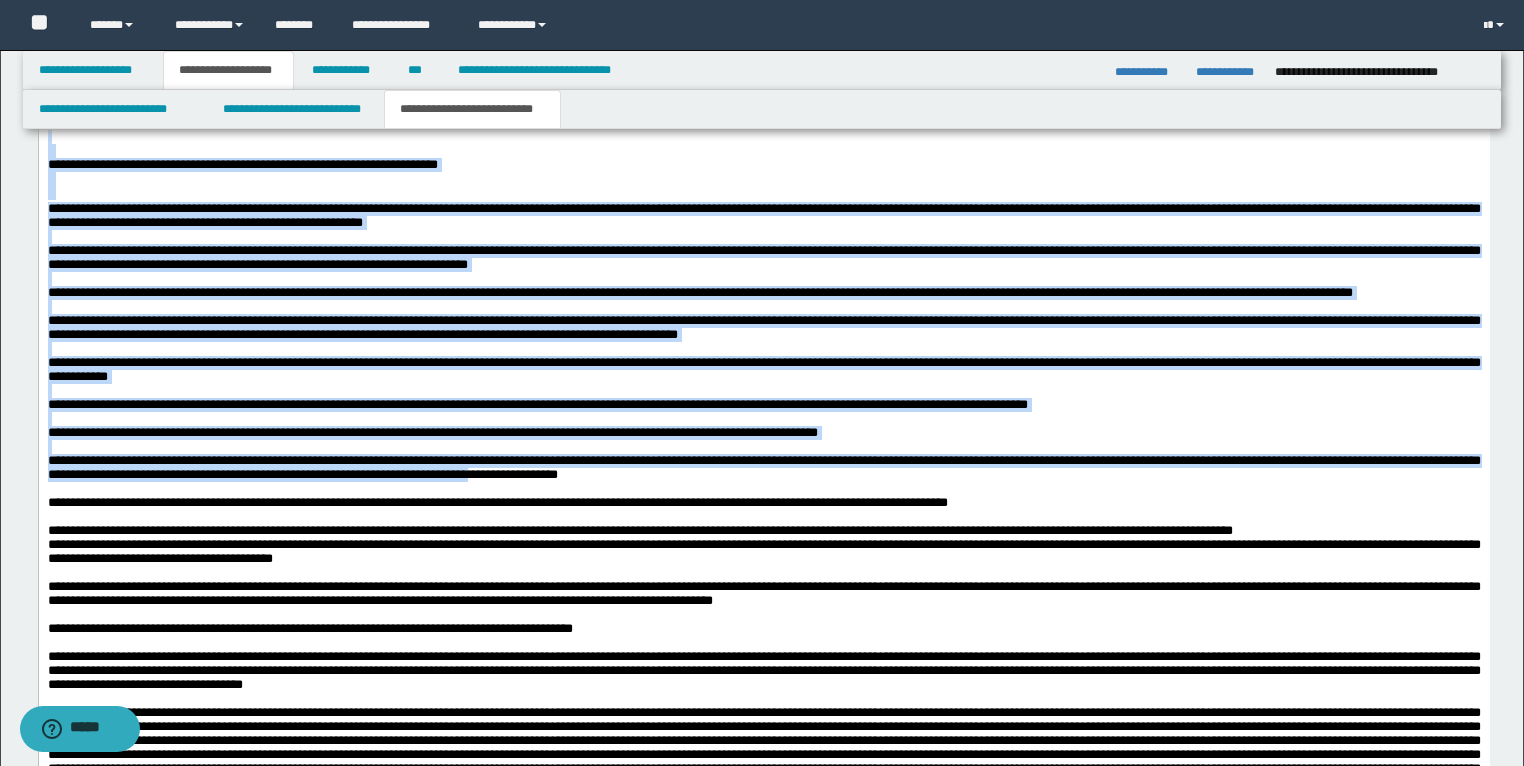 scroll, scrollTop: 4288, scrollLeft: 0, axis: vertical 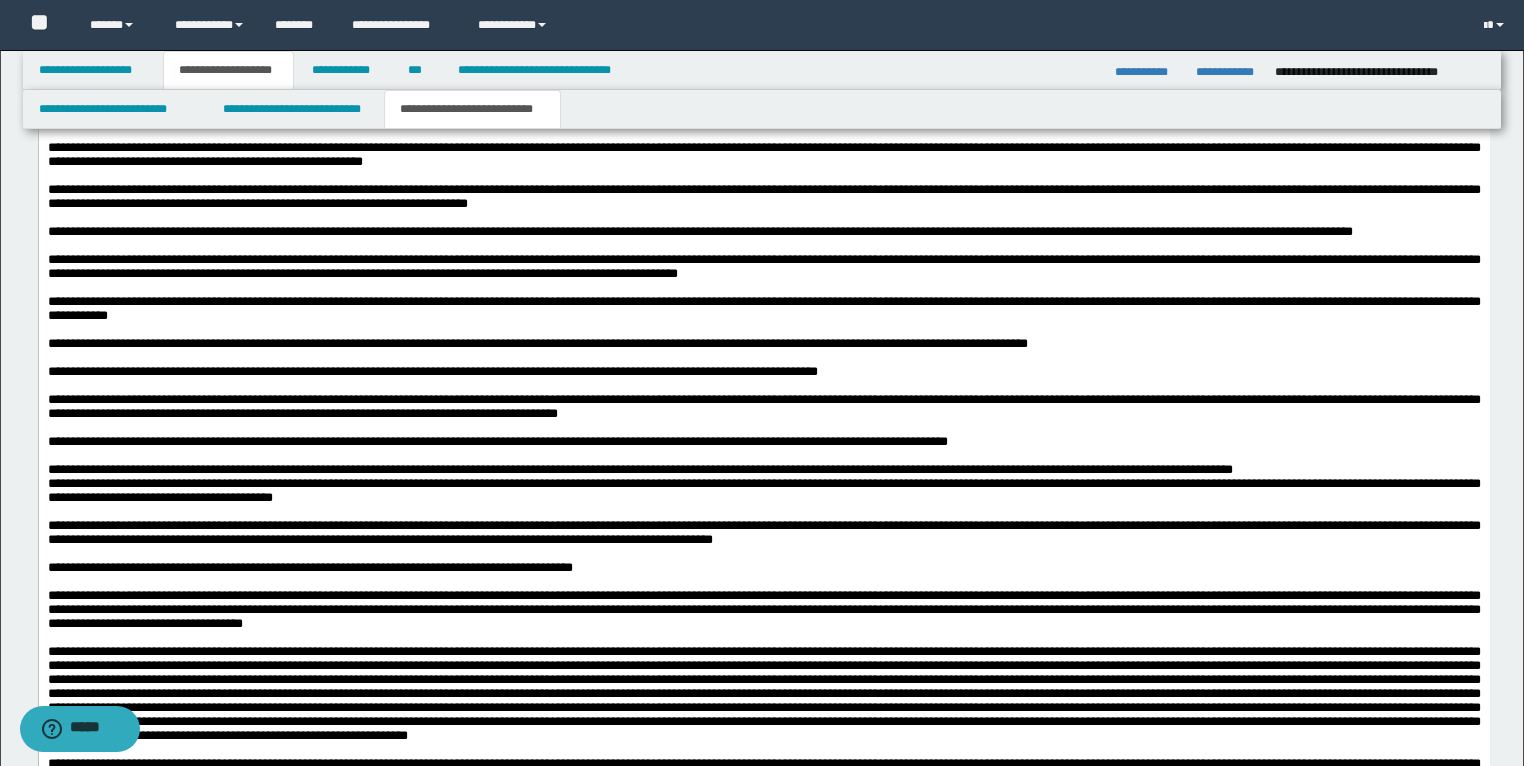 drag, startPoint x: 1312, startPoint y: -195, endPoint x: 627, endPoint y: 318, distance: 855.80023 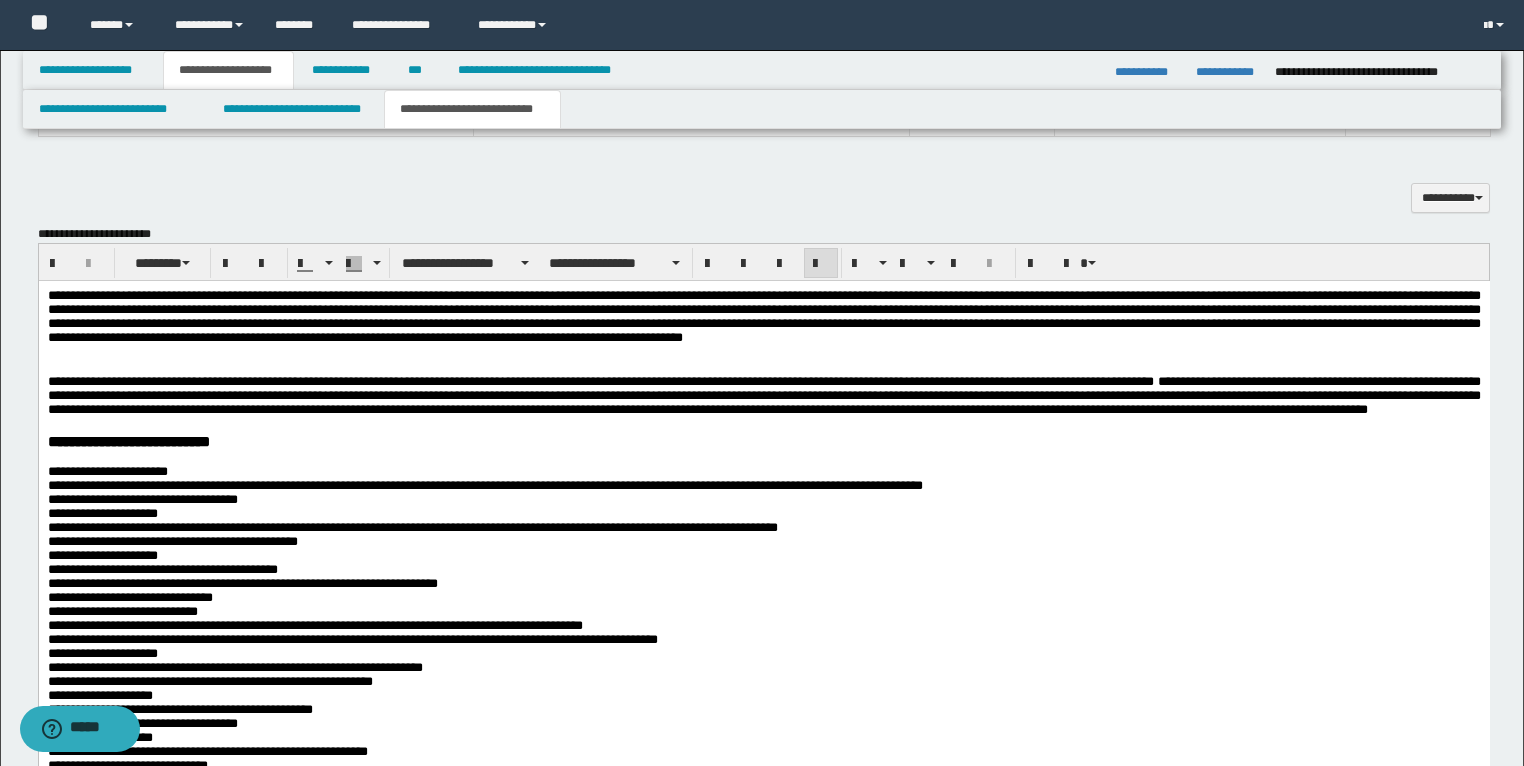 scroll, scrollTop: 1728, scrollLeft: 0, axis: vertical 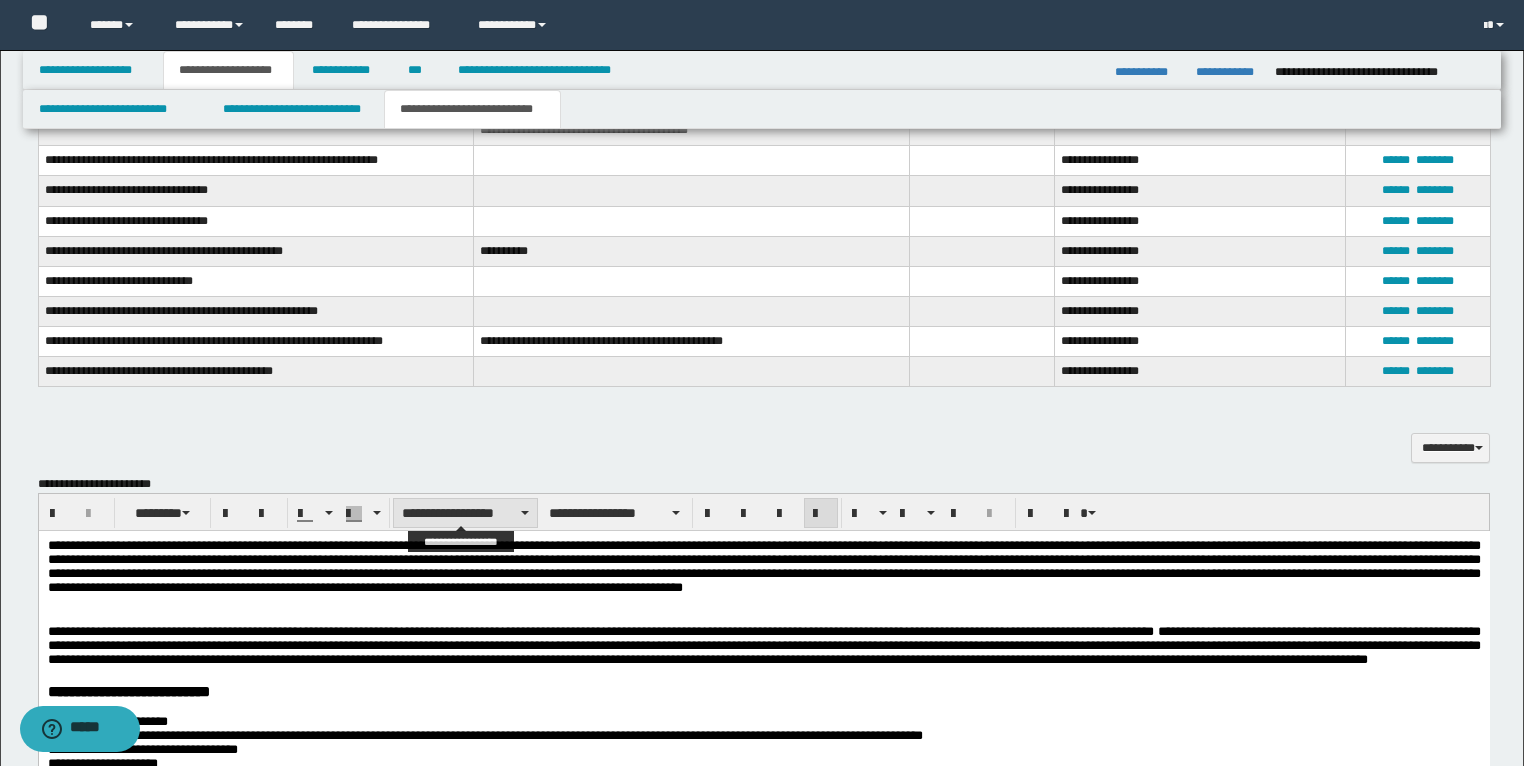 click on "**********" at bounding box center (465, 513) 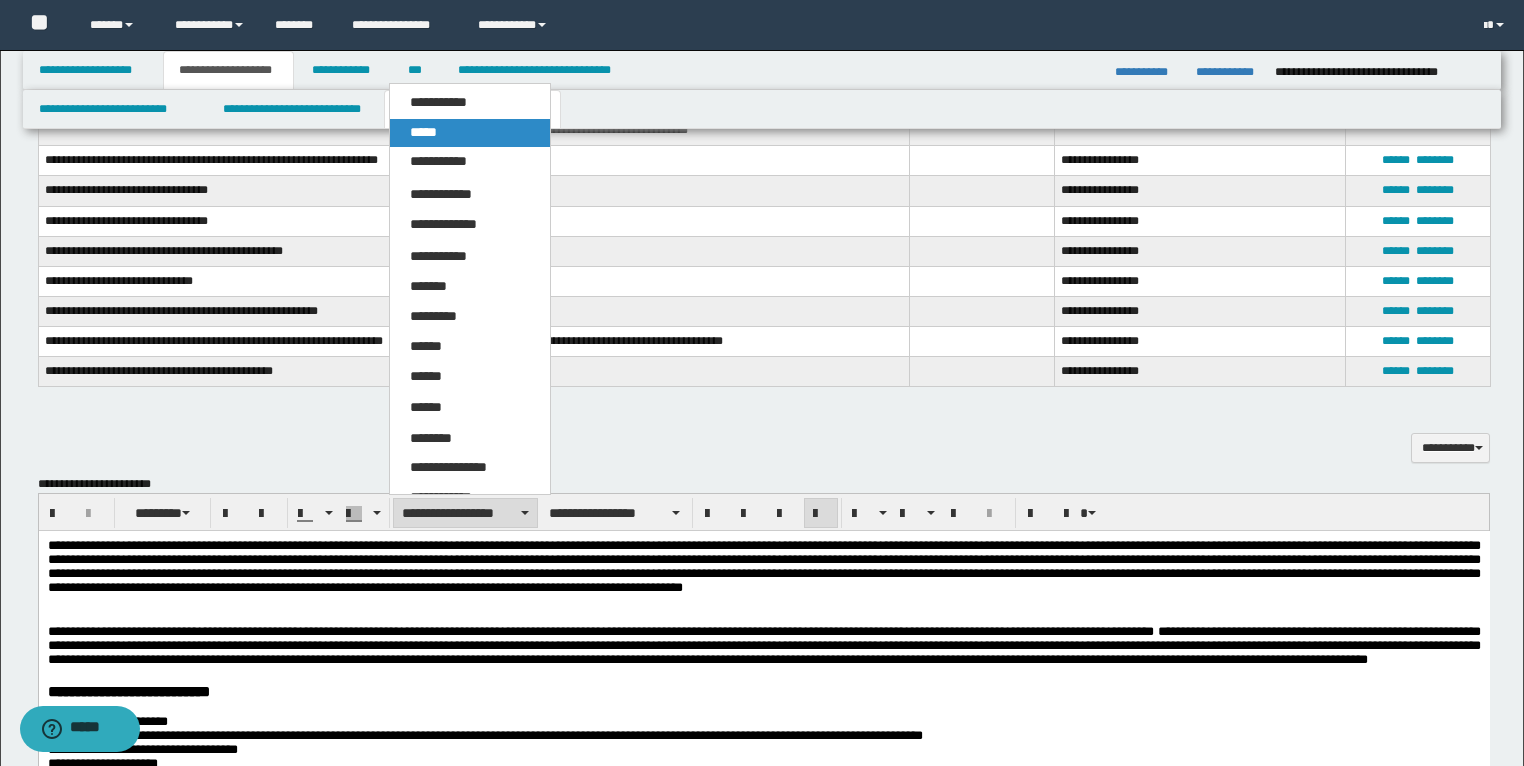 click on "*****" at bounding box center (470, 133) 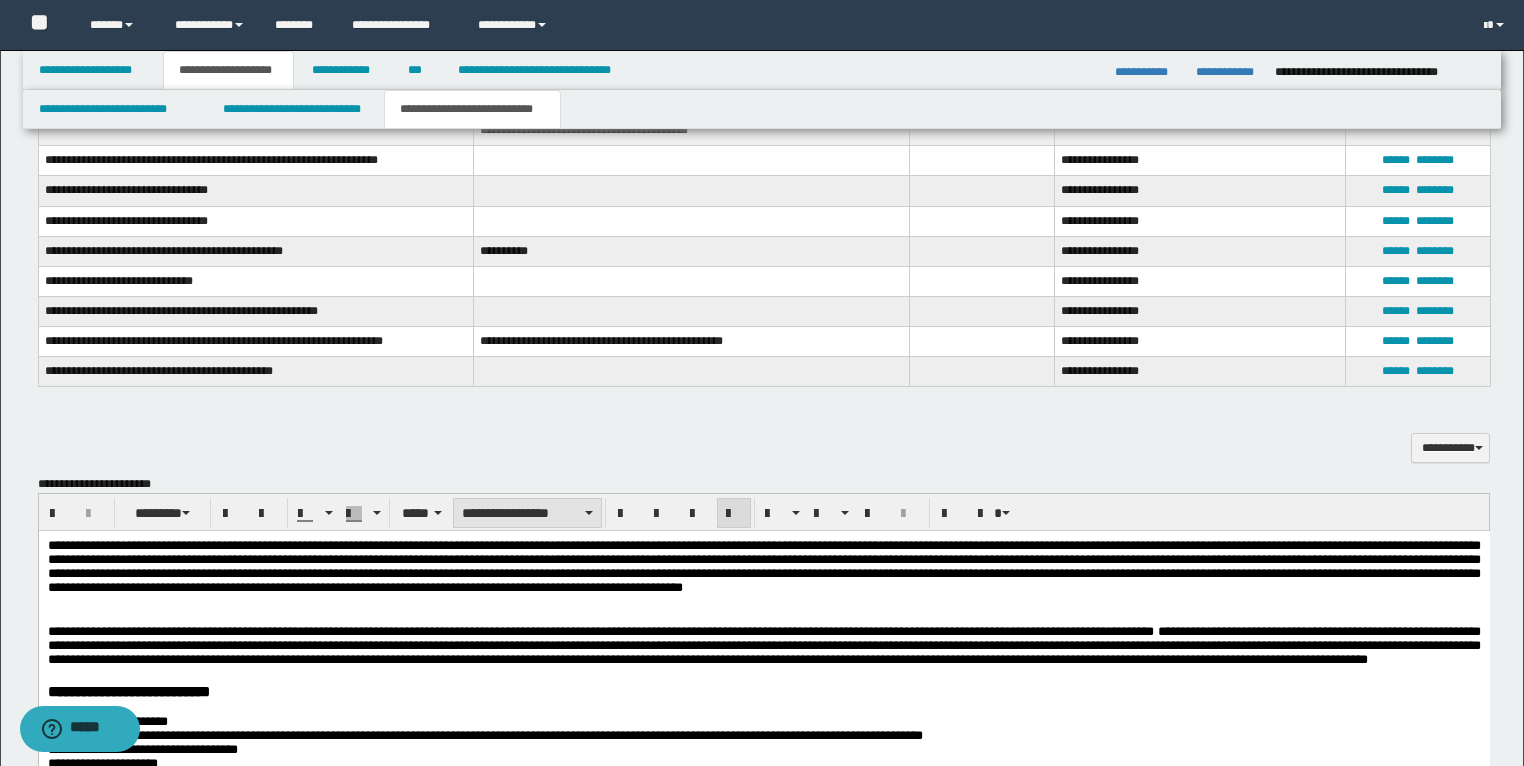 click on "**********" at bounding box center (527, 513) 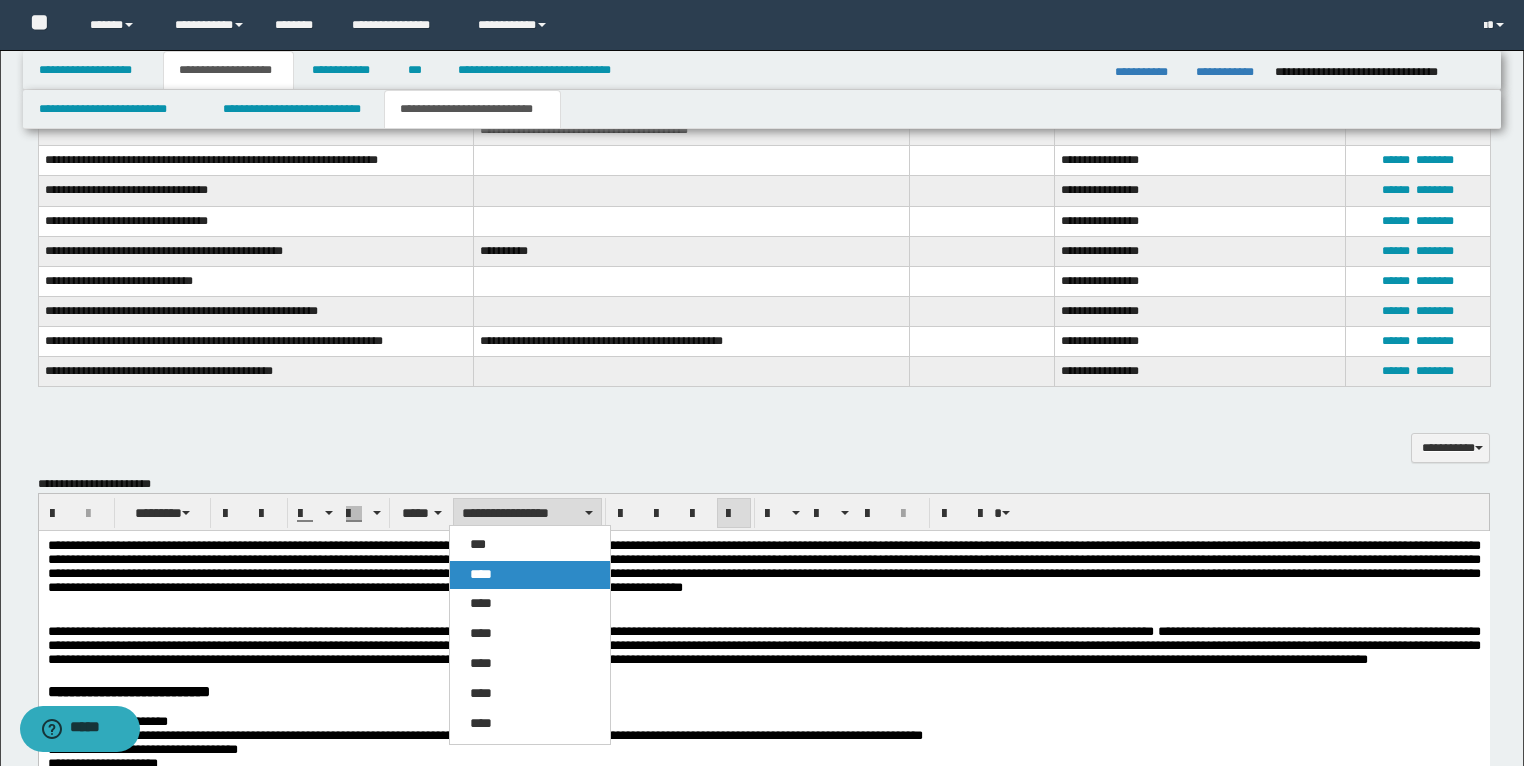 drag, startPoint x: 475, startPoint y: 580, endPoint x: 435, endPoint y: 58, distance: 523.53033 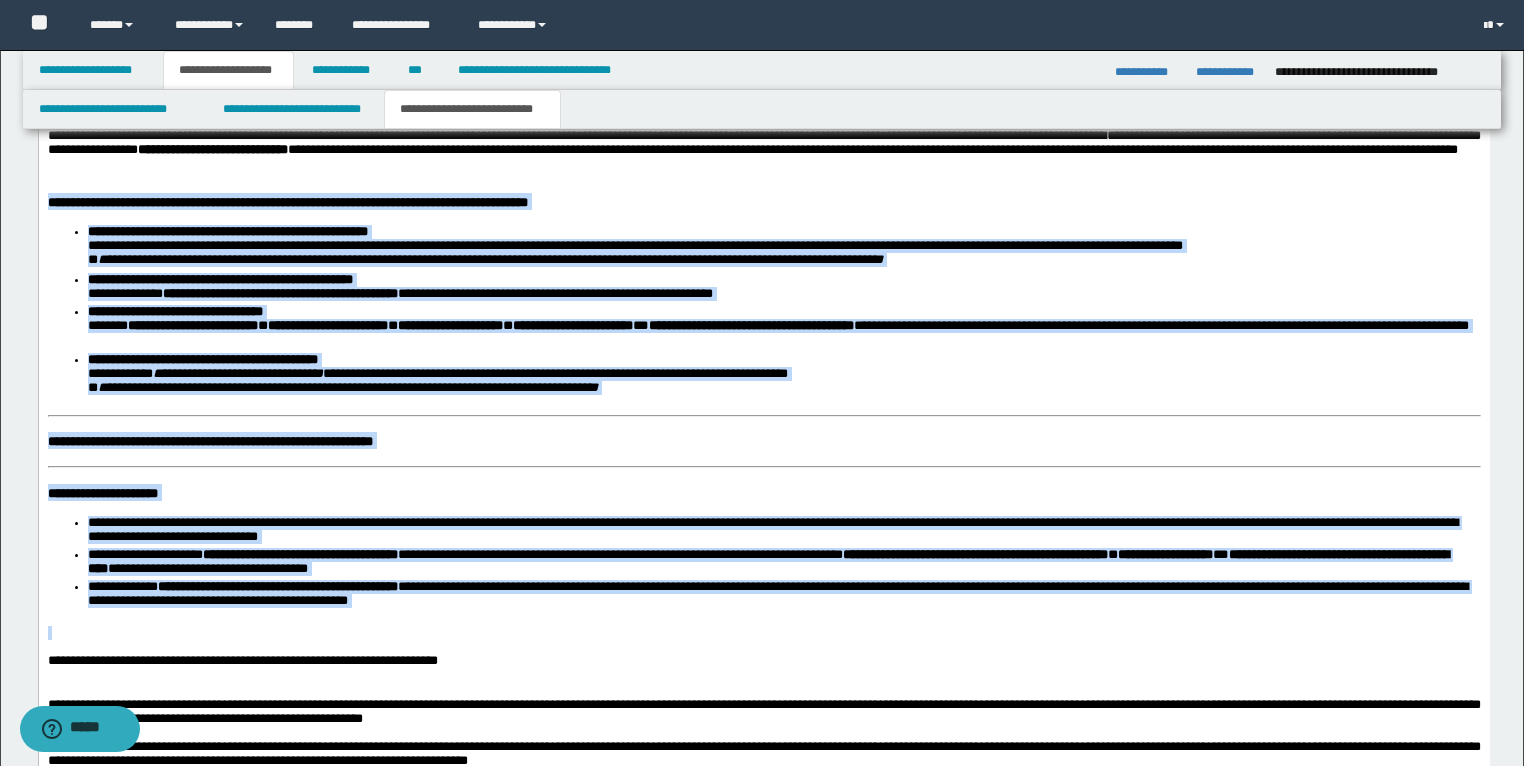 scroll, scrollTop: 3808, scrollLeft: 0, axis: vertical 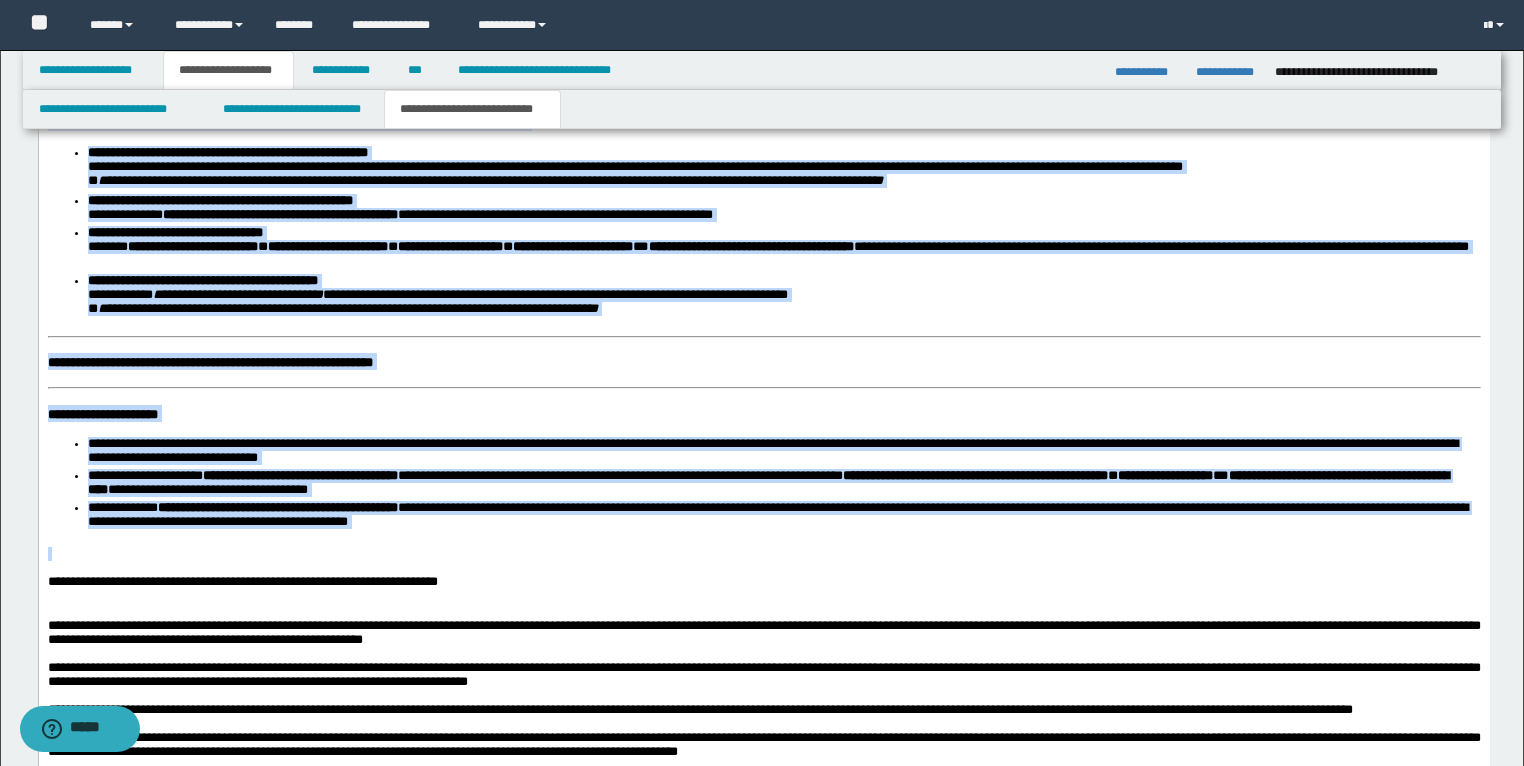 click on "**********" at bounding box center [783, 251] 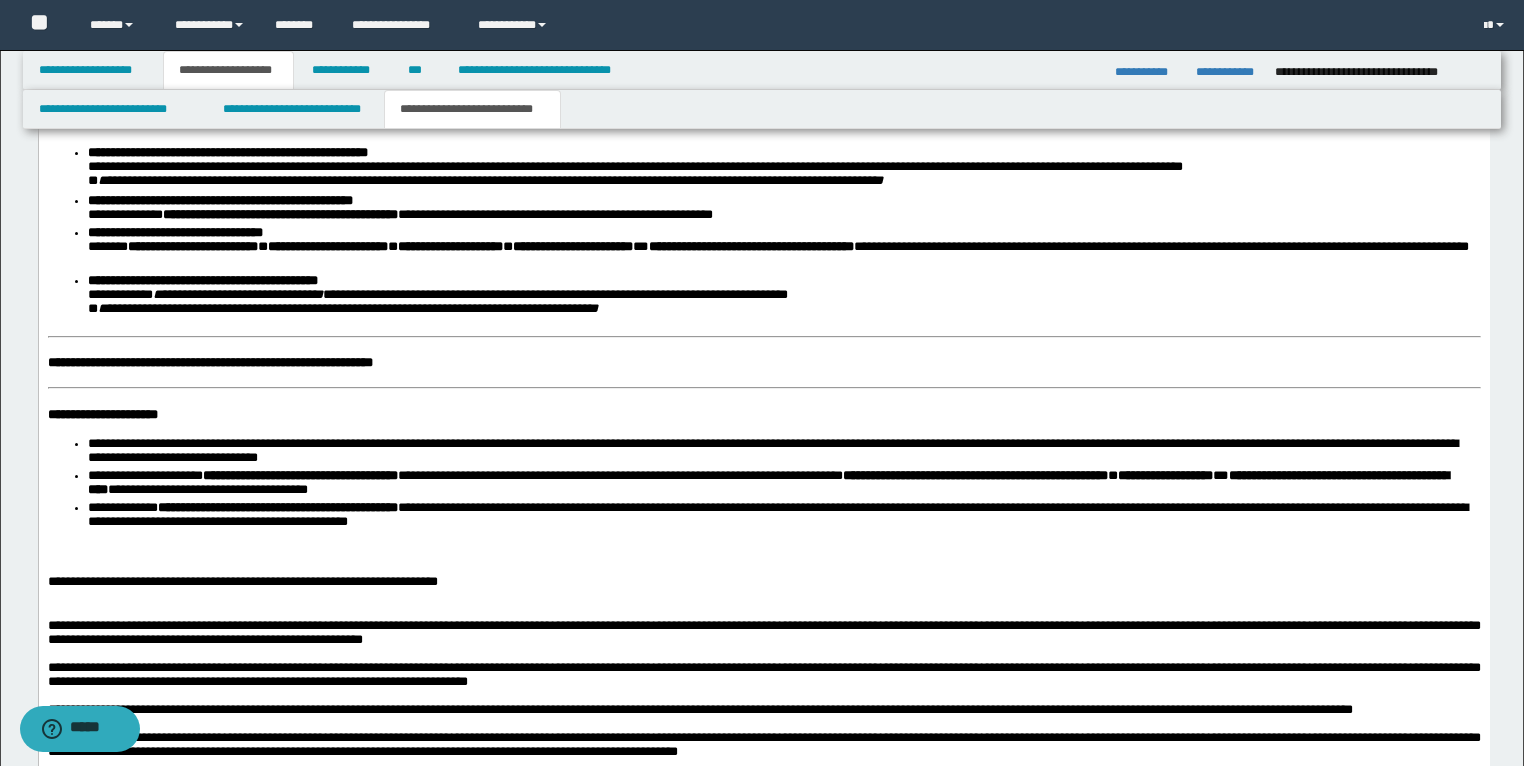 click on "**********" at bounding box center (214, 363) 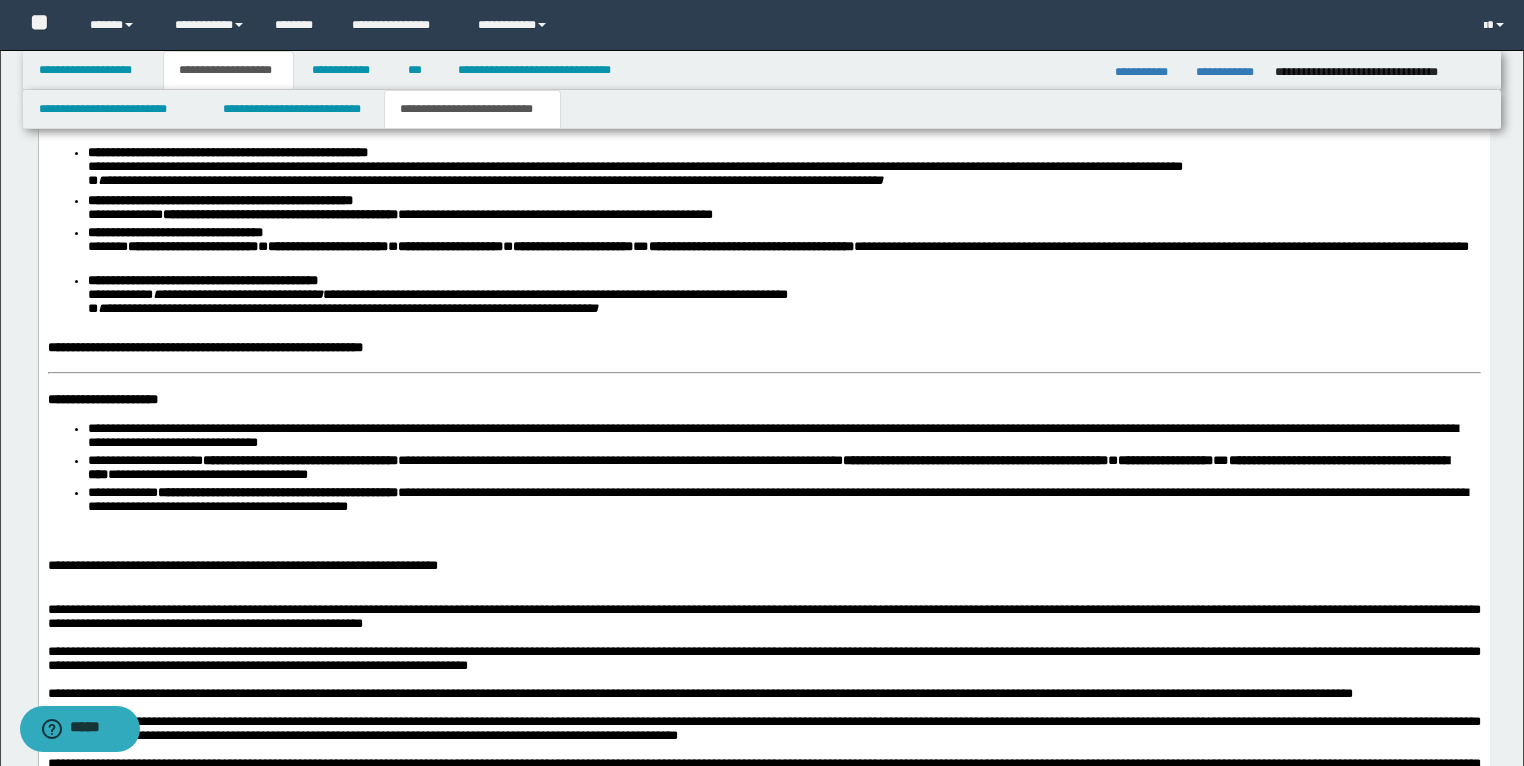 click on "**********" at bounding box center (763, 473) 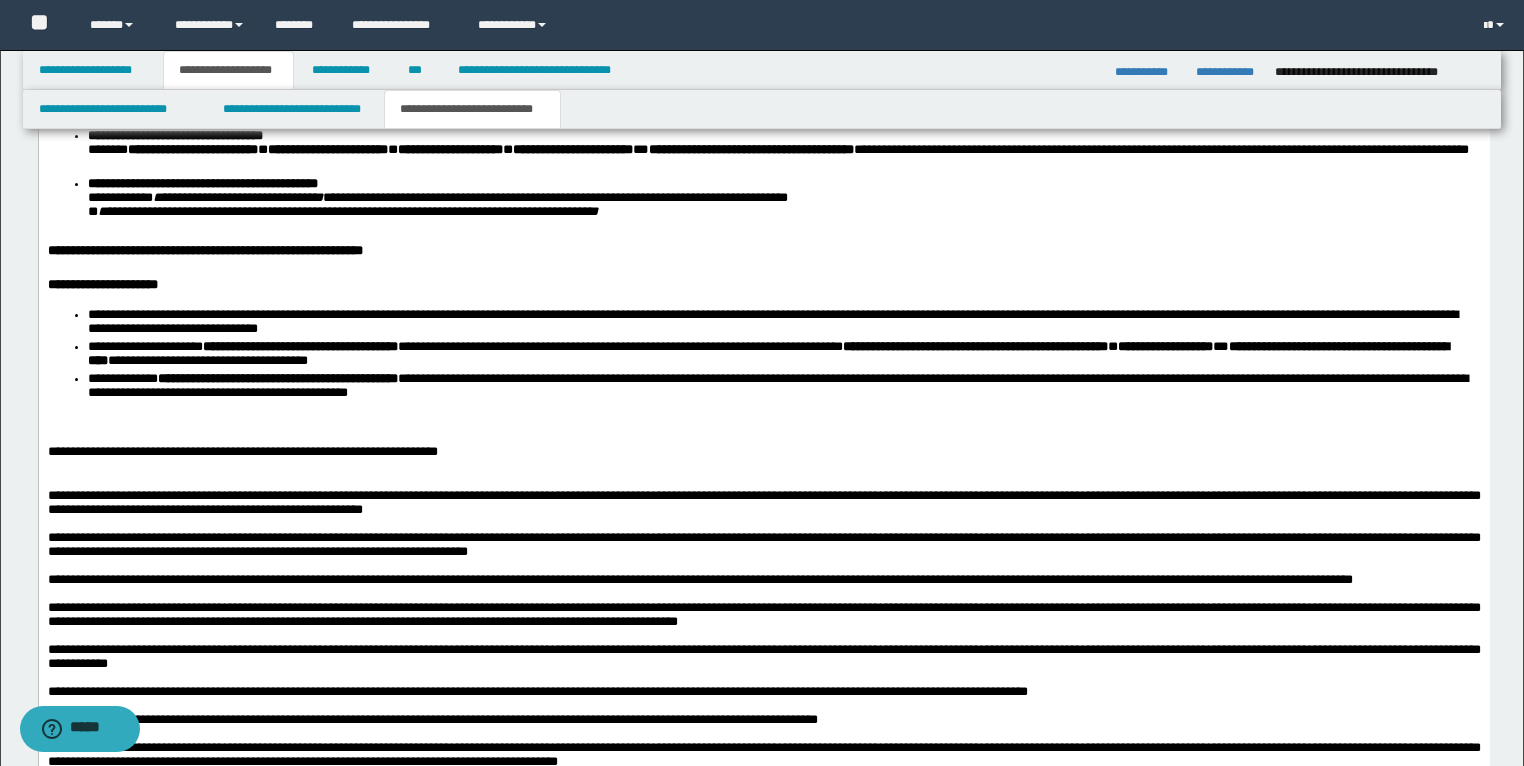 scroll, scrollTop: 4048, scrollLeft: 0, axis: vertical 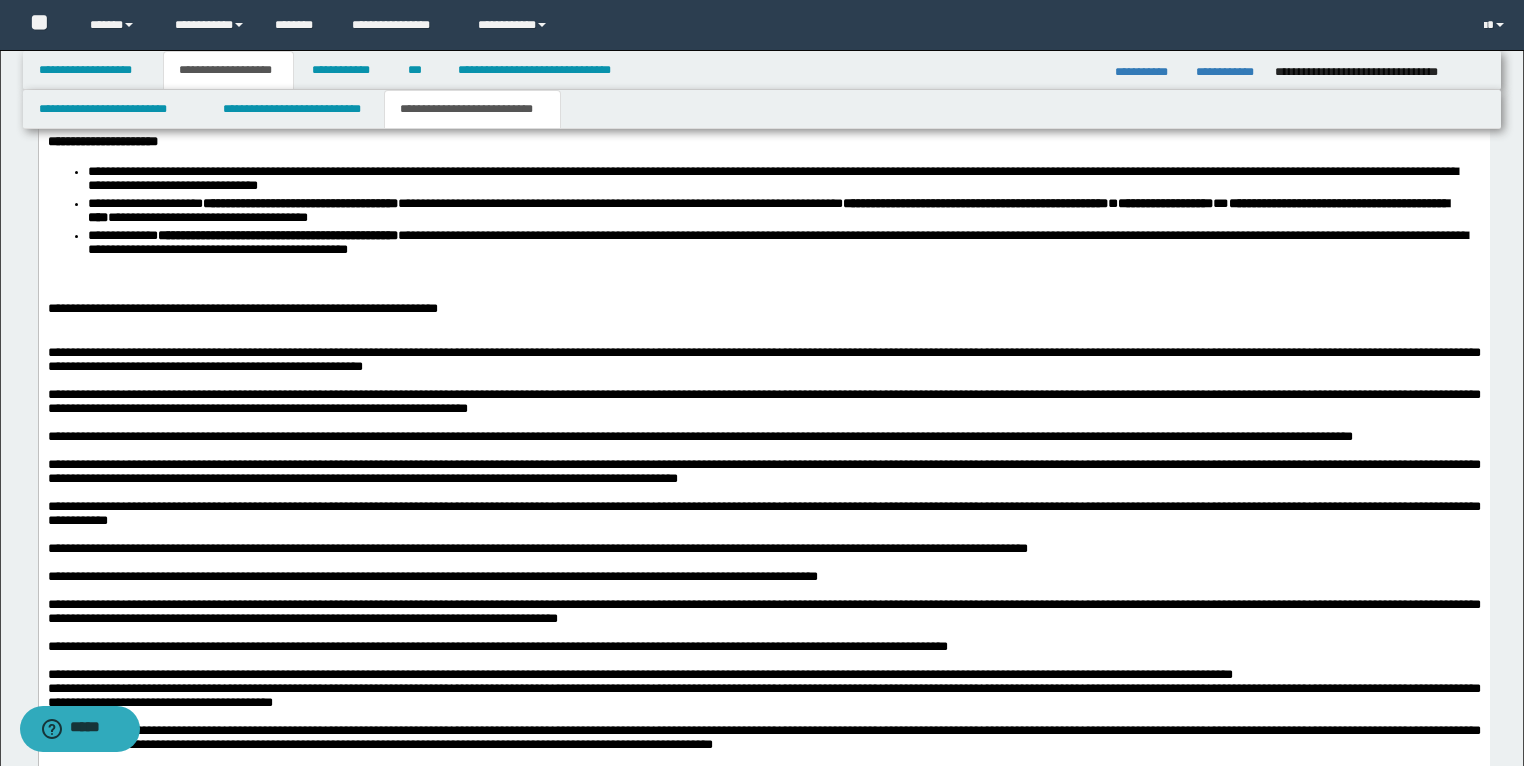 click at bounding box center [763, 282] 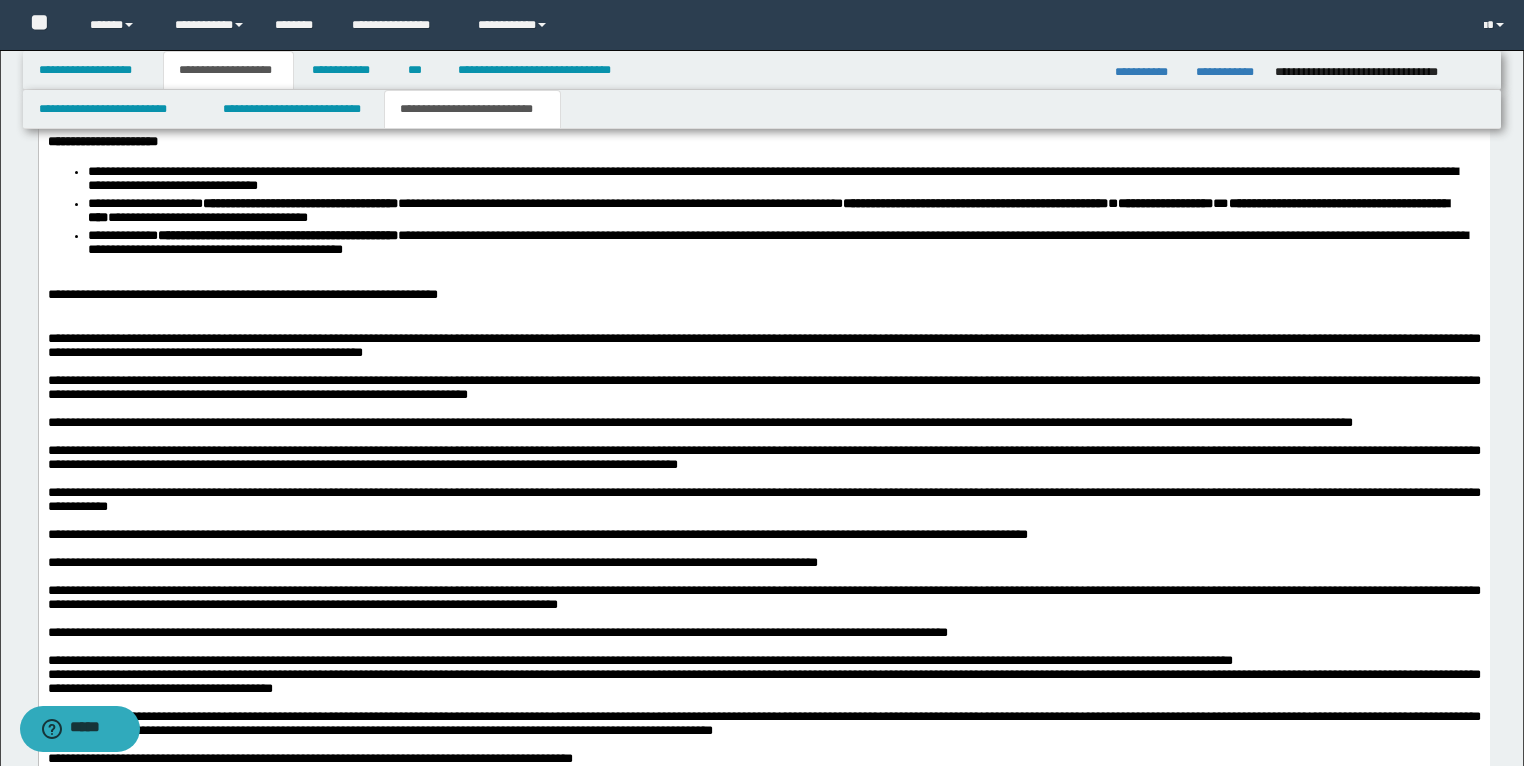 click at bounding box center [763, 282] 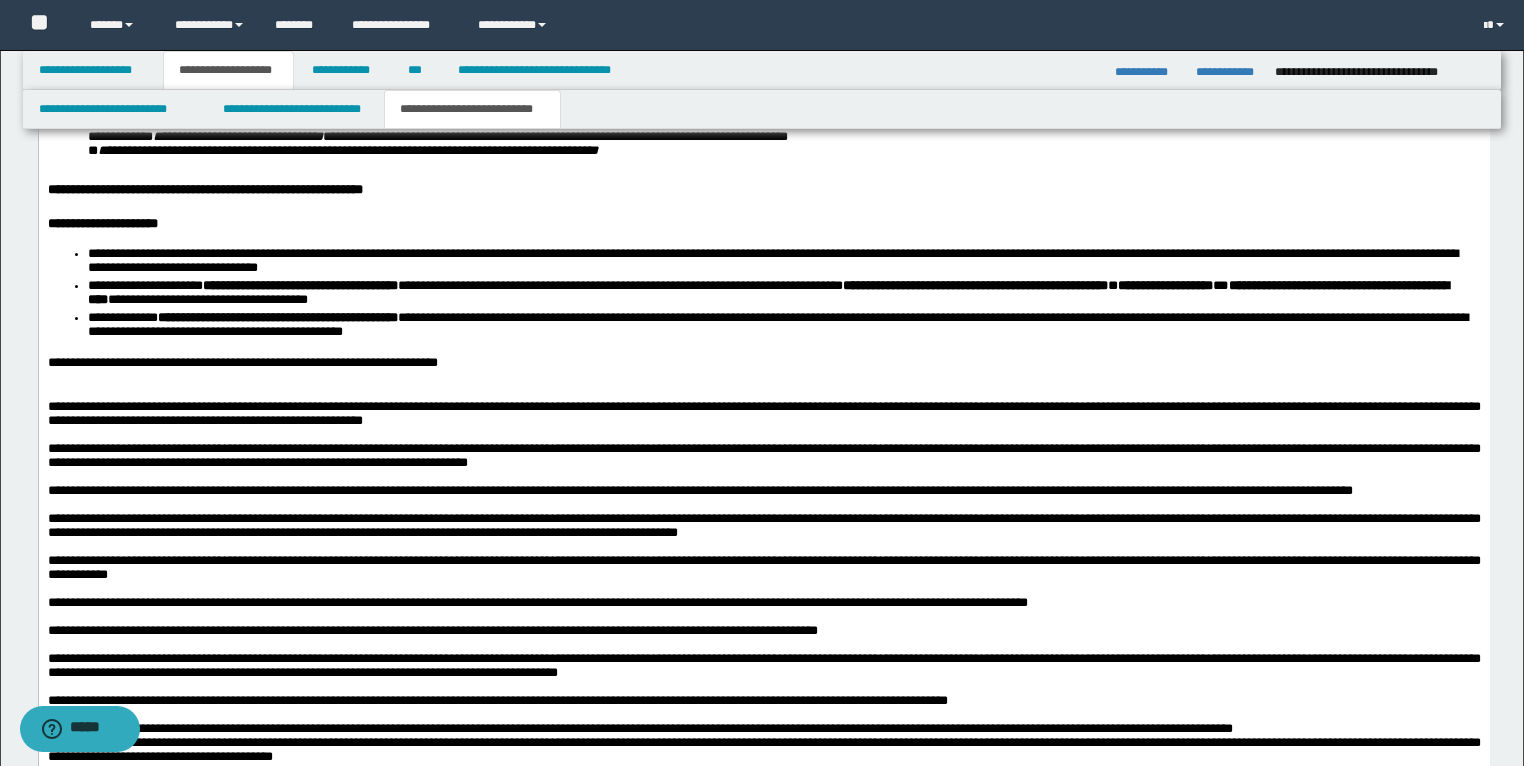 scroll, scrollTop: 3888, scrollLeft: 0, axis: vertical 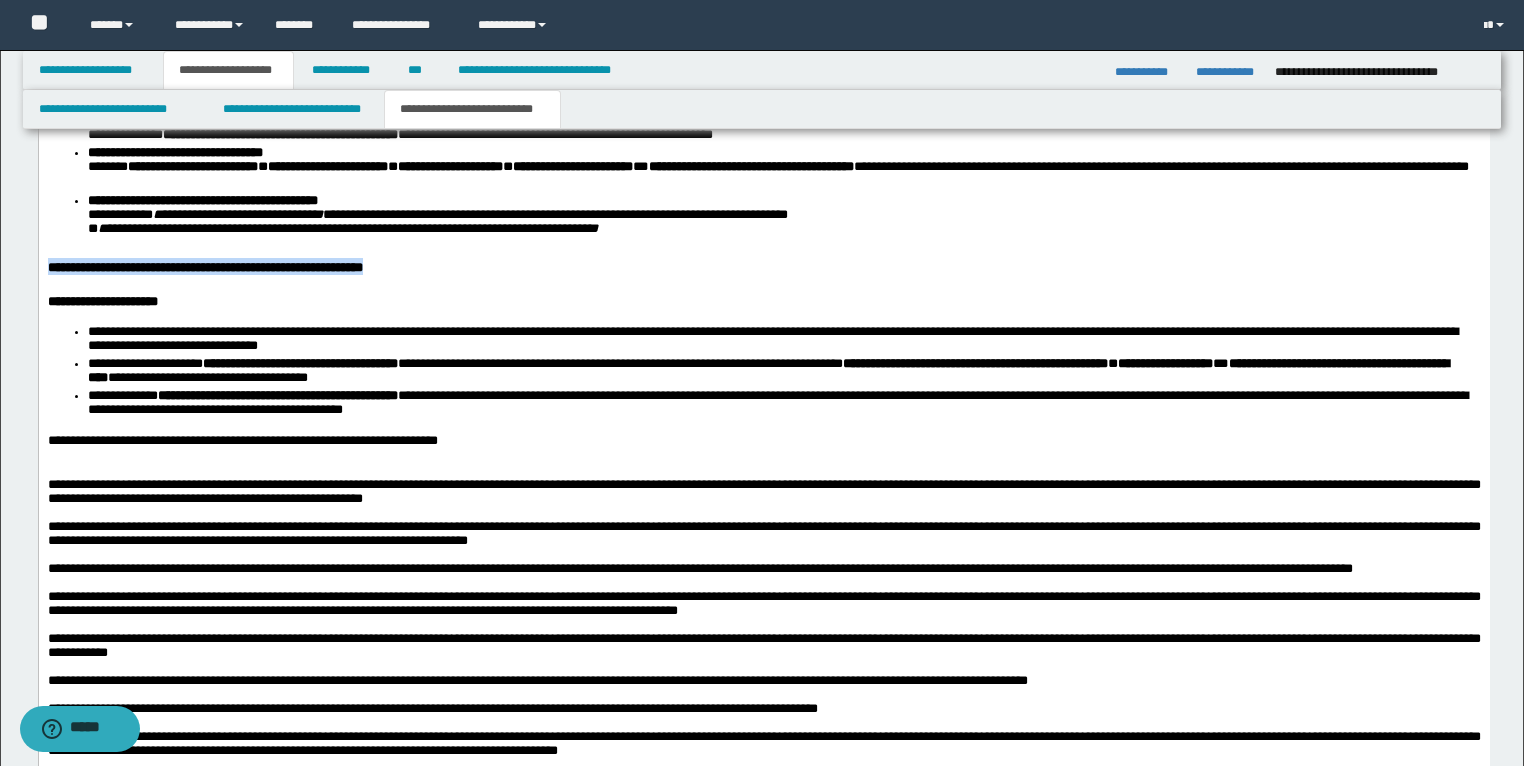 drag, startPoint x: 540, startPoint y: 500, endPoint x: 44, endPoint y: 493, distance: 496.0494 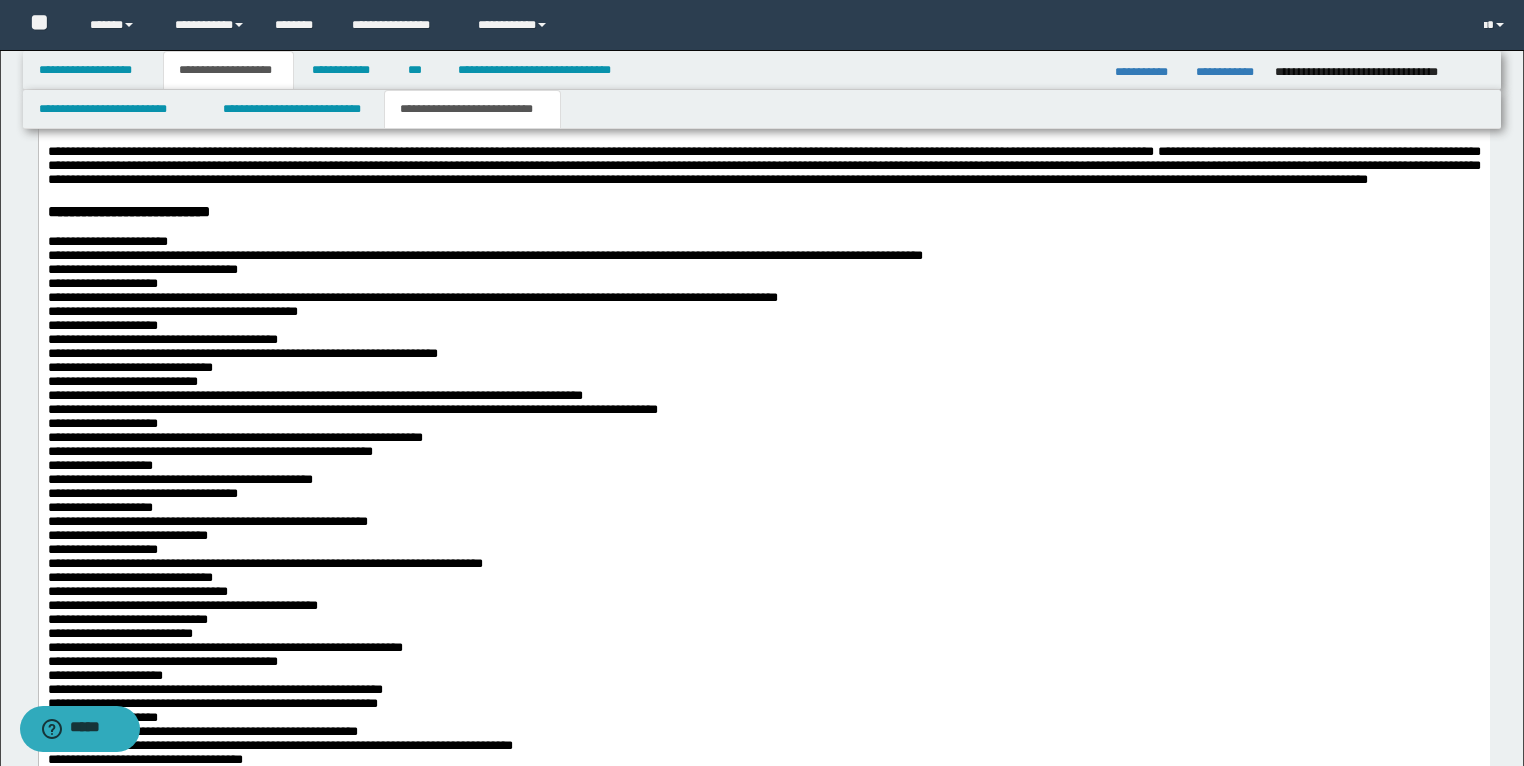 scroll, scrollTop: 1808, scrollLeft: 0, axis: vertical 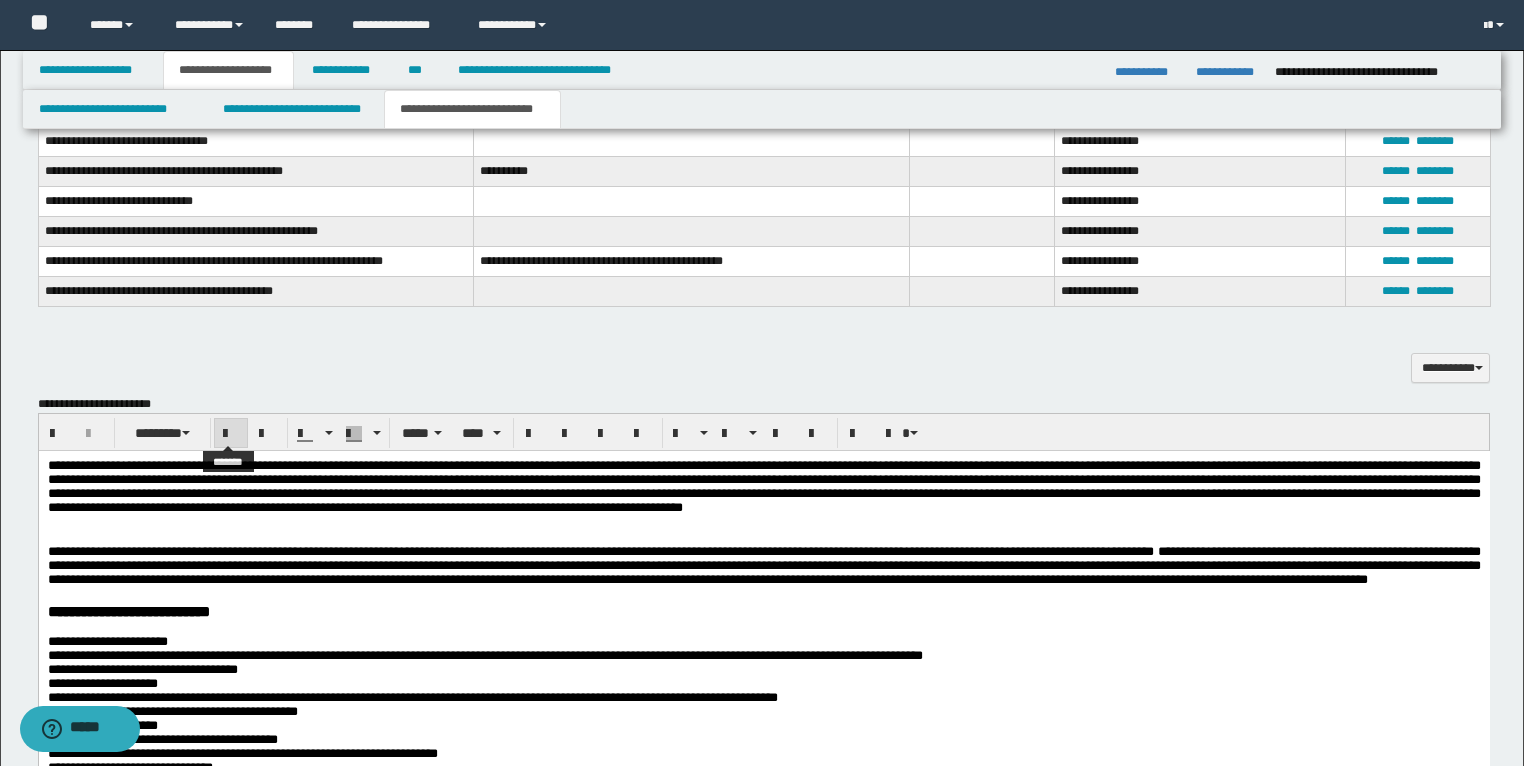 click at bounding box center [231, 434] 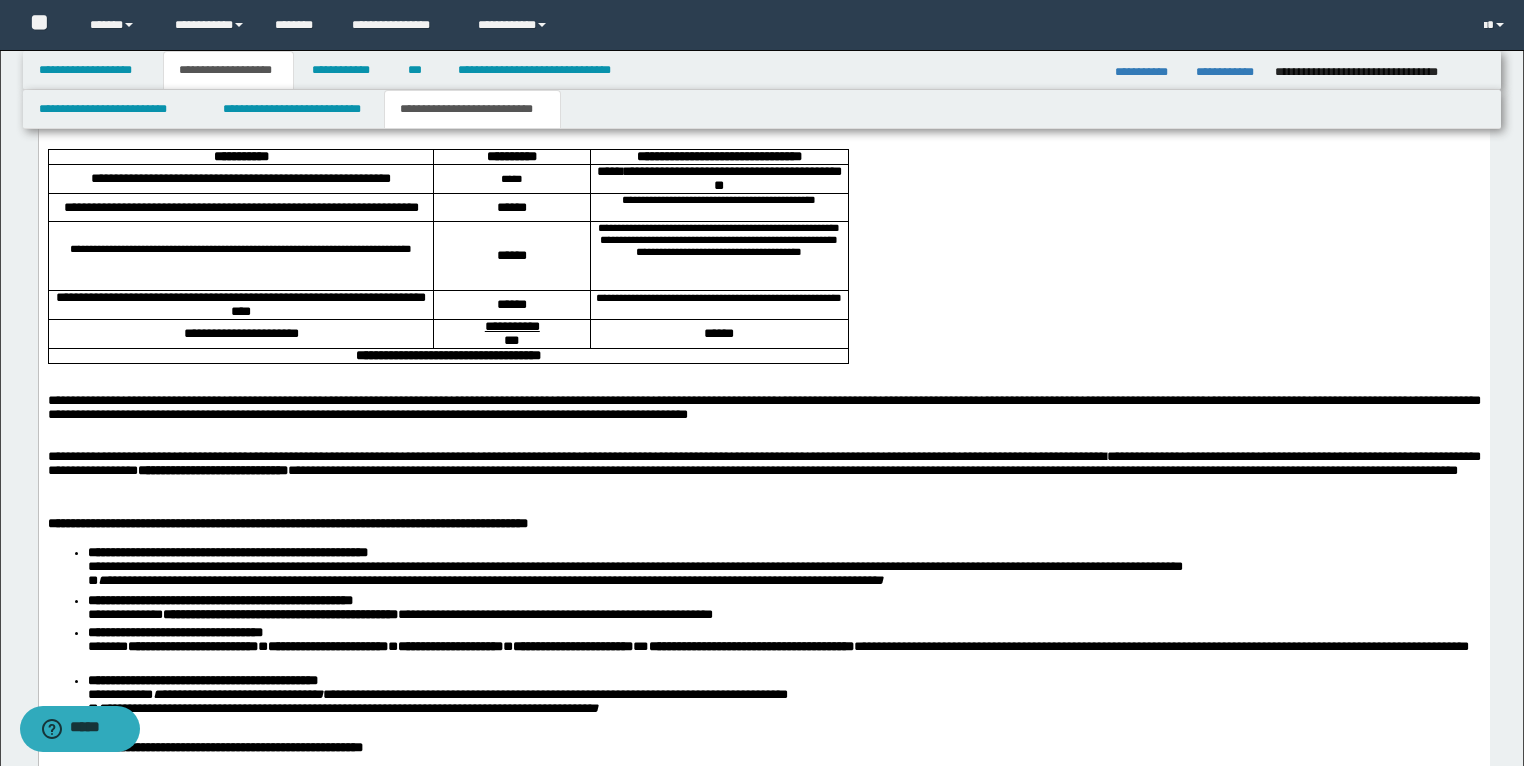 scroll, scrollTop: 3728, scrollLeft: 0, axis: vertical 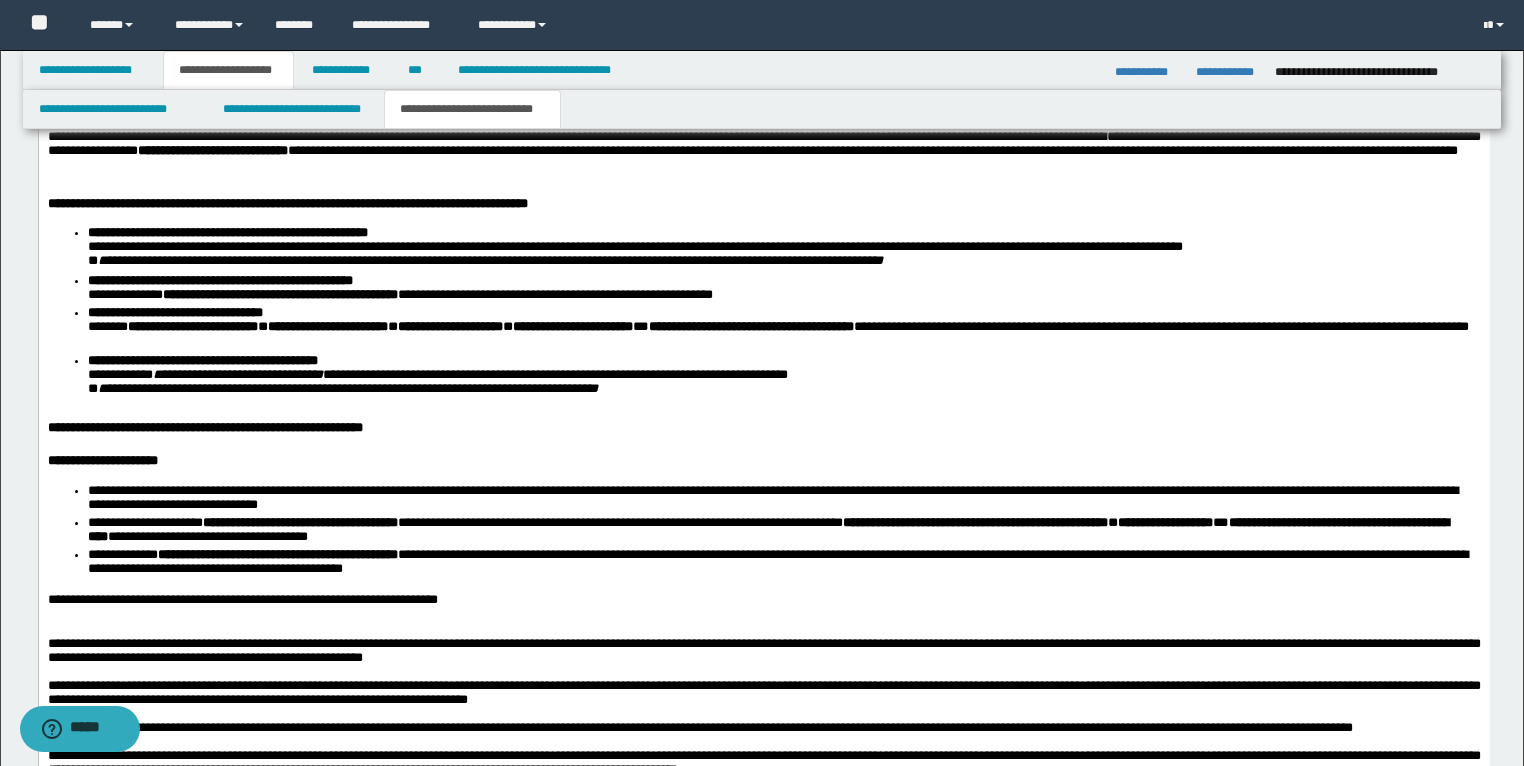 click on "**********" at bounding box center (783, 331) 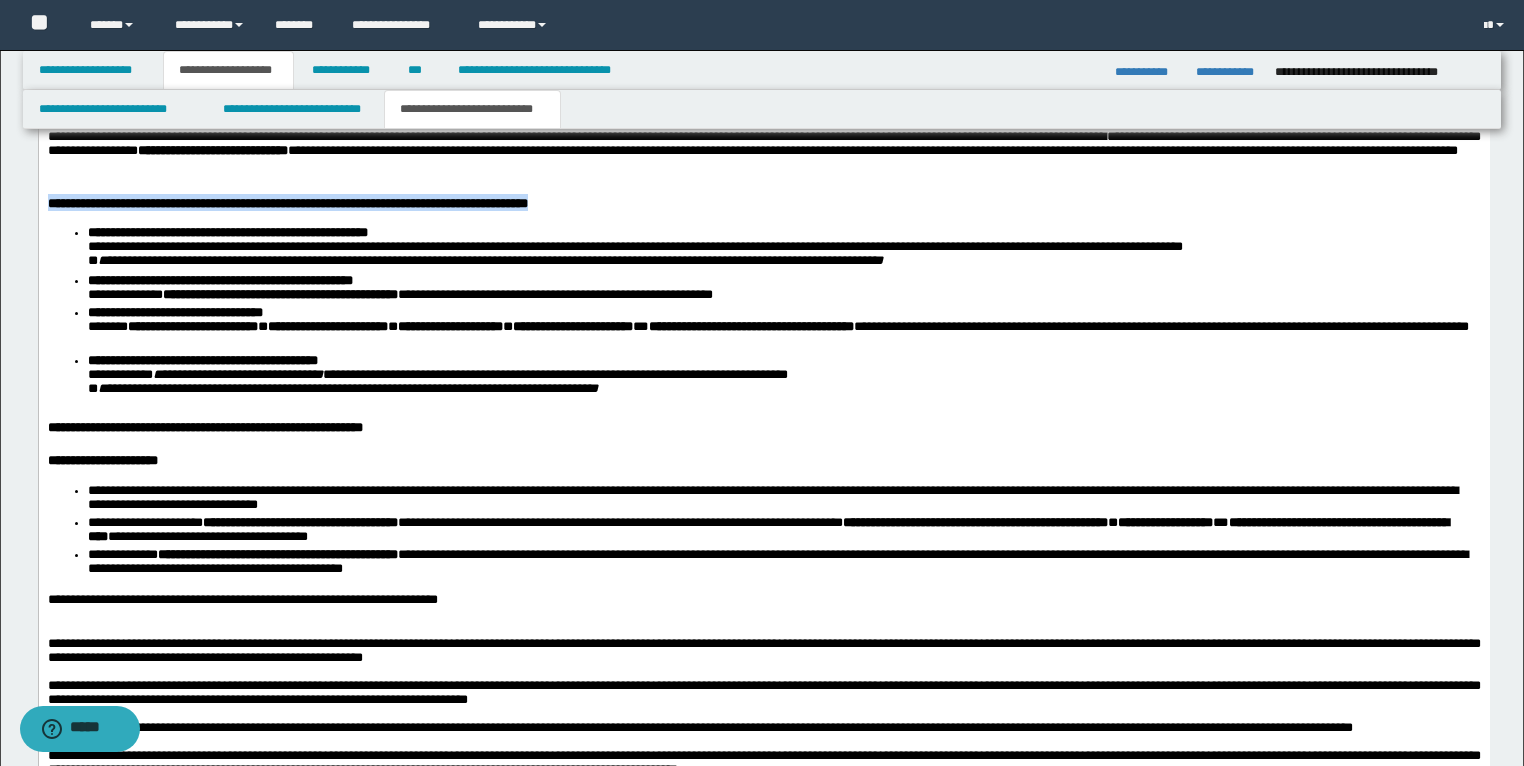 drag, startPoint x: 810, startPoint y: 435, endPoint x: 43, endPoint y: 439, distance: 767.01044 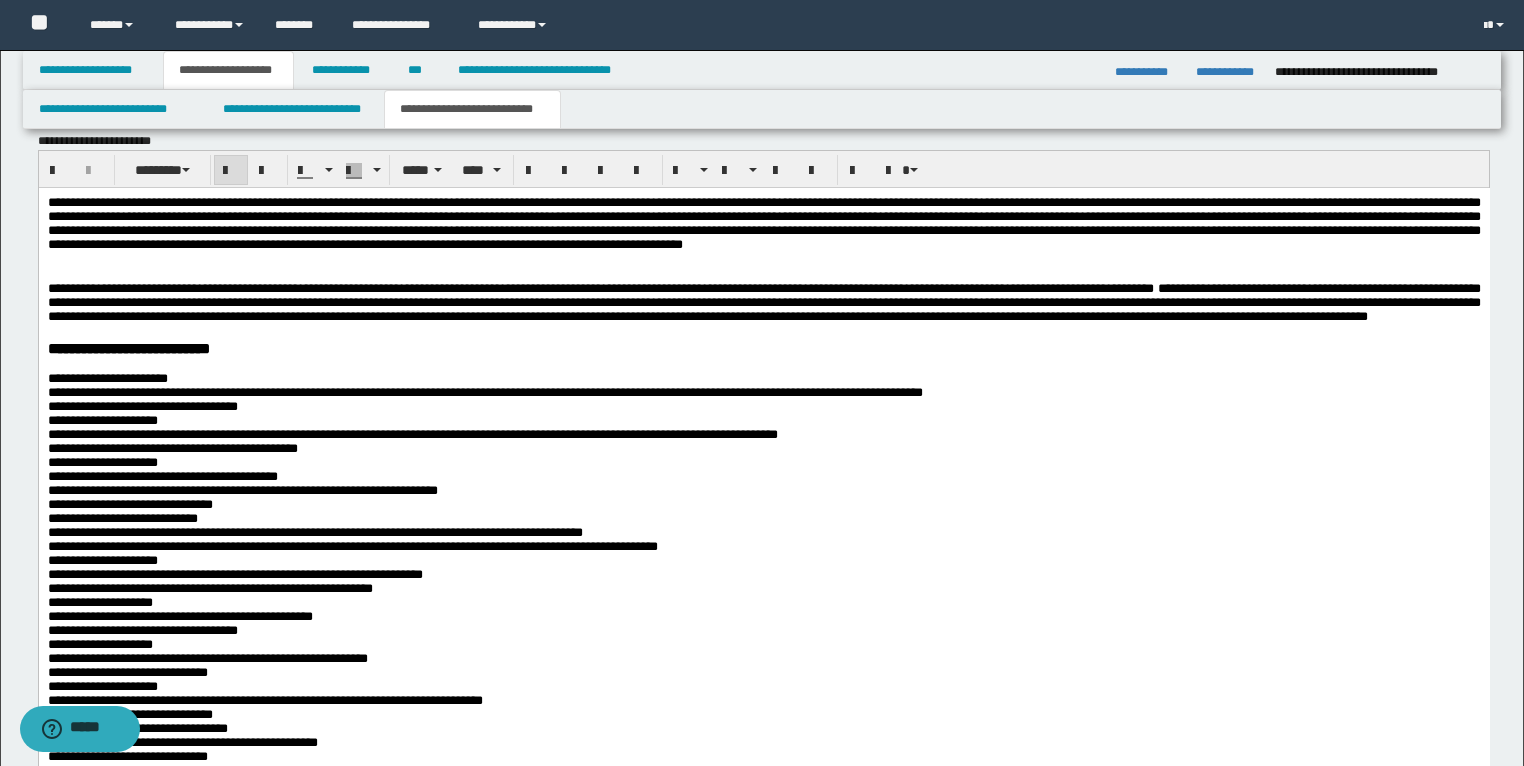 scroll, scrollTop: 1808, scrollLeft: 0, axis: vertical 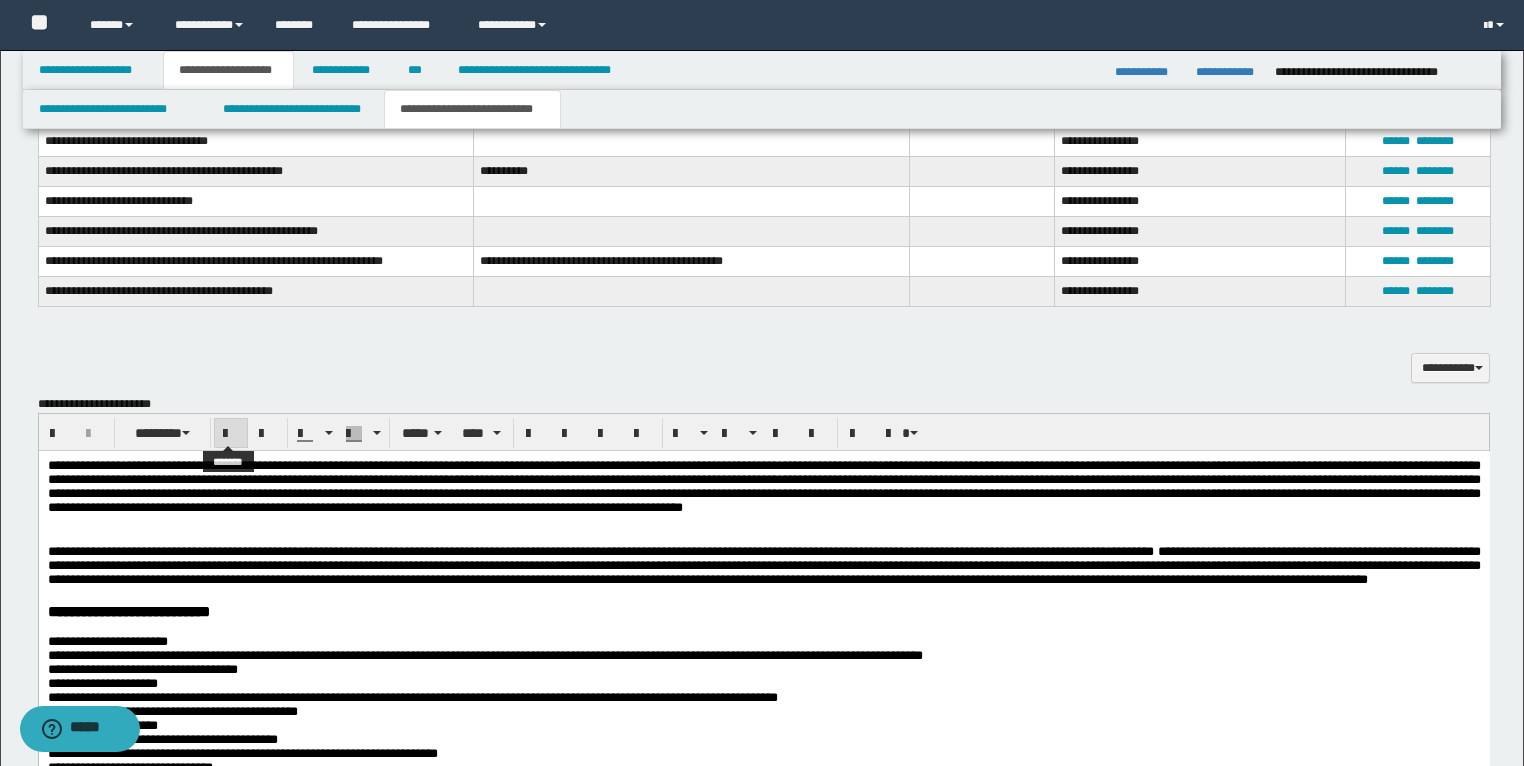 click at bounding box center (231, 433) 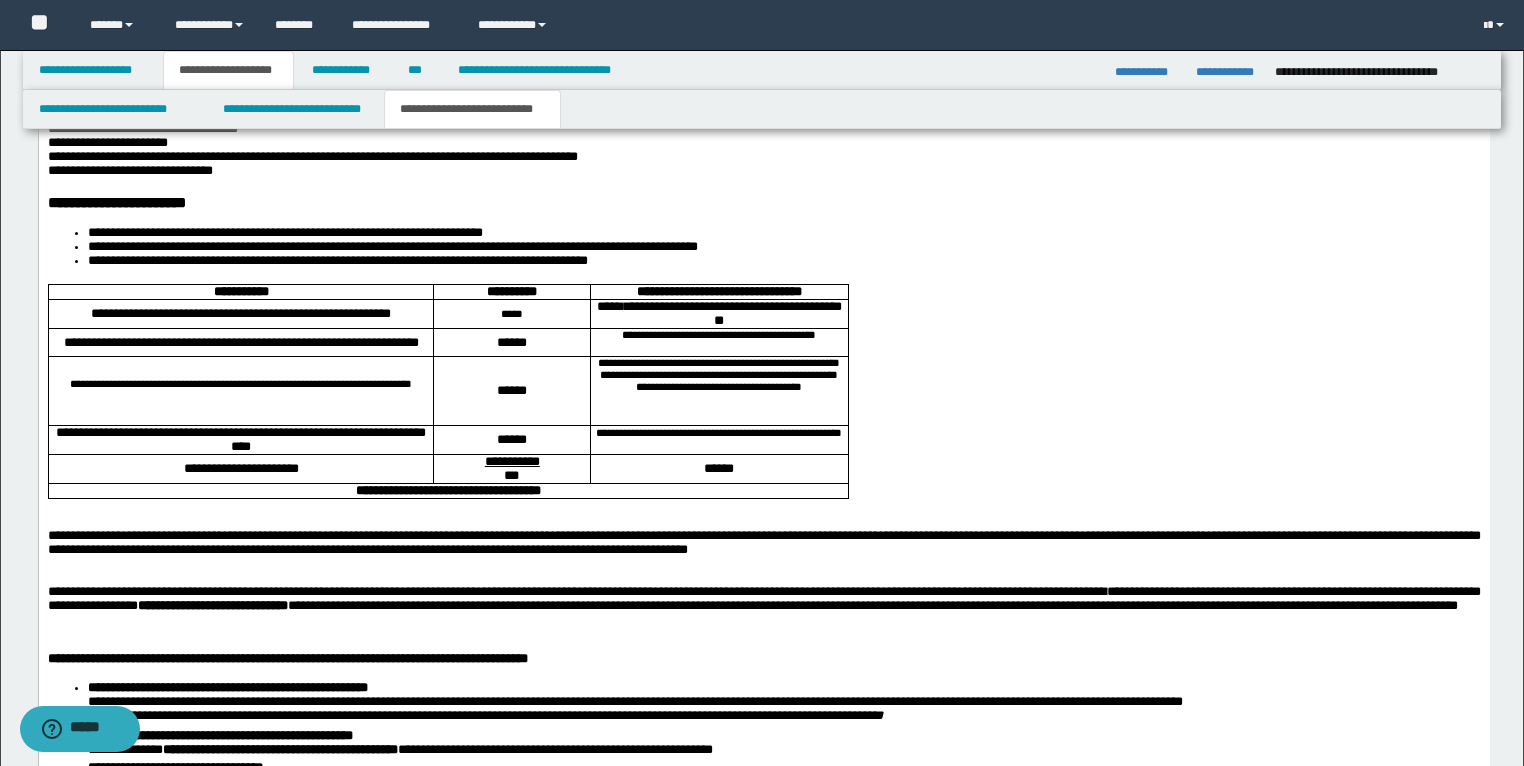 scroll, scrollTop: 3488, scrollLeft: 0, axis: vertical 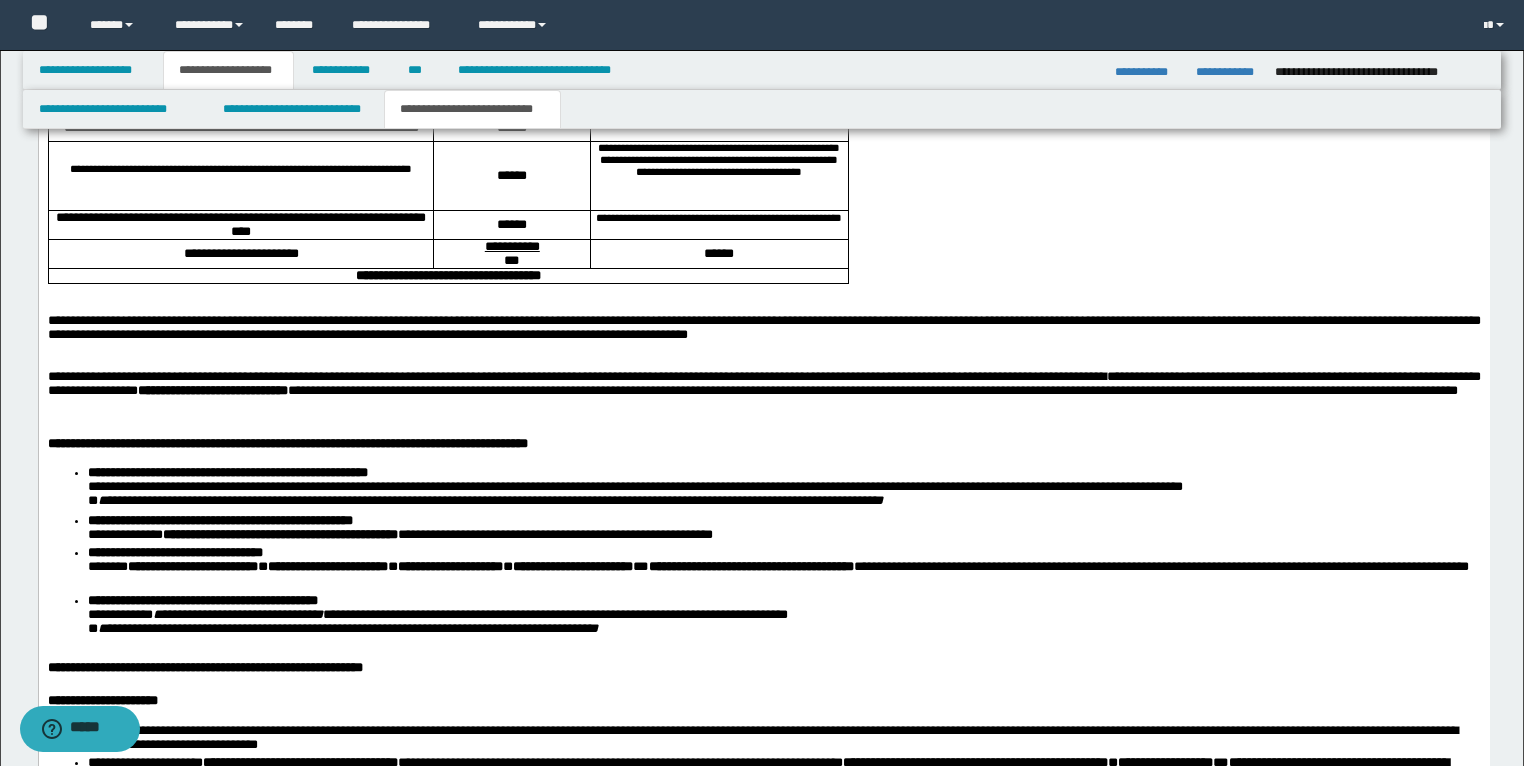 click on "**********" at bounding box center (763, 770) 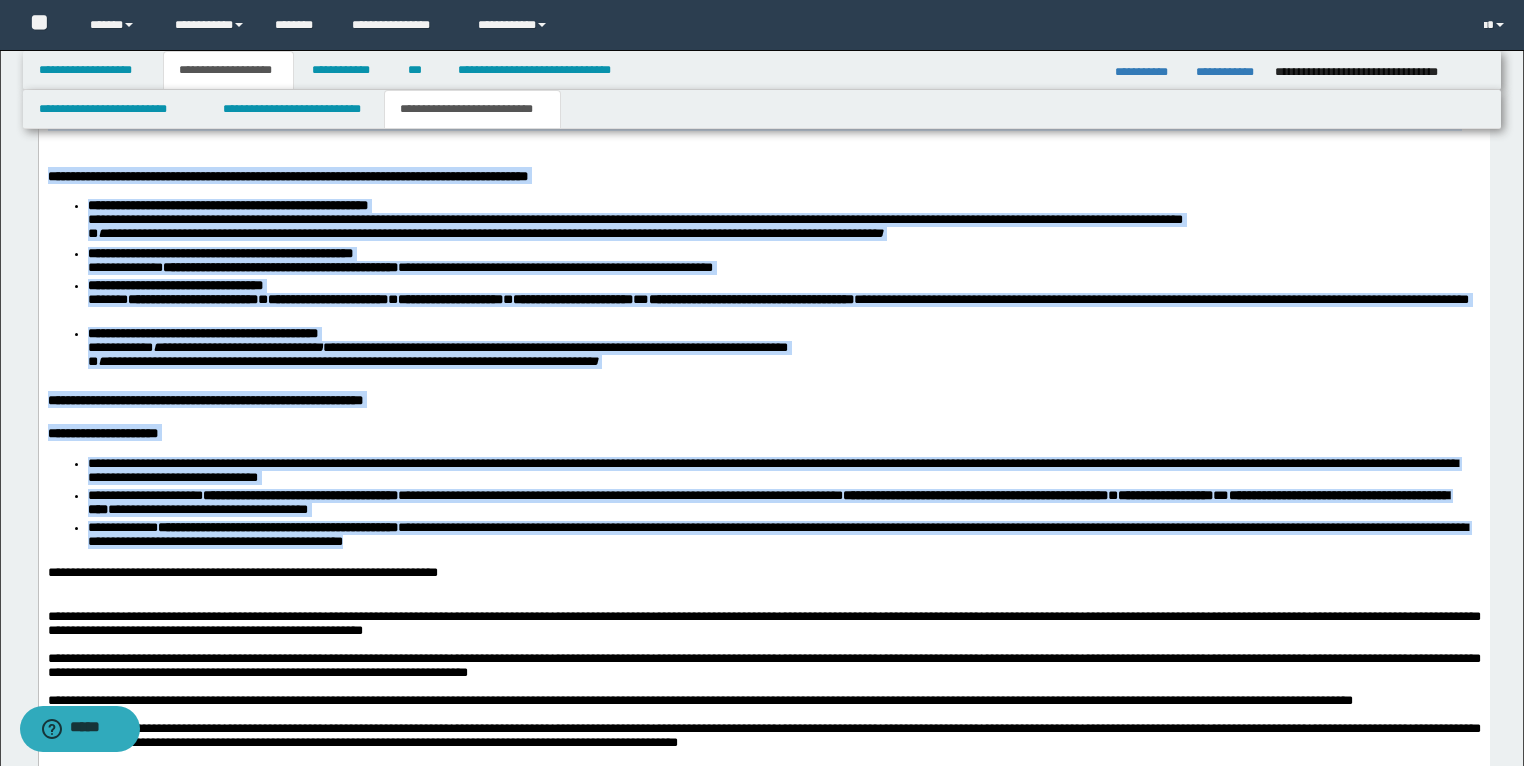 scroll, scrollTop: 3461, scrollLeft: 0, axis: vertical 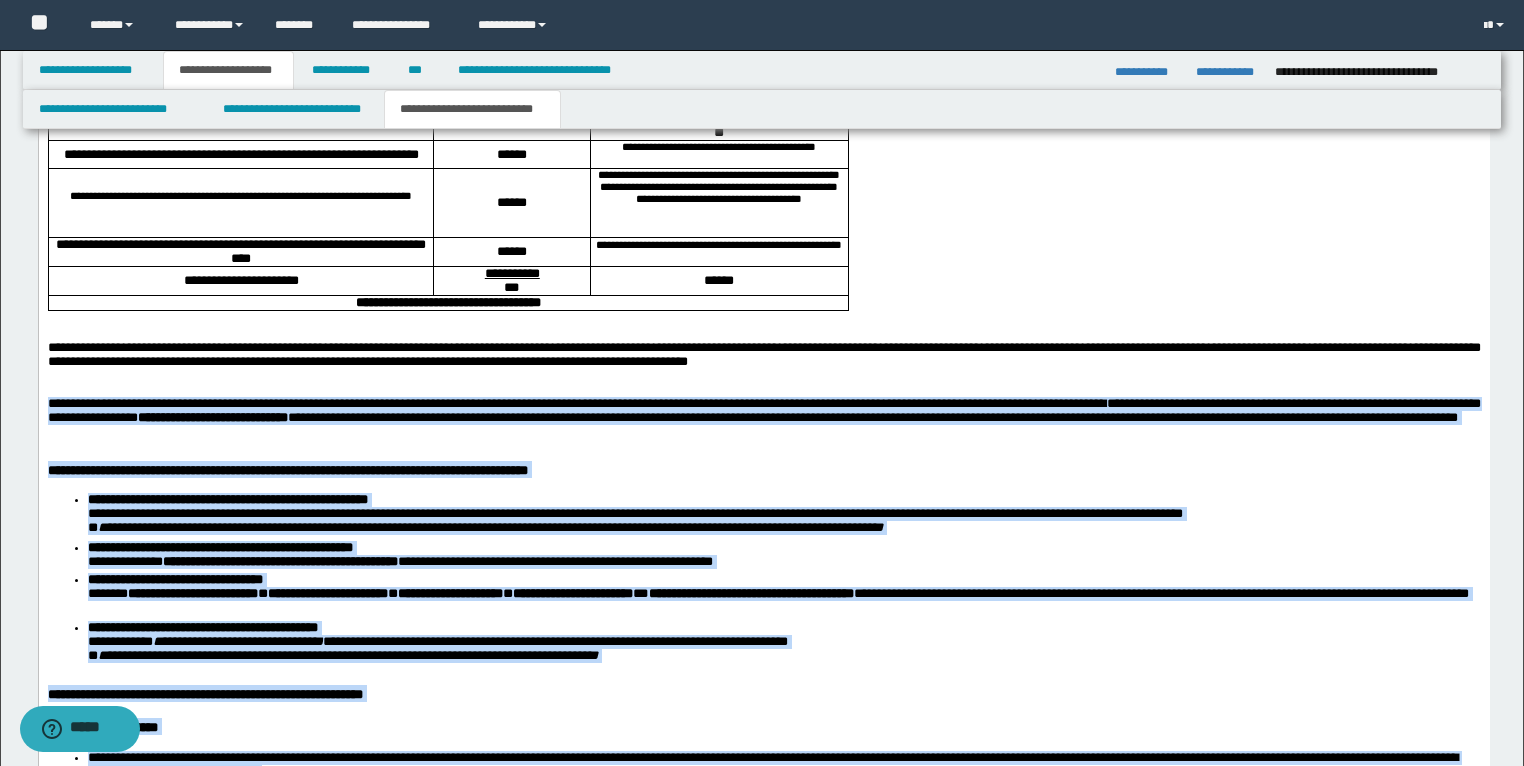 drag, startPoint x: 698, startPoint y: 1076, endPoint x: 74, endPoint y: -574, distance: 1764.051 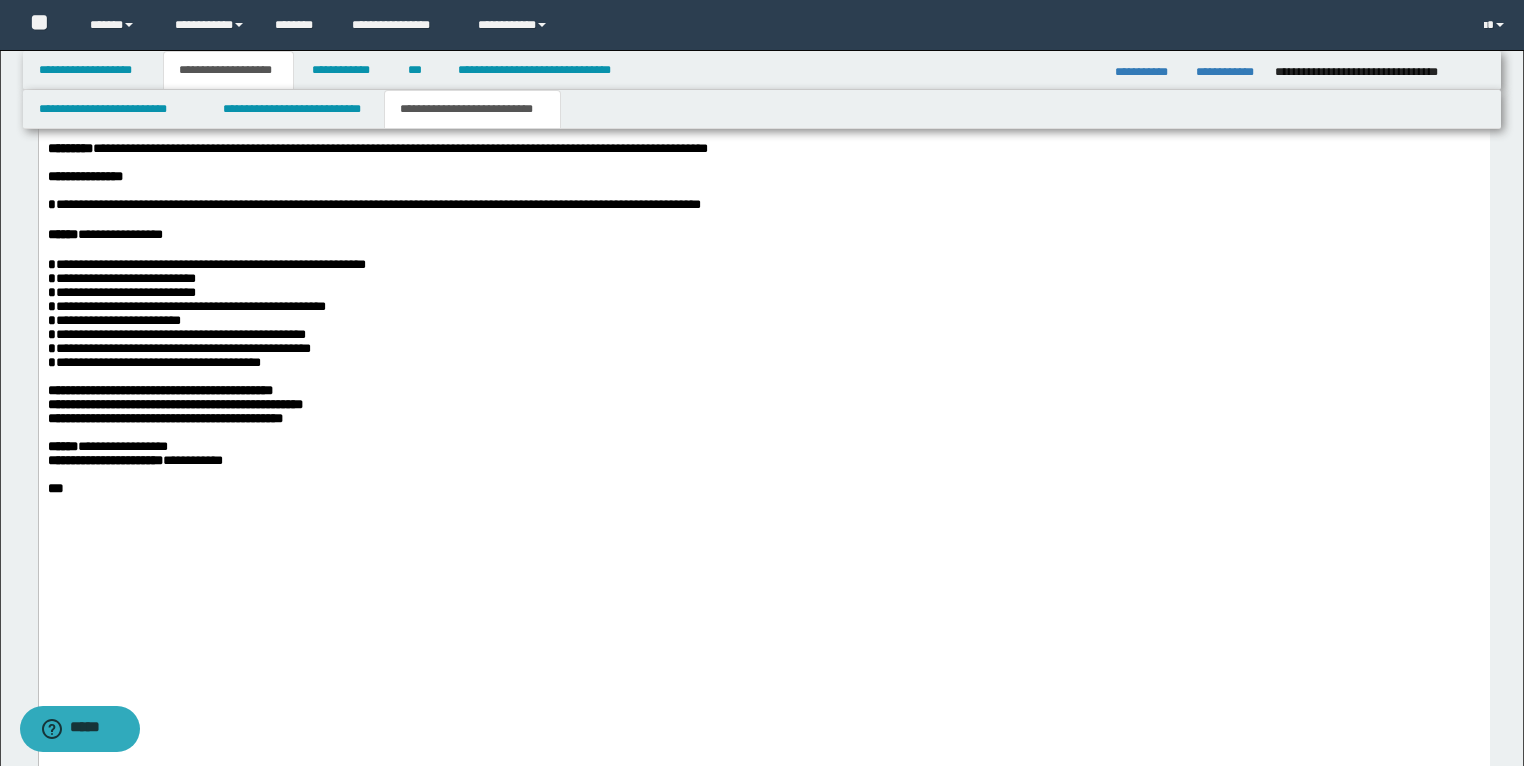 scroll, scrollTop: 6101, scrollLeft: 0, axis: vertical 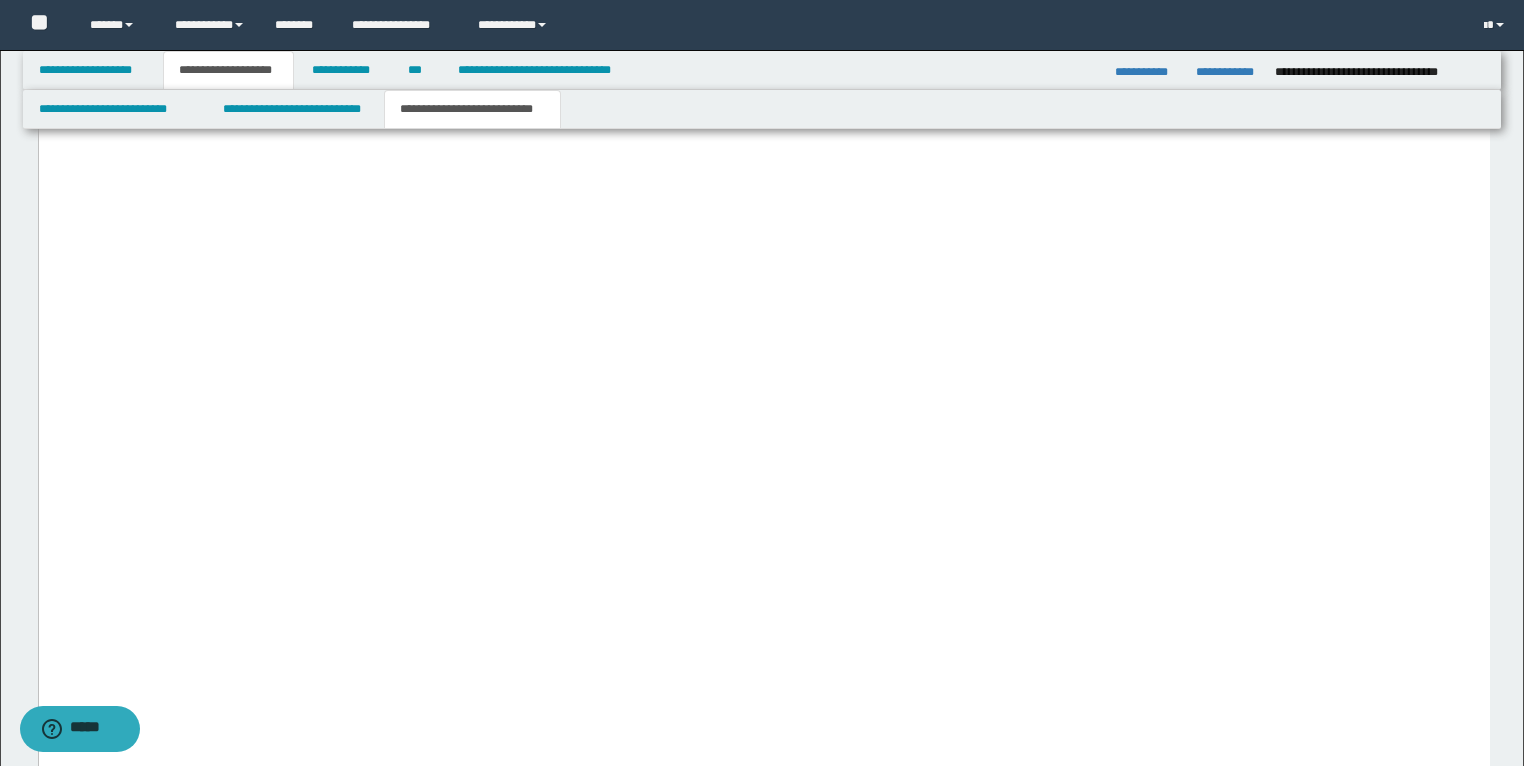 click on "**********" at bounding box center [134, 61] 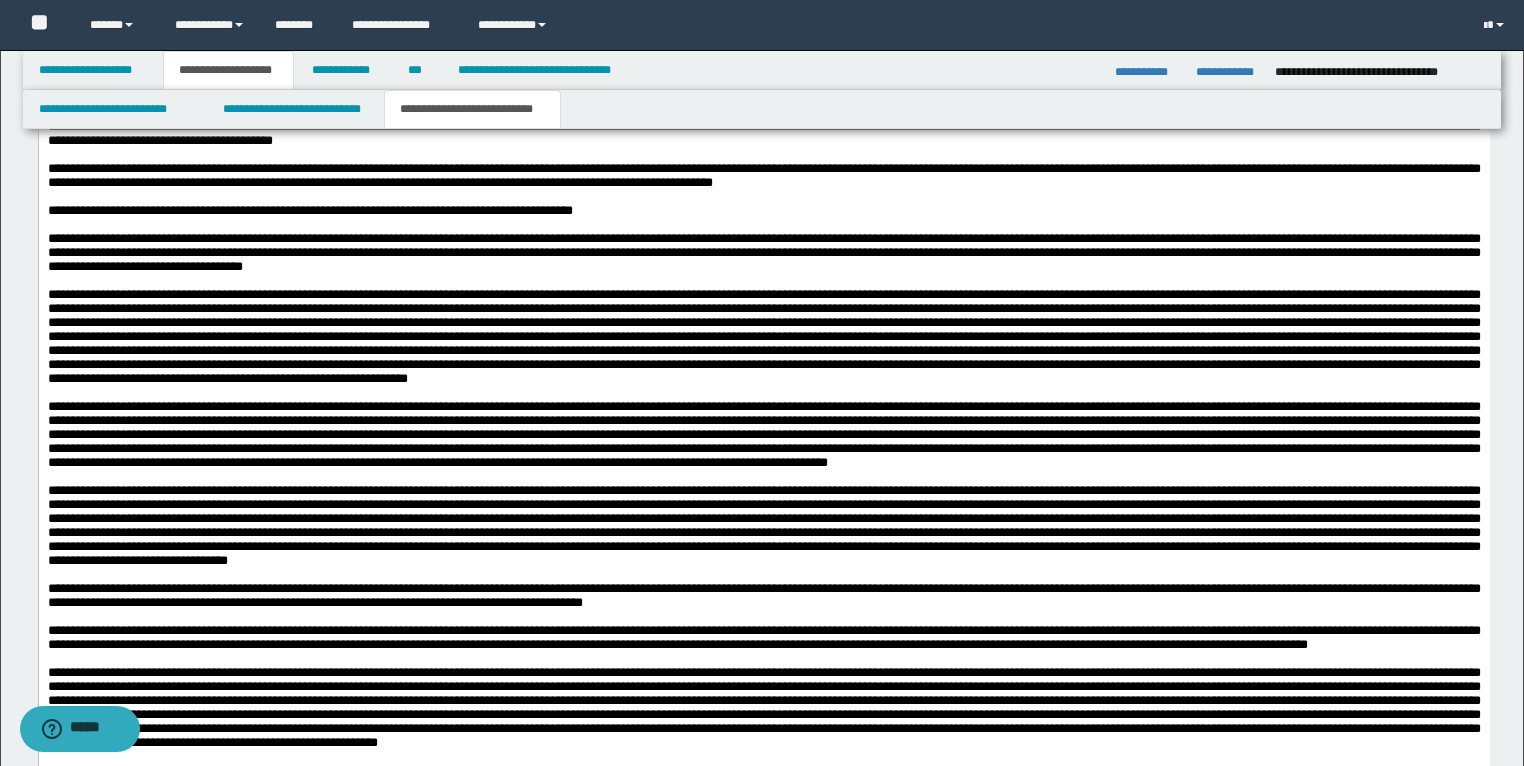 scroll, scrollTop: 4101, scrollLeft: 0, axis: vertical 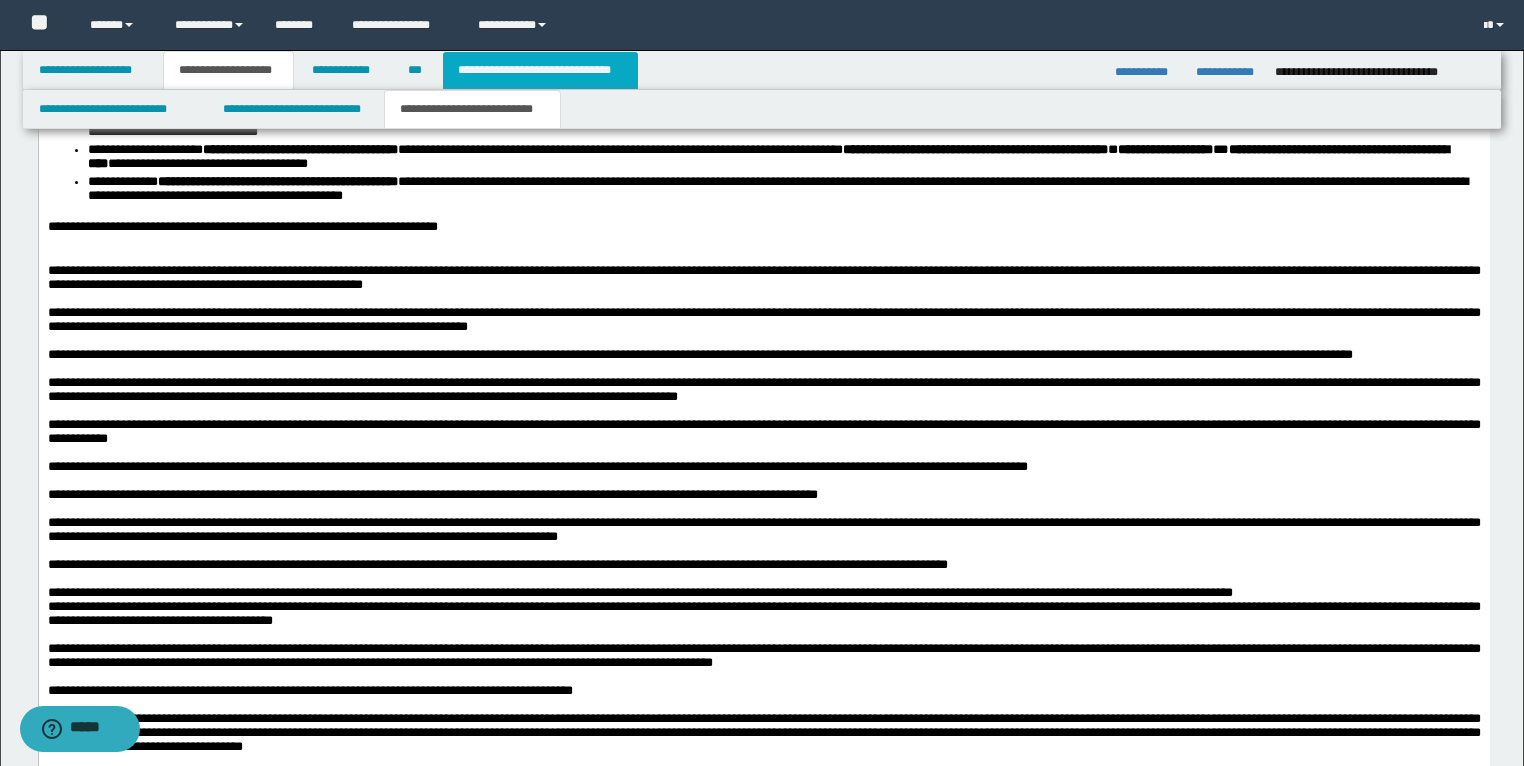 click on "**********" at bounding box center [540, 70] 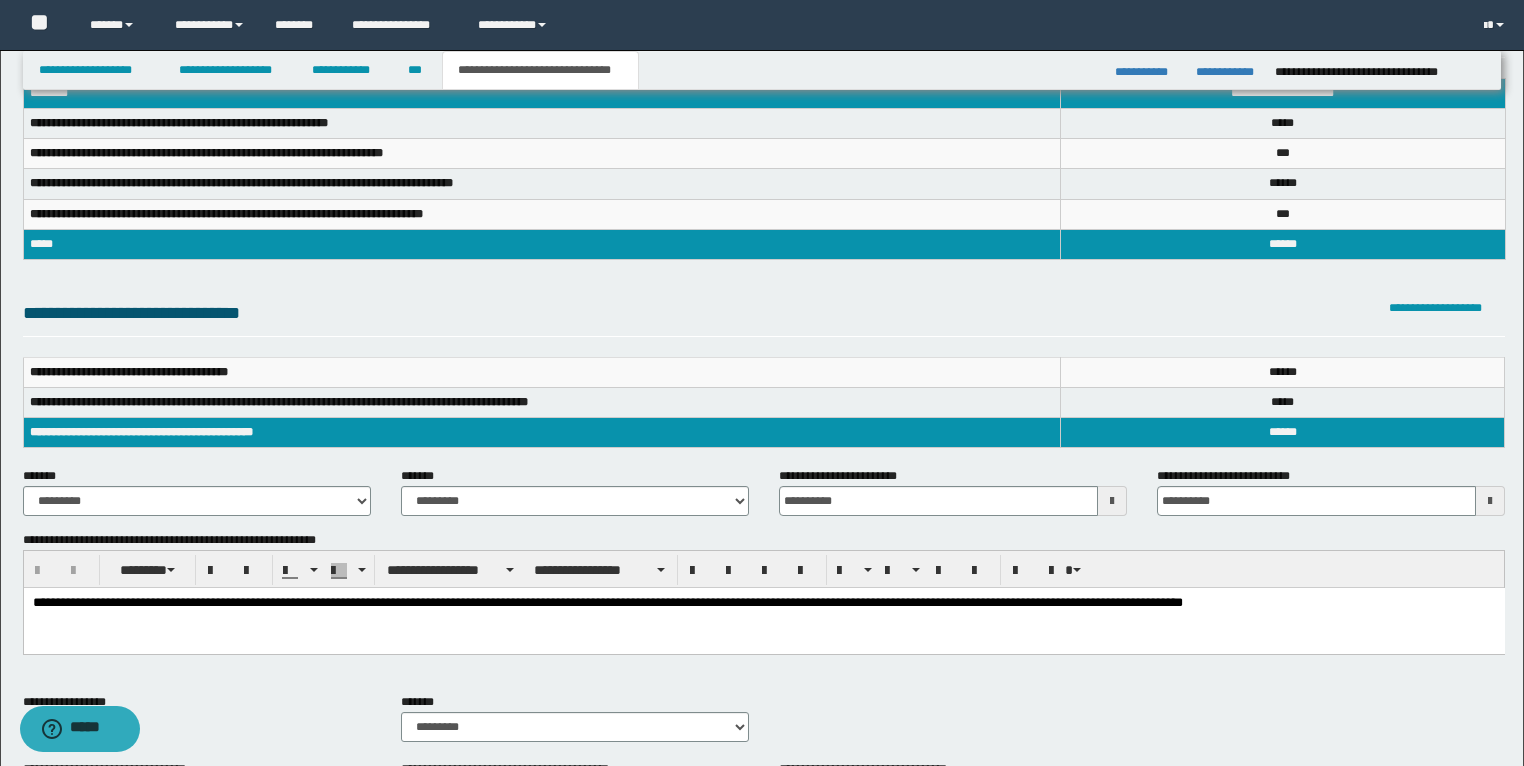 scroll, scrollTop: 400, scrollLeft: 0, axis: vertical 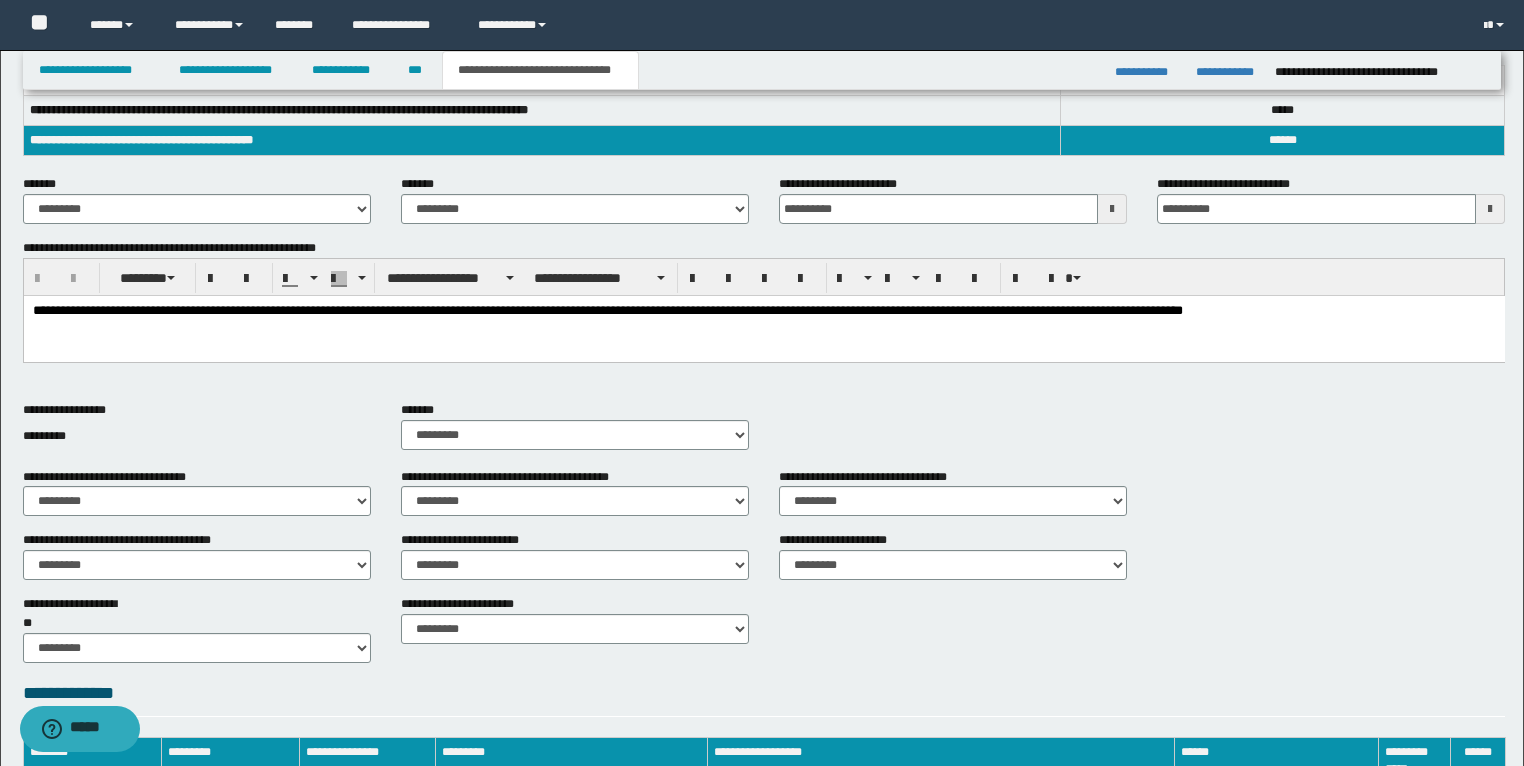 click on "**********" at bounding box center [763, 310] 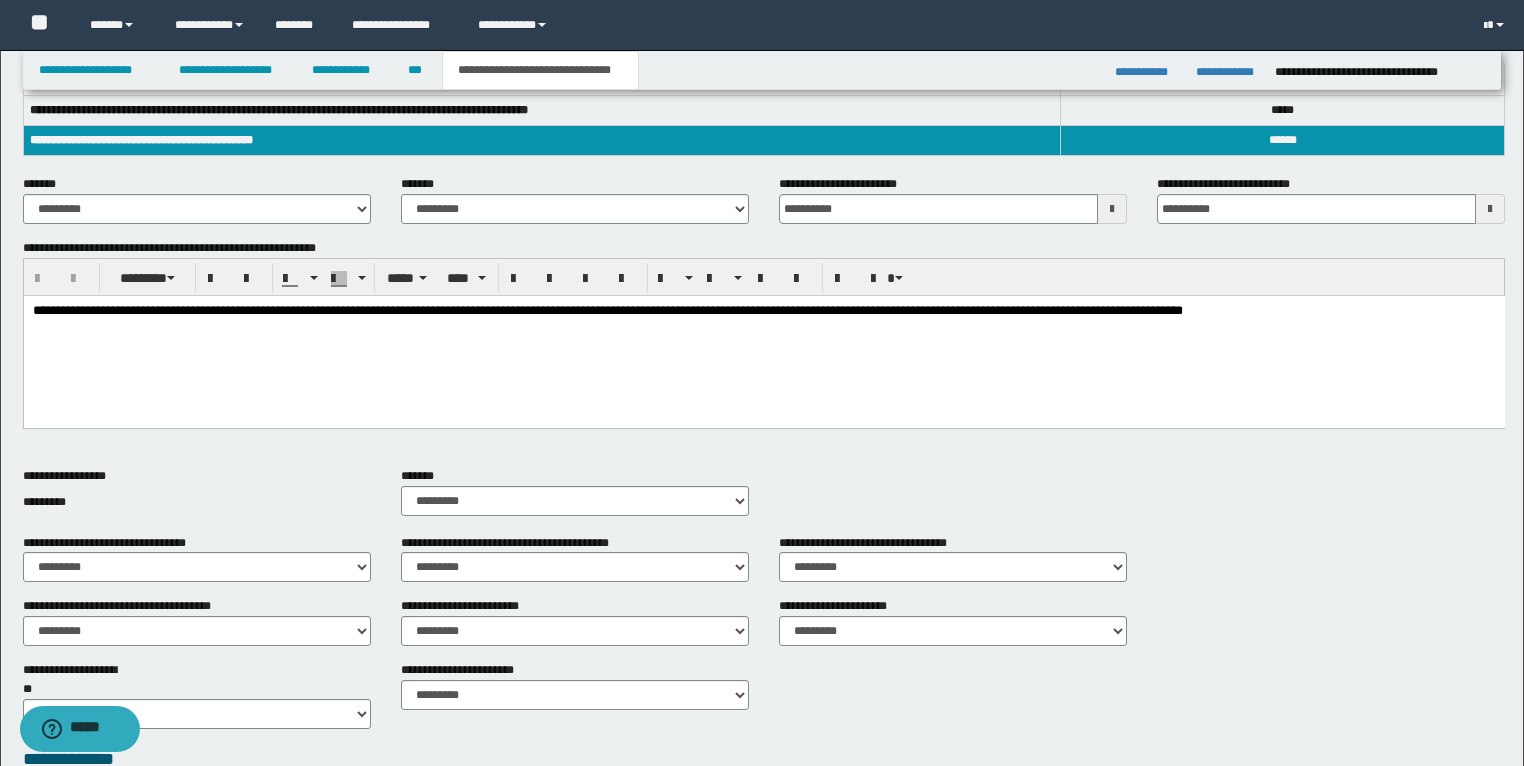 type 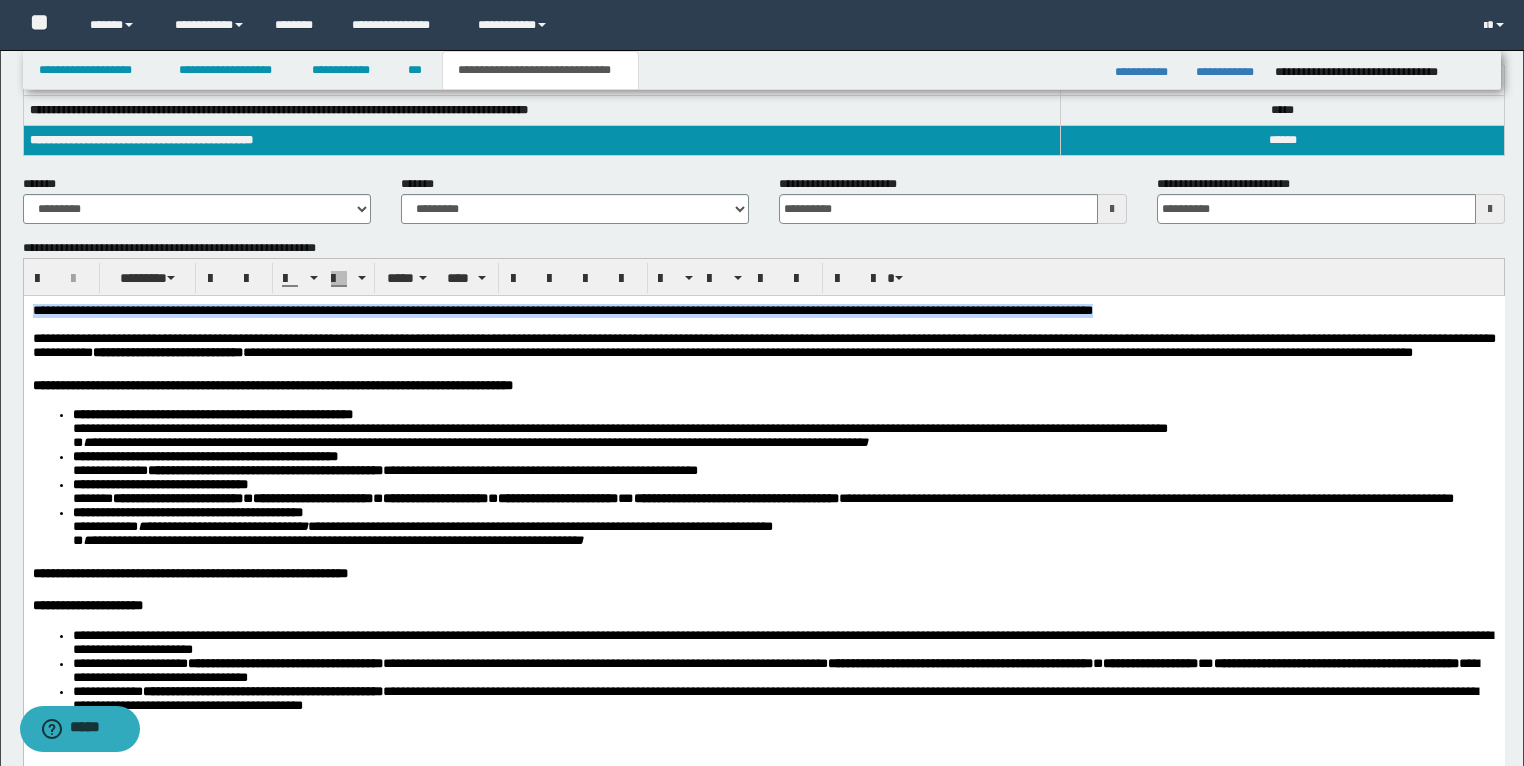 drag, startPoint x: 1279, startPoint y: 313, endPoint x: -1, endPoint y: 316, distance: 1280.0035 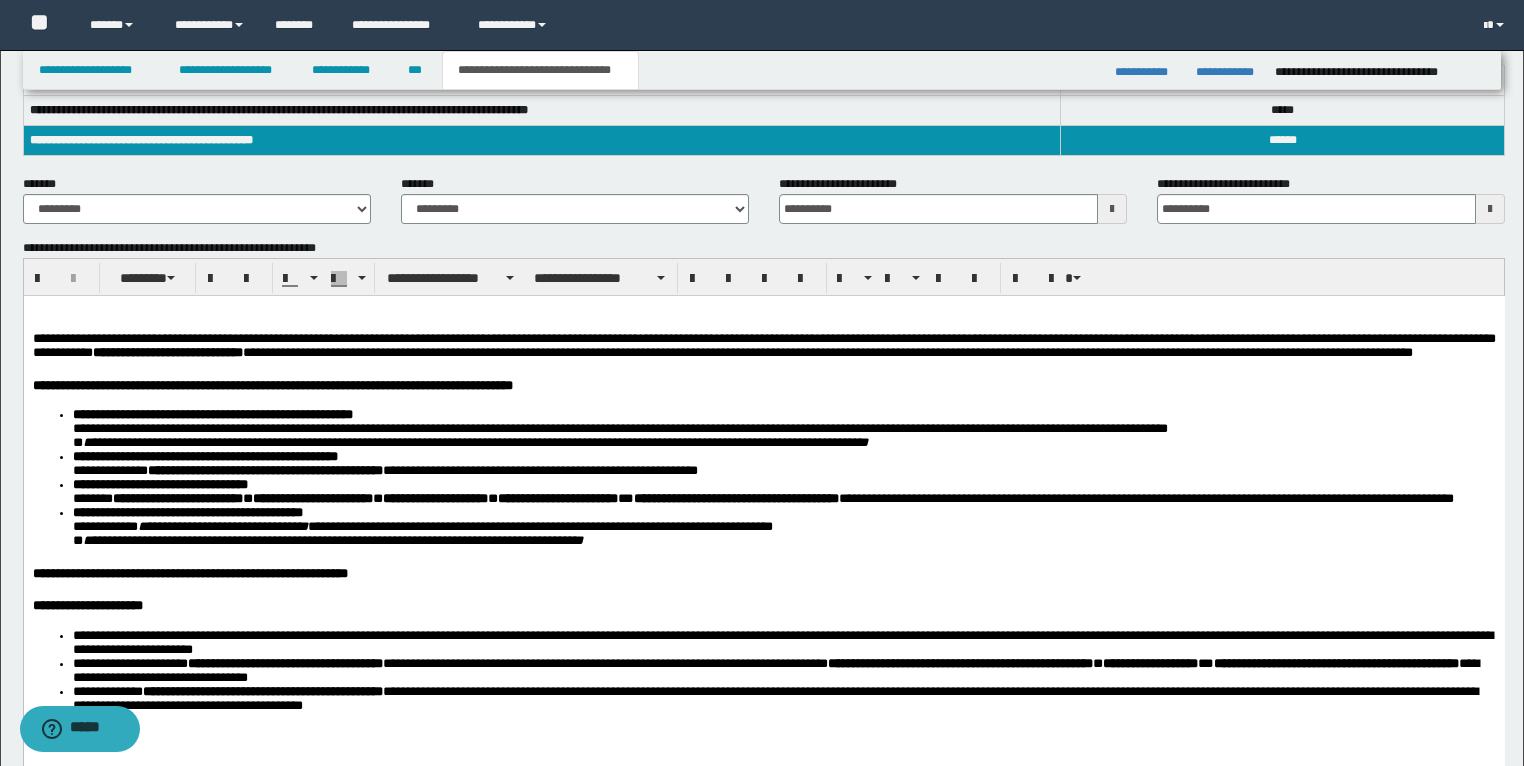 click on "**********" at bounding box center [763, 539] 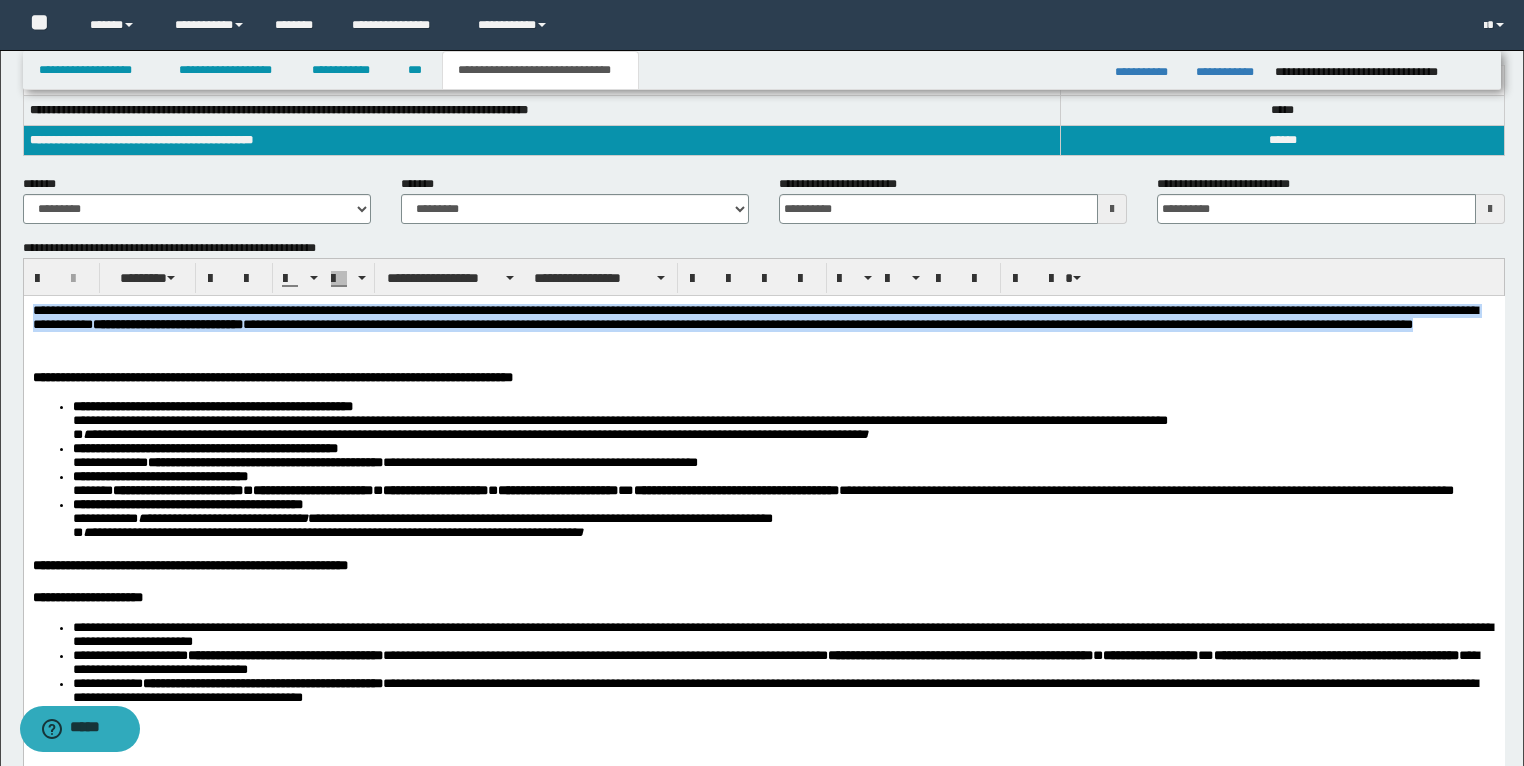 drag, startPoint x: 193, startPoint y: 348, endPoint x: 21, endPoint y: 296, distance: 179.68861 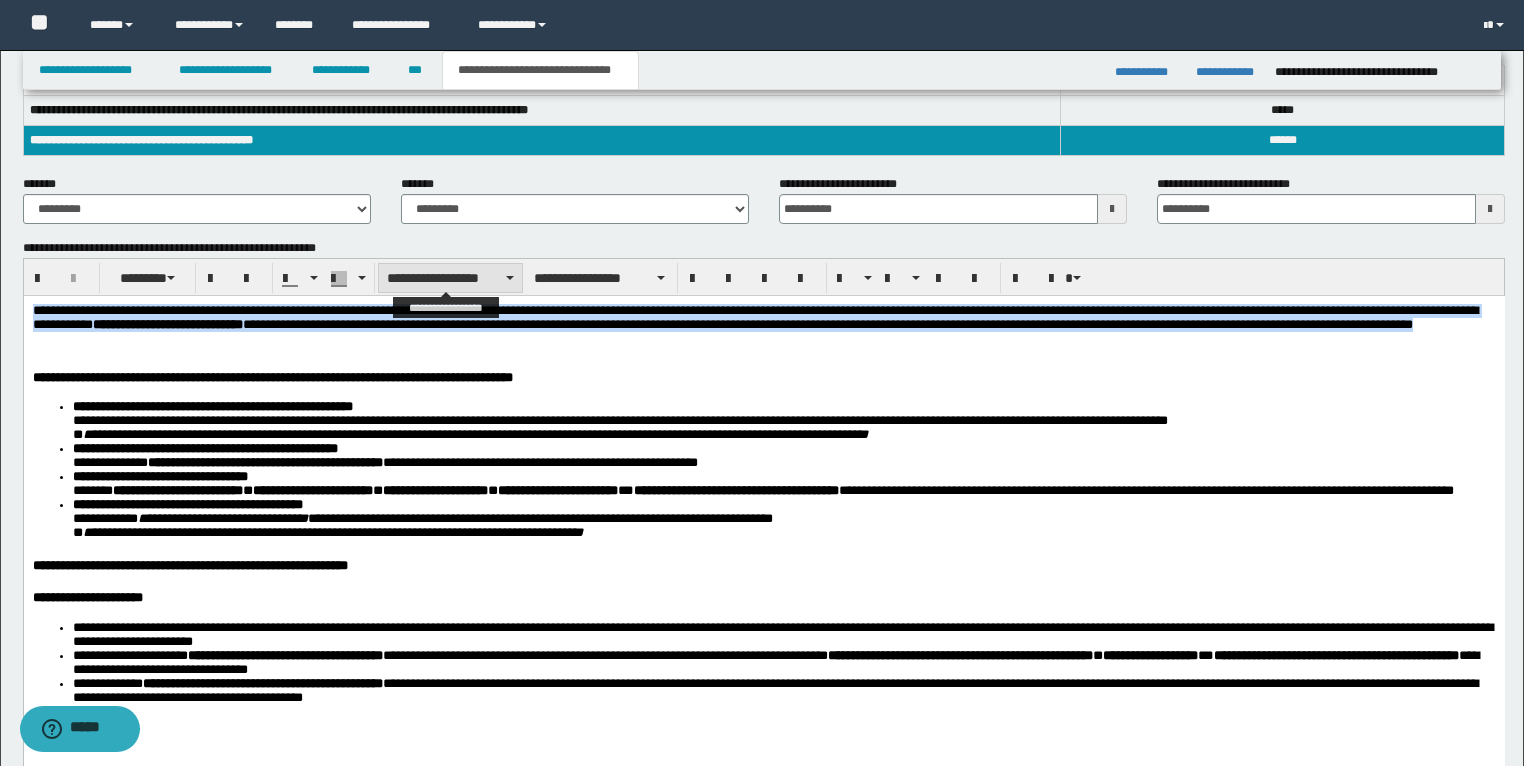 click on "**********" at bounding box center (450, 278) 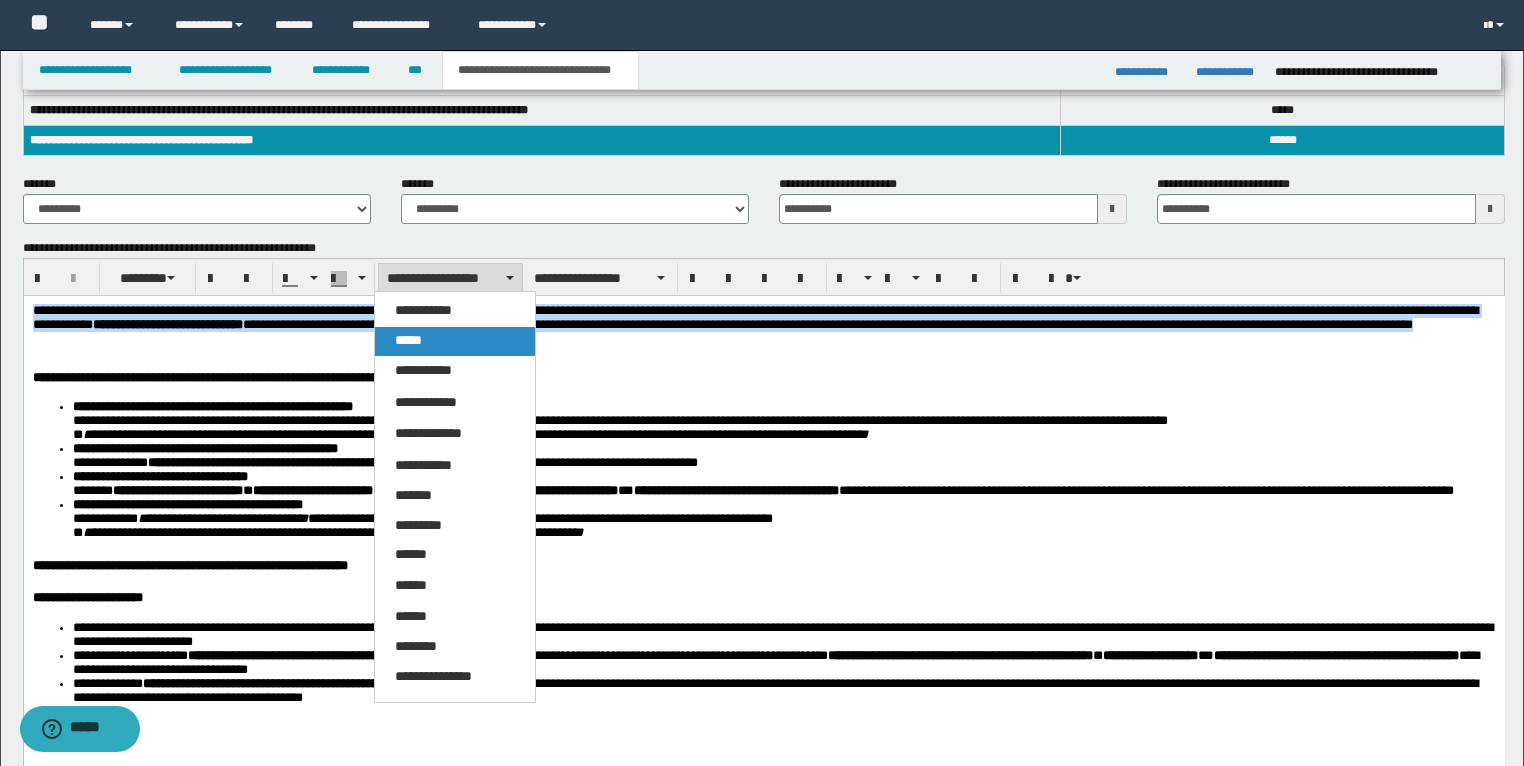 click on "*****" at bounding box center (408, 340) 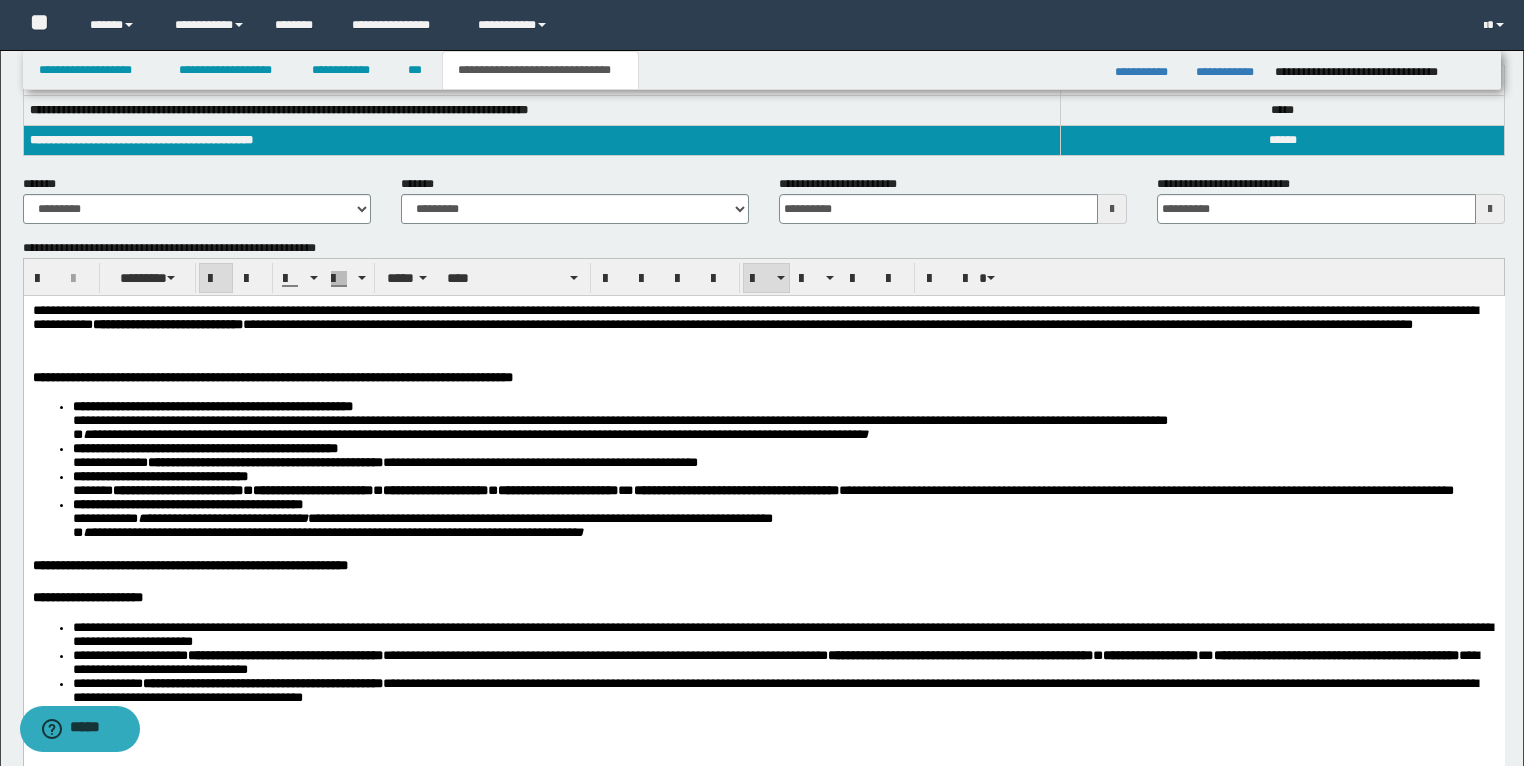 click on "**********" at bounding box center (312, 489) 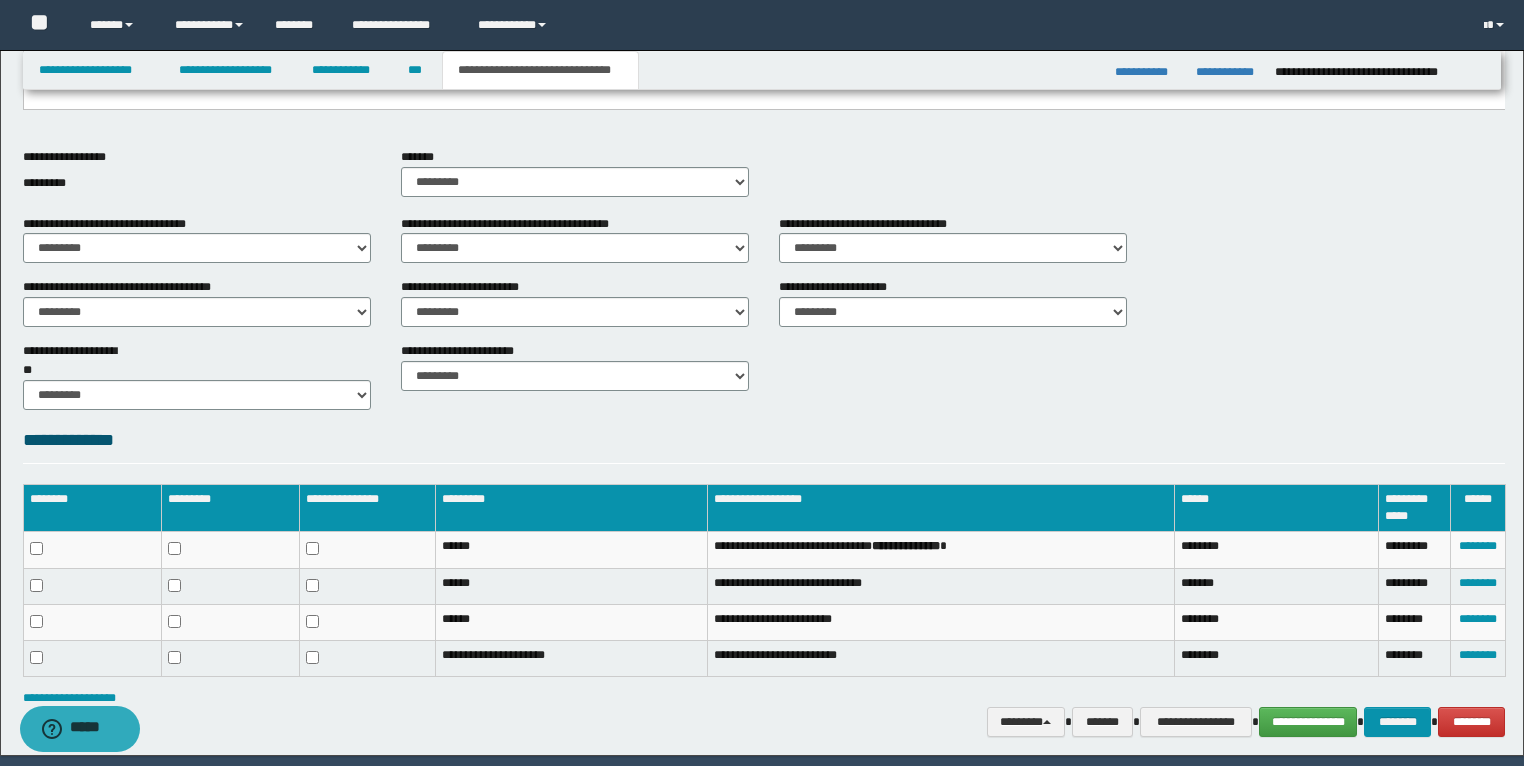 scroll, scrollTop: 1236, scrollLeft: 0, axis: vertical 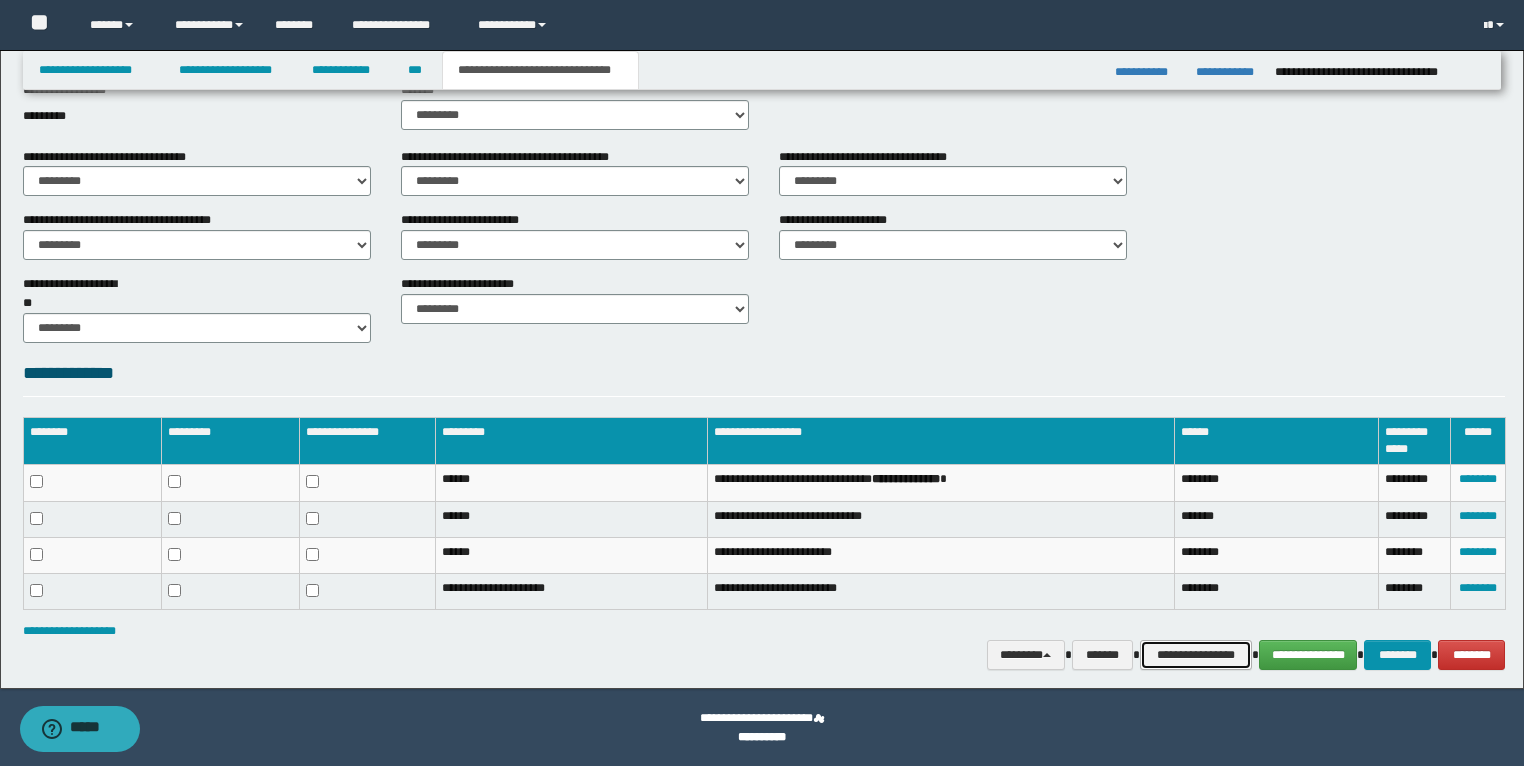 click on "**********" at bounding box center [1196, 655] 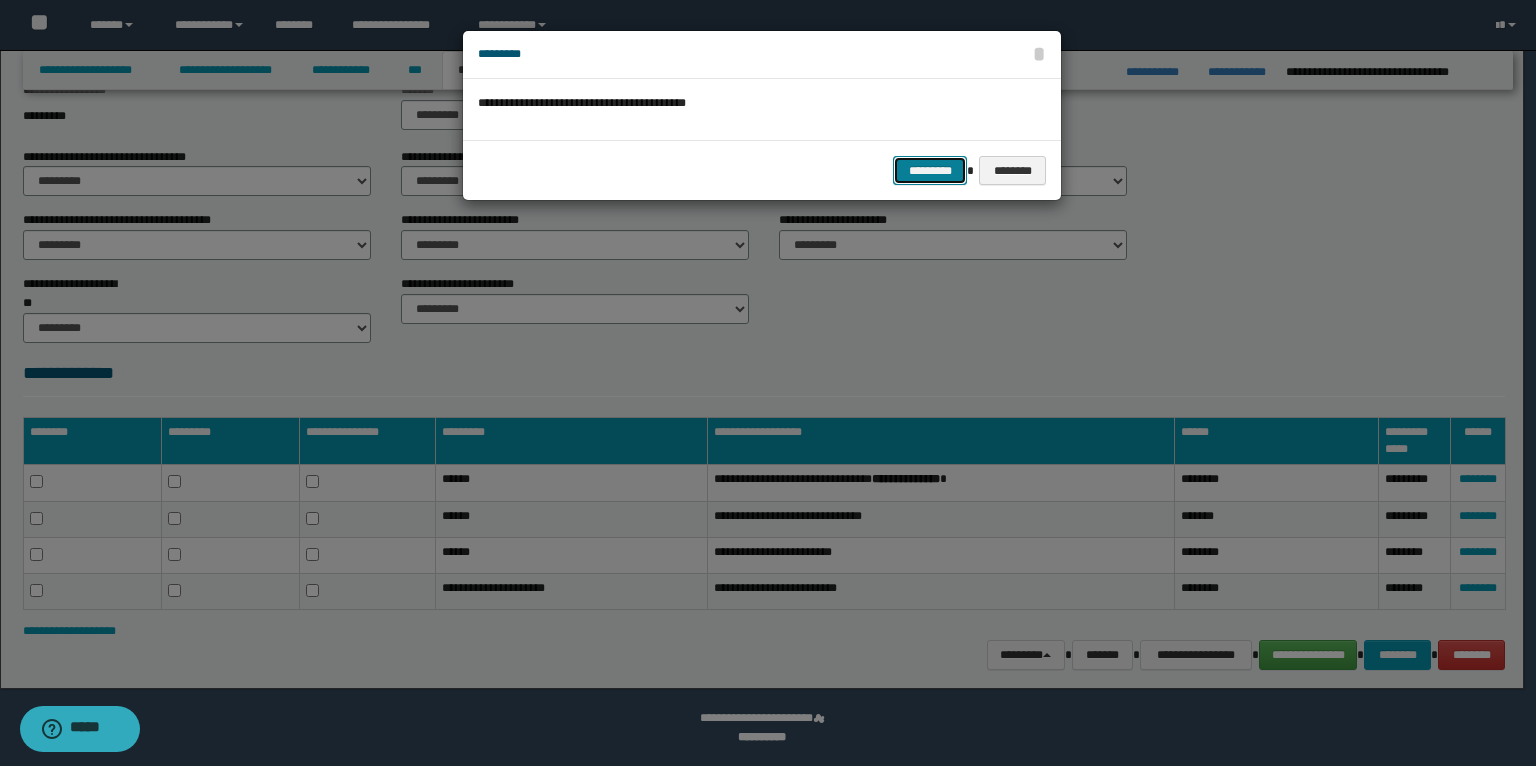 click on "*********" at bounding box center (930, 171) 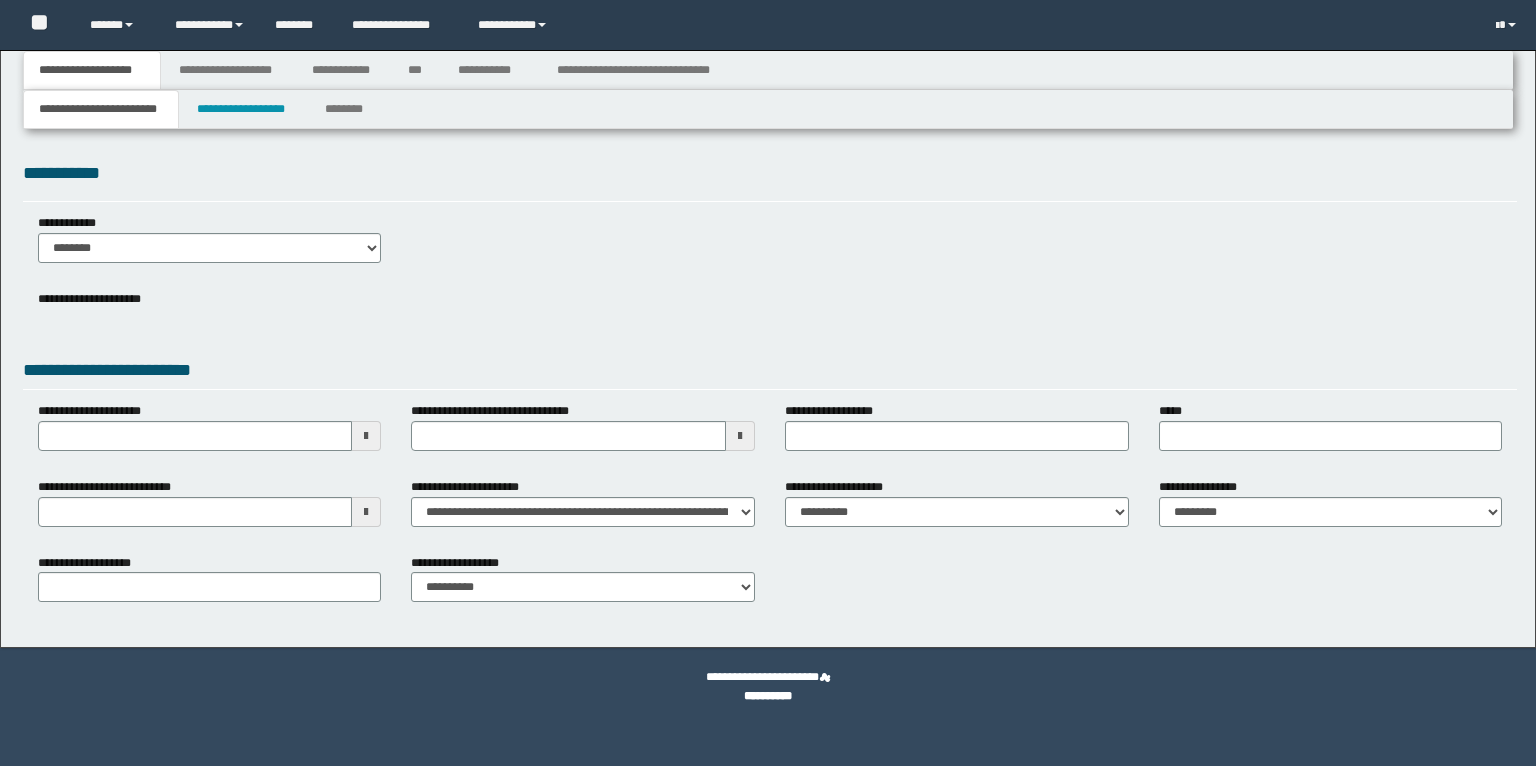 scroll, scrollTop: 0, scrollLeft: 0, axis: both 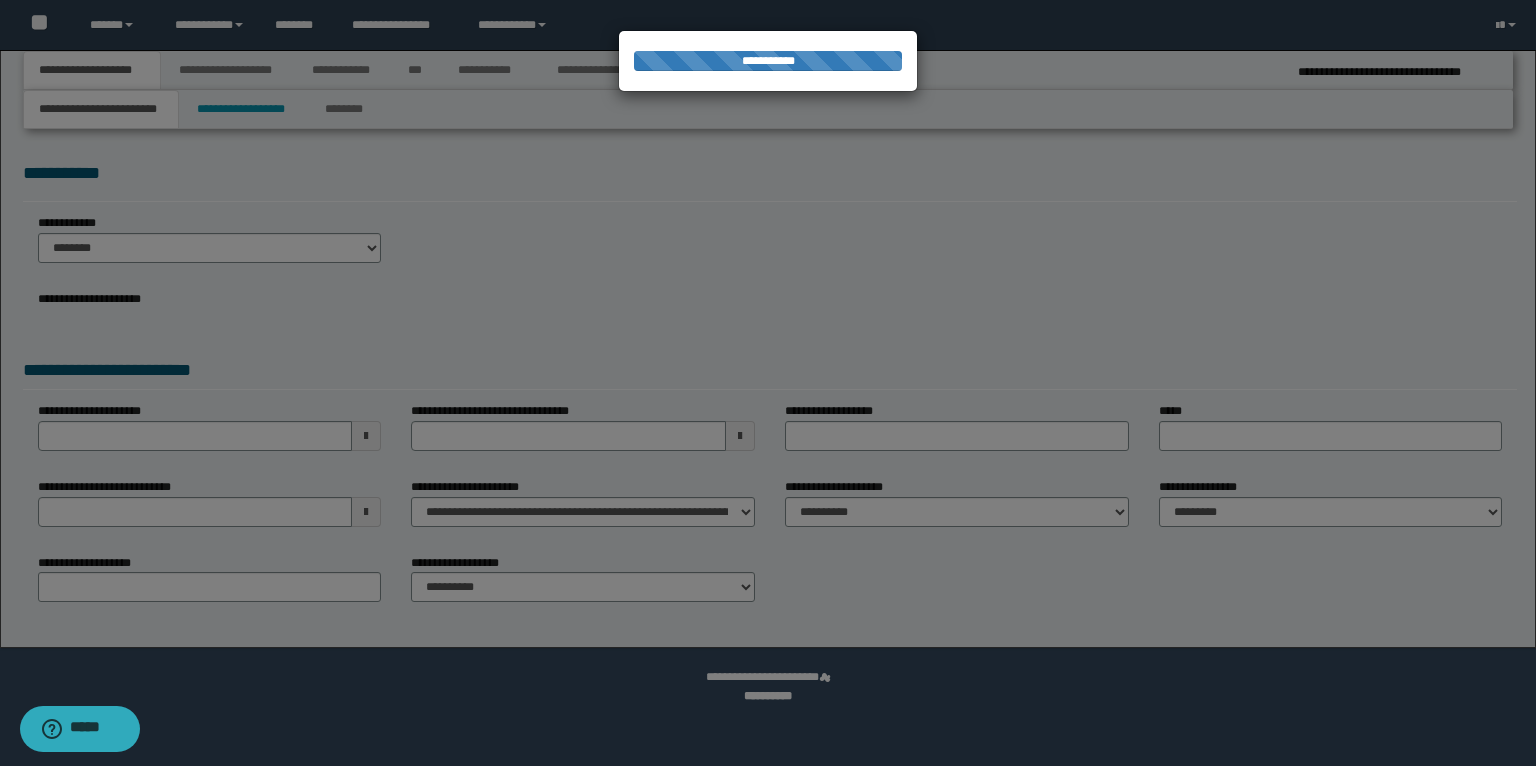 select on "*" 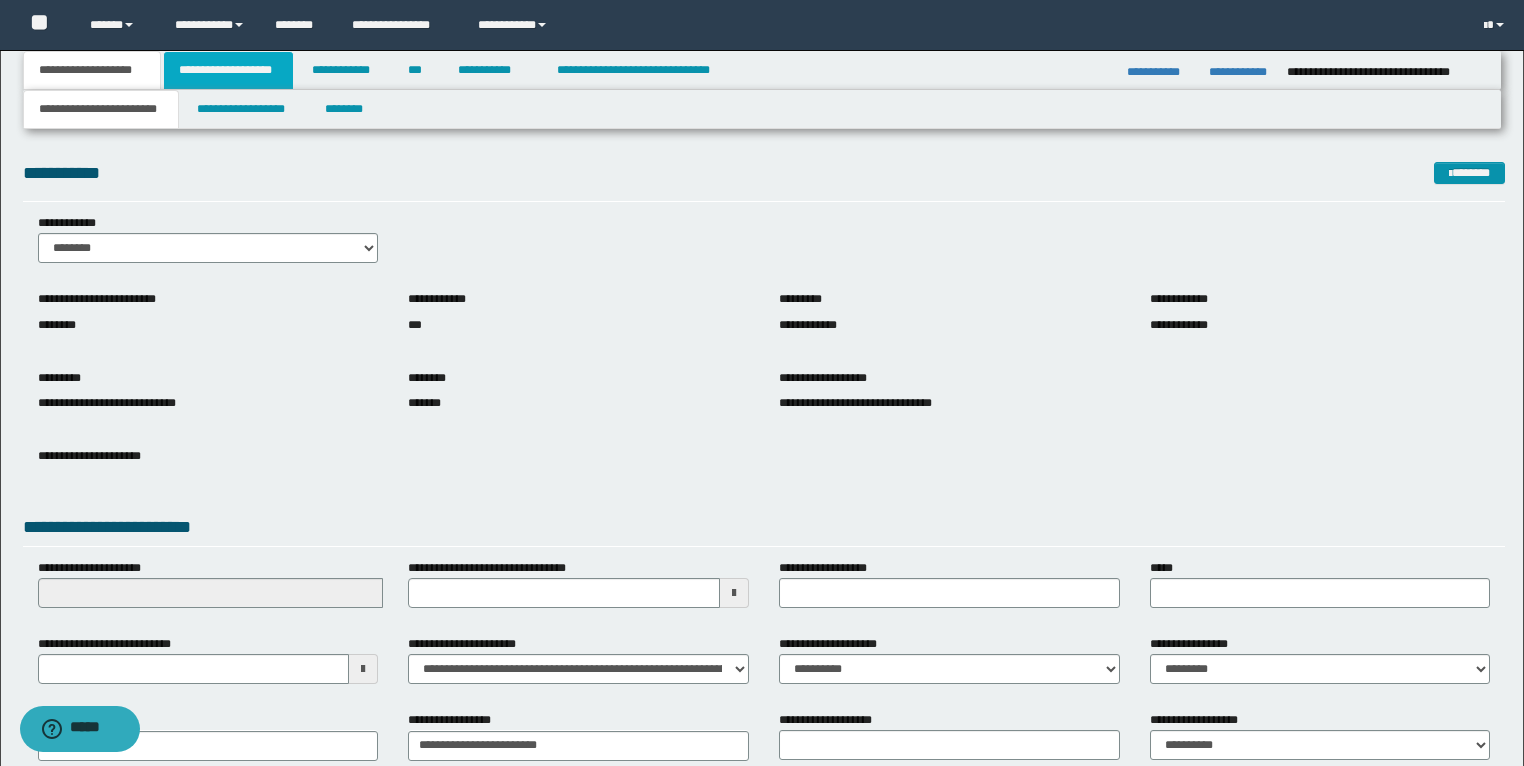 click on "**********" at bounding box center (228, 70) 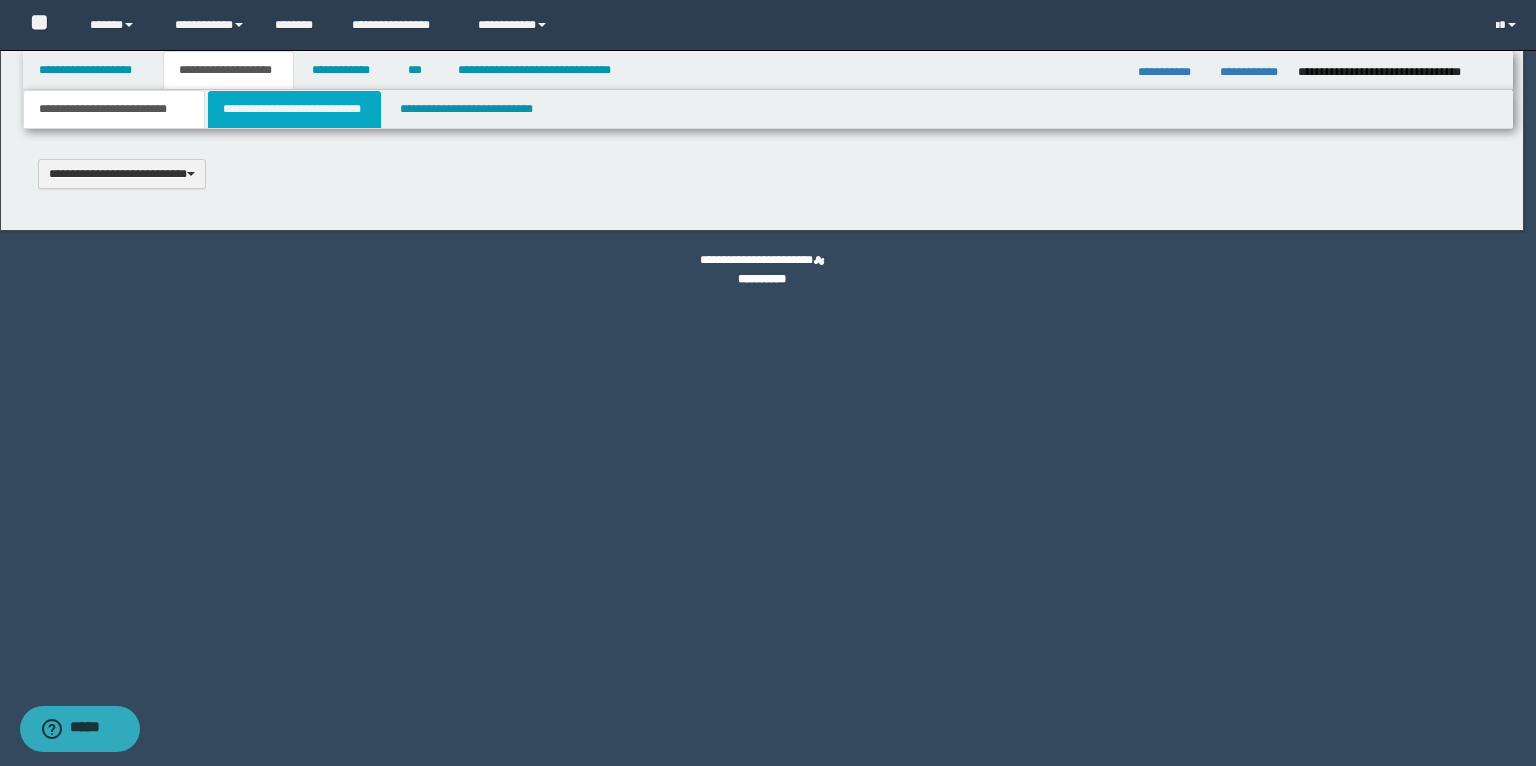 type 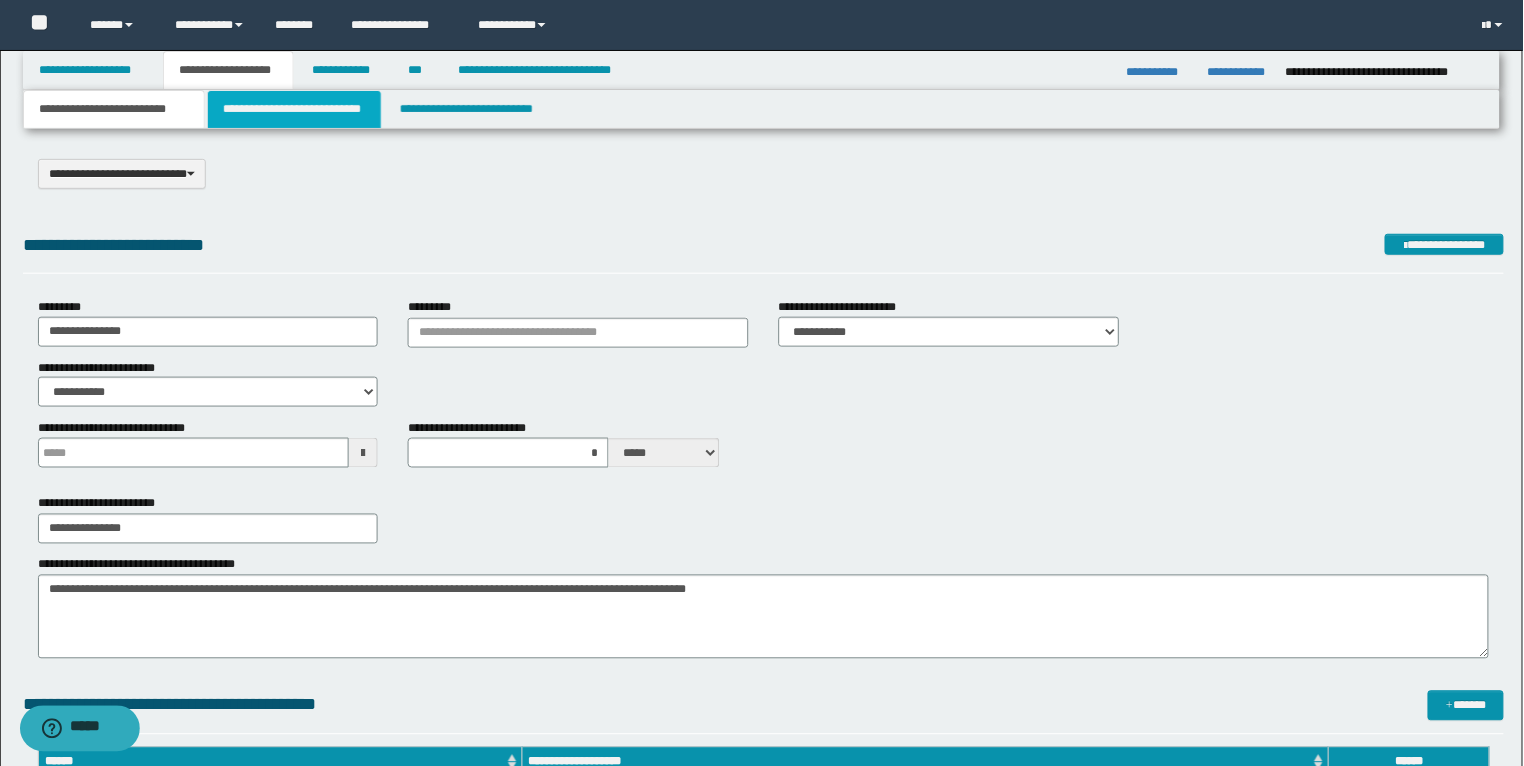 click on "**********" at bounding box center (294, 109) 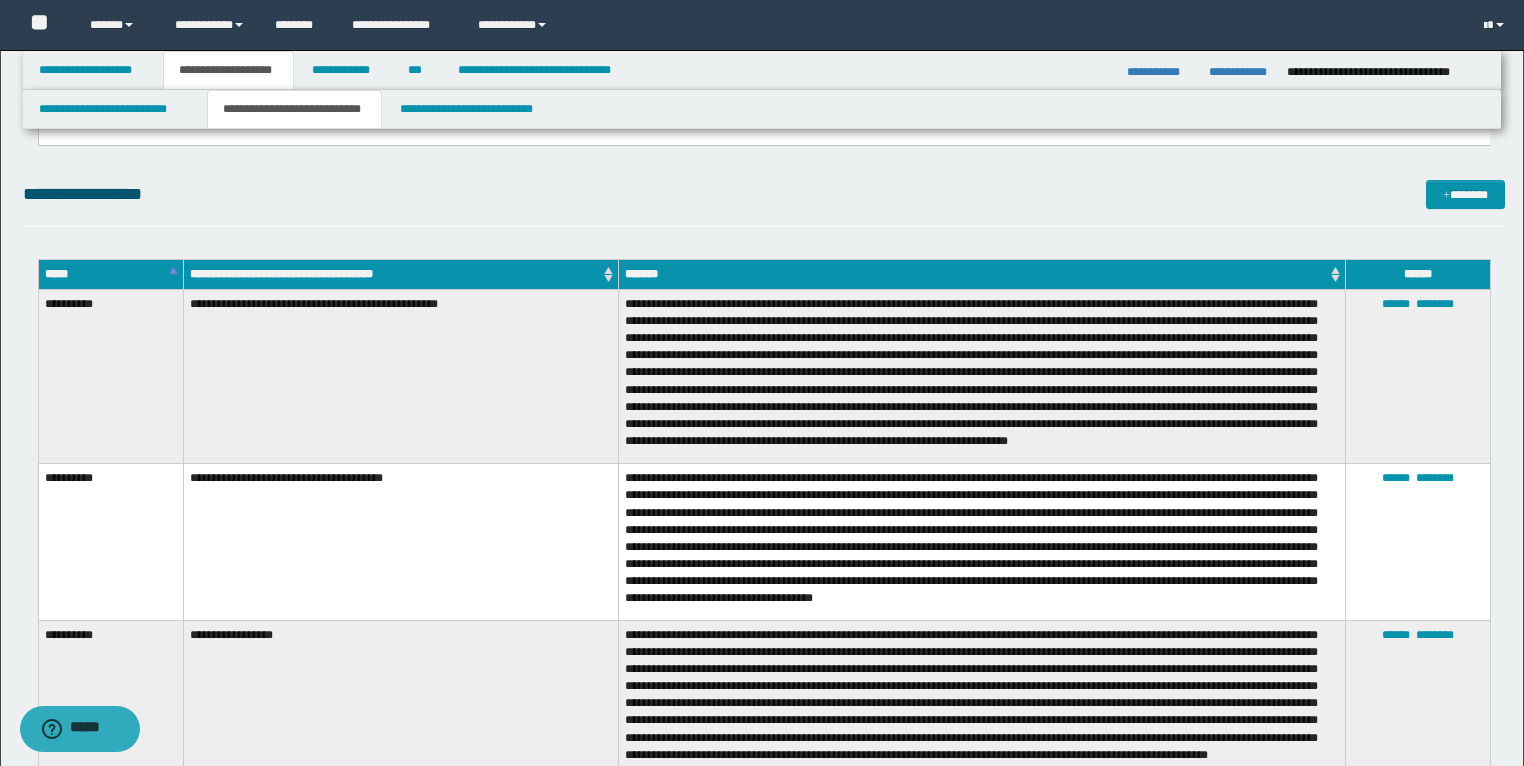 scroll, scrollTop: 4320, scrollLeft: 0, axis: vertical 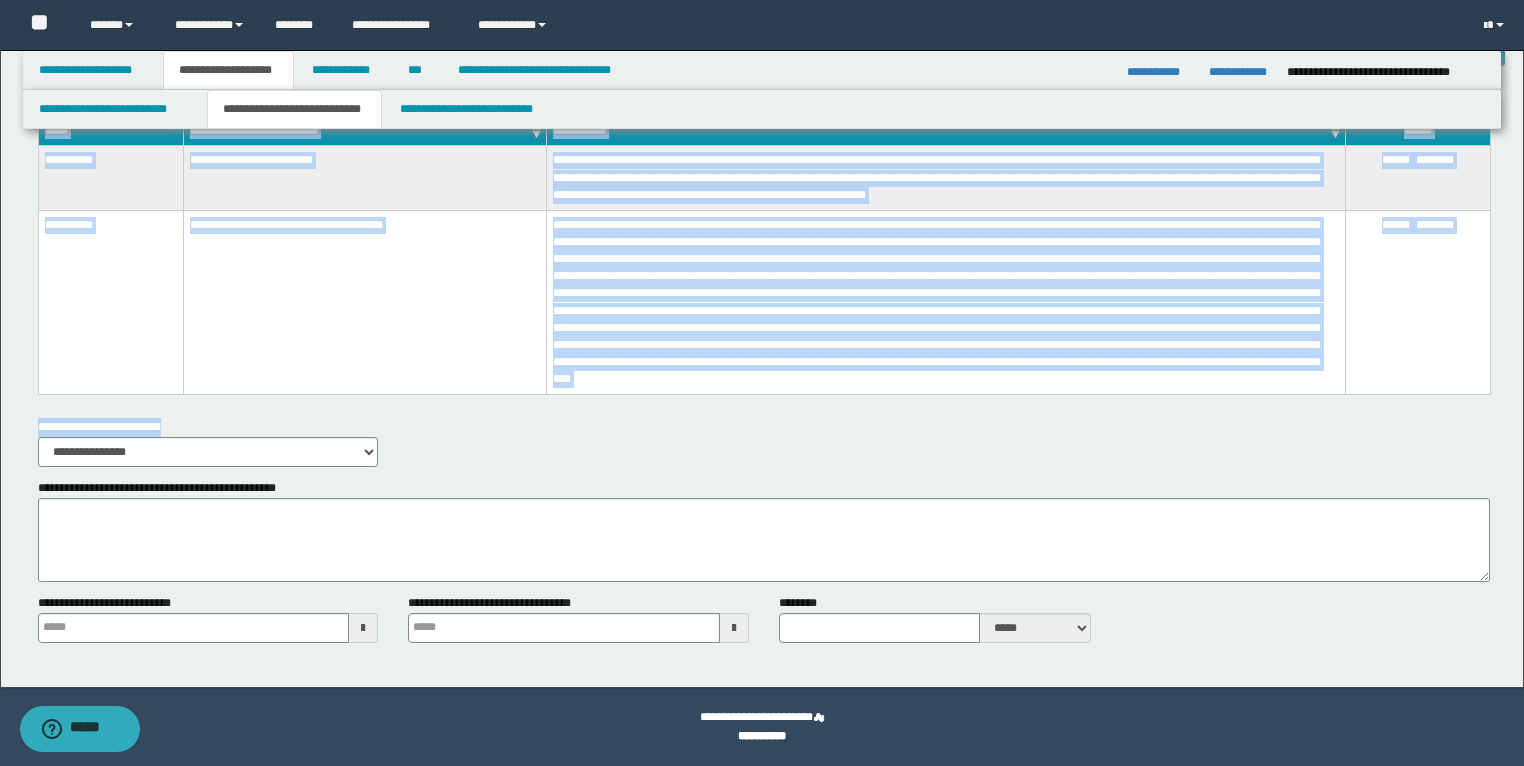 drag, startPoint x: 44, startPoint y: 164, endPoint x: 1070, endPoint y: 408, distance: 1054.6146 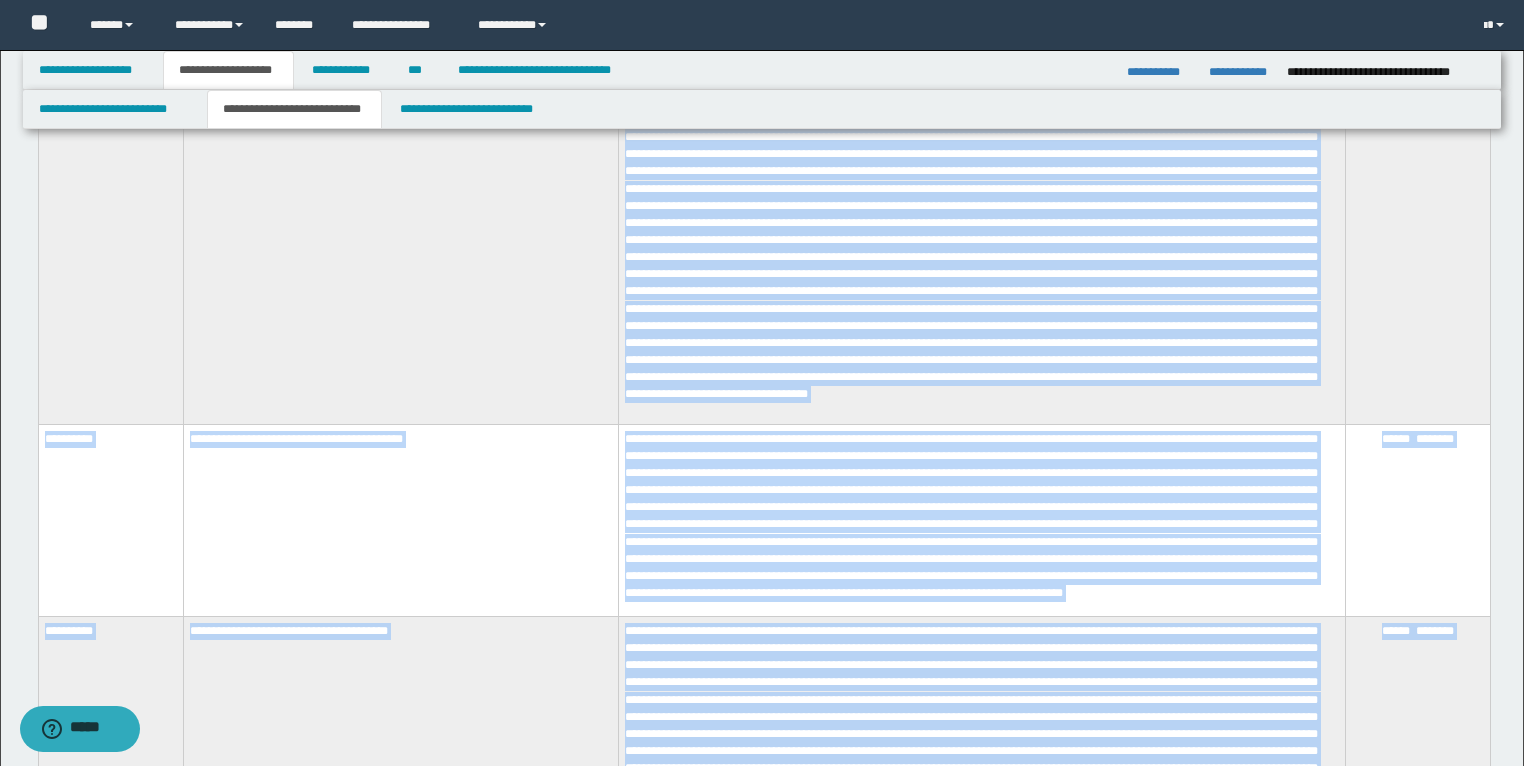 scroll, scrollTop: 6618, scrollLeft: 0, axis: vertical 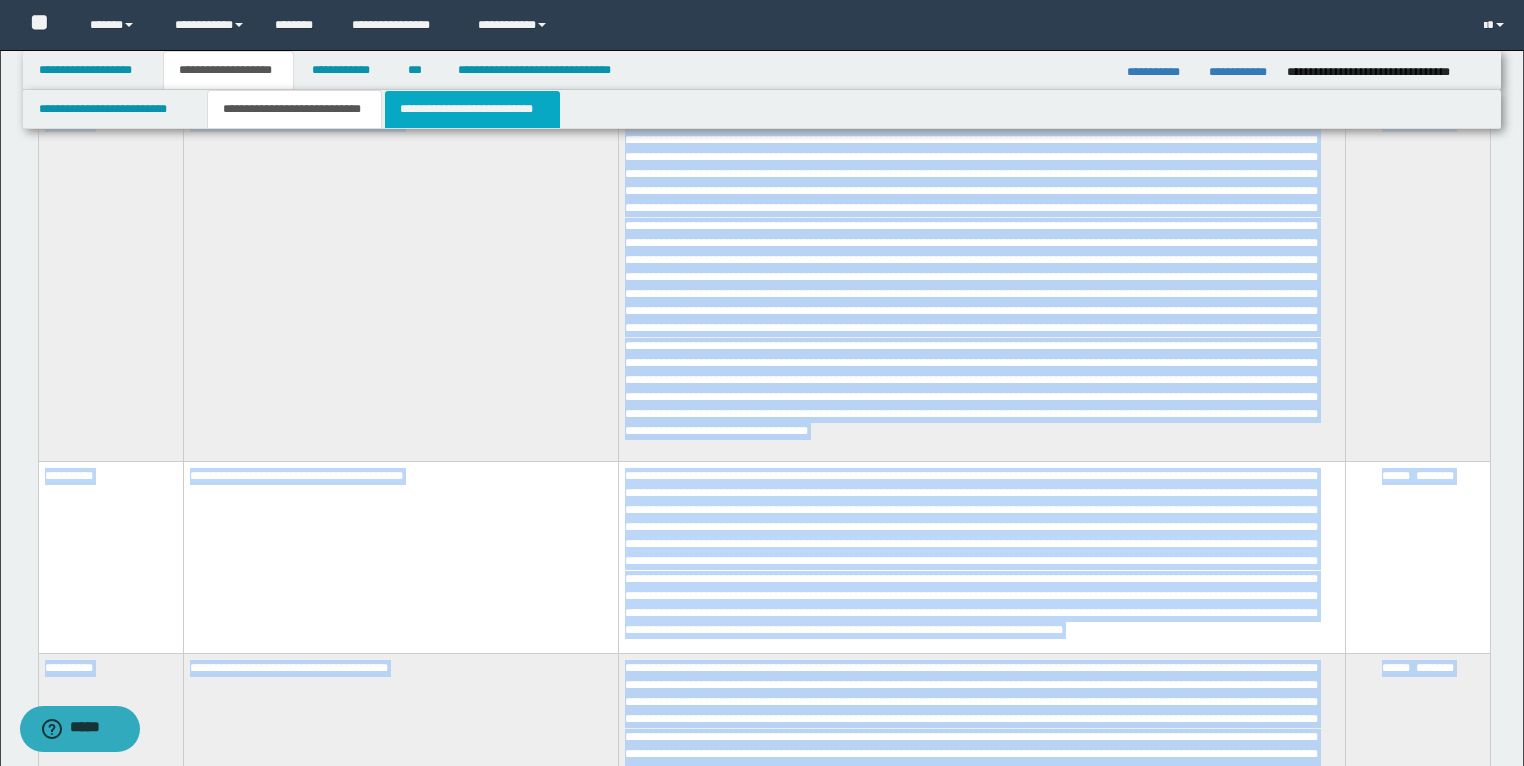 click on "**********" at bounding box center (472, 109) 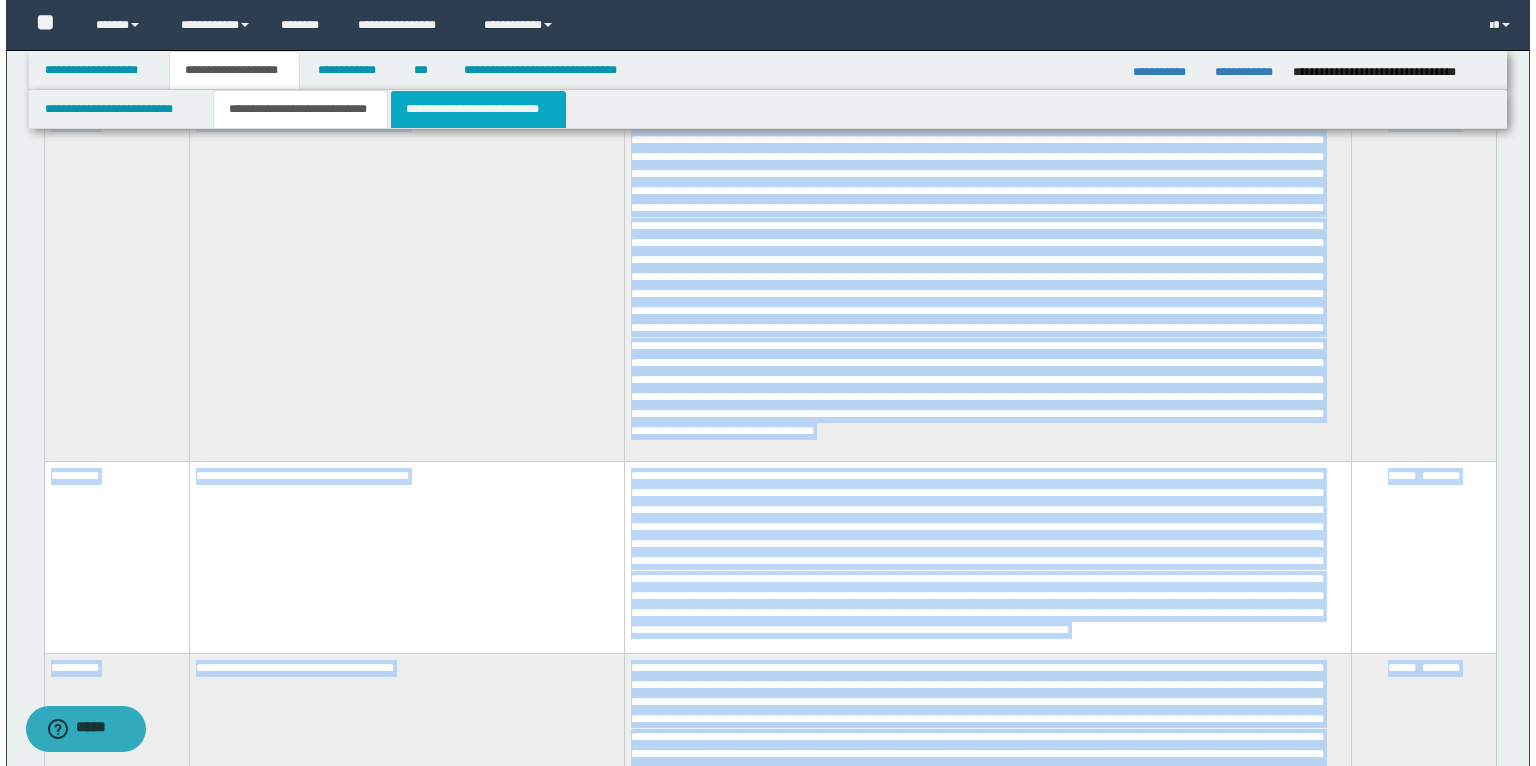scroll, scrollTop: 0, scrollLeft: 0, axis: both 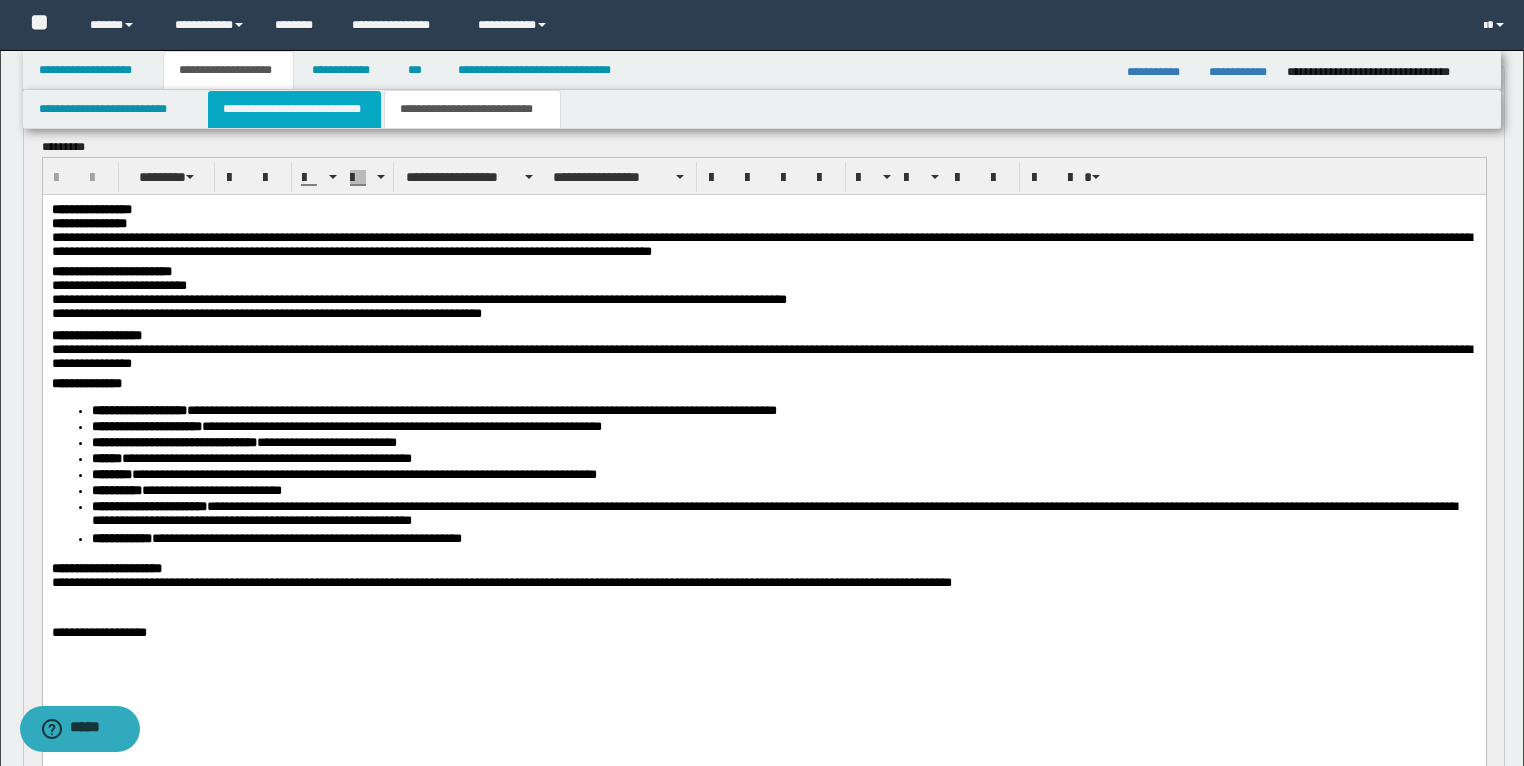 click on "**********" at bounding box center (294, 109) 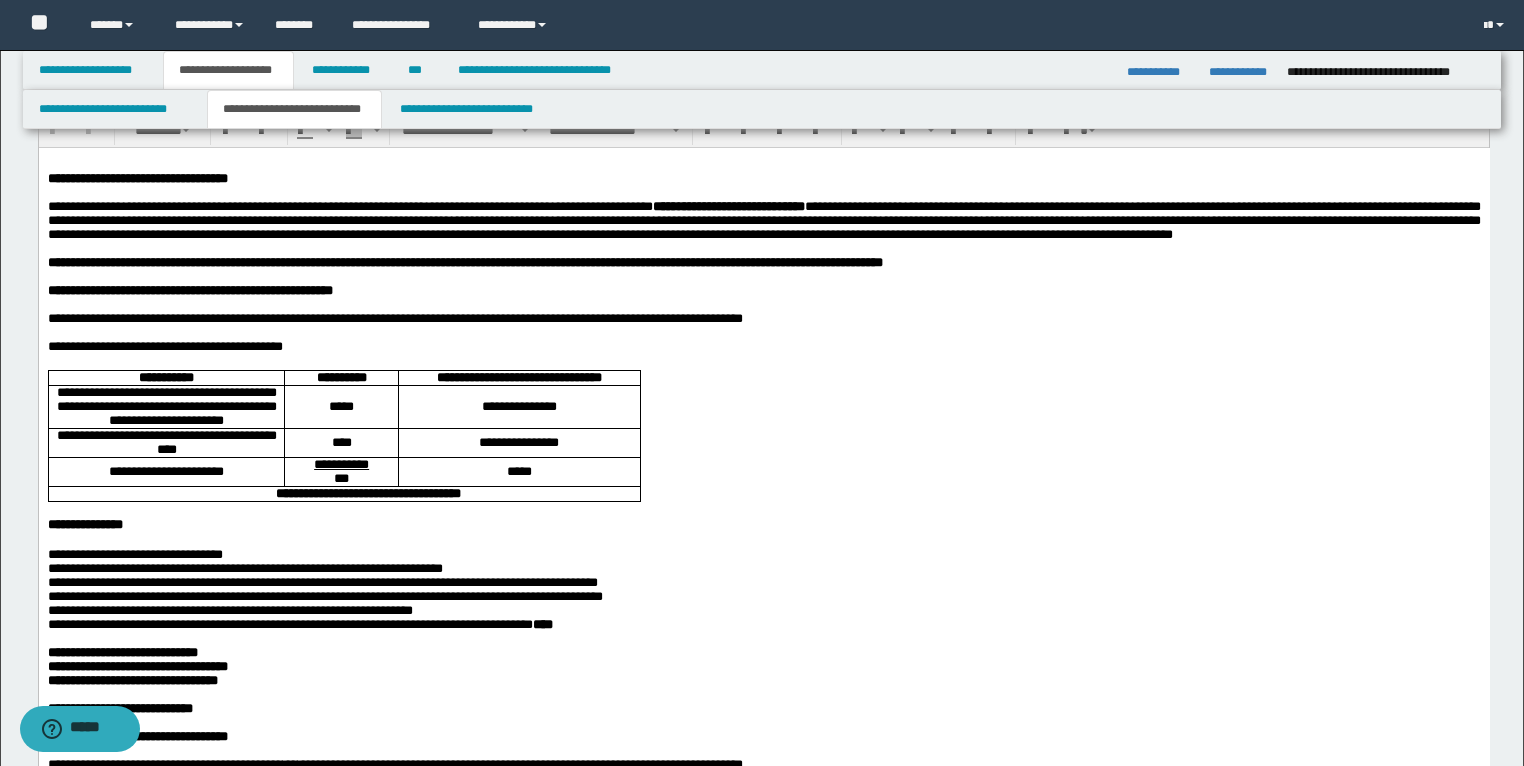 scroll, scrollTop: 0, scrollLeft: 0, axis: both 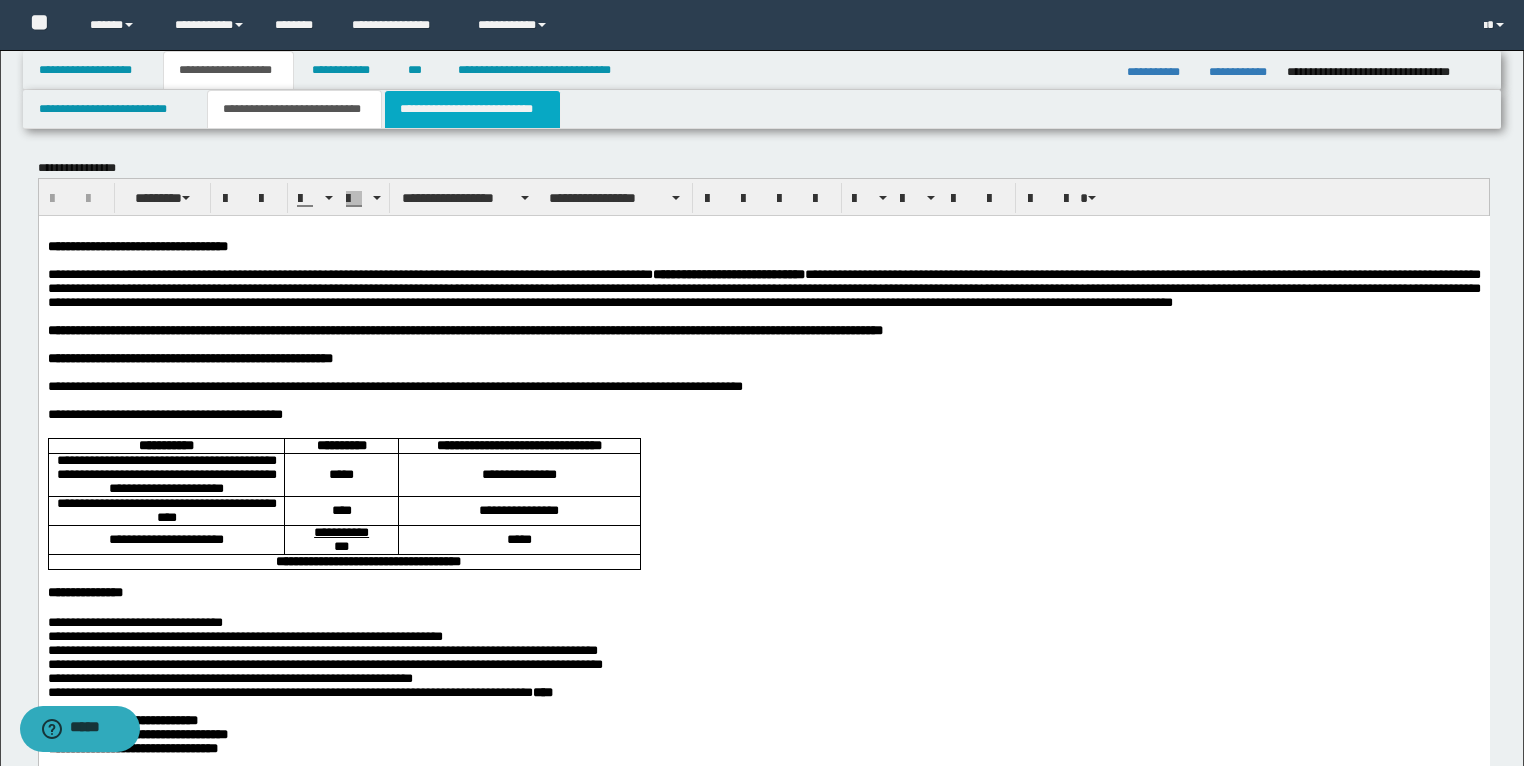 click on "**********" at bounding box center (472, 109) 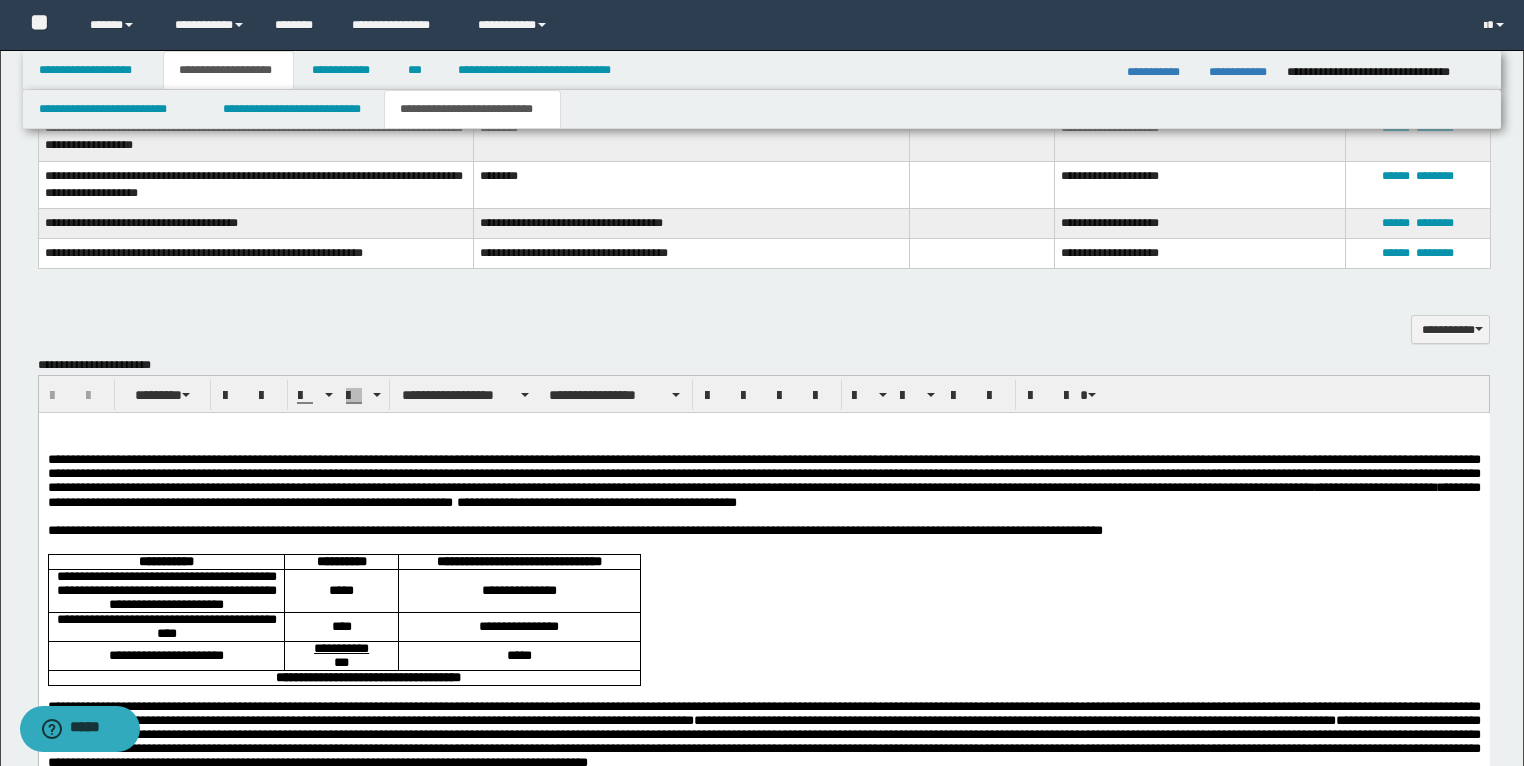 scroll, scrollTop: 1680, scrollLeft: 0, axis: vertical 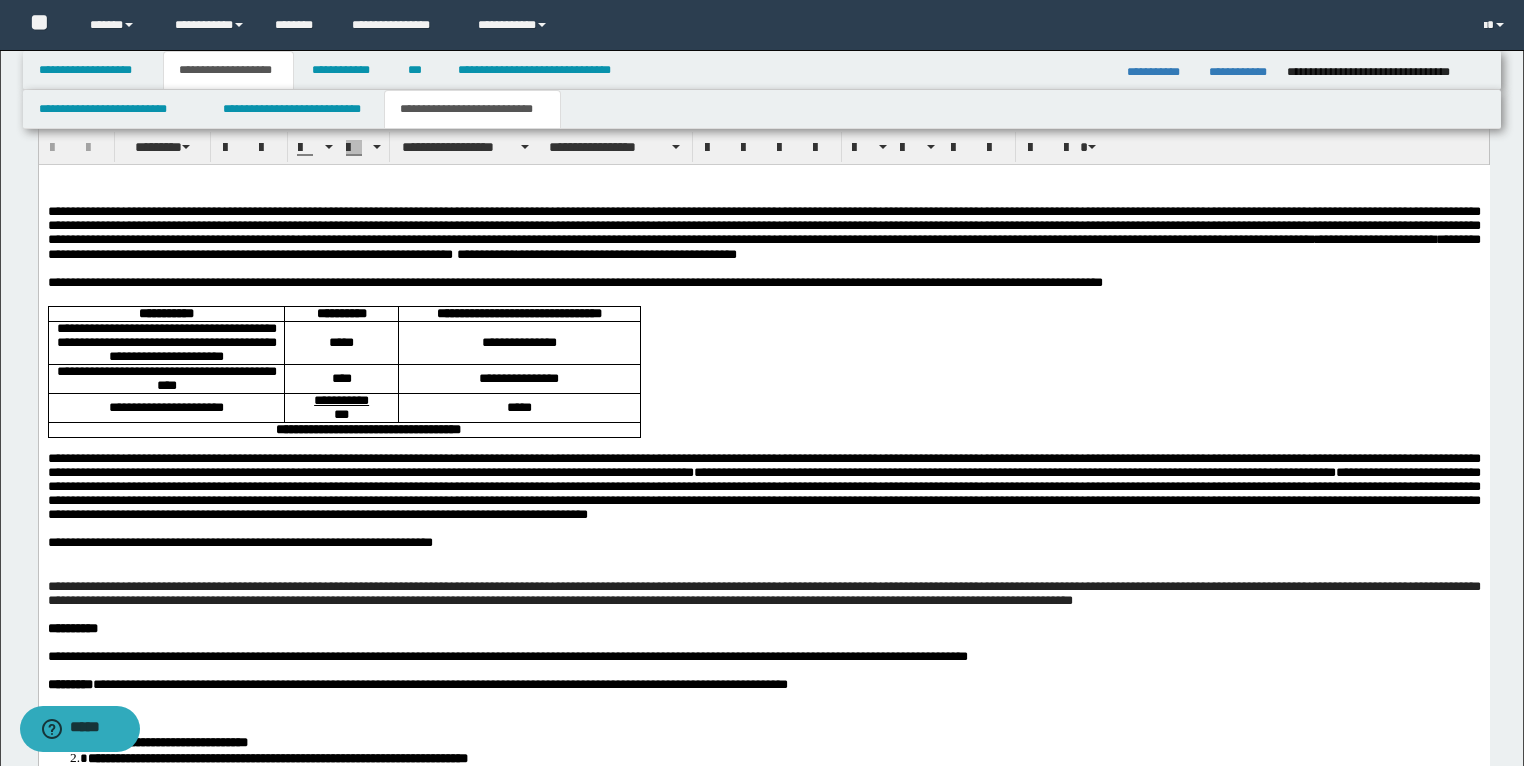 click on "**********" at bounding box center [763, 283] 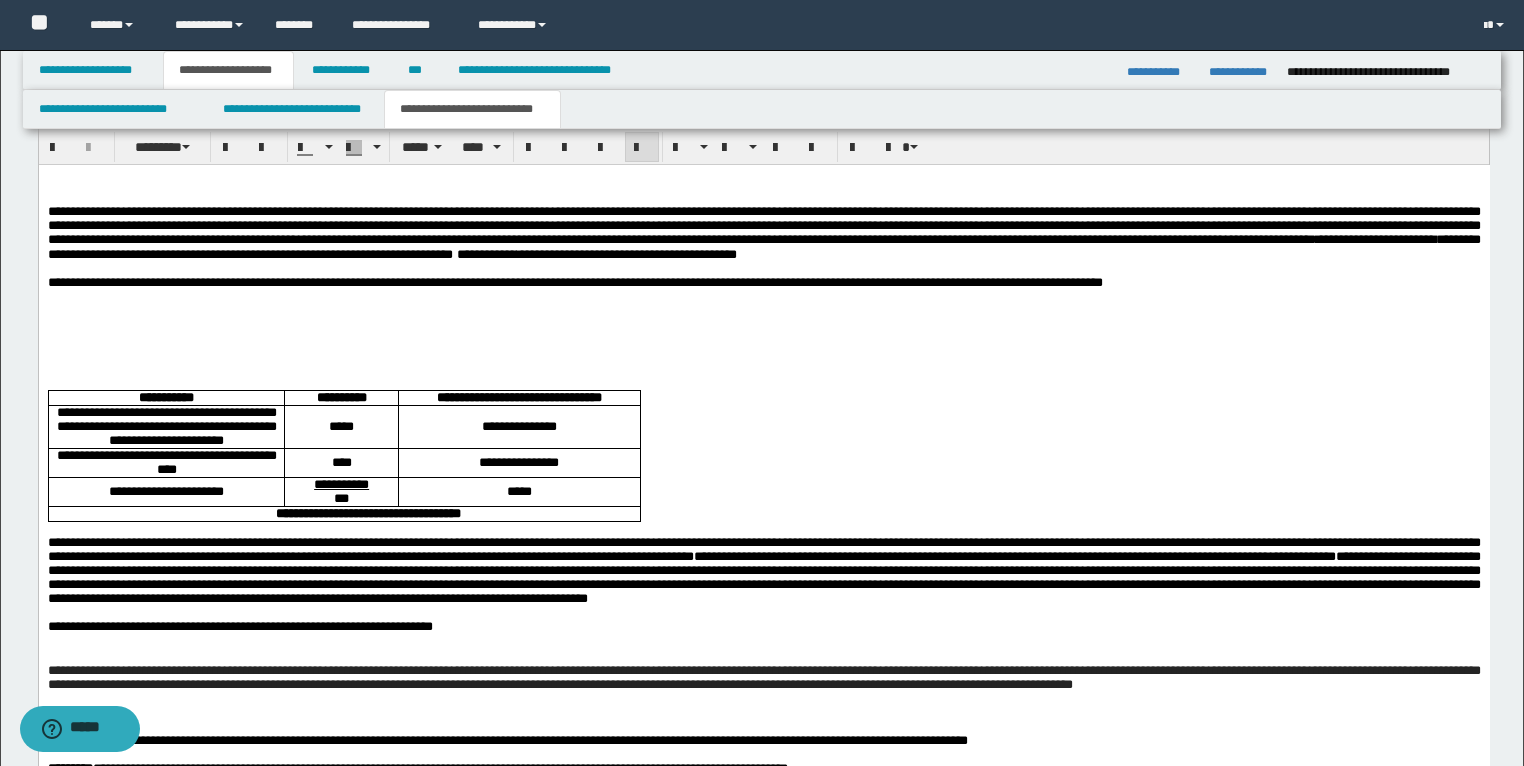 click at bounding box center [763, 311] 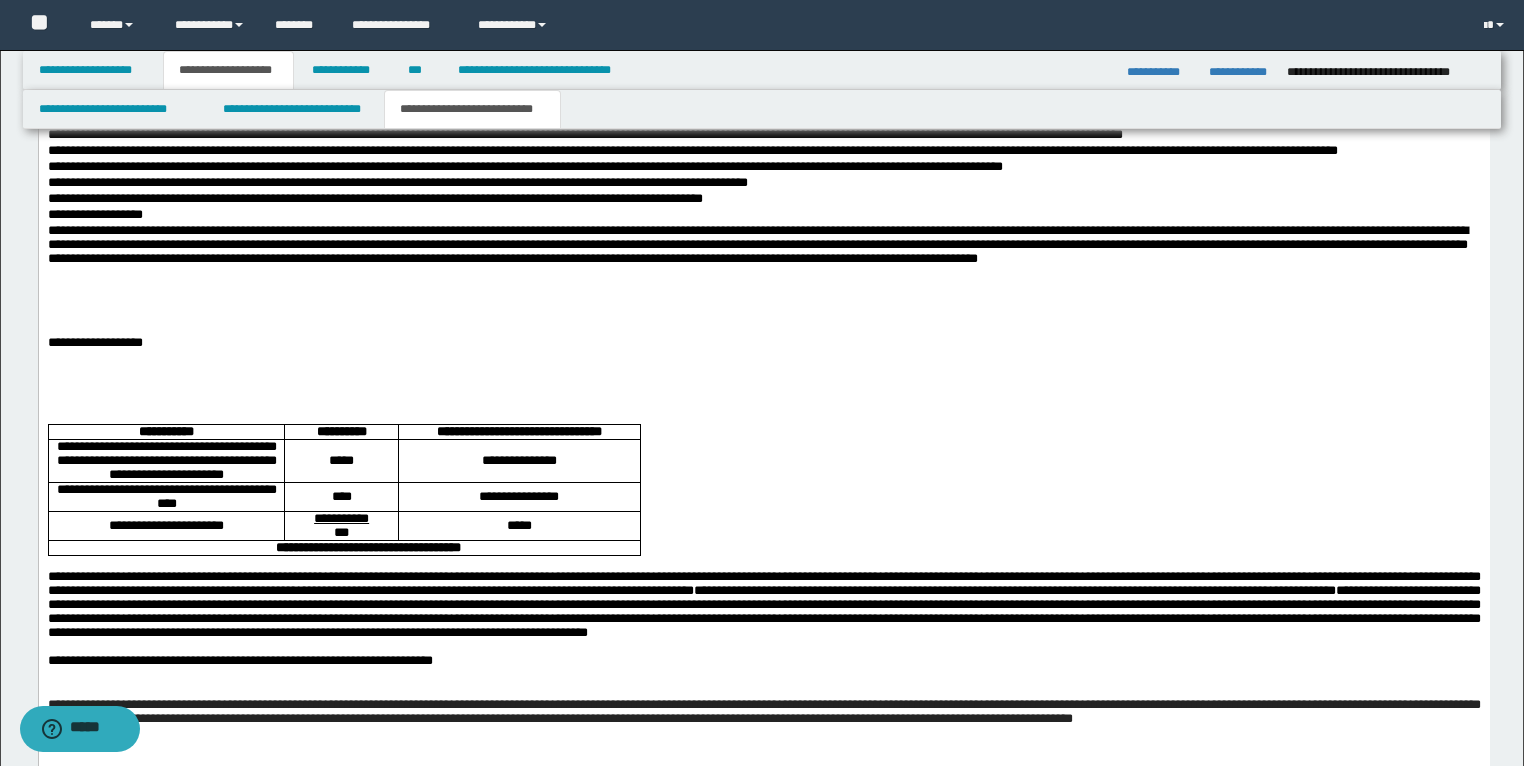 scroll, scrollTop: 2000, scrollLeft: 0, axis: vertical 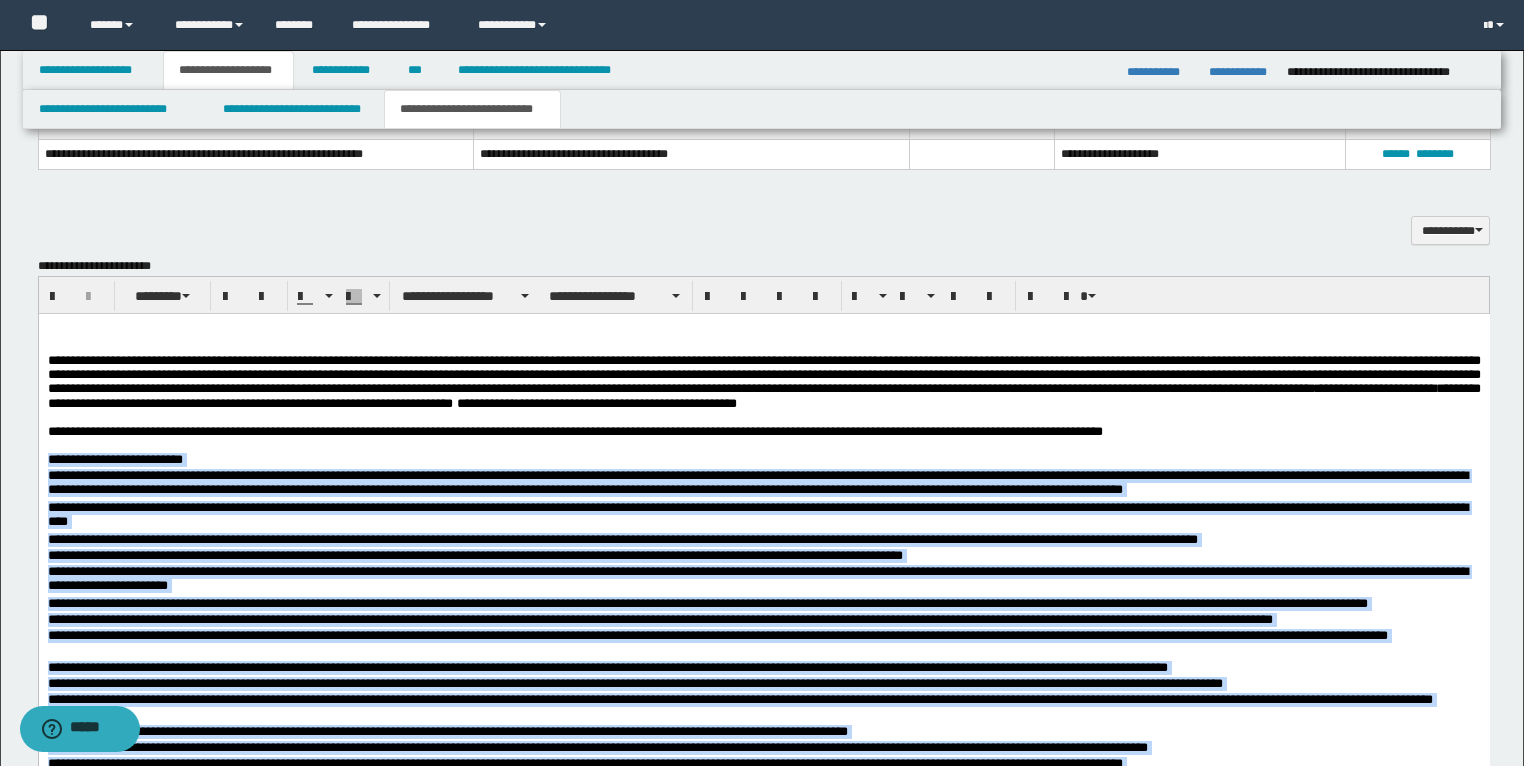 drag, startPoint x: 1259, startPoint y: 921, endPoint x: 43, endPoint y: 486, distance: 1291.4647 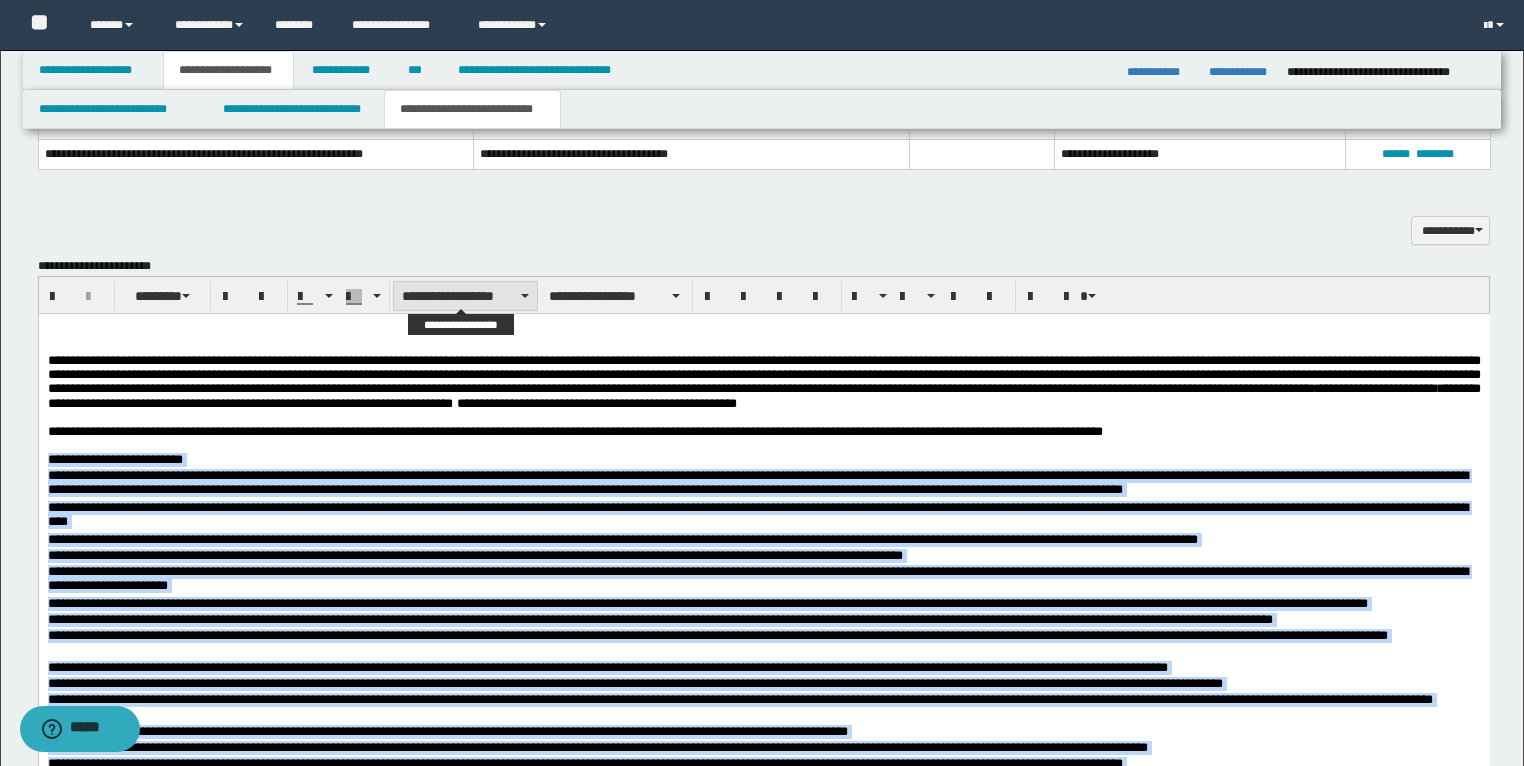 click on "**********" at bounding box center [465, 296] 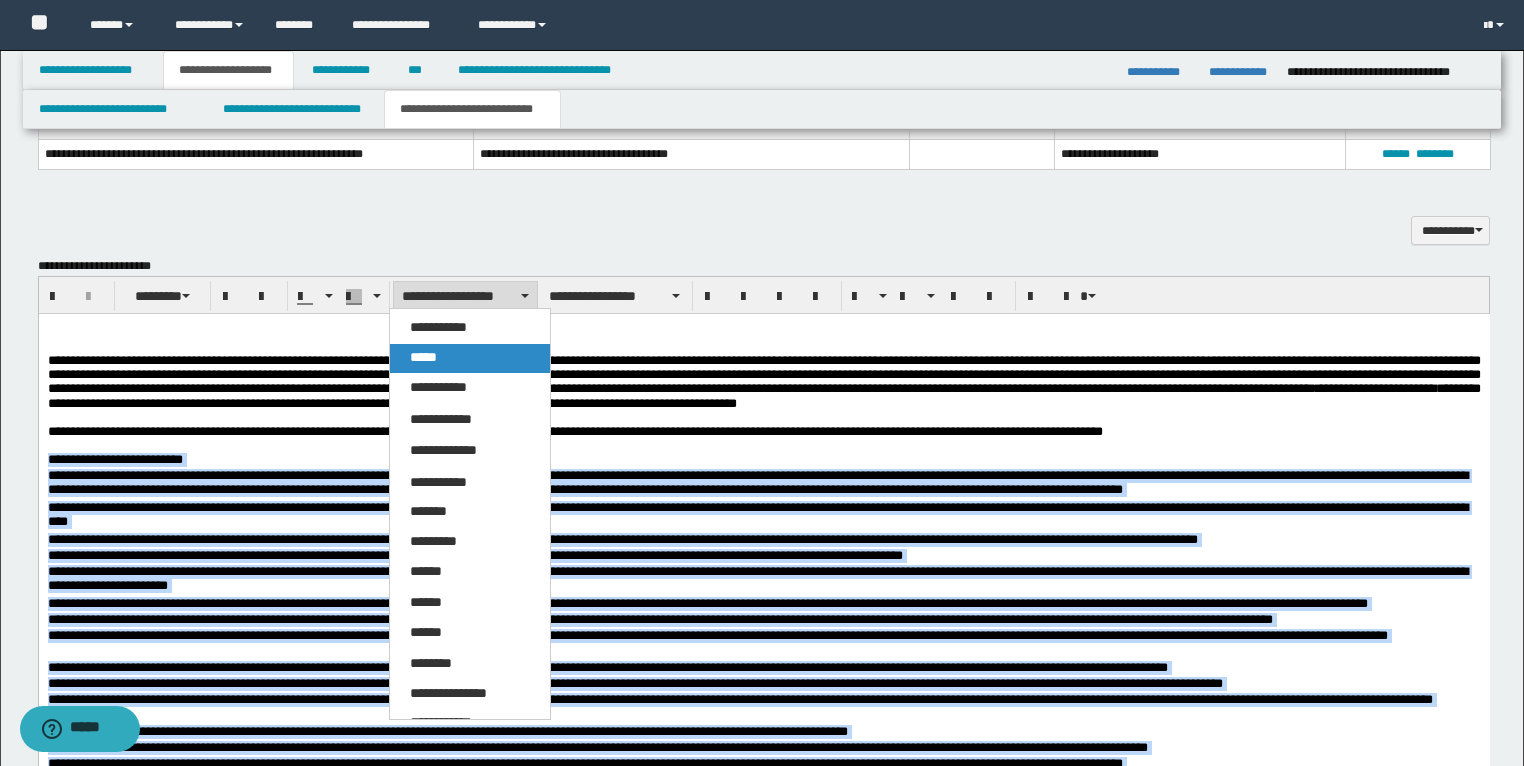 click on "*****" at bounding box center [423, 357] 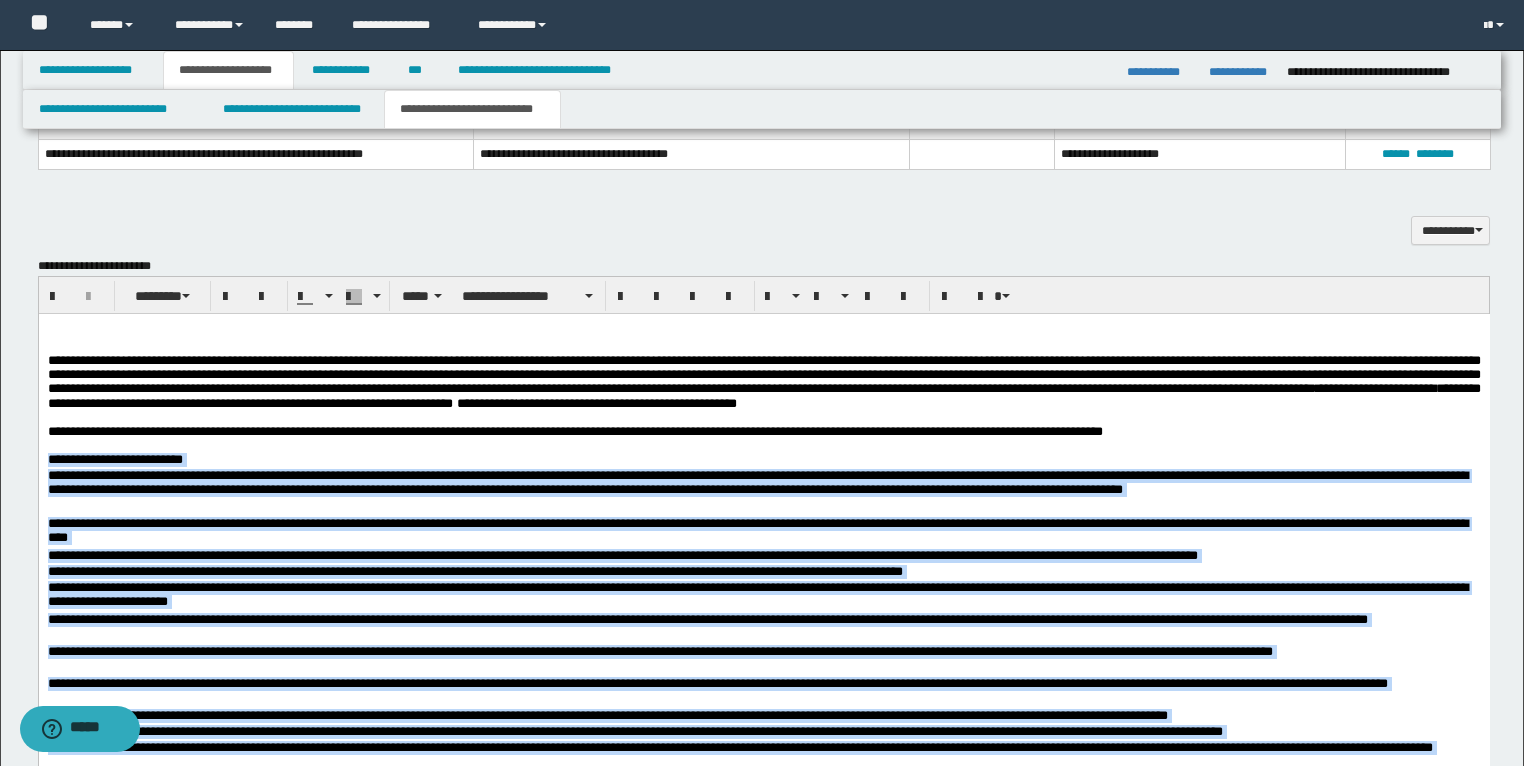 click on "**********" at bounding box center (763, 493) 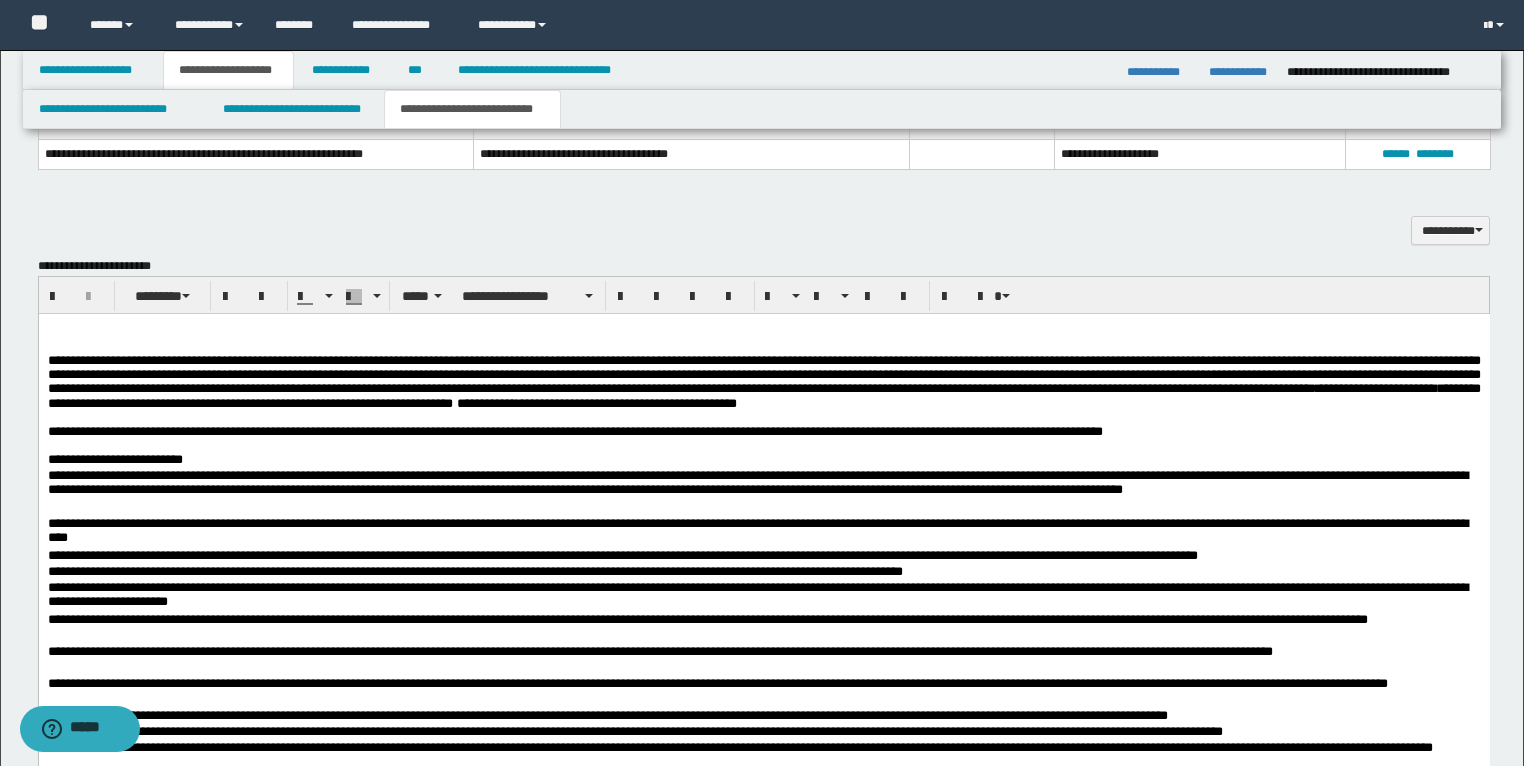 scroll, scrollTop: 1611, scrollLeft: 0, axis: vertical 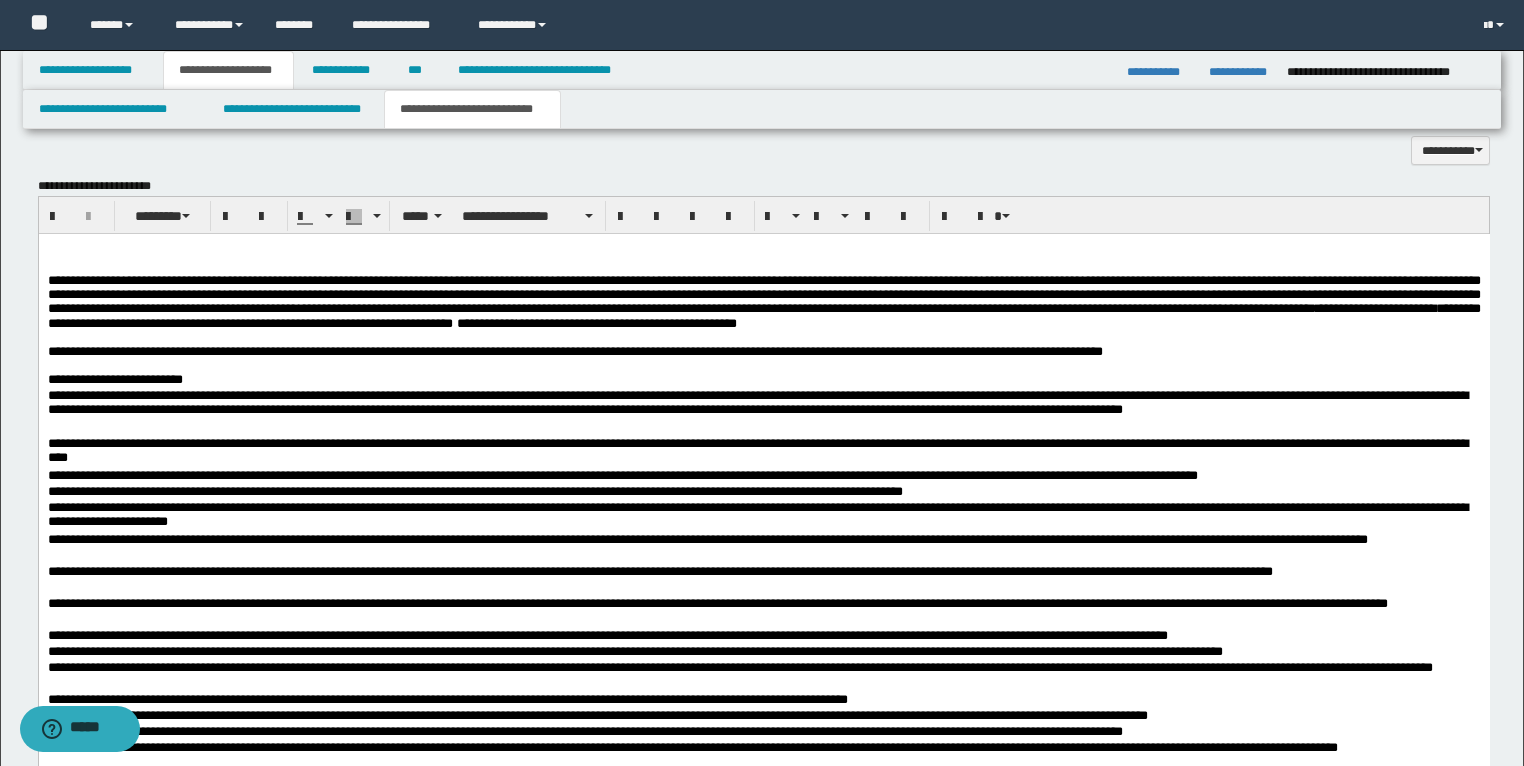 click on "**********" at bounding box center [763, 352] 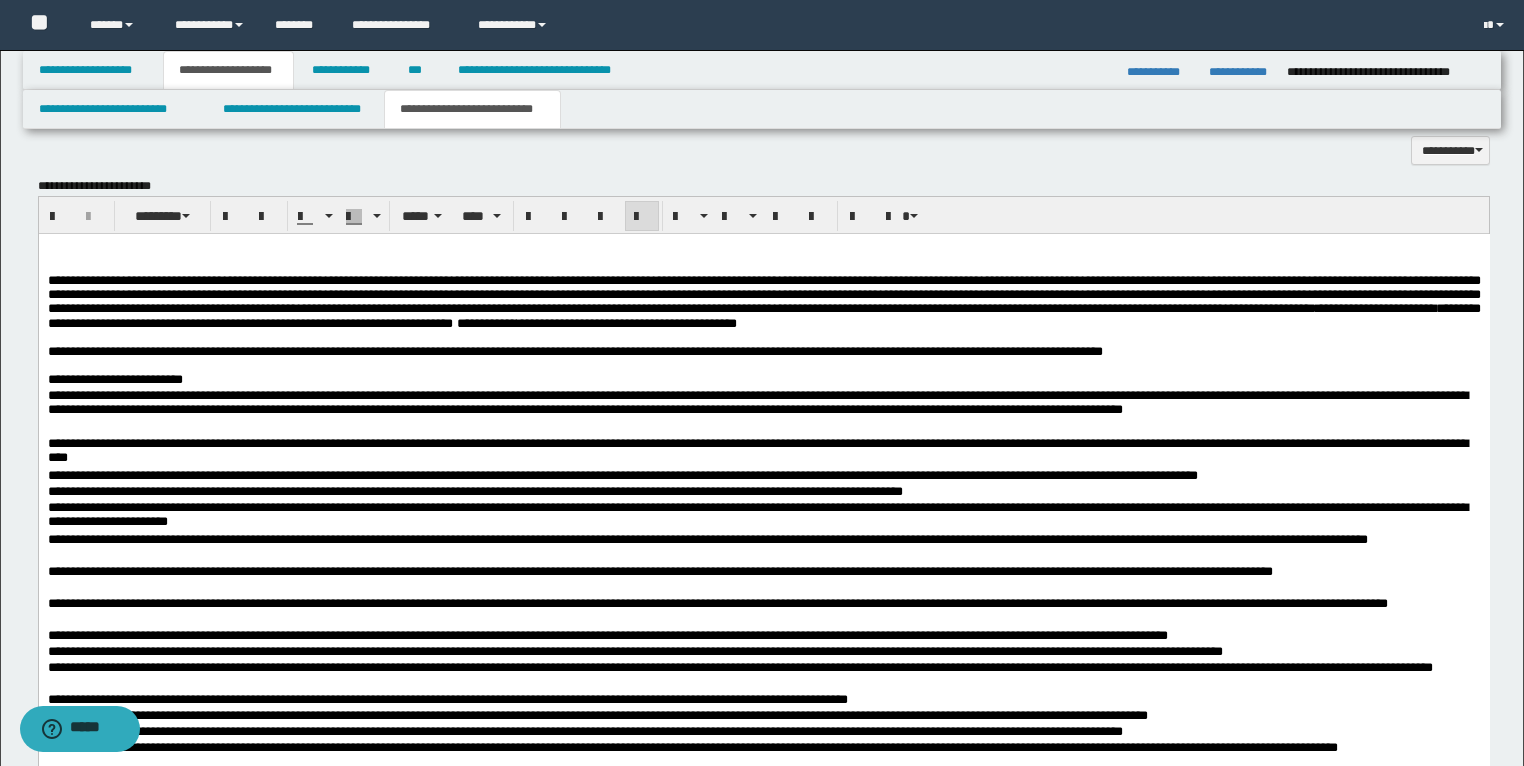 type 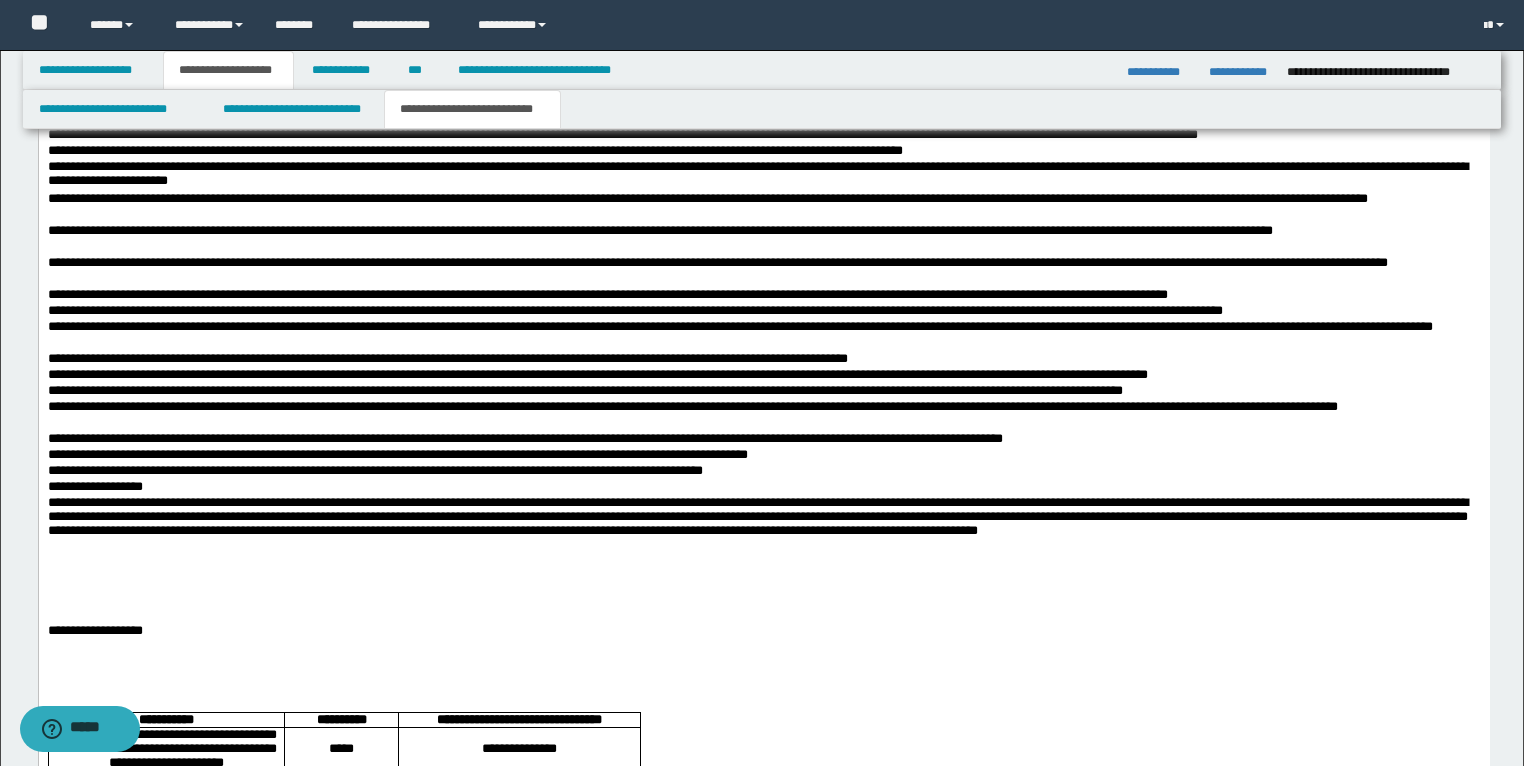 scroll, scrollTop: 2011, scrollLeft: 0, axis: vertical 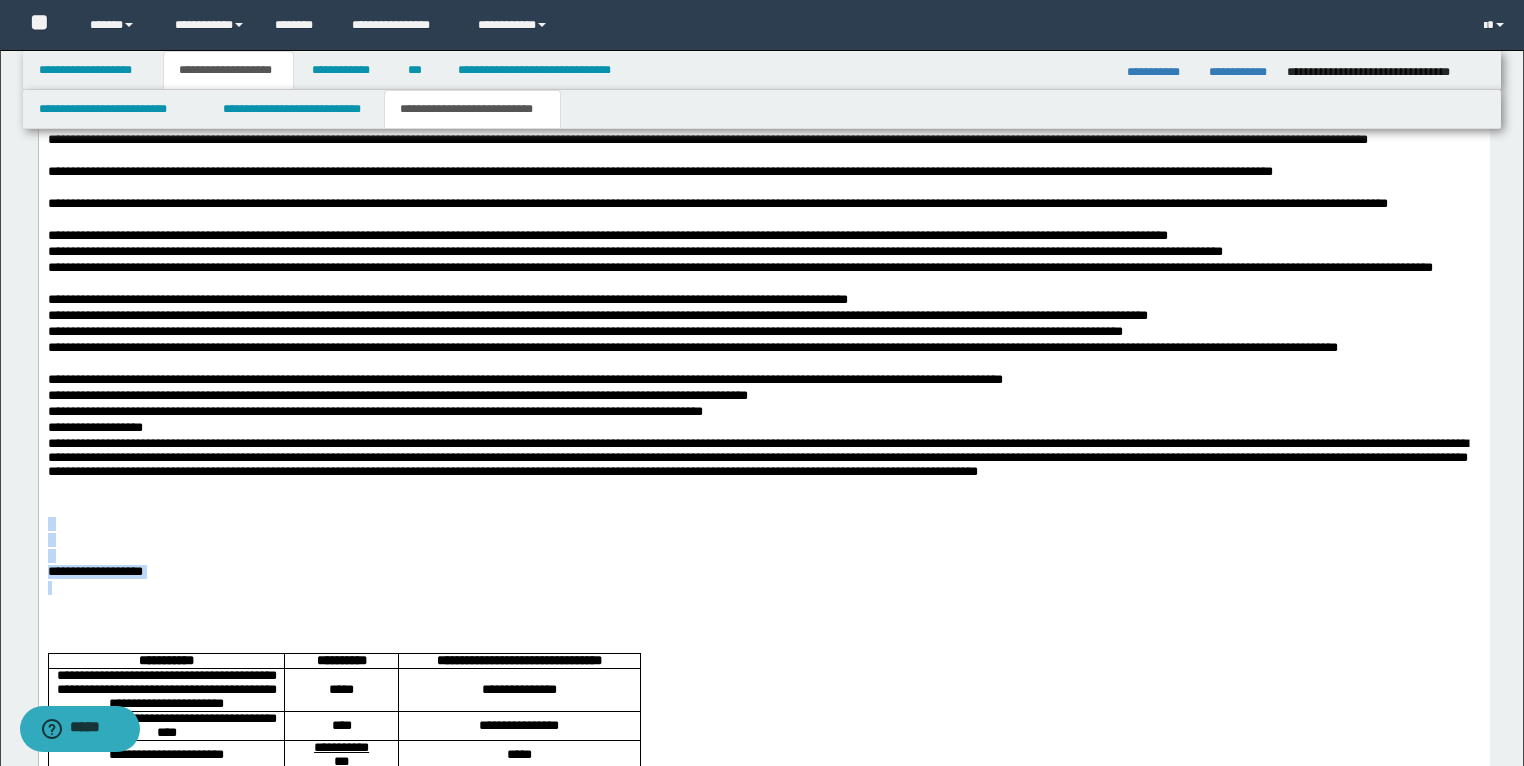 drag, startPoint x: 111, startPoint y: 614, endPoint x: 47, endPoint y: 561, distance: 83.09633 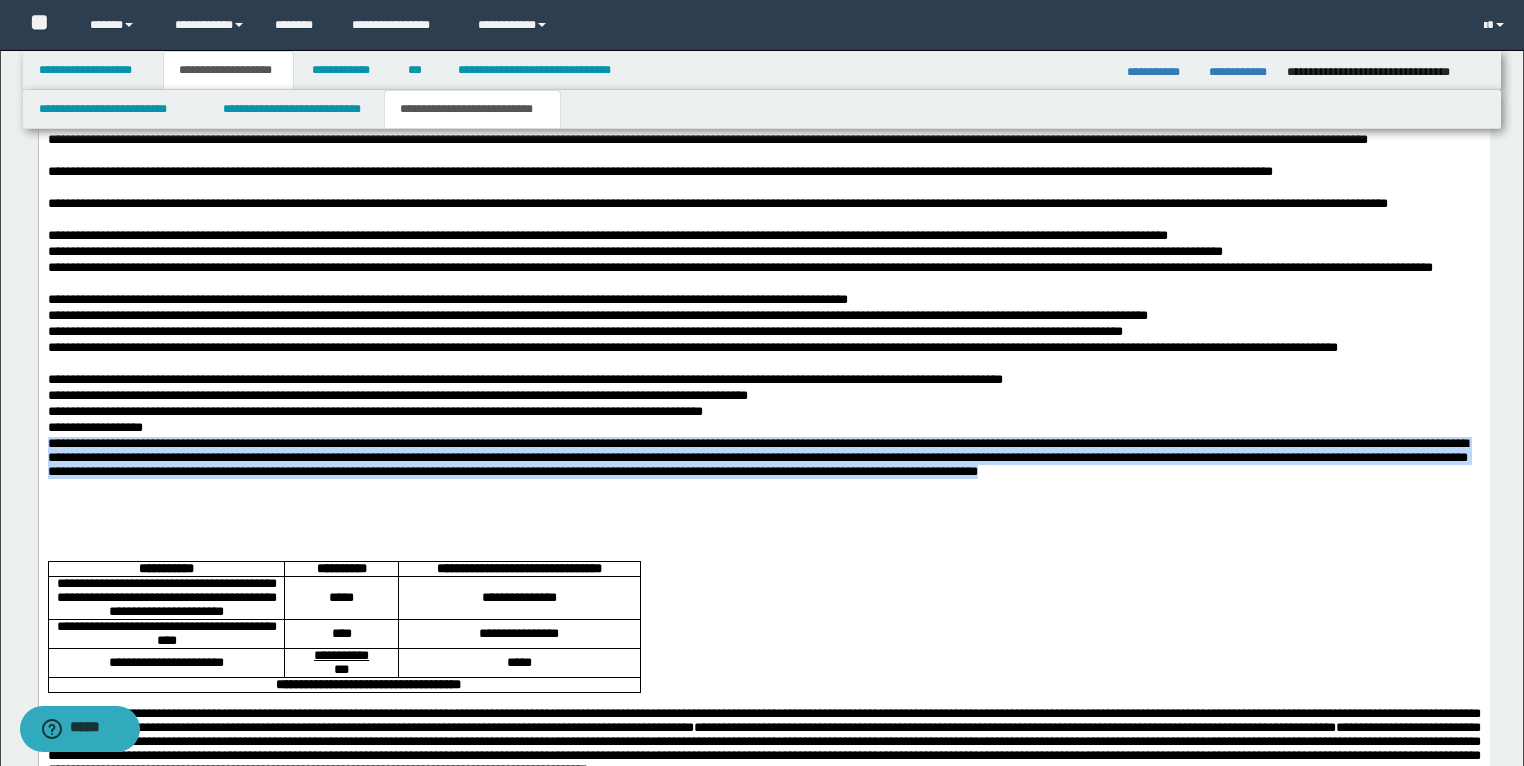 drag, startPoint x: 272, startPoint y: 526, endPoint x: 69, endPoint y: 305, distance: 300.0833 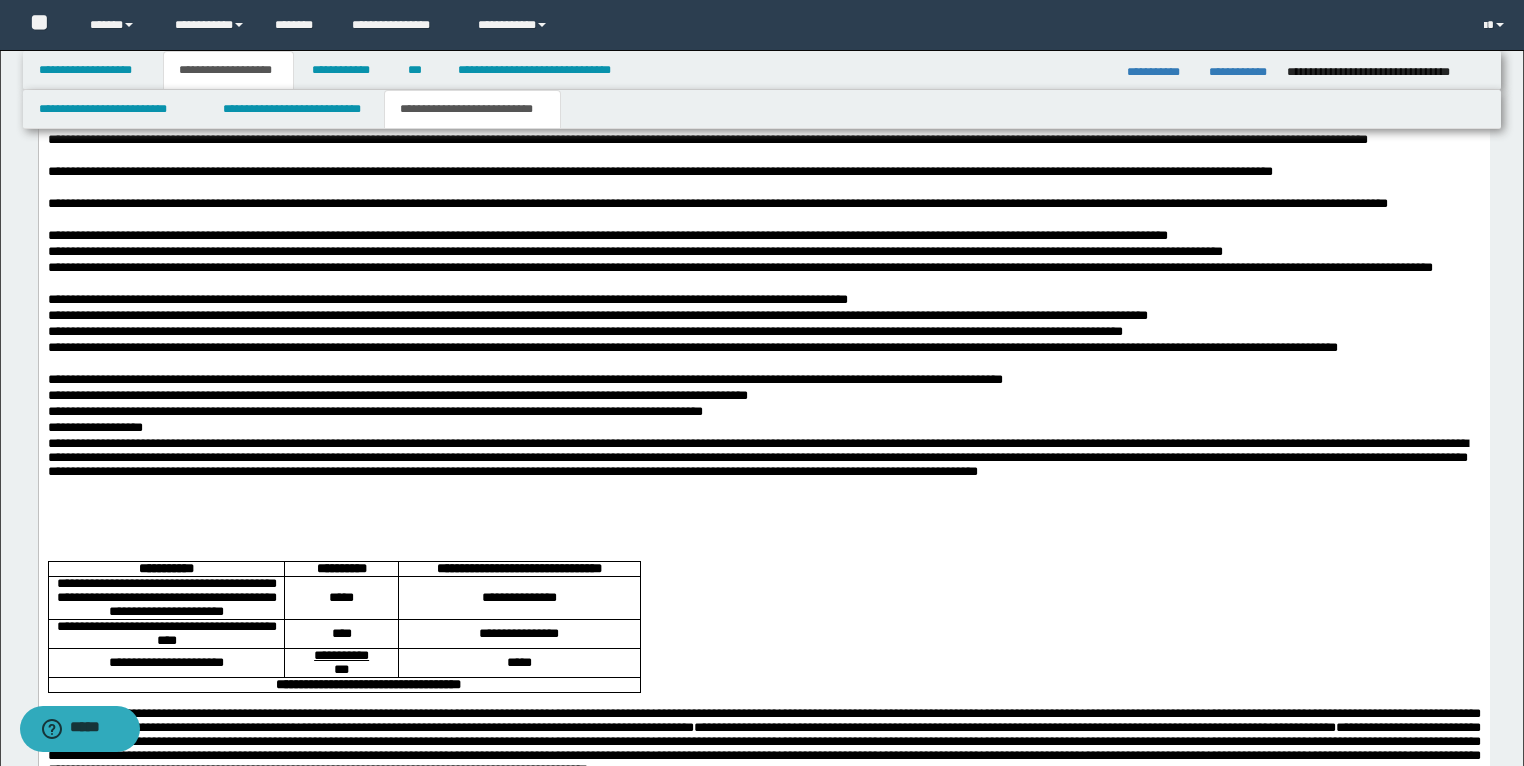 drag, startPoint x: 101, startPoint y: 466, endPoint x: 228, endPoint y: 505, distance: 132.8533 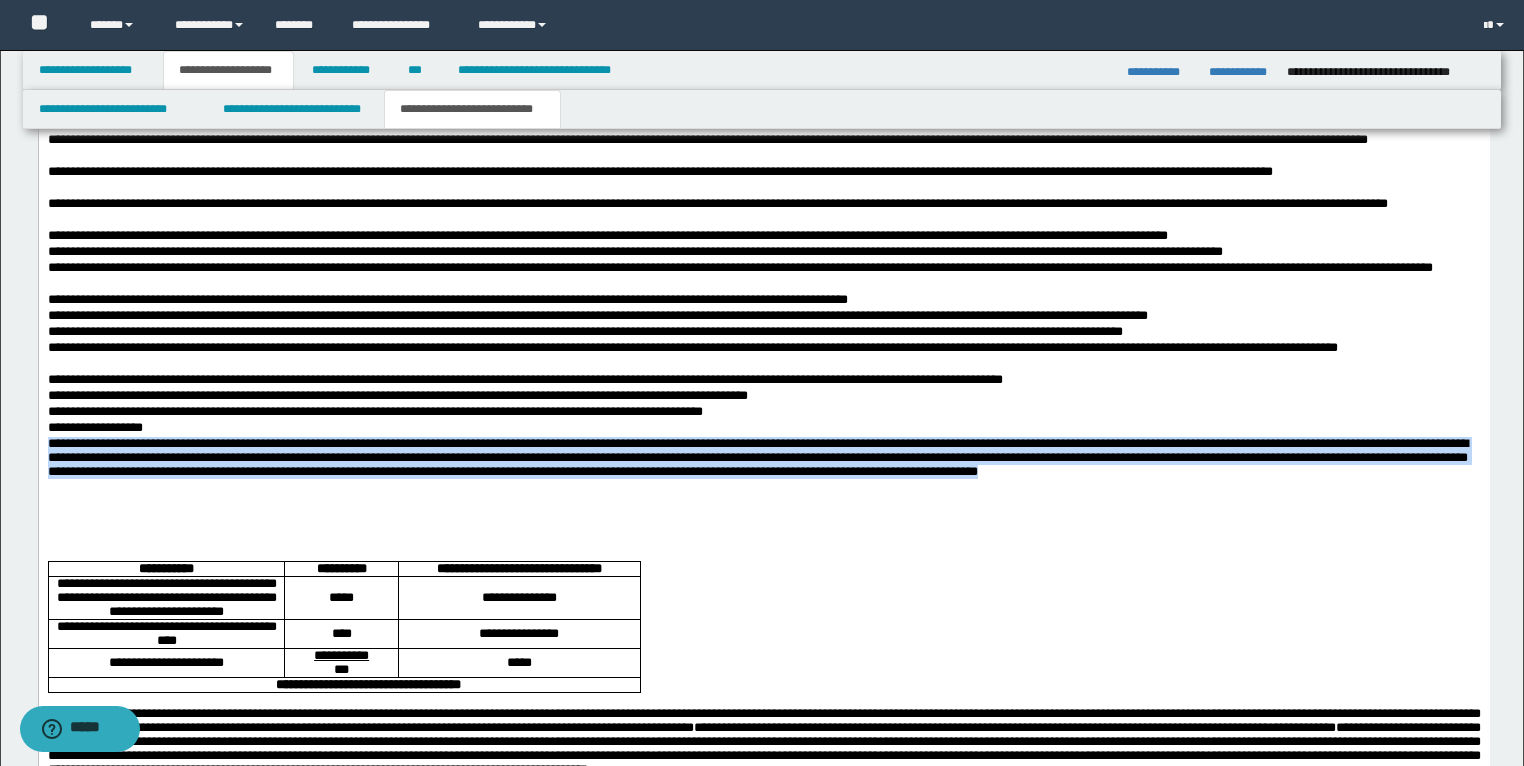 drag, startPoint x: 265, startPoint y: 522, endPoint x: 47, endPoint y: 479, distance: 222.20036 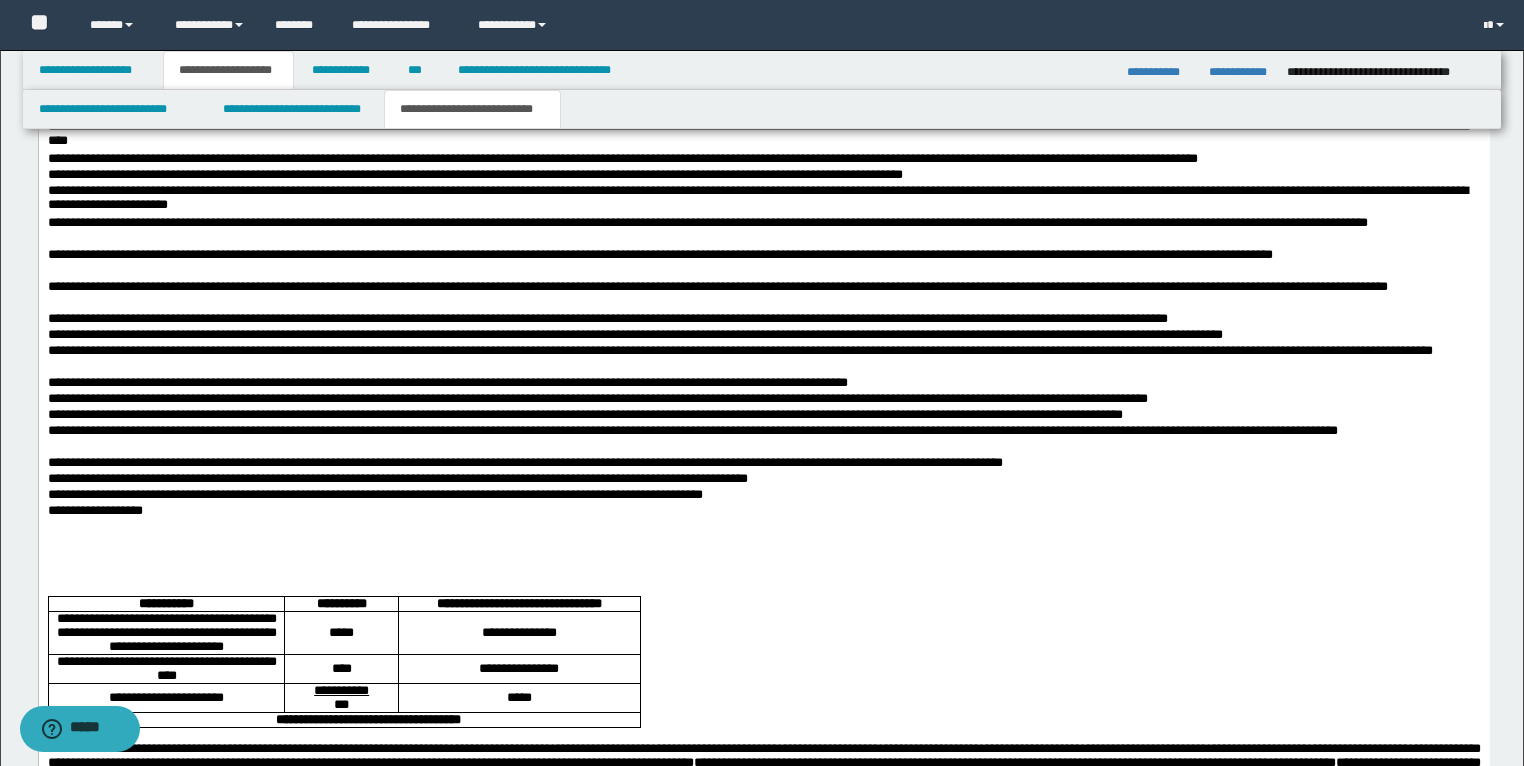 scroll, scrollTop: 1611, scrollLeft: 0, axis: vertical 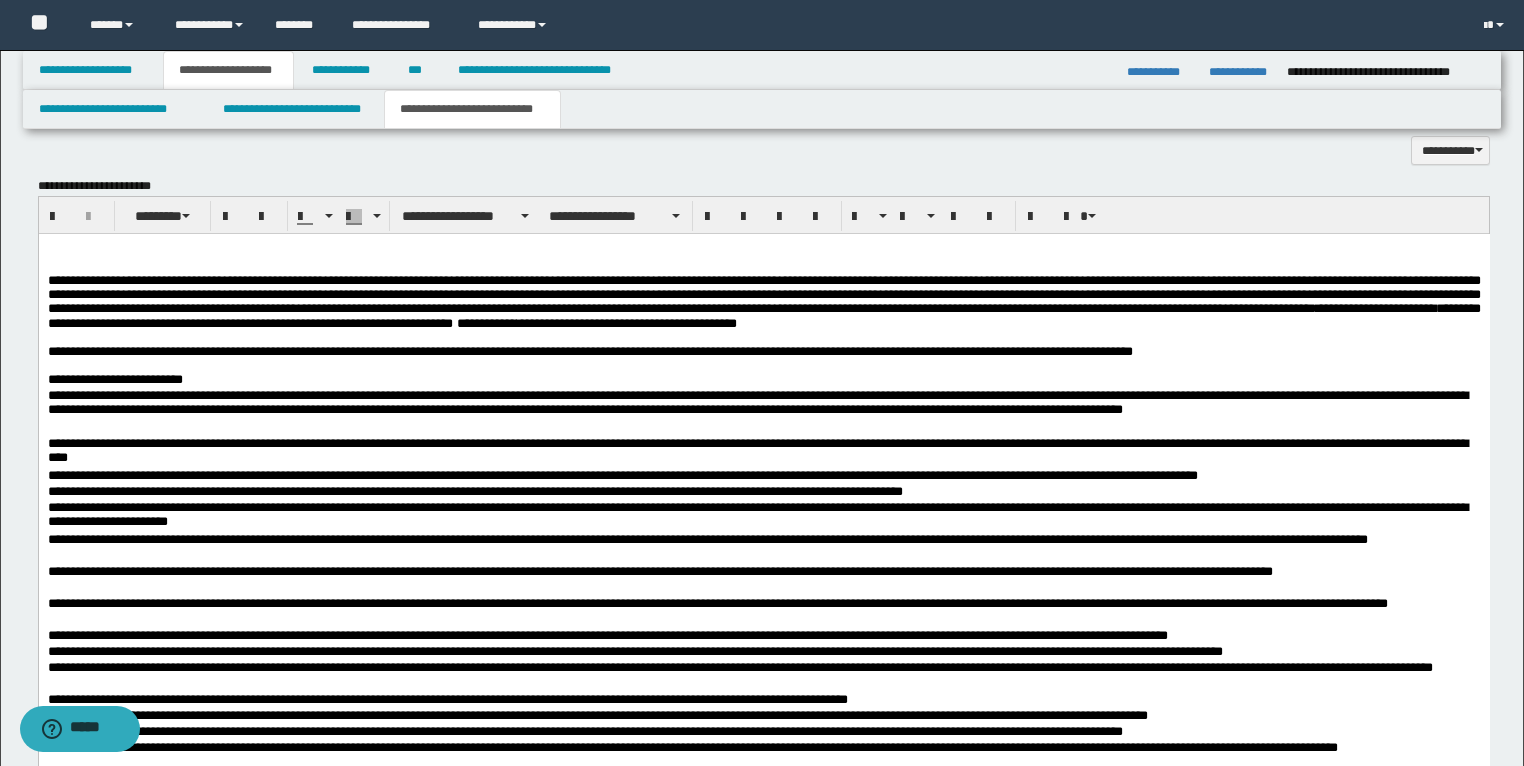 click at bounding box center (763, 338) 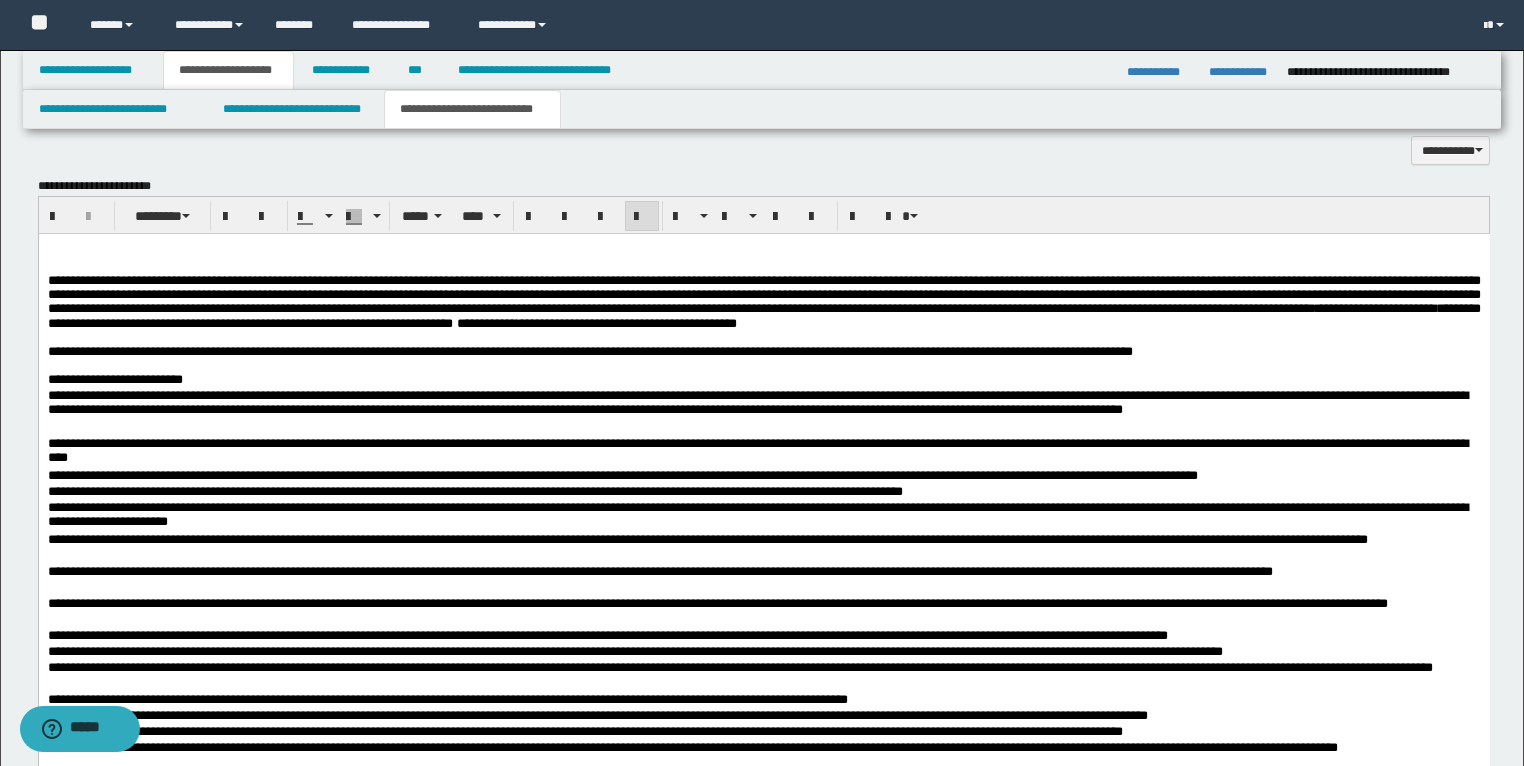 click on "**********" at bounding box center (763, 352) 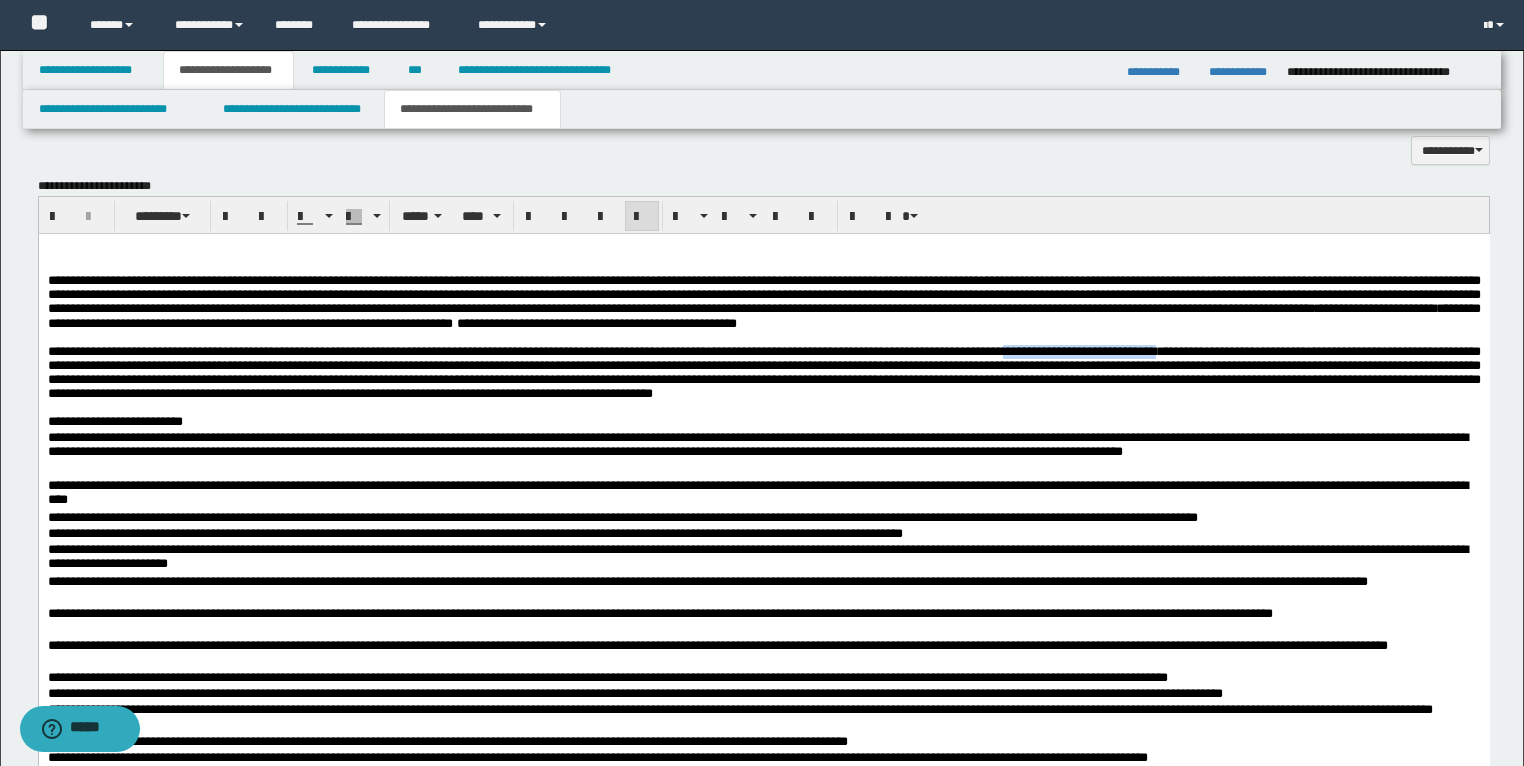 drag, startPoint x: 1426, startPoint y: 373, endPoint x: 1187, endPoint y: 380, distance: 239.1025 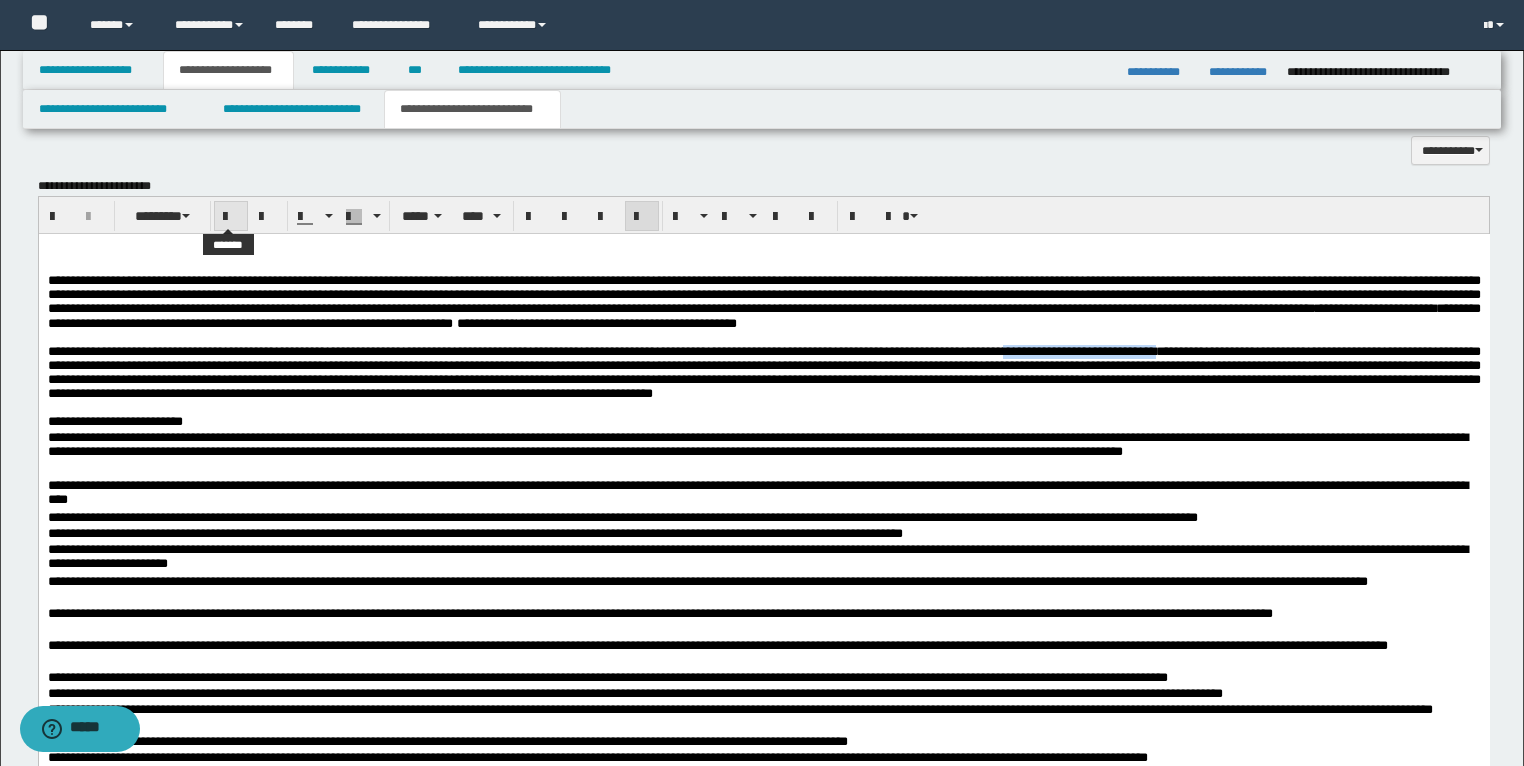 click at bounding box center (231, 217) 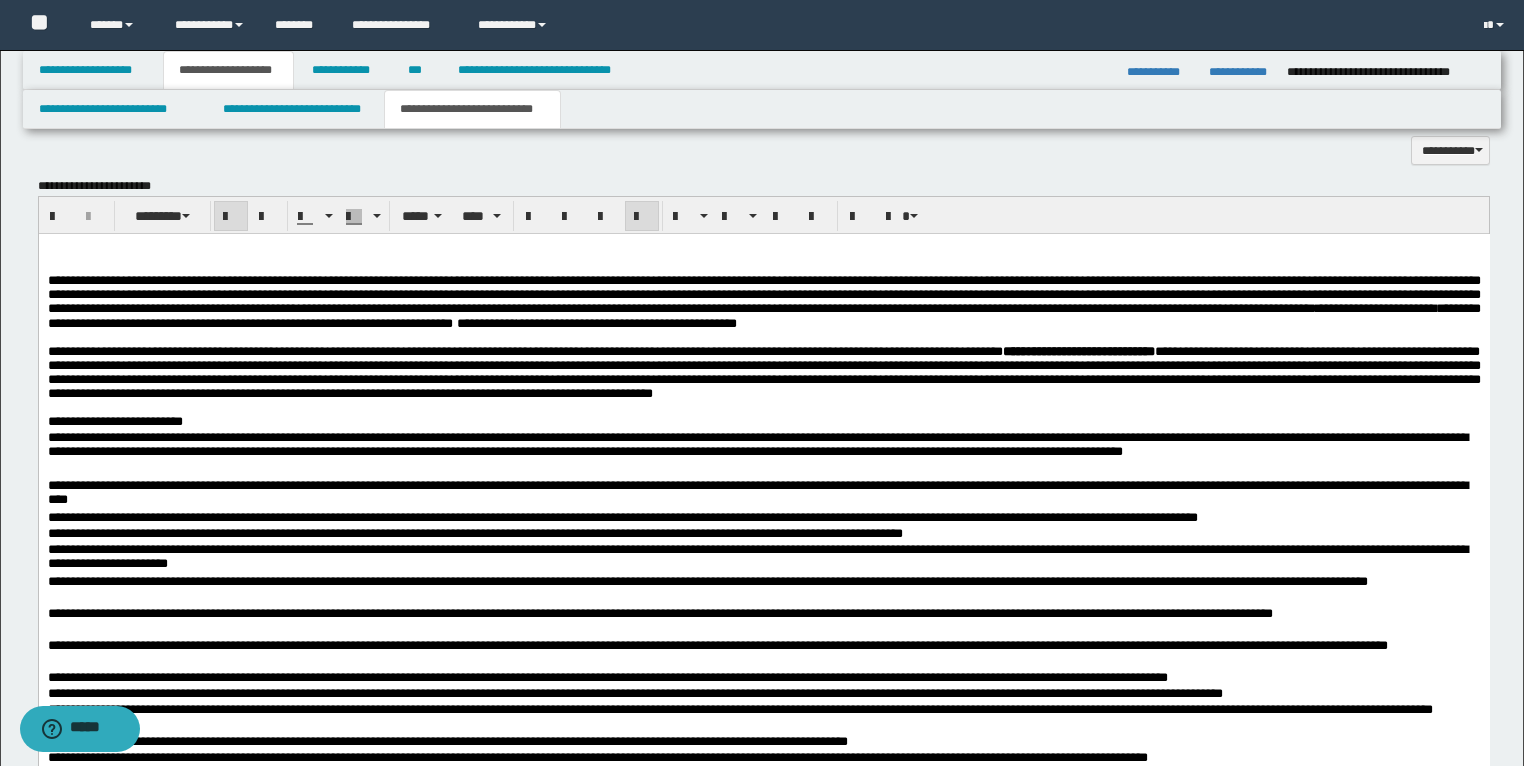 click on "**********" at bounding box center (757, 444) 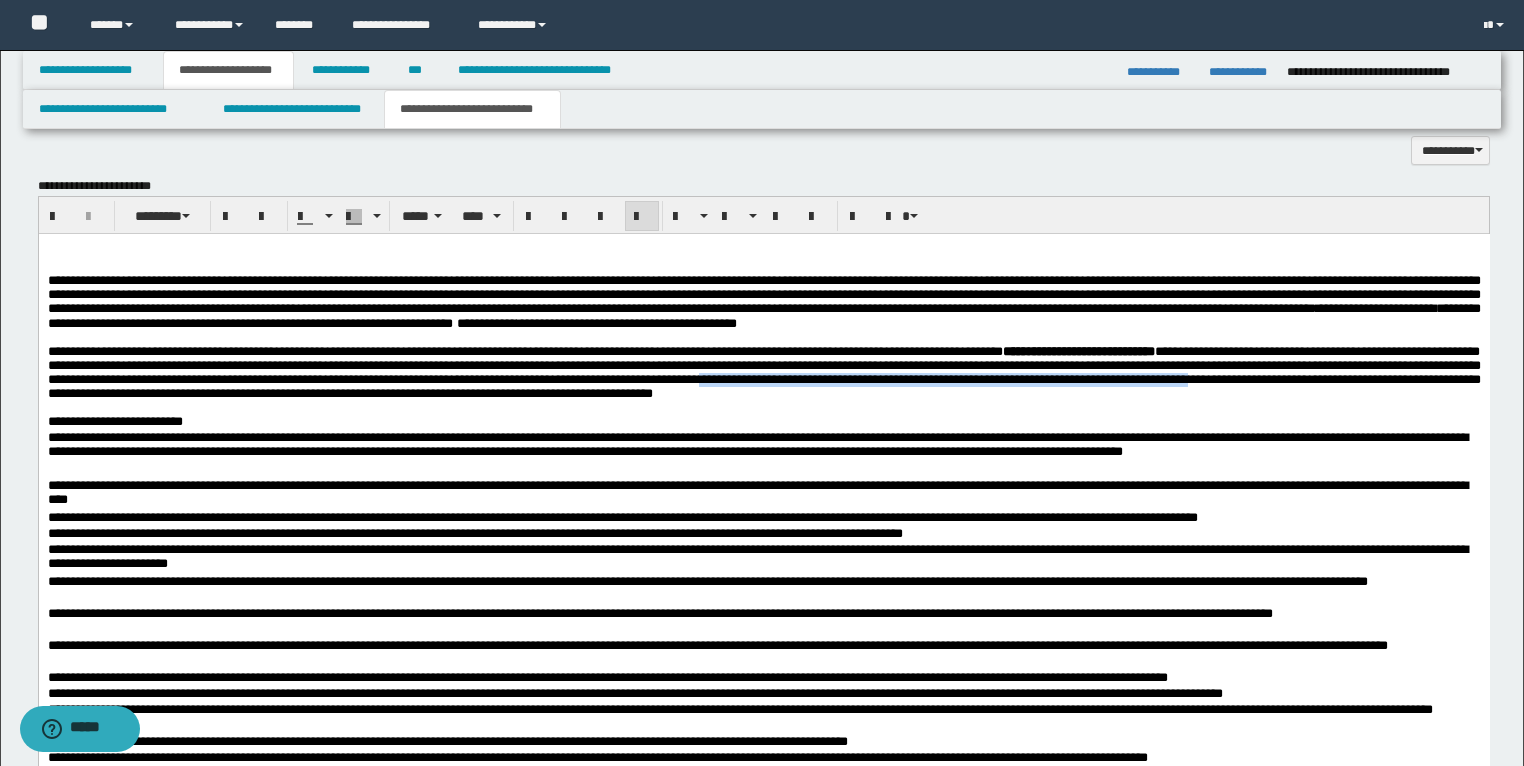 drag, startPoint x: 47, startPoint y: 420, endPoint x: 617, endPoint y: 429, distance: 570.07104 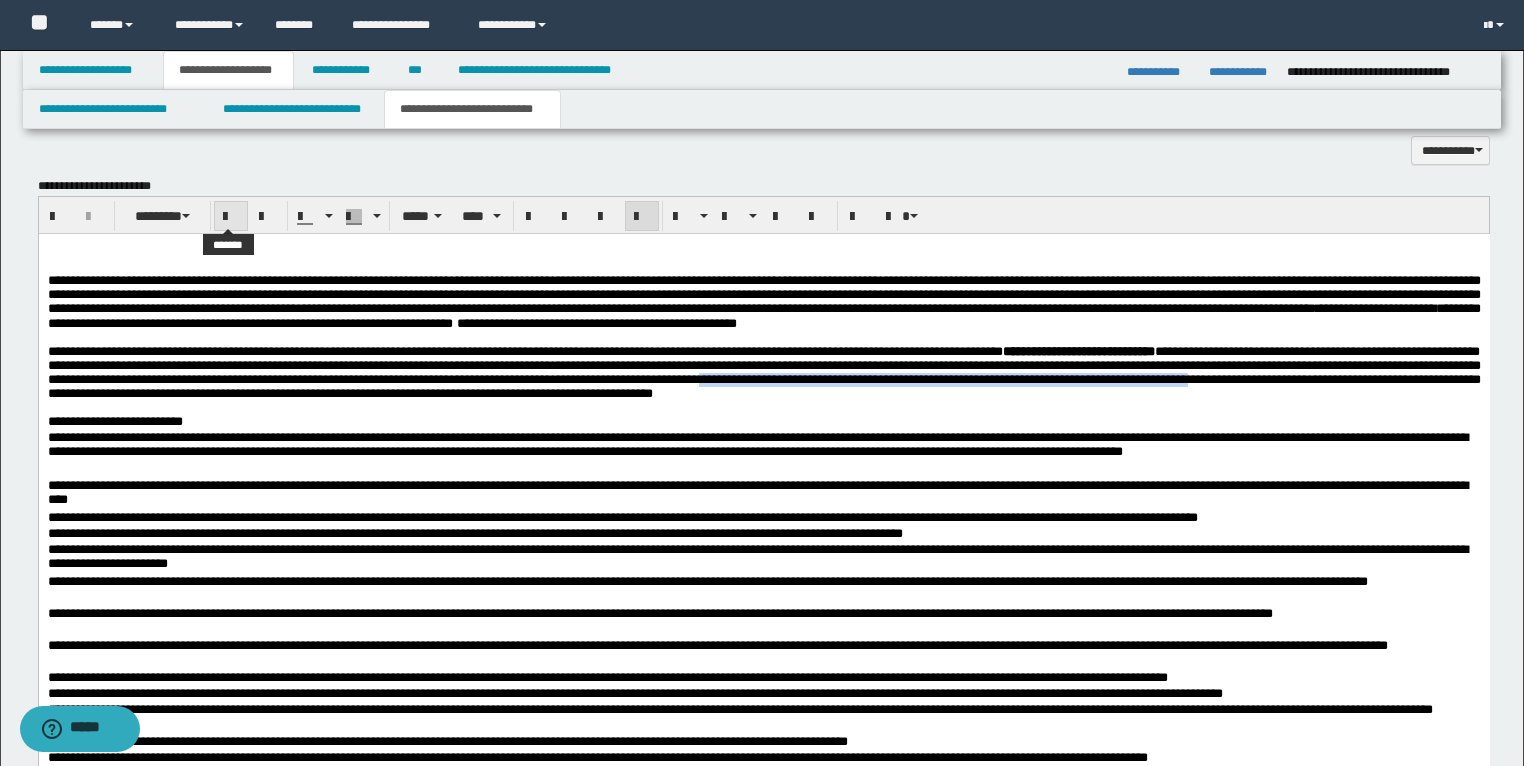 click at bounding box center [231, 217] 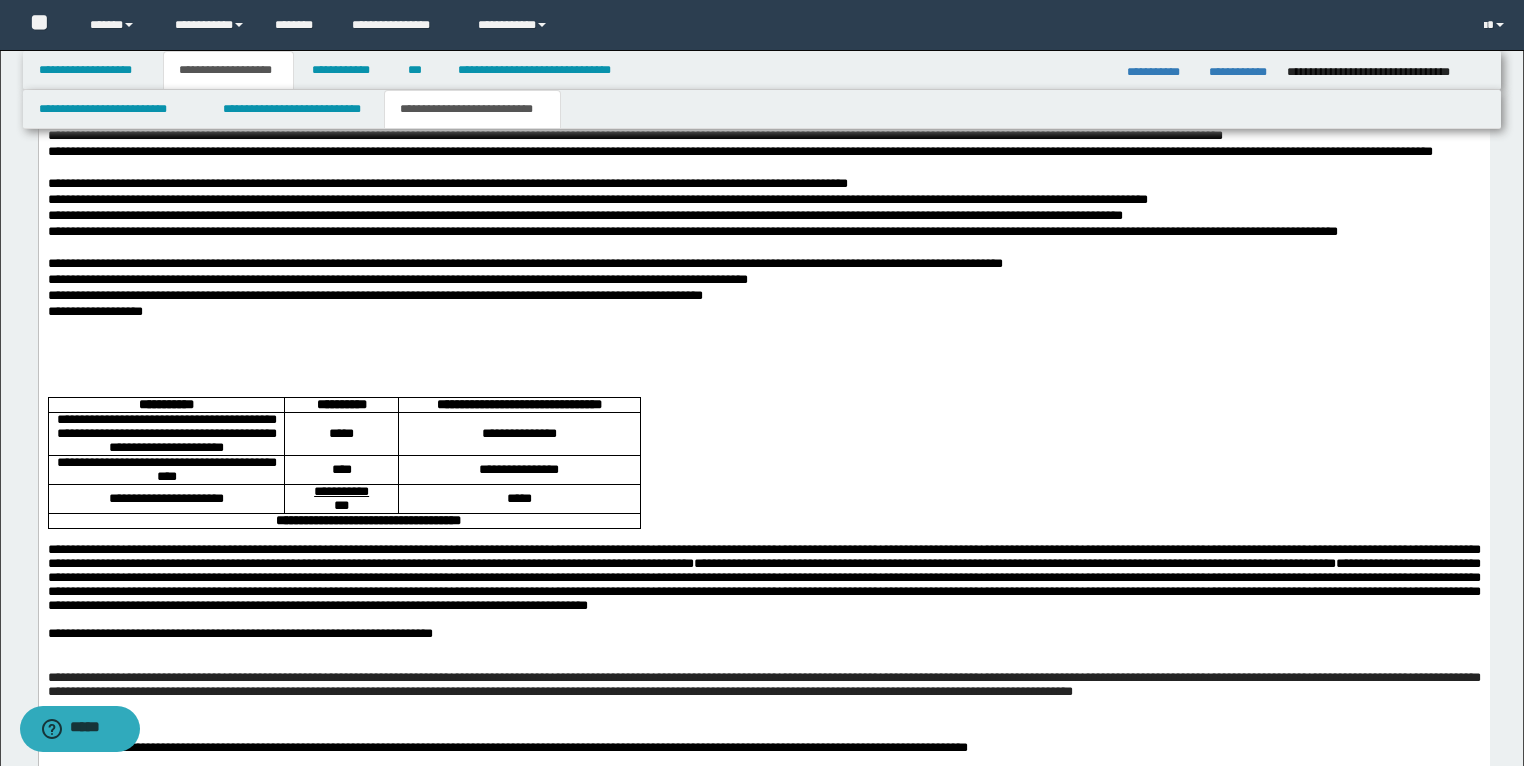 scroll, scrollTop: 2171, scrollLeft: 0, axis: vertical 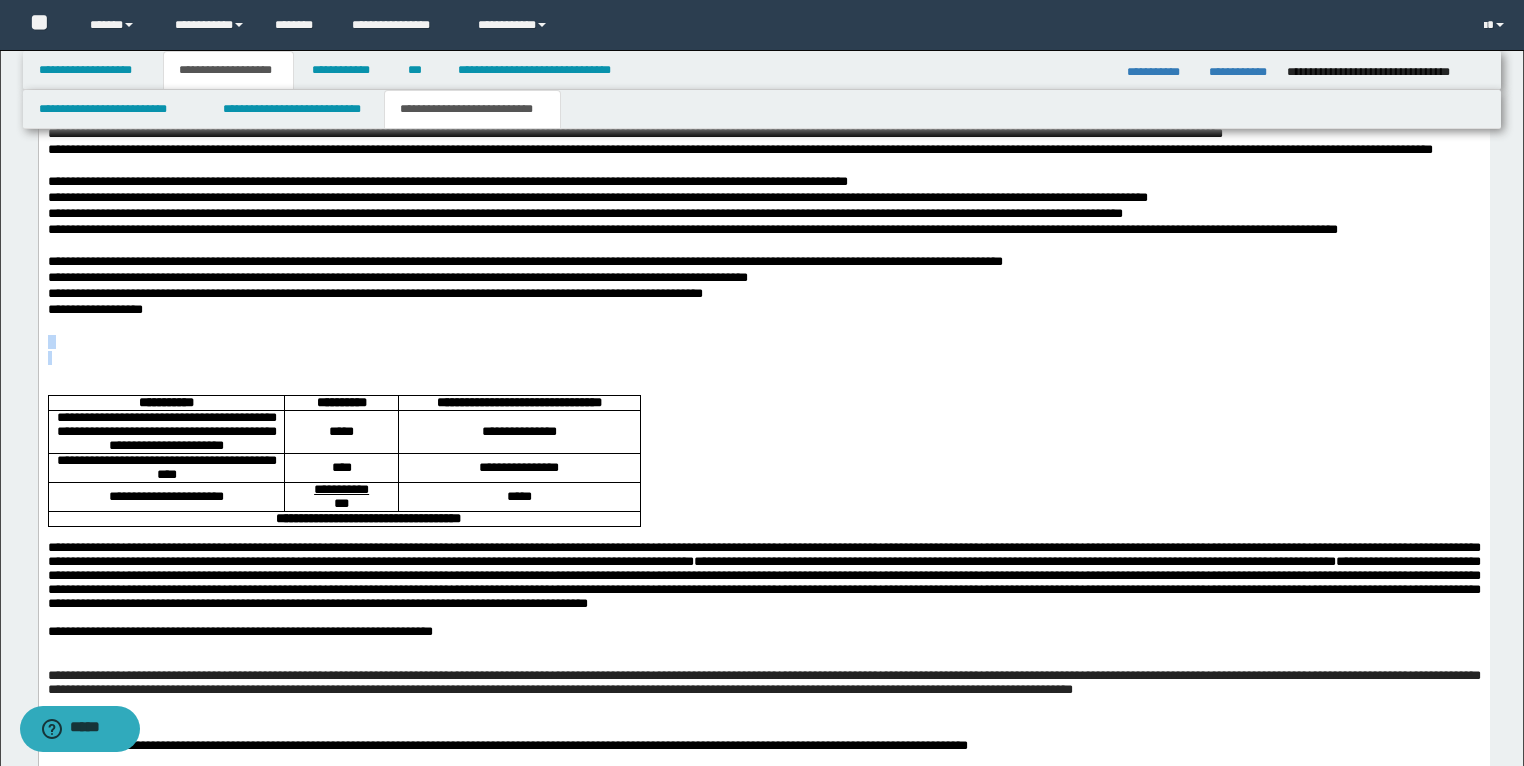 drag, startPoint x: 223, startPoint y: 422, endPoint x: 39, endPoint y: 388, distance: 187.11494 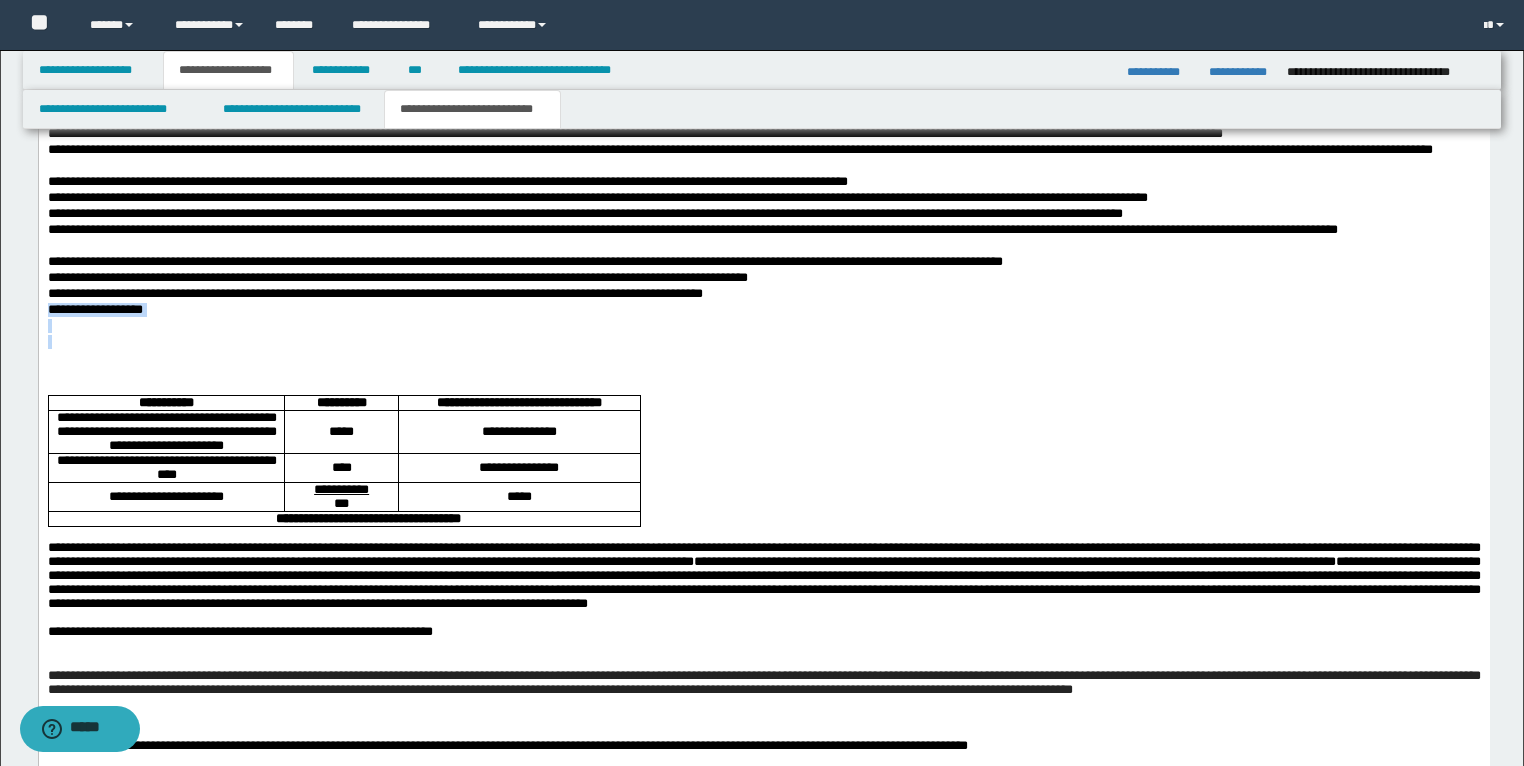 drag, startPoint x: 125, startPoint y: 414, endPoint x: 42, endPoint y: 369, distance: 94.41398 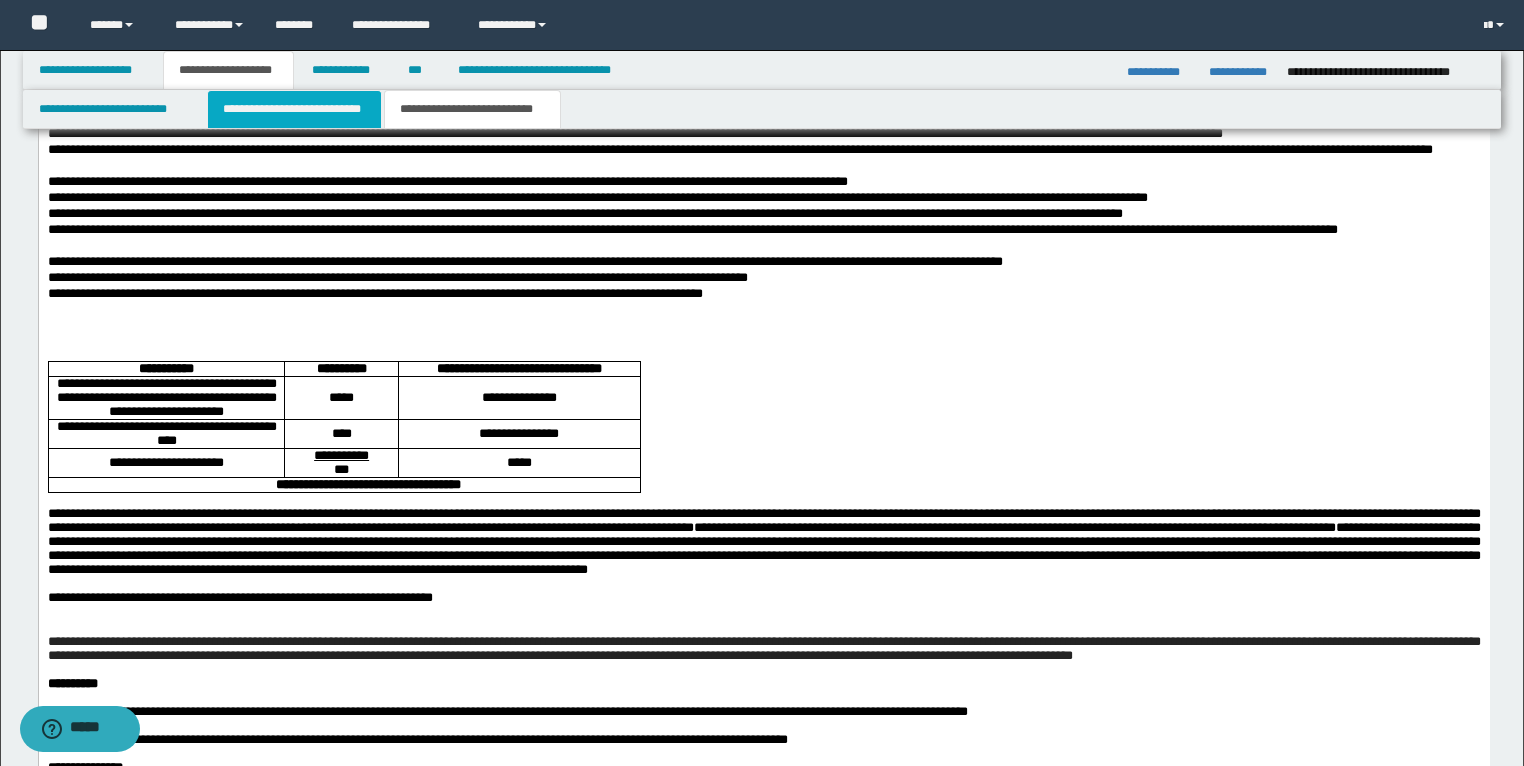 click on "**********" at bounding box center (294, 109) 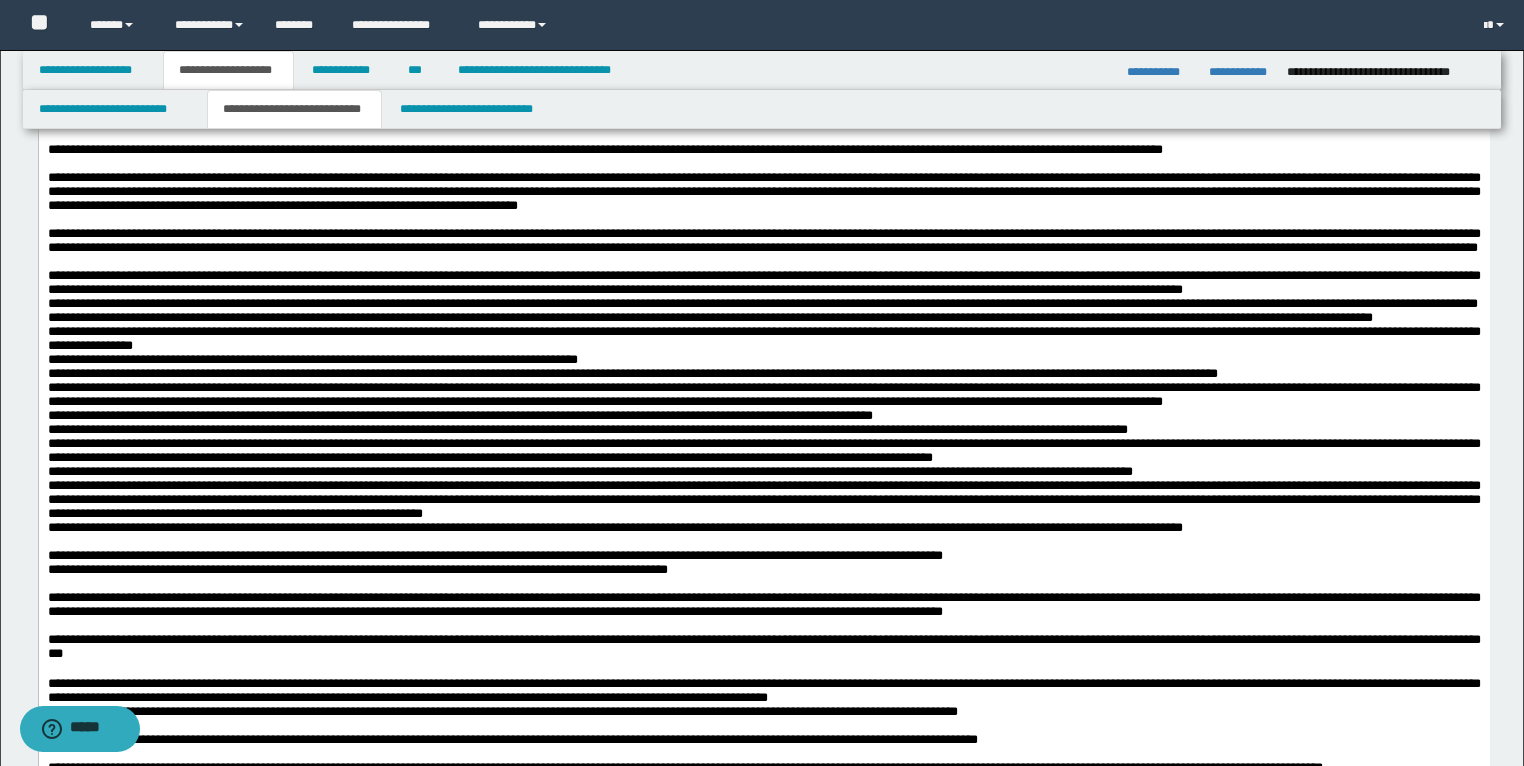 scroll, scrollTop: 1291, scrollLeft: 0, axis: vertical 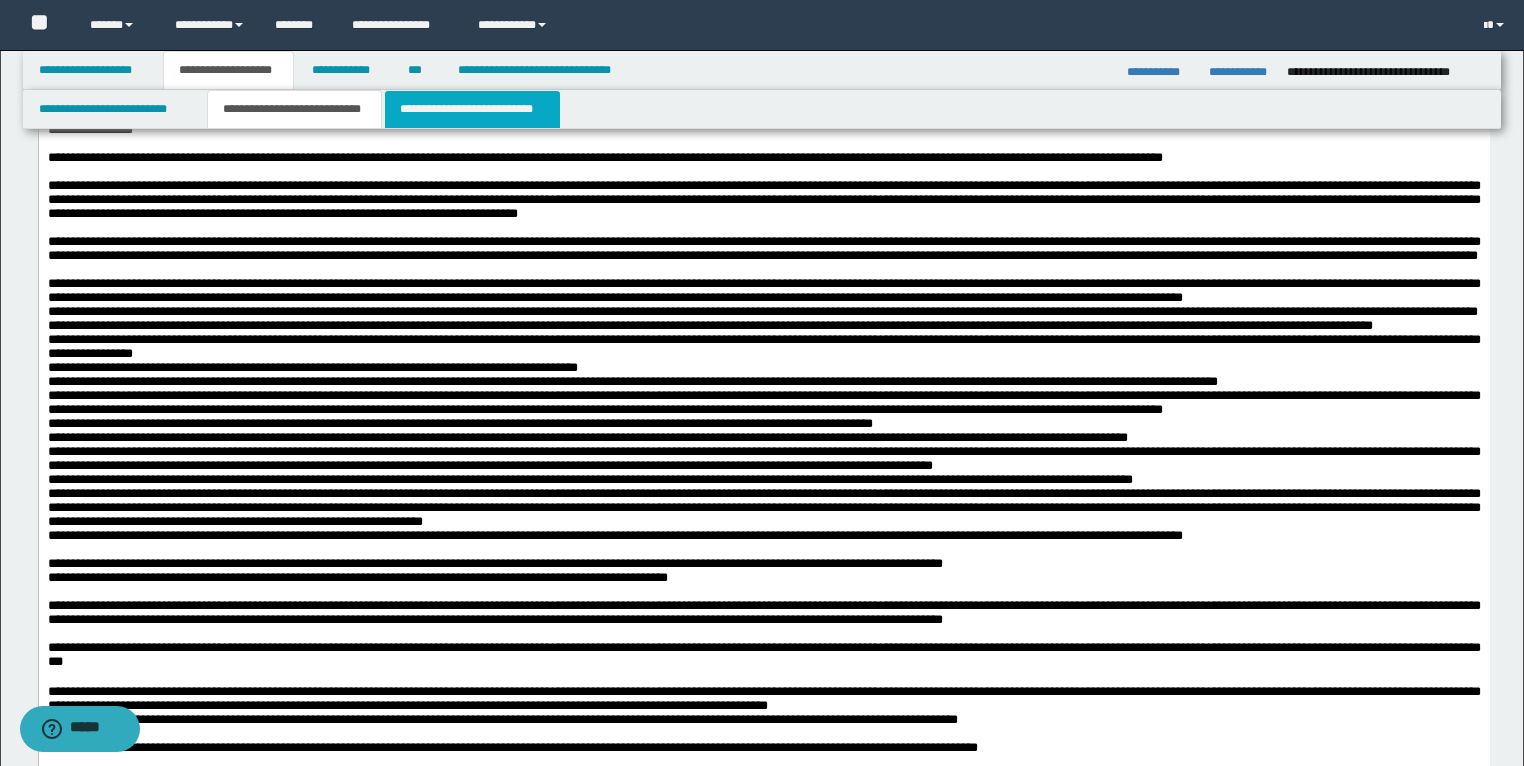 click on "**********" at bounding box center [472, 109] 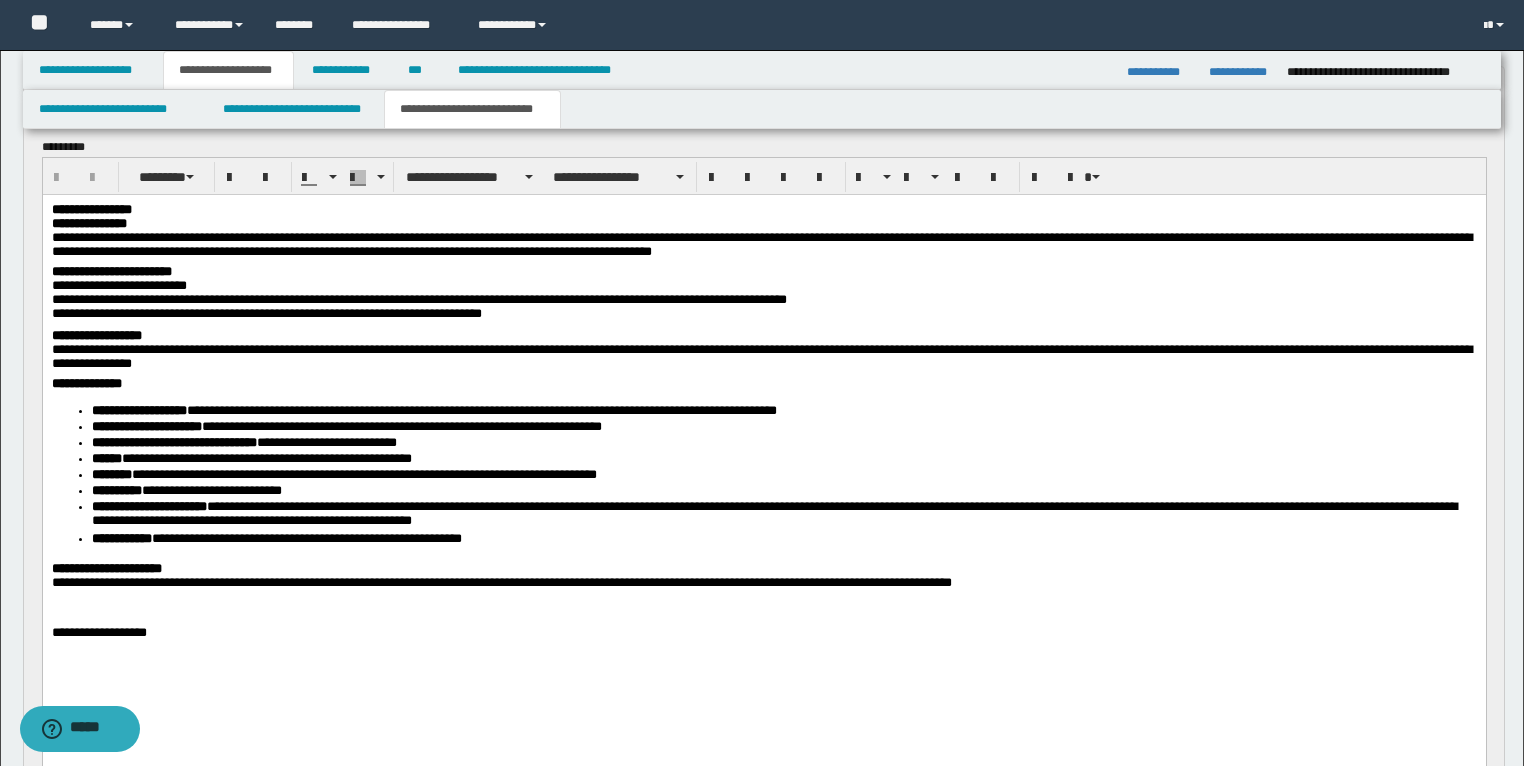 scroll, scrollTop: 331, scrollLeft: 0, axis: vertical 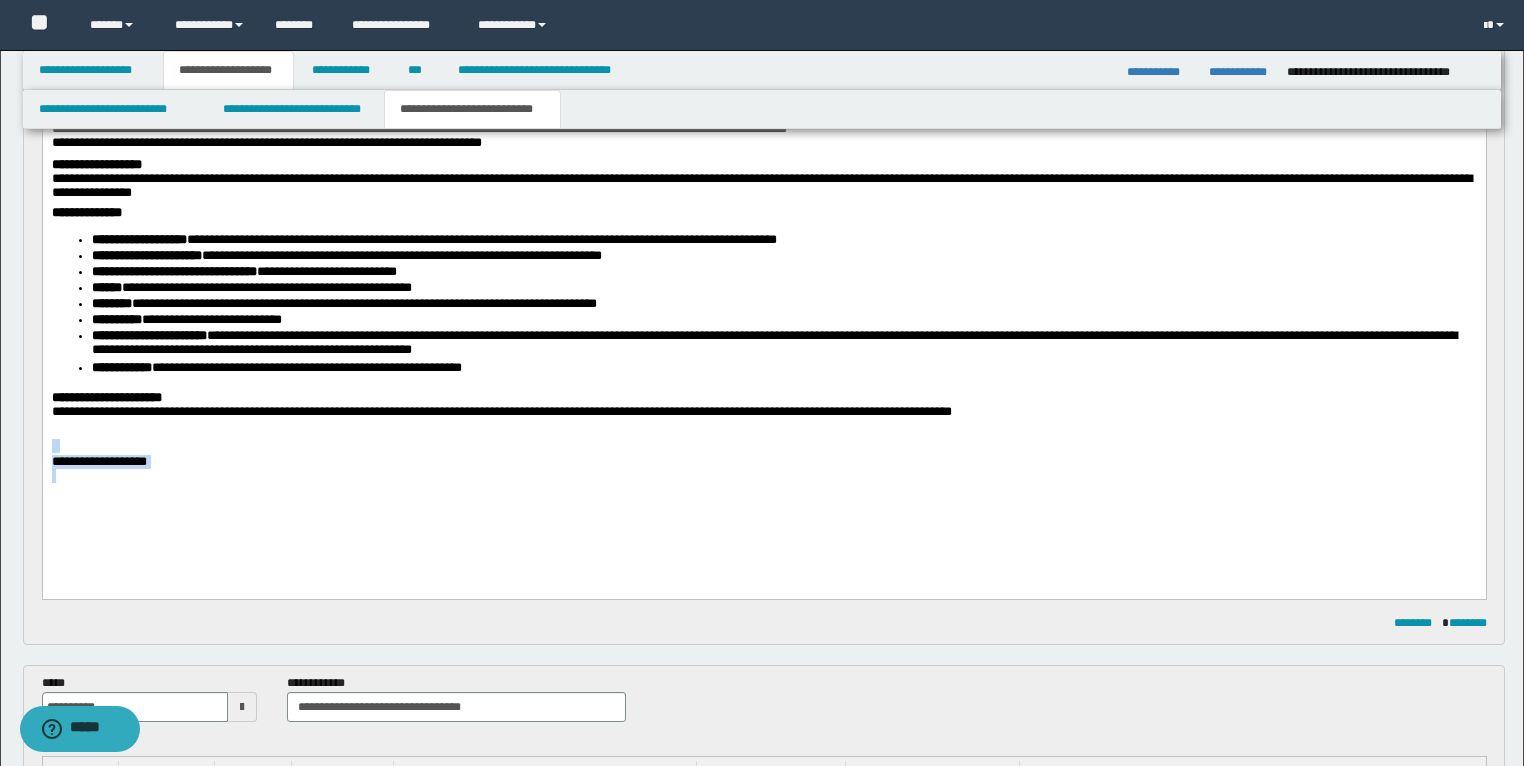 drag, startPoint x: 513, startPoint y: 505, endPoint x: 19, endPoint y: 457, distance: 496.3265 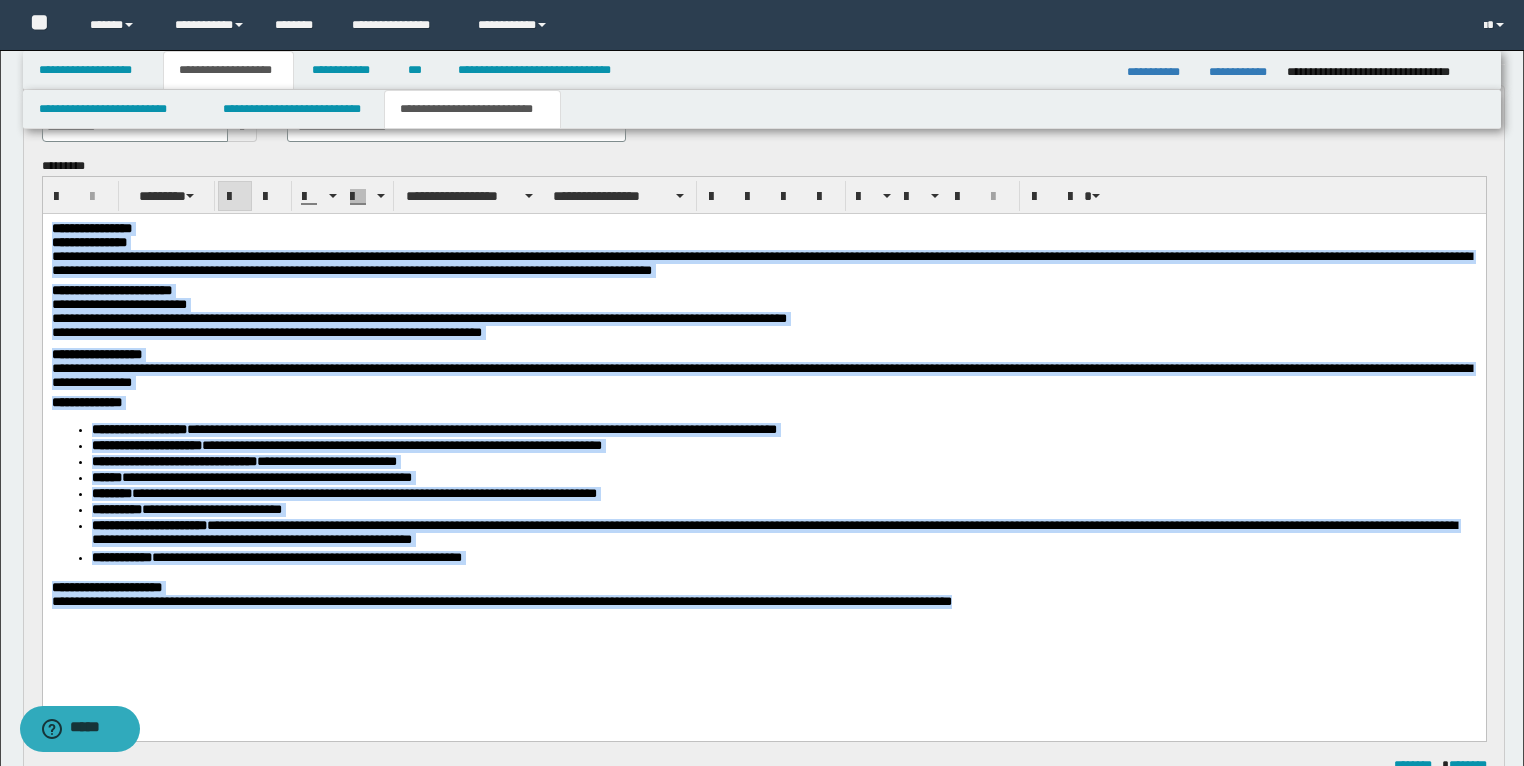 scroll, scrollTop: 0, scrollLeft: 0, axis: both 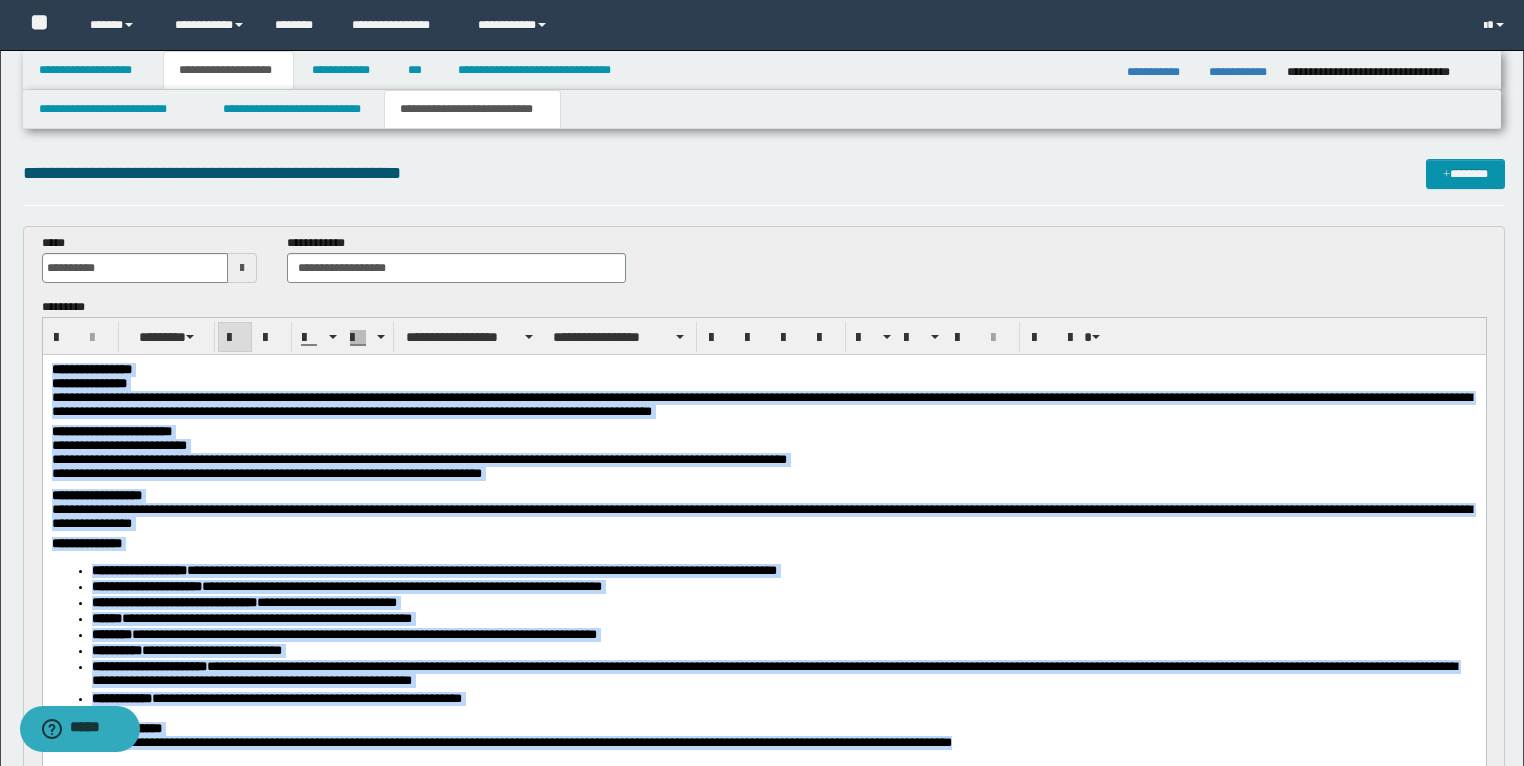 drag, startPoint x: 919, startPoint y: 724, endPoint x: 8, endPoint y: -16, distance: 1173.6783 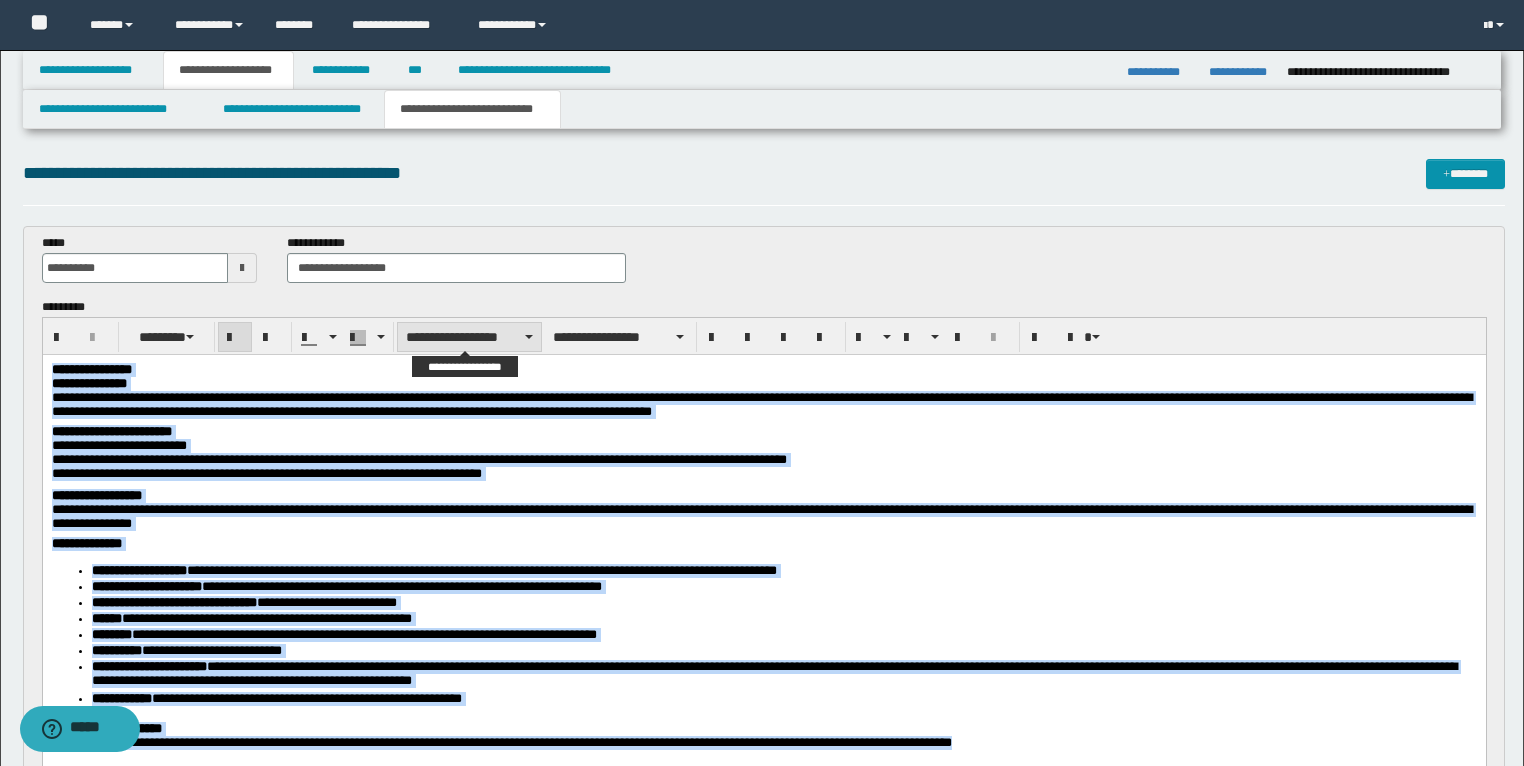 click on "**********" at bounding box center [469, 337] 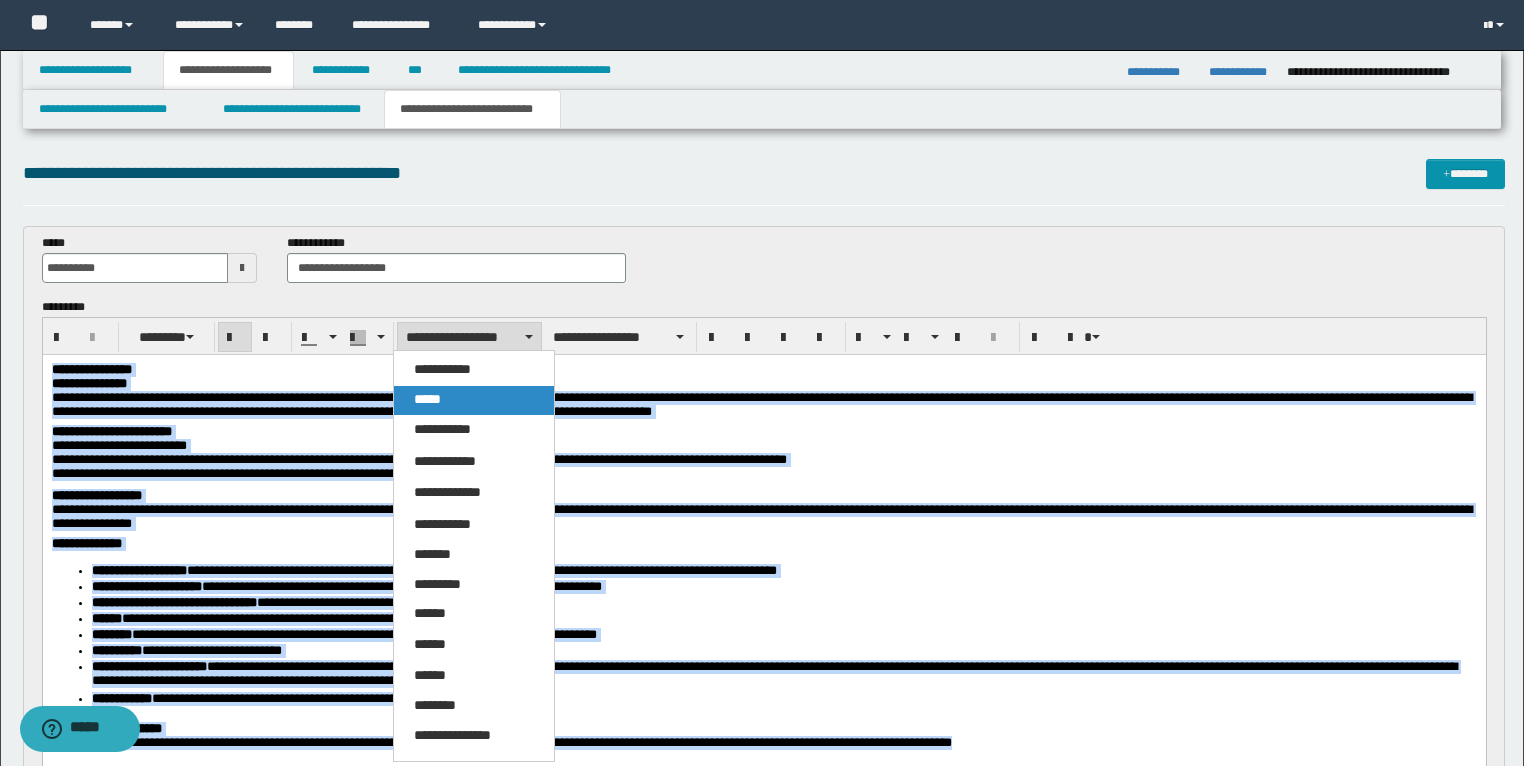 click on "*****" at bounding box center [427, 399] 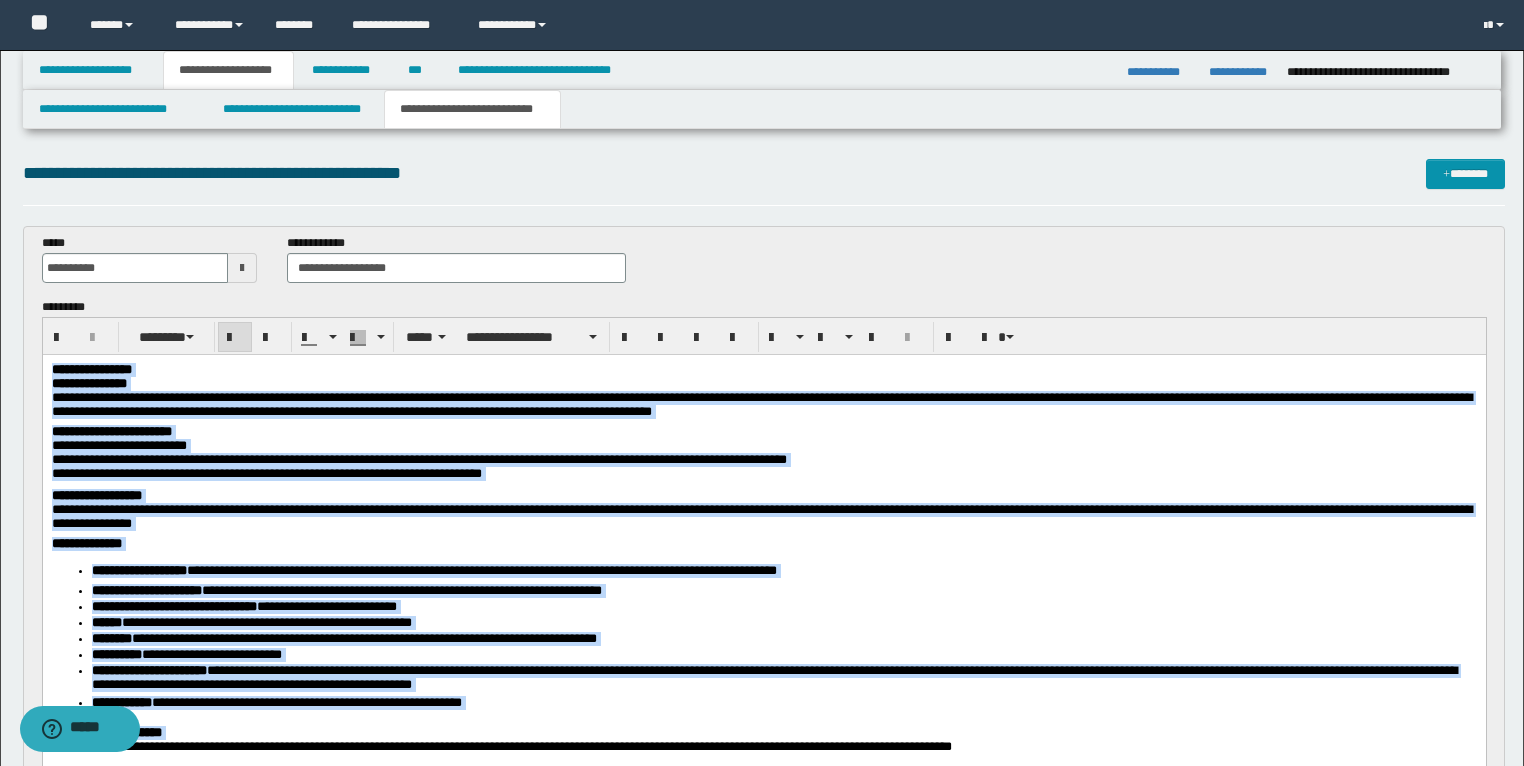 click on "**********" at bounding box center (418, 458) 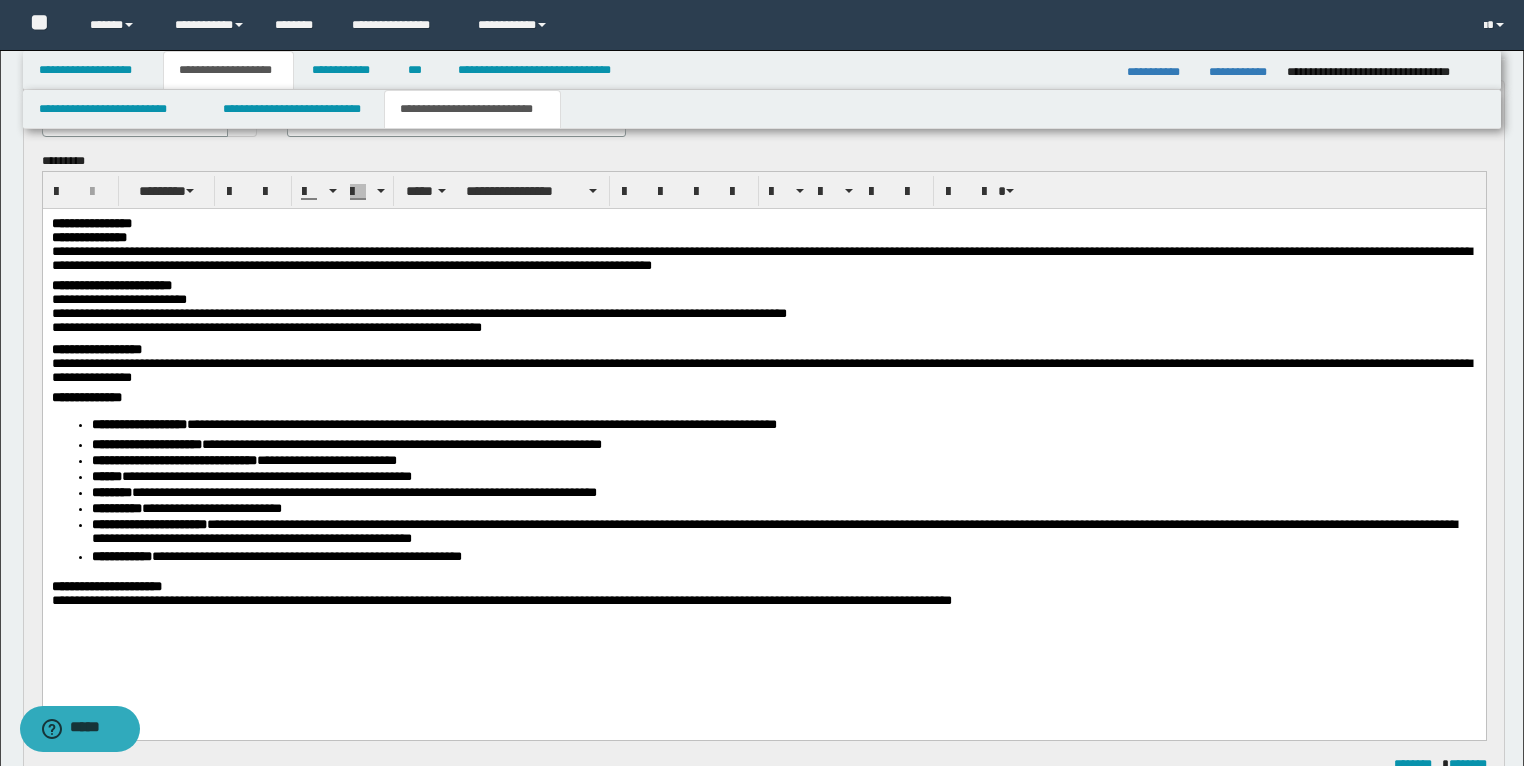 scroll, scrollTop: 160, scrollLeft: 0, axis: vertical 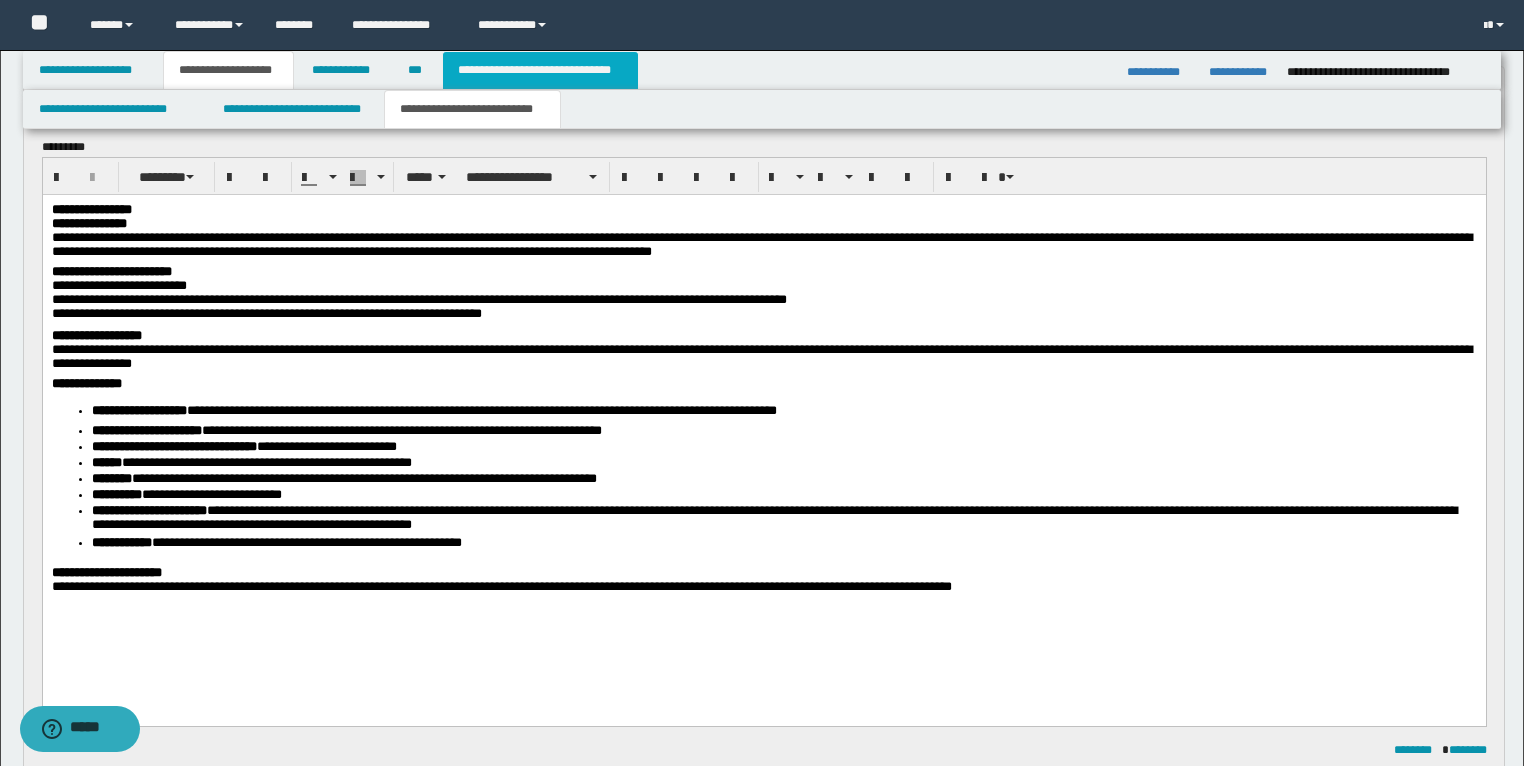 click on "**********" at bounding box center (540, 70) 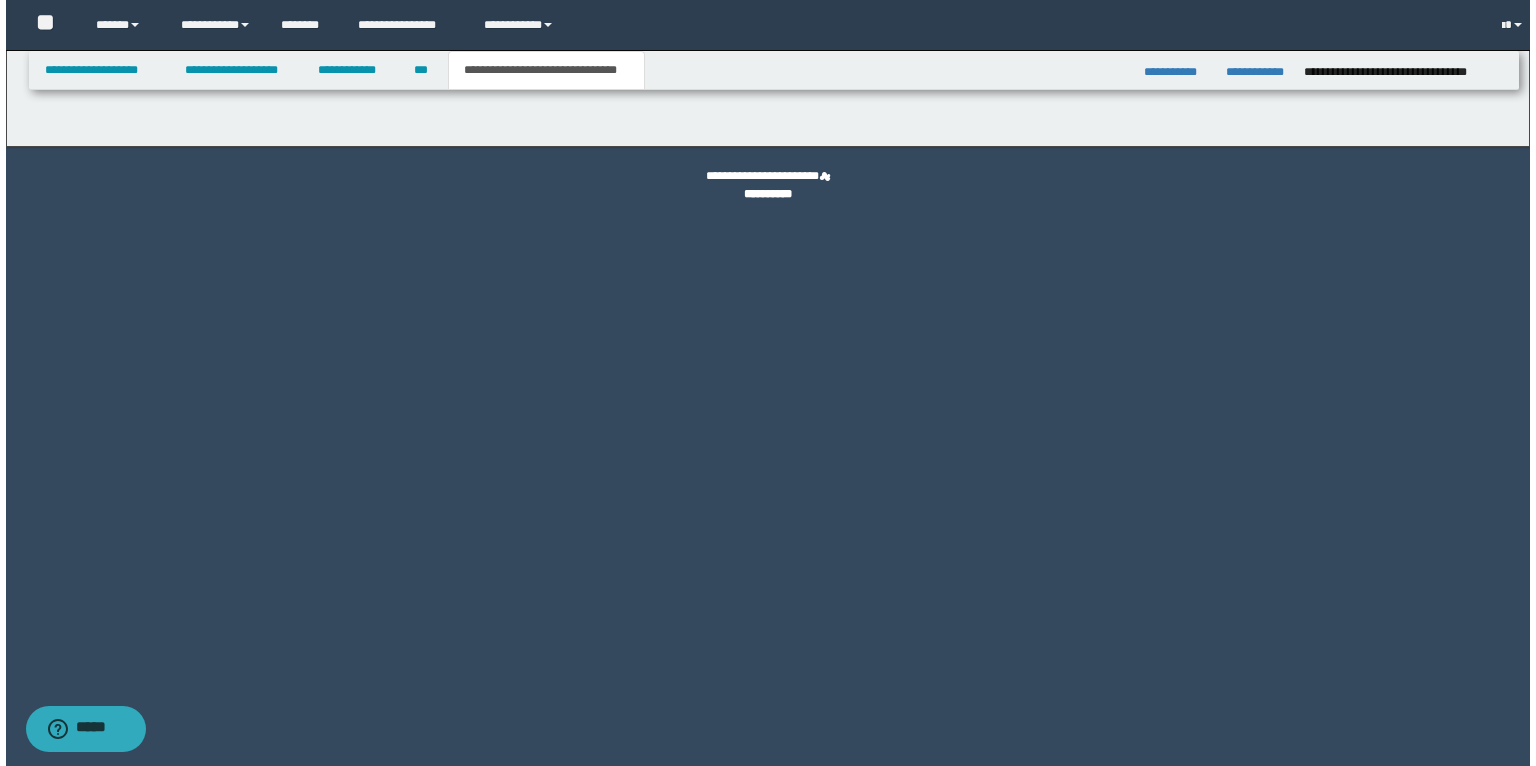 scroll, scrollTop: 0, scrollLeft: 0, axis: both 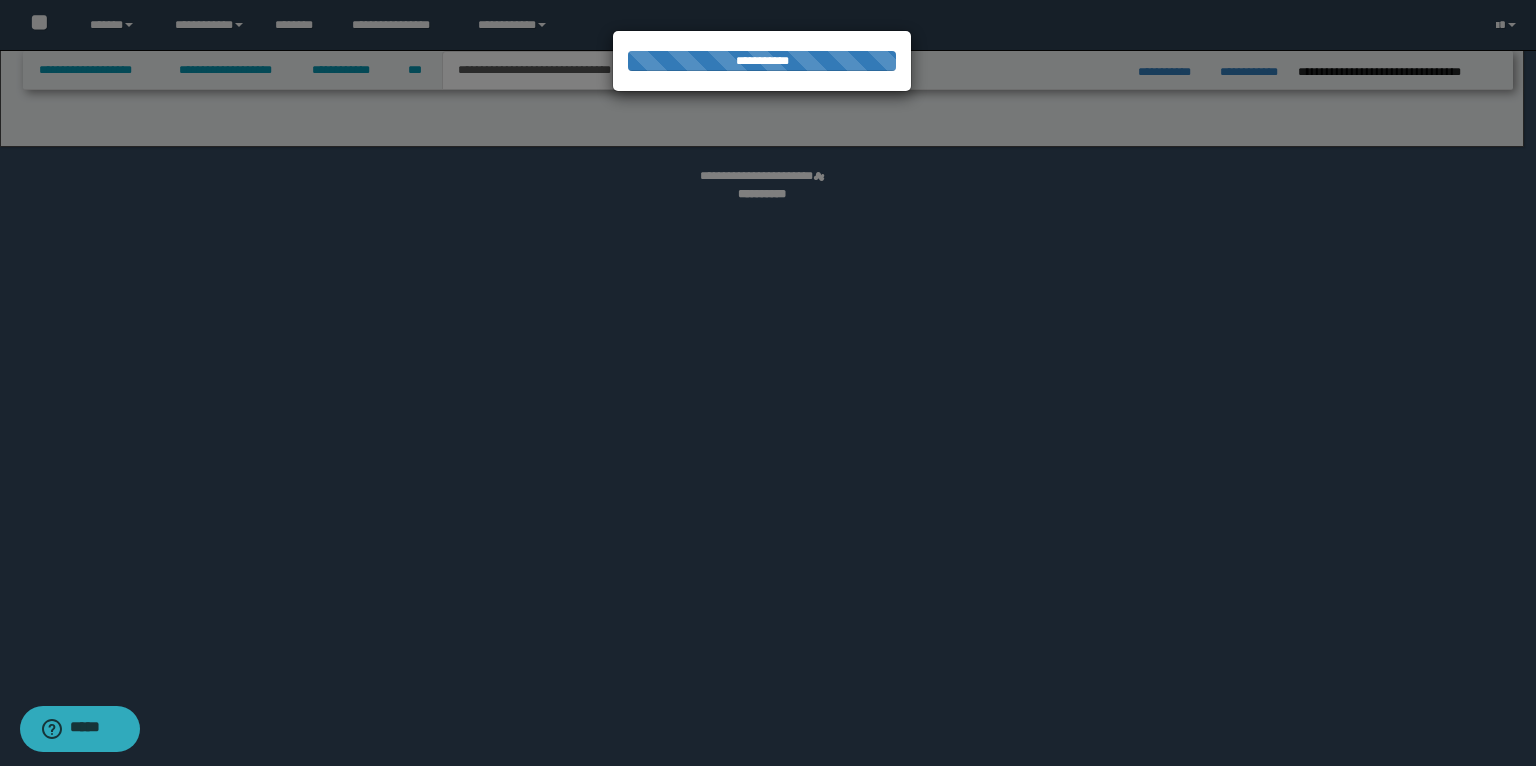 select on "*" 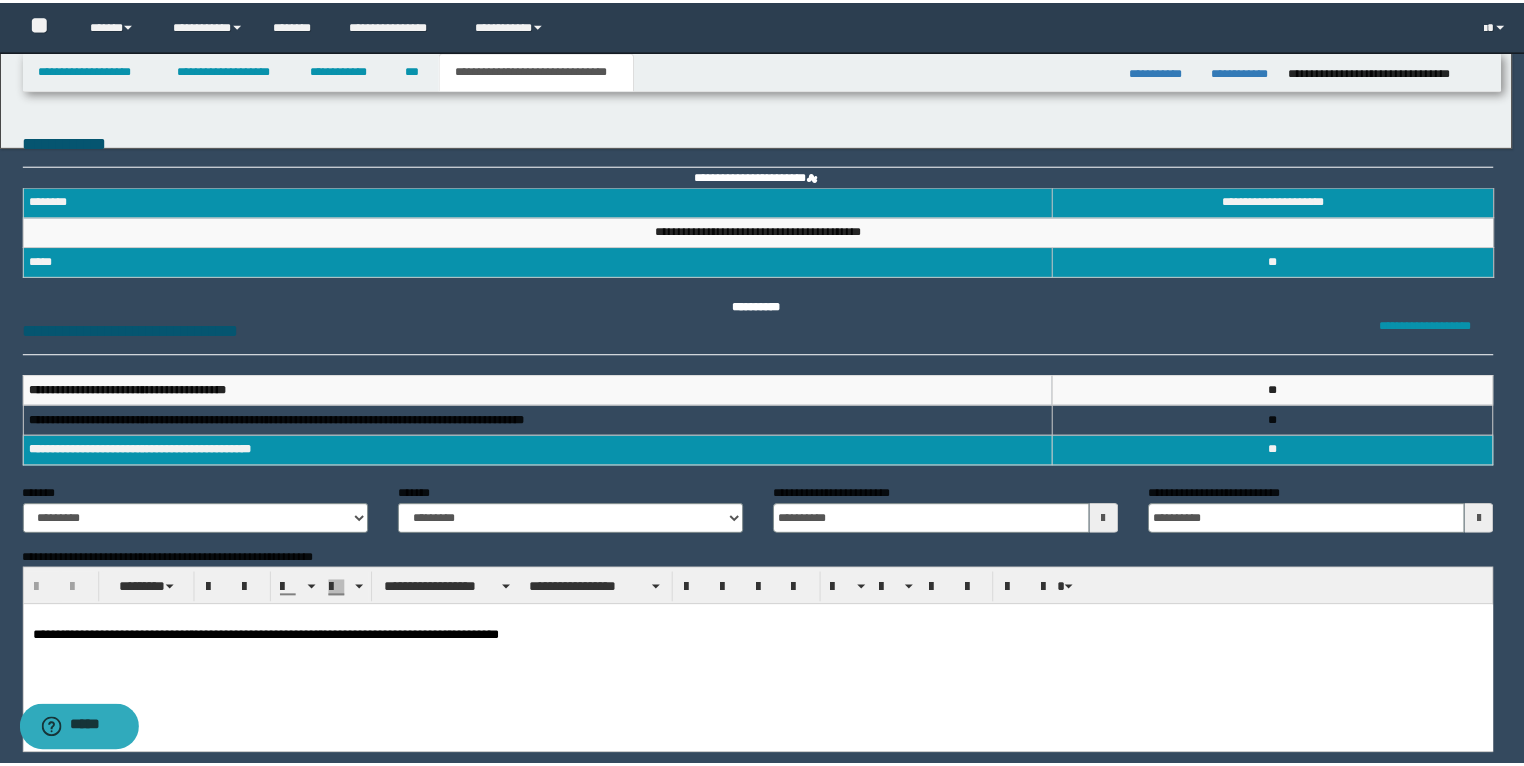 scroll, scrollTop: 0, scrollLeft: 0, axis: both 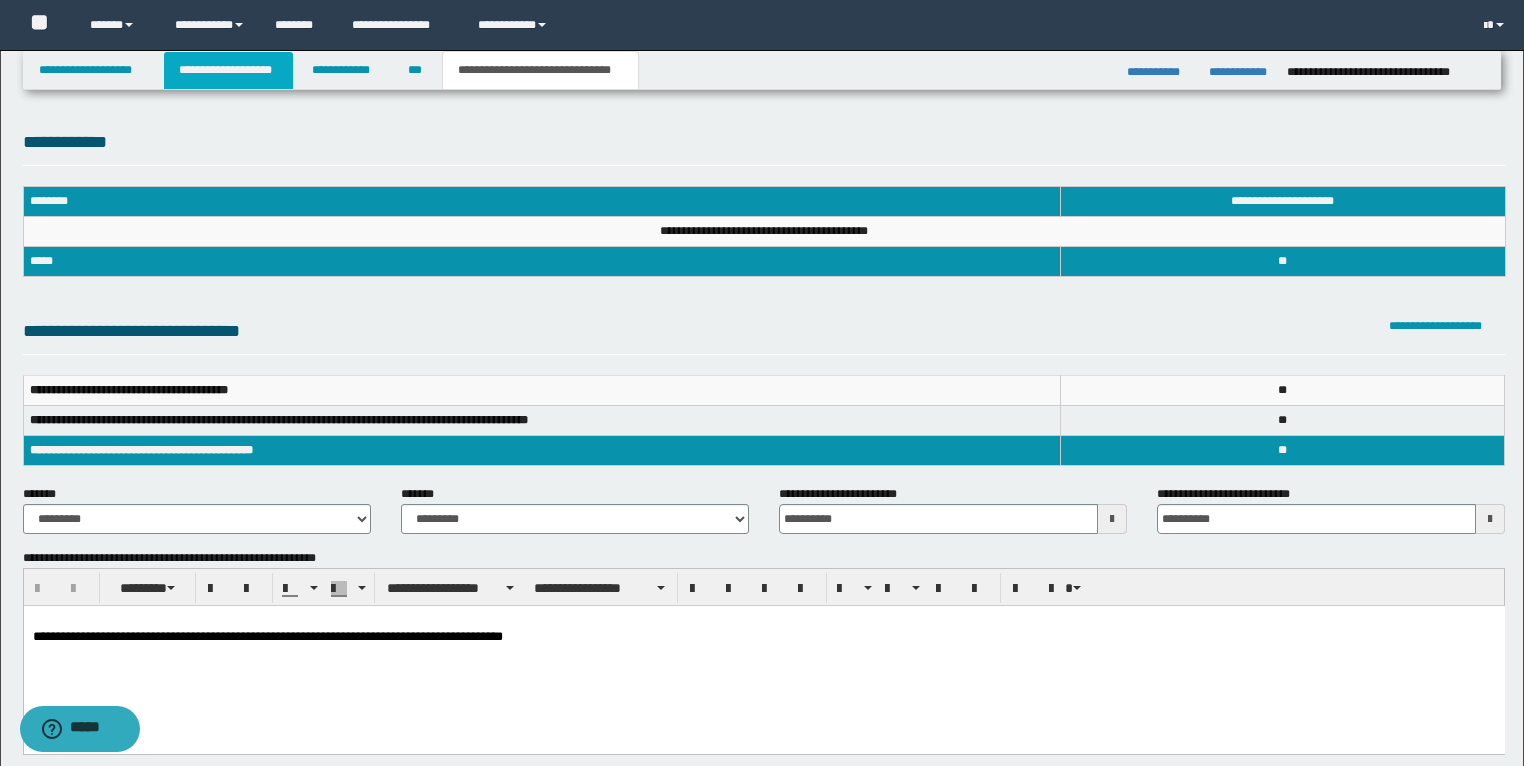 click on "**********" at bounding box center (228, 70) 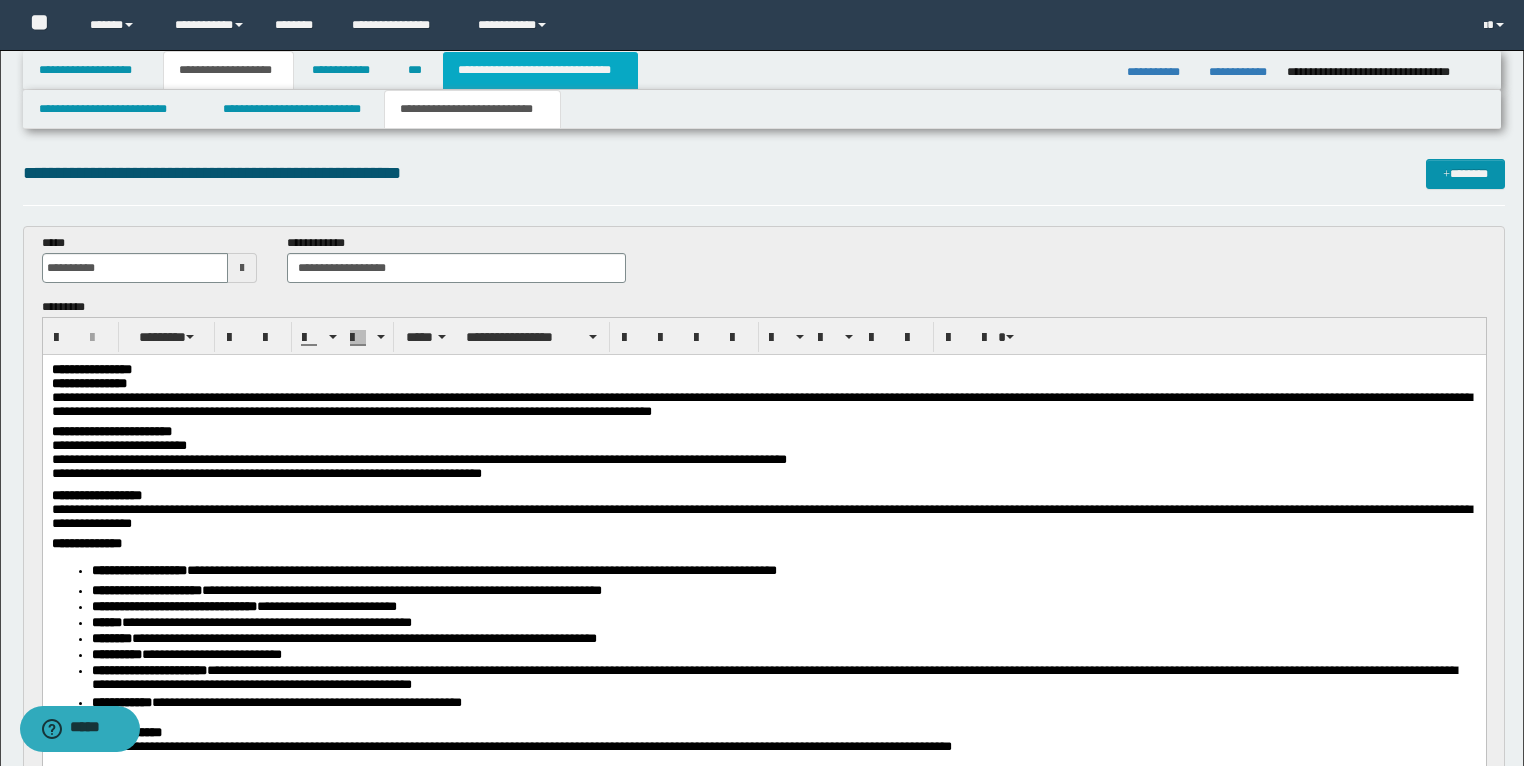 click on "**********" at bounding box center [540, 70] 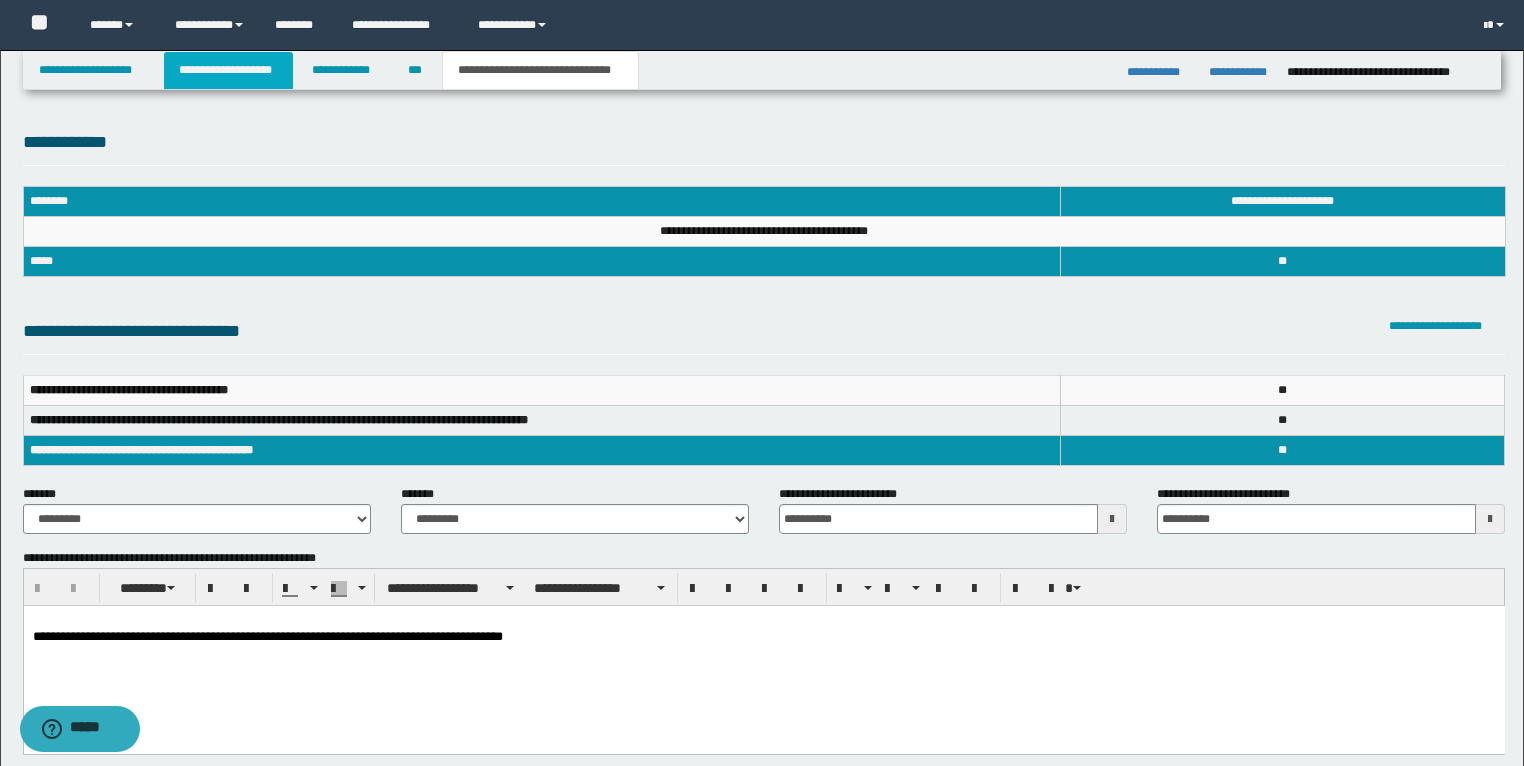 click on "**********" at bounding box center [228, 70] 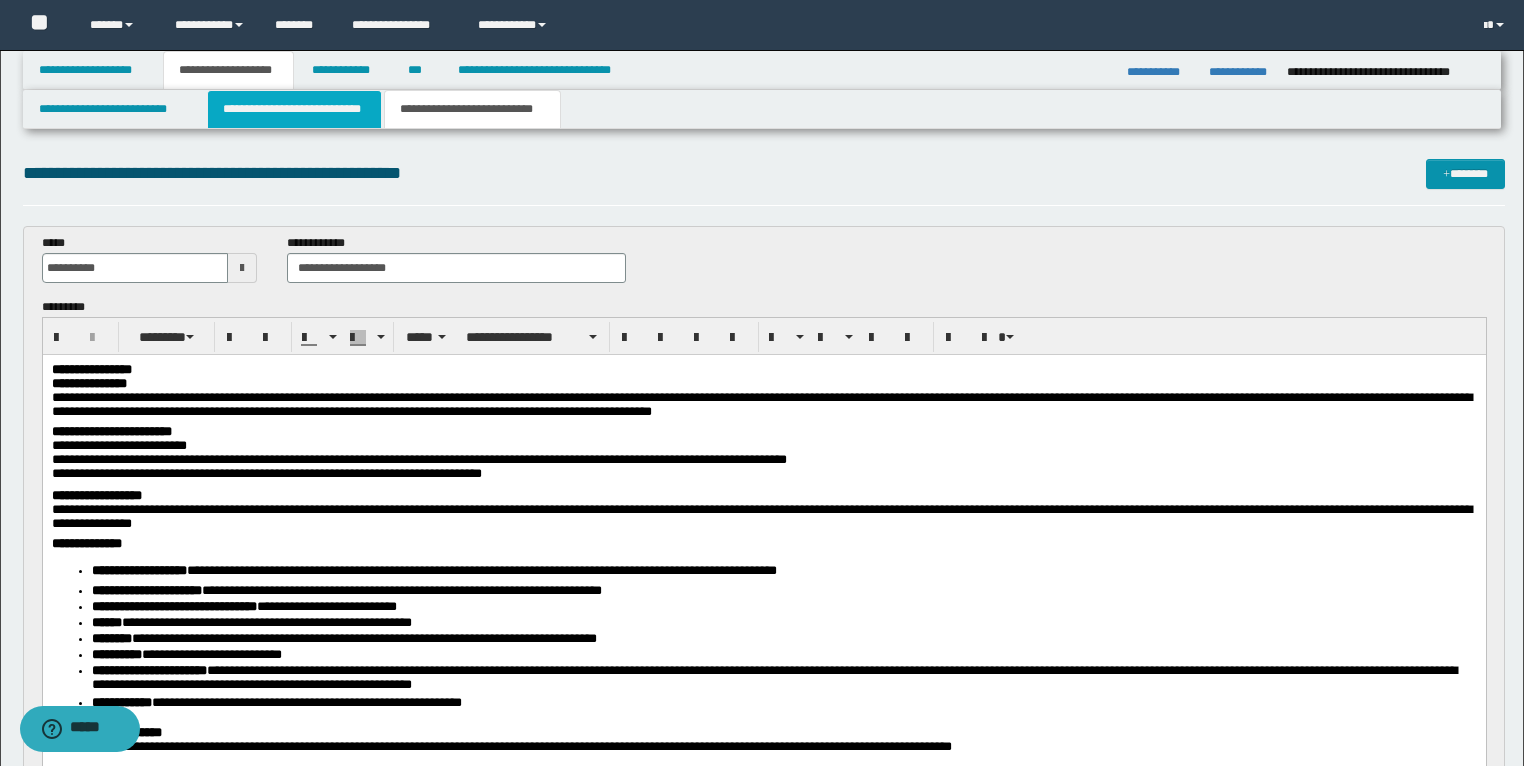 click on "**********" at bounding box center (294, 109) 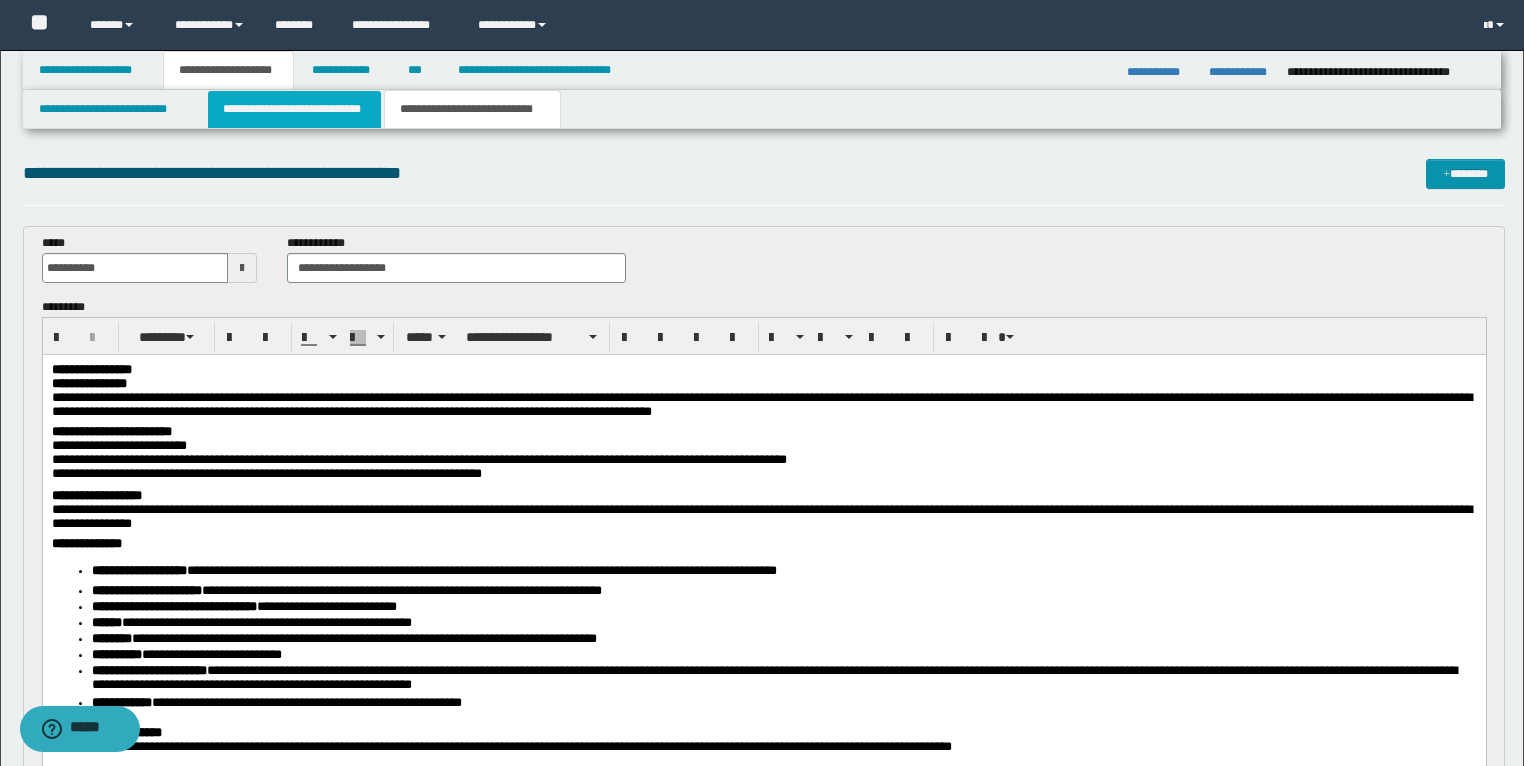 type 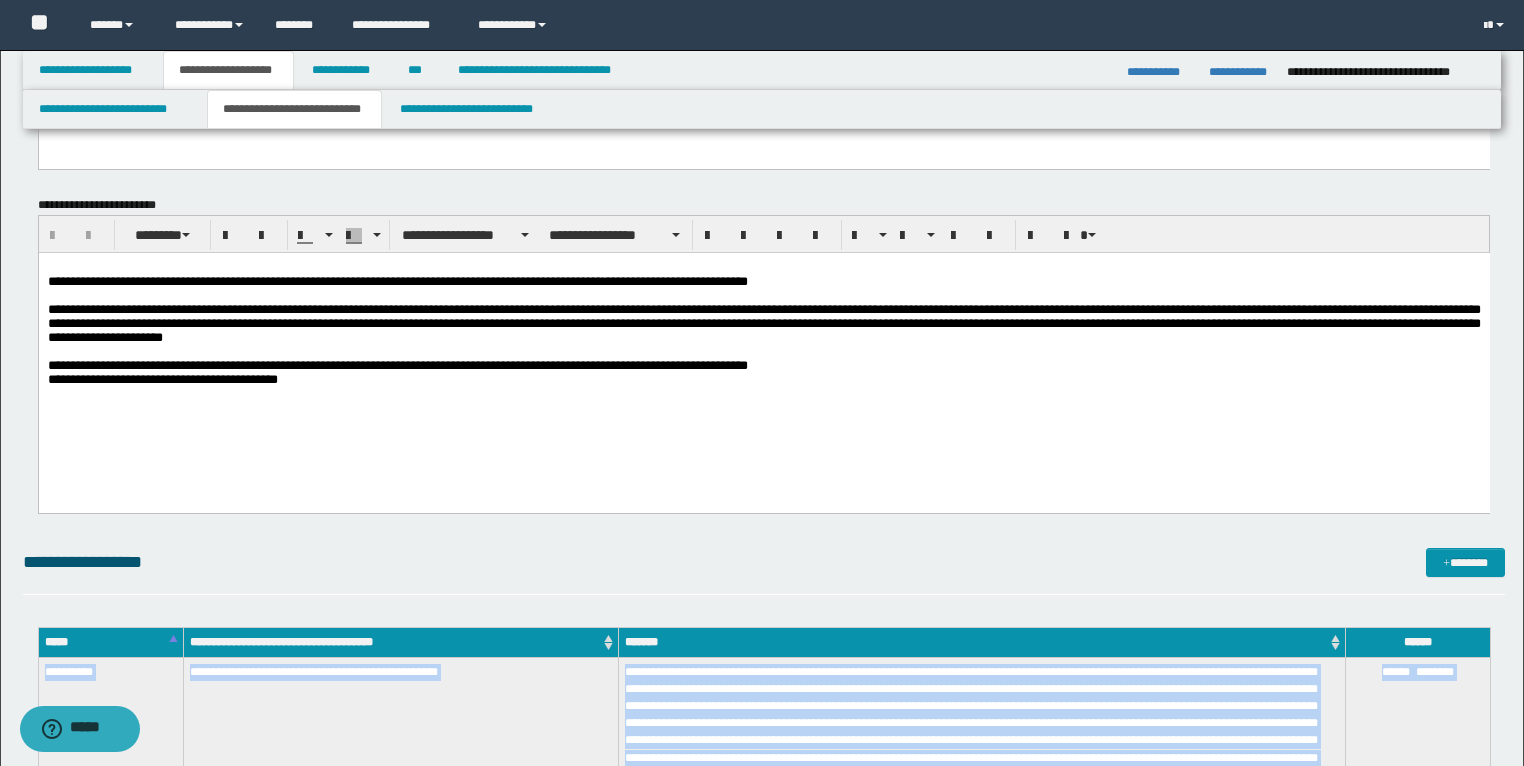 scroll, scrollTop: 3760, scrollLeft: 0, axis: vertical 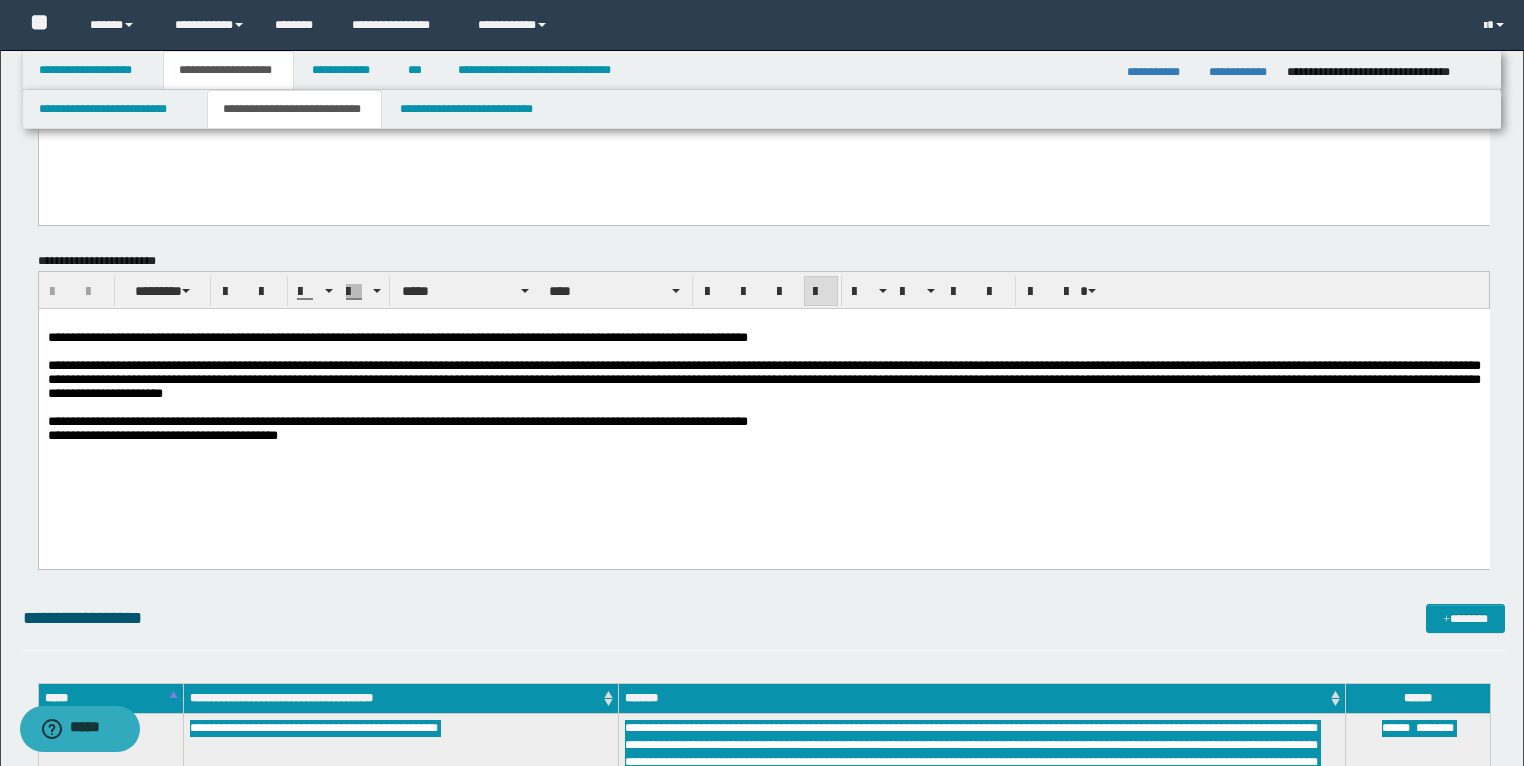 click on "**********" at bounding box center (763, 404) 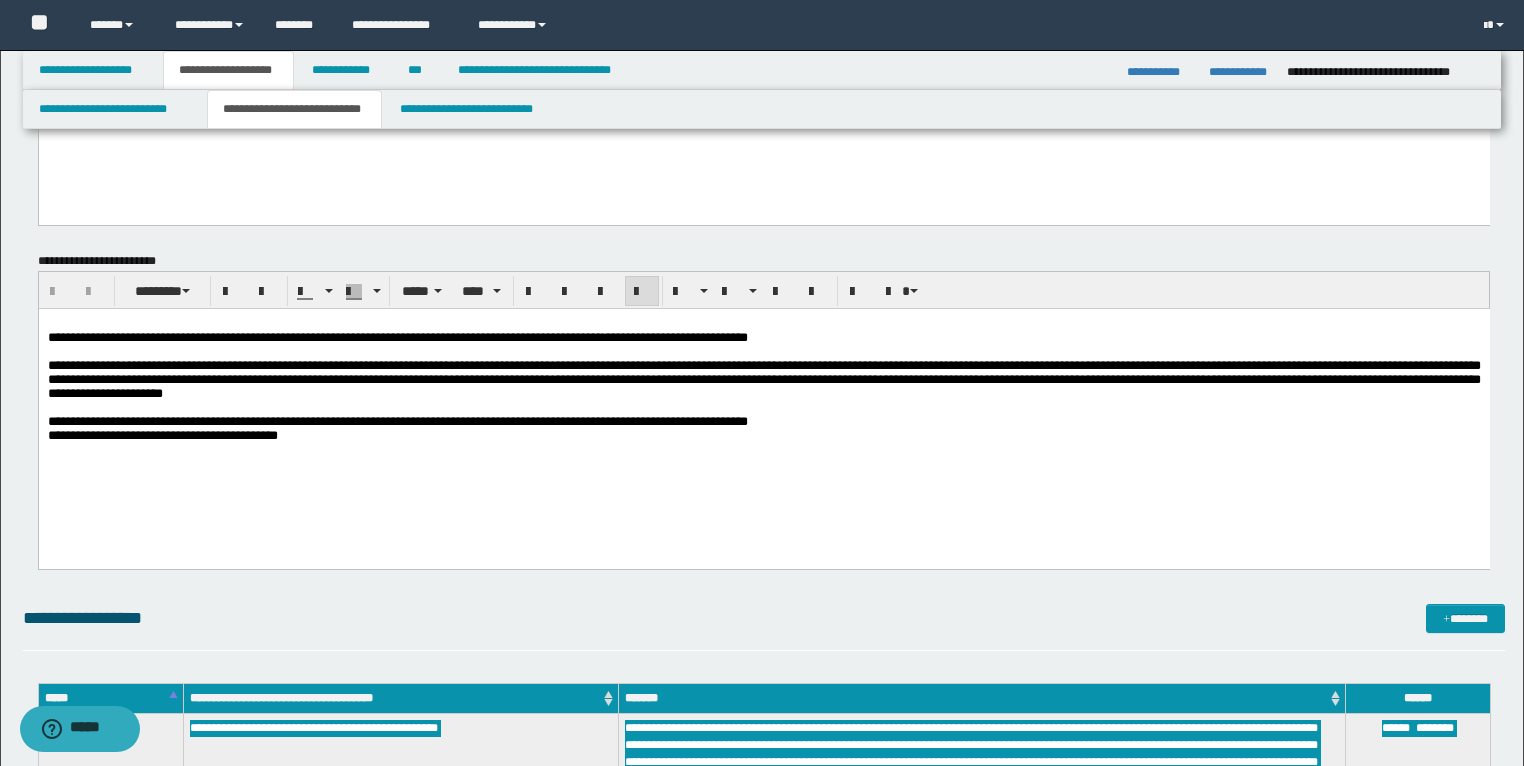 drag, startPoint x: 927, startPoint y: 543, endPoint x: 368, endPoint y: 4025, distance: 3526.5854 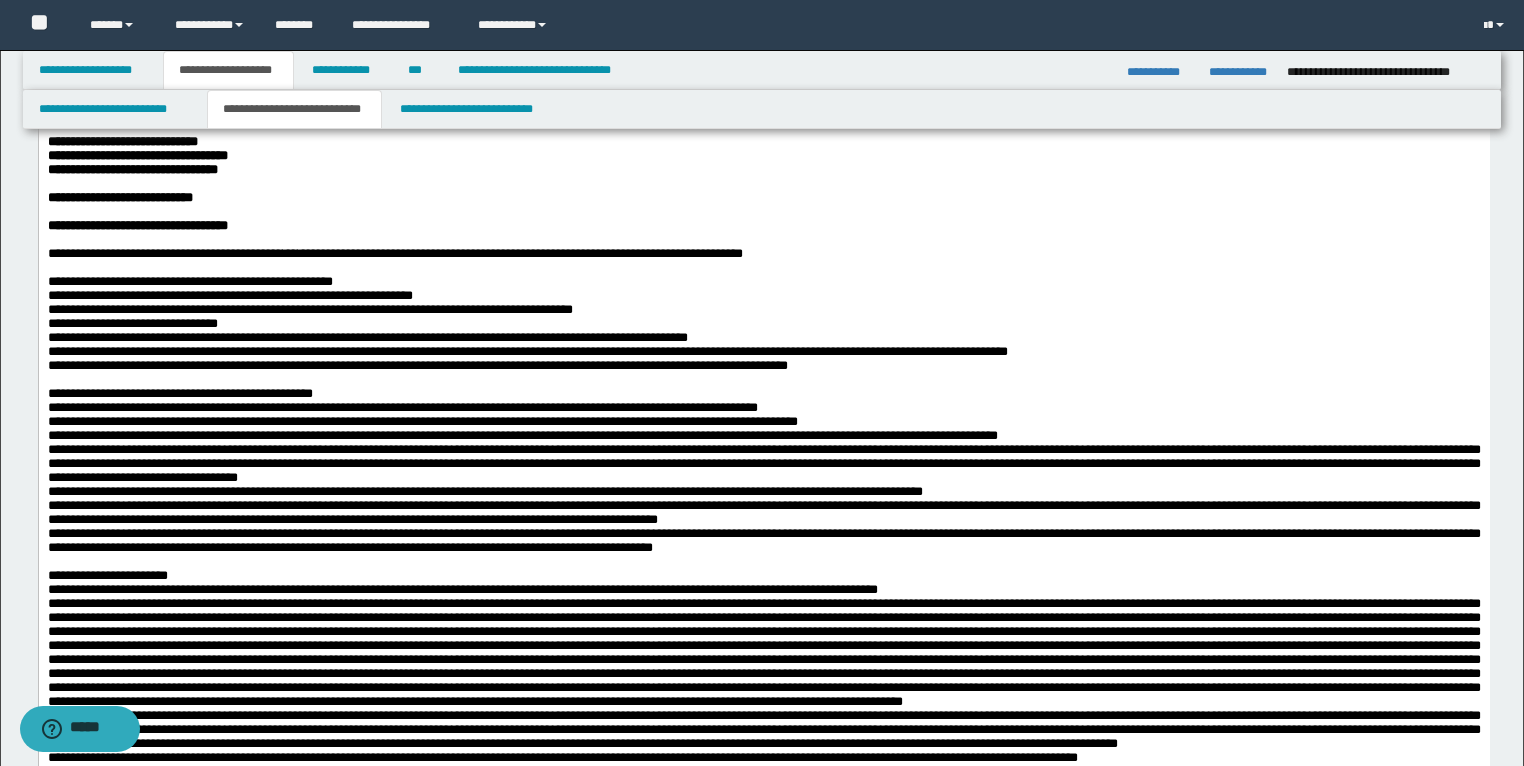 drag, startPoint x: 731, startPoint y: 3662, endPoint x: 189, endPoint y: -387, distance: 4085.115 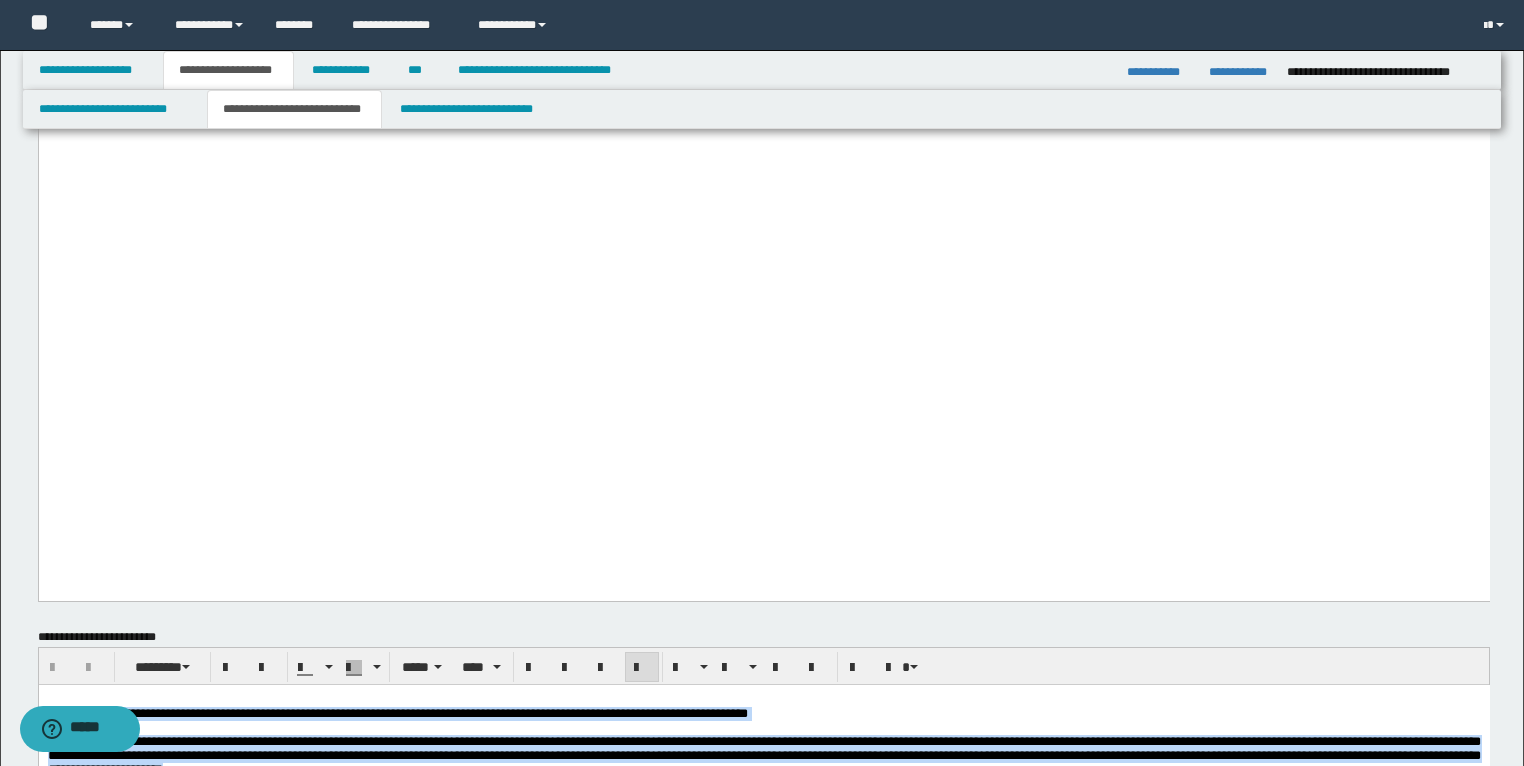 scroll, scrollTop: 3544, scrollLeft: 0, axis: vertical 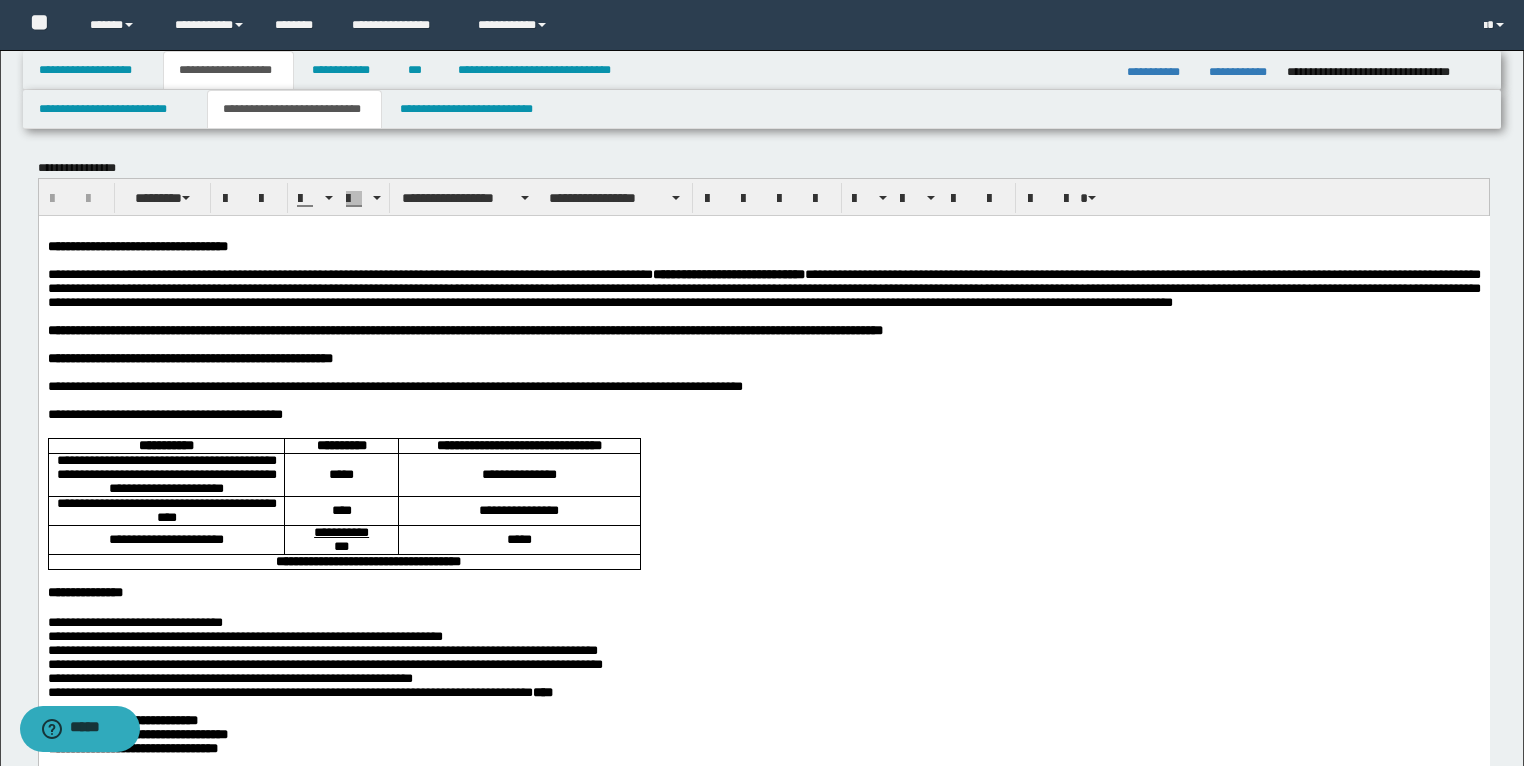 click on "**********" at bounding box center (763, 1720) 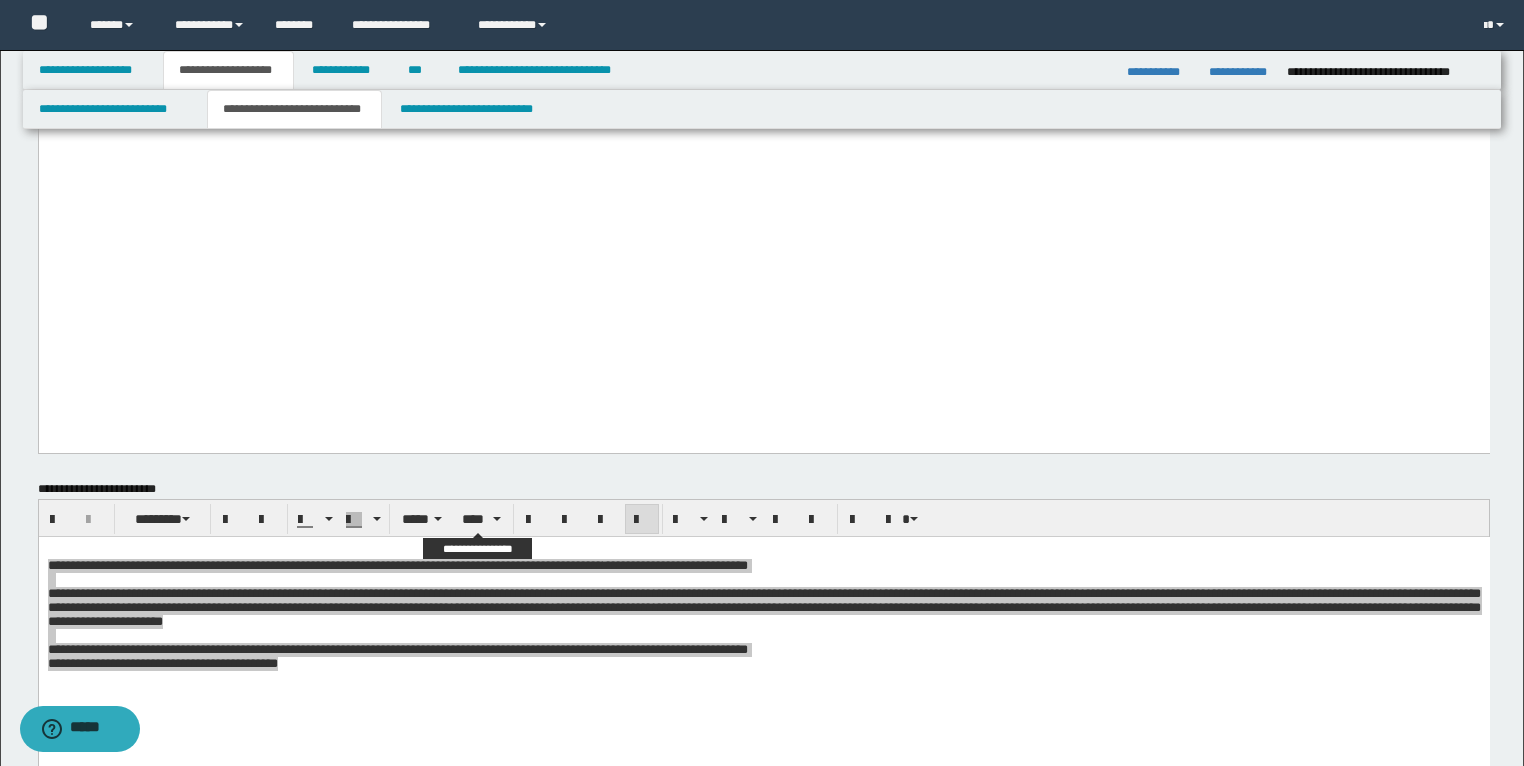 scroll, scrollTop: 3520, scrollLeft: 0, axis: vertical 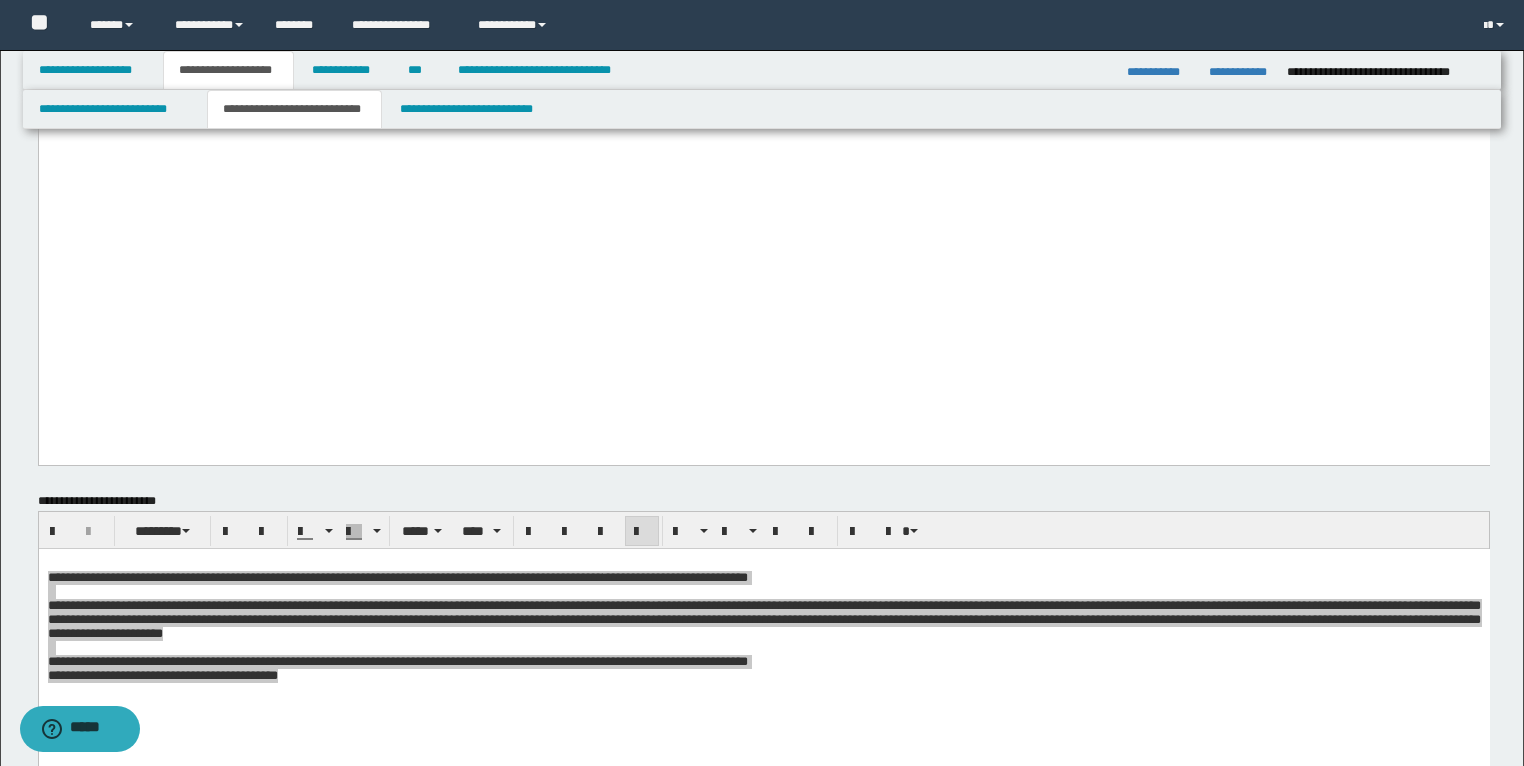 click on "**********" at bounding box center (763, -1799) 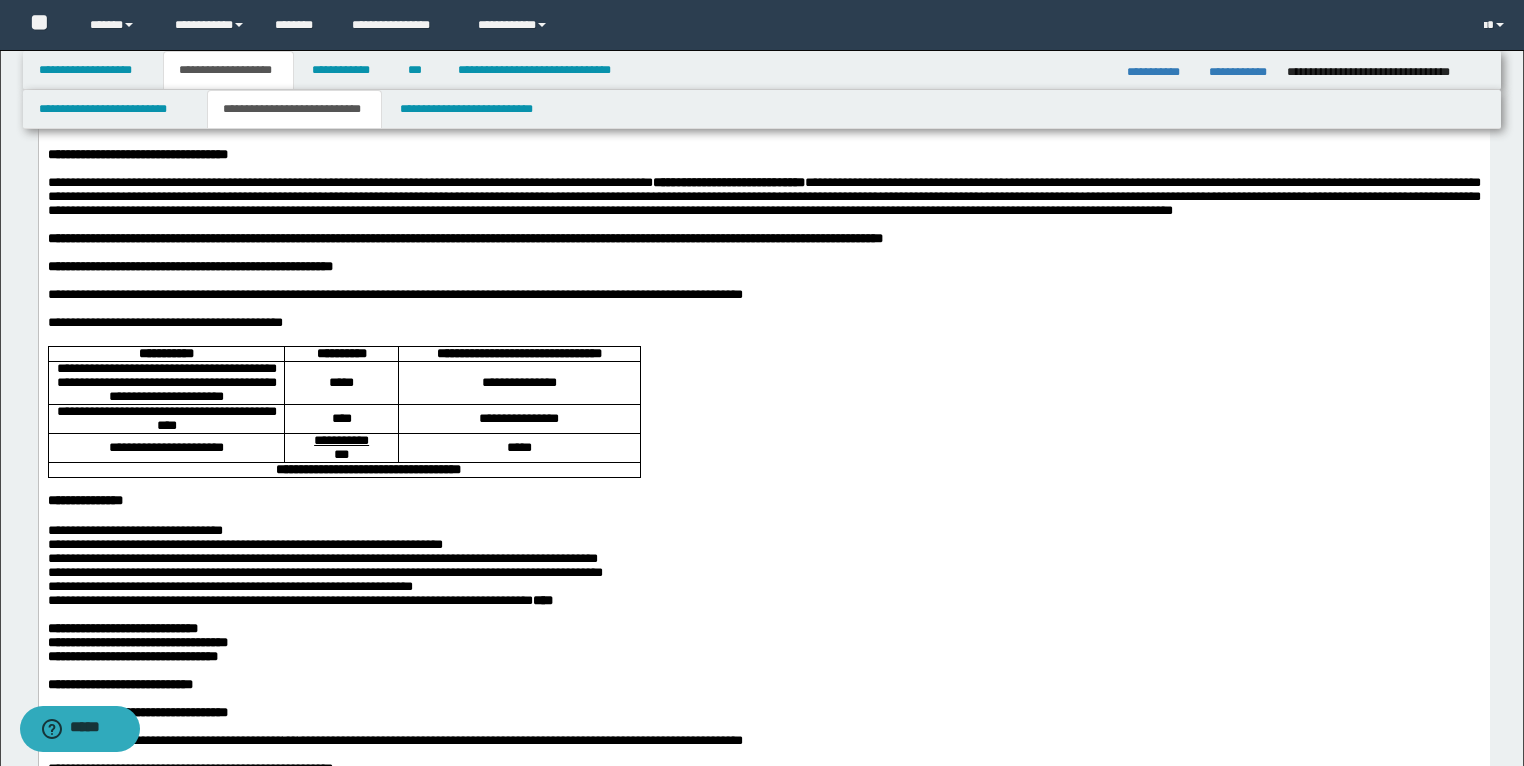 scroll, scrollTop: 0, scrollLeft: 0, axis: both 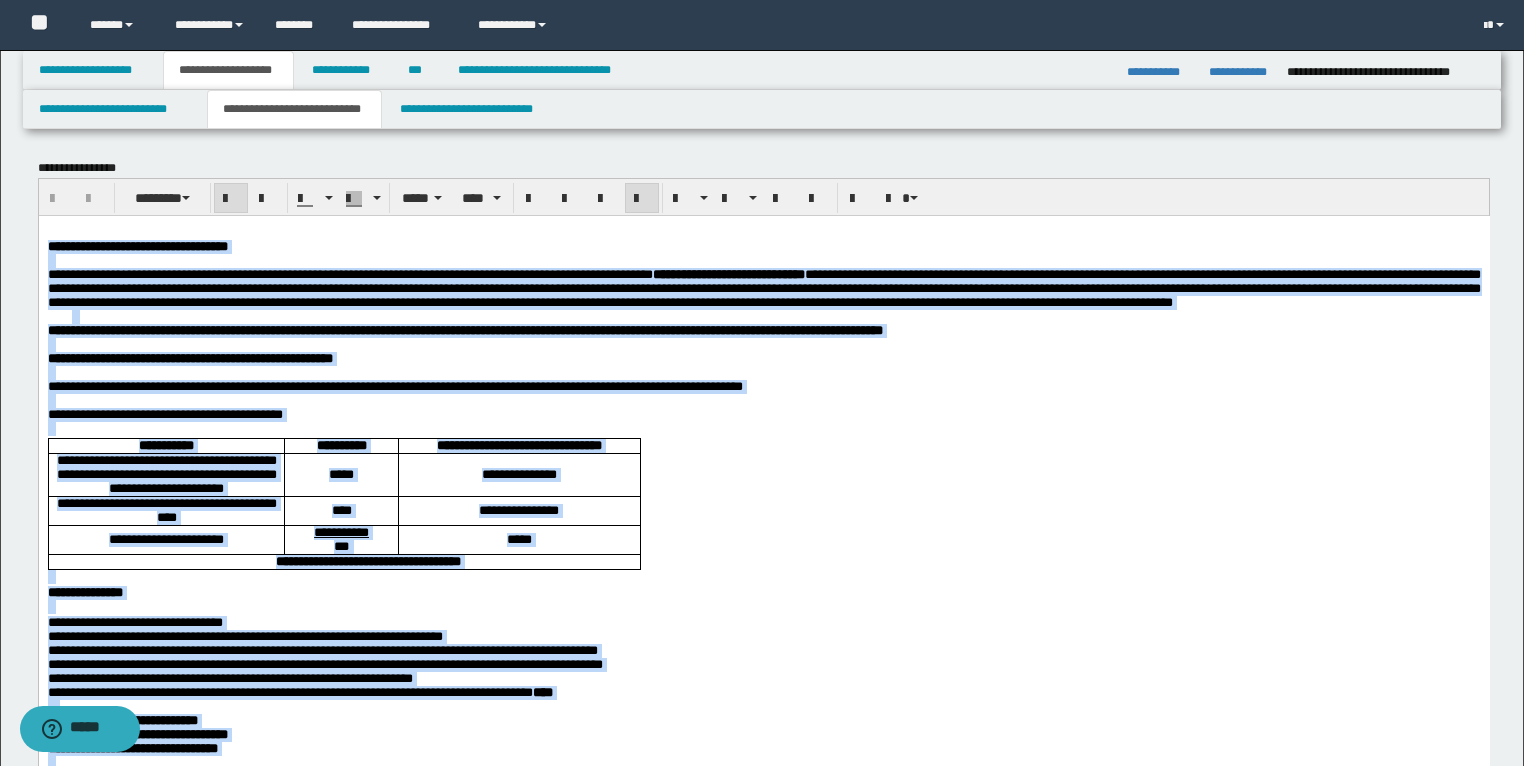drag, startPoint x: 1061, startPoint y: 3893, endPoint x: 59, endPoint y: 461, distance: 3575.28 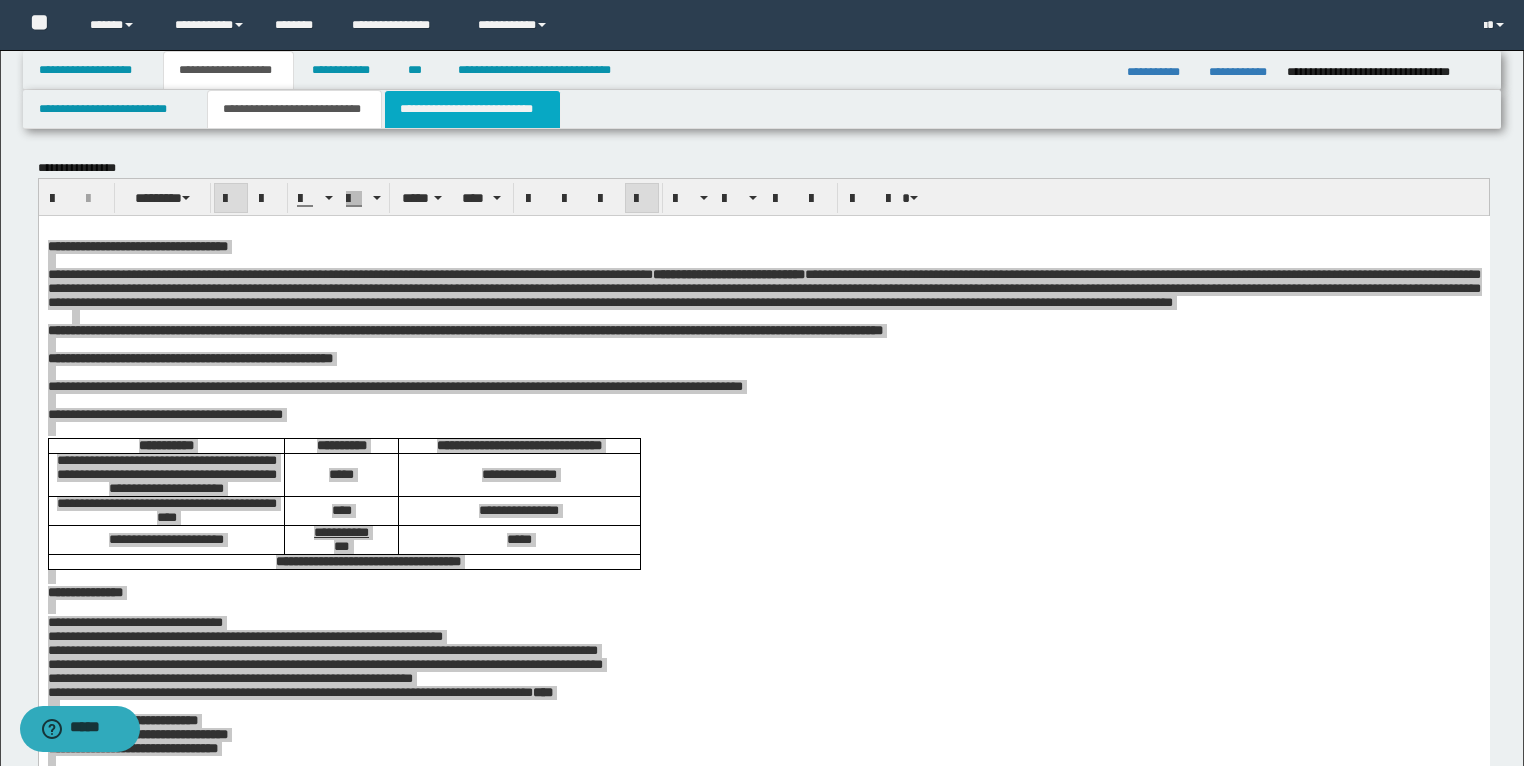 click on "**********" at bounding box center (472, 109) 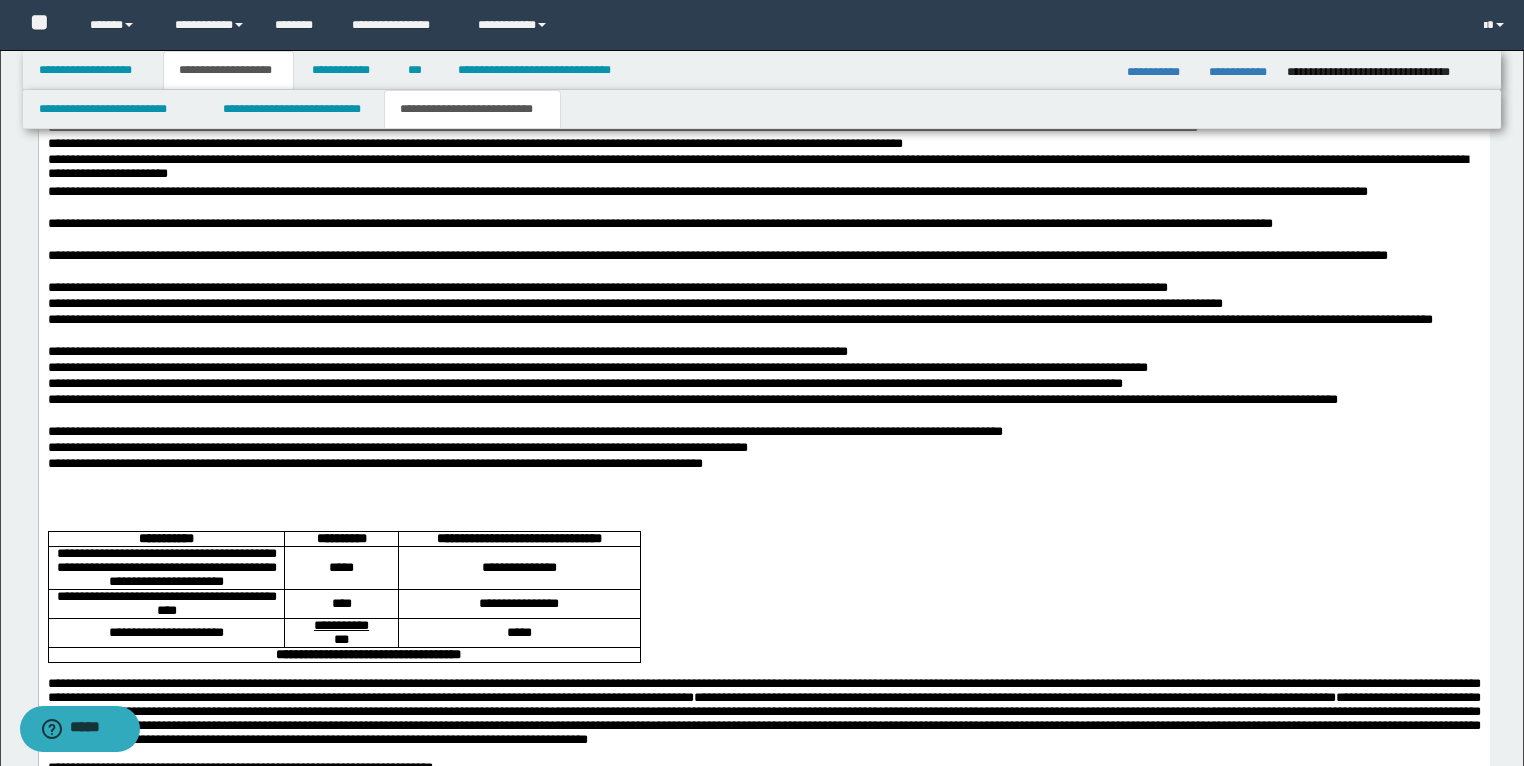 scroll, scrollTop: 2160, scrollLeft: 0, axis: vertical 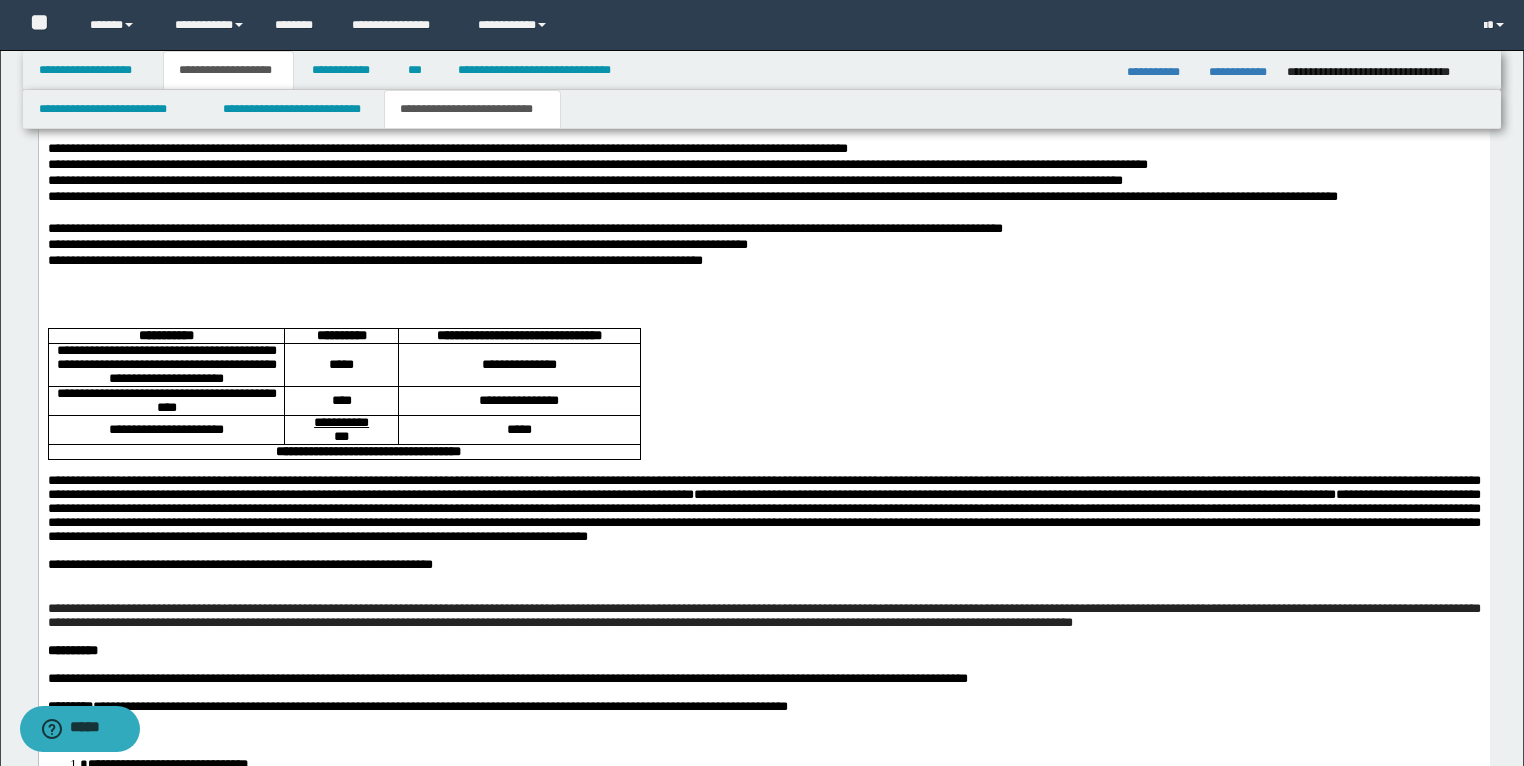 click at bounding box center (763, 292) 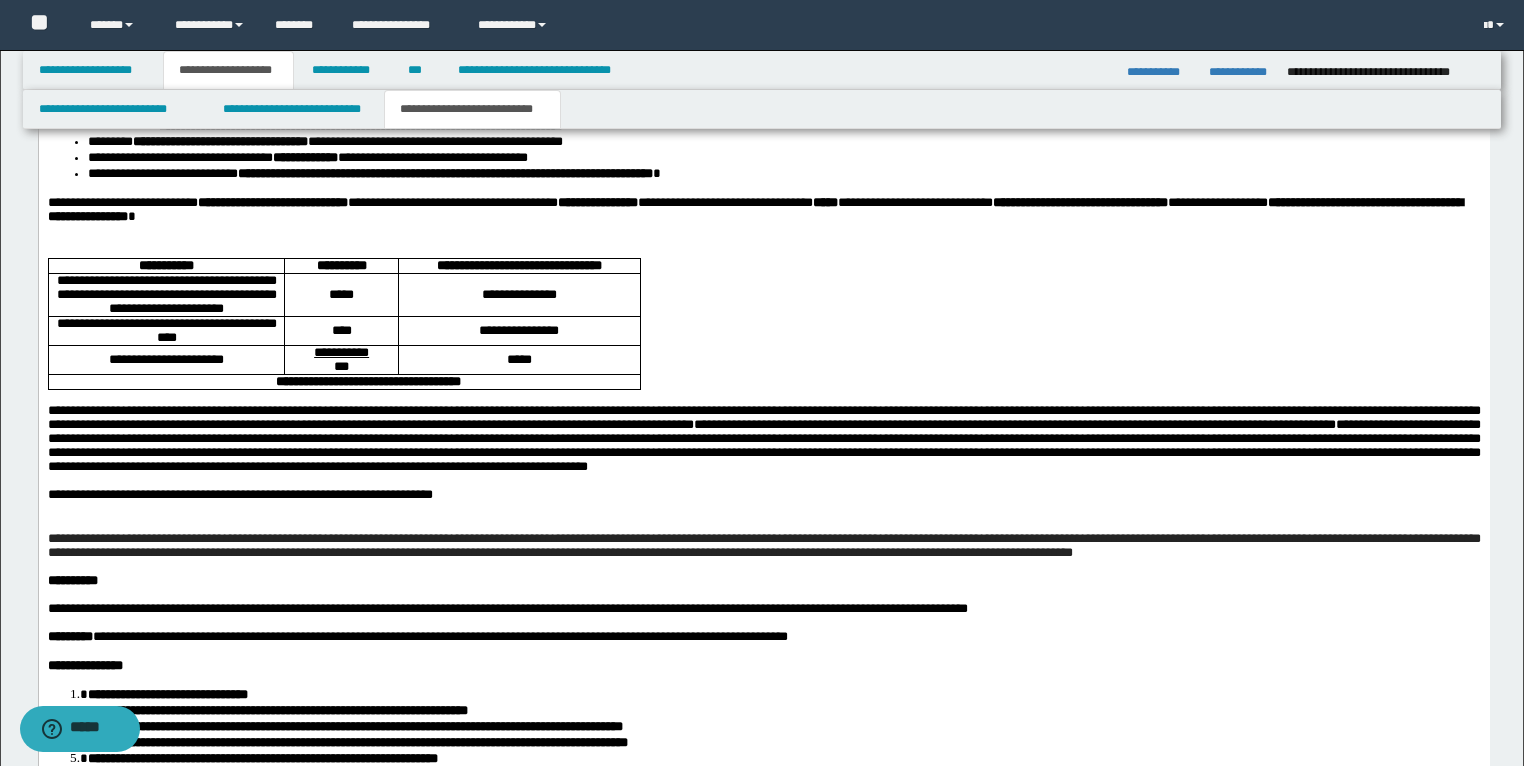 scroll, scrollTop: 2880, scrollLeft: 0, axis: vertical 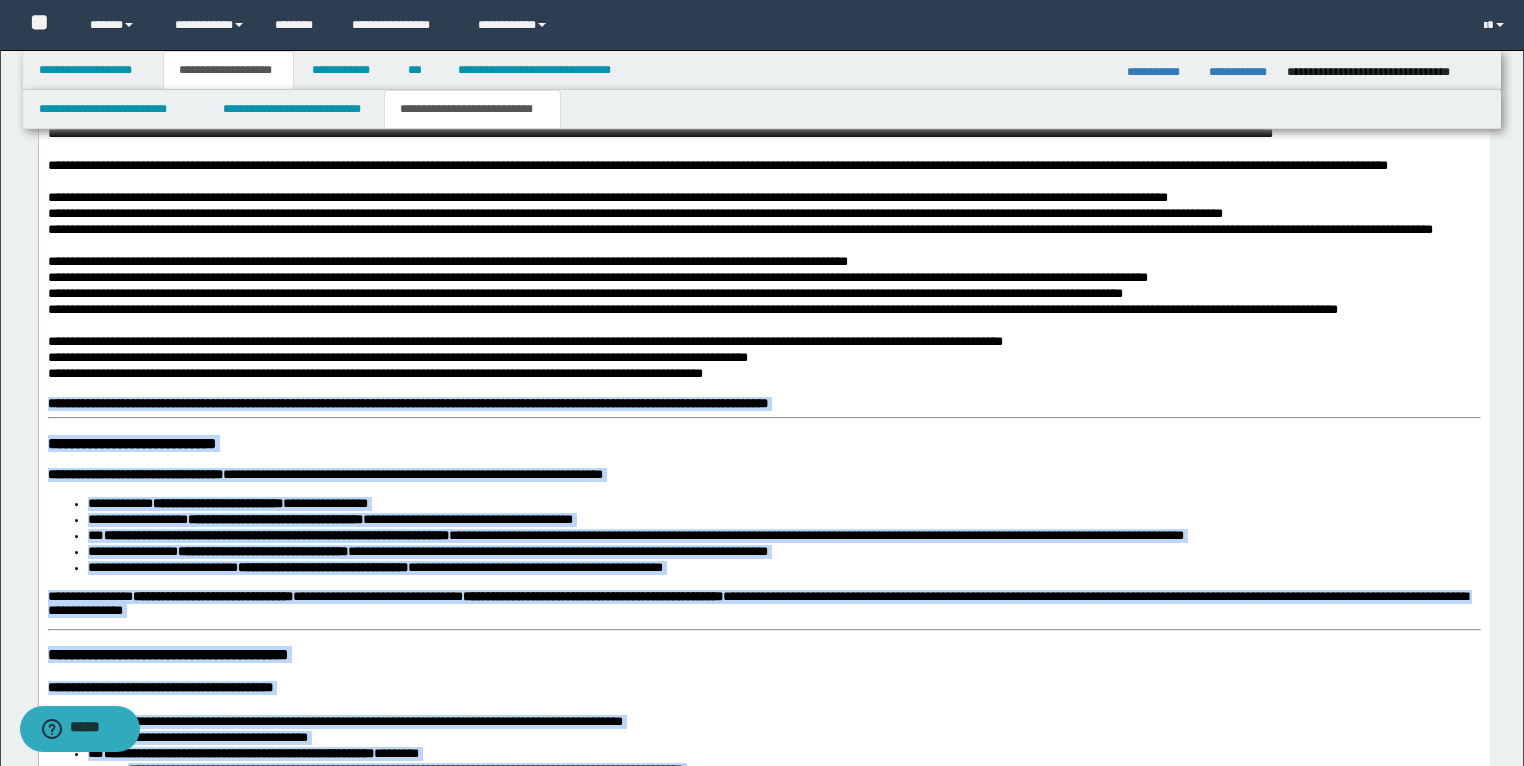 drag, startPoint x: 352, startPoint y: 1354, endPoint x: 74, endPoint y: 210, distance: 1177.2935 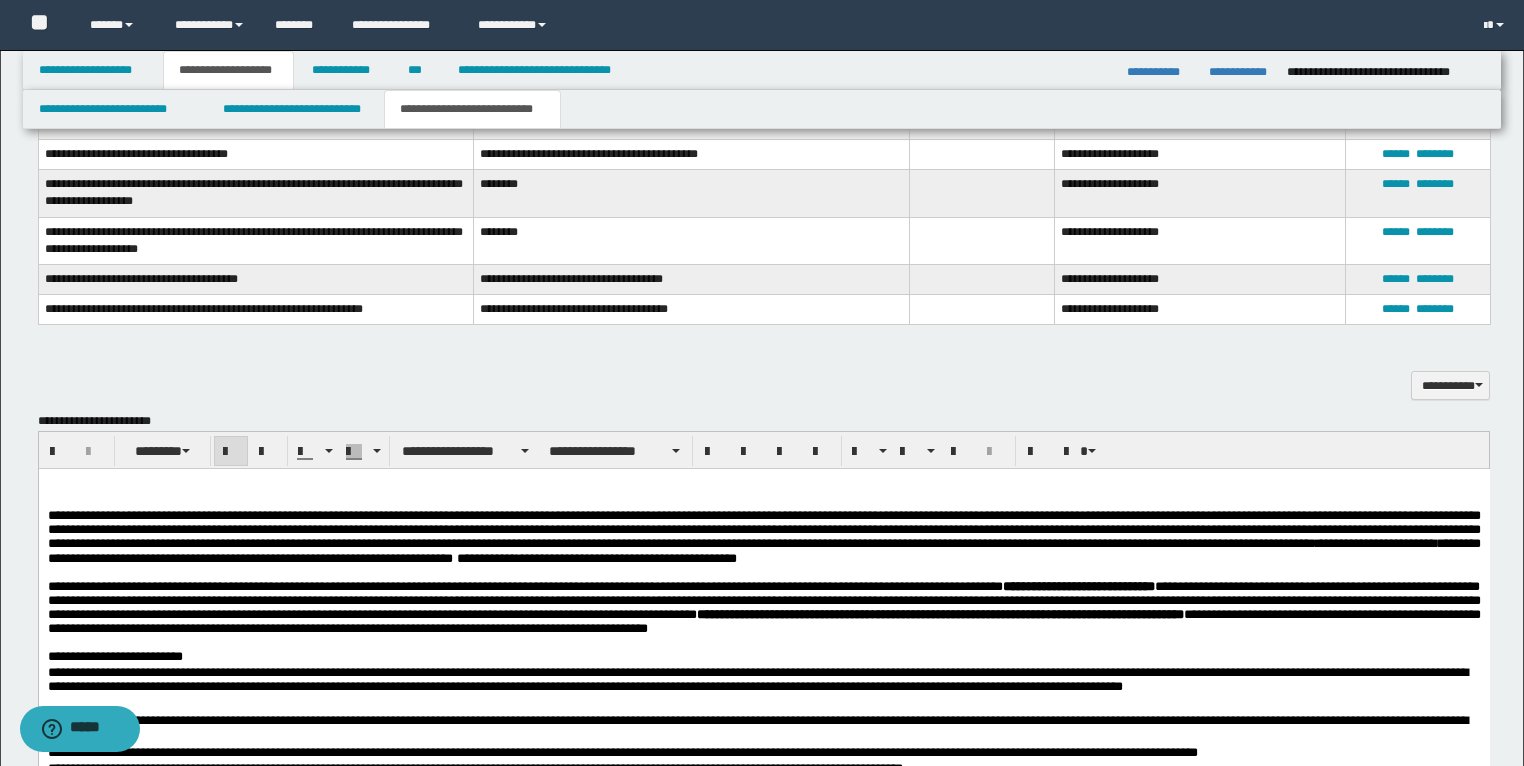 scroll, scrollTop: 1407, scrollLeft: 0, axis: vertical 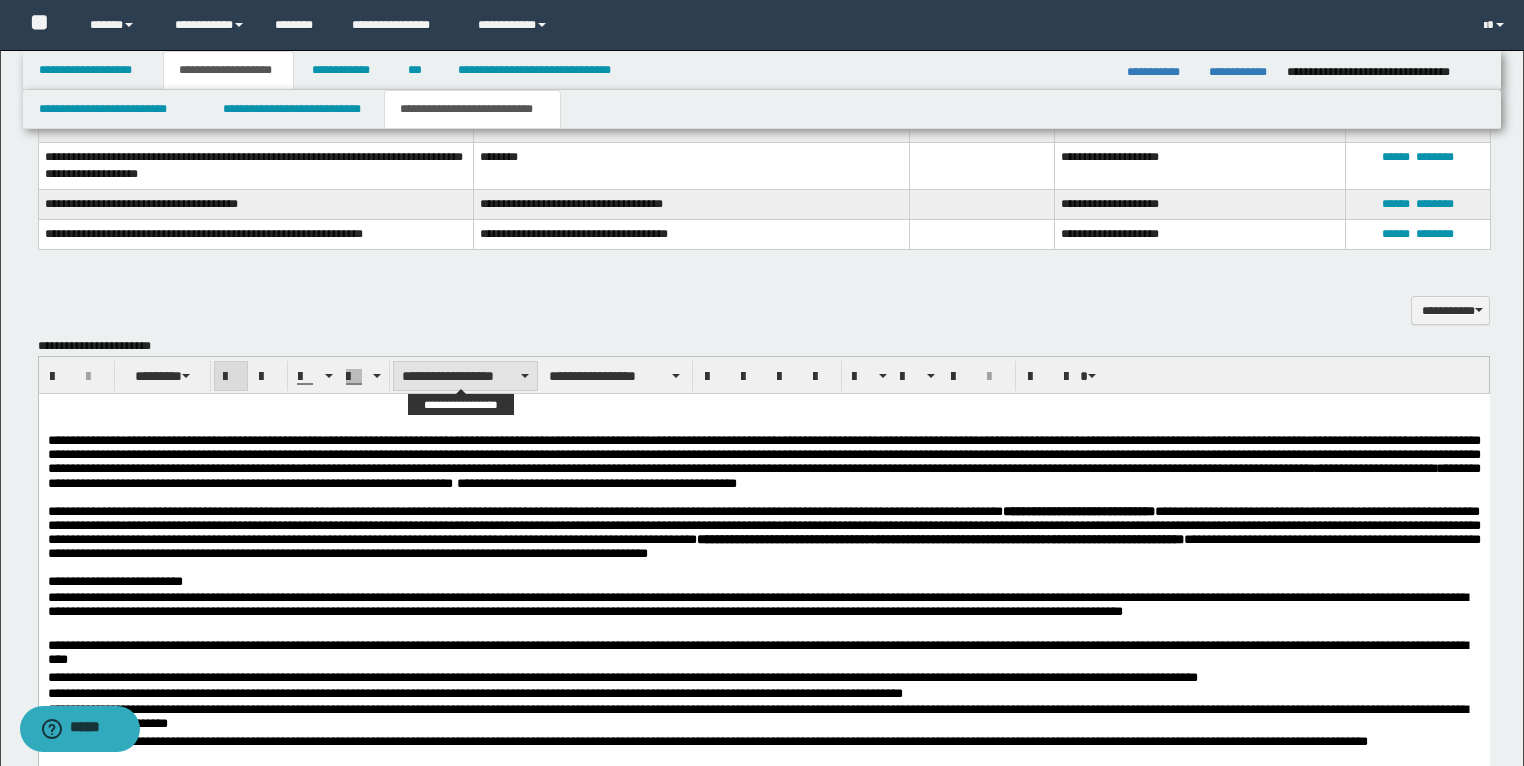 click on "**********" at bounding box center [465, 376] 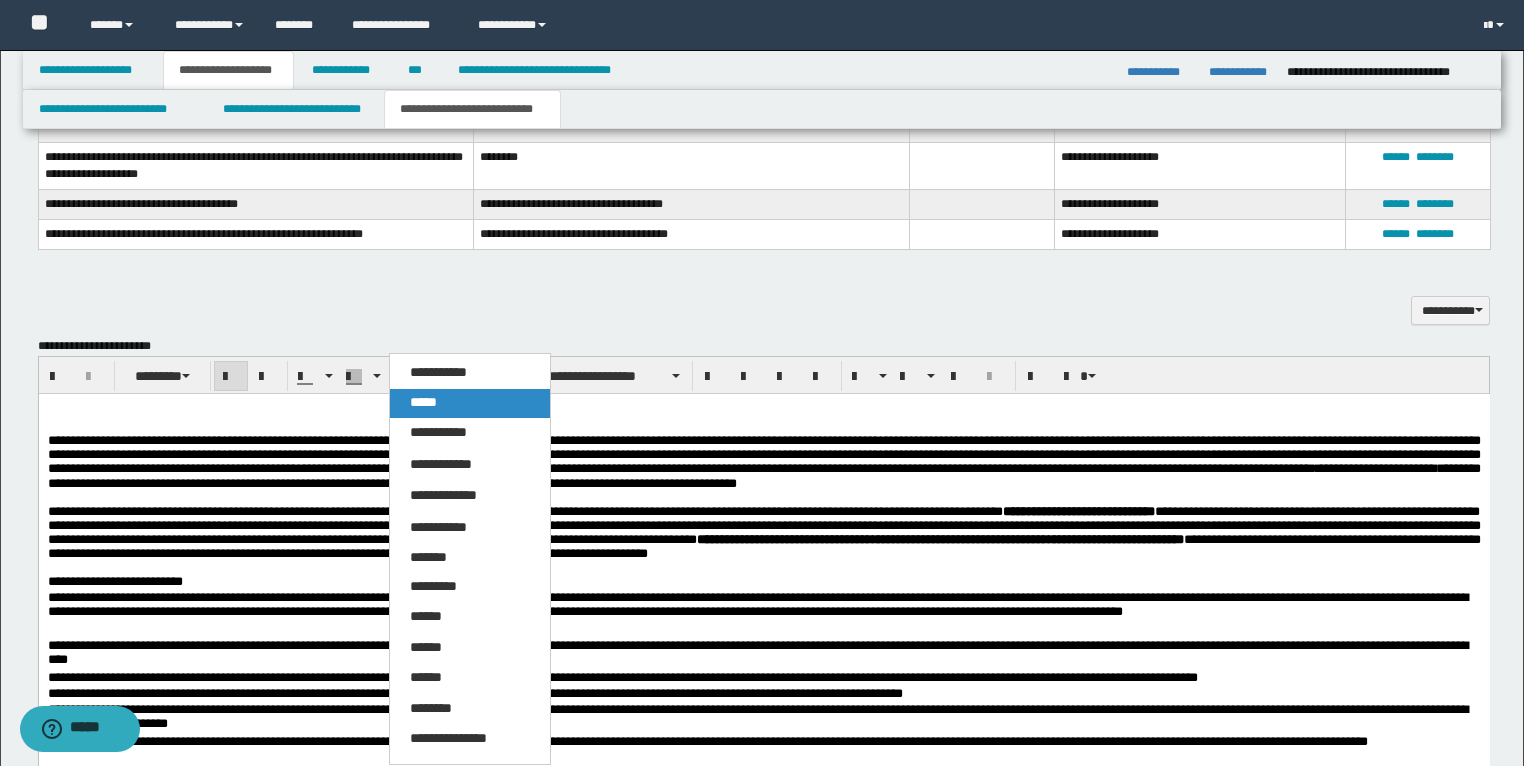 click on "*****" at bounding box center (470, 403) 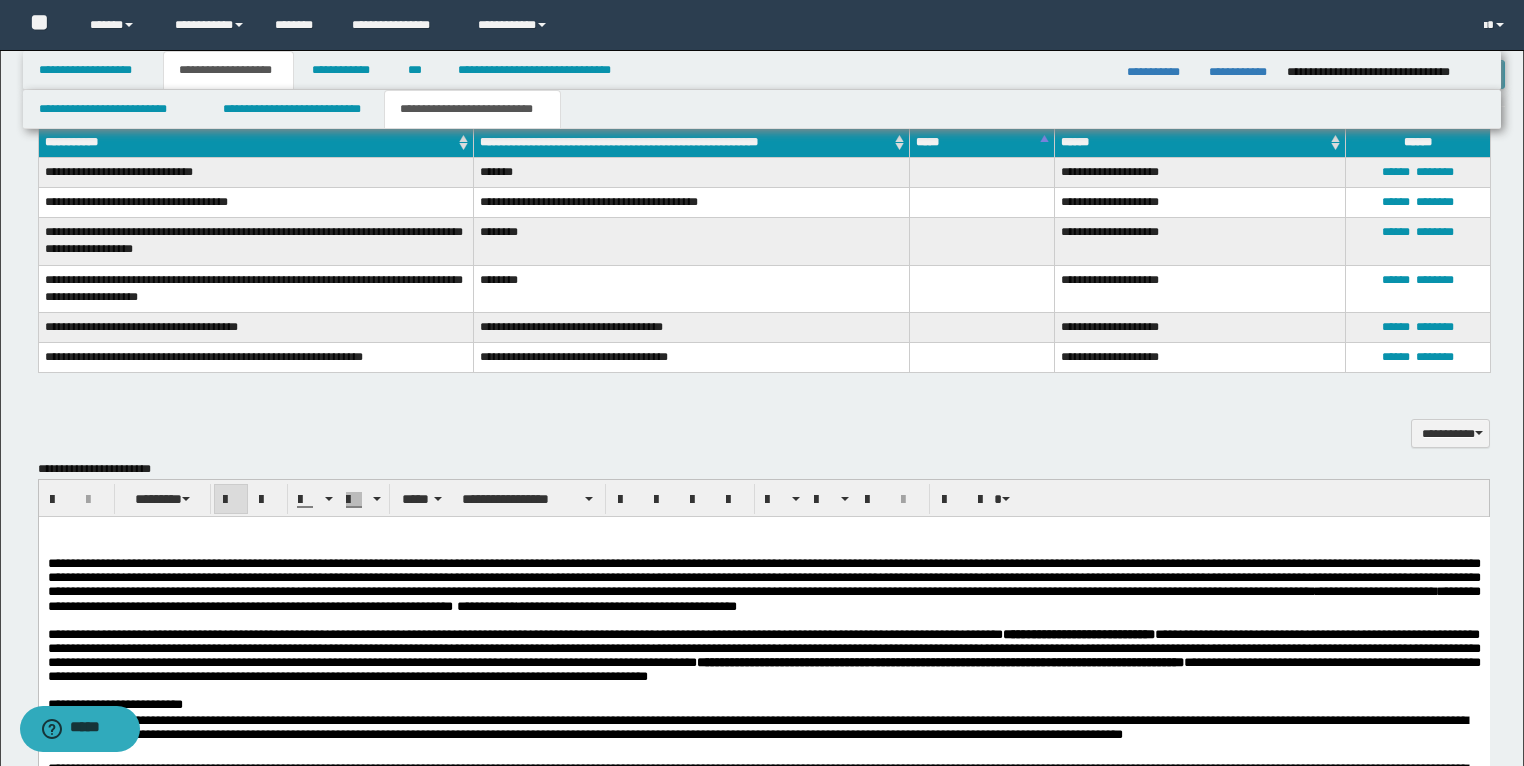 scroll, scrollTop: 1247, scrollLeft: 0, axis: vertical 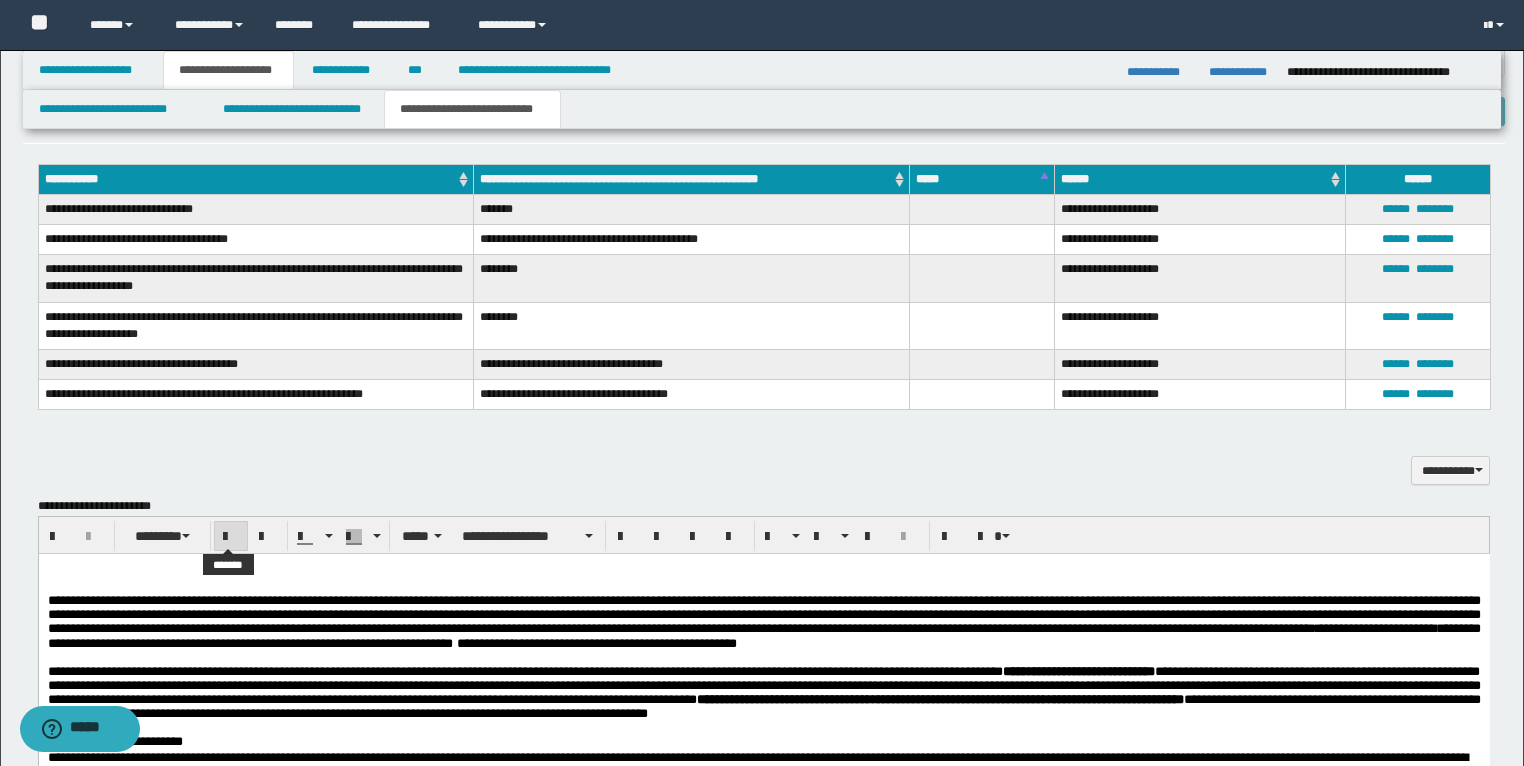 click at bounding box center (231, 537) 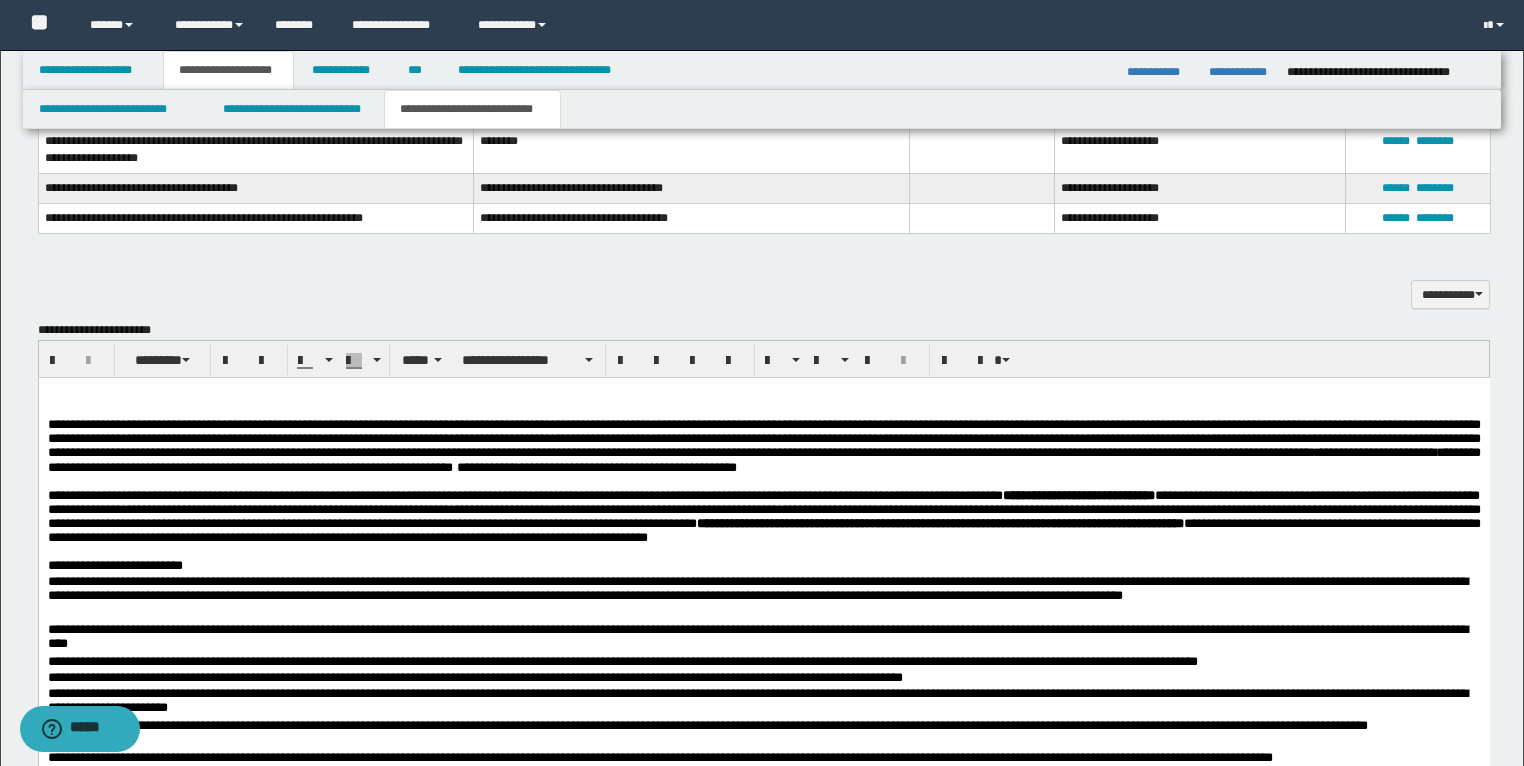scroll, scrollTop: 1407, scrollLeft: 0, axis: vertical 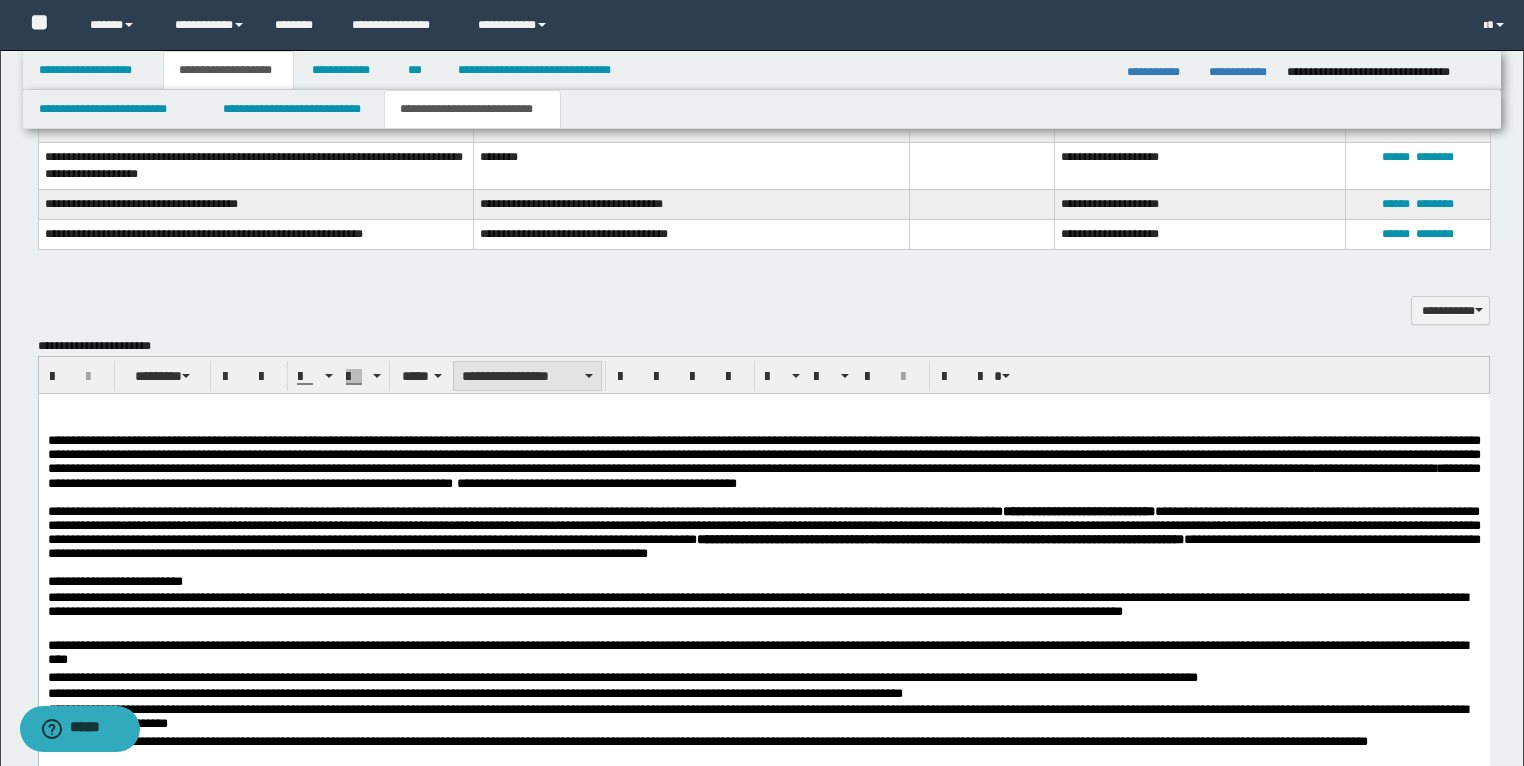 click on "**********" at bounding box center (527, 376) 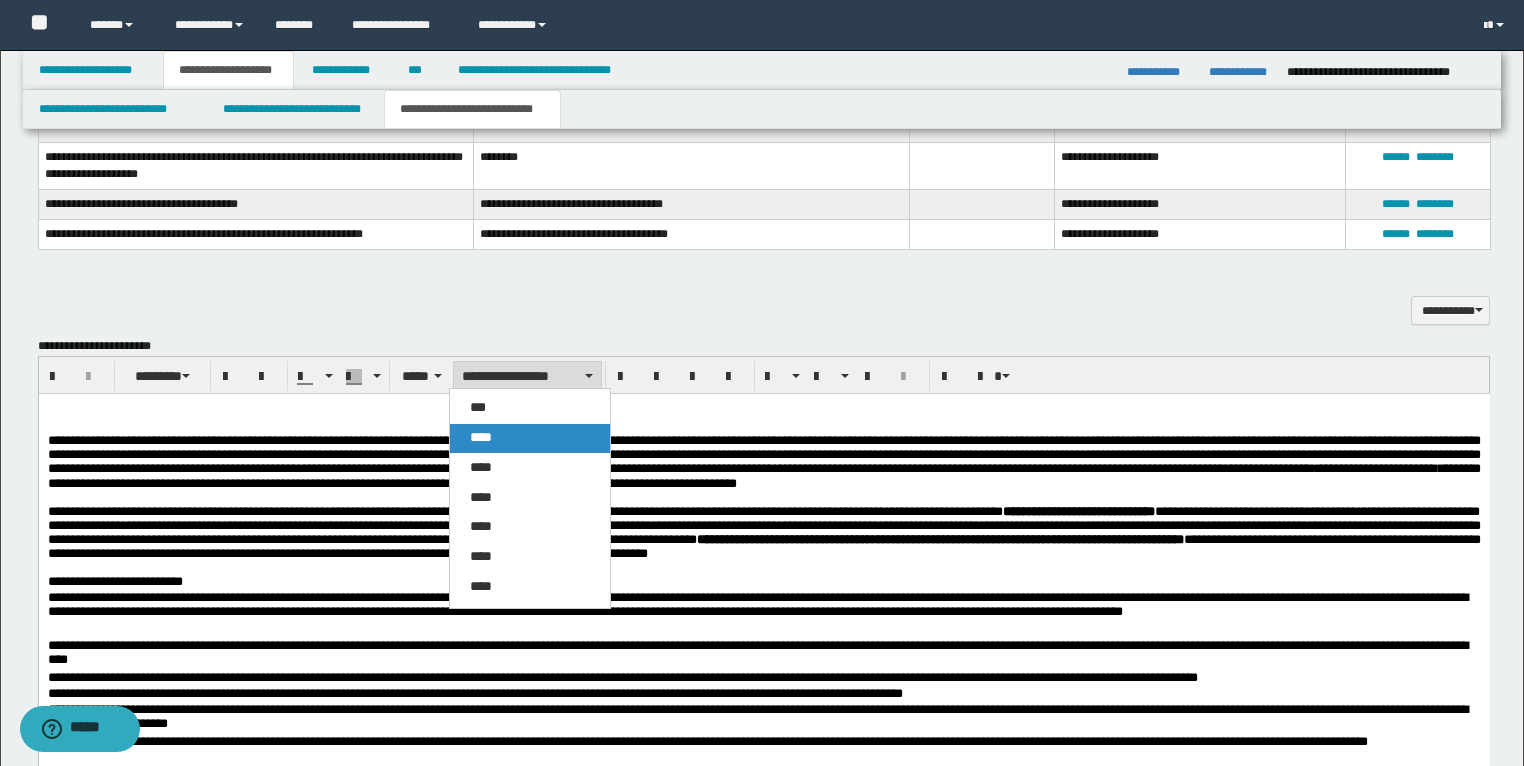 click on "****" at bounding box center [530, 438] 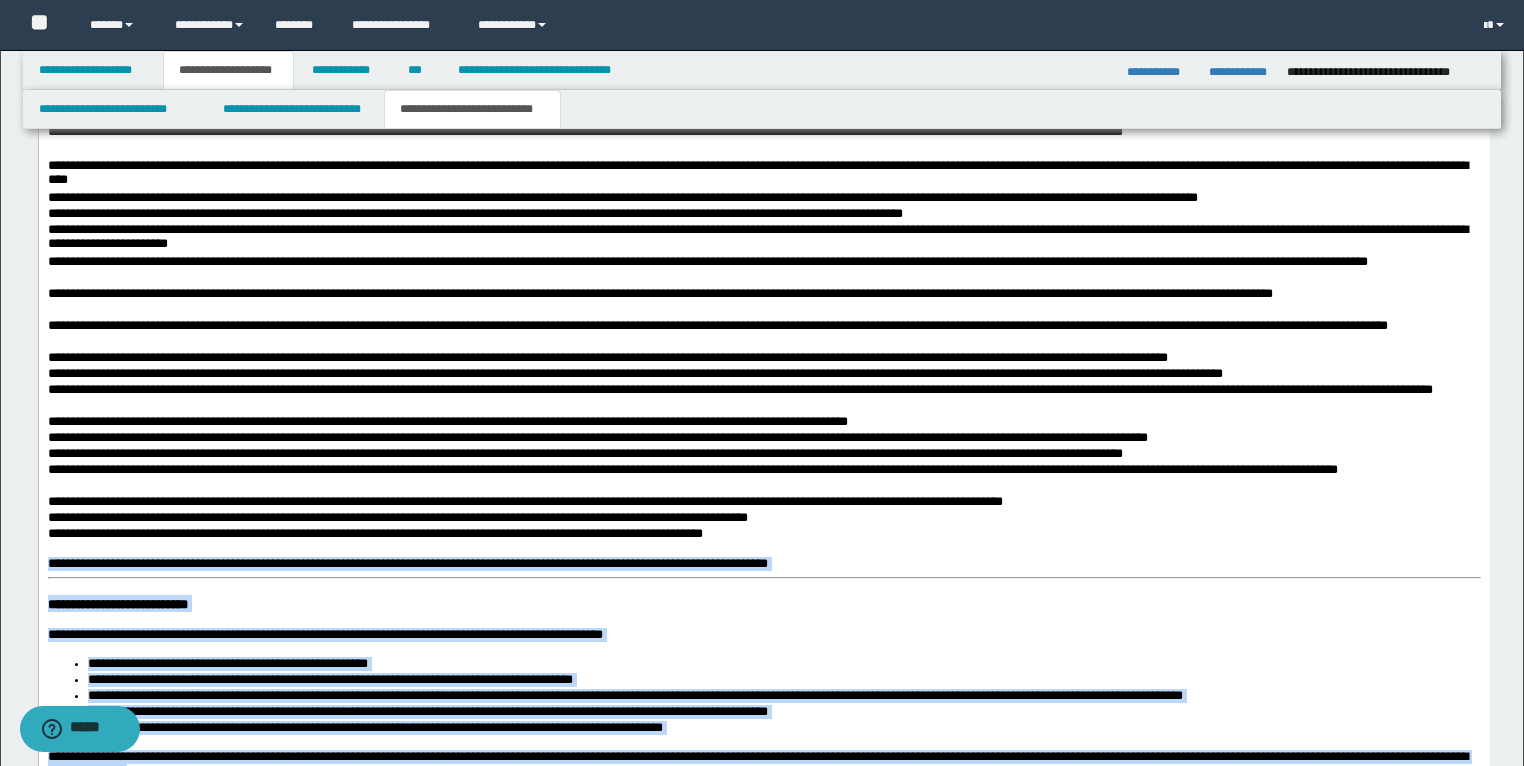 scroll, scrollTop: 2367, scrollLeft: 0, axis: vertical 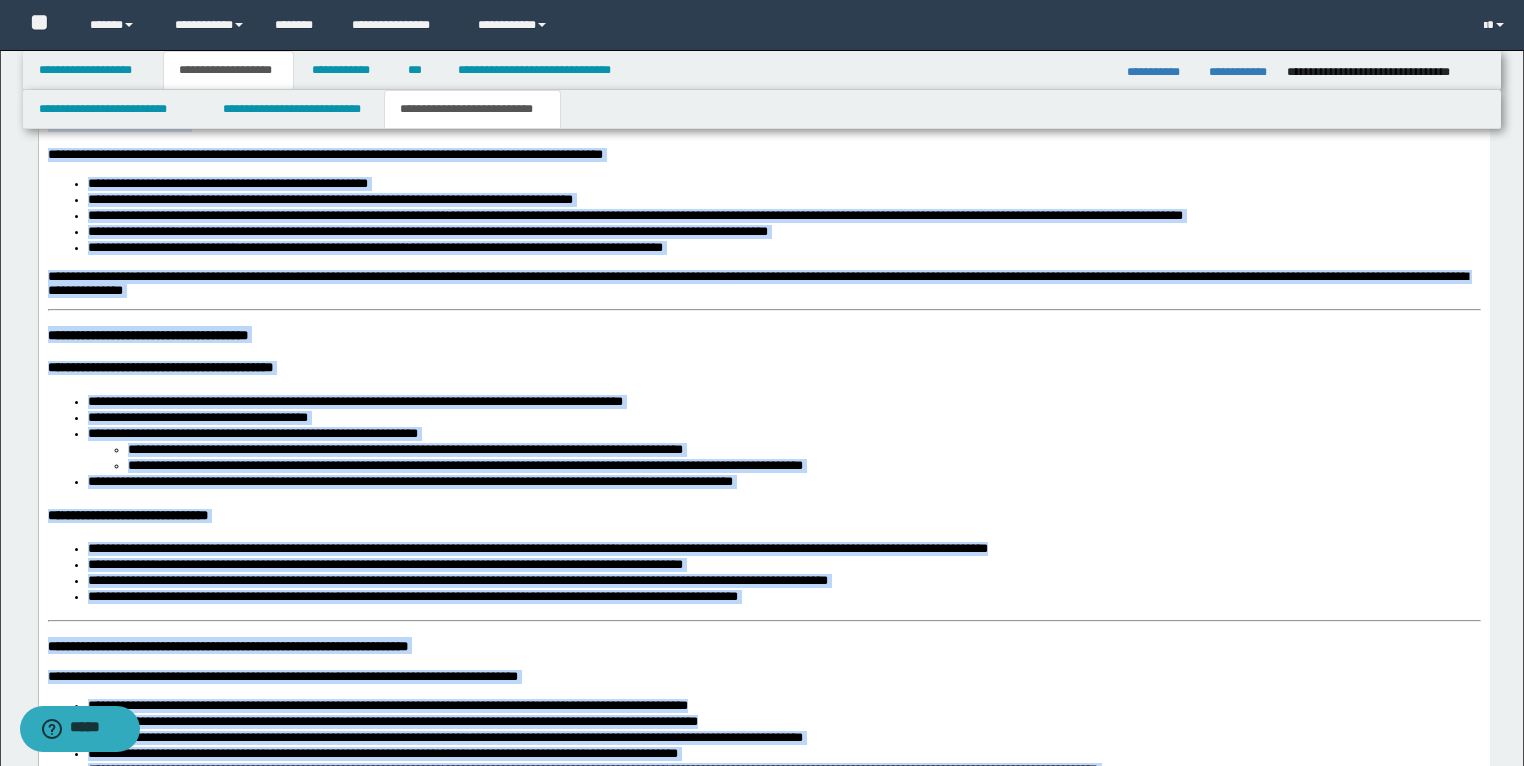click on "**********" at bounding box center (404, 450) 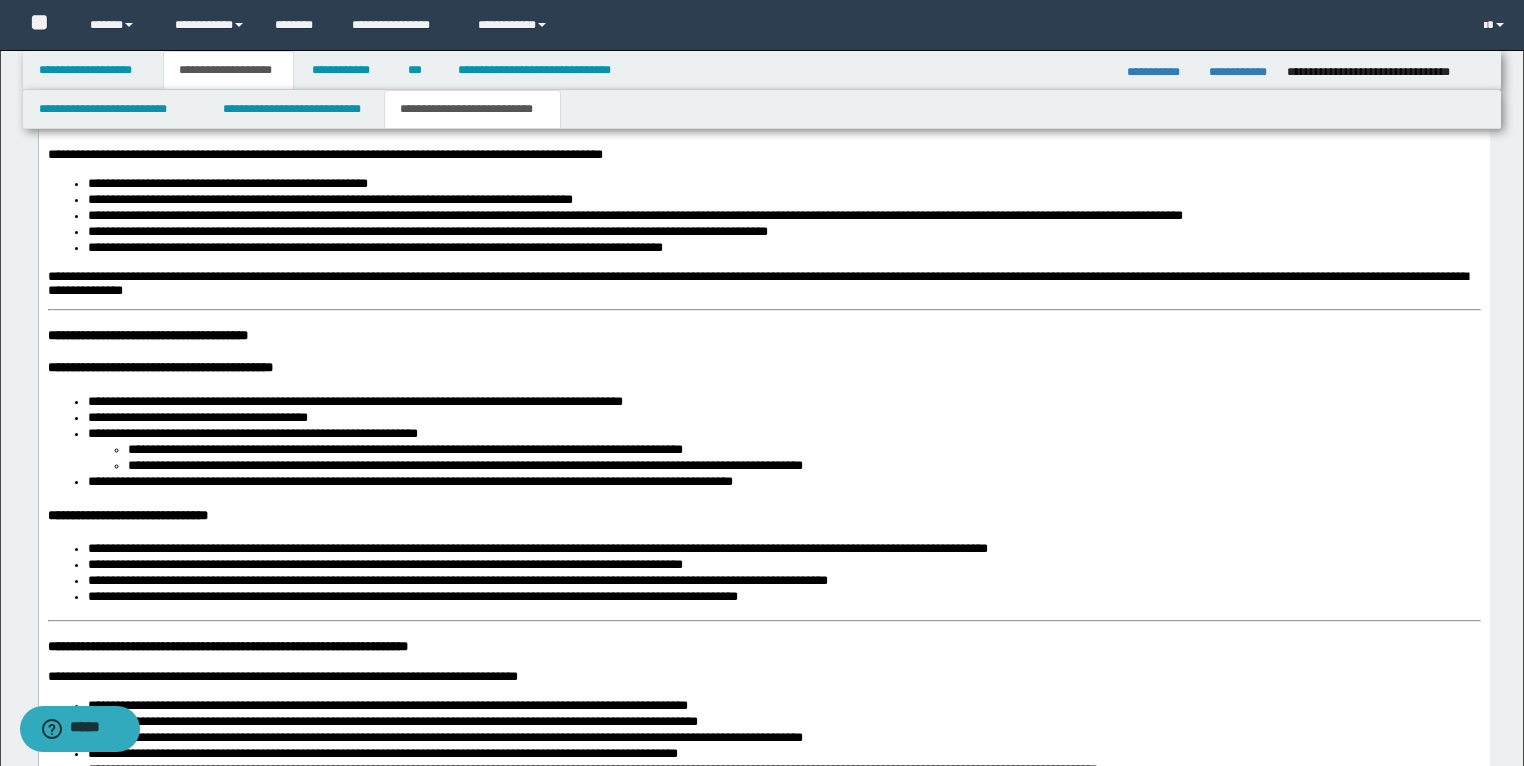 click on "**********" at bounding box center (763, 582) 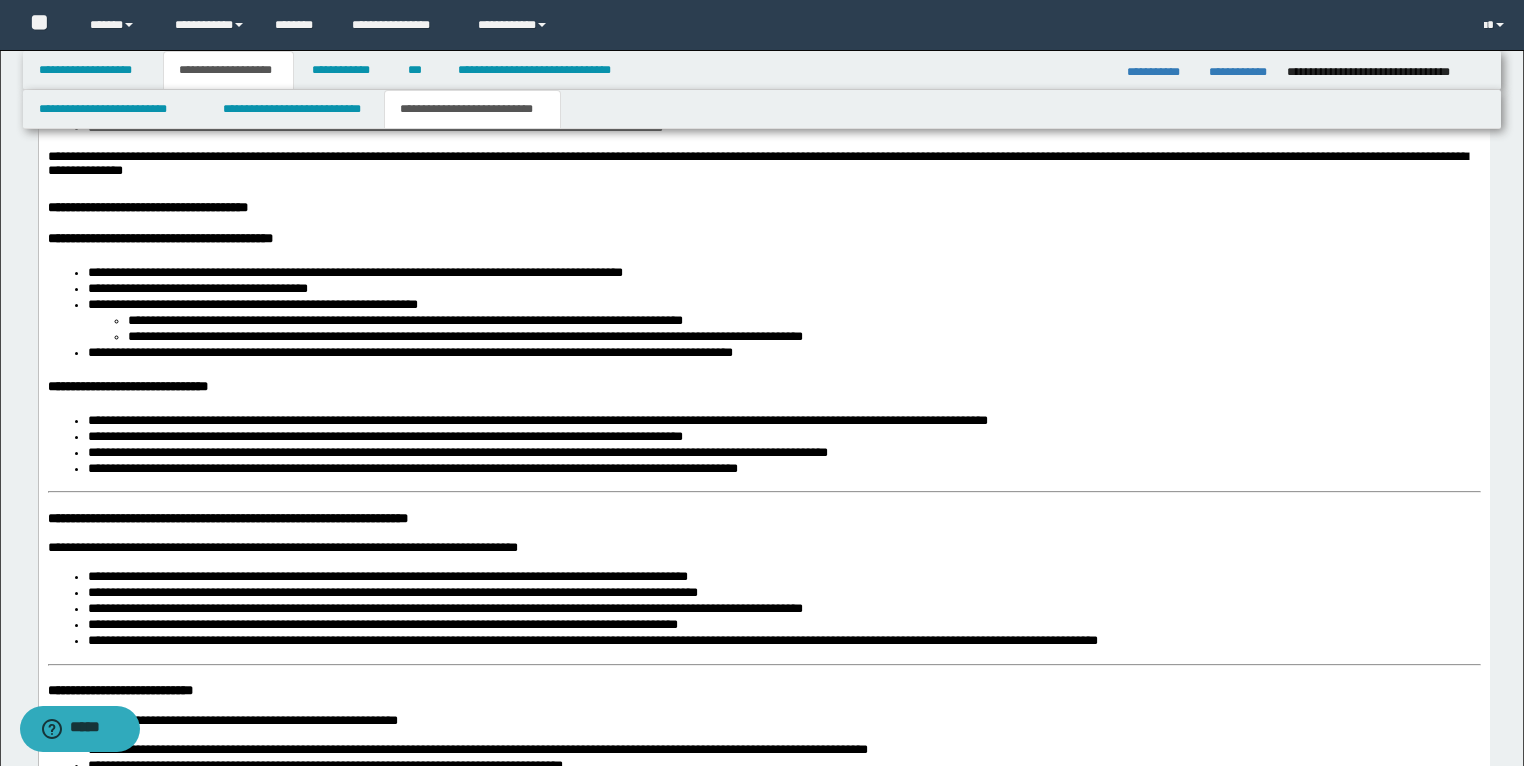 scroll, scrollTop: 2607, scrollLeft: 0, axis: vertical 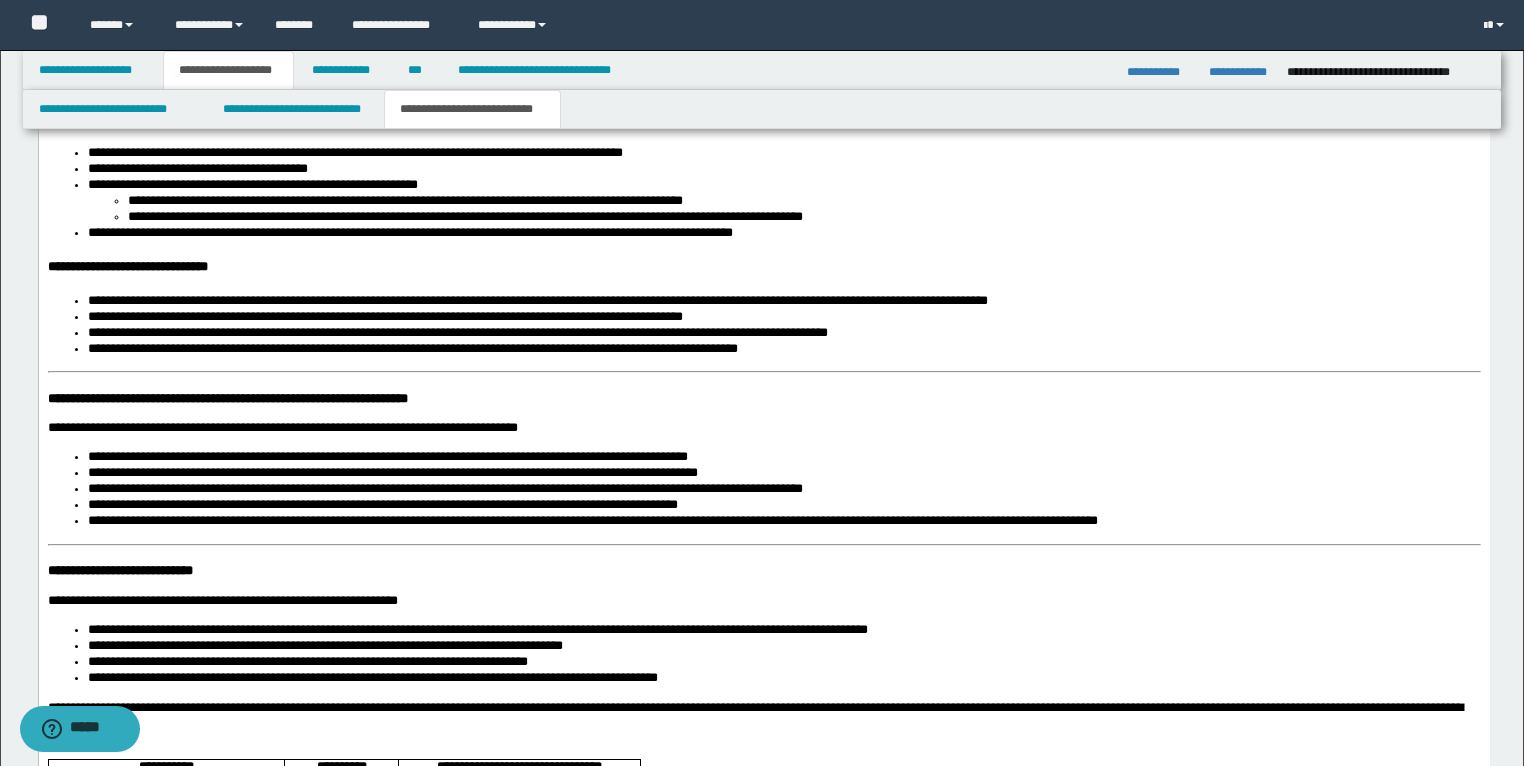 click on "**********" at bounding box center [227, 399] 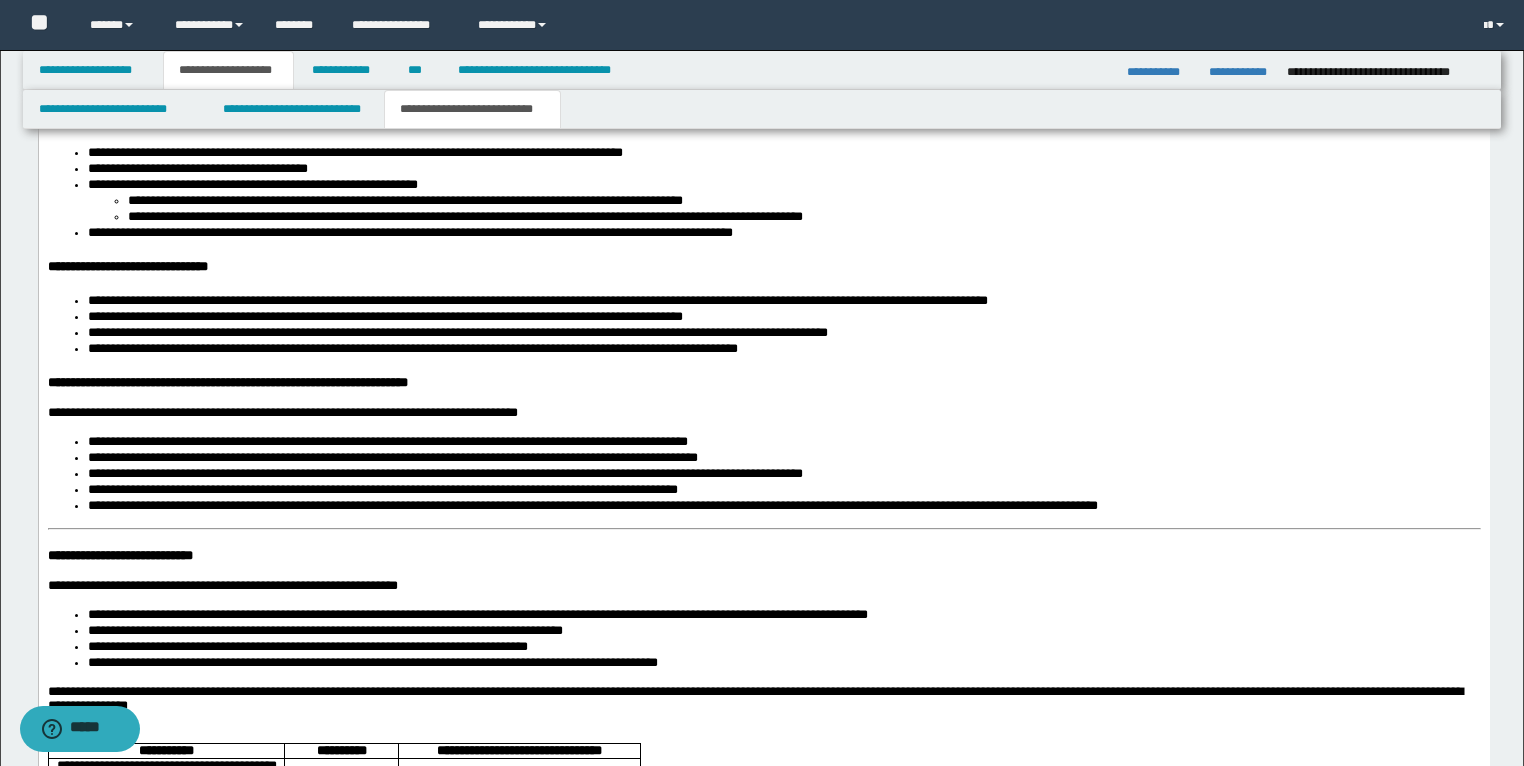 click on "**********" at bounding box center (763, 330) 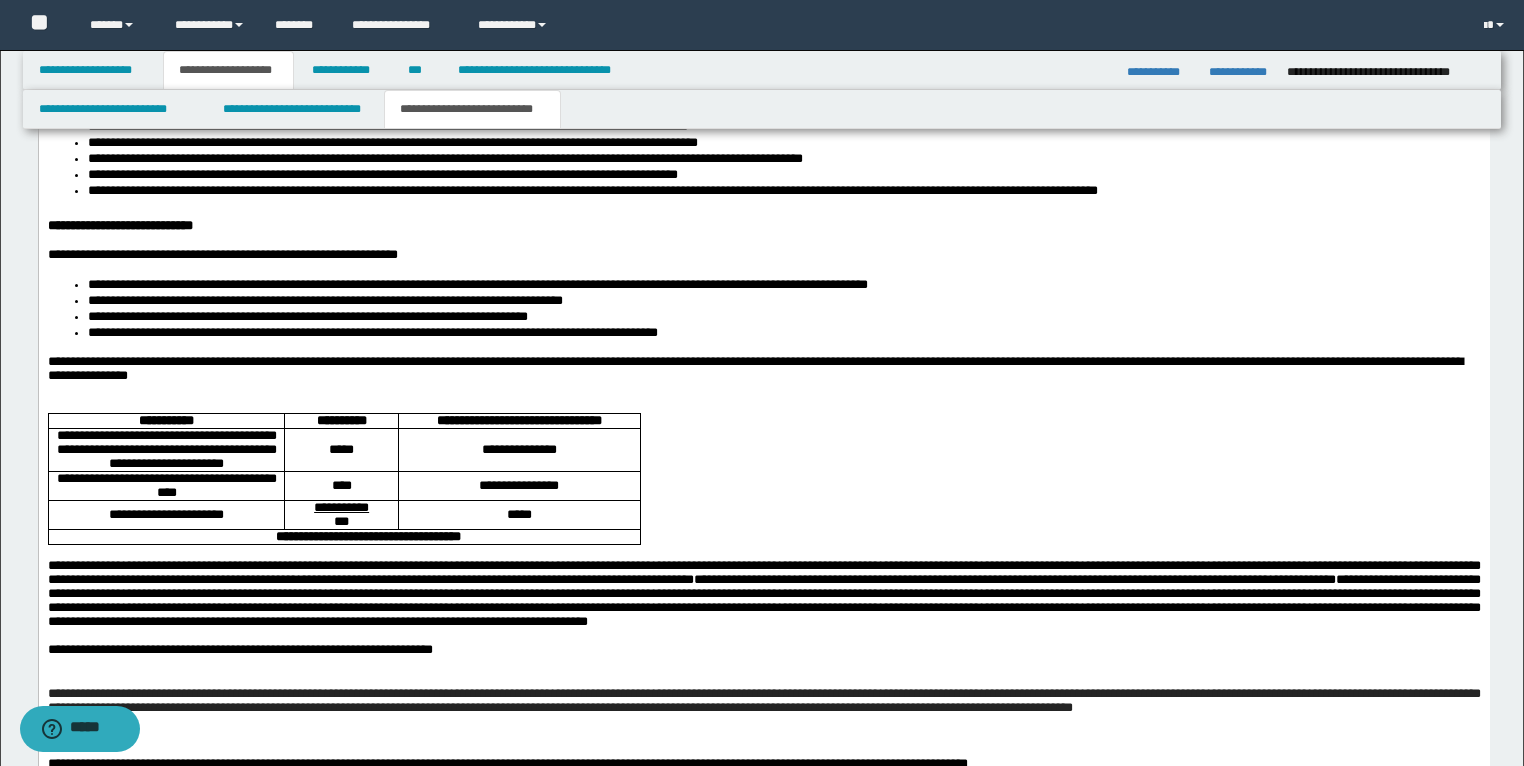 scroll, scrollTop: 2927, scrollLeft: 0, axis: vertical 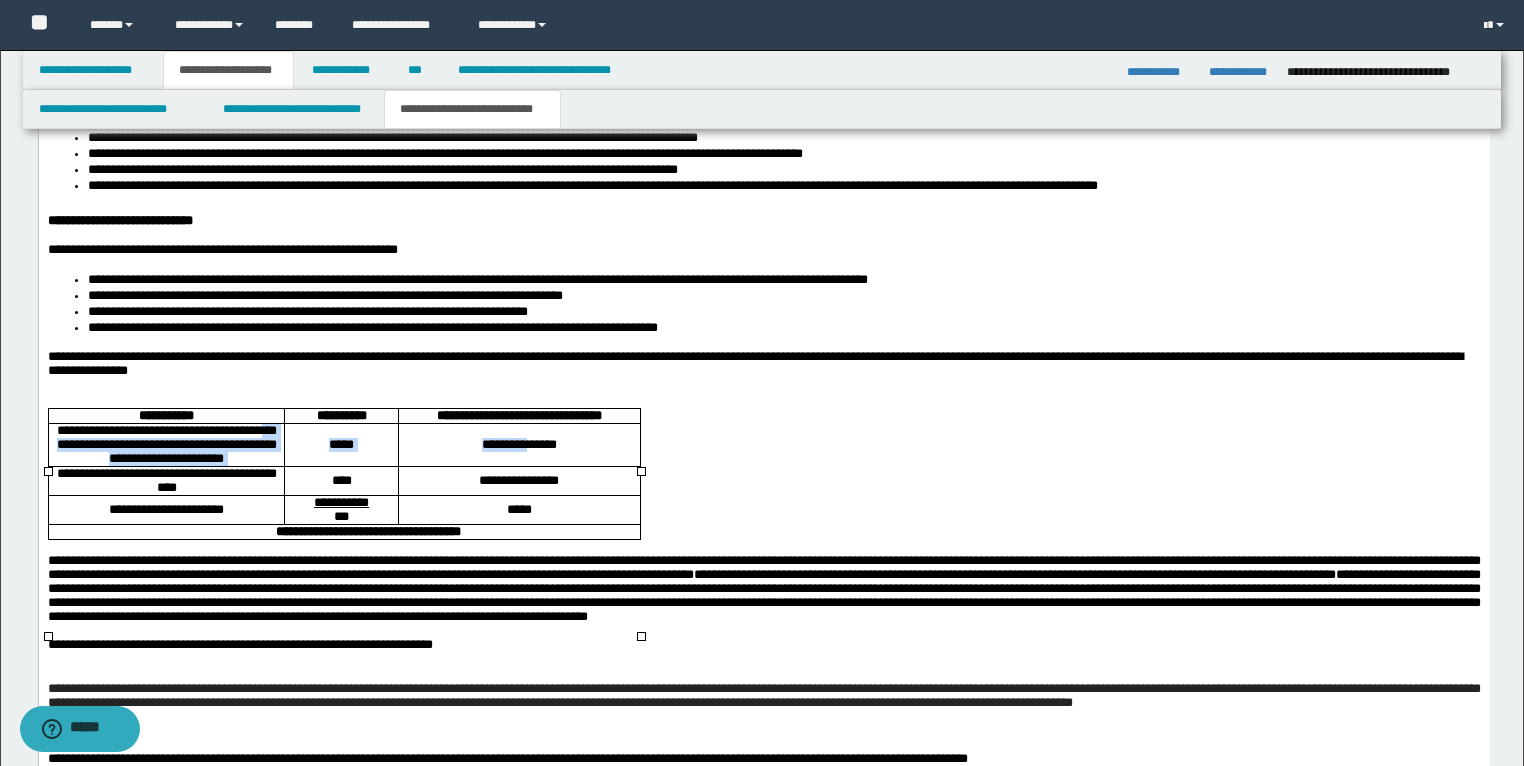 drag, startPoint x: 464, startPoint y: 524, endPoint x: 75, endPoint y: 510, distance: 389.25186 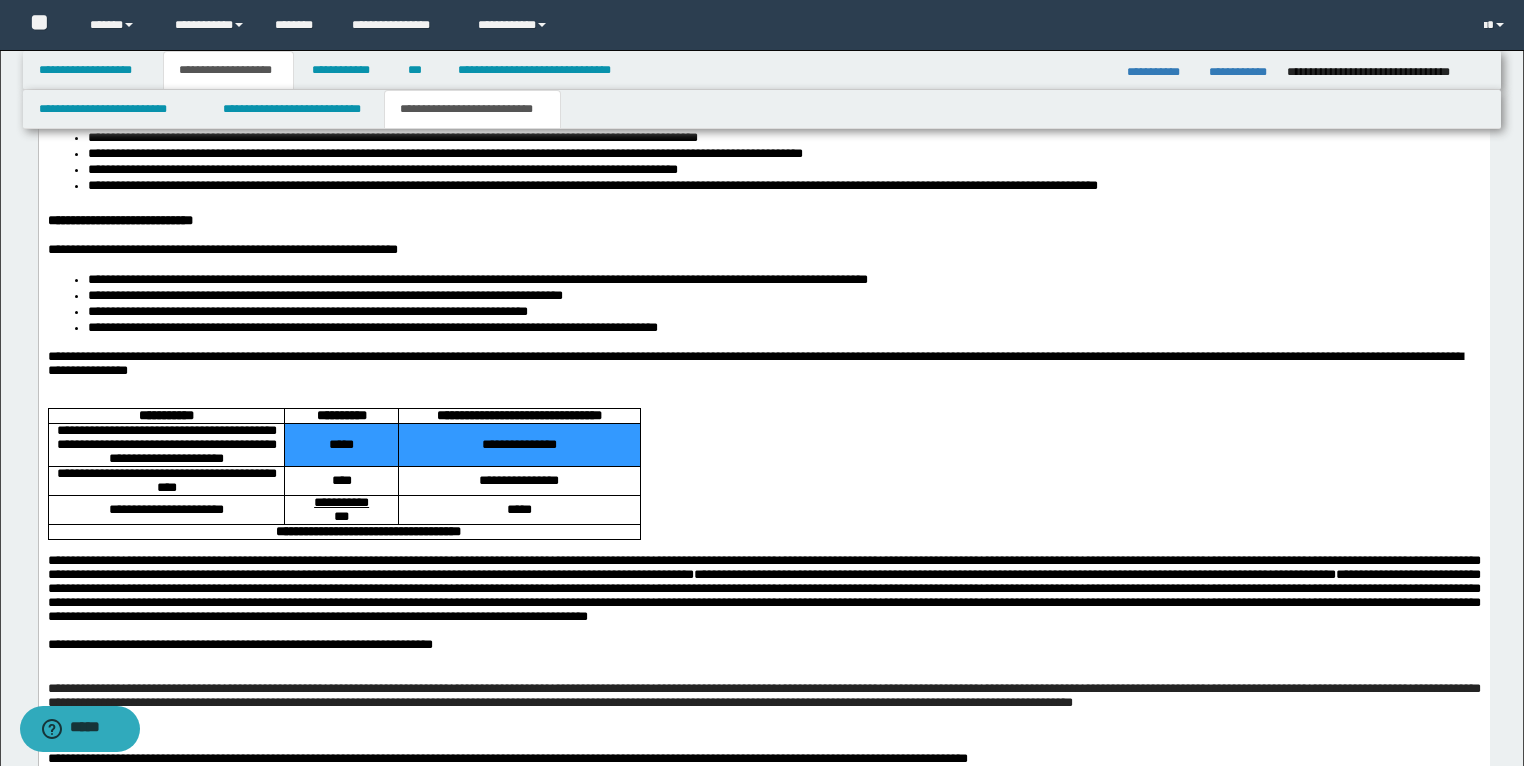 drag, startPoint x: 589, startPoint y: 516, endPoint x: 230, endPoint y: 510, distance: 359.05014 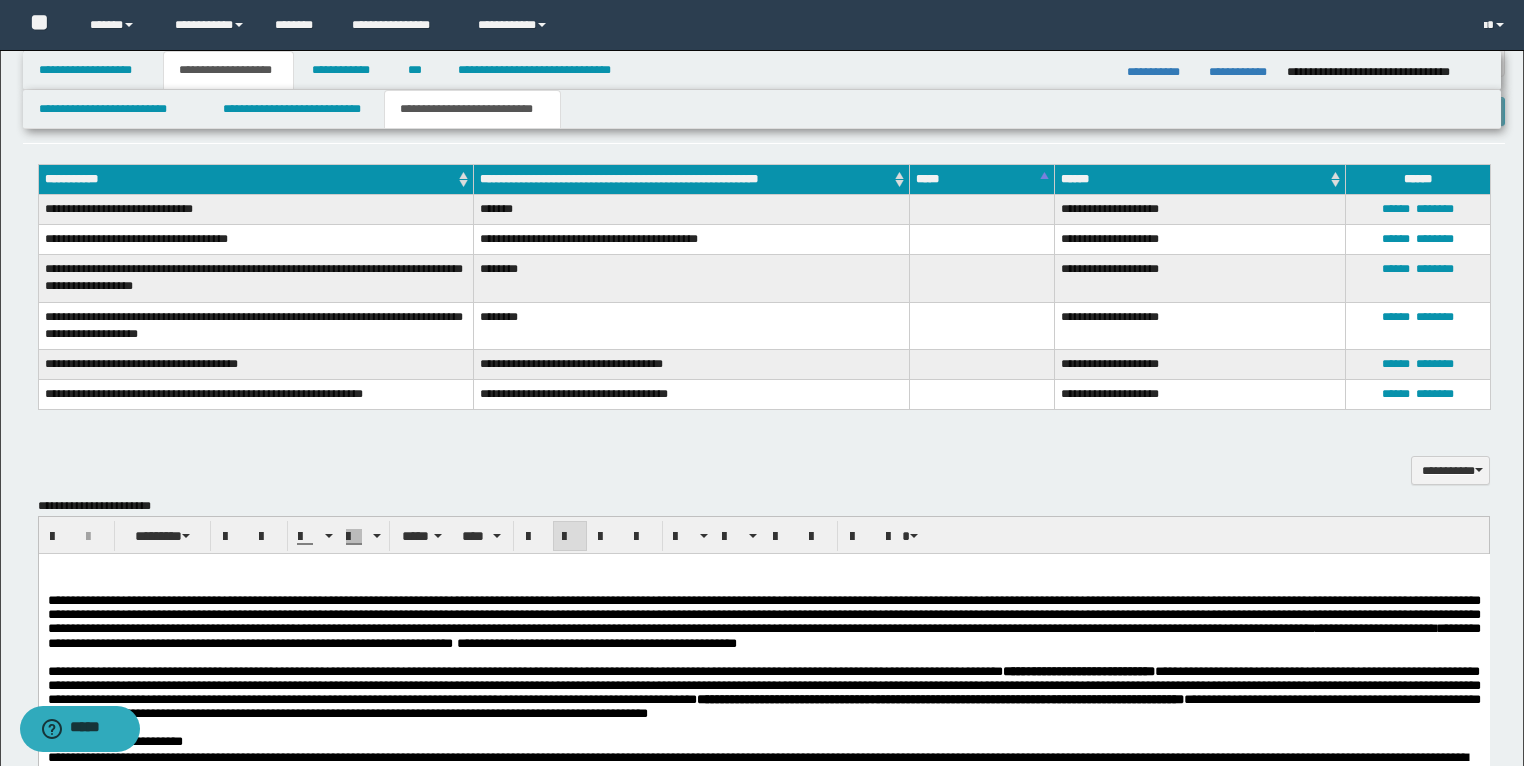 scroll, scrollTop: 1327, scrollLeft: 0, axis: vertical 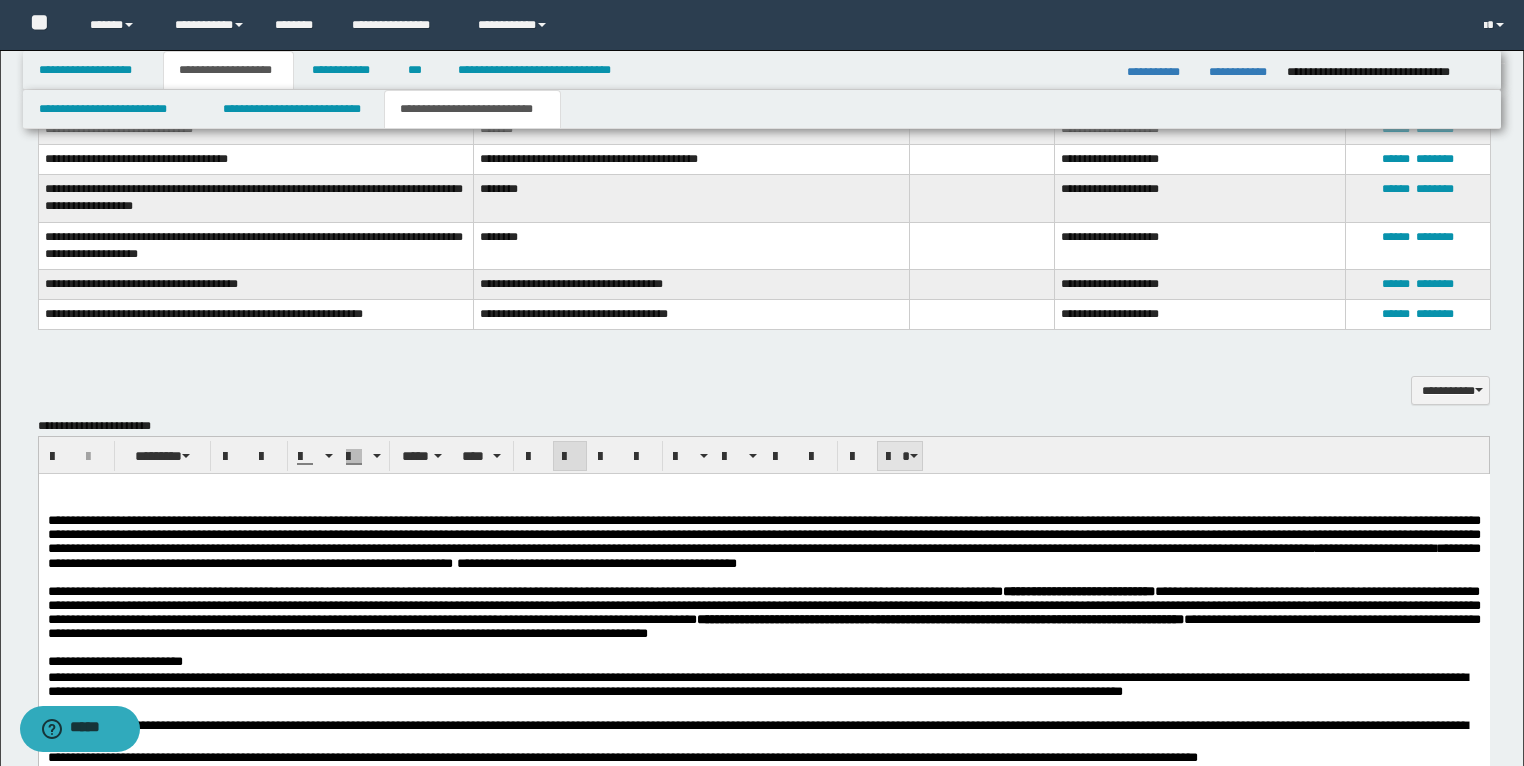 click at bounding box center (900, 456) 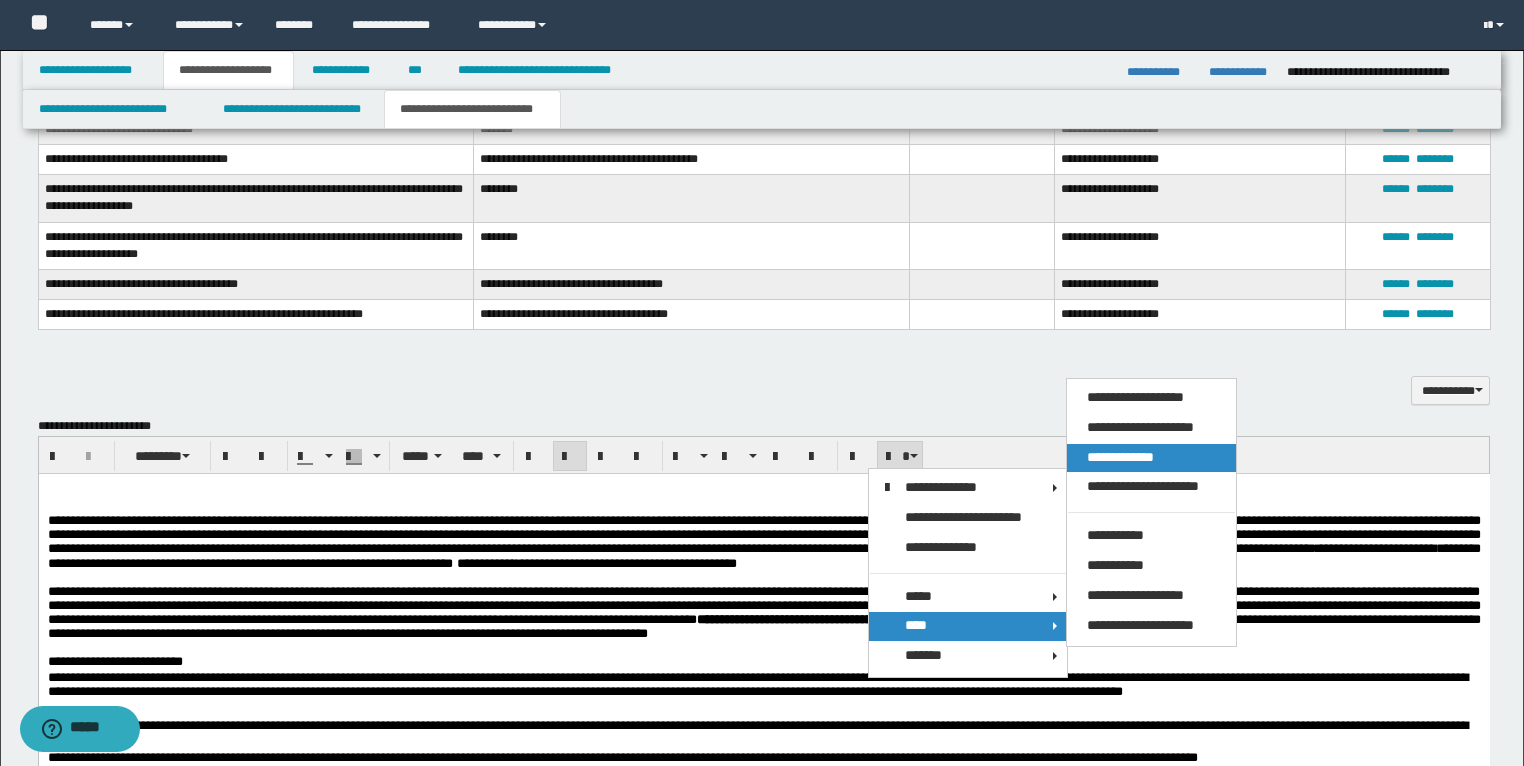 click on "**********" at bounding box center [1151, 458] 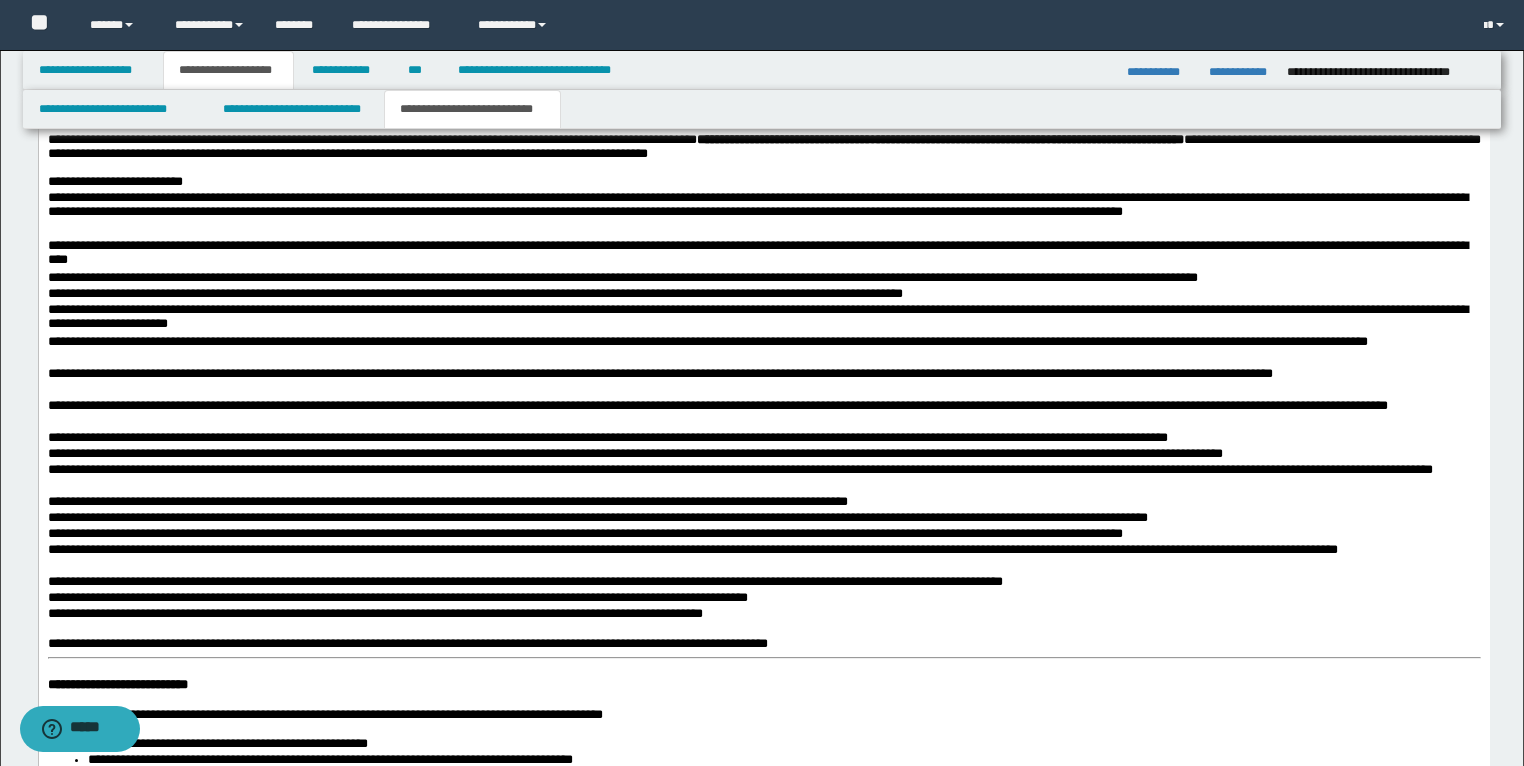scroll, scrollTop: 2287, scrollLeft: 0, axis: vertical 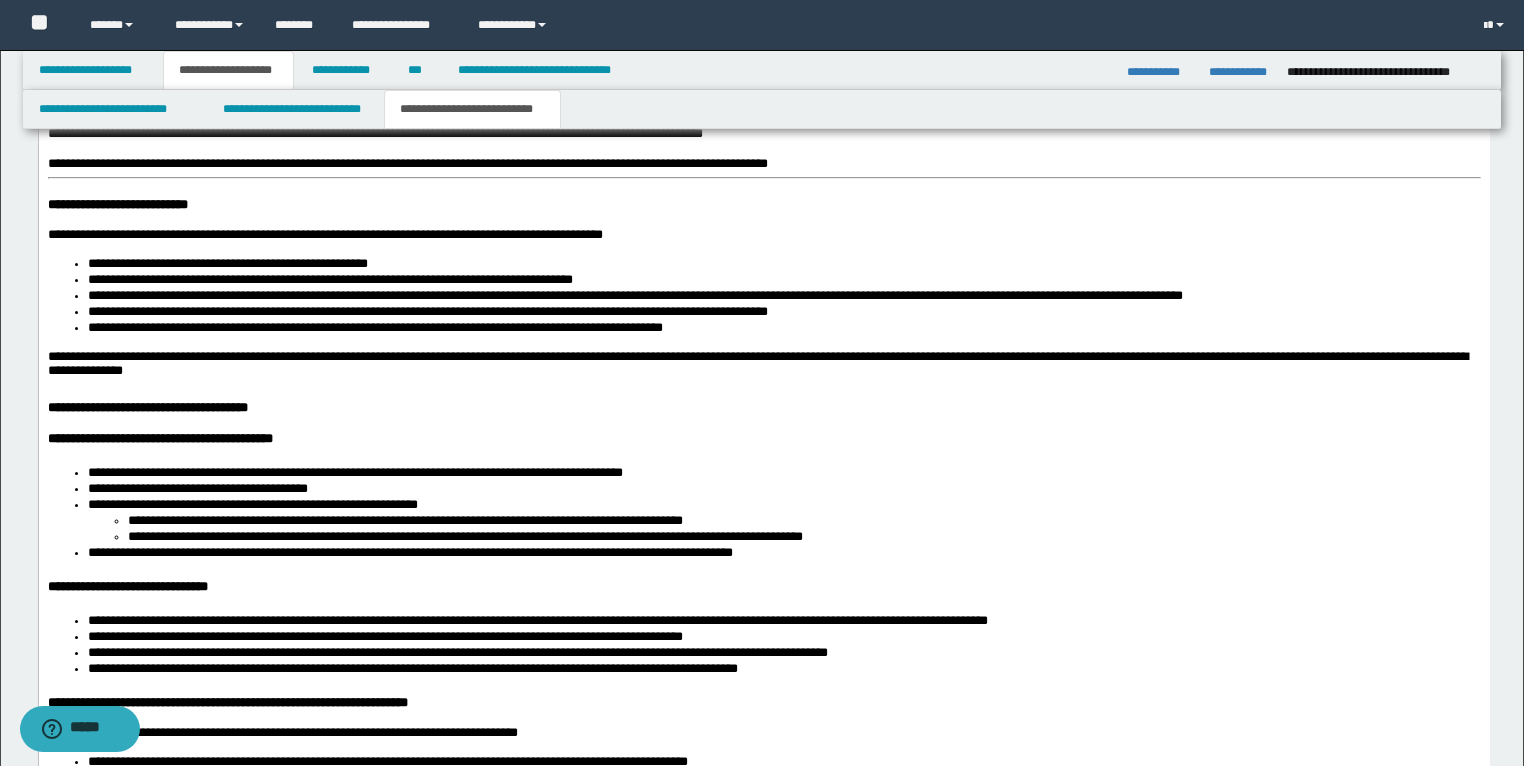 click on "**********" at bounding box center (117, 205) 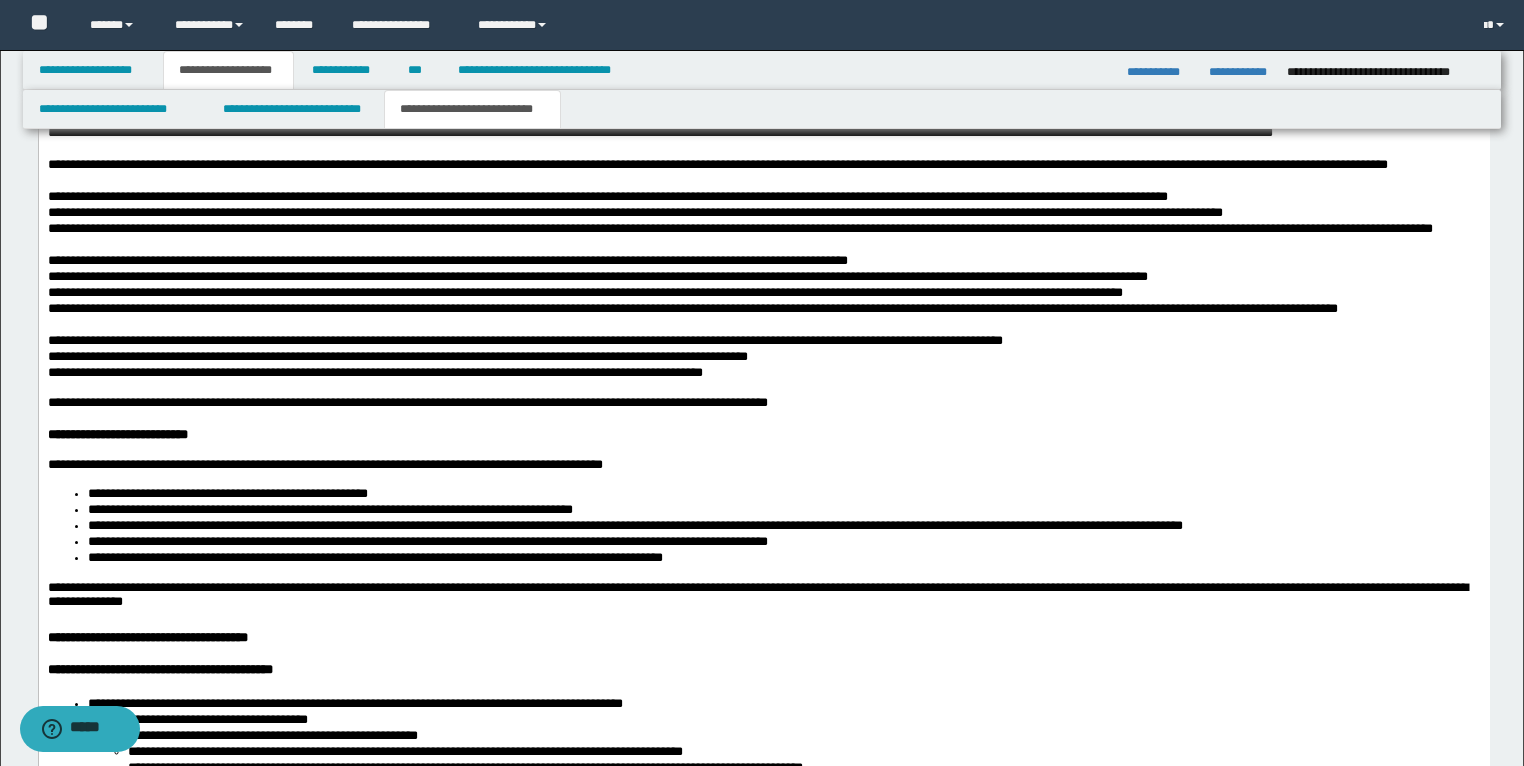 scroll, scrollTop: 2047, scrollLeft: 0, axis: vertical 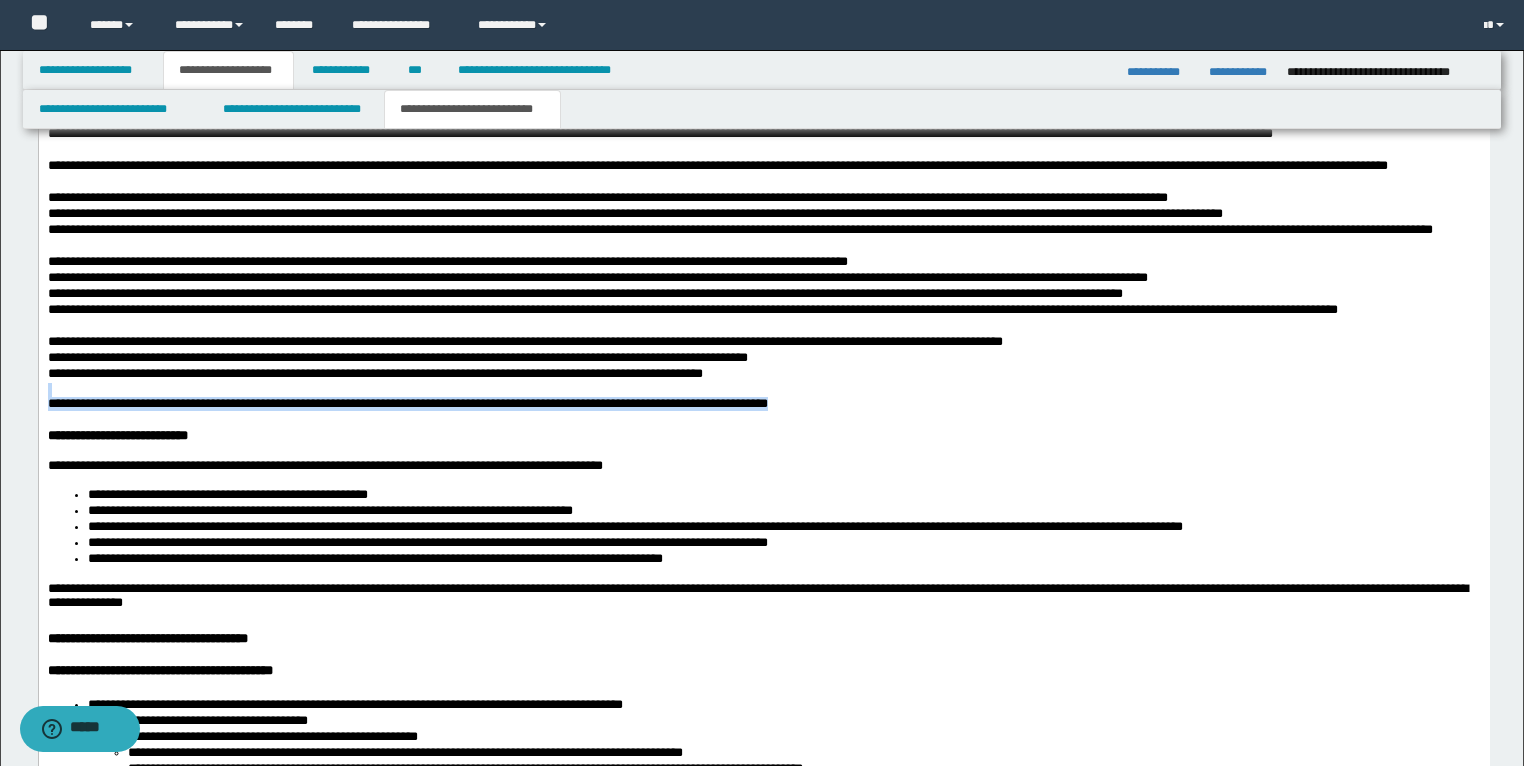drag, startPoint x: 1188, startPoint y: 448, endPoint x: 1174, endPoint y: 457, distance: 16.643316 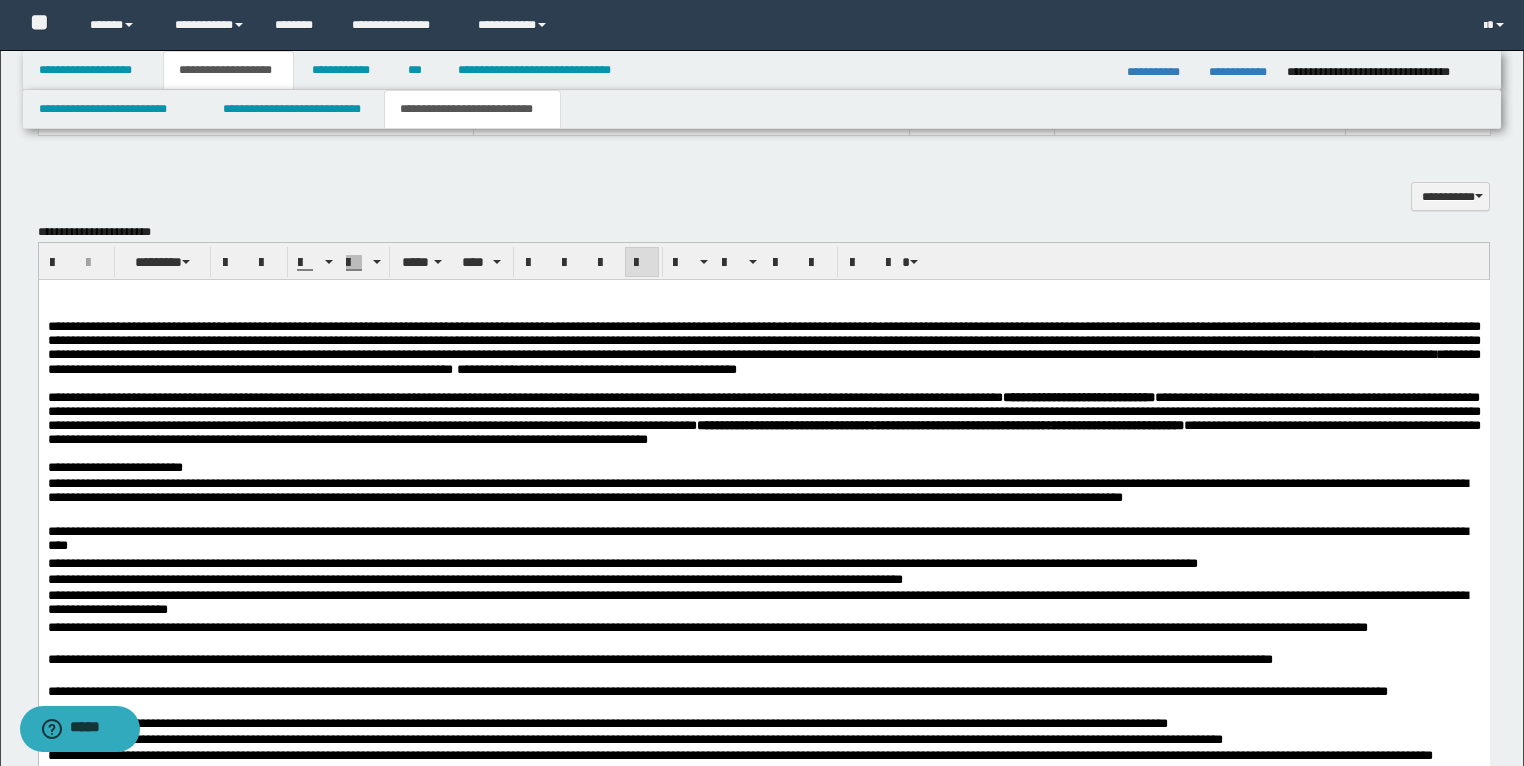 scroll, scrollTop: 1327, scrollLeft: 0, axis: vertical 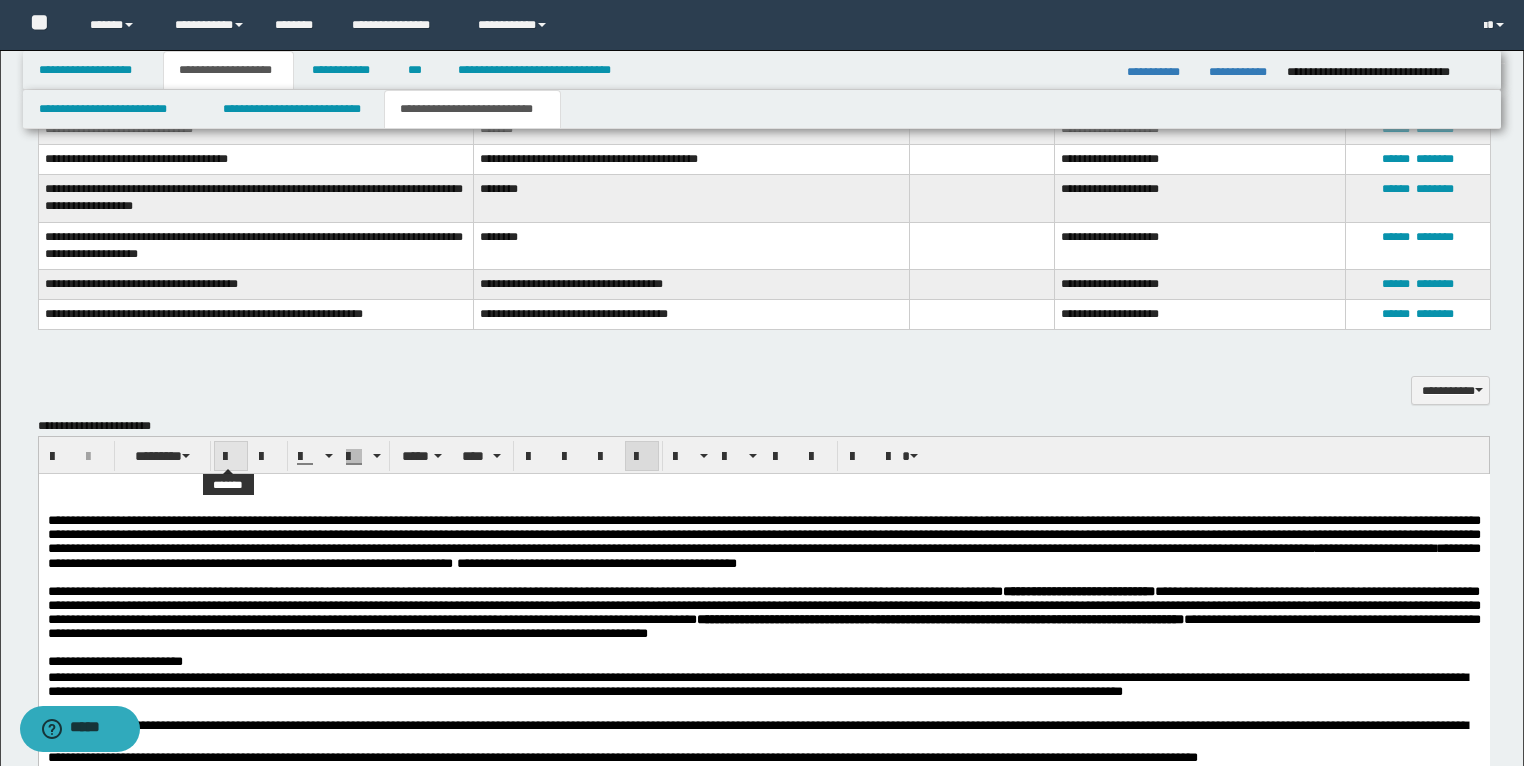click at bounding box center (231, 457) 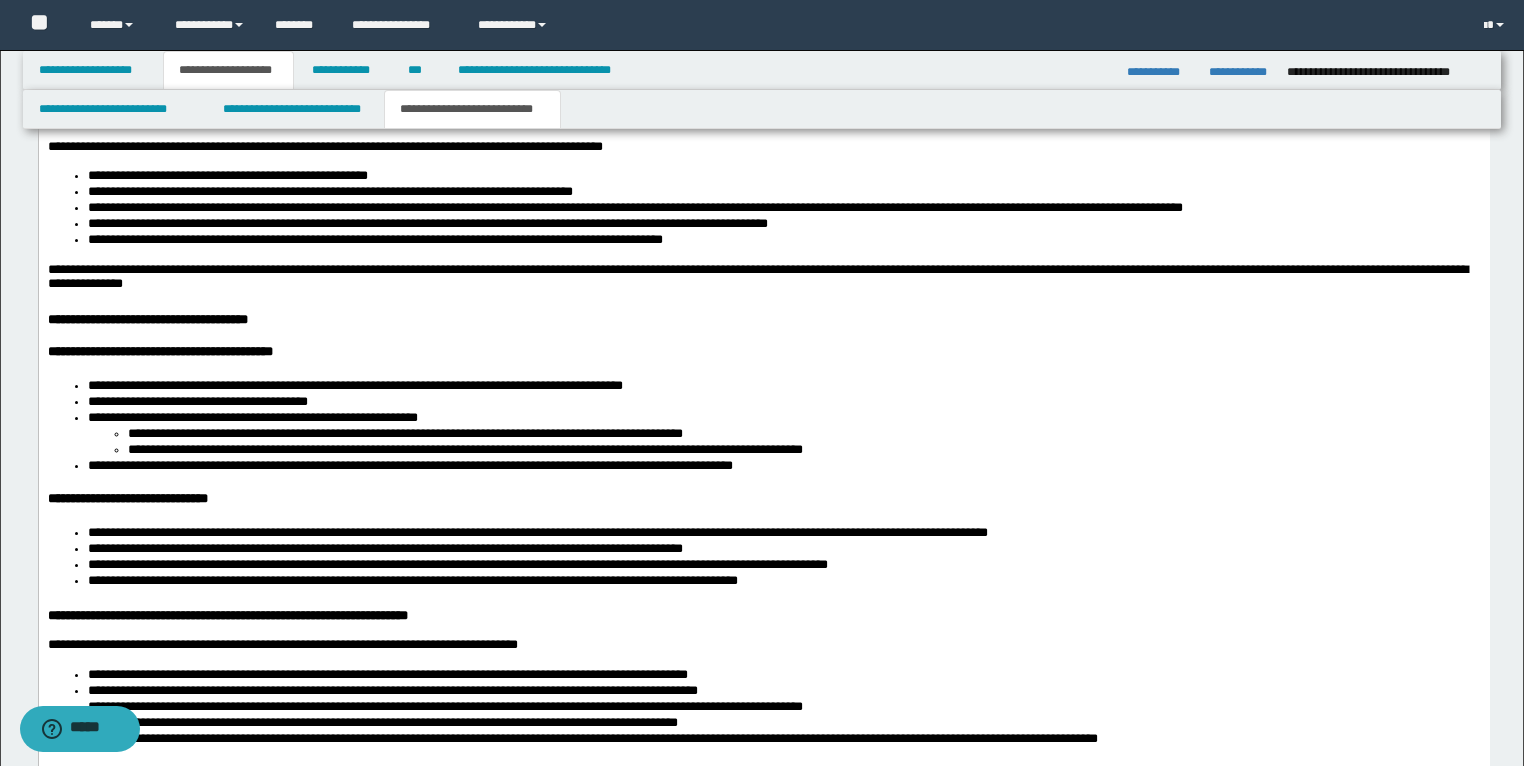 scroll, scrollTop: 2367, scrollLeft: 0, axis: vertical 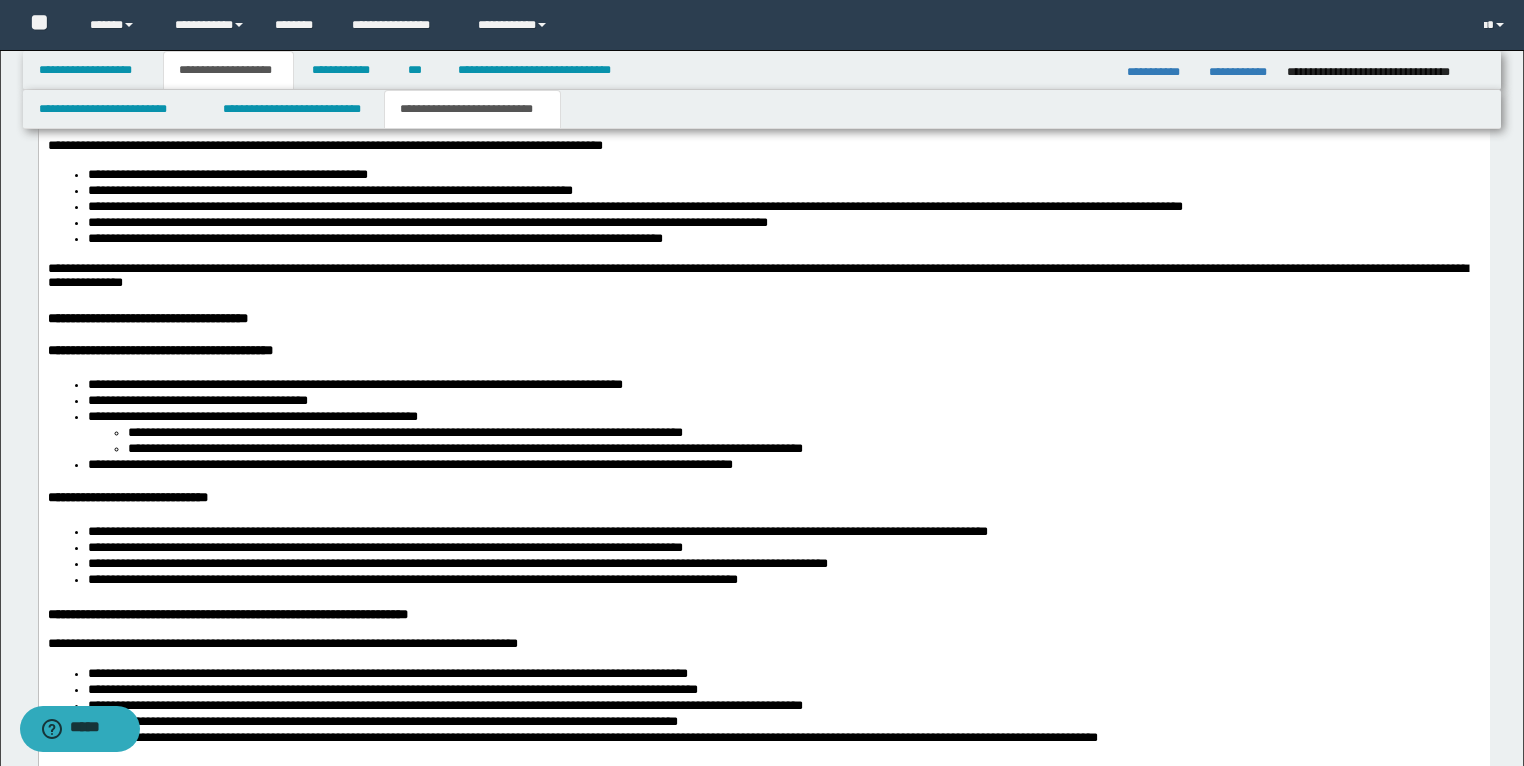 click on "**********" at bounding box center [464, 449] 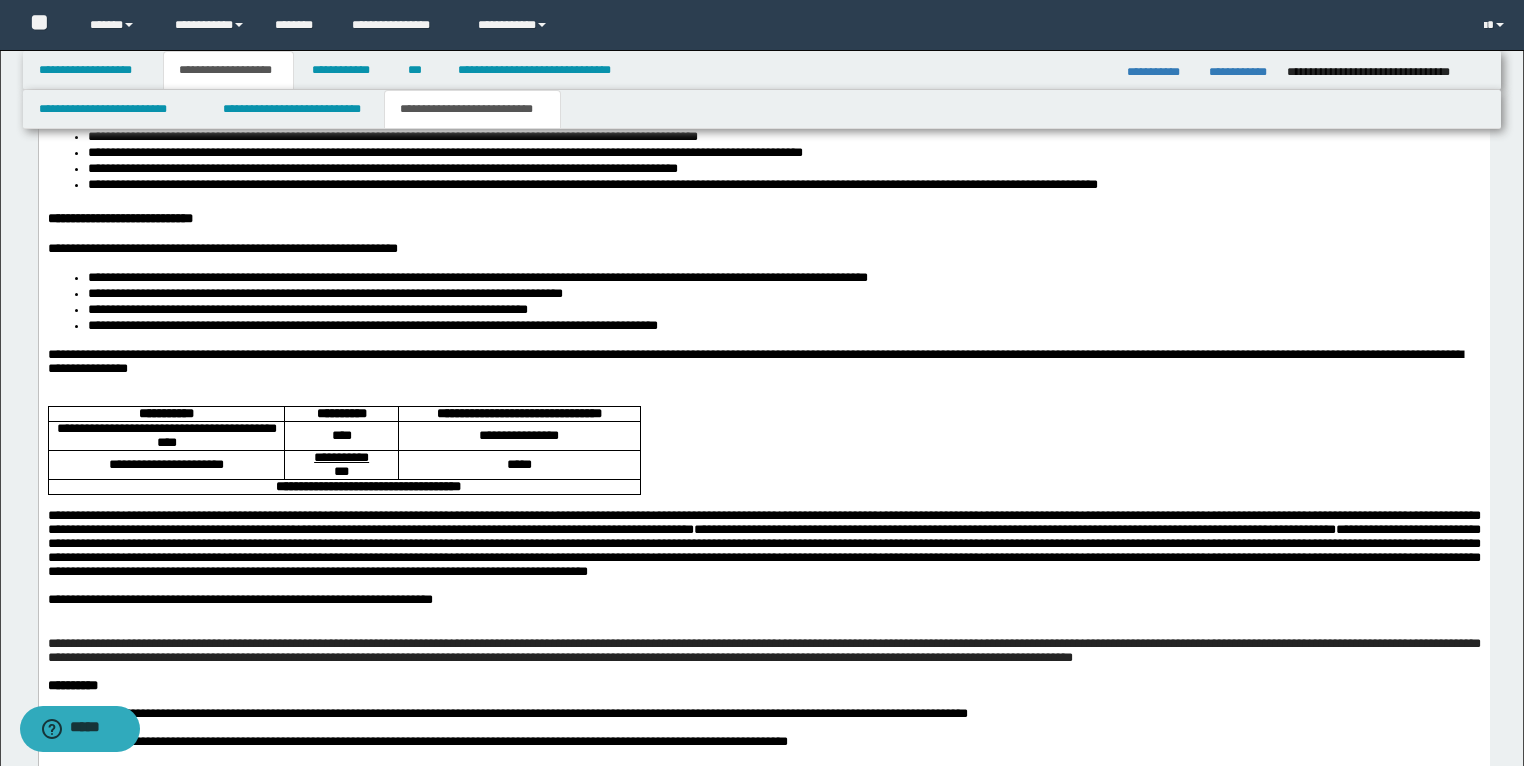 scroll, scrollTop: 3007, scrollLeft: 0, axis: vertical 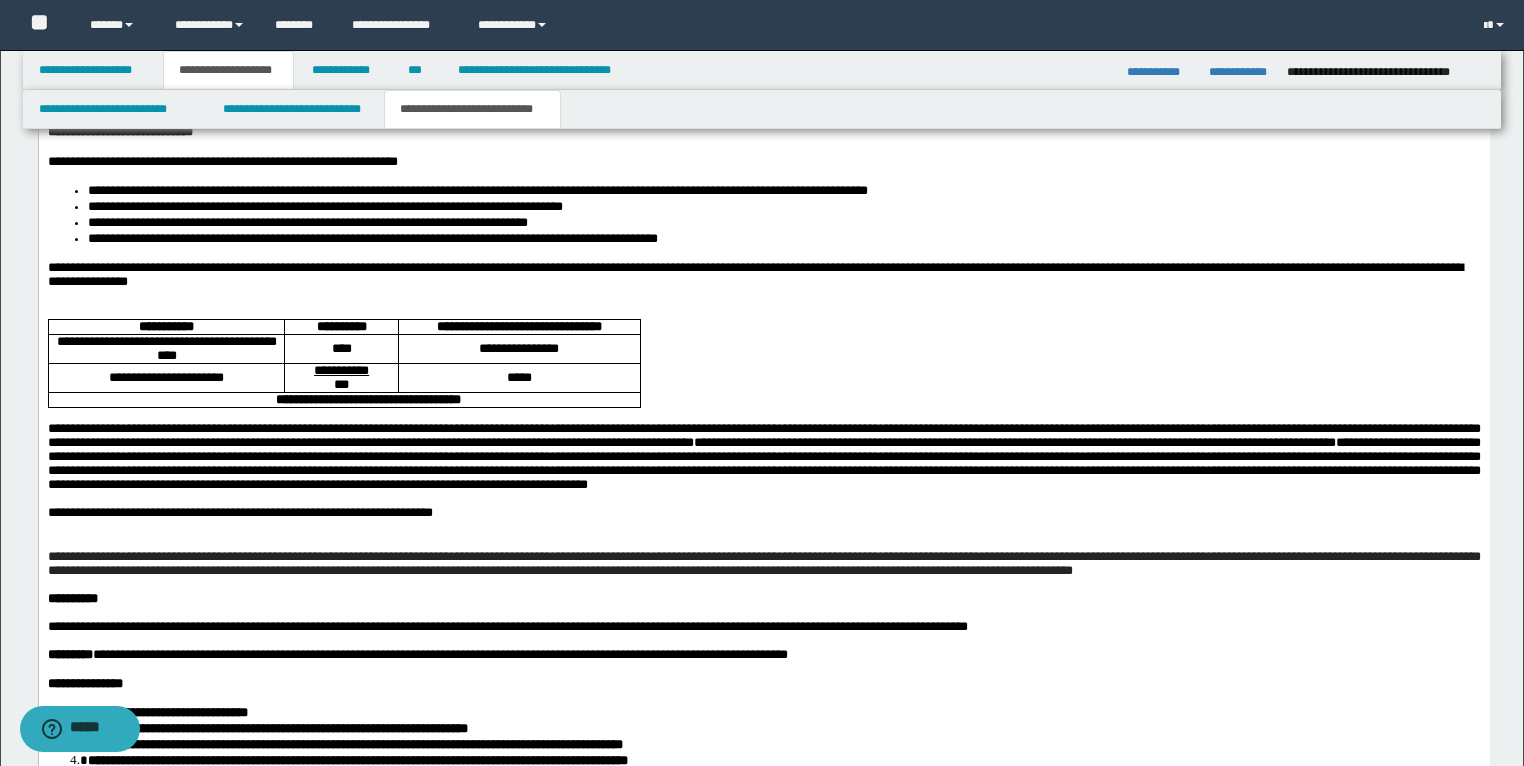 click on "*****" at bounding box center [518, 378] 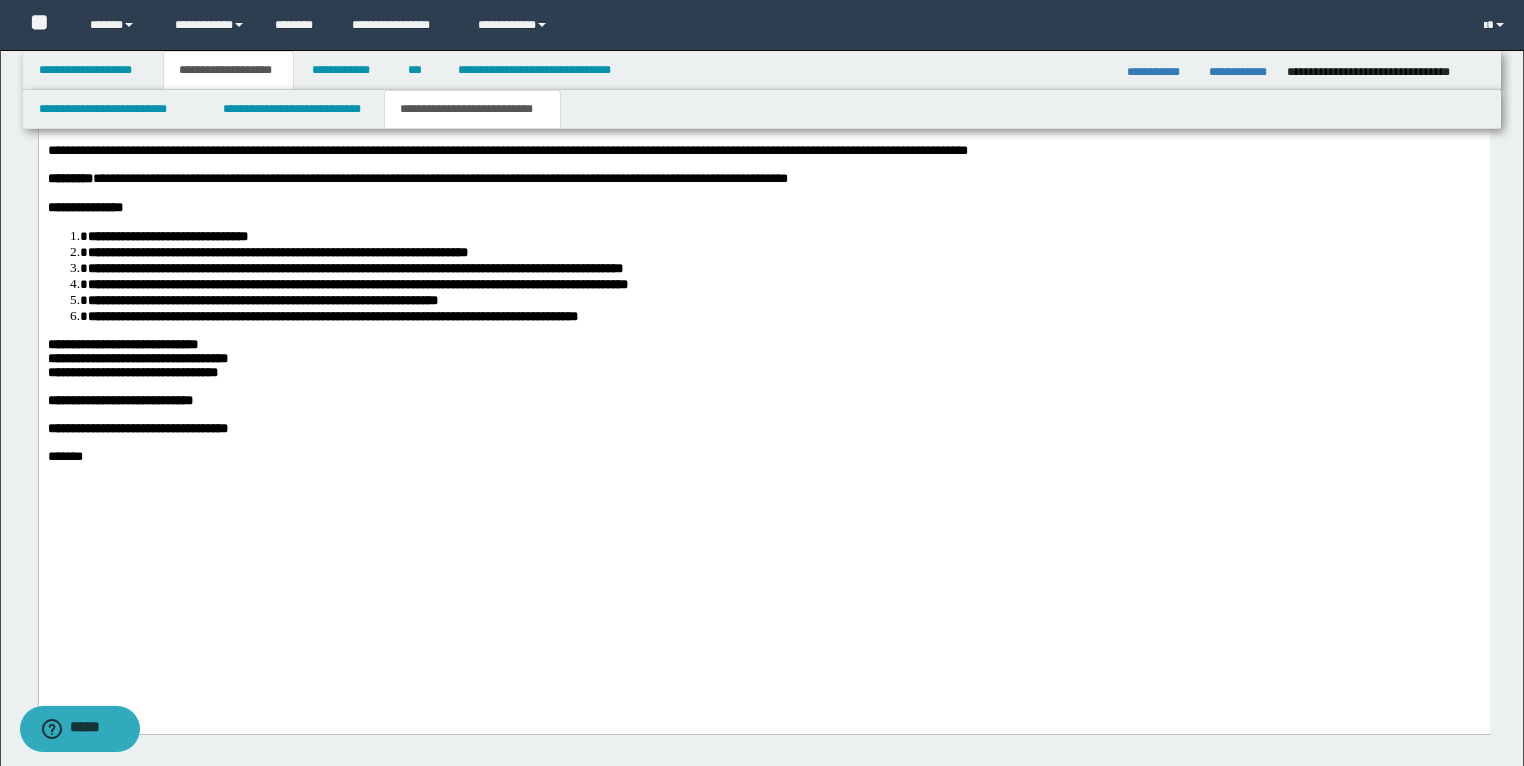 scroll, scrollTop: 3487, scrollLeft: 0, axis: vertical 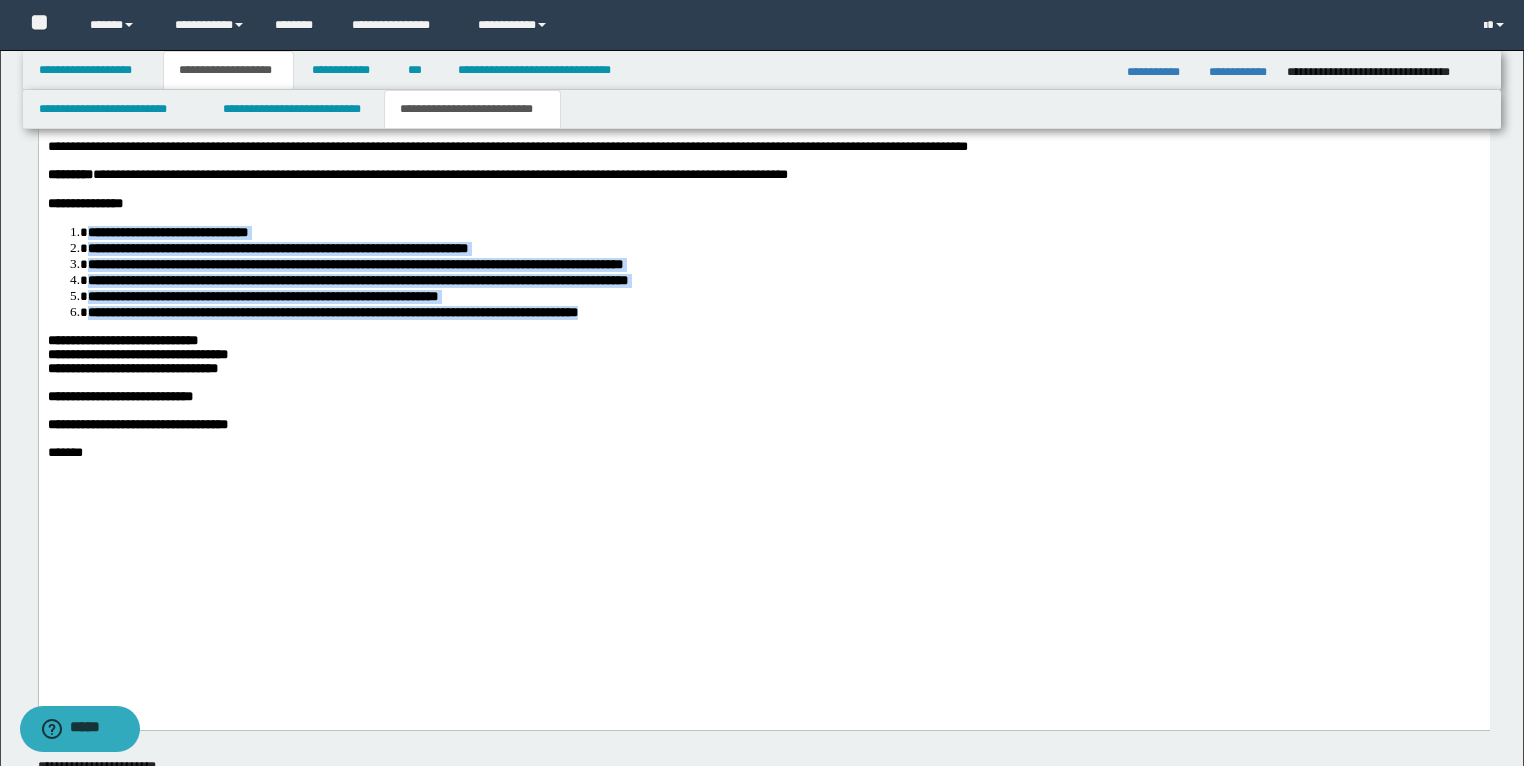 drag, startPoint x: 707, startPoint y: 454, endPoint x: 59, endPoint y: 374, distance: 652.9196 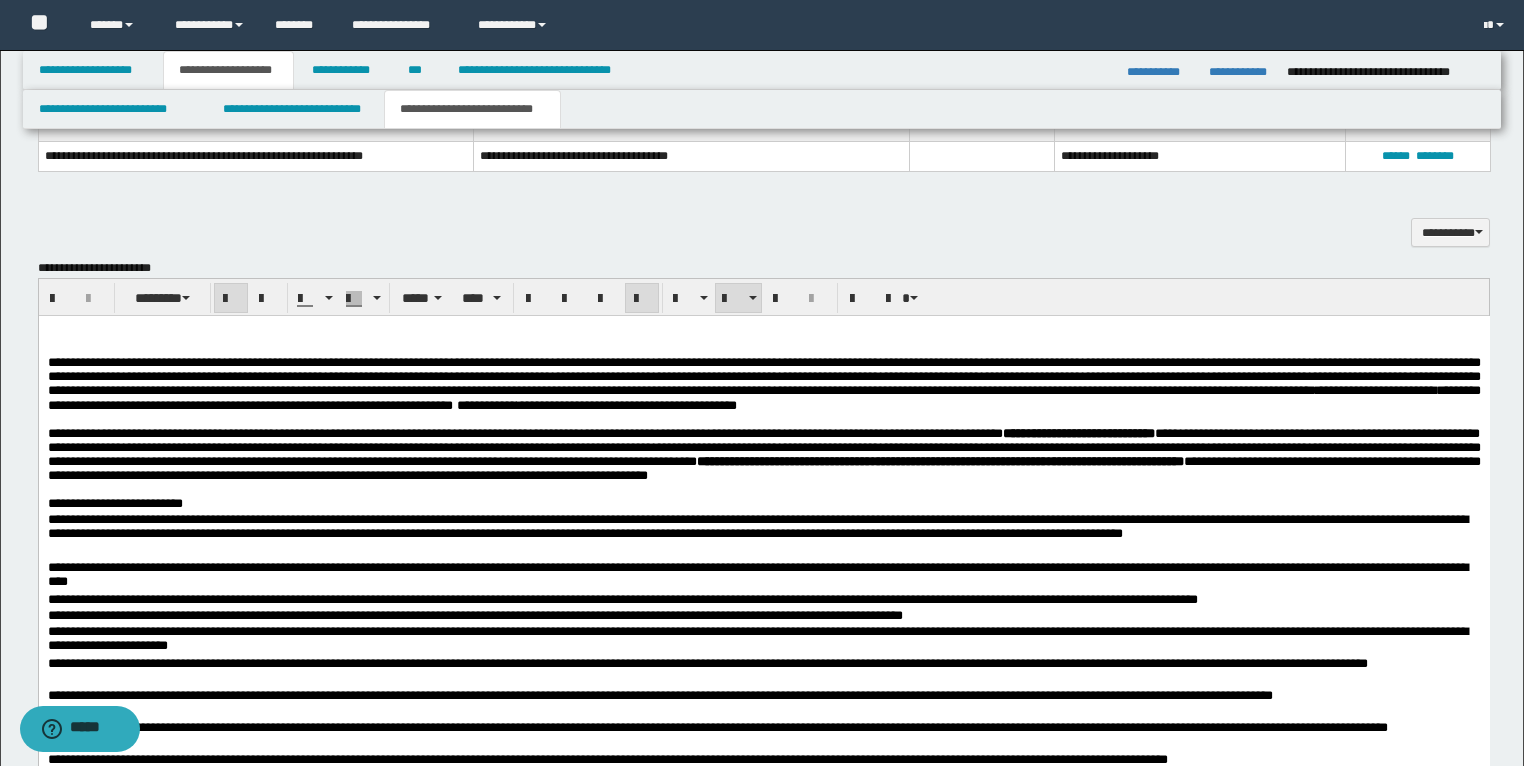scroll, scrollTop: 1487, scrollLeft: 0, axis: vertical 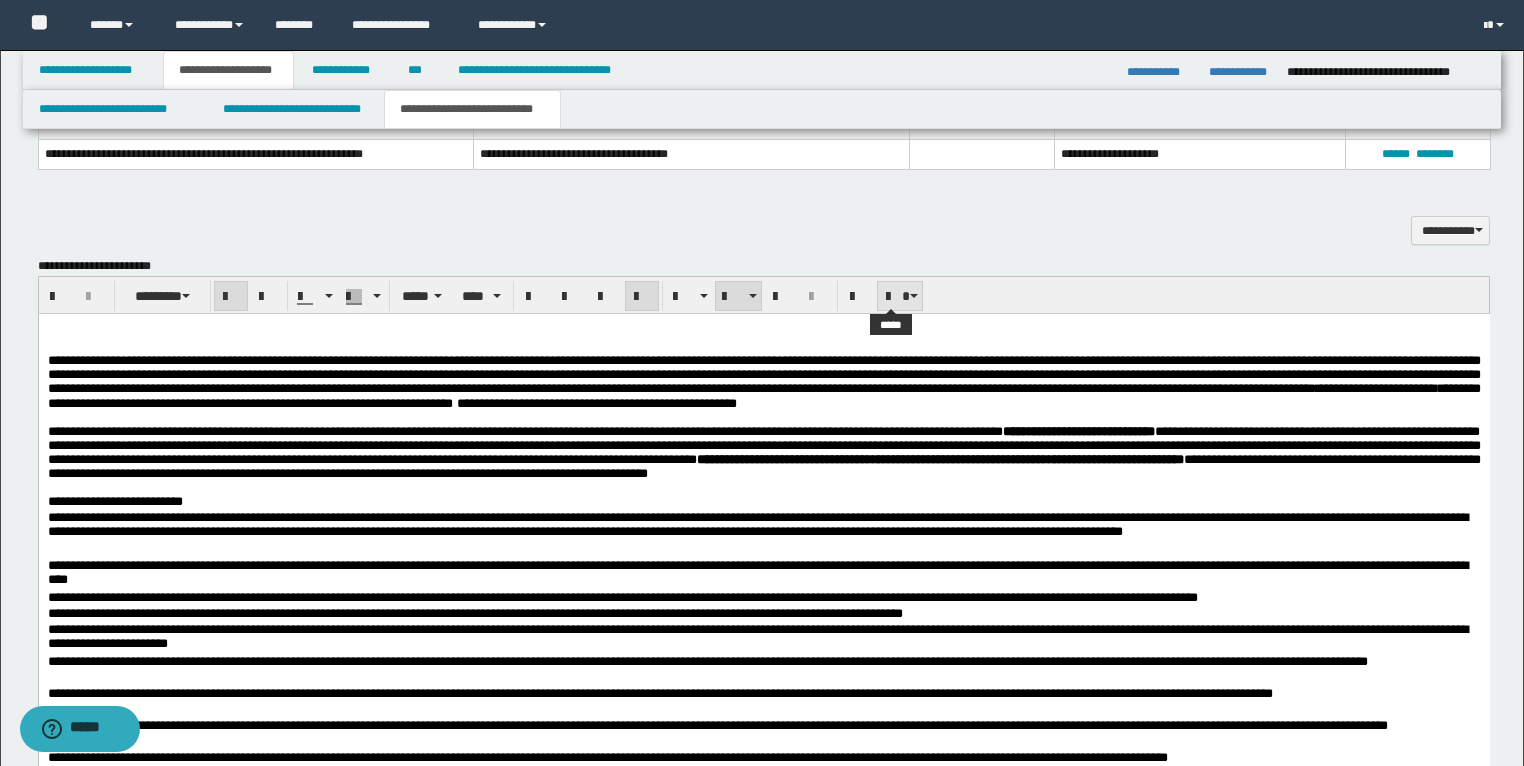 click at bounding box center (914, 296) 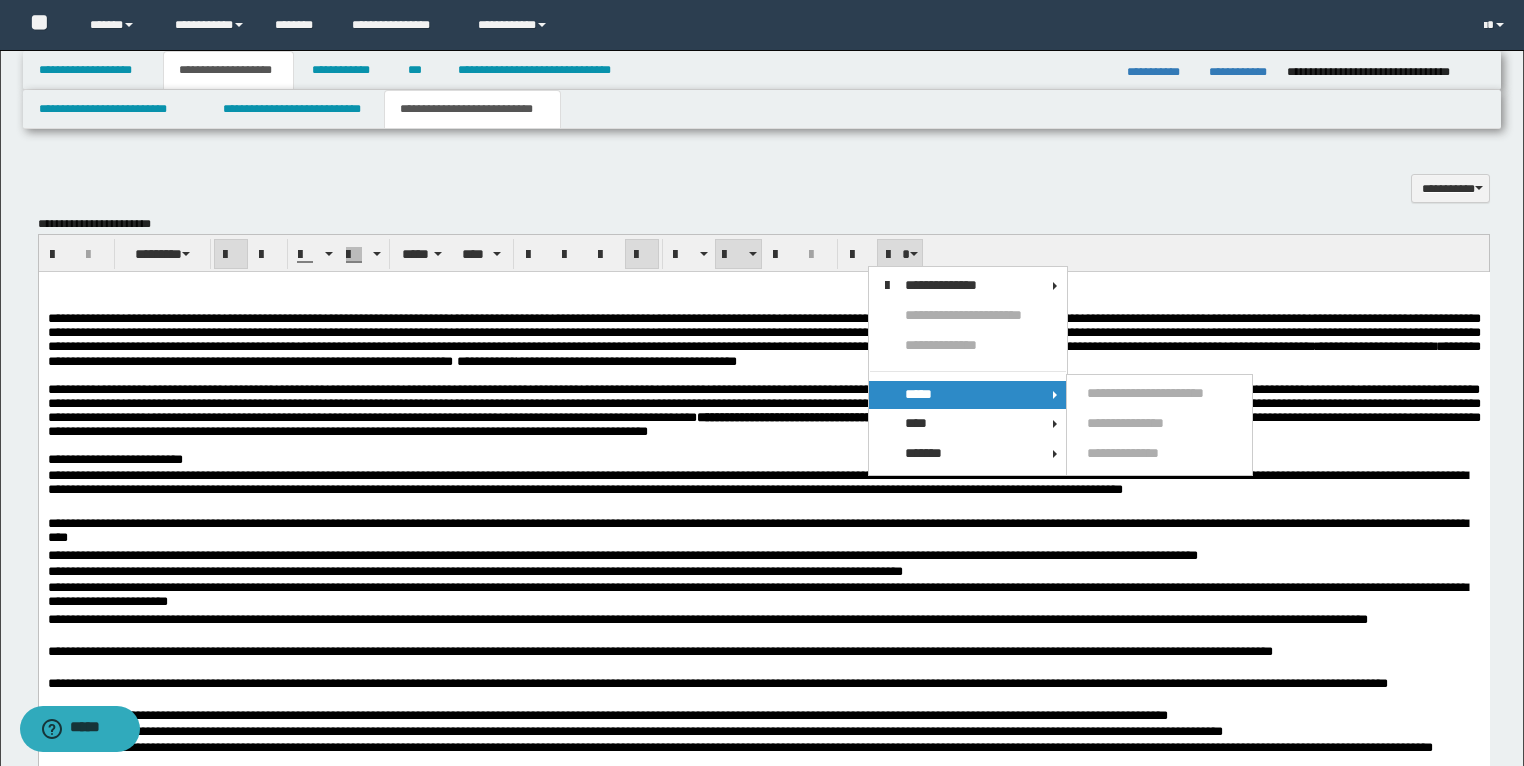 scroll, scrollTop: 1567, scrollLeft: 0, axis: vertical 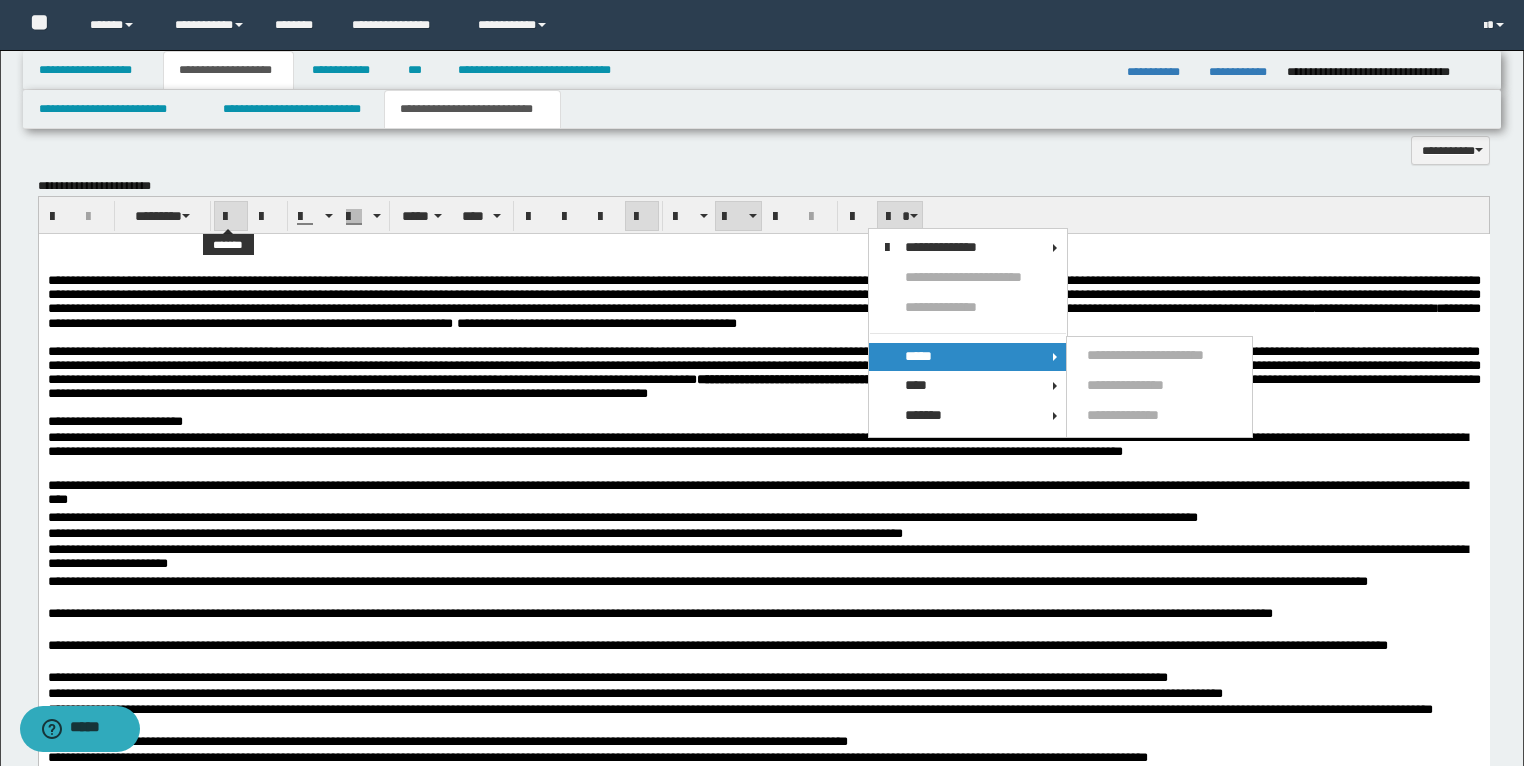 click at bounding box center (231, 217) 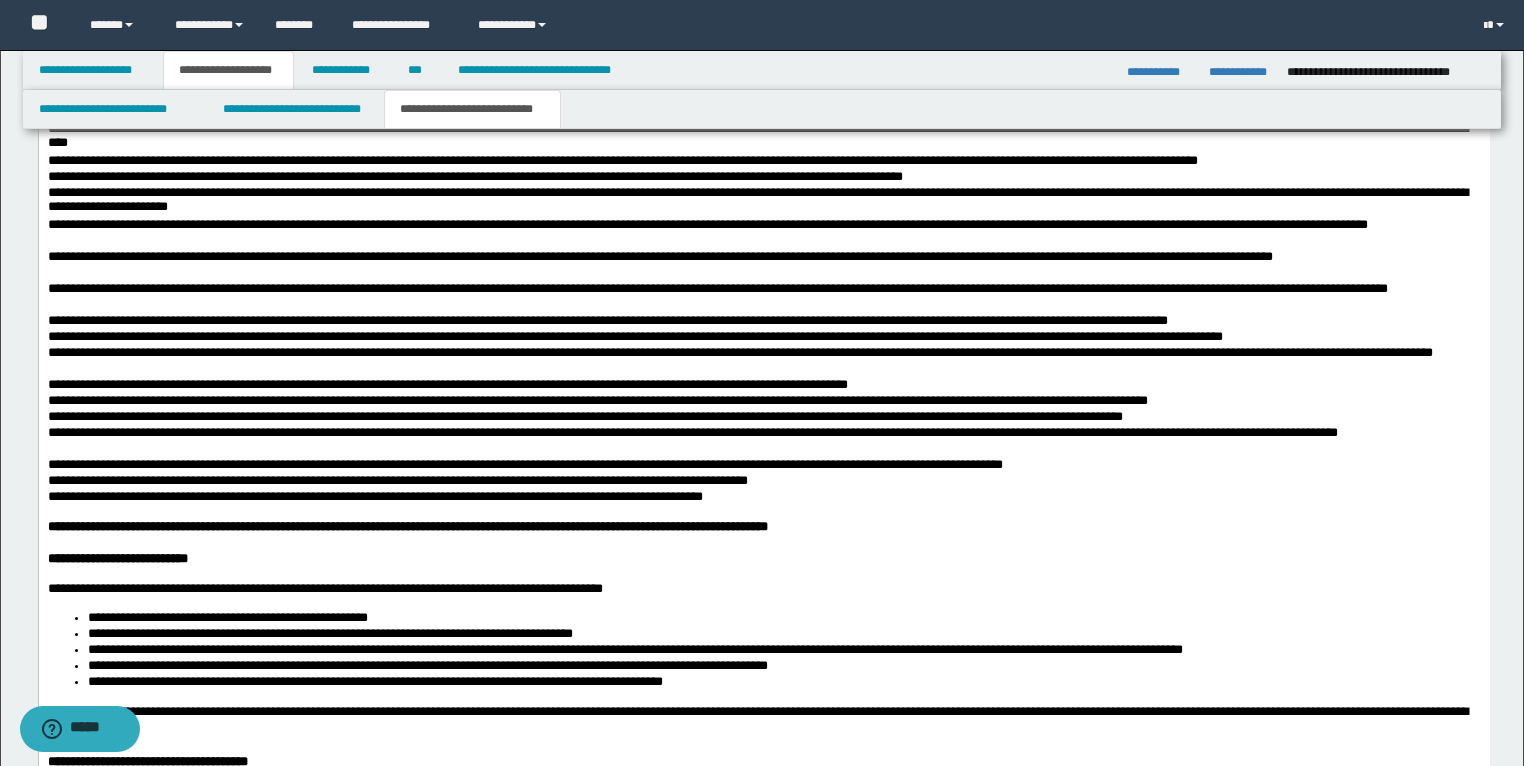 scroll, scrollTop: 1887, scrollLeft: 0, axis: vertical 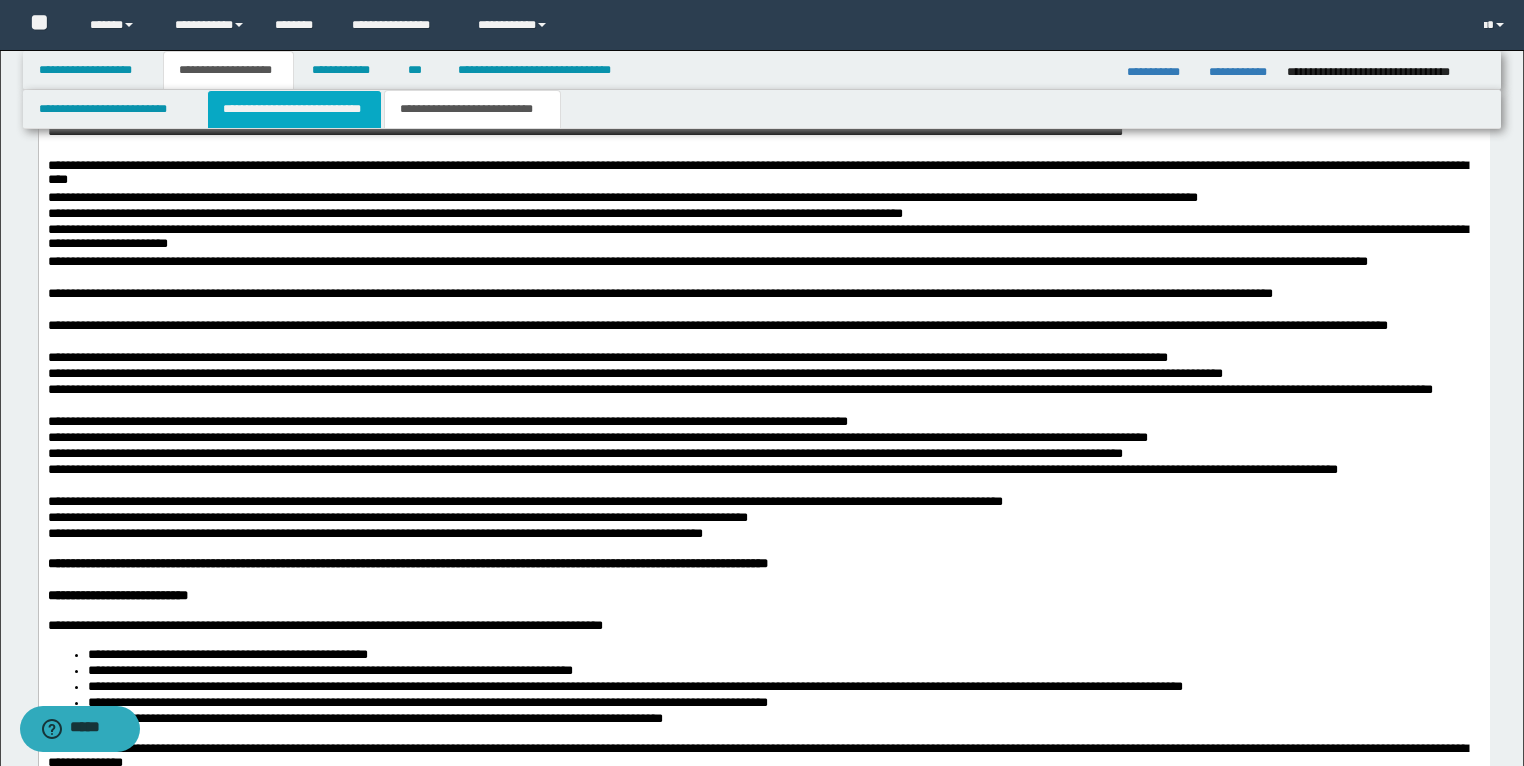 click on "**********" at bounding box center (294, 109) 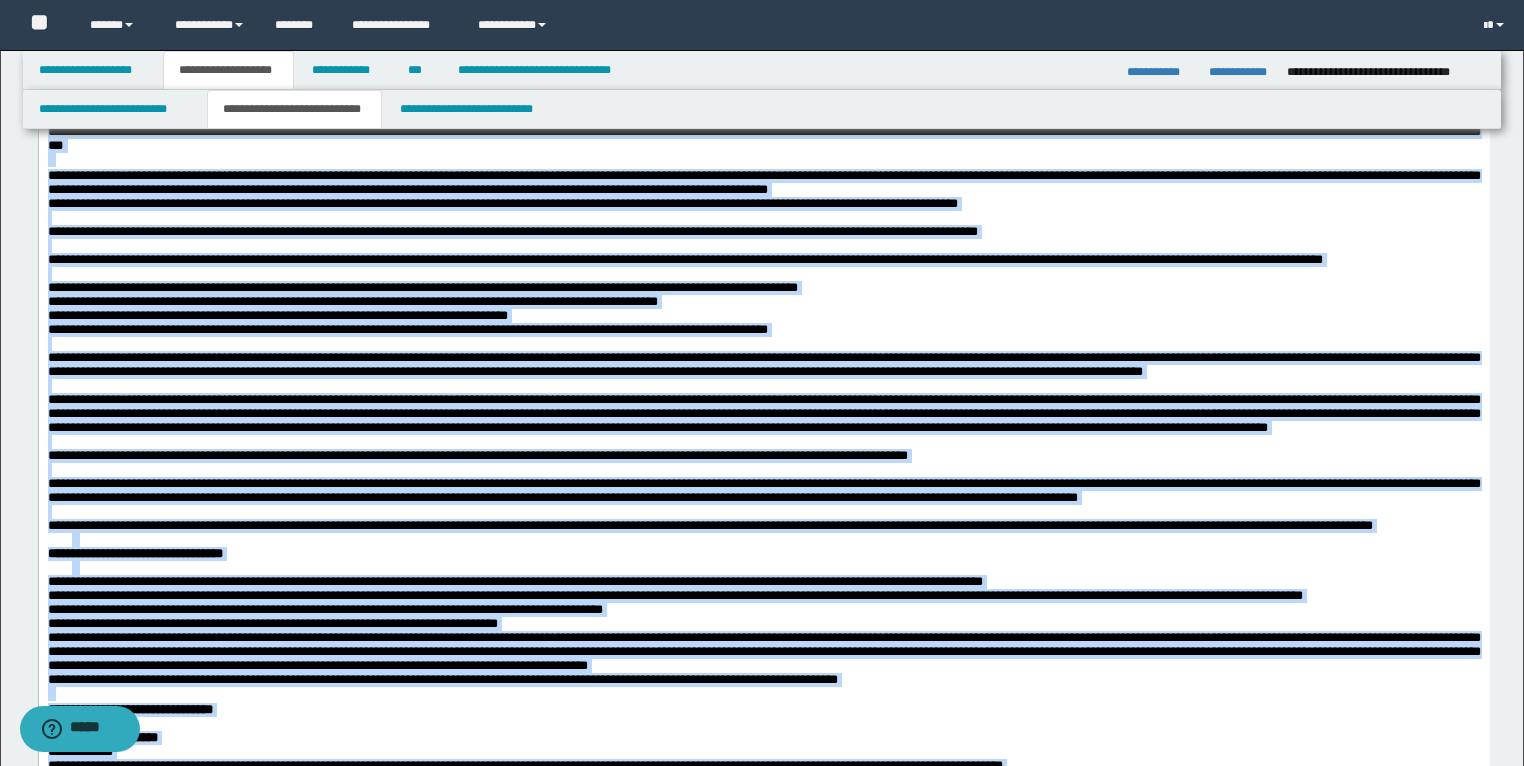 click on "**********" at bounding box center [763, 138] 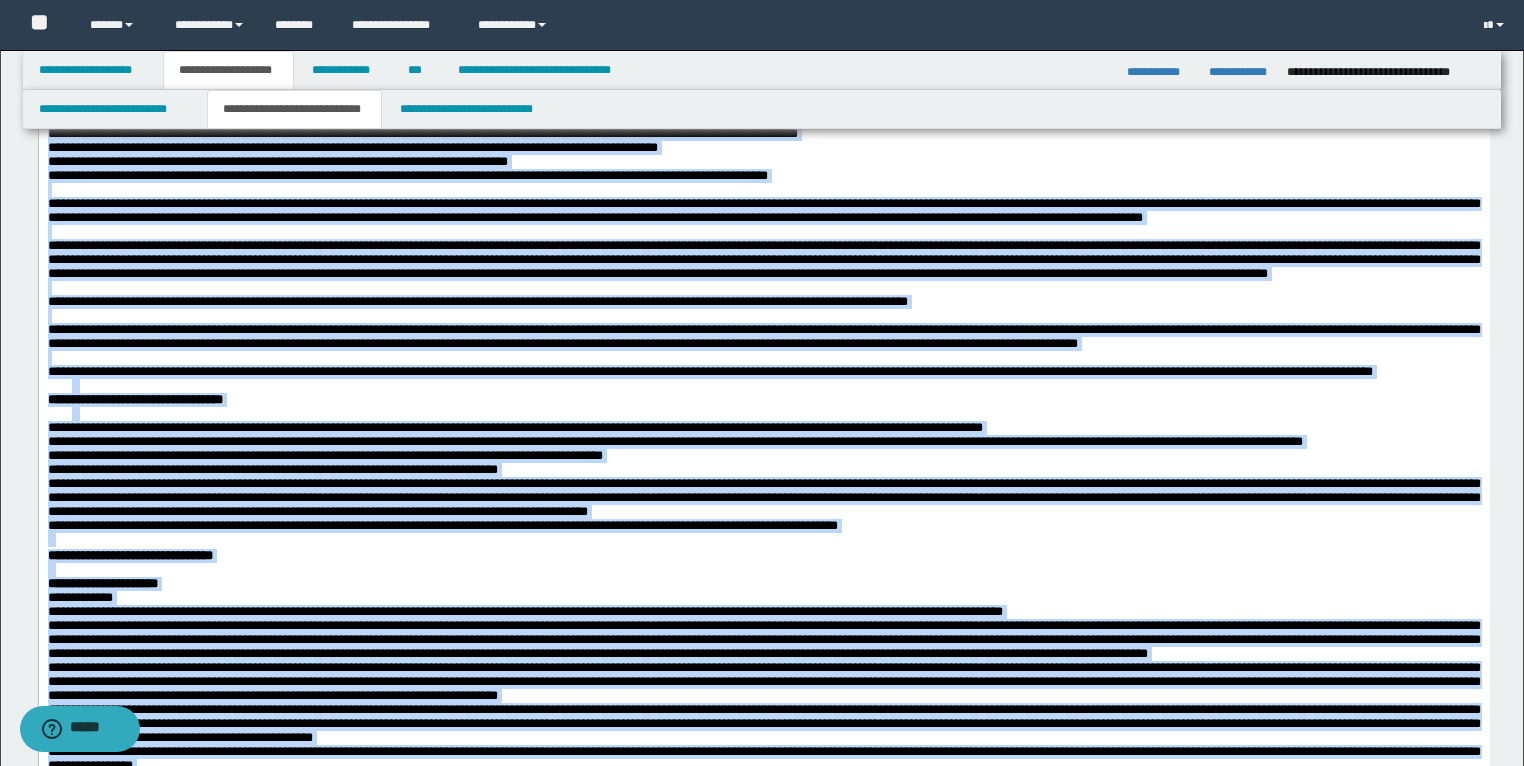scroll, scrollTop: 2127, scrollLeft: 0, axis: vertical 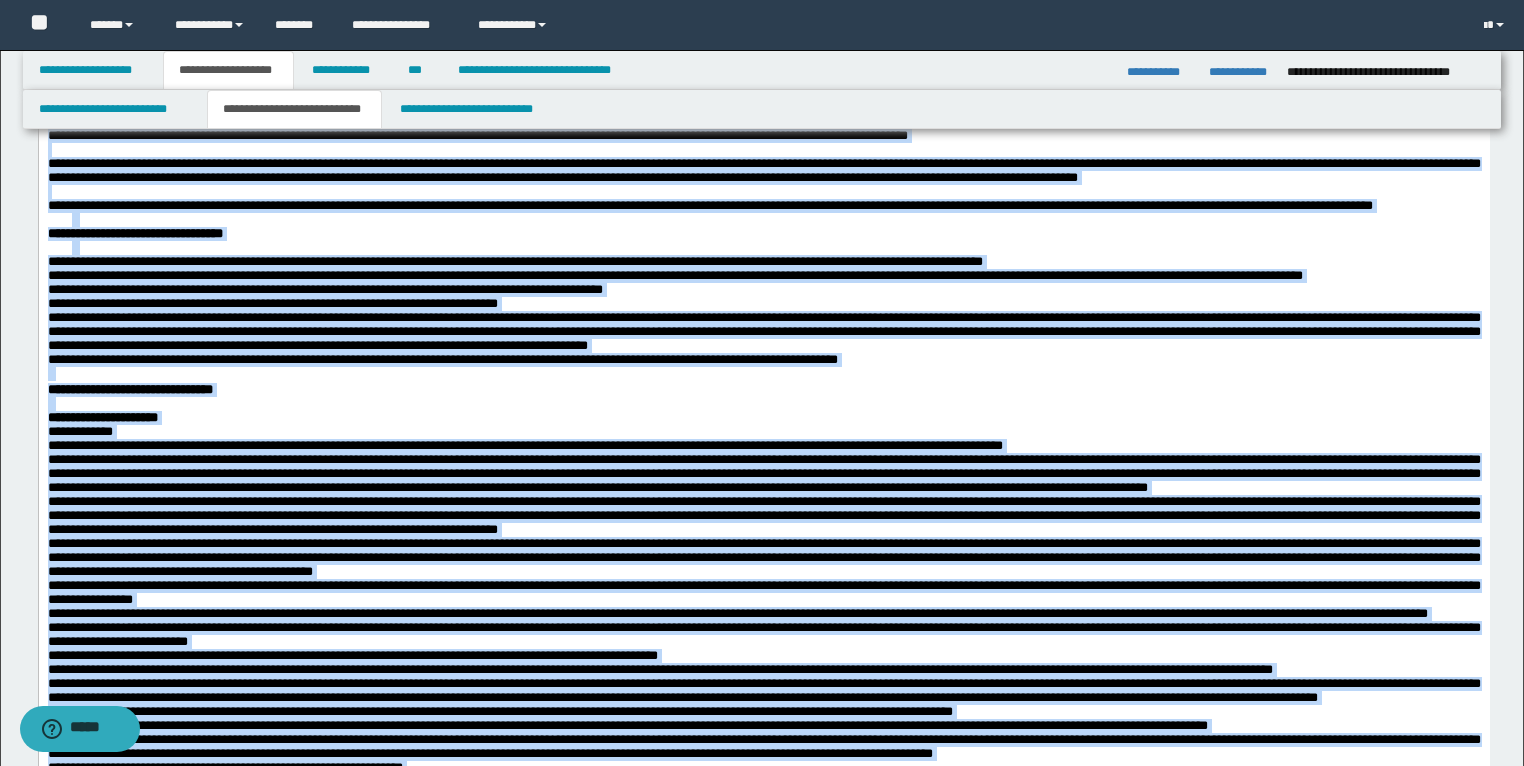 drag, startPoint x: 462, startPoint y: 186, endPoint x: 463, endPoint y: 505, distance: 319.00156 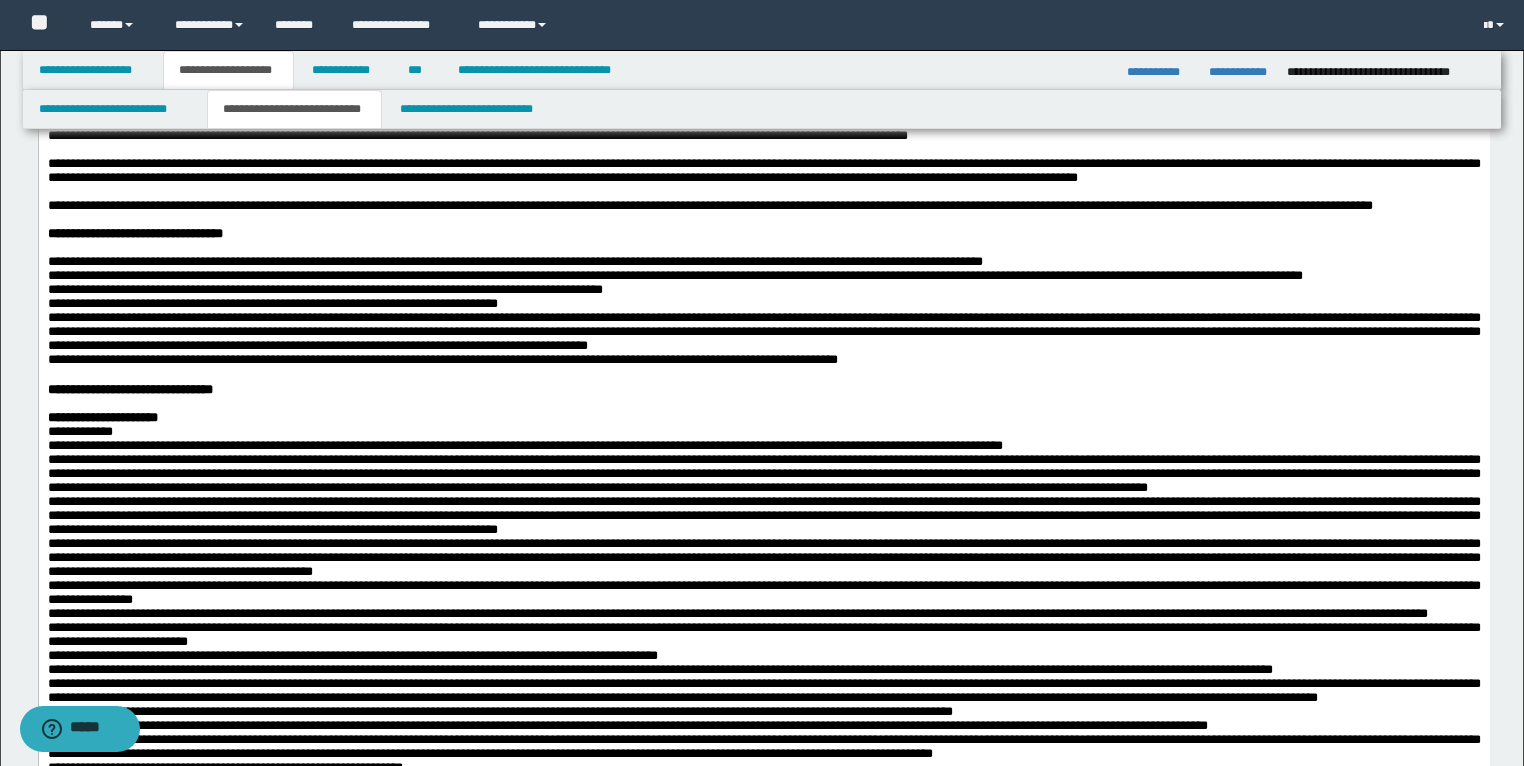 click on "**********" at bounding box center [763, 87] 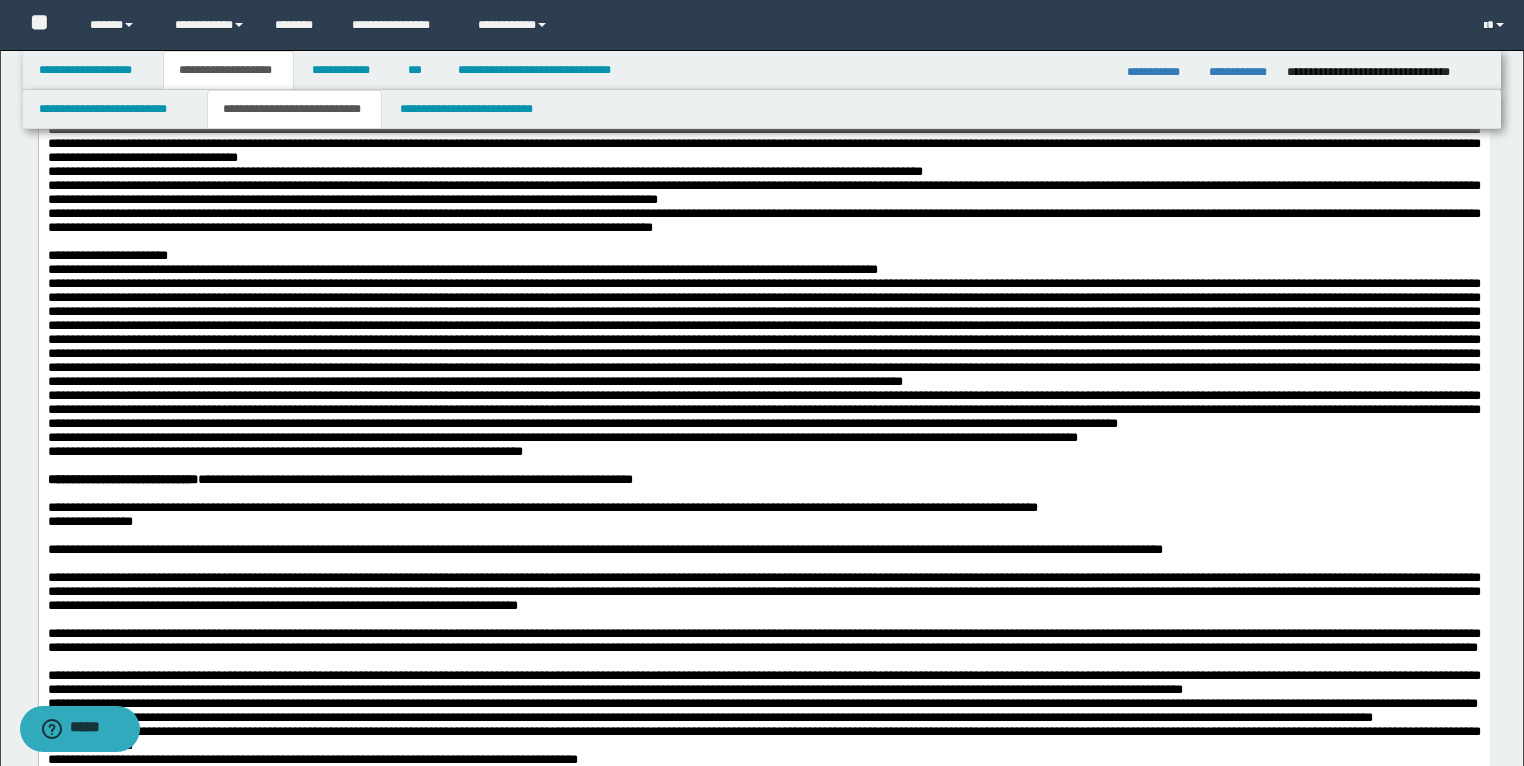 scroll, scrollTop: 927, scrollLeft: 0, axis: vertical 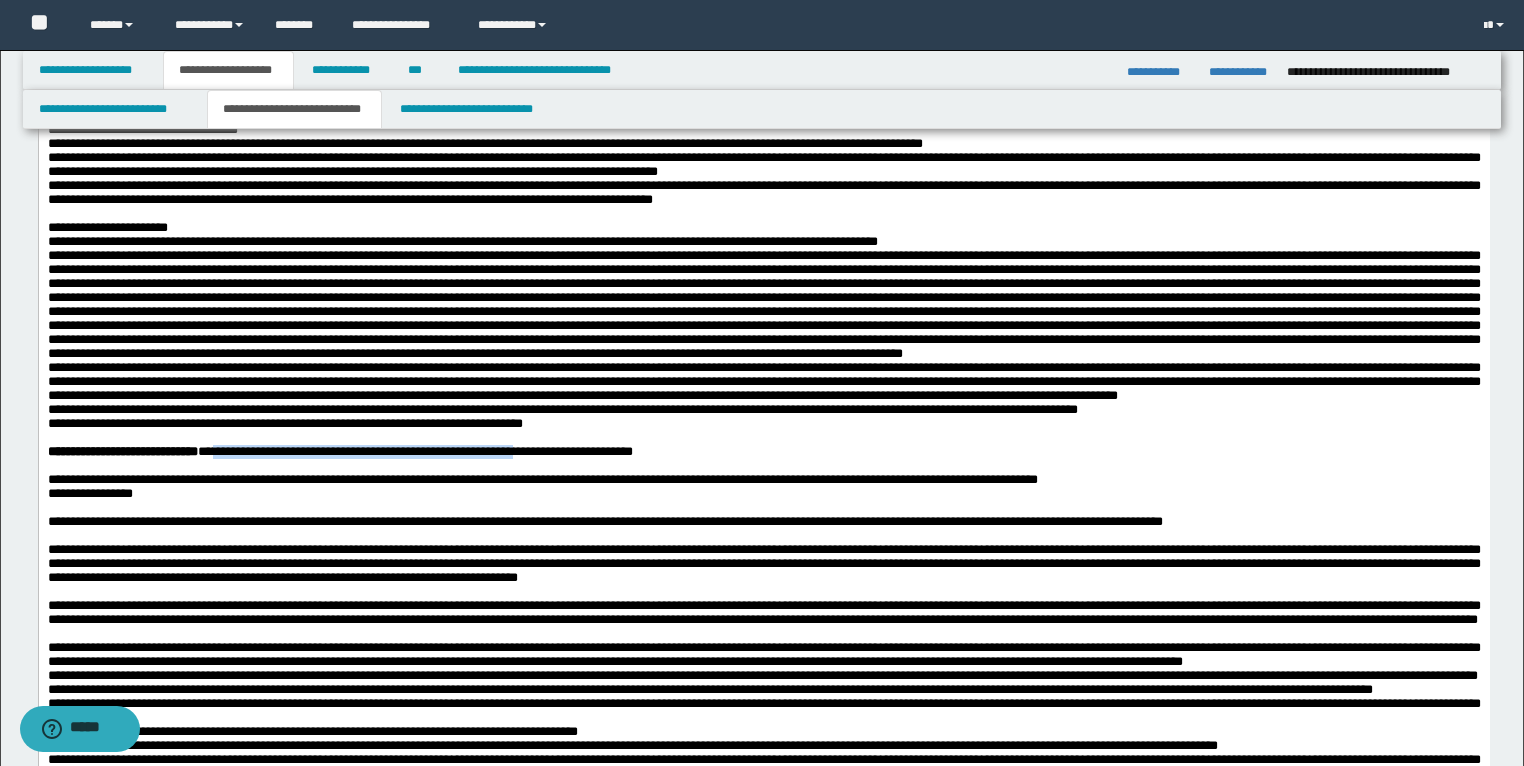 drag, startPoint x: 262, startPoint y: 663, endPoint x: 606, endPoint y: 668, distance: 344.03635 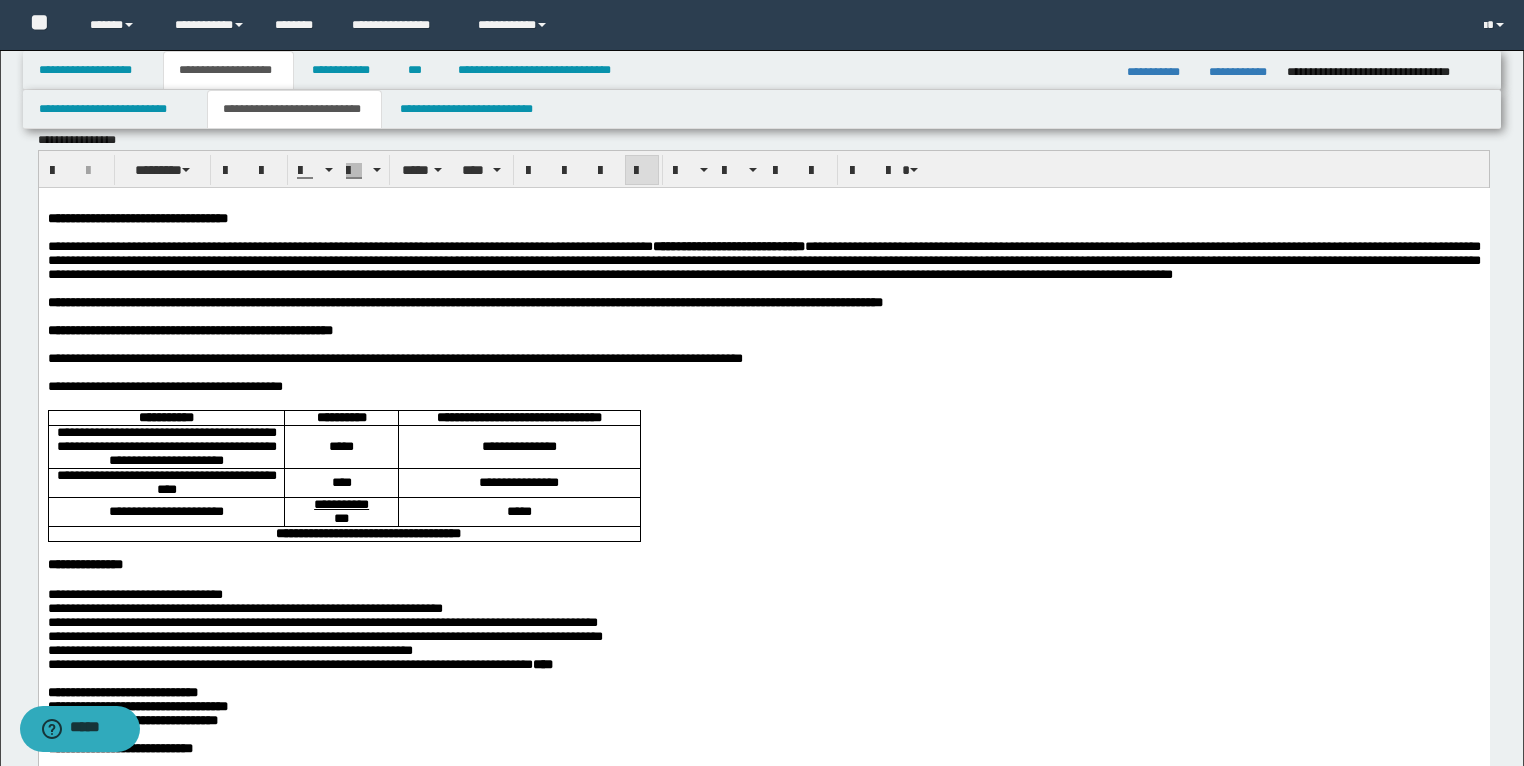 scroll, scrollTop: 0, scrollLeft: 0, axis: both 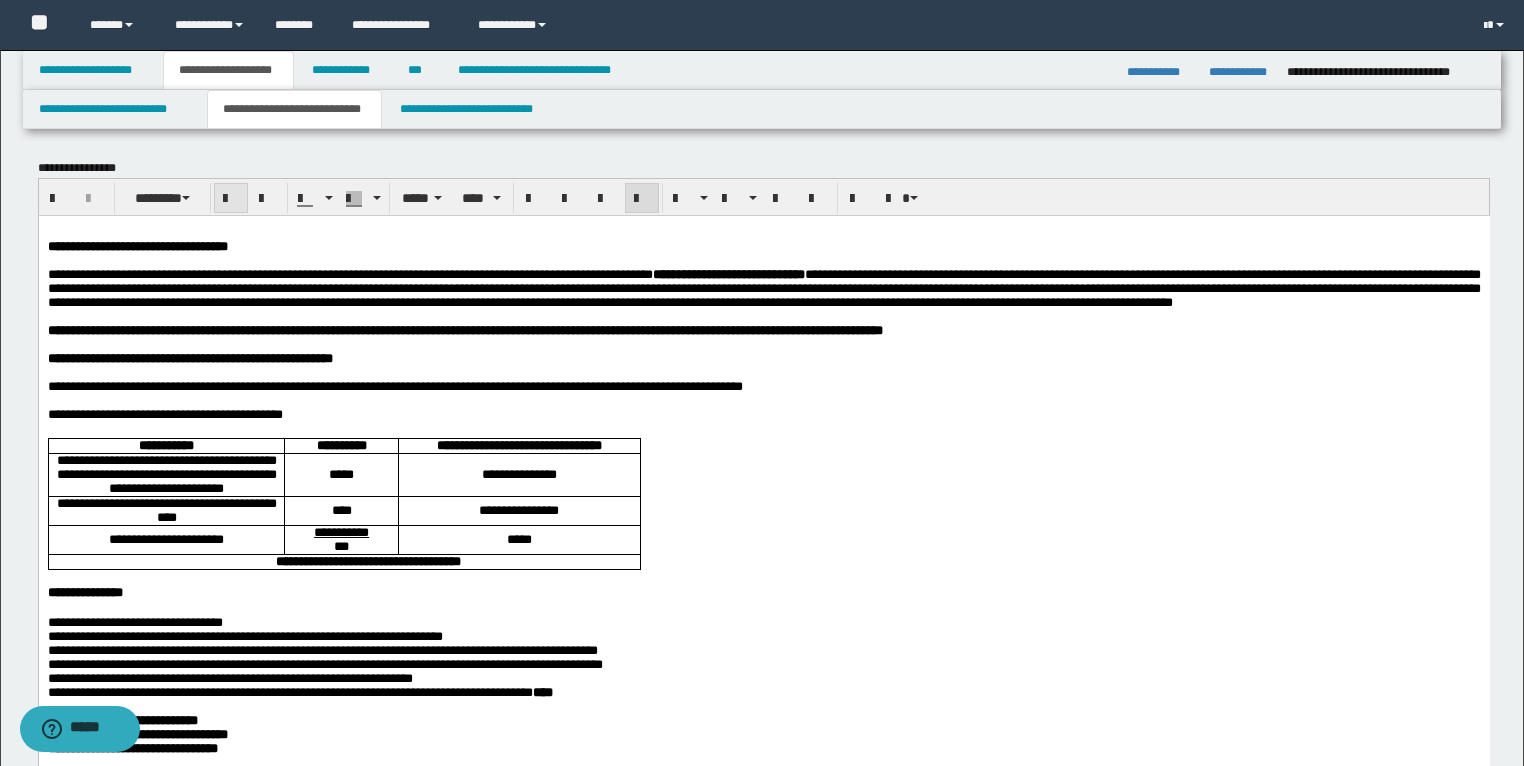 click at bounding box center (231, 199) 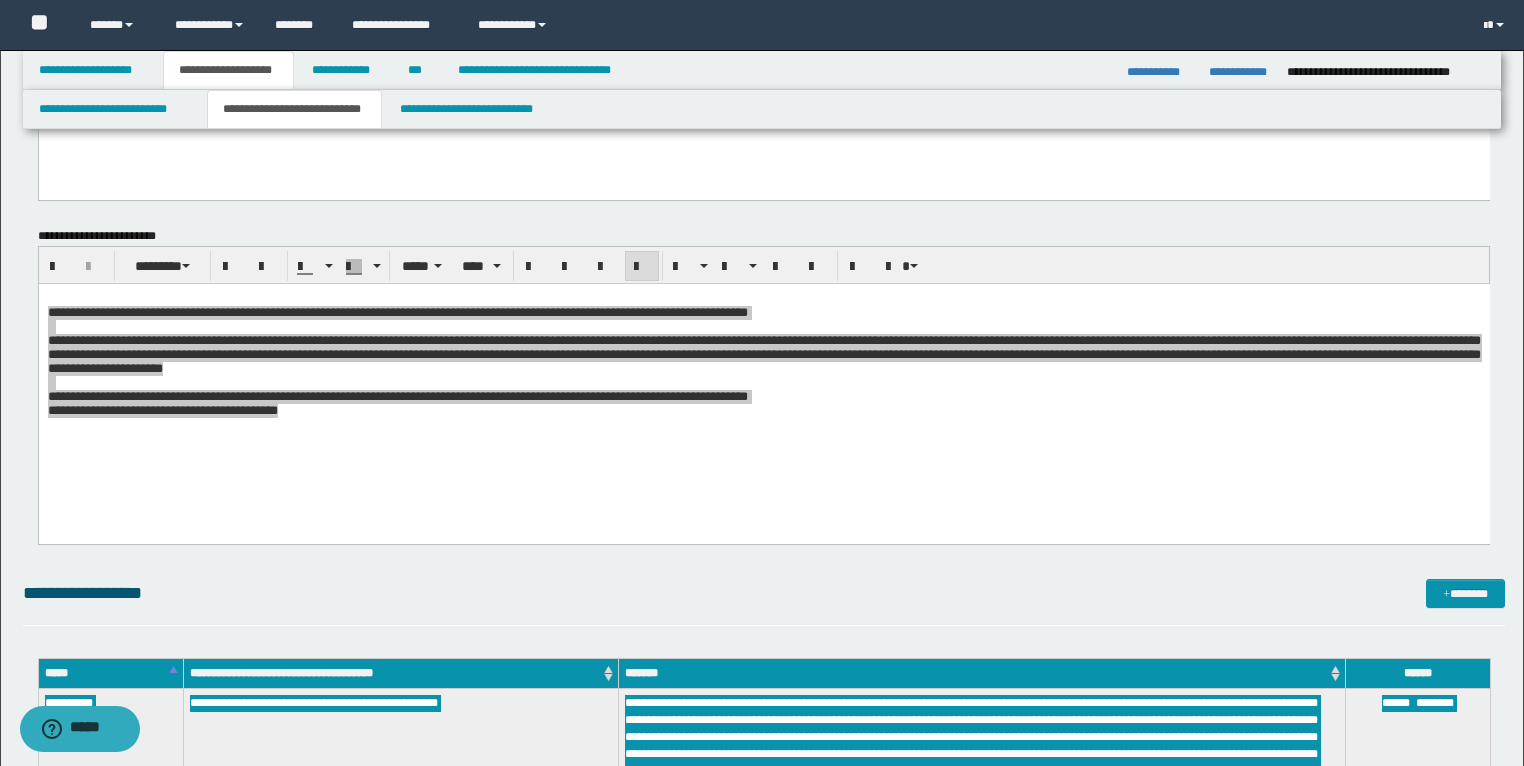 scroll, scrollTop: 3920, scrollLeft: 0, axis: vertical 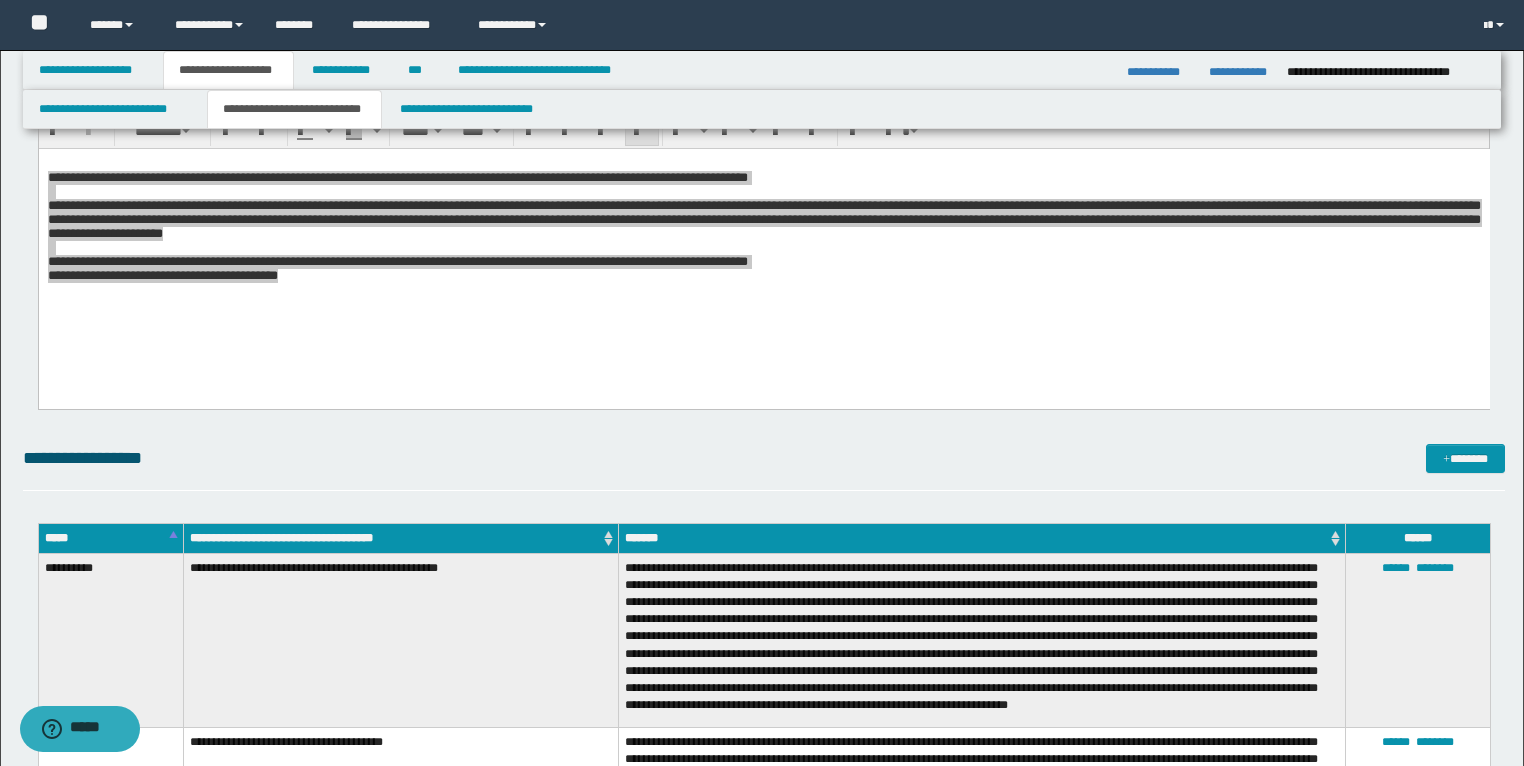 click on "**********" at bounding box center [764, 2194] 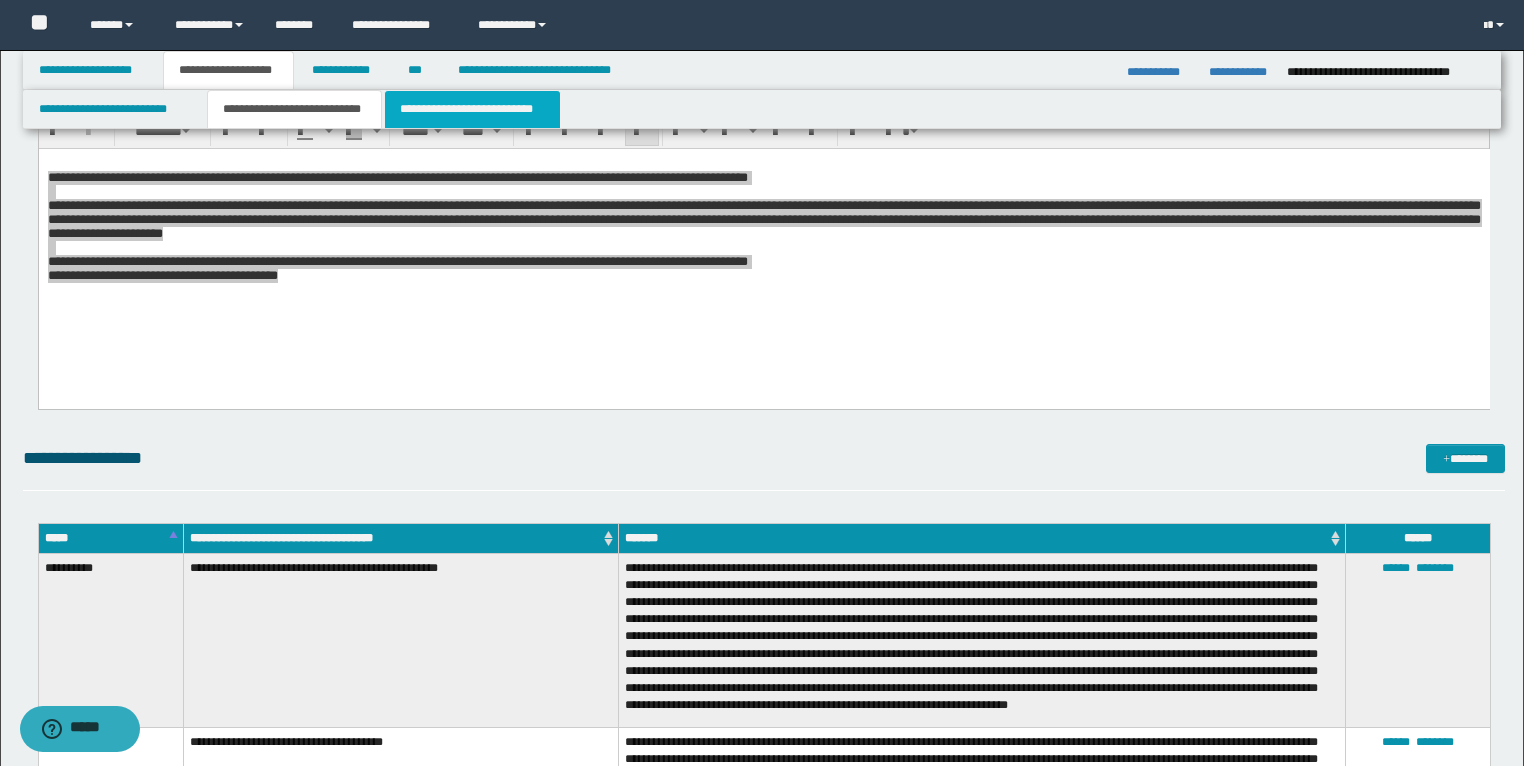 click on "**********" at bounding box center [472, 109] 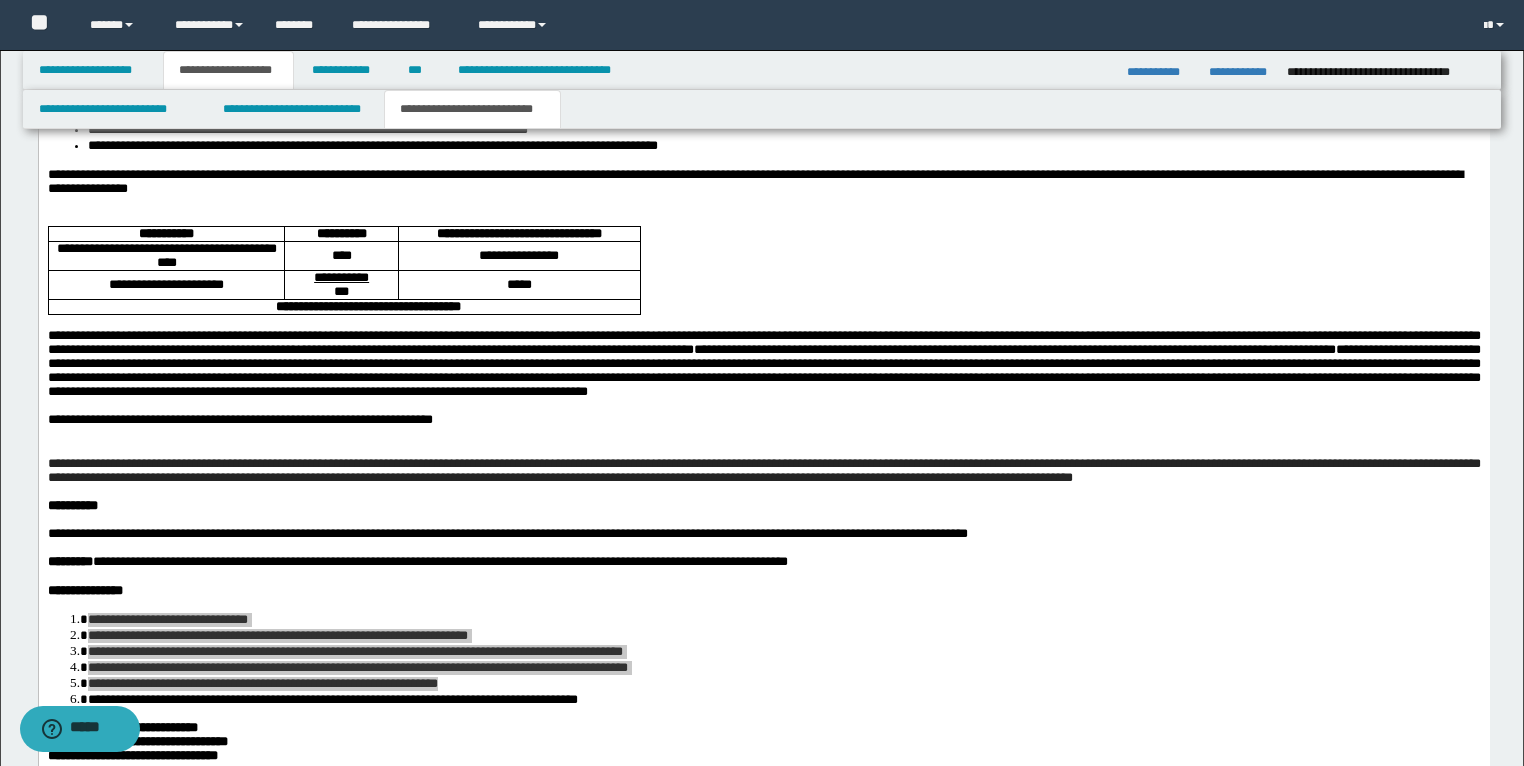 scroll, scrollTop: 3076, scrollLeft: 0, axis: vertical 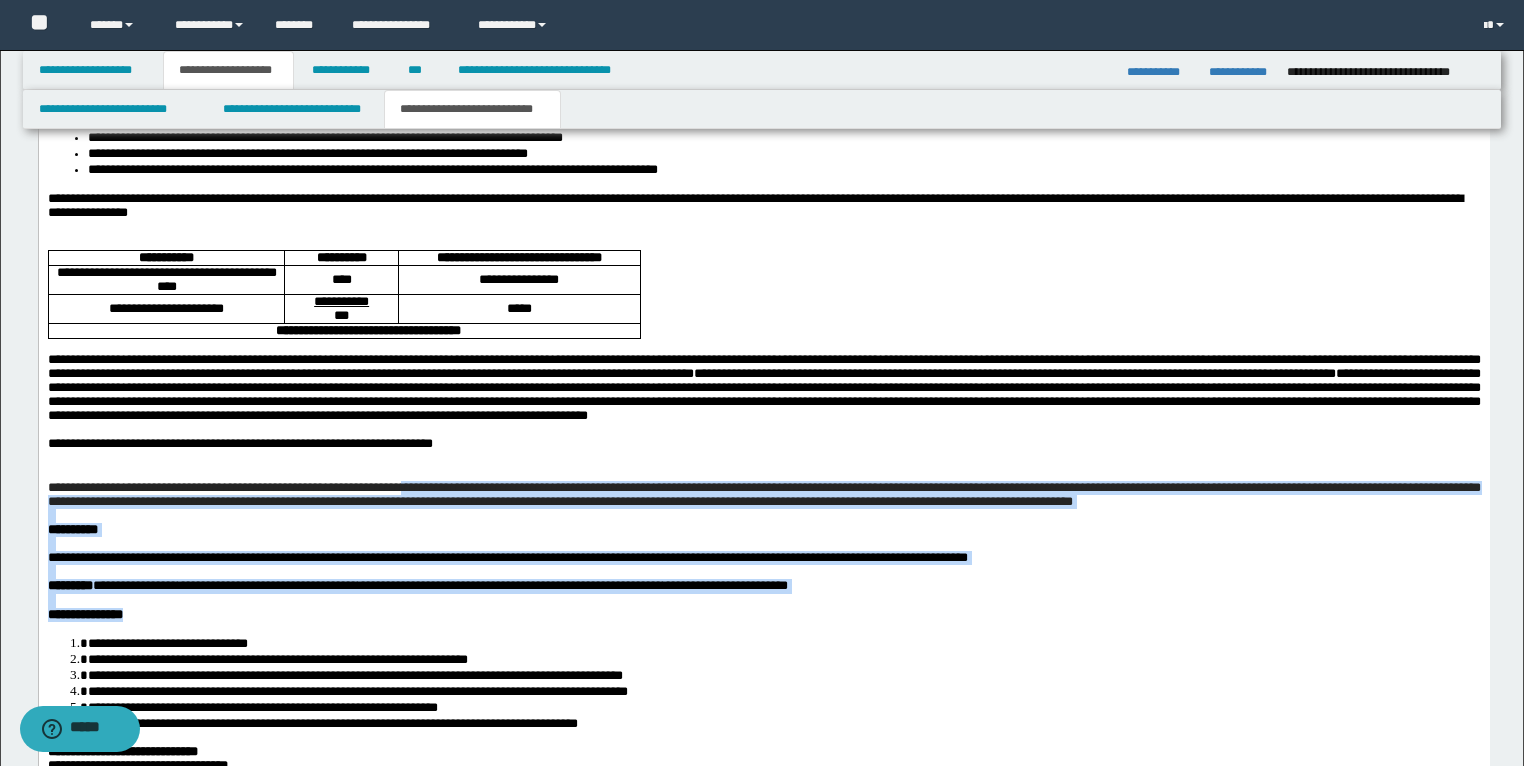 click on "**********" at bounding box center (763, 495) 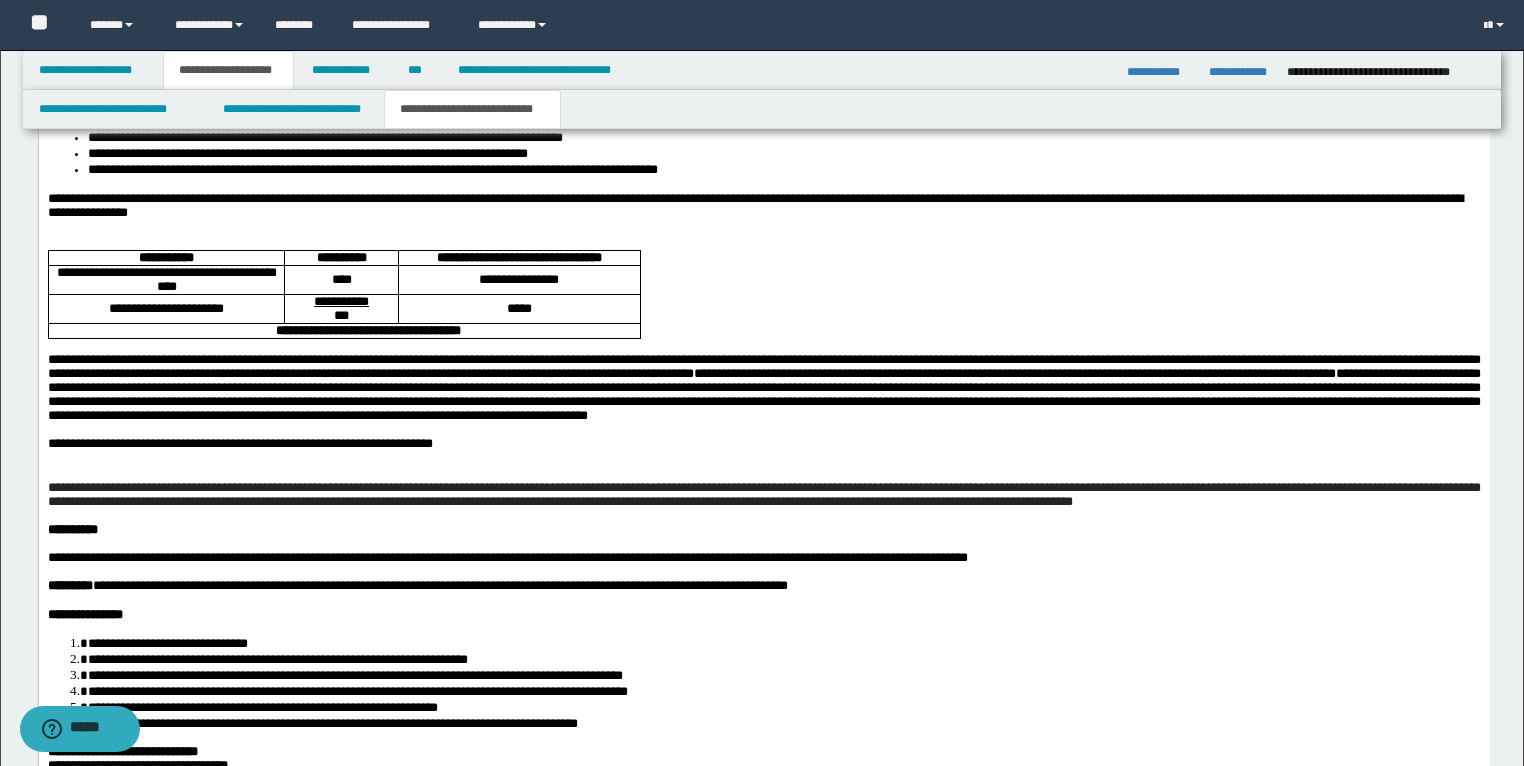 click on "**********" at bounding box center (763, 496) 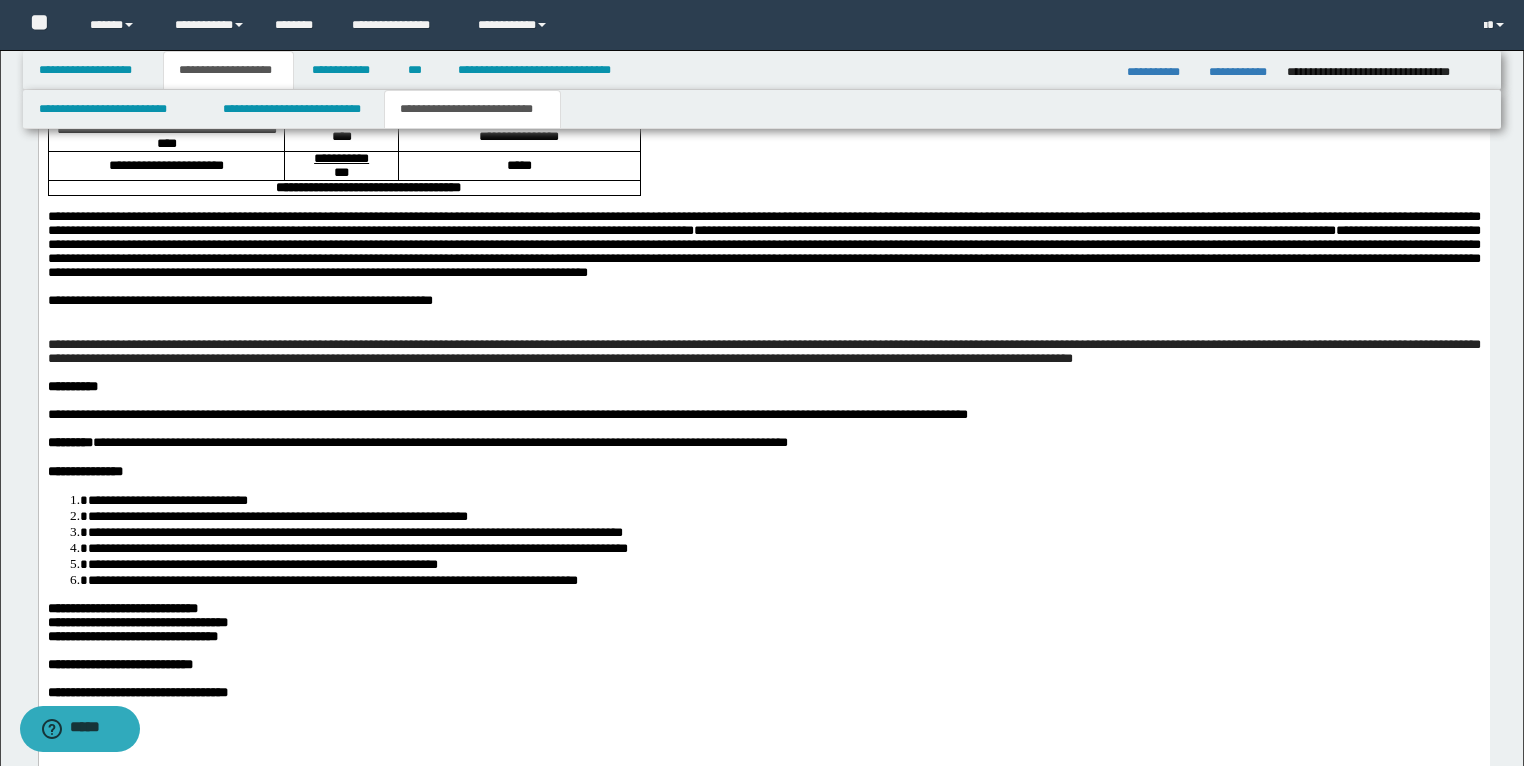 scroll, scrollTop: 3396, scrollLeft: 0, axis: vertical 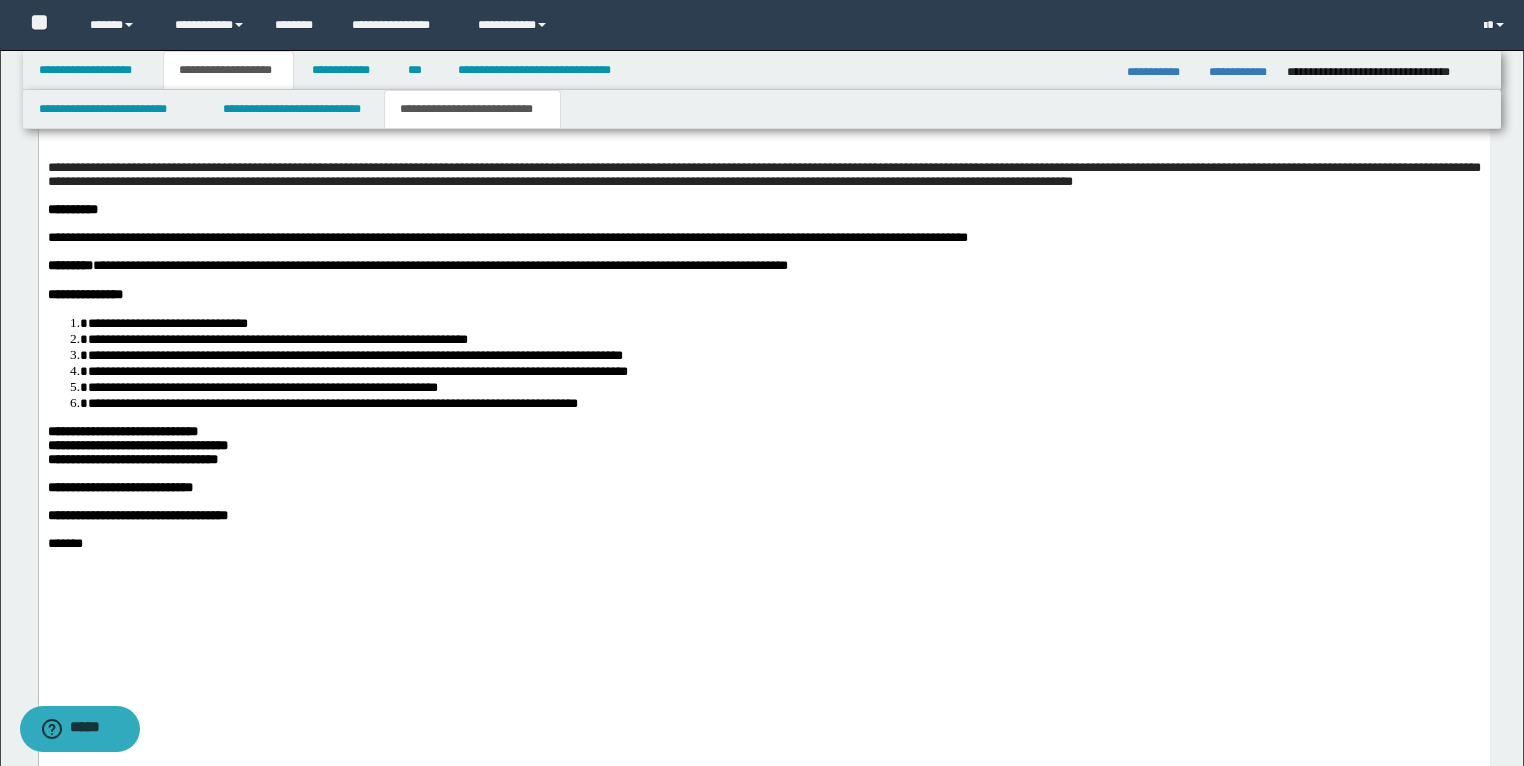 click on "**********" at bounding box center (122, 432) 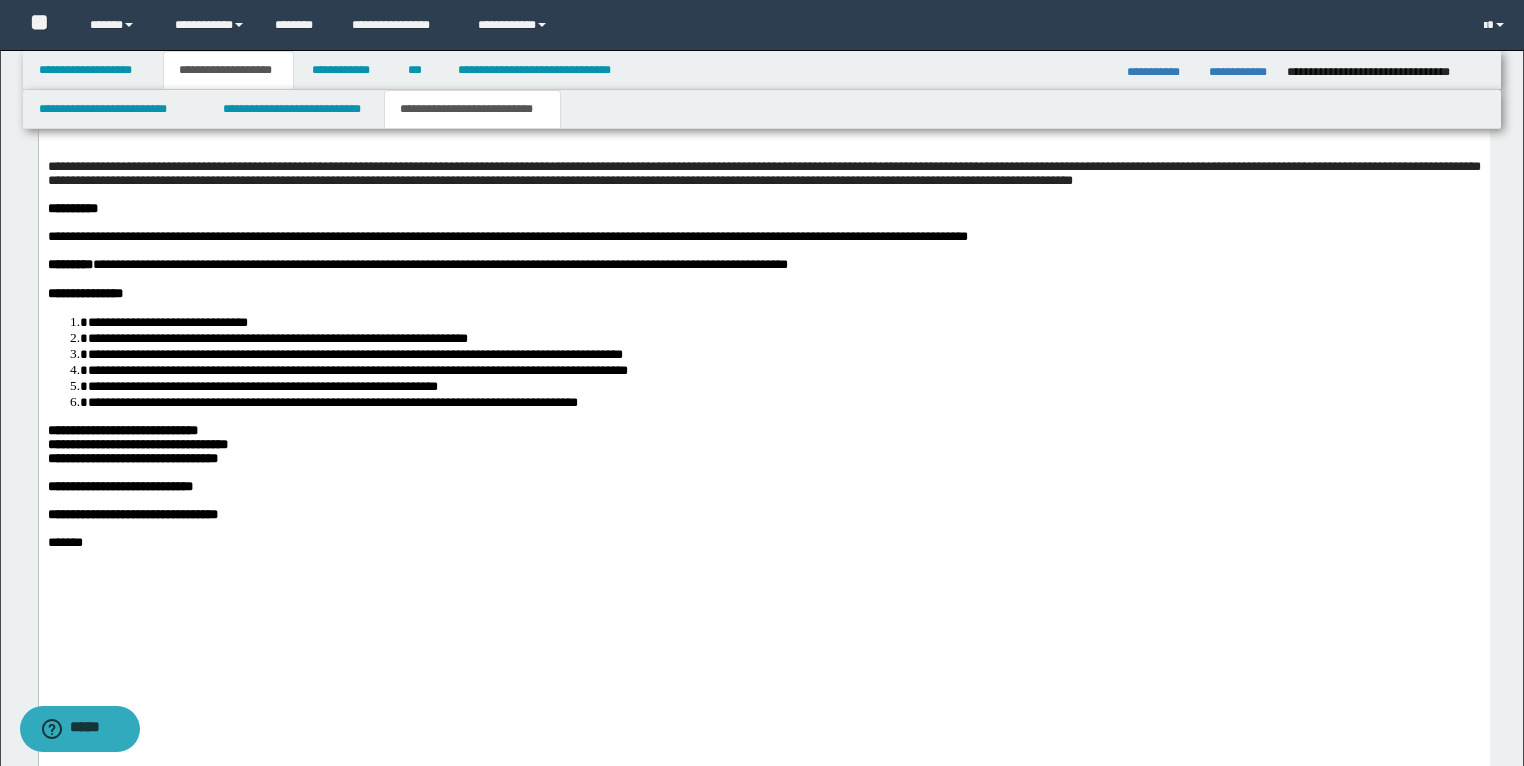scroll, scrollTop: 3396, scrollLeft: 0, axis: vertical 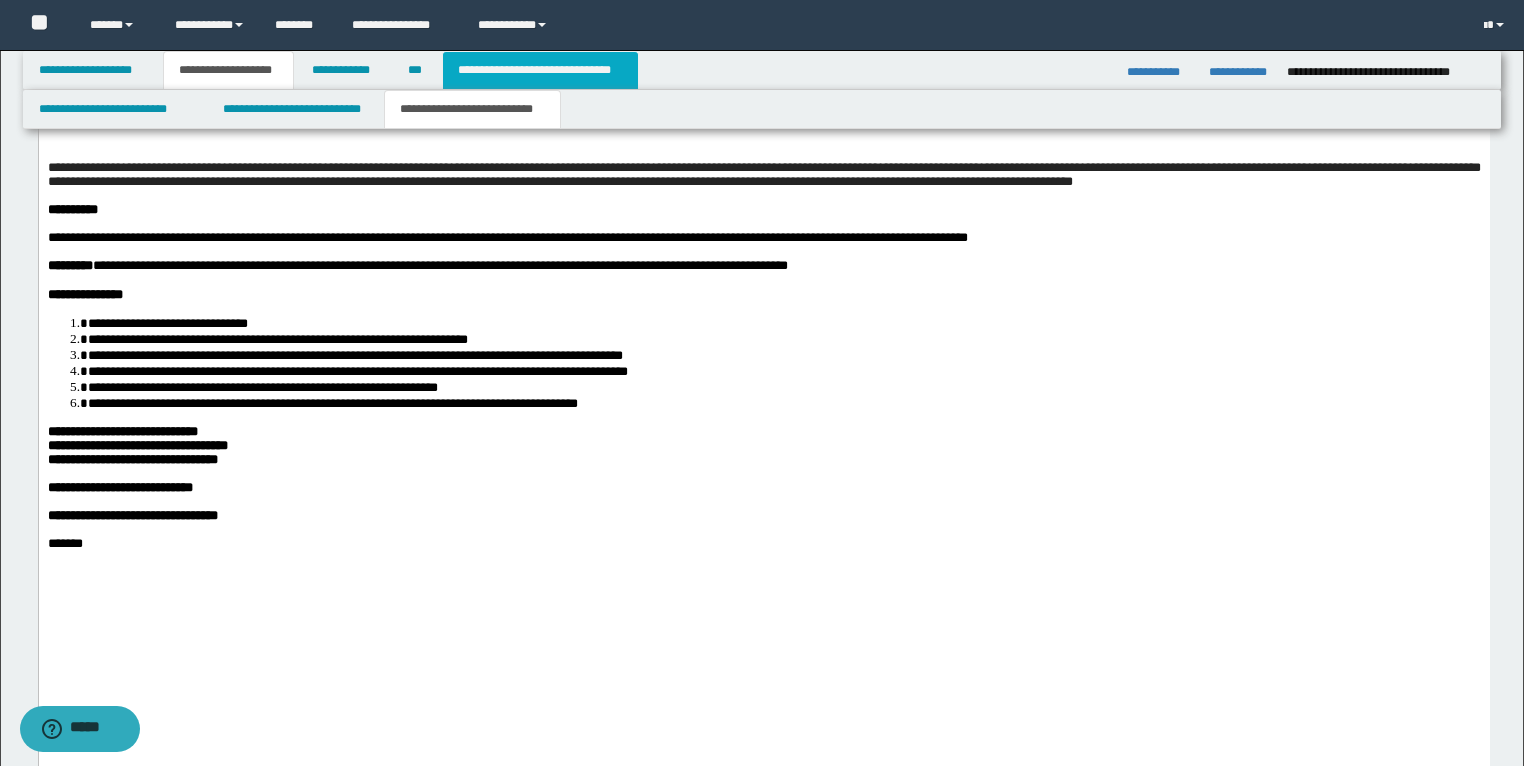 click on "**********" at bounding box center (540, 70) 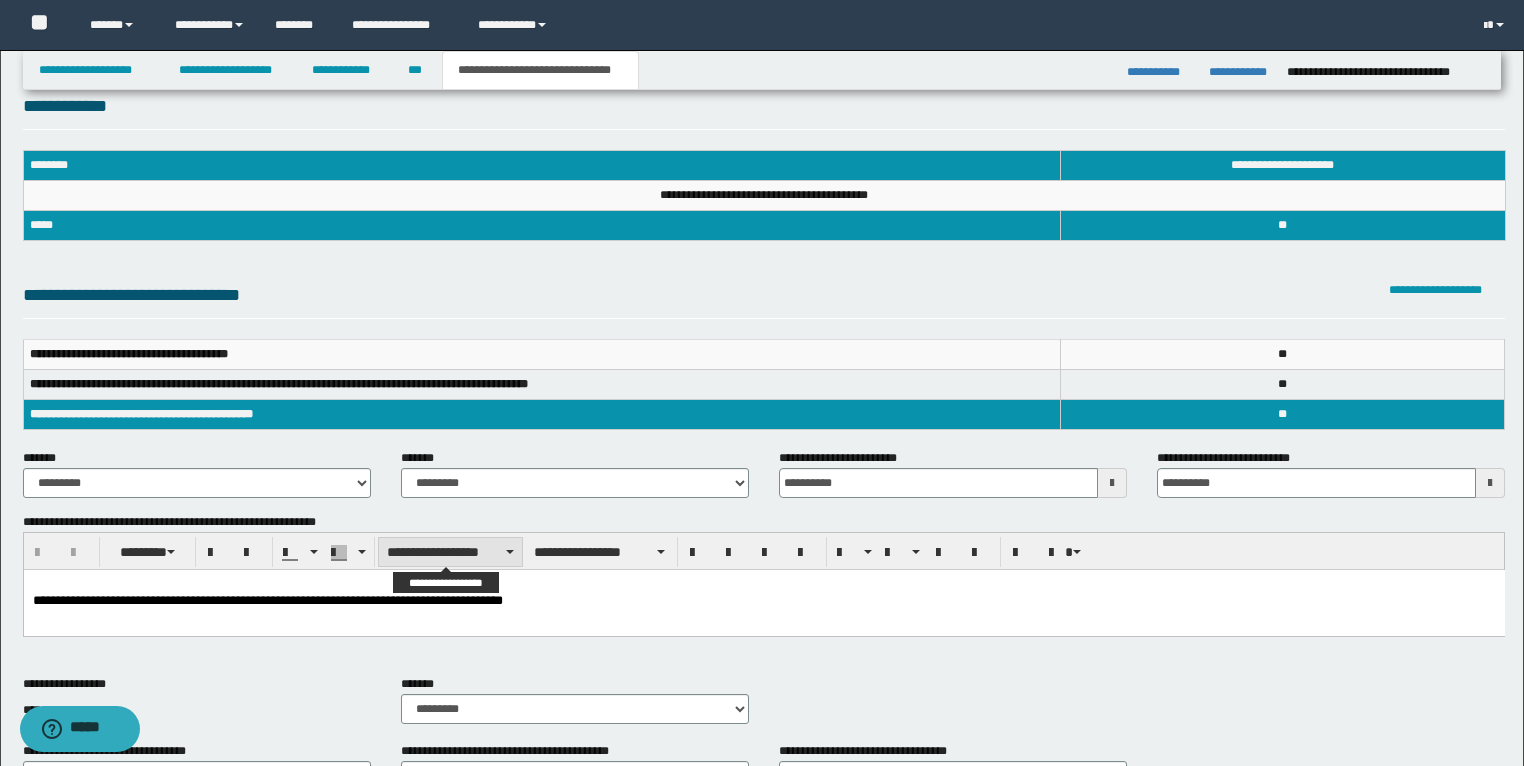scroll, scrollTop: 0, scrollLeft: 0, axis: both 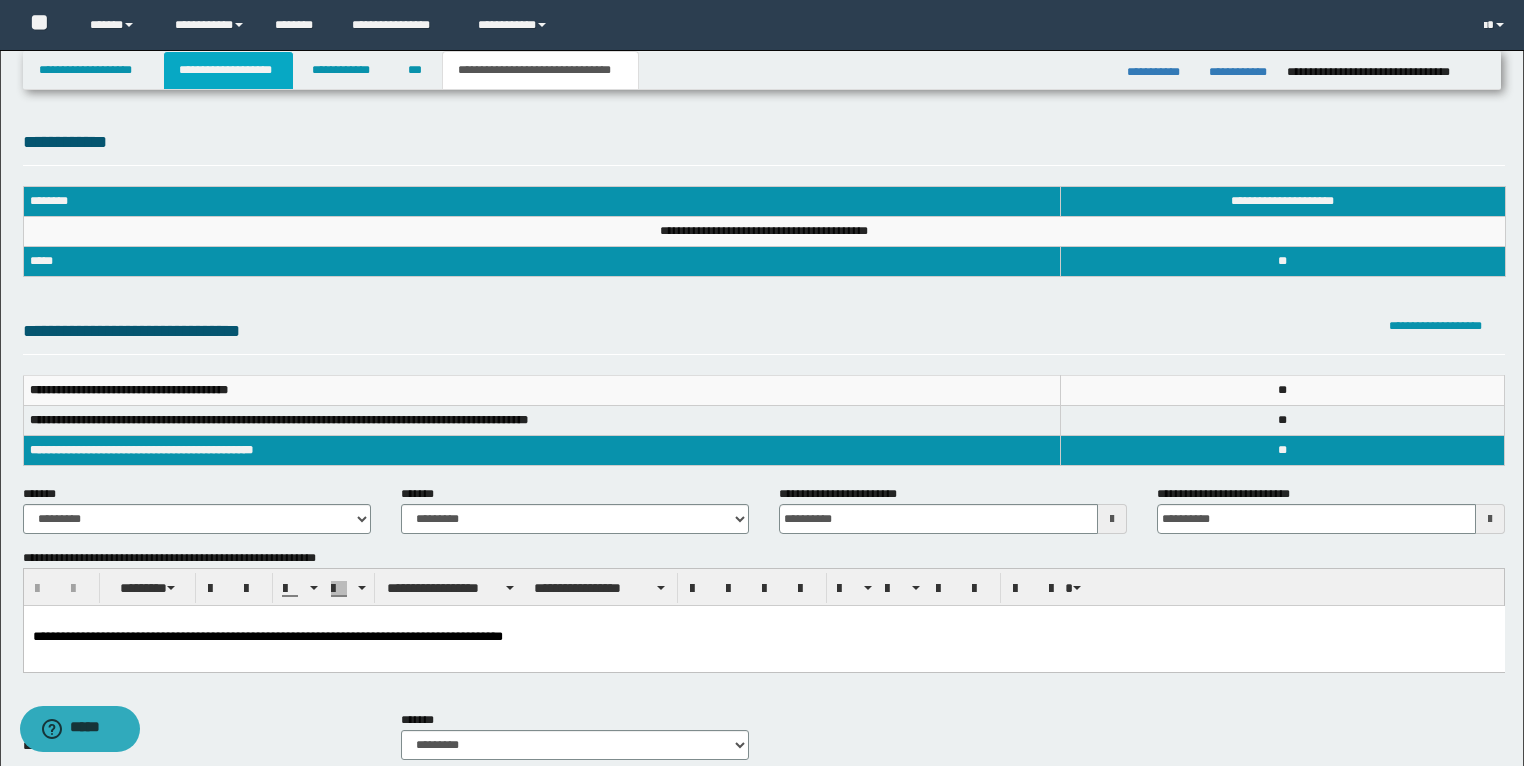 click on "**********" at bounding box center [228, 70] 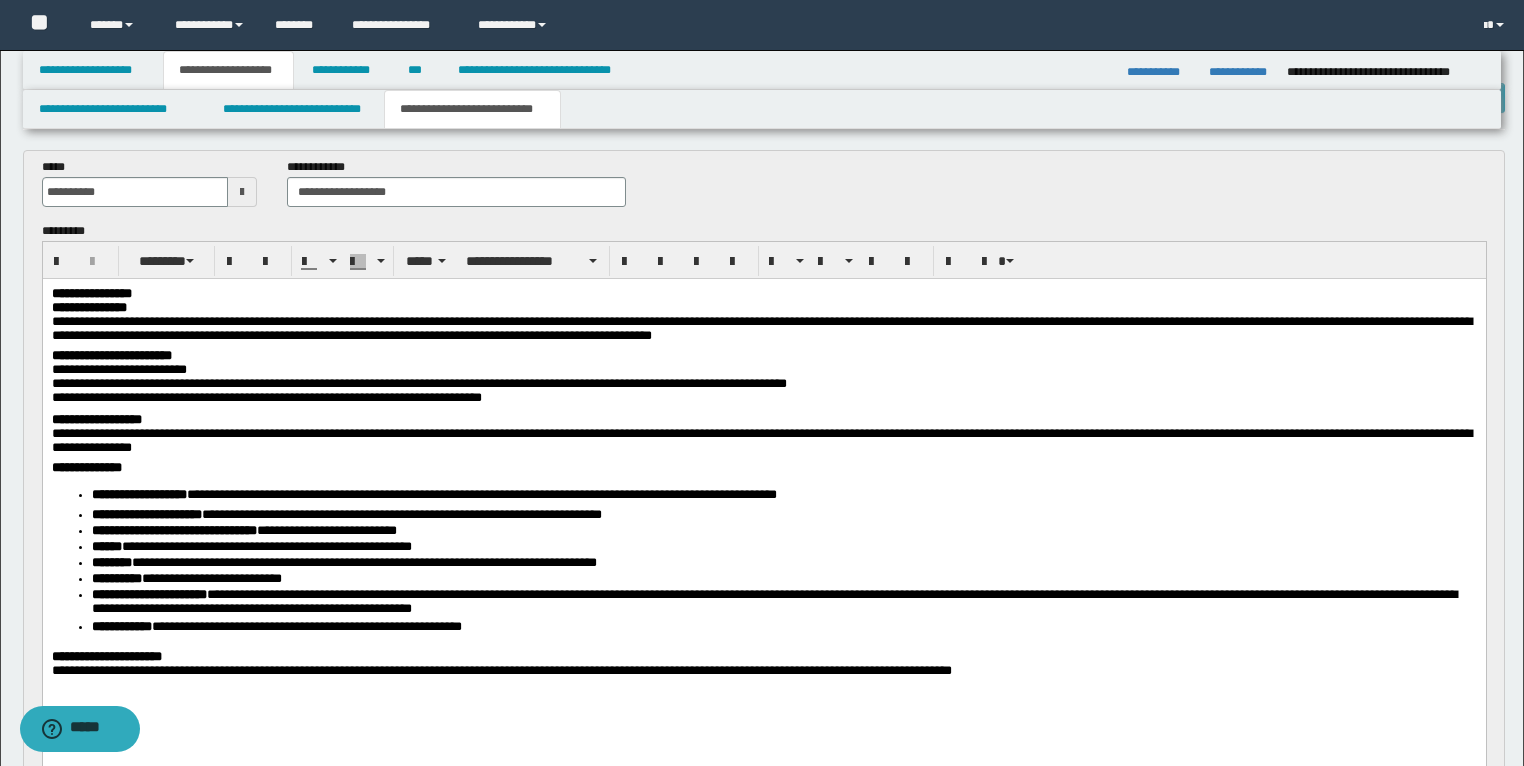 scroll, scrollTop: 0, scrollLeft: 0, axis: both 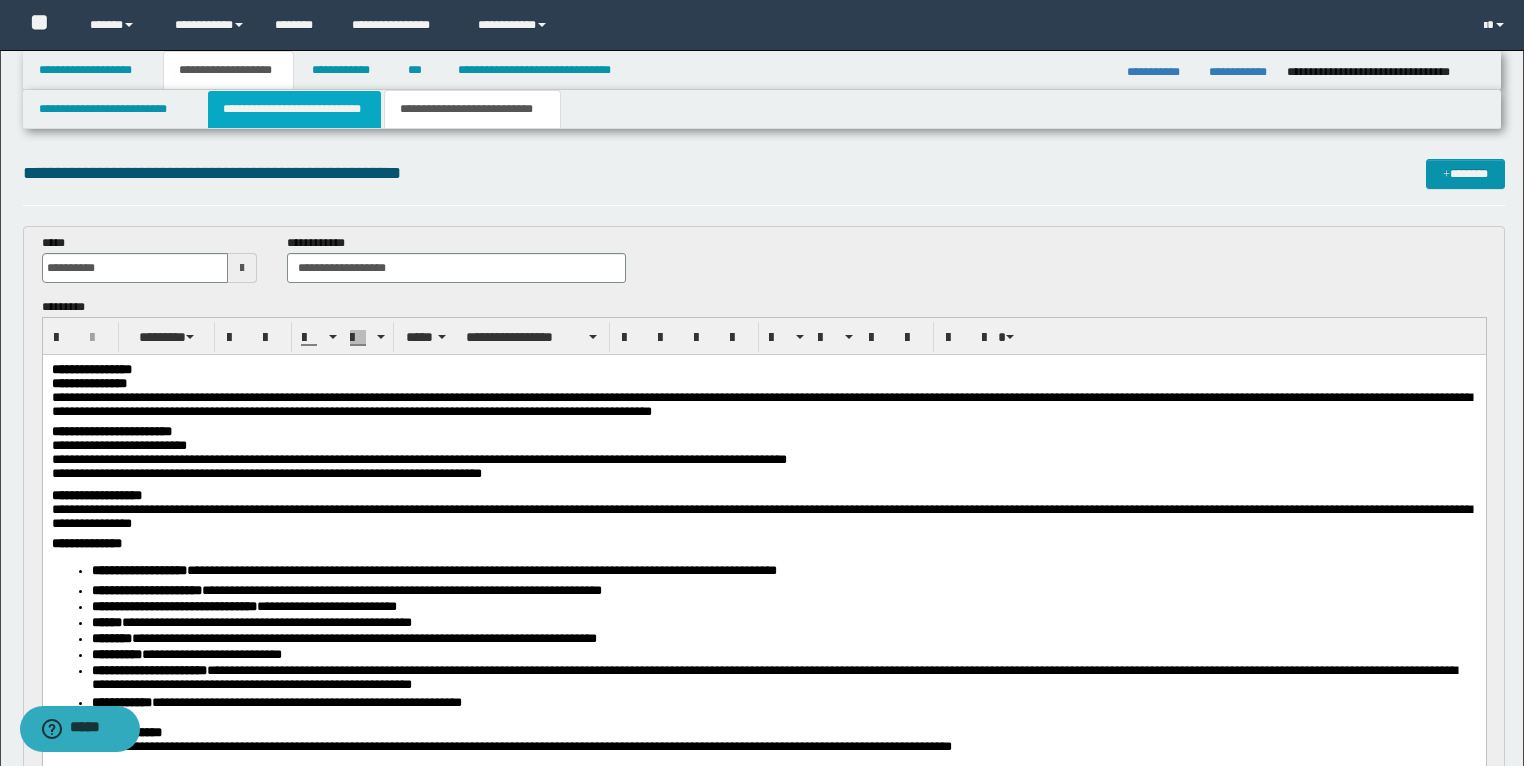 click on "**********" at bounding box center [294, 109] 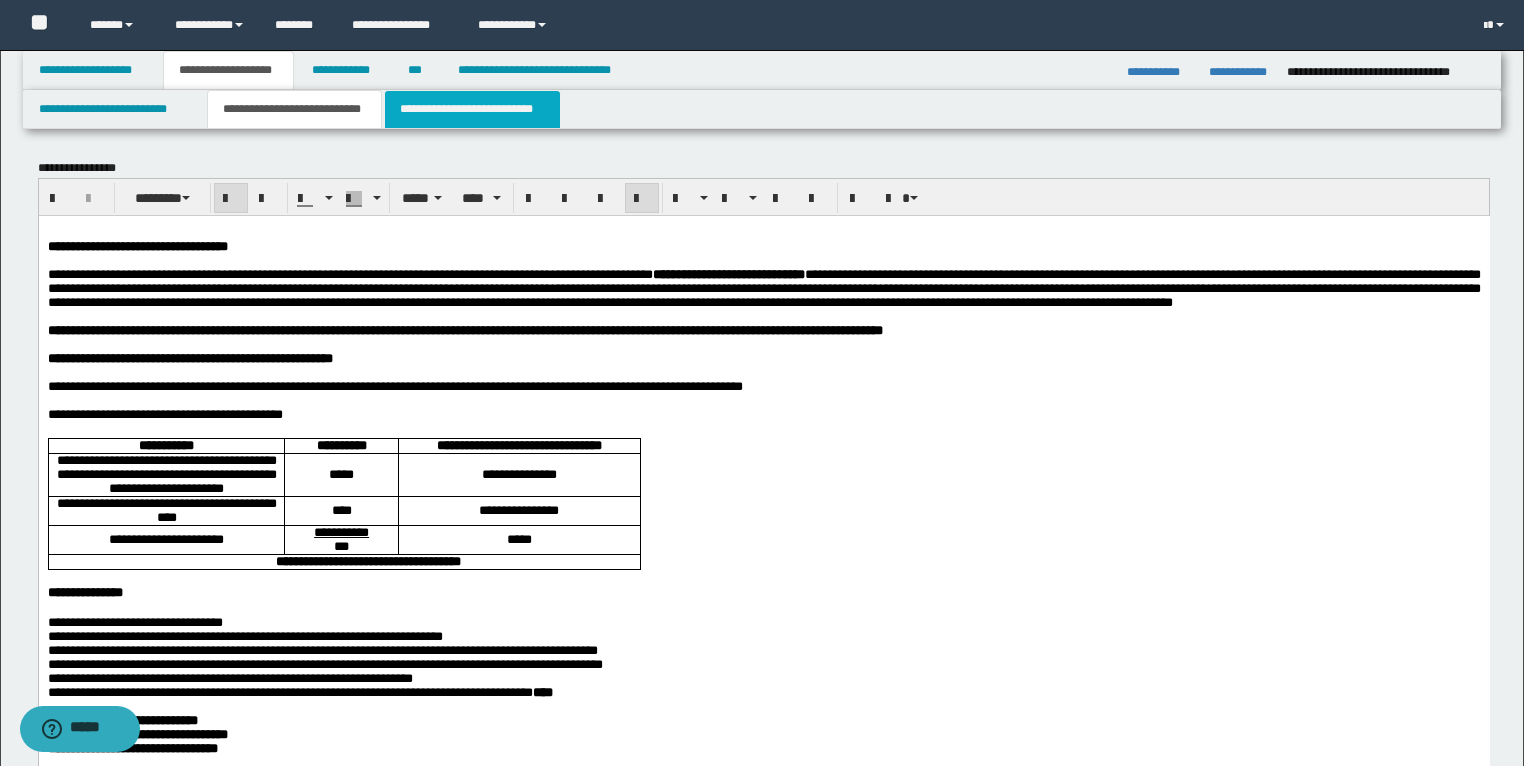 click on "**********" at bounding box center [472, 109] 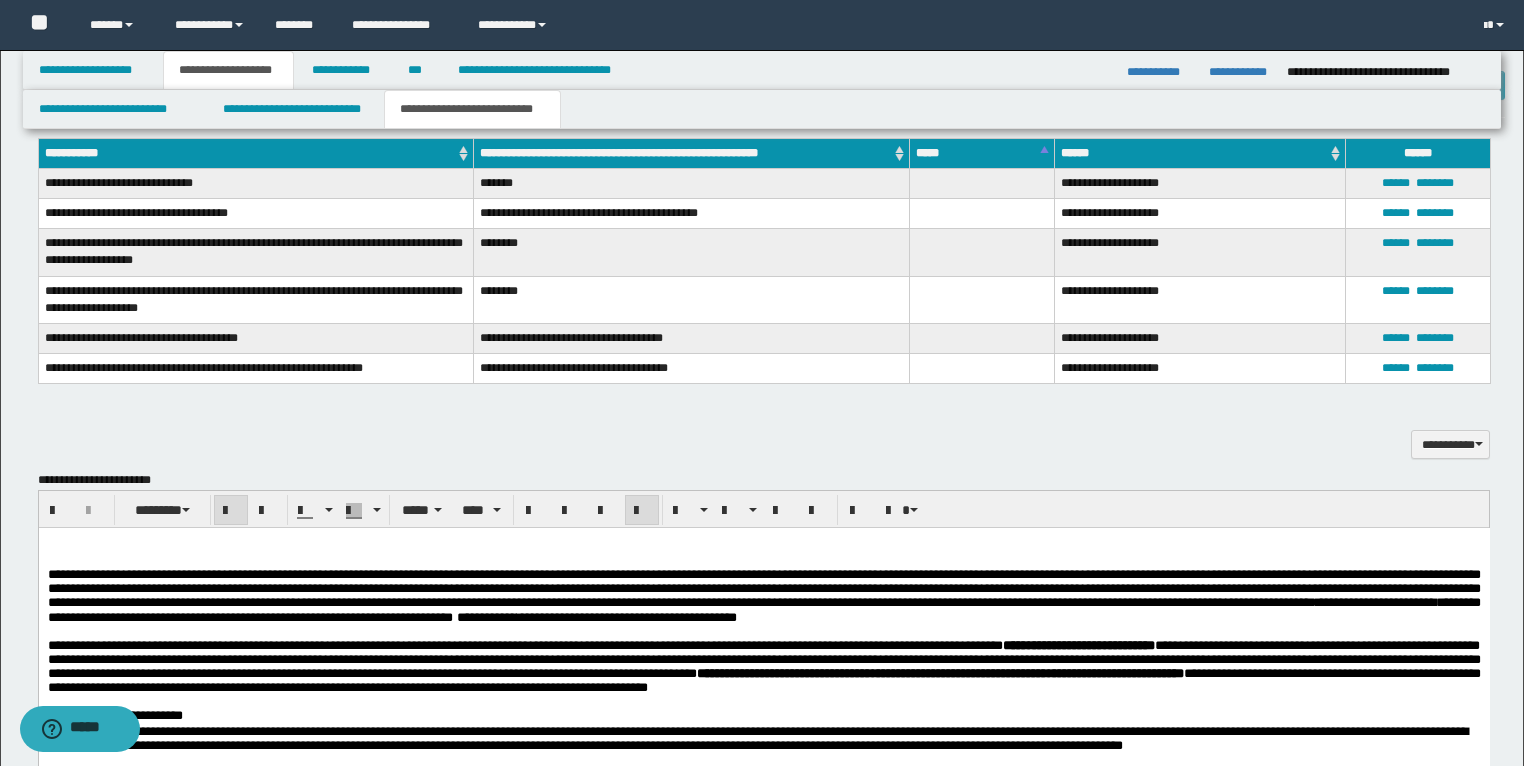 scroll, scrollTop: 1280, scrollLeft: 0, axis: vertical 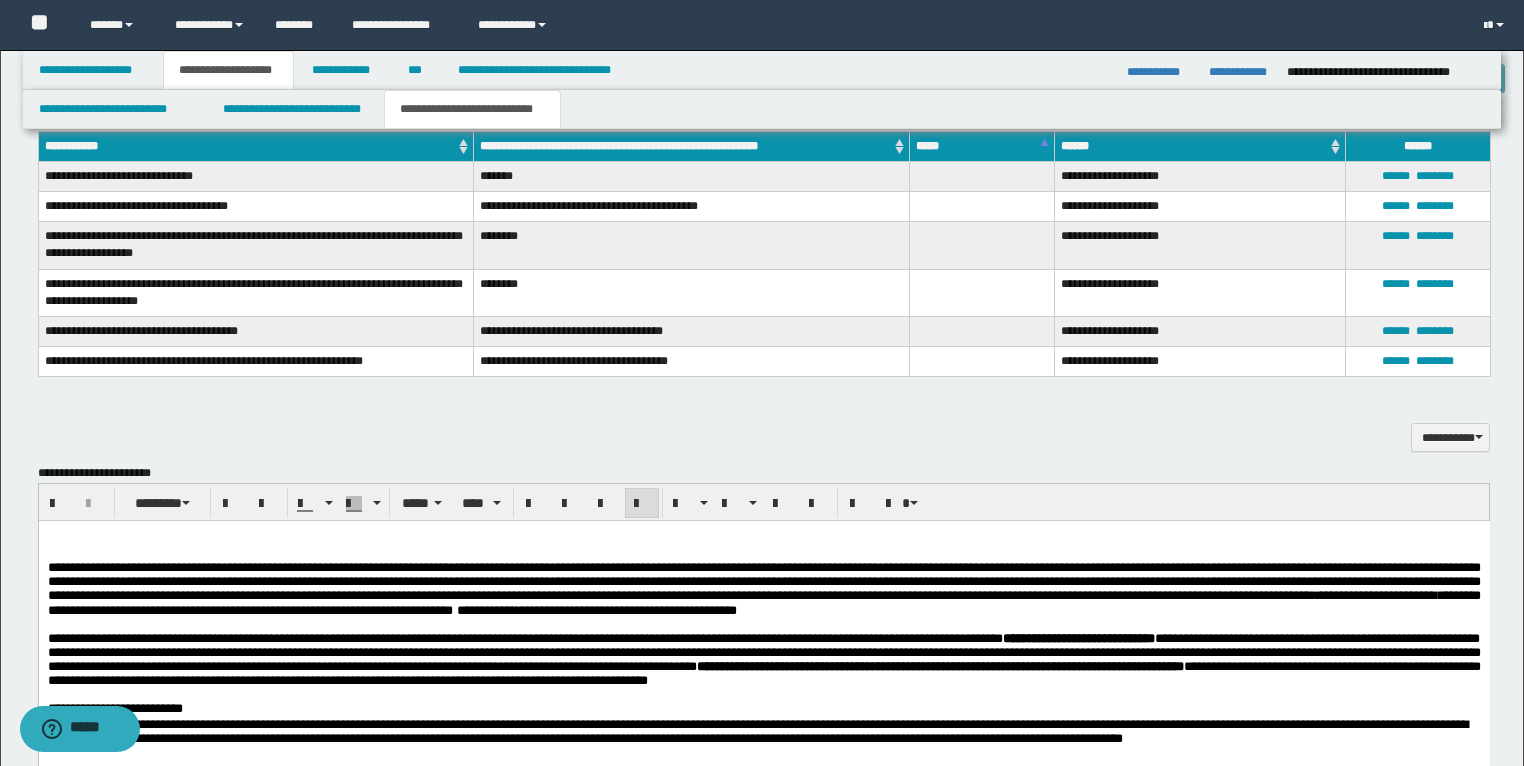 click on "**********" at bounding box center [763, 1623] 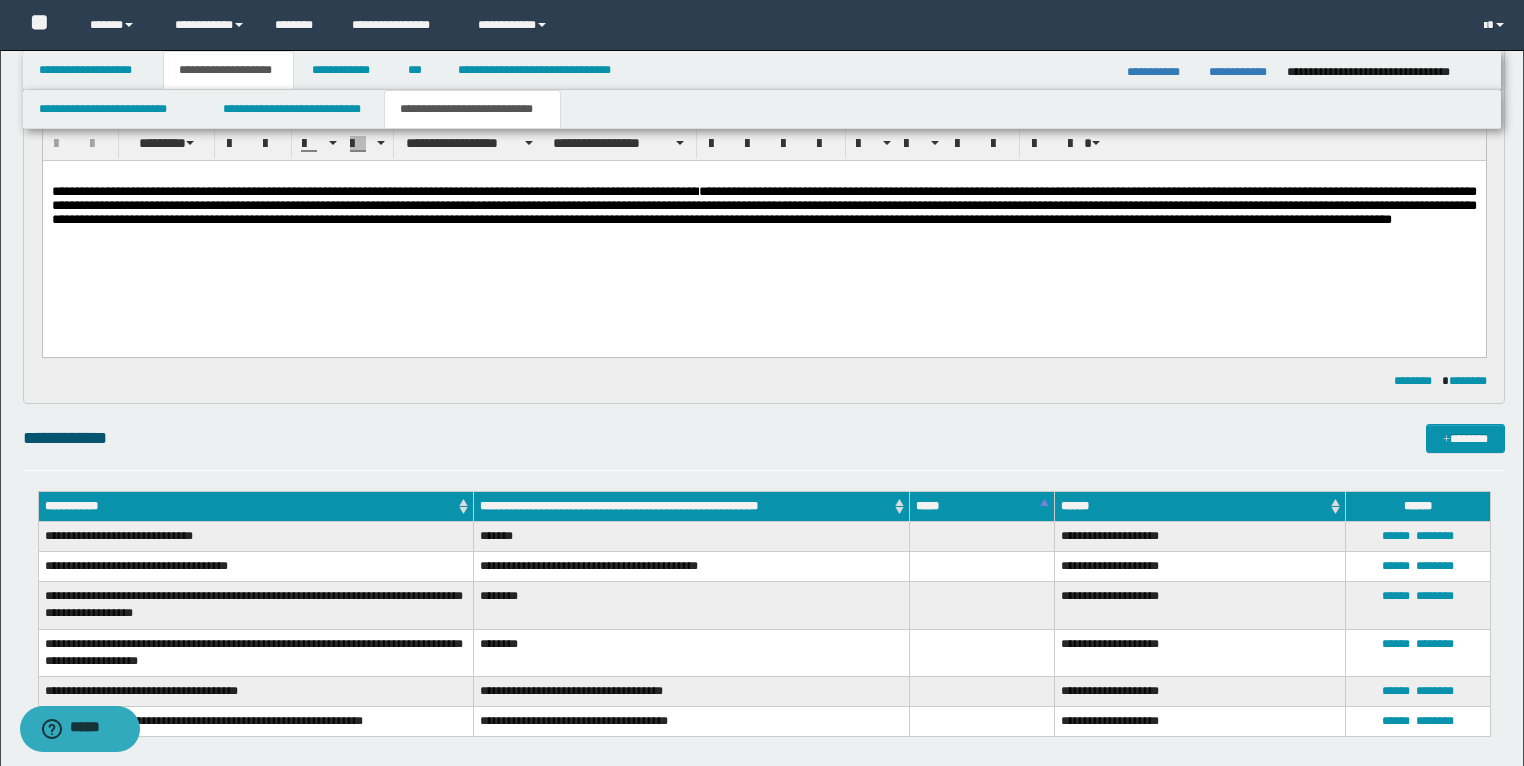 scroll, scrollTop: 720, scrollLeft: 0, axis: vertical 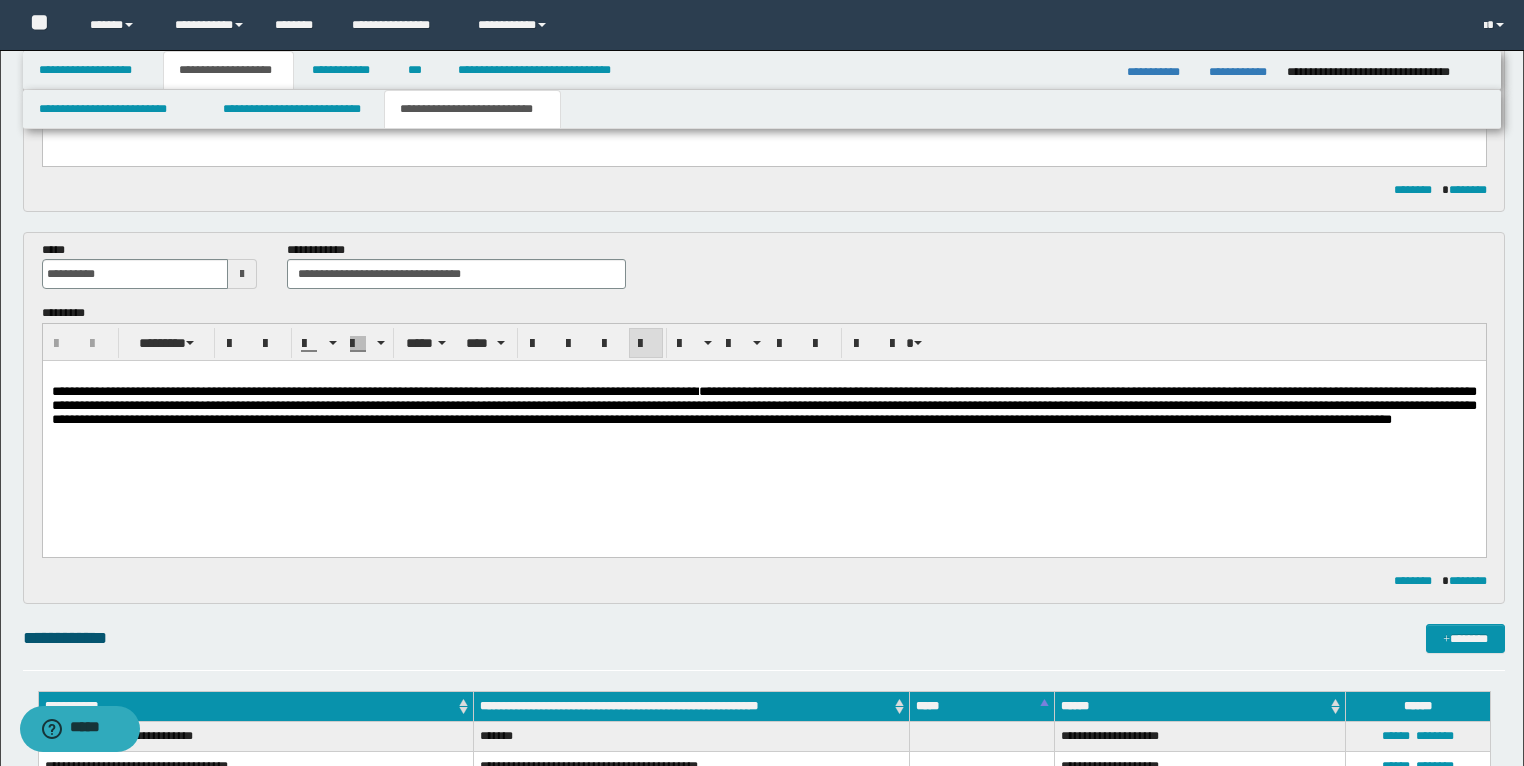 click on "**********" at bounding box center (763, 405) 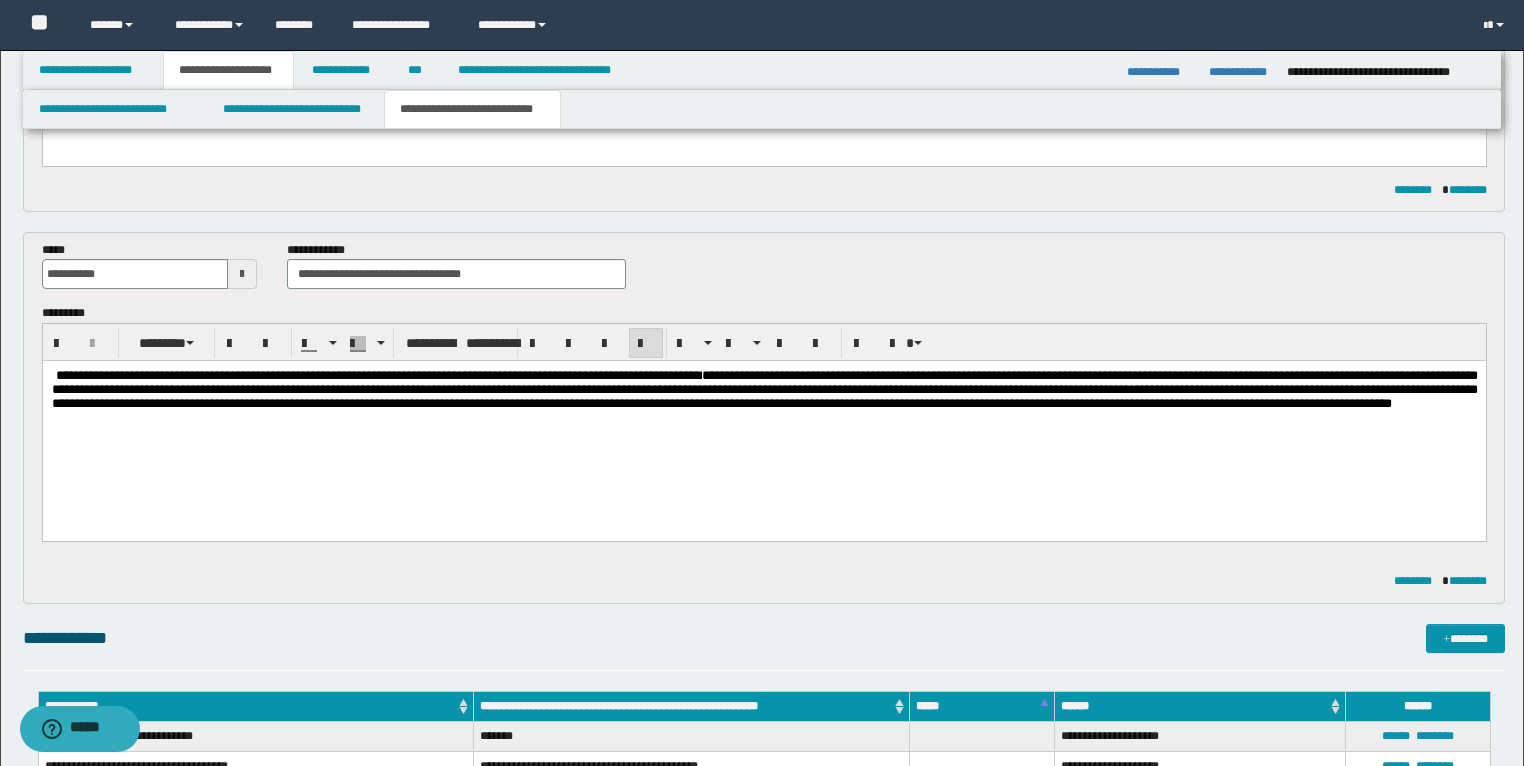 type 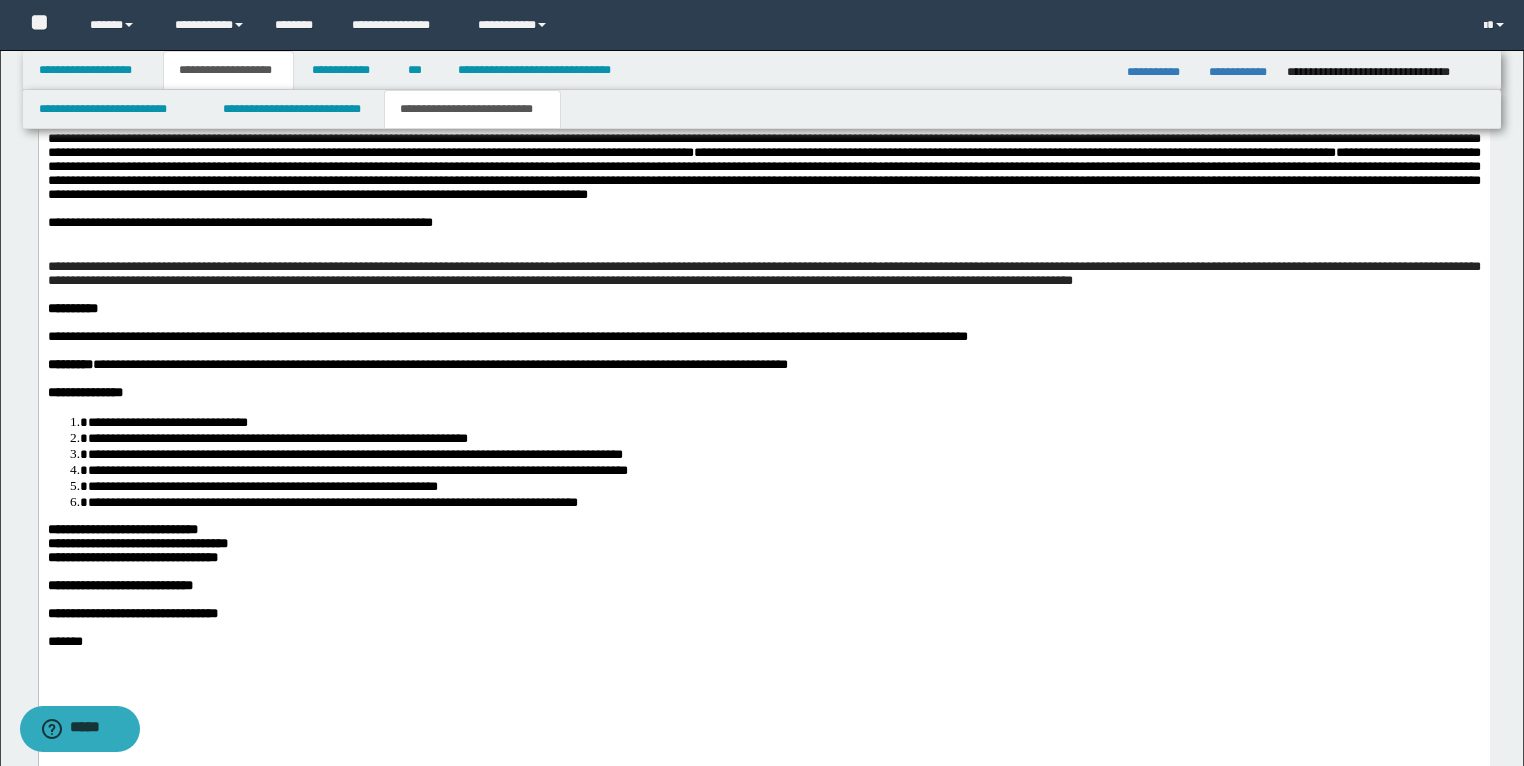 scroll, scrollTop: 3440, scrollLeft: 0, axis: vertical 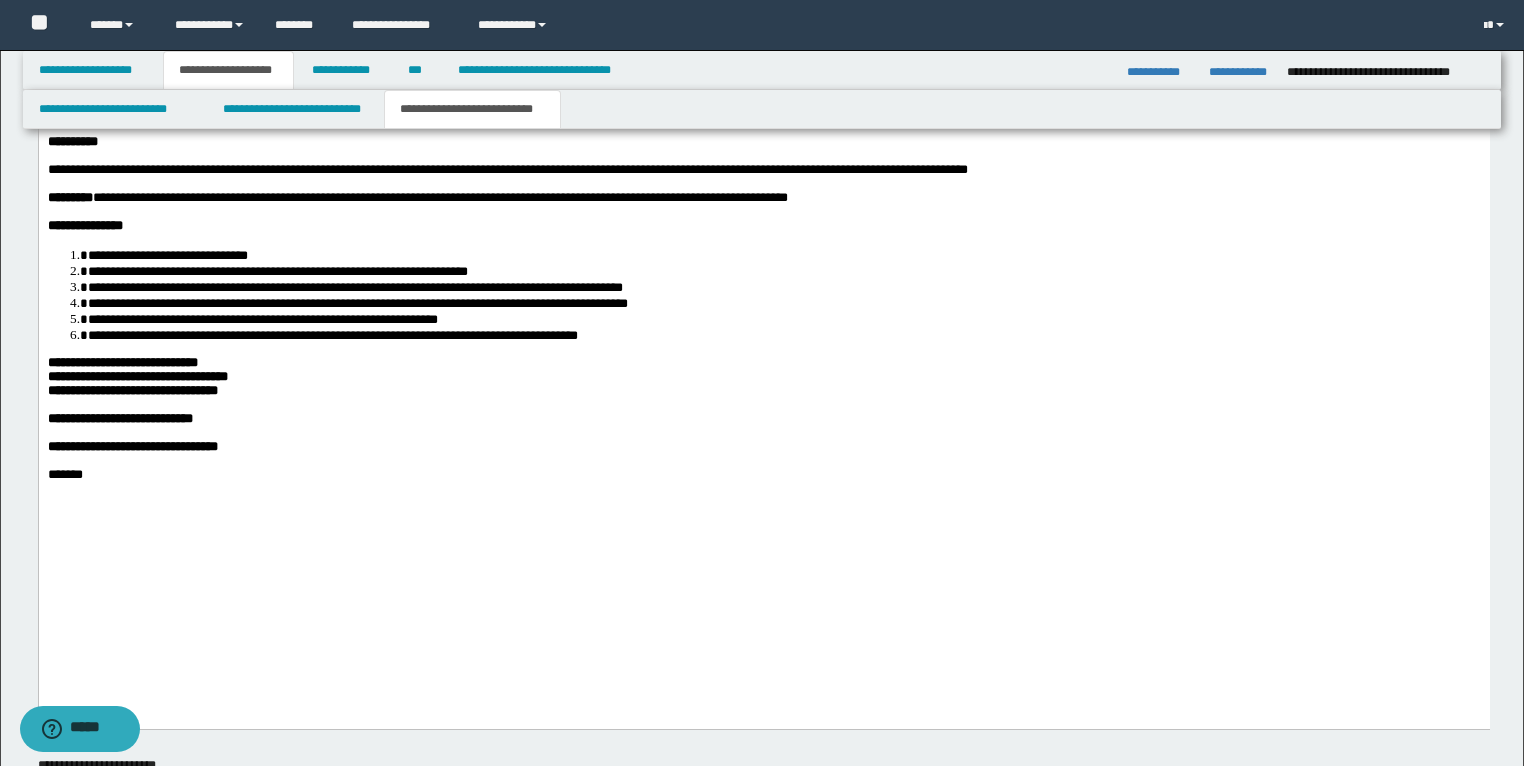 click on "**********" at bounding box center [132, 391] 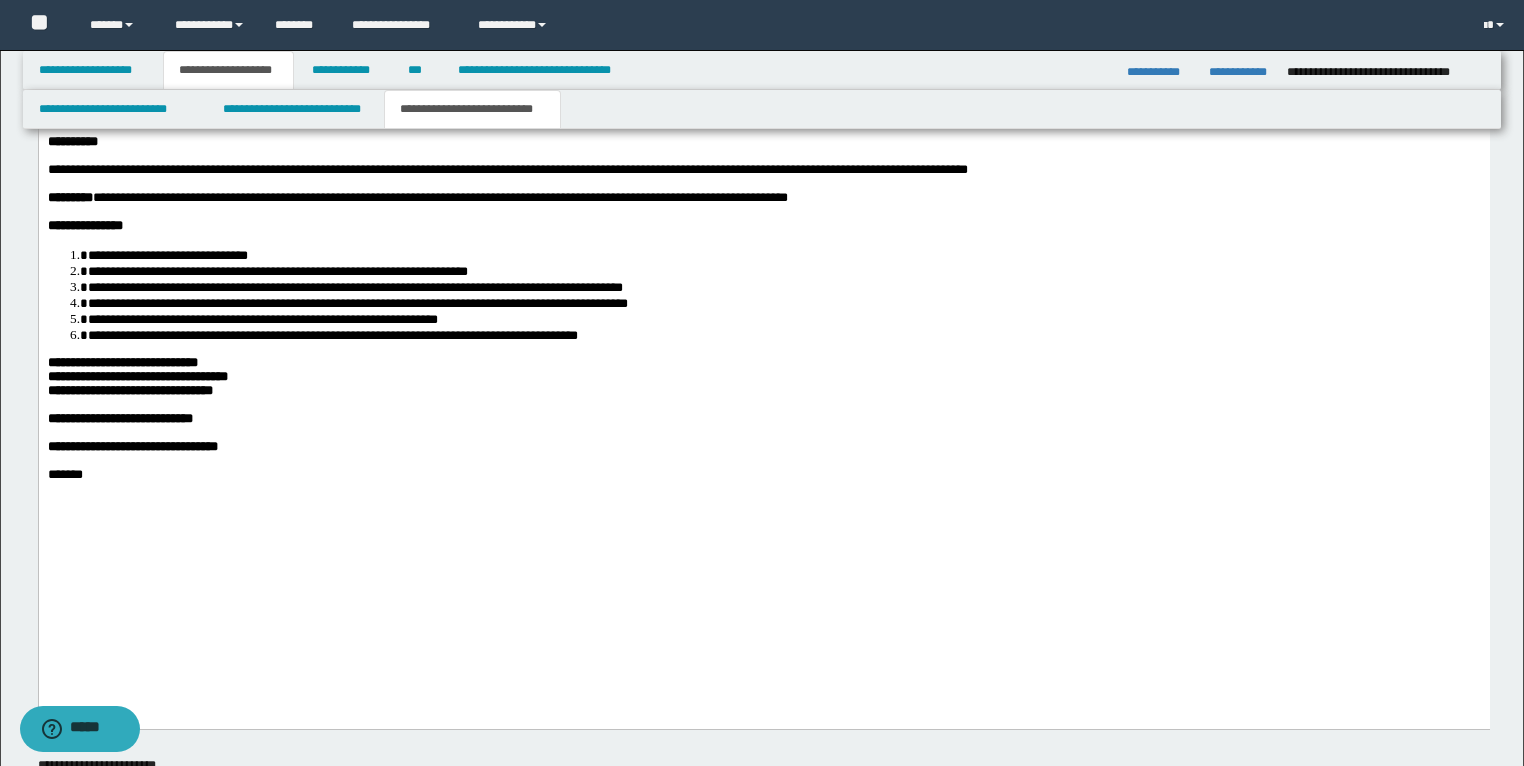 click on "**********" at bounding box center [417, 198] 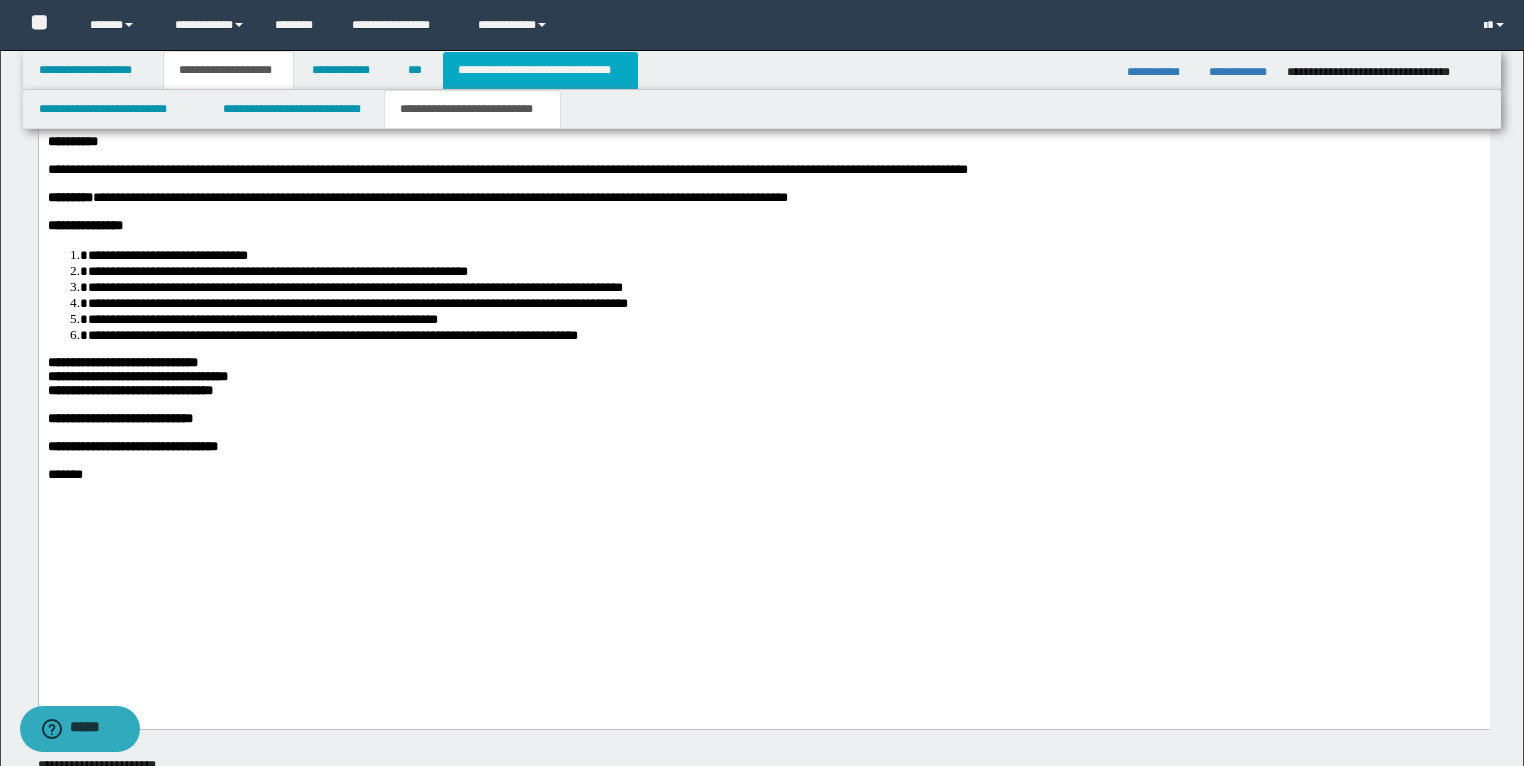 click on "**********" at bounding box center (540, 70) 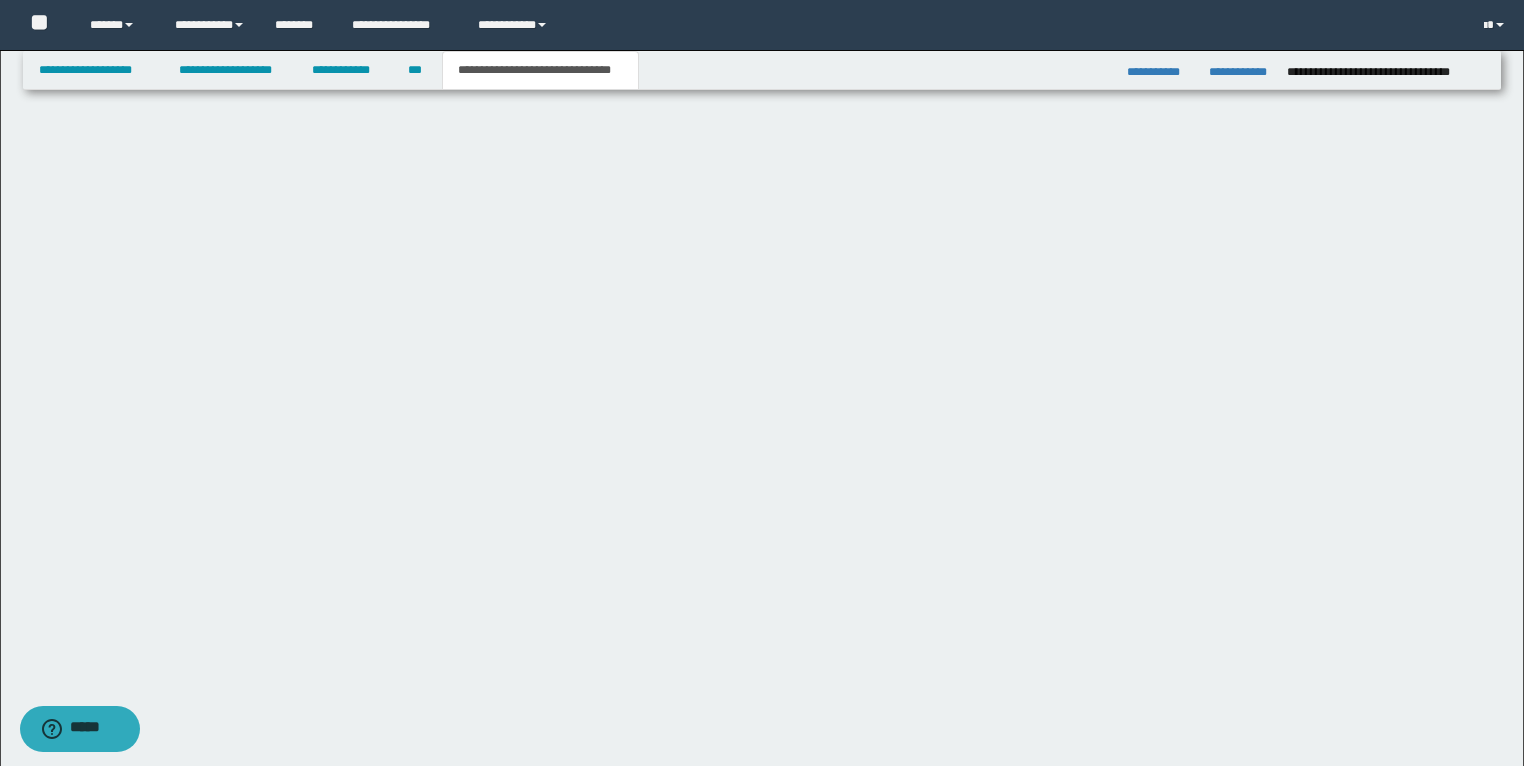 scroll, scrollTop: 596, scrollLeft: 0, axis: vertical 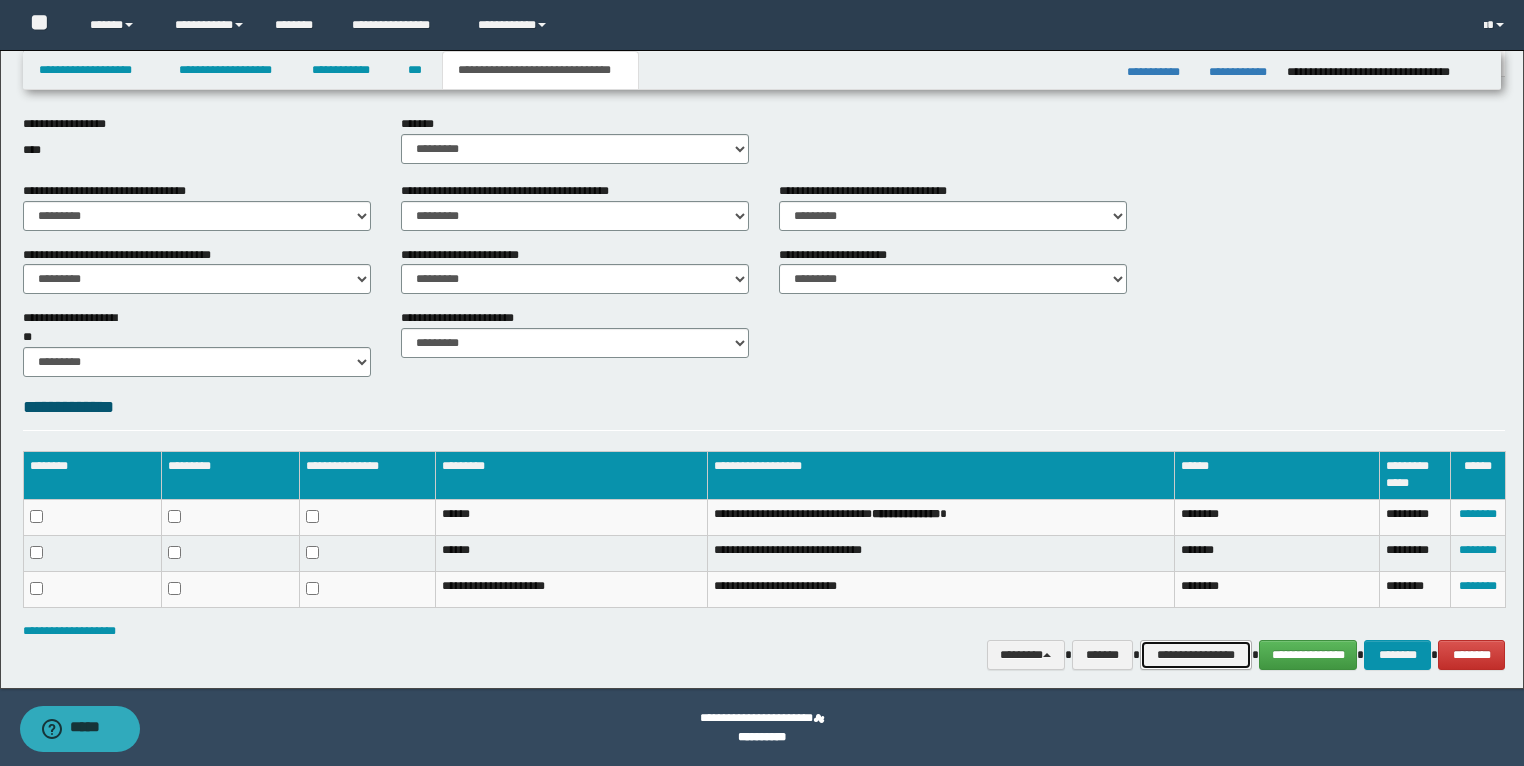 click on "**********" at bounding box center (1196, 655) 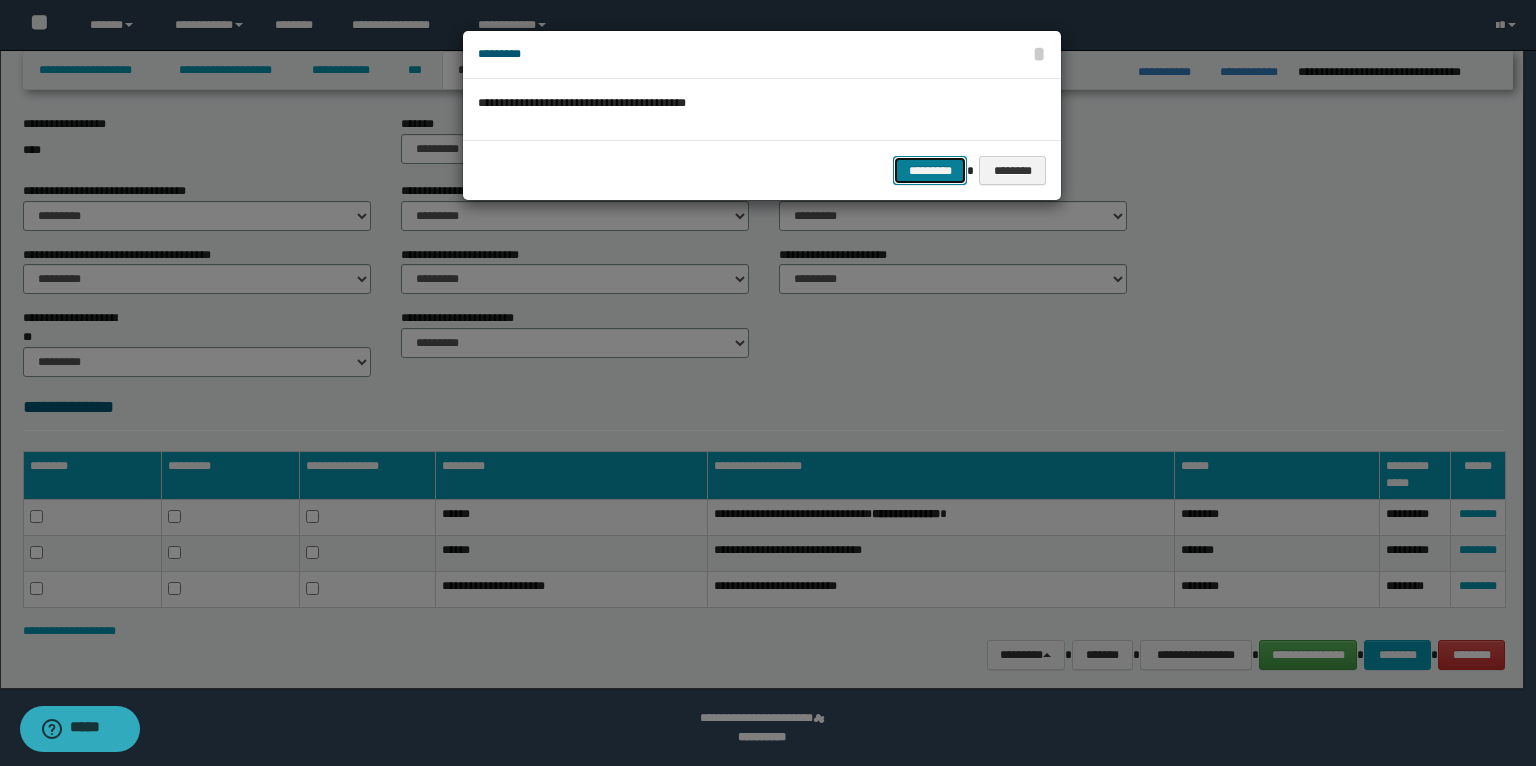 click on "*********" at bounding box center (930, 171) 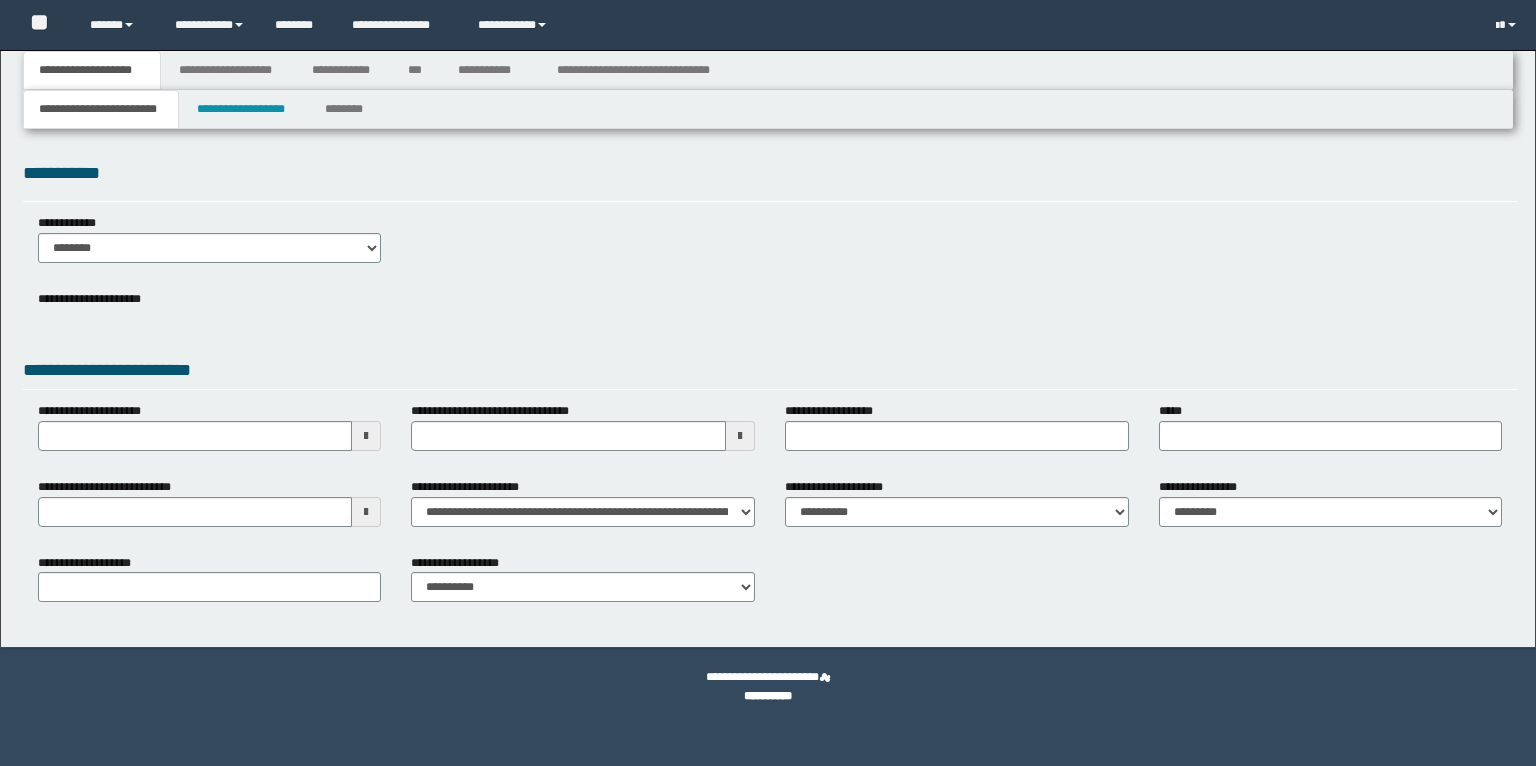 scroll, scrollTop: 0, scrollLeft: 0, axis: both 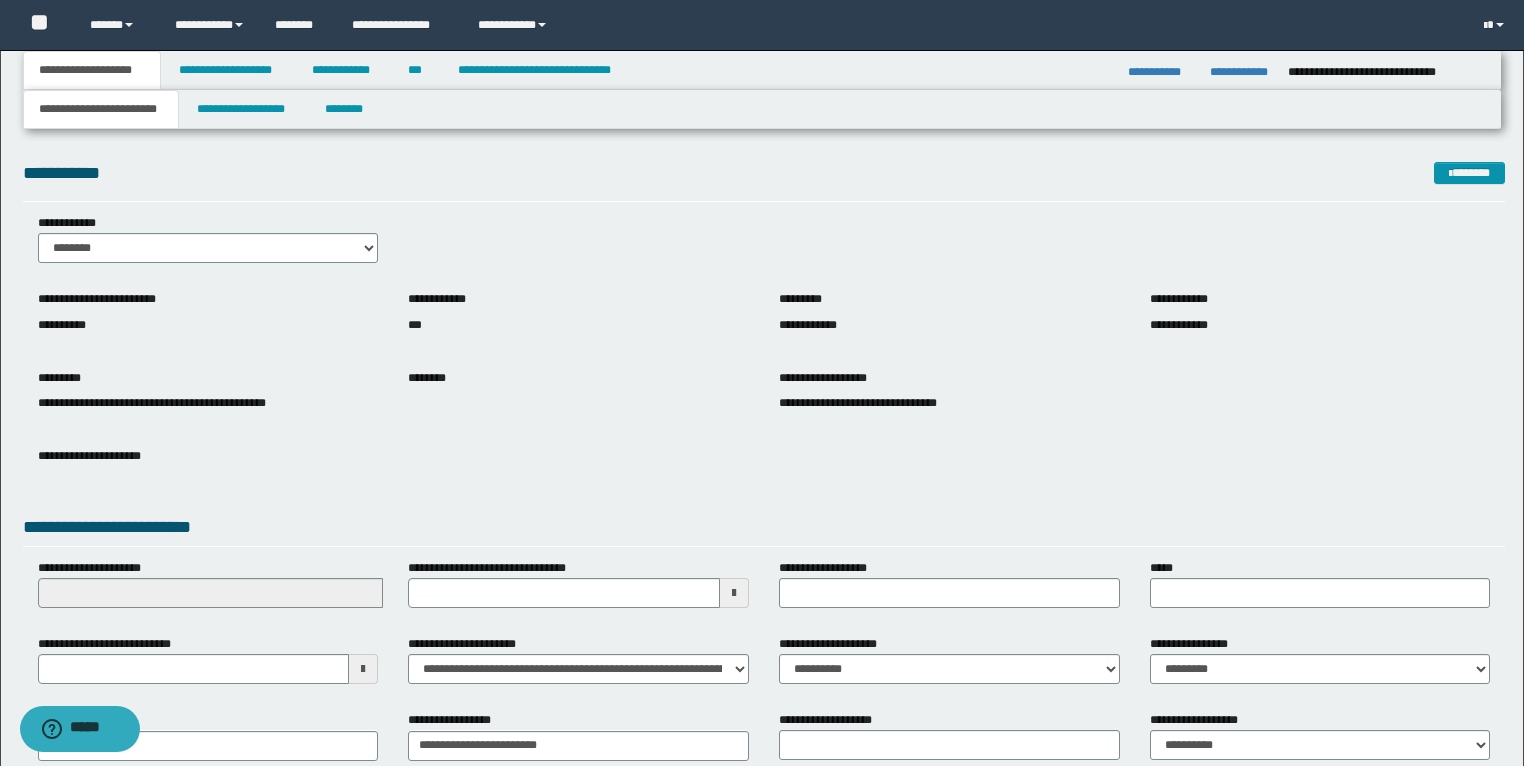 click on "**********" at bounding box center (762, 109) 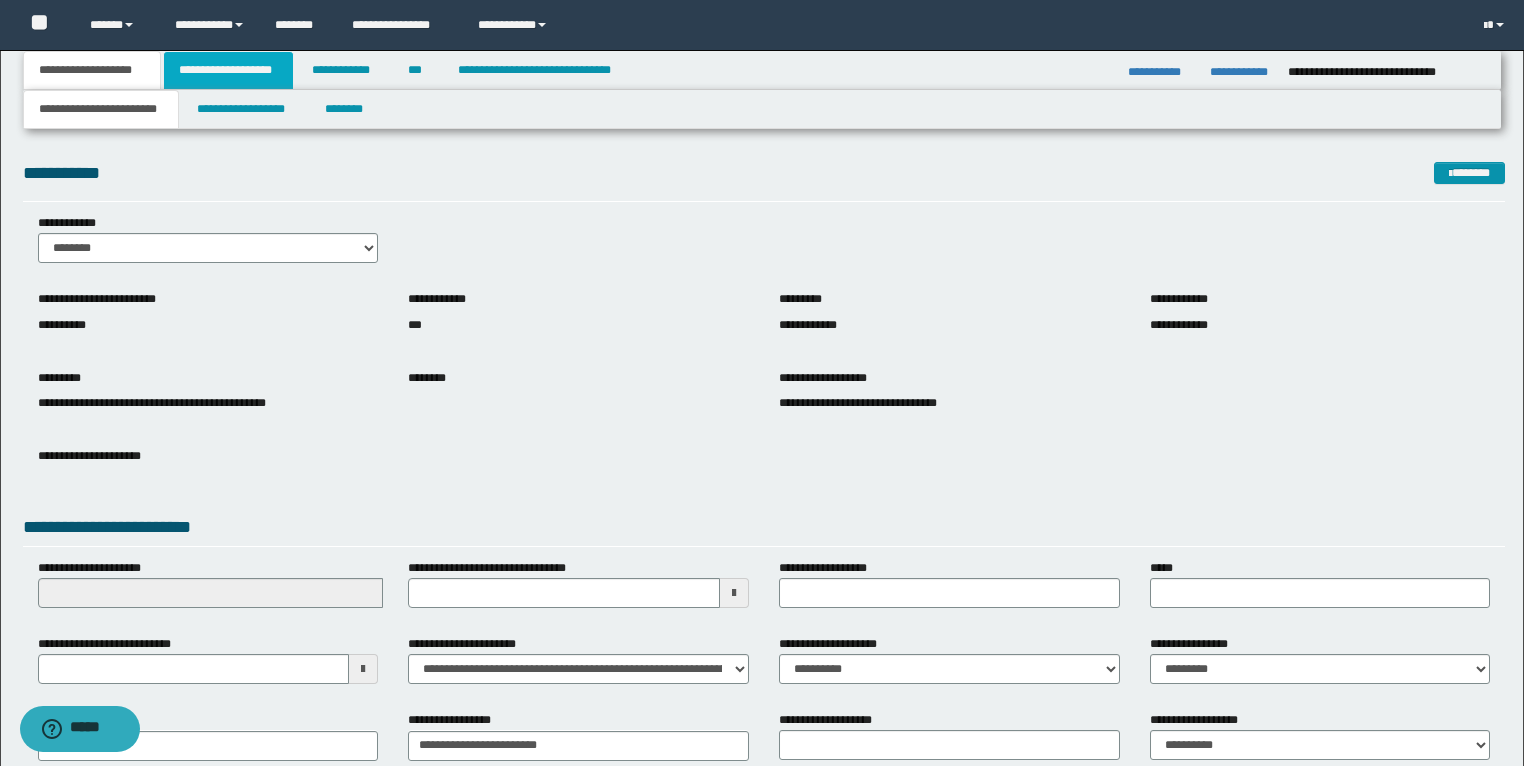 click on "**********" at bounding box center (228, 70) 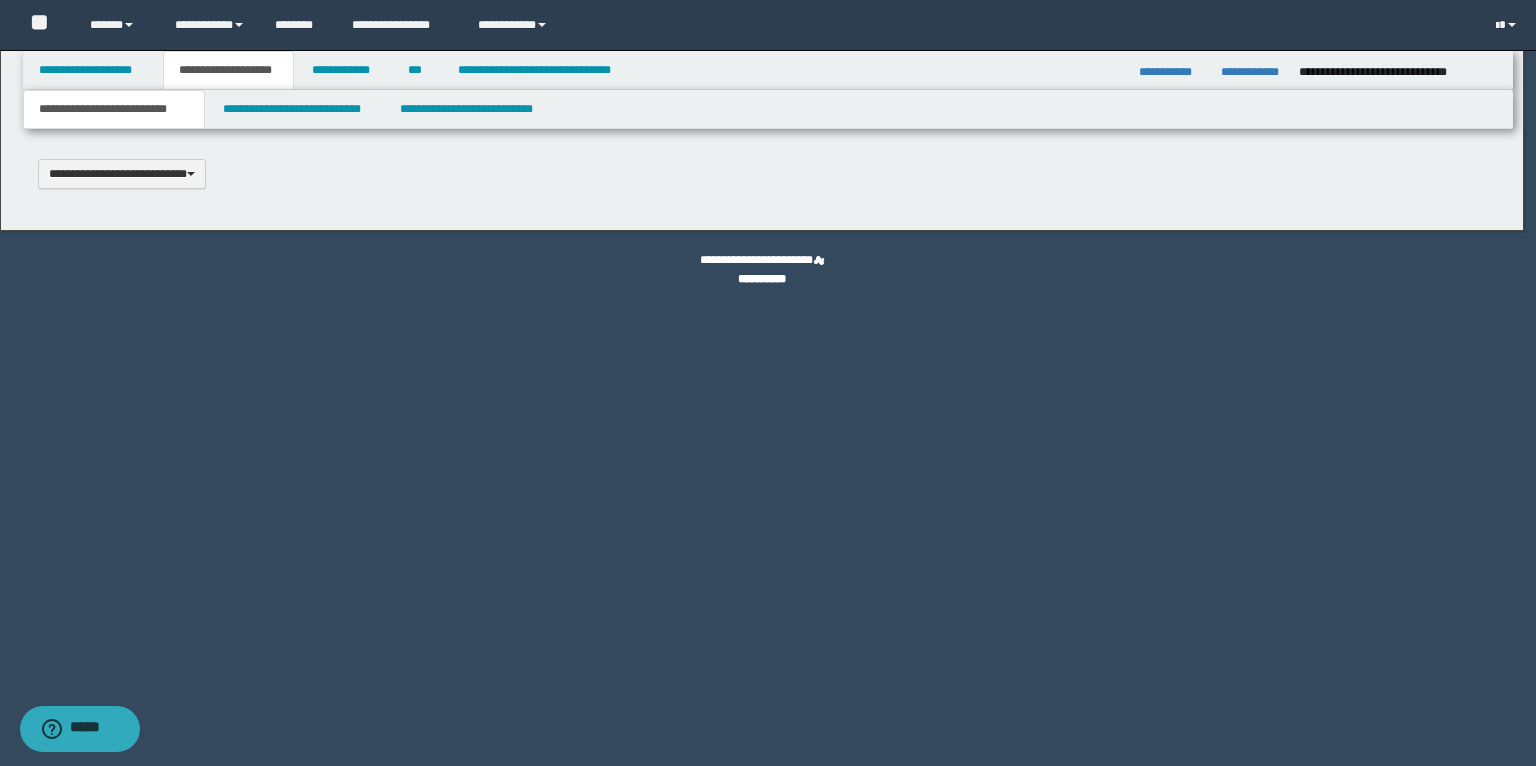 type 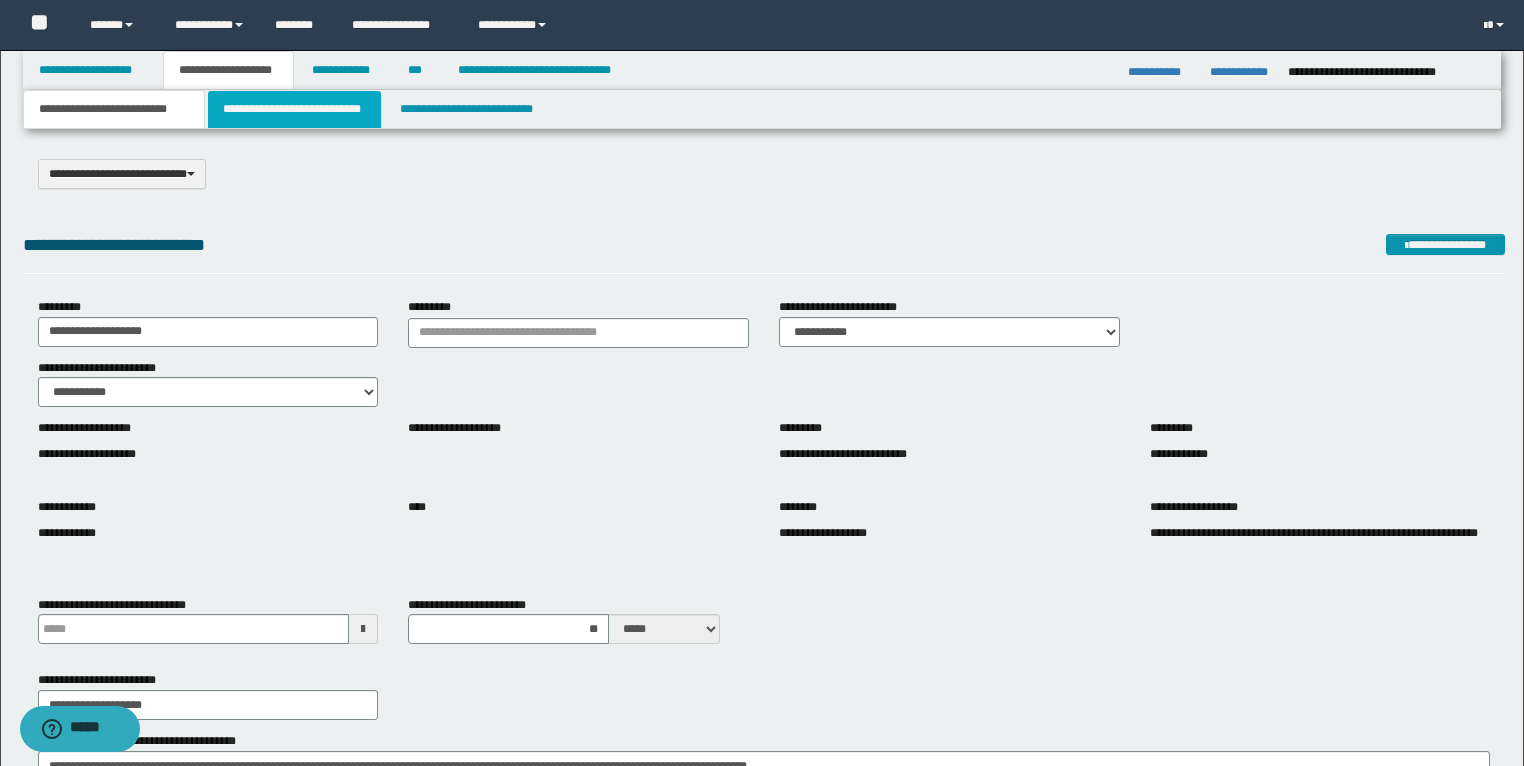 click on "**********" at bounding box center [294, 109] 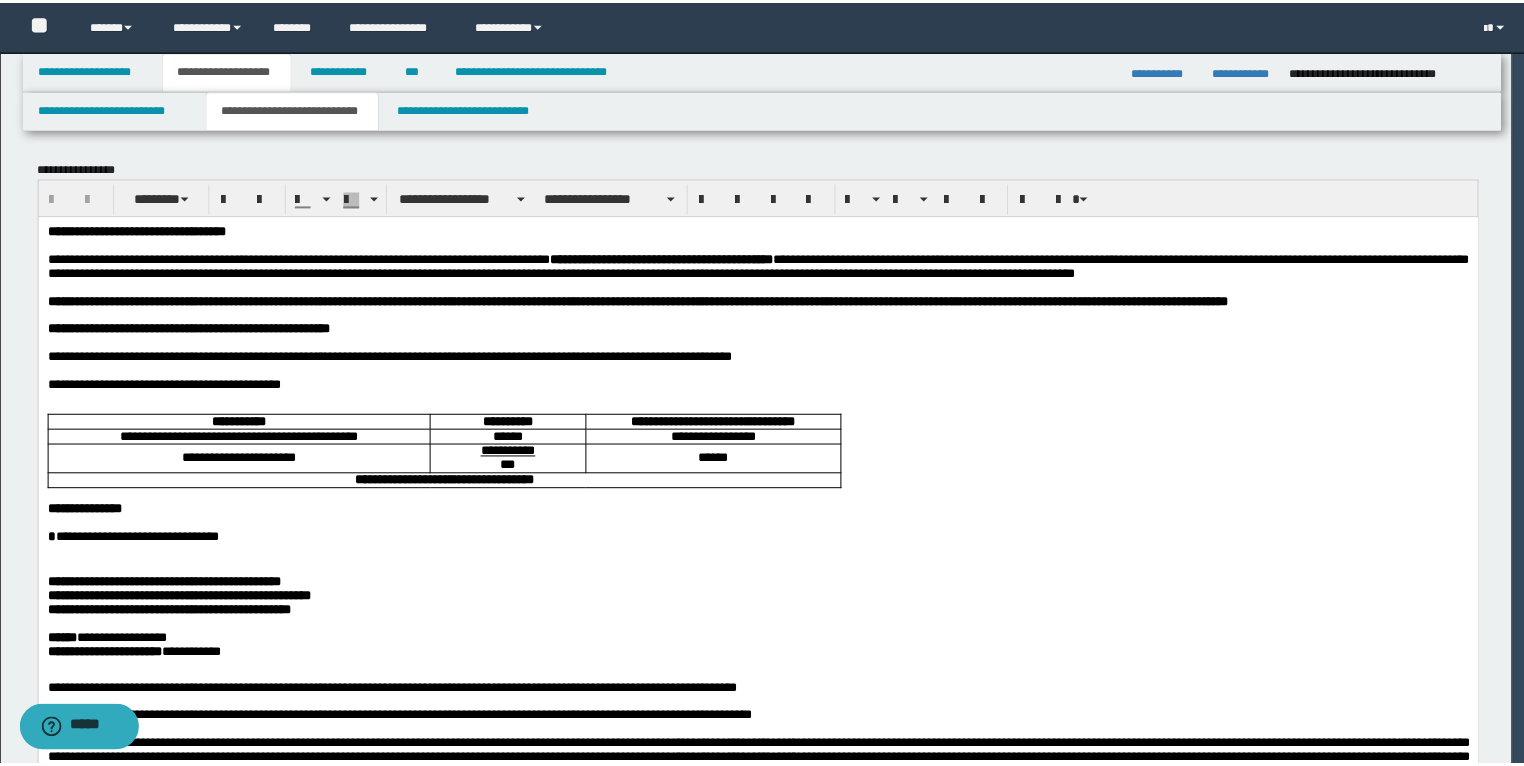 scroll, scrollTop: 0, scrollLeft: 0, axis: both 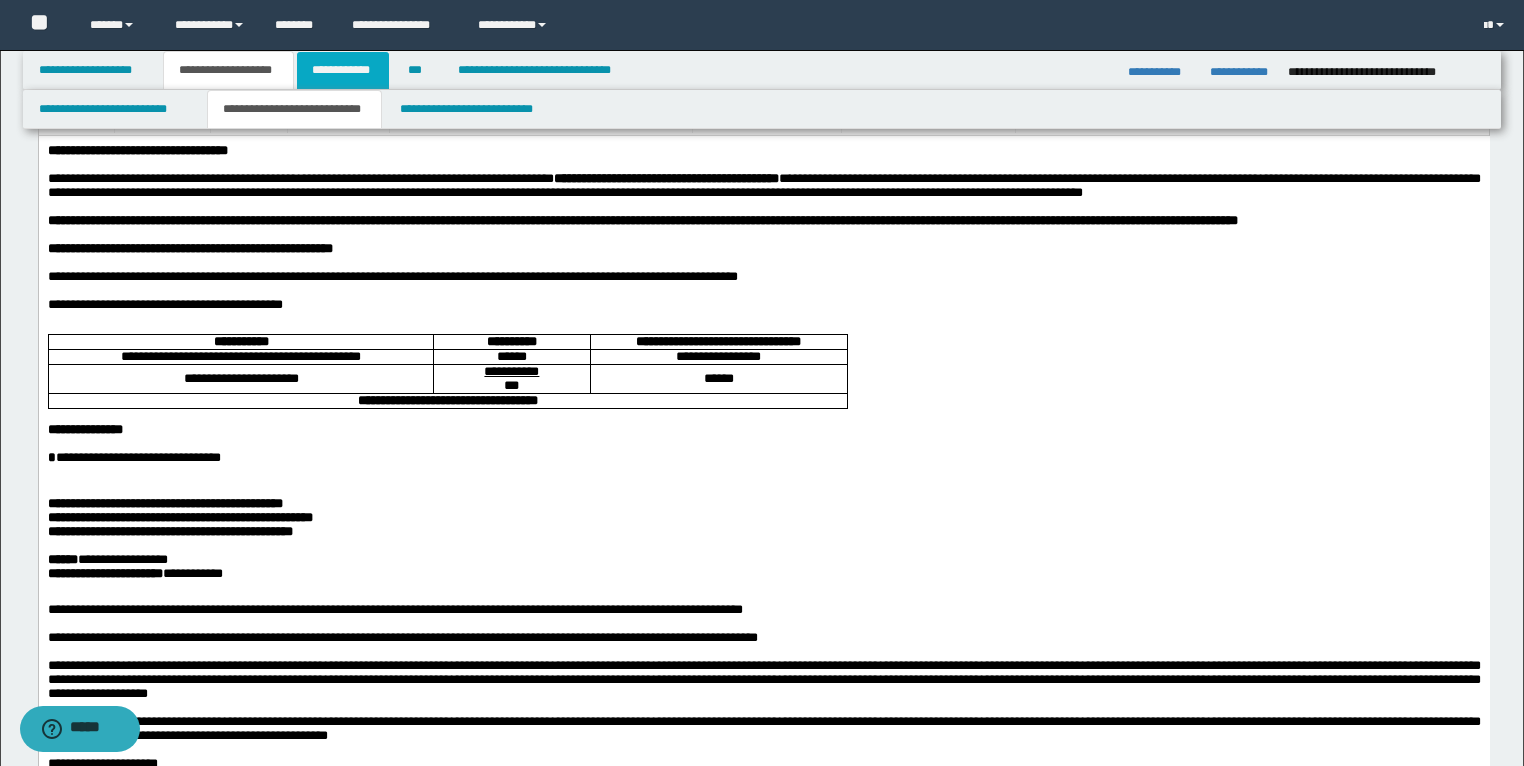 click on "**********" at bounding box center (343, 70) 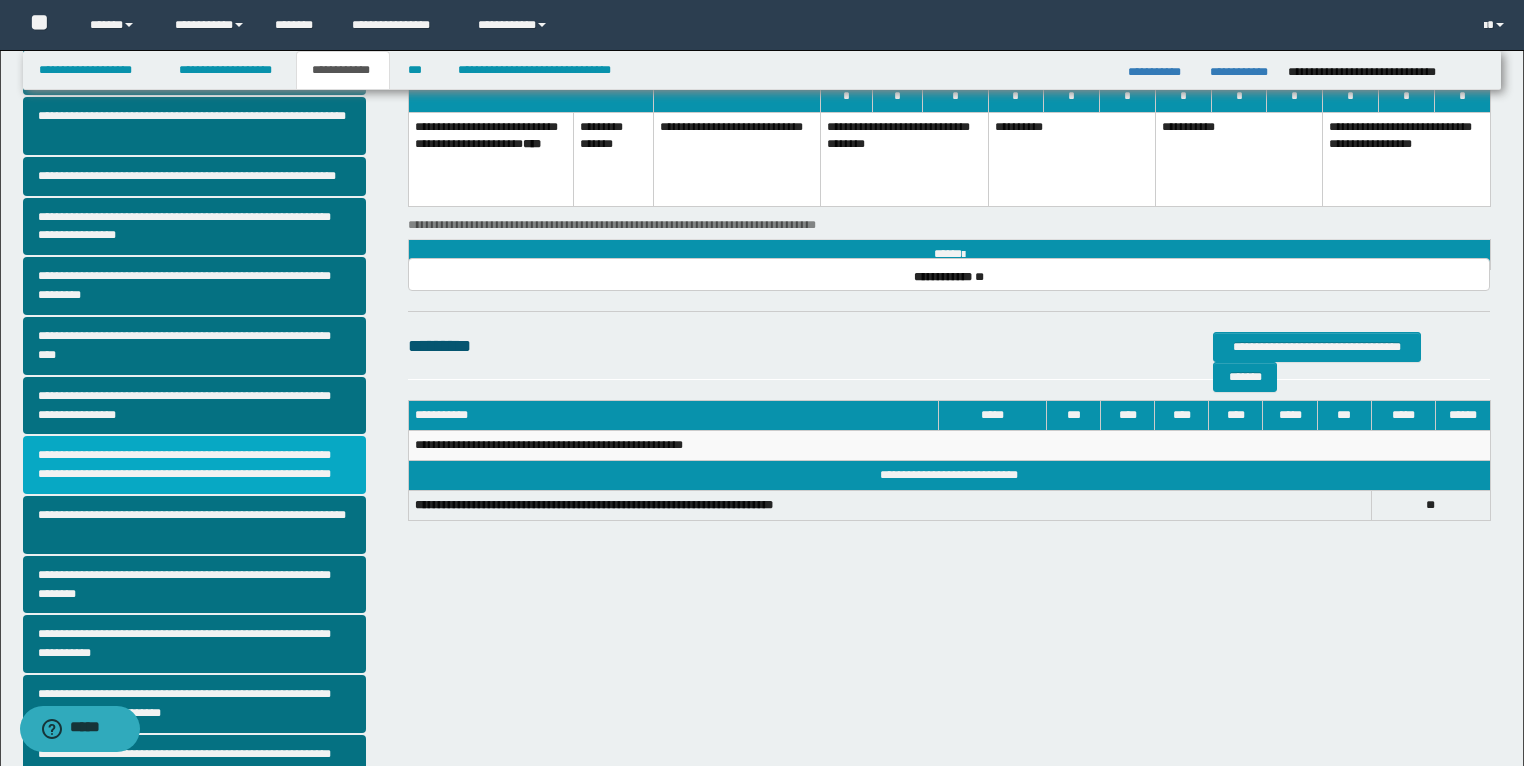 scroll, scrollTop: 345, scrollLeft: 0, axis: vertical 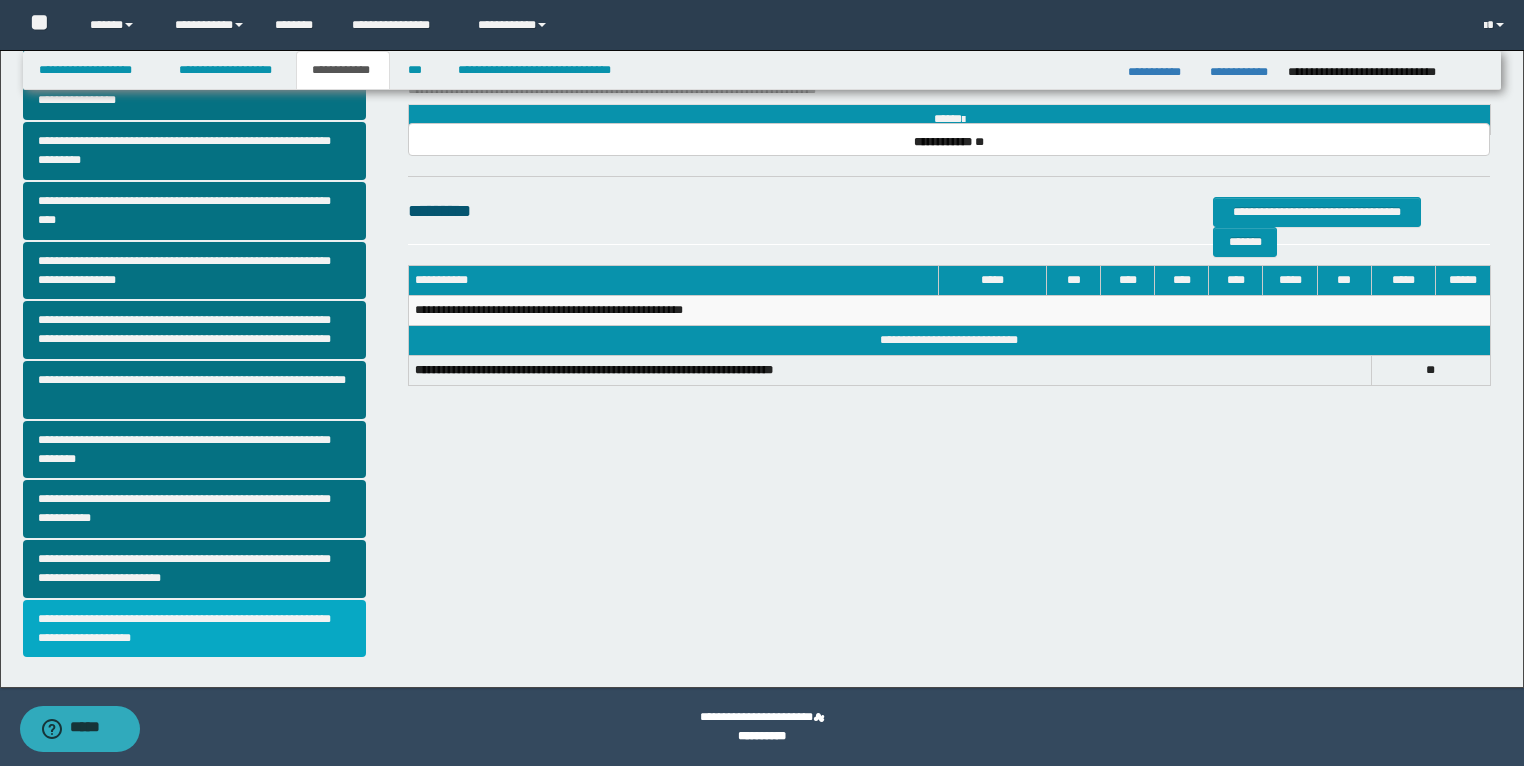click on "**********" at bounding box center [195, 629] 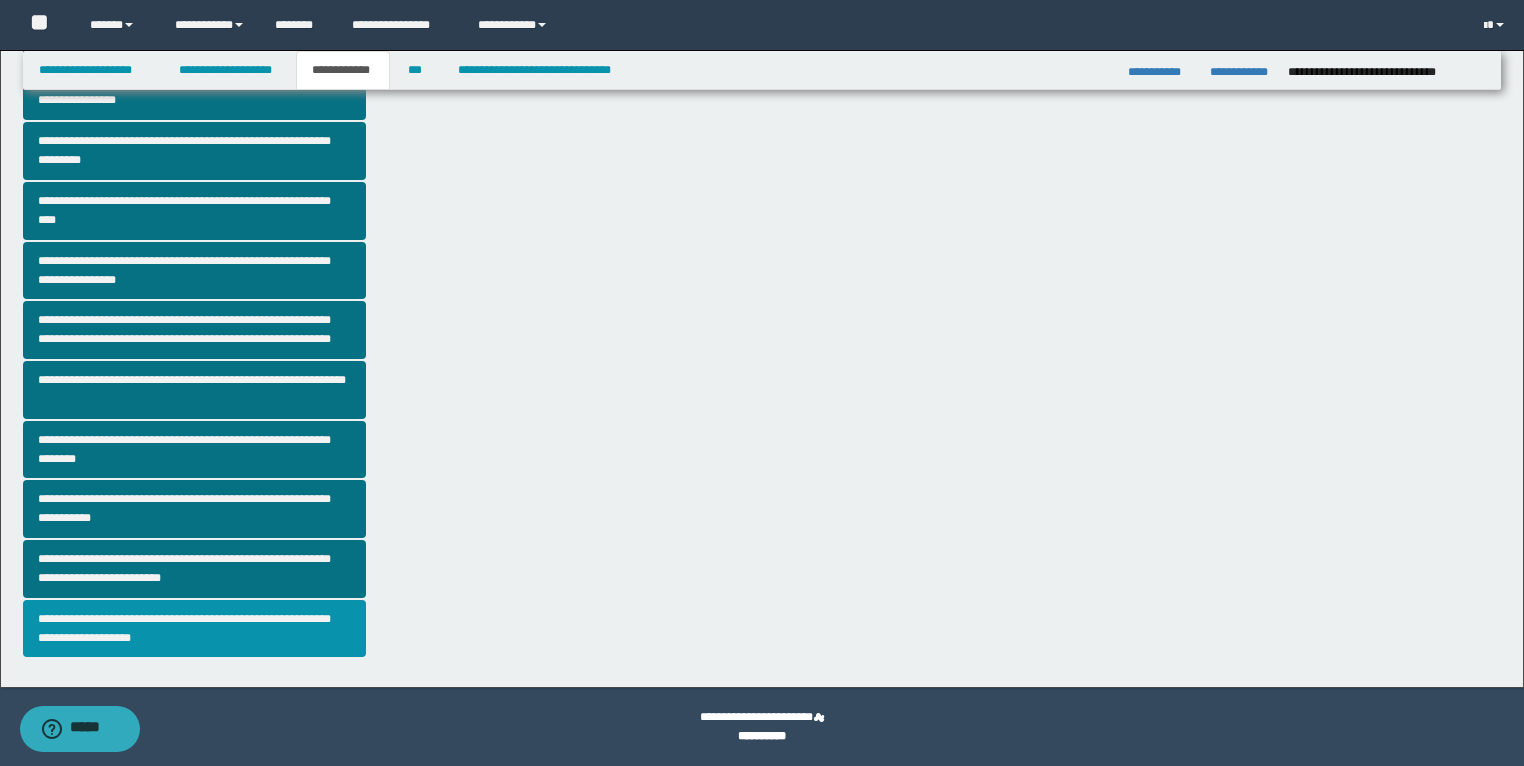scroll, scrollTop: 0, scrollLeft: 0, axis: both 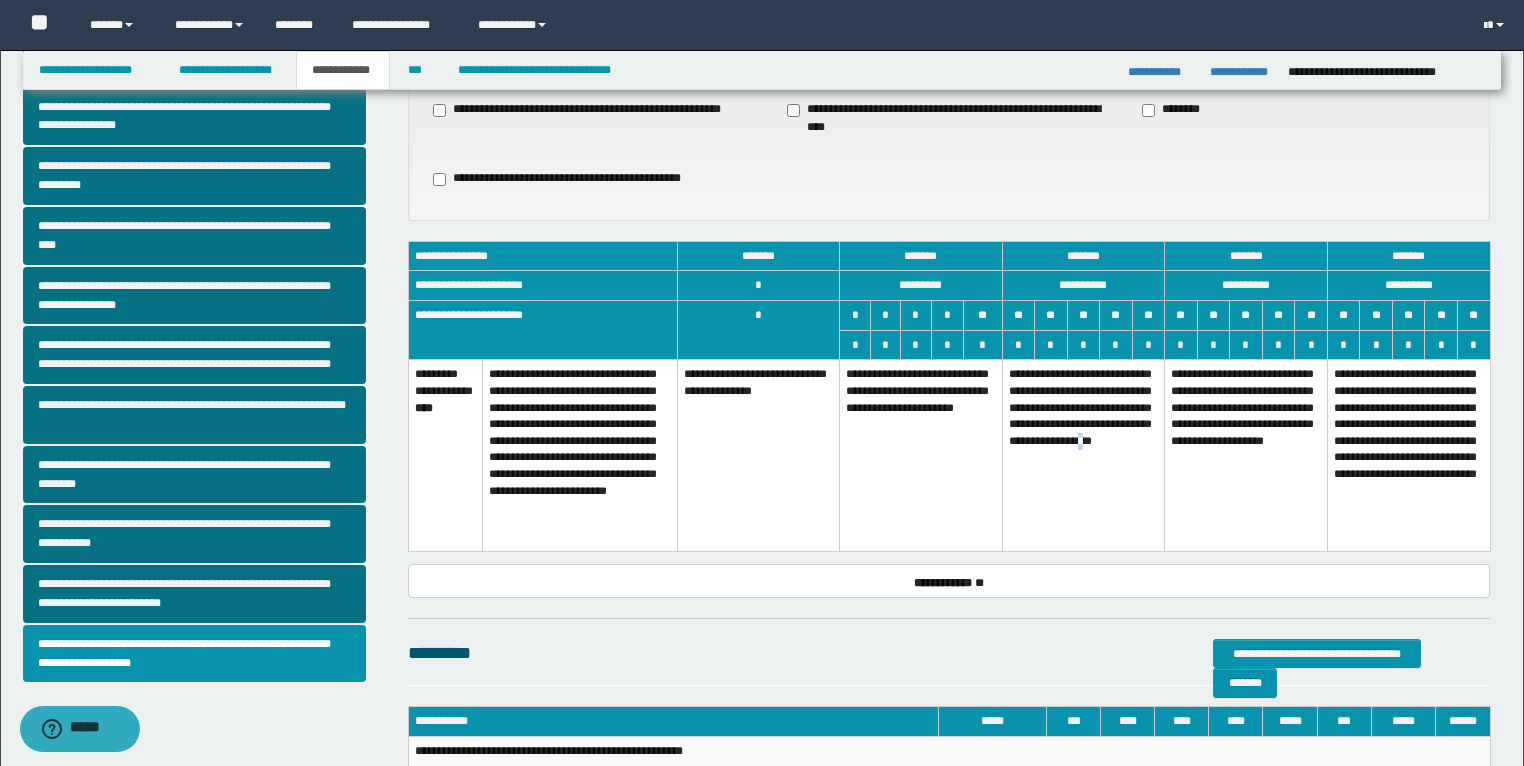click on "**********" at bounding box center [1083, 456] 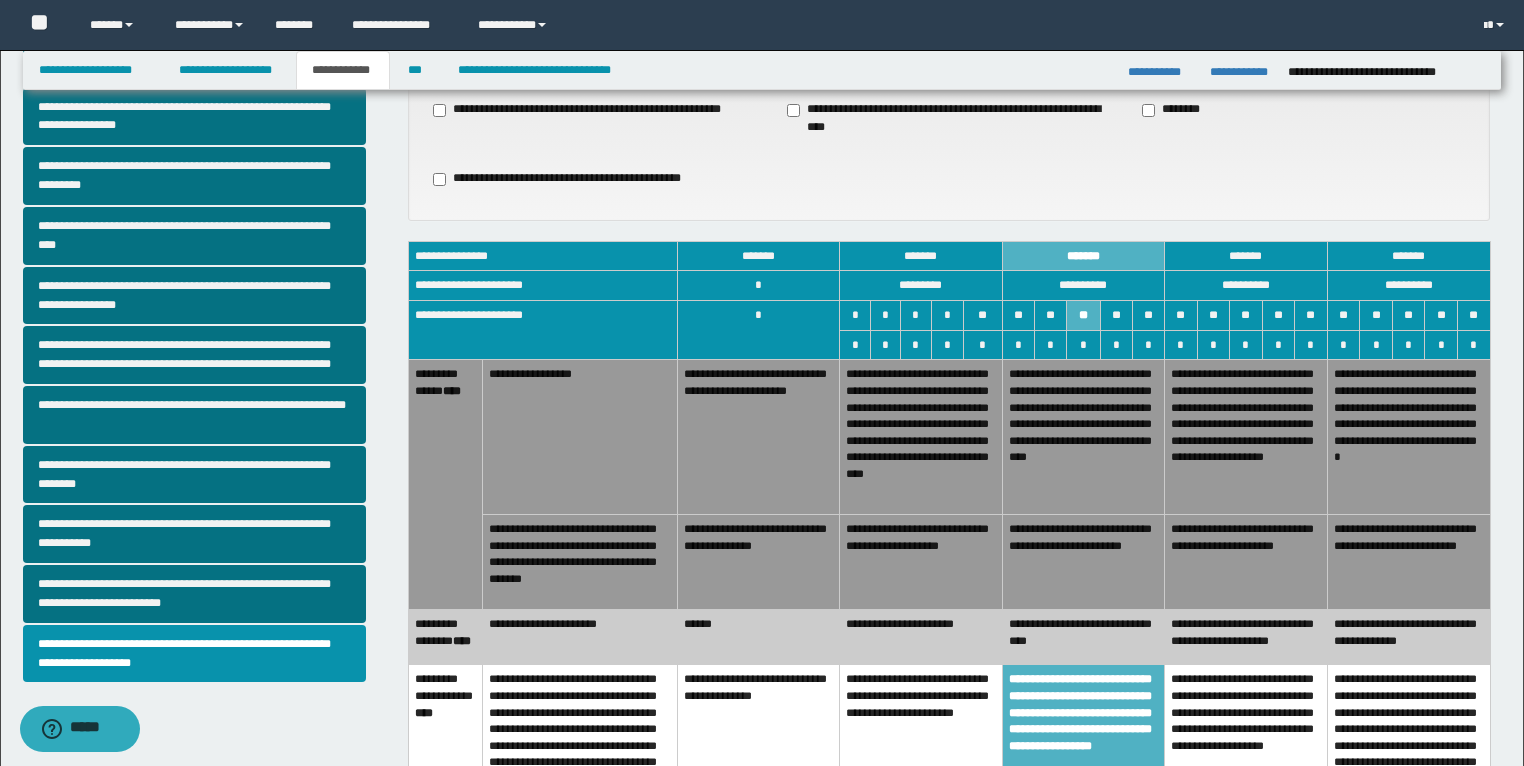 click on "**********" at bounding box center [1083, 637] 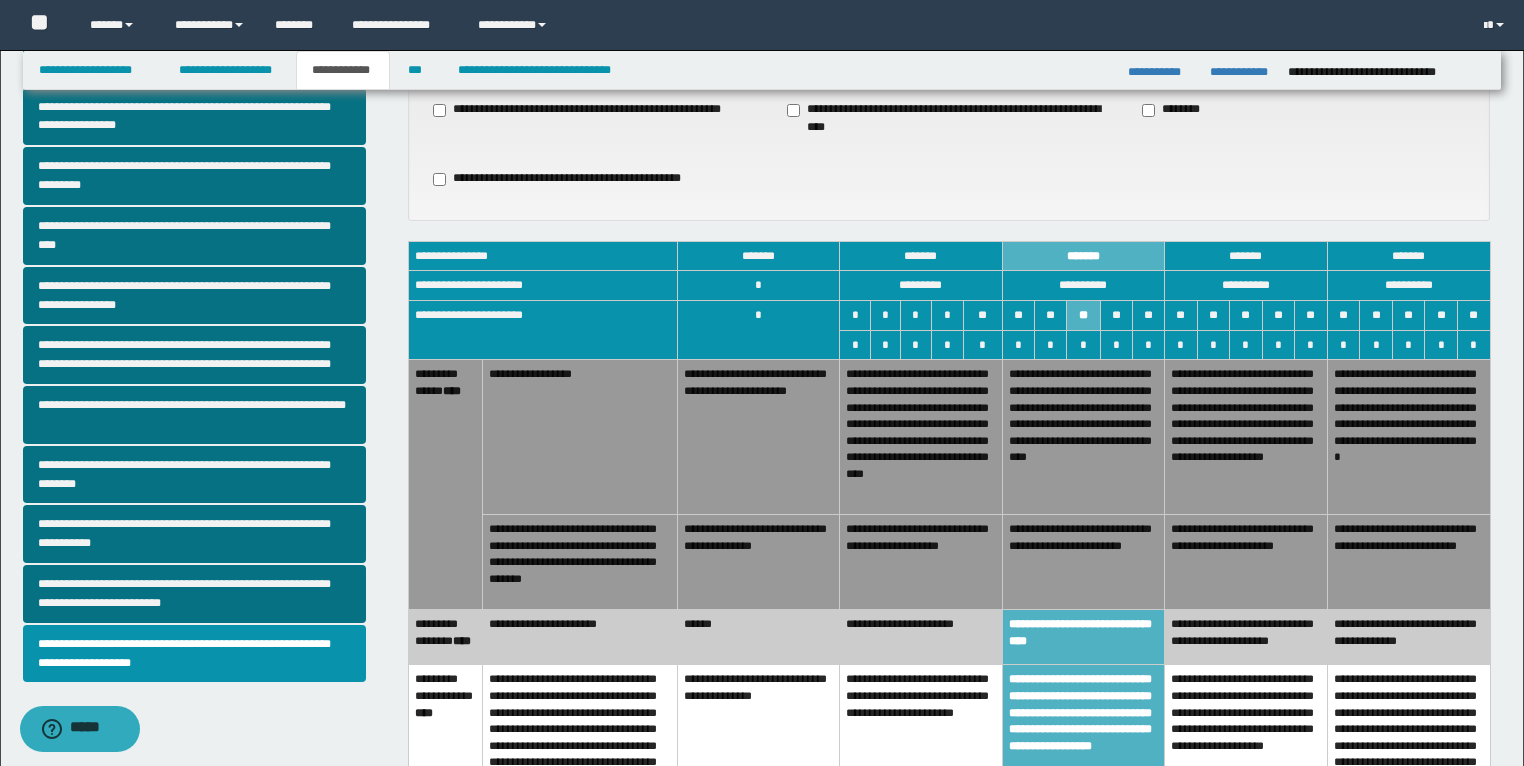 click on "**********" at bounding box center [1083, 562] 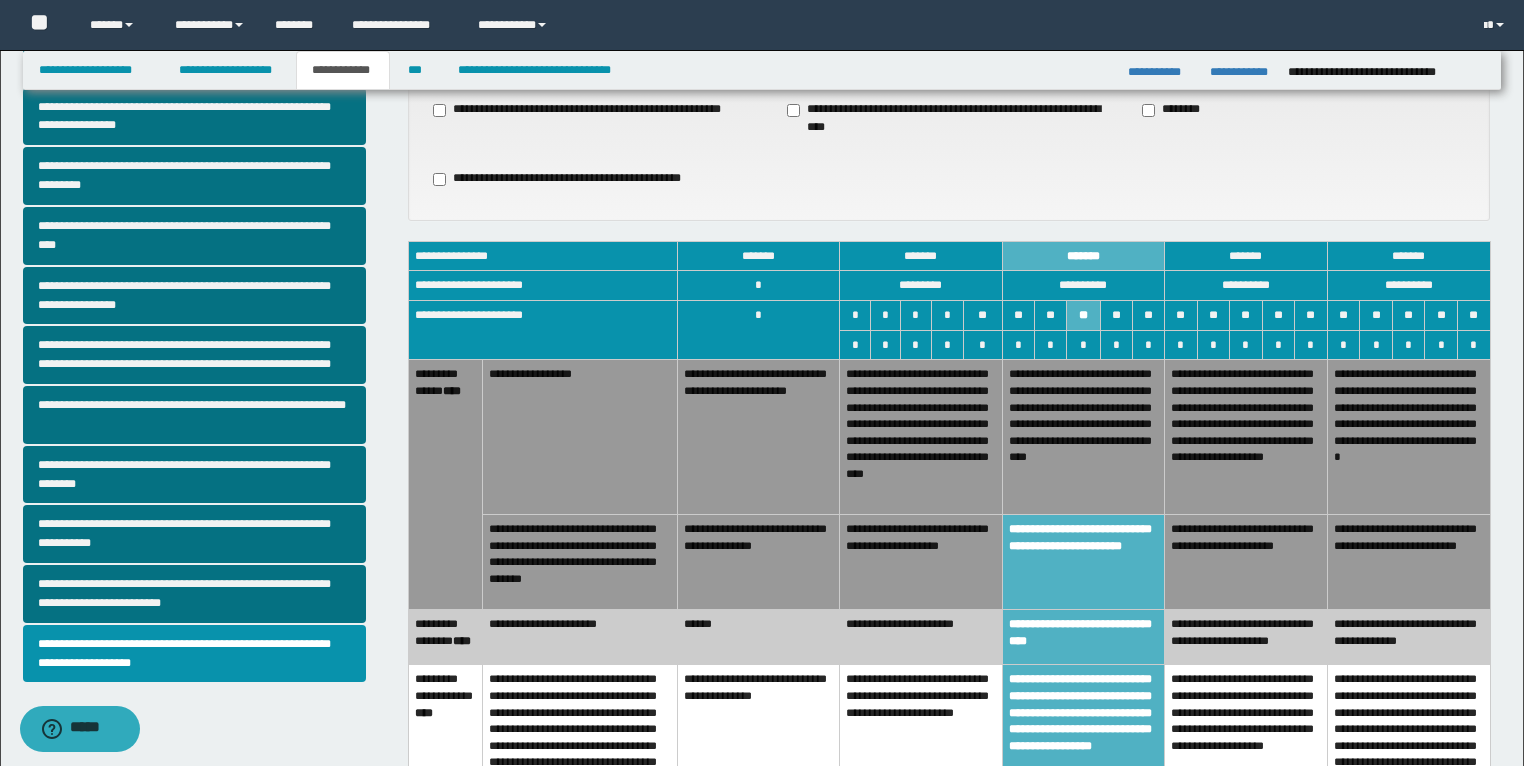 click on "**********" at bounding box center [1083, 637] 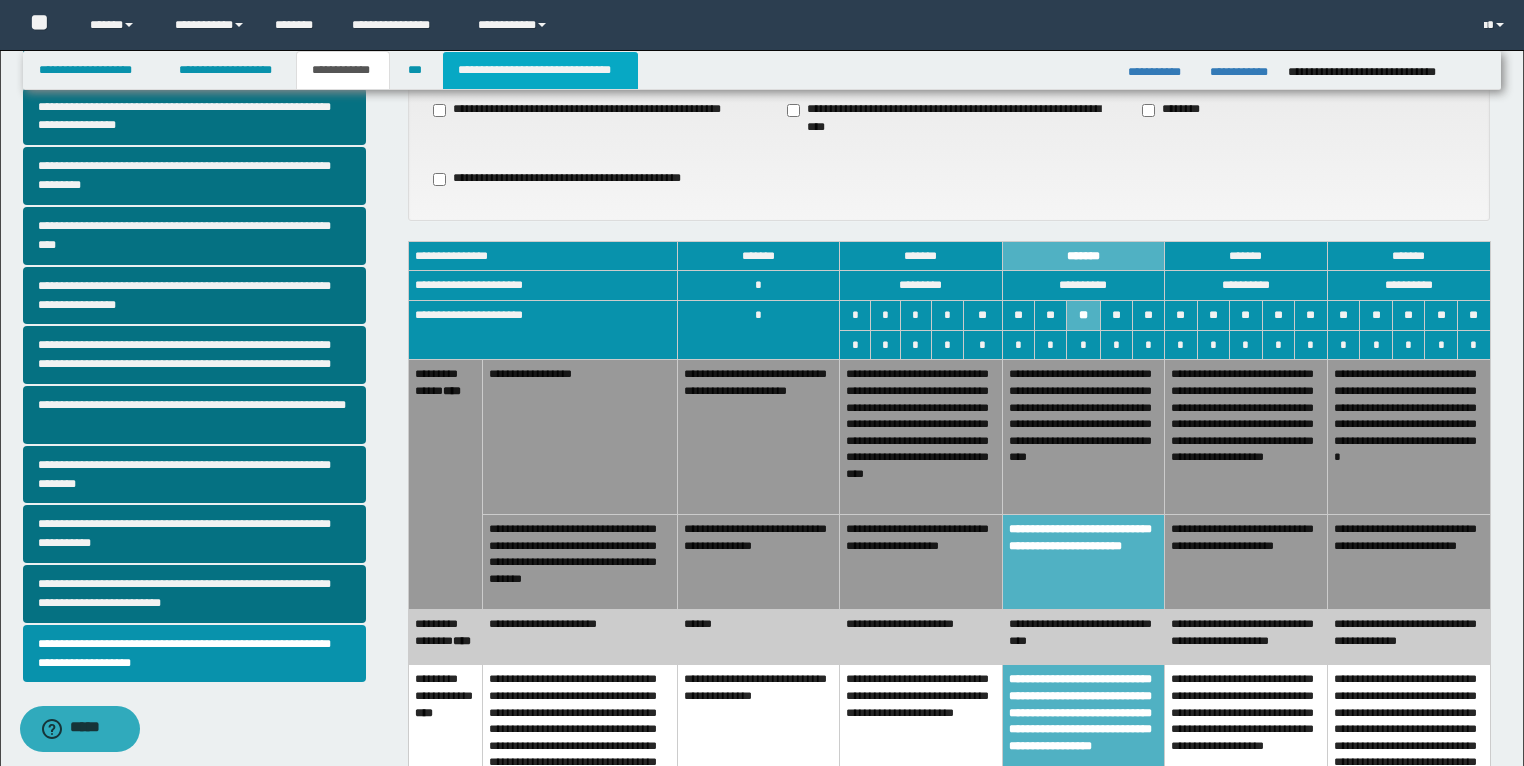 click on "**********" at bounding box center [540, 70] 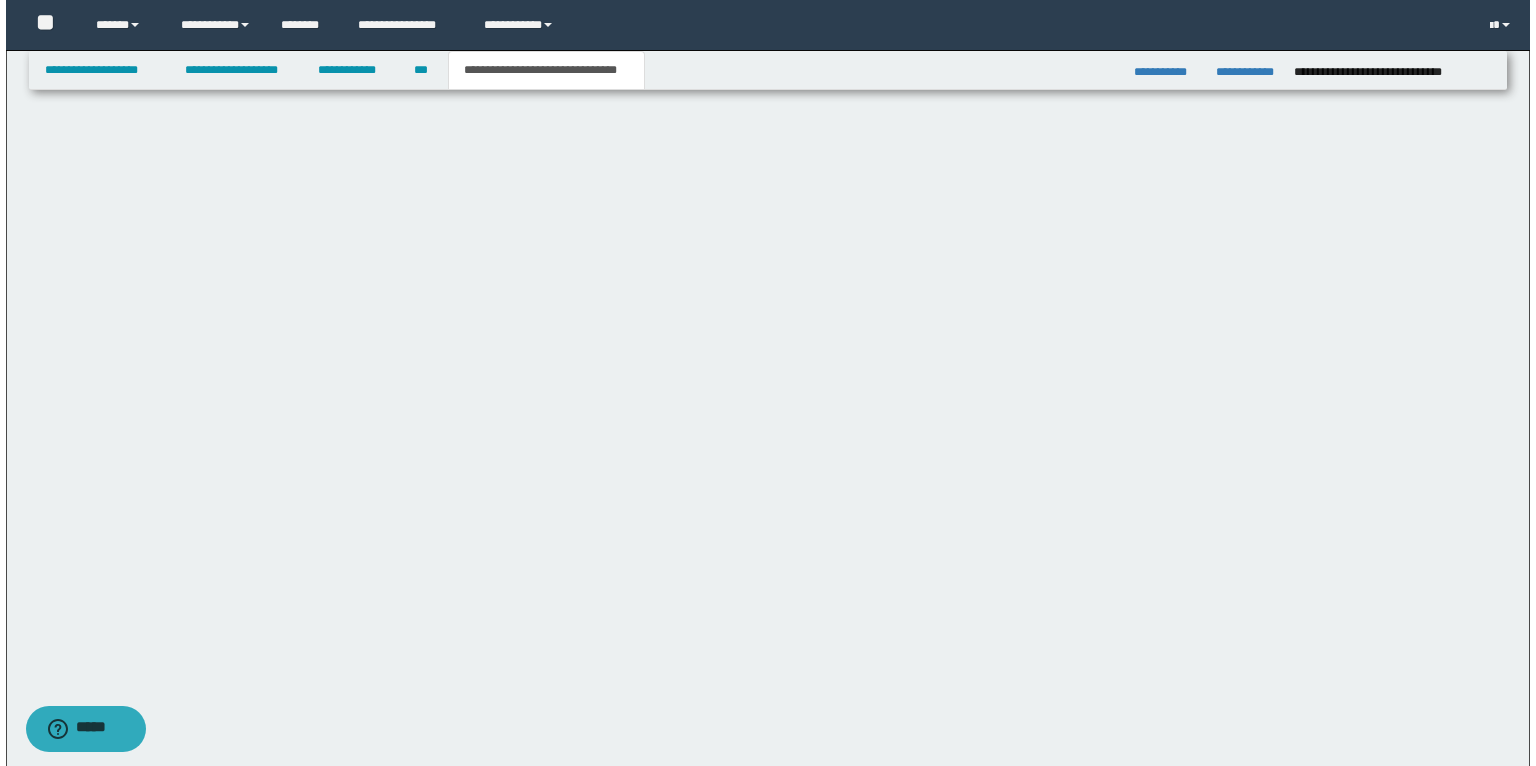 scroll, scrollTop: 0, scrollLeft: 0, axis: both 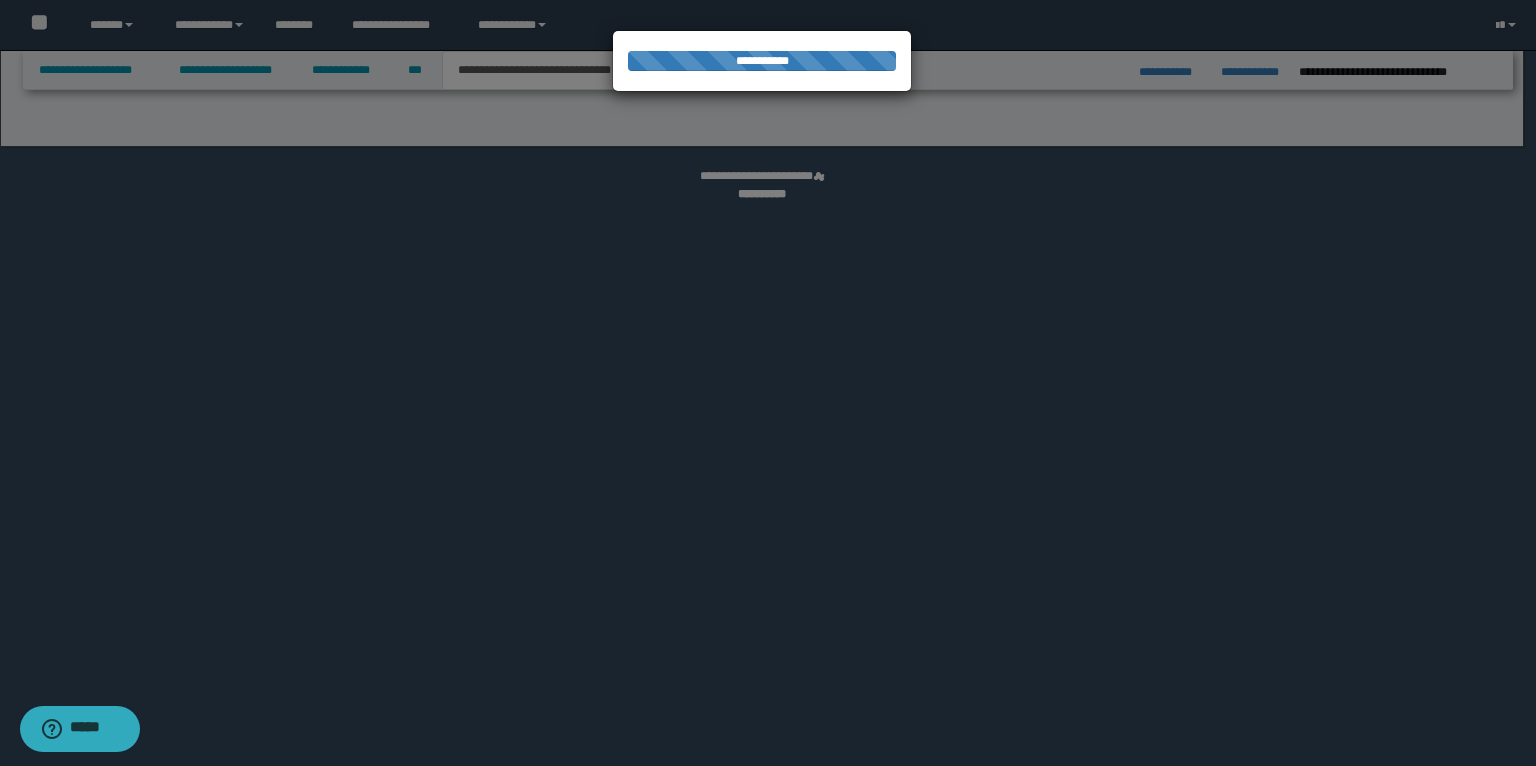select on "*" 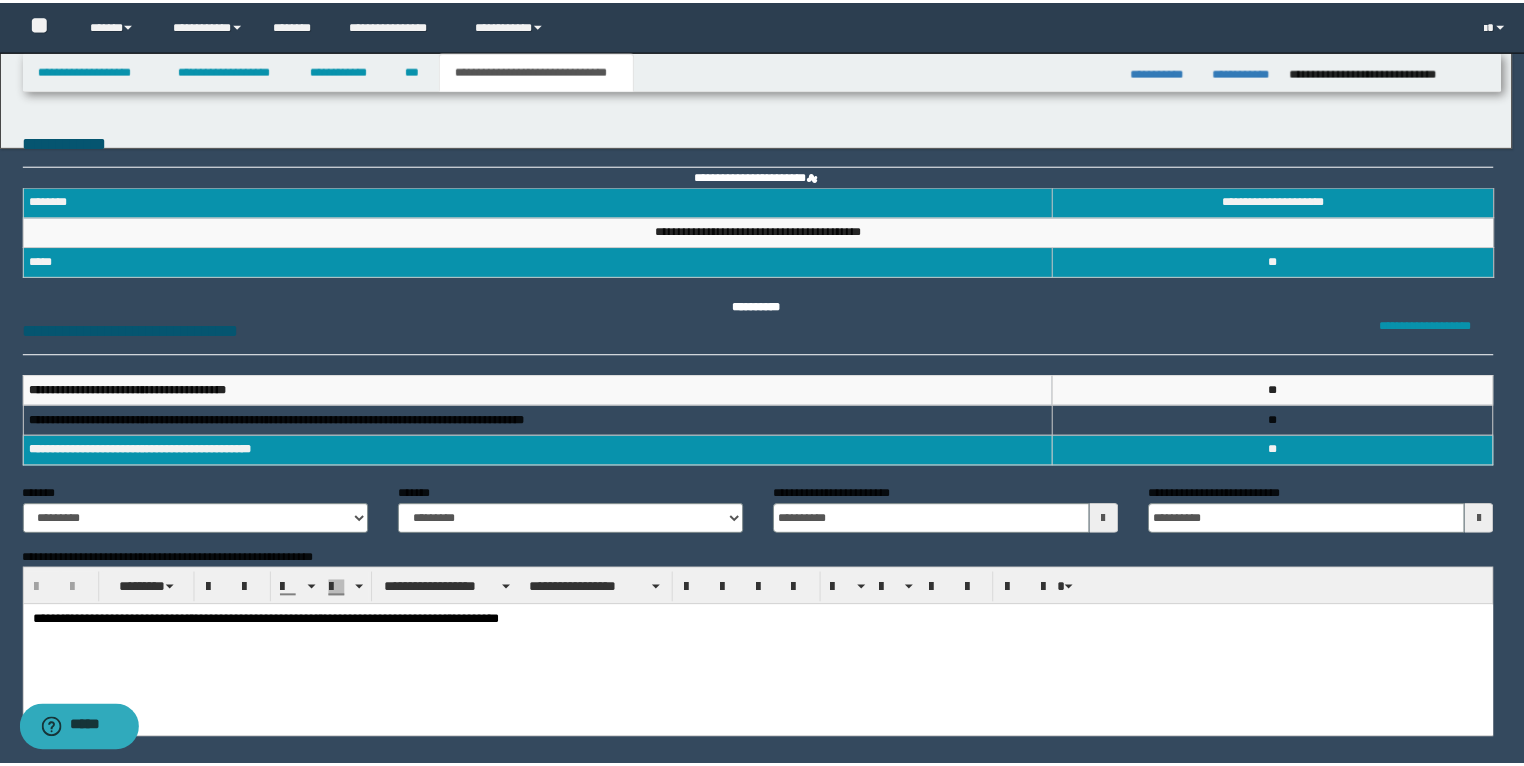 scroll, scrollTop: 0, scrollLeft: 0, axis: both 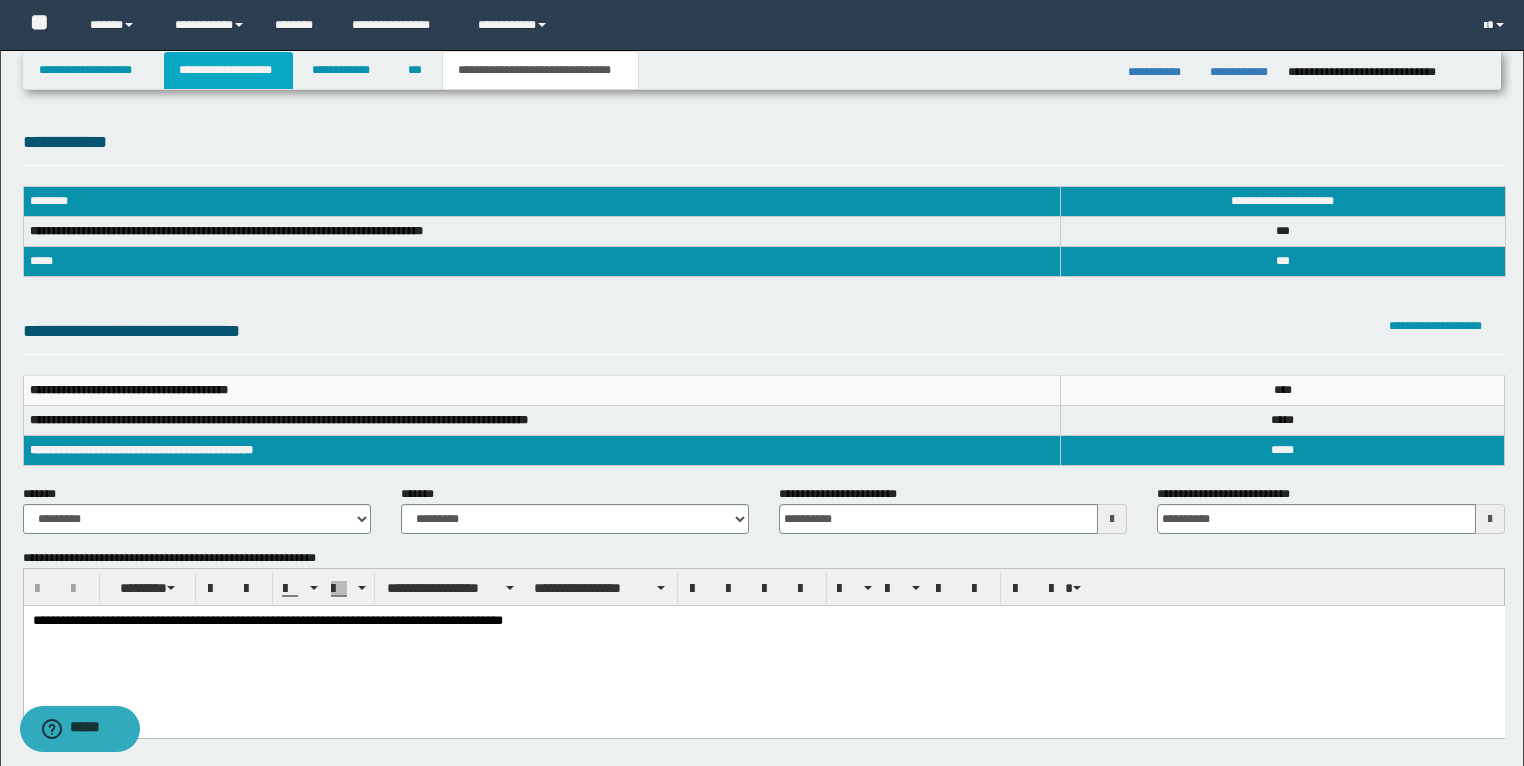 click on "**********" at bounding box center (228, 70) 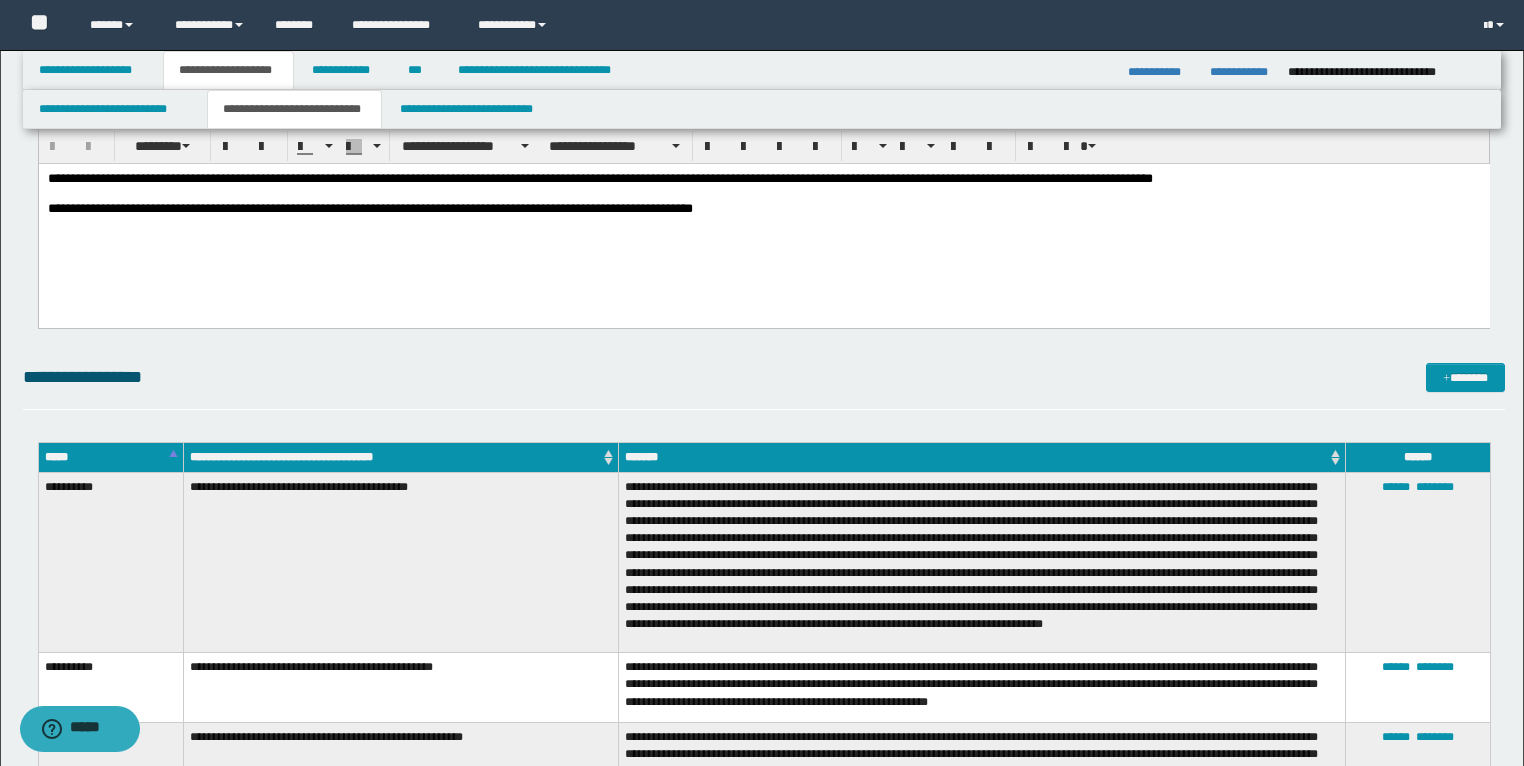 scroll, scrollTop: 4400, scrollLeft: 0, axis: vertical 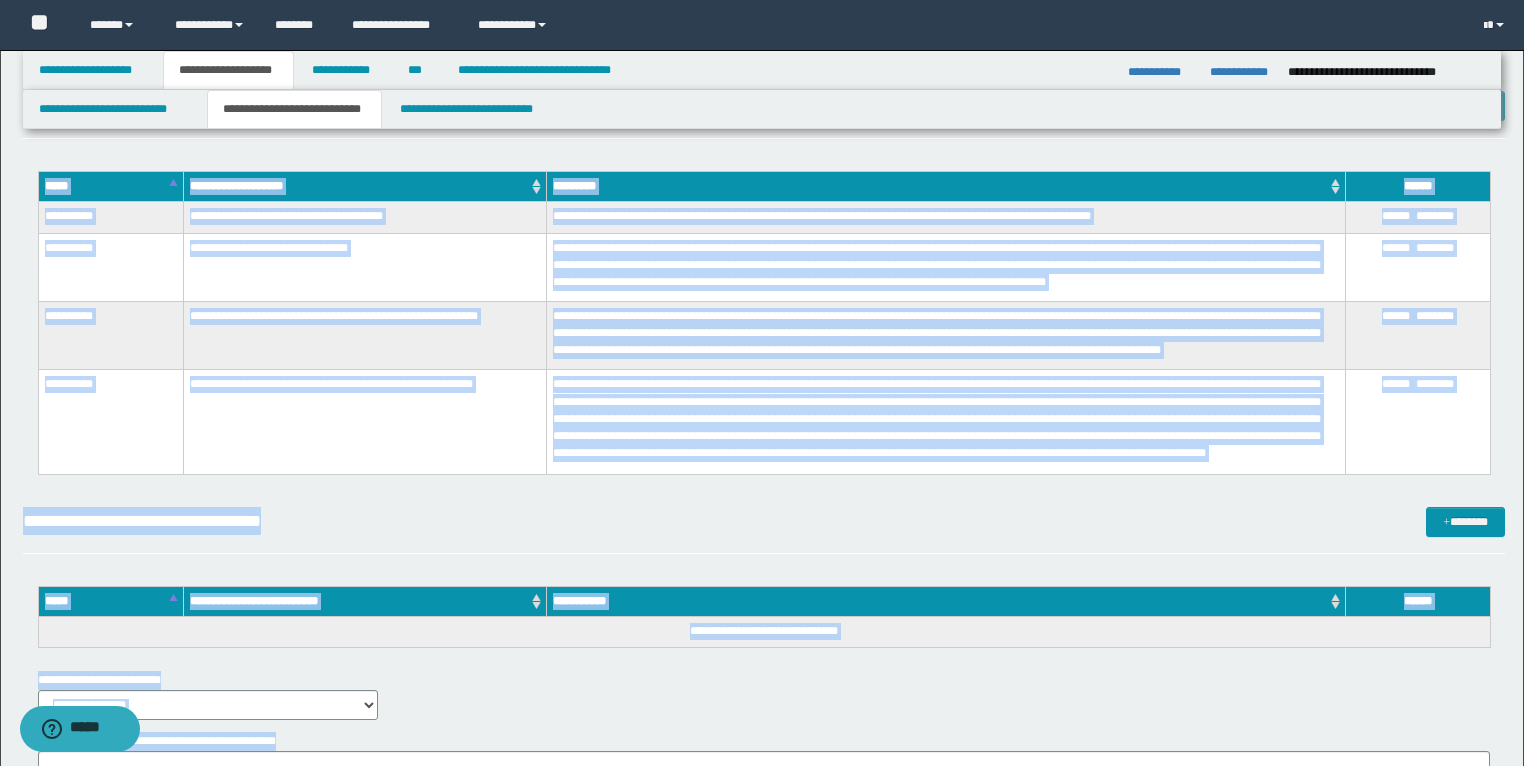 type 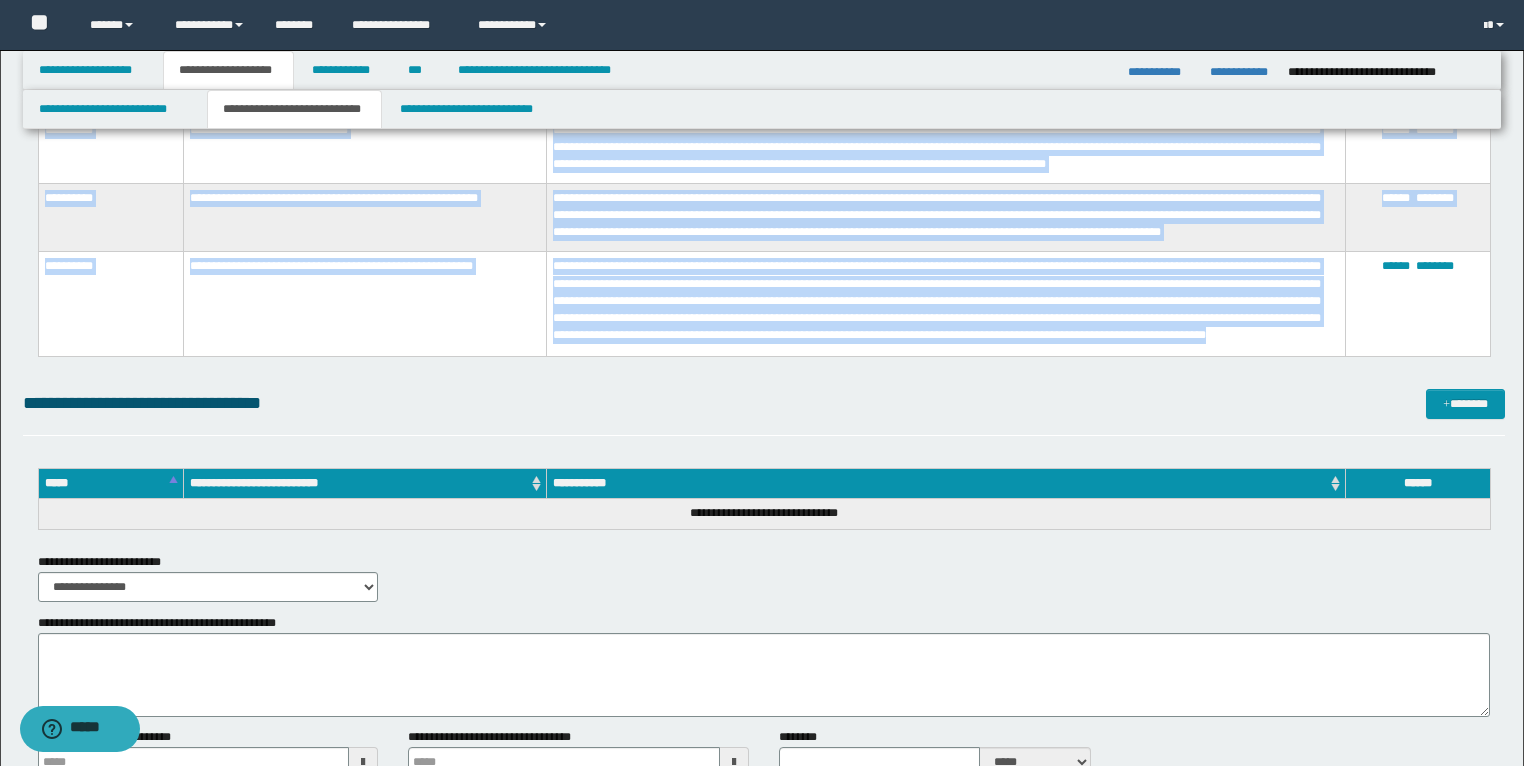 drag, startPoint x: 113, startPoint y: 376, endPoint x: 653, endPoint y: 351, distance: 540.57837 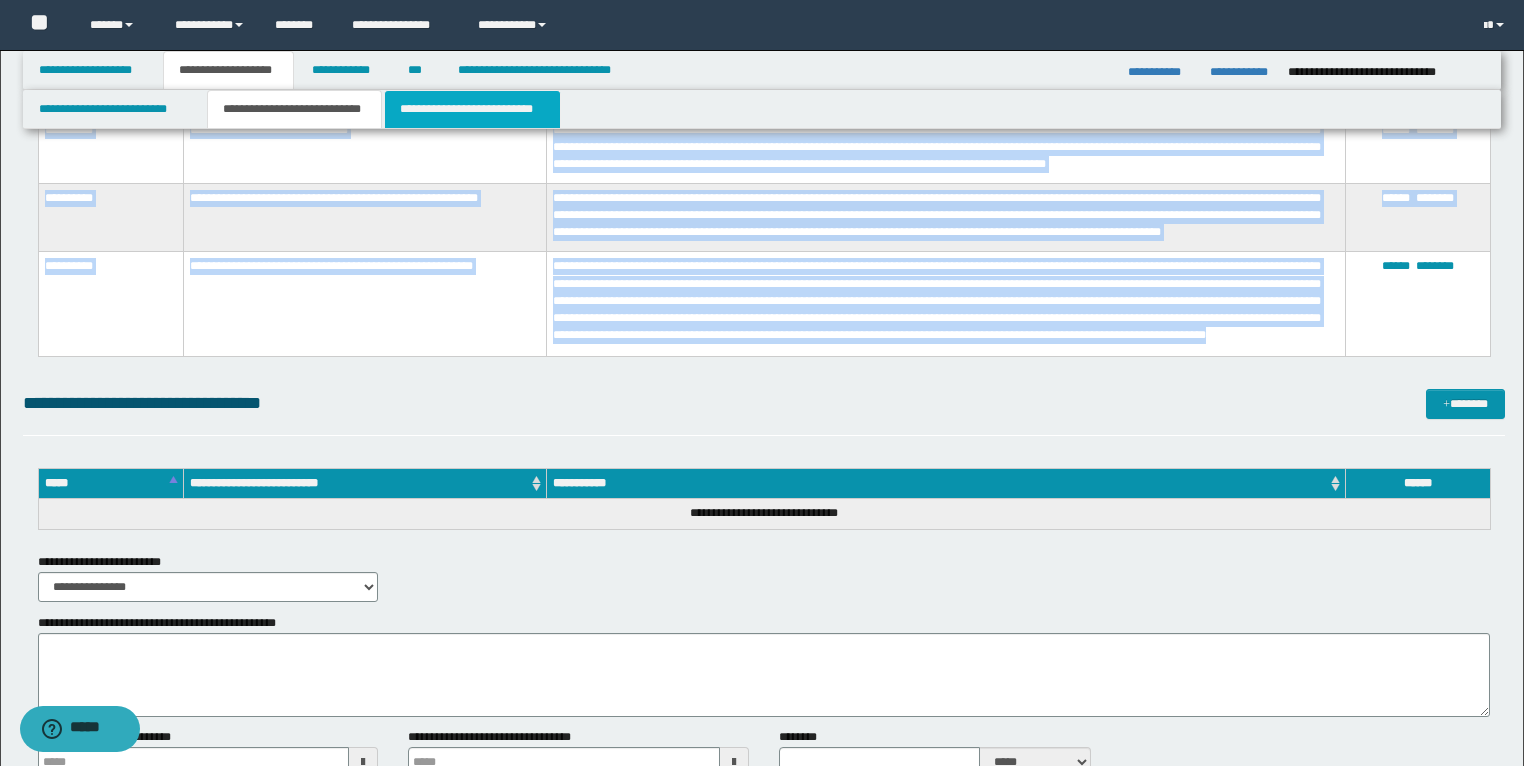 click on "**********" at bounding box center (472, 109) 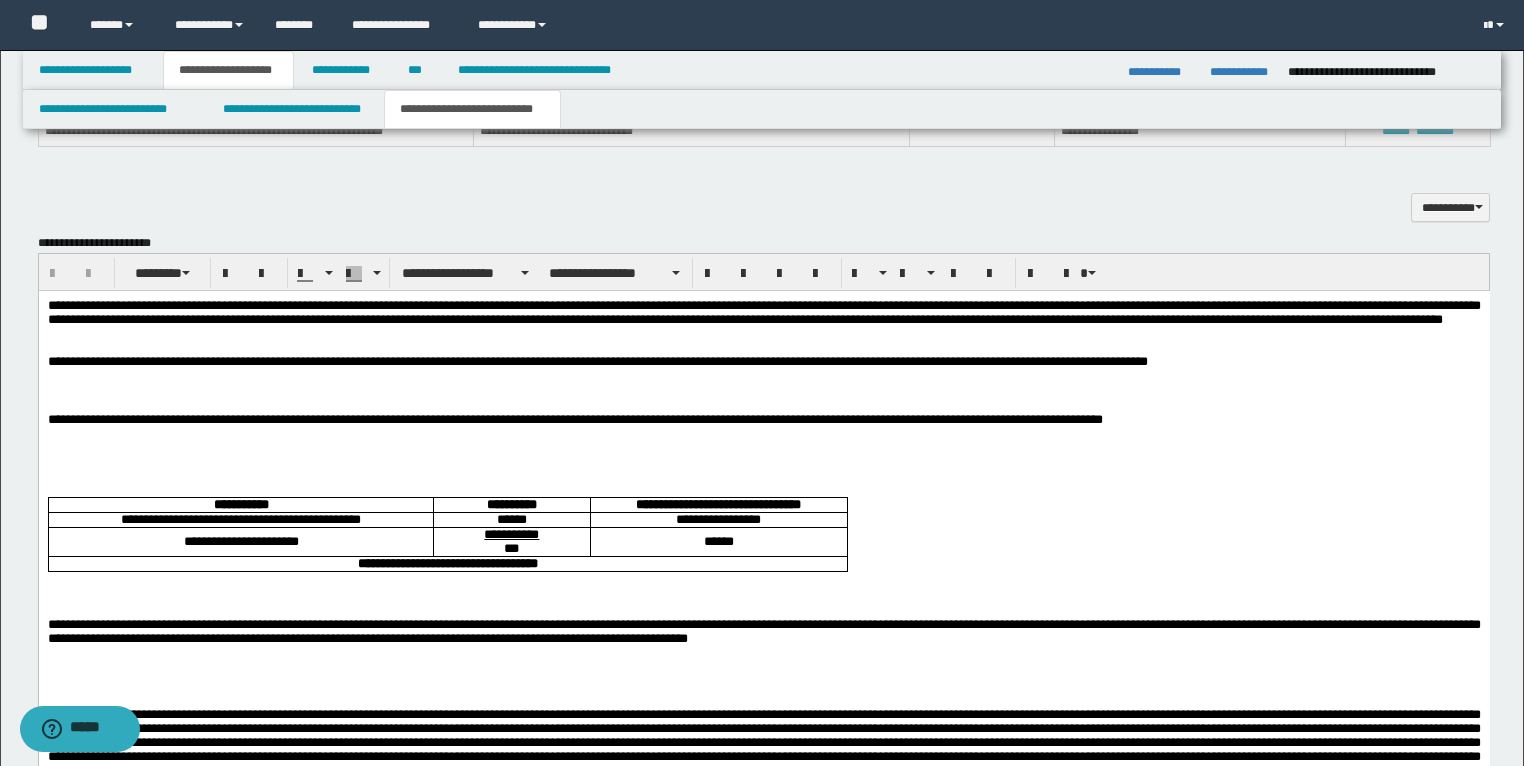 scroll, scrollTop: 1360, scrollLeft: 0, axis: vertical 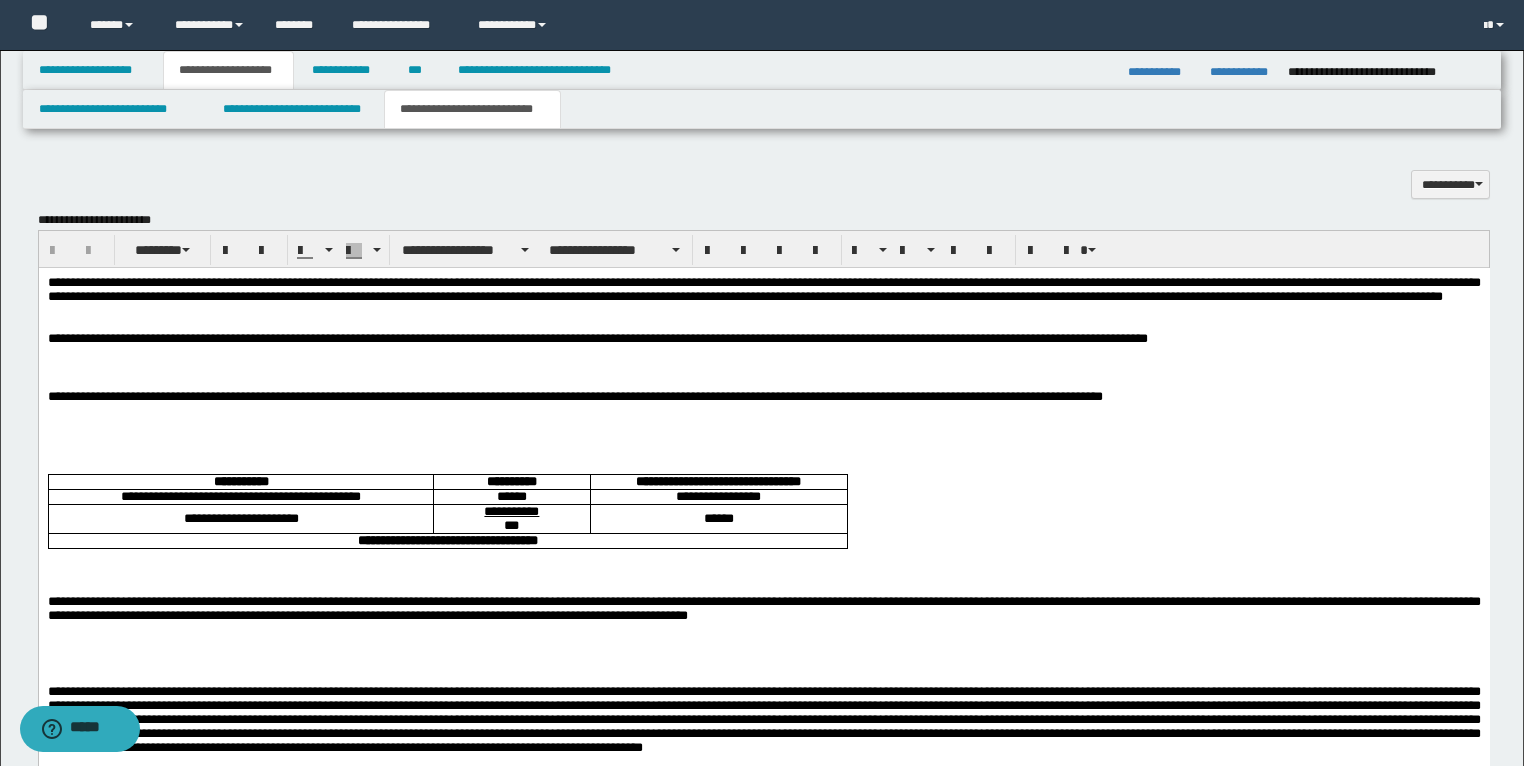 click at bounding box center [763, 428] 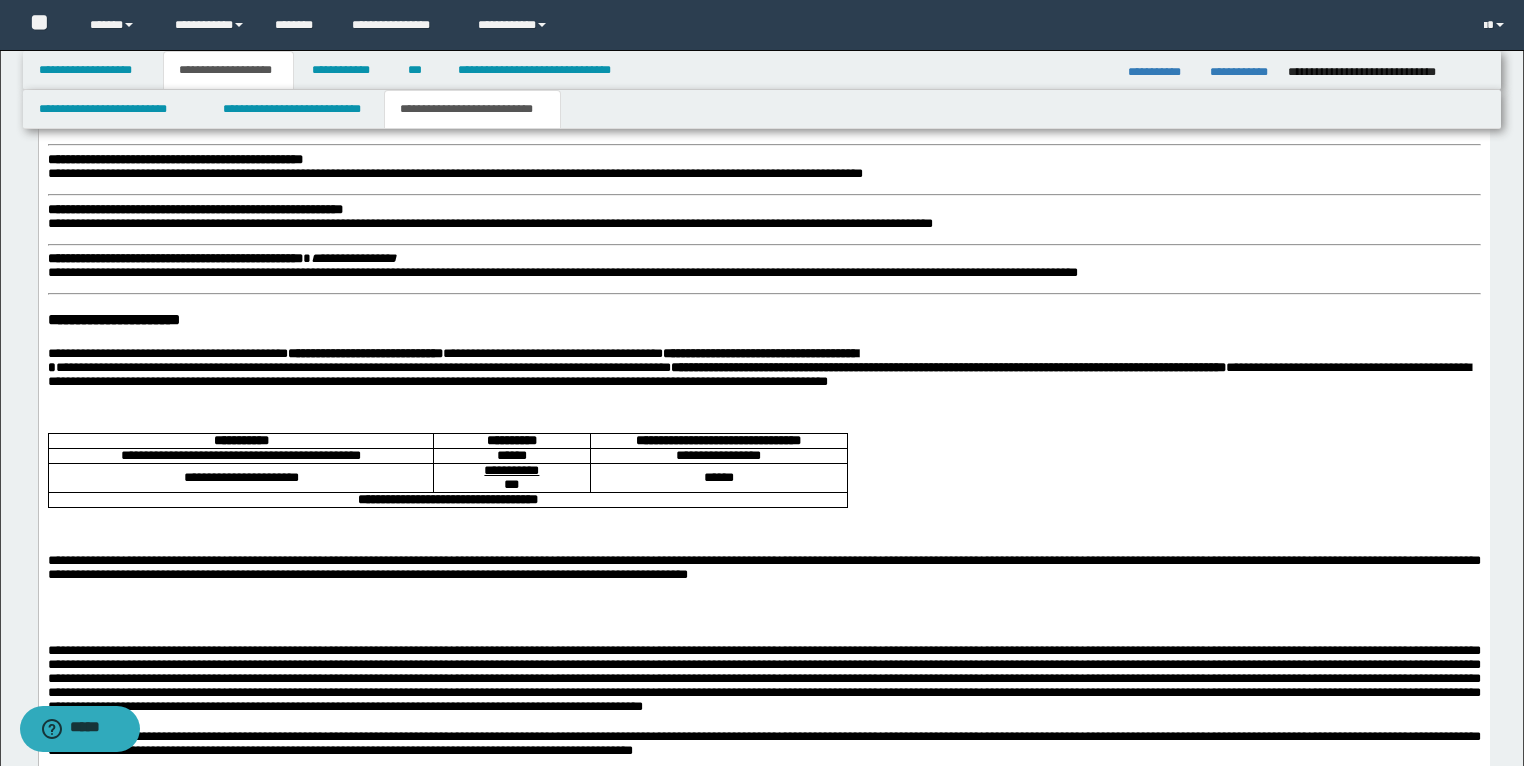 scroll, scrollTop: 2560, scrollLeft: 0, axis: vertical 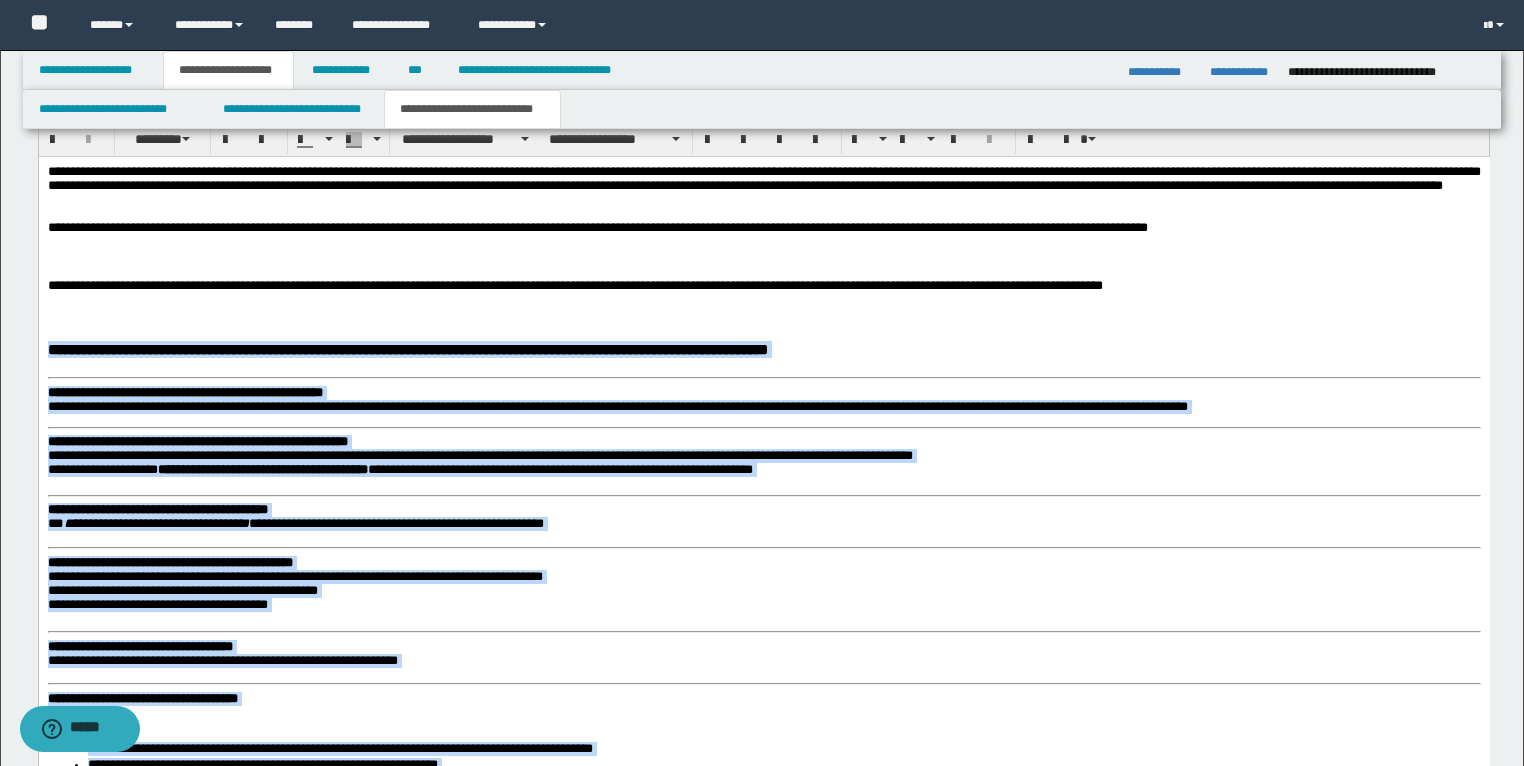 drag, startPoint x: 571, startPoint y: 1547, endPoint x: 37, endPoint y: 372, distance: 1290.6514 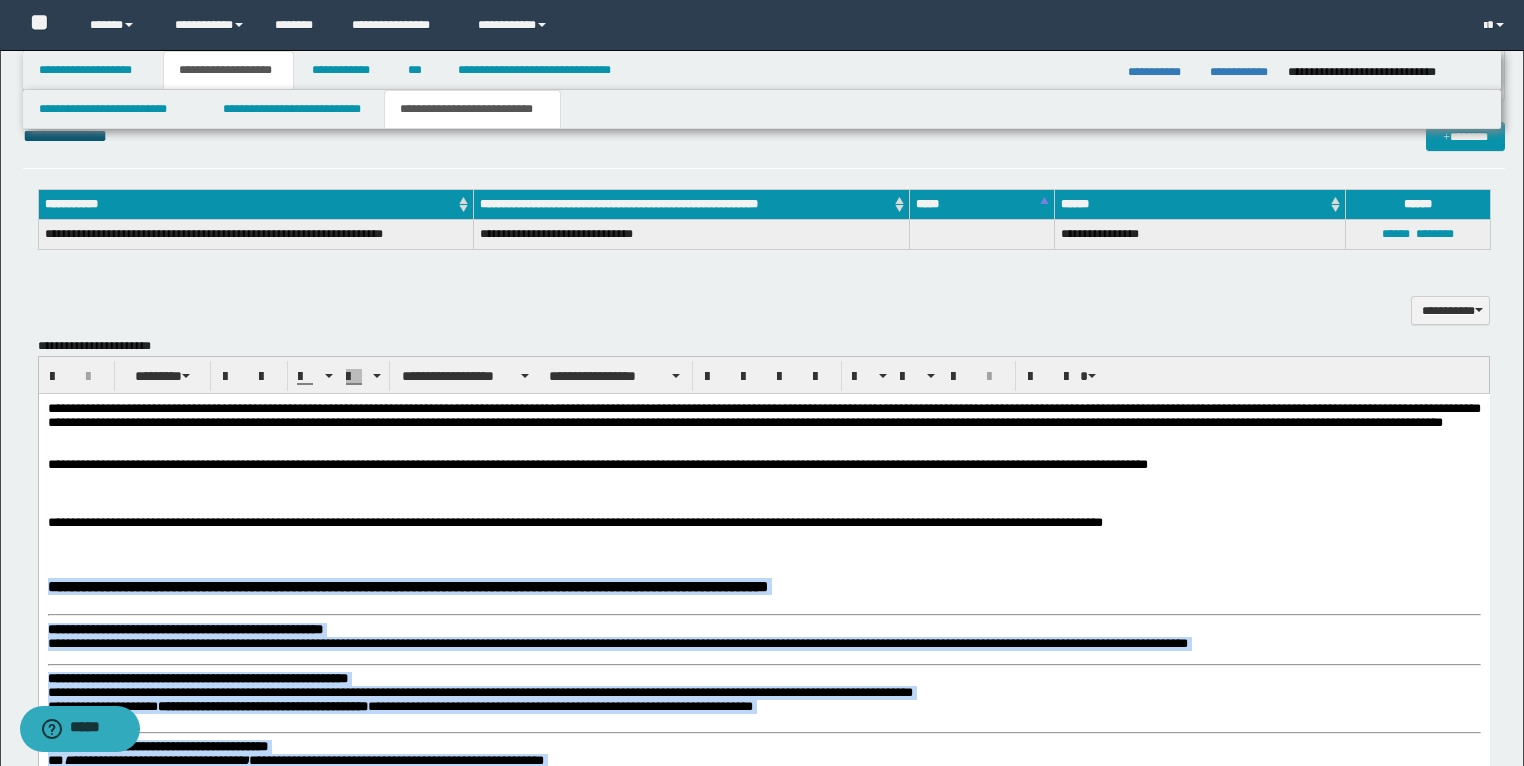 scroll, scrollTop: 1231, scrollLeft: 0, axis: vertical 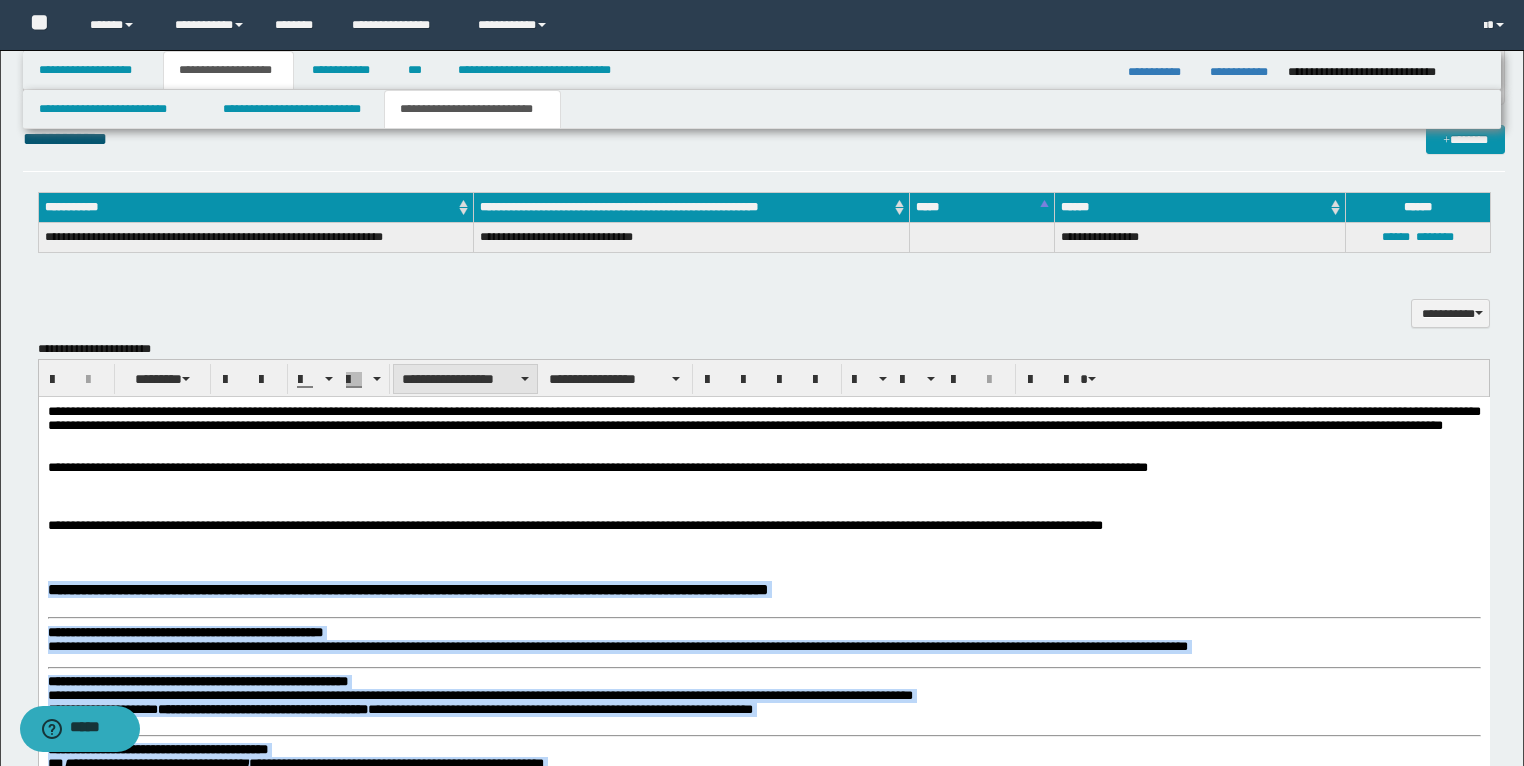 click on "**********" at bounding box center (465, 379) 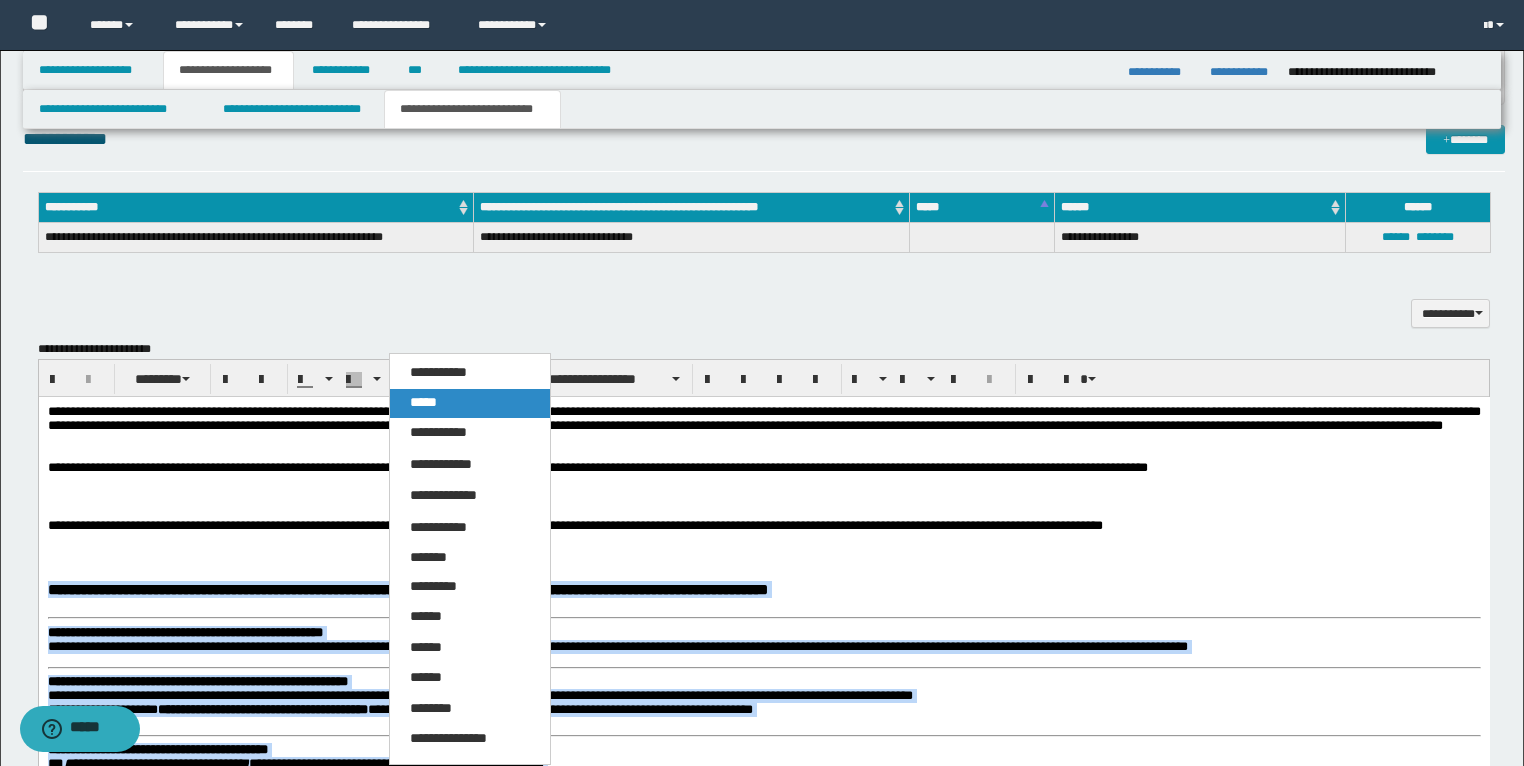 click on "*****" at bounding box center (470, 403) 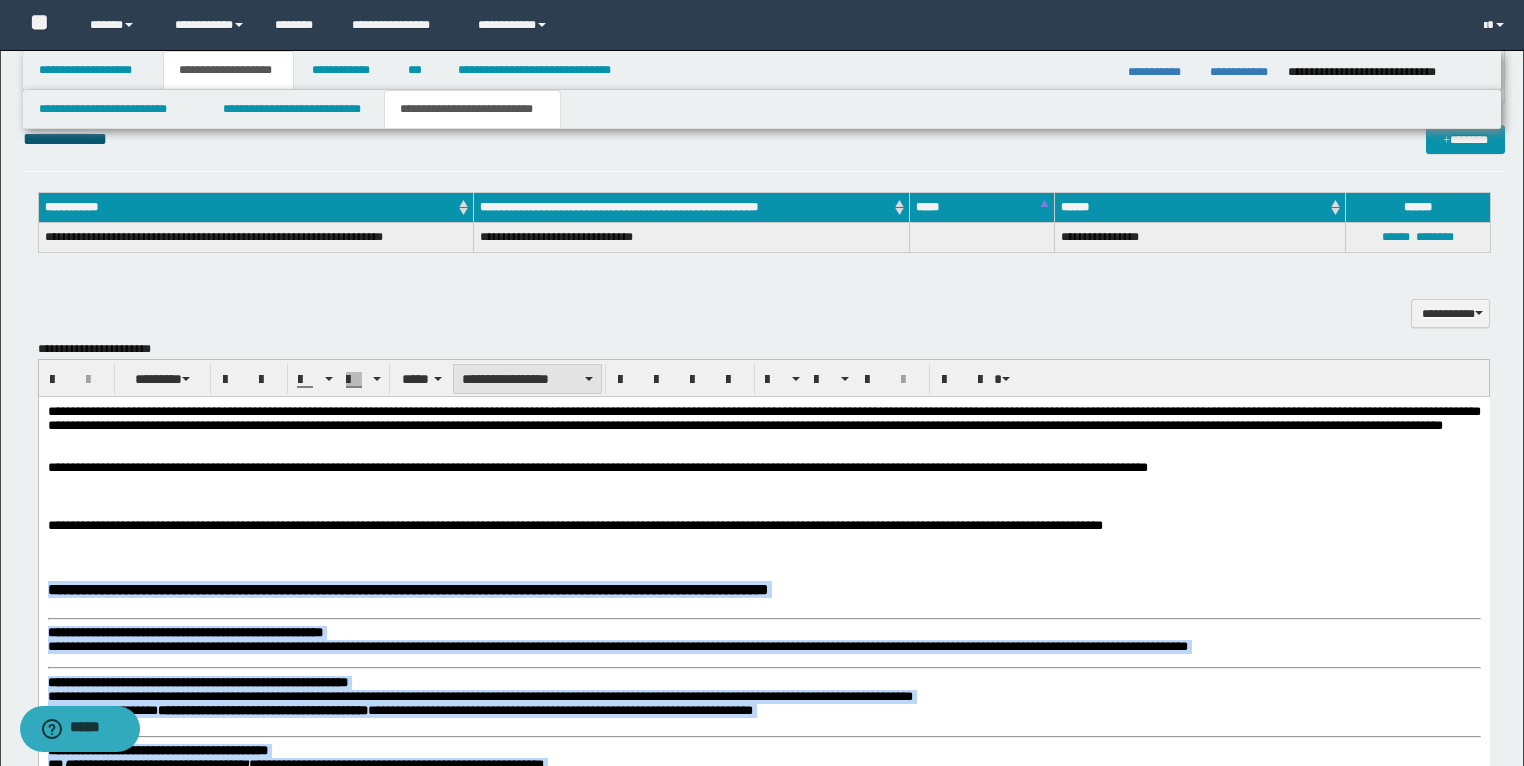 click on "**********" at bounding box center [527, 379] 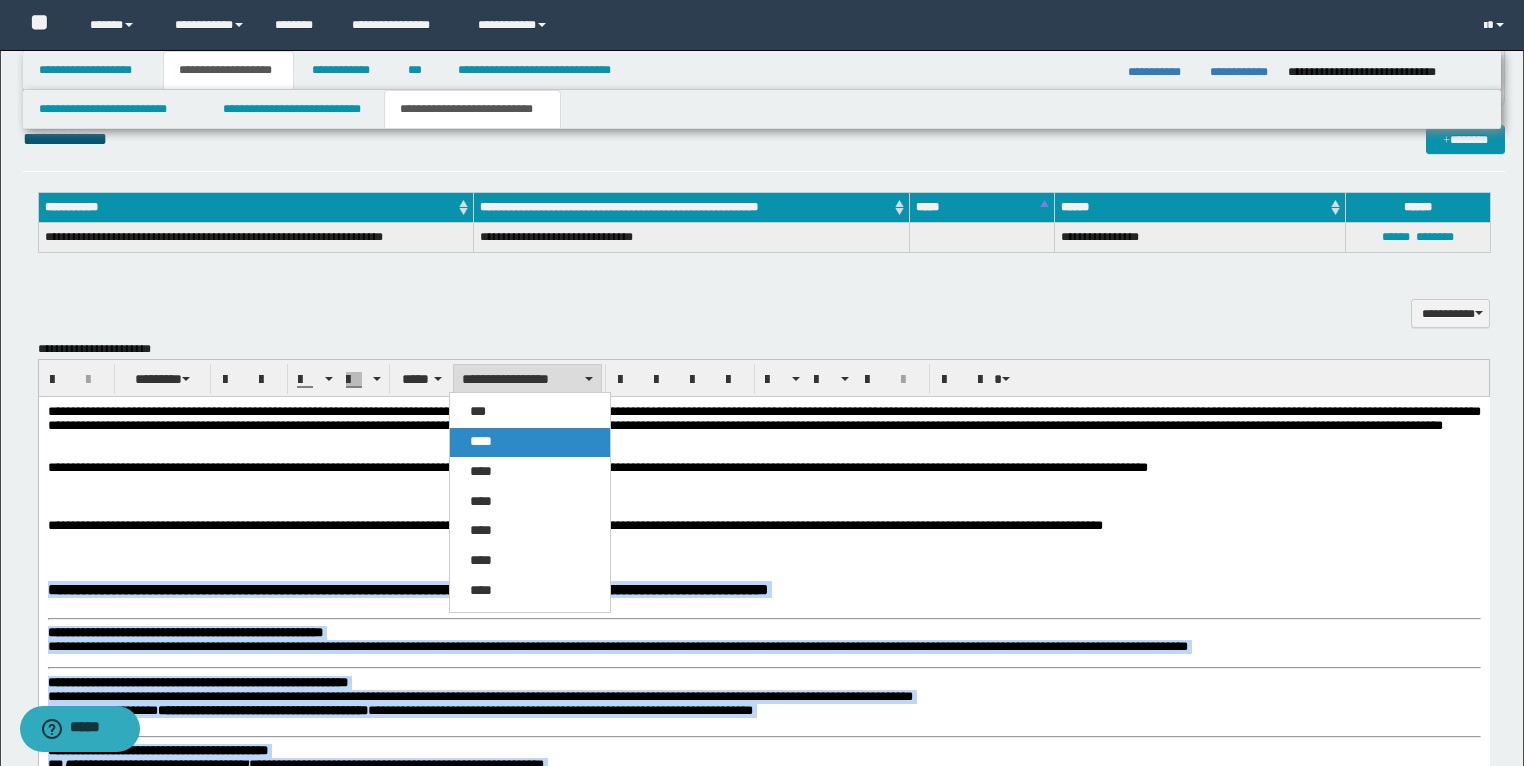 click on "****" at bounding box center (481, 441) 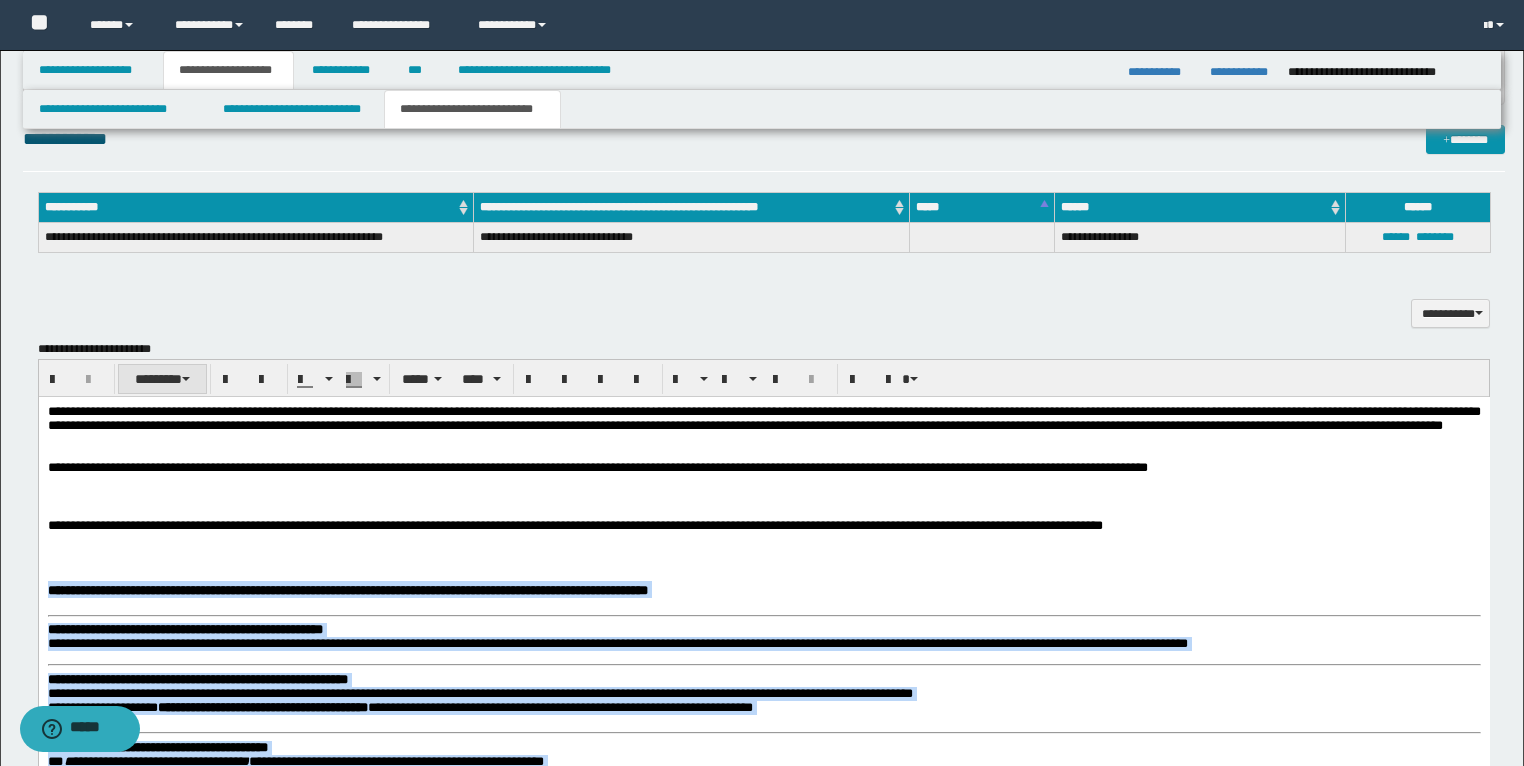 click at bounding box center [186, 379] 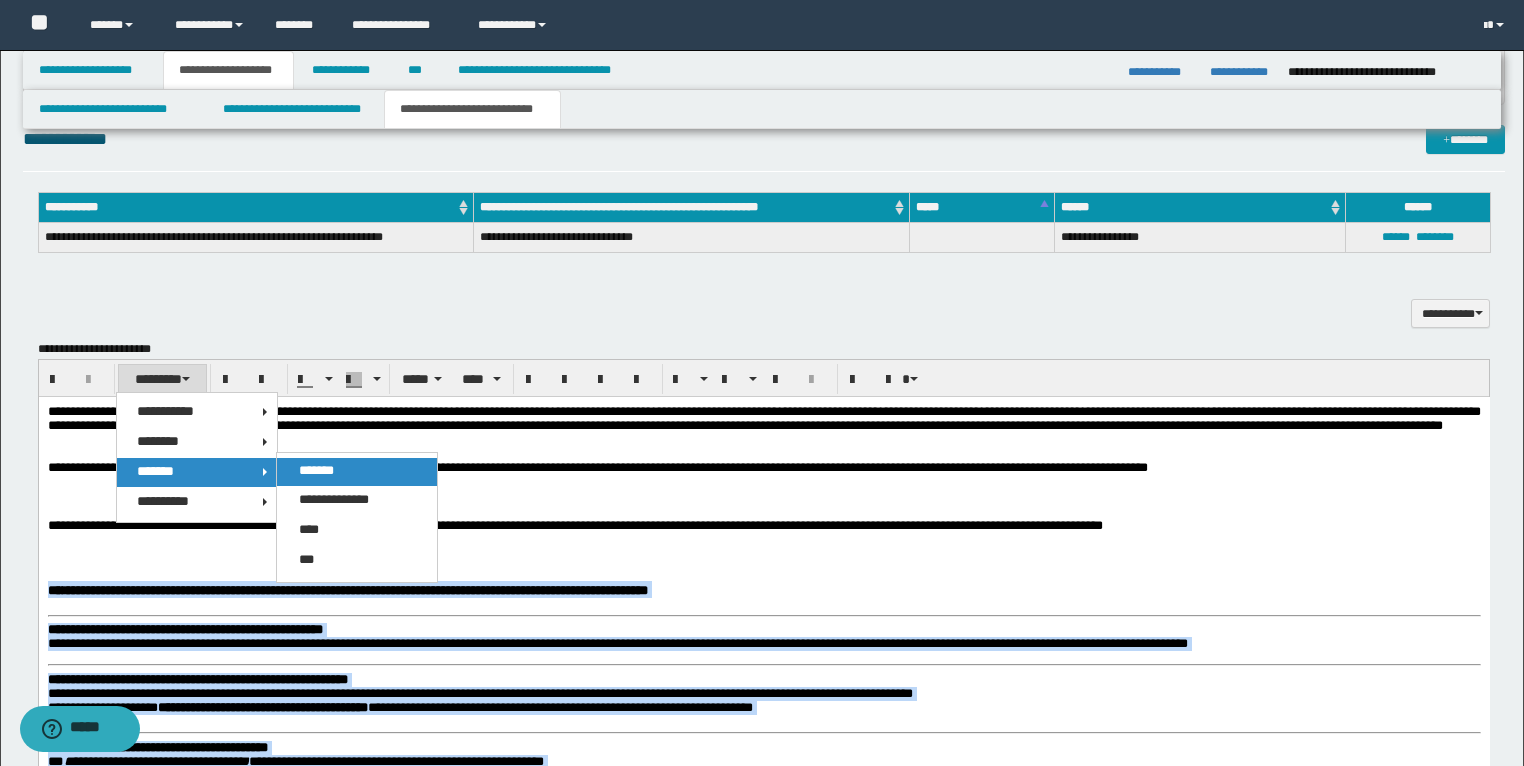click on "*******" at bounding box center [316, 470] 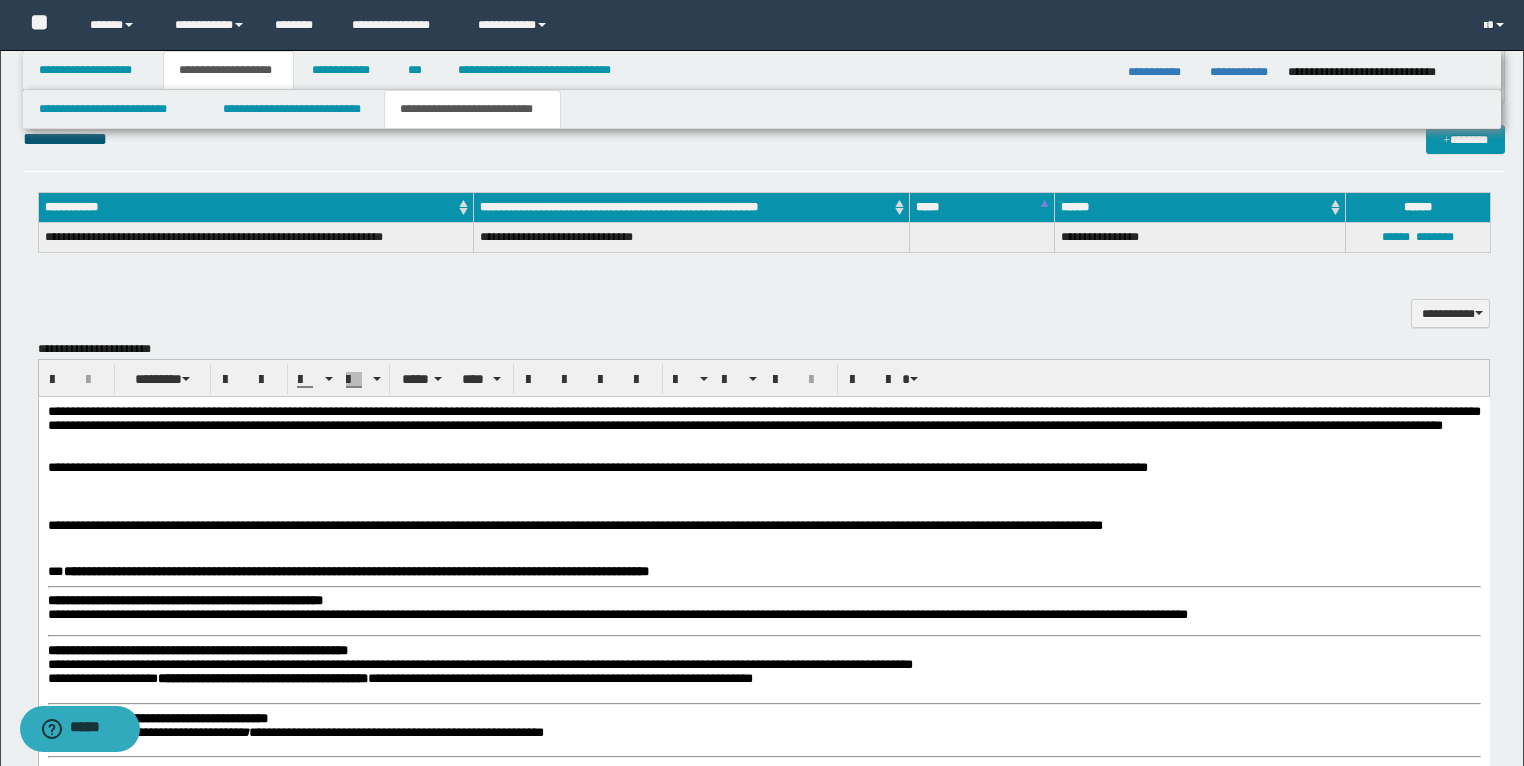 click at bounding box center (763, 557) 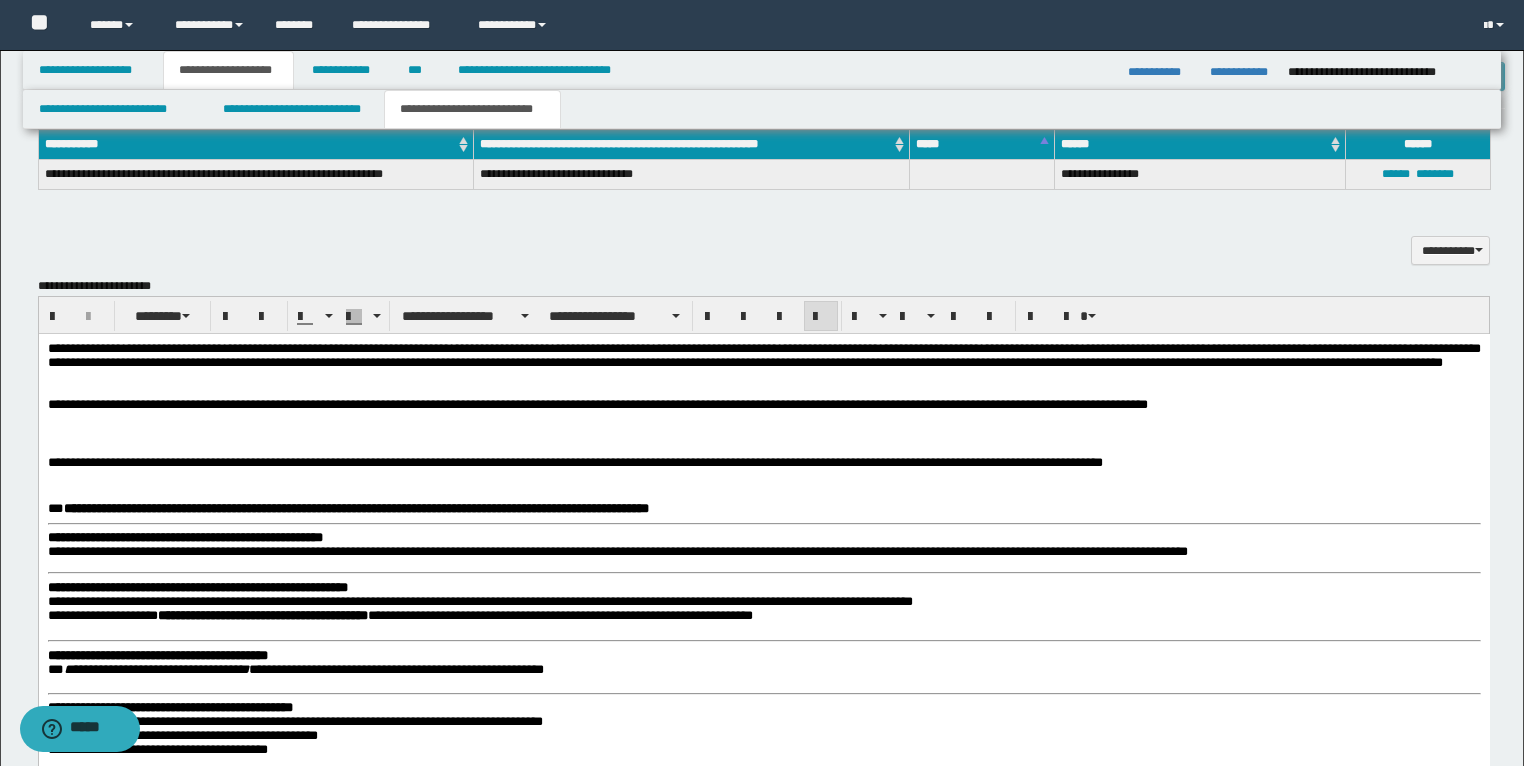 scroll, scrollTop: 1391, scrollLeft: 0, axis: vertical 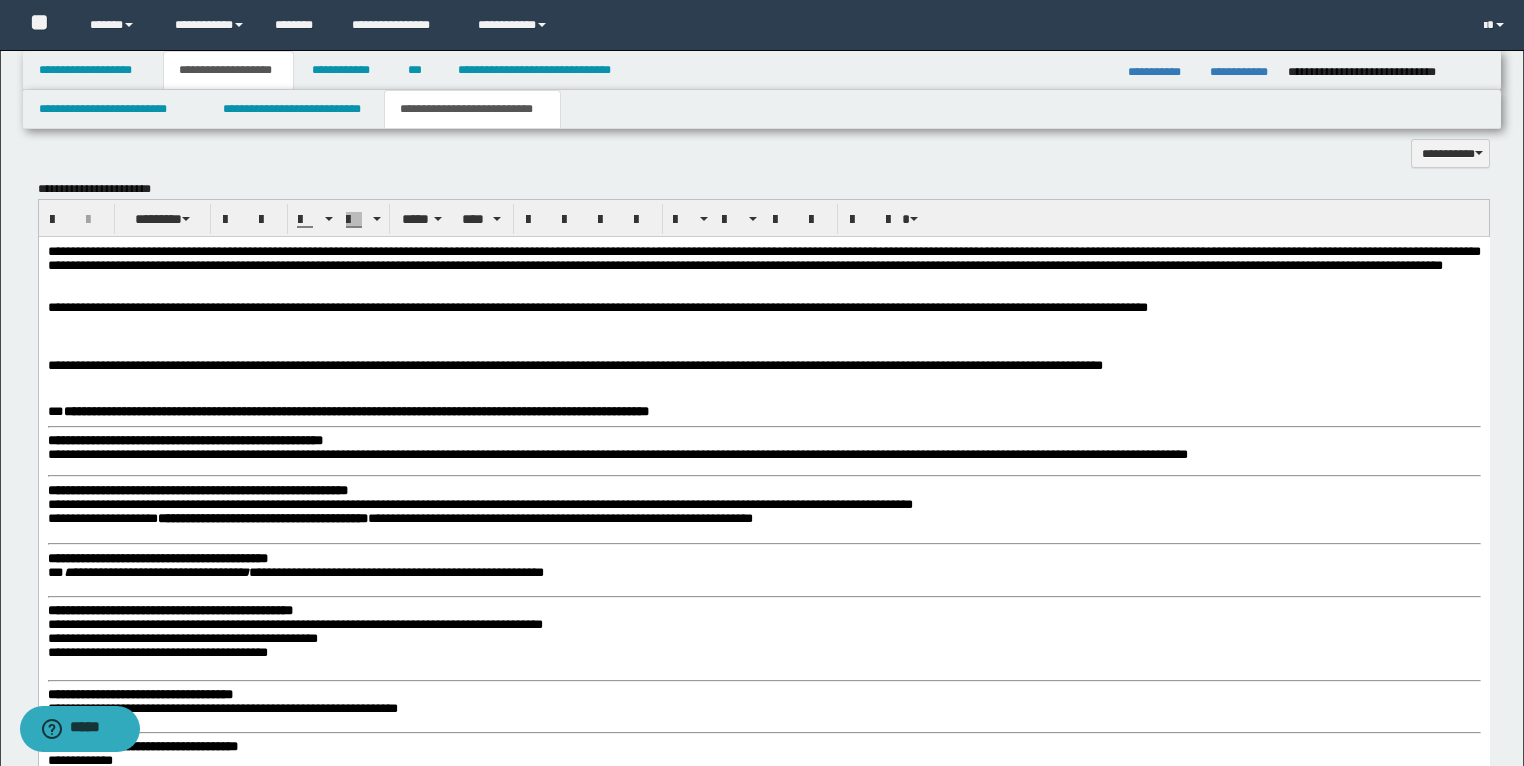 click on "**********" at bounding box center (355, 411) 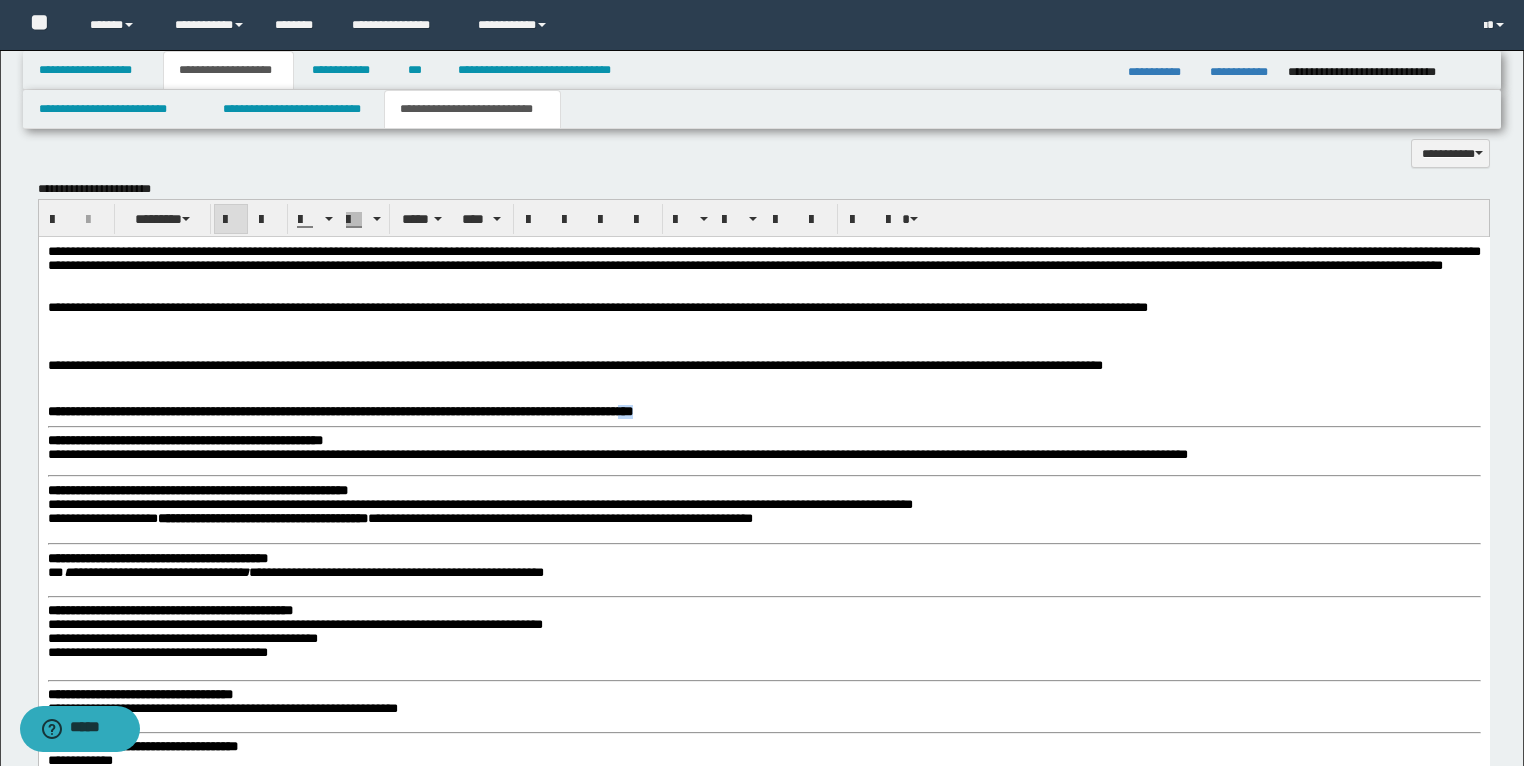 drag, startPoint x: 853, startPoint y: 440, endPoint x: 798, endPoint y: 438, distance: 55.03635 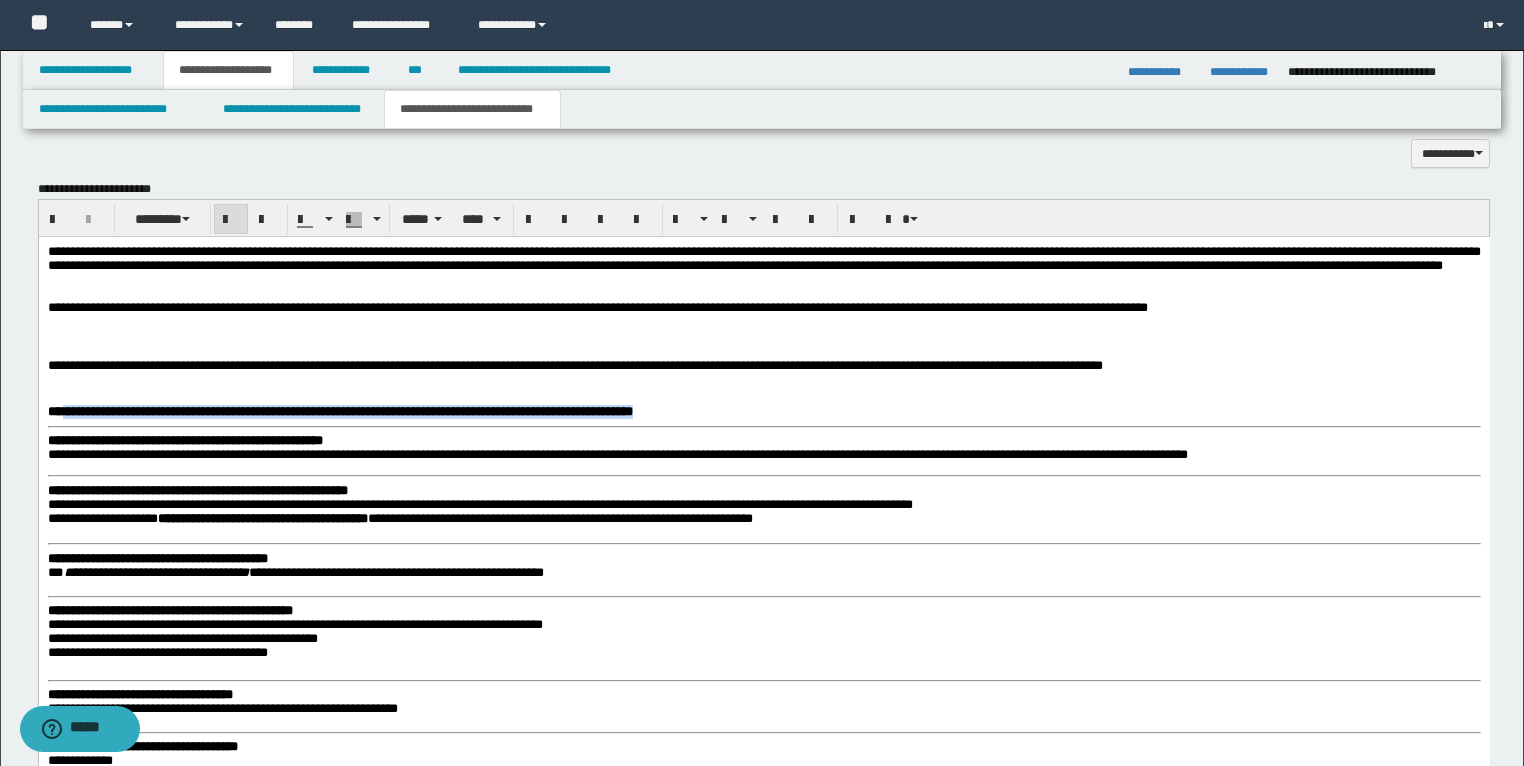 drag, startPoint x: 841, startPoint y: 444, endPoint x: 71, endPoint y: 445, distance: 770.0007 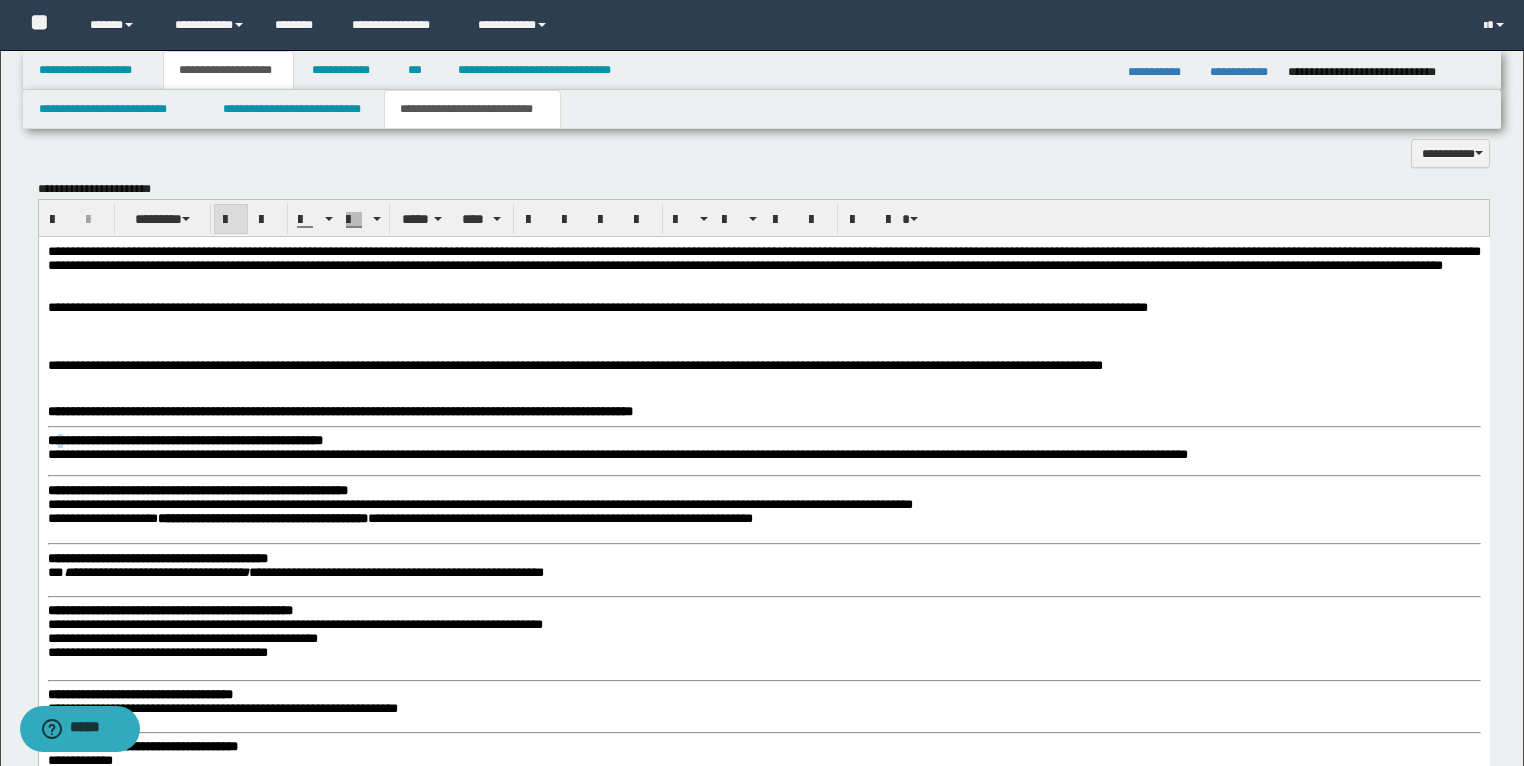 click on "**********" at bounding box center (184, 440) 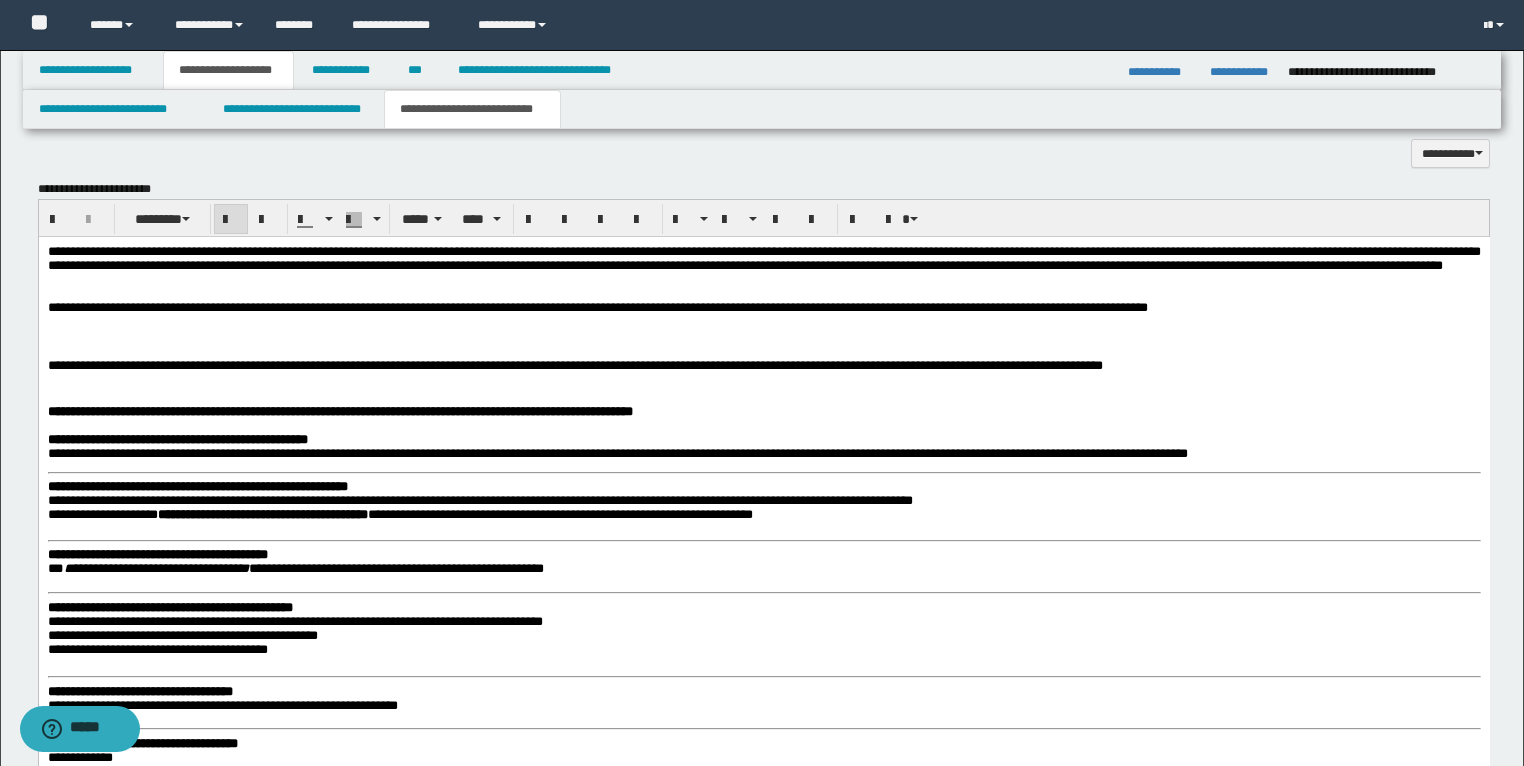 click on "**********" at bounding box center [197, 486] 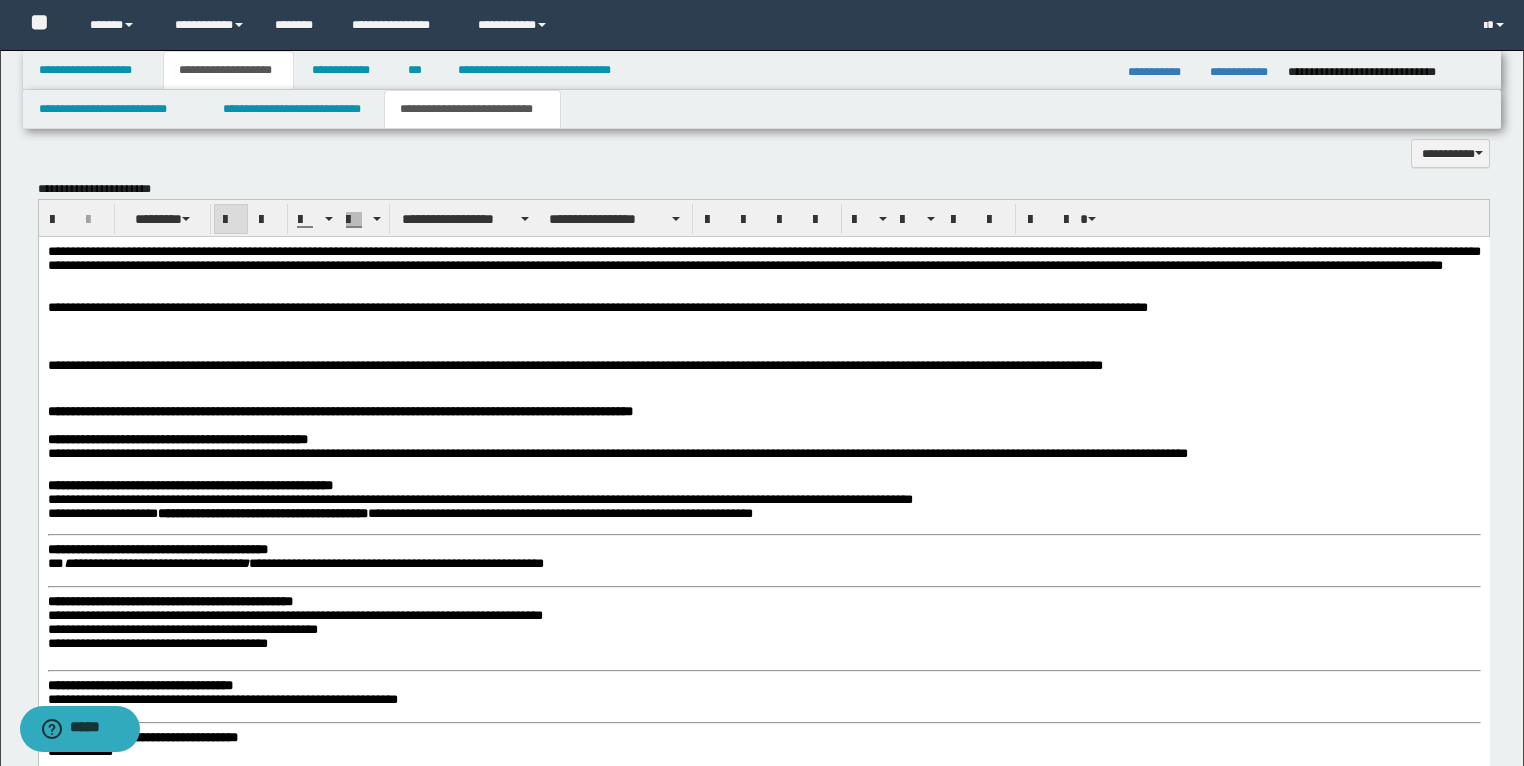 click on "**********" at bounding box center [399, 513] 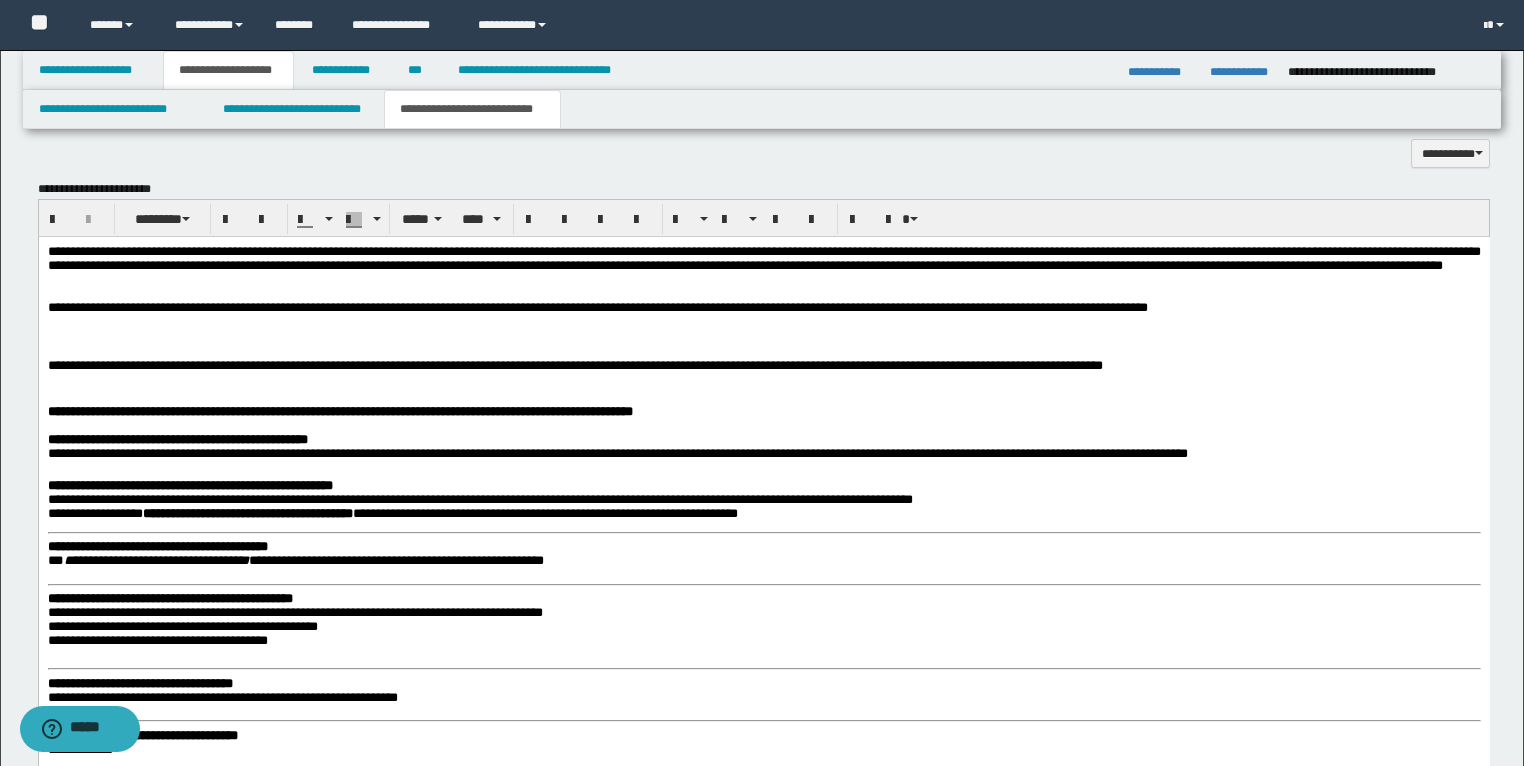click on "**********" at bounding box center (157, 546) 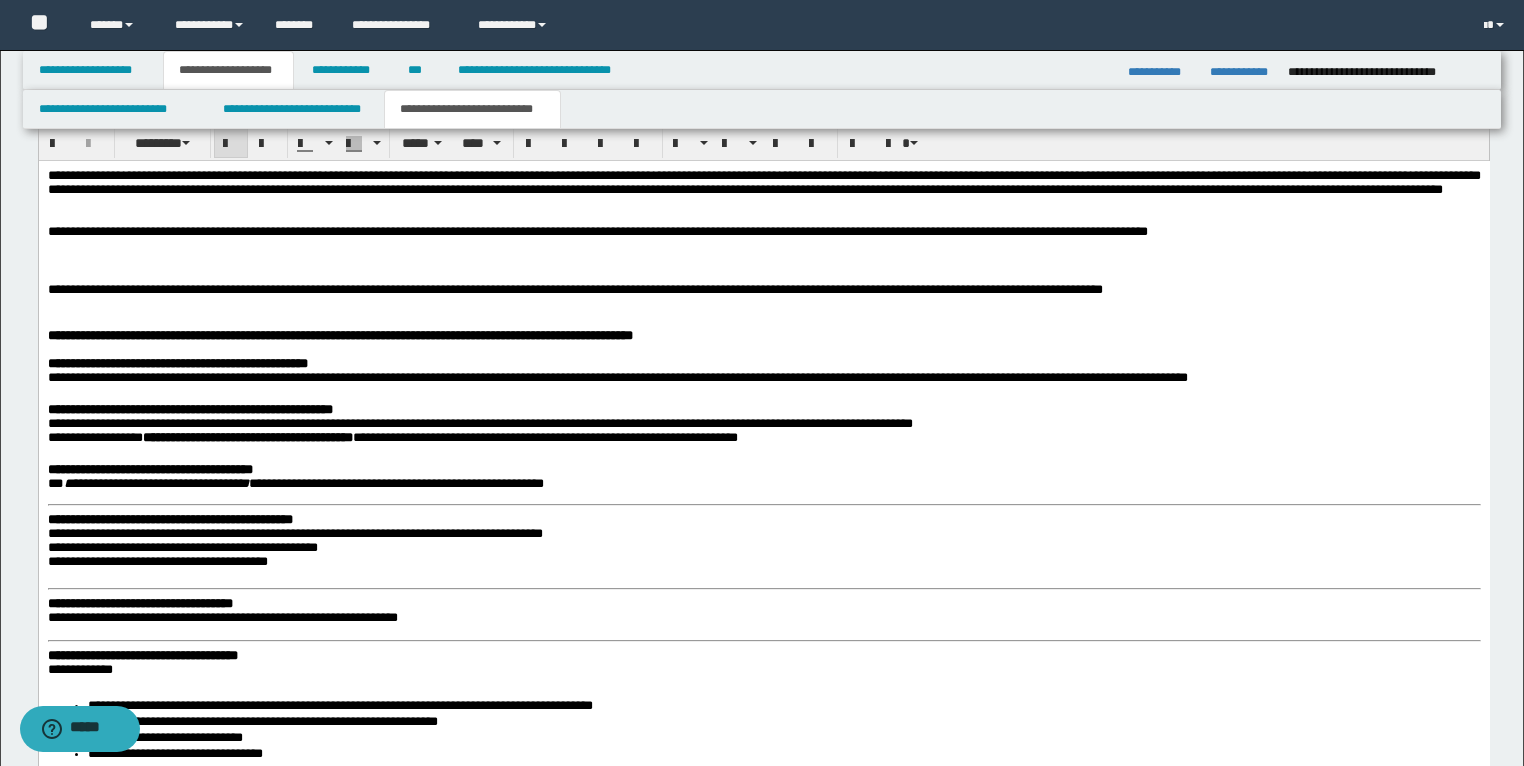 scroll, scrollTop: 1631, scrollLeft: 0, axis: vertical 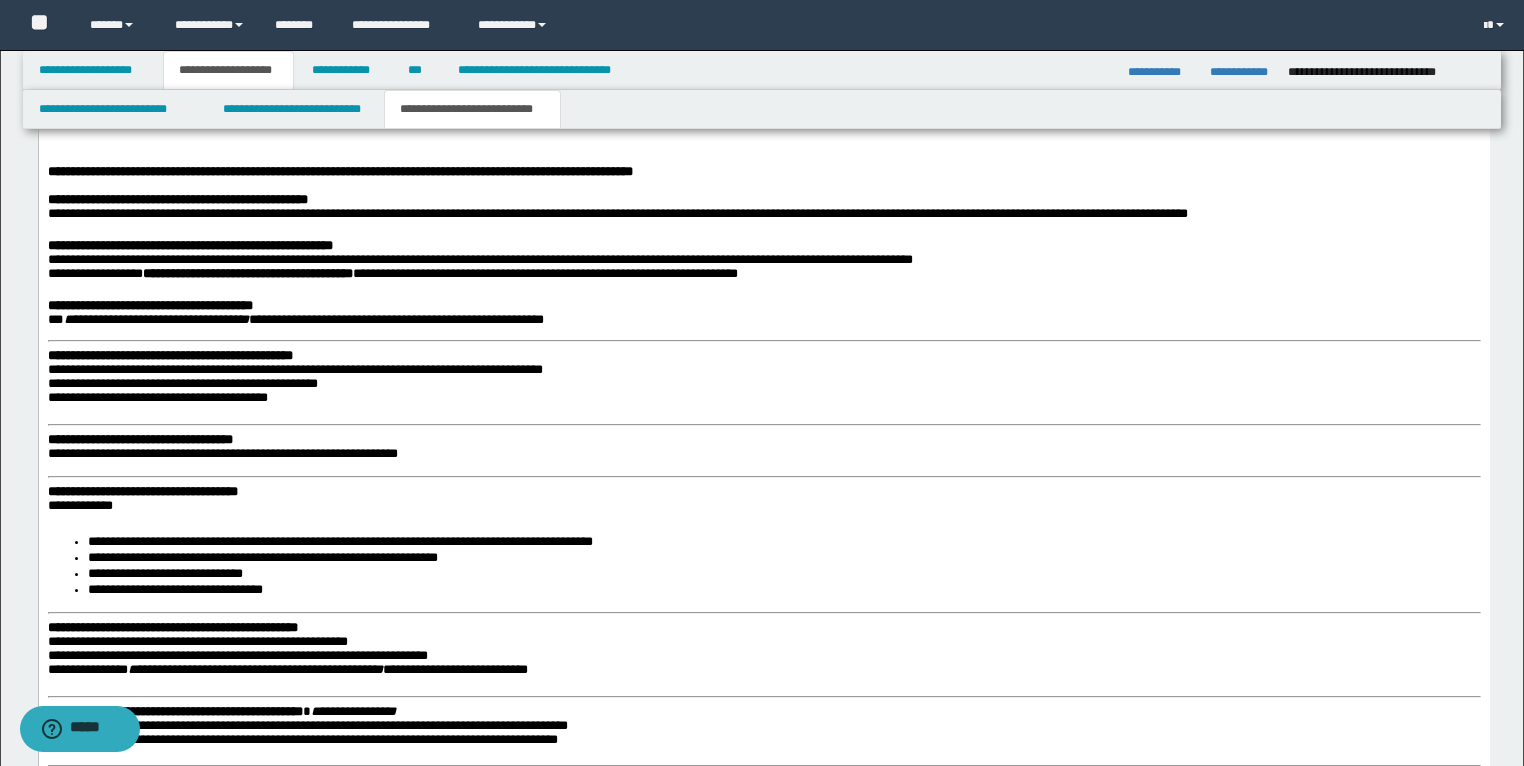 click on "**********" at bounding box center (169, 356) 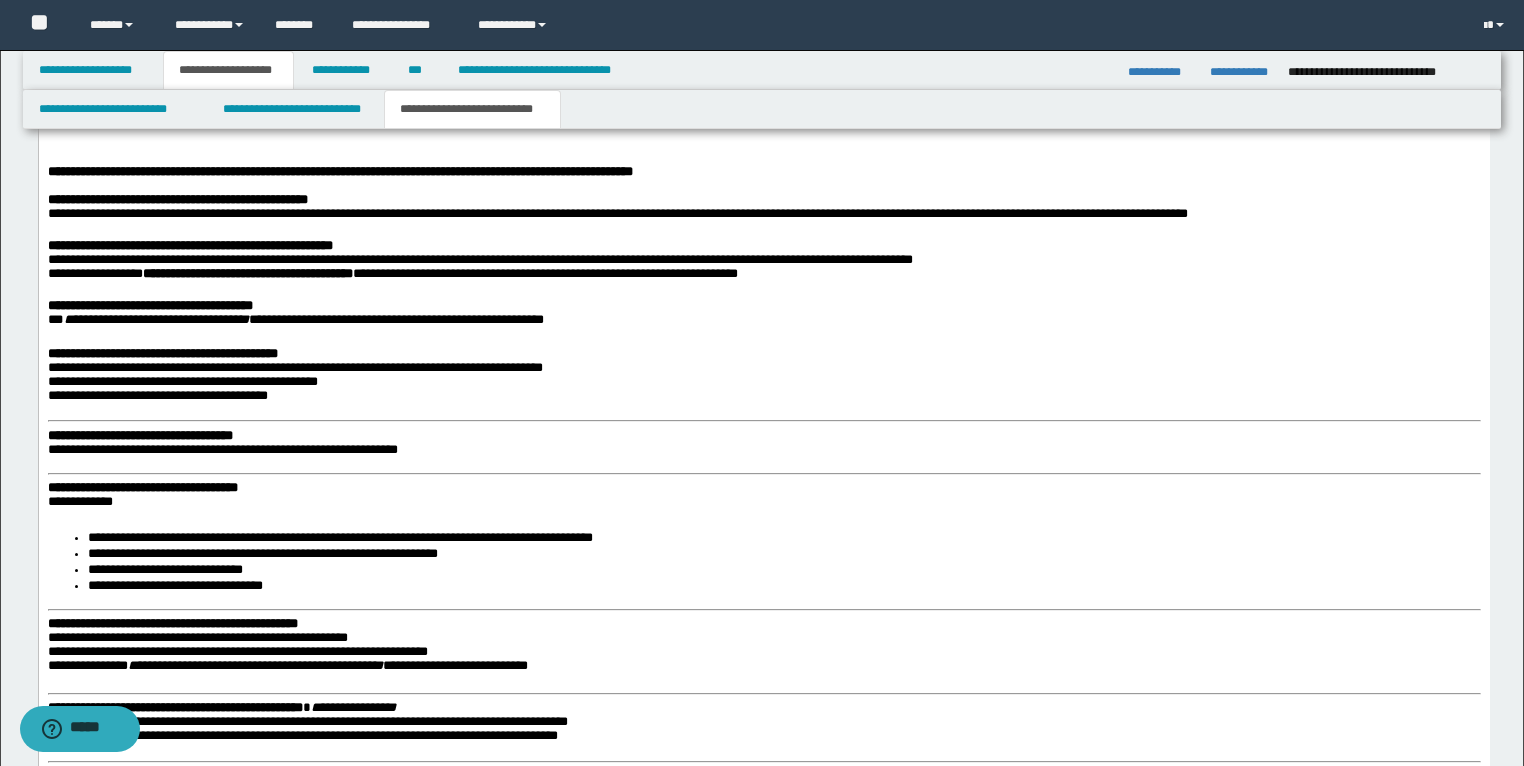 click on "**********" at bounding box center [139, 436] 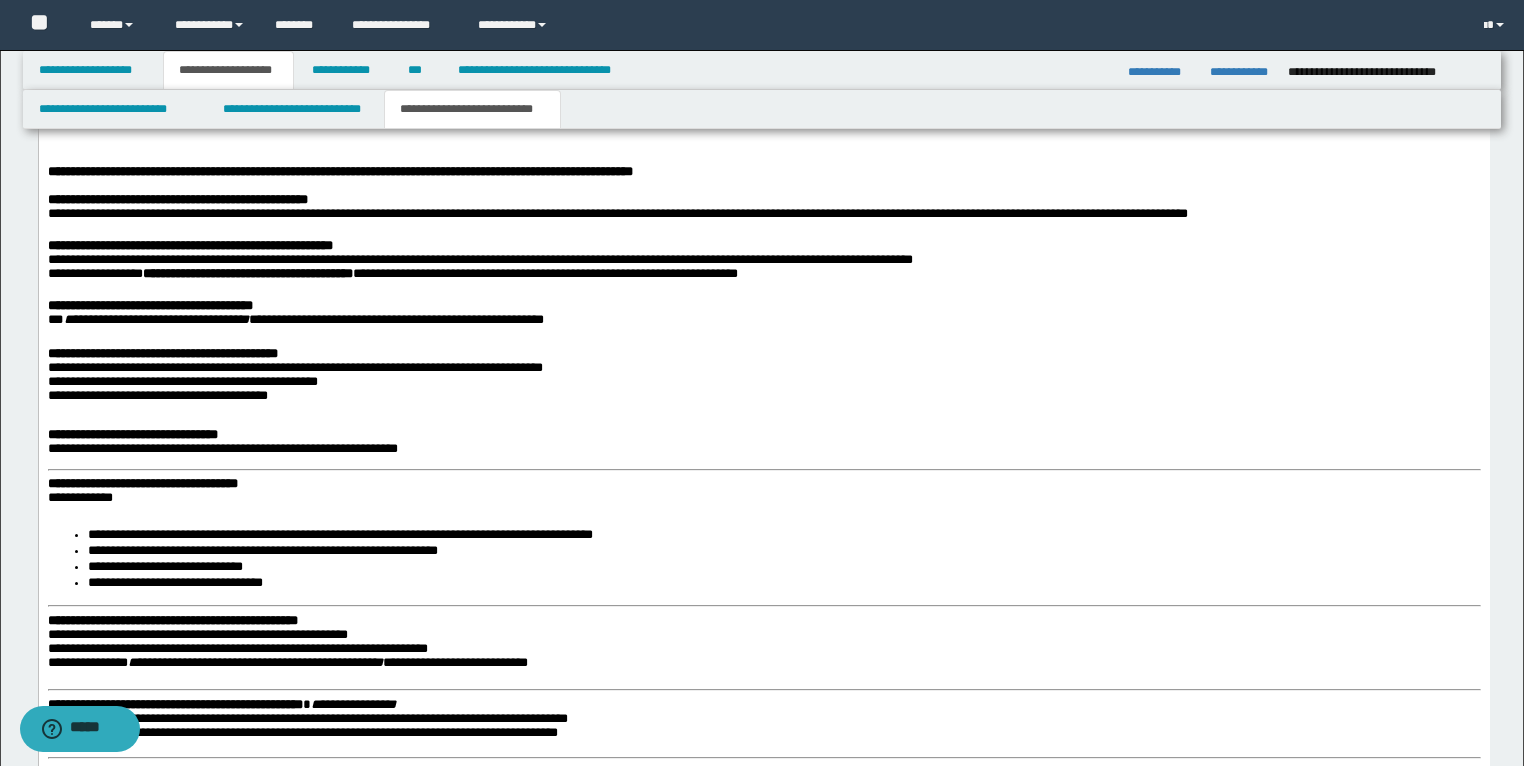 click on "**********" at bounding box center [222, 449] 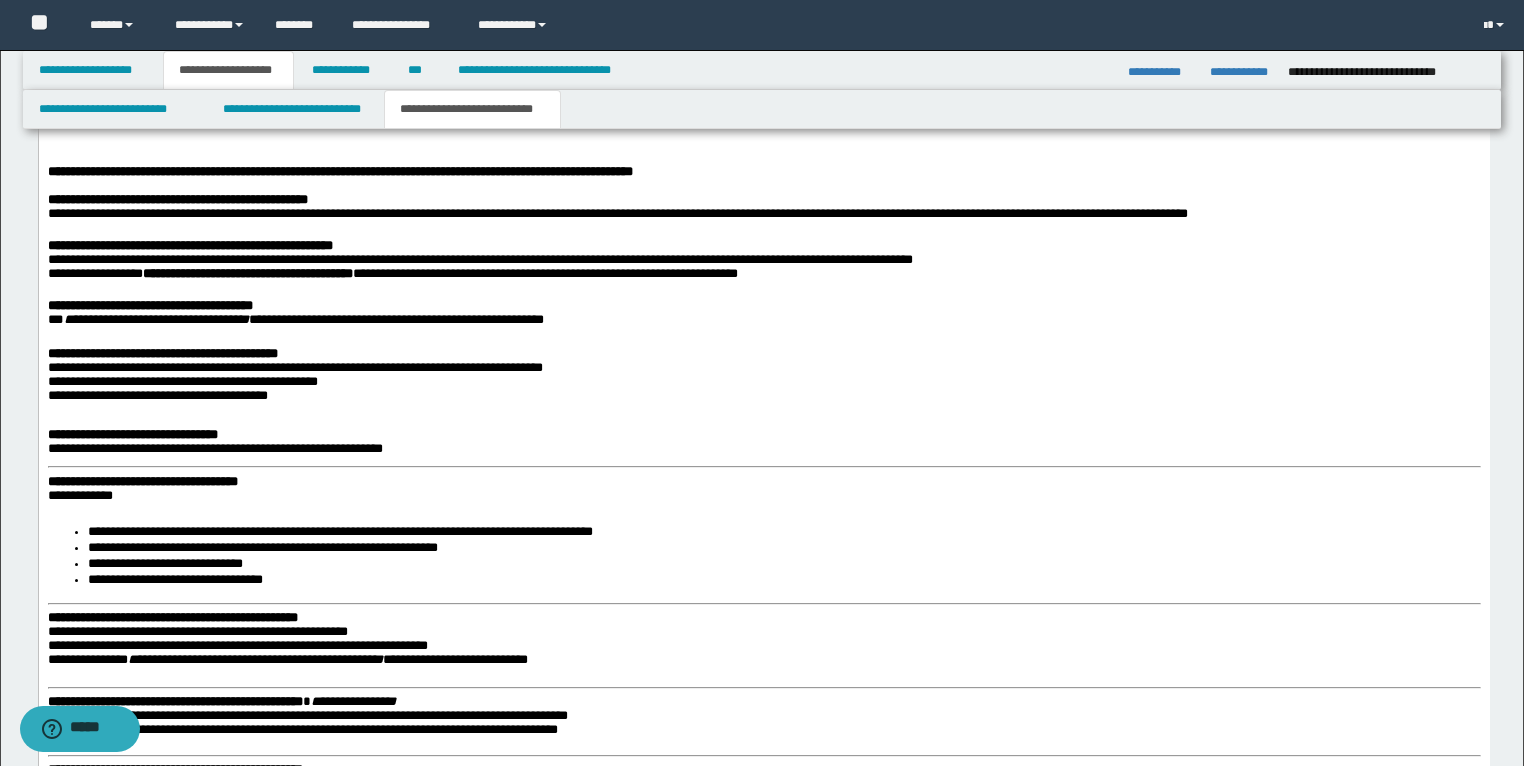 click on "**********" at bounding box center [142, 482] 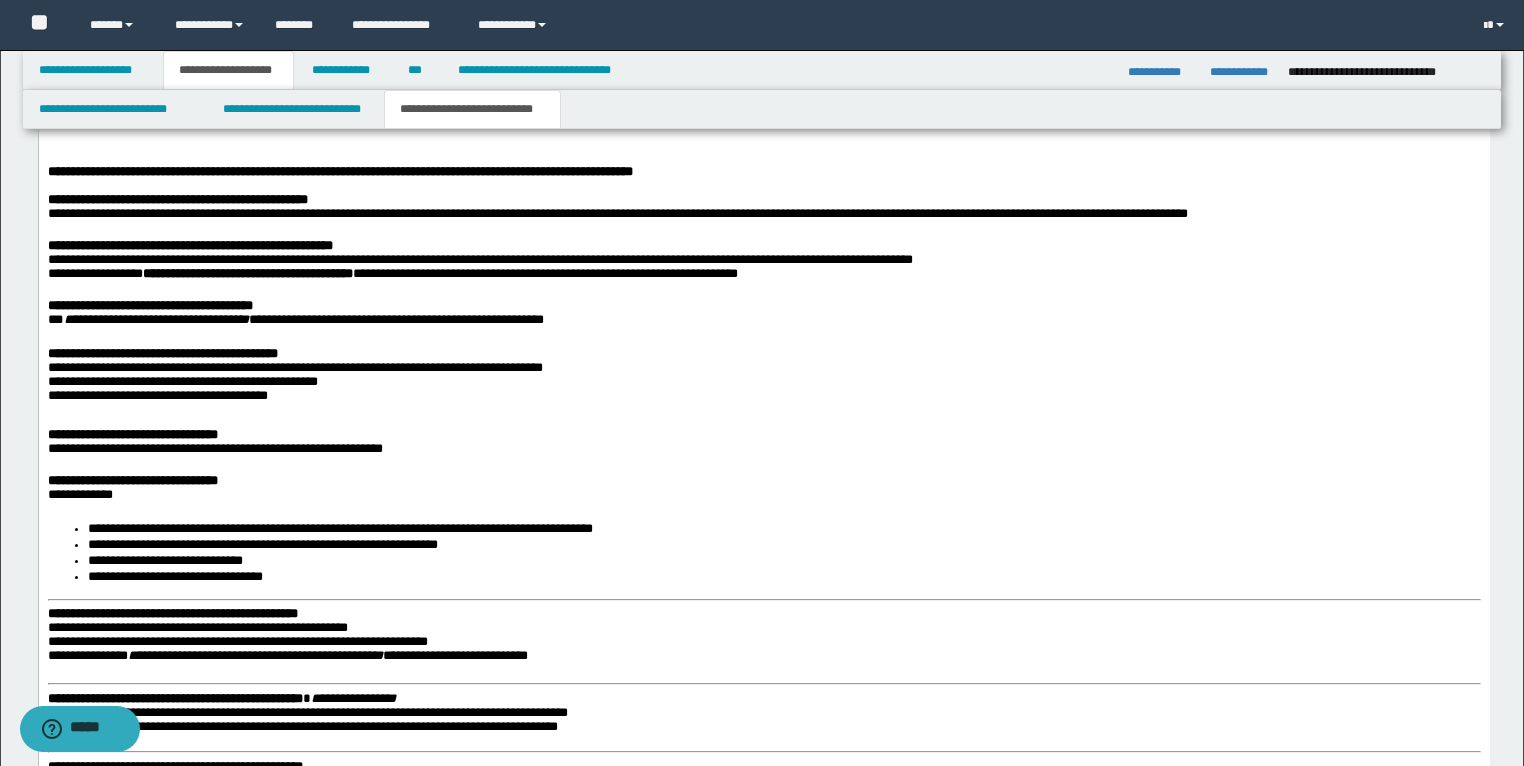 click on "**********" at bounding box center [79, 495] 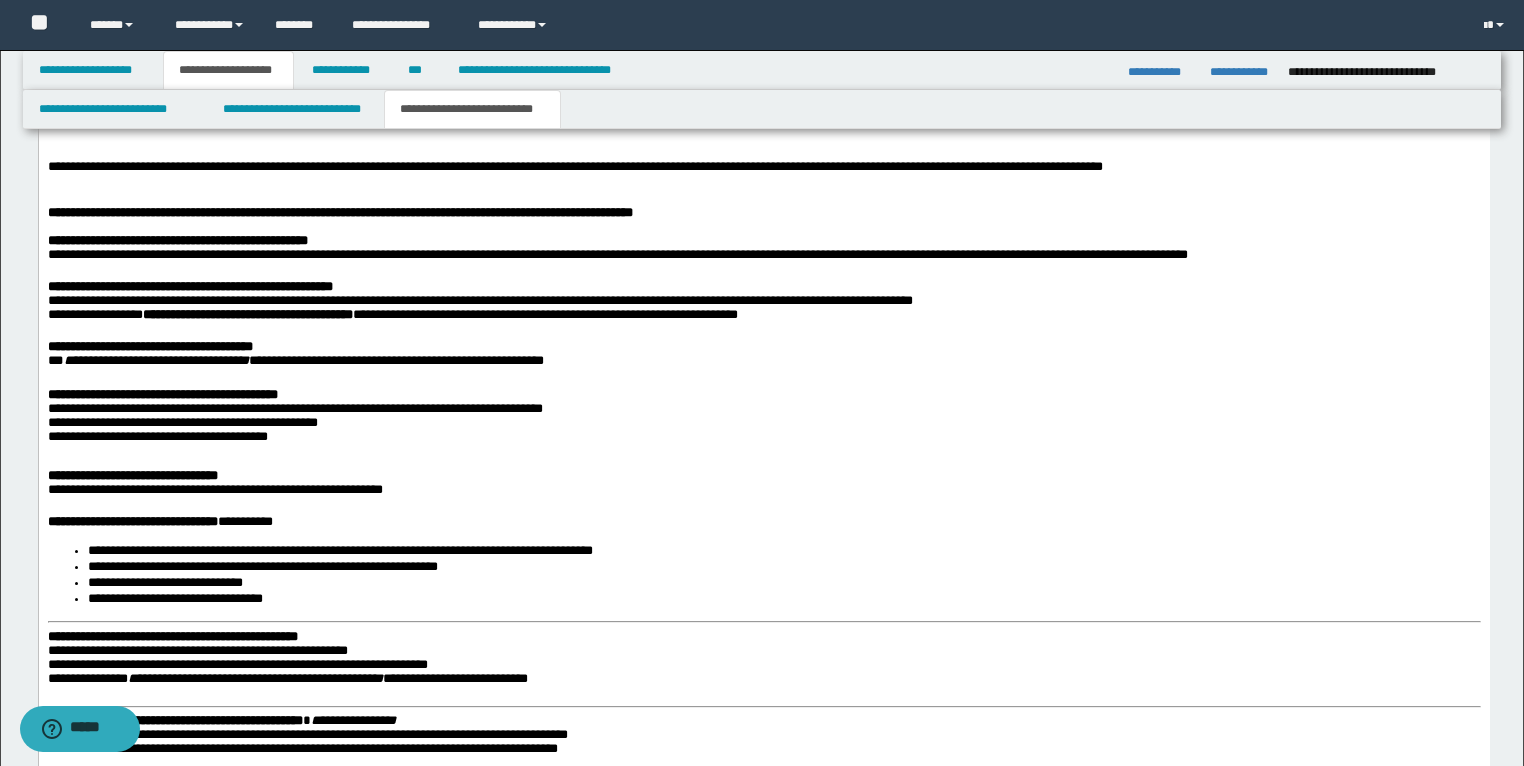 scroll, scrollTop: 1551, scrollLeft: 0, axis: vertical 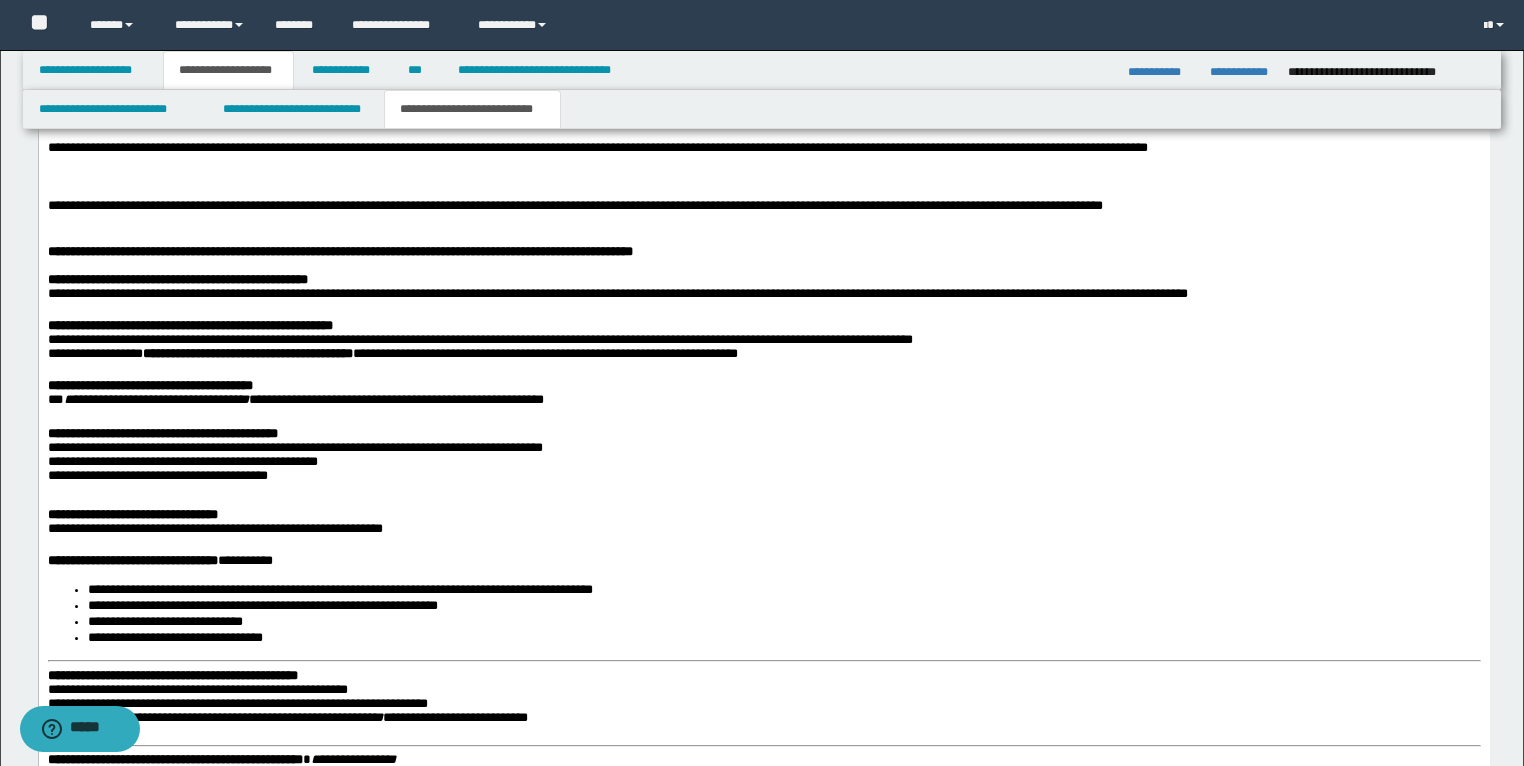 click on "**********" at bounding box center [155, 399] 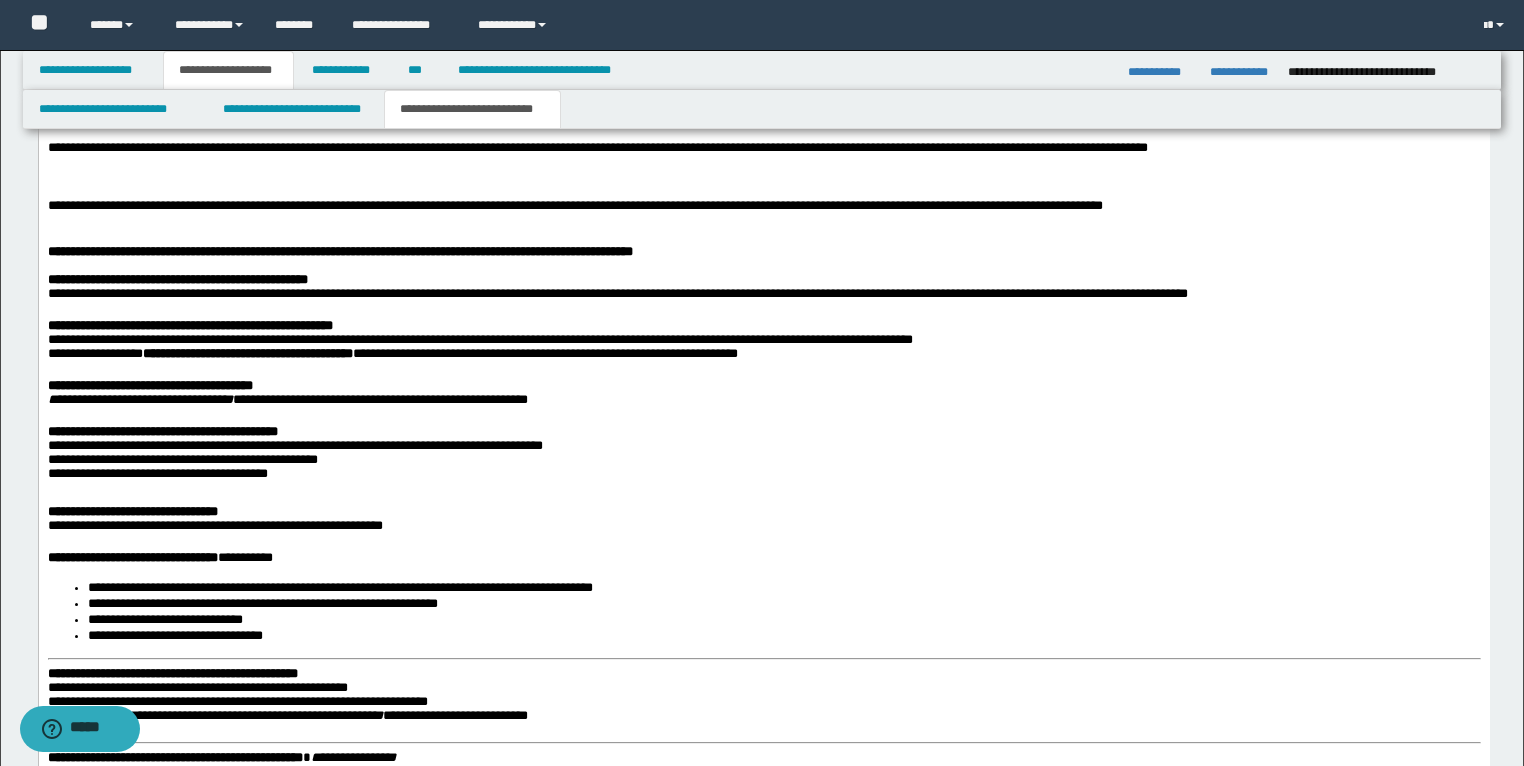 click on "**********" at bounding box center (157, 473) 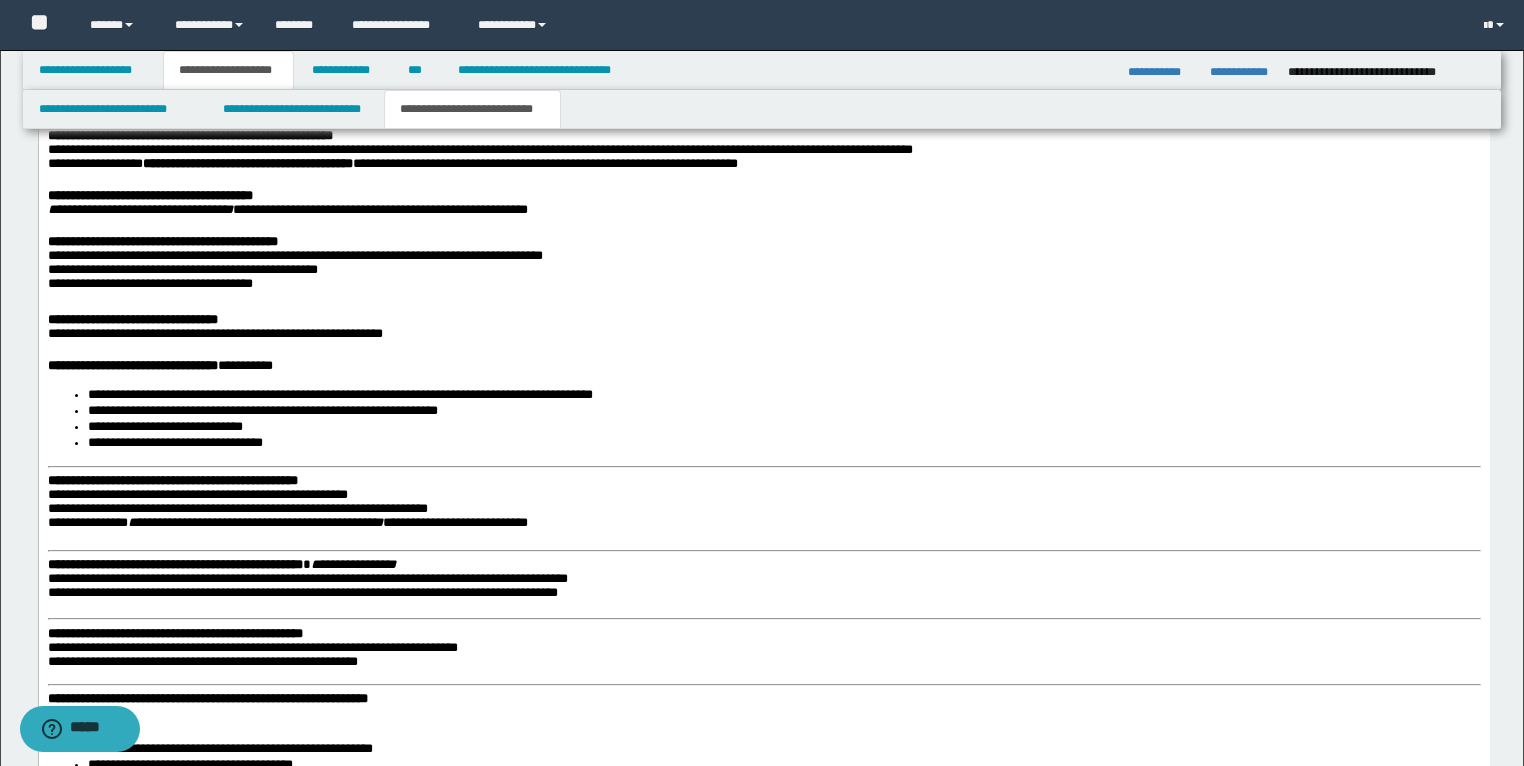 scroll, scrollTop: 1791, scrollLeft: 0, axis: vertical 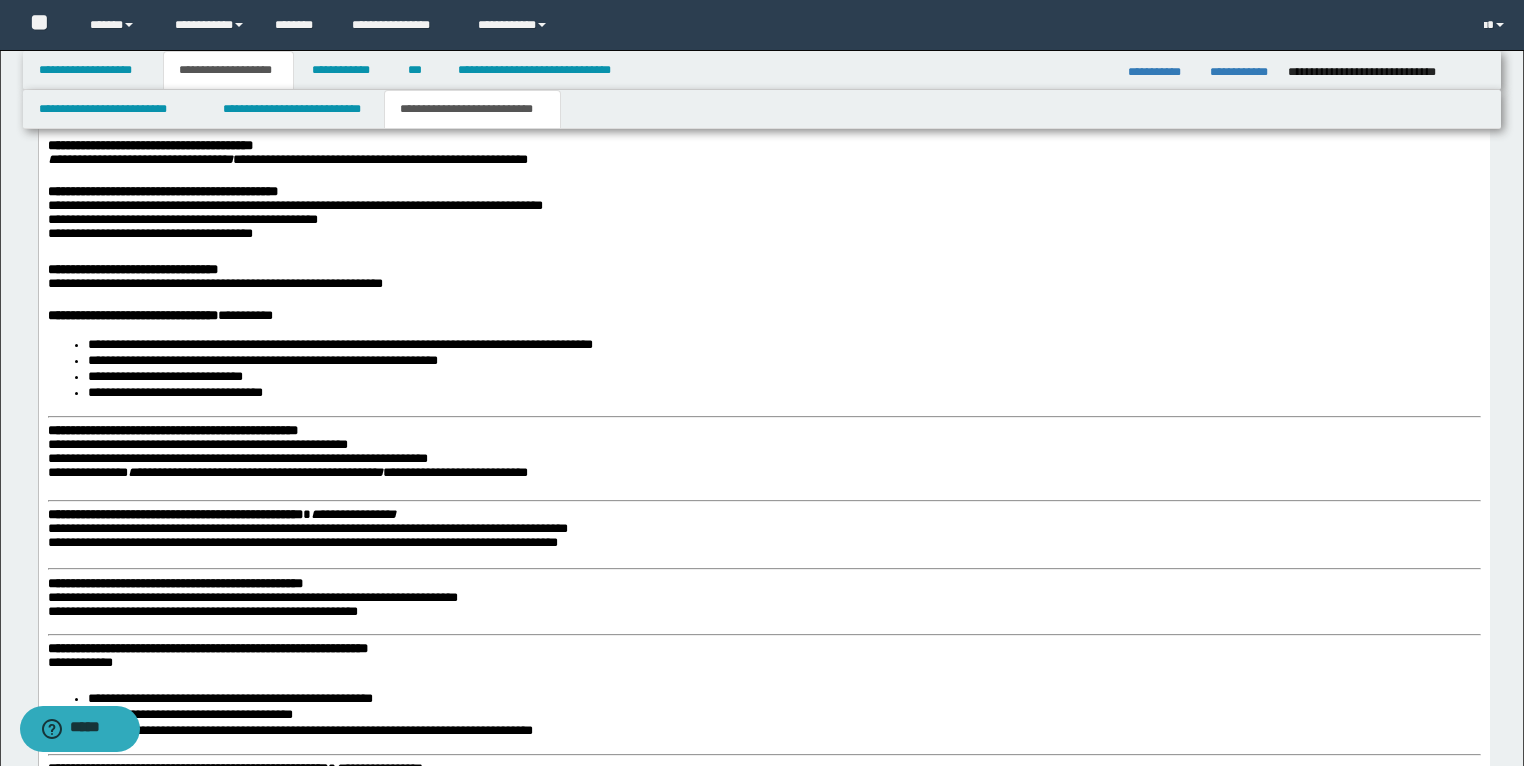 click on "**********" at bounding box center [172, 431] 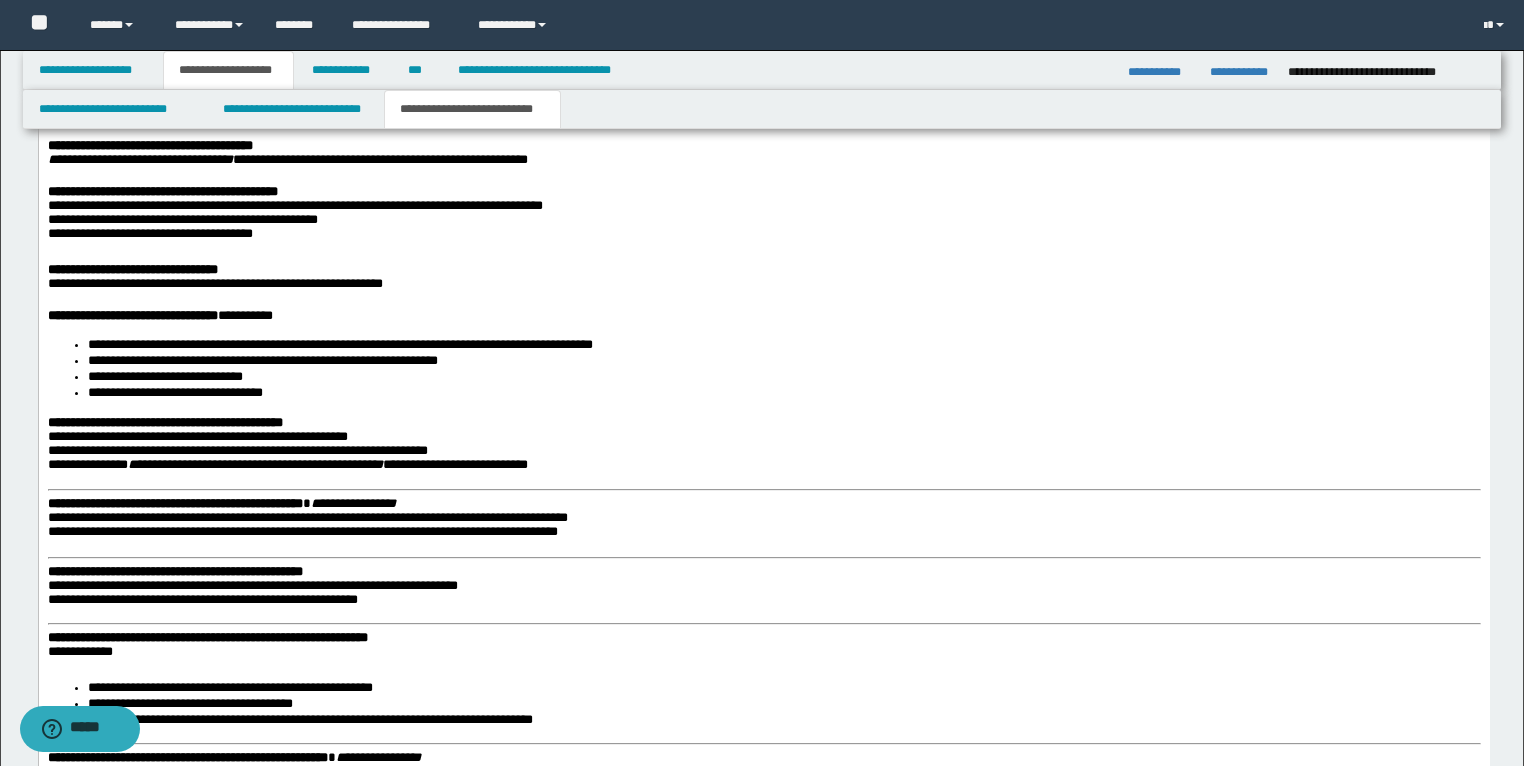 click on "**********" at bounding box center [287, 465] 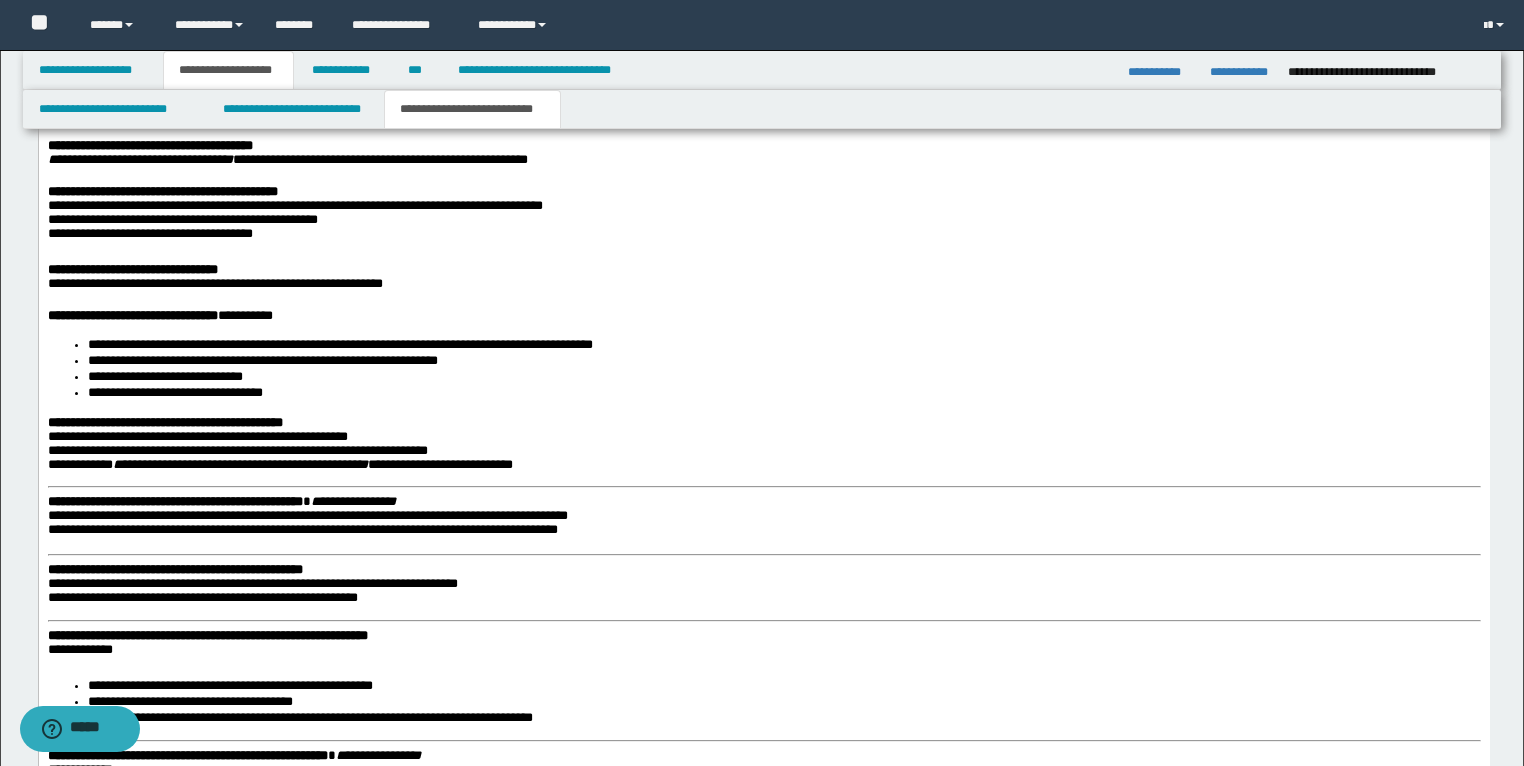 click on "**********" at bounding box center (174, 502) 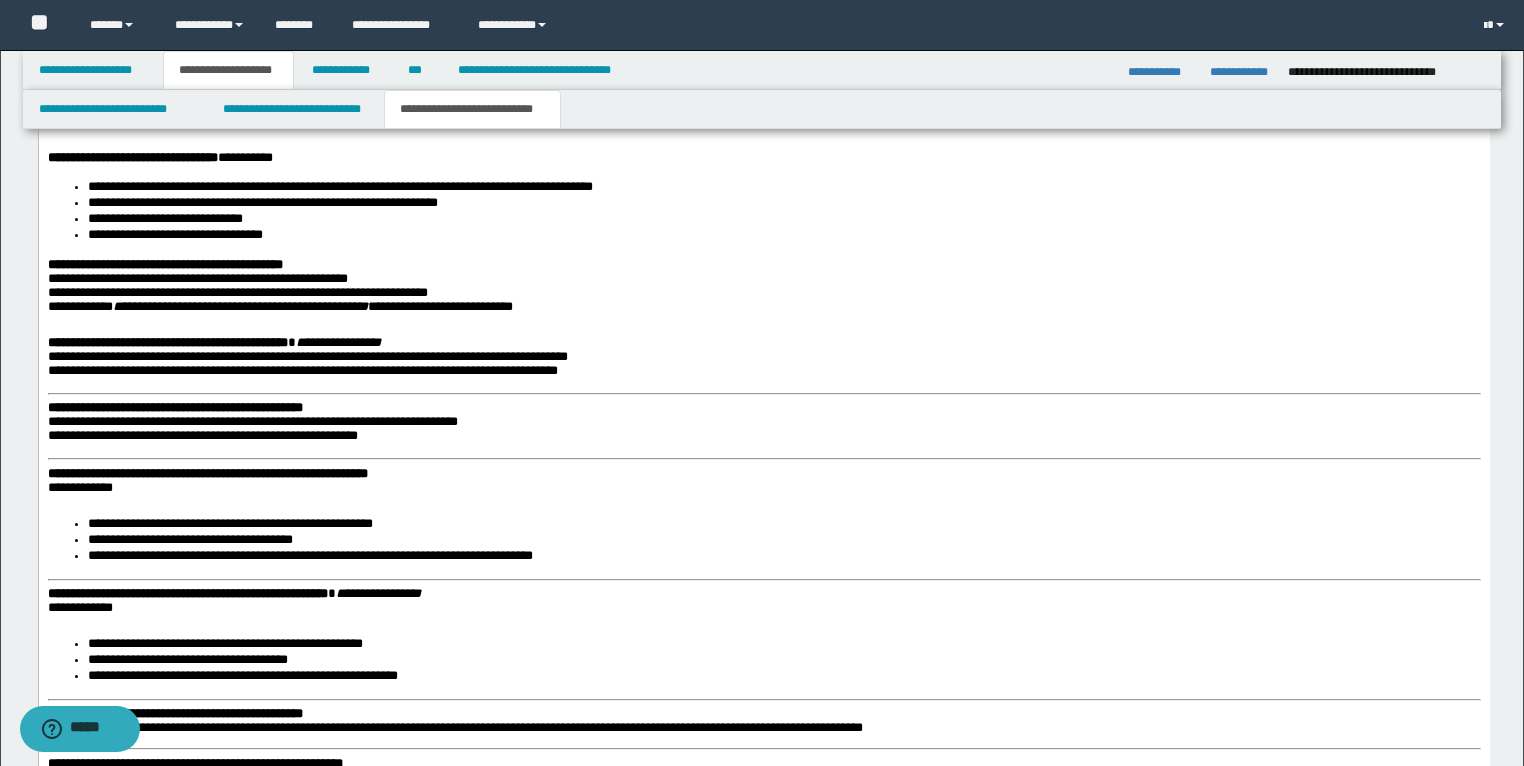scroll, scrollTop: 1951, scrollLeft: 0, axis: vertical 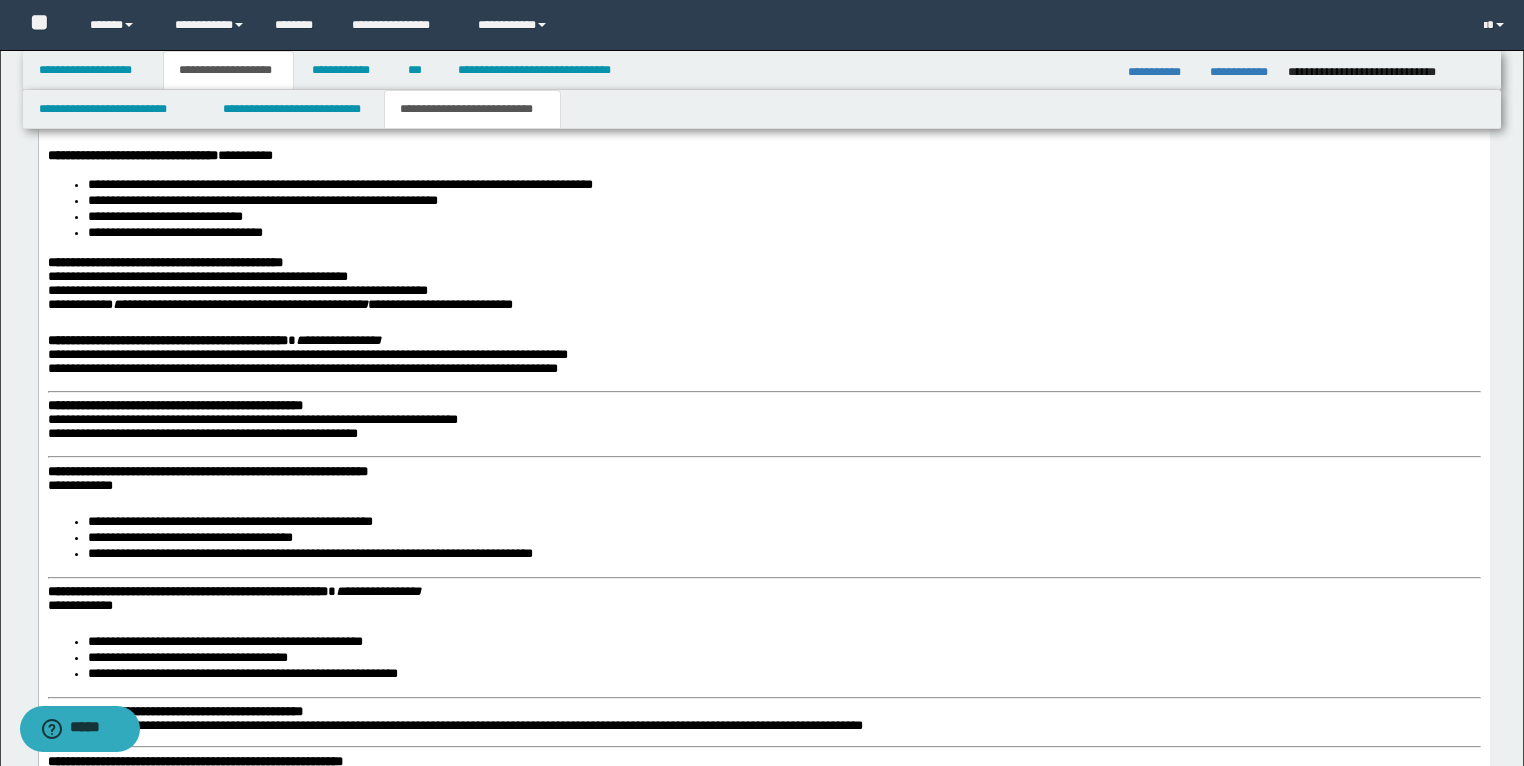 click on "**********" at bounding box center (302, 369) 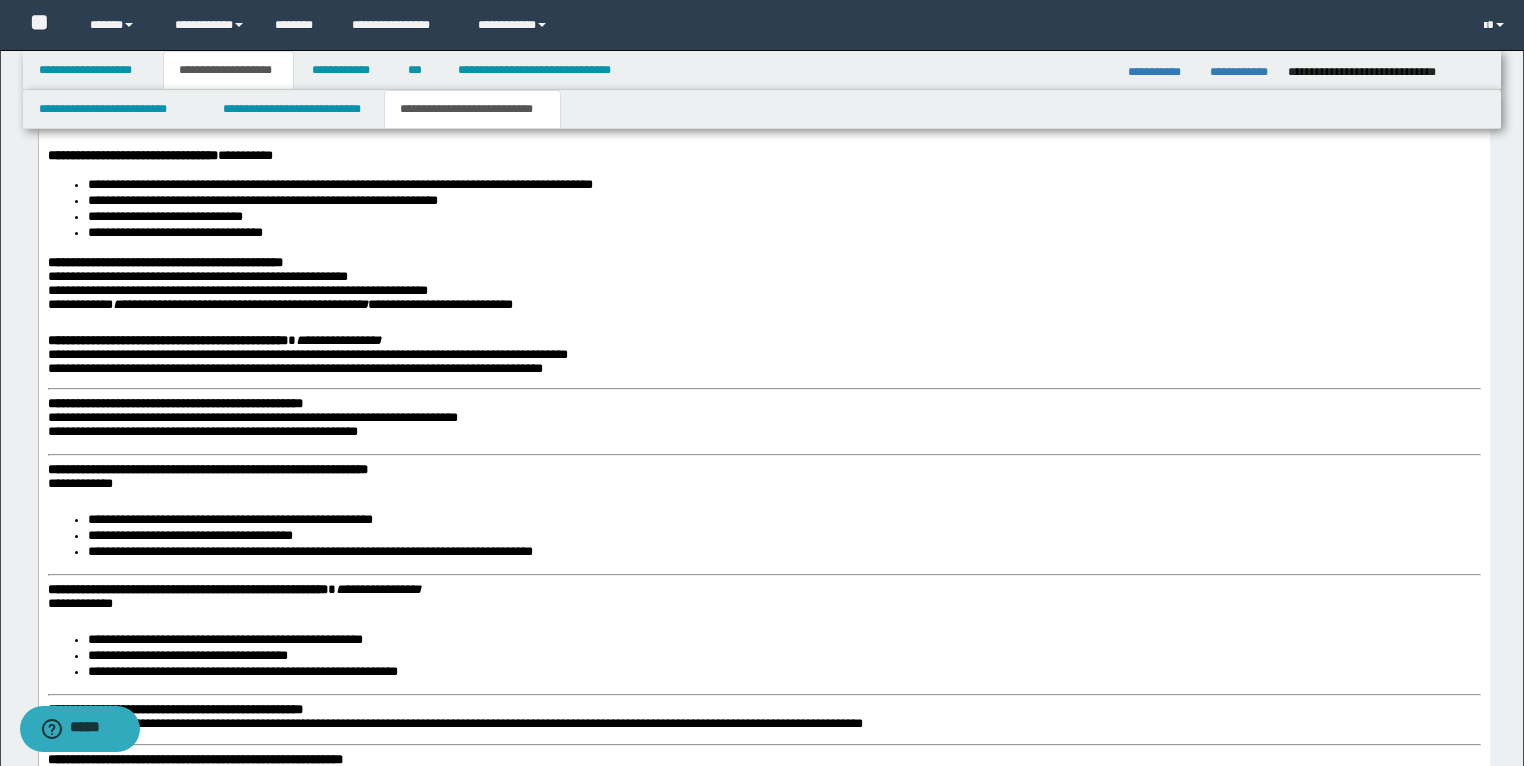 click on "**********" at bounding box center [174, 404] 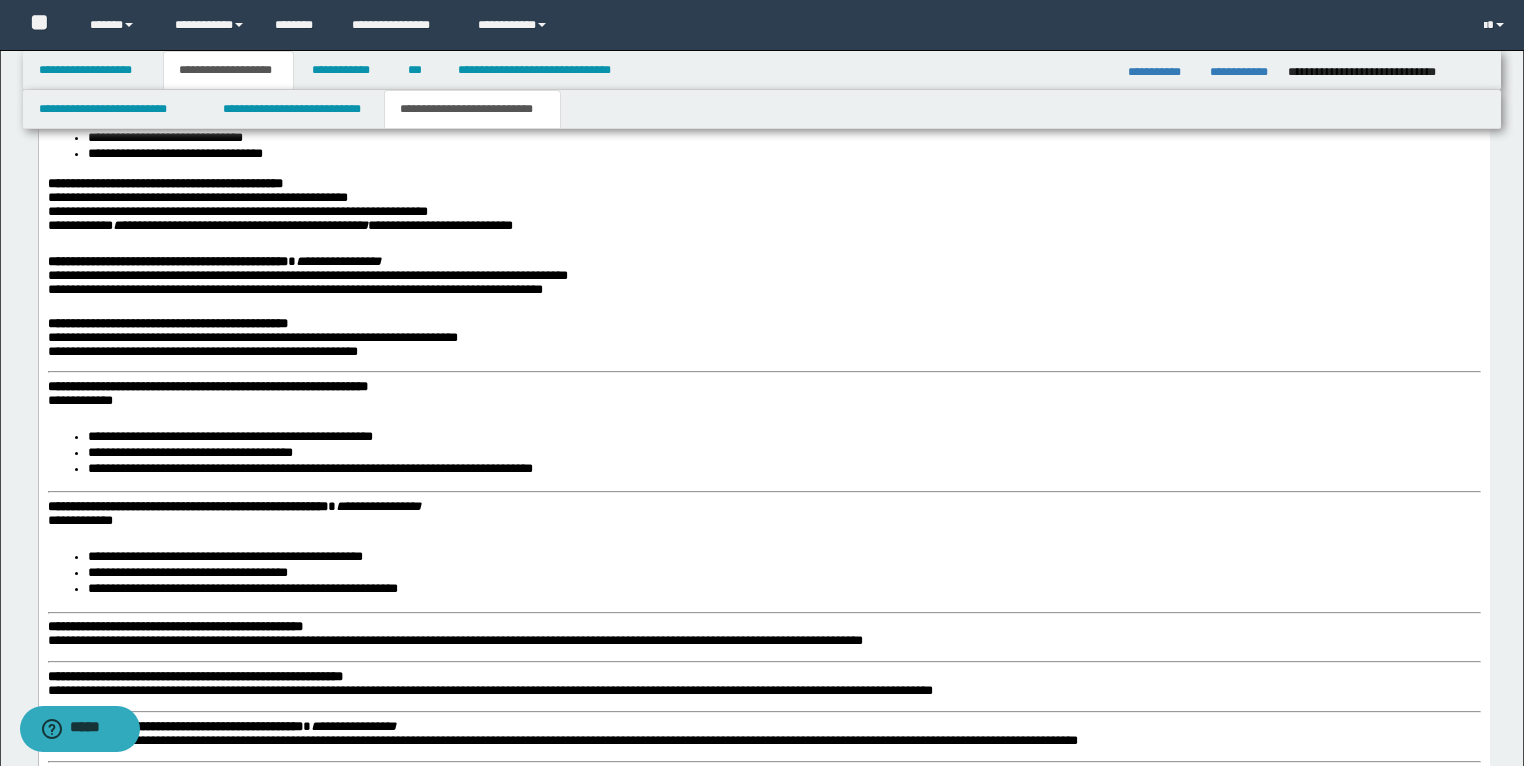scroll, scrollTop: 2031, scrollLeft: 0, axis: vertical 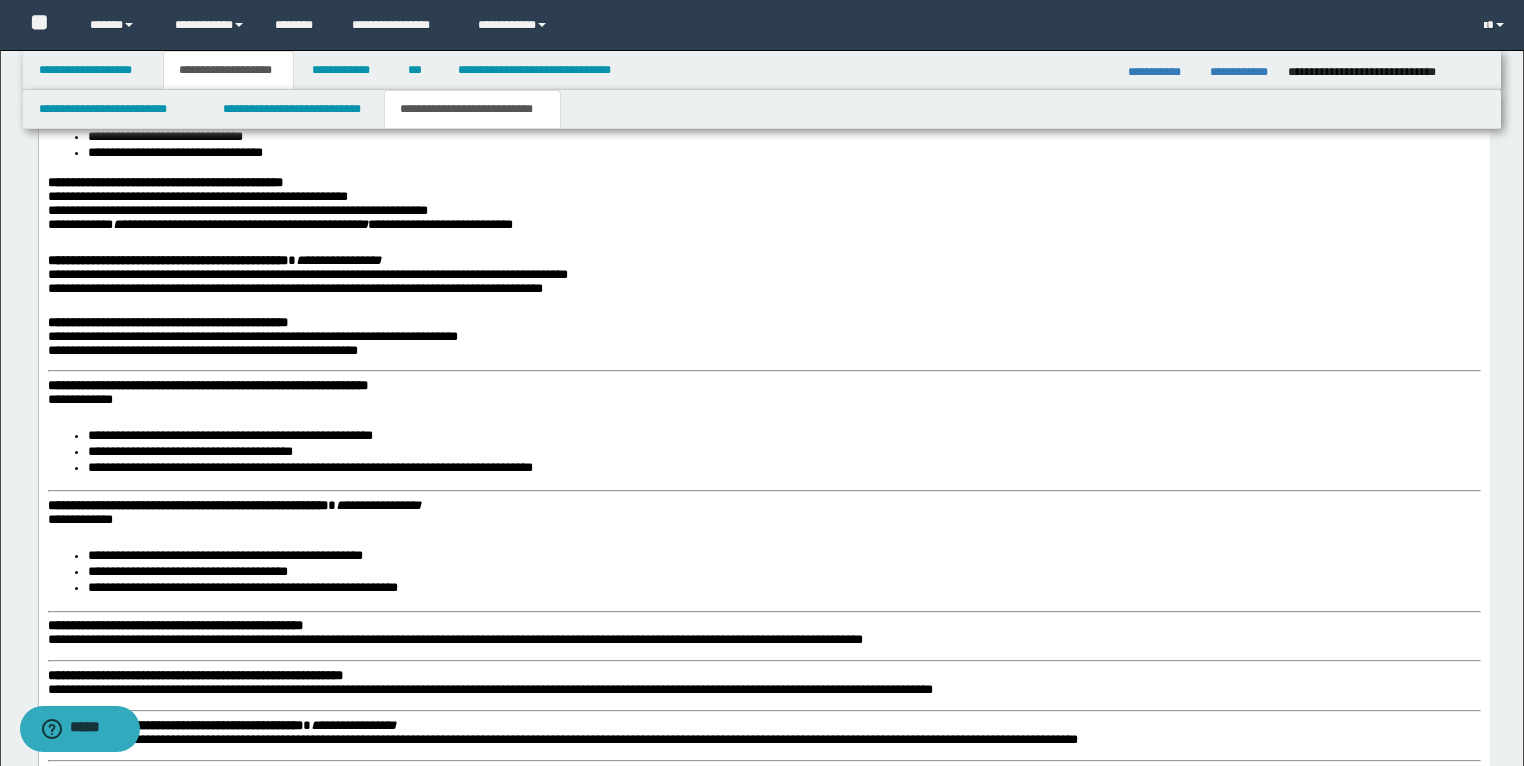 click on "**********" at bounding box center [202, 351] 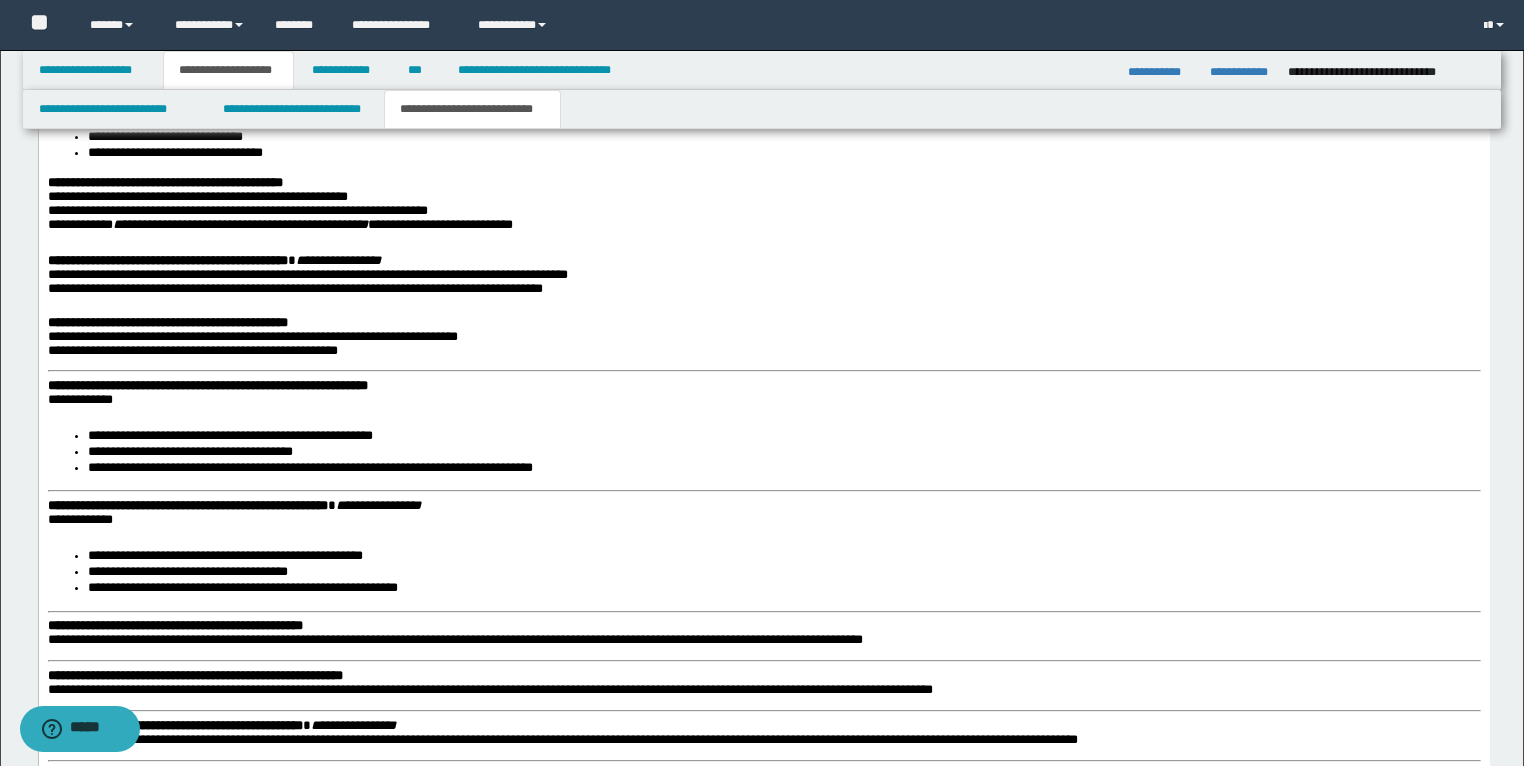 click on "**********" at bounding box center [207, 386] 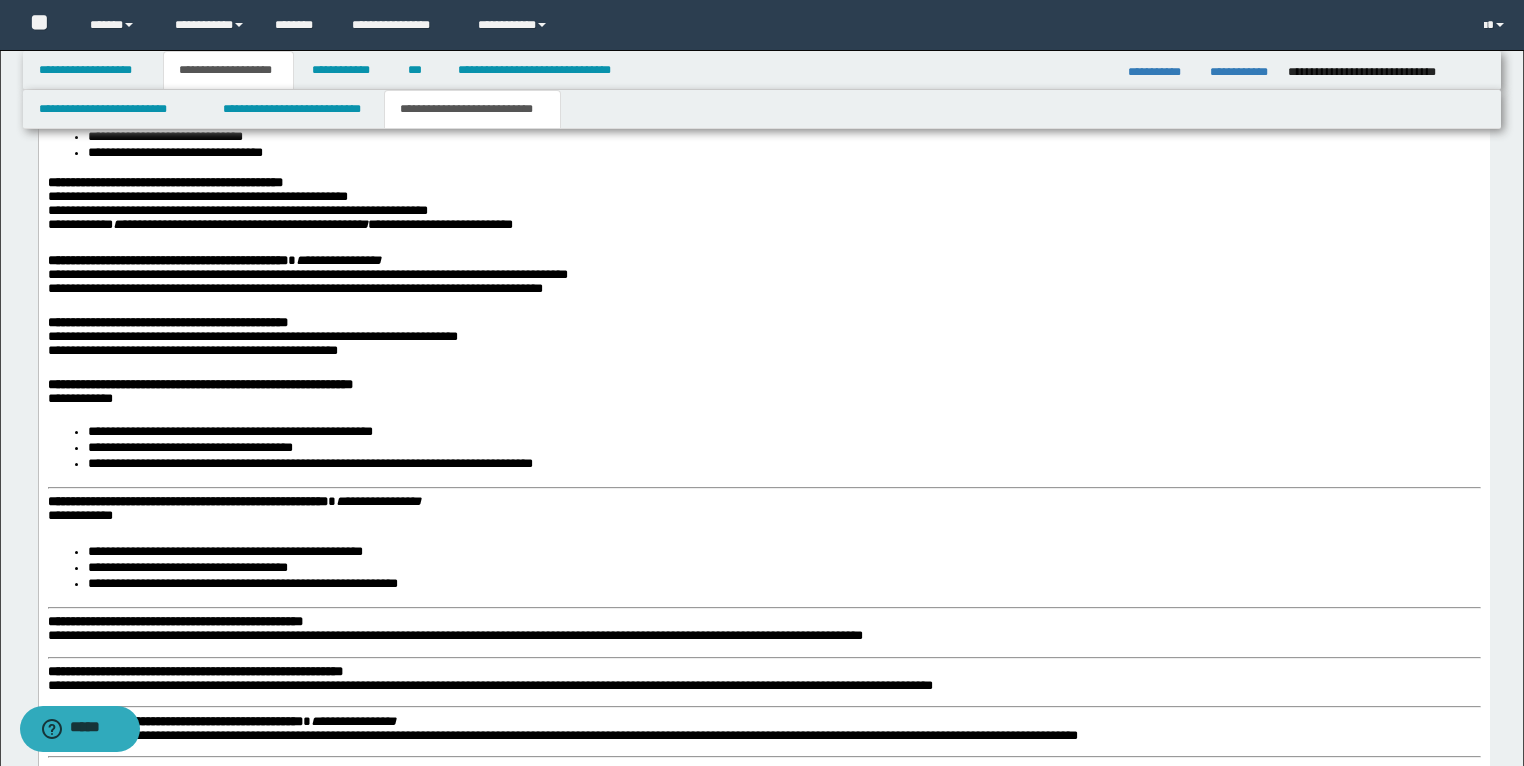click on "**********" at bounding box center [79, 399] 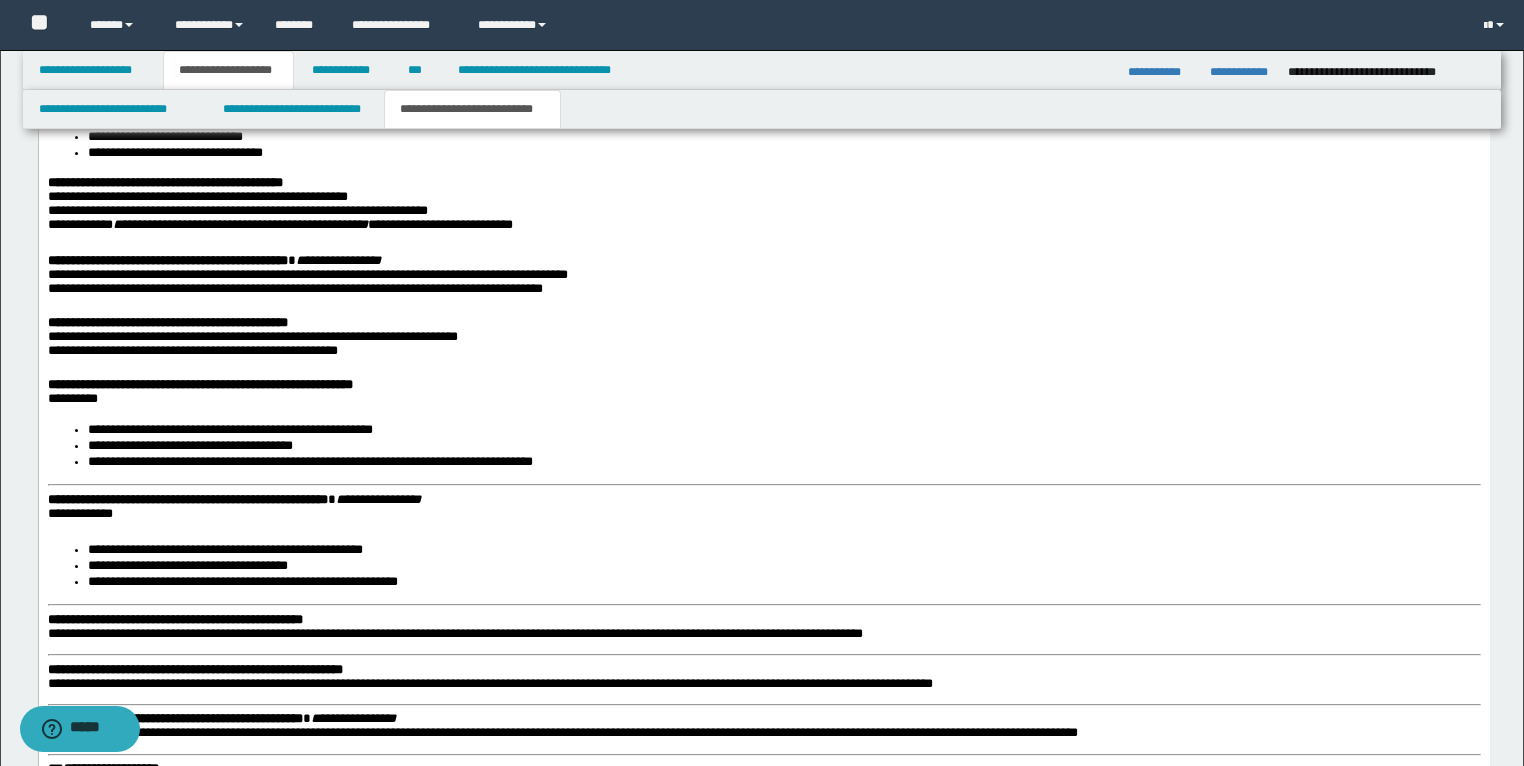 click on "**********" at bounding box center (187, 500) 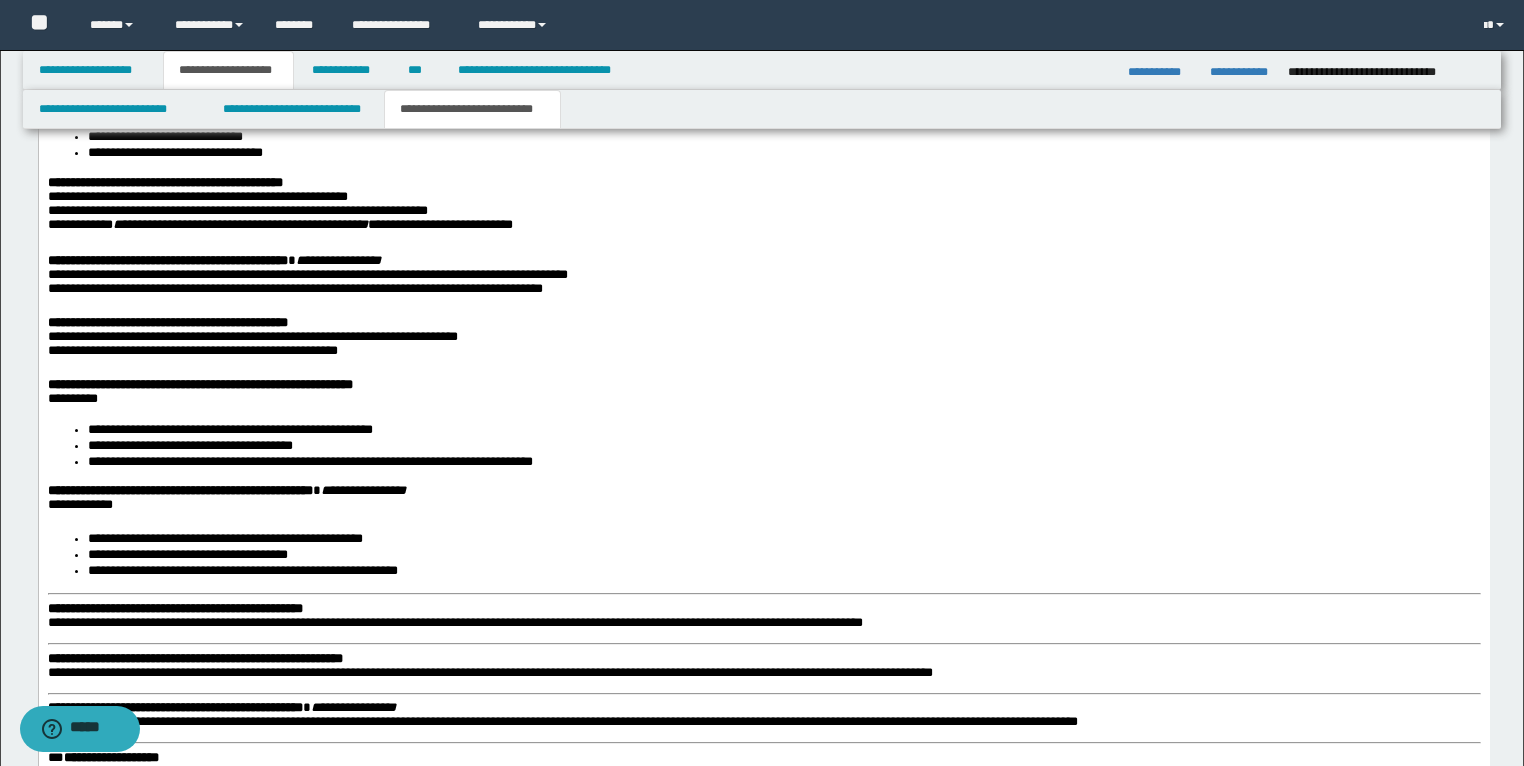 click on "**********" at bounding box center (79, 505) 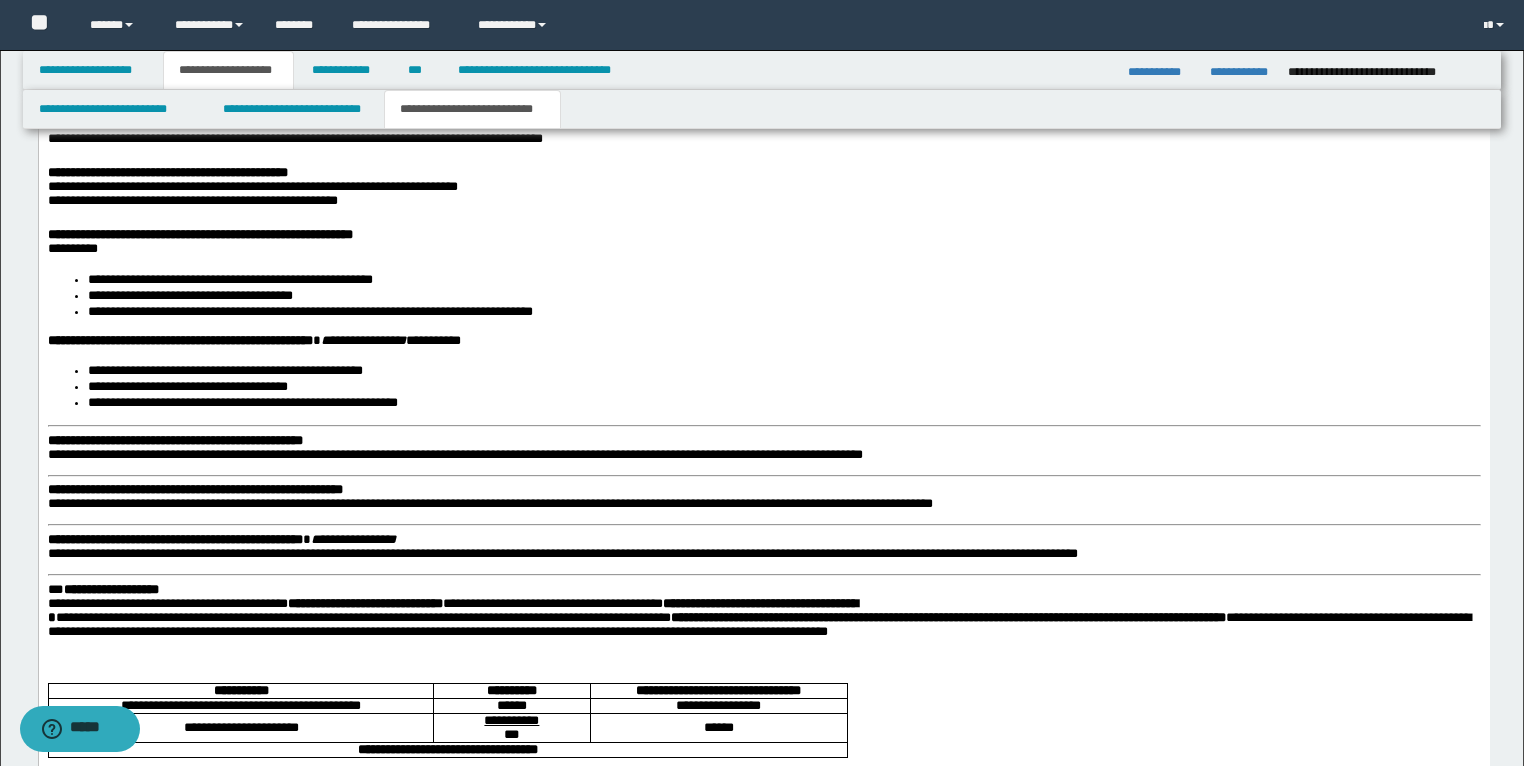 scroll, scrollTop: 2191, scrollLeft: 0, axis: vertical 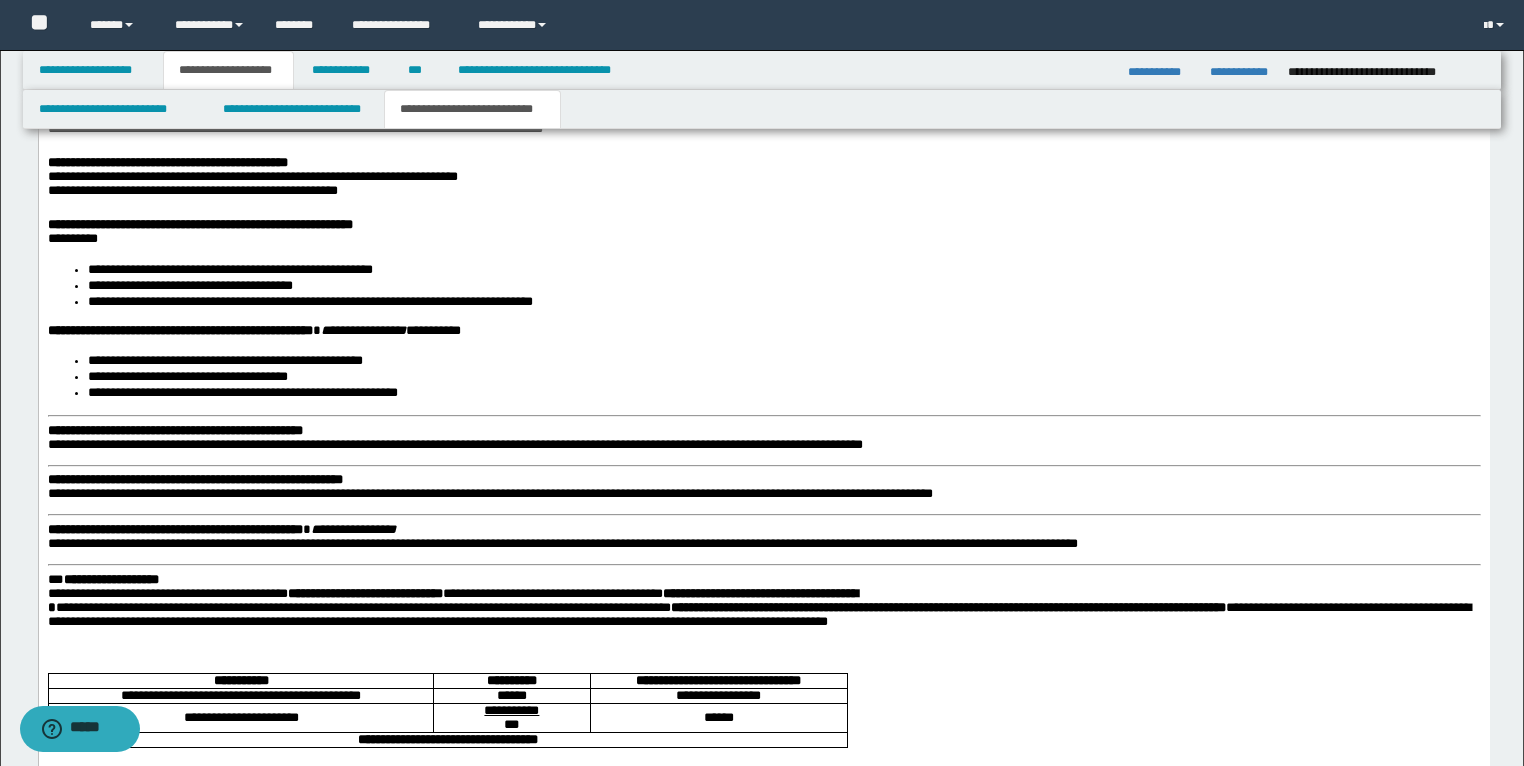 click on "**********" at bounding box center (174, 431) 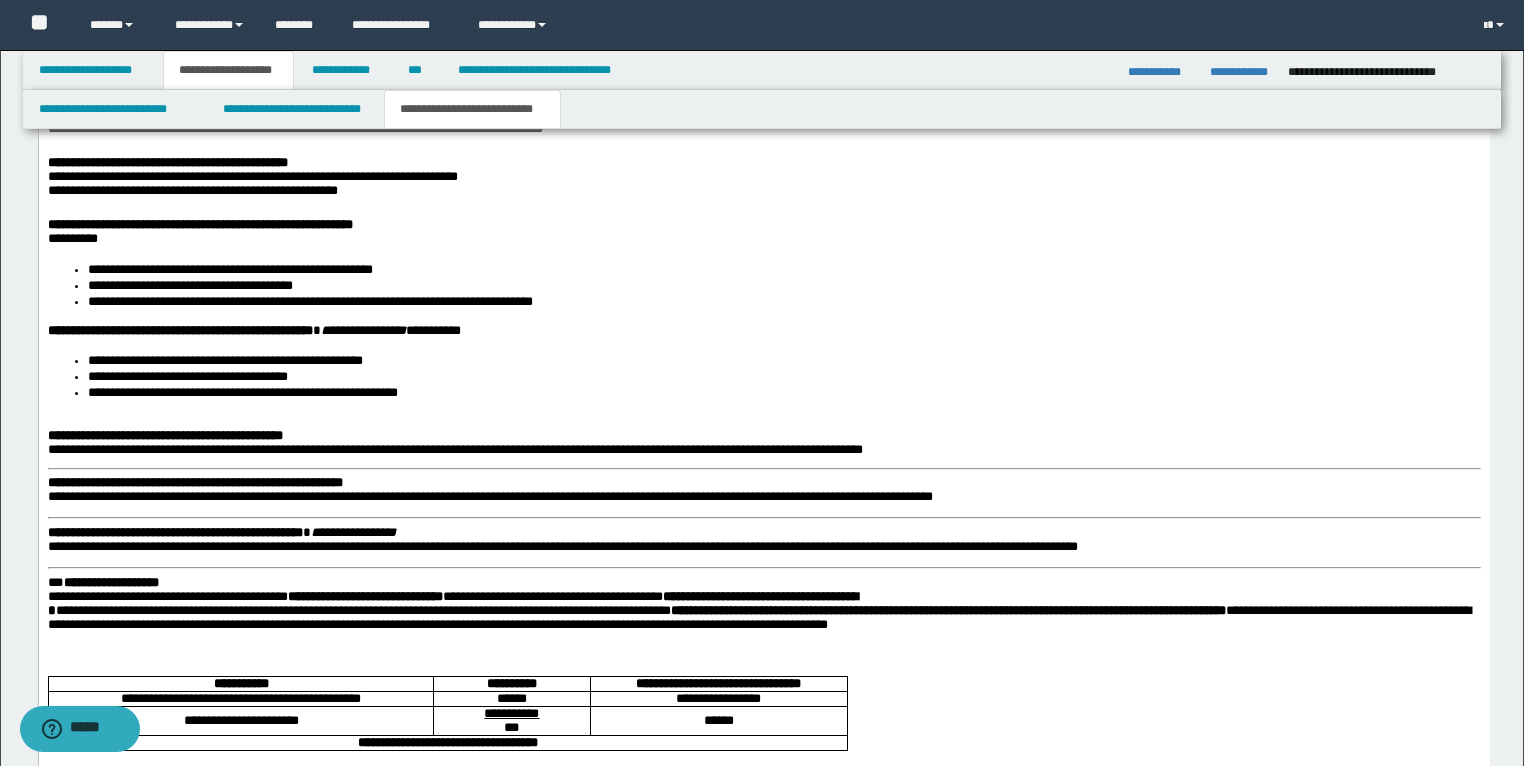click at bounding box center (763, 423) 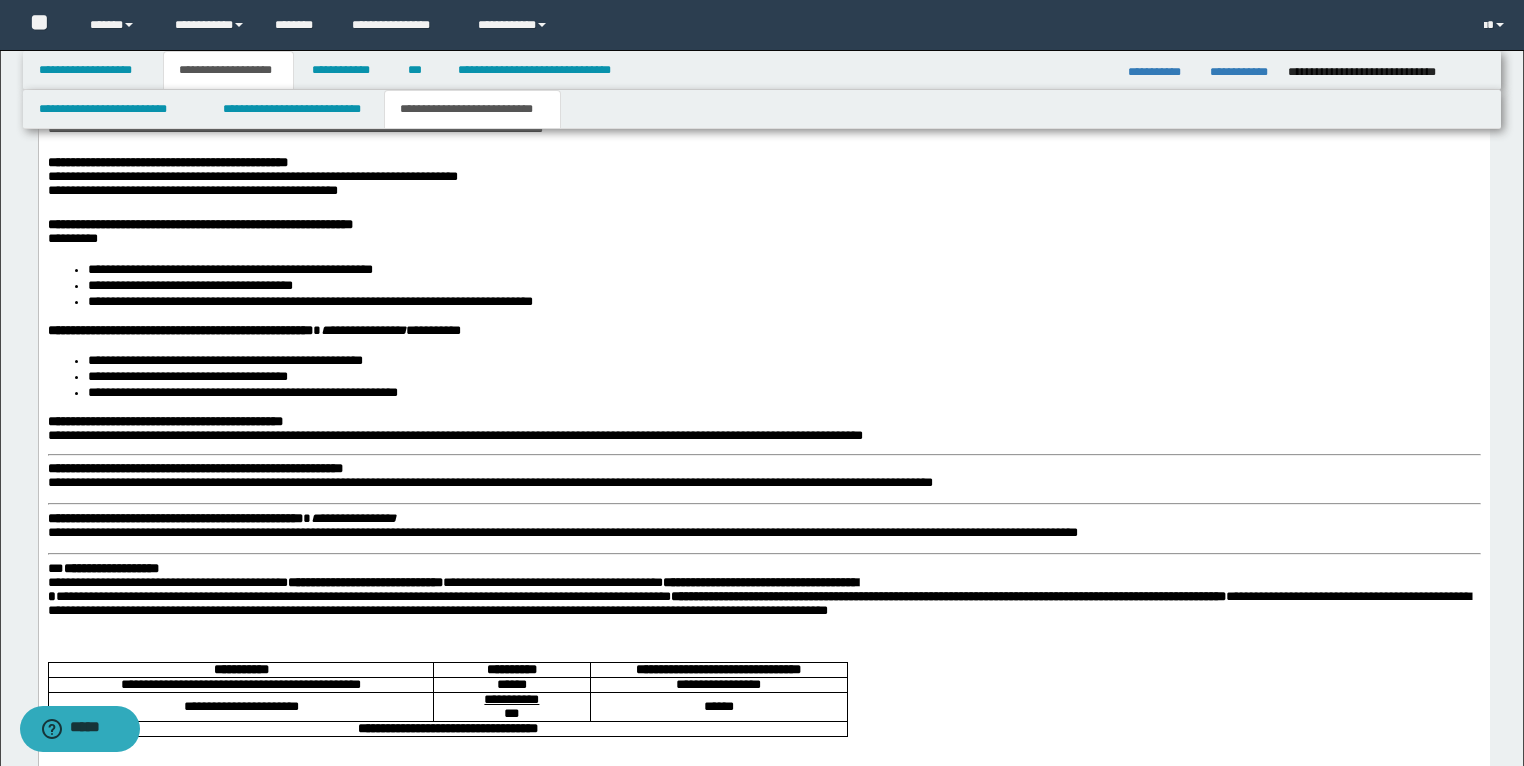click on "**********" at bounding box center [194, 469] 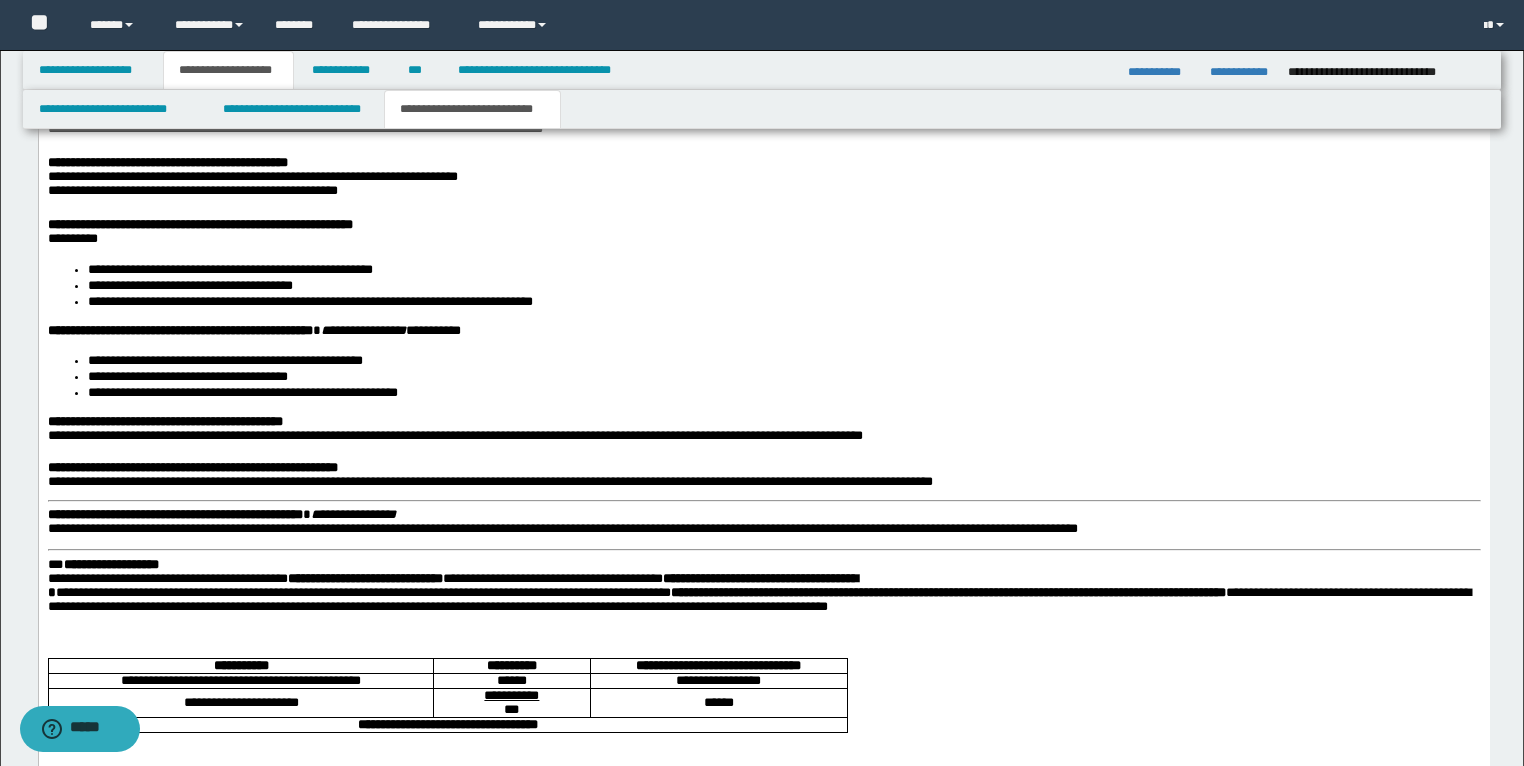 click on "**********" at bounding box center [192, 468] 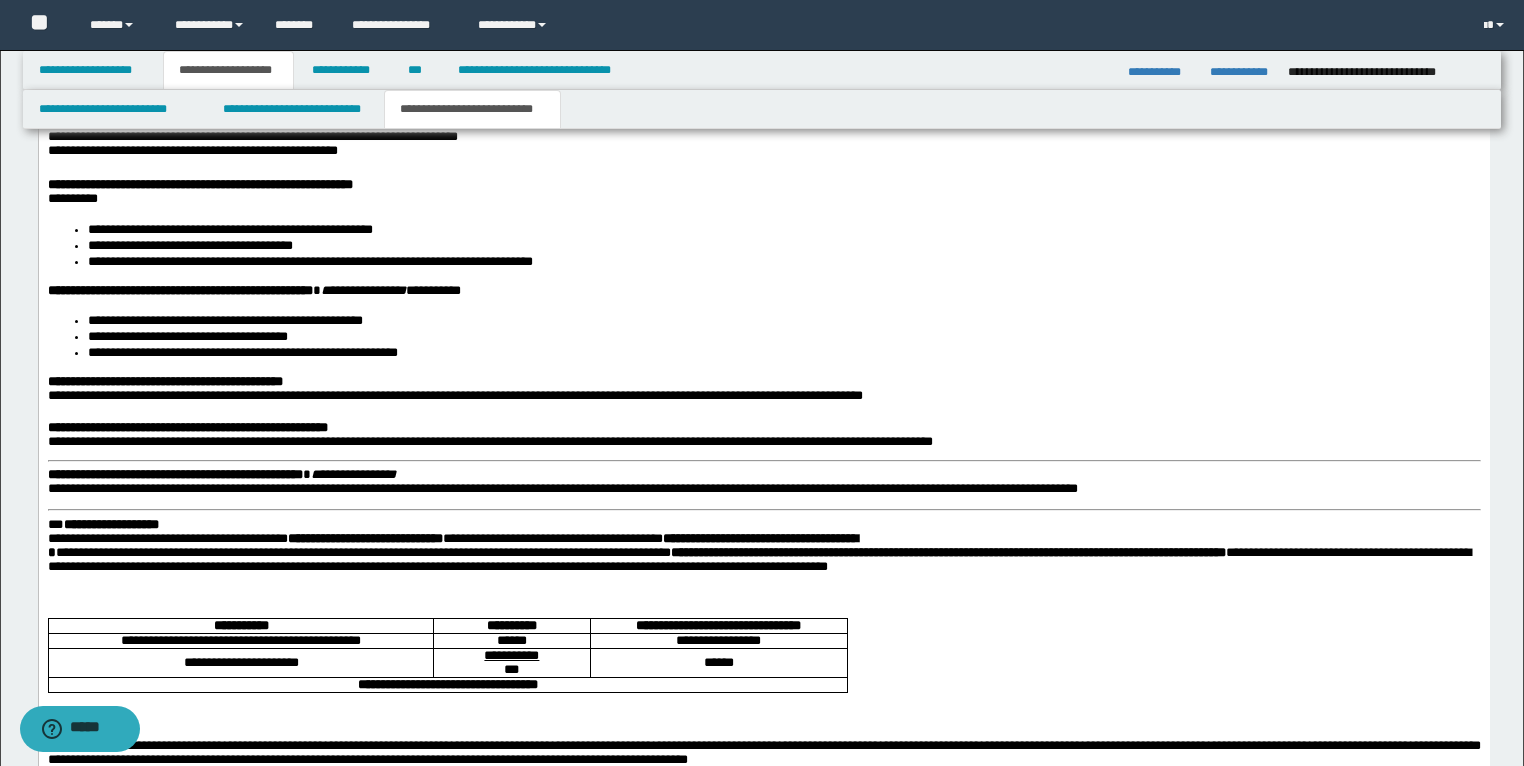 scroll, scrollTop: 2271, scrollLeft: 0, axis: vertical 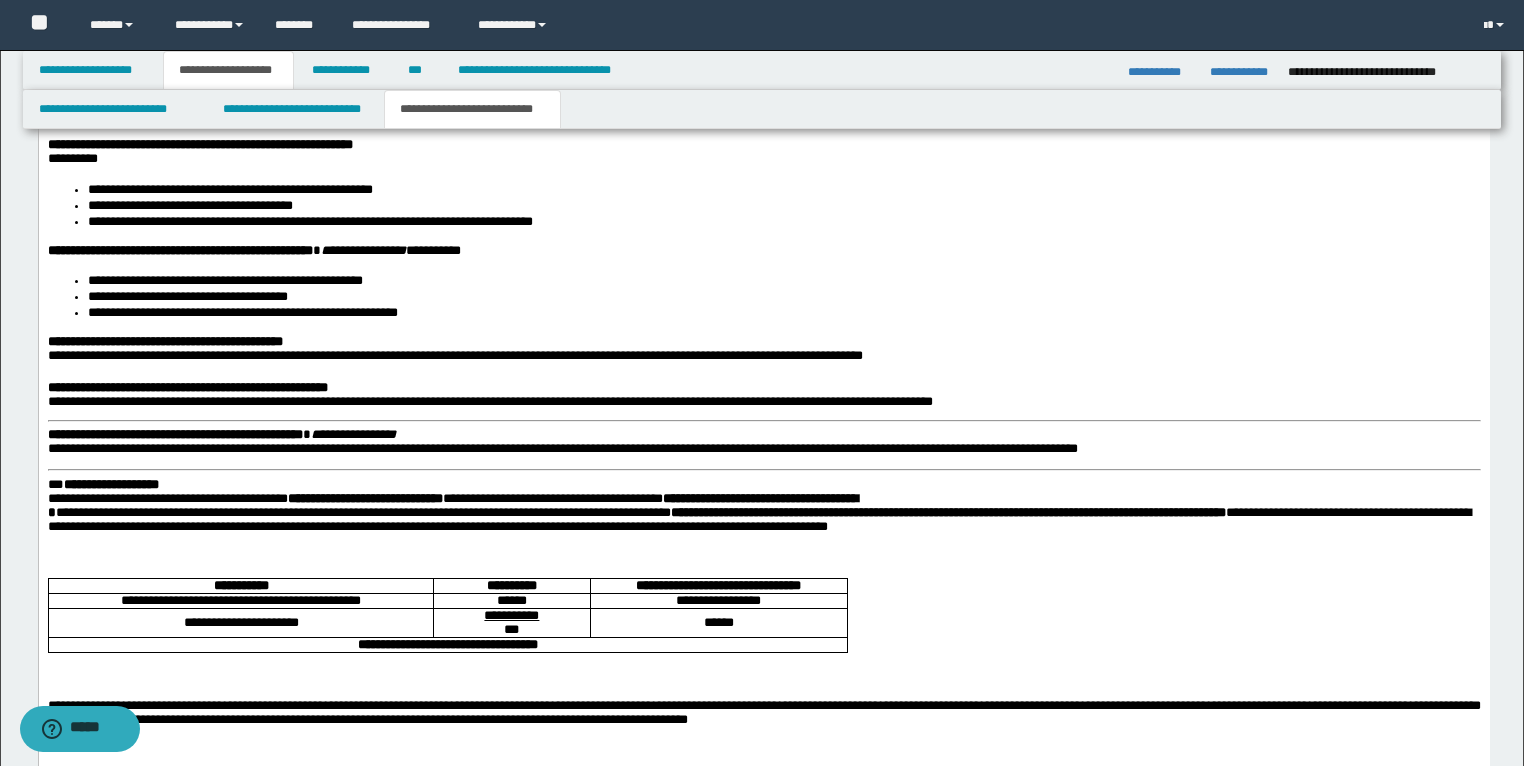 click on "**********" at bounding box center (174, 435) 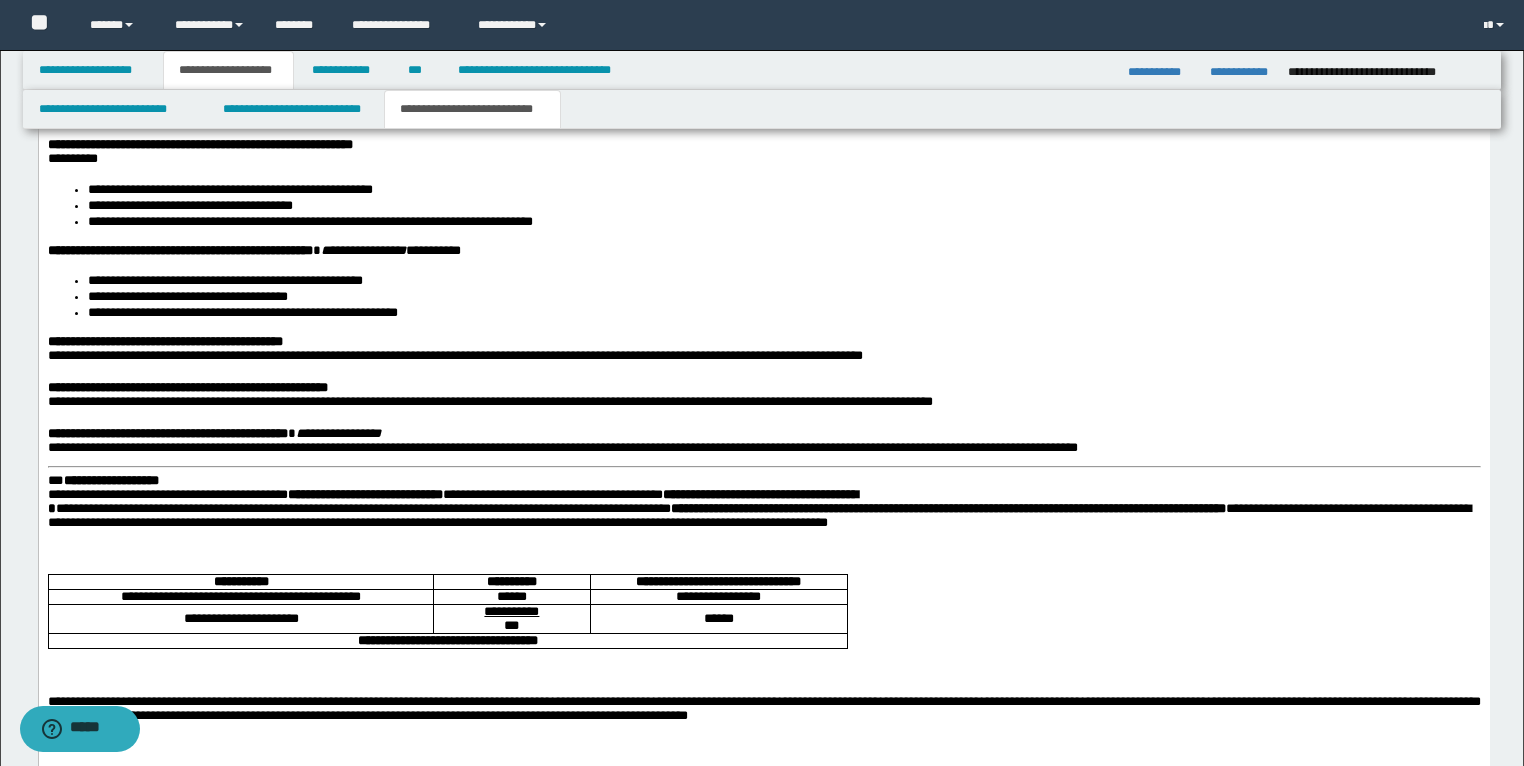 click on "**********" at bounding box center (110, 481) 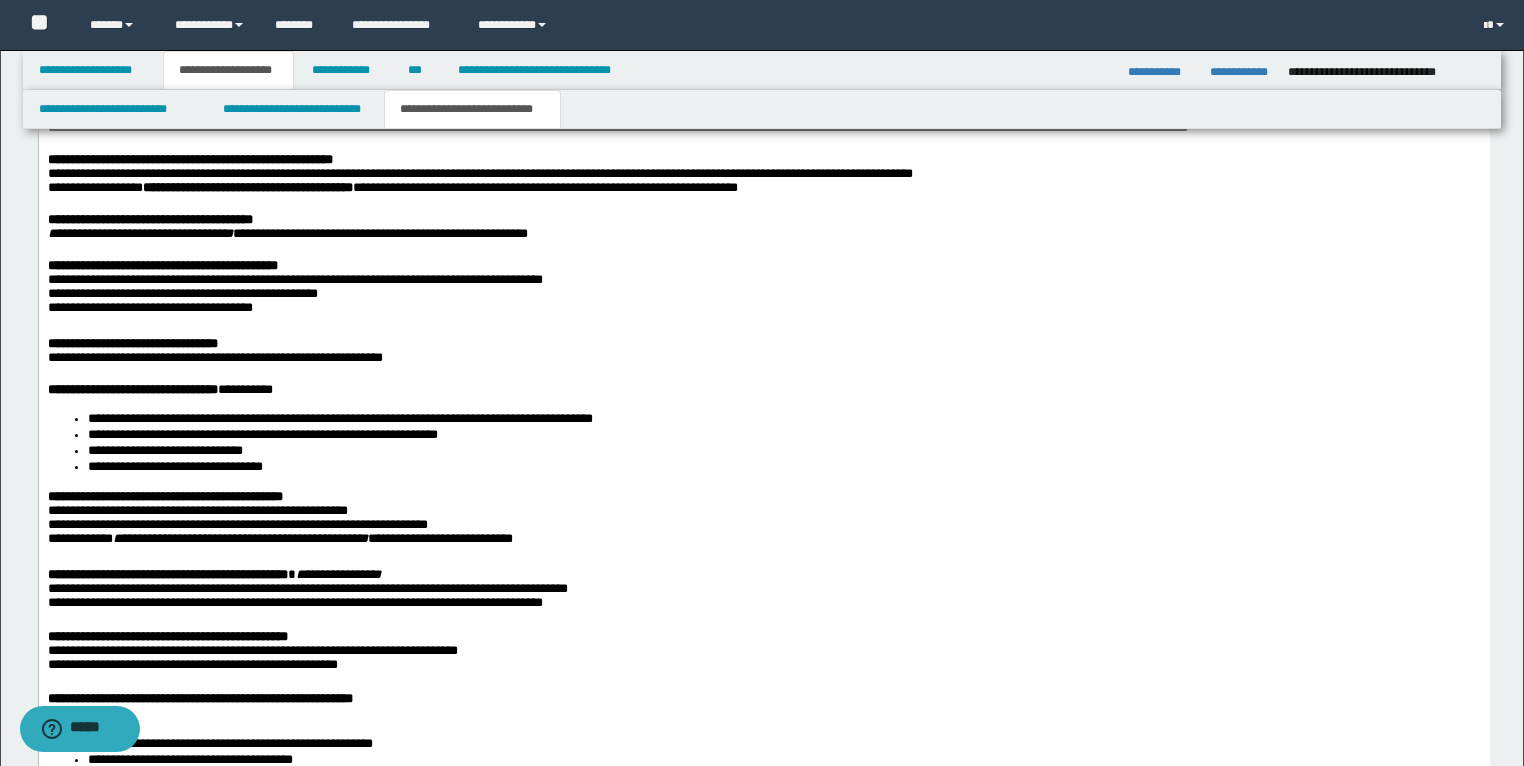 scroll, scrollTop: 1711, scrollLeft: 0, axis: vertical 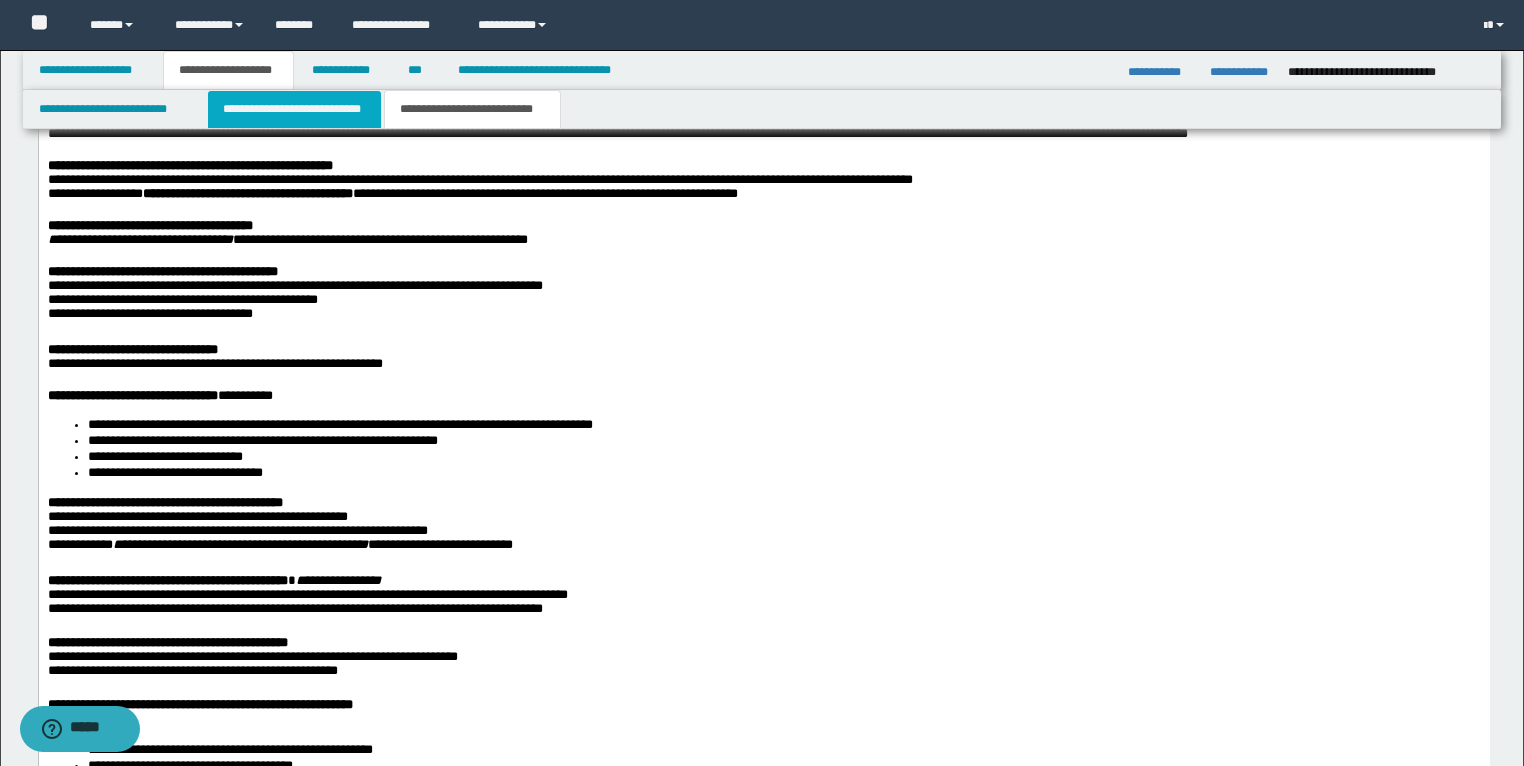 click on "**********" at bounding box center [294, 109] 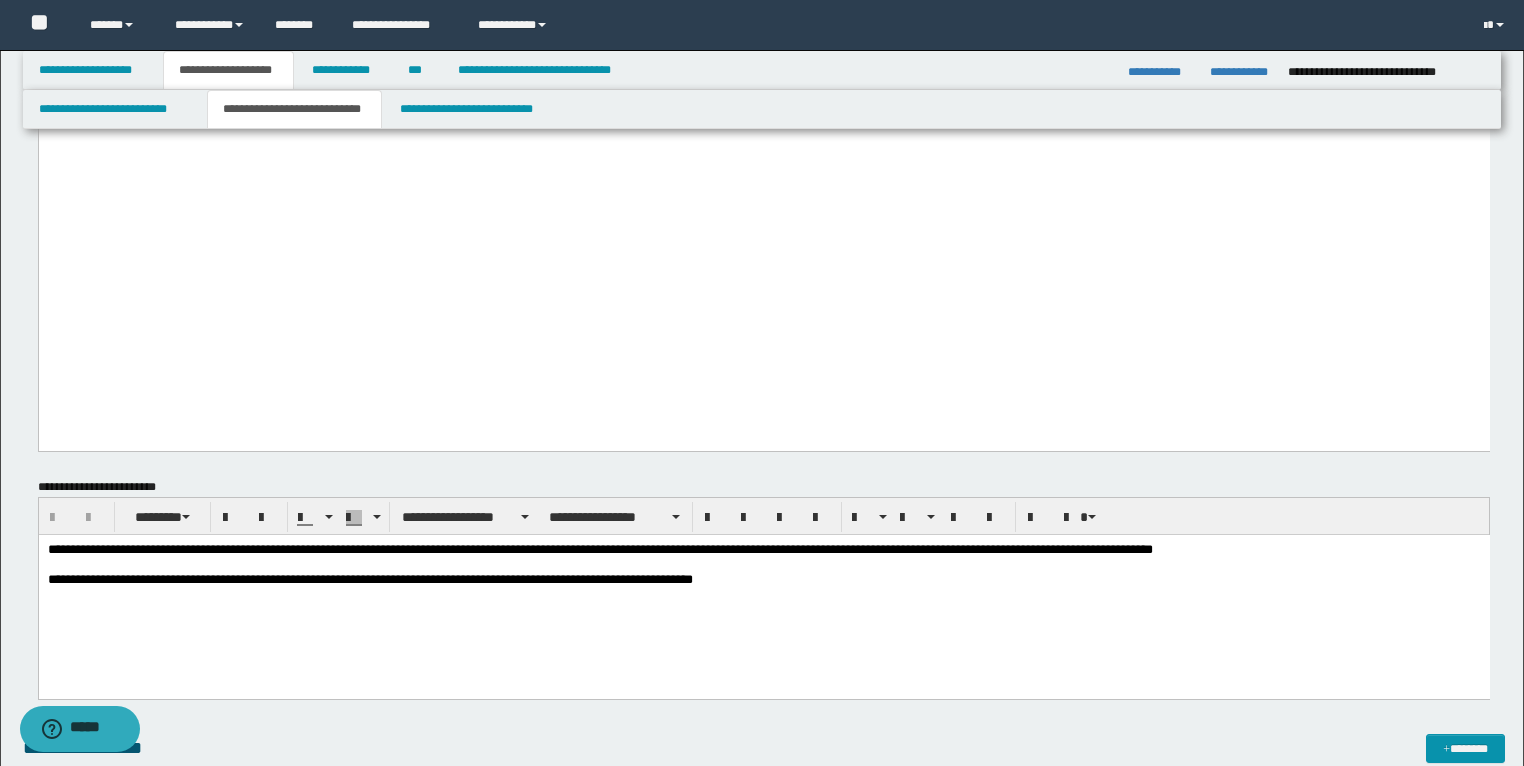 scroll, scrollTop: 3791, scrollLeft: 0, axis: vertical 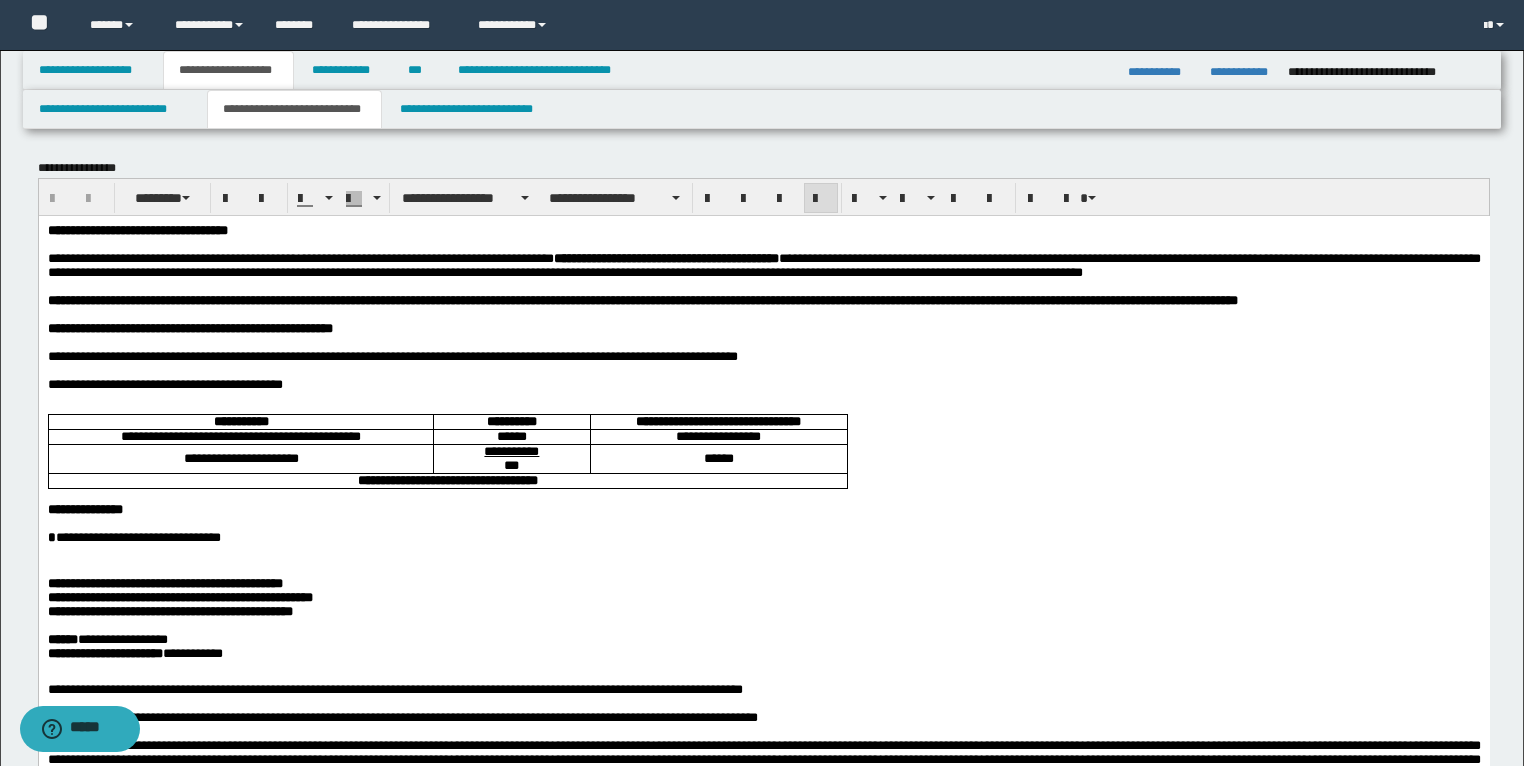 click on "**********" at bounding box center [763, 1925] 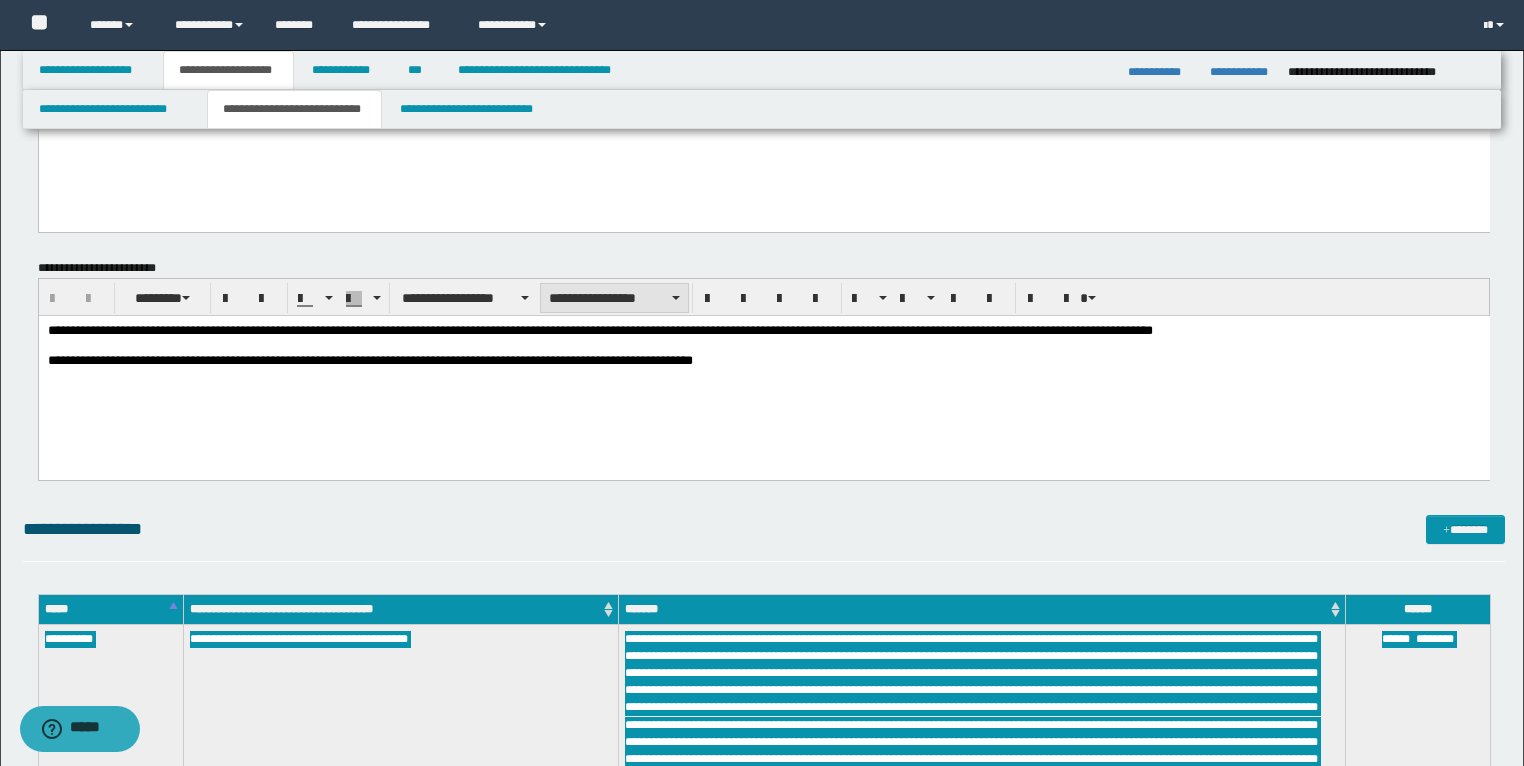 scroll, scrollTop: 4080, scrollLeft: 0, axis: vertical 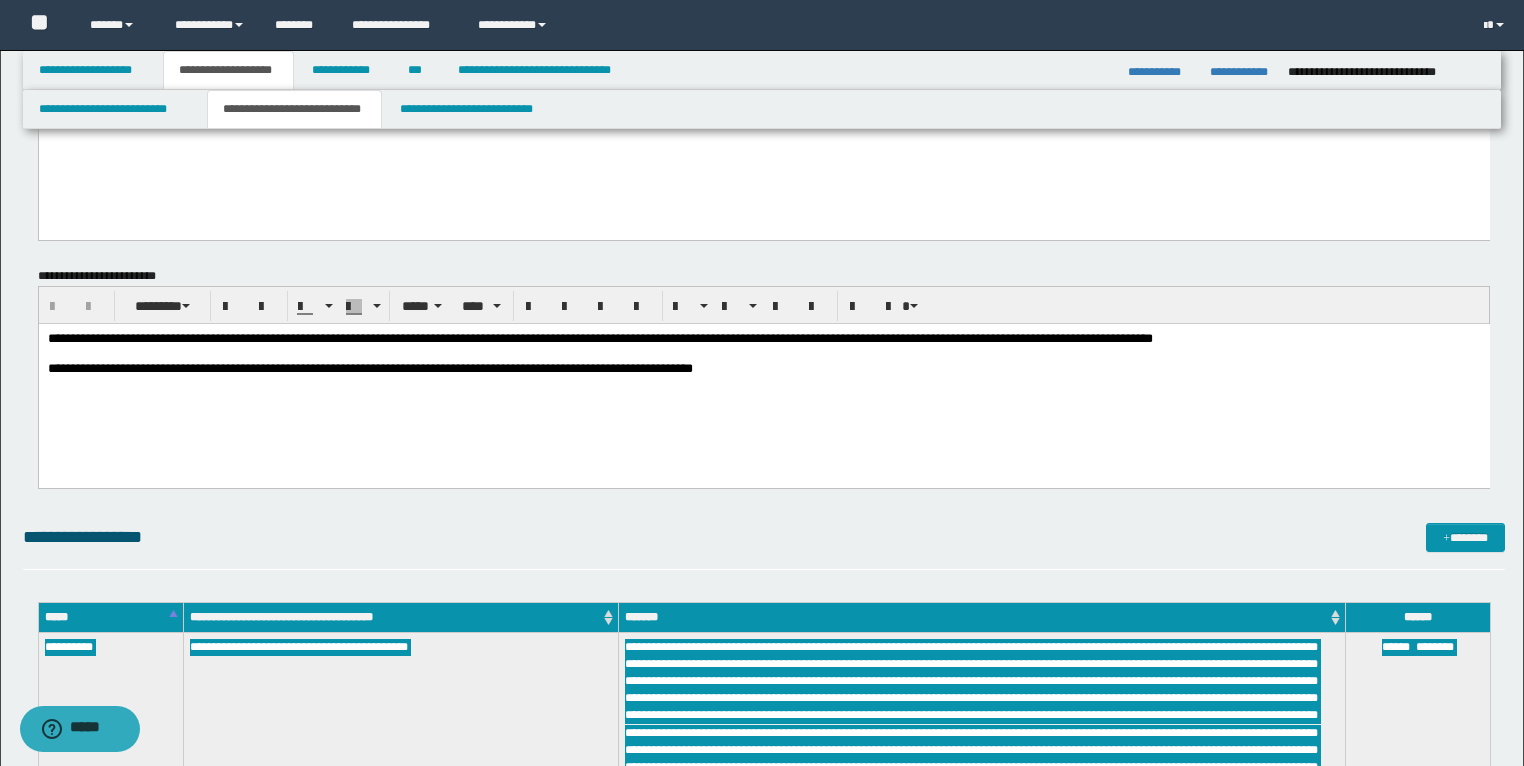 click on "**********" at bounding box center (763, 378) 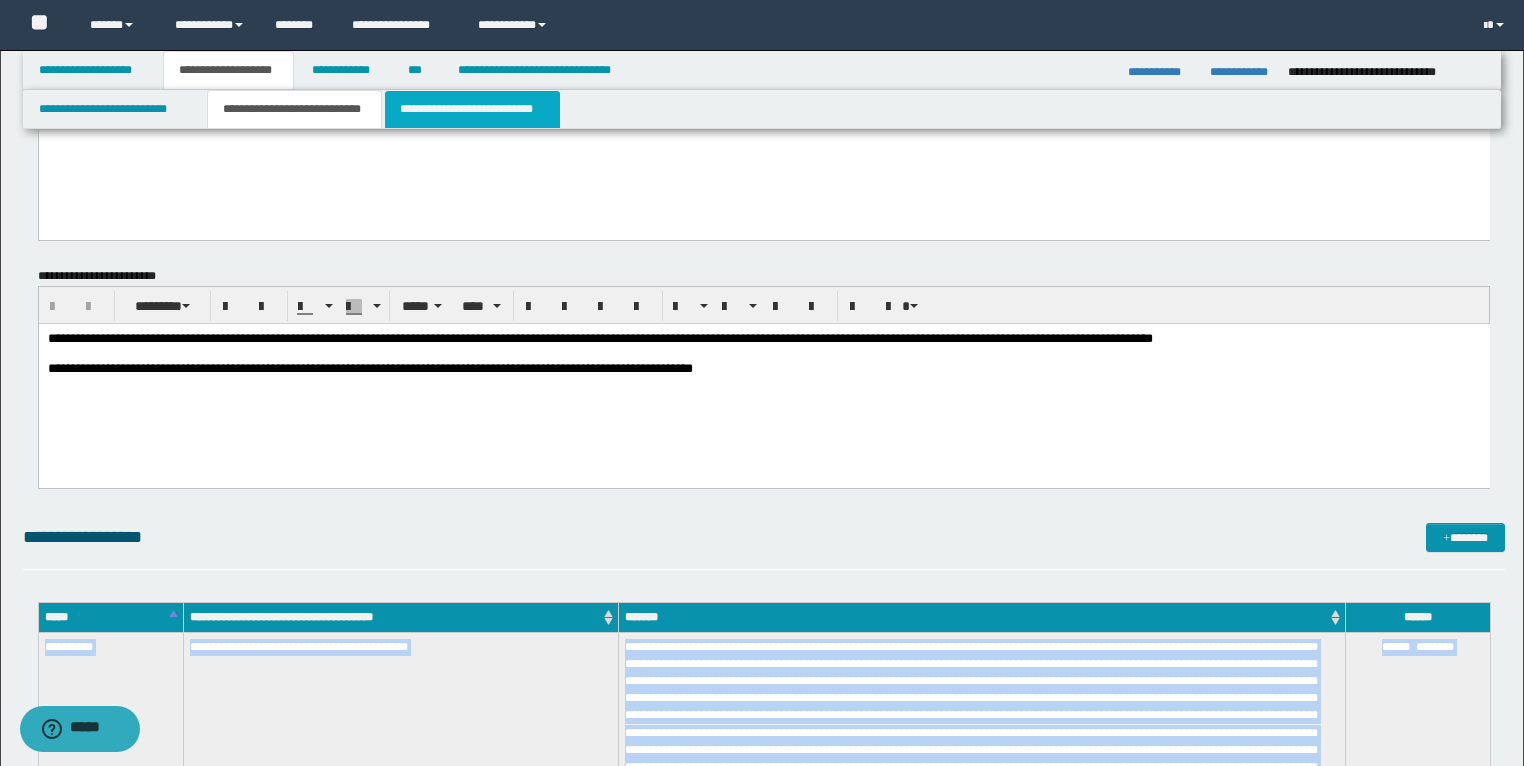 click on "**********" at bounding box center [472, 109] 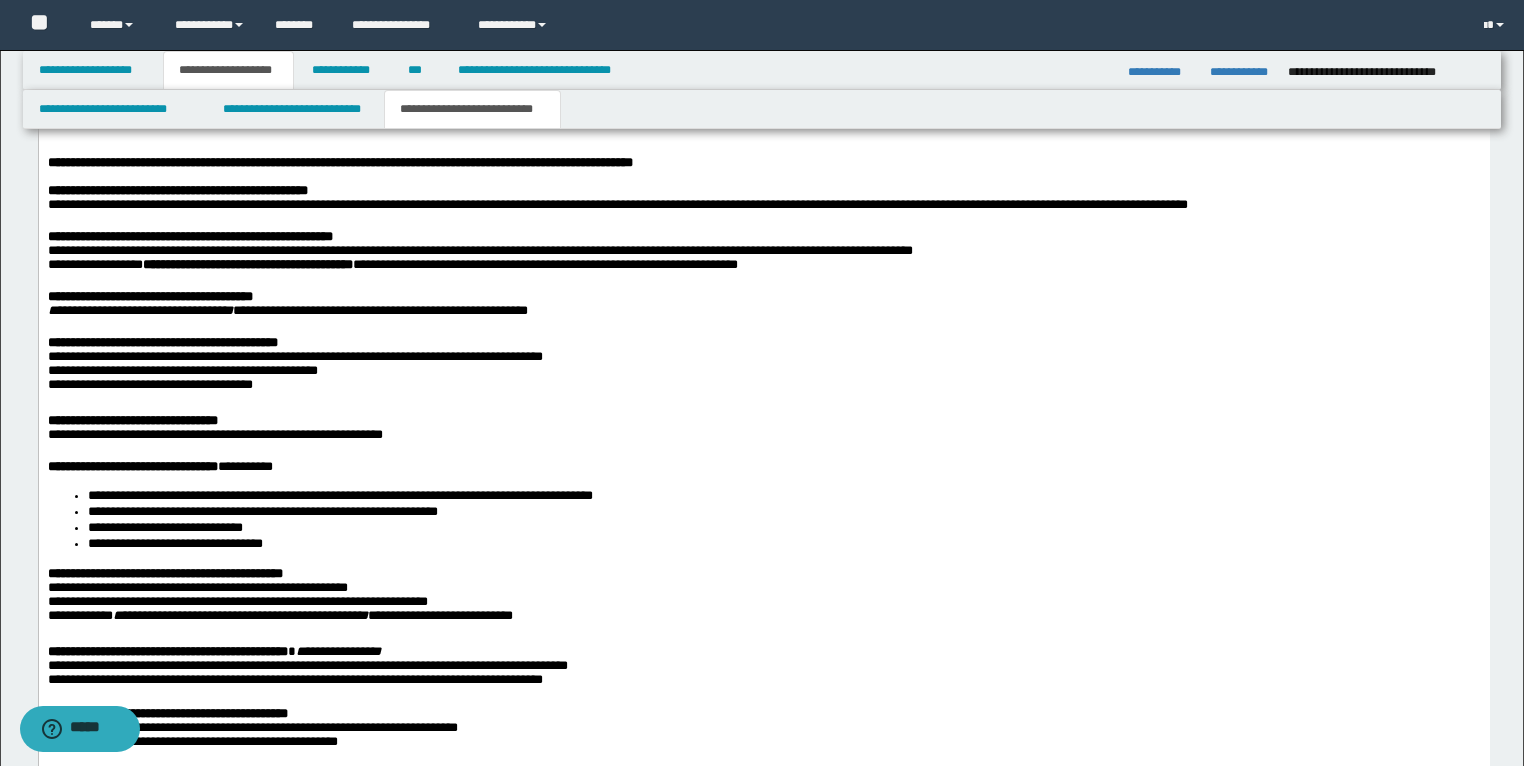 scroll, scrollTop: 1320, scrollLeft: 0, axis: vertical 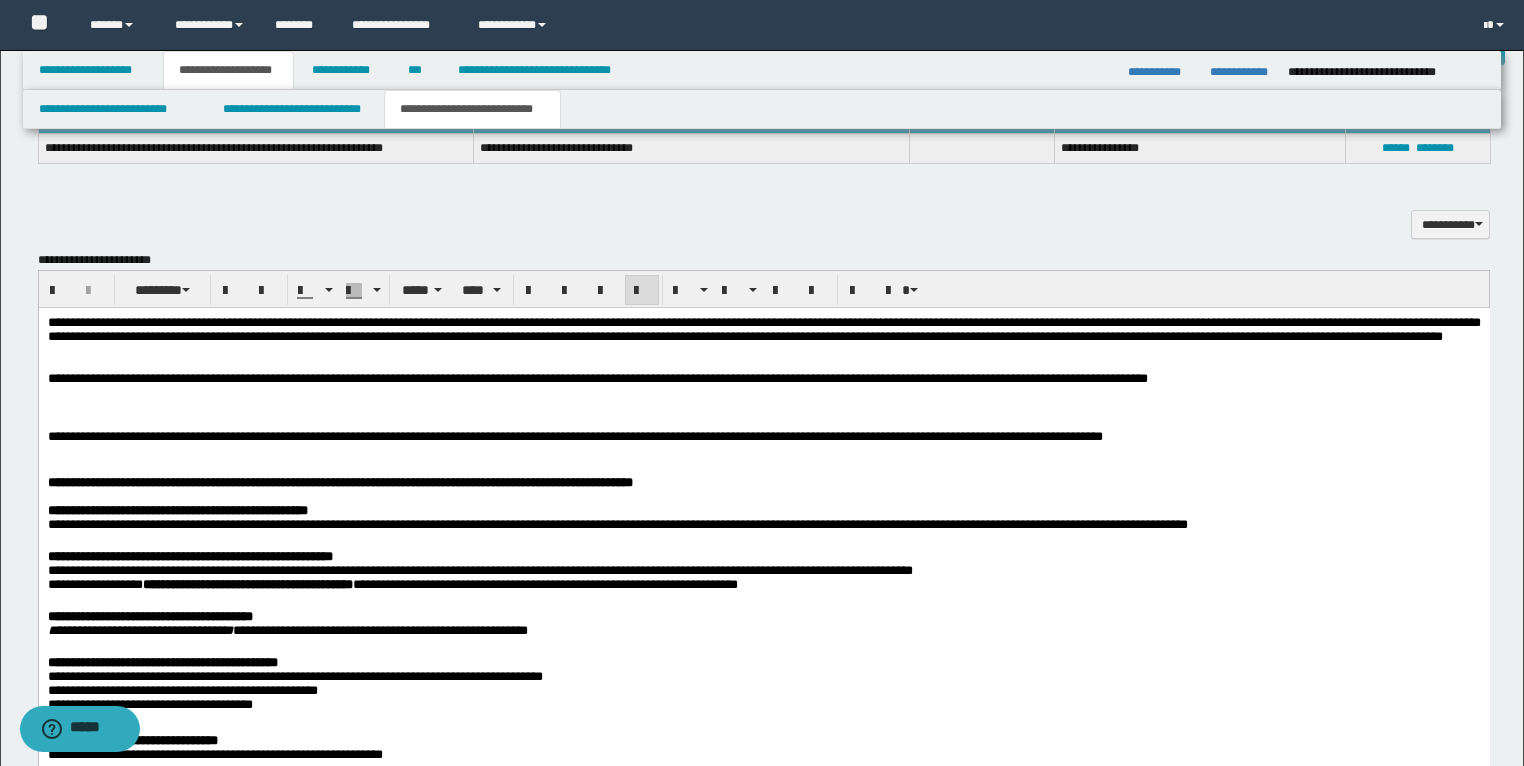click at bounding box center (763, 409) 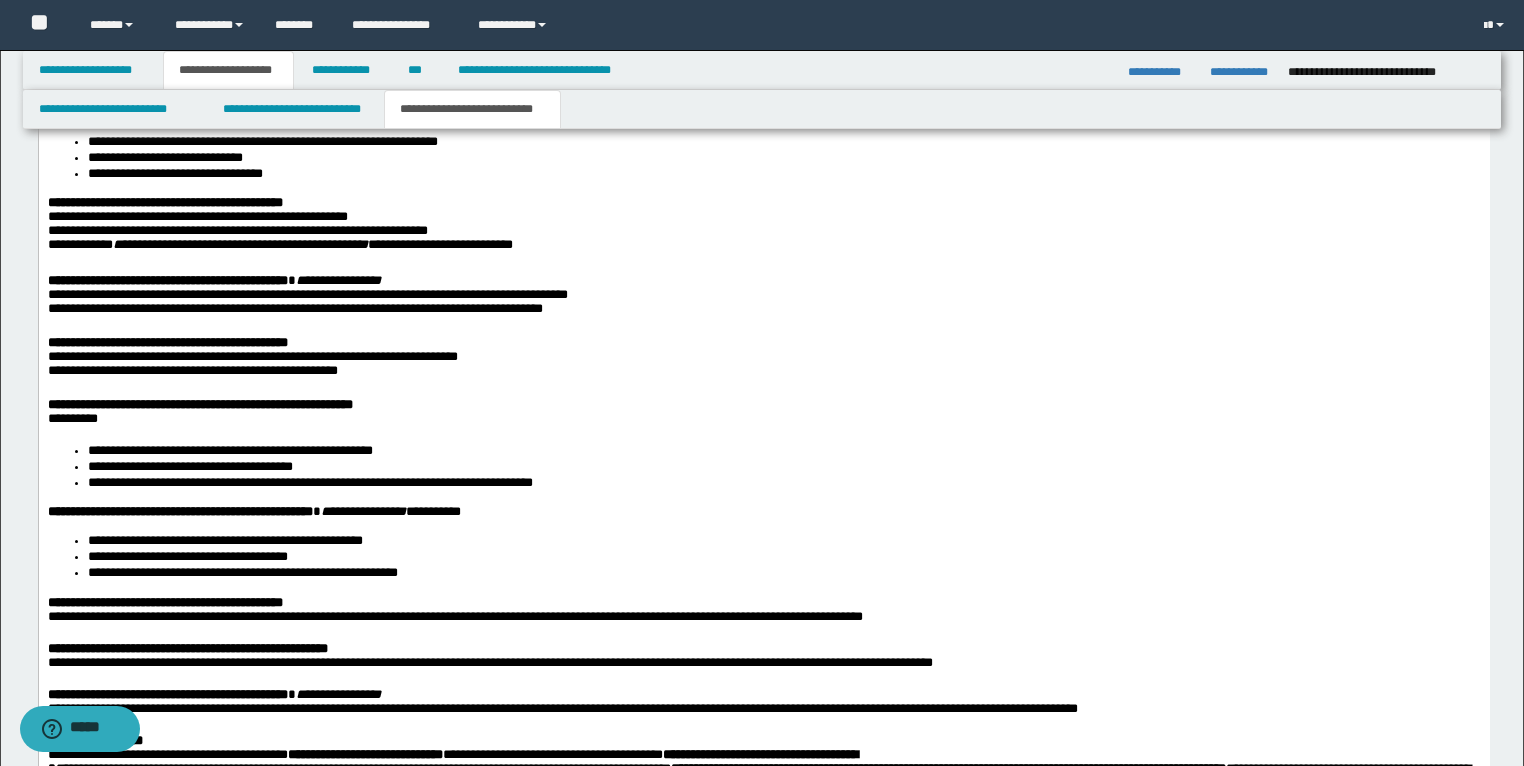 scroll, scrollTop: 2840, scrollLeft: 0, axis: vertical 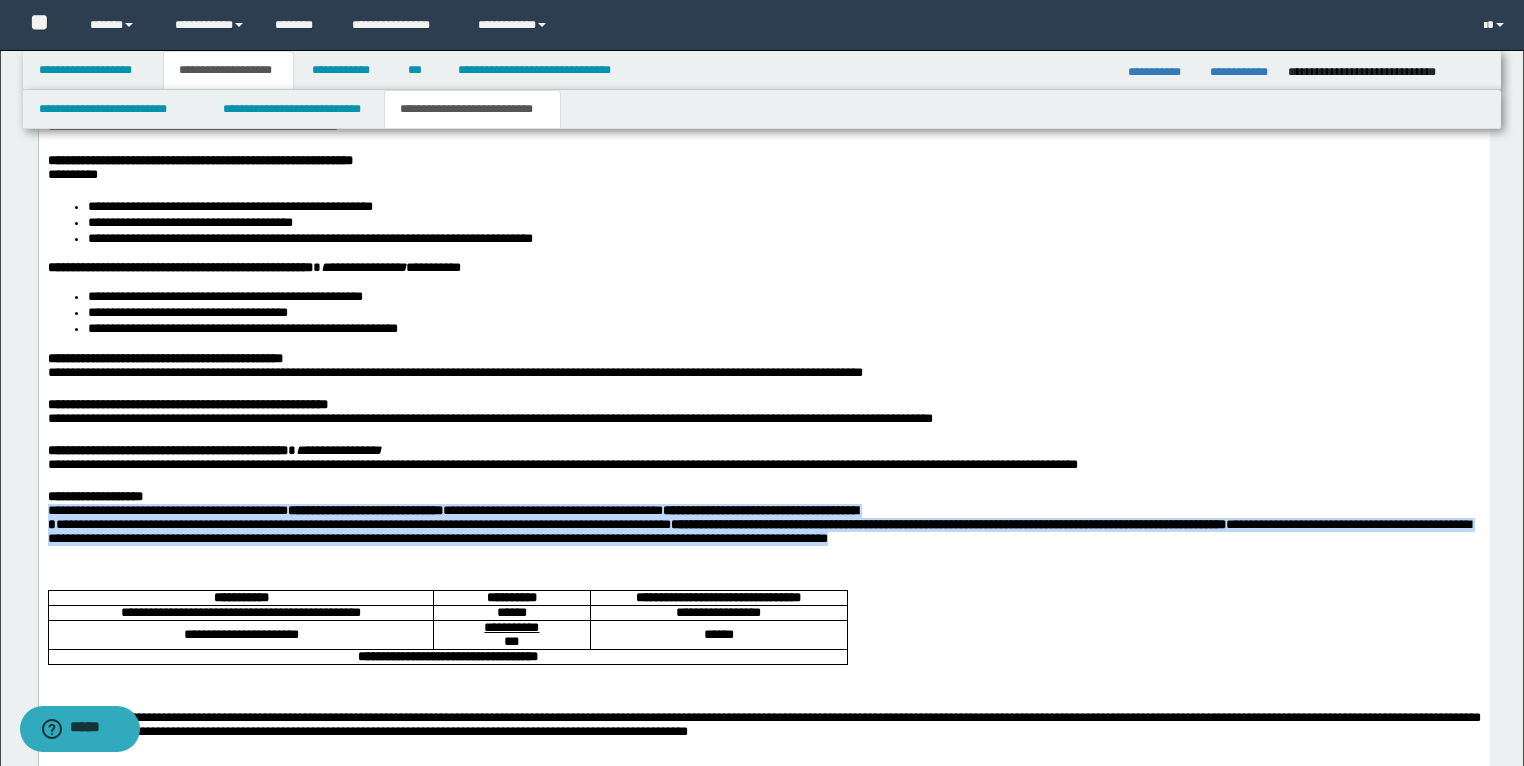 drag, startPoint x: 951, startPoint y: 611, endPoint x: 74, endPoint y: -638, distance: 1526.1488 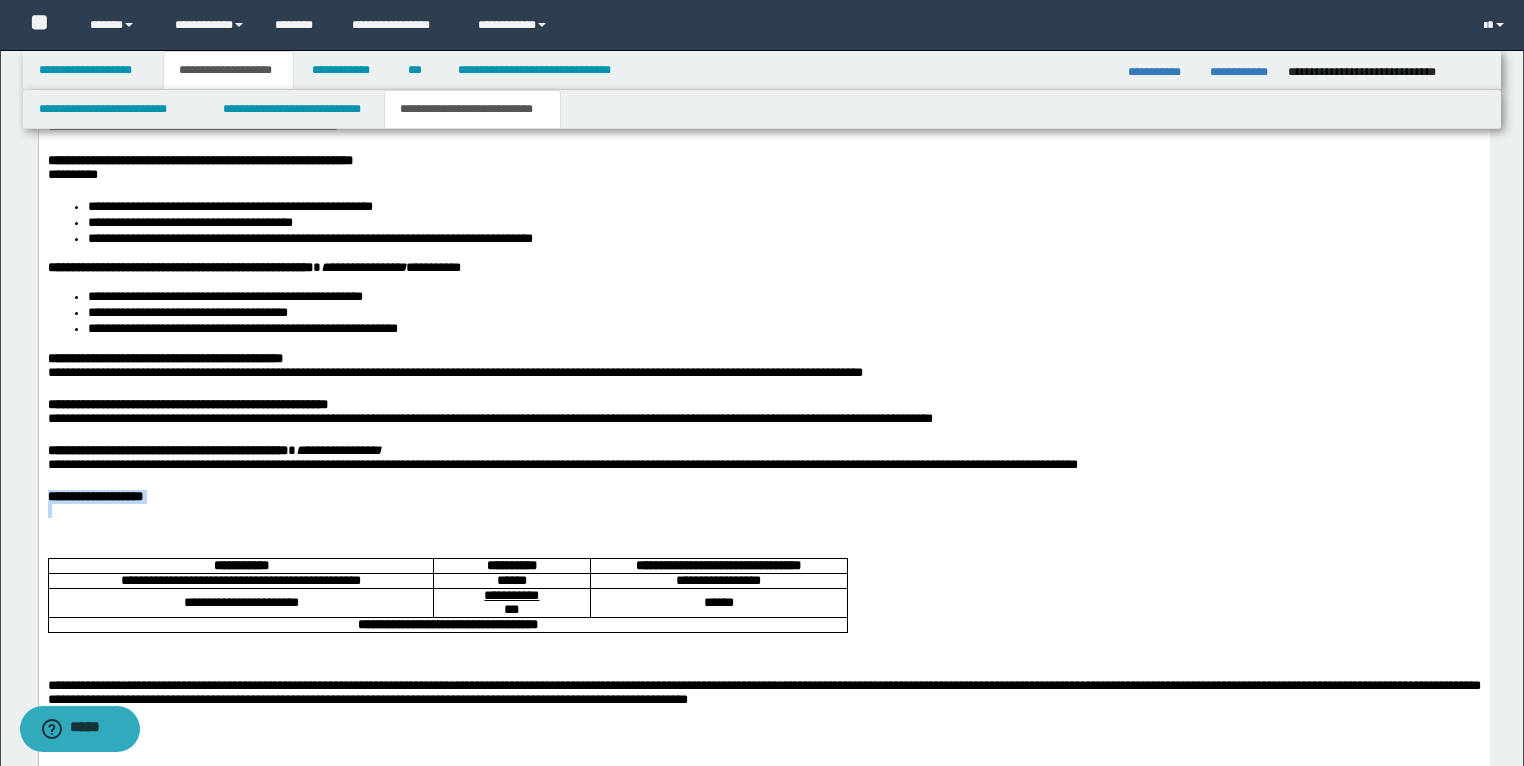 drag, startPoint x: 219, startPoint y: 576, endPoint x: 43, endPoint y: 554, distance: 177.36967 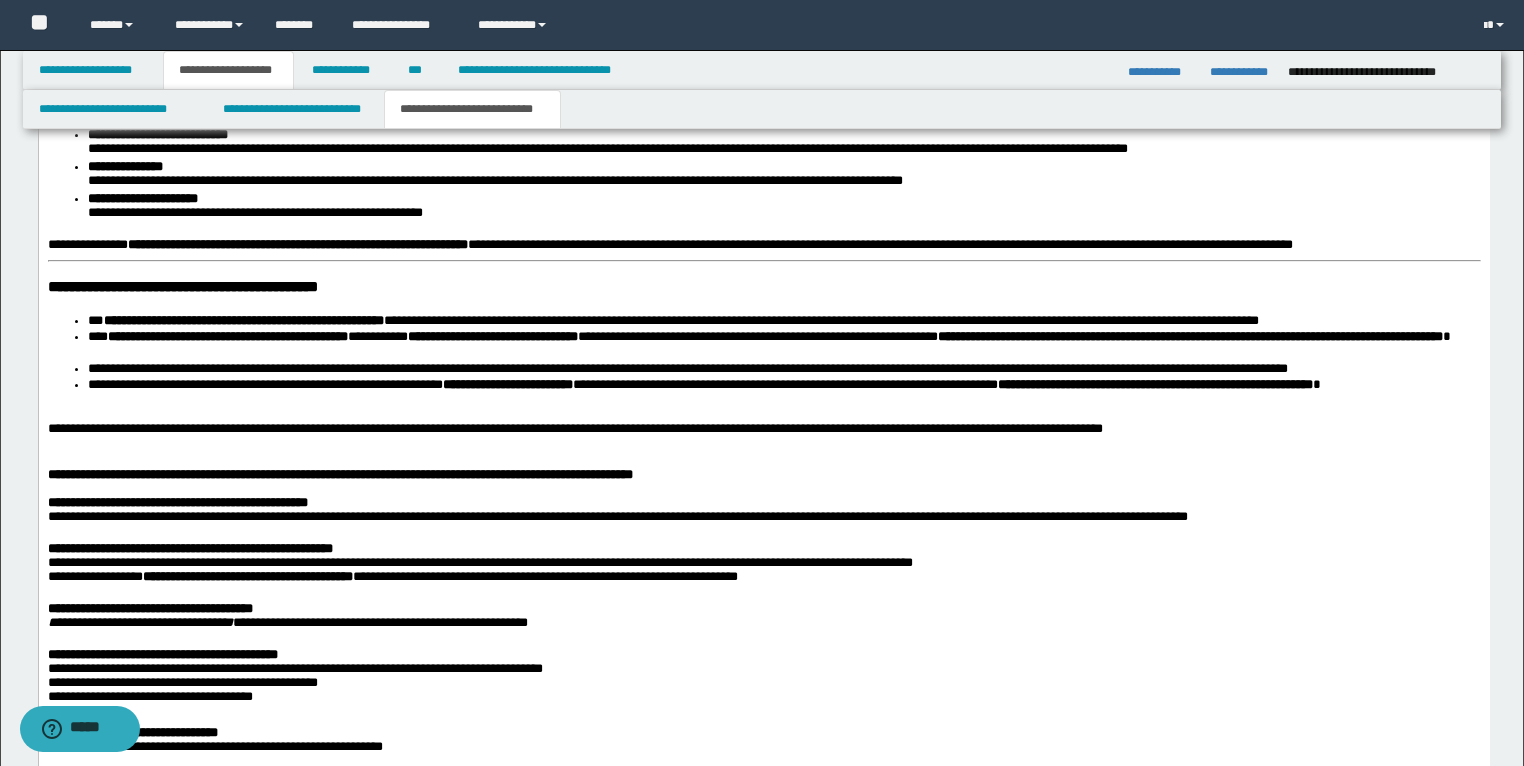 scroll, scrollTop: 1960, scrollLeft: 0, axis: vertical 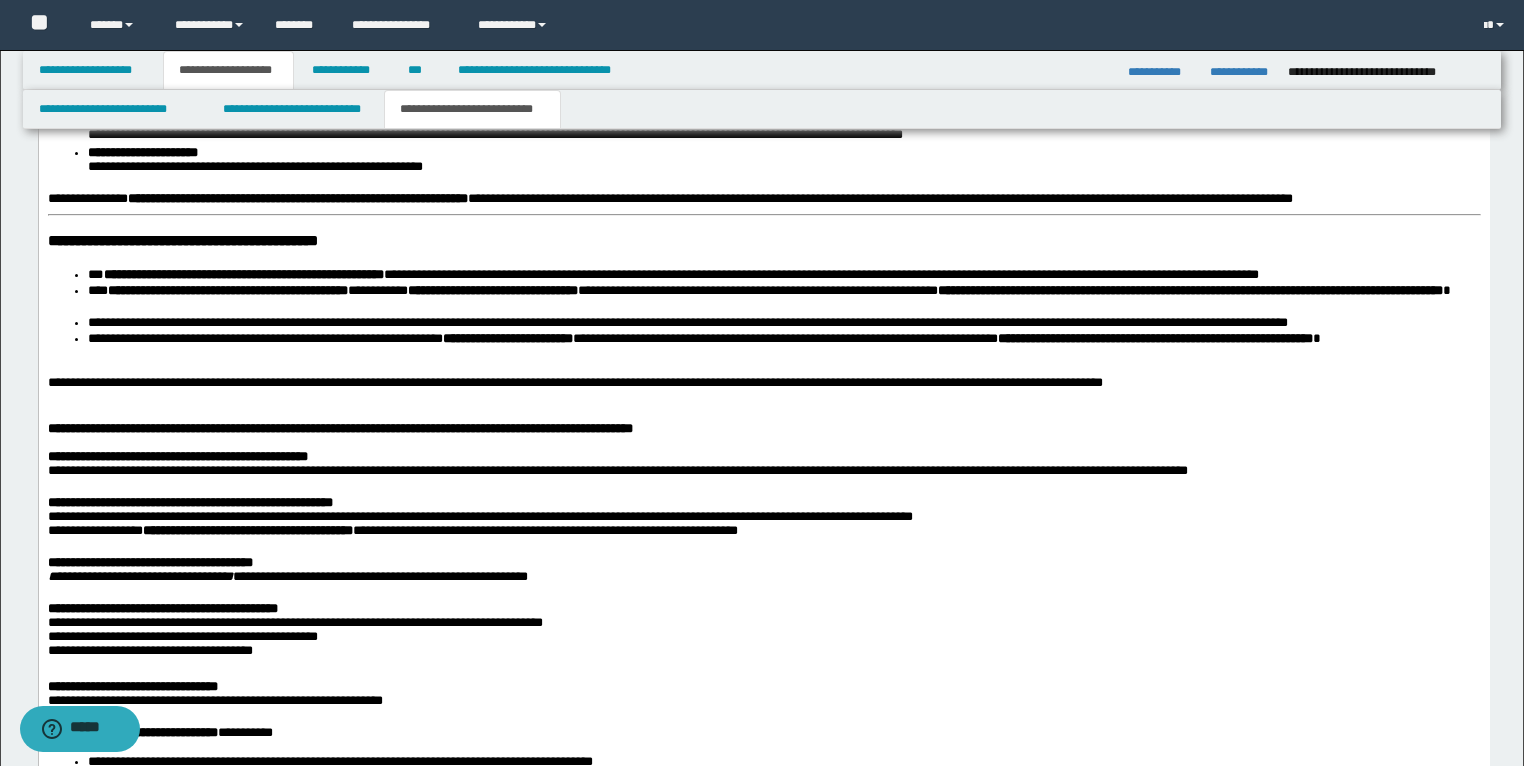 click on "**********" at bounding box center [763, 384] 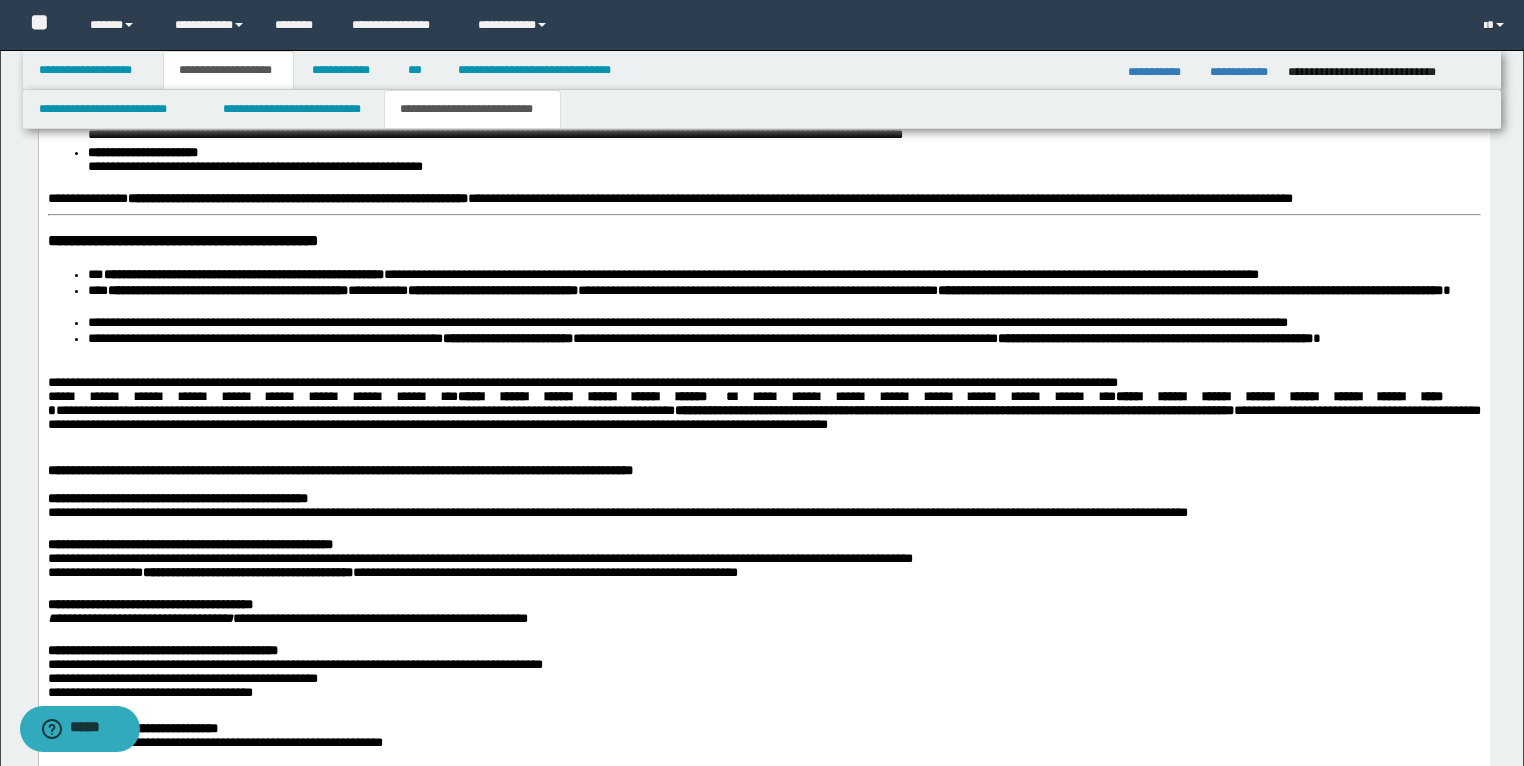 click on "**********" at bounding box center [763, 1095] 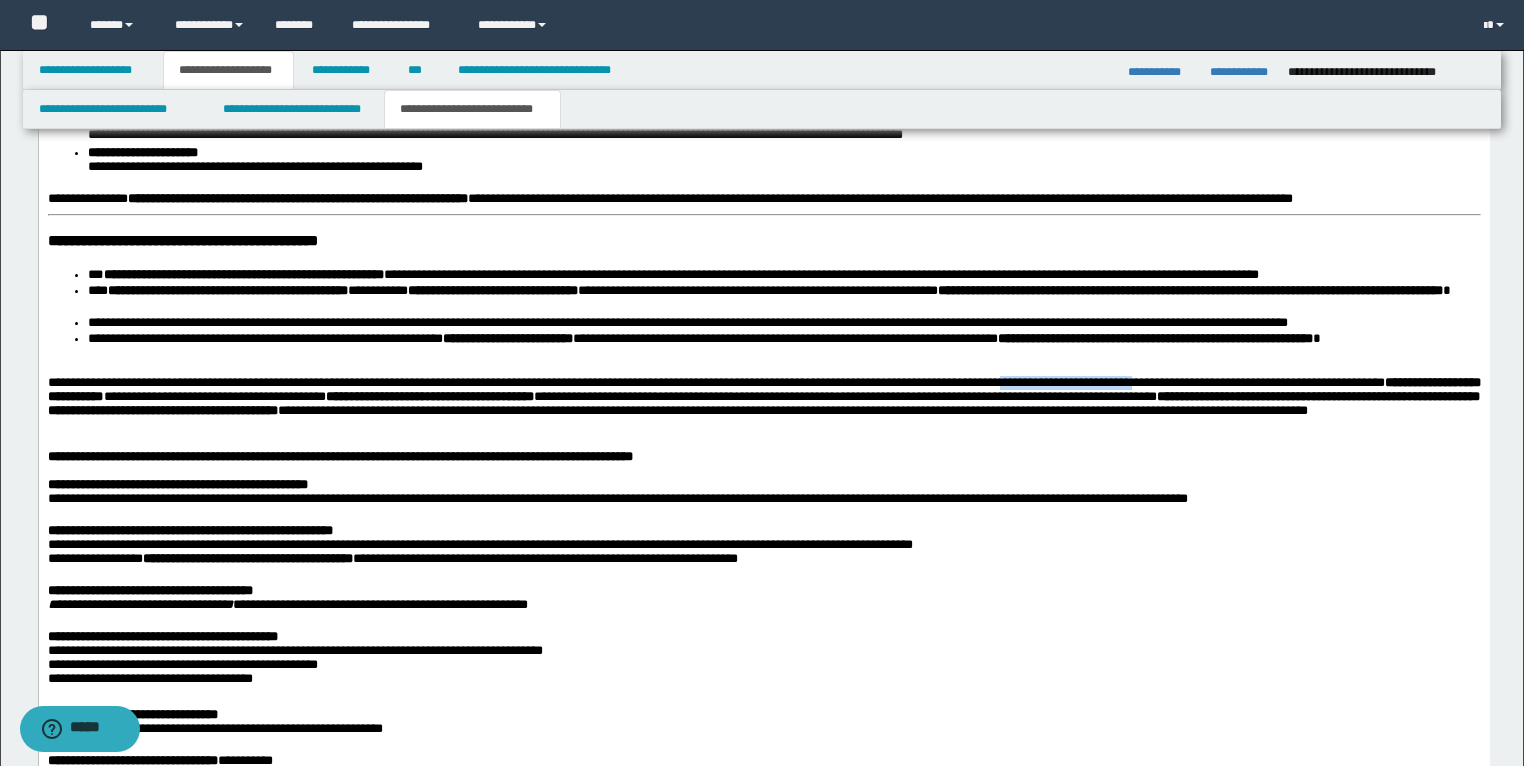 drag, startPoint x: 1421, startPoint y: 411, endPoint x: 1188, endPoint y: 410, distance: 233.00215 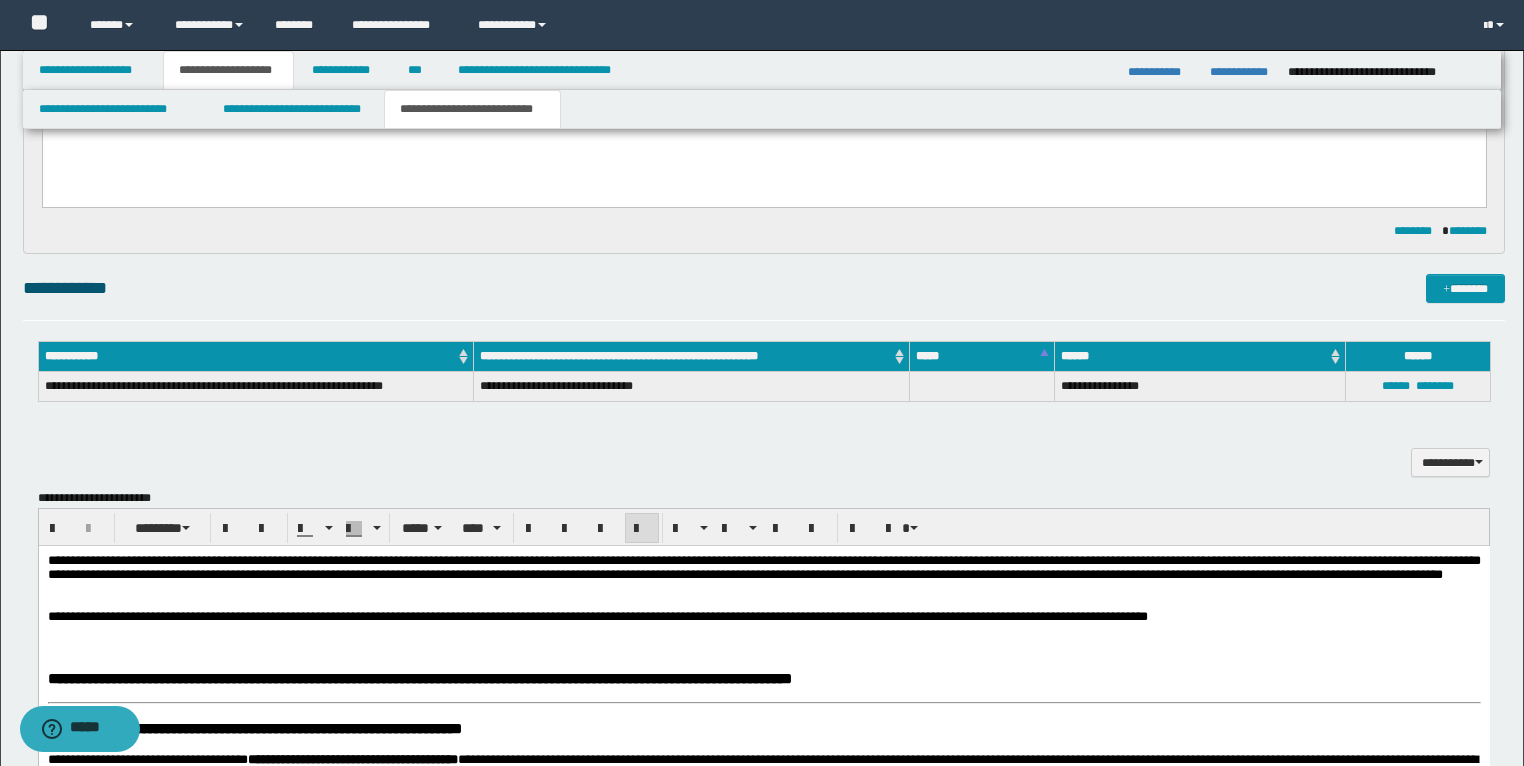 scroll, scrollTop: 1160, scrollLeft: 0, axis: vertical 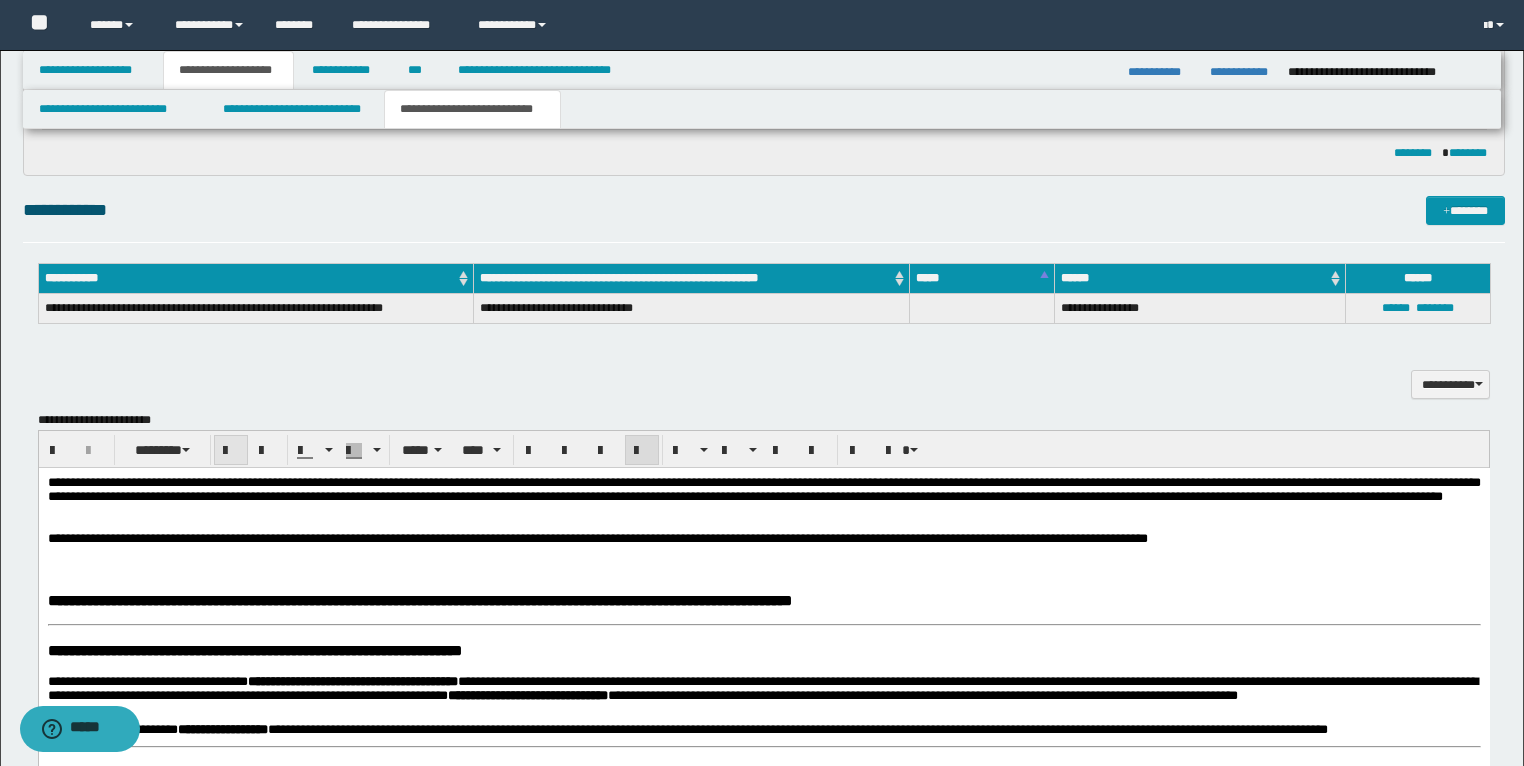 click at bounding box center [231, 451] 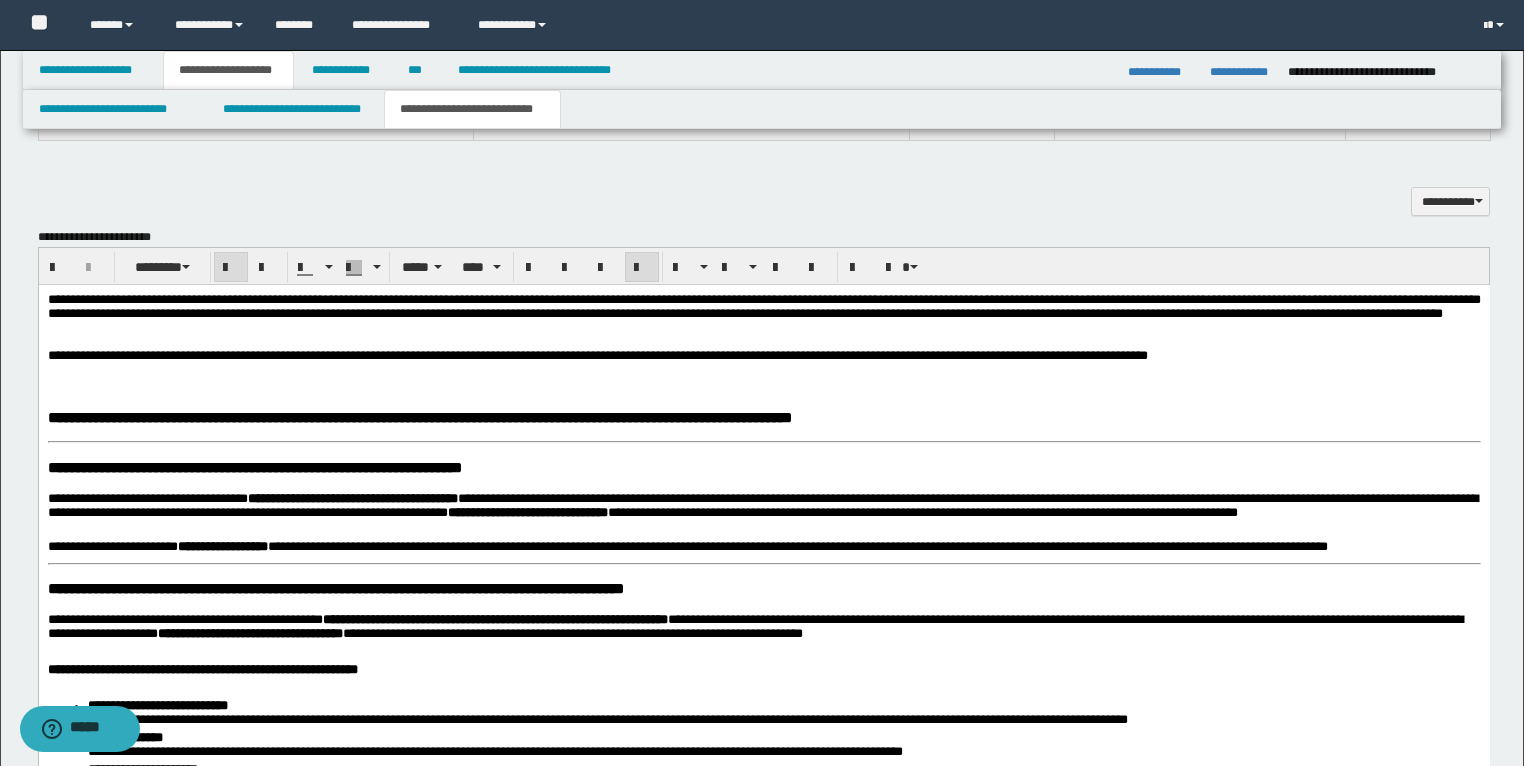 scroll, scrollTop: 1480, scrollLeft: 0, axis: vertical 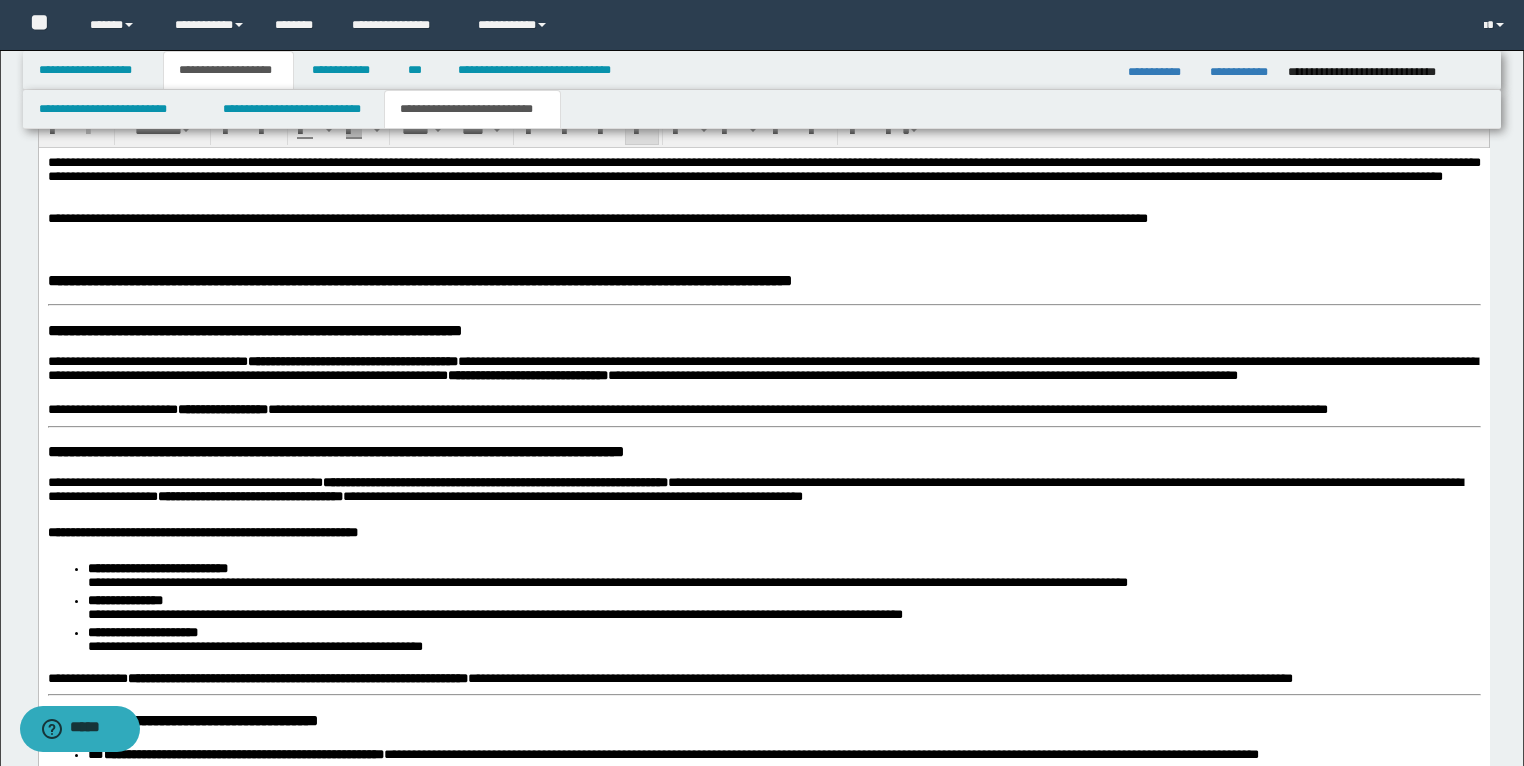click at bounding box center (763, 249) 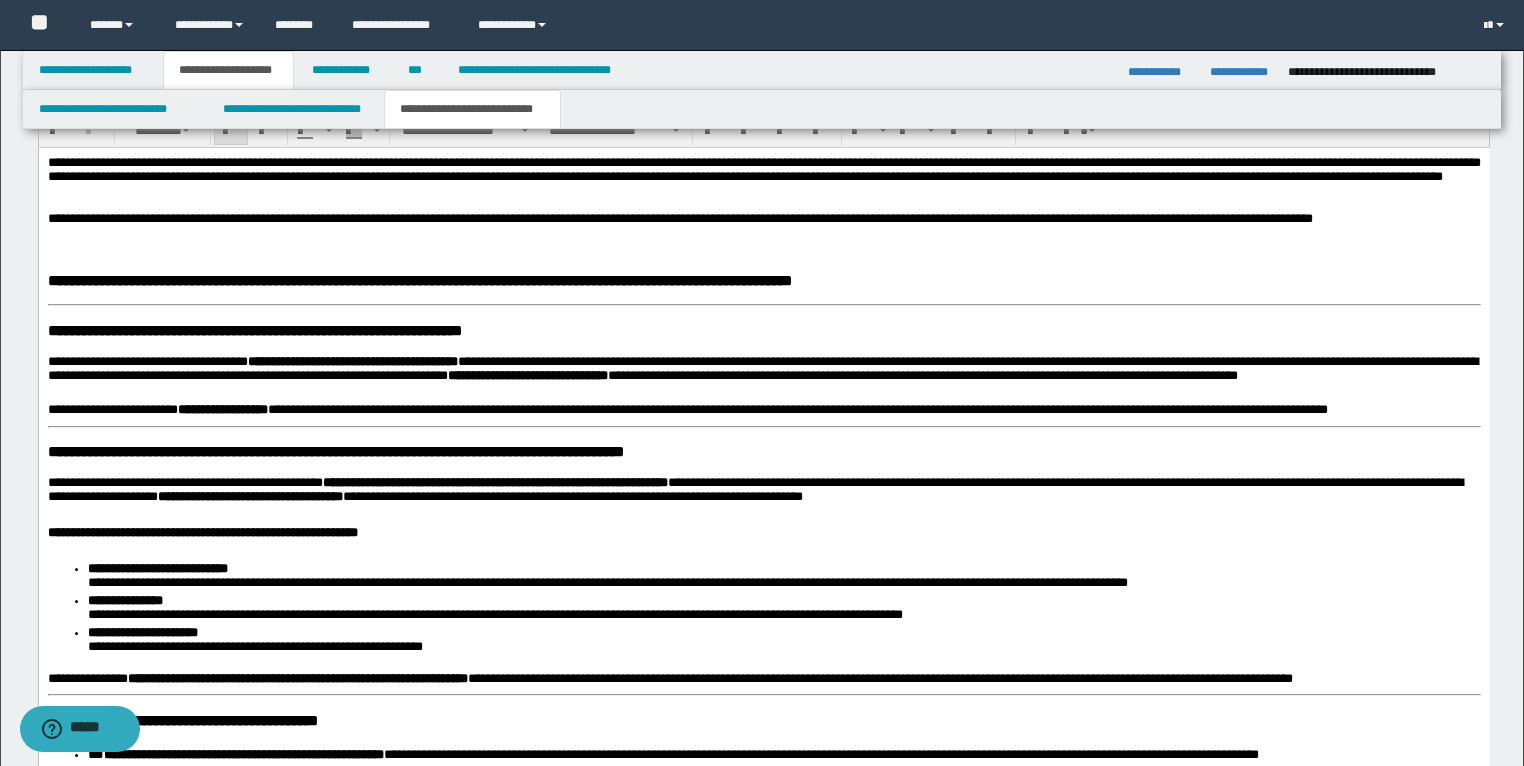 click on "**********" at bounding box center [763, 1567] 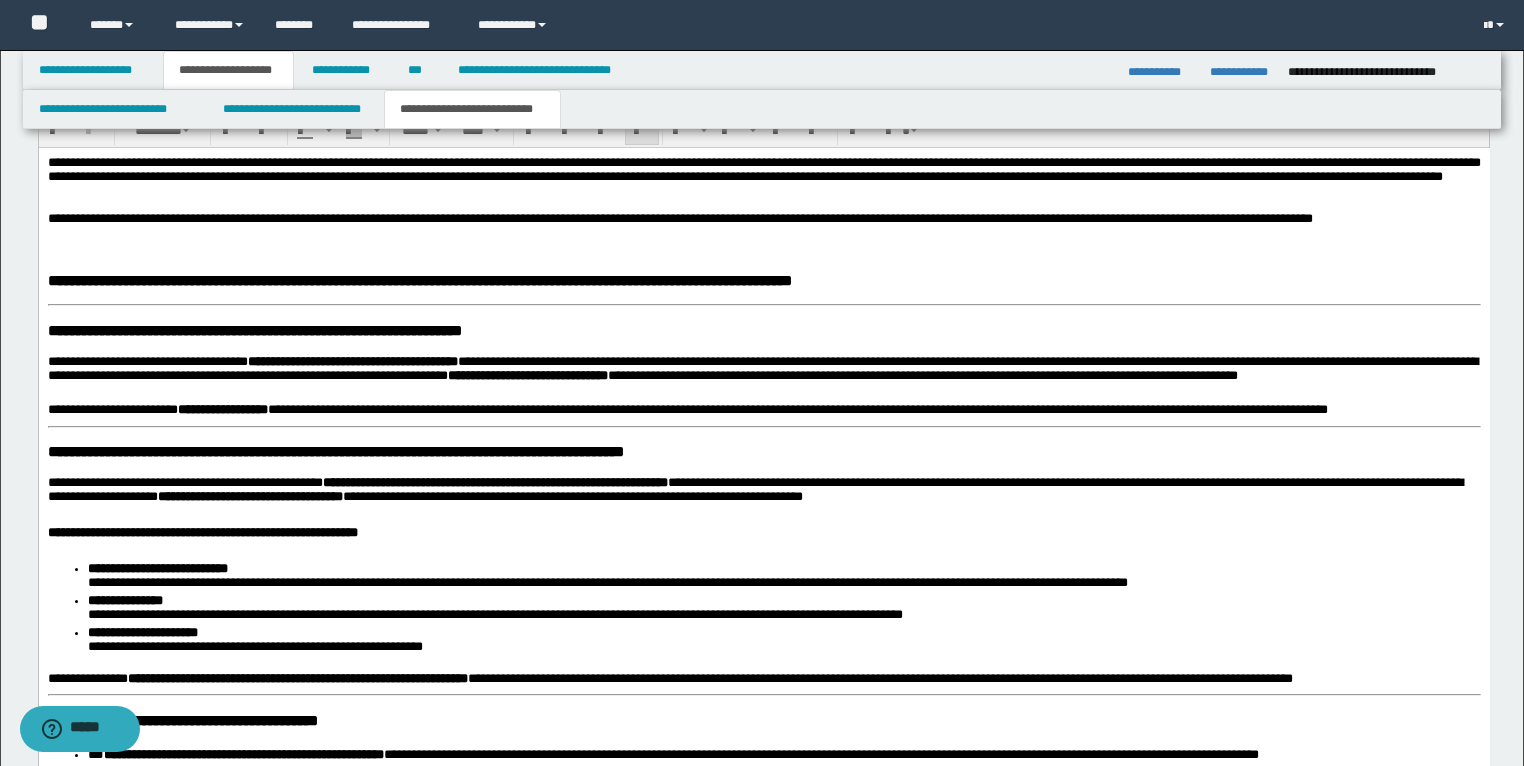 click at bounding box center [763, 249] 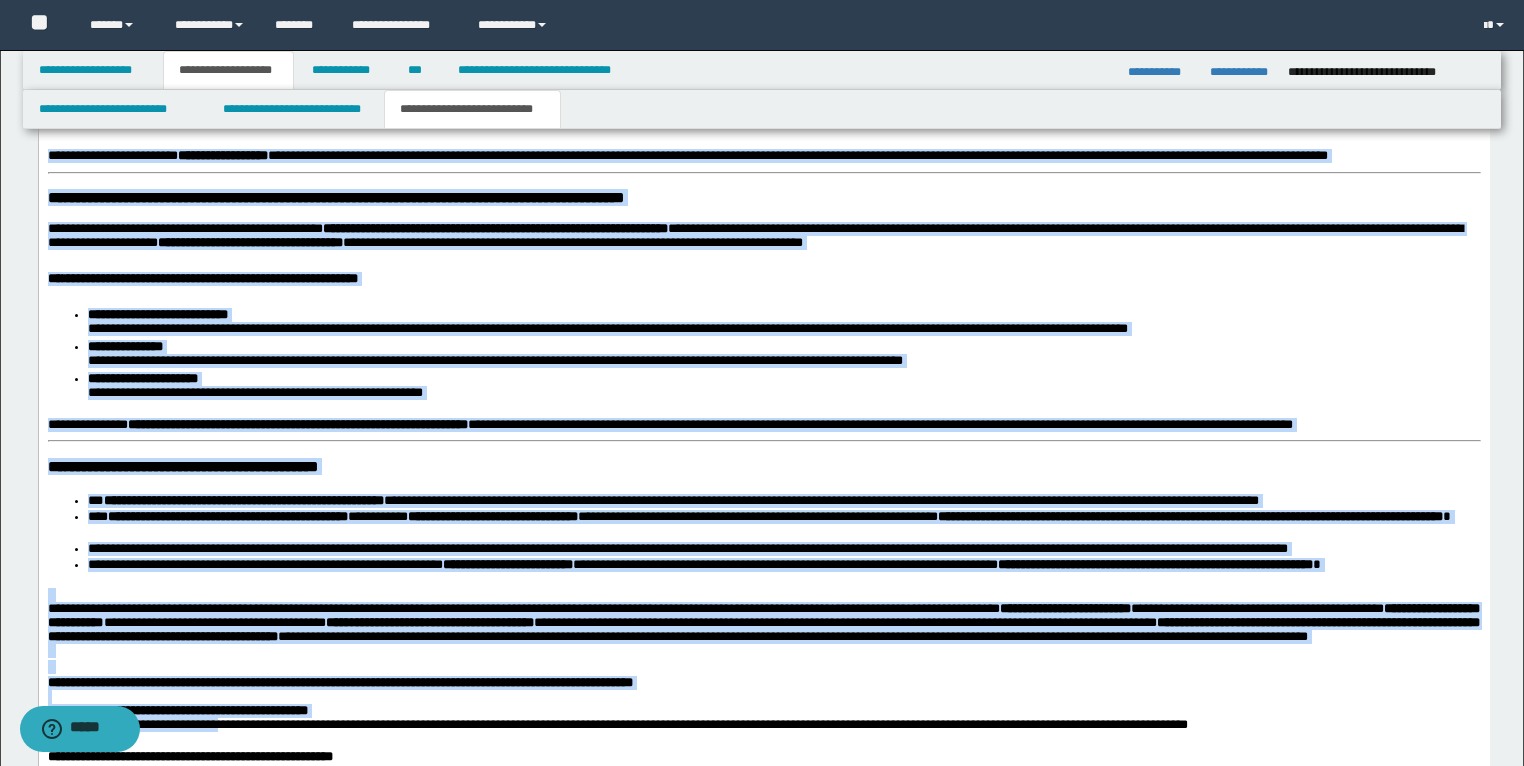 scroll, scrollTop: 1769, scrollLeft: 0, axis: vertical 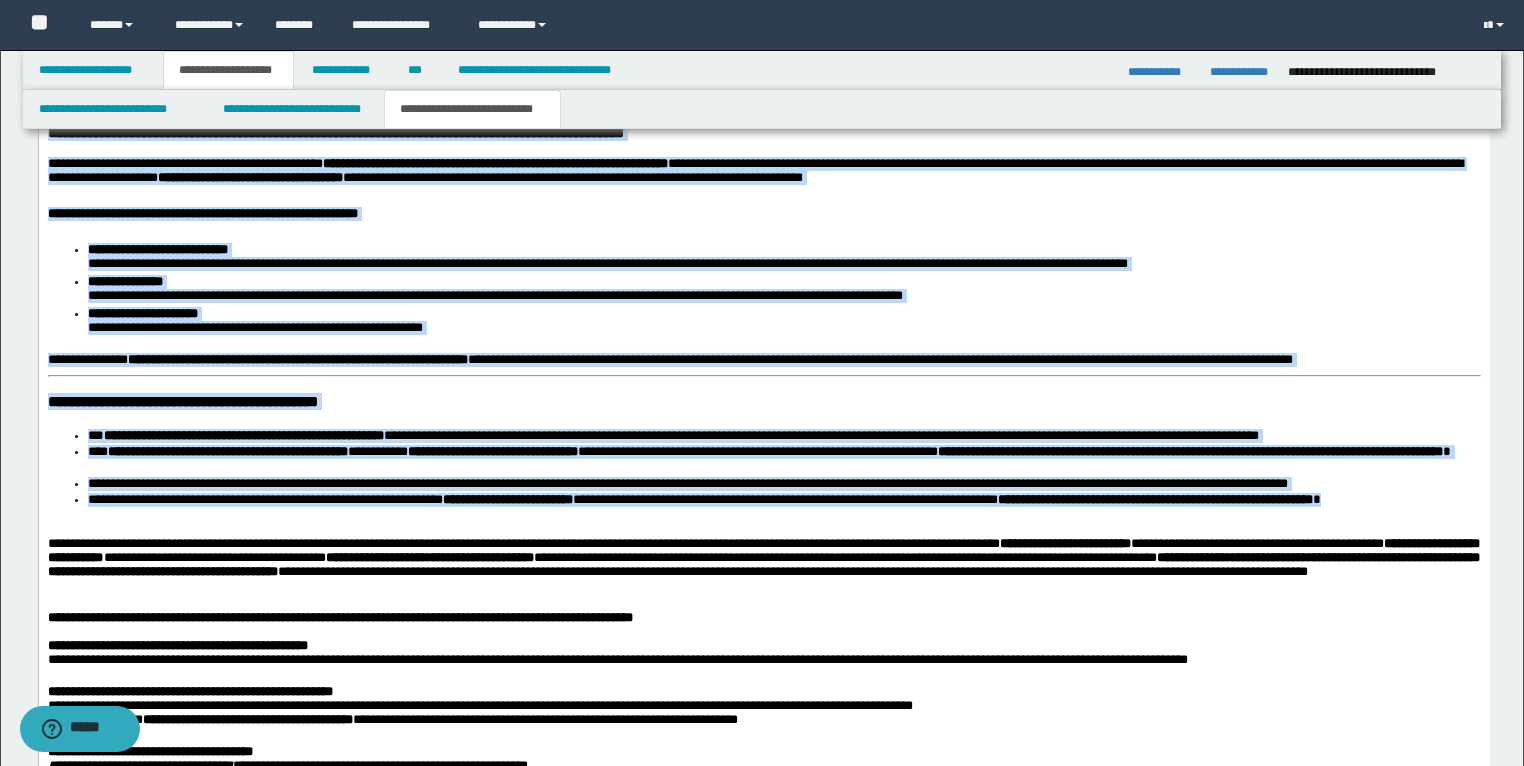 drag, startPoint x: 45, startPoint y: 0, endPoint x: 1443, endPoint y: 537, distance: 1497.5891 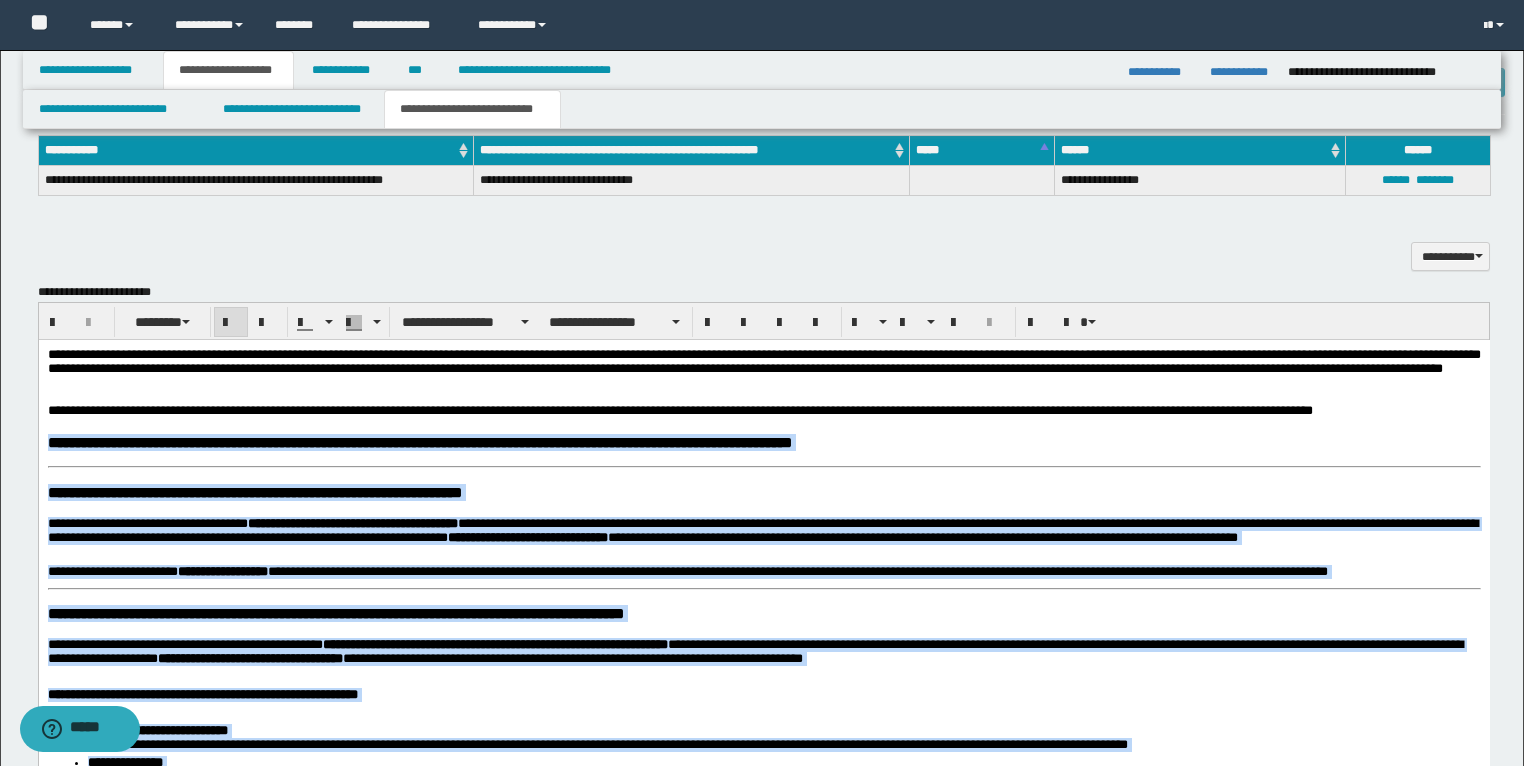 scroll, scrollTop: 1289, scrollLeft: 0, axis: vertical 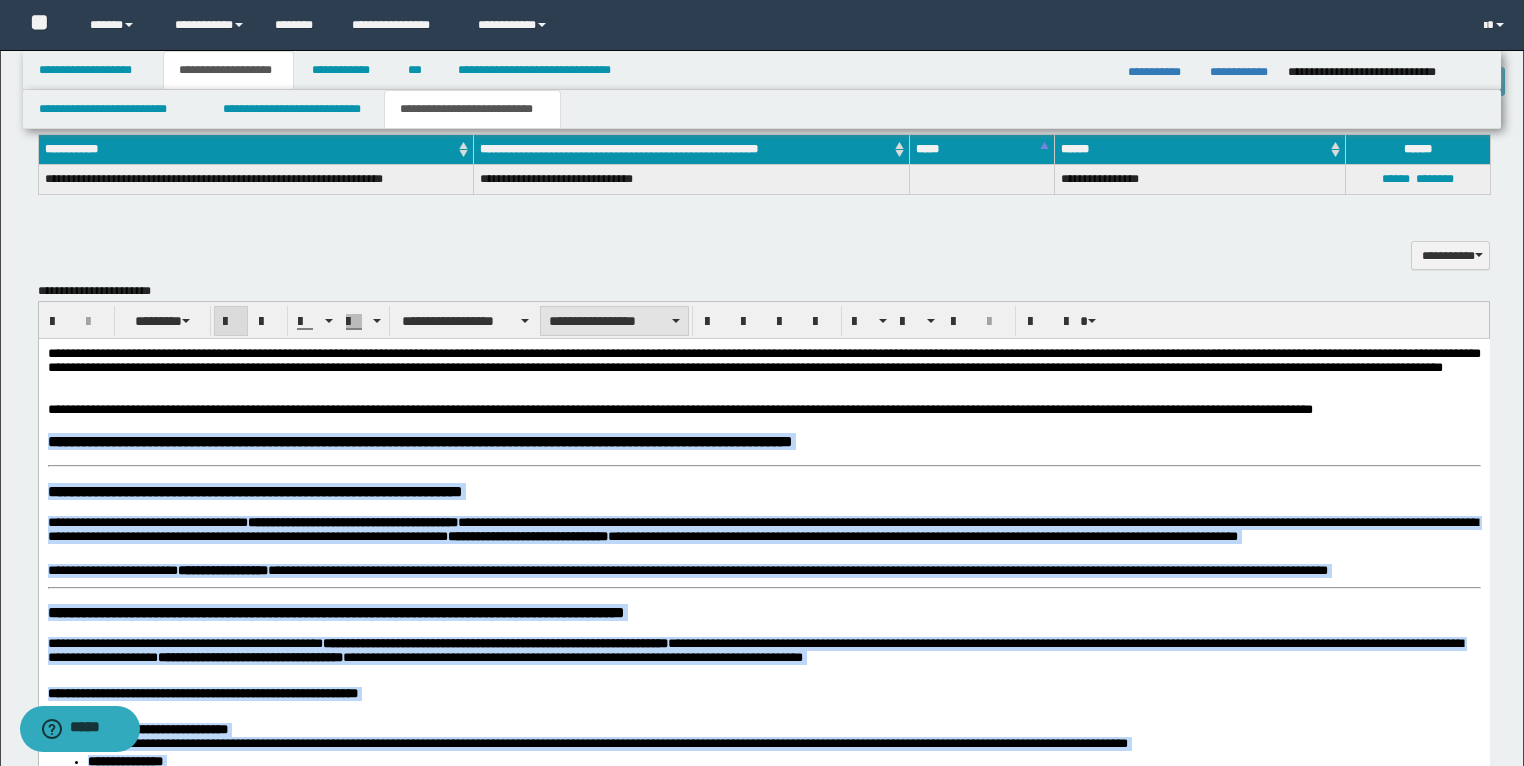 click on "**********" at bounding box center (614, 321) 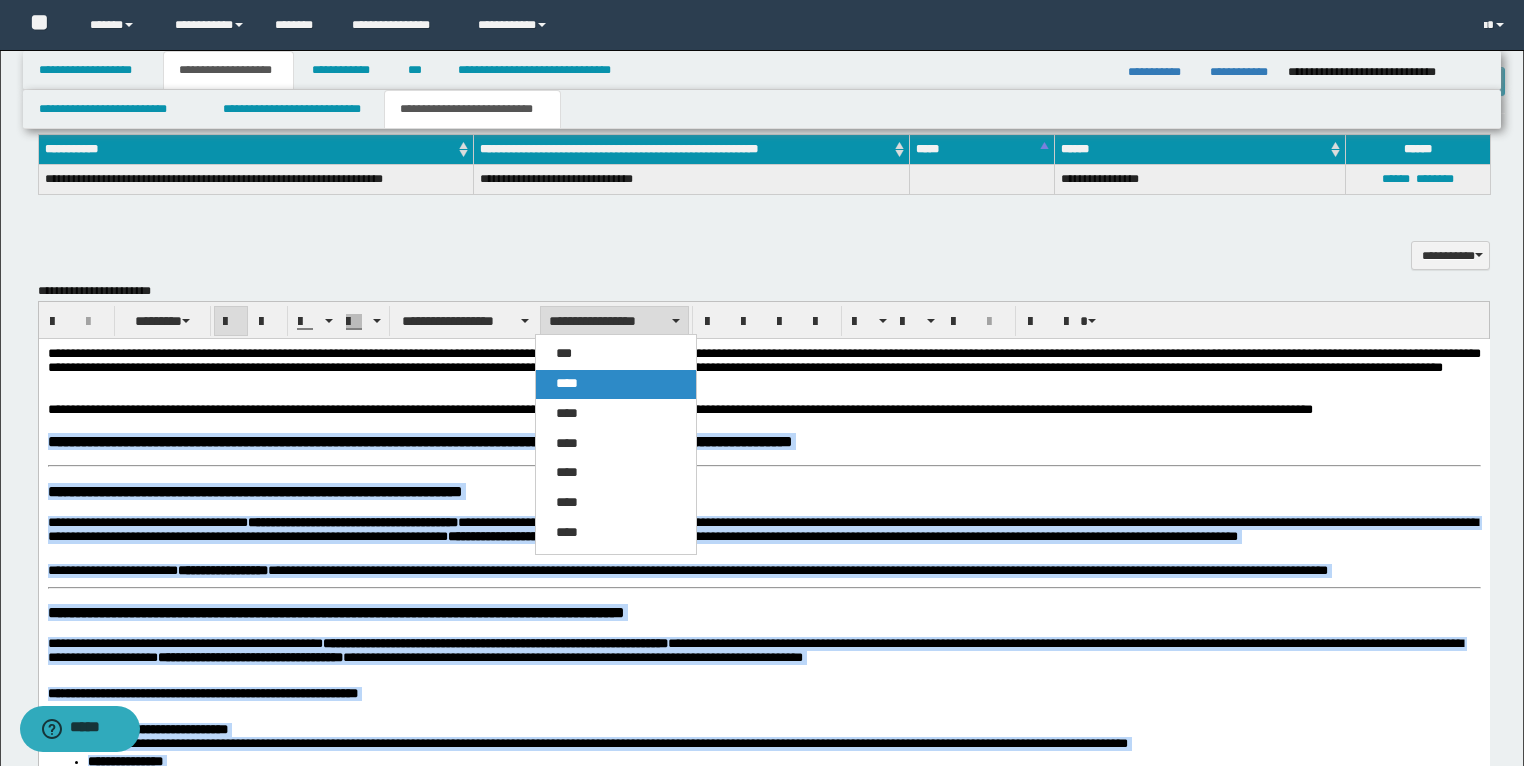 drag, startPoint x: 582, startPoint y: 384, endPoint x: 498, endPoint y: 315, distance: 108.706024 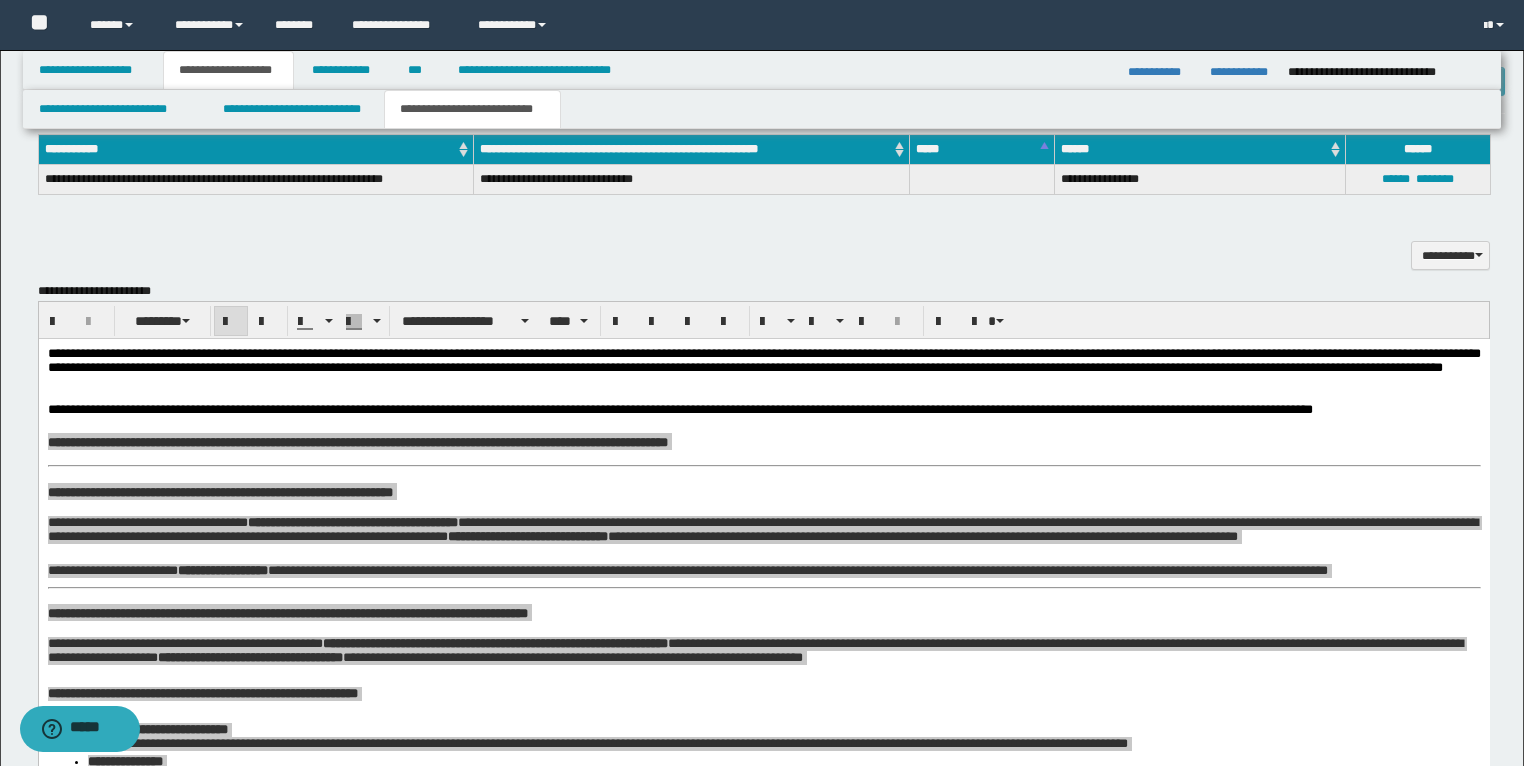 click on "**********" at bounding box center (764, 320) 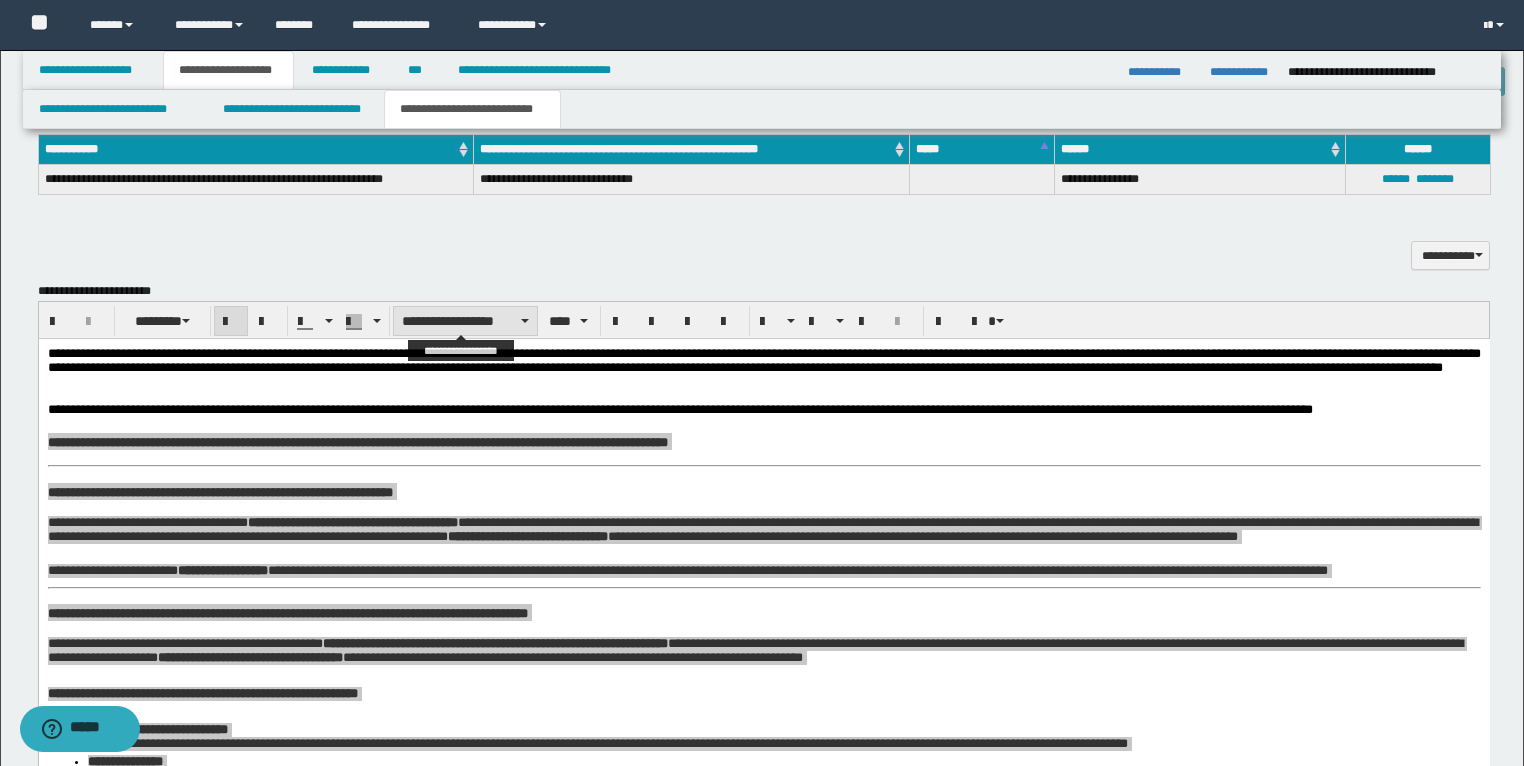 click on "**********" at bounding box center (465, 321) 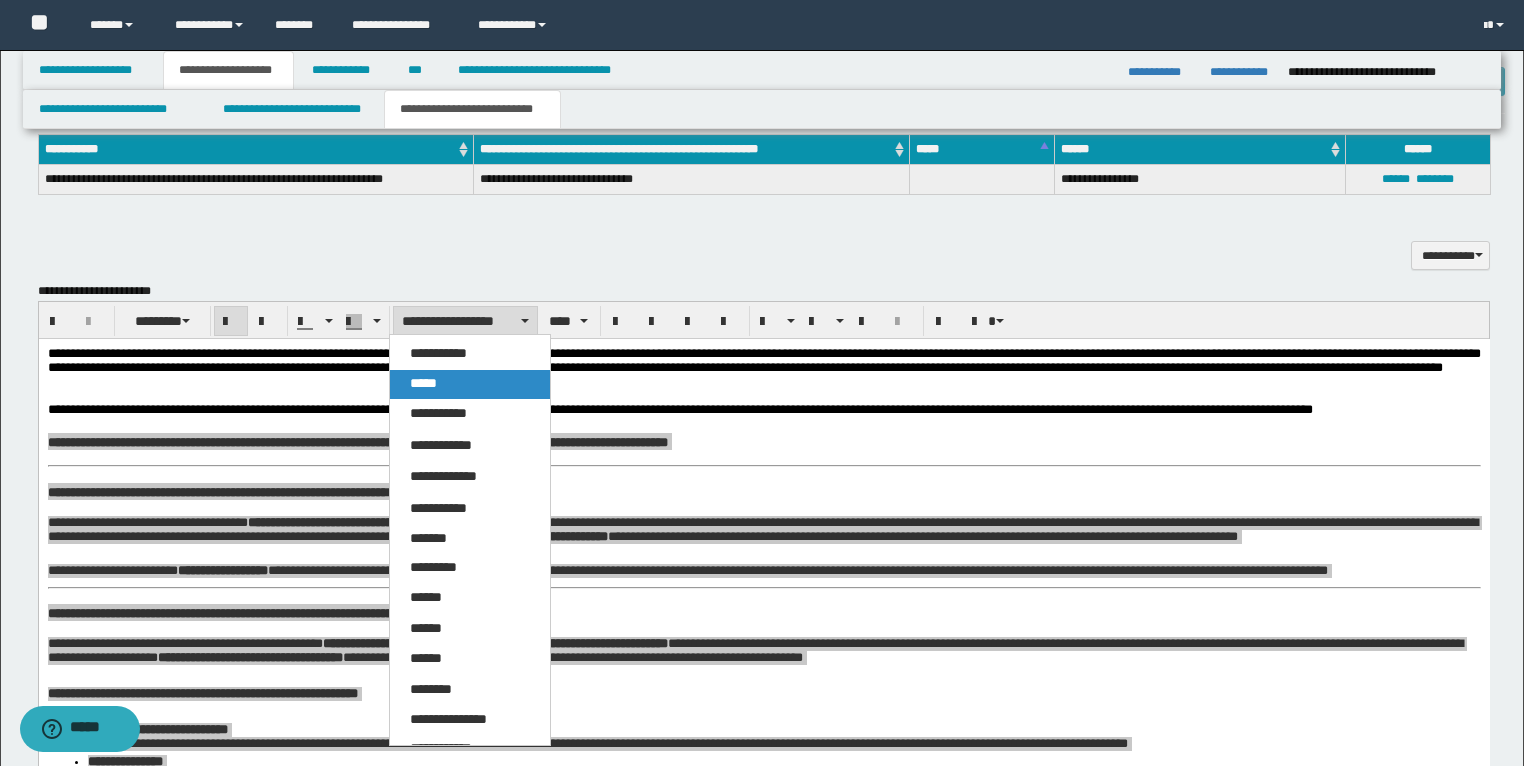 drag, startPoint x: 451, startPoint y: 387, endPoint x: 411, endPoint y: 60, distance: 329.4374 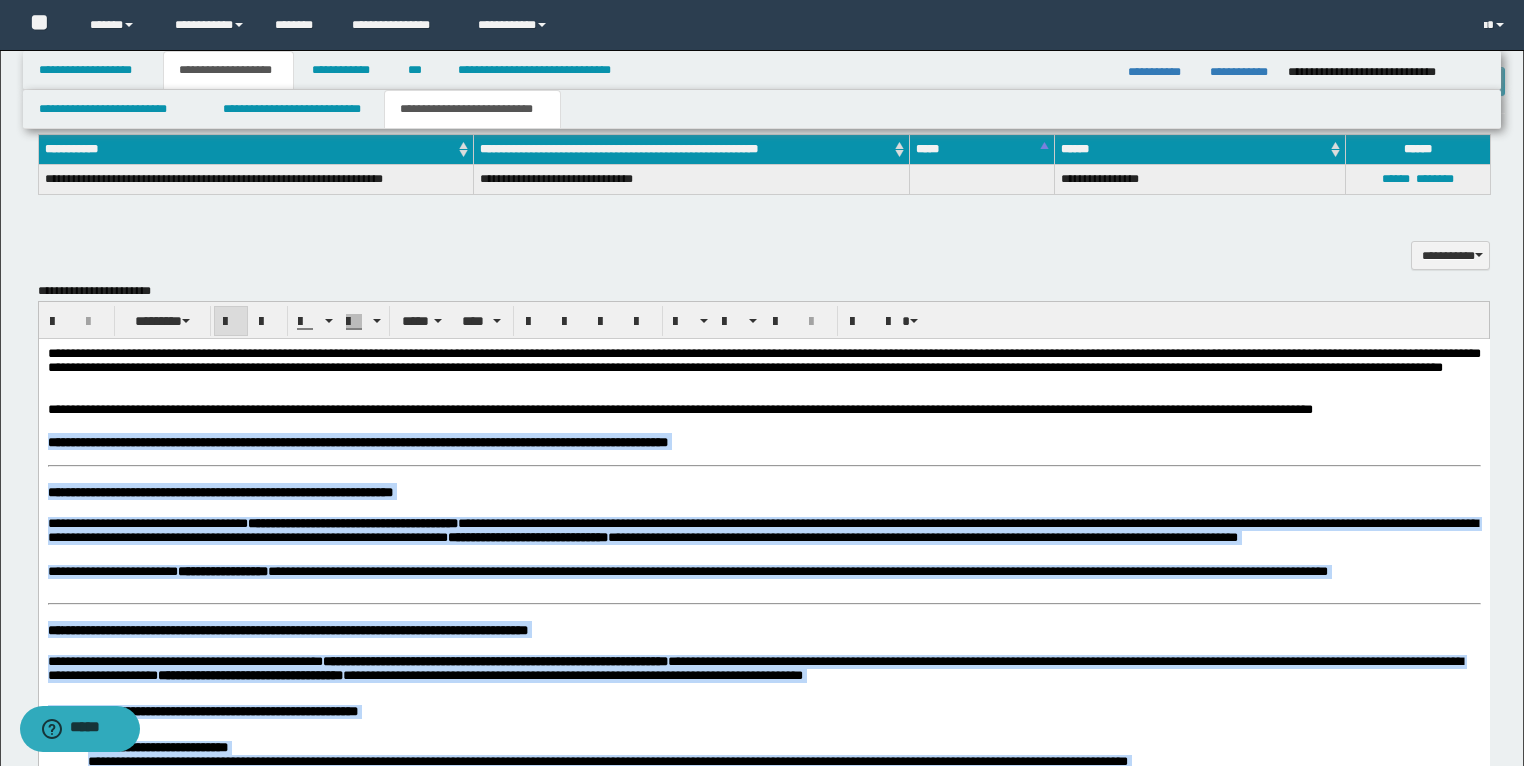 click on "**********" at bounding box center (227, 492) 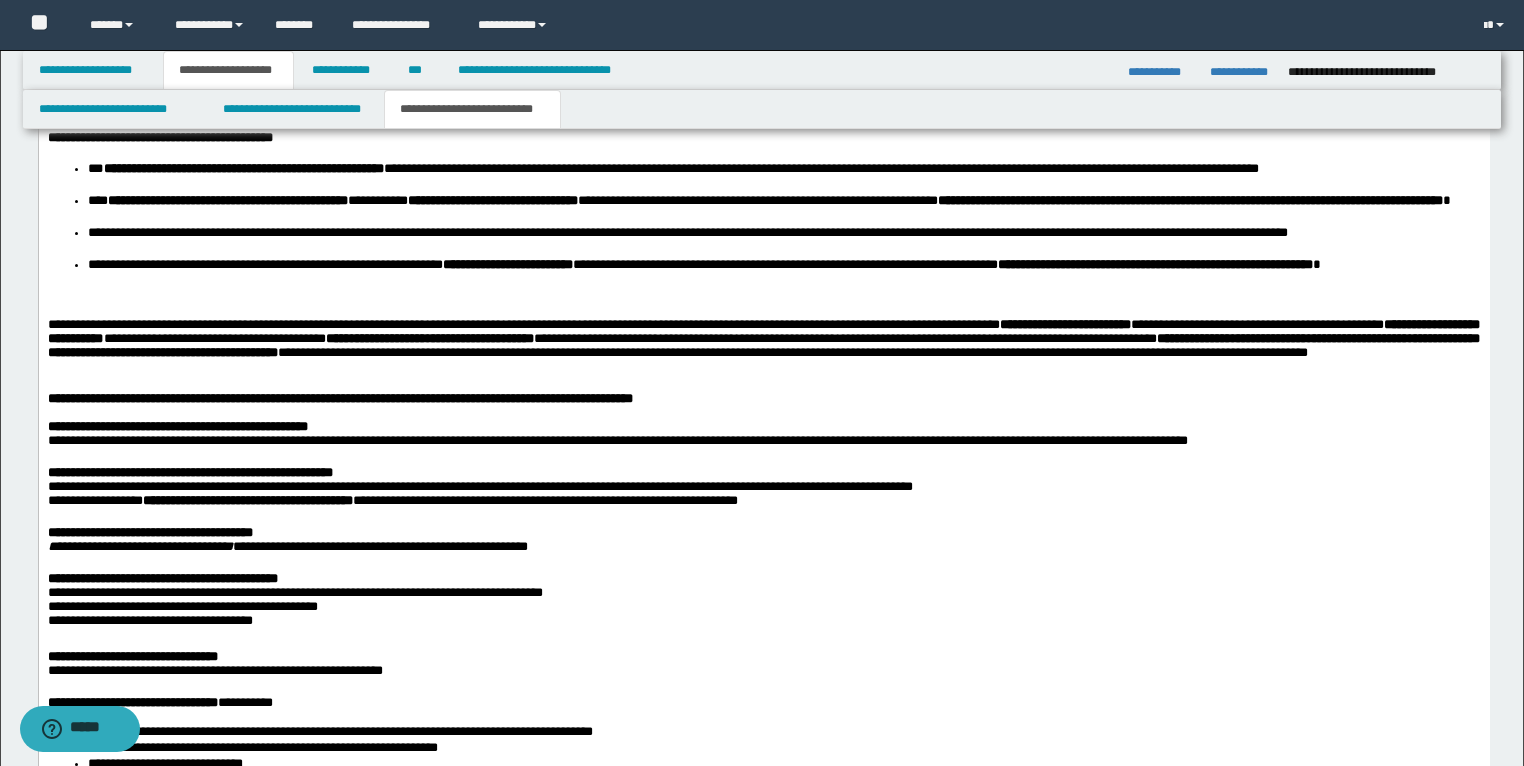 scroll, scrollTop: 2009, scrollLeft: 0, axis: vertical 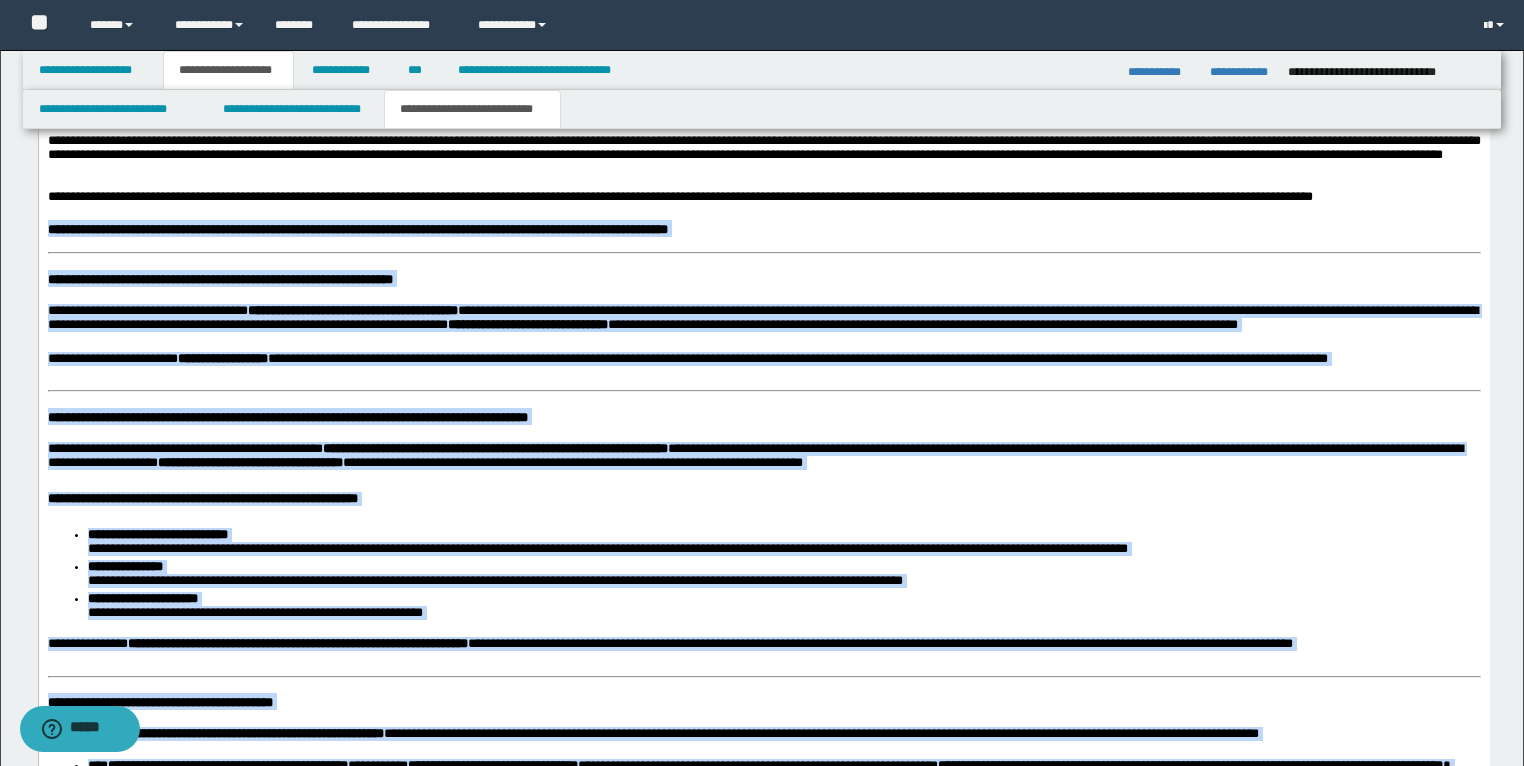 drag, startPoint x: 264, startPoint y: 893, endPoint x: 46, endPoint y: 274, distance: 656.2659 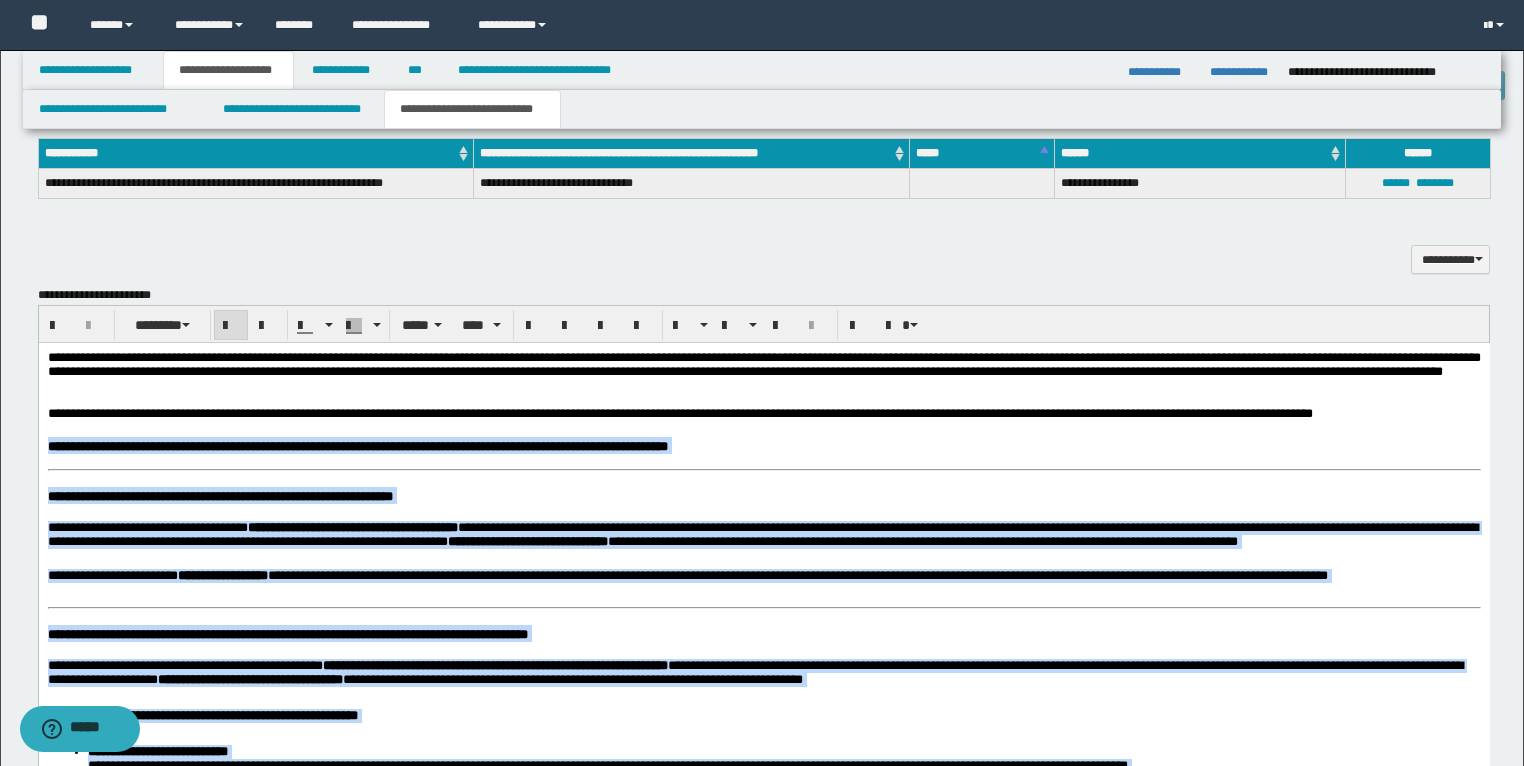 scroll, scrollTop: 1262, scrollLeft: 0, axis: vertical 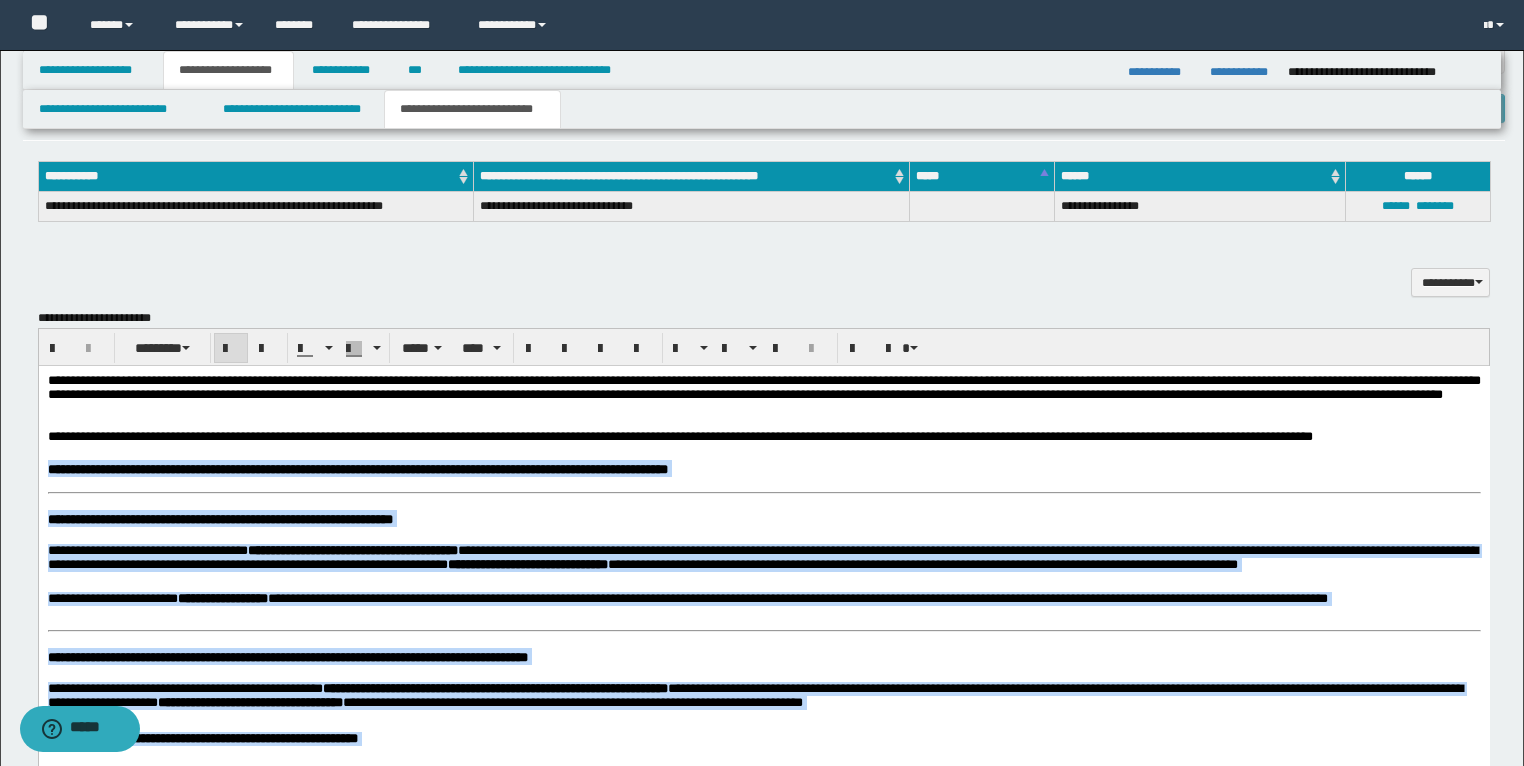 click at bounding box center [231, 349] 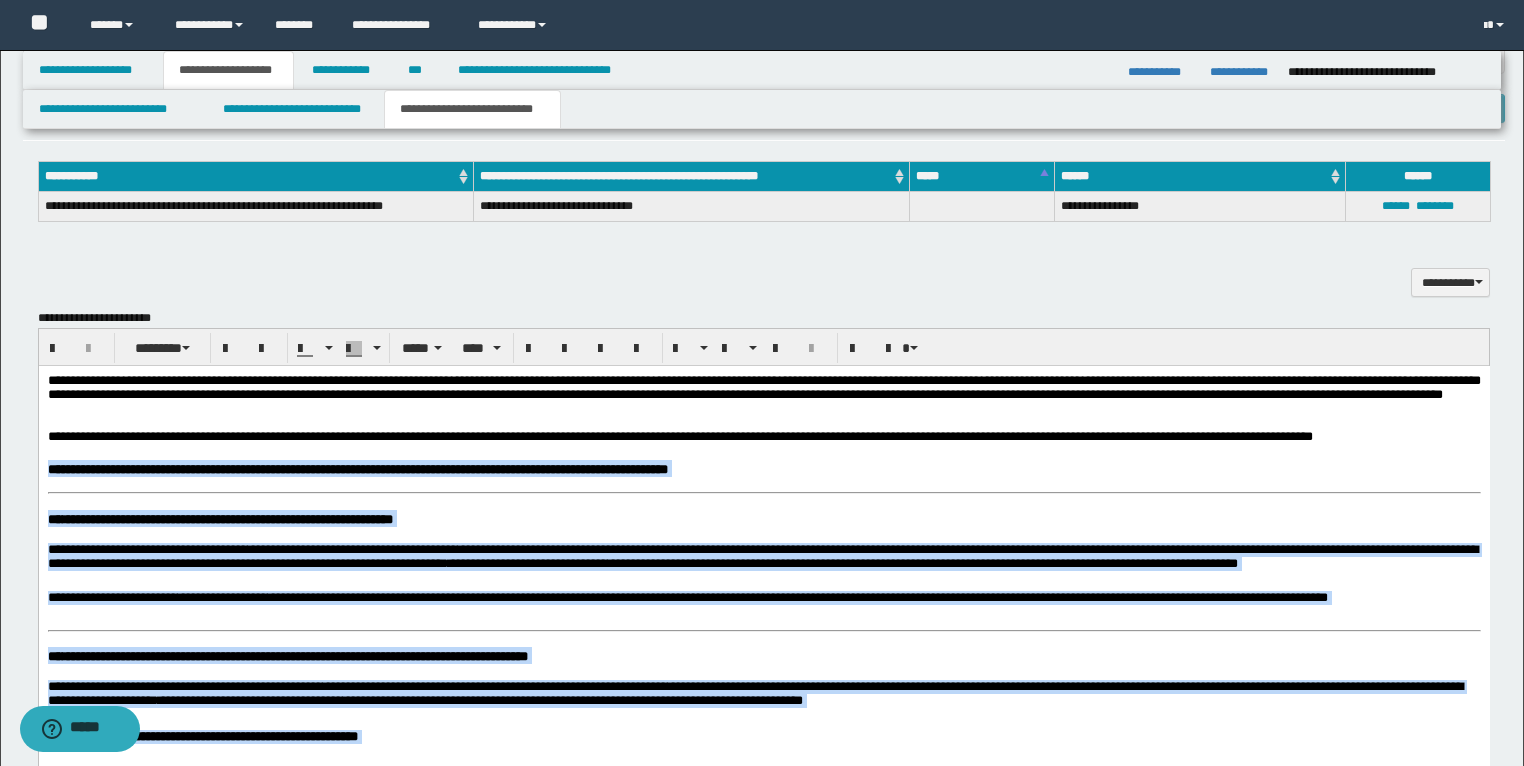 click on "**********" at bounding box center (763, 1800) 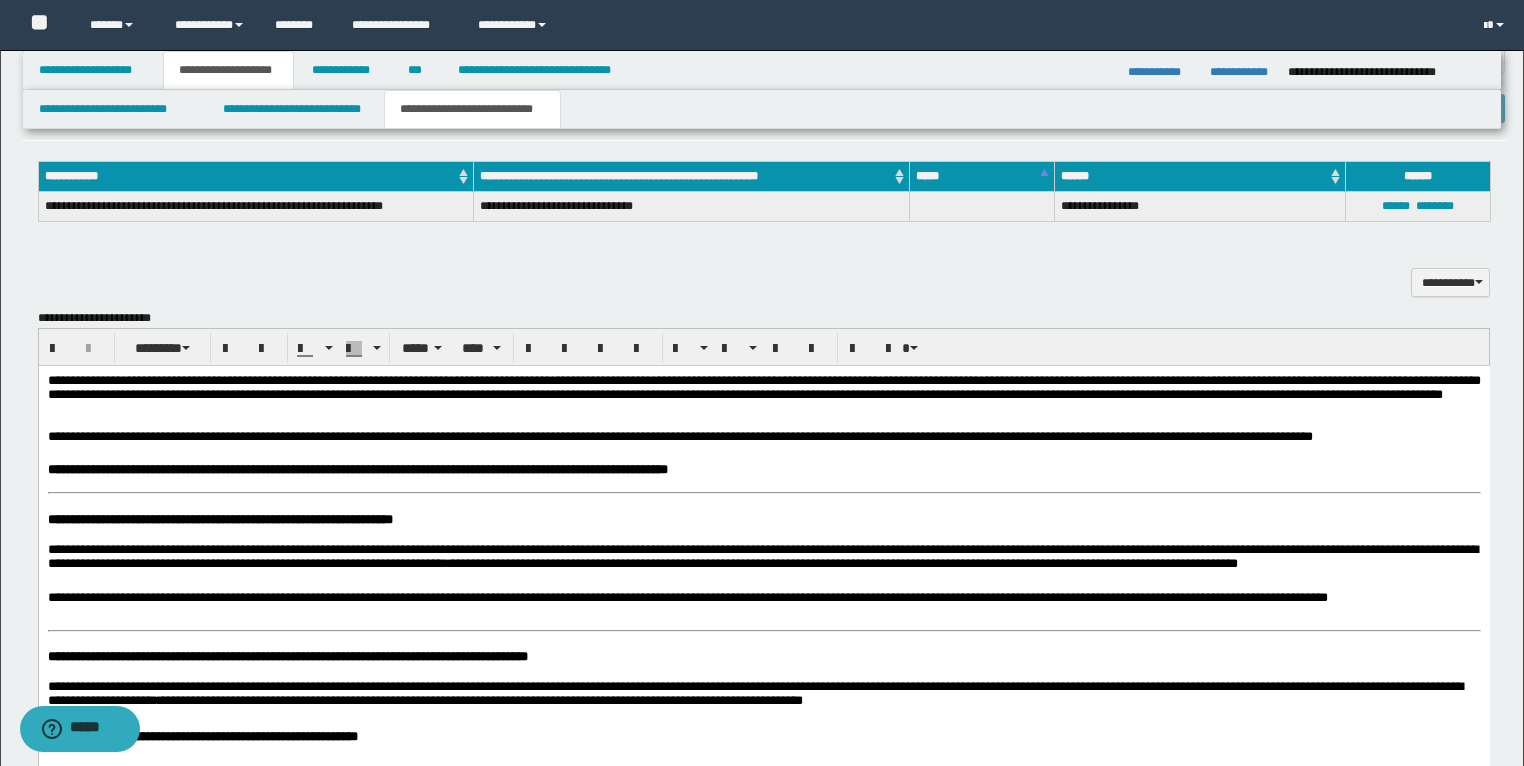 click on "**********" at bounding box center [763, 1800] 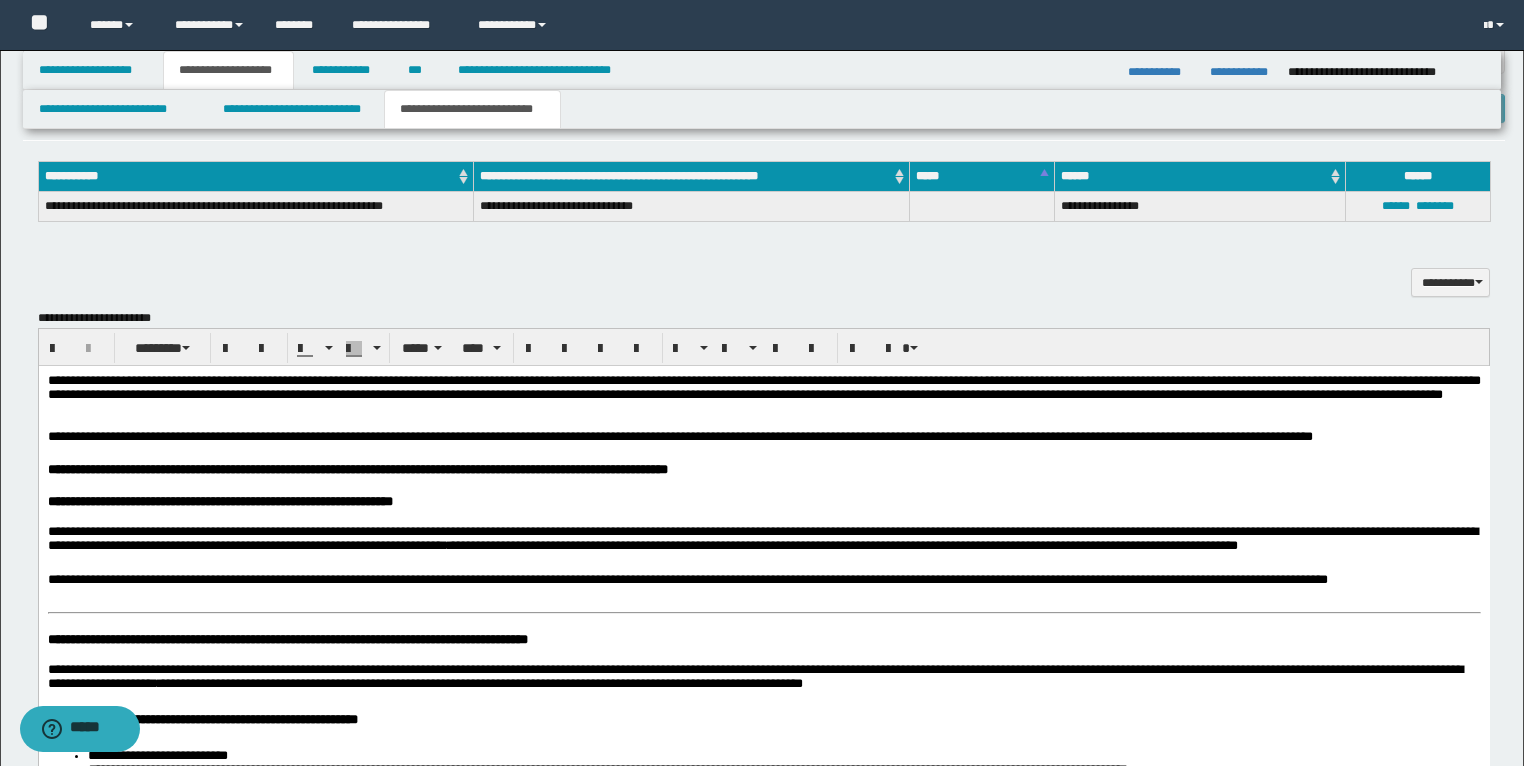 scroll, scrollTop: 1342, scrollLeft: 0, axis: vertical 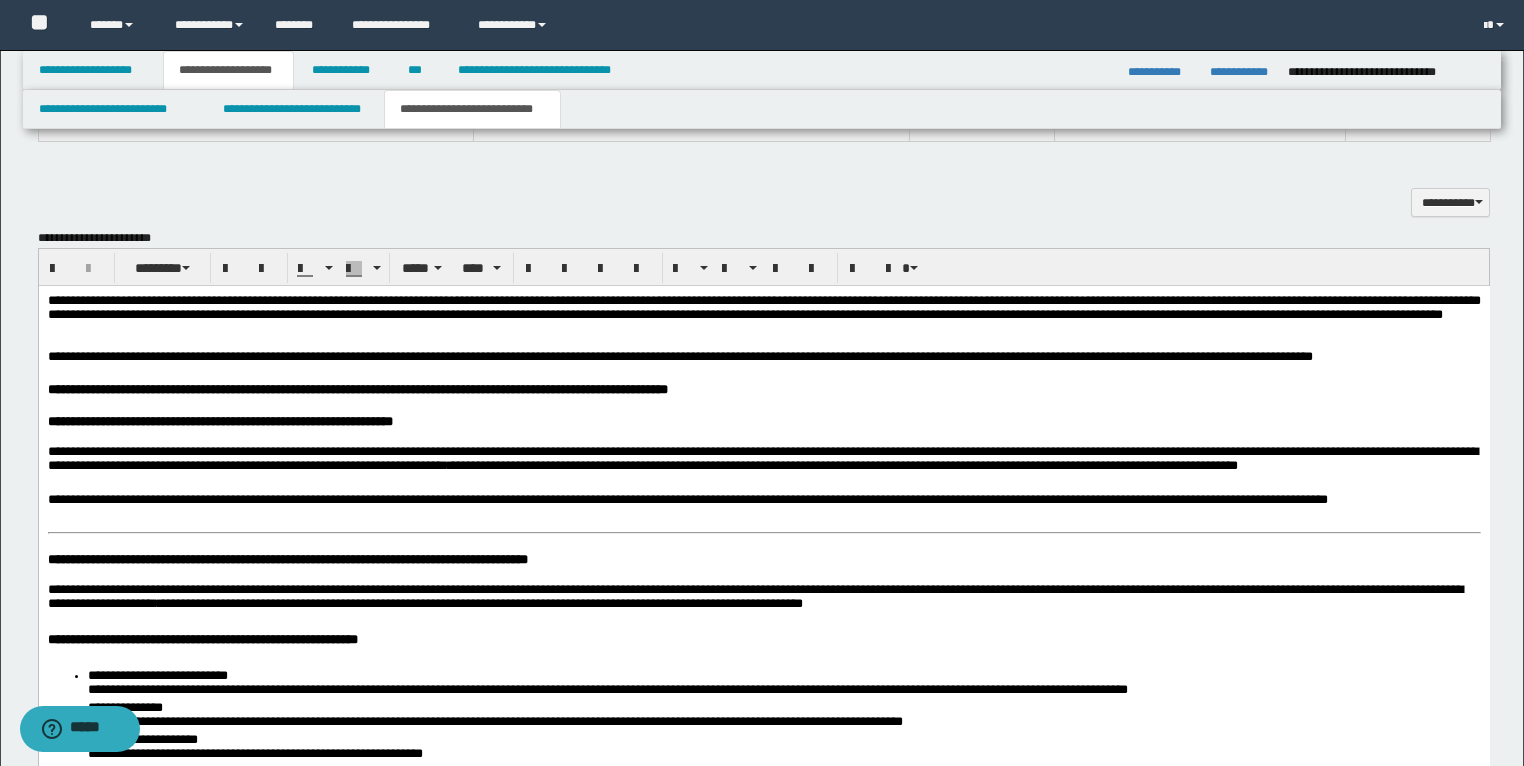 click on "**********" at bounding box center (287, 559) 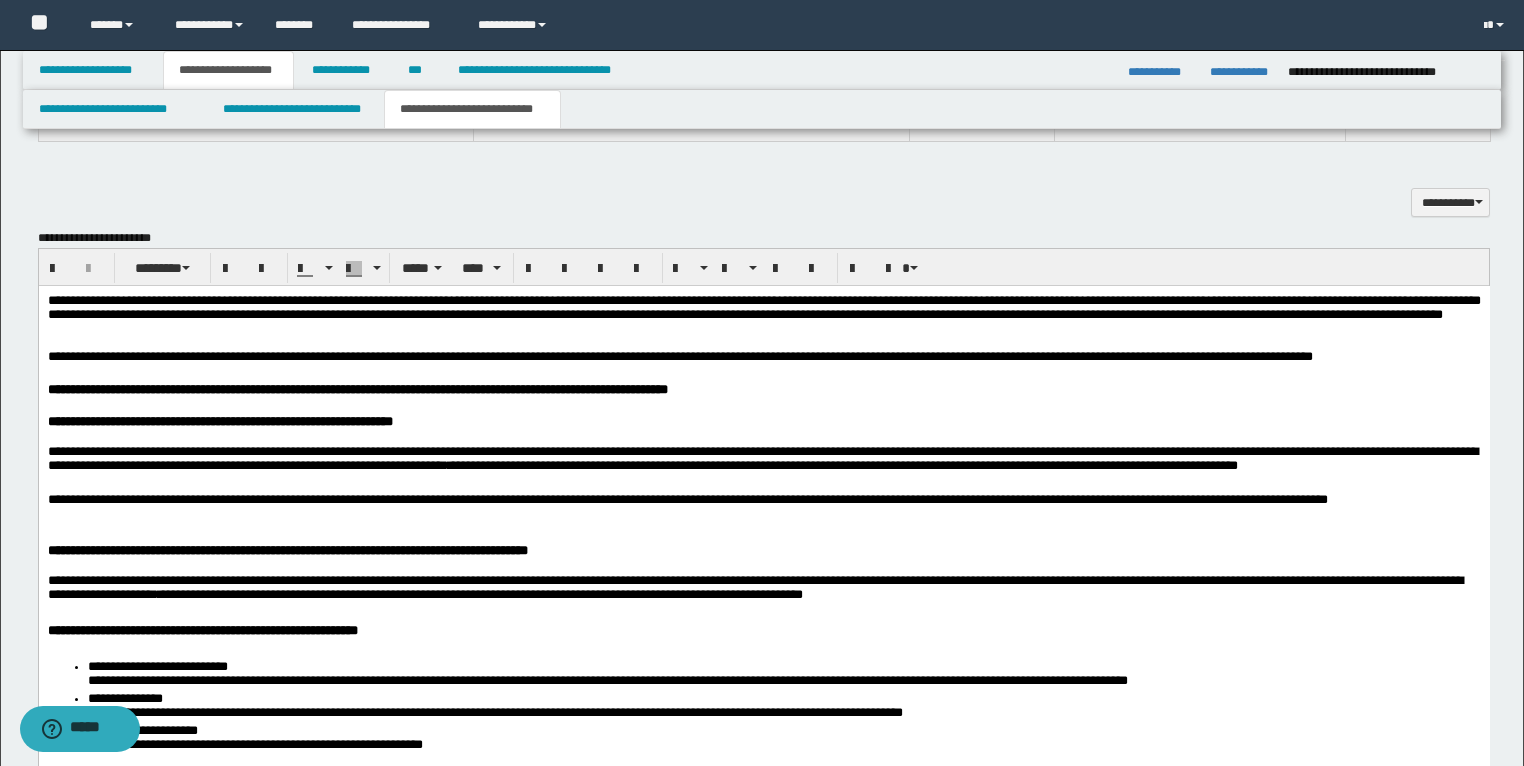 scroll, scrollTop: 1422, scrollLeft: 0, axis: vertical 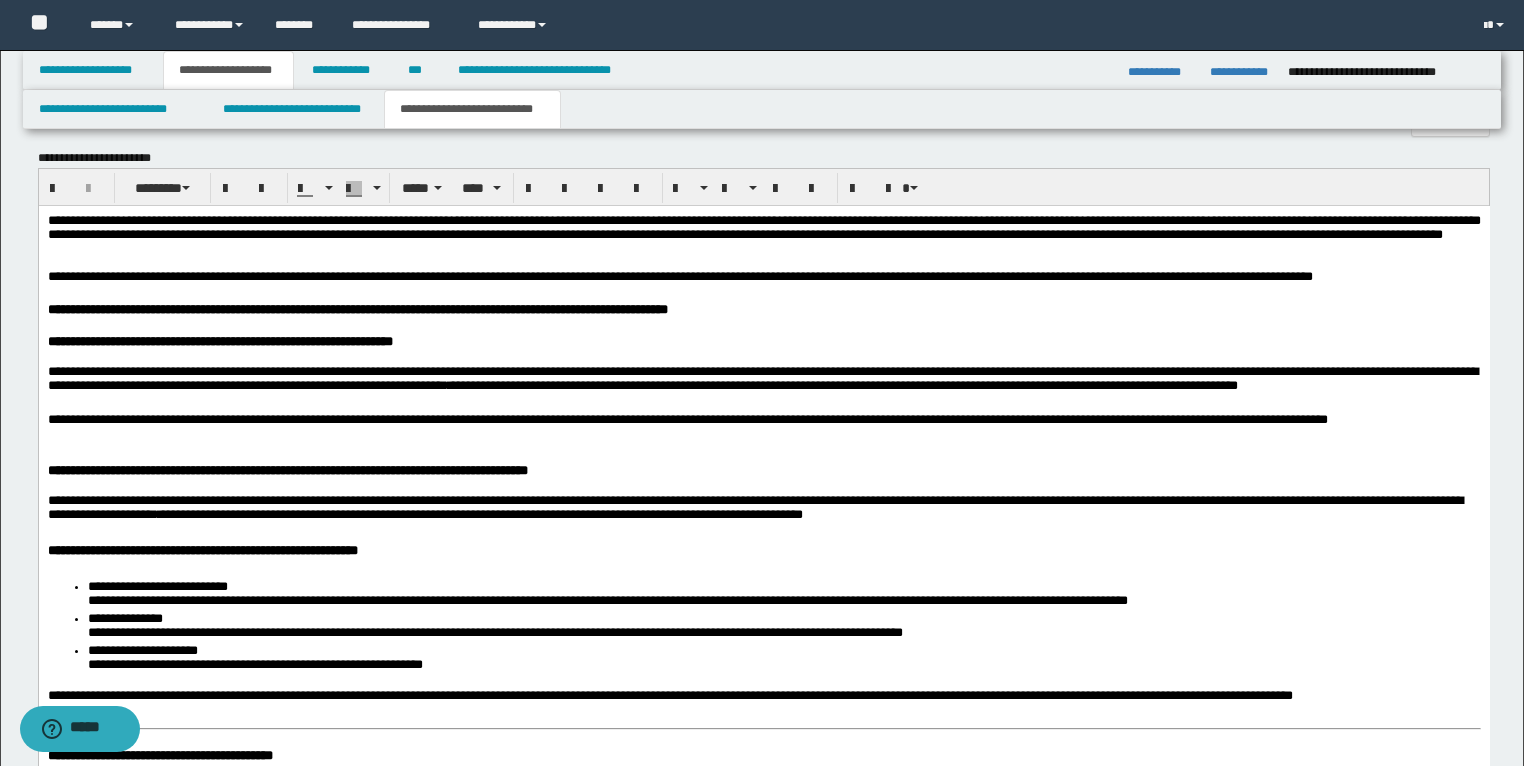 click on "**********" at bounding box center (202, 550) 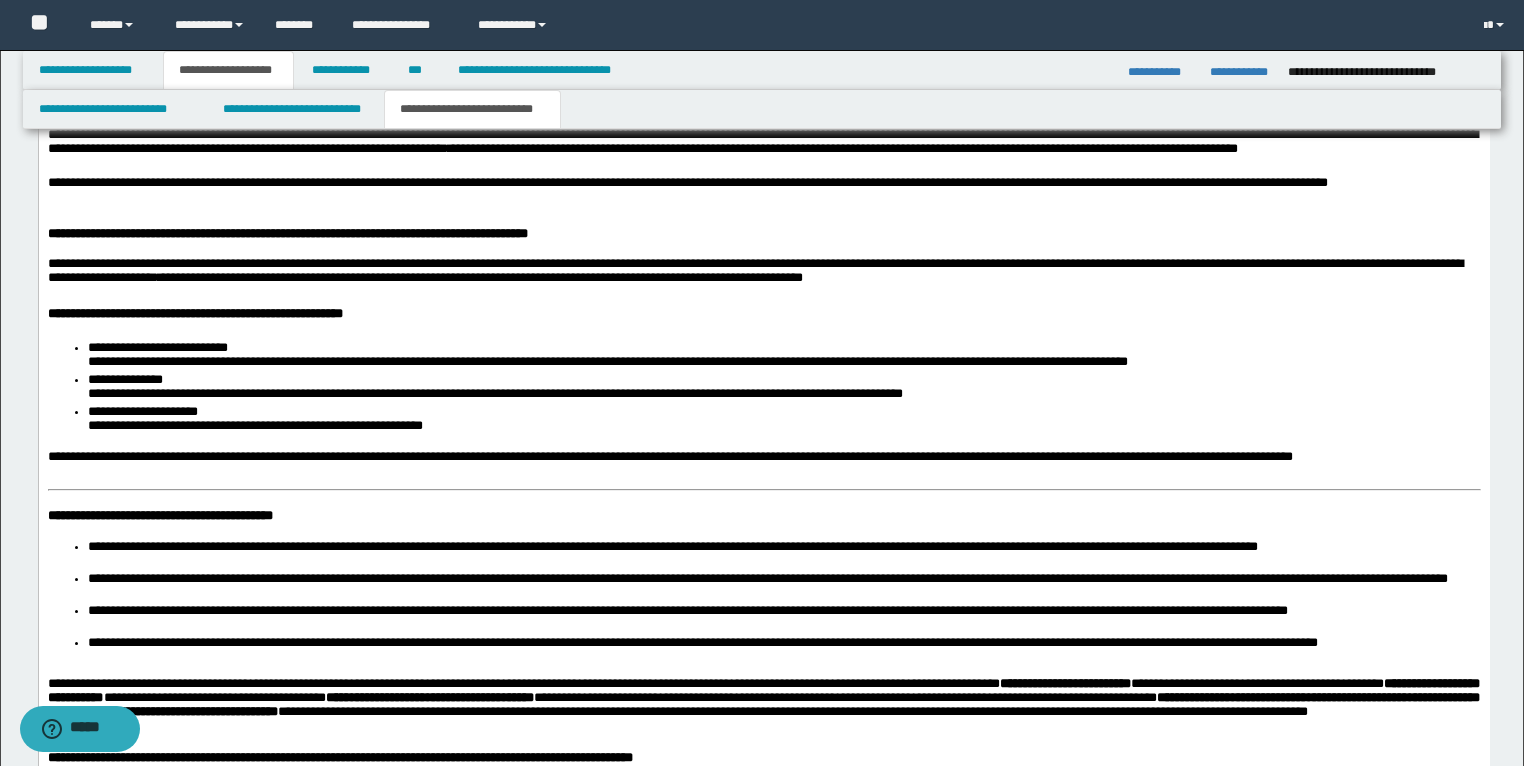 scroll, scrollTop: 1662, scrollLeft: 0, axis: vertical 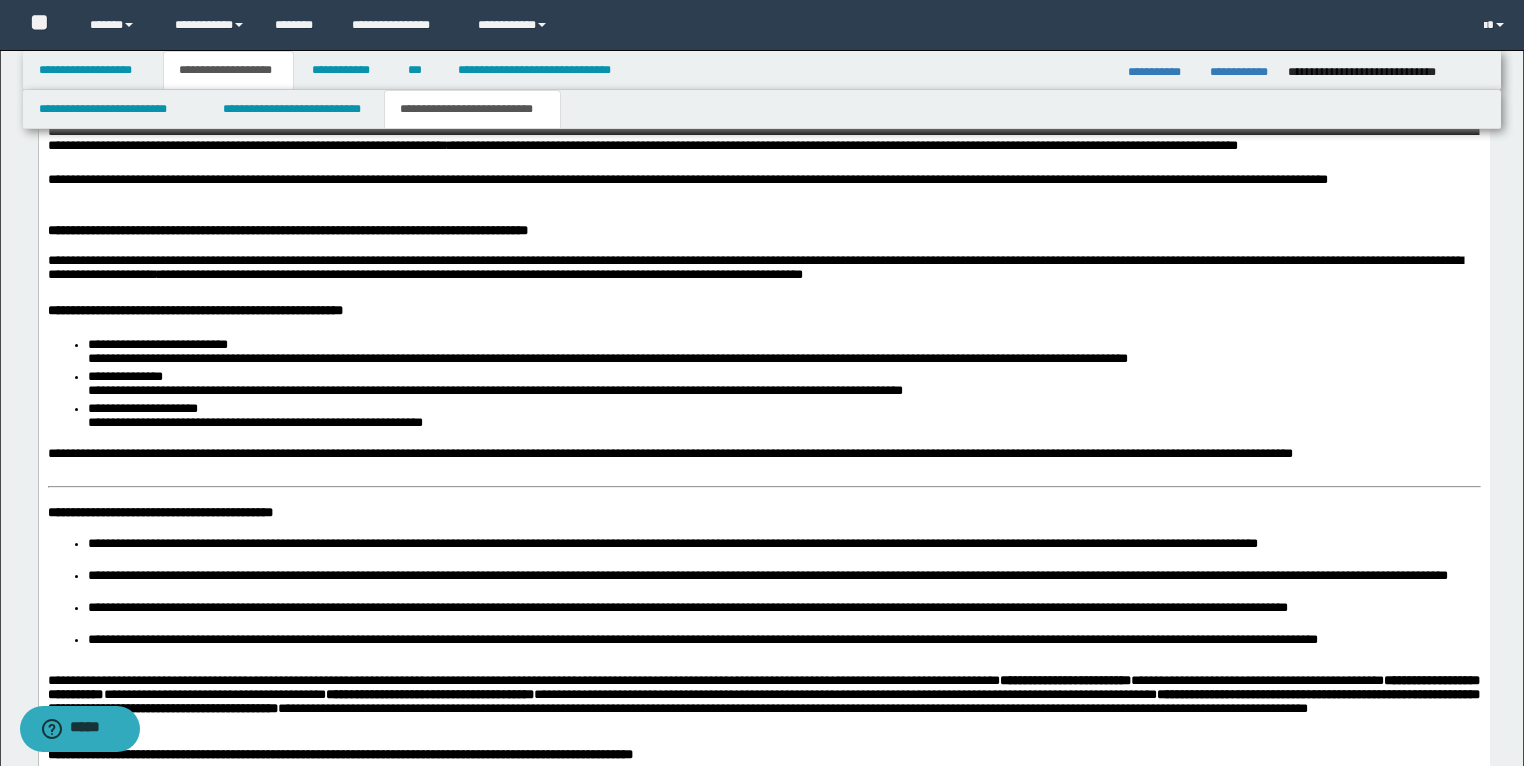 click on "**********" at bounding box center [159, 513] 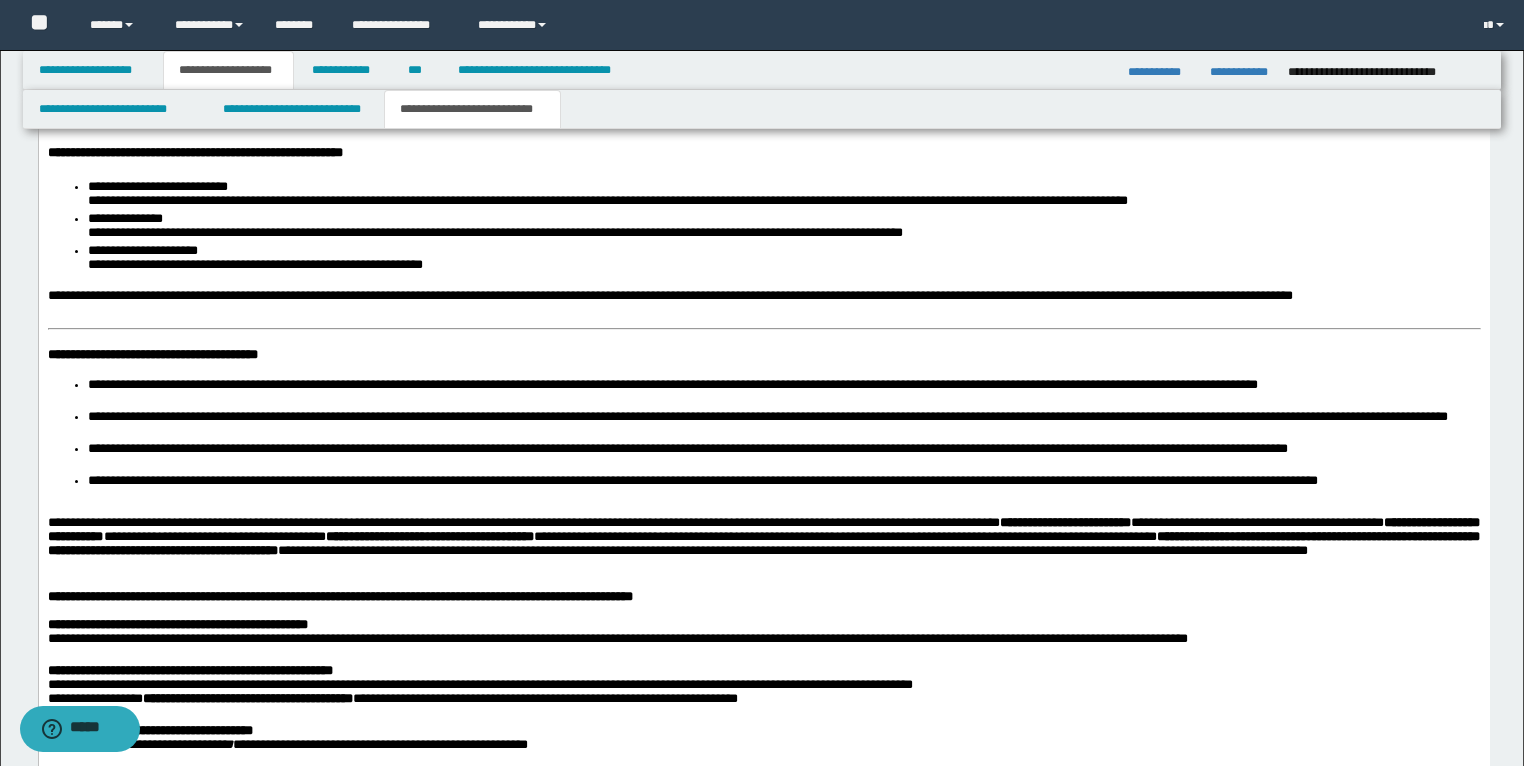 scroll, scrollTop: 1822, scrollLeft: 0, axis: vertical 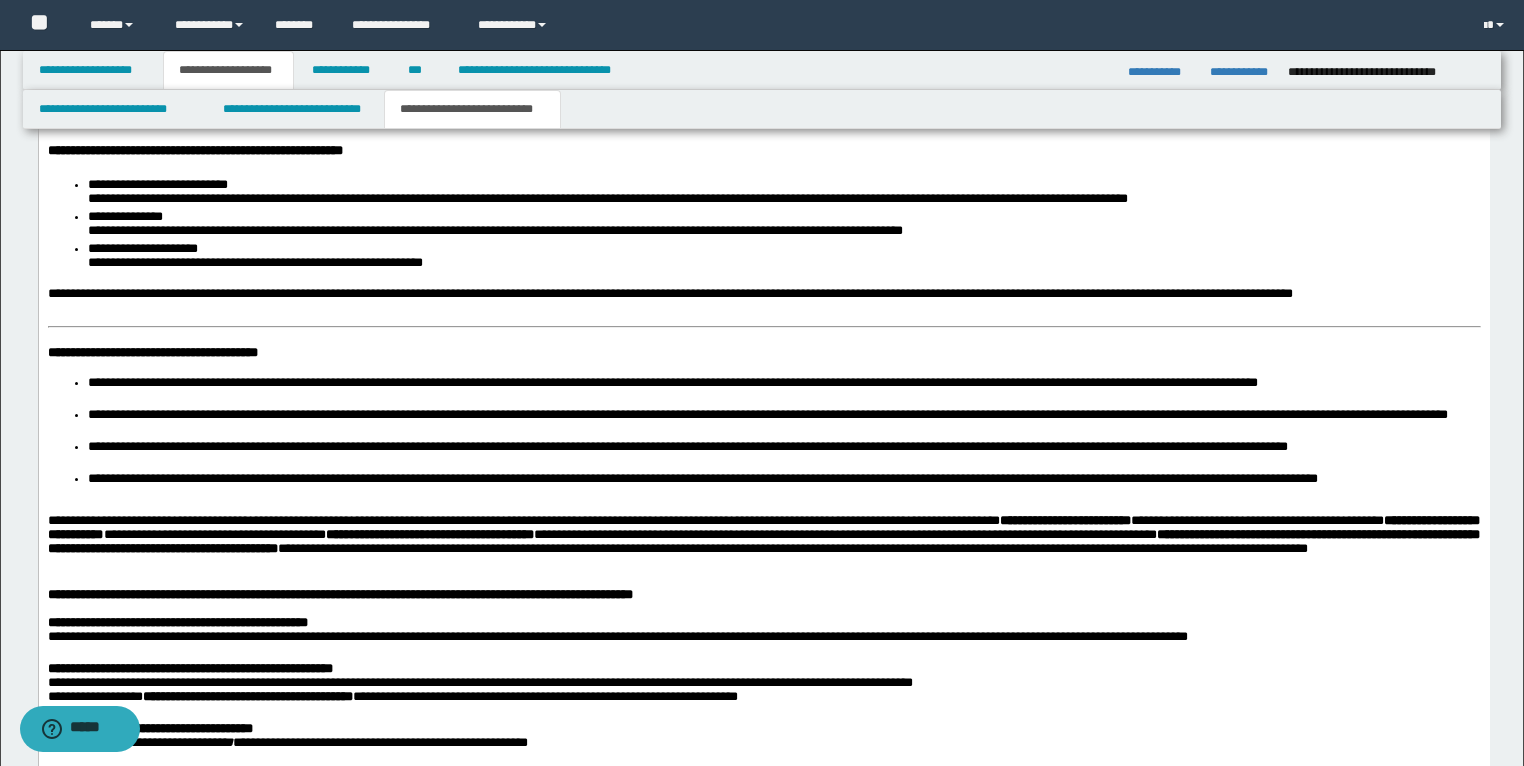 click on "**********" at bounding box center (152, 353) 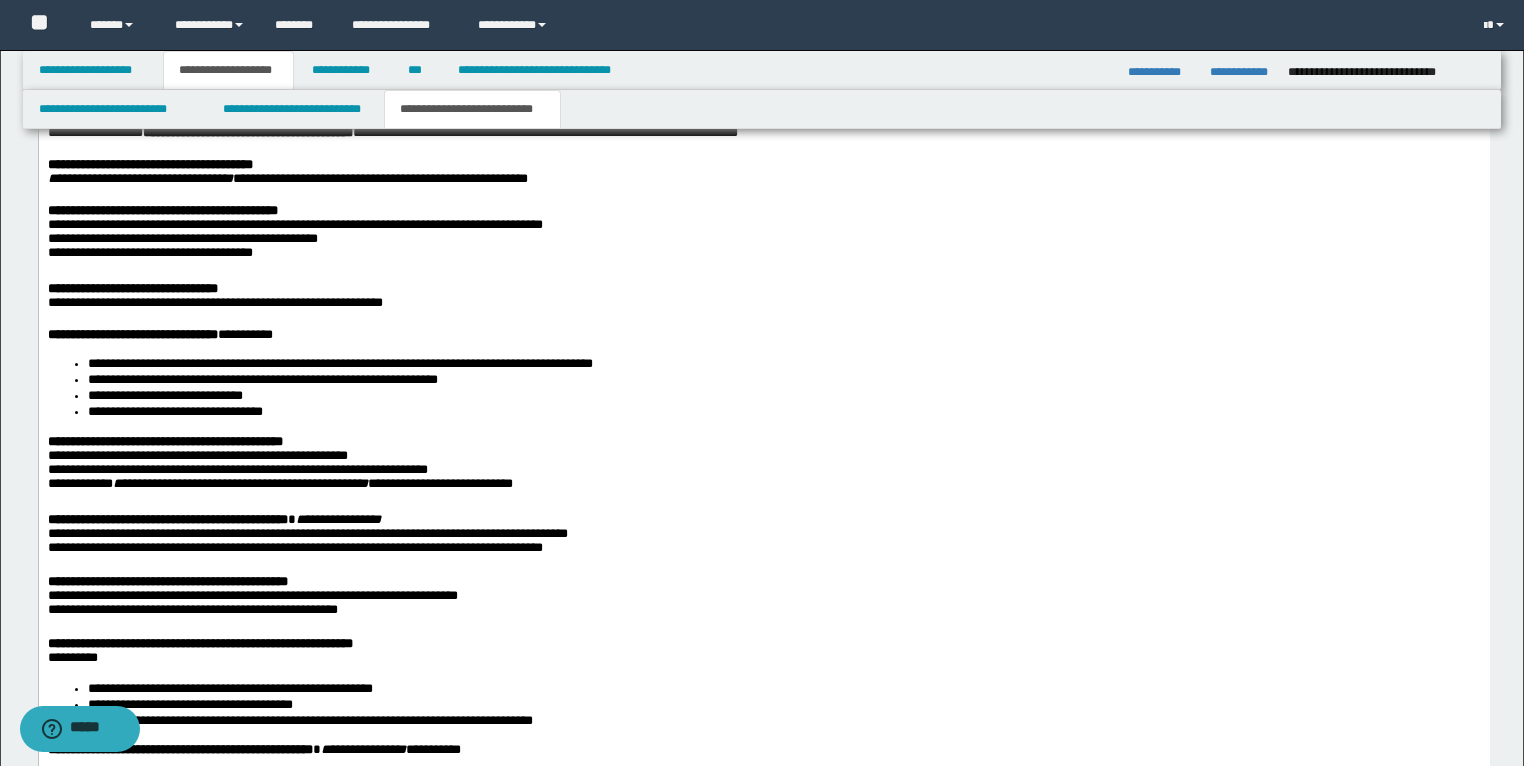 scroll, scrollTop: 2382, scrollLeft: 0, axis: vertical 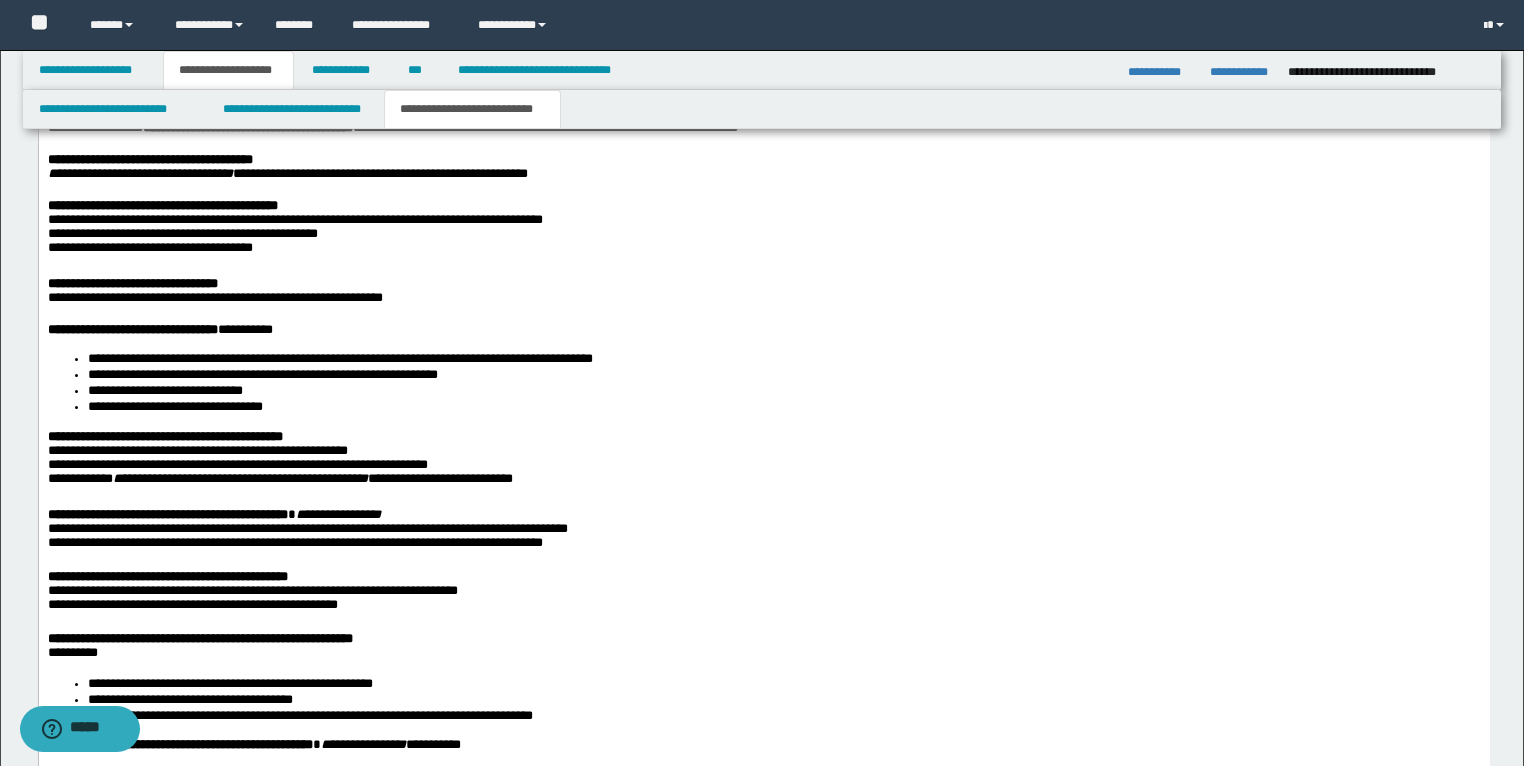 click at bounding box center (763, 271) 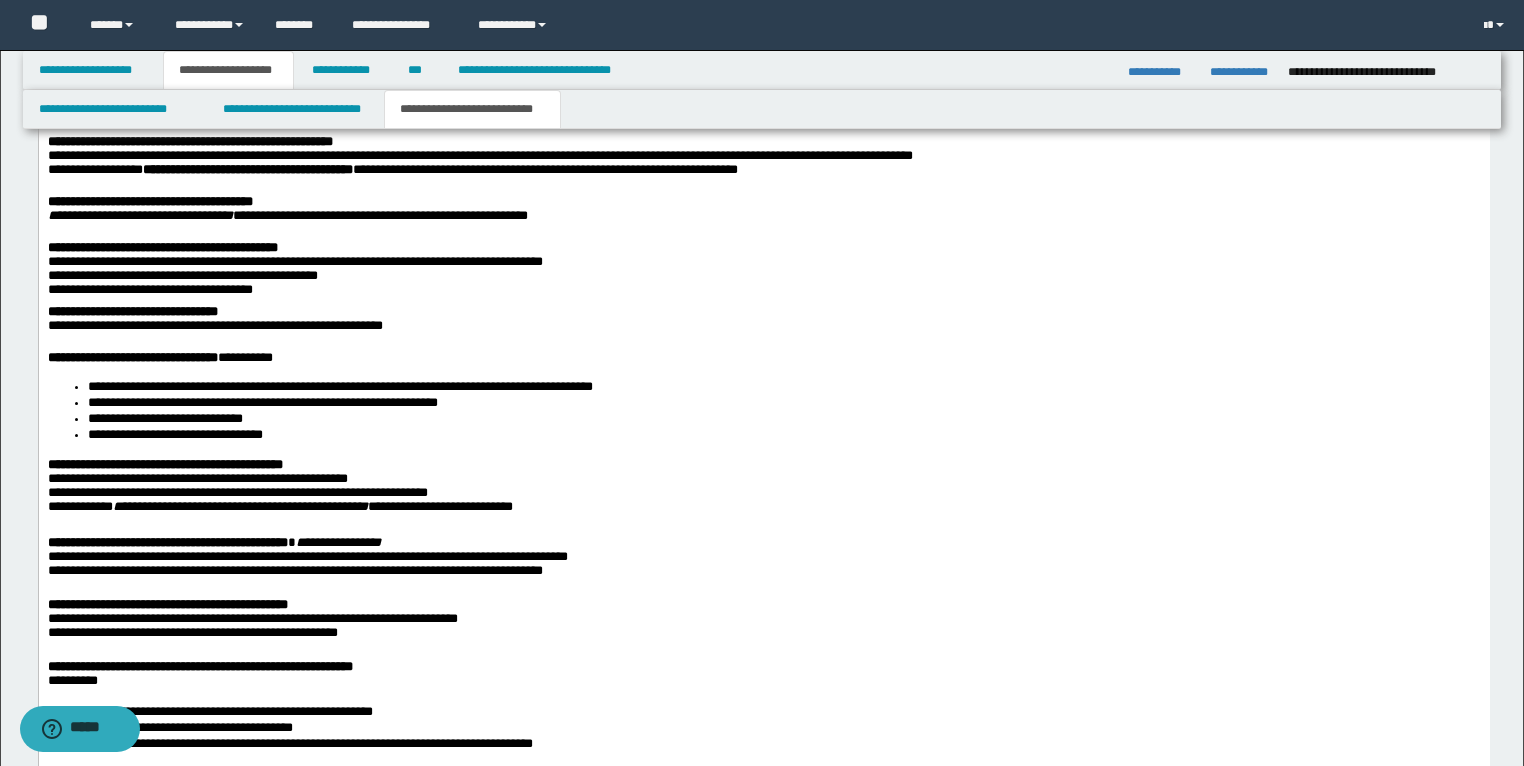 scroll, scrollTop: 2302, scrollLeft: 0, axis: vertical 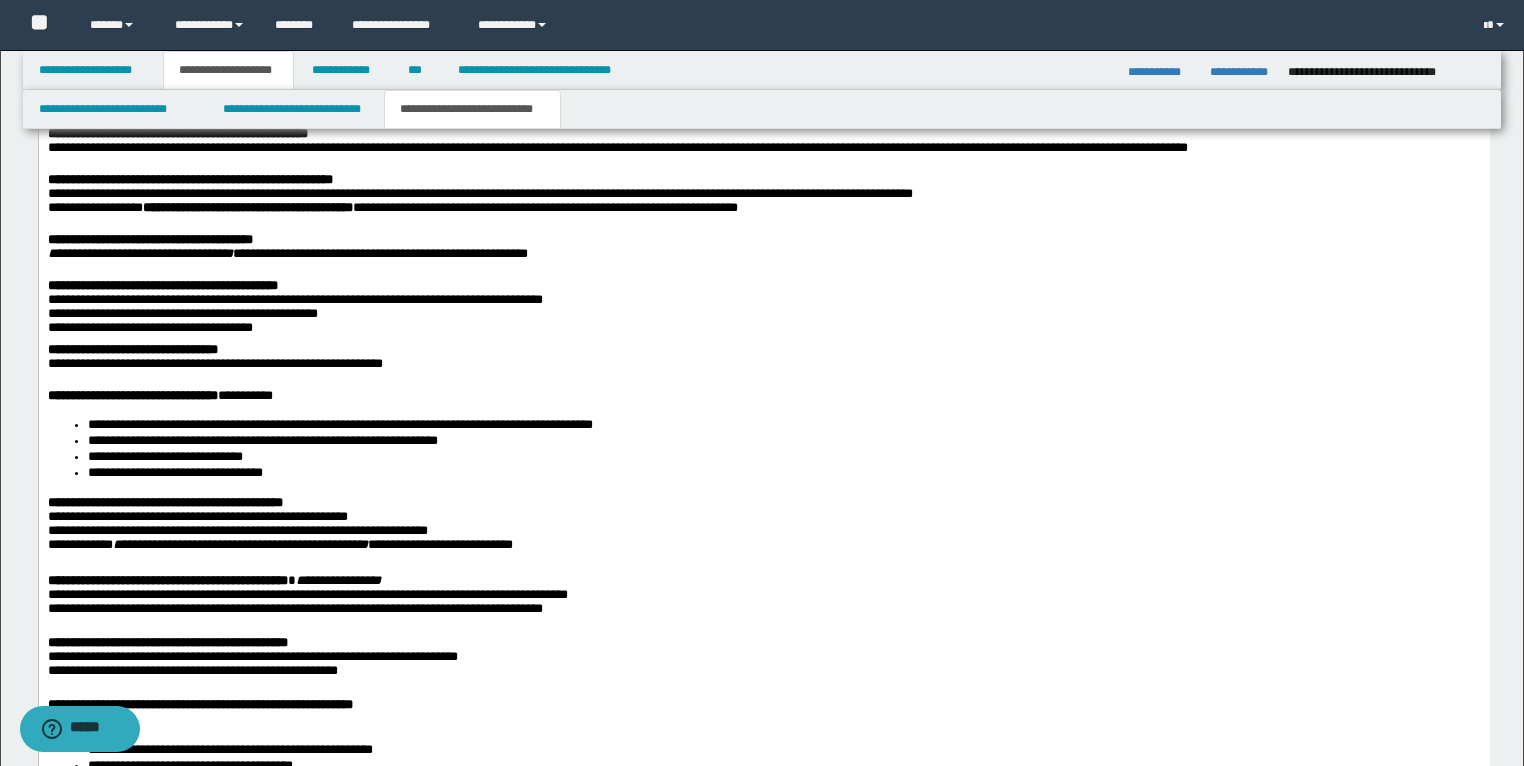 click on "**********" at bounding box center (139, 254) 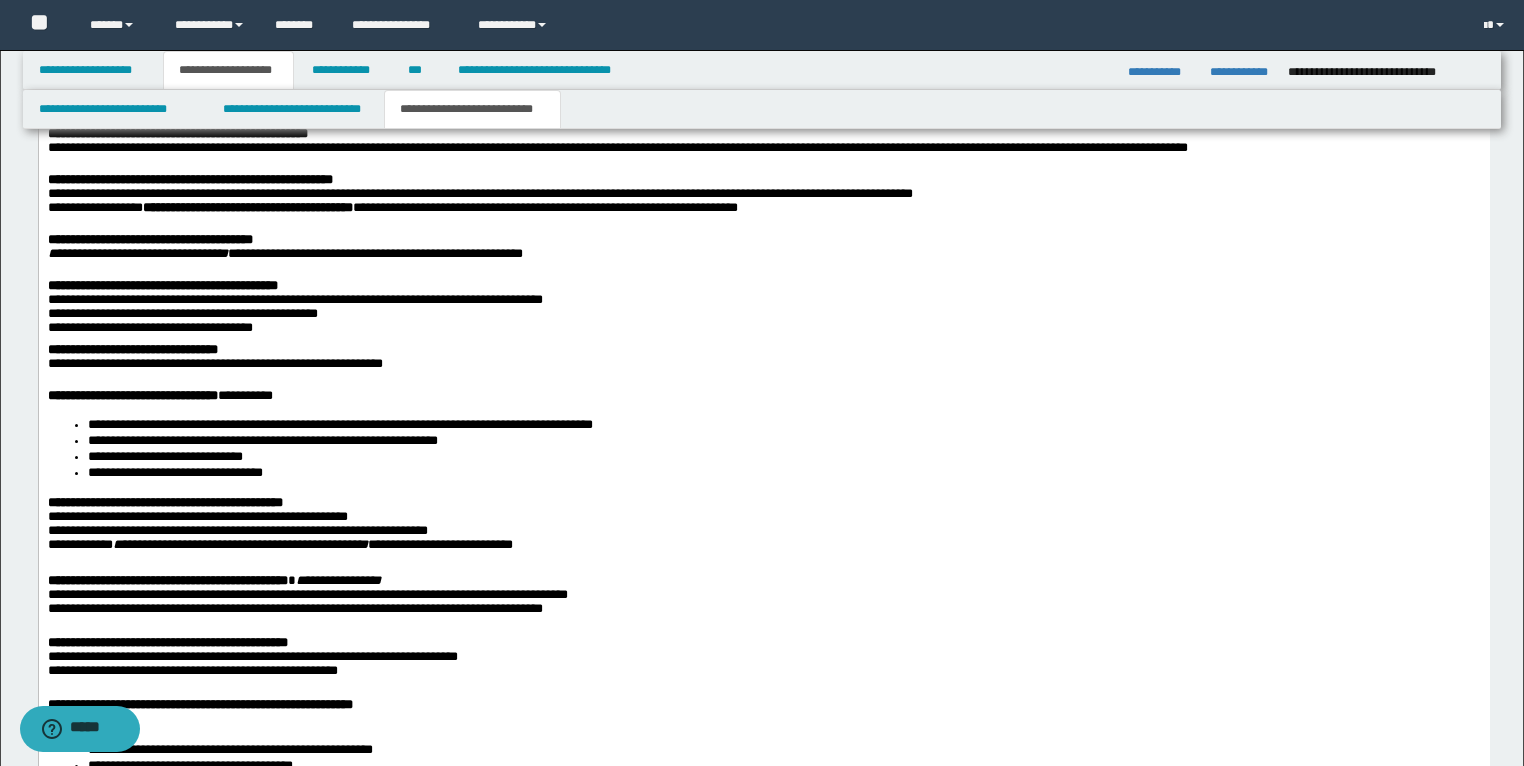 click at bounding box center (763, 273) 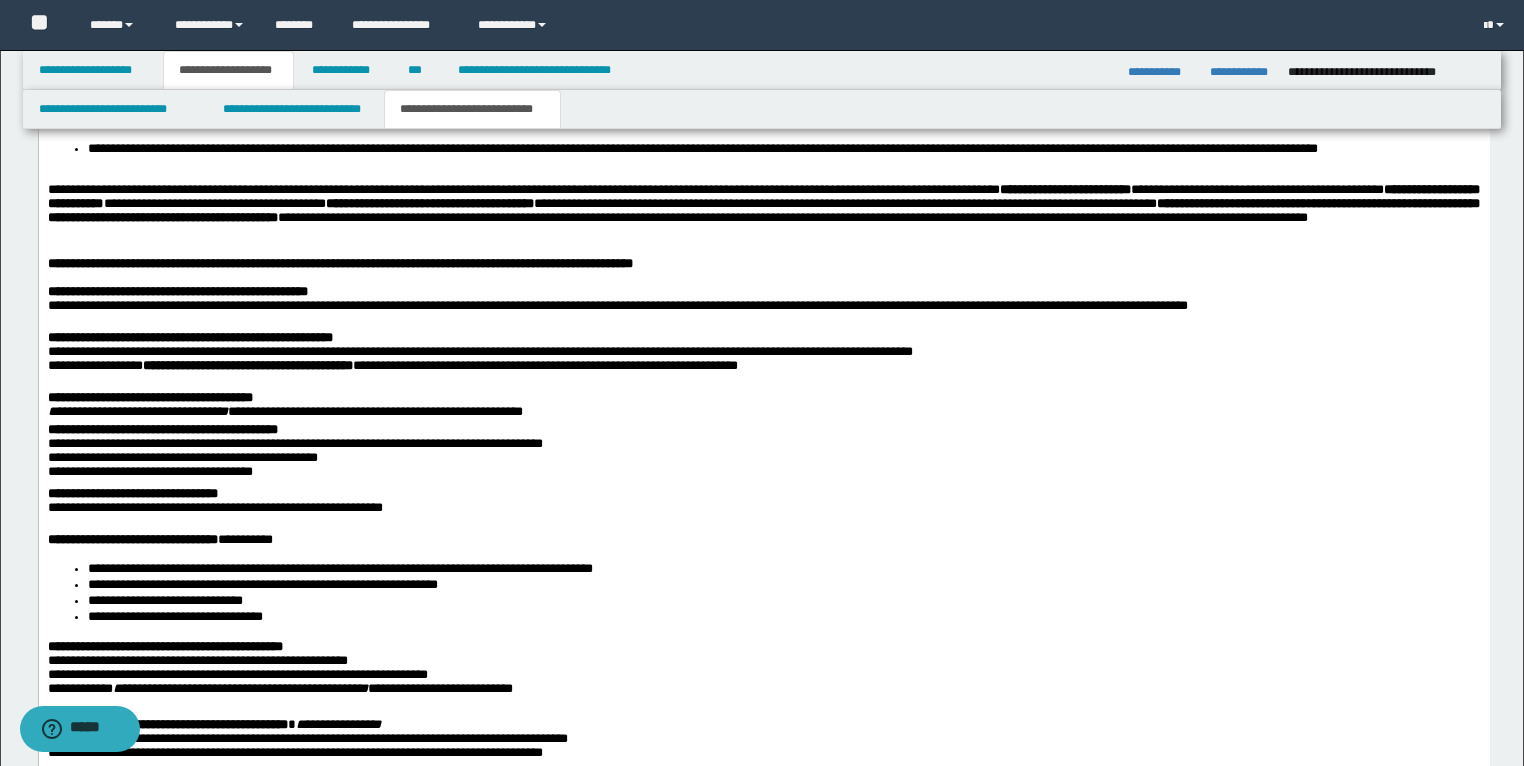 scroll, scrollTop: 2142, scrollLeft: 0, axis: vertical 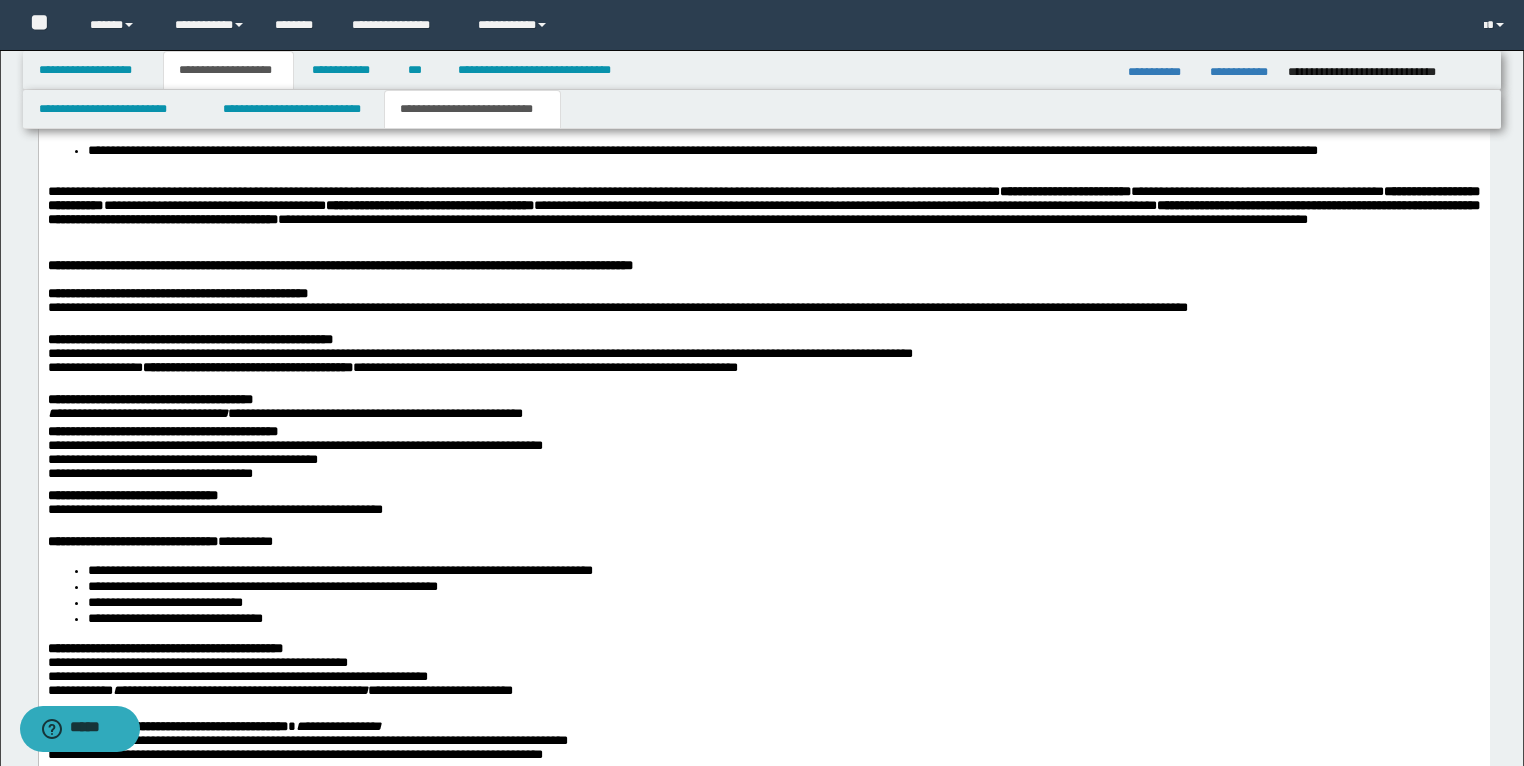 click at bounding box center (763, 387) 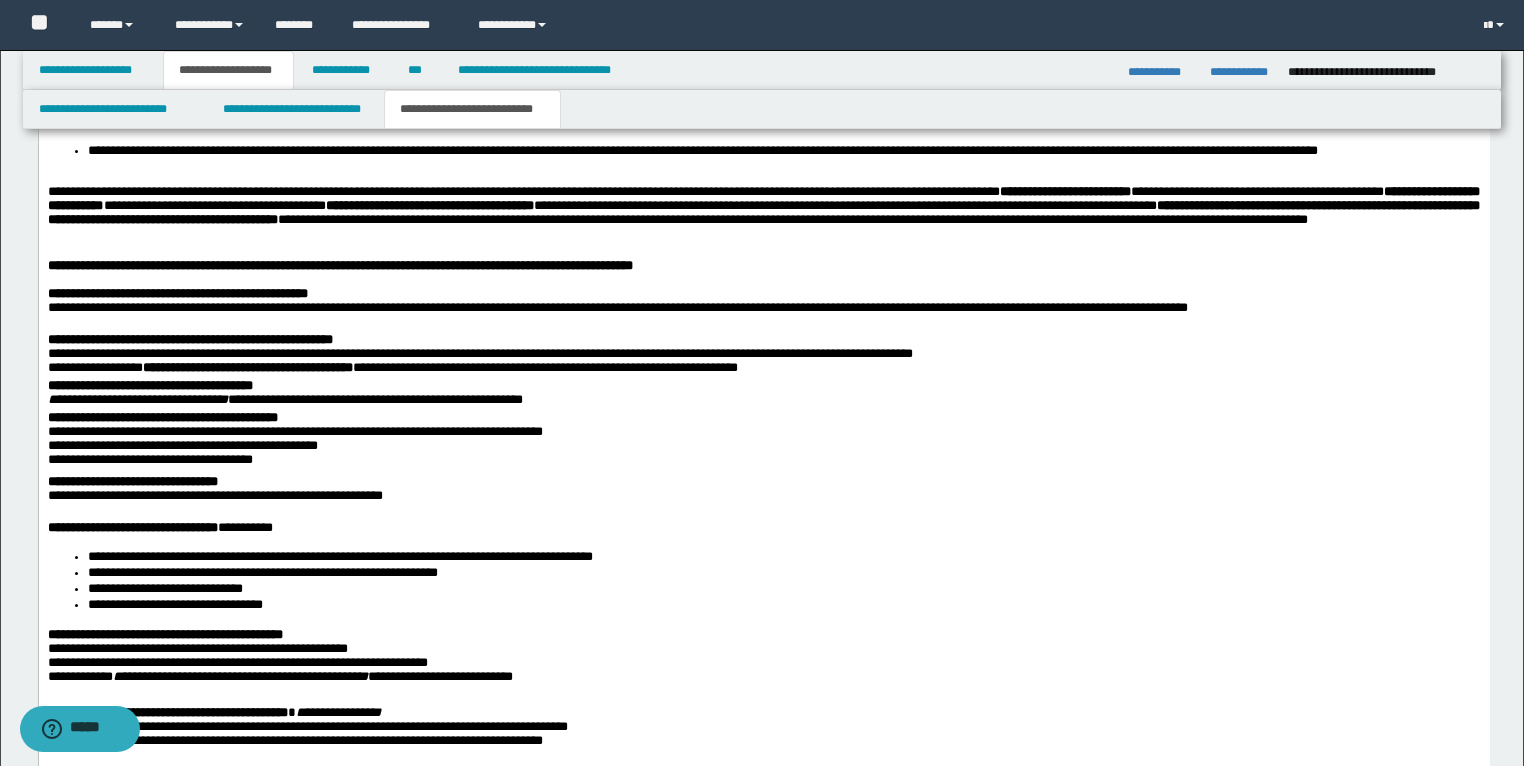 click at bounding box center (763, 327) 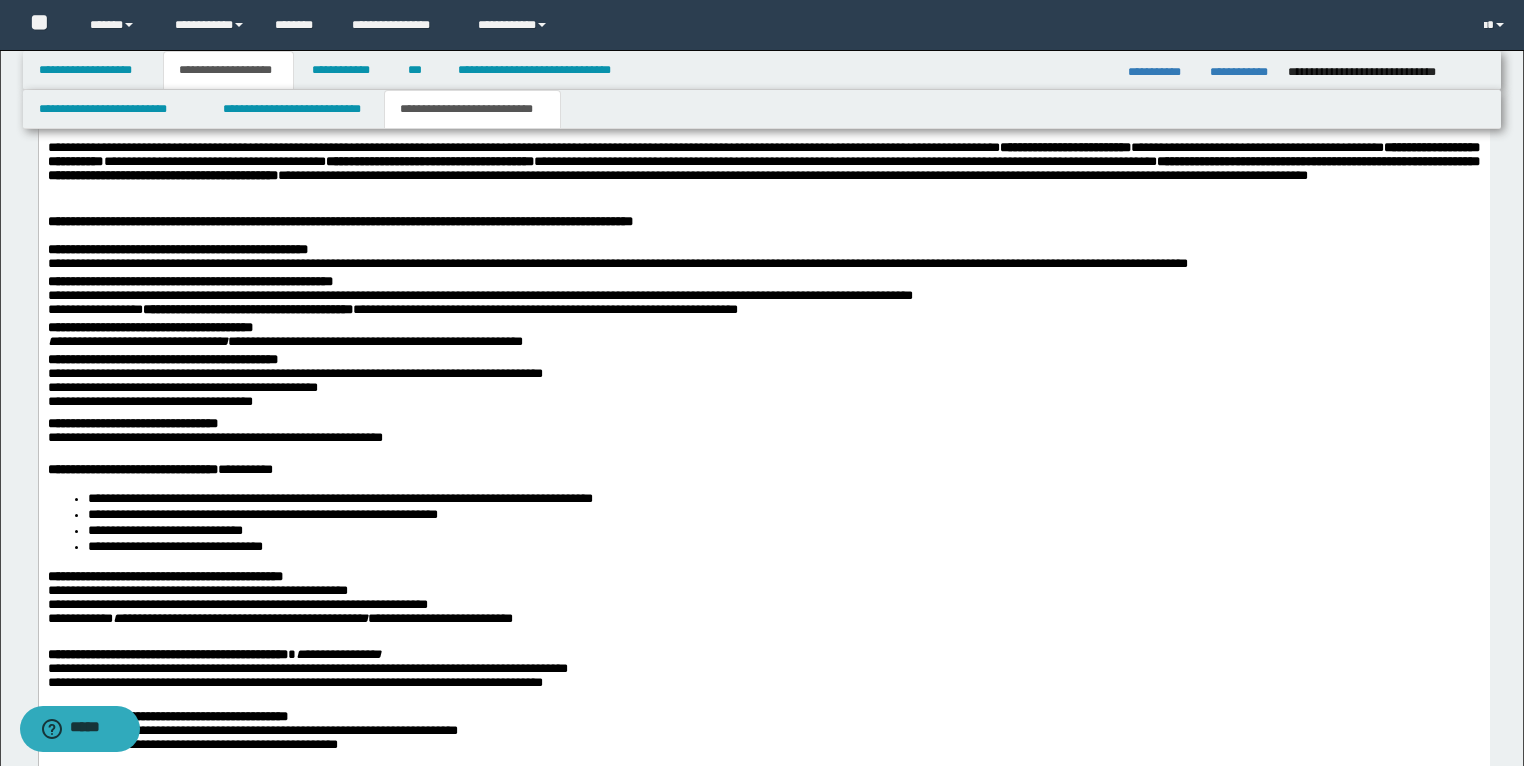 scroll, scrollTop: 2222, scrollLeft: 0, axis: vertical 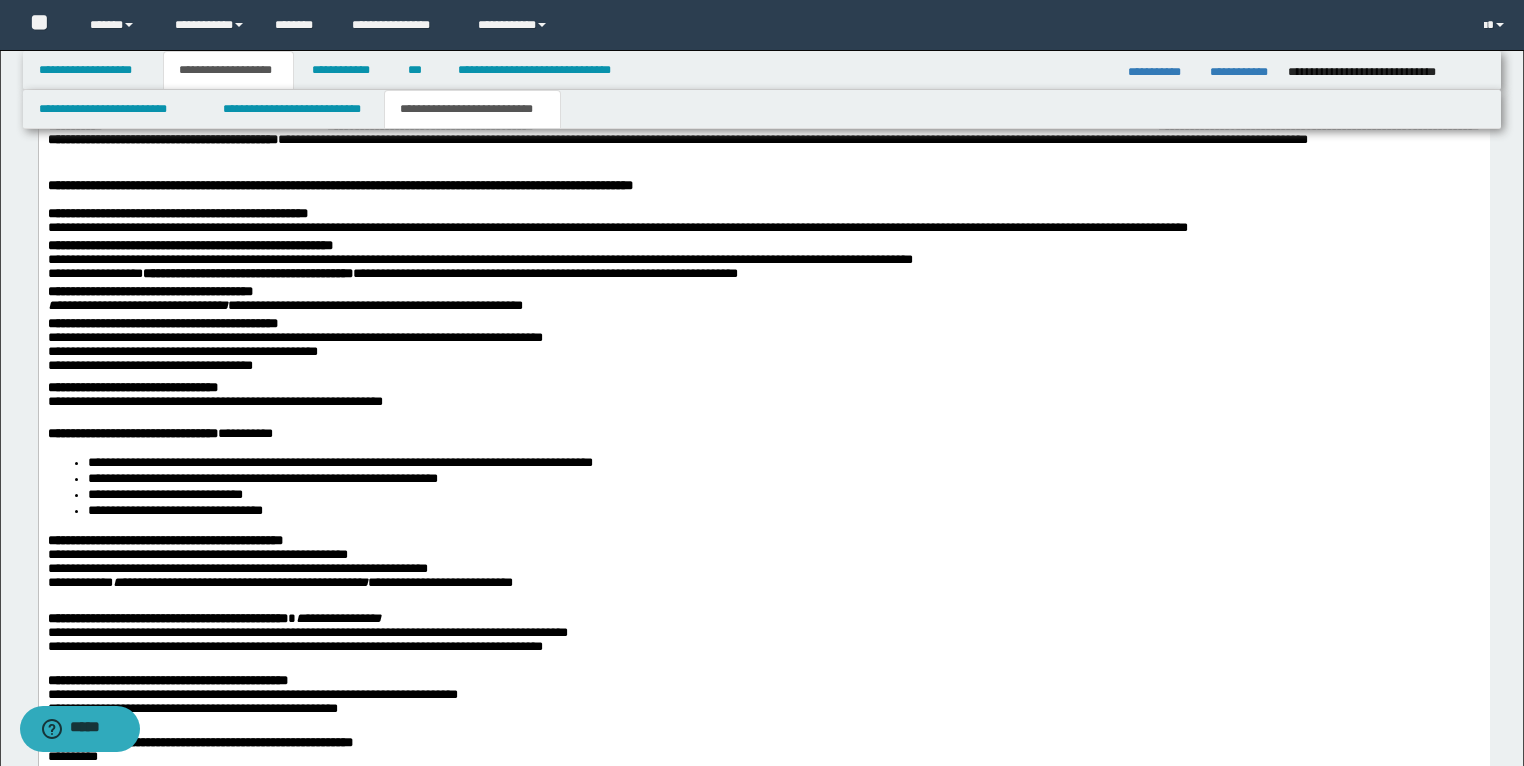 click at bounding box center [763, 421] 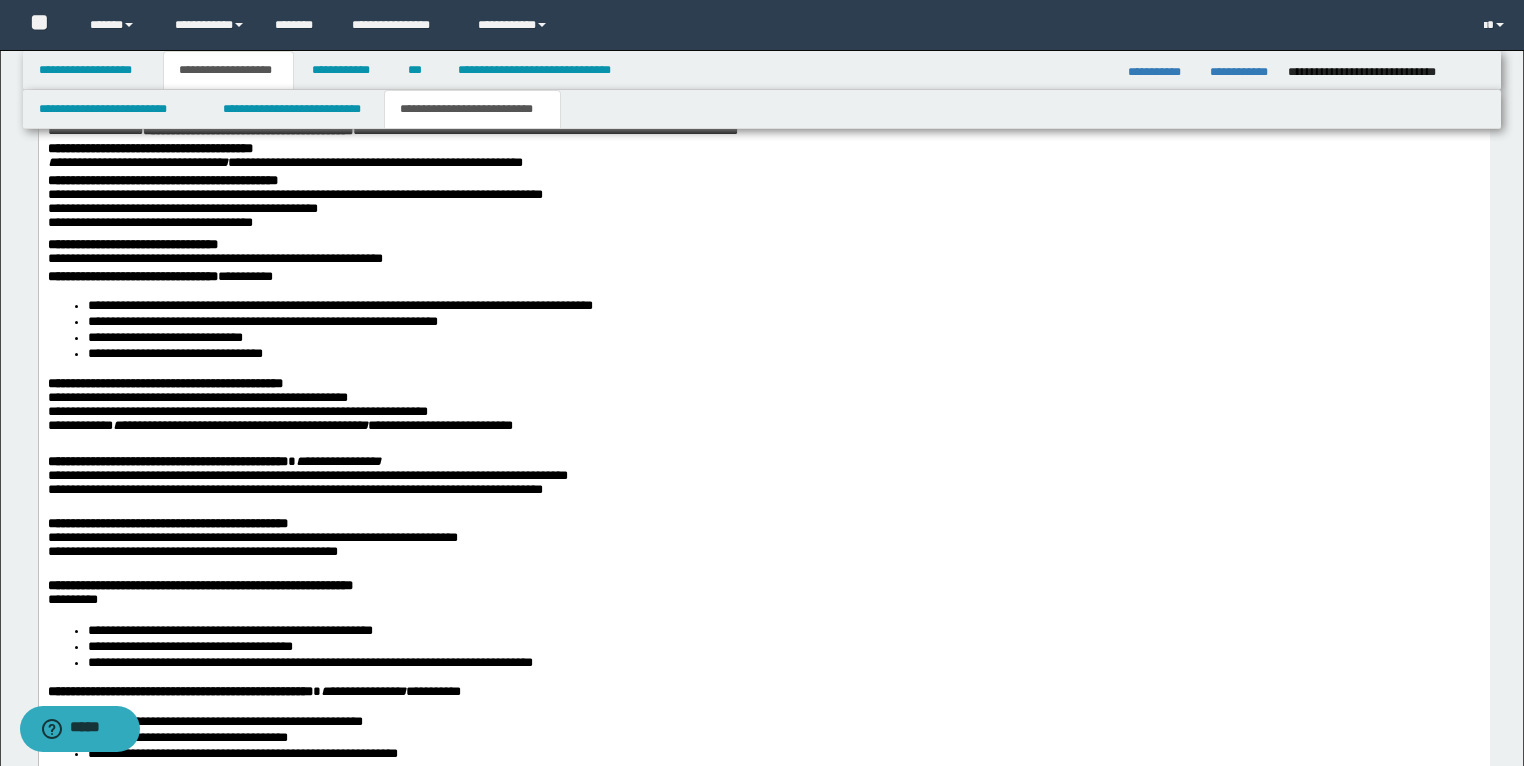 scroll, scrollTop: 2382, scrollLeft: 0, axis: vertical 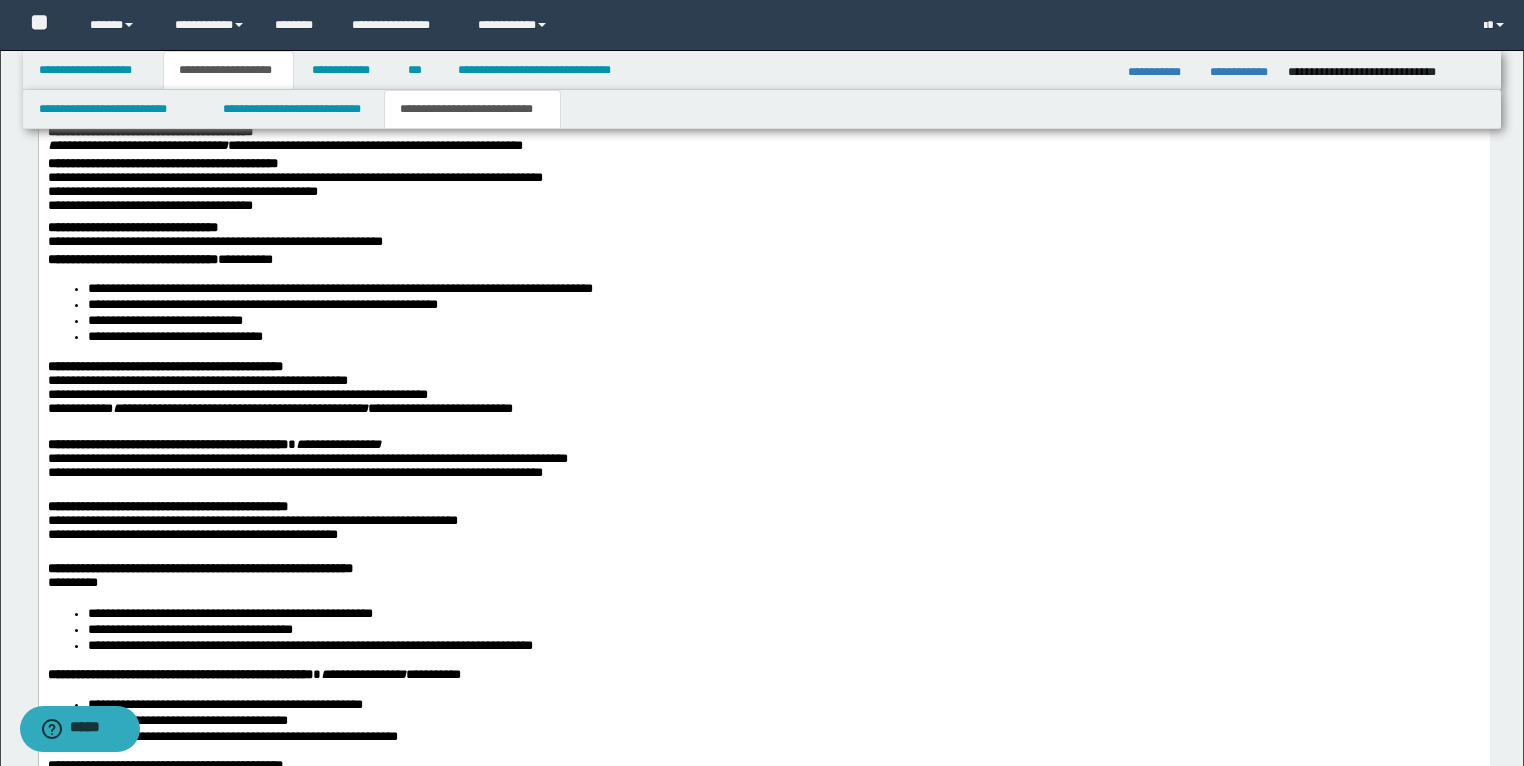 click at bounding box center (763, 432) 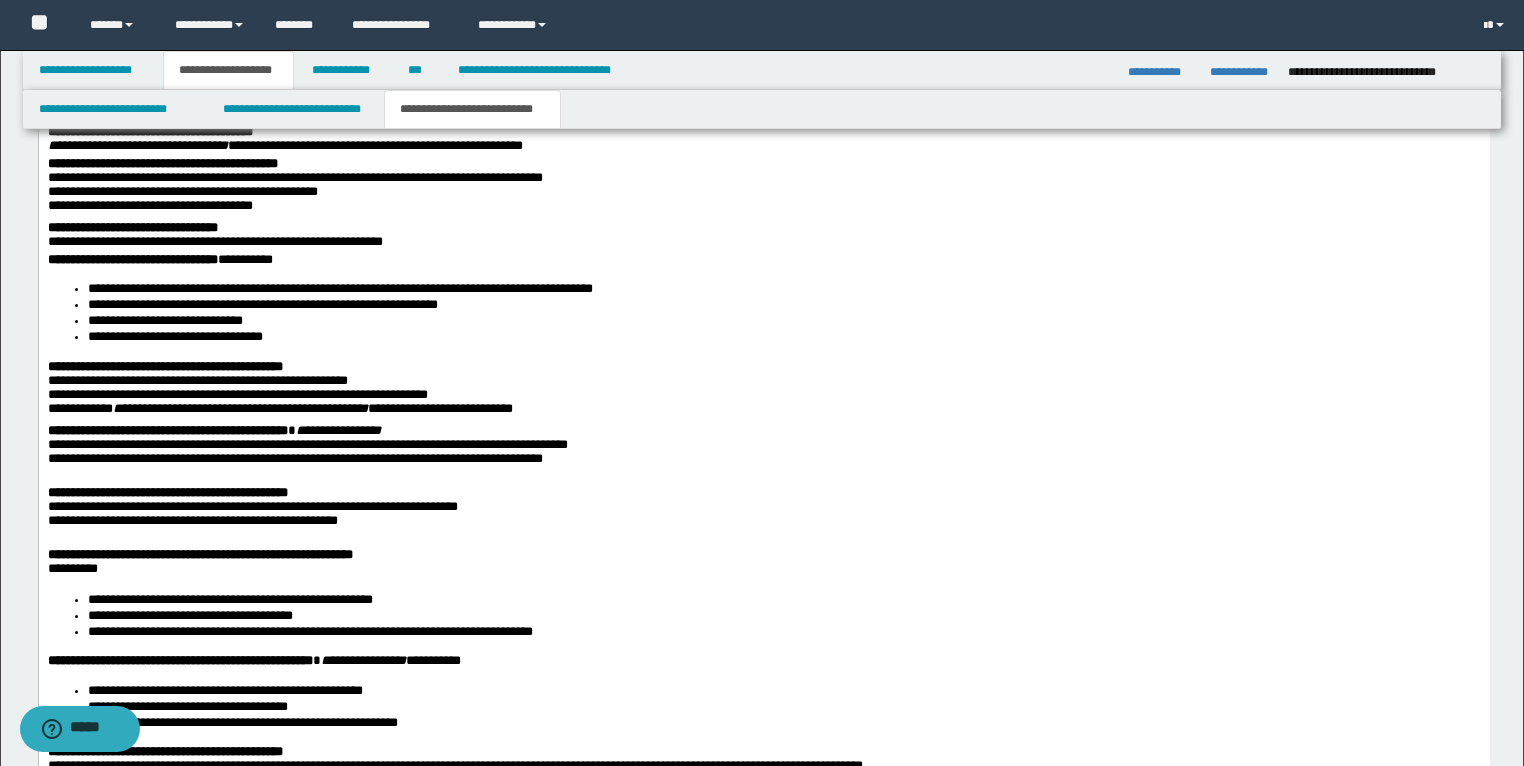click at bounding box center [763, 480] 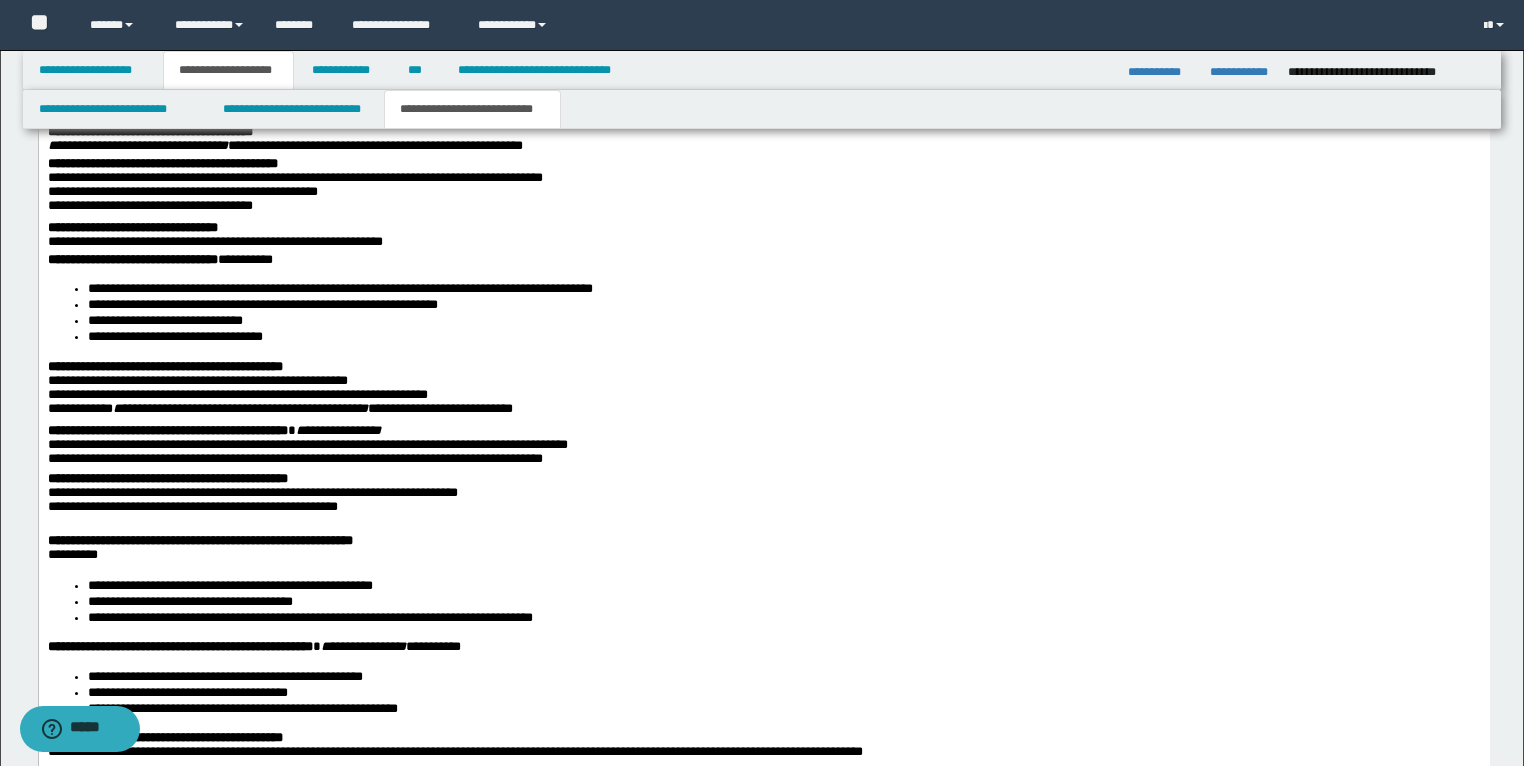 click at bounding box center [763, 528] 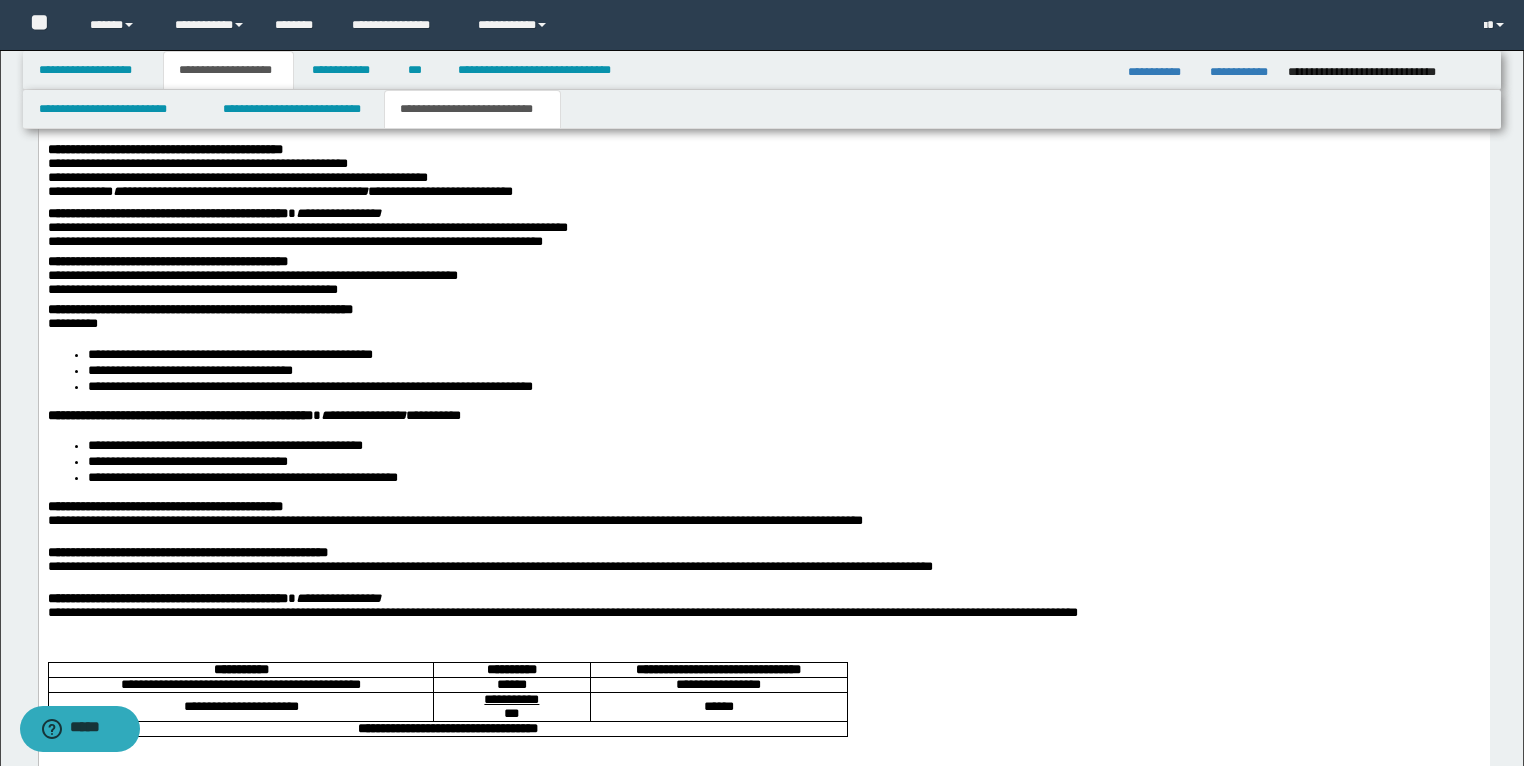 scroll, scrollTop: 2622, scrollLeft: 0, axis: vertical 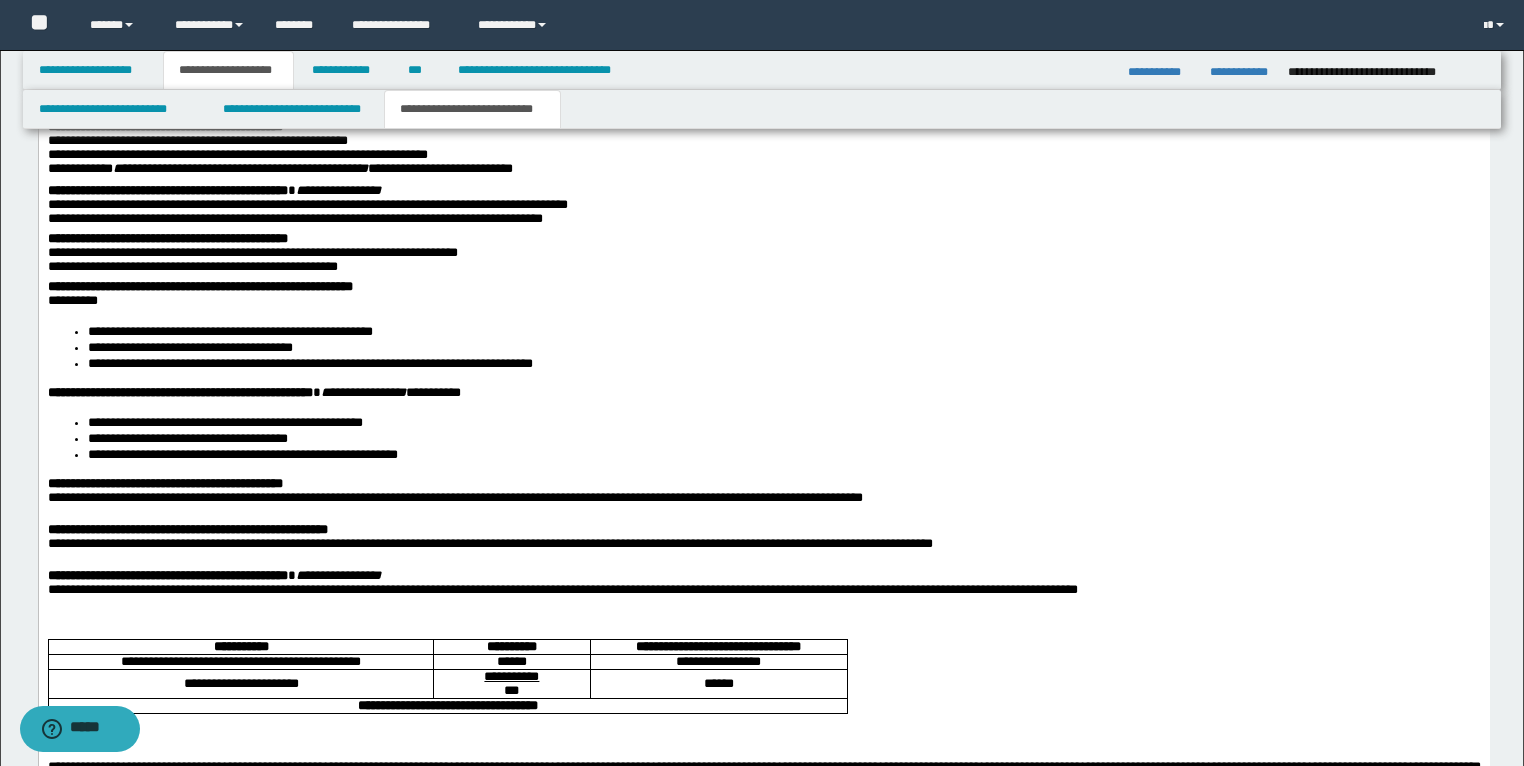 click at bounding box center (763, 517) 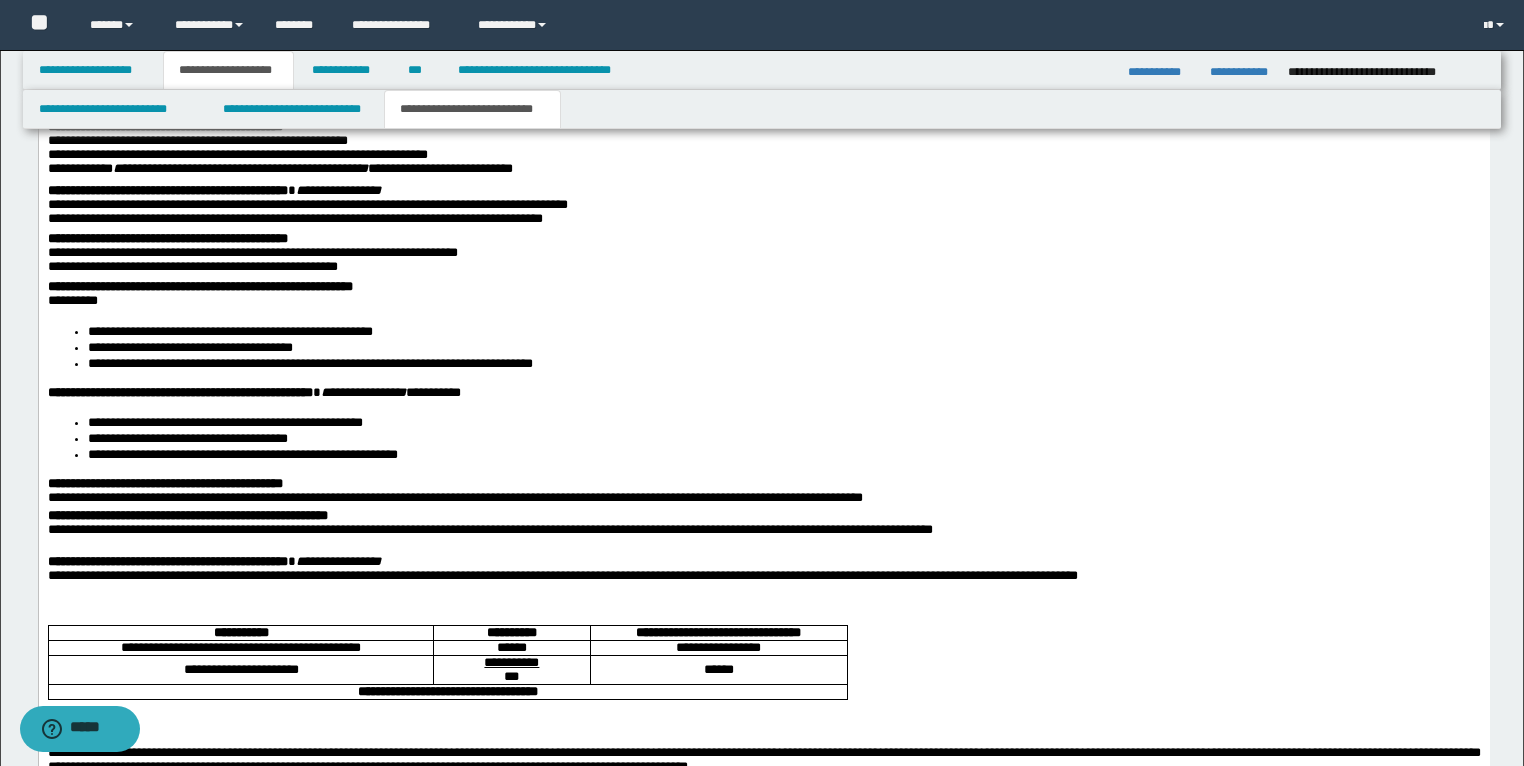 click at bounding box center [763, 549] 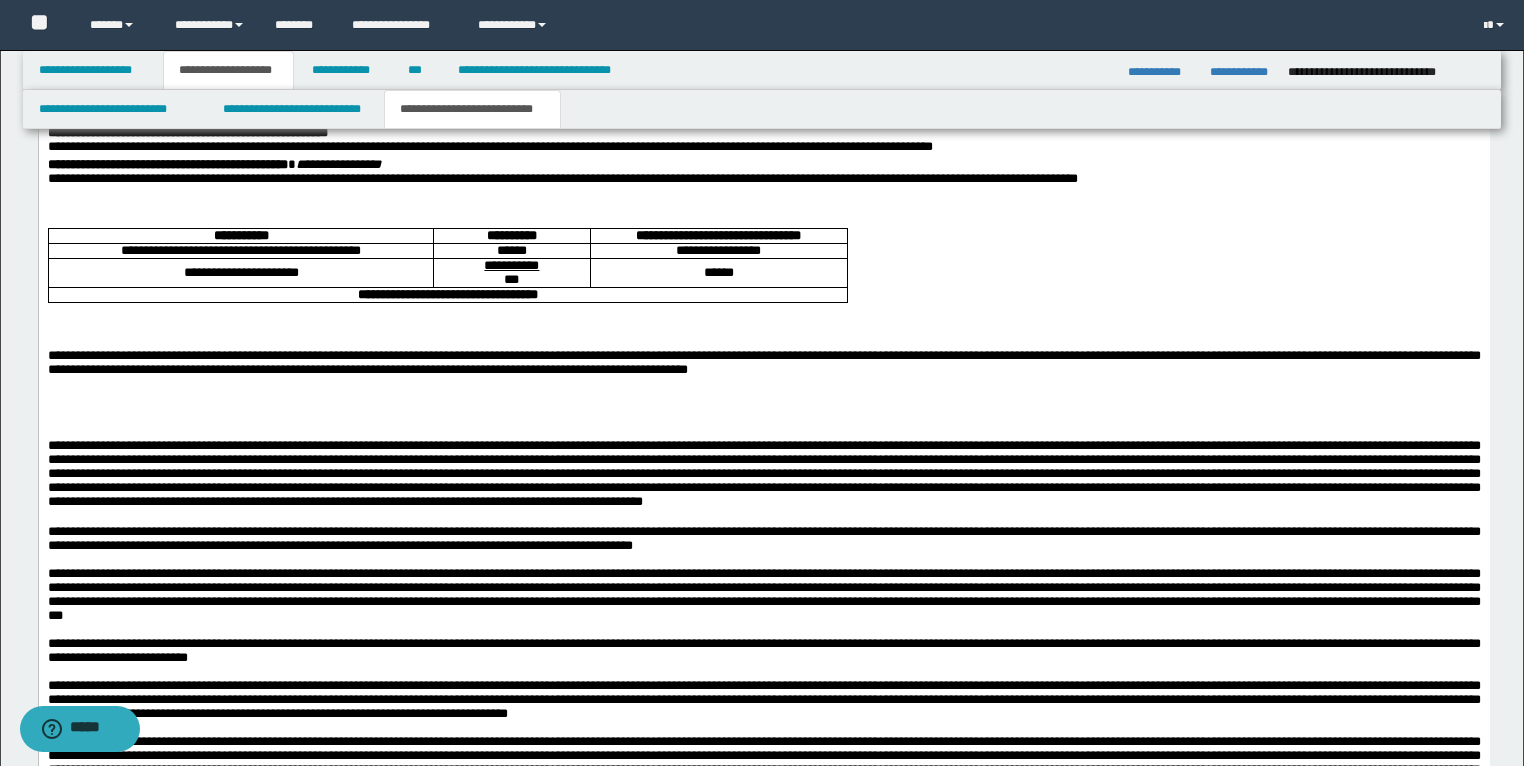 scroll, scrollTop: 3022, scrollLeft: 0, axis: vertical 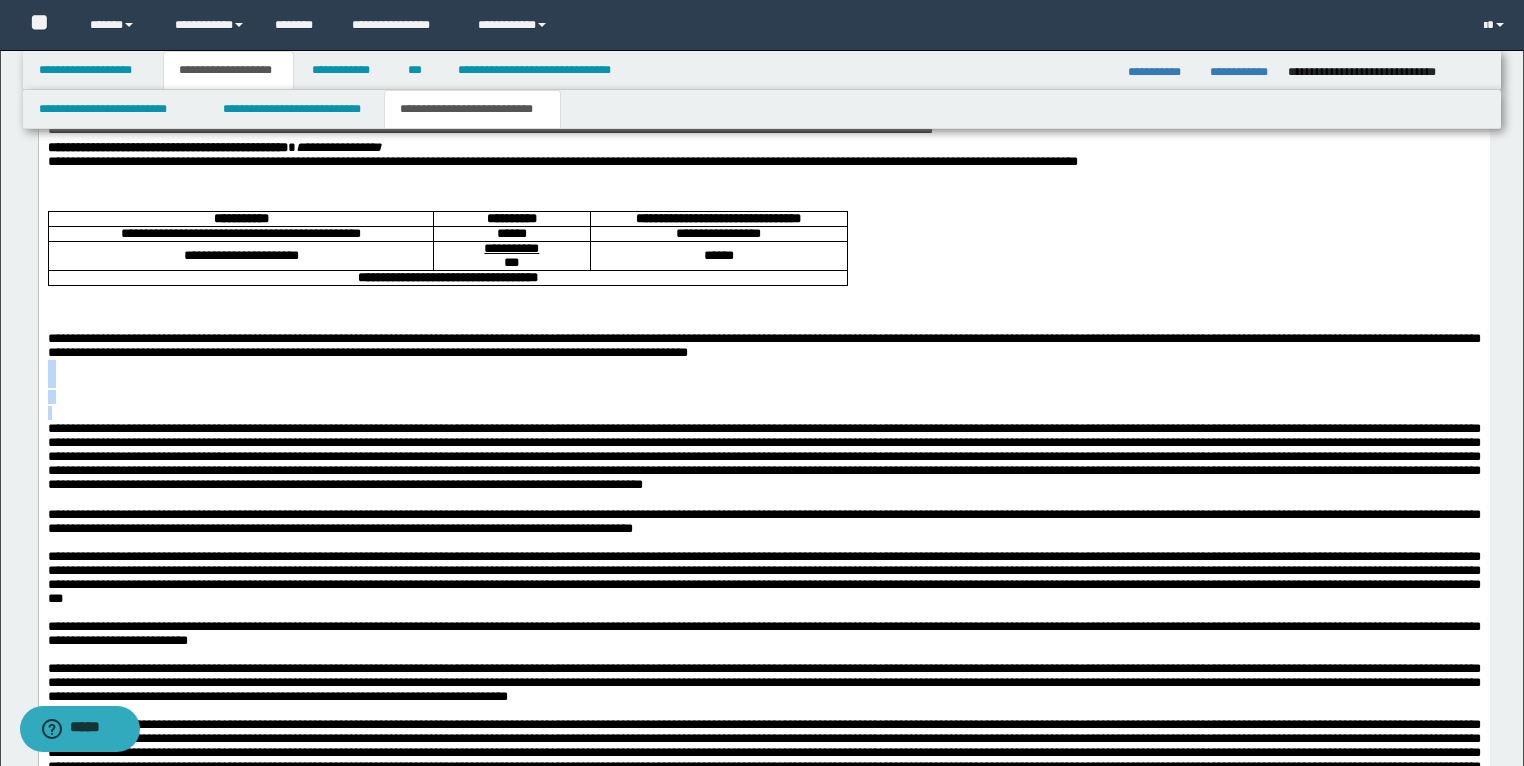 drag, startPoint x: 113, startPoint y: 517, endPoint x: 47, endPoint y: 482, distance: 74.70609 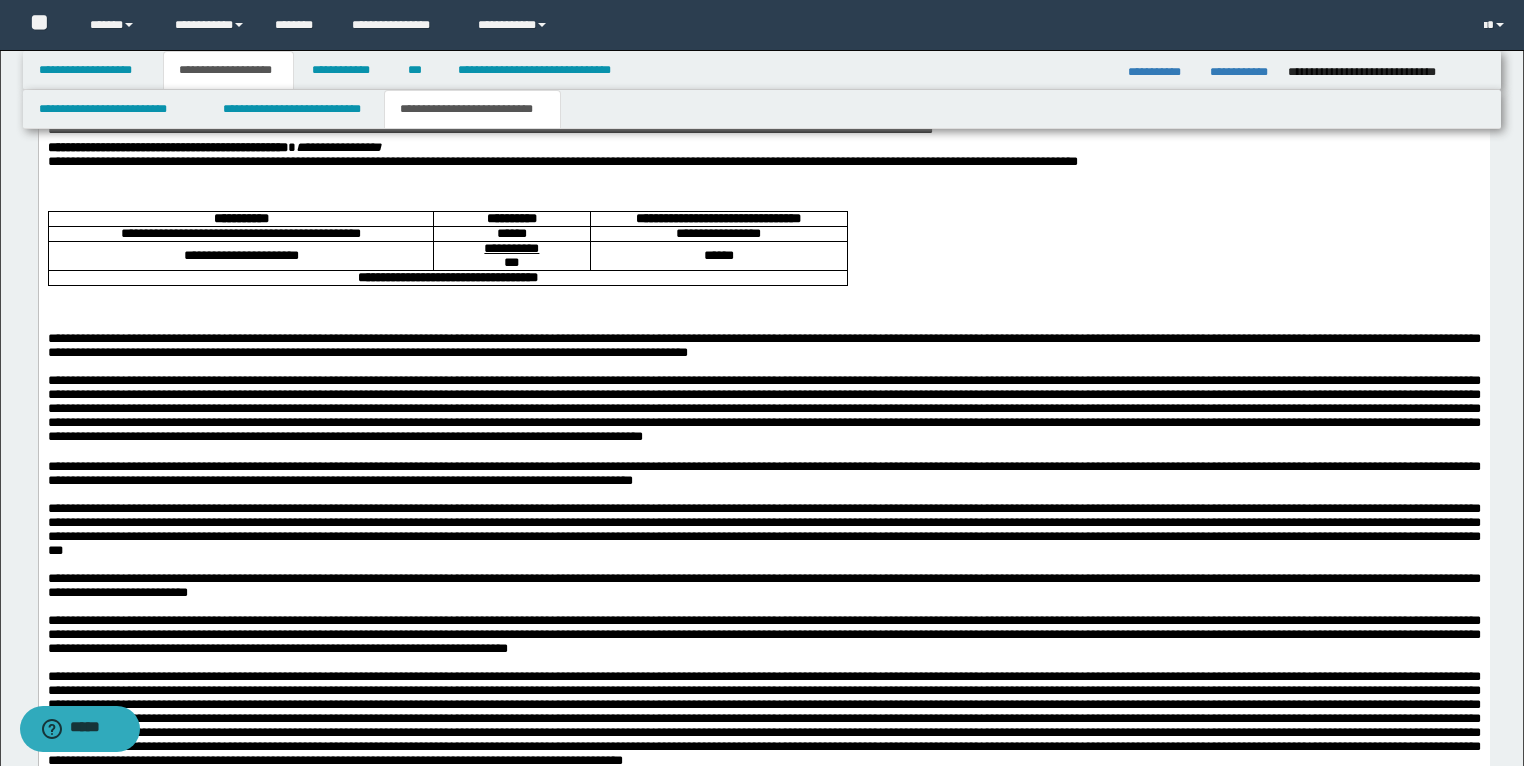 click at bounding box center [763, 309] 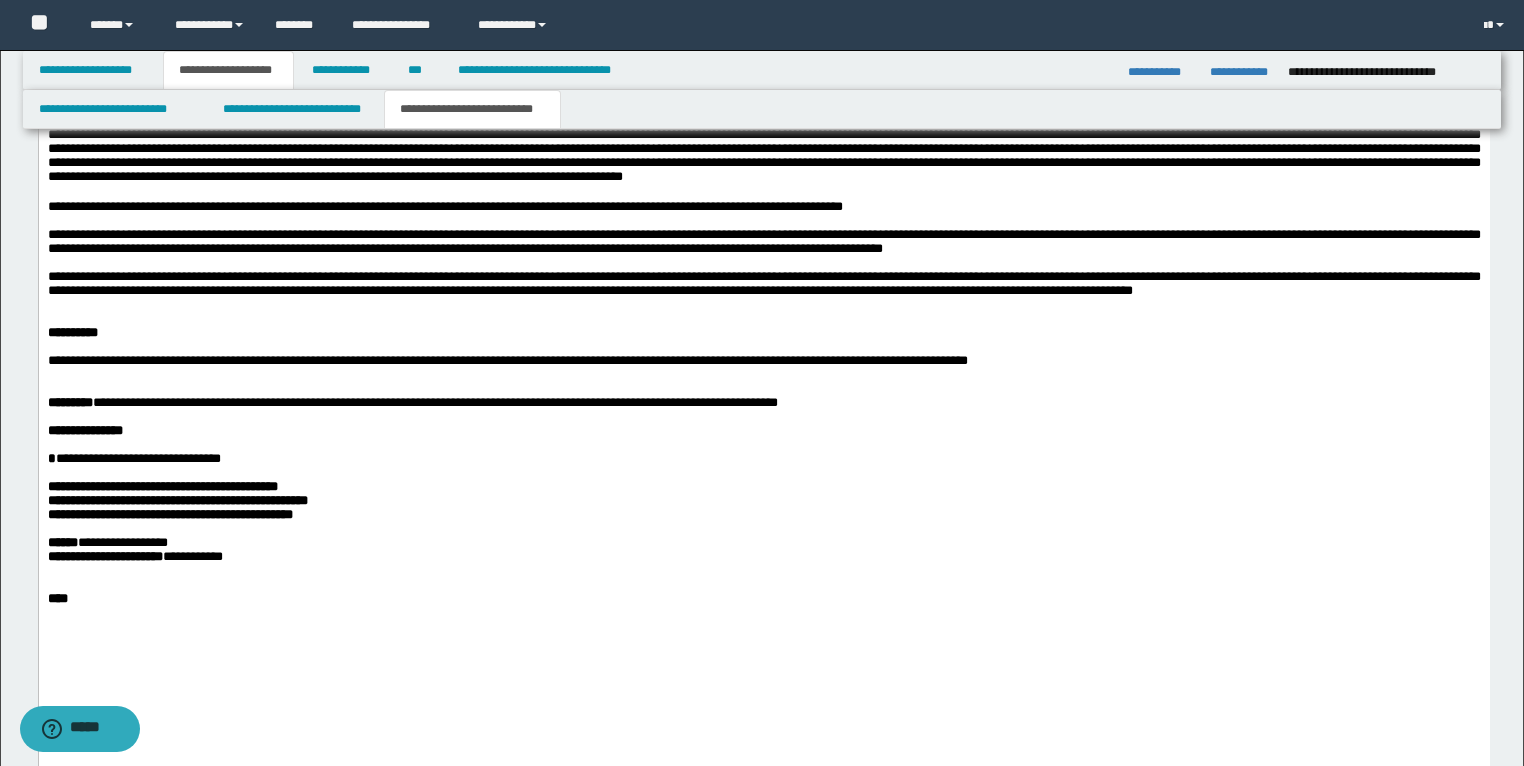 scroll, scrollTop: 3662, scrollLeft: 0, axis: vertical 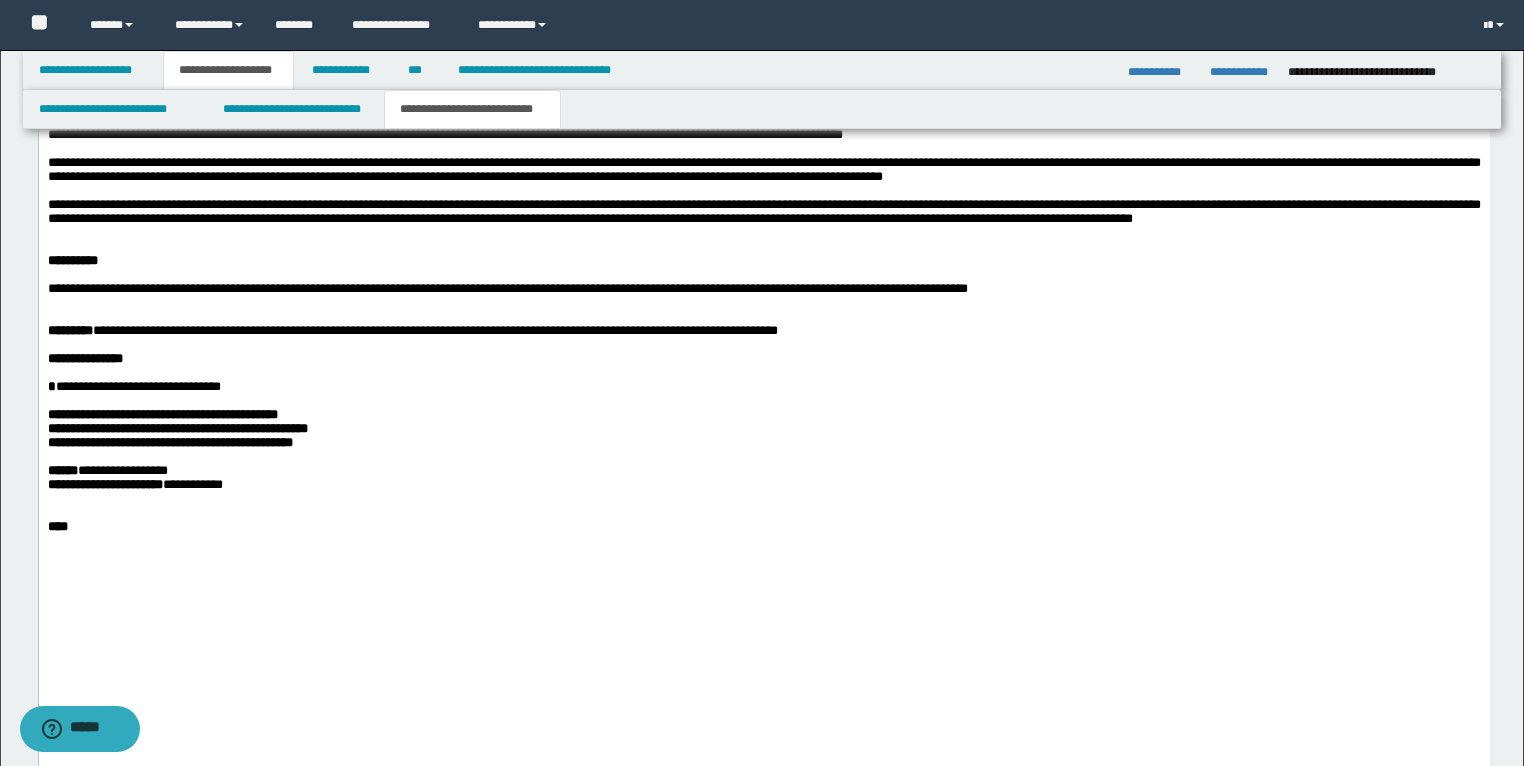 click on "**********" at bounding box center (412, 331) 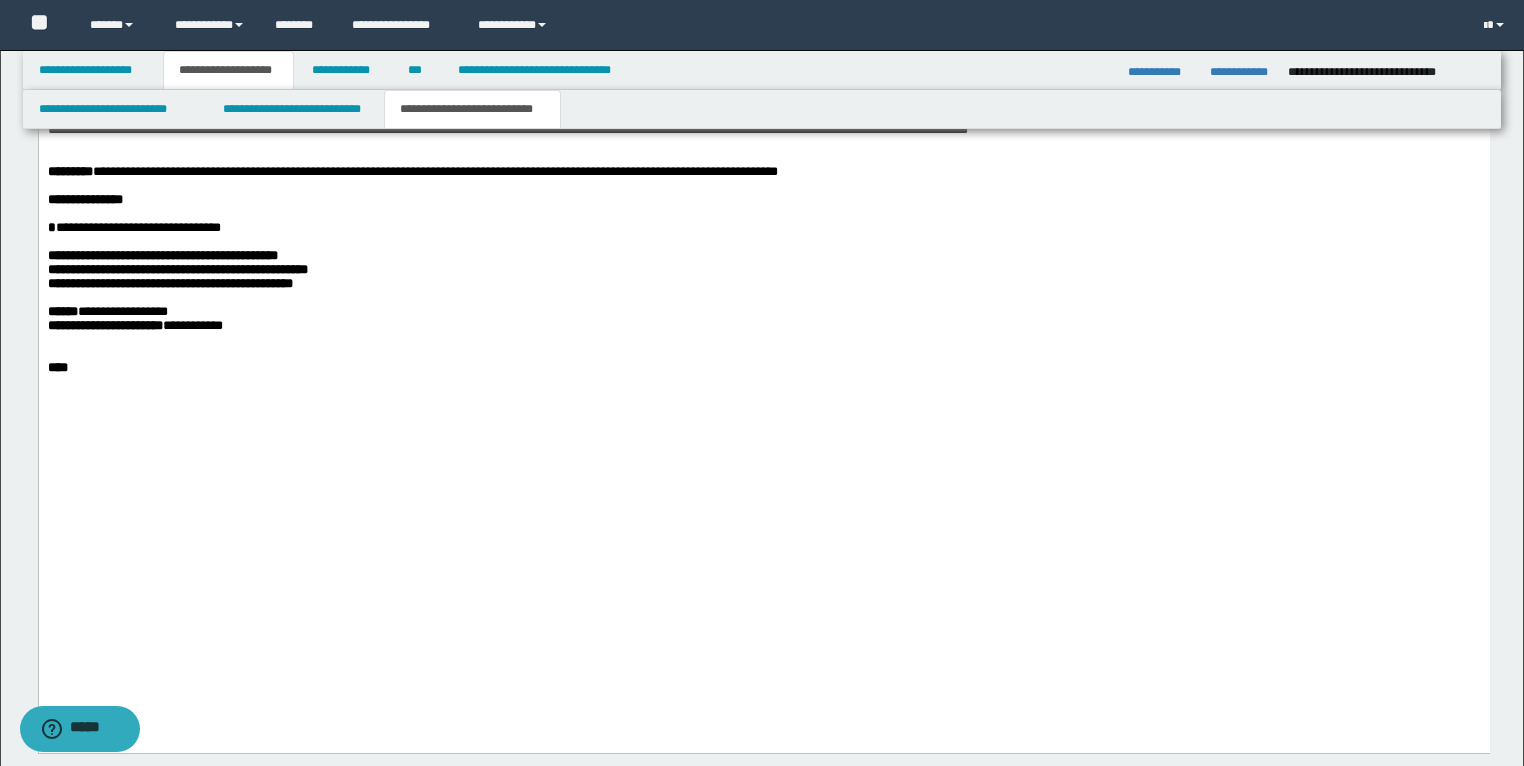 scroll, scrollTop: 3822, scrollLeft: 0, axis: vertical 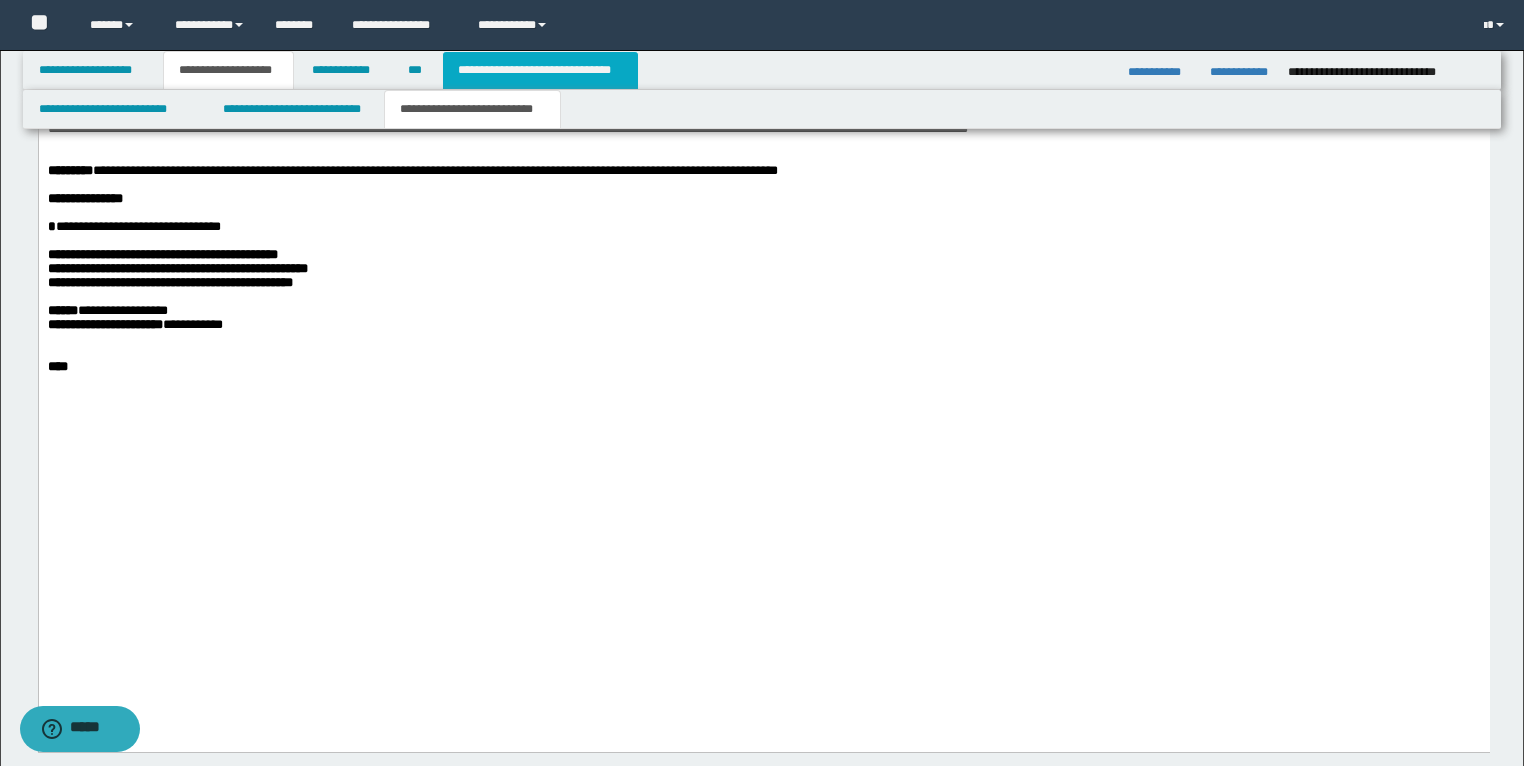 click on "**********" at bounding box center [540, 70] 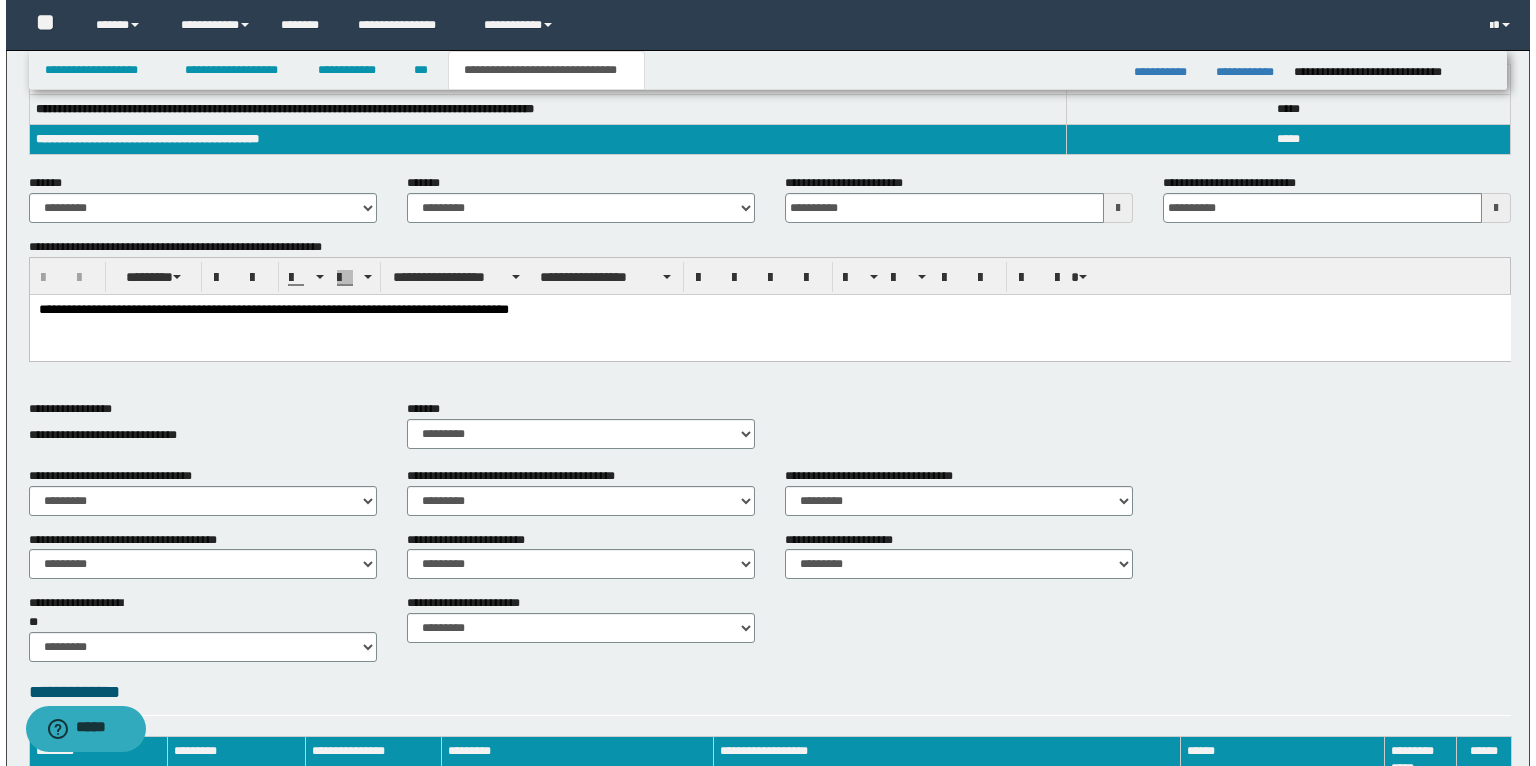 scroll, scrollTop: 0, scrollLeft: 0, axis: both 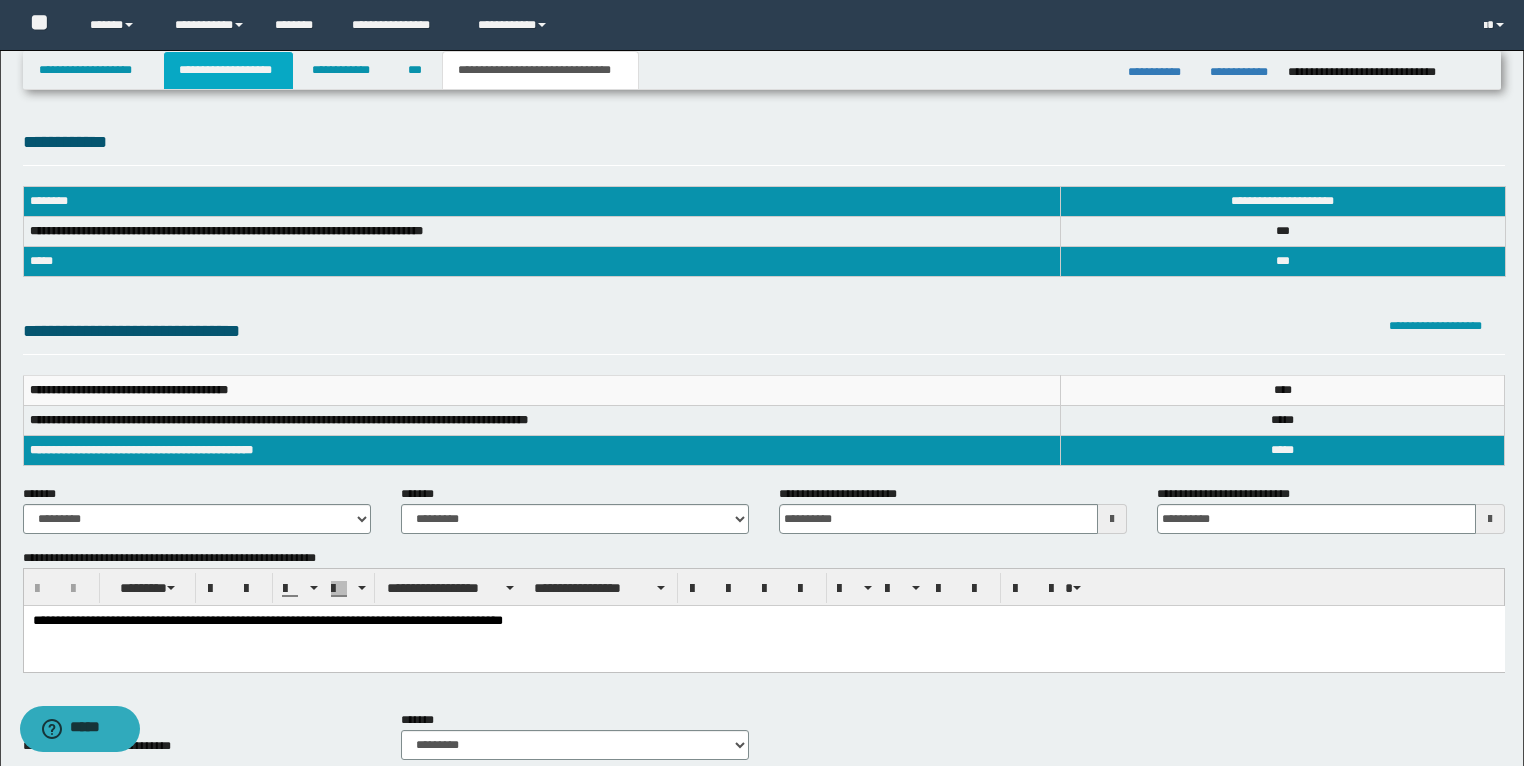 click on "**********" at bounding box center (228, 70) 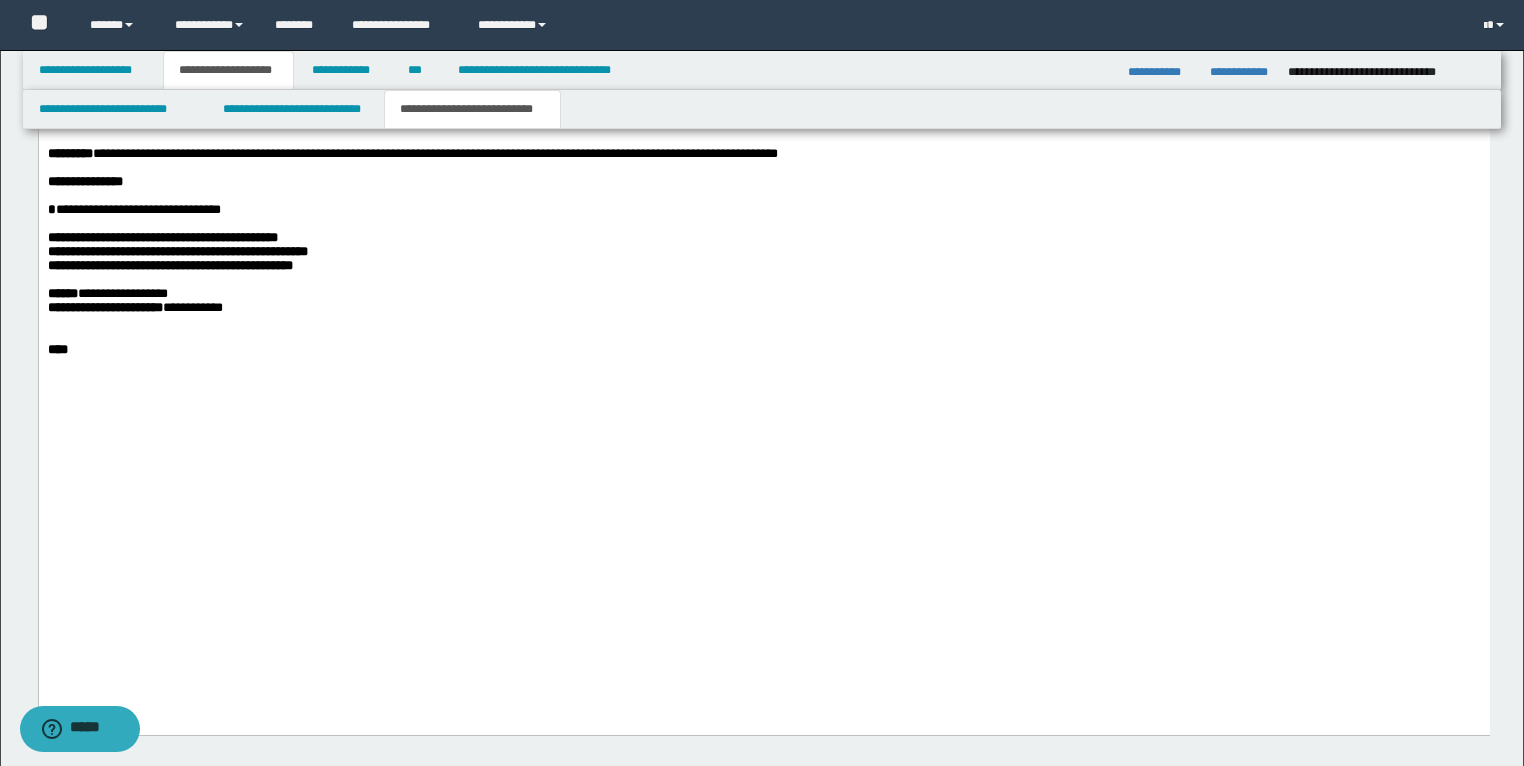 scroll, scrollTop: 3840, scrollLeft: 0, axis: vertical 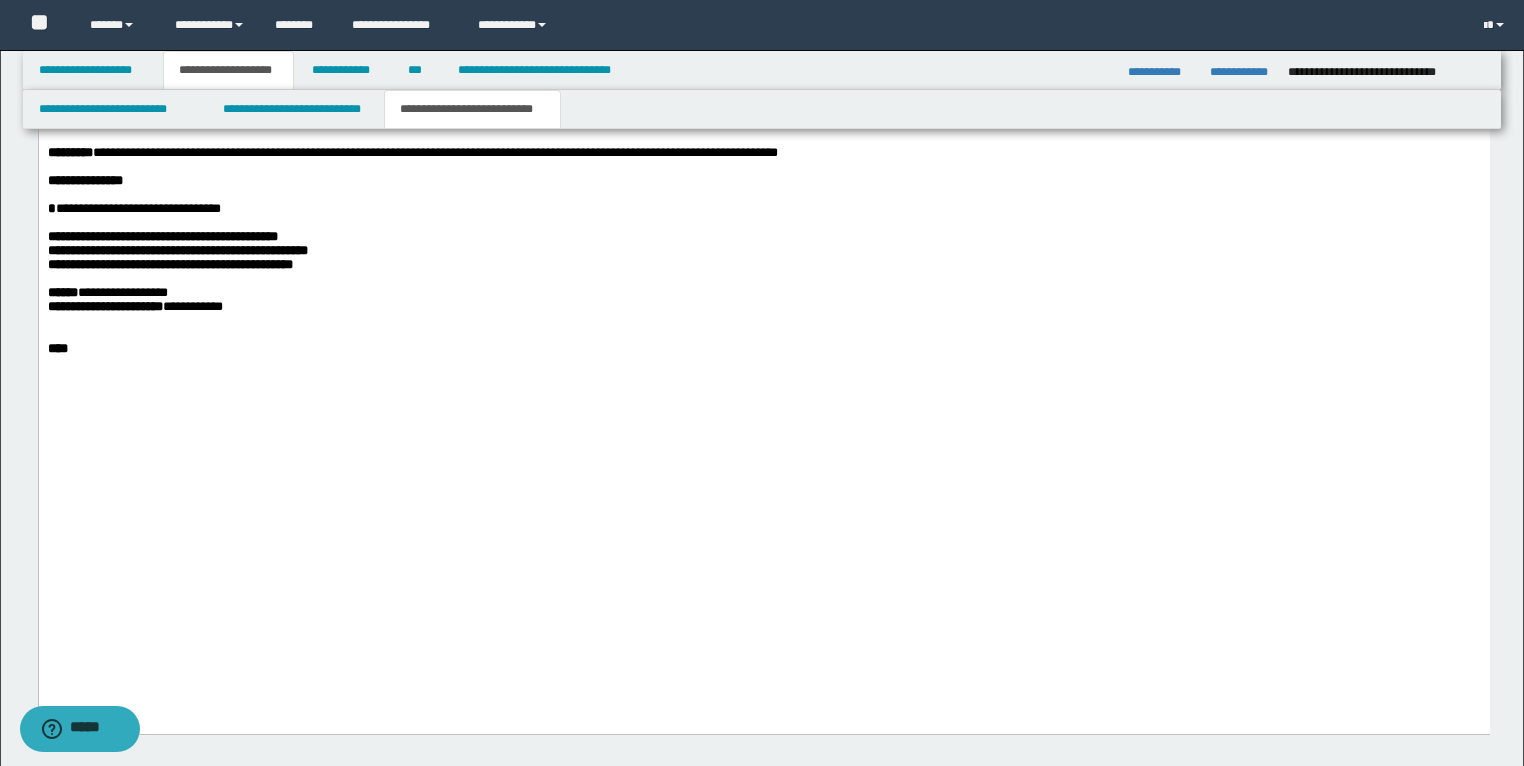 click on "**********" at bounding box center (169, 265) 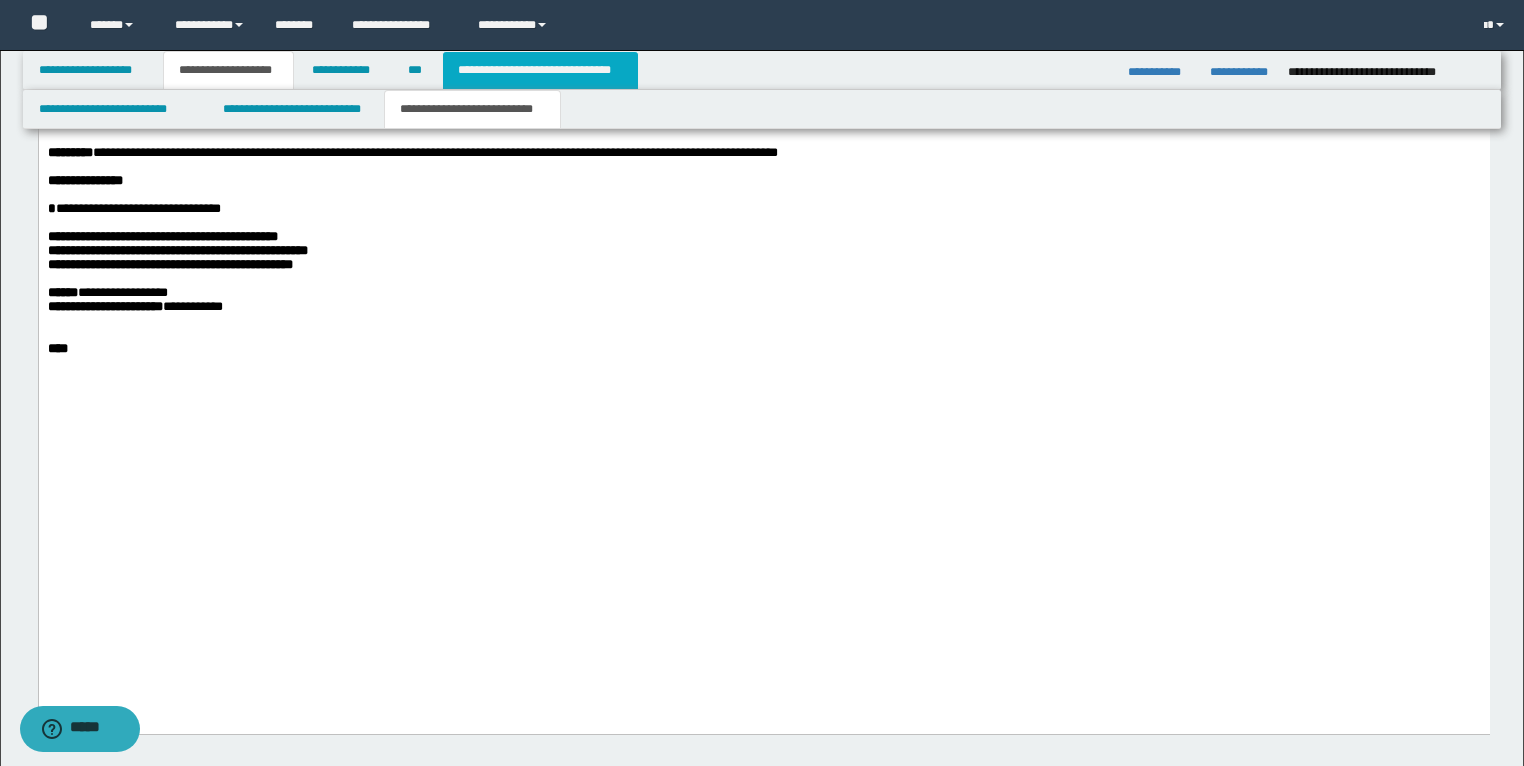 click on "**********" at bounding box center (540, 70) 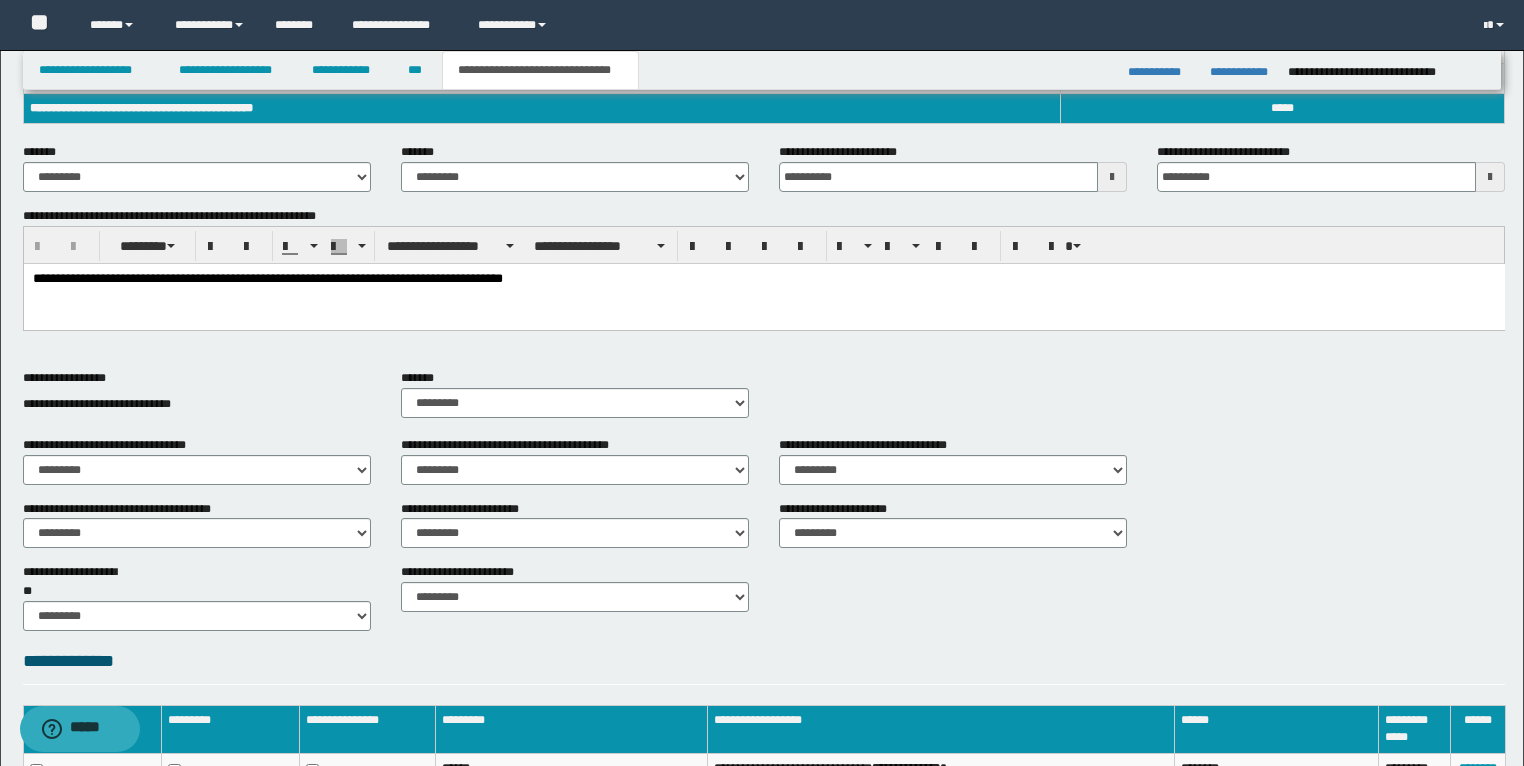 scroll, scrollTop: 71, scrollLeft: 0, axis: vertical 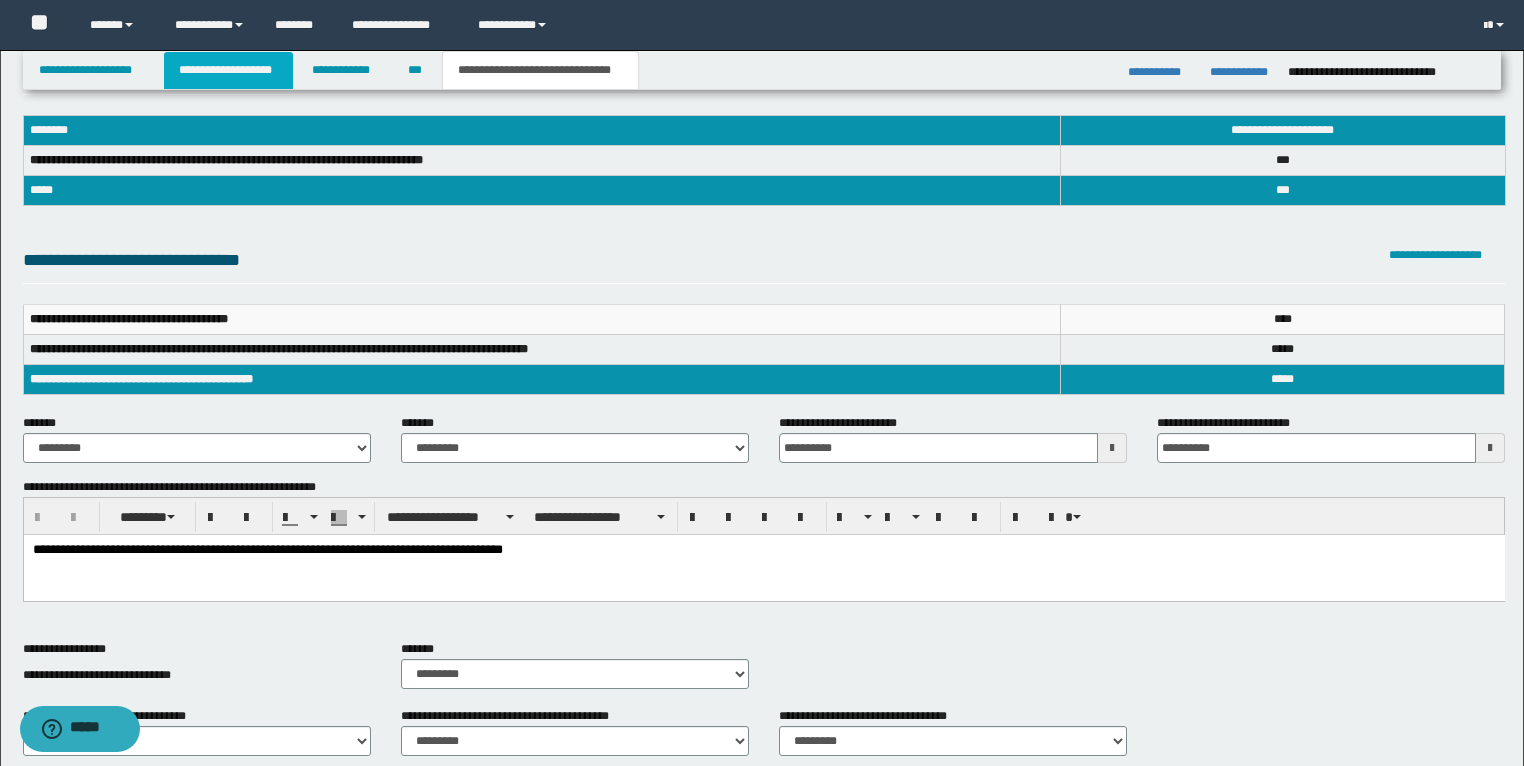 click on "**********" at bounding box center (228, 70) 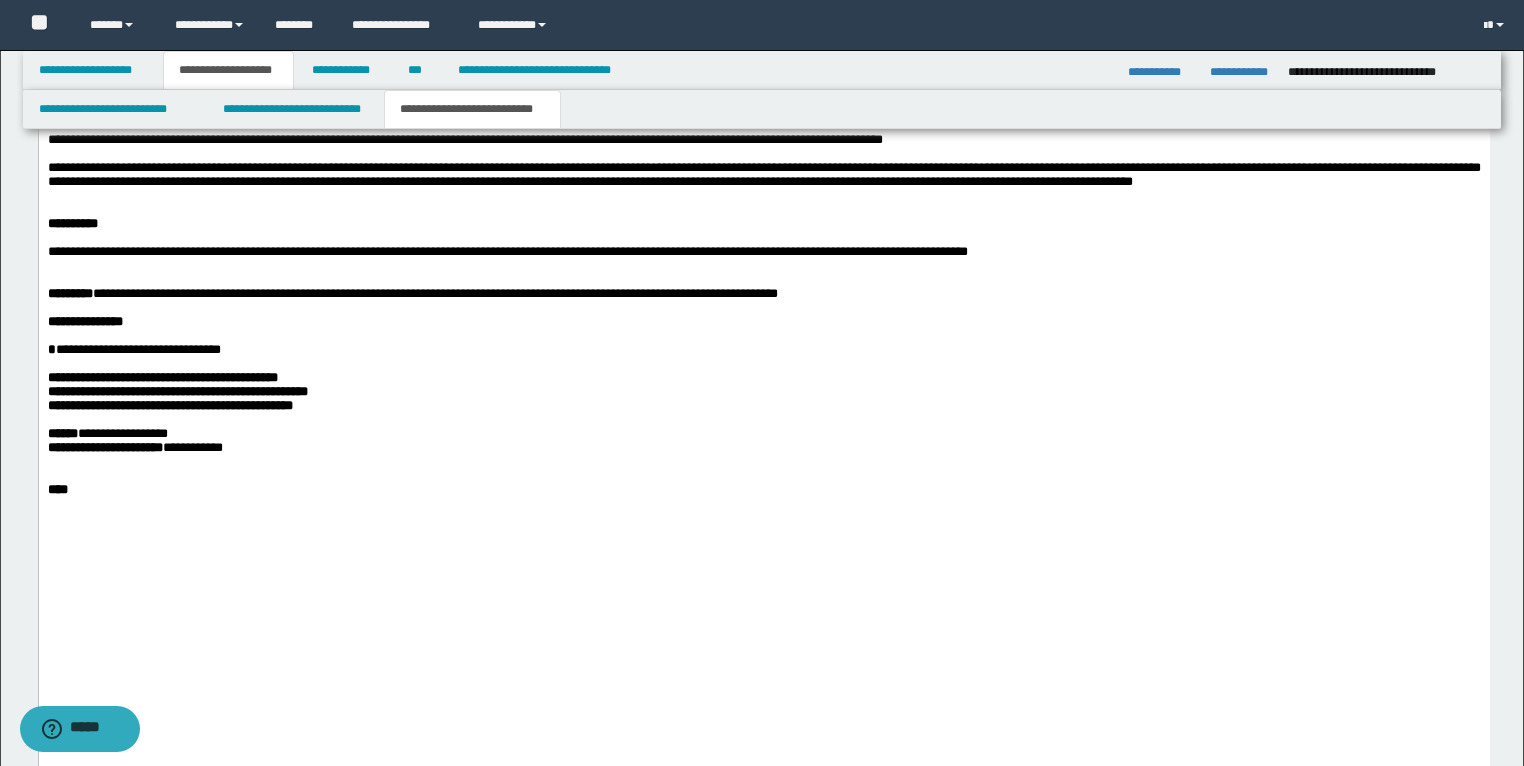 scroll, scrollTop: 3702, scrollLeft: 0, axis: vertical 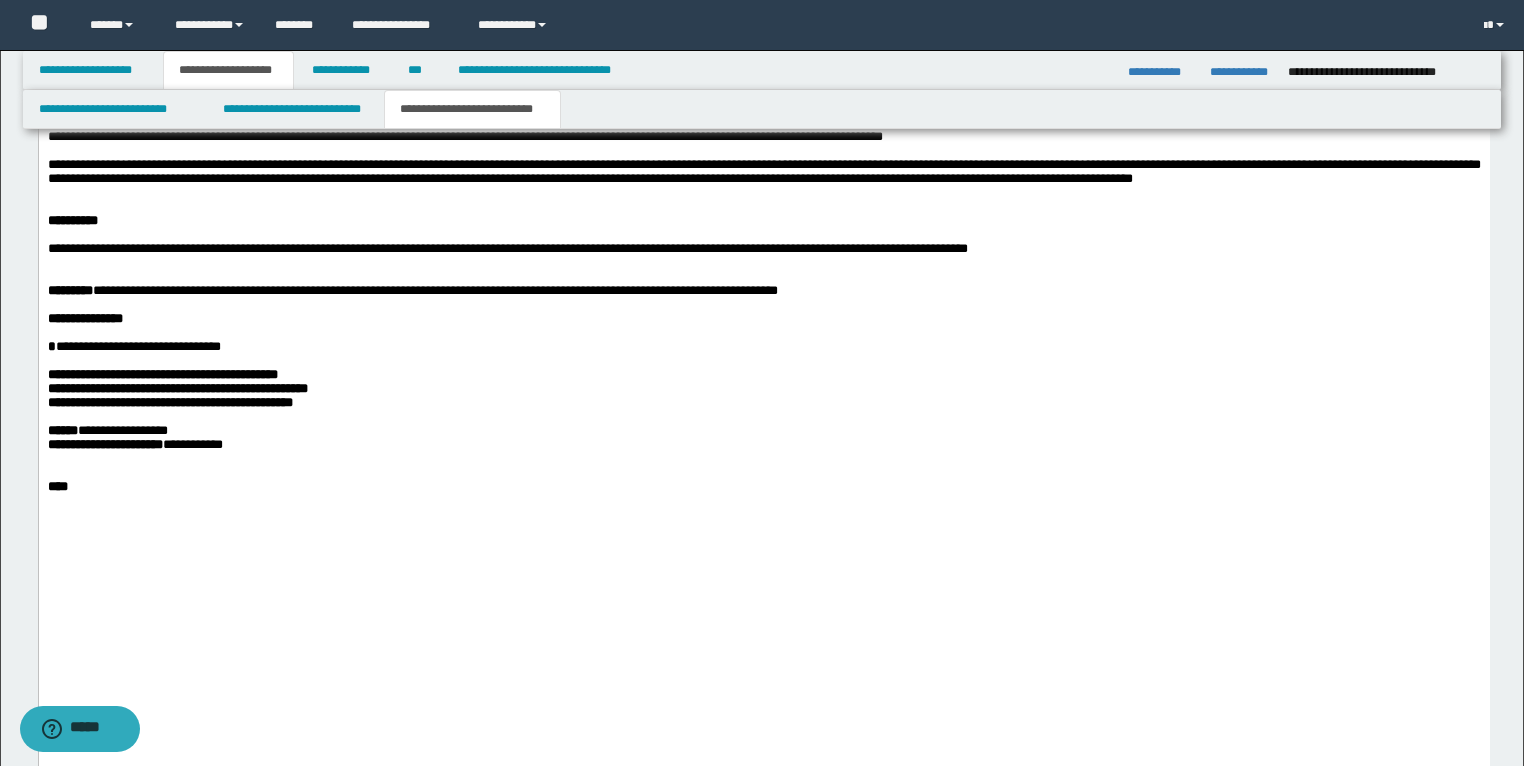 click on "**********" at bounding box center (177, 389) 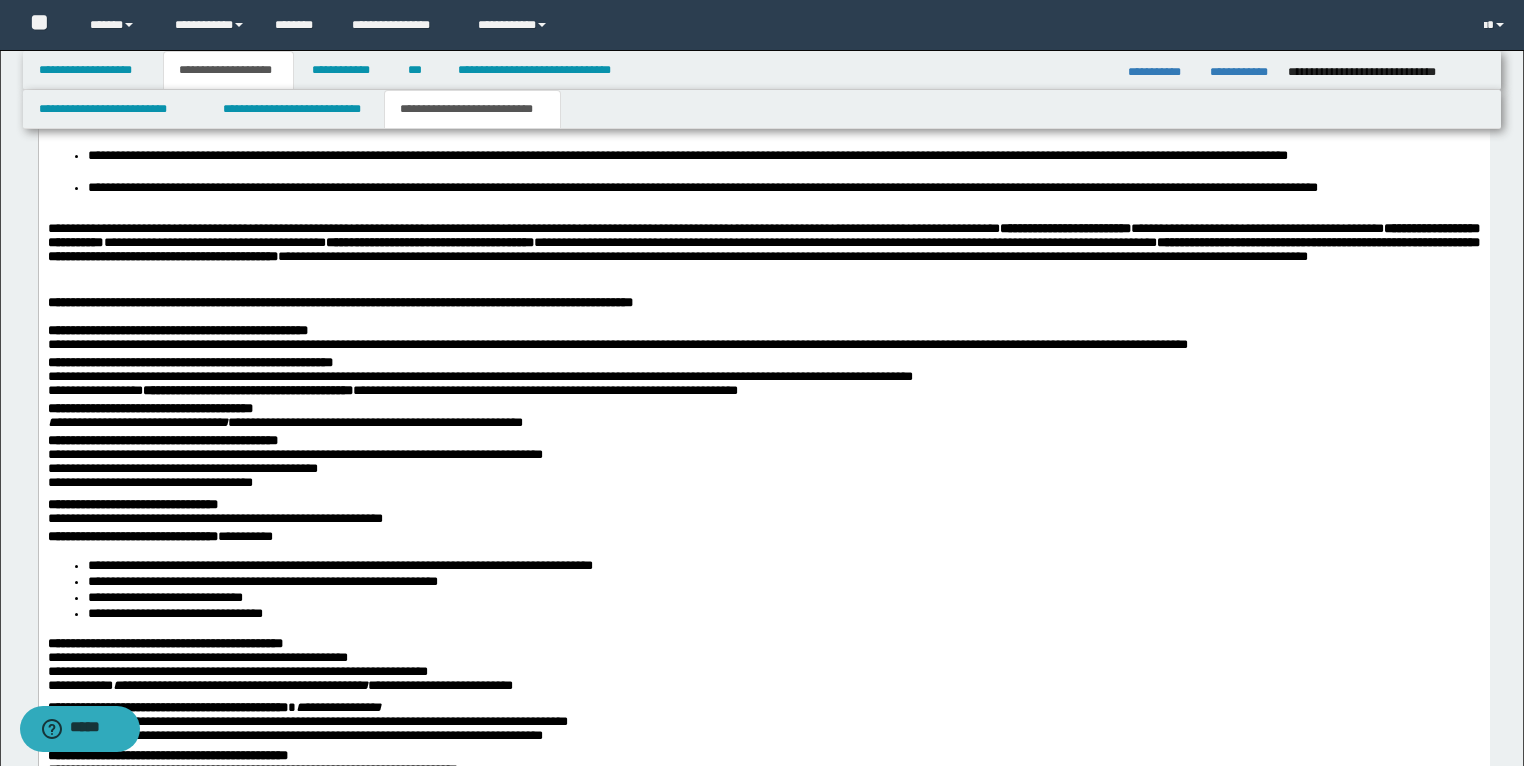 scroll, scrollTop: 2022, scrollLeft: 0, axis: vertical 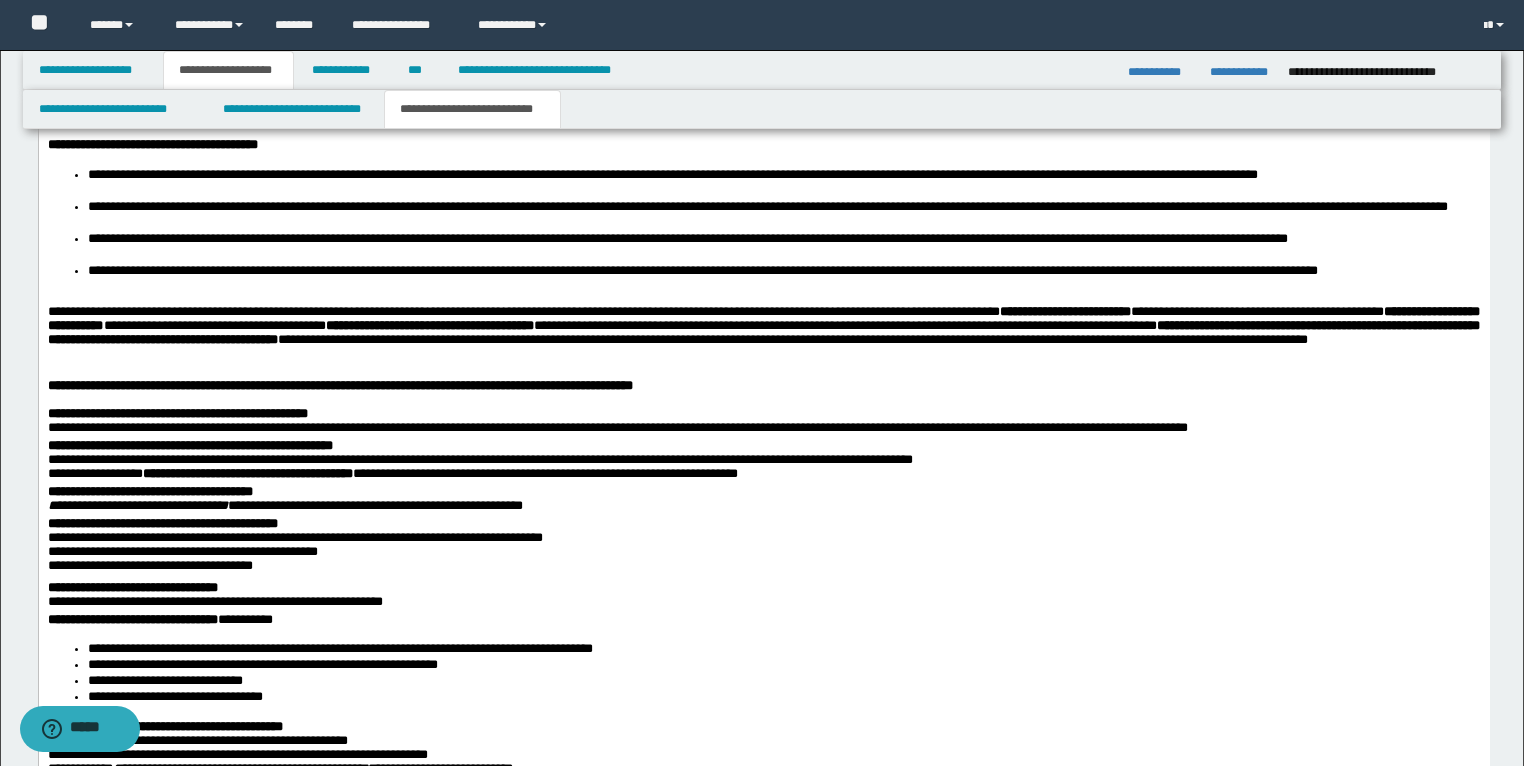 click on "**********" at bounding box center (783, 272) 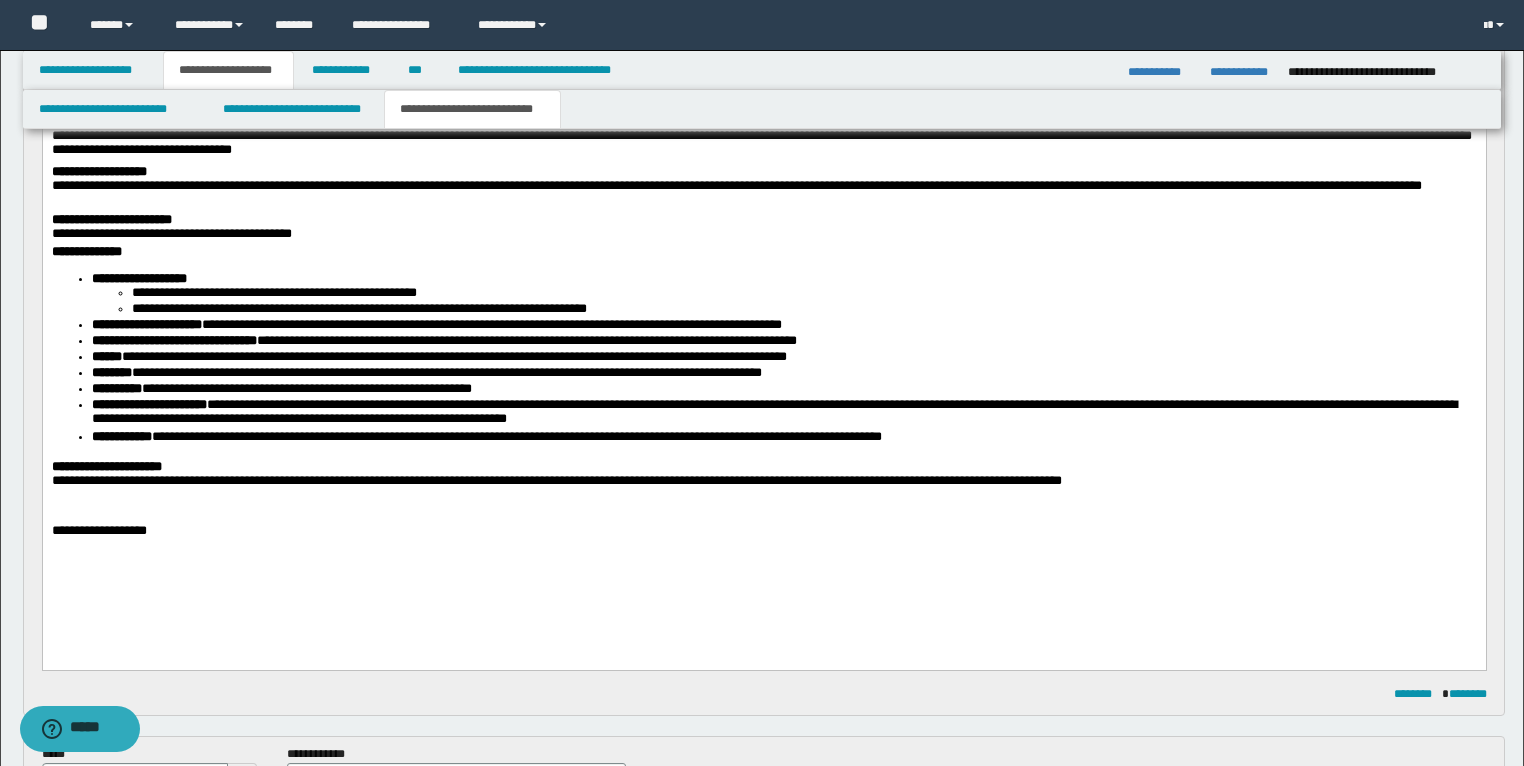 scroll, scrollTop: 262, scrollLeft: 0, axis: vertical 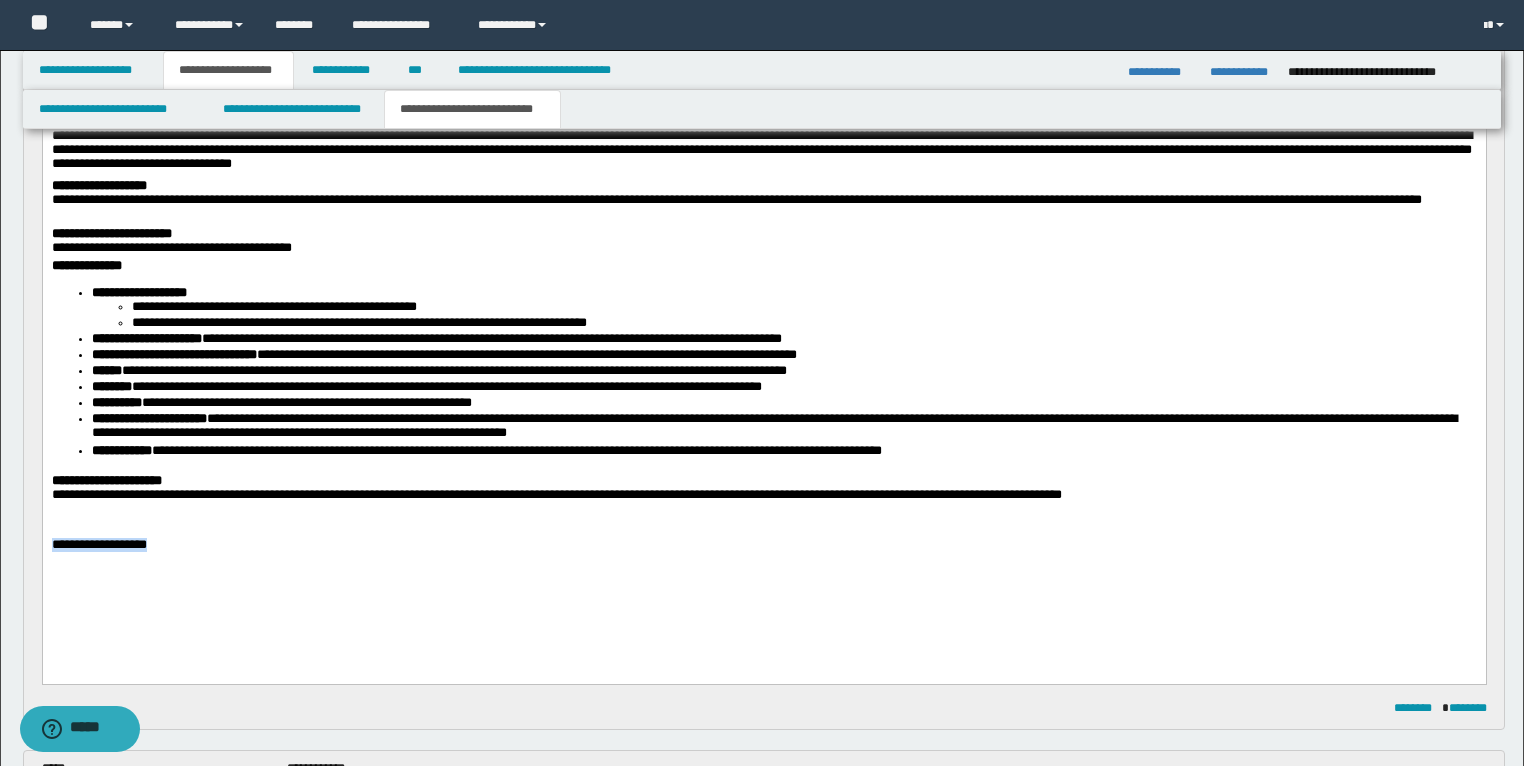 drag, startPoint x: 243, startPoint y: 549, endPoint x: 54, endPoint y: 647, distance: 212.89668 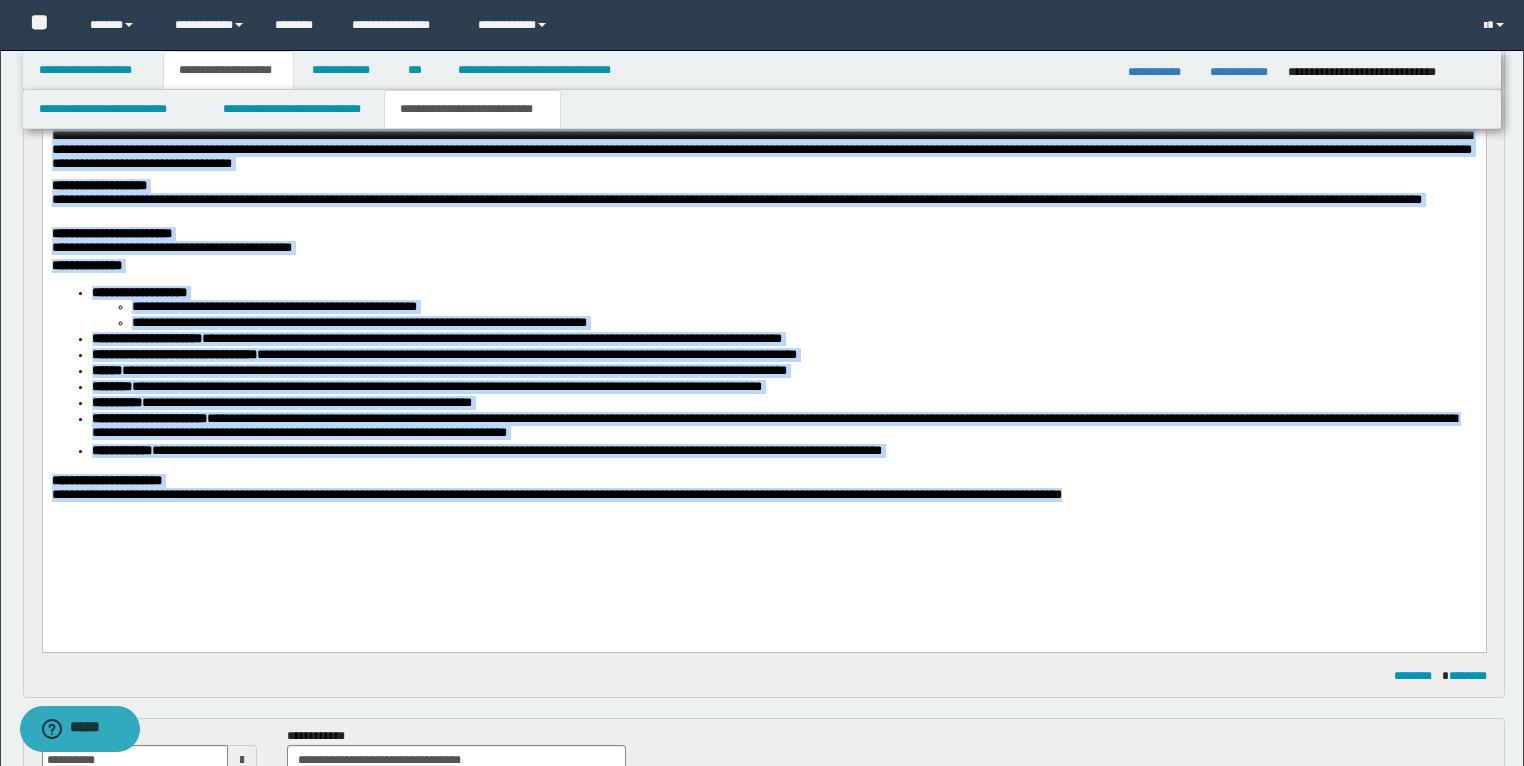 scroll, scrollTop: 0, scrollLeft: 0, axis: both 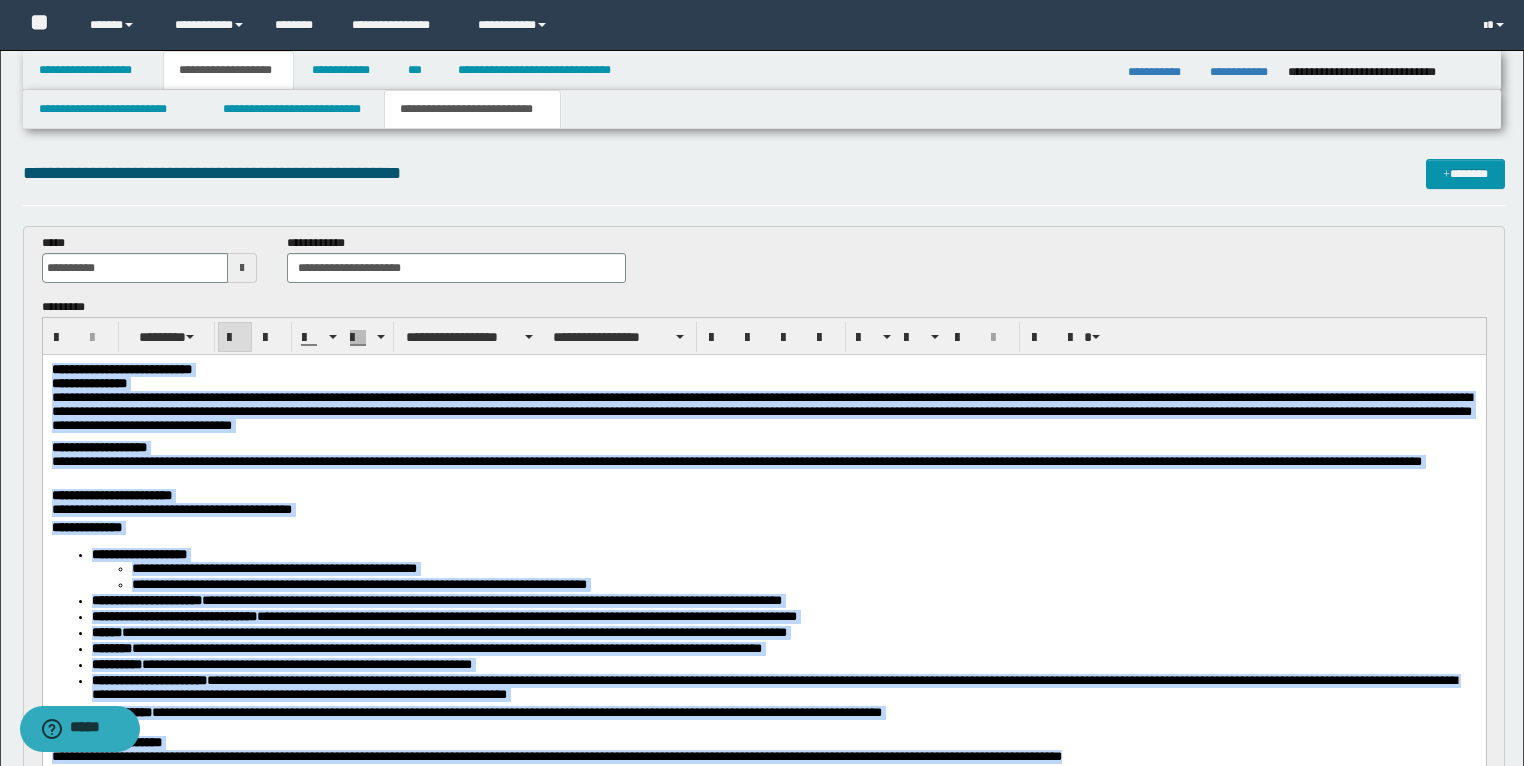drag, startPoint x: 1193, startPoint y: 761, endPoint x: 0, endPoint y: -51, distance: 1443.1191 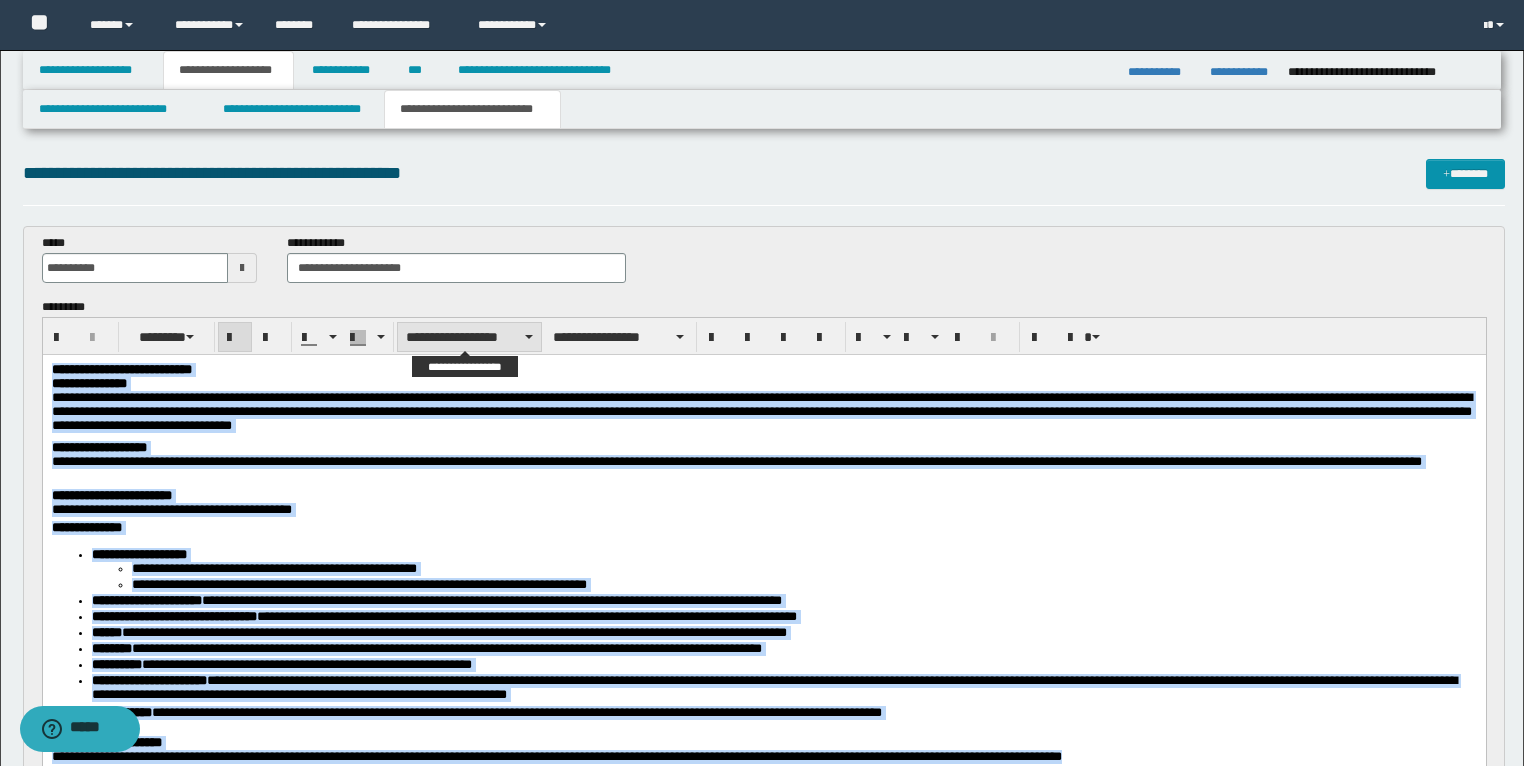 click on "**********" at bounding box center (469, 337) 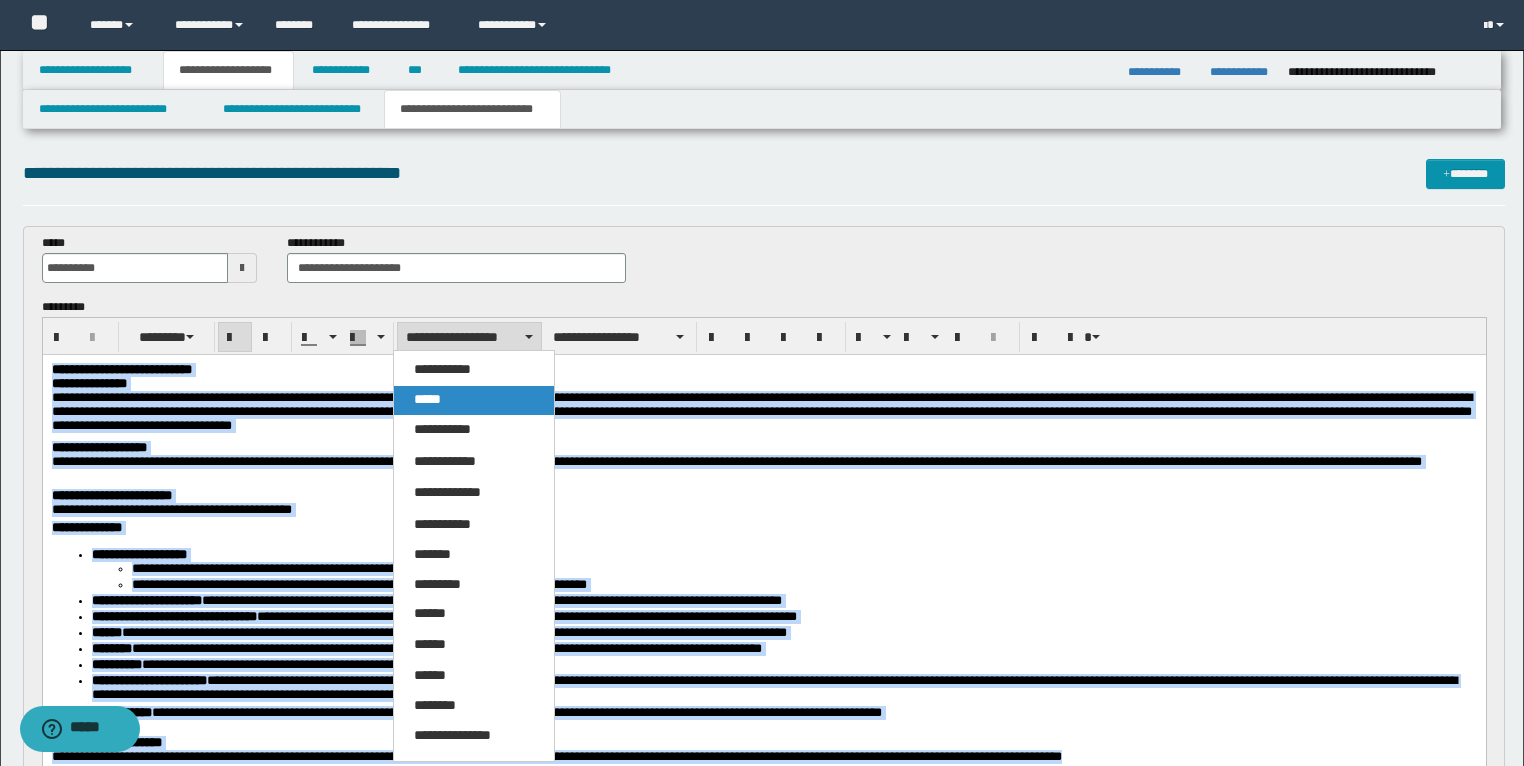 click on "*****" at bounding box center [427, 399] 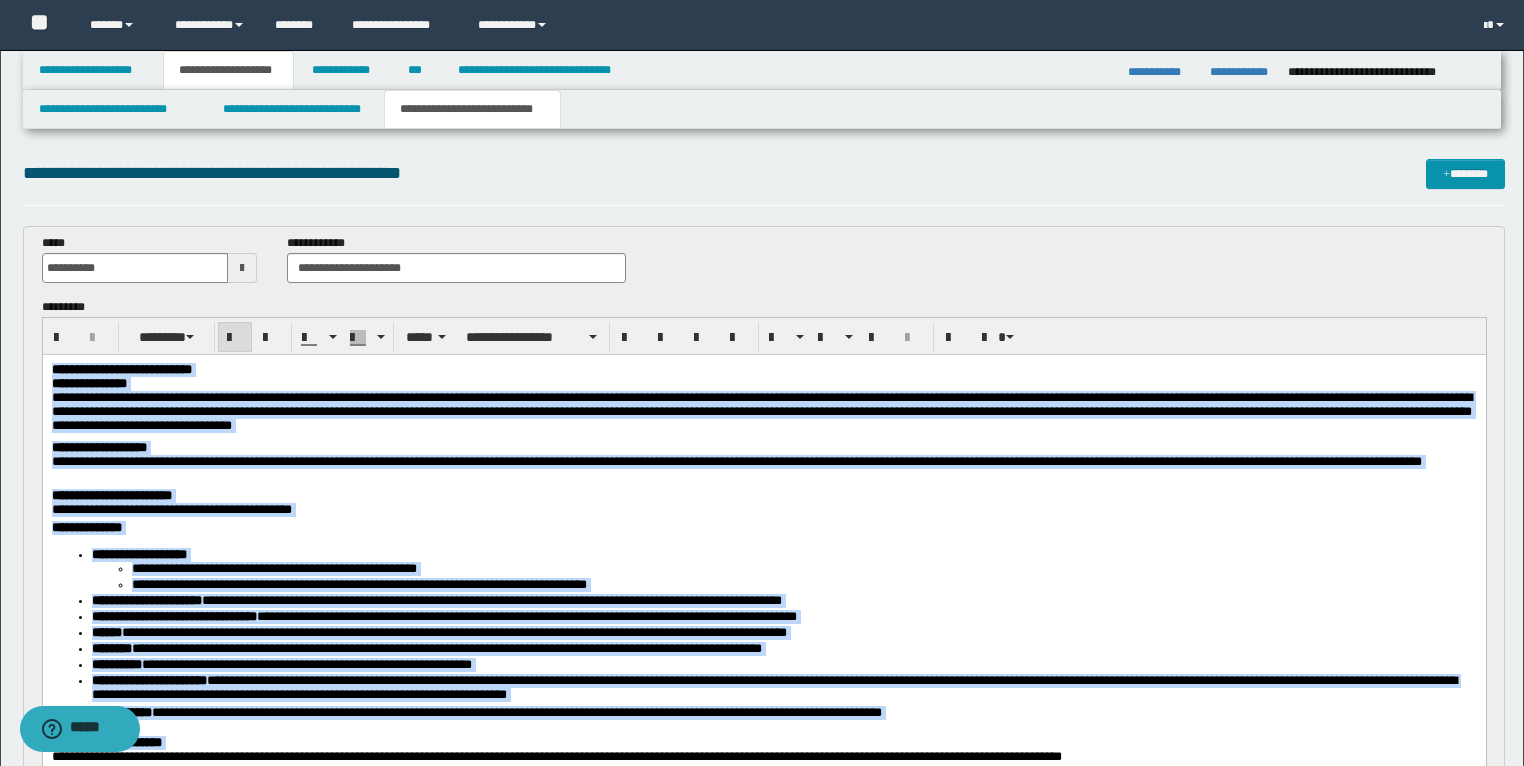 click on "**********" at bounding box center (171, 508) 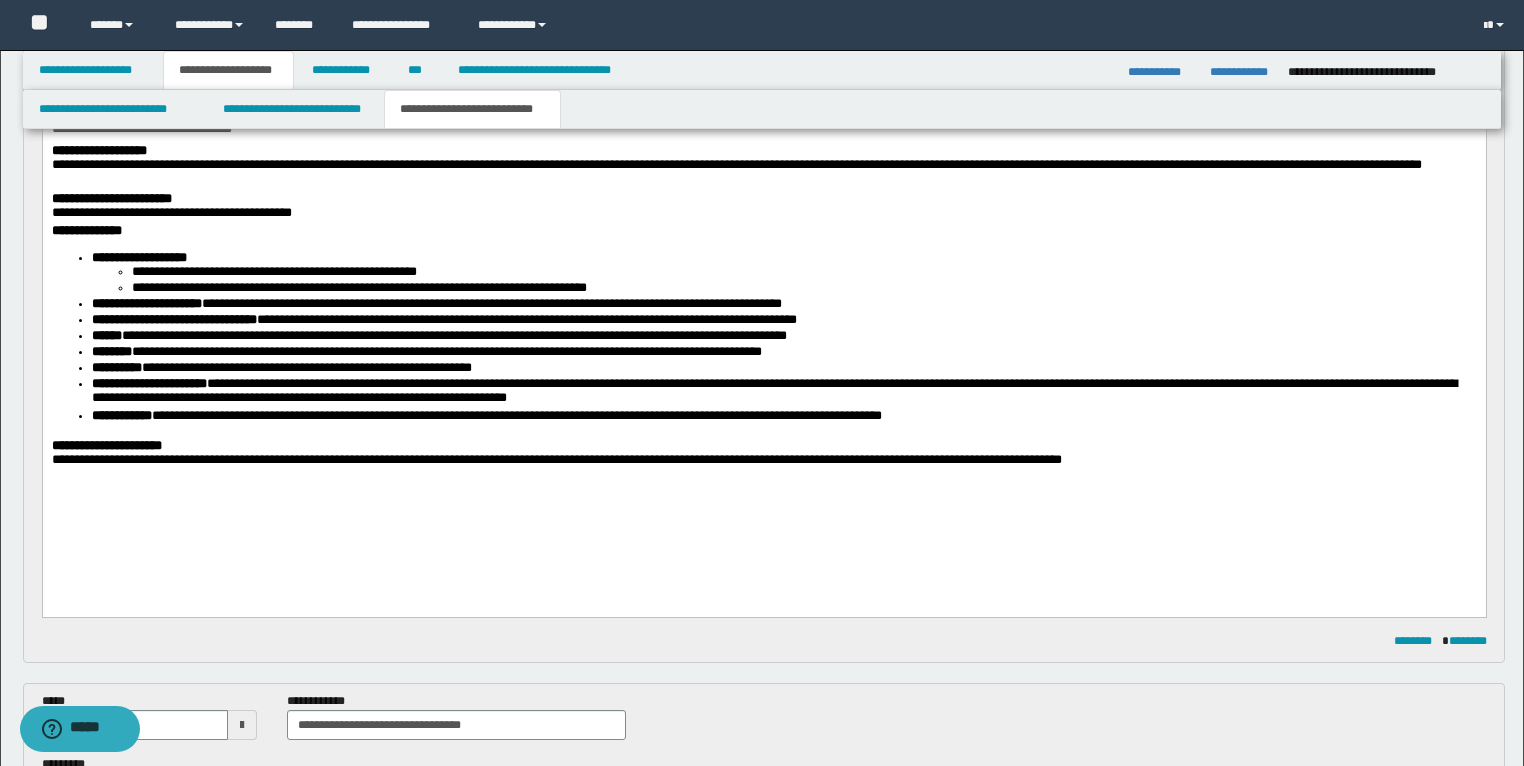 scroll, scrollTop: 320, scrollLeft: 0, axis: vertical 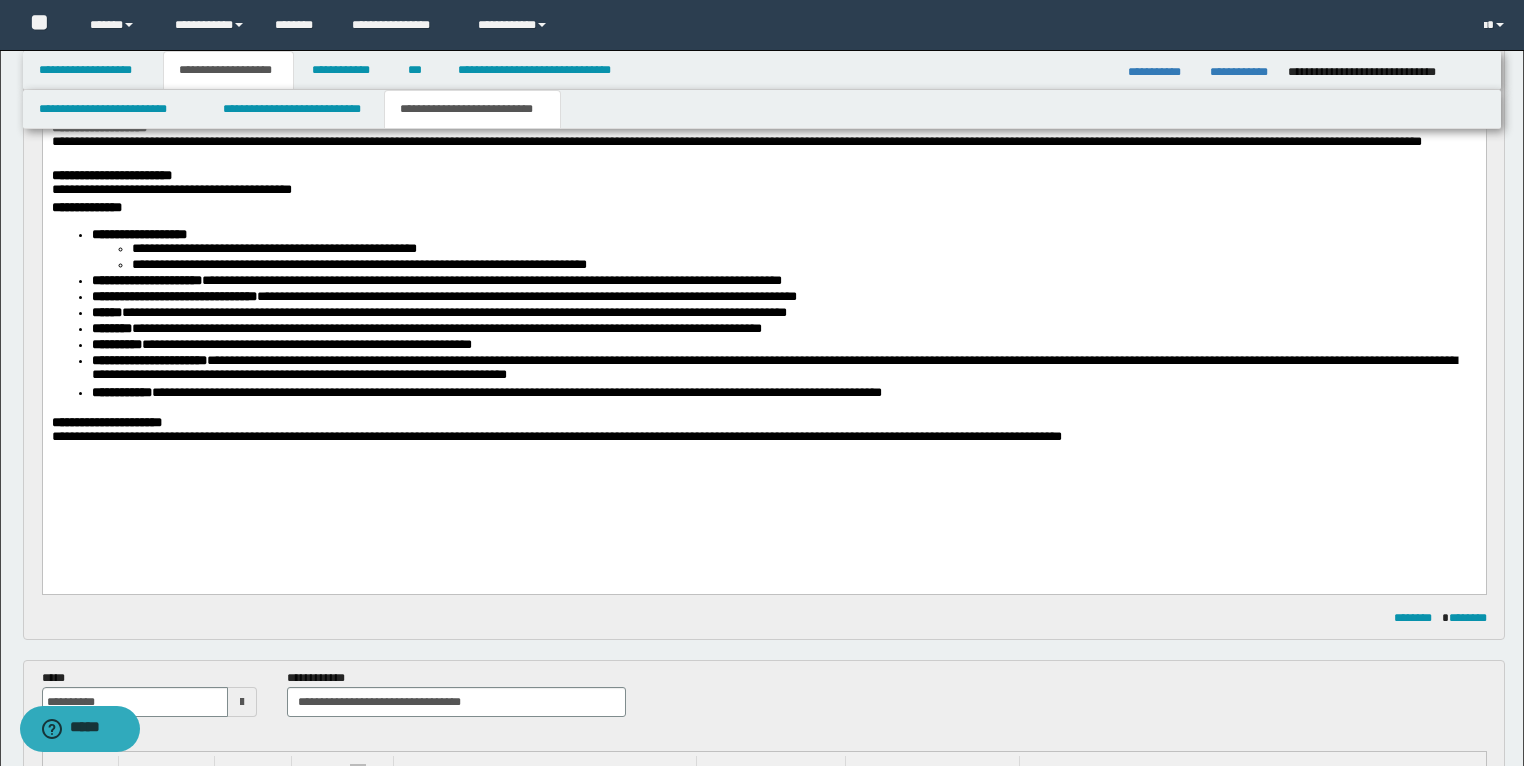 click on "**********" at bounding box center [273, 247] 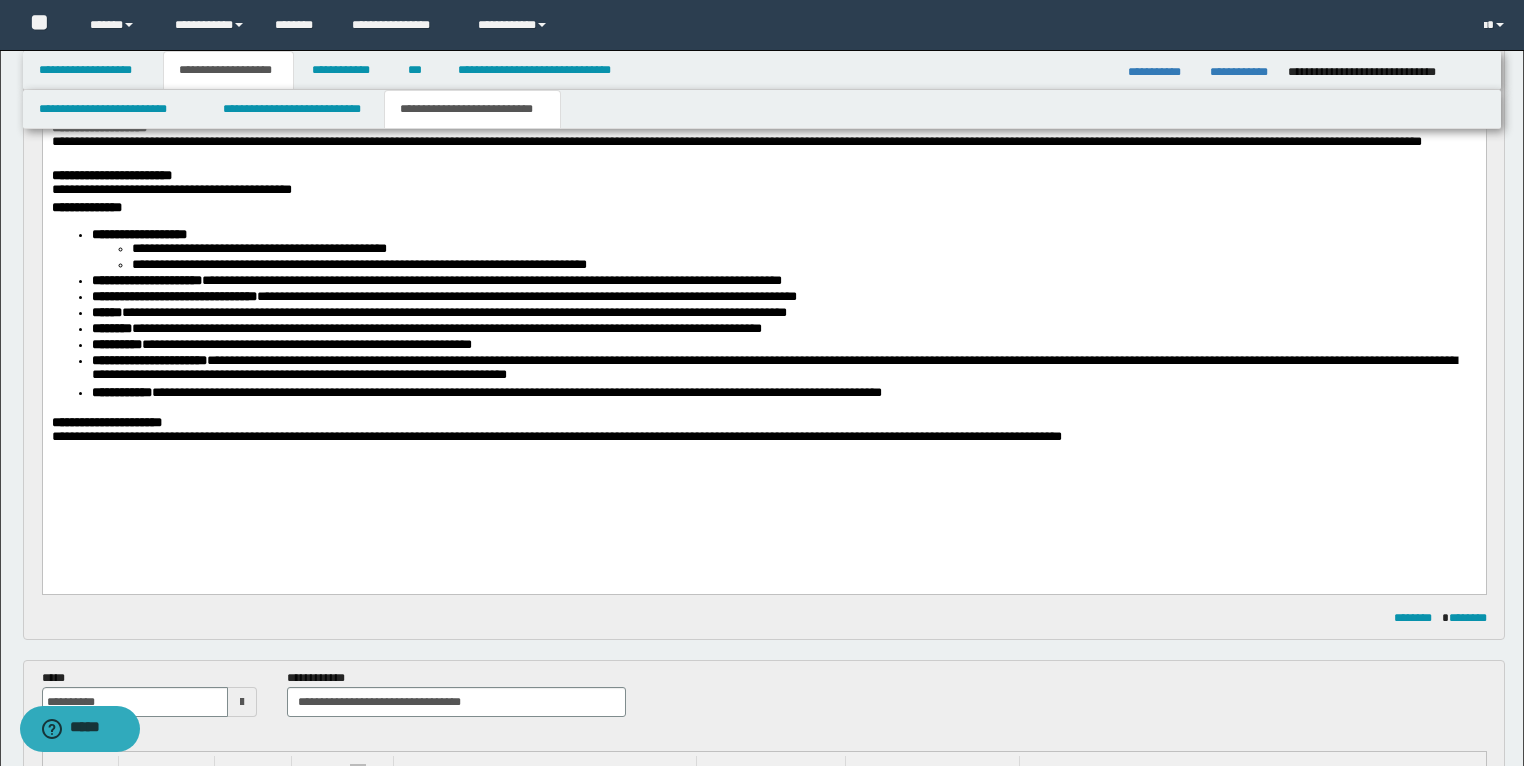 drag, startPoint x: 115, startPoint y: 573, endPoint x: 86, endPoint y: 485, distance: 92.65527 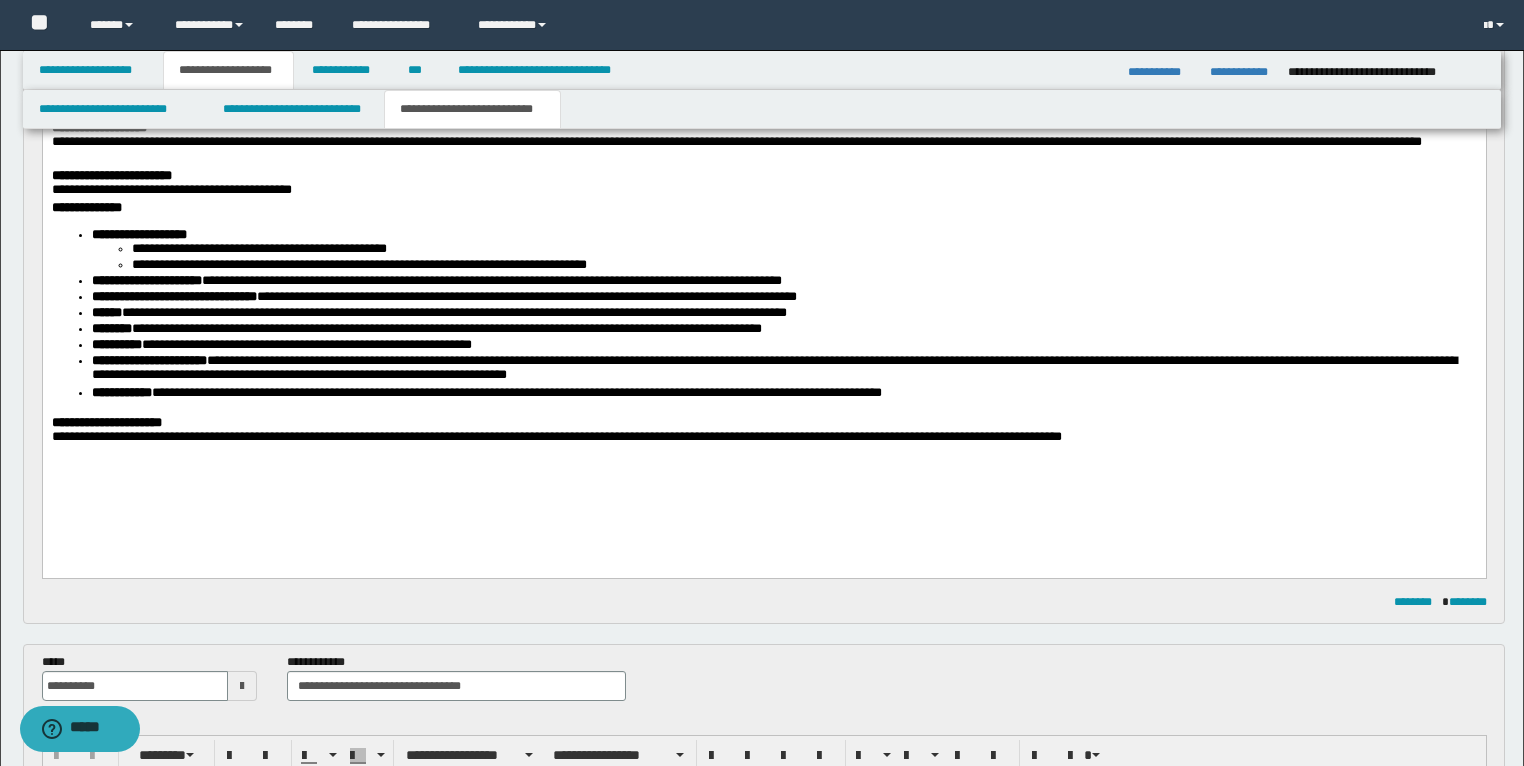 click on "**********" at bounding box center [763, 277] 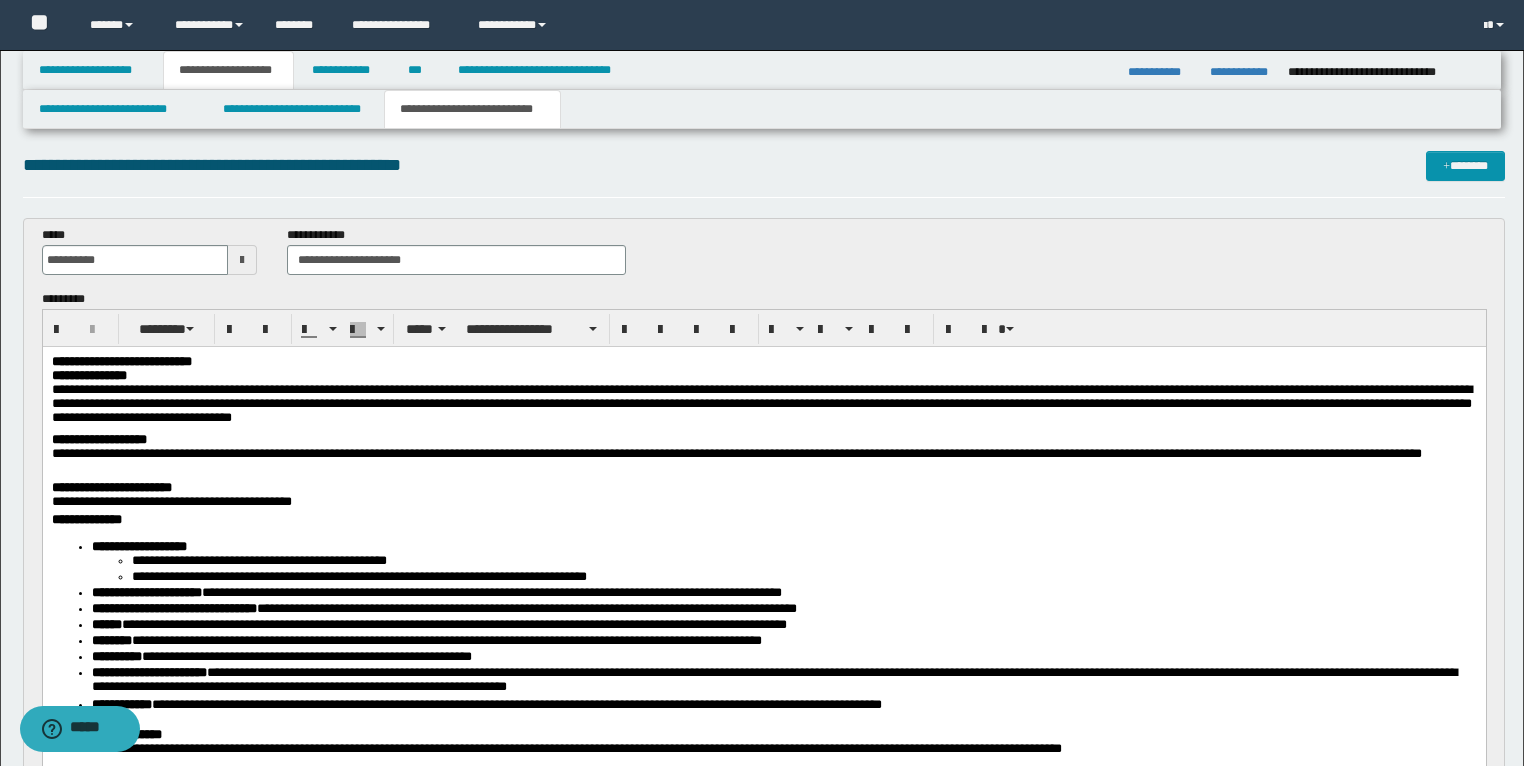 scroll, scrollTop: 0, scrollLeft: 0, axis: both 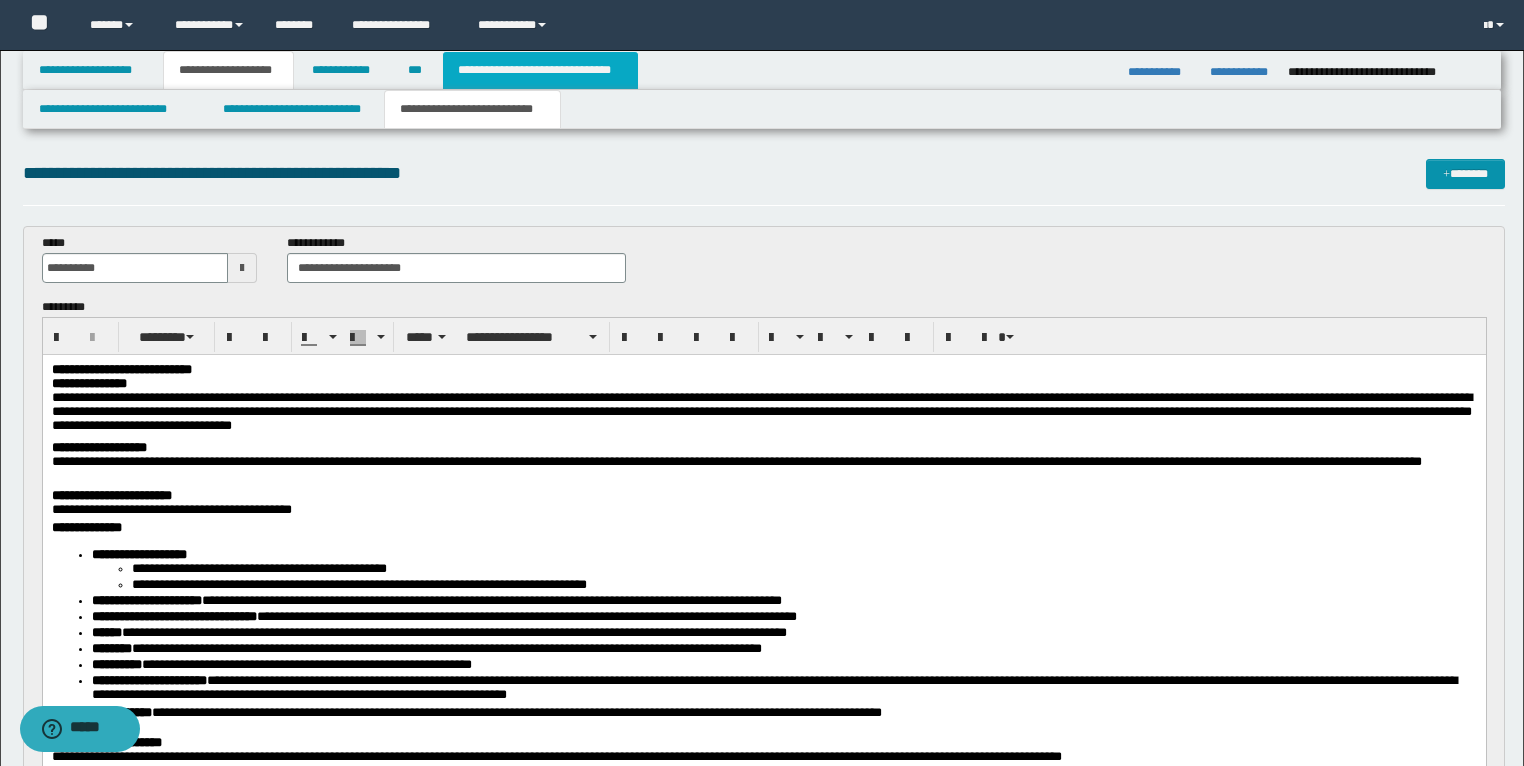 click on "**********" at bounding box center [540, 70] 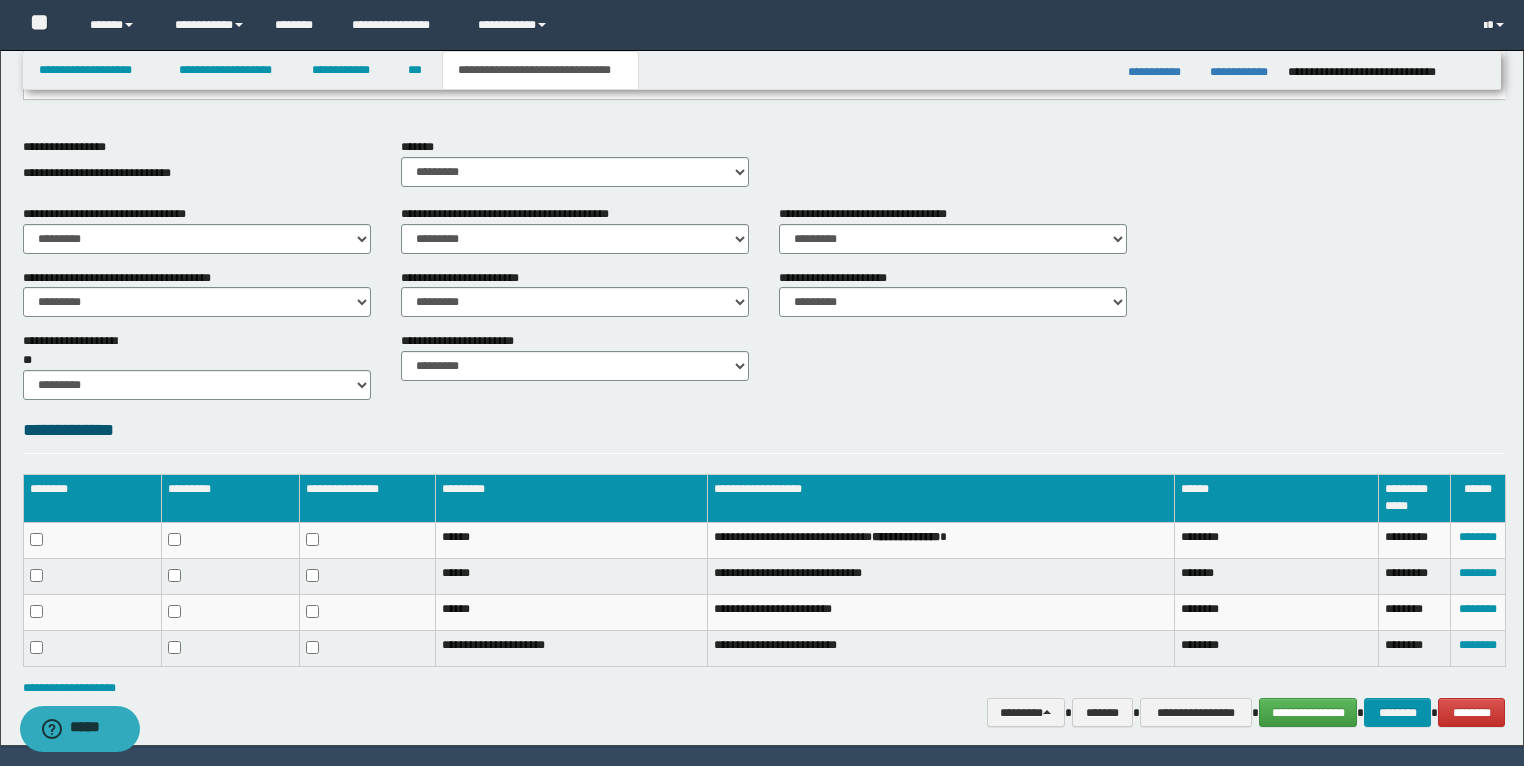 scroll, scrollTop: 631, scrollLeft: 0, axis: vertical 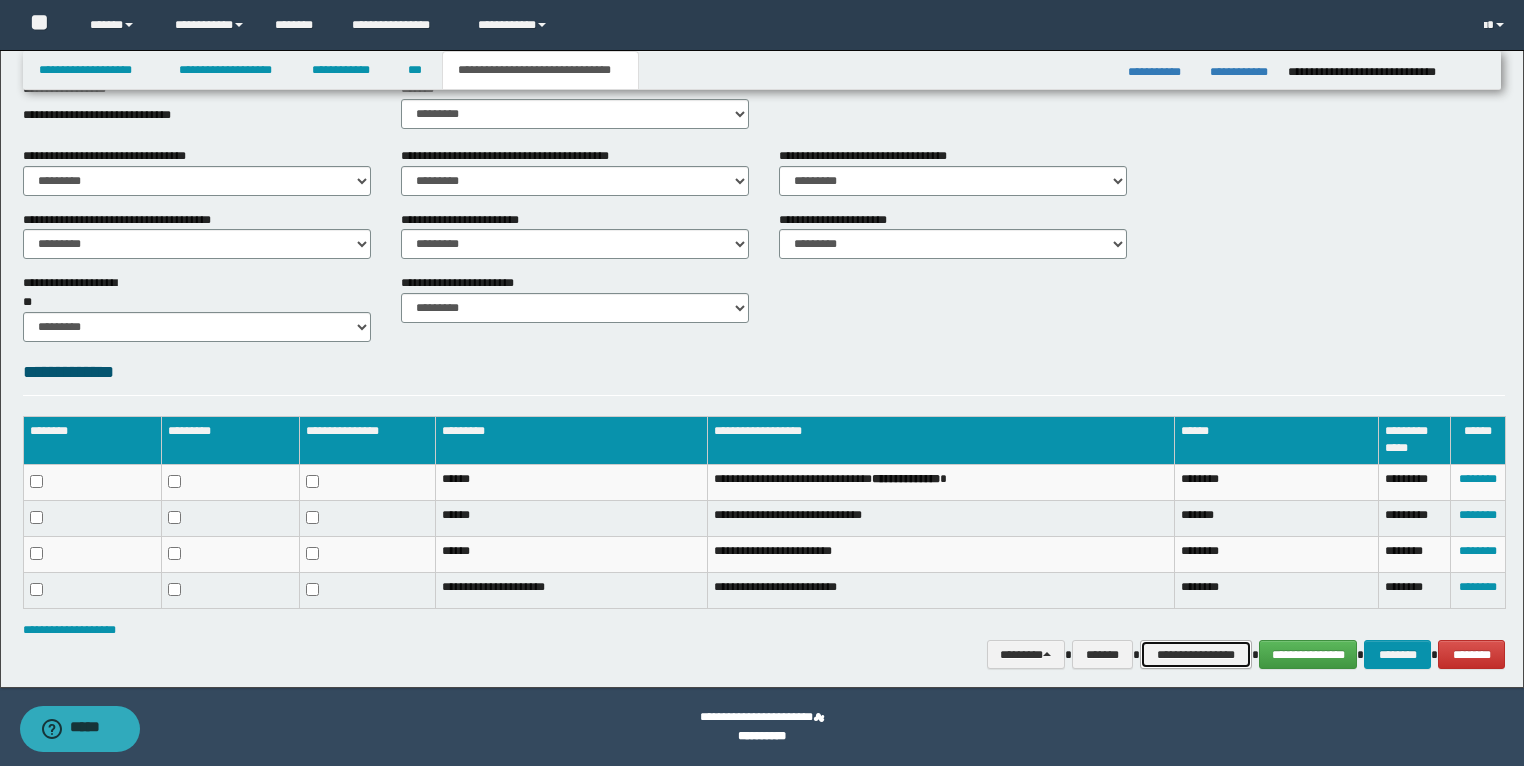 click on "**********" at bounding box center [1196, 655] 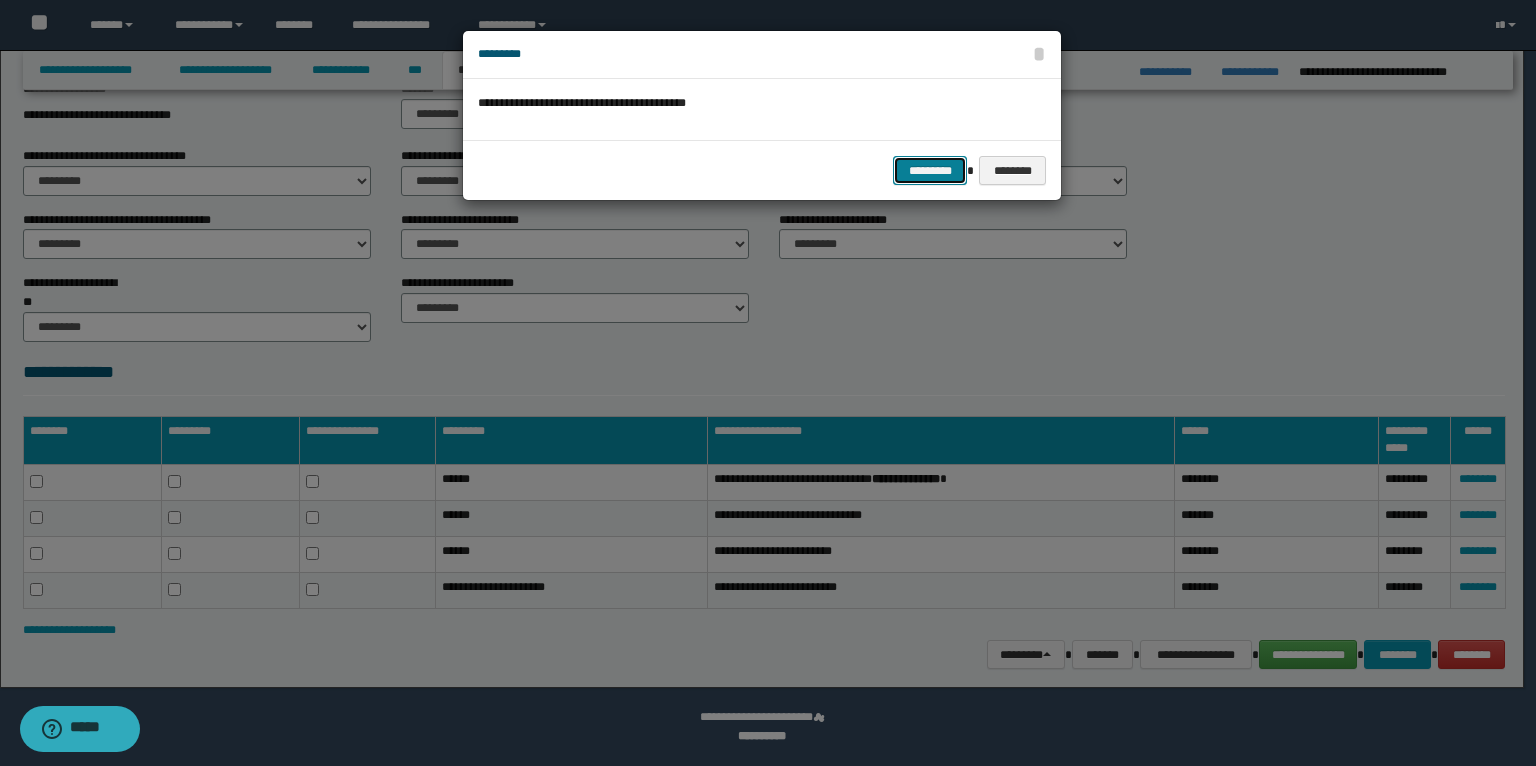 click on "*********" at bounding box center [930, 171] 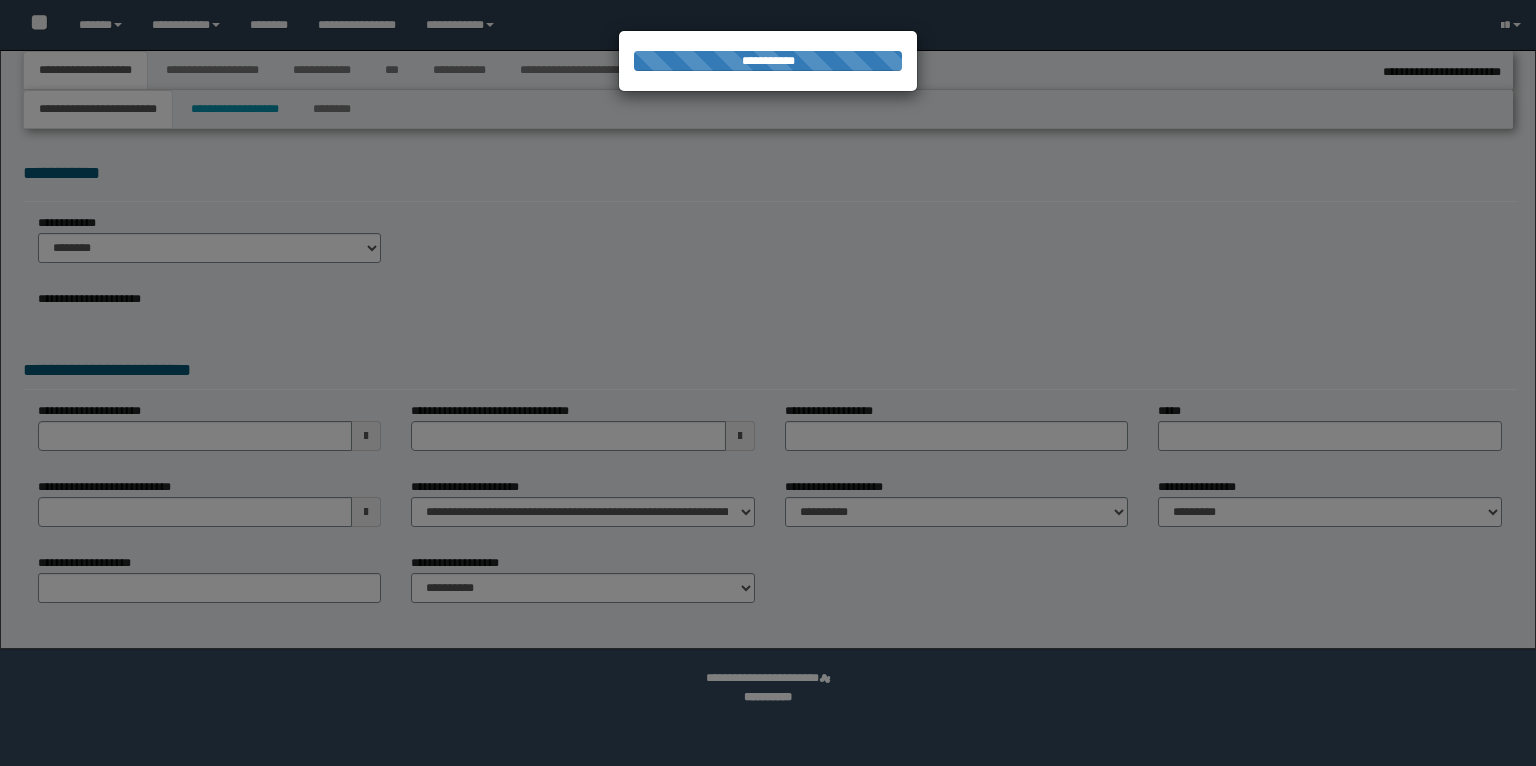 select on "*" 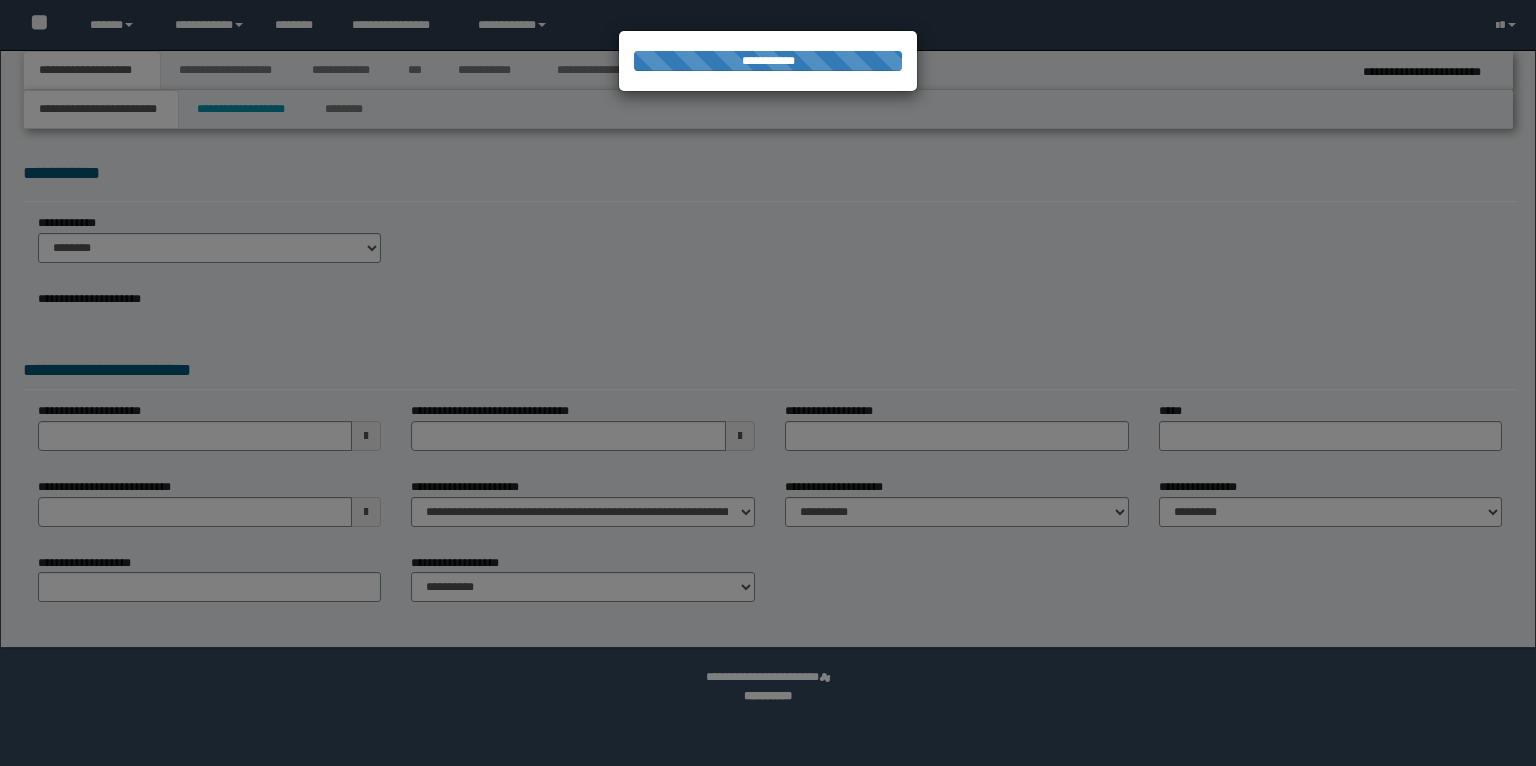 scroll, scrollTop: 0, scrollLeft: 0, axis: both 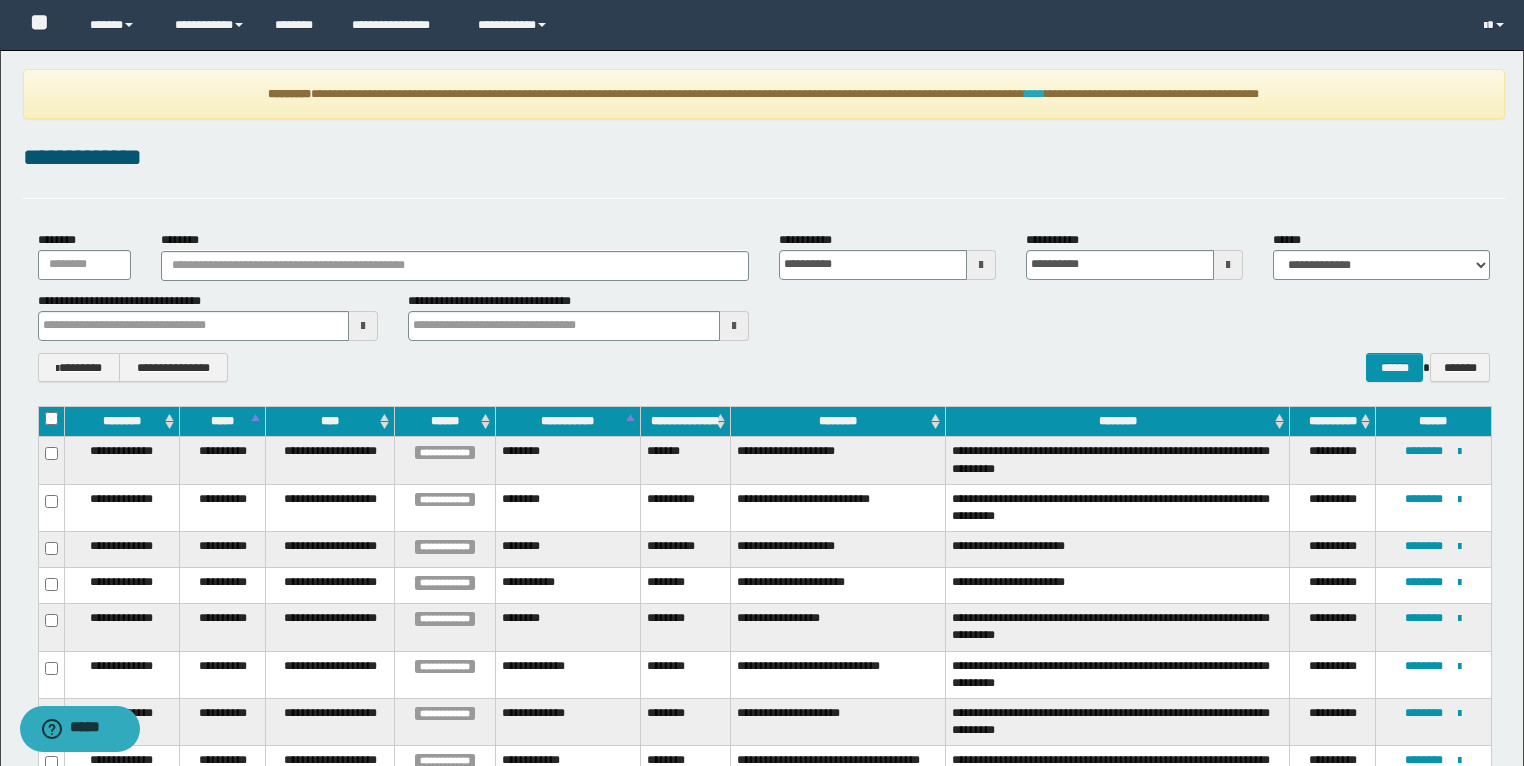 click on "****" at bounding box center (1035, 94) 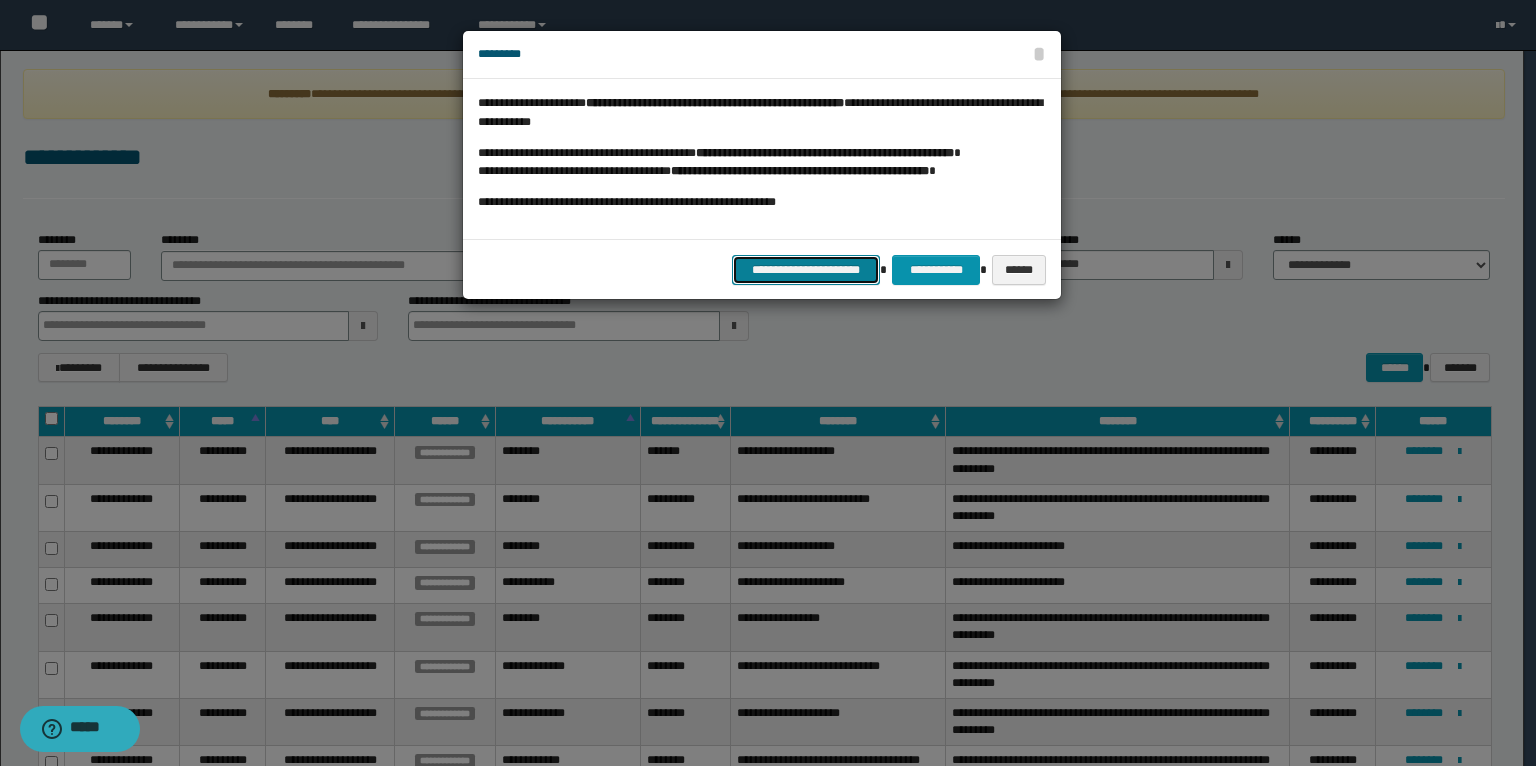 click on "**********" at bounding box center [806, 270] 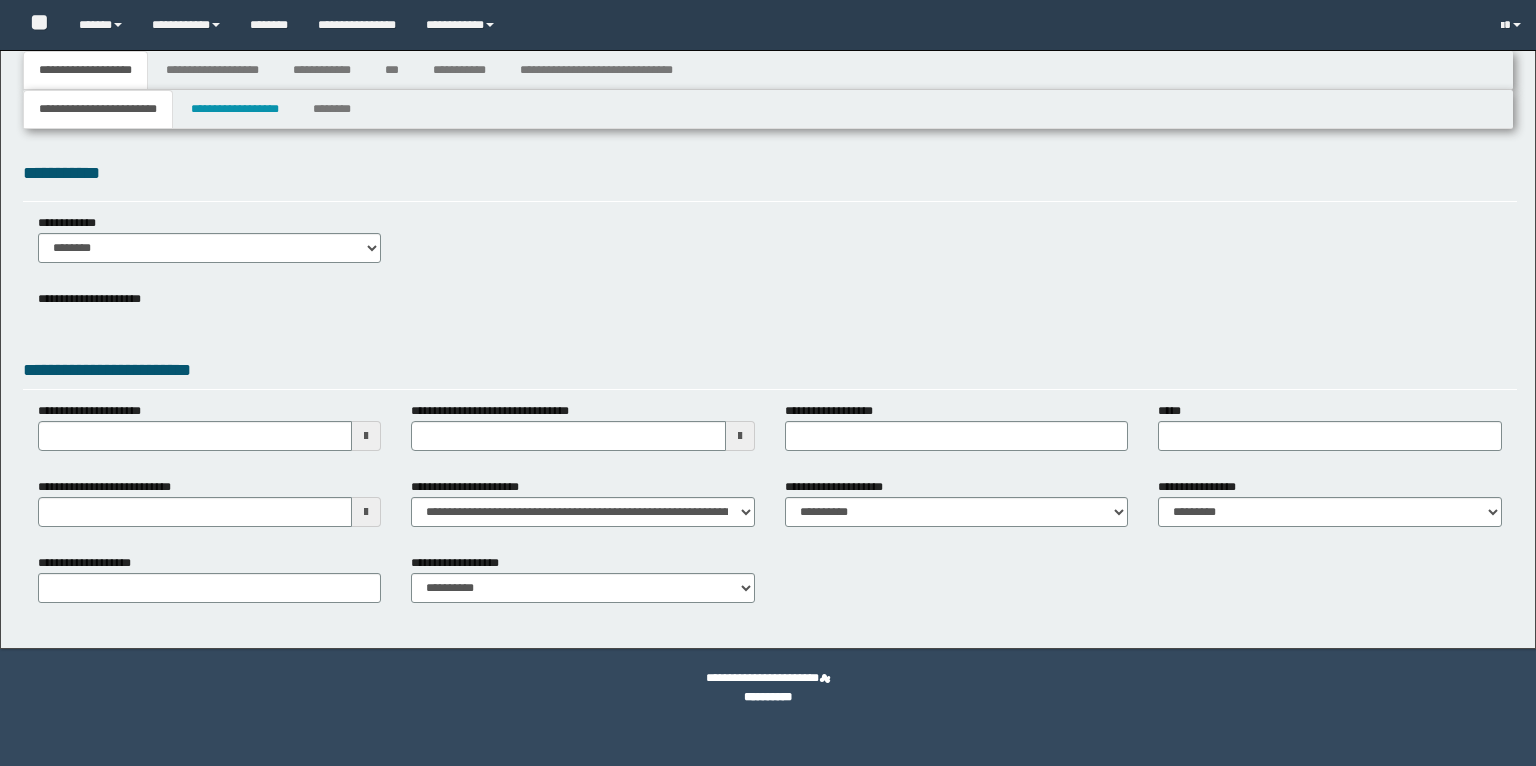 type 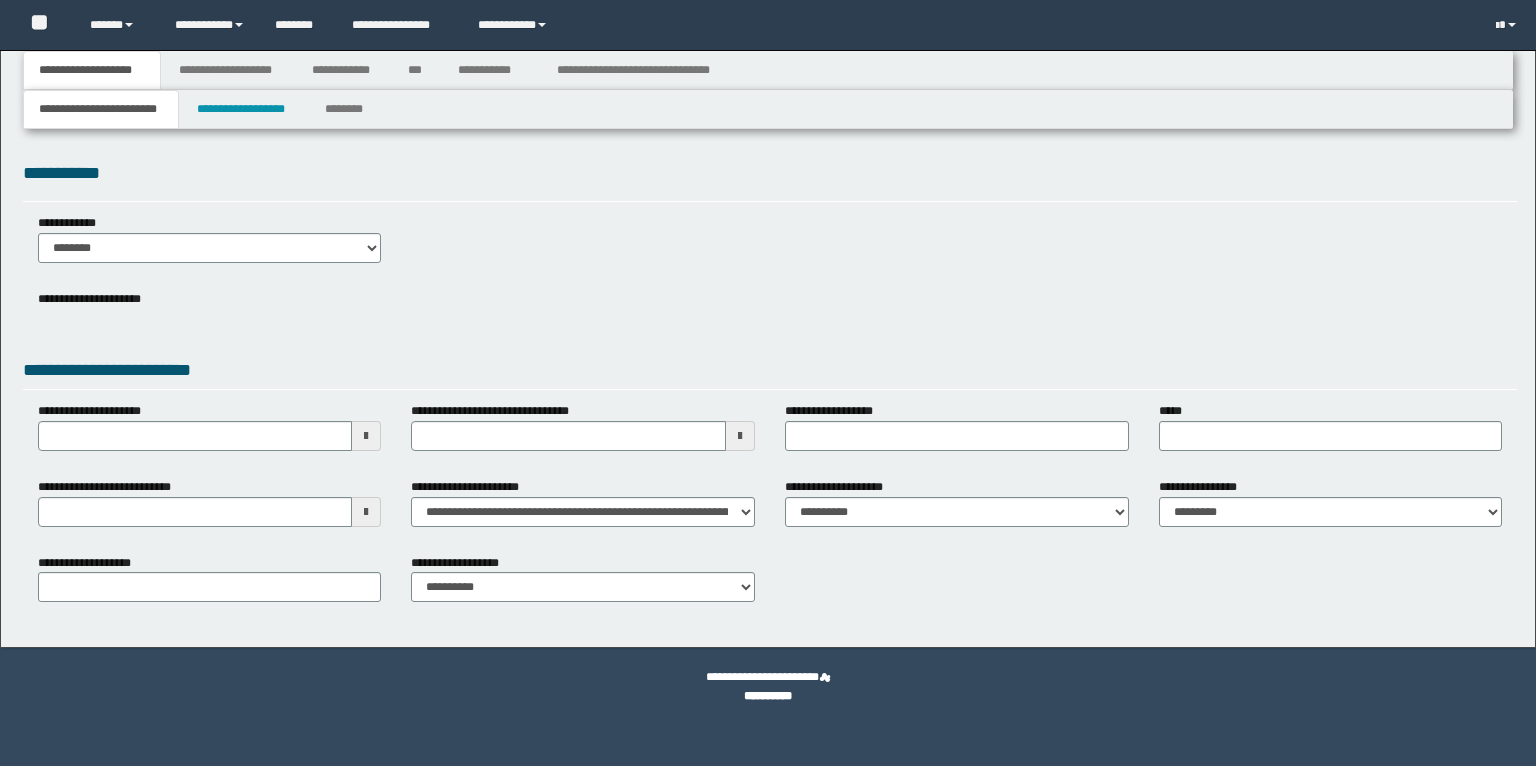 scroll, scrollTop: 0, scrollLeft: 0, axis: both 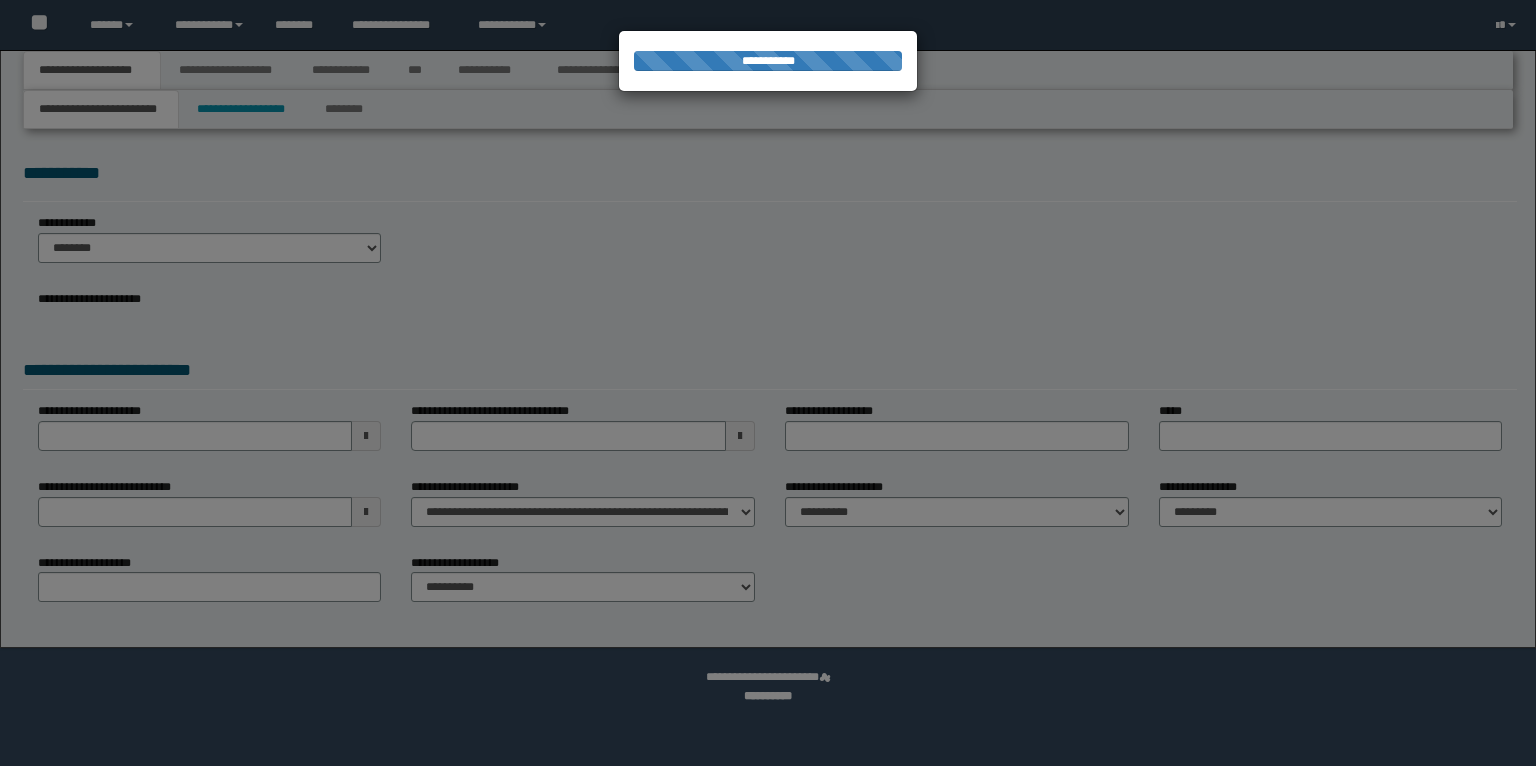 type on "**********" 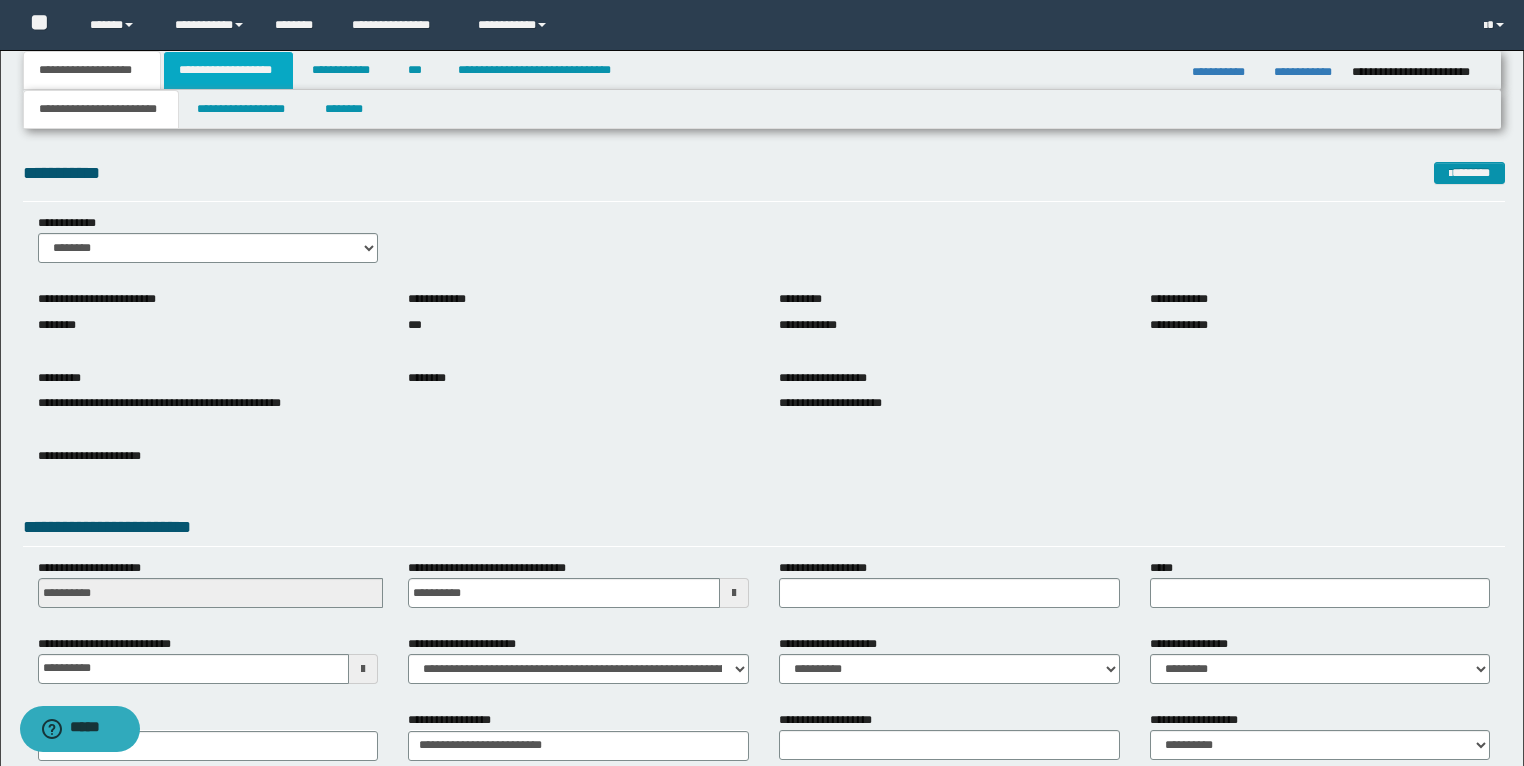 click on "**********" at bounding box center (228, 70) 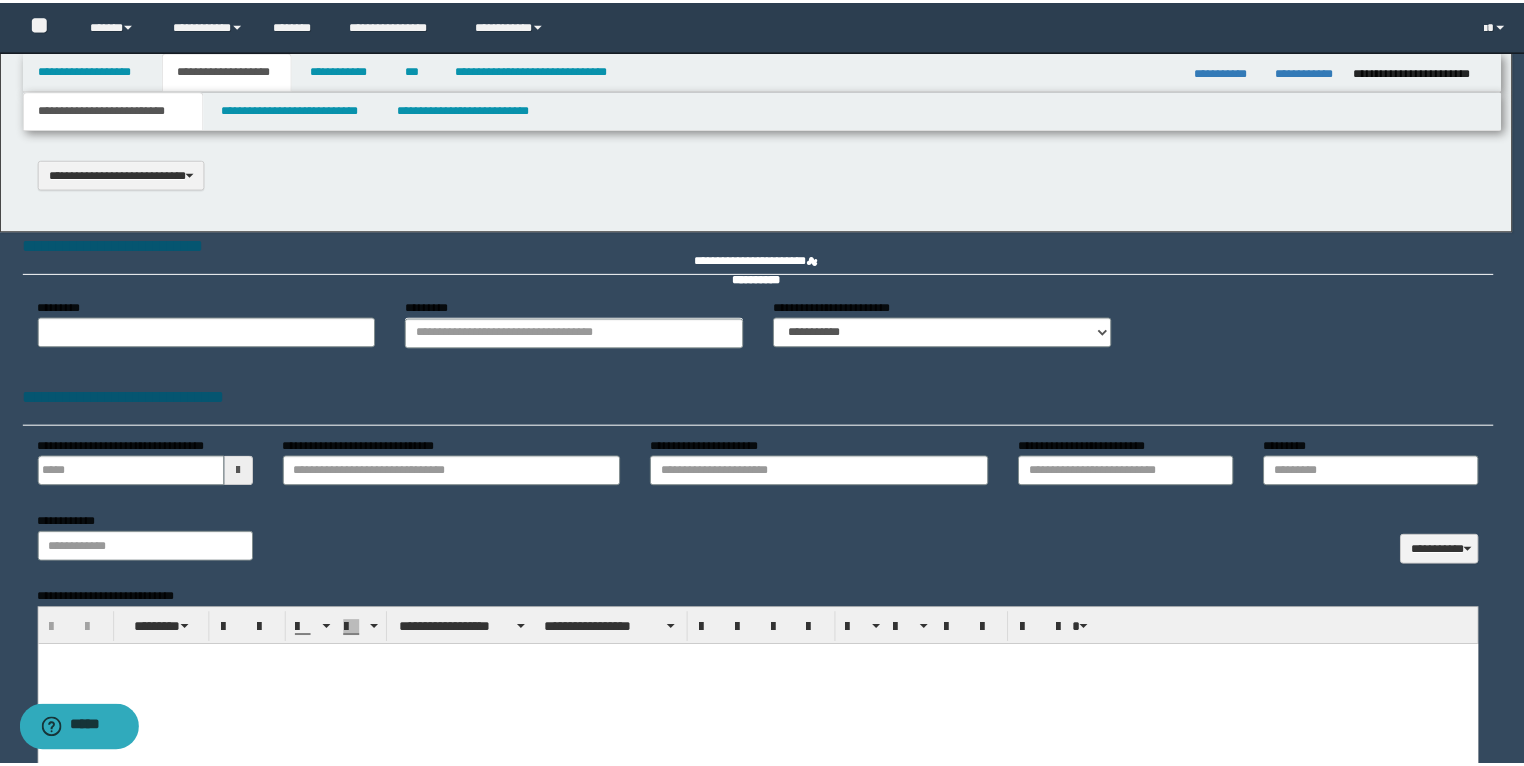 scroll, scrollTop: 0, scrollLeft: 0, axis: both 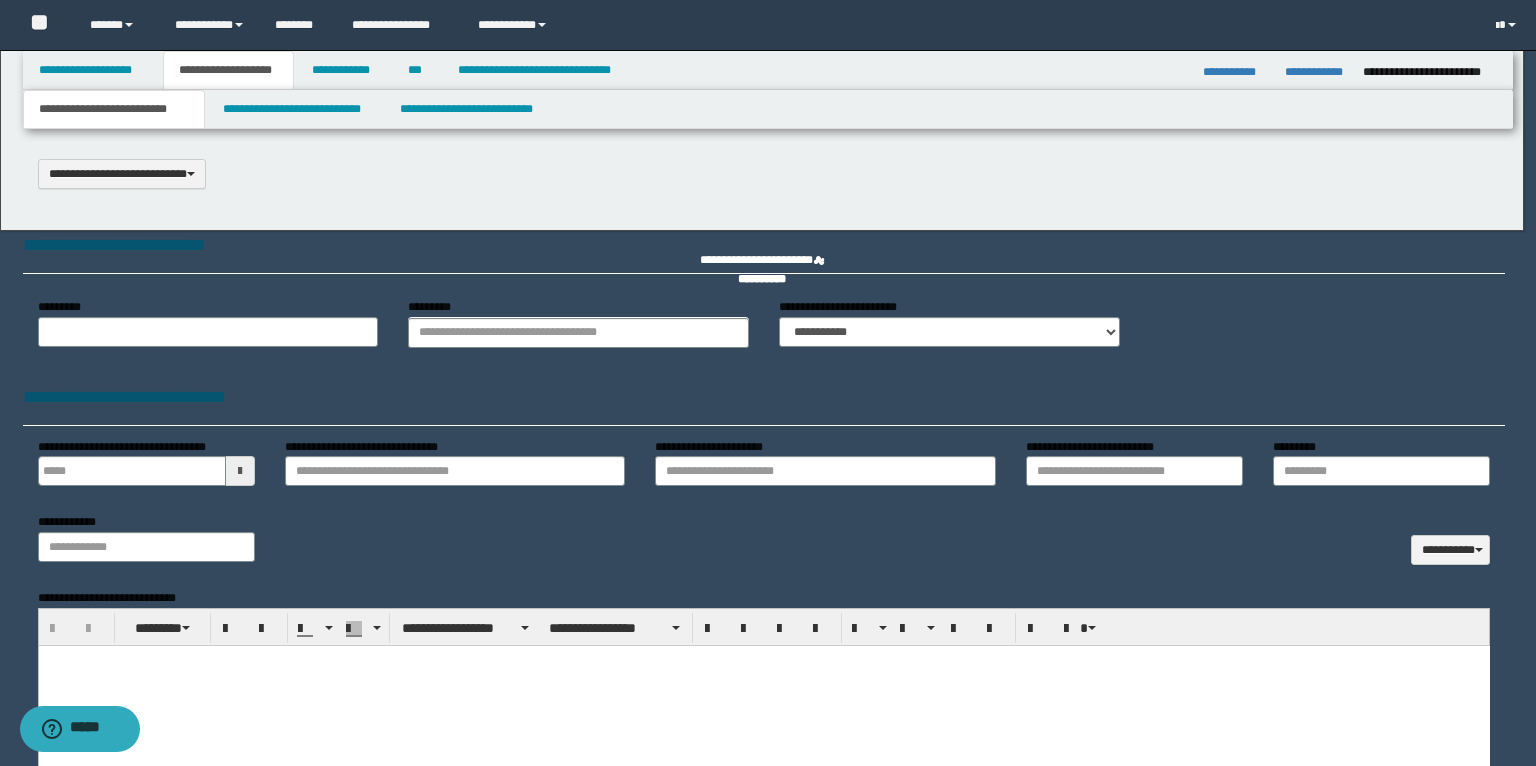type on "*********" 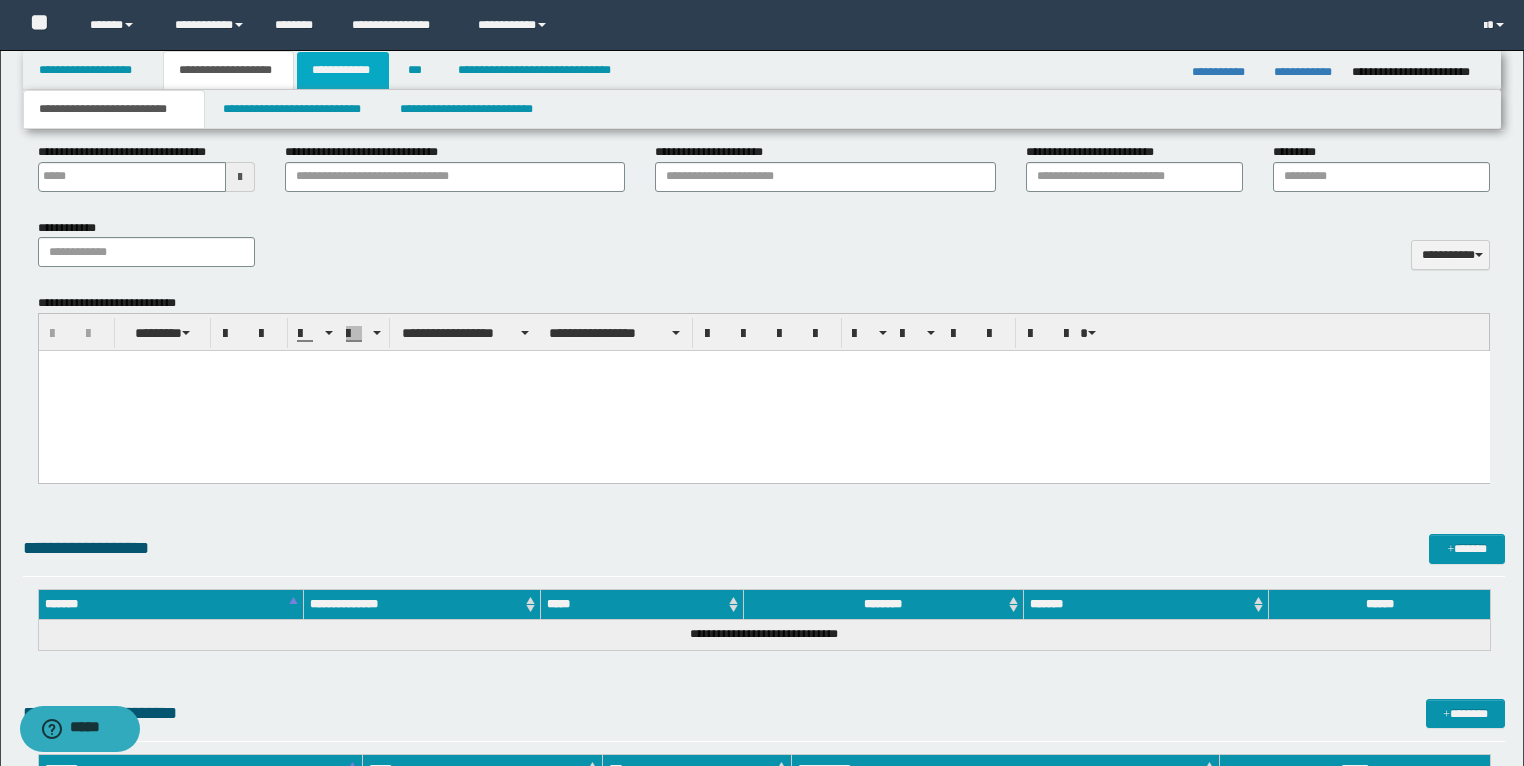 click on "**********" at bounding box center [343, 70] 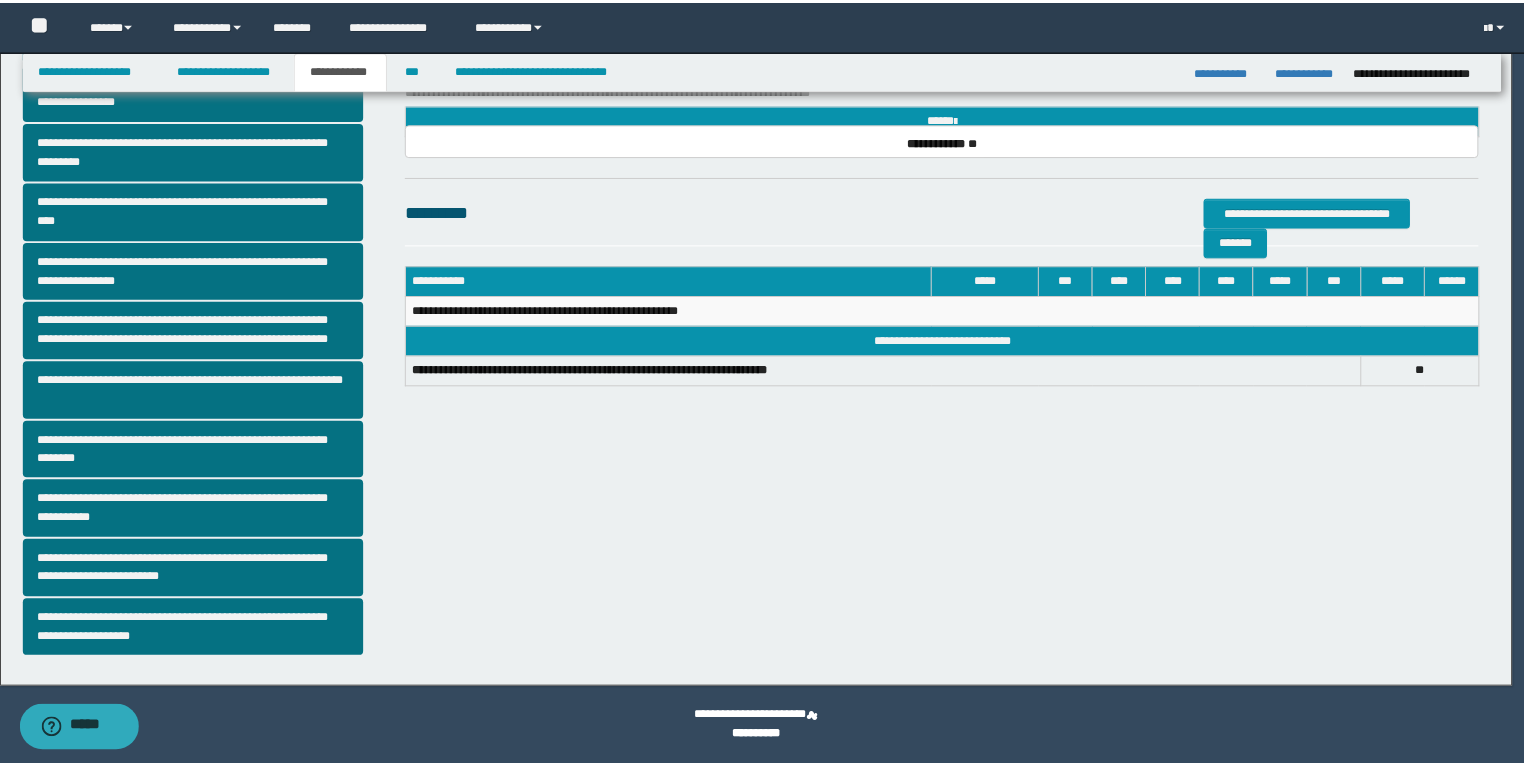 scroll, scrollTop: 308, scrollLeft: 0, axis: vertical 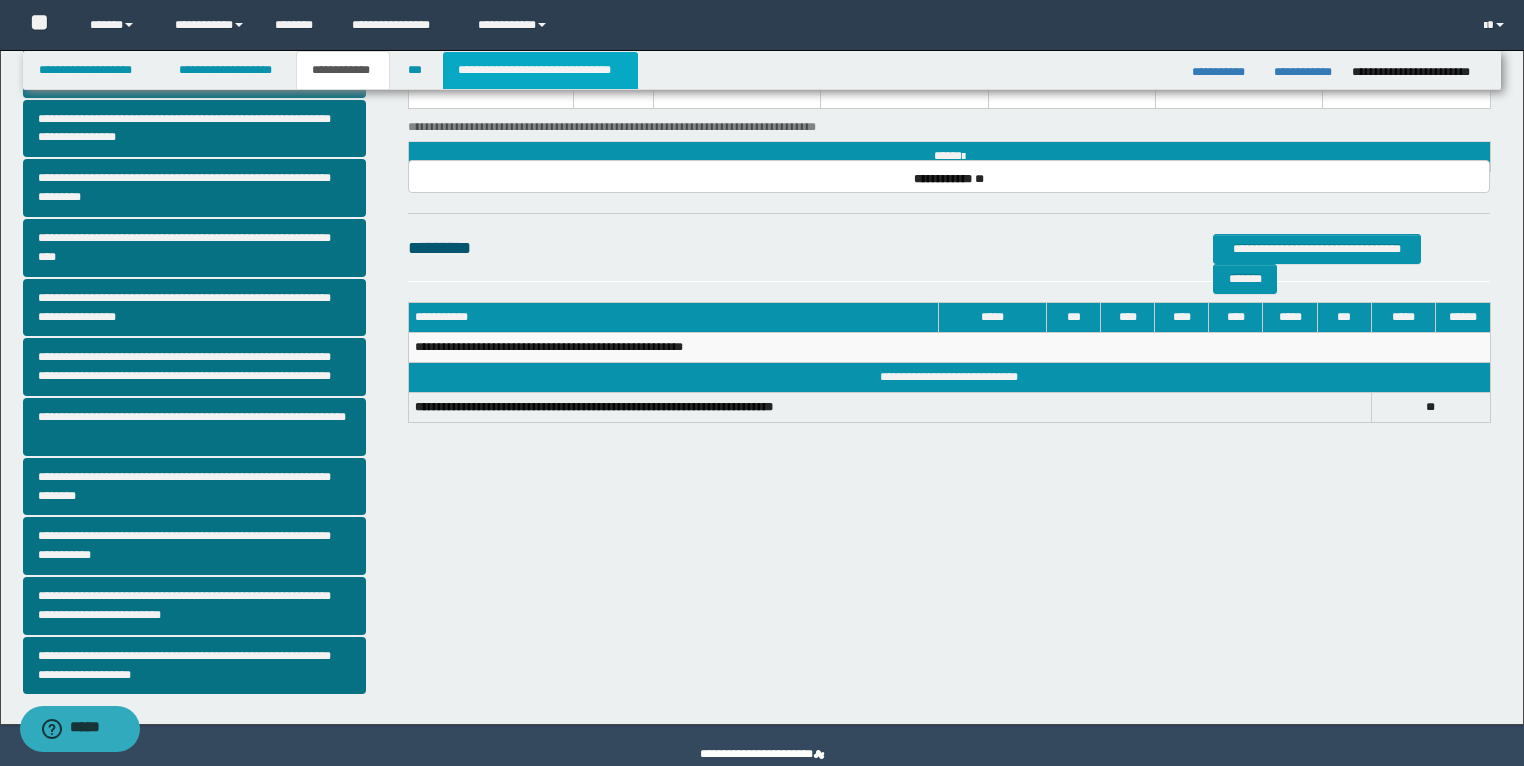 click on "**********" at bounding box center [540, 70] 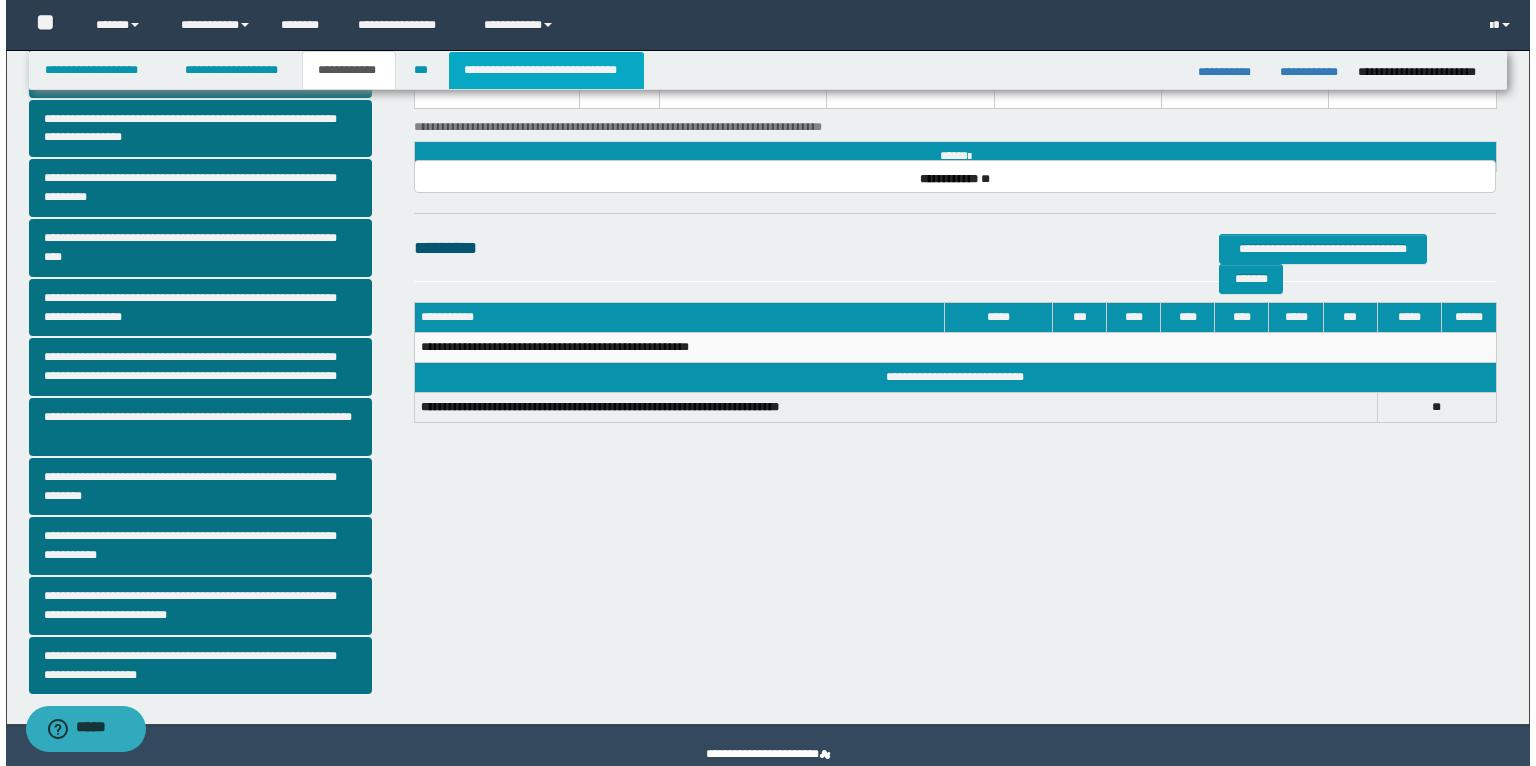 scroll, scrollTop: 0, scrollLeft: 0, axis: both 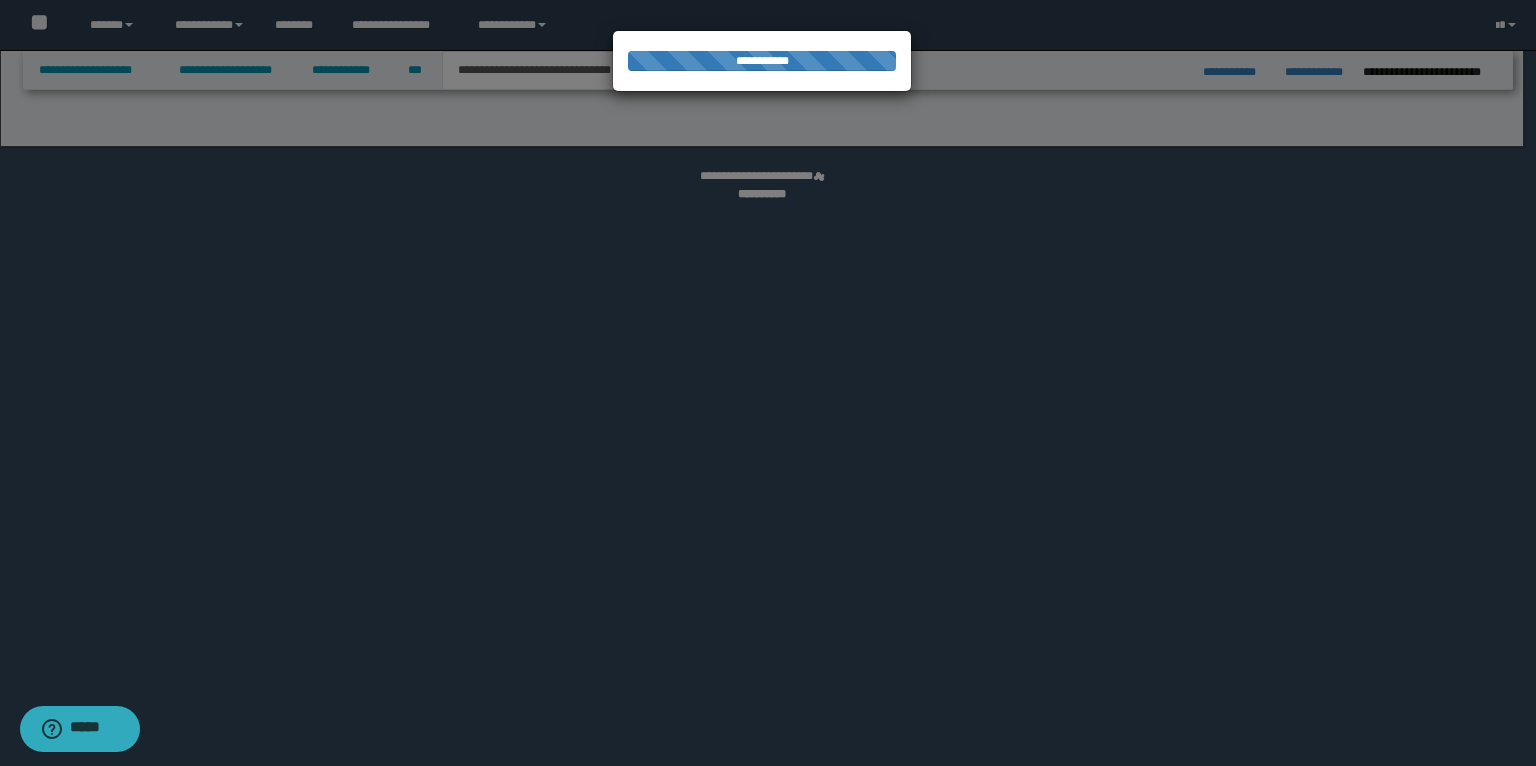 select on "*" 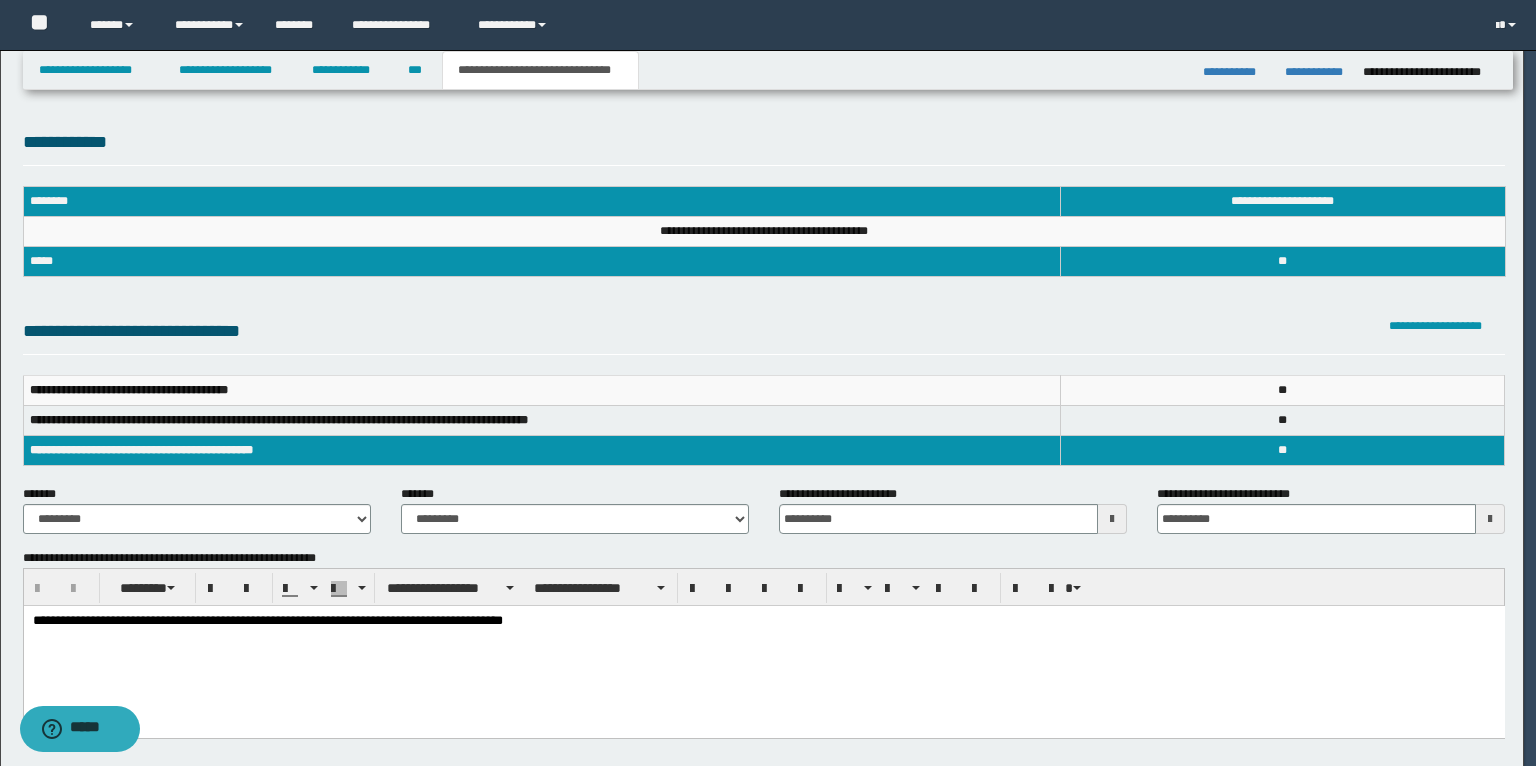 scroll, scrollTop: 0, scrollLeft: 0, axis: both 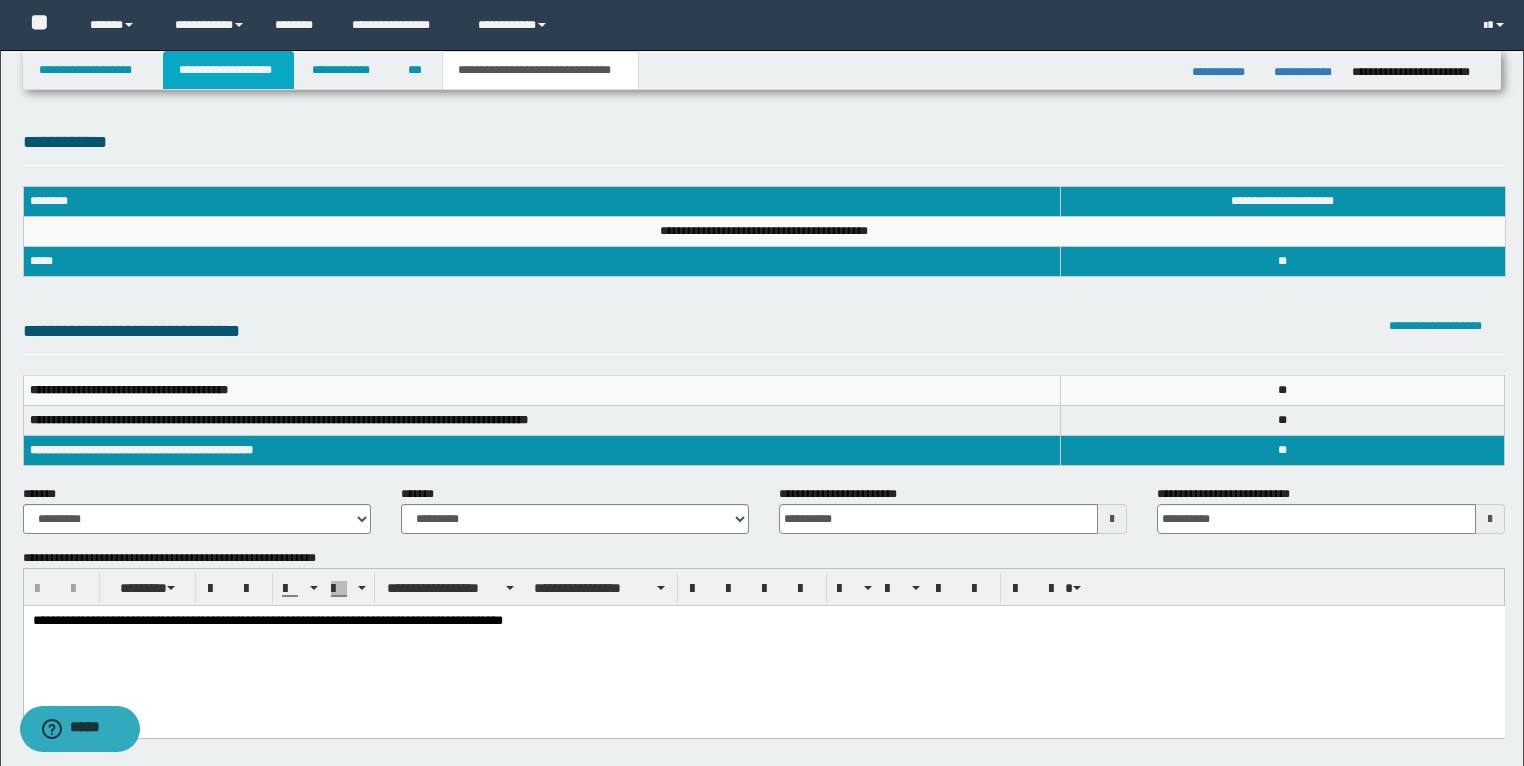 click on "**********" at bounding box center [228, 70] 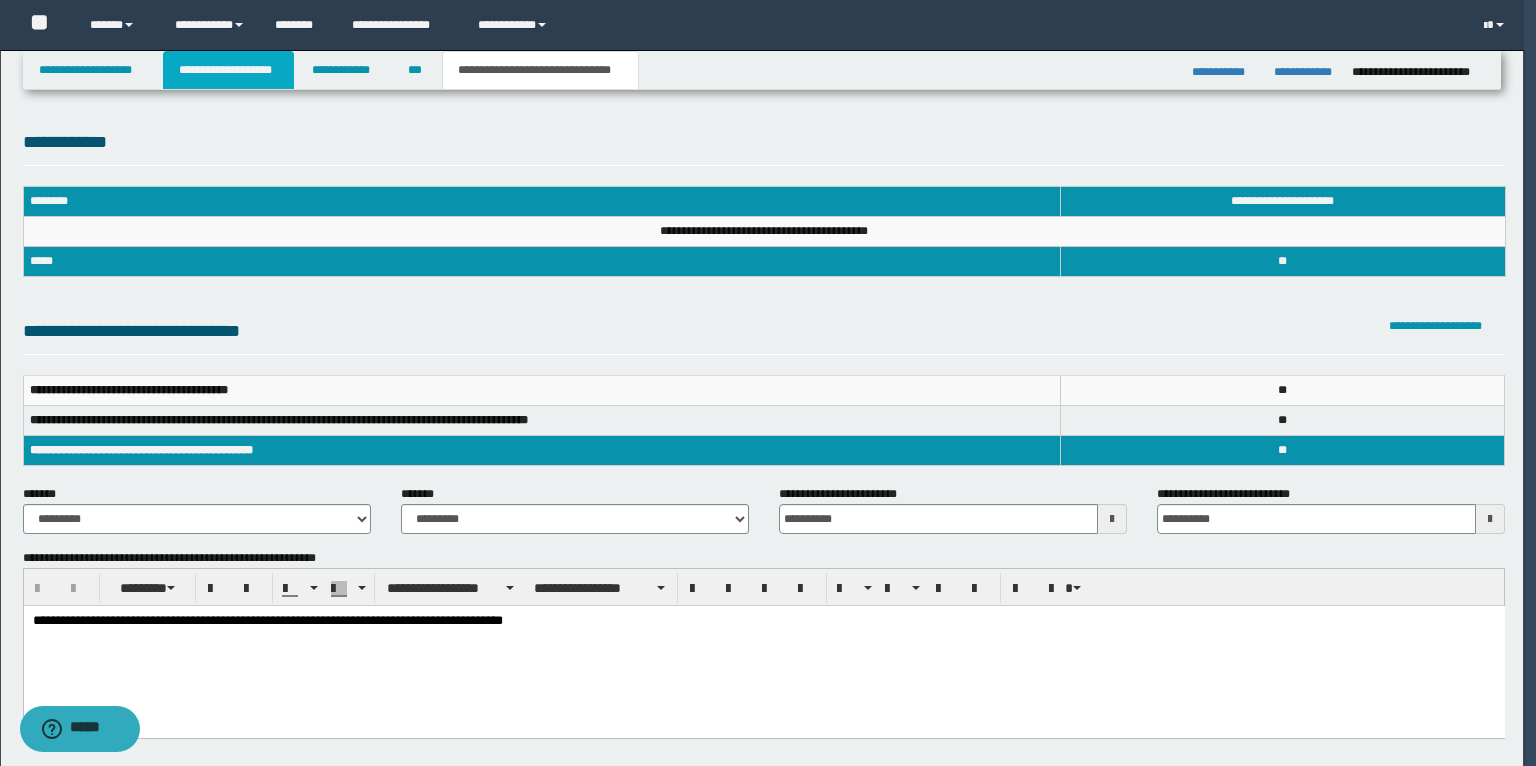 type 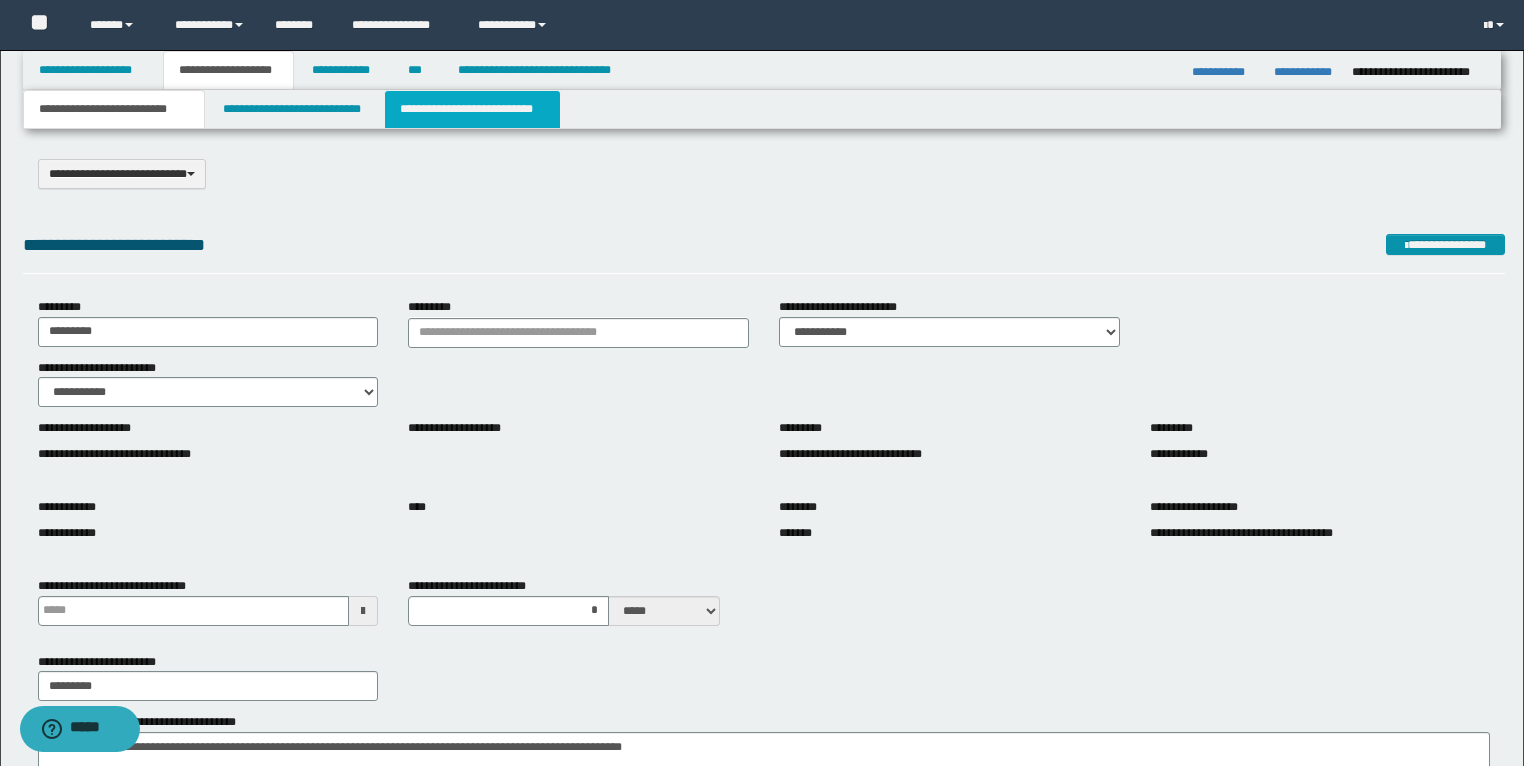 click on "**********" at bounding box center (472, 109) 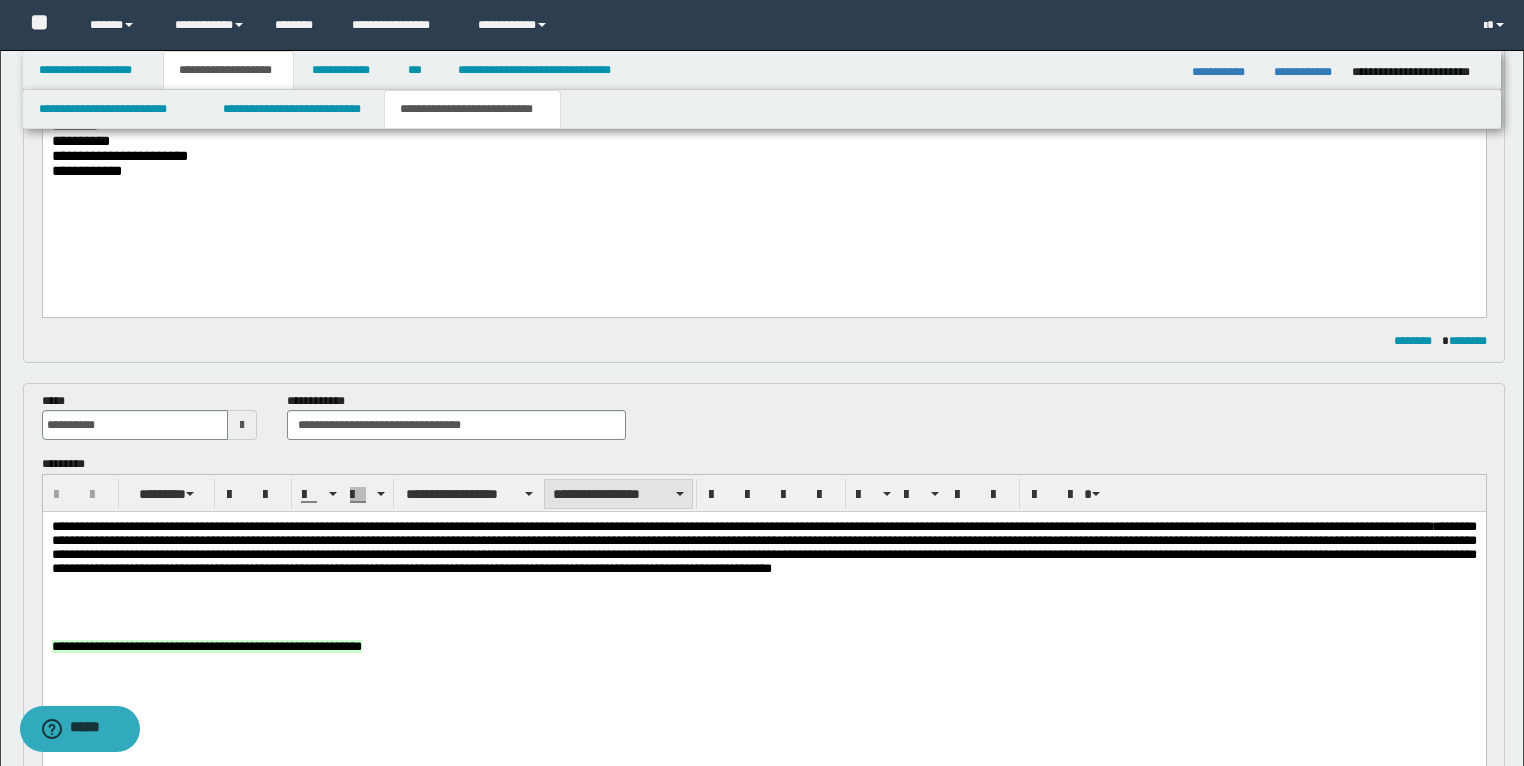 scroll, scrollTop: 400, scrollLeft: 0, axis: vertical 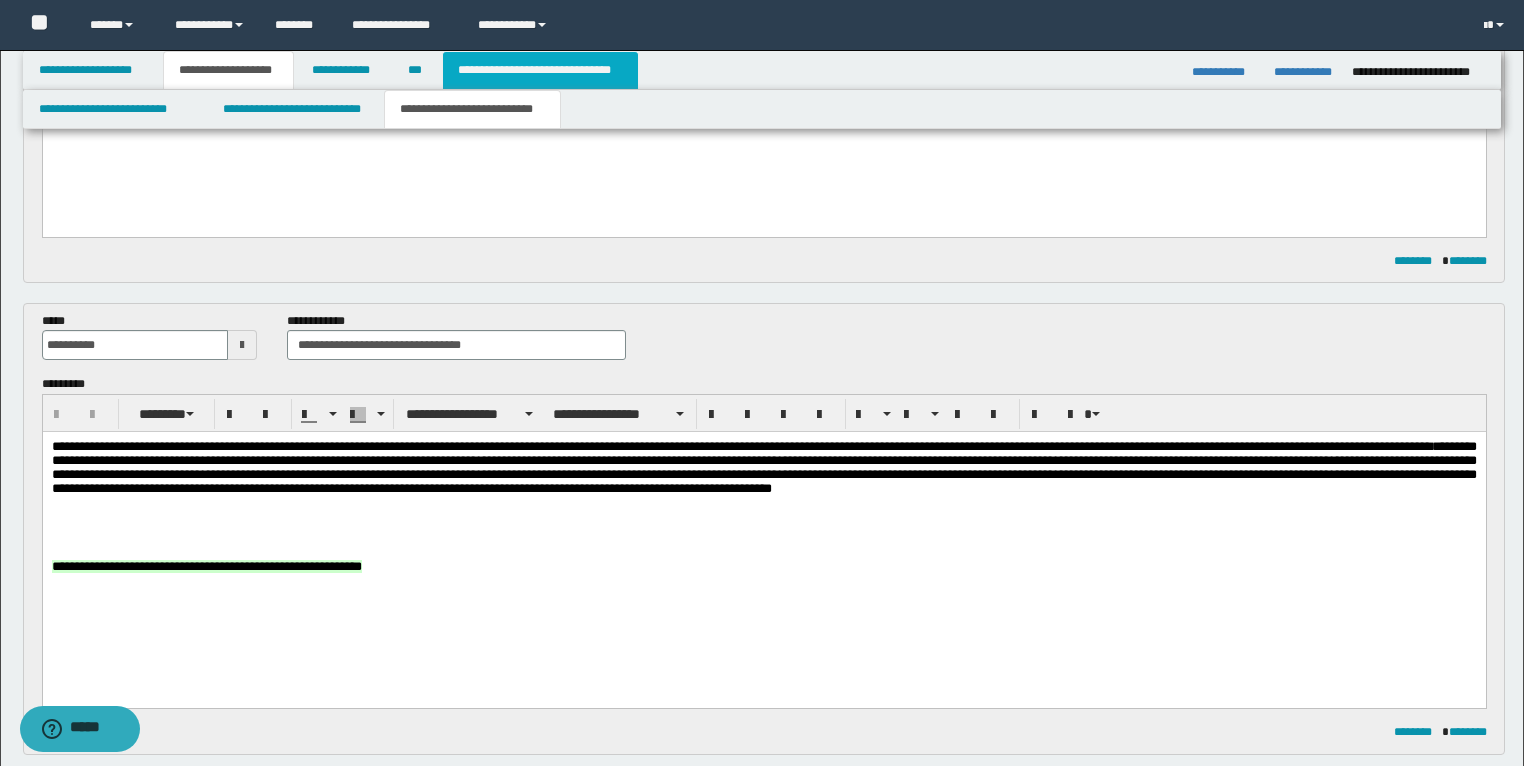 click on "**********" at bounding box center [540, 70] 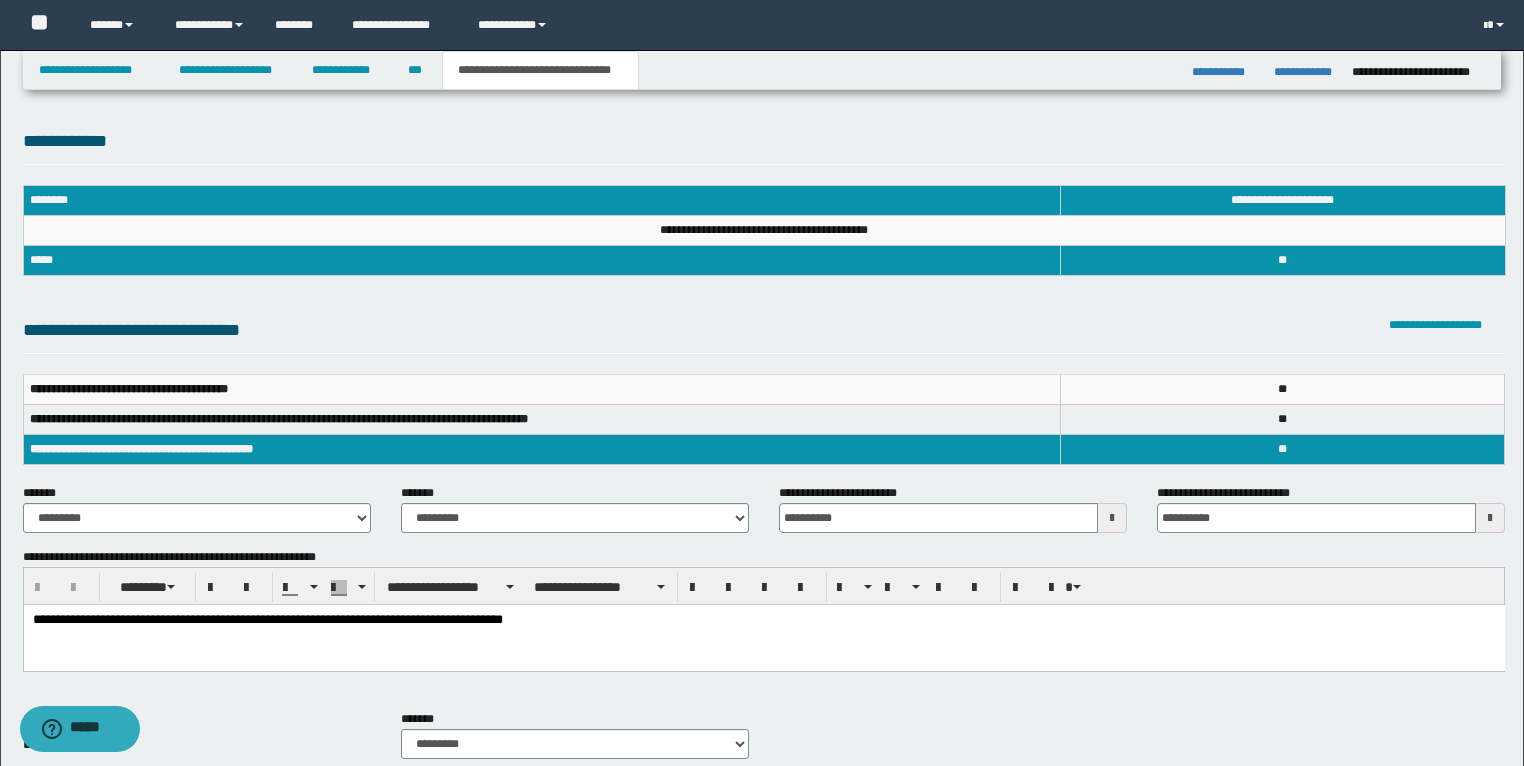 scroll, scrollTop: 0, scrollLeft: 0, axis: both 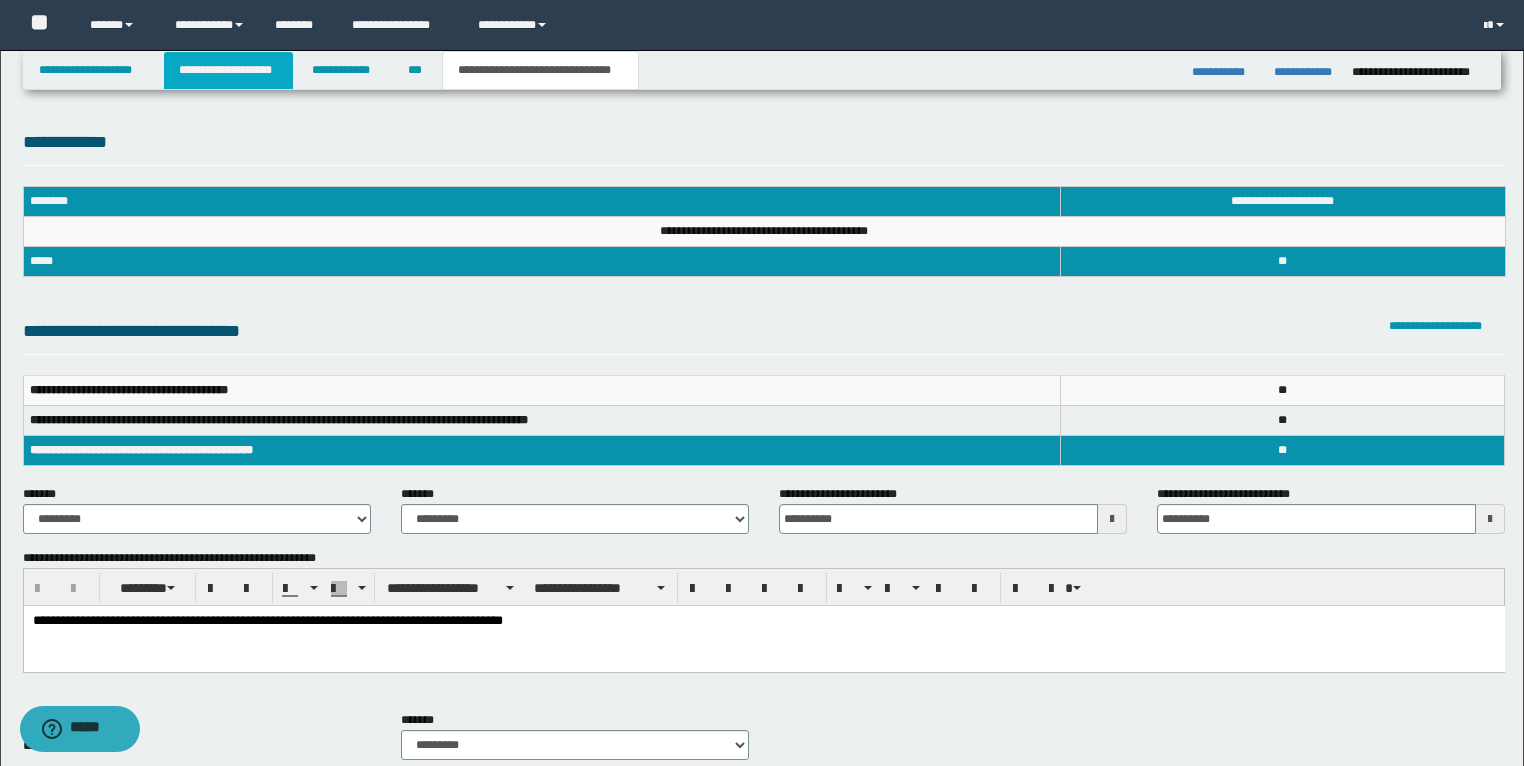 click on "**********" at bounding box center (228, 70) 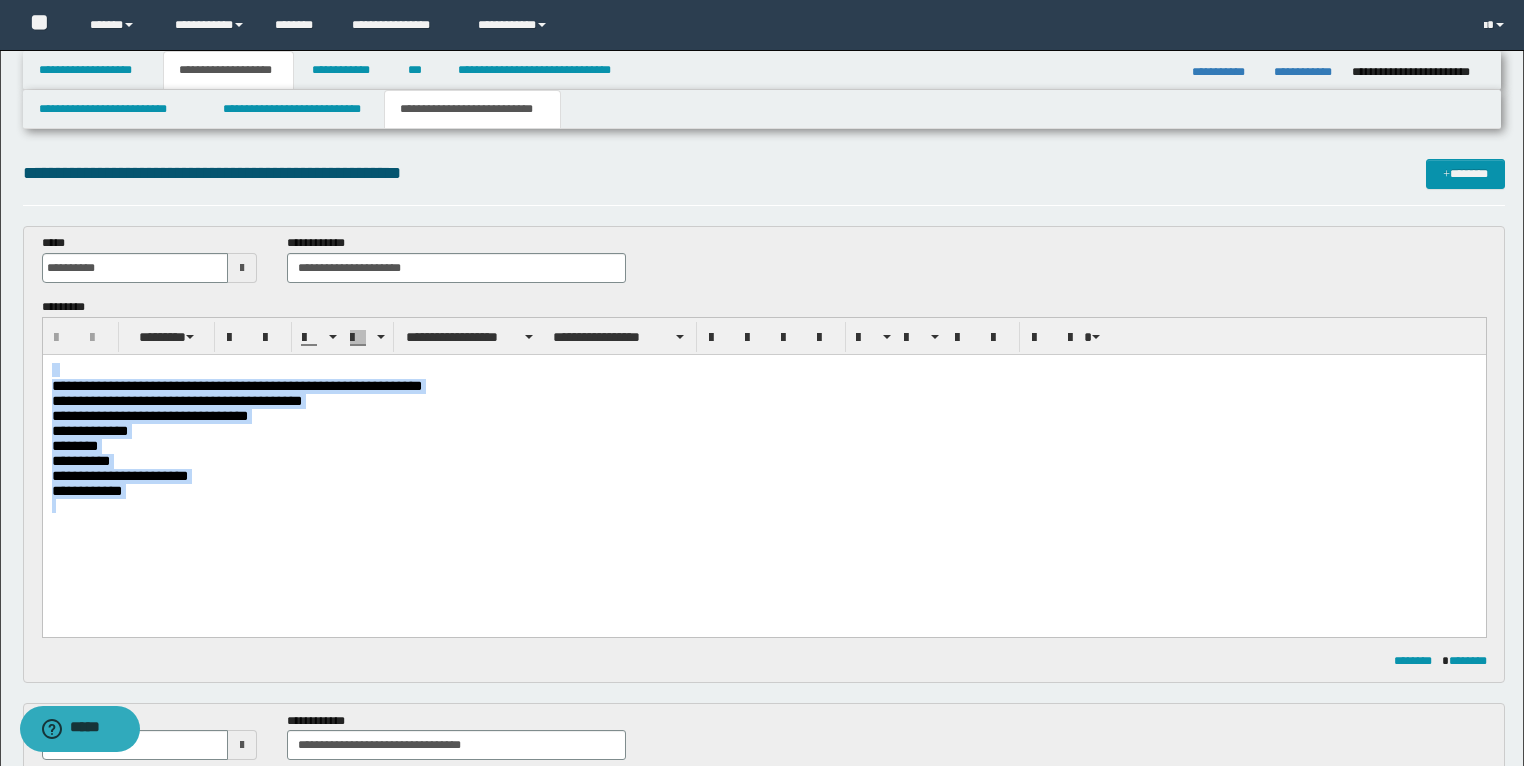 drag, startPoint x: 252, startPoint y: 493, endPoint x: 42, endPoint y: 701, distance: 295.574 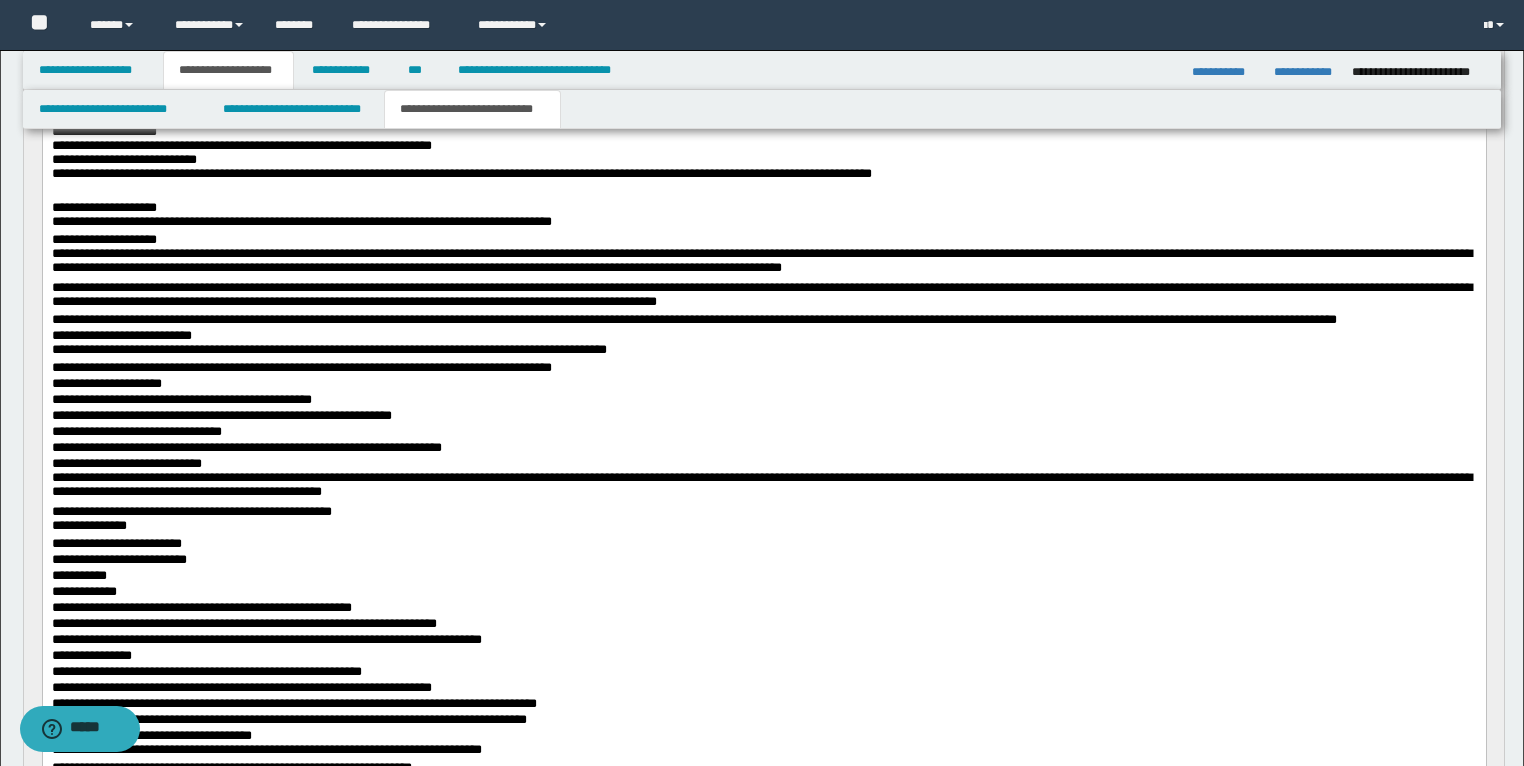 scroll, scrollTop: 80, scrollLeft: 0, axis: vertical 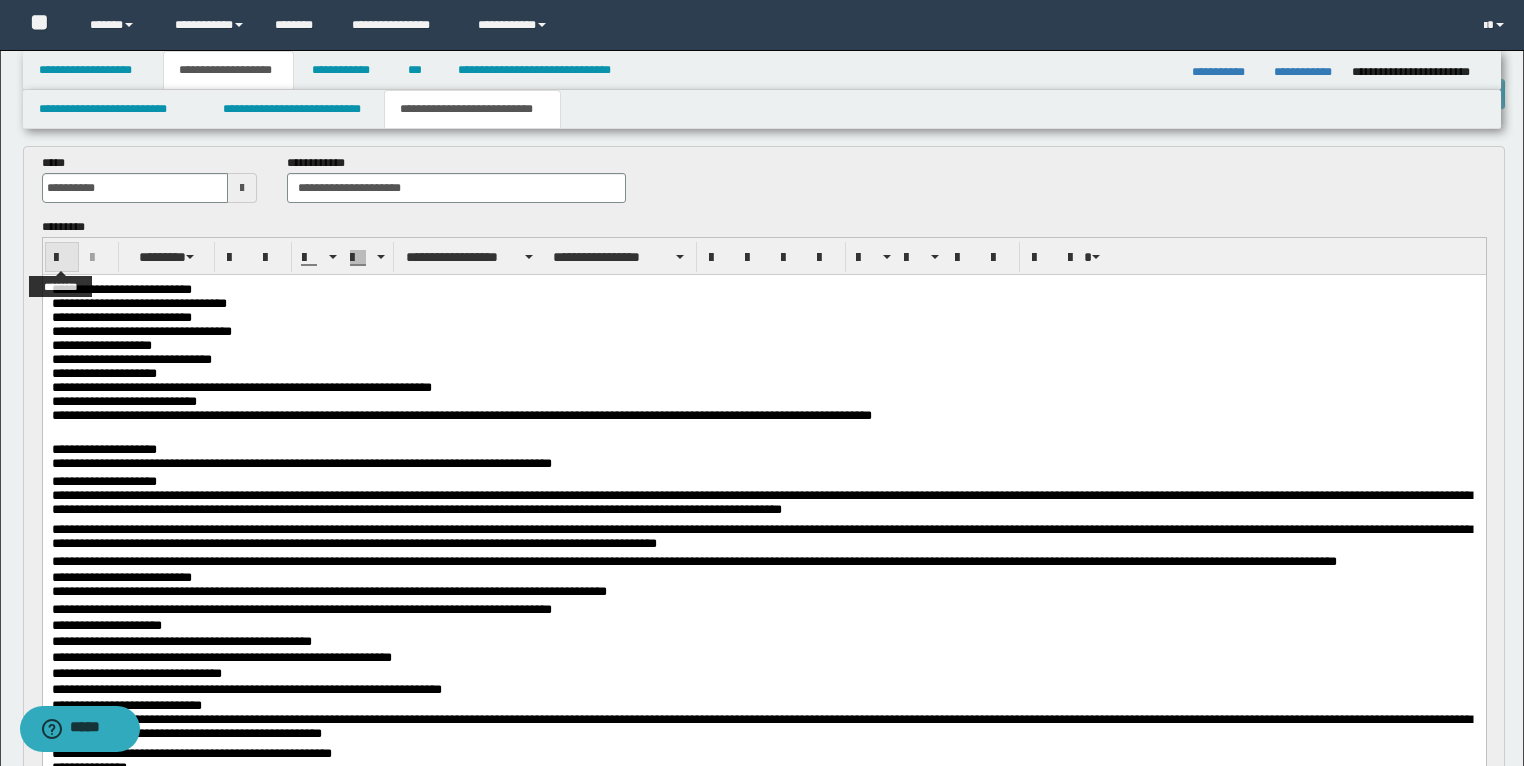 click at bounding box center [62, 258] 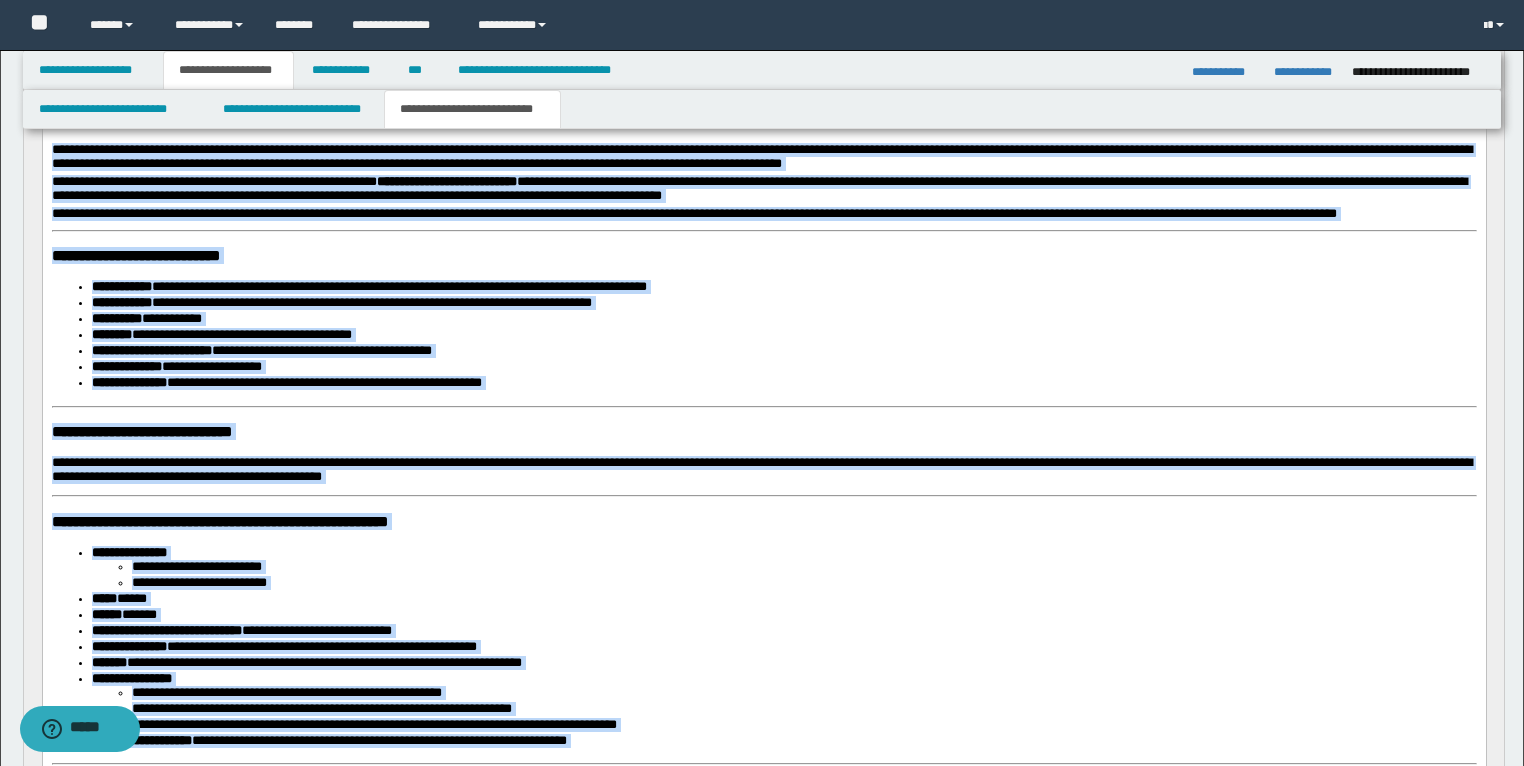 scroll, scrollTop: 0, scrollLeft: 0, axis: both 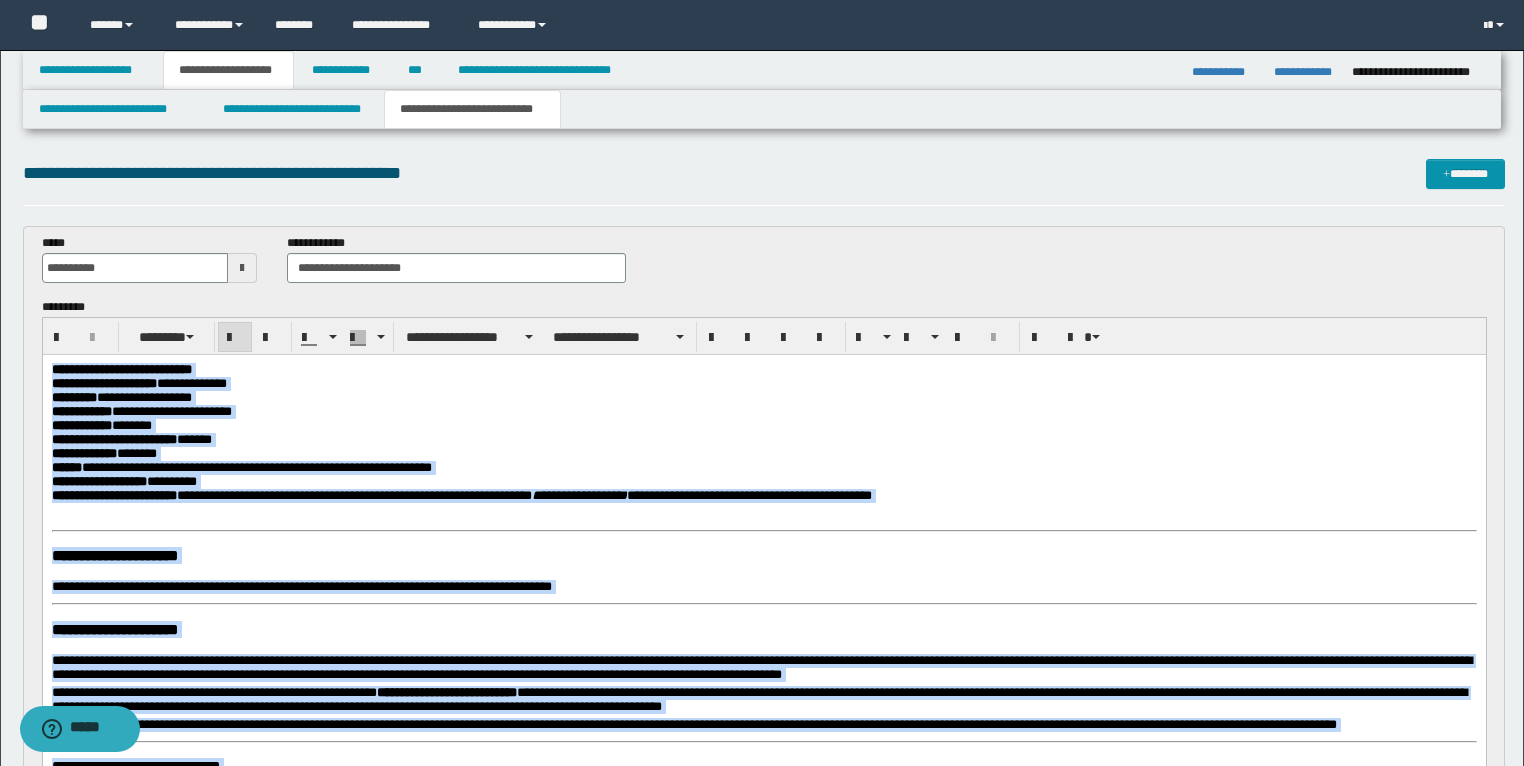 drag, startPoint x: 389, startPoint y: 1384, endPoint x: 42, endPoint y: 502, distance: 947.8043 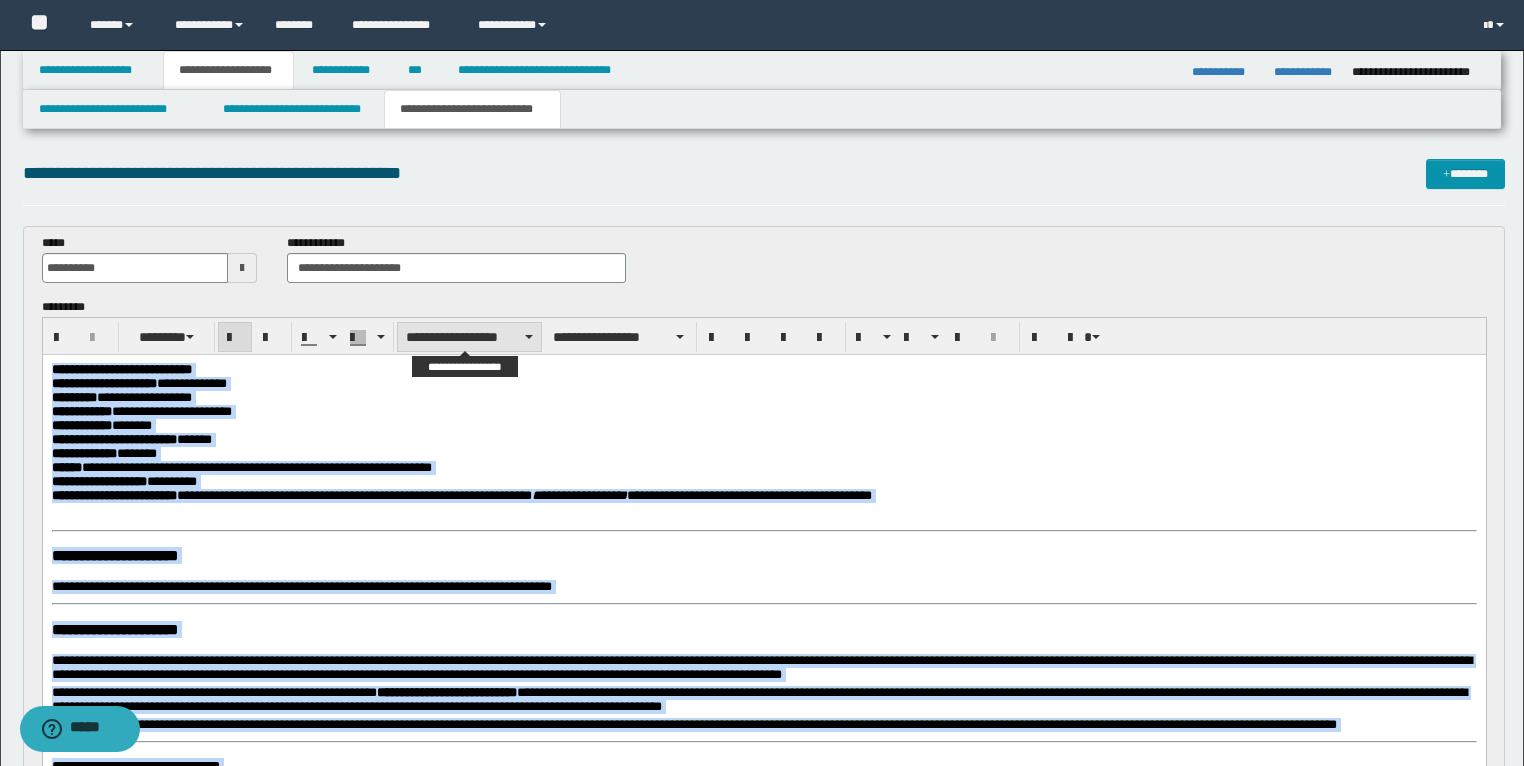 click on "**********" at bounding box center [469, 337] 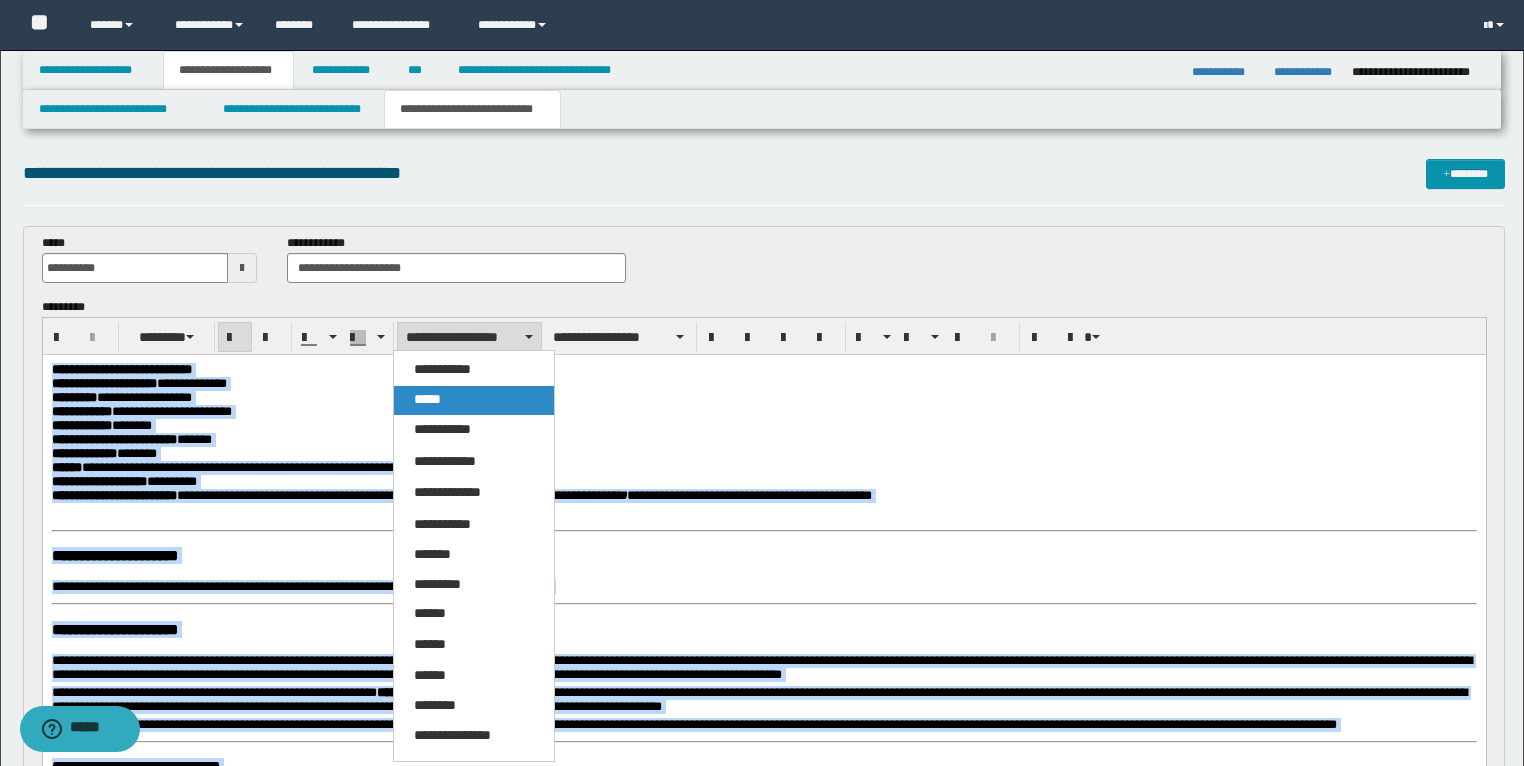 click on "*****" at bounding box center [427, 399] 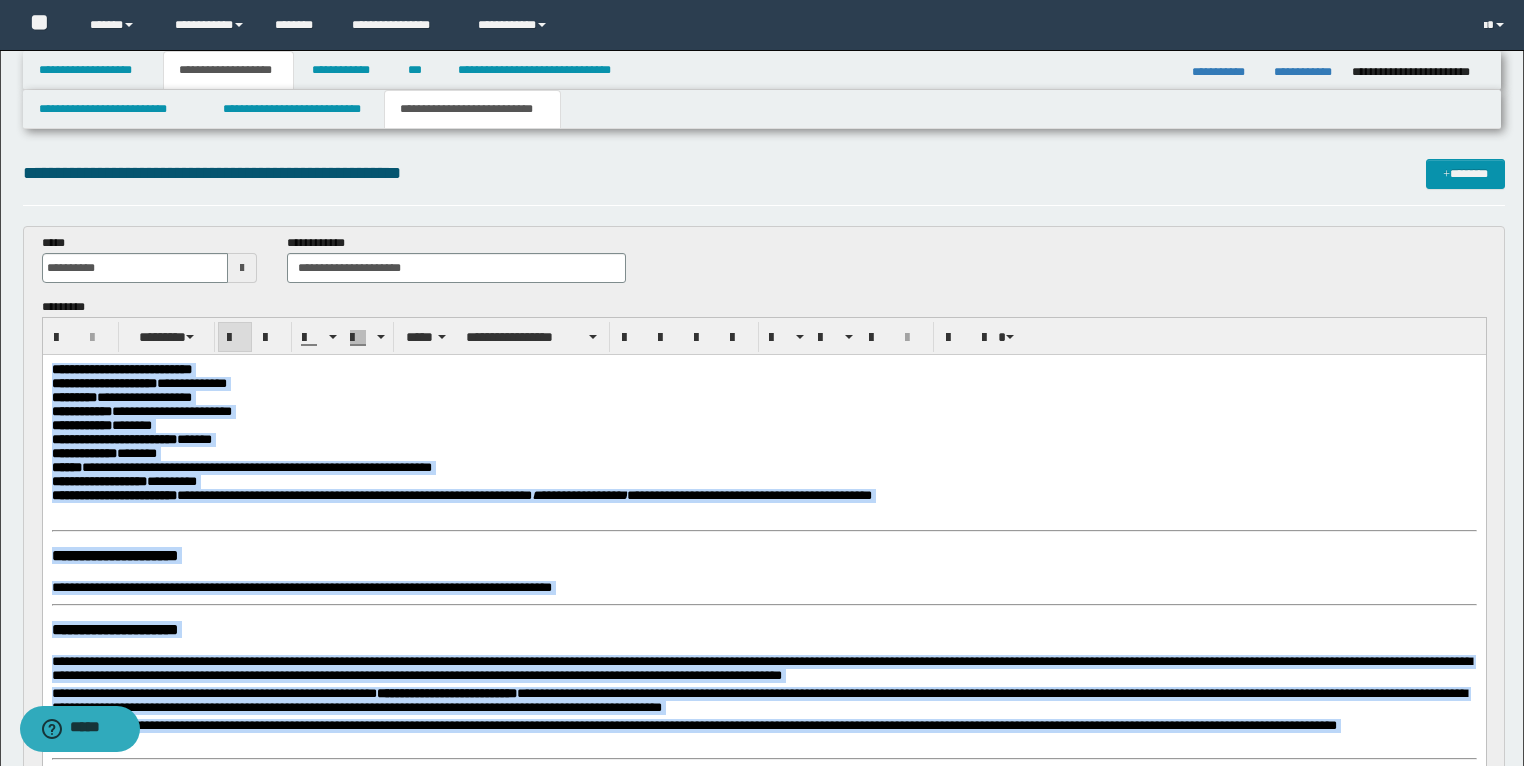 click on "**********" at bounding box center [764, 442] 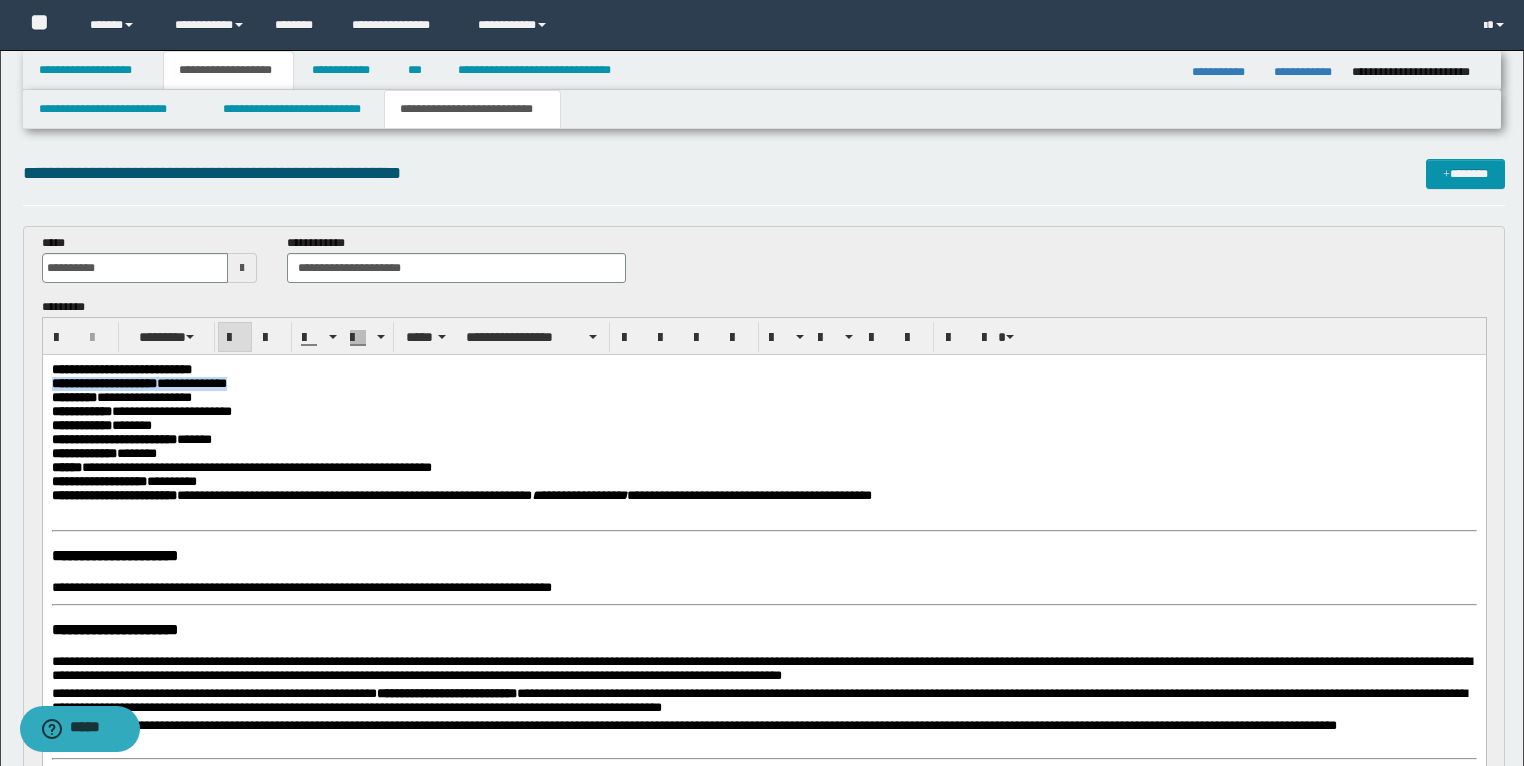 drag, startPoint x: 272, startPoint y: 388, endPoint x: 43, endPoint y: 393, distance: 229.05458 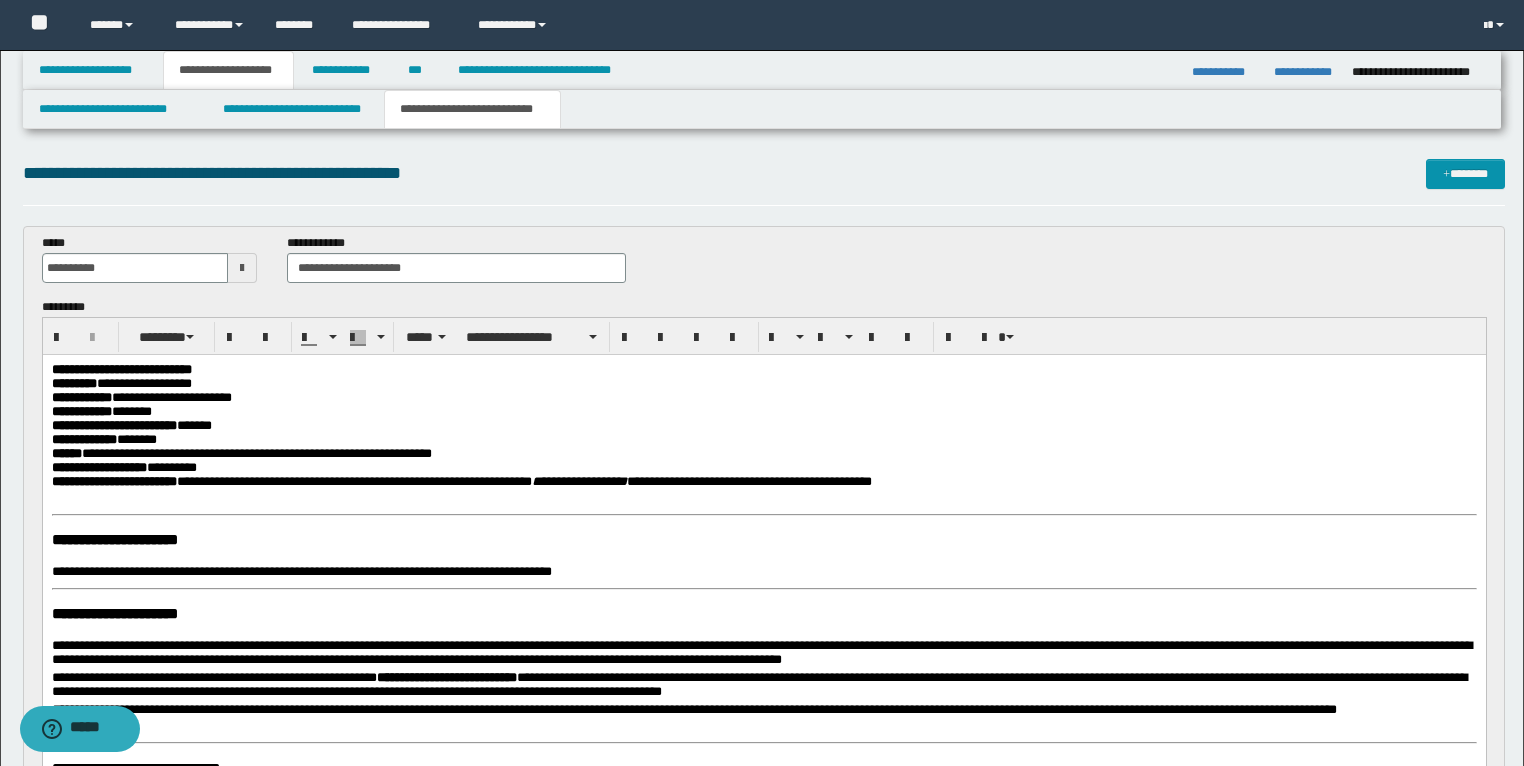 click on "**********" at bounding box center [763, 901] 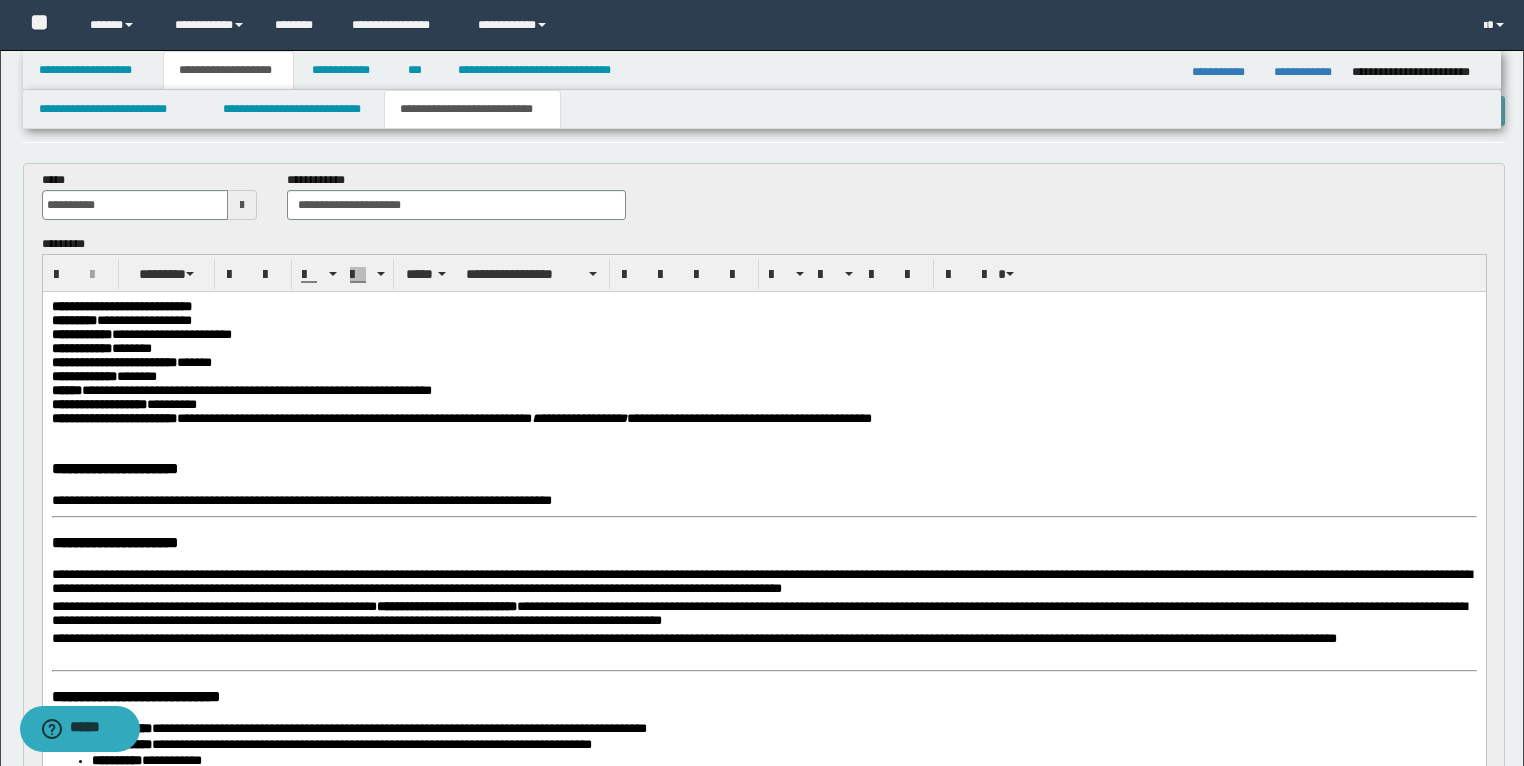 scroll, scrollTop: 160, scrollLeft: 0, axis: vertical 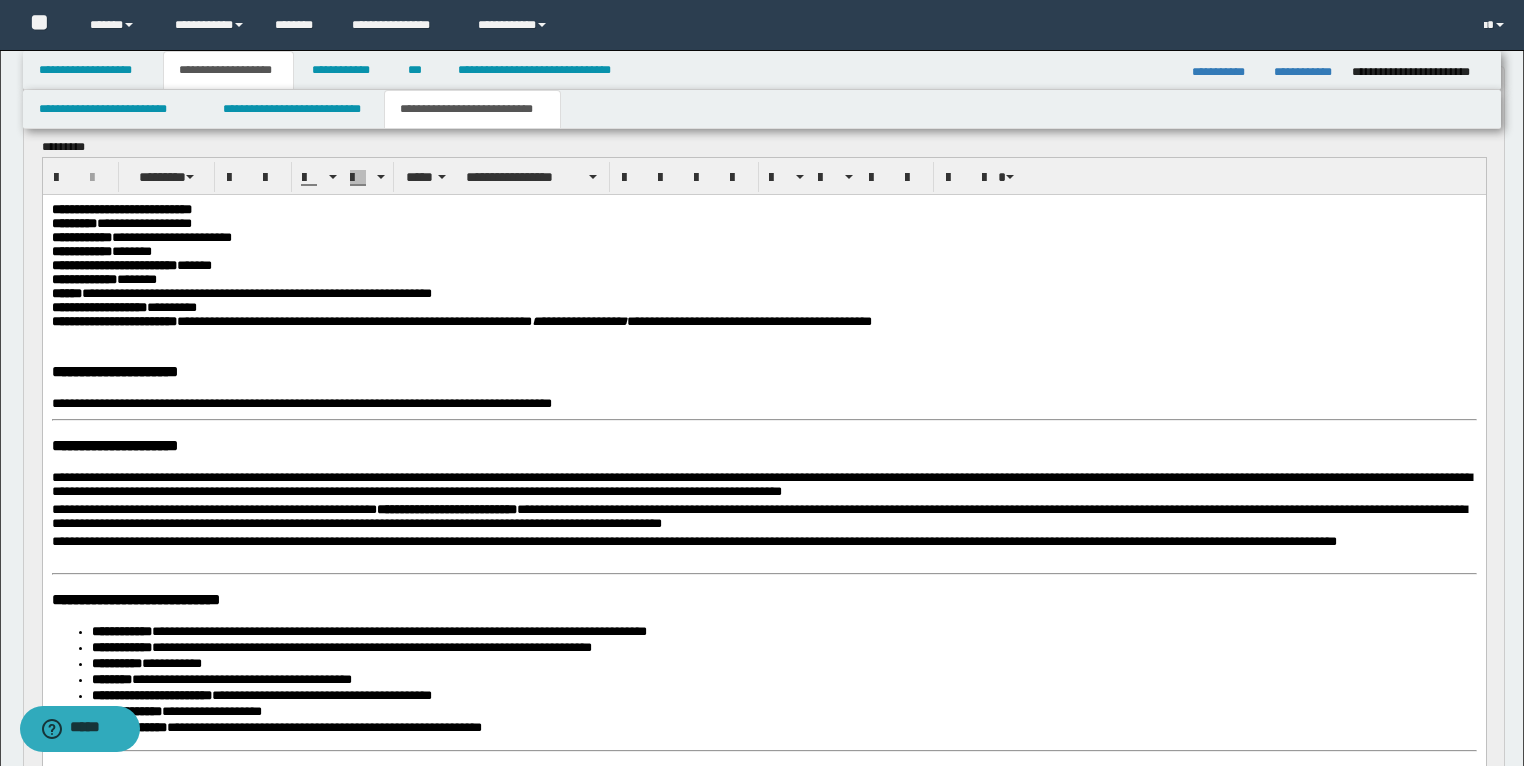 click on "**********" at bounding box center [114, 444] 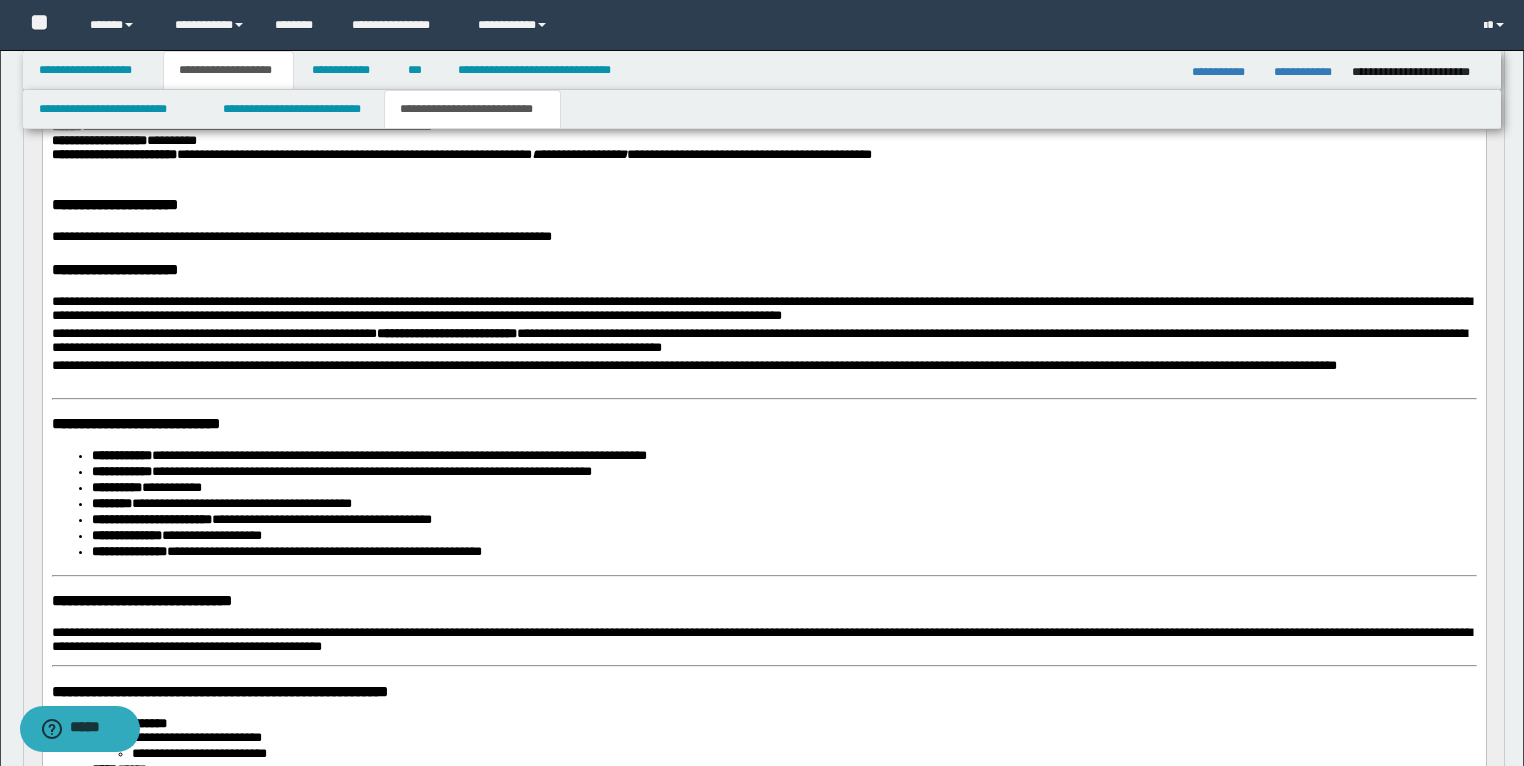 scroll, scrollTop: 400, scrollLeft: 0, axis: vertical 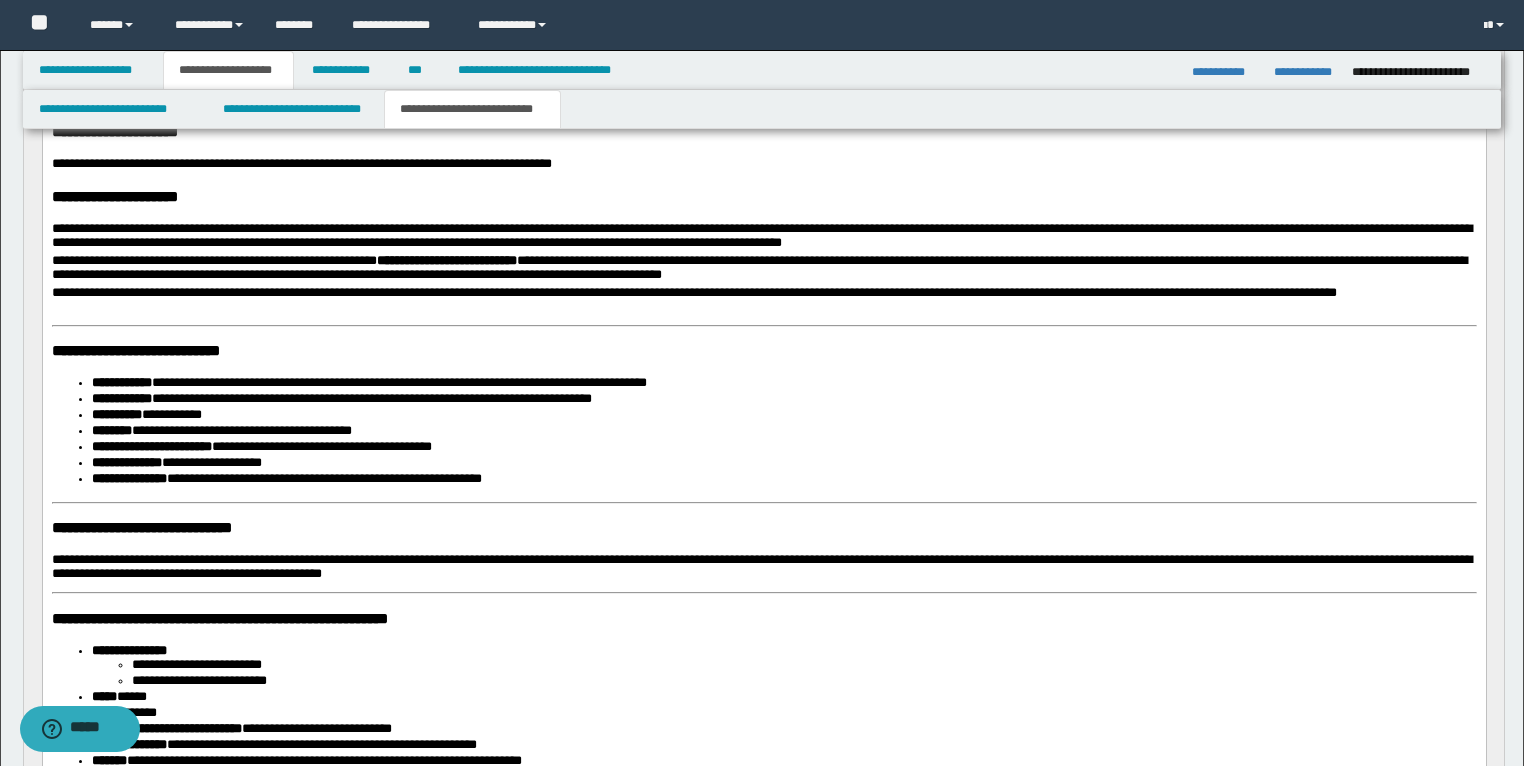 click on "**********" at bounding box center (135, 350) 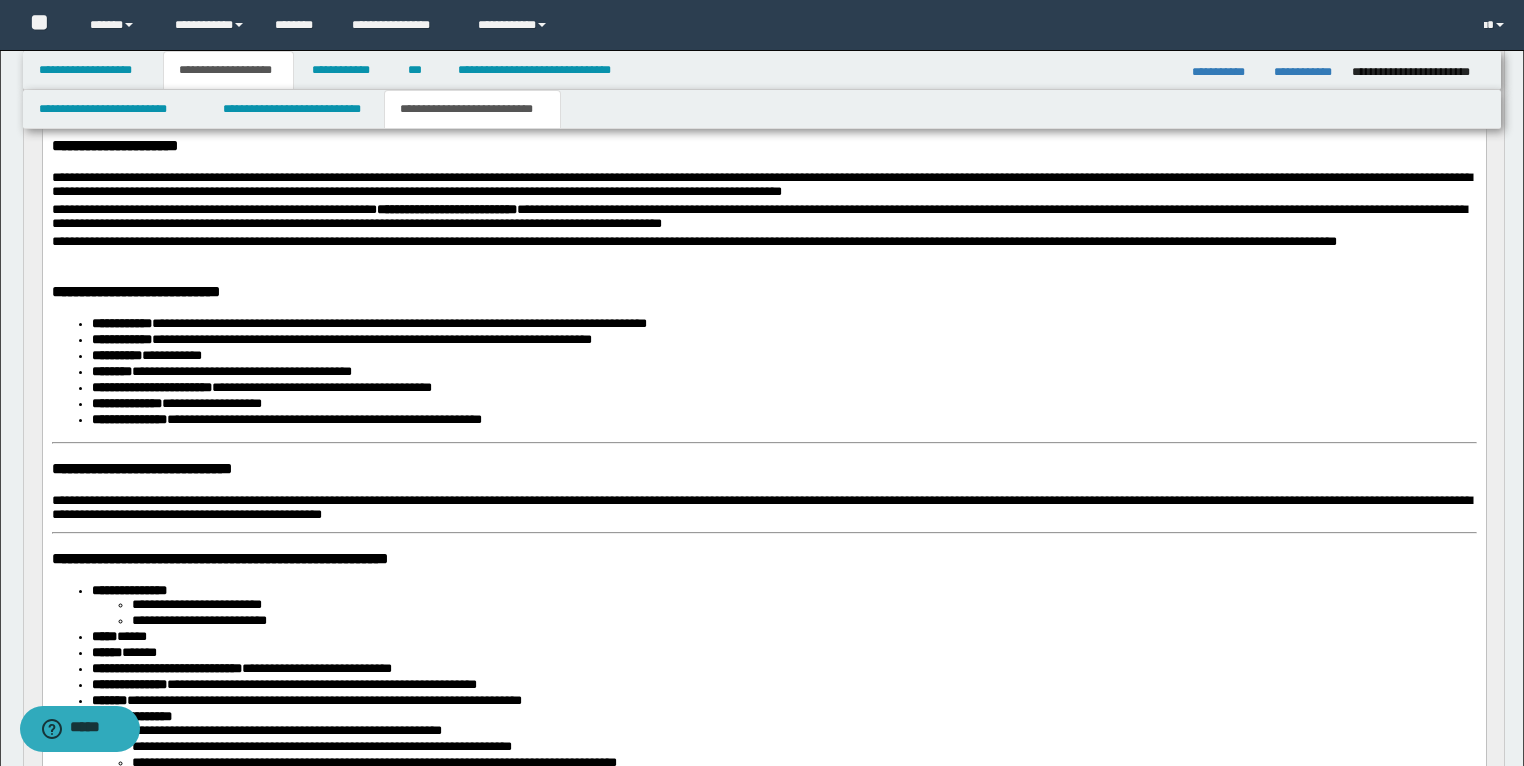 scroll, scrollTop: 480, scrollLeft: 0, axis: vertical 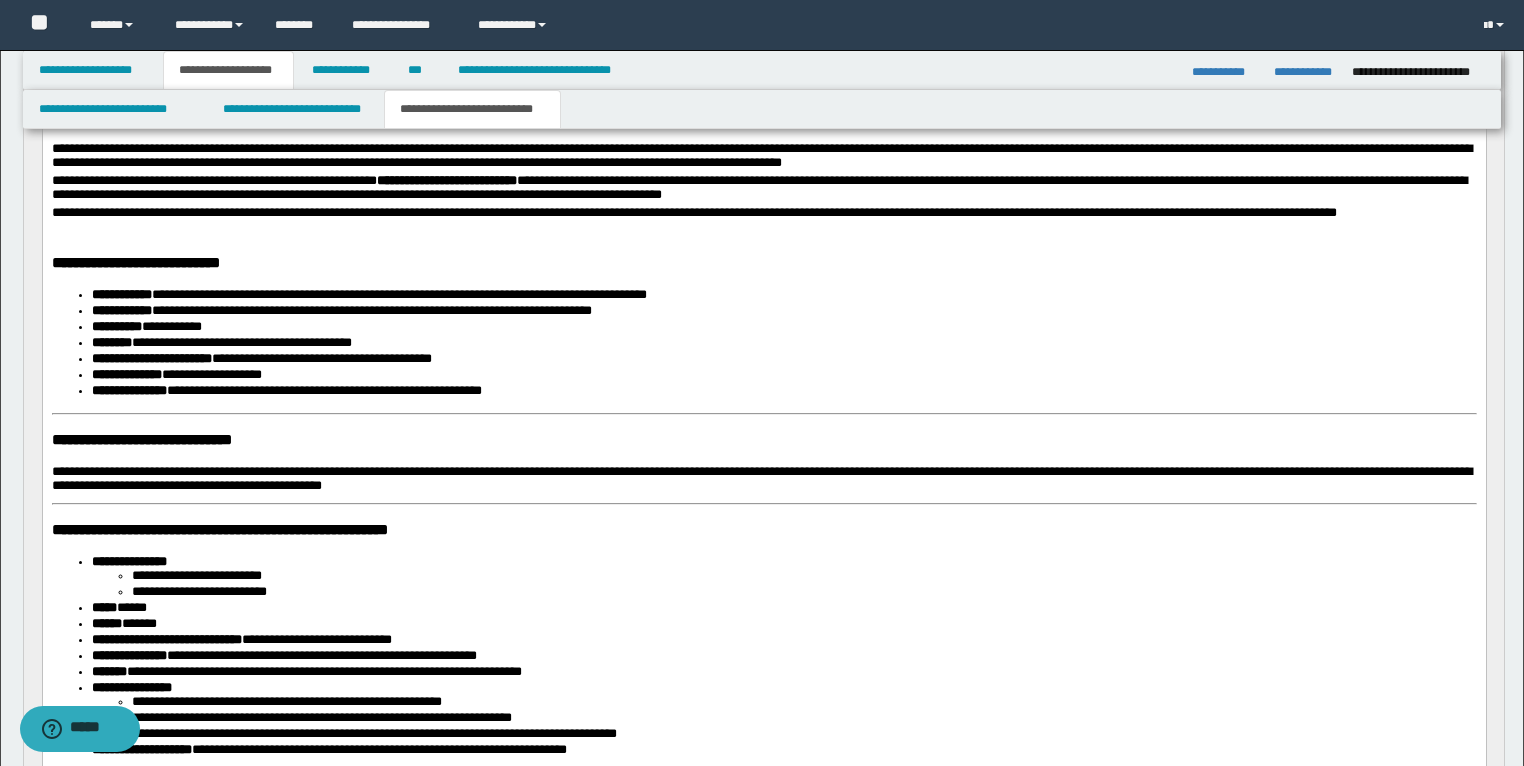 click on "**********" at bounding box center (141, 439) 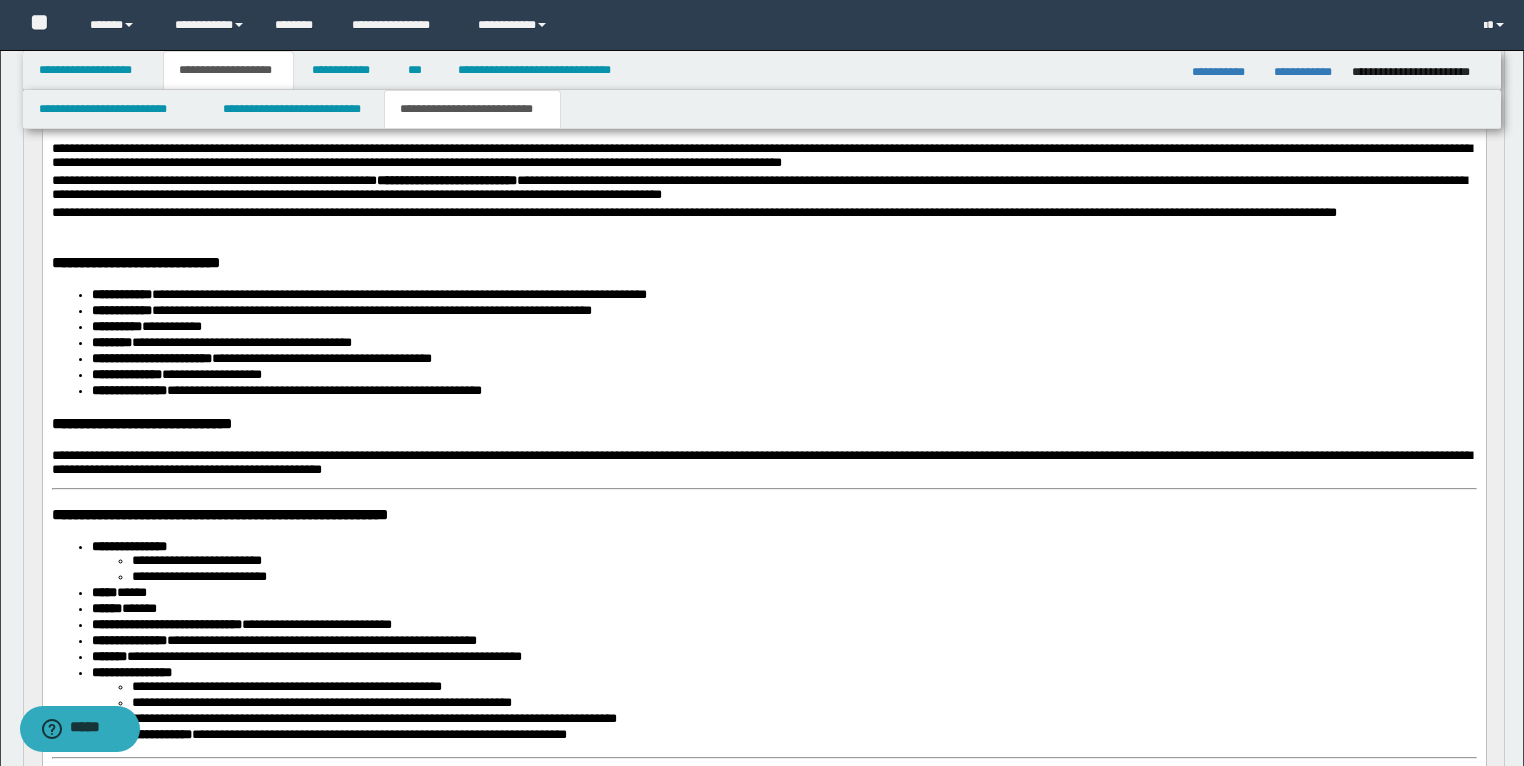 click on "**********" at bounding box center (219, 514) 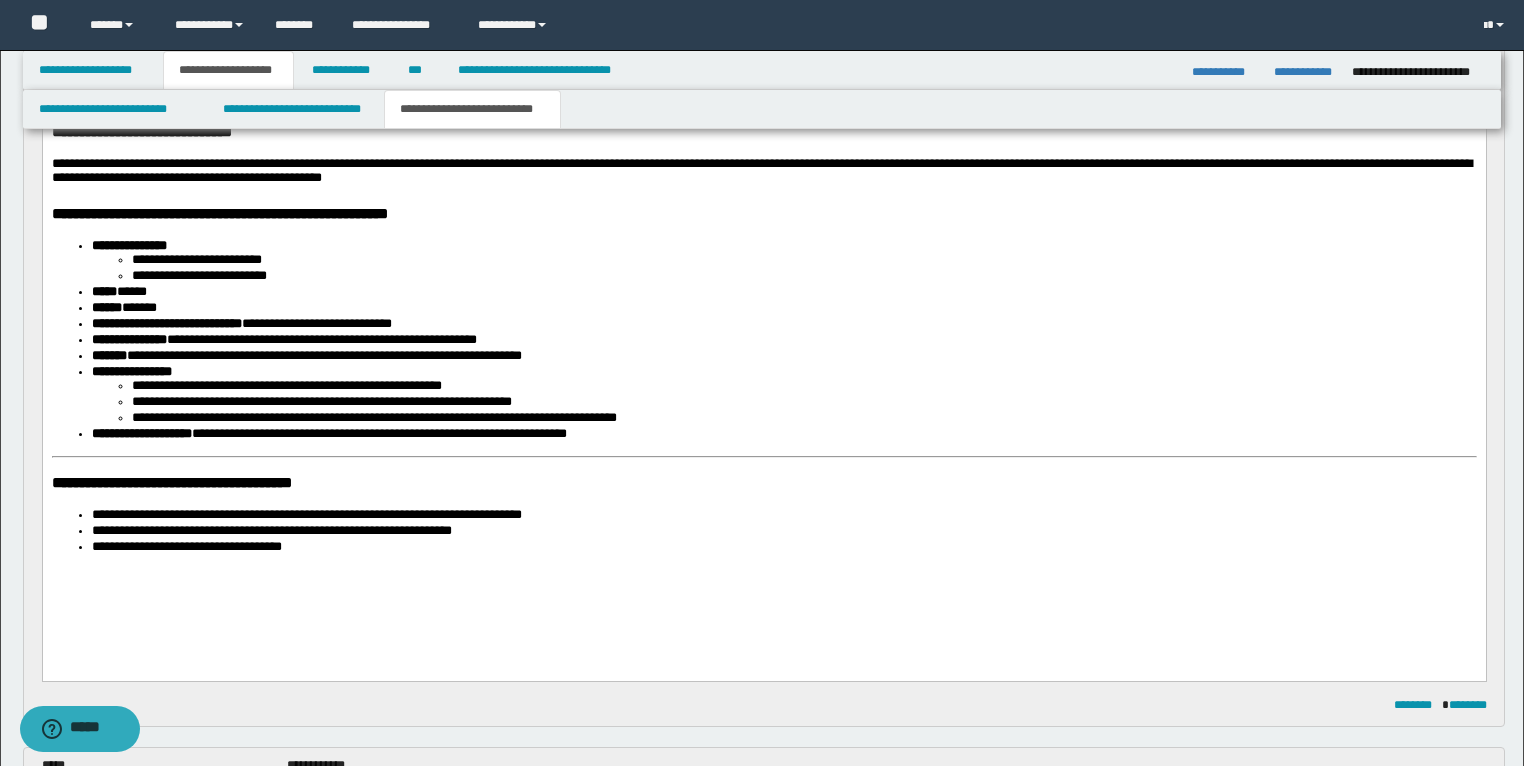 scroll, scrollTop: 800, scrollLeft: 0, axis: vertical 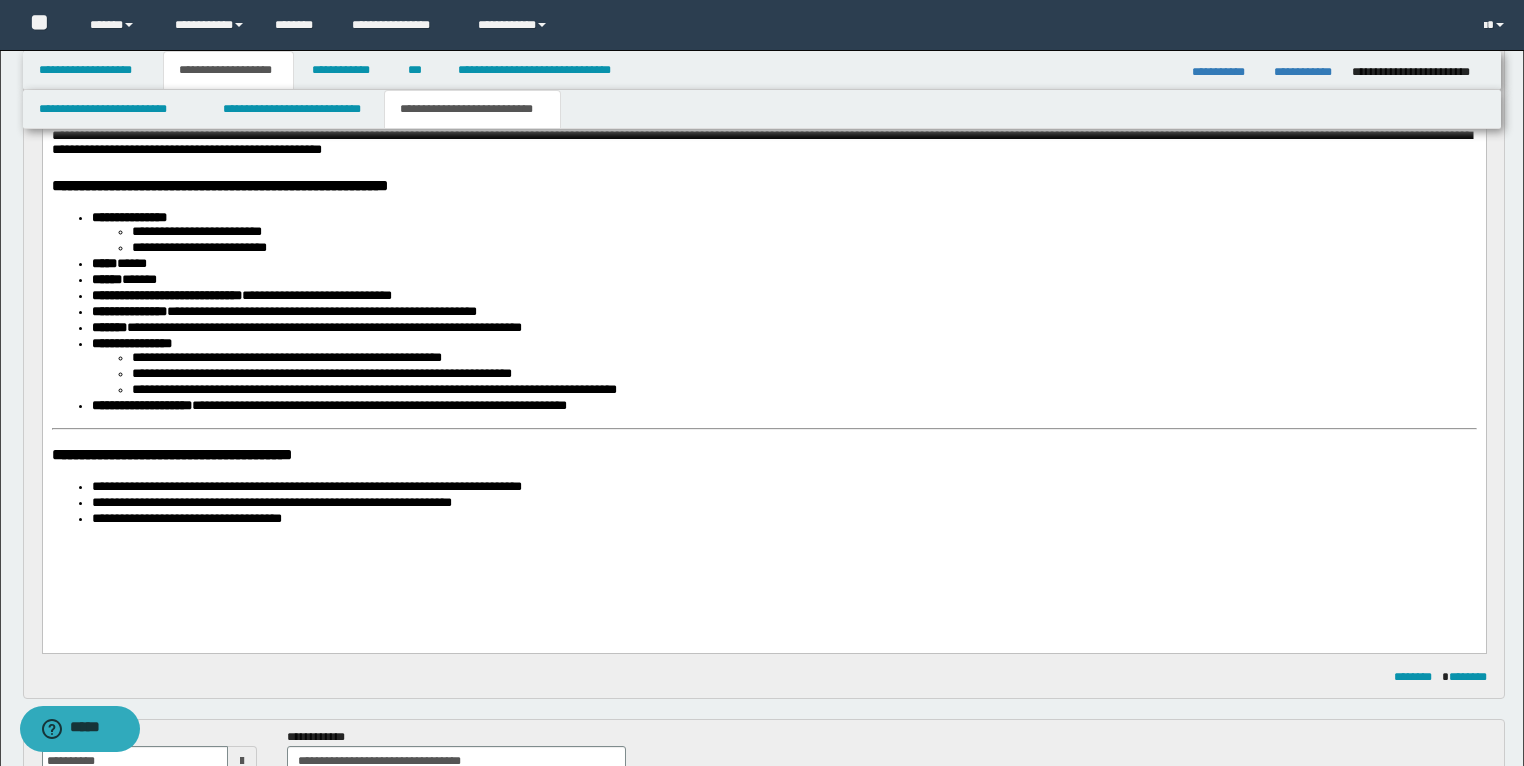 click on "**********" at bounding box center [763, 77] 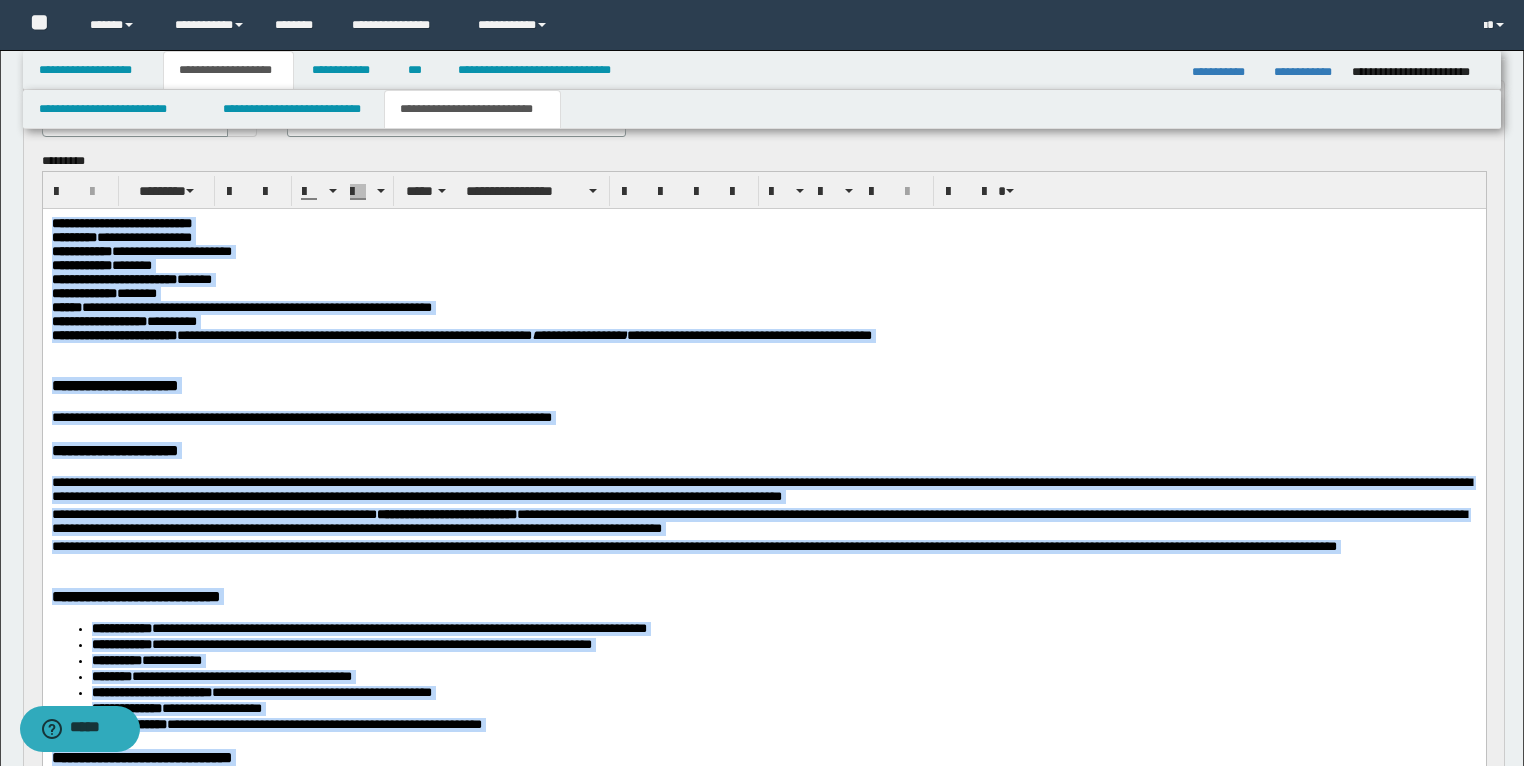 scroll, scrollTop: 0, scrollLeft: 0, axis: both 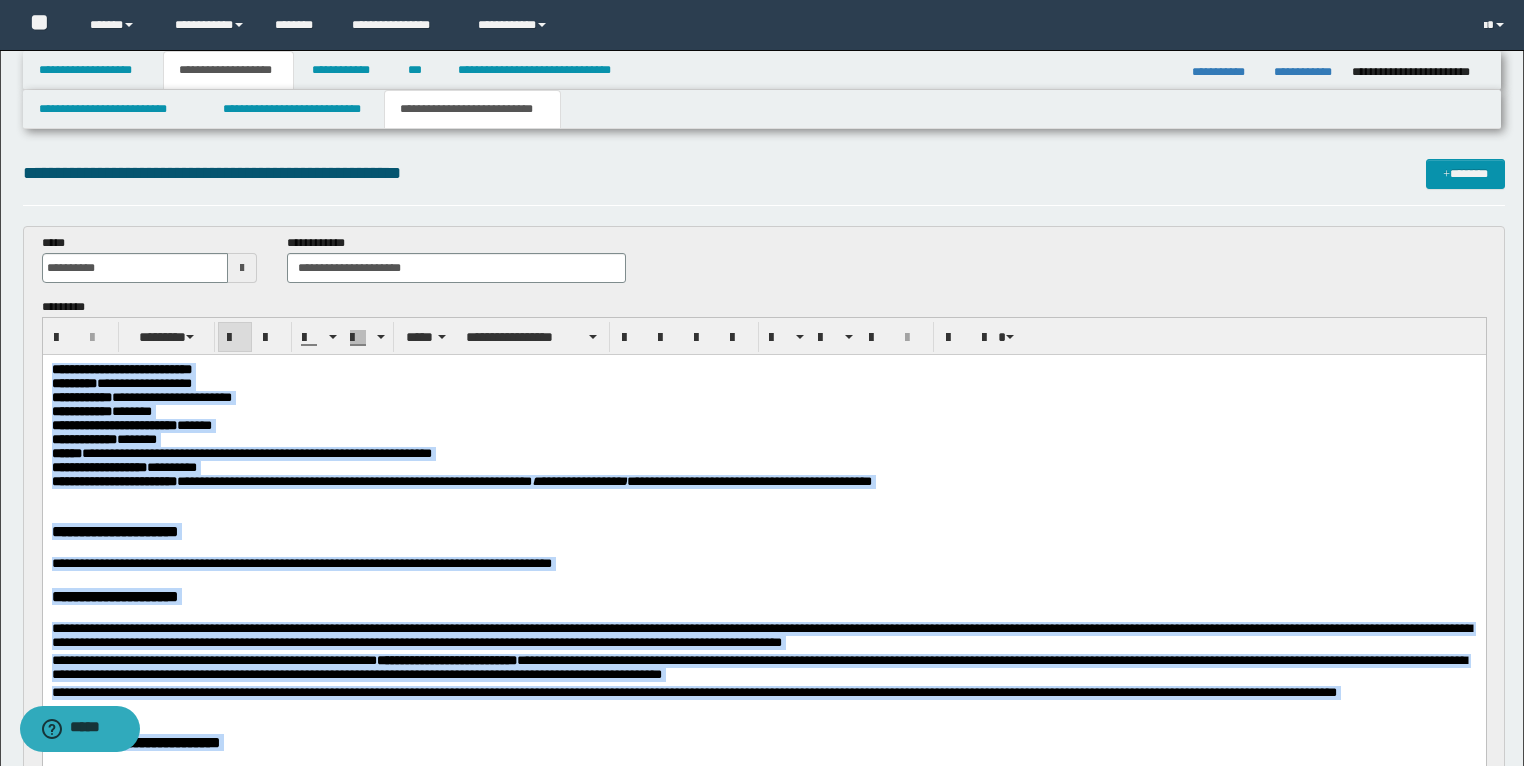 drag, startPoint x: 374, startPoint y: 1304, endPoint x: 0, endPoint y: -58, distance: 1412.4164 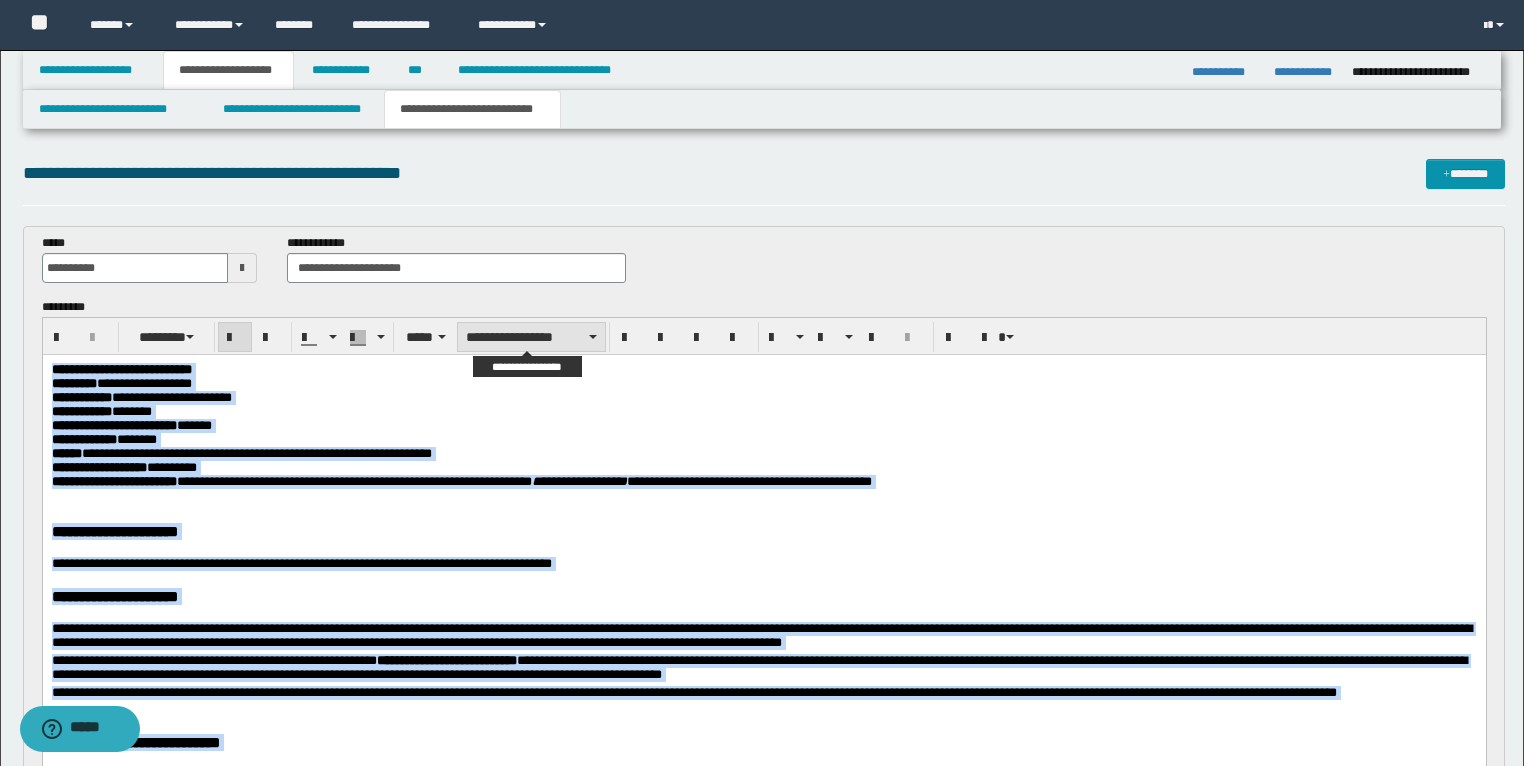 click on "**********" at bounding box center [531, 337] 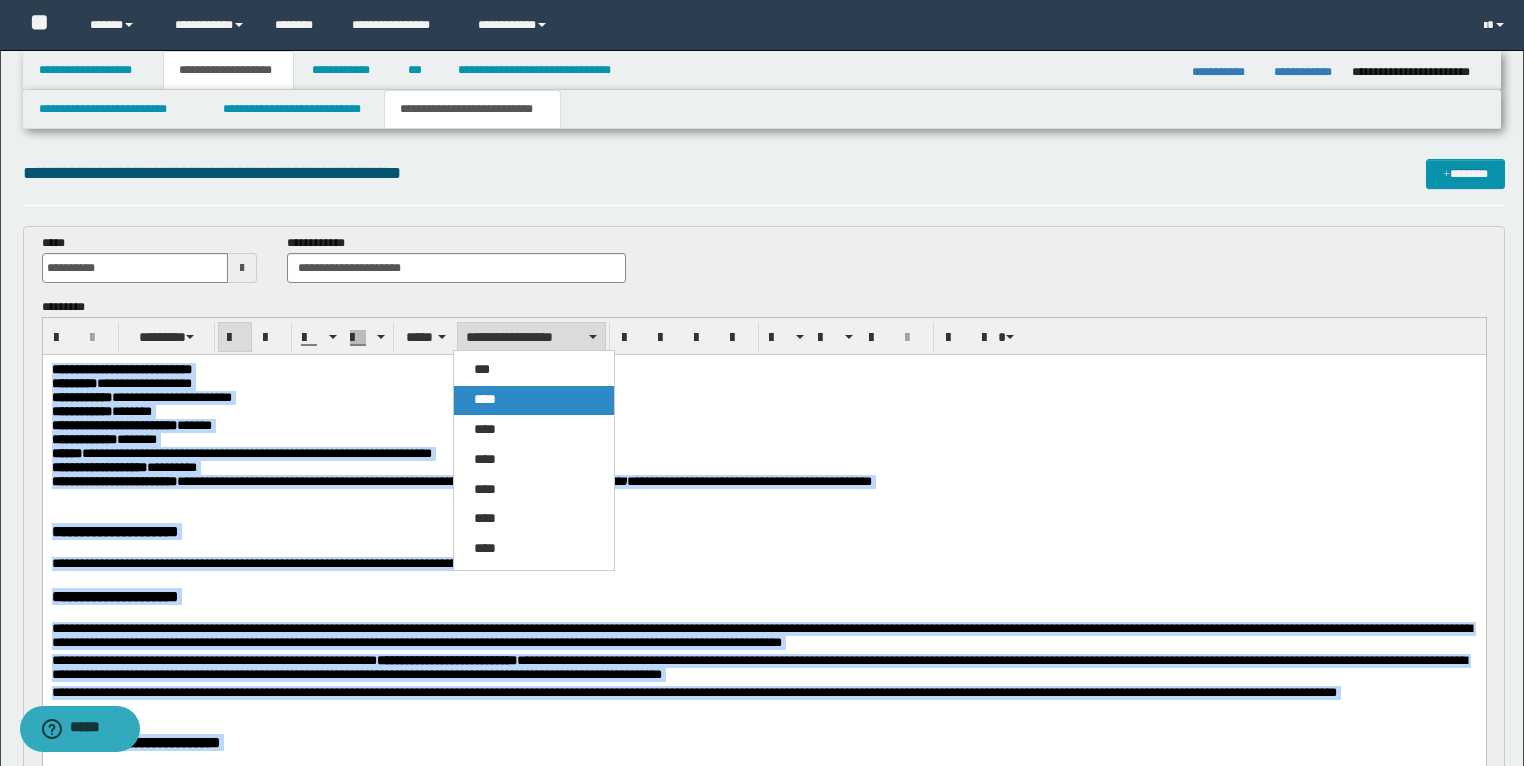 click on "****" at bounding box center (485, 399) 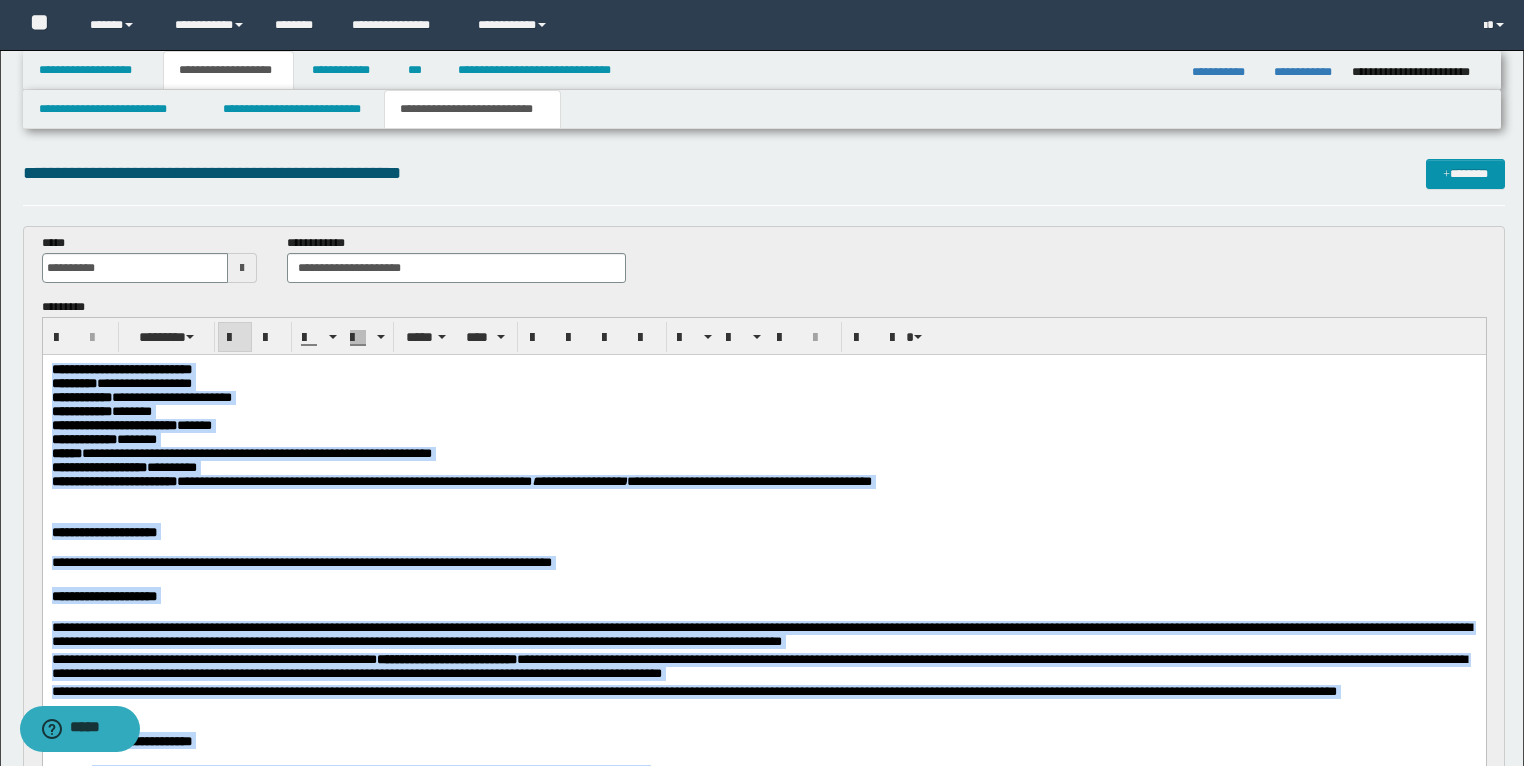 click on "**********" at bounding box center [764, 531] 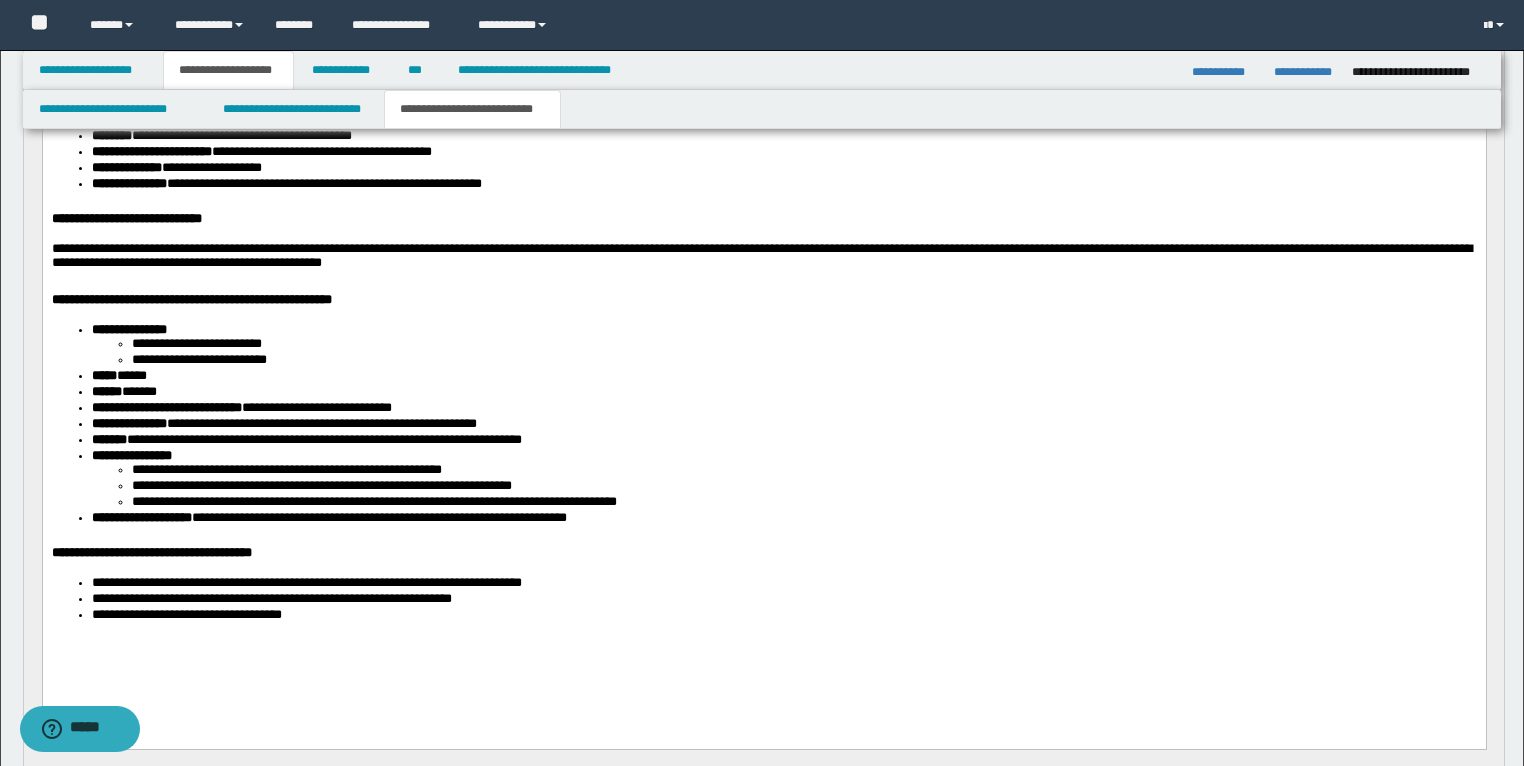 scroll, scrollTop: 720, scrollLeft: 0, axis: vertical 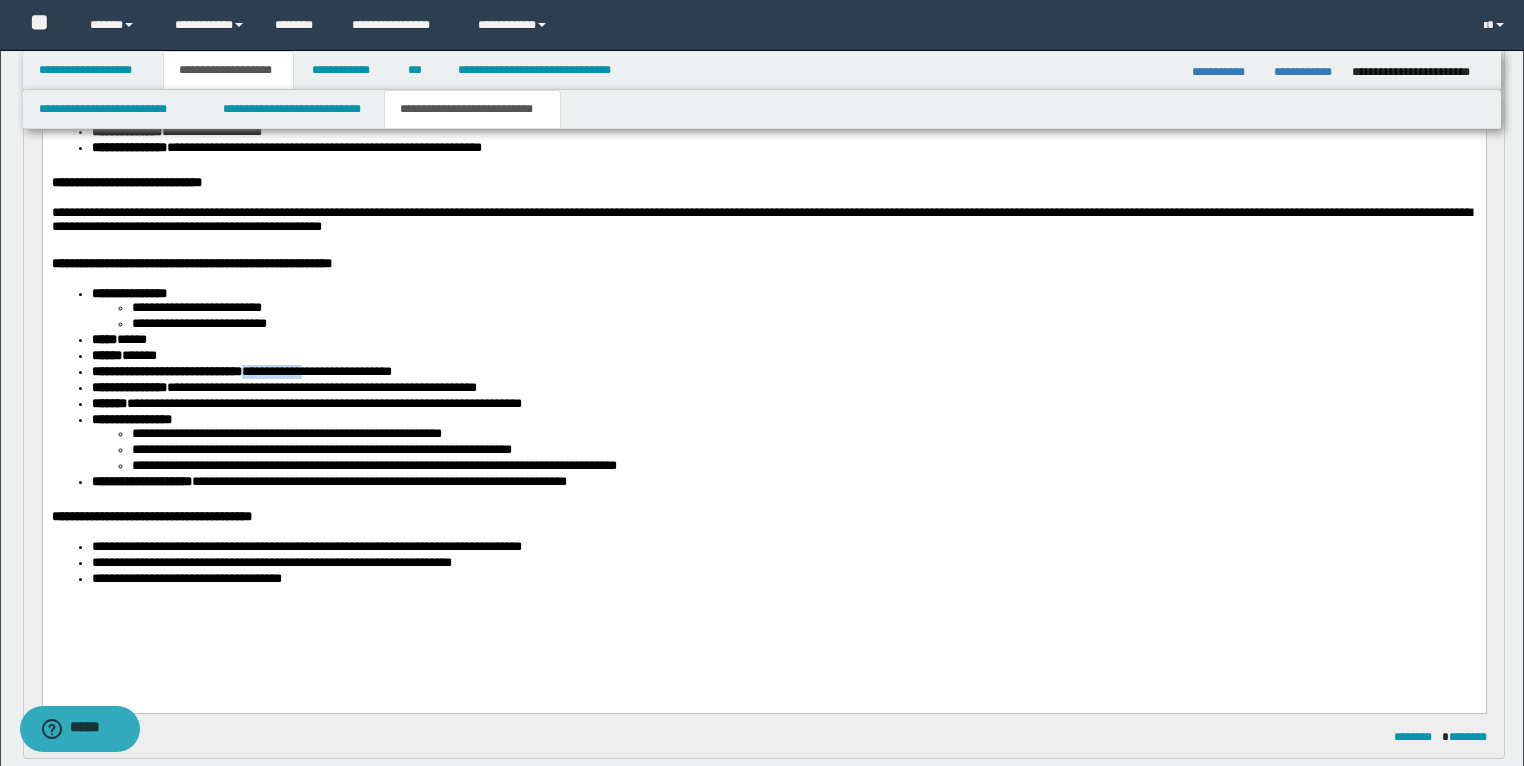 drag, startPoint x: 356, startPoint y: 372, endPoint x: 287, endPoint y: 374, distance: 69.02898 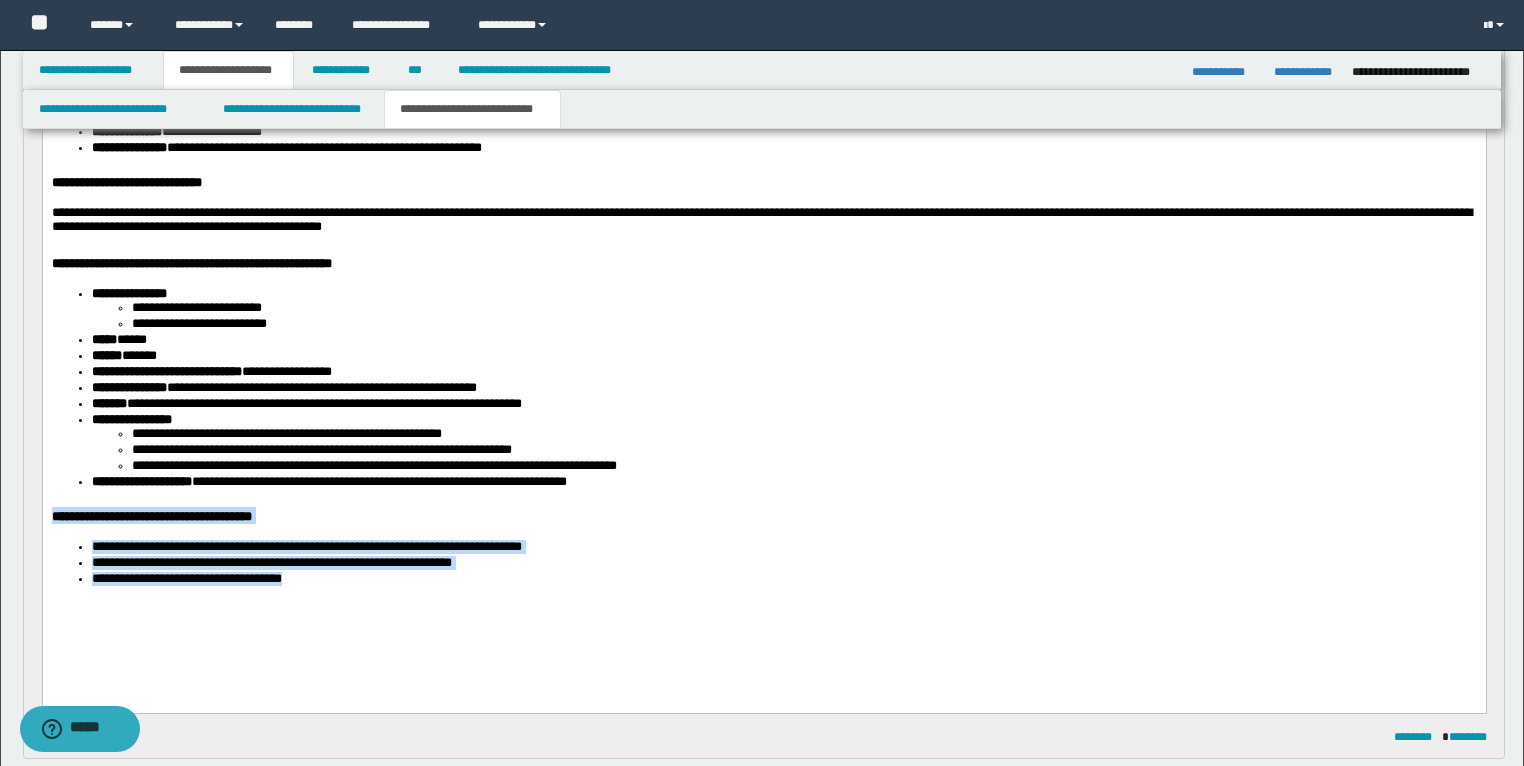 drag, startPoint x: 342, startPoint y: 583, endPoint x: 28, endPoint y: 511, distance: 322.14905 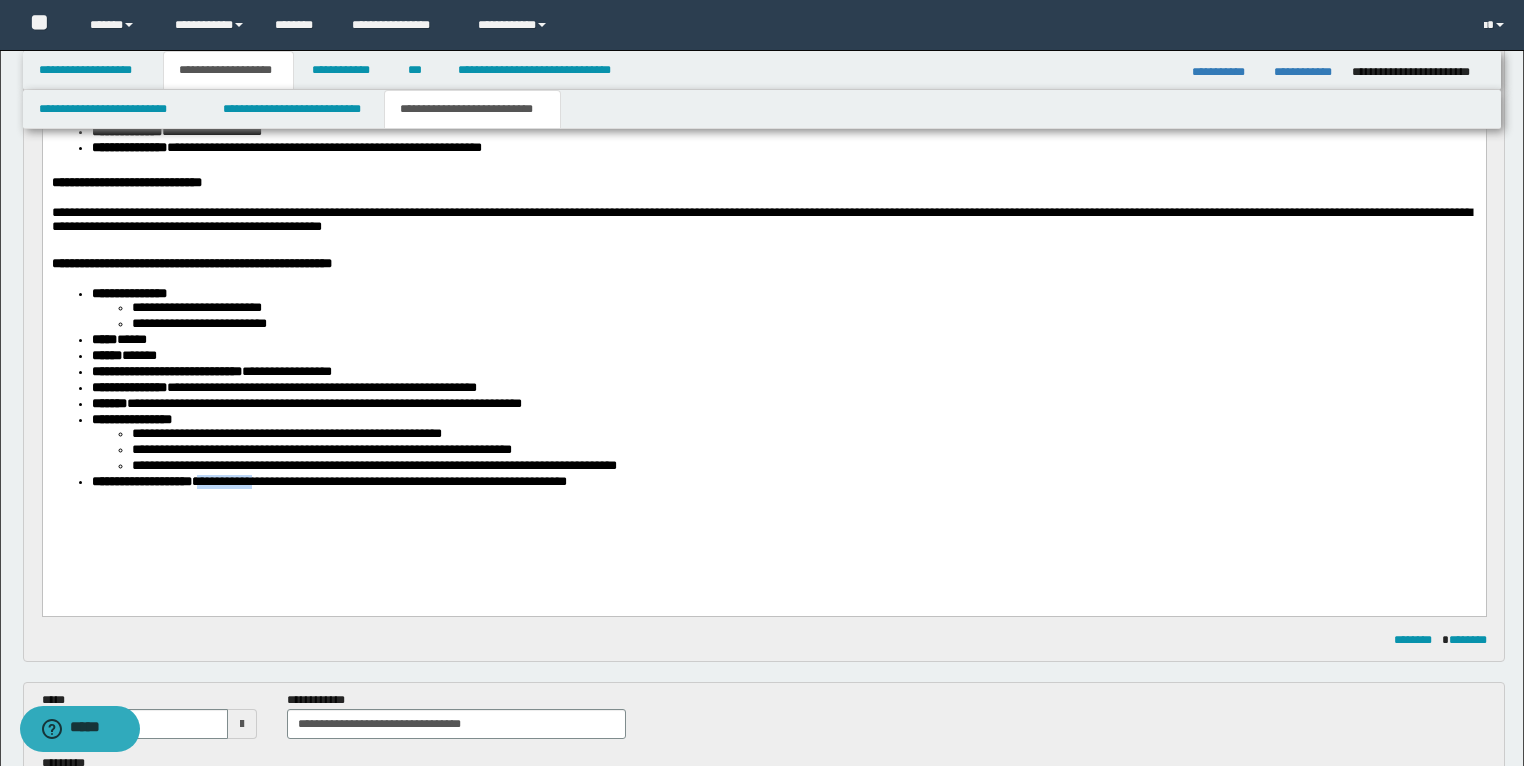 drag, startPoint x: 300, startPoint y: 485, endPoint x: 234, endPoint y: 485, distance: 66 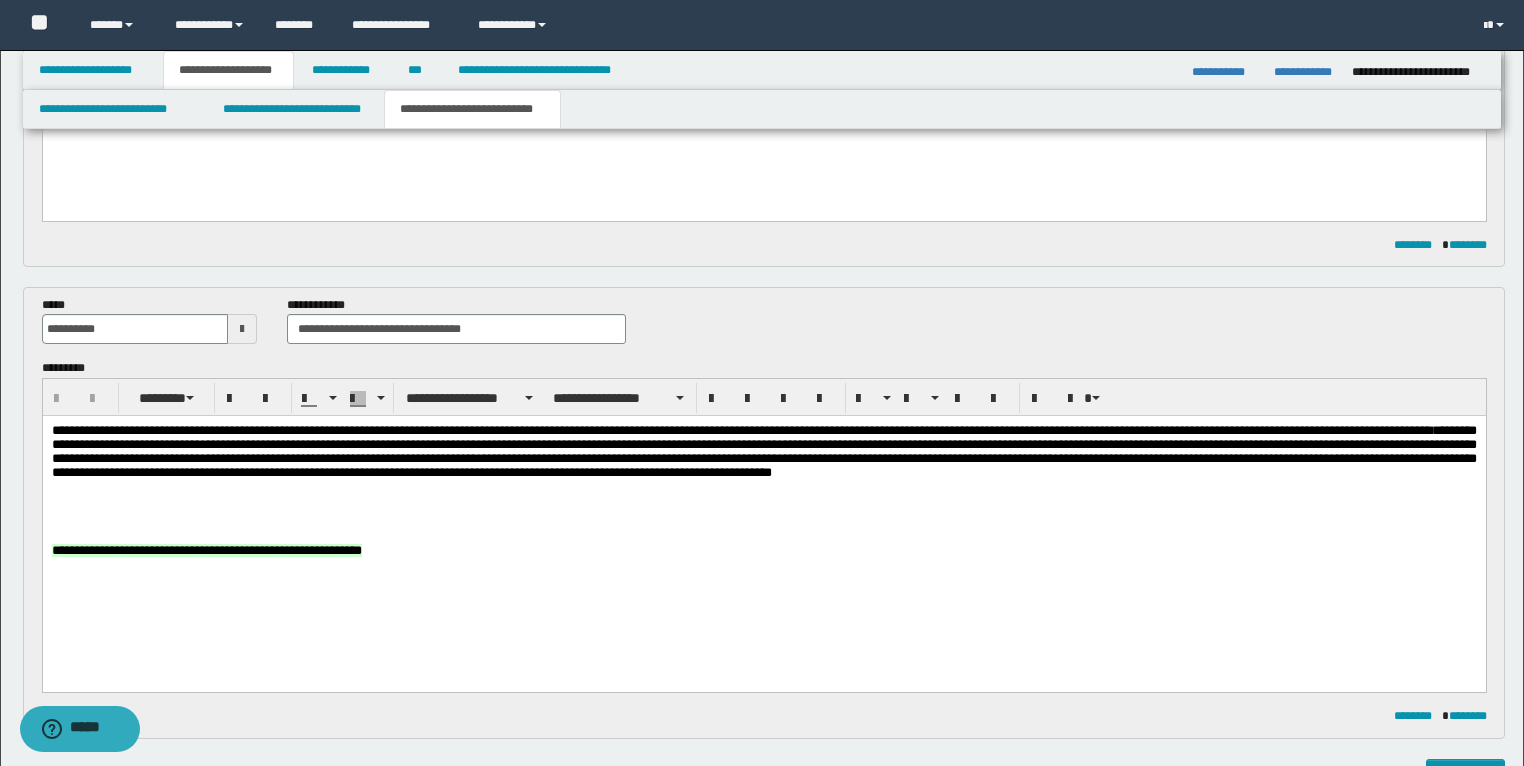 scroll, scrollTop: 1120, scrollLeft: 0, axis: vertical 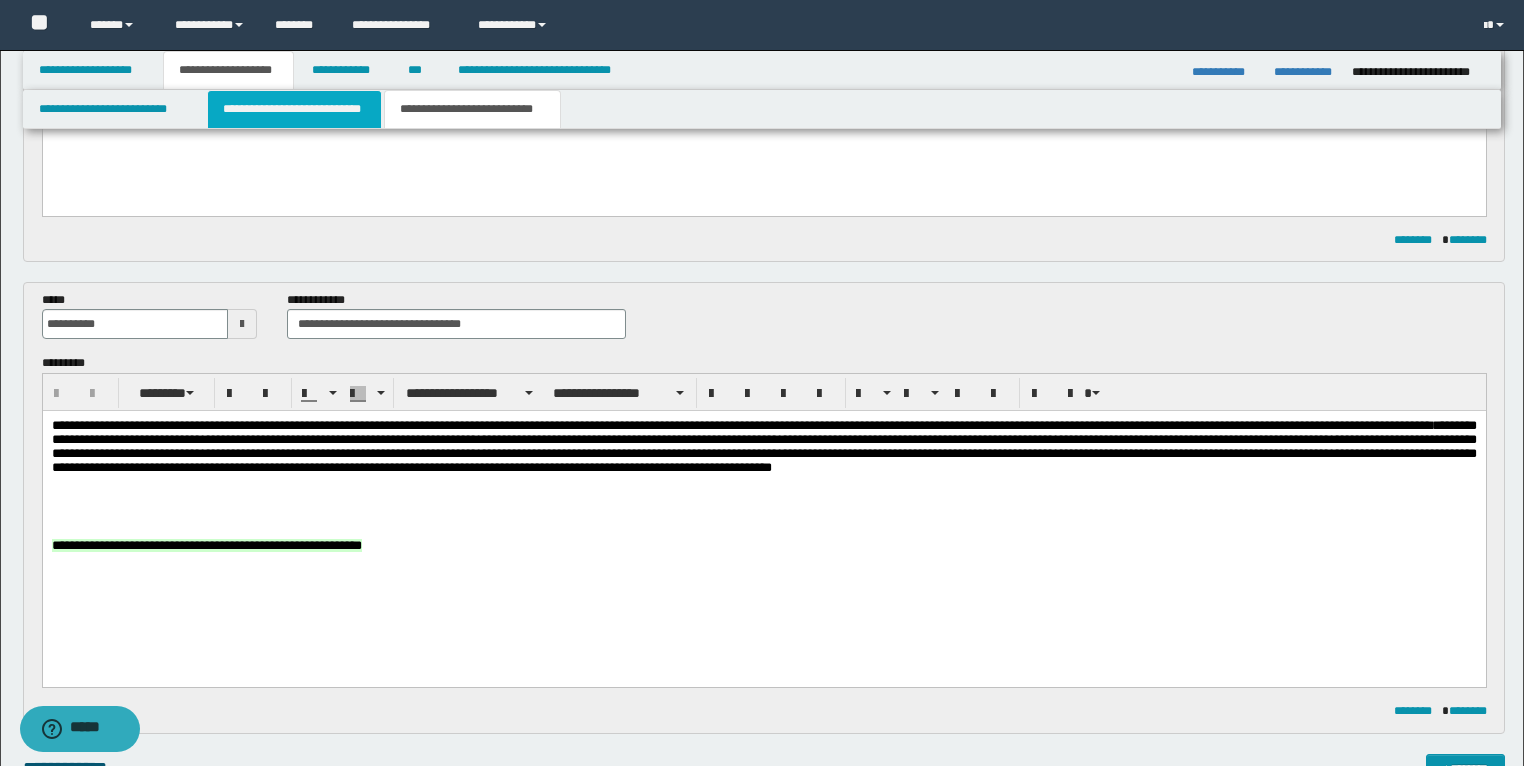 click on "**********" at bounding box center [294, 109] 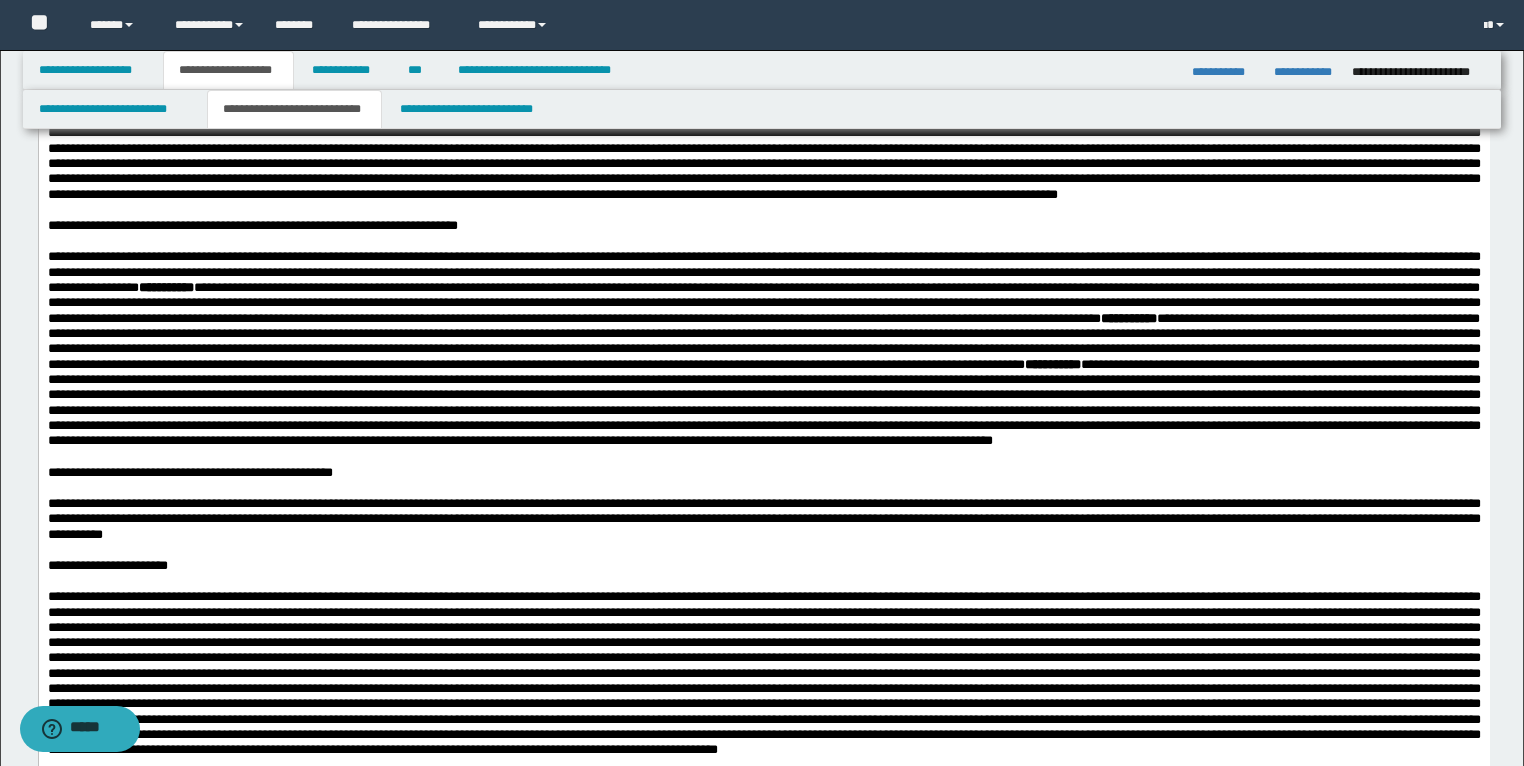 scroll, scrollTop: 720, scrollLeft: 0, axis: vertical 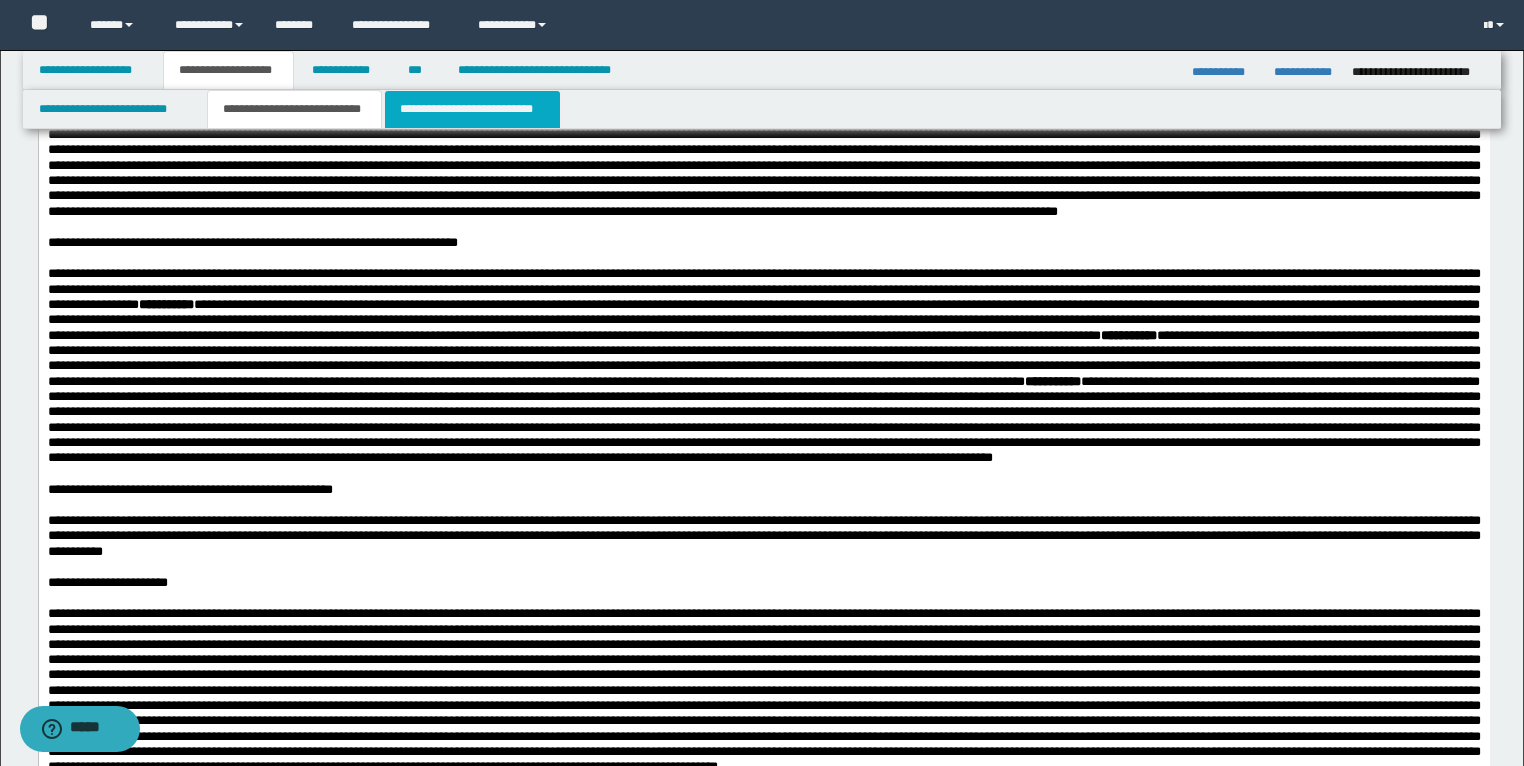 click on "**********" at bounding box center (472, 109) 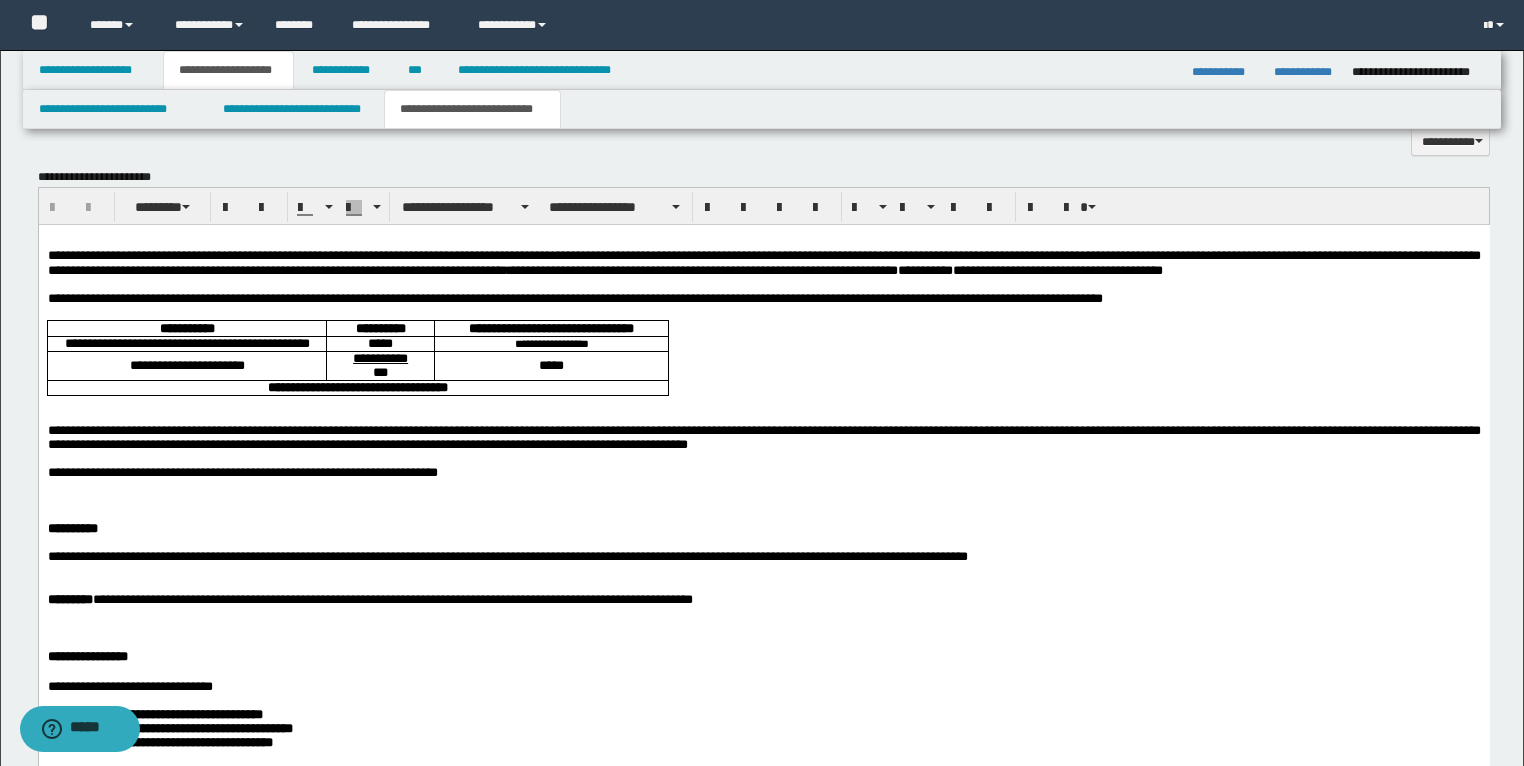 scroll, scrollTop: 1920, scrollLeft: 0, axis: vertical 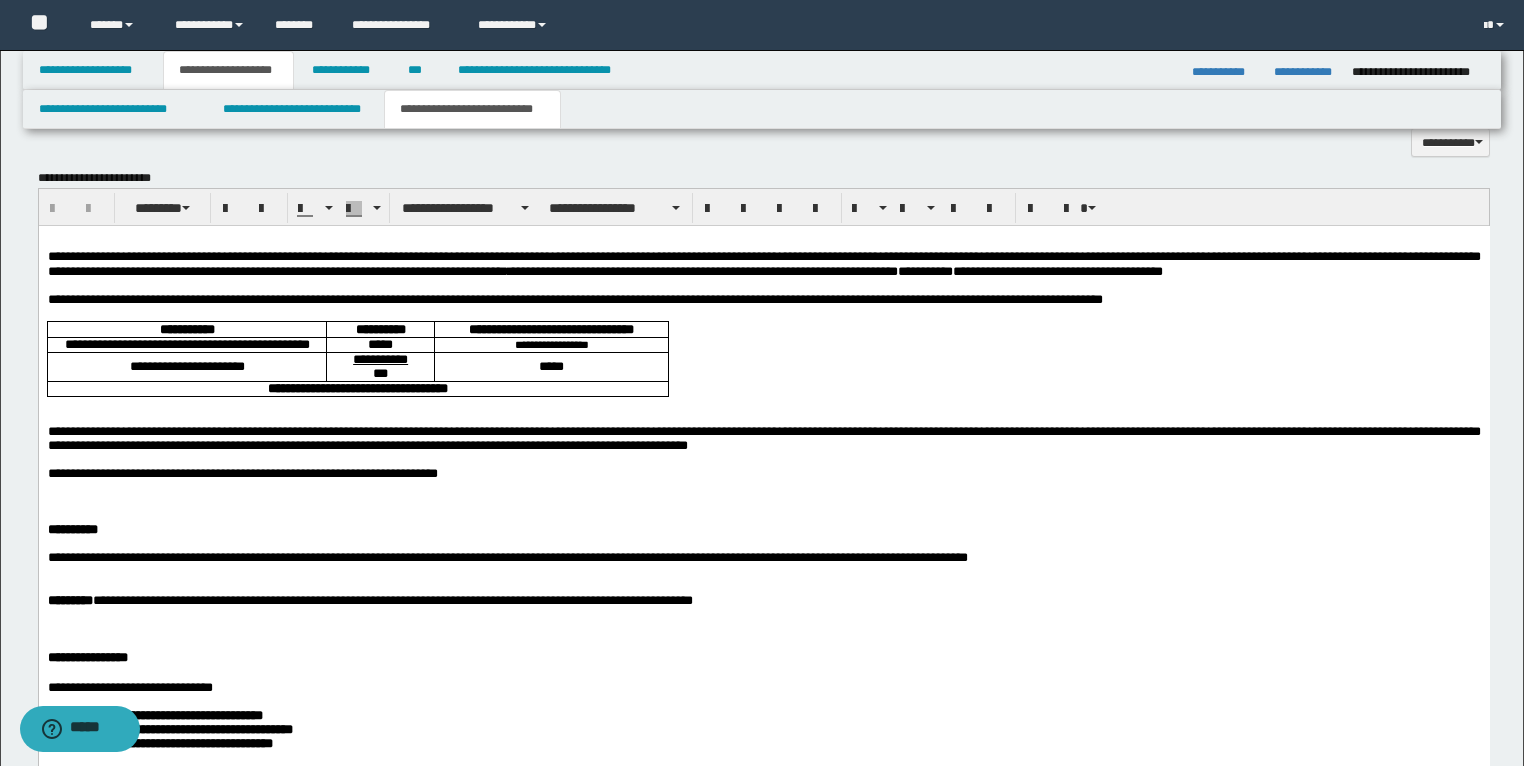 click at bounding box center (787, 314) 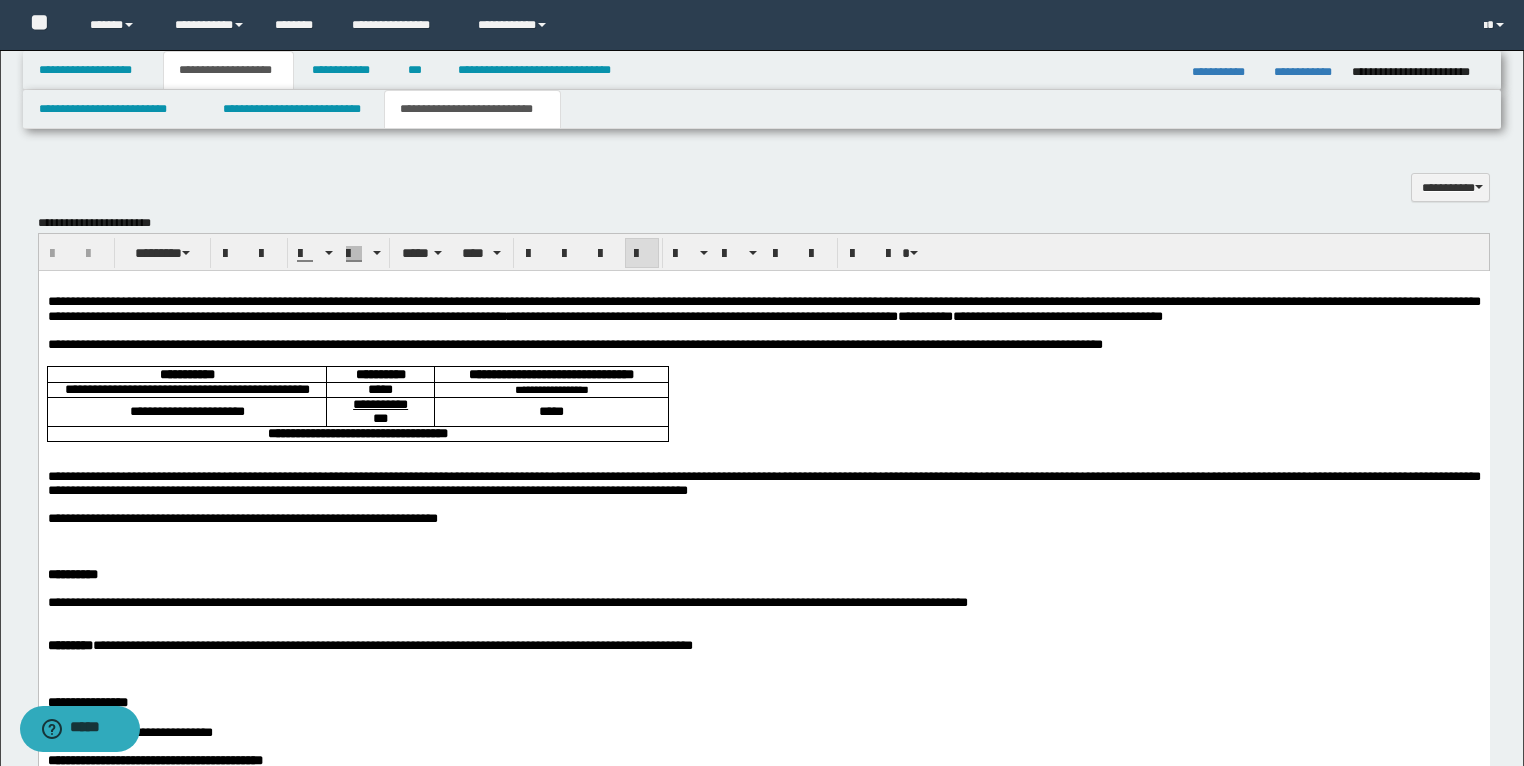 scroll, scrollTop: 1840, scrollLeft: 0, axis: vertical 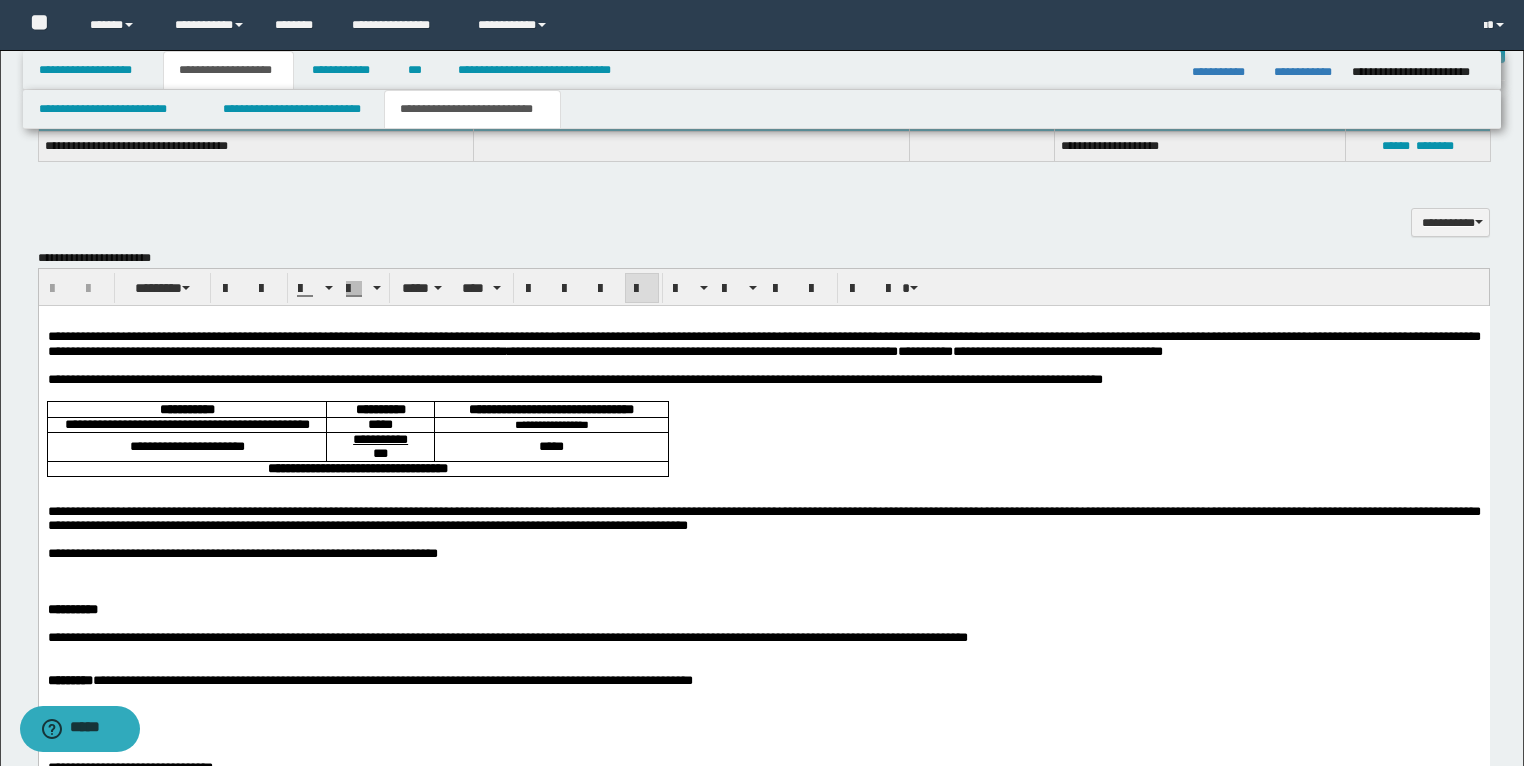 click on "**********" at bounding box center (763, 380) 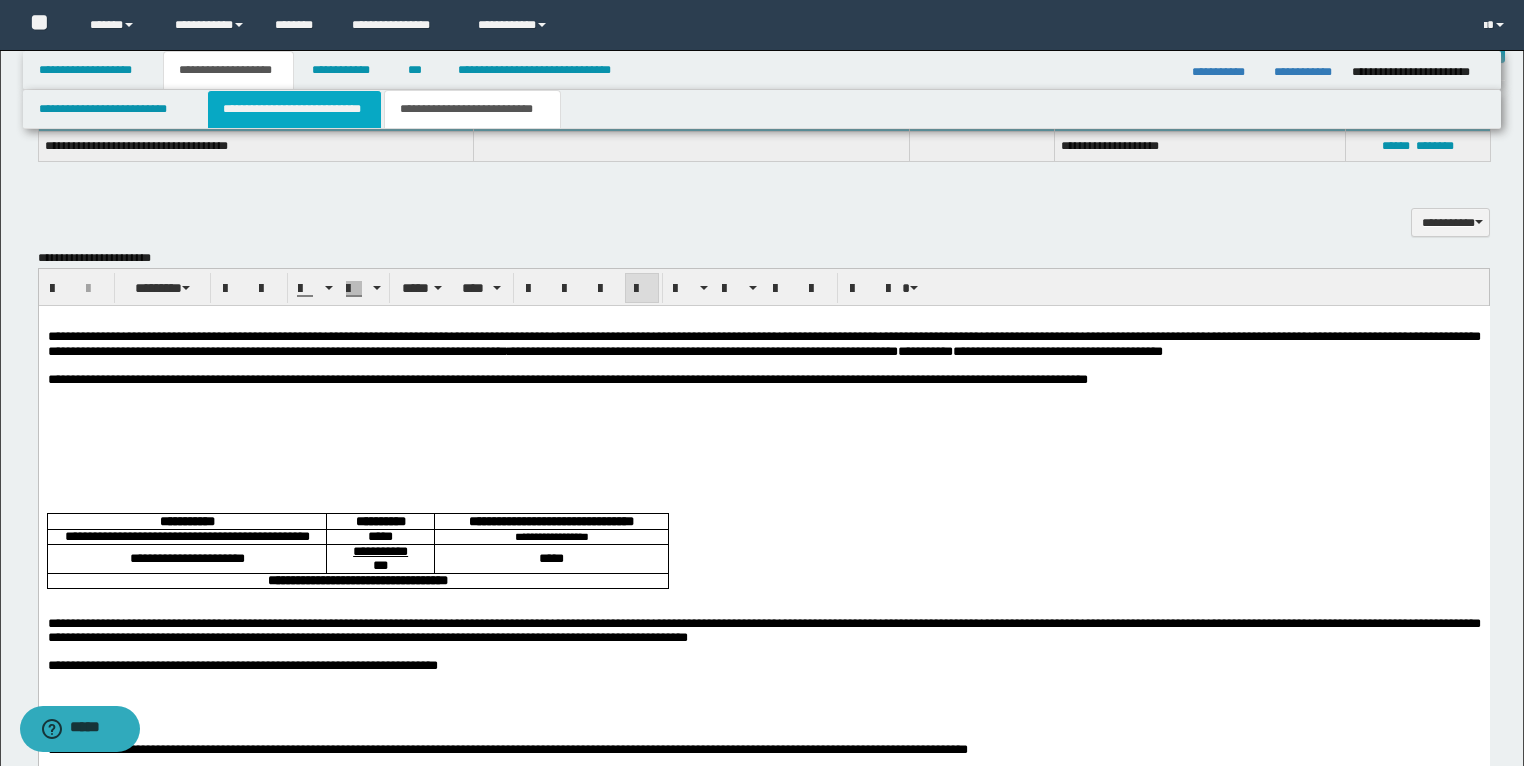 click on "**********" at bounding box center (294, 109) 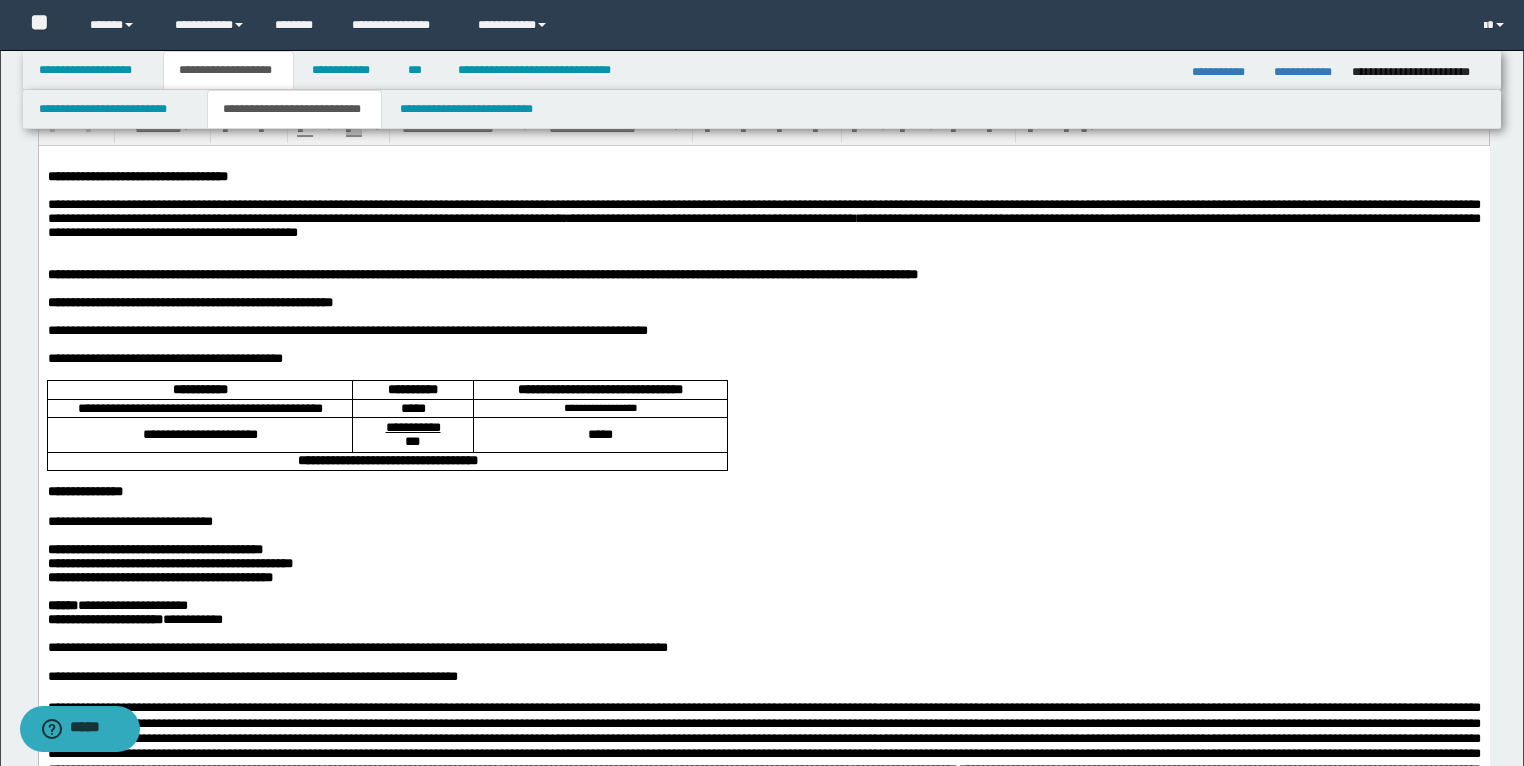 scroll, scrollTop: 0, scrollLeft: 0, axis: both 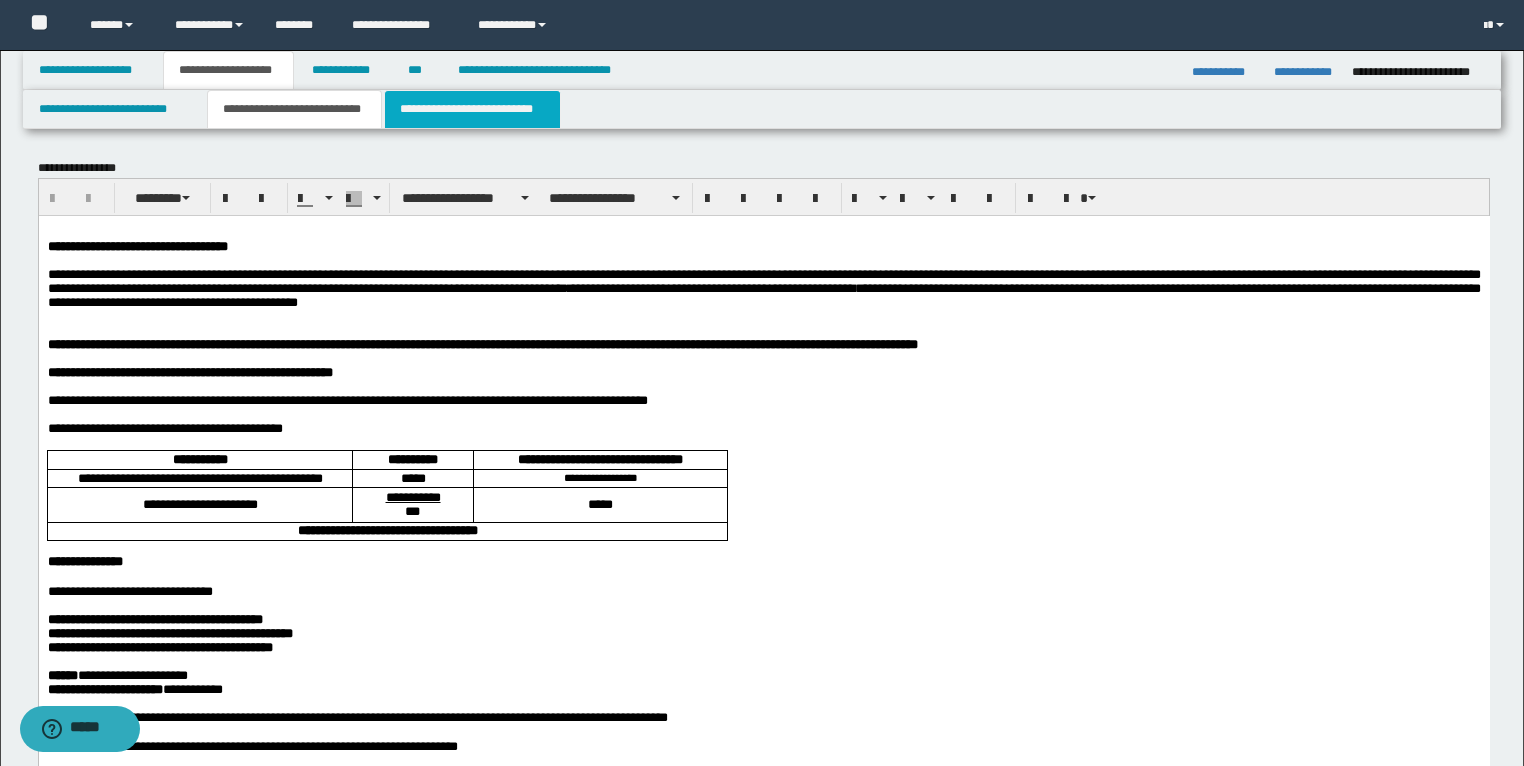 click on "**********" at bounding box center (472, 109) 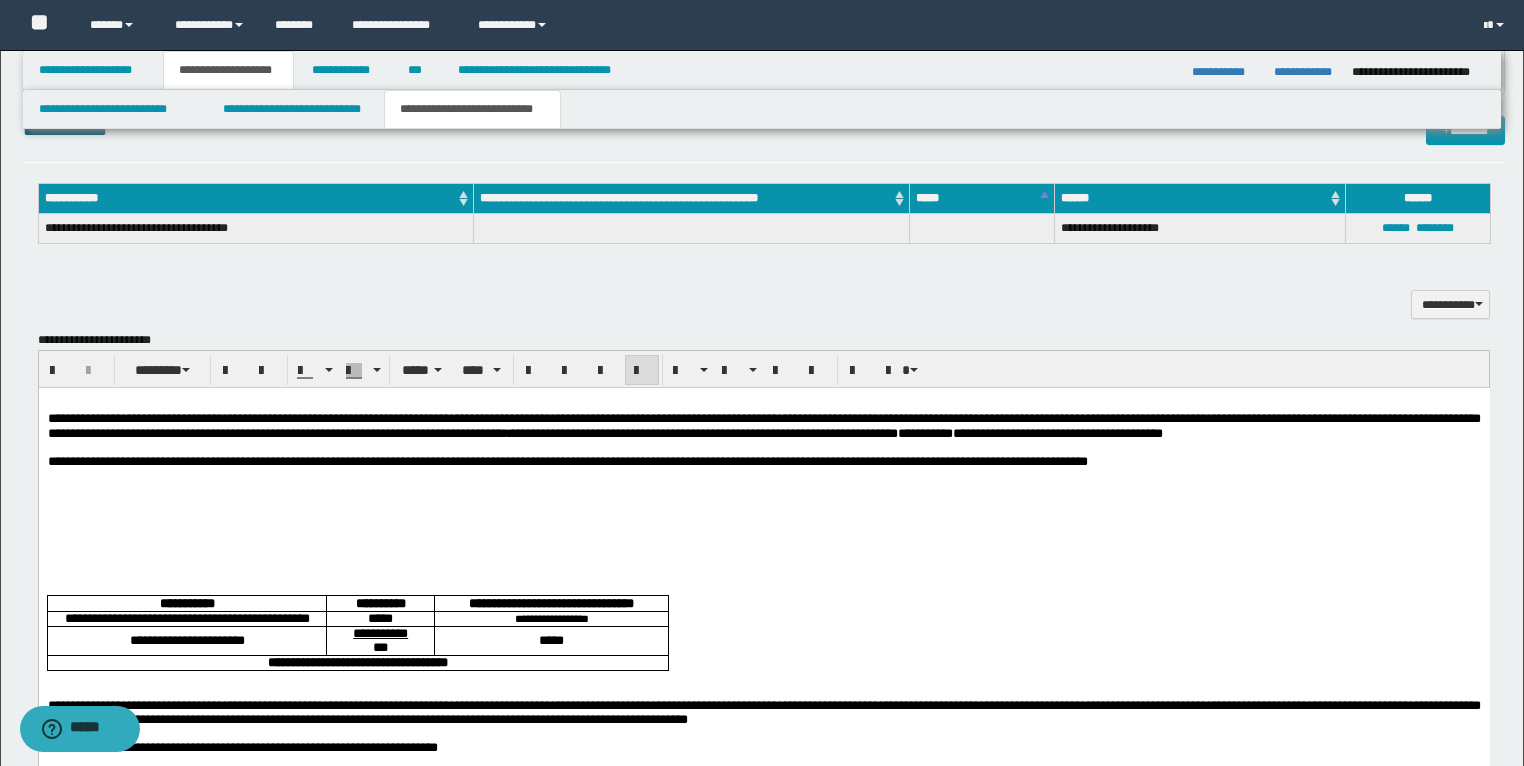scroll, scrollTop: 1760, scrollLeft: 0, axis: vertical 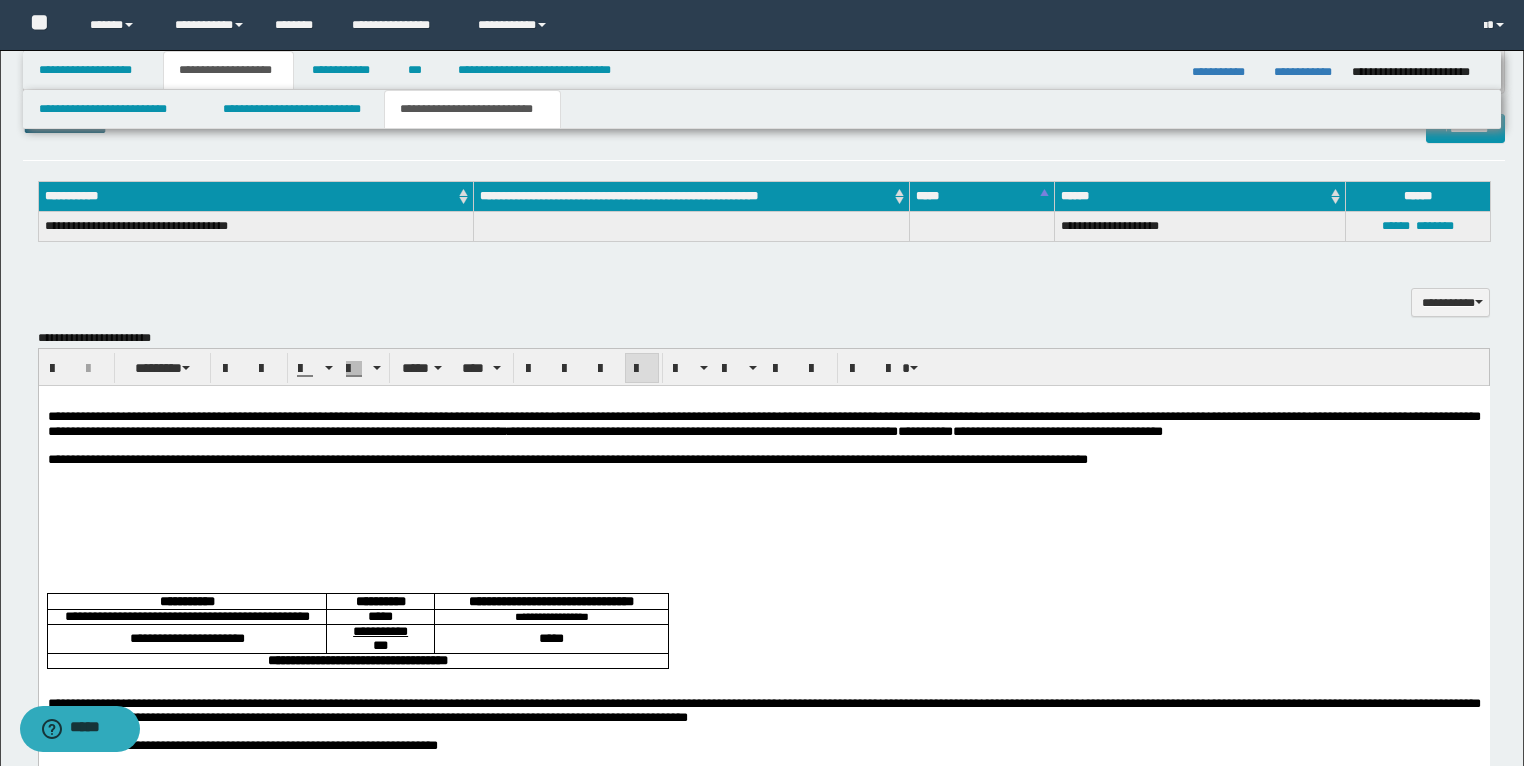click at bounding box center (763, 488) 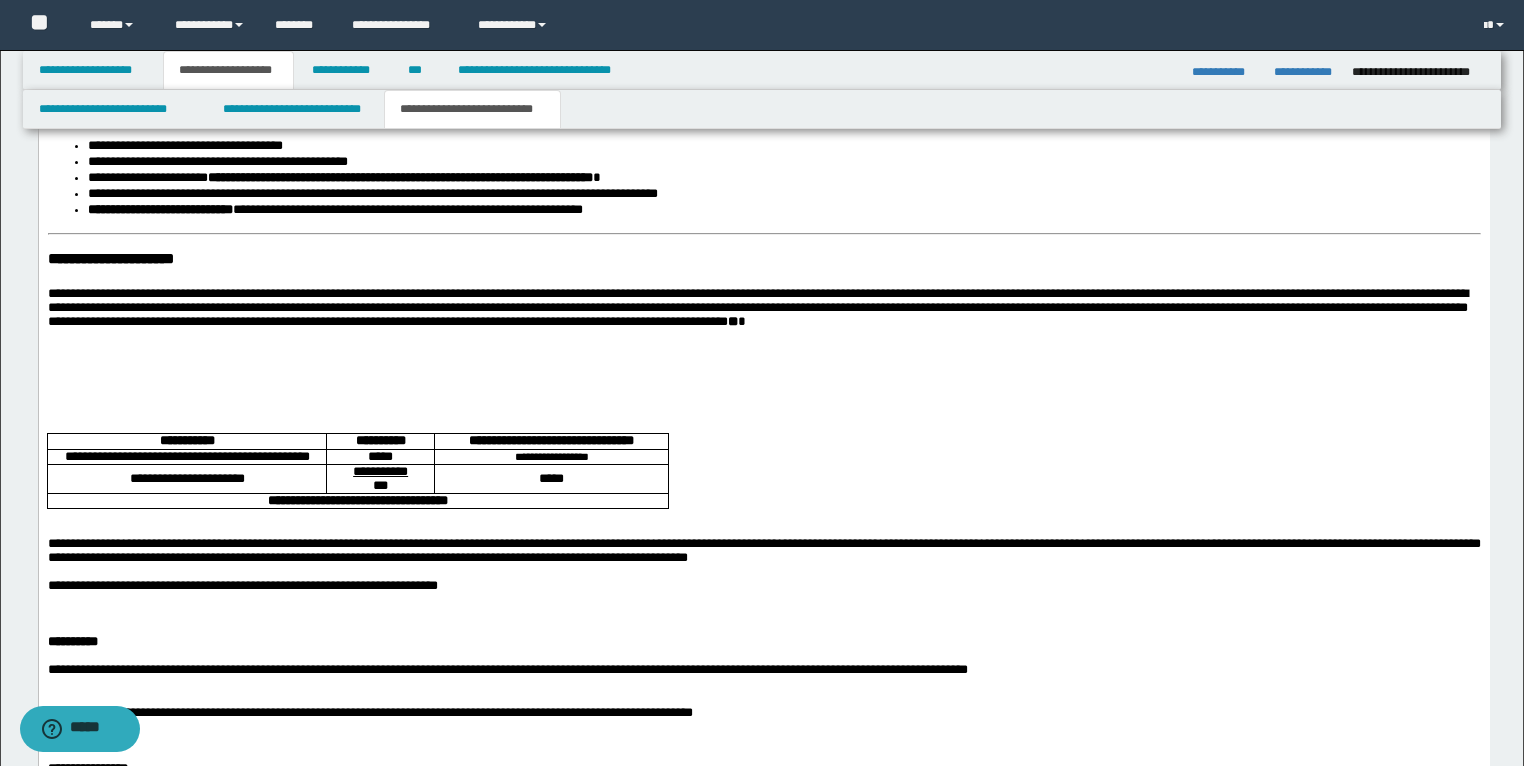 scroll, scrollTop: 2720, scrollLeft: 0, axis: vertical 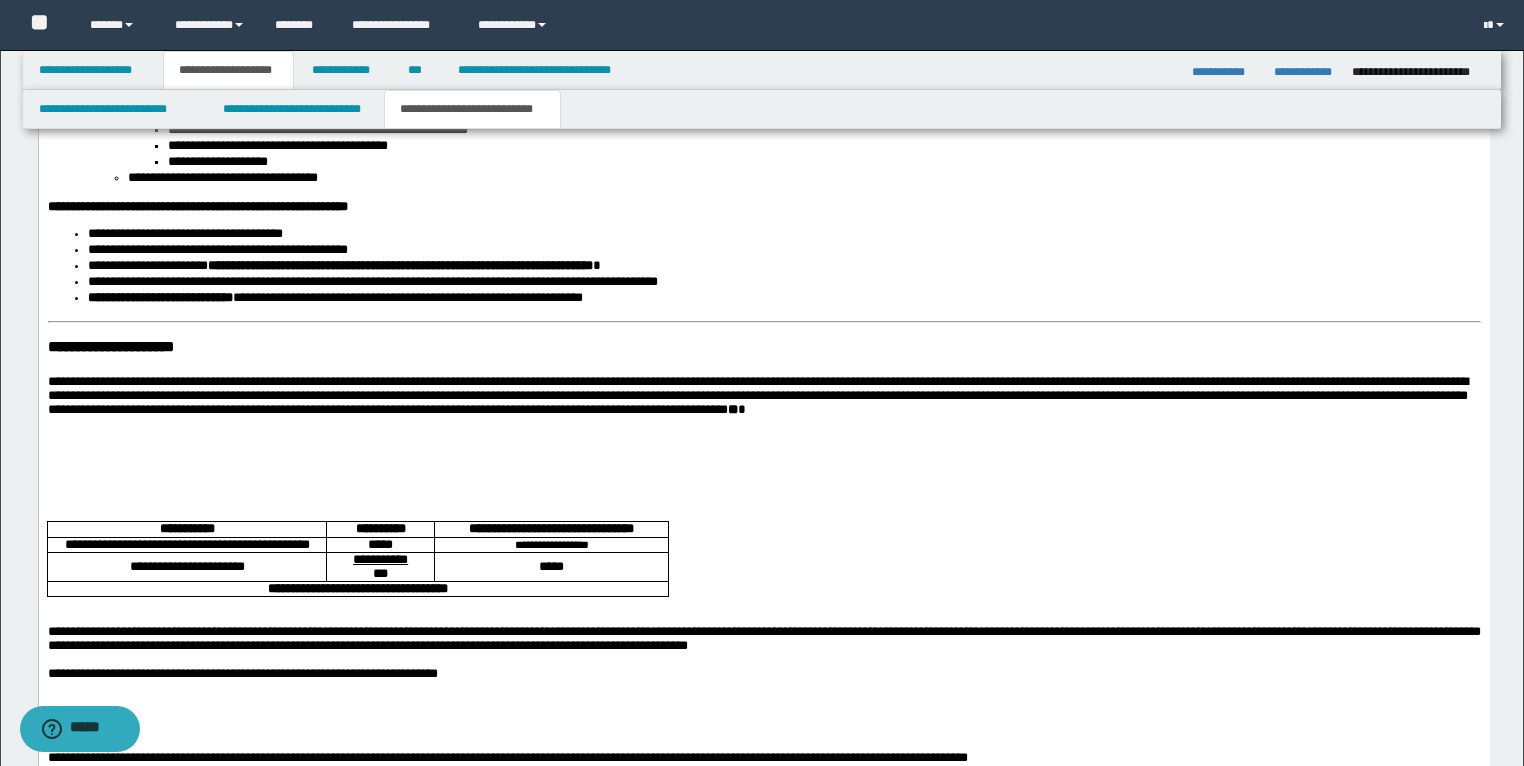 drag, startPoint x: 1081, startPoint y: 474, endPoint x: 470, endPoint y: 474, distance: 611 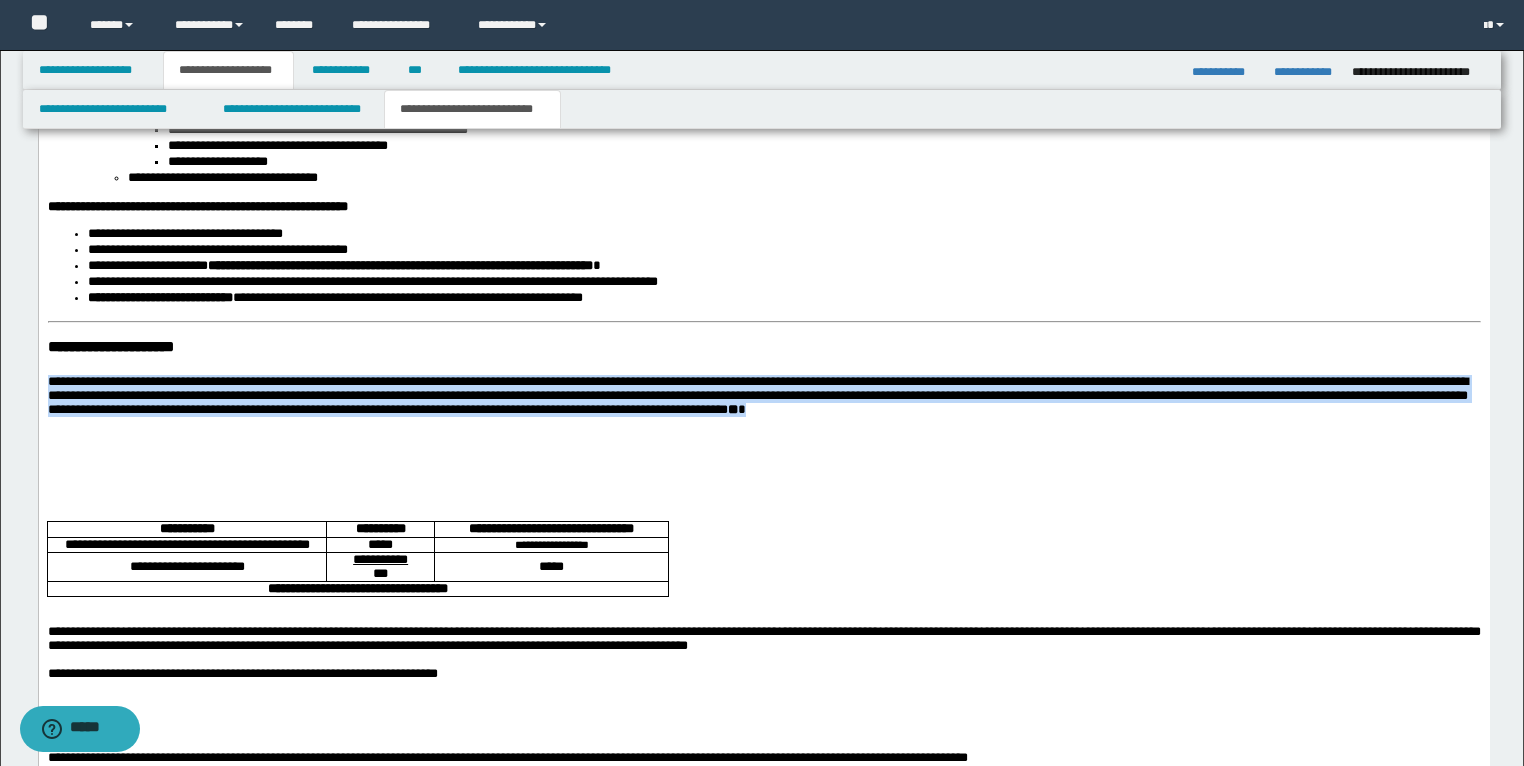 drag, startPoint x: 1103, startPoint y: 463, endPoint x: 43, endPoint y: 430, distance: 1060.5135 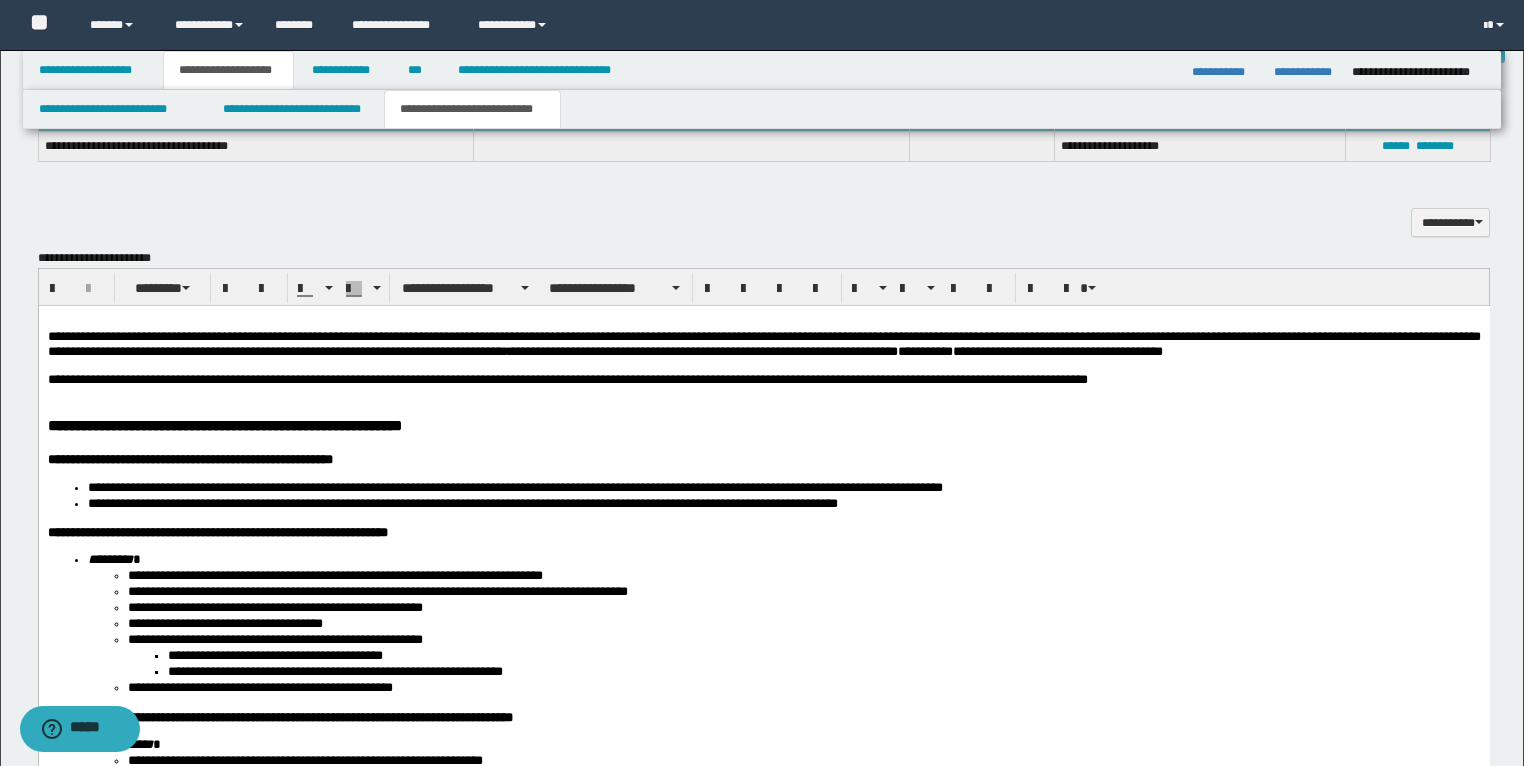 scroll, scrollTop: 1760, scrollLeft: 0, axis: vertical 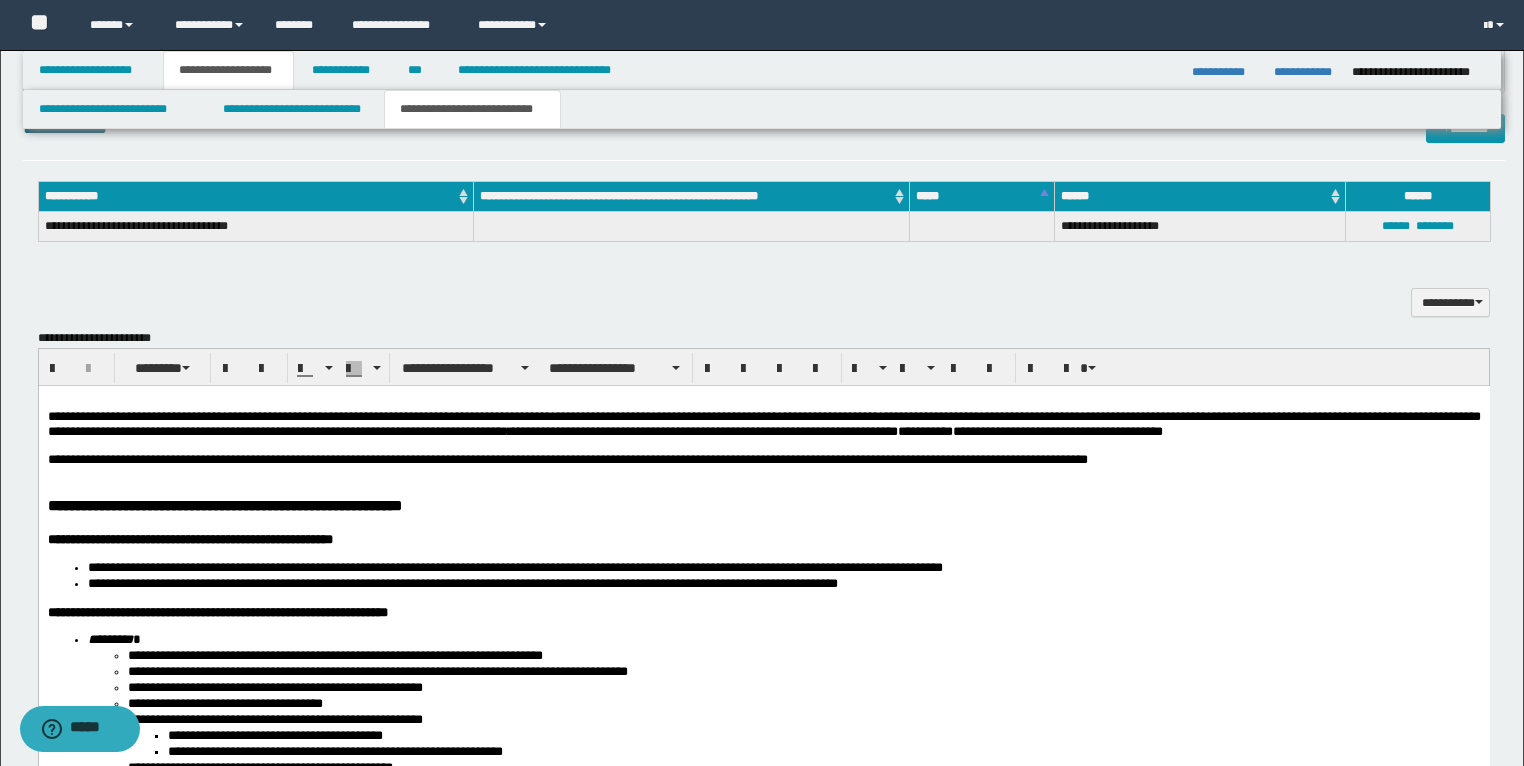 click on "**********" at bounding box center [763, 460] 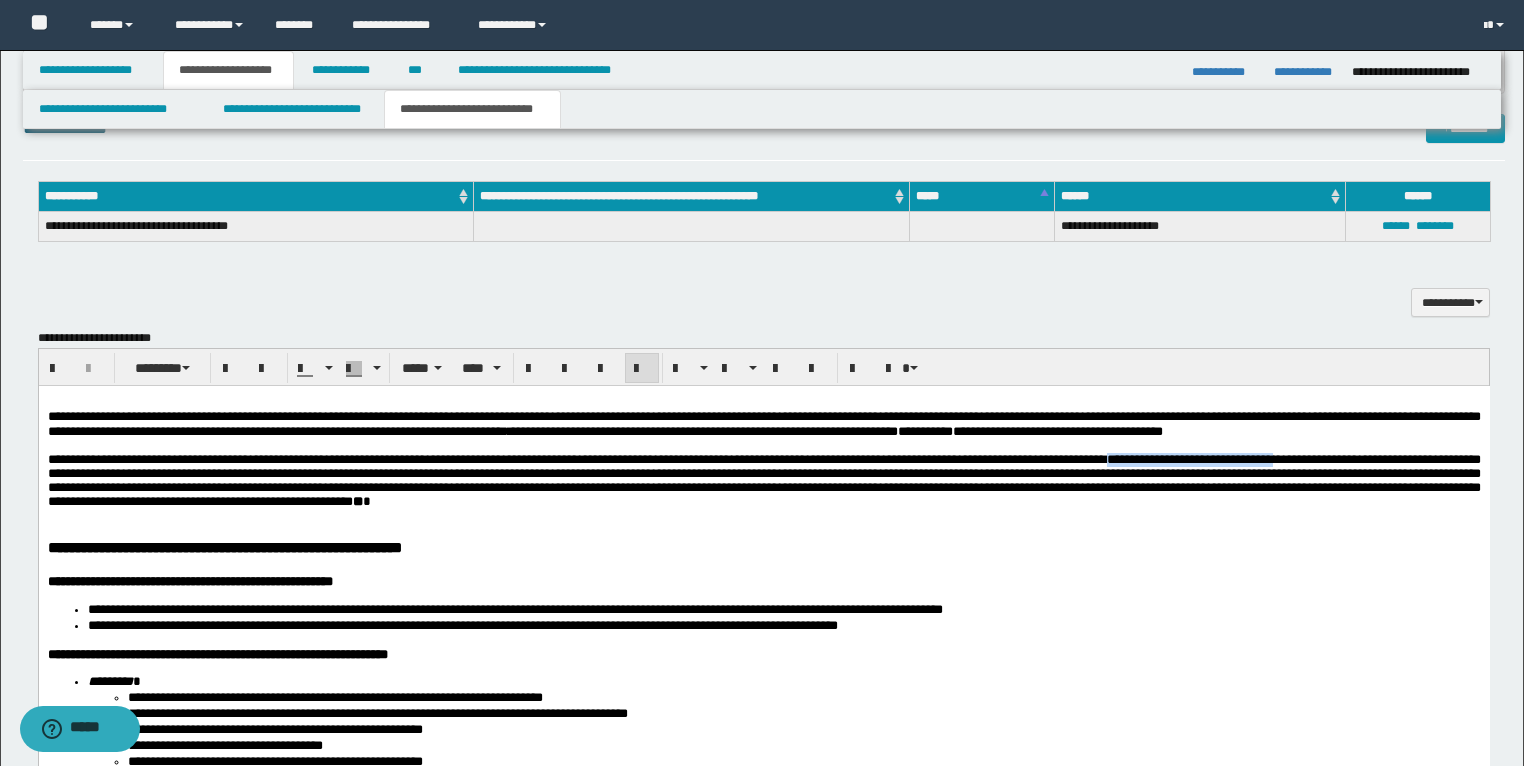 drag, startPoint x: 99, startPoint y: 500, endPoint x: 1310, endPoint y: 478, distance: 1211.1998 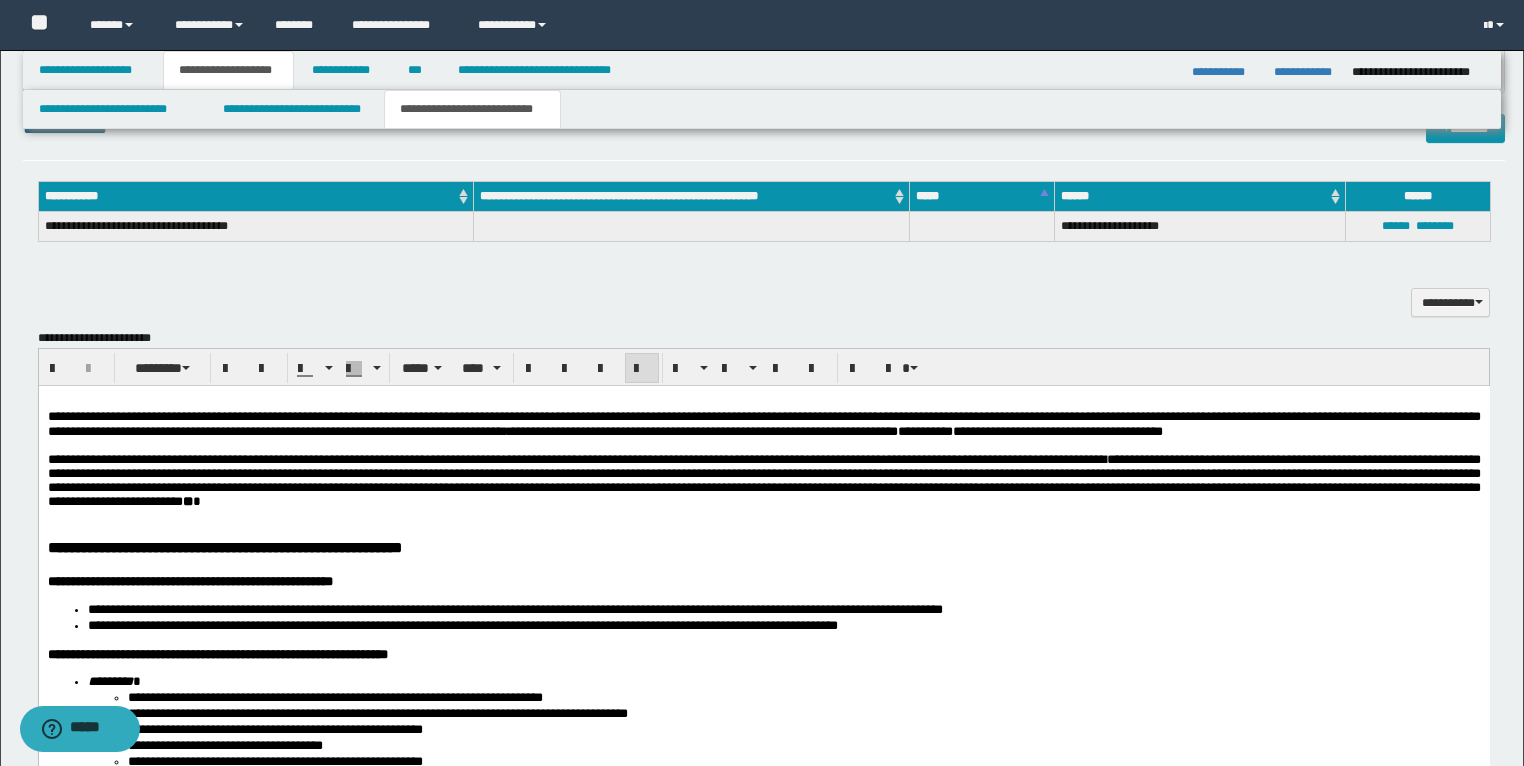 scroll, scrollTop: 1840, scrollLeft: 0, axis: vertical 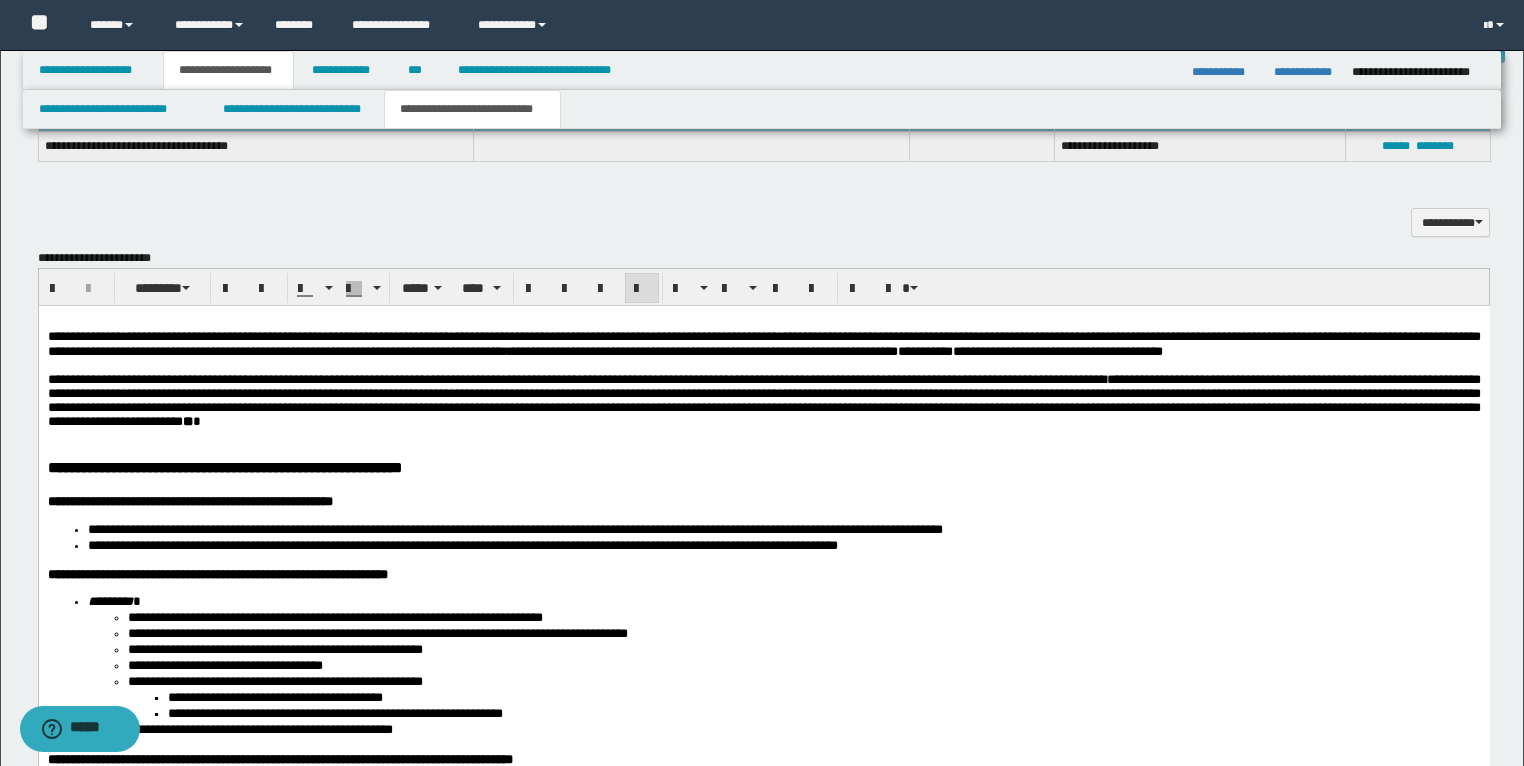 click on "**********" at bounding box center (763, 400) 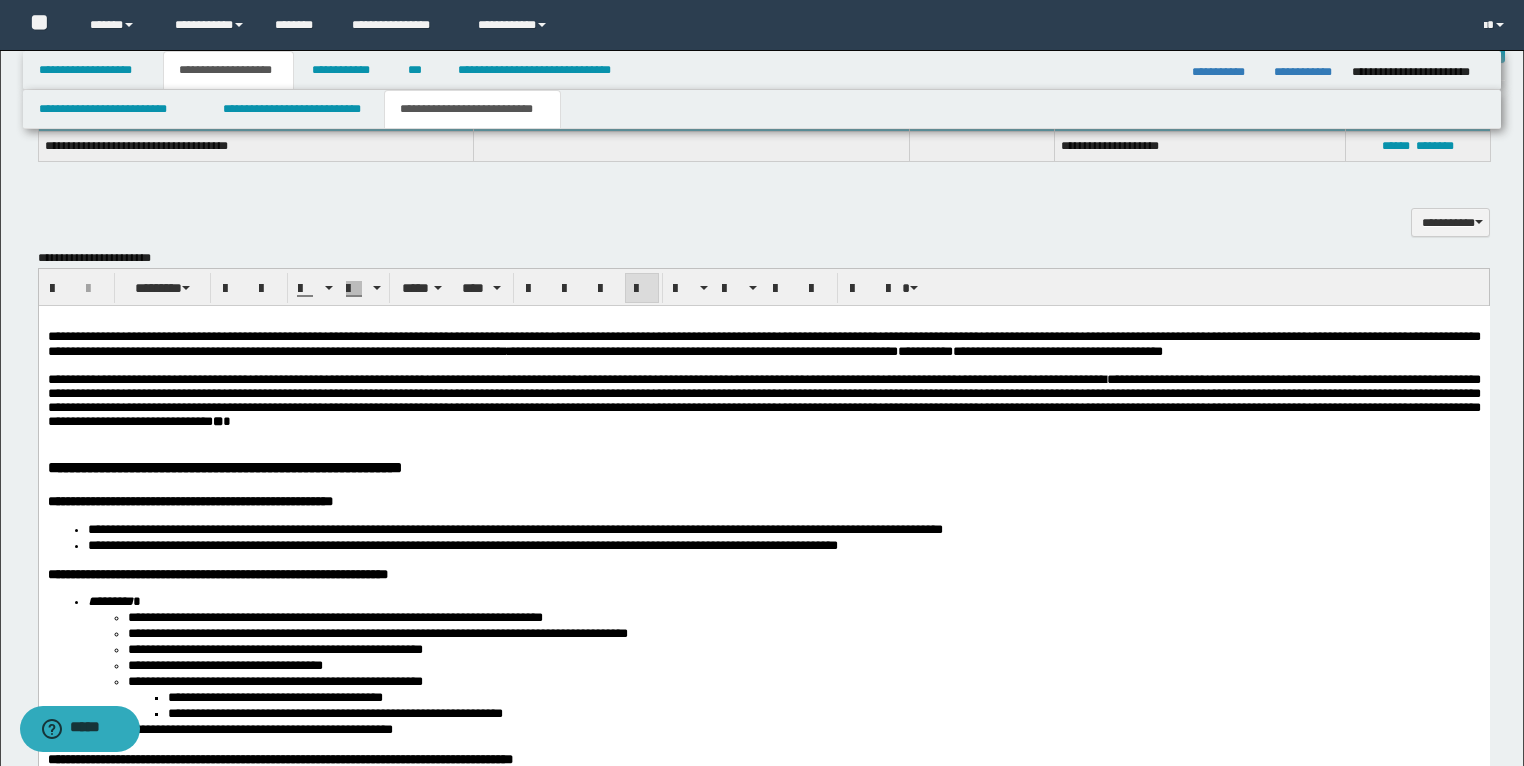 click on "**********" at bounding box center (763, 400) 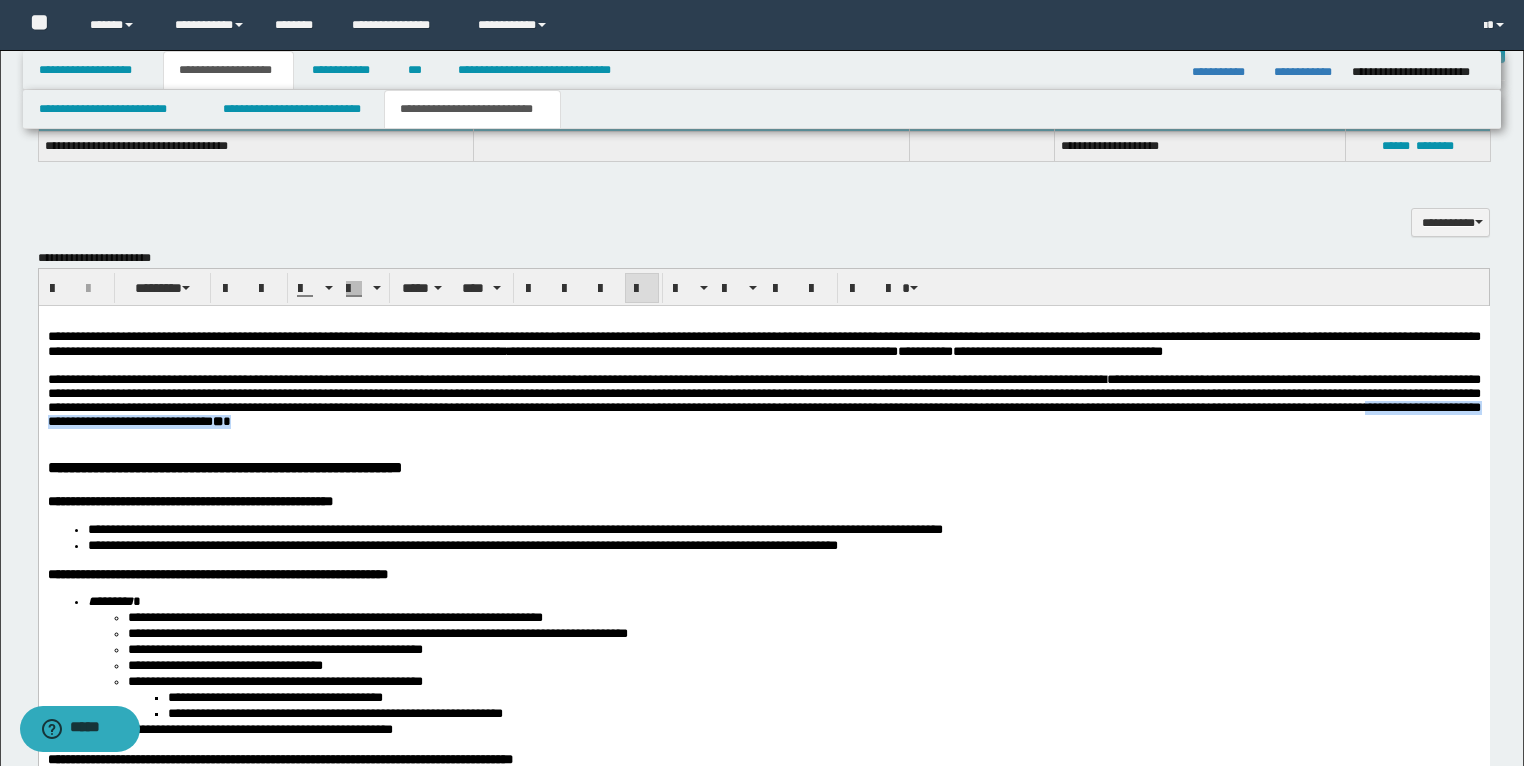 drag, startPoint x: 1166, startPoint y: 451, endPoint x: 816, endPoint y: 447, distance: 350.02286 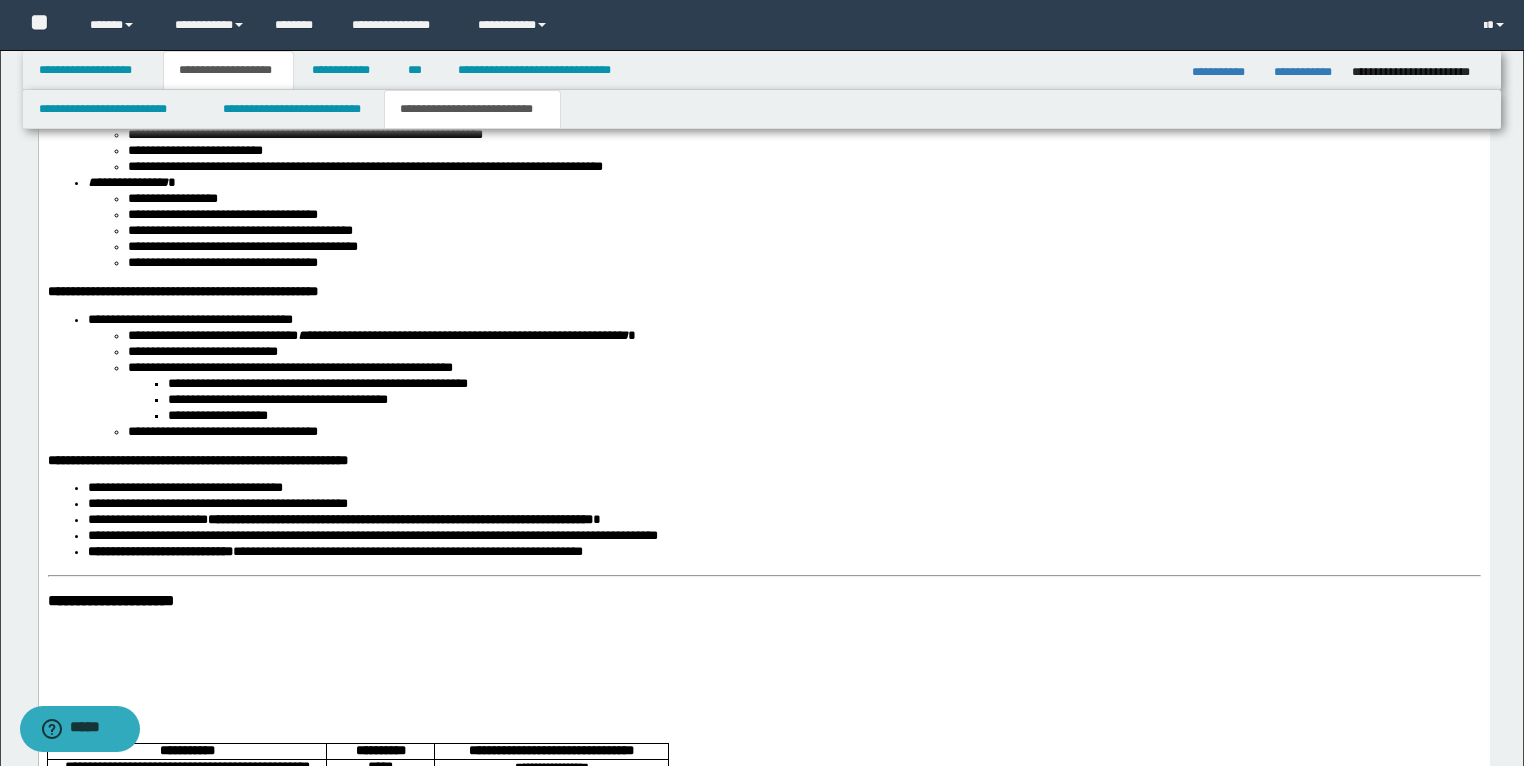scroll, scrollTop: 2560, scrollLeft: 0, axis: vertical 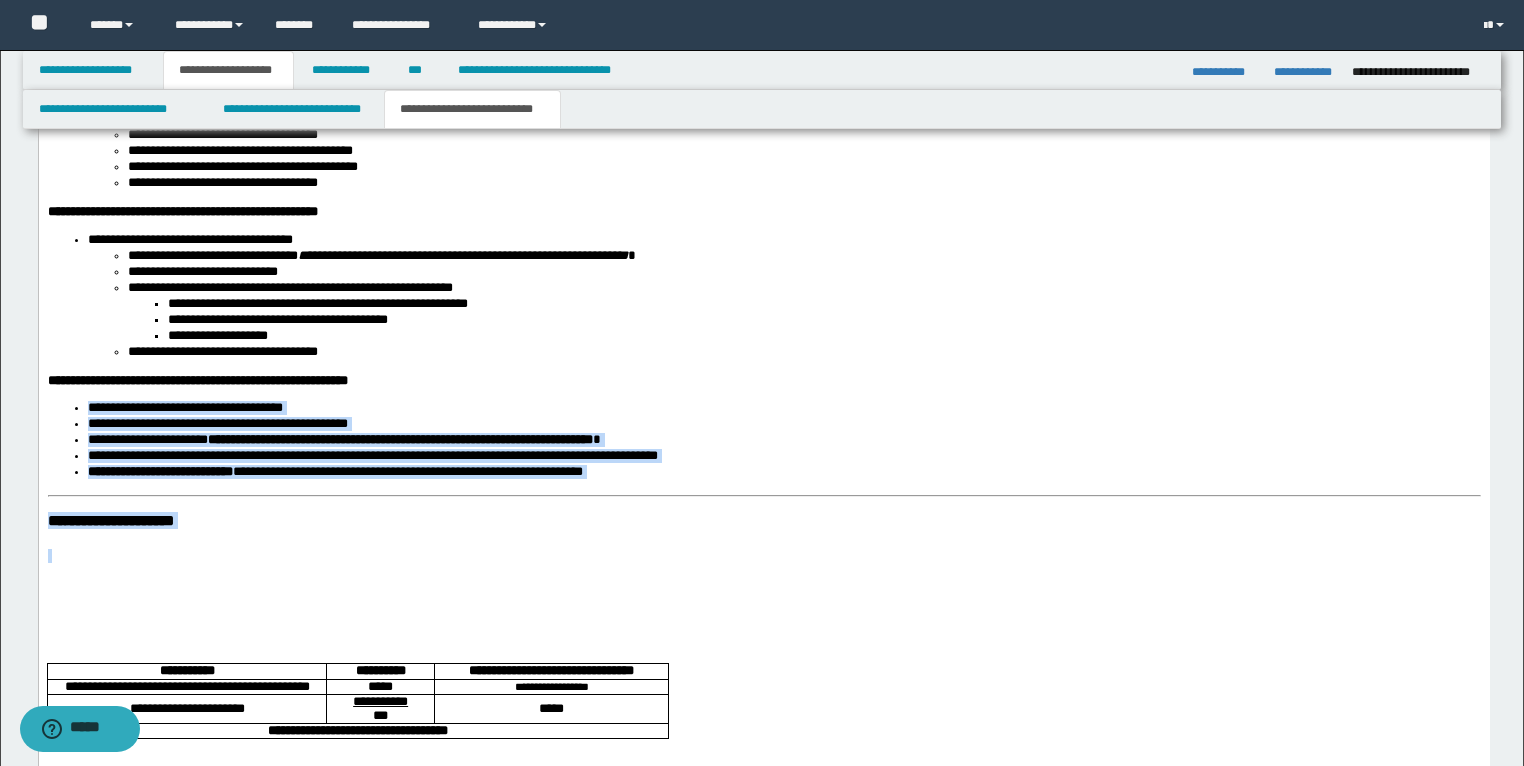 drag, startPoint x: 163, startPoint y: 590, endPoint x: 46, endPoint y: 556, distance: 121.84006 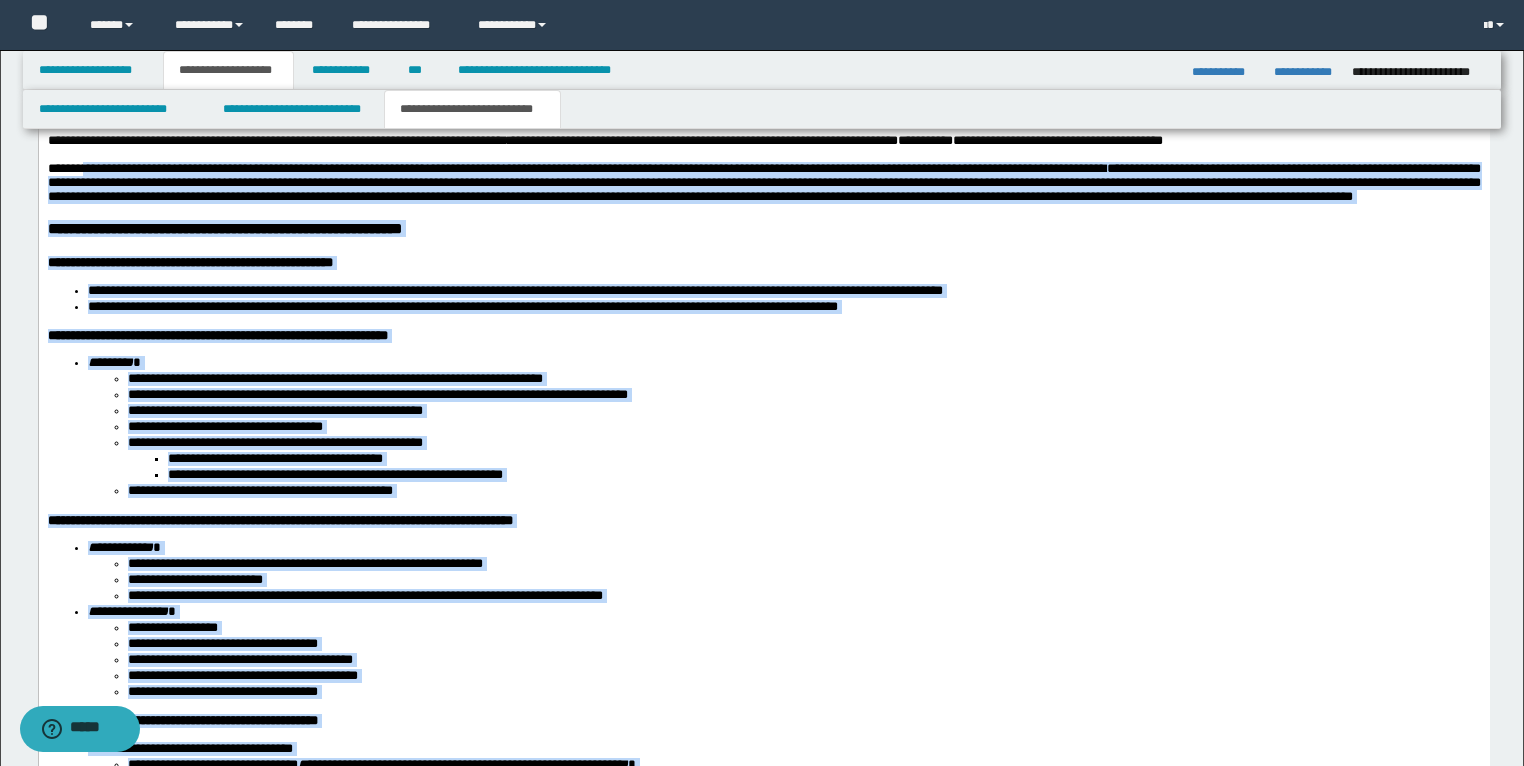 scroll, scrollTop: 1865, scrollLeft: 0, axis: vertical 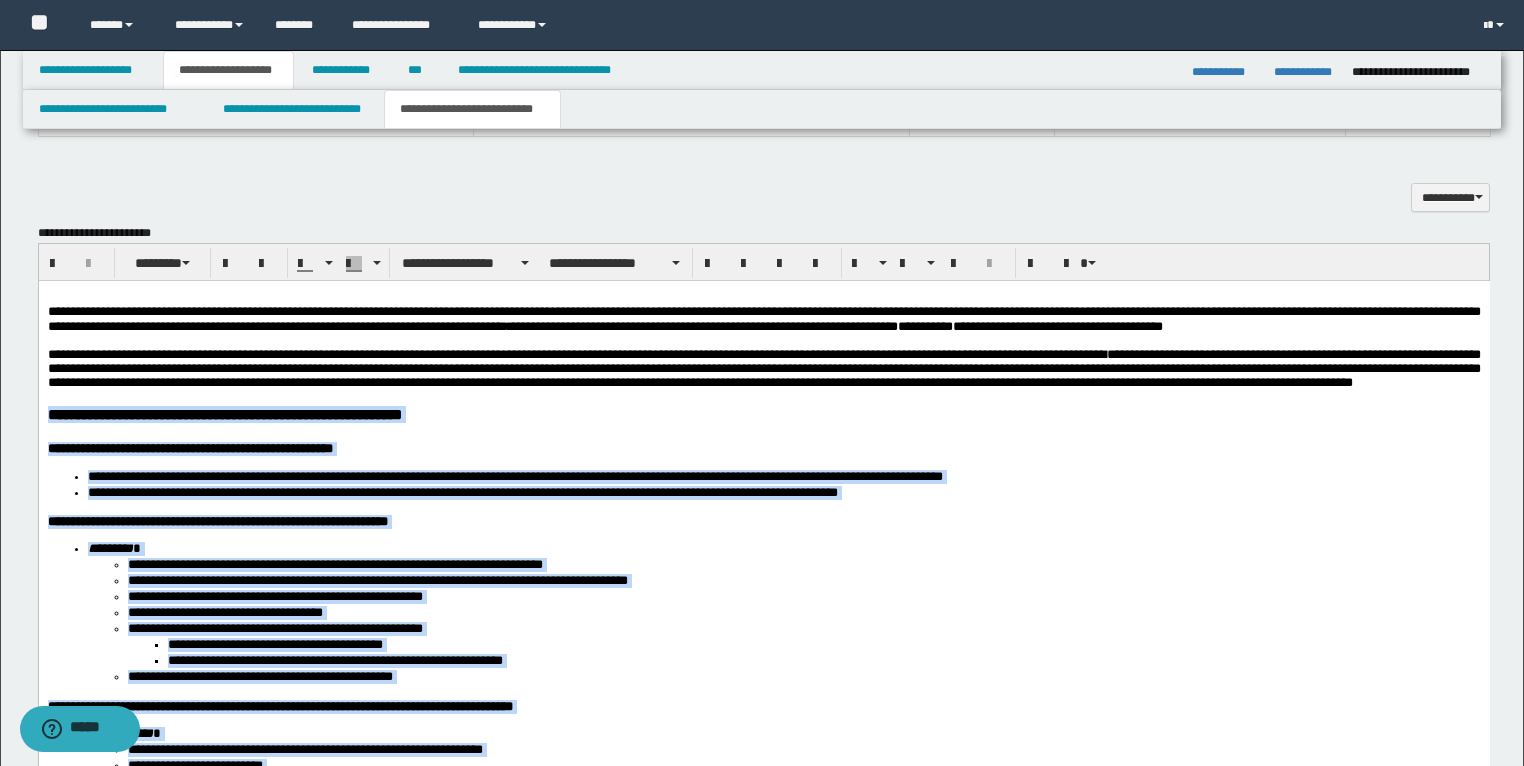 drag, startPoint x: 632, startPoint y: 1240, endPoint x: 46, endPoint y: 464, distance: 972.4053 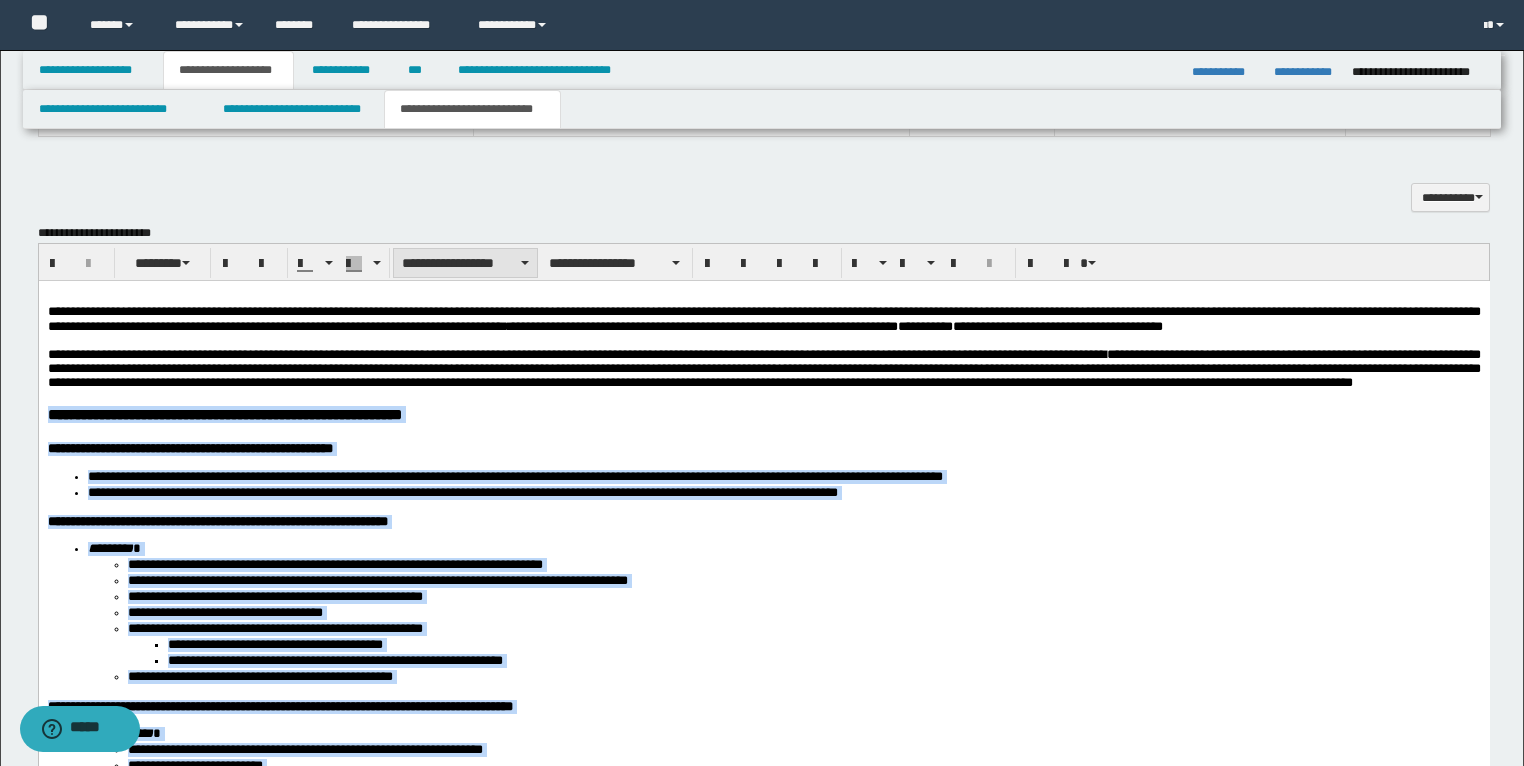 click on "**********" at bounding box center [465, 263] 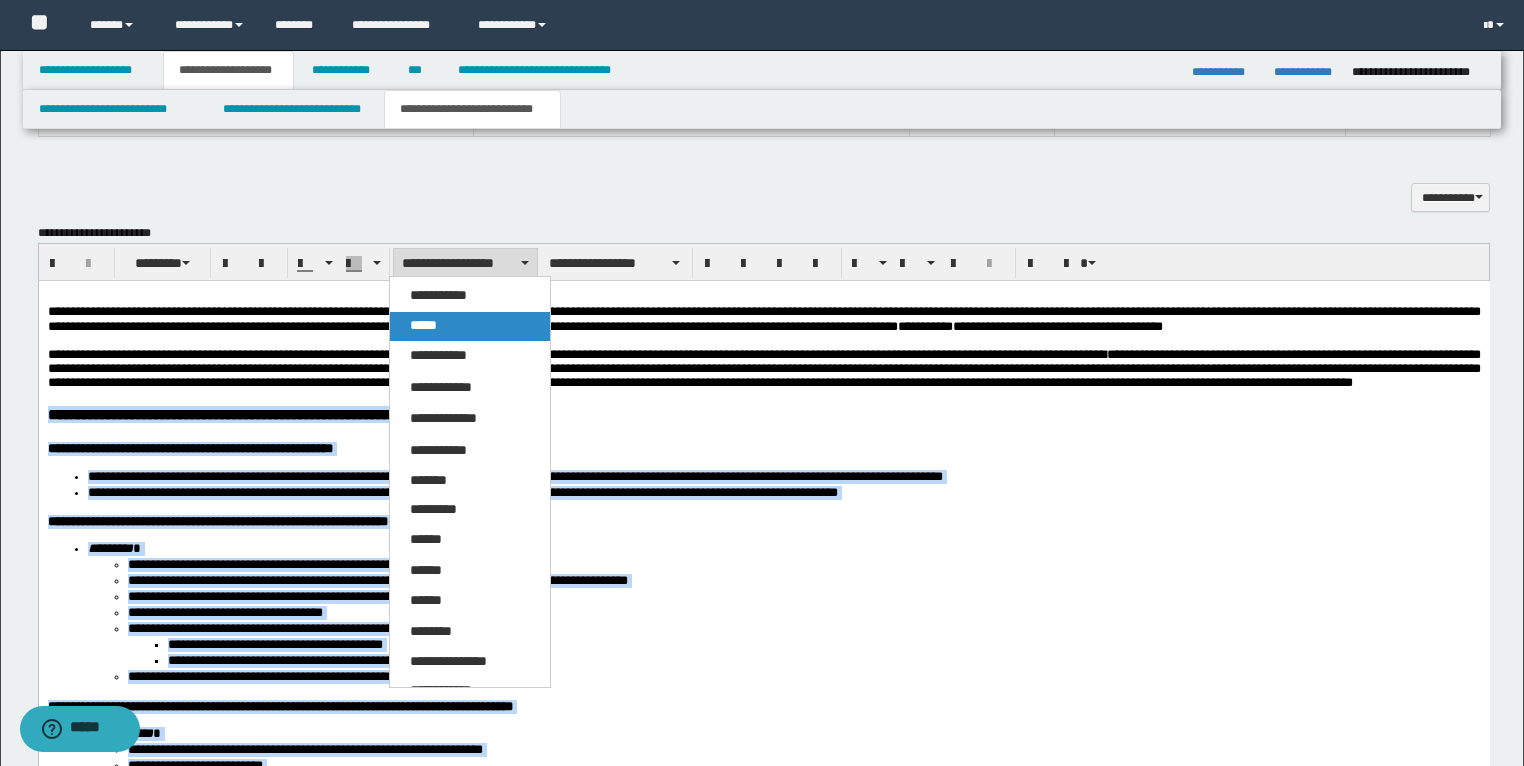 drag, startPoint x: 421, startPoint y: 328, endPoint x: 238, endPoint y: 113, distance: 282.33667 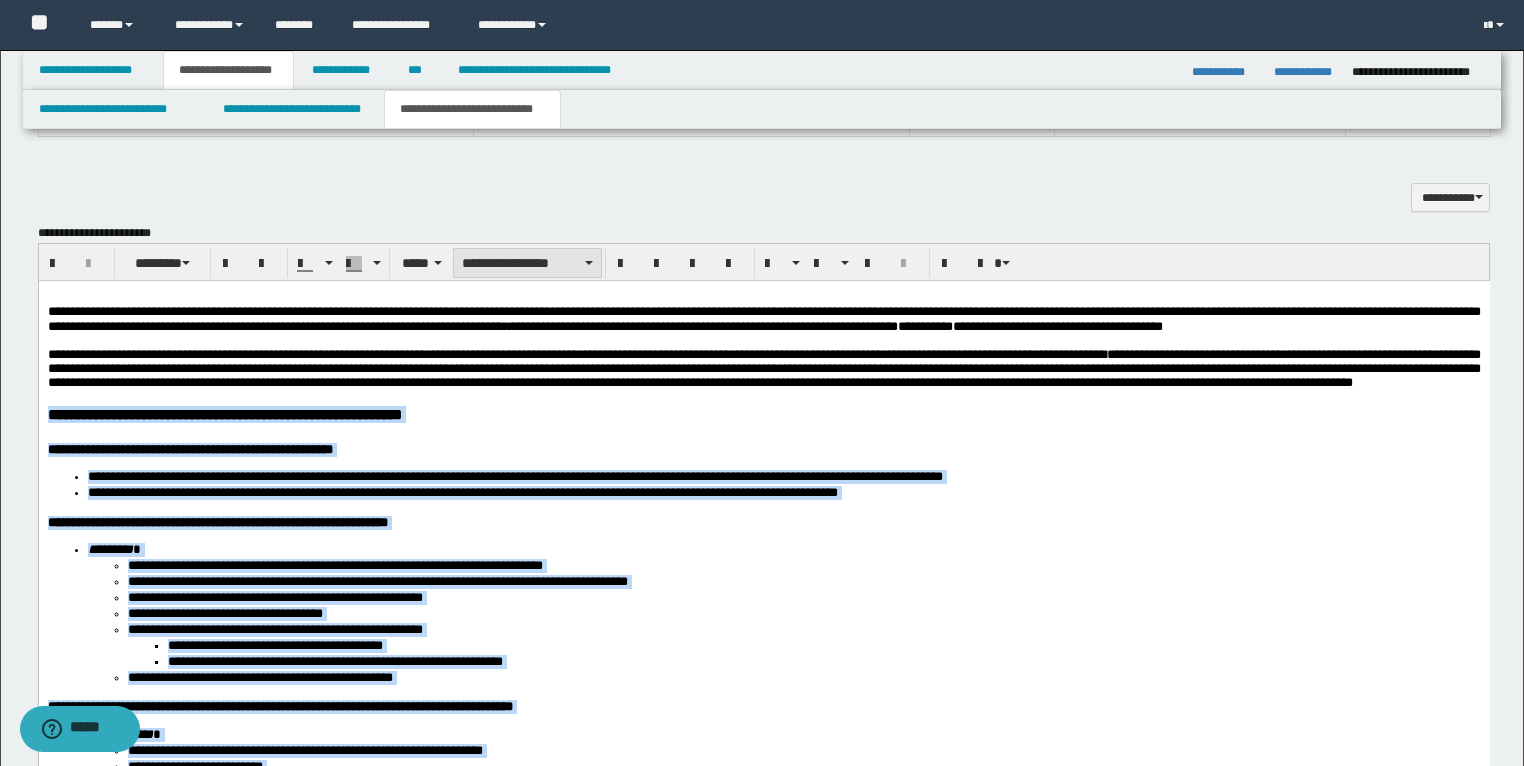 click on "**********" at bounding box center [527, 263] 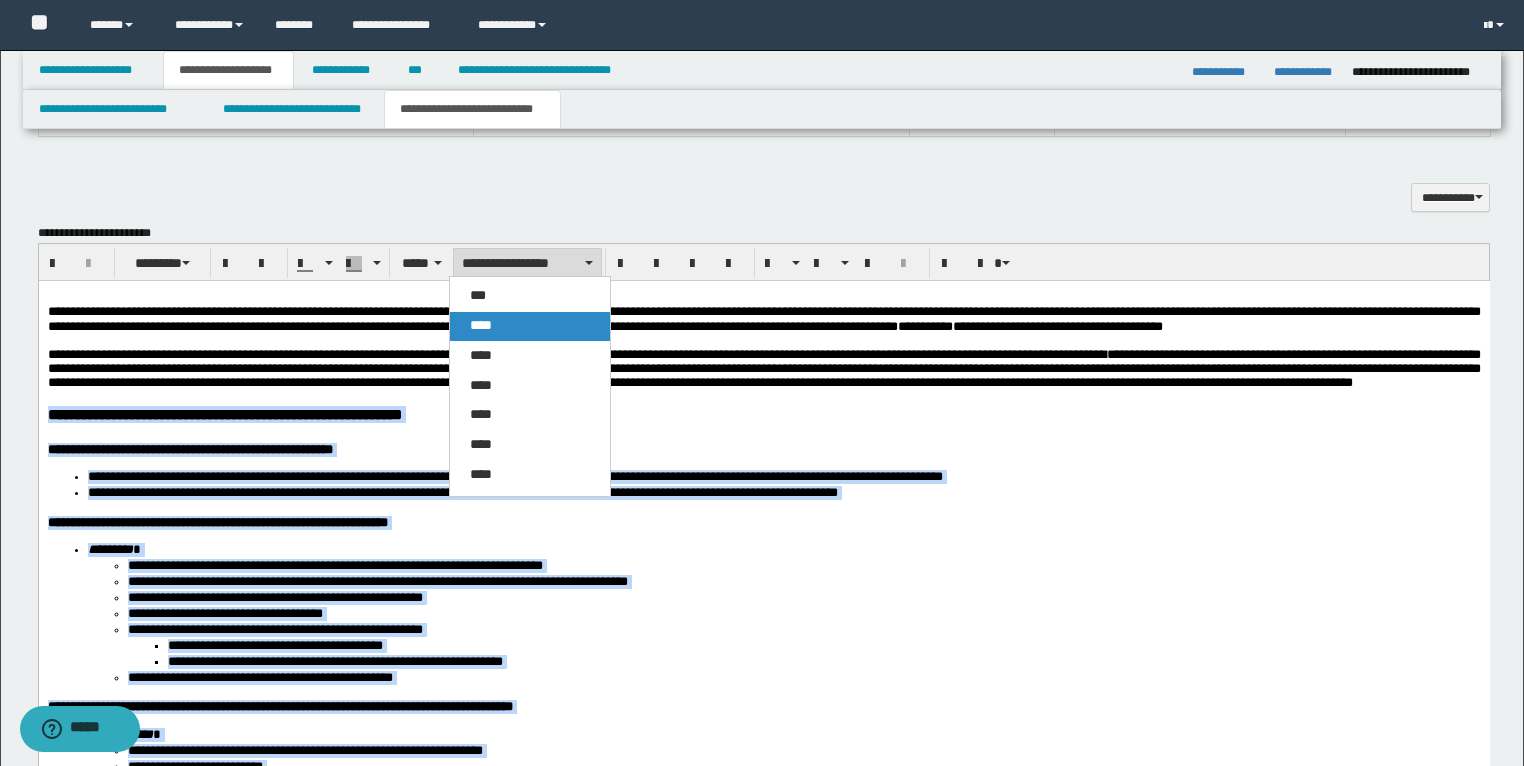 click on "****" at bounding box center (481, 325) 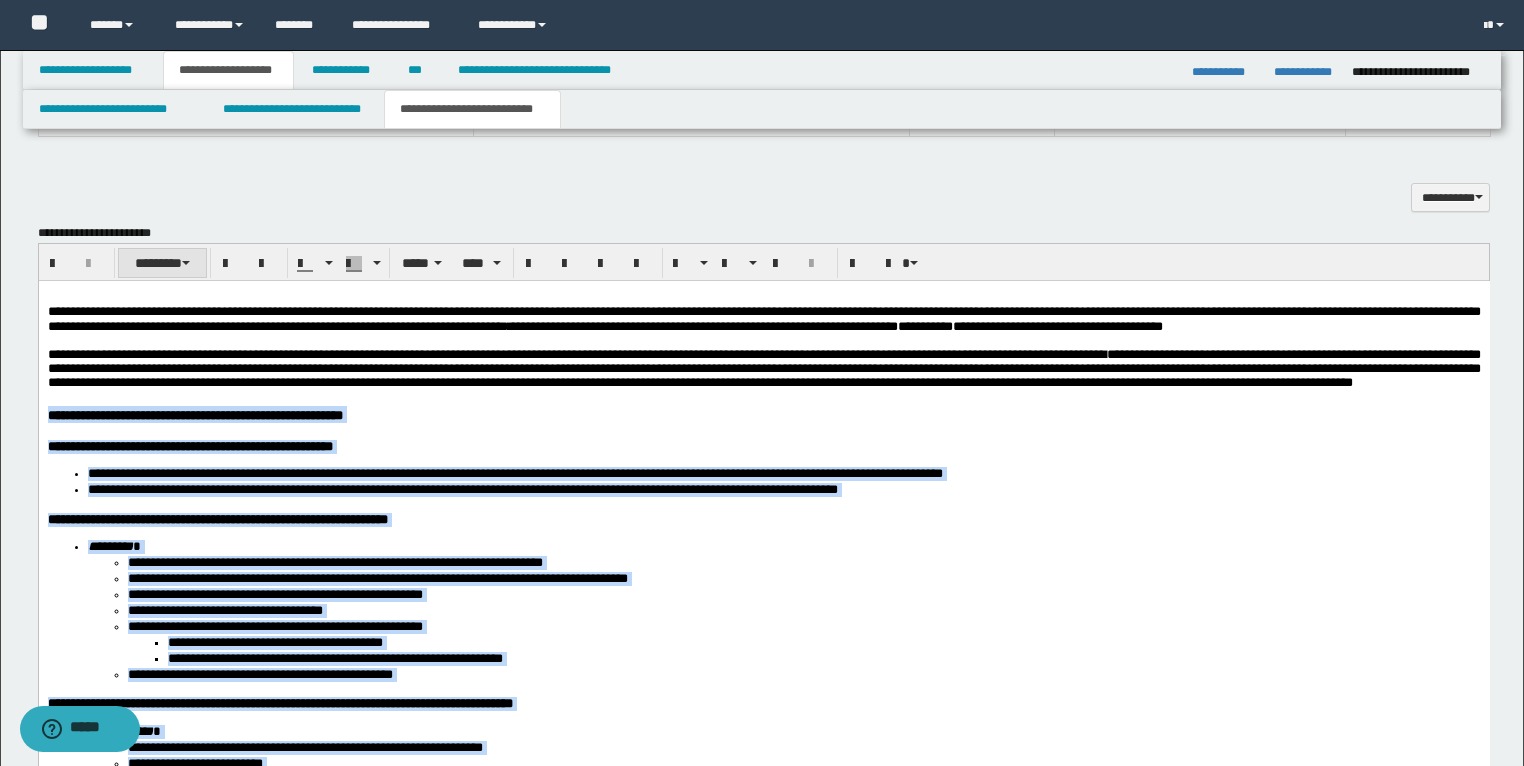 click on "********" at bounding box center (162, 263) 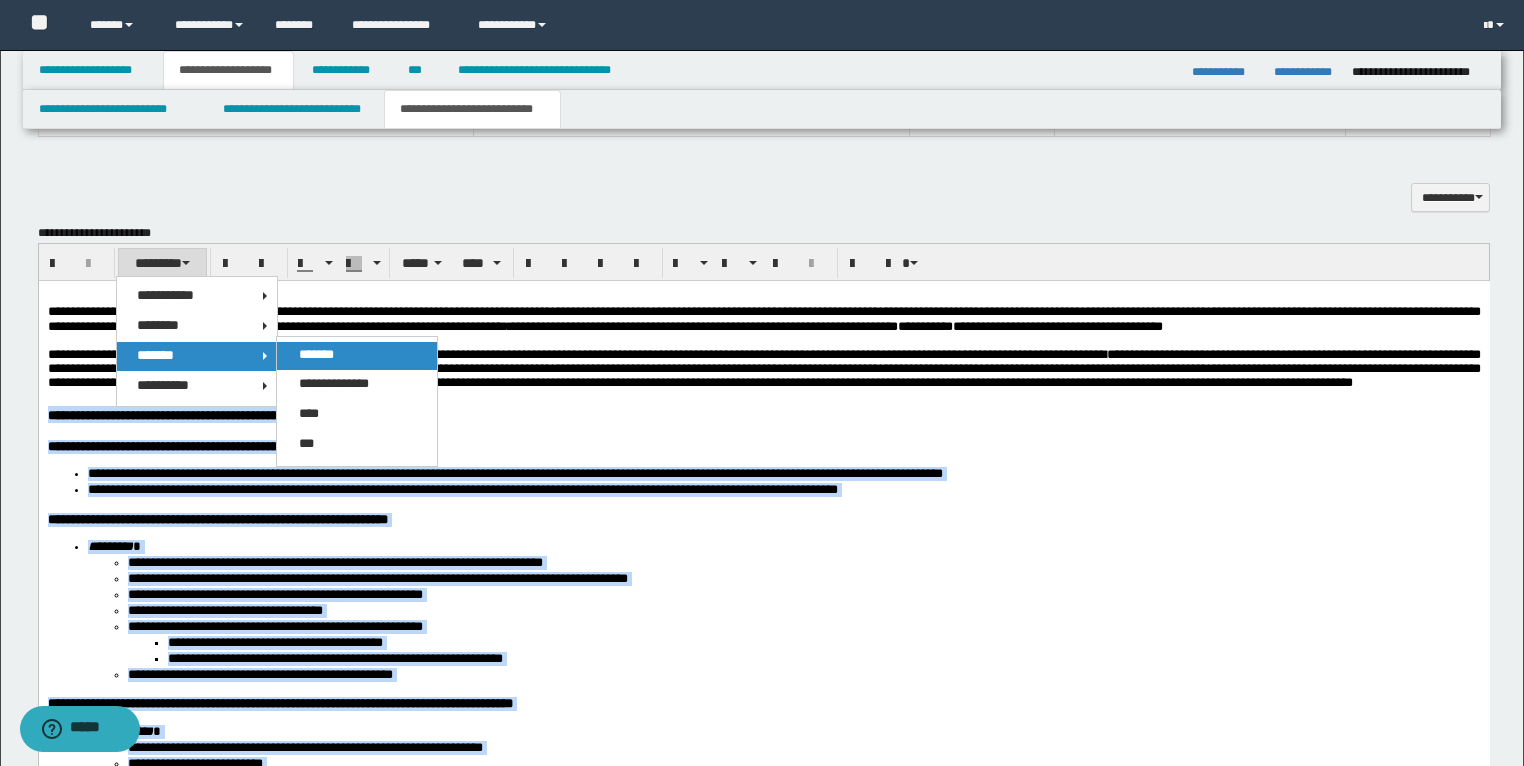 click on "*******" at bounding box center (316, 354) 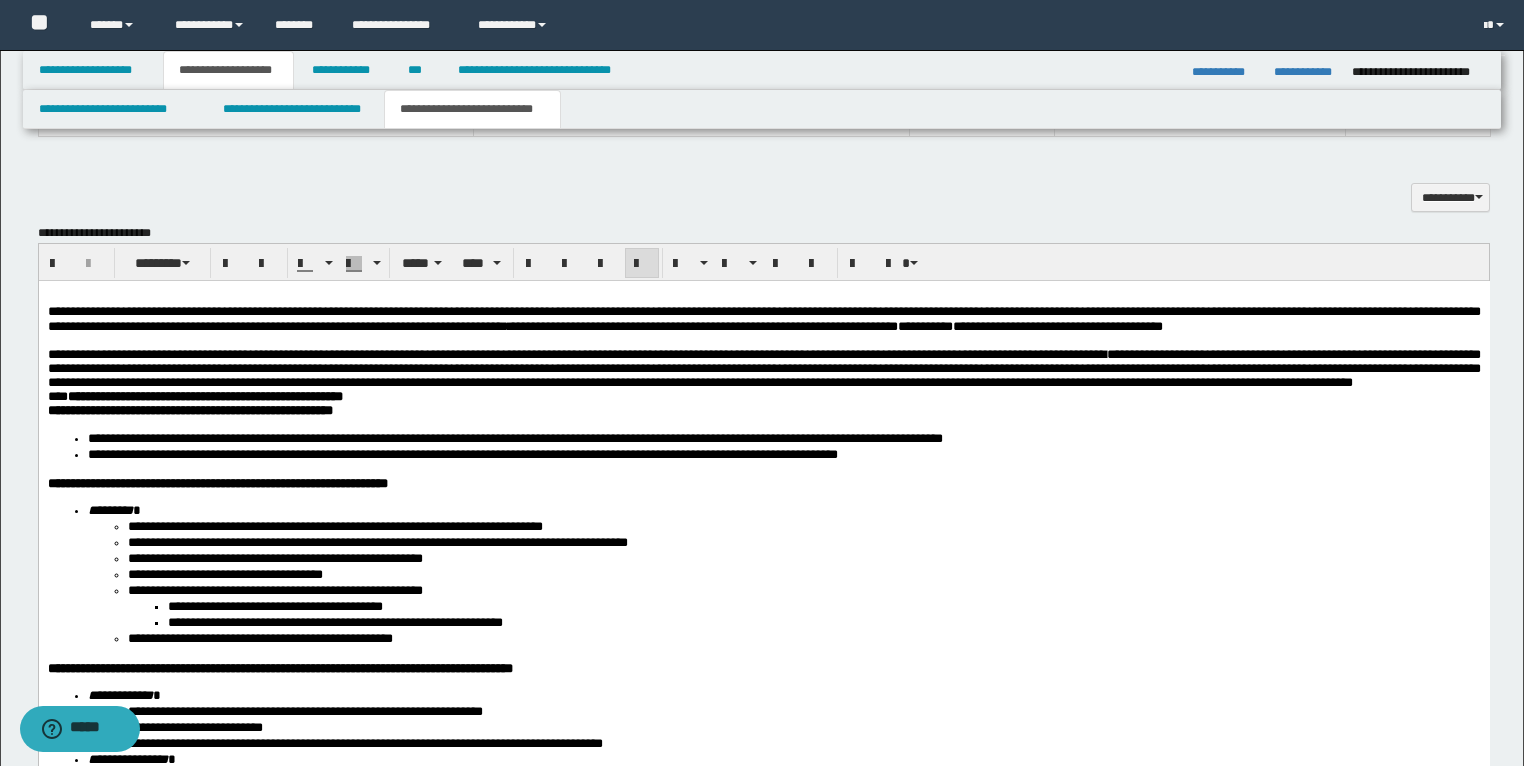 click on "**********" at bounding box center (763, 369) 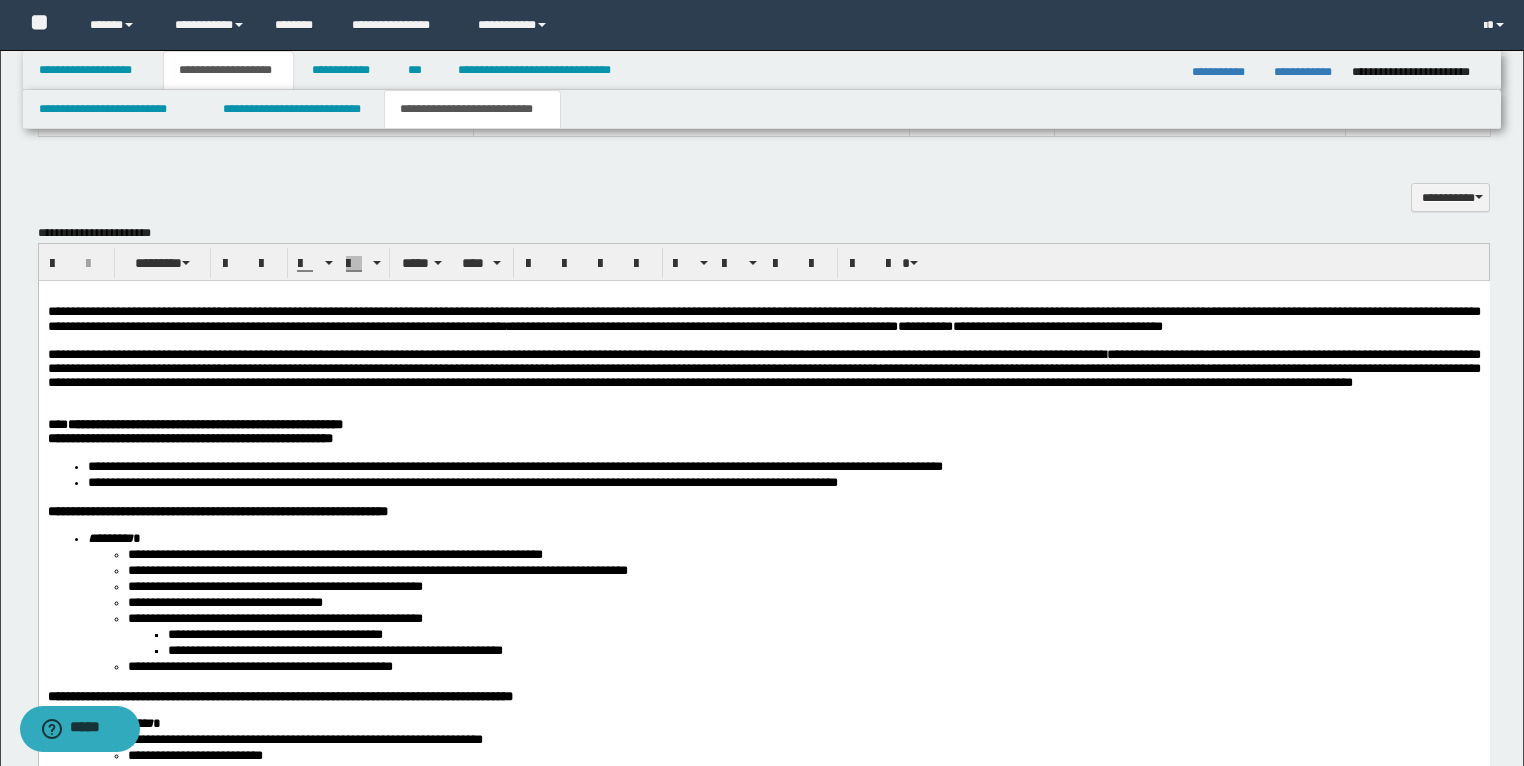 click on "**********" at bounding box center (204, 424) 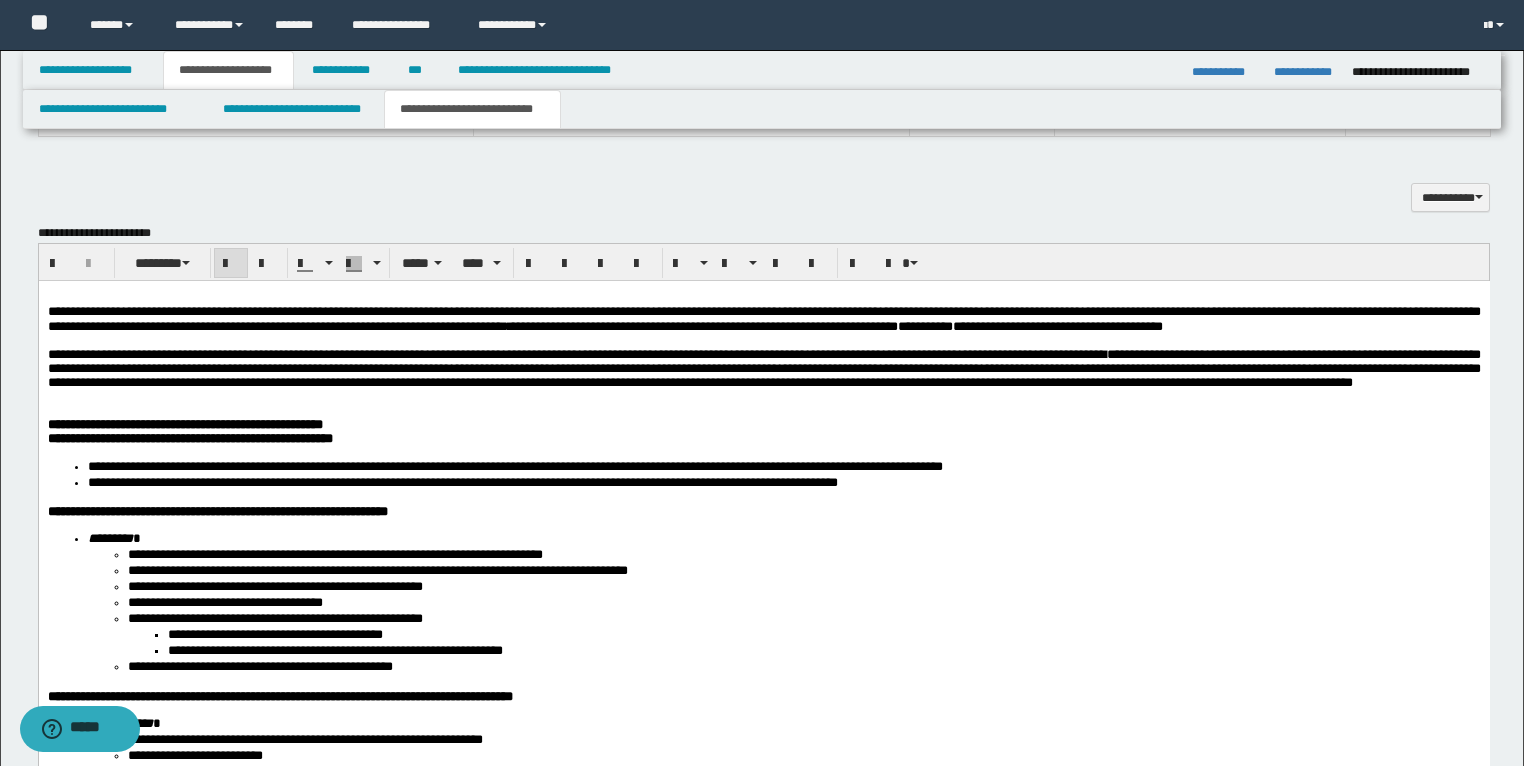 click on "**********" at bounding box center (189, 438) 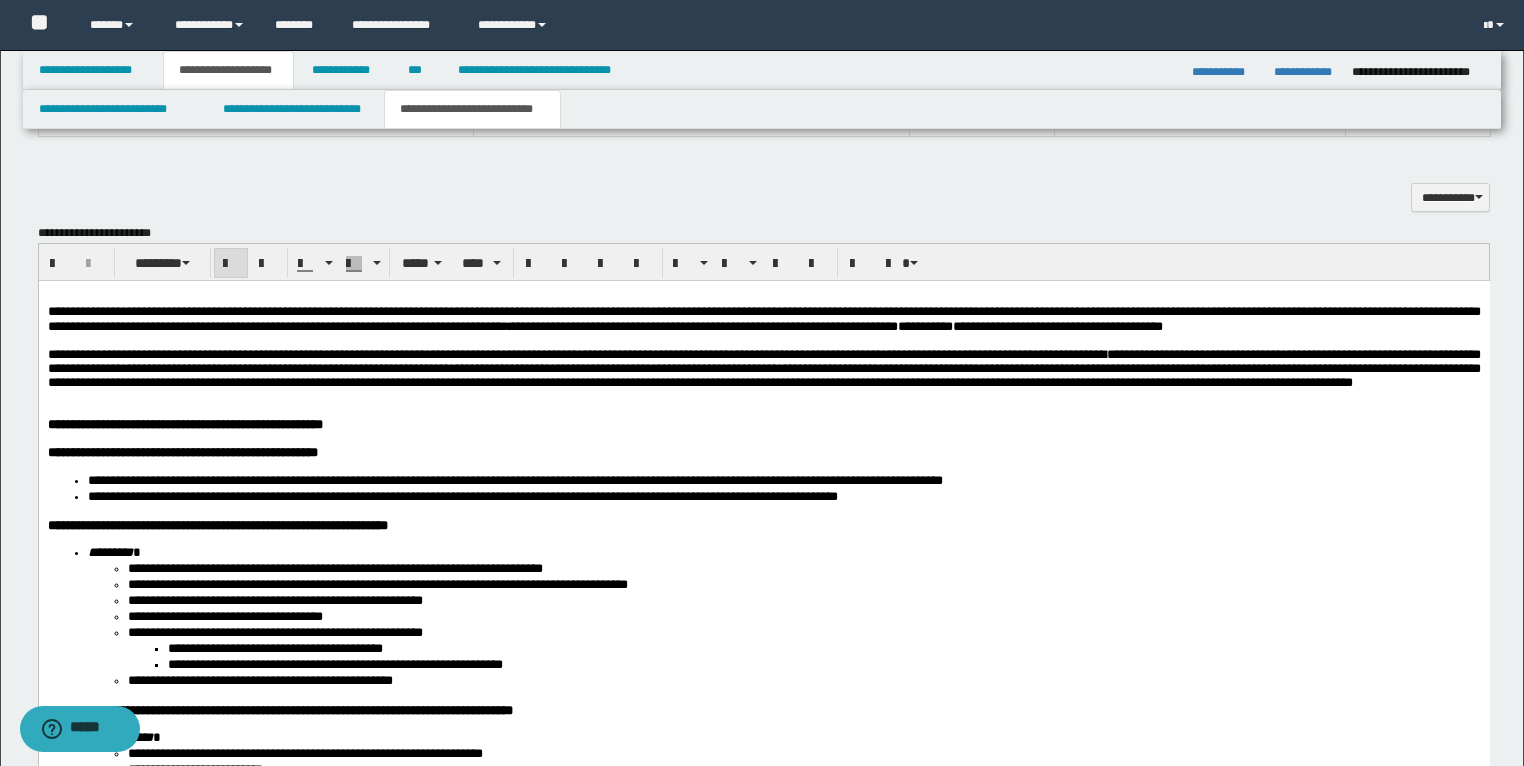 click on "**********" at bounding box center [217, 525] 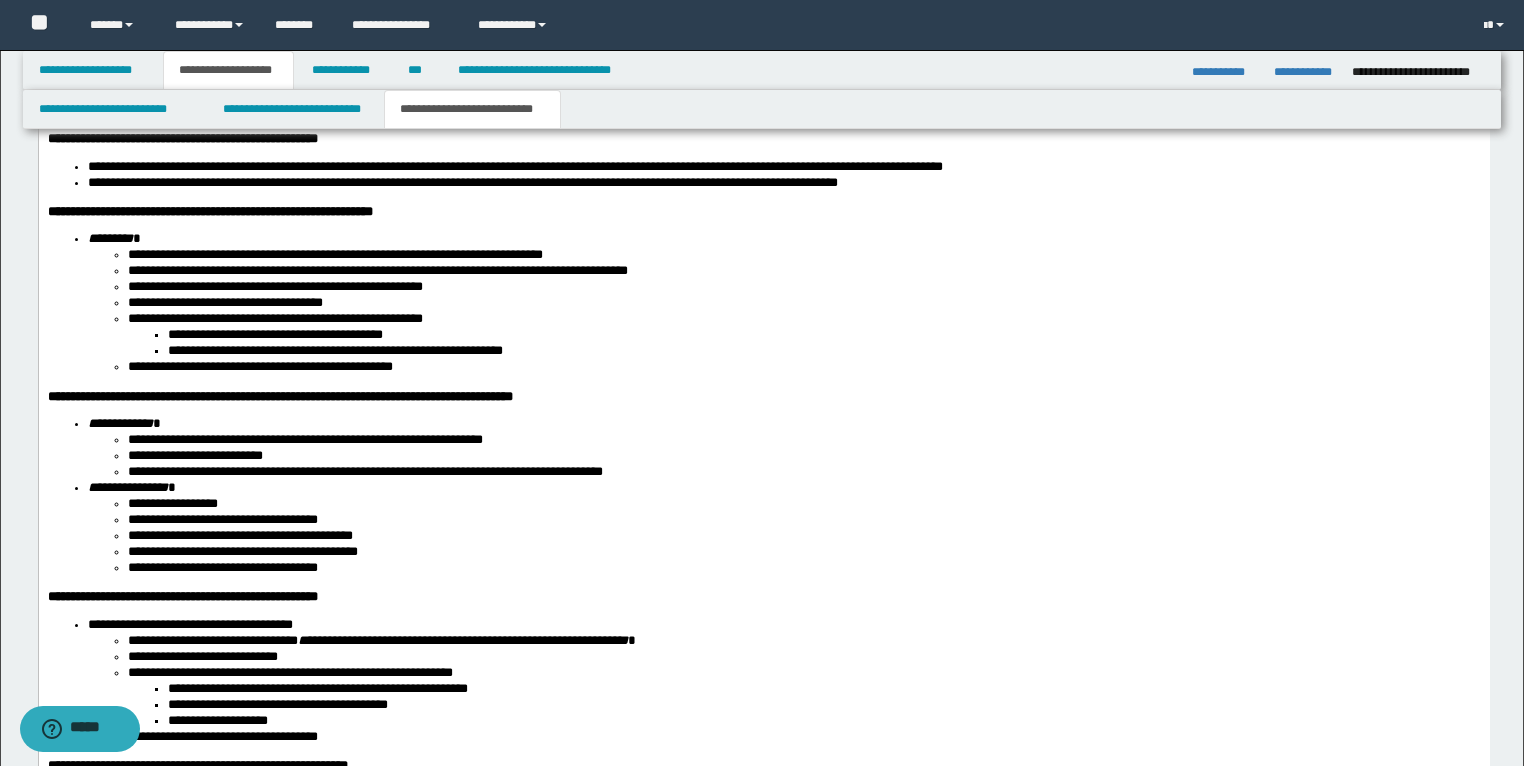 scroll, scrollTop: 2185, scrollLeft: 0, axis: vertical 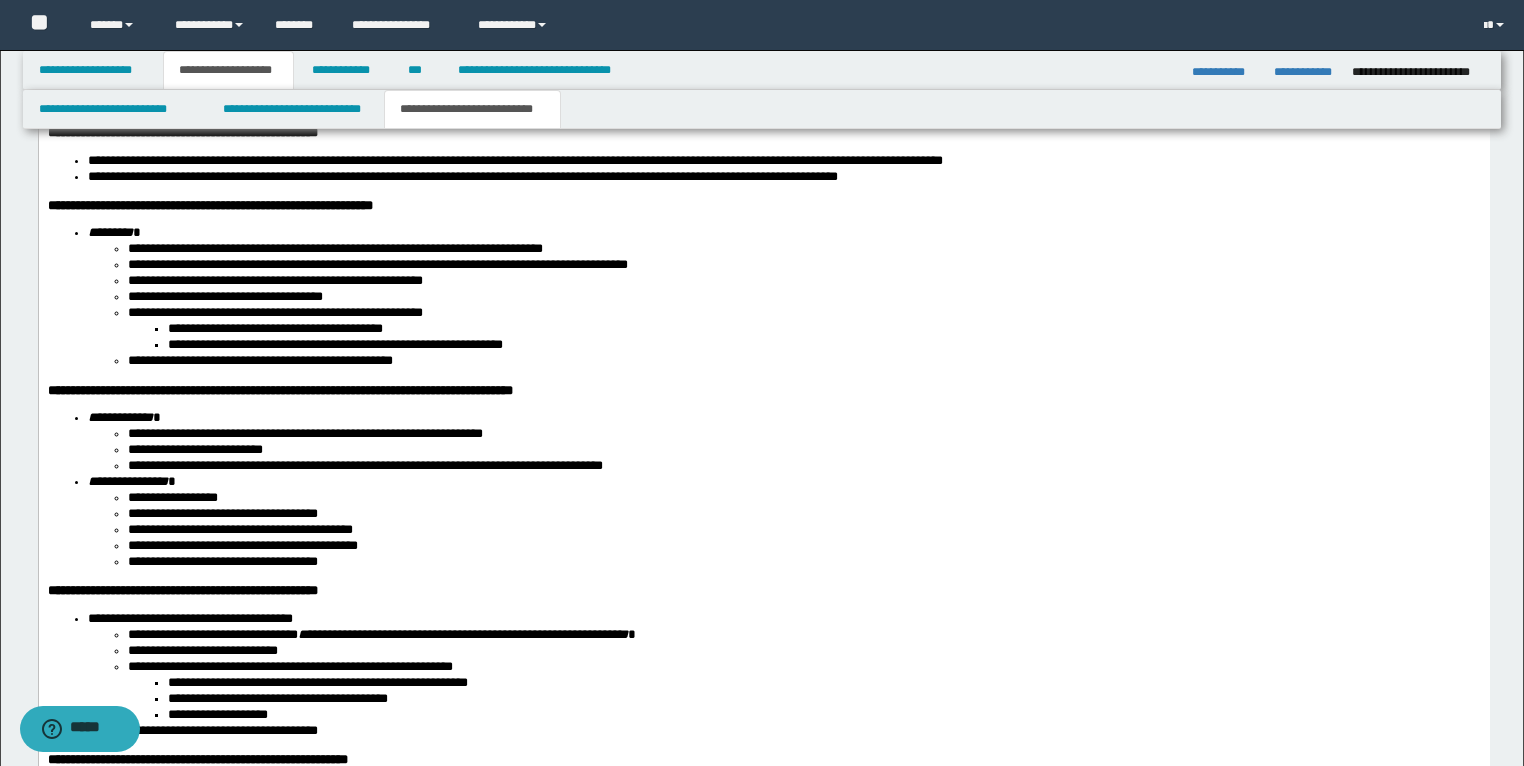 click on "**********" at bounding box center (279, 391) 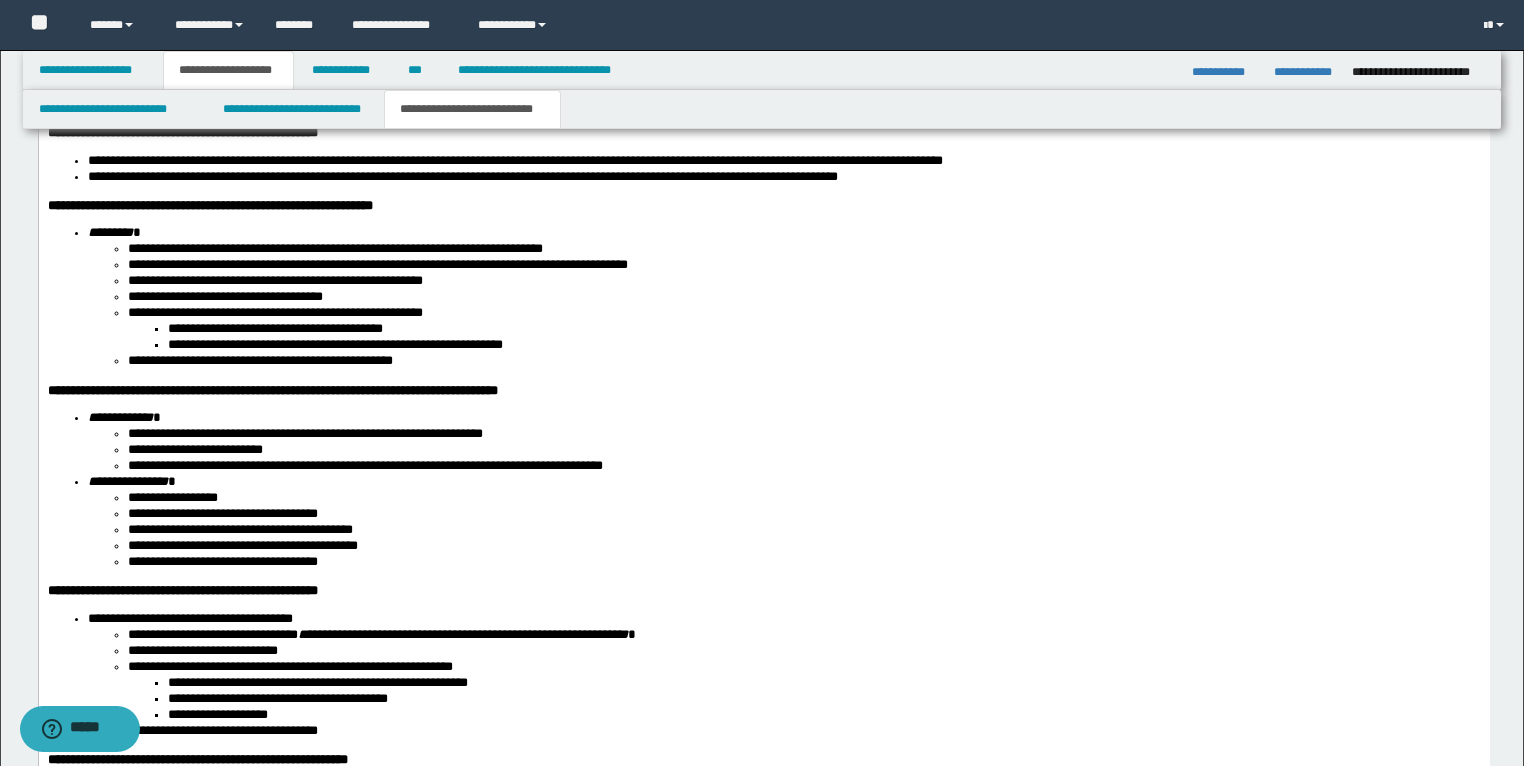 click on "**********" at bounding box center [182, 591] 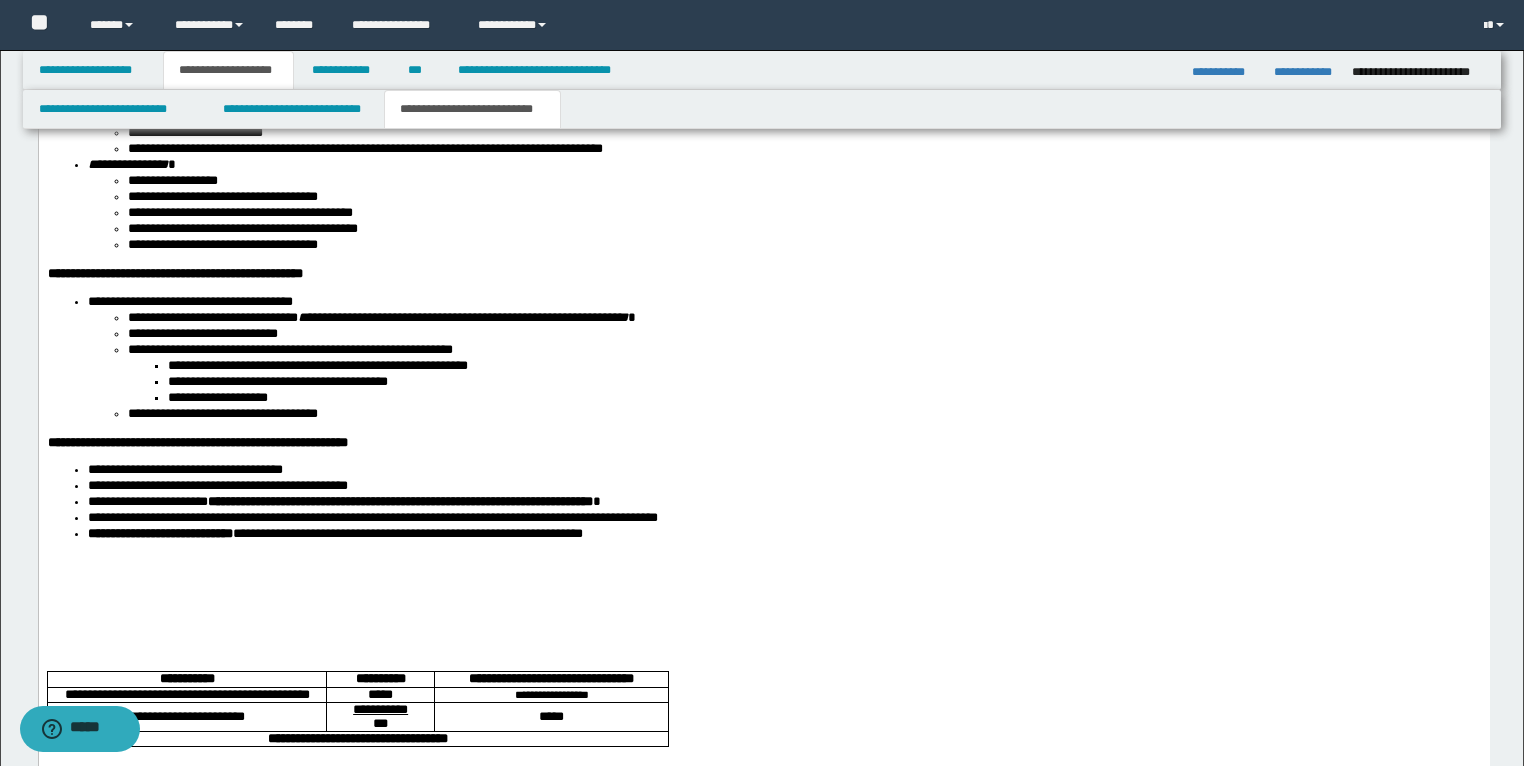 scroll, scrollTop: 2505, scrollLeft: 0, axis: vertical 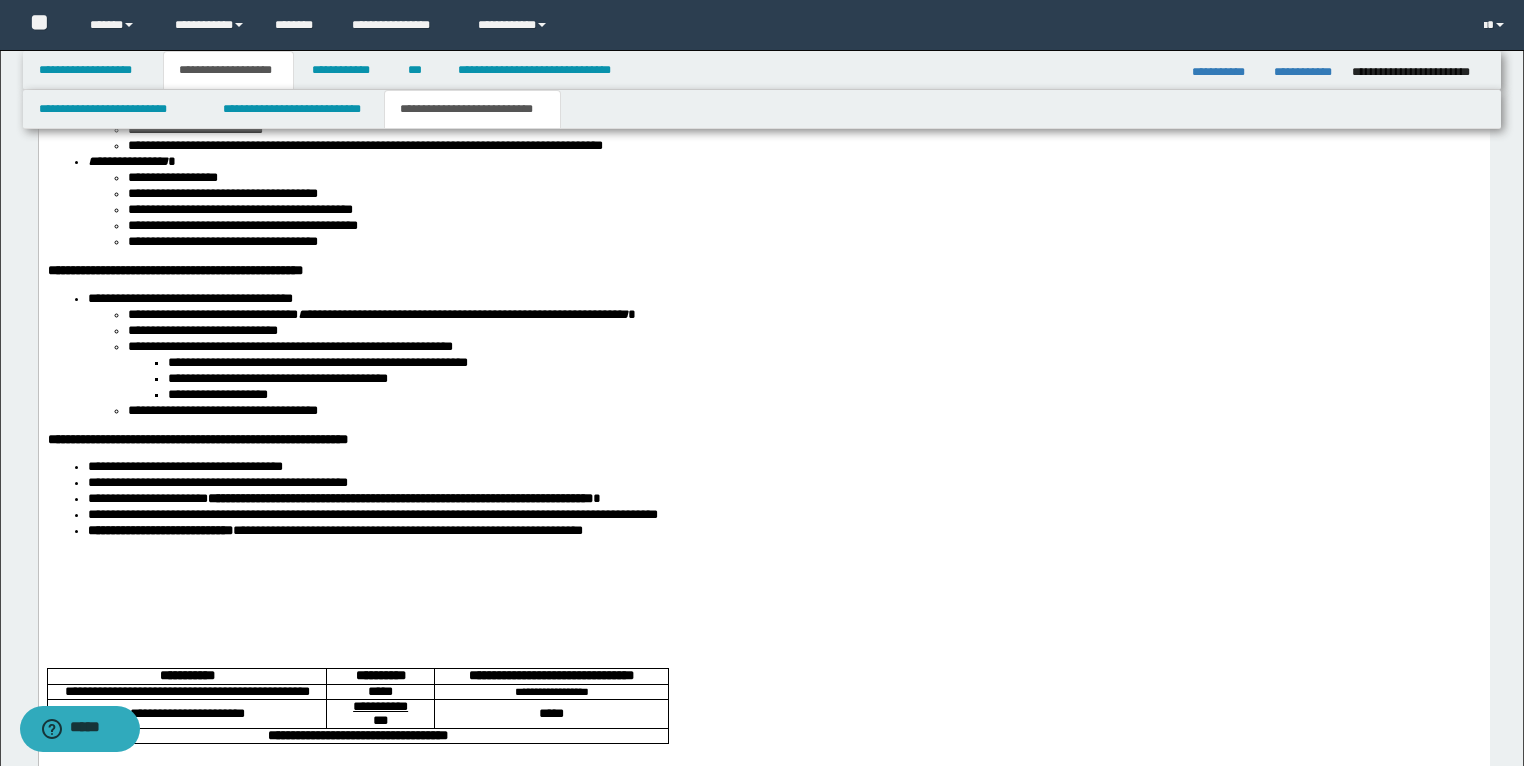 click on "**********" at bounding box center [197, 440] 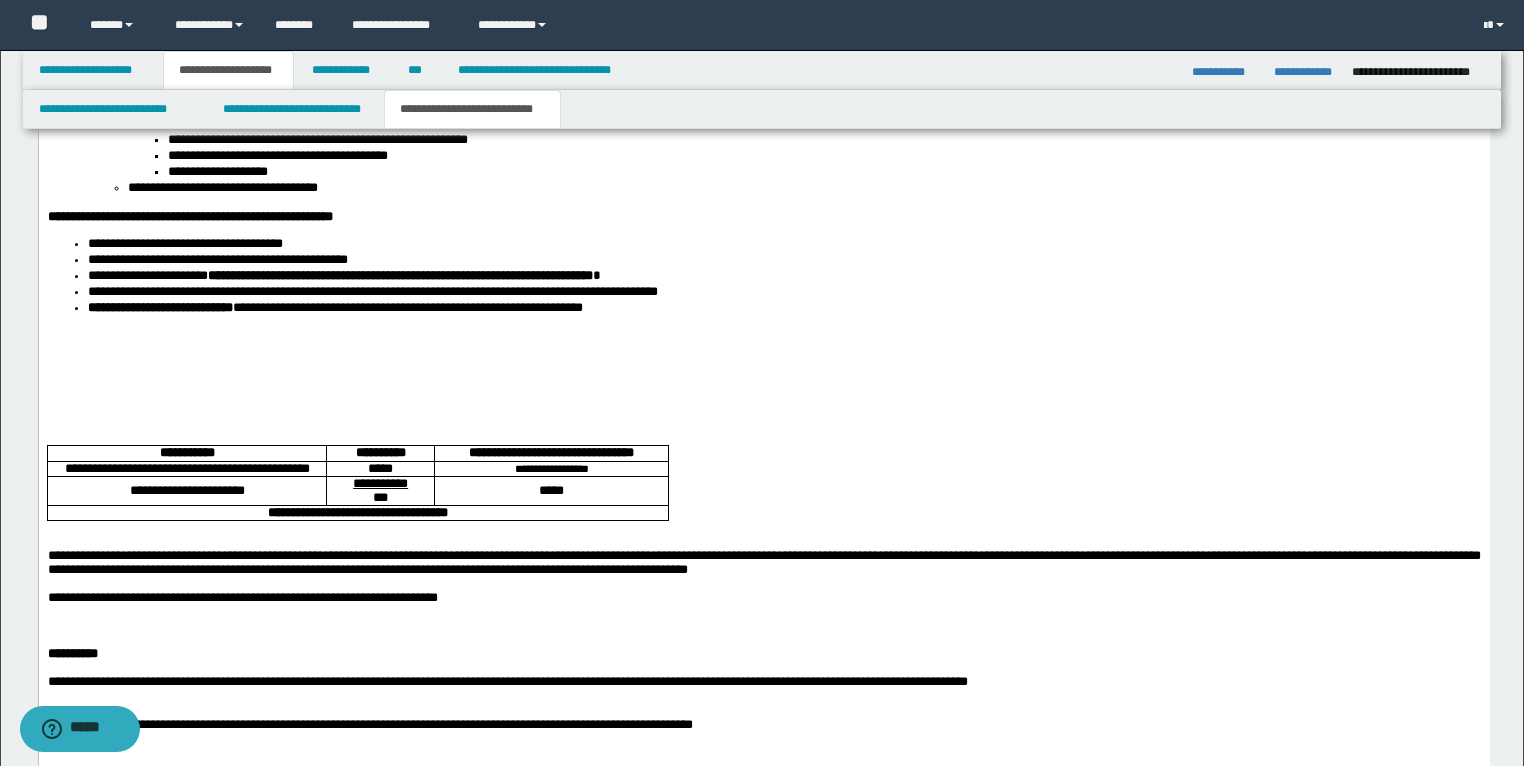 scroll, scrollTop: 2745, scrollLeft: 0, axis: vertical 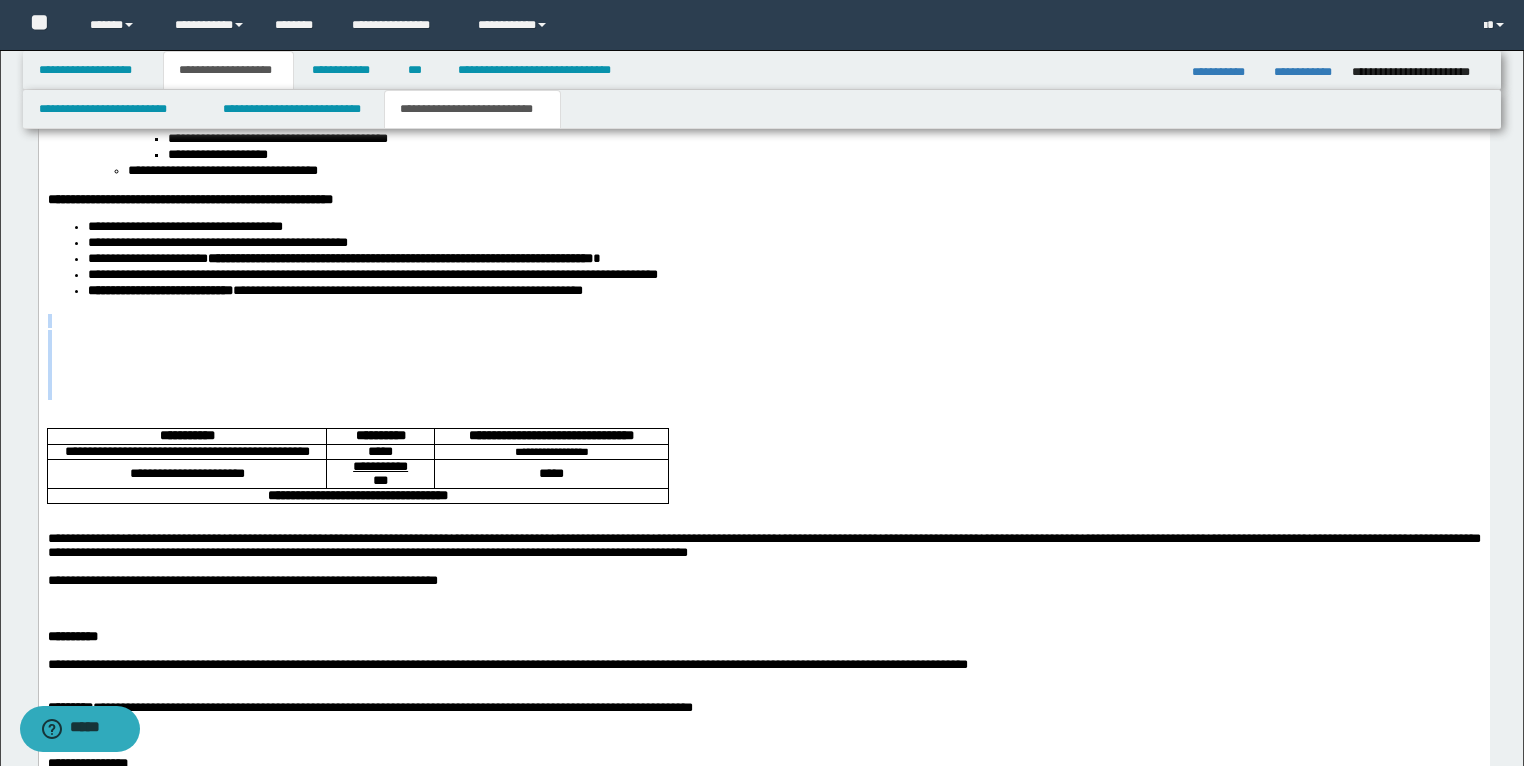 drag, startPoint x: 115, startPoint y: 479, endPoint x: 58, endPoint y: 383, distance: 111.64677 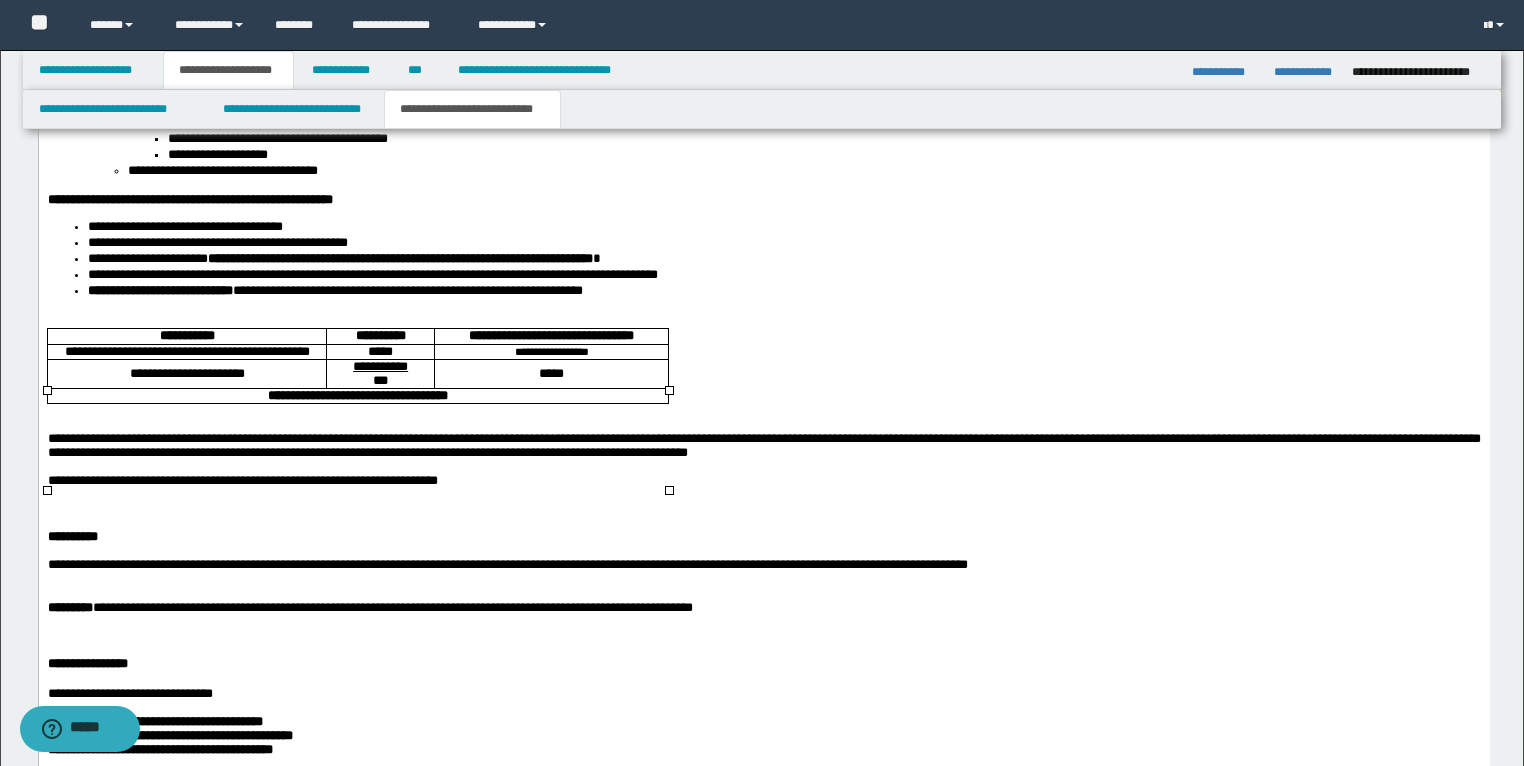 click on "*****" at bounding box center [379, 352] 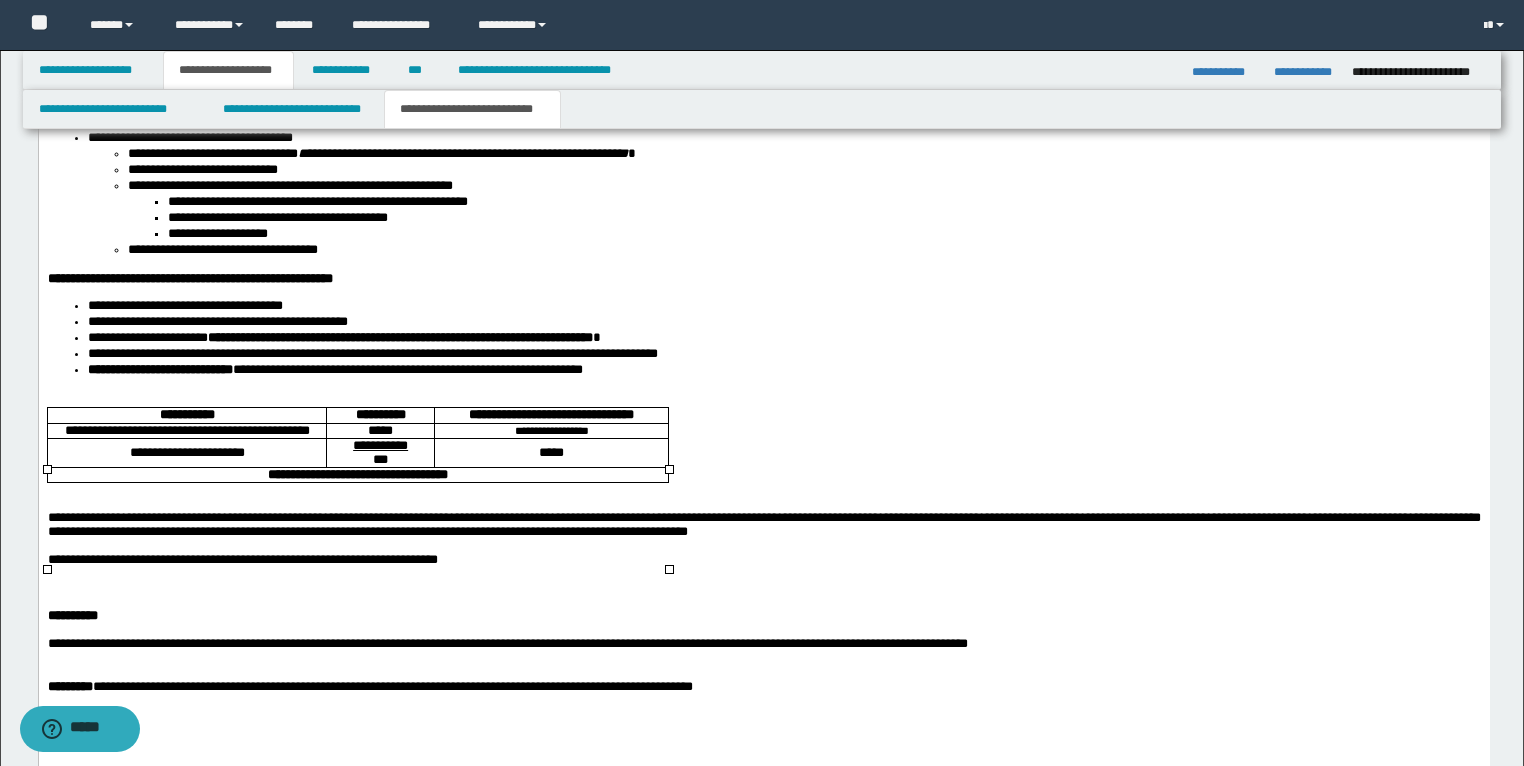 scroll, scrollTop: 2665, scrollLeft: 0, axis: vertical 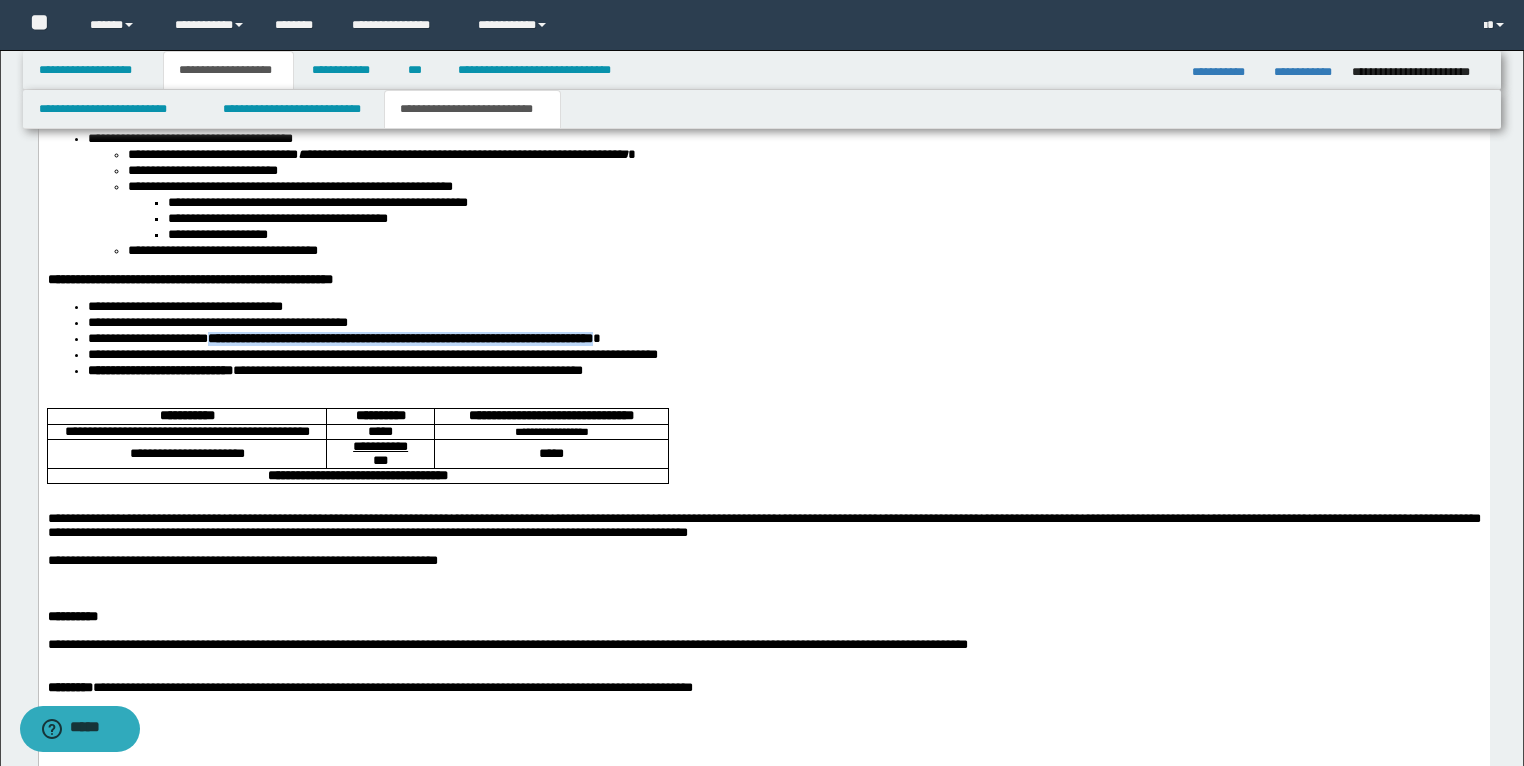 drag, startPoint x: 713, startPoint y: 398, endPoint x: 227, endPoint y: 399, distance: 486.00104 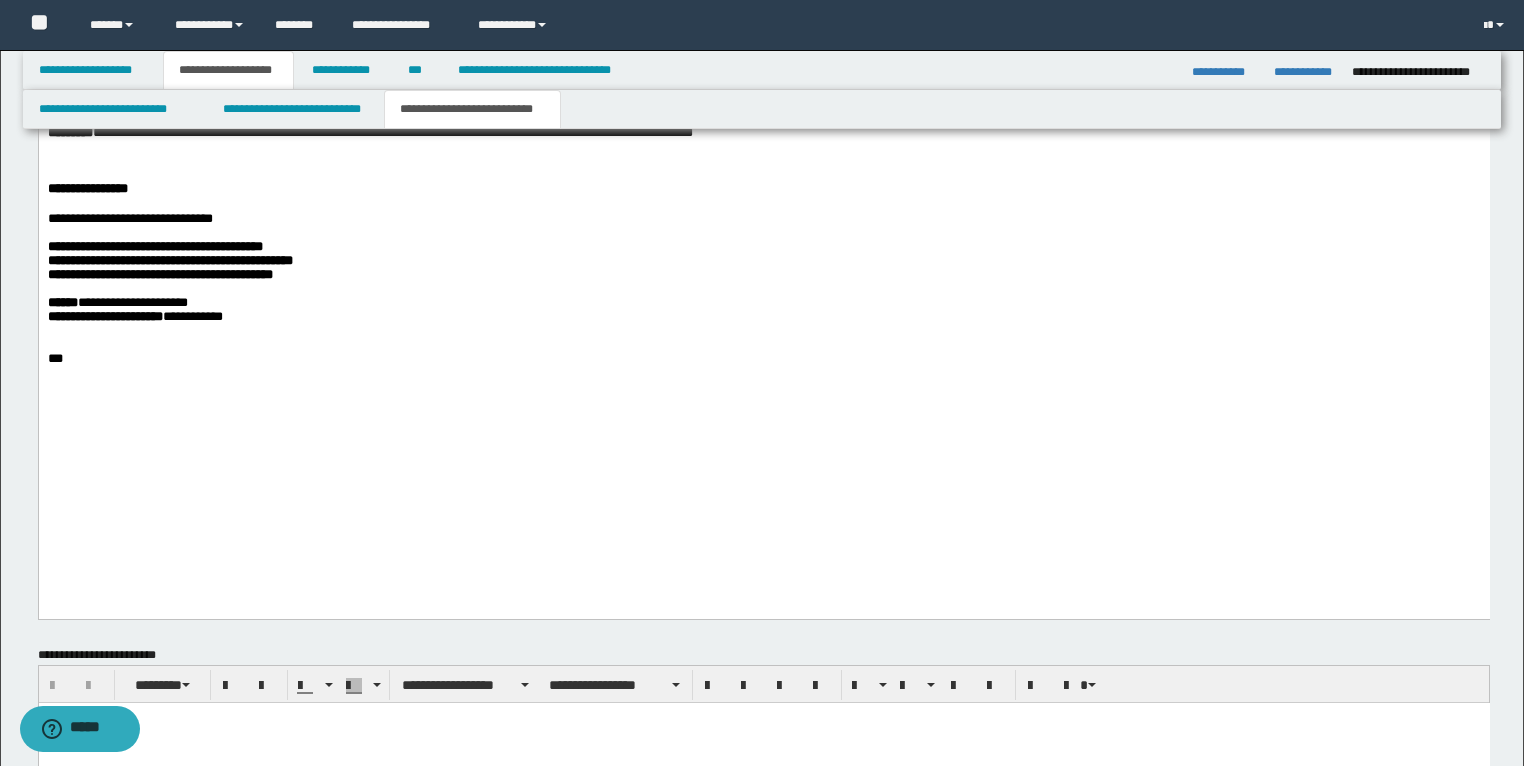 scroll, scrollTop: 3225, scrollLeft: 0, axis: vertical 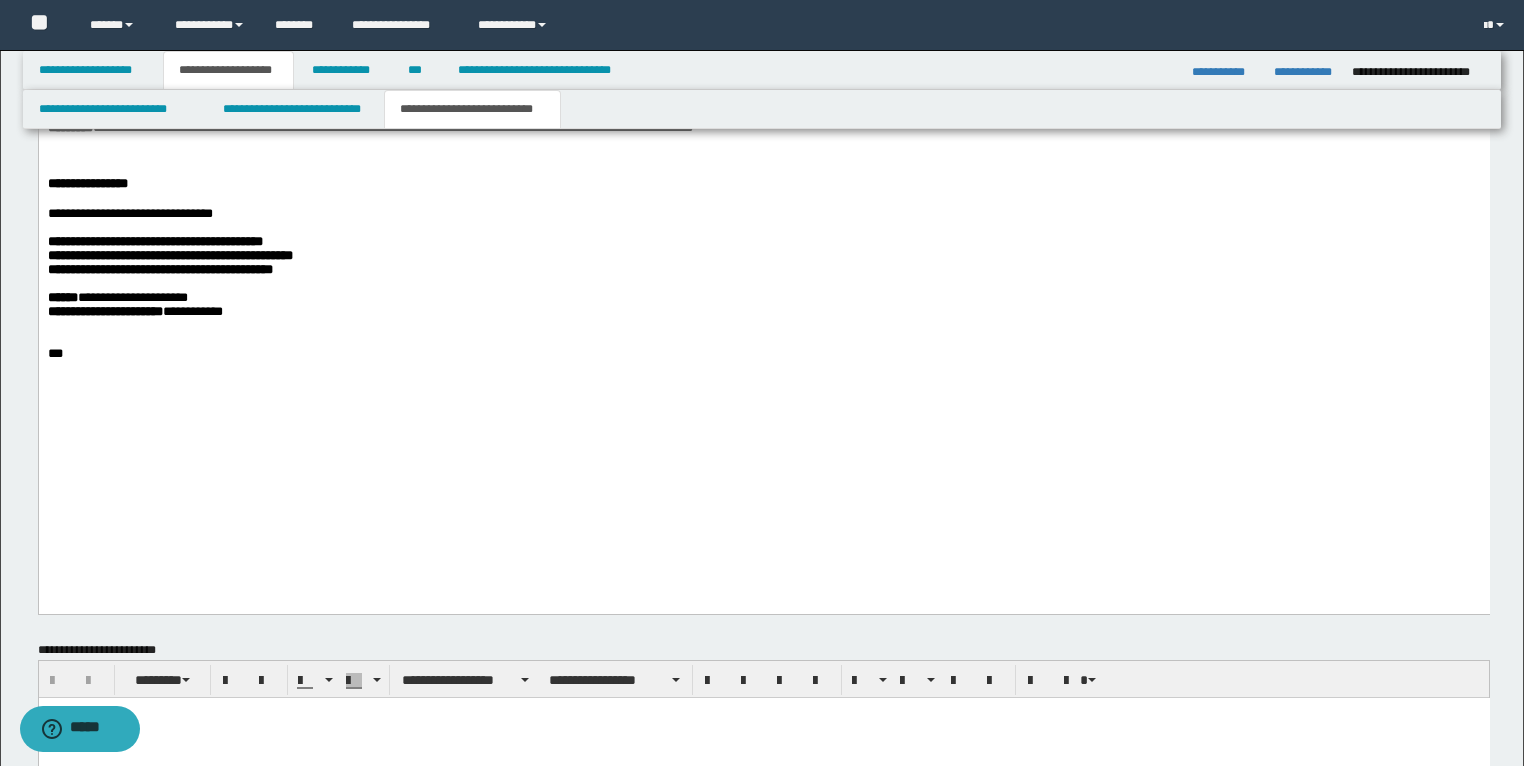 click on "**********" at bounding box center (763, 215) 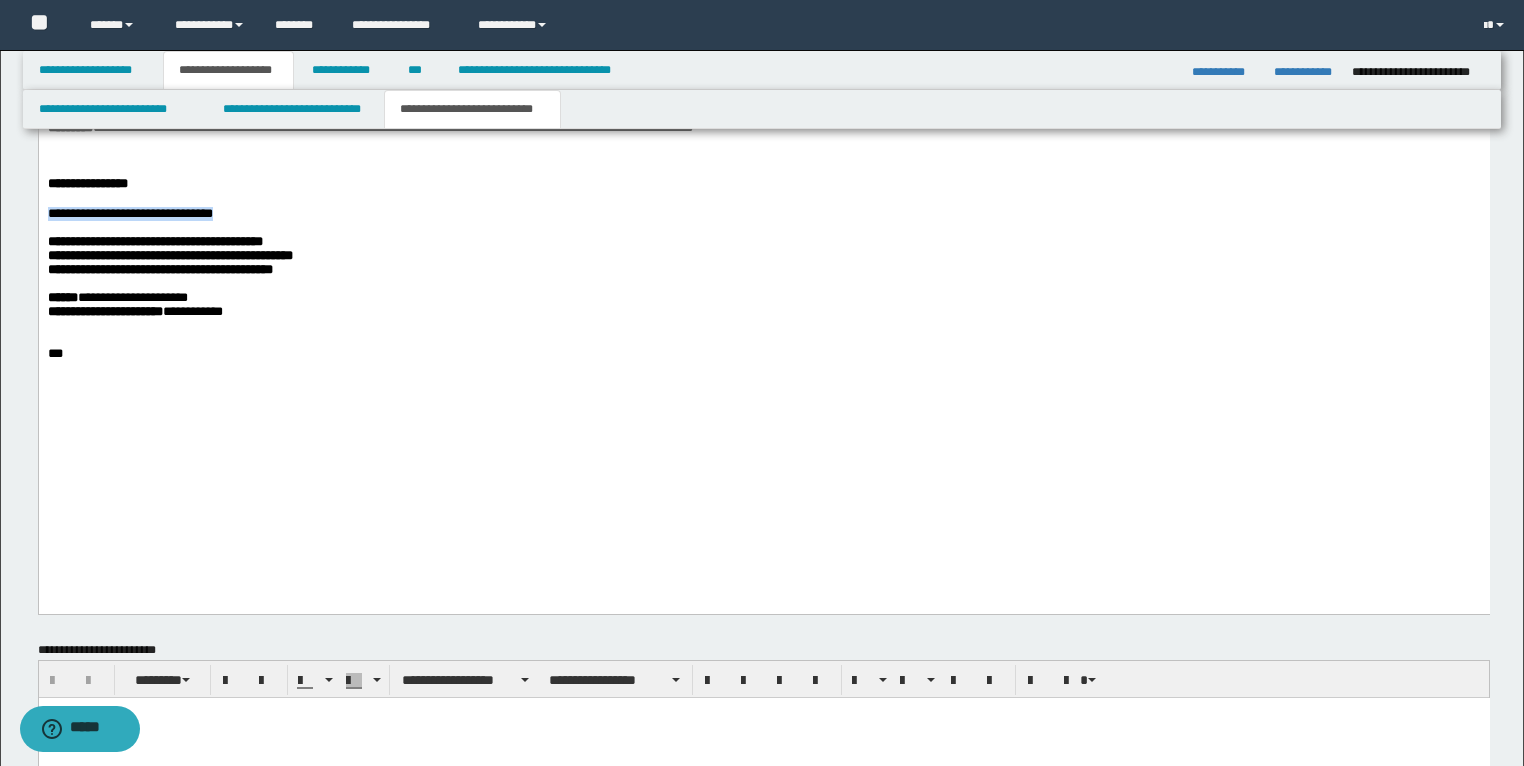 drag, startPoint x: 266, startPoint y: 337, endPoint x: 44, endPoint y: 337, distance: 222 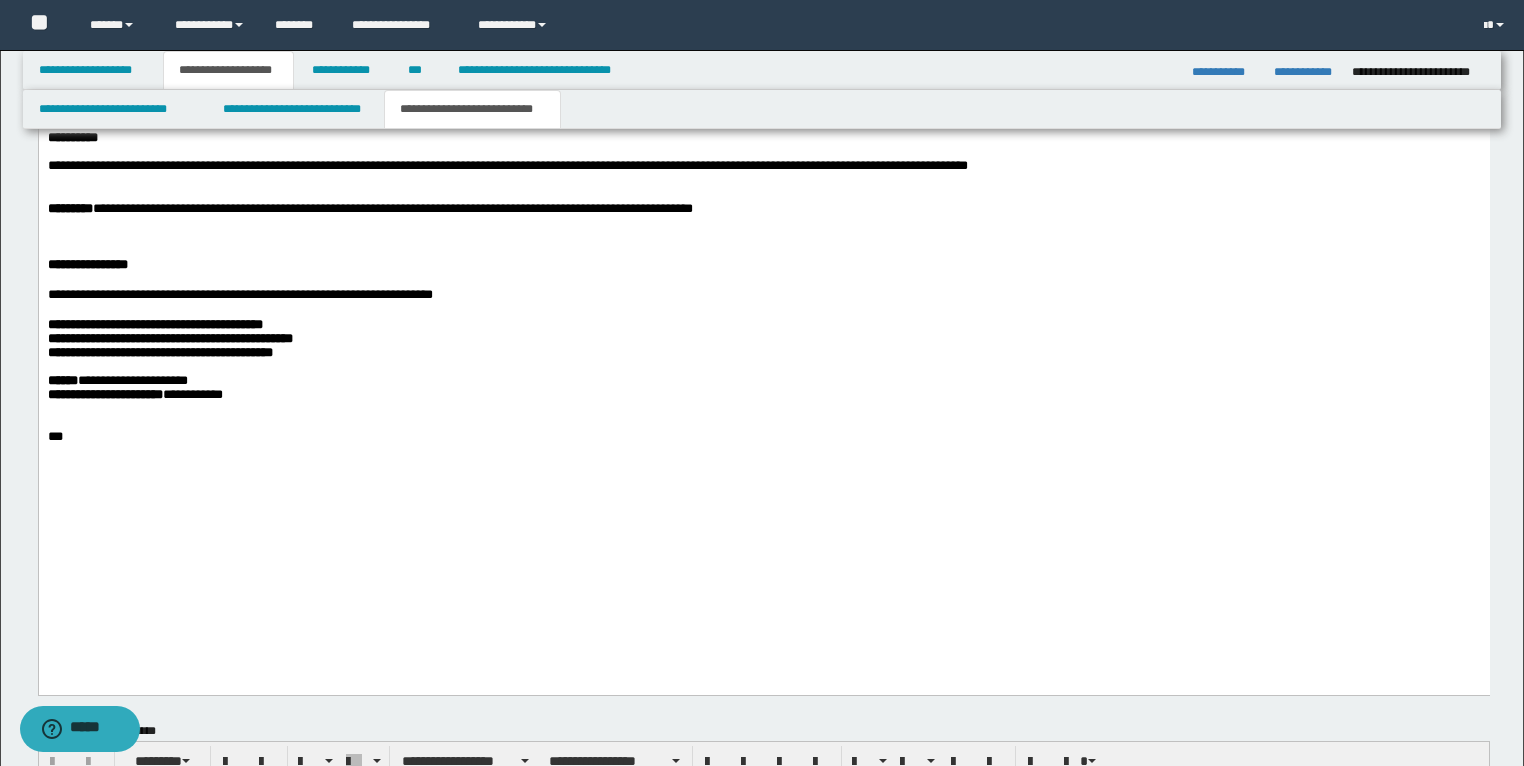 scroll, scrollTop: 3145, scrollLeft: 0, axis: vertical 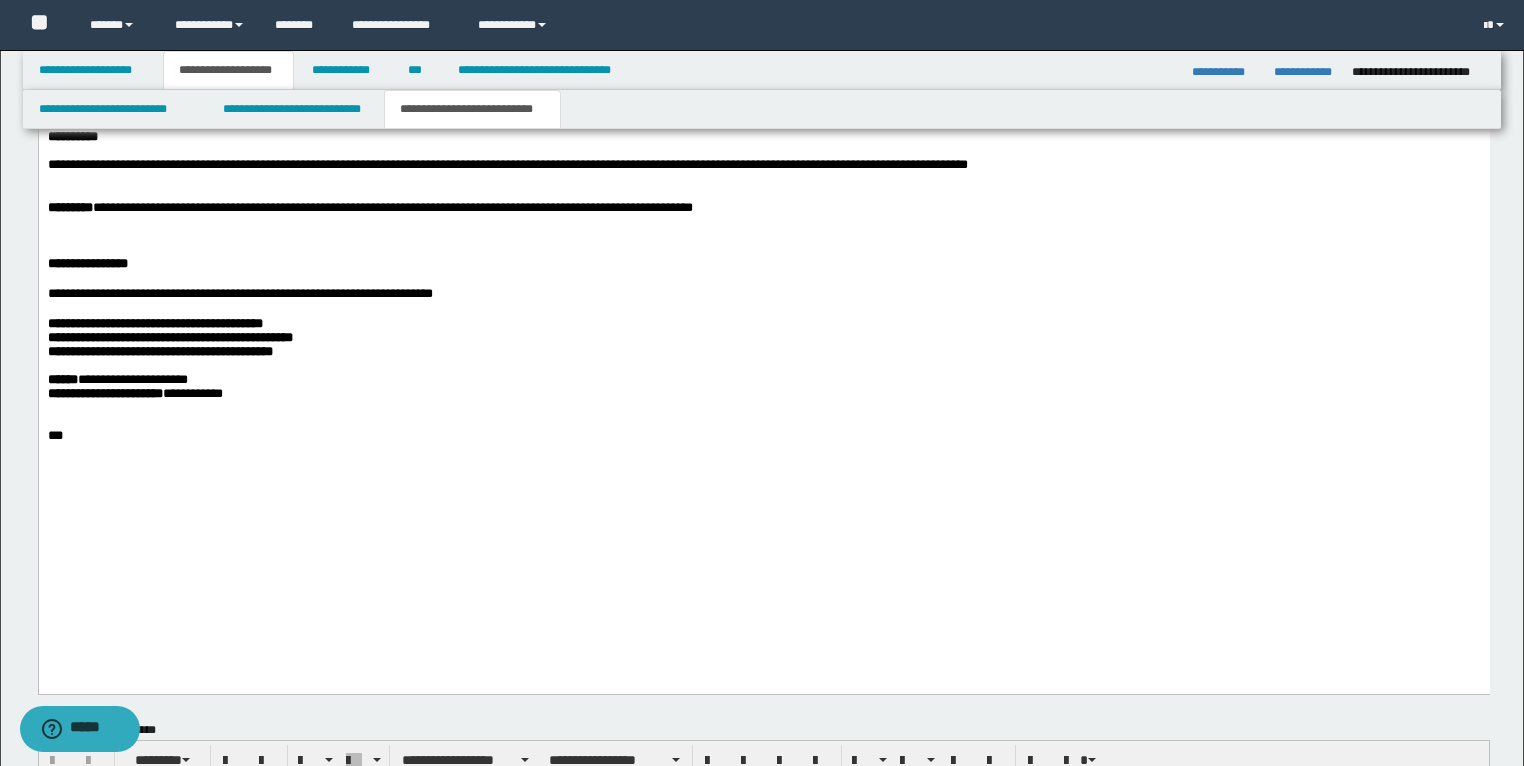 click on "**********" at bounding box center [763, 265] 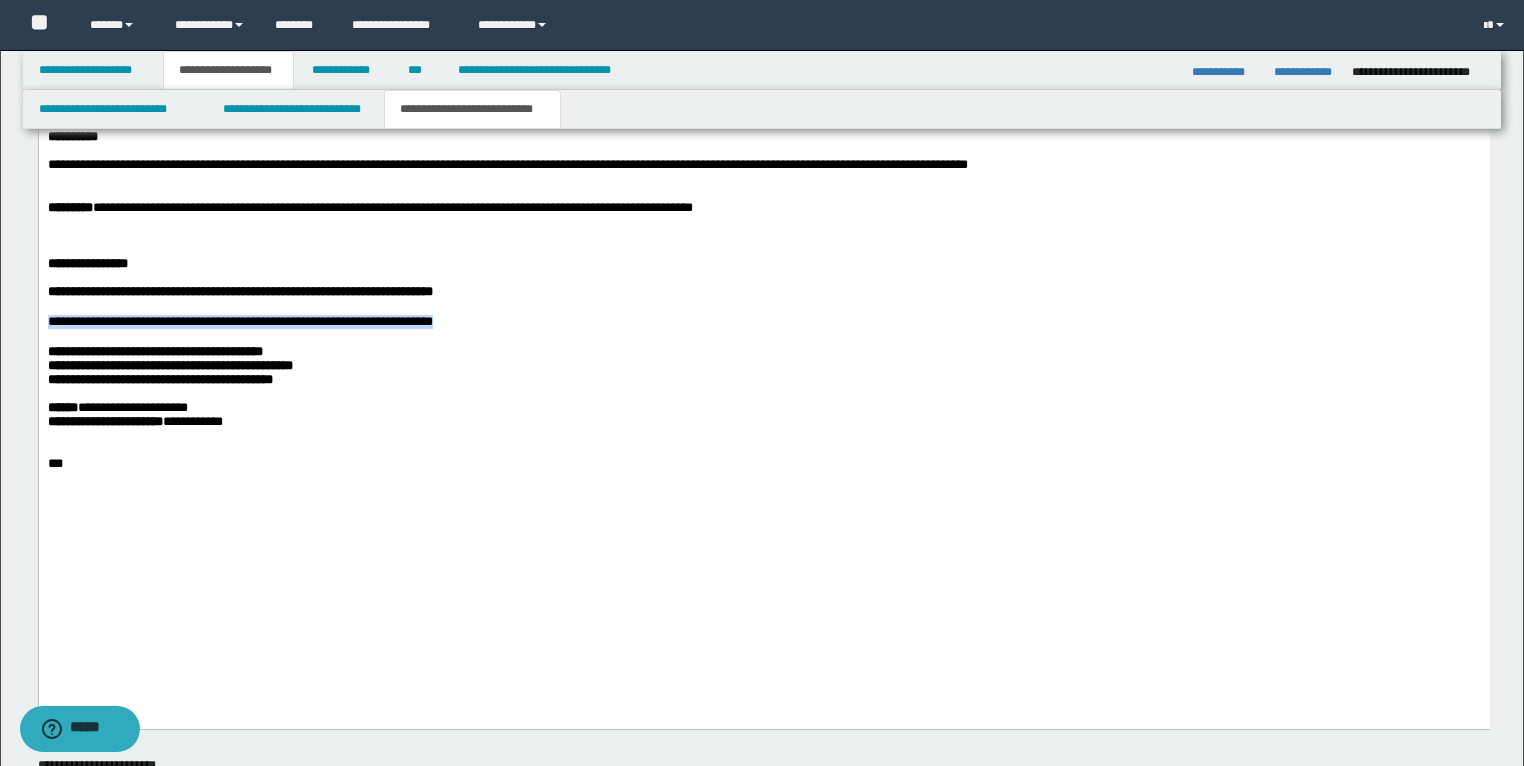 drag, startPoint x: 235, startPoint y: 472, endPoint x: 42, endPoint y: 451, distance: 194.13913 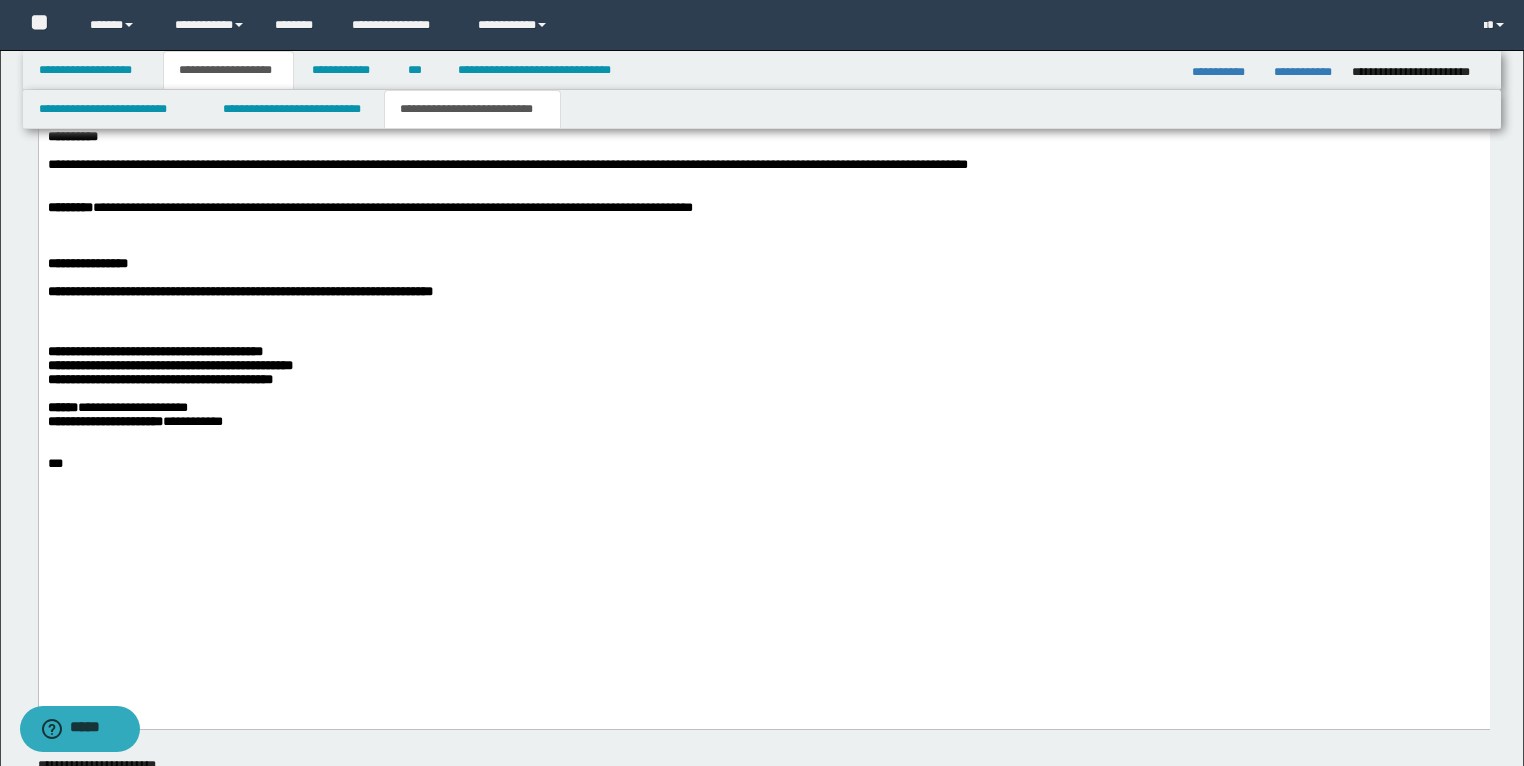 click on "**********" at bounding box center (154, 352) 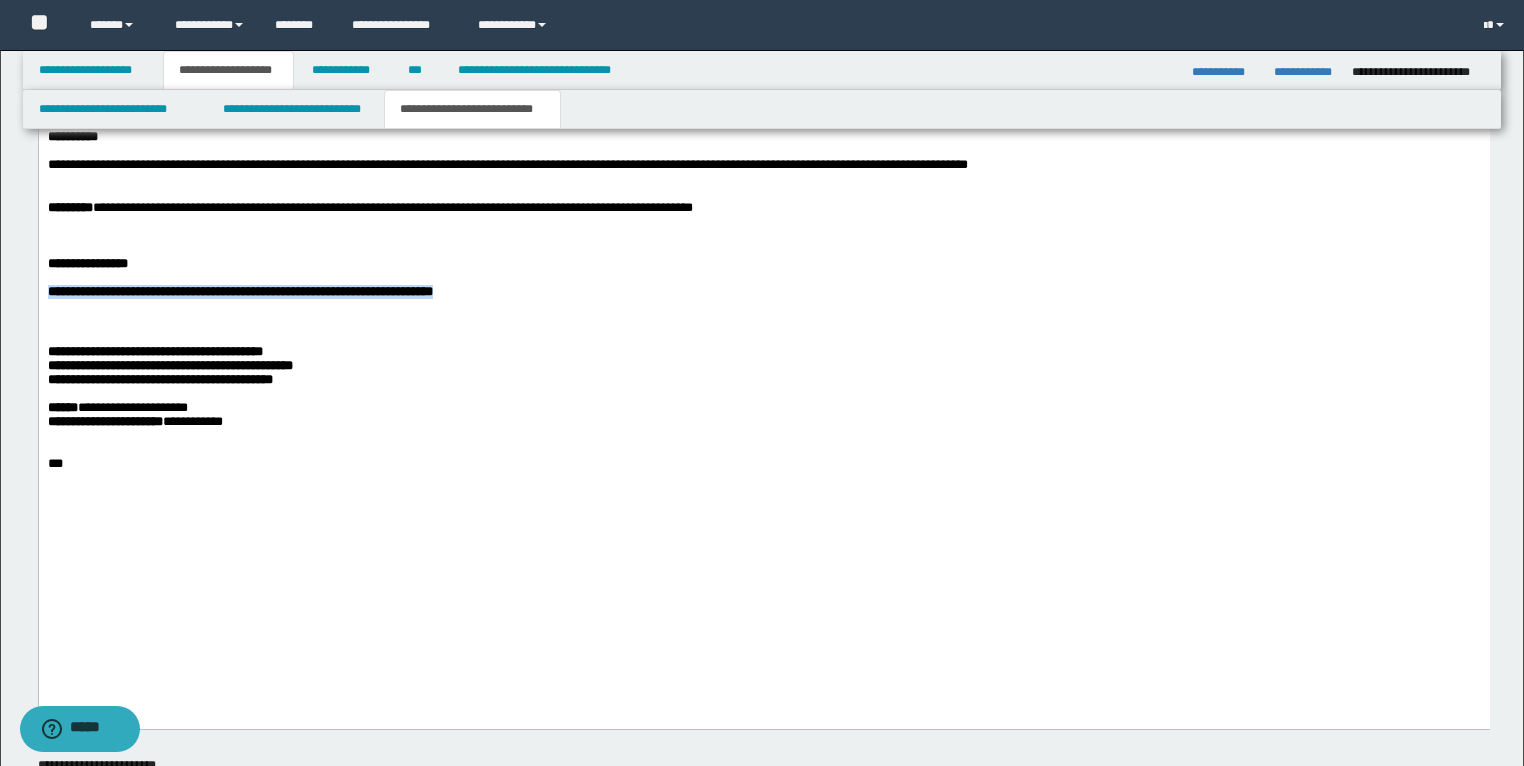 drag, startPoint x: 648, startPoint y: 415, endPoint x: 40, endPoint y: 416, distance: 608.0008 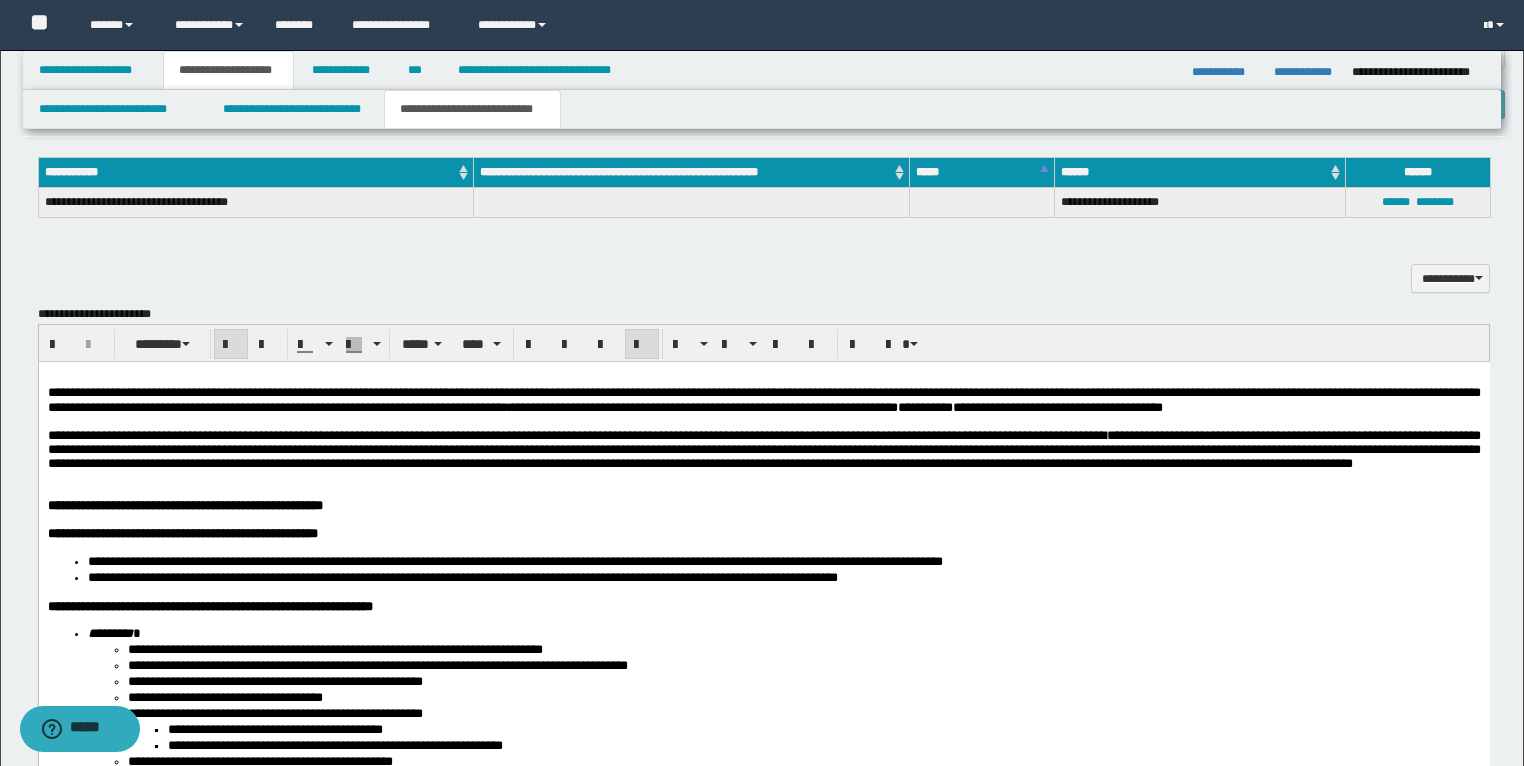 scroll, scrollTop: 1625, scrollLeft: 0, axis: vertical 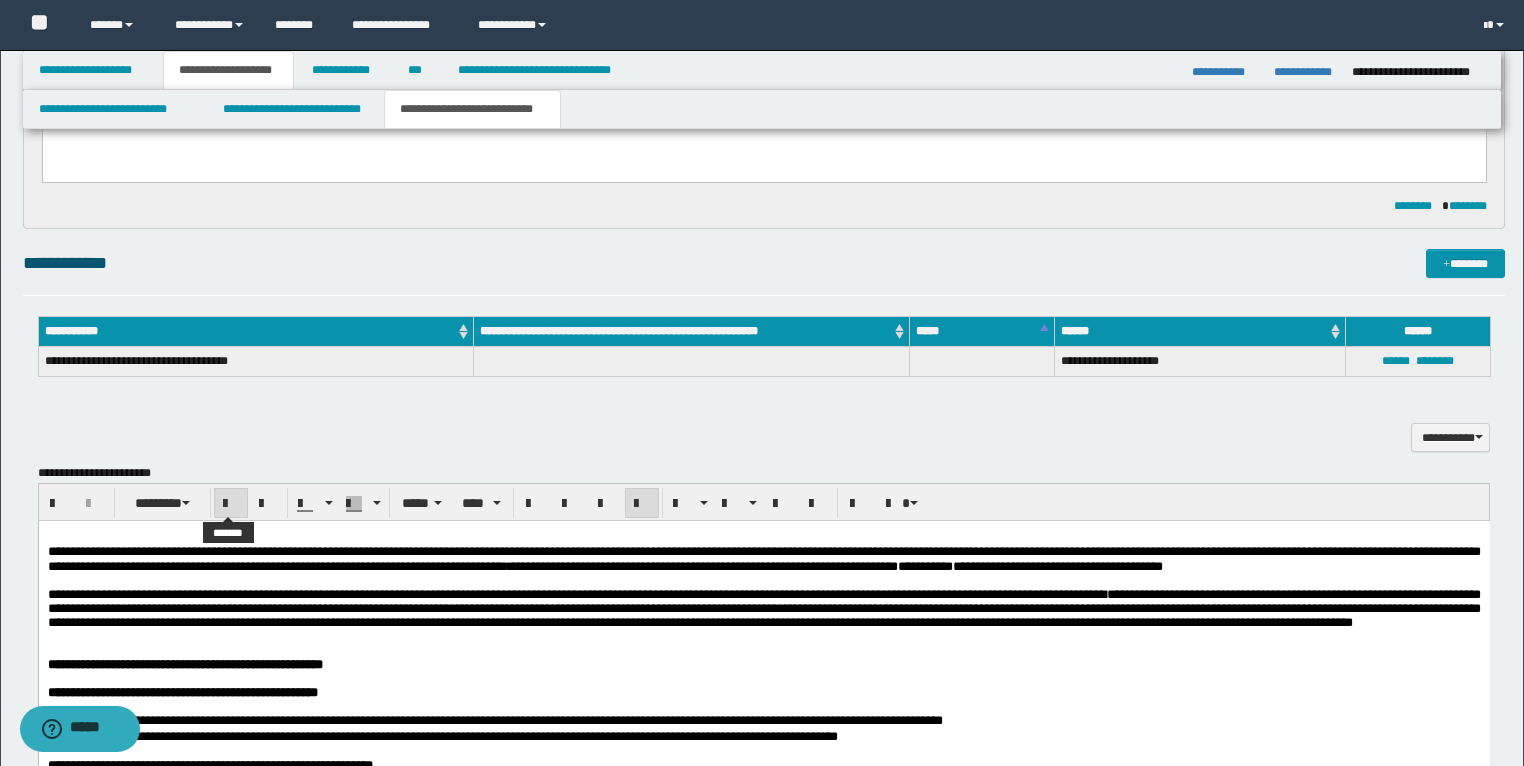 click at bounding box center (231, 504) 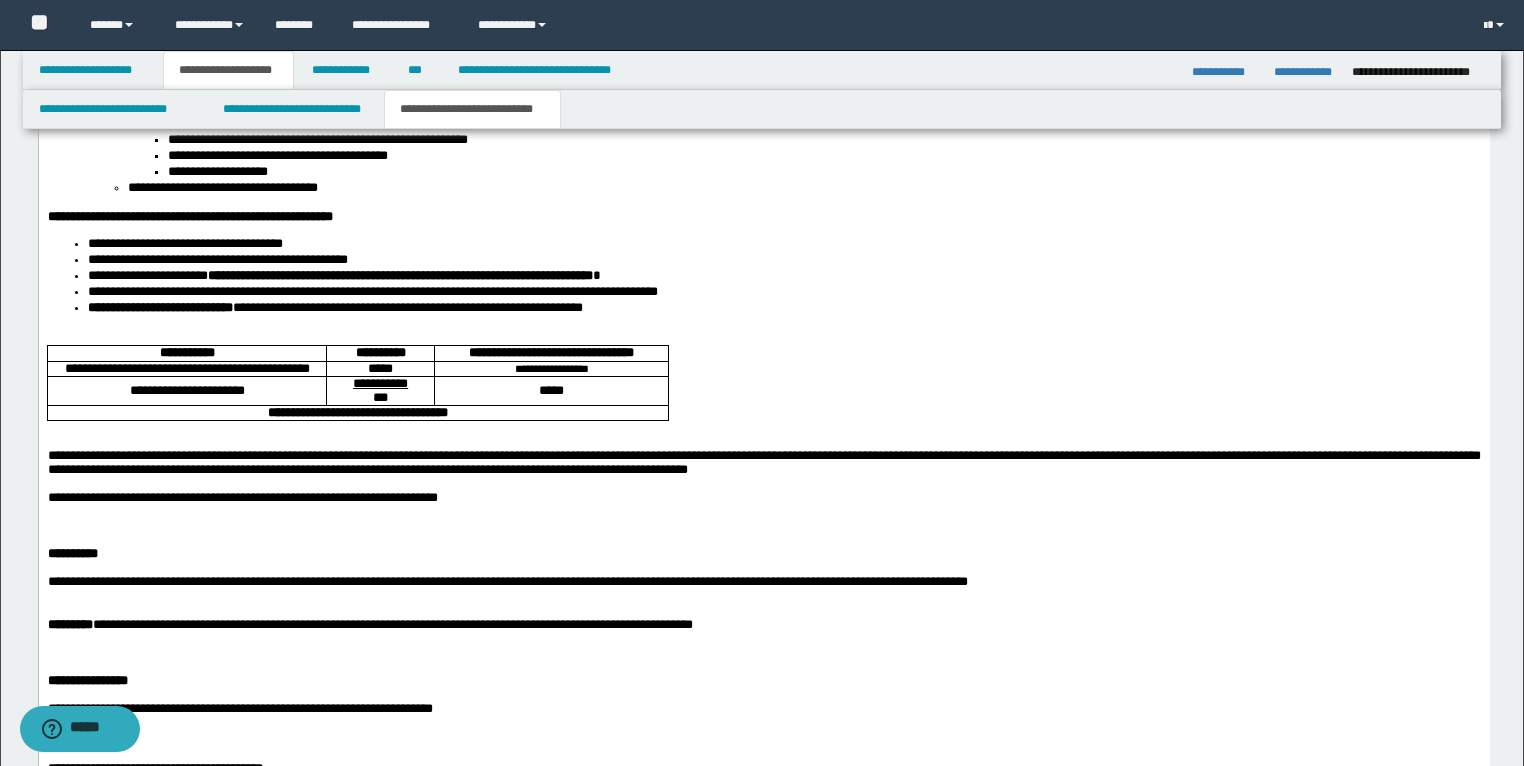 scroll, scrollTop: 2745, scrollLeft: 0, axis: vertical 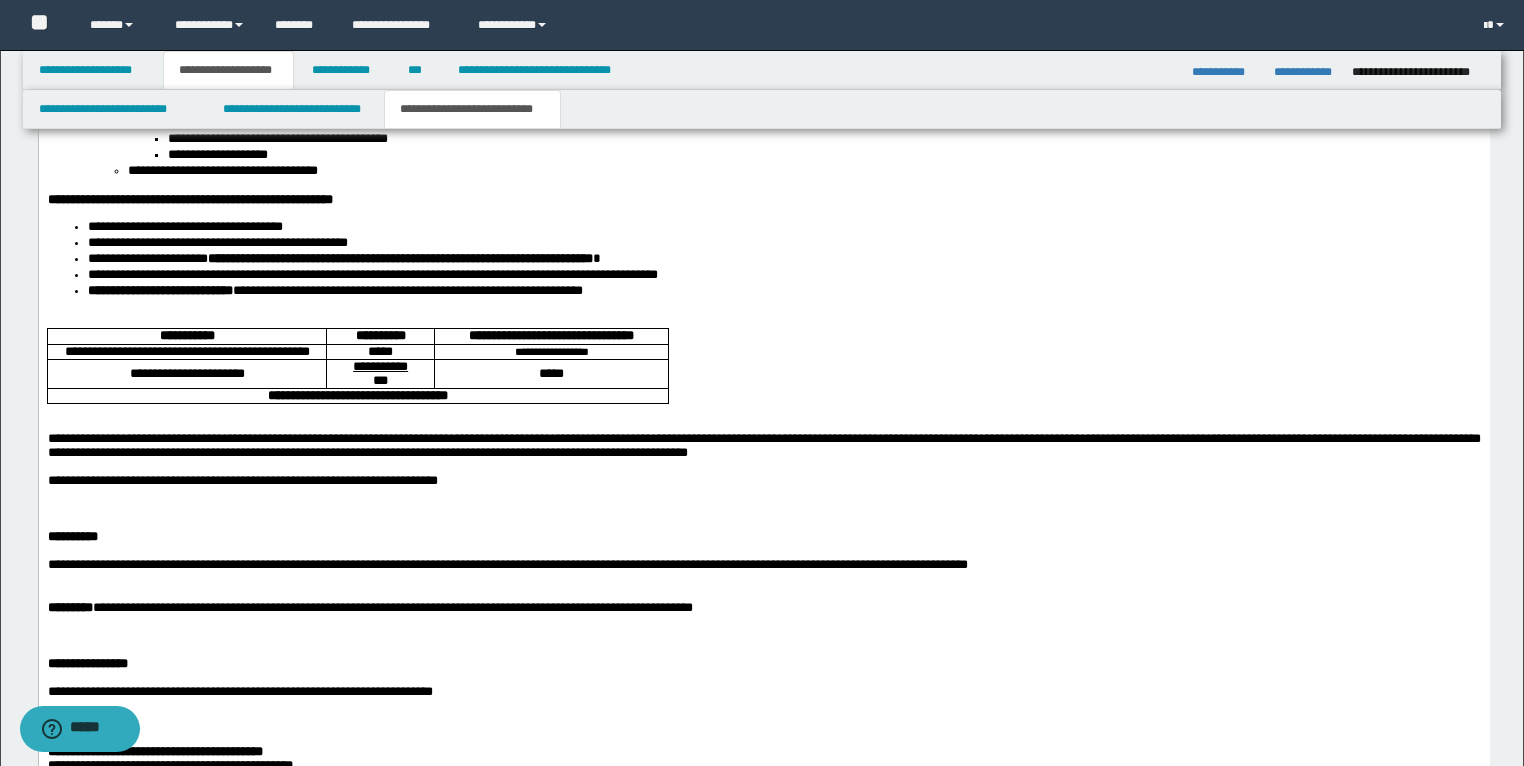 click on "**********" at bounding box center [763, 538] 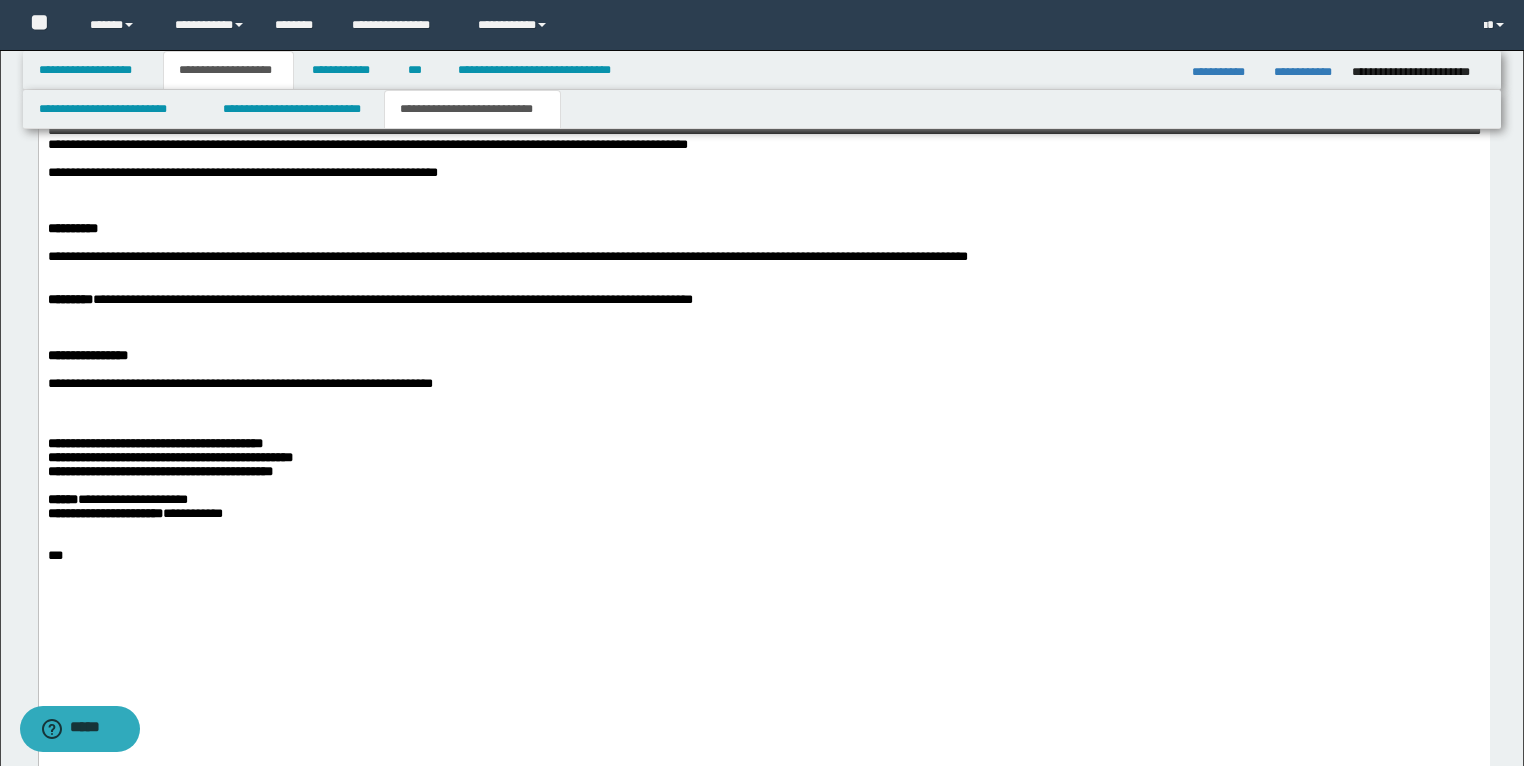scroll, scrollTop: 3065, scrollLeft: 0, axis: vertical 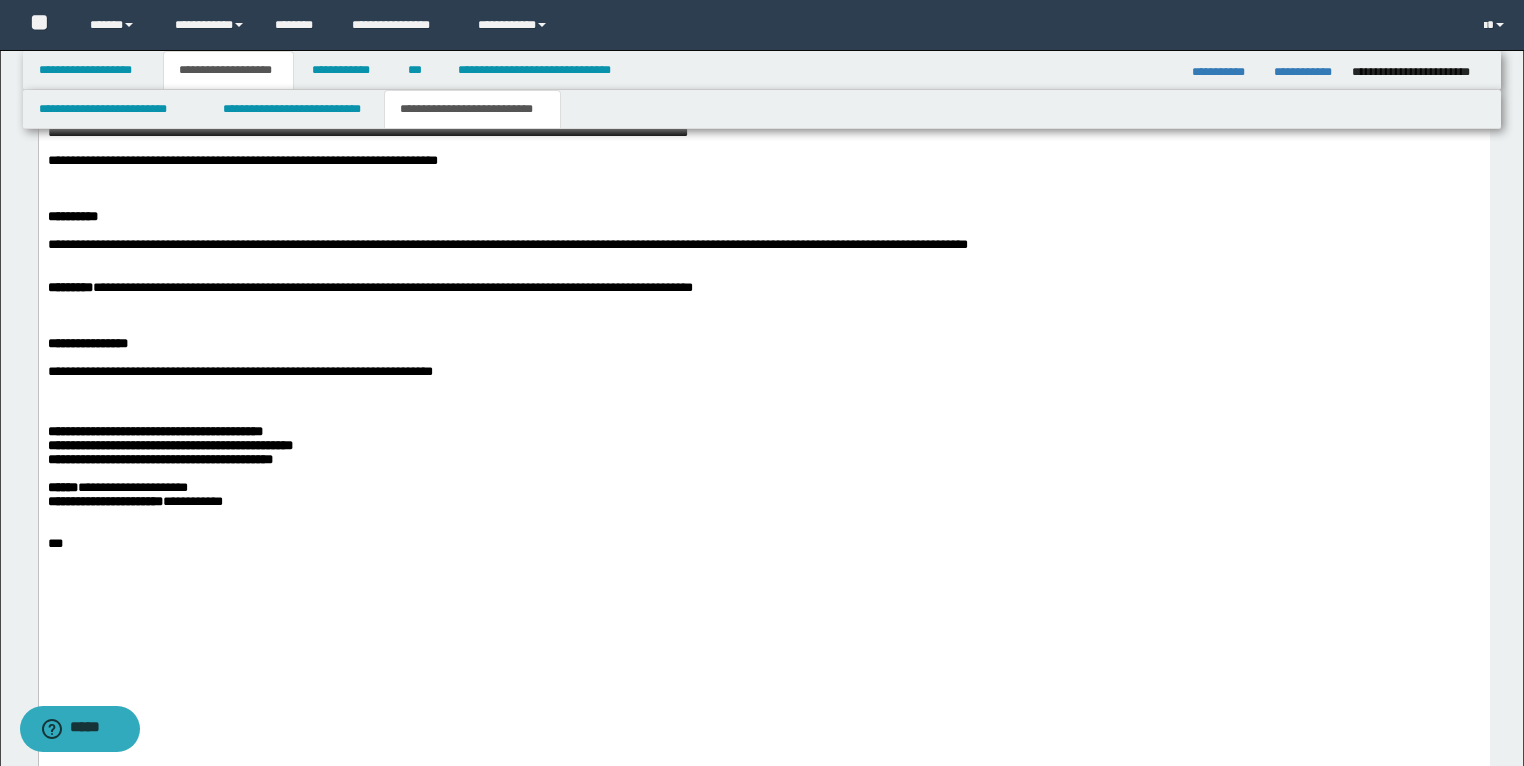 click at bounding box center [763, 404] 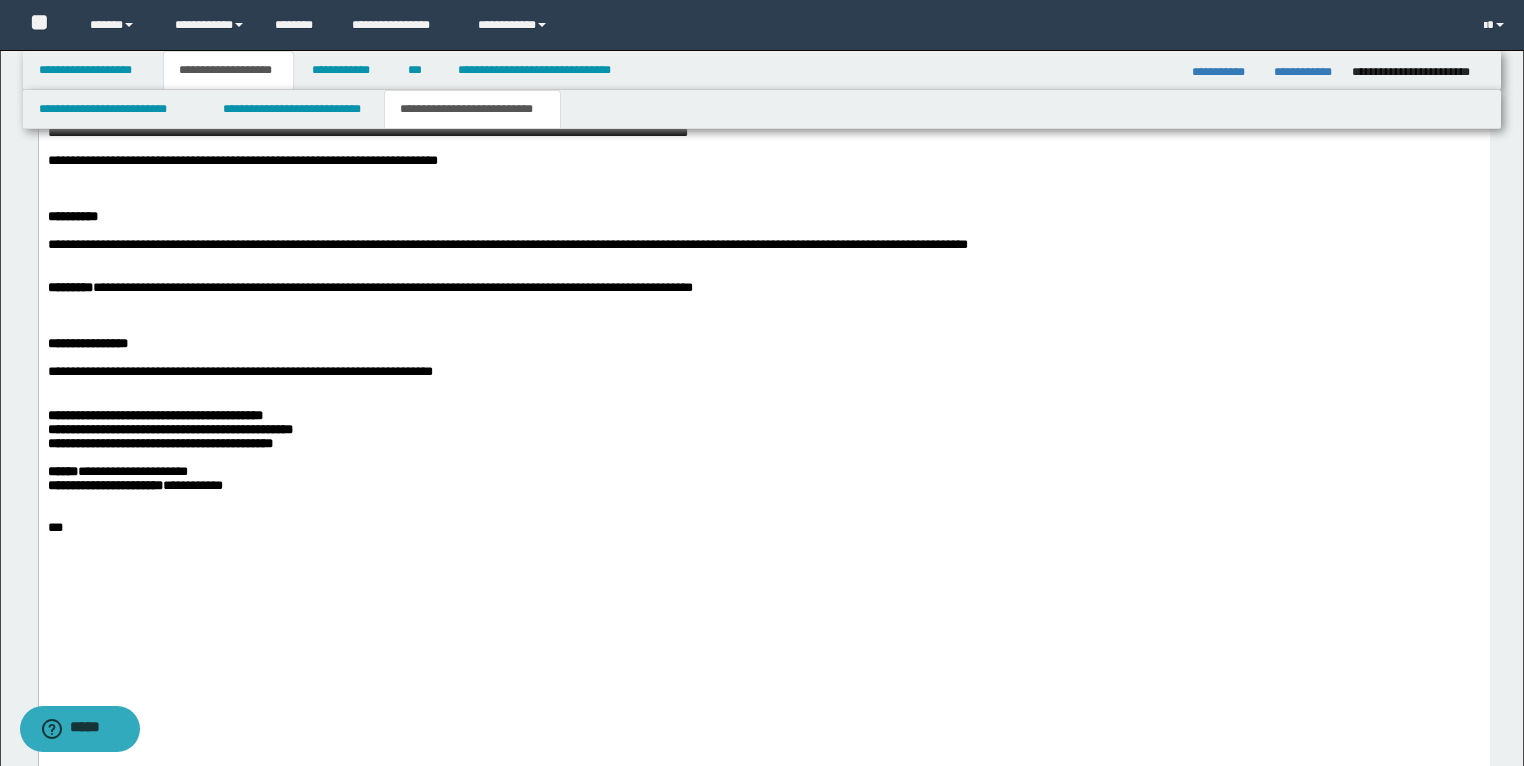 click on "**********" at bounding box center (763, -162) 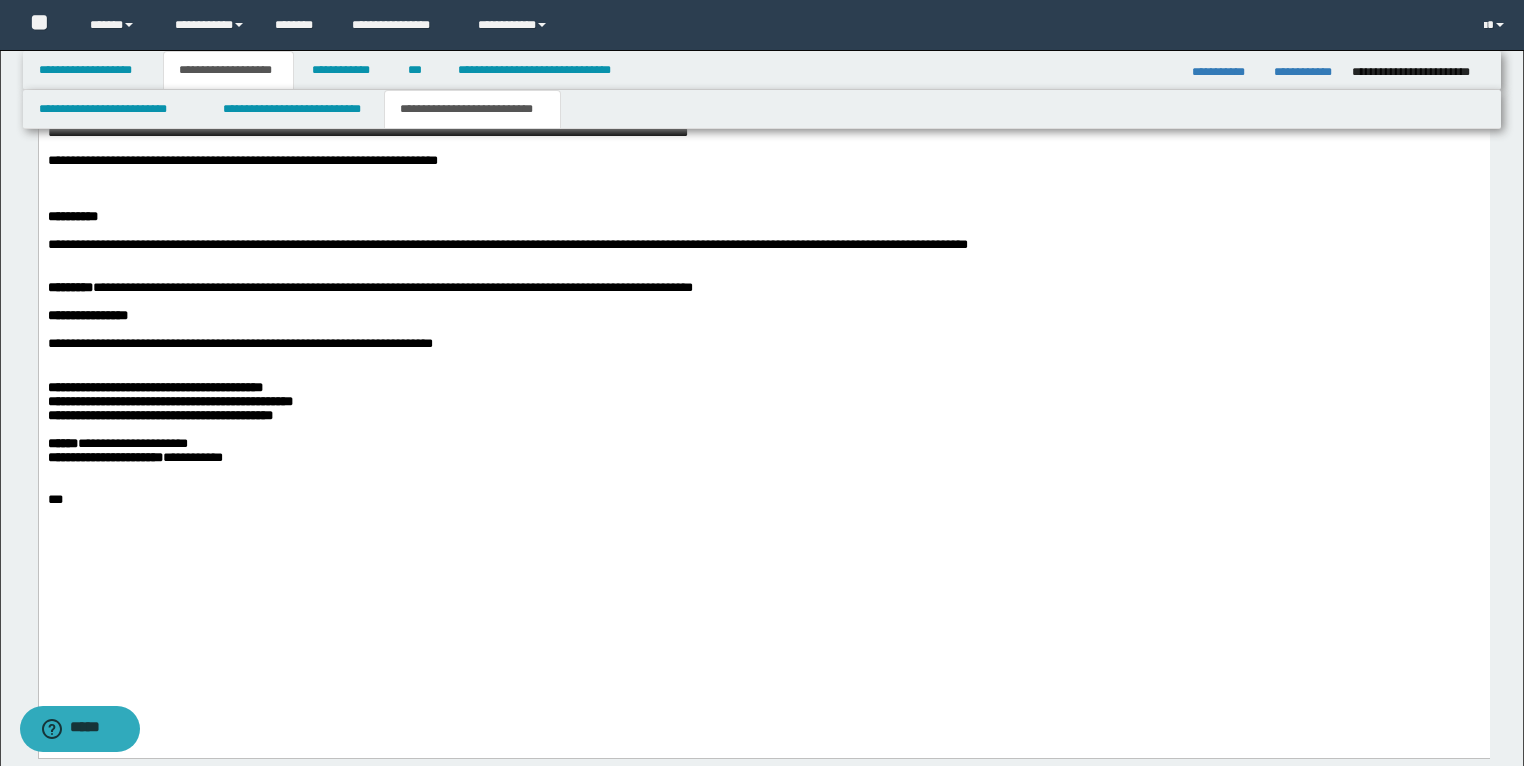 click on "**********" at bounding box center [763, 288] 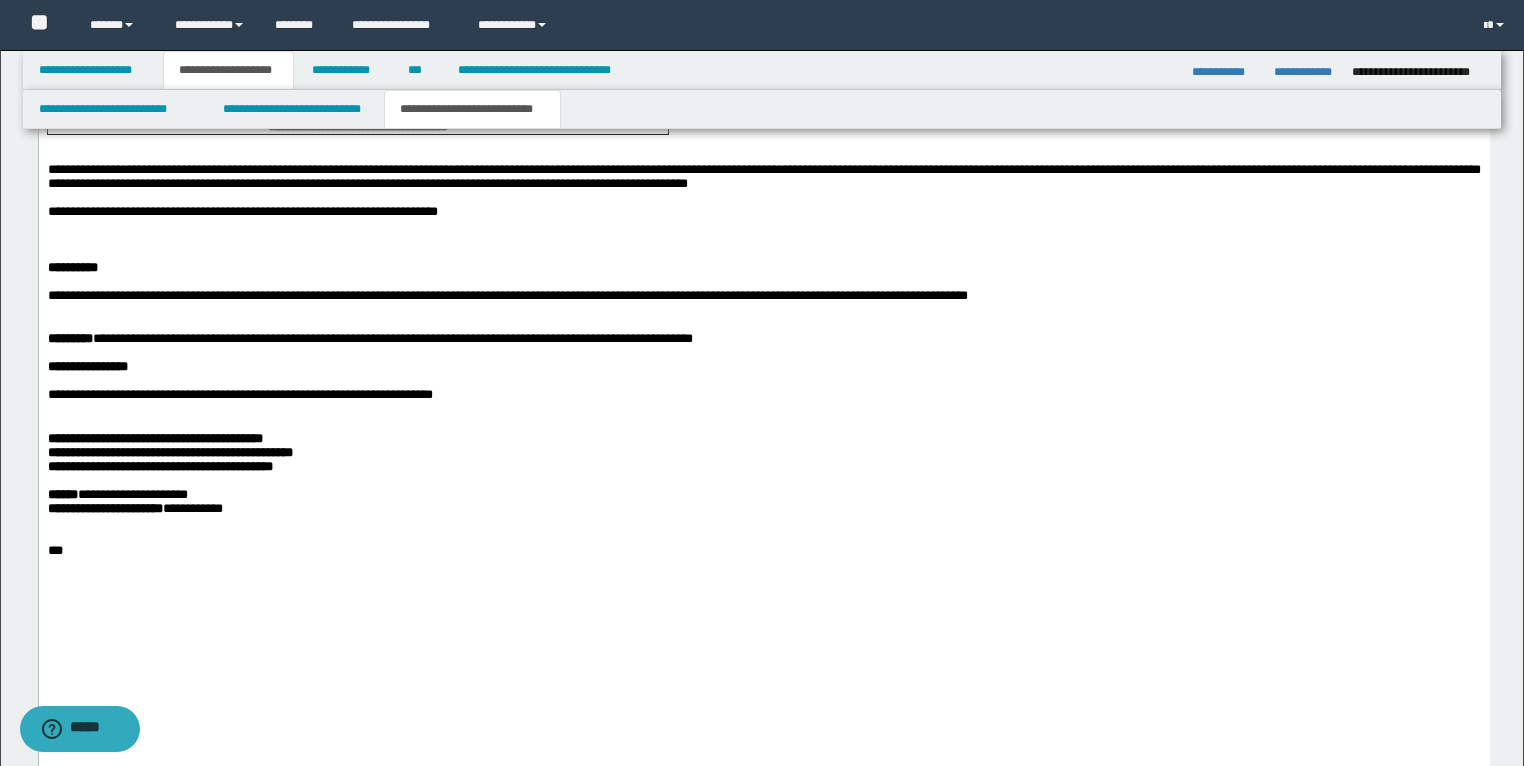 scroll, scrollTop: 2985, scrollLeft: 0, axis: vertical 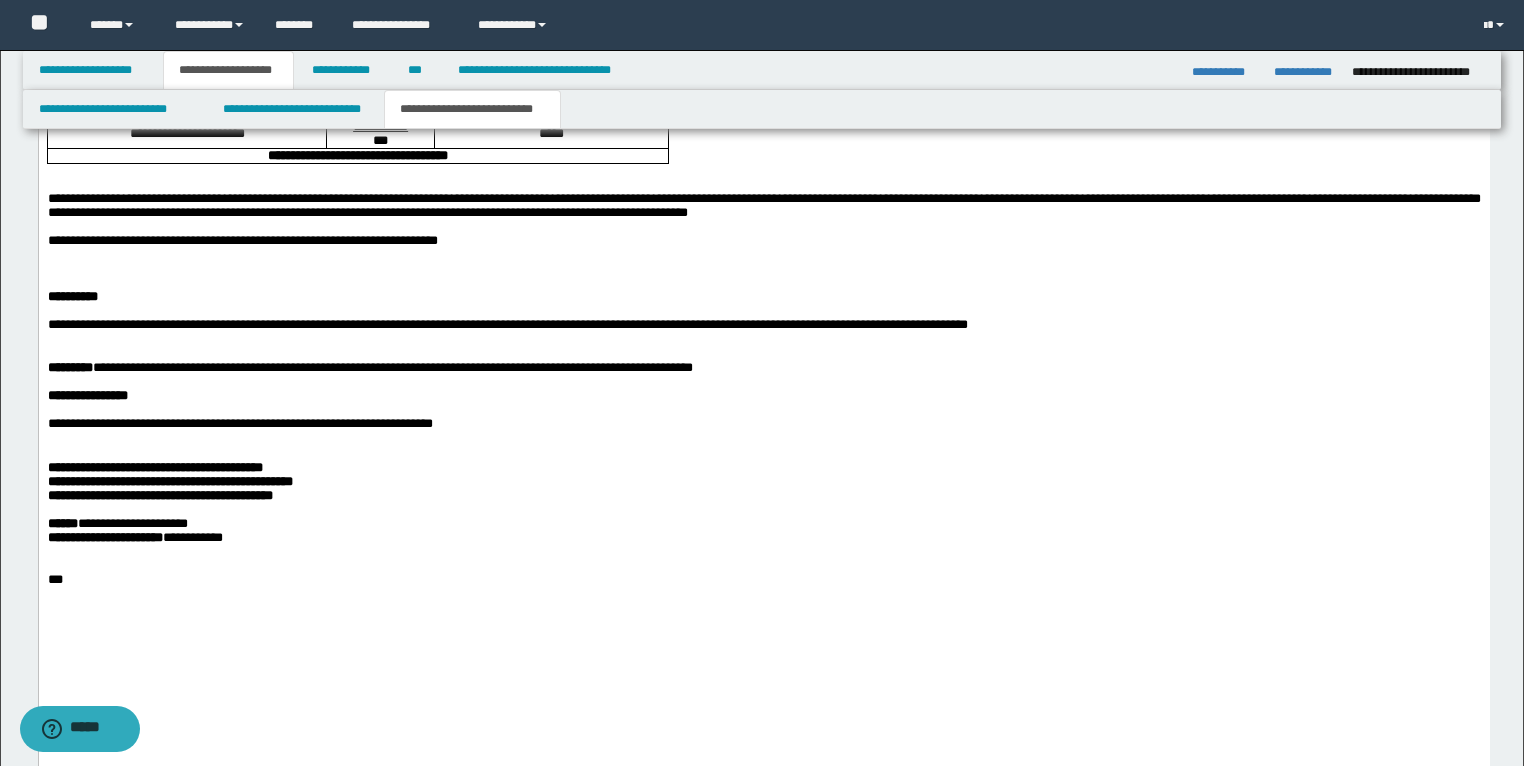 click on "**********" at bounding box center [763, -96] 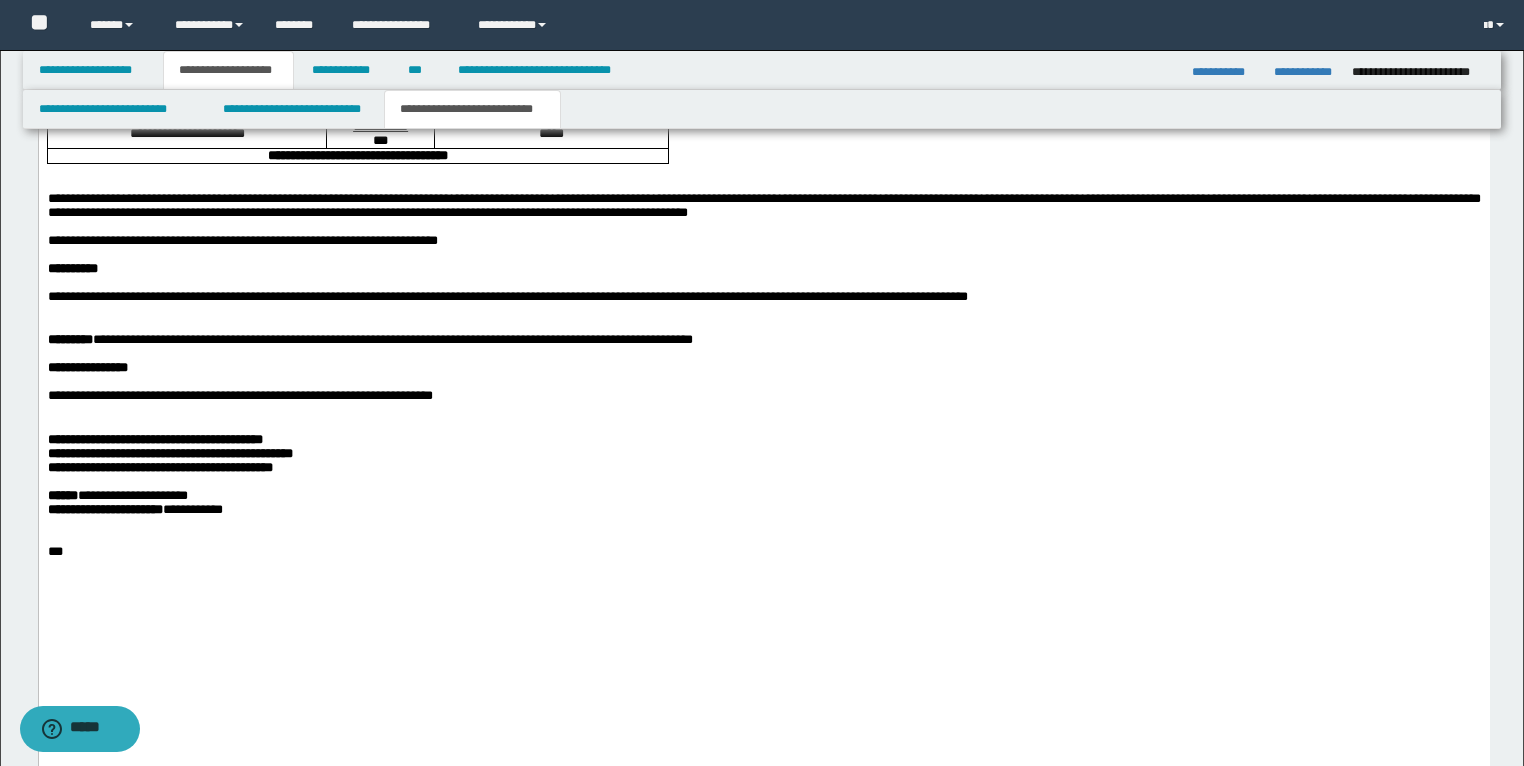 click on "**********" at bounding box center [763, -110] 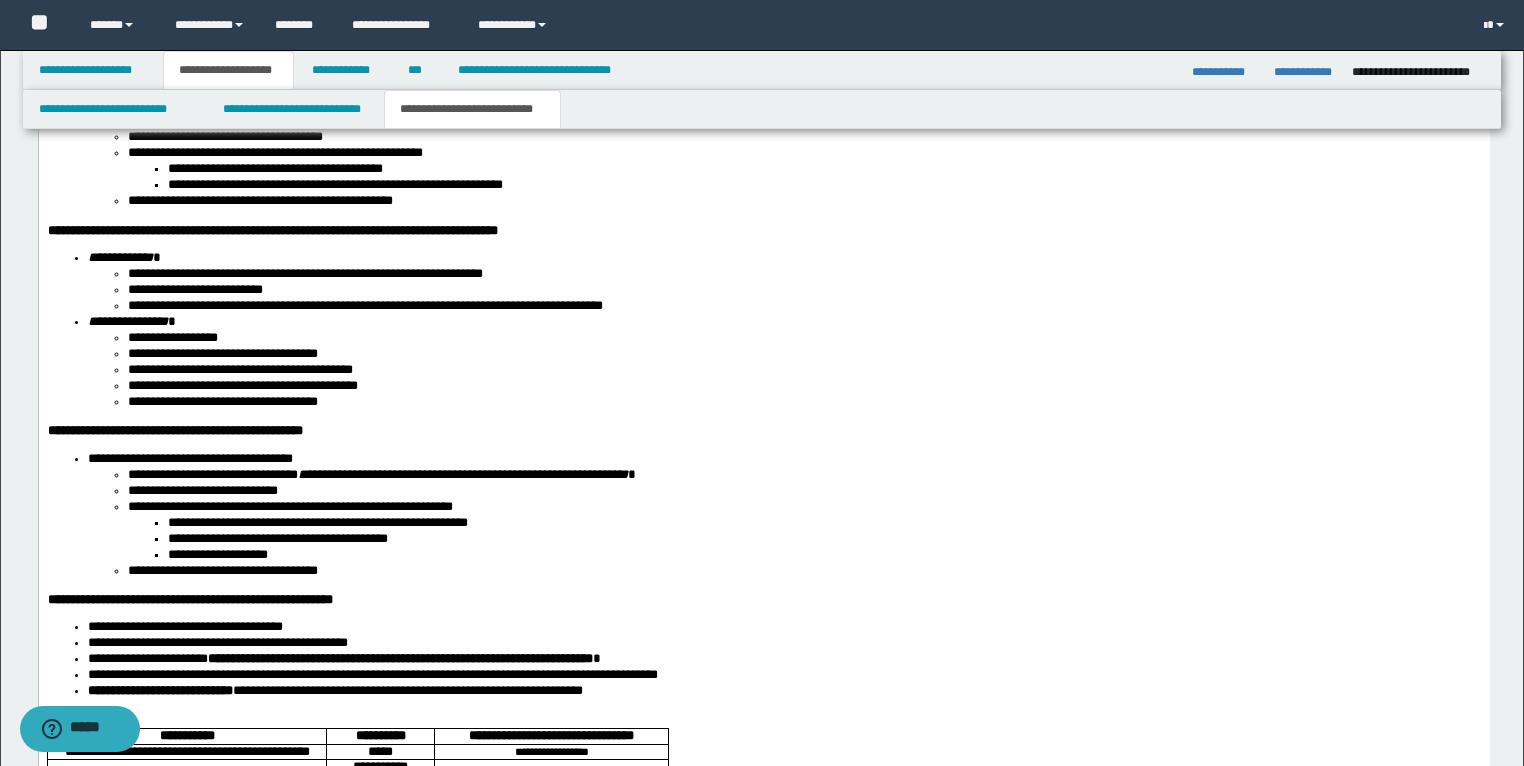scroll, scrollTop: 1945, scrollLeft: 0, axis: vertical 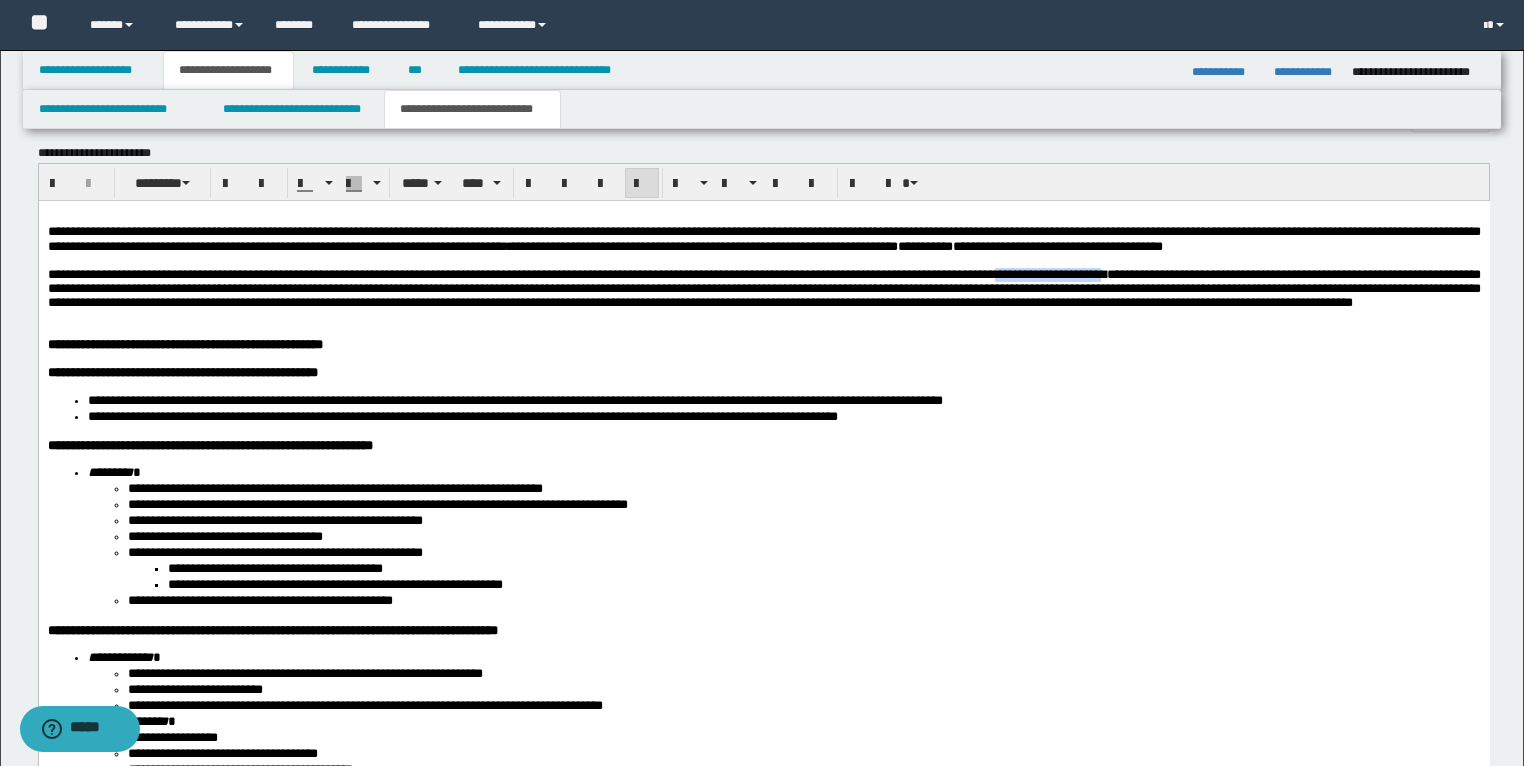 drag, startPoint x: 1348, startPoint y: 295, endPoint x: 1194, endPoint y: 302, distance: 154.15901 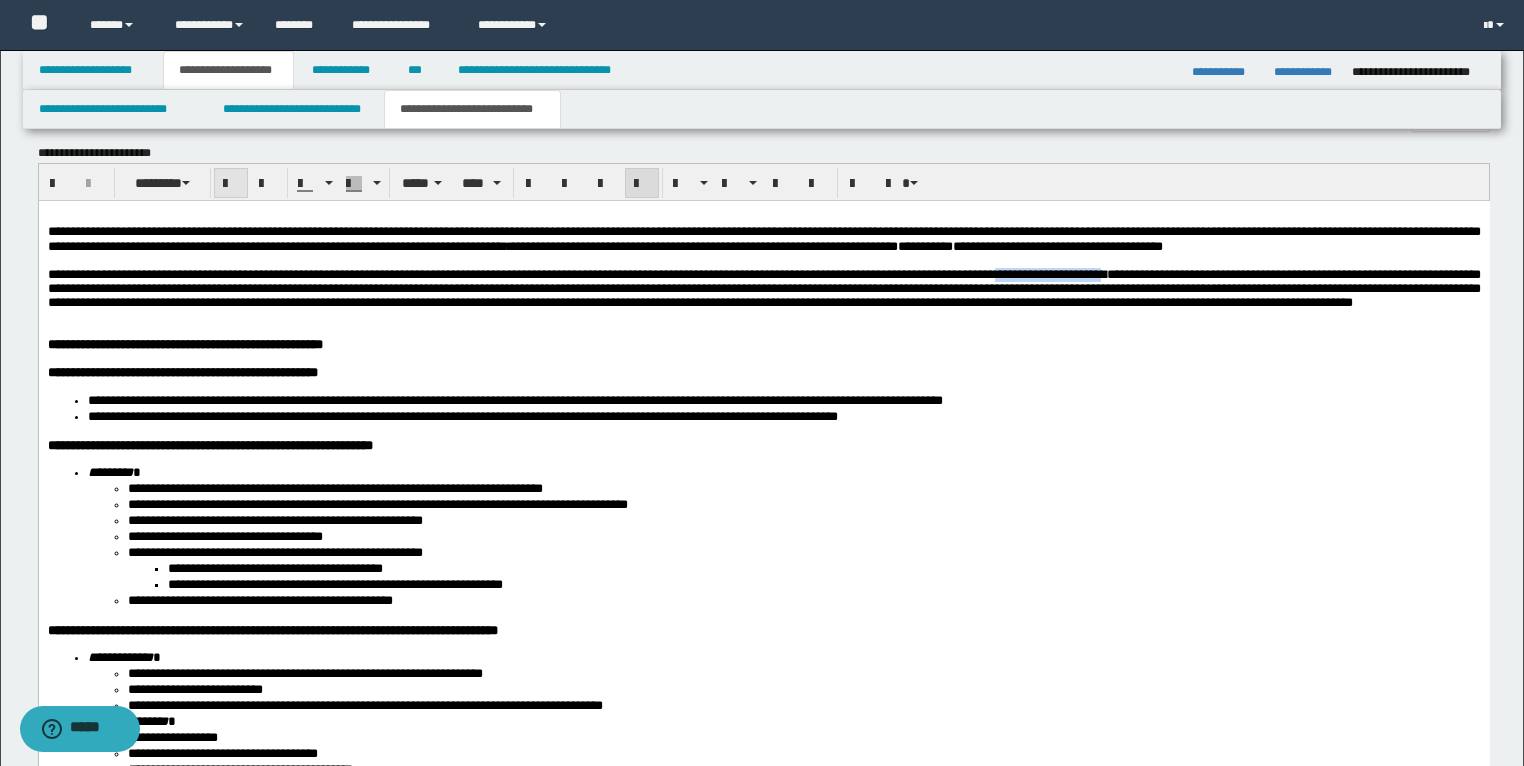 click at bounding box center [231, 184] 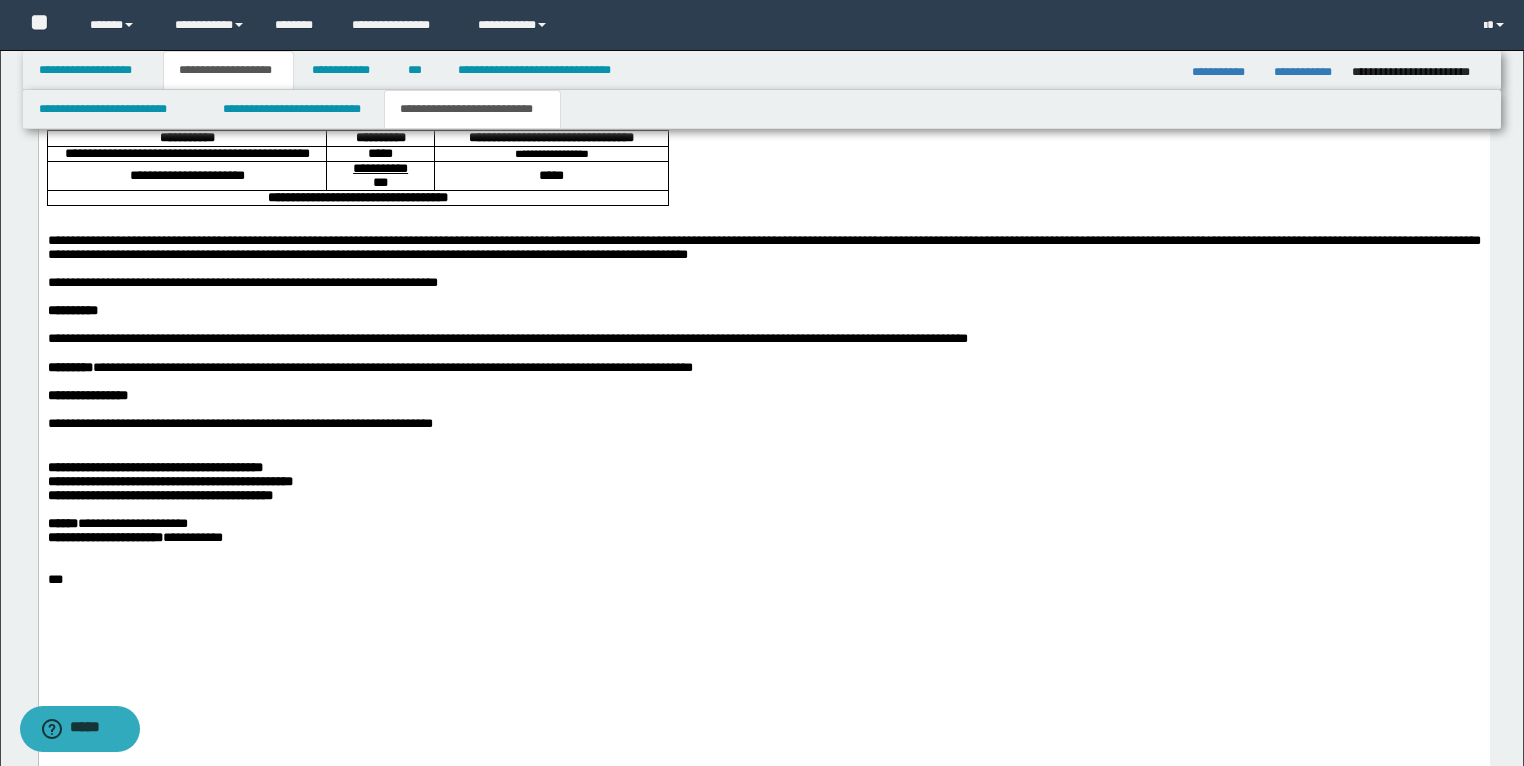 scroll, scrollTop: 2985, scrollLeft: 0, axis: vertical 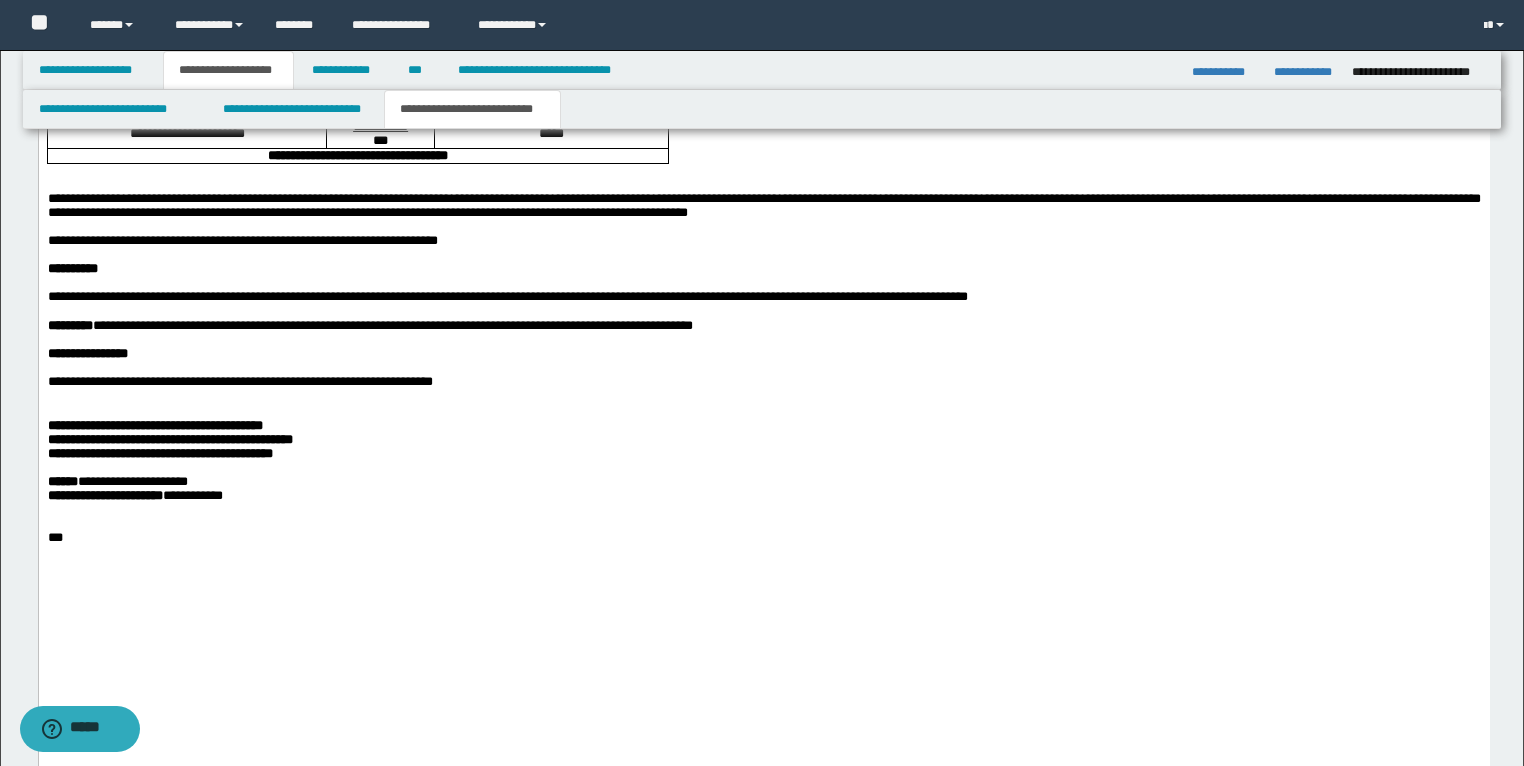 click on "**********" at bounding box center (763, -117) 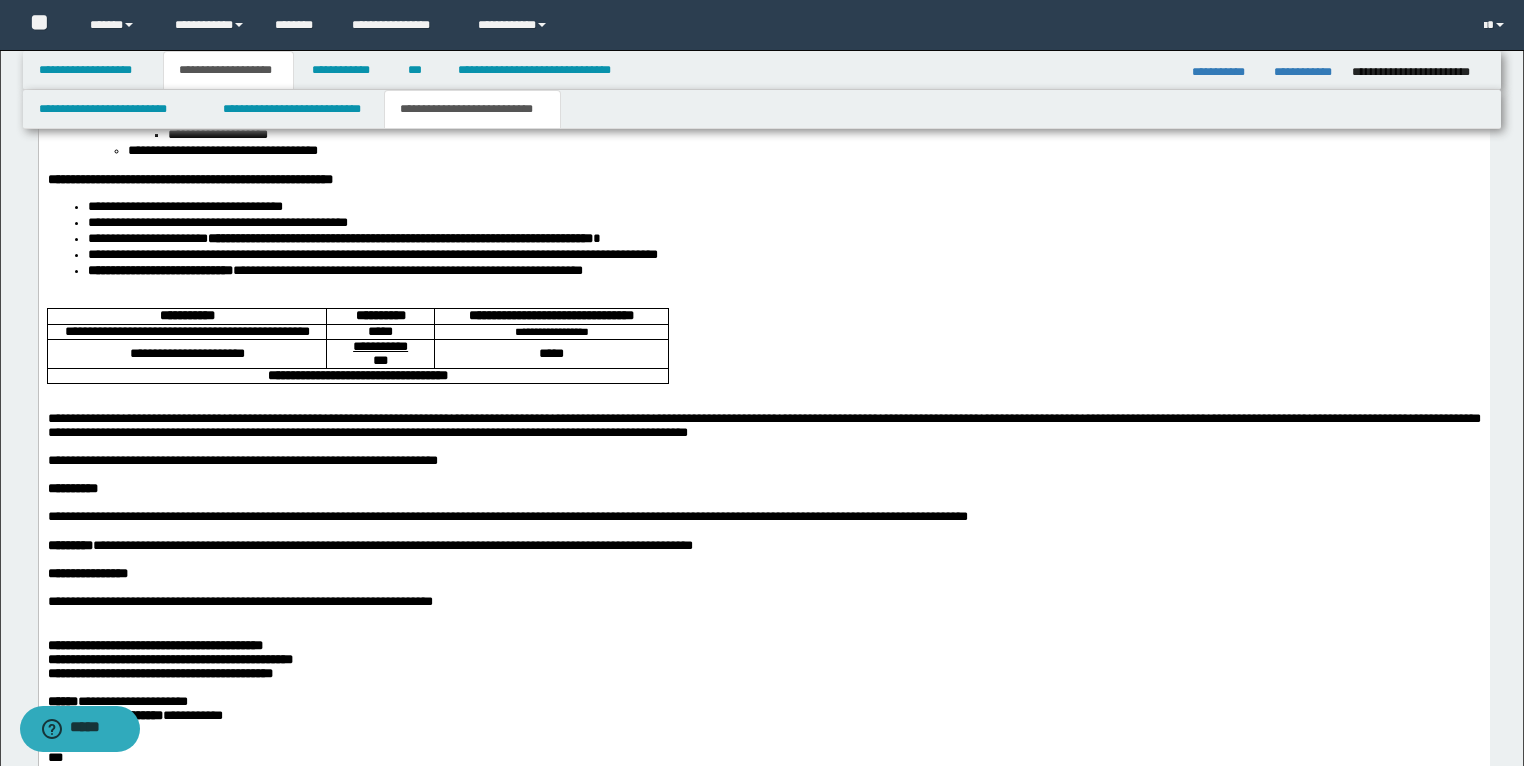 scroll, scrollTop: 2745, scrollLeft: 0, axis: vertical 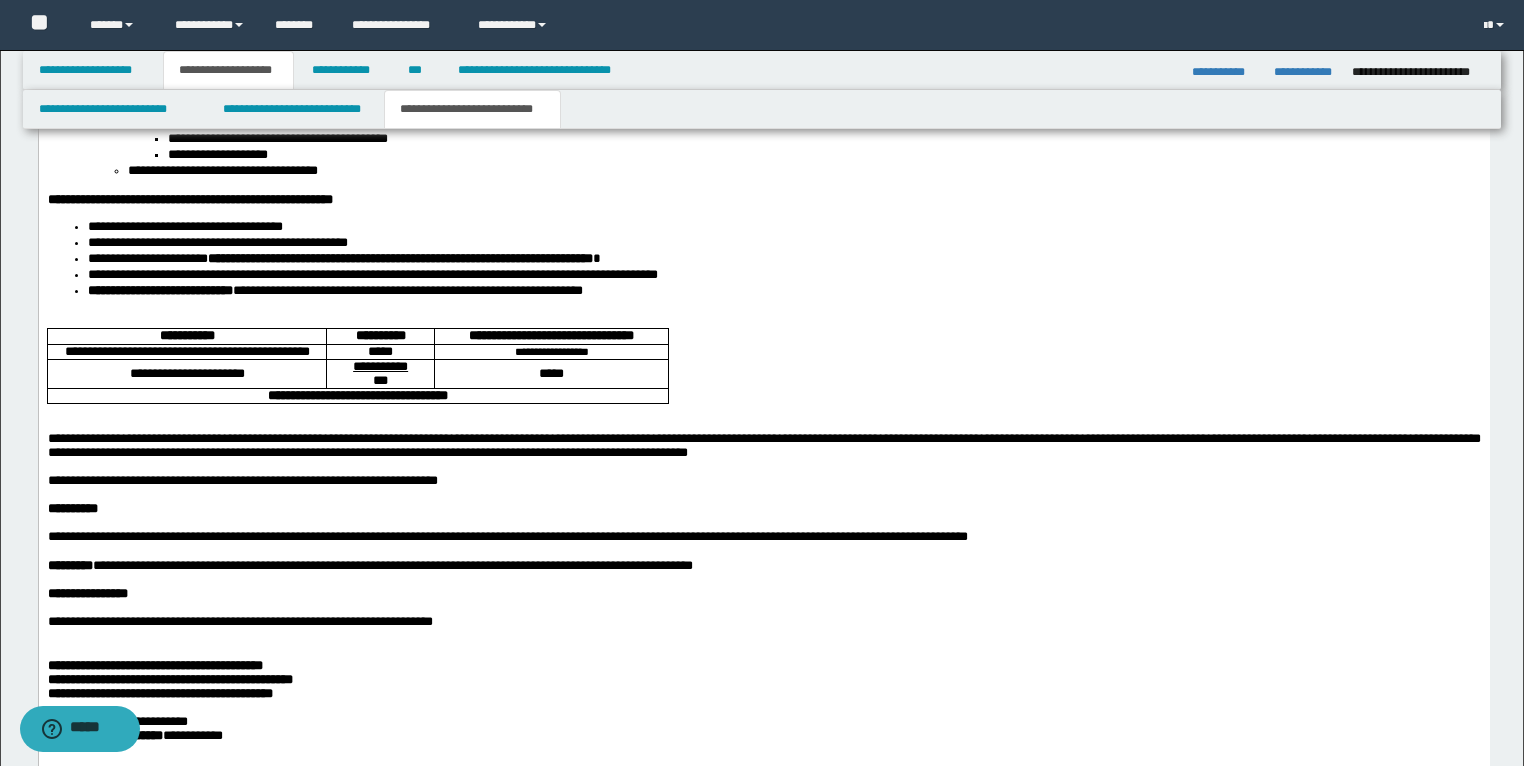 click at bounding box center [787, 322] 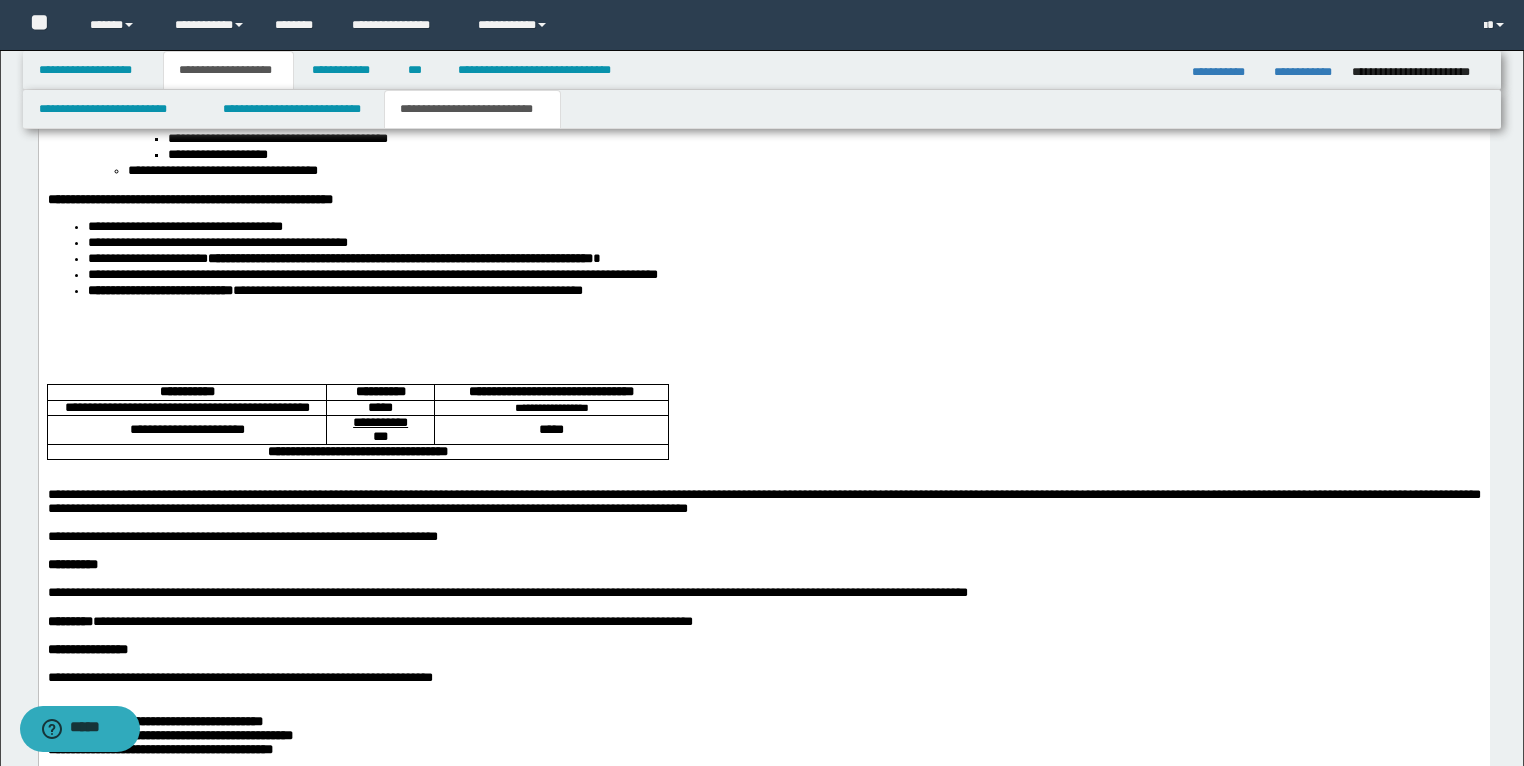 click at bounding box center [763, 322] 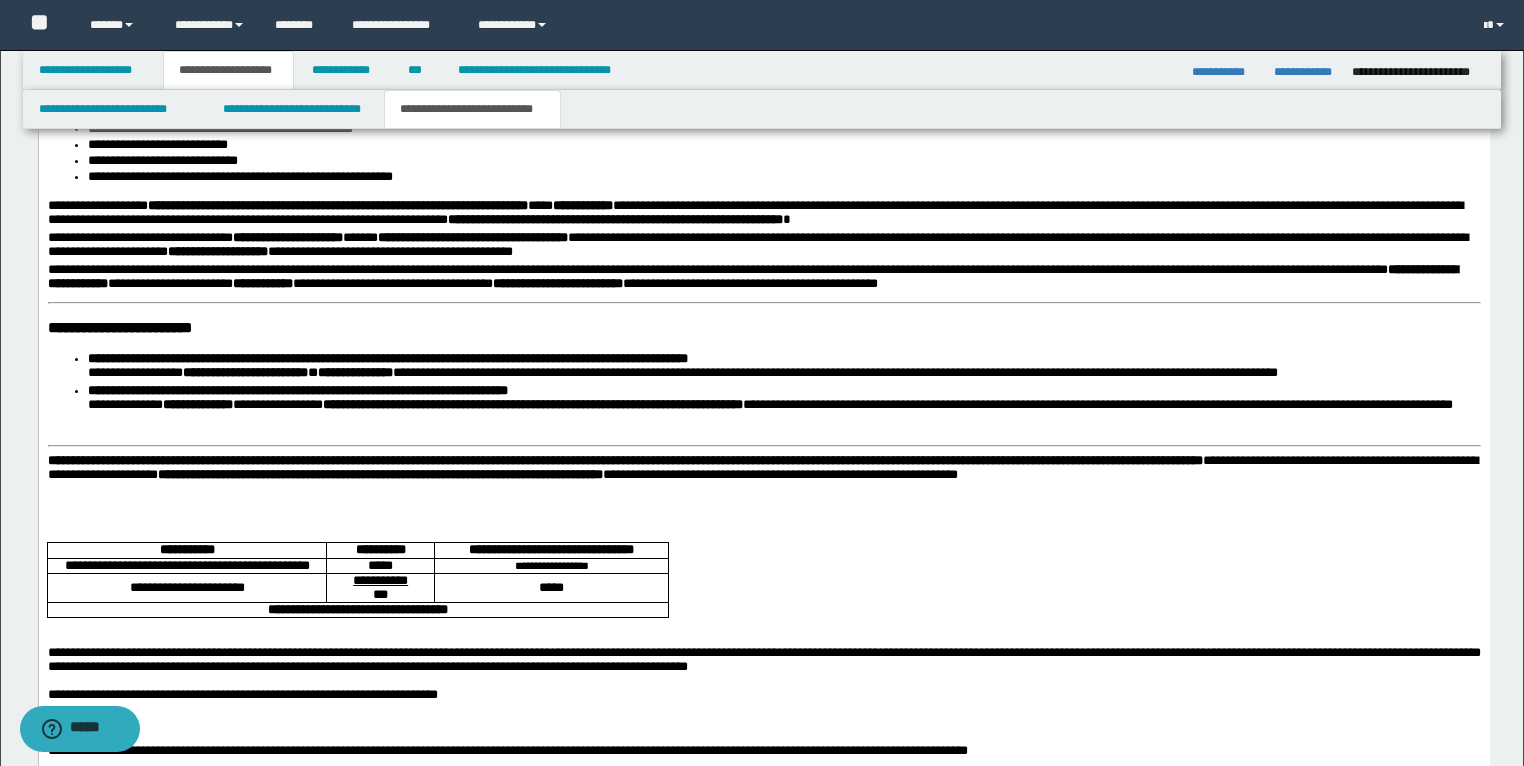 scroll, scrollTop: 3145, scrollLeft: 0, axis: vertical 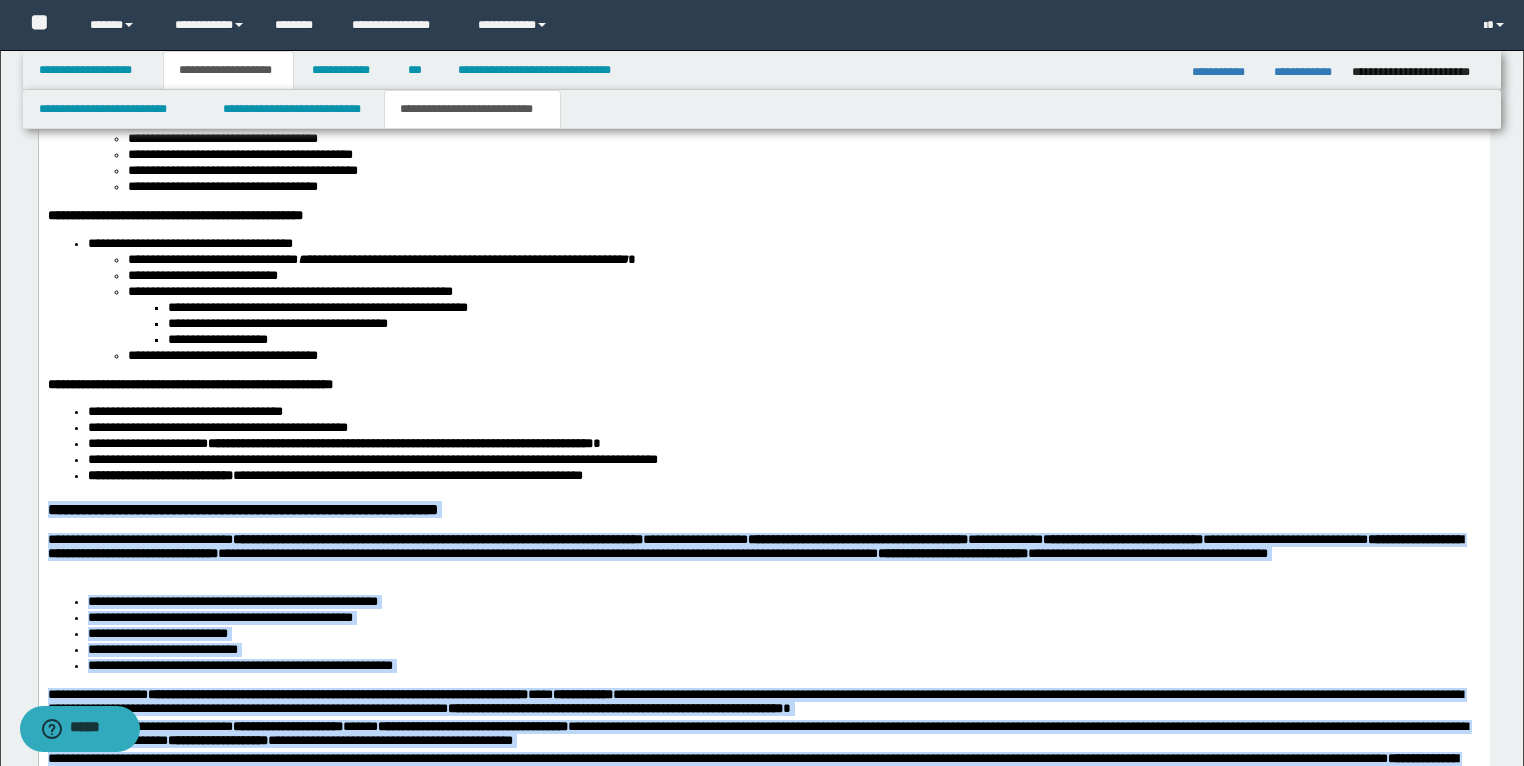 drag, startPoint x: 1135, startPoint y: 1008, endPoint x: 48, endPoint y: 572, distance: 1171.181 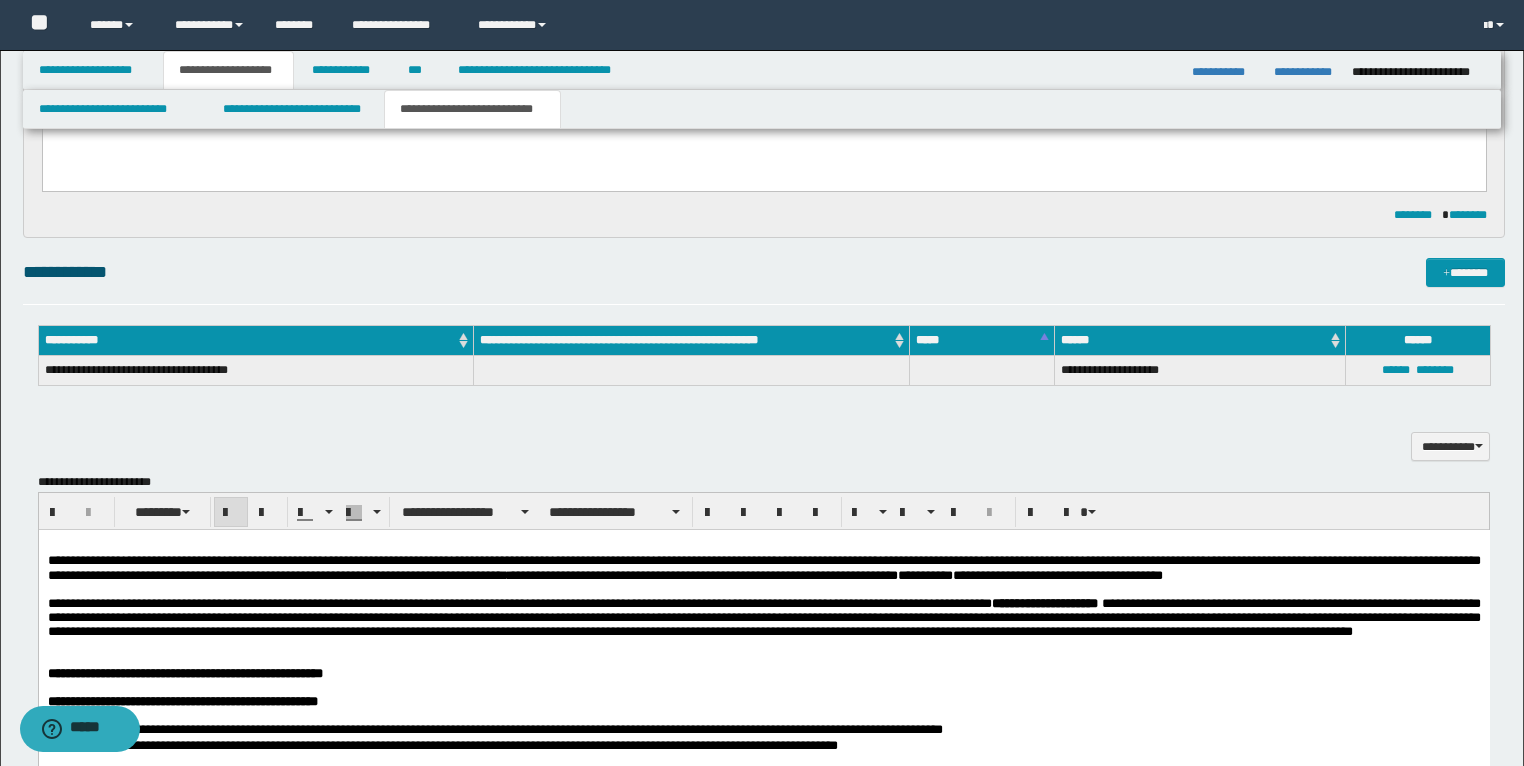 scroll, scrollTop: 1600, scrollLeft: 0, axis: vertical 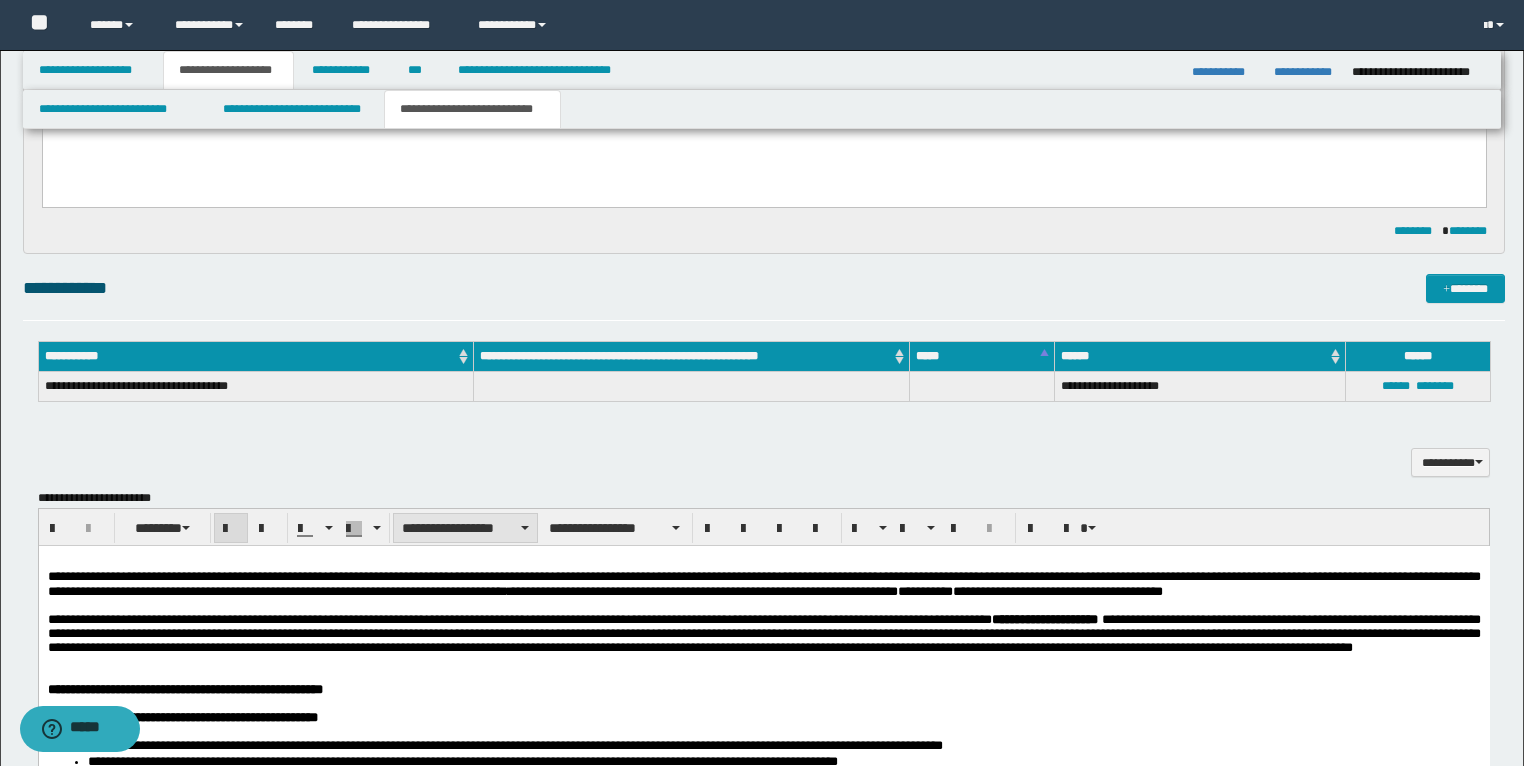 click on "**********" at bounding box center (465, 528) 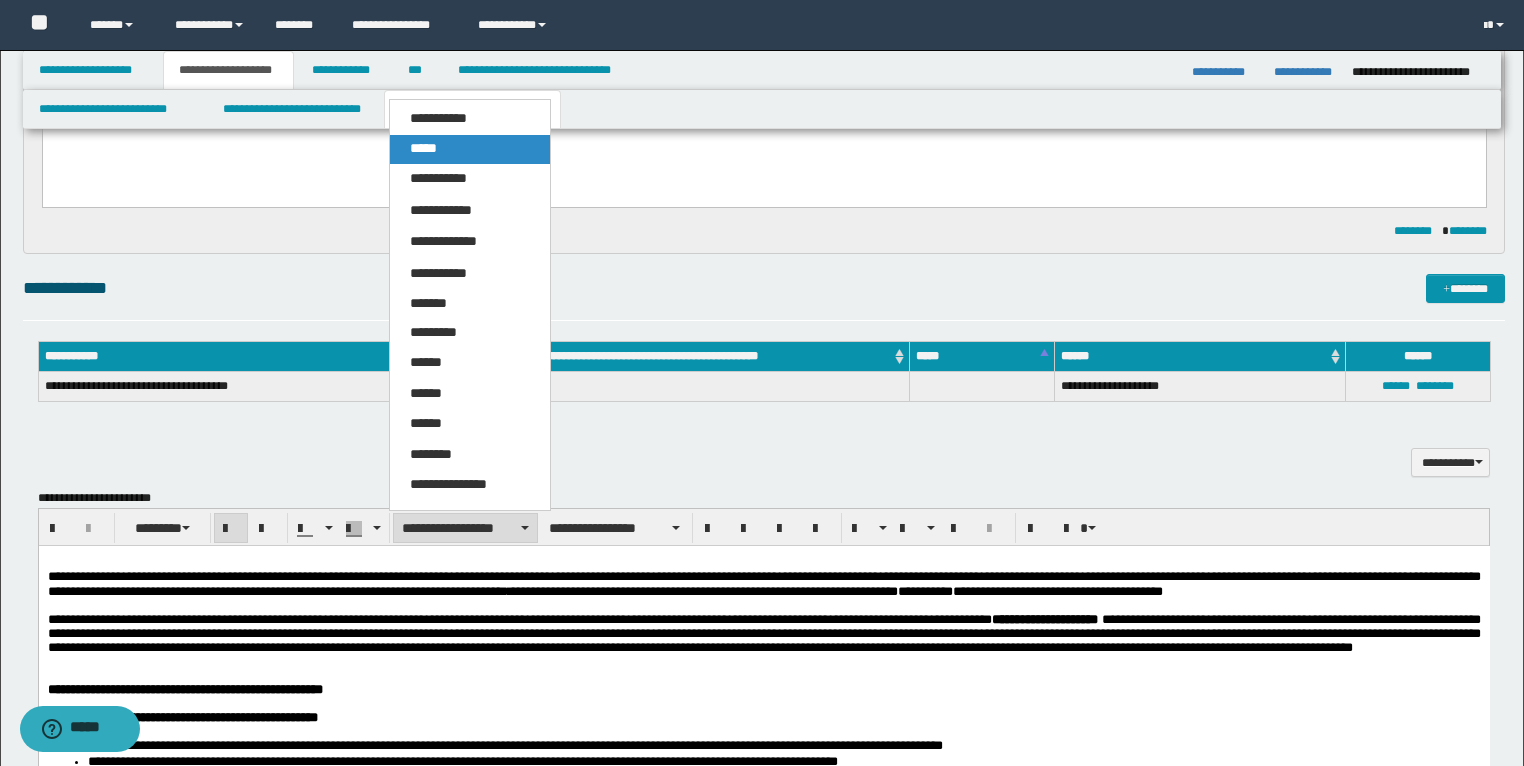 click on "*****" at bounding box center [470, 149] 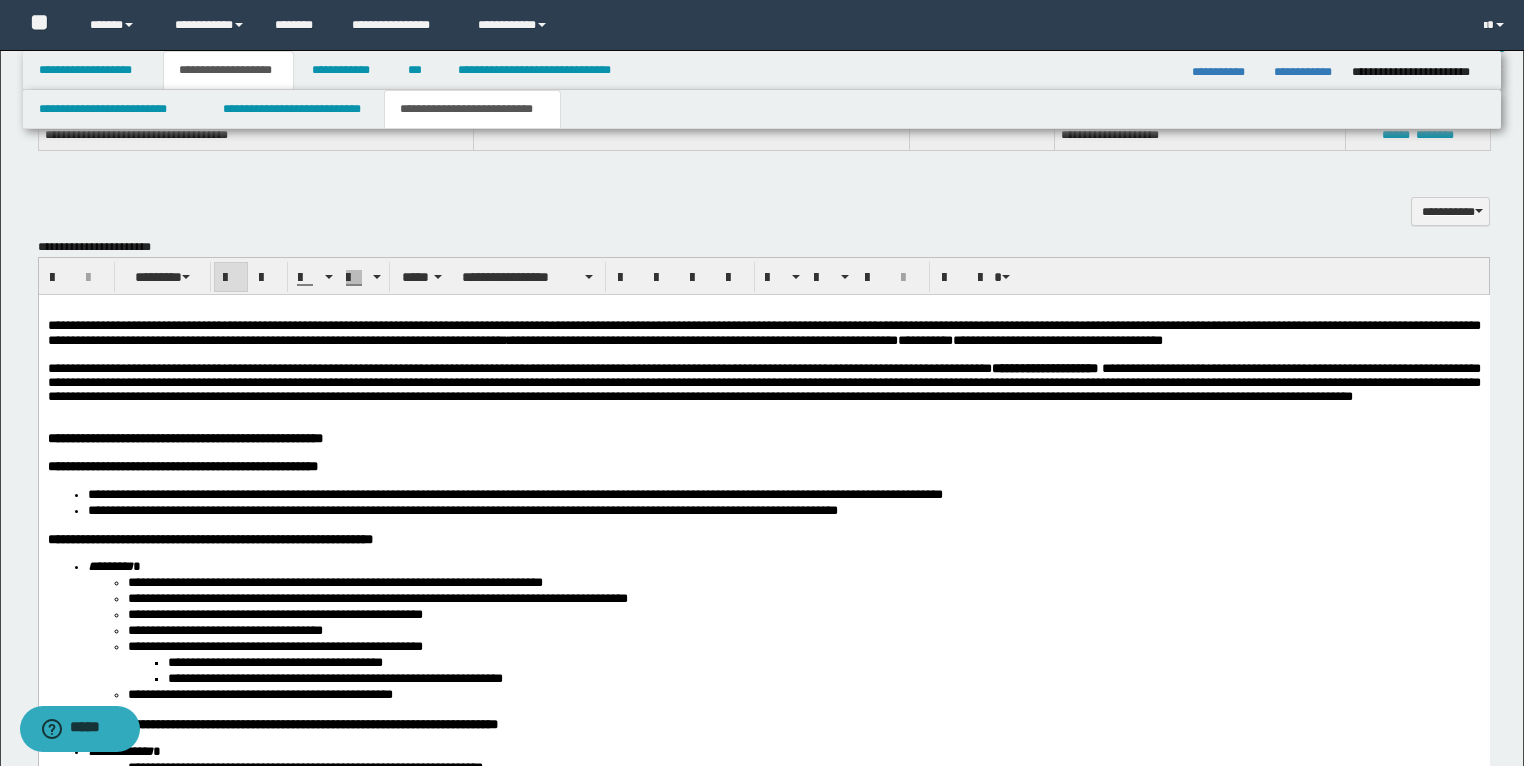 scroll, scrollTop: 1840, scrollLeft: 0, axis: vertical 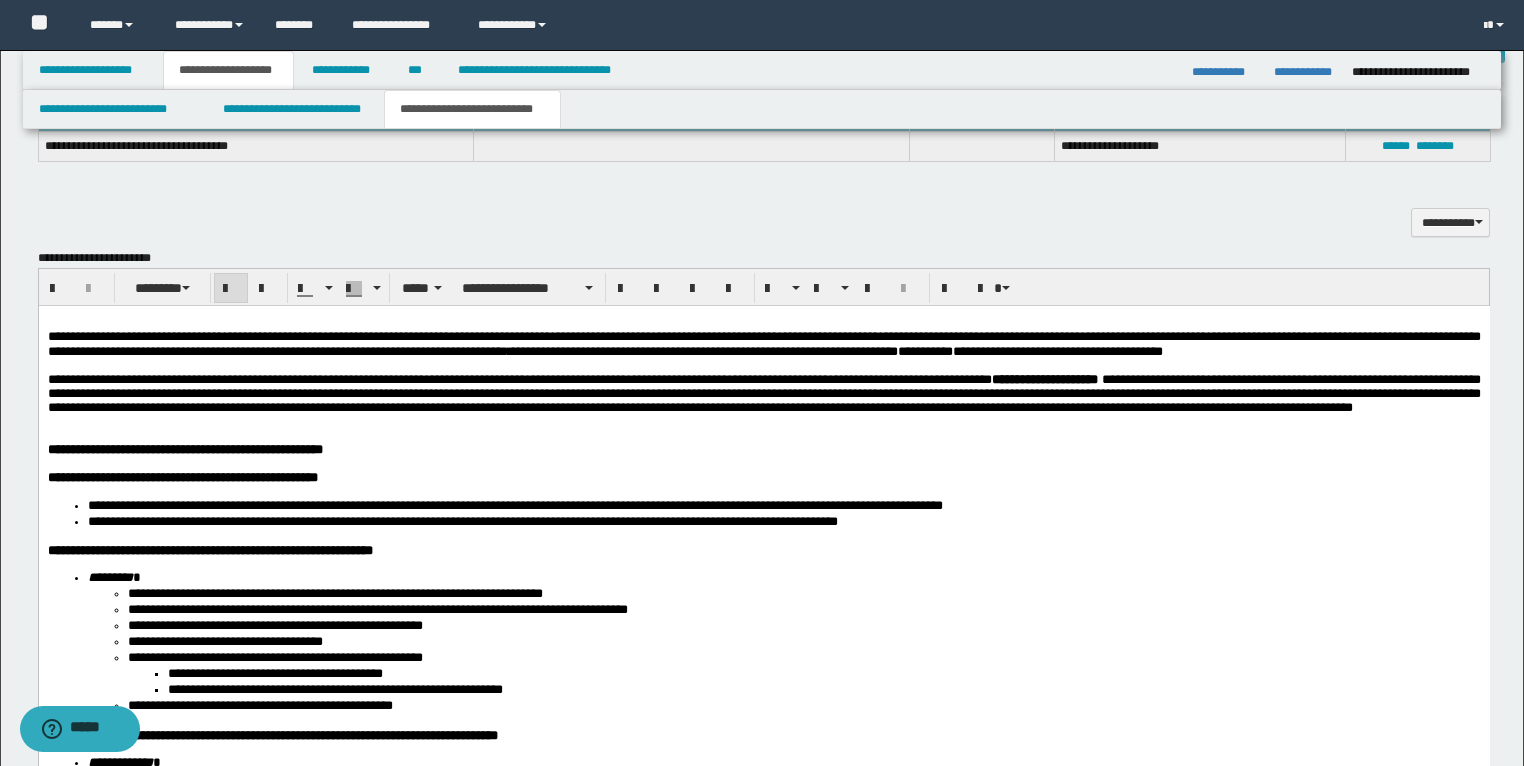 click at bounding box center (231, 289) 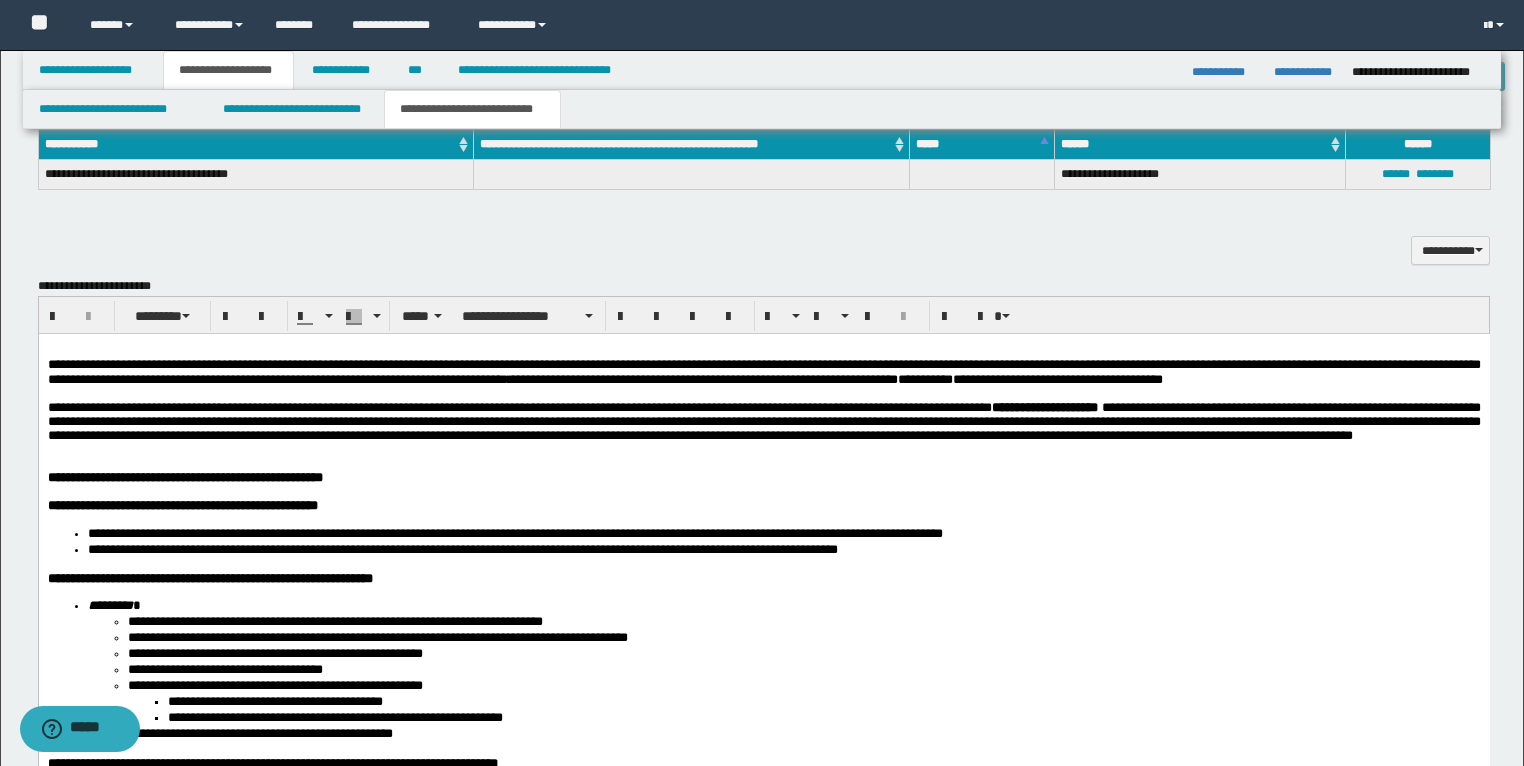 scroll, scrollTop: 1760, scrollLeft: 0, axis: vertical 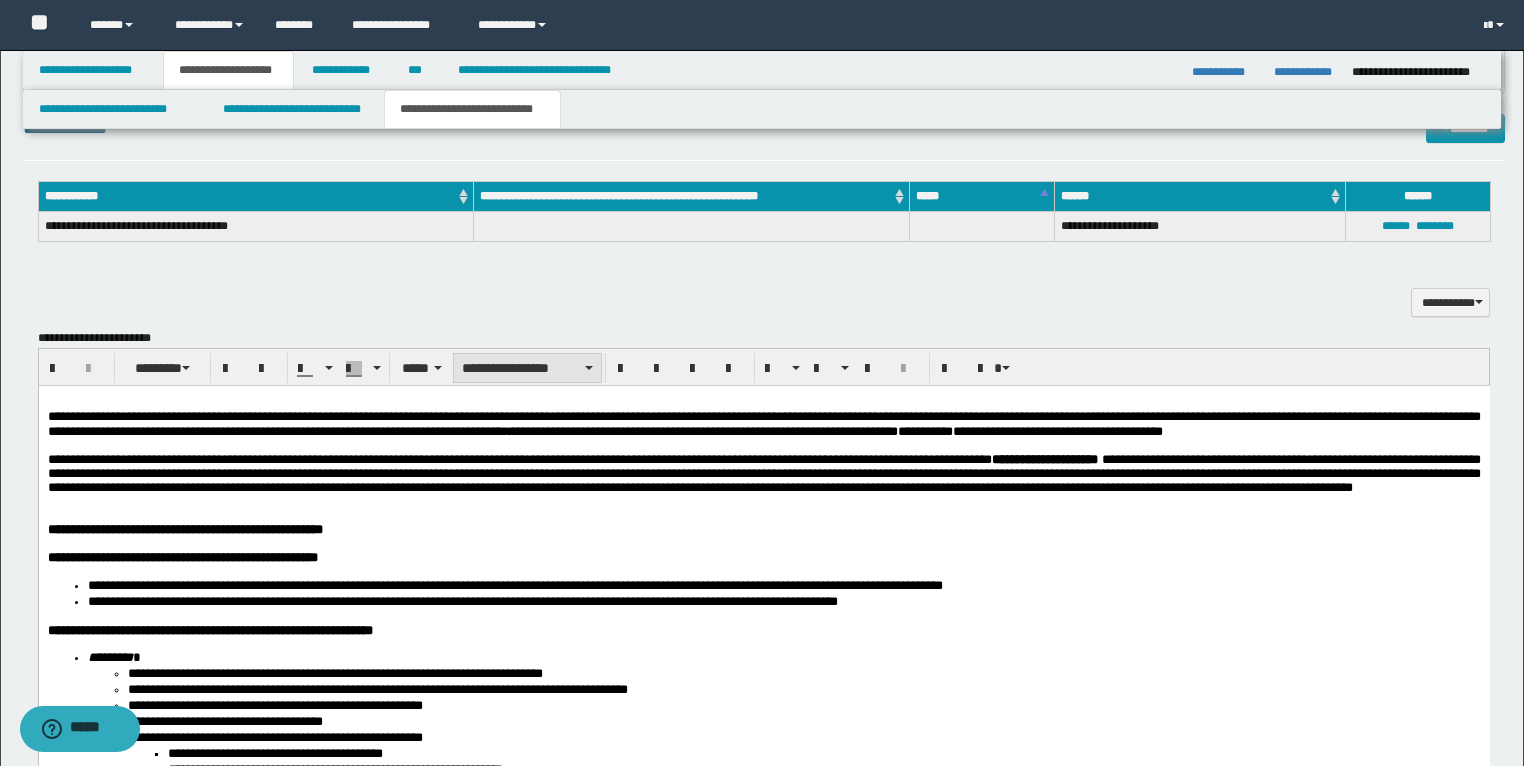 click on "**********" at bounding box center (527, 368) 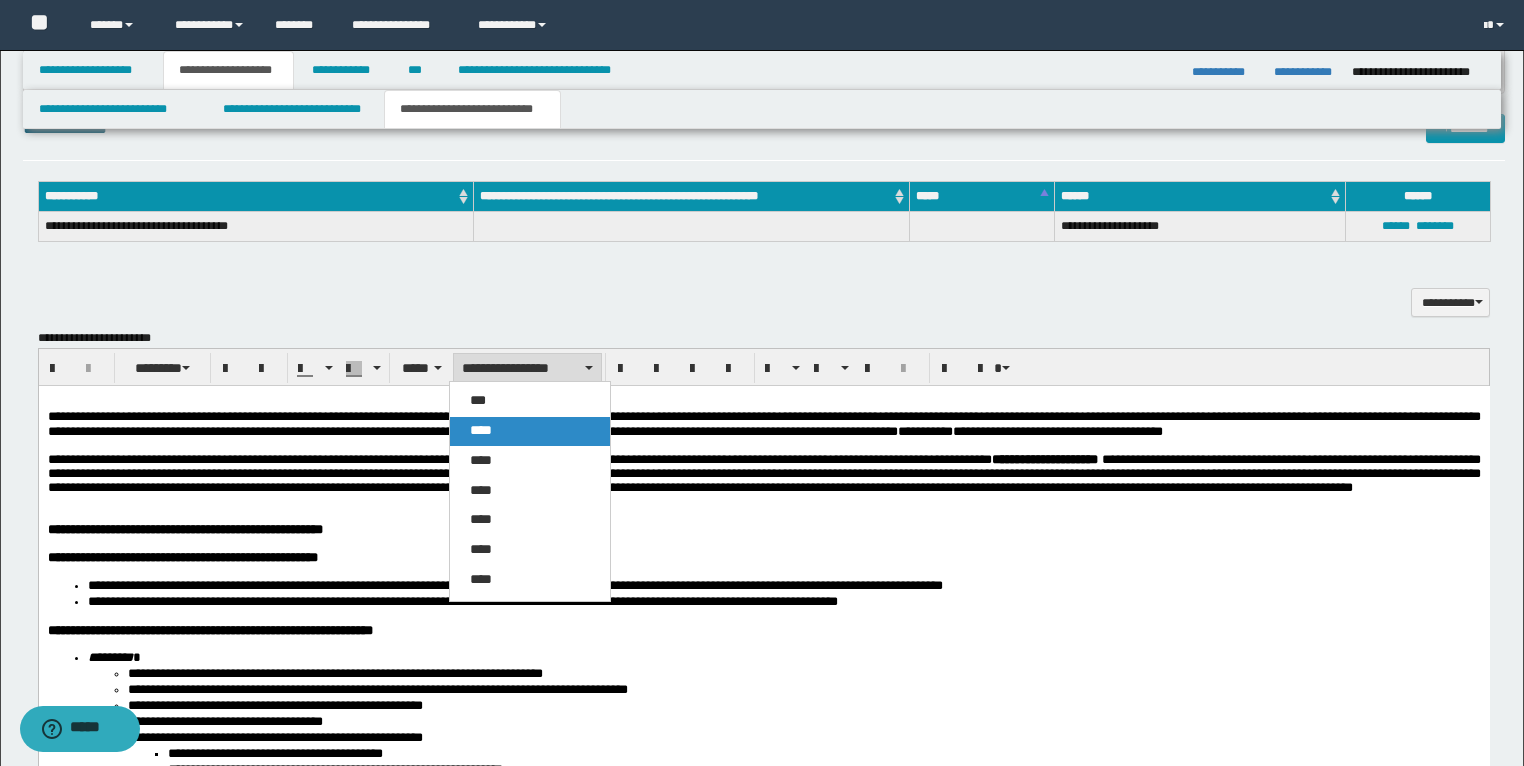 click on "****" at bounding box center (530, 431) 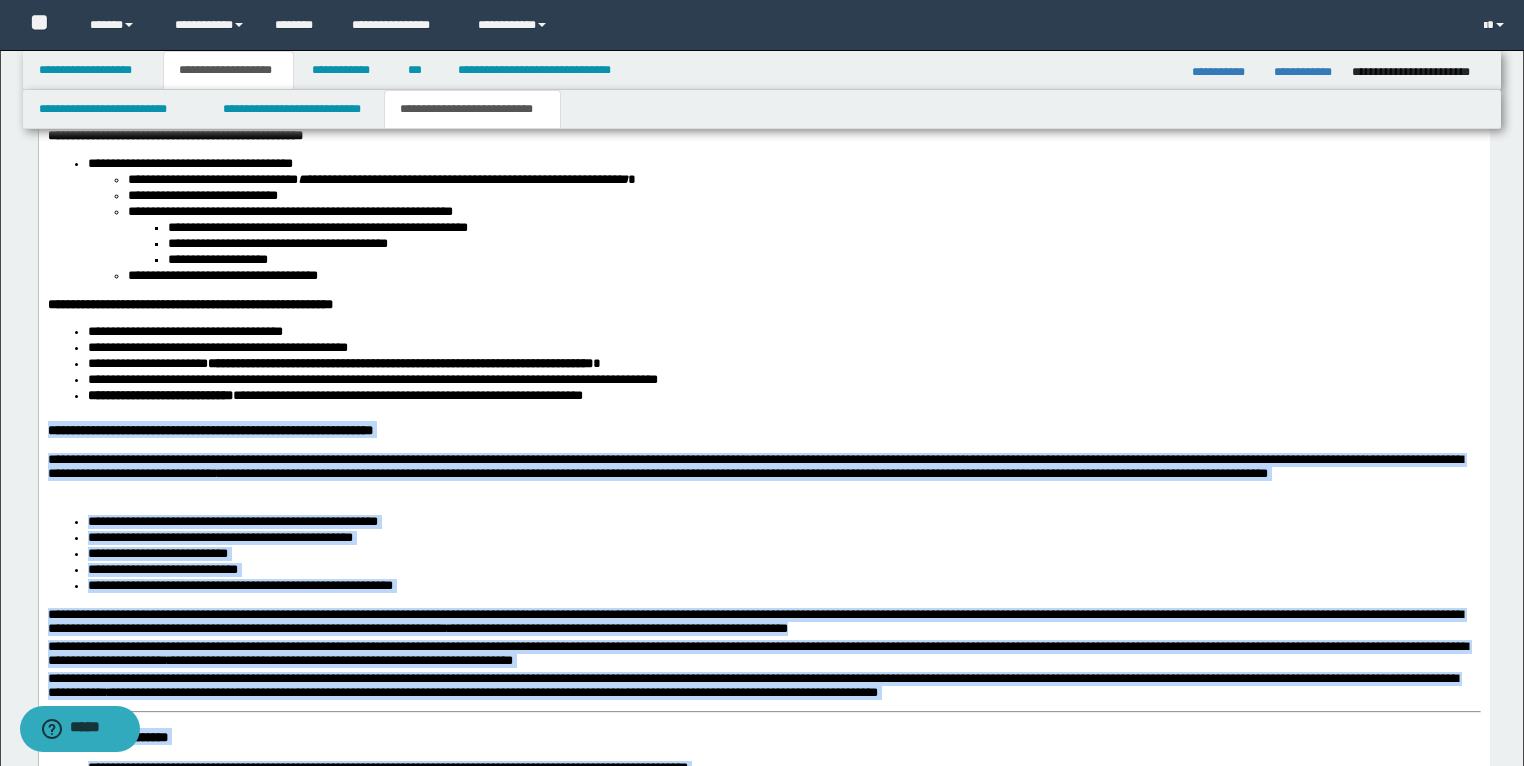 scroll, scrollTop: 2880, scrollLeft: 0, axis: vertical 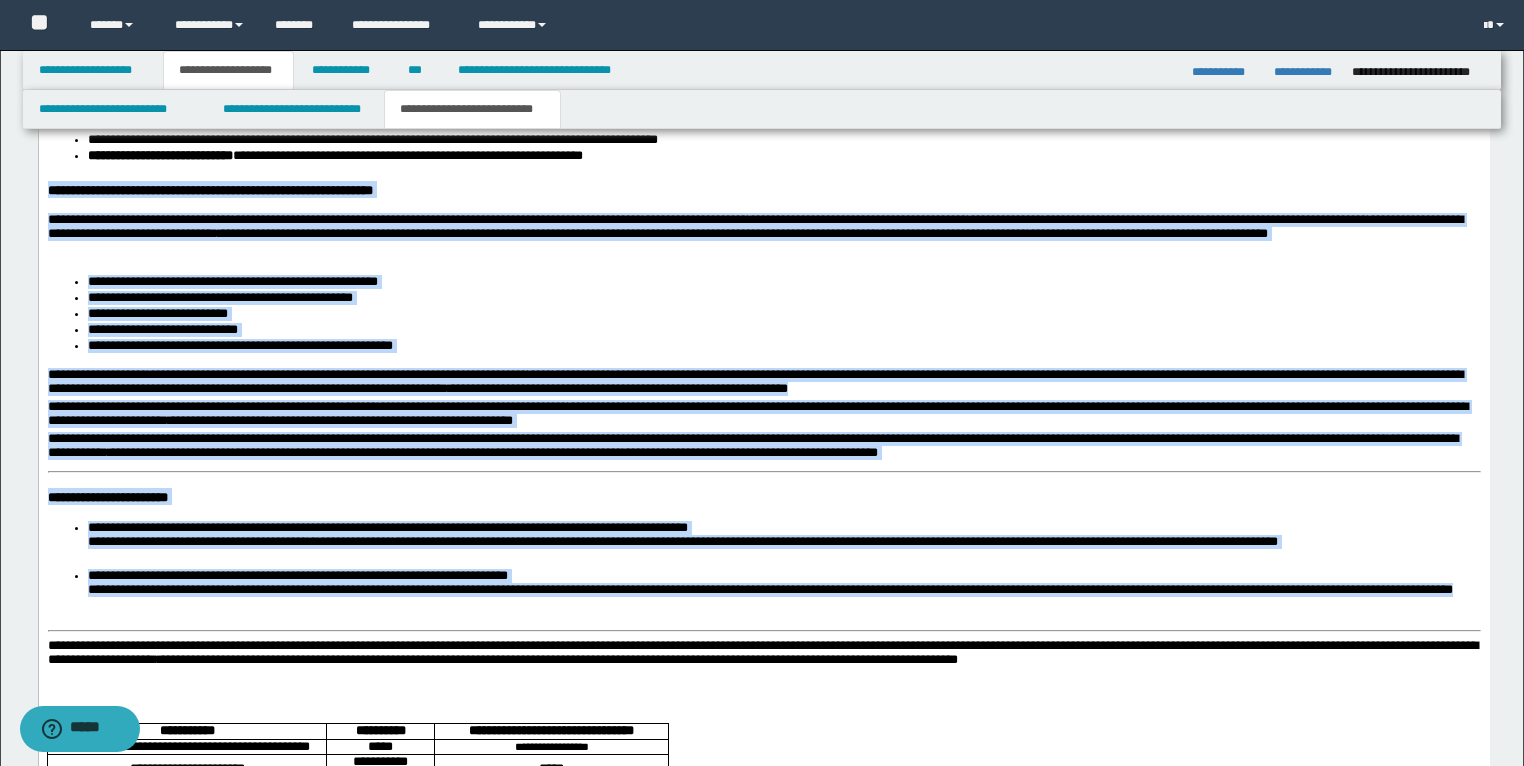 click on "**********" at bounding box center [783, 300] 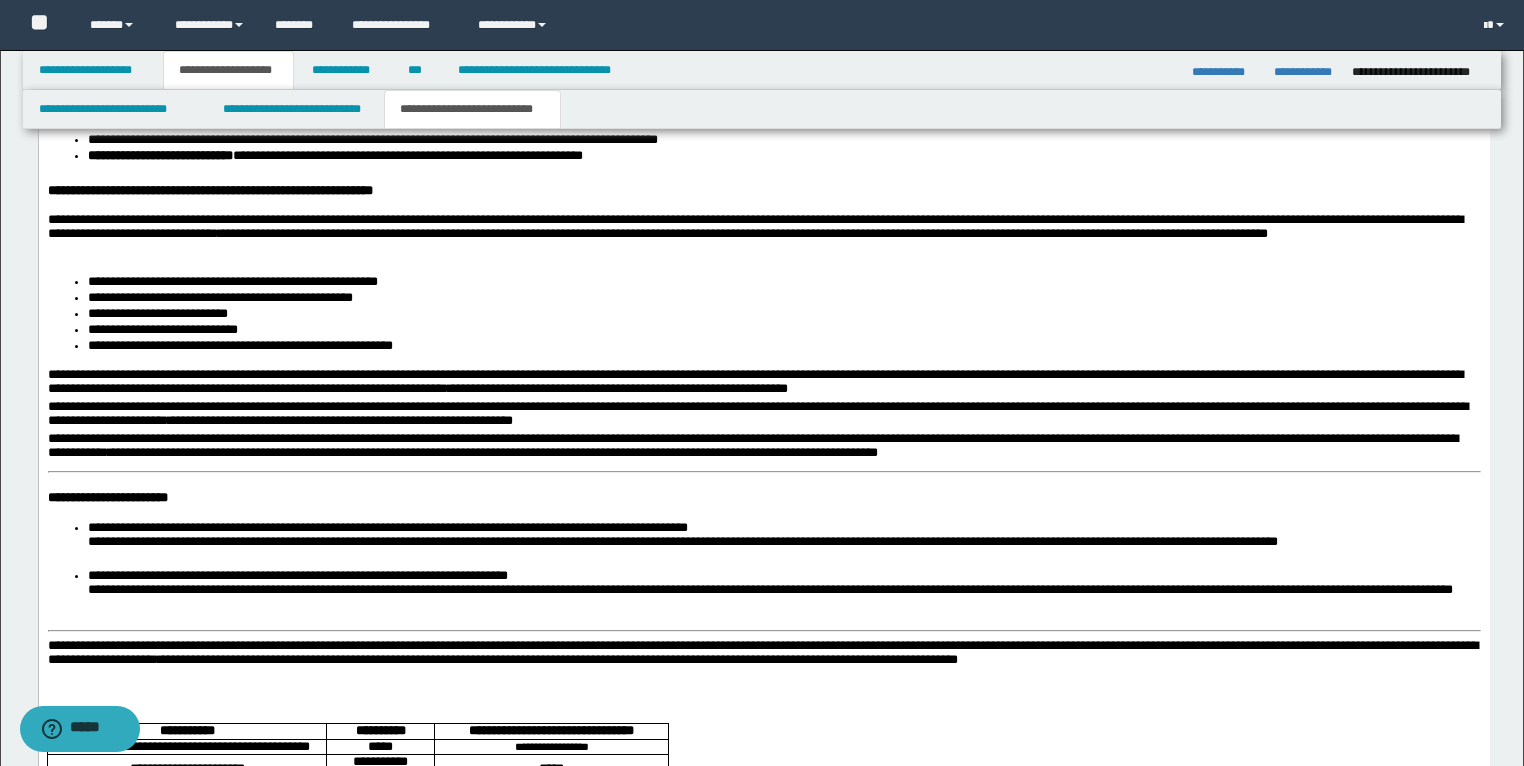 click on "**********" at bounding box center [763, 253] 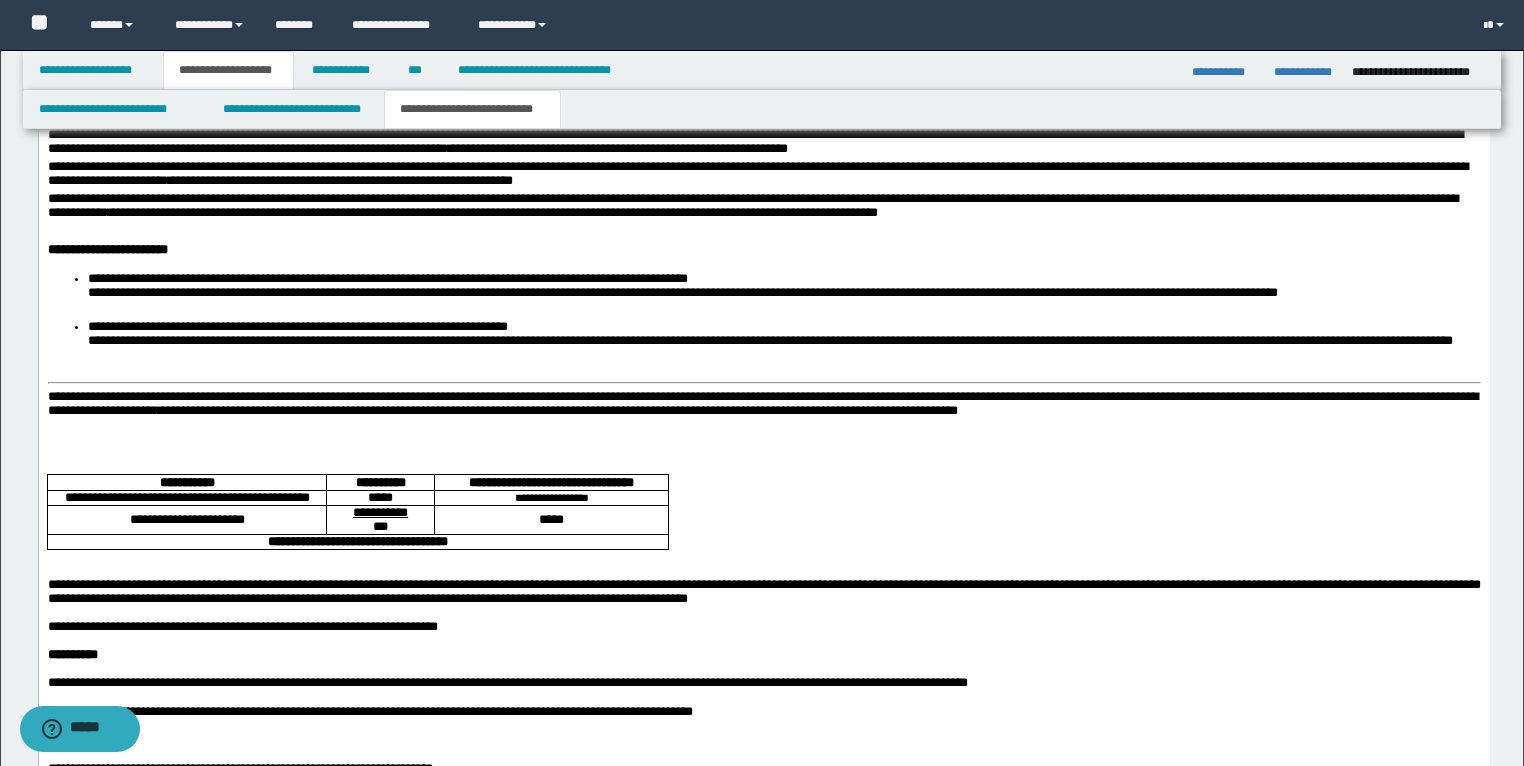 scroll, scrollTop: 3120, scrollLeft: 0, axis: vertical 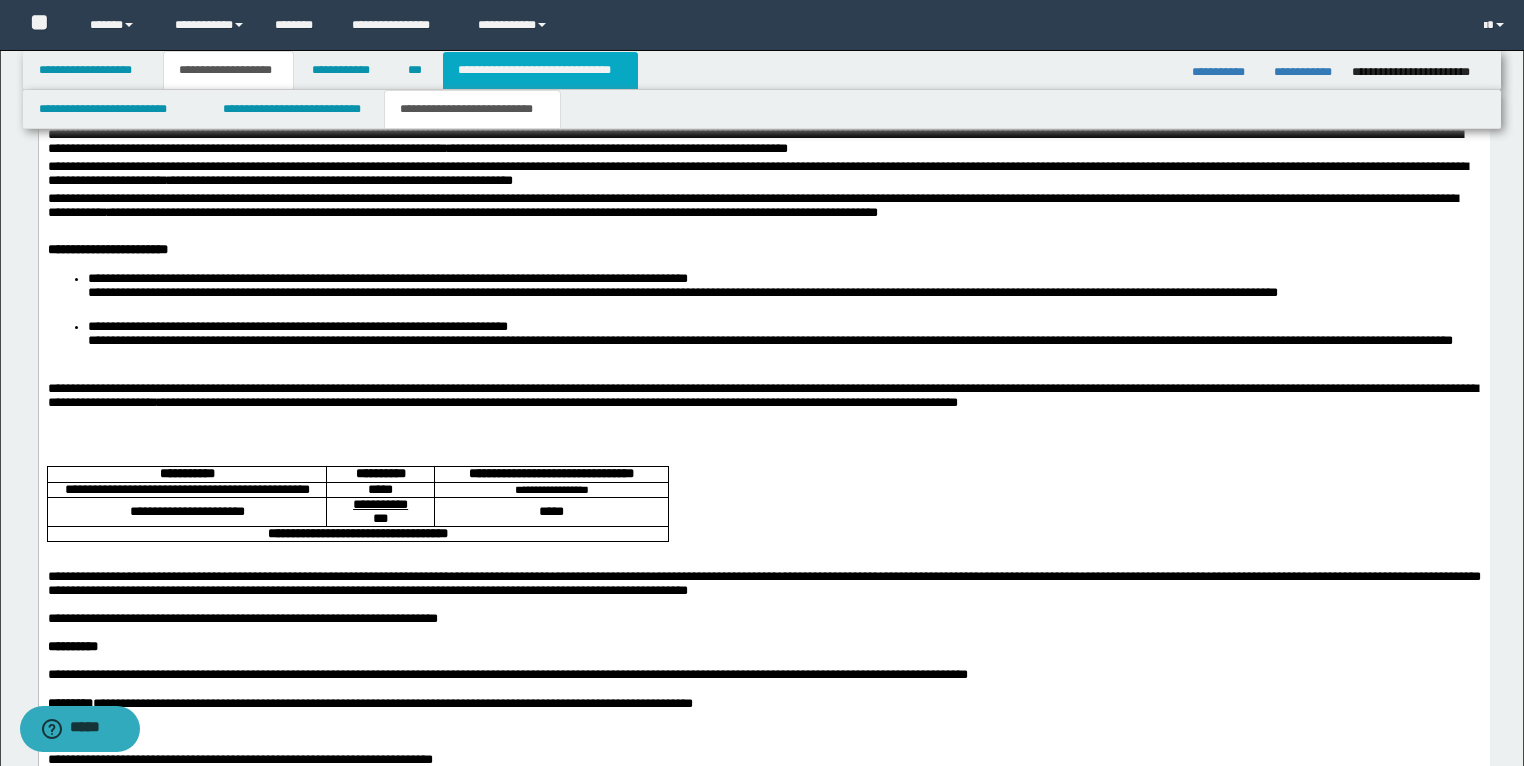 click on "**********" at bounding box center [540, 70] 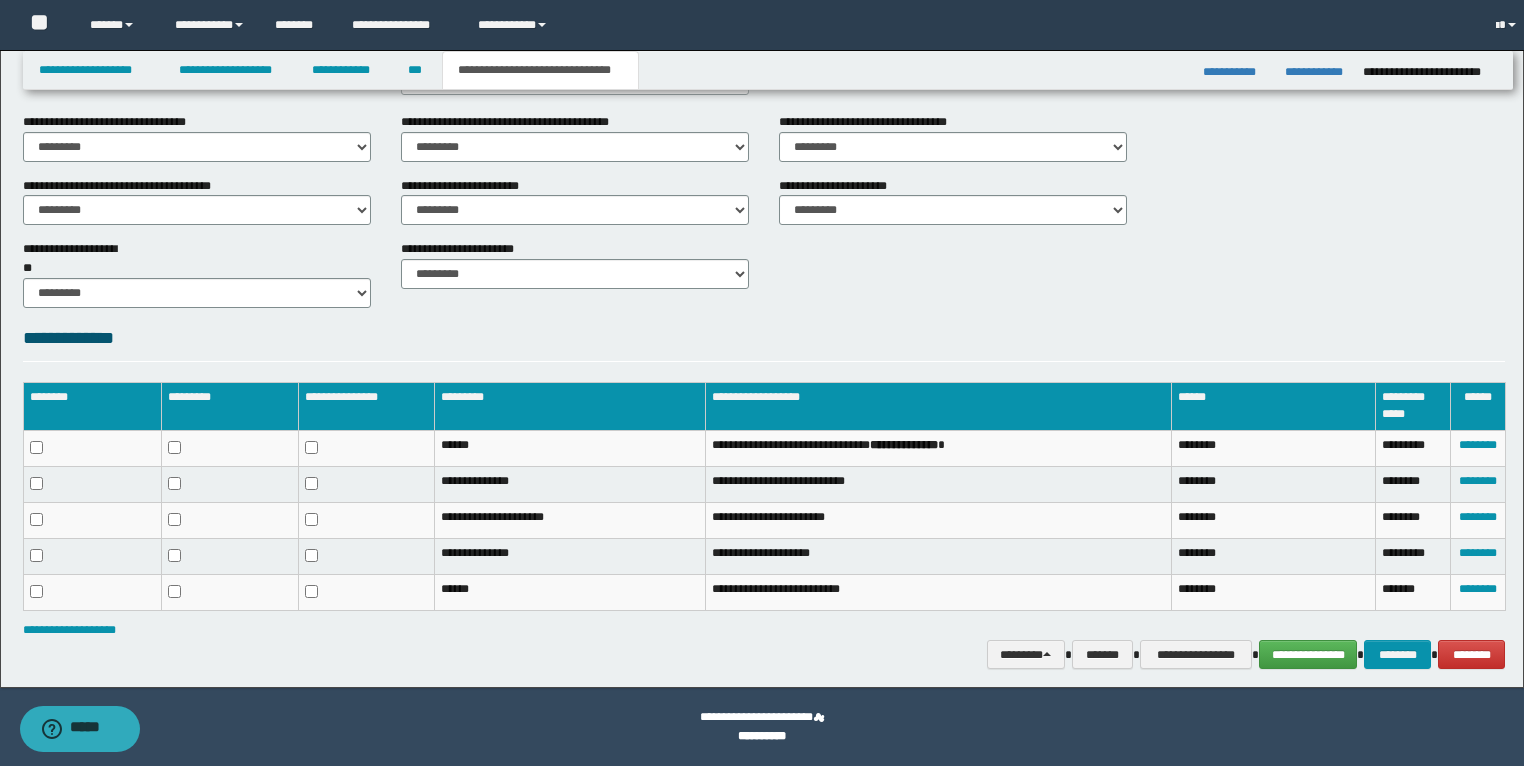 scroll, scrollTop: 664, scrollLeft: 0, axis: vertical 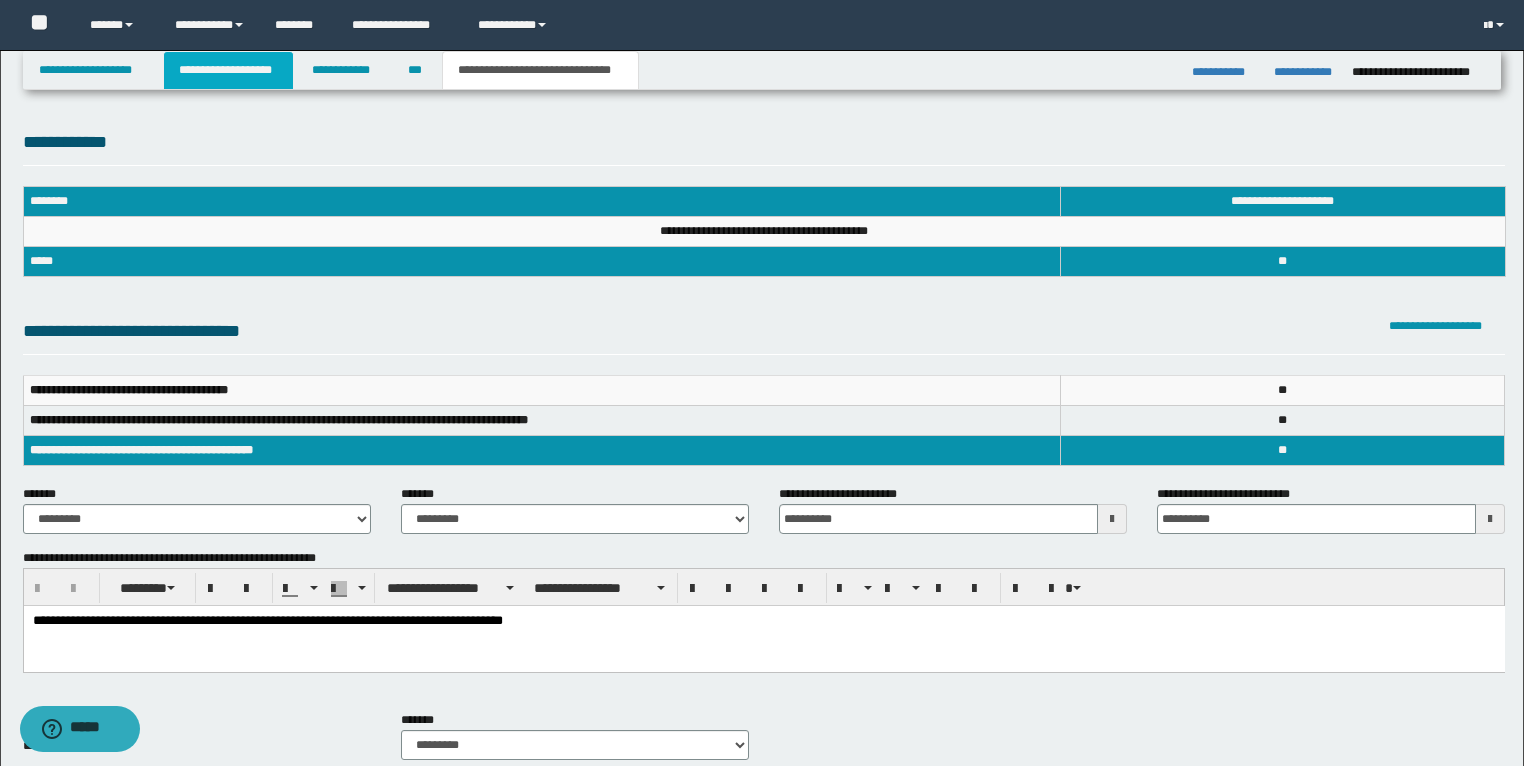 click on "**********" at bounding box center (228, 70) 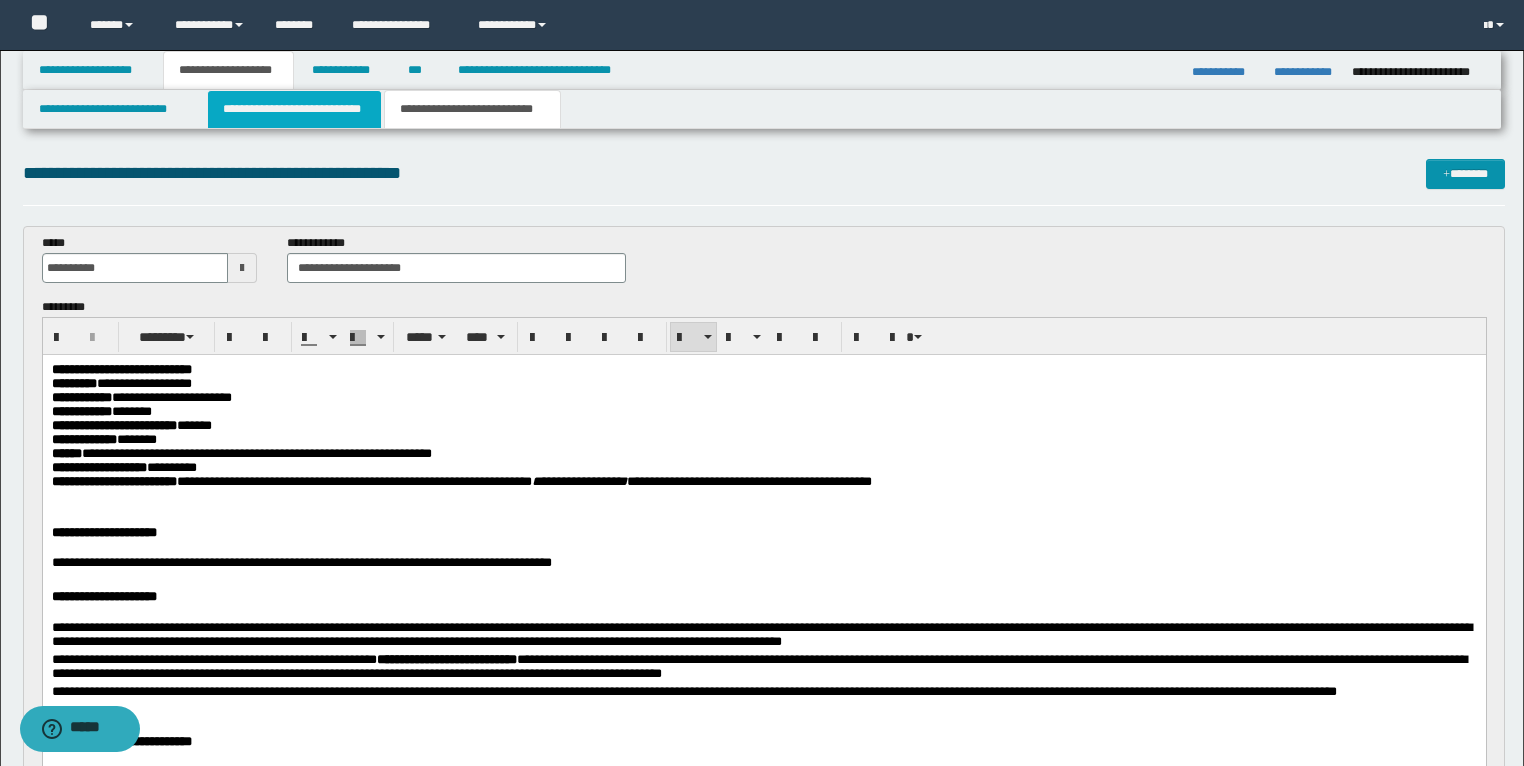 click on "**********" at bounding box center (294, 109) 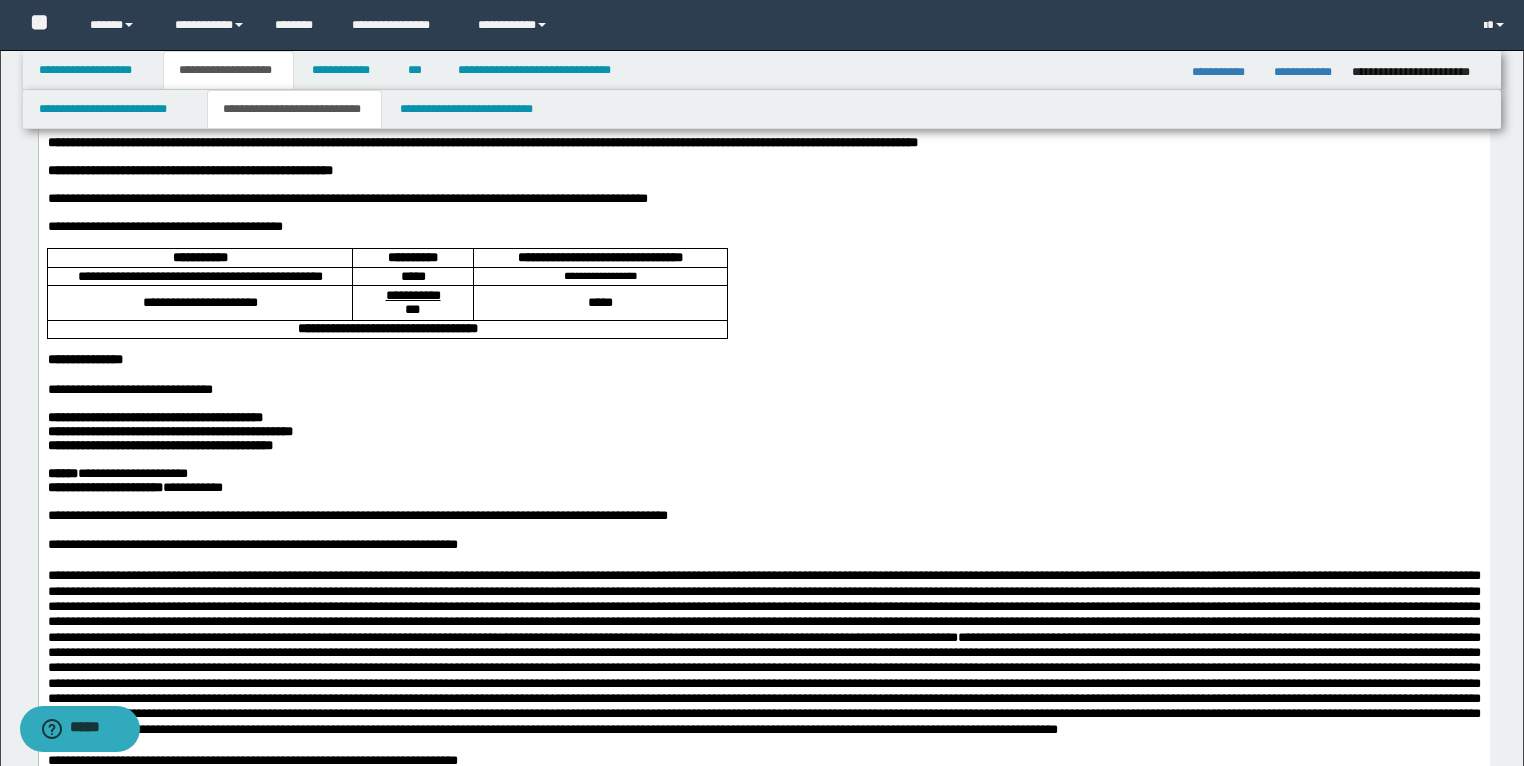 scroll, scrollTop: 240, scrollLeft: 0, axis: vertical 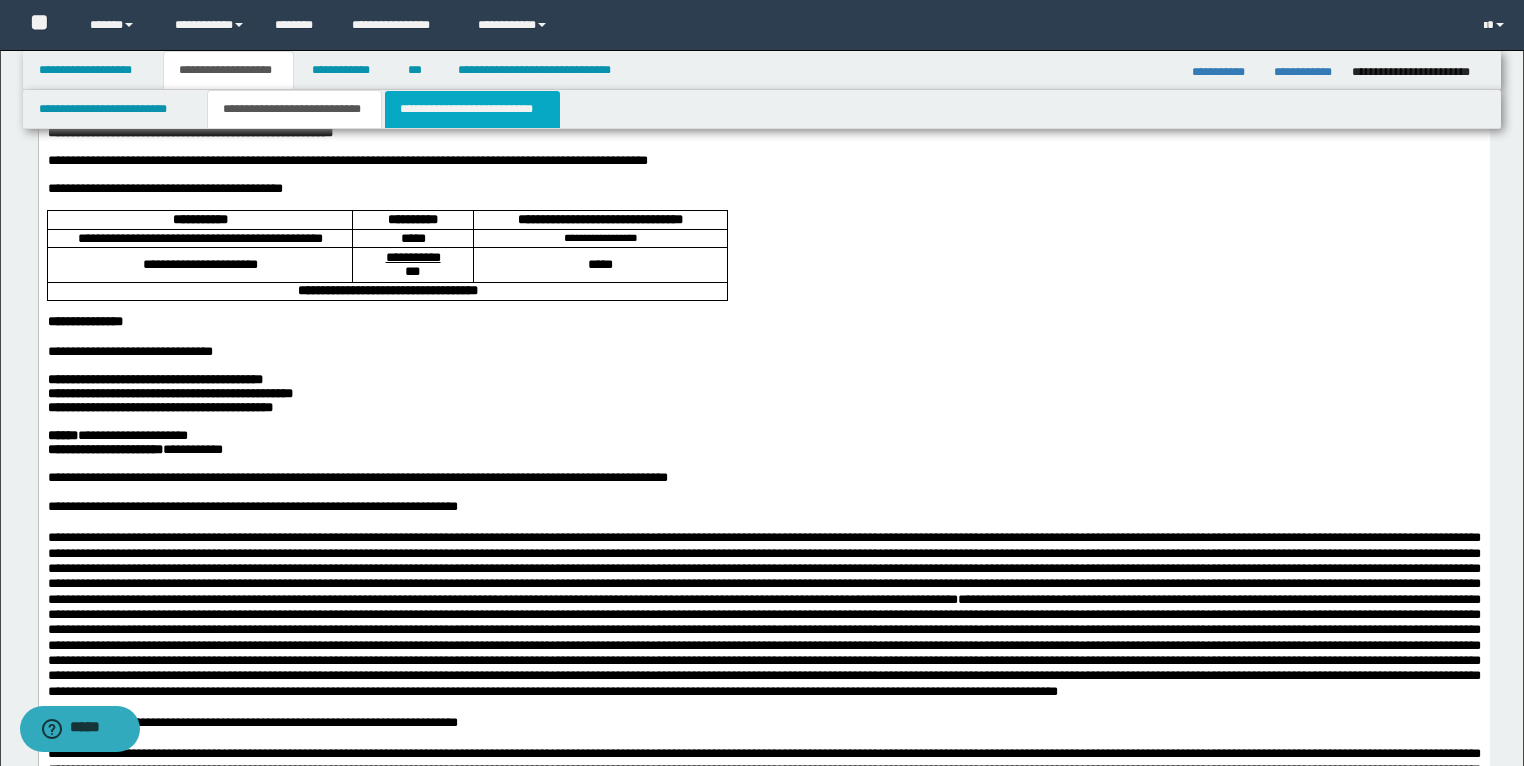 click on "**********" at bounding box center (472, 109) 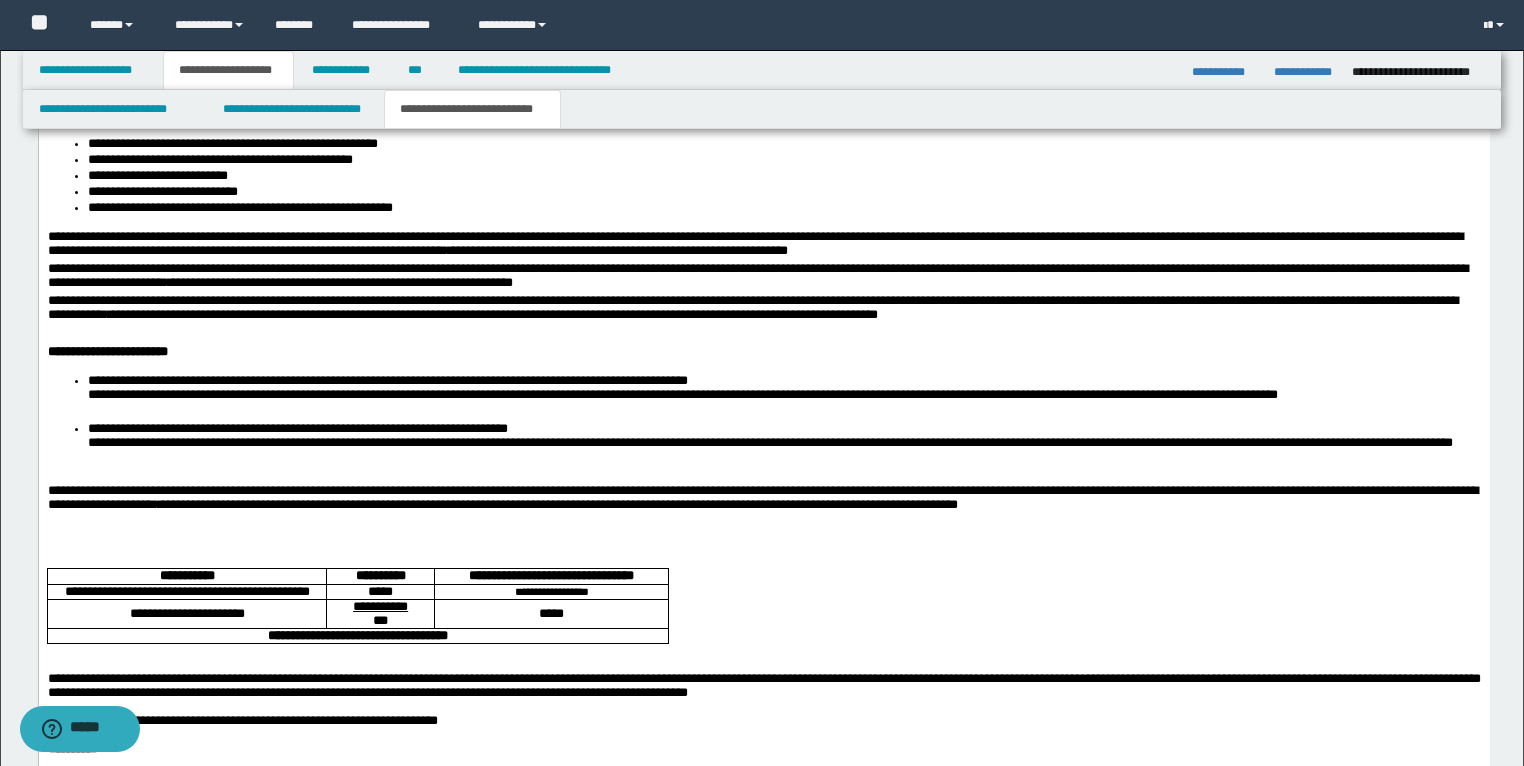 scroll, scrollTop: 3040, scrollLeft: 0, axis: vertical 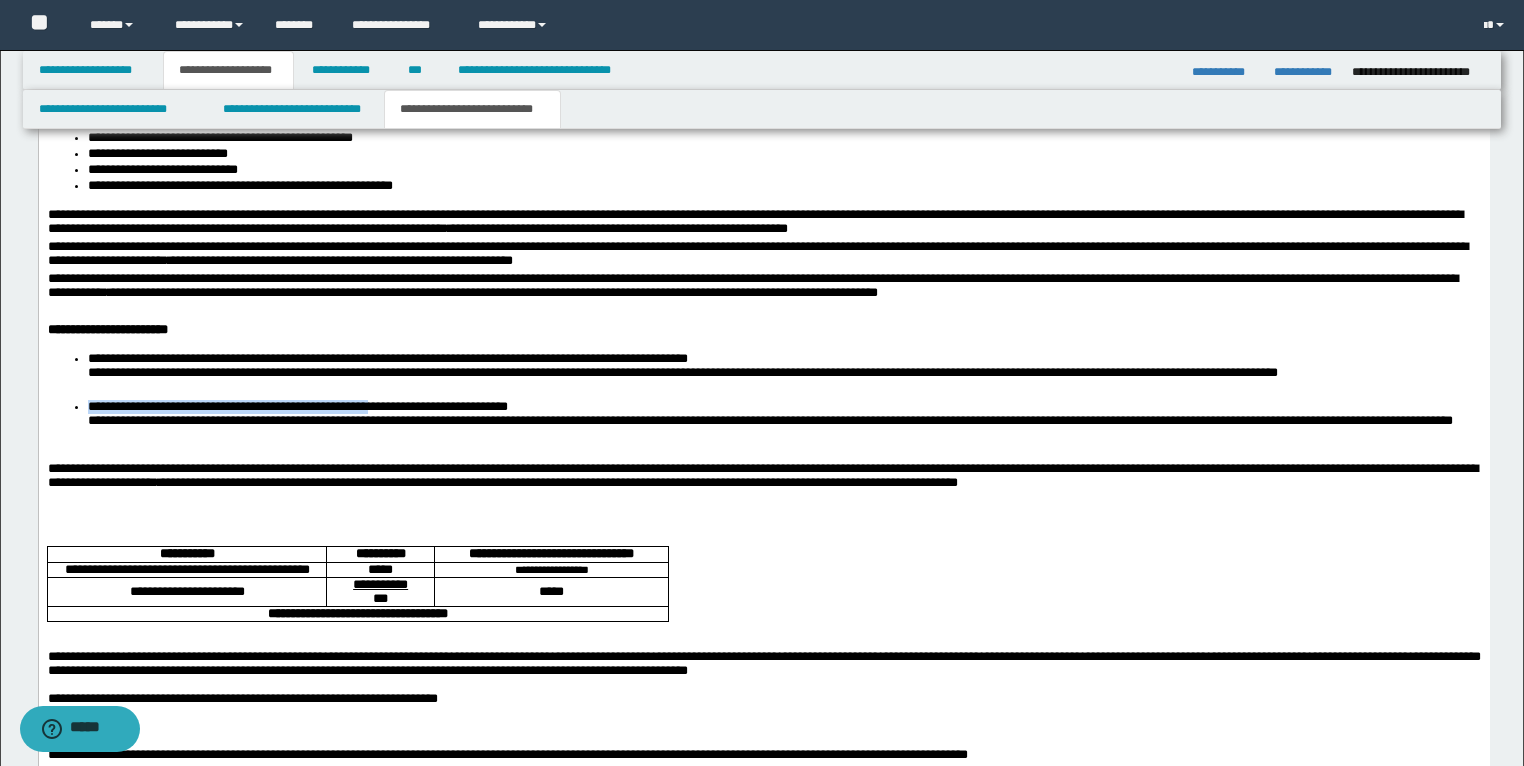 drag, startPoint x: 86, startPoint y: 469, endPoint x: 423, endPoint y: 464, distance: 337.03708 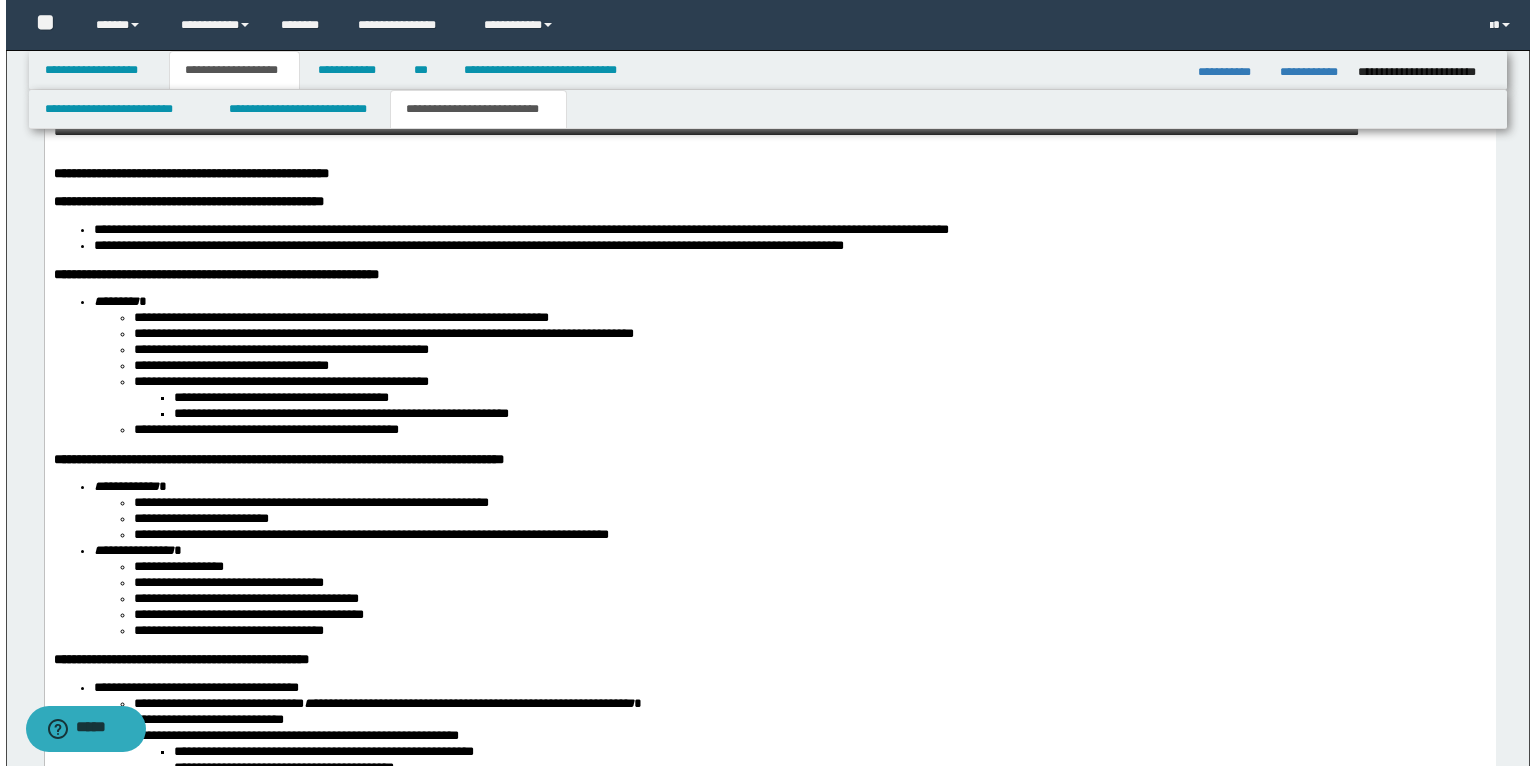 scroll, scrollTop: 2080, scrollLeft: 0, axis: vertical 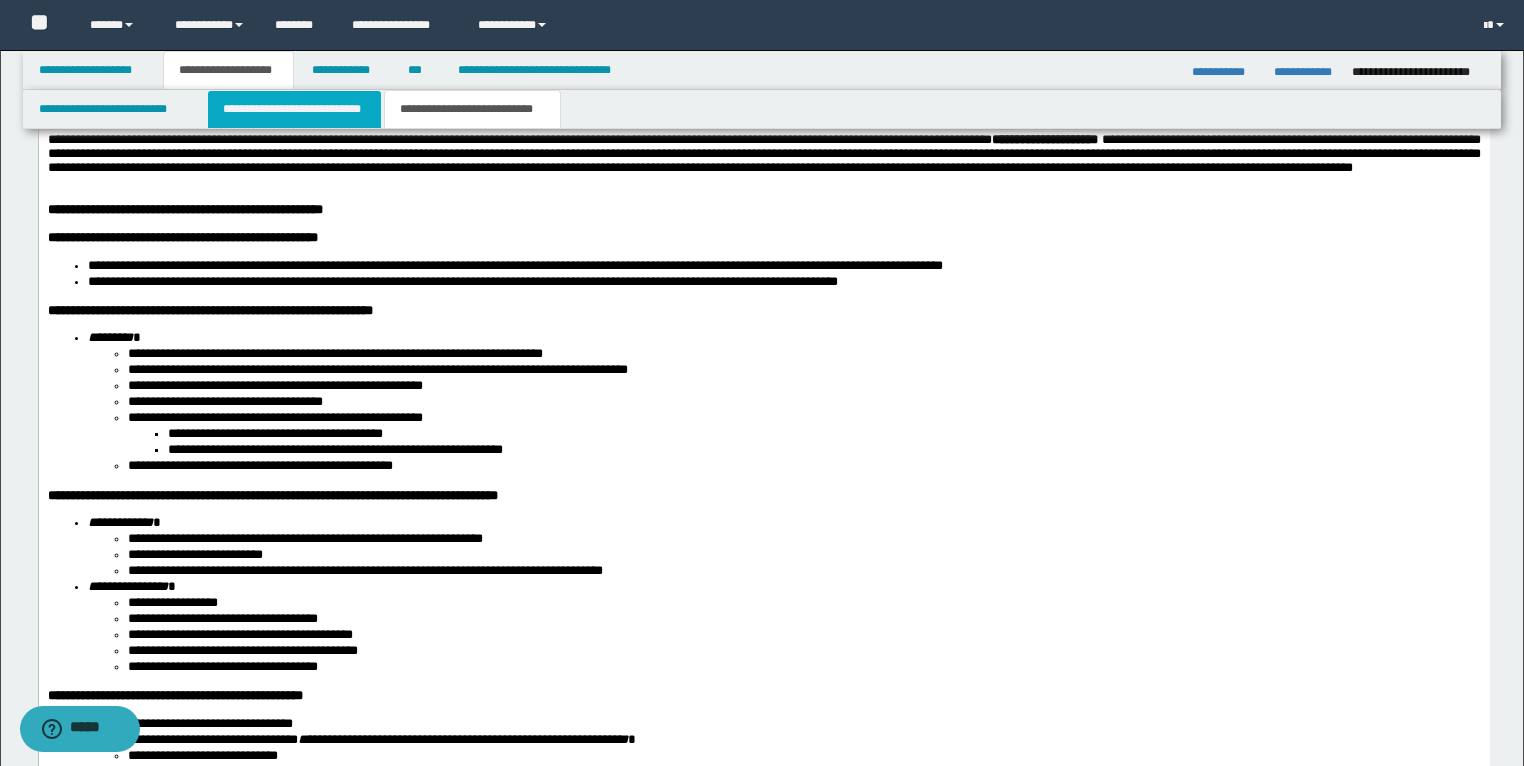 click on "**********" at bounding box center (294, 109) 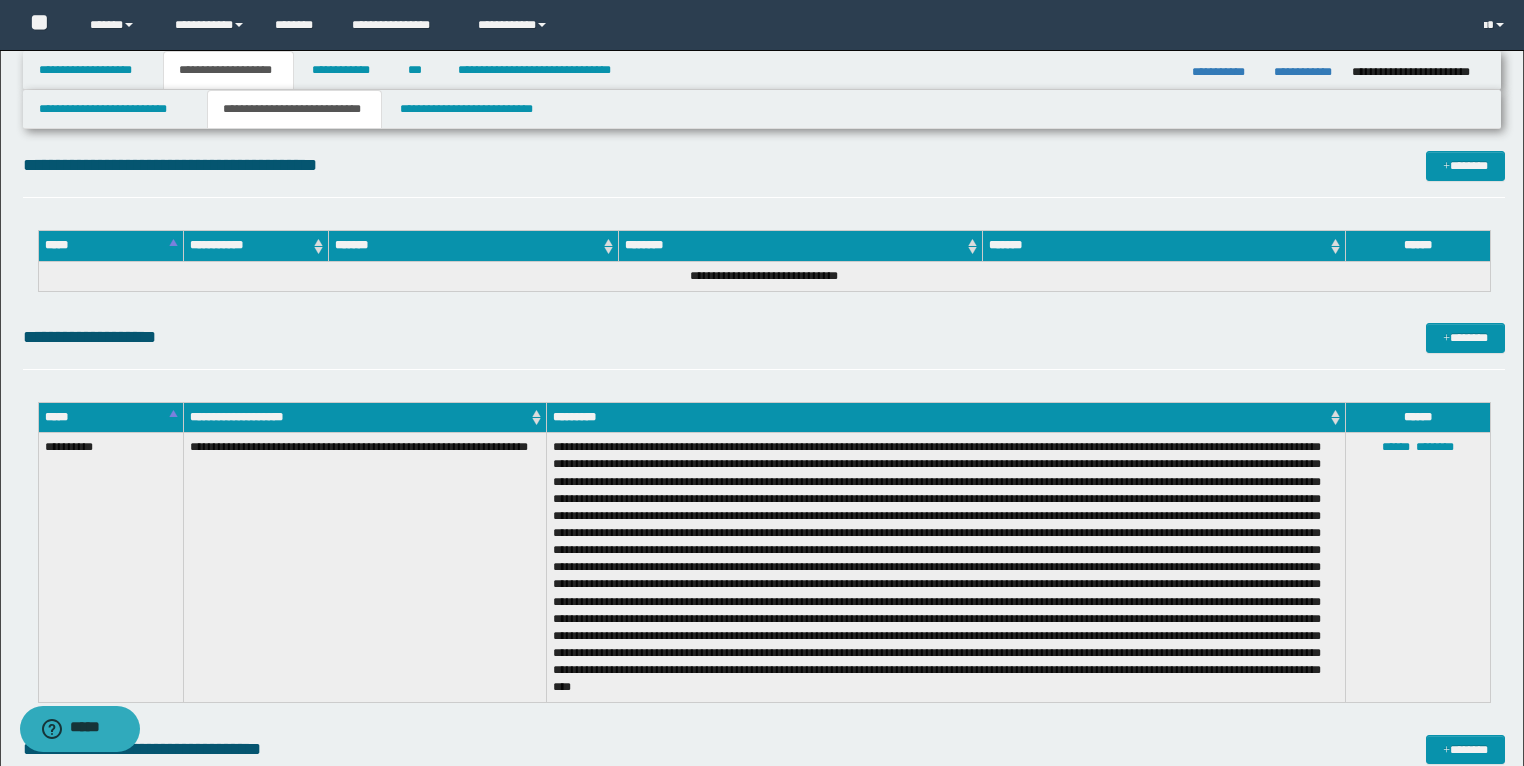 scroll, scrollTop: 4560, scrollLeft: 0, axis: vertical 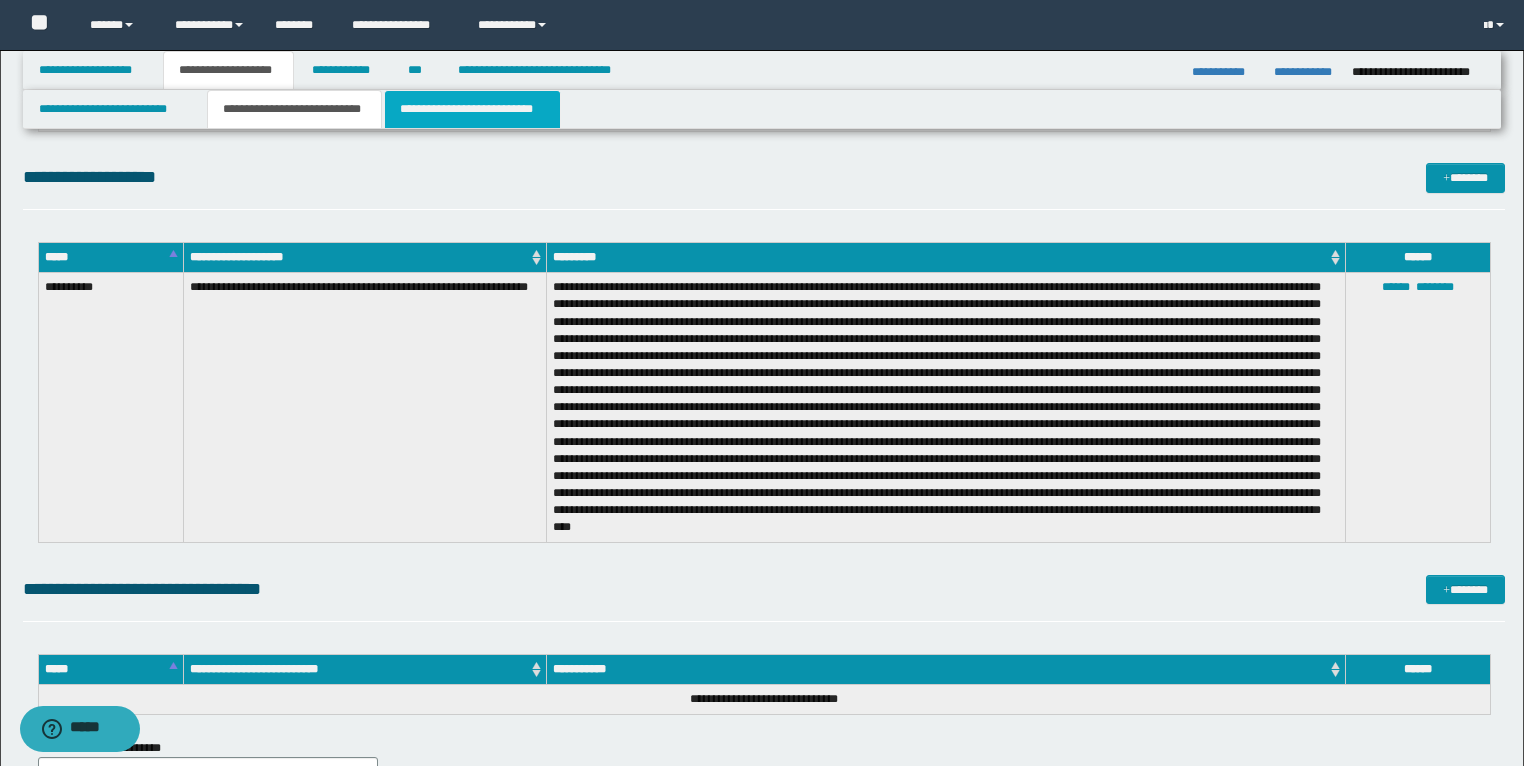 click on "**********" at bounding box center (472, 109) 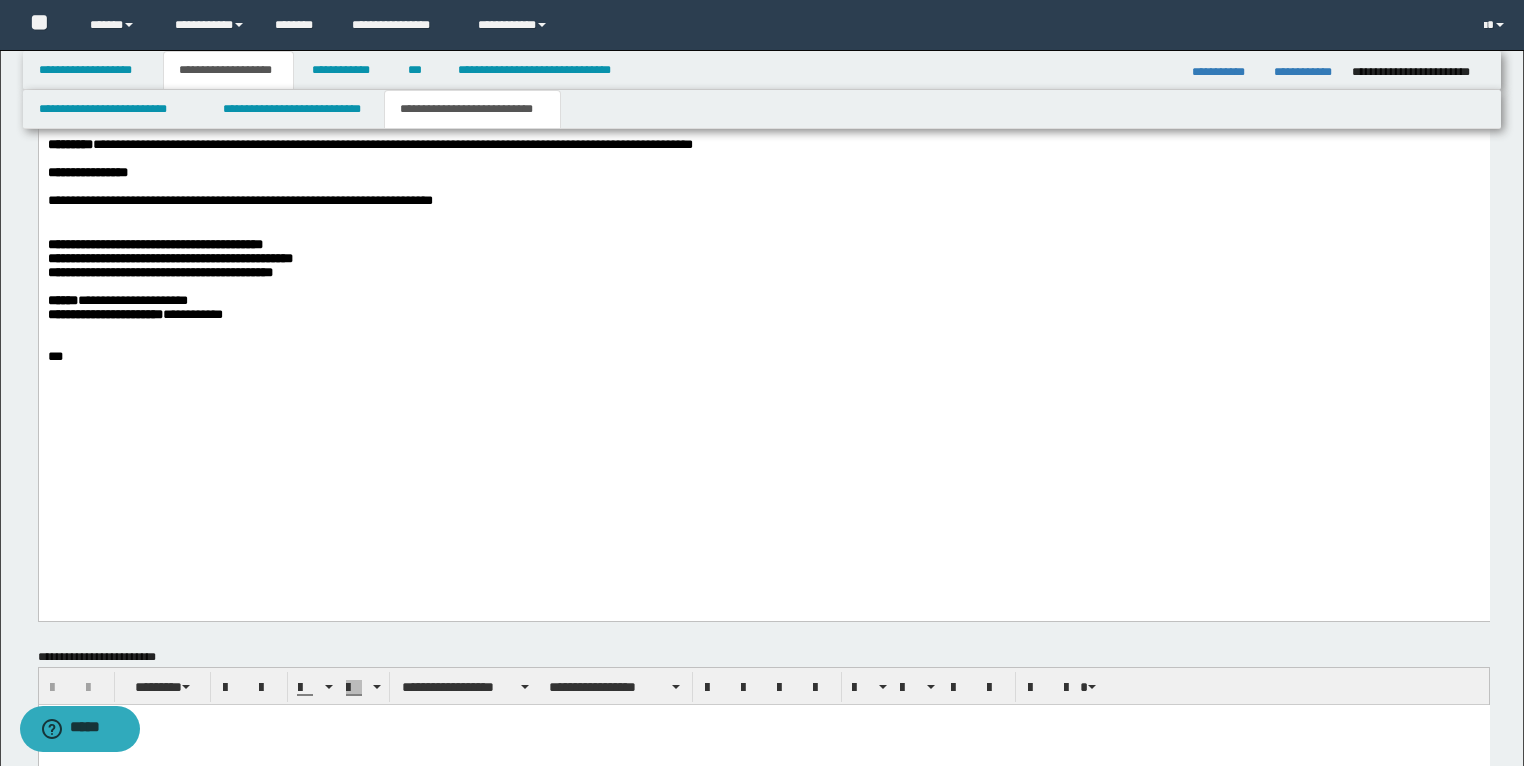 scroll, scrollTop: 3640, scrollLeft: 0, axis: vertical 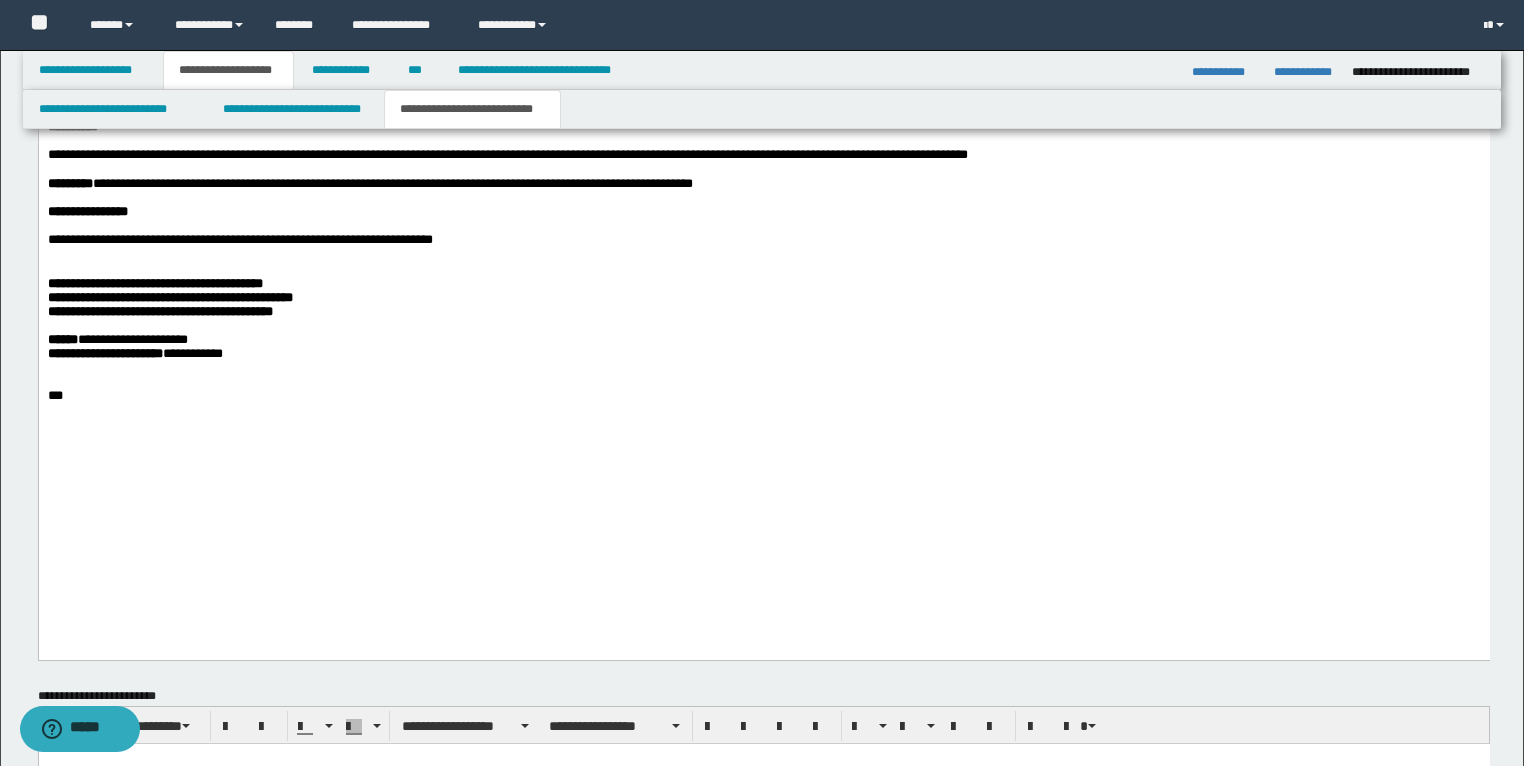 click on "**********" at bounding box center (763, 241) 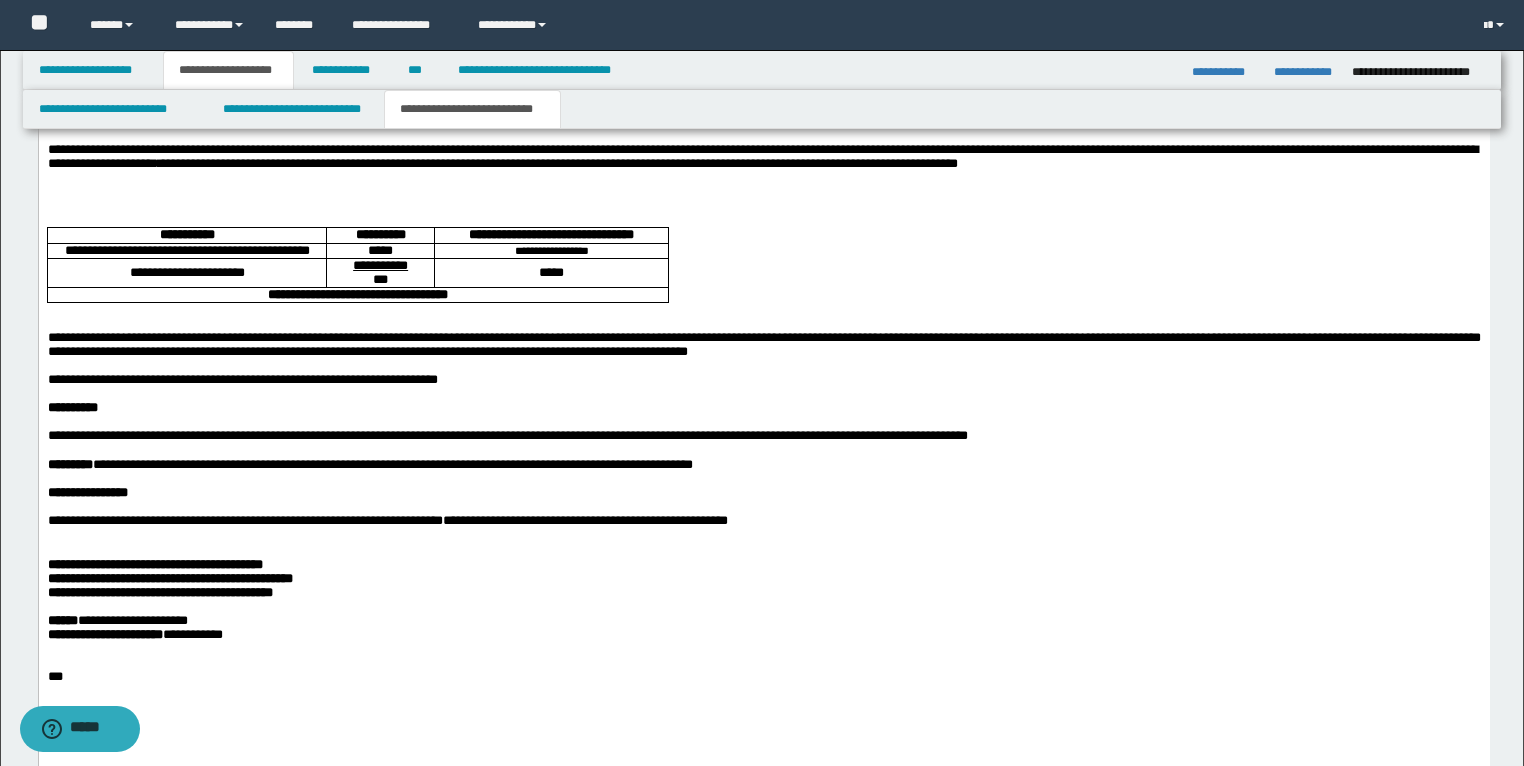 scroll, scrollTop: 3320, scrollLeft: 0, axis: vertical 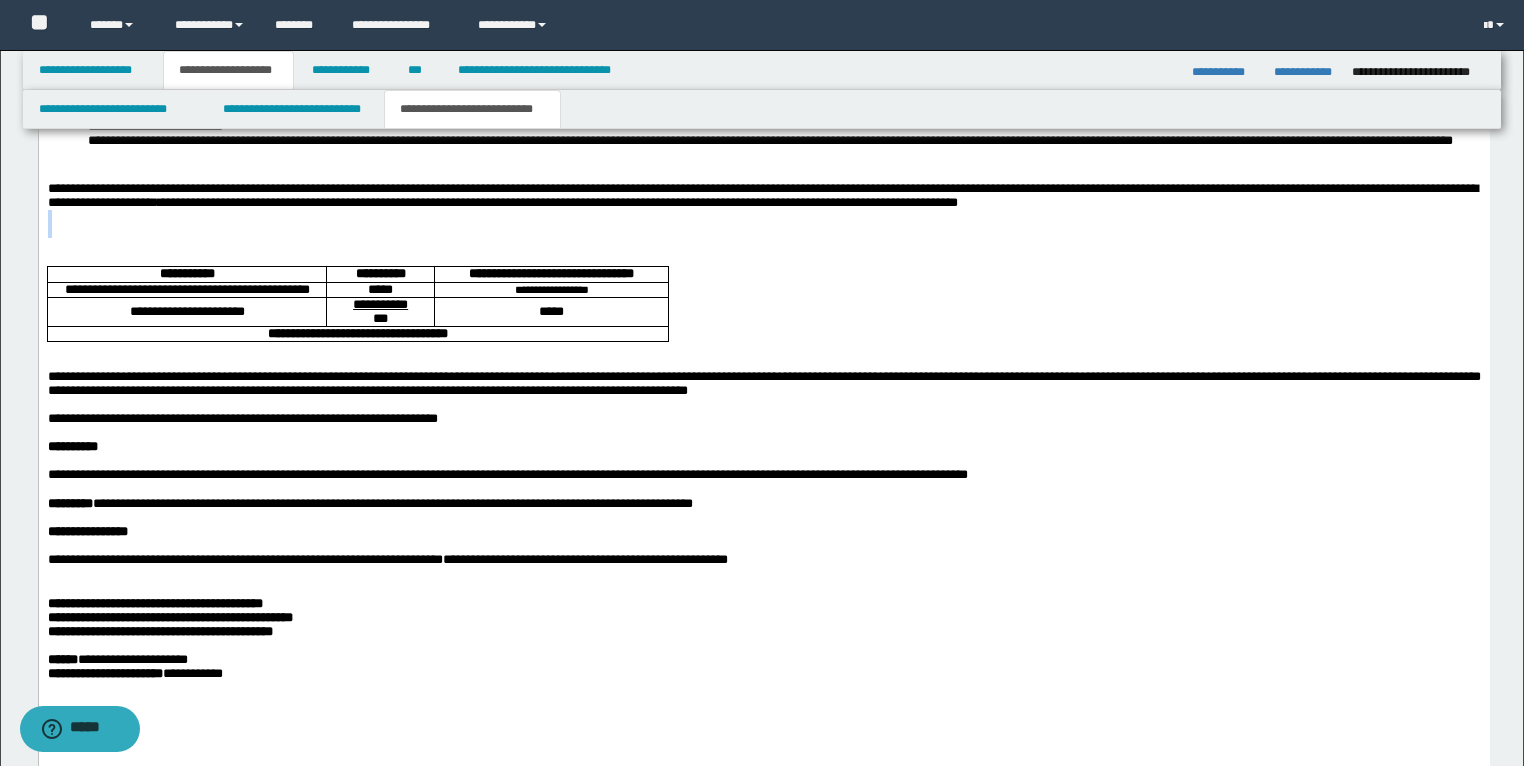 drag, startPoint x: 76, startPoint y: 322, endPoint x: 51, endPoint y: 284, distance: 45.486263 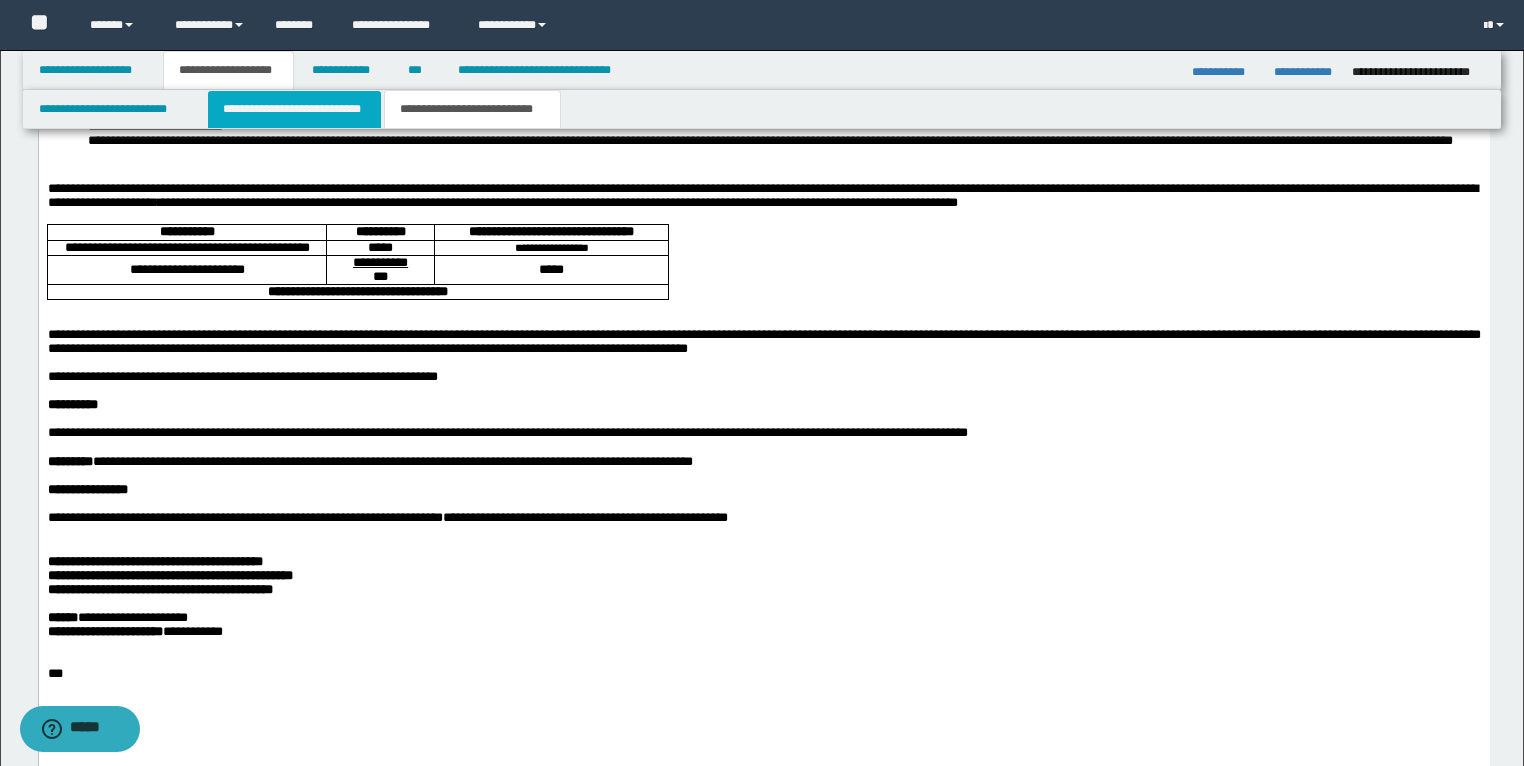 drag, startPoint x: 240, startPoint y: 102, endPoint x: 259, endPoint y: 3243, distance: 3141.0574 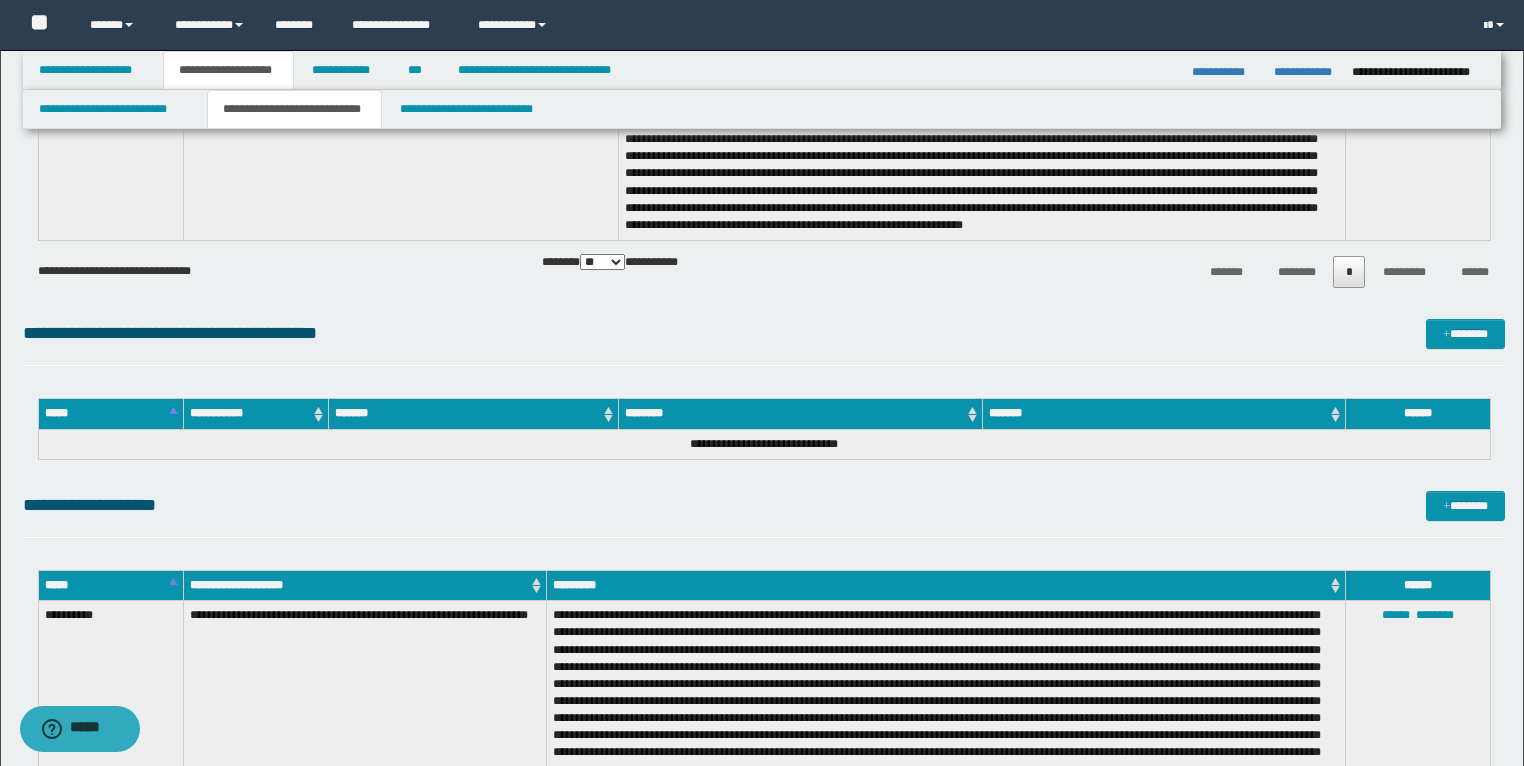 scroll, scrollTop: 4600, scrollLeft: 0, axis: vertical 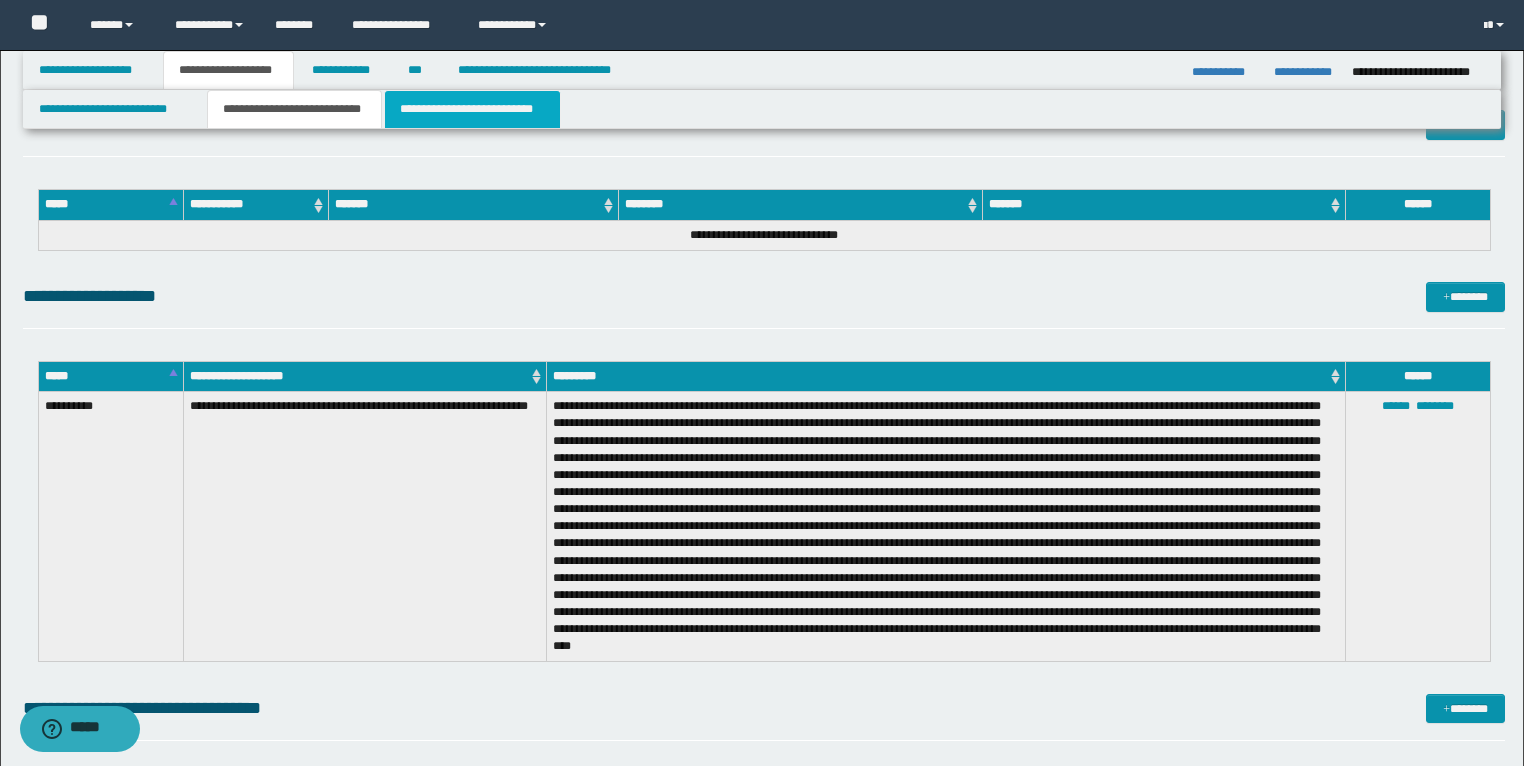 click on "**********" at bounding box center (472, 109) 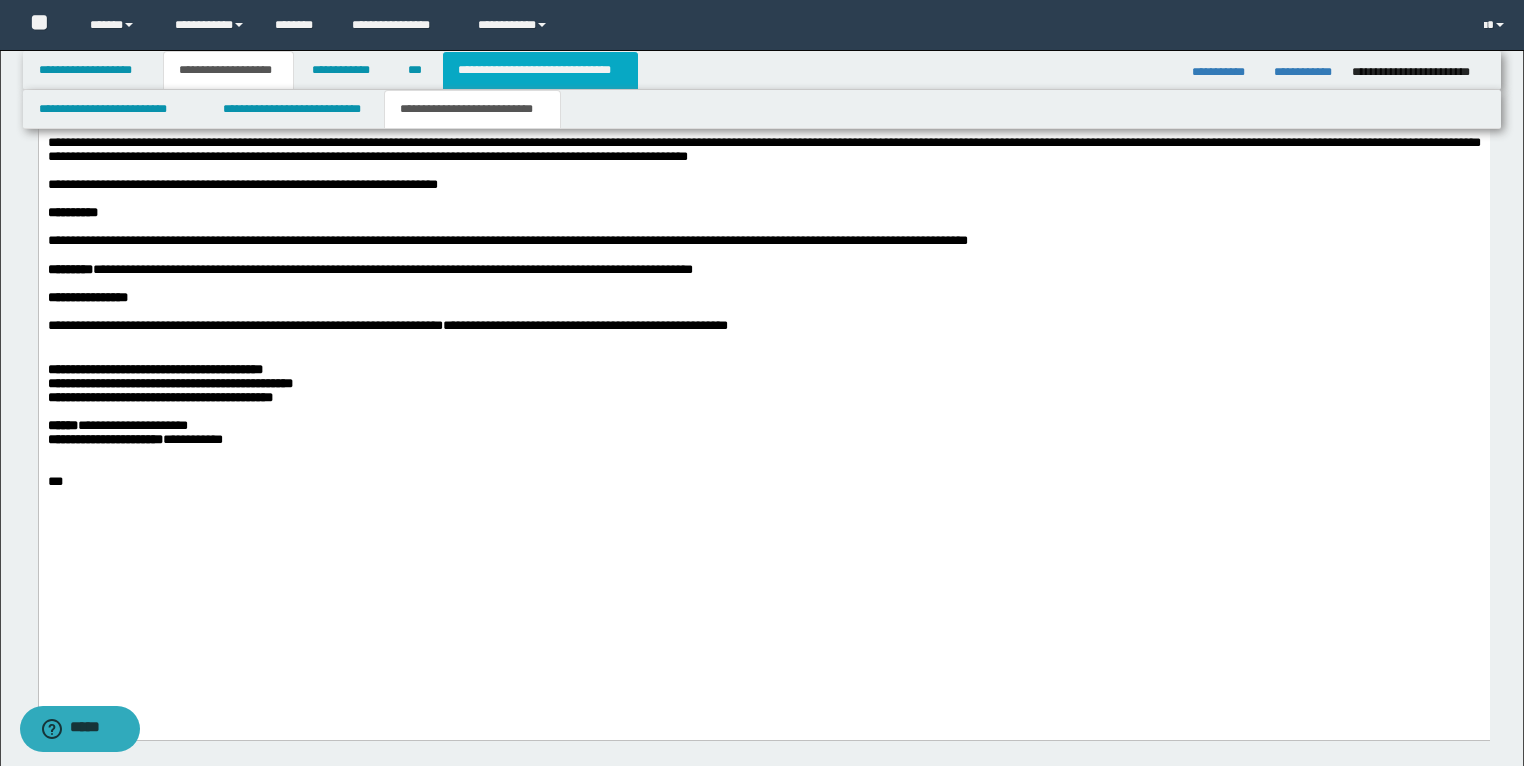 click on "**********" at bounding box center (540, 70) 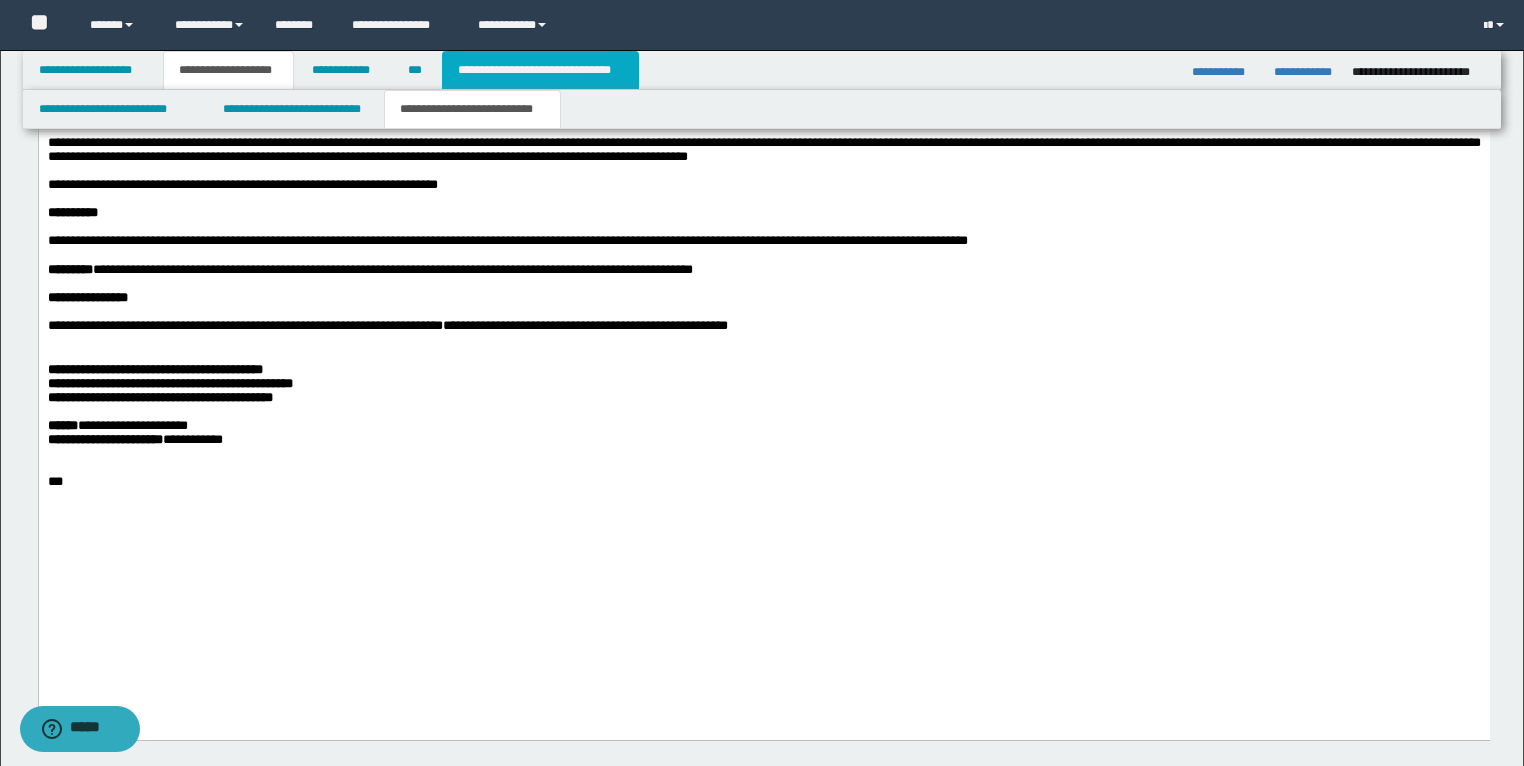 type on "**********" 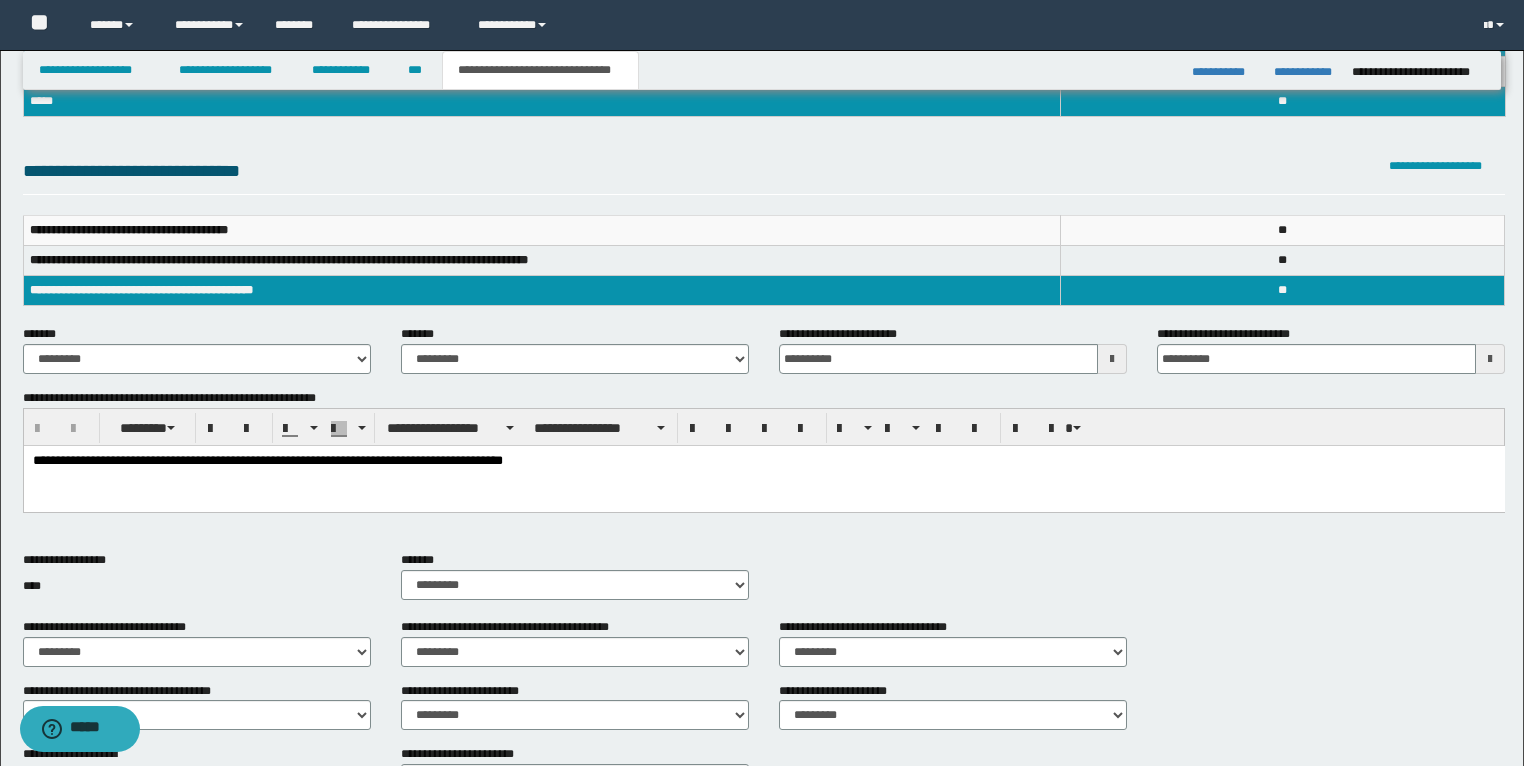 scroll, scrollTop: 0, scrollLeft: 0, axis: both 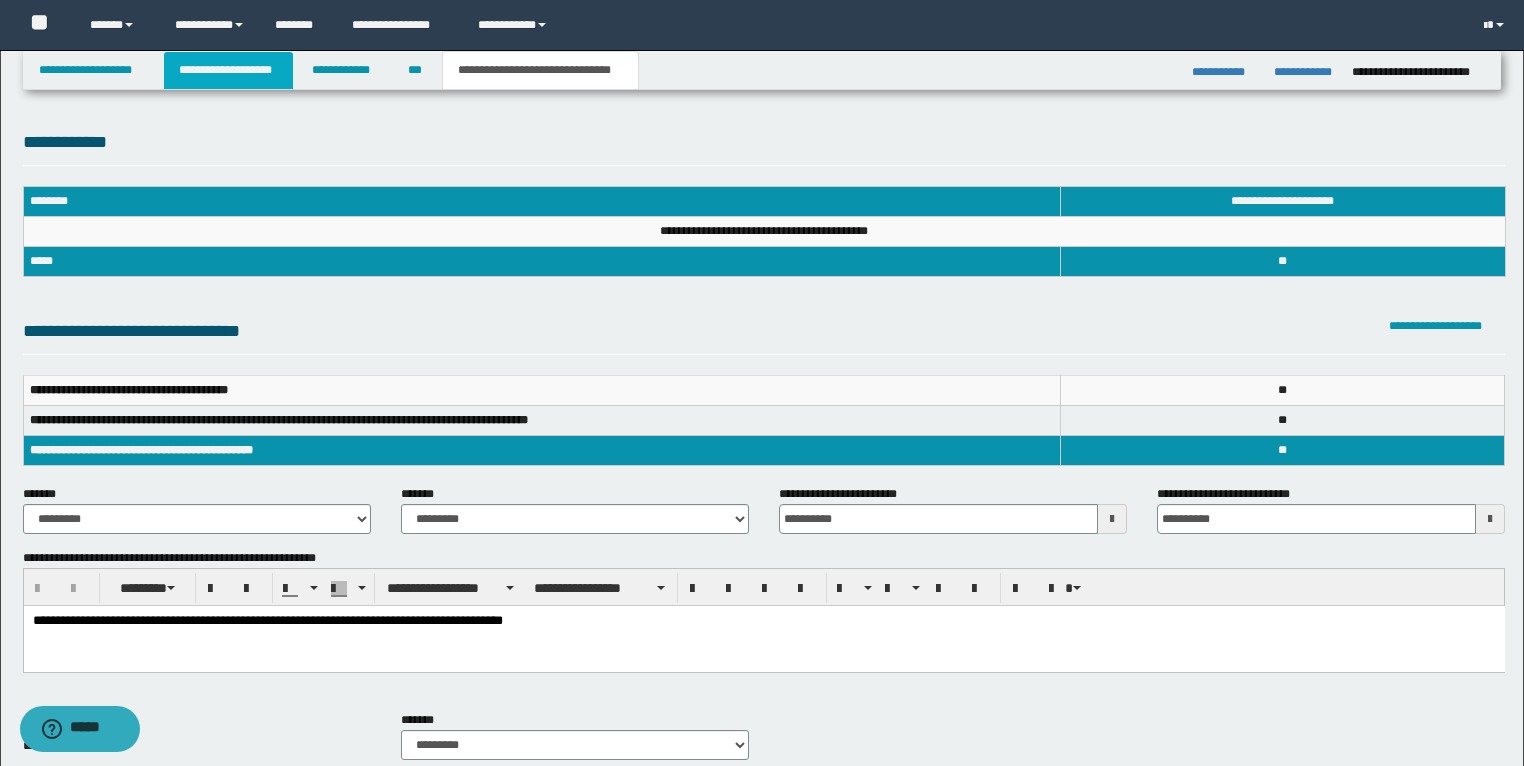 click on "**********" at bounding box center [228, 70] 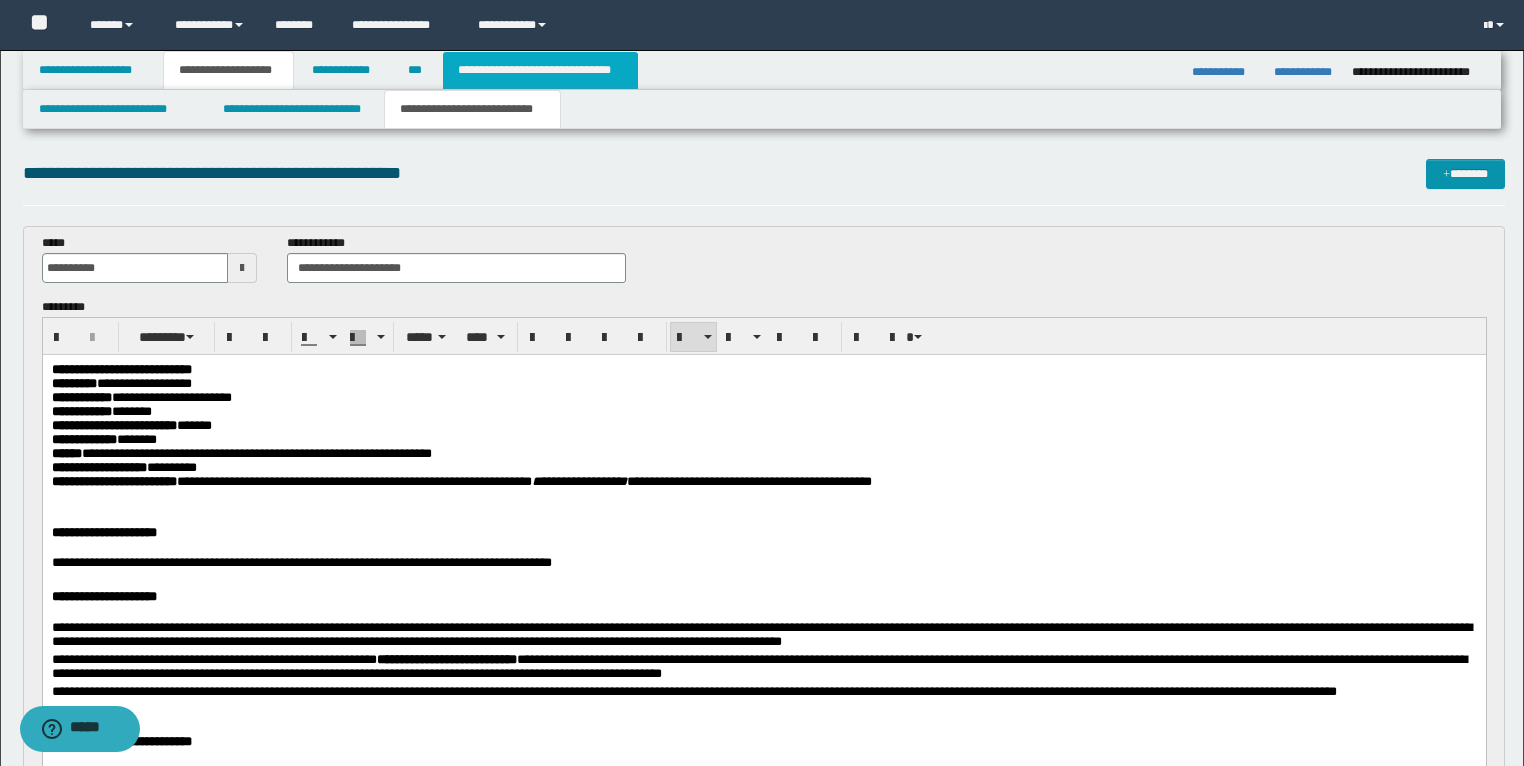 click on "**********" at bounding box center (540, 70) 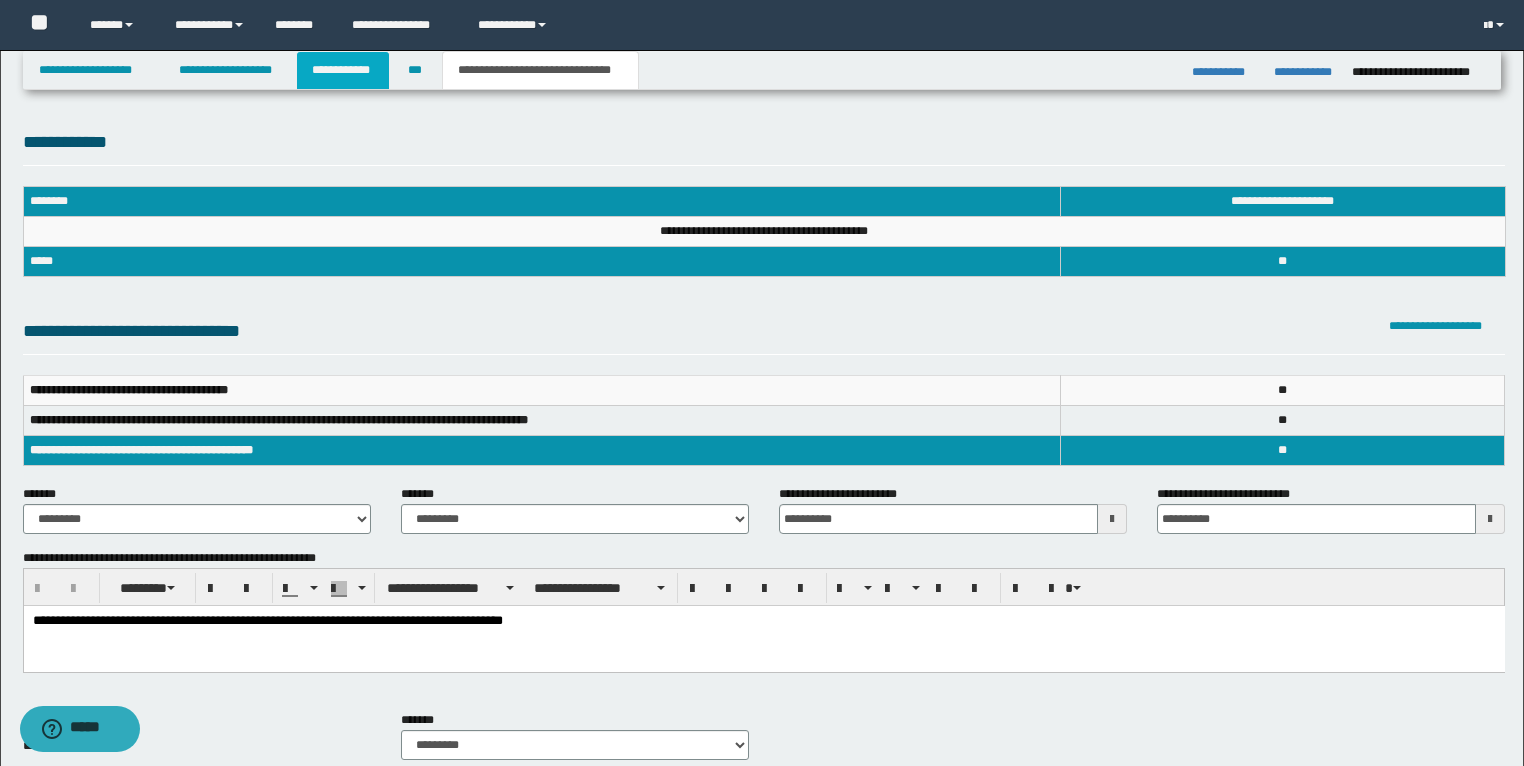 drag, startPoint x: 341, startPoint y: 69, endPoint x: 559, endPoint y: 202, distance: 255.36836 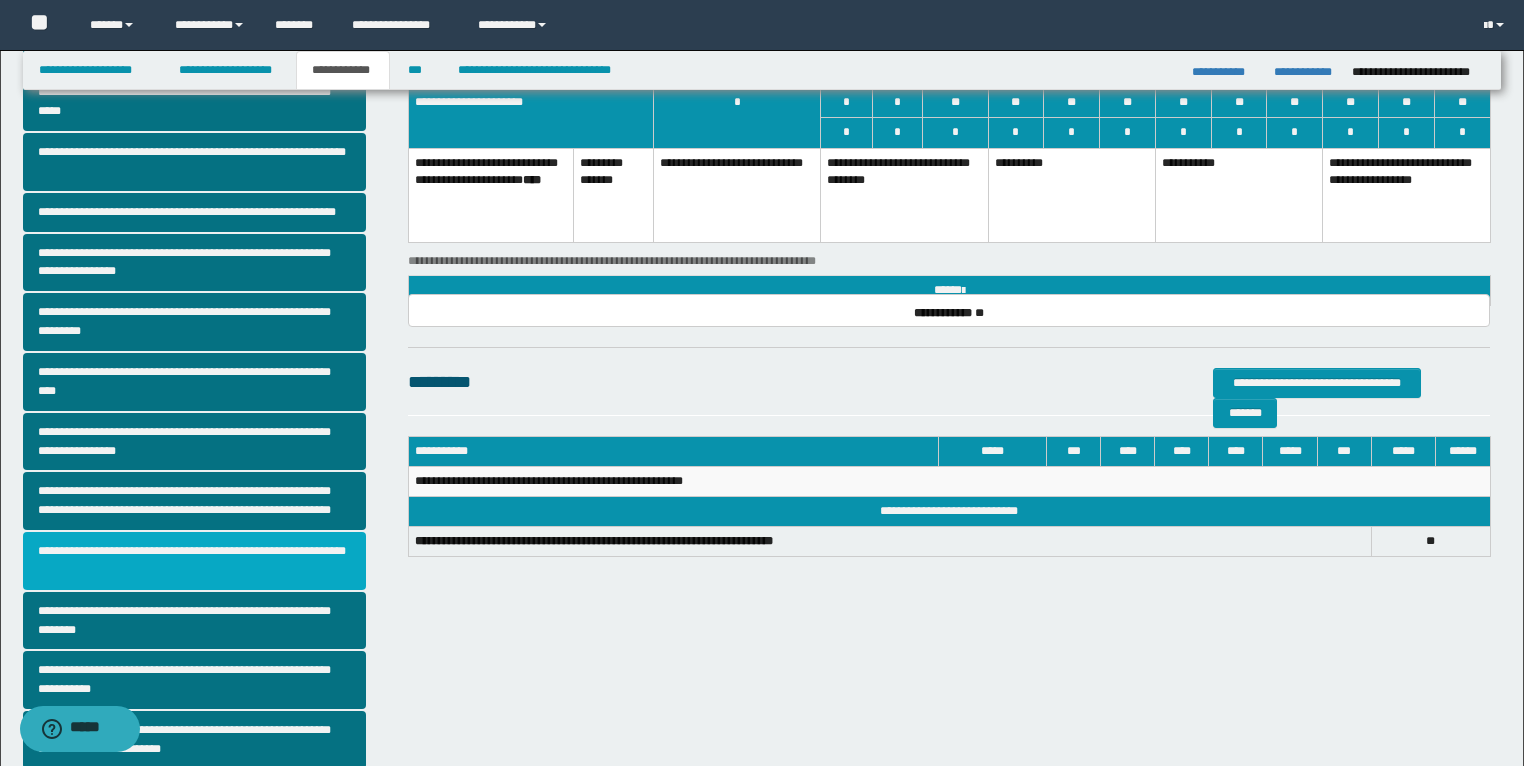 scroll, scrollTop: 320, scrollLeft: 0, axis: vertical 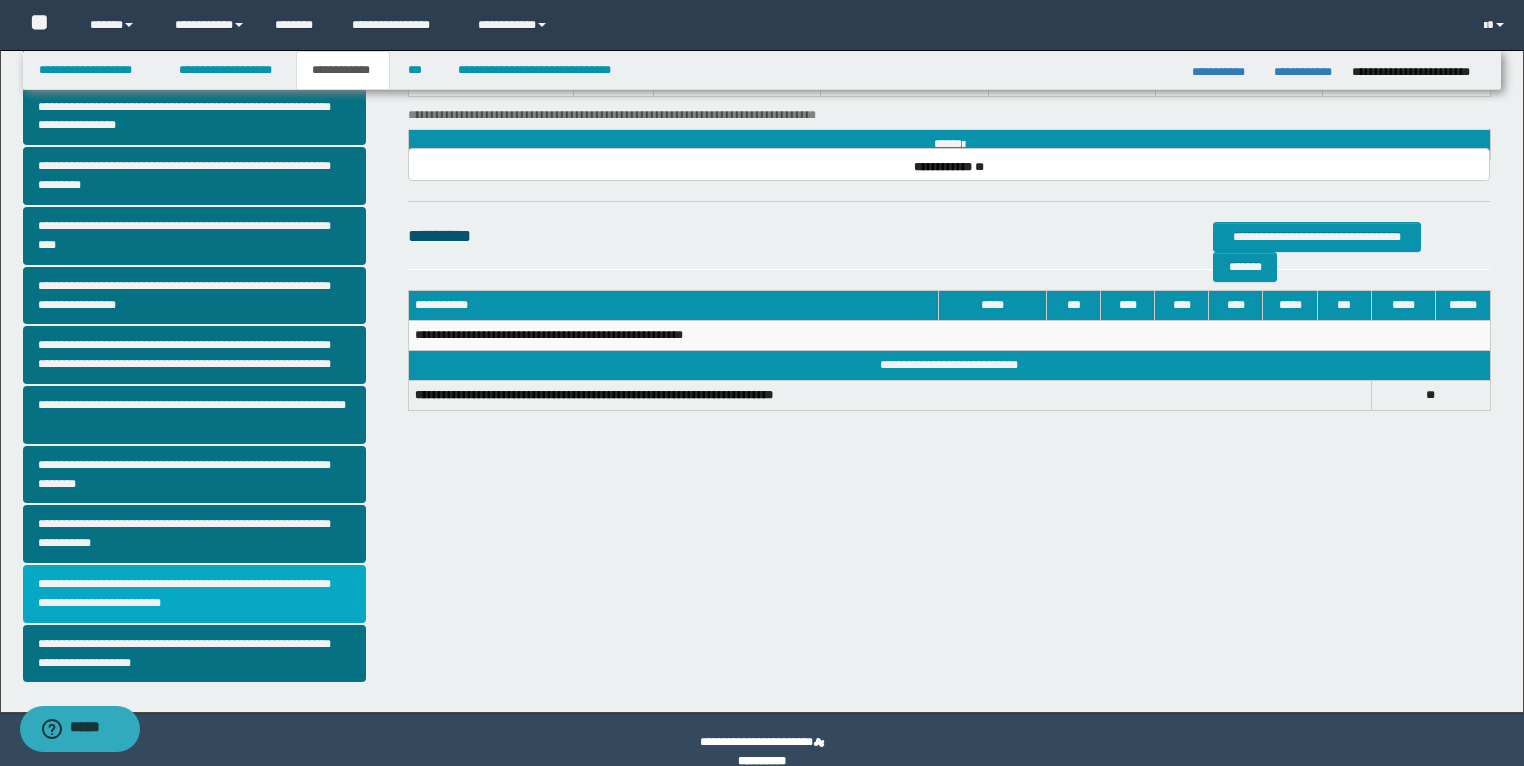 click on "**********" at bounding box center [195, 594] 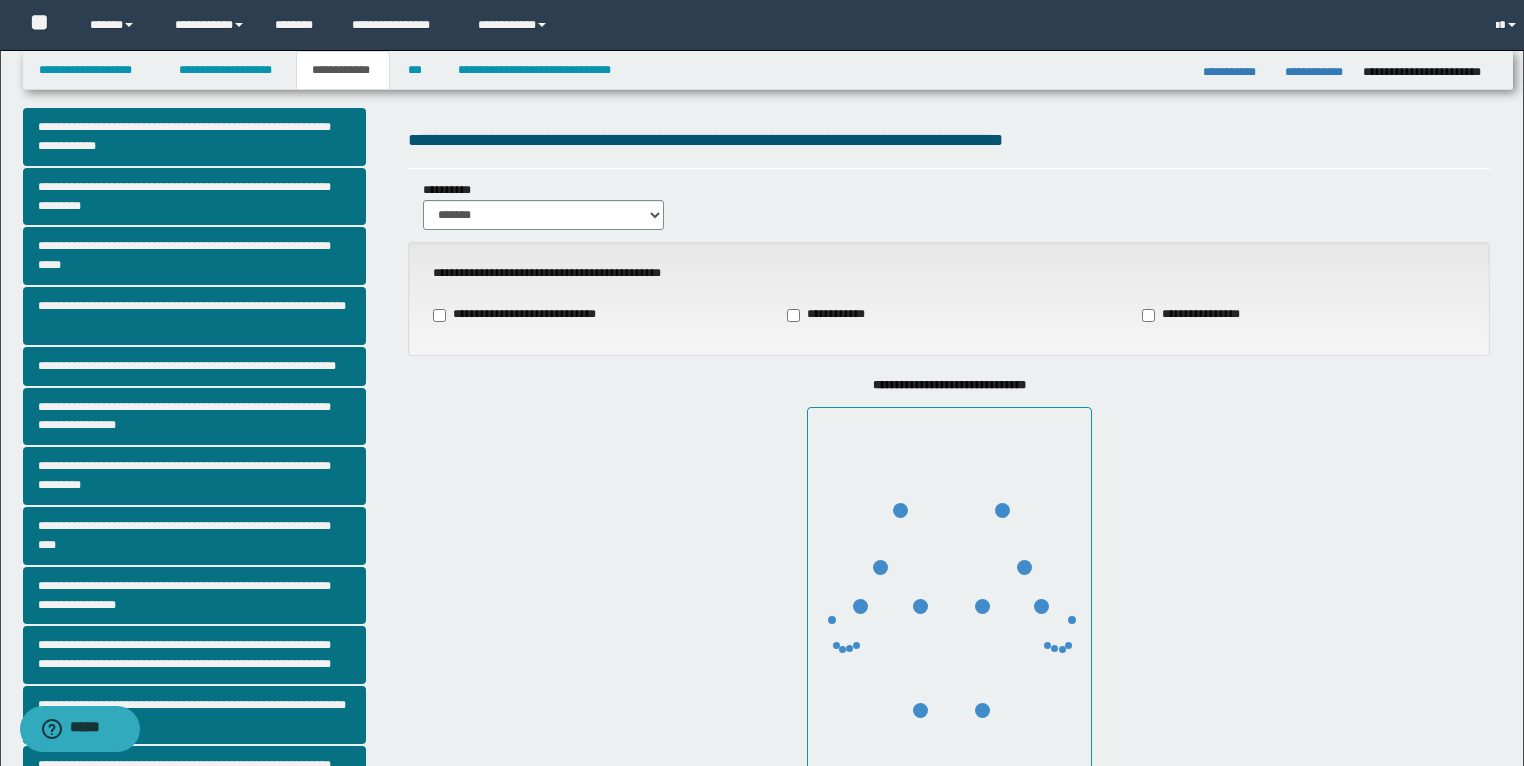scroll, scrollTop: 80, scrollLeft: 0, axis: vertical 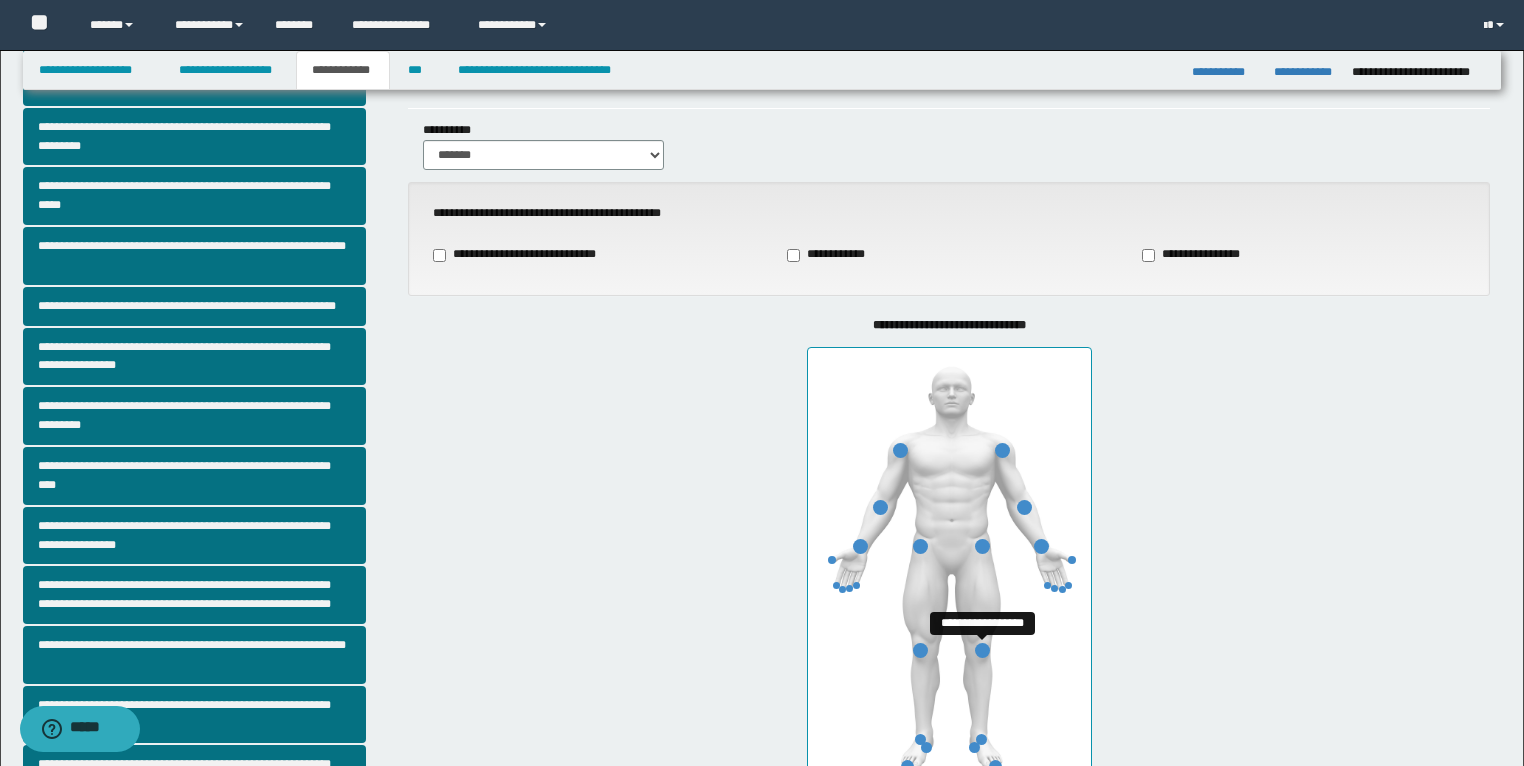 click at bounding box center [982, 650] 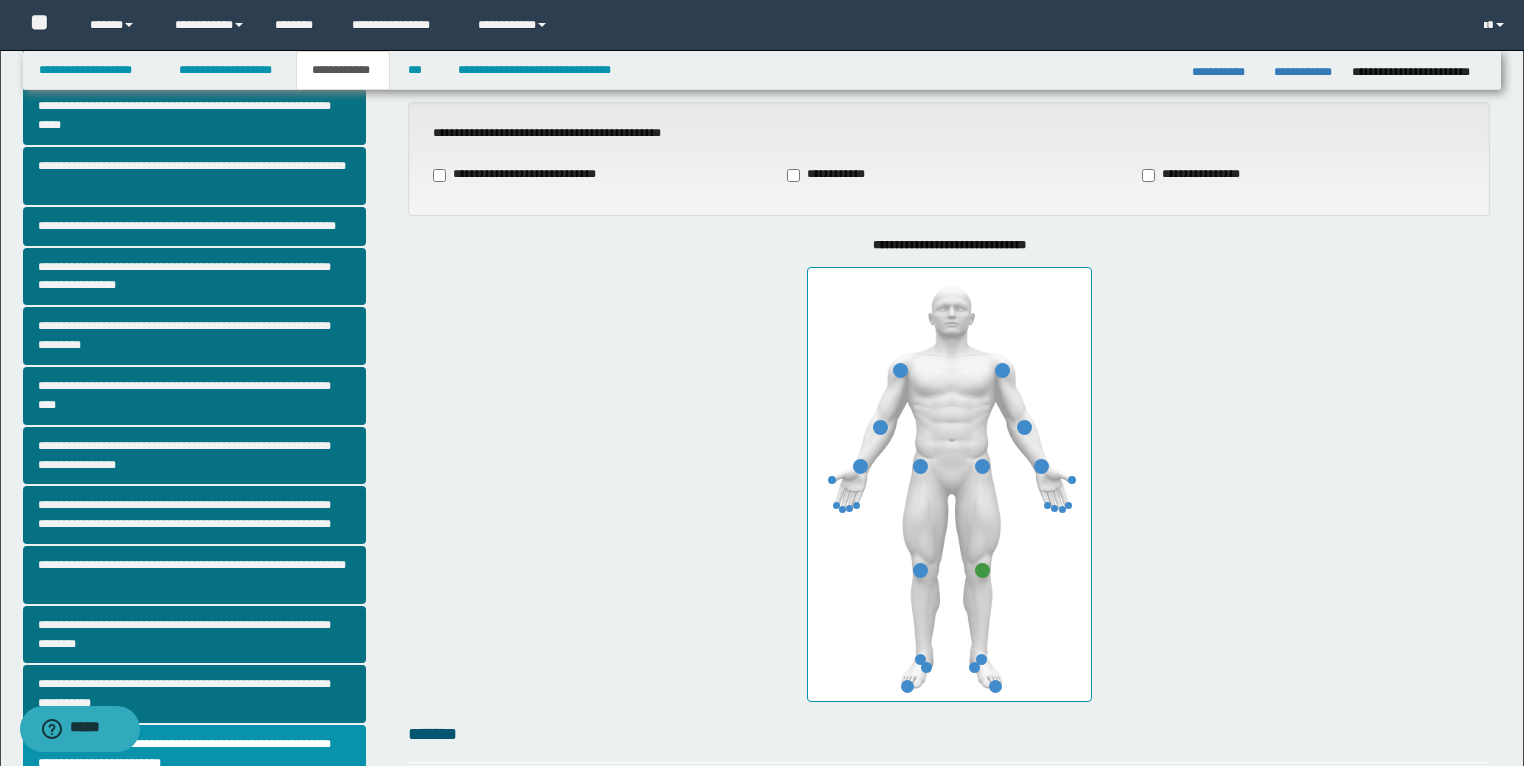 scroll, scrollTop: 400, scrollLeft: 0, axis: vertical 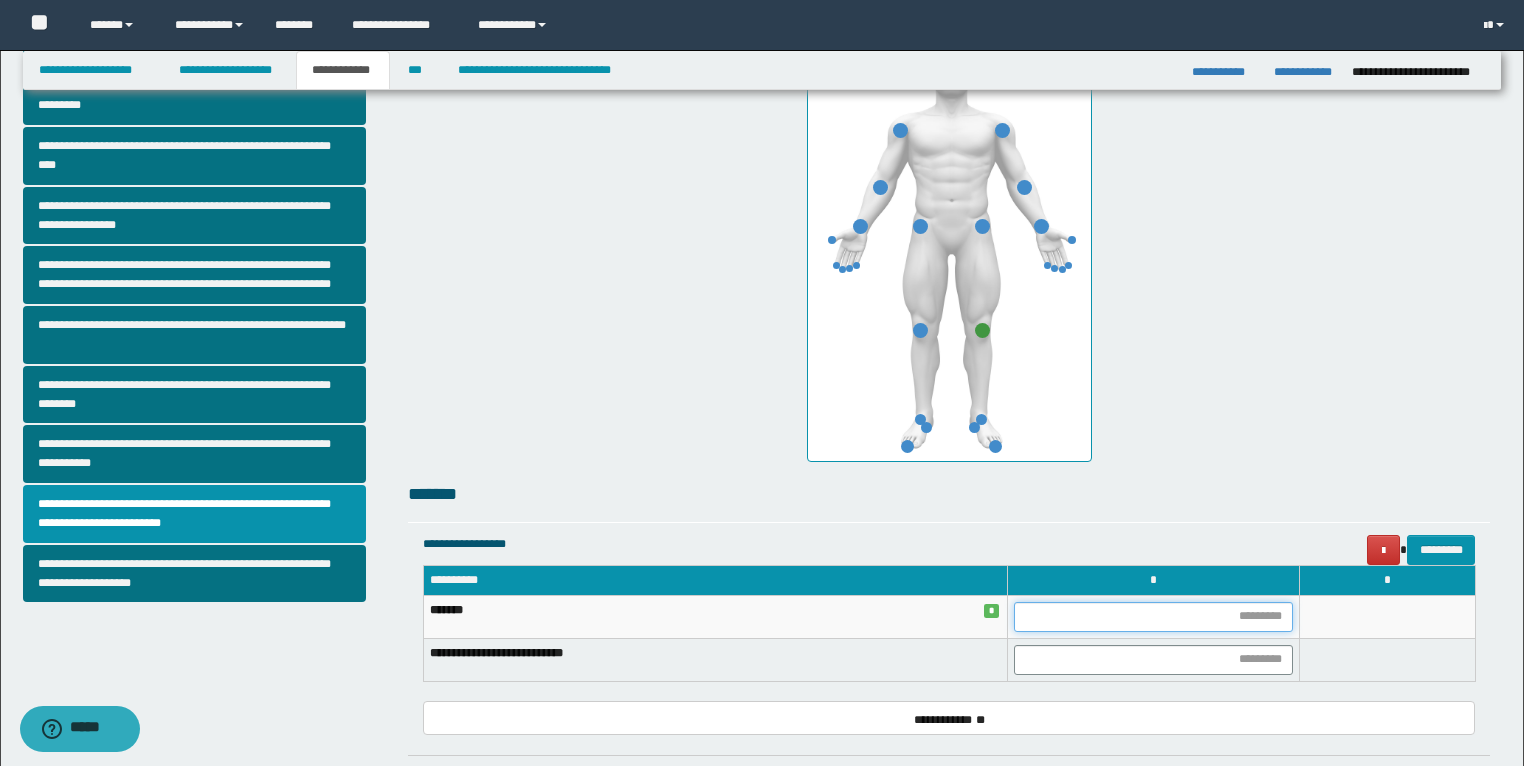 click at bounding box center [1153, 617] 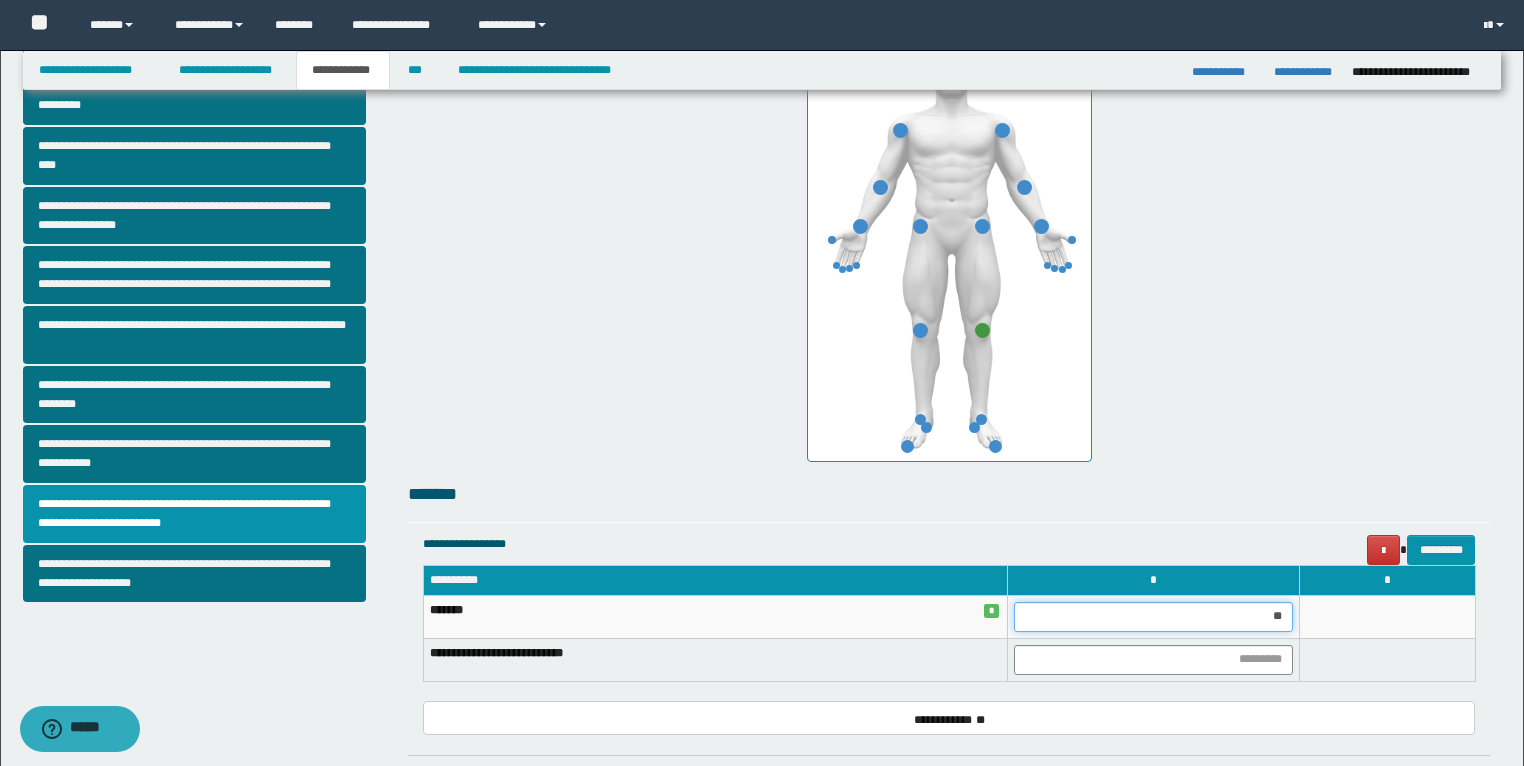 type on "***" 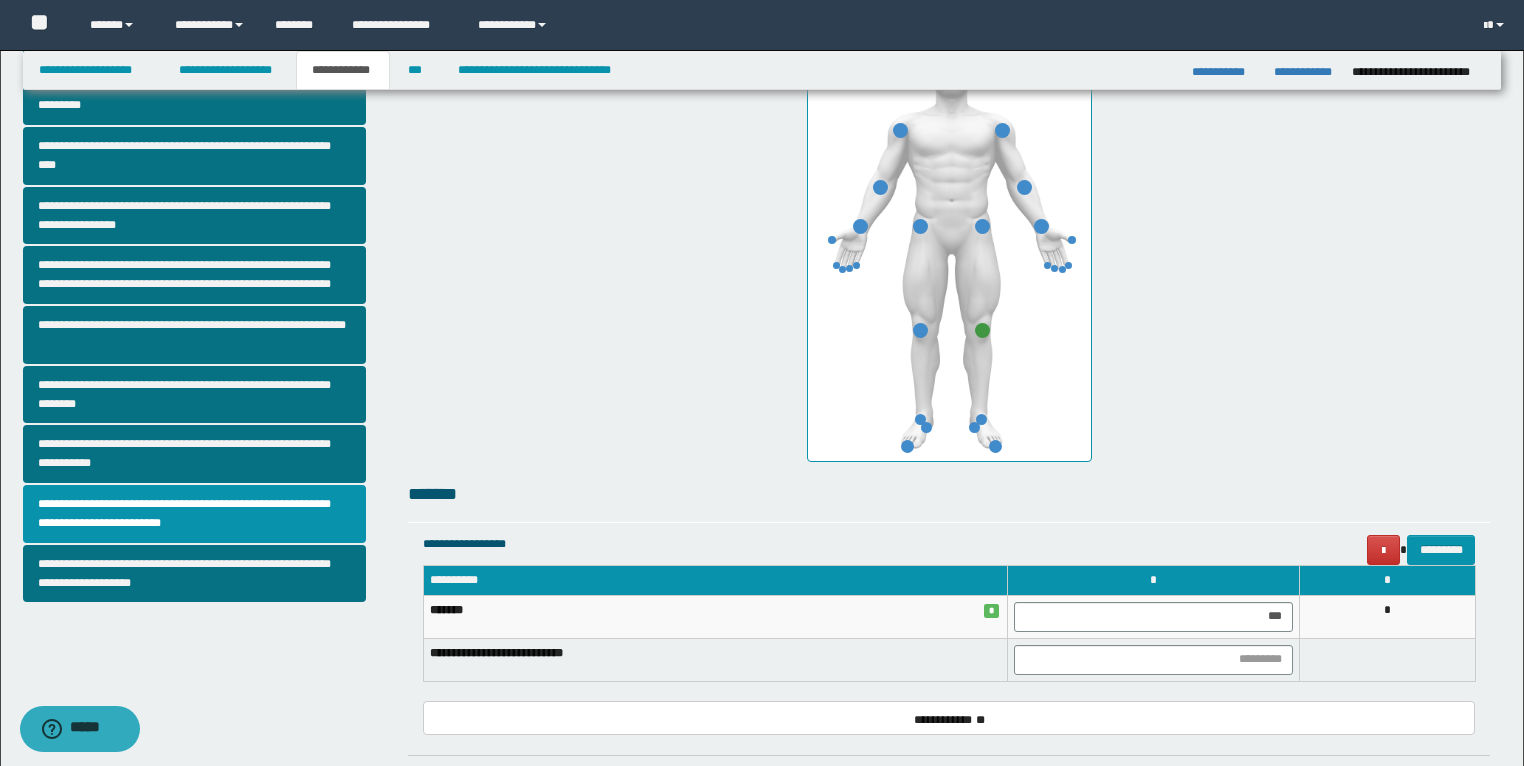 click on "**********" at bounding box center [949, 717] 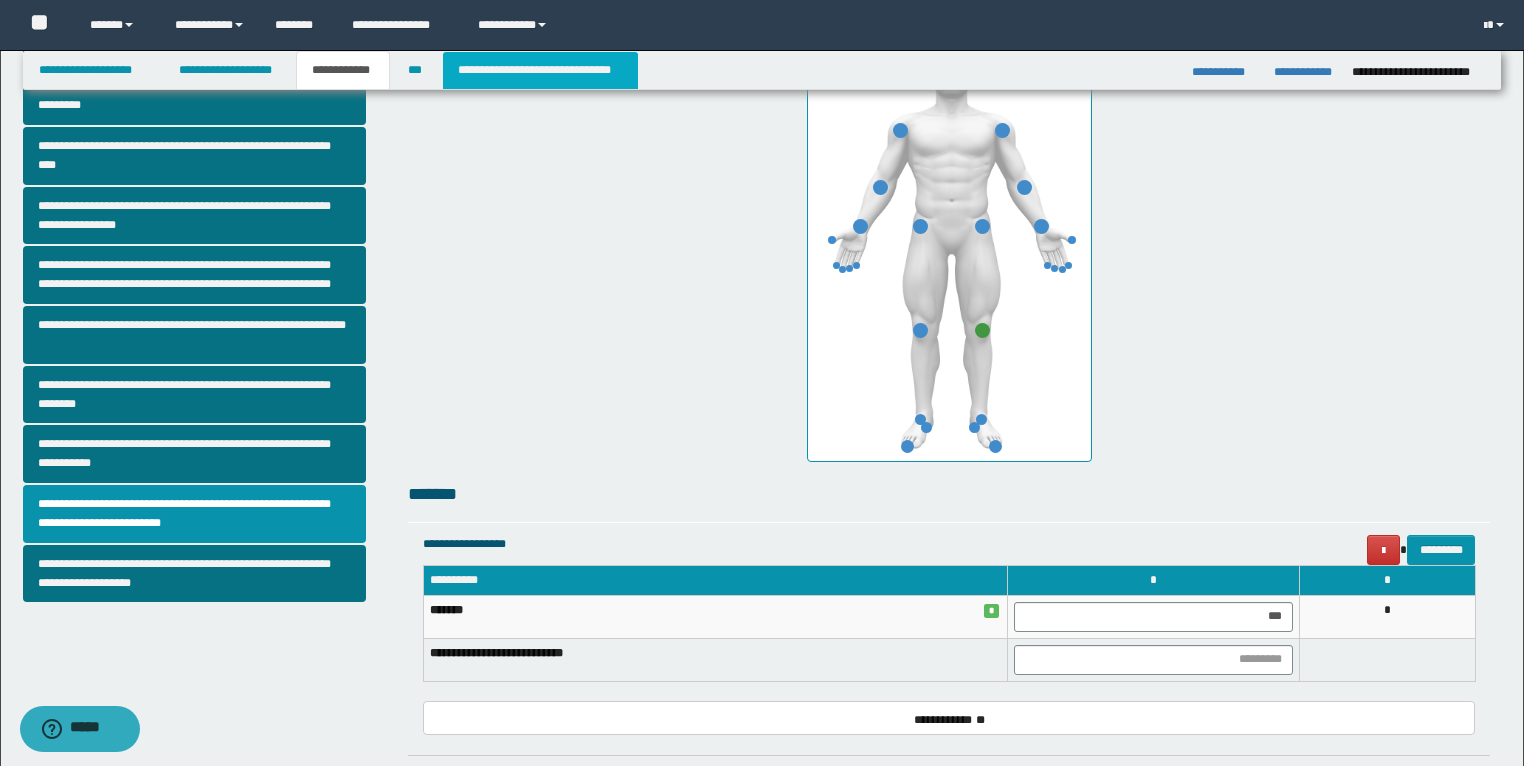 click on "**********" at bounding box center [540, 70] 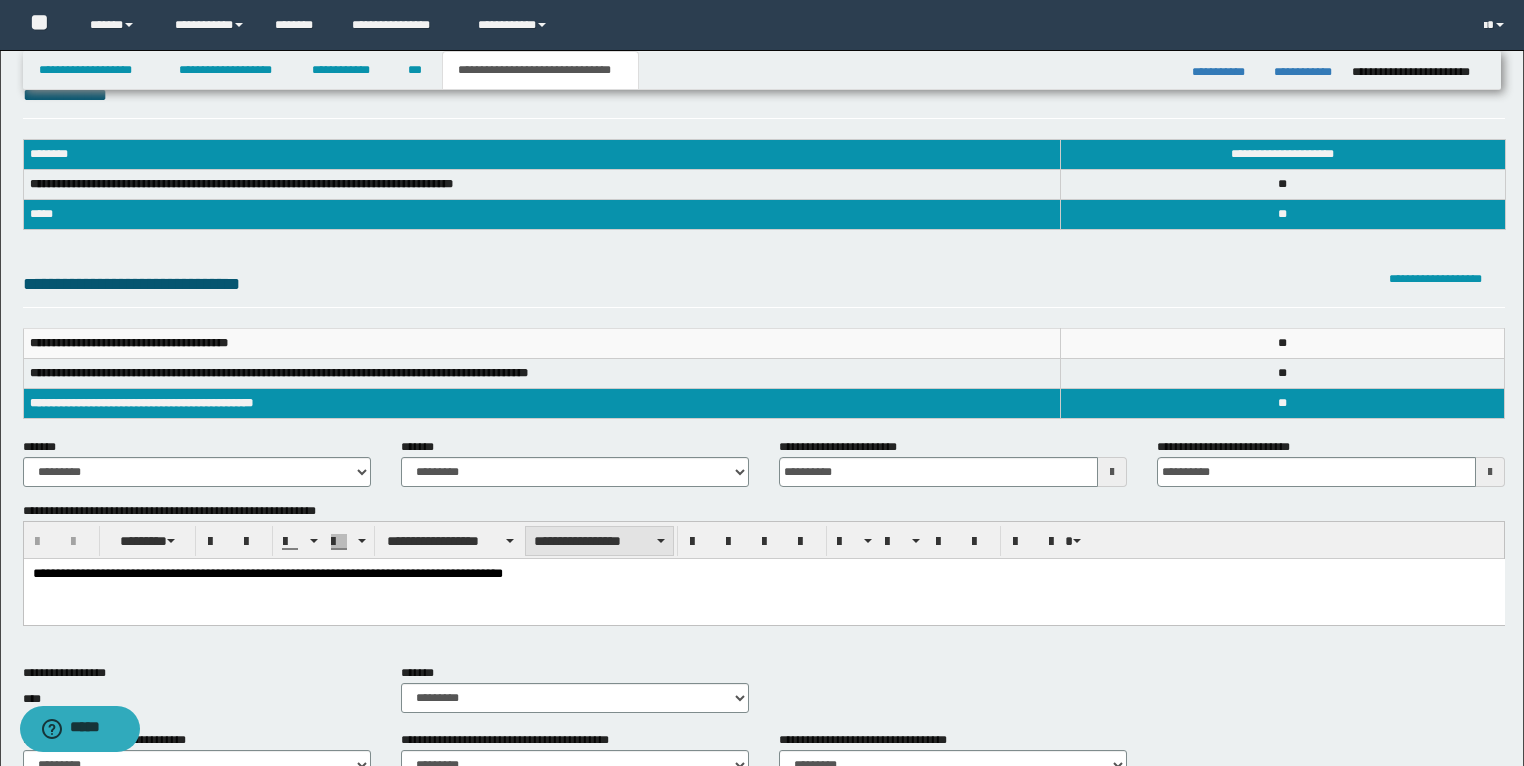 scroll, scrollTop: 0, scrollLeft: 0, axis: both 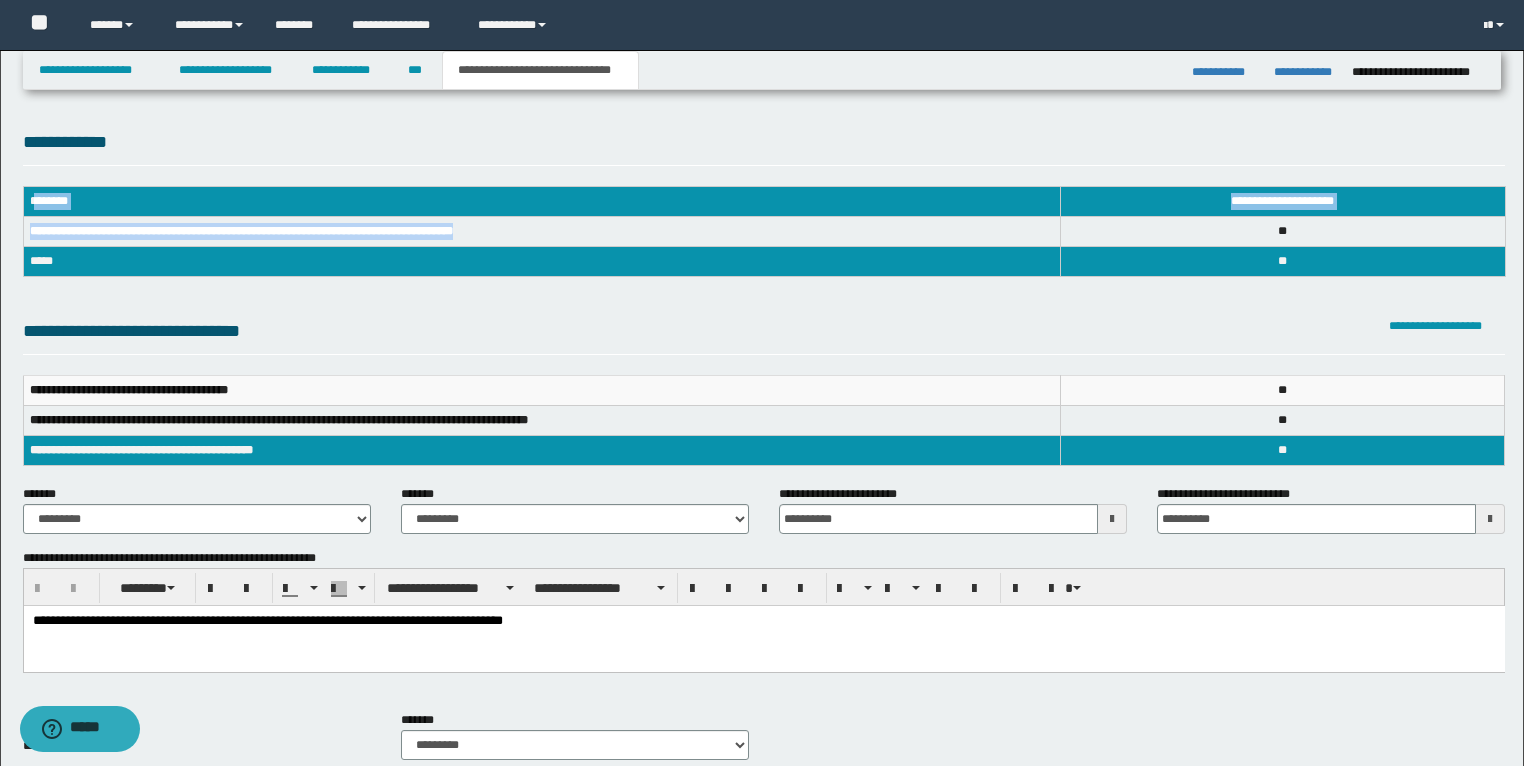 drag, startPoint x: 515, startPoint y: 229, endPoint x: 36, endPoint y: 204, distance: 479.65195 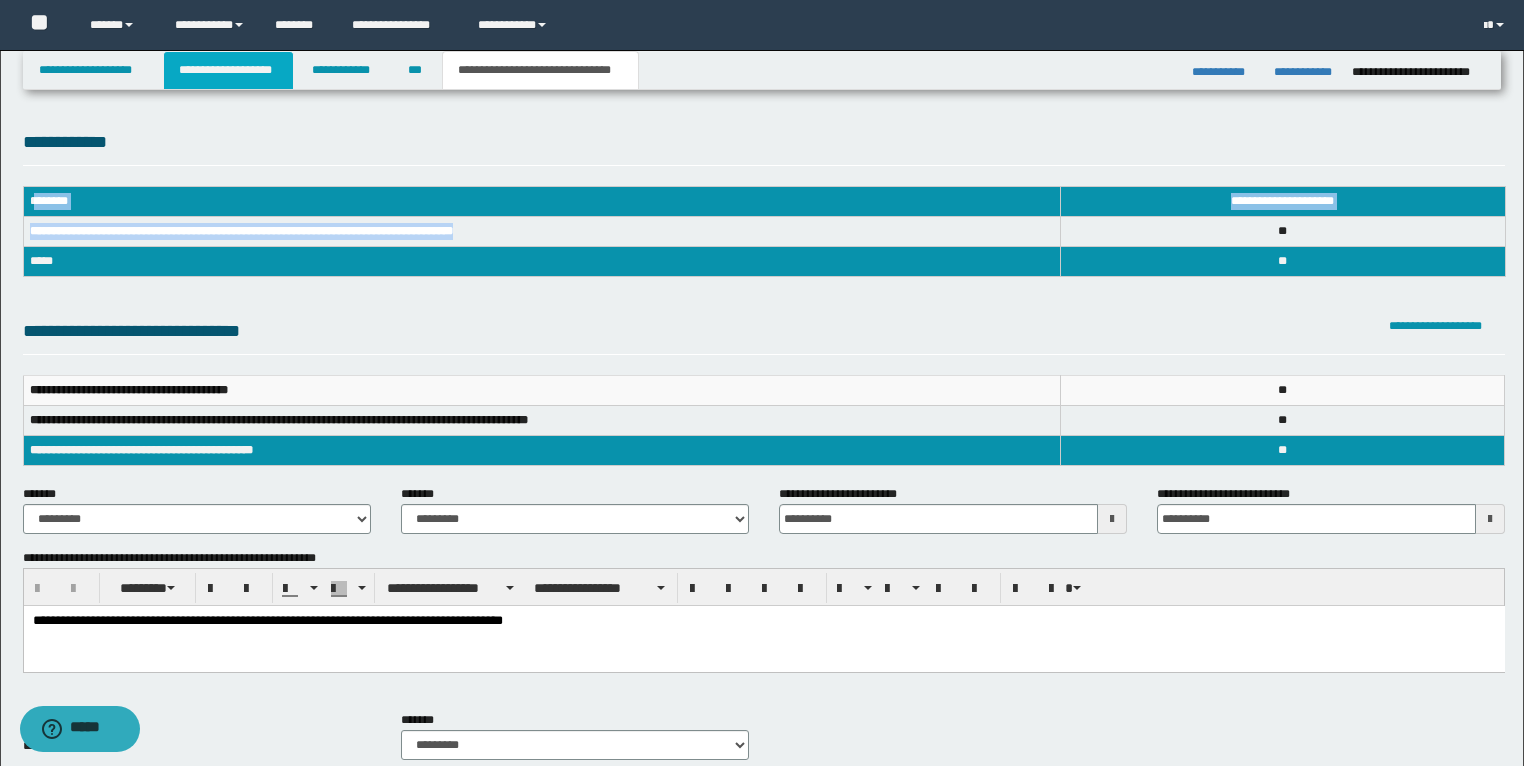 click on "**********" at bounding box center (228, 70) 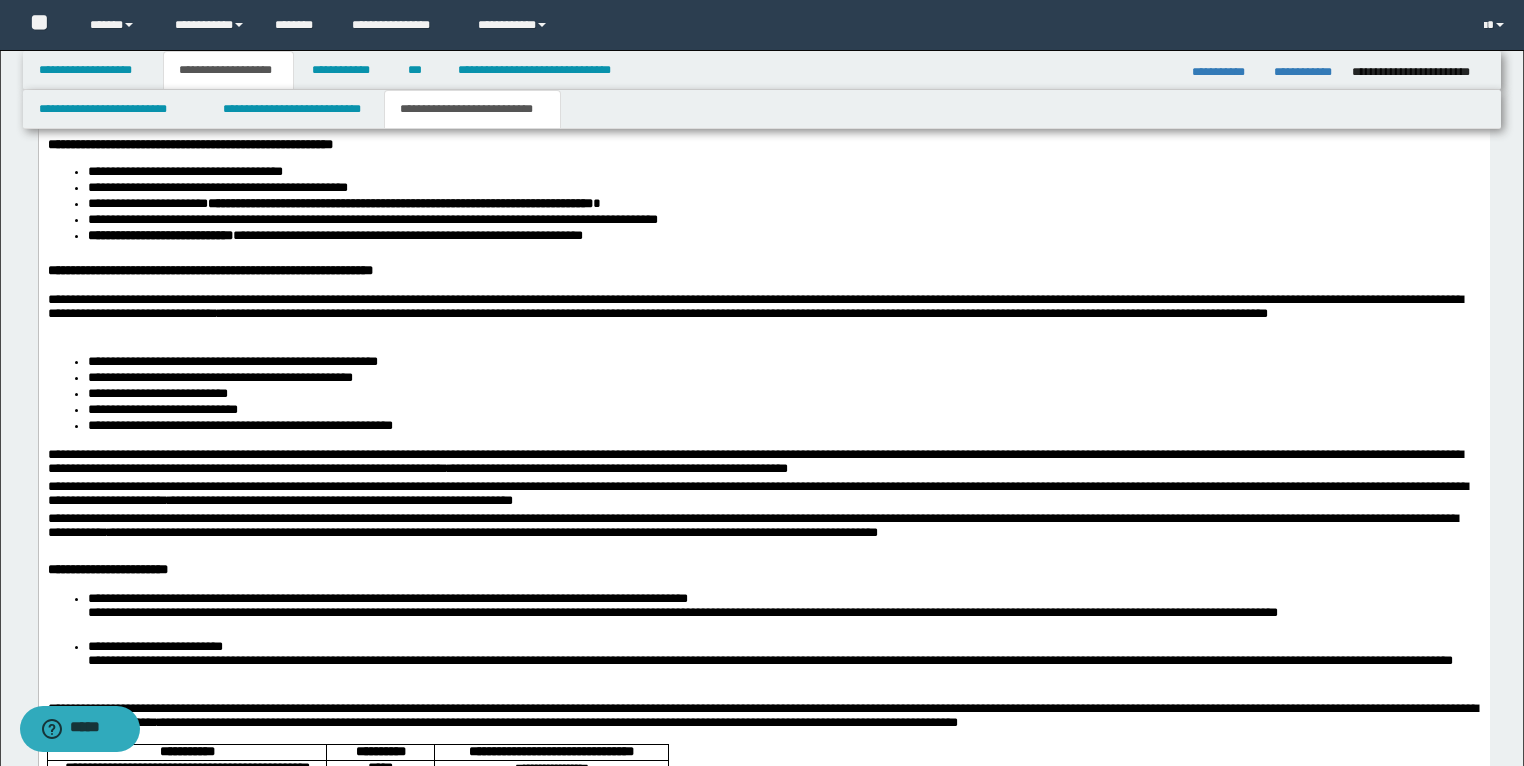 scroll, scrollTop: 3200, scrollLeft: 0, axis: vertical 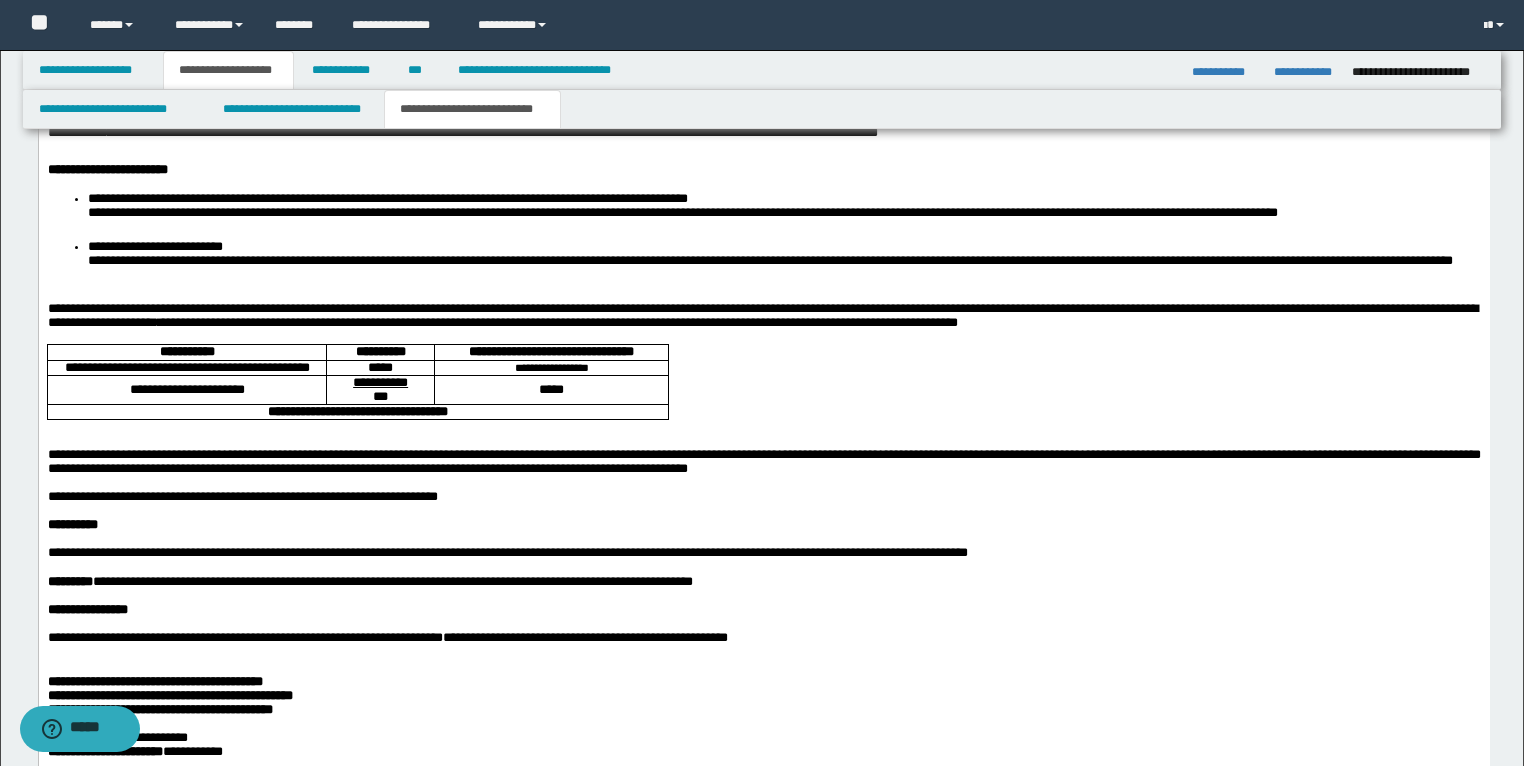 click on "**********" at bounding box center (186, 369) 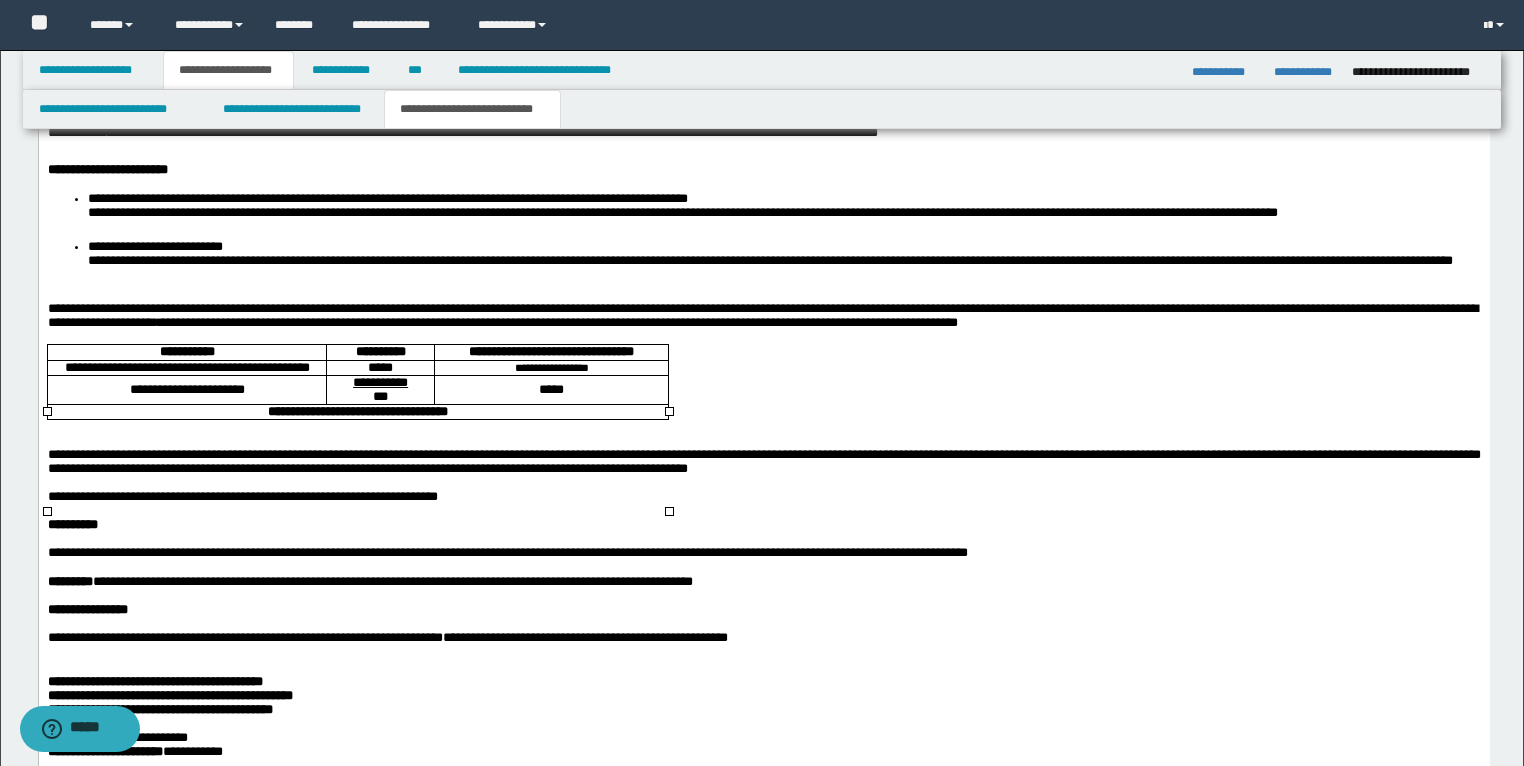 click on "**********" at bounding box center [186, 368] 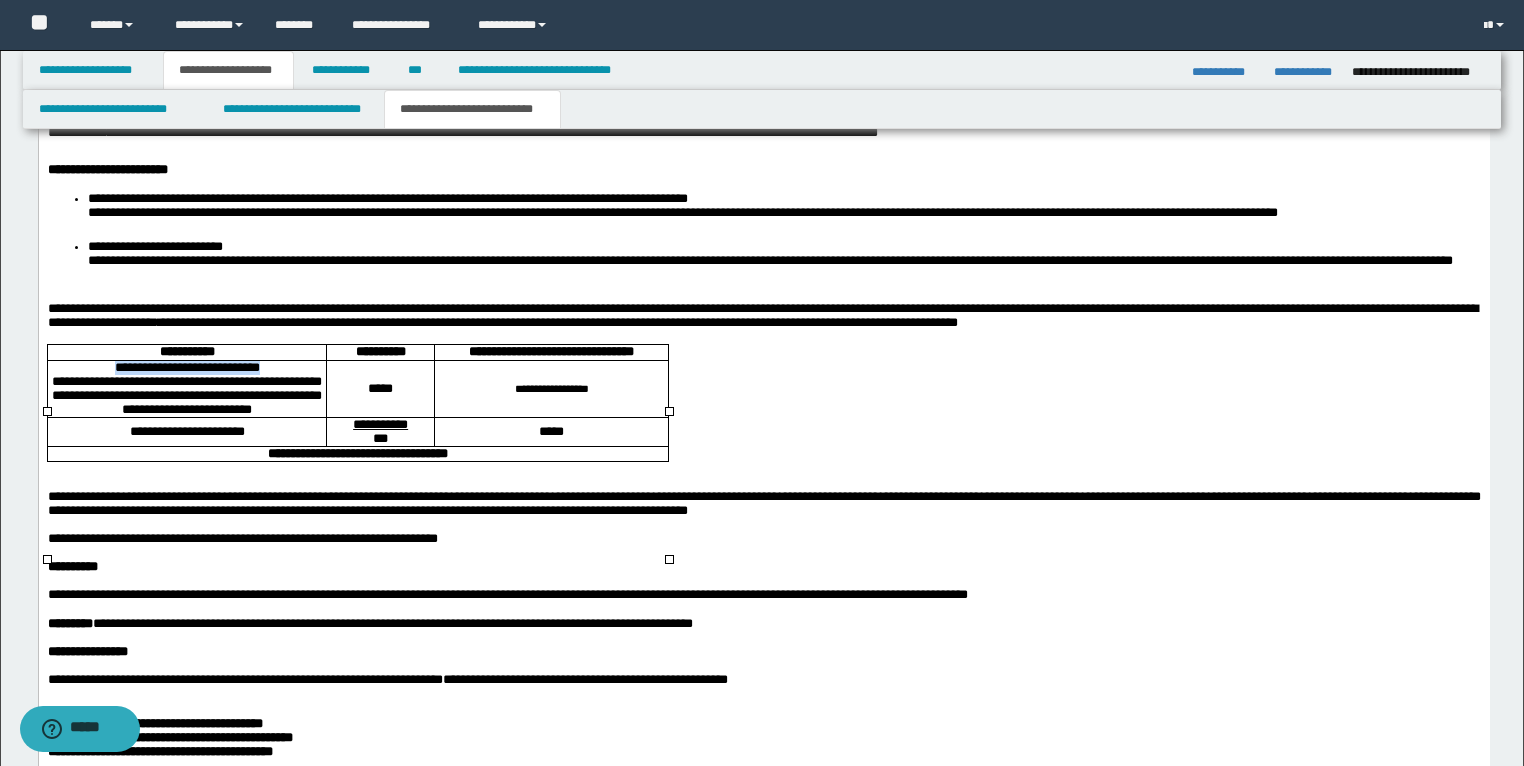 drag, startPoint x: 276, startPoint y: 443, endPoint x: 101, endPoint y: 431, distance: 175.41095 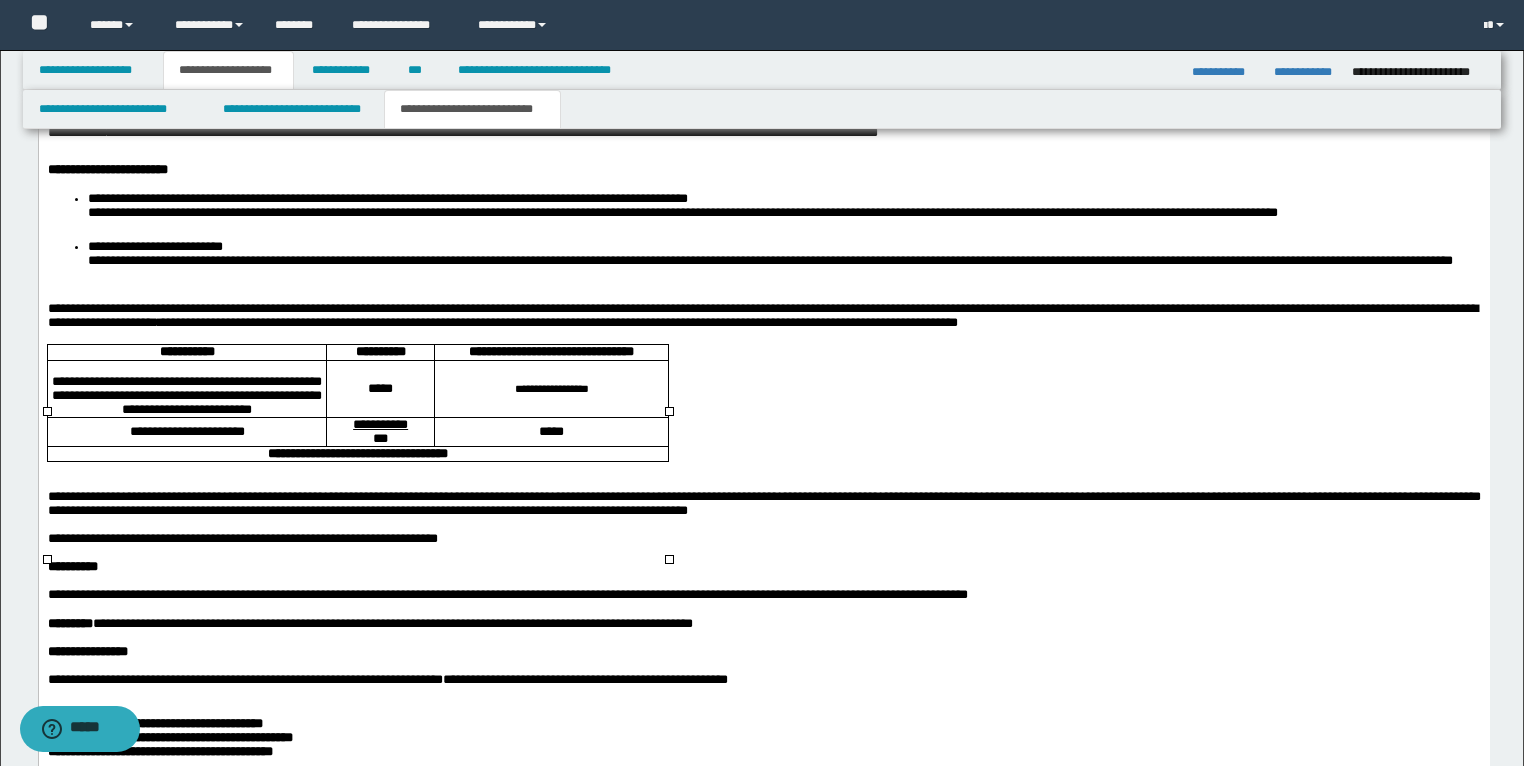 click on "**********" at bounding box center (186, 389) 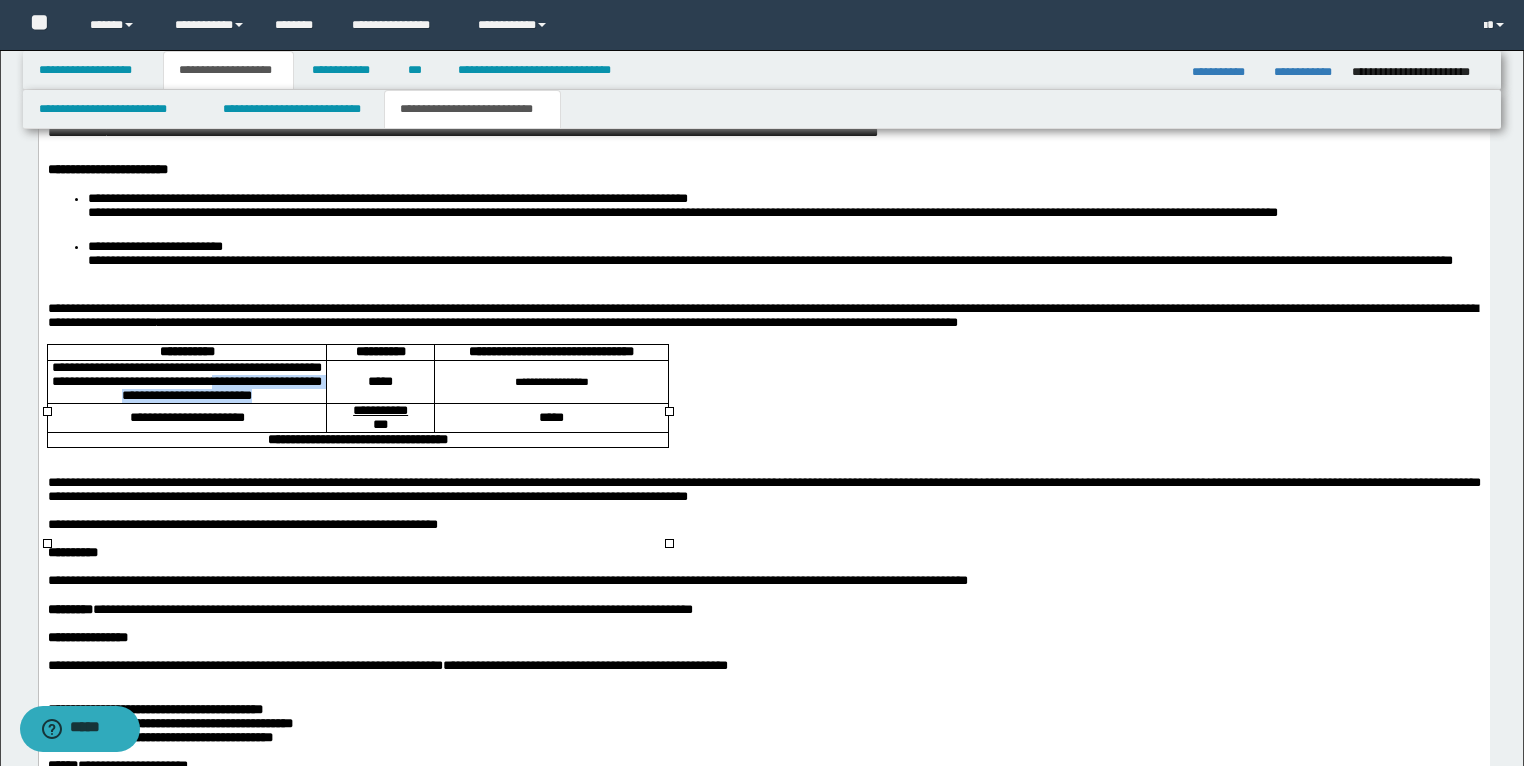 drag, startPoint x: 226, startPoint y: 488, endPoint x: 65, endPoint y: 471, distance: 161.89503 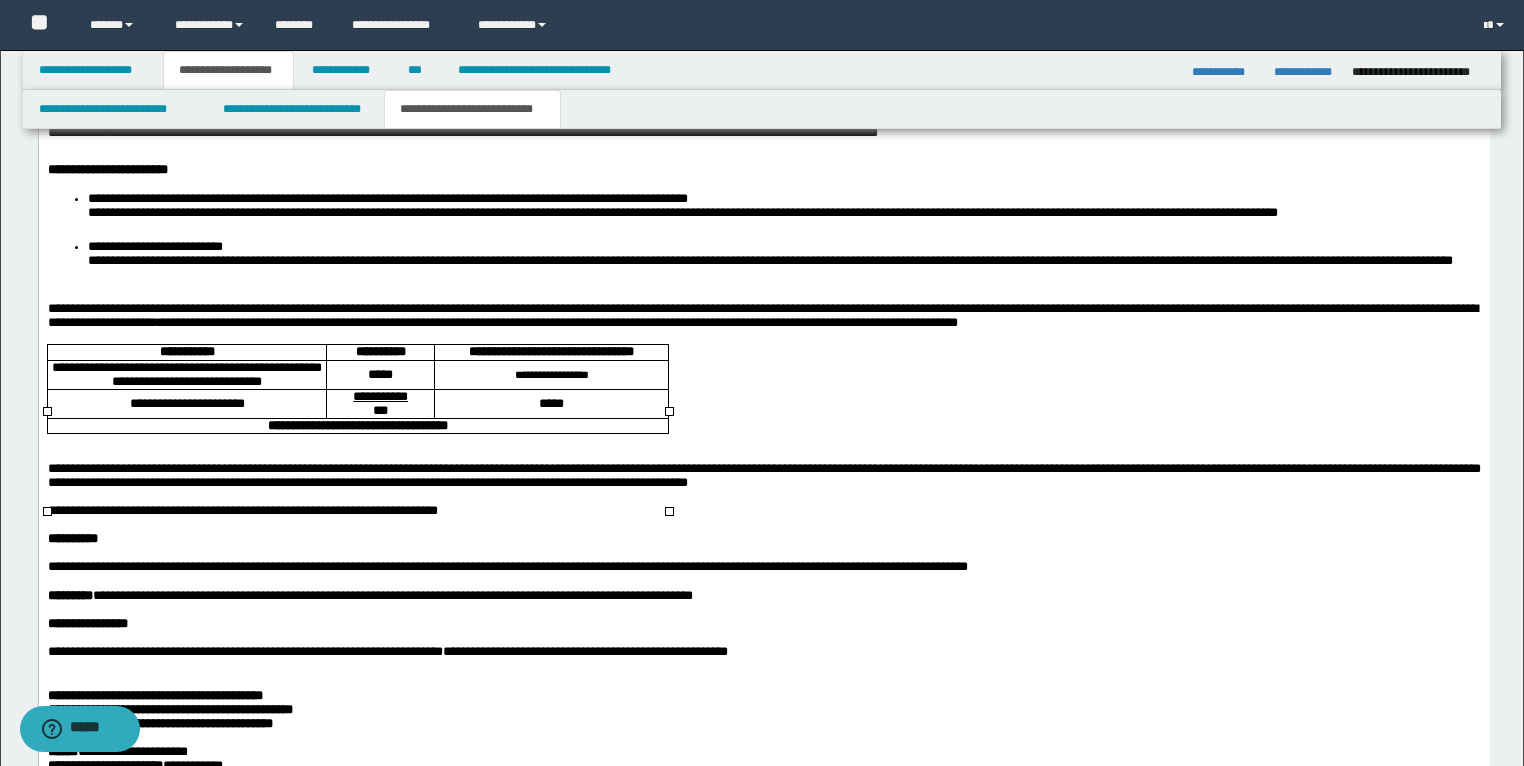 click on "**********" at bounding box center [550, 376] 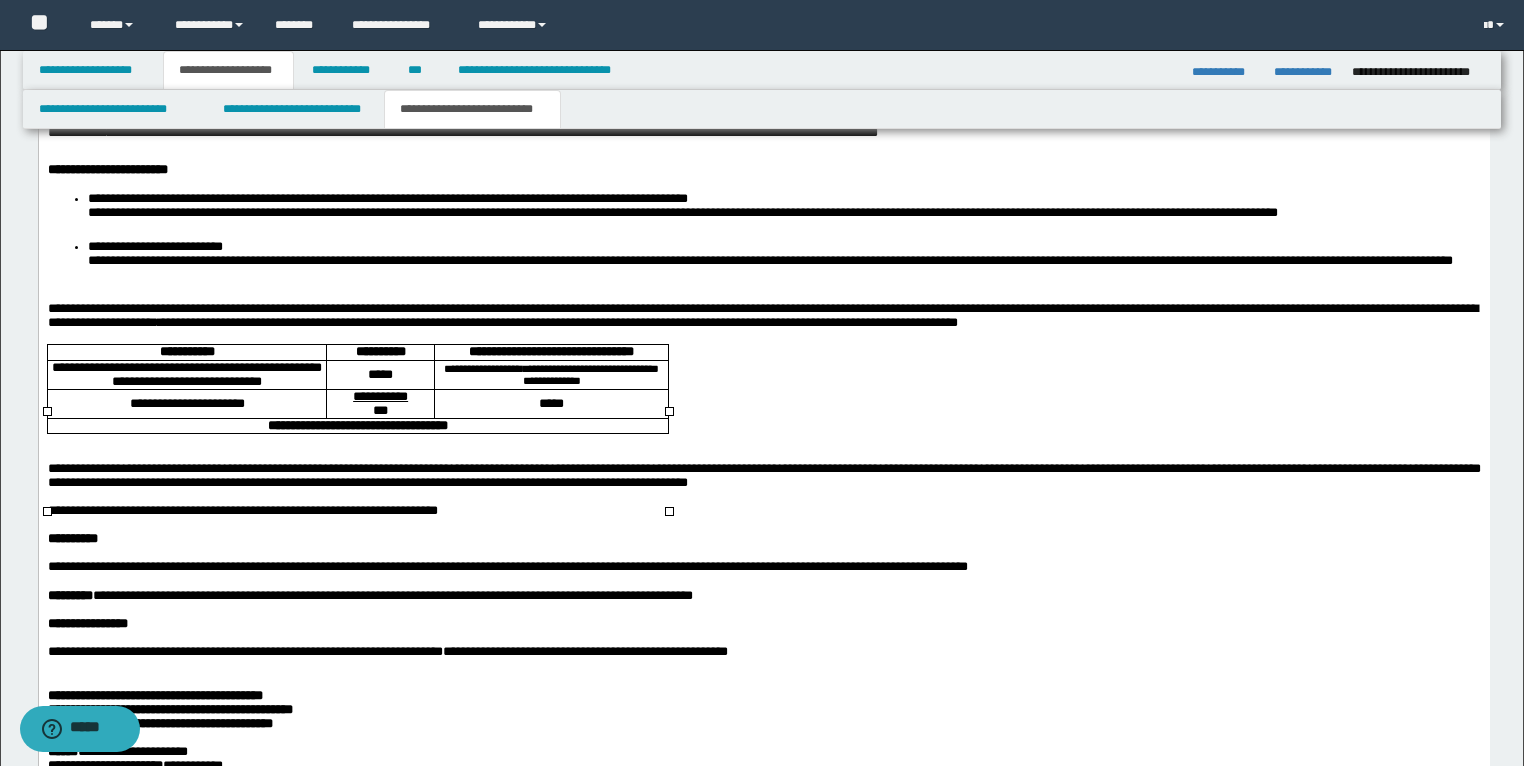 click on "*****" at bounding box center (551, 404) 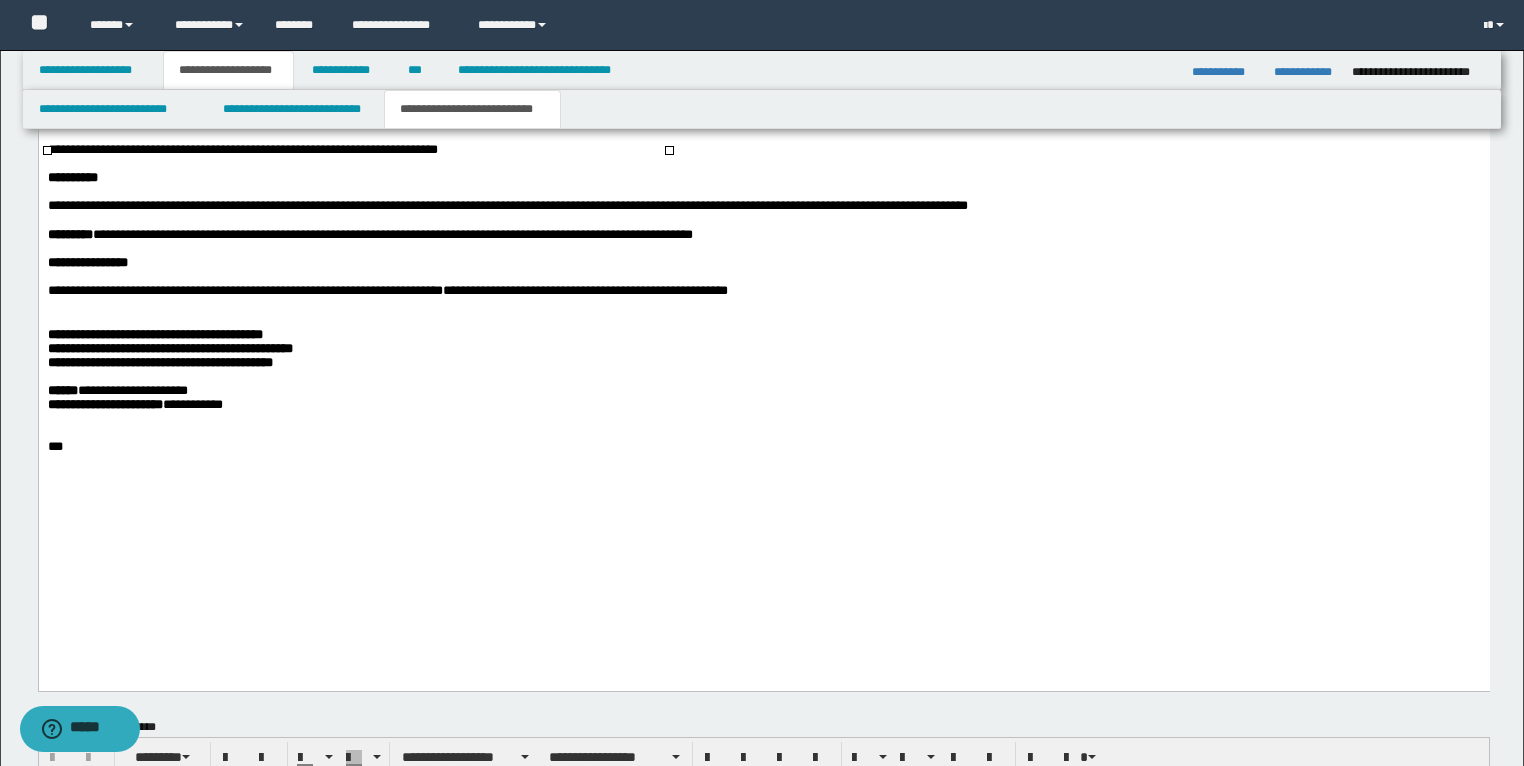 scroll, scrollTop: 3600, scrollLeft: 0, axis: vertical 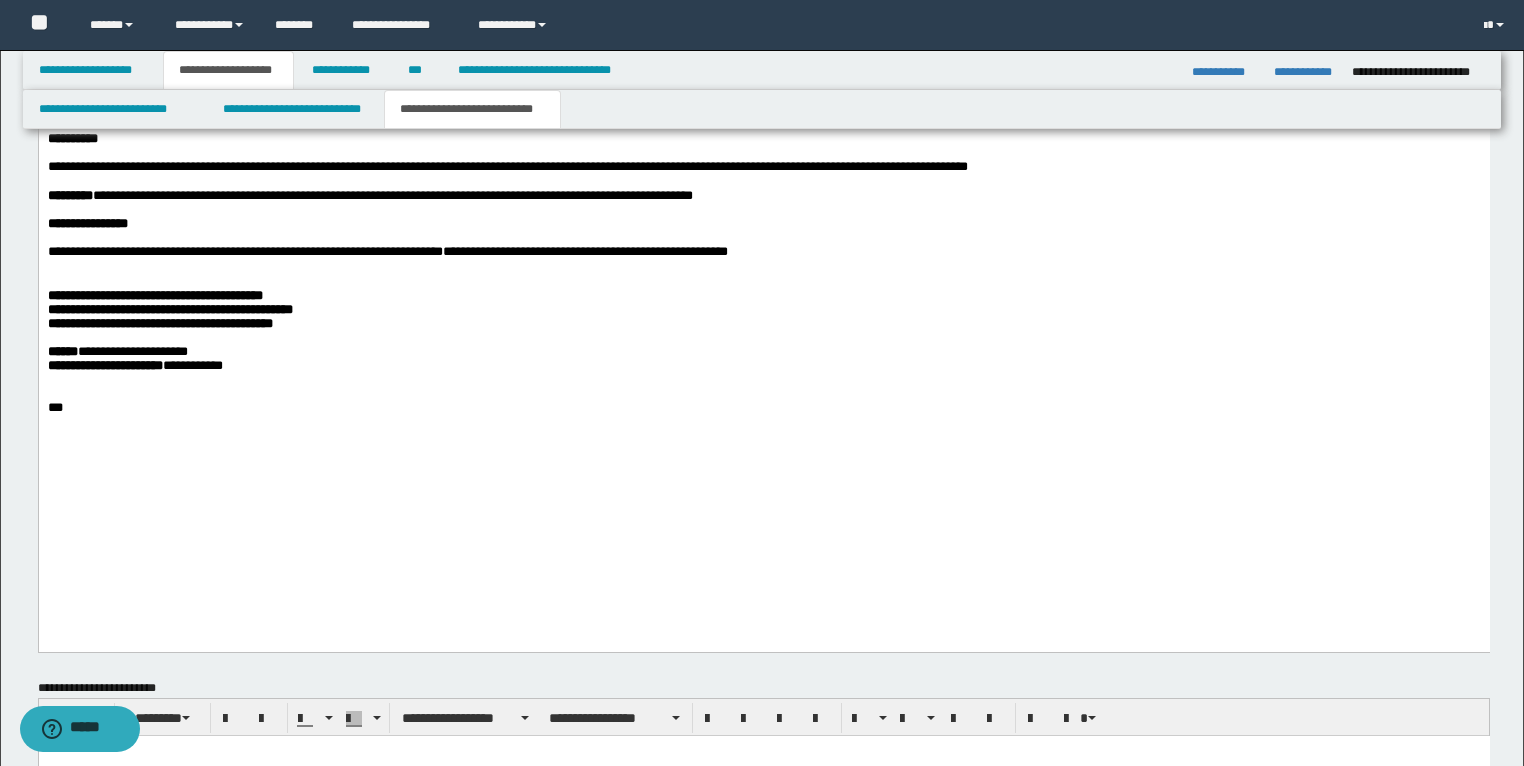 click on "*********" at bounding box center [69, 196] 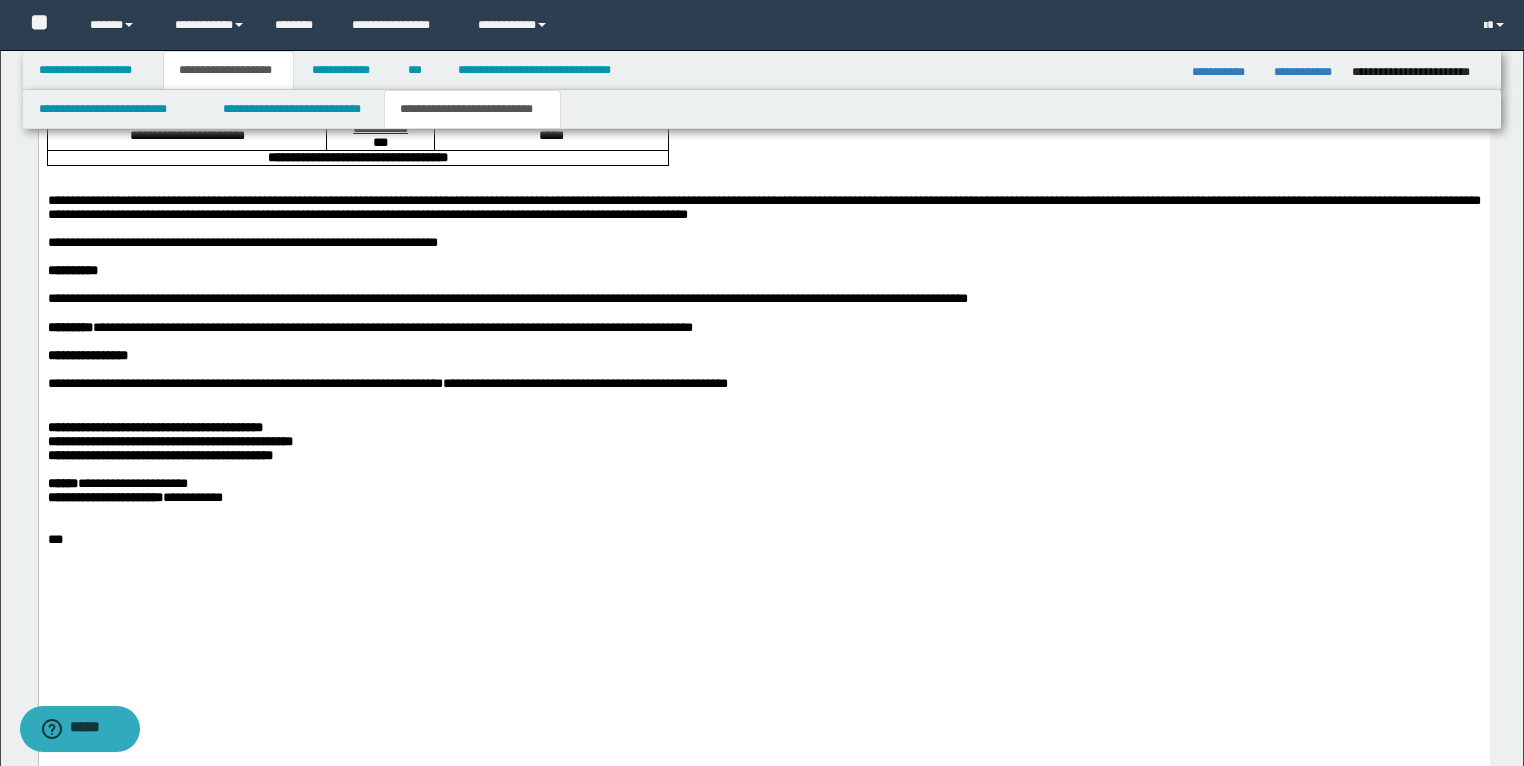 scroll, scrollTop: 3440, scrollLeft: 0, axis: vertical 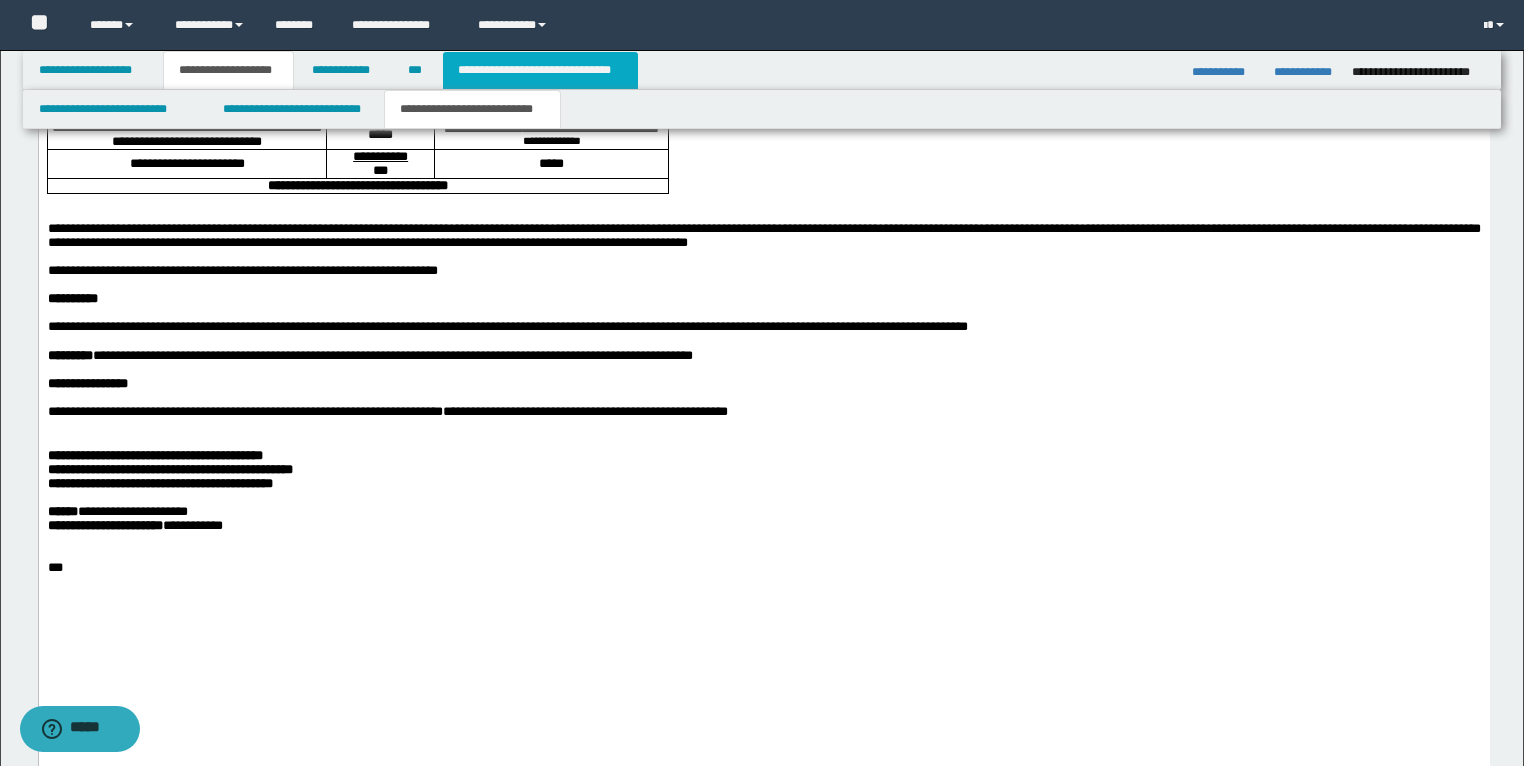 click on "**********" at bounding box center (540, 70) 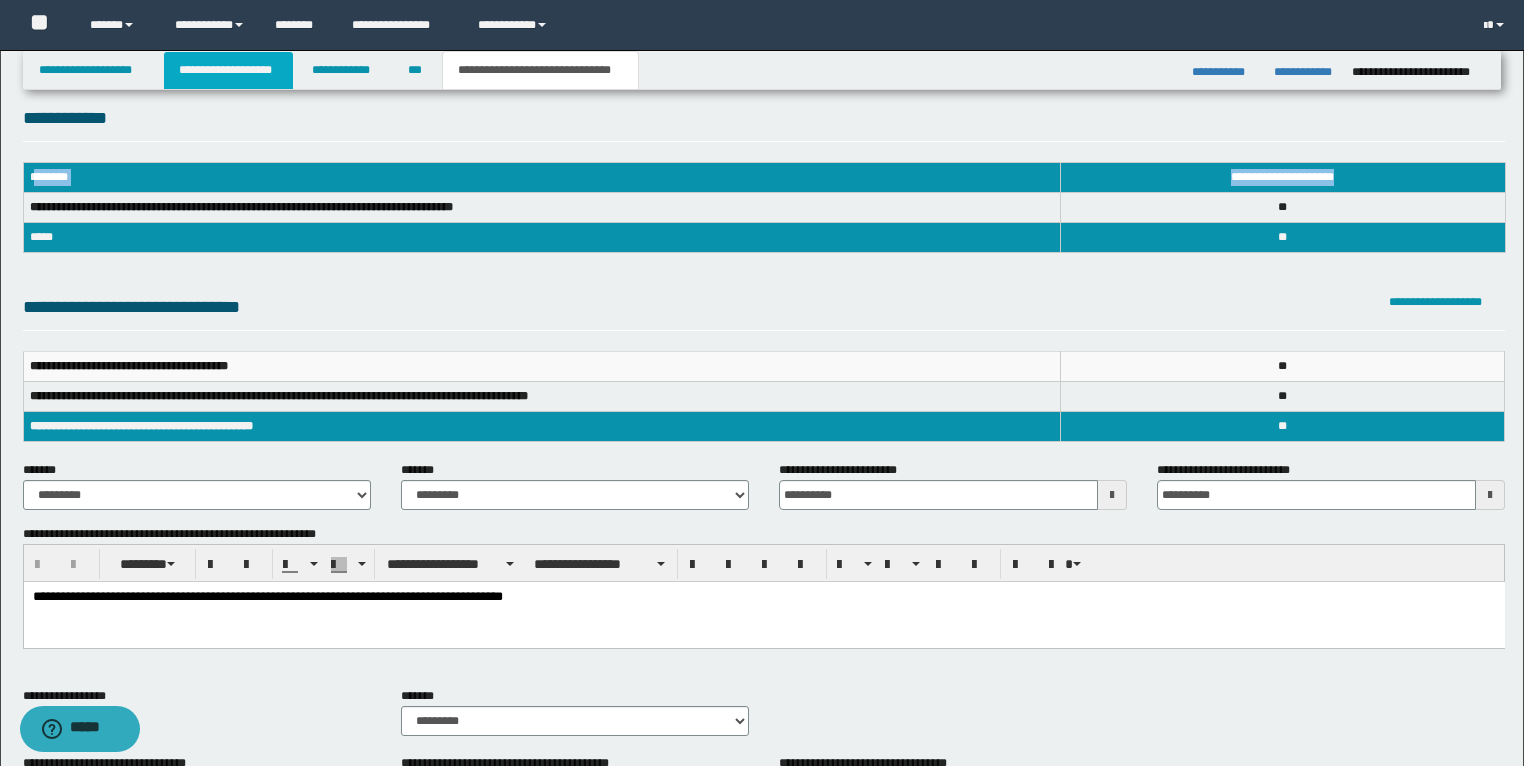 click on "**********" at bounding box center (228, 70) 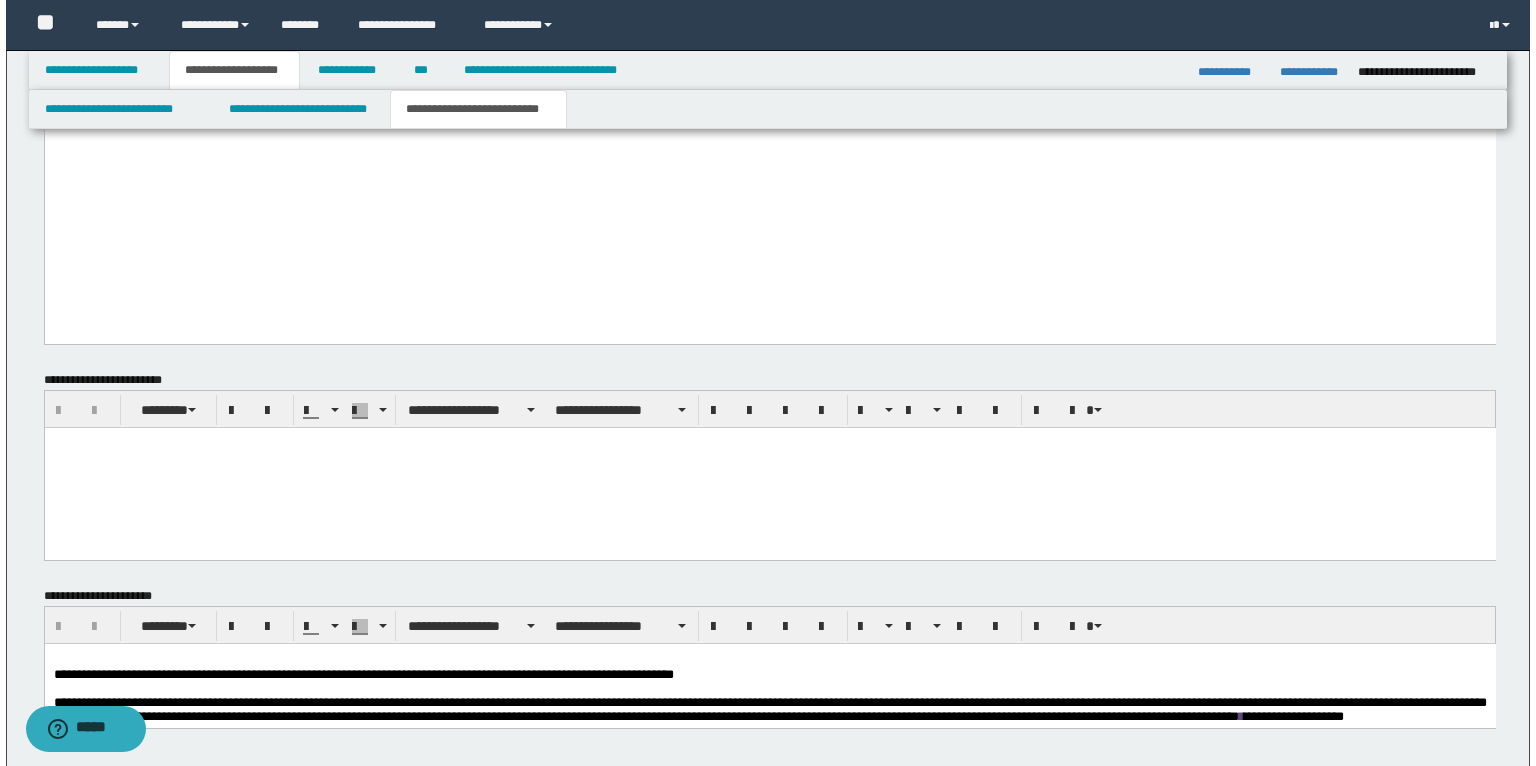 scroll, scrollTop: 3992, scrollLeft: 0, axis: vertical 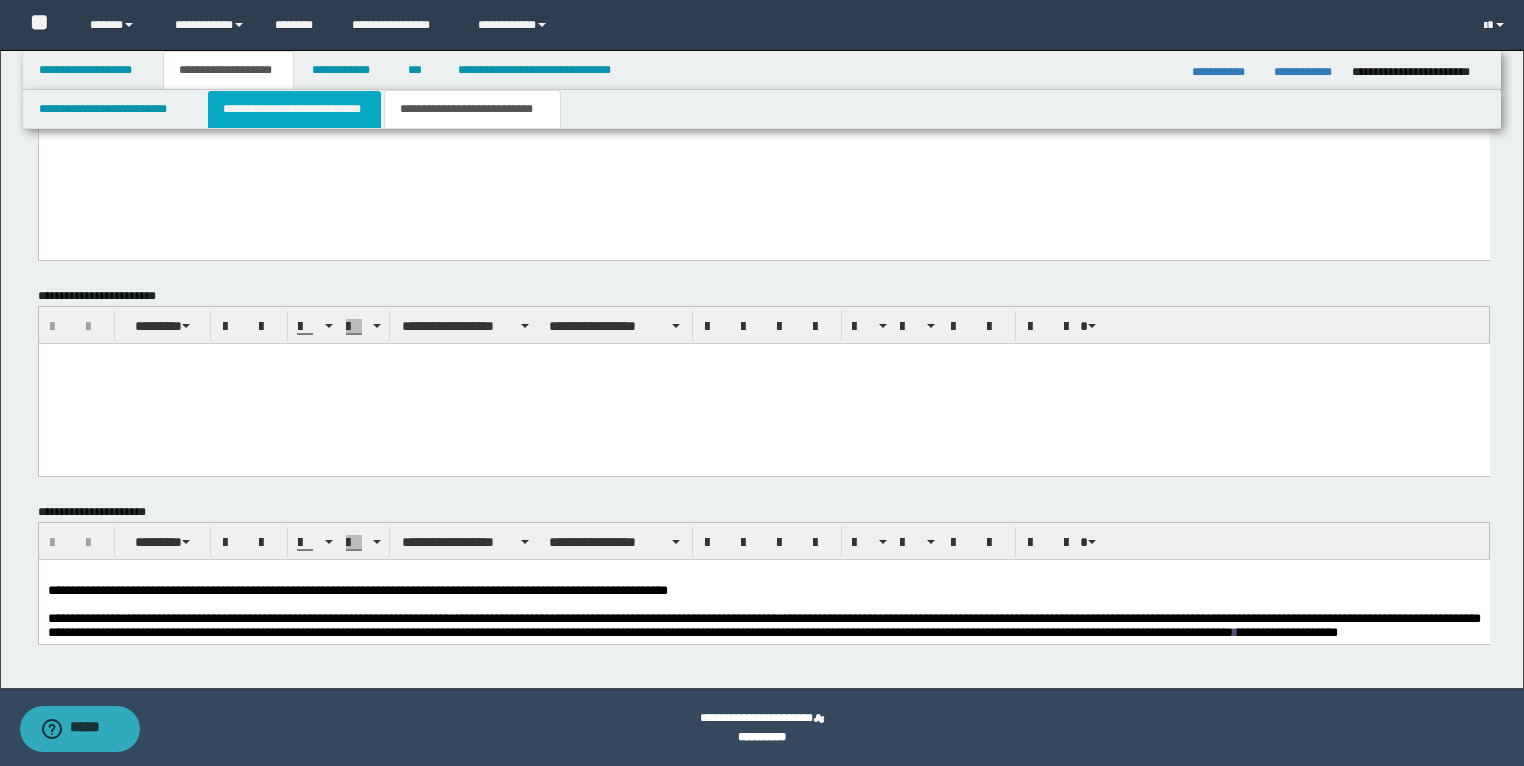 click on "**********" at bounding box center (294, 109) 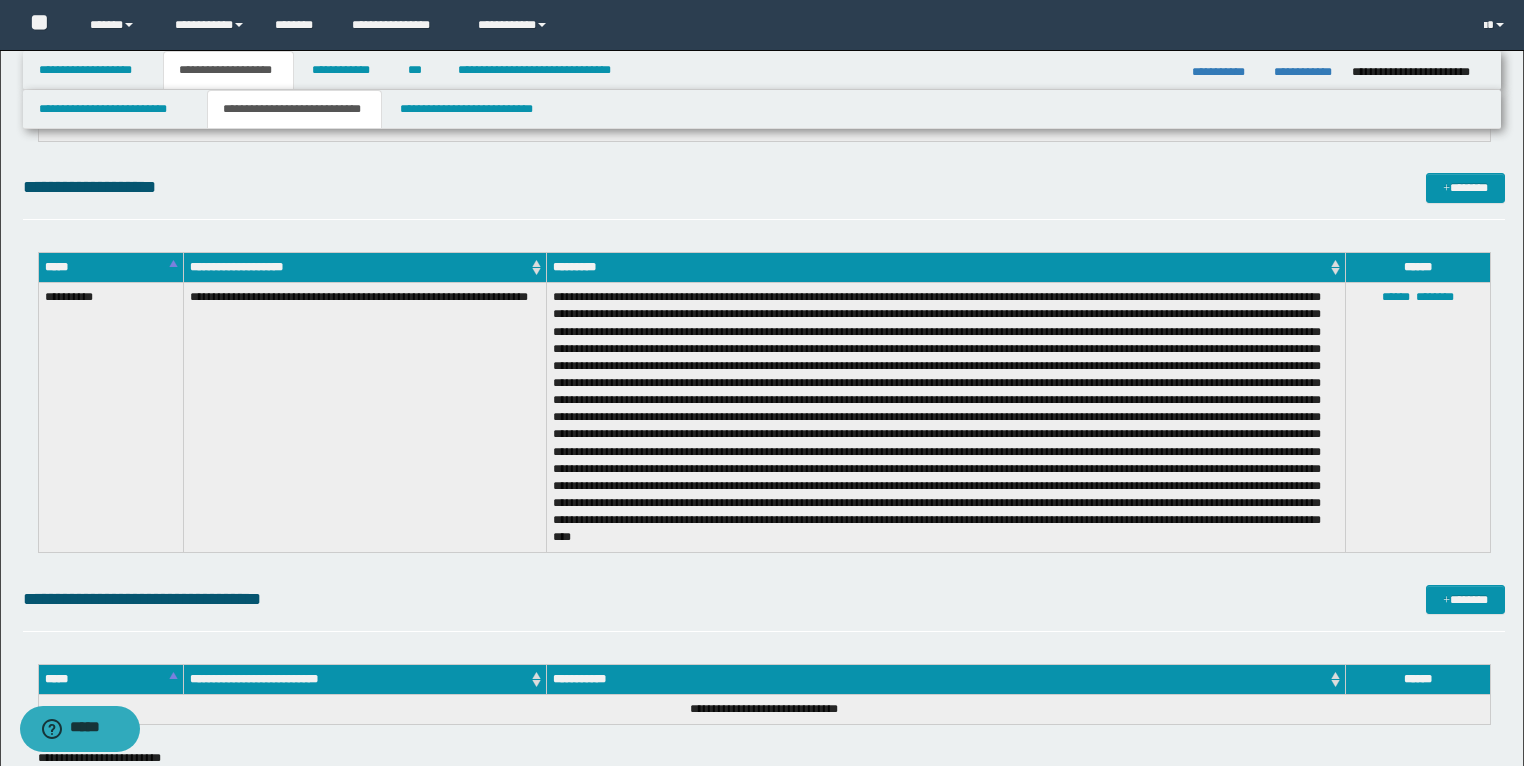 scroll, scrollTop: 4712, scrollLeft: 0, axis: vertical 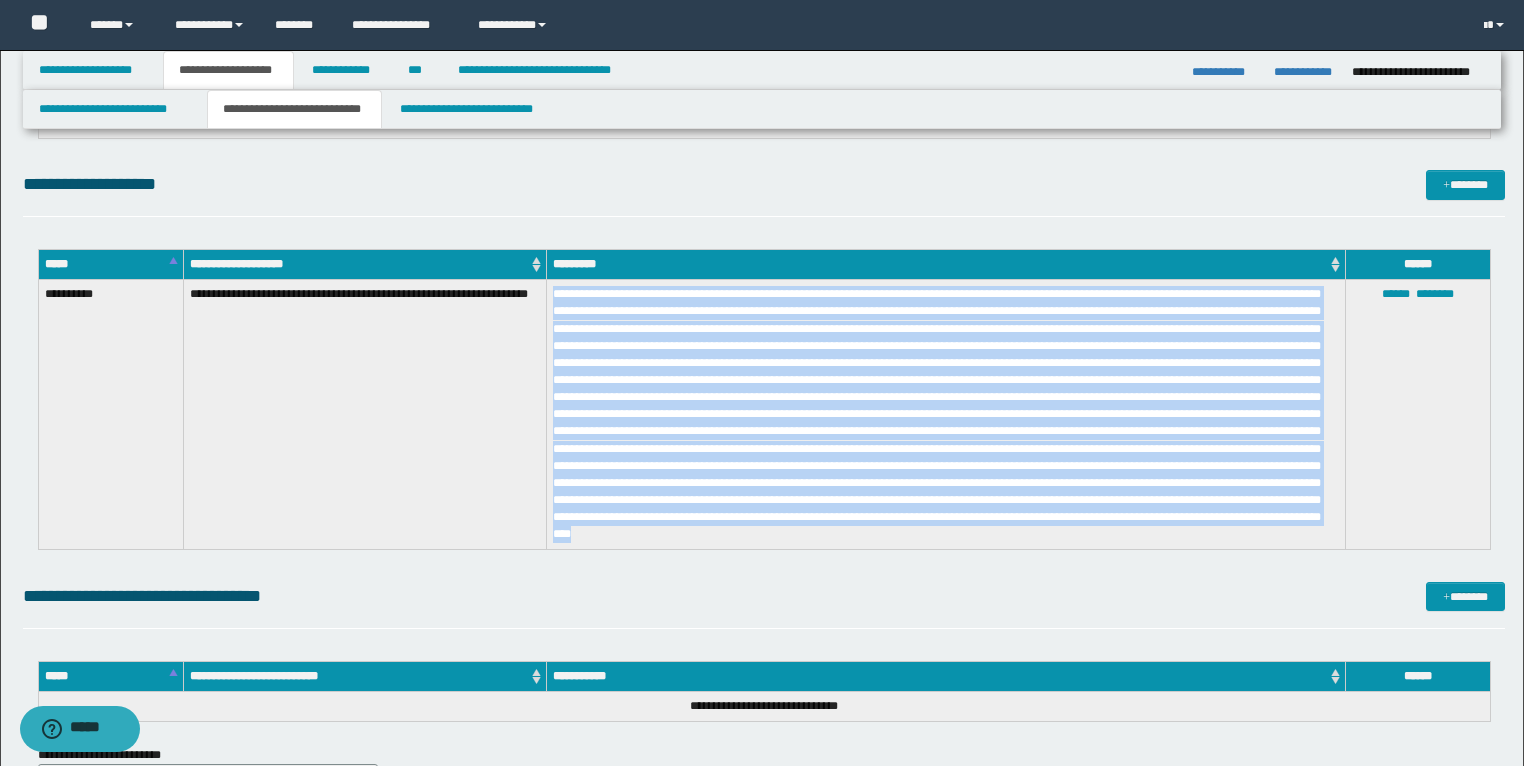 drag, startPoint x: 1219, startPoint y: 536, endPoint x: 552, endPoint y: 287, distance: 711.9621 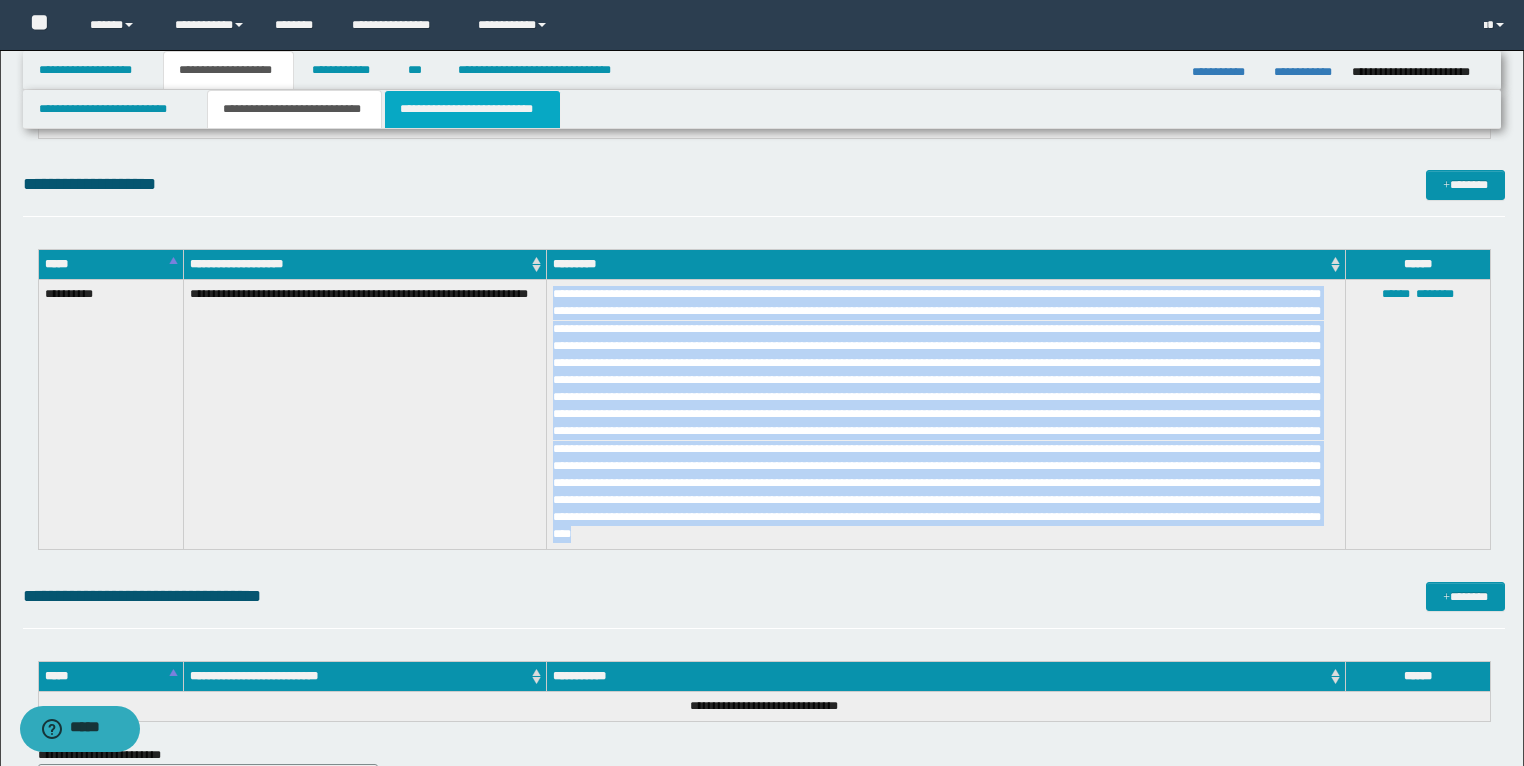 click on "**********" at bounding box center (472, 109) 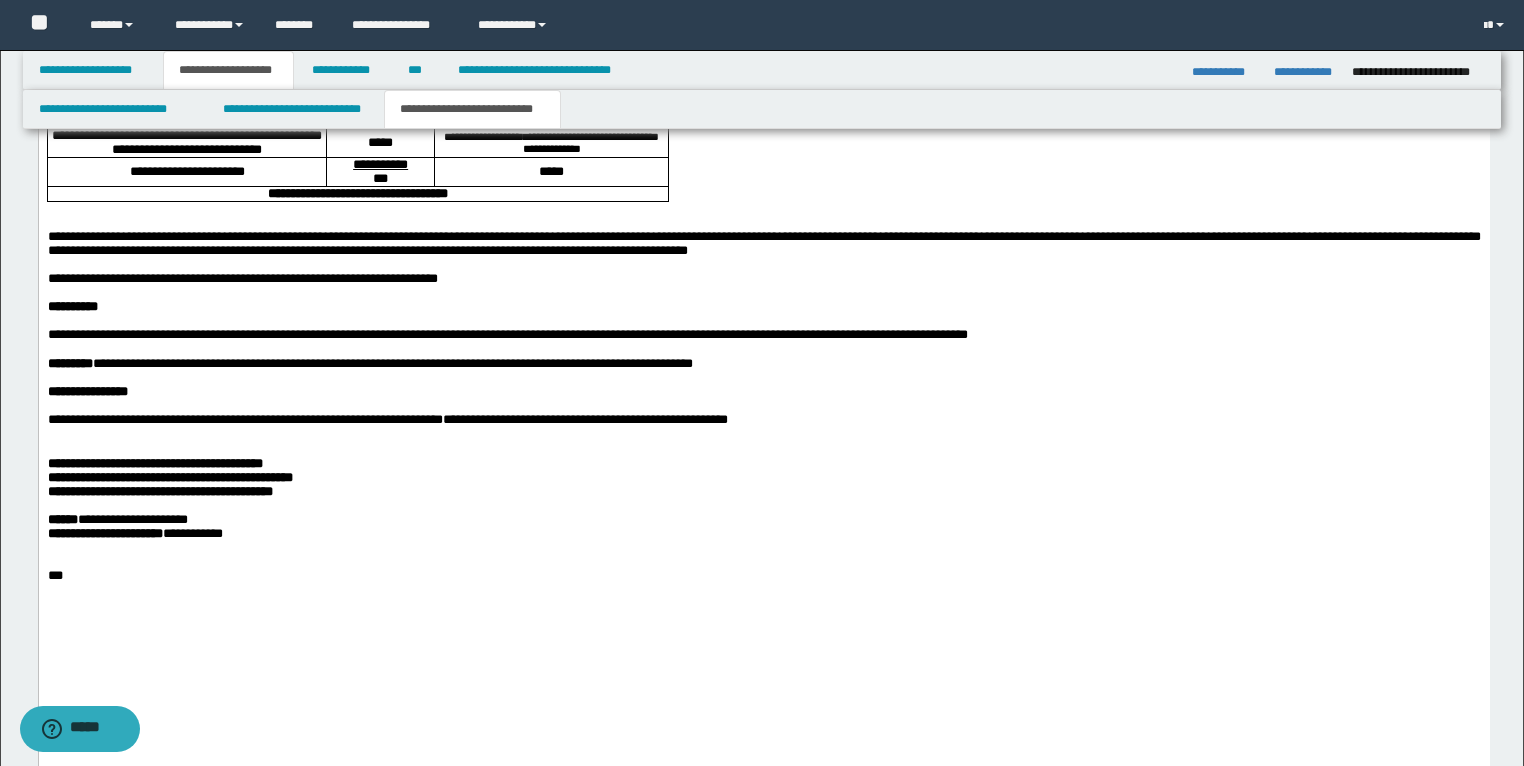 scroll, scrollTop: 3272, scrollLeft: 0, axis: vertical 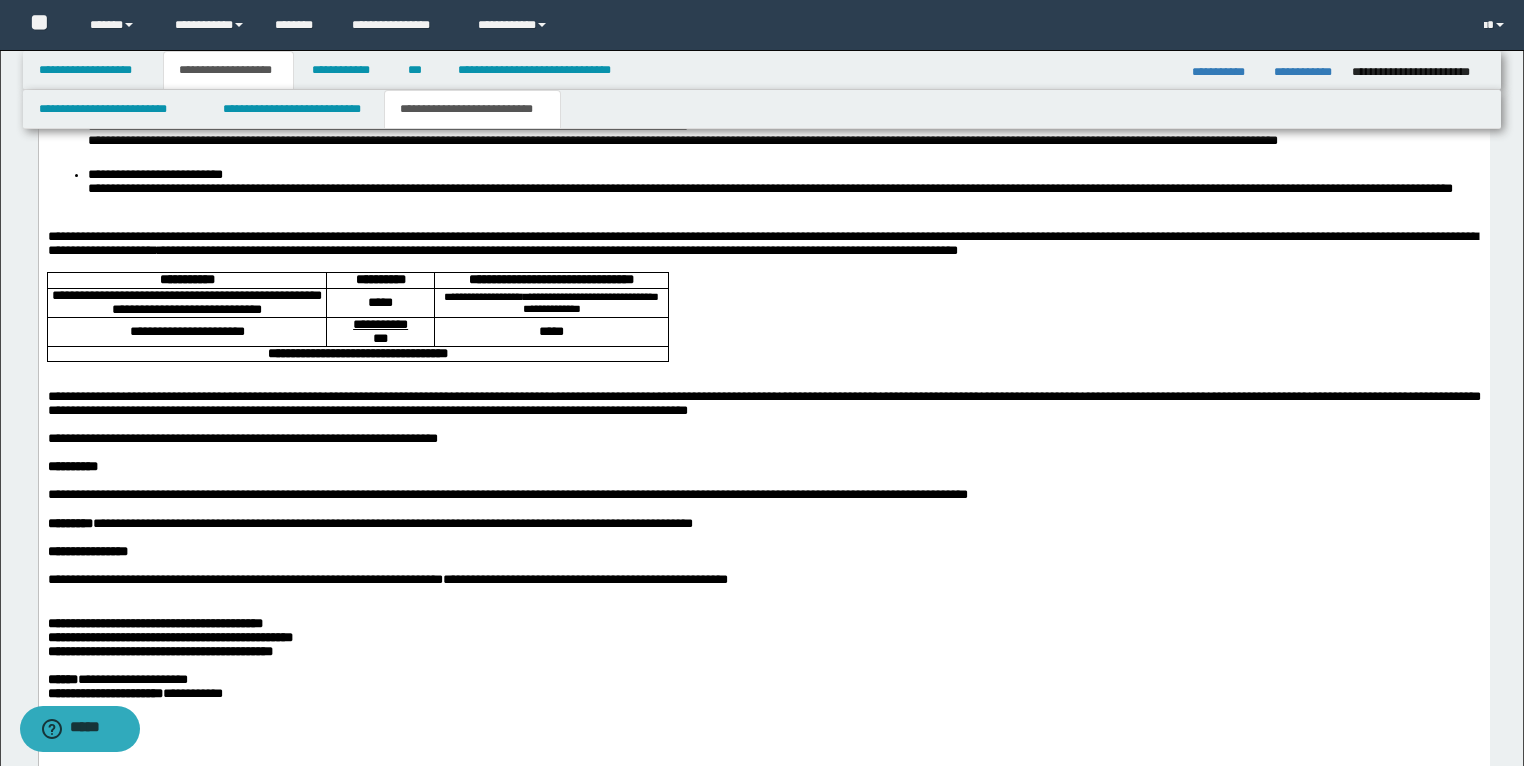 click on "**********" at bounding box center (763, 245) 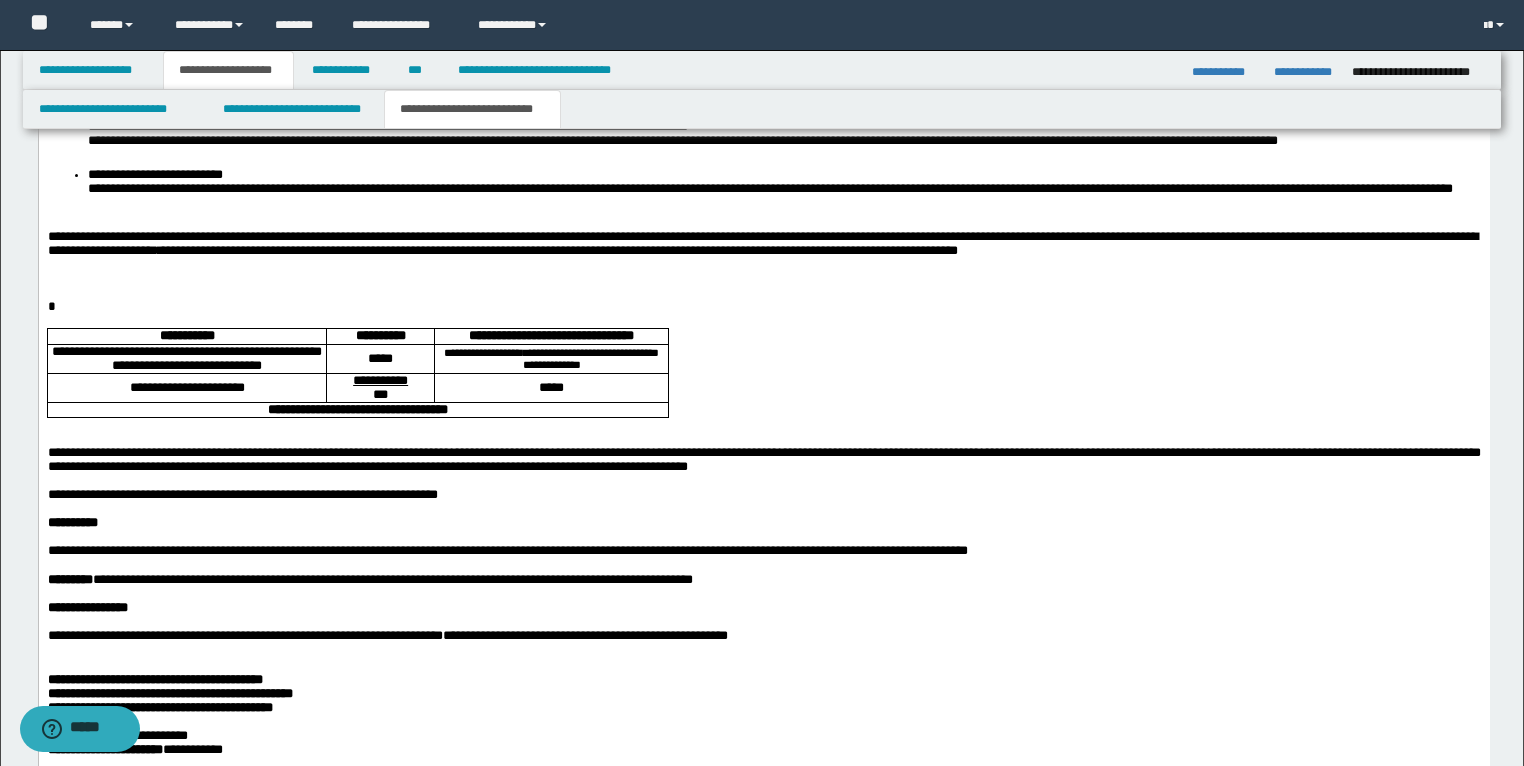 click at bounding box center (763, 280) 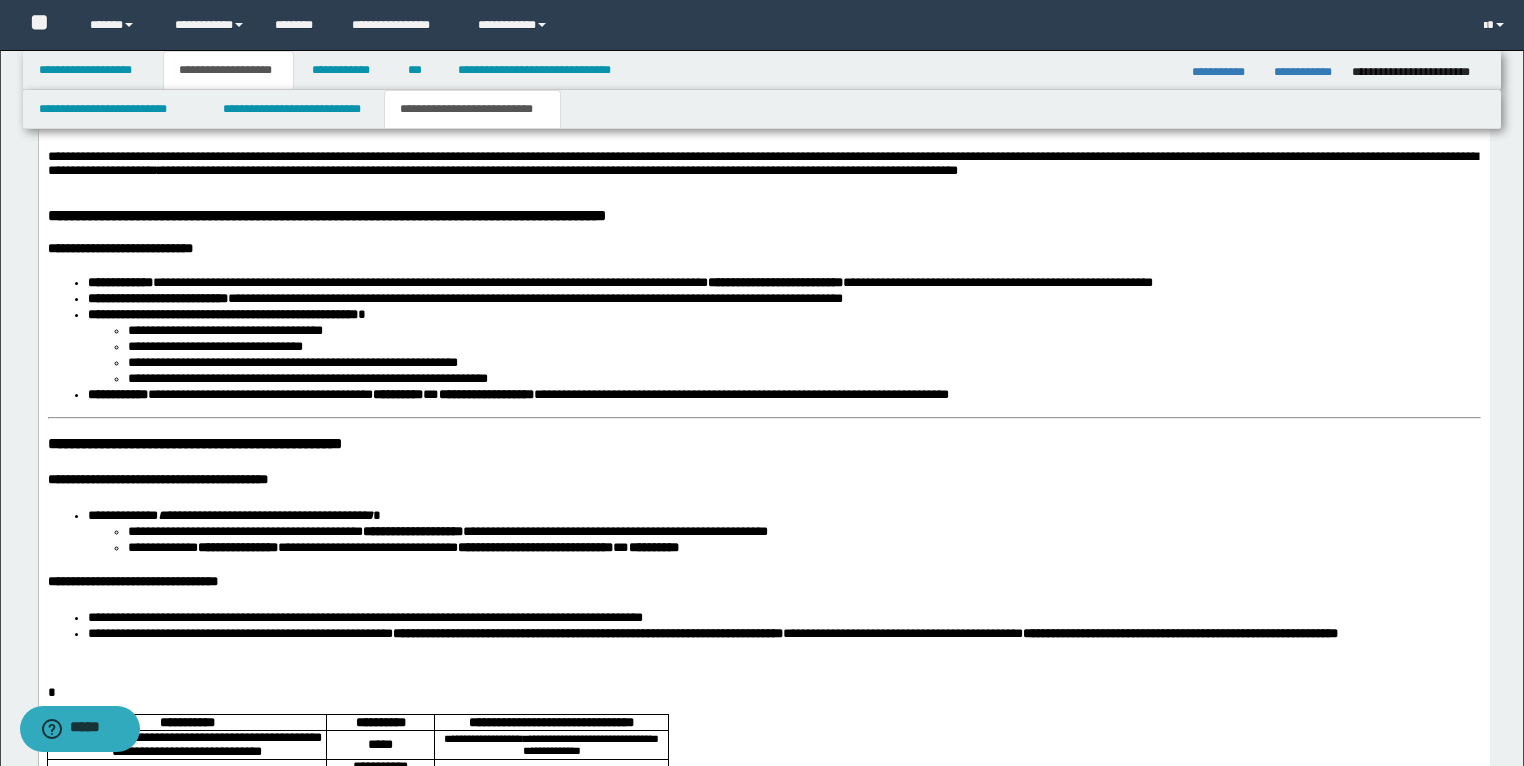 scroll, scrollTop: 3592, scrollLeft: 0, axis: vertical 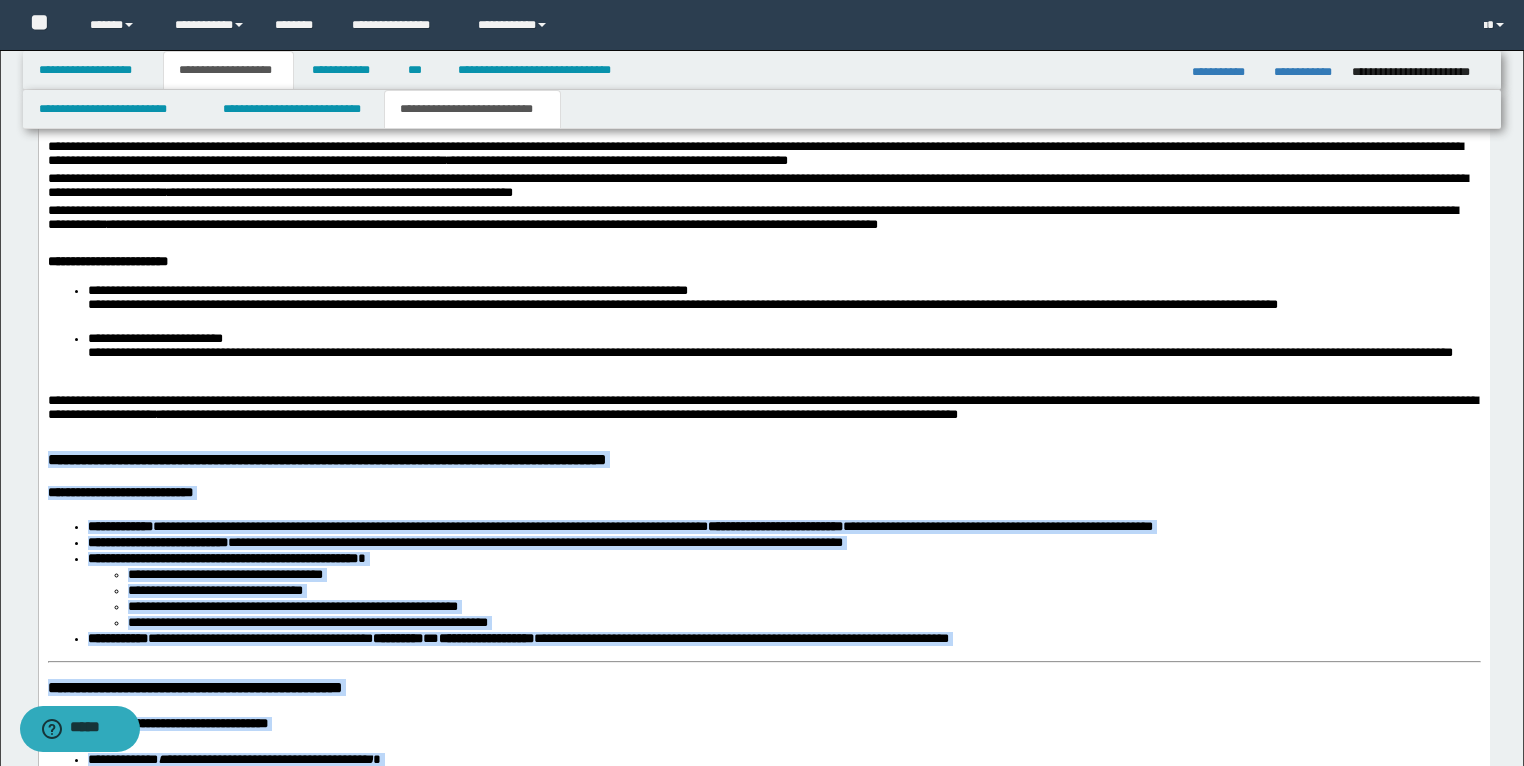 drag, startPoint x: 206, startPoint y: 936, endPoint x: 41, endPoint y: 524, distance: 443.8119 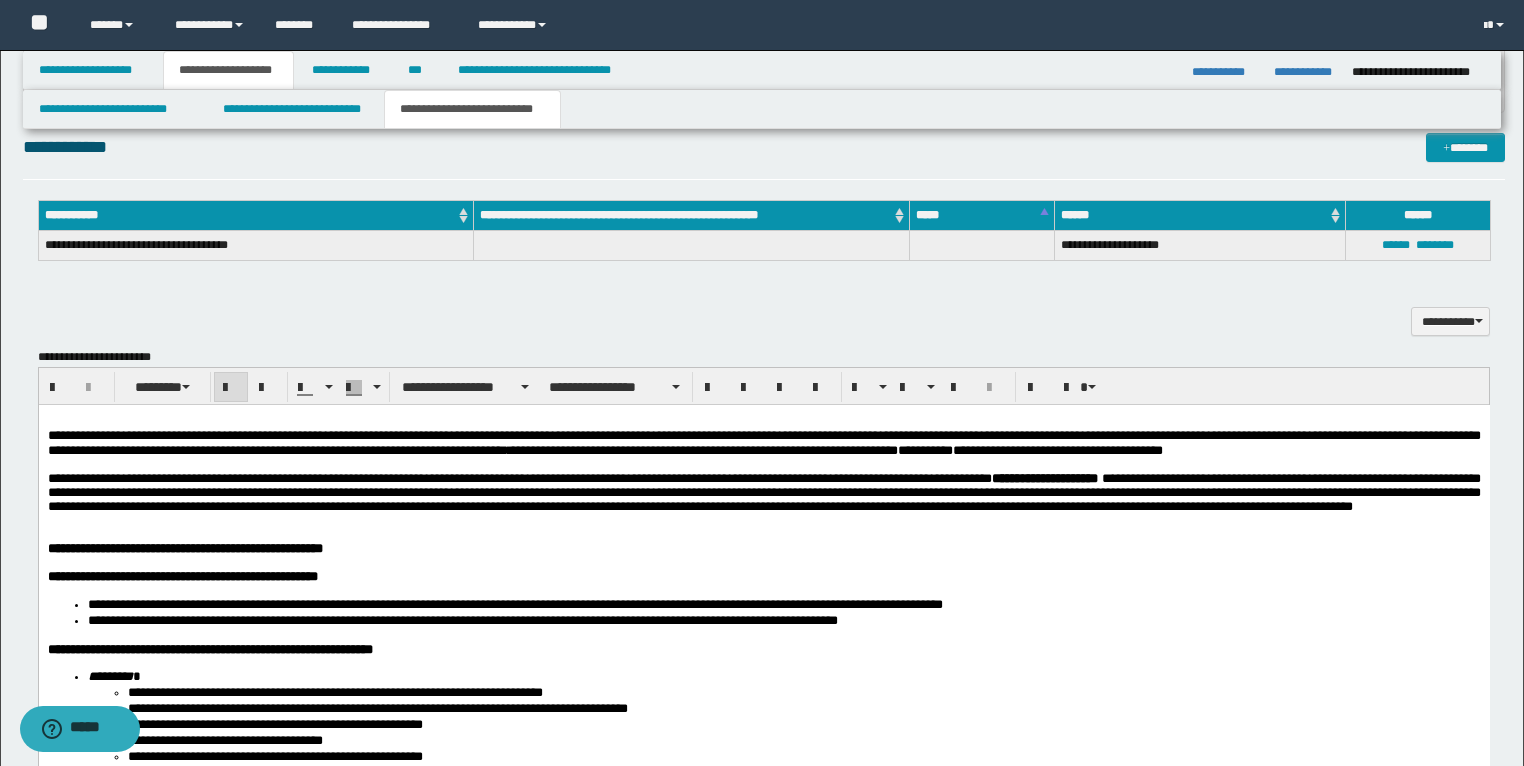 scroll, scrollTop: 1748, scrollLeft: 0, axis: vertical 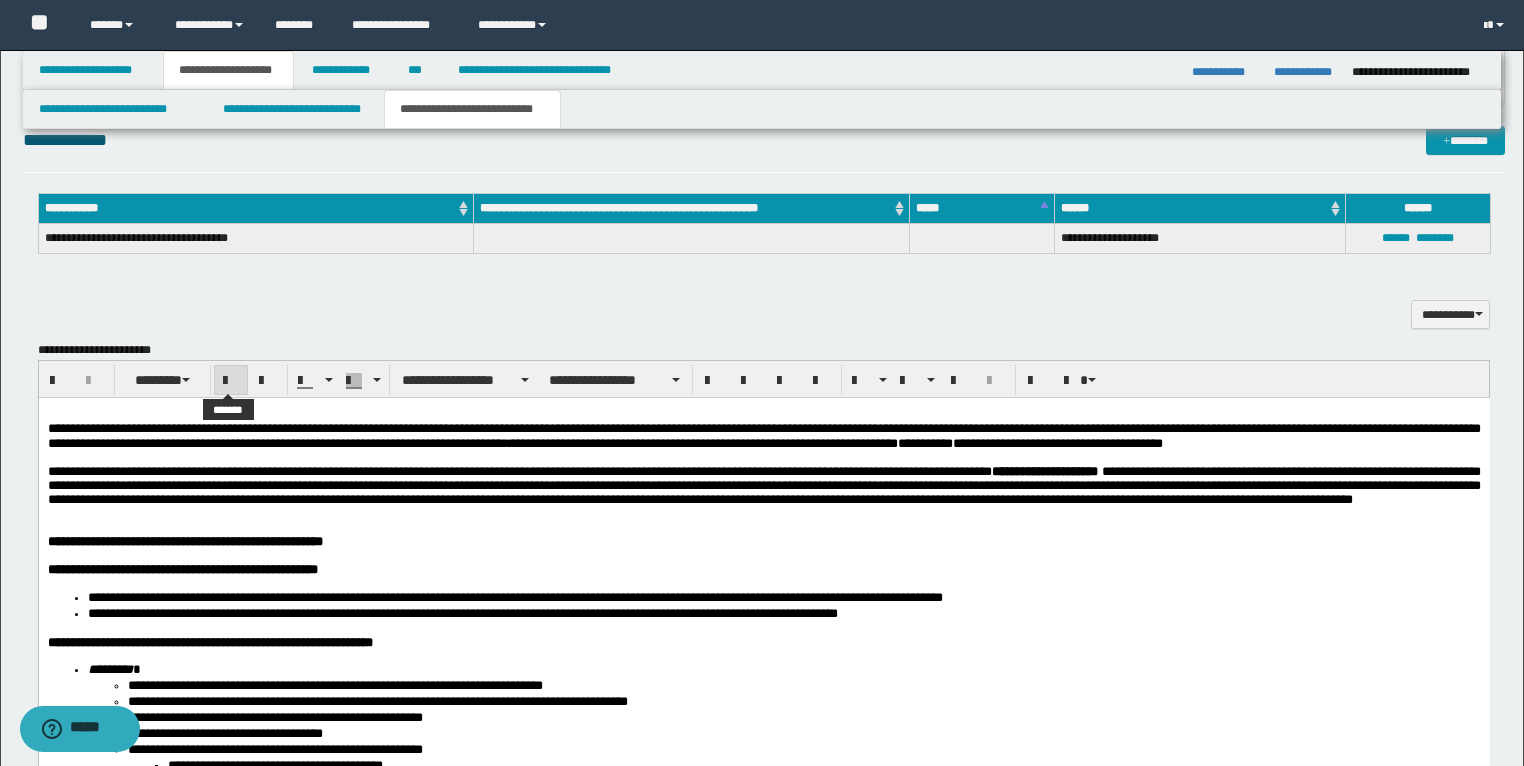 click at bounding box center [231, 380] 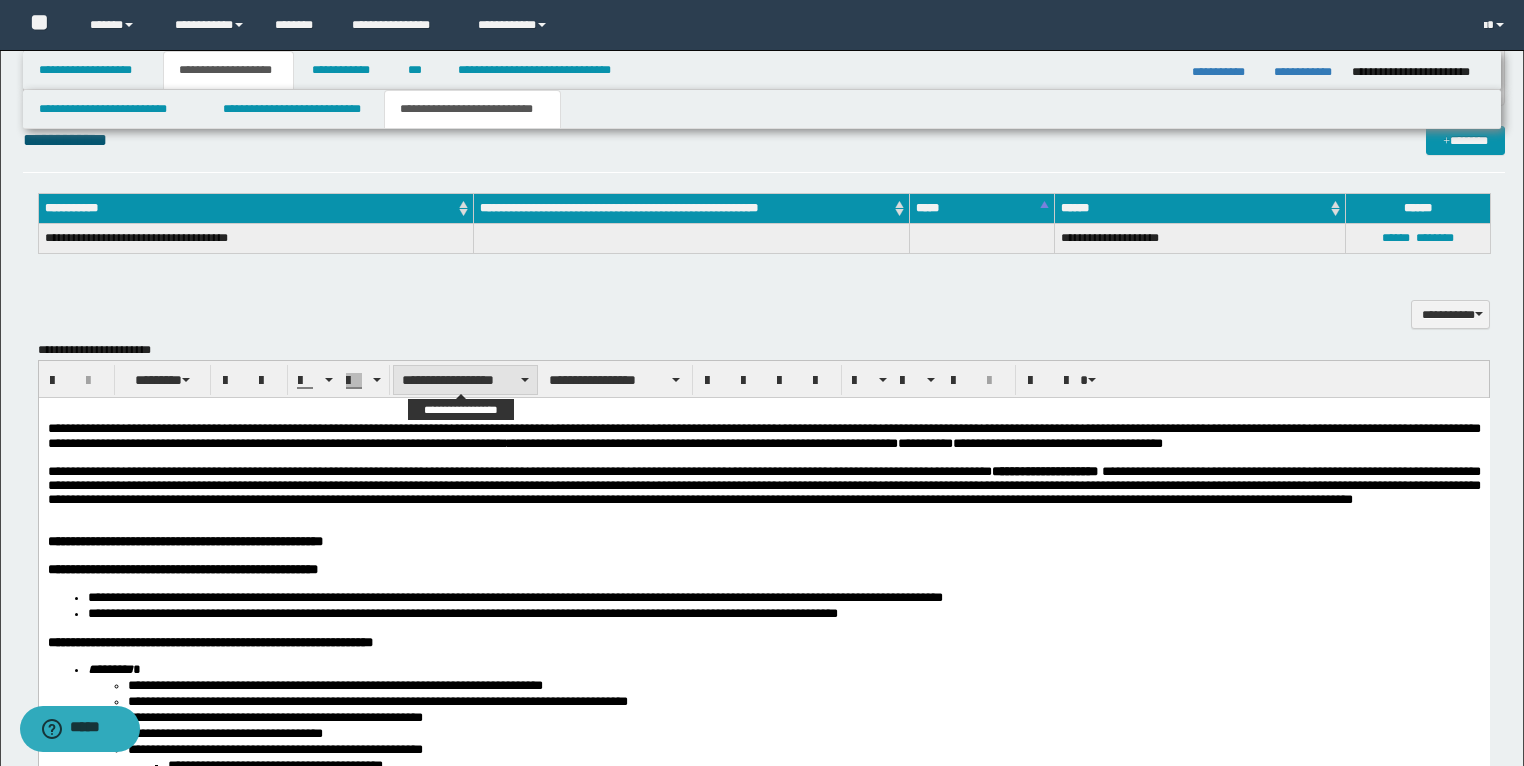click on "**********" at bounding box center (465, 380) 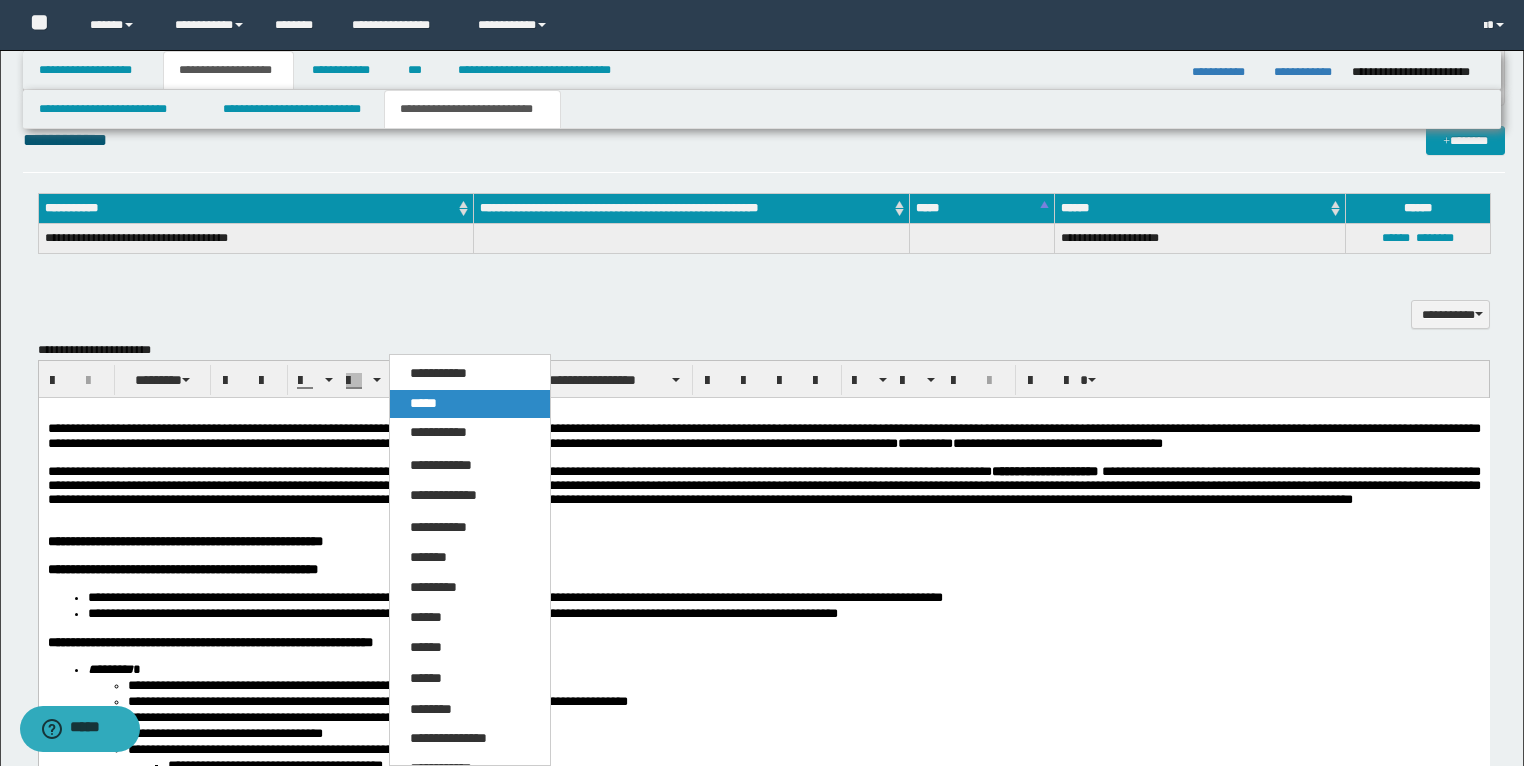 click on "*****" at bounding box center (423, 403) 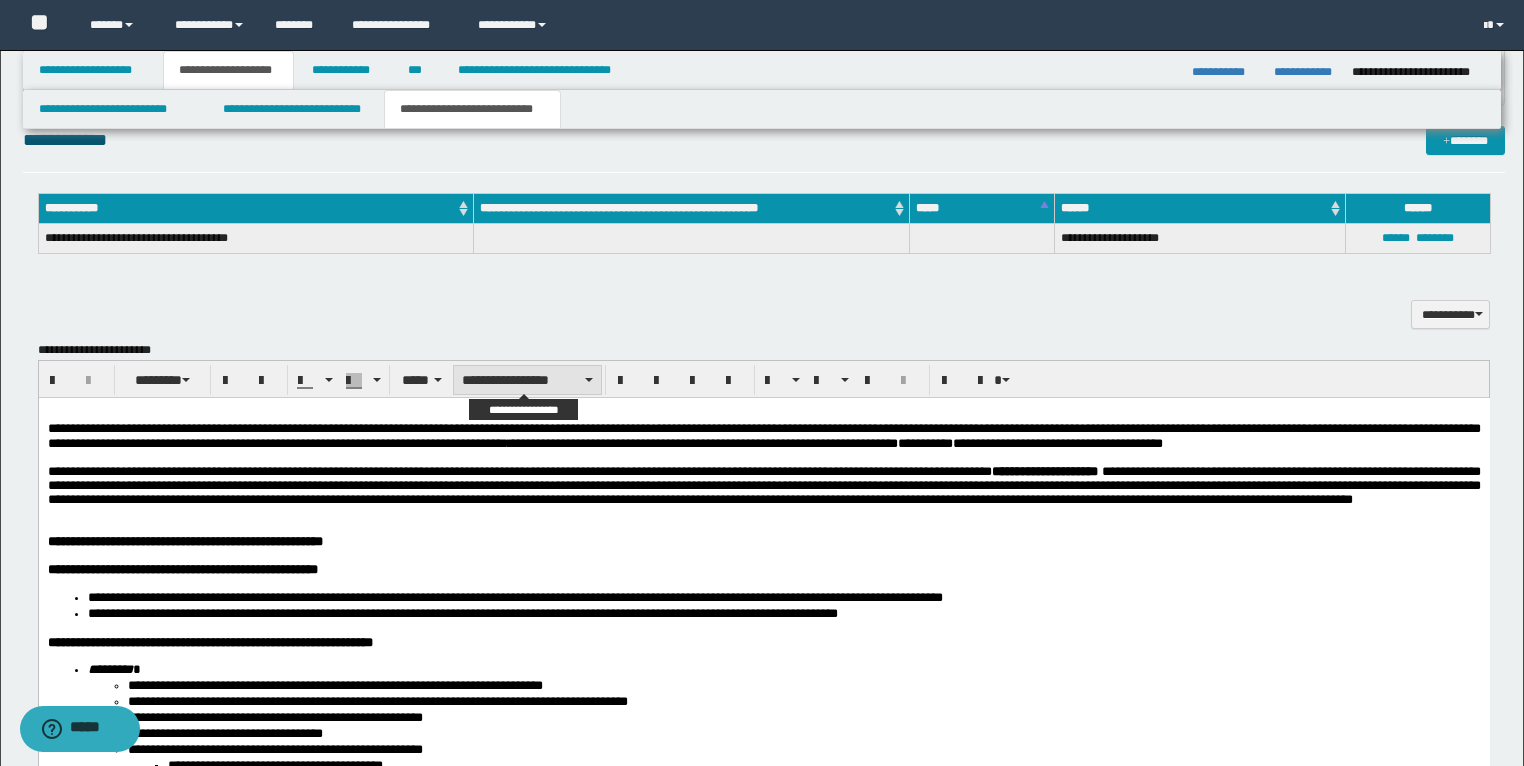 click on "**********" at bounding box center [527, 380] 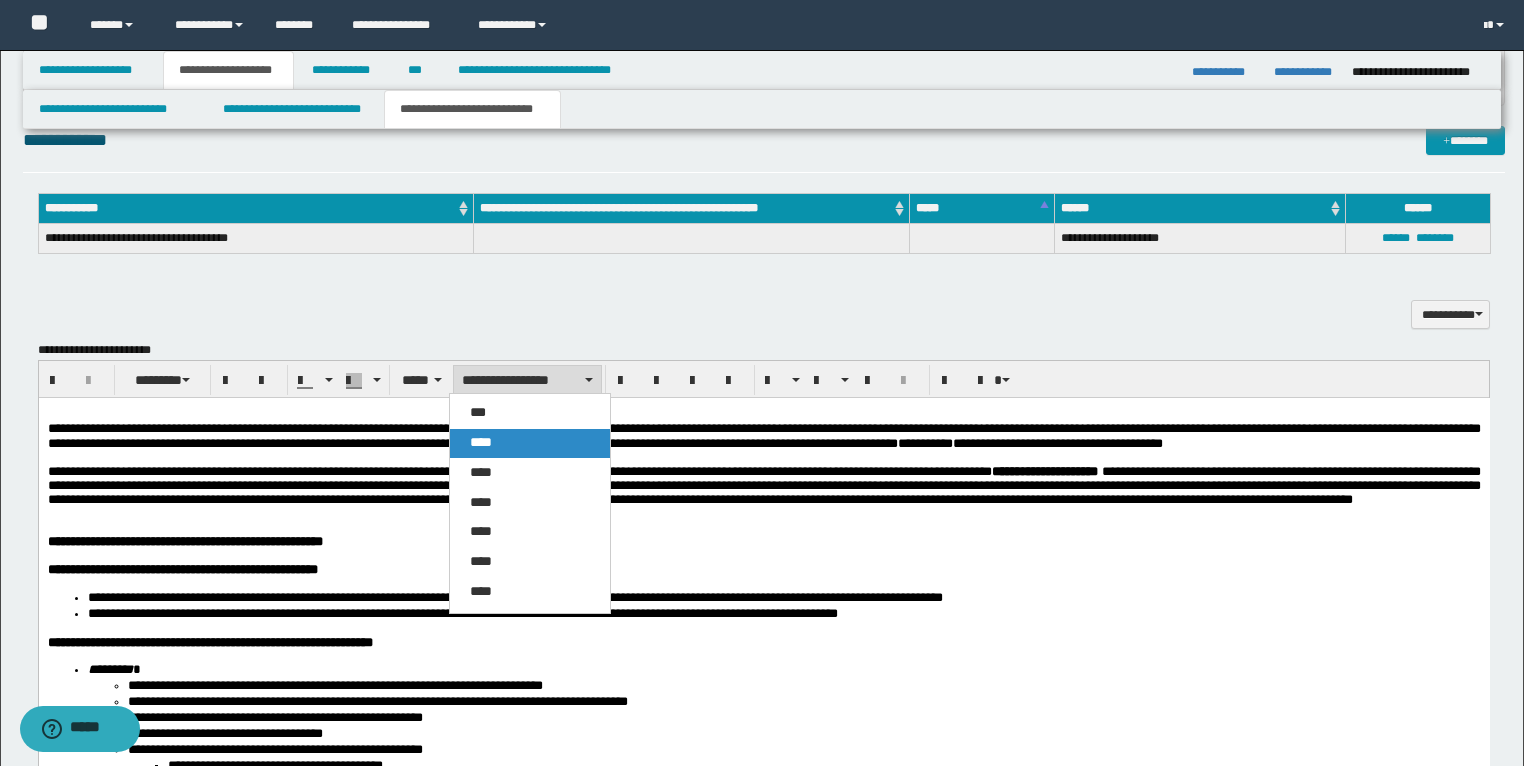 drag, startPoint x: 492, startPoint y: 442, endPoint x: 345, endPoint y: 143, distance: 333.18164 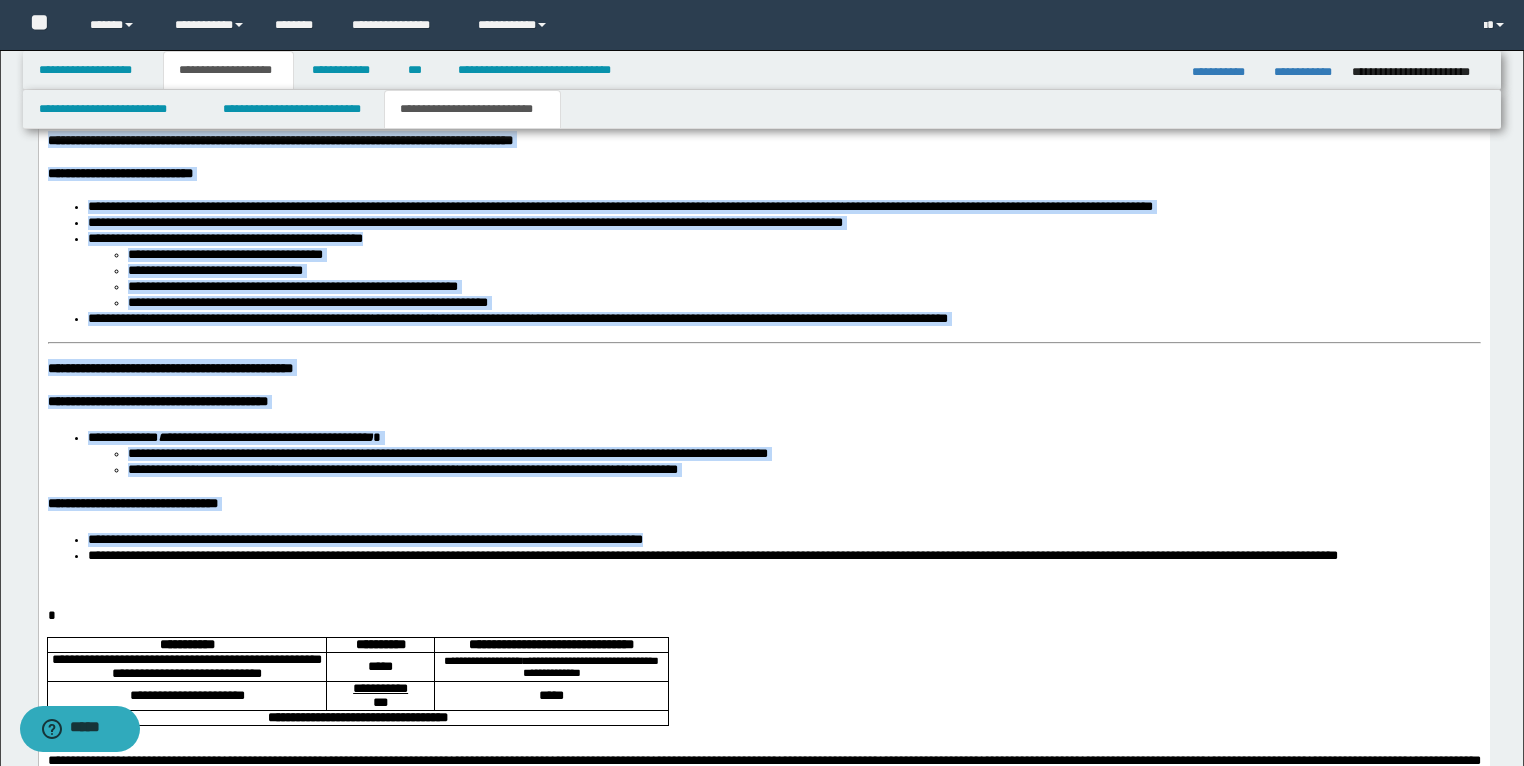 scroll, scrollTop: 3428, scrollLeft: 0, axis: vertical 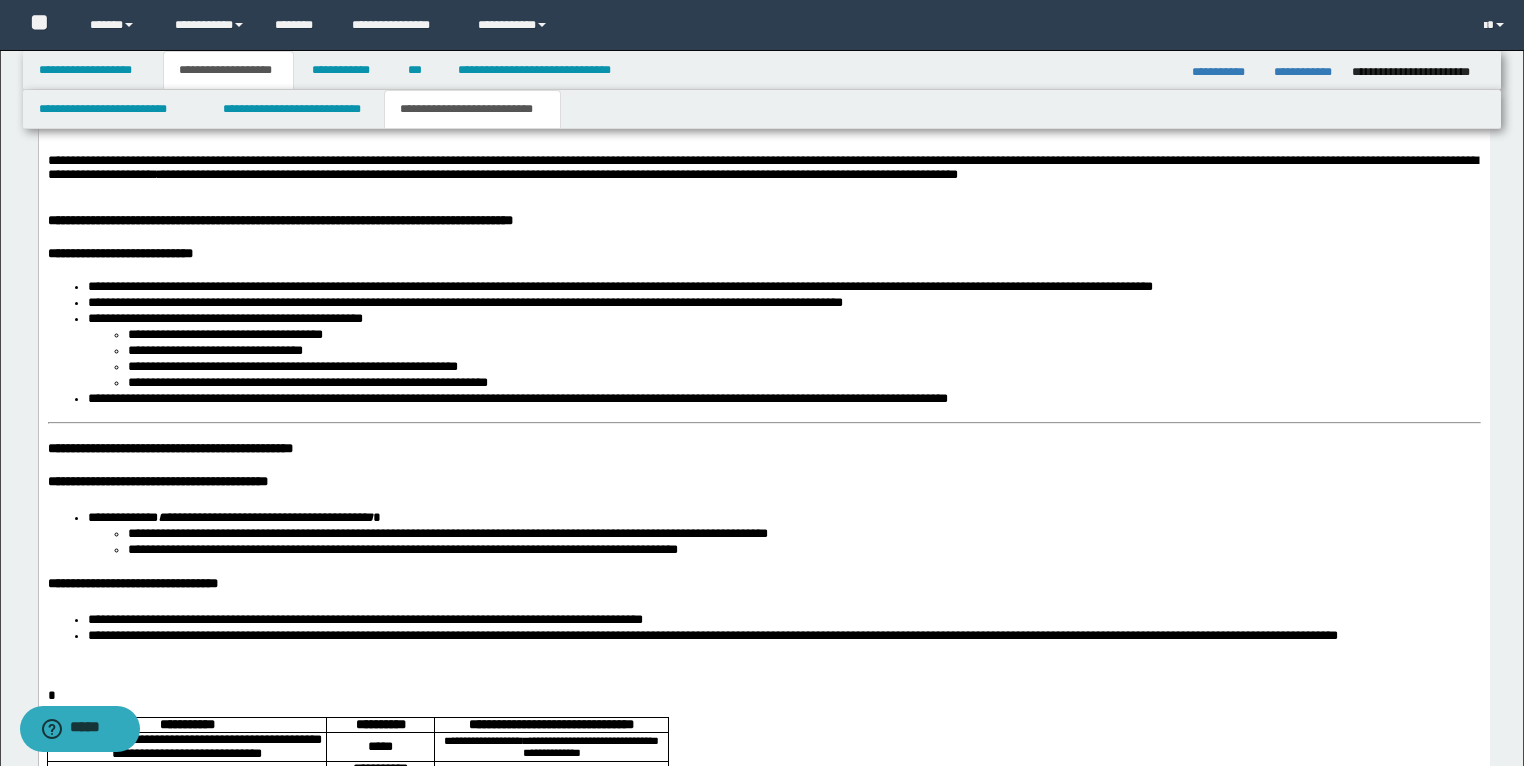 click on "**********" at bounding box center (169, 449) 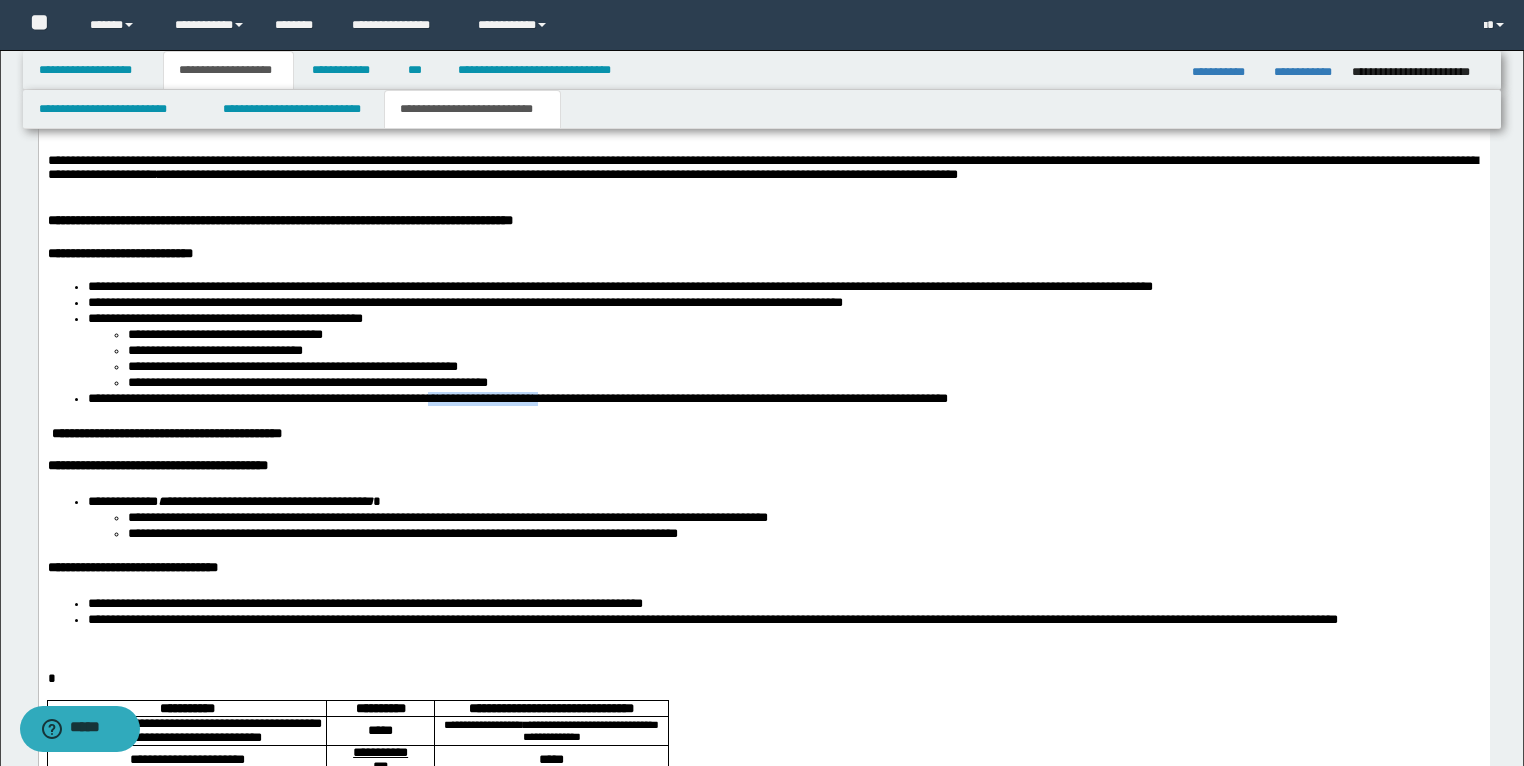 drag, startPoint x: 640, startPoint y: 468, endPoint x: 507, endPoint y: 475, distance: 133.18408 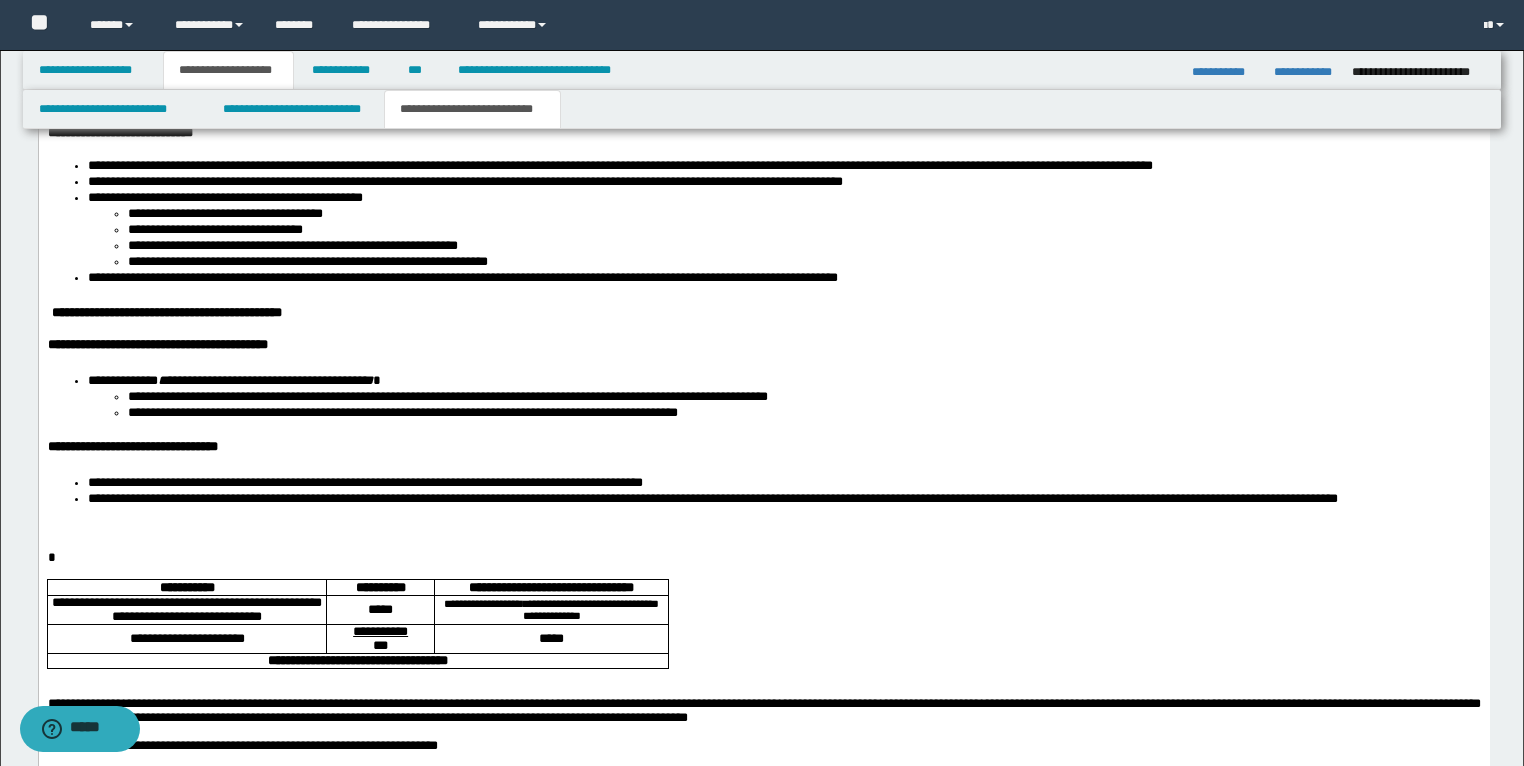 scroll, scrollTop: 3508, scrollLeft: 0, axis: vertical 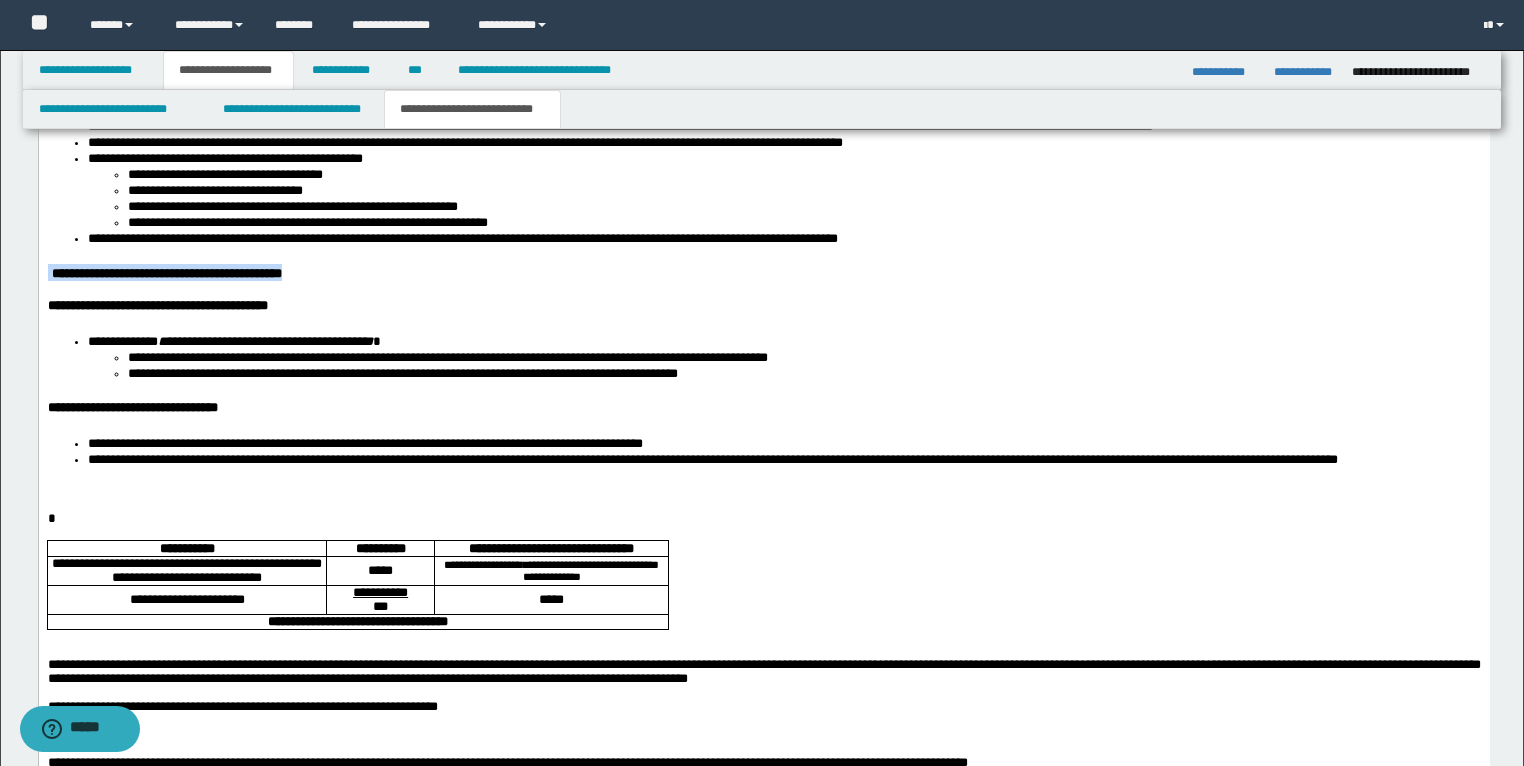 drag, startPoint x: 377, startPoint y: 344, endPoint x: 36, endPoint y: 332, distance: 341.2111 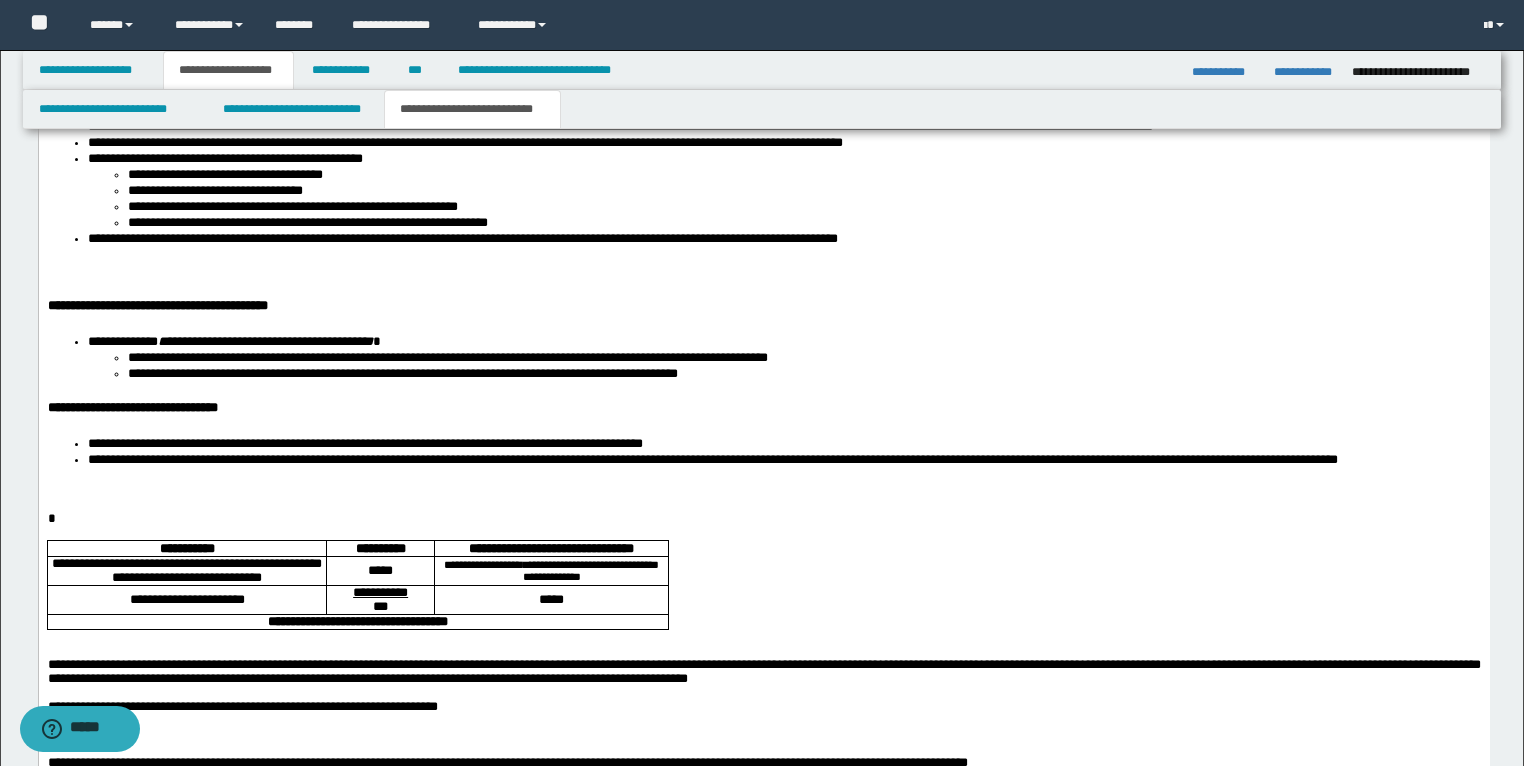 click on "**********" at bounding box center [763, -145] 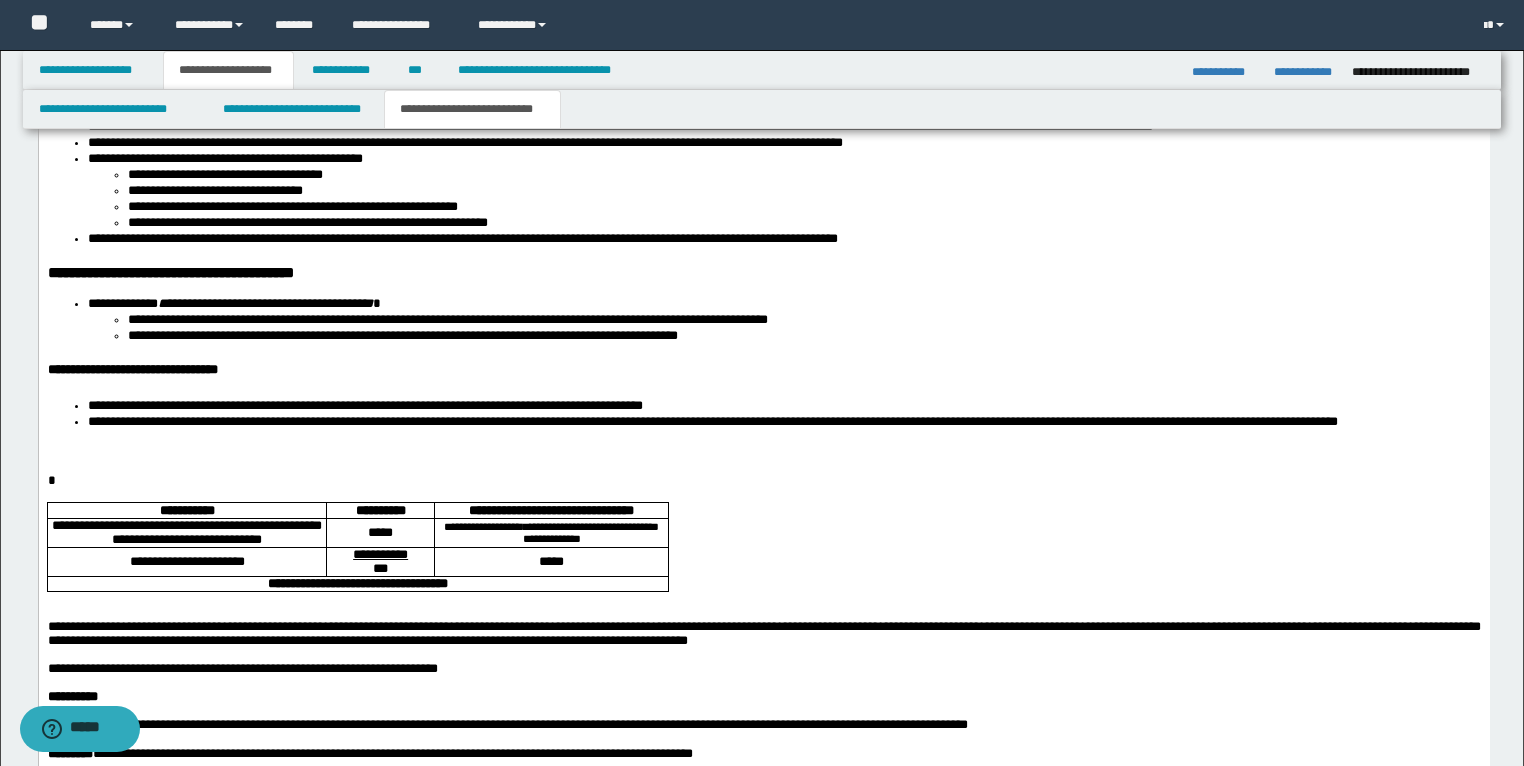 click on "**********" at bounding box center [132, 370] 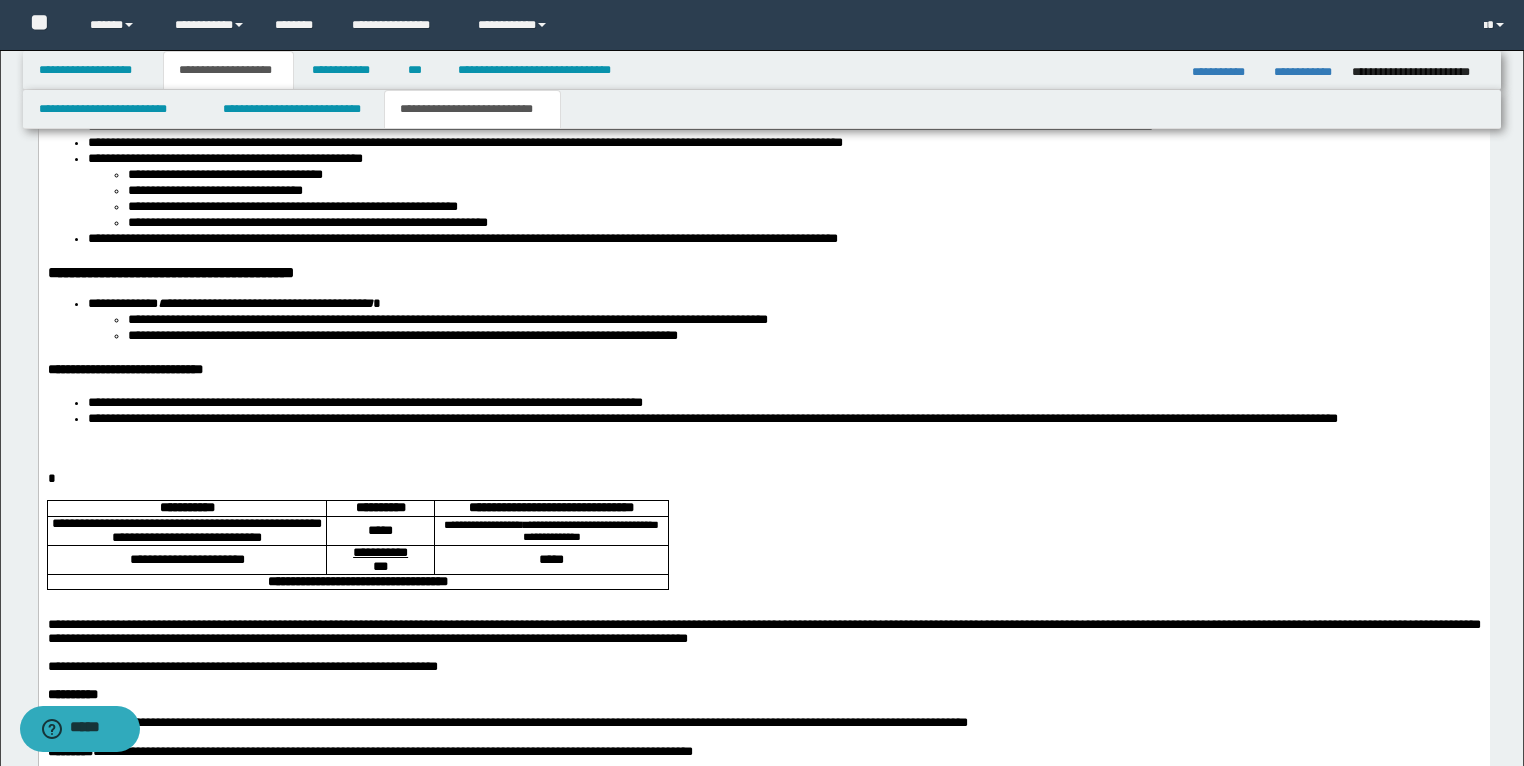 click on "**********" at bounding box center [763, -166] 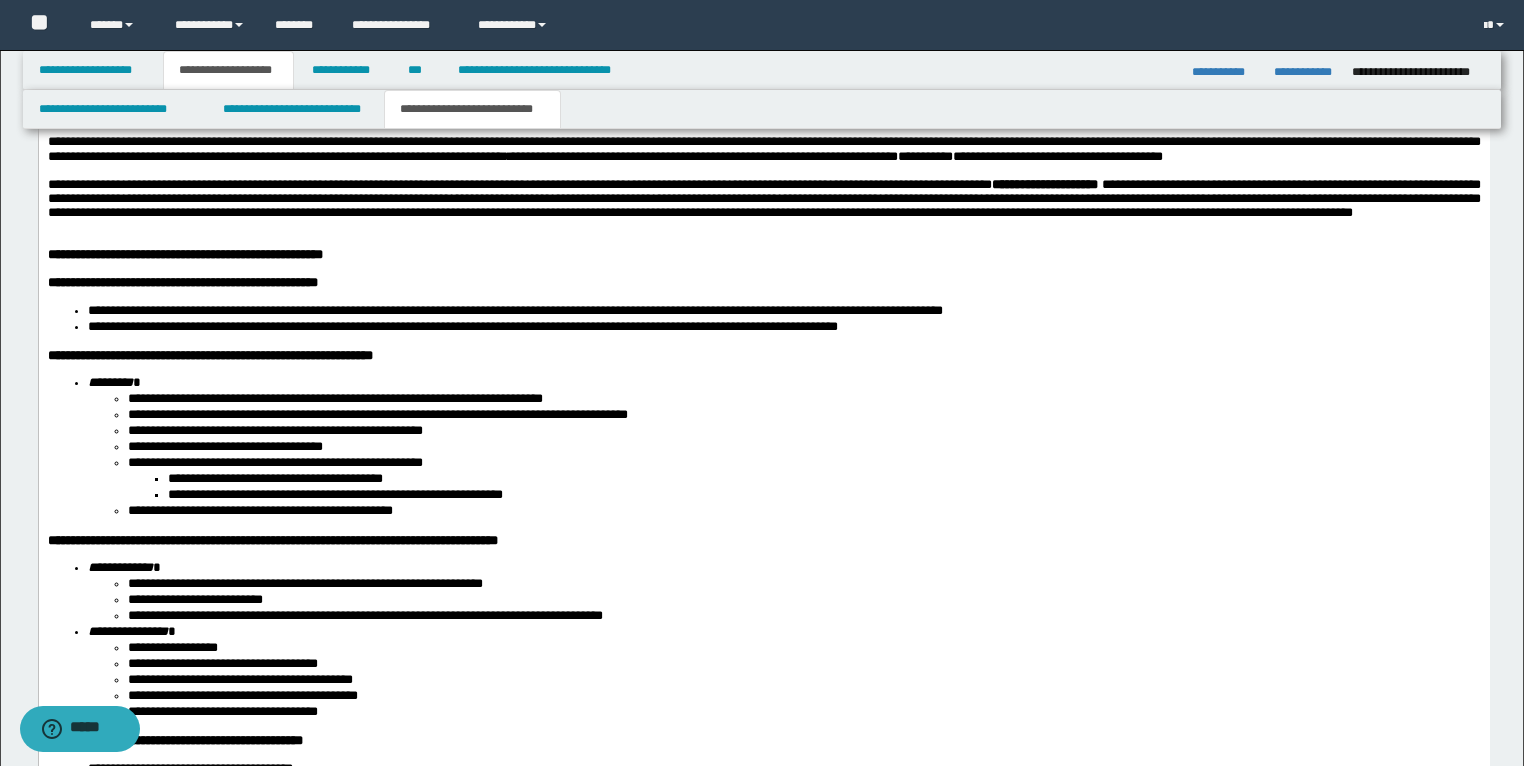scroll, scrollTop: 1828, scrollLeft: 0, axis: vertical 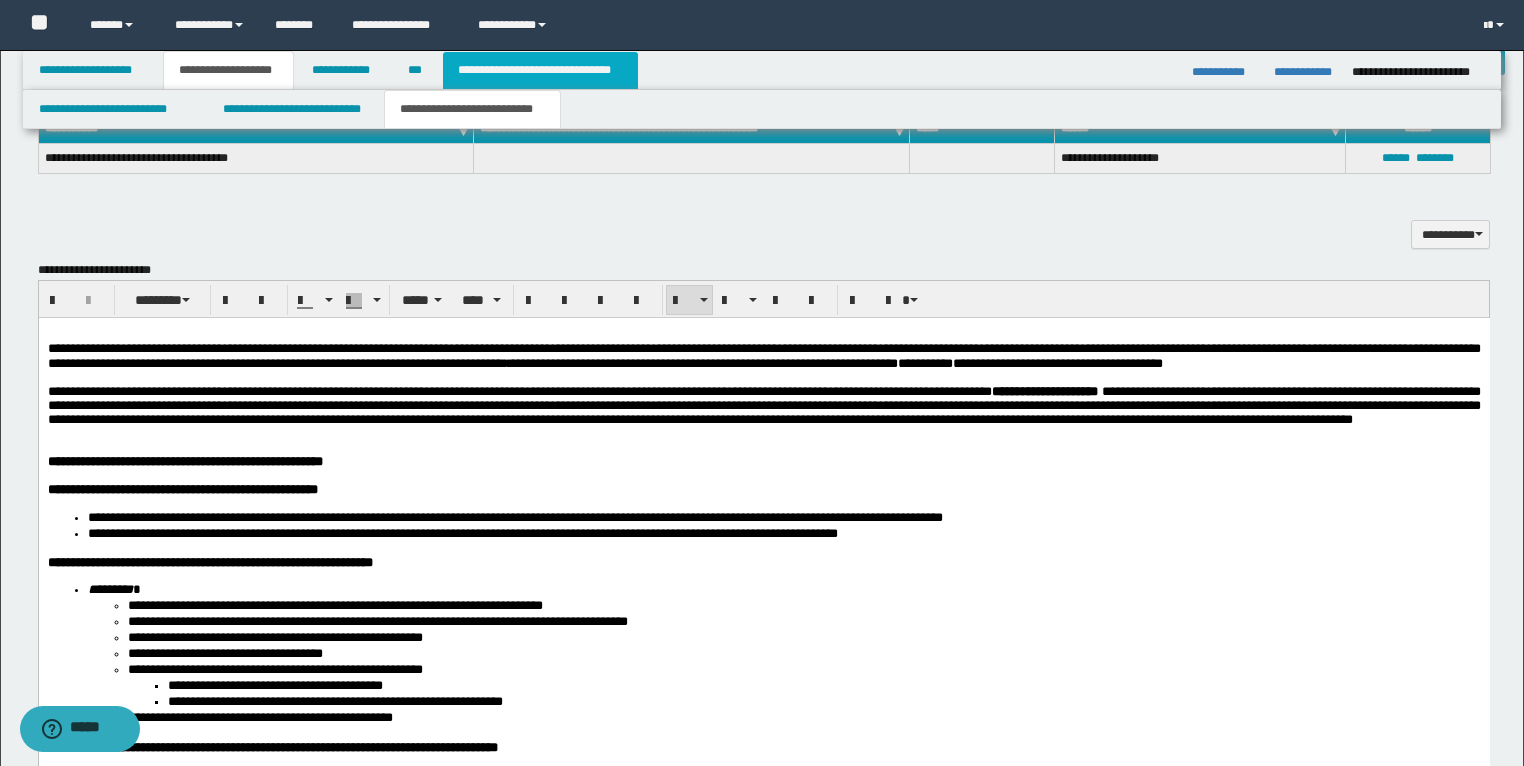 click on "**********" at bounding box center (540, 70) 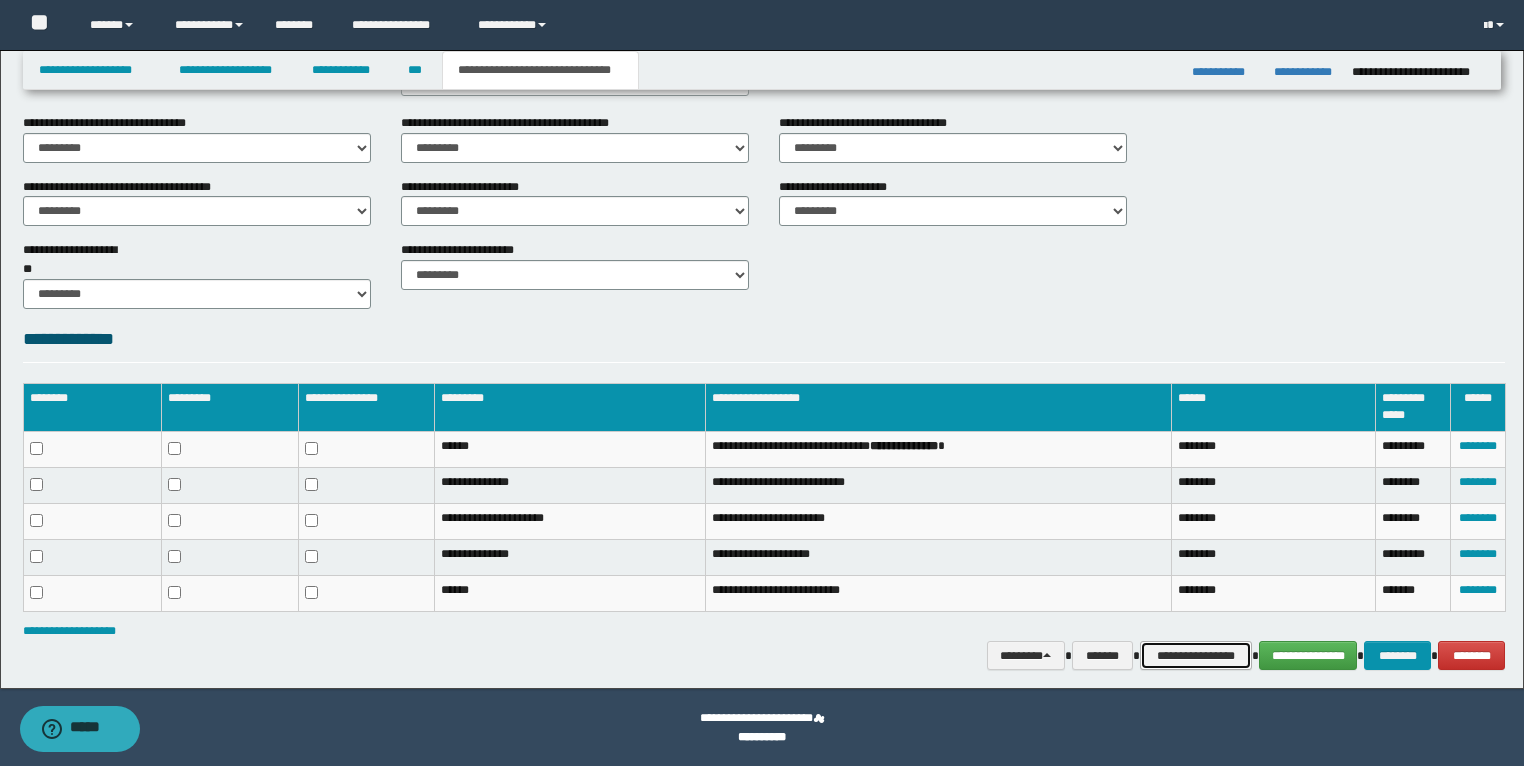 click on "**********" at bounding box center (1196, 656) 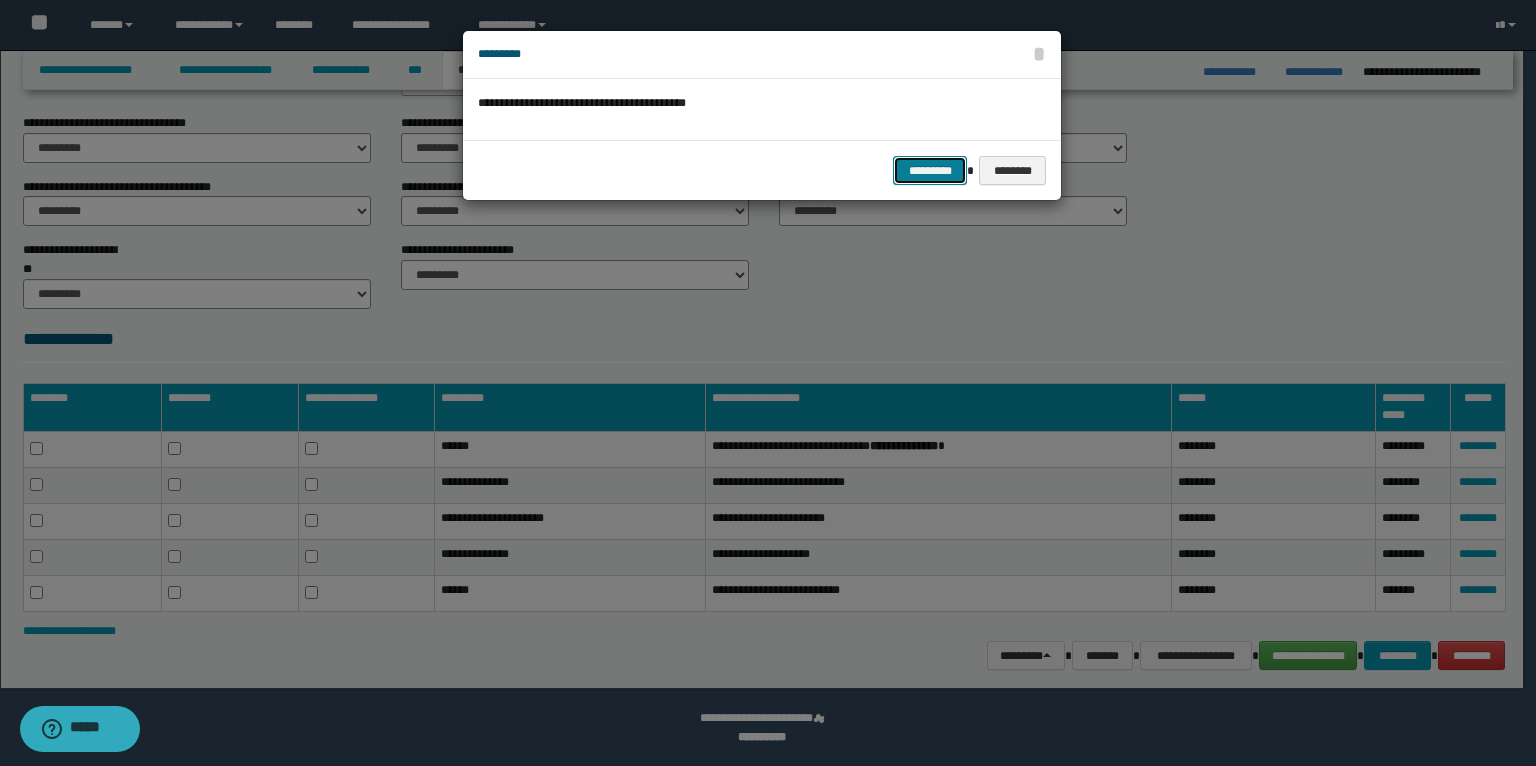click on "*********" at bounding box center [930, 171] 